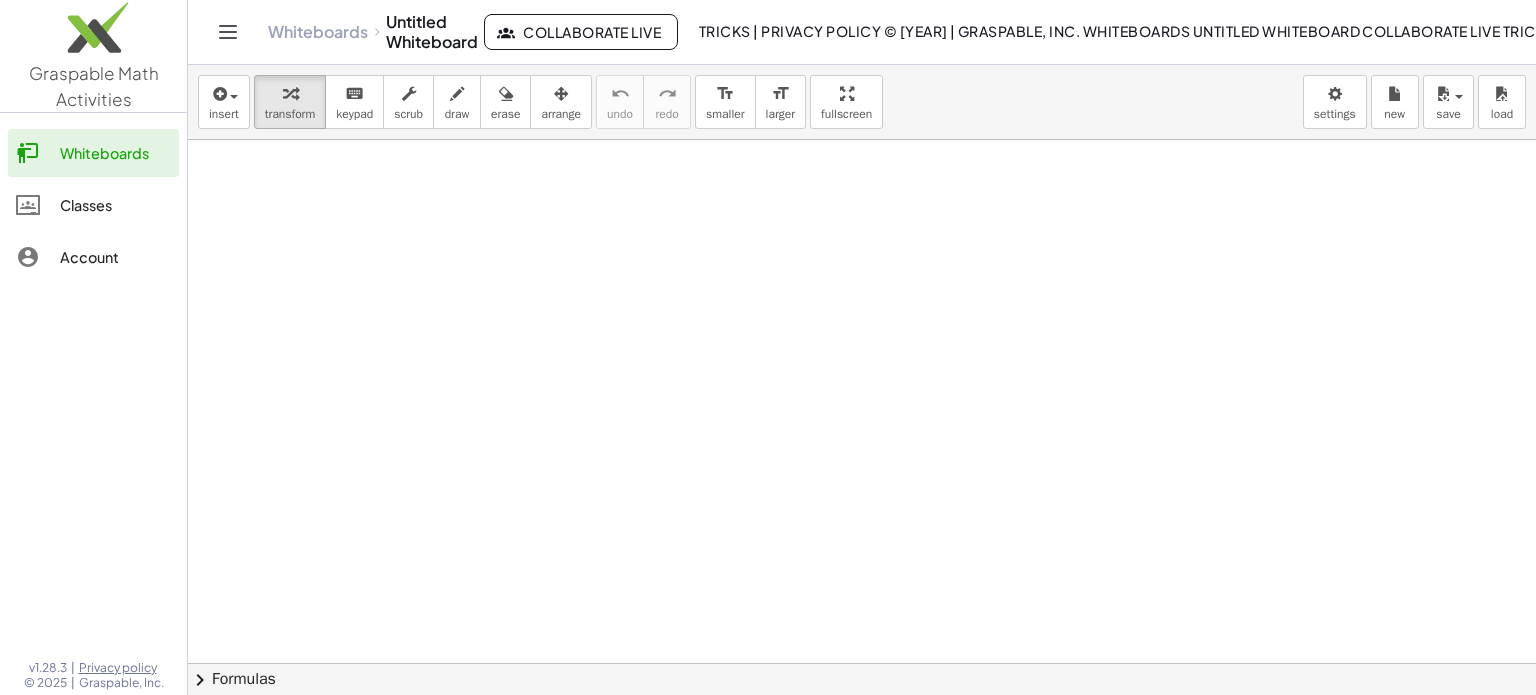 scroll, scrollTop: 0, scrollLeft: 0, axis: both 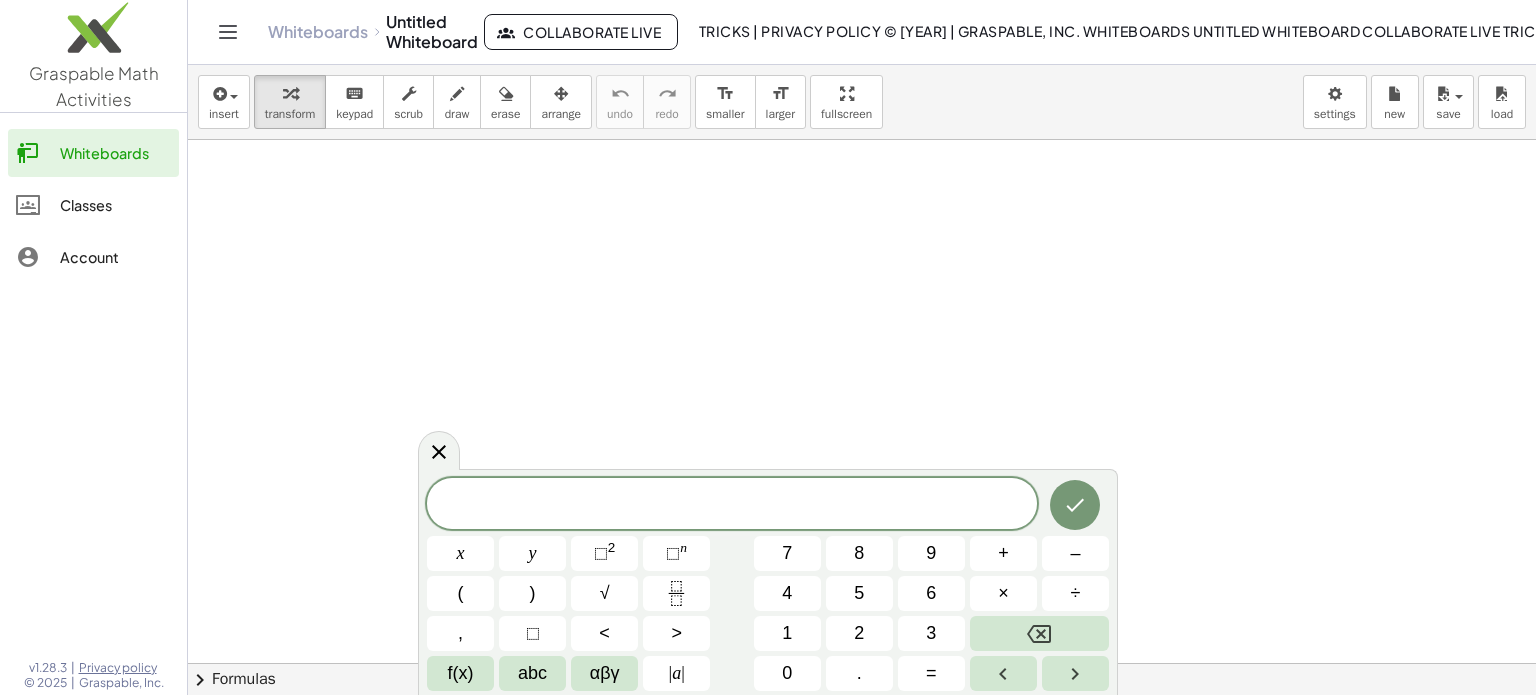 click 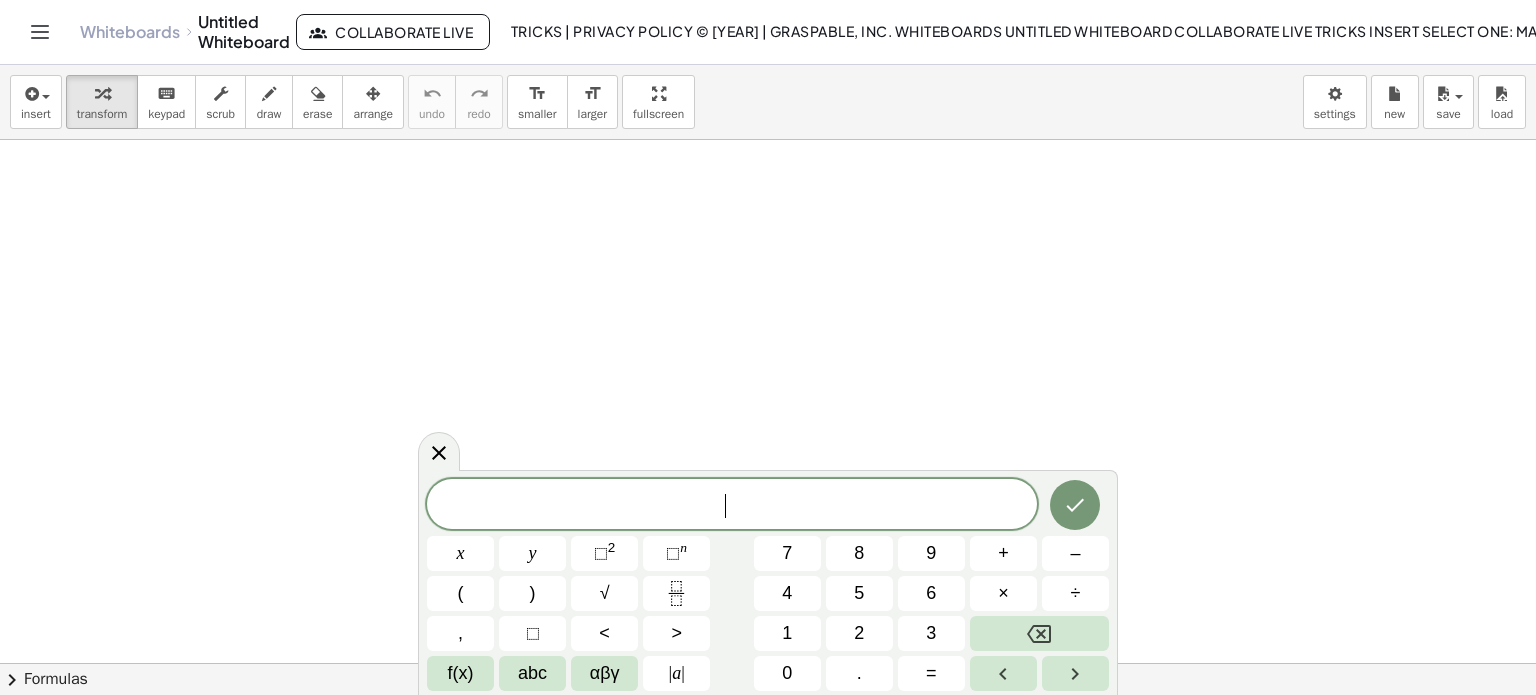 click on "​" at bounding box center [732, 506] 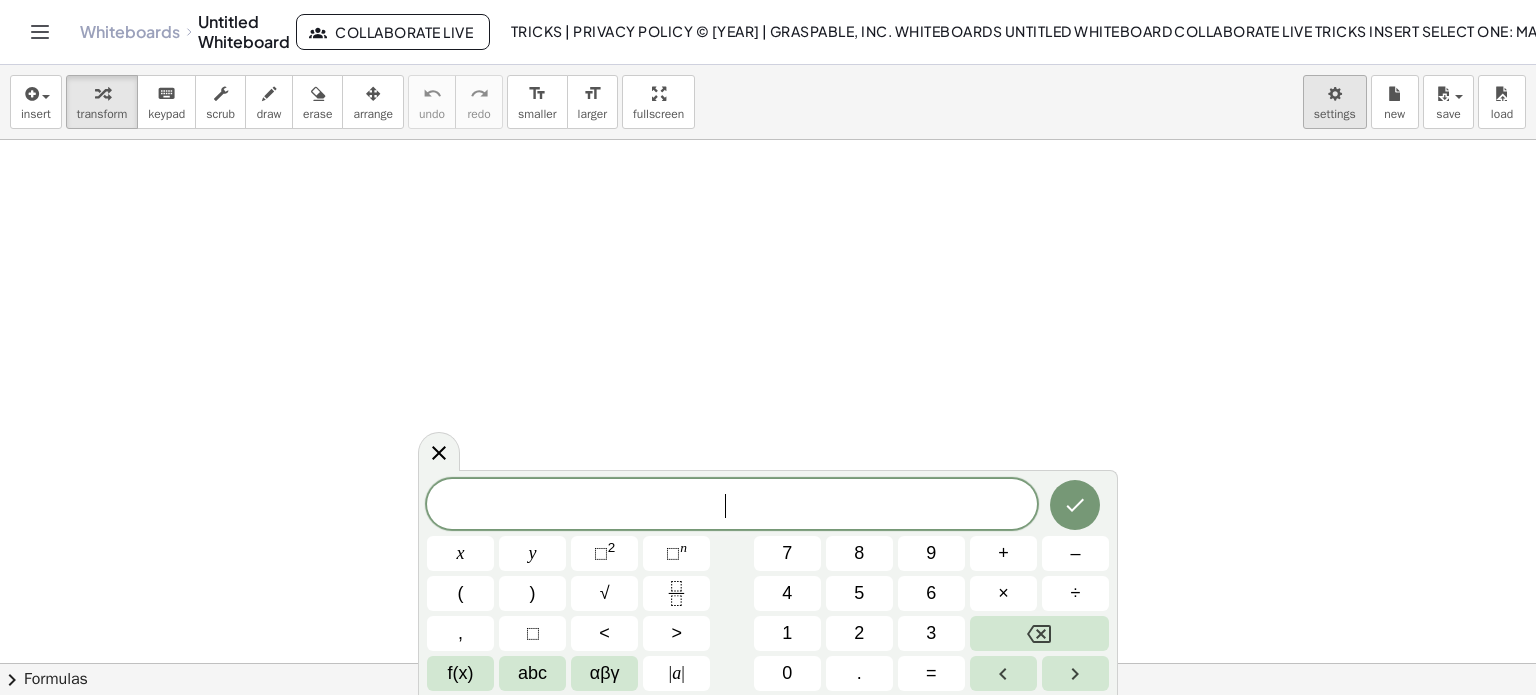 click on "Graspable Math Activities Whiteboards Classes Account v1.28.3 | Privacy policy © 2025 | Graspable, Inc. Whiteboards Untitled Whiteboard Collaborate Live  TRICKS   insert select one: Math Expression Function Text Youtube Video Graphing Geometry Geometry 3D transform keyboard keypad scrub draw erase arrange undo undo redo redo format_size smaller format_size larger fullscreen load   save new settings × chevron_right  Formulas
Drag one side of a formula onto a highlighted expression on the canvas to apply it.
Quadratic Formula
+ · a · x 2 + · b · x + c = 0
⇔
x = · ( − b ± 2 √ ( + b 2 − · 4 · a · c ) ) · 2 · a
+ x 2 + · p · x + q = 0
⇔
x = − · p · 2 ± 2 √ ( + ( · p · 2 ) 2 − q )" at bounding box center [768, 347] 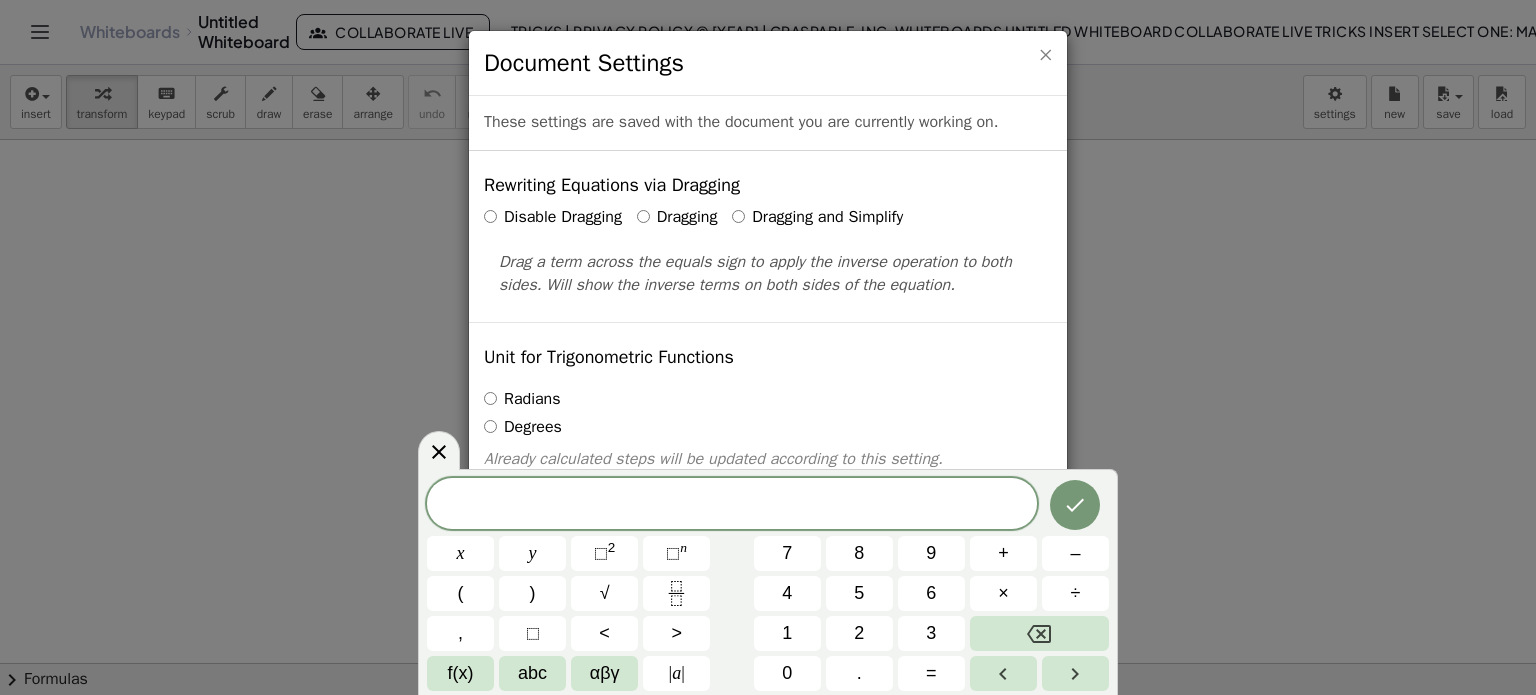 click on "×" at bounding box center (1045, 54) 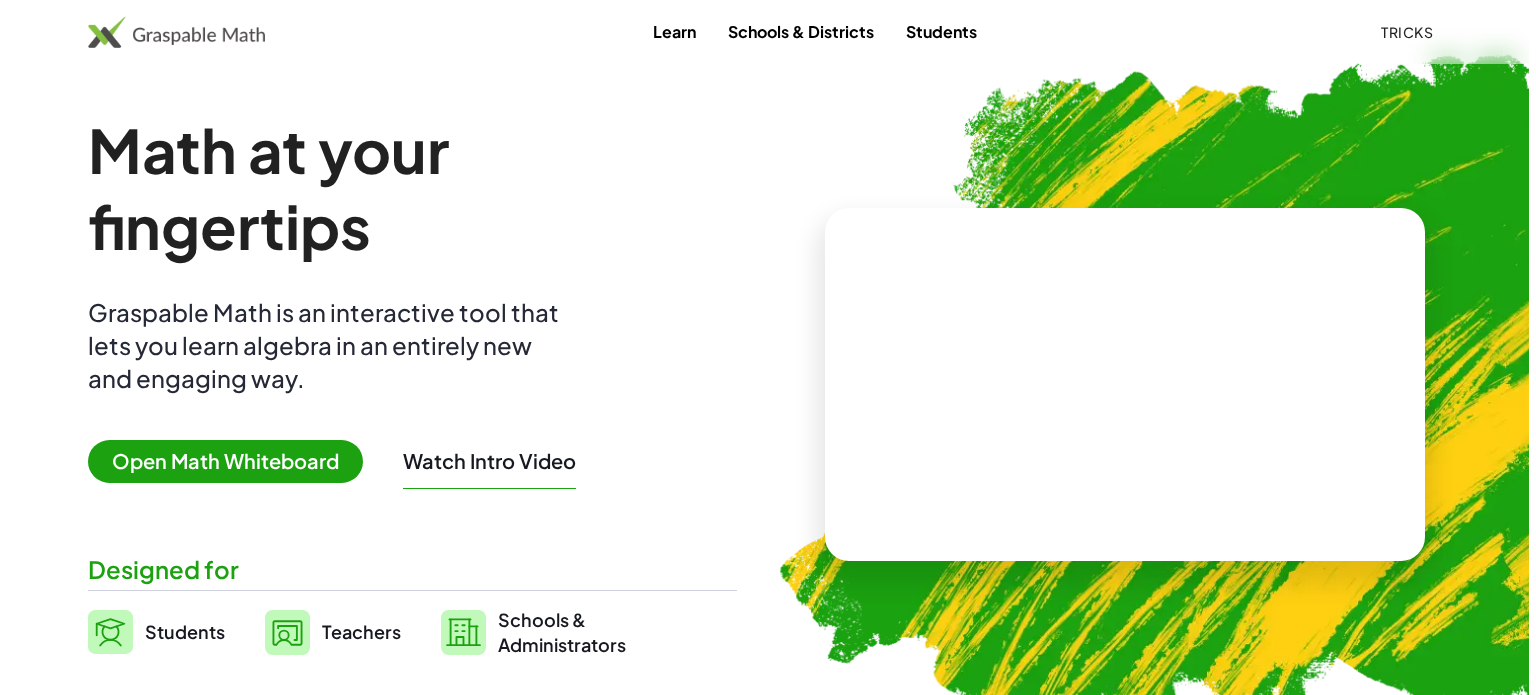 scroll, scrollTop: 0, scrollLeft: 0, axis: both 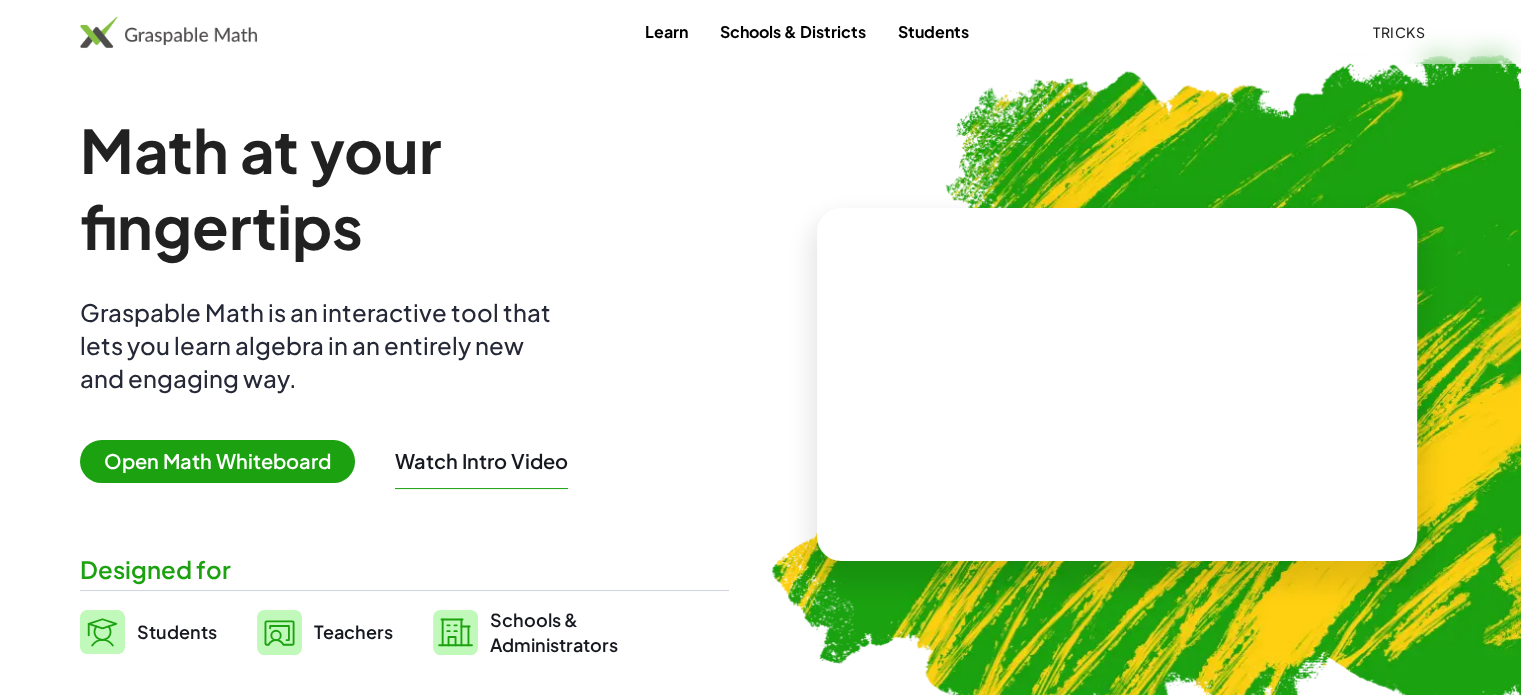 click at bounding box center (1234, 387) 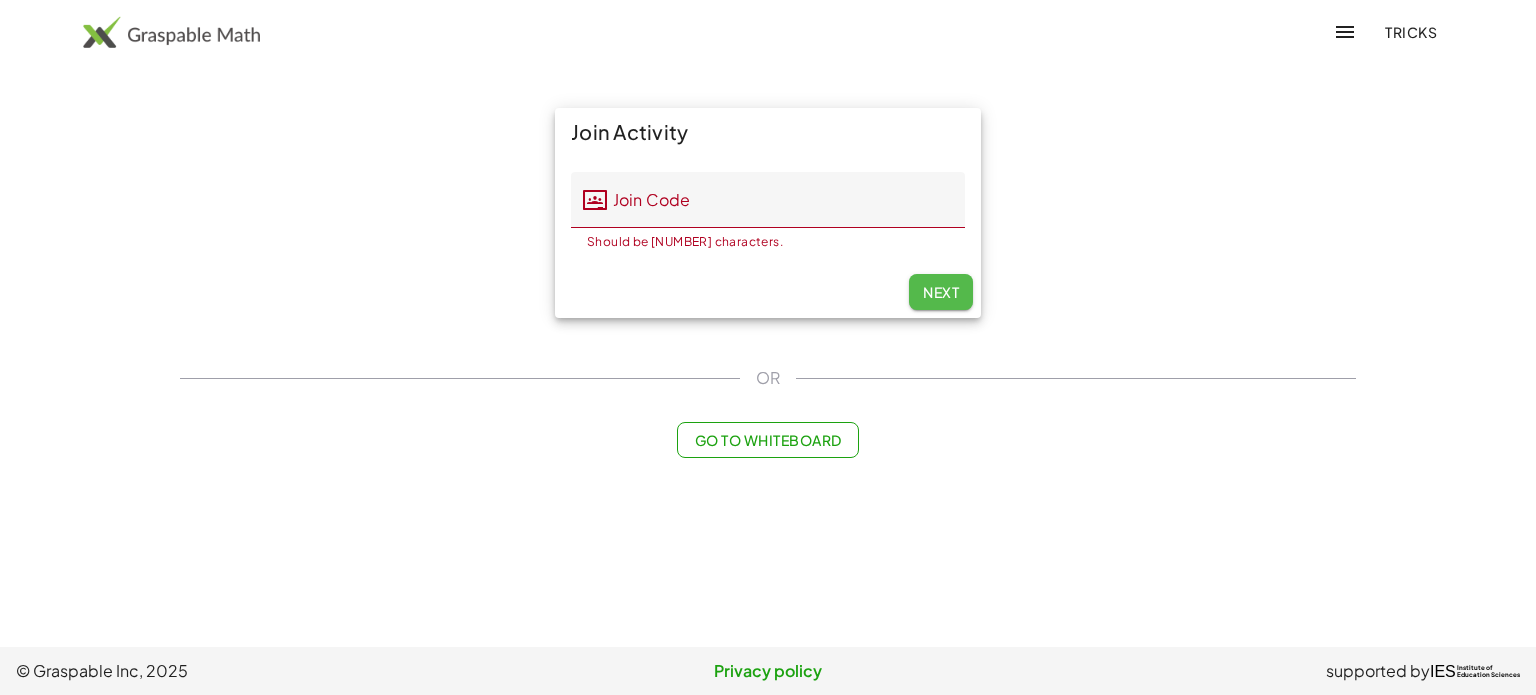 click on "Next" 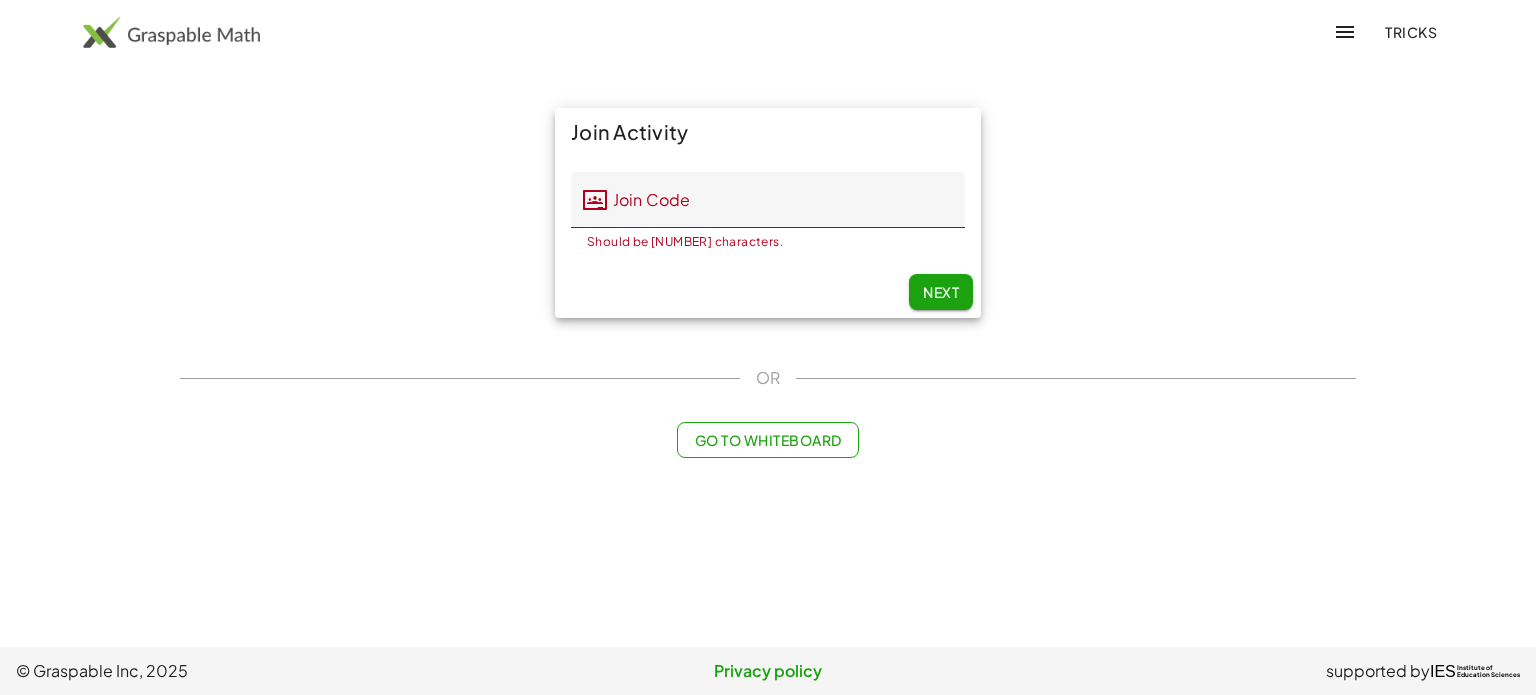 click on "Join Code" 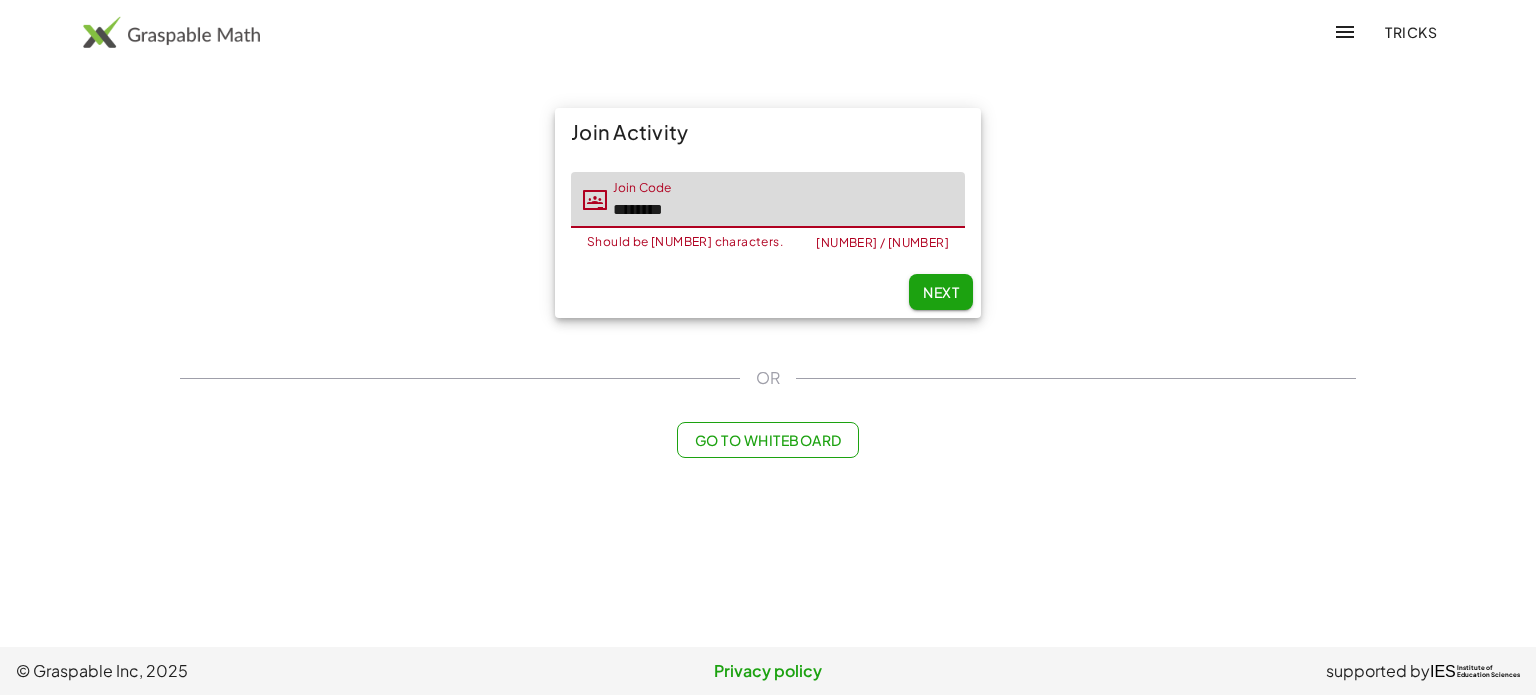 click on "********" 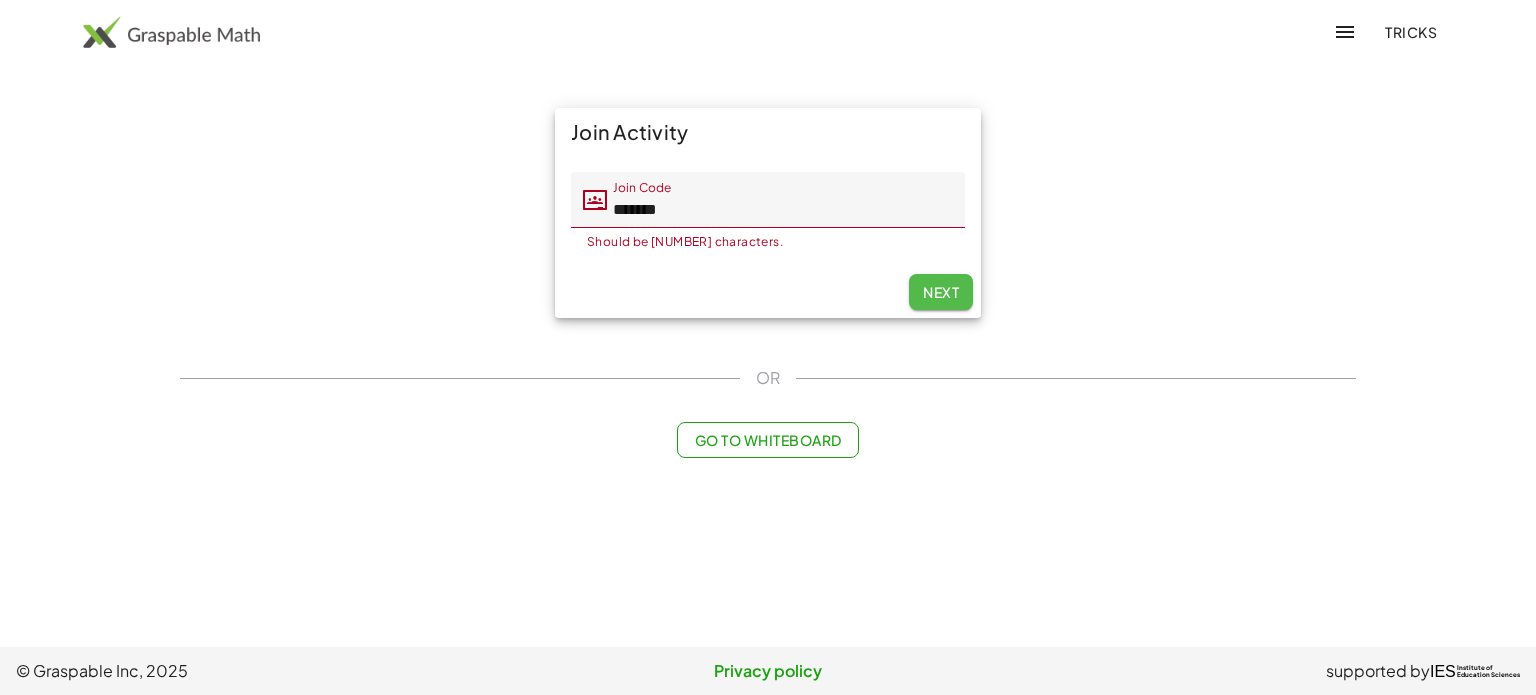 click on "Next" 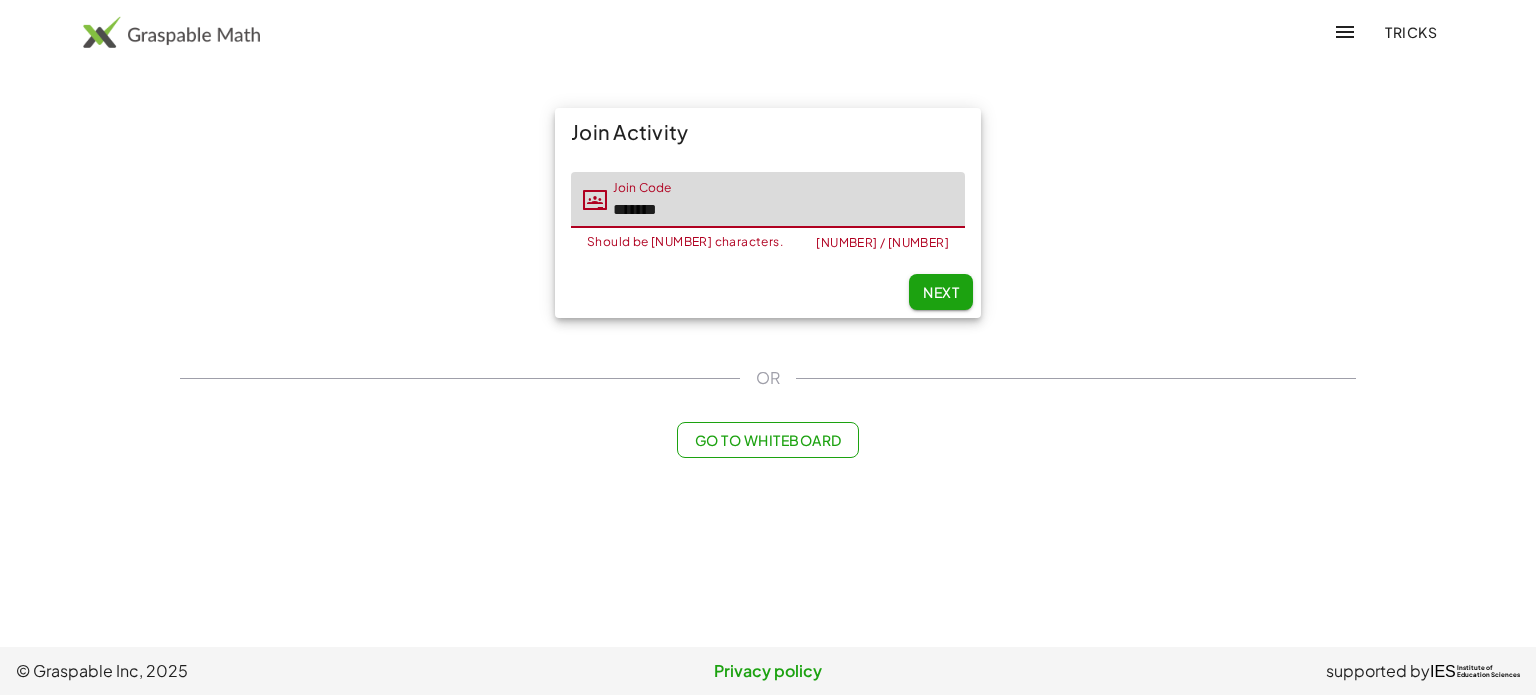 click on "*******" 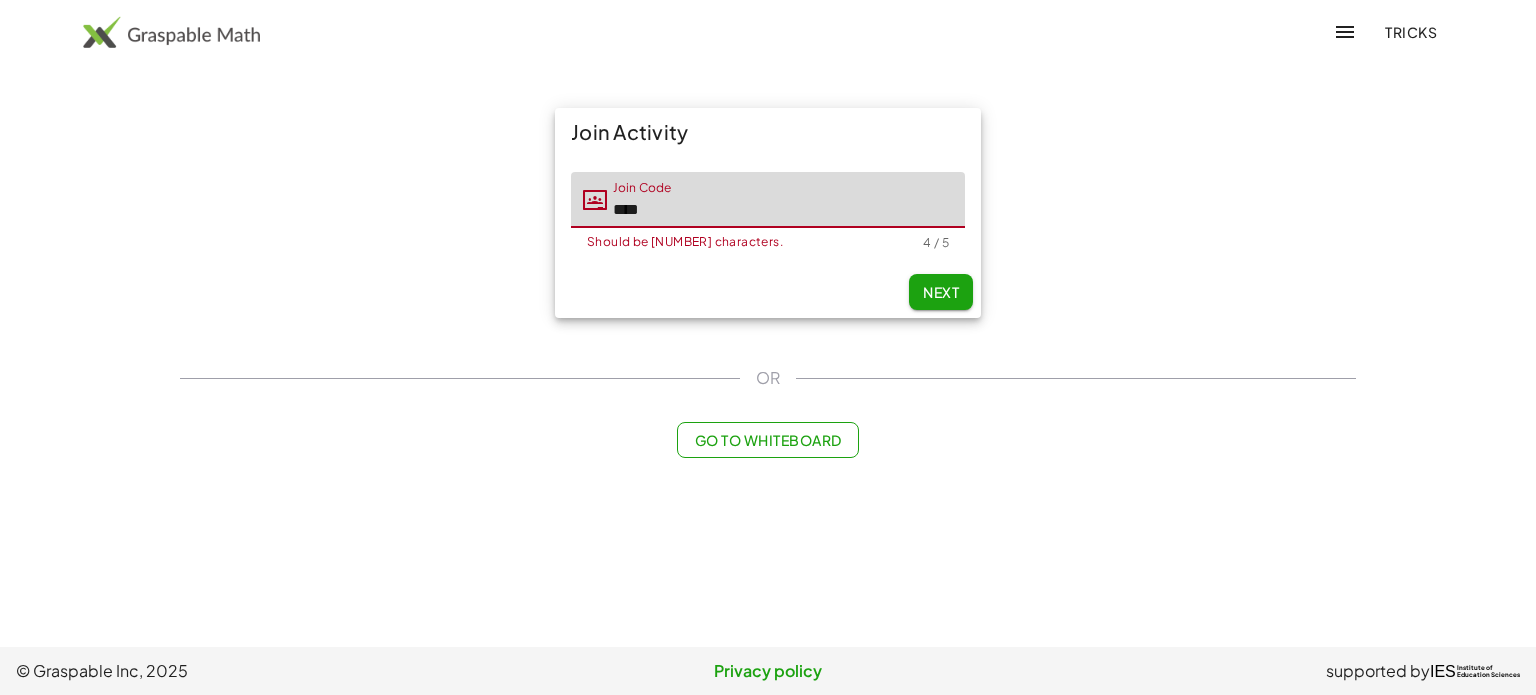 type on "****" 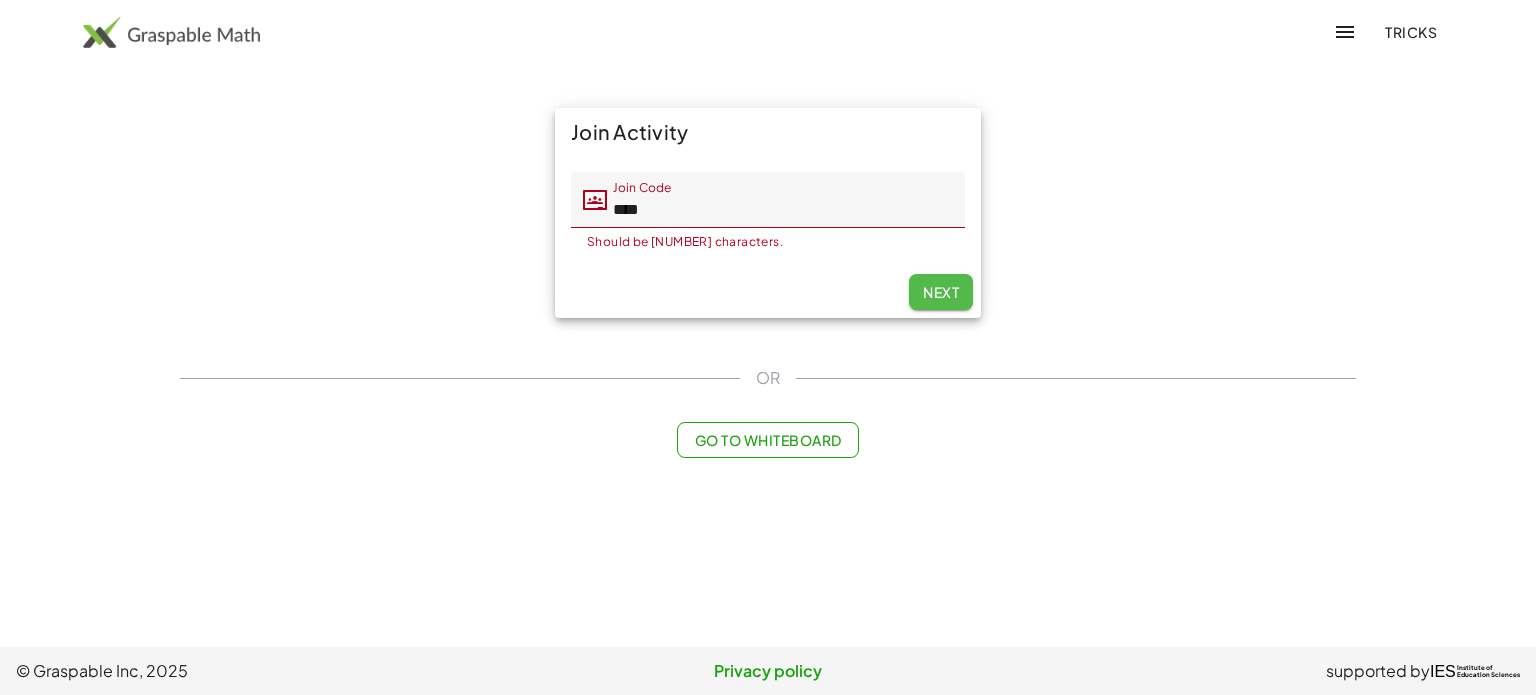 click on "Next" 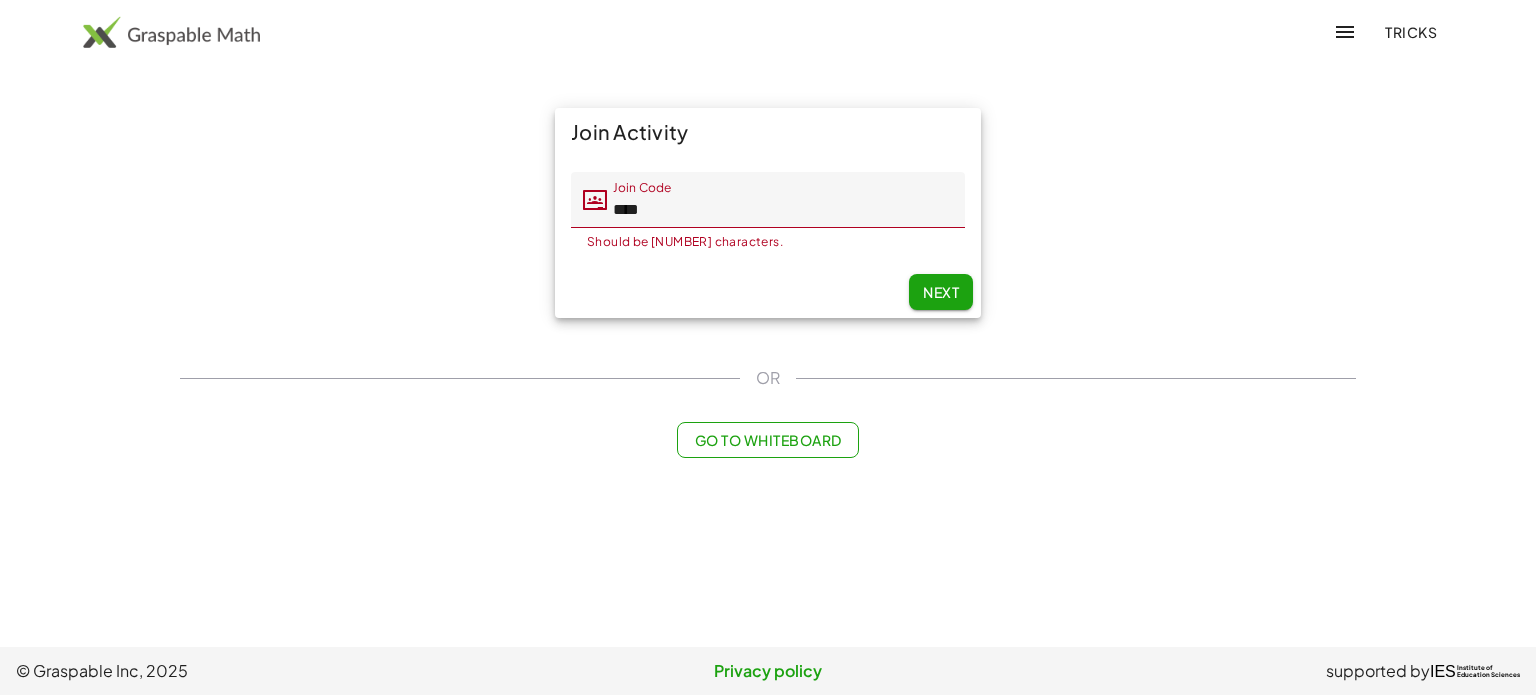 drag, startPoint x: 924, startPoint y: 291, endPoint x: 795, endPoint y: 451, distance: 205.52615 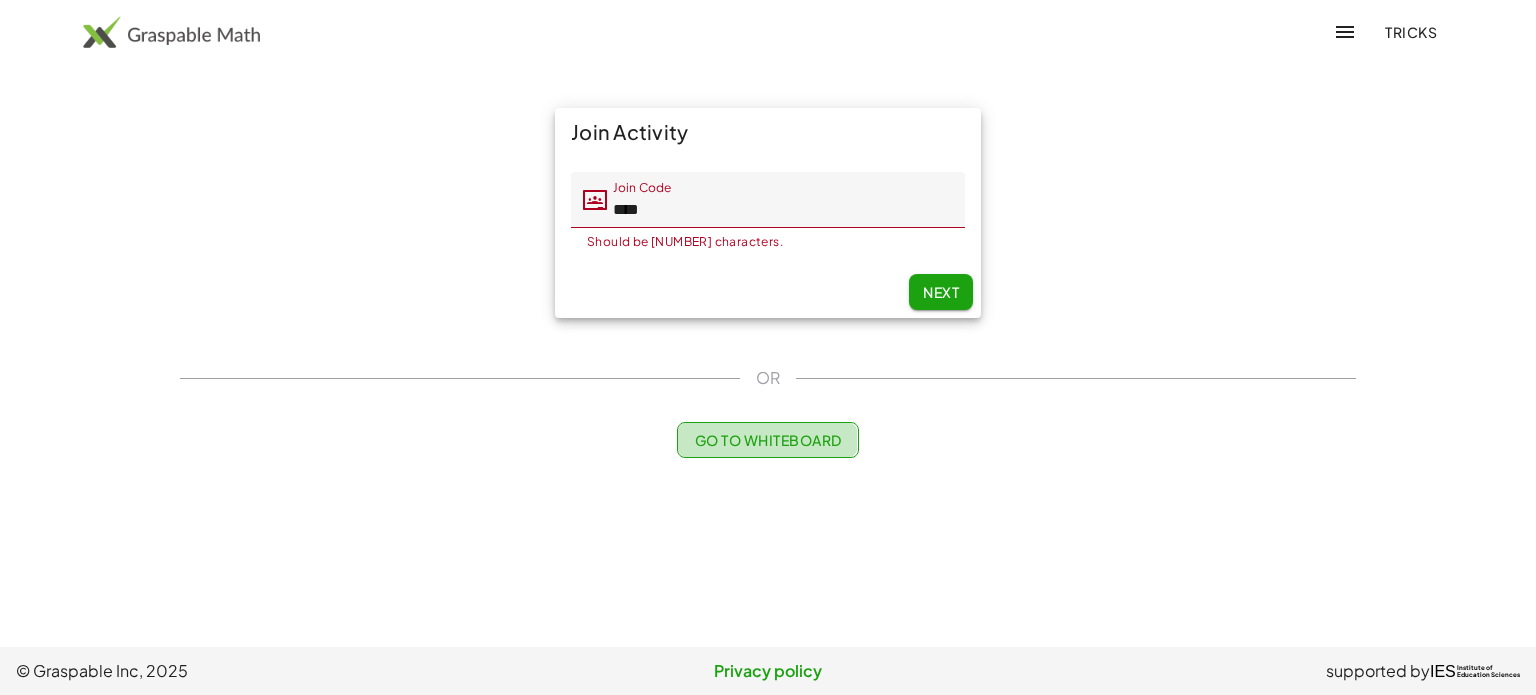 click on "Go to Whiteboard" at bounding box center (767, 440) 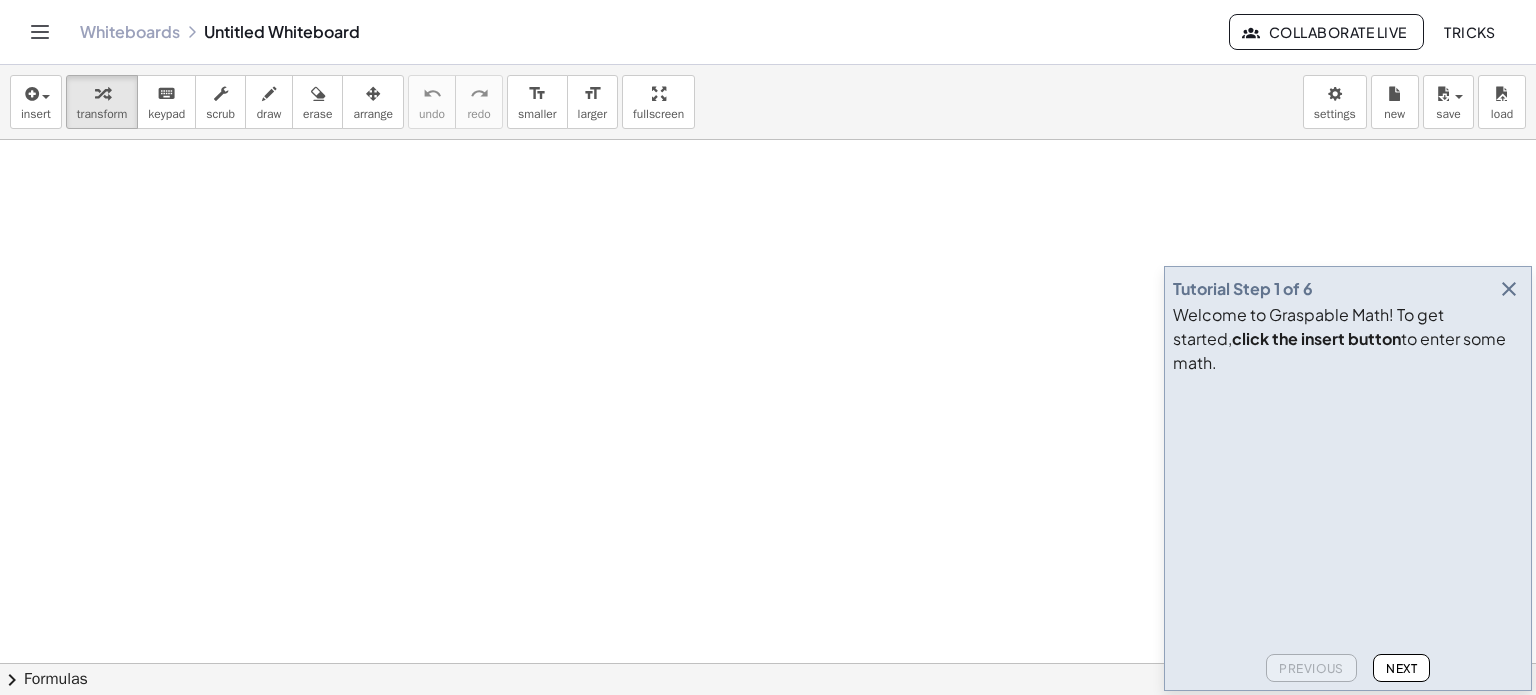 drag, startPoint x: 1434, startPoint y: 680, endPoint x: 1408, endPoint y: 665, distance: 30.016663 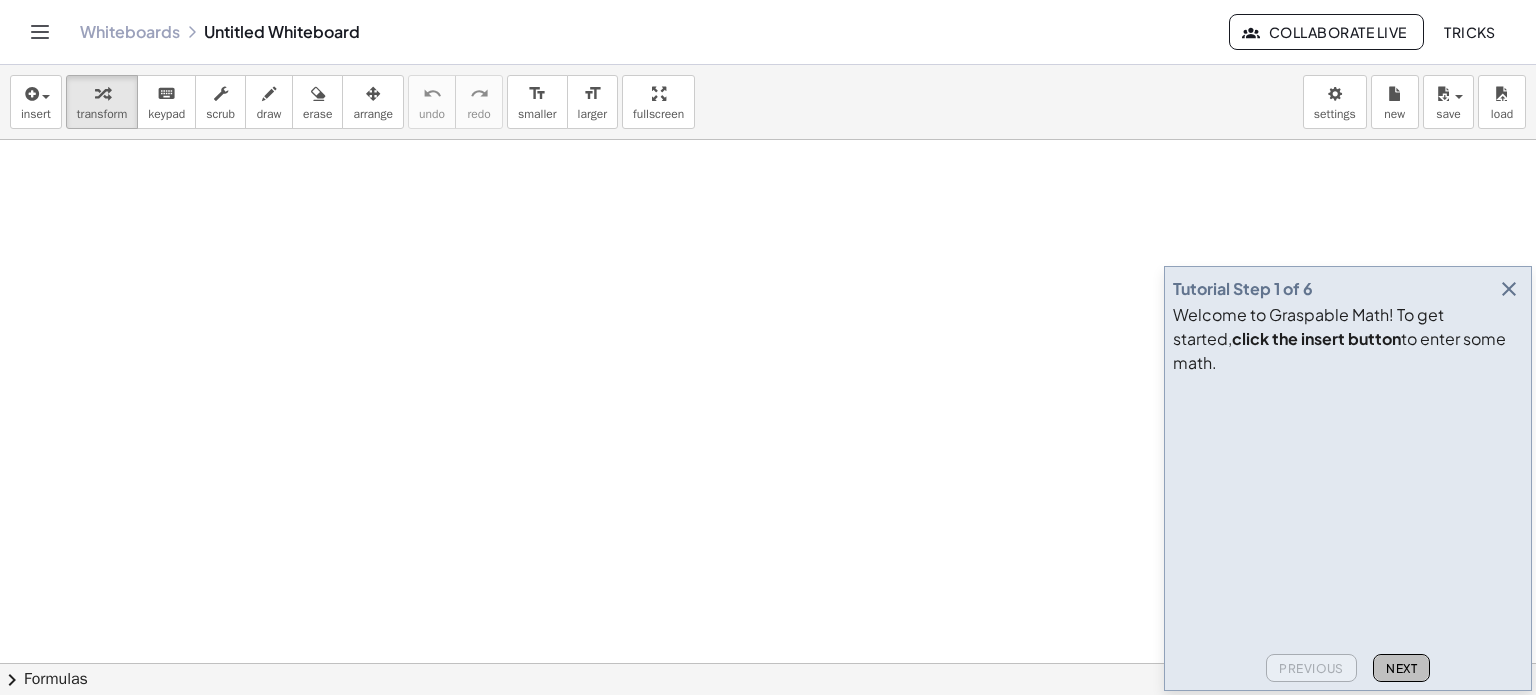 click on "Next" 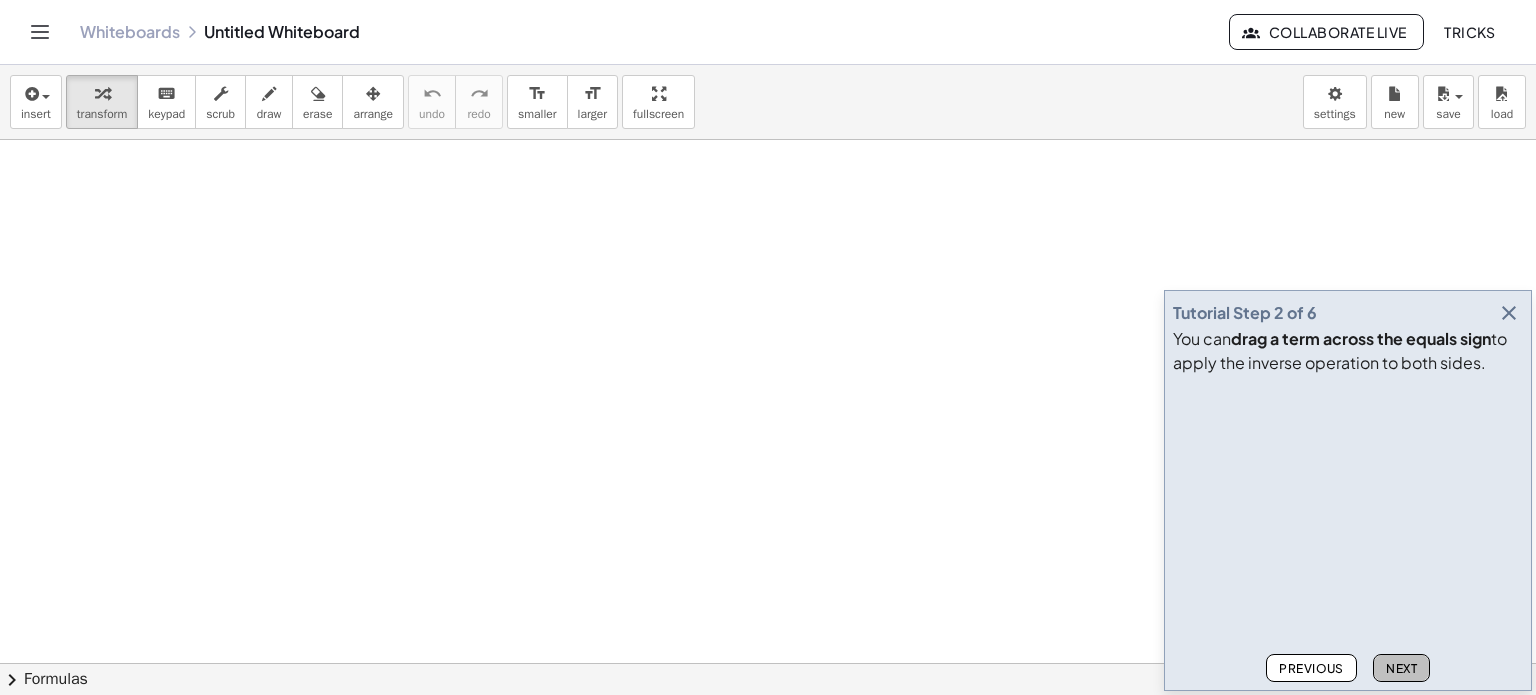 click on "Next" 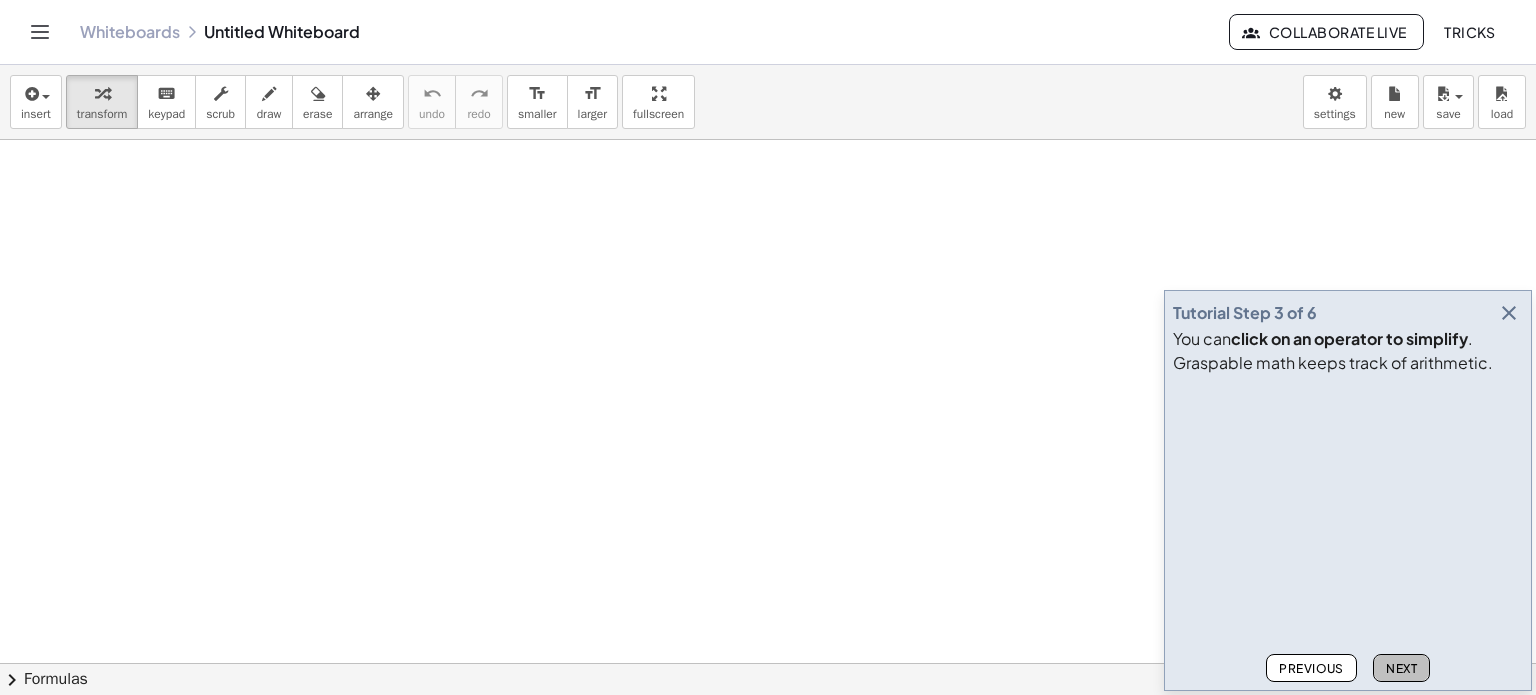 click on "Next" 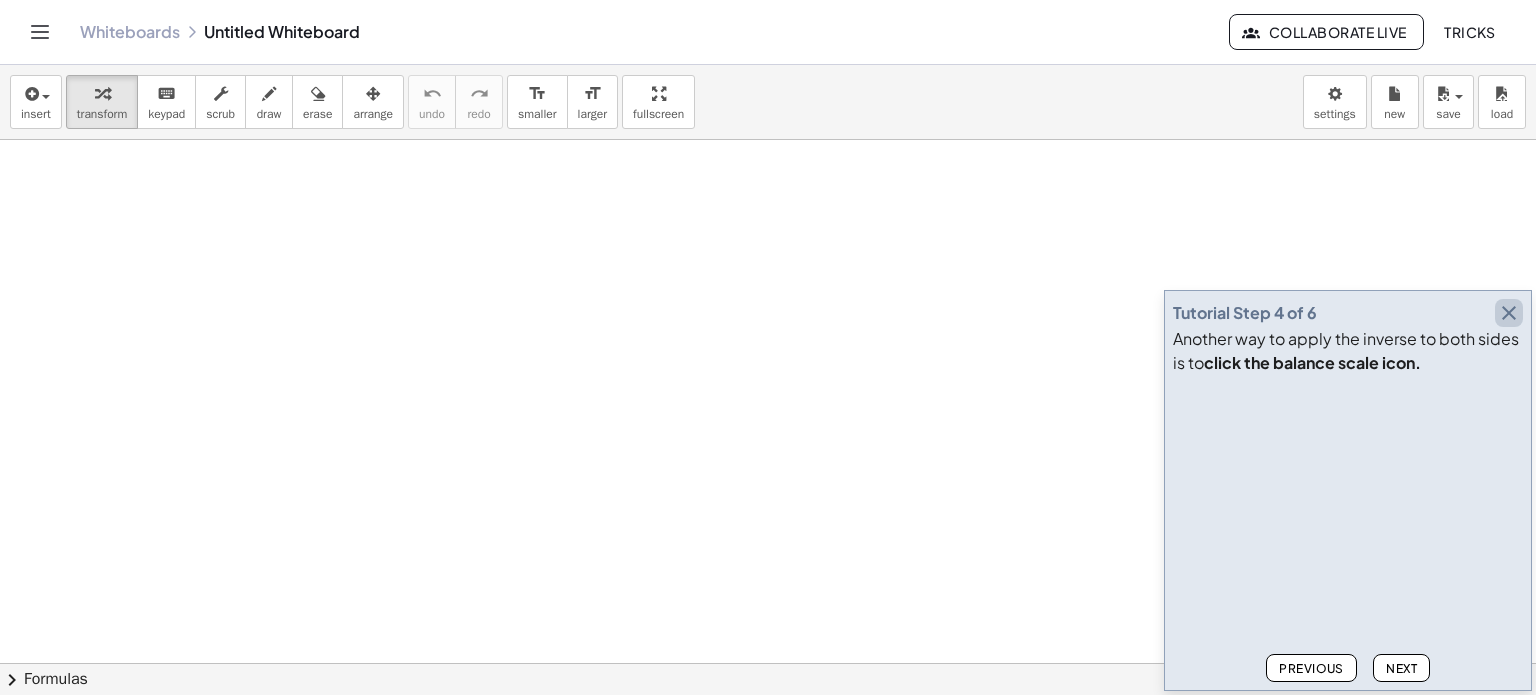 click at bounding box center [1509, 313] 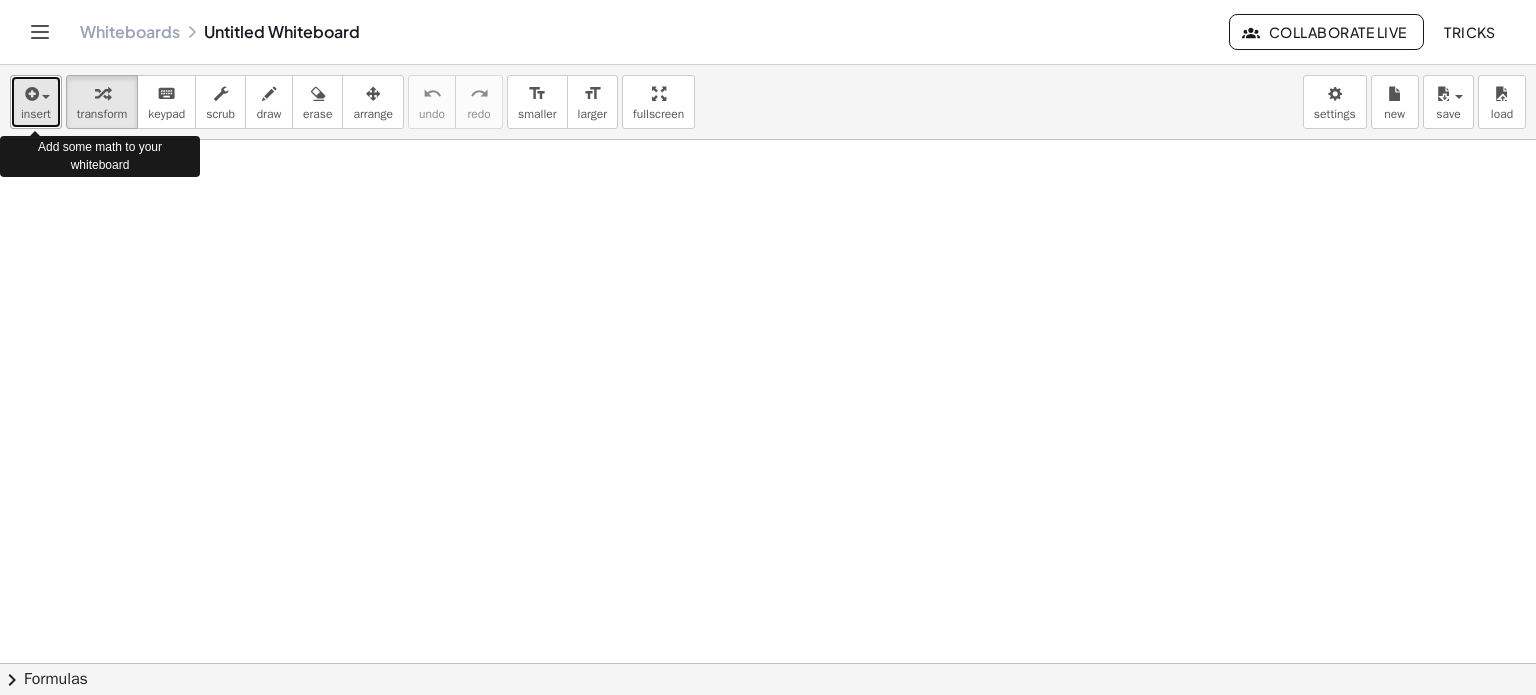 click at bounding box center [30, 94] 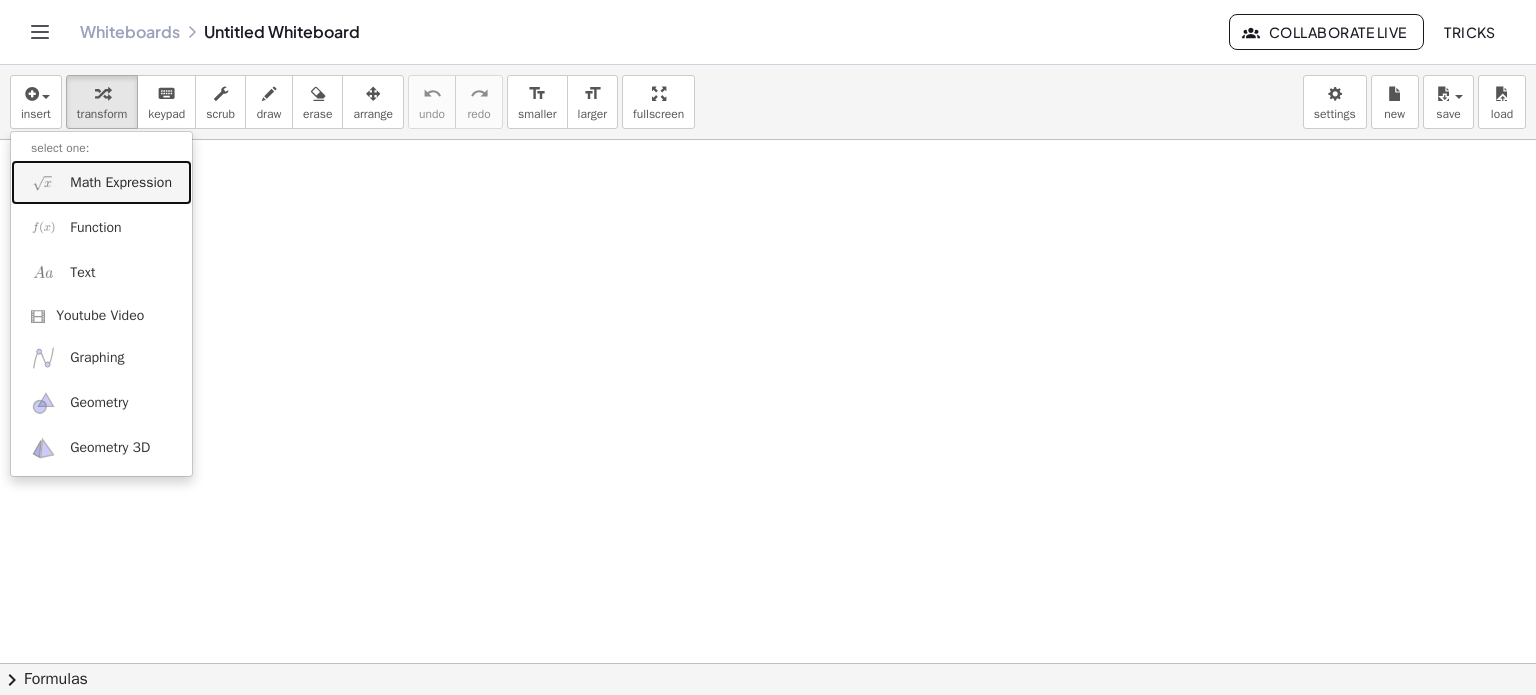 click on "Math Expression" at bounding box center [121, 183] 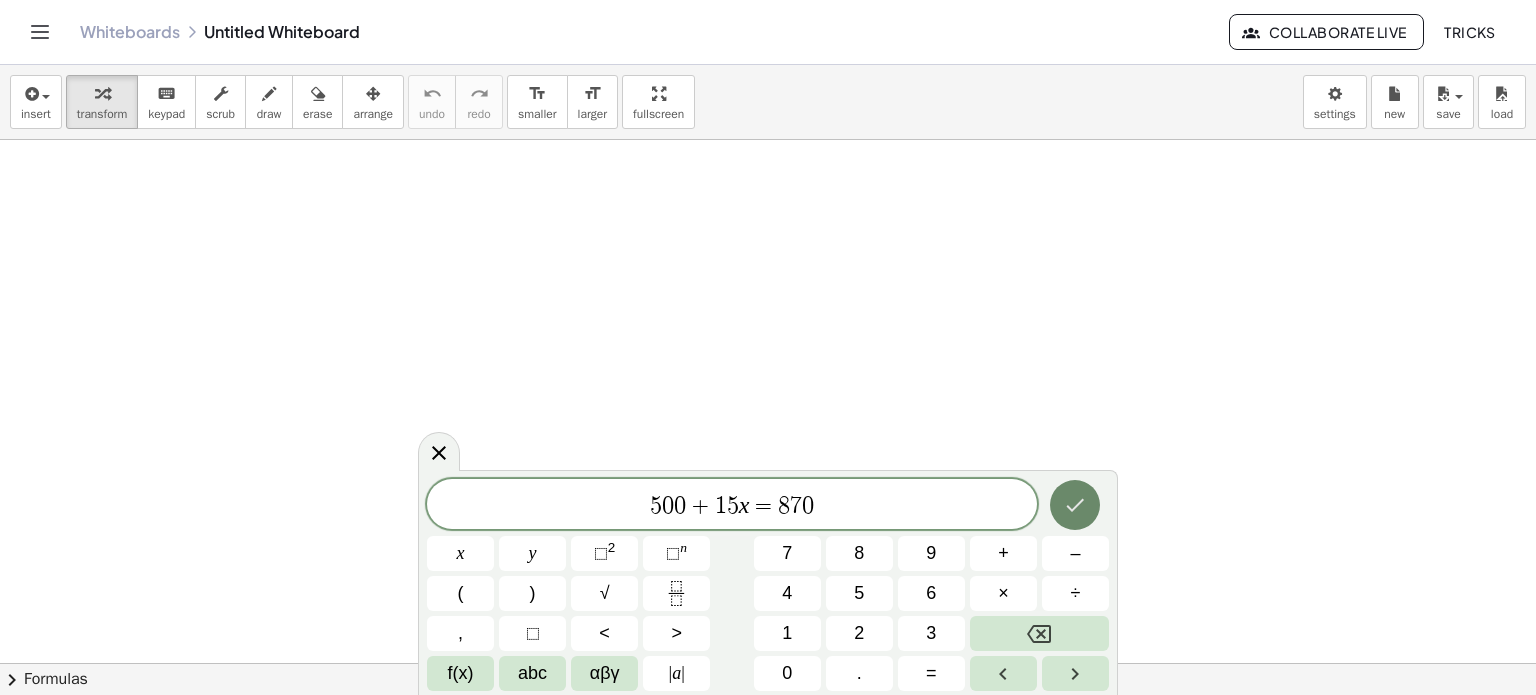 click at bounding box center (1075, 505) 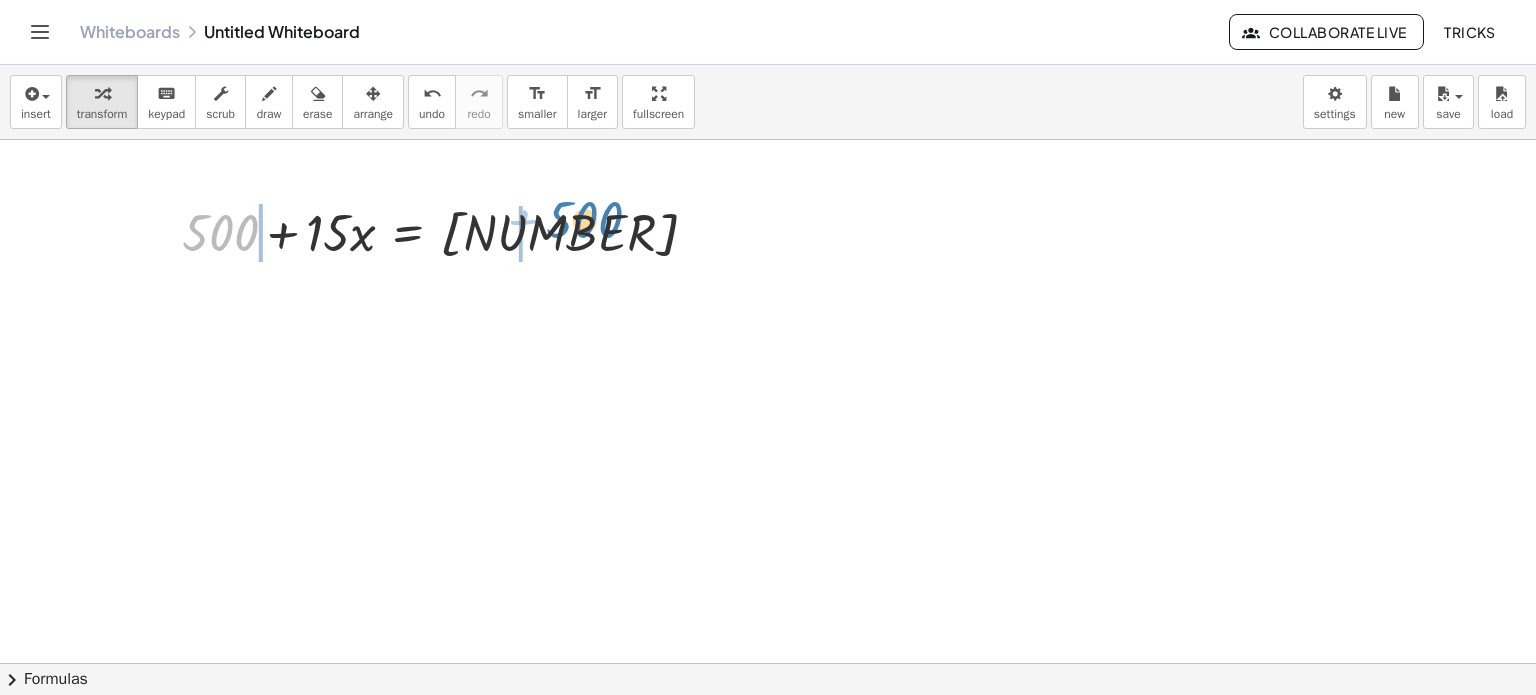 drag, startPoint x: 216, startPoint y: 235, endPoint x: 580, endPoint y: 223, distance: 364.19775 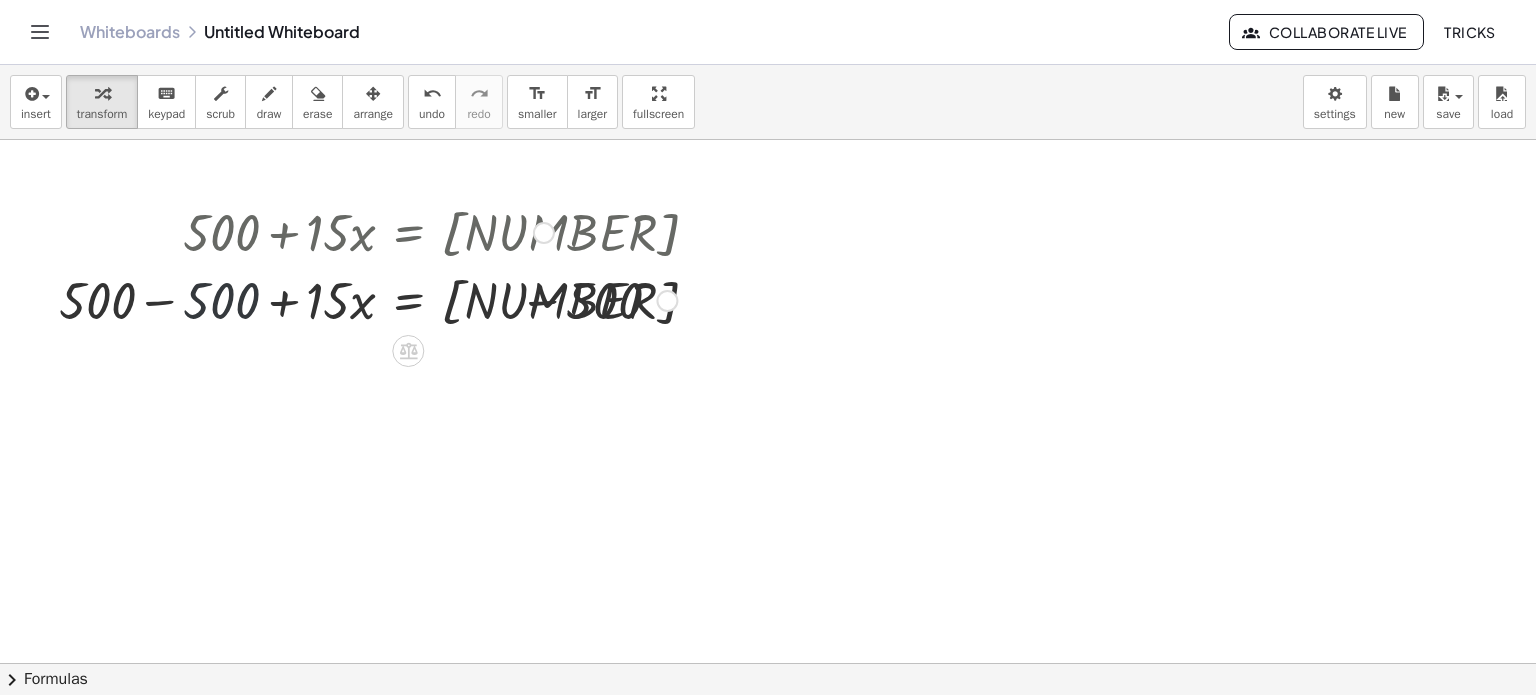click at bounding box center (368, 299) 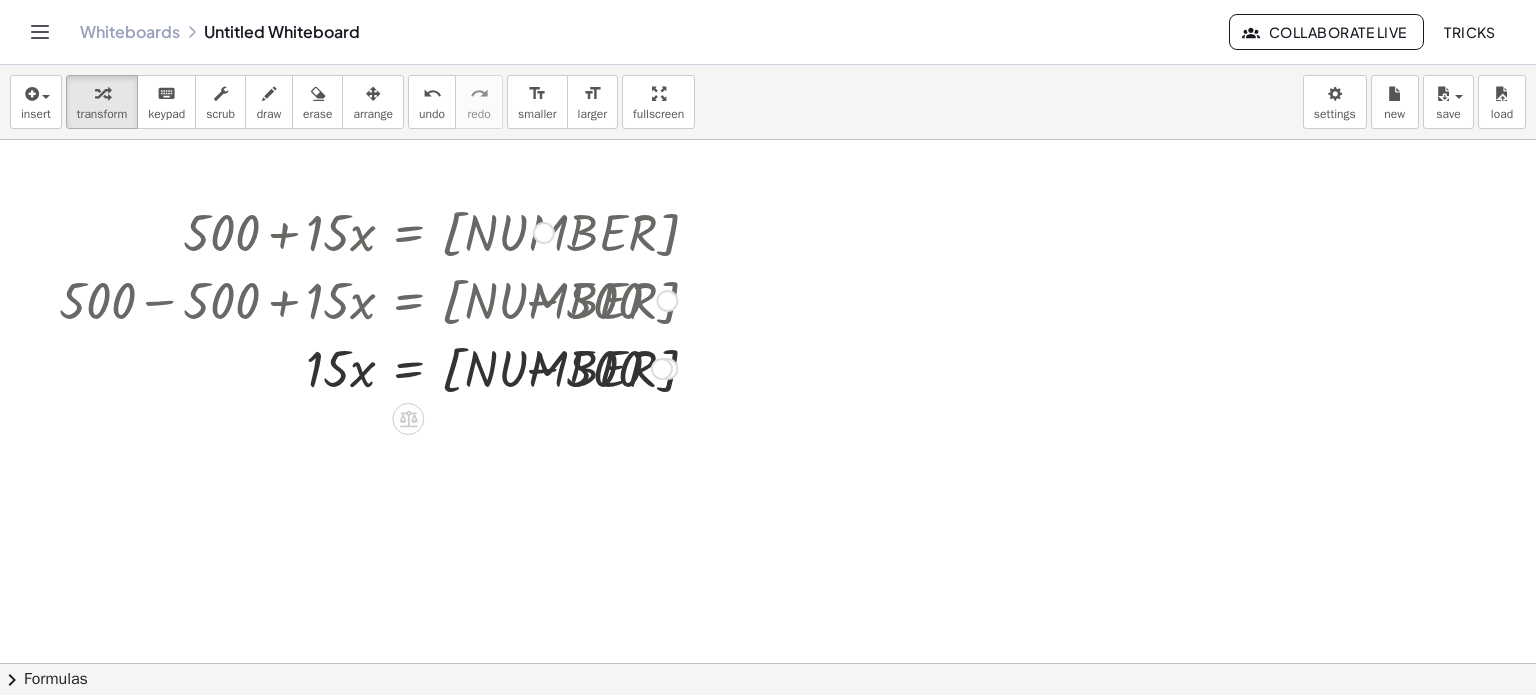 click at bounding box center [368, 367] 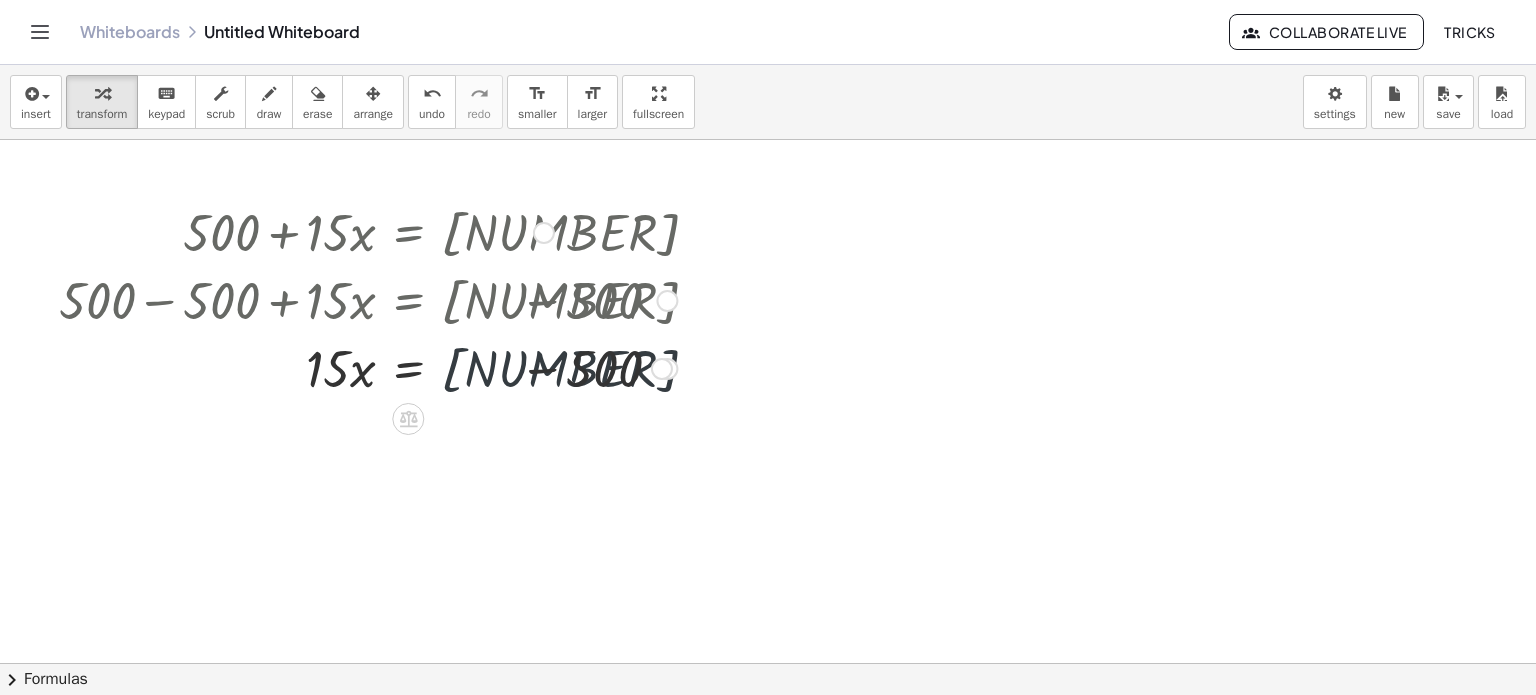 click at bounding box center (368, 367) 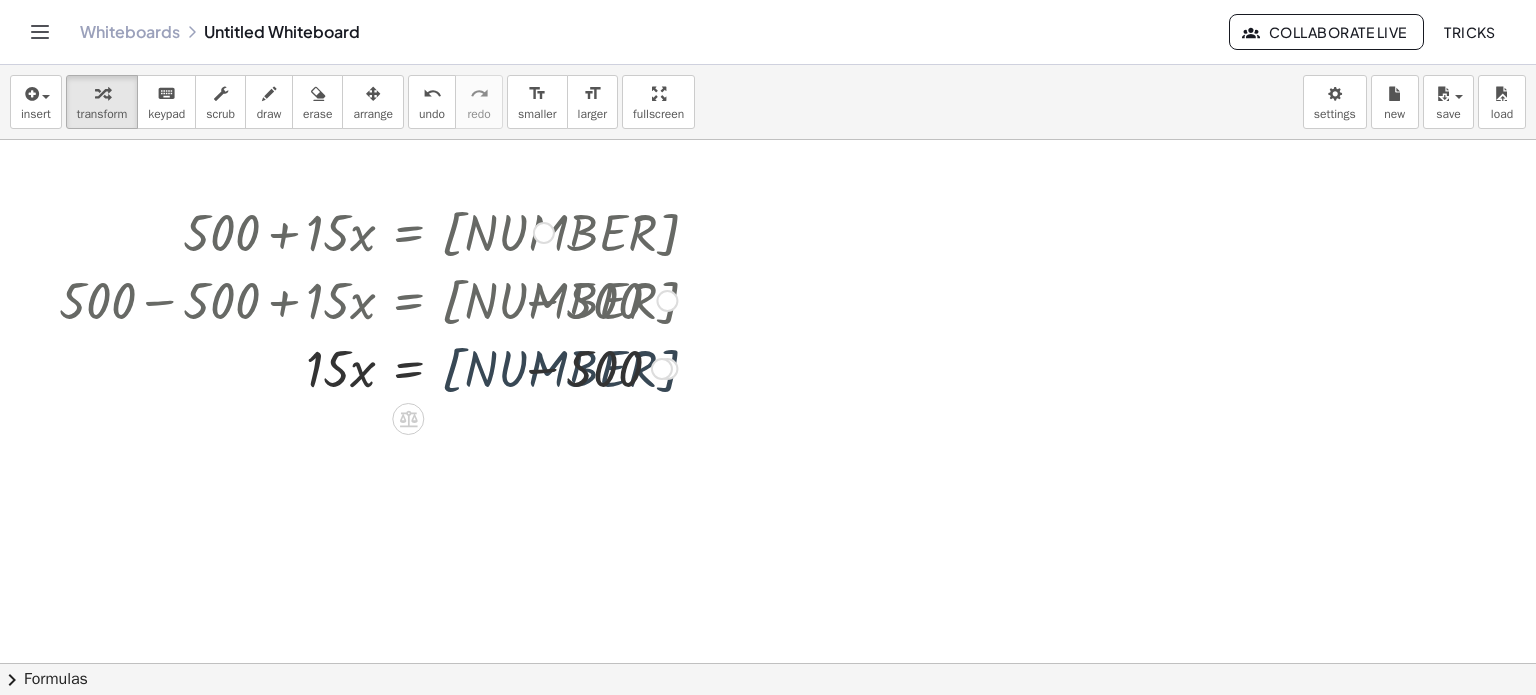 click at bounding box center (368, 367) 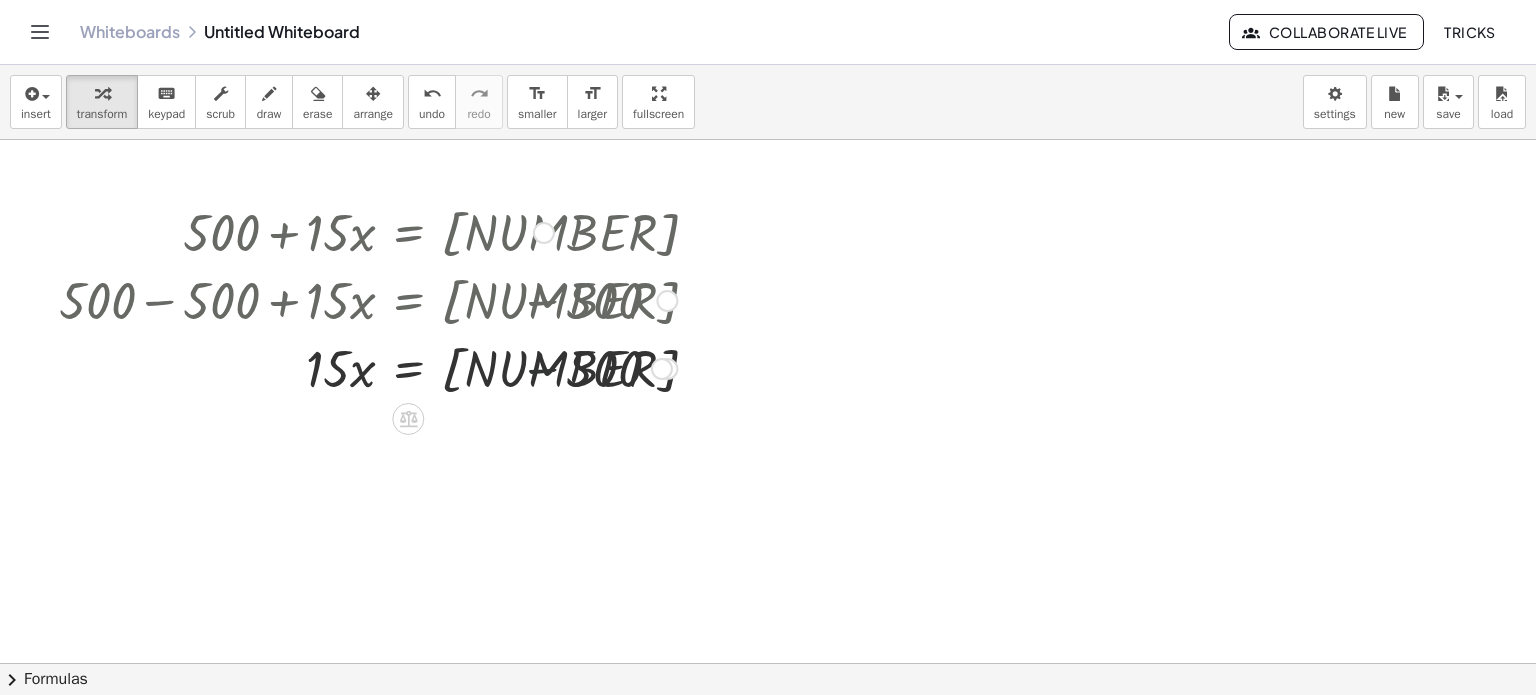 click at bounding box center (368, 367) 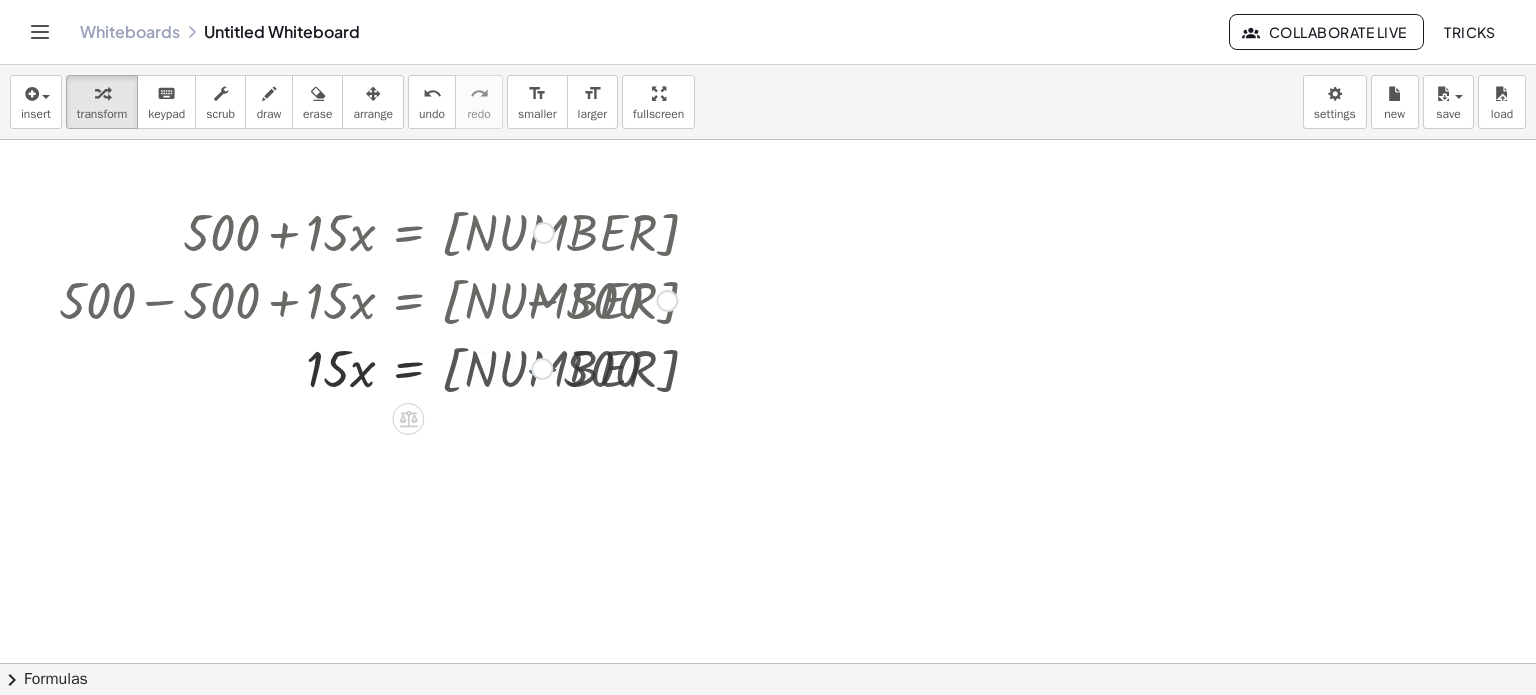 click at bounding box center (368, 367) 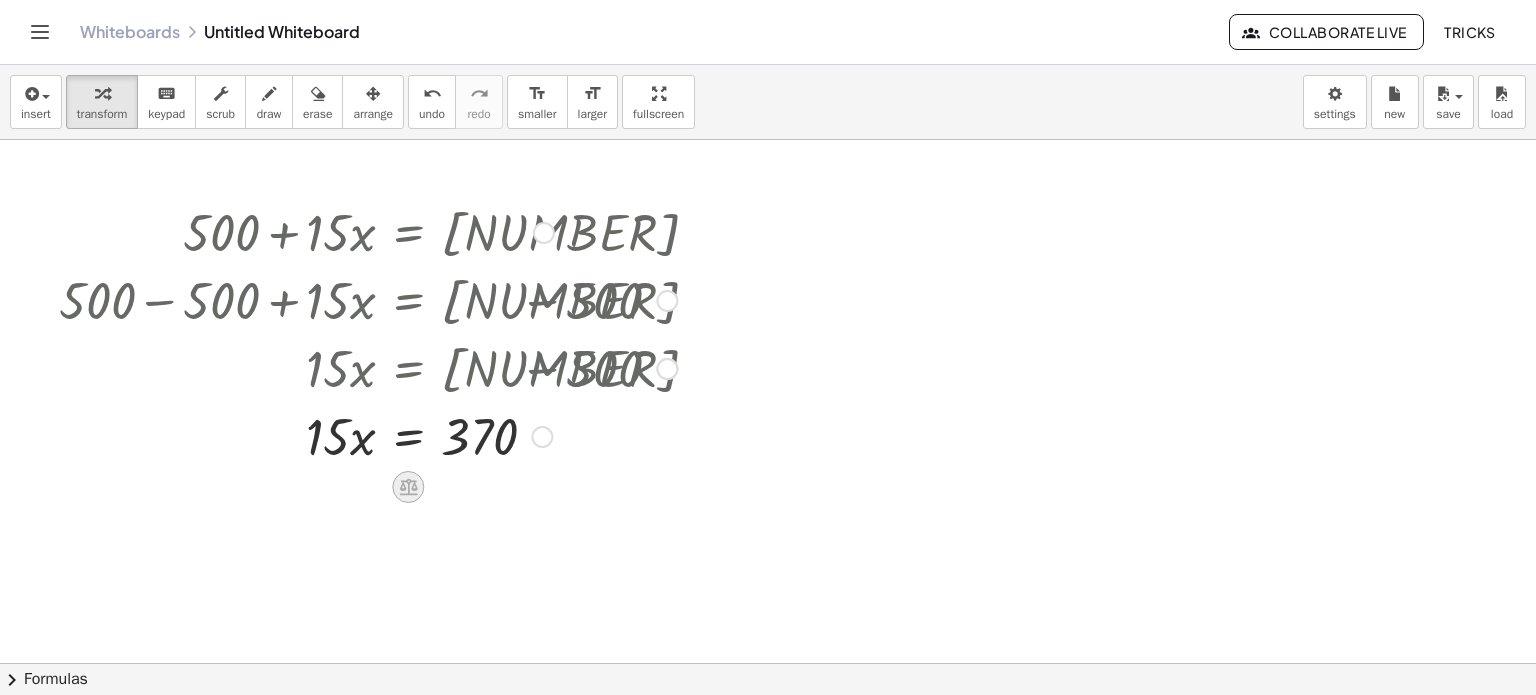 click 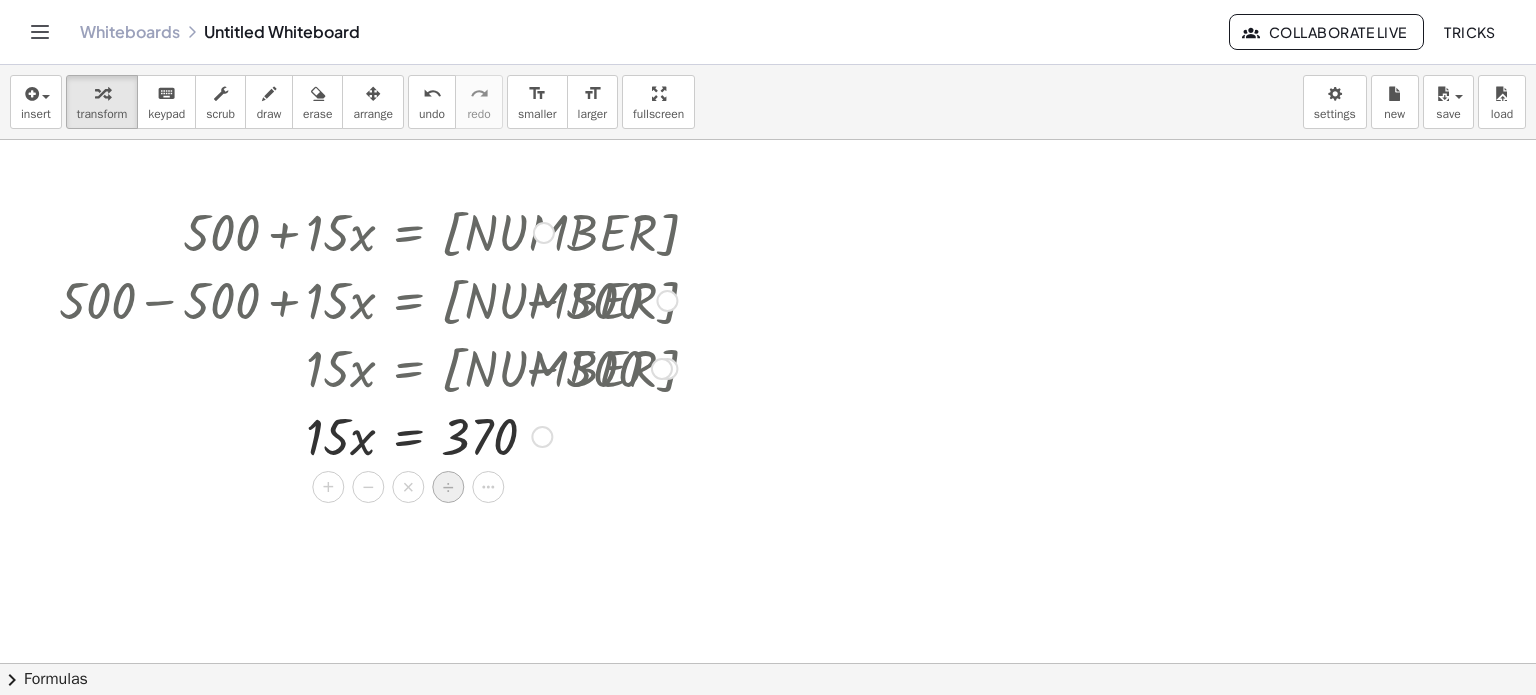 click on "÷" at bounding box center [448, 487] 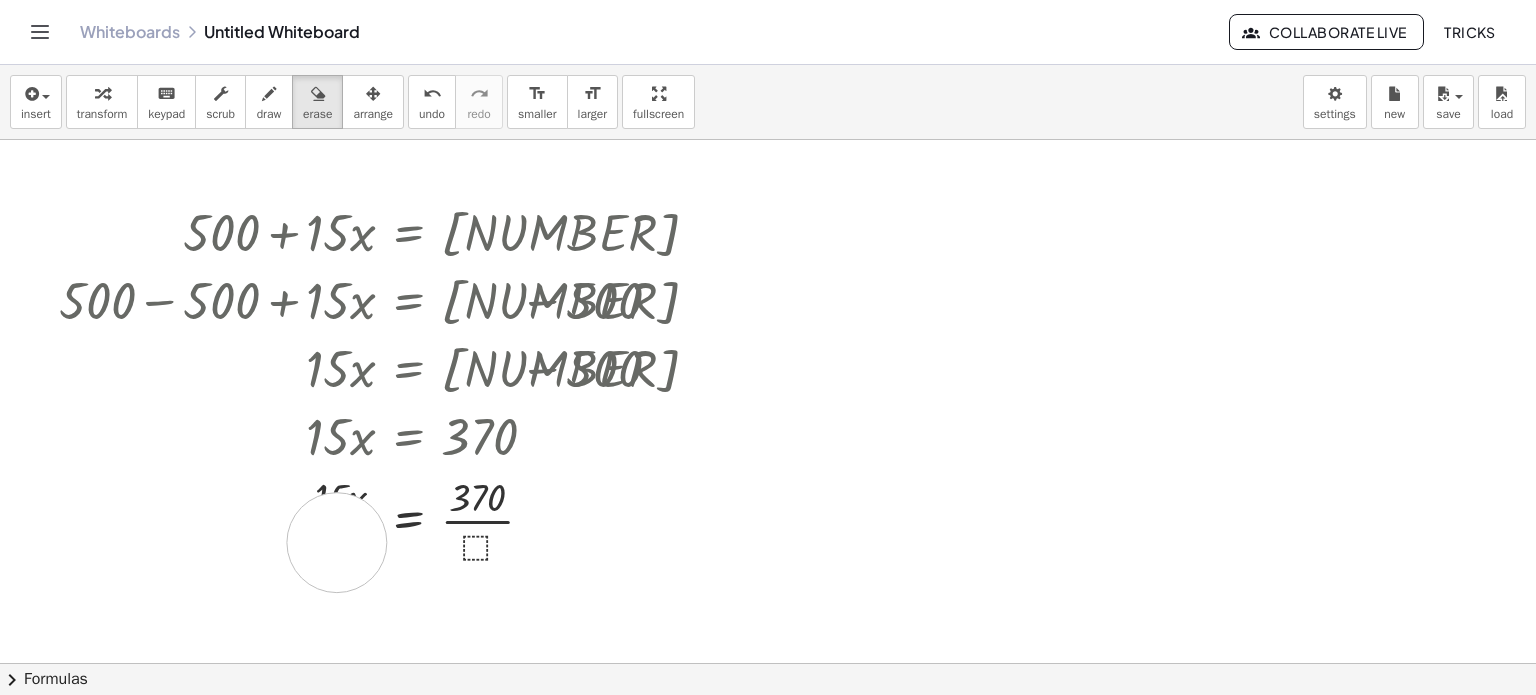 click at bounding box center [768, 729] 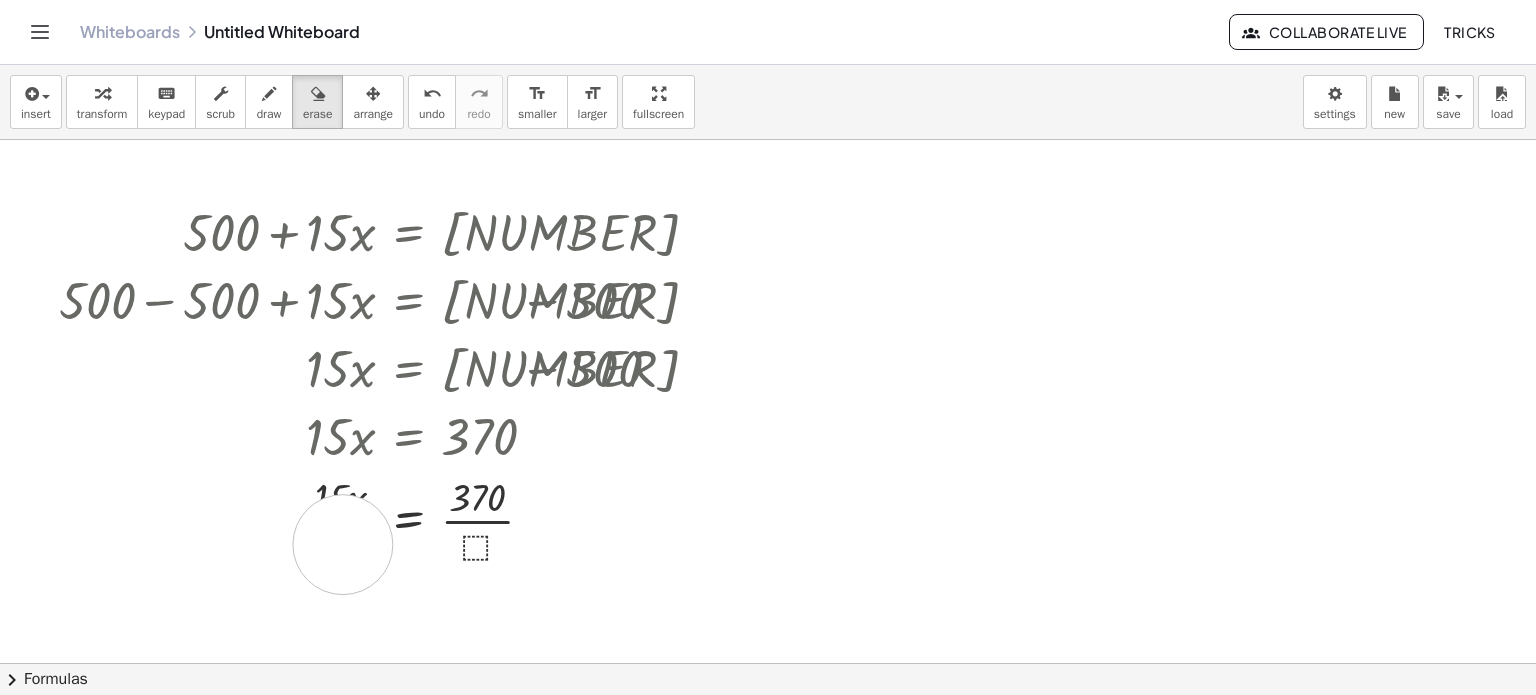 click at bounding box center (768, 729) 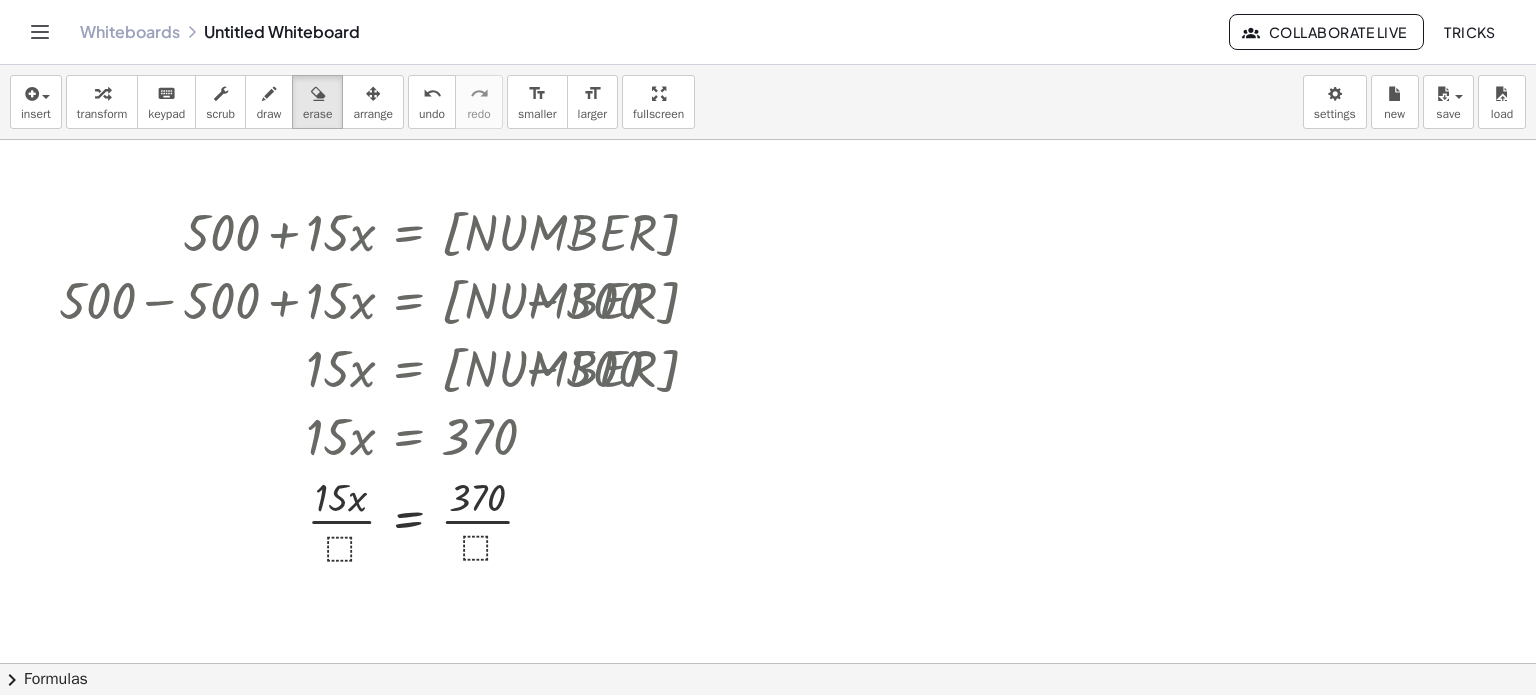 click at bounding box center [768, 729] 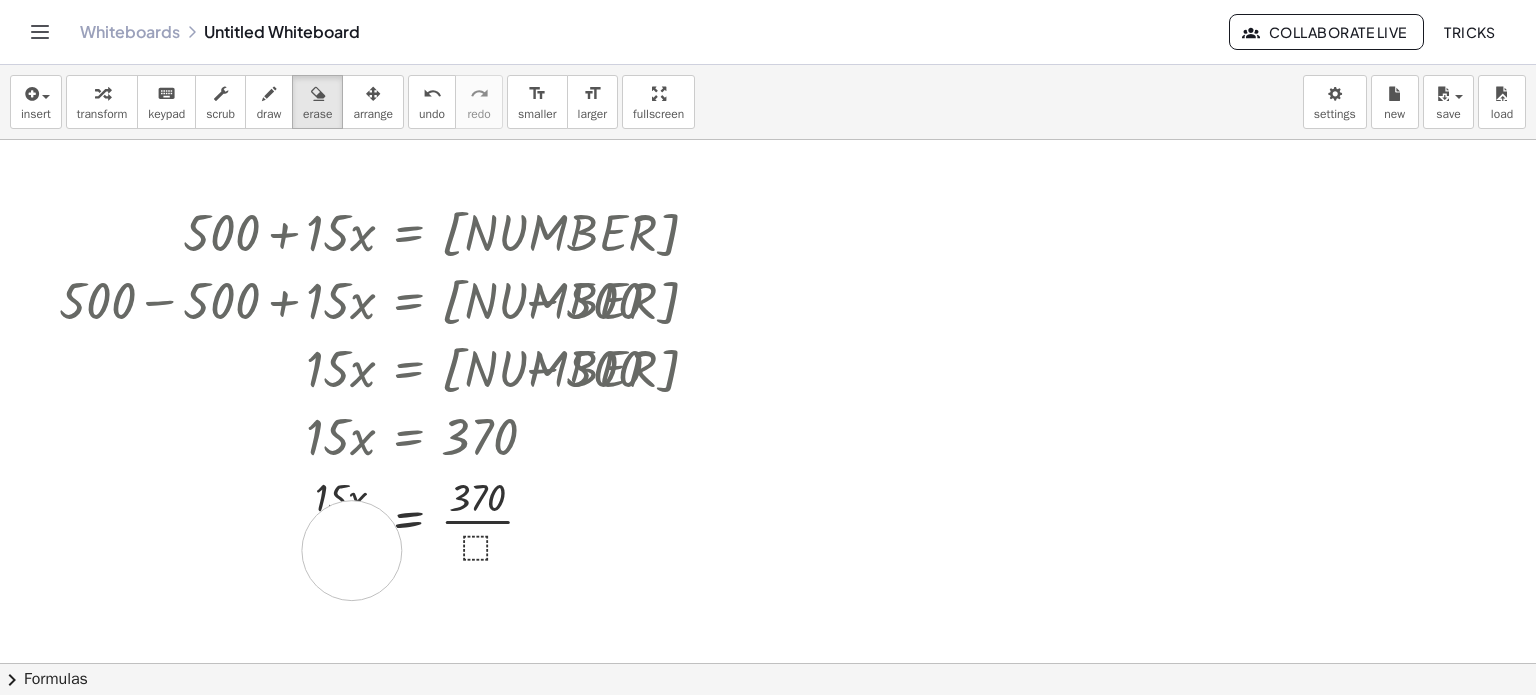click at bounding box center [768, 729] 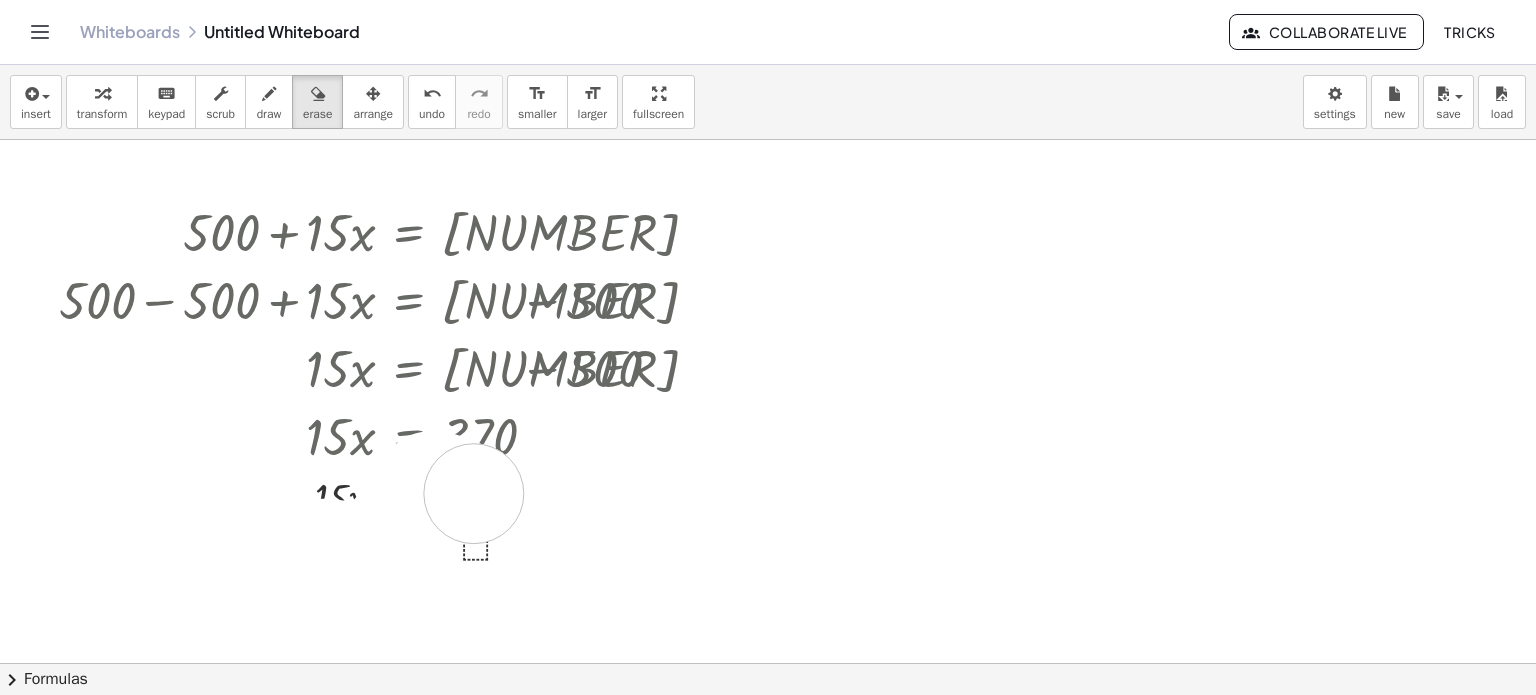 drag, startPoint x: 352, startPoint y: 550, endPoint x: 486, endPoint y: 495, distance: 144.84819 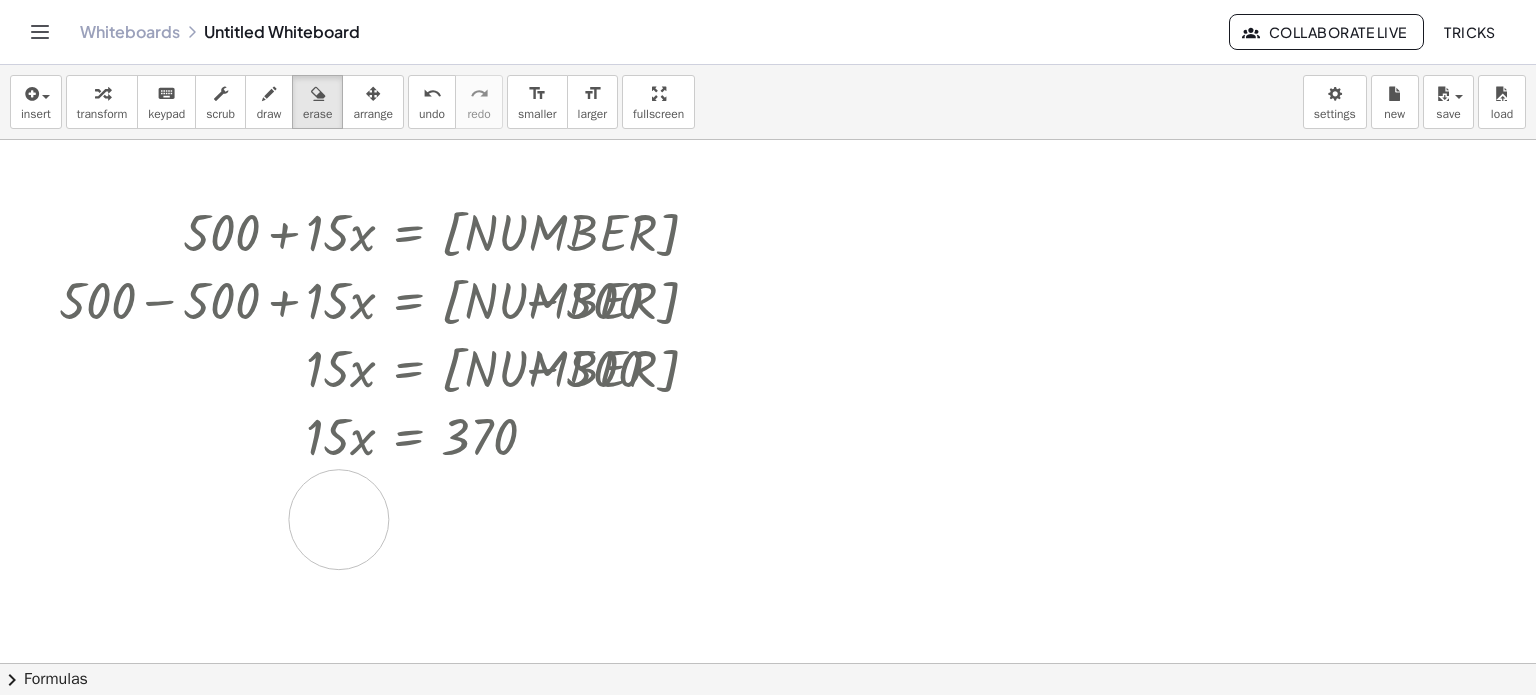drag, startPoint x: 480, startPoint y: 535, endPoint x: 328, endPoint y: 519, distance: 152.83978 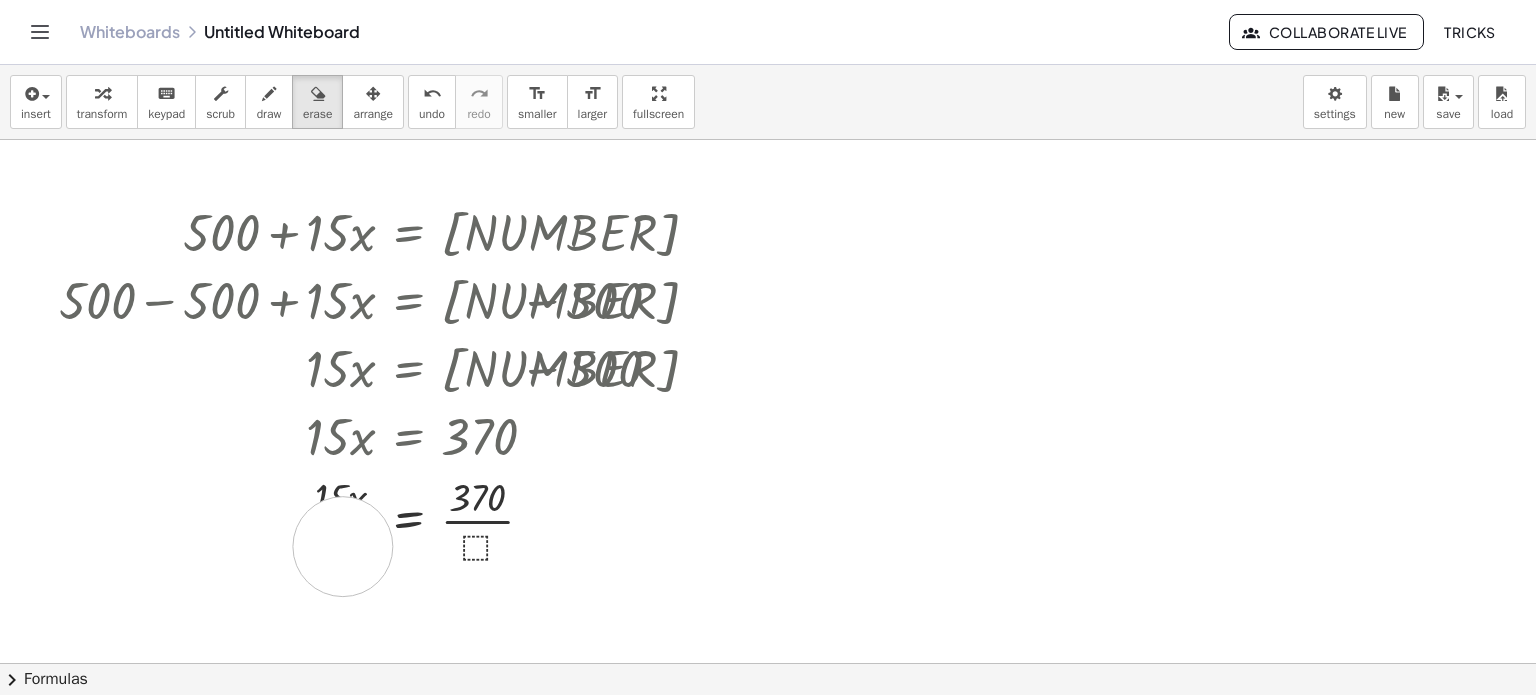 click at bounding box center [768, 729] 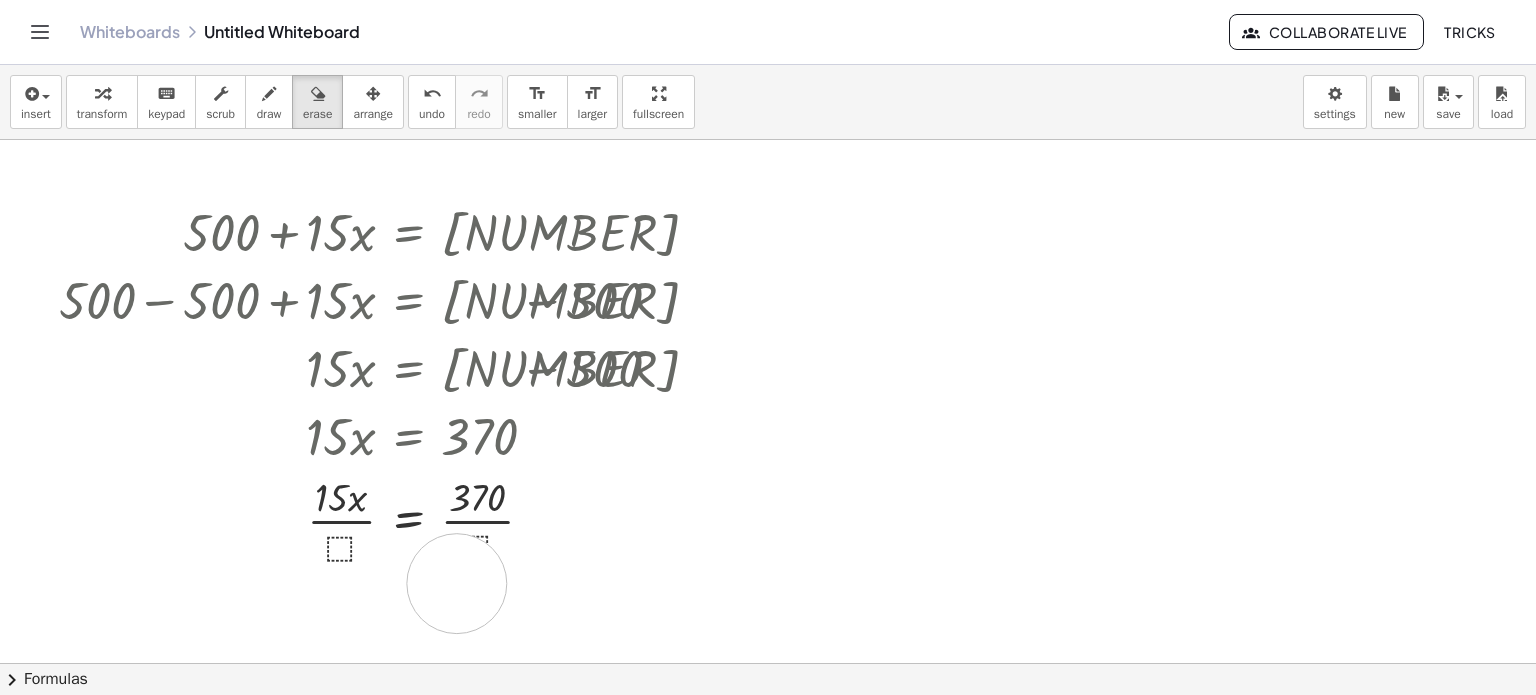 click at bounding box center [768, 729] 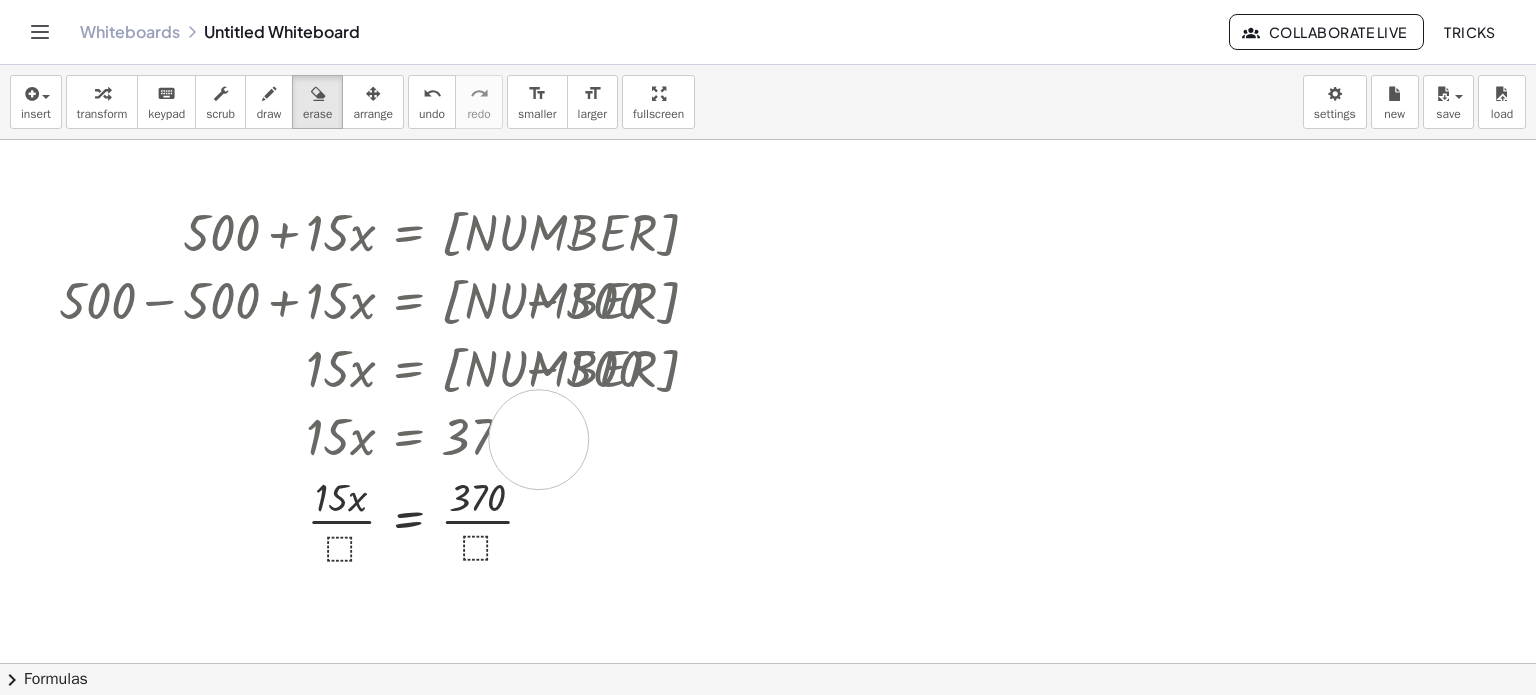 click at bounding box center [768, 729] 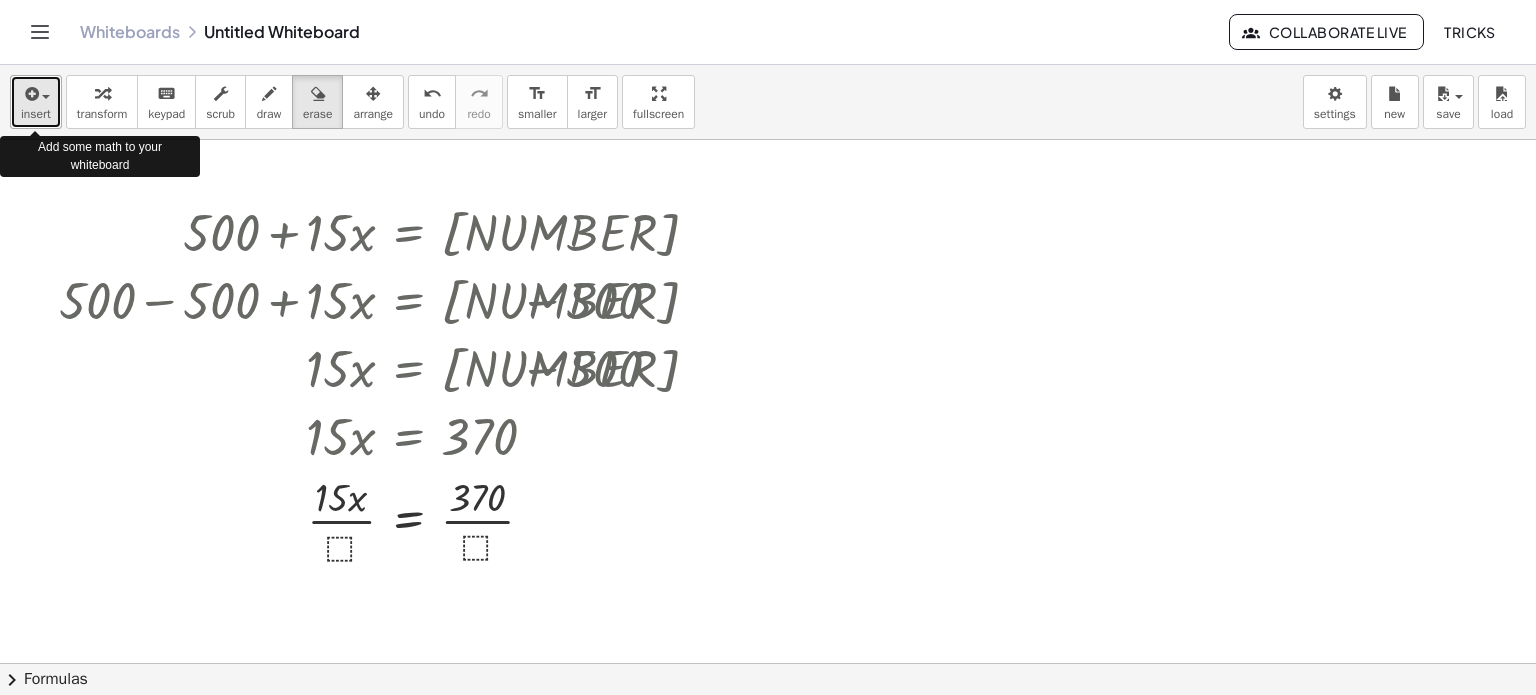 click at bounding box center (30, 94) 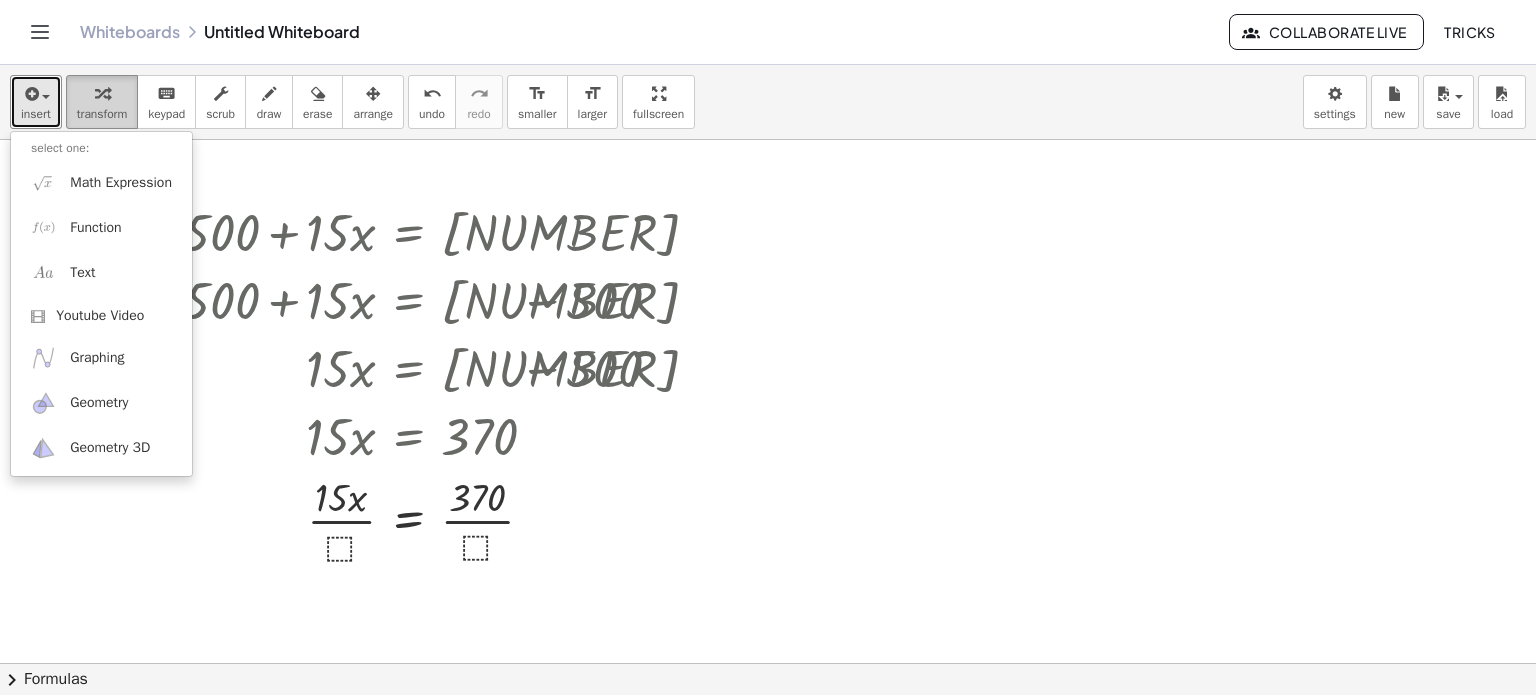 click at bounding box center (102, 93) 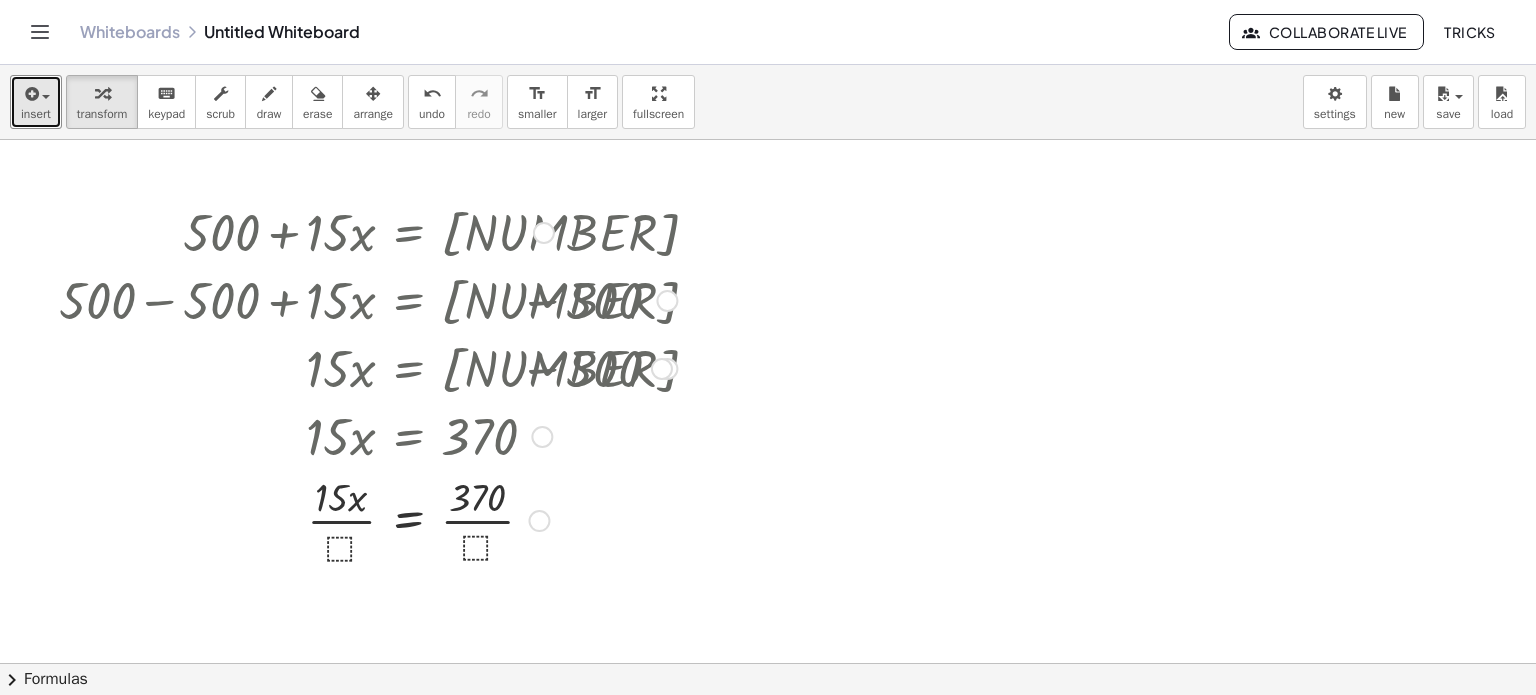 click at bounding box center (539, 521) 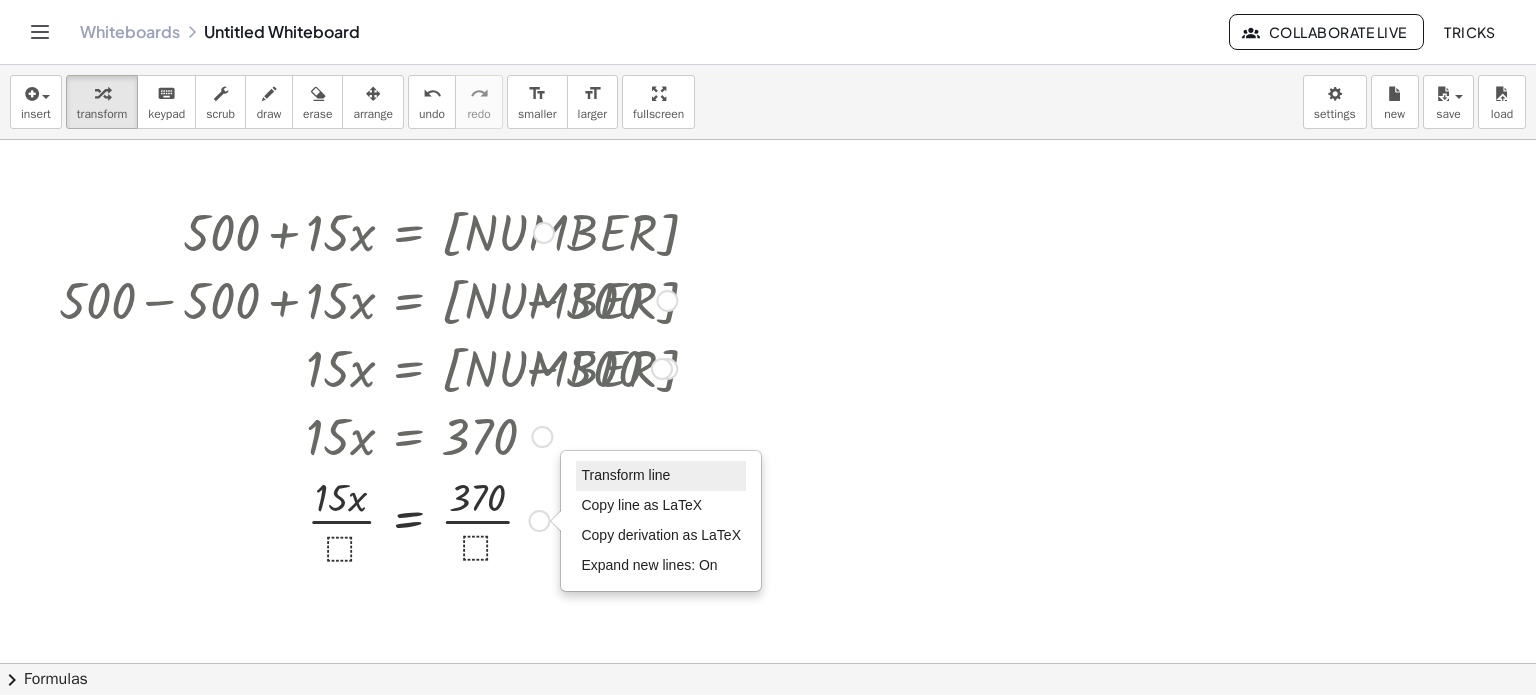 click on "Transform line" at bounding box center (625, 475) 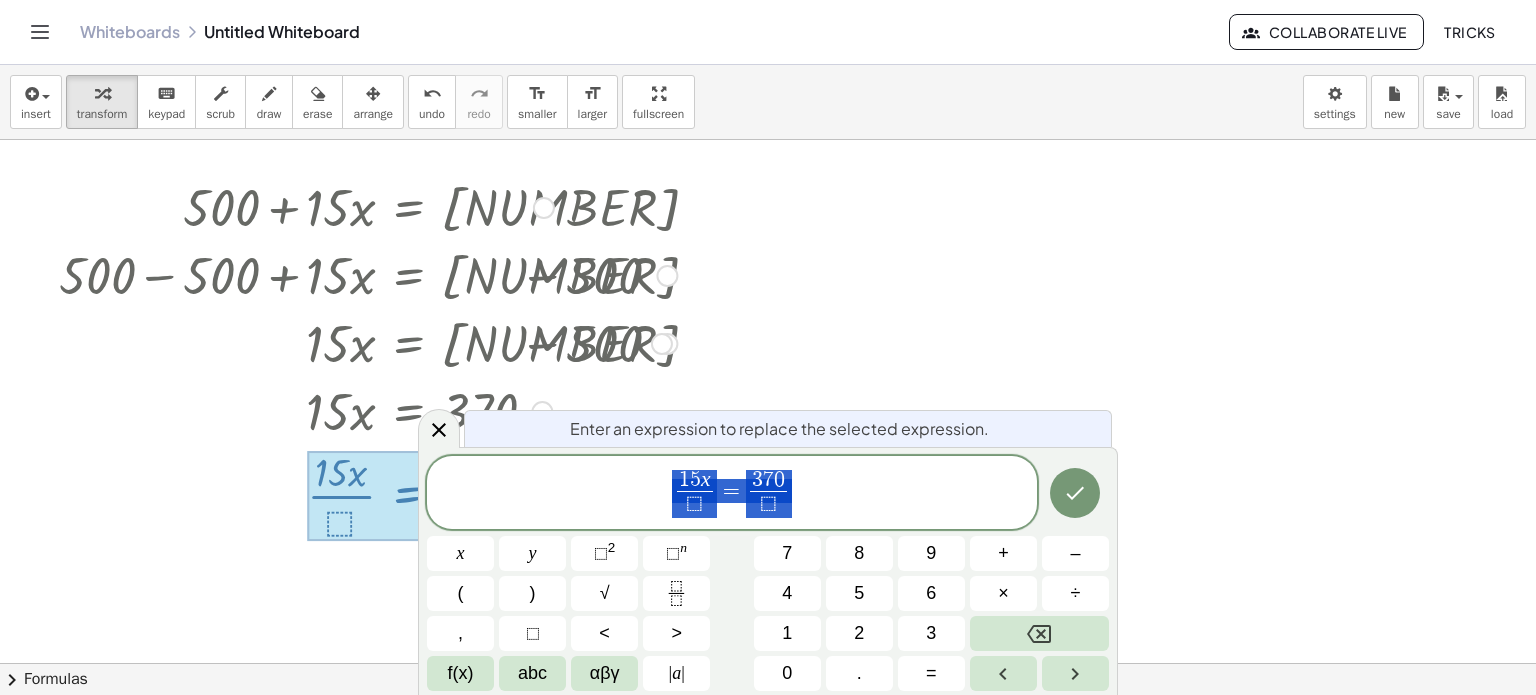 scroll, scrollTop: 42, scrollLeft: 0, axis: vertical 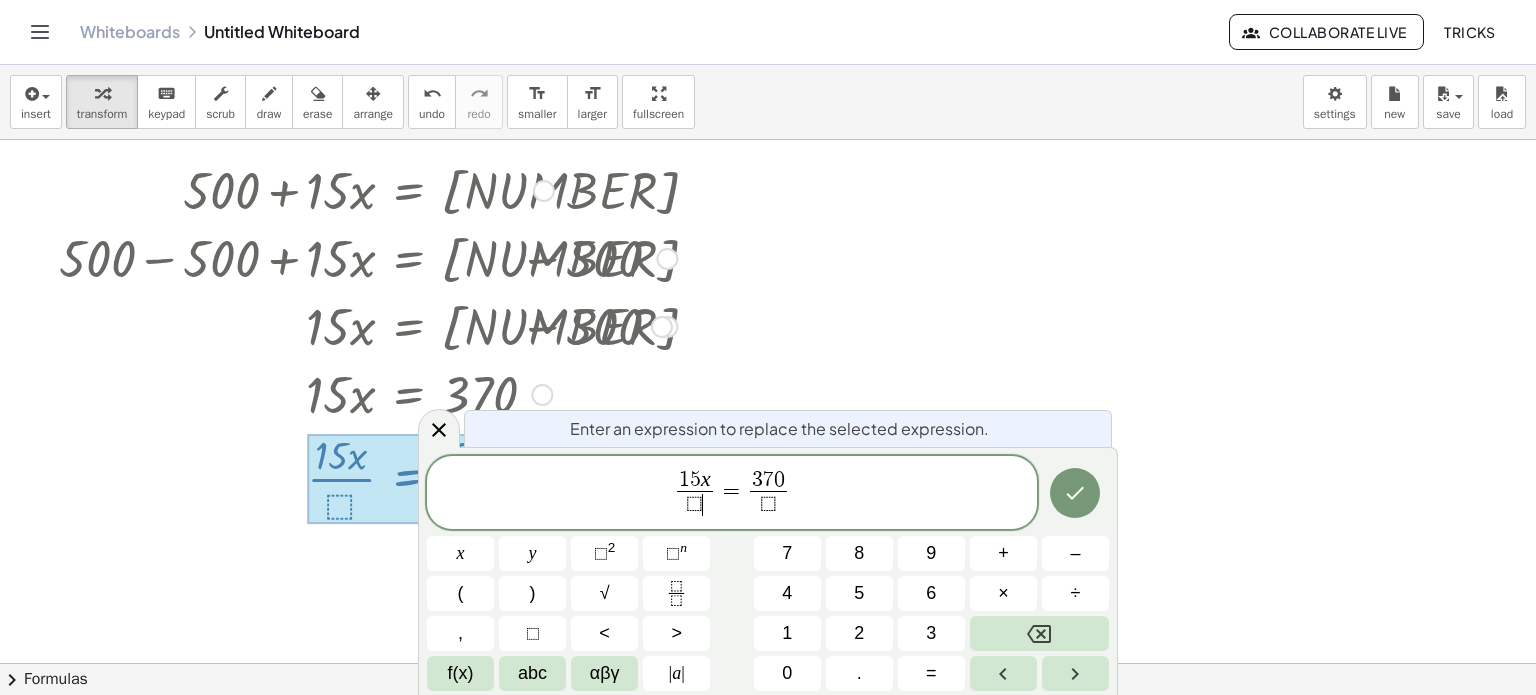 click on "⬚ ​" at bounding box center [695, 504] 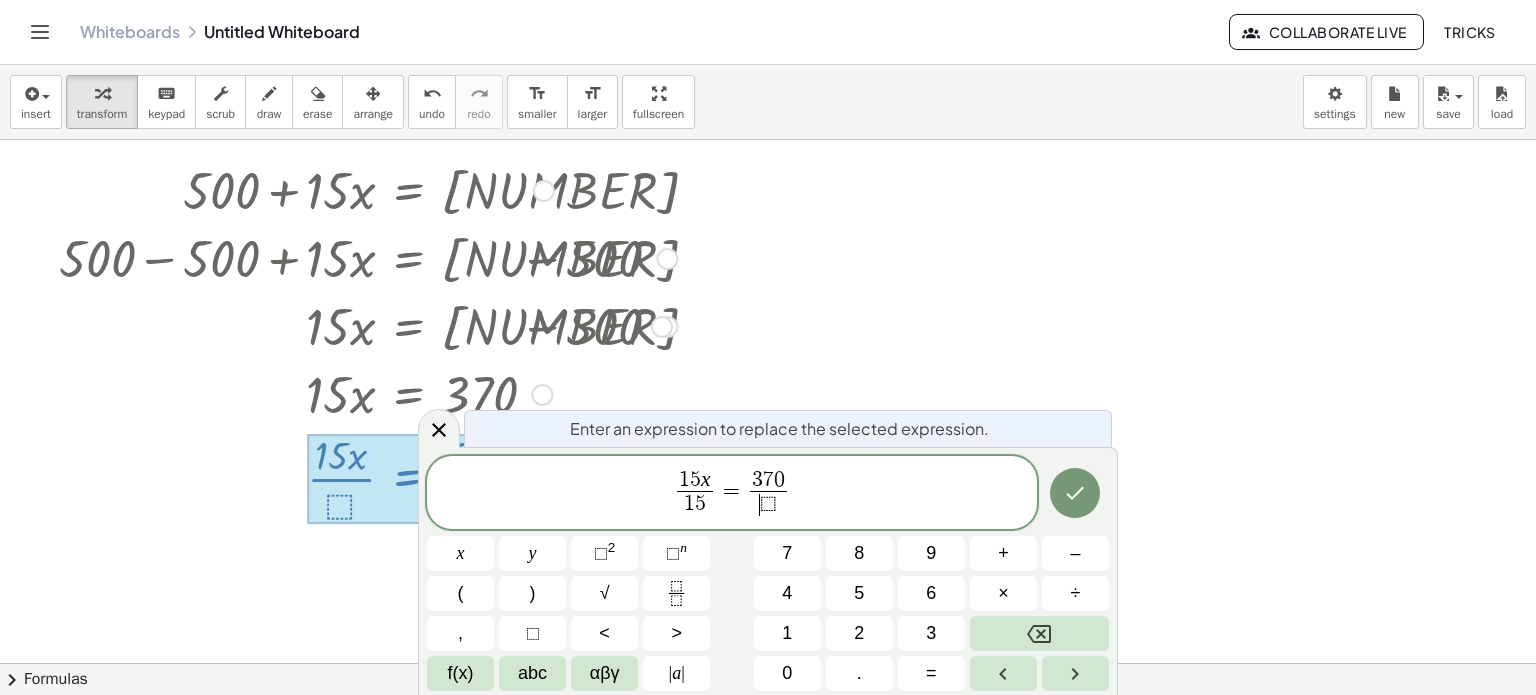 click on "⬚" at bounding box center [768, 504] 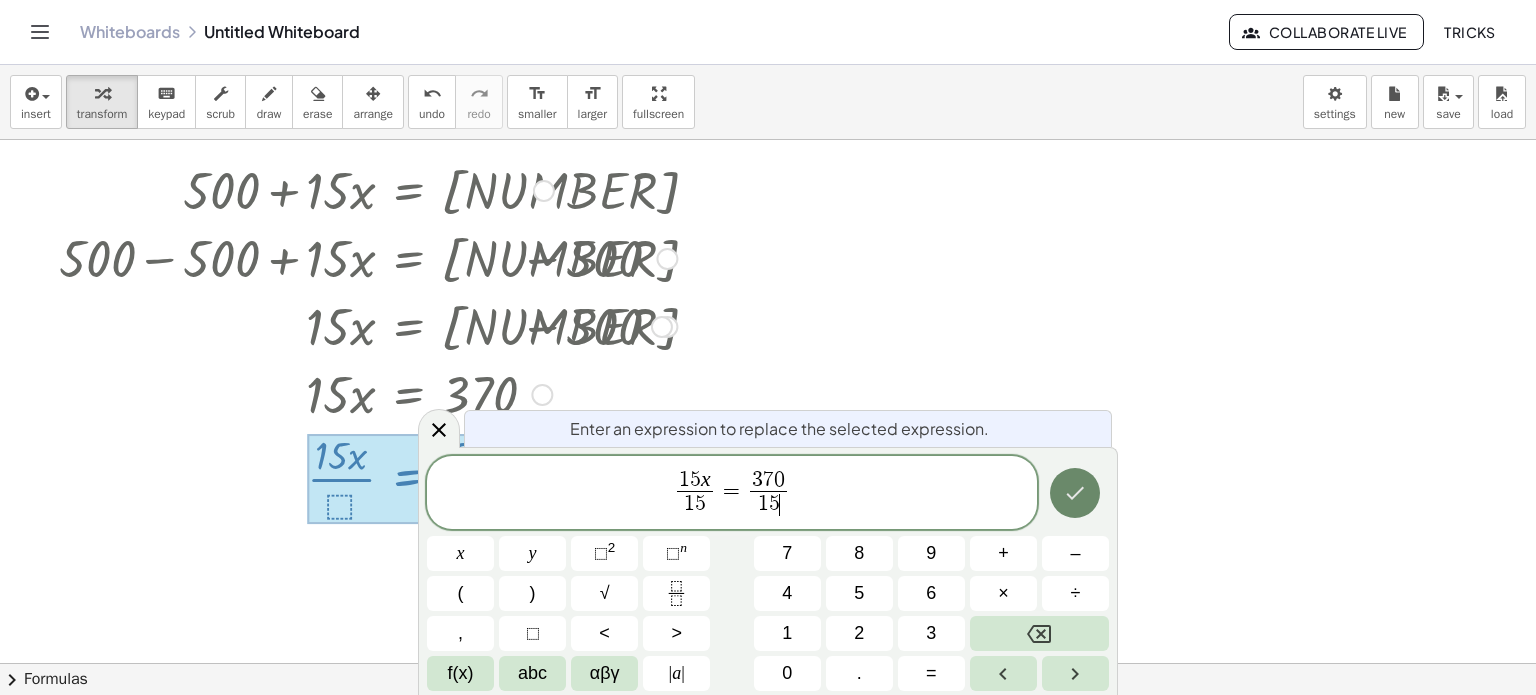 click 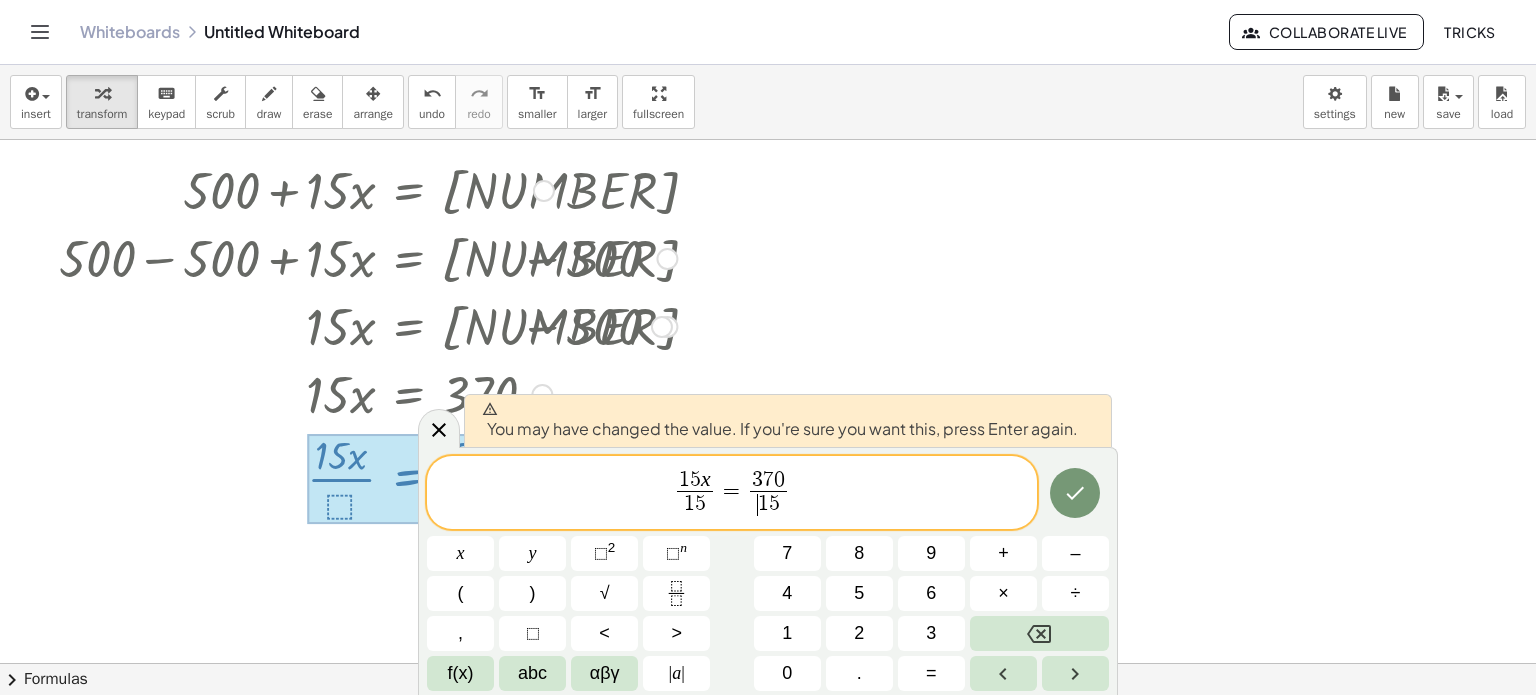 click on "1" at bounding box center [763, 504] 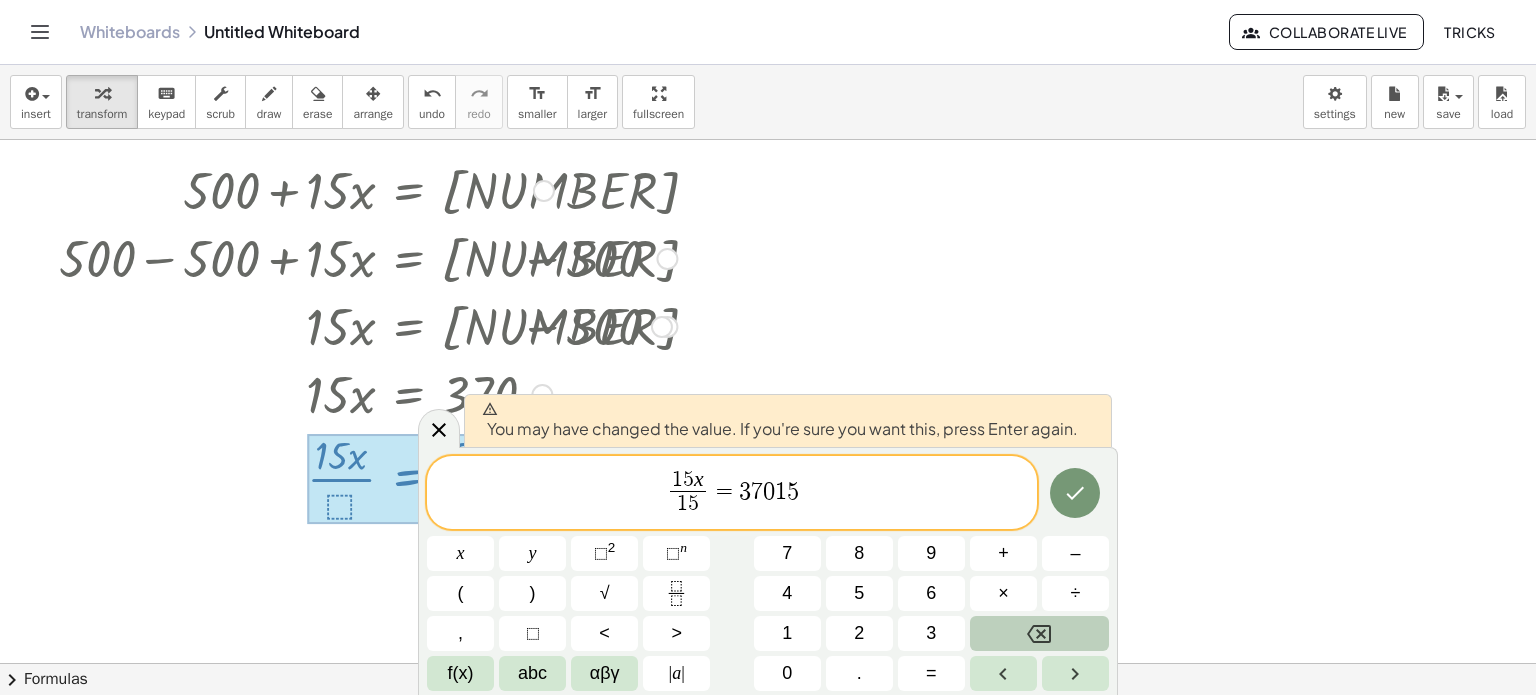click at bounding box center (1039, 633) 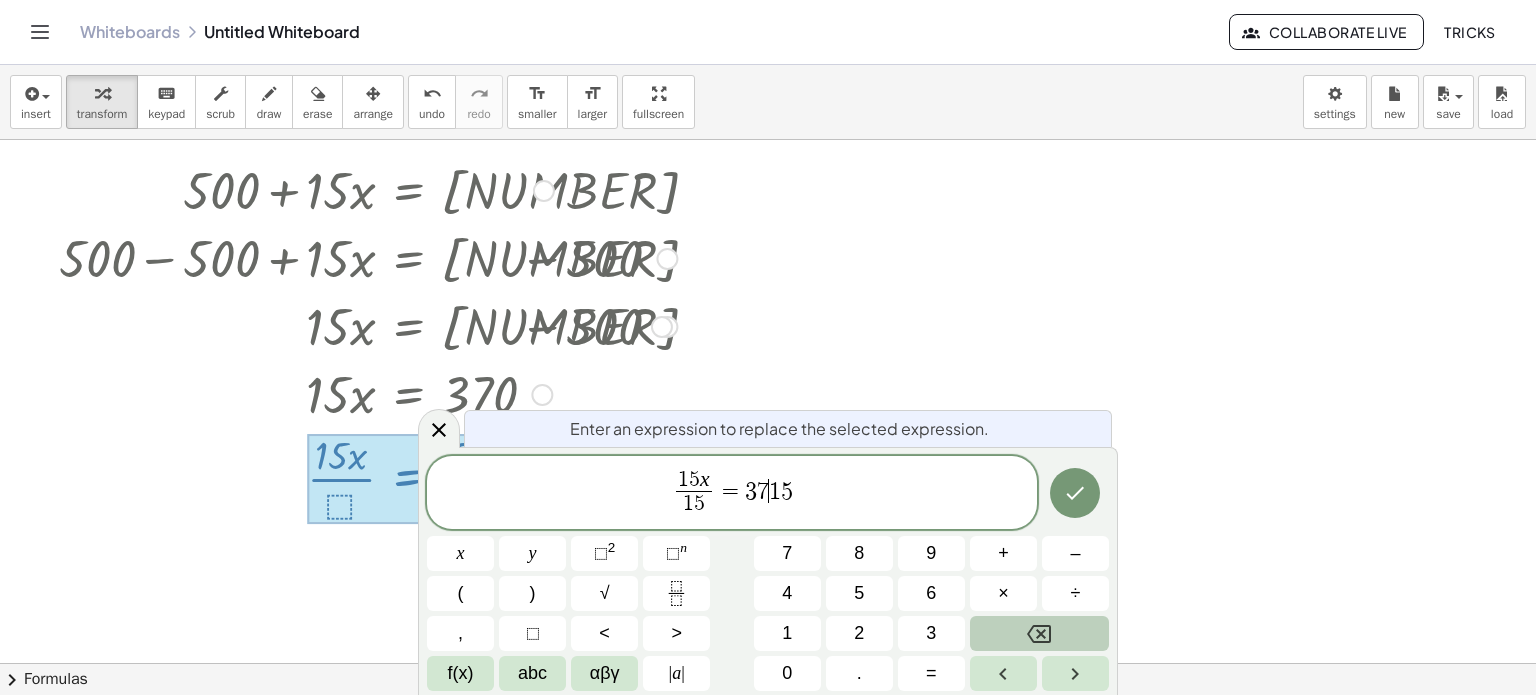 click at bounding box center [1039, 633] 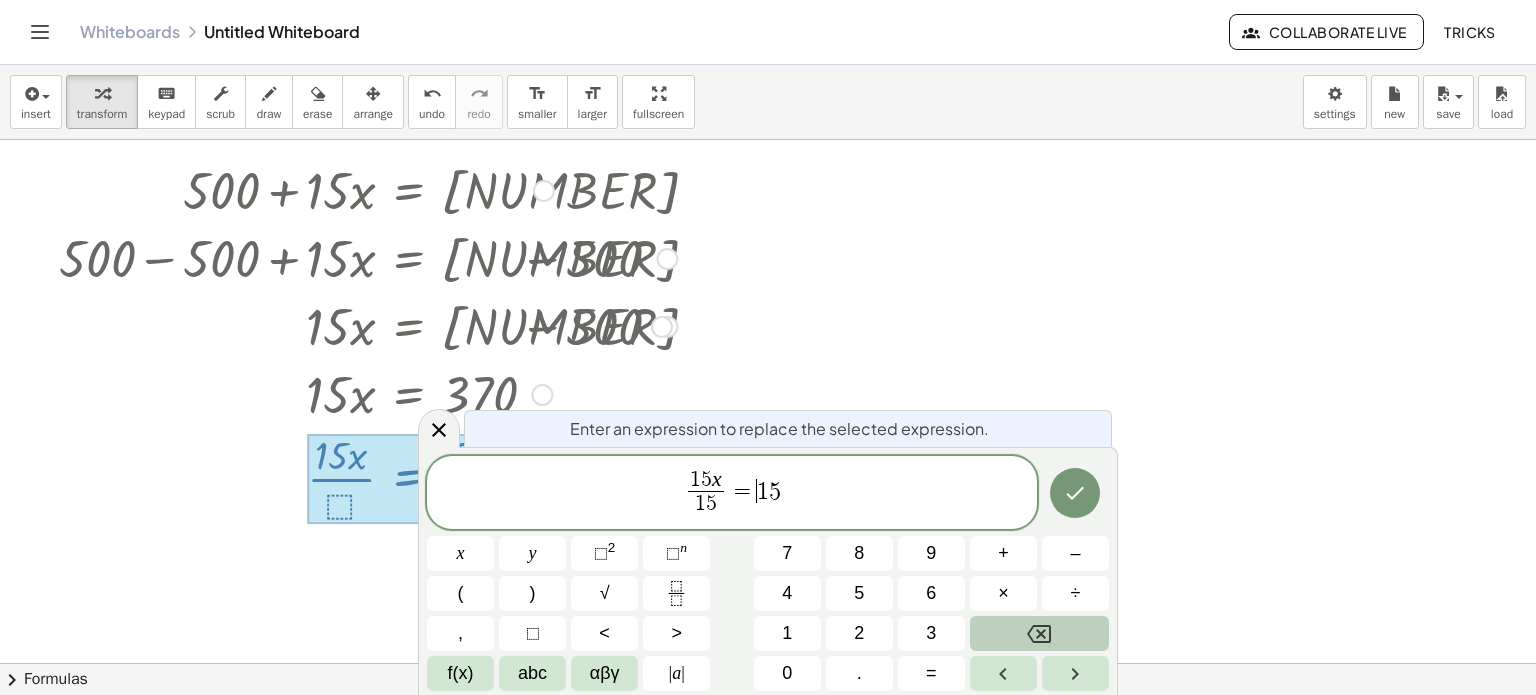 click at bounding box center [1039, 633] 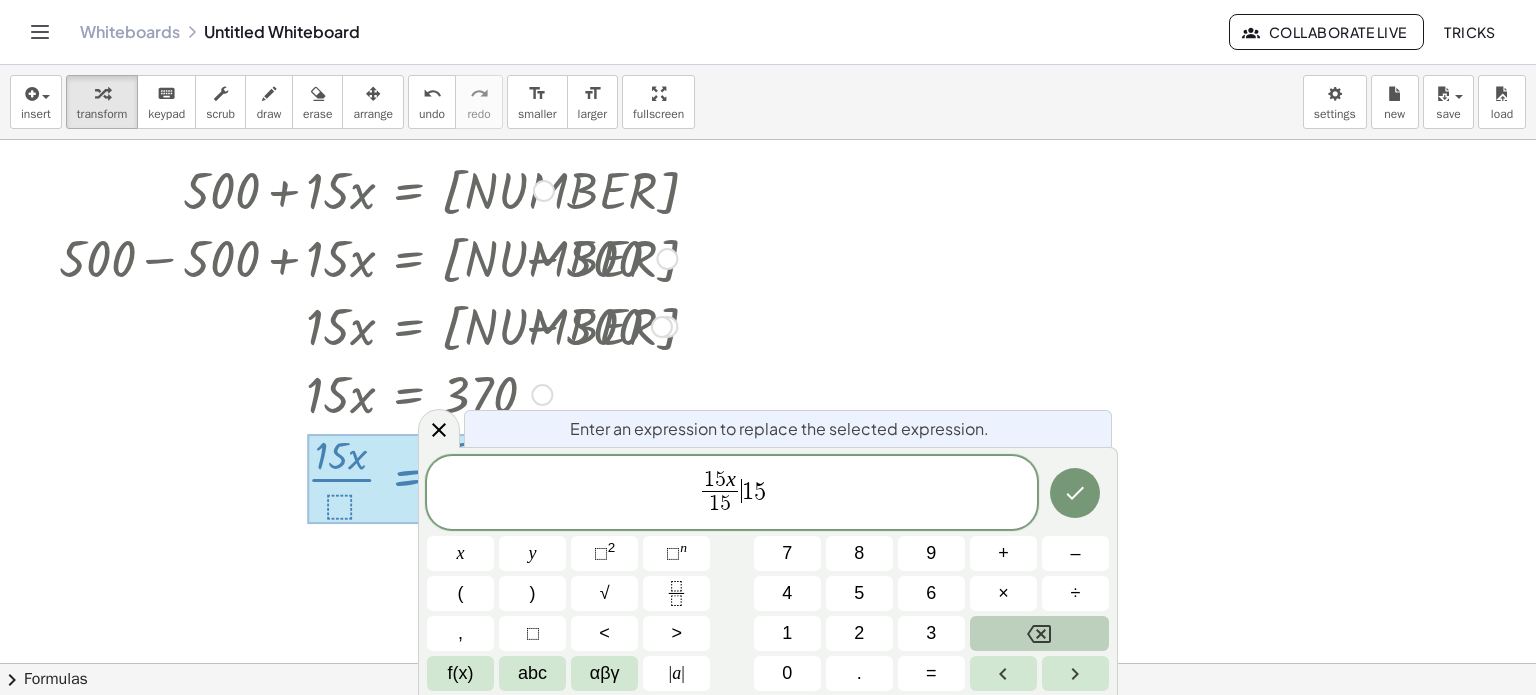 click at bounding box center [1039, 633] 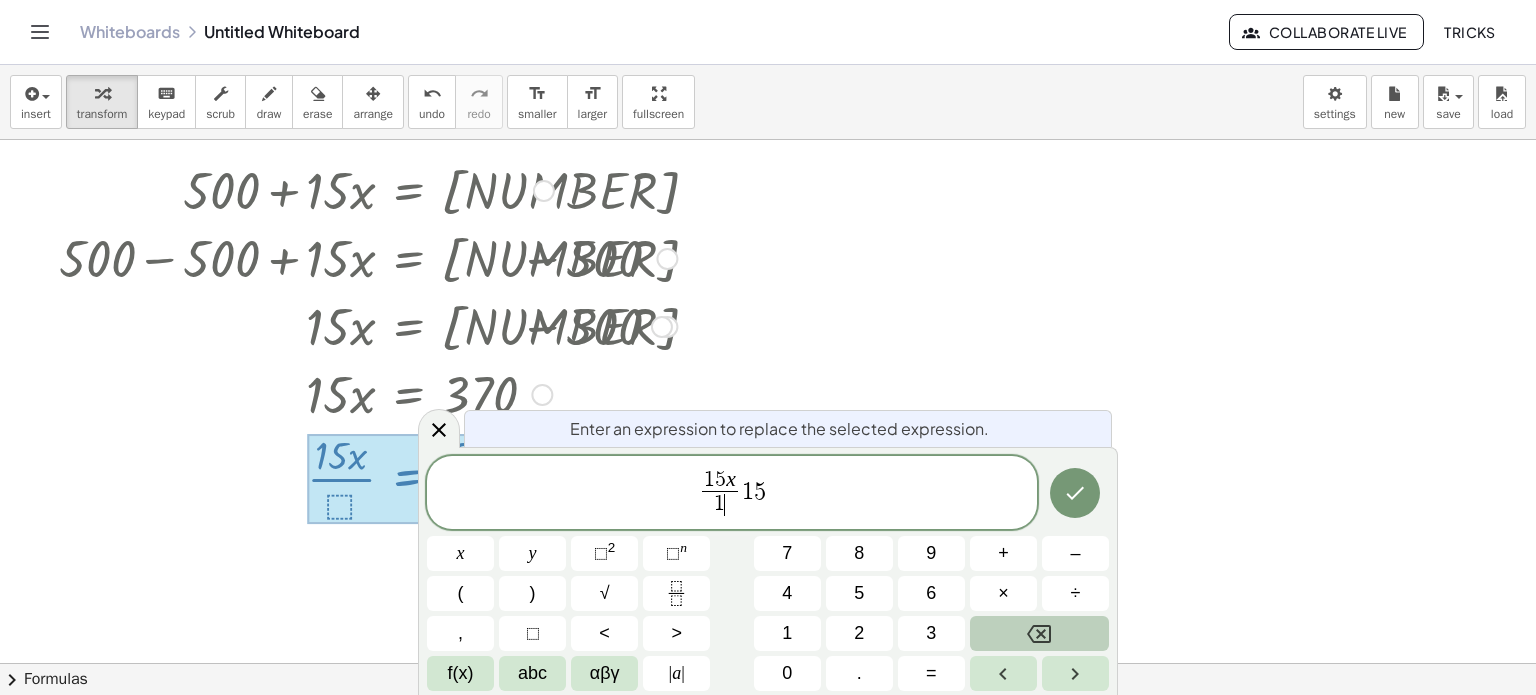 click at bounding box center (1039, 633) 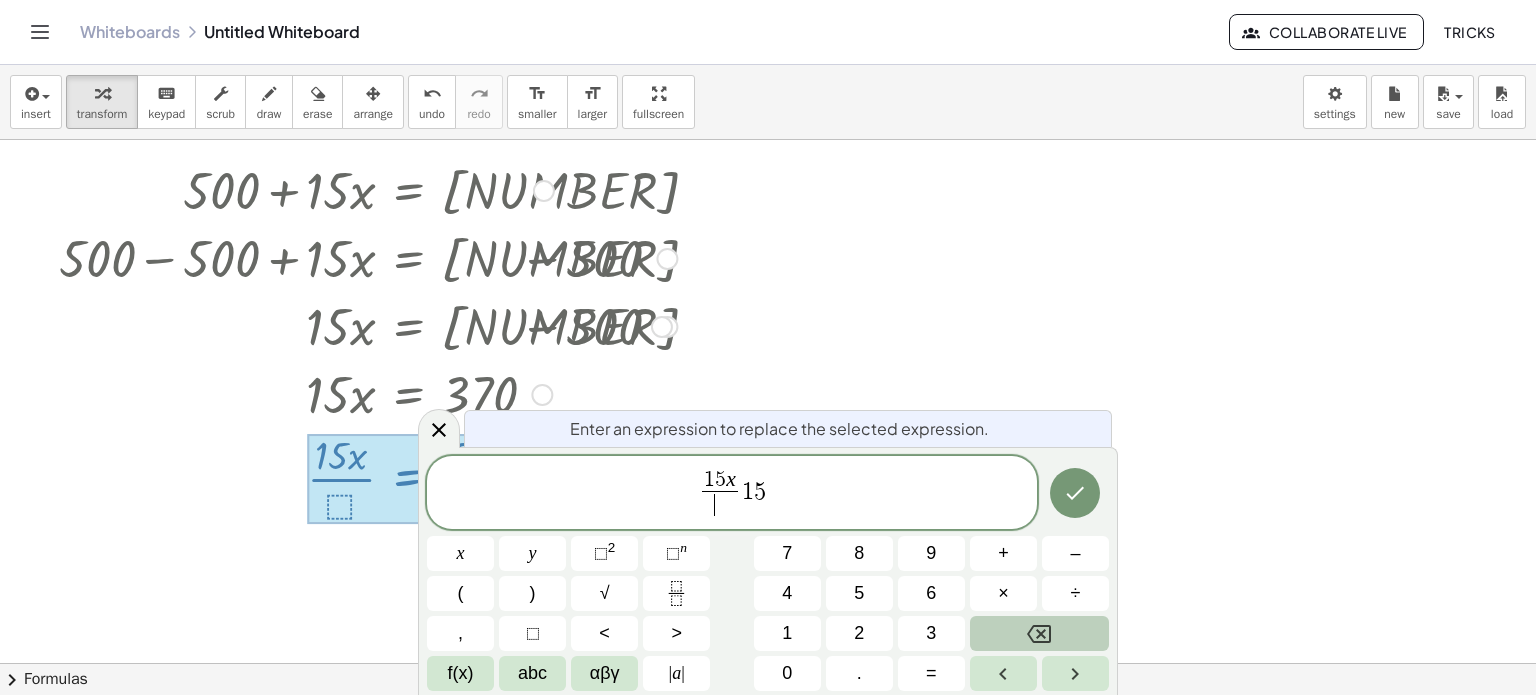 click at bounding box center [1039, 633] 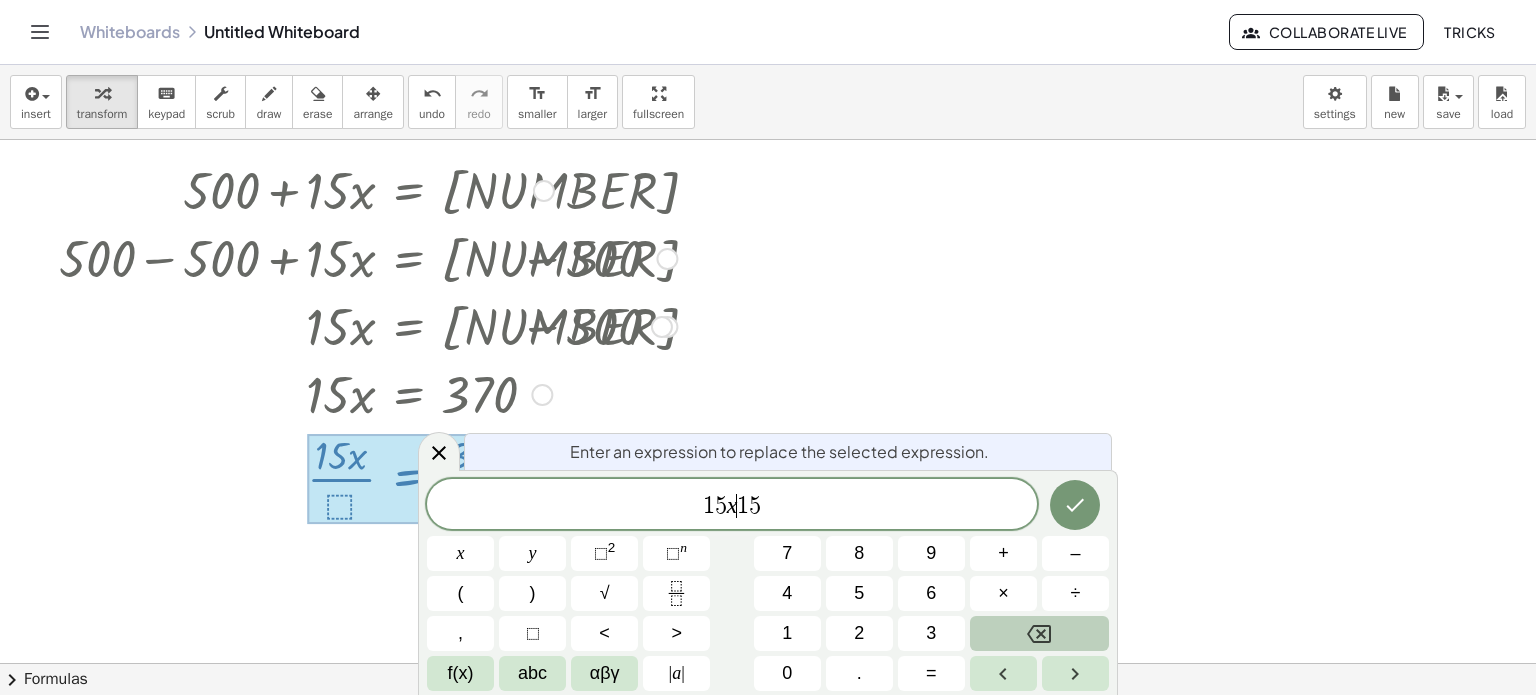 click at bounding box center [1039, 633] 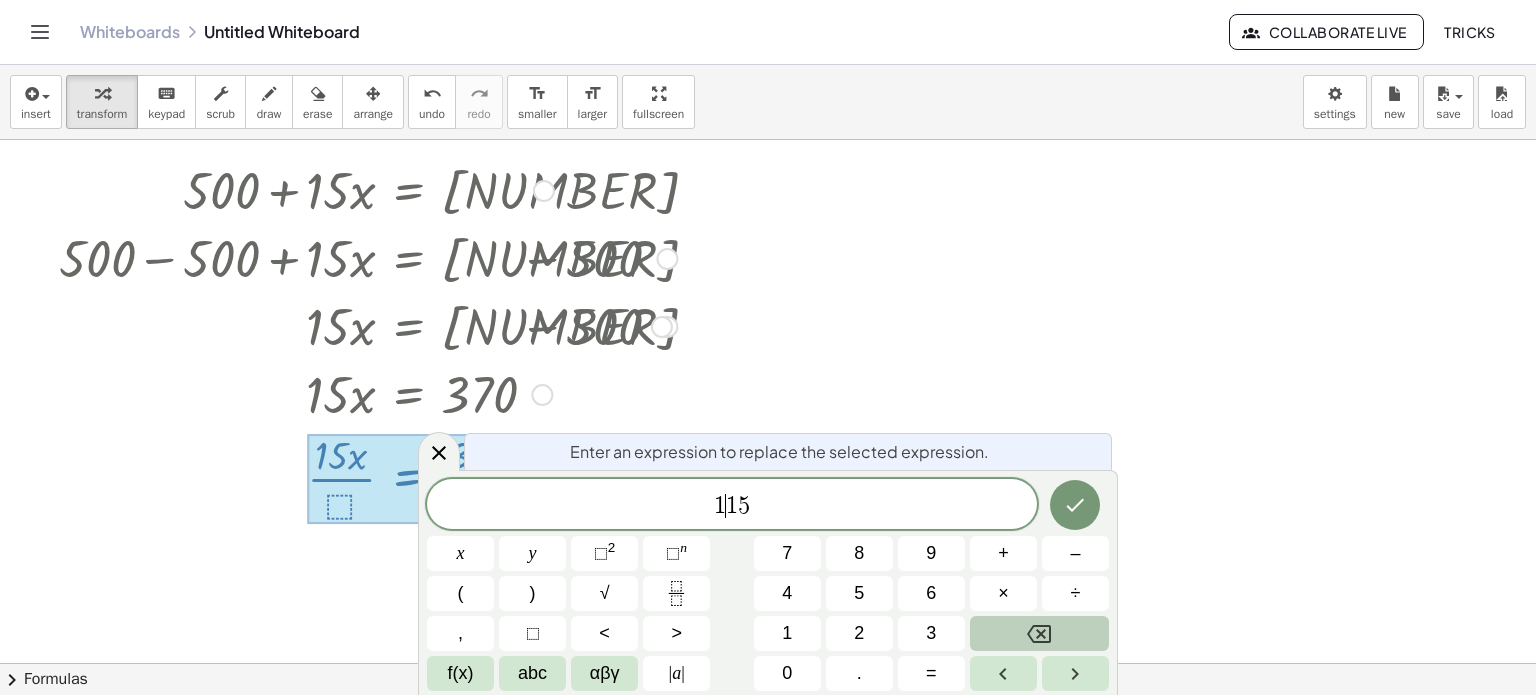 click at bounding box center (1039, 633) 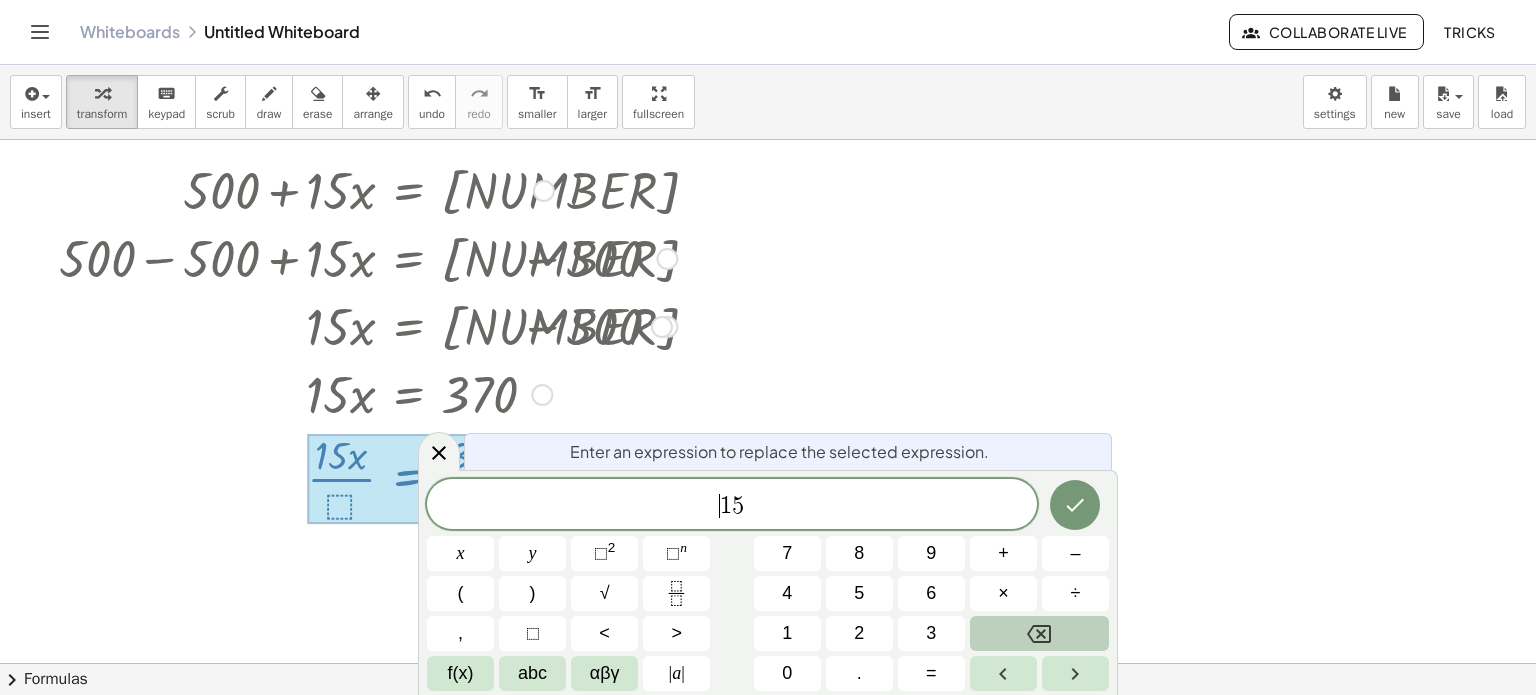 click at bounding box center (1039, 633) 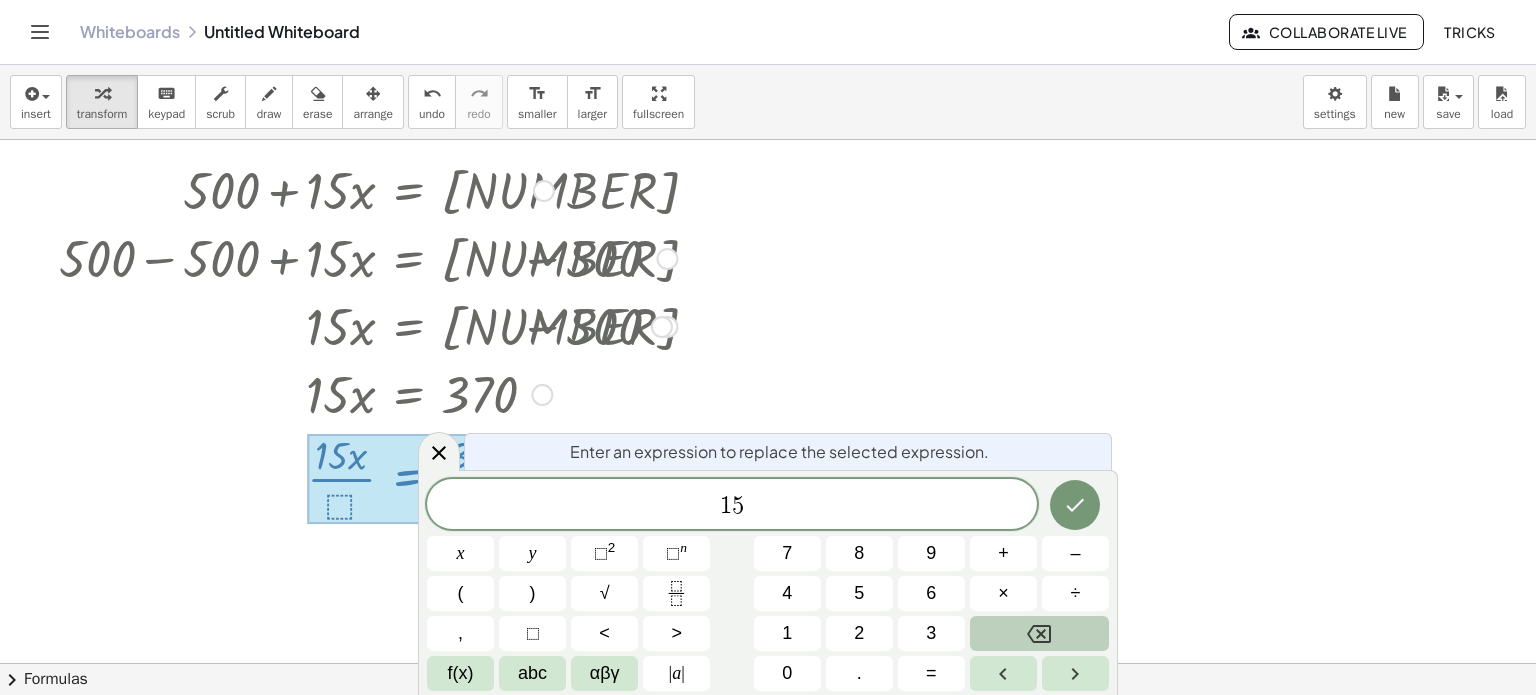 click on "​ 1 5 x y ⬚ 2 ⬚ n 7 8 9 + – ( ) √ 4 5 6 × ÷ , ⬚ < > 1 2 3 f(x) abc αβγ | a | 0 . =" at bounding box center (768, 585) 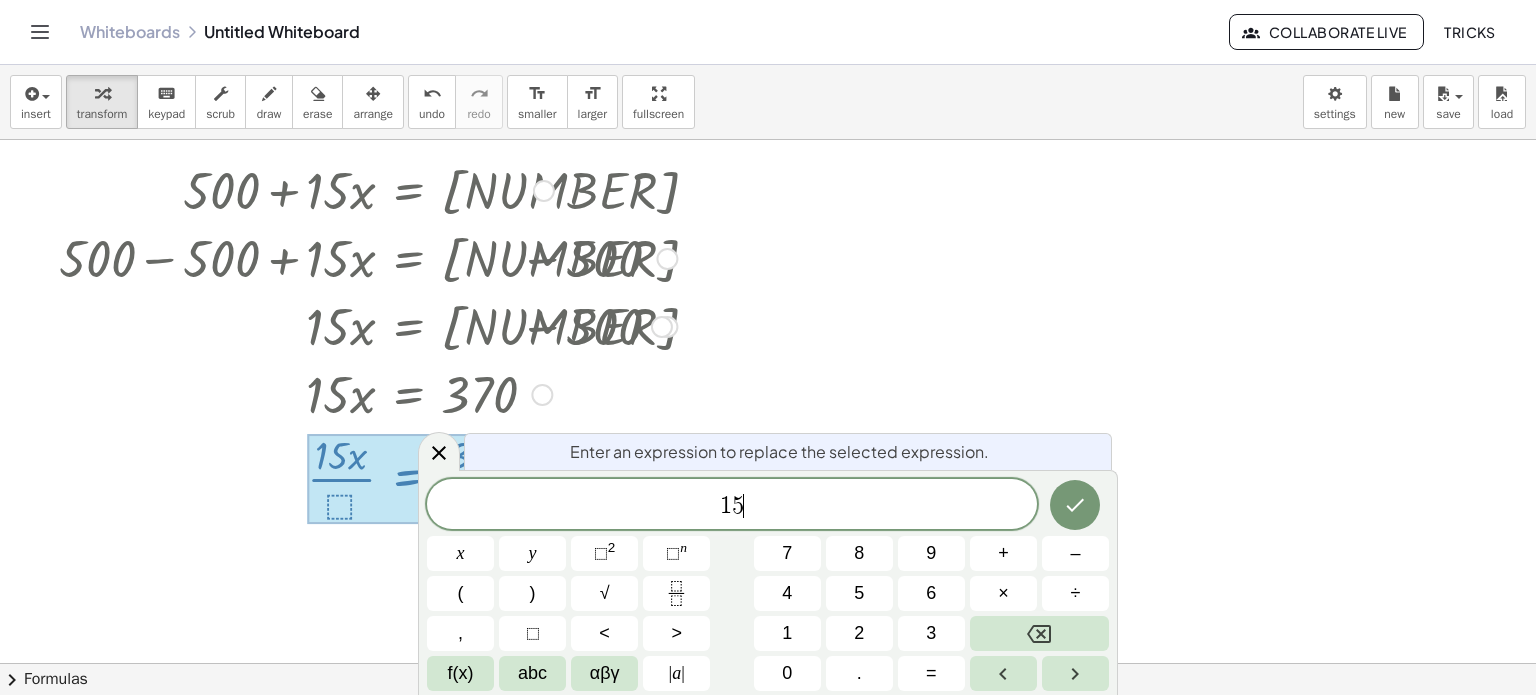 click on "1 5 ​" at bounding box center (732, 506) 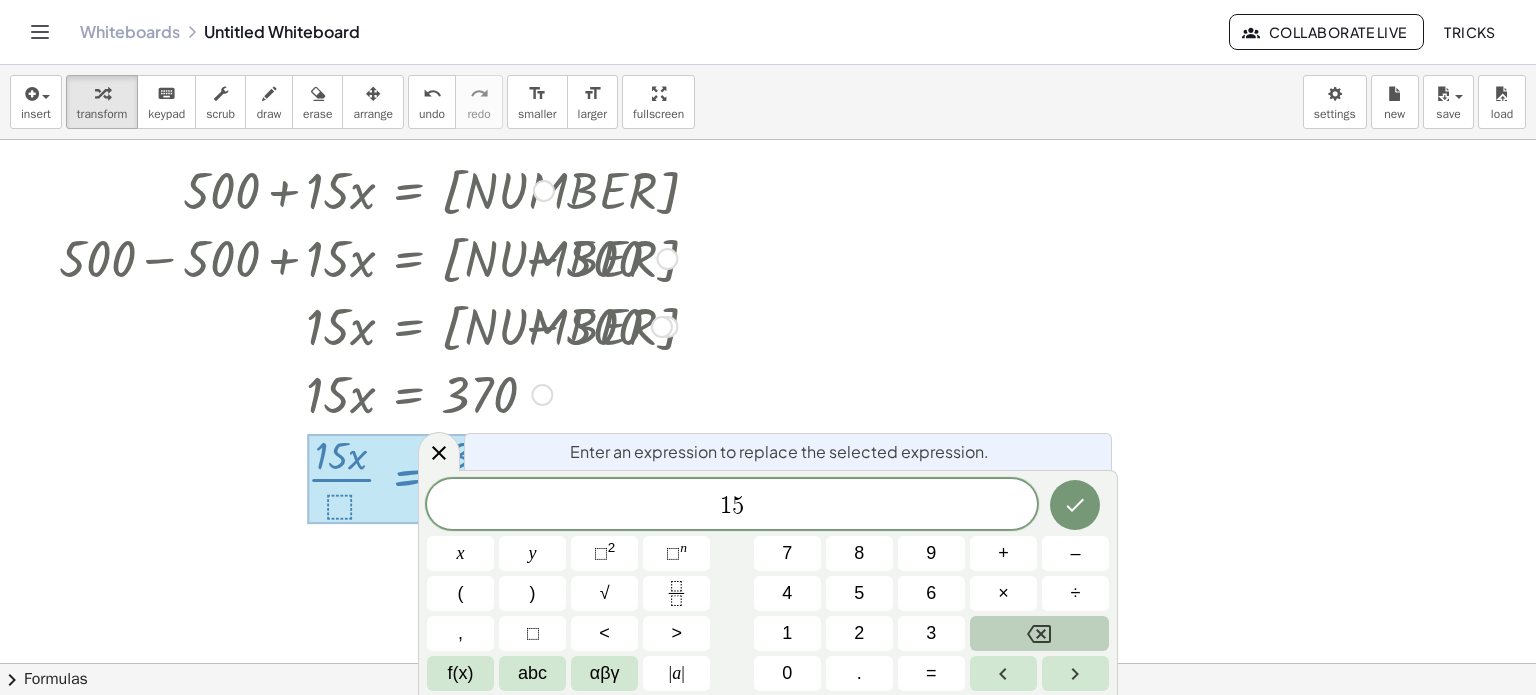click at bounding box center (1039, 633) 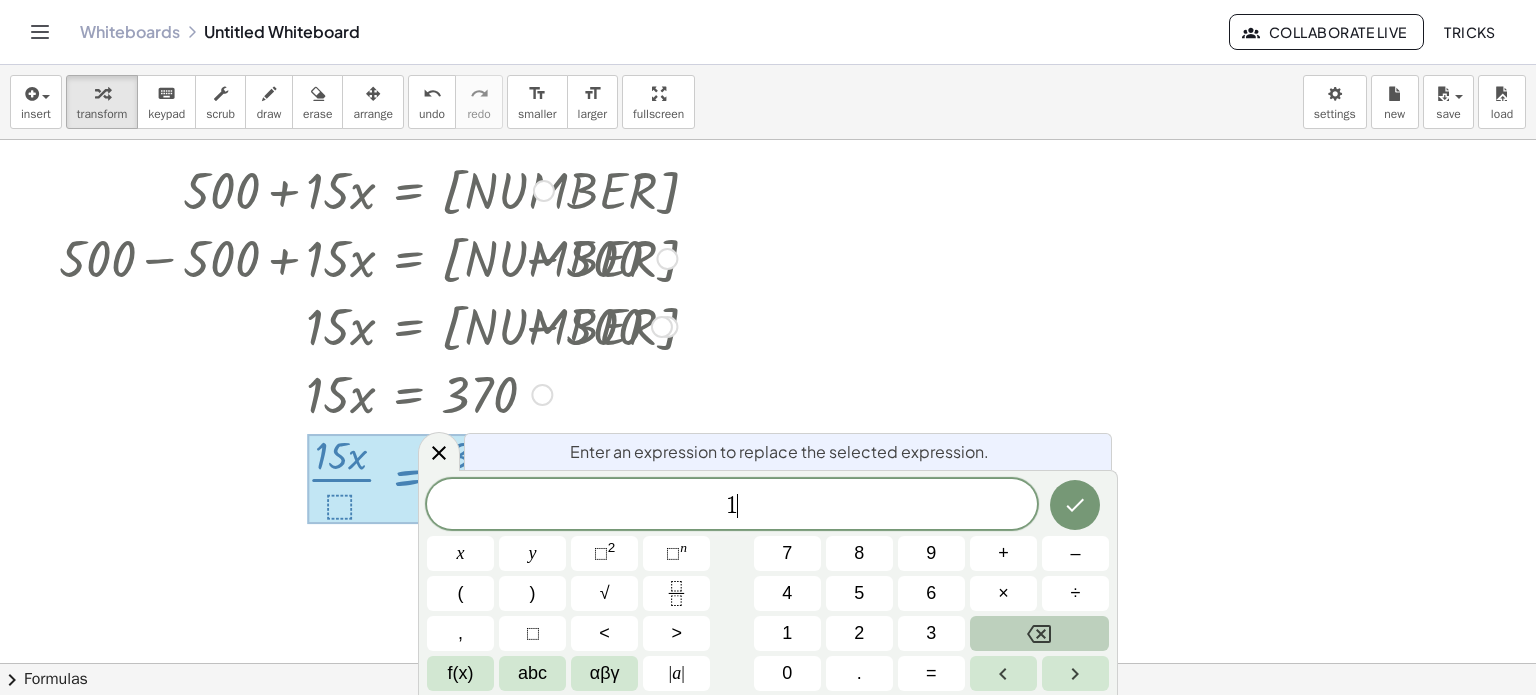 click at bounding box center (1039, 633) 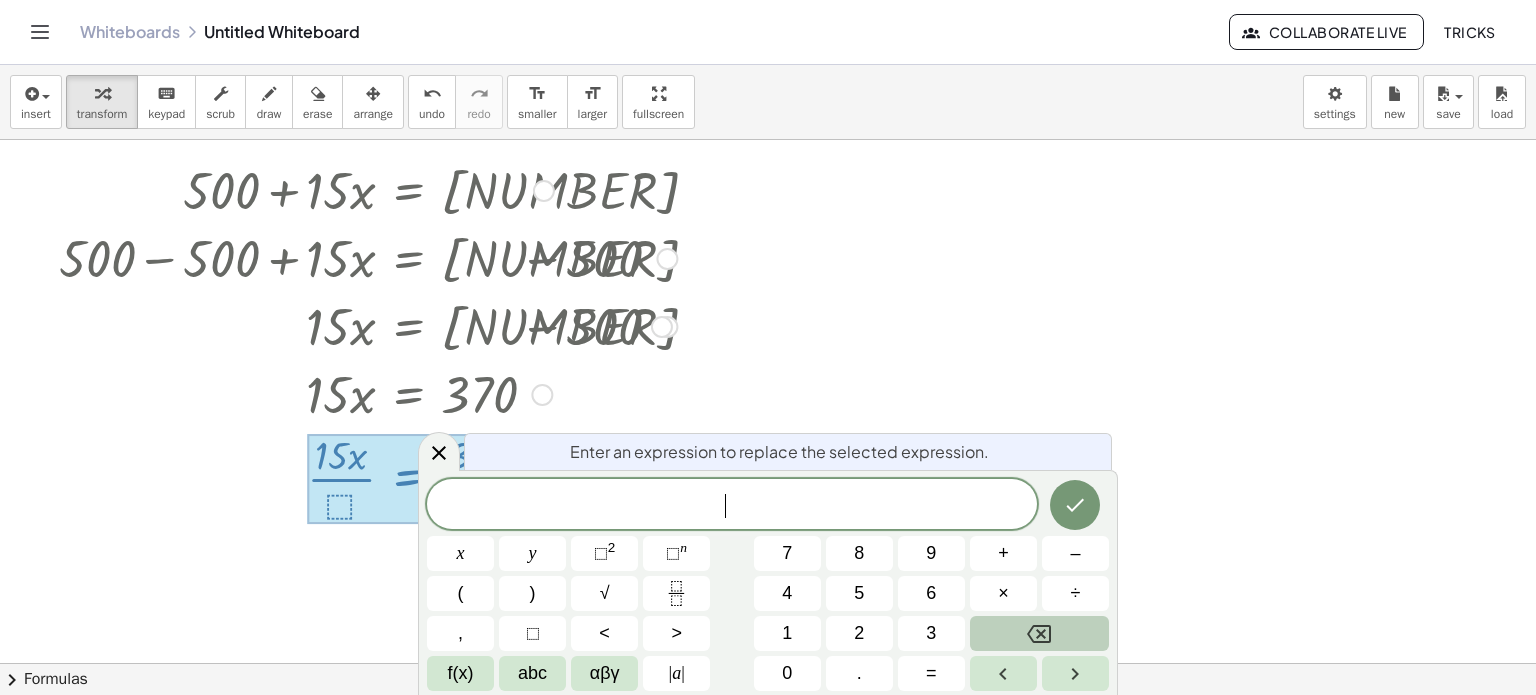 click at bounding box center (1039, 633) 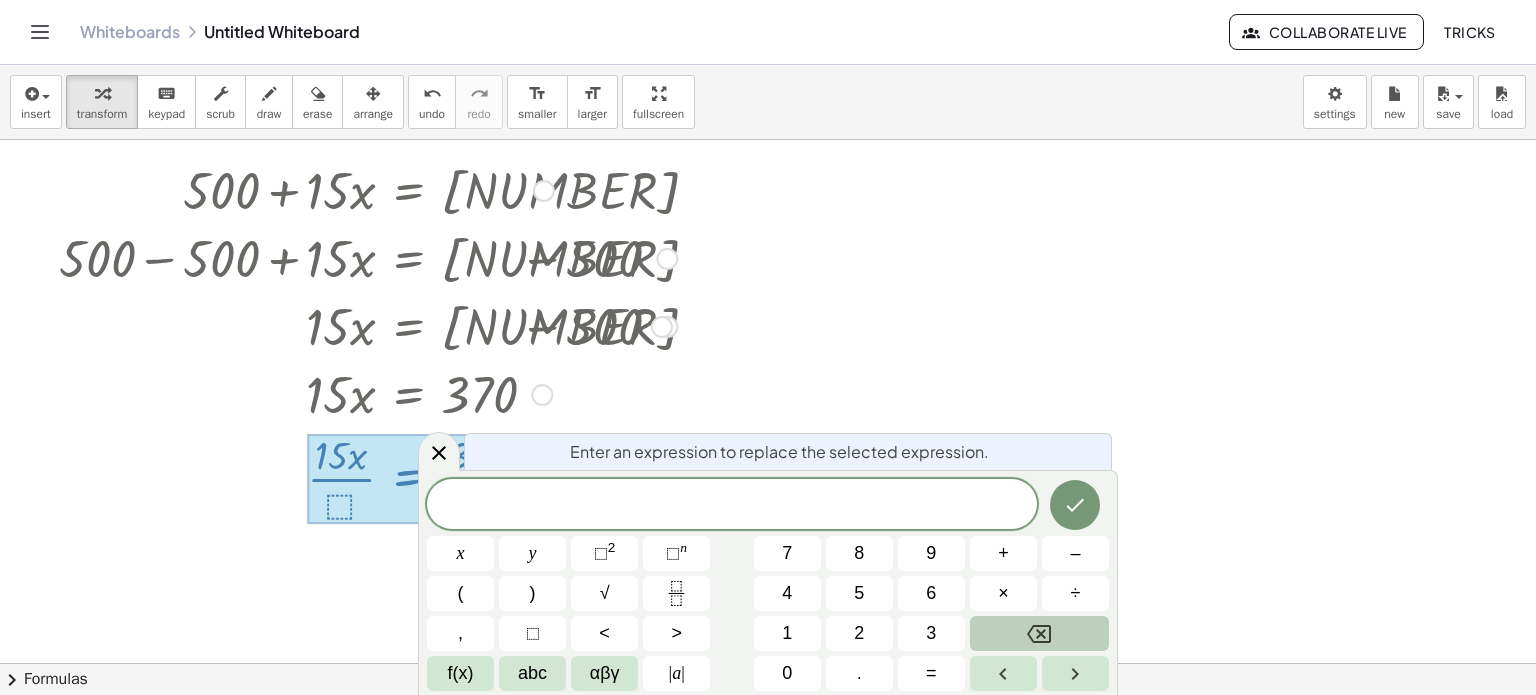 click on "​ x y ⬚ 2 ⬚ n 7 8 9 + – ( ) √ 4 5 6 × ÷ , ⬚ < > 1 2 3 f(x) abc αβγ | a | 0 . =" at bounding box center [768, 585] 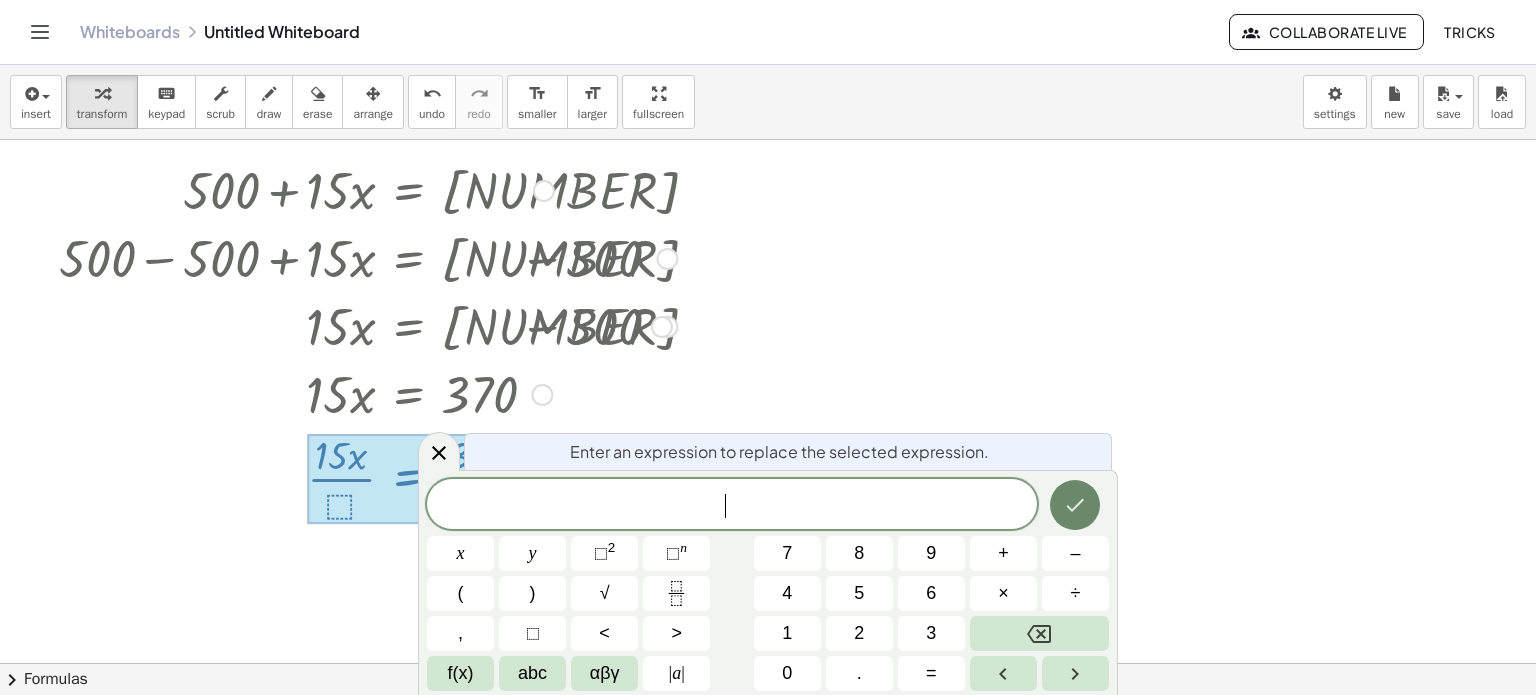 click 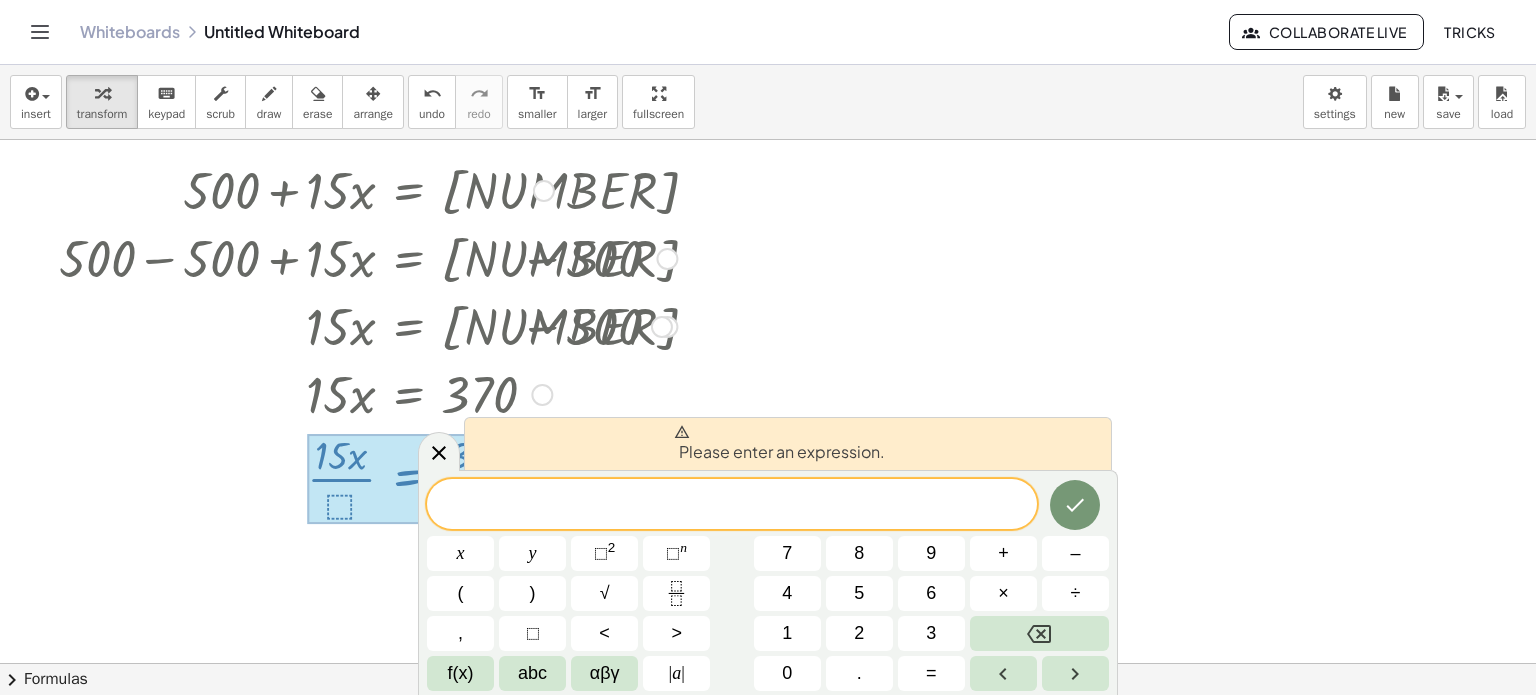 click at bounding box center (768, 687) 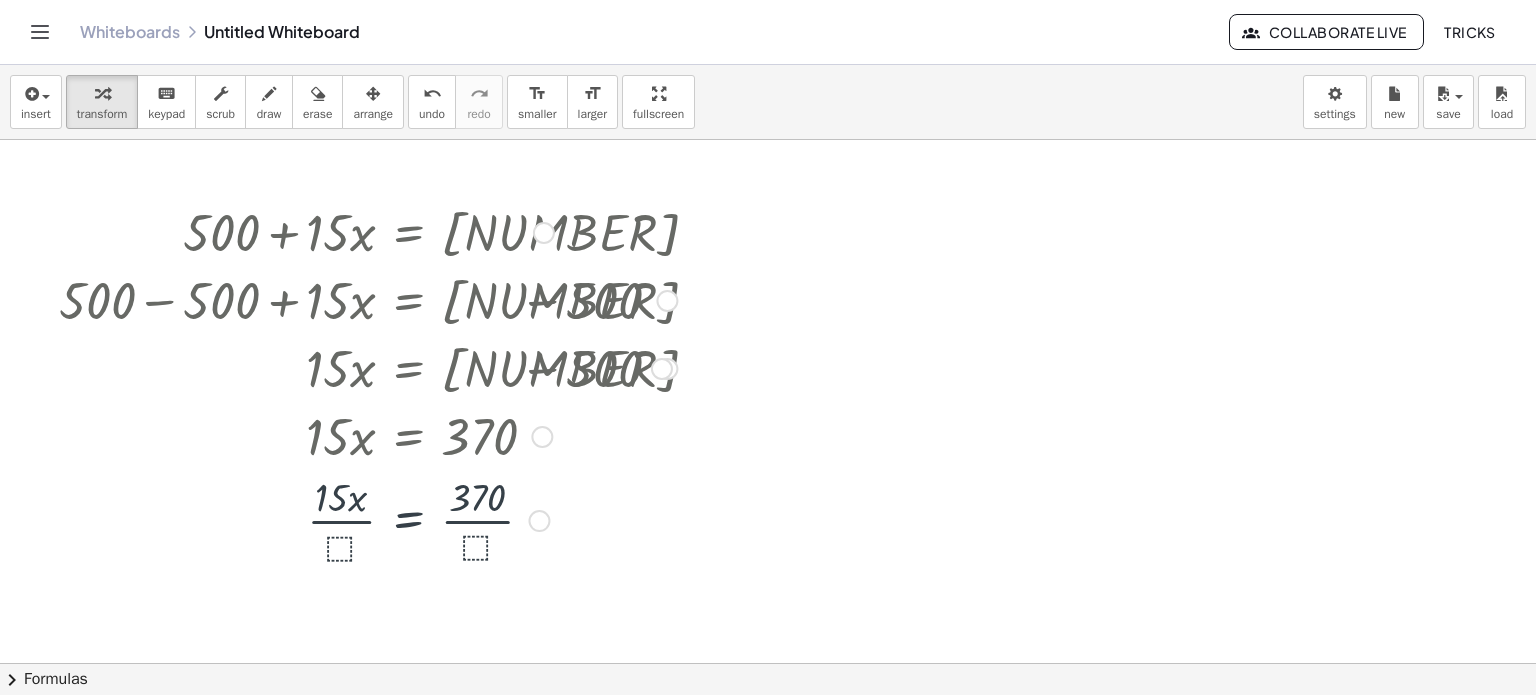 scroll, scrollTop: 0, scrollLeft: 0, axis: both 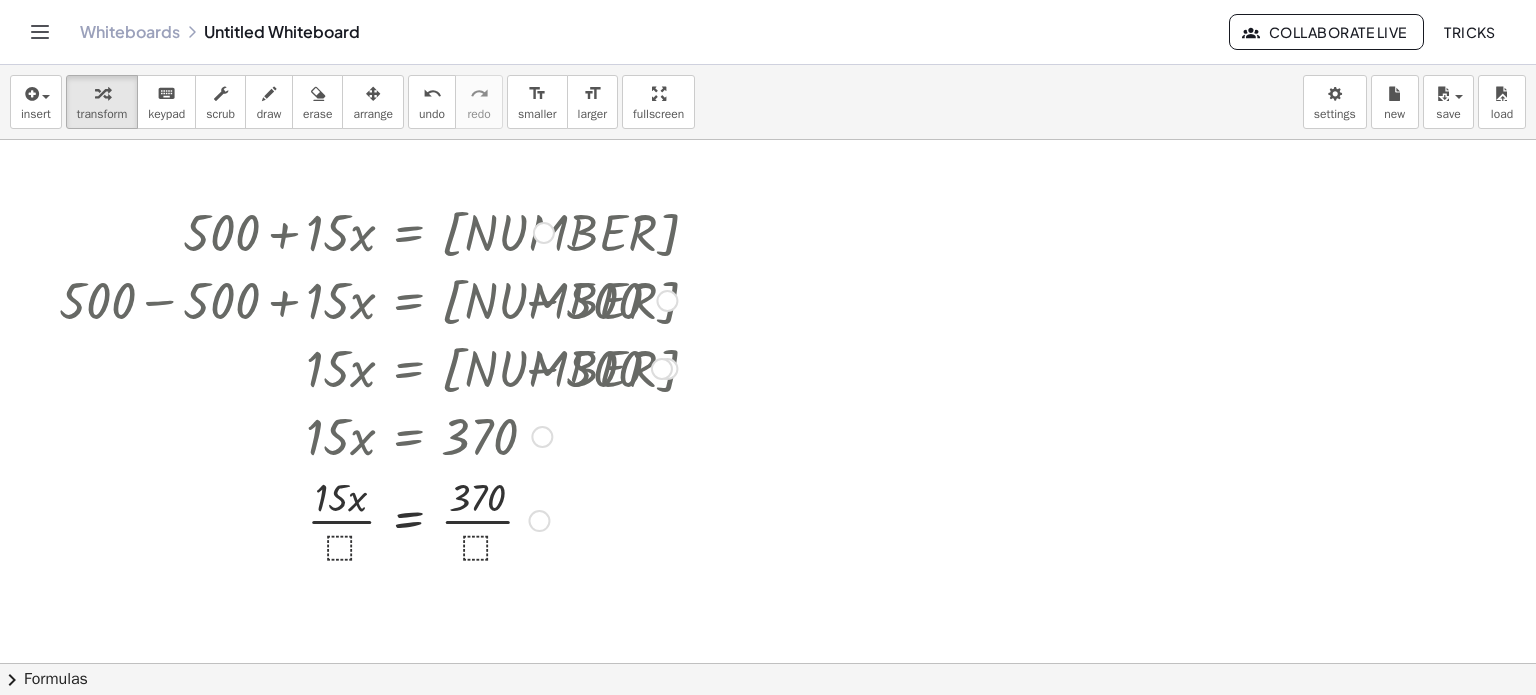 click at bounding box center (368, 519) 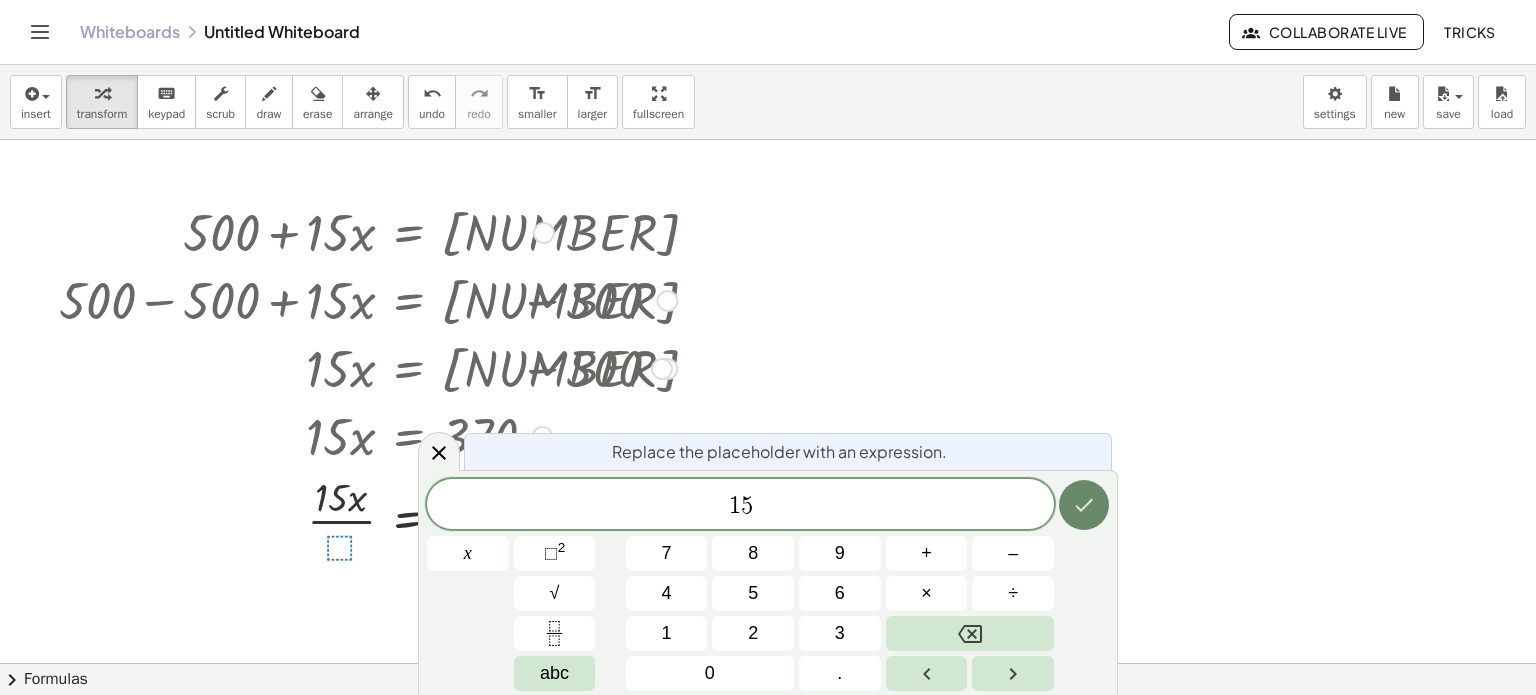 click at bounding box center [1084, 505] 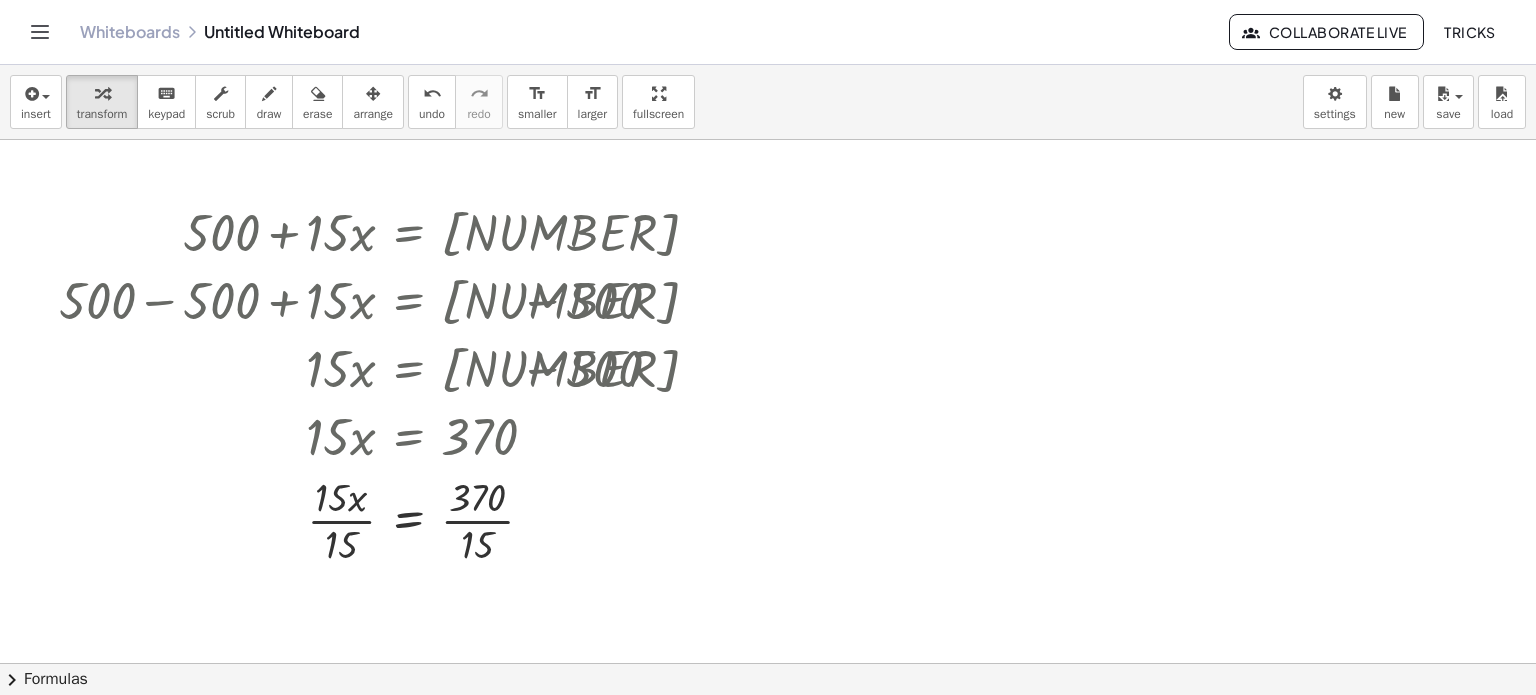 click at bounding box center (768, 729) 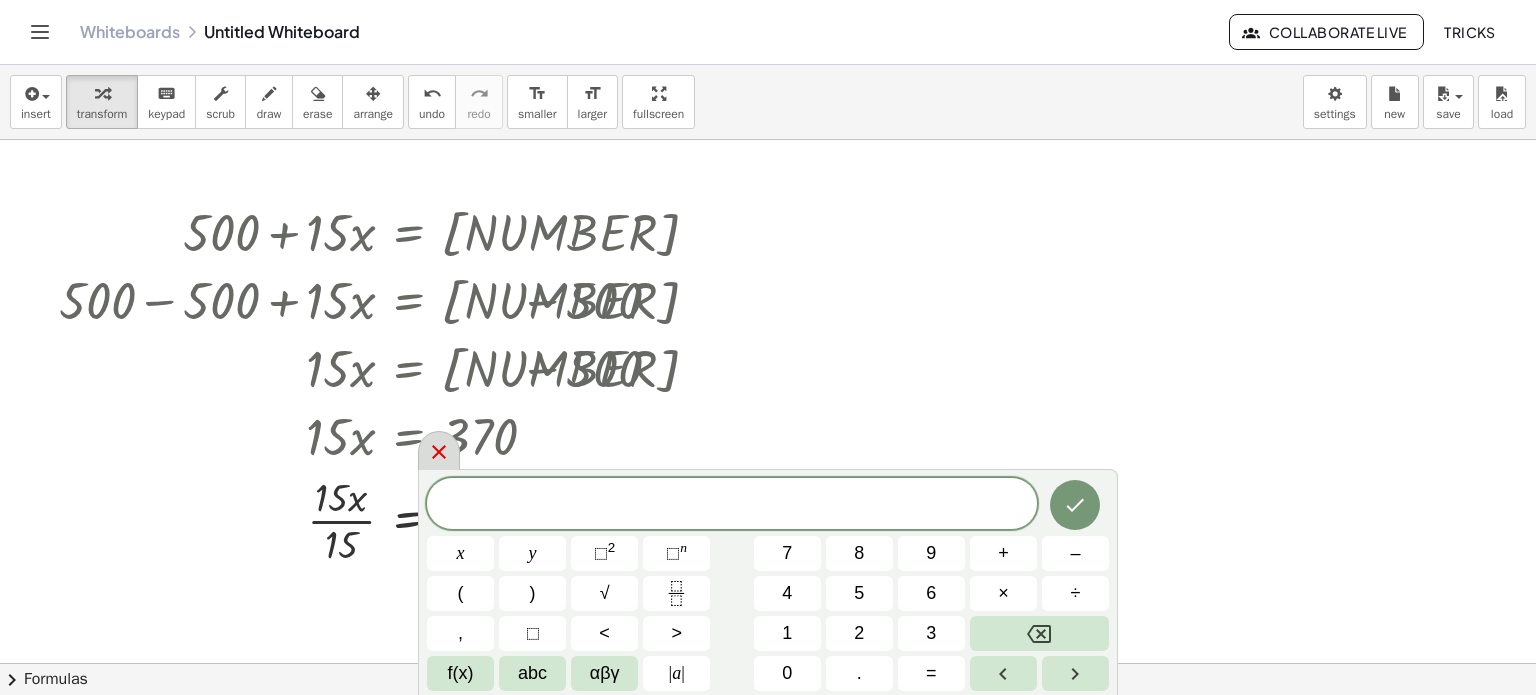 click 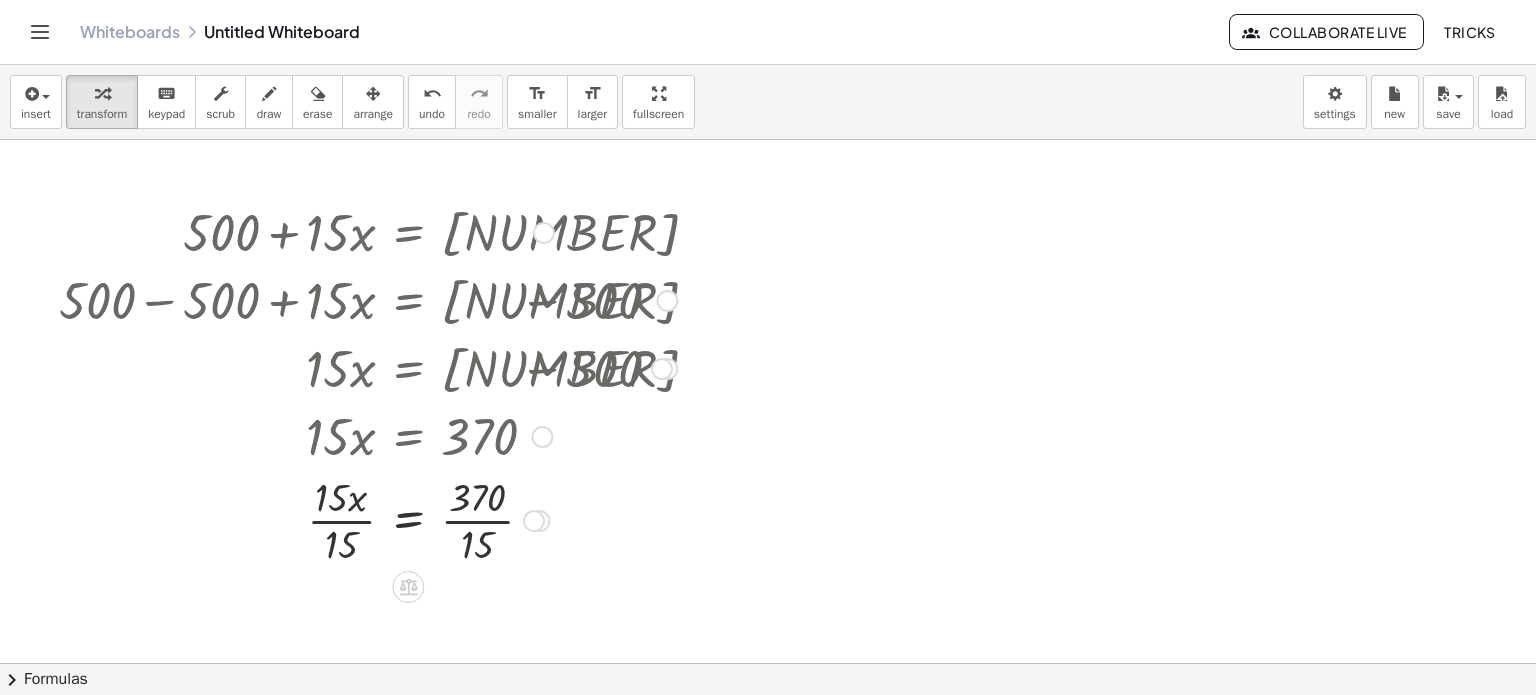 click at bounding box center [368, 519] 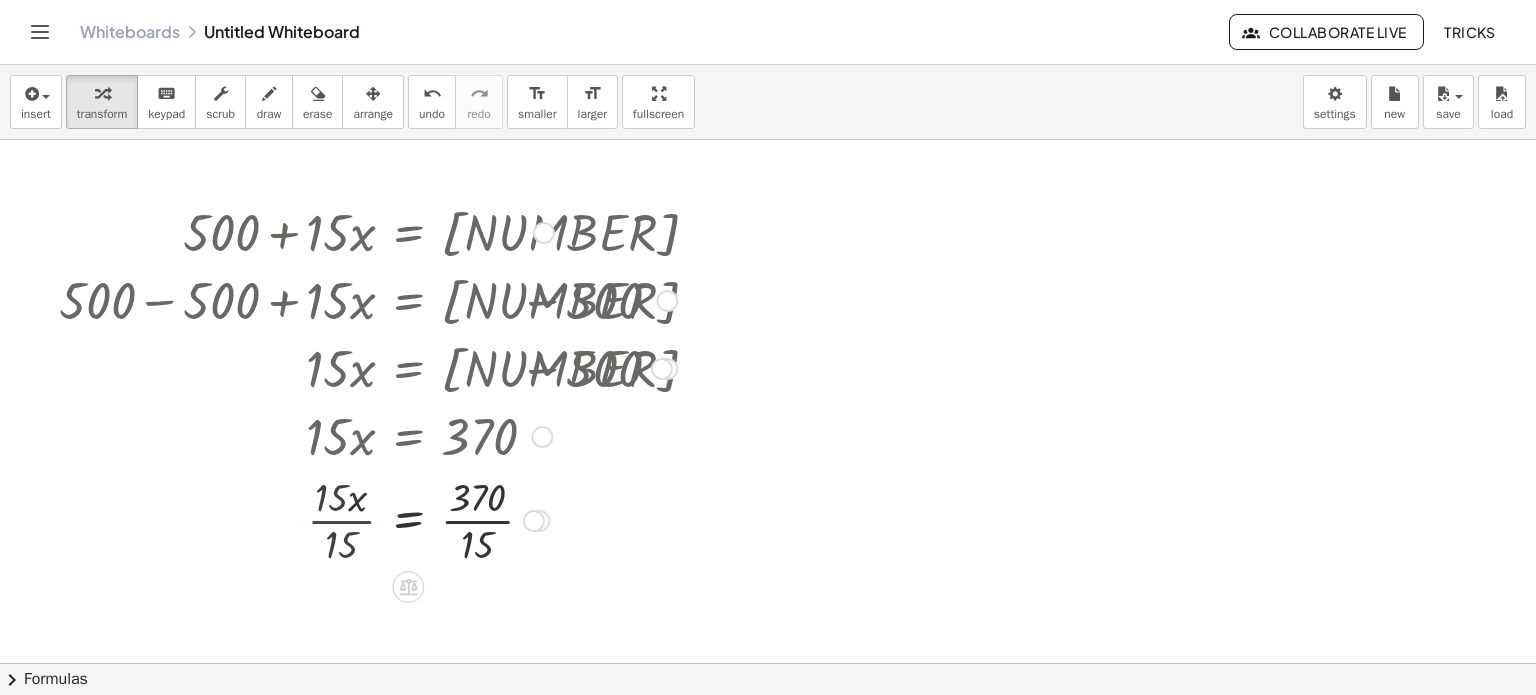 click at bounding box center (368, 519) 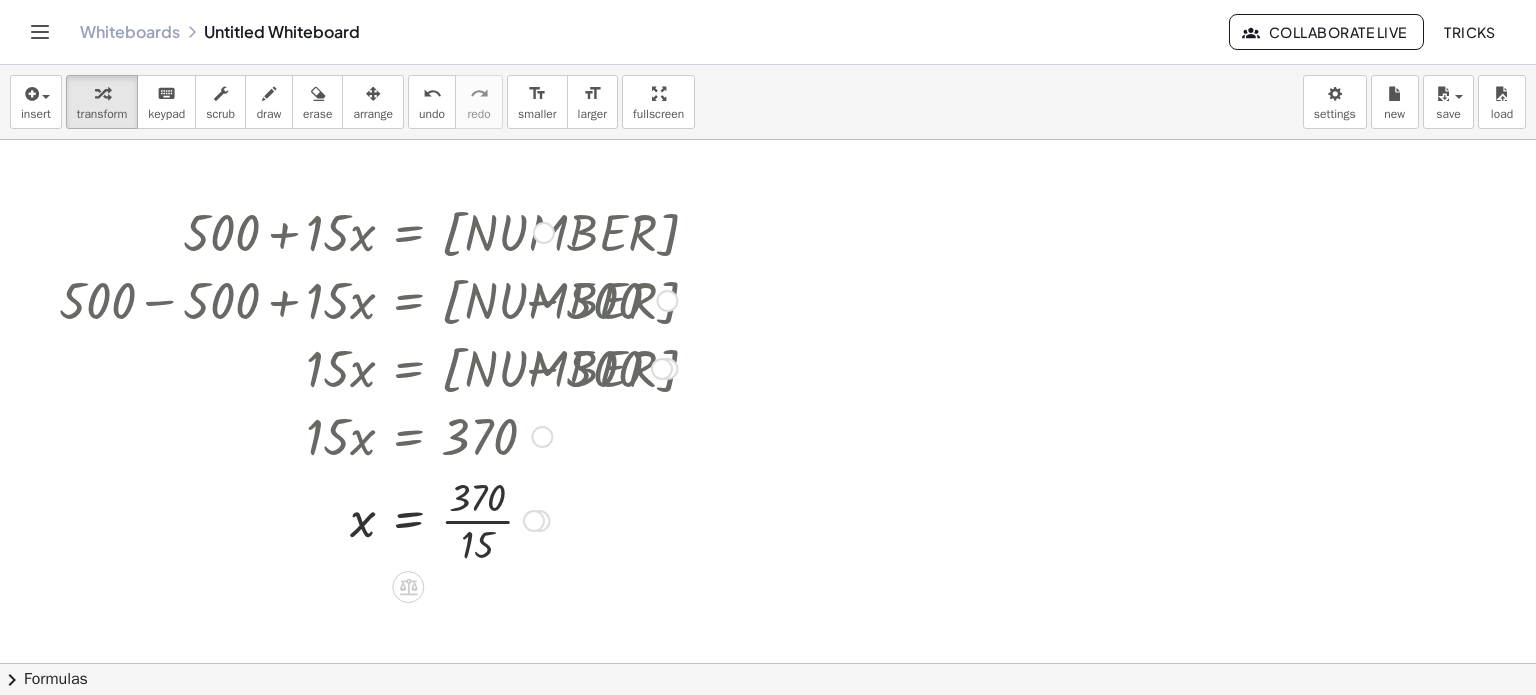 click at bounding box center [368, 519] 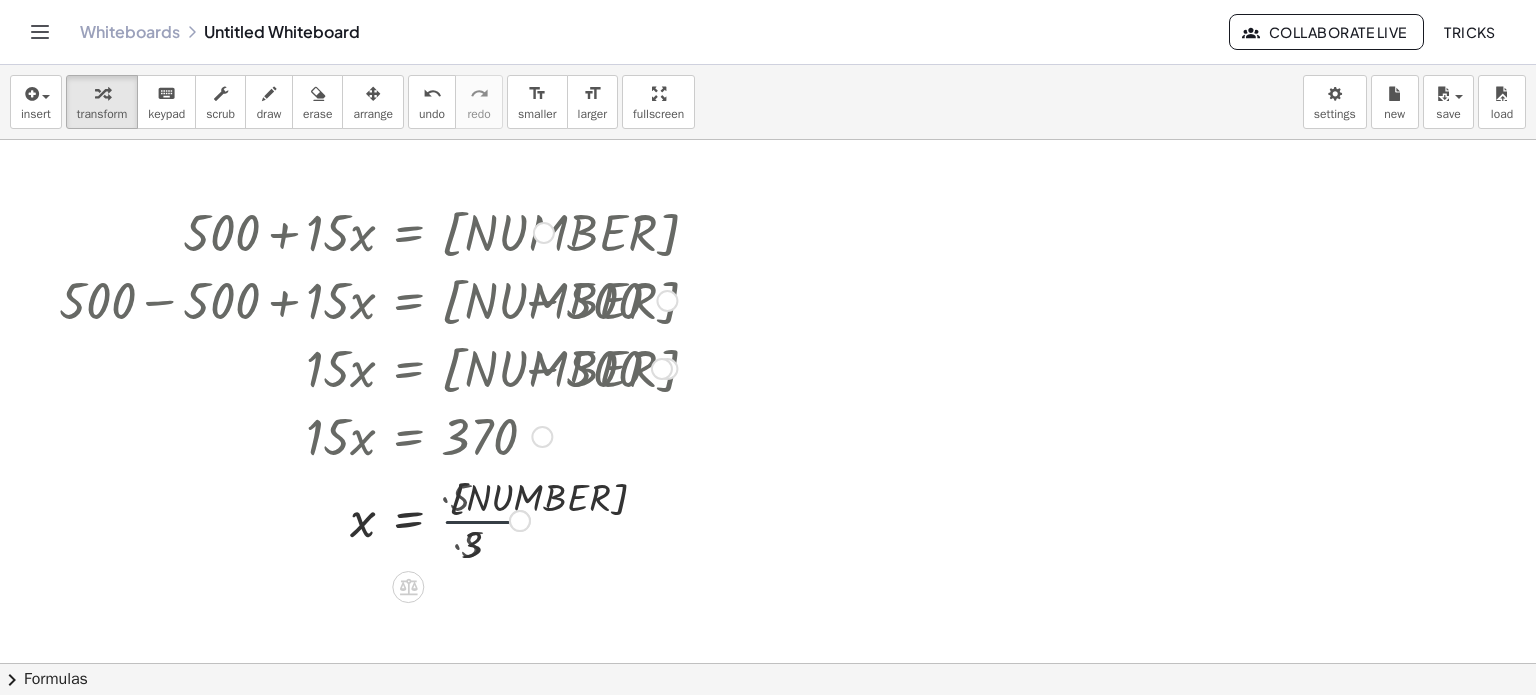 click at bounding box center [368, 519] 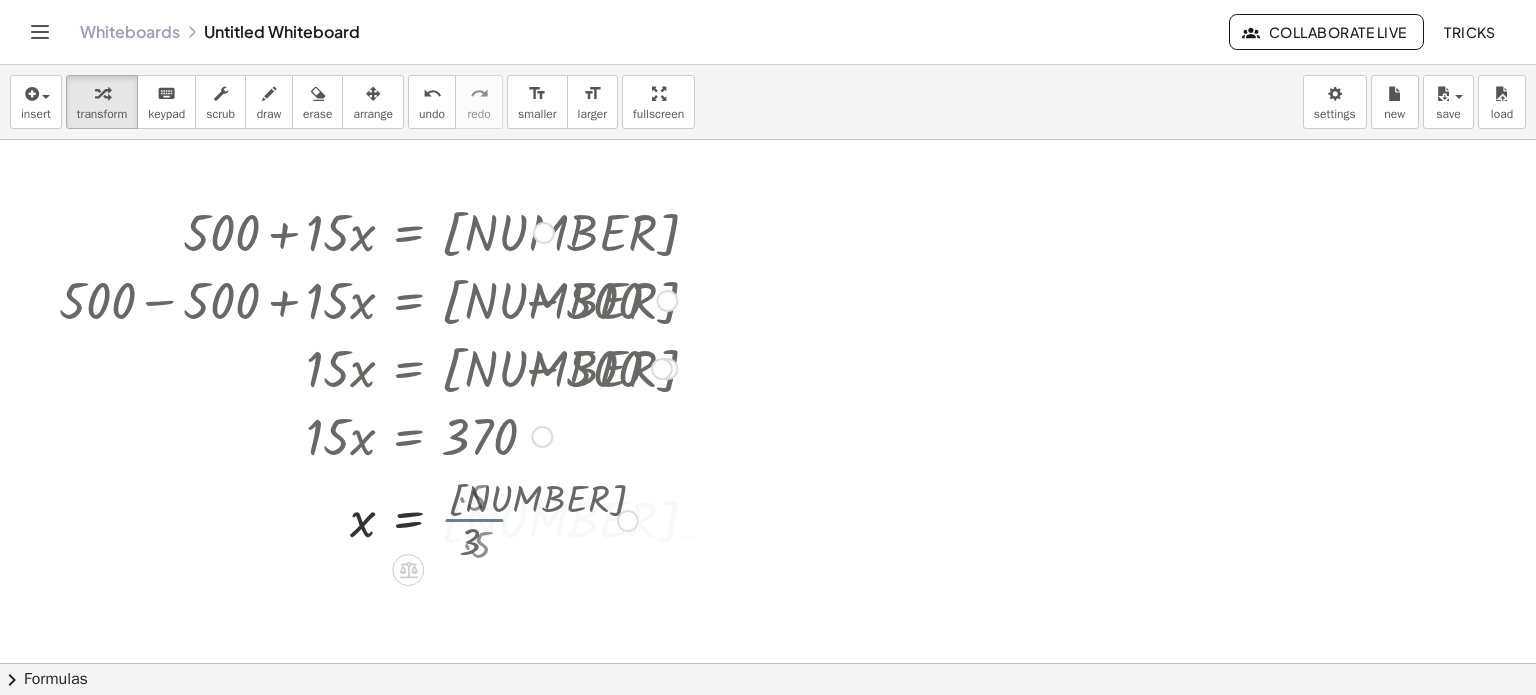 click at bounding box center (368, 519) 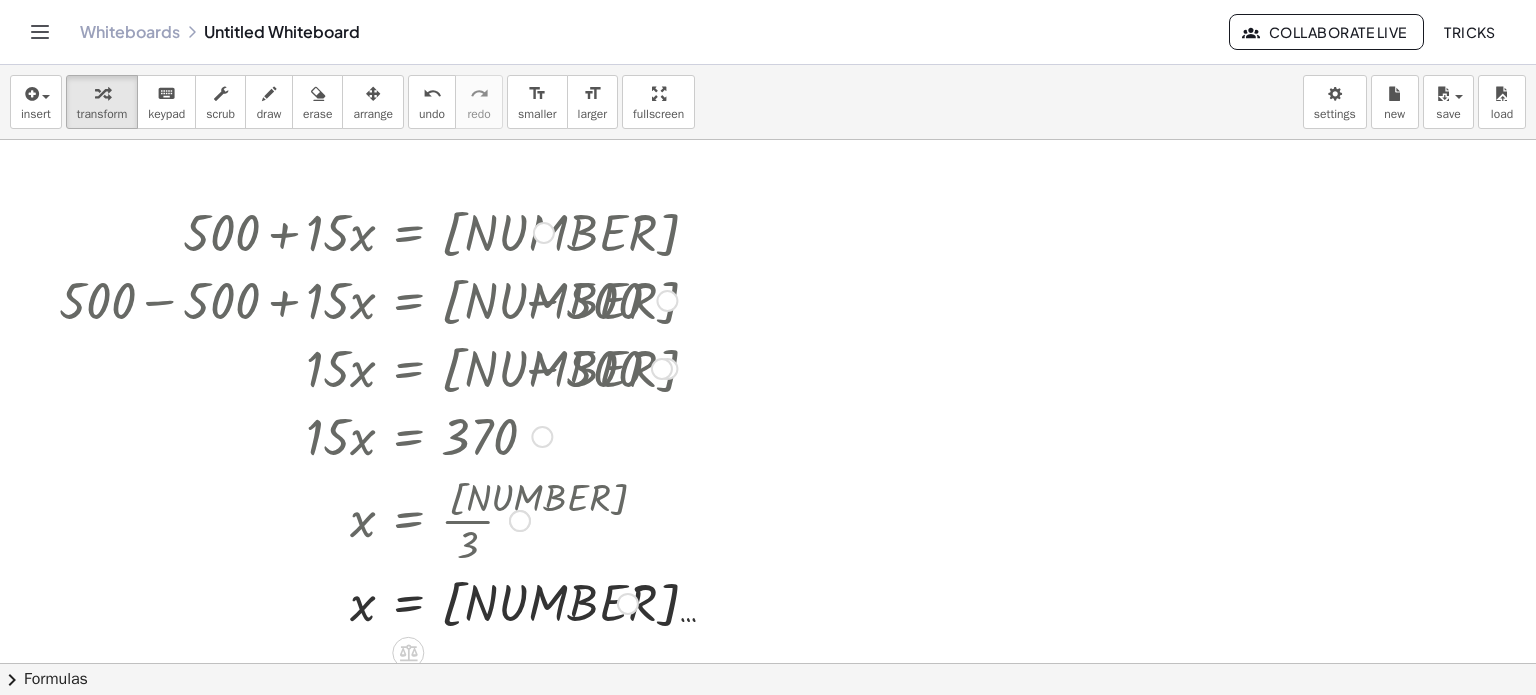 click on "+ 500 + · 15 · x = 870 + 500 − 500 + · 15 · x = + 870 − 500 + 0 + · 15 · x = + 870 − 500 · 15 · x = + 870 − 500 · 15 · x = 370 · 15 · x · ⬚ = · 370 · ⬚ · 15 · x · 15 = · 370 · 15 x = · 370 · 15 x = · 74 · 5 · 3 · 5 x = · 74 · 3 x = 24.667 … Transform line Copy line as LaTeX Copy derivation as LaTeX Expand new lines: On" at bounding box center (360, 416) 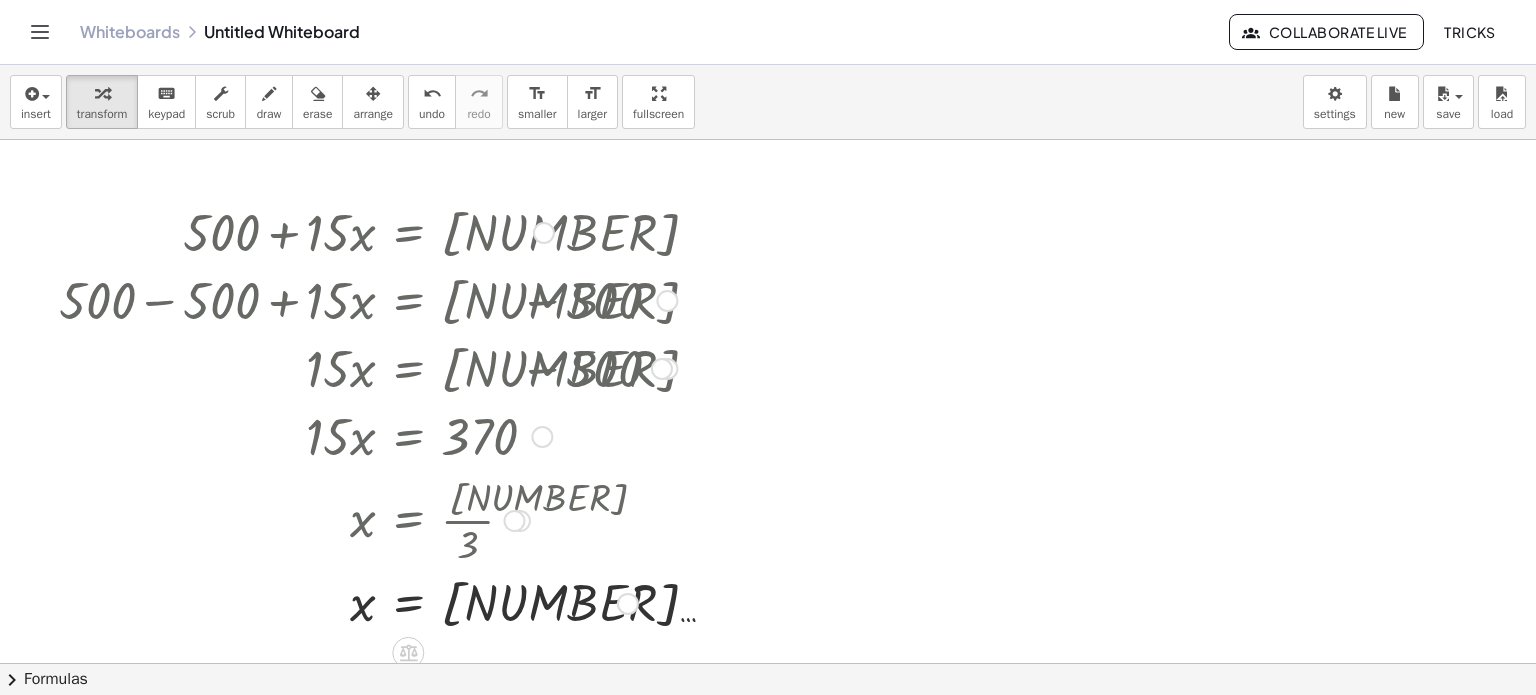 click at bounding box center (542, 437) 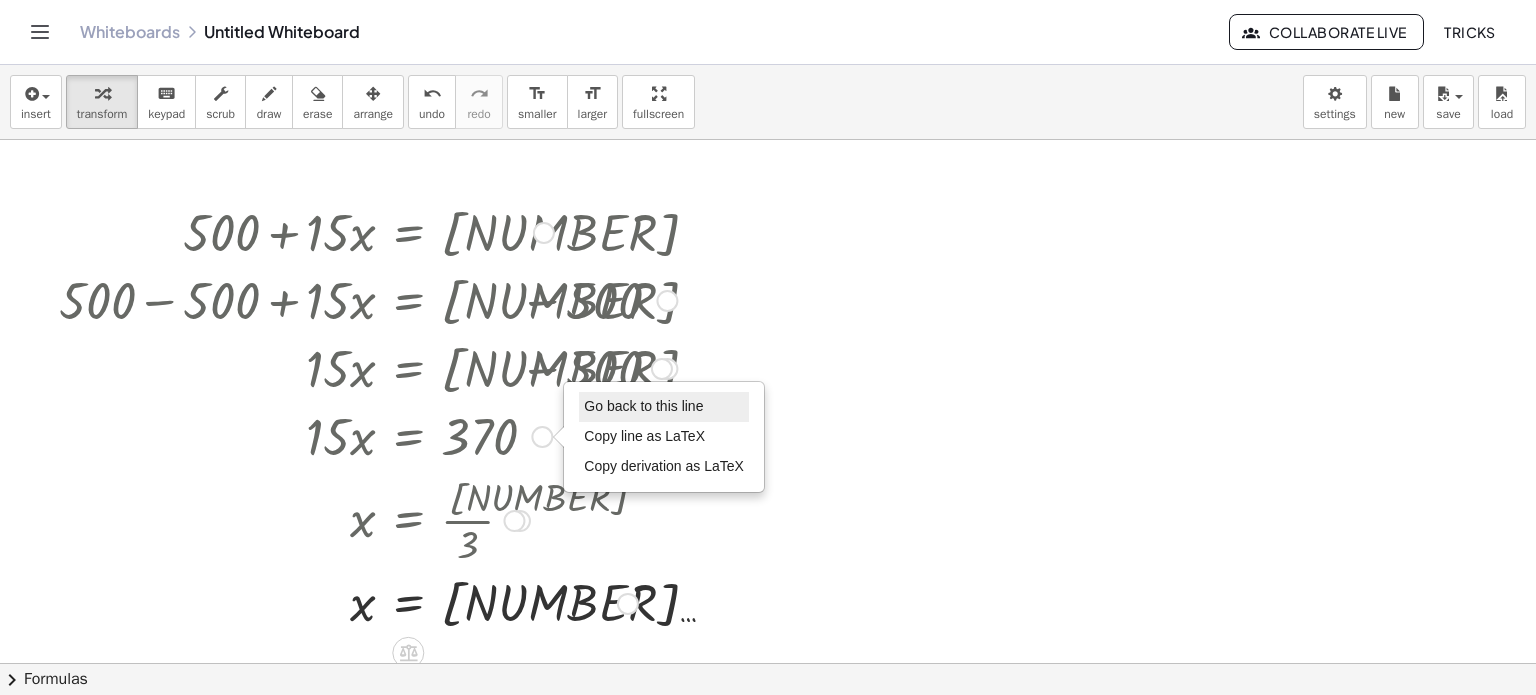 click on "Go back to this line" at bounding box center [643, 406] 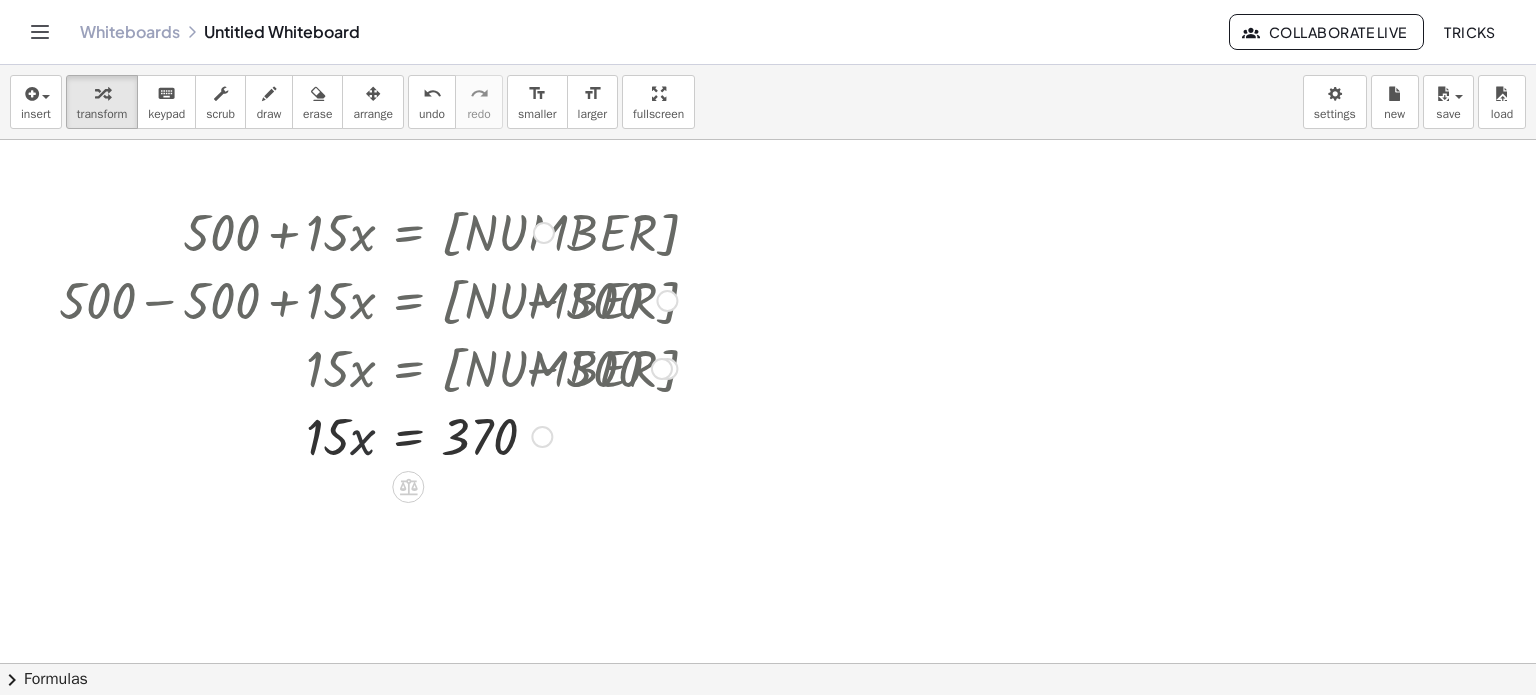 click at bounding box center [368, 435] 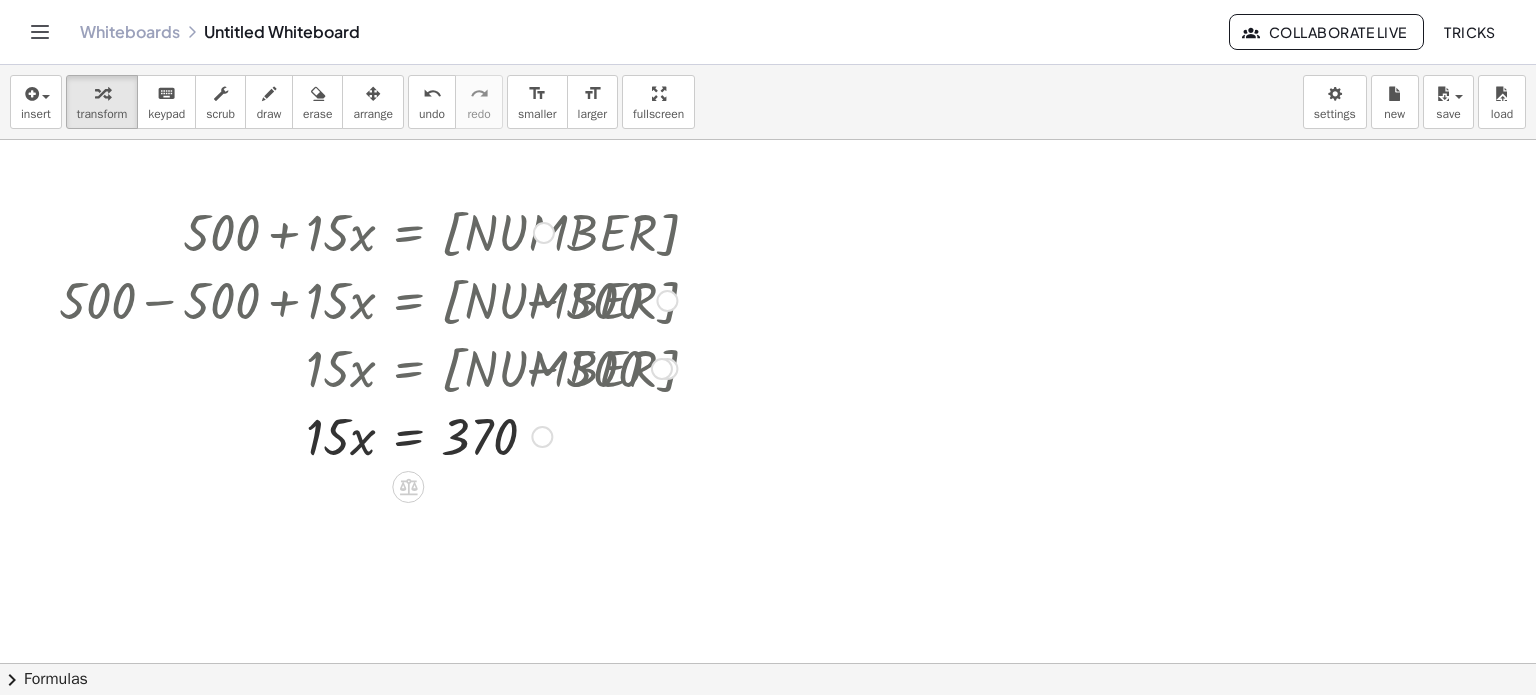 click 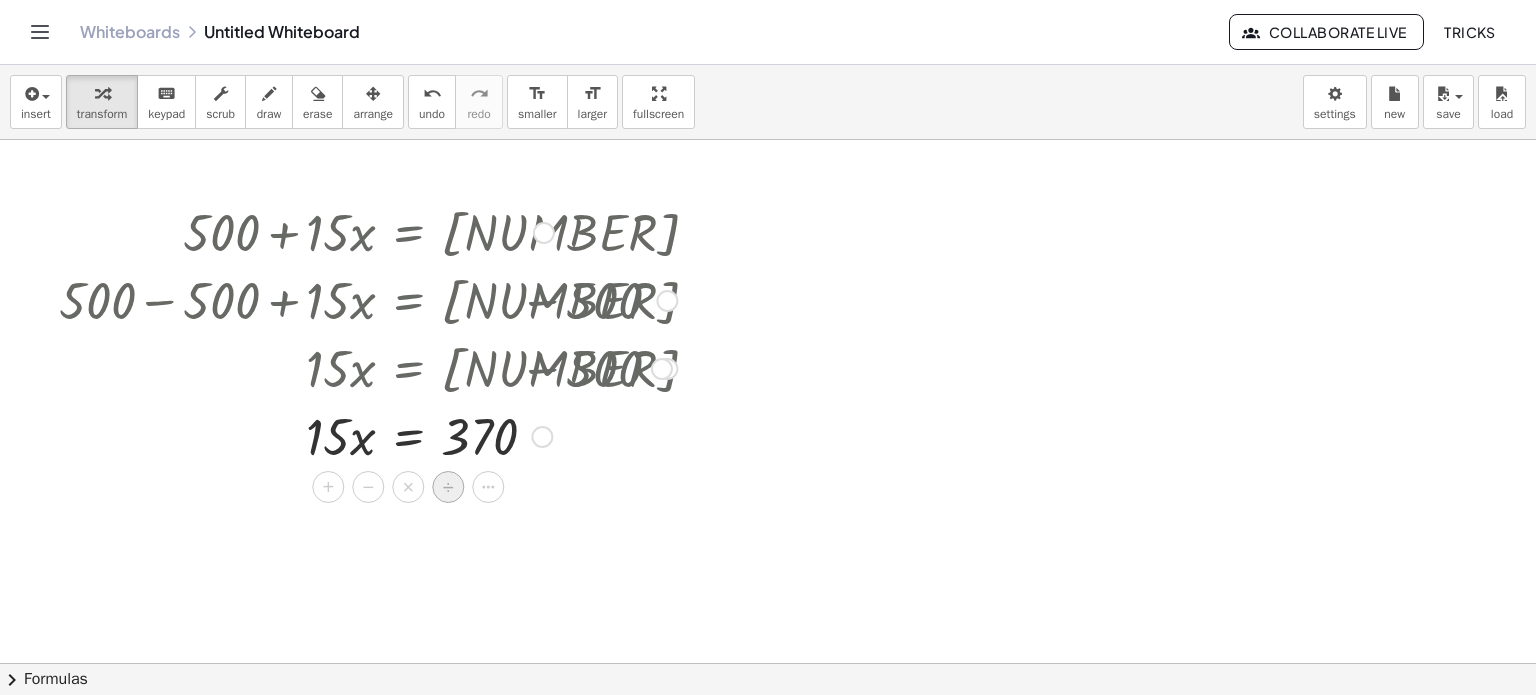 click on "÷" at bounding box center (448, 487) 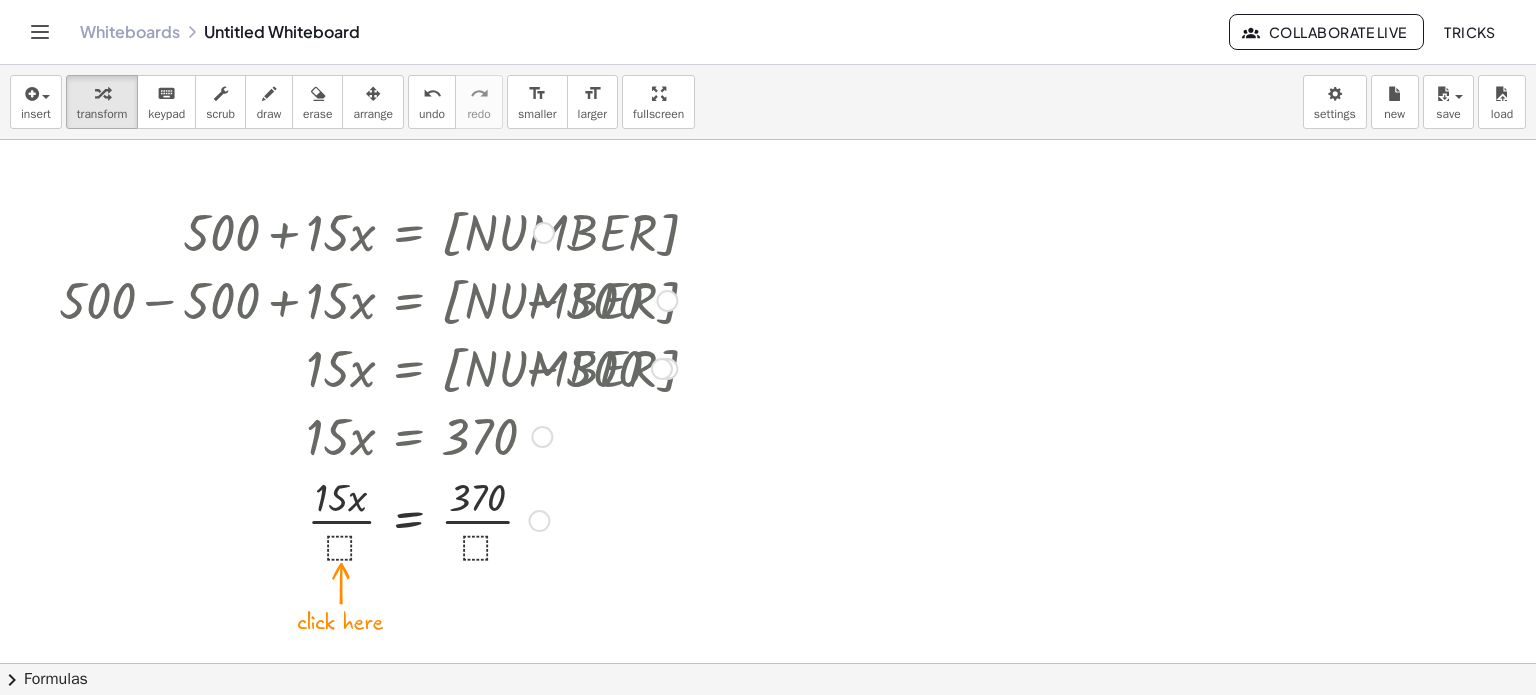 click at bounding box center [368, 519] 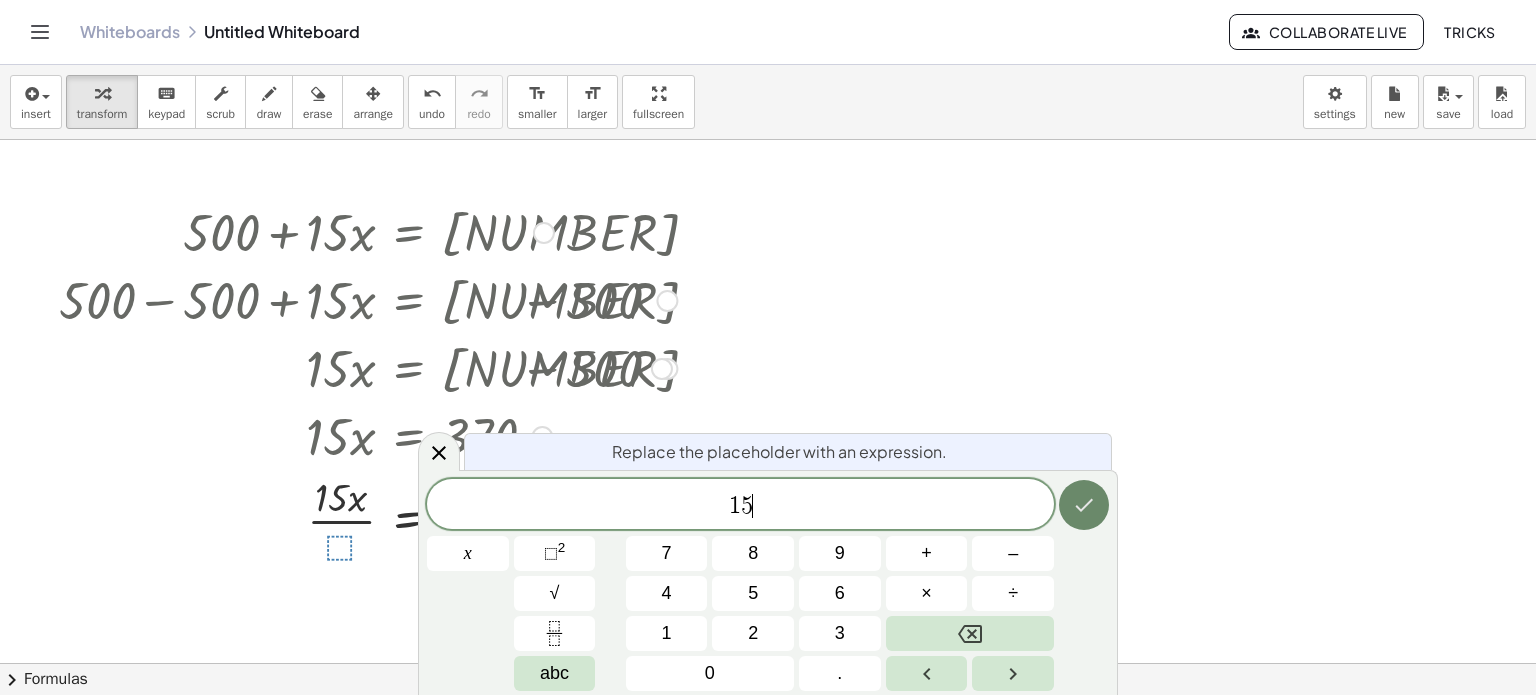 click 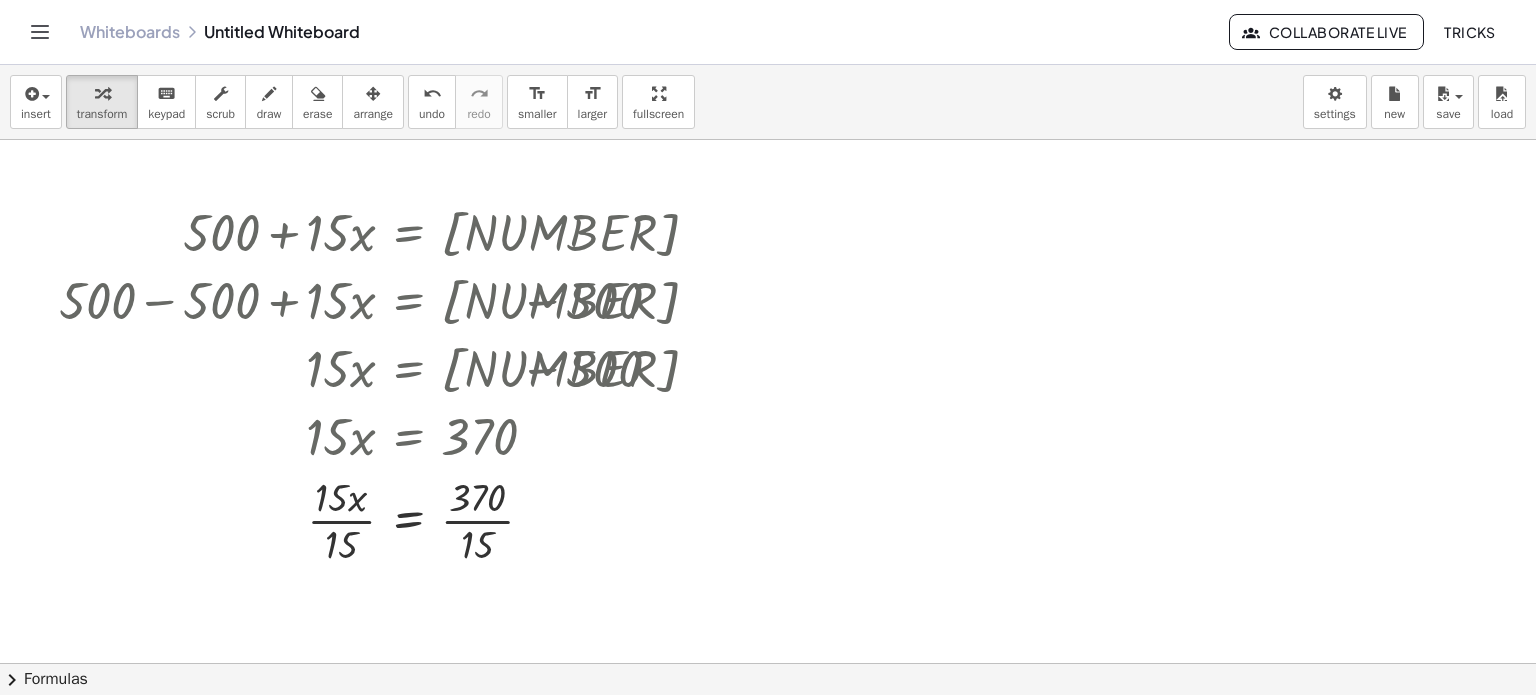 click at bounding box center (768, 729) 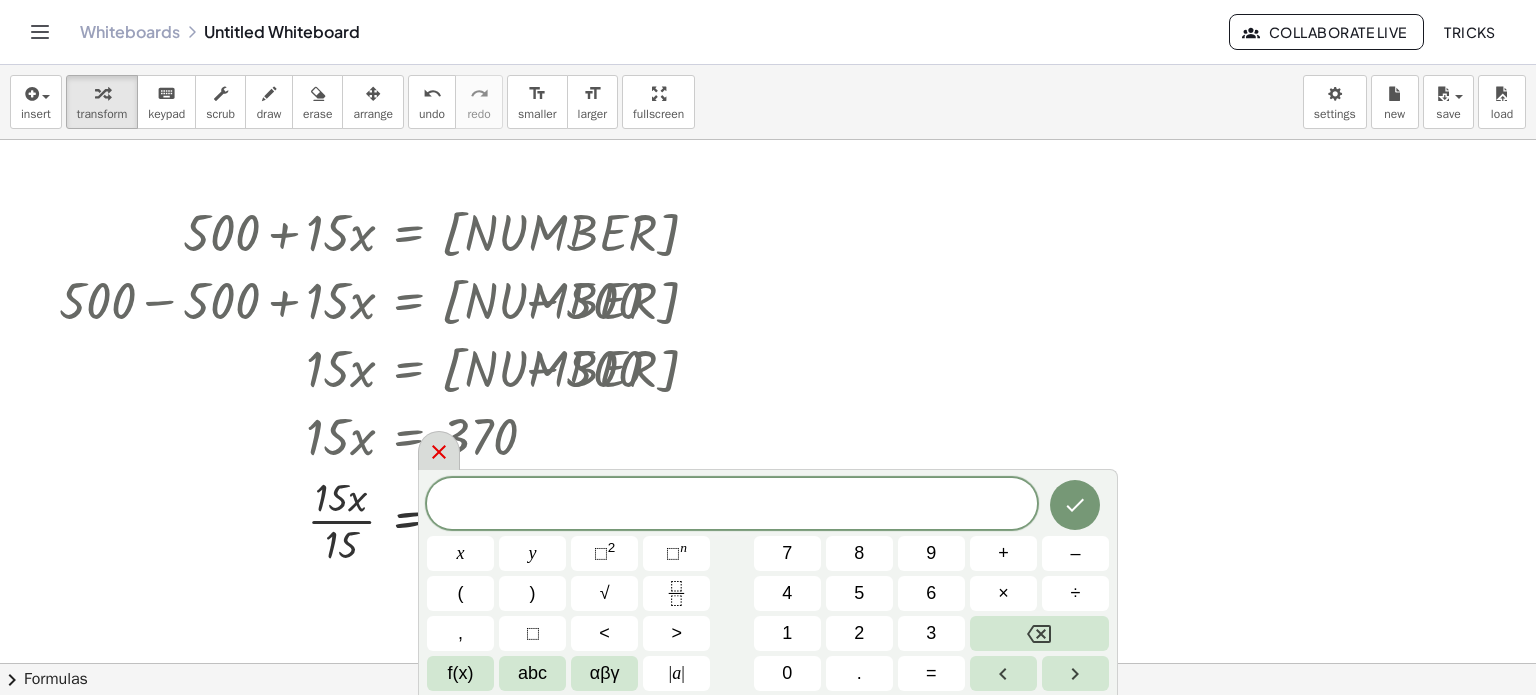 click 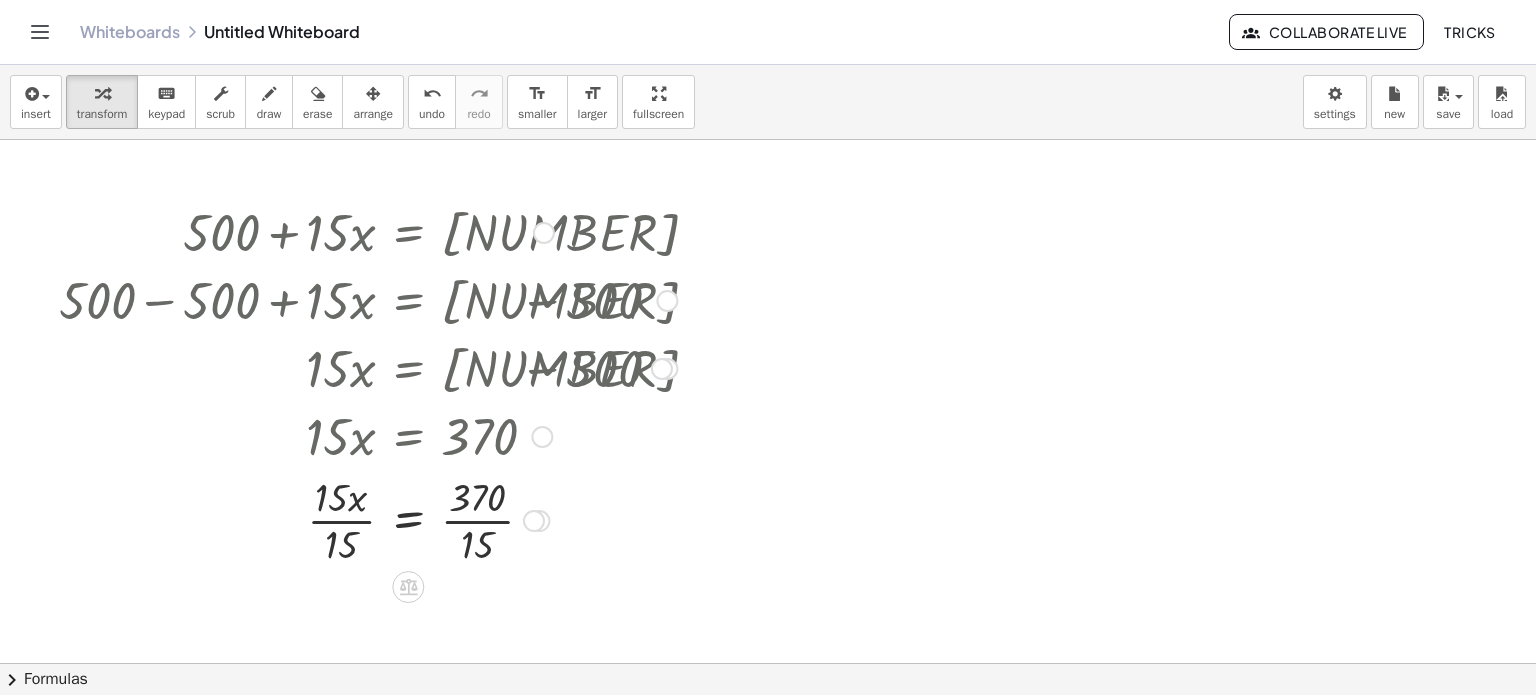click at bounding box center [368, 519] 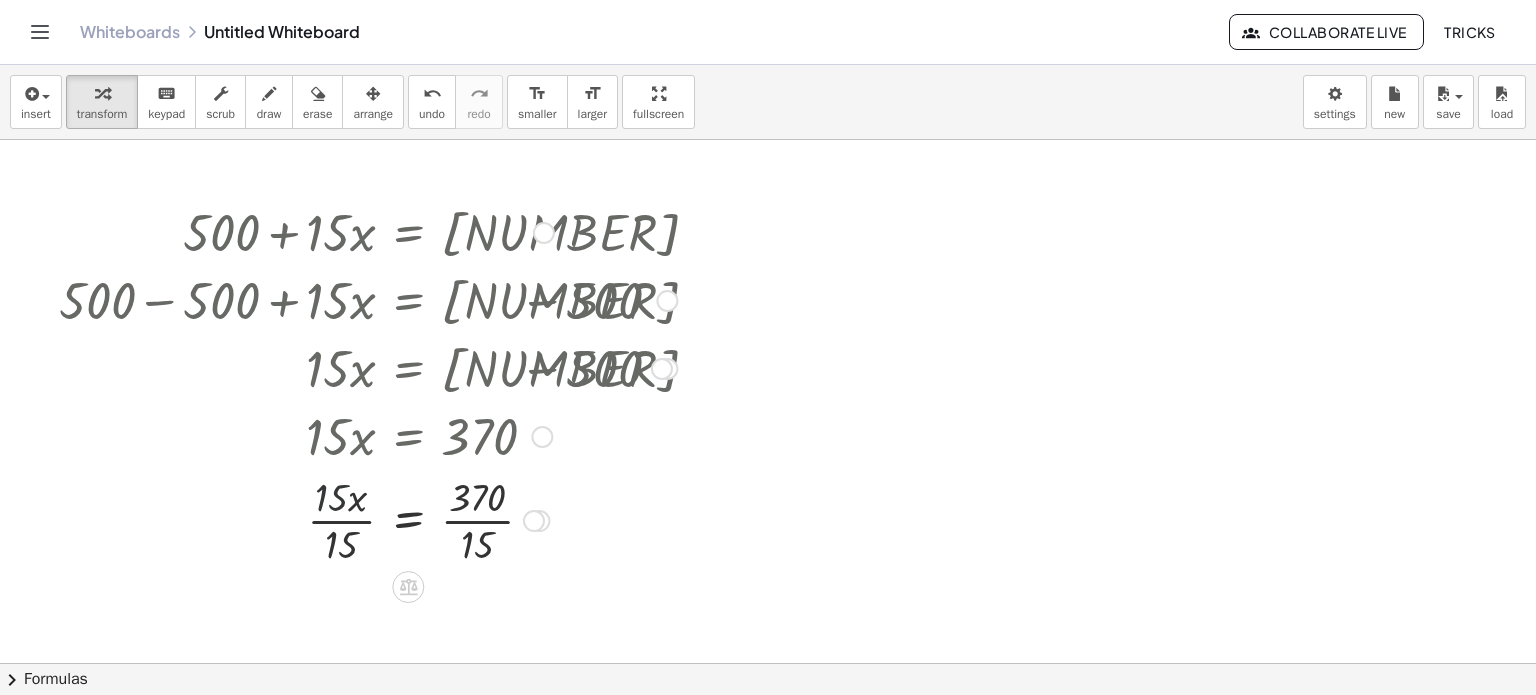 click at bounding box center [368, 519] 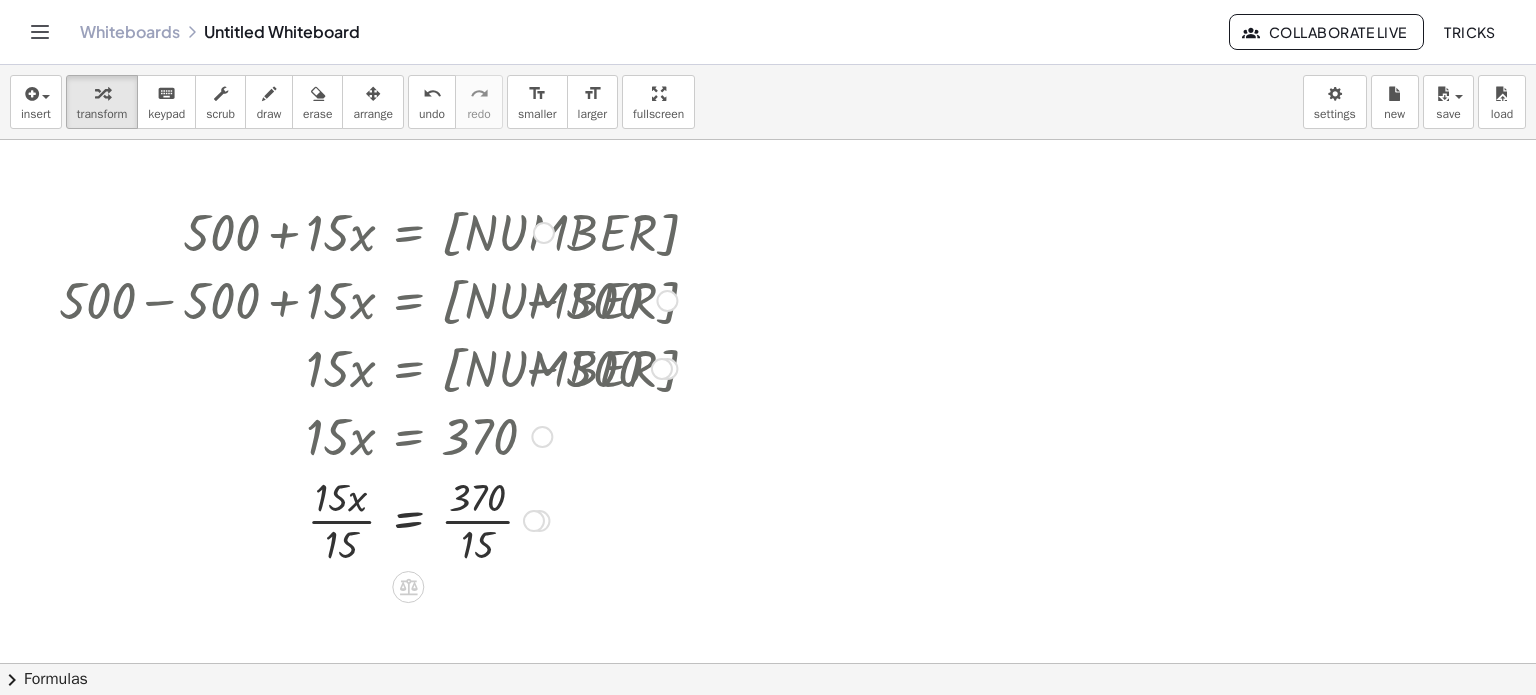 click at bounding box center [368, 519] 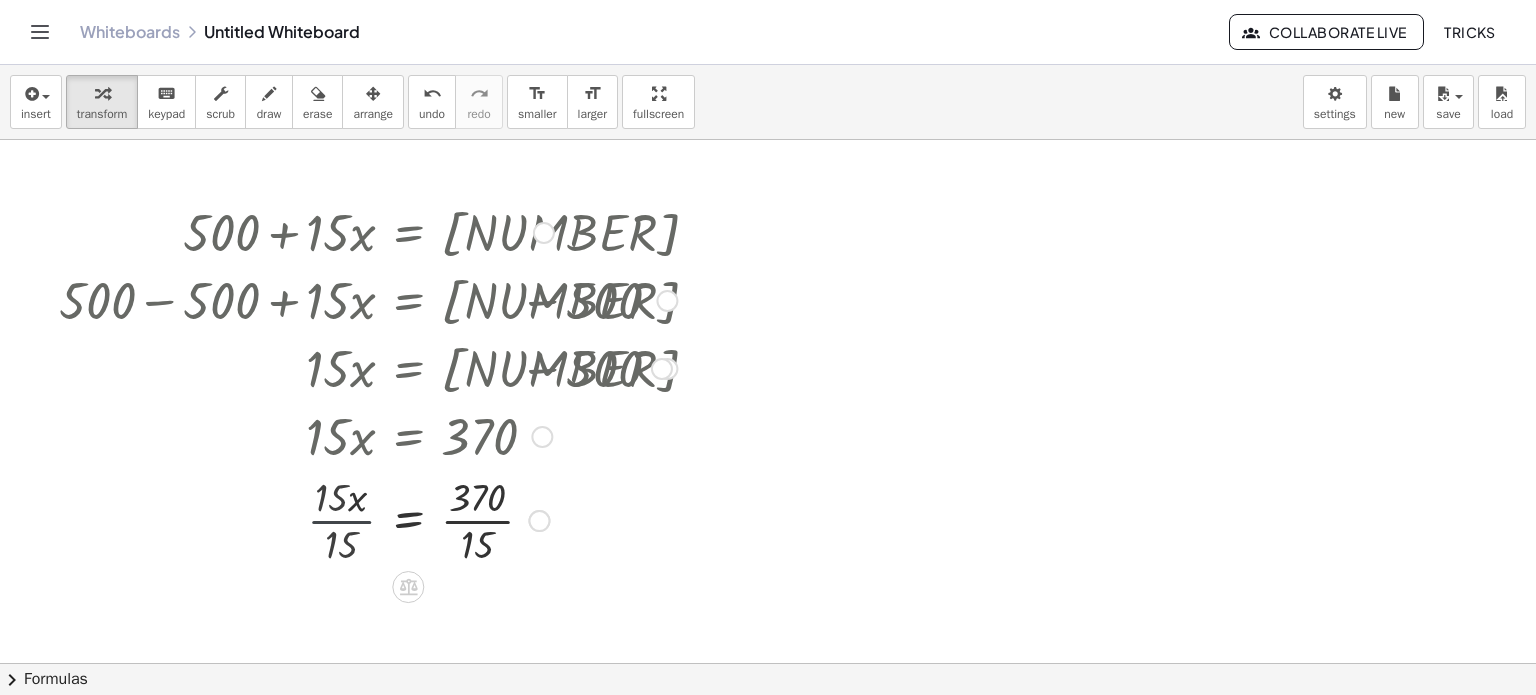 click at bounding box center (368, 519) 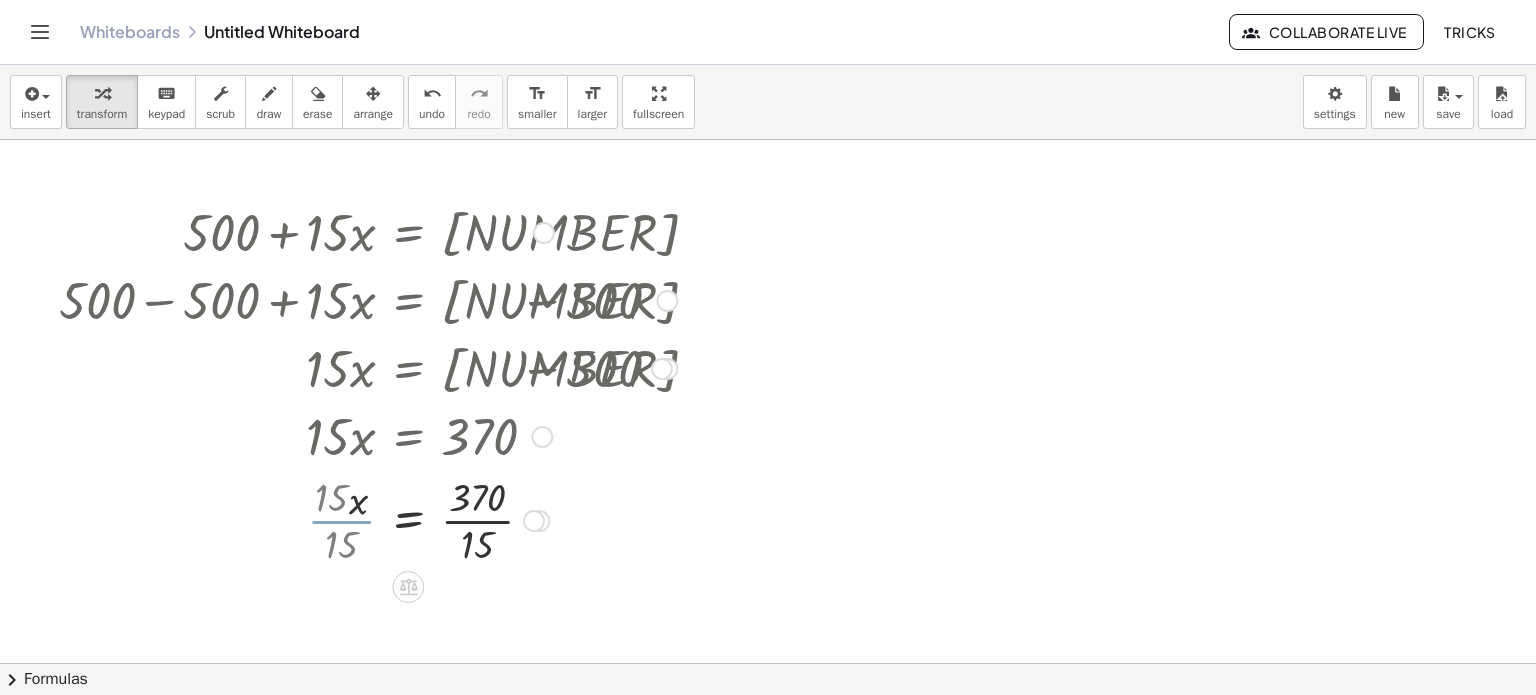 click at bounding box center (368, 519) 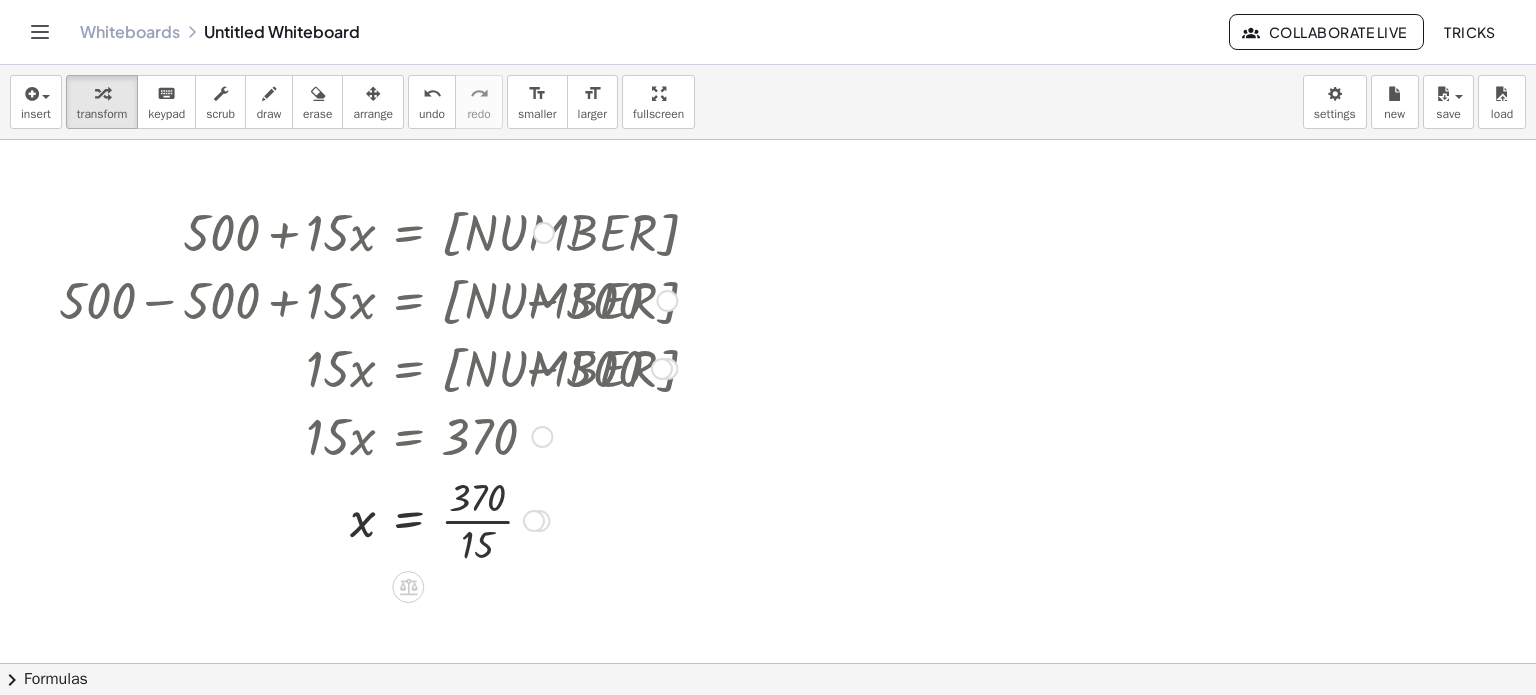 click at bounding box center [368, 519] 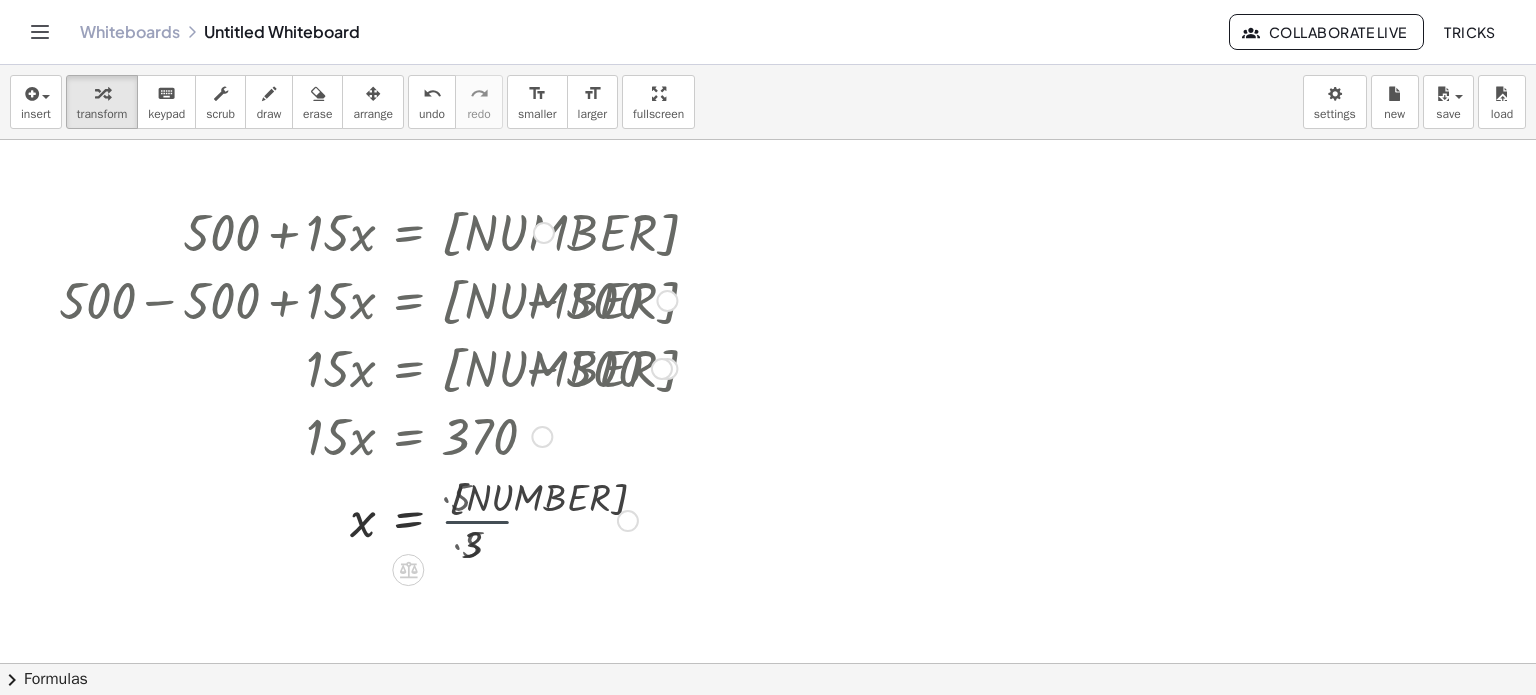 click at bounding box center [368, 519] 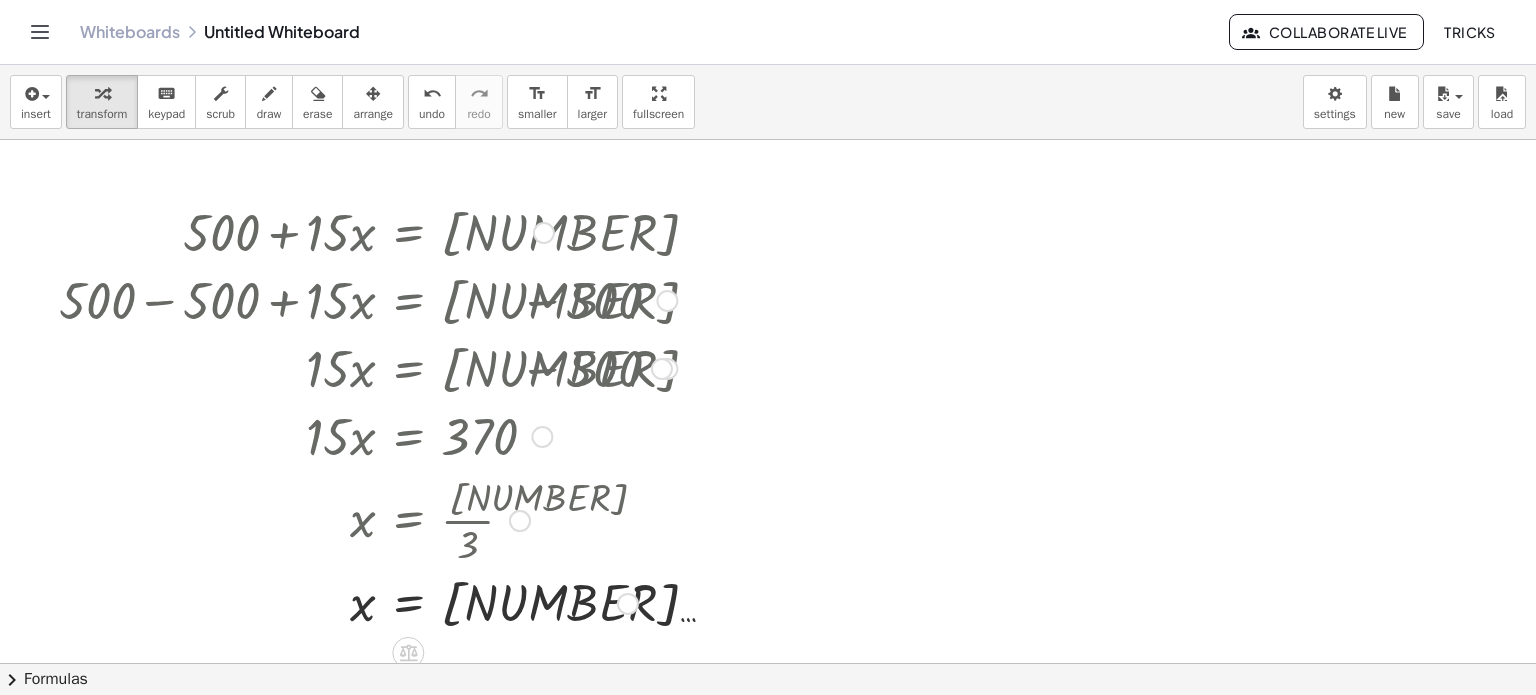 click on "+ 500 + · 15 · x = 870 + 500 − 500 + · 15 · x = + 870 − 500 + 0 + · 15 · x = + 870 − 500 · 15 · x = + 870 − 500 · 15 · x = 370 · 15 · x · ⬚ = · 370 · ⬚ · 15 · x · 15 = · 370 · 15 x = · 370 · 15 x = · 74 · 5 · 3 · 5 x = · 74 · 3 x = 24.667 … Go back to this line Copy line as LaTeX Copy derivation as LaTeX" at bounding box center (360, 416) 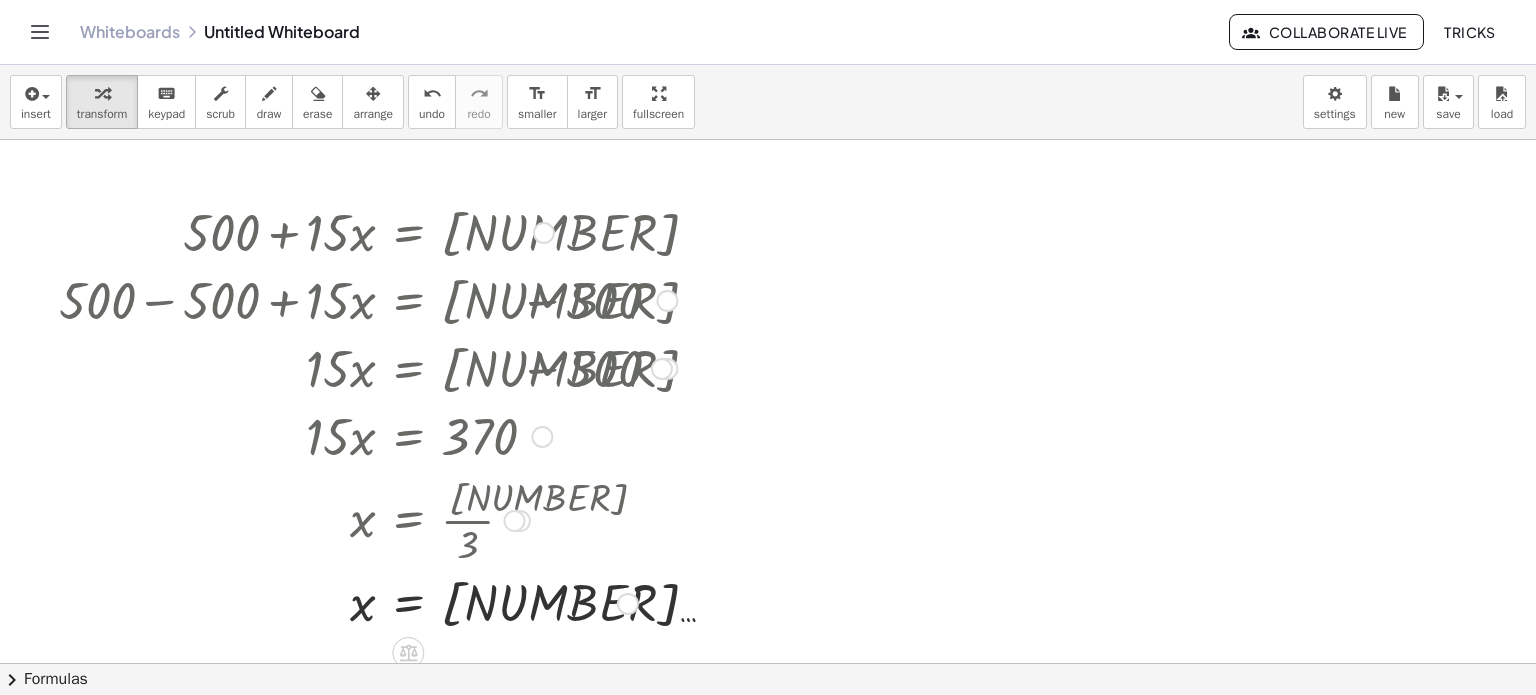 click at bounding box center (542, 437) 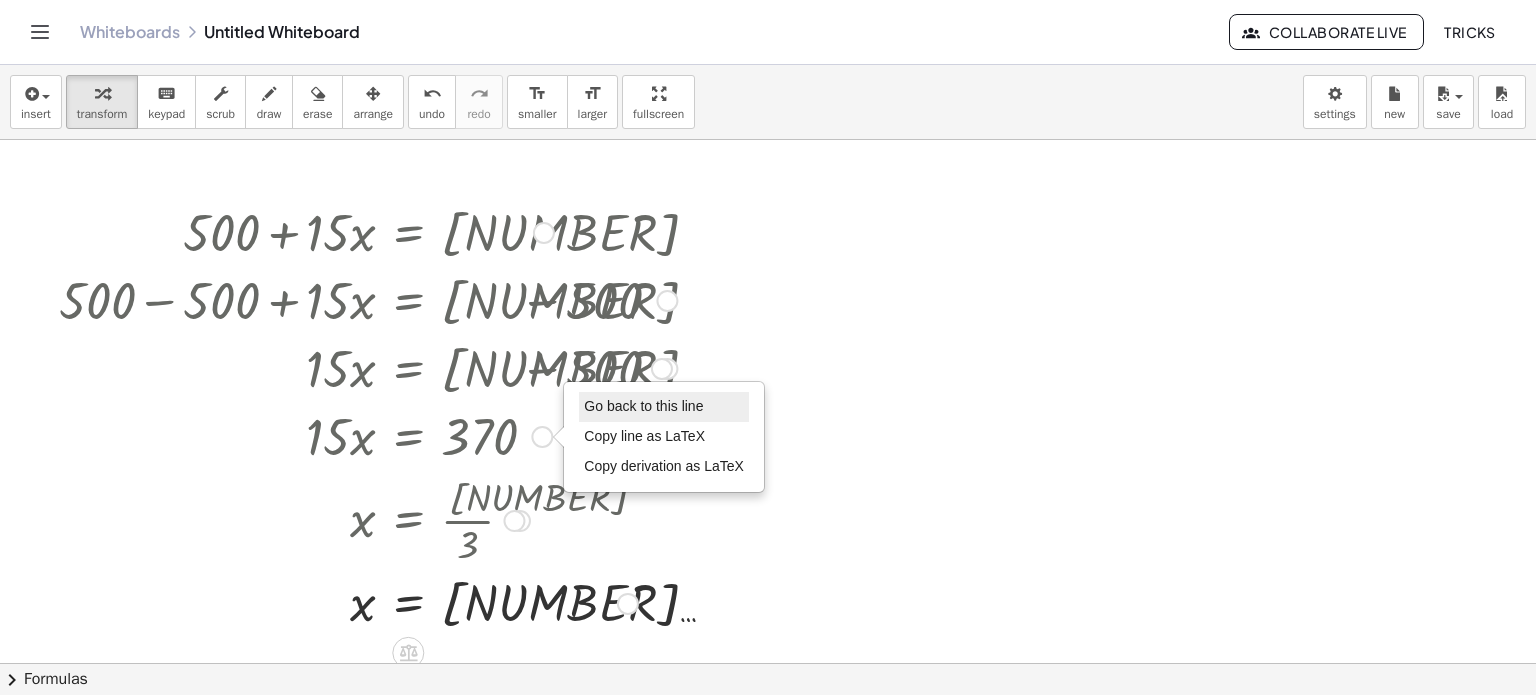 click on "Go back to this line" at bounding box center [643, 406] 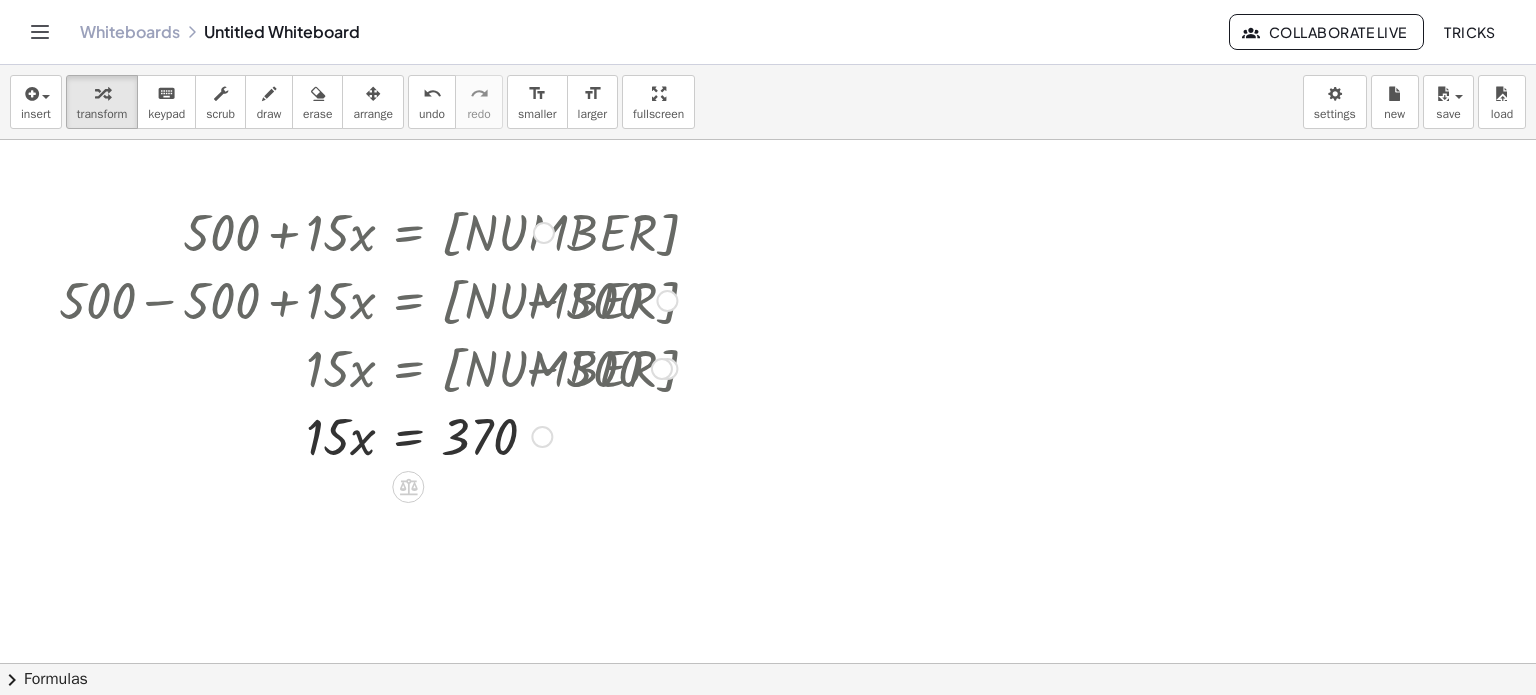 click at bounding box center (368, 435) 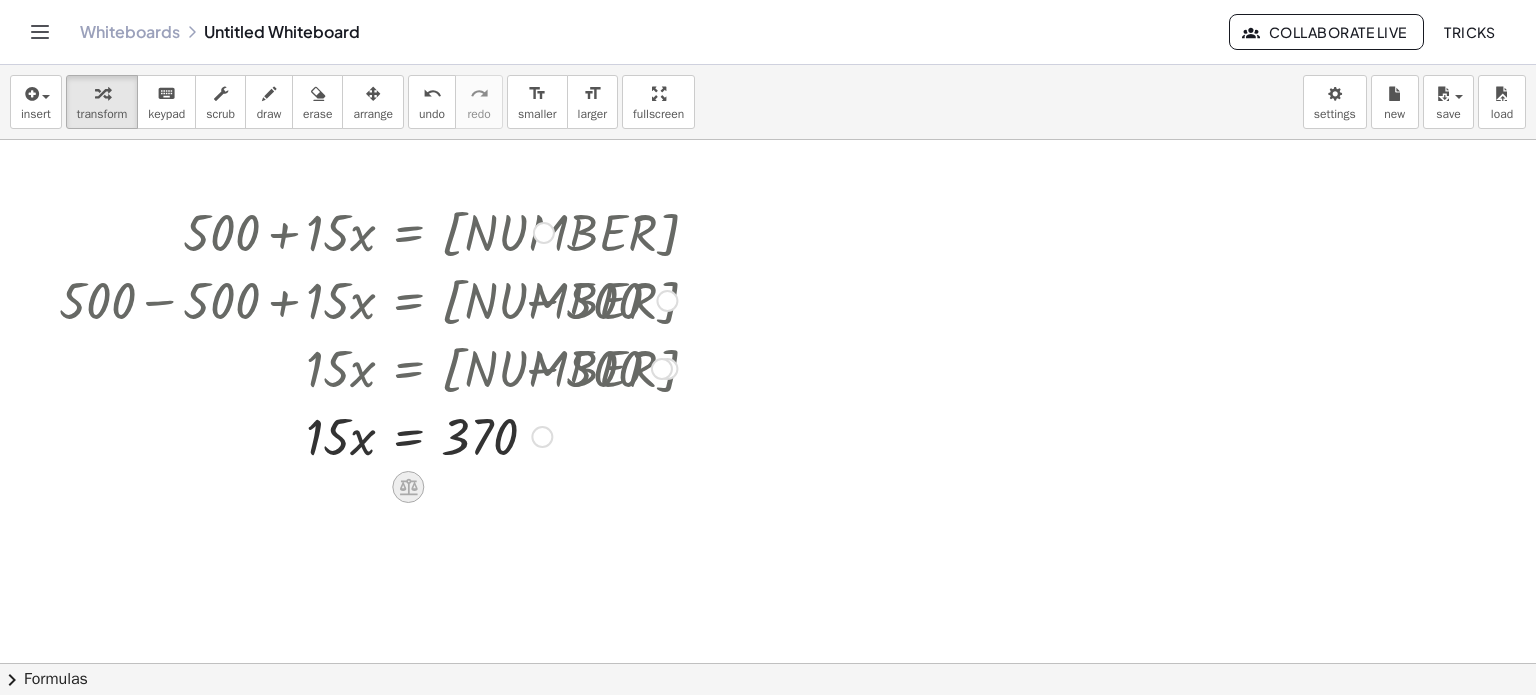 click 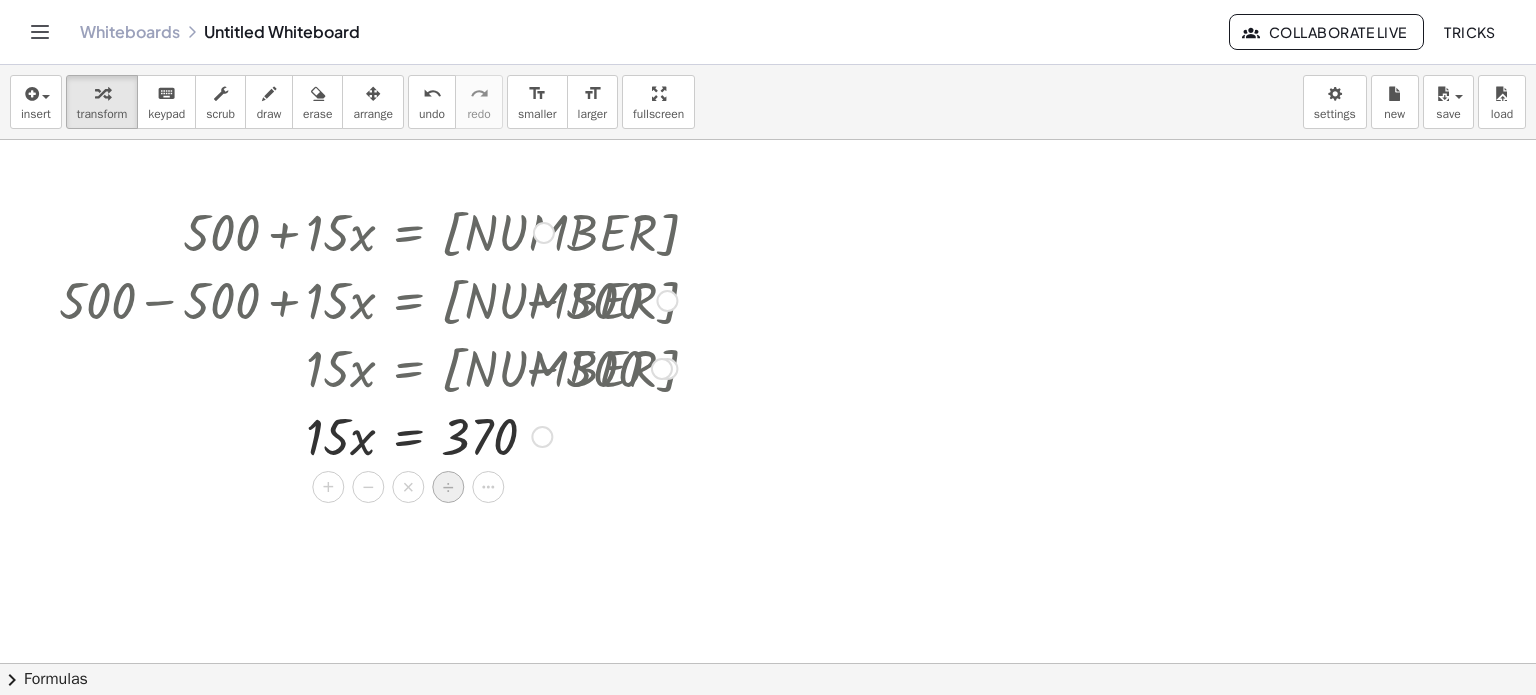 click on "÷" at bounding box center (448, 487) 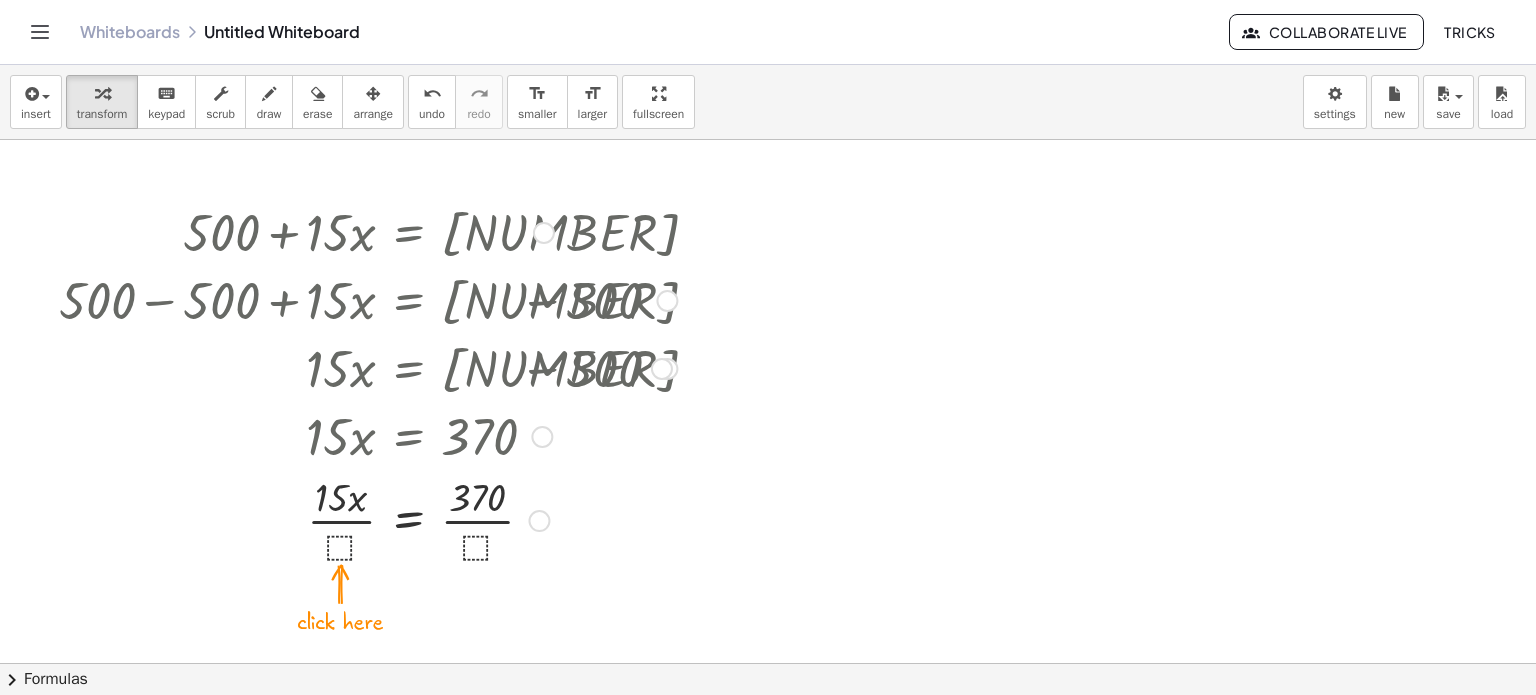 click at bounding box center (368, 519) 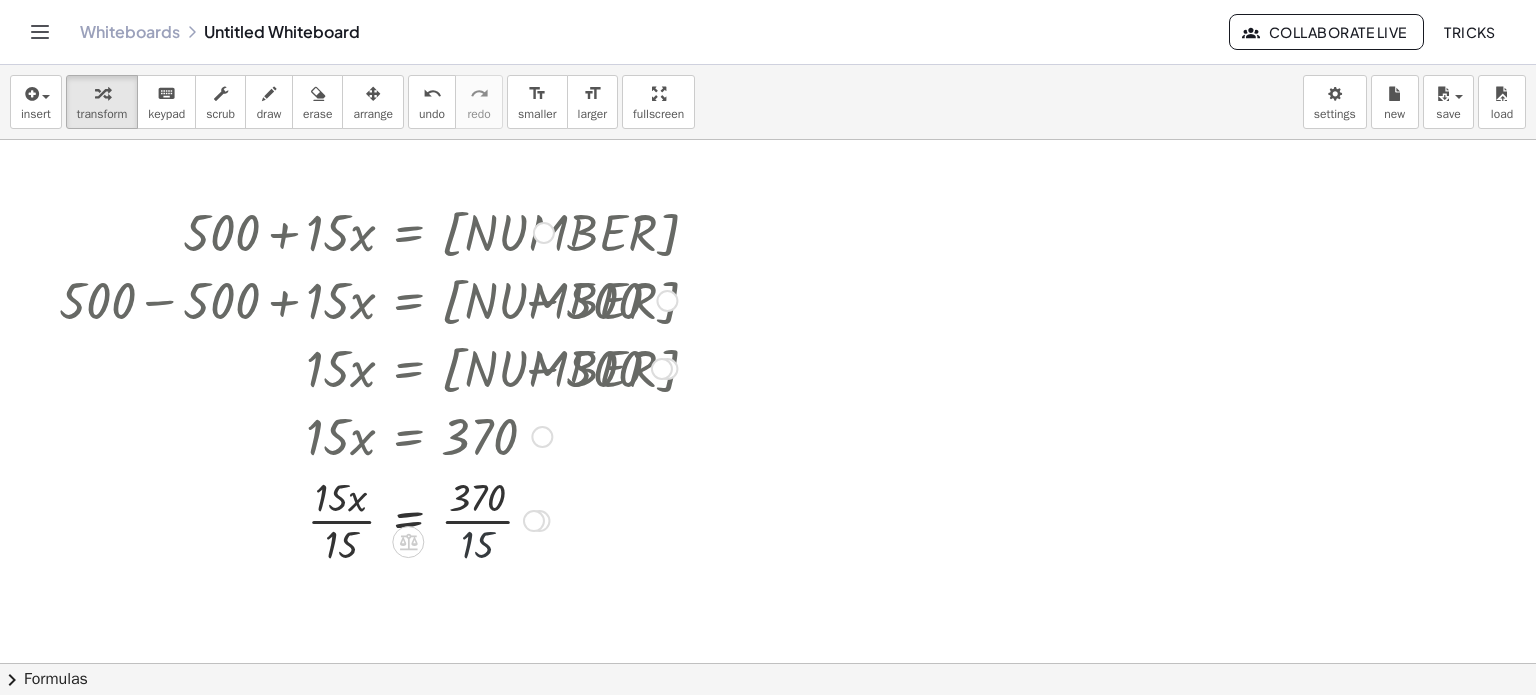 click at bounding box center (368, 519) 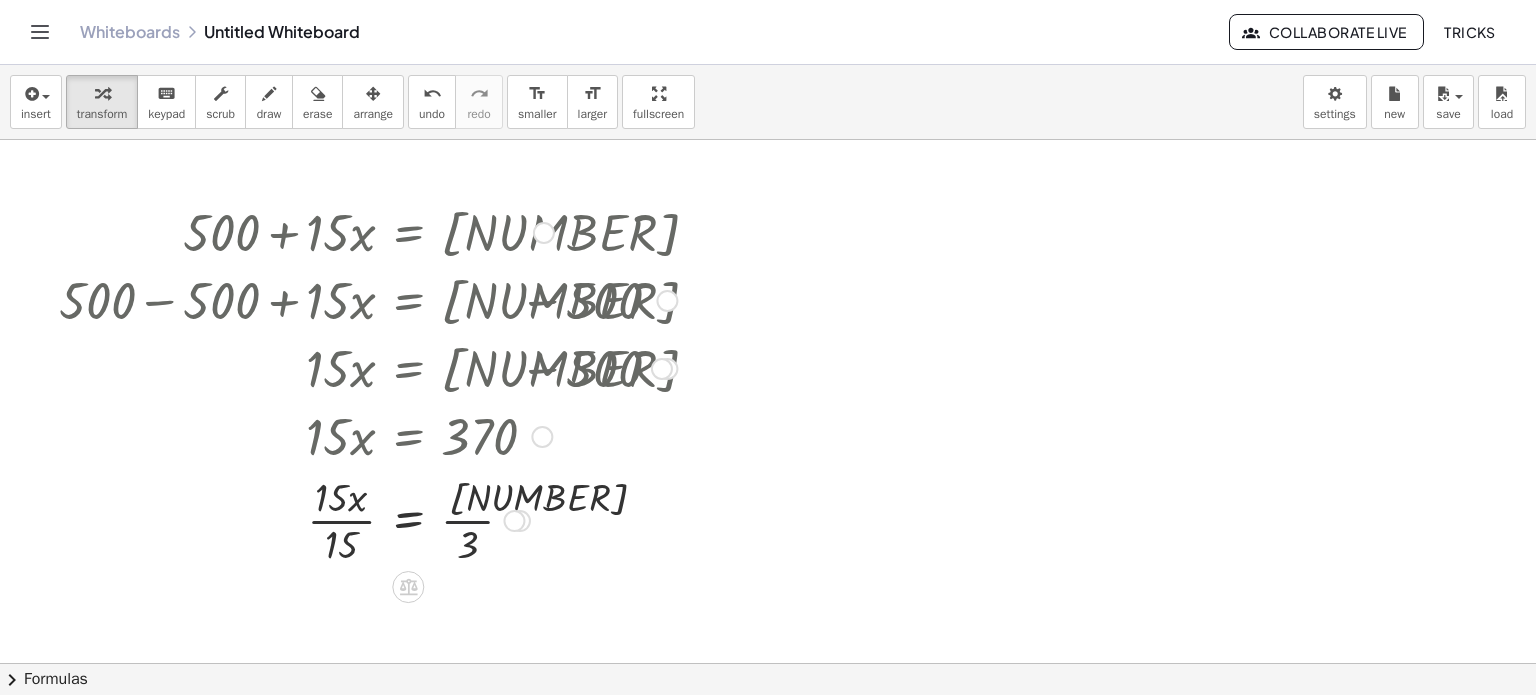 click at bounding box center [368, 519] 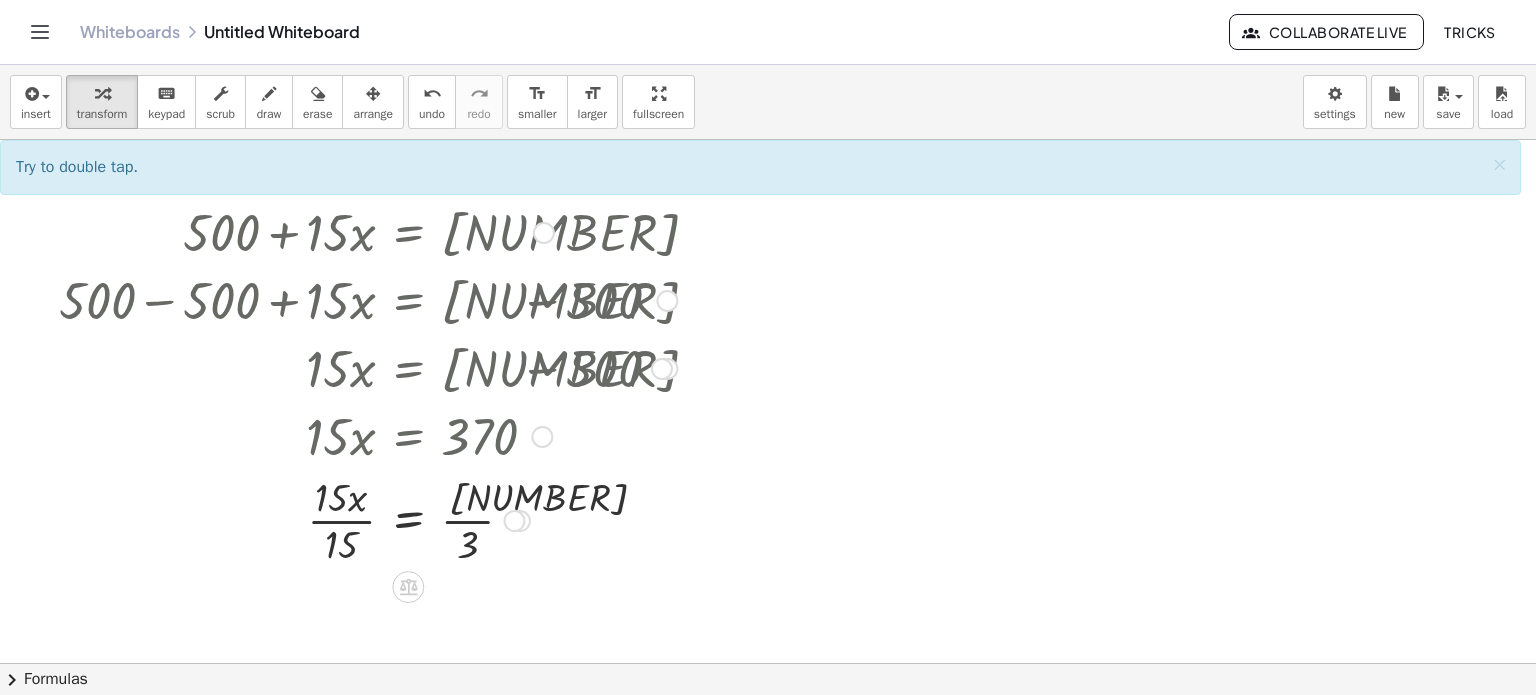 click at bounding box center (368, 519) 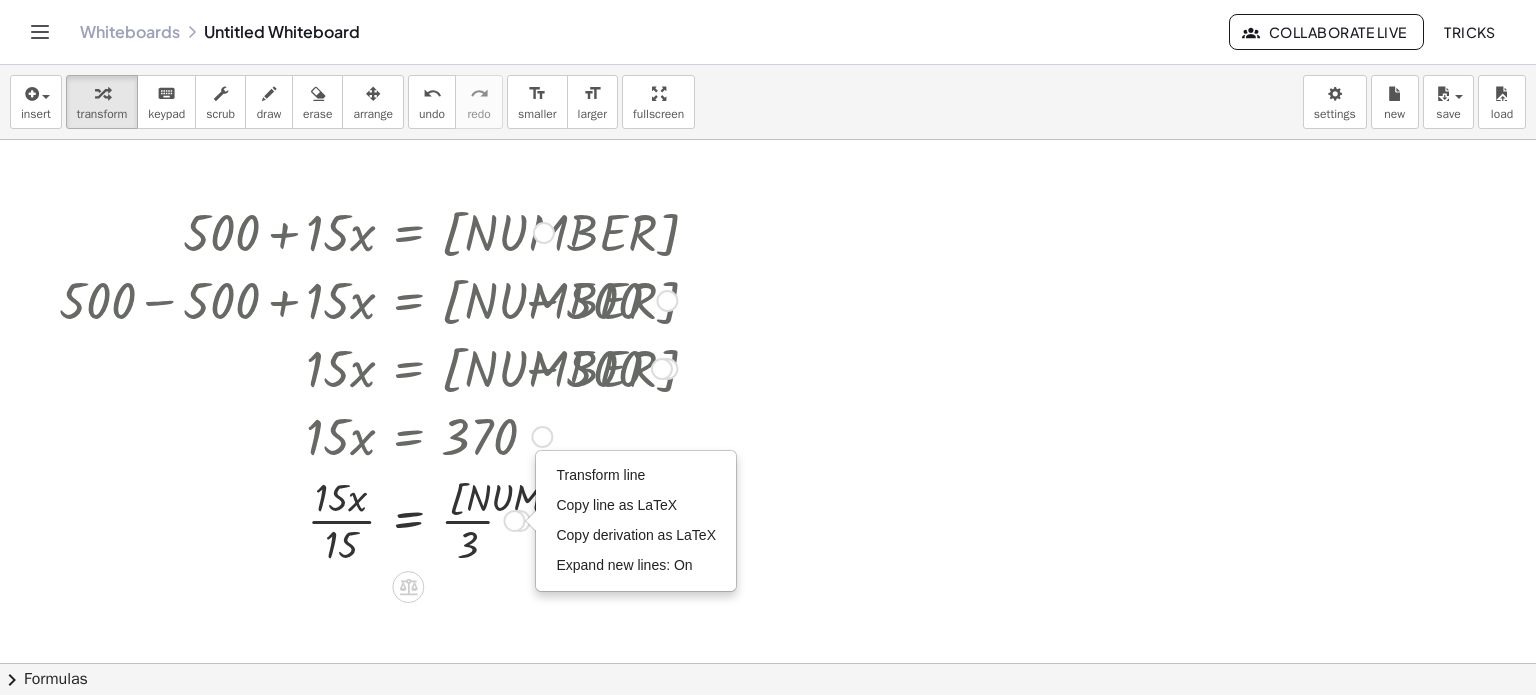 click on "Transform line Copy line as LaTeX Copy derivation as LaTeX Expand new lines: On" at bounding box center [514, 521] 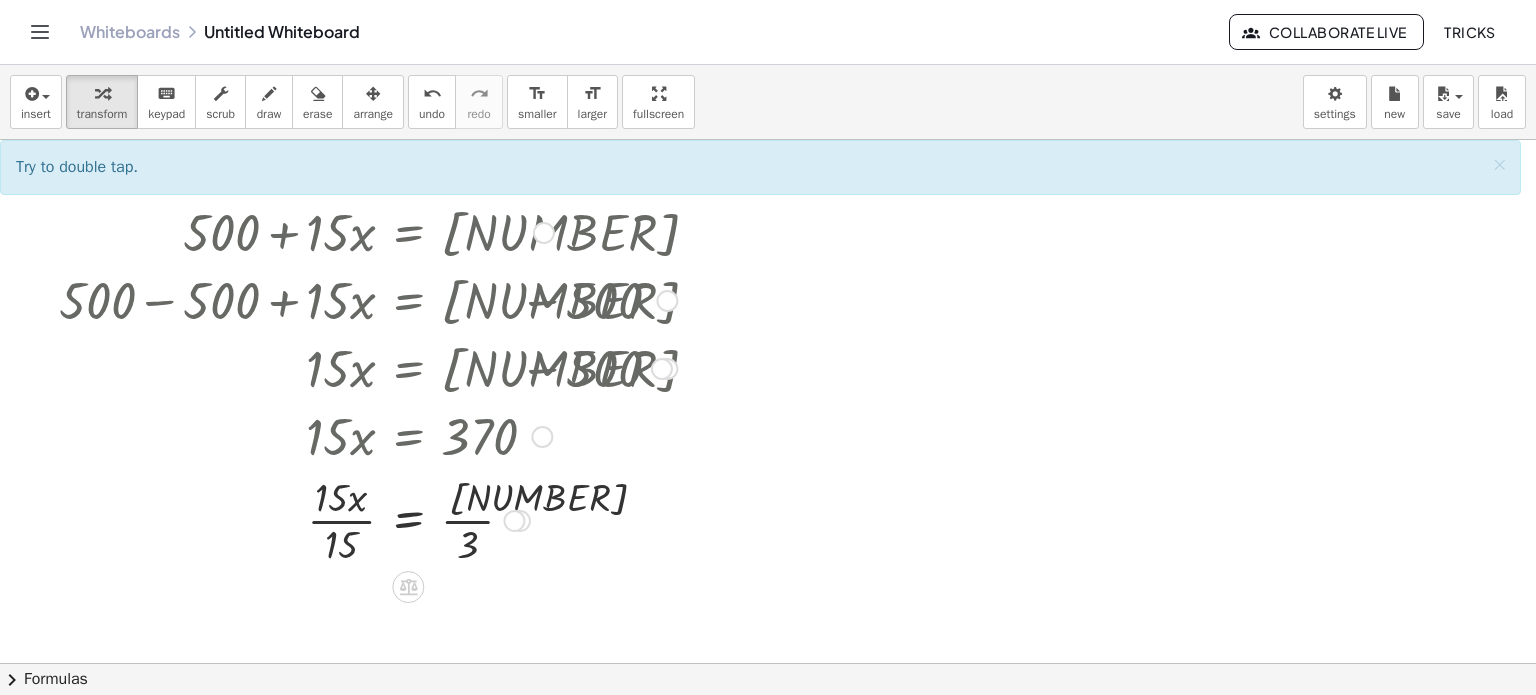 click on "Go back to this line Copy line as LaTeX Copy derivation as LaTeX" at bounding box center (520, 521) 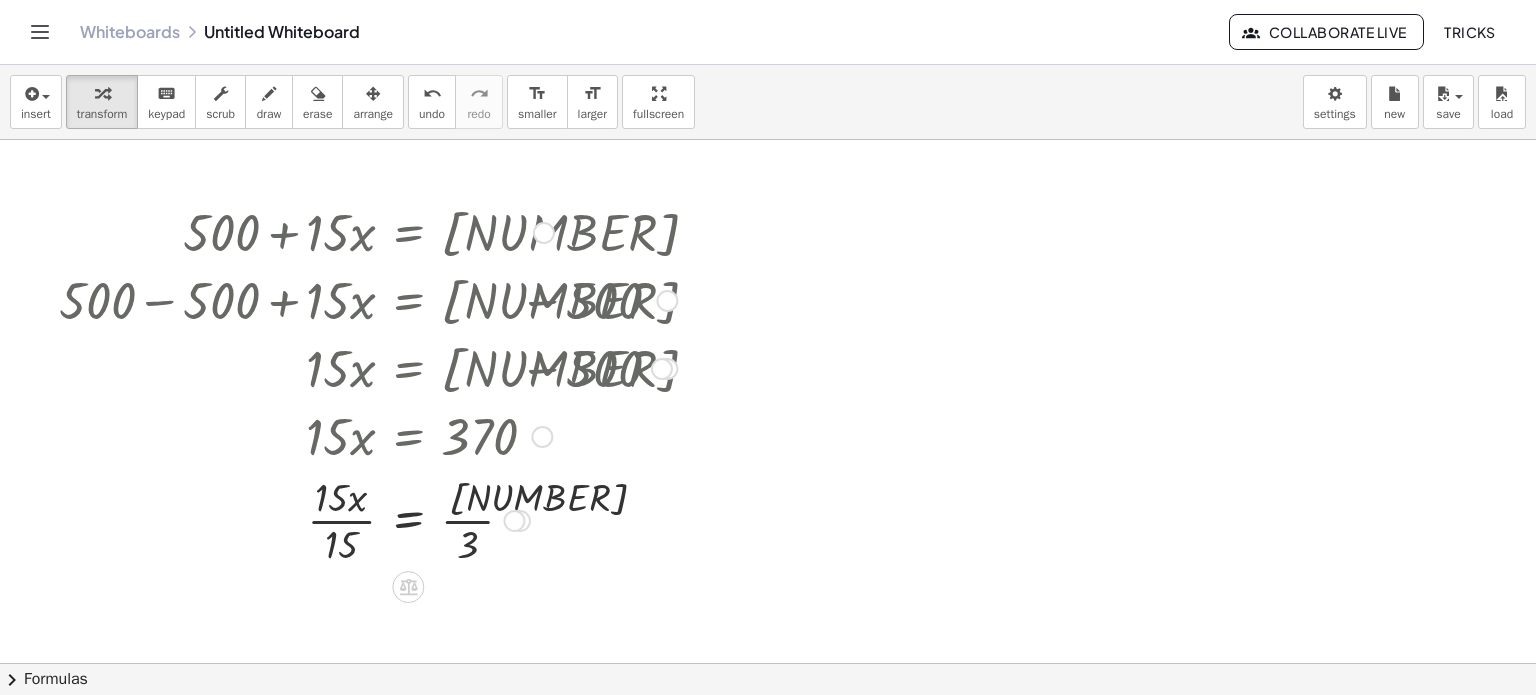 click at bounding box center [368, 519] 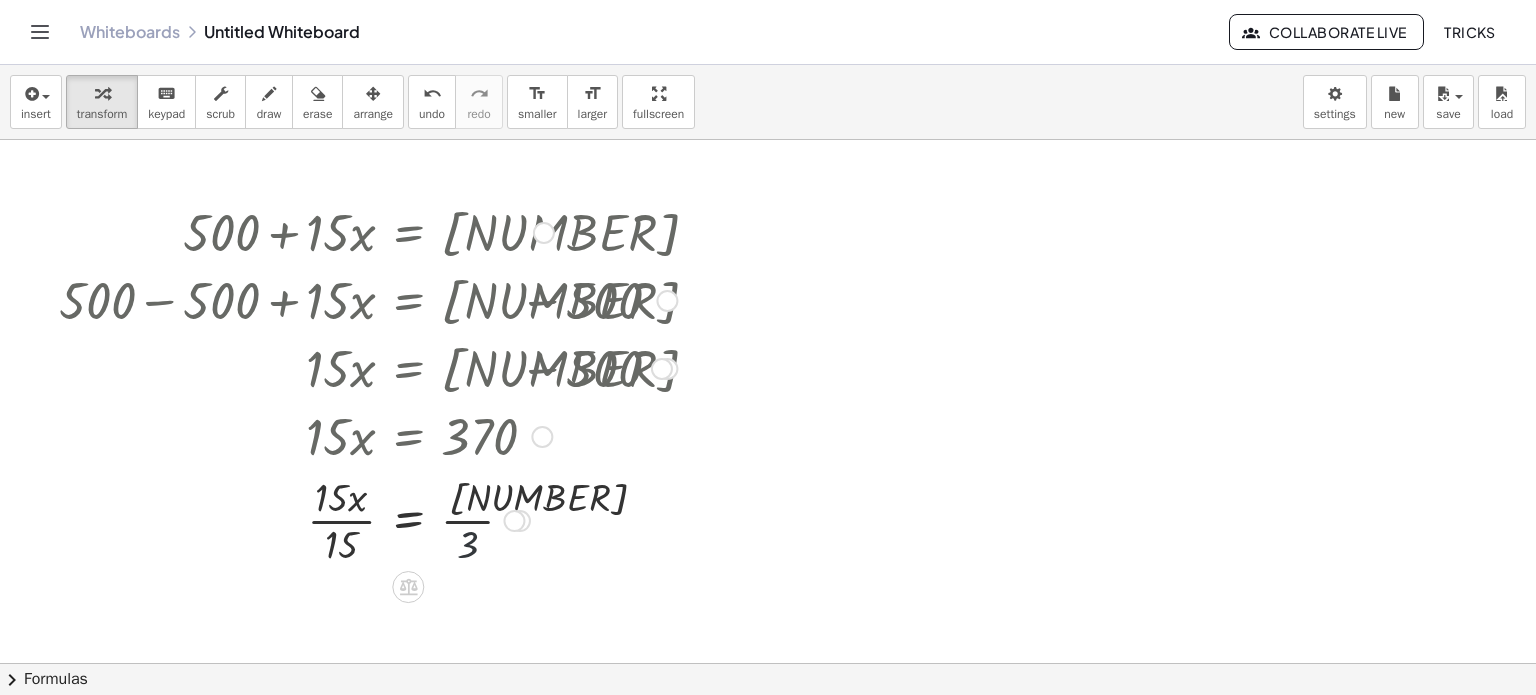 click at bounding box center (368, 519) 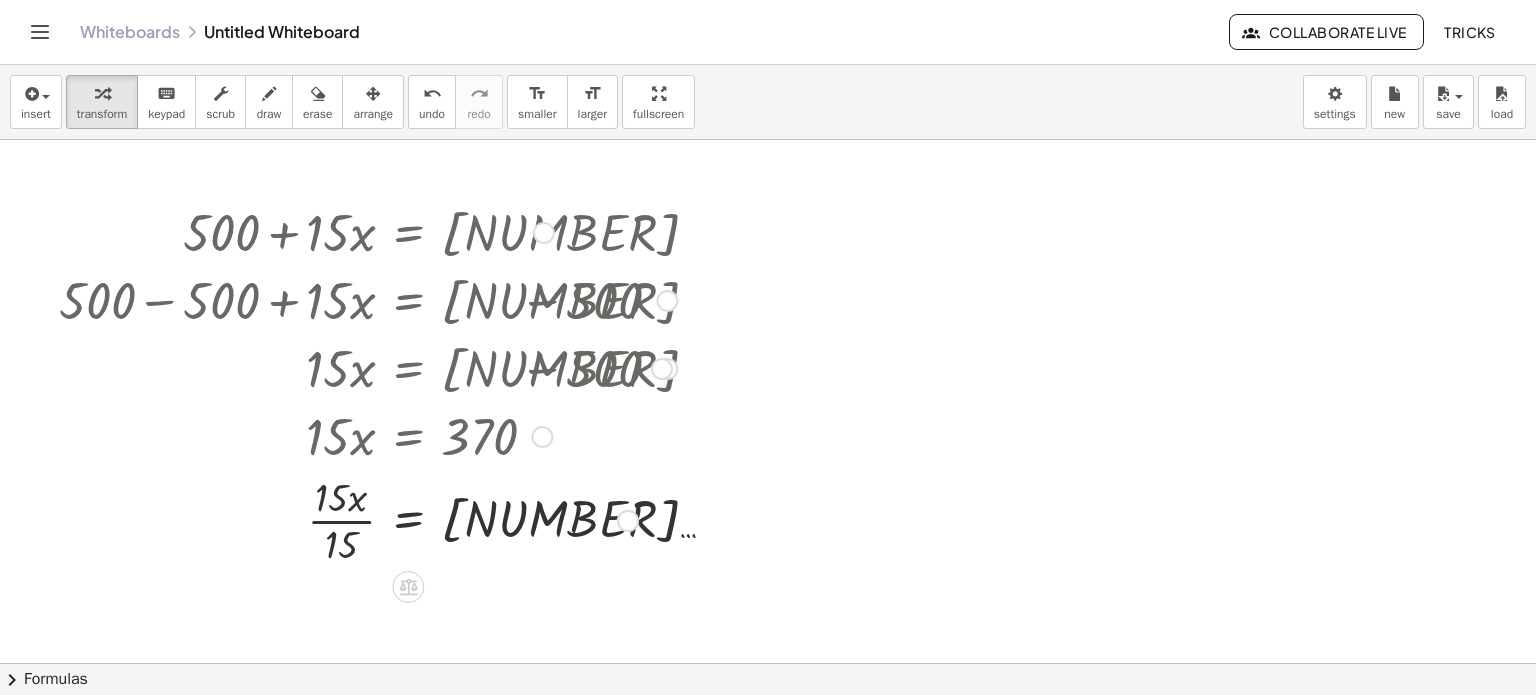 click at bounding box center (368, 519) 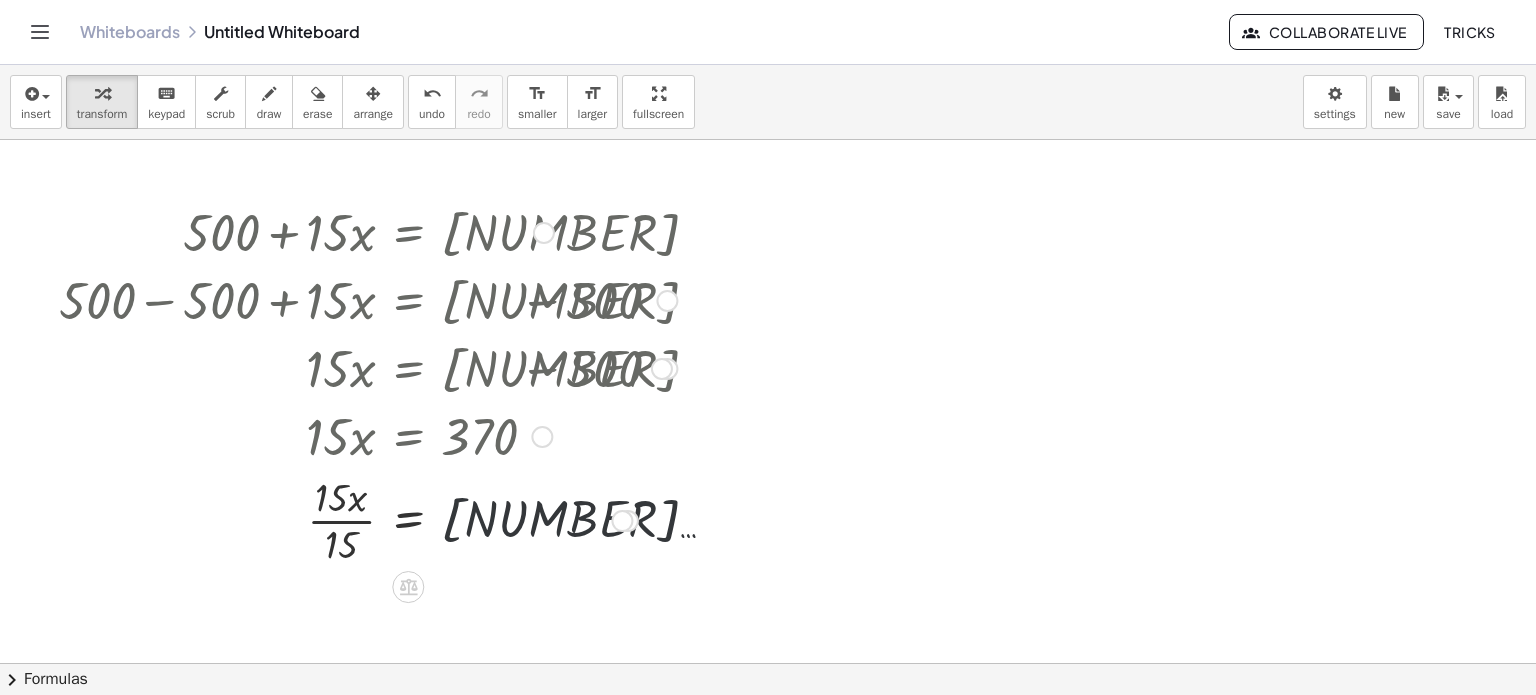 click at bounding box center (368, 519) 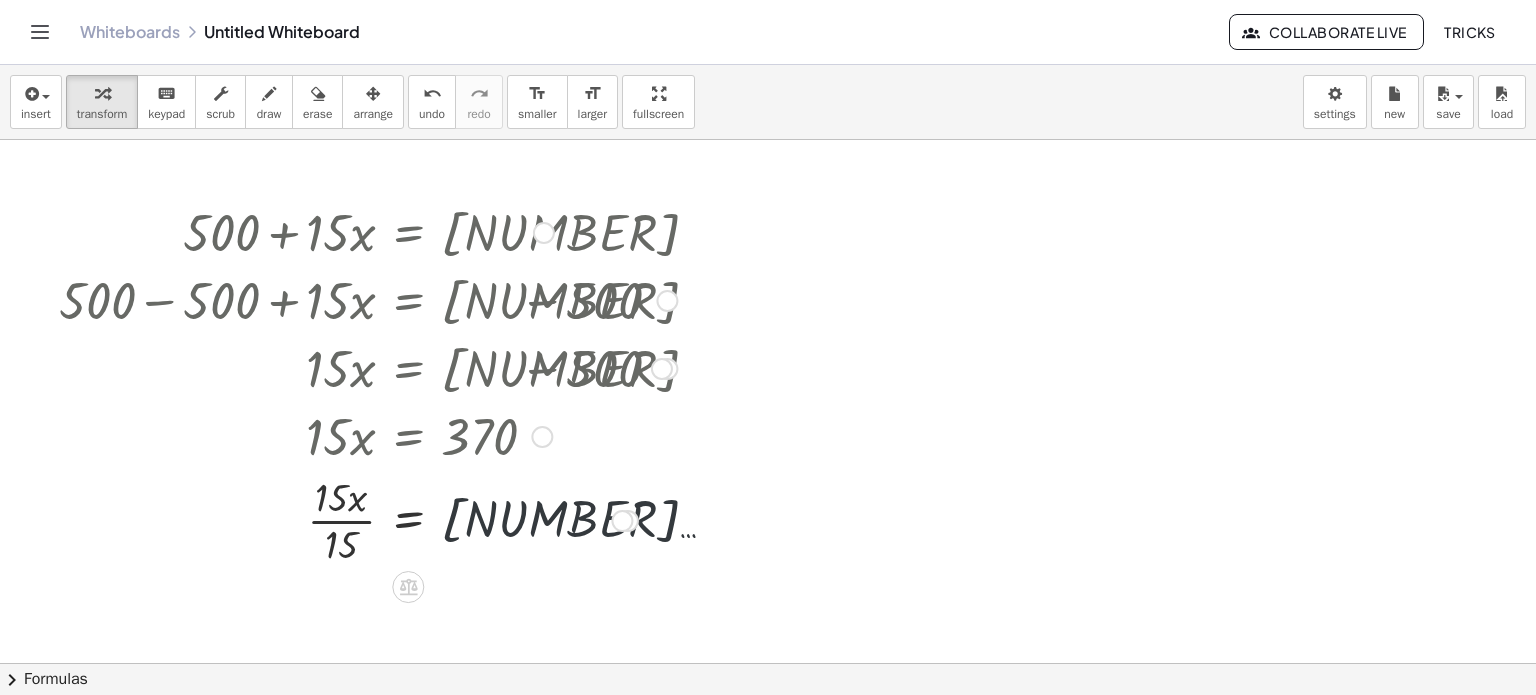 click at bounding box center [368, 519] 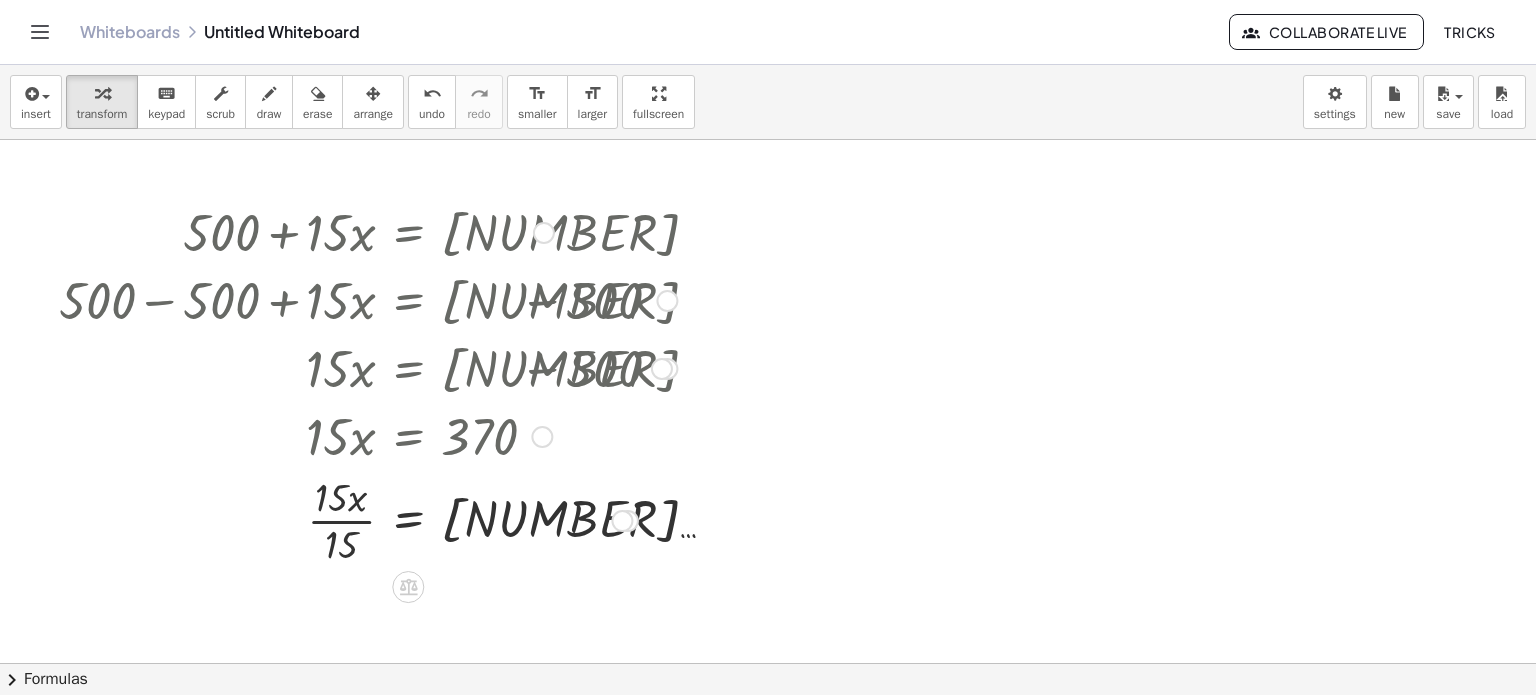 click at bounding box center [542, 437] 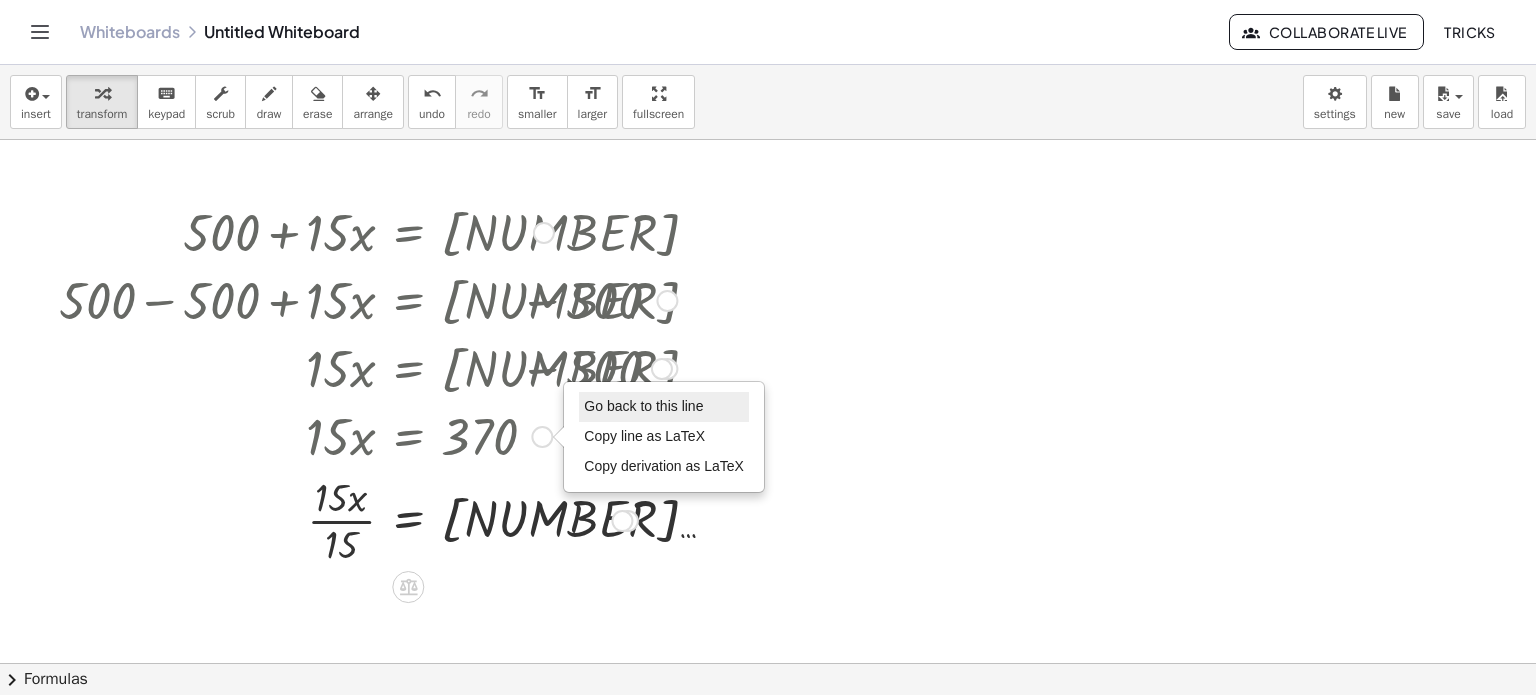 click on "Go back to this line" at bounding box center [643, 406] 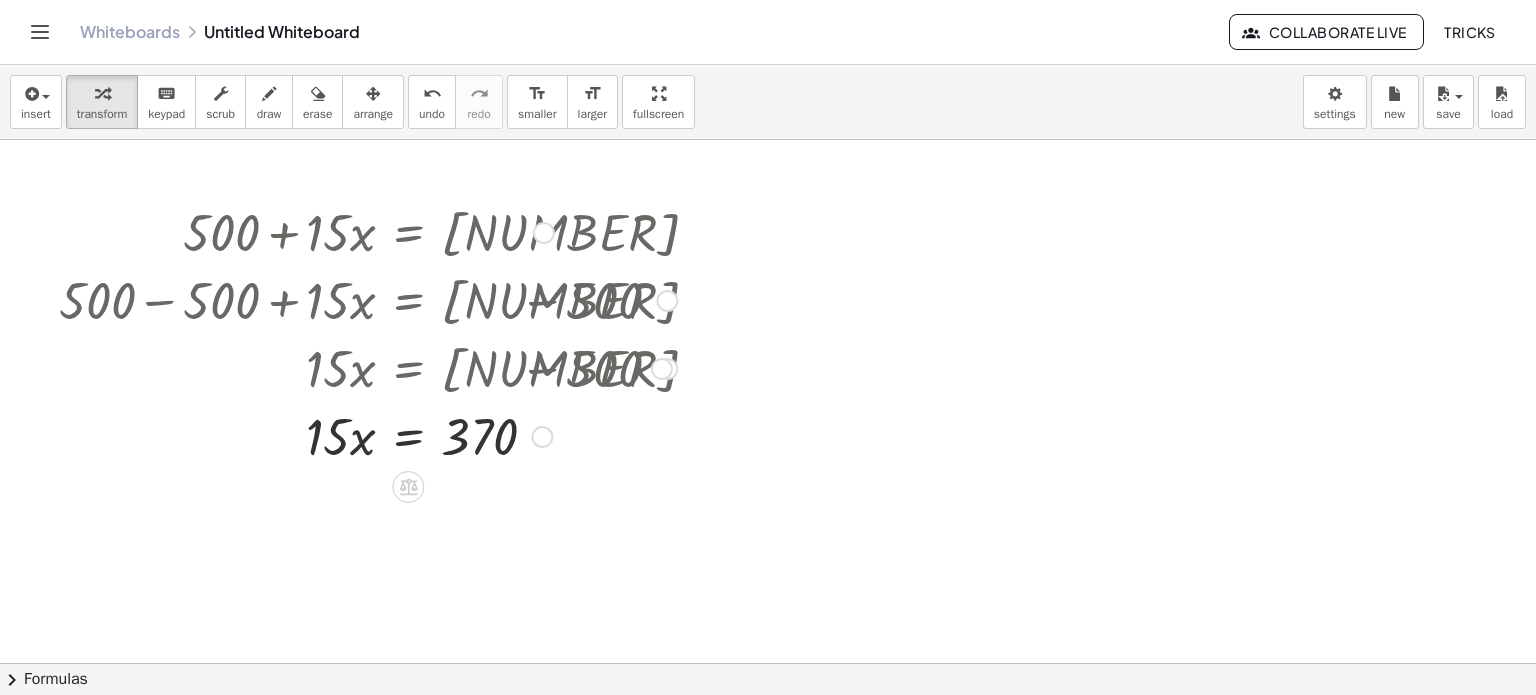 click at bounding box center [368, 435] 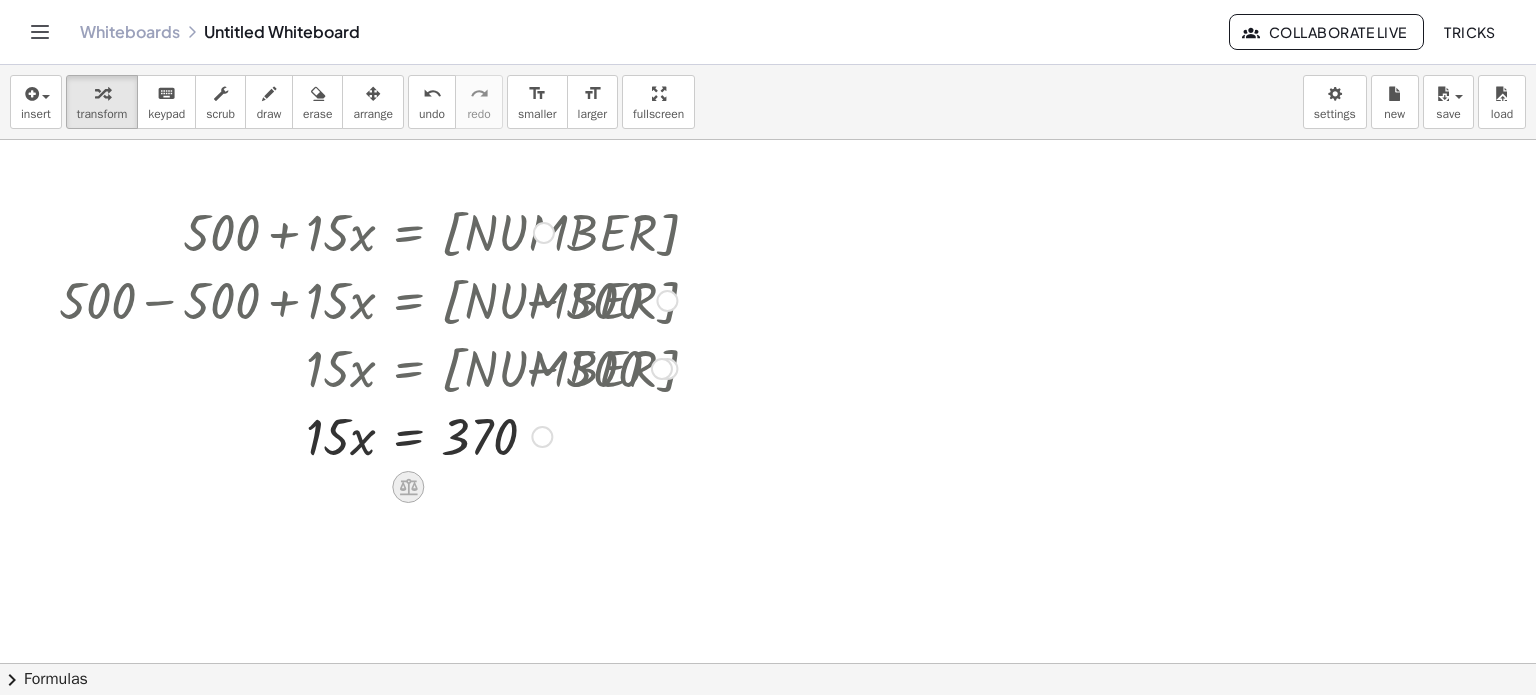 click 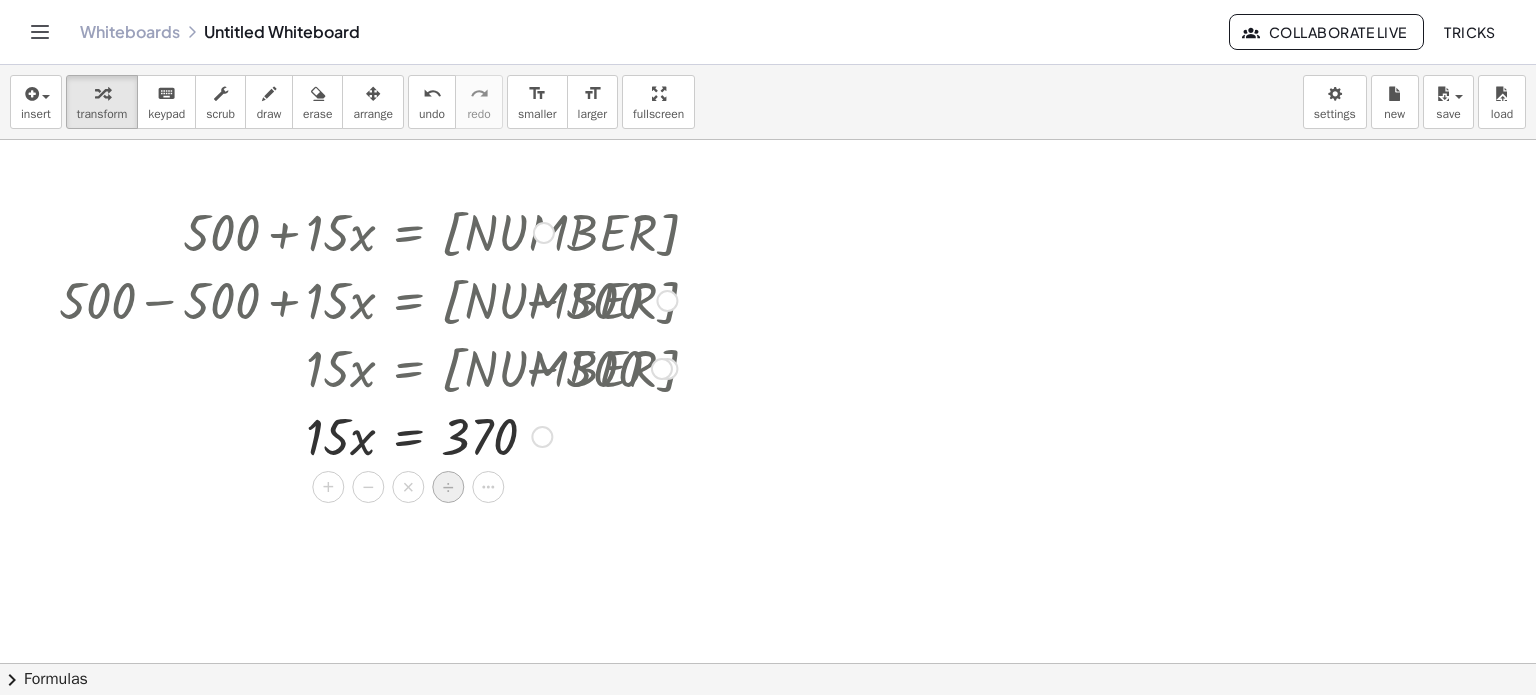 click on "÷" at bounding box center [448, 487] 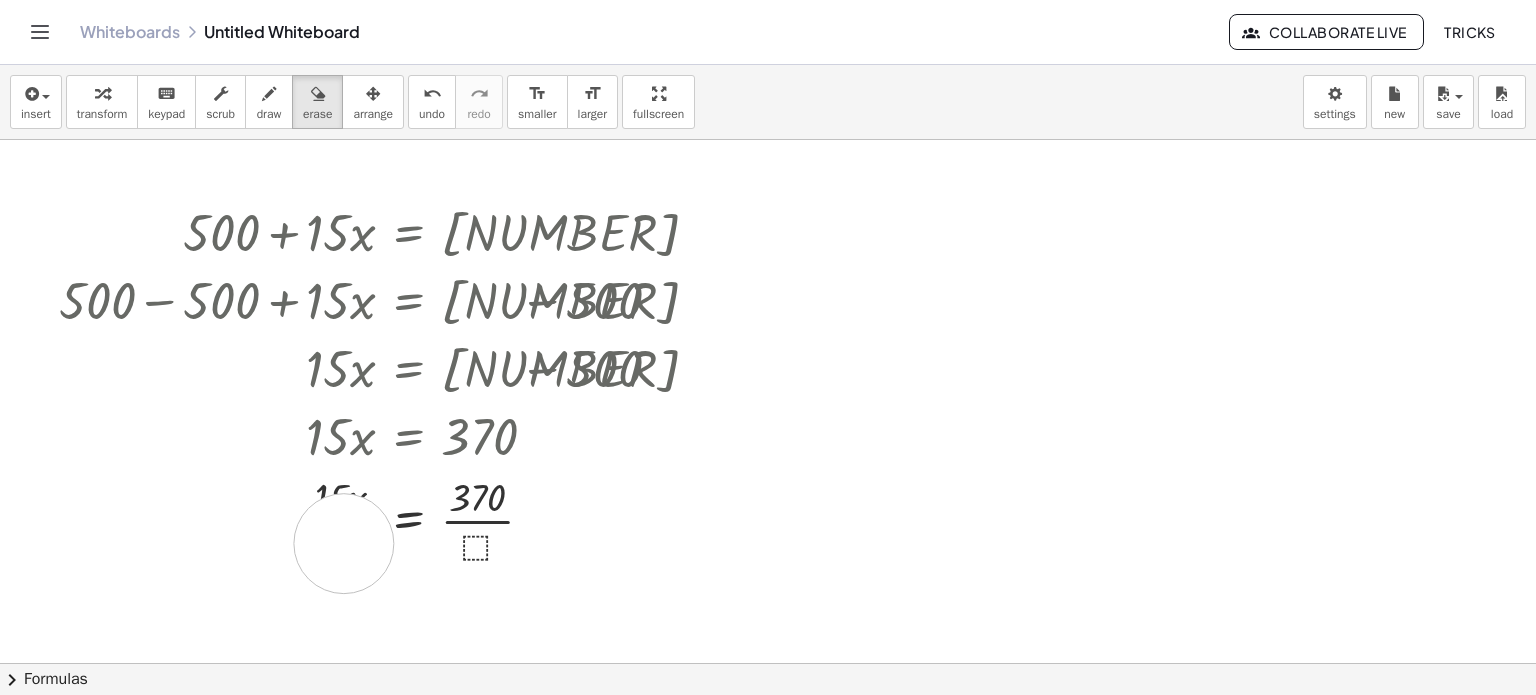 click at bounding box center [768, 729] 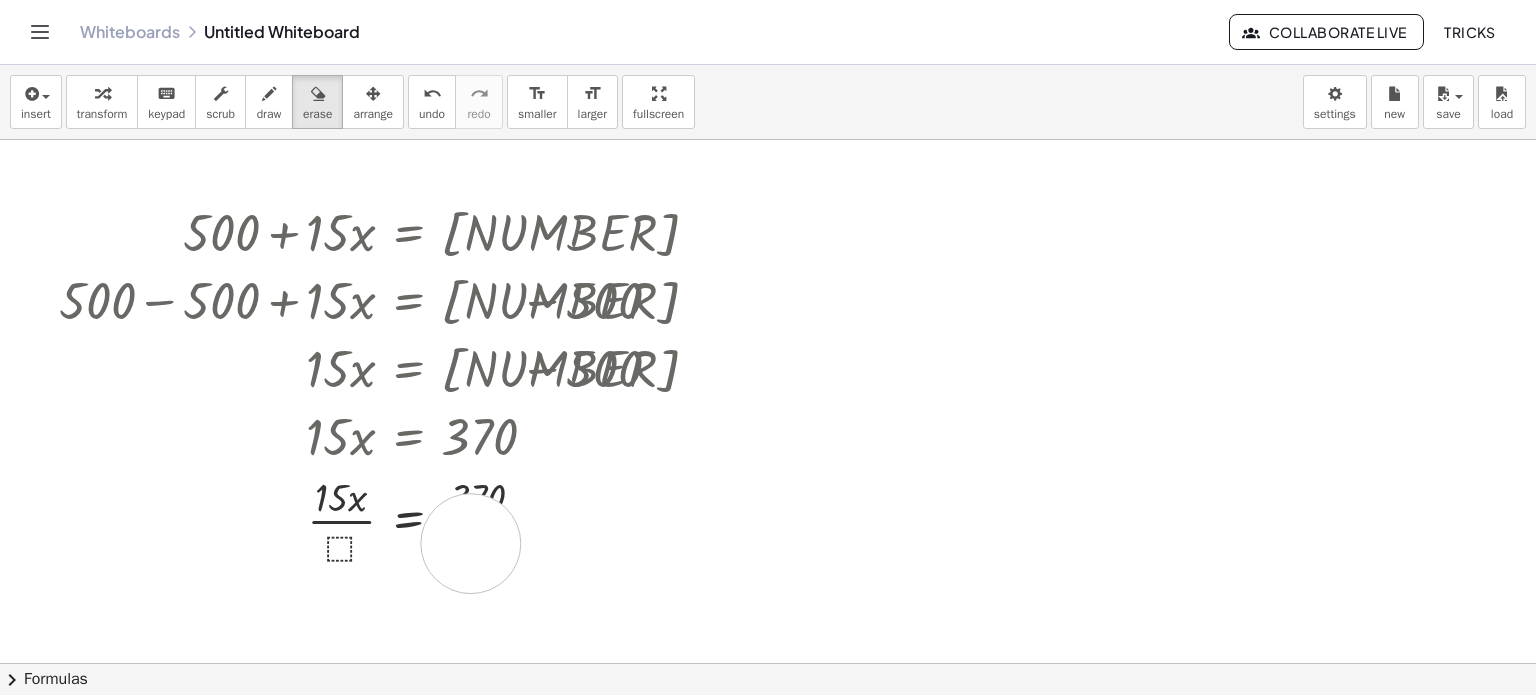 click at bounding box center [768, 729] 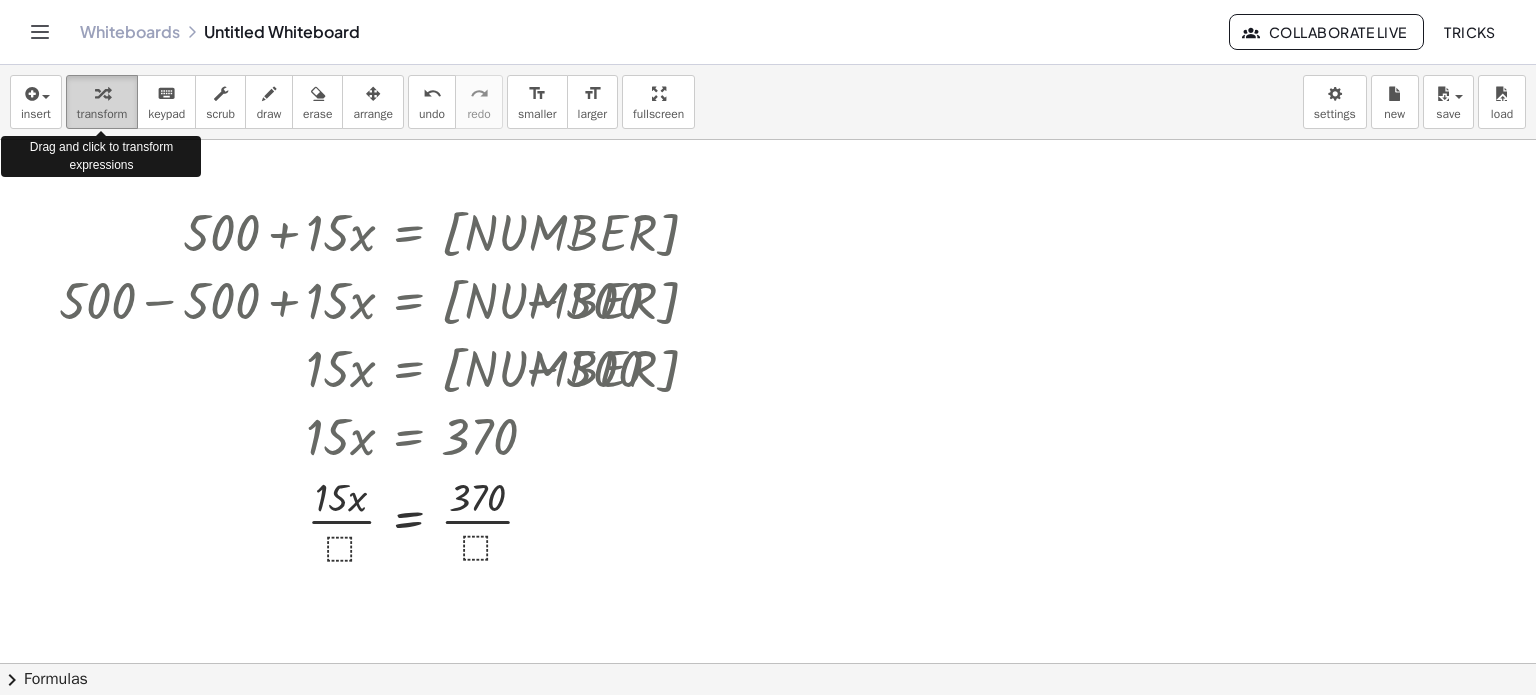 click at bounding box center [102, 93] 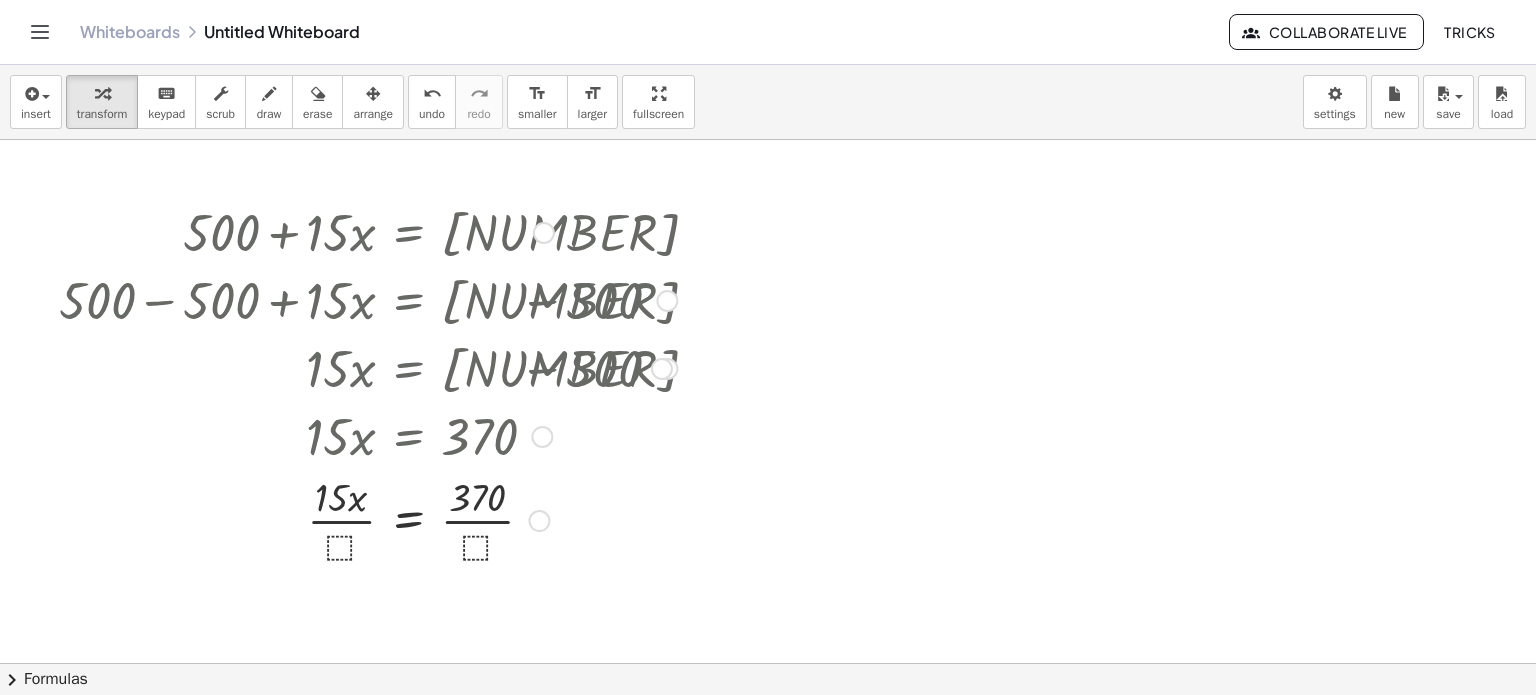 click at bounding box center [368, 519] 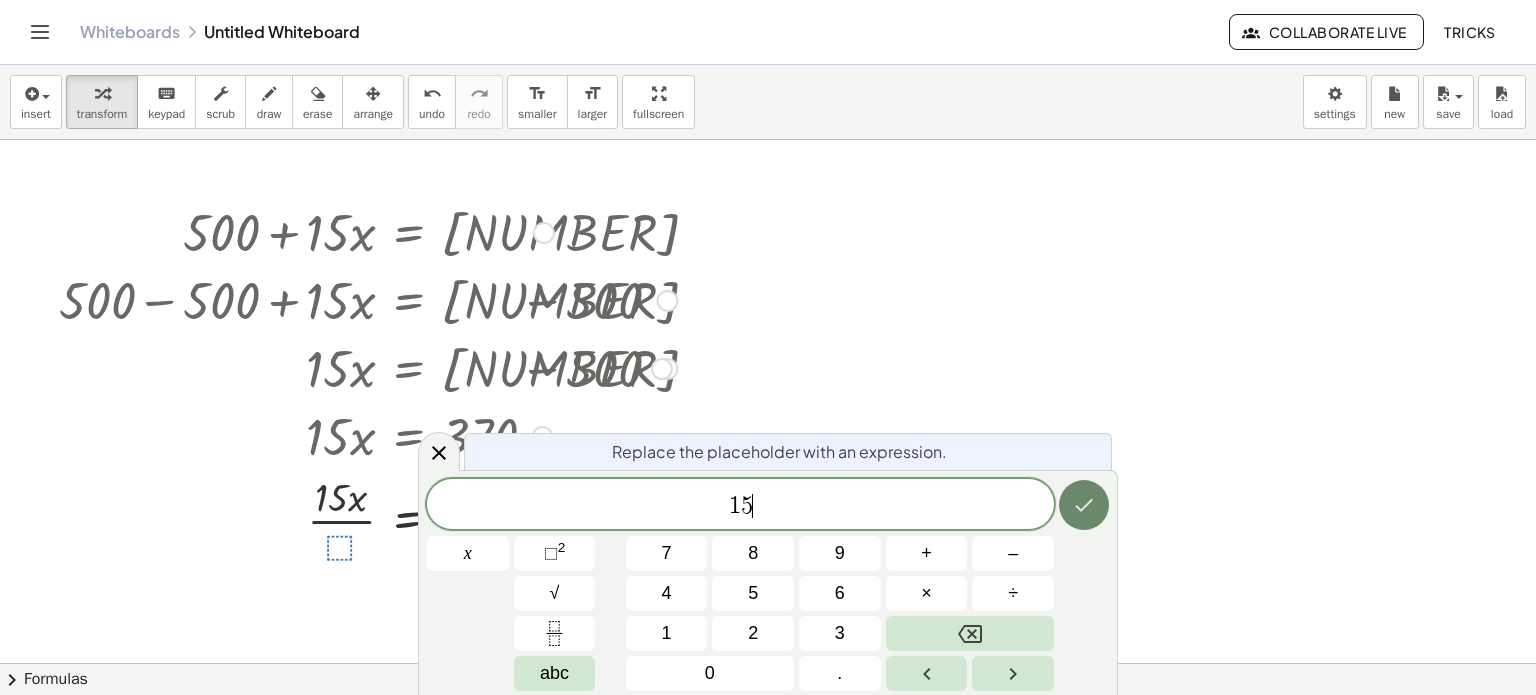 click at bounding box center (1084, 505) 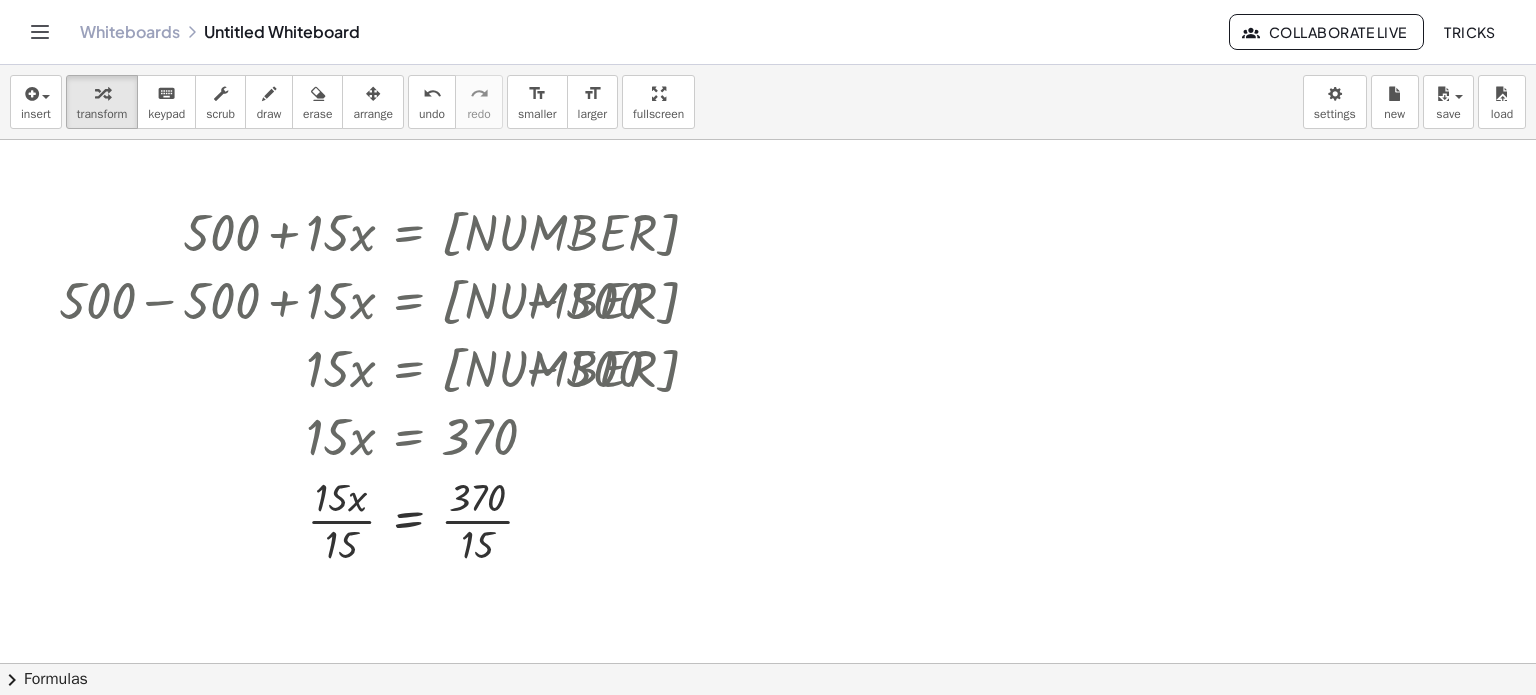 click at bounding box center (768, 729) 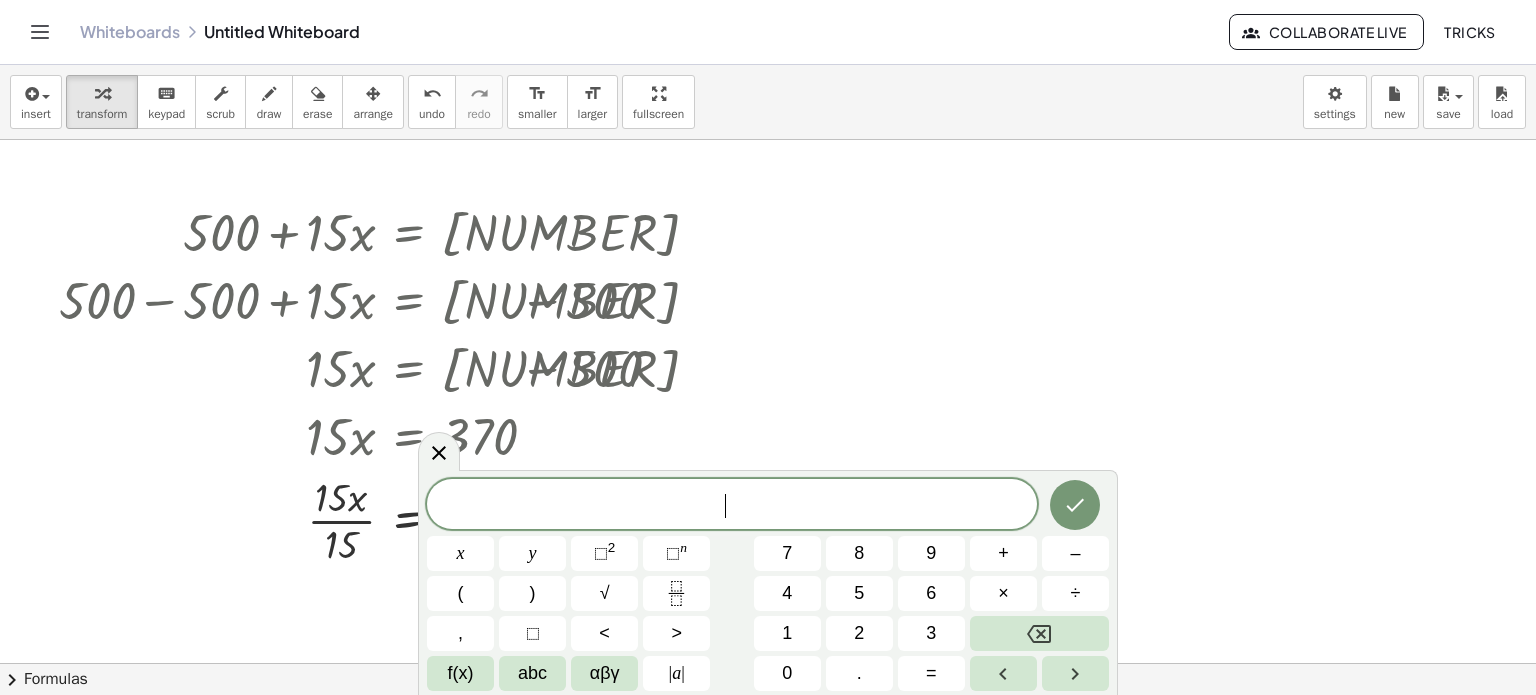 click at bounding box center (768, 729) 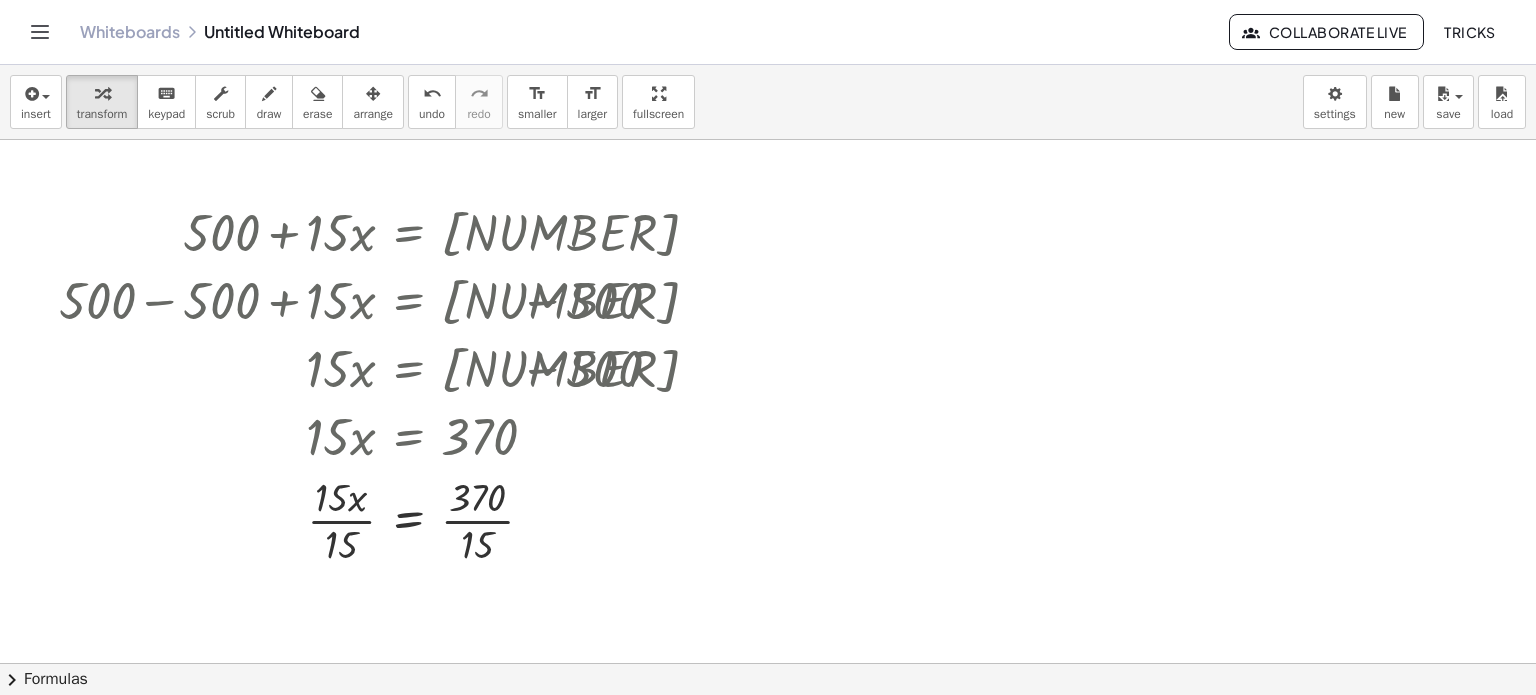 click at bounding box center [768, 729] 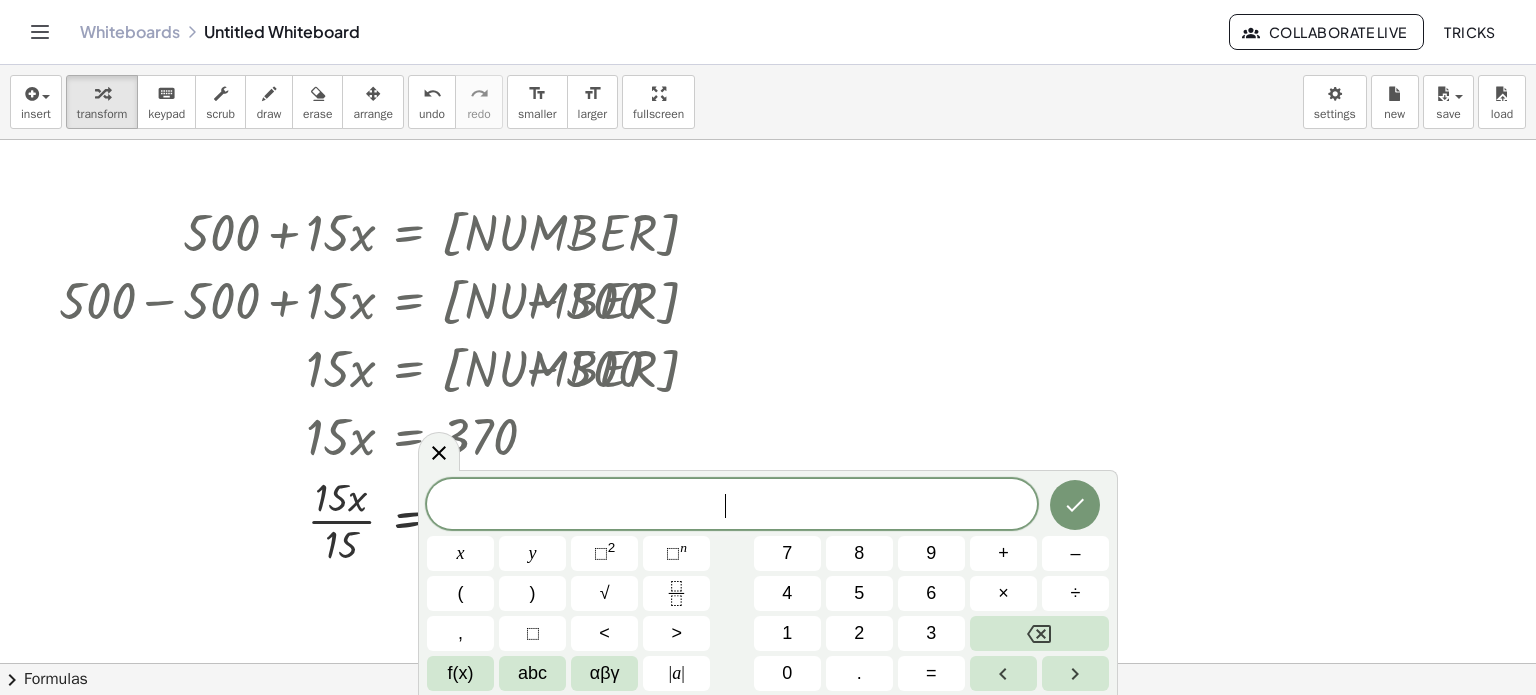 click at bounding box center (768, 729) 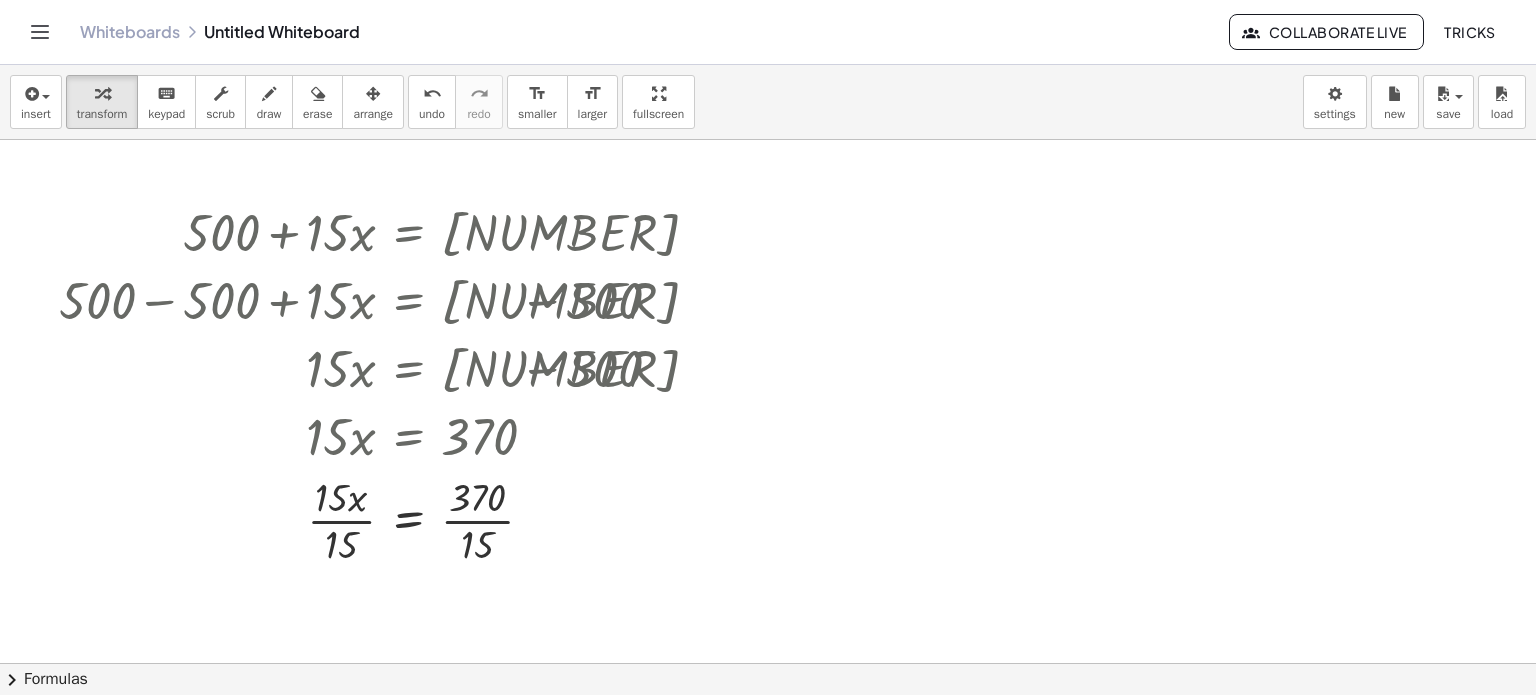 click at bounding box center (768, 729) 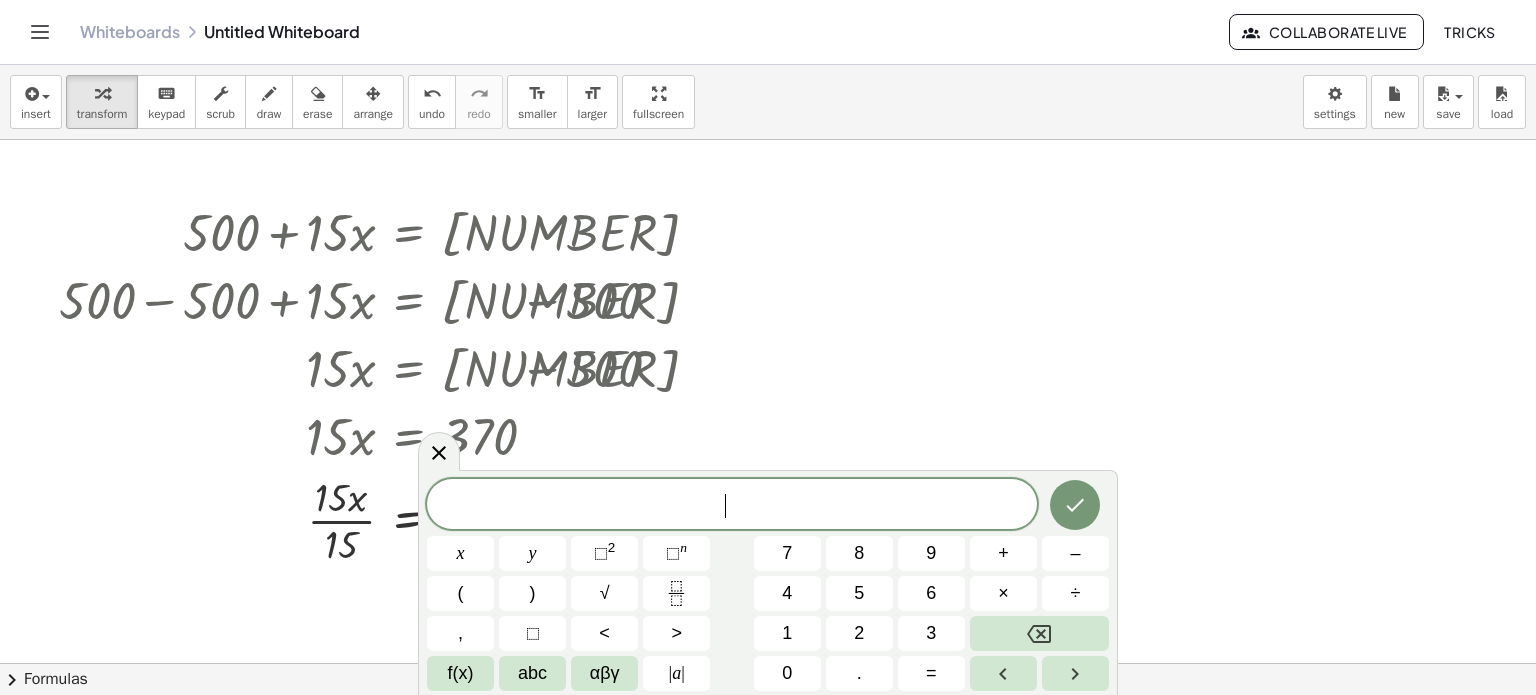 click at bounding box center (768, 729) 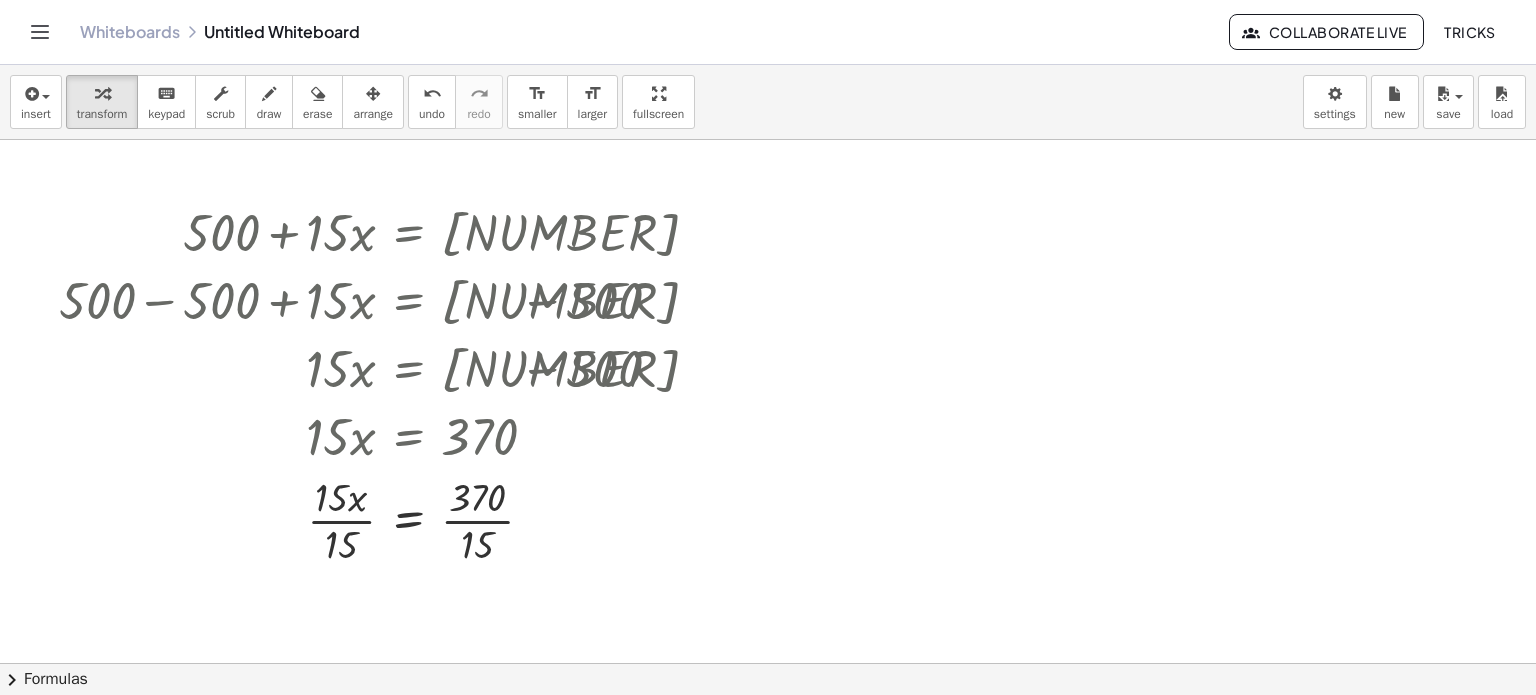 click at bounding box center (768, 729) 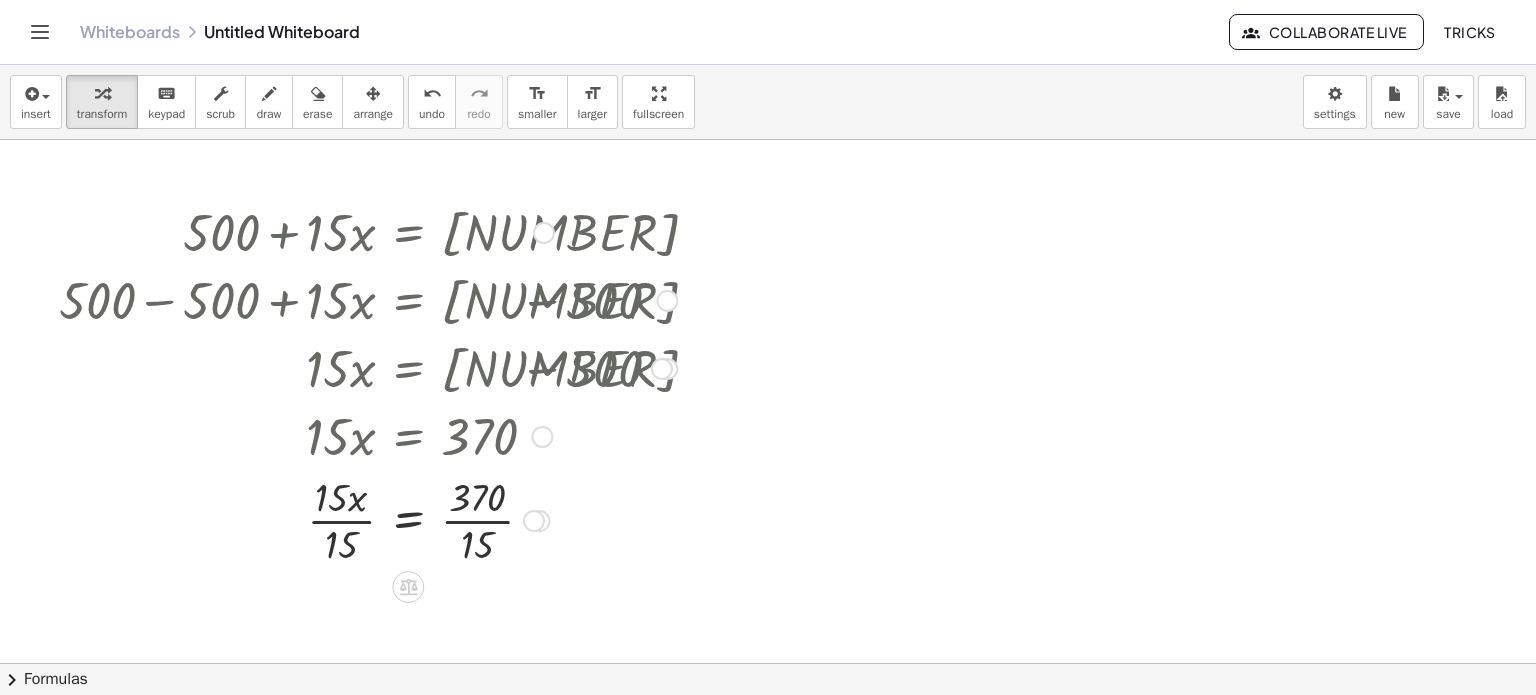 click at bounding box center [368, 519] 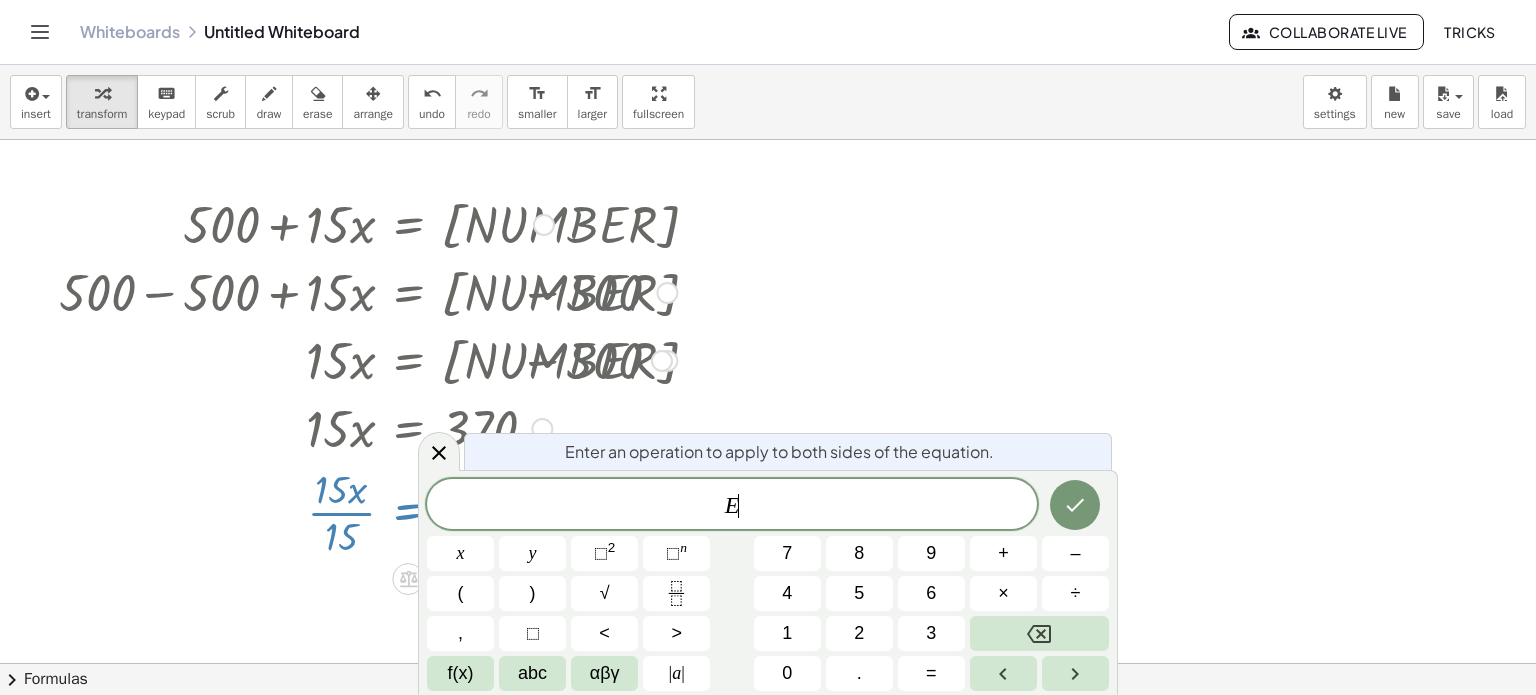 click at bounding box center [368, 511] 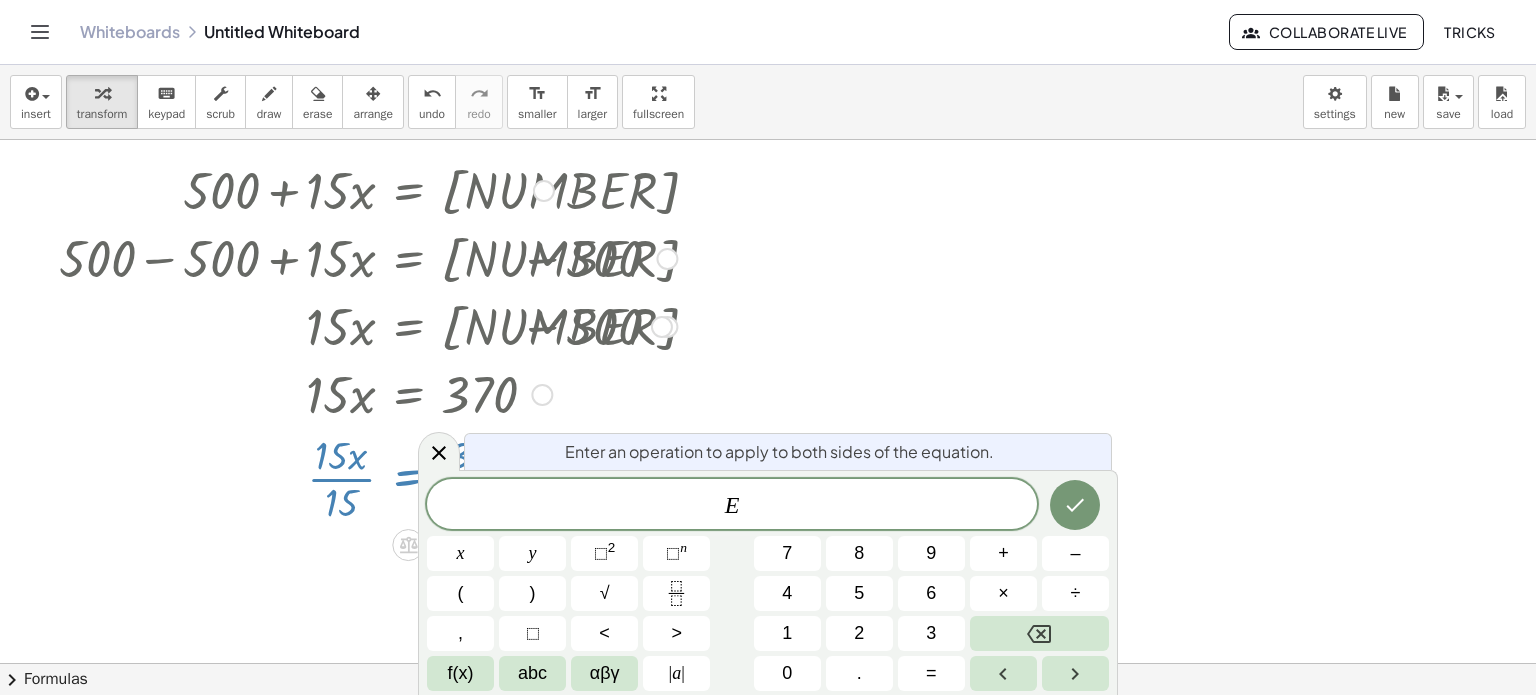 scroll, scrollTop: 42, scrollLeft: 0, axis: vertical 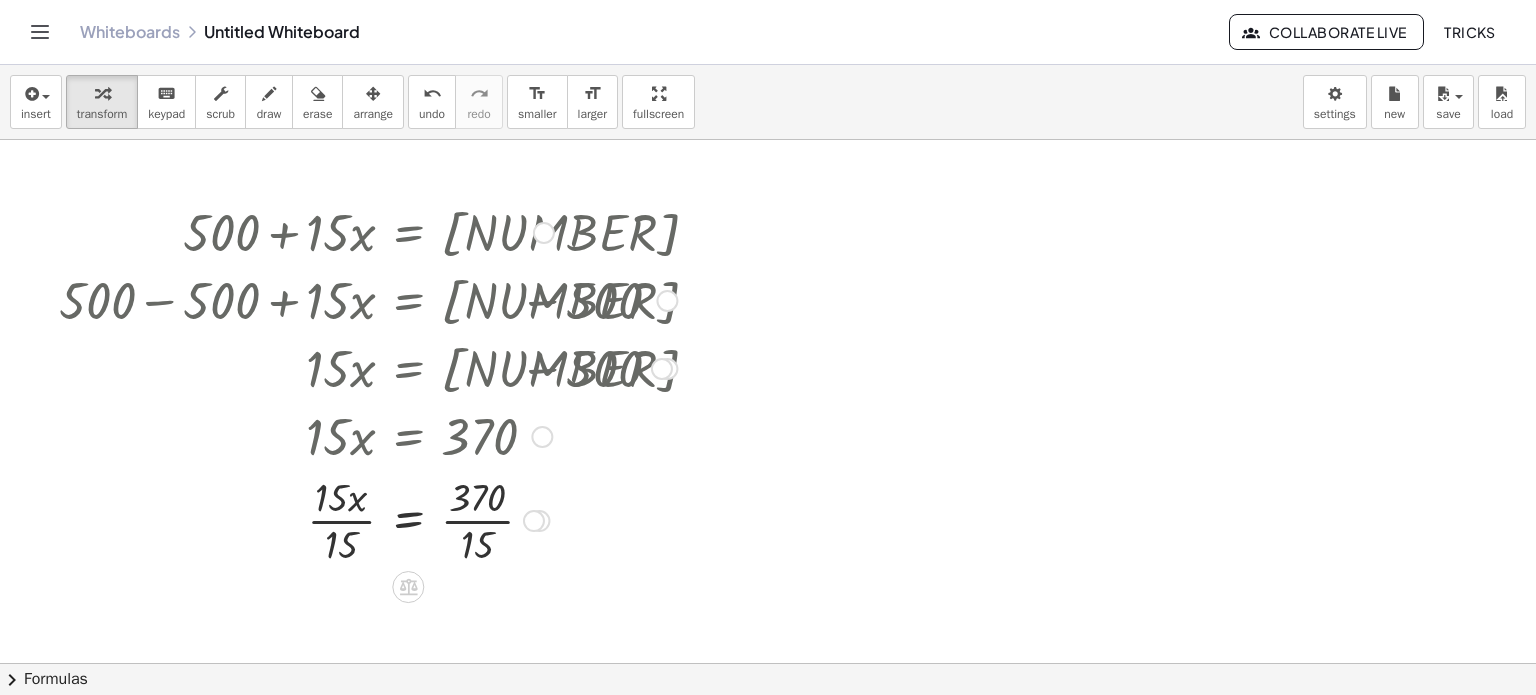 click at bounding box center (368, 519) 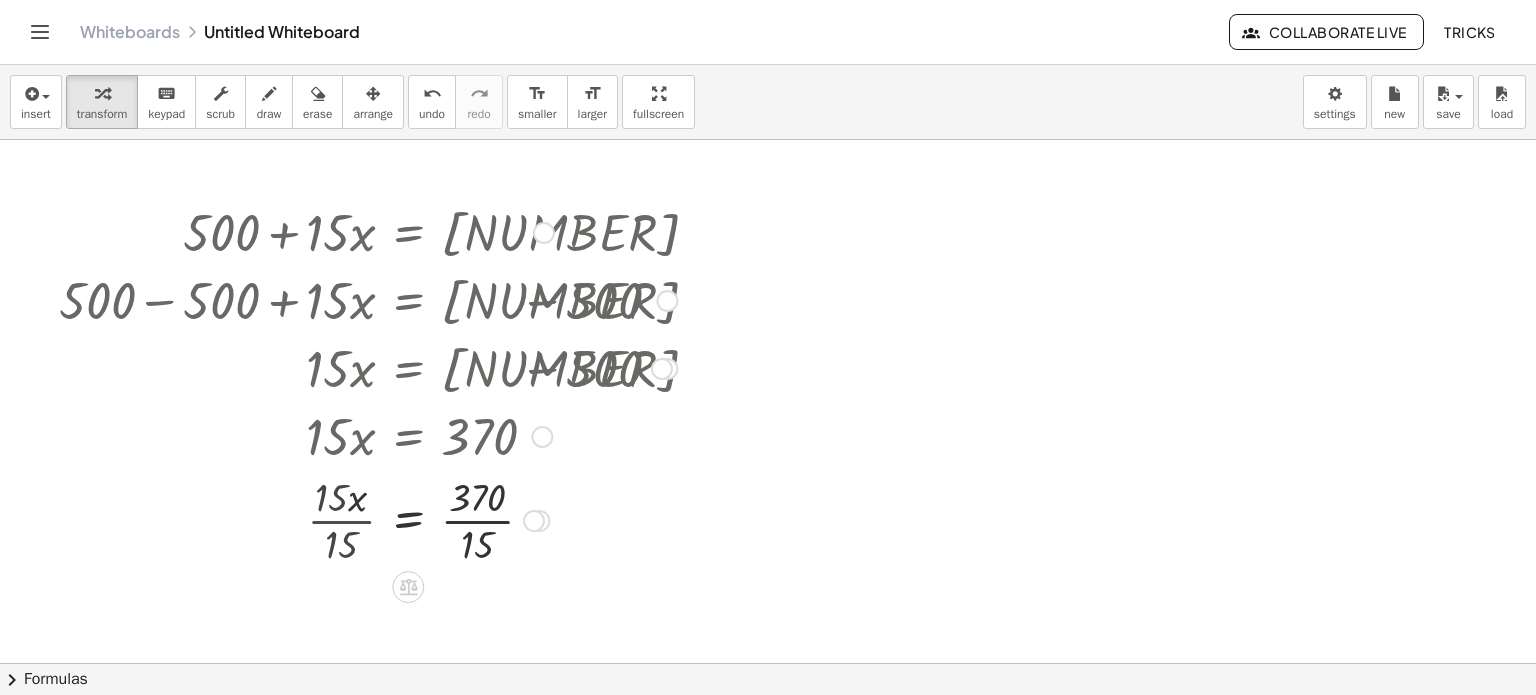 click at bounding box center (368, 519) 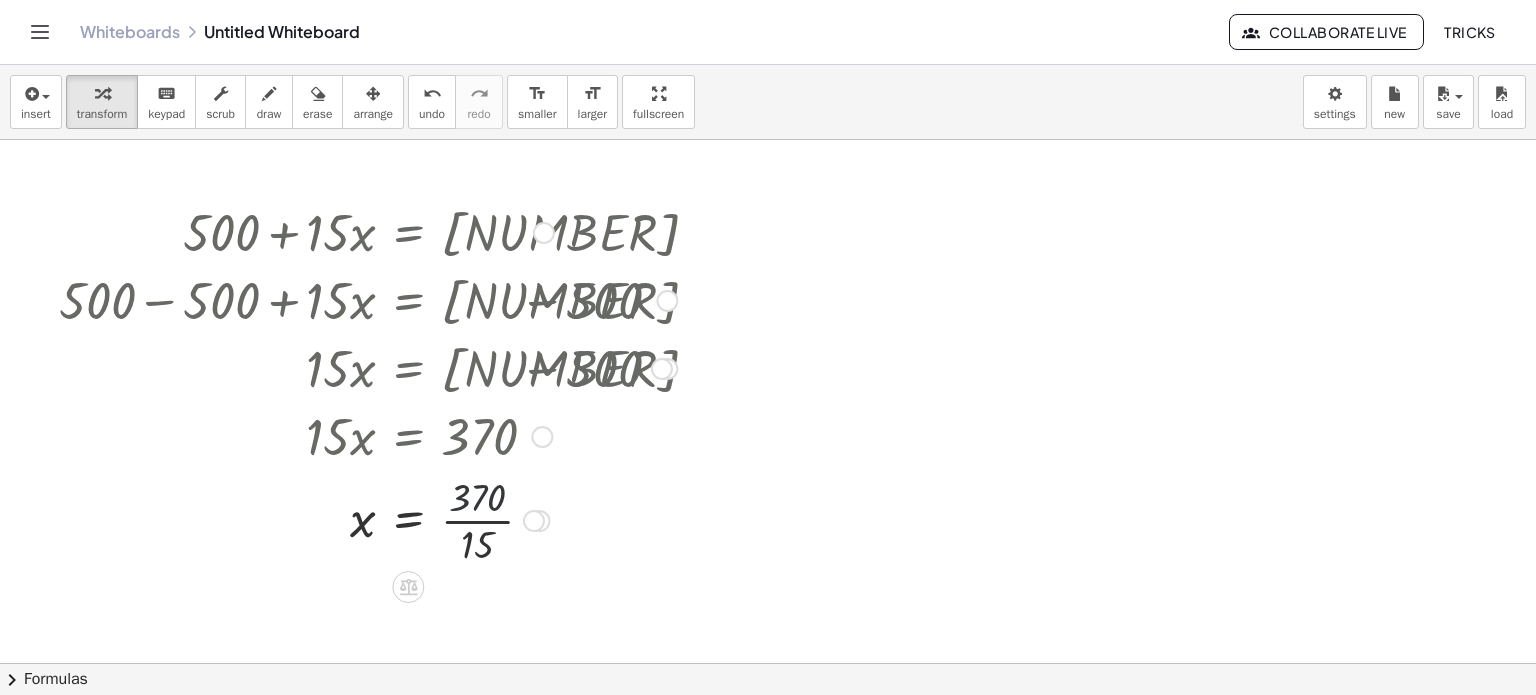 click at bounding box center (368, 519) 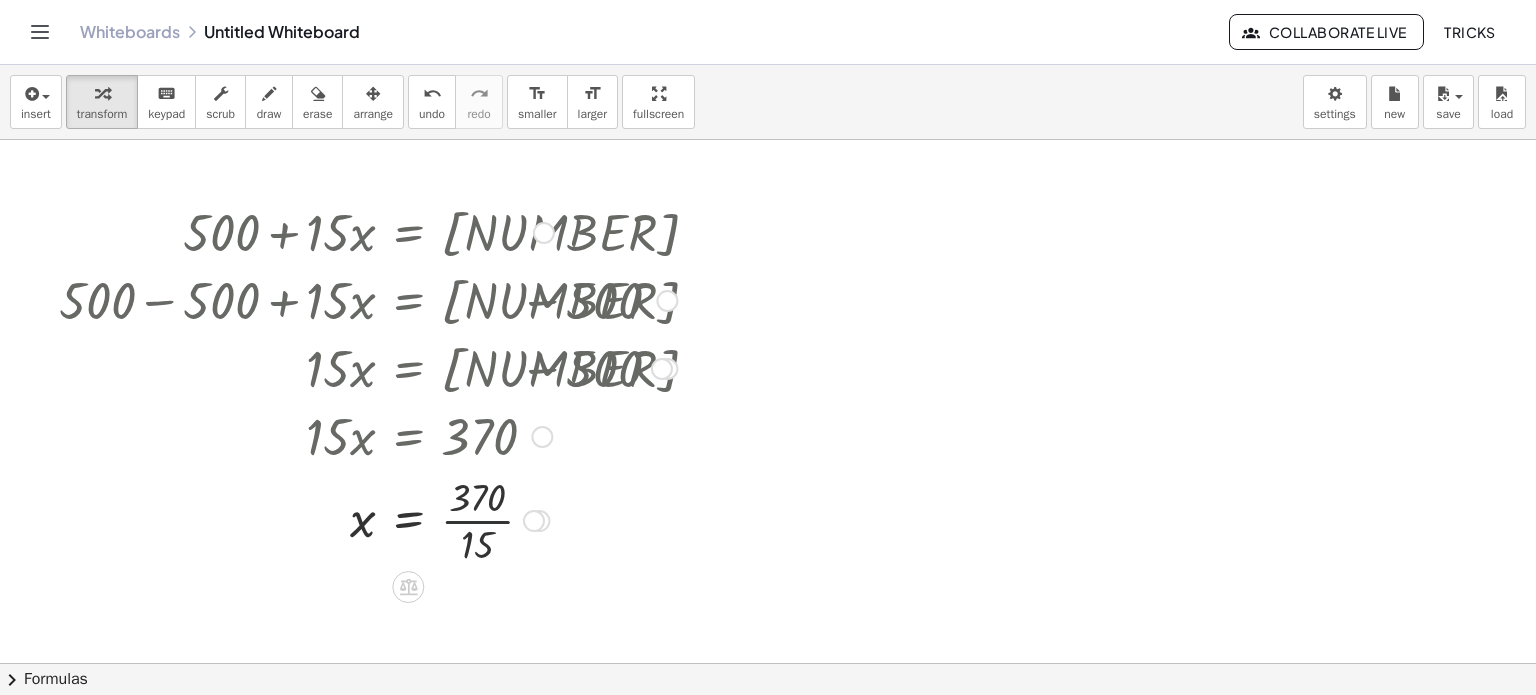 click at bounding box center [368, 519] 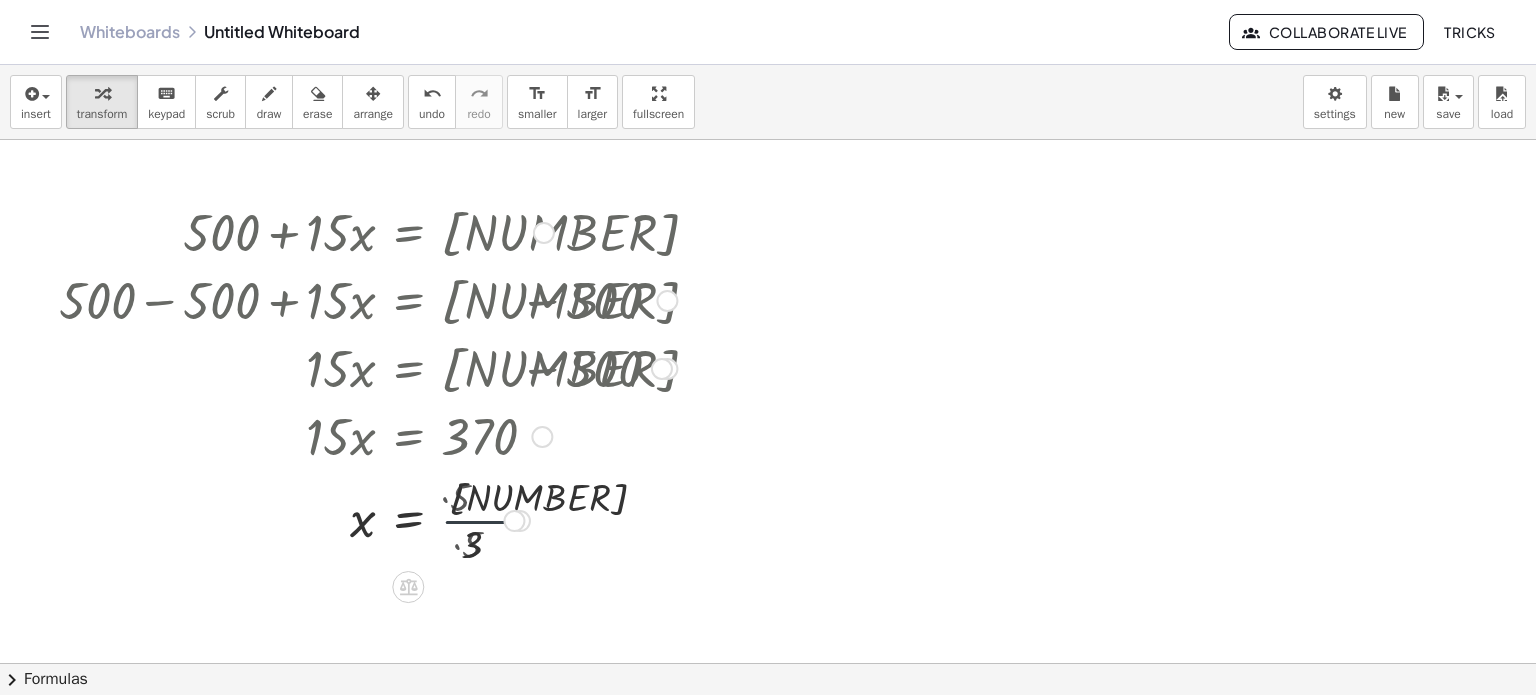 click at bounding box center [368, 519] 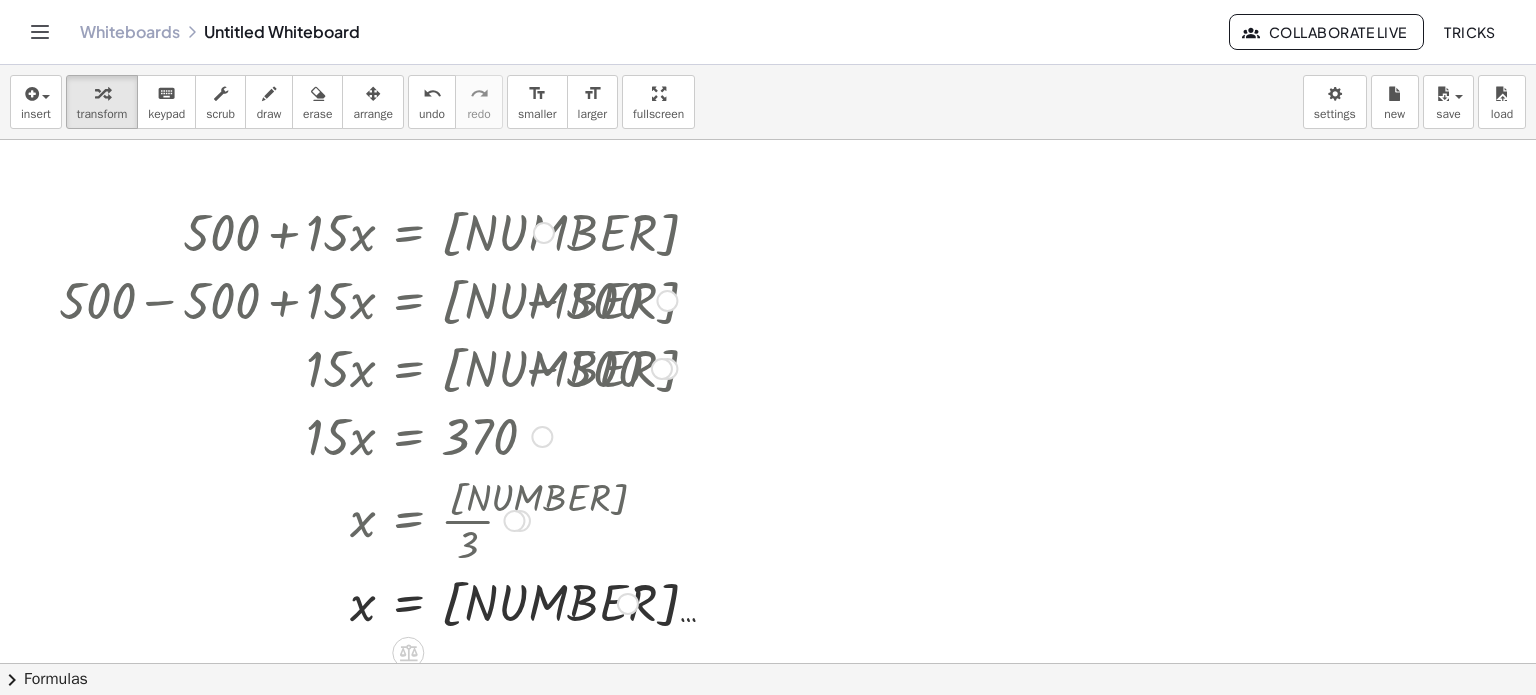 click at bounding box center [542, 437] 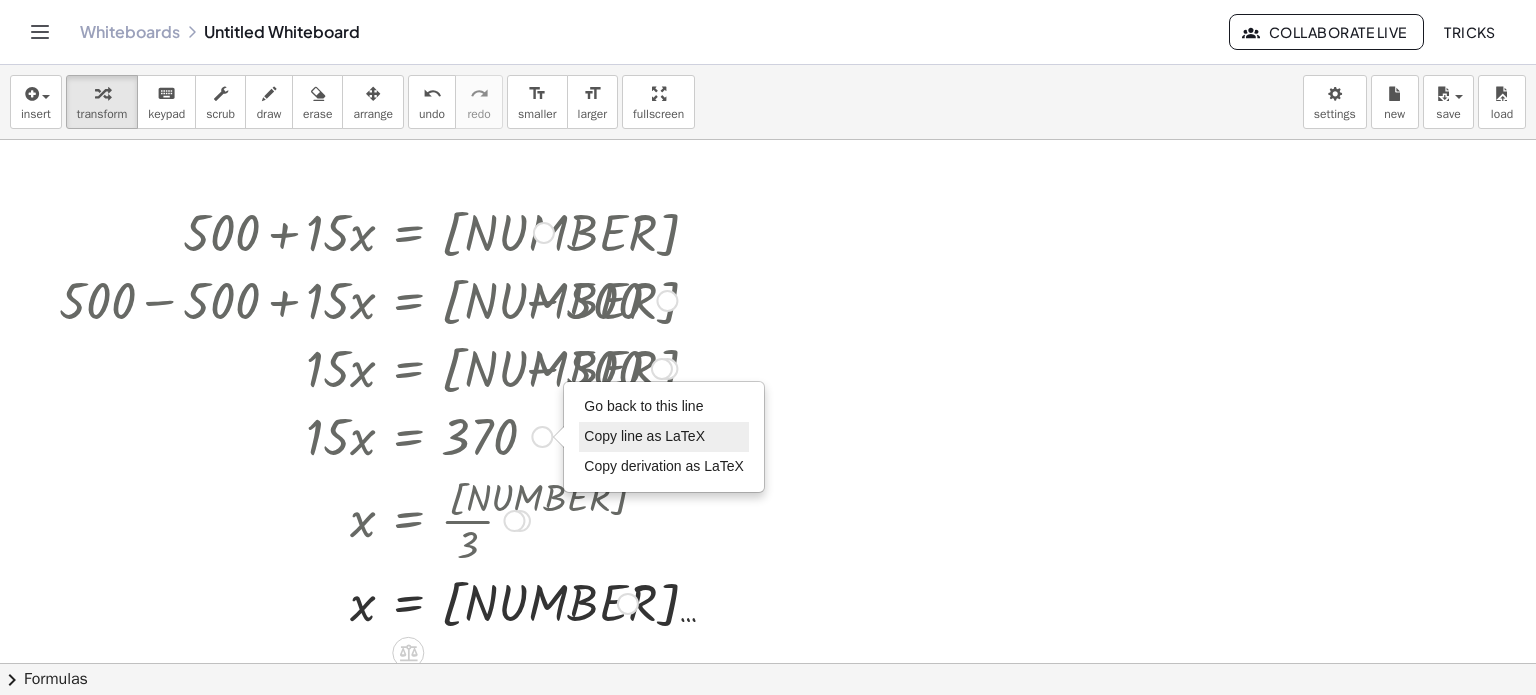 click on "Copy line as LaTeX" at bounding box center (644, 436) 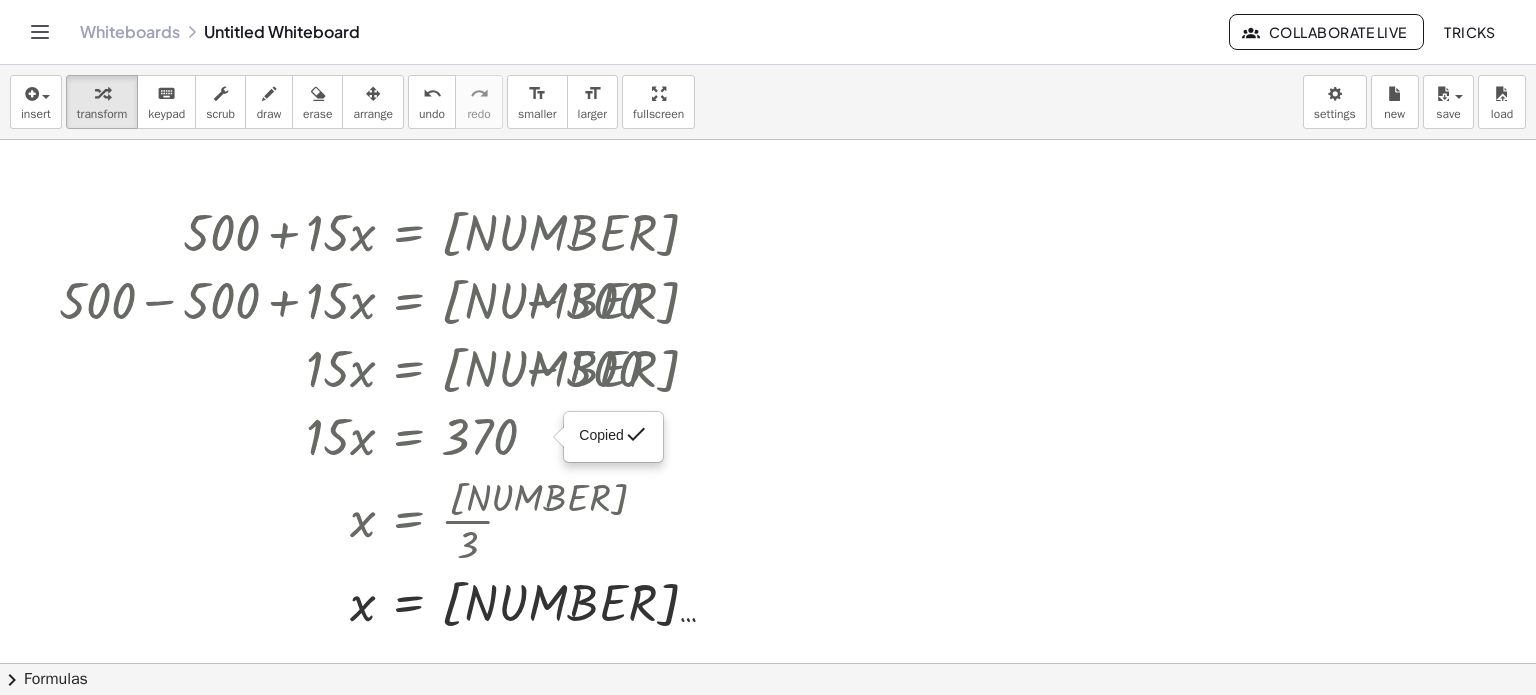 click at bounding box center (768, 729) 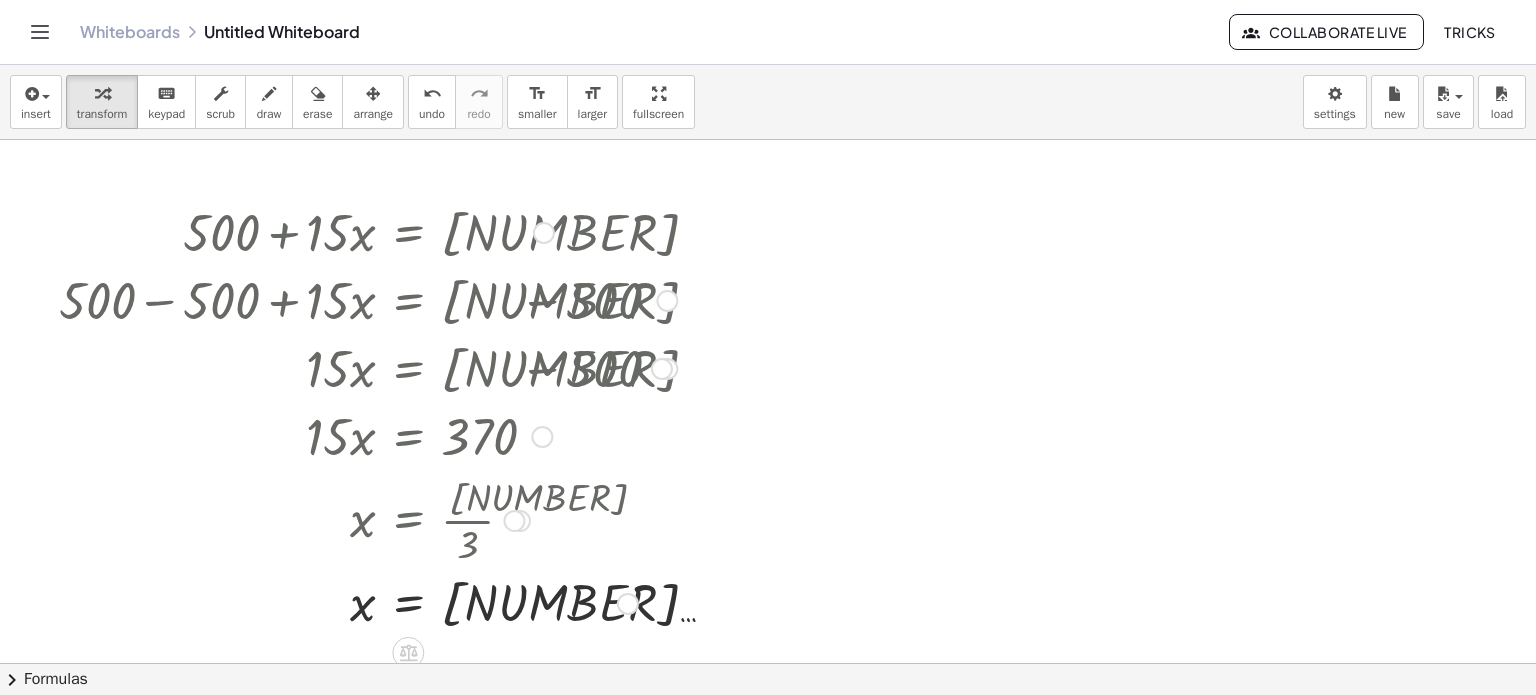 click at bounding box center (368, 435) 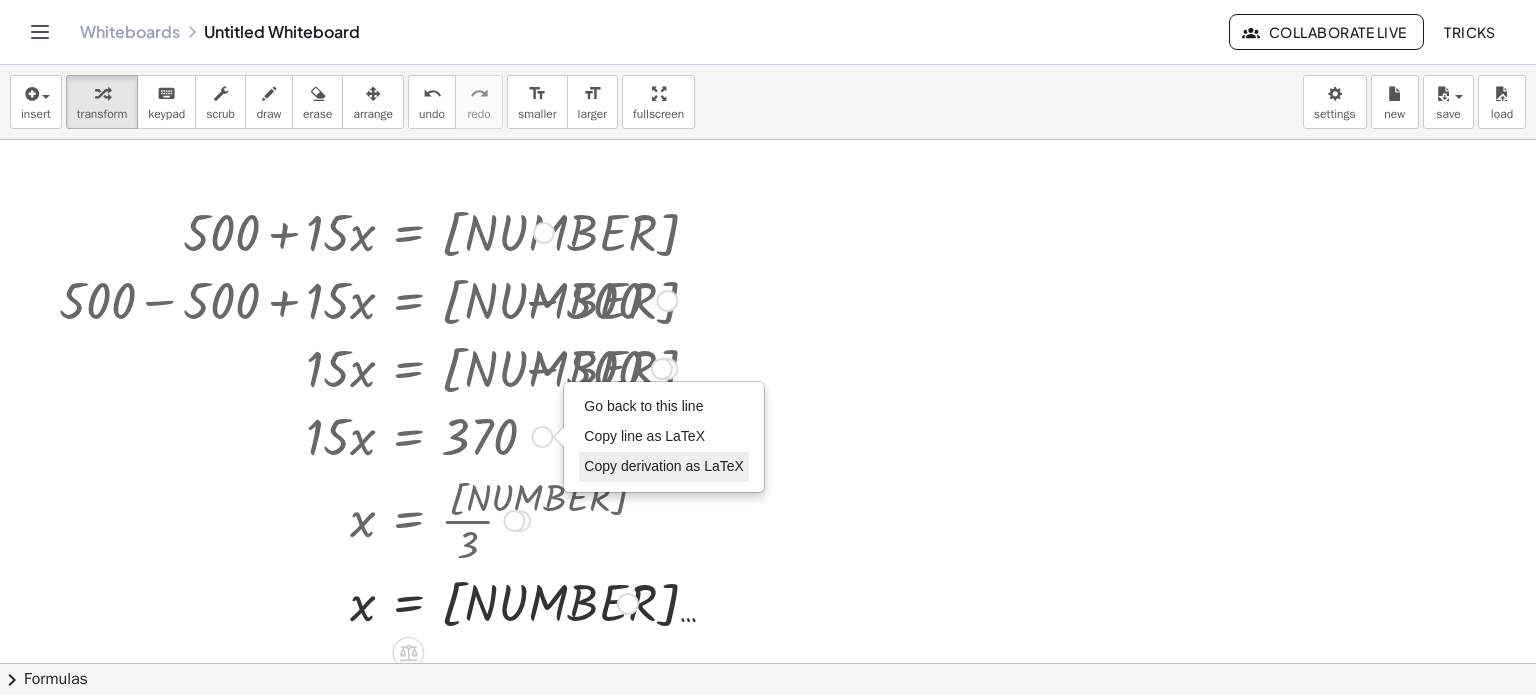 click on "Copy derivation as LaTeX" at bounding box center [664, 466] 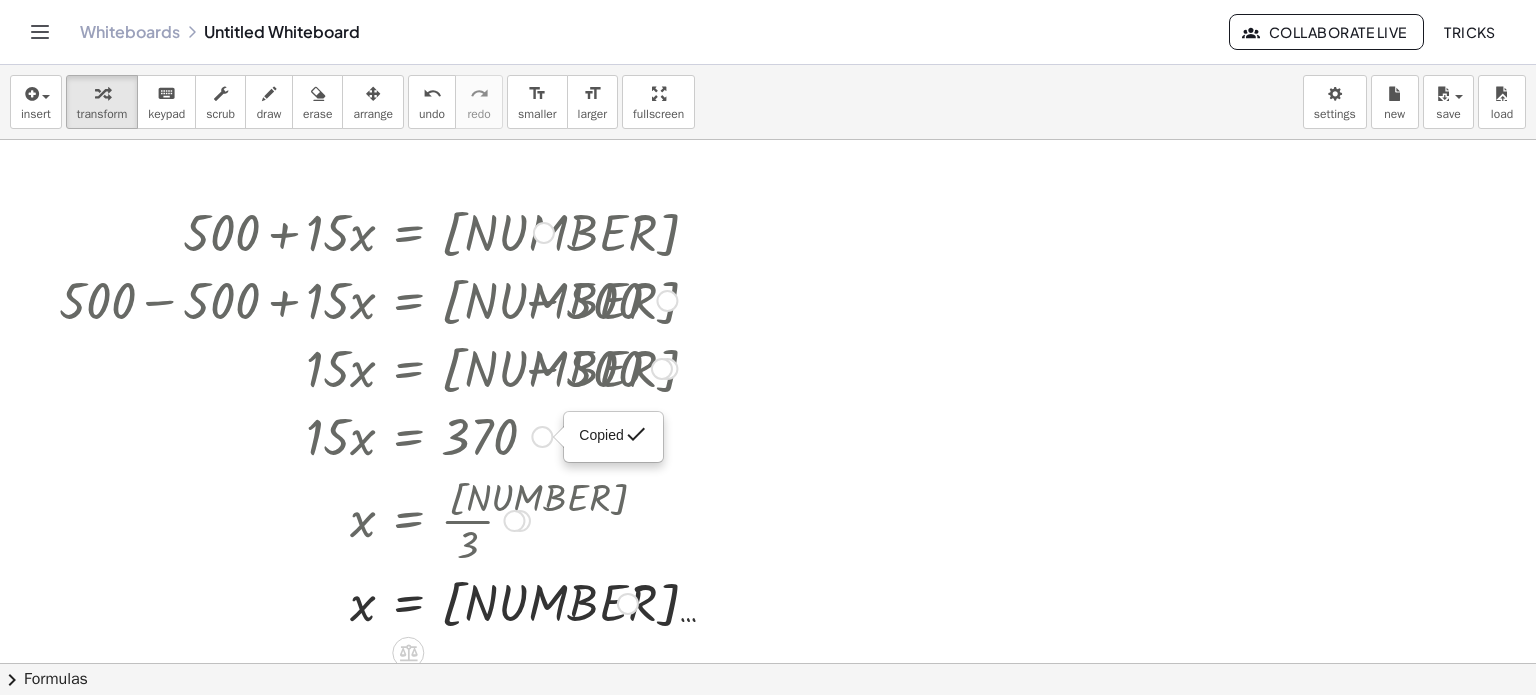 click at bounding box center [368, 519] 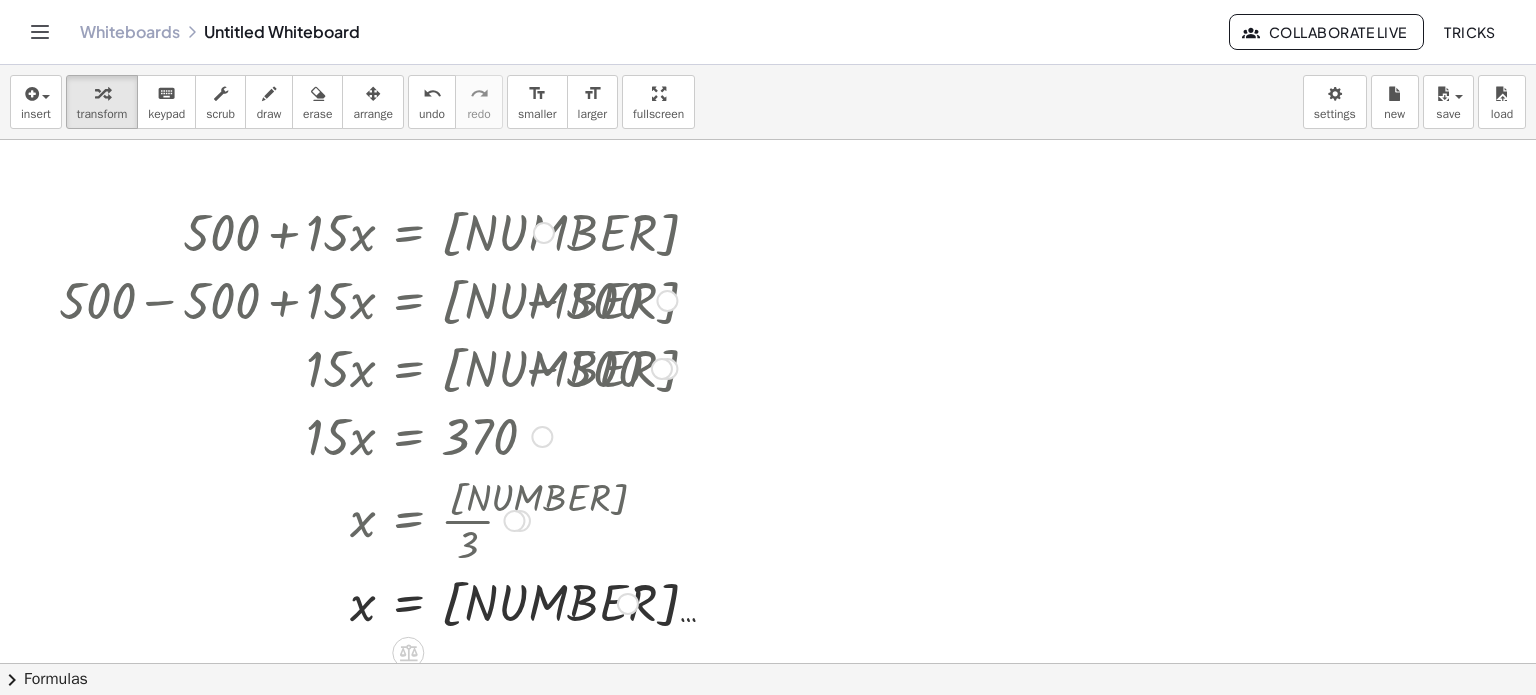 click at bounding box center [368, 602] 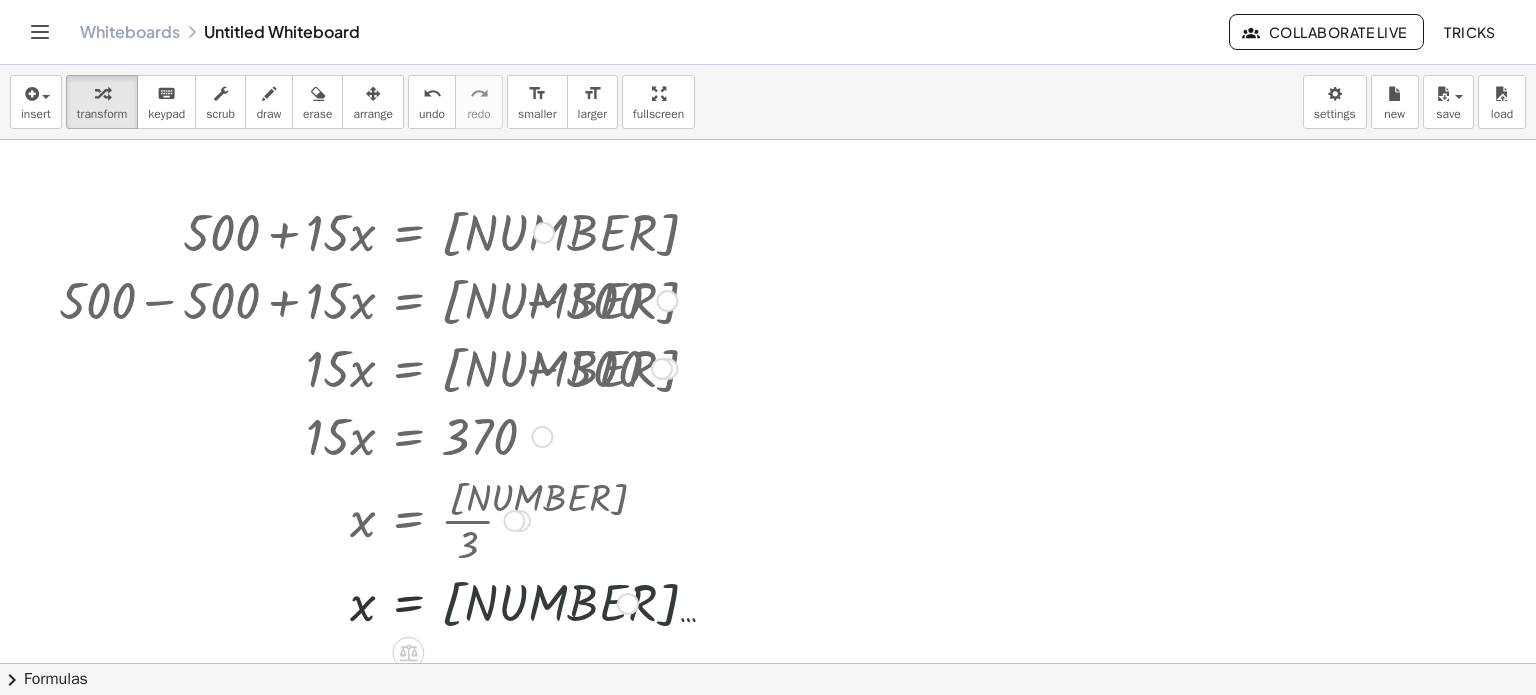 click at bounding box center (368, 602) 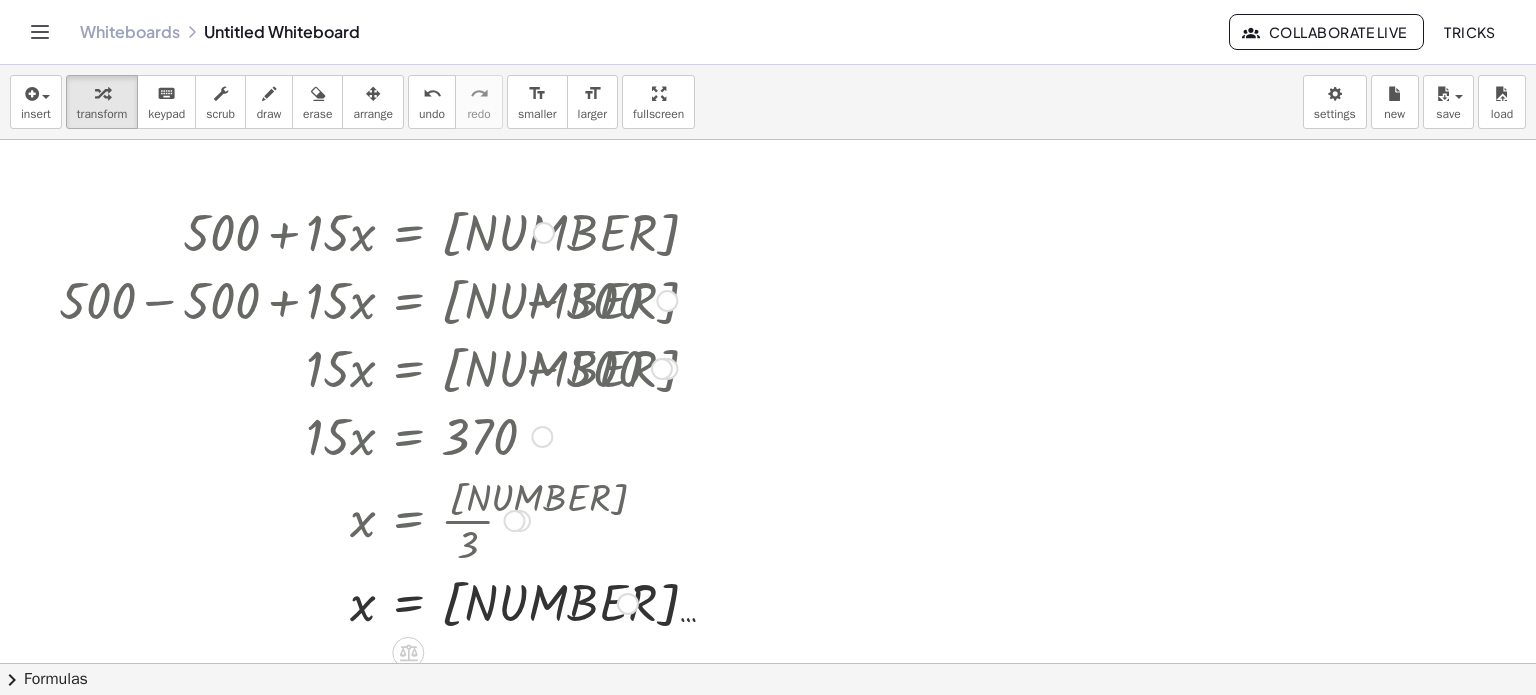 click on "Copied done" at bounding box center [542, 437] 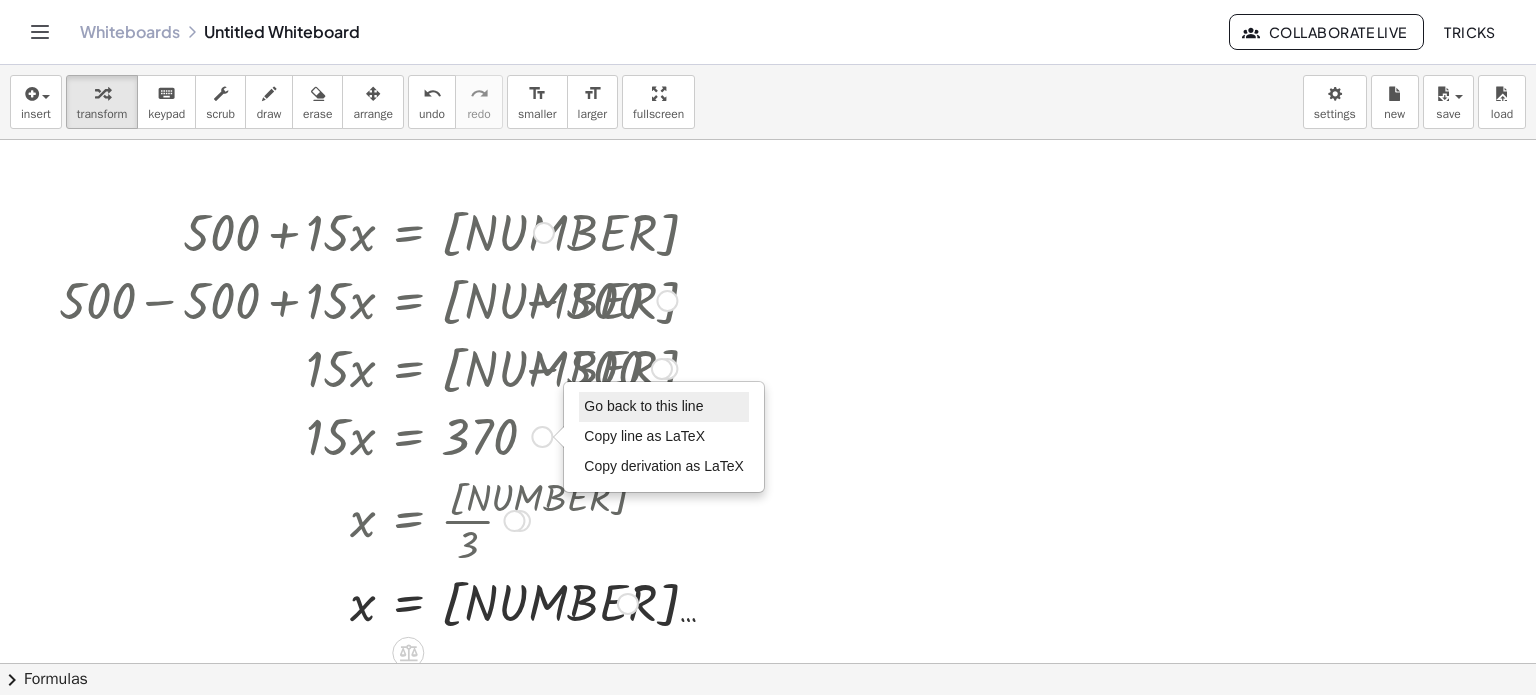 click on "Go back to this line" at bounding box center [643, 406] 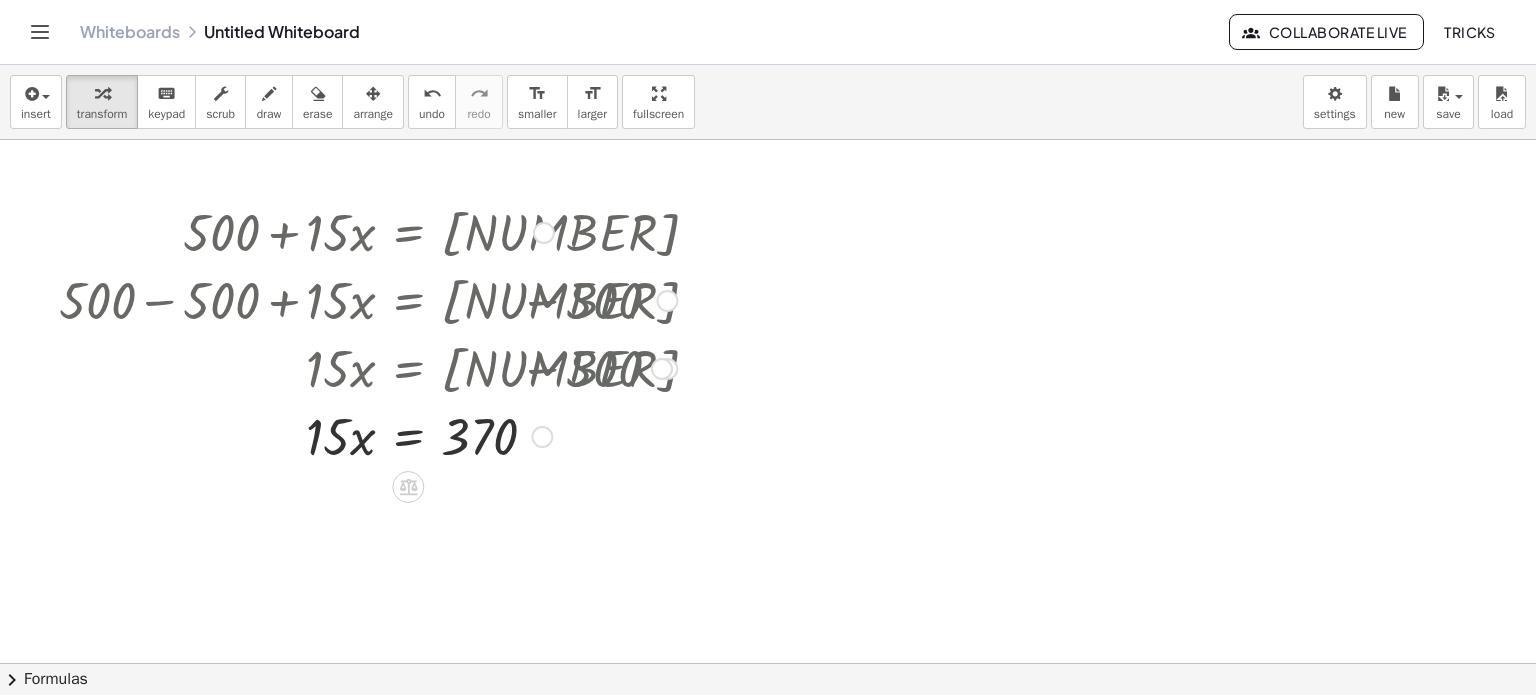 click 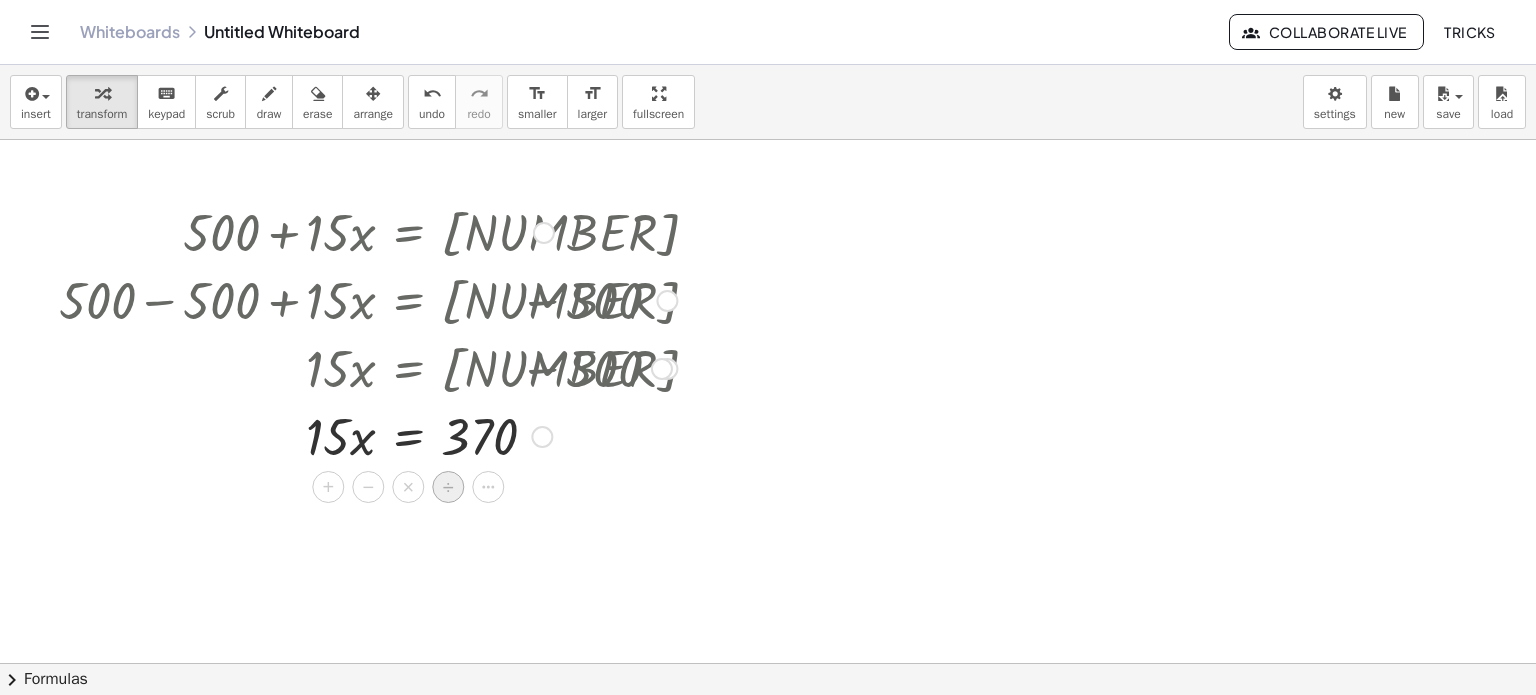 click on "÷" at bounding box center [448, 487] 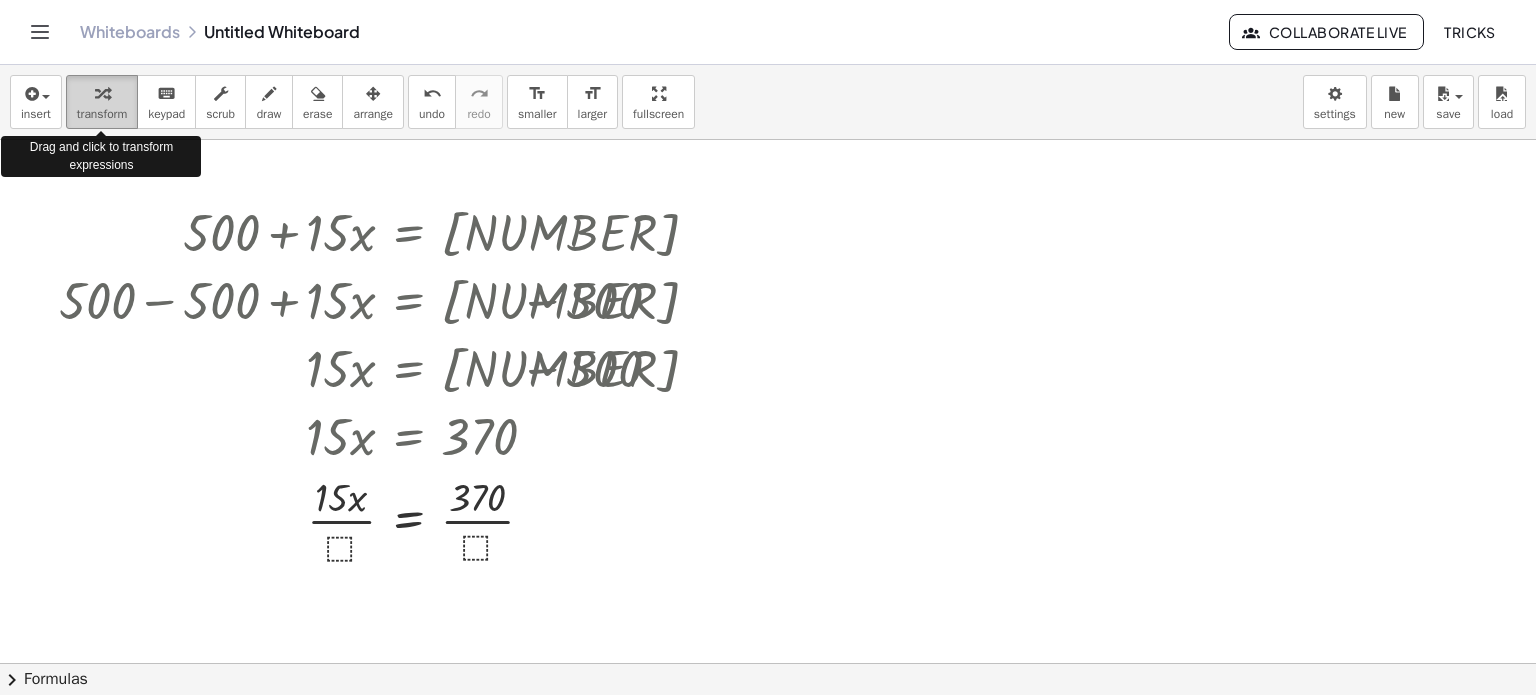 click at bounding box center (102, 93) 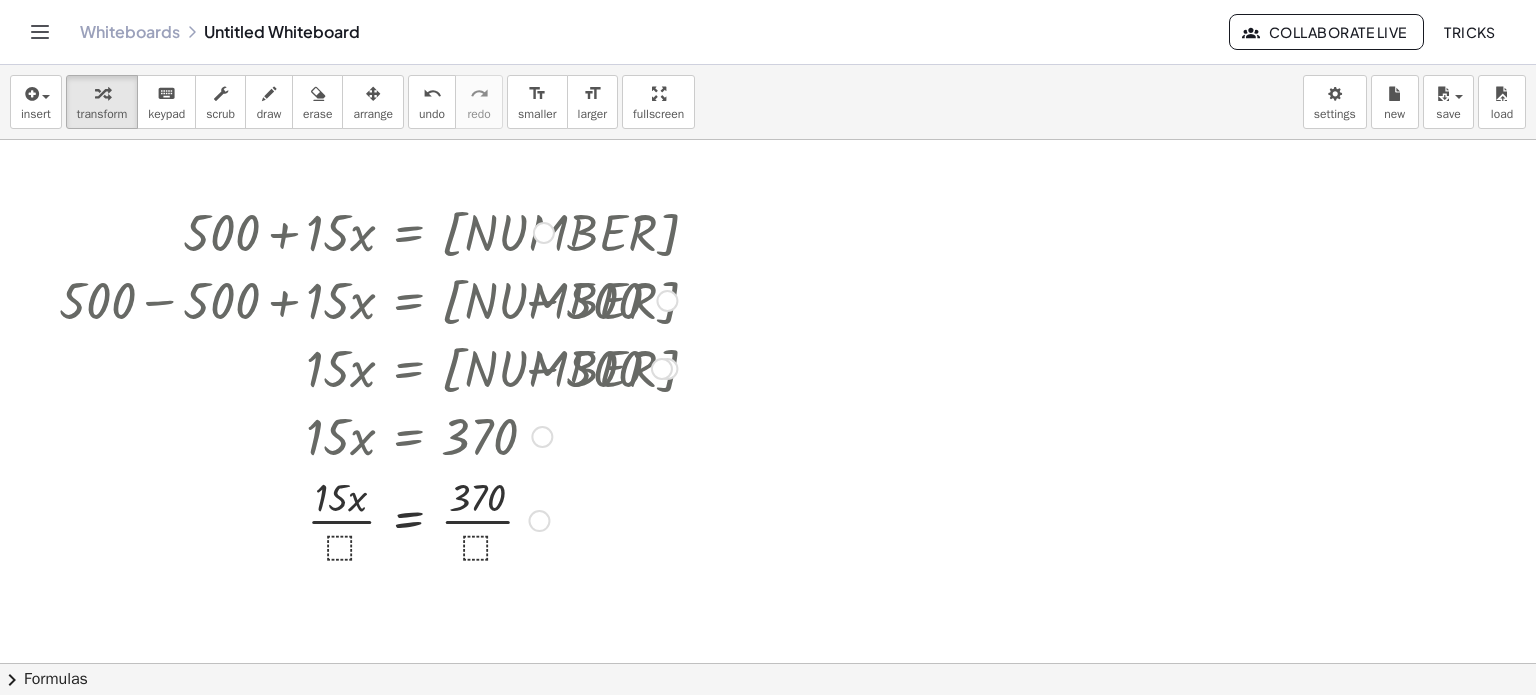 click at bounding box center (368, 519) 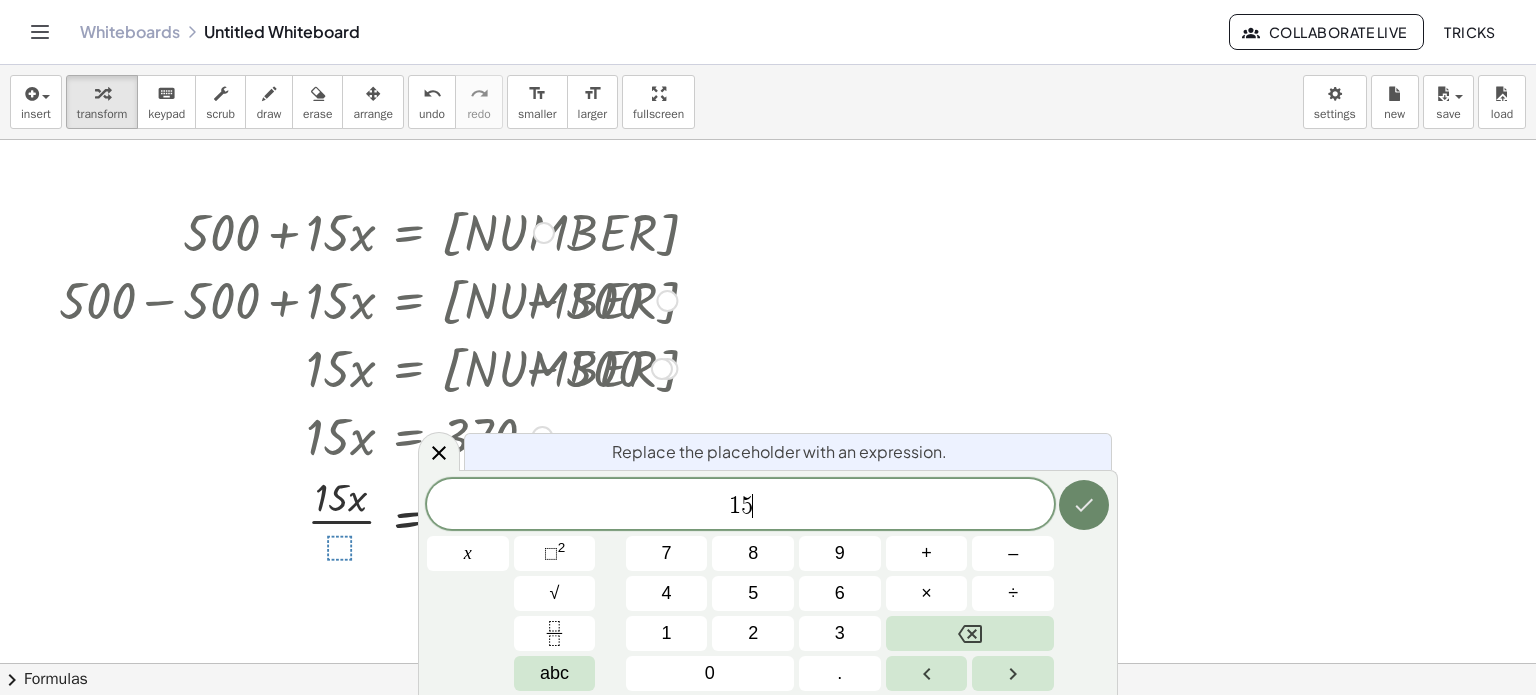 click 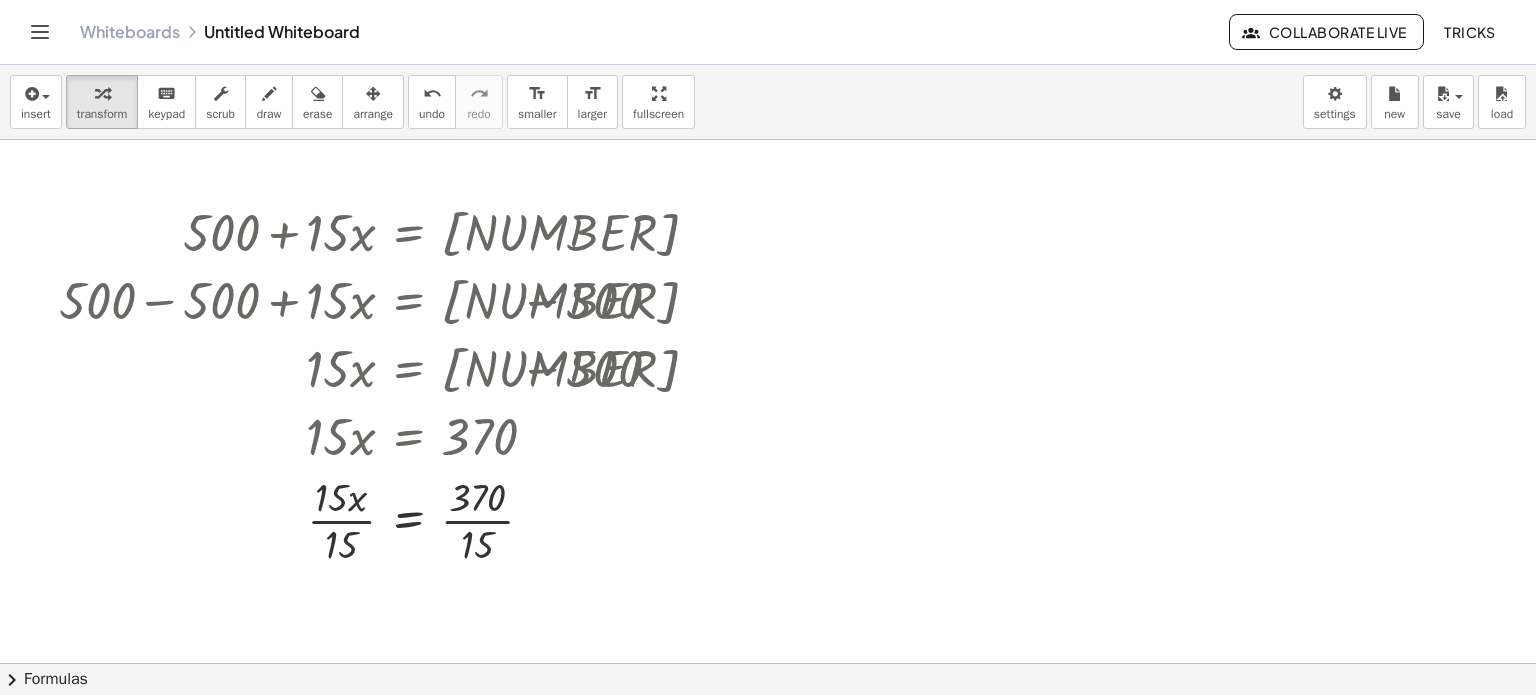 click at bounding box center (768, 729) 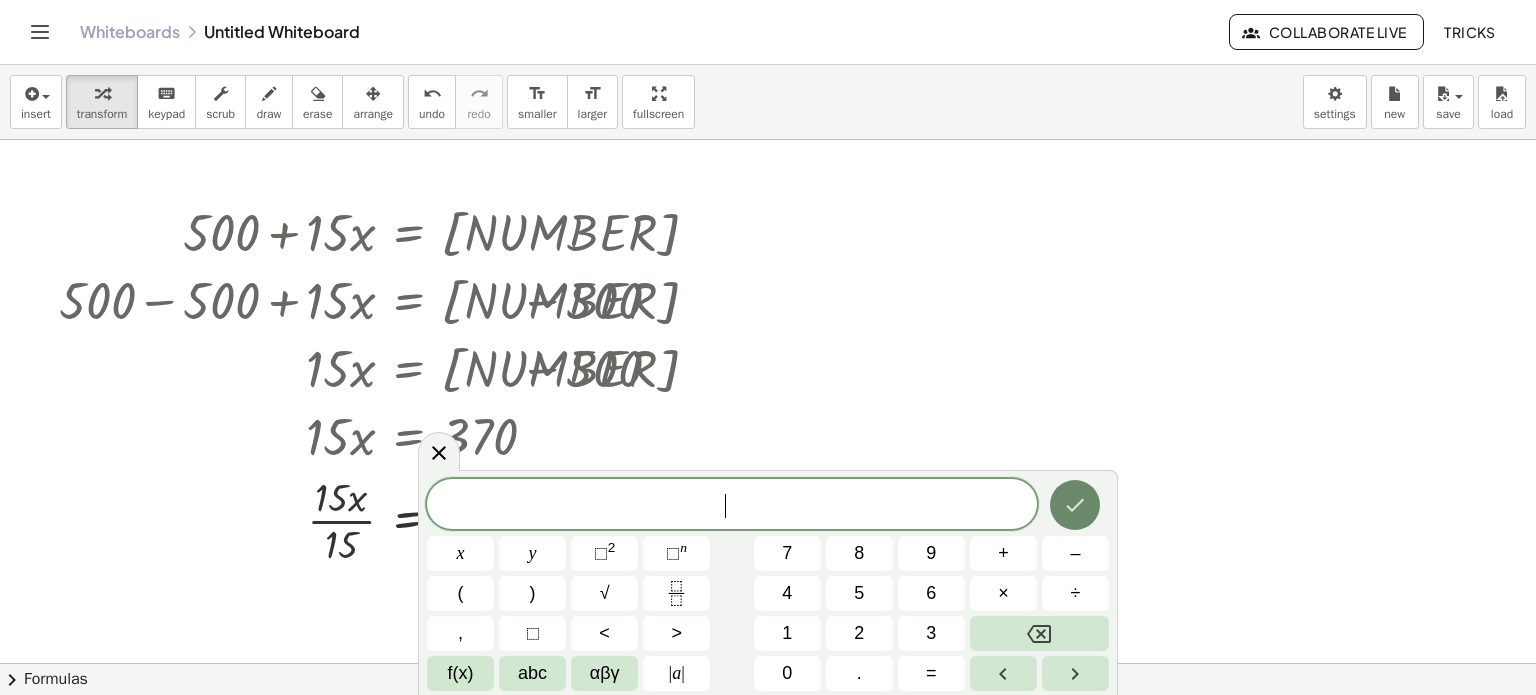 click at bounding box center [1075, 505] 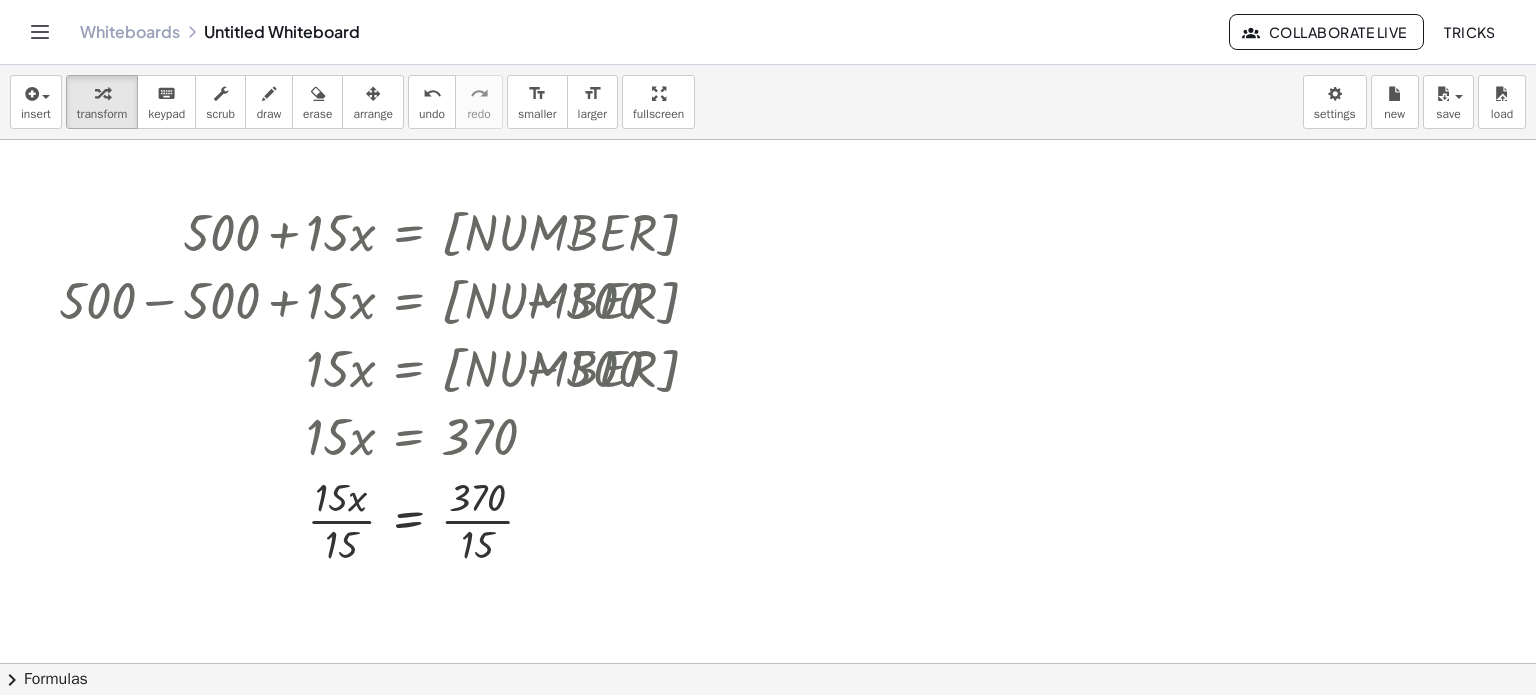 click at bounding box center (768, 729) 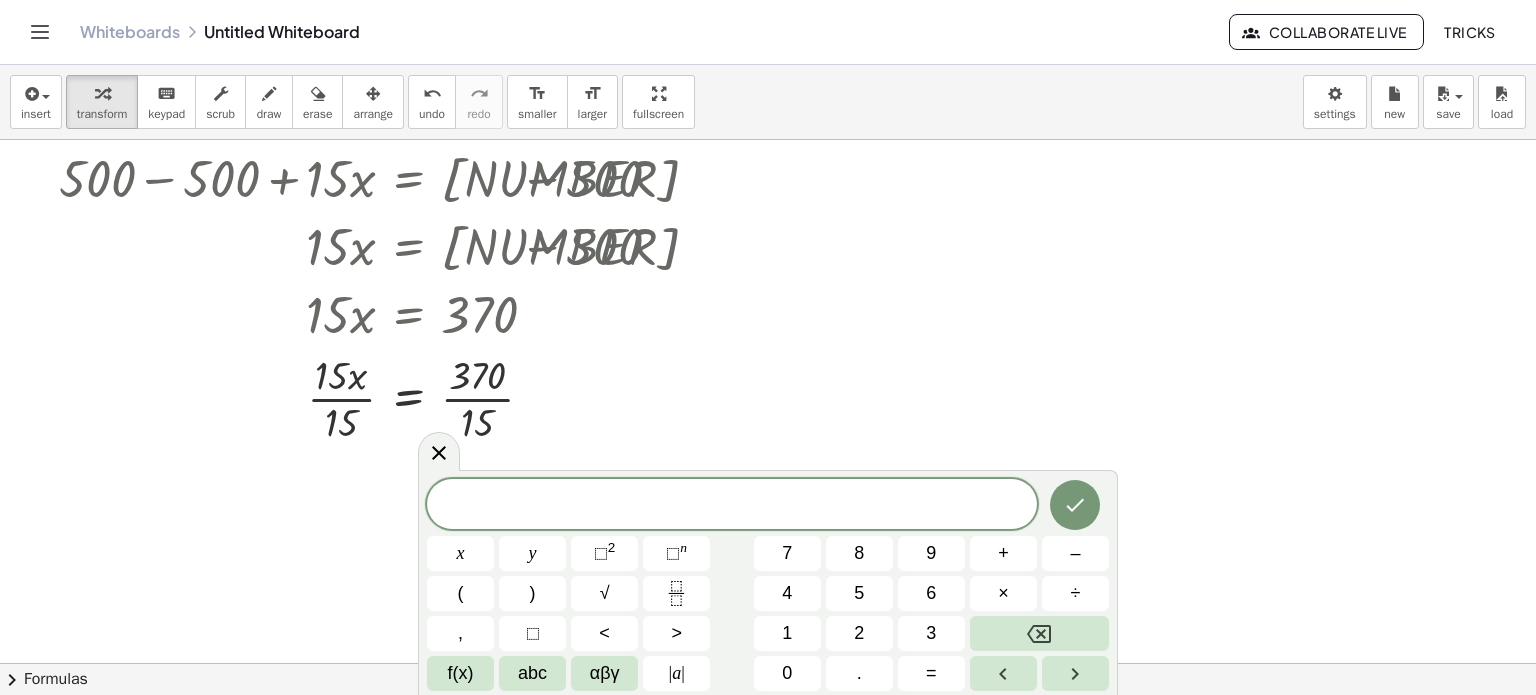 scroll, scrollTop: 153, scrollLeft: 0, axis: vertical 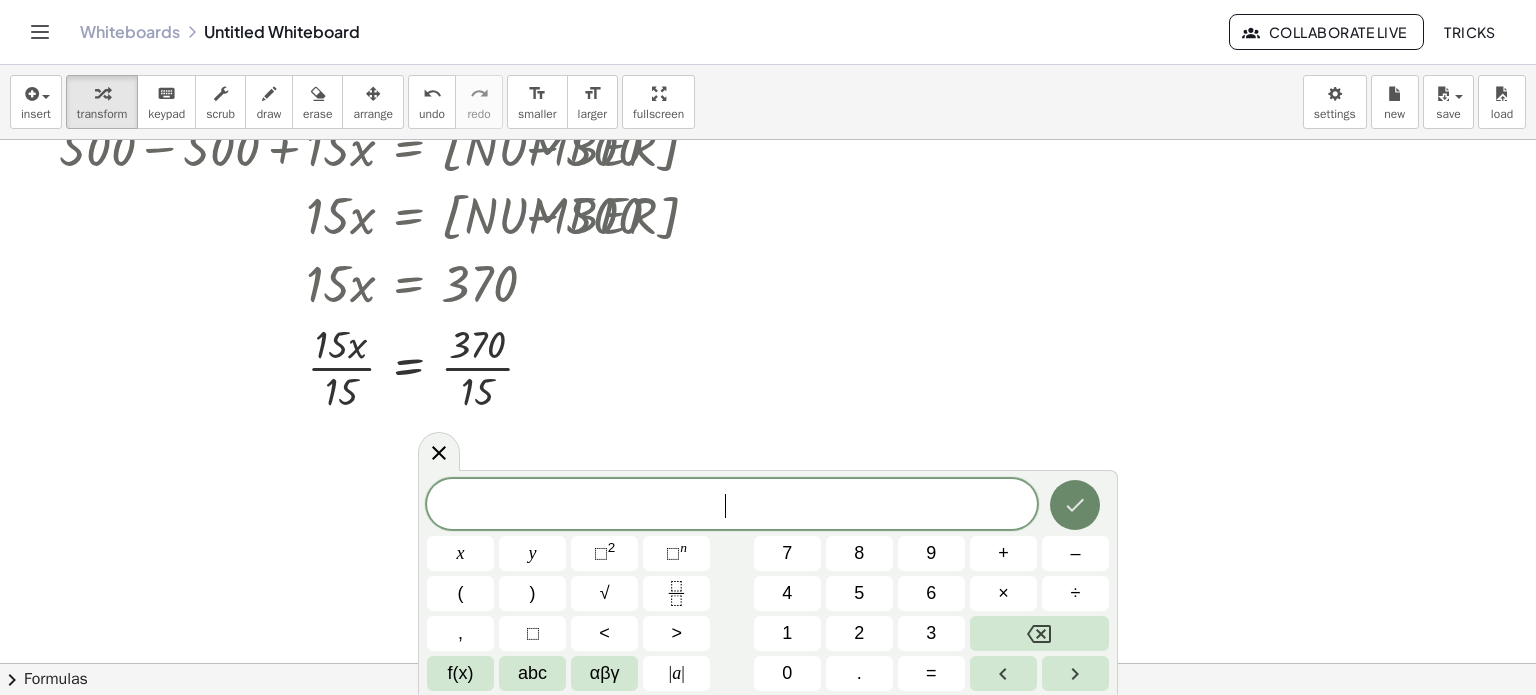 click 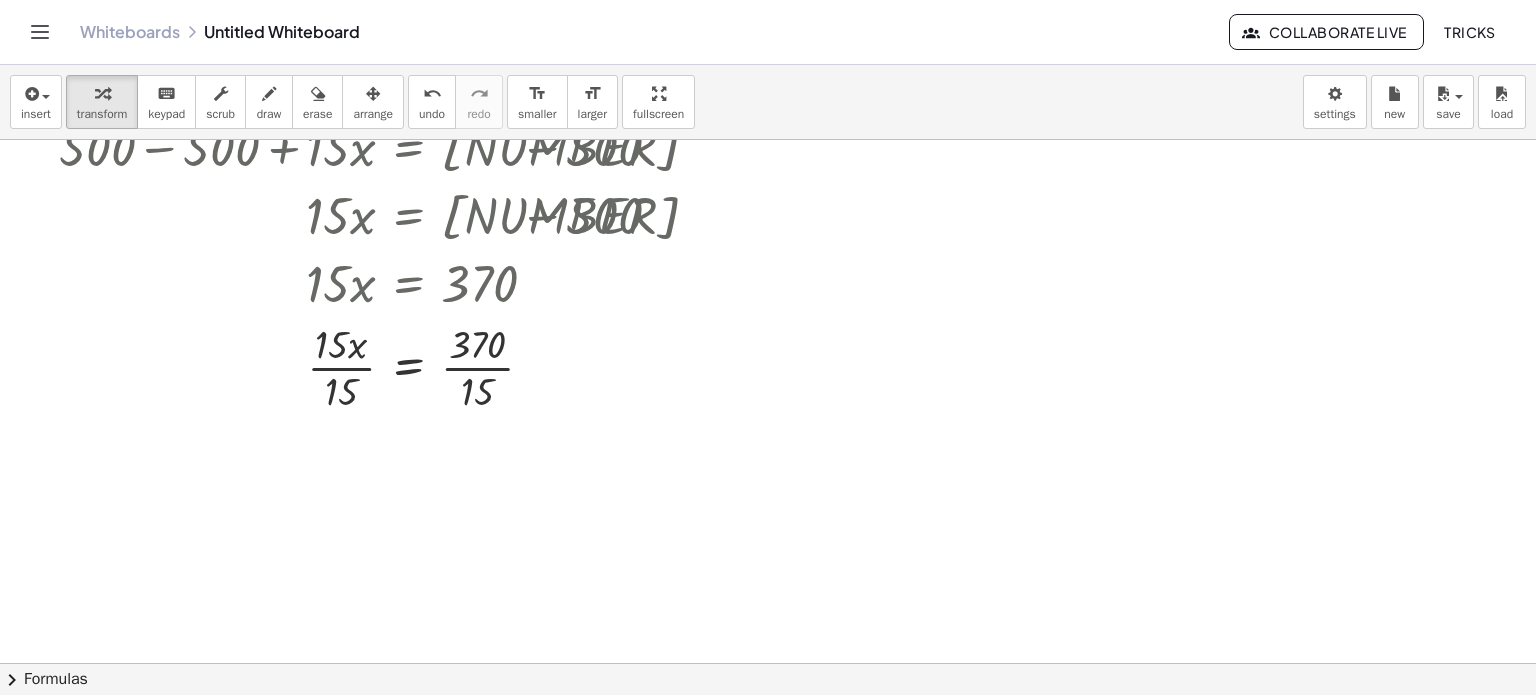 click at bounding box center (768, 576) 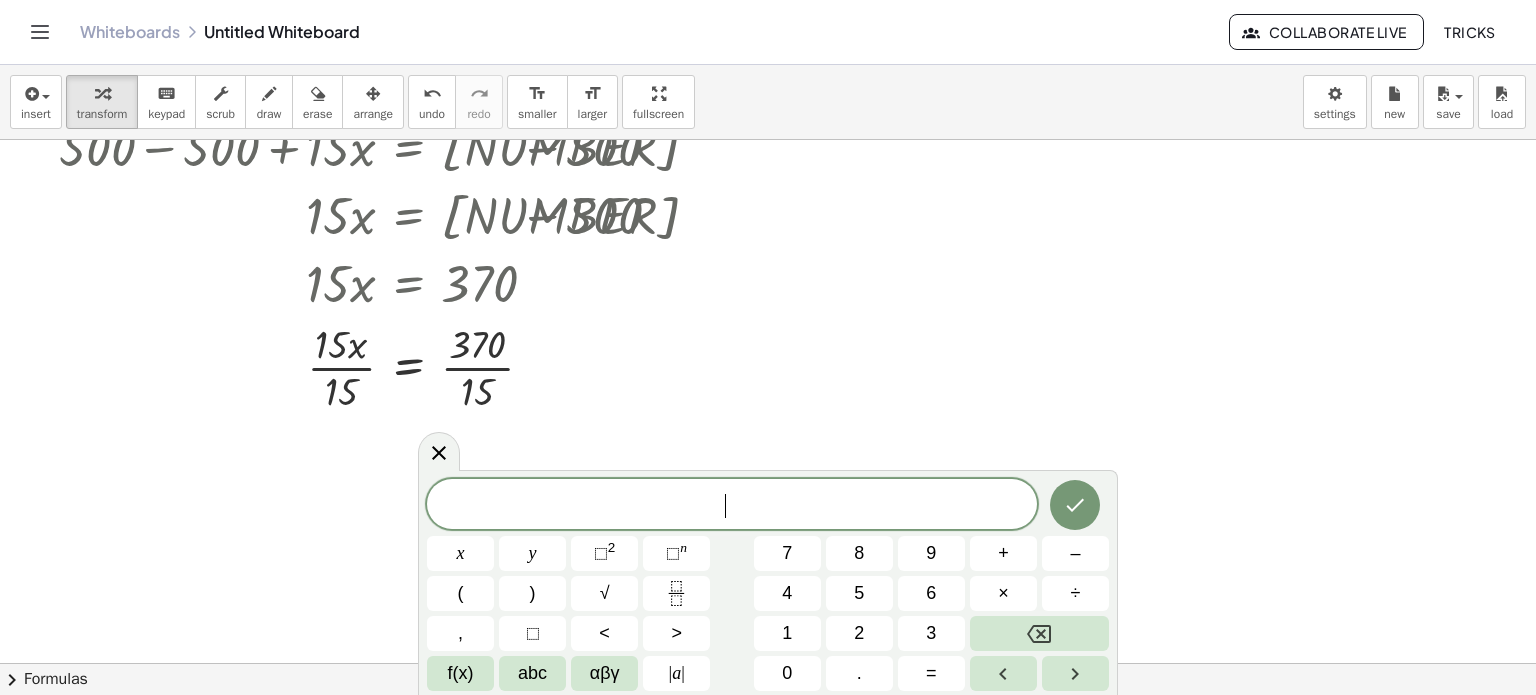 click at bounding box center [768, 576] 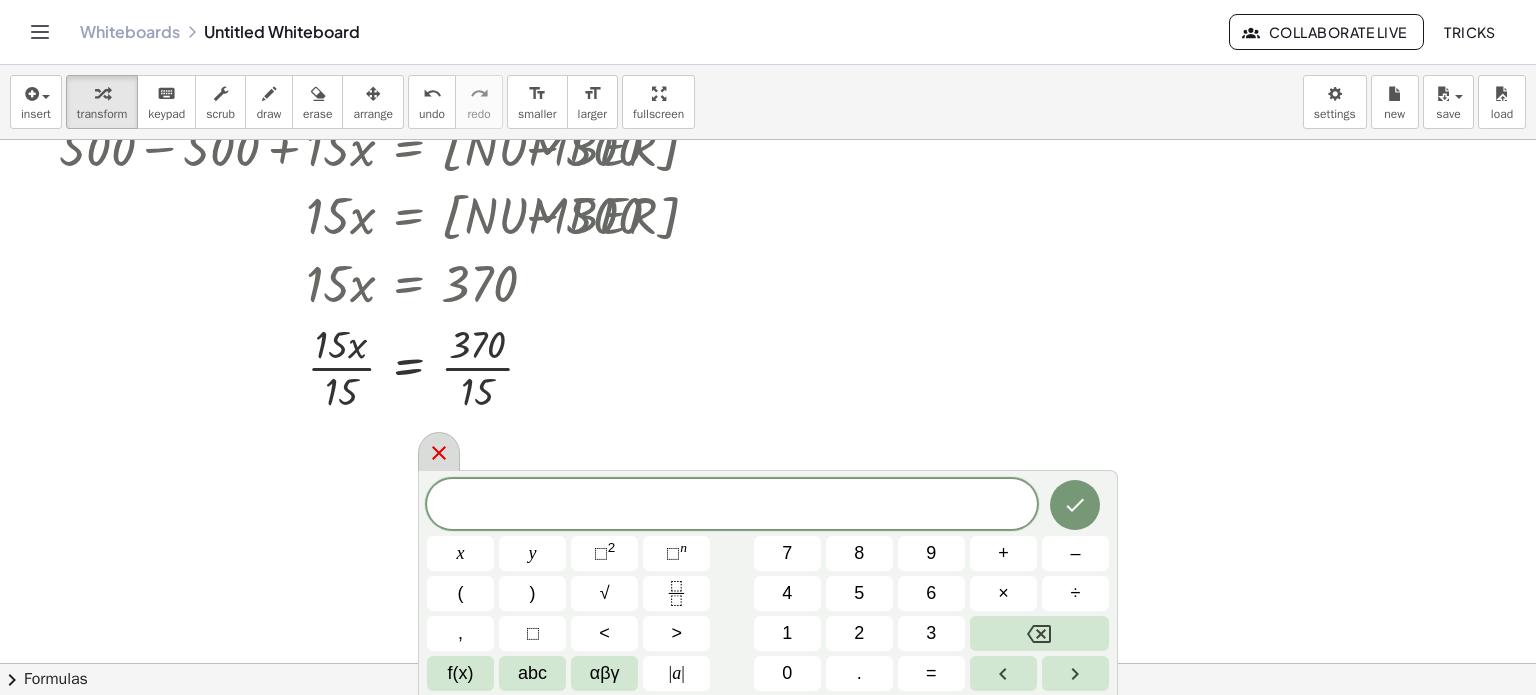 drag, startPoint x: 328, startPoint y: 475, endPoint x: 452, endPoint y: 436, distance: 129.98846 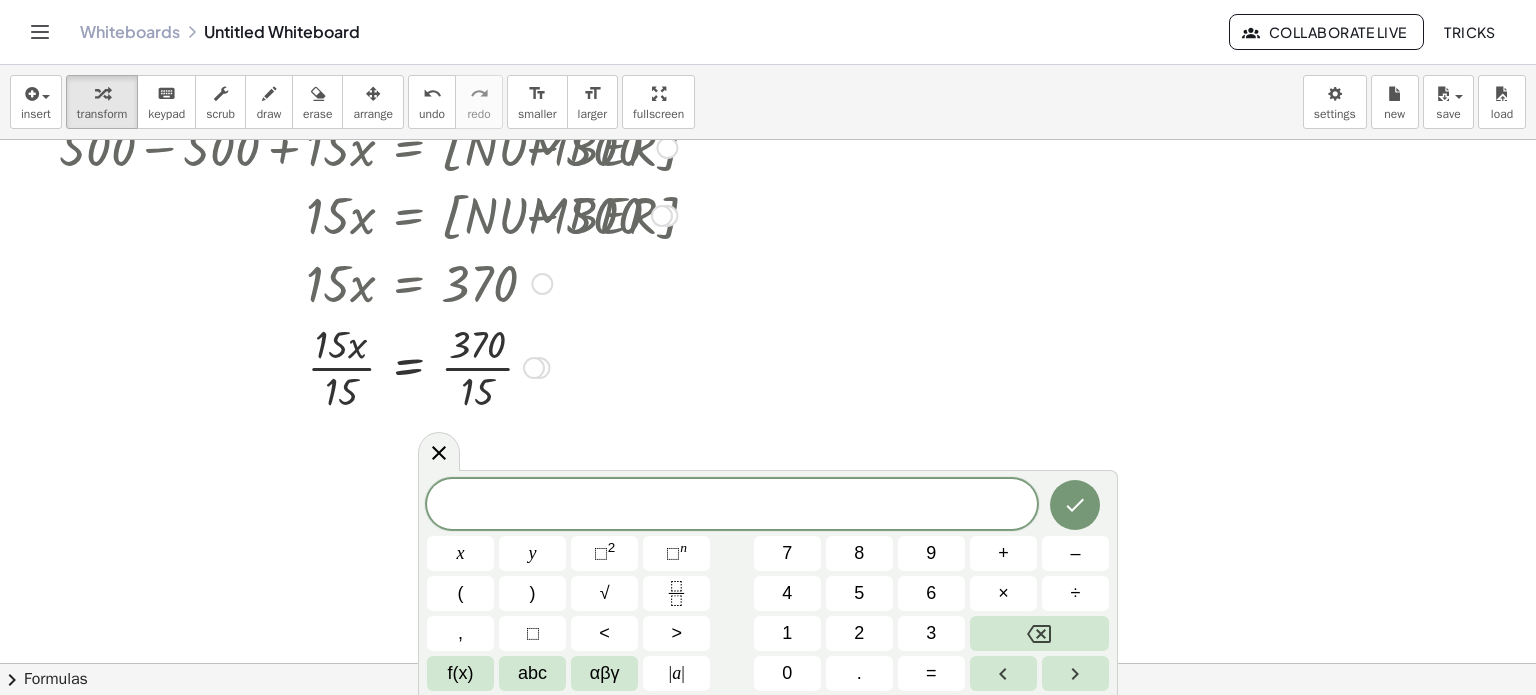 click at bounding box center [368, 366] 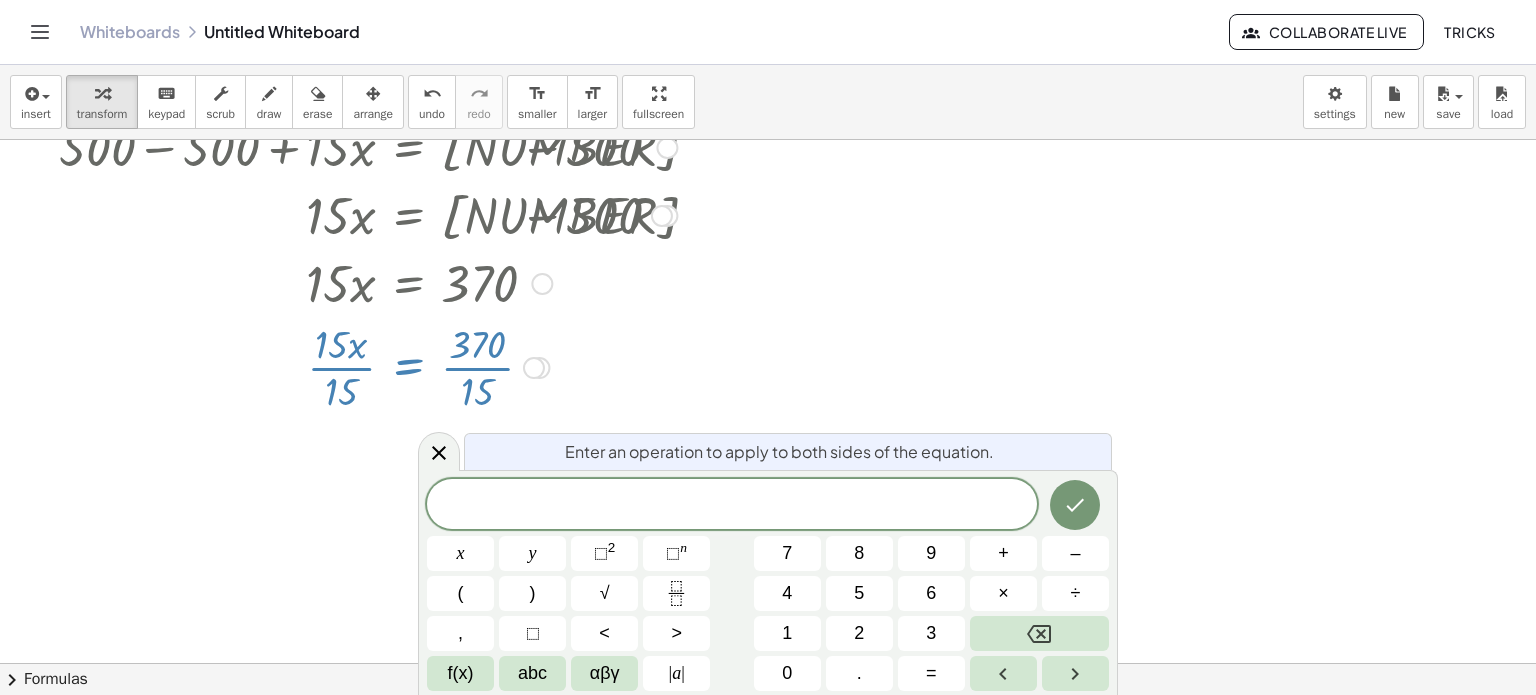 click at bounding box center [768, 576] 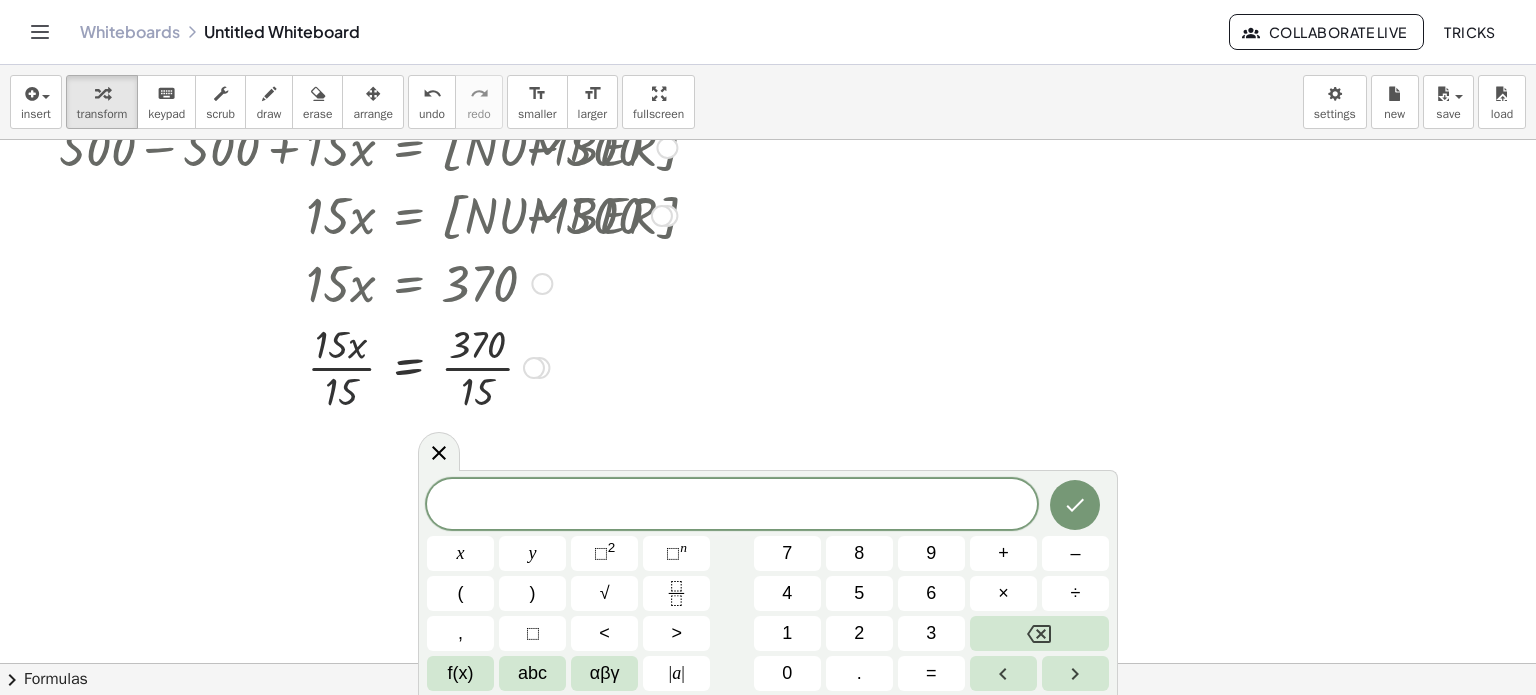 click at bounding box center (368, 366) 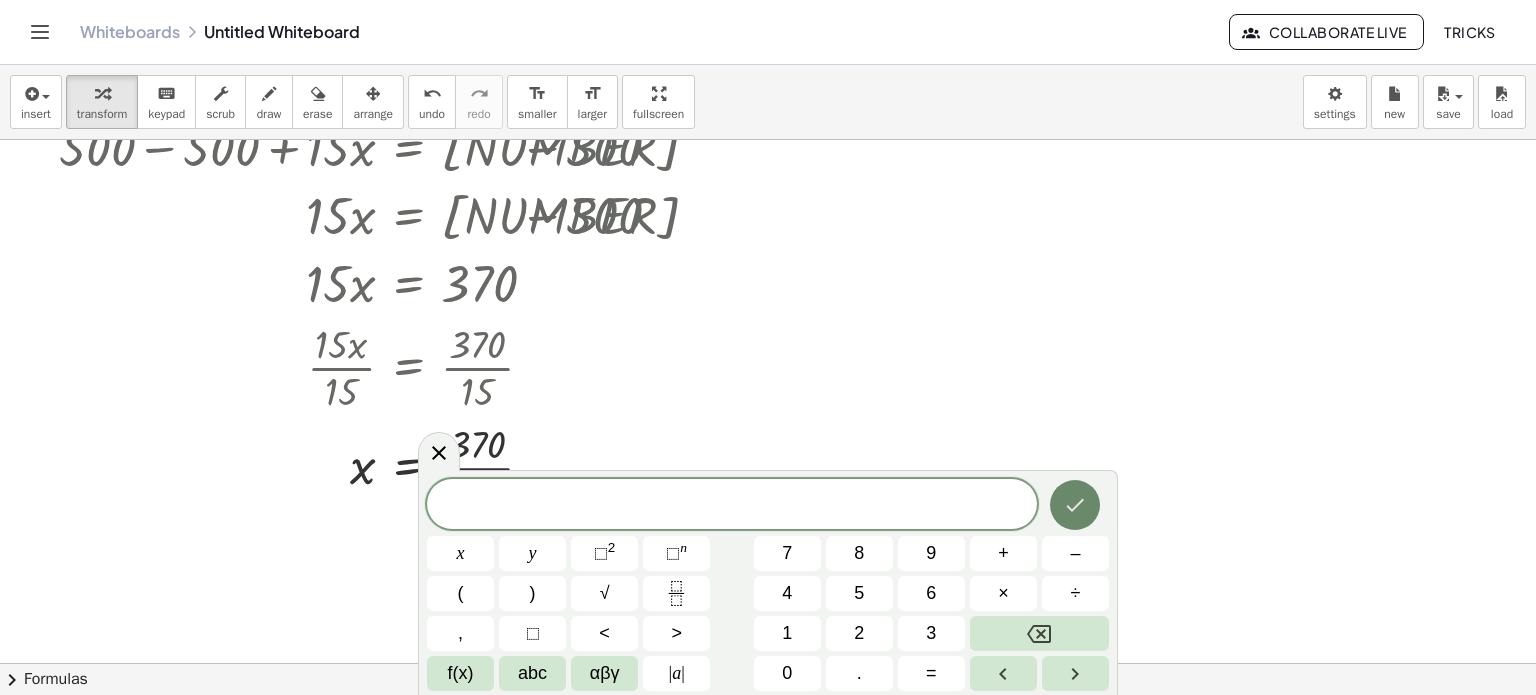 click 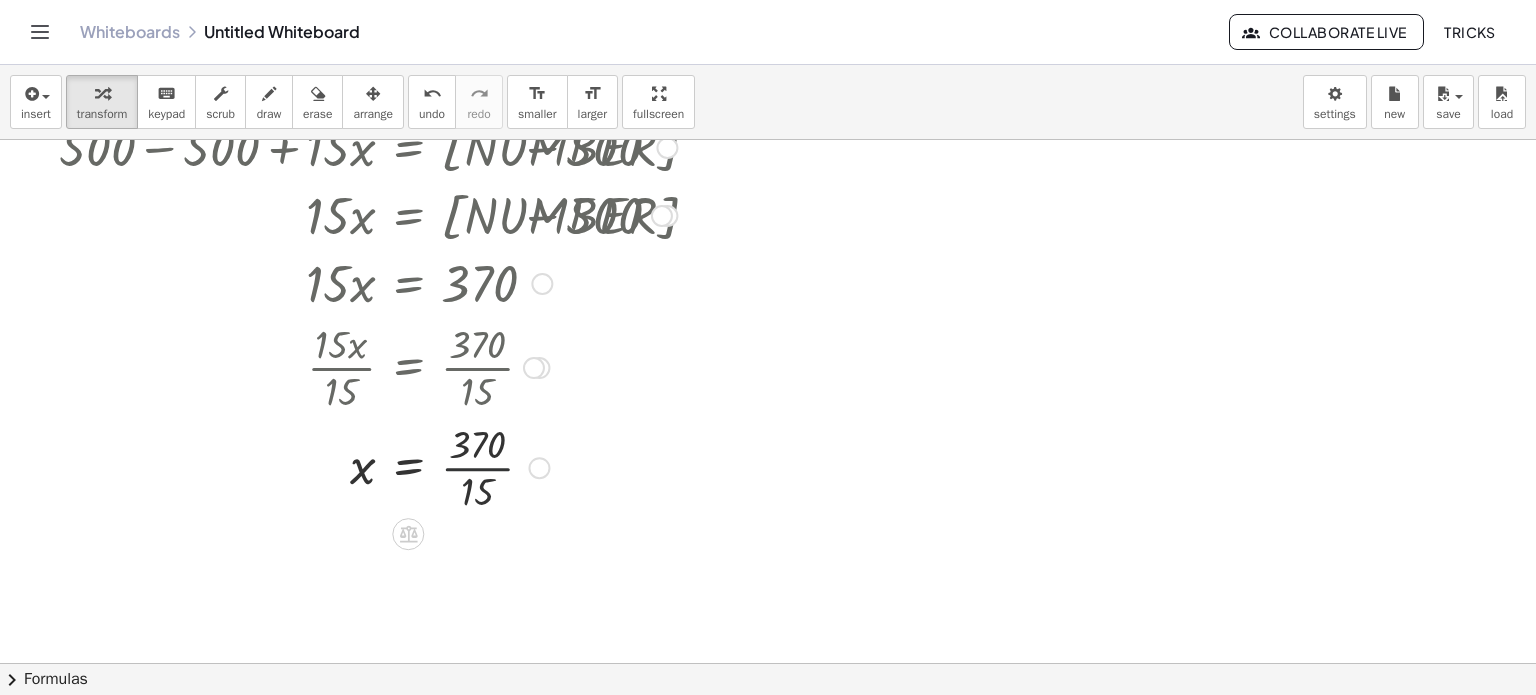 click at bounding box center [368, 466] 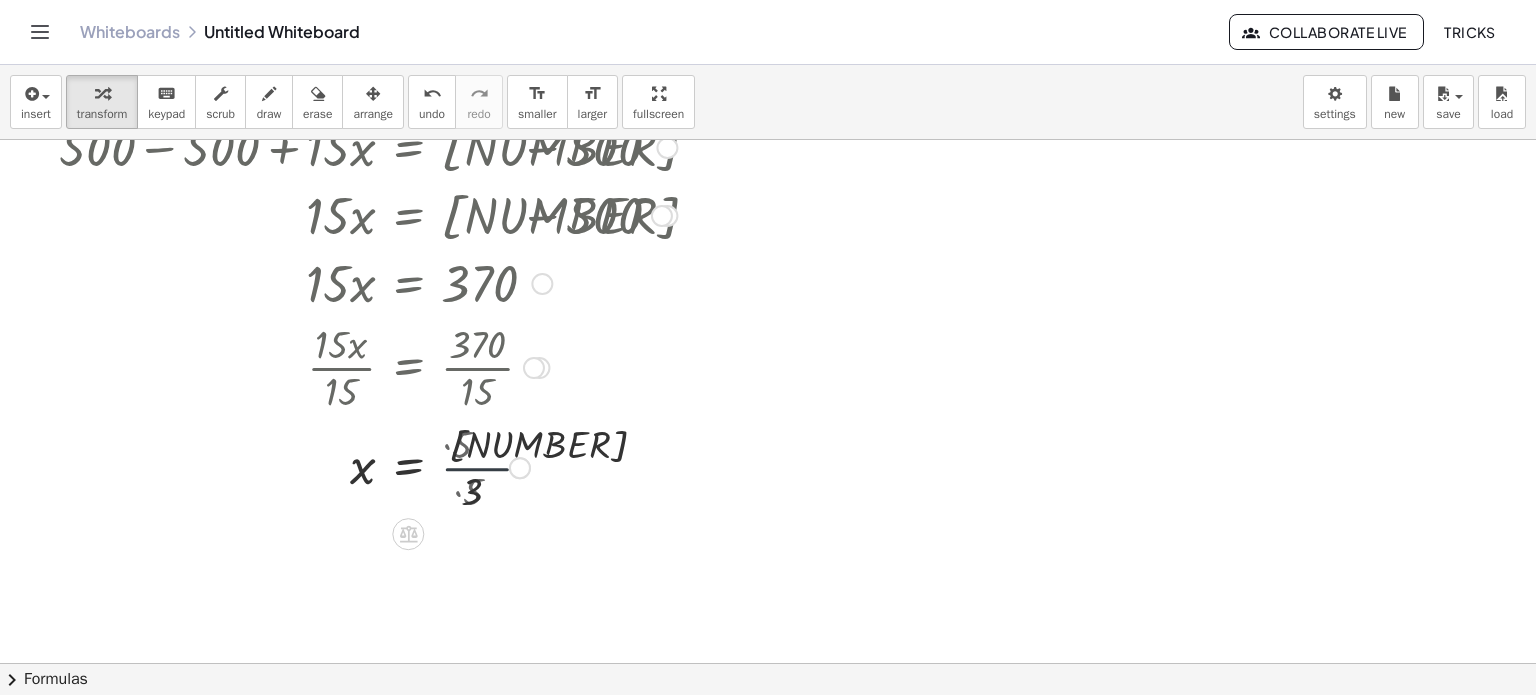 click at bounding box center (368, 466) 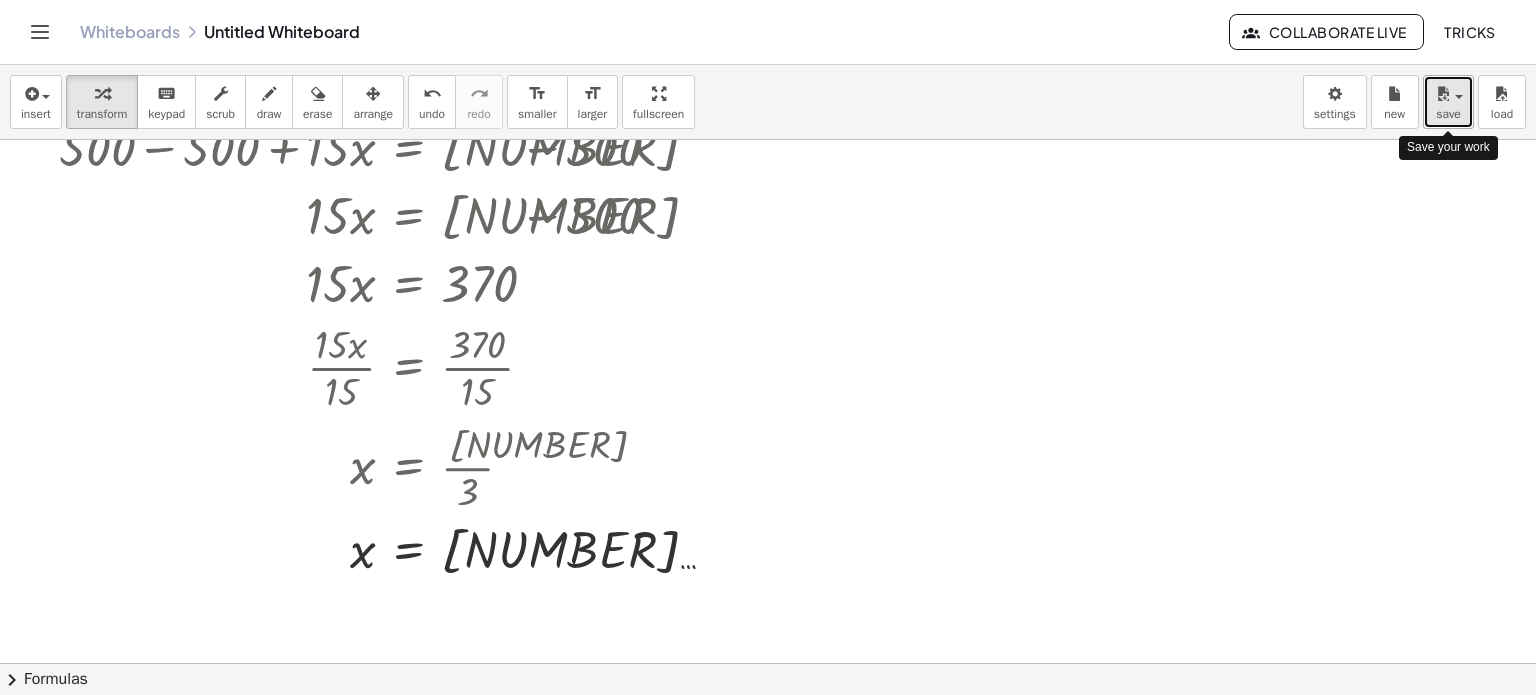 click on "save" at bounding box center (1448, 114) 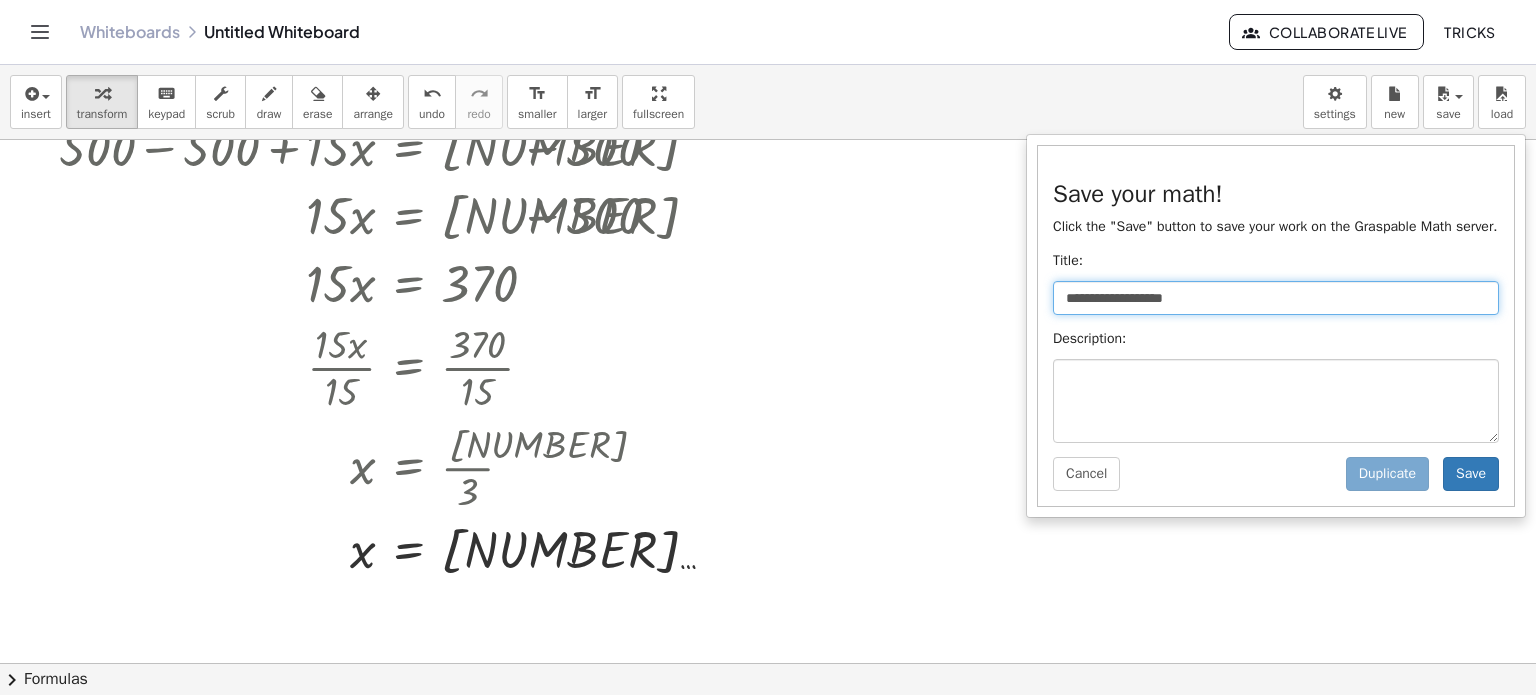 click on "**********" at bounding box center [1276, 298] 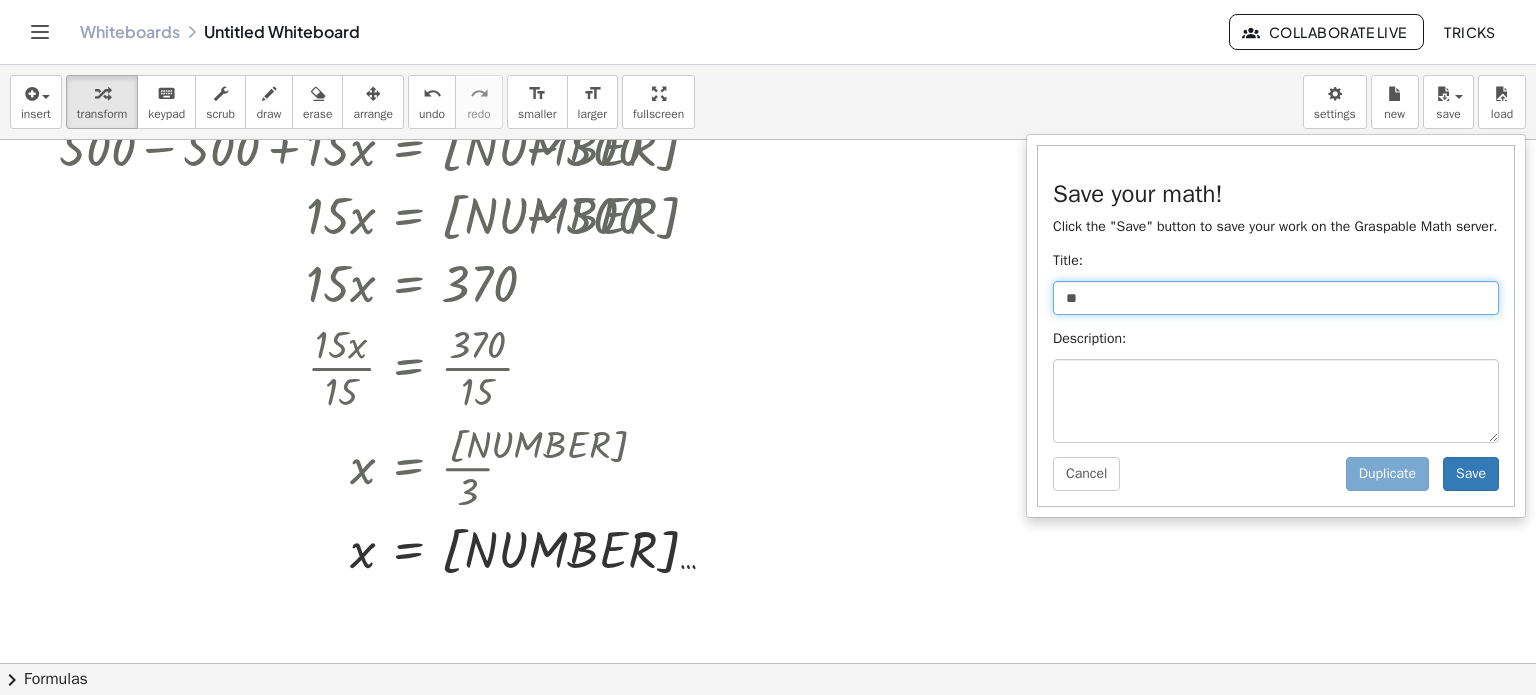 type on "*" 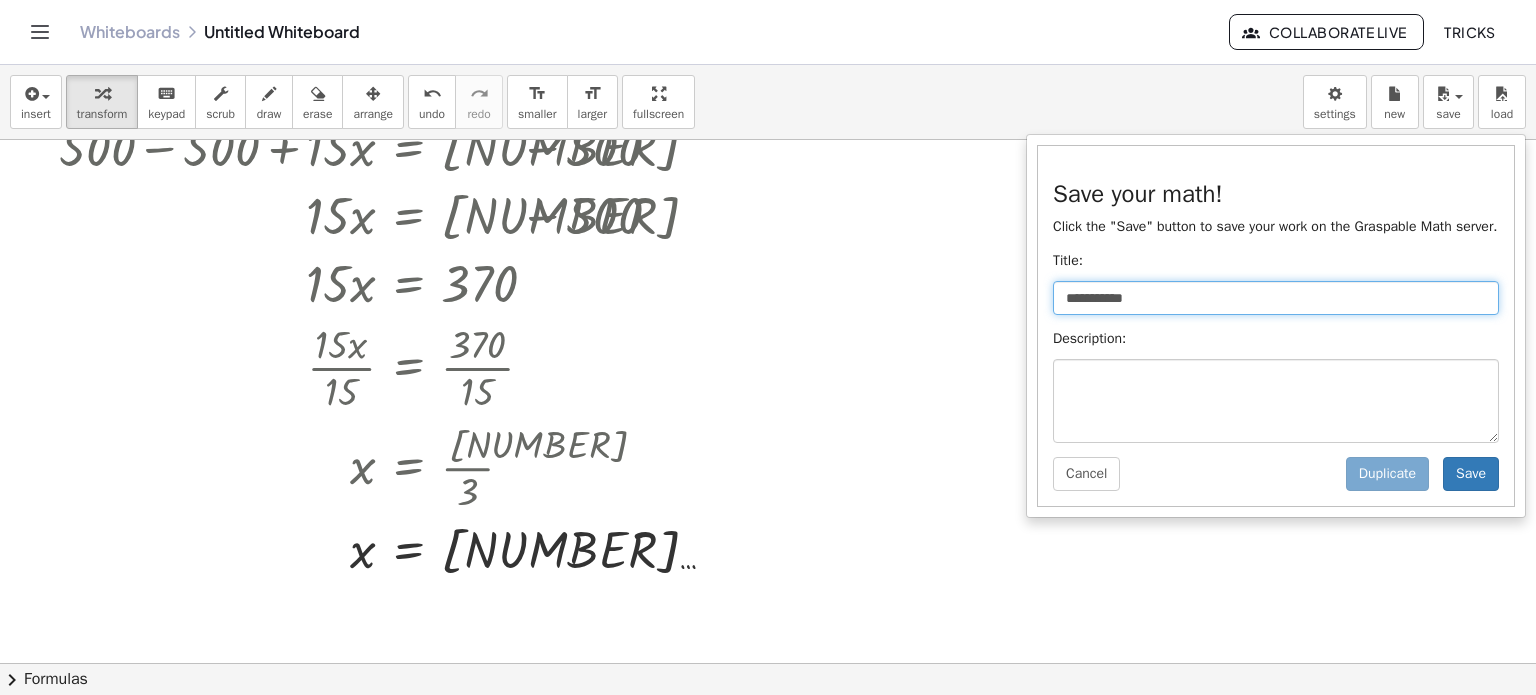 type on "**********" 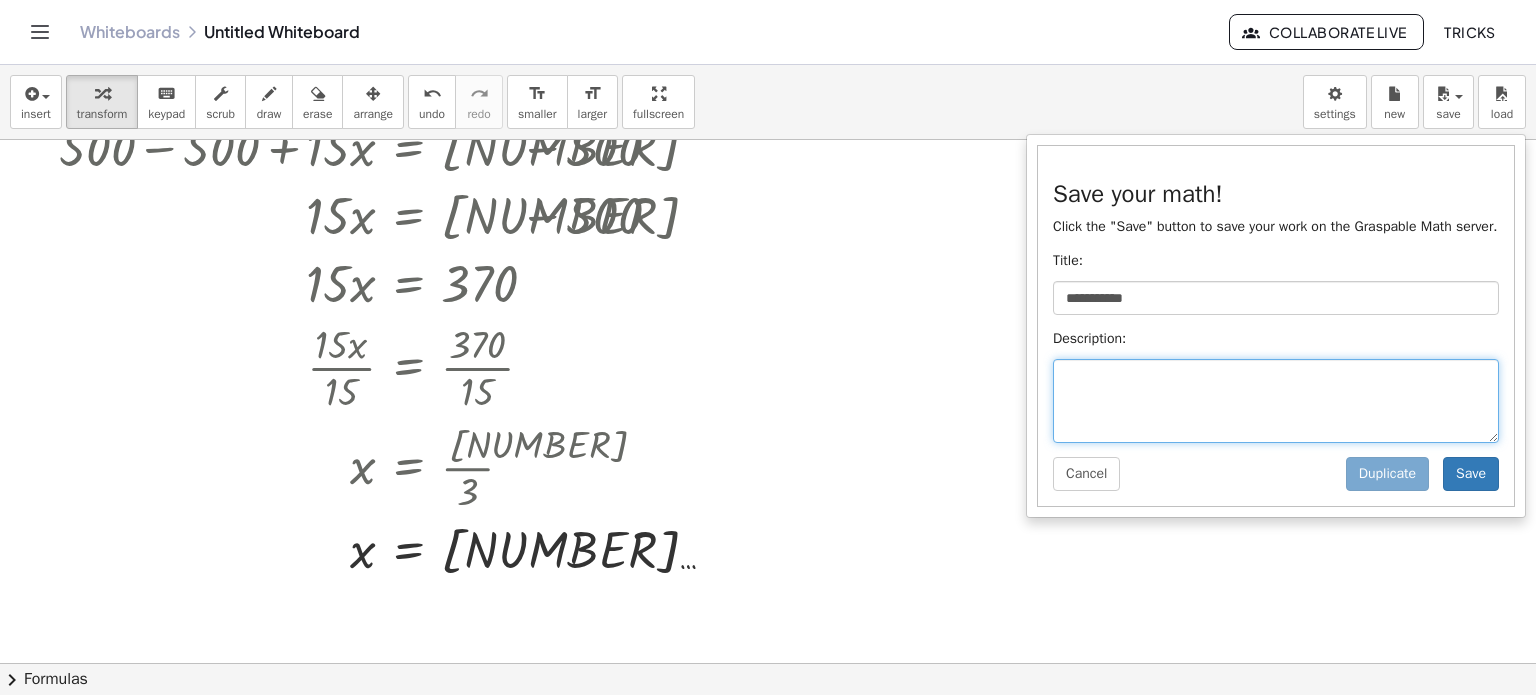 click at bounding box center [1276, 401] 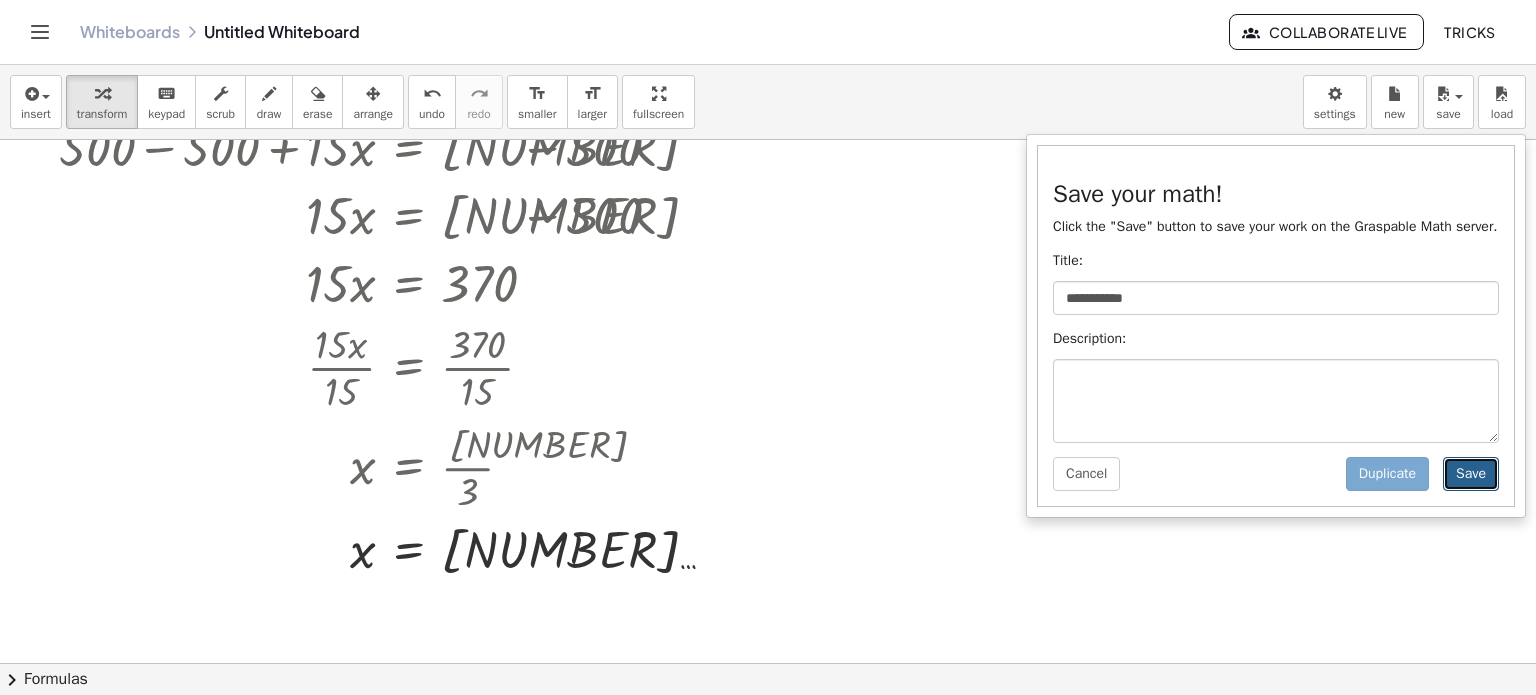 click on "Save" at bounding box center [1471, 474] 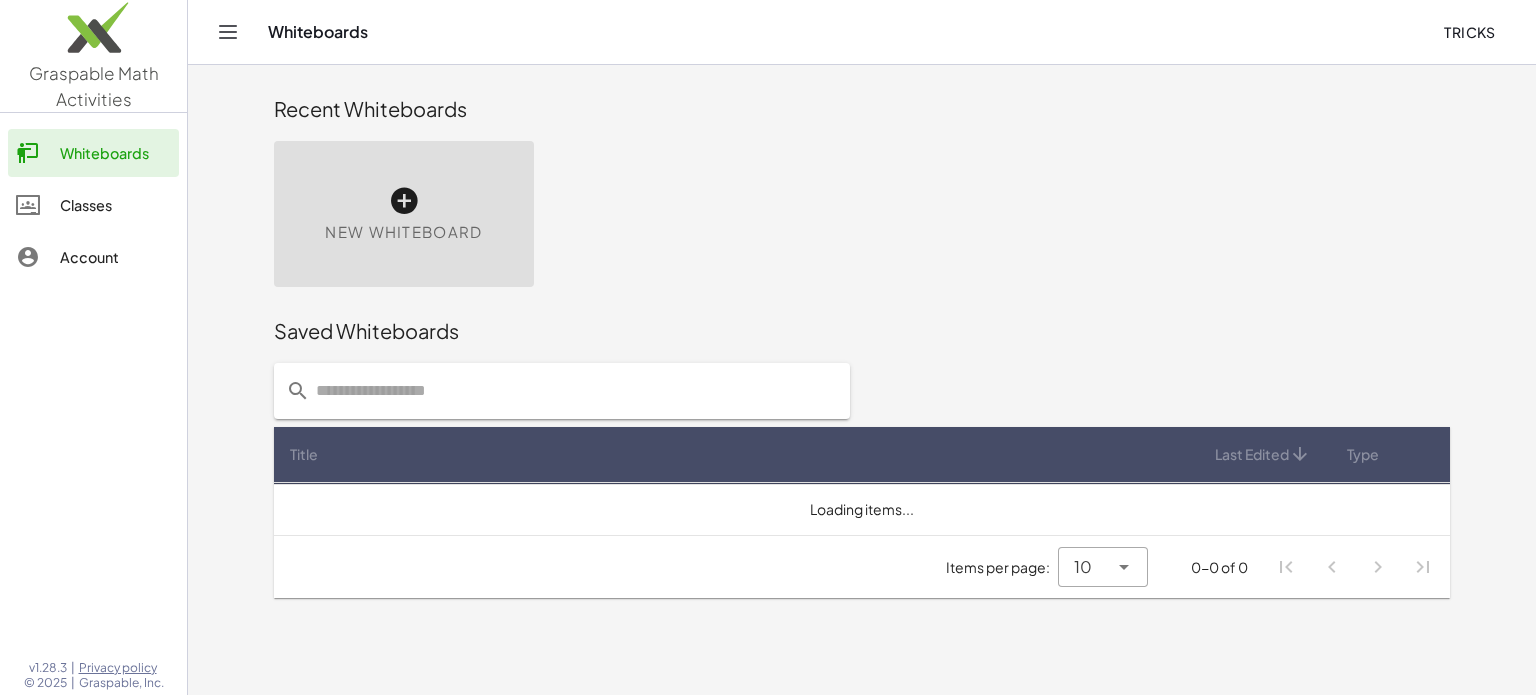 scroll, scrollTop: 0, scrollLeft: 0, axis: both 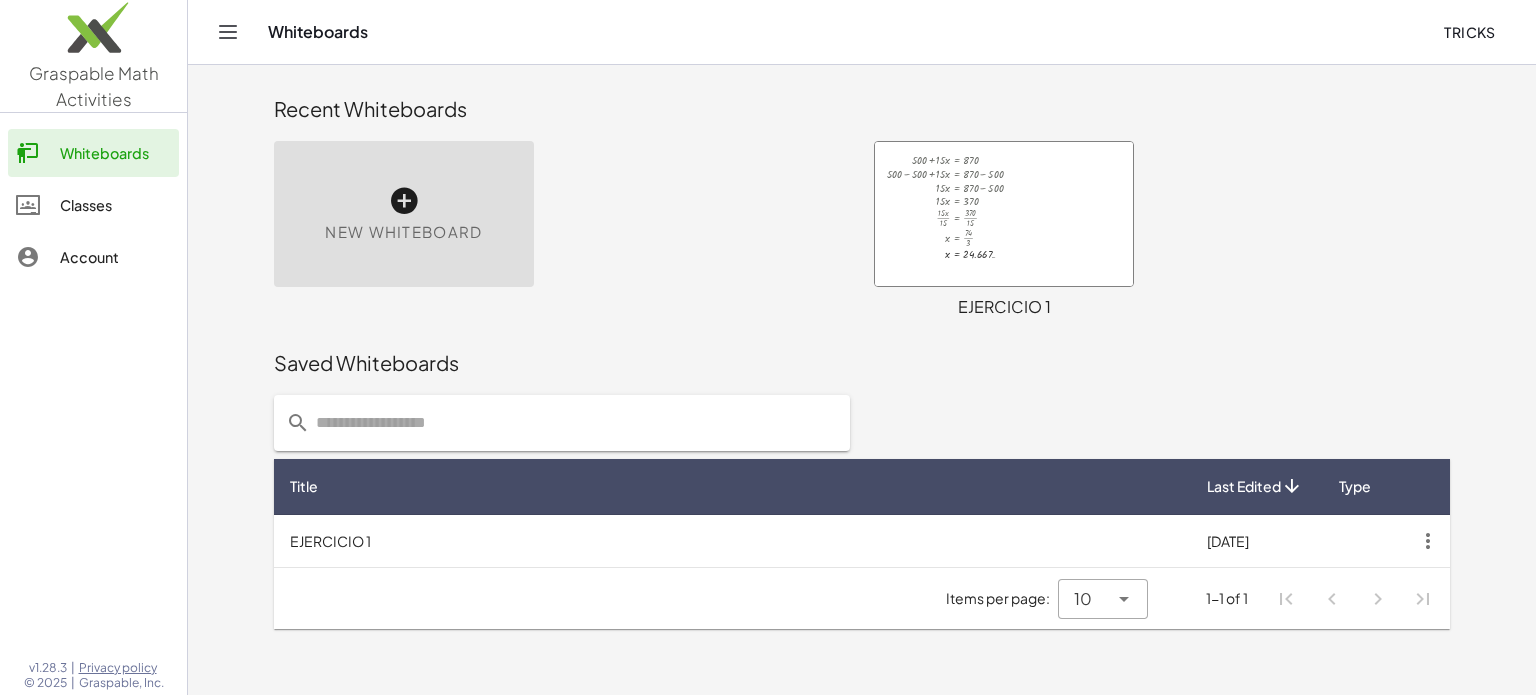 click on "New Whiteboard" at bounding box center (403, 232) 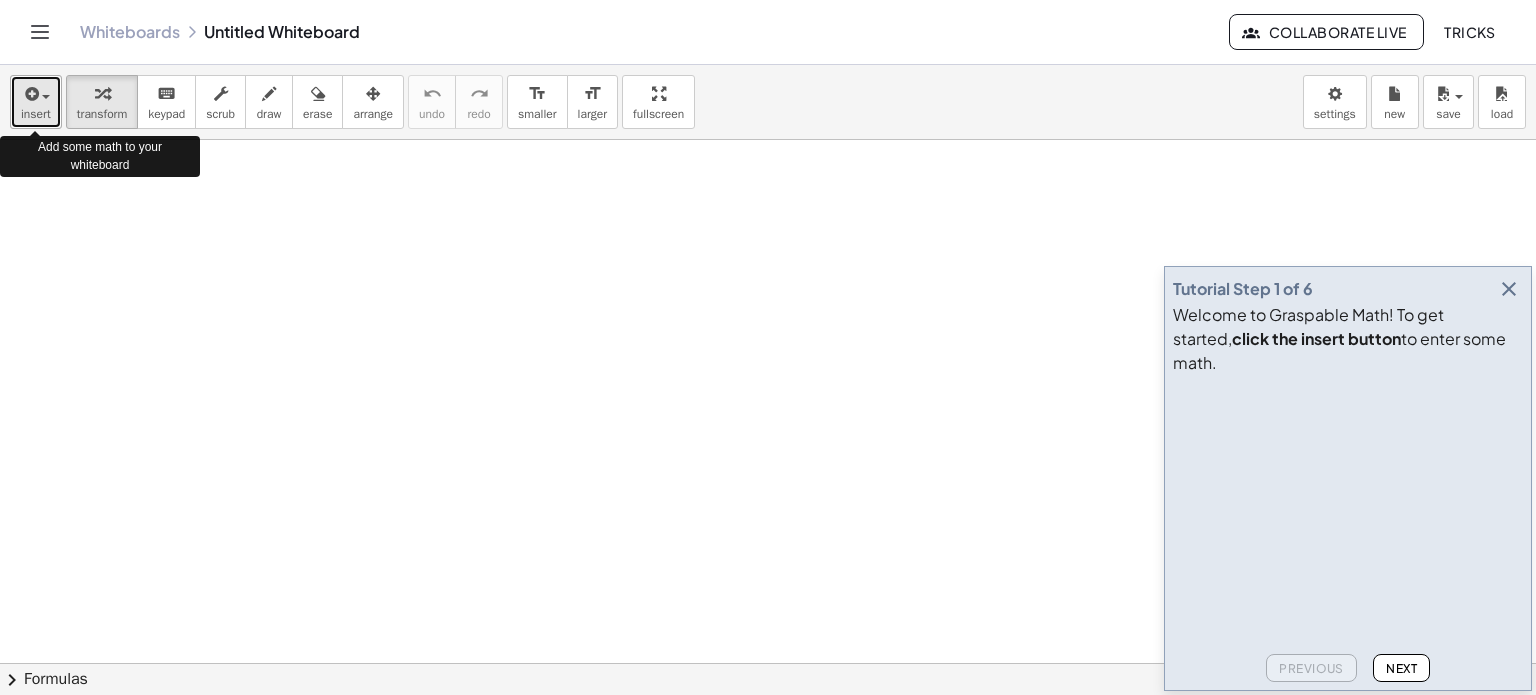 click at bounding box center (30, 94) 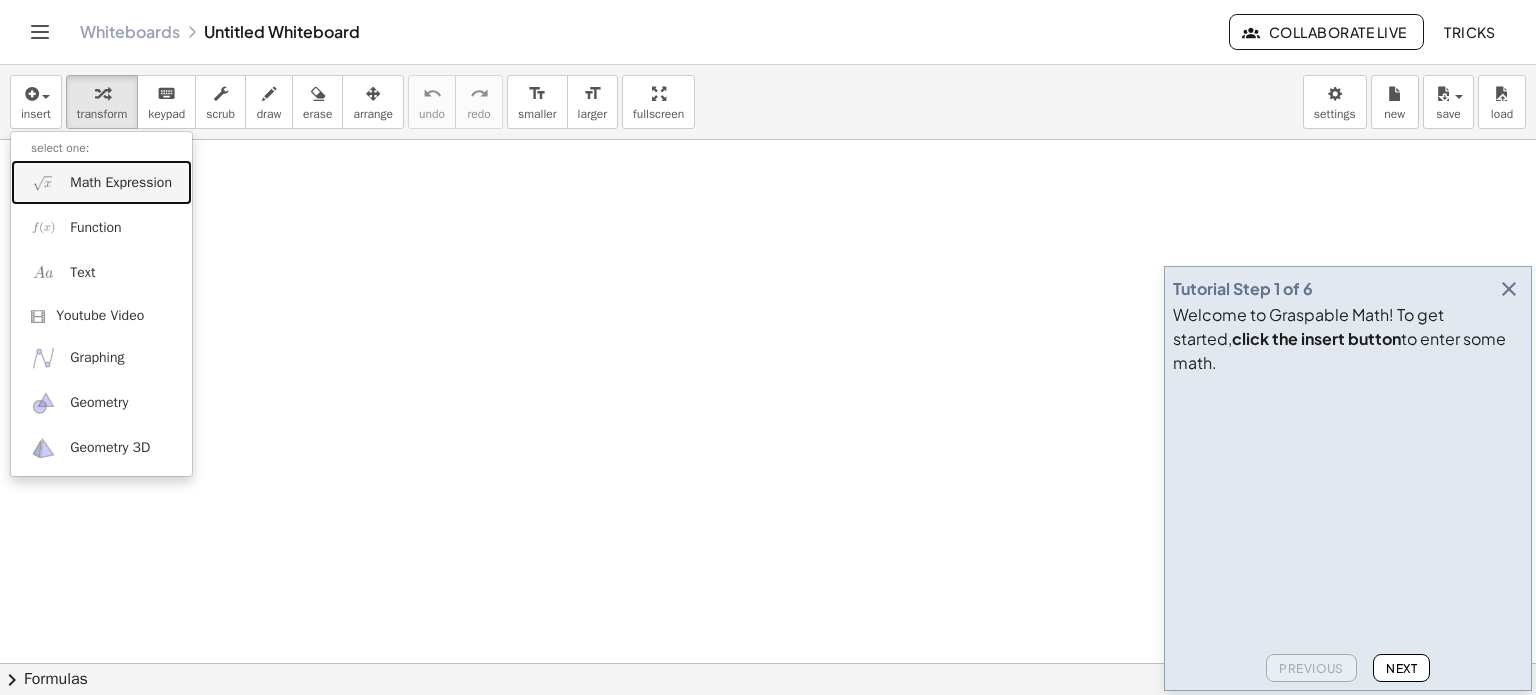 click on "Math Expression" at bounding box center (121, 183) 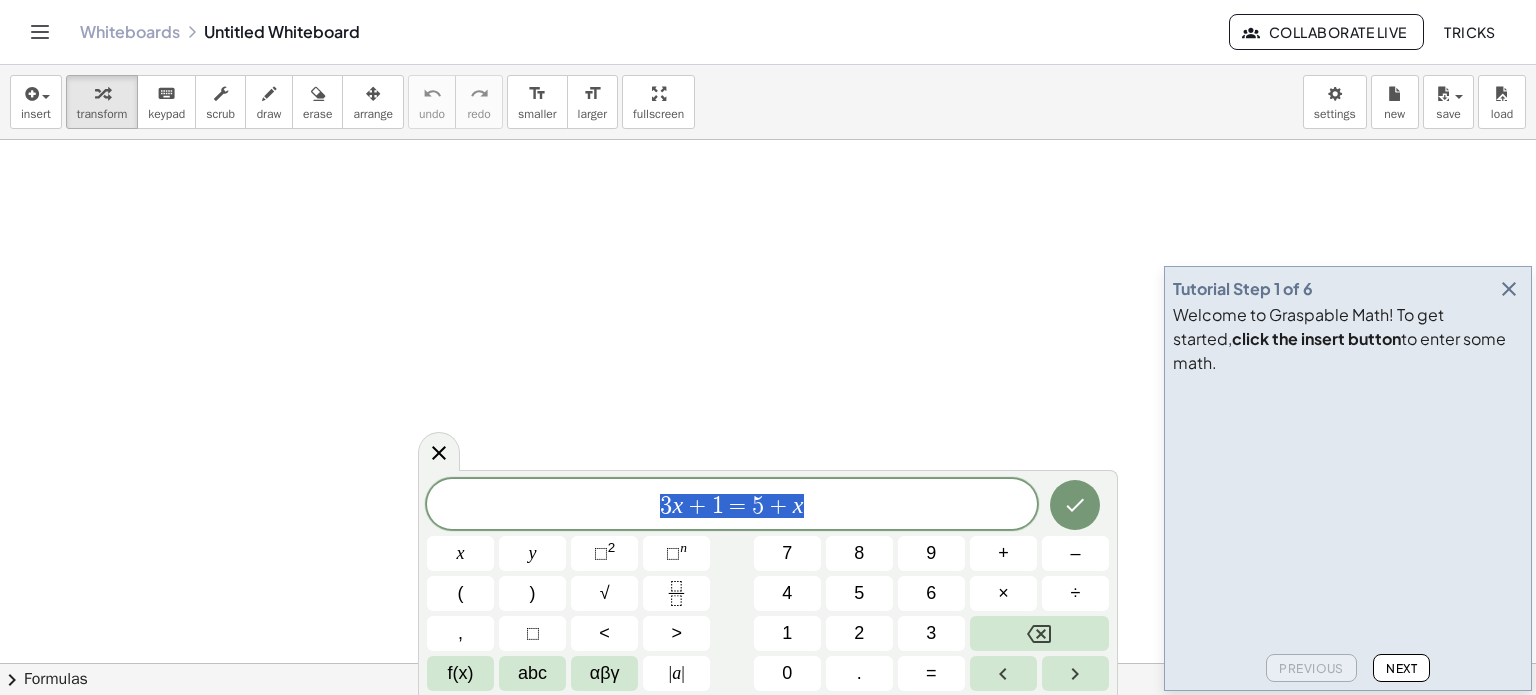 drag, startPoint x: 838, startPoint y: 503, endPoint x: 526, endPoint y: 484, distance: 312.578 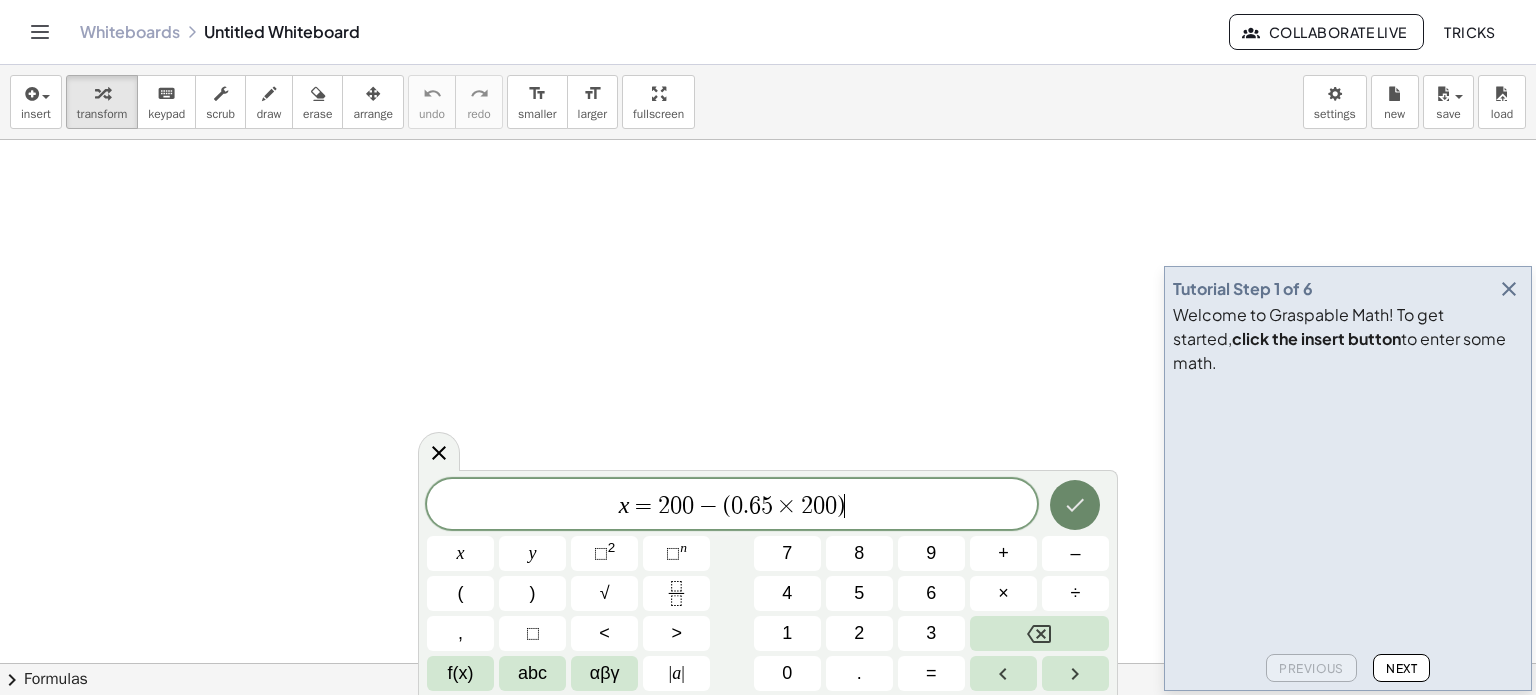 click 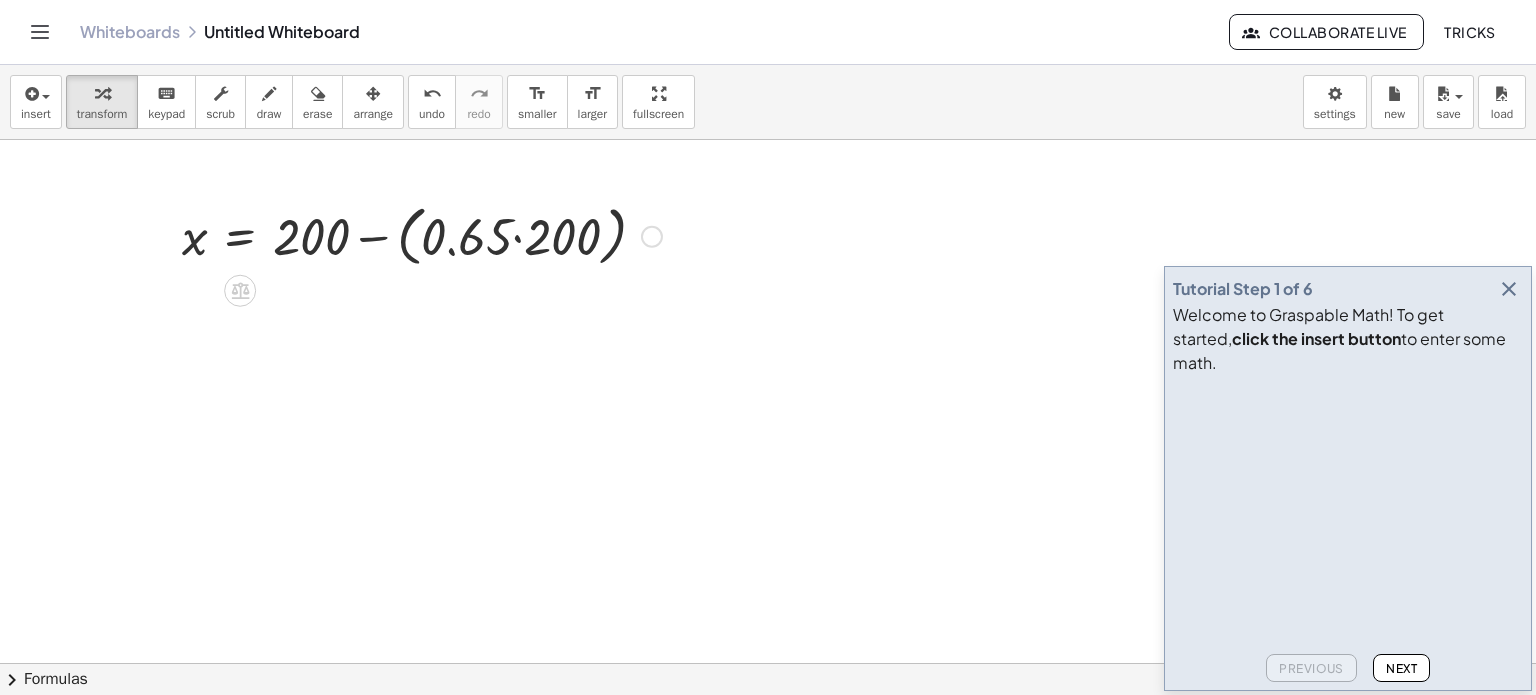 click at bounding box center (422, 235) 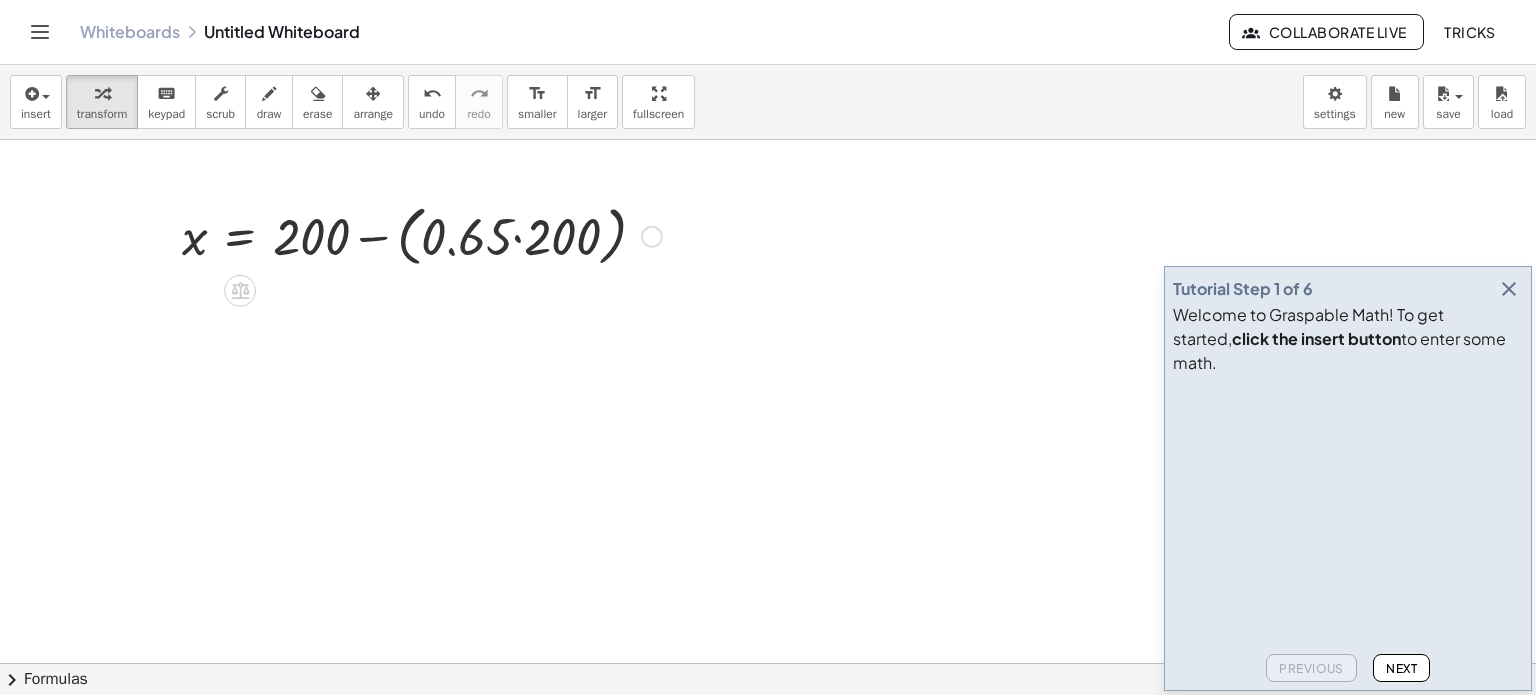 click at bounding box center [422, 235] 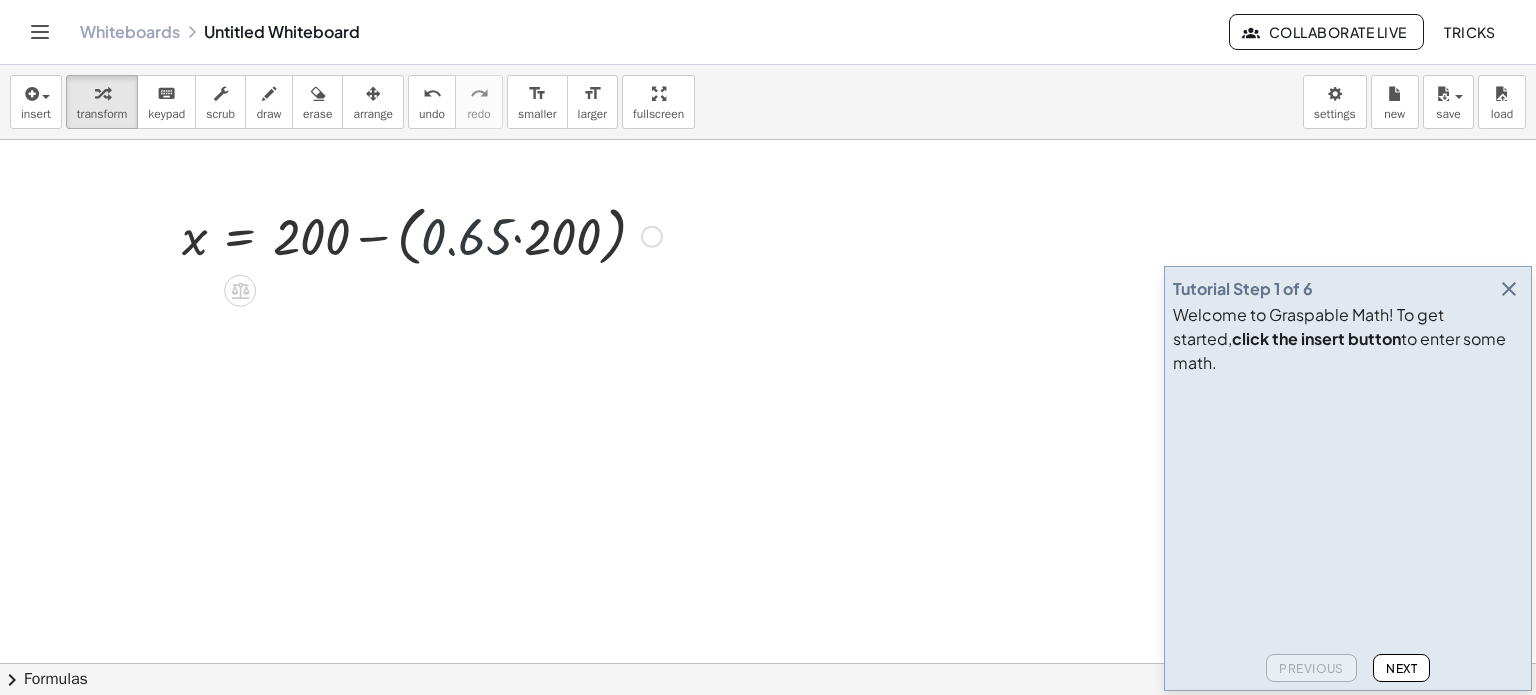 click at bounding box center [422, 235] 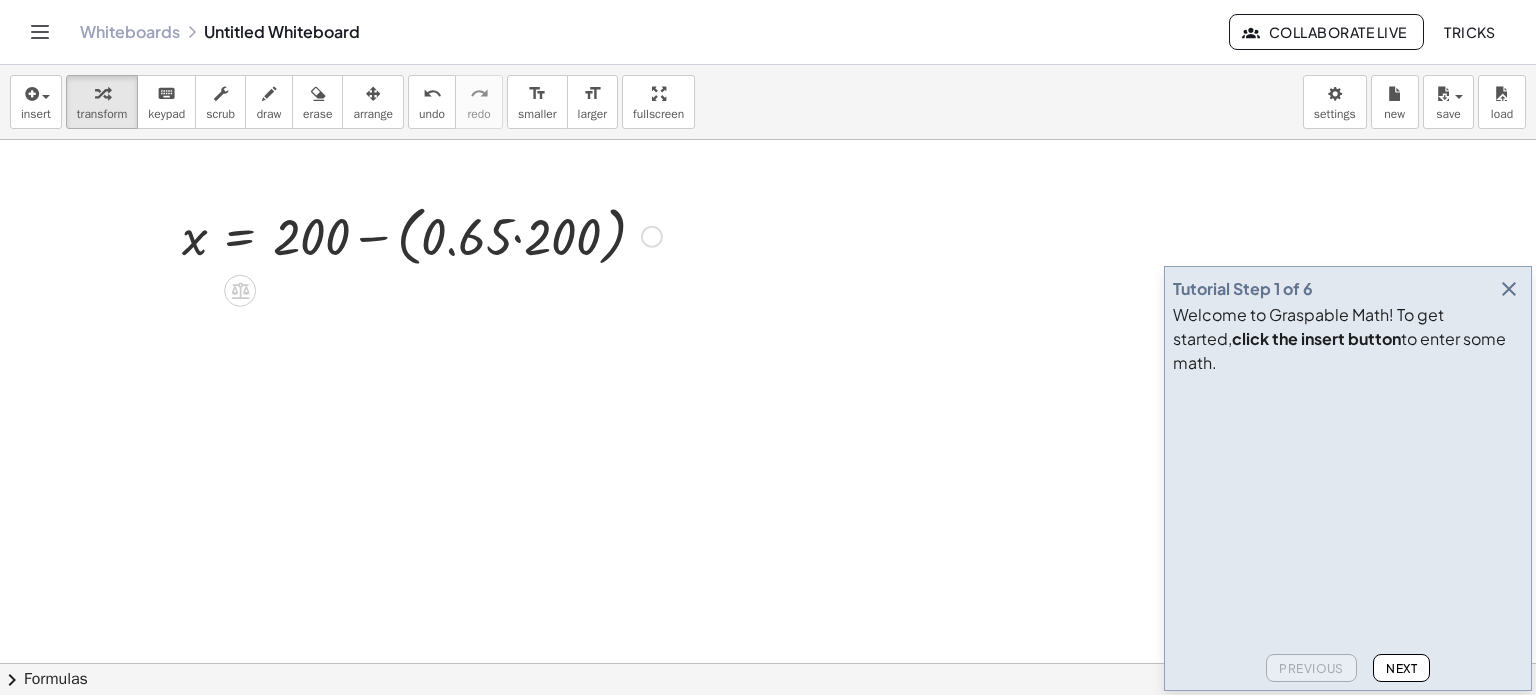 click at bounding box center (422, 235) 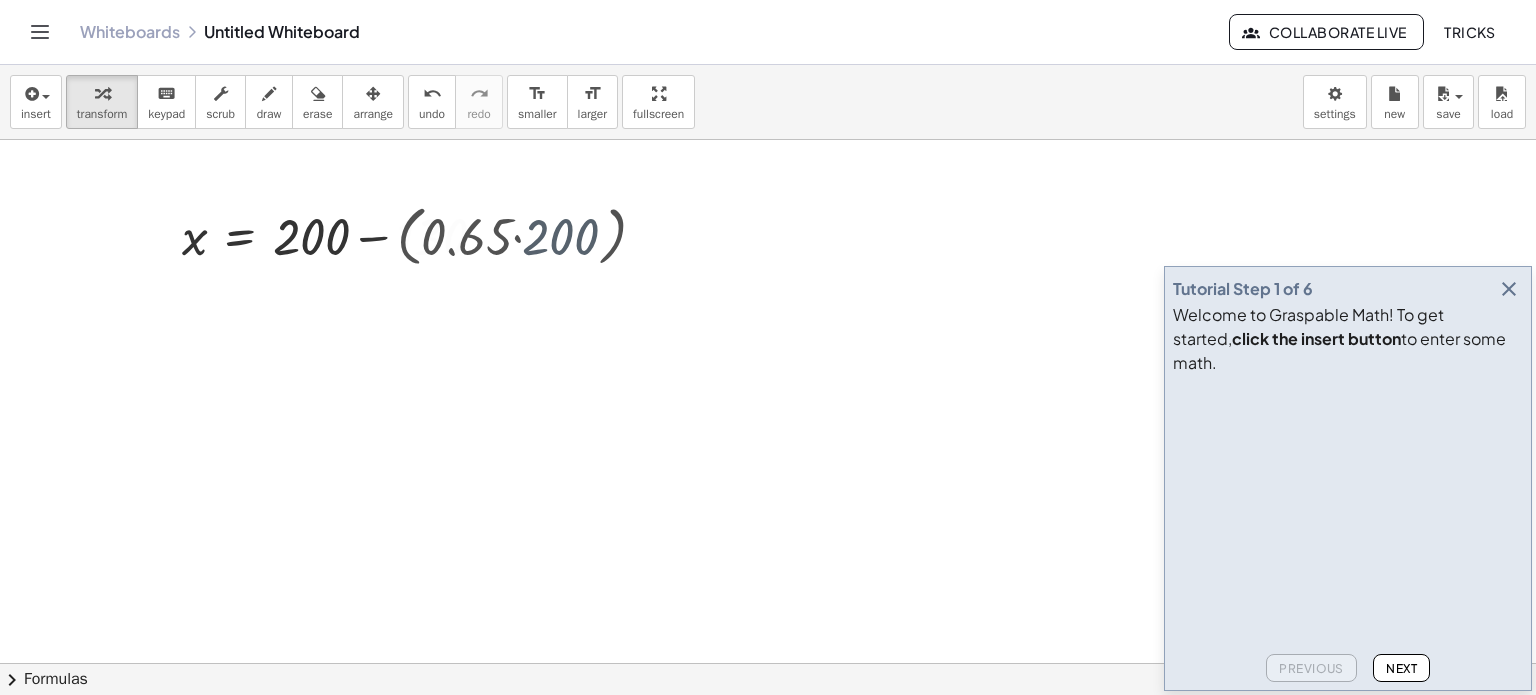 click at bounding box center (768, 664) 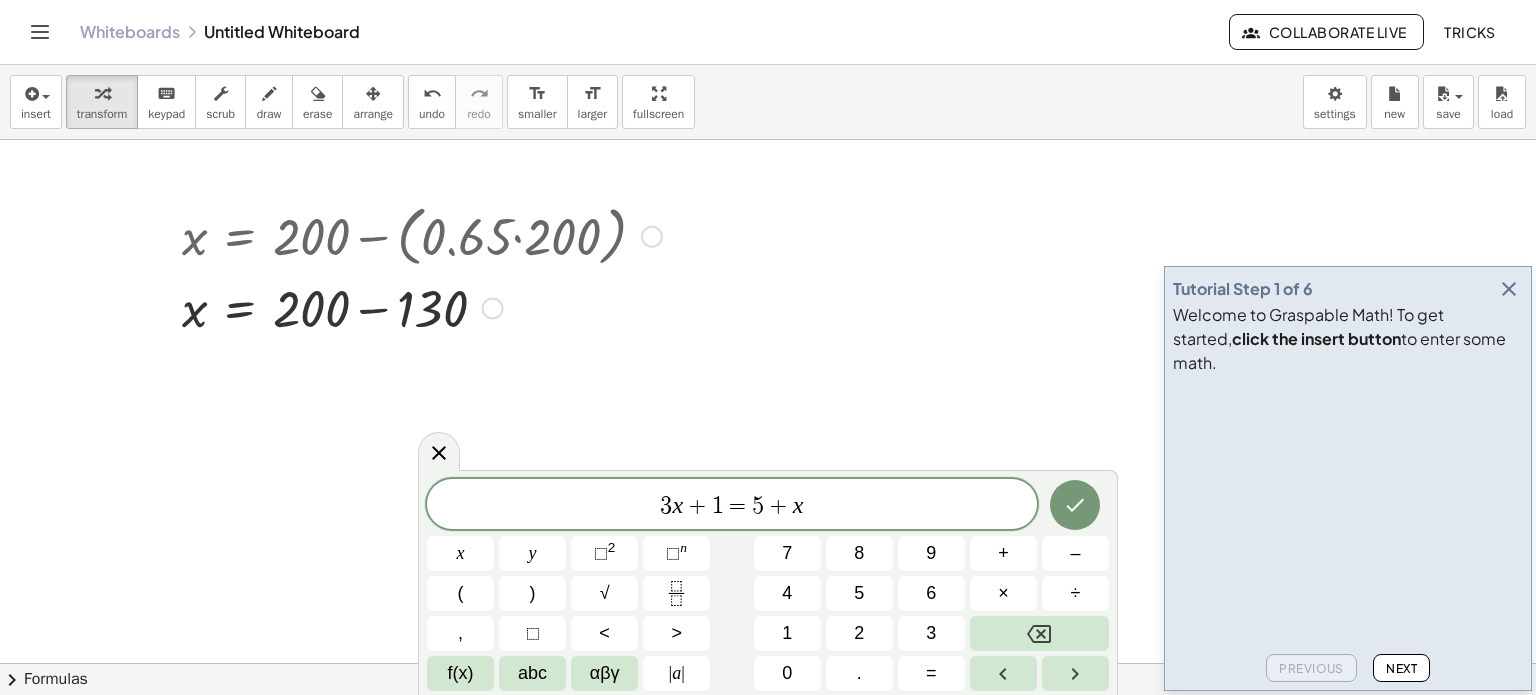 click at bounding box center [422, 306] 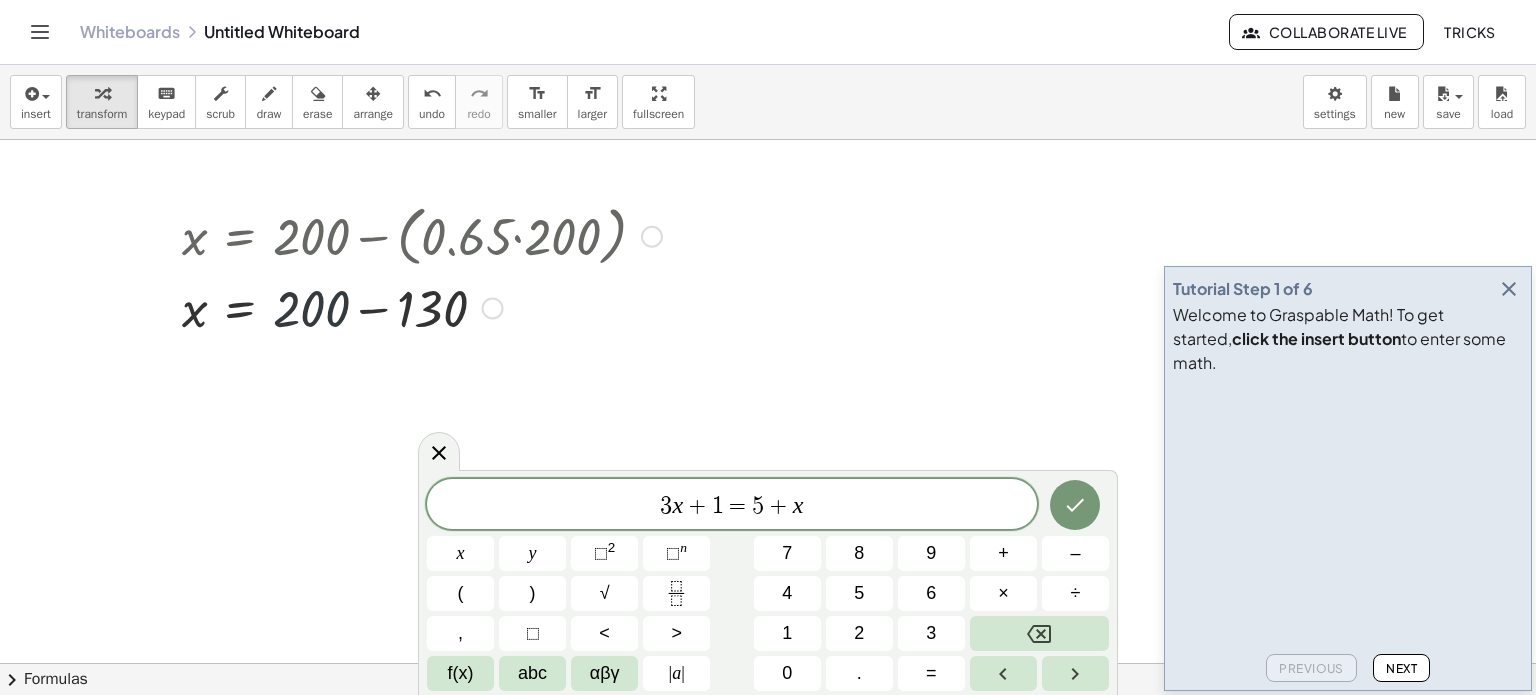 click at bounding box center (422, 306) 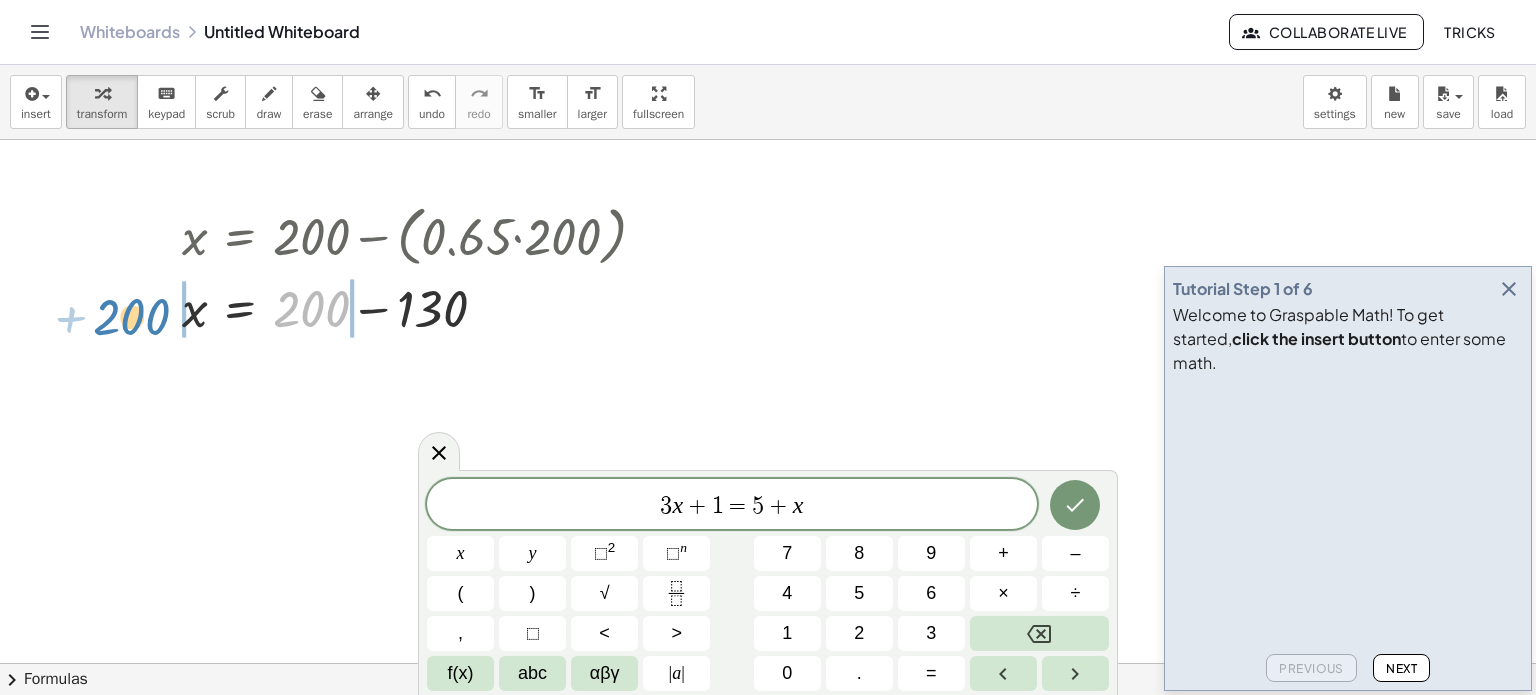 drag, startPoint x: 325, startPoint y: 313, endPoint x: 144, endPoint y: 323, distance: 181.27603 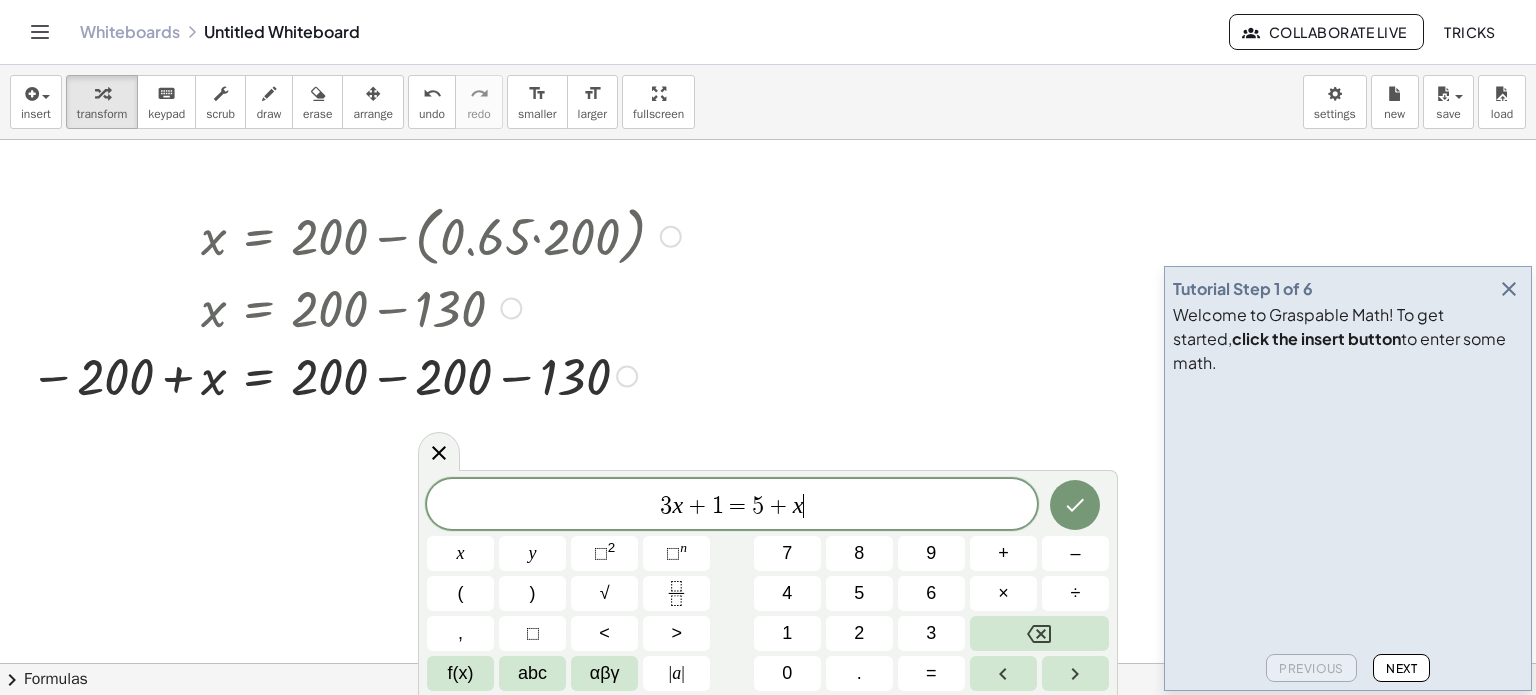 click at bounding box center (355, 374) 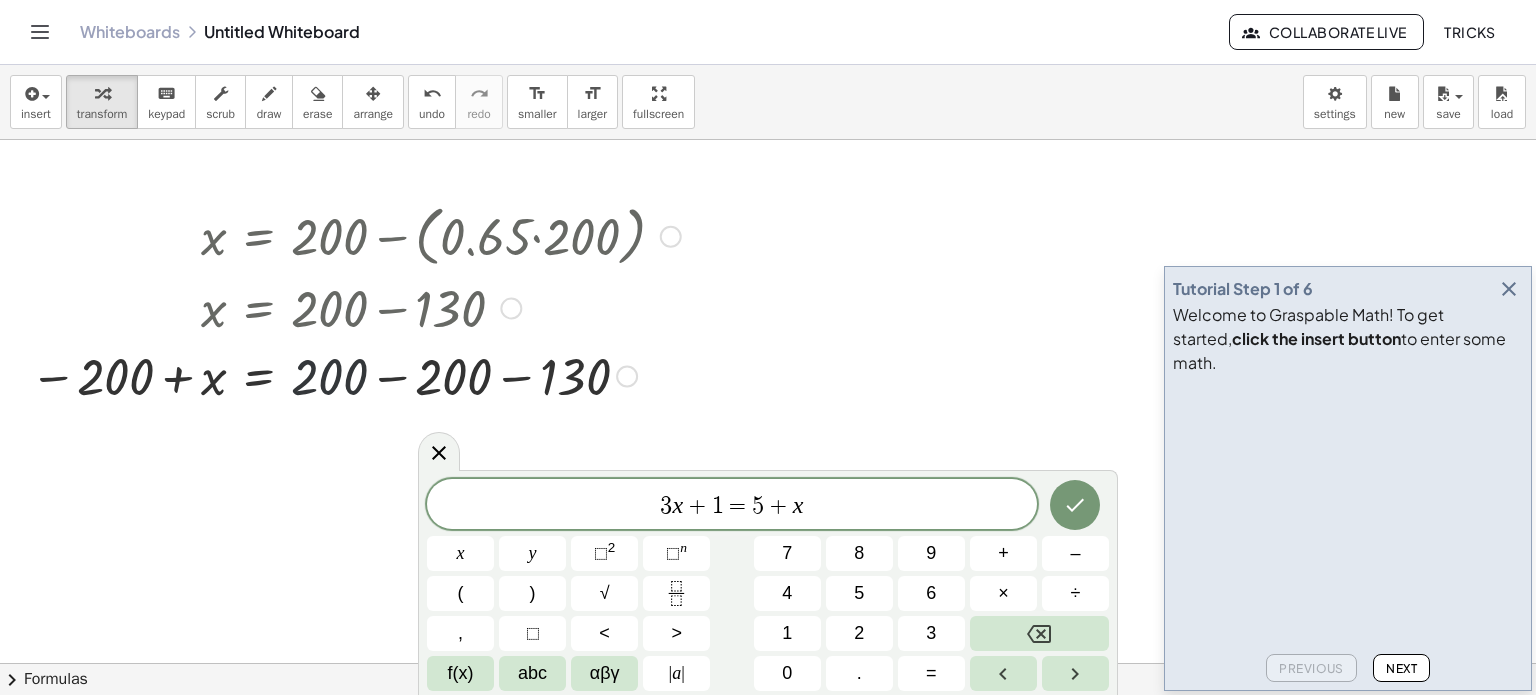 click at bounding box center [355, 374] 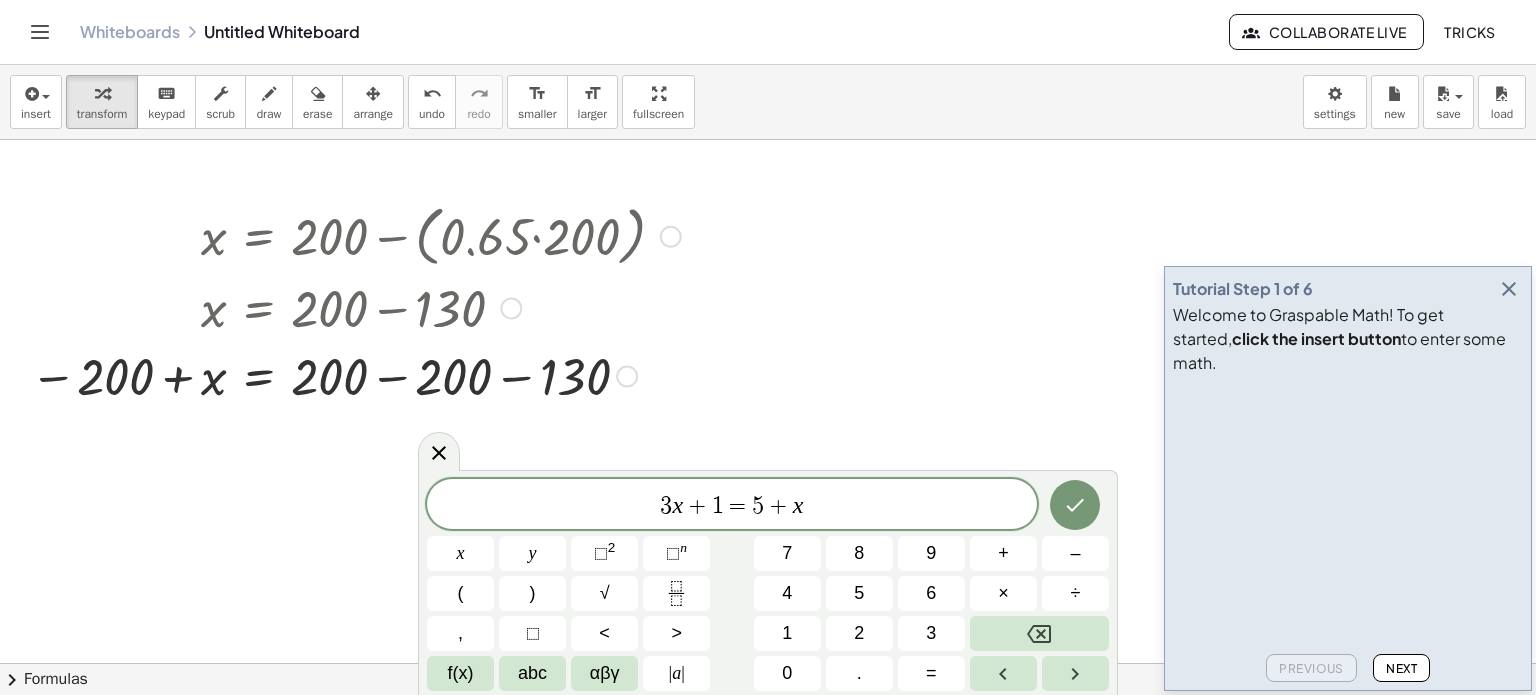 click at bounding box center [355, 374] 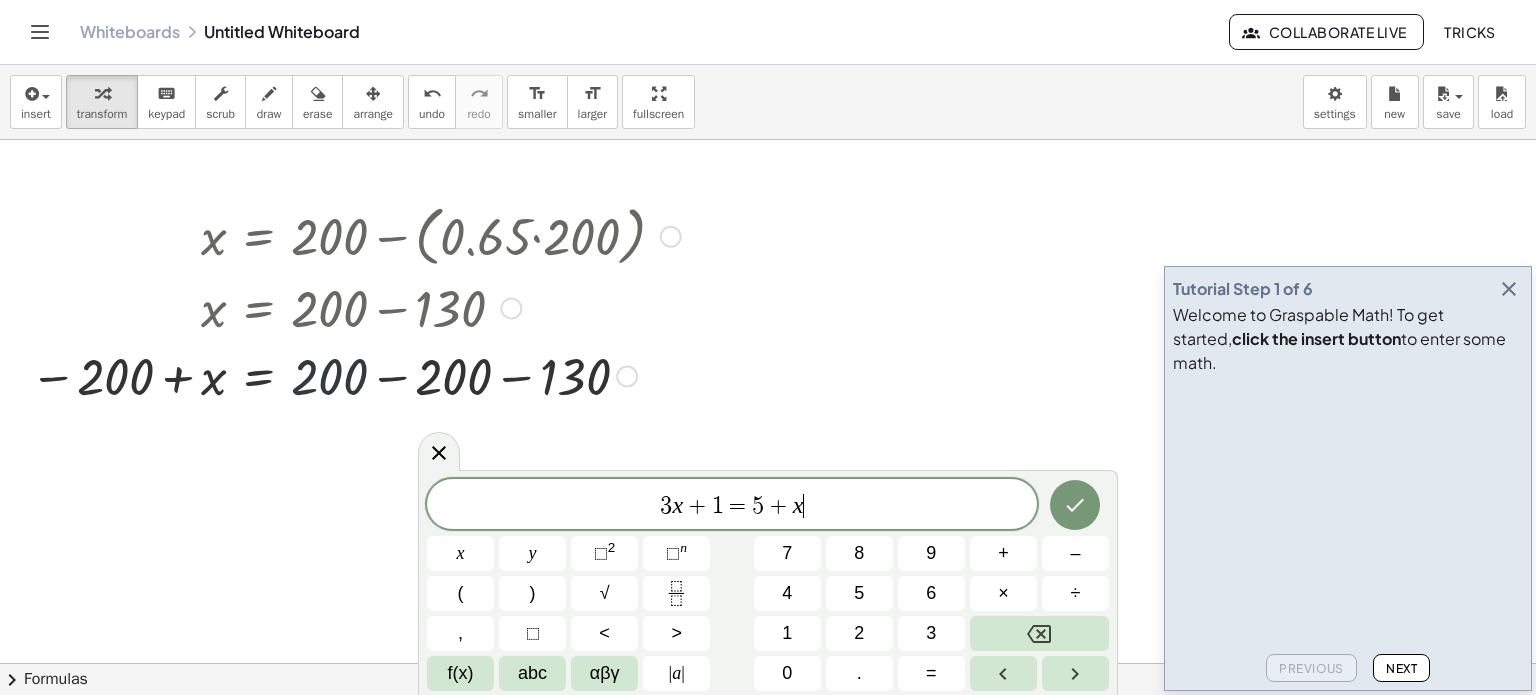 click at bounding box center (355, 374) 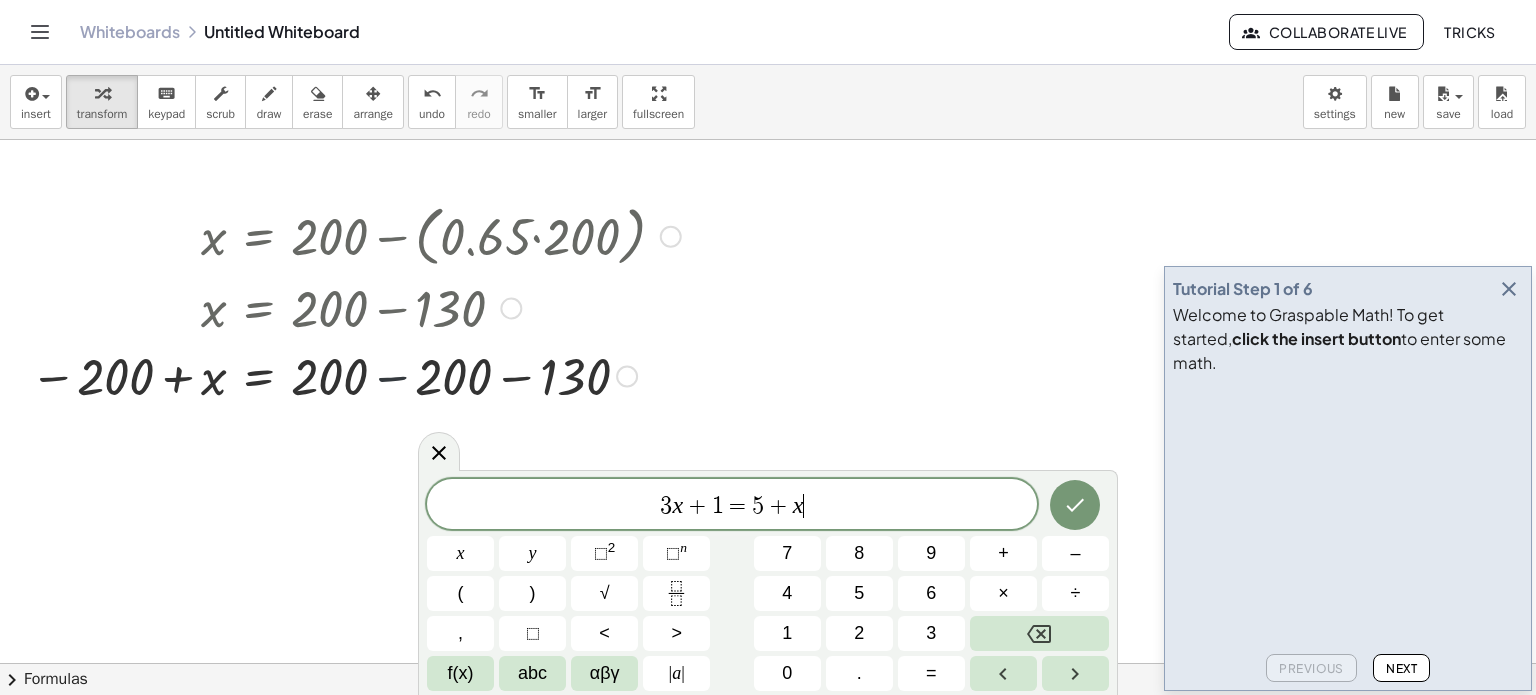 click at bounding box center [355, 374] 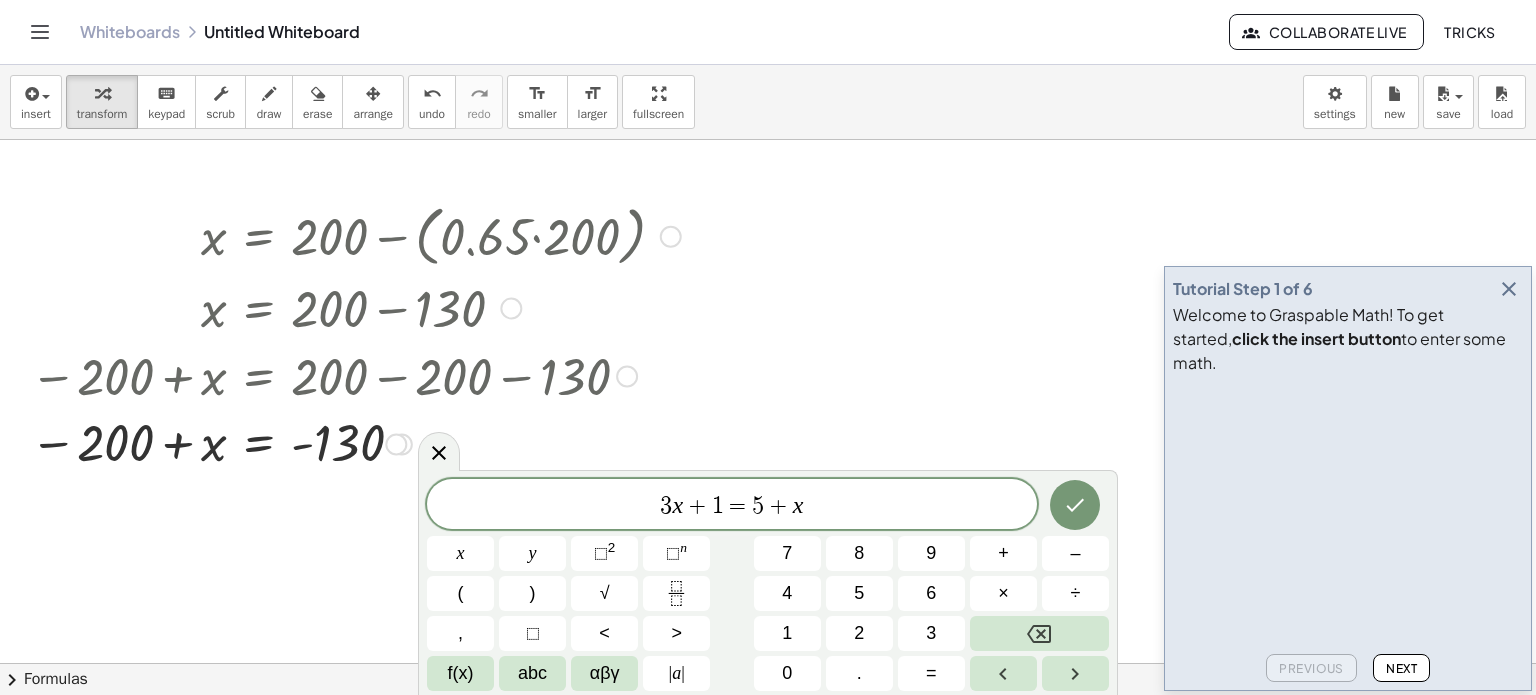 click at bounding box center (511, 308) 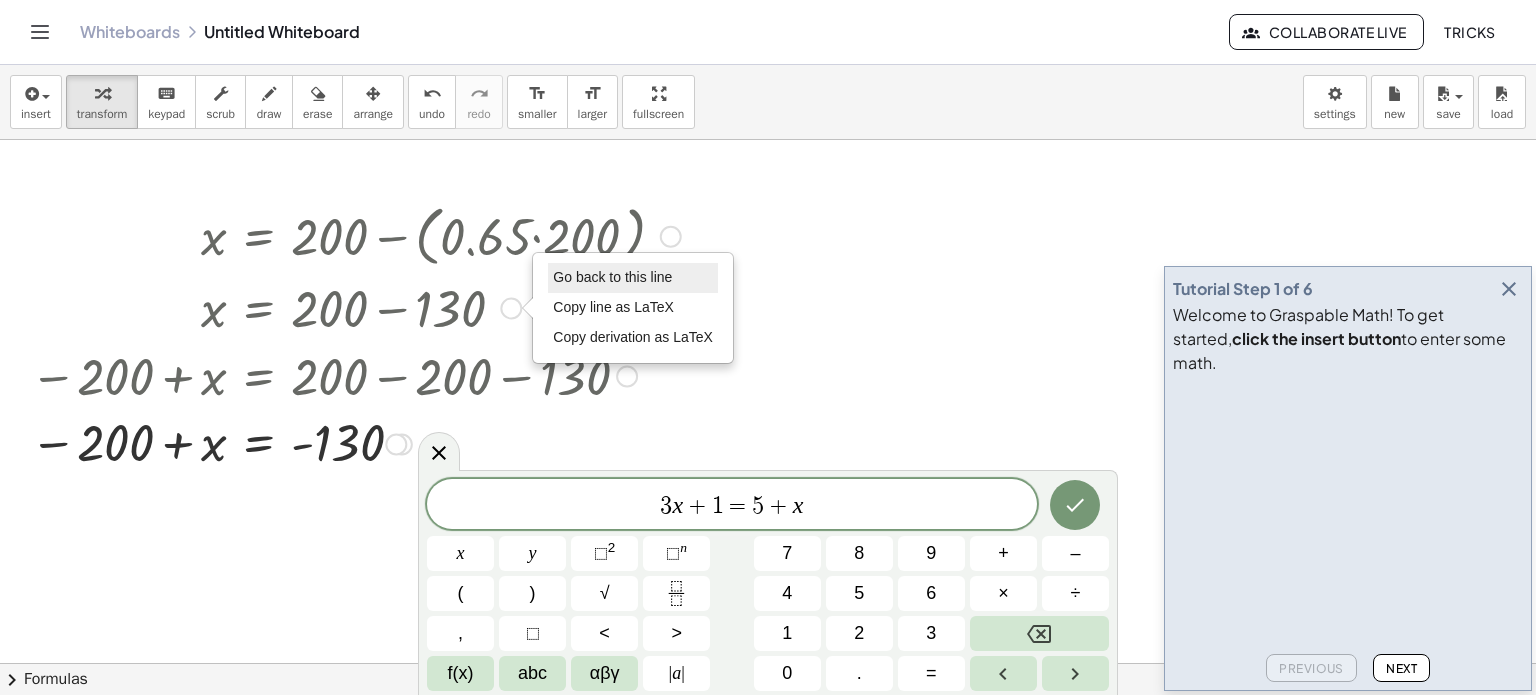 click on "Go back to this line" at bounding box center (612, 277) 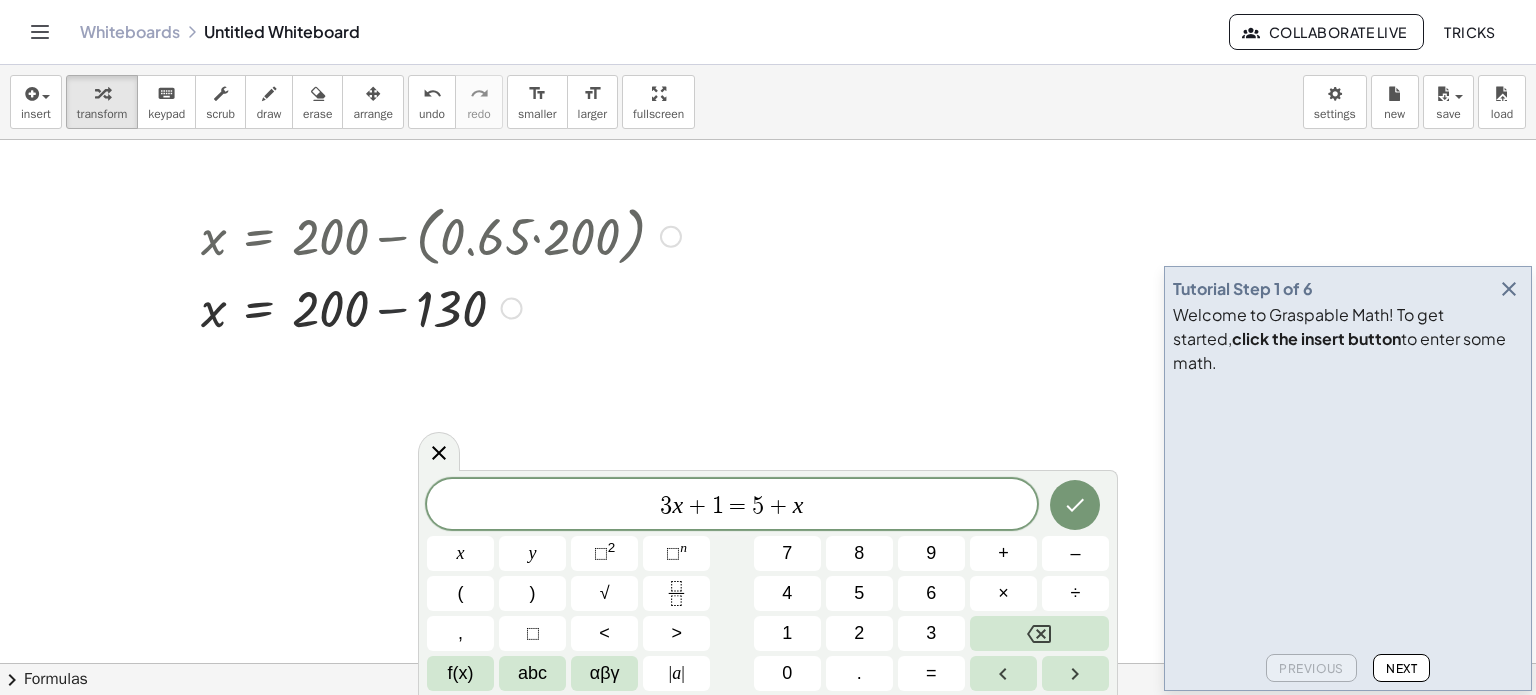 click at bounding box center (441, 306) 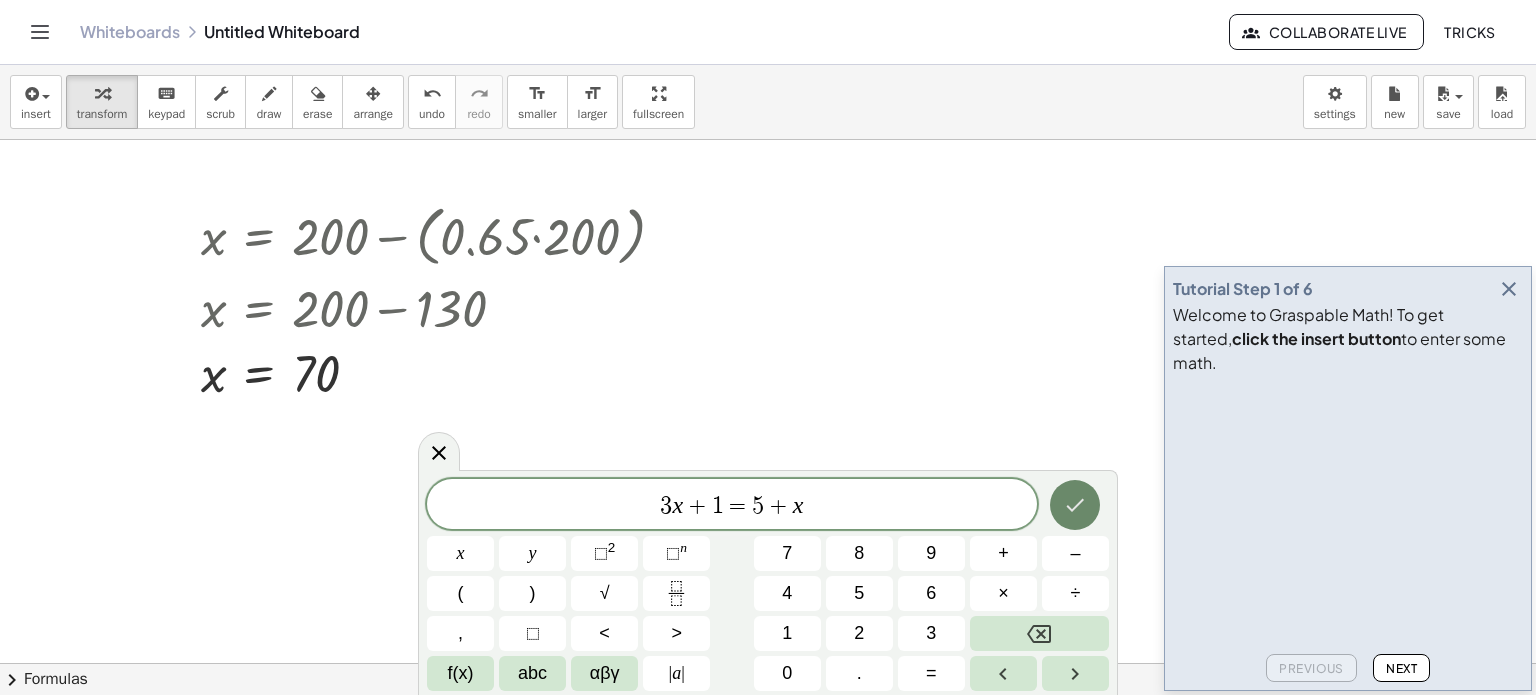 click 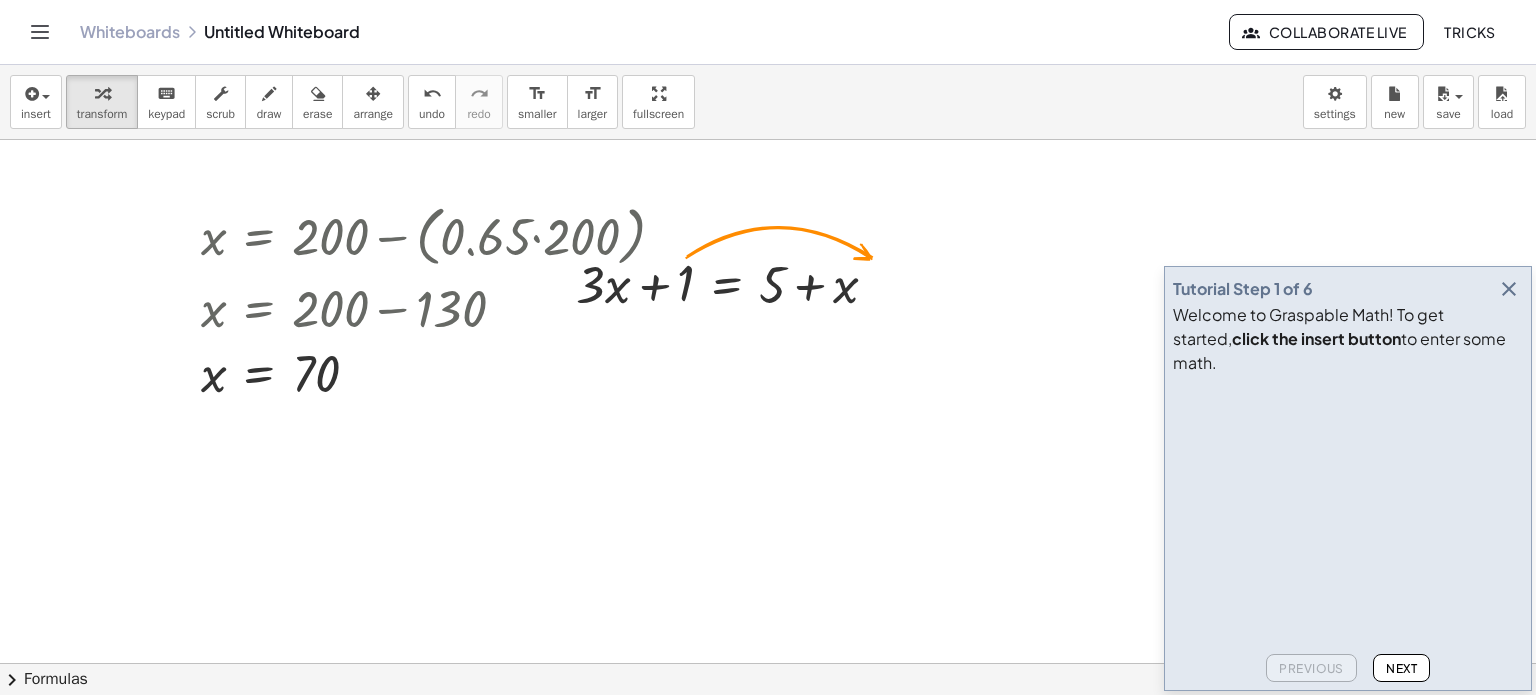 click on "Next" 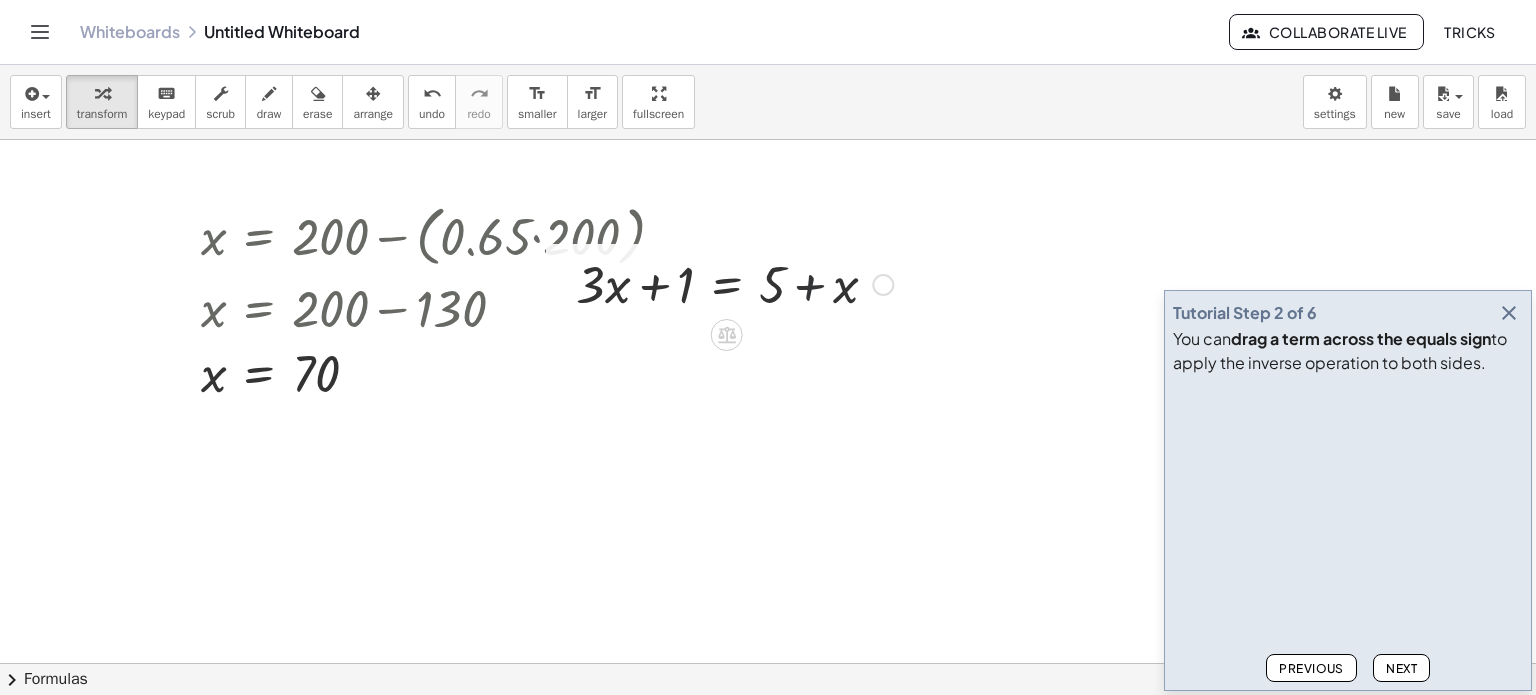 click at bounding box center (734, 283) 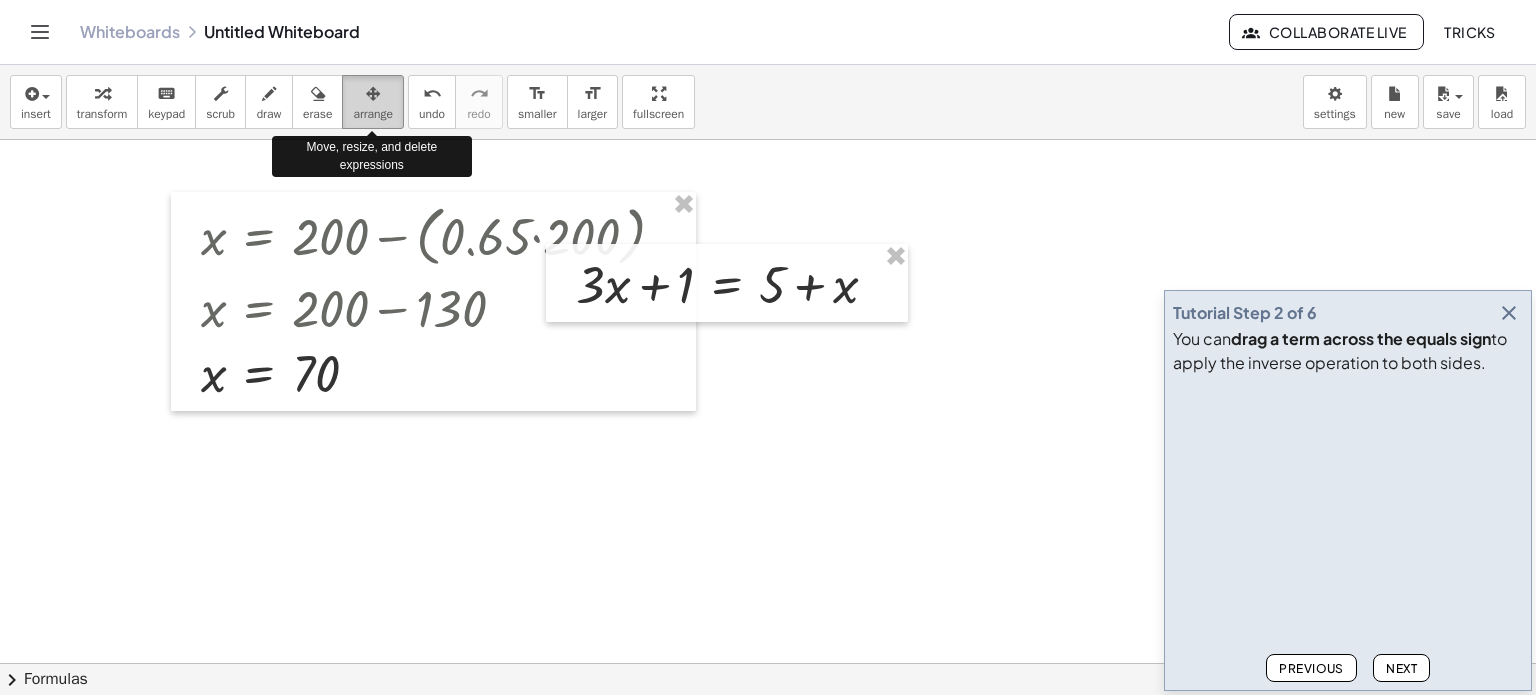 click at bounding box center (373, 94) 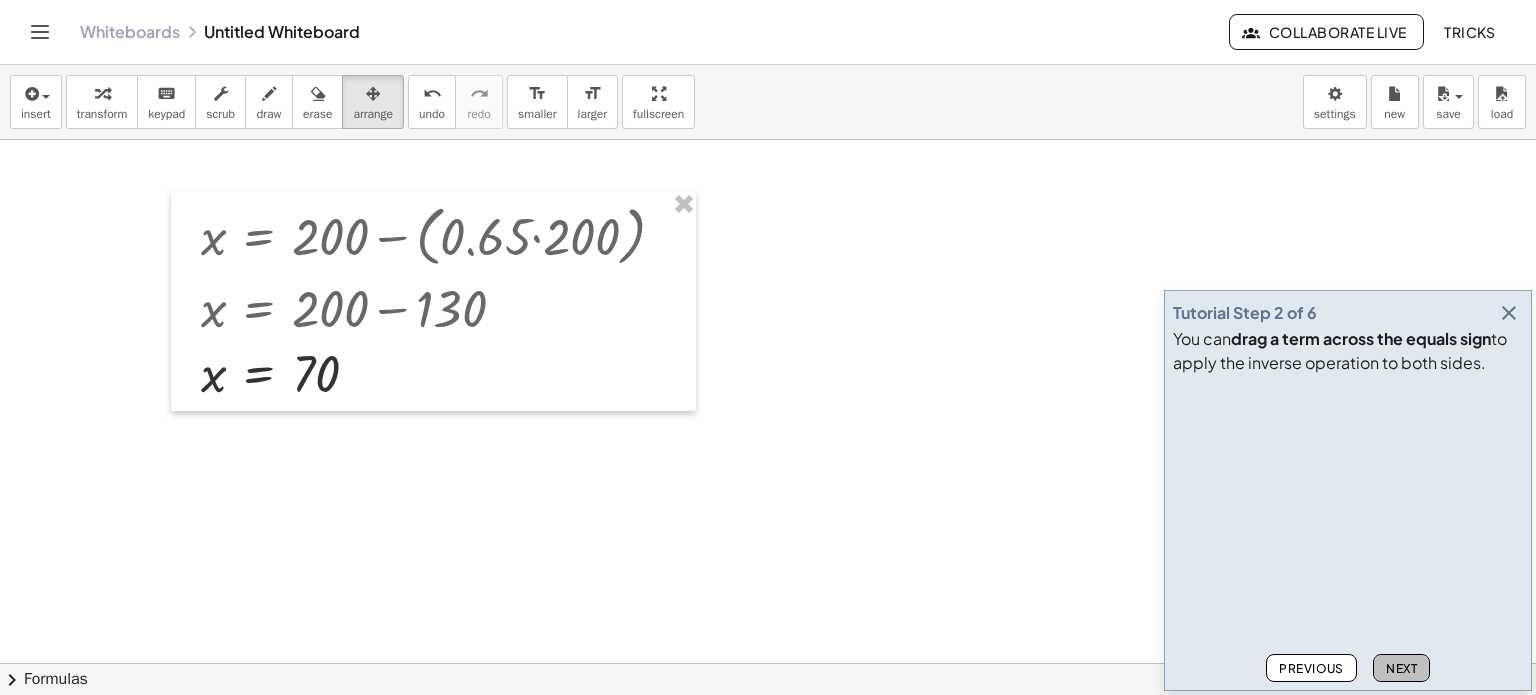 click on "Next" 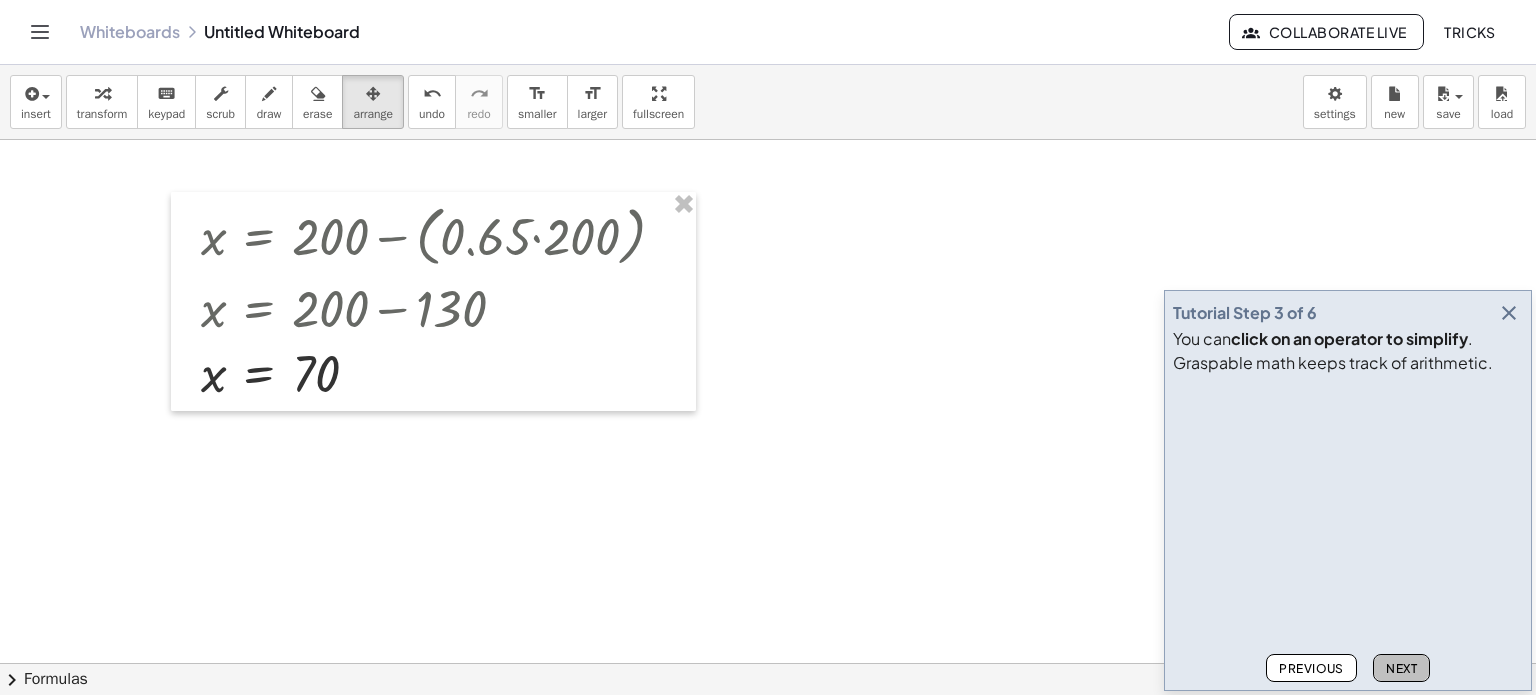 click on "Next" 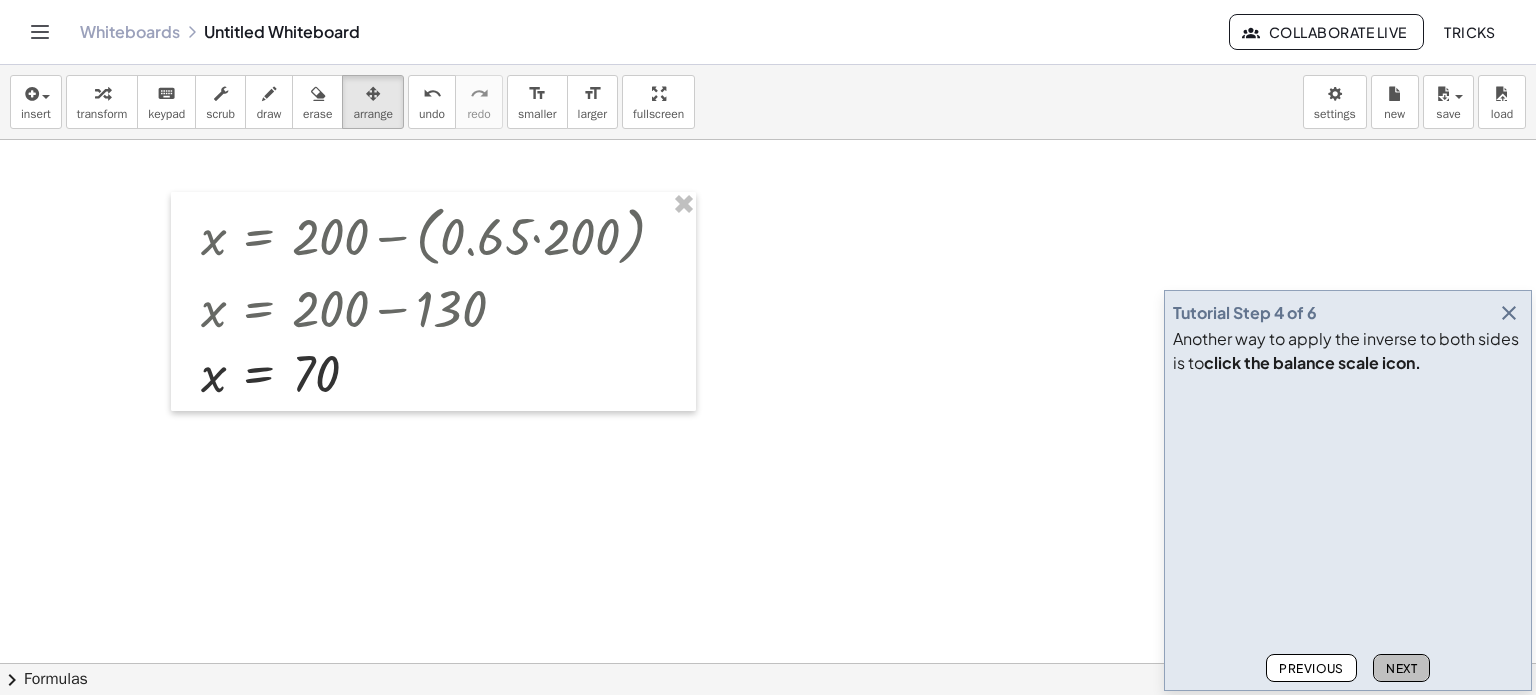 click on "Next" 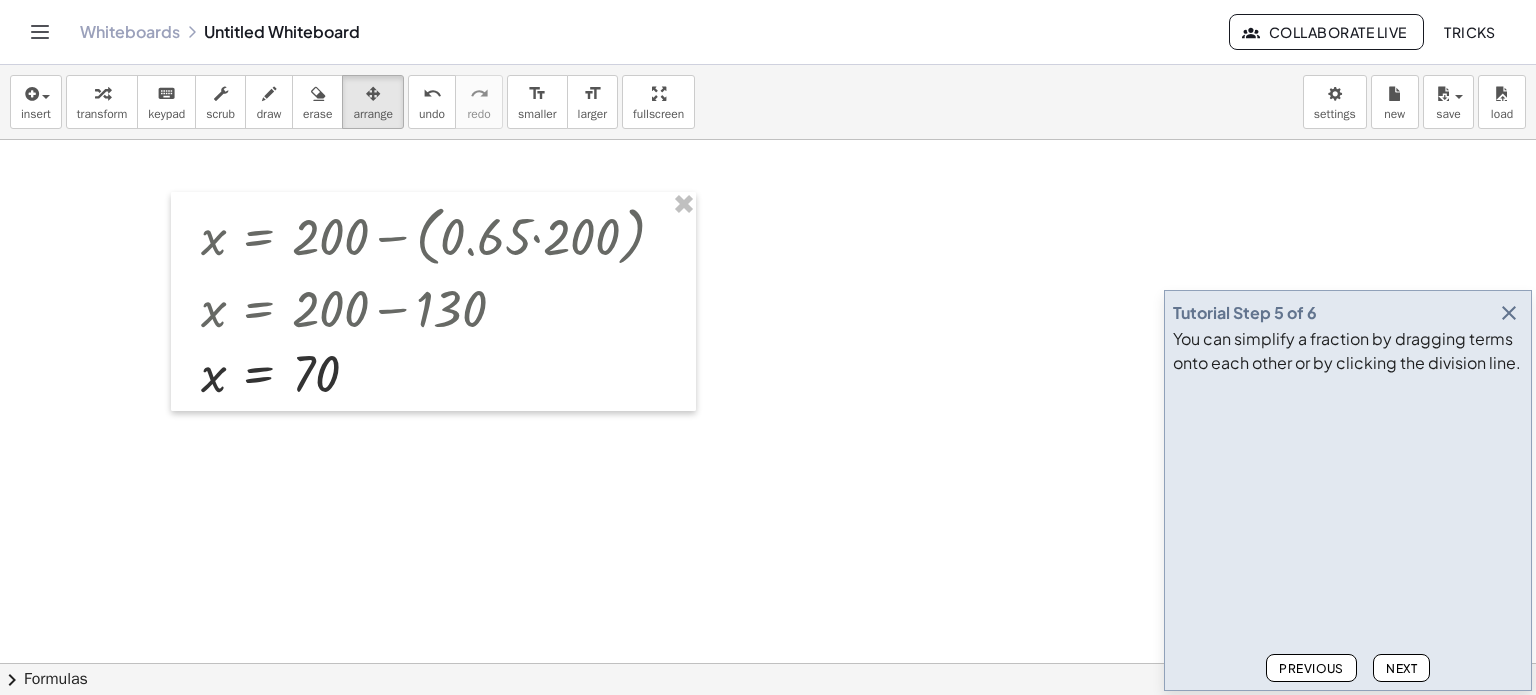 click at bounding box center [768, 664] 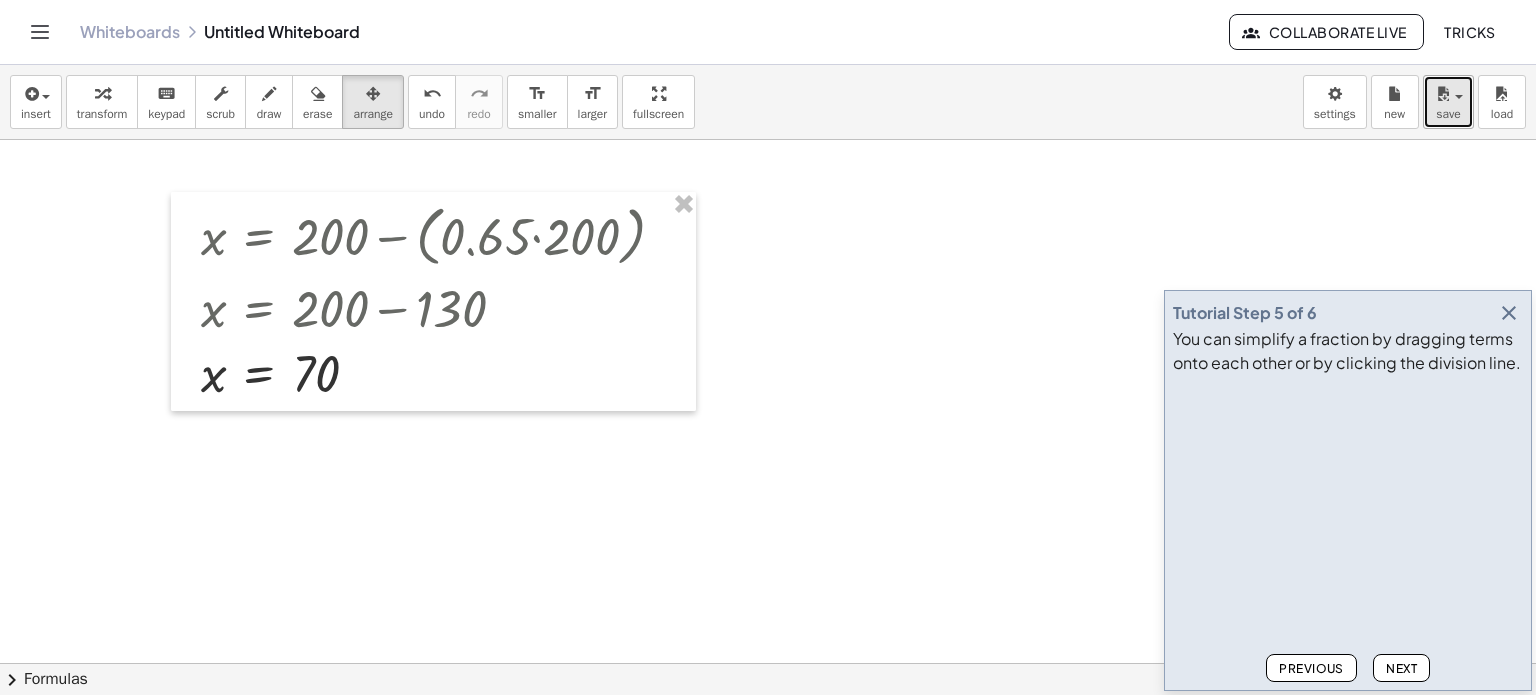 click at bounding box center (1448, 93) 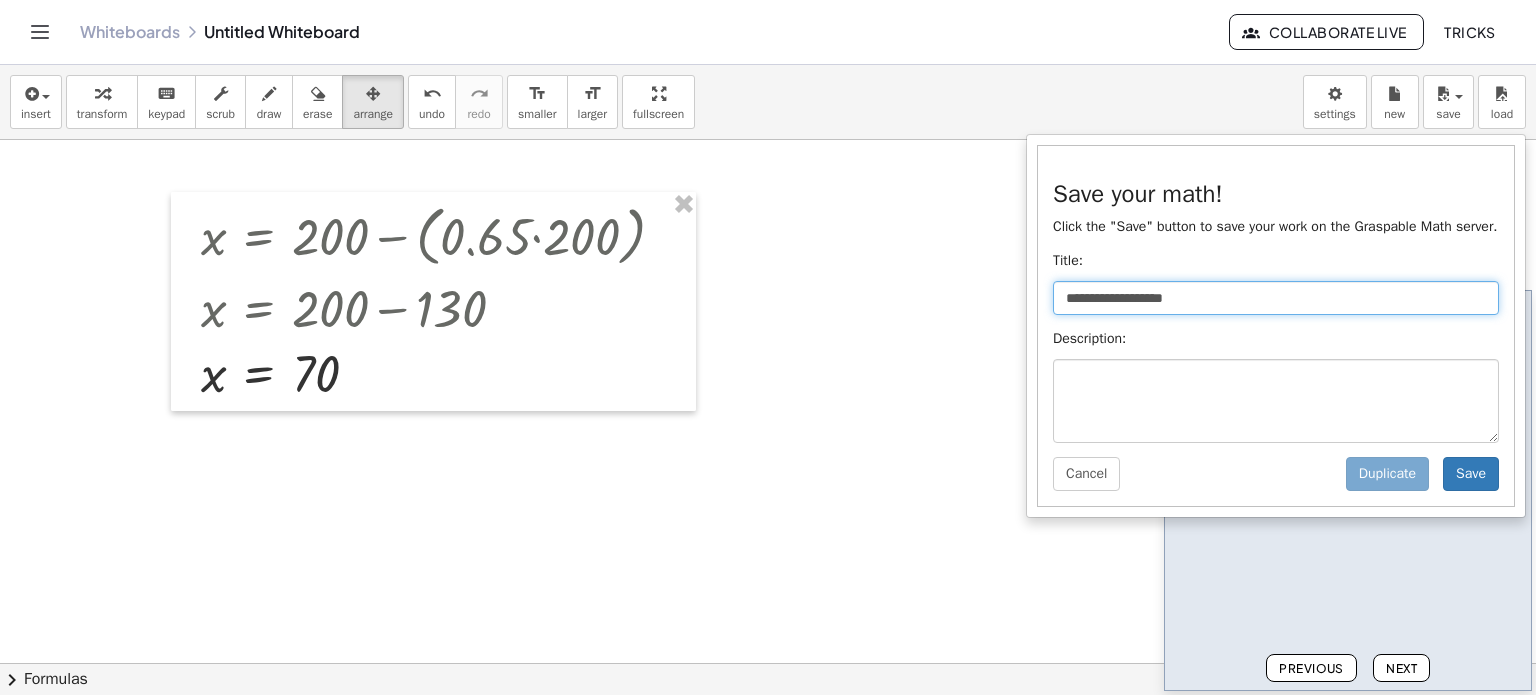 click on "**********" at bounding box center [1276, 298] 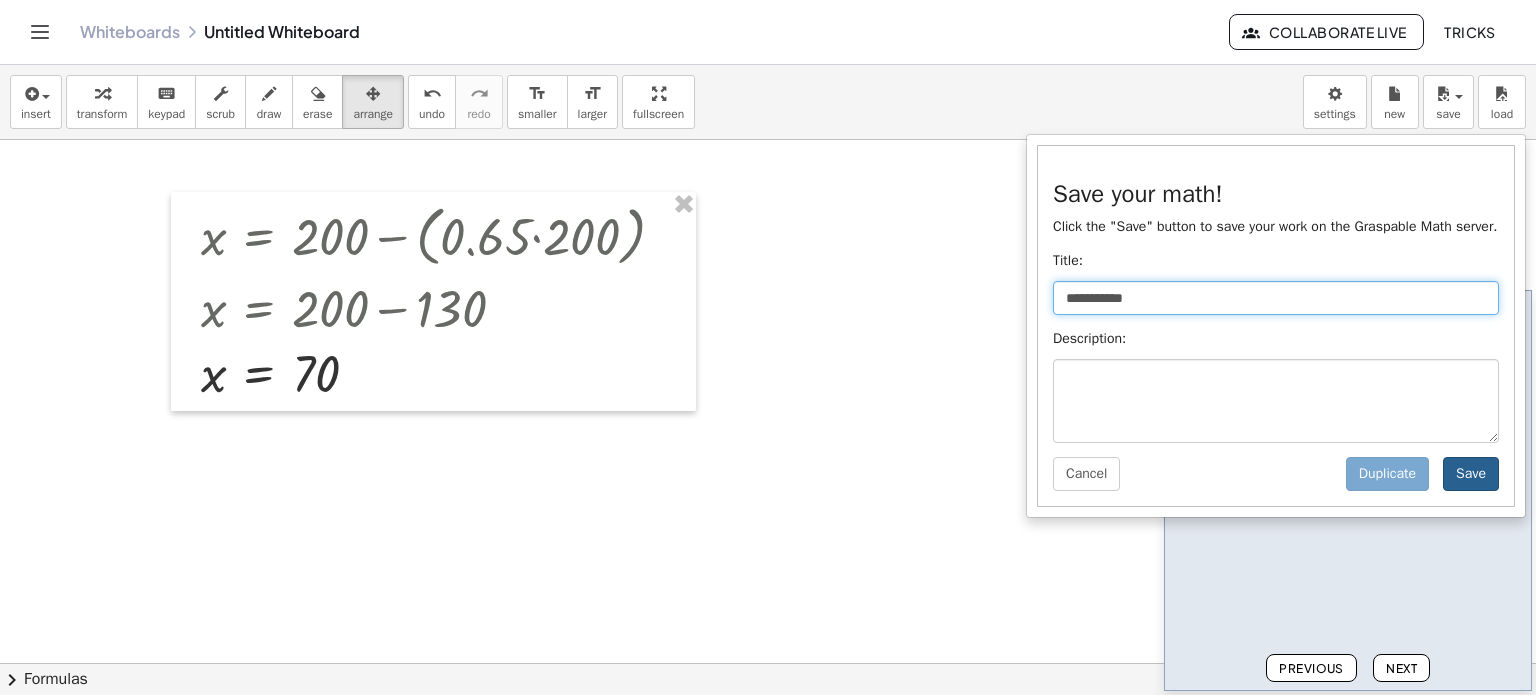 type on "**********" 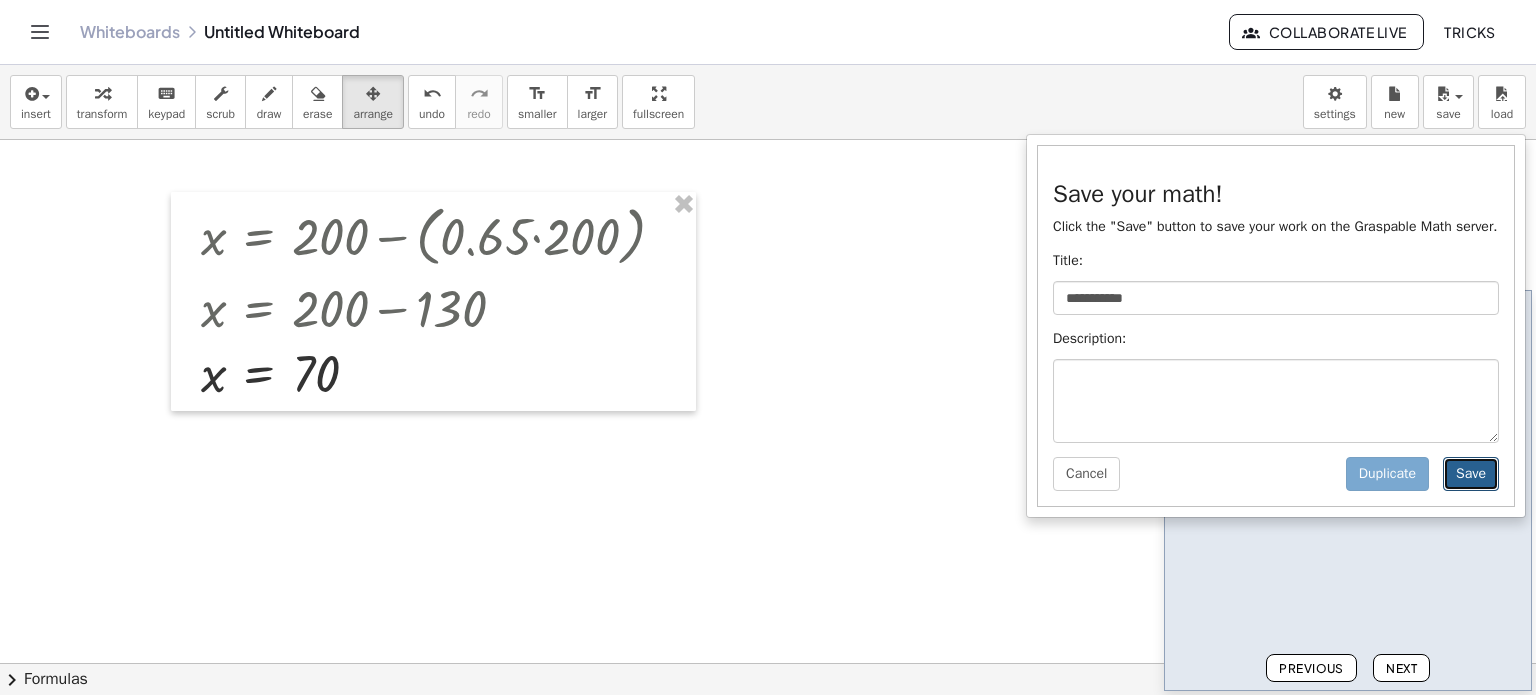 click on "Save" at bounding box center (1471, 474) 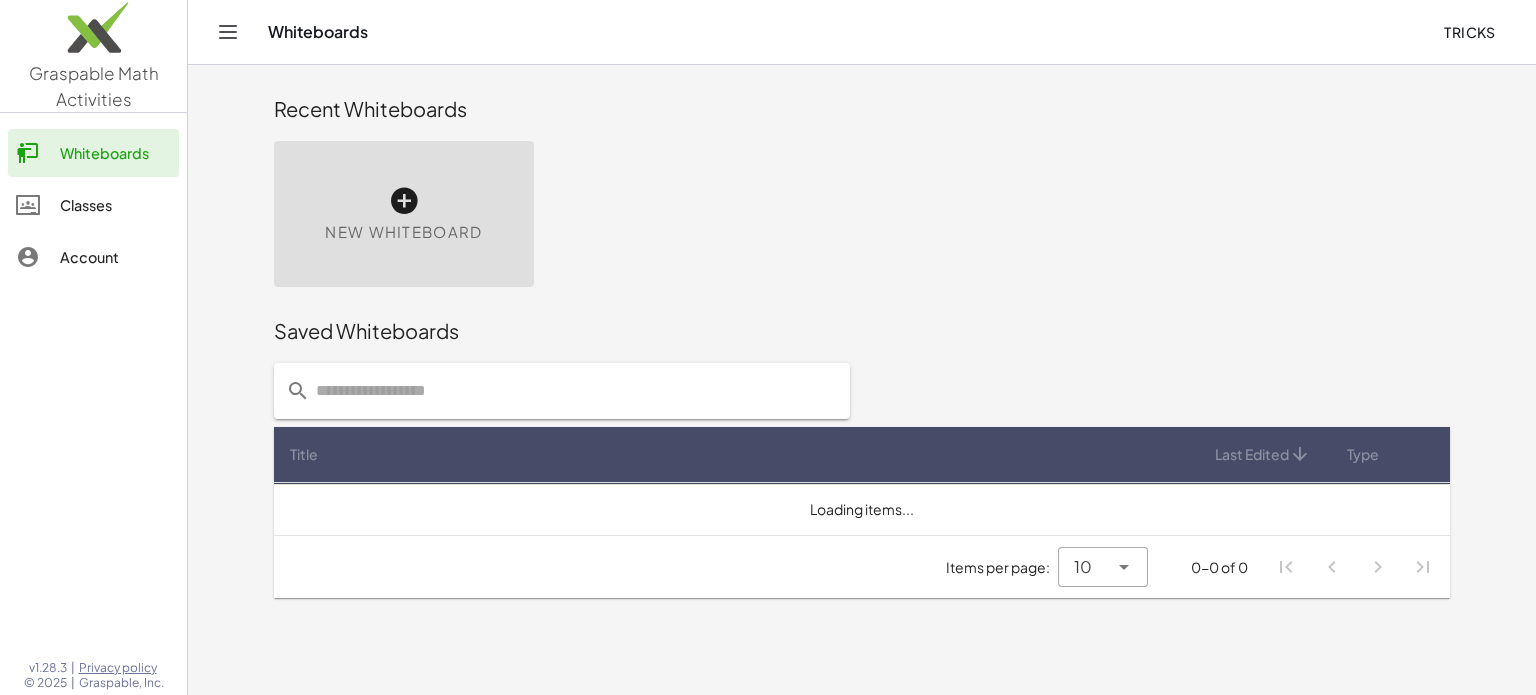 scroll, scrollTop: 0, scrollLeft: 0, axis: both 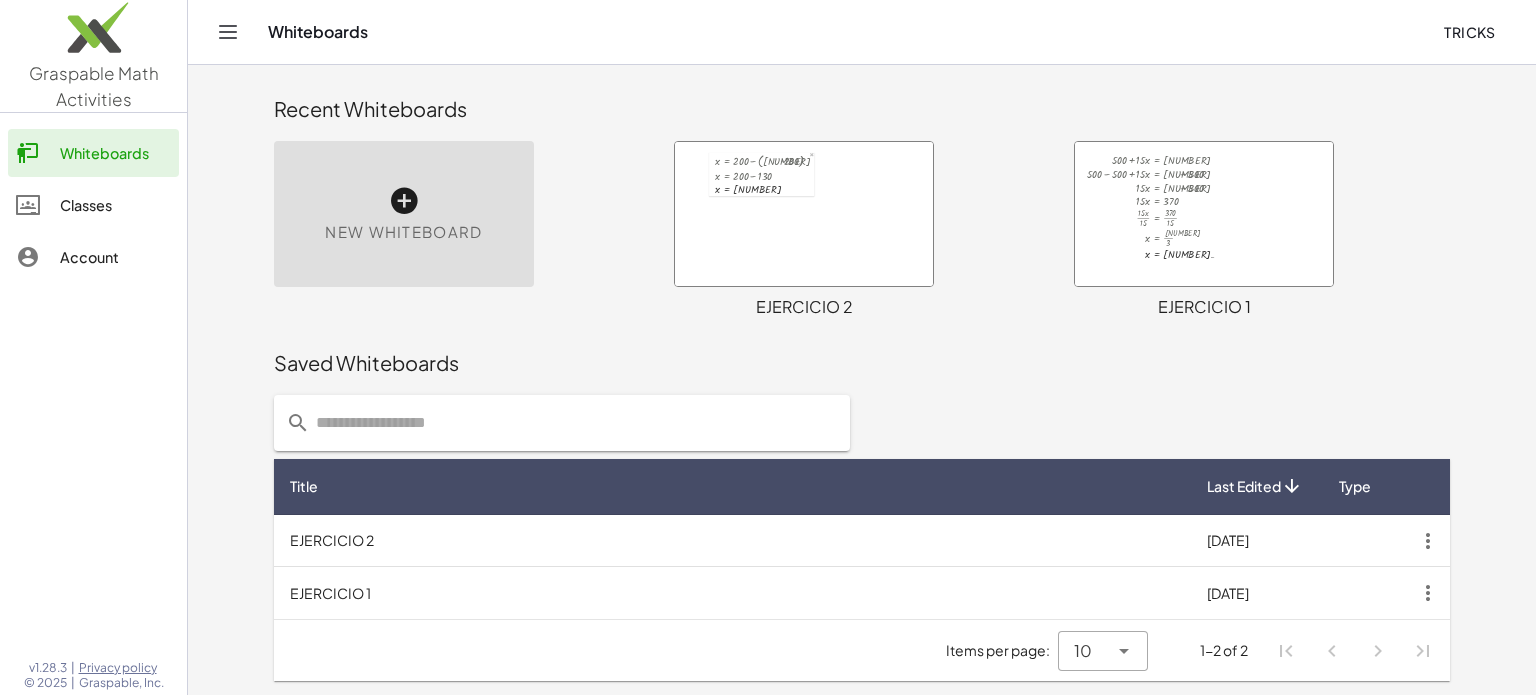 click at bounding box center [404, 201] 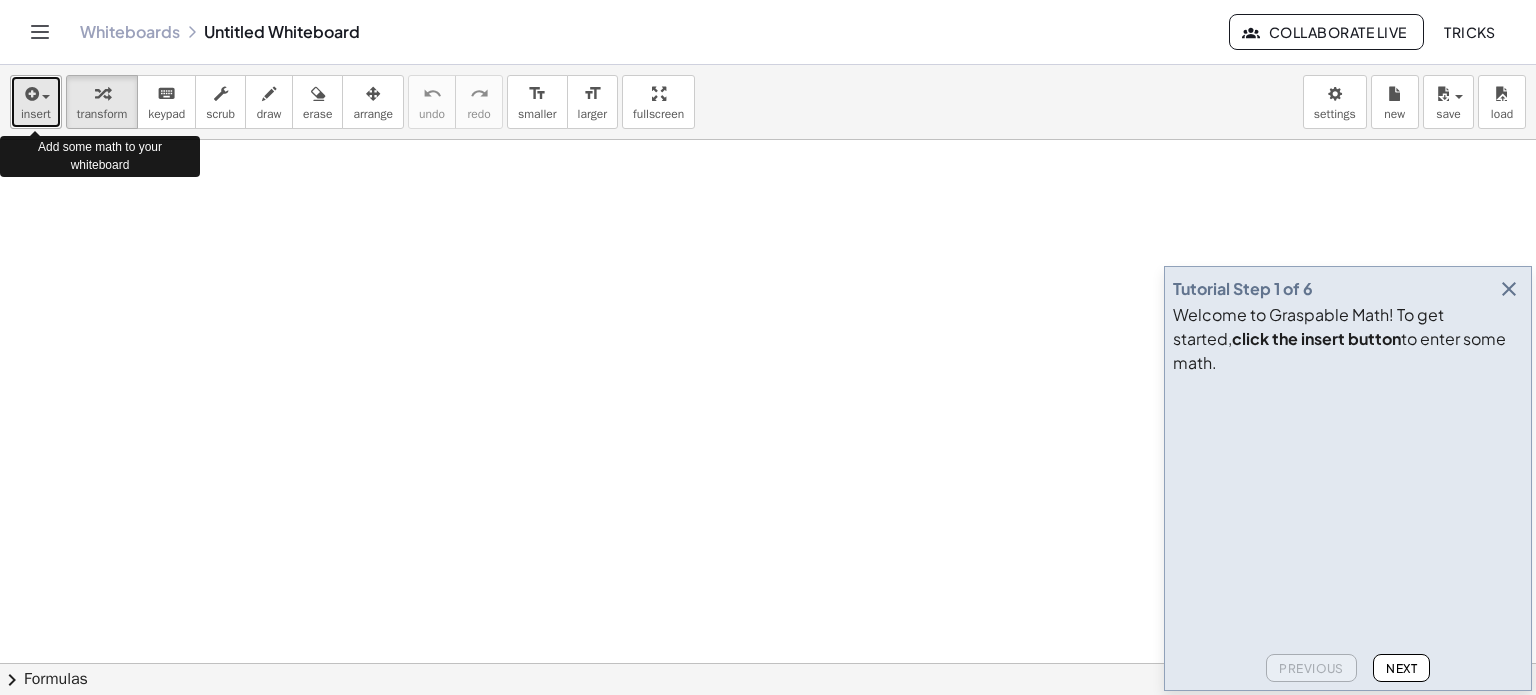 click at bounding box center (41, 96) 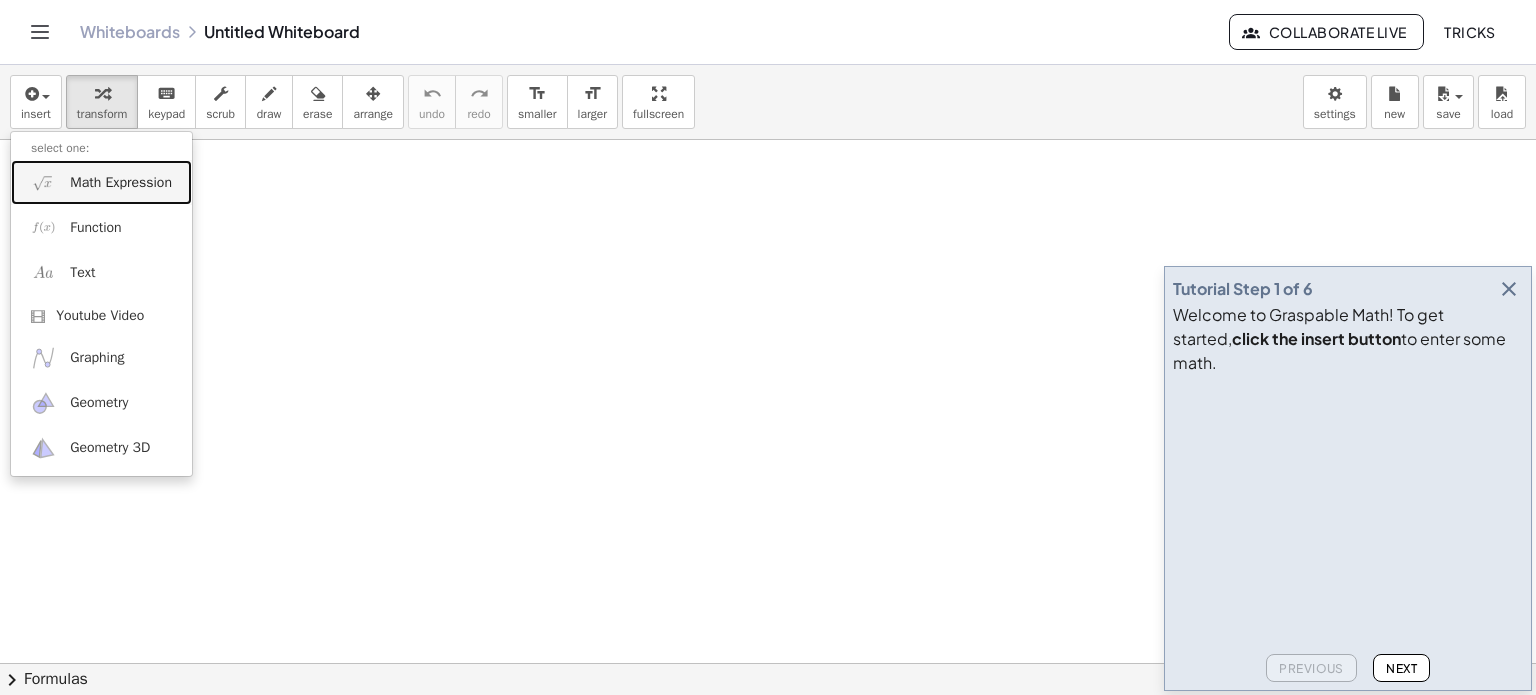click on "Math Expression" at bounding box center (121, 183) 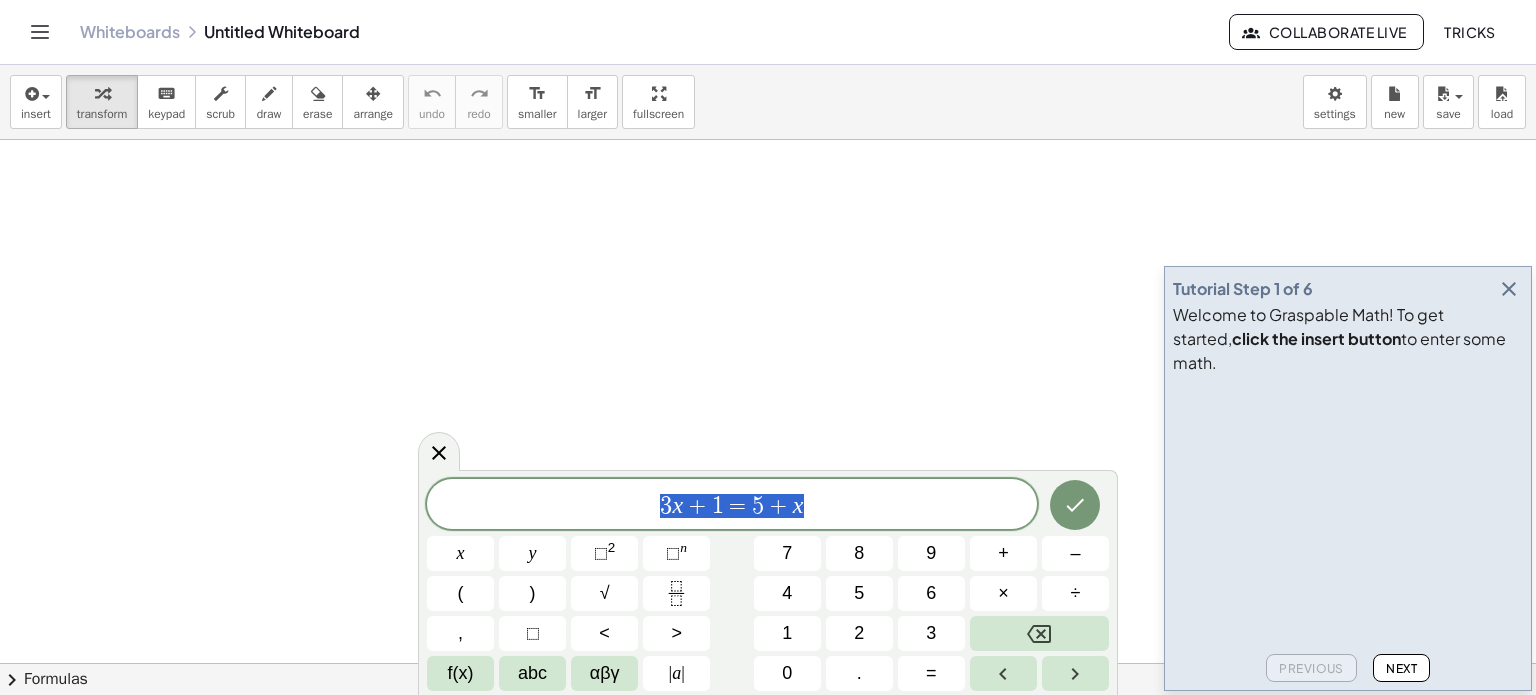 drag, startPoint x: 805, startPoint y: 508, endPoint x: 616, endPoint y: 511, distance: 189.0238 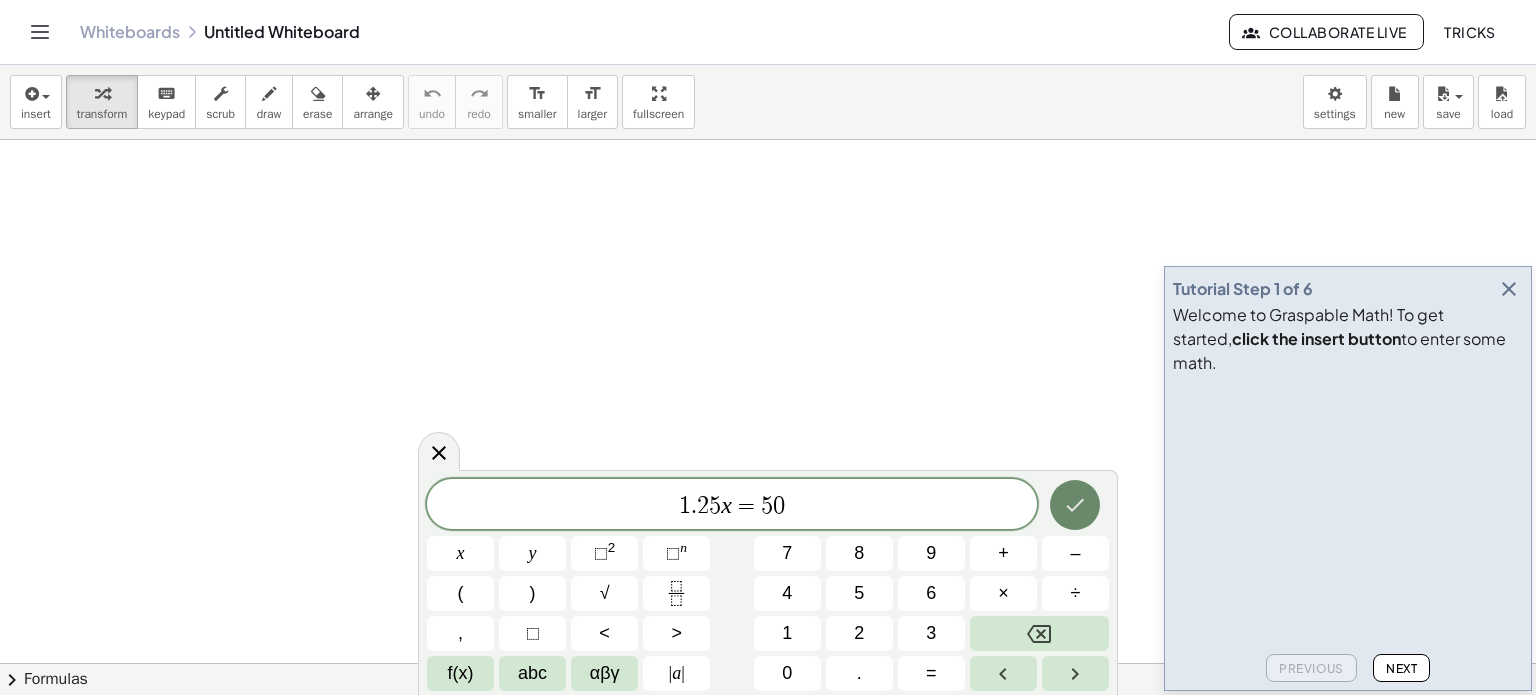 click 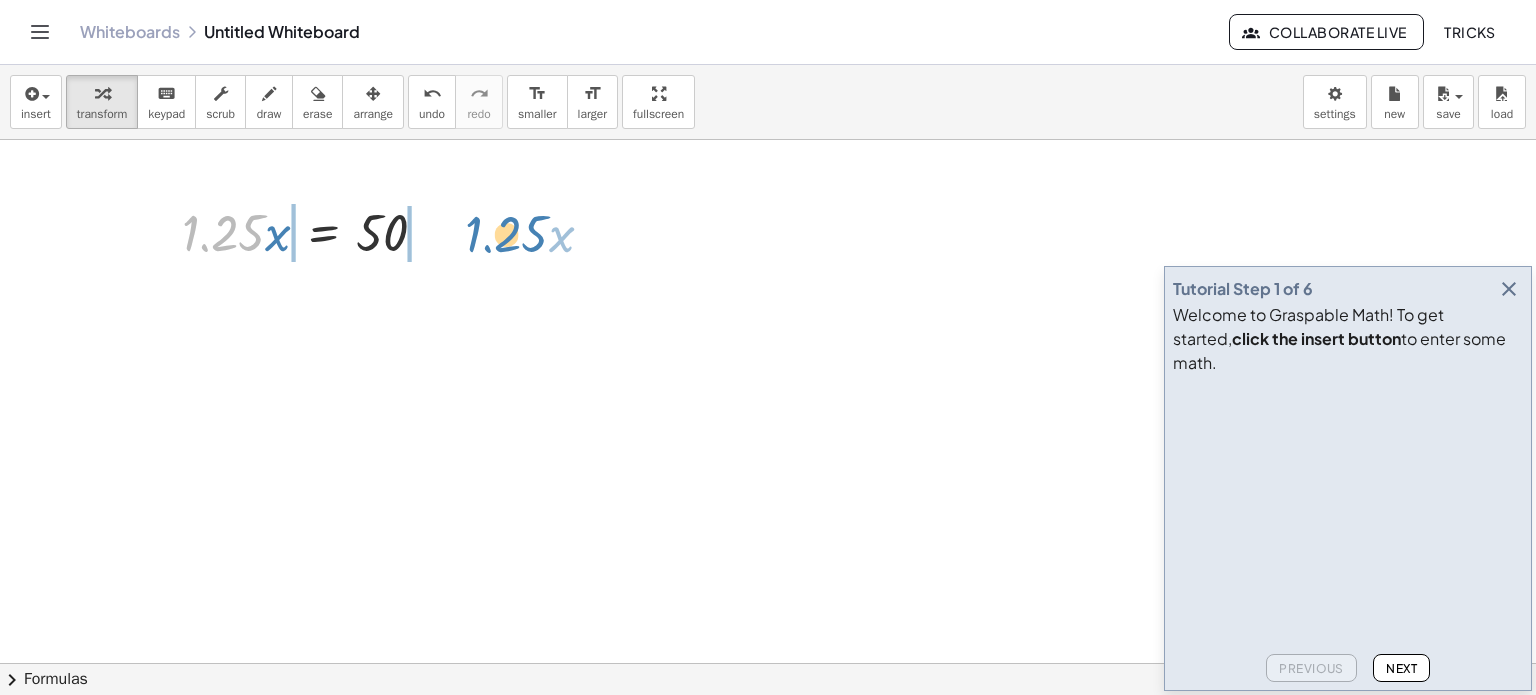 drag, startPoint x: 224, startPoint y: 240, endPoint x: 508, endPoint y: 243, distance: 284.01584 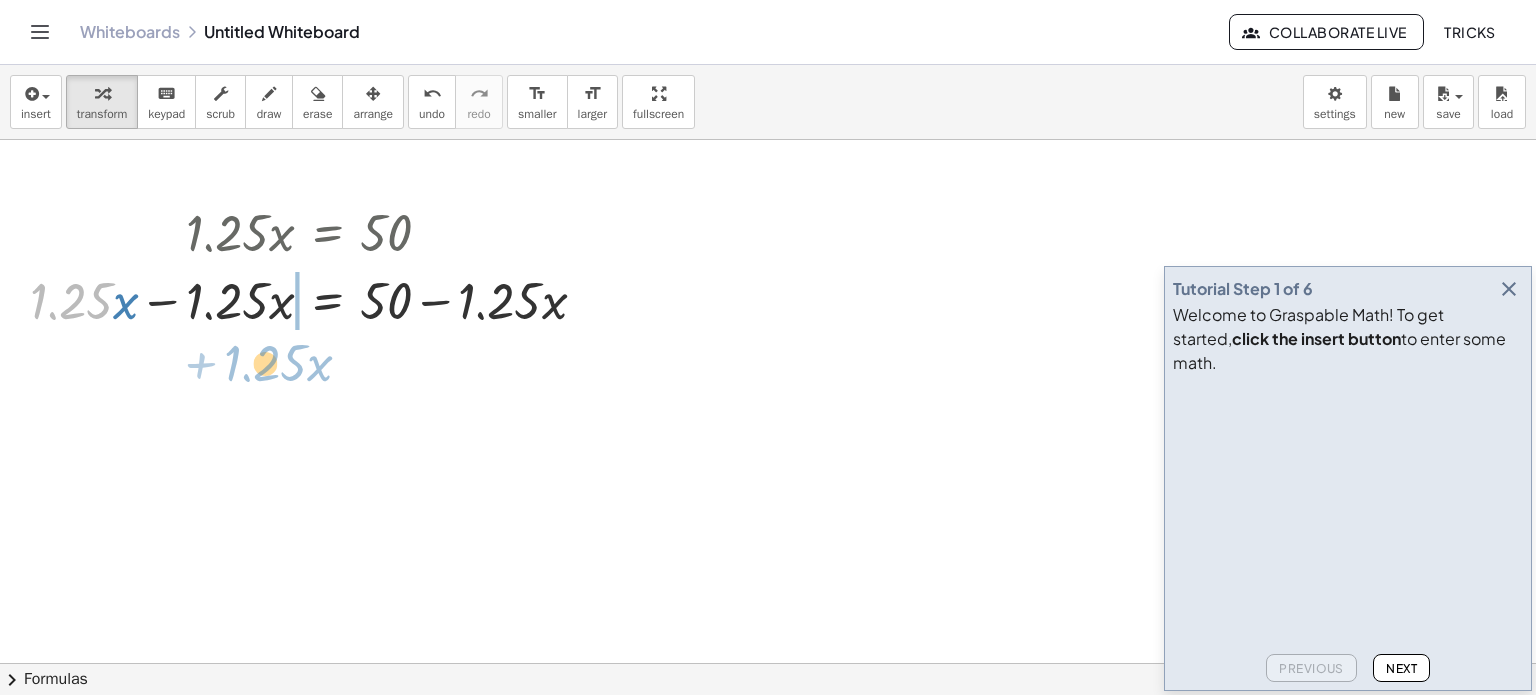 drag, startPoint x: 87, startPoint y: 302, endPoint x: 274, endPoint y: 361, distance: 196.08672 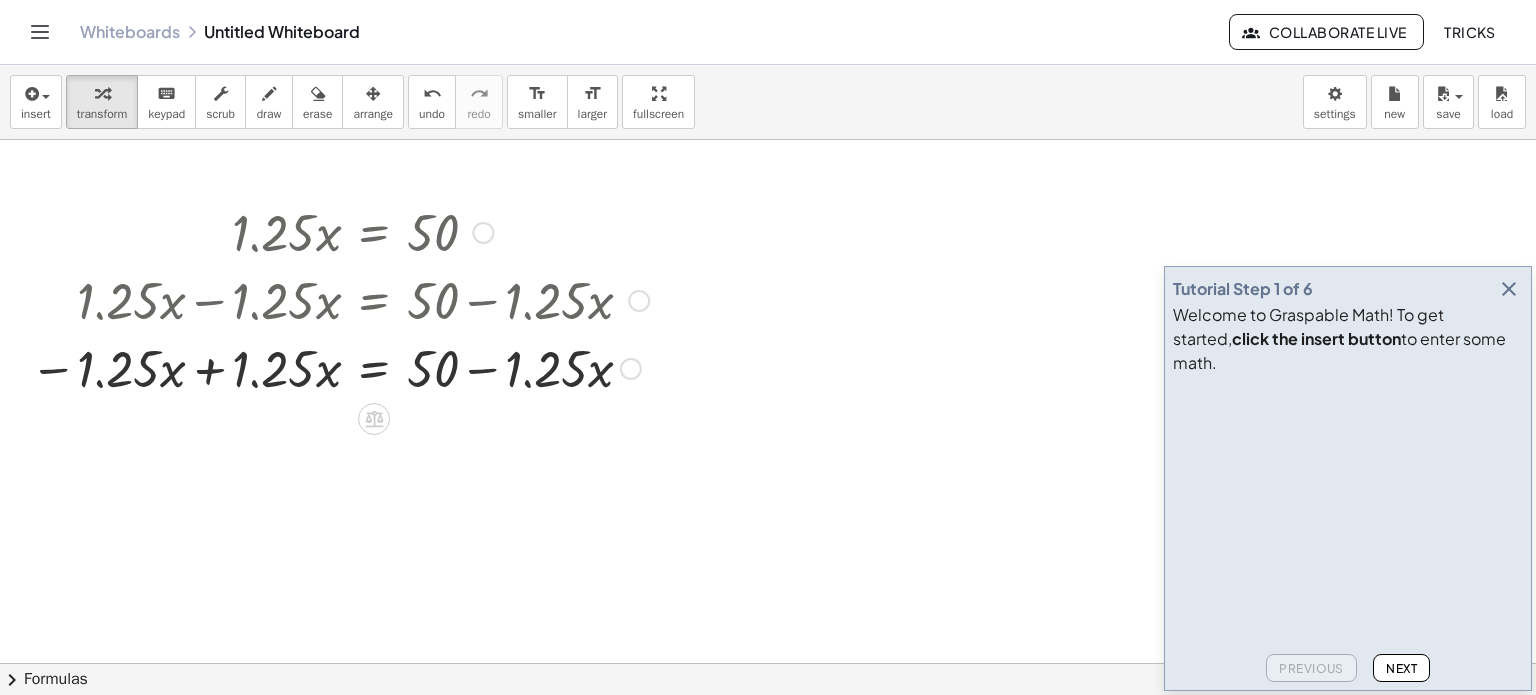 click at bounding box center [483, 233] 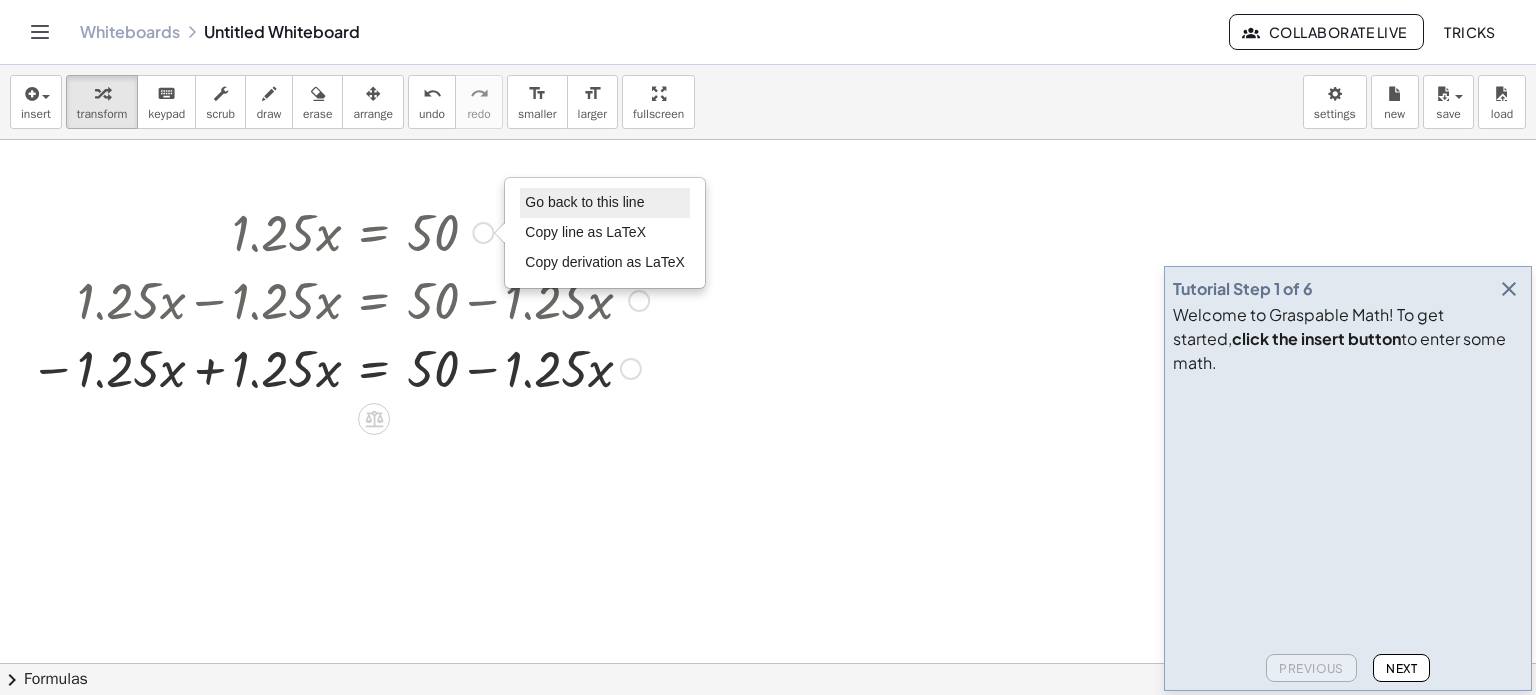 click on "Go back to this line" at bounding box center [584, 202] 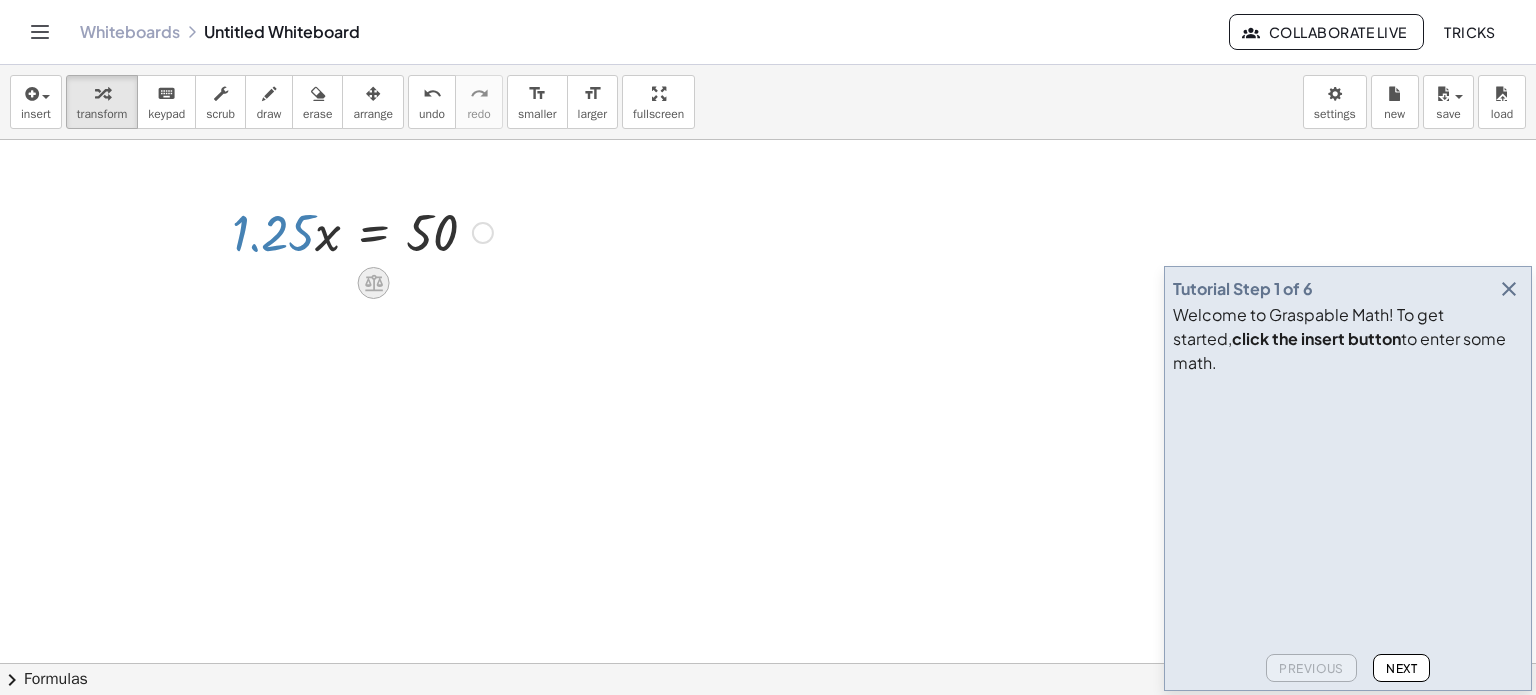 click 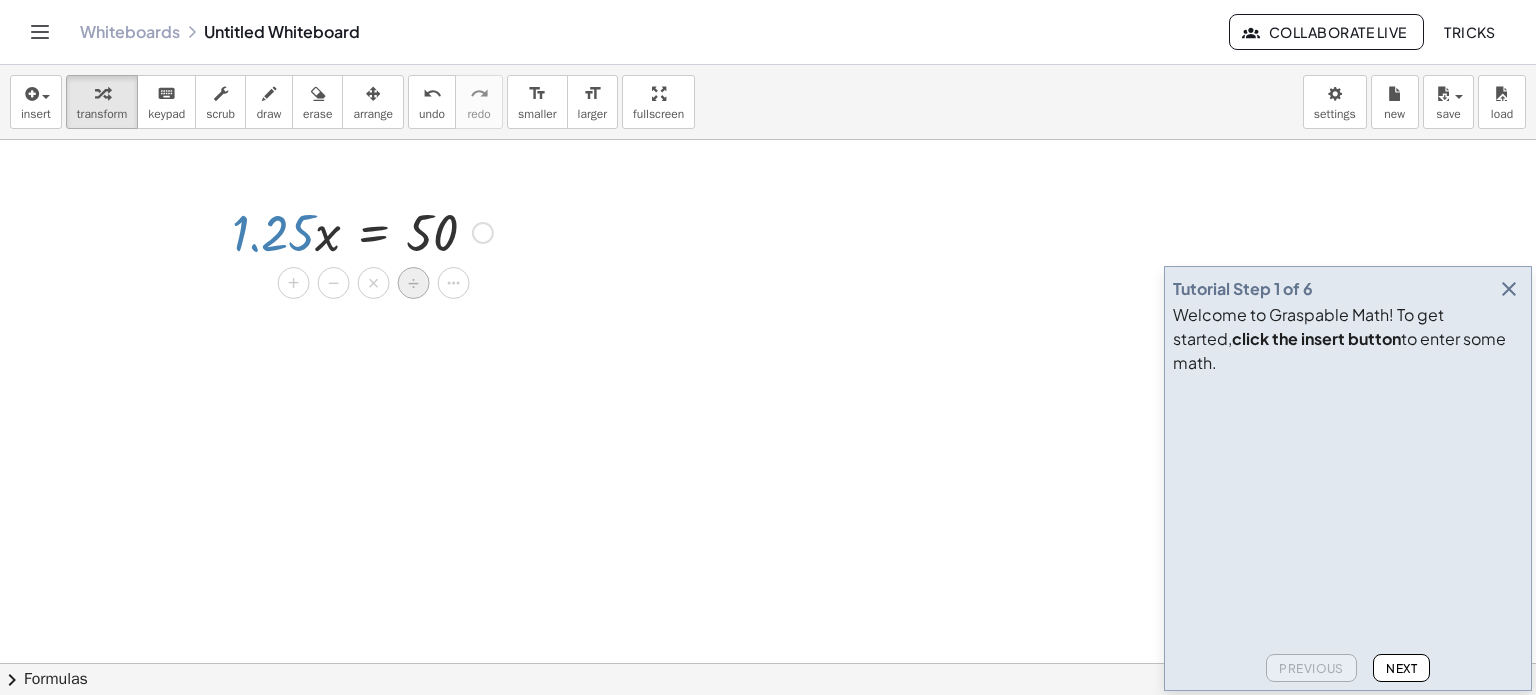 click on "÷" at bounding box center (413, 283) 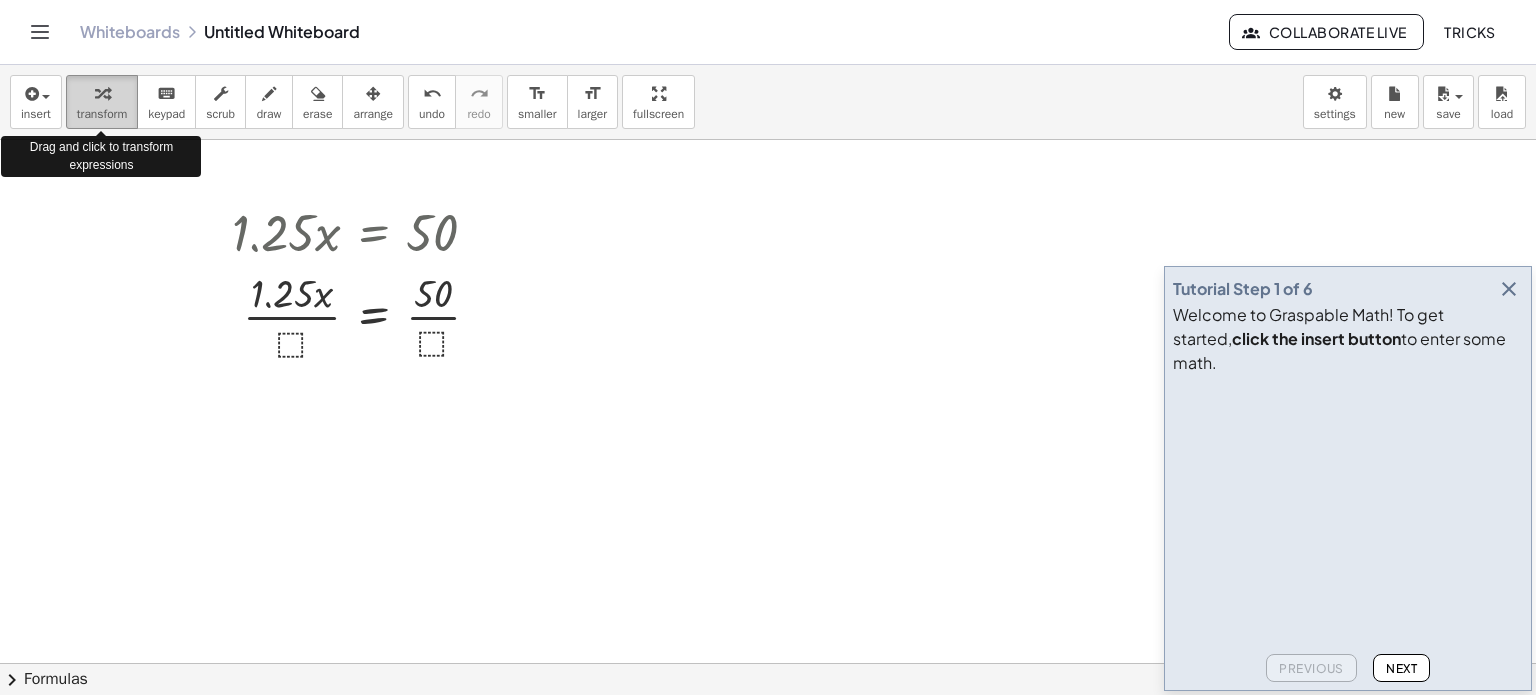 click on "transform" at bounding box center (102, 102) 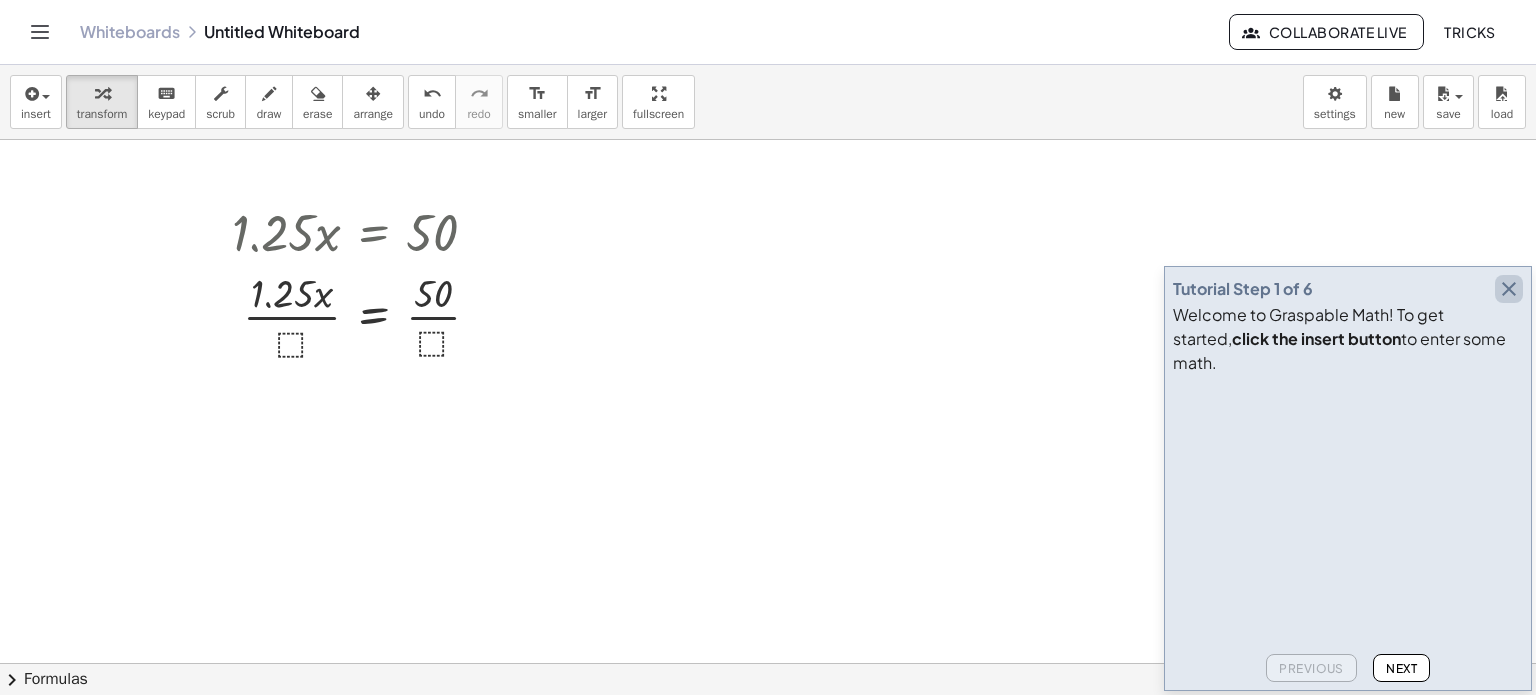 click at bounding box center (1509, 289) 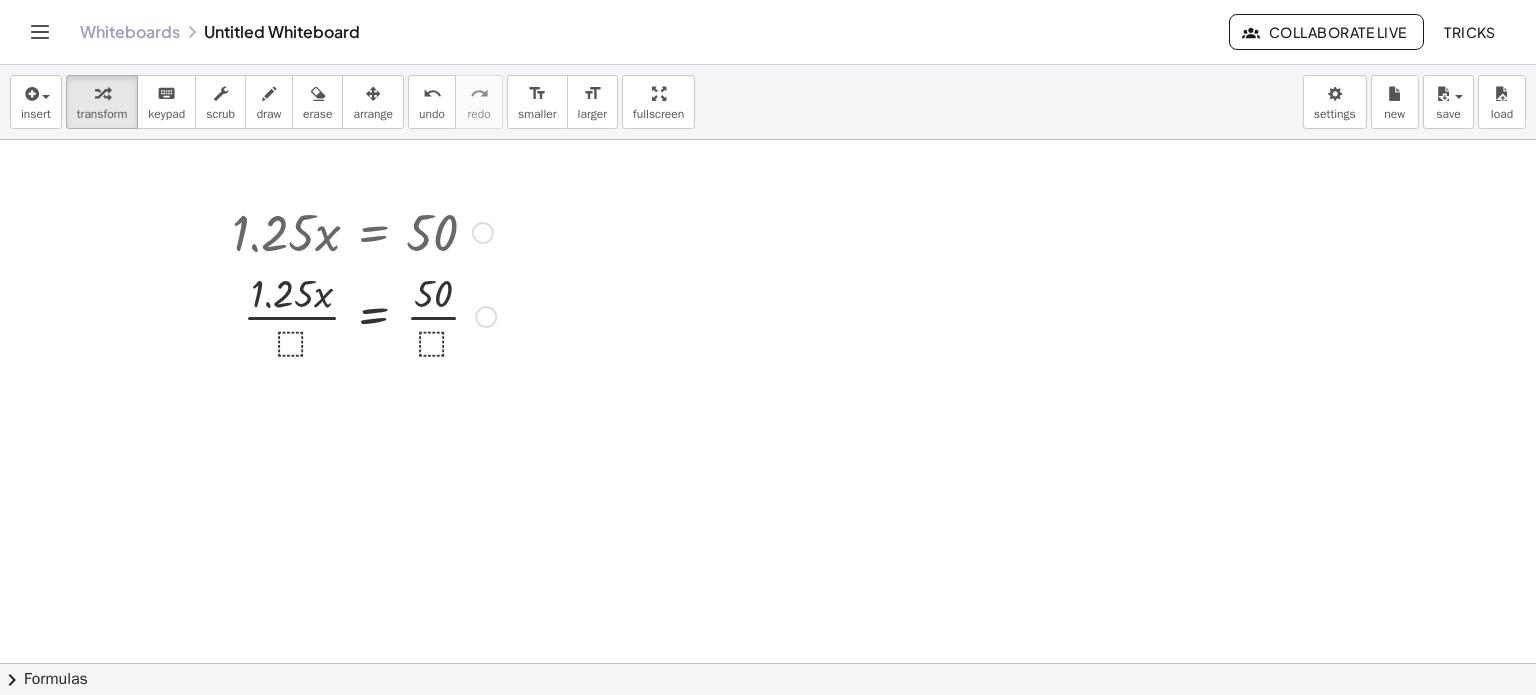 click at bounding box center (364, 315) 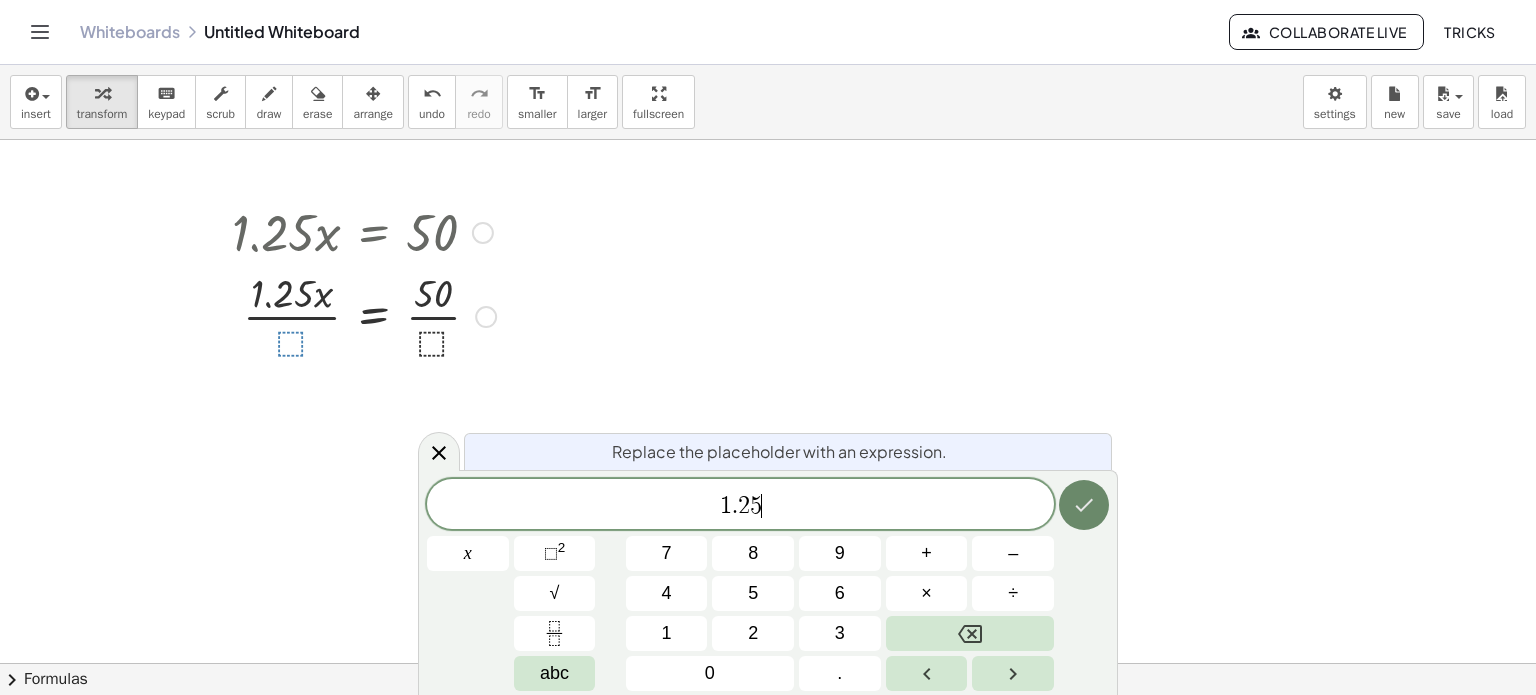click 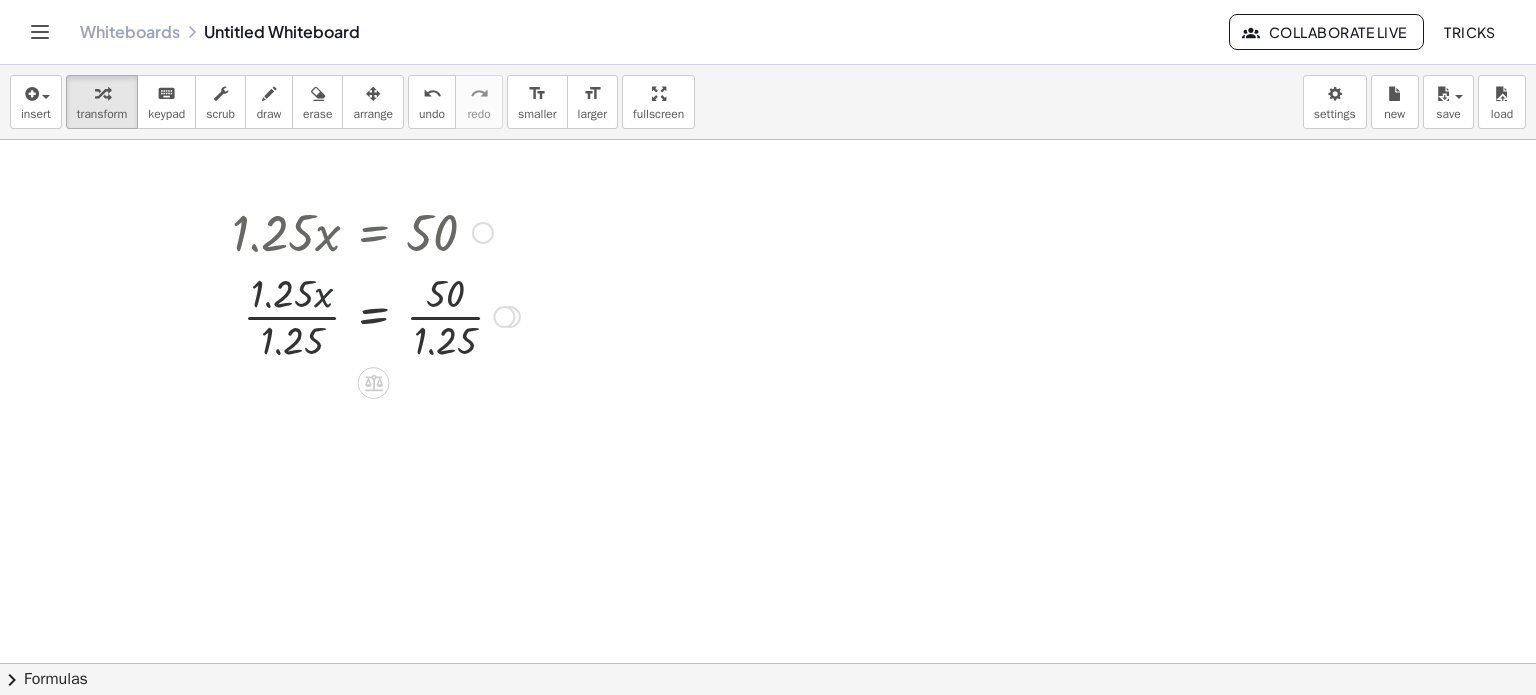 click at bounding box center [376, 315] 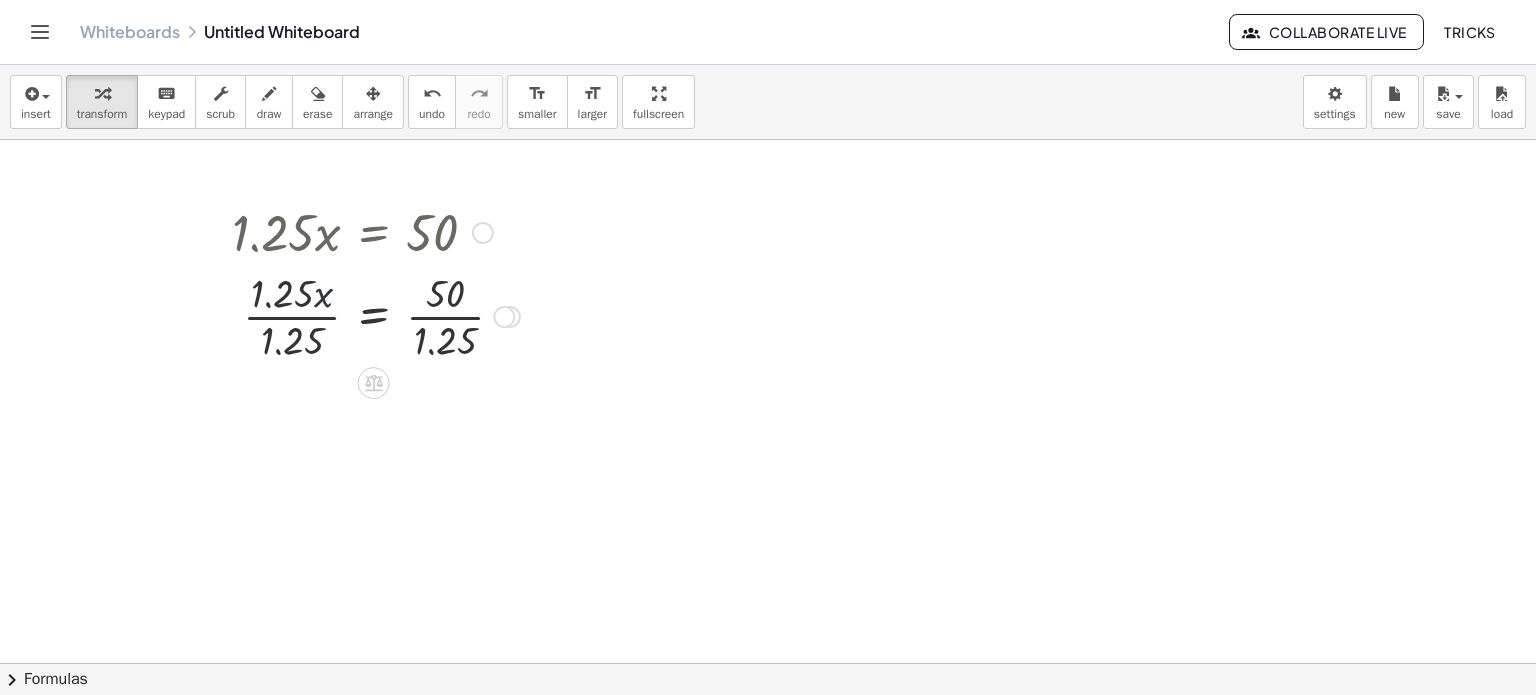 click at bounding box center [376, 315] 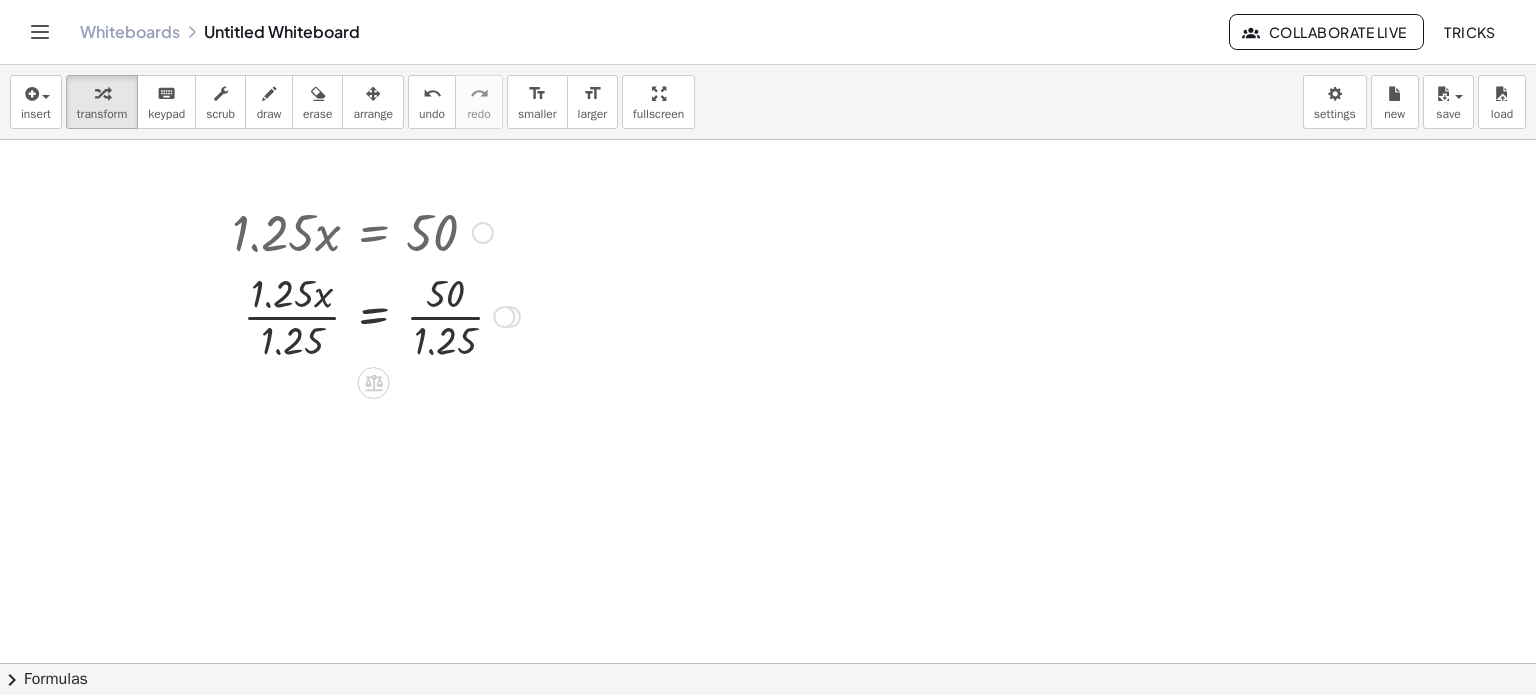 click at bounding box center (376, 315) 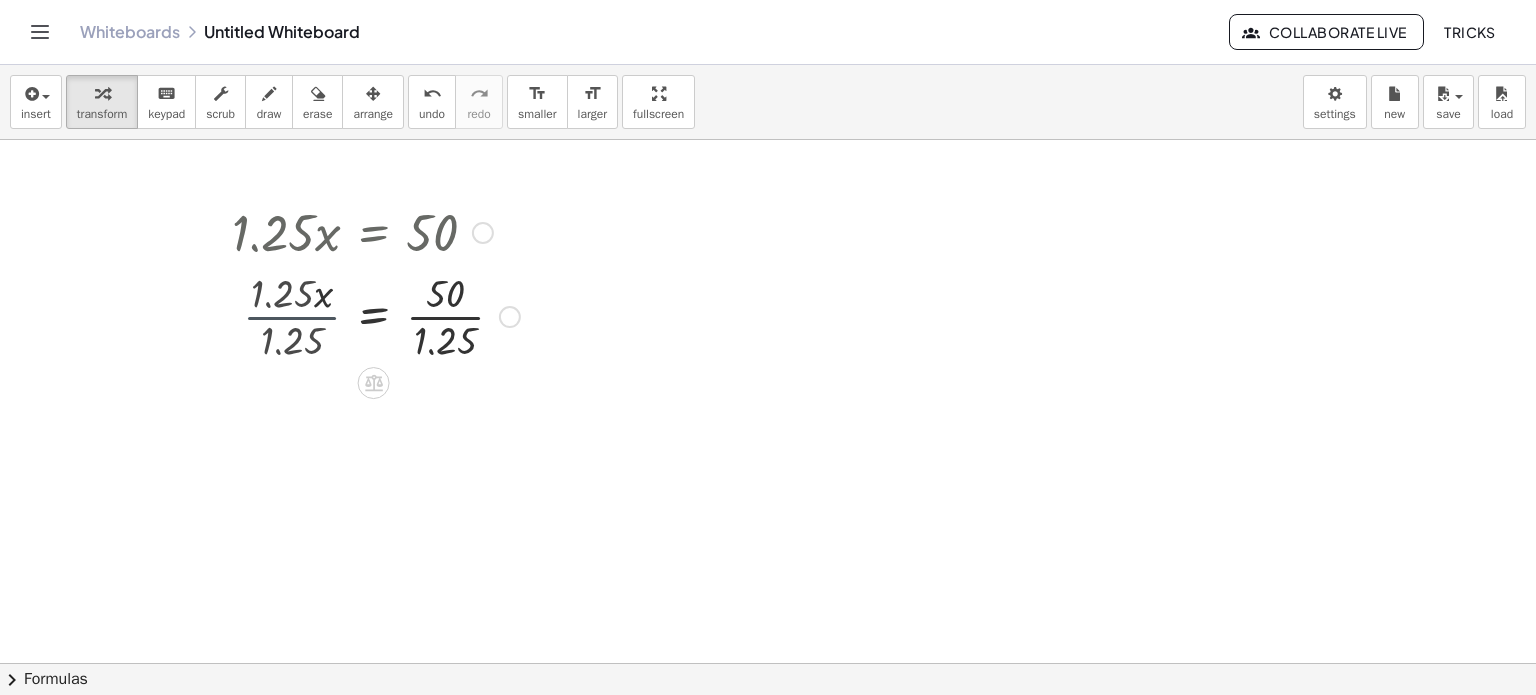 click at bounding box center [376, 315] 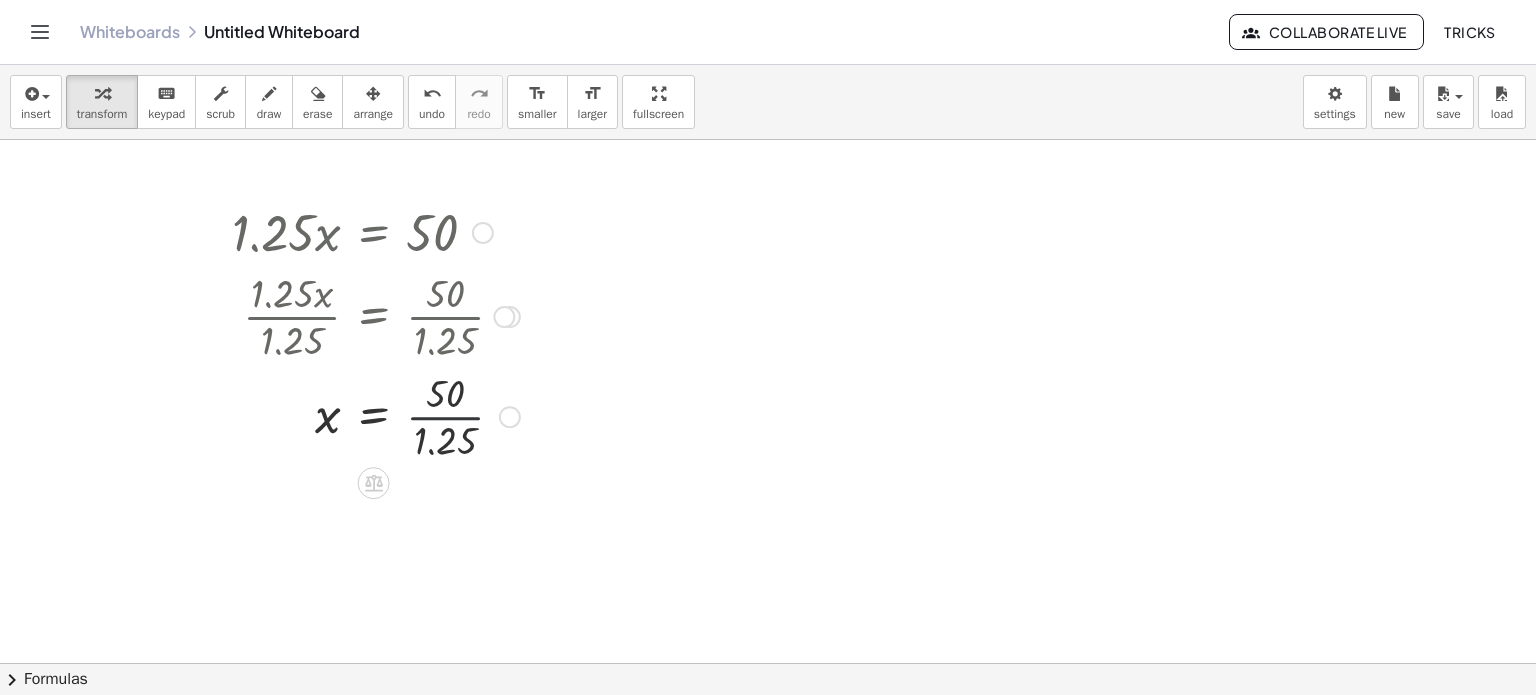 click at bounding box center [376, 415] 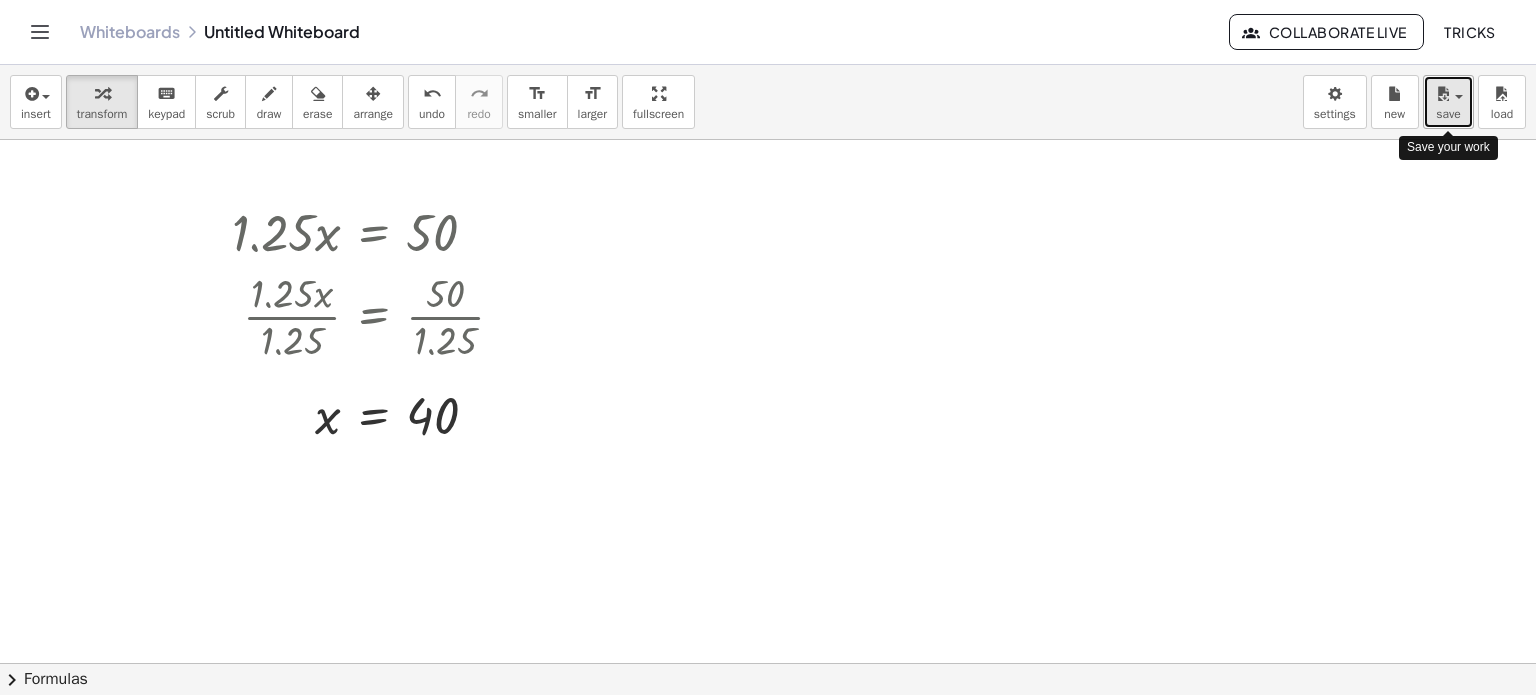 click on "save" at bounding box center [1448, 114] 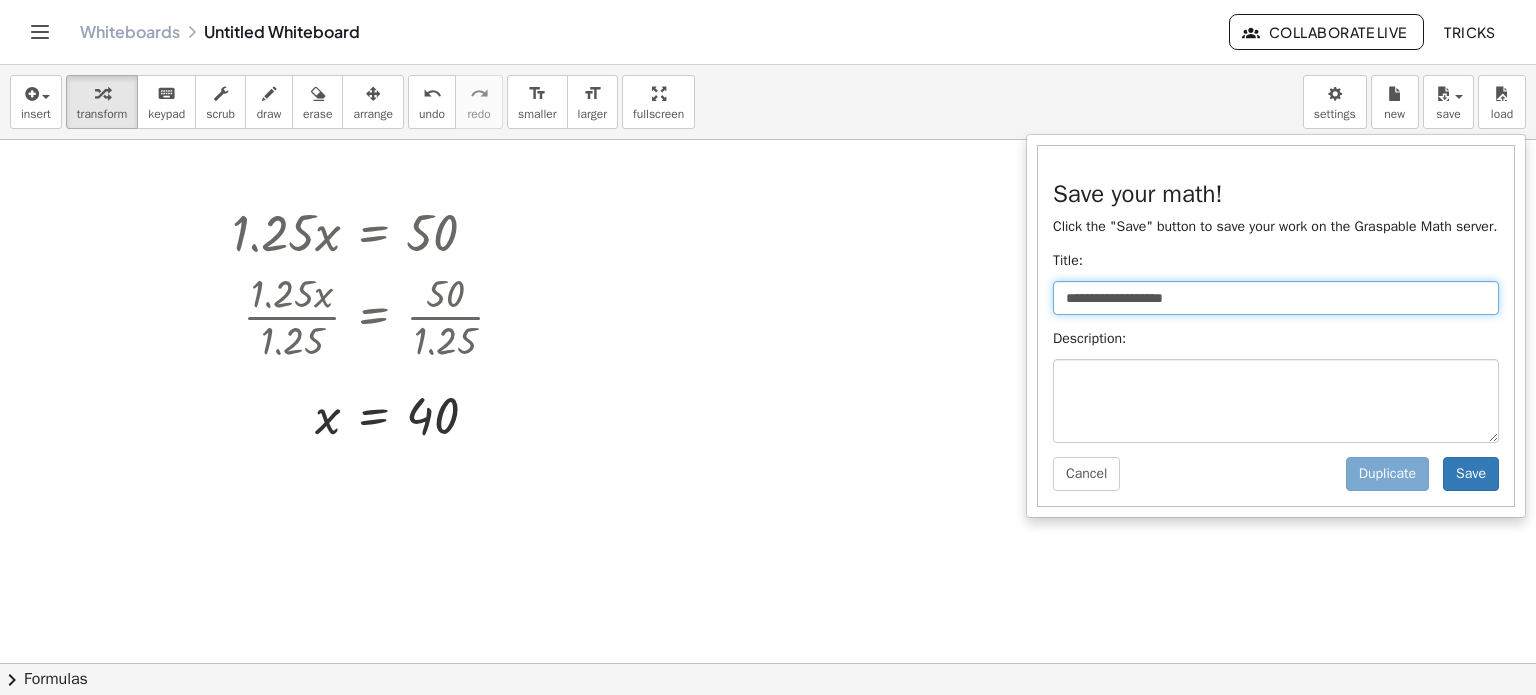 drag, startPoint x: 1217, startPoint y: 291, endPoint x: 927, endPoint y: 315, distance: 290.9914 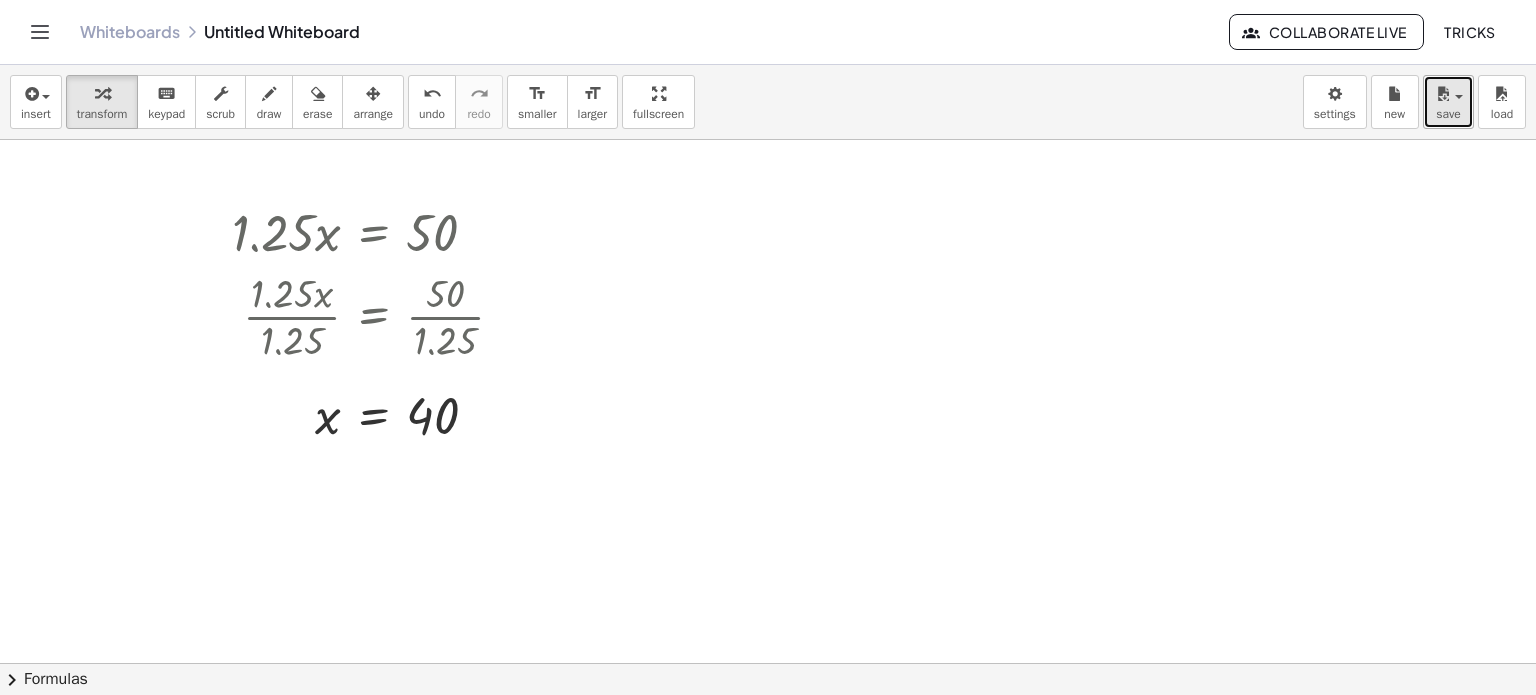 click on "save" at bounding box center (1448, 114) 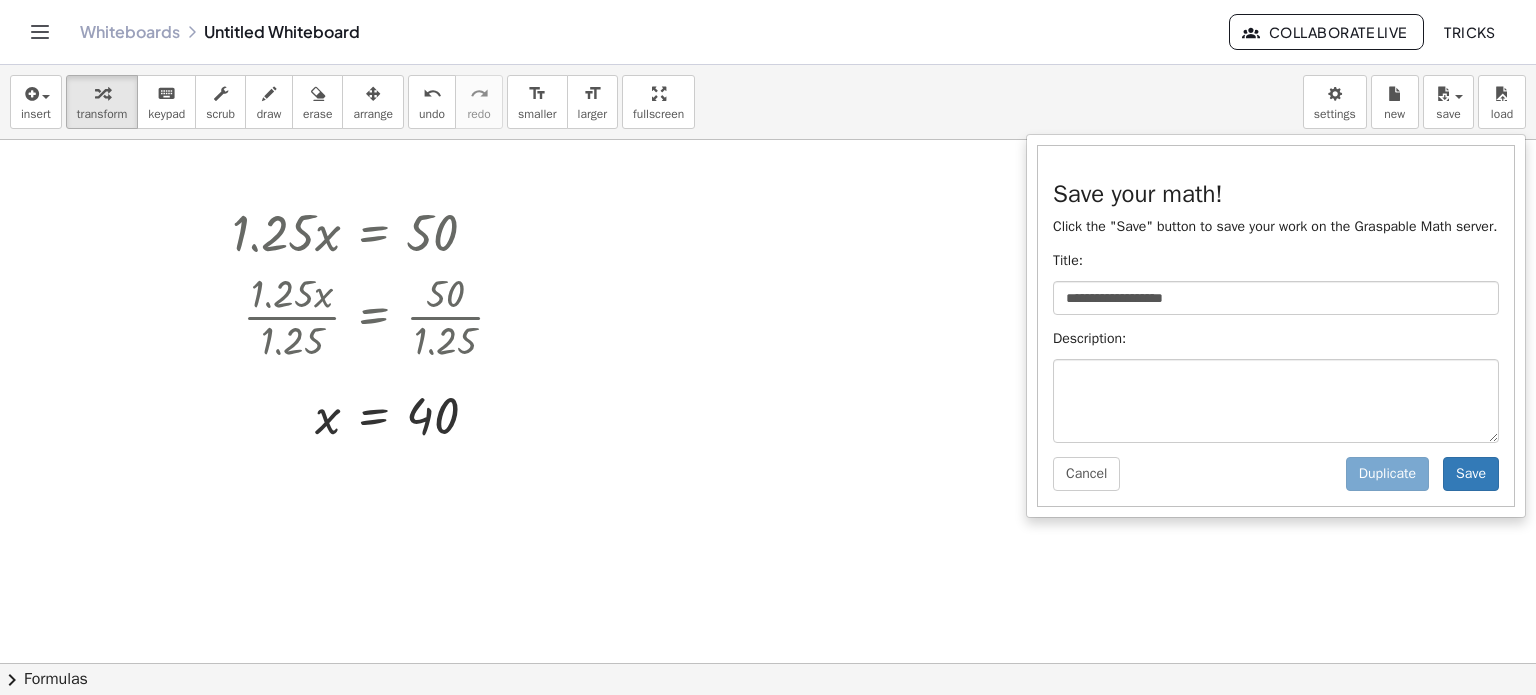 drag, startPoint x: 1212, startPoint y: 279, endPoint x: 1179, endPoint y: 303, distance: 40.804413 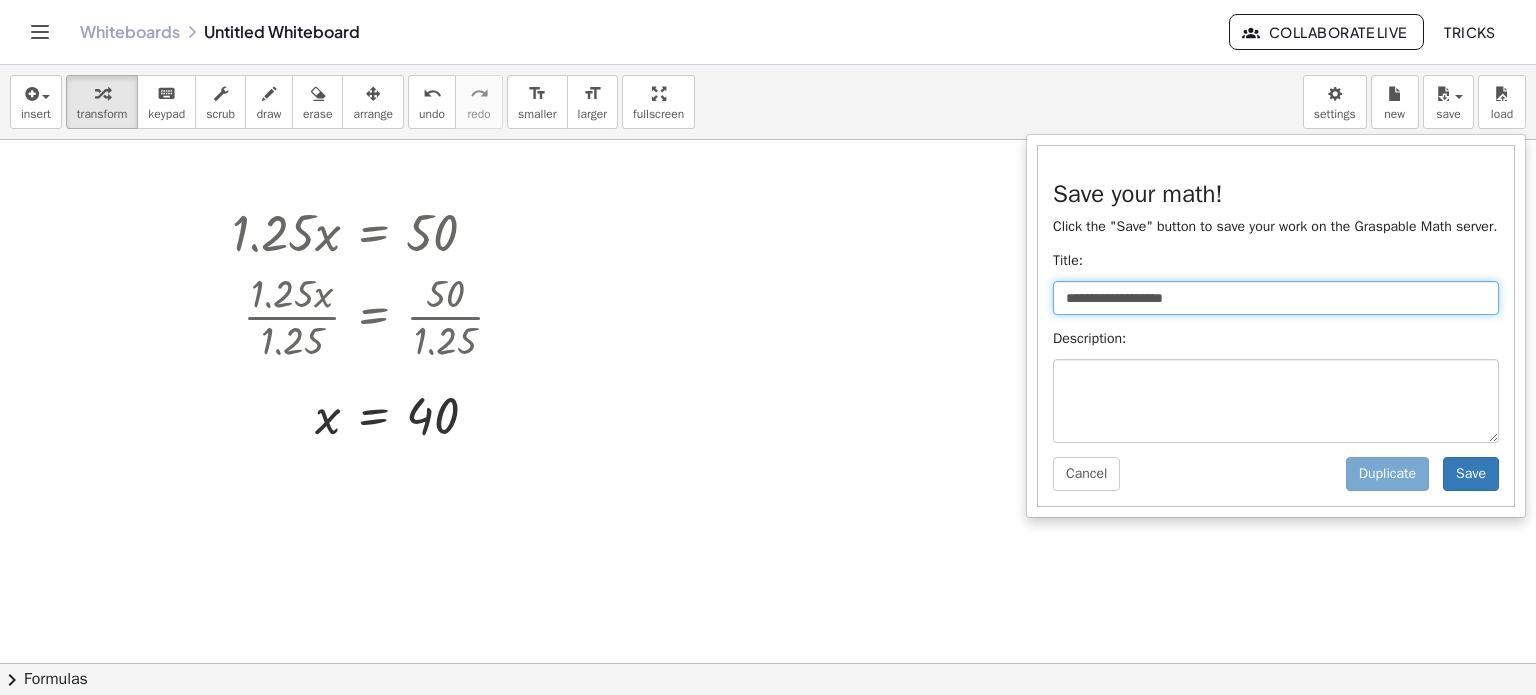 drag, startPoint x: 1199, startPoint y: 291, endPoint x: 962, endPoint y: 312, distance: 237.92856 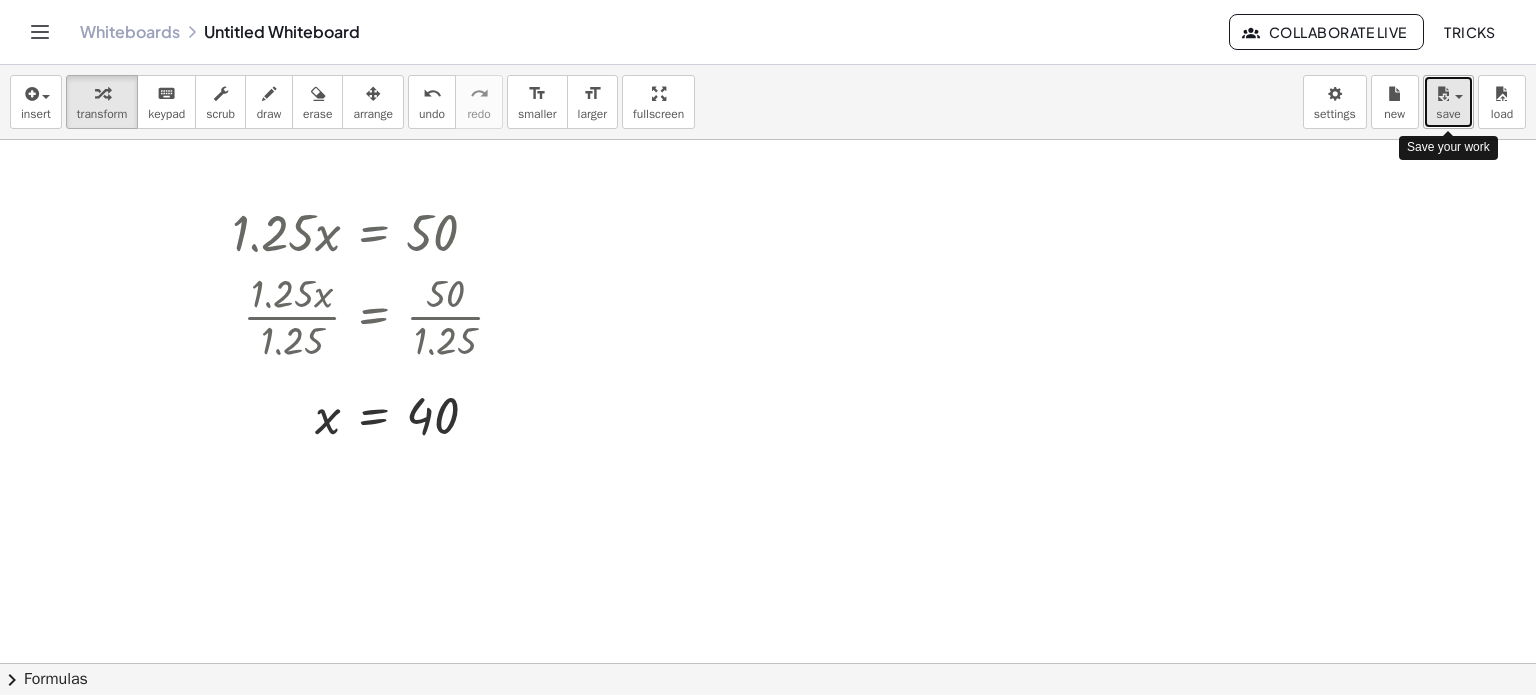 click on "save" at bounding box center (1448, 114) 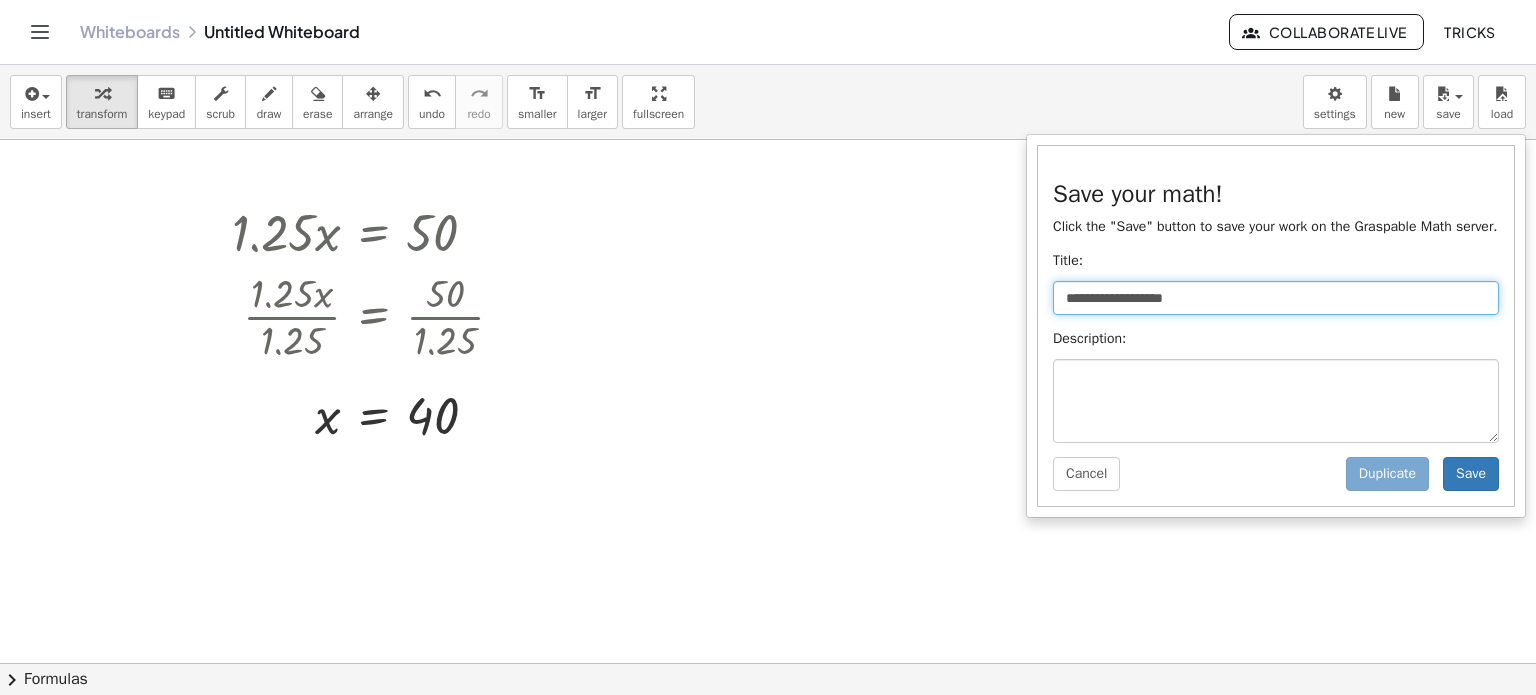drag, startPoint x: 1191, startPoint y: 300, endPoint x: 950, endPoint y: 321, distance: 241.91321 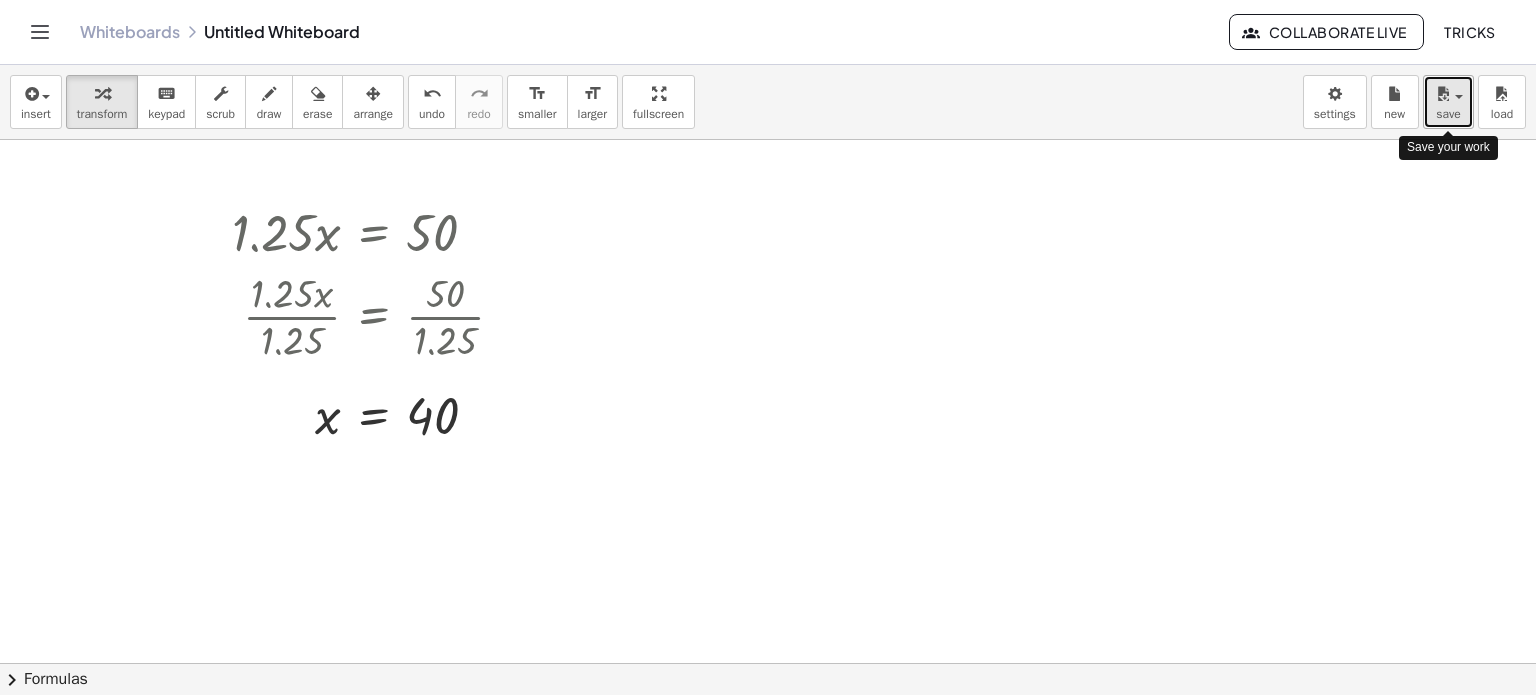 click at bounding box center (1443, 94) 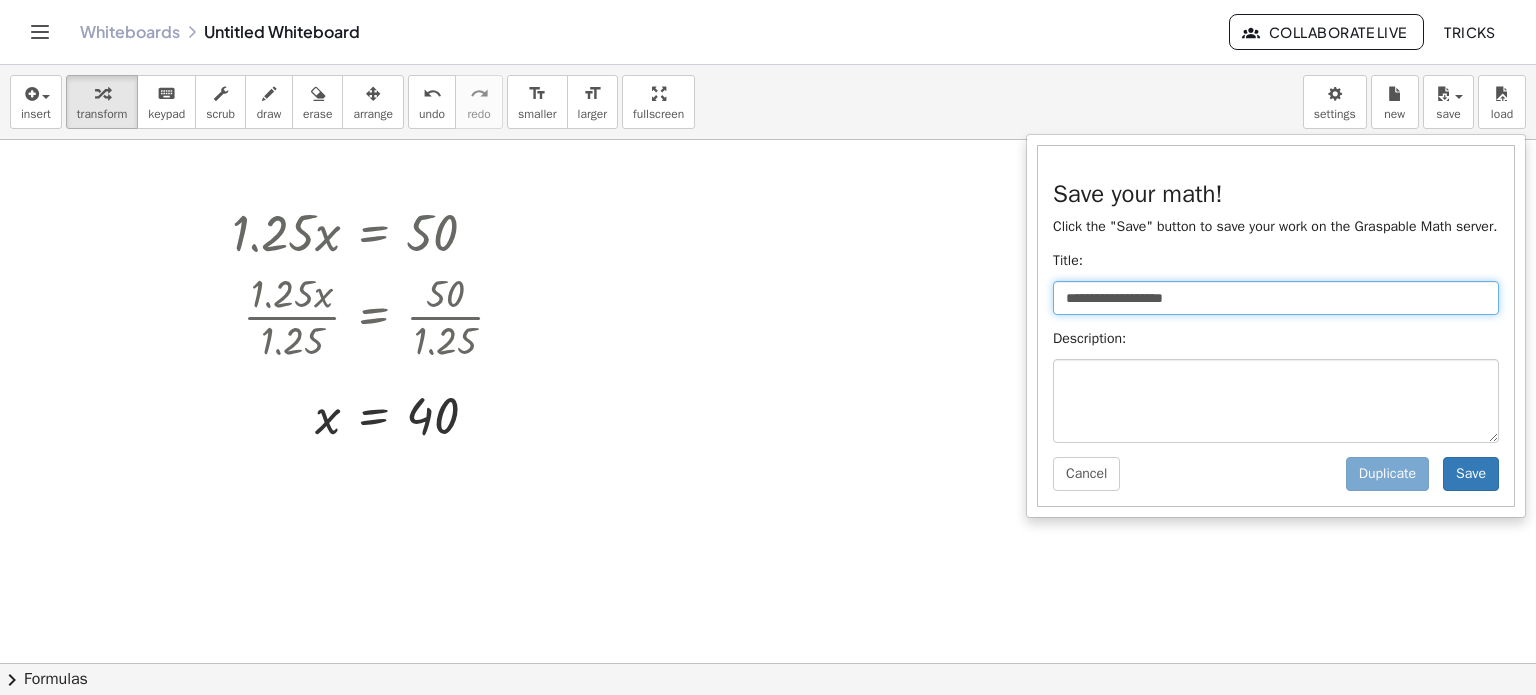 click on "**********" at bounding box center [1276, 298] 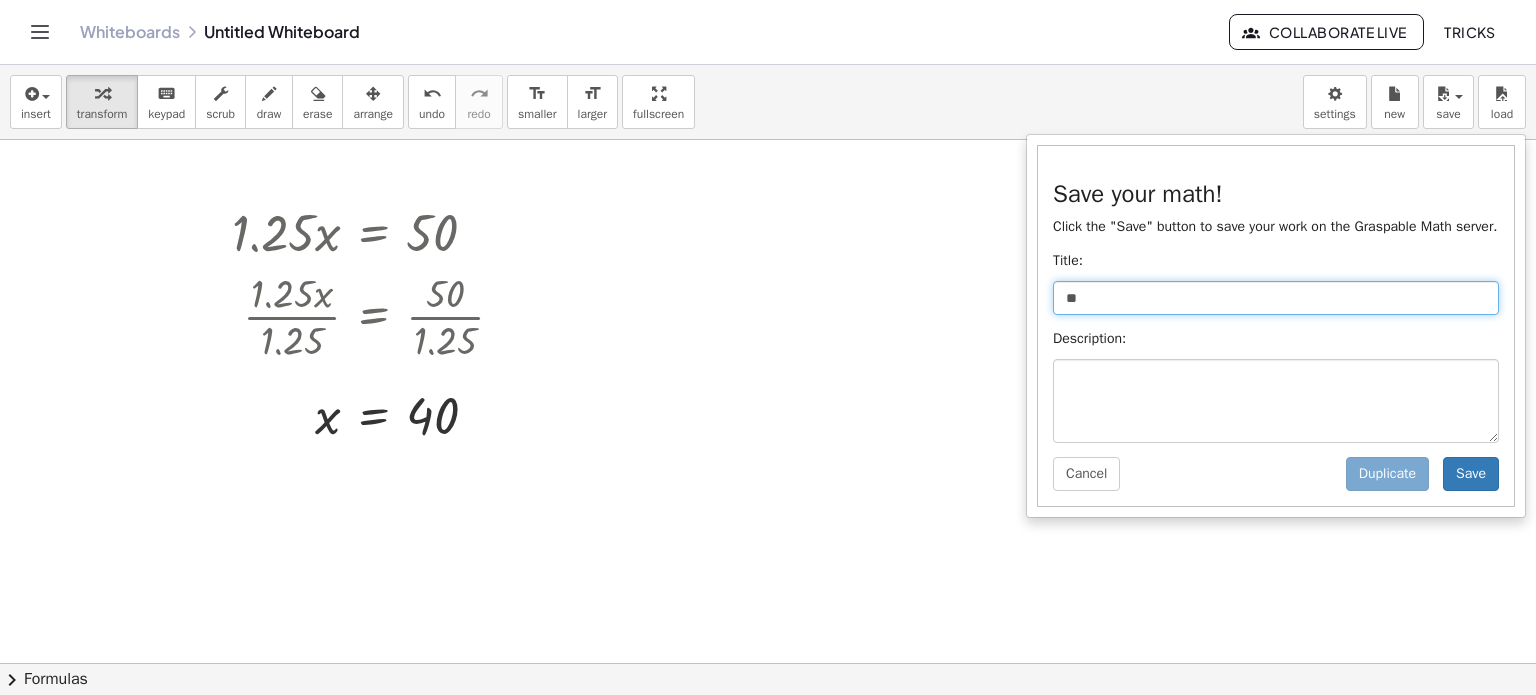 type on "*" 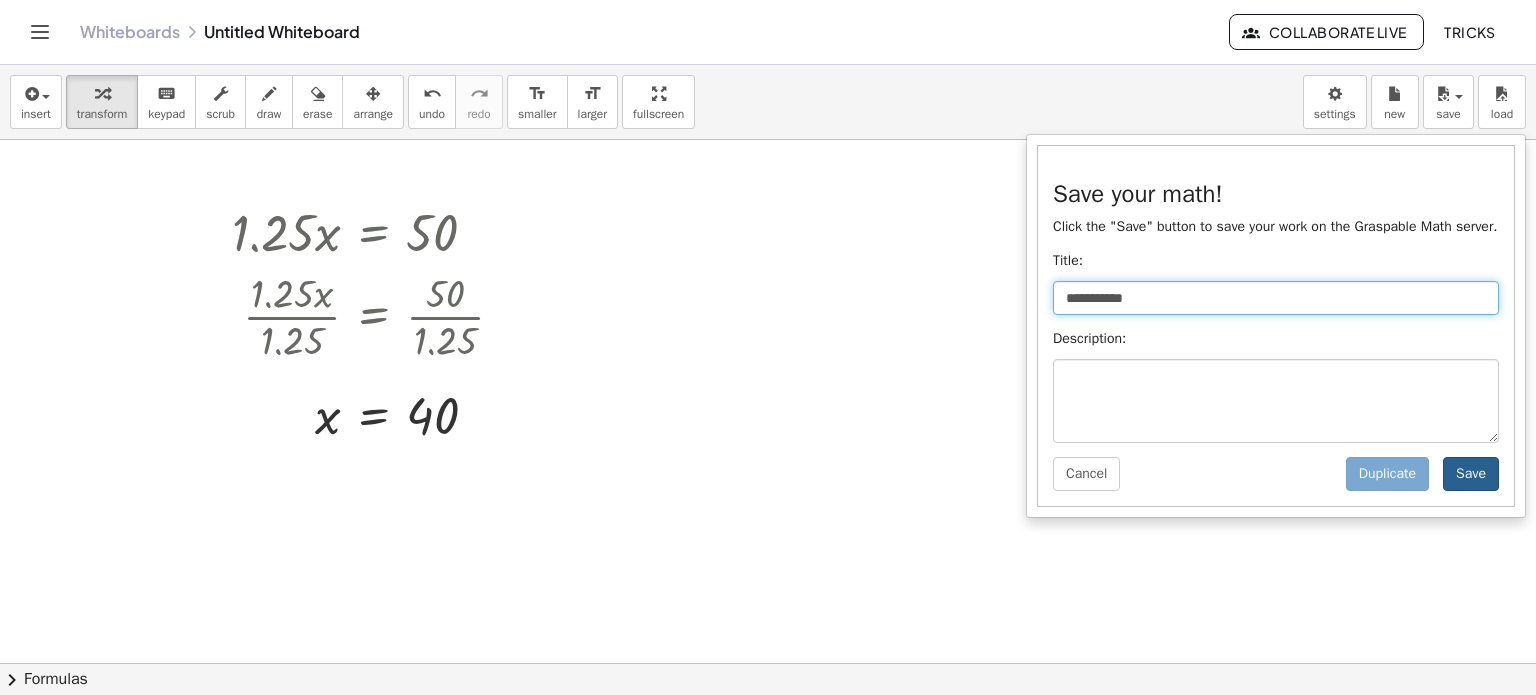 type on "**********" 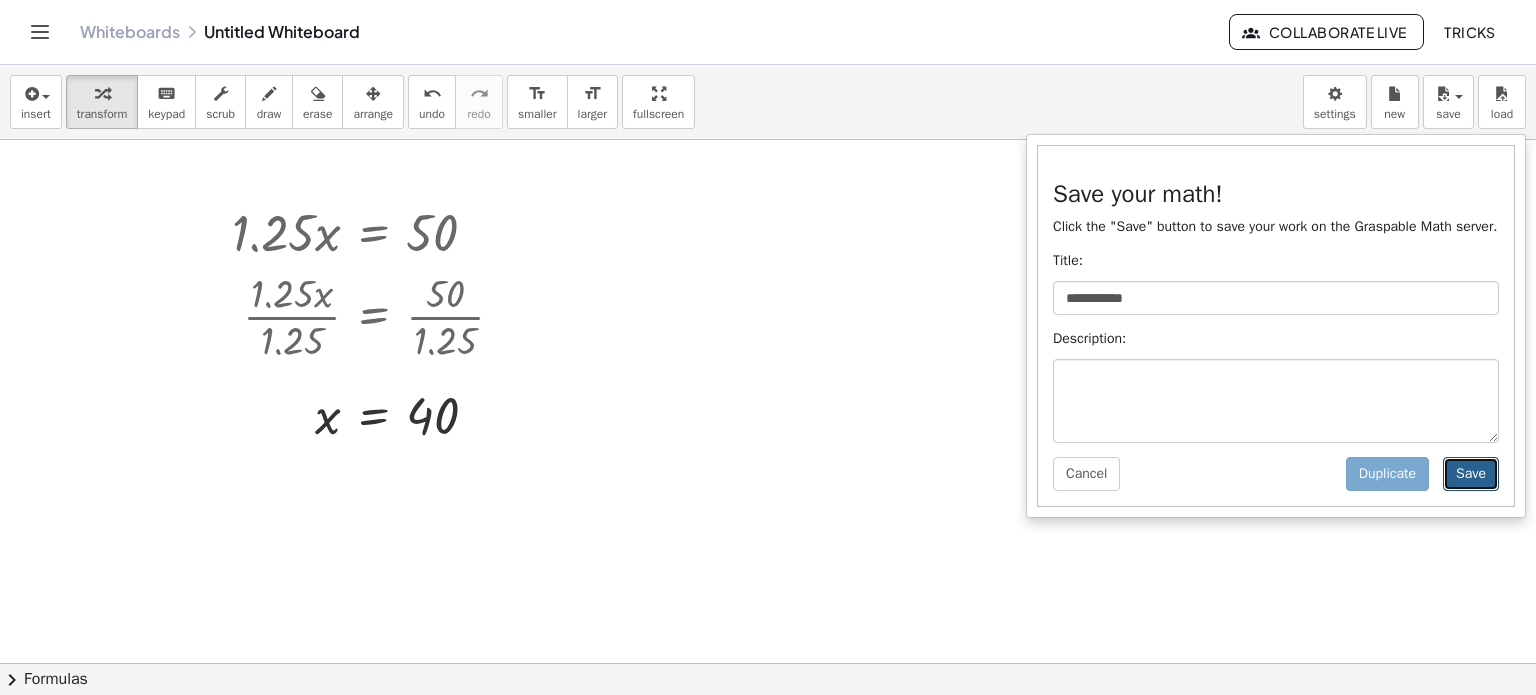 click on "Save" at bounding box center [1471, 474] 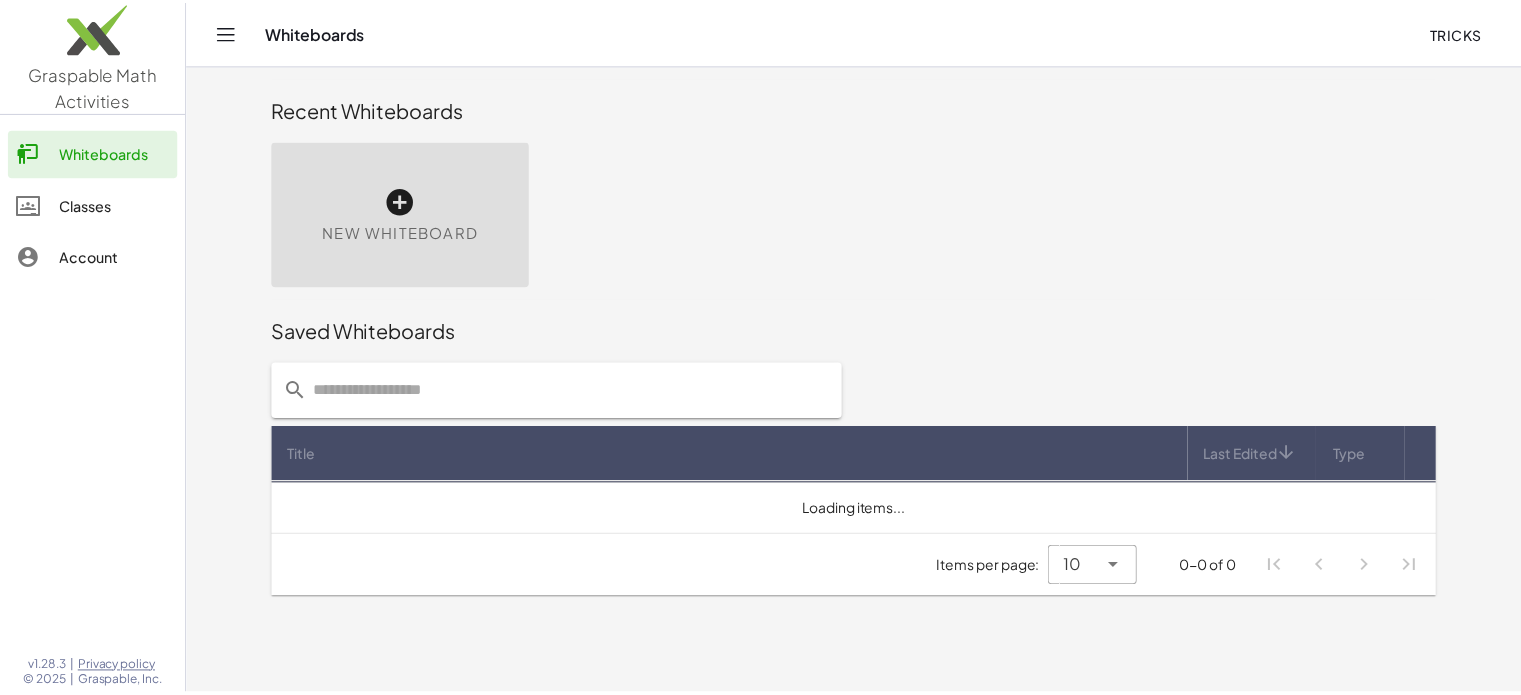scroll, scrollTop: 0, scrollLeft: 0, axis: both 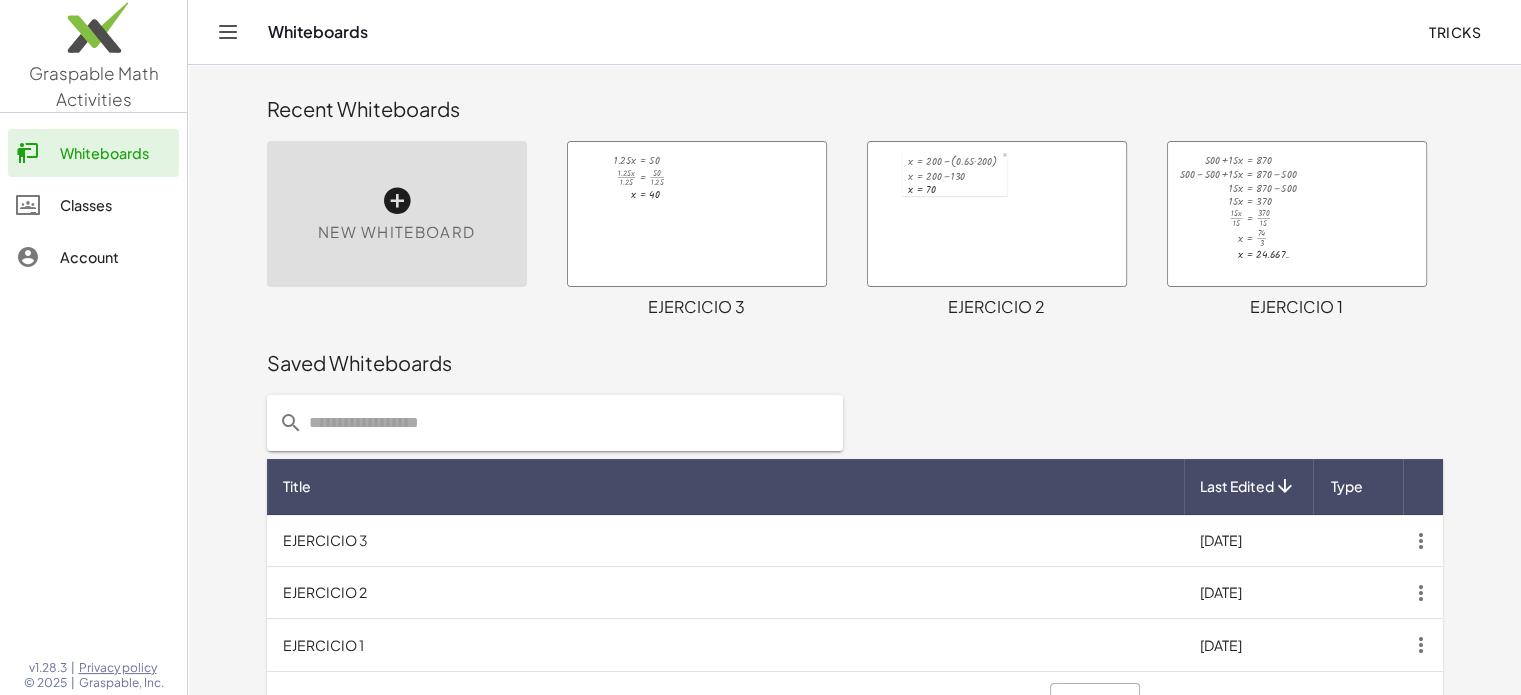 click 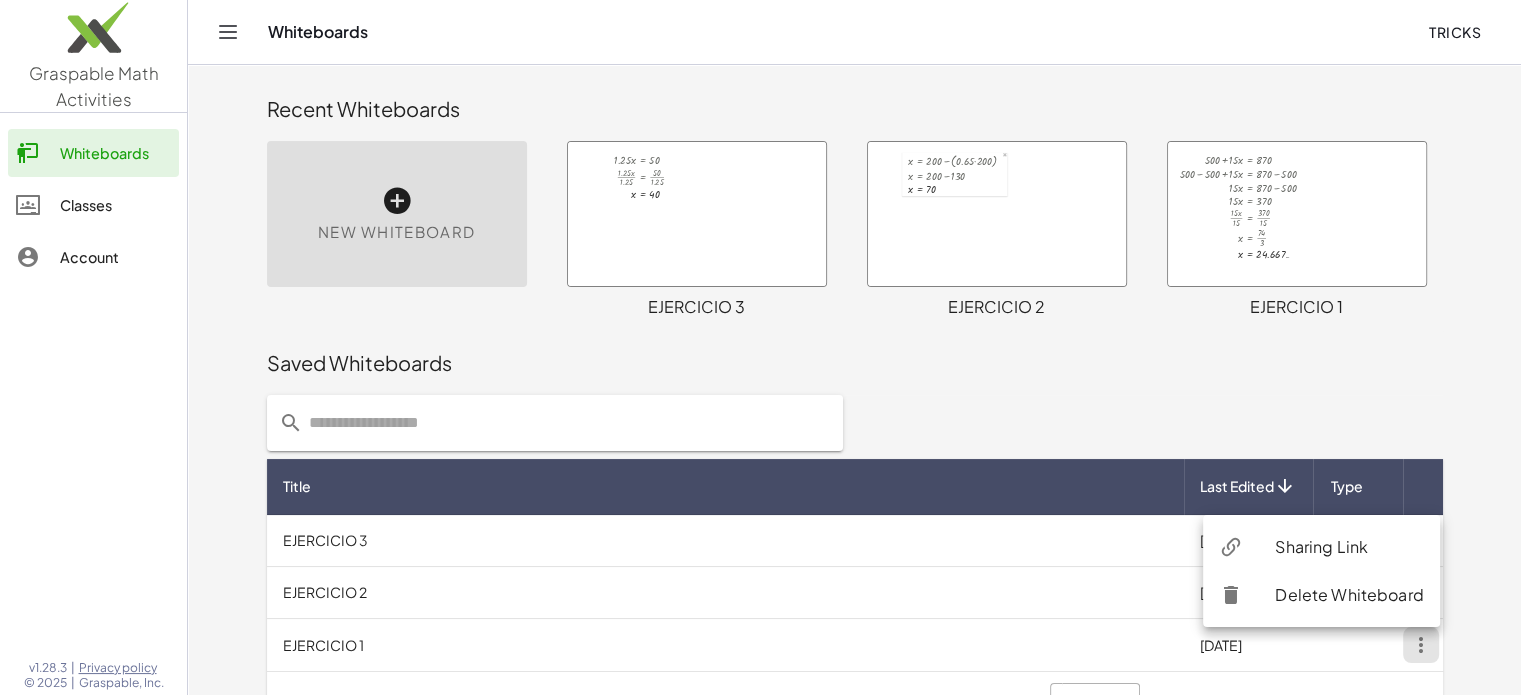 click on "Sharing Link" 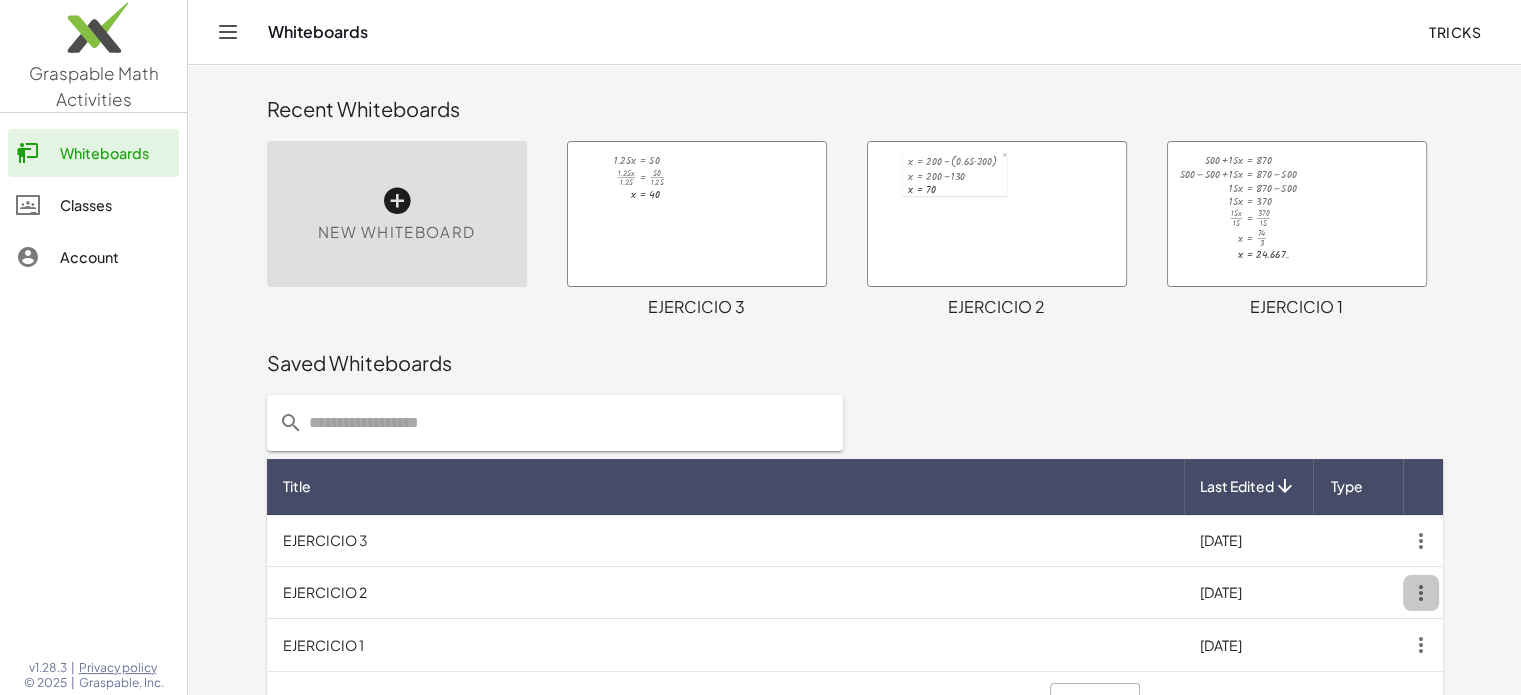 click 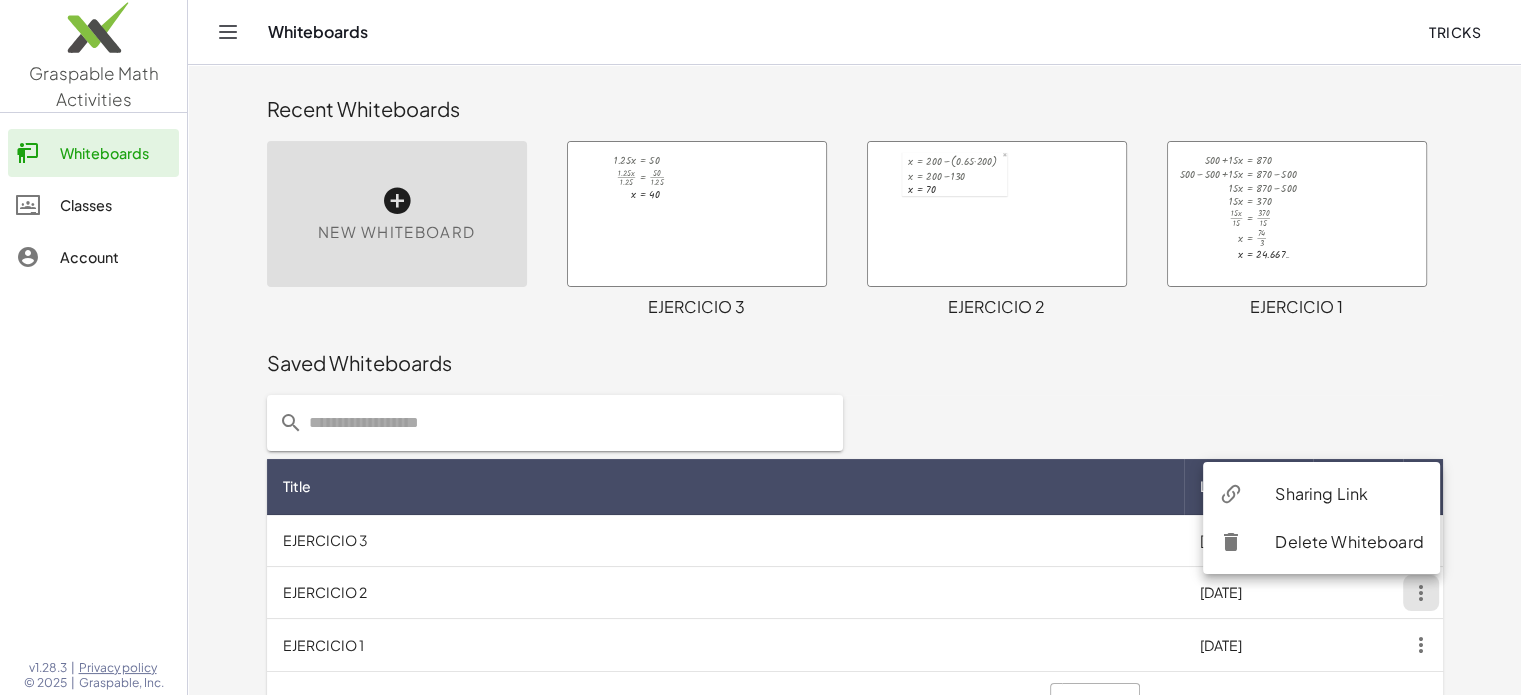 click on "Sharing Link" 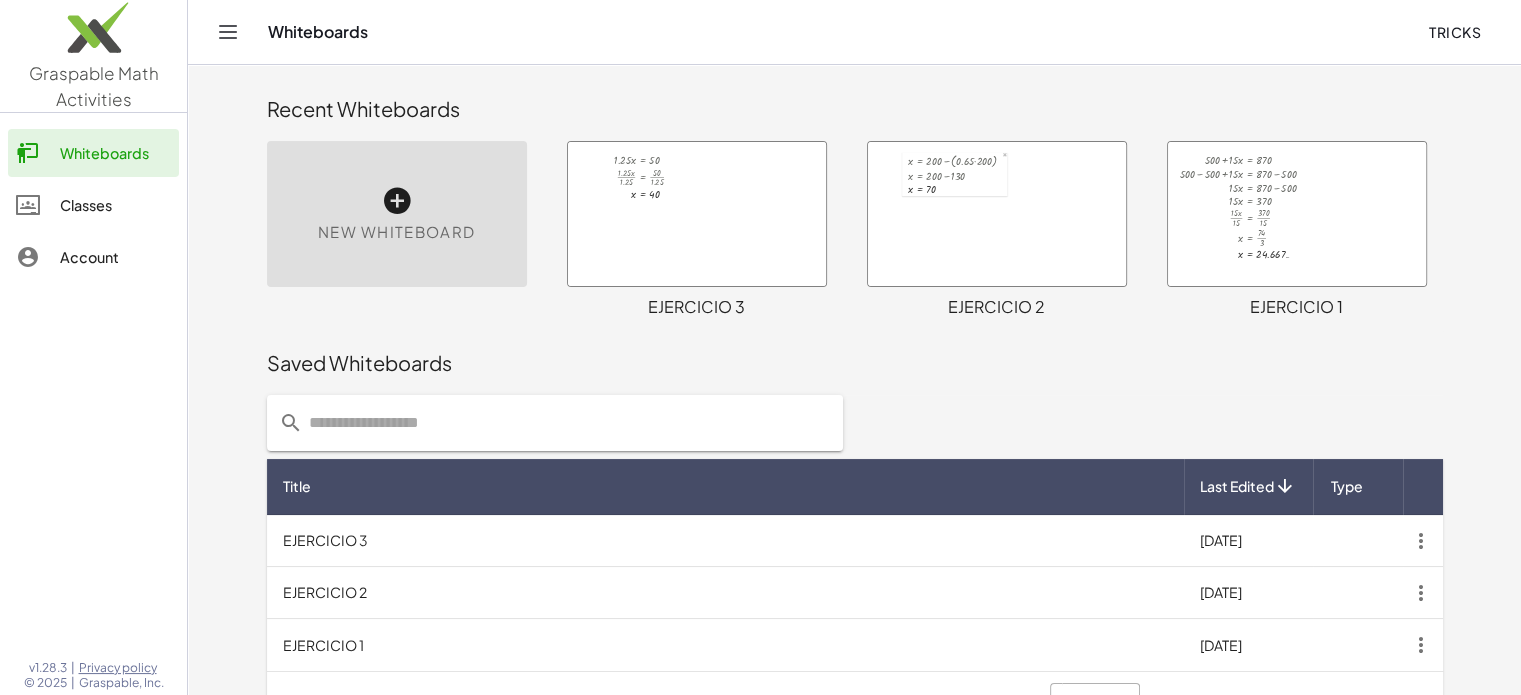 click 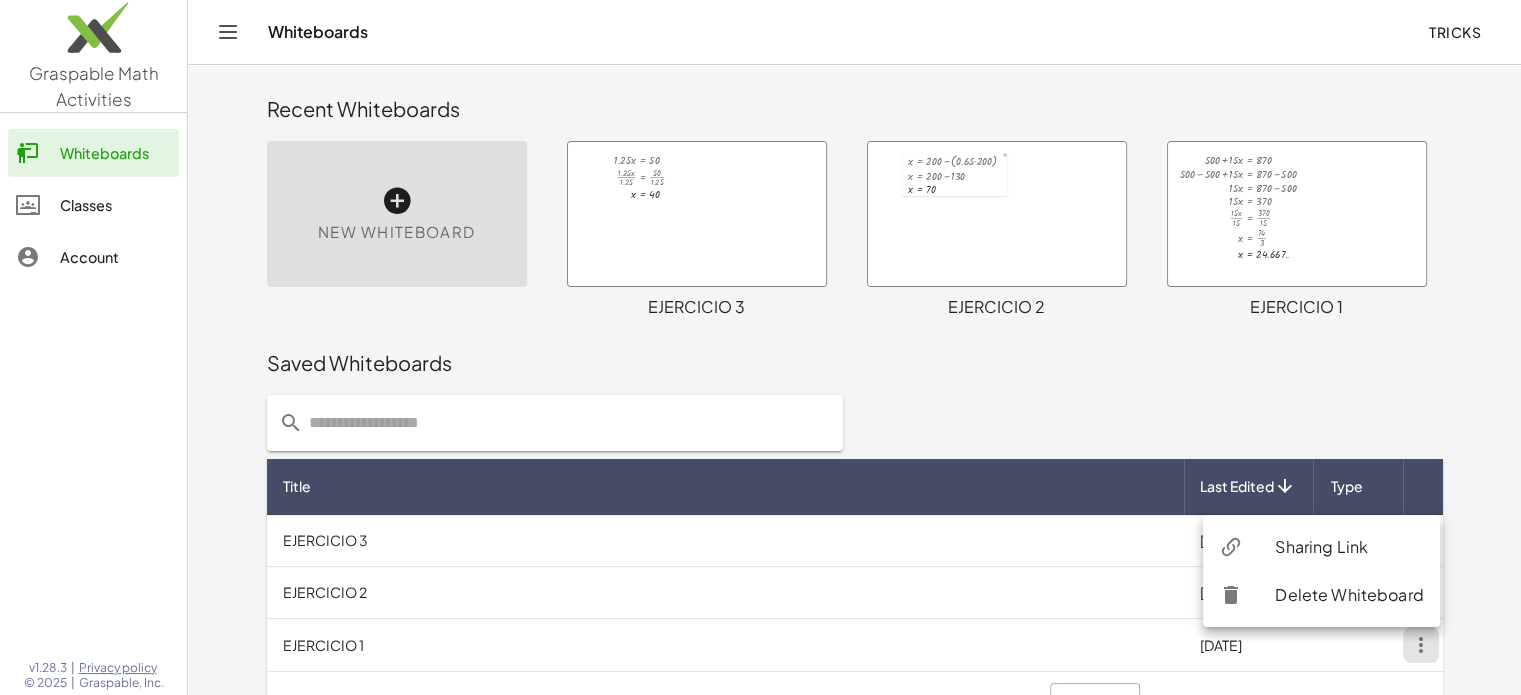 click on "Sharing Link" 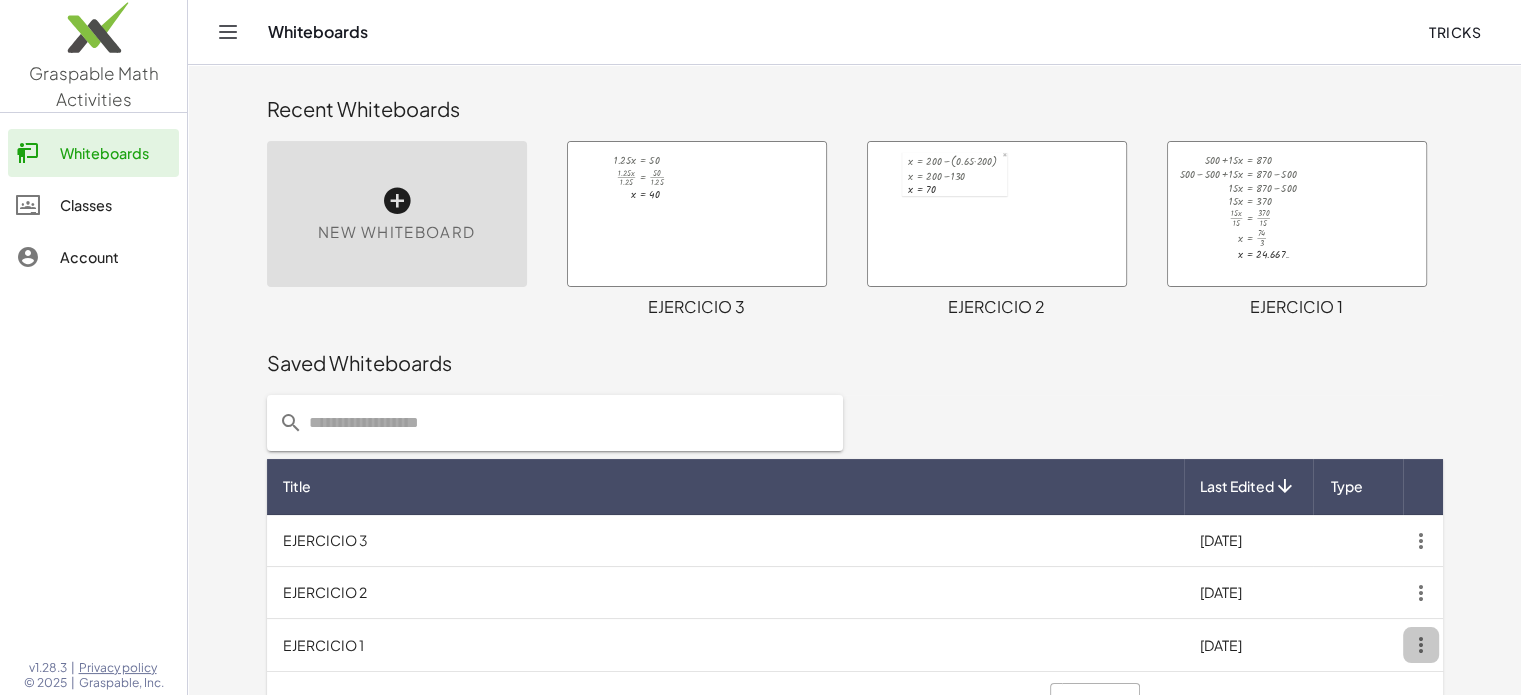 click 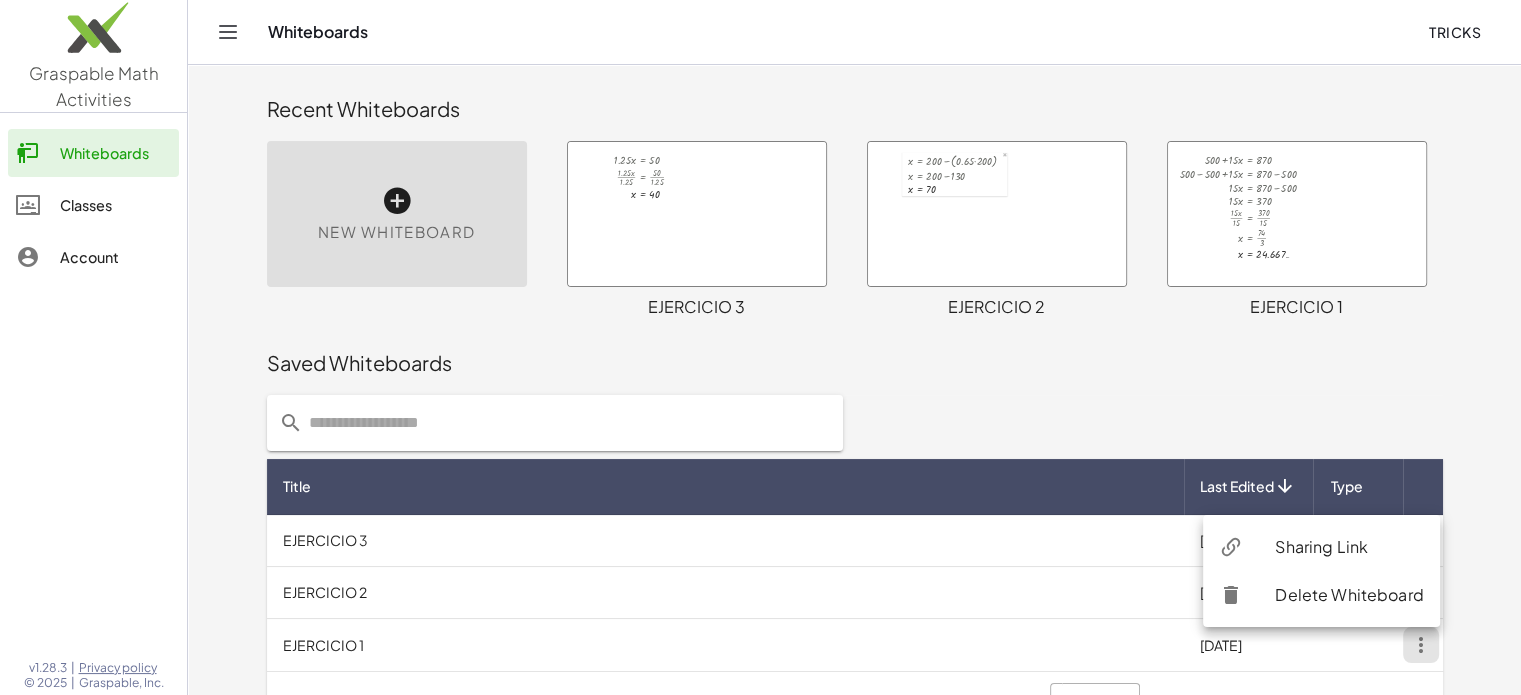 click on "Sharing Link" 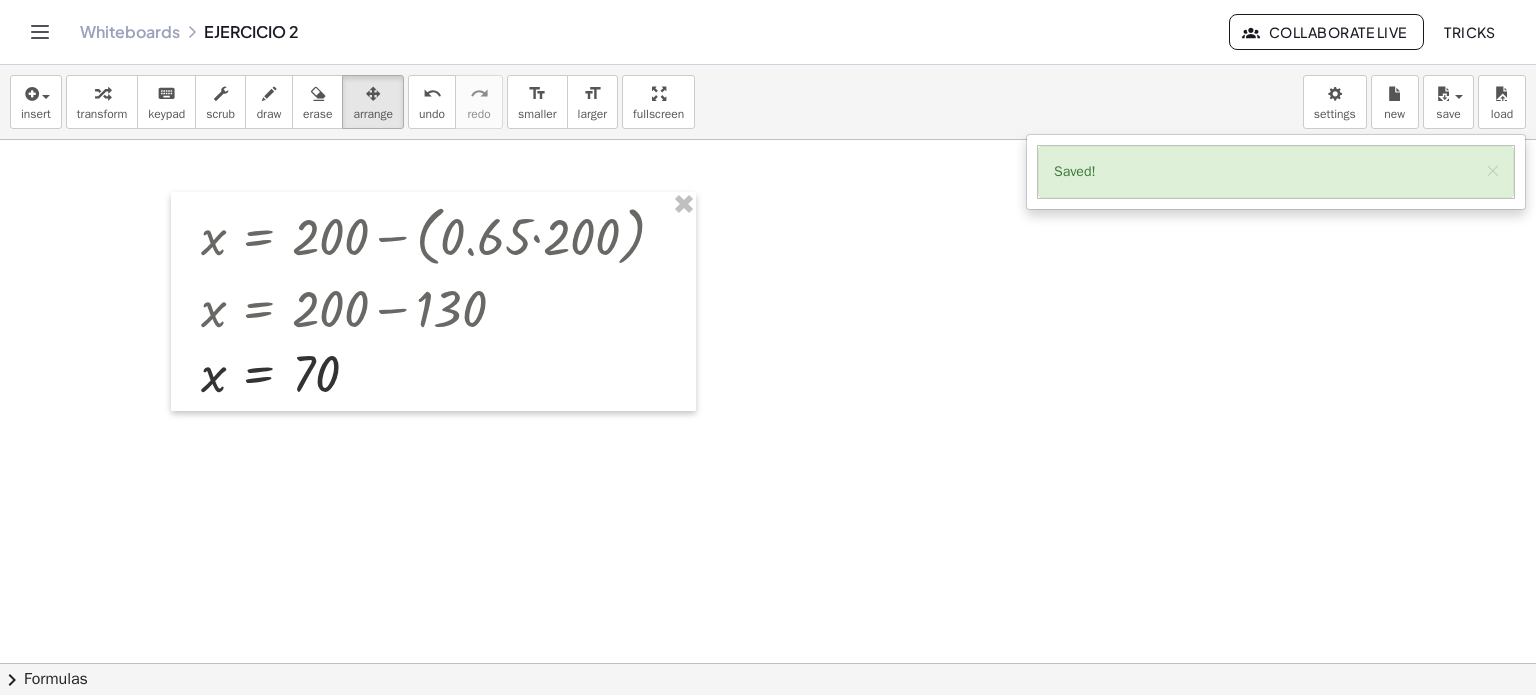 scroll, scrollTop: 0, scrollLeft: 0, axis: both 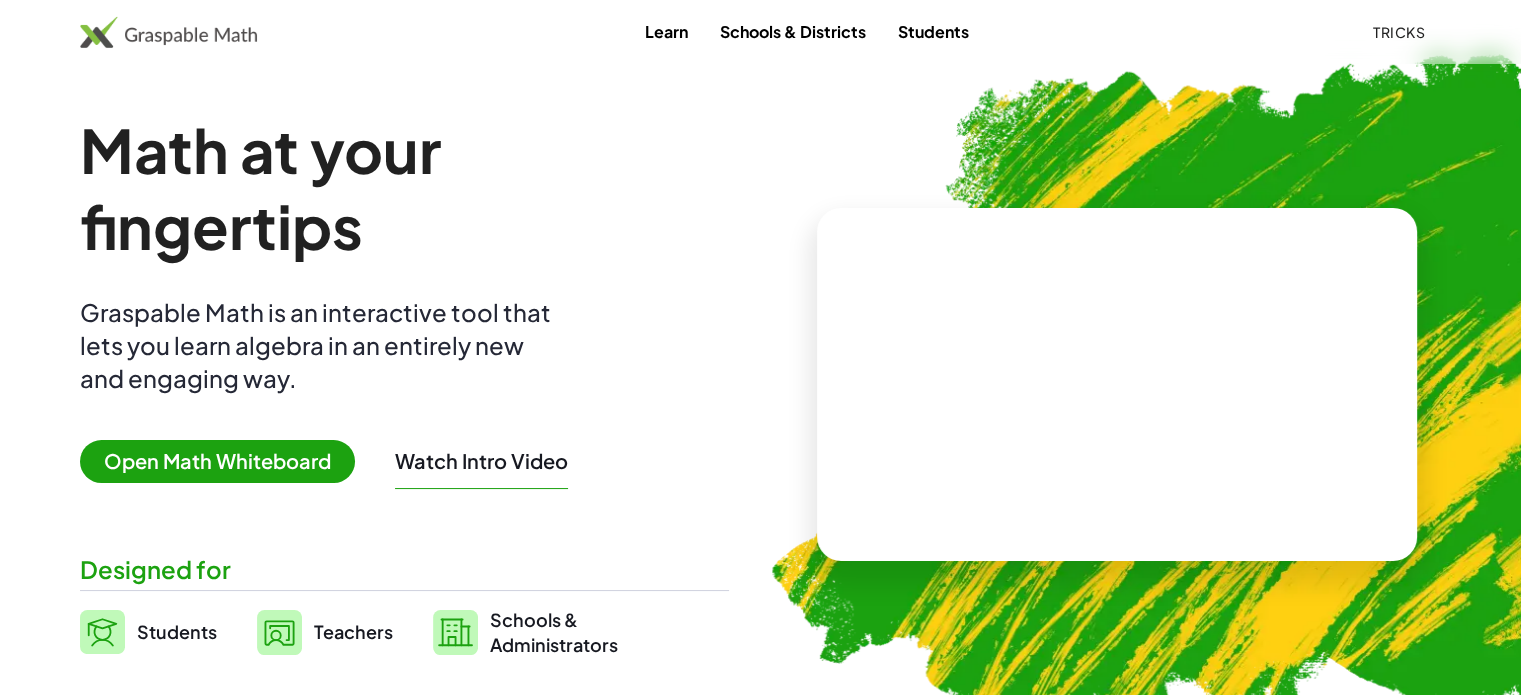 click on "Students" at bounding box center (933, 31) 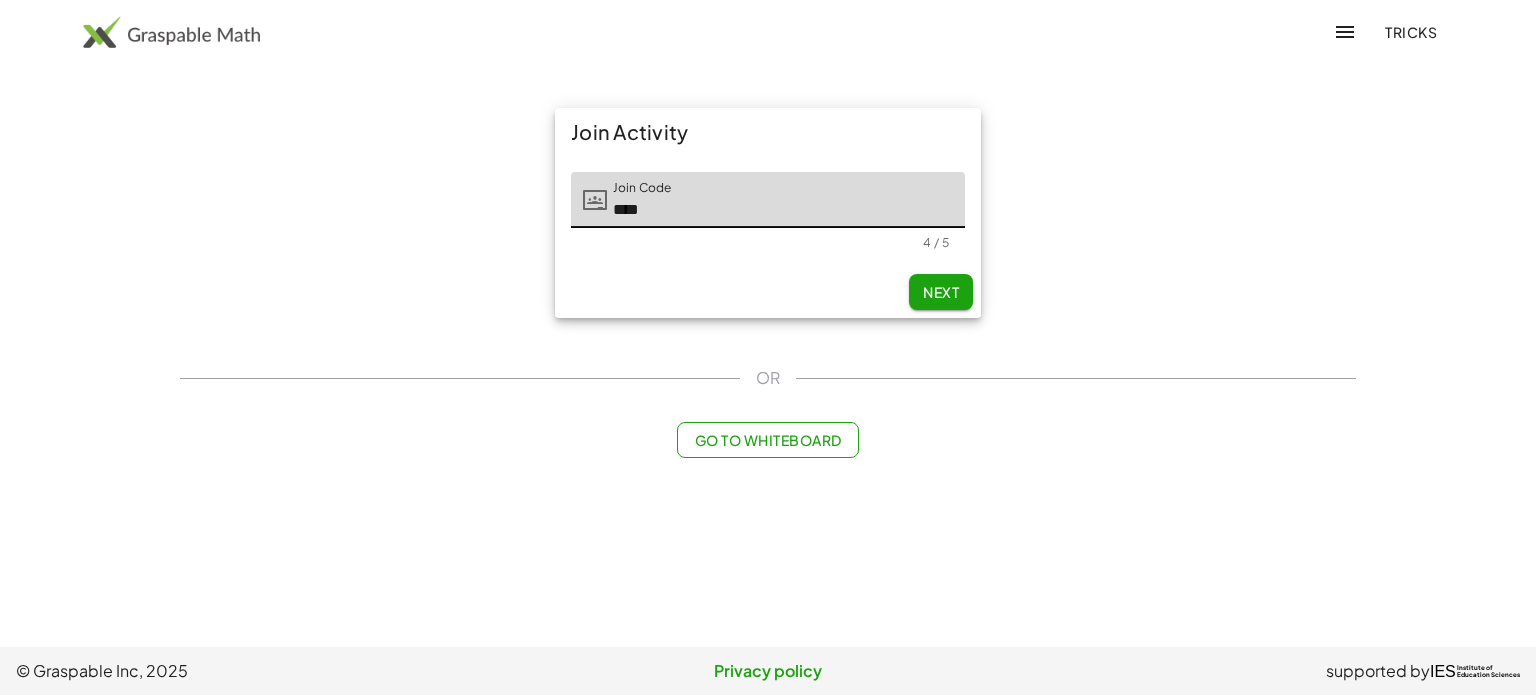 type on "****" 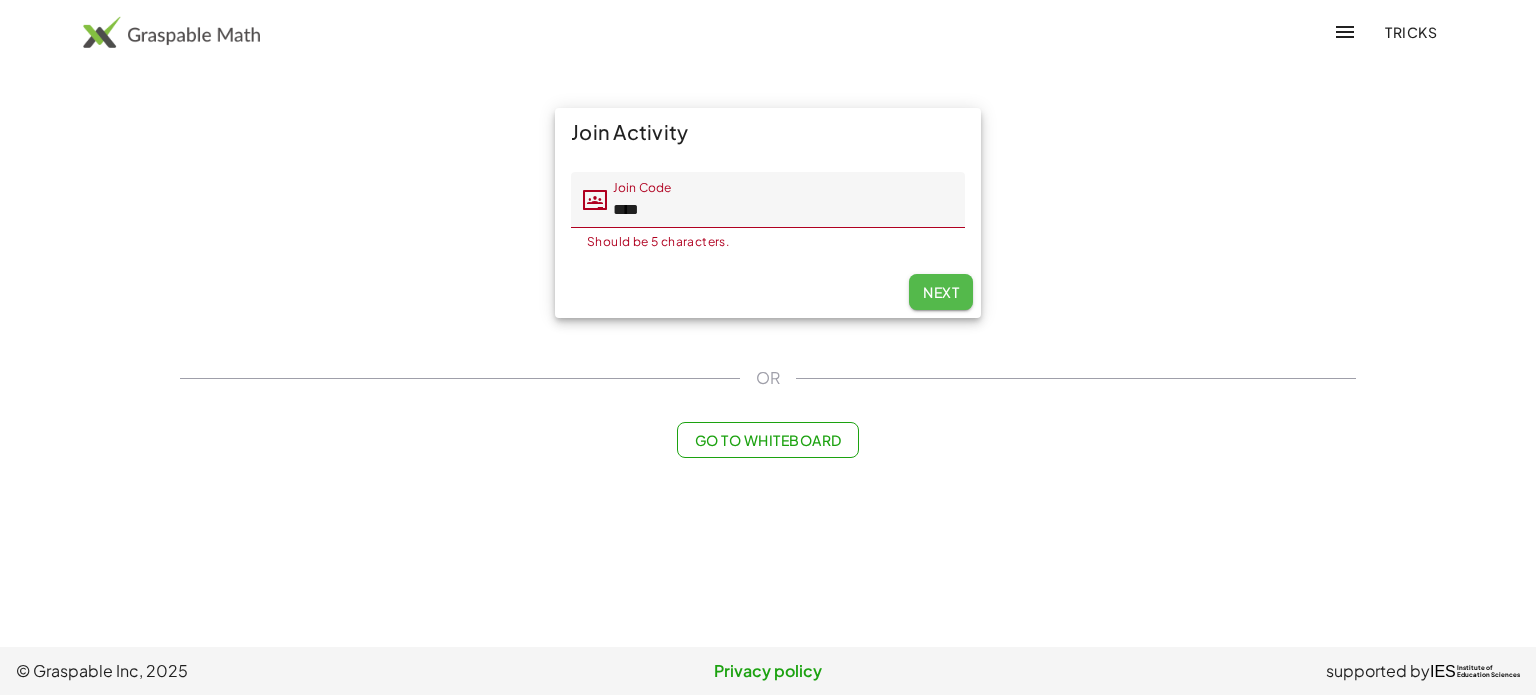 click on "Next" 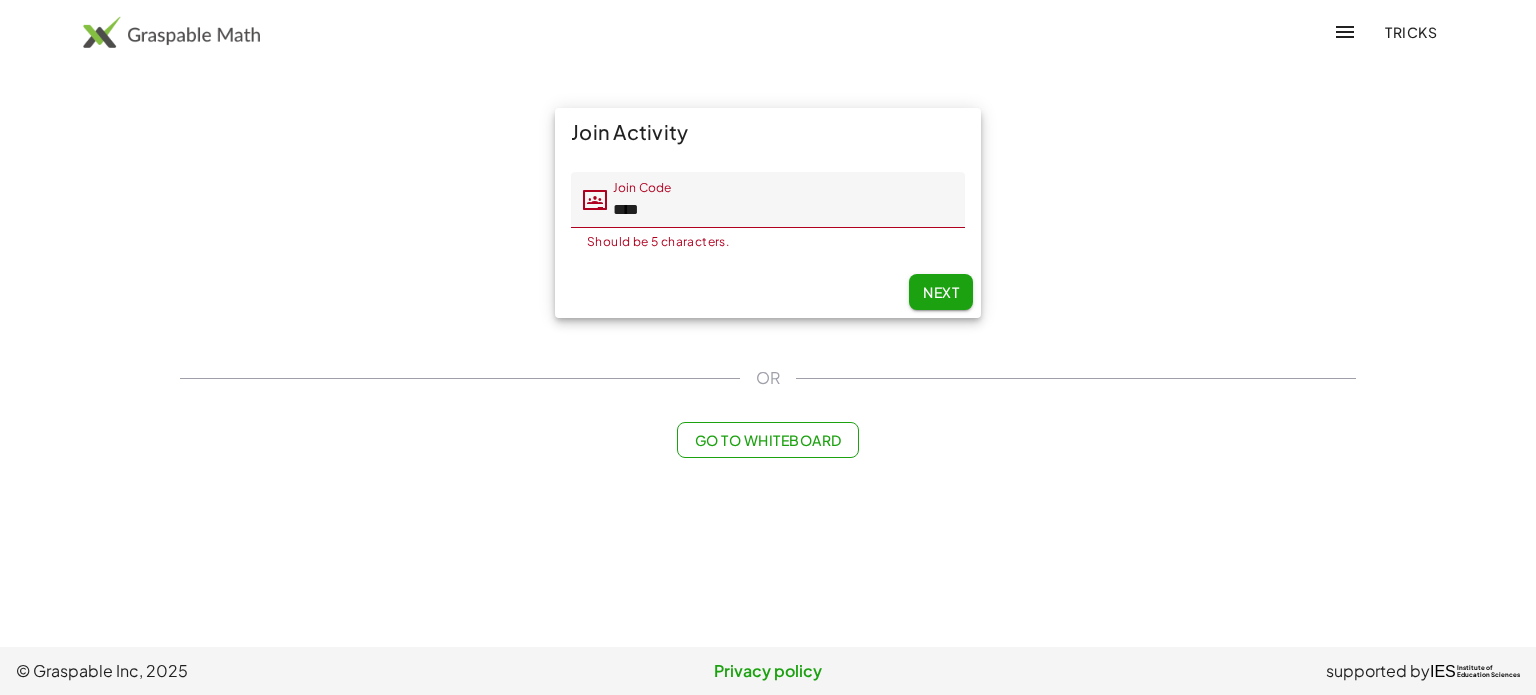 drag, startPoint x: 961, startPoint y: 302, endPoint x: 789, endPoint y: 440, distance: 220.51758 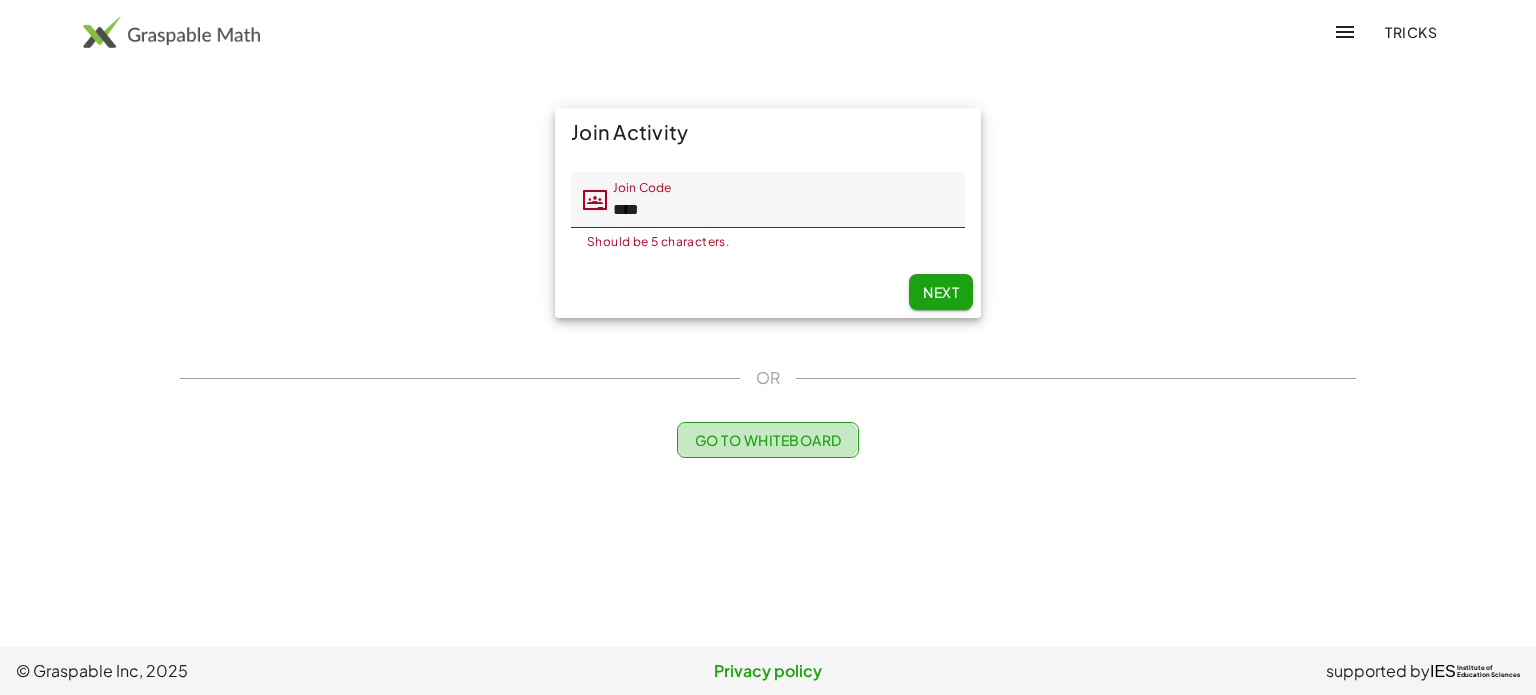 click on "Go to Whiteboard" 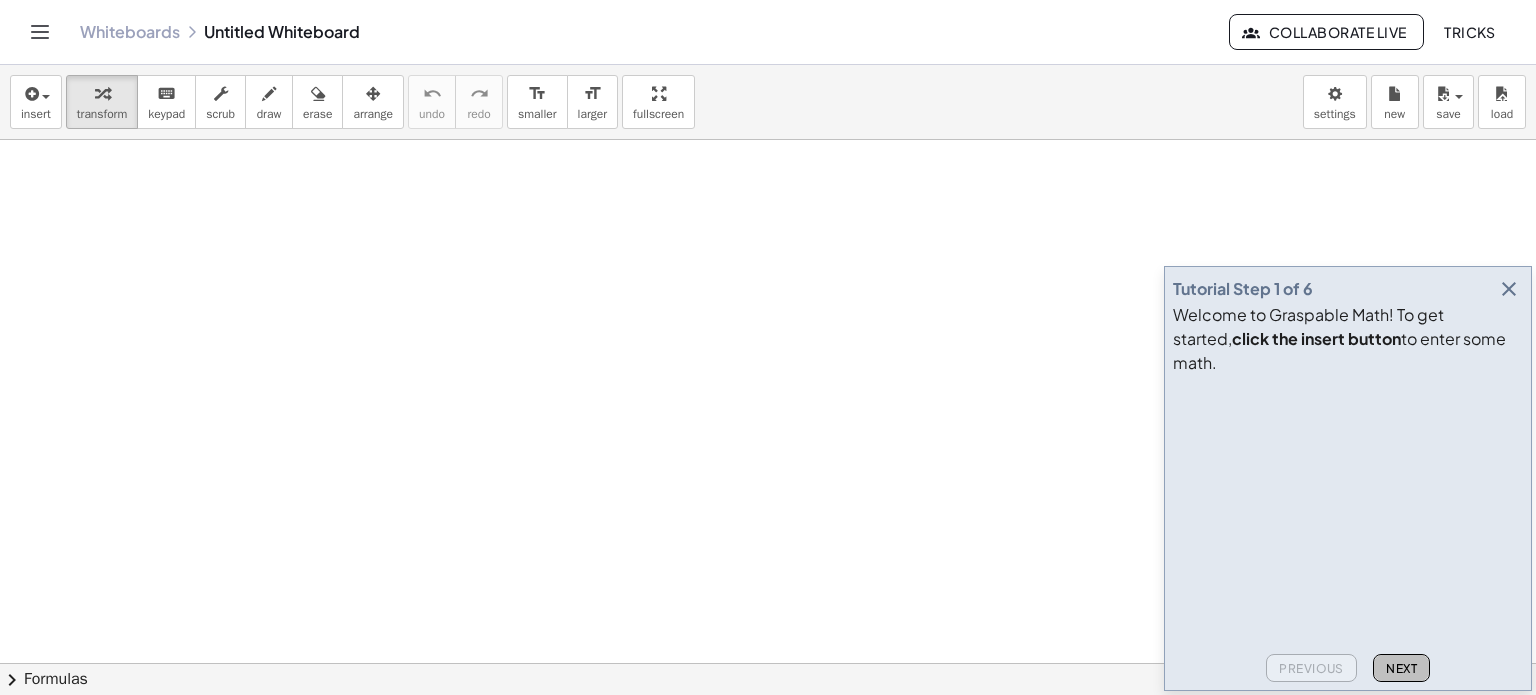 click on "Next" 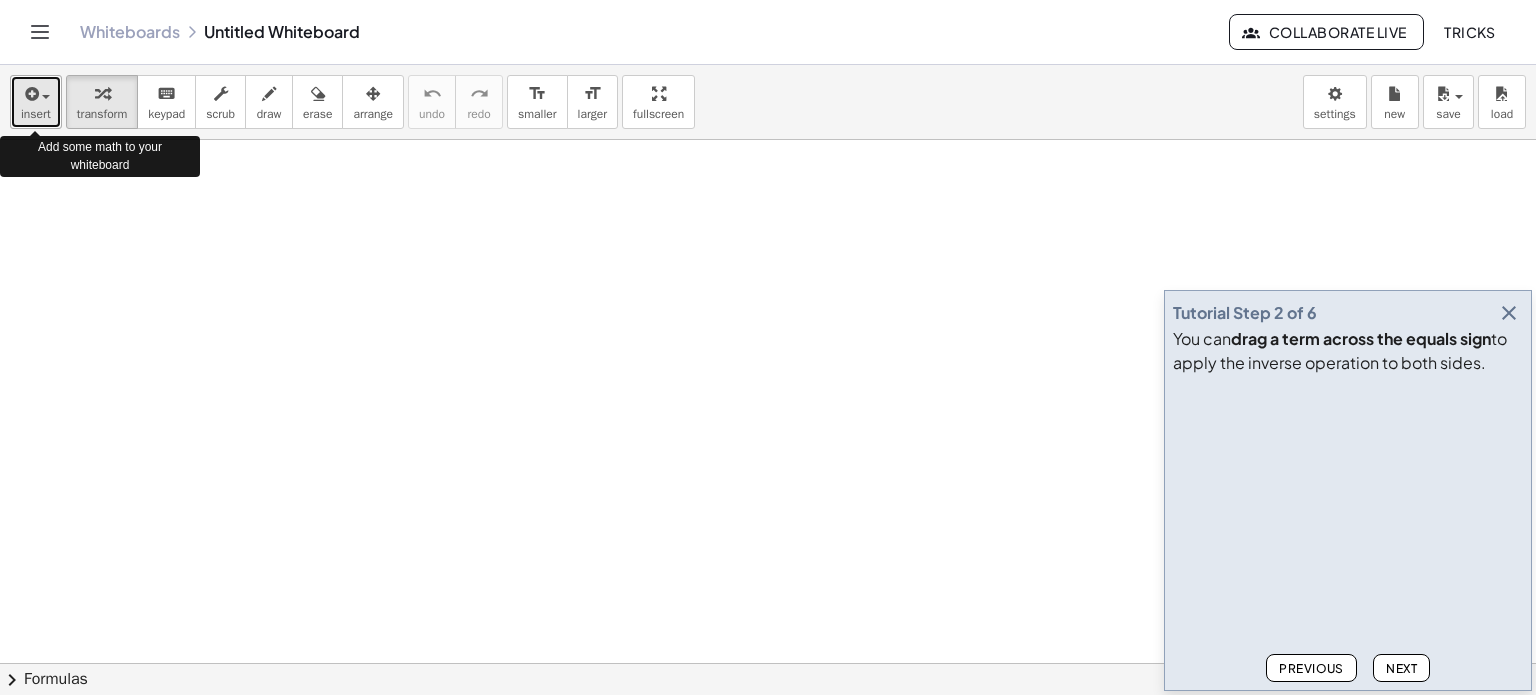 click at bounding box center [30, 94] 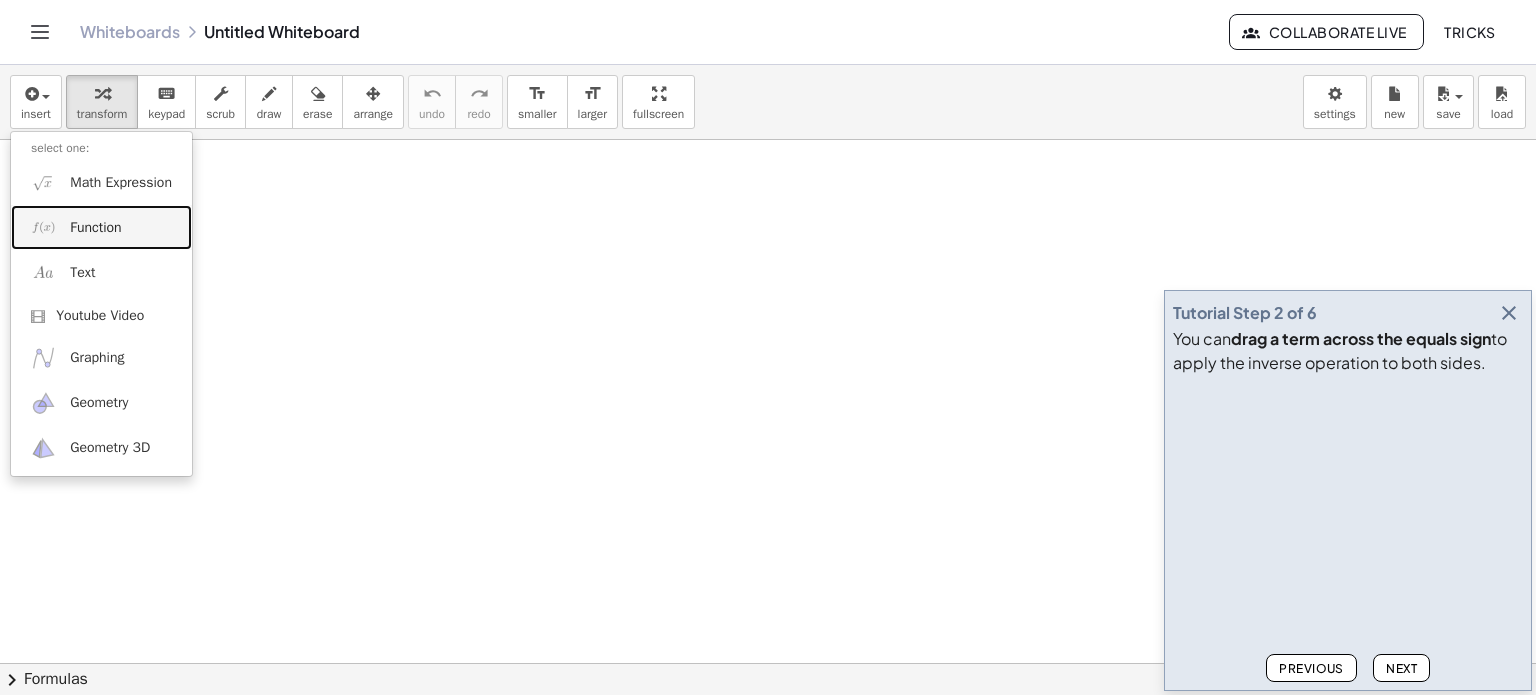 click on "Function" at bounding box center [95, 228] 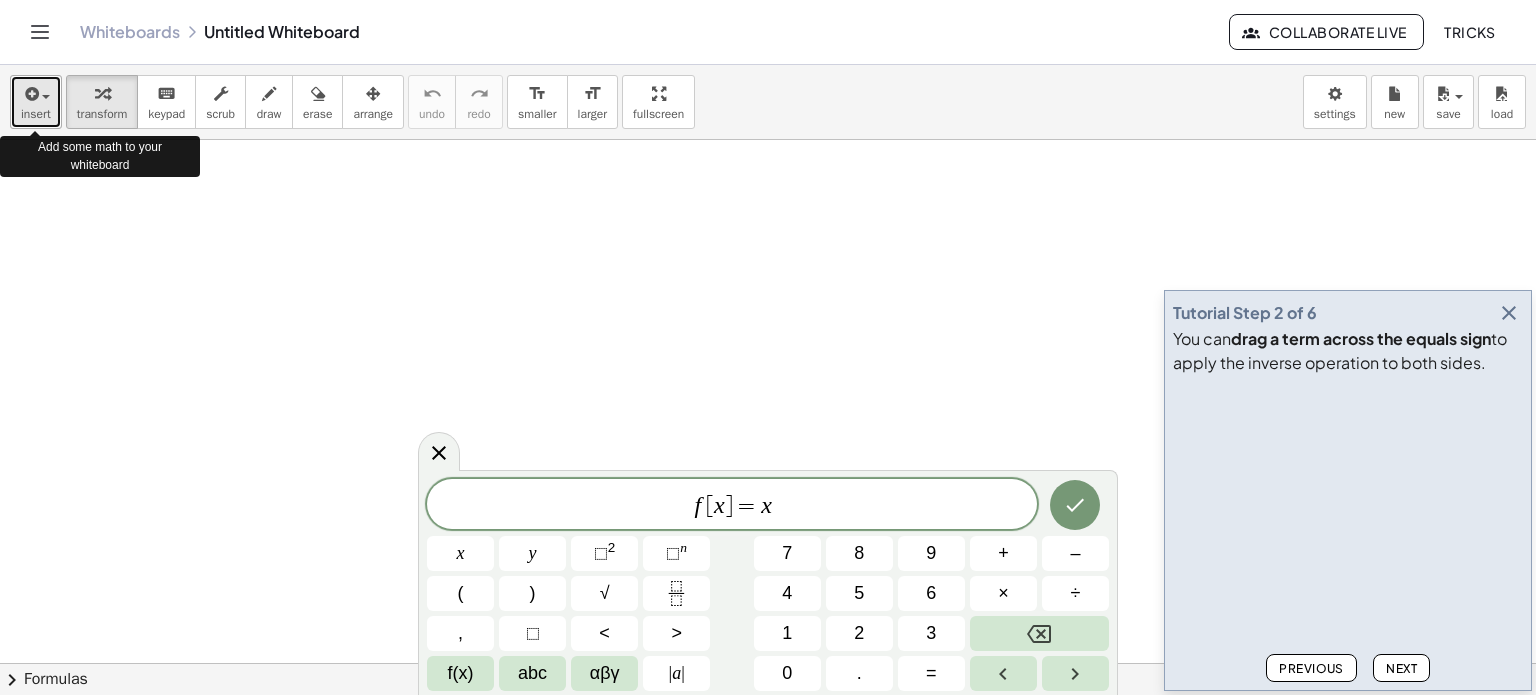 click on "insert" at bounding box center [36, 114] 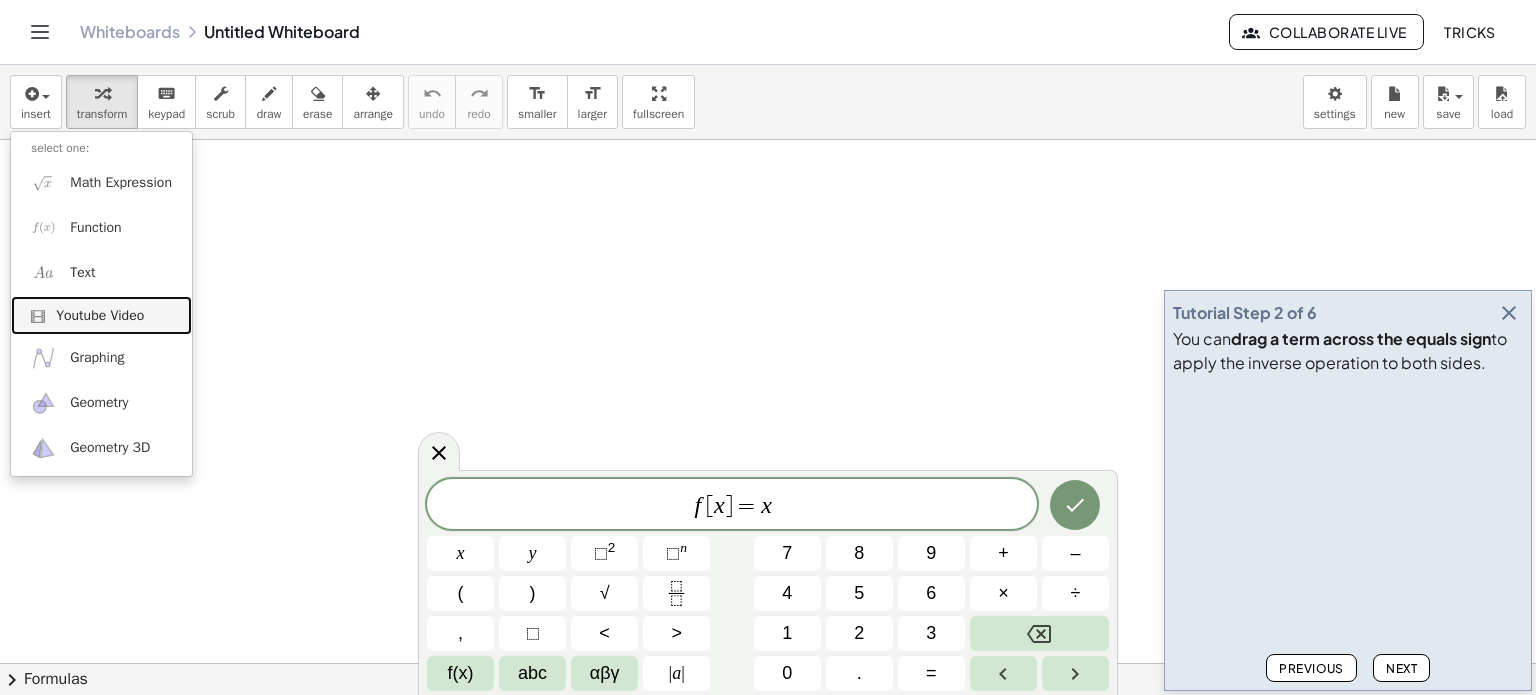 click on "Youtube Video" at bounding box center [100, 316] 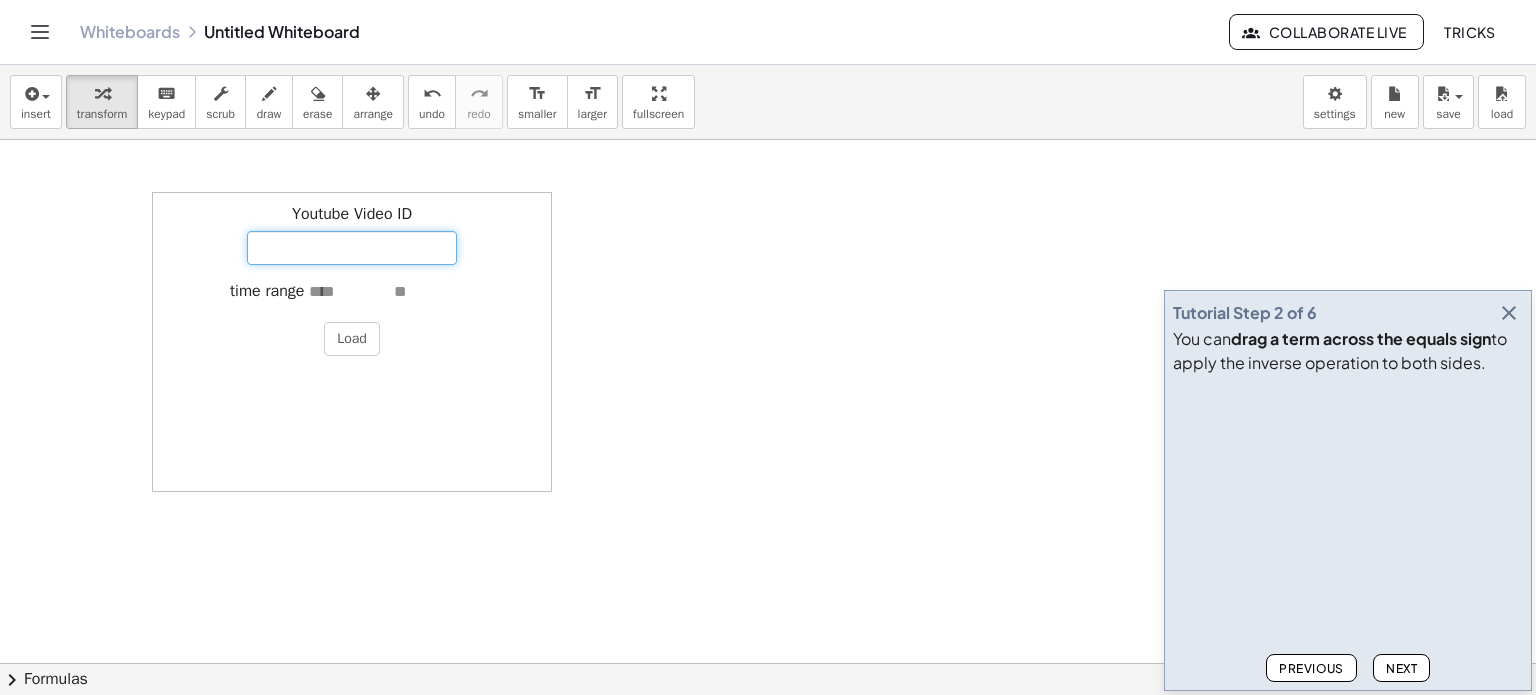 drag, startPoint x: 332, startPoint y: 248, endPoint x: 419, endPoint y: 259, distance: 87.69264 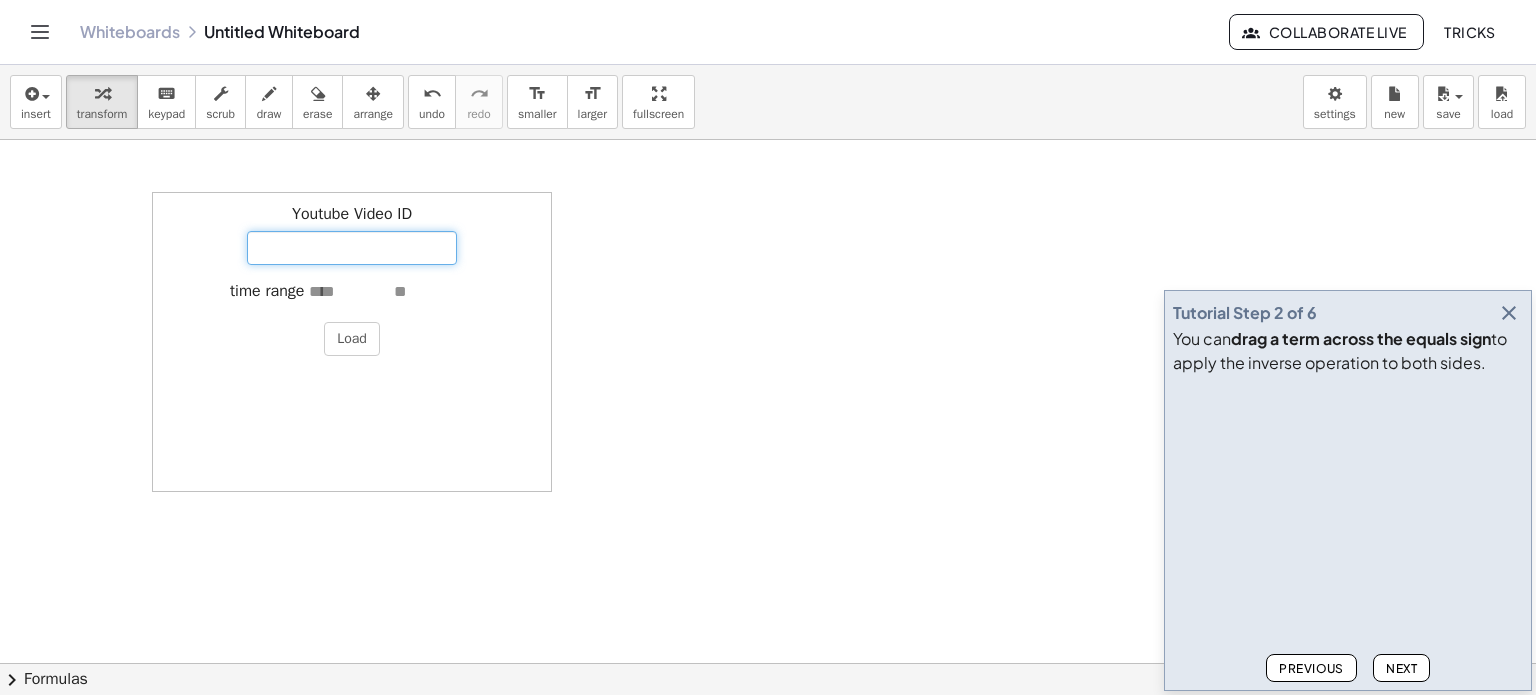 click at bounding box center [768, 729] 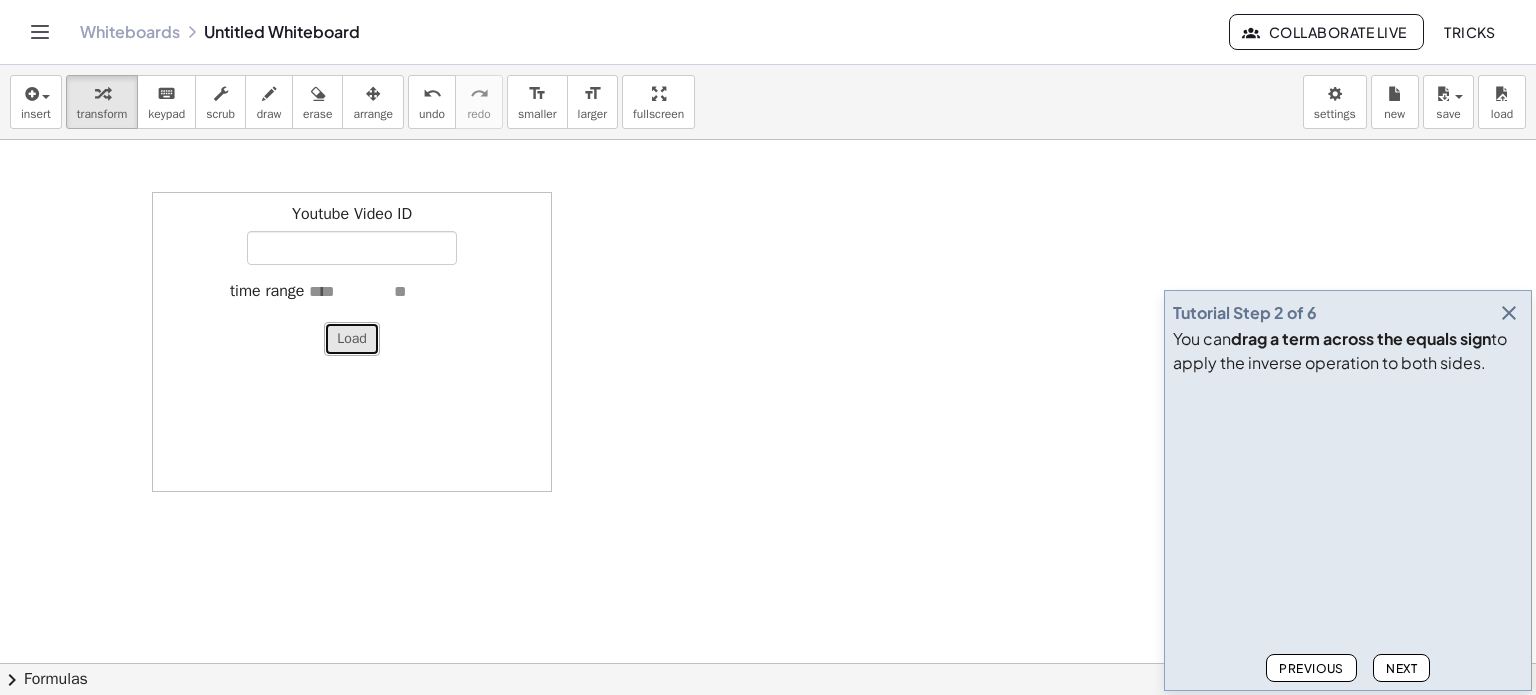 click on "Load" at bounding box center [352, 339] 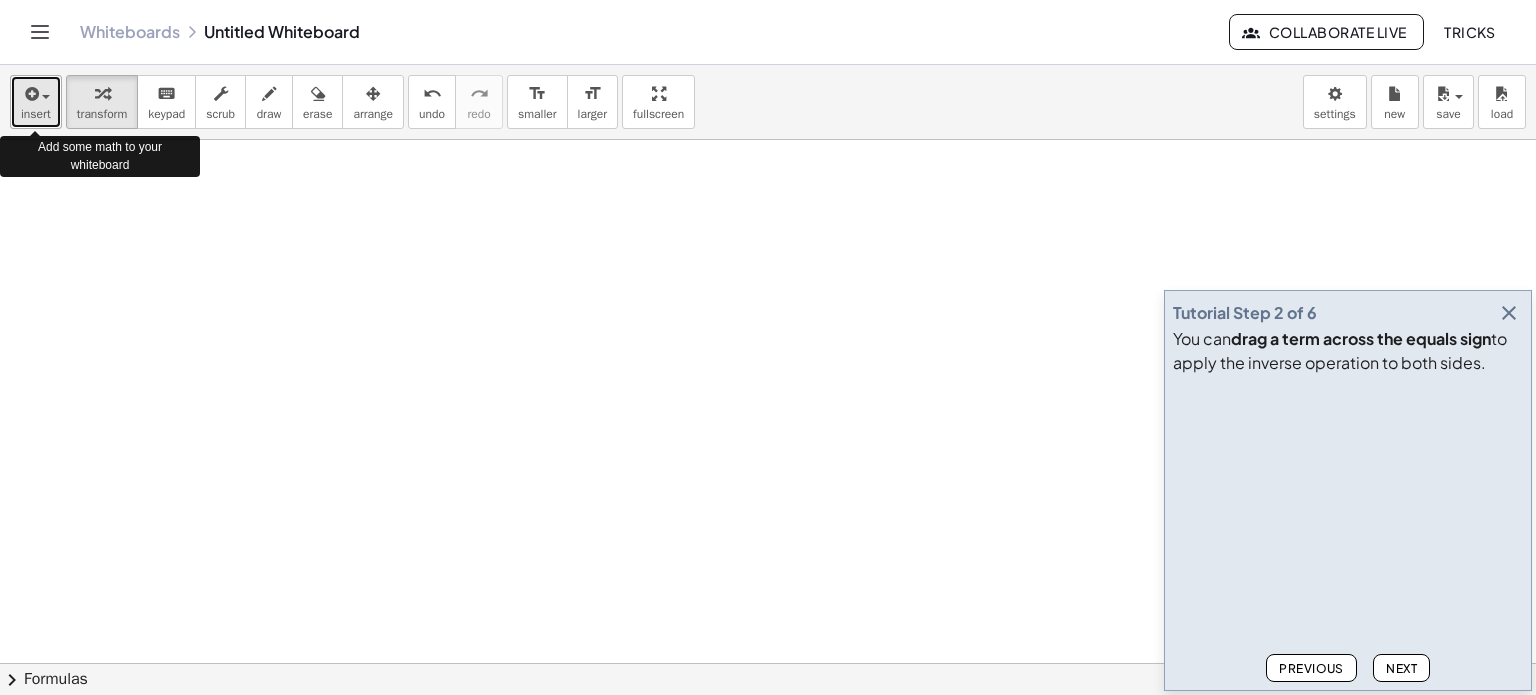 click on "insert" at bounding box center [36, 114] 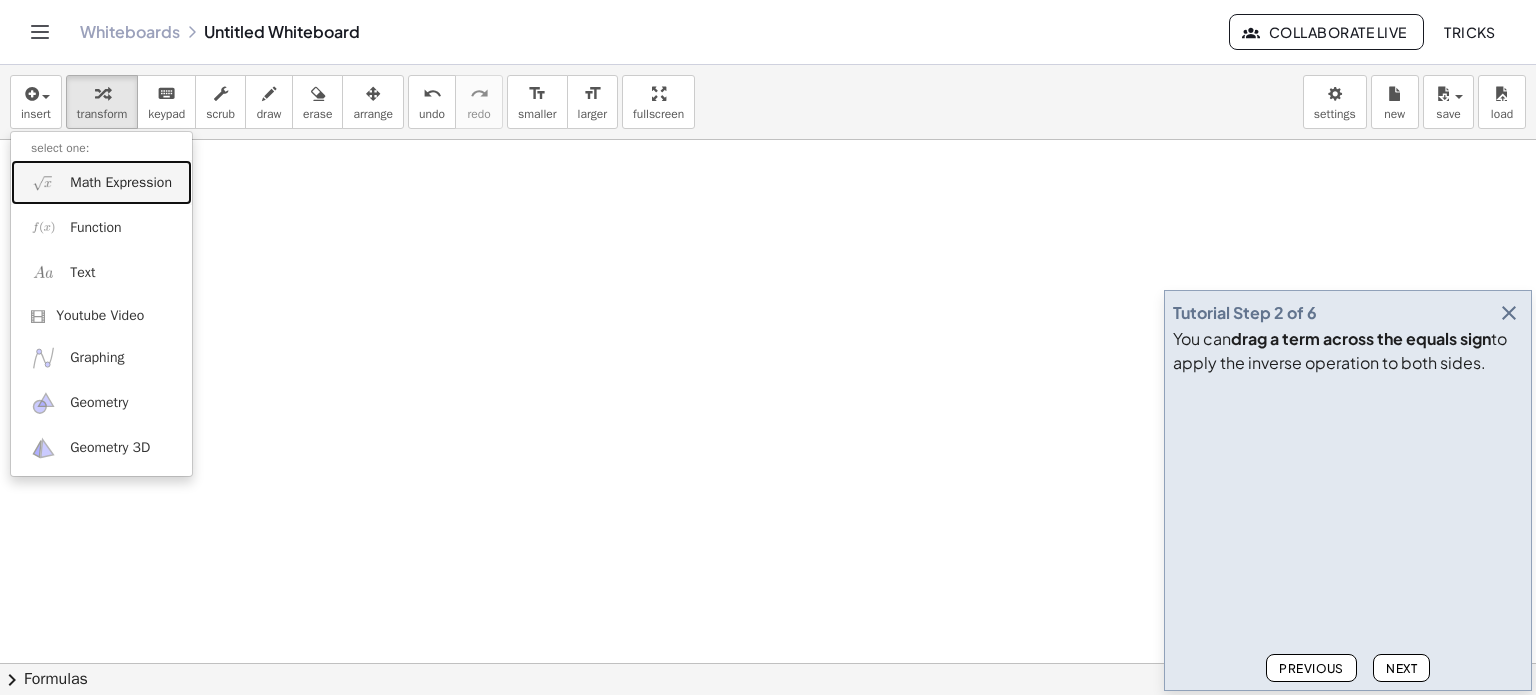 click on "Math Expression" at bounding box center (121, 183) 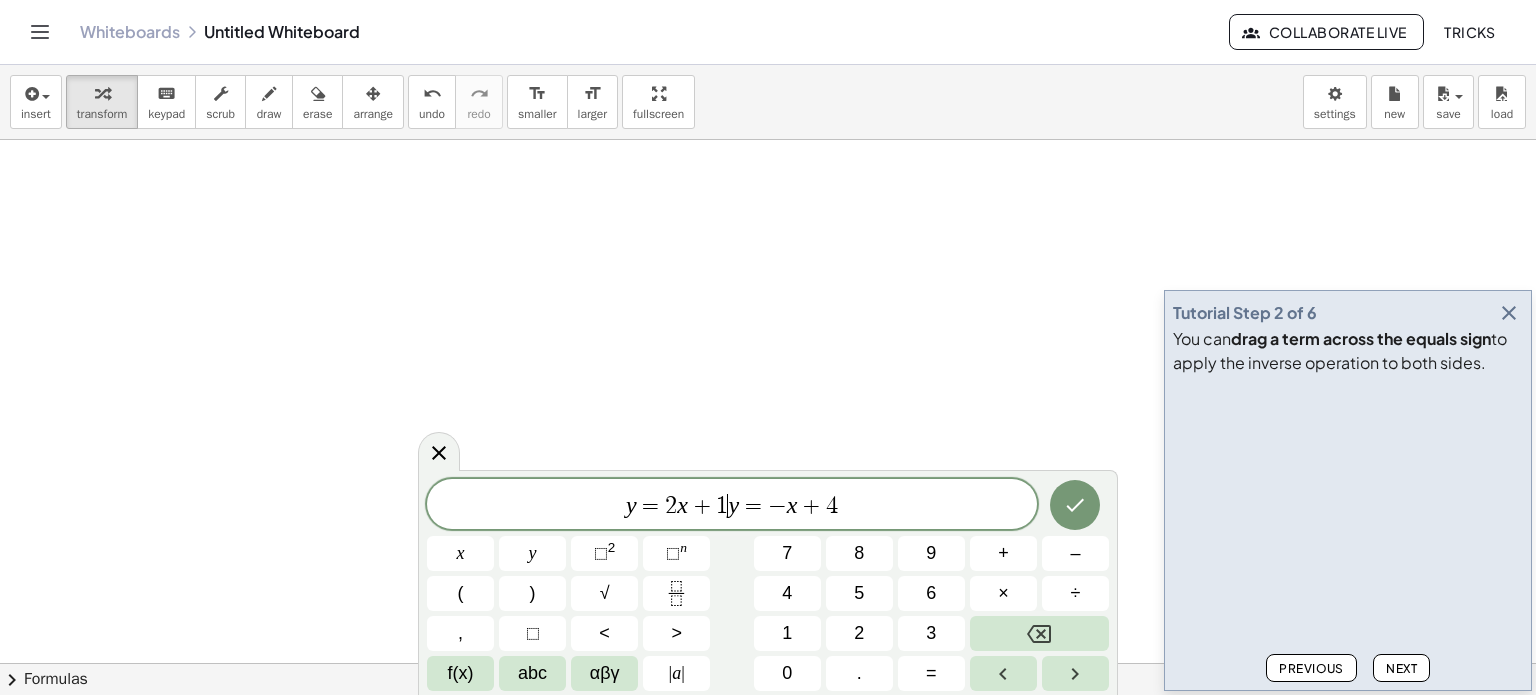 click on "1" at bounding box center [722, 506] 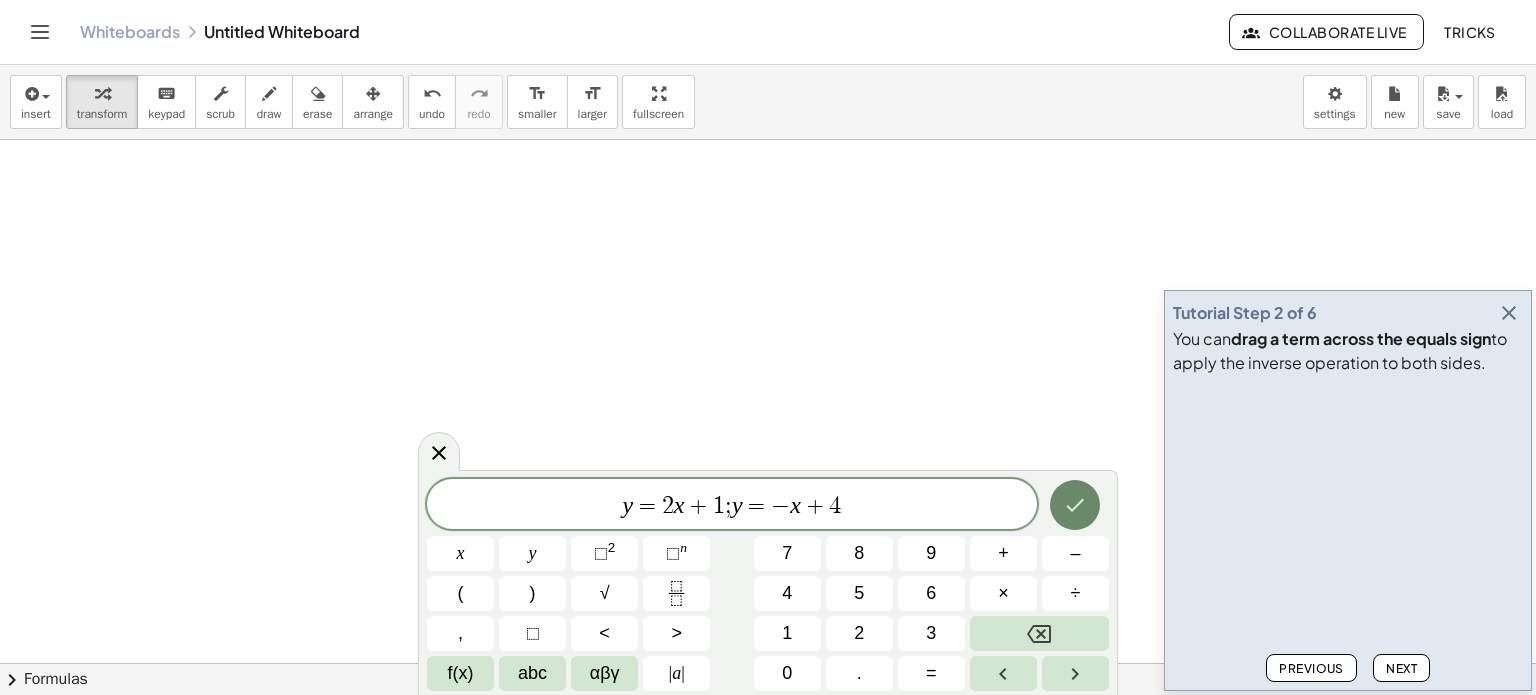 click 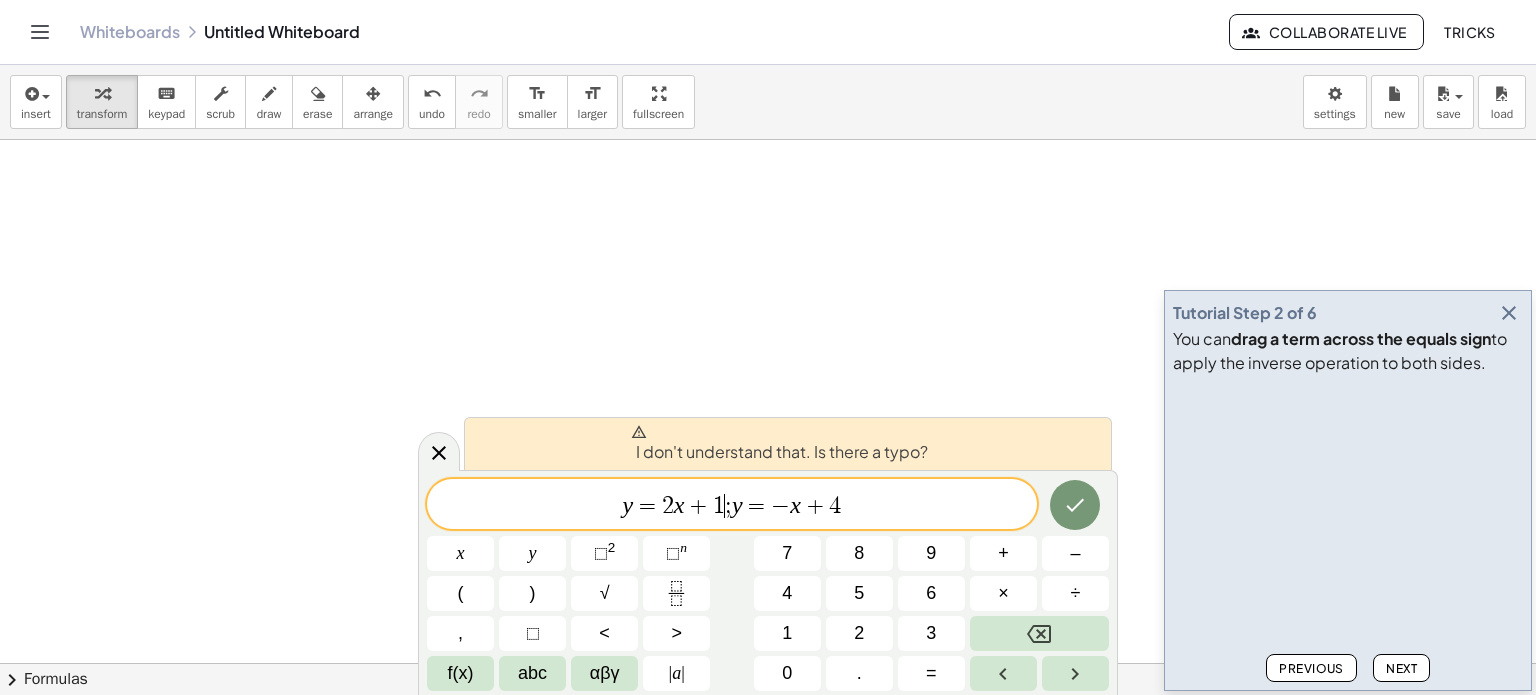 click on "y = 2 x + 1 ; y = − x + 4" at bounding box center [732, 506] 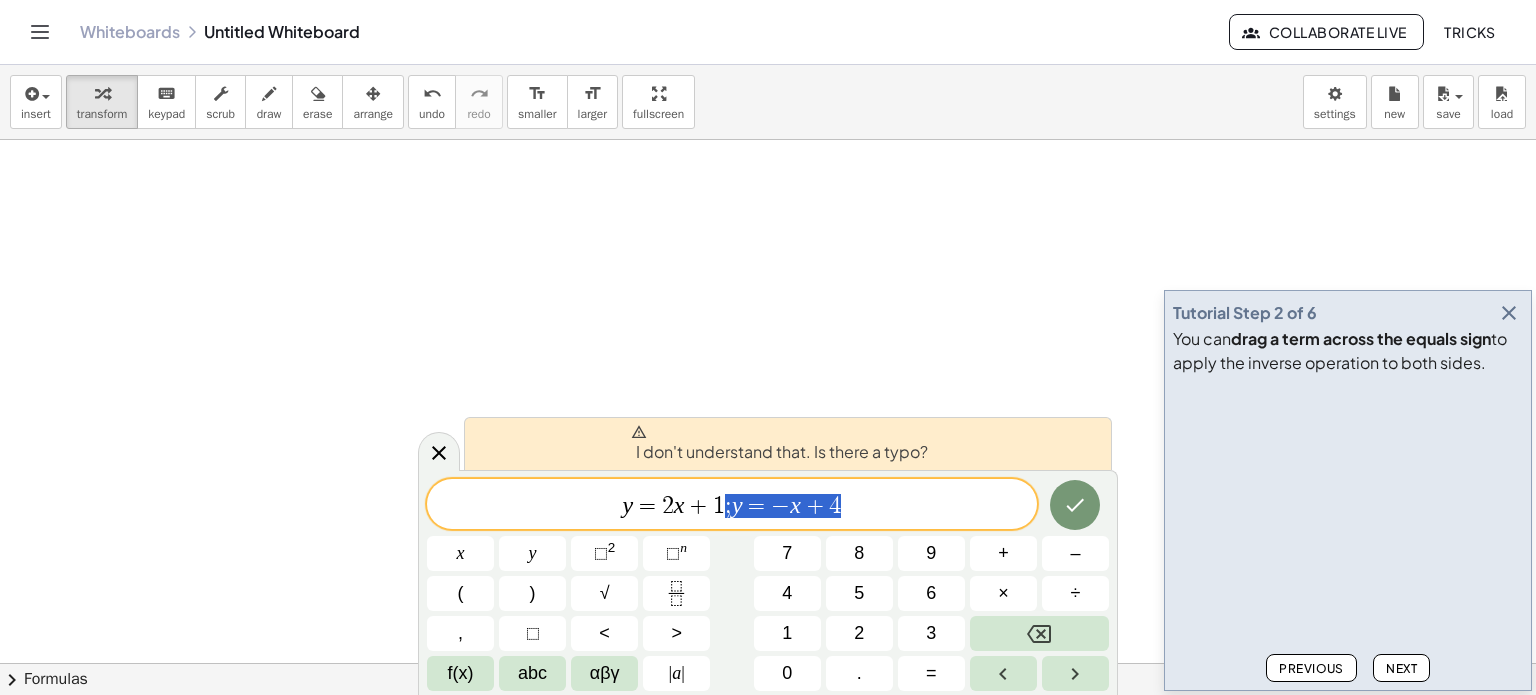 drag, startPoint x: 724, startPoint y: 506, endPoint x: 882, endPoint y: 533, distance: 160.29036 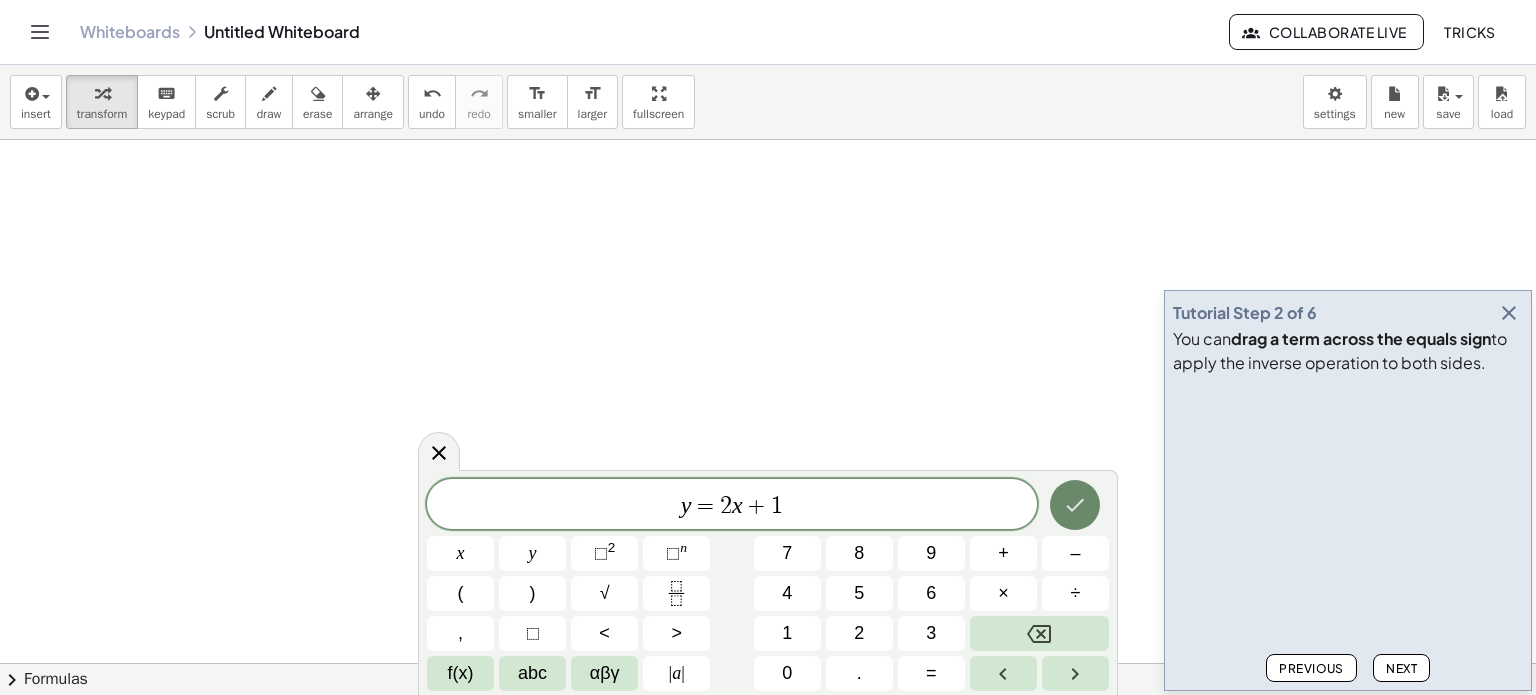 click 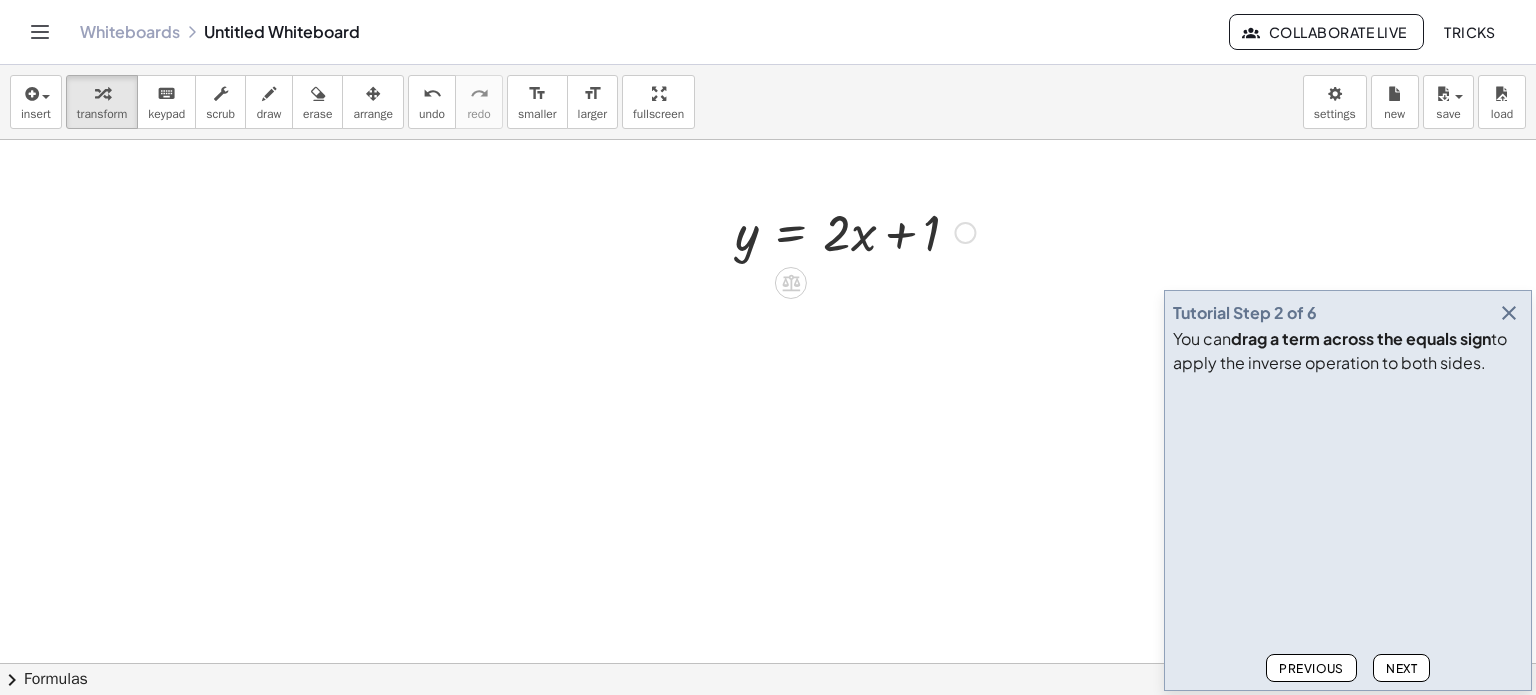 click at bounding box center [855, 231] 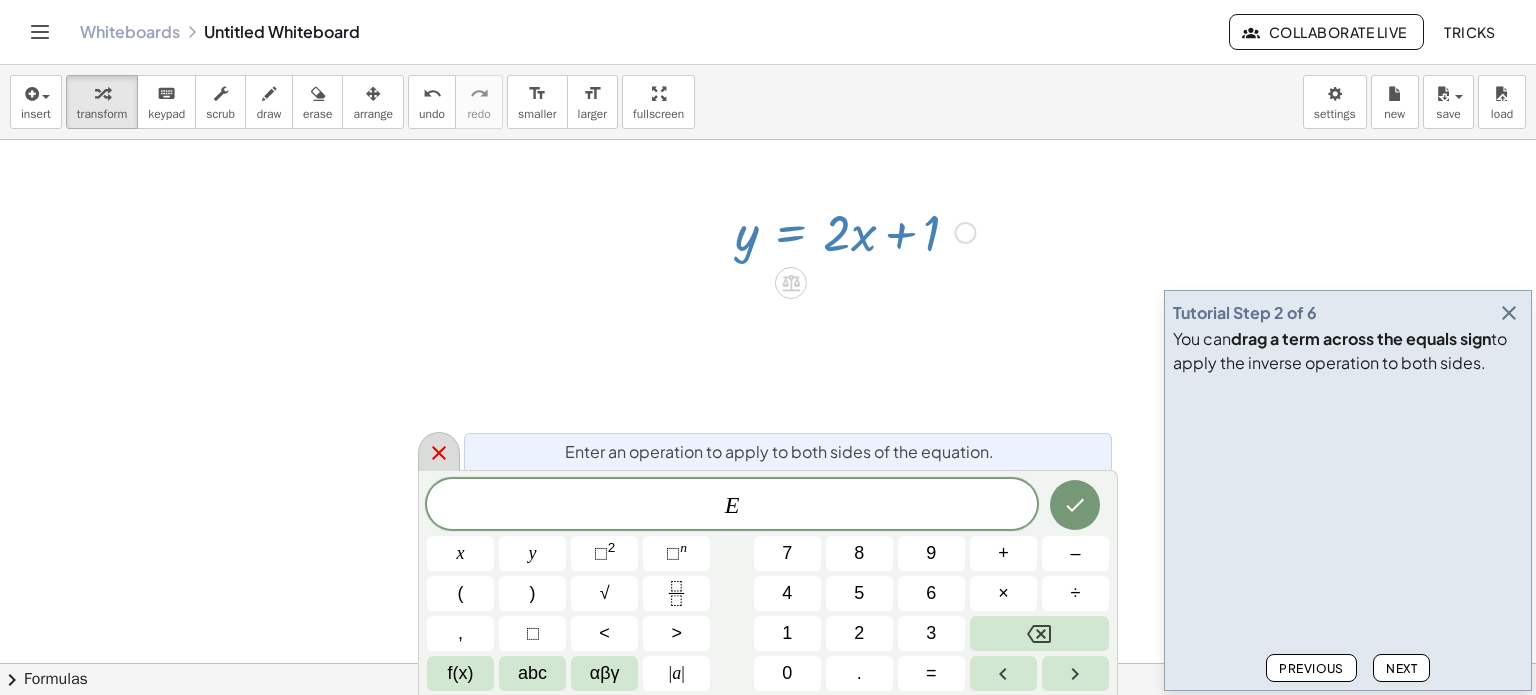 click 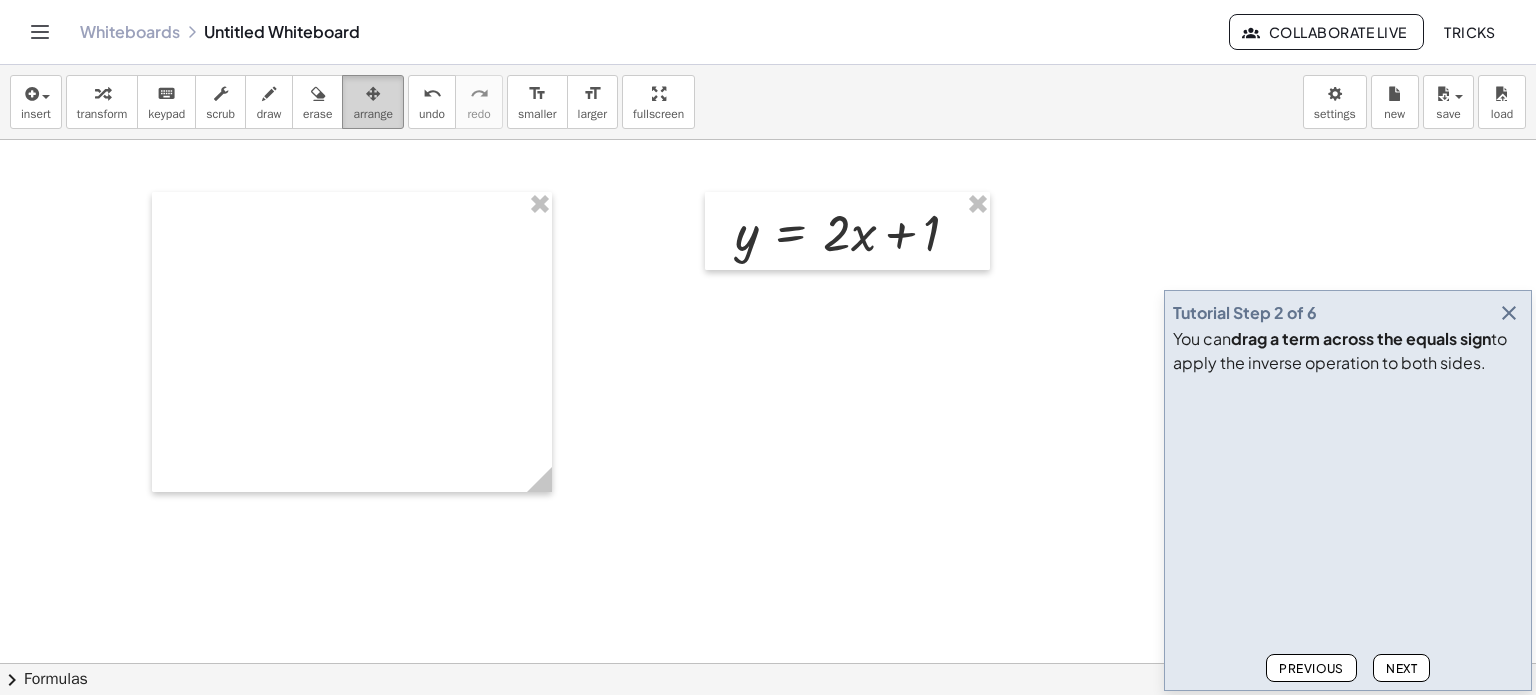click on "arrange" at bounding box center (373, 114) 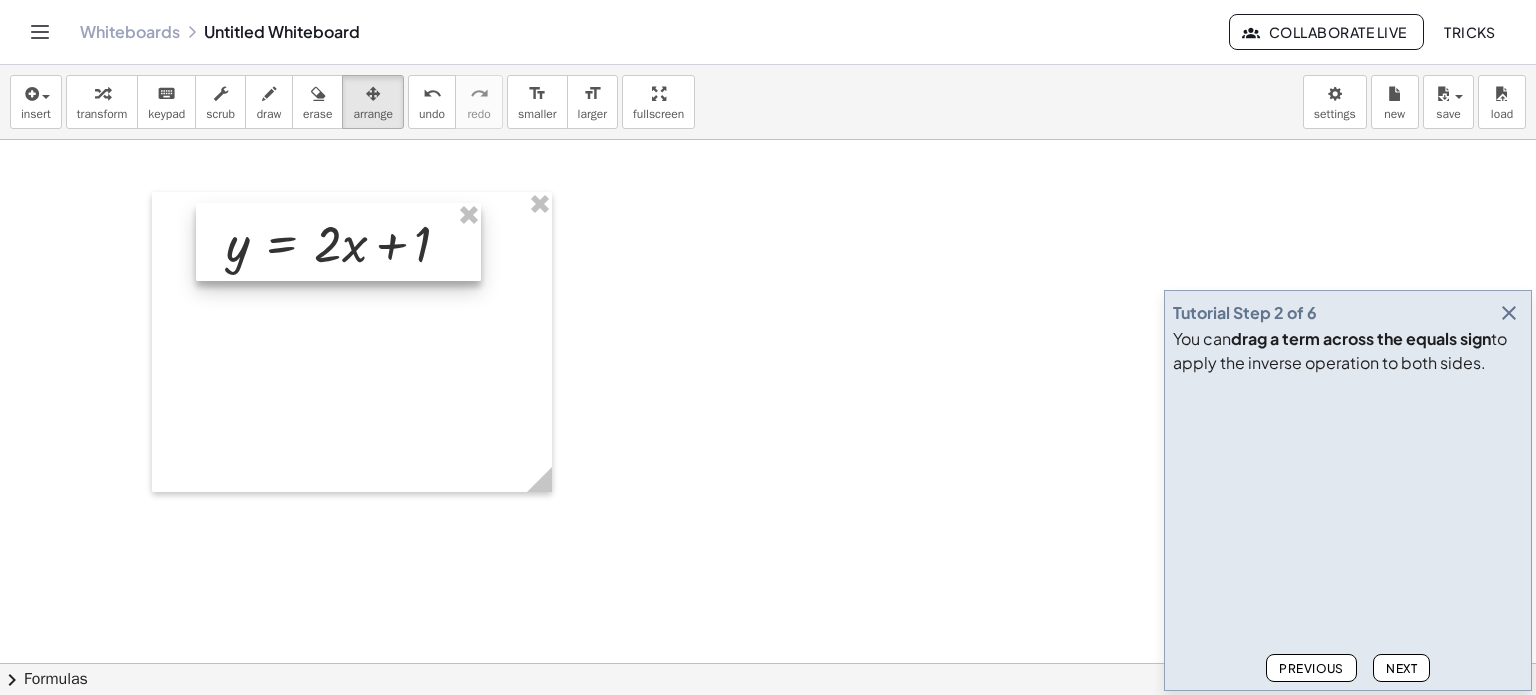 drag, startPoint x: 839, startPoint y: 240, endPoint x: 328, endPoint y: 251, distance: 511.11838 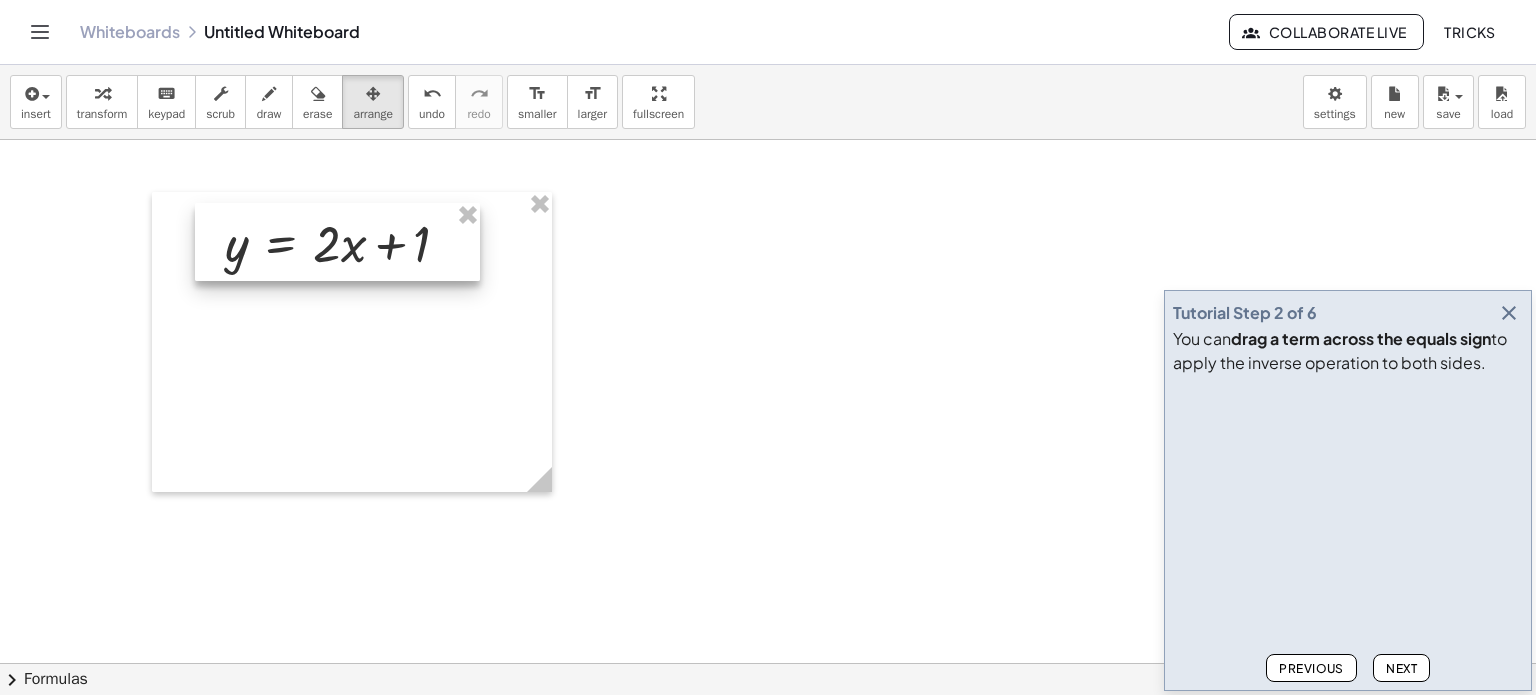 click at bounding box center [337, 242] 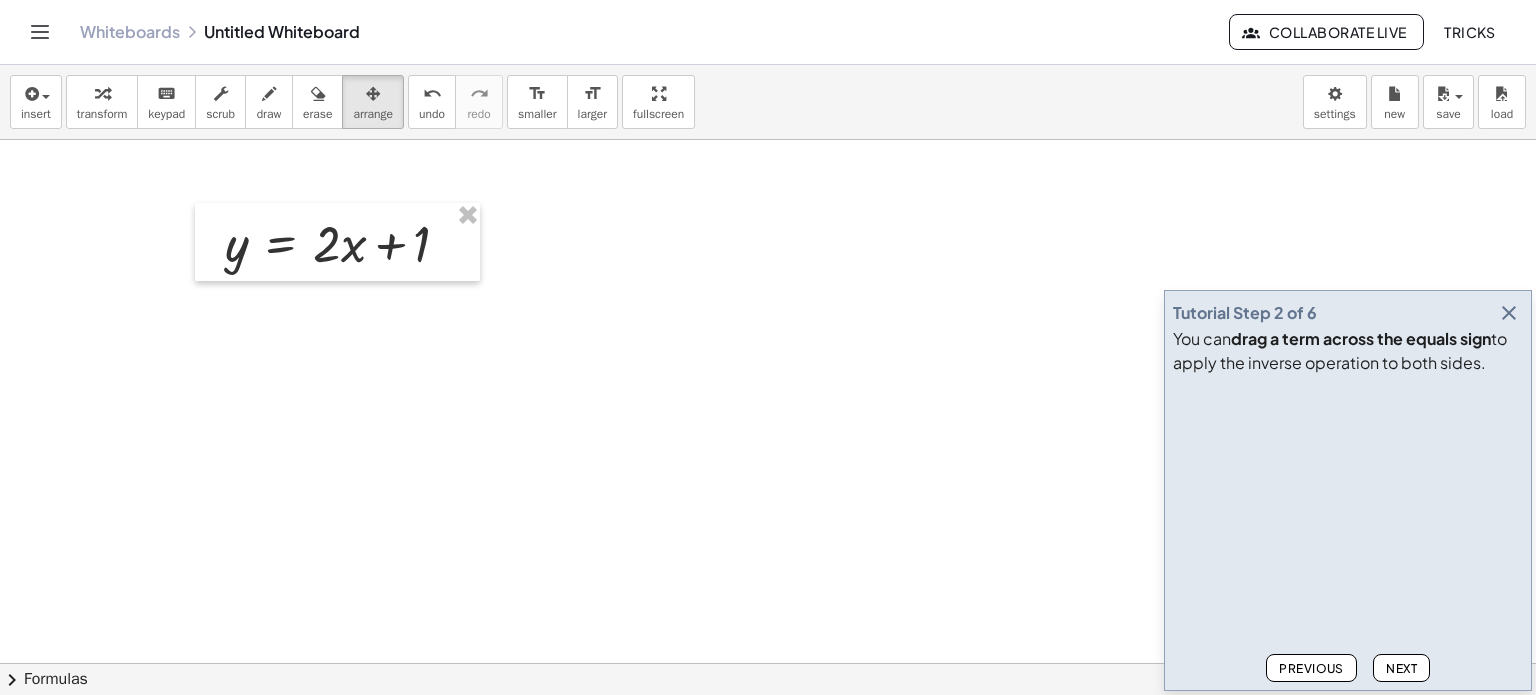 click at bounding box center [768, 729] 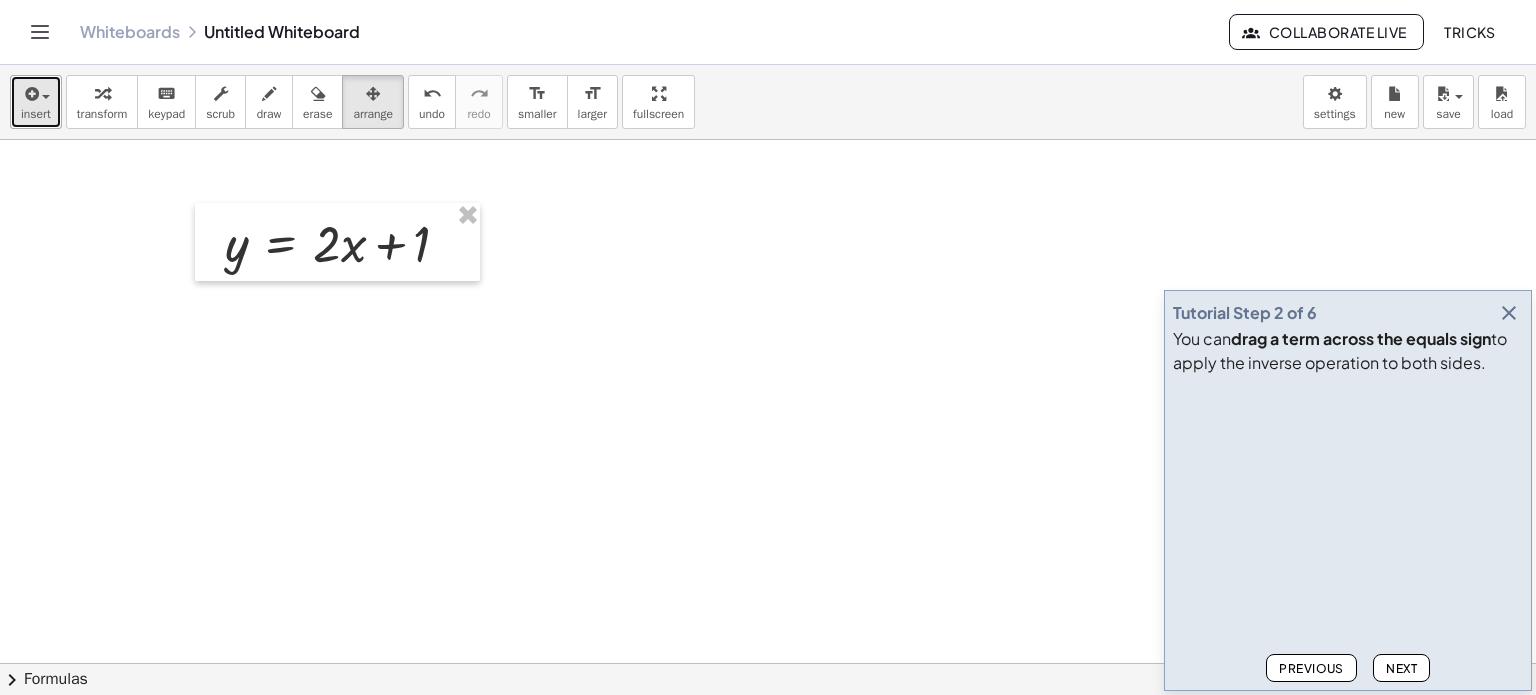 click on "insert" at bounding box center [36, 114] 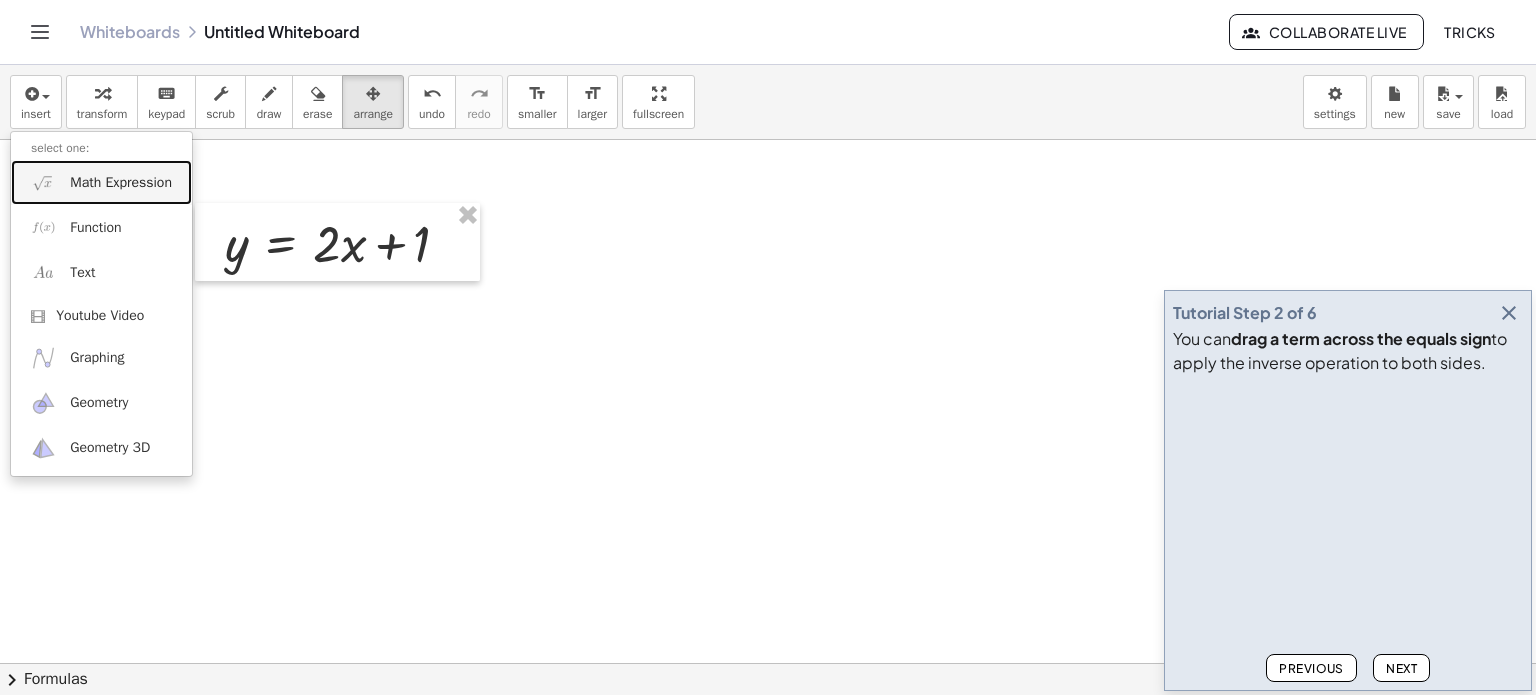 click on "Math Expression" at bounding box center [121, 183] 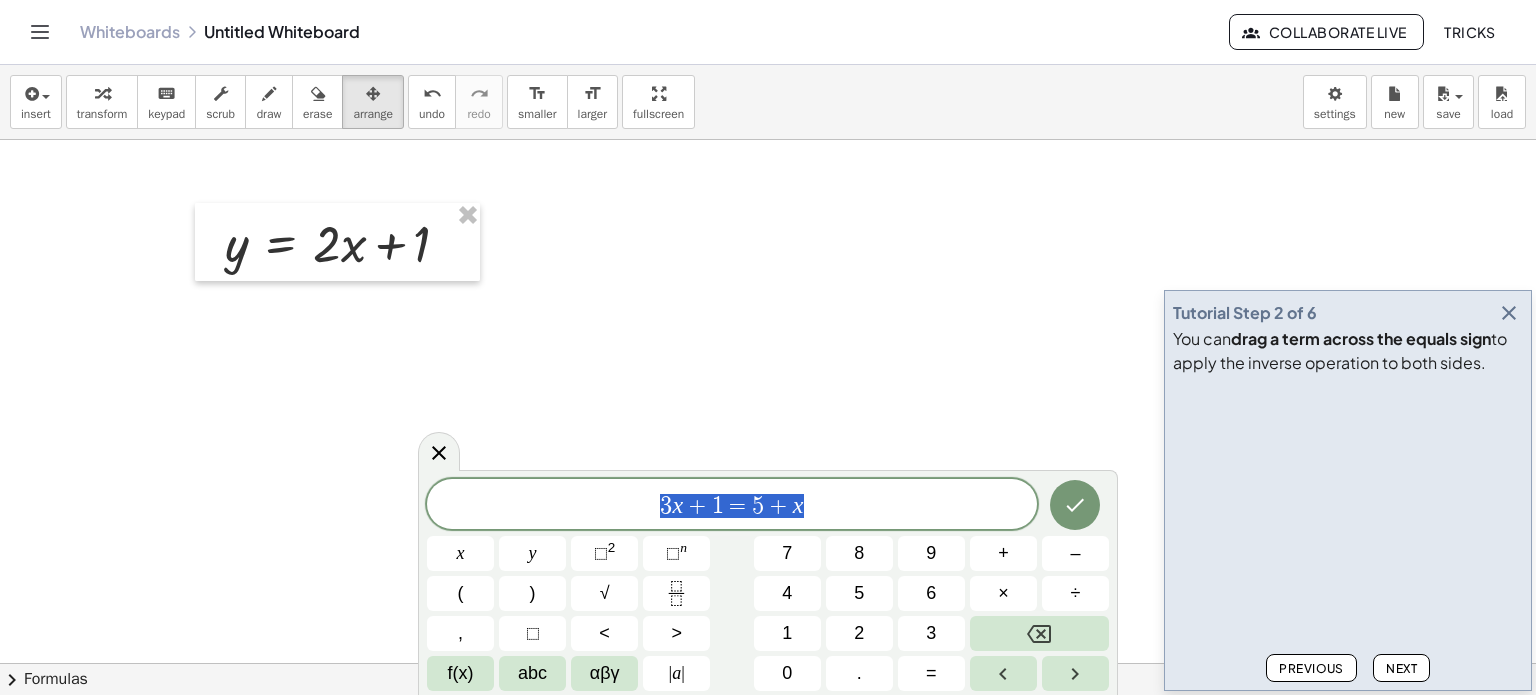 drag, startPoint x: 812, startPoint y: 503, endPoint x: 561, endPoint y: 489, distance: 251.39014 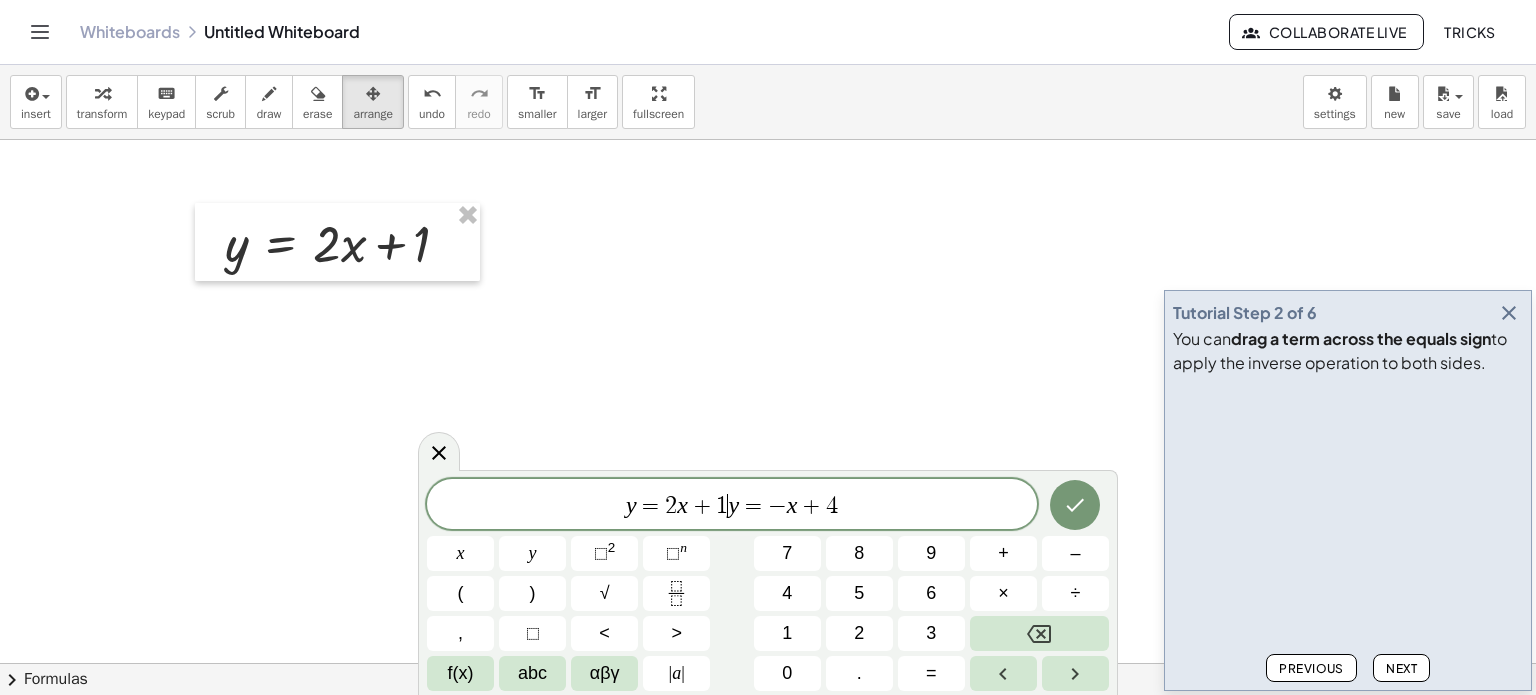 click on "y" at bounding box center (733, 505) 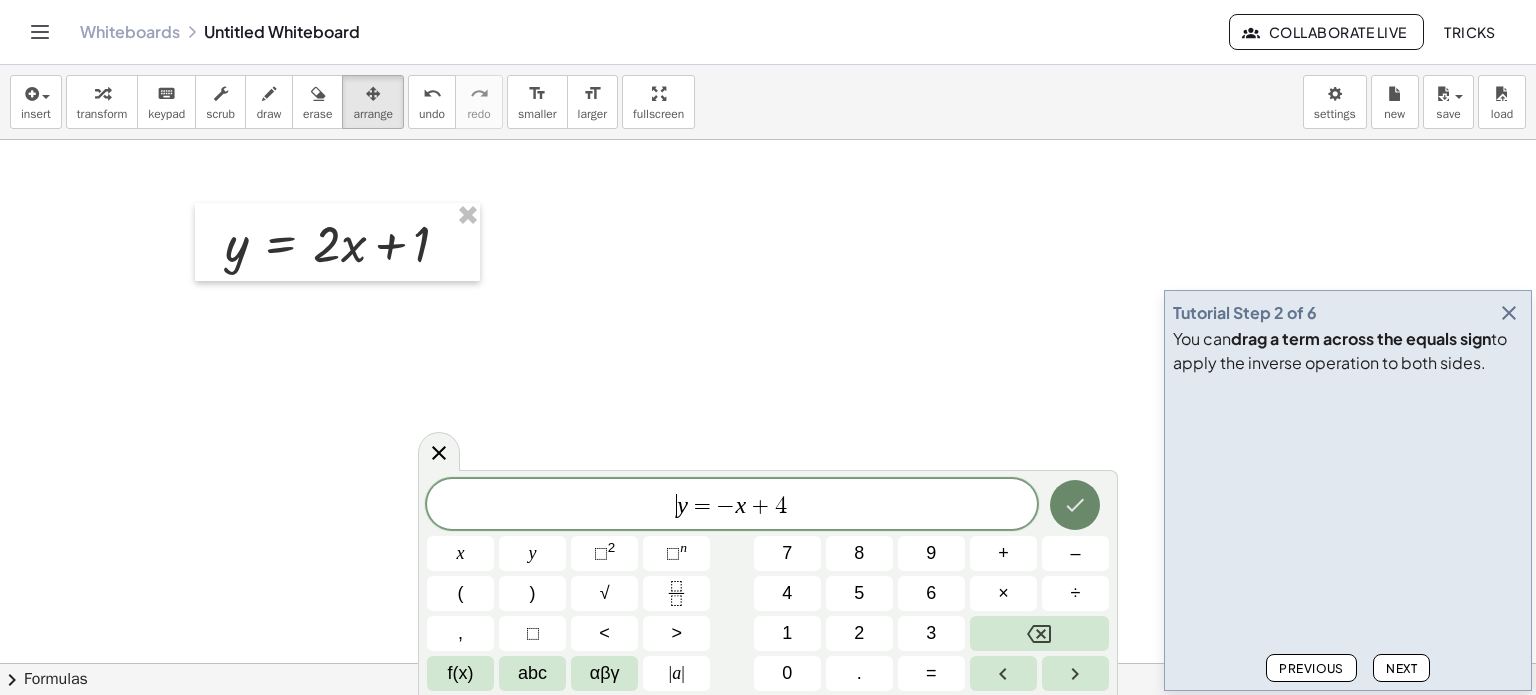 click at bounding box center (1075, 505) 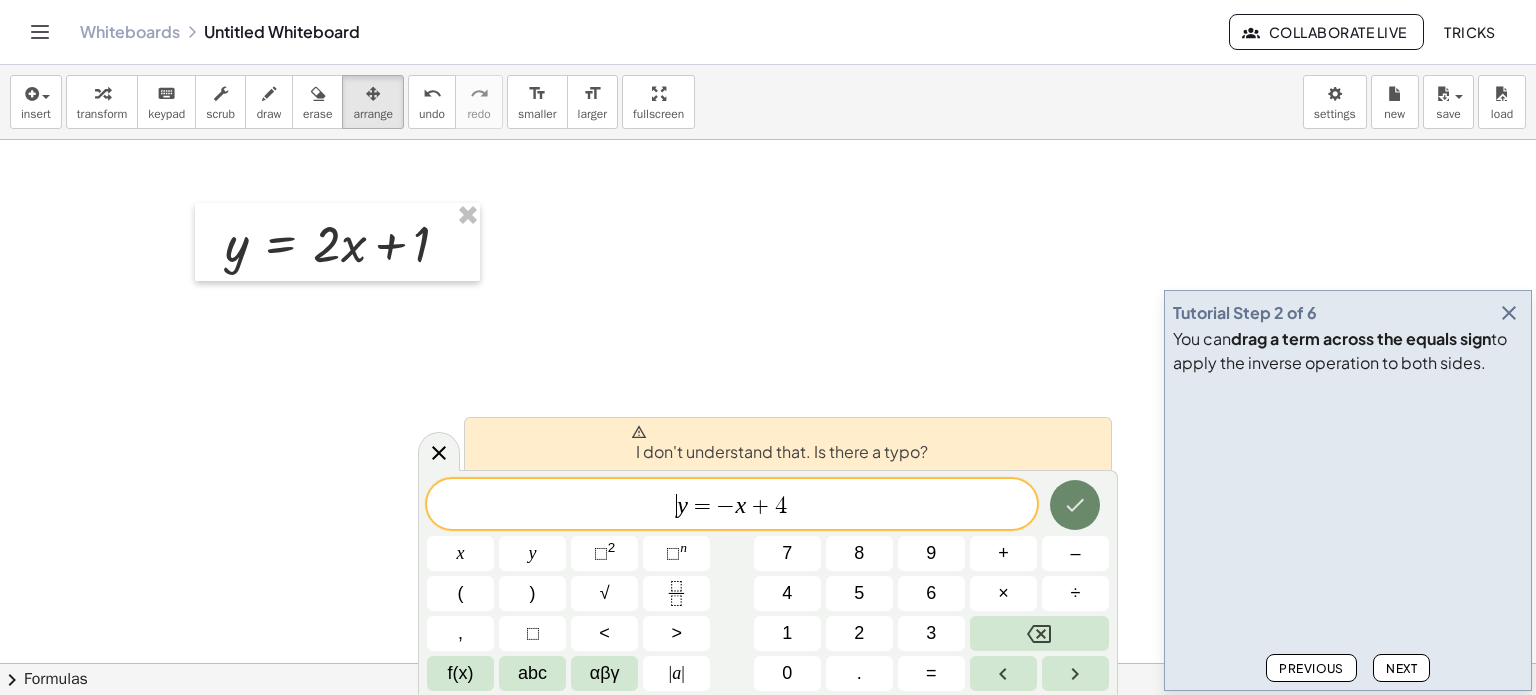click at bounding box center [1075, 505] 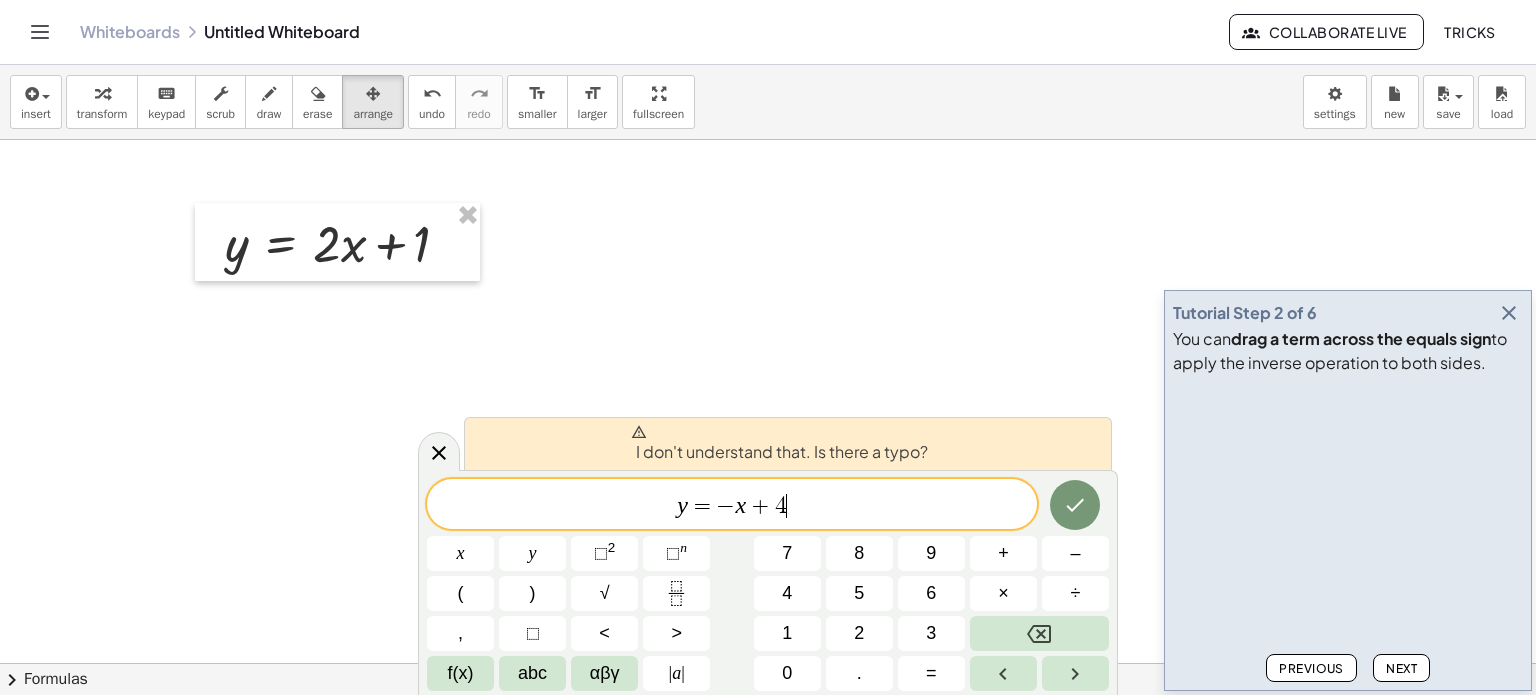 click on "y = − x + 4" at bounding box center [732, 506] 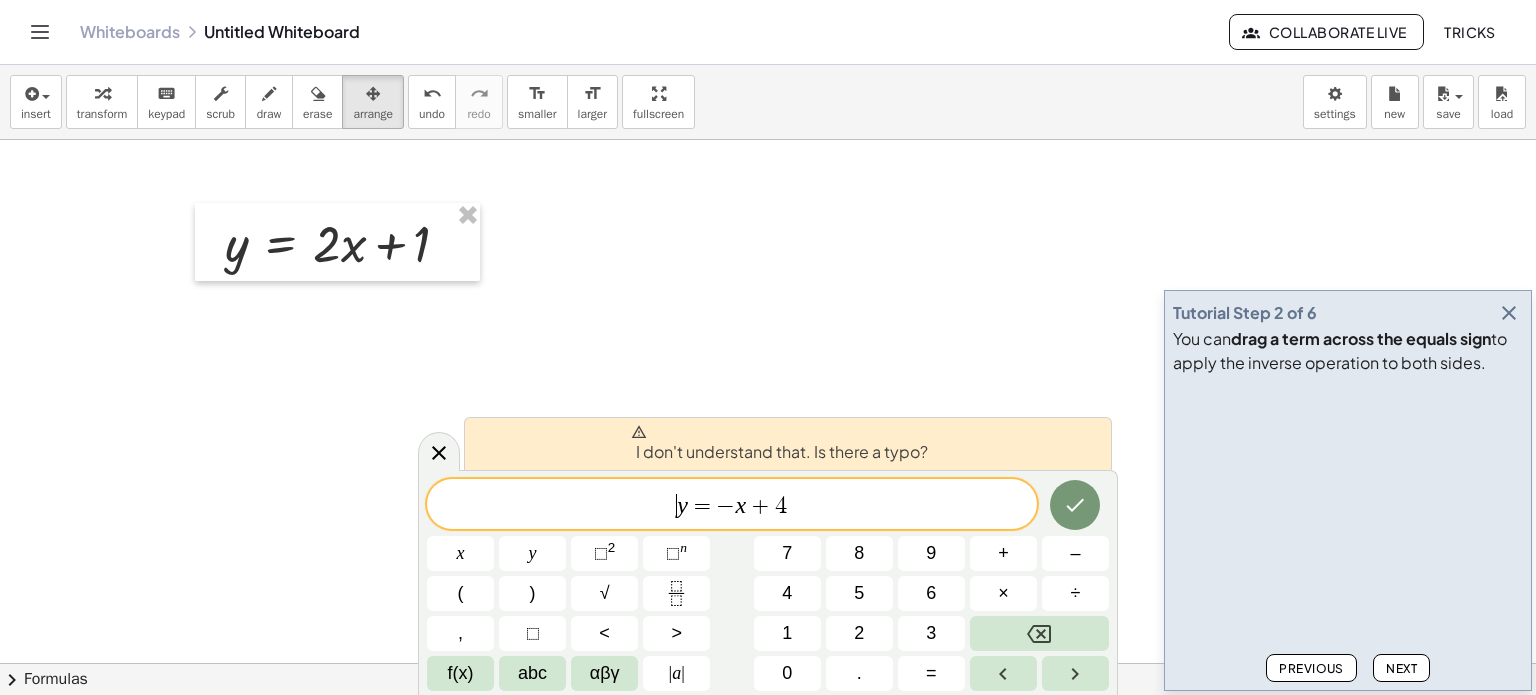 click on "y" at bounding box center [682, 505] 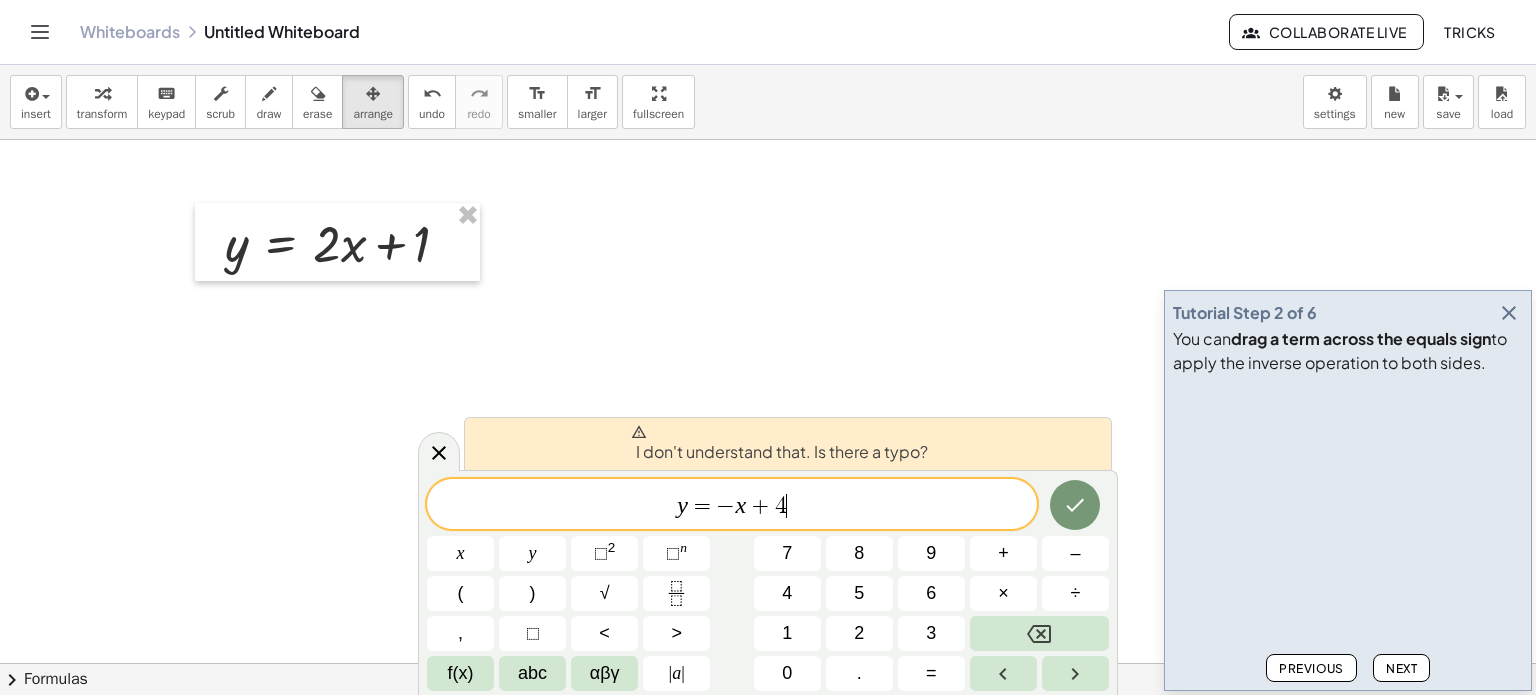 click on "y = − x + 4" at bounding box center [732, 506] 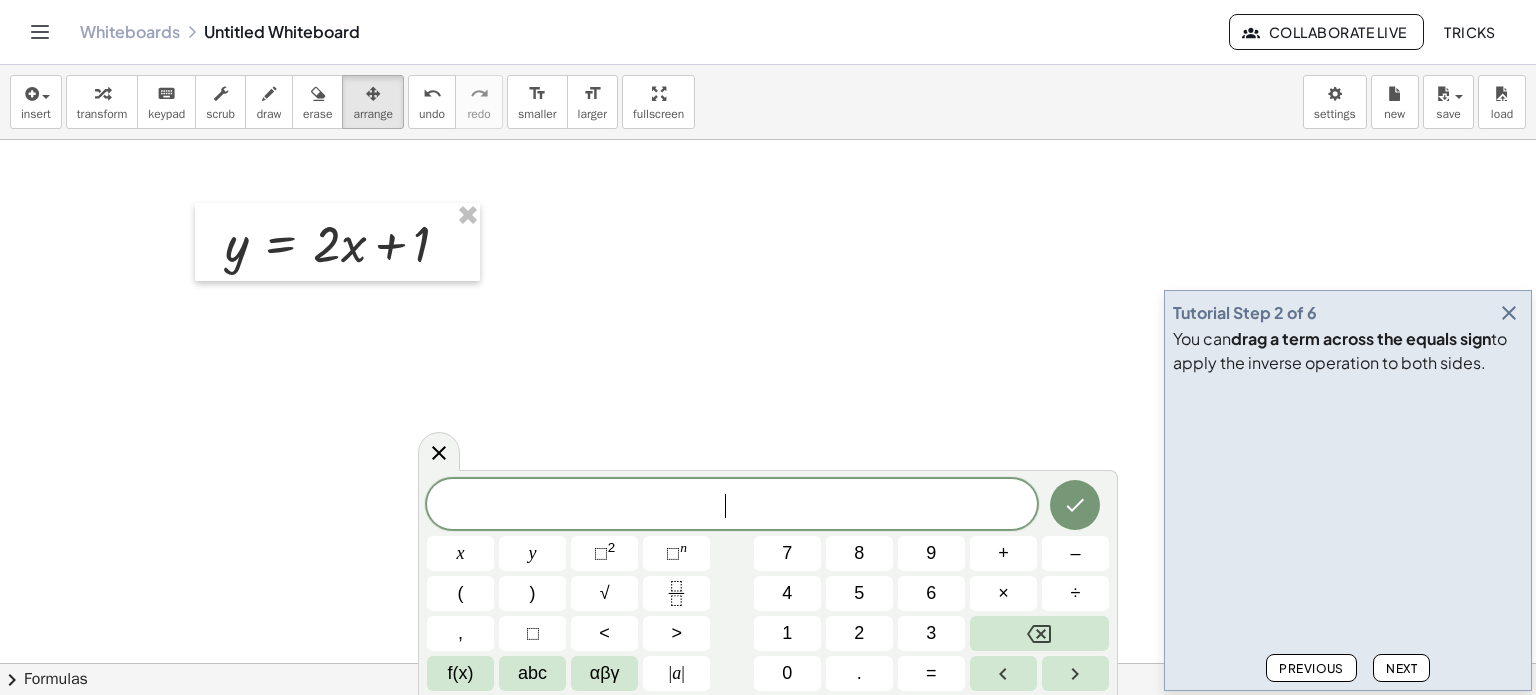 click at bounding box center [768, 729] 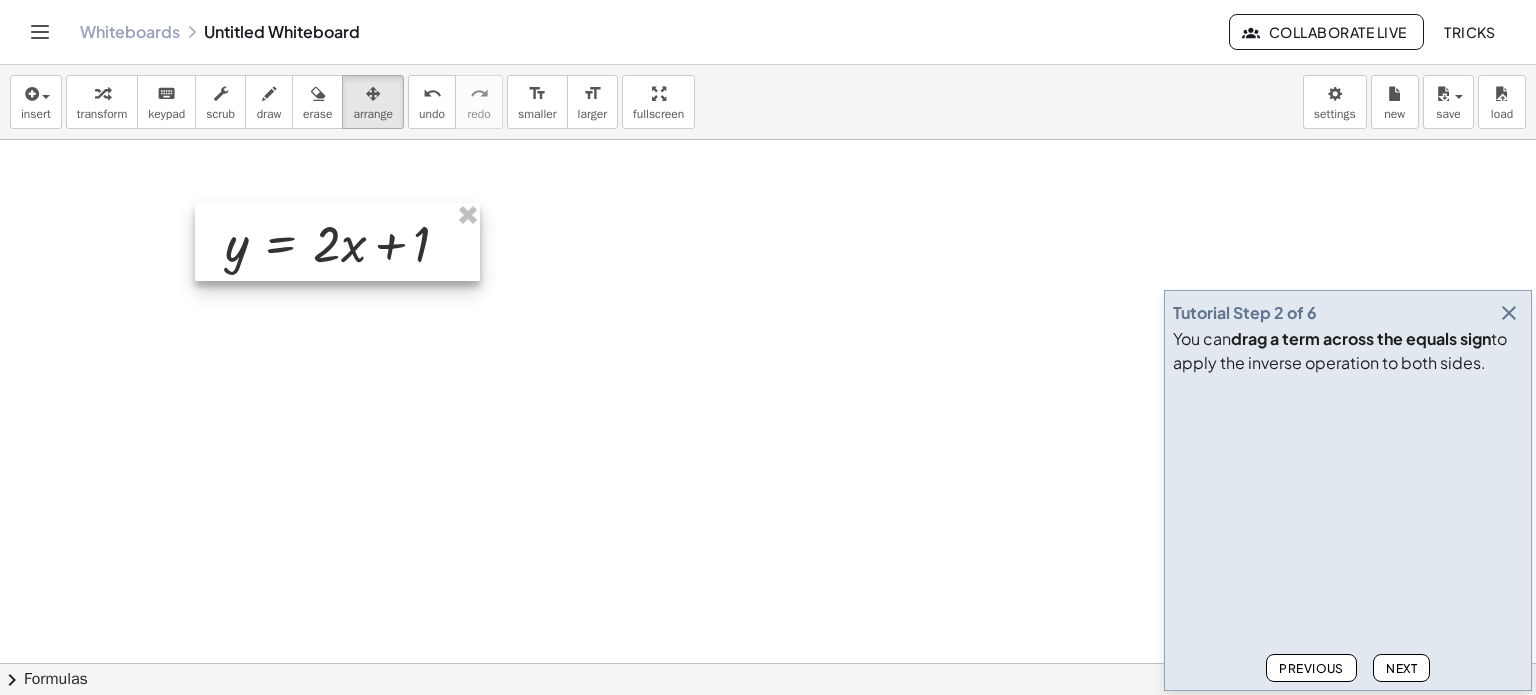 click at bounding box center [337, 242] 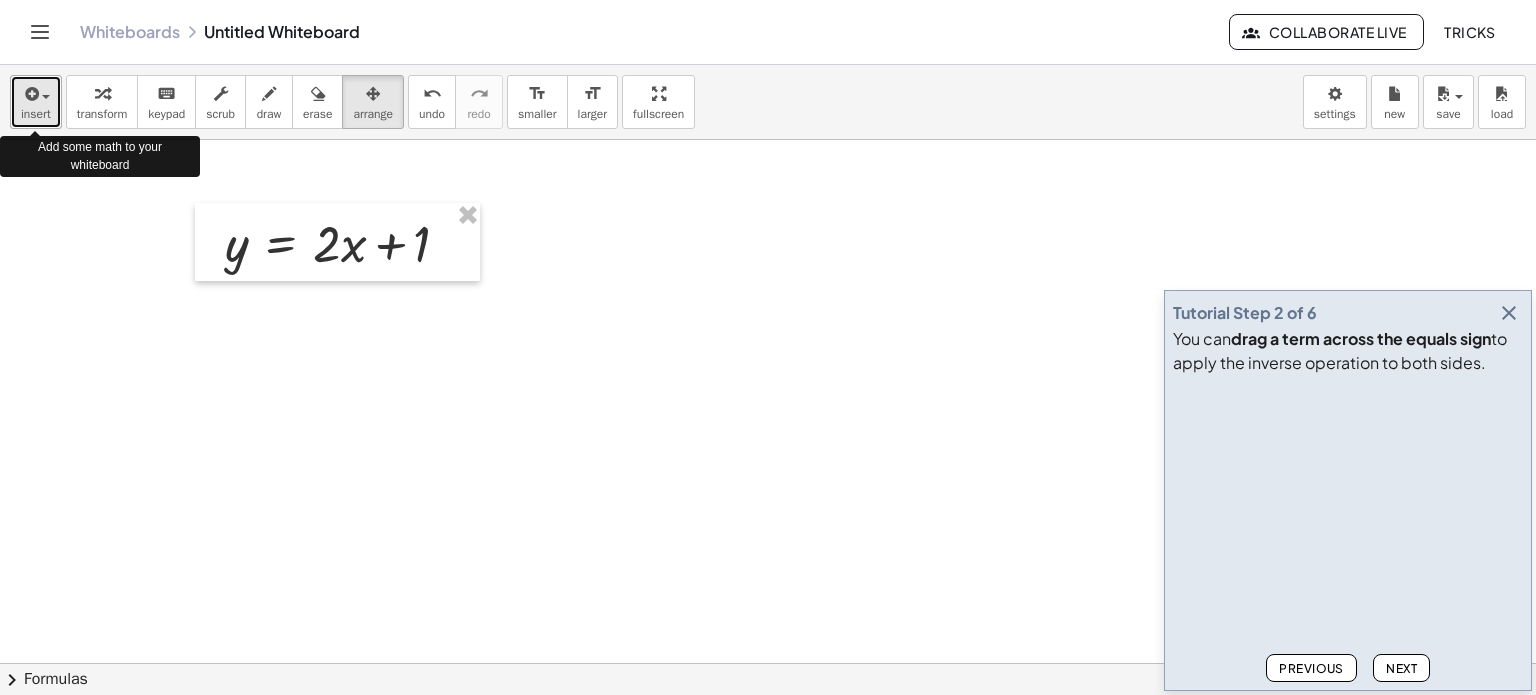 click on "insert" at bounding box center [36, 114] 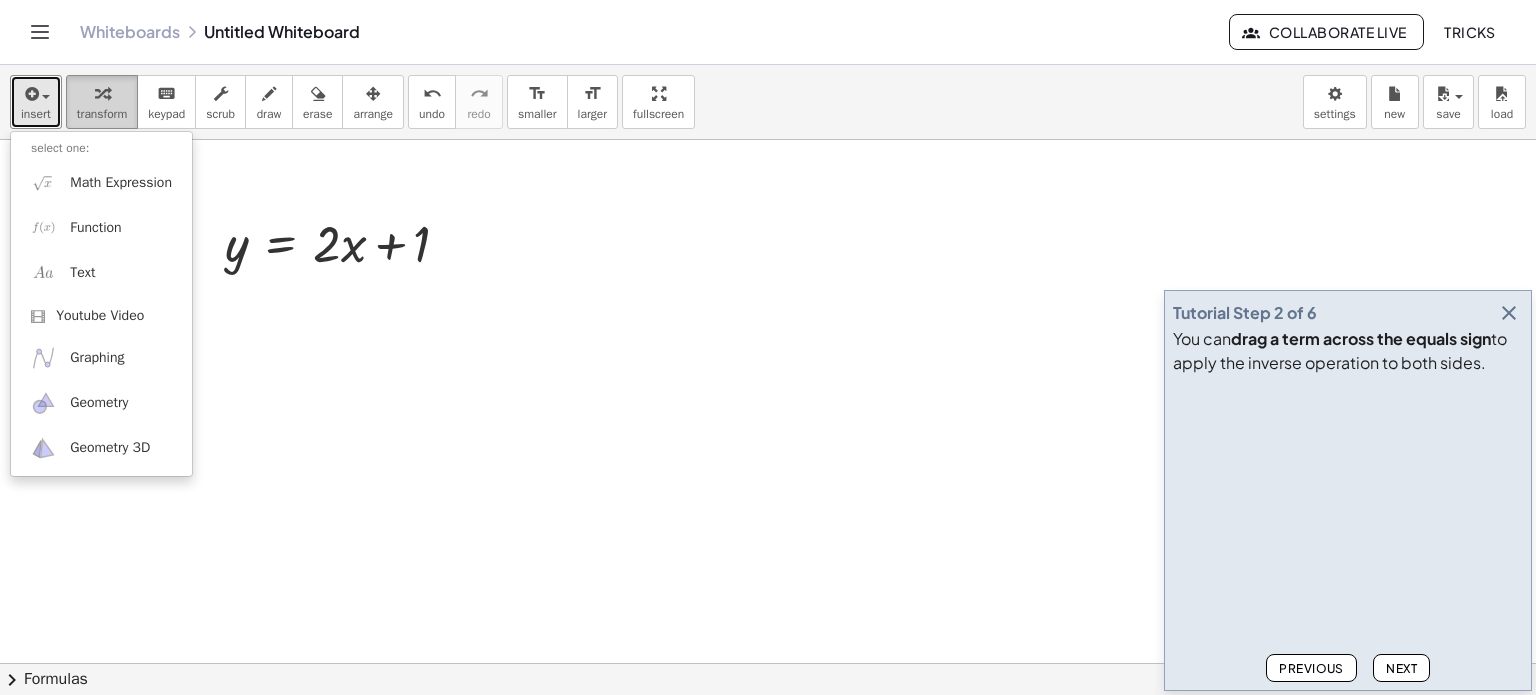 click at bounding box center [102, 93] 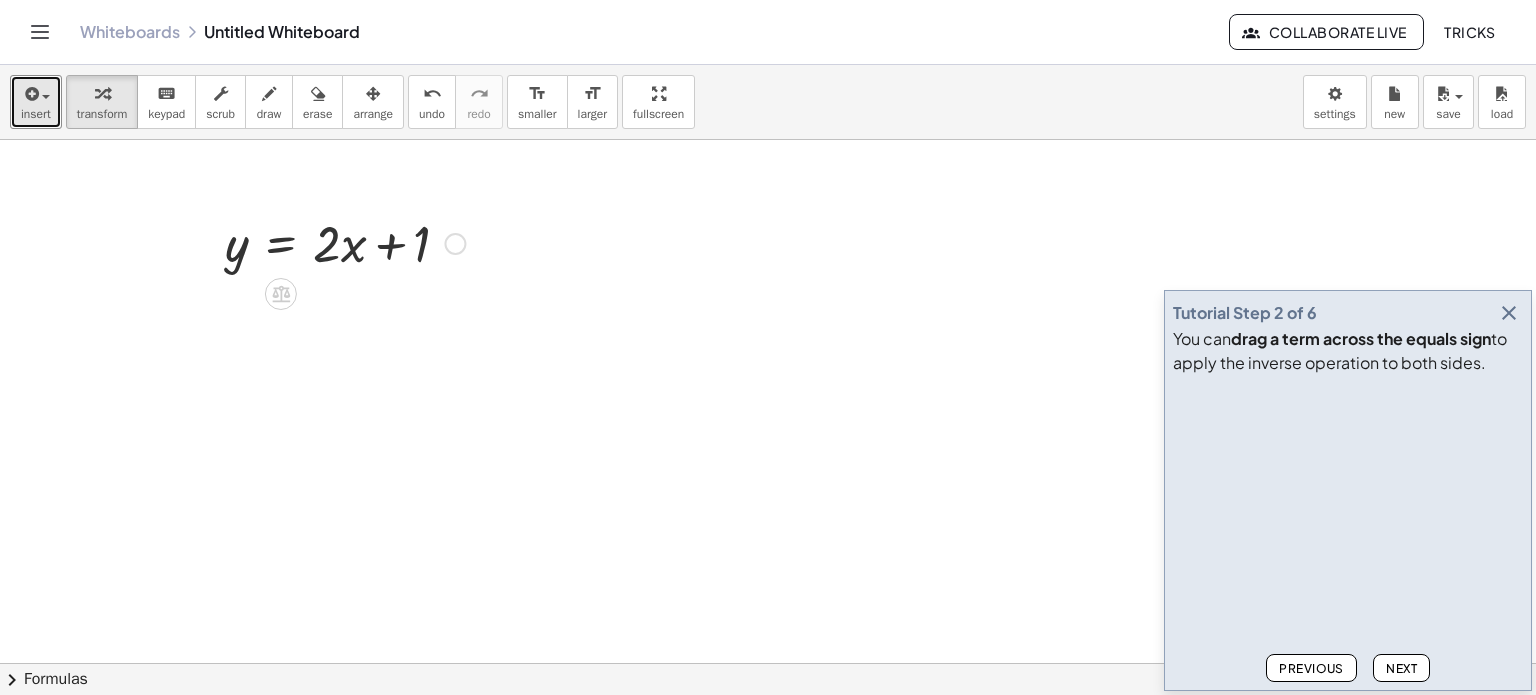 click at bounding box center (345, 242) 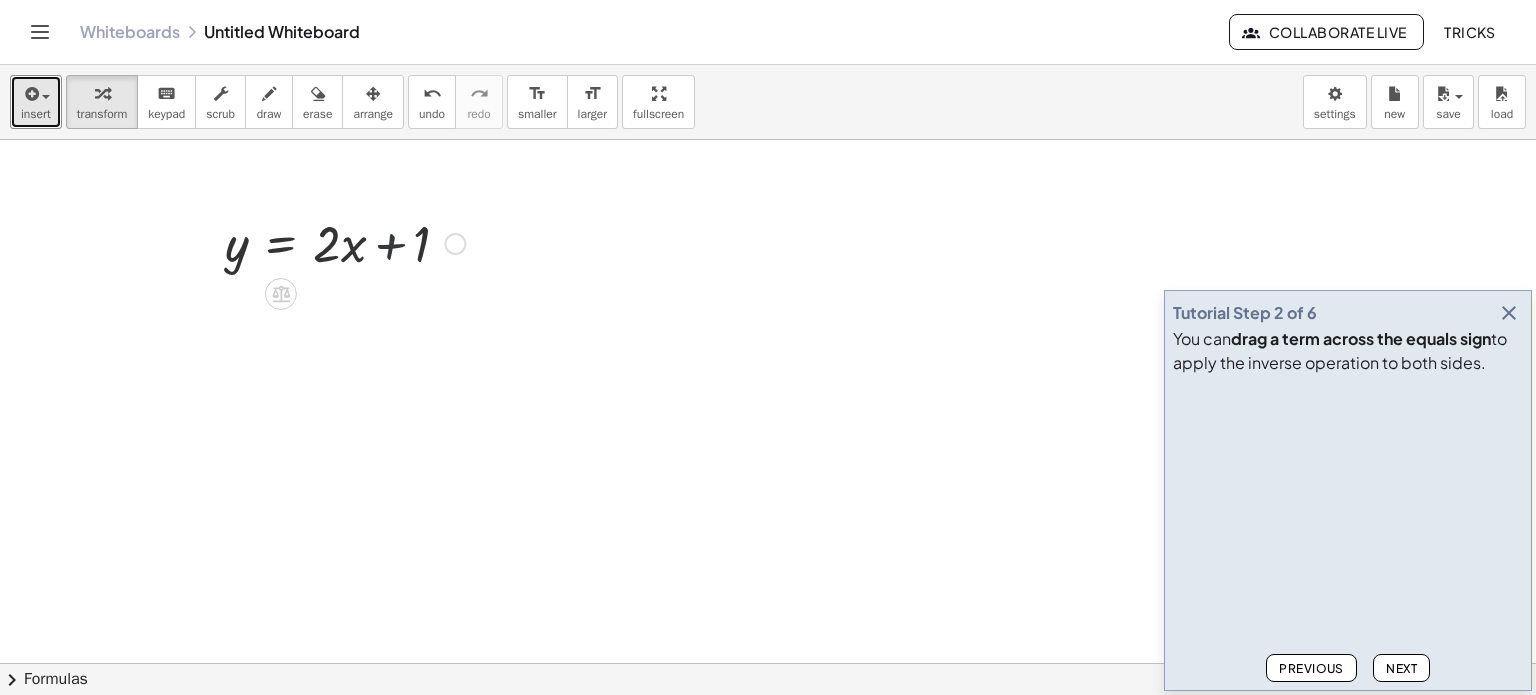 click at bounding box center (345, 242) 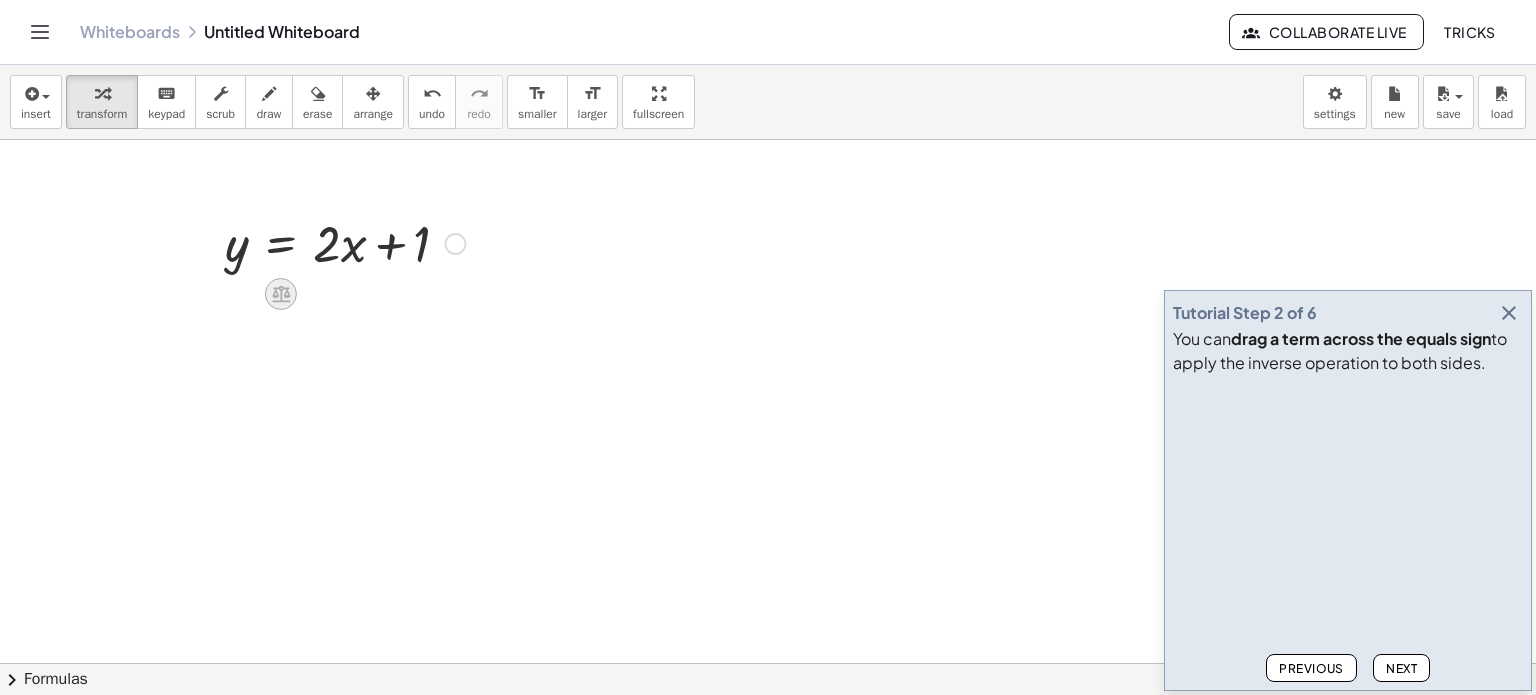 click 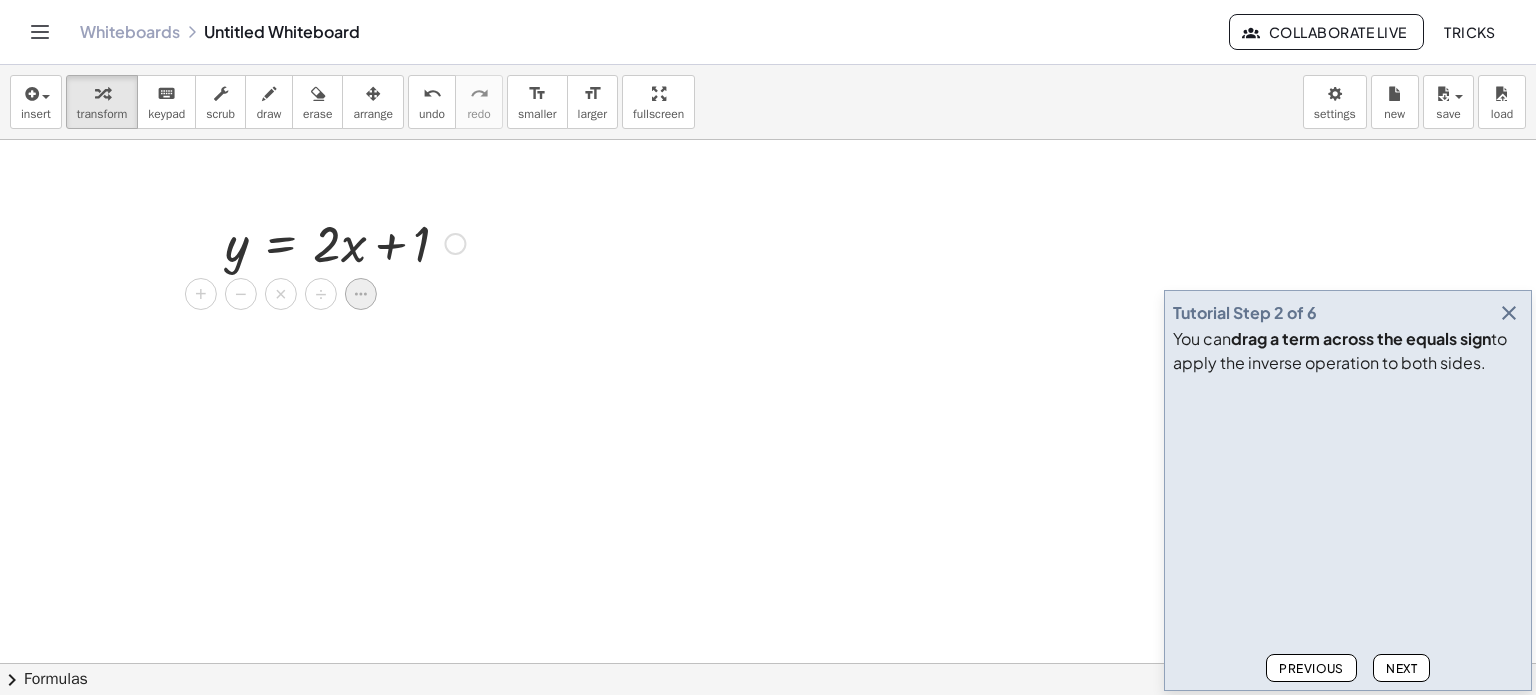 click 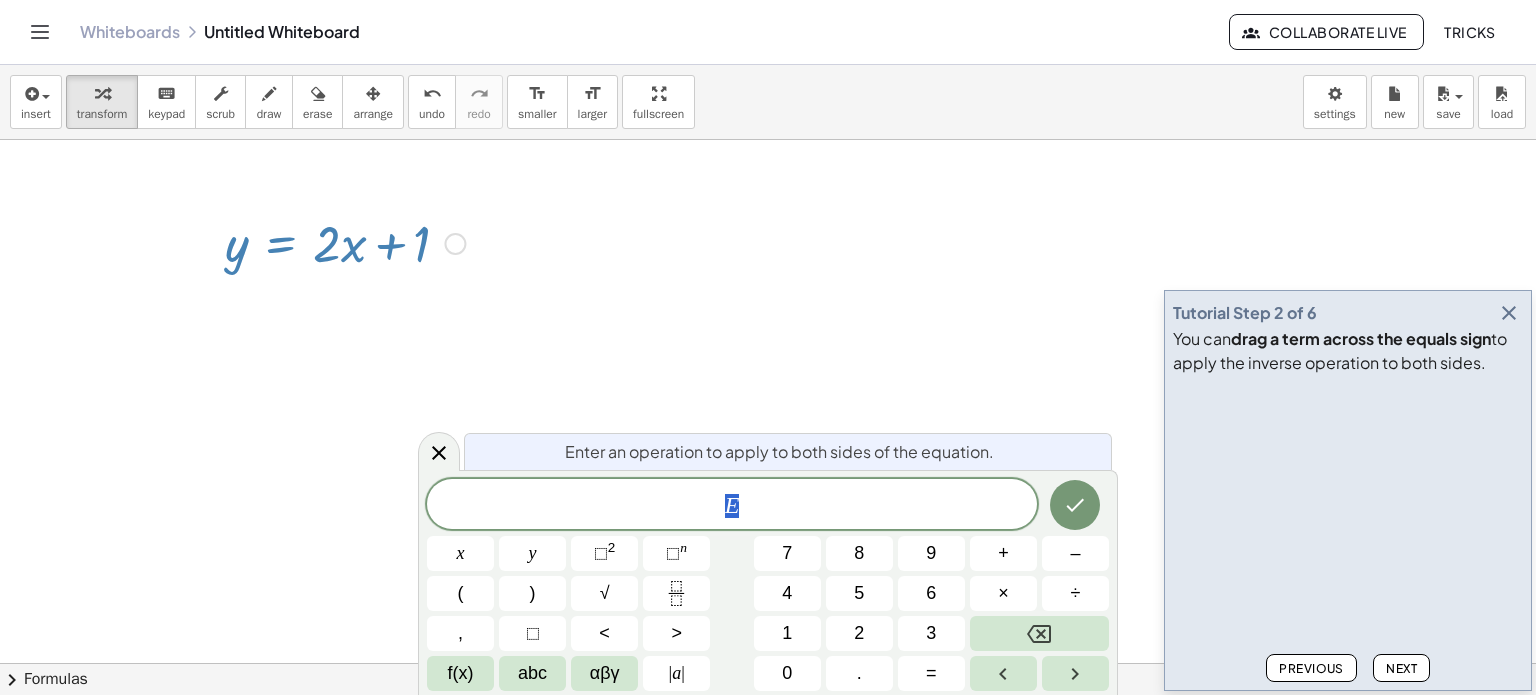 drag, startPoint x: 773, startPoint y: 500, endPoint x: 664, endPoint y: 487, distance: 109.77249 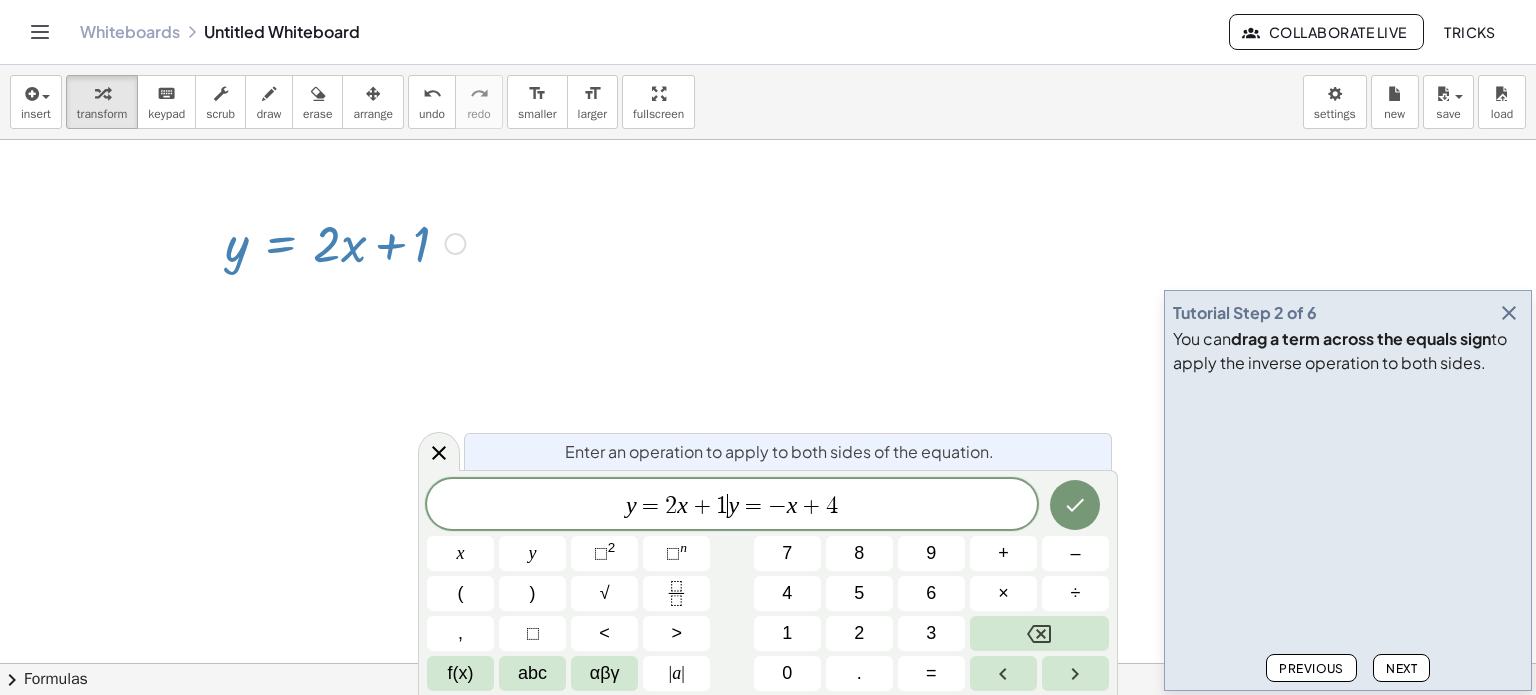 click on "1" at bounding box center [722, 506] 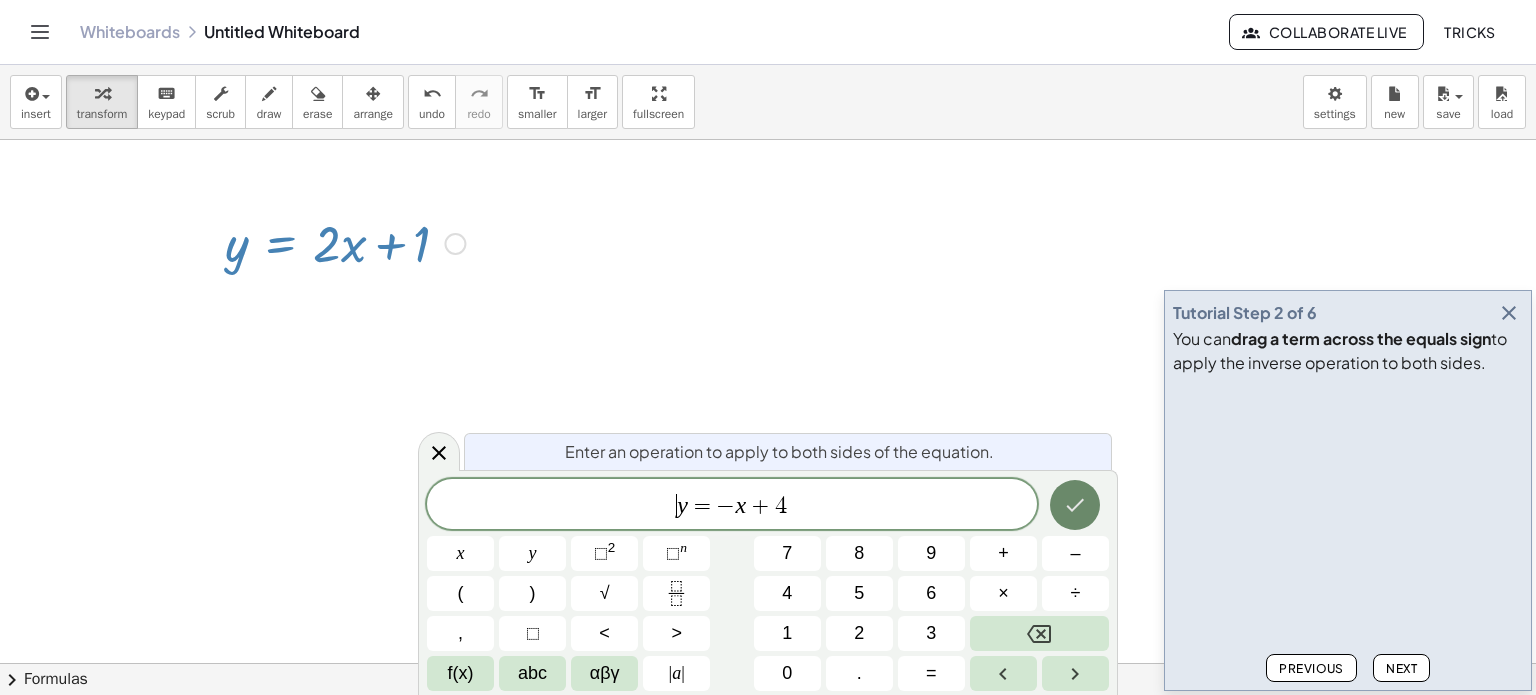 click 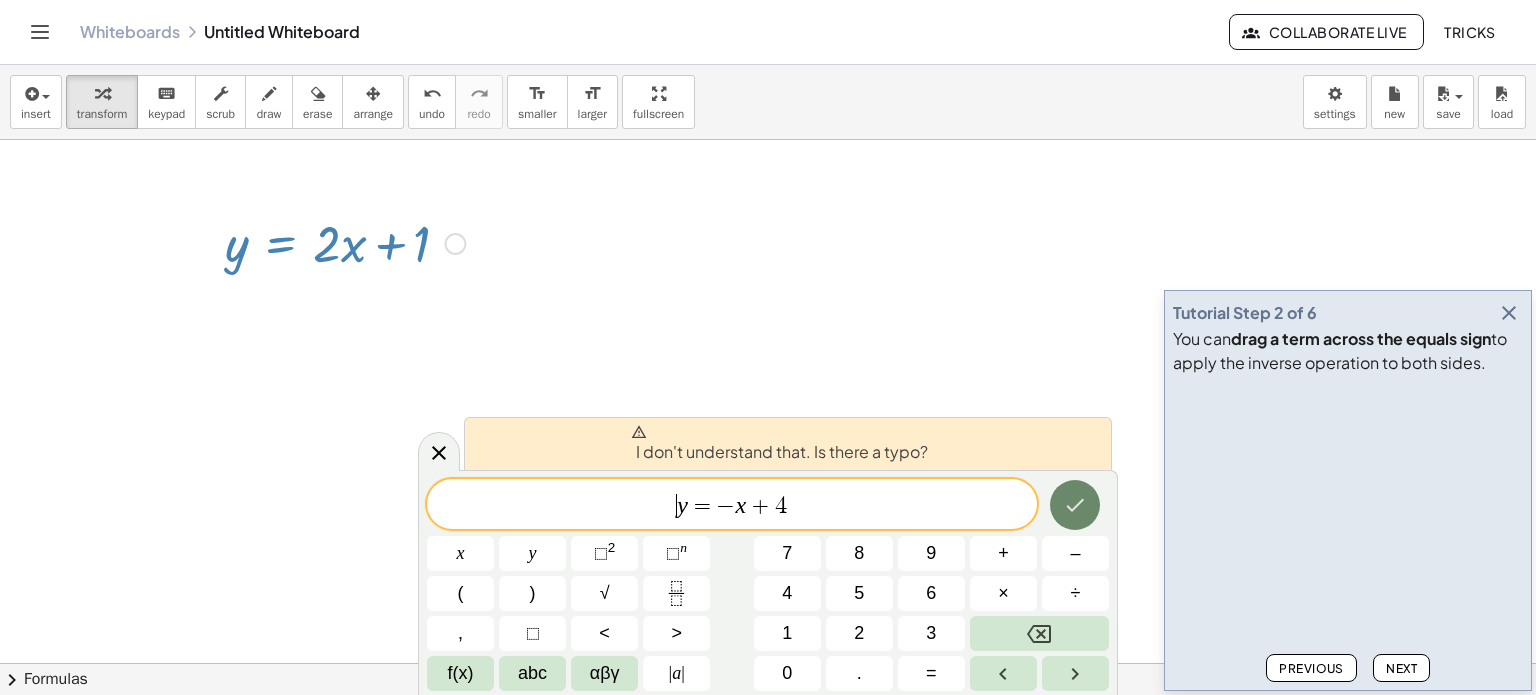 click 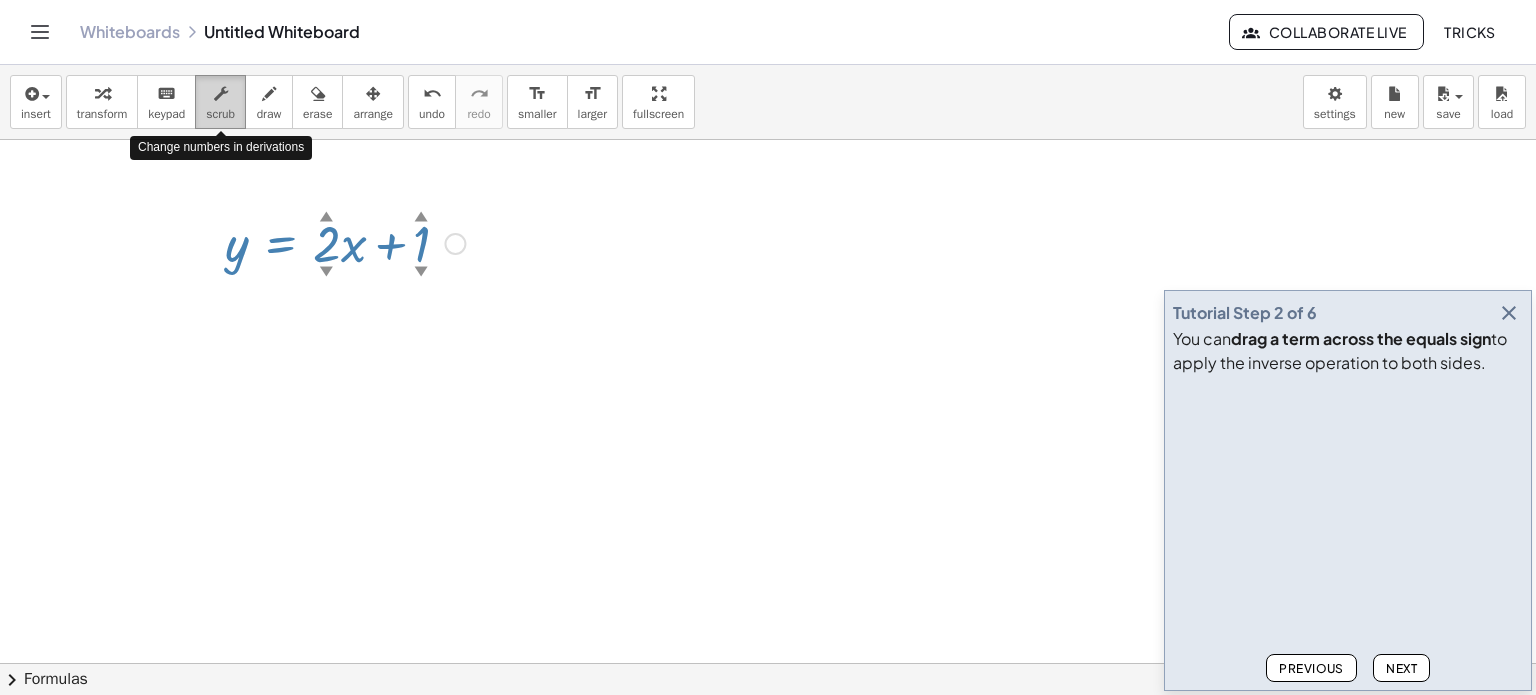 click on "scrub" at bounding box center [220, 114] 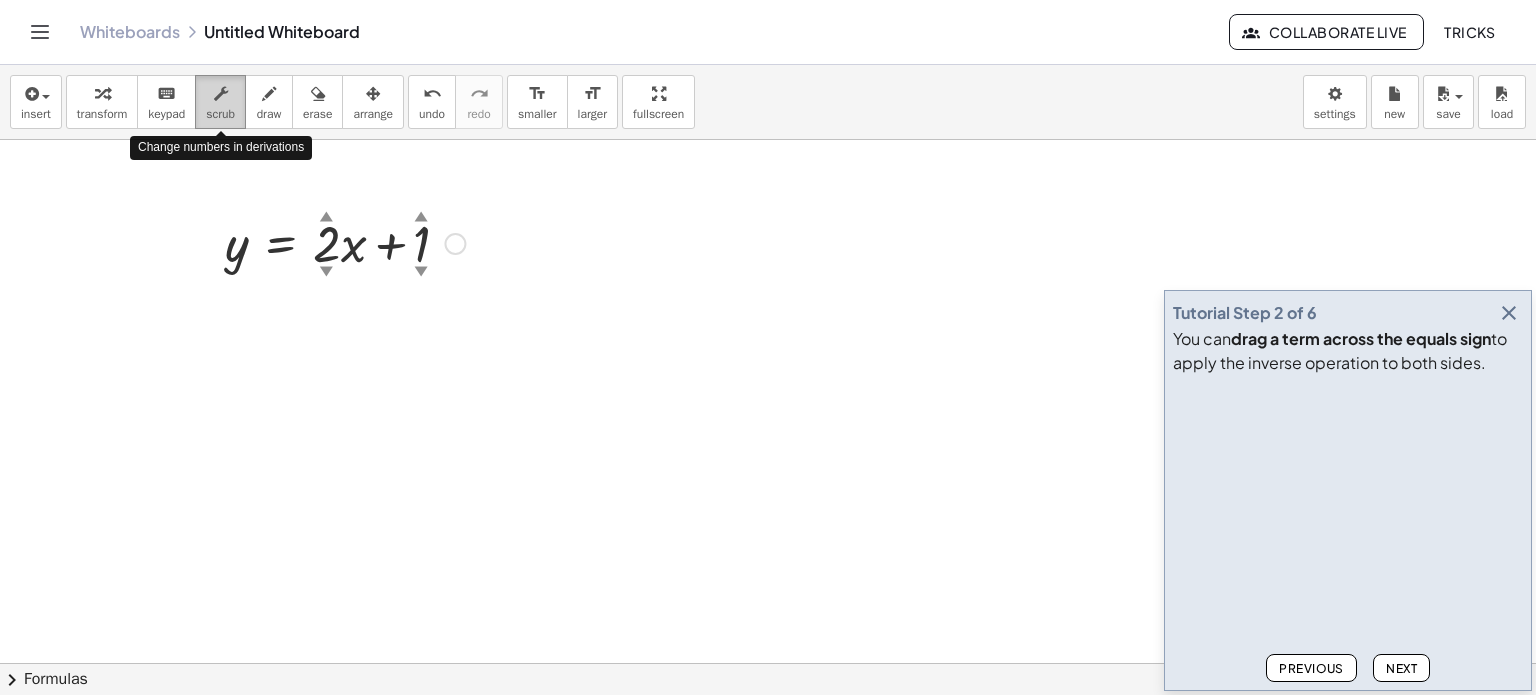 click on "scrub" at bounding box center [220, 114] 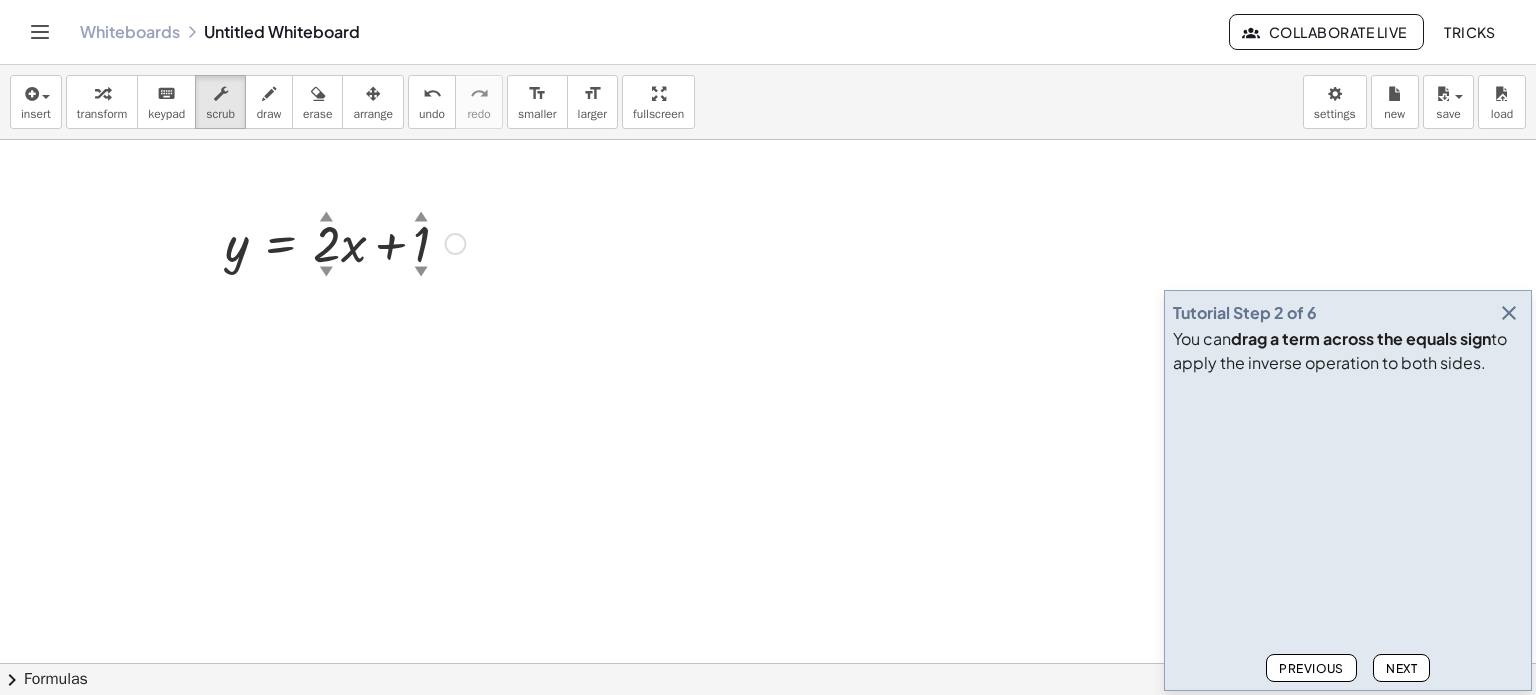 click on "▼" at bounding box center [326, 273] 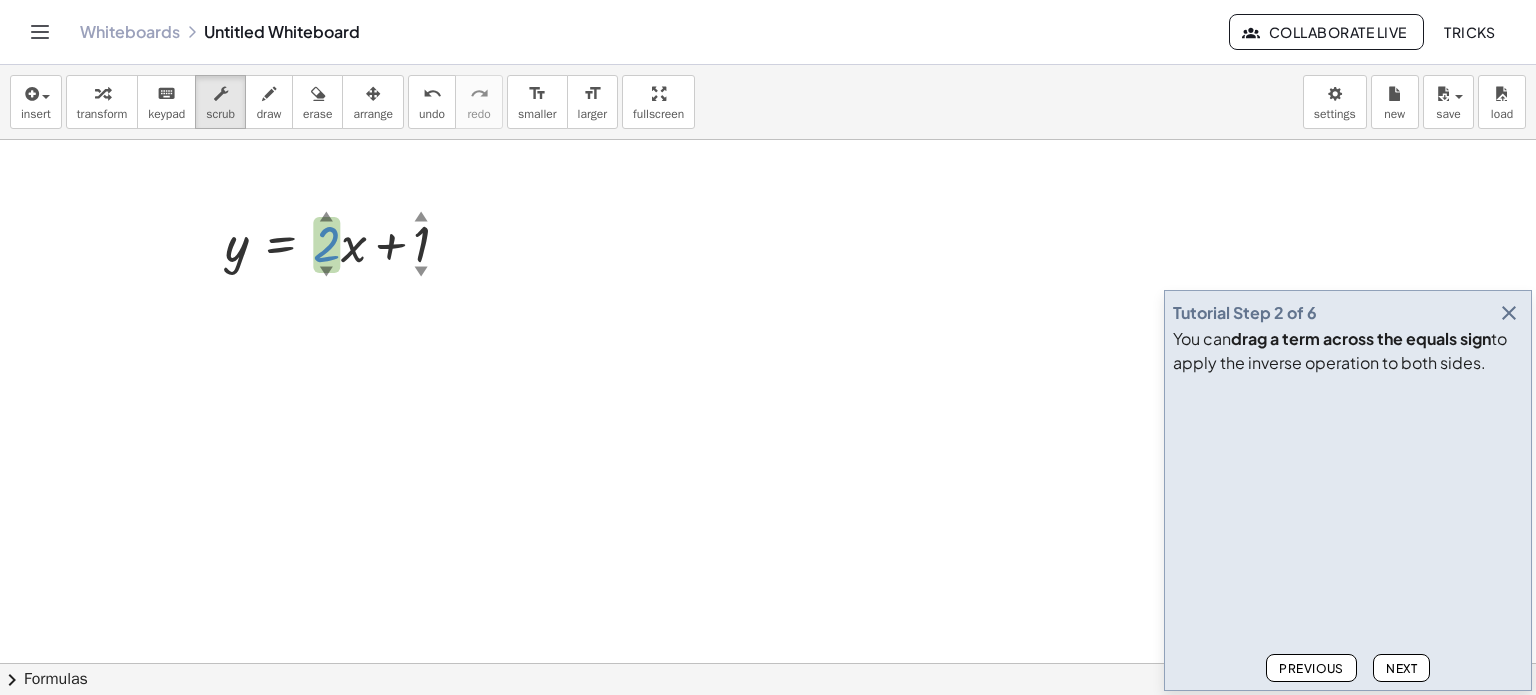 drag, startPoint x: 328, startPoint y: 241, endPoint x: 342, endPoint y: 249, distance: 16.124516 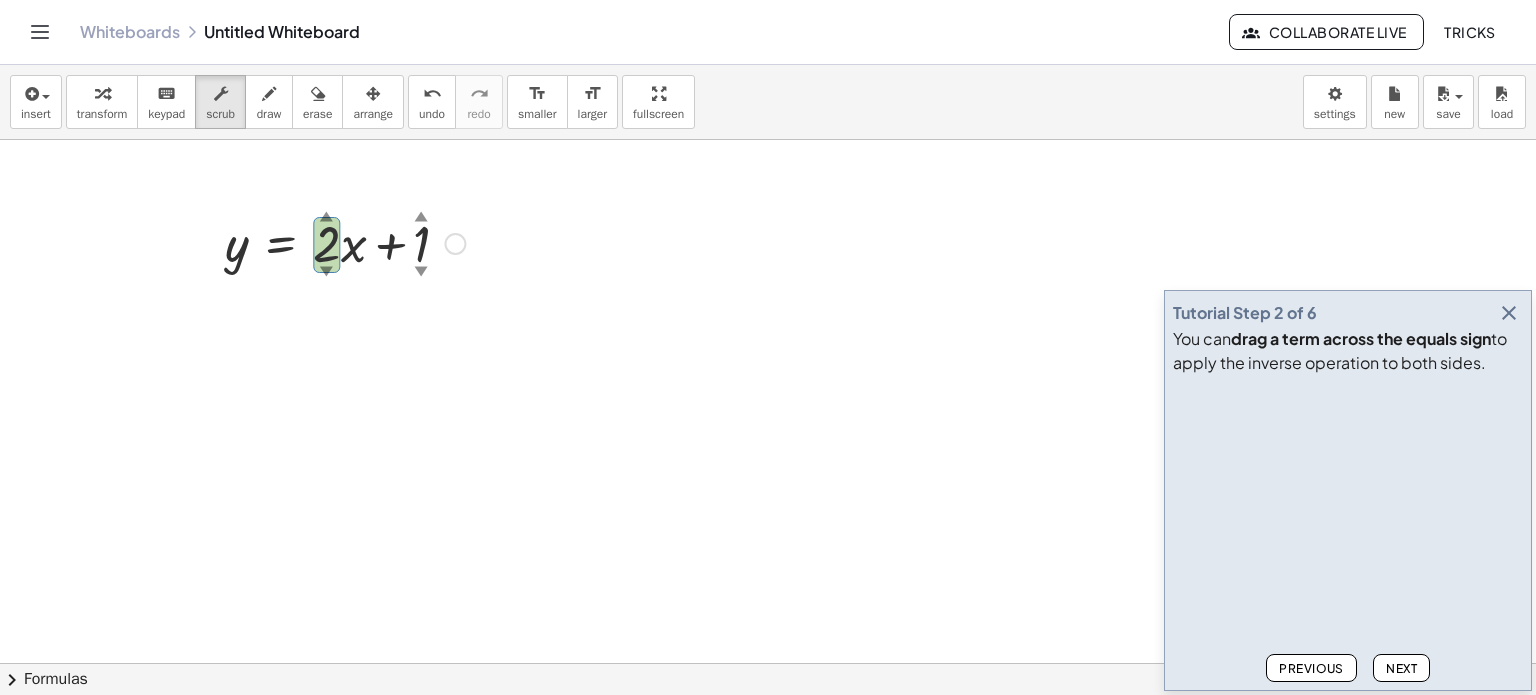 click at bounding box center (455, 244) 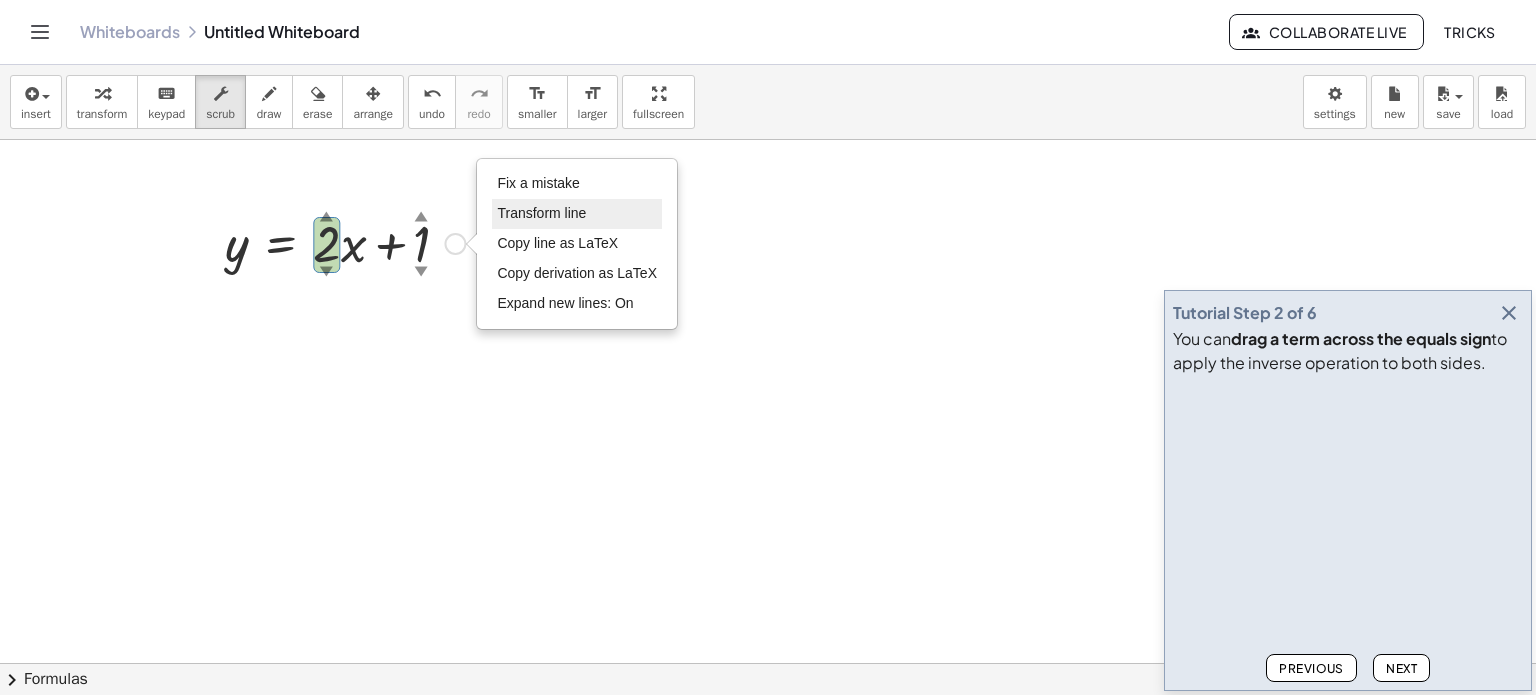 click on "Transform line" at bounding box center [541, 213] 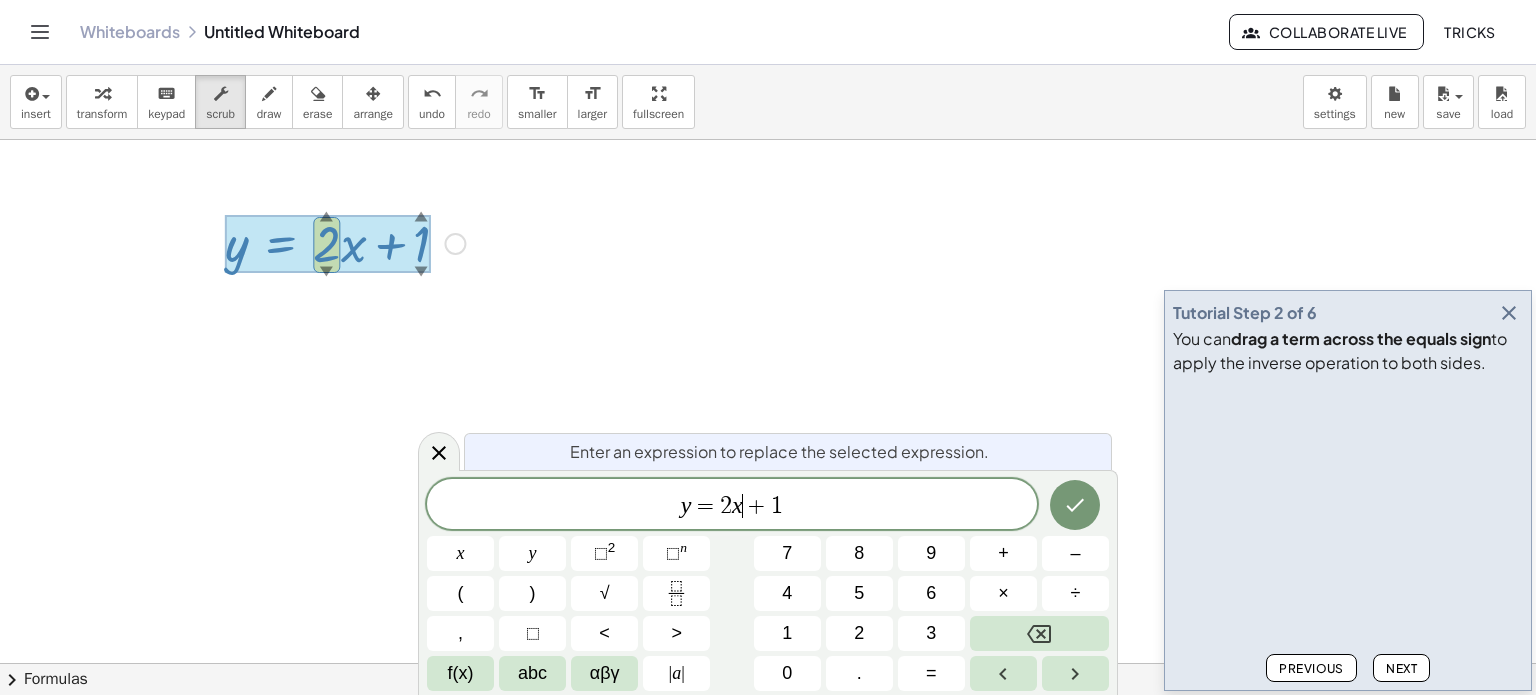 click on "+" at bounding box center [757, 506] 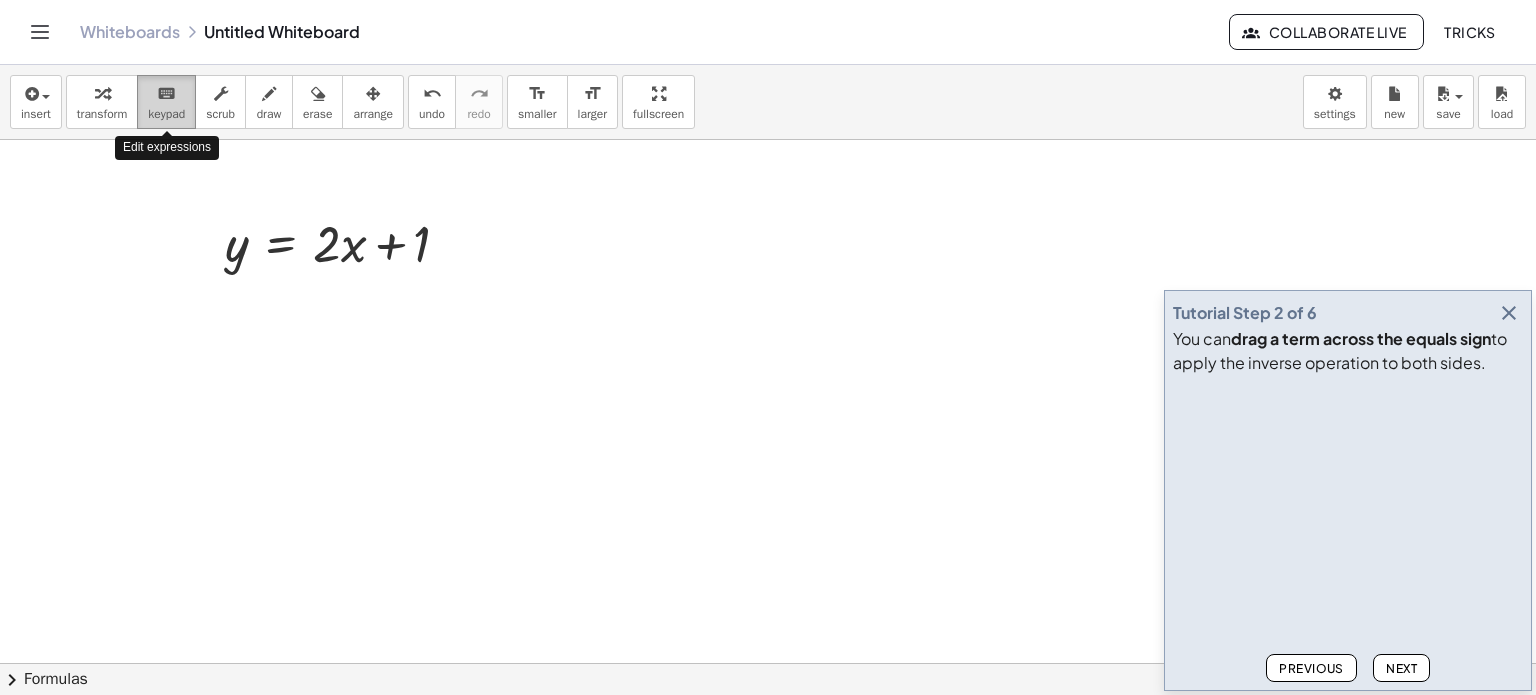 click on "keyboard" at bounding box center (166, 94) 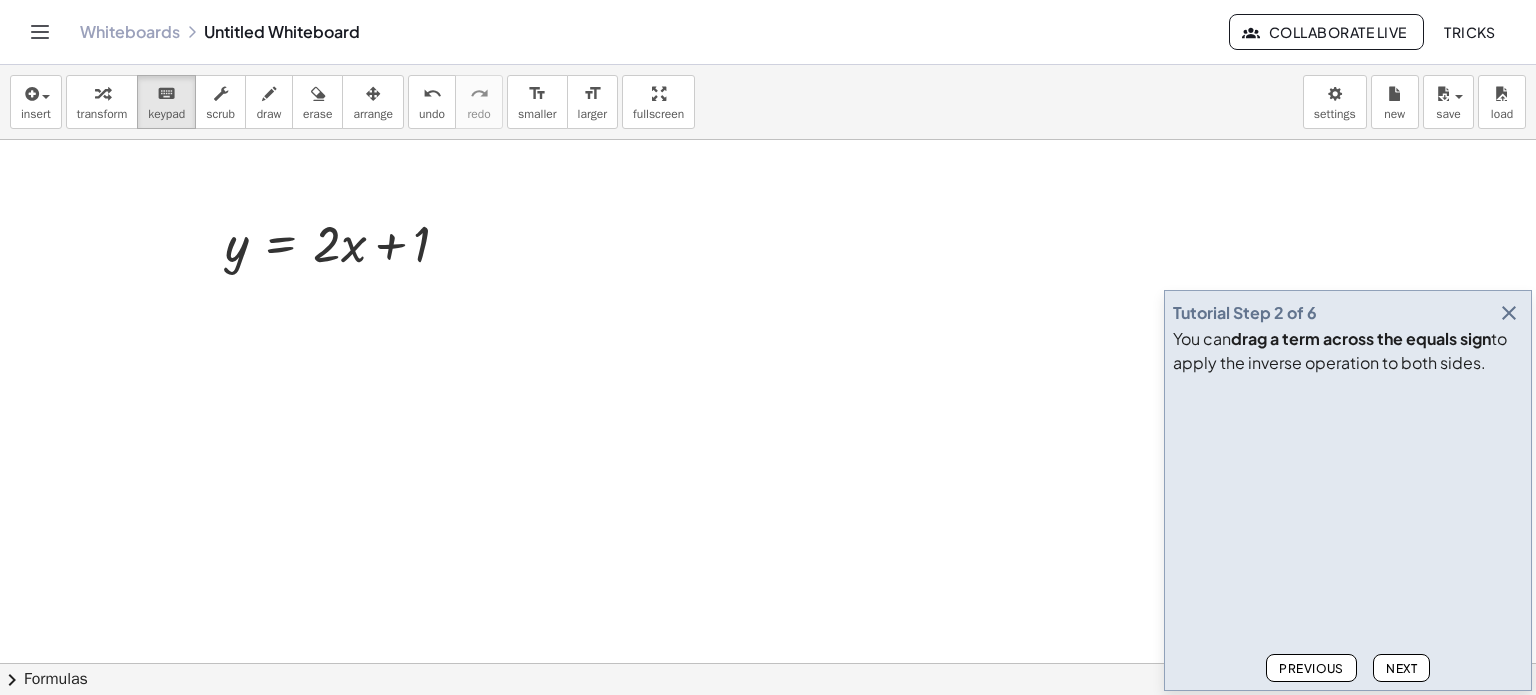 click at bounding box center [768, 729] 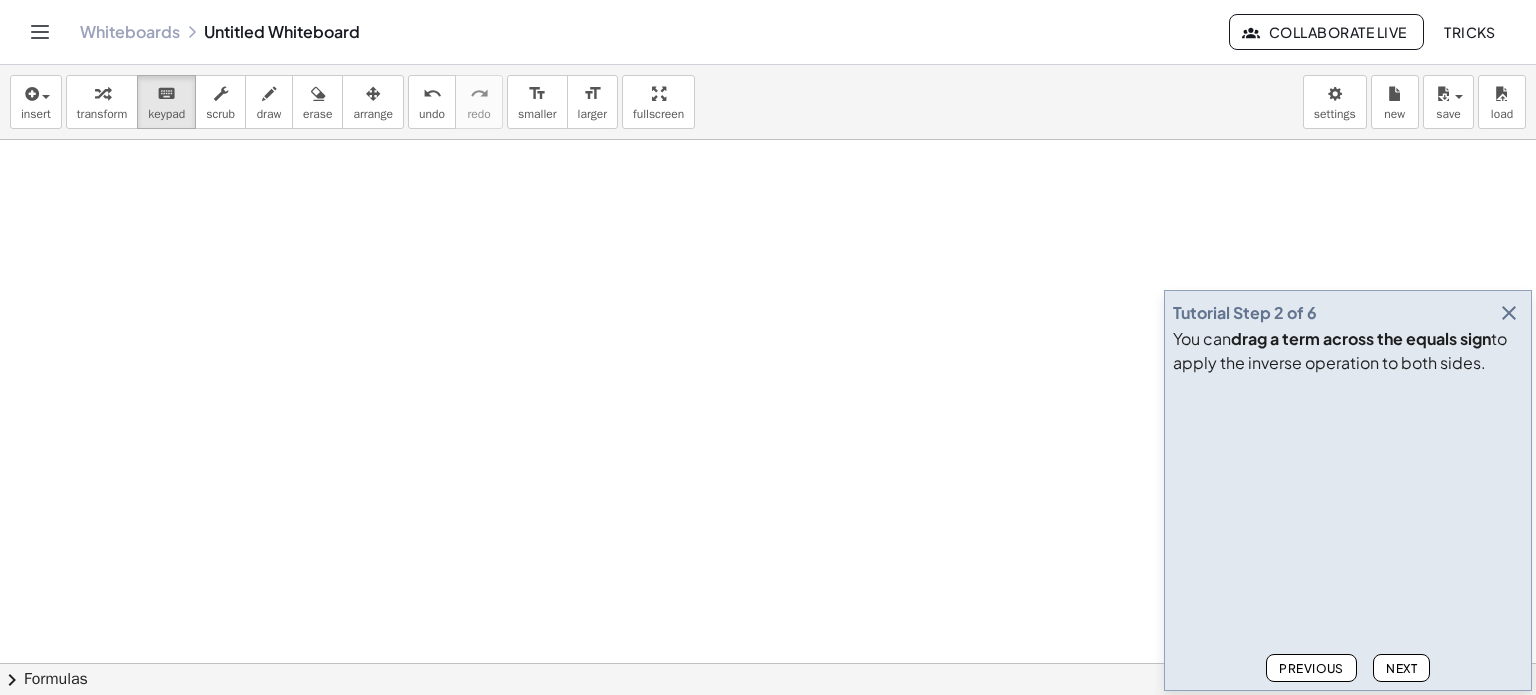 scroll, scrollTop: 458, scrollLeft: 0, axis: vertical 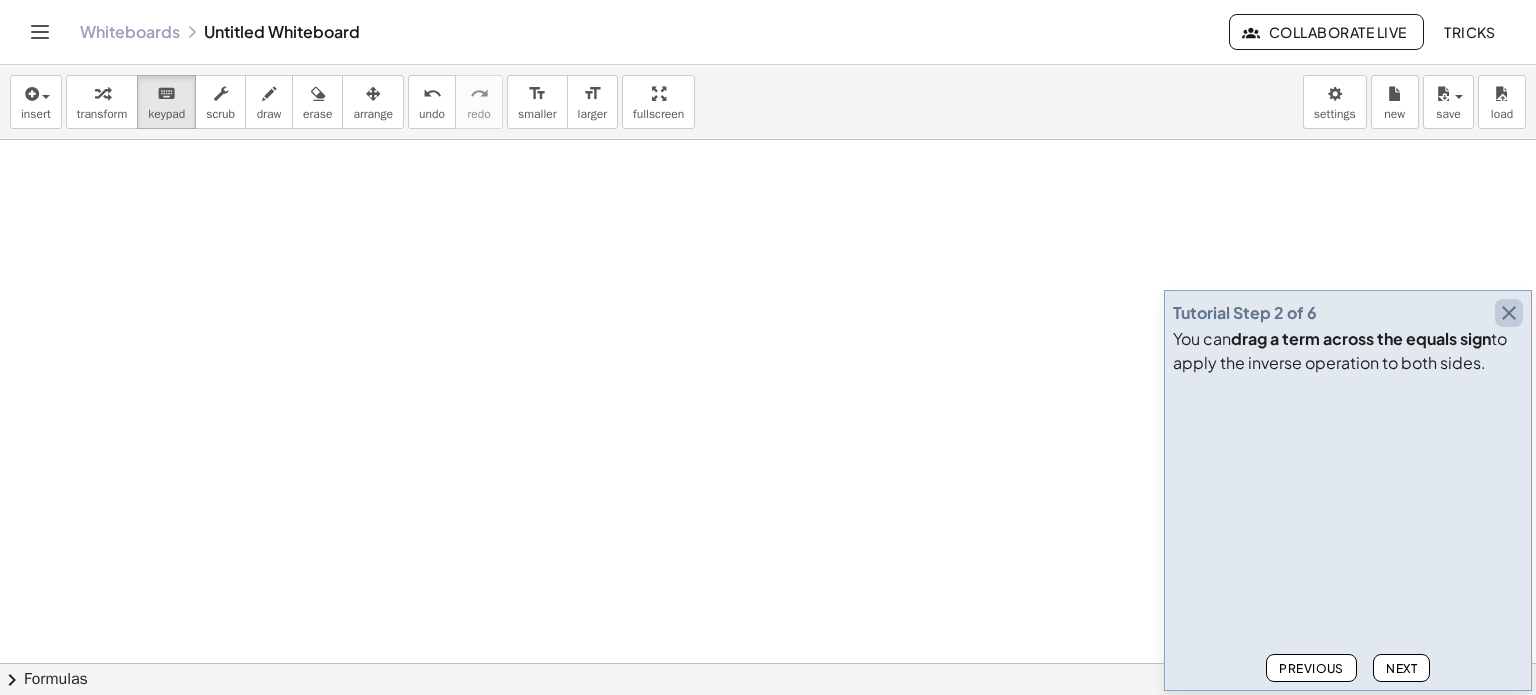 click at bounding box center (1509, 313) 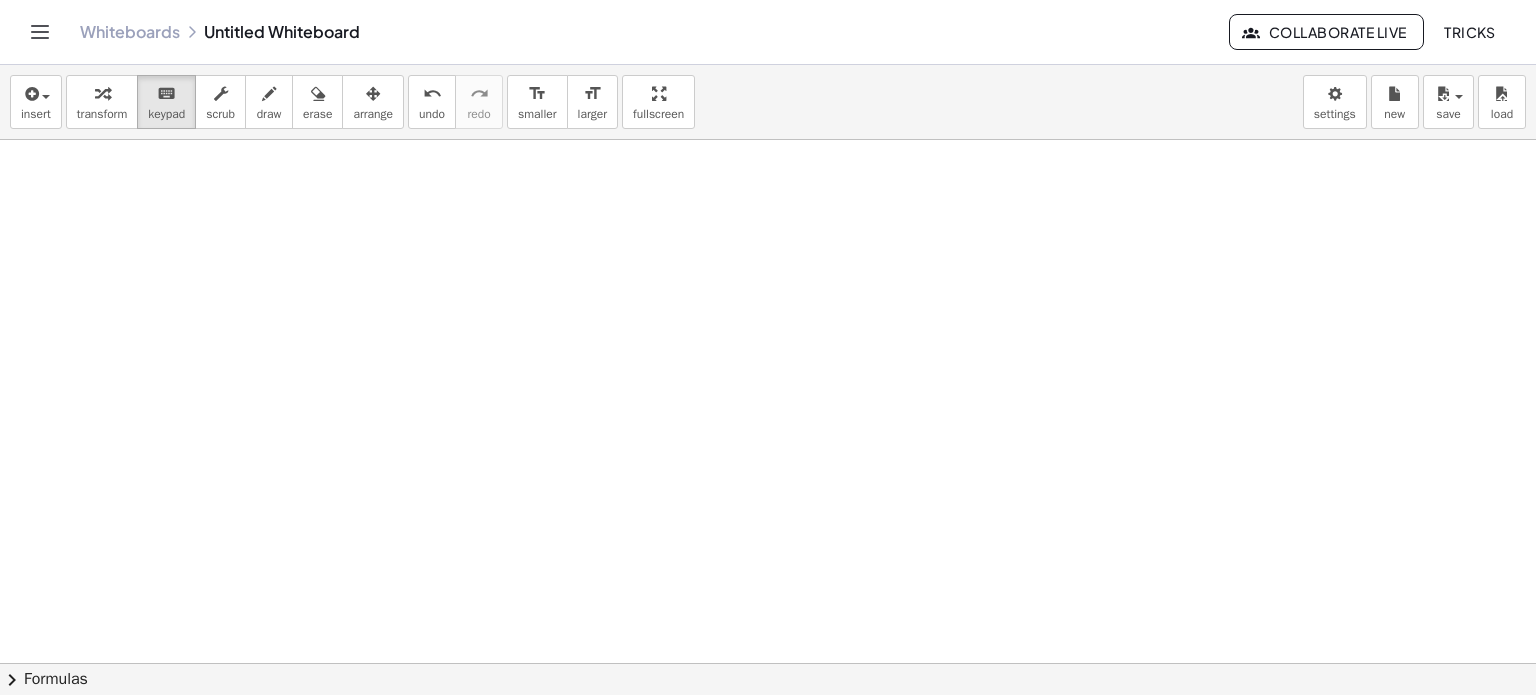 scroll, scrollTop: 0, scrollLeft: 0, axis: both 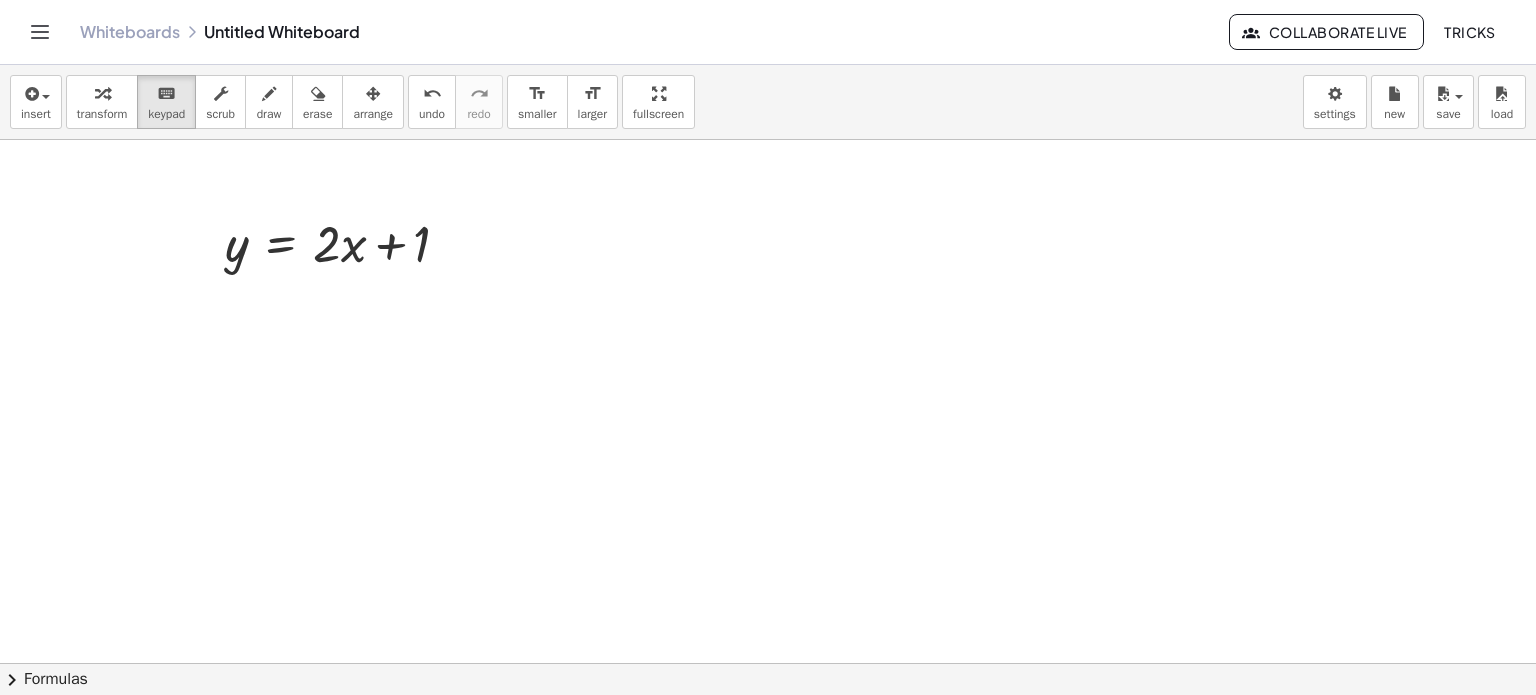 click at bounding box center (768, 663) 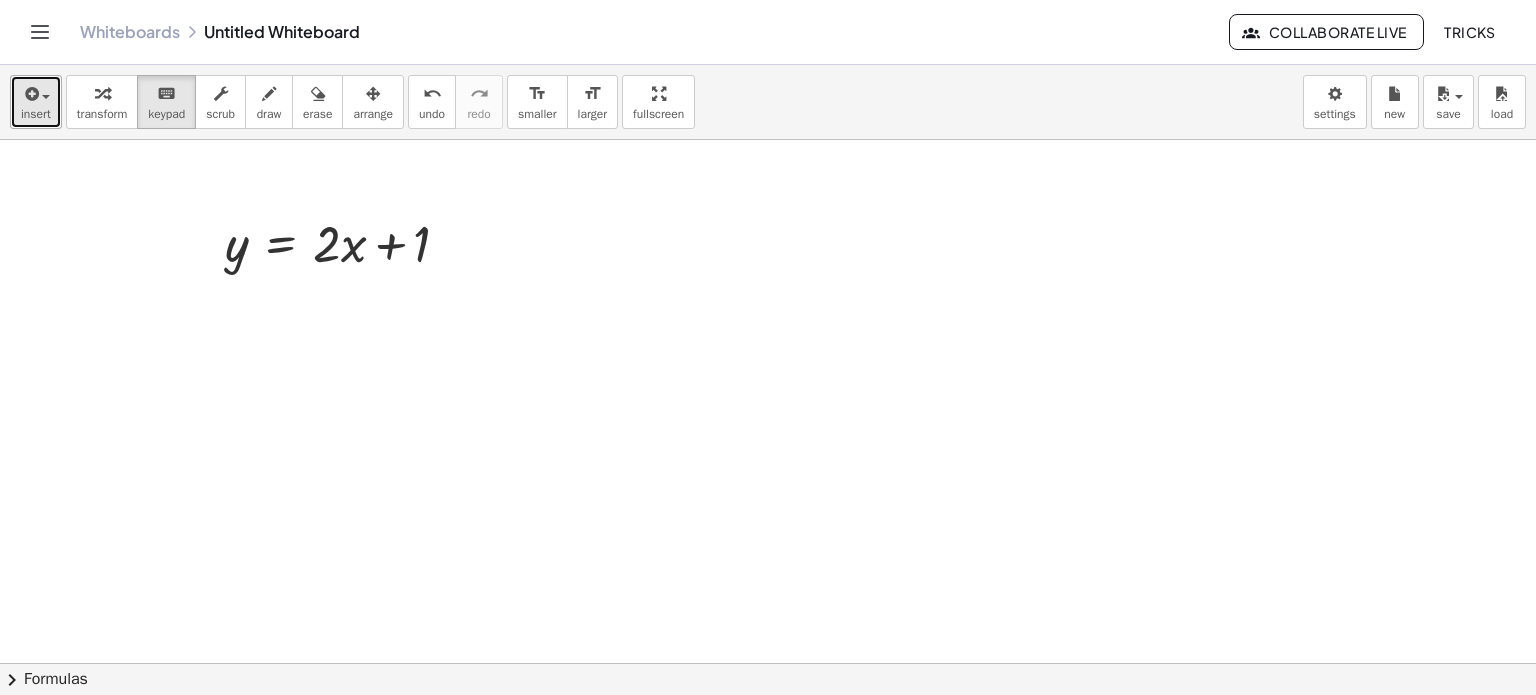 click at bounding box center (46, 97) 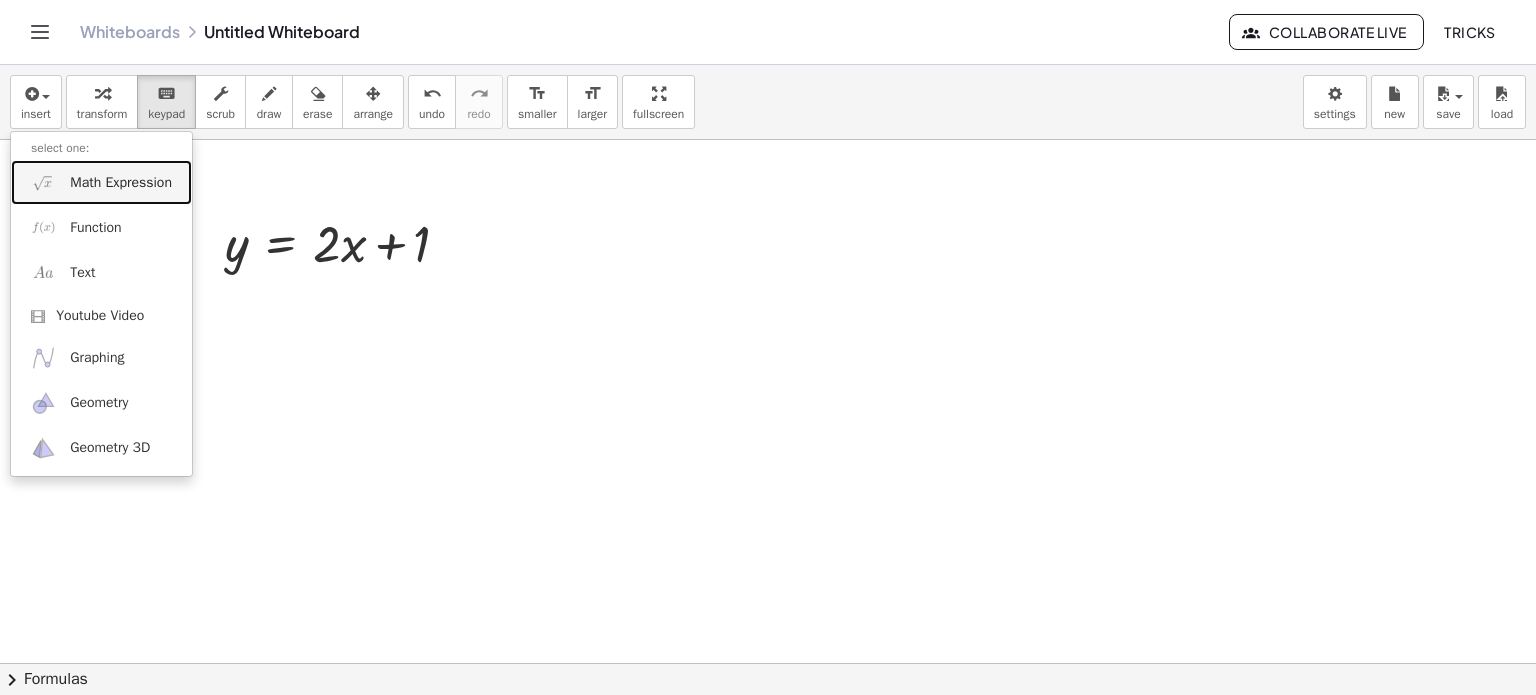 click on "Math Expression" at bounding box center [121, 183] 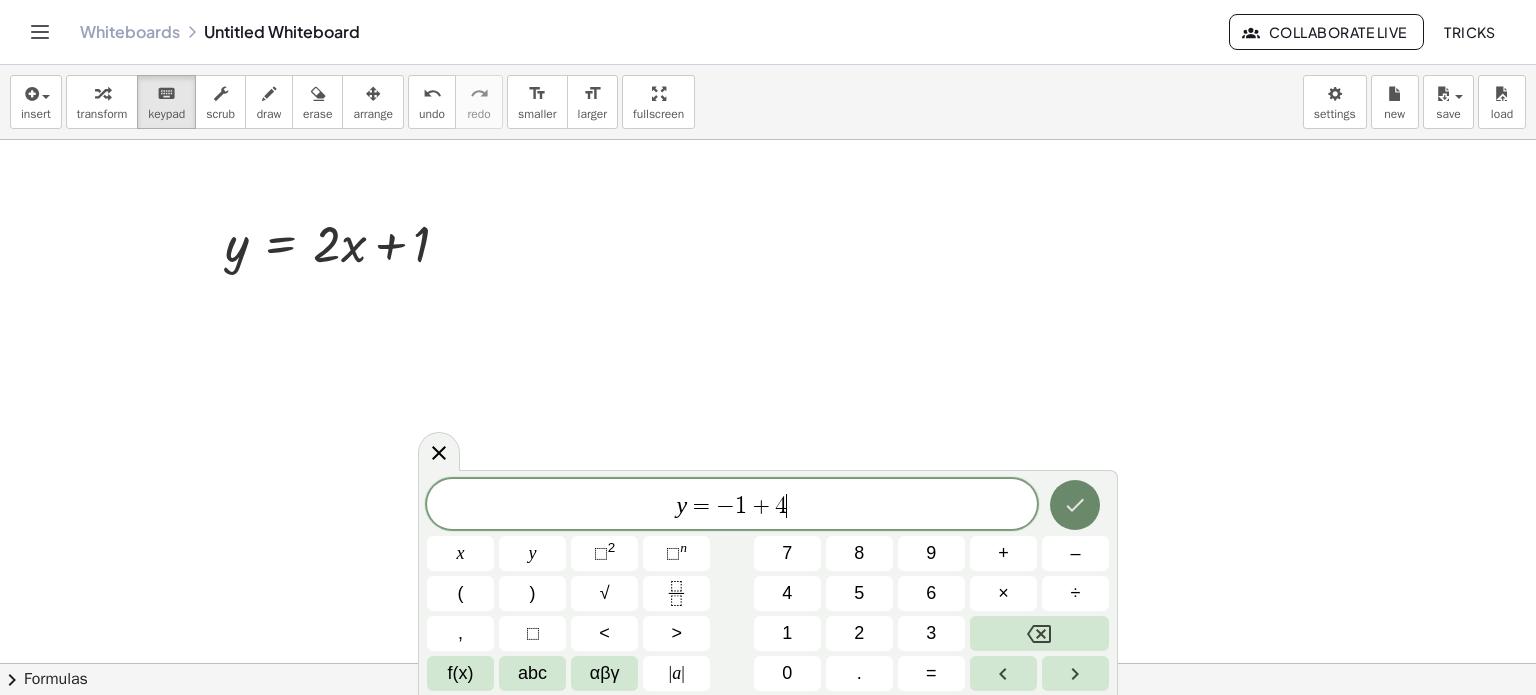 click 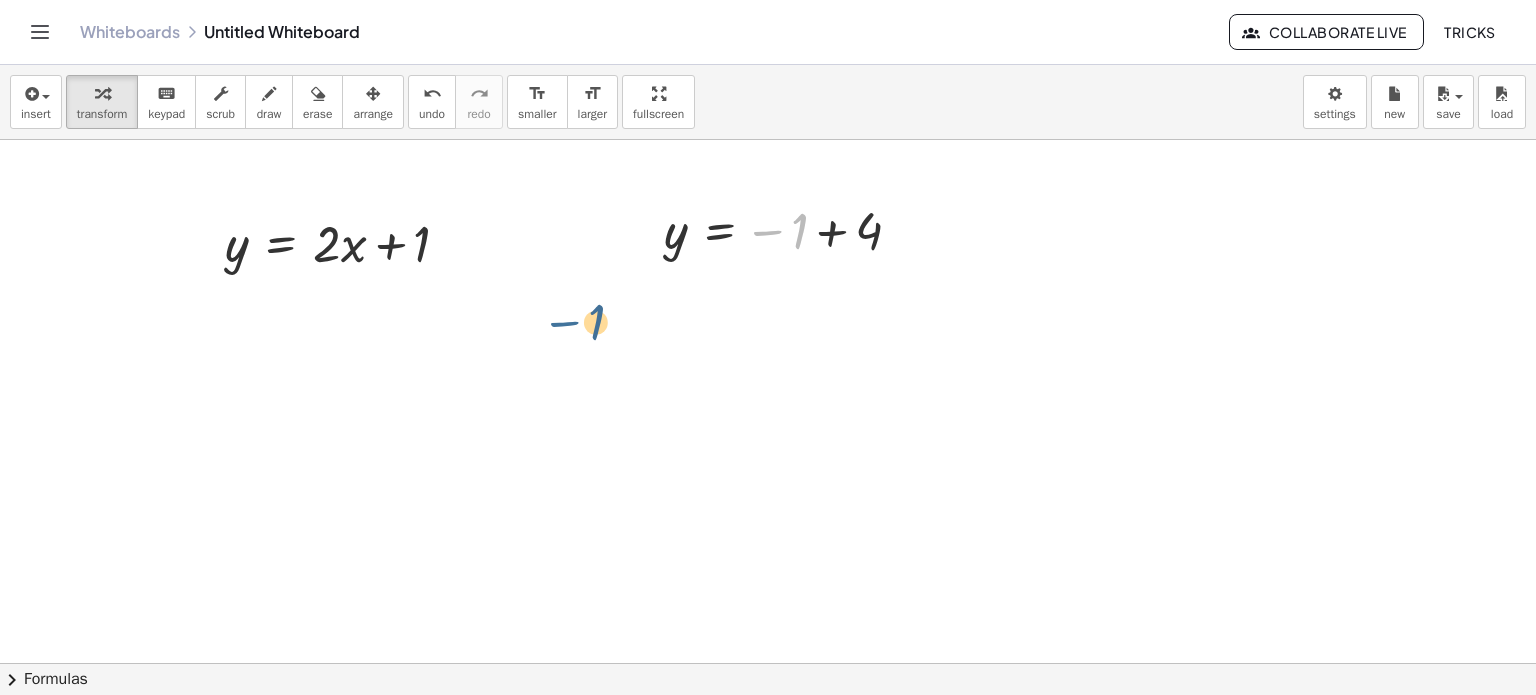 drag, startPoint x: 750, startPoint y: 231, endPoint x: 546, endPoint y: 323, distance: 223.78561 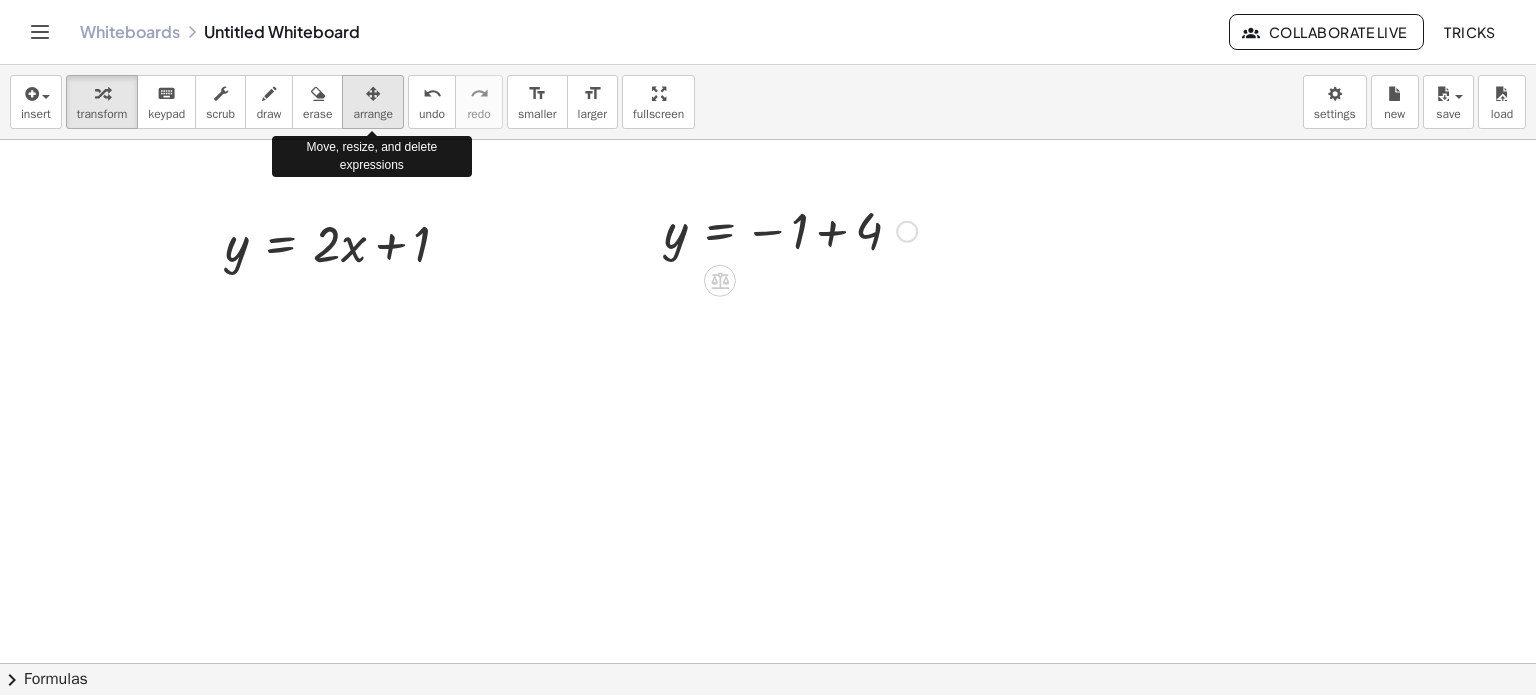 click at bounding box center [373, 94] 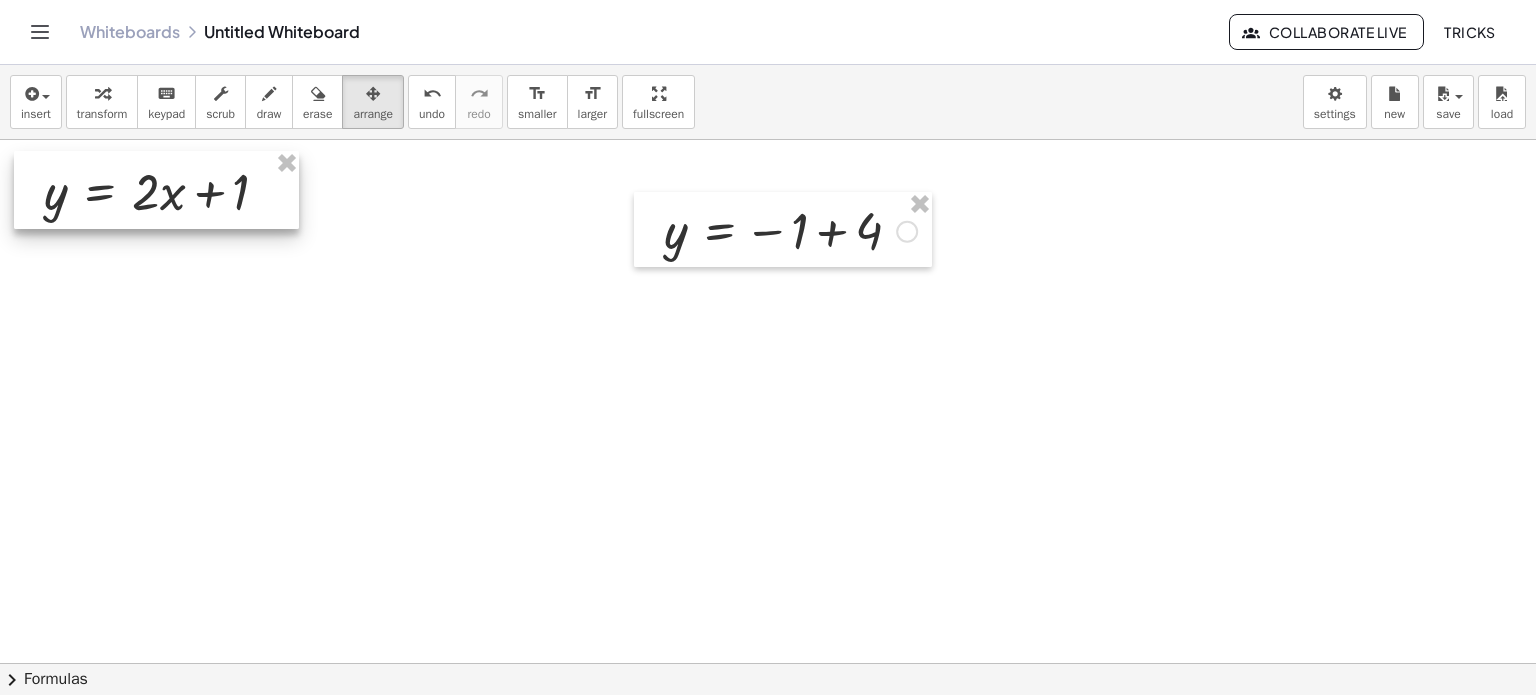 drag, startPoint x: 365, startPoint y: 219, endPoint x: 184, endPoint y: 167, distance: 188.32153 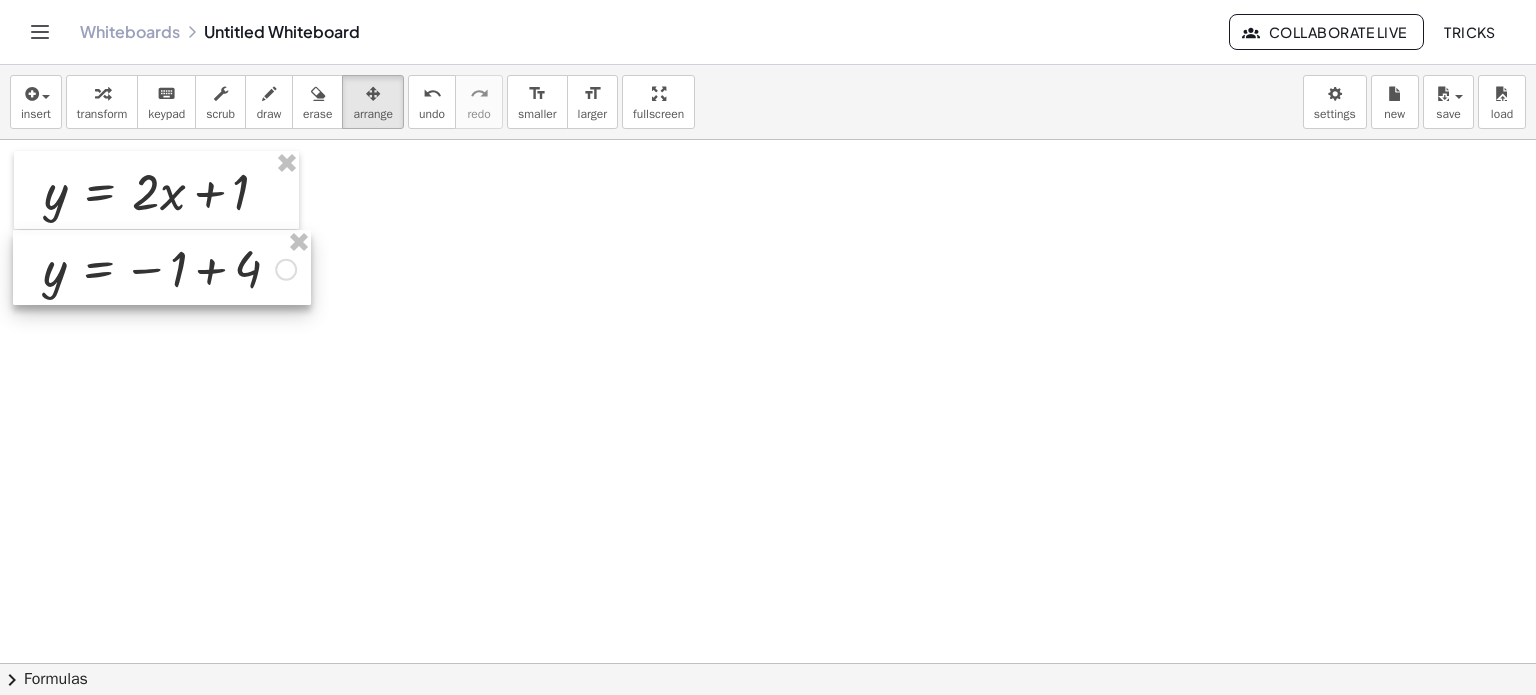drag, startPoint x: 760, startPoint y: 212, endPoint x: 139, endPoint y: 250, distance: 622.16156 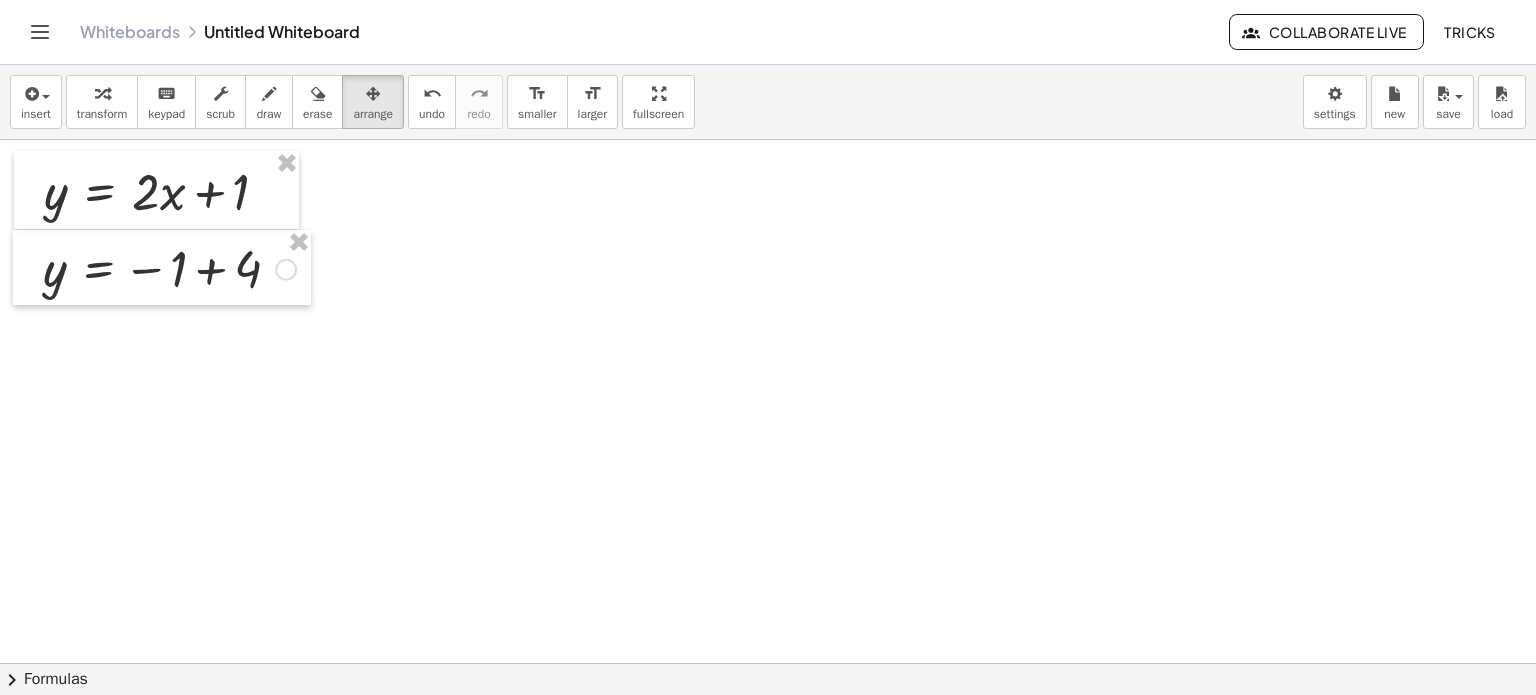 click at bounding box center (768, 663) 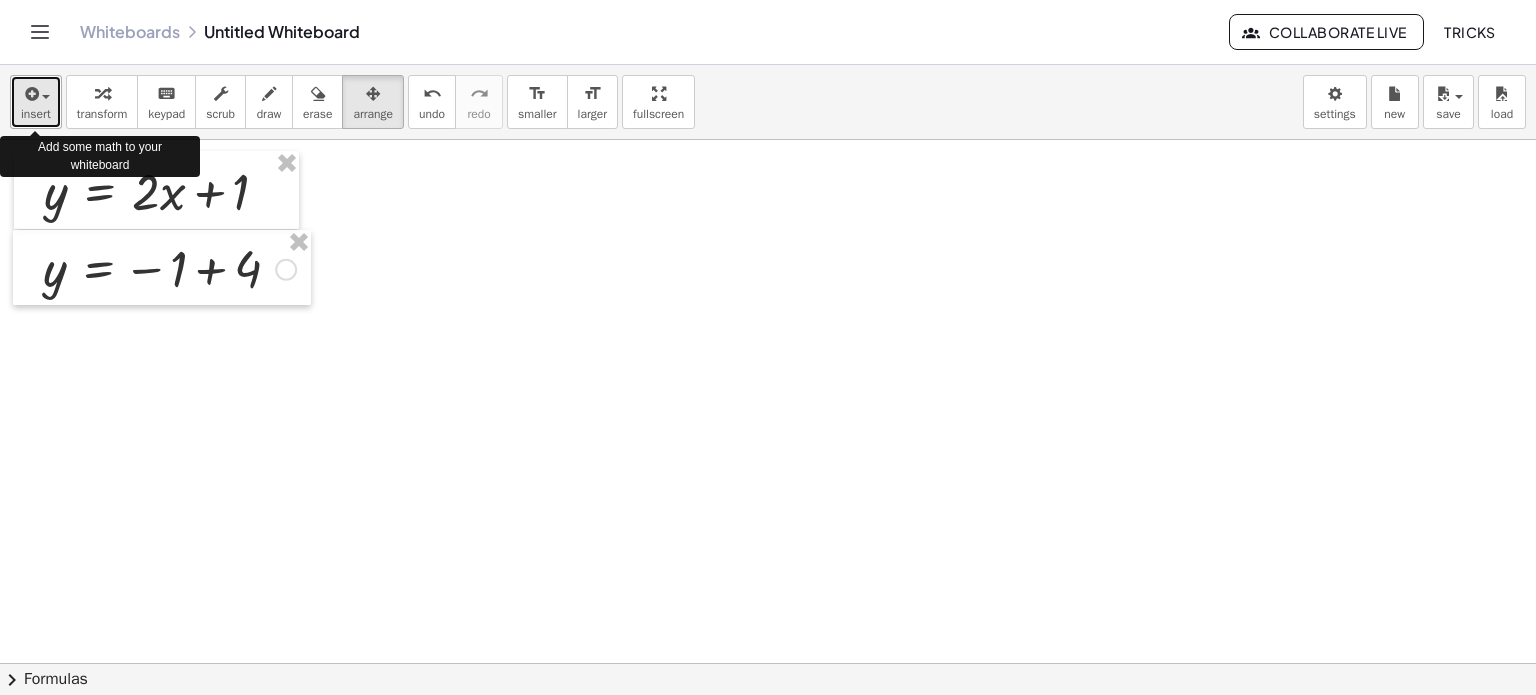 click at bounding box center (30, 94) 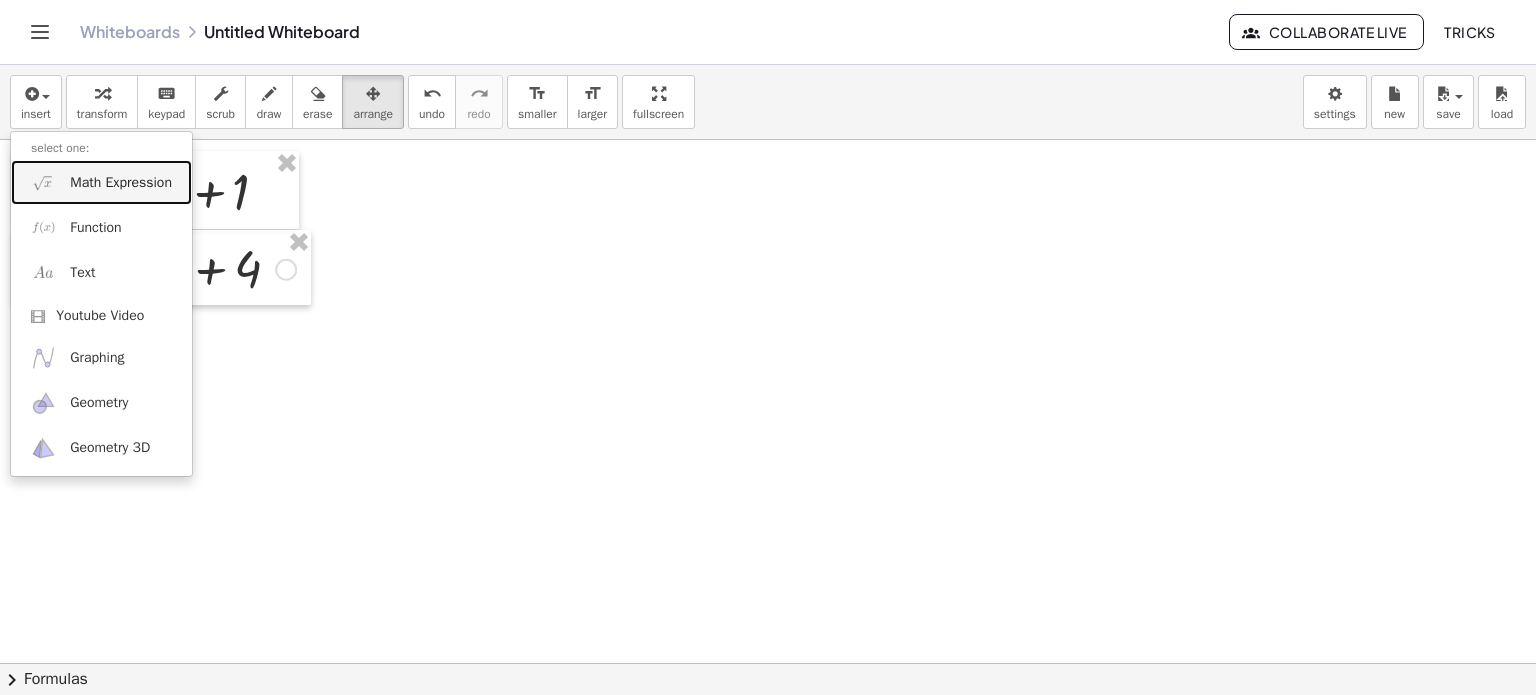click on "Math Expression" at bounding box center (121, 183) 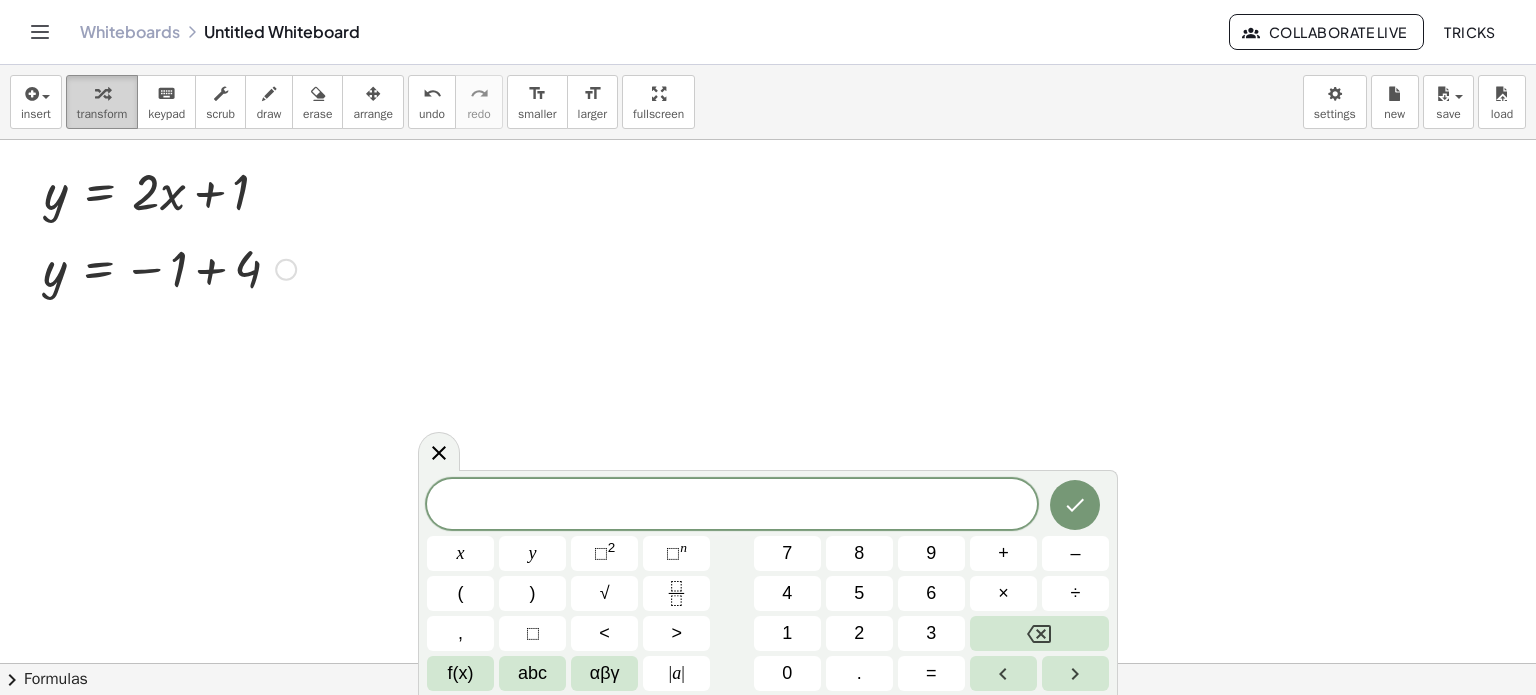 click on "transform" at bounding box center (102, 114) 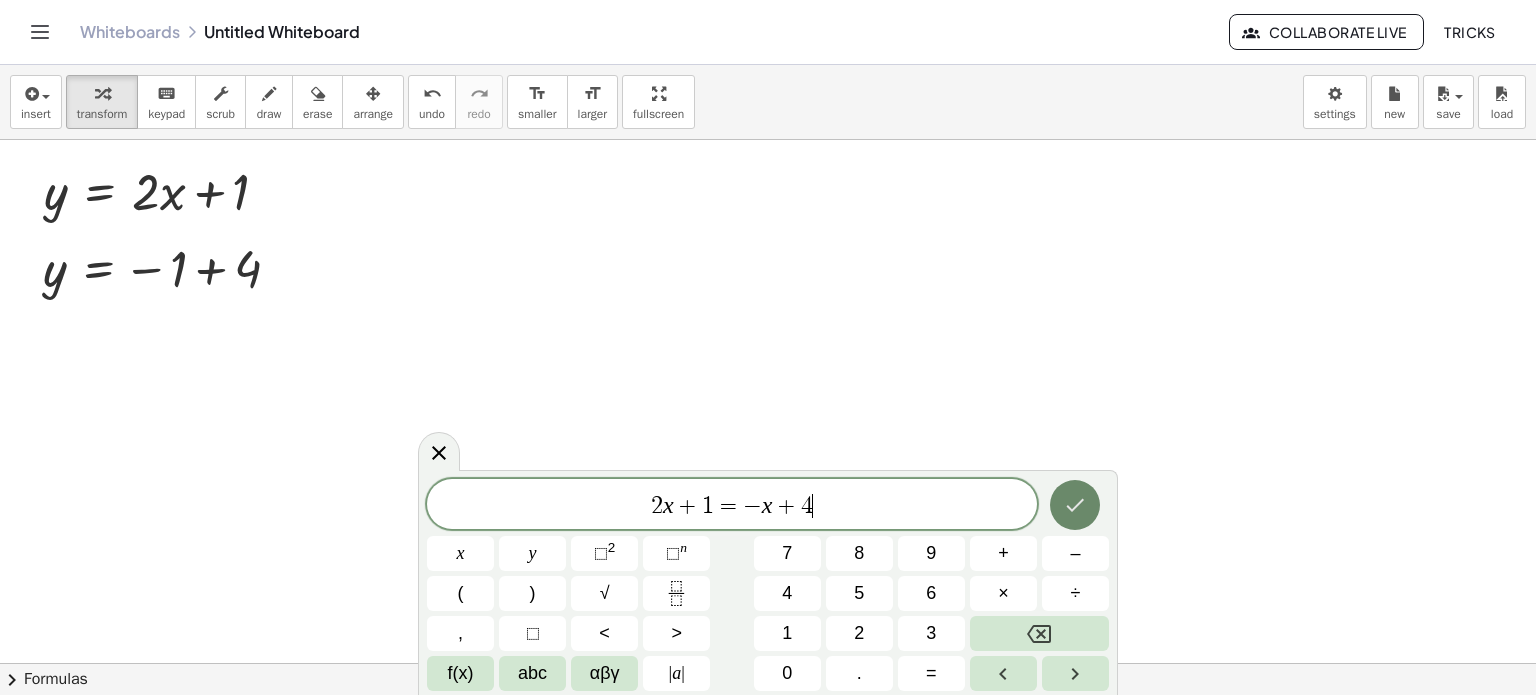 click at bounding box center (1075, 505) 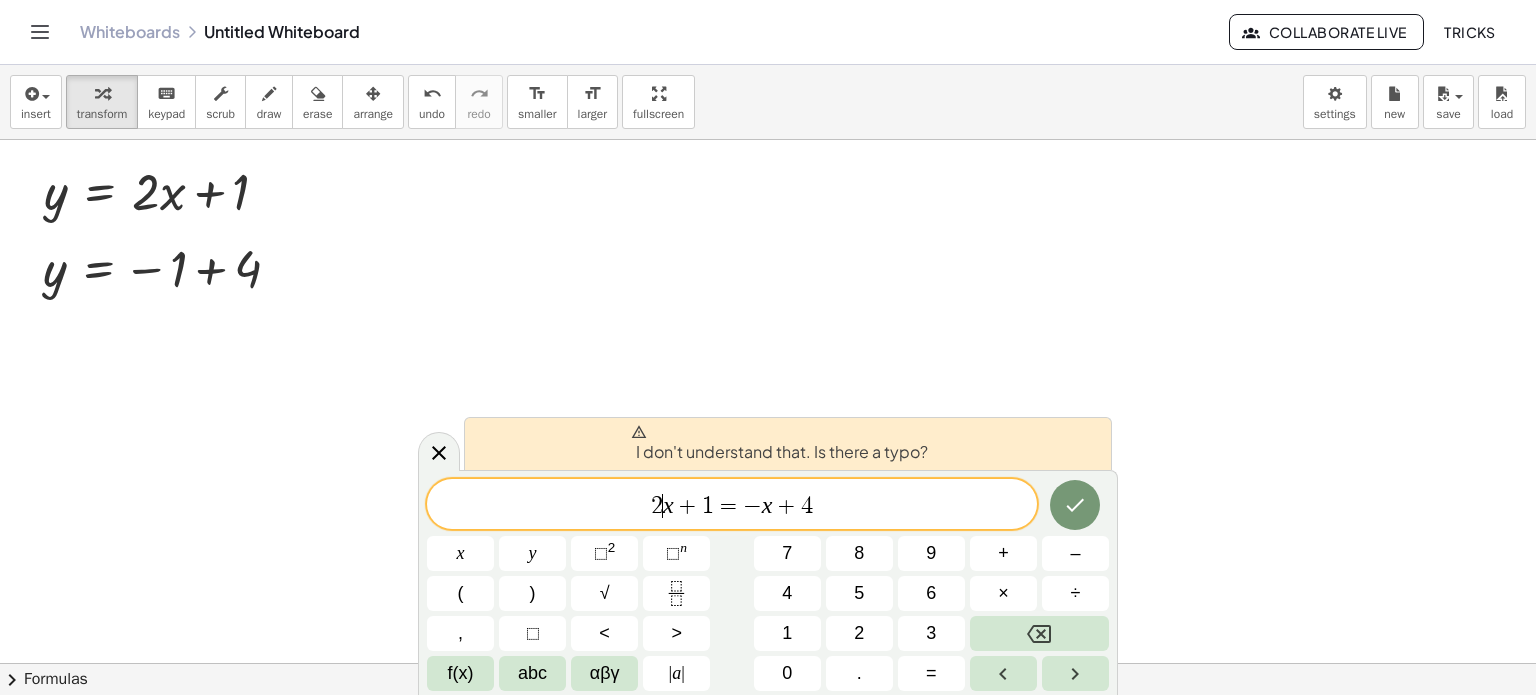 click on "2" at bounding box center (657, 506) 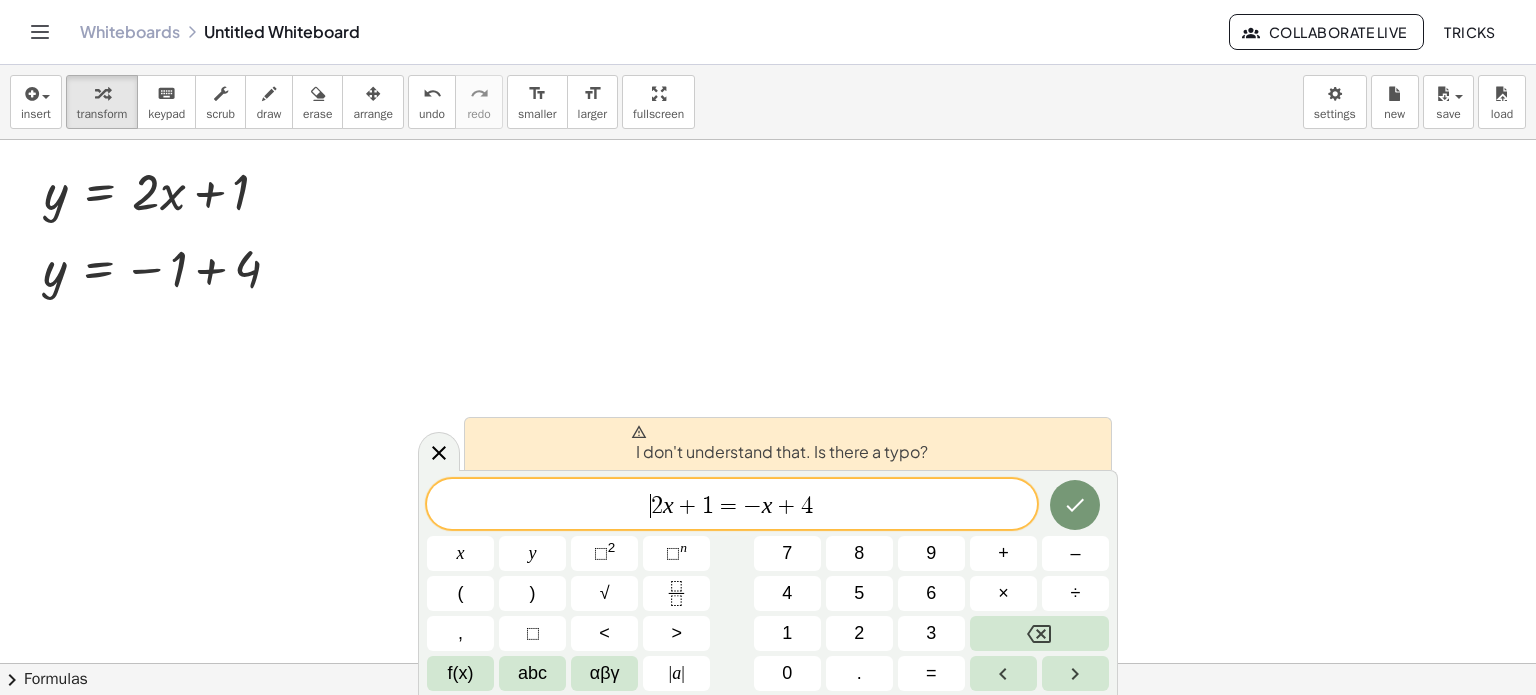 click on "​ 2 x + 1 = − x + 4" at bounding box center (732, 506) 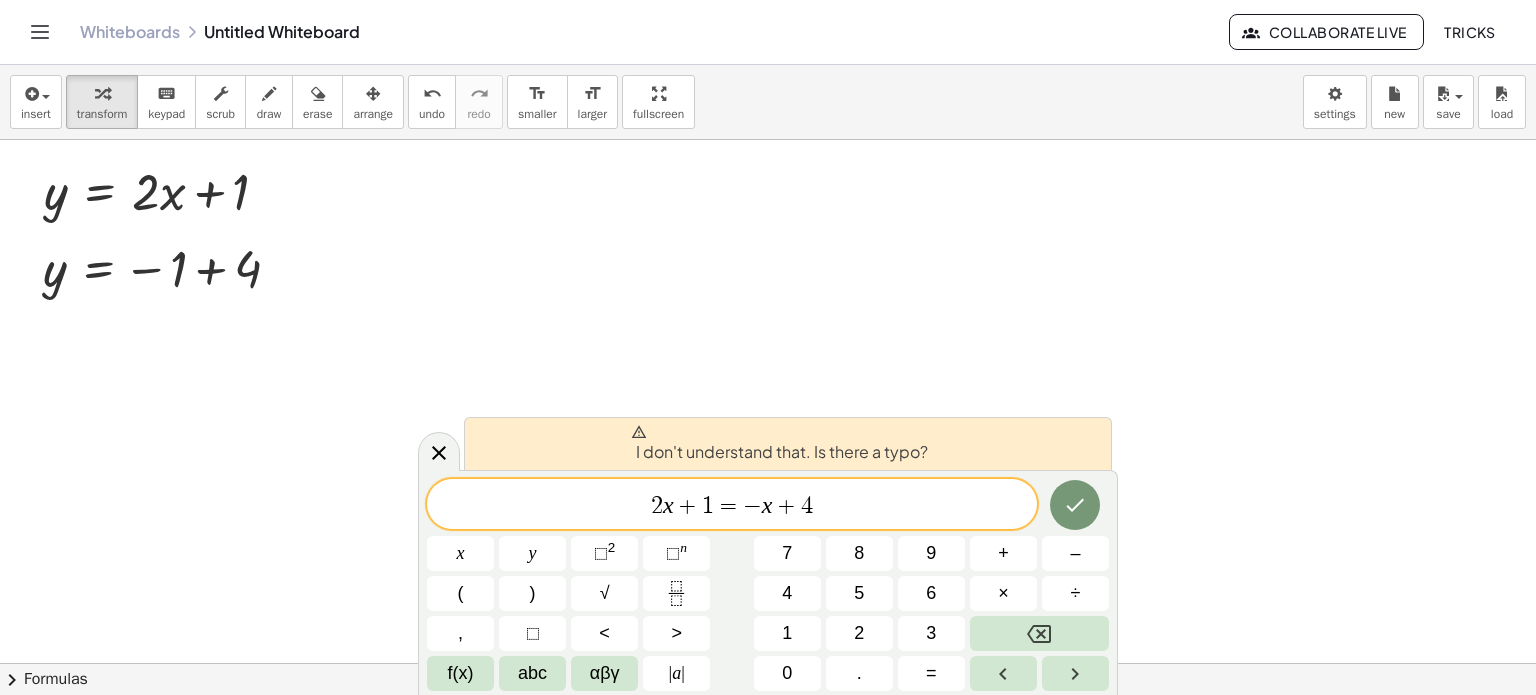 click at bounding box center [768, 663] 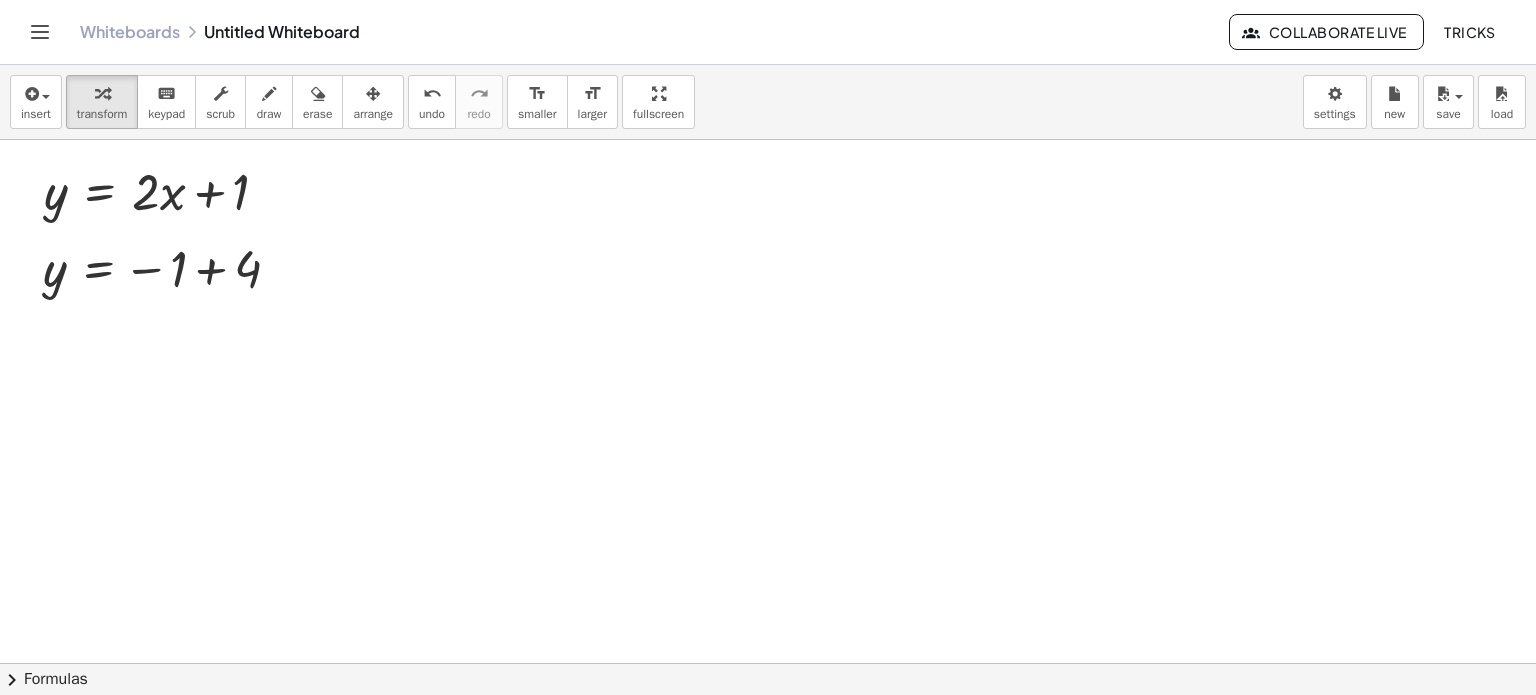 click at bounding box center (768, 663) 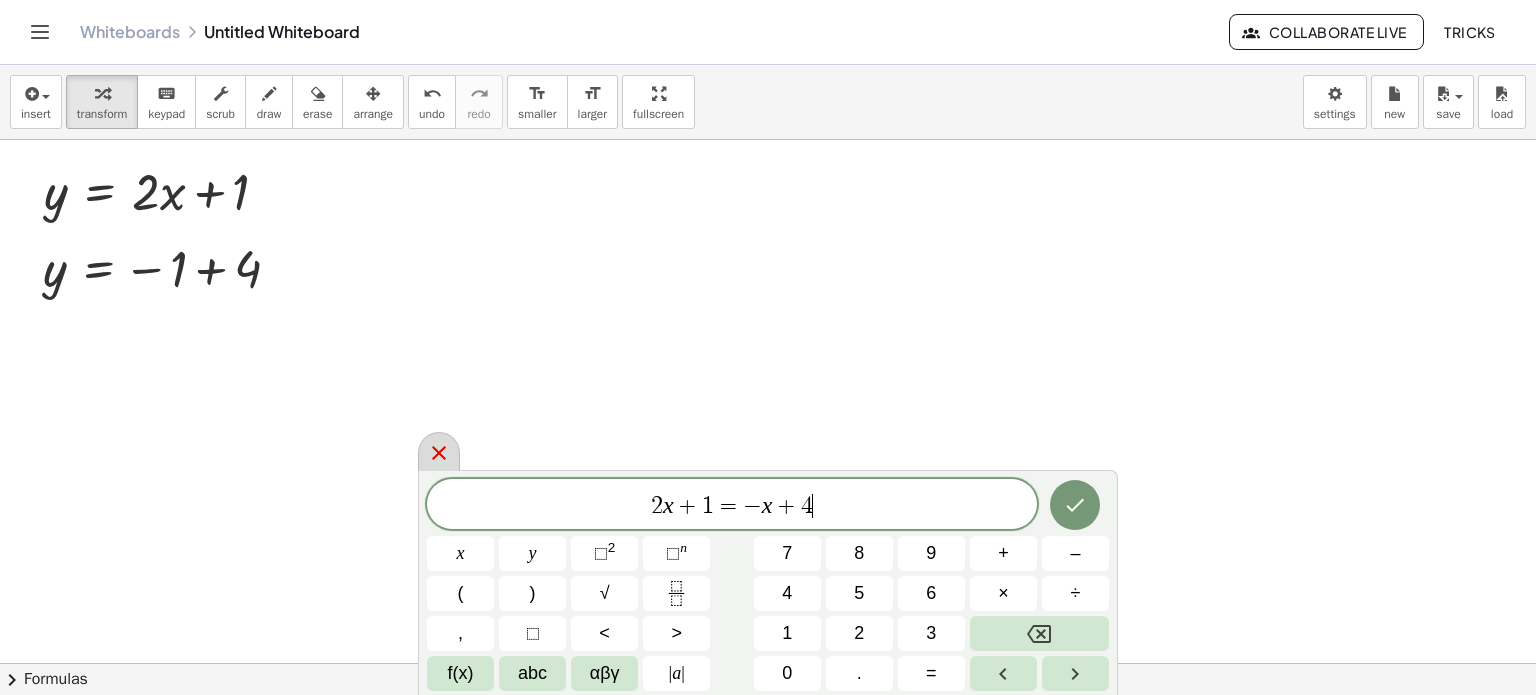 click 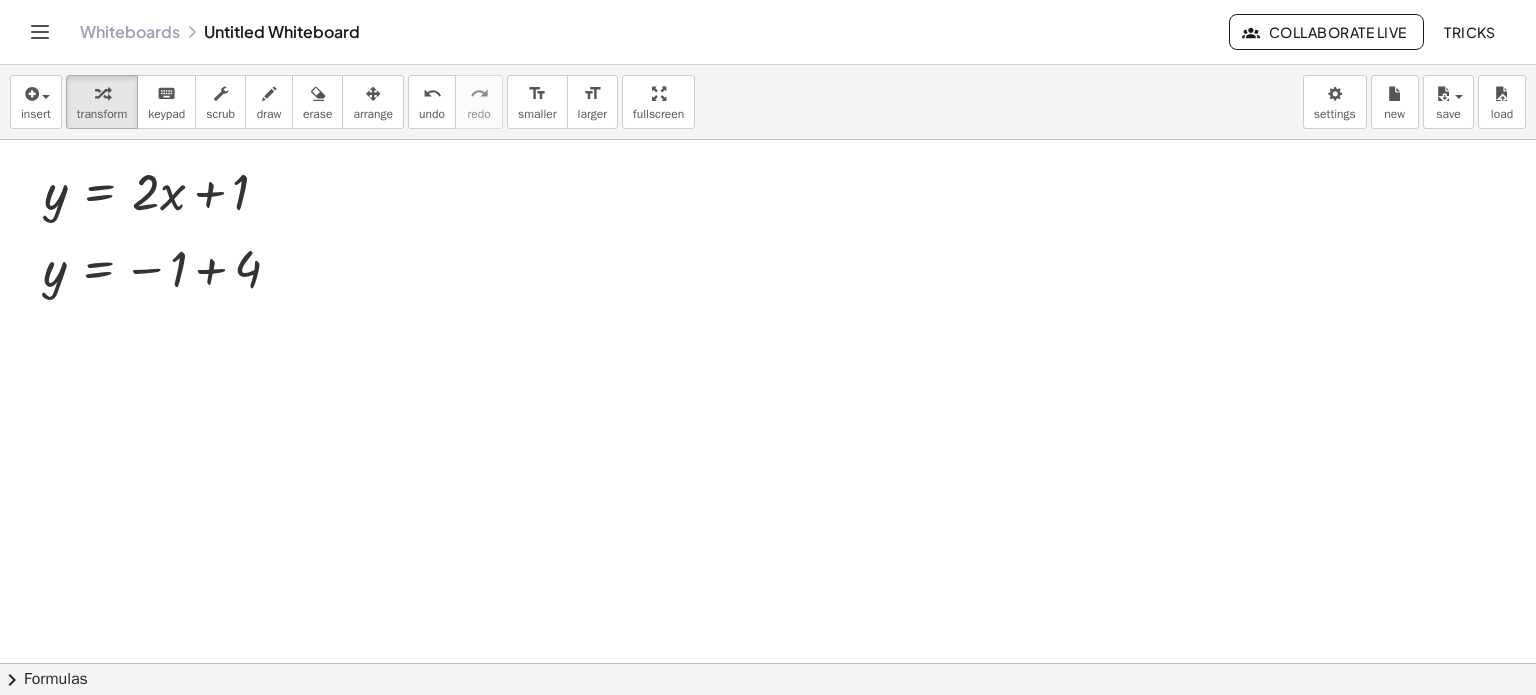 click at bounding box center [768, 663] 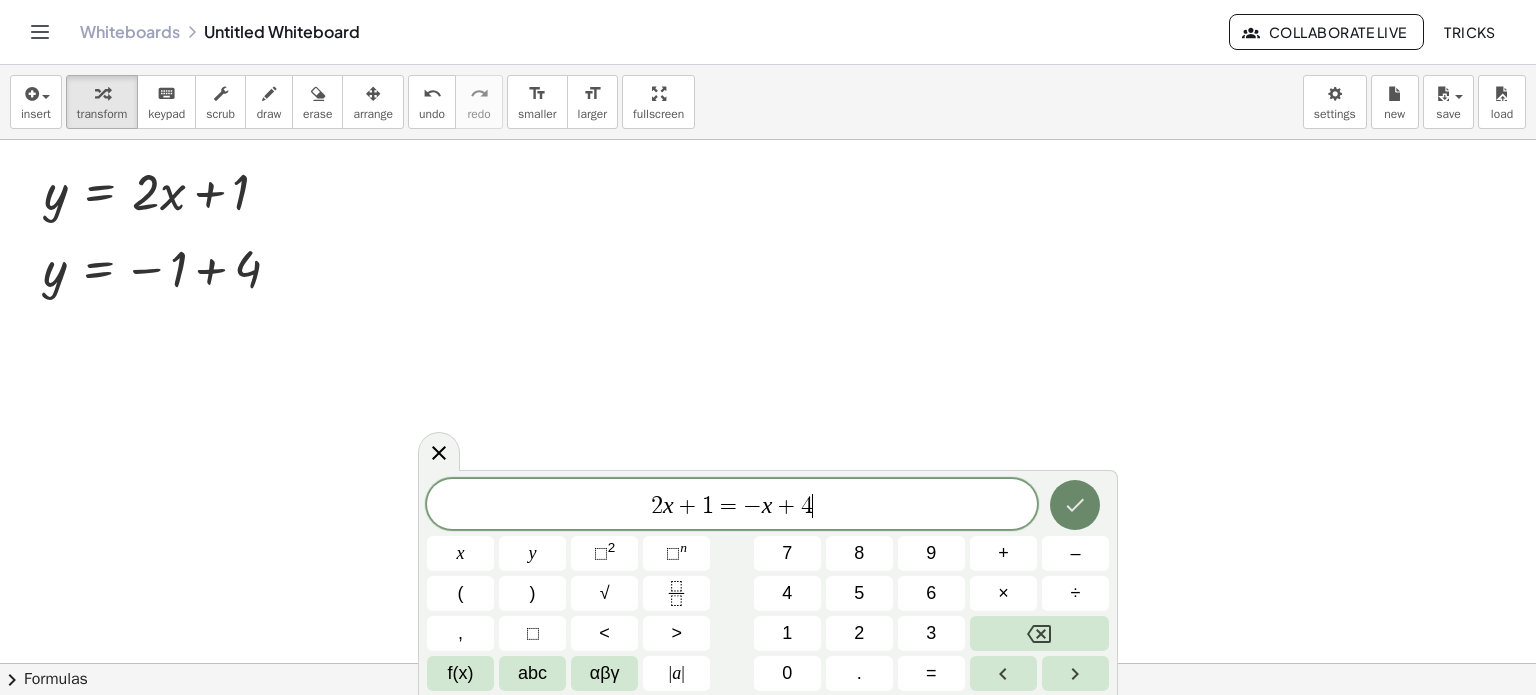 click at bounding box center [1075, 505] 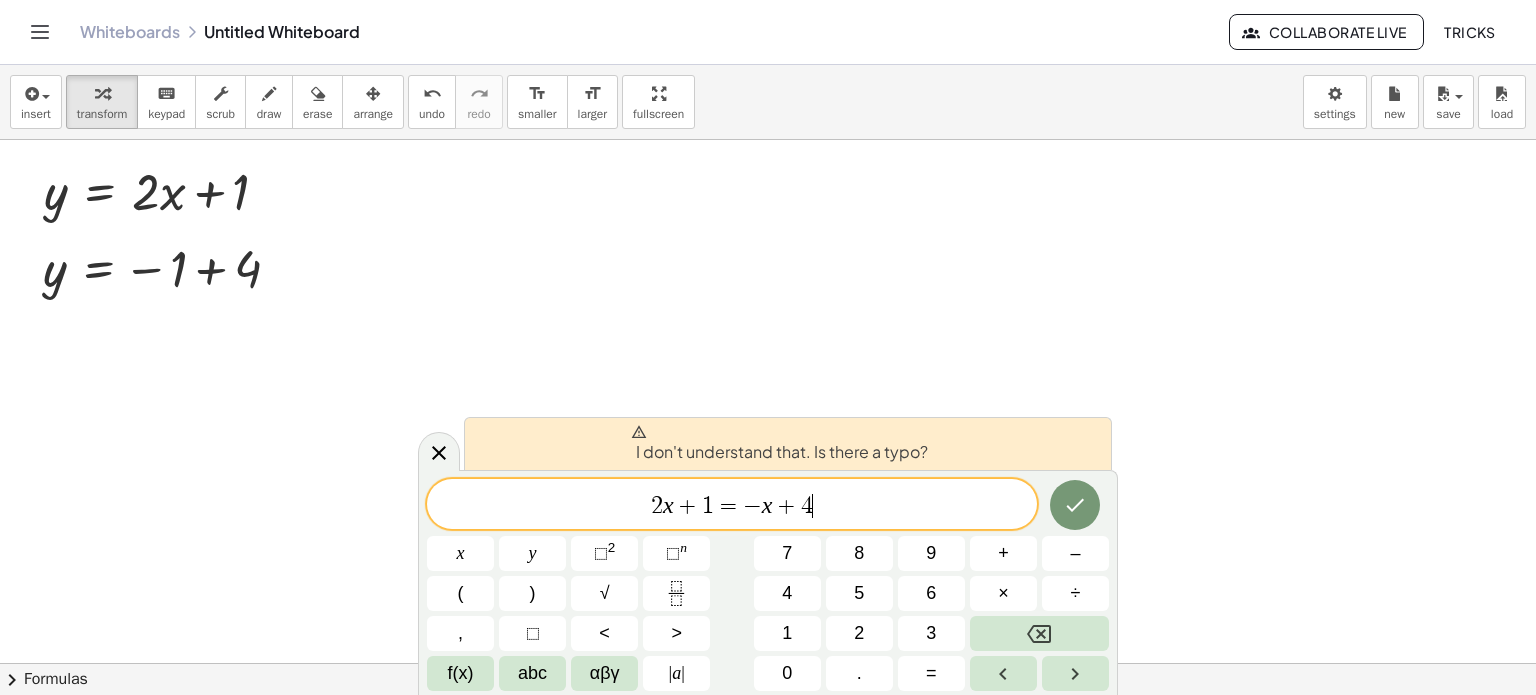 click on "2 x + 1 = − x + 4 ​" at bounding box center (732, 506) 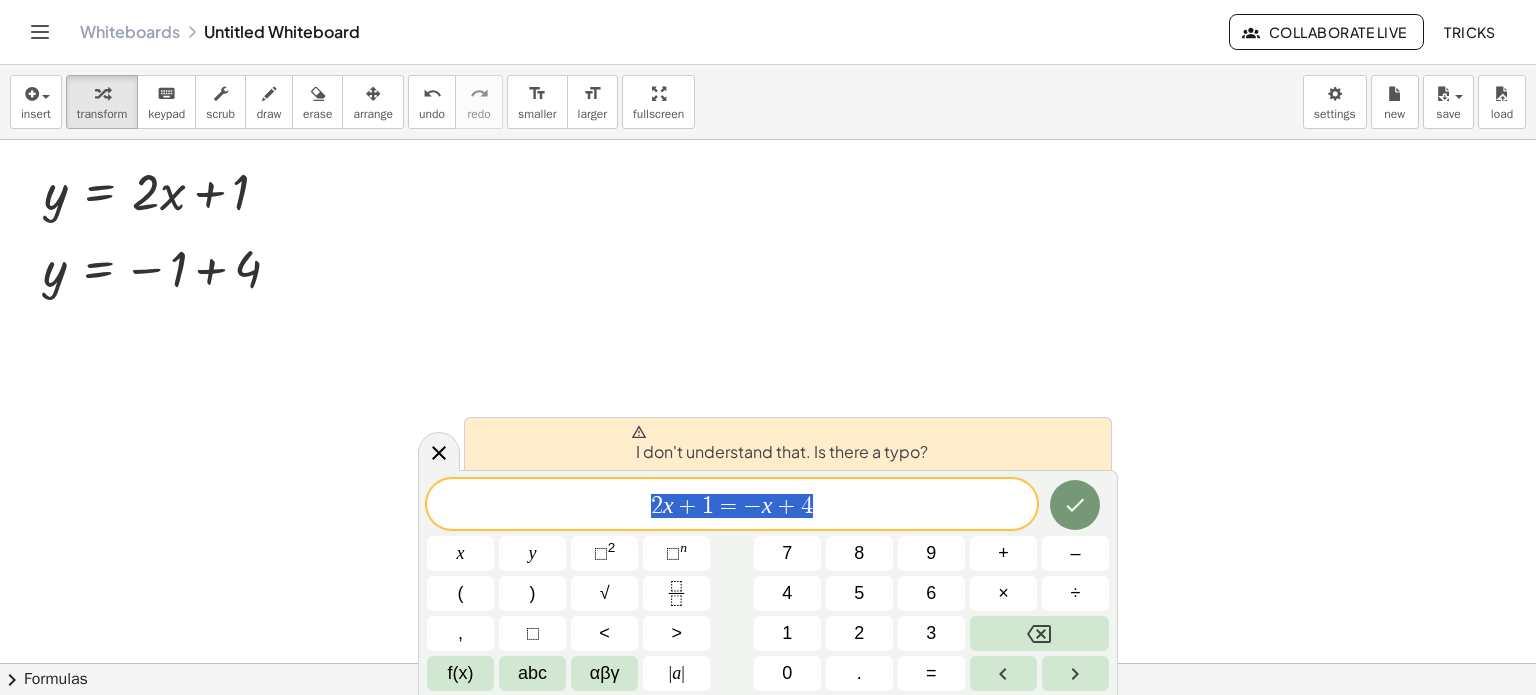 drag, startPoint x: 833, startPoint y: 507, endPoint x: 468, endPoint y: 492, distance: 365.30807 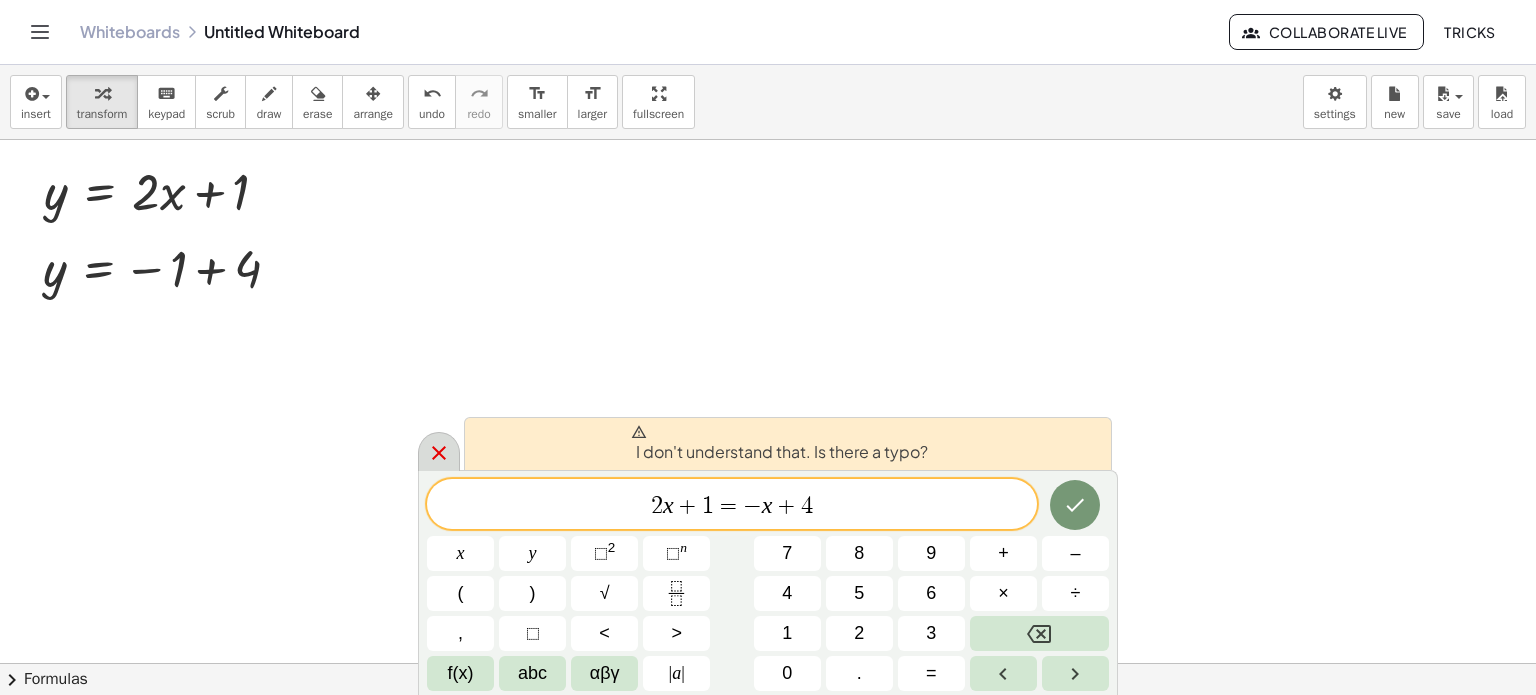 click 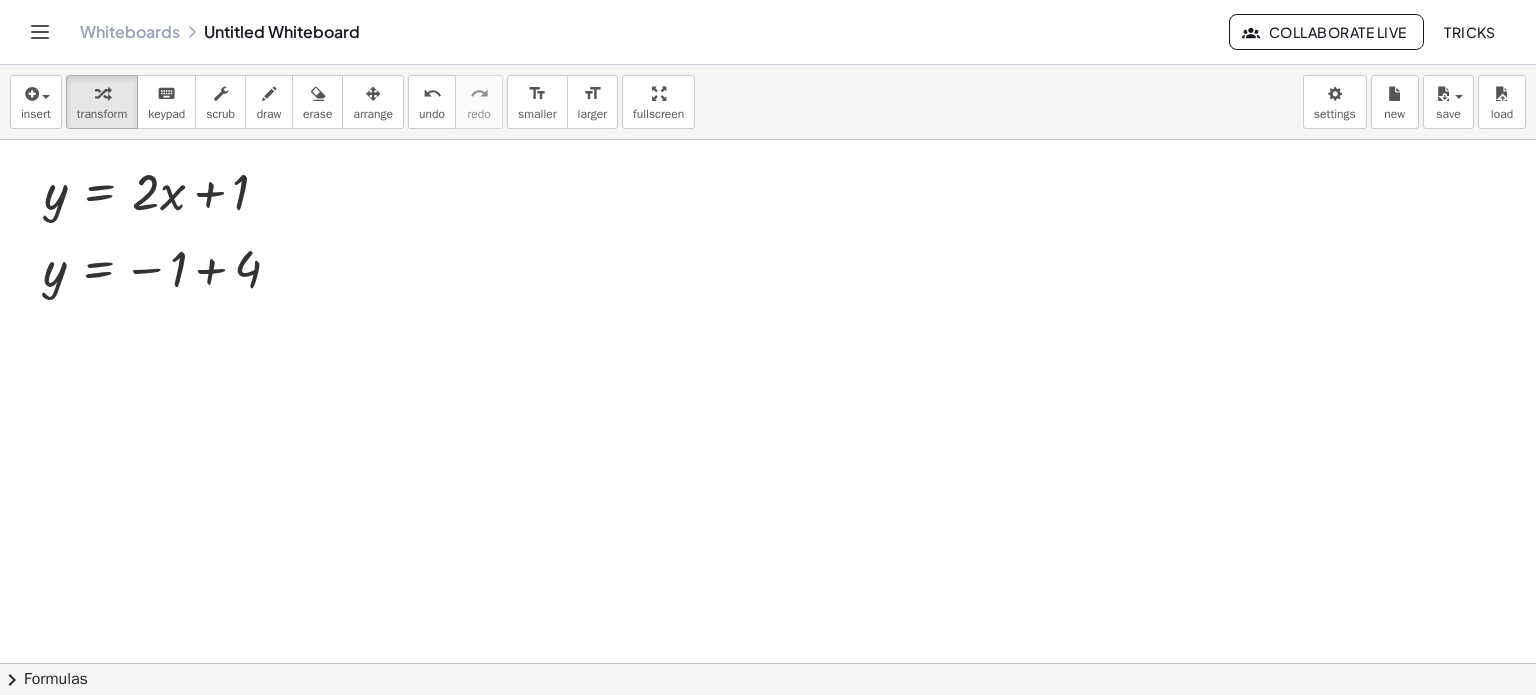 click at bounding box center (768, 663) 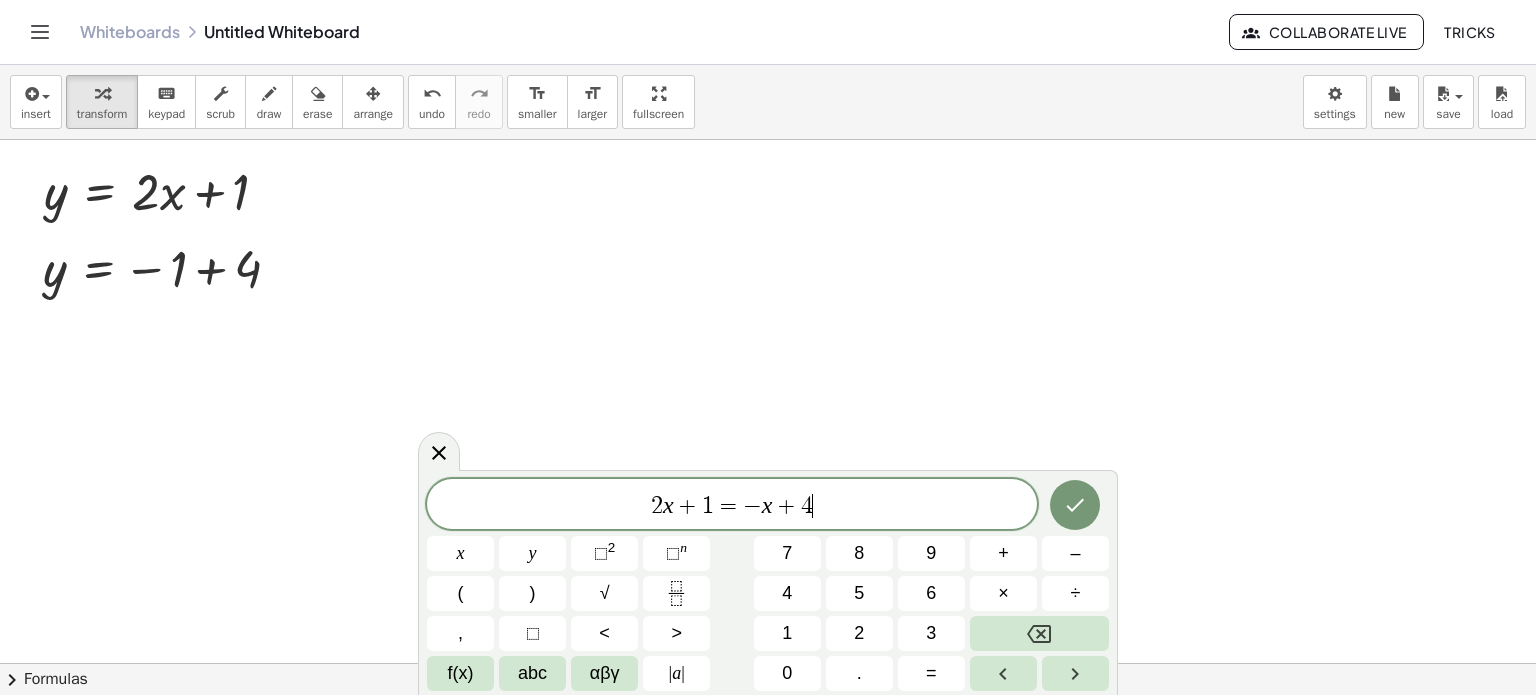 click at bounding box center (768, 663) 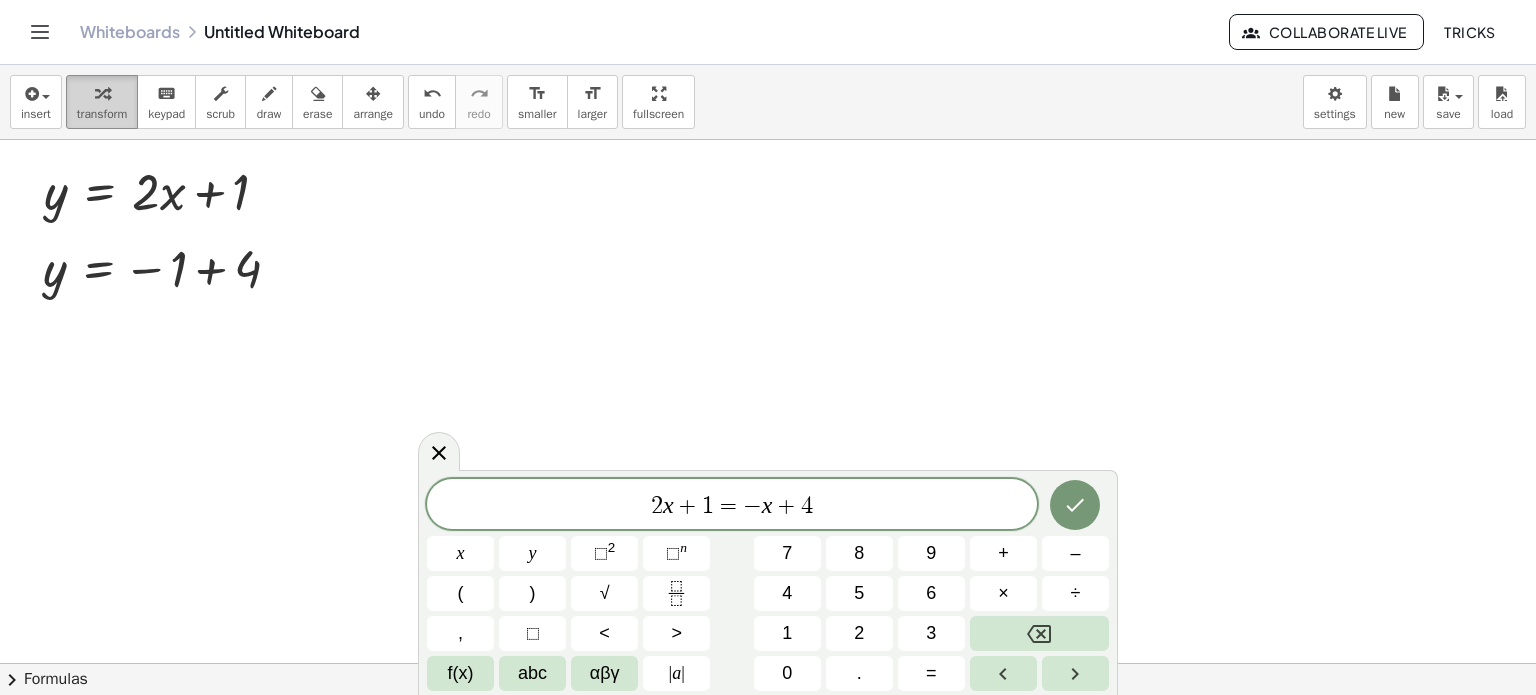 click on "transform" at bounding box center [102, 114] 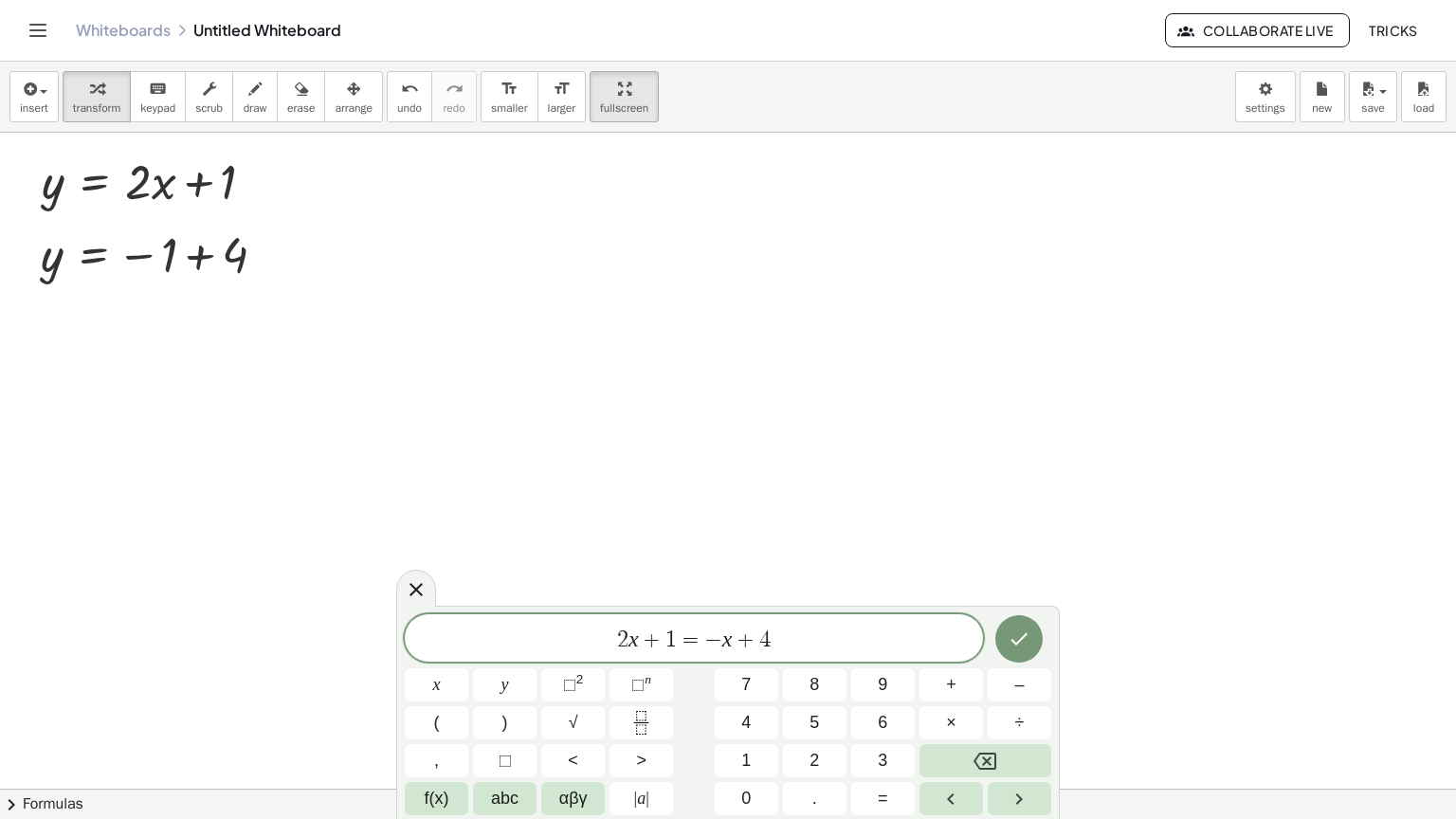 drag, startPoint x: 610, startPoint y: 99, endPoint x: 610, endPoint y: 213, distance: 114 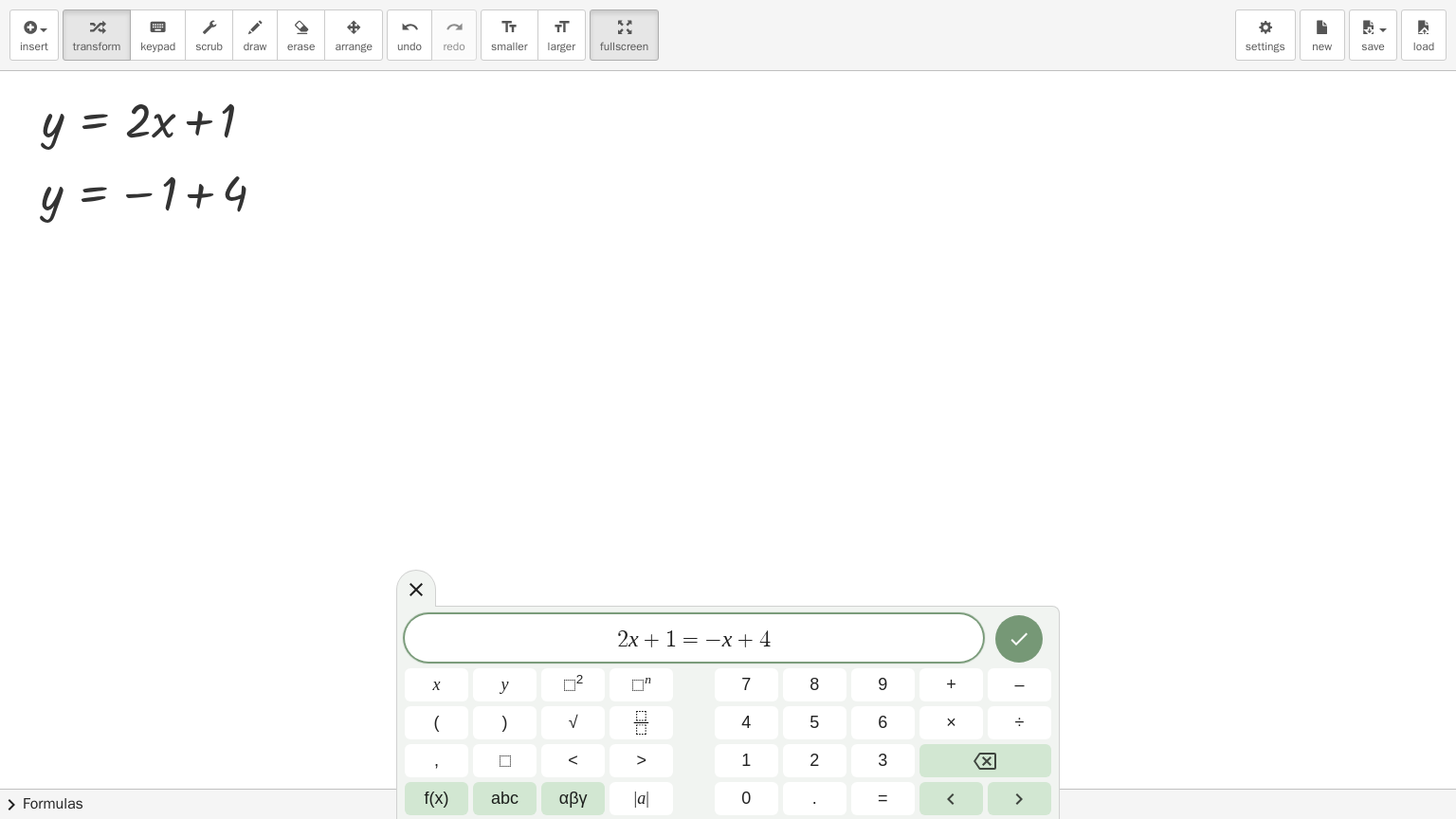 click on "insert select one: Math Expression Function Text Youtube Video Graphing Geometry Geometry 3D transform keyboard keypad scrub draw erase arrange undo undo redo redo format_size smaller format_size larger fullscreen load   save new settings y = + · 2 · x + 1 Fix a mistake Transform line Copy line as LaTeX Copy derivation as LaTeX Expand new lines: On y = − 1 + 4 × chevron_right  Formulas
Drag one side of a formula onto a highlighted expression on the canvas to apply it.
Quadratic Formula
+ · a · x 2 + · b · x + c = 0
⇔
x = · ( − b ± 2 √ ( + b 2 − · 4 · a · c ) ) · 2 · a
+ x 2 + · p · x + q = 0
⇔
x = − · p · 2 ± 2 √ ( + ( · p · 2 ) 2 − q )
+ x 2" at bounding box center (728, 410) 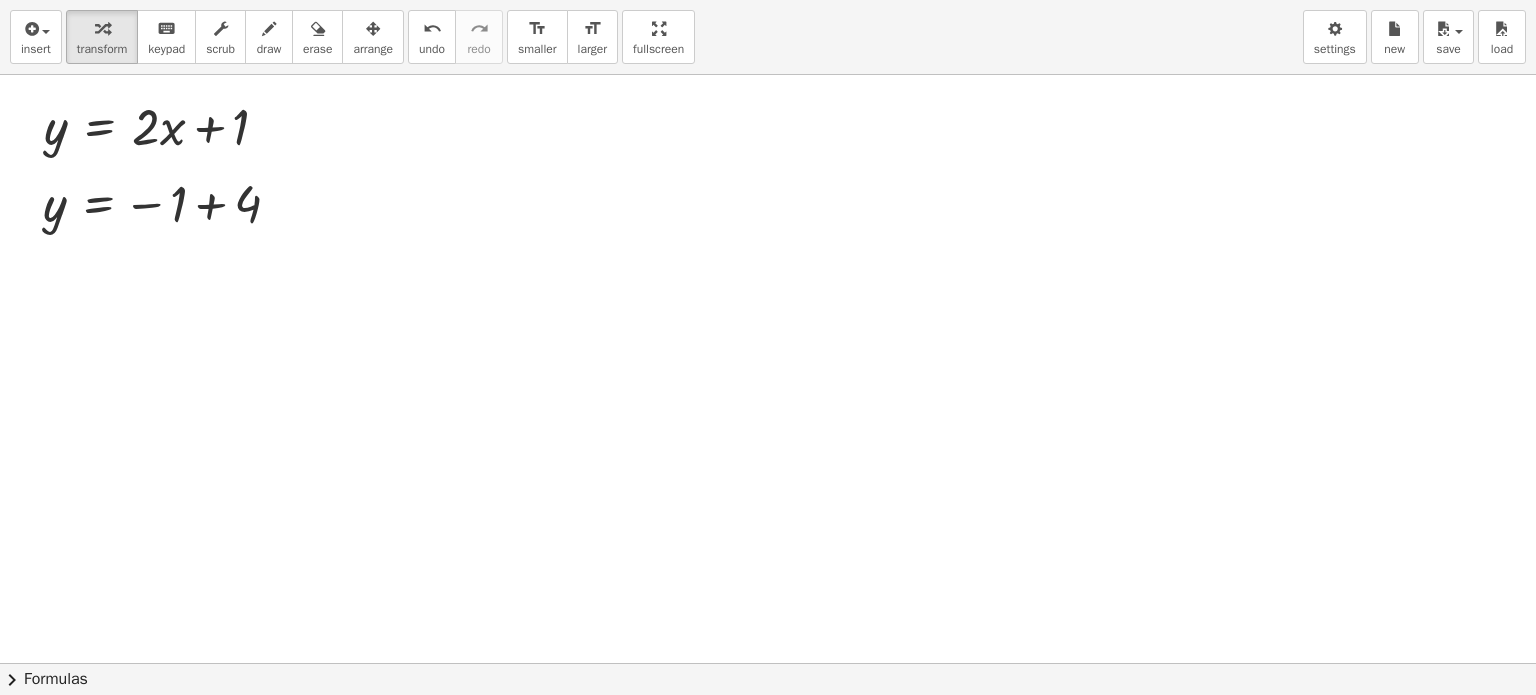 drag, startPoint x: 637, startPoint y: 29, endPoint x: 637, endPoint y: -92, distance: 121 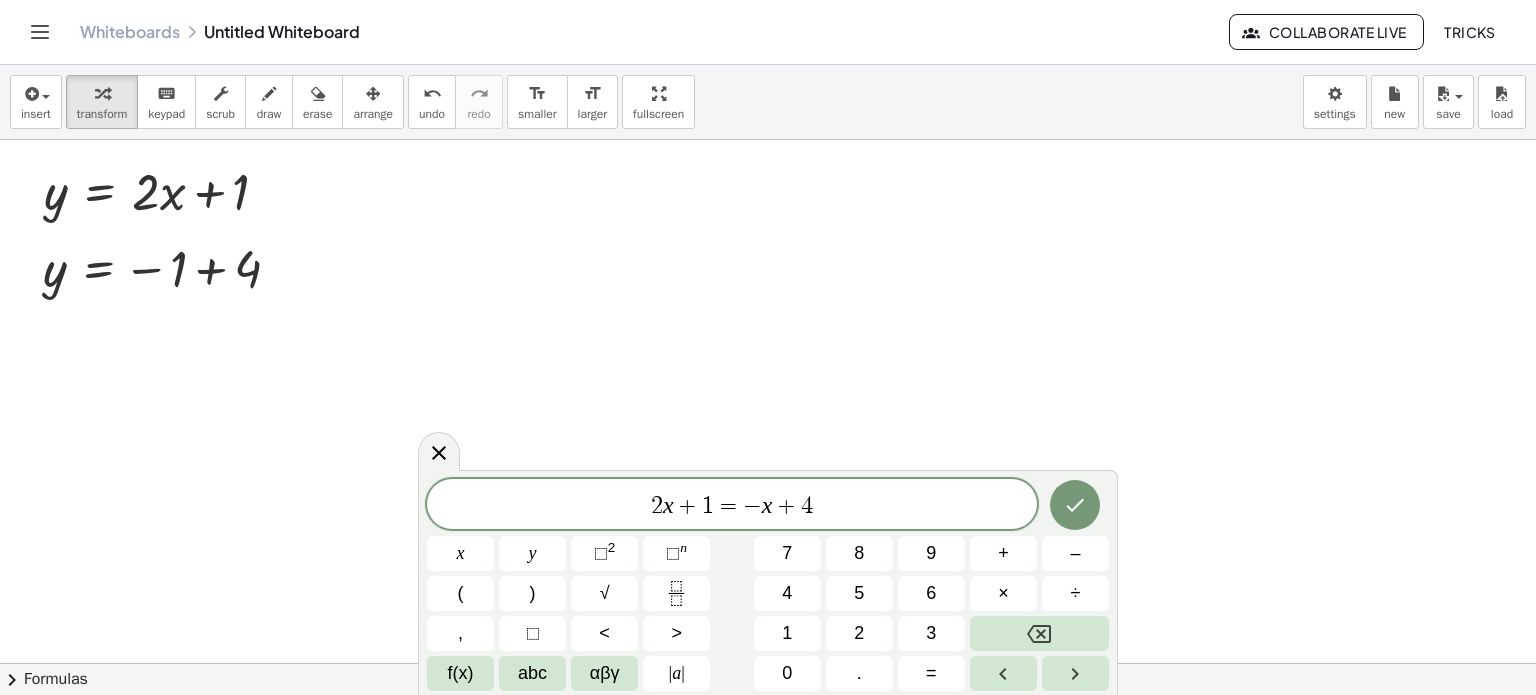 click on "Graspable Math Activities Whiteboards Classes Account v1.28.3 | Privacy policy © 2025 | Graspable, Inc. Whiteboards Untitled Whiteboard Collaborate Live  TRICKS   insert select one: Math Expression Function Text Youtube Video Graphing Geometry Geometry 3D transform keyboard keypad scrub draw erase arrange undo undo redo redo format_size smaller format_size larger fullscreen load   save new settings y = + · 2 · x + 1 Fix a mistake Transform line Copy line as LaTeX Copy derivation as LaTeX Expand new lines: On y = − 1 + 4 × chevron_right  Formulas
Drag one side of a formula onto a highlighted expression on the canvas to apply it.
Quadratic Formula
+ · a · x 2 + · b · x + c = 0
⇔
x = · ( − b ± 2 √ ( + b 2 − · 4 · a · c ) ) · 2 · a
+ x 2 + · p · x + q = 0" at bounding box center [768, 347] 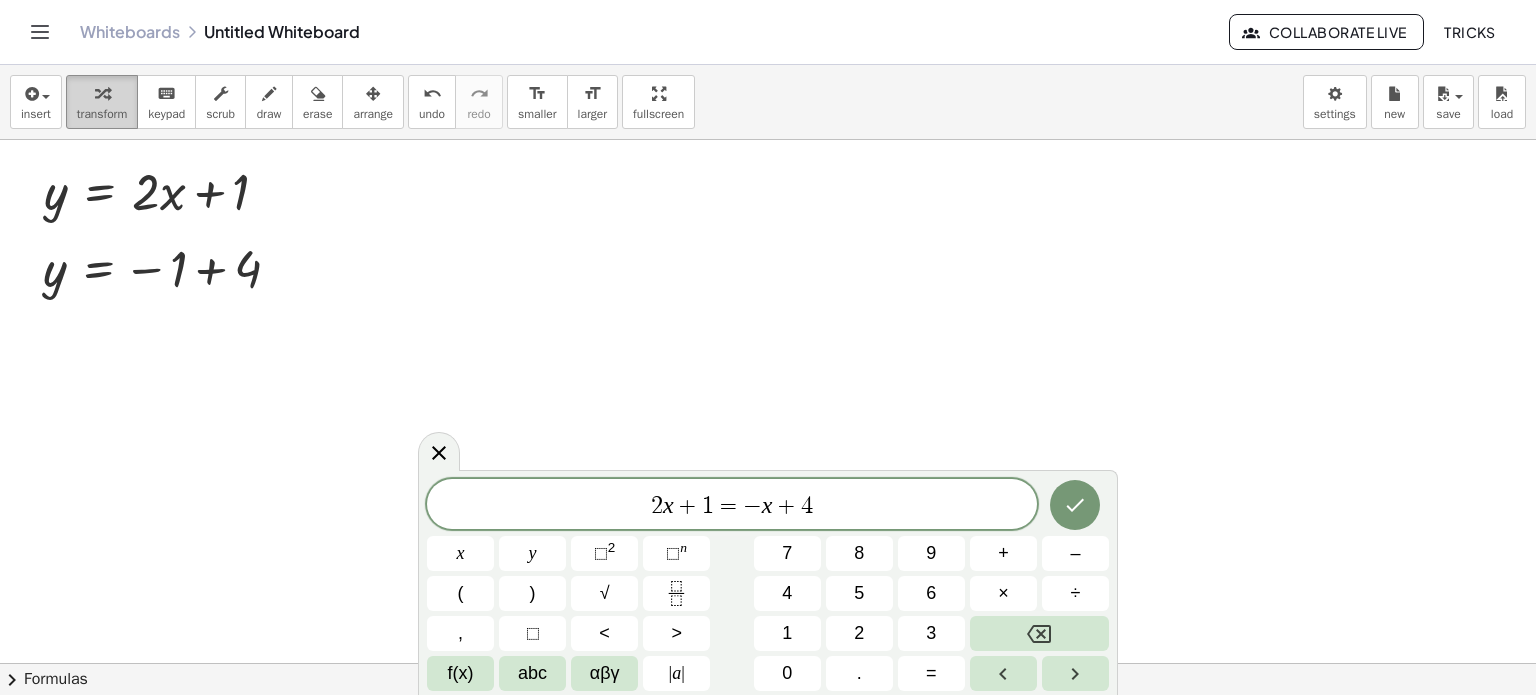 click on "transform" at bounding box center (102, 102) 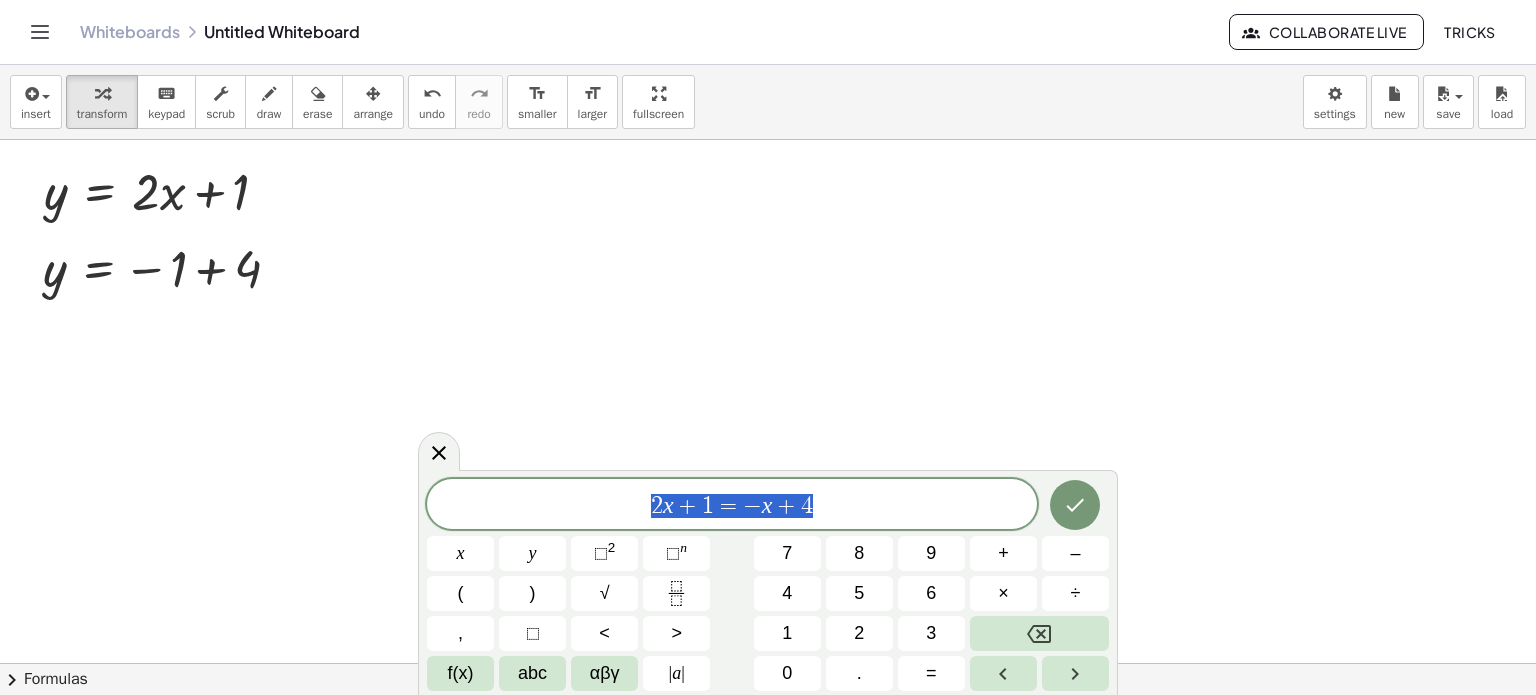 drag, startPoint x: 847, startPoint y: 501, endPoint x: 450, endPoint y: 480, distance: 397.55502 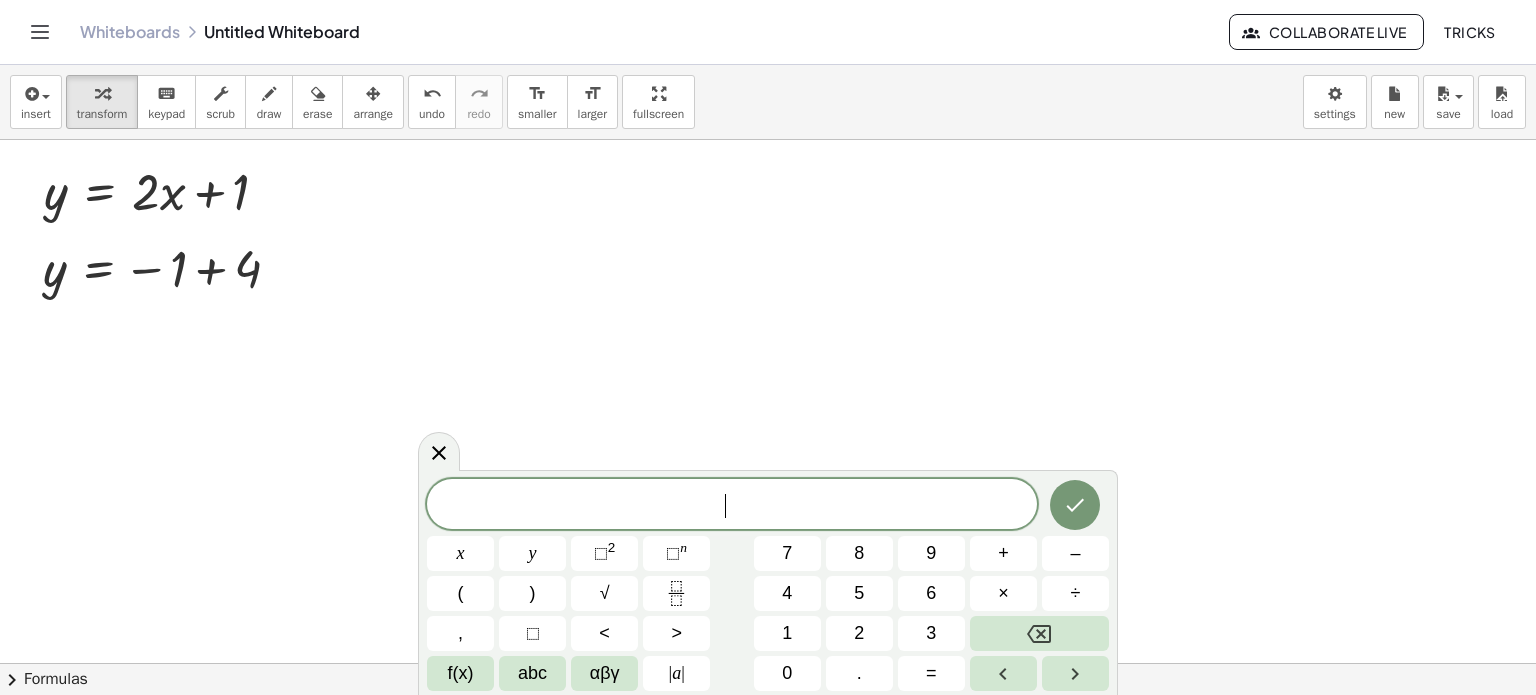 click at bounding box center (768, 663) 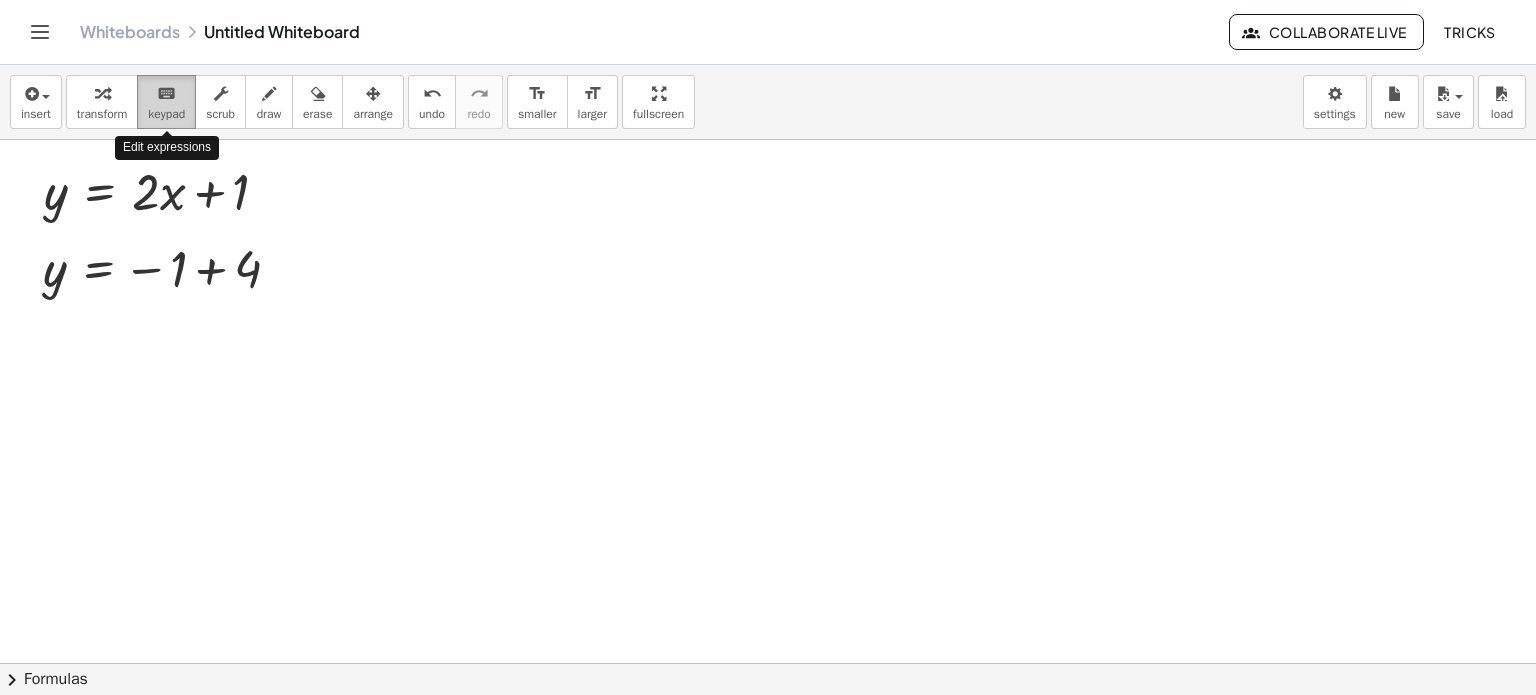 click on "keypad" at bounding box center [166, 114] 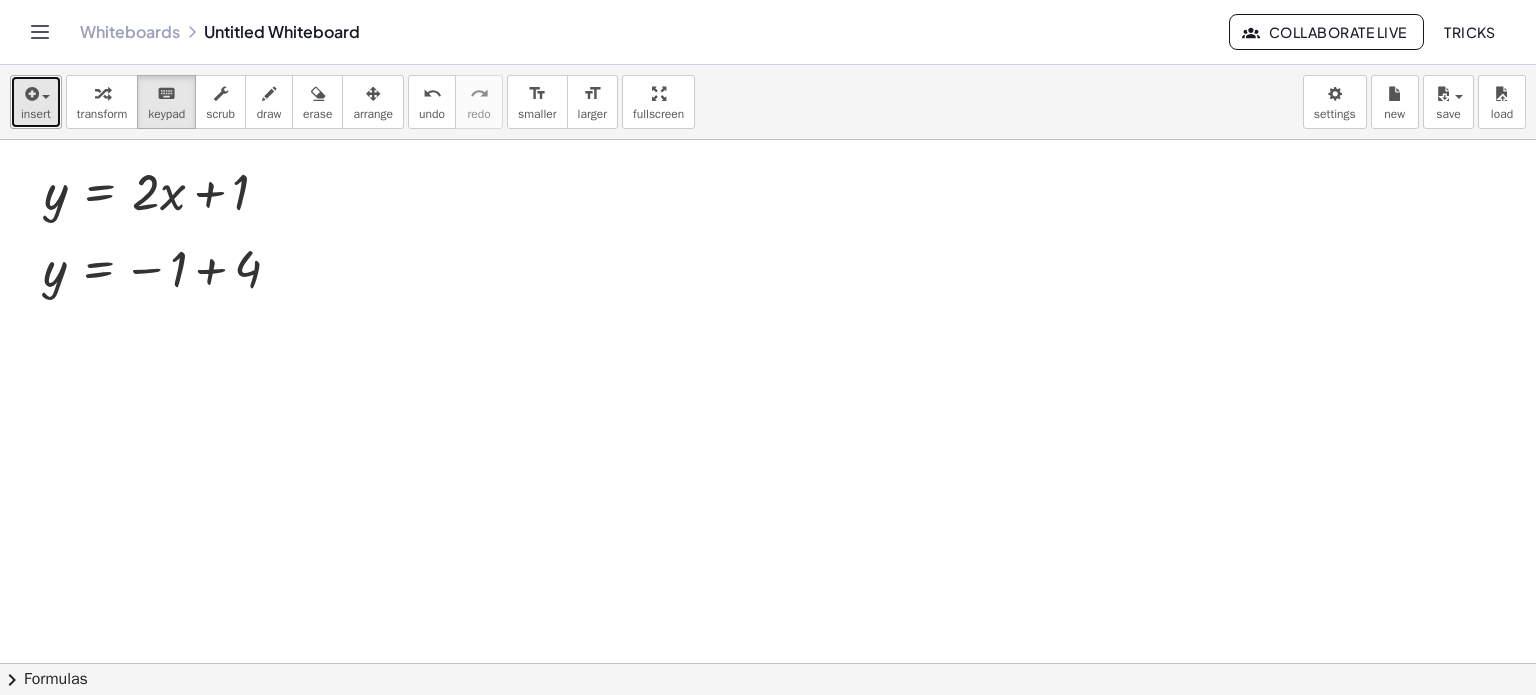 click on "insert" at bounding box center (36, 102) 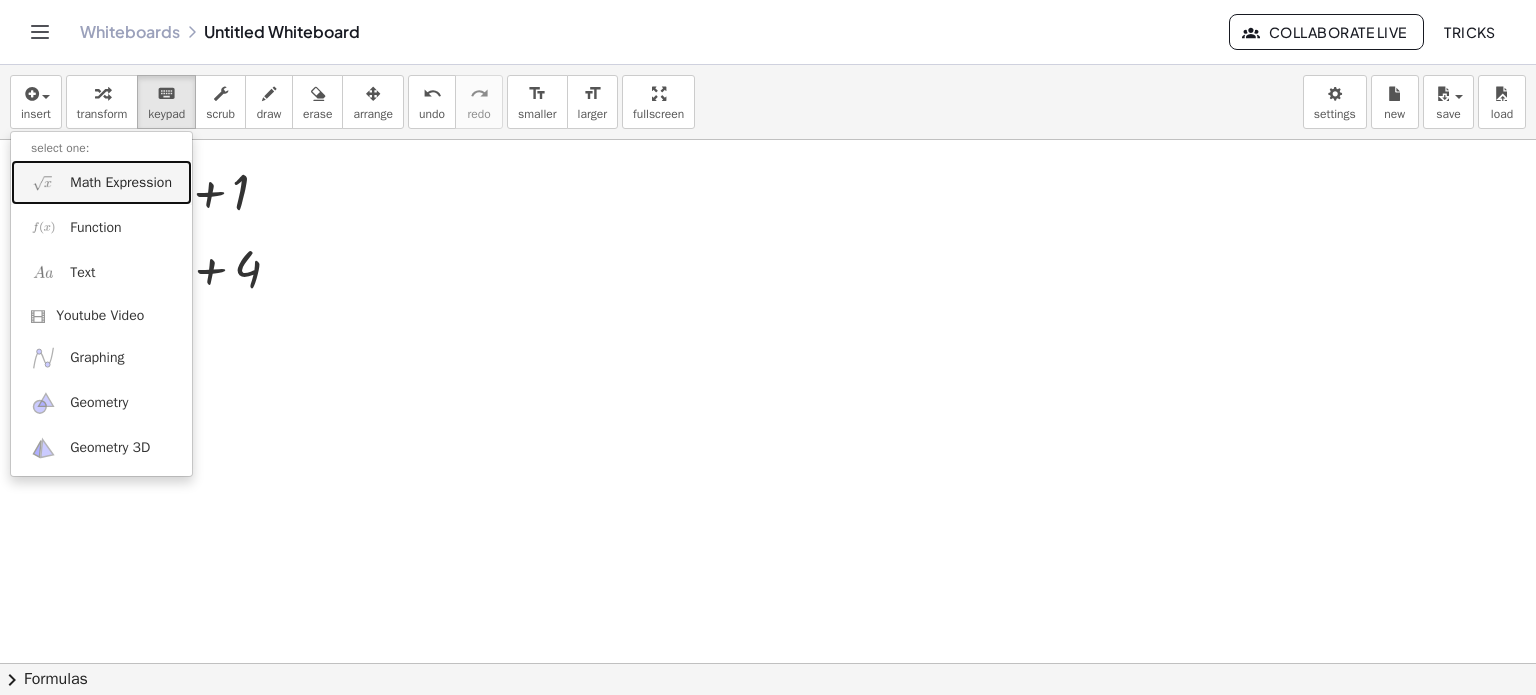 click on "Math Expression" at bounding box center (121, 183) 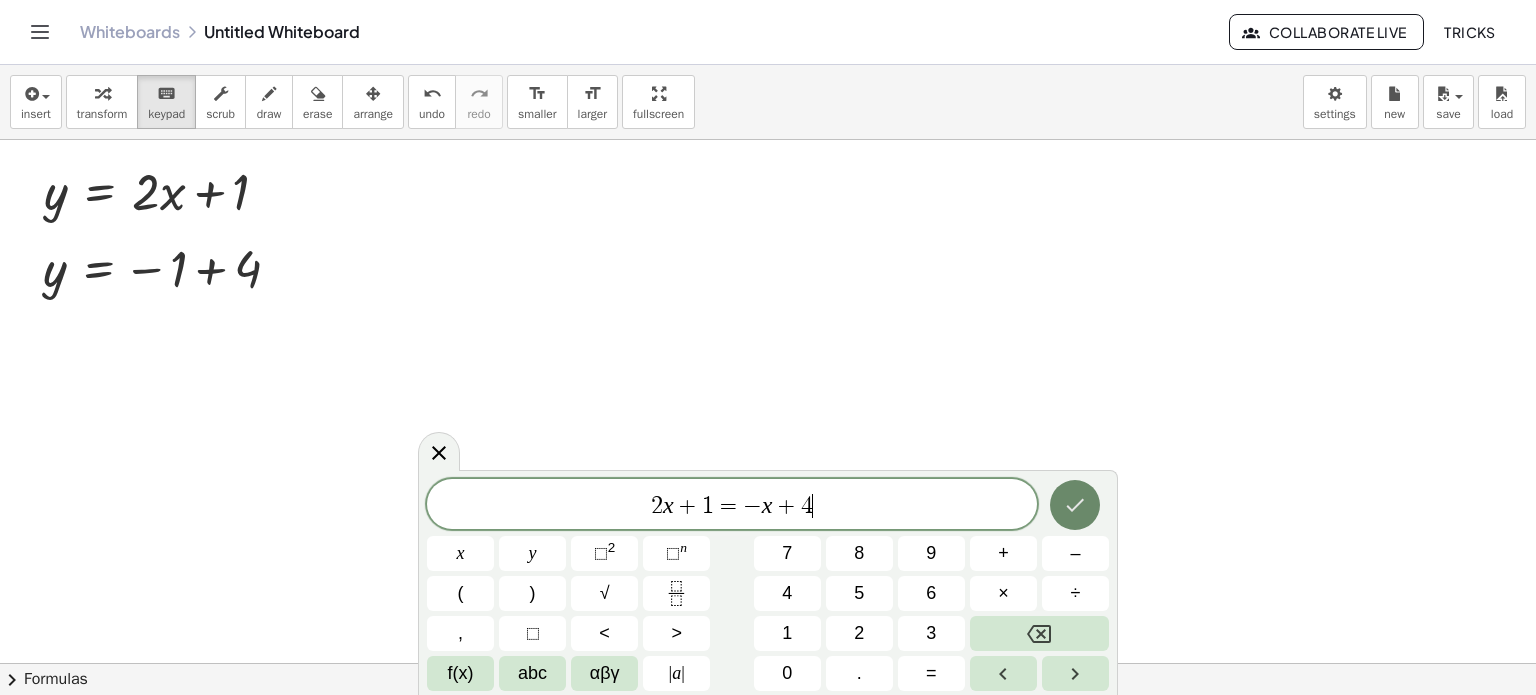 click at bounding box center [1075, 505] 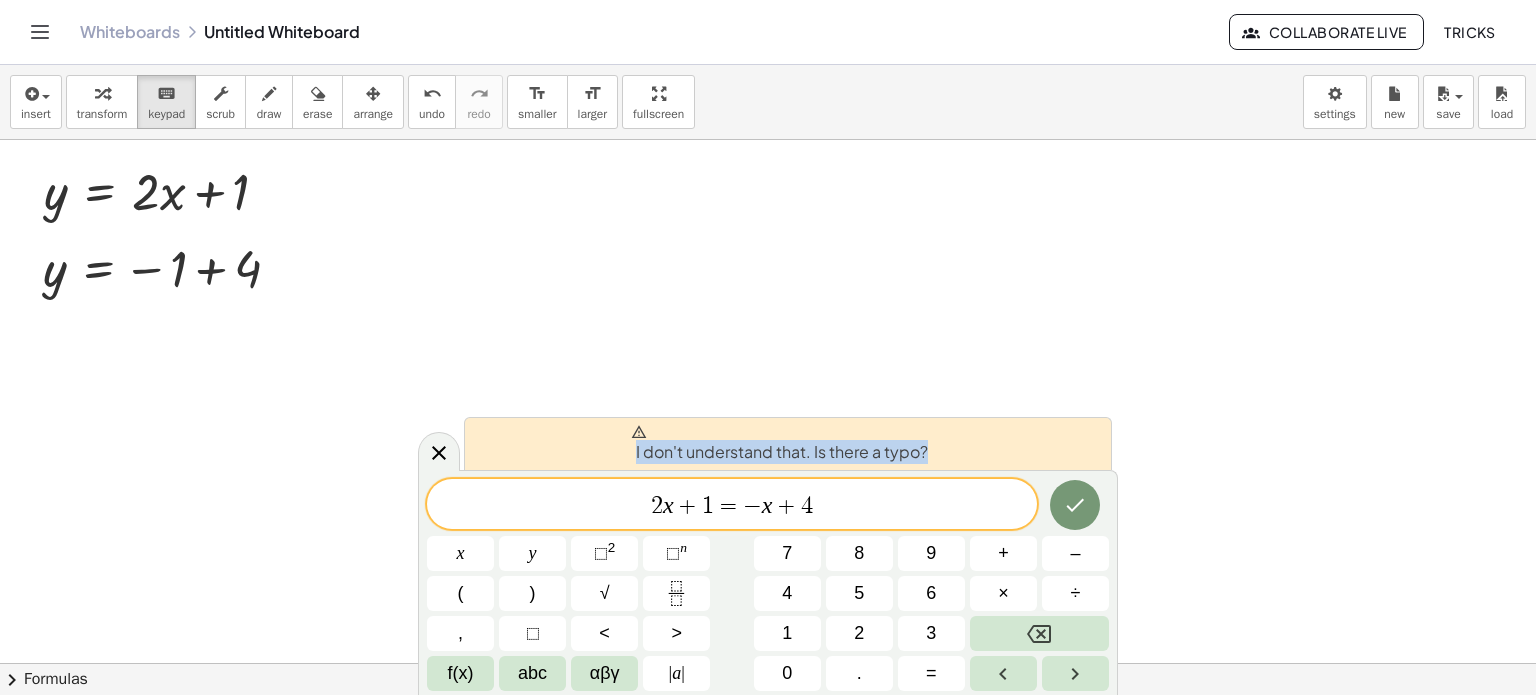 drag, startPoint x: 963, startPoint y: 445, endPoint x: 628, endPoint y: 453, distance: 335.09552 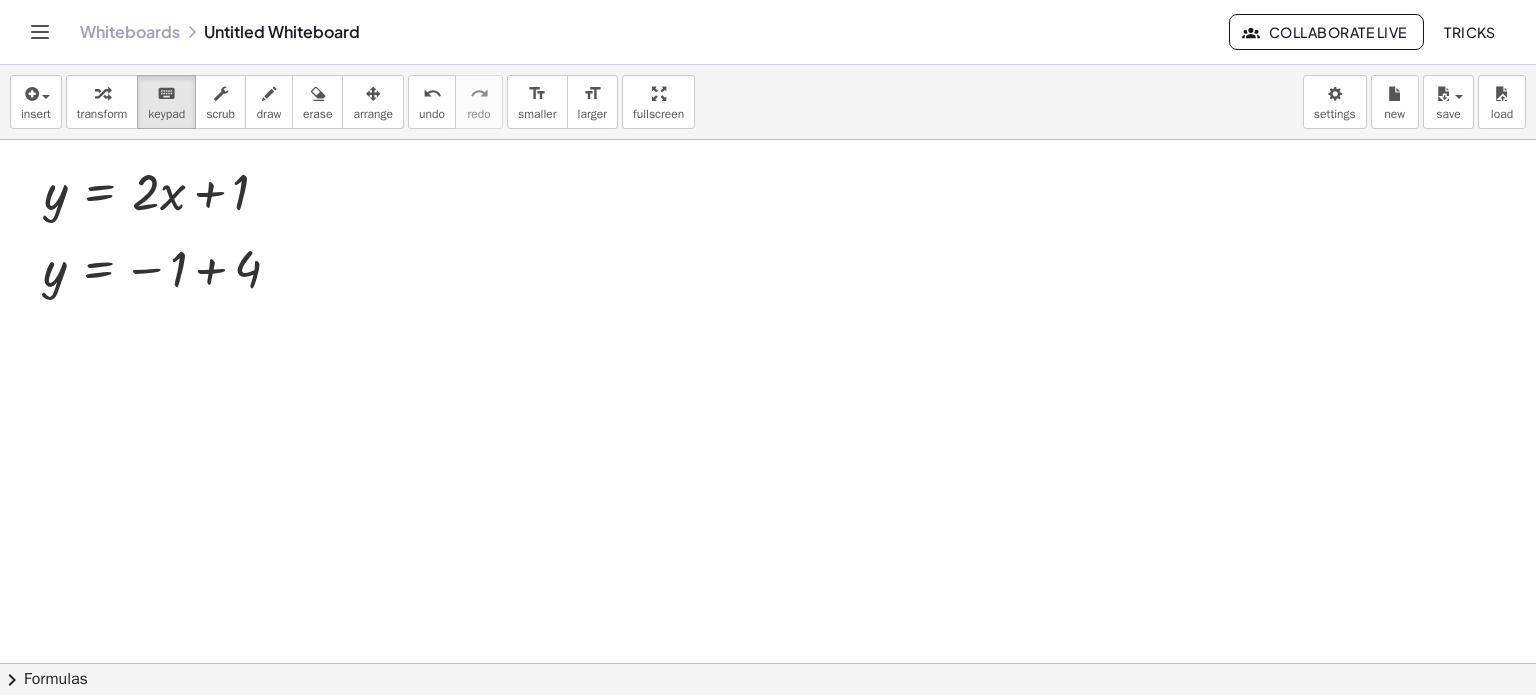 drag, startPoint x: 171, startPoint y: 200, endPoint x: 491, endPoint y: 217, distance: 320.45123 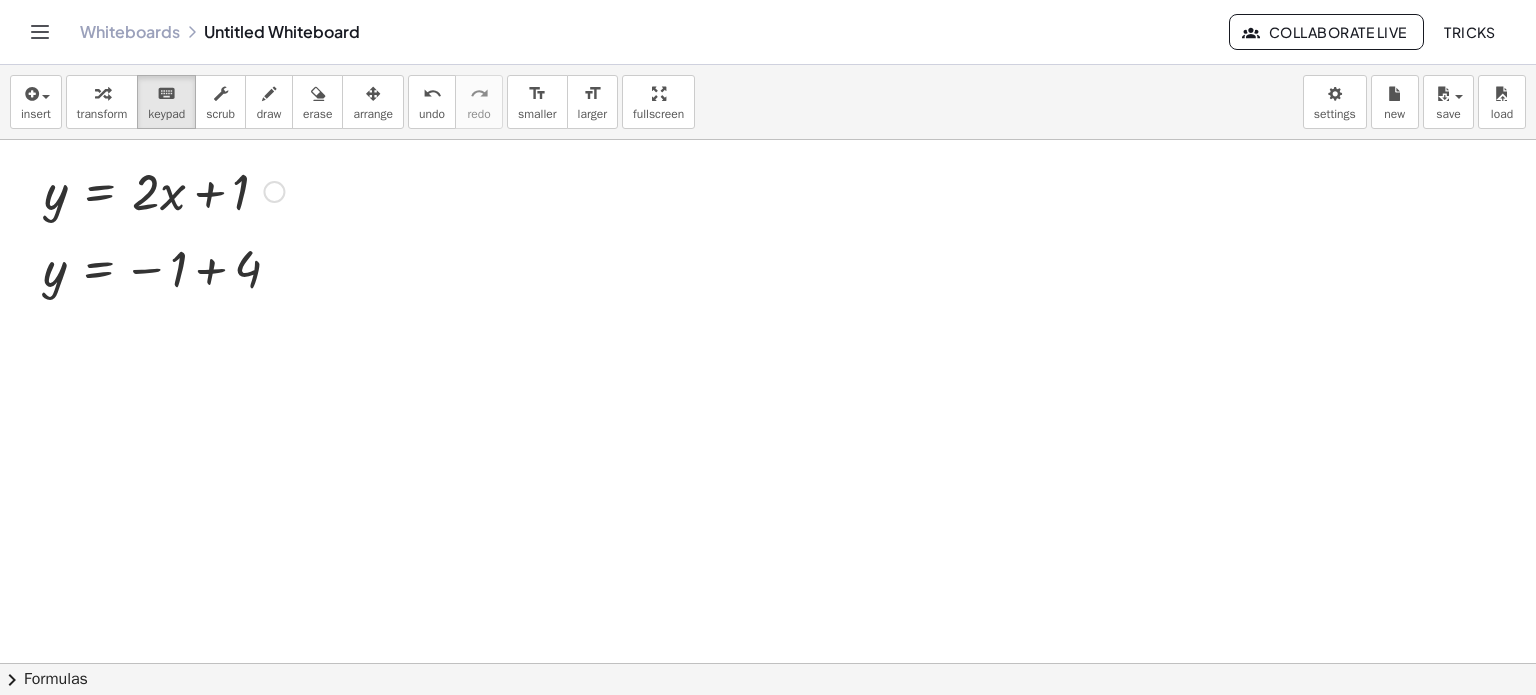 click on "Fix a mistake Transform line Copy line as LaTeX Copy derivation as LaTeX Expand new lines: On" at bounding box center [274, 192] 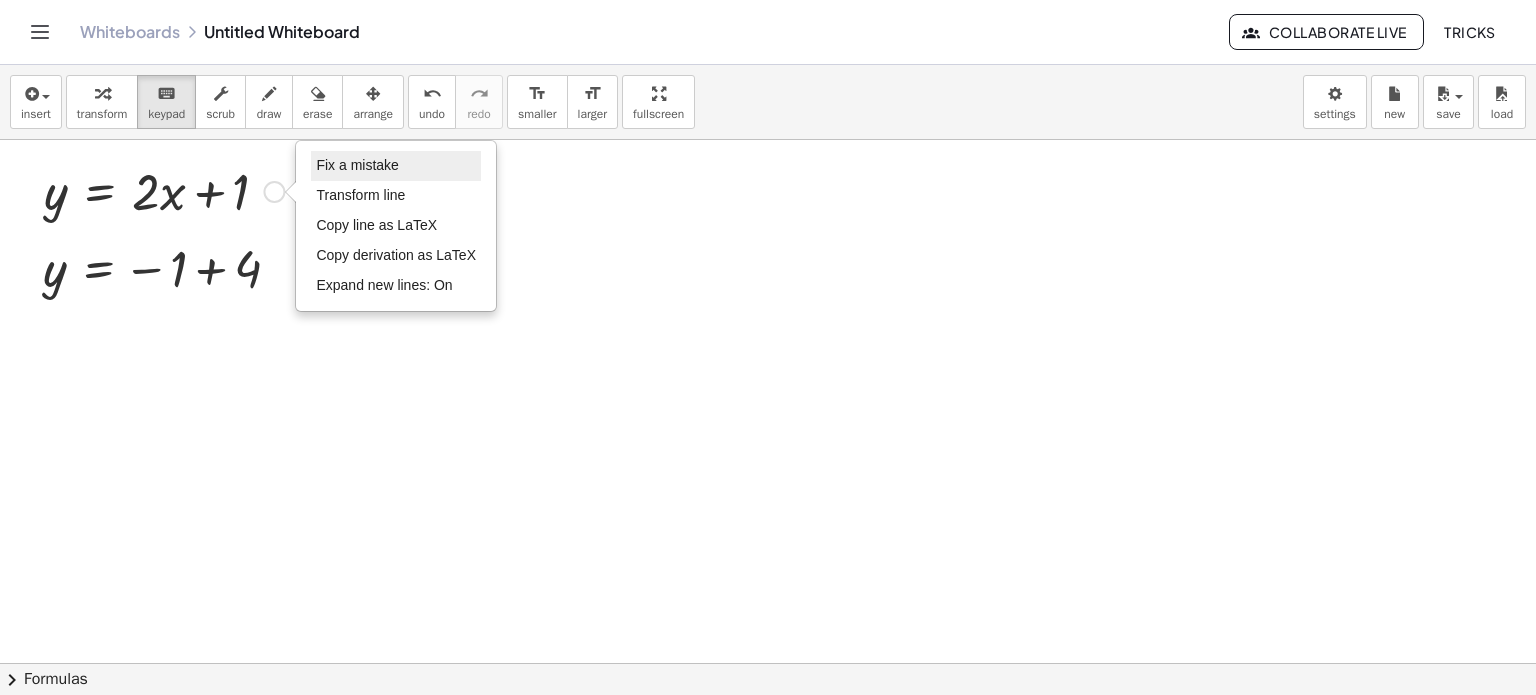 click on "Fix a mistake" at bounding box center [357, 165] 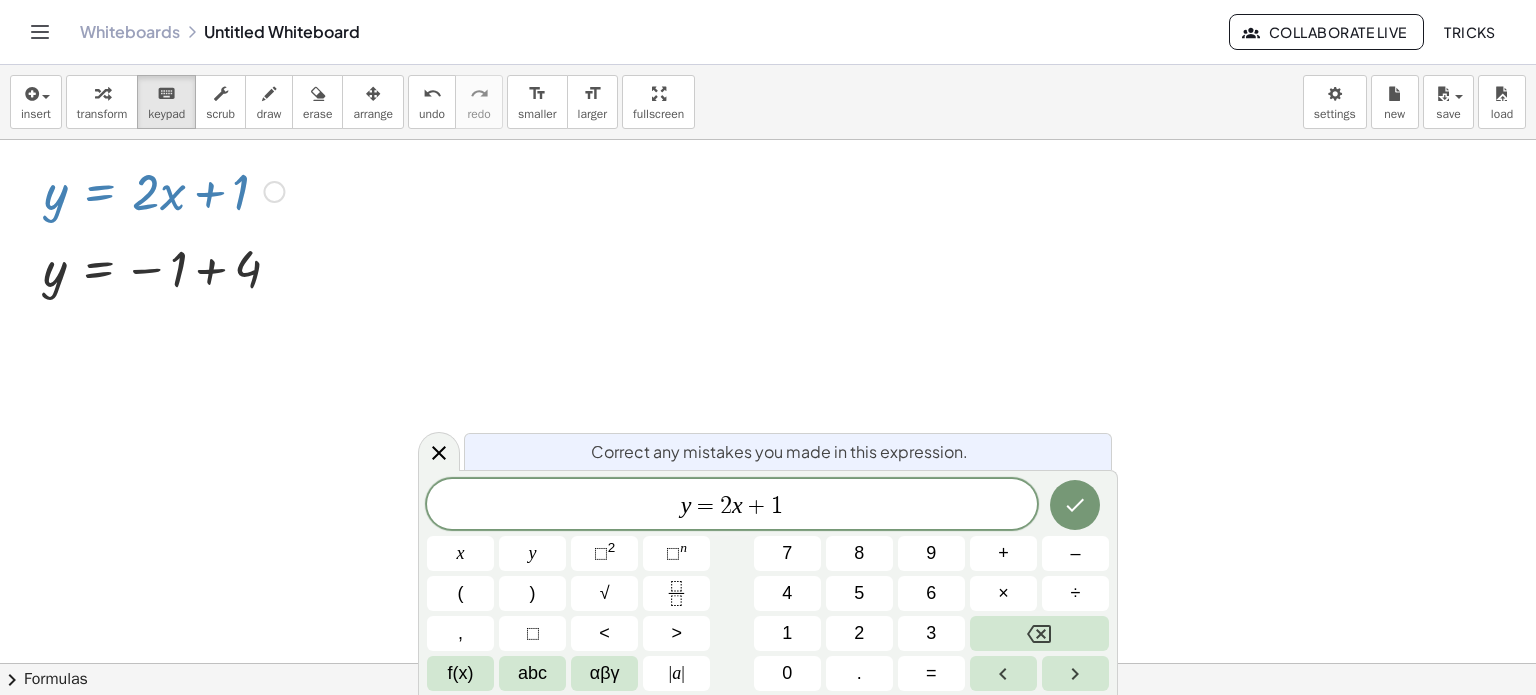 drag, startPoint x: 164, startPoint y: 204, endPoint x: 603, endPoint y: 187, distance: 439.32904 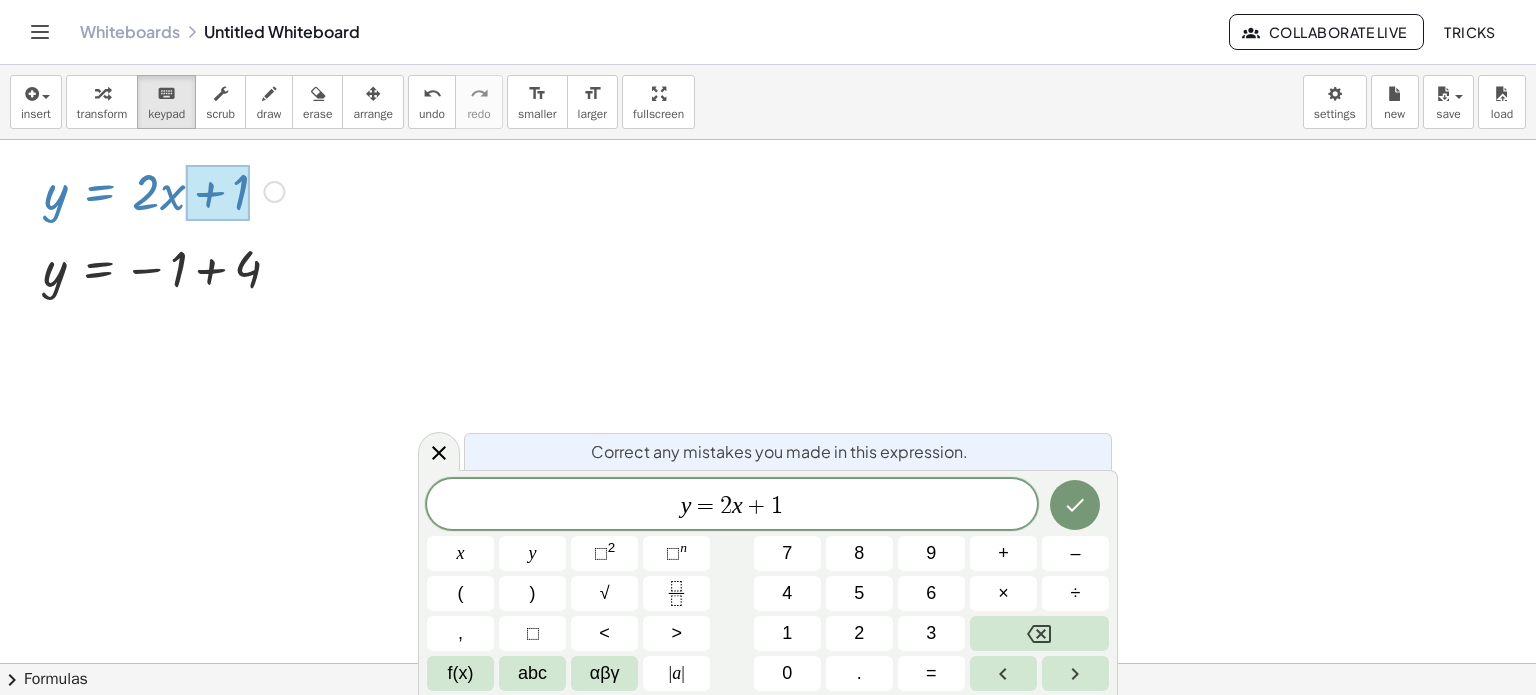 click at bounding box center [217, 193] 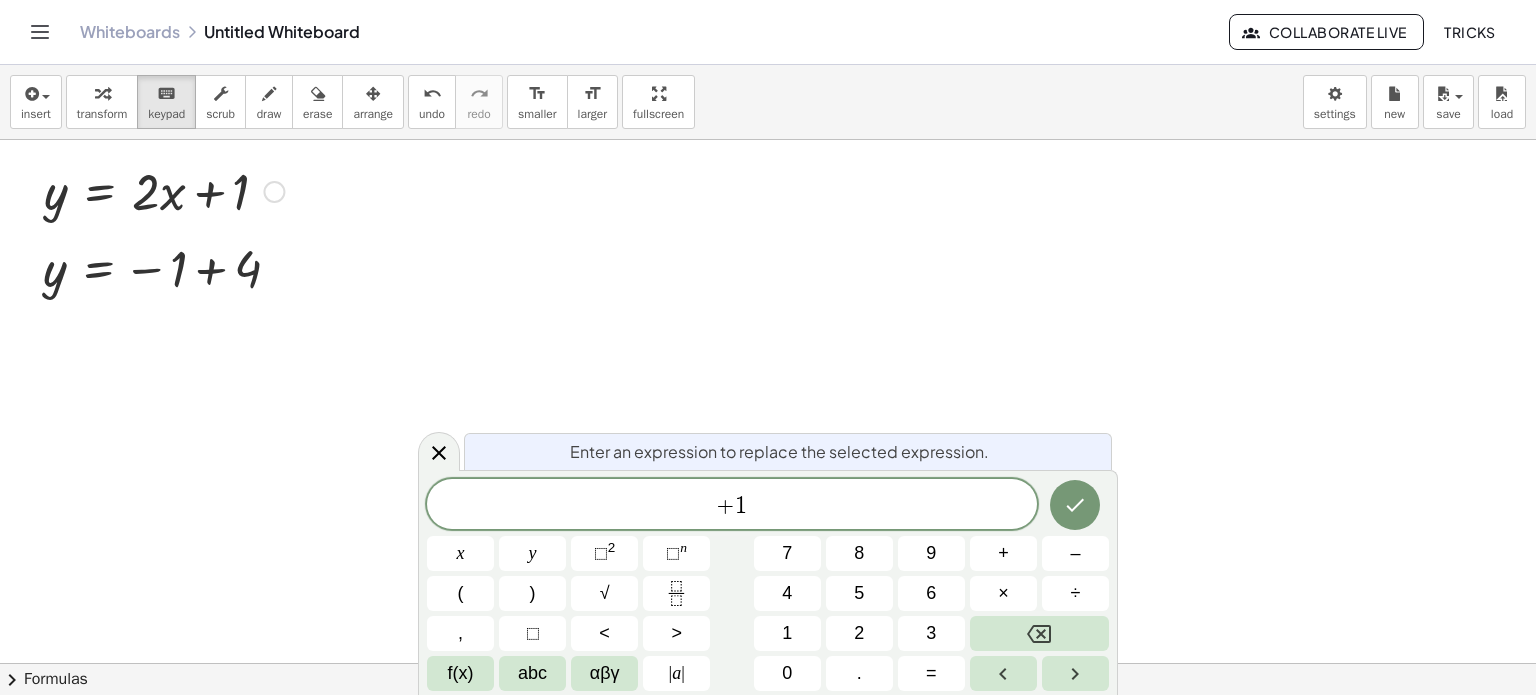 click at bounding box center [164, 190] 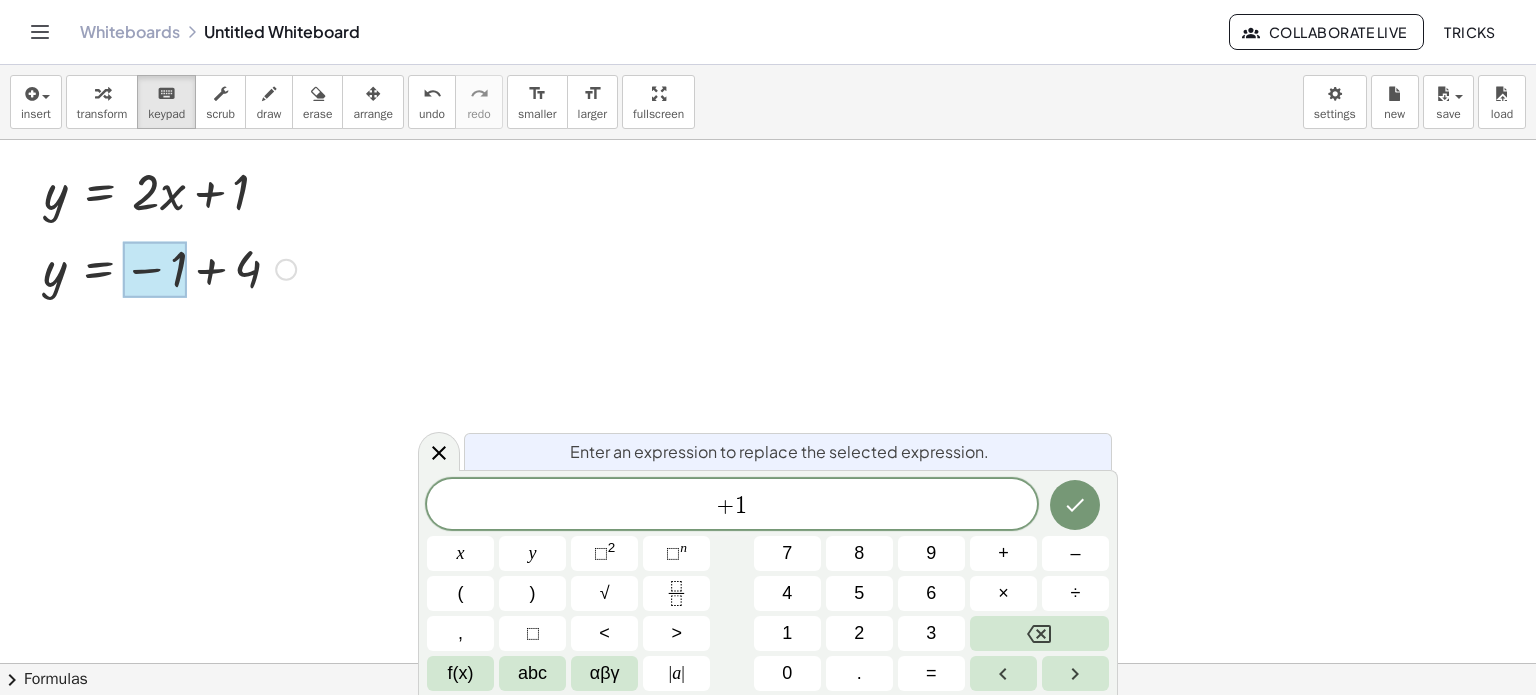 click at bounding box center [155, 270] 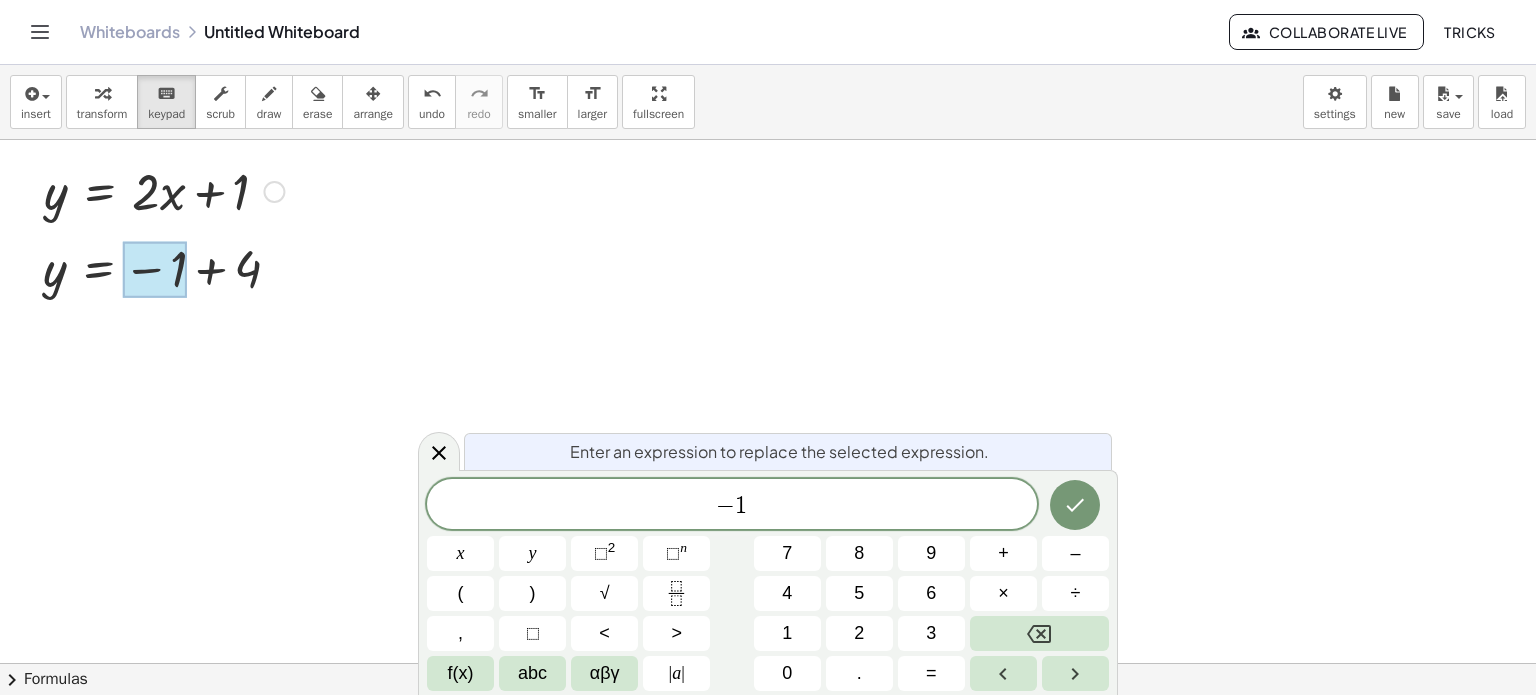 click at bounding box center [169, 268] 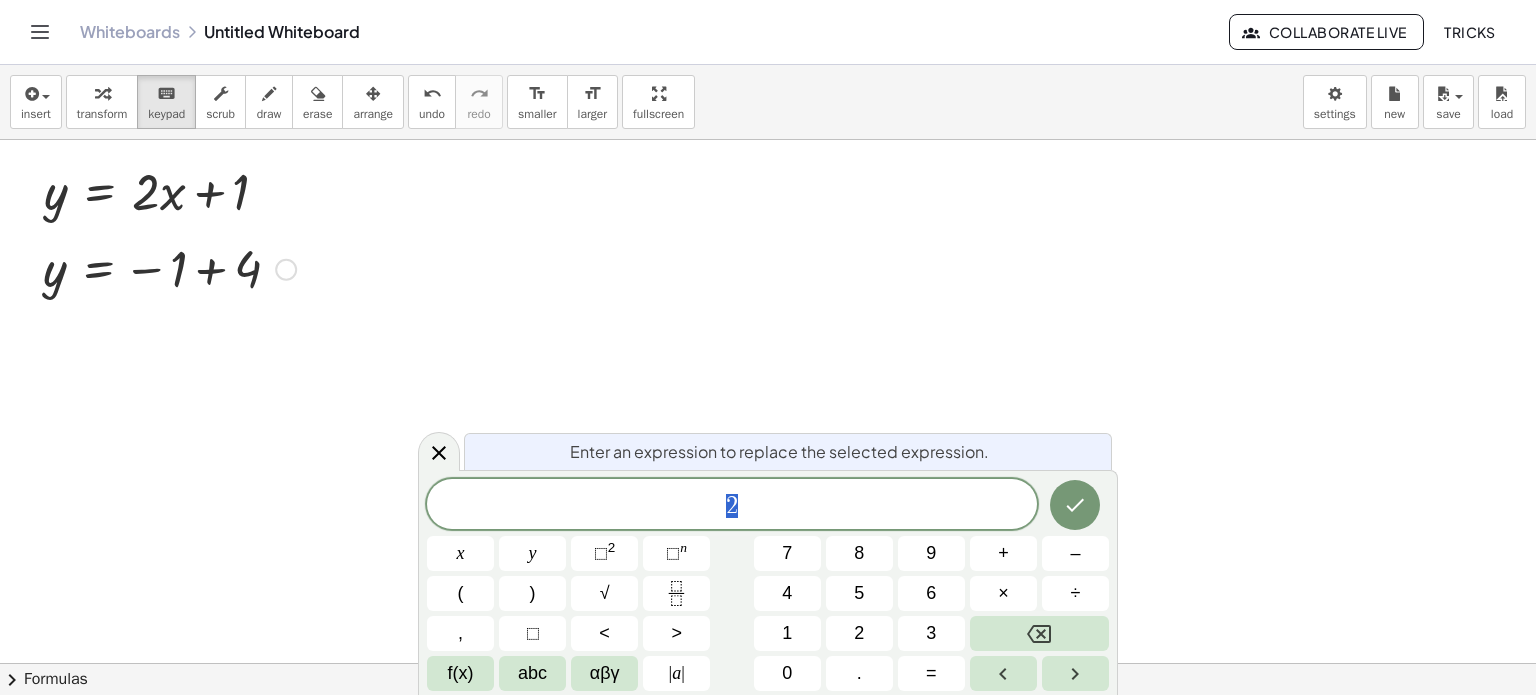click at bounding box center [164, 190] 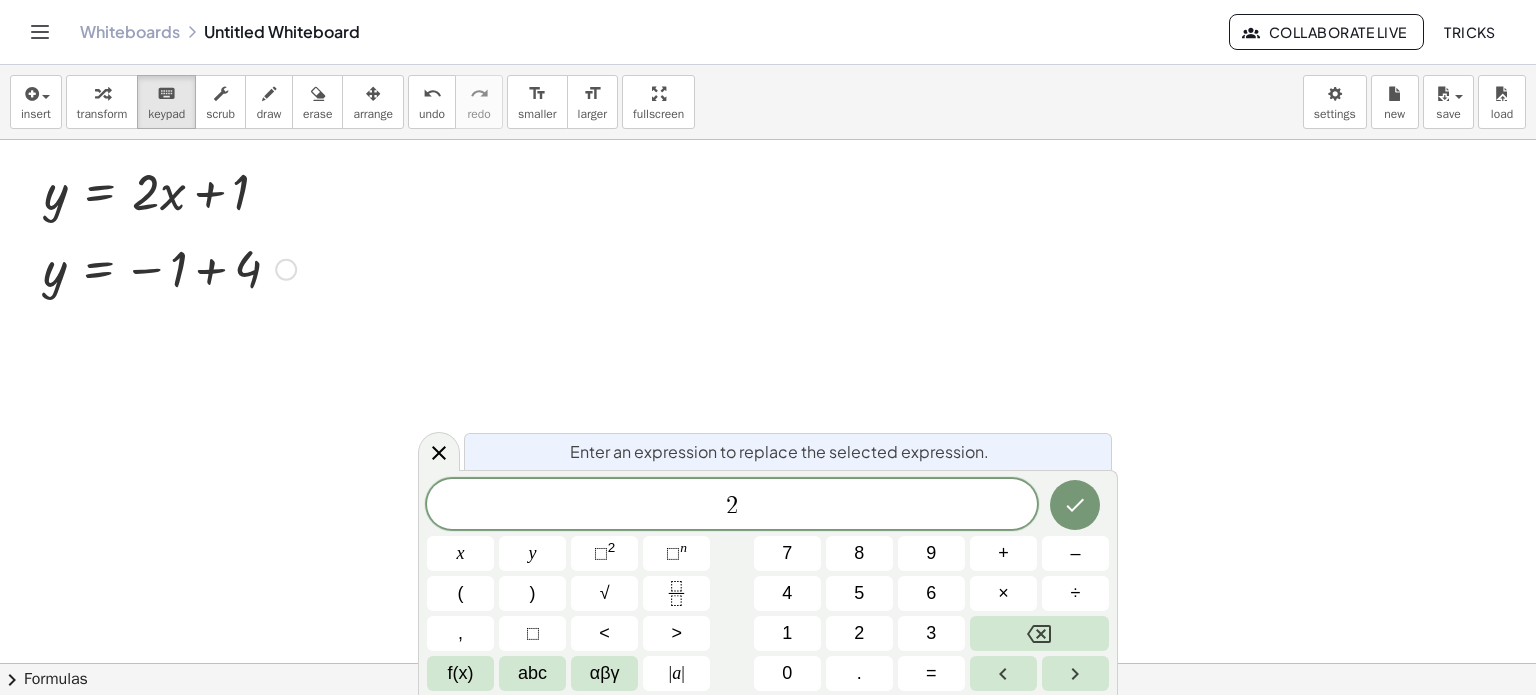 click at bounding box center [164, 190] 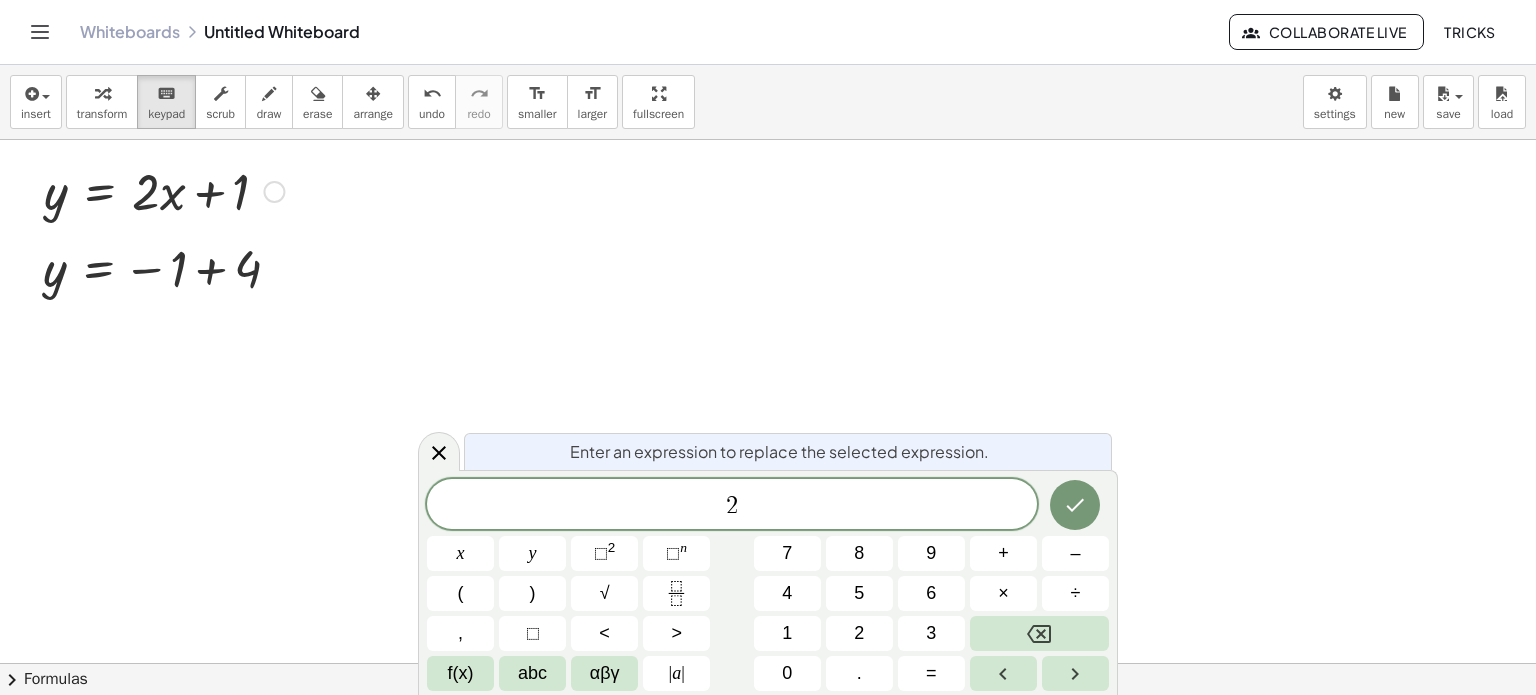 drag, startPoint x: 186, startPoint y: 230, endPoint x: 272, endPoint y: 197, distance: 92.11406 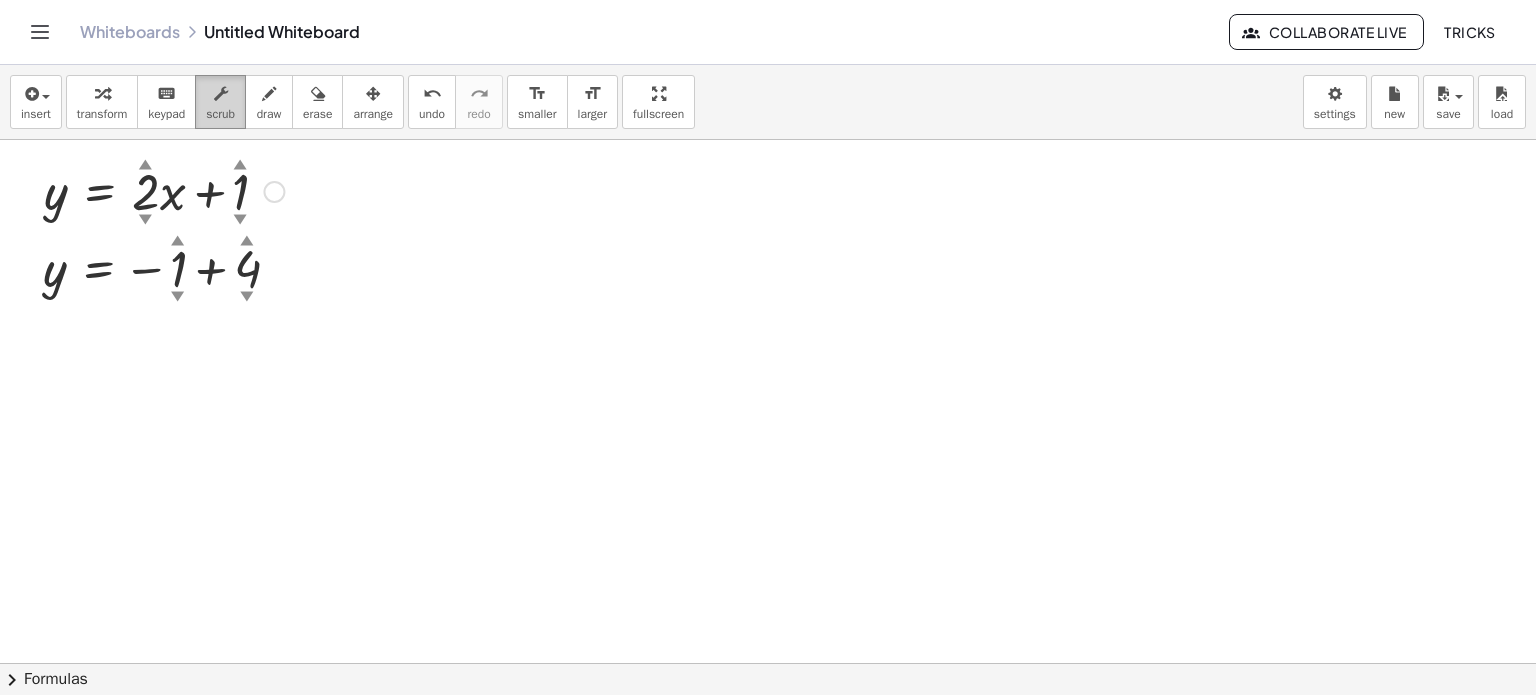 click on "scrub" at bounding box center (220, 114) 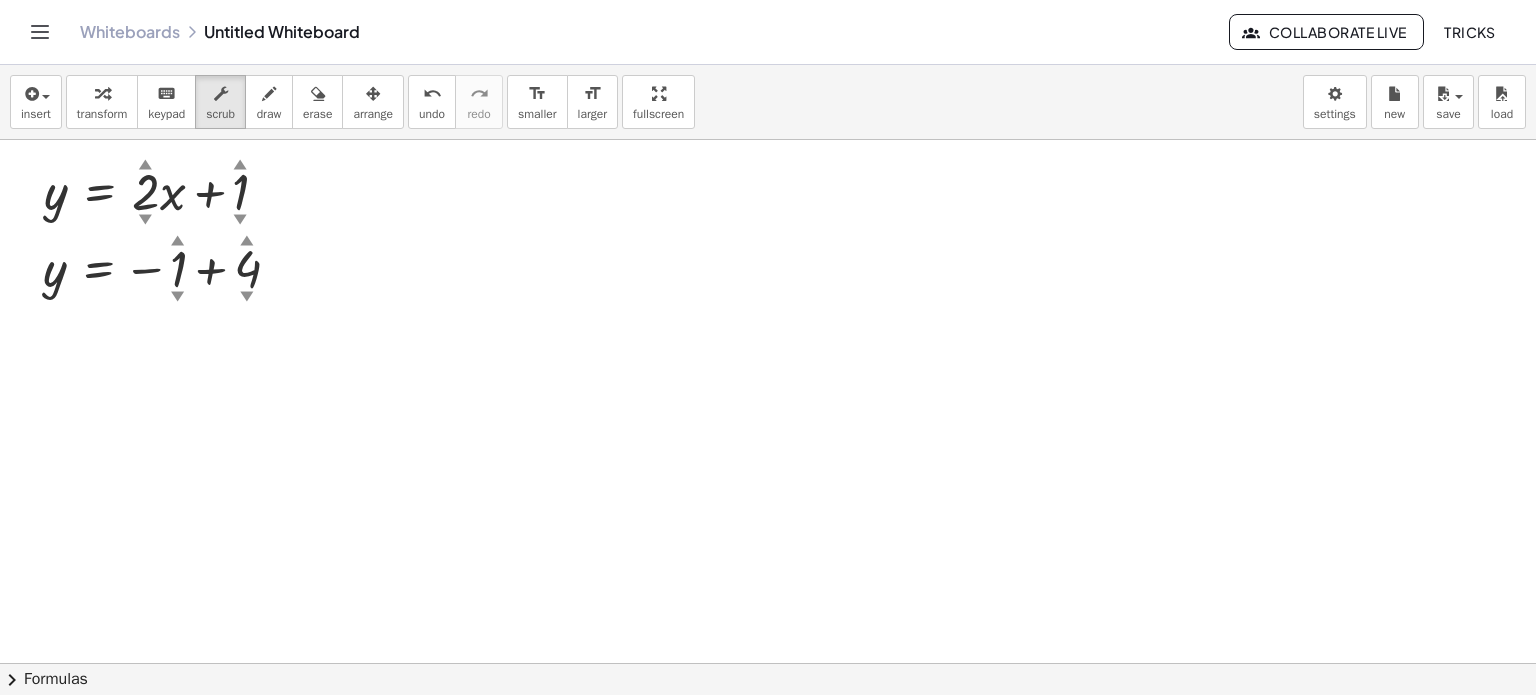 click at bounding box center [768, 663] 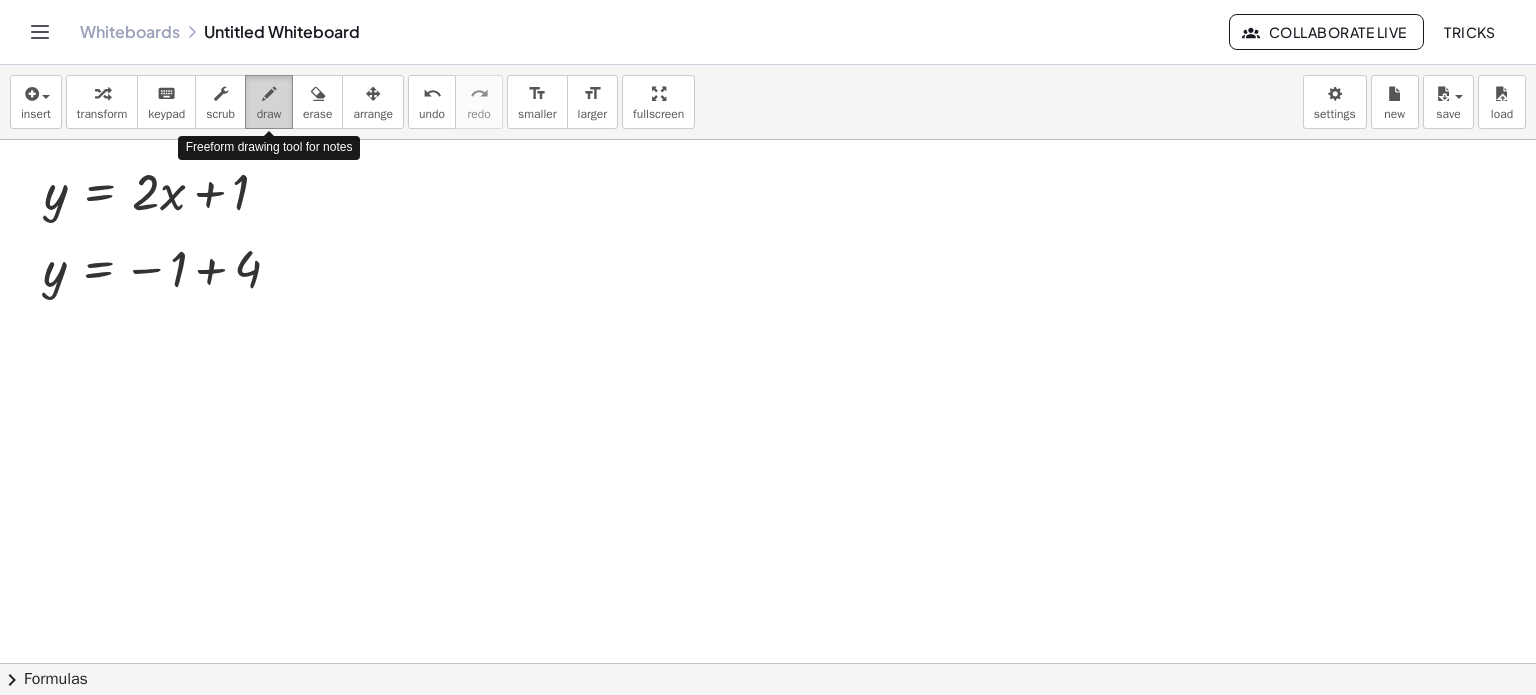 click on "draw" at bounding box center (269, 114) 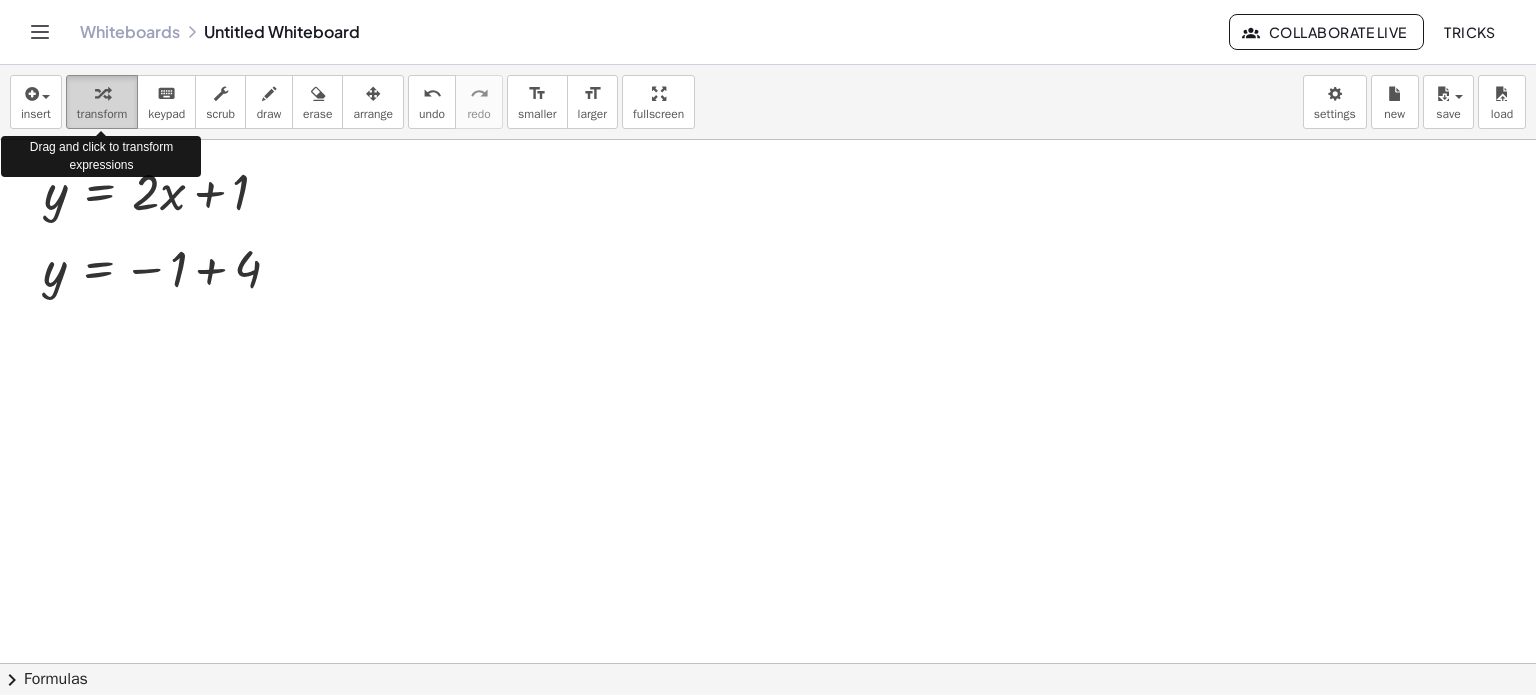 click at bounding box center (102, 94) 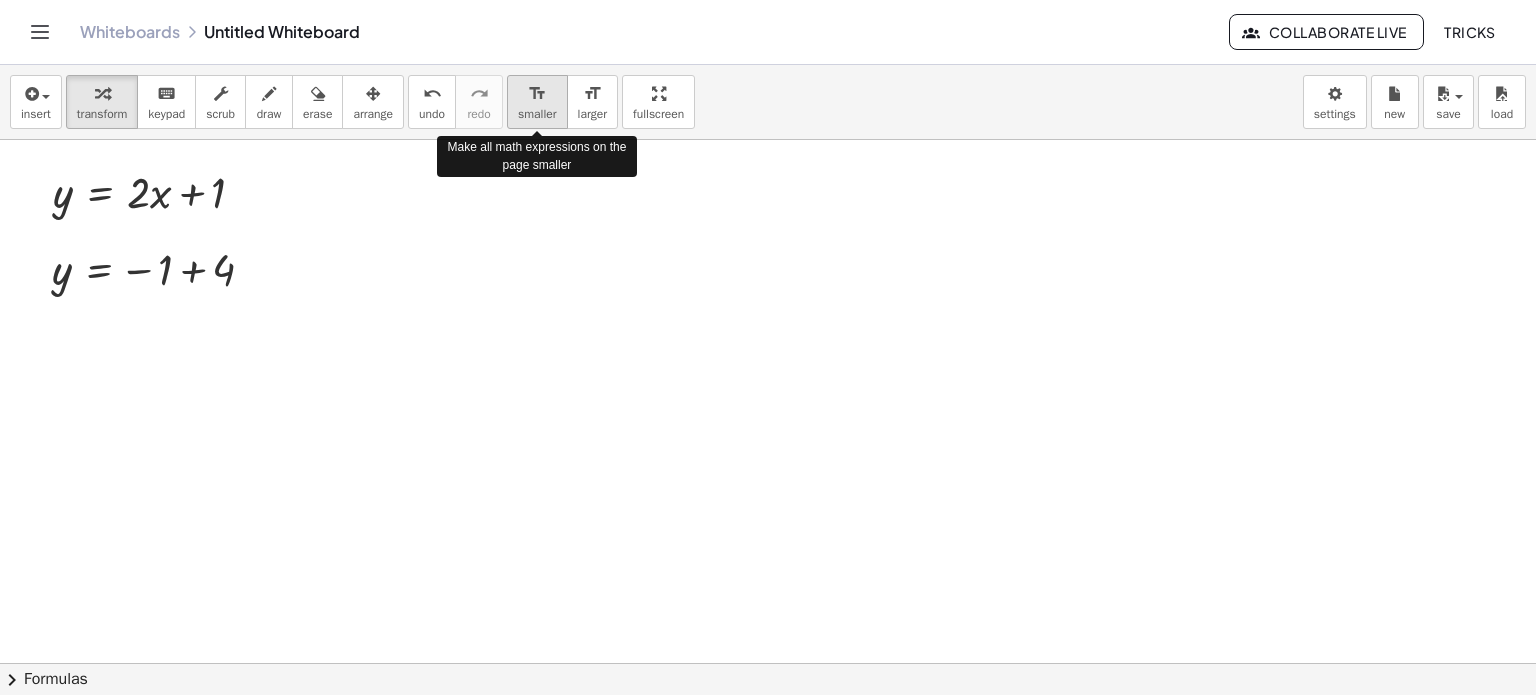 click on "format_size" at bounding box center [537, 94] 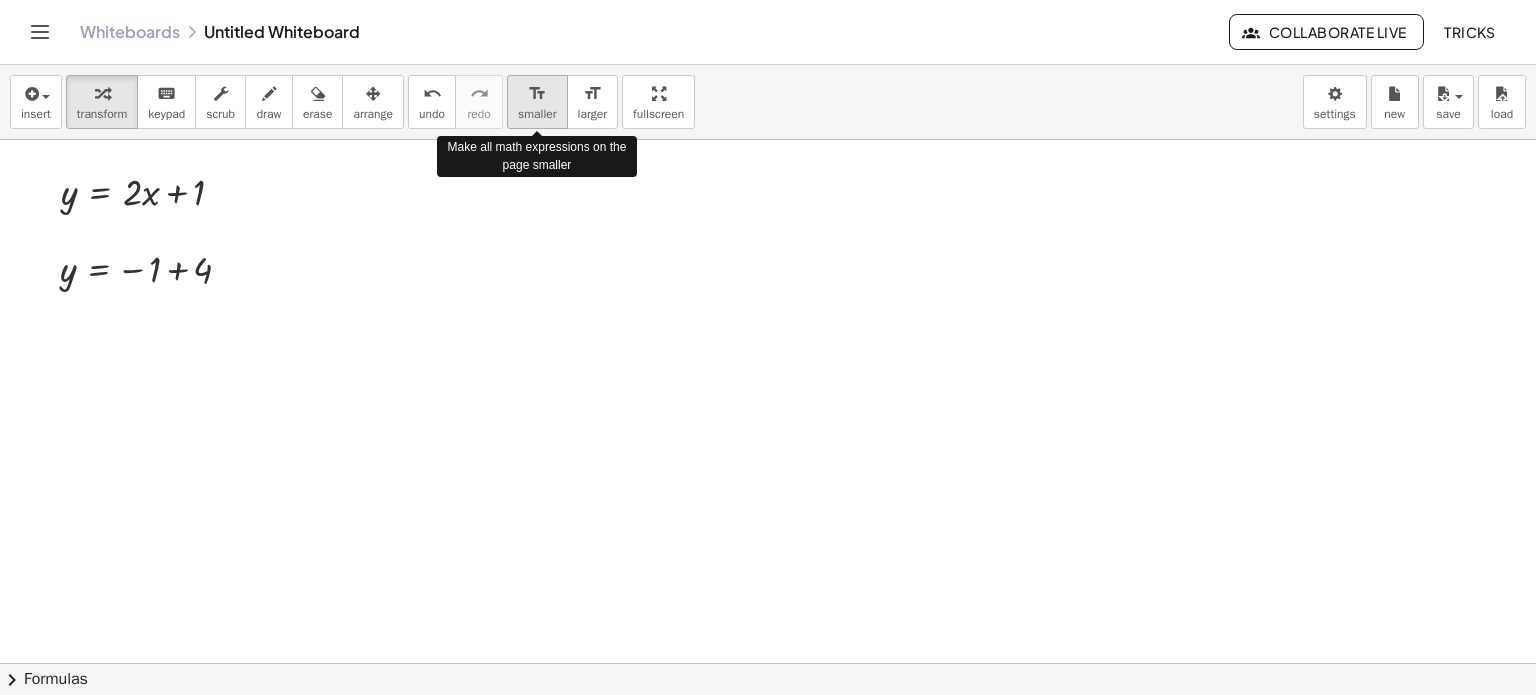 click on "format_size" at bounding box center (537, 94) 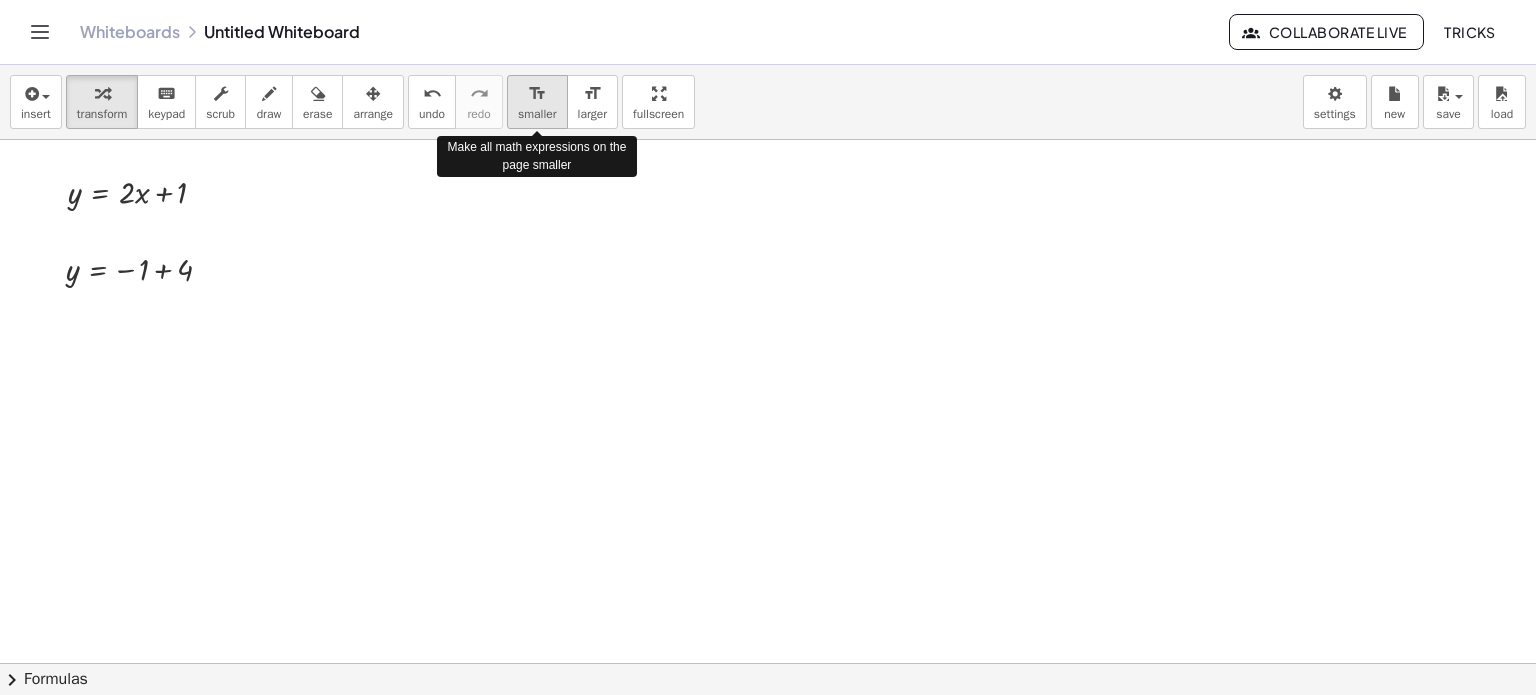 click on "format_size" at bounding box center (537, 94) 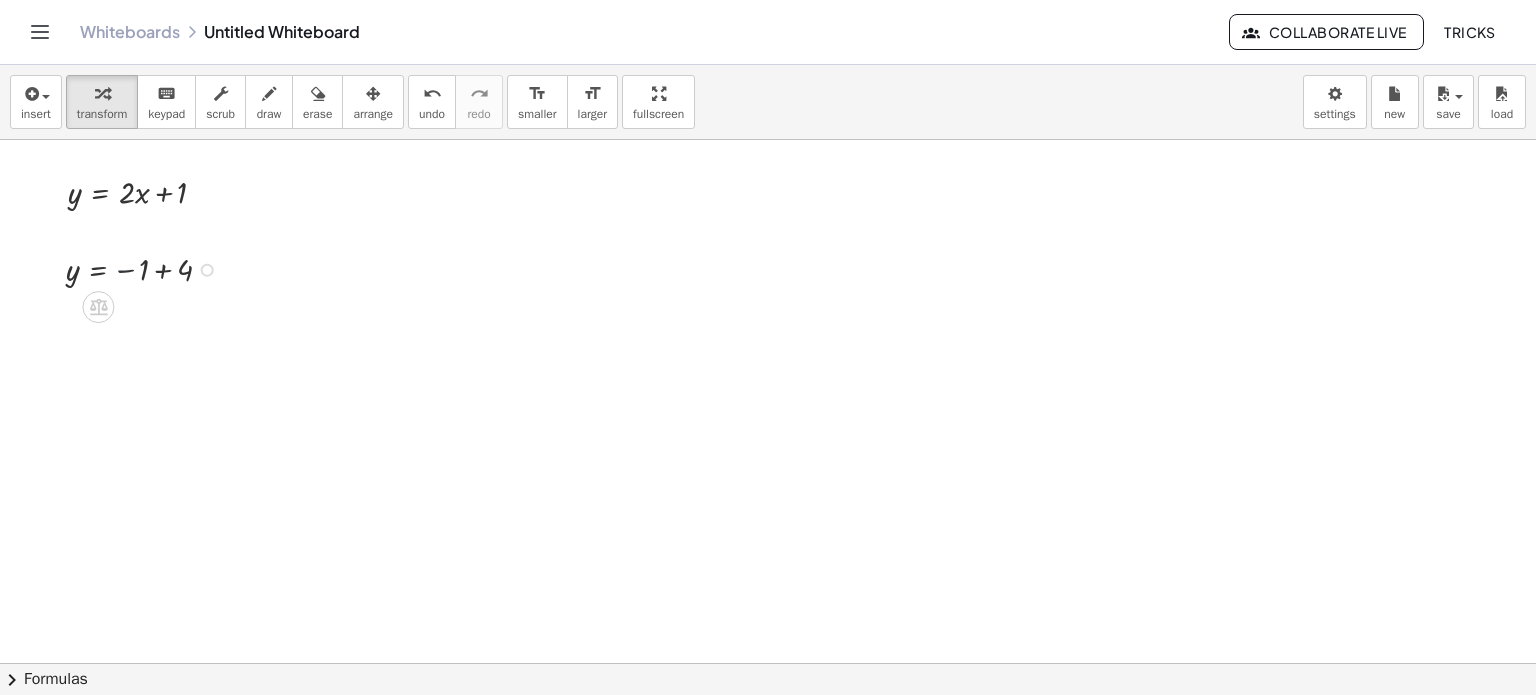 click at bounding box center (147, 268) 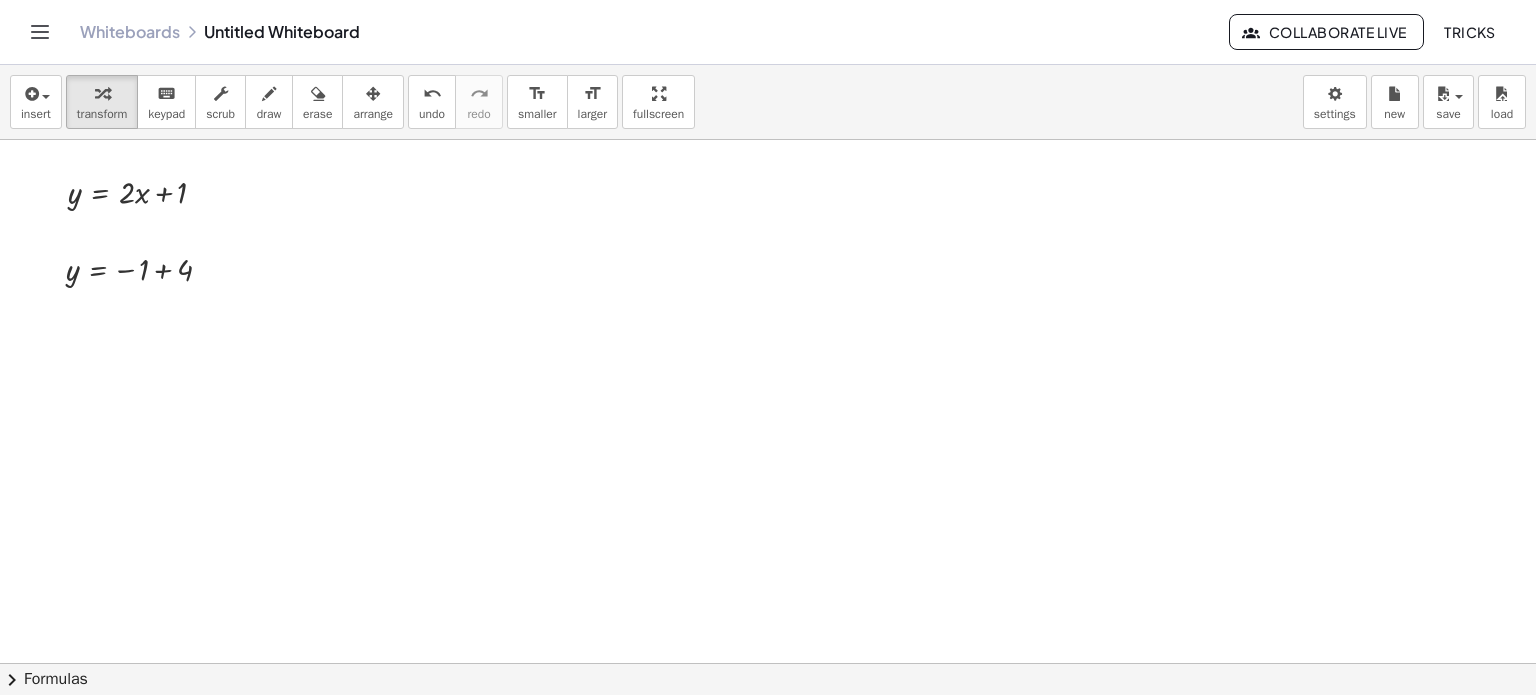 click at bounding box center [768, 663] 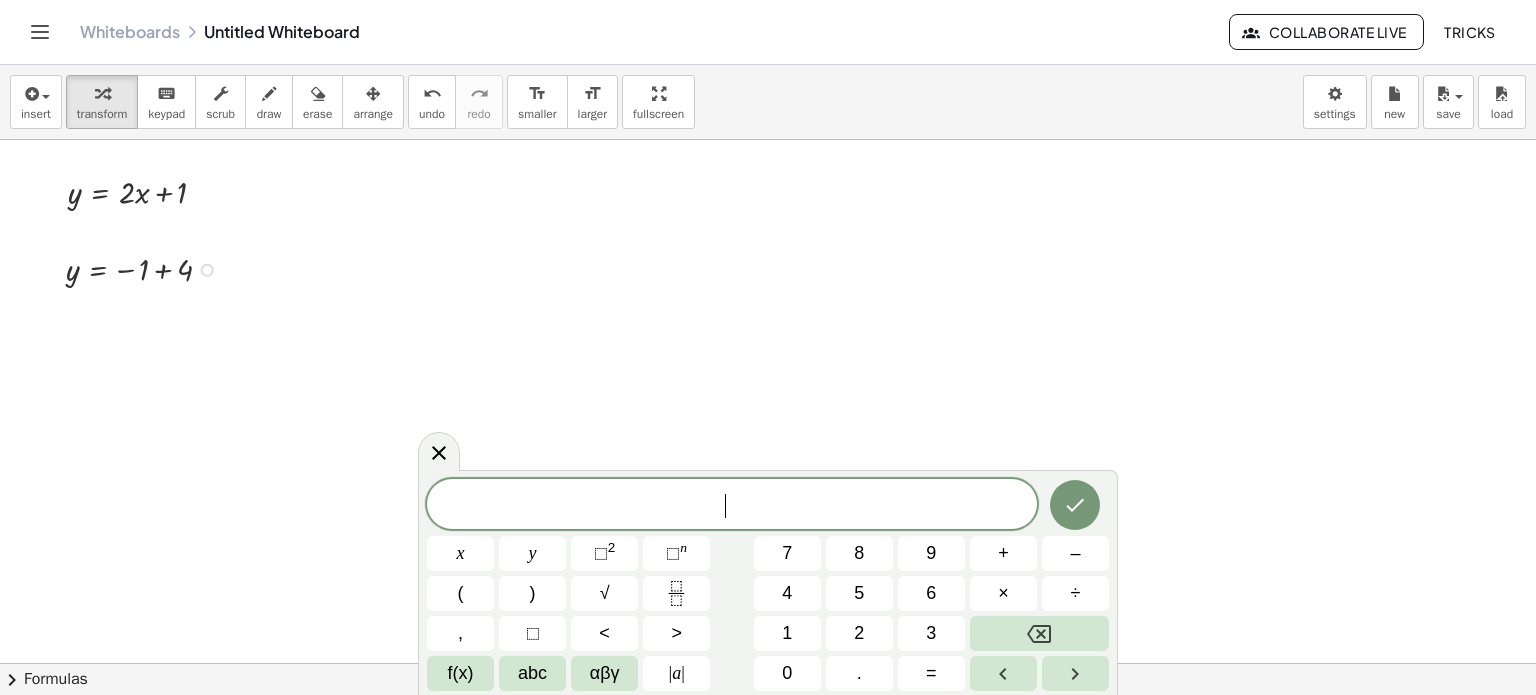 click at bounding box center [207, 270] 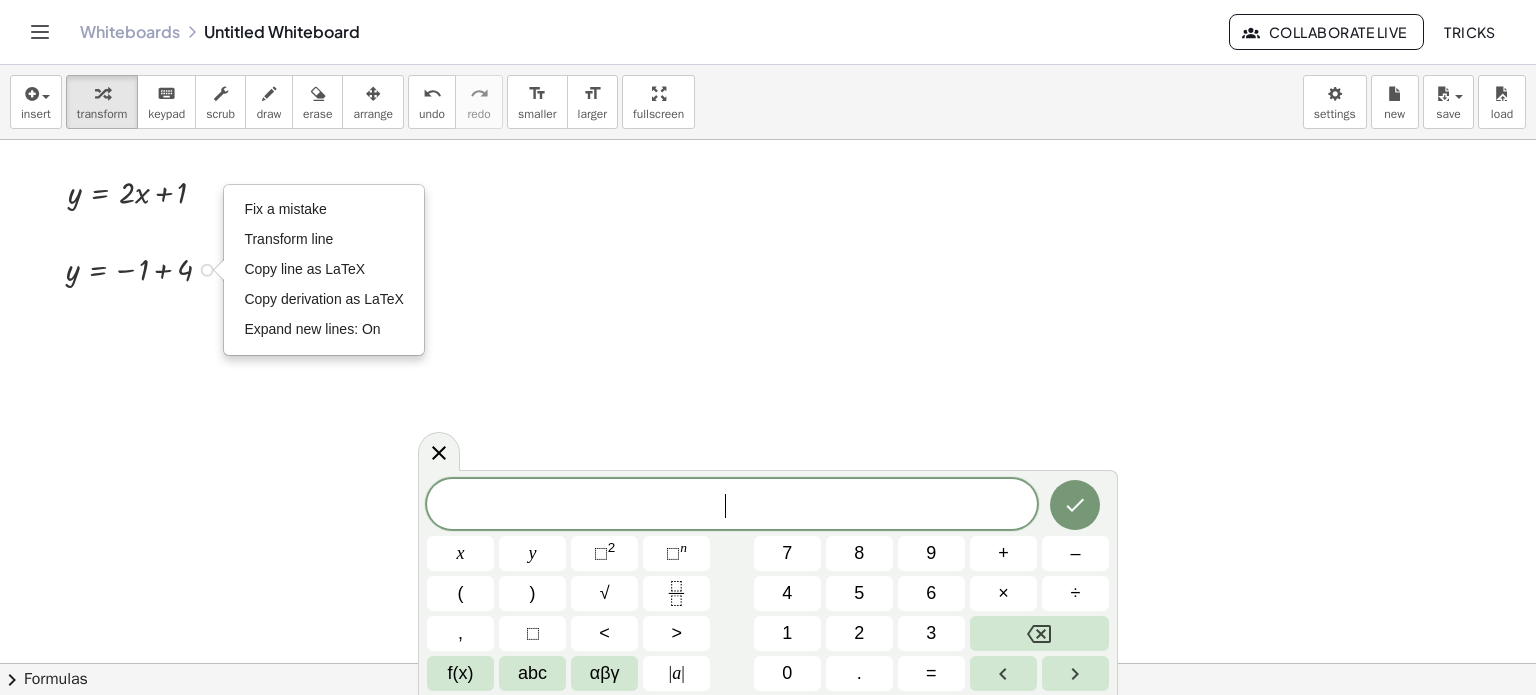 click on "Fix a mistake Transform line Copy line as LaTeX Copy derivation as LaTeX Expand new lines: On" at bounding box center (207, 270) 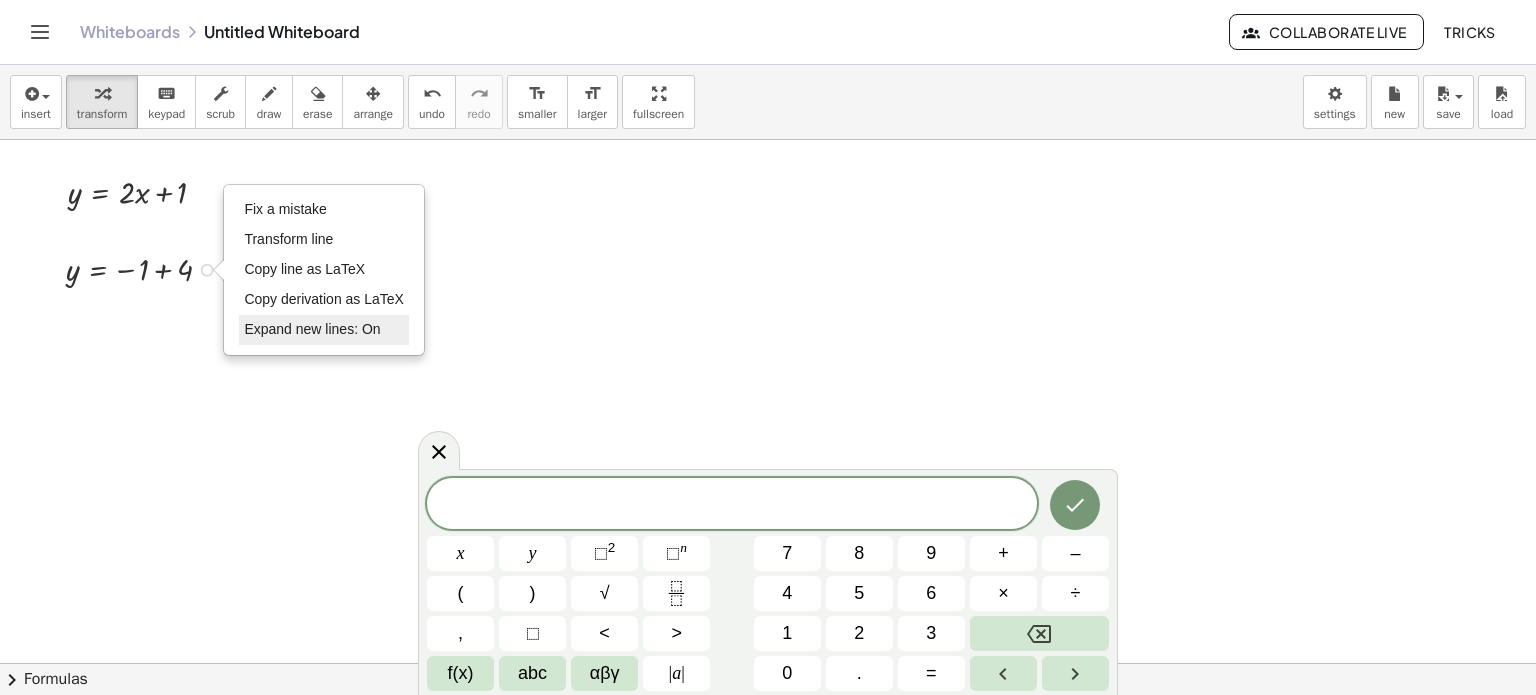 click on "Expand new lines: On" at bounding box center [312, 329] 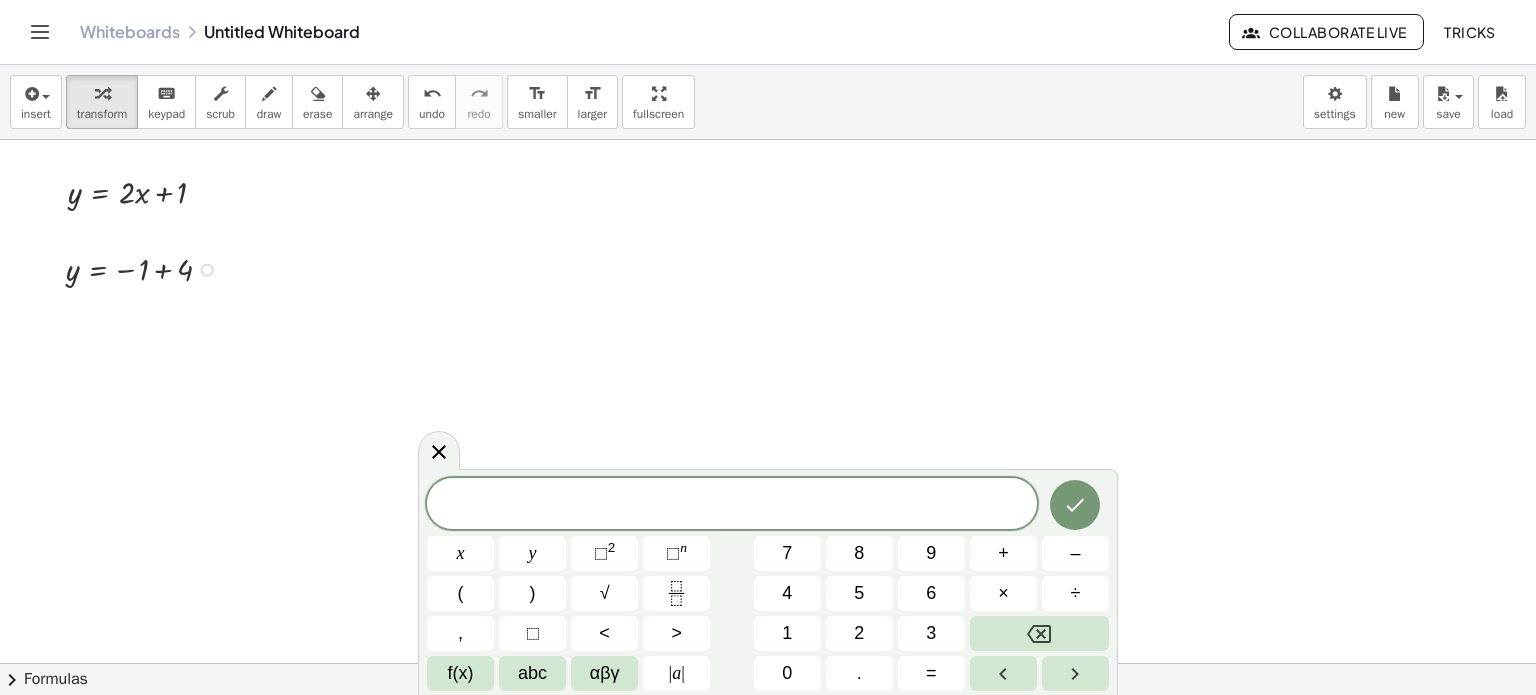 click at bounding box center [732, 505] 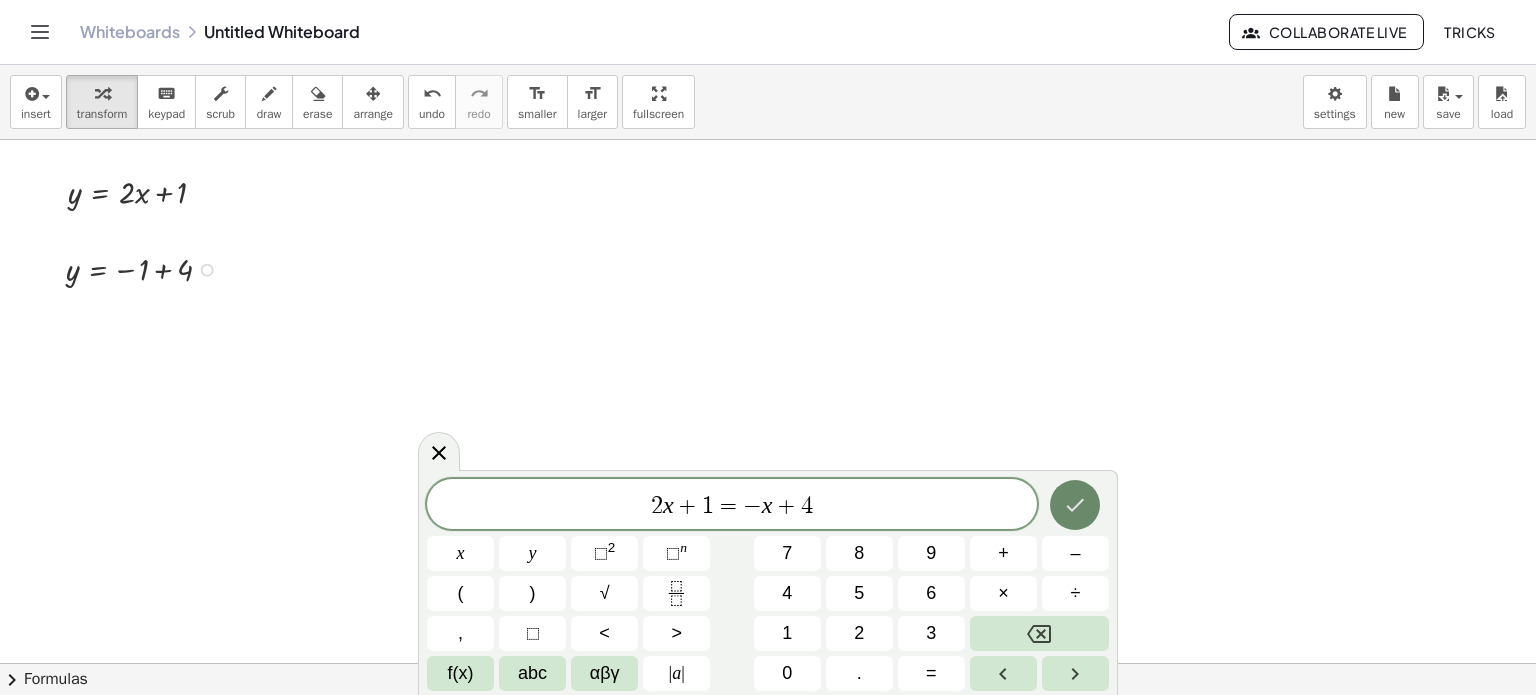 click 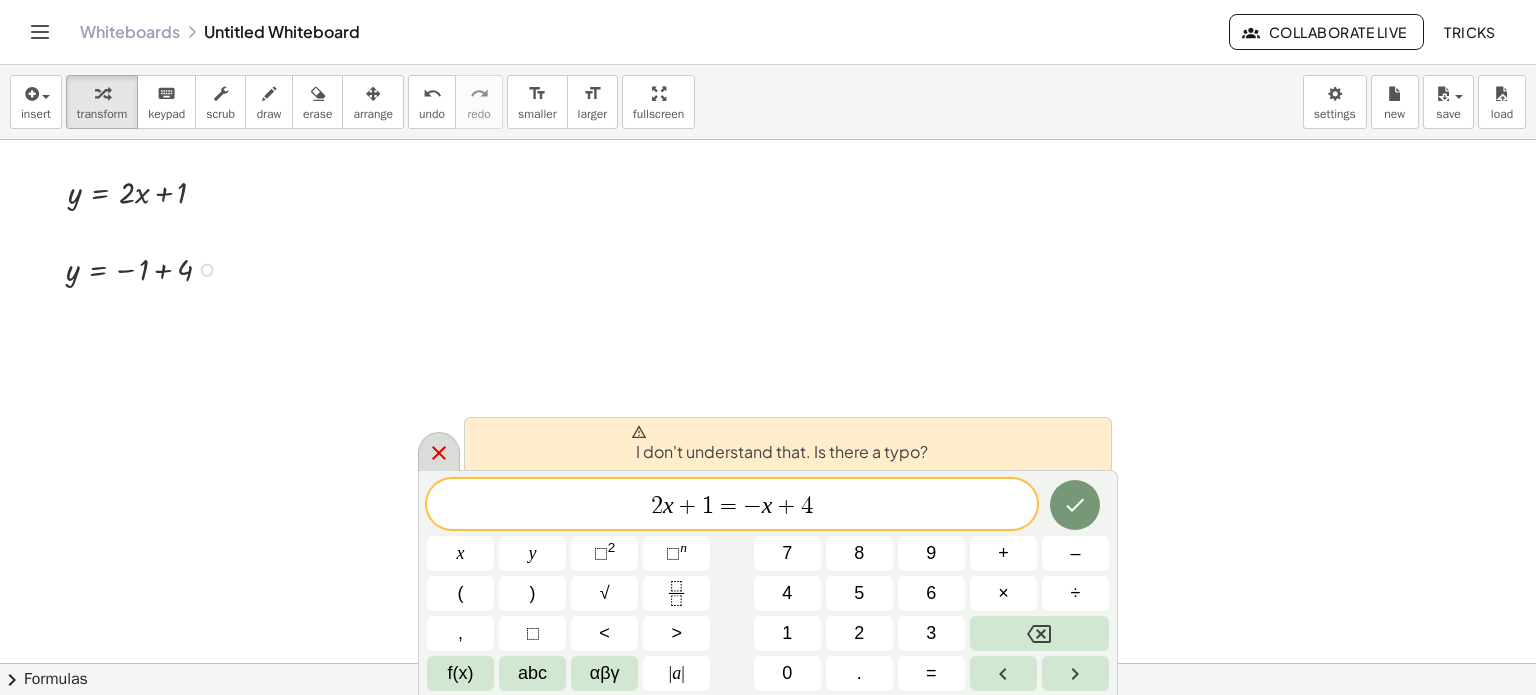click 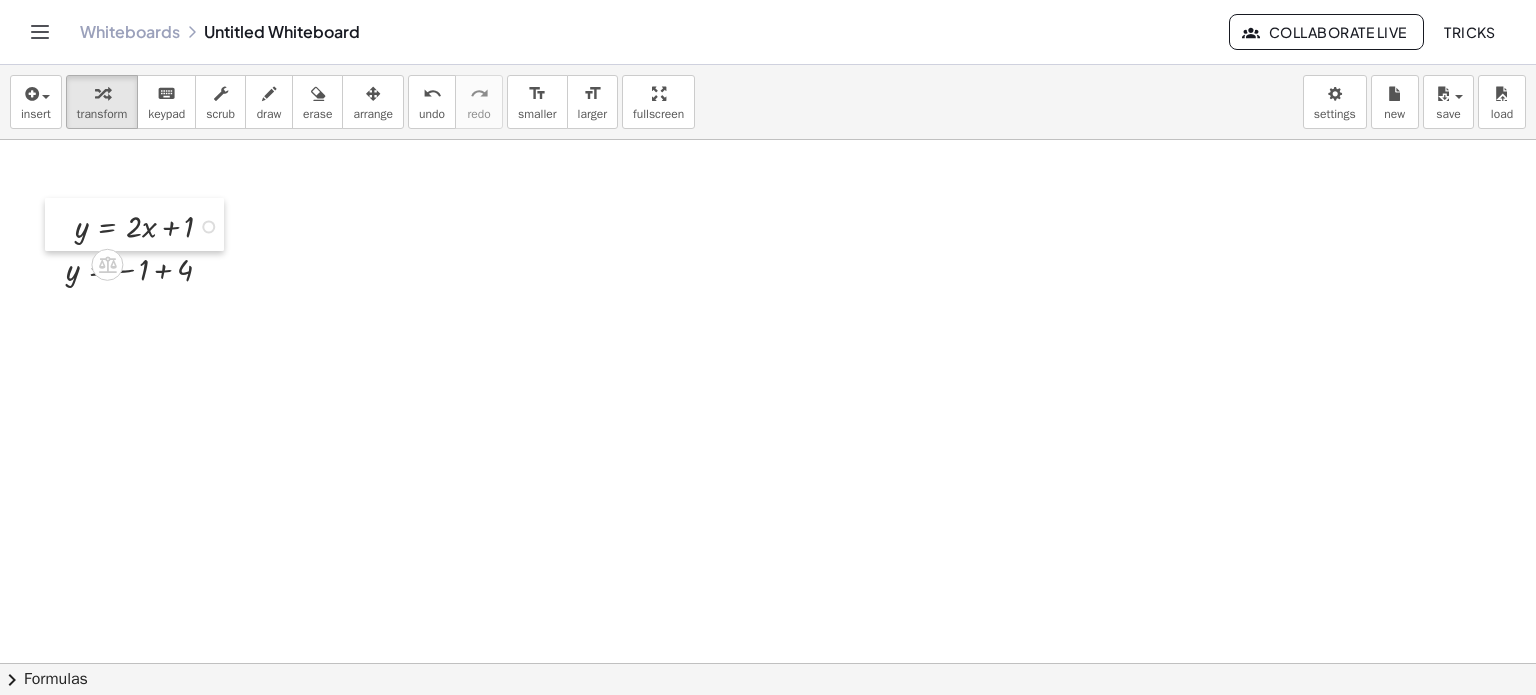 drag, startPoint x: 43, startPoint y: 192, endPoint x: 51, endPoint y: 225, distance: 33.955853 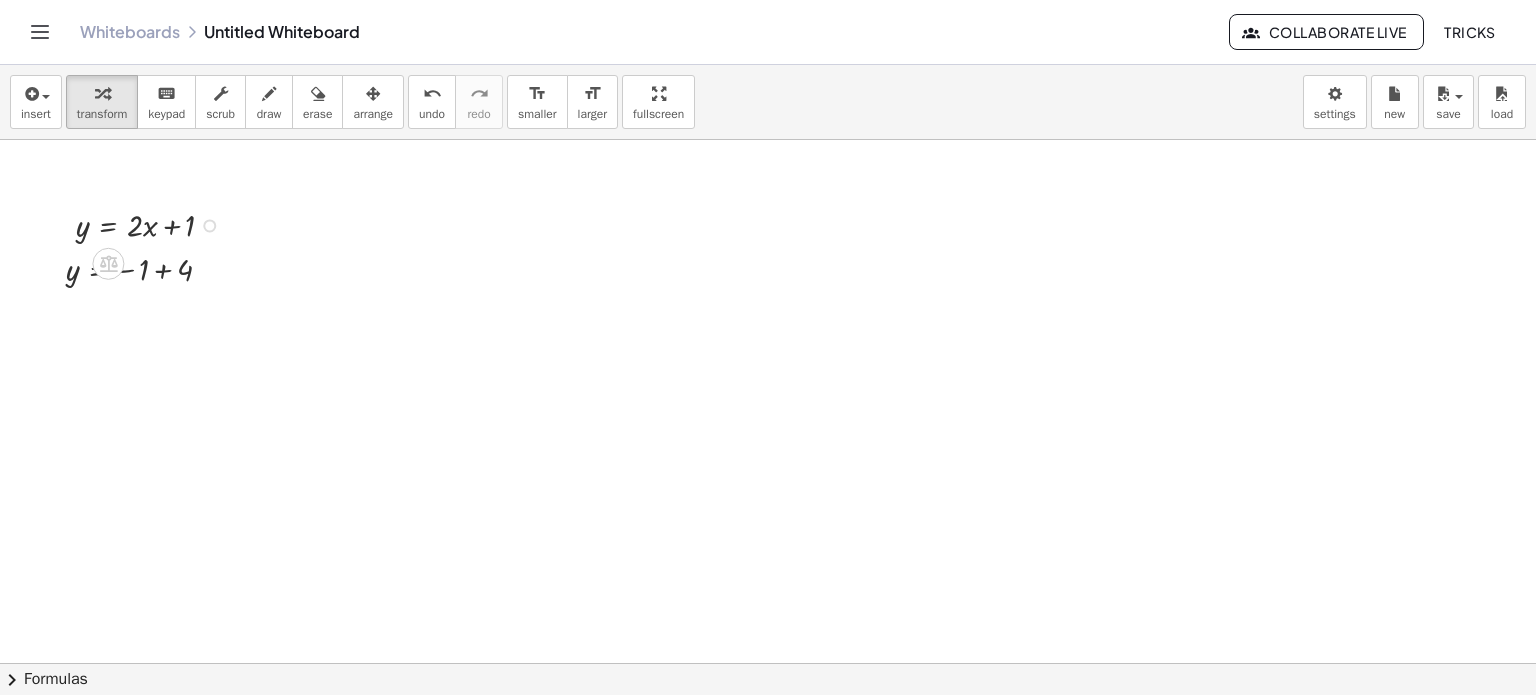 click at bounding box center (153, 224) 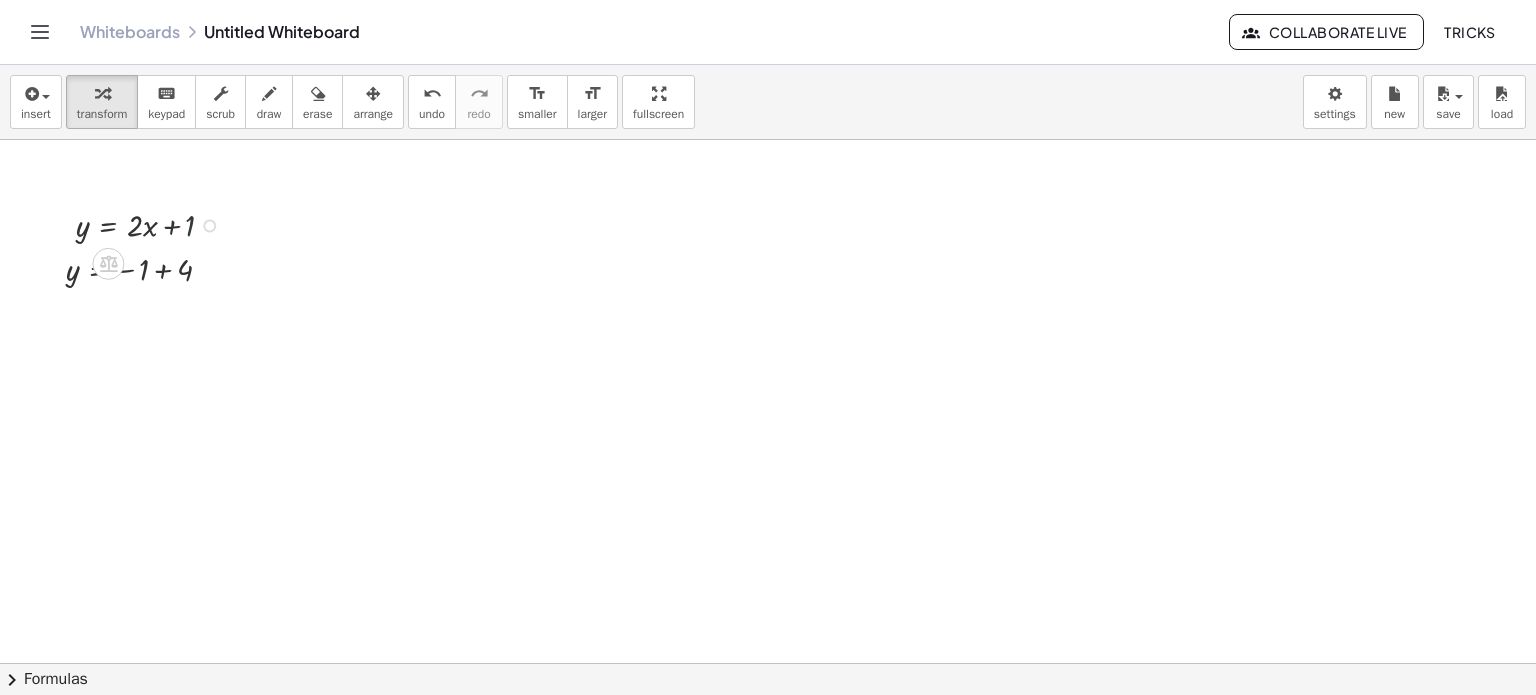 click at bounding box center [153, 224] 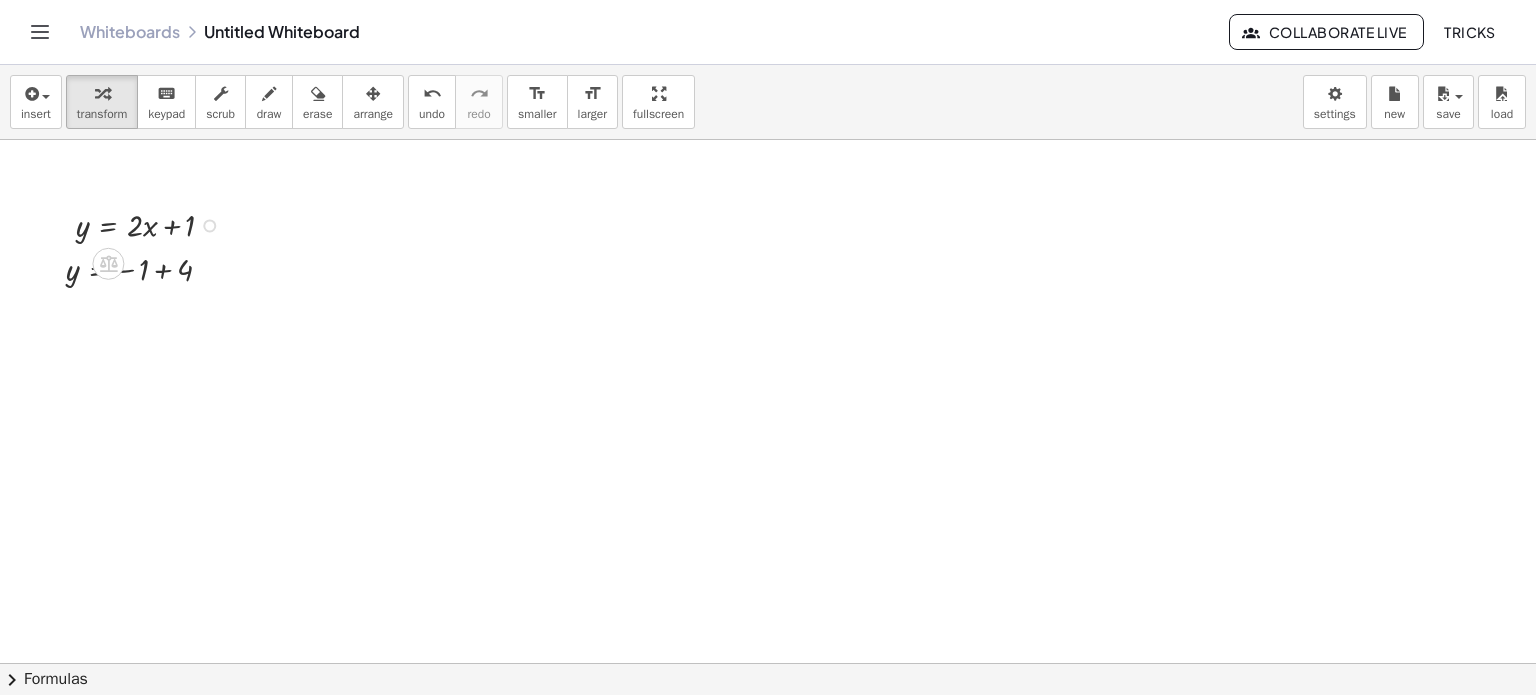 click on "Fix a mistake Transform line Copy line as LaTeX Copy derivation as LaTeX Expand new lines: On" at bounding box center (209, 225) 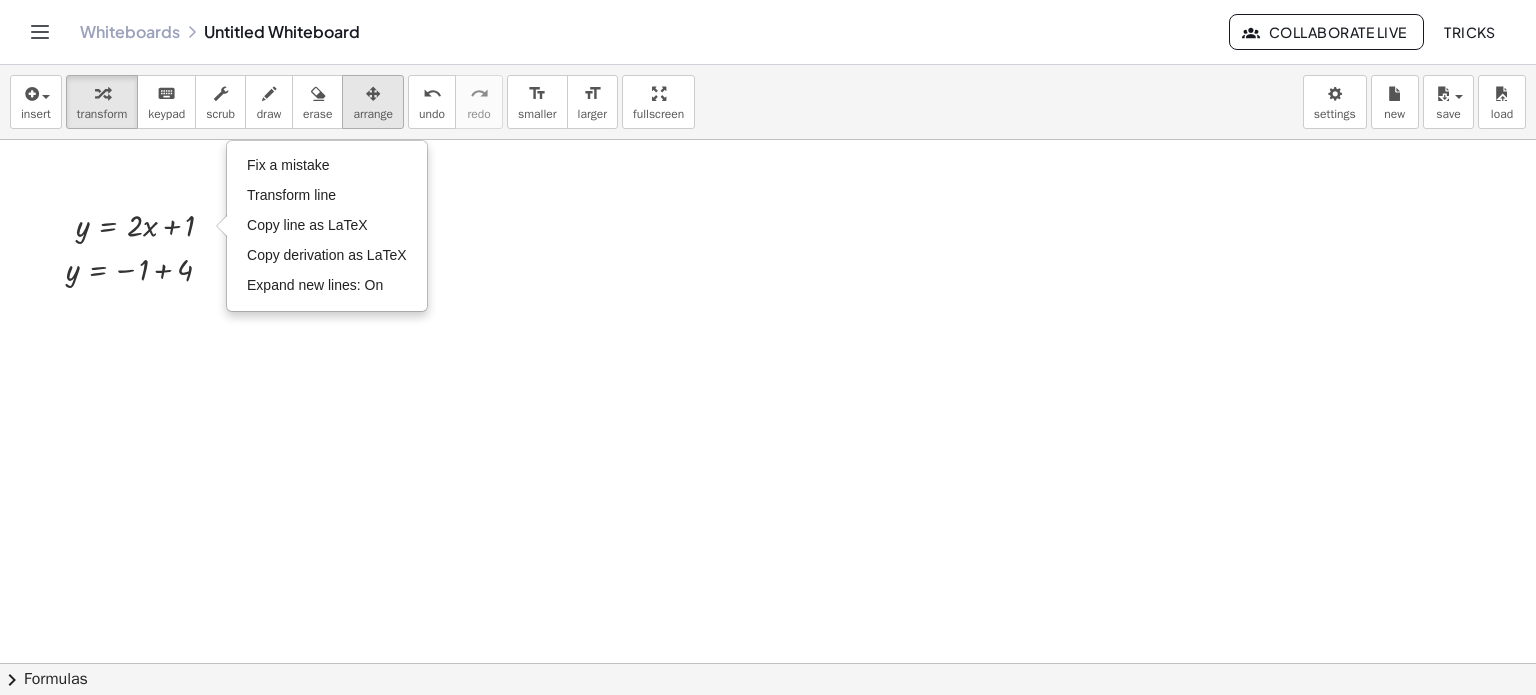drag, startPoint x: 140, startPoint y: 173, endPoint x: 379, endPoint y: 107, distance: 247.94556 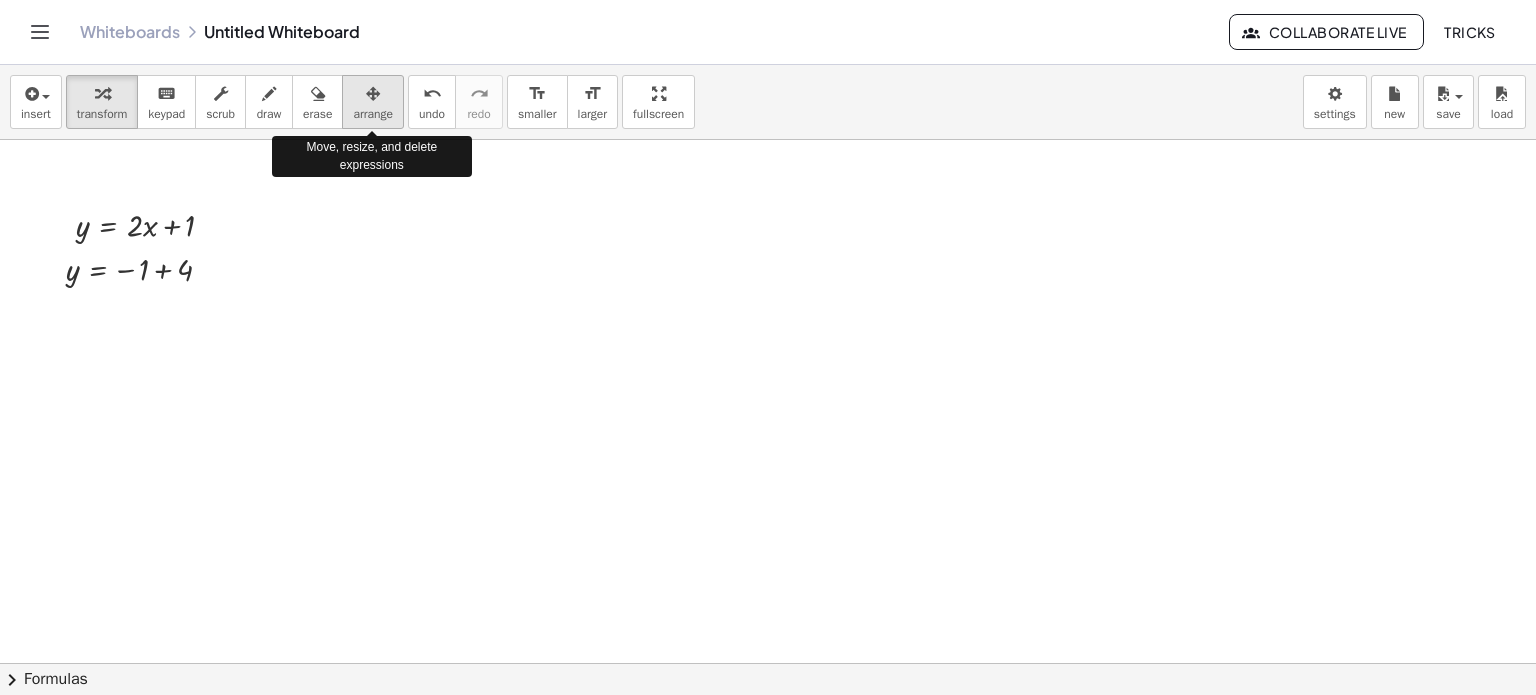 click on "arrange" at bounding box center (373, 114) 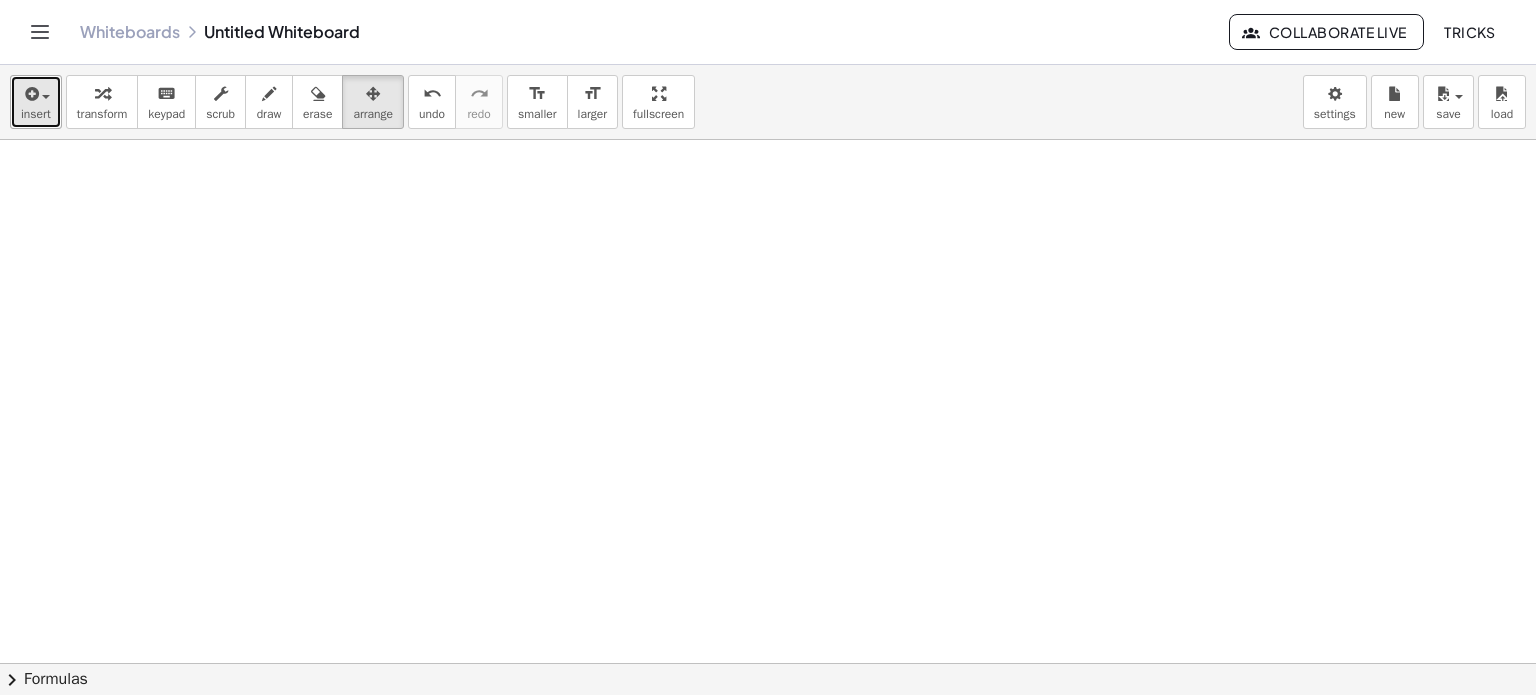 click on "insert" at bounding box center (36, 114) 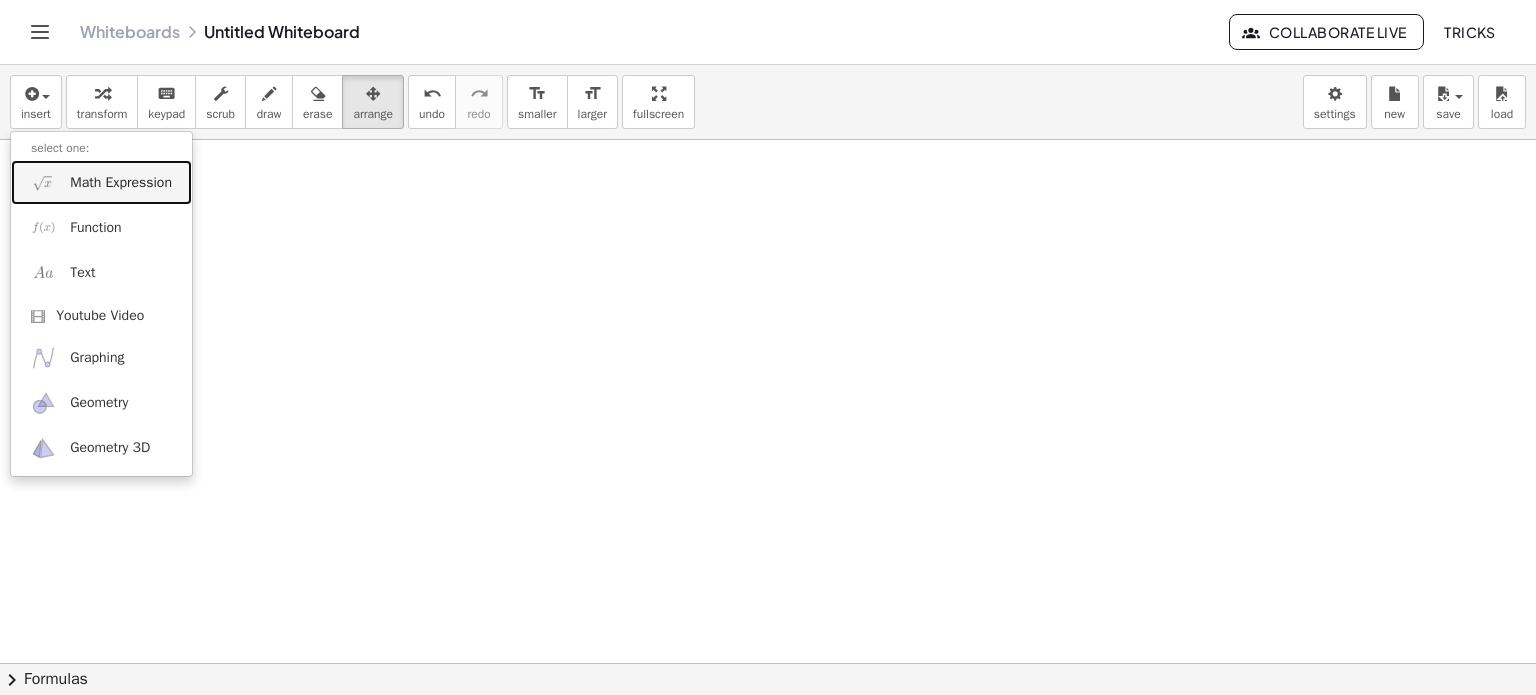 click on "Math Expression" at bounding box center [101, 182] 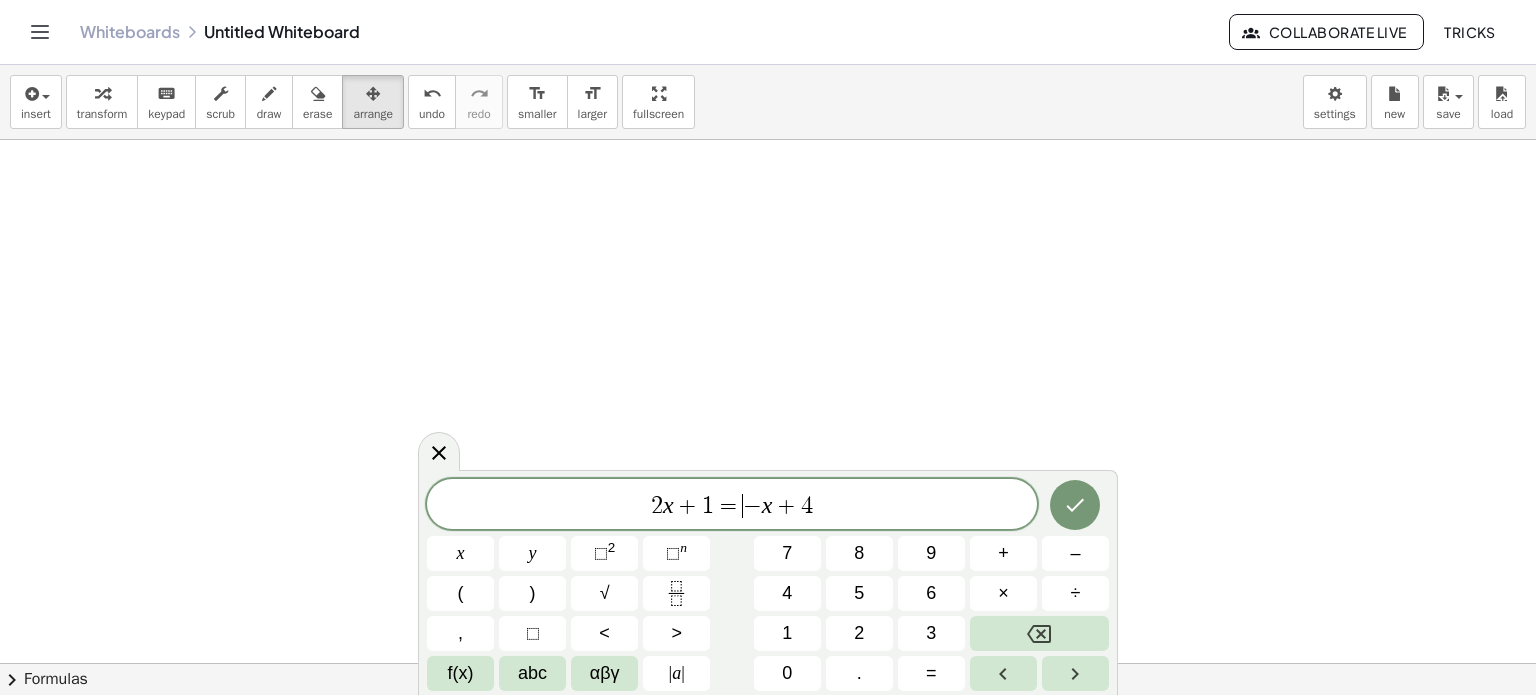 click on "−" at bounding box center [752, 506] 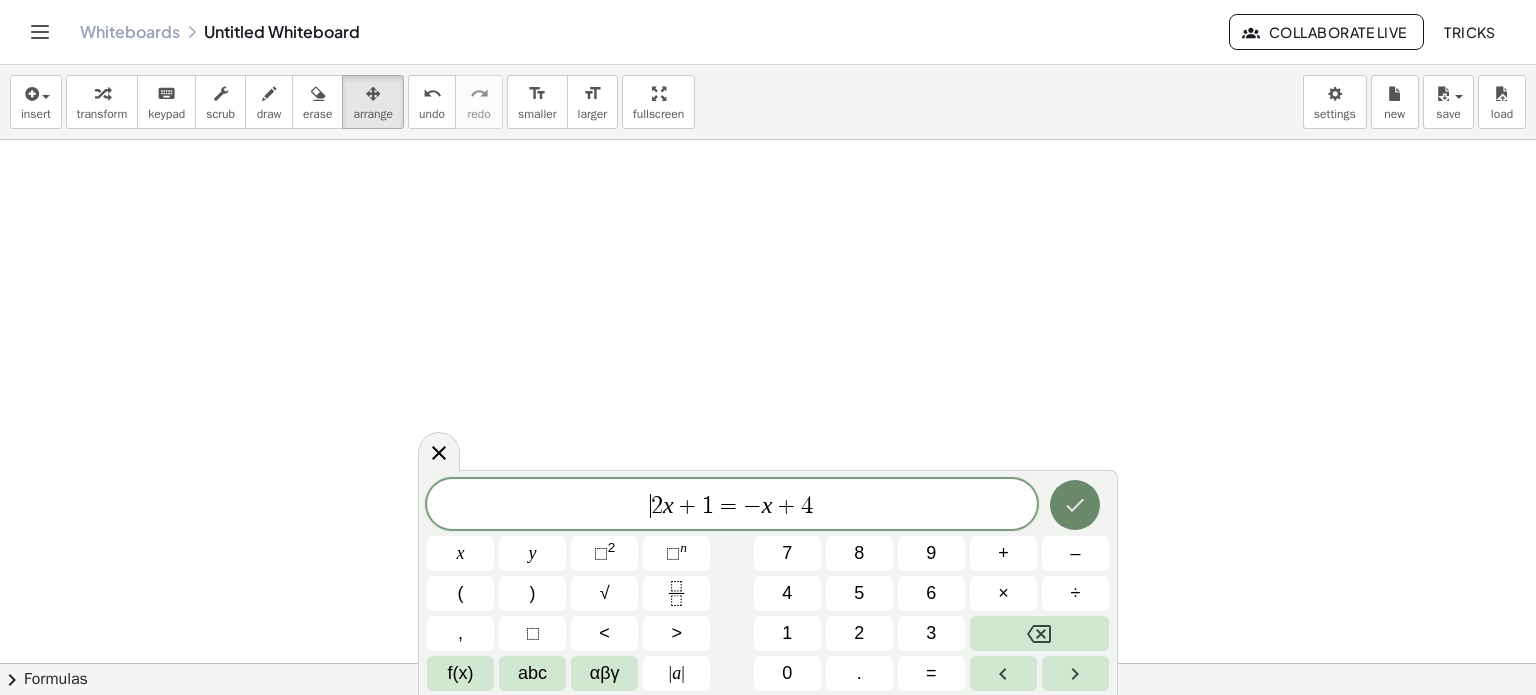 click 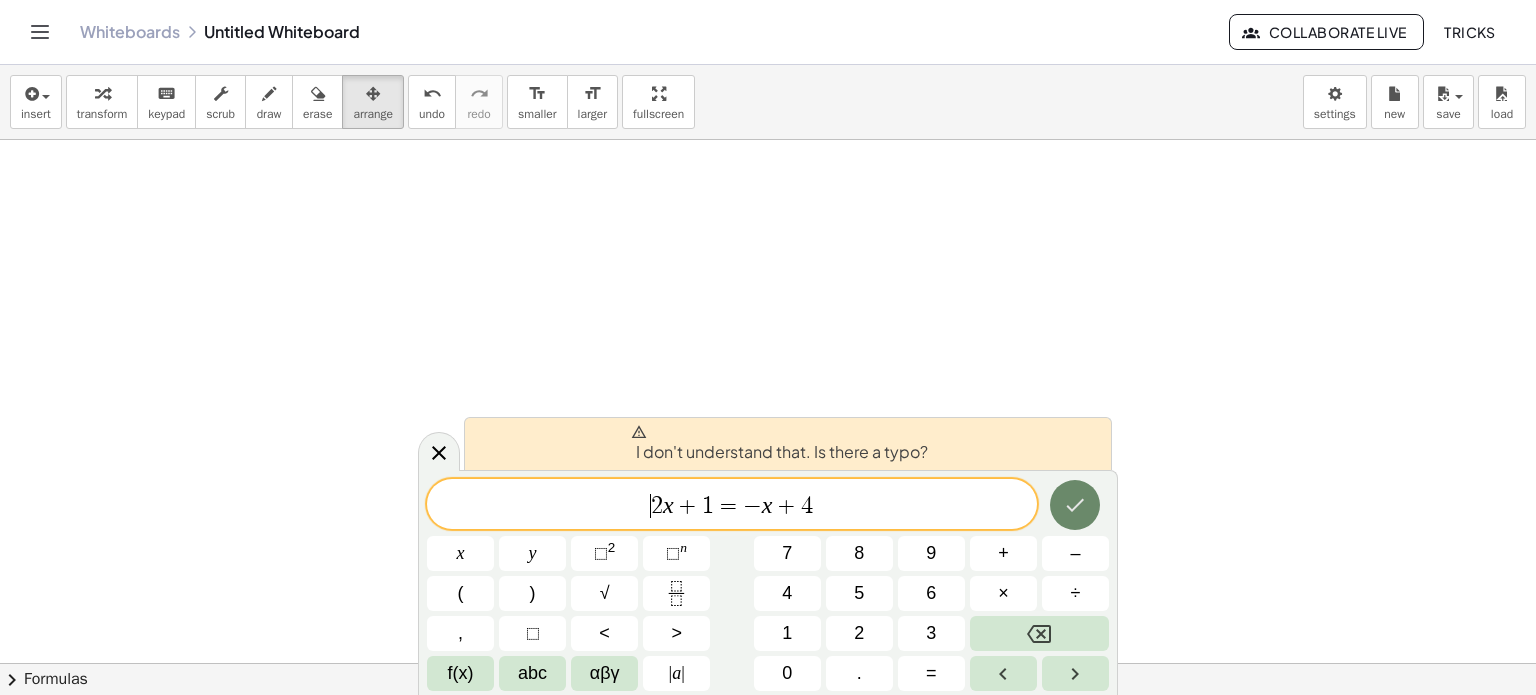 click 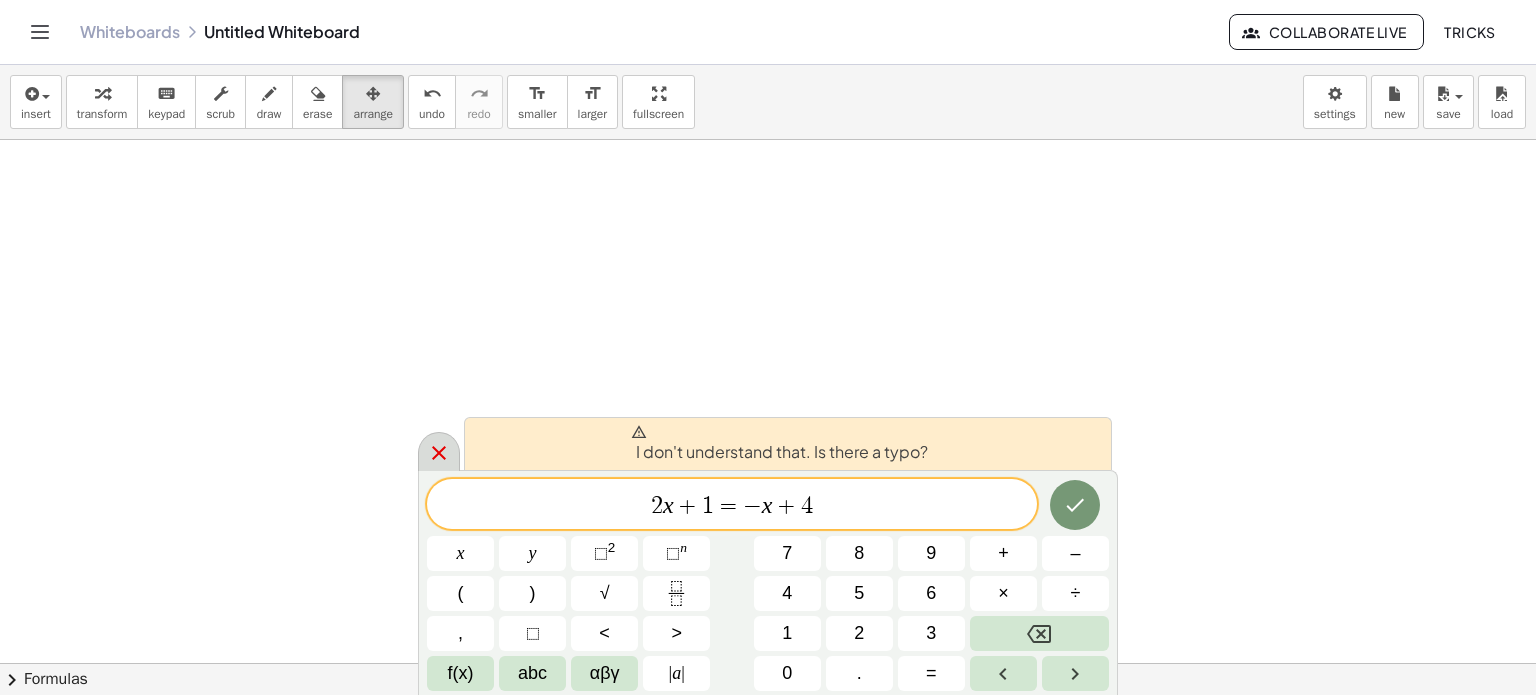 click 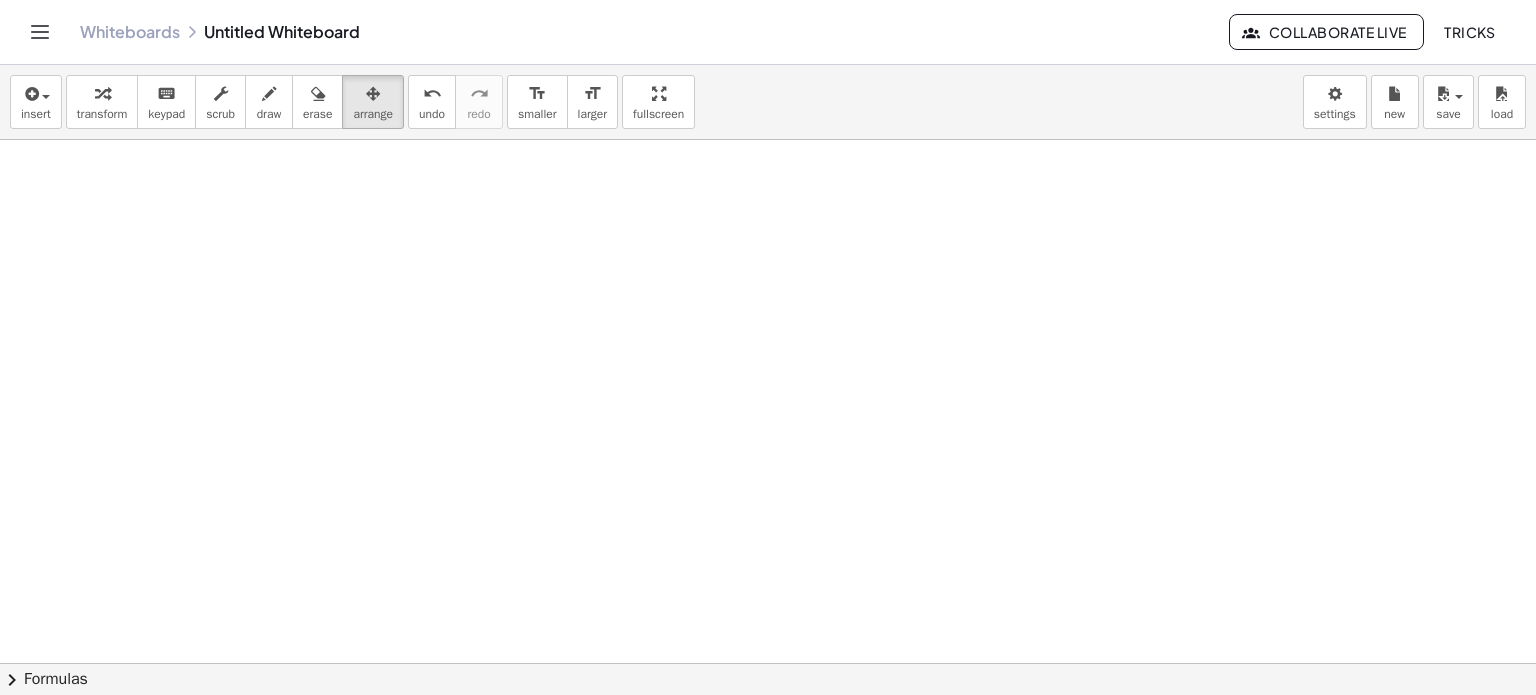 click on "Whiteboards Untitled Whiteboard Collaborate Live  TRICKS" at bounding box center (768, 32) 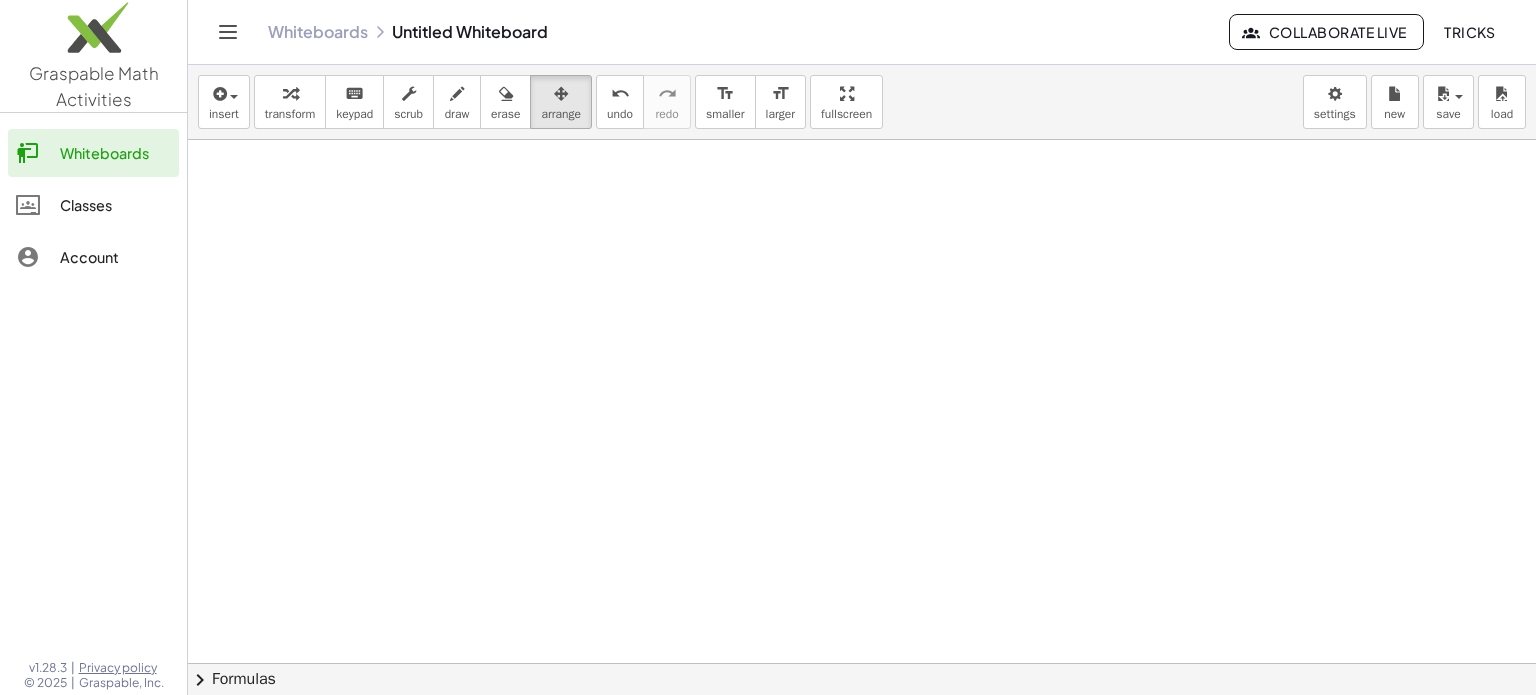 click at bounding box center (862, 663) 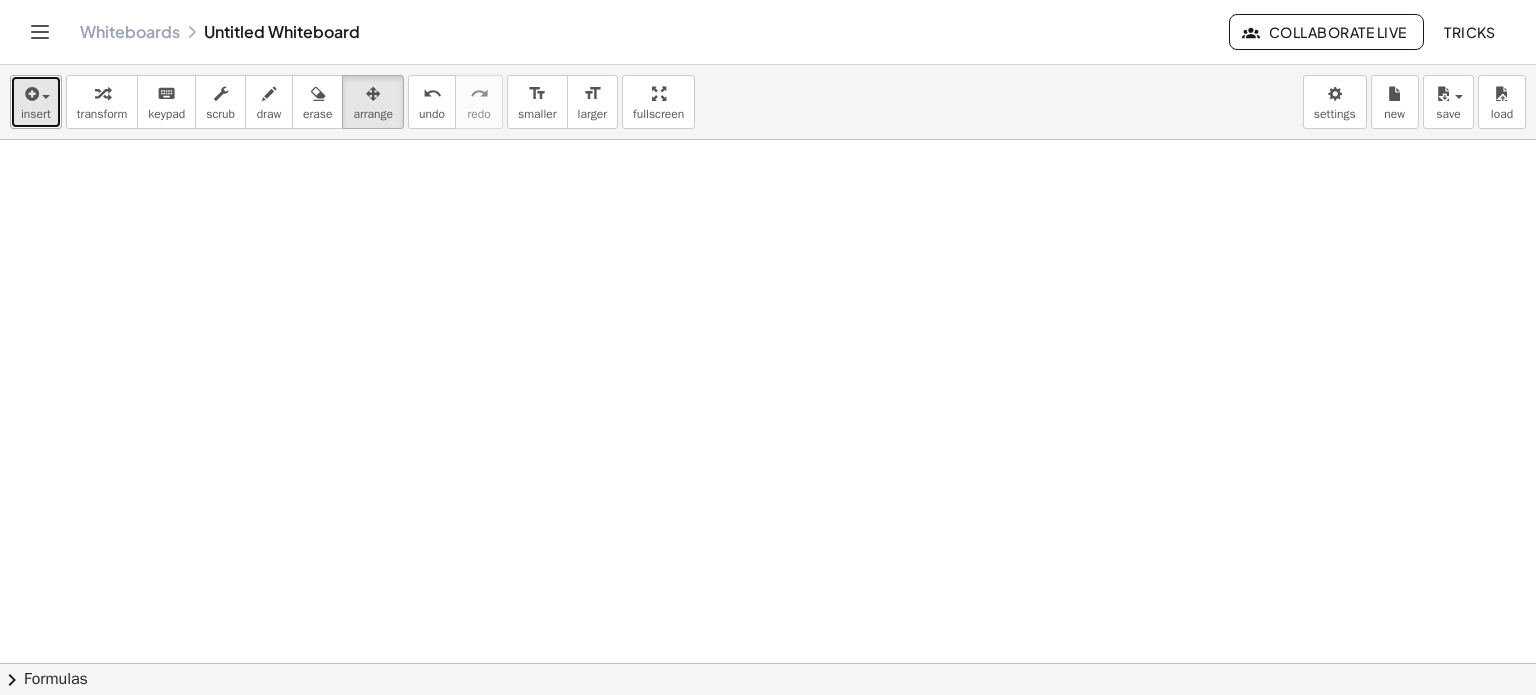 click on "insert" at bounding box center (36, 114) 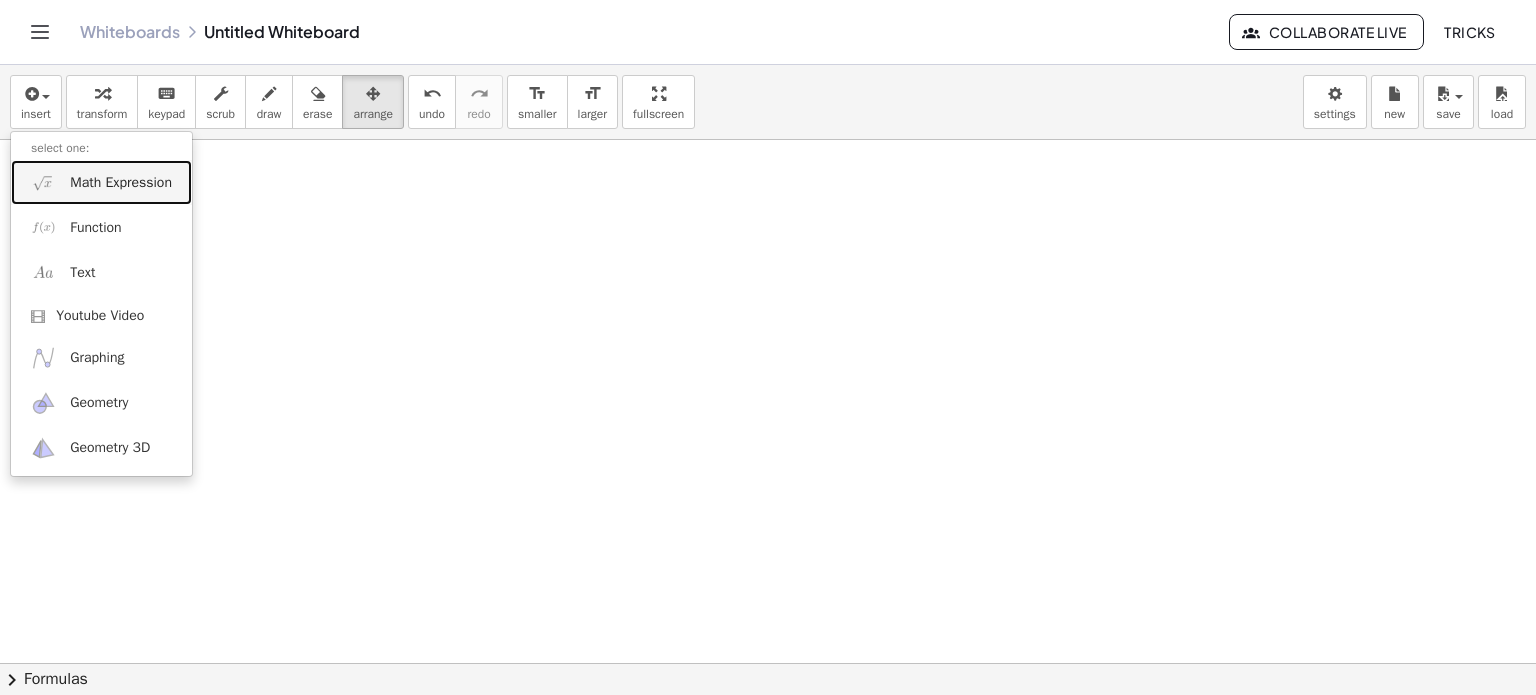 click on "Math Expression" at bounding box center (121, 183) 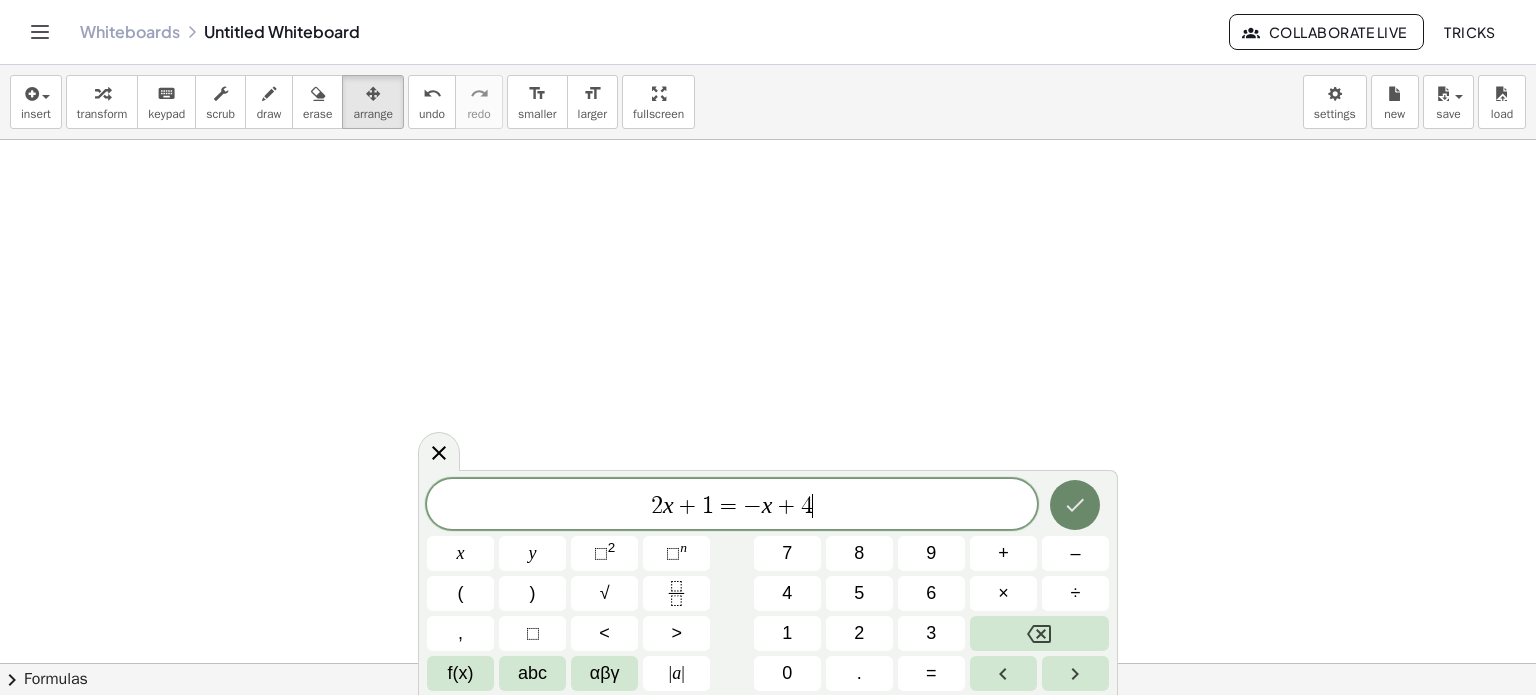 click 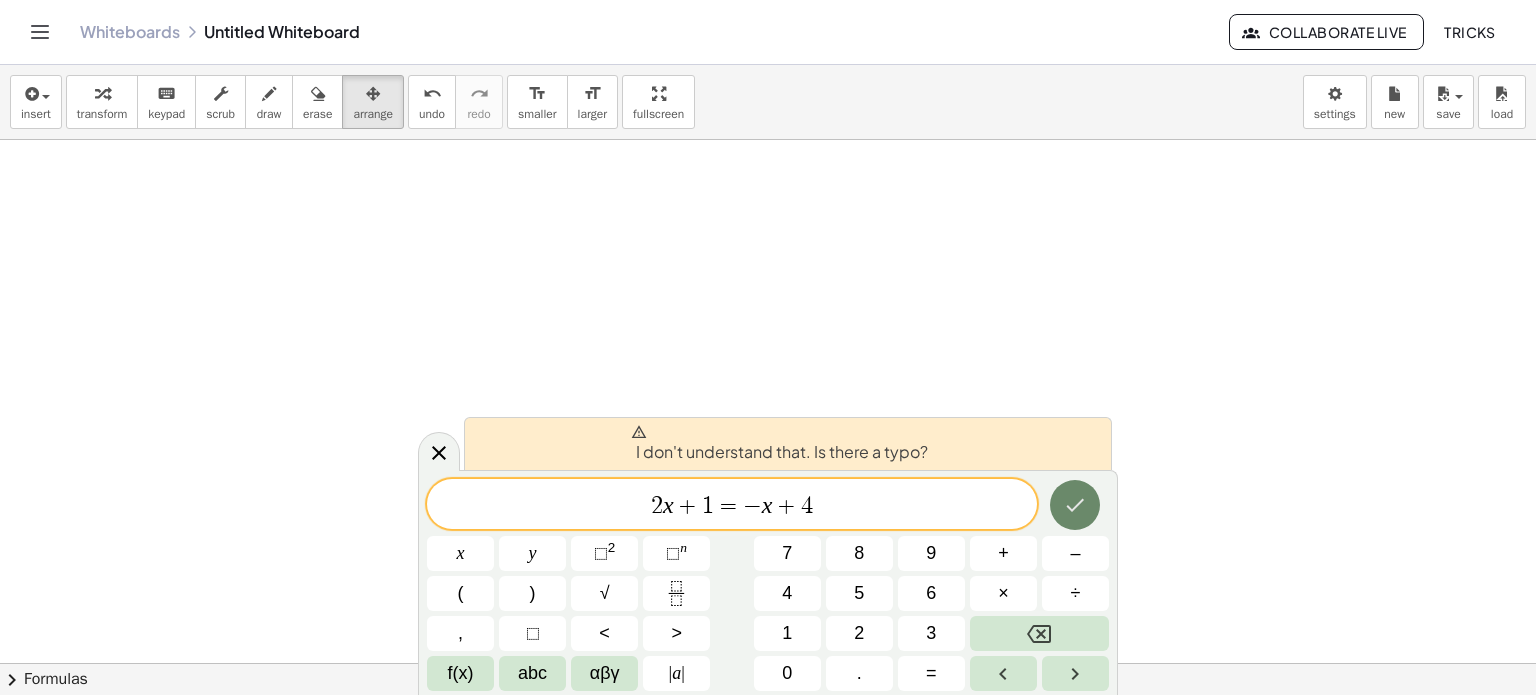 click 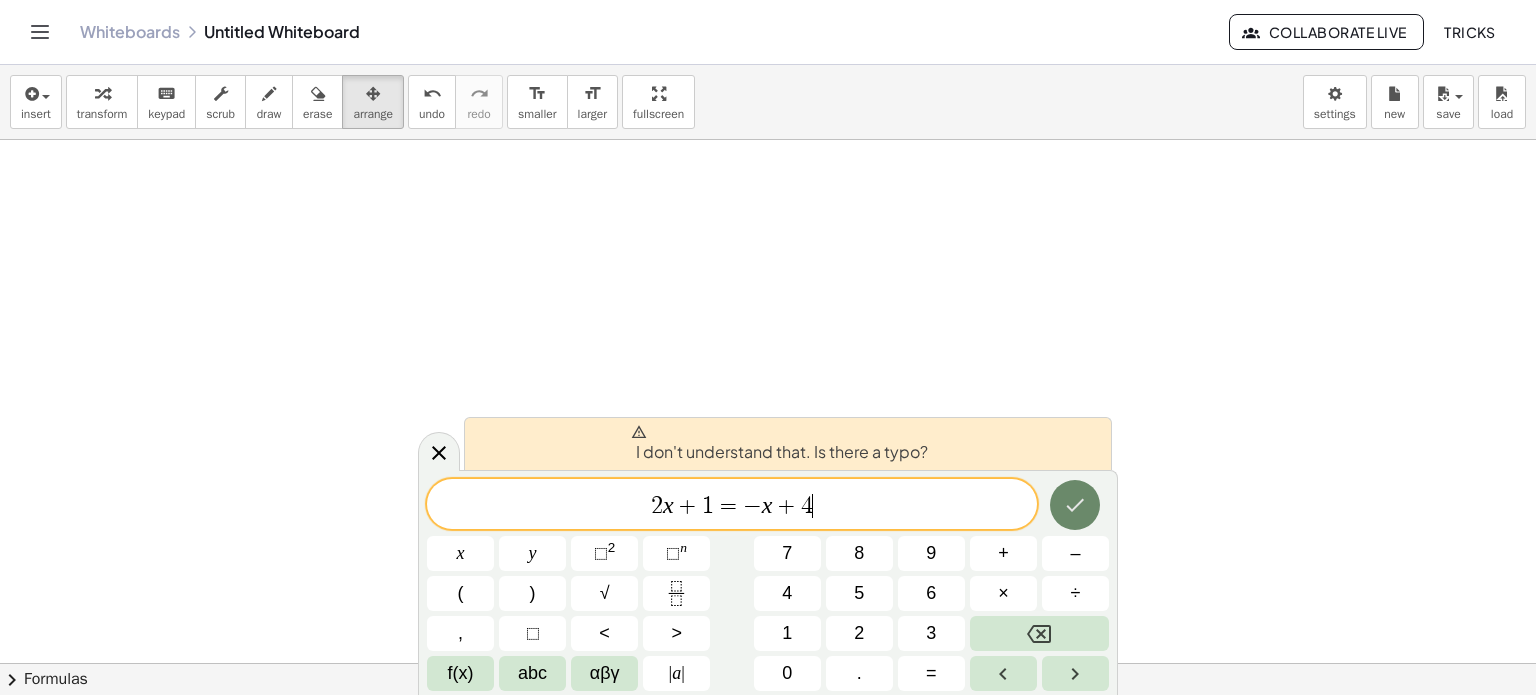 click 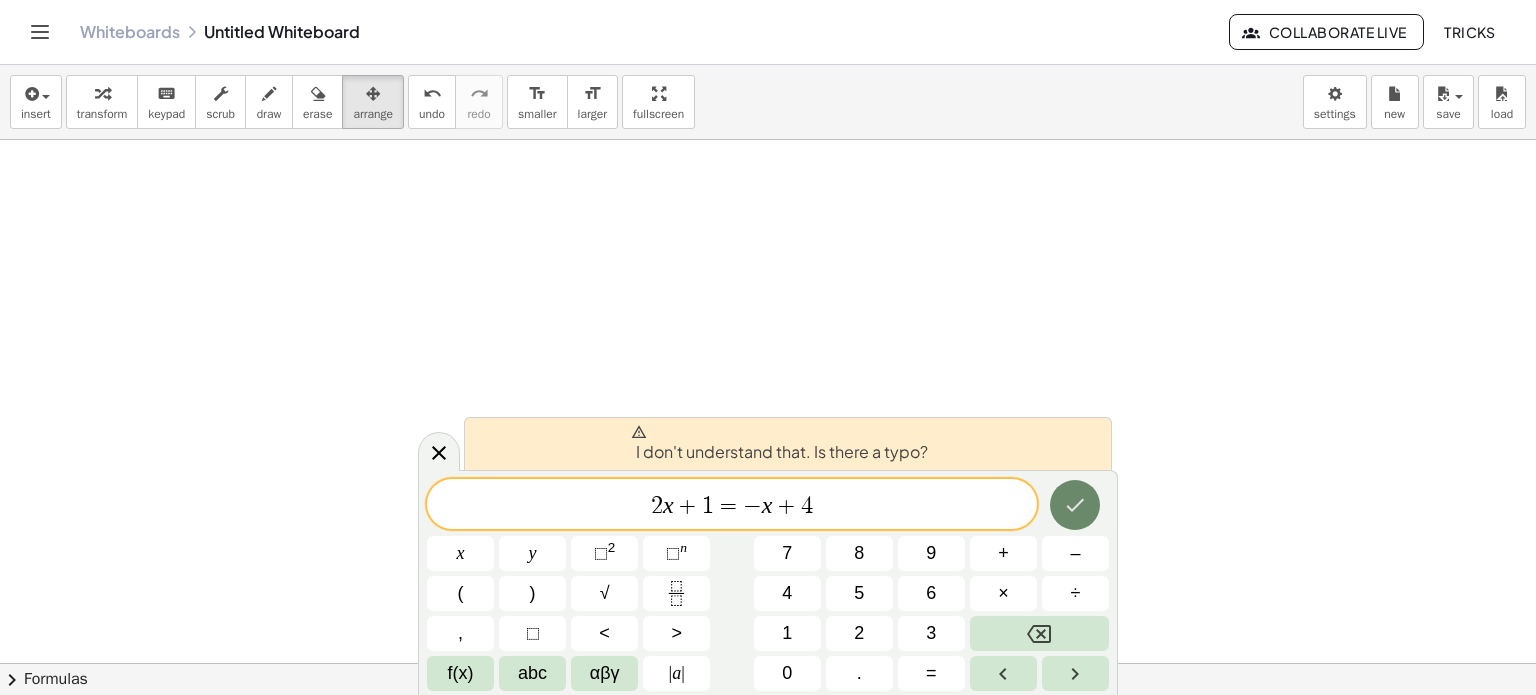 click 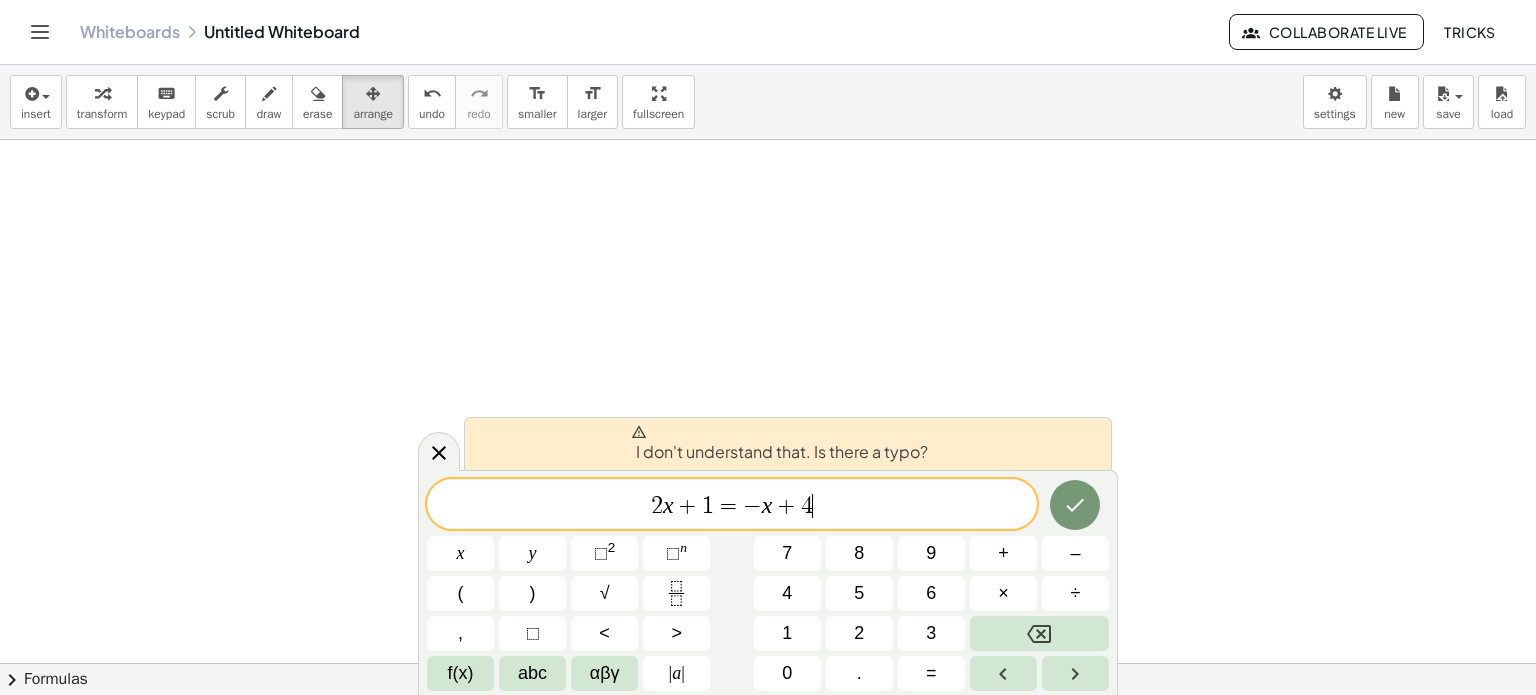 click at bounding box center (768, 663) 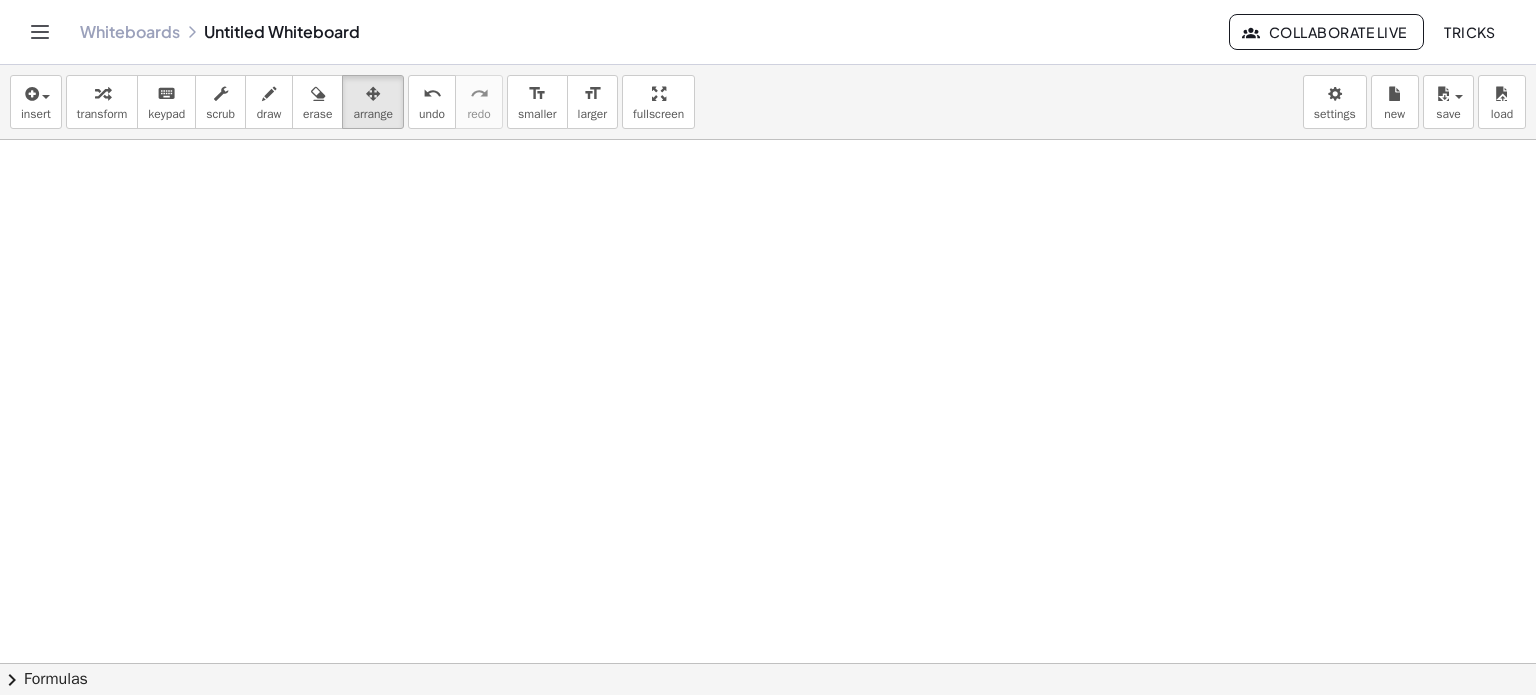 drag, startPoint x: 115, startPoint y: 167, endPoint x: 383, endPoint y: 377, distance: 340.47614 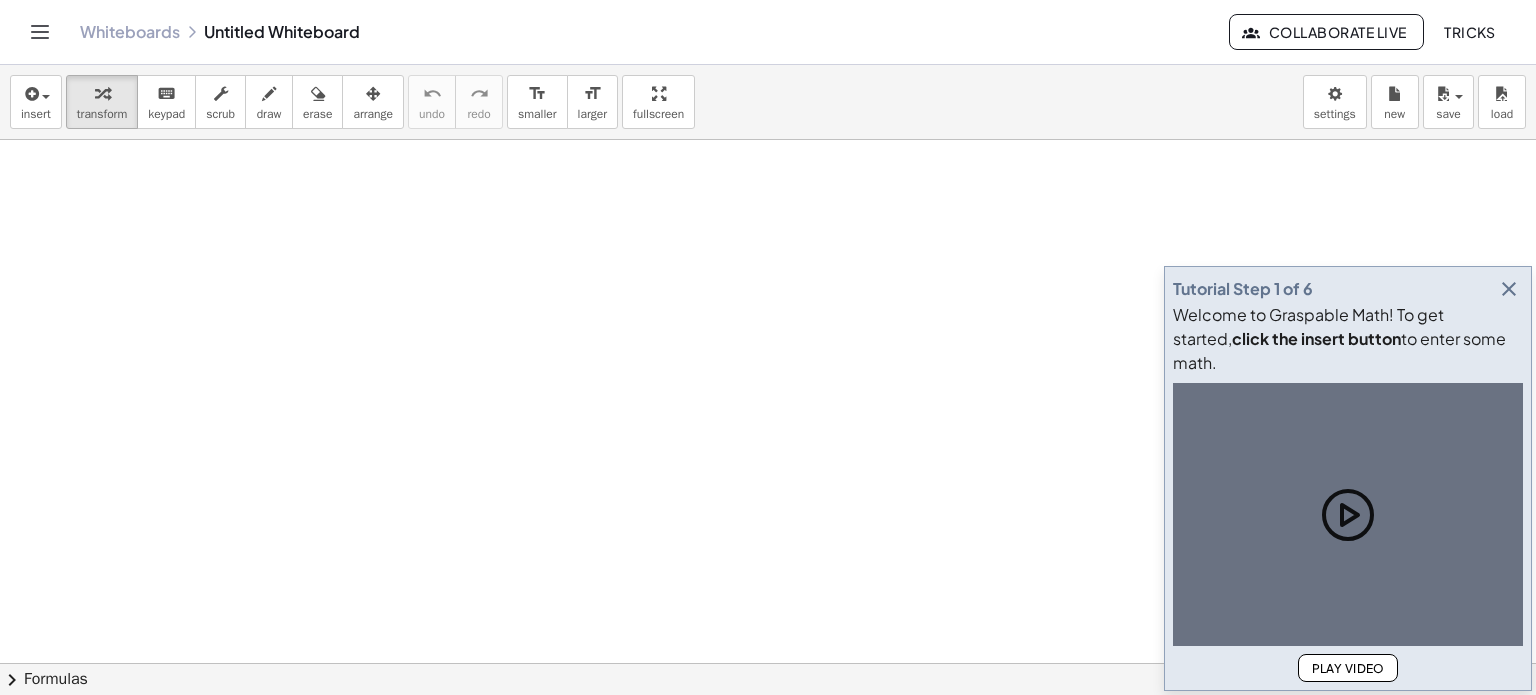 scroll, scrollTop: 0, scrollLeft: 0, axis: both 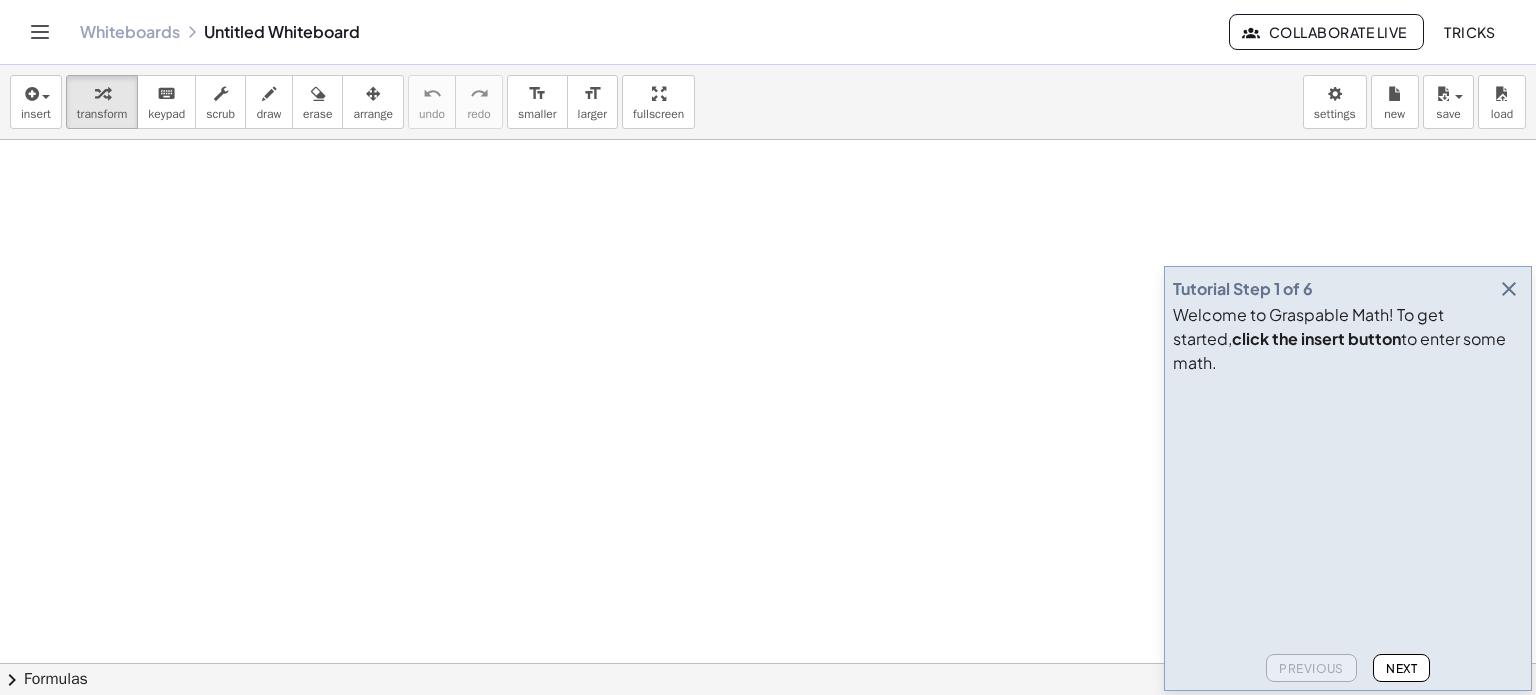 click at bounding box center (768, 729) 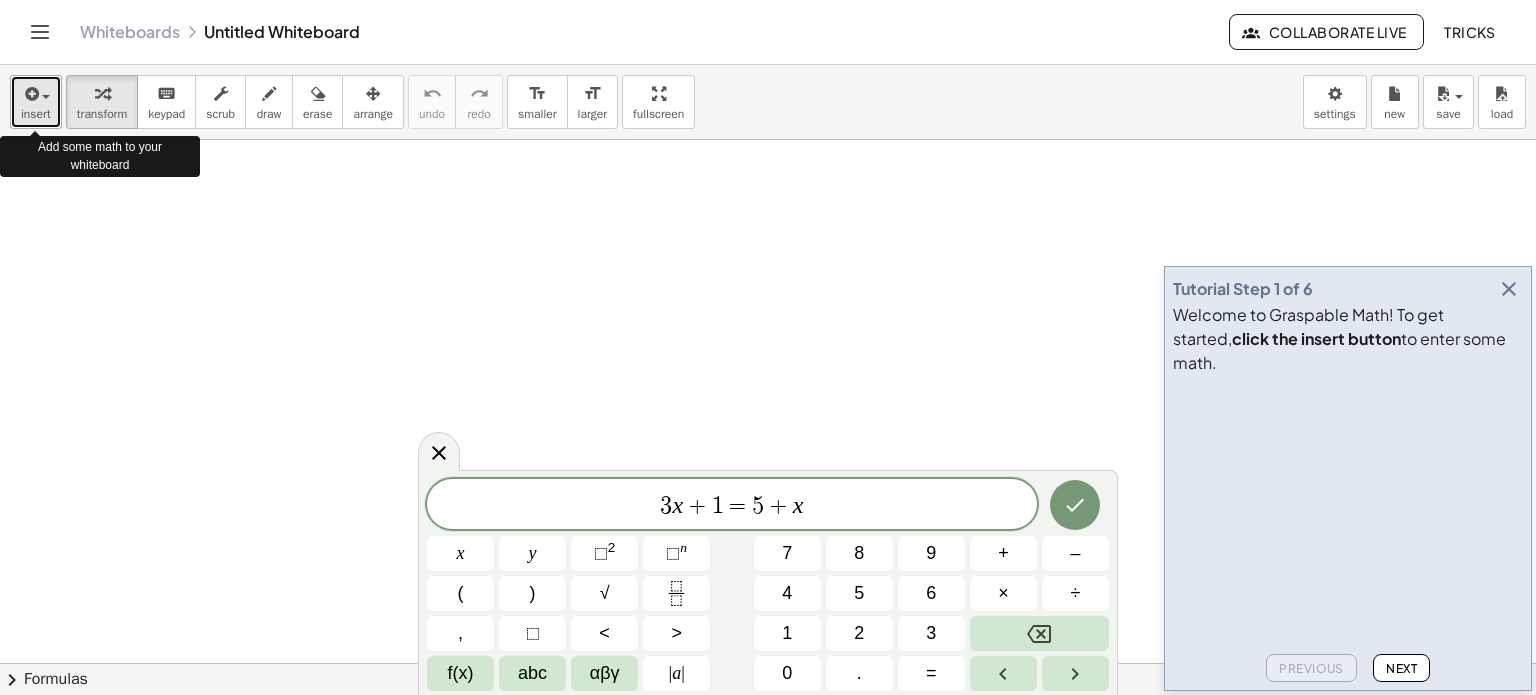 click on "insert" at bounding box center (36, 102) 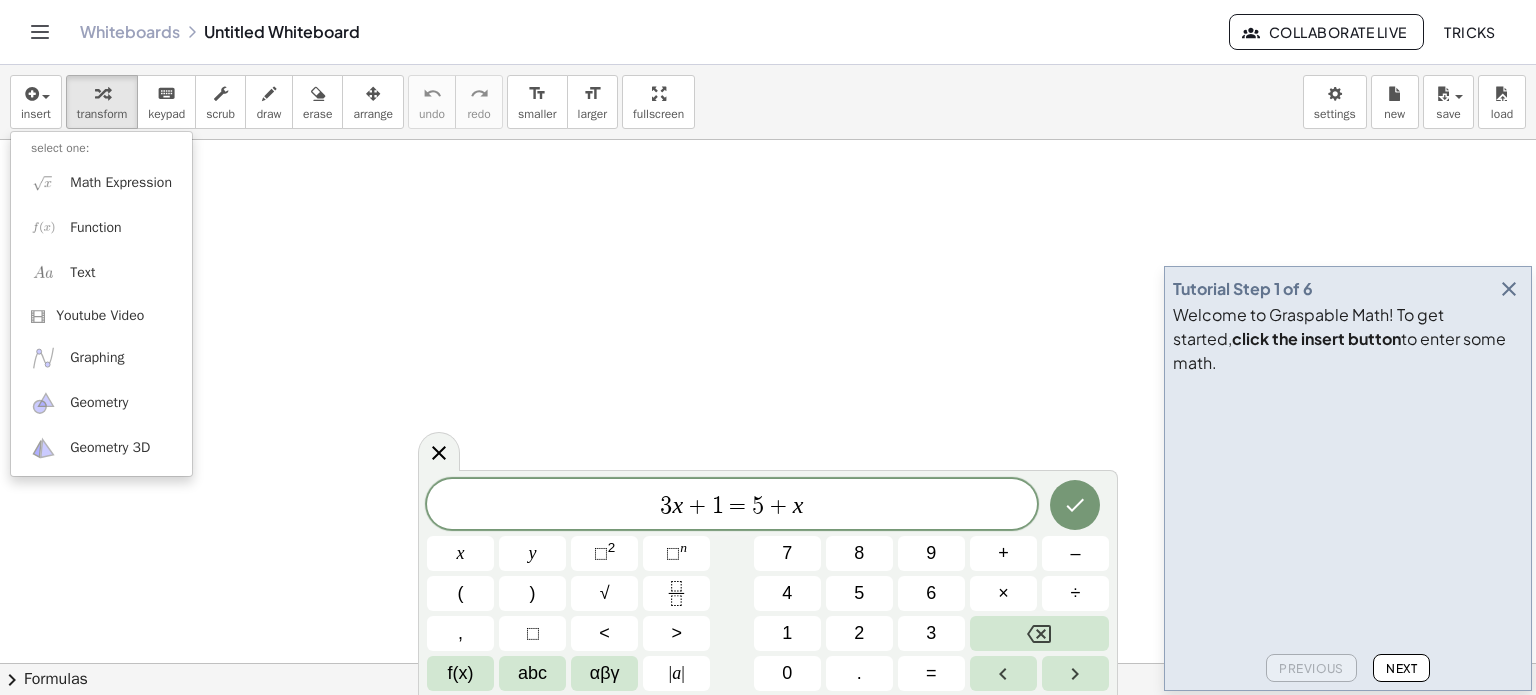 click on "3 x + 1 = 5 + x" at bounding box center [732, 506] 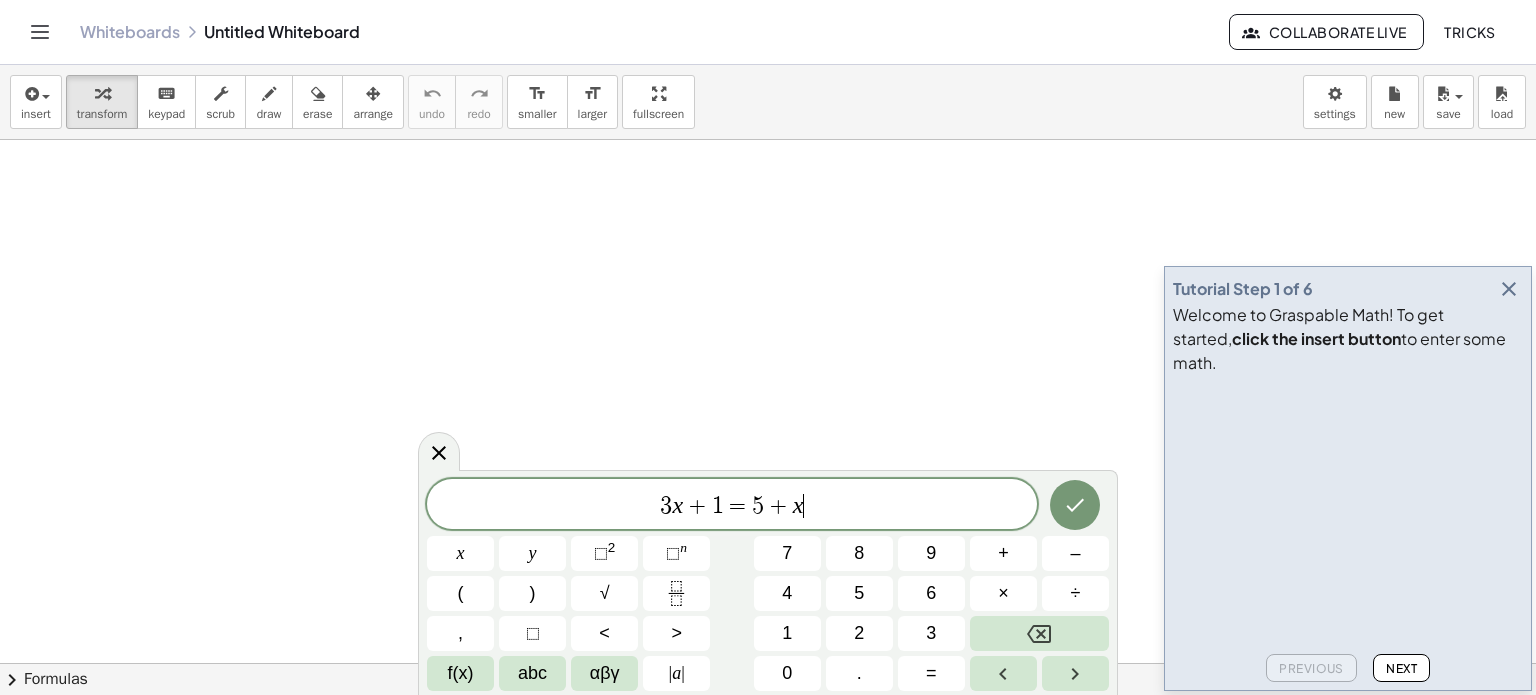 click on "[NUMBER] x + [NUMBER] = [NUMBER] + x" at bounding box center (732, 506) 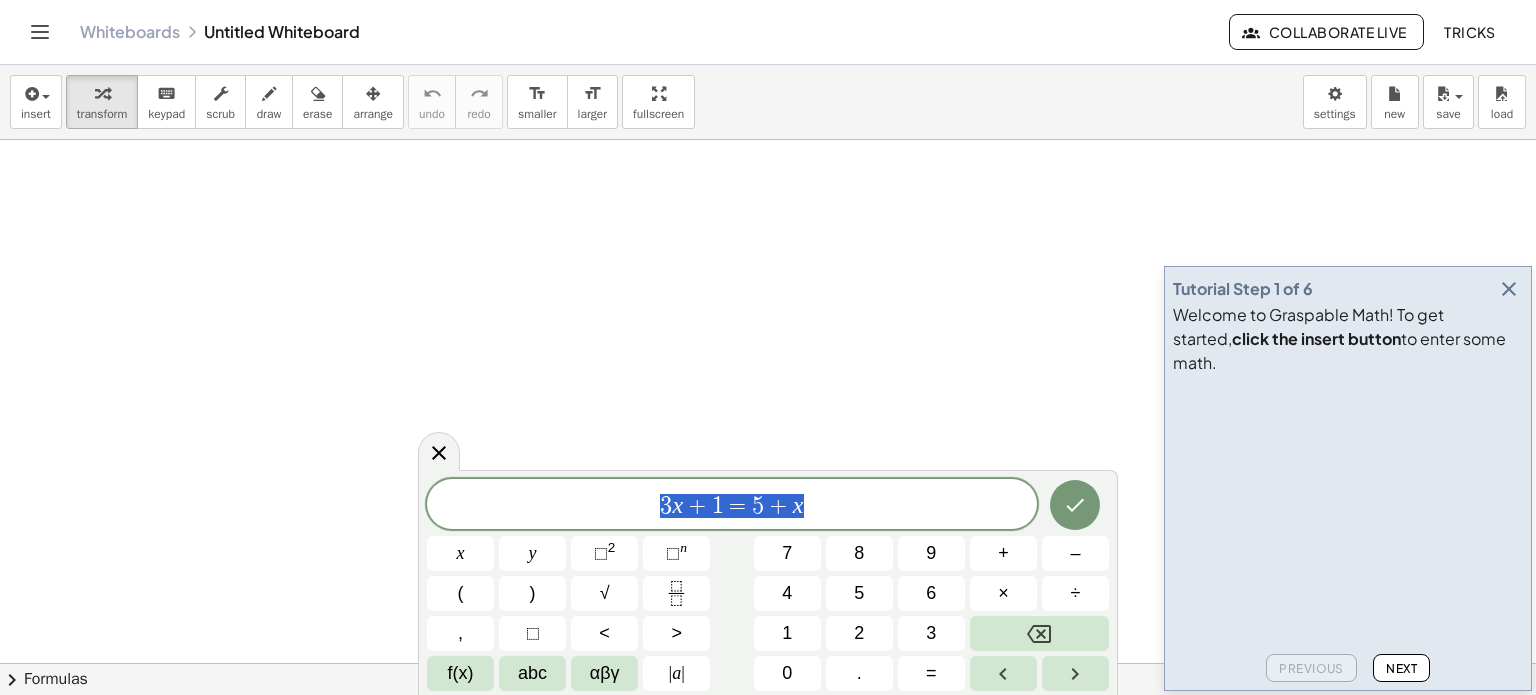 drag, startPoint x: 816, startPoint y: 497, endPoint x: 600, endPoint y: 514, distance: 216.66795 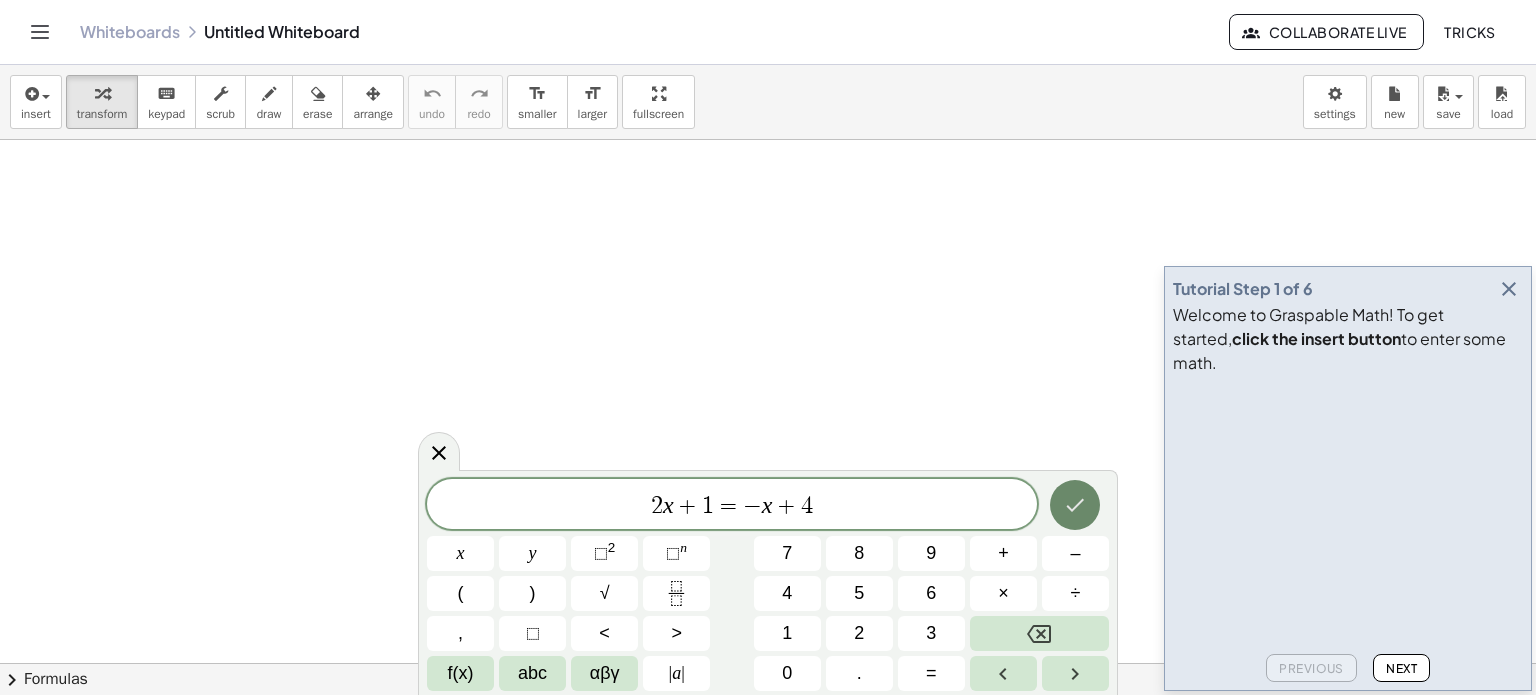 click 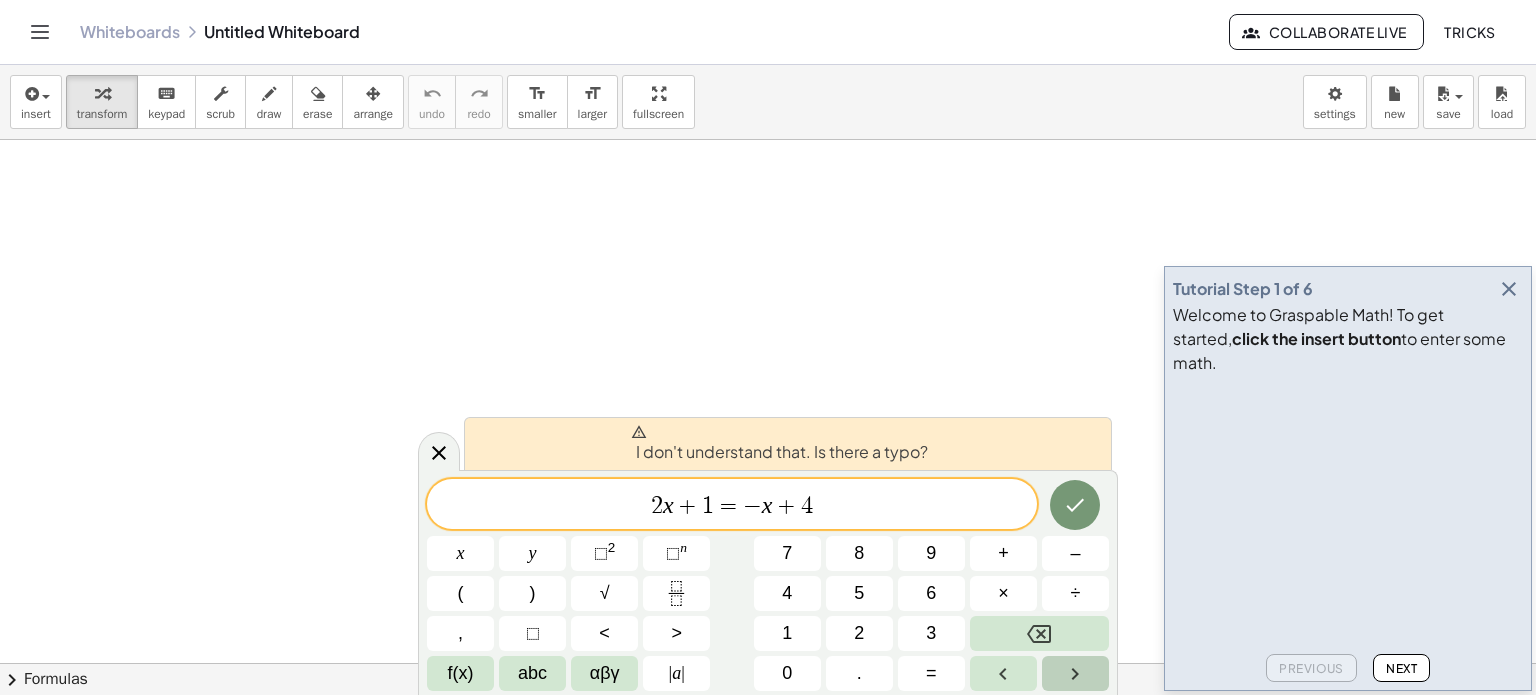 click at bounding box center [1075, 673] 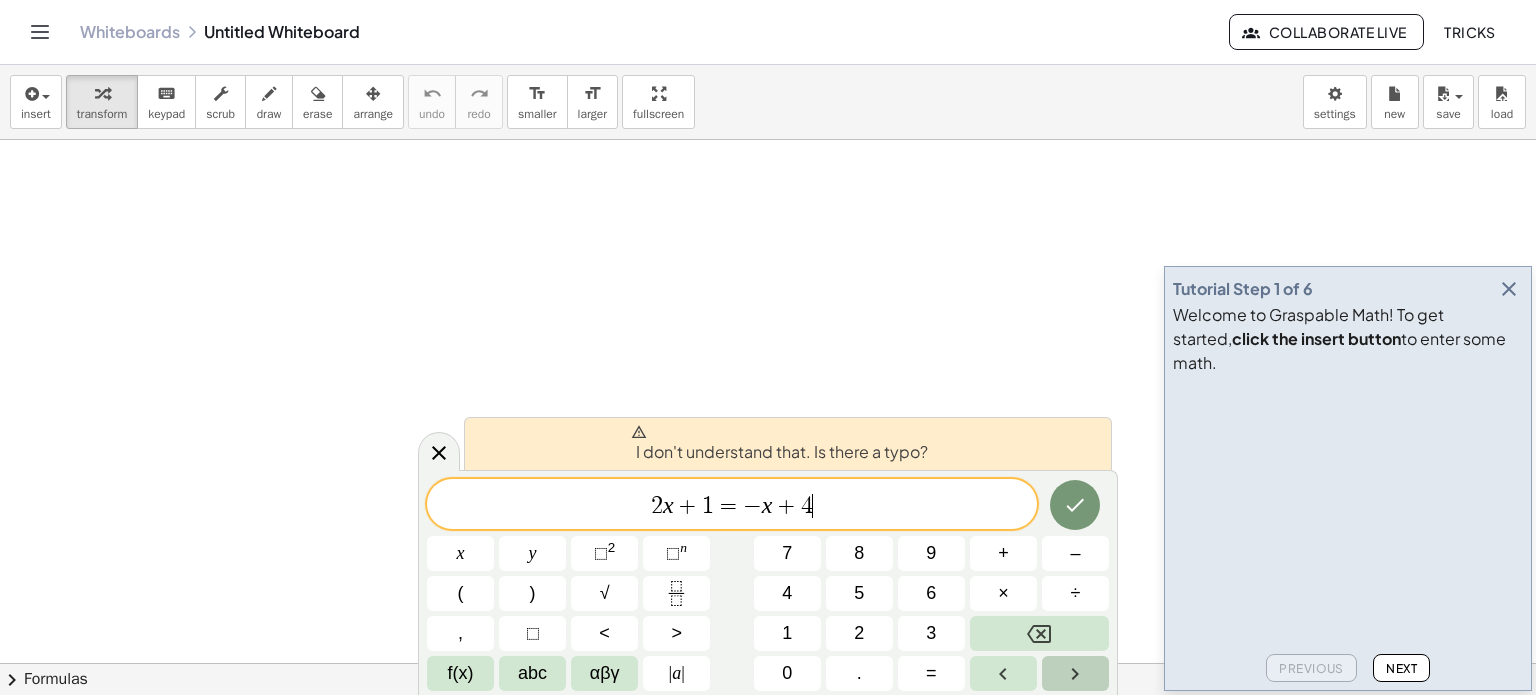 click at bounding box center [1075, 673] 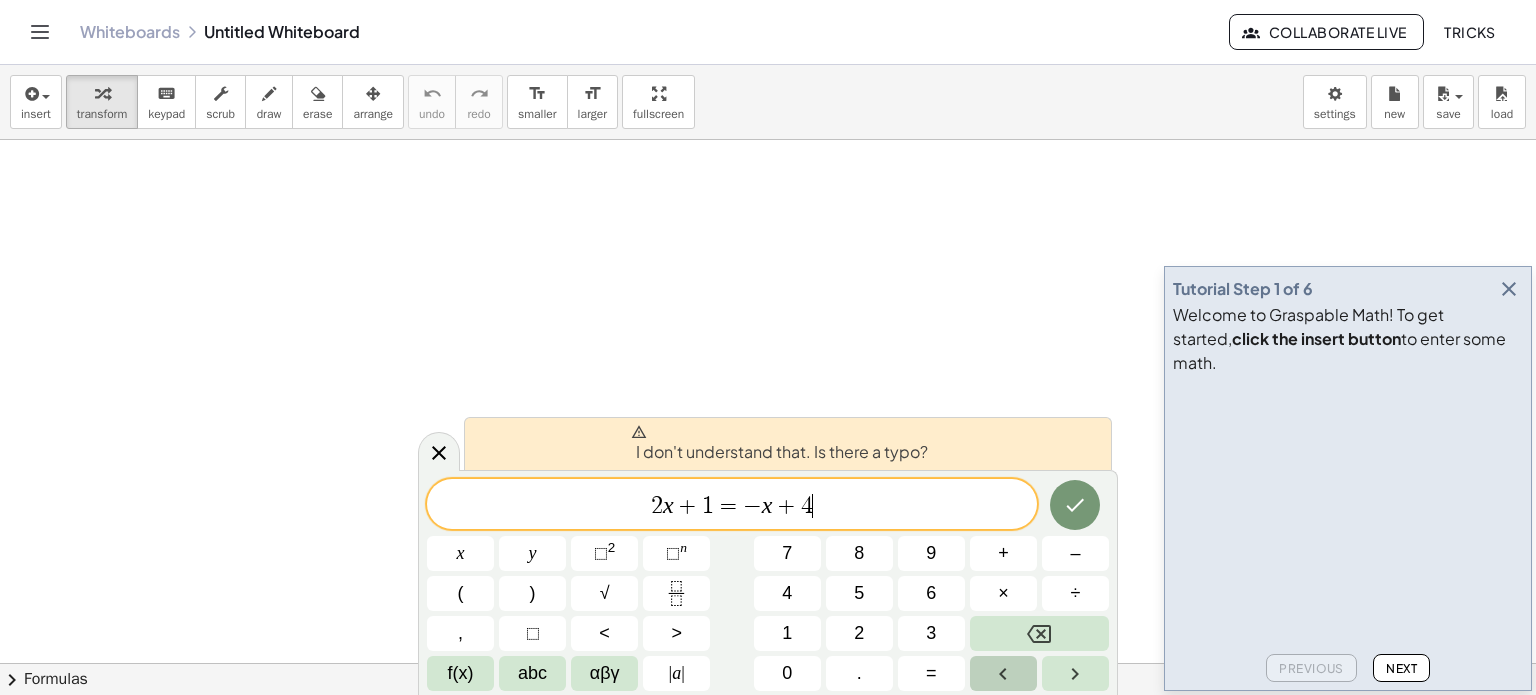 click 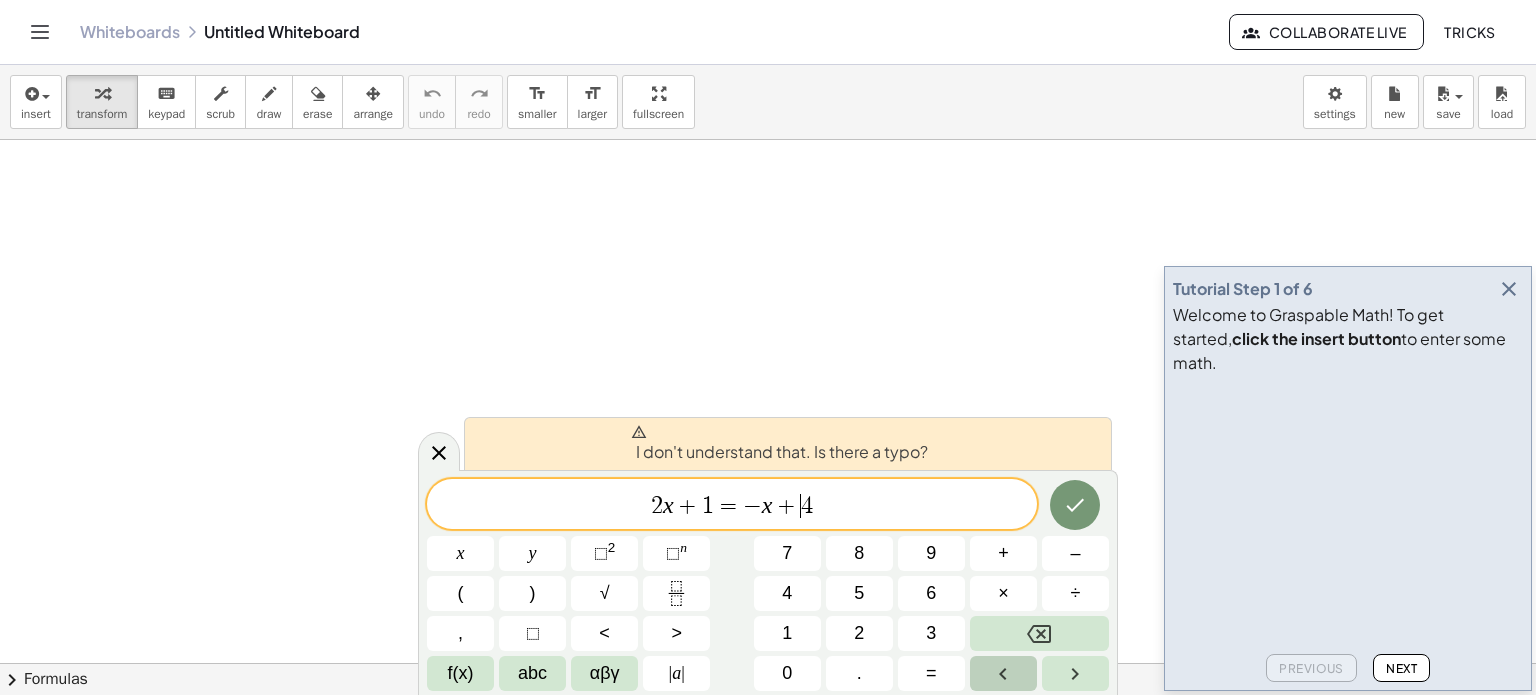 click 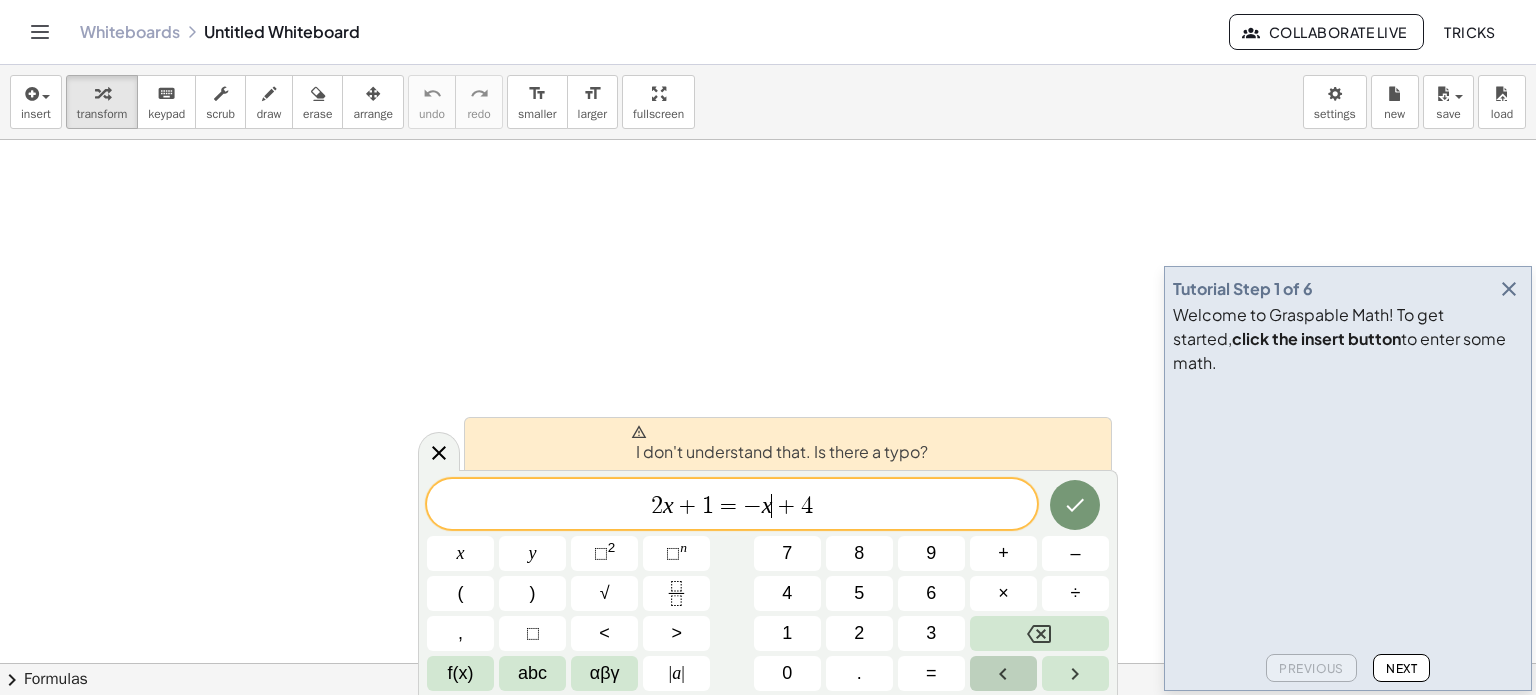 click 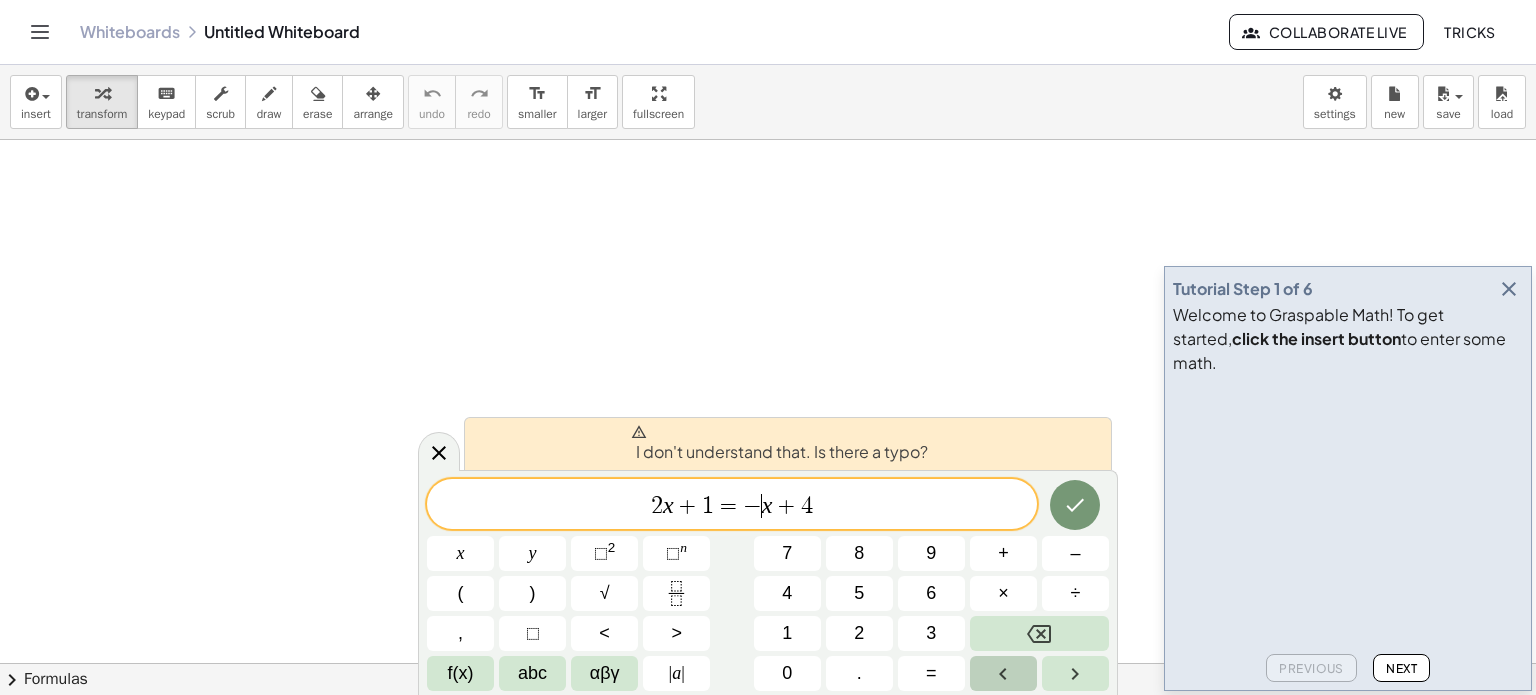 click 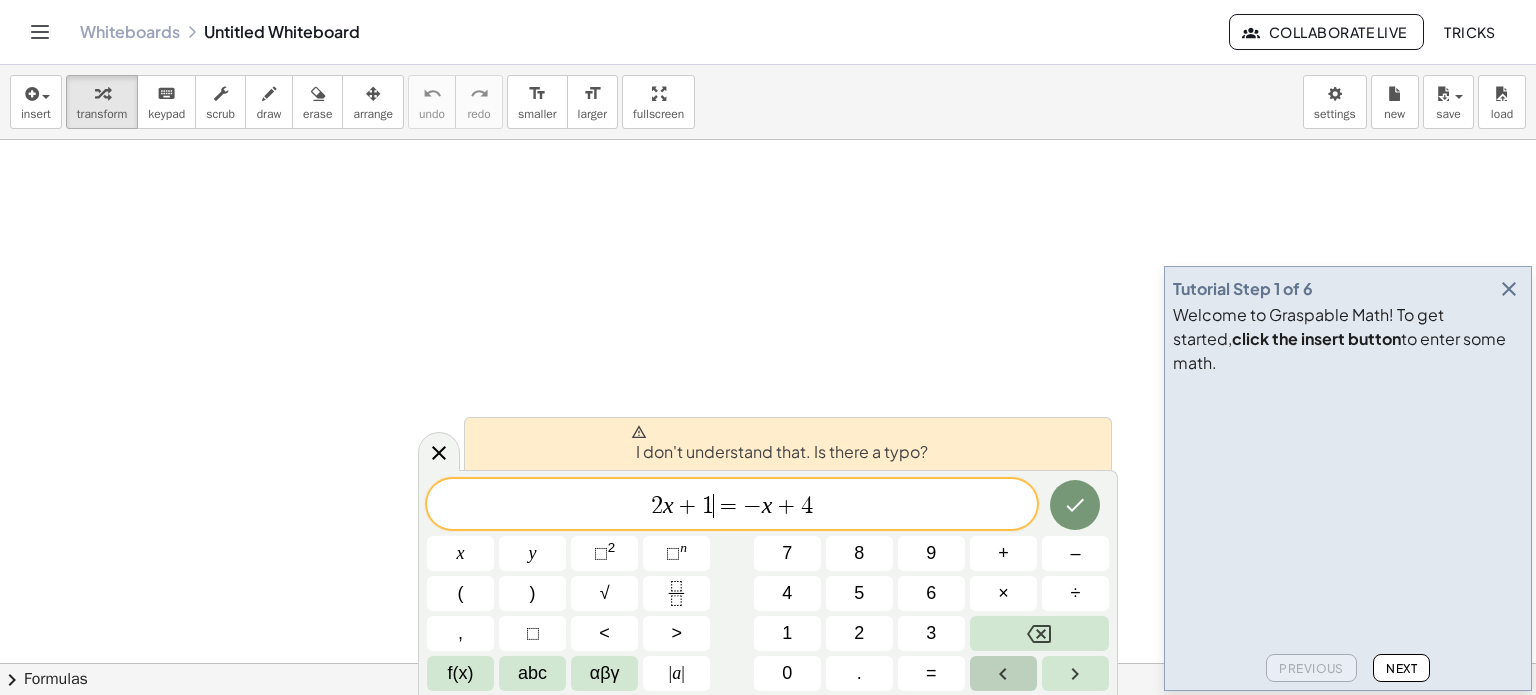 click 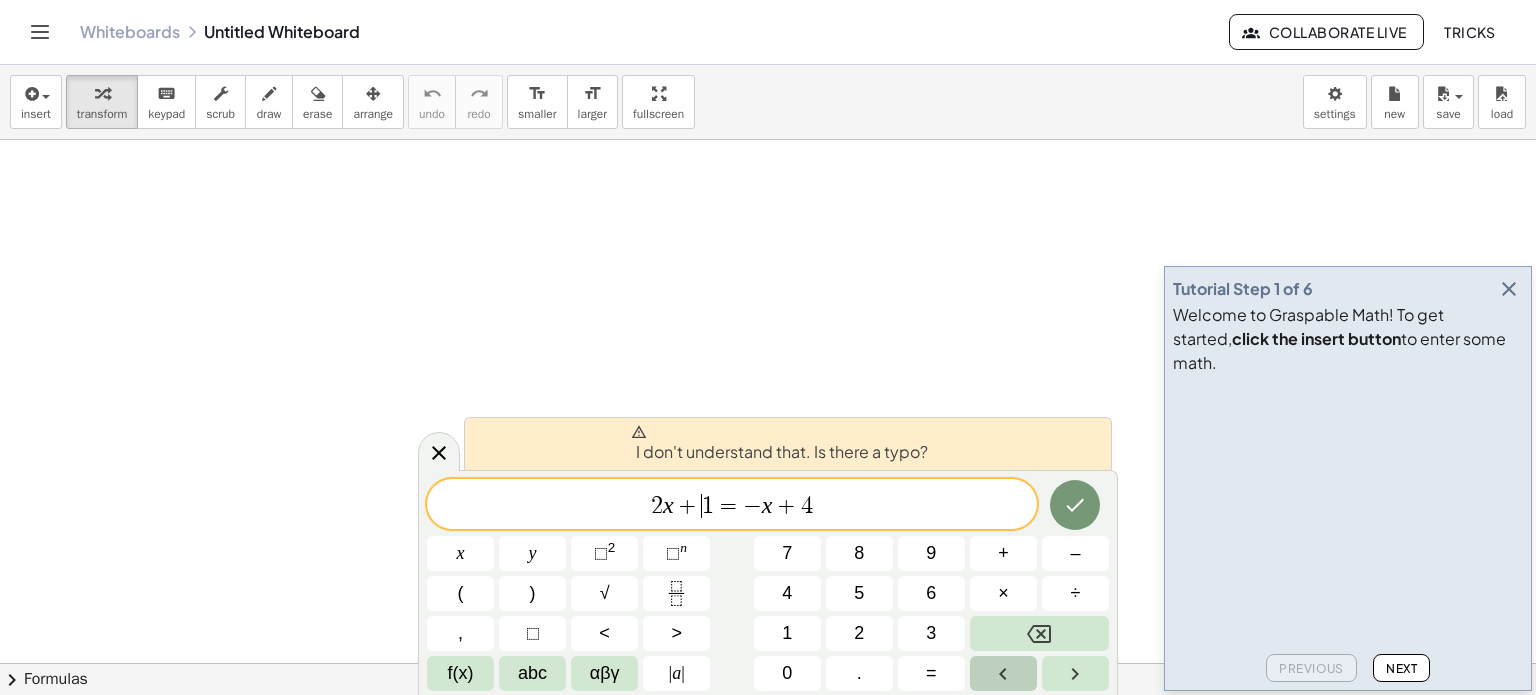 click 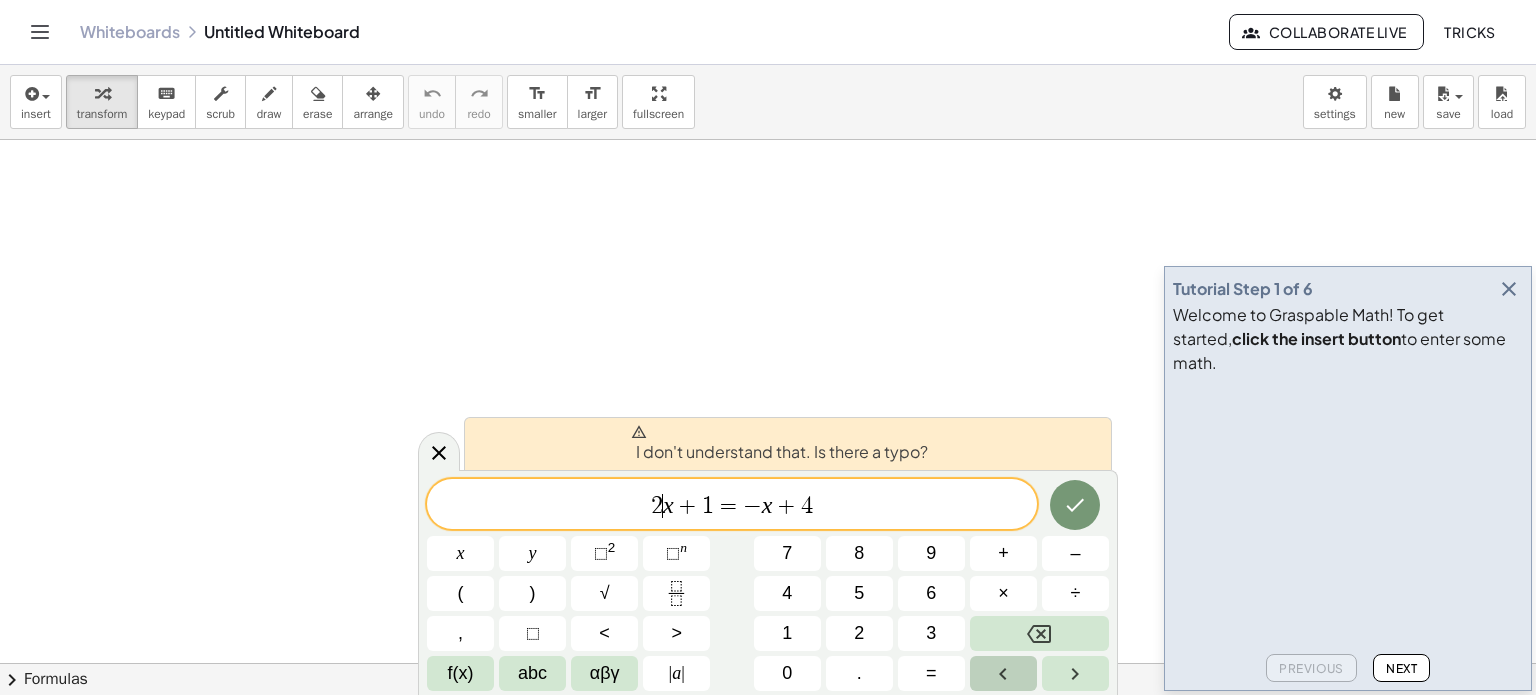 click 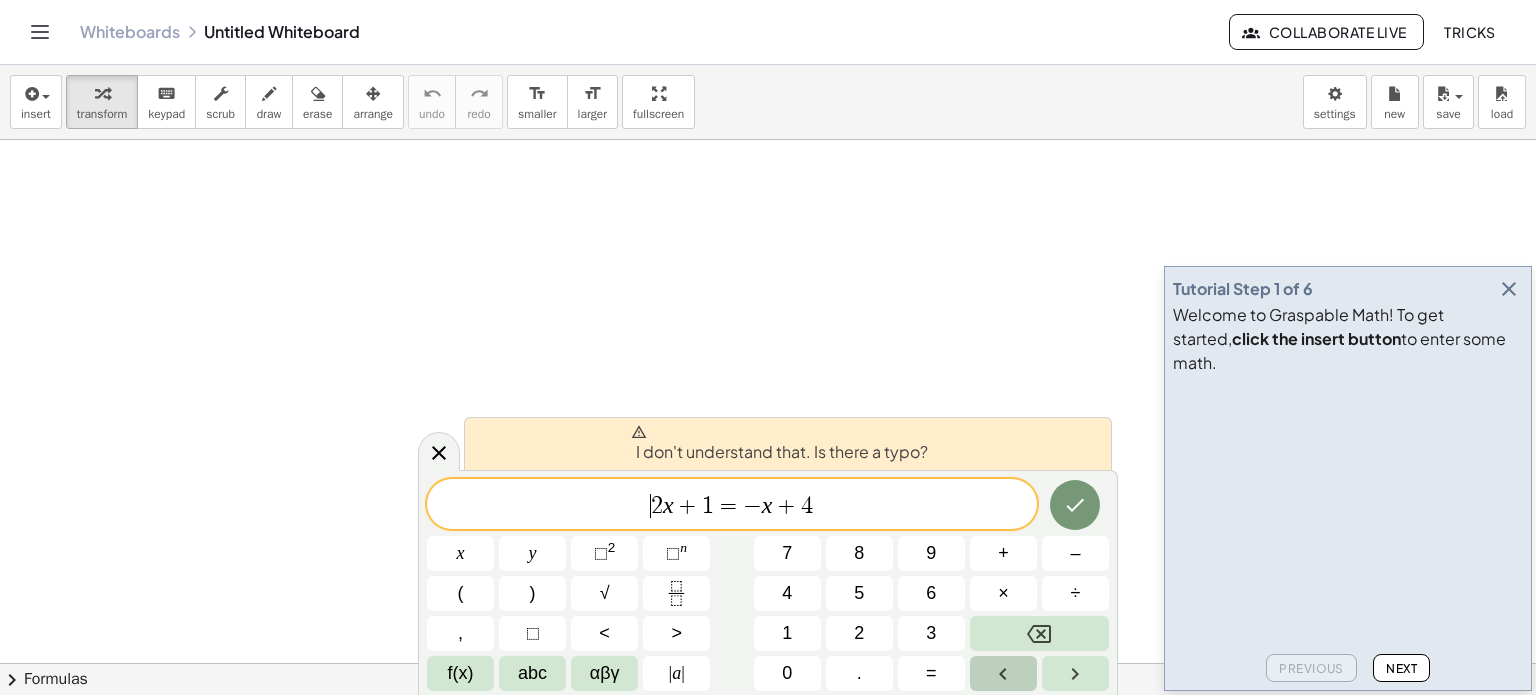 click 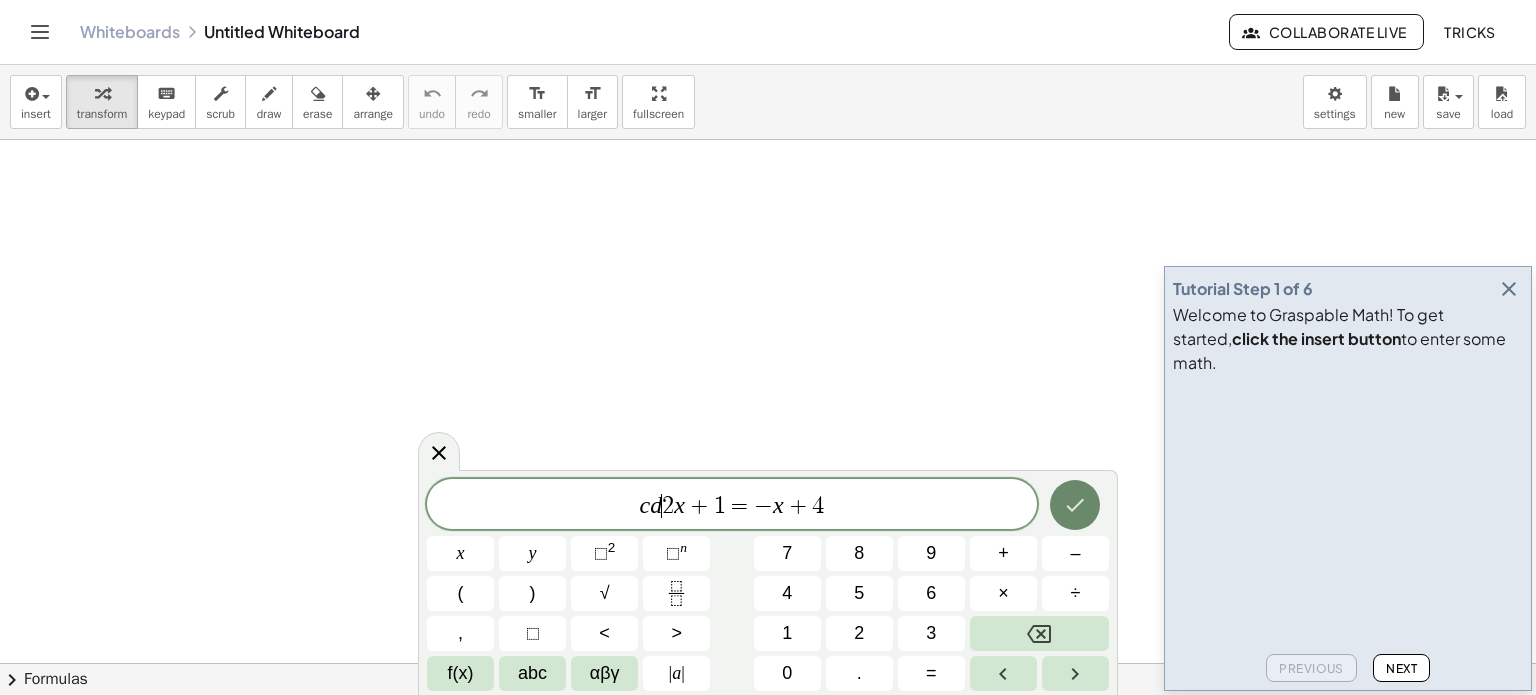 click 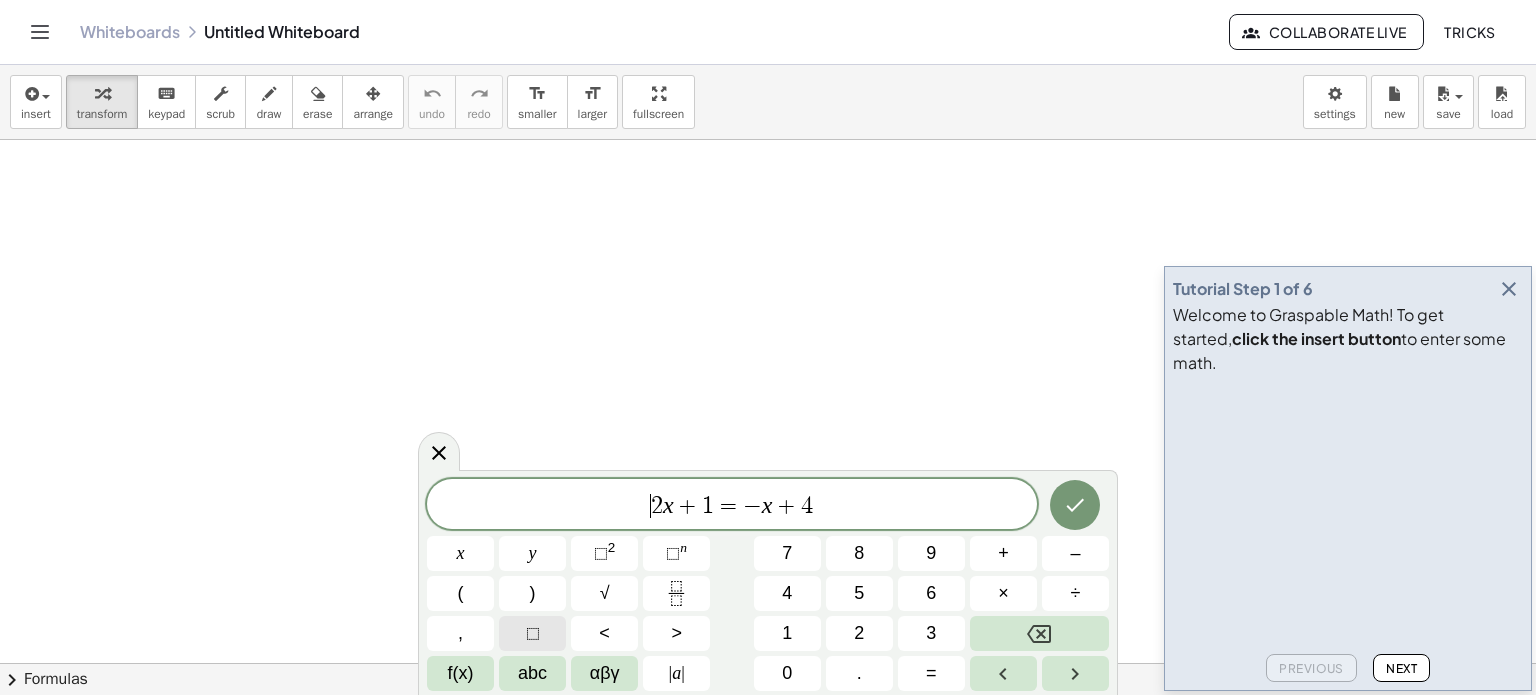 click on "⬚" at bounding box center [533, 633] 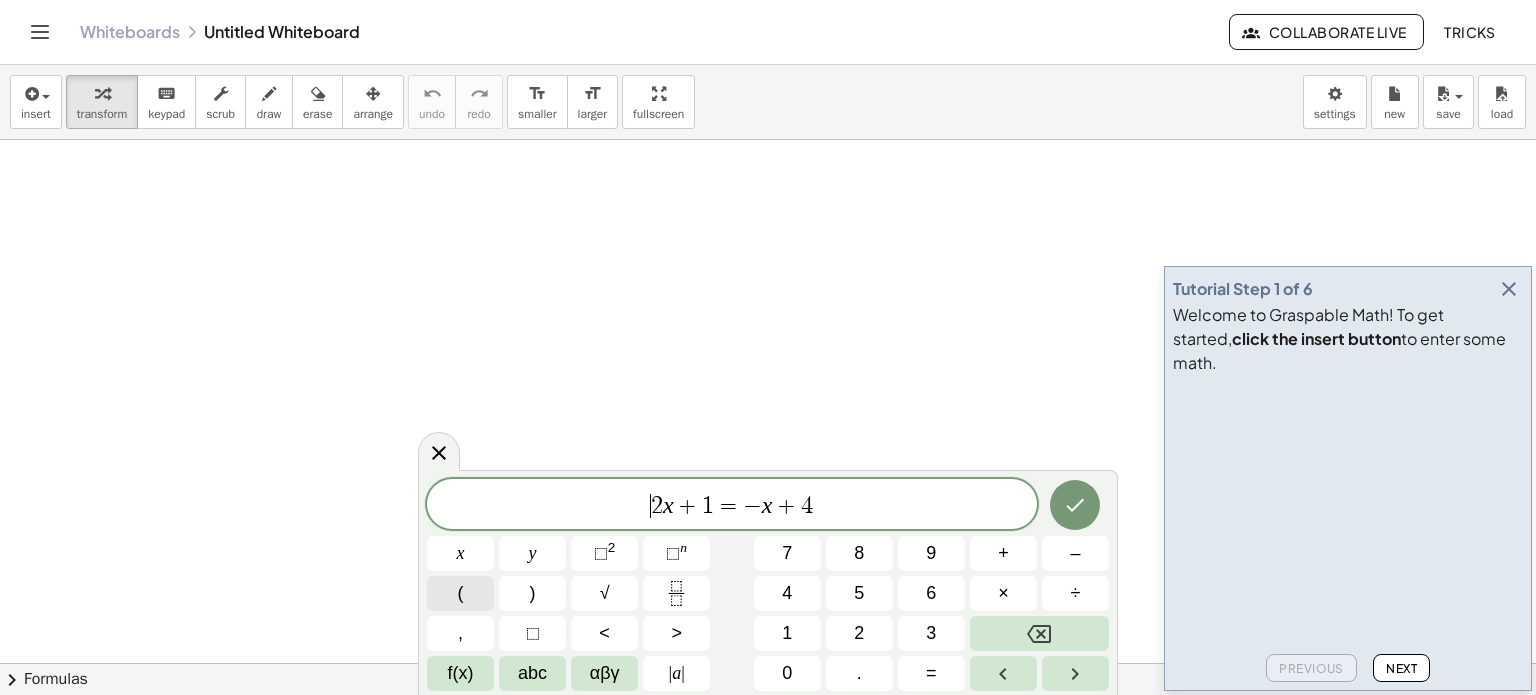 click on "(" at bounding box center [460, 593] 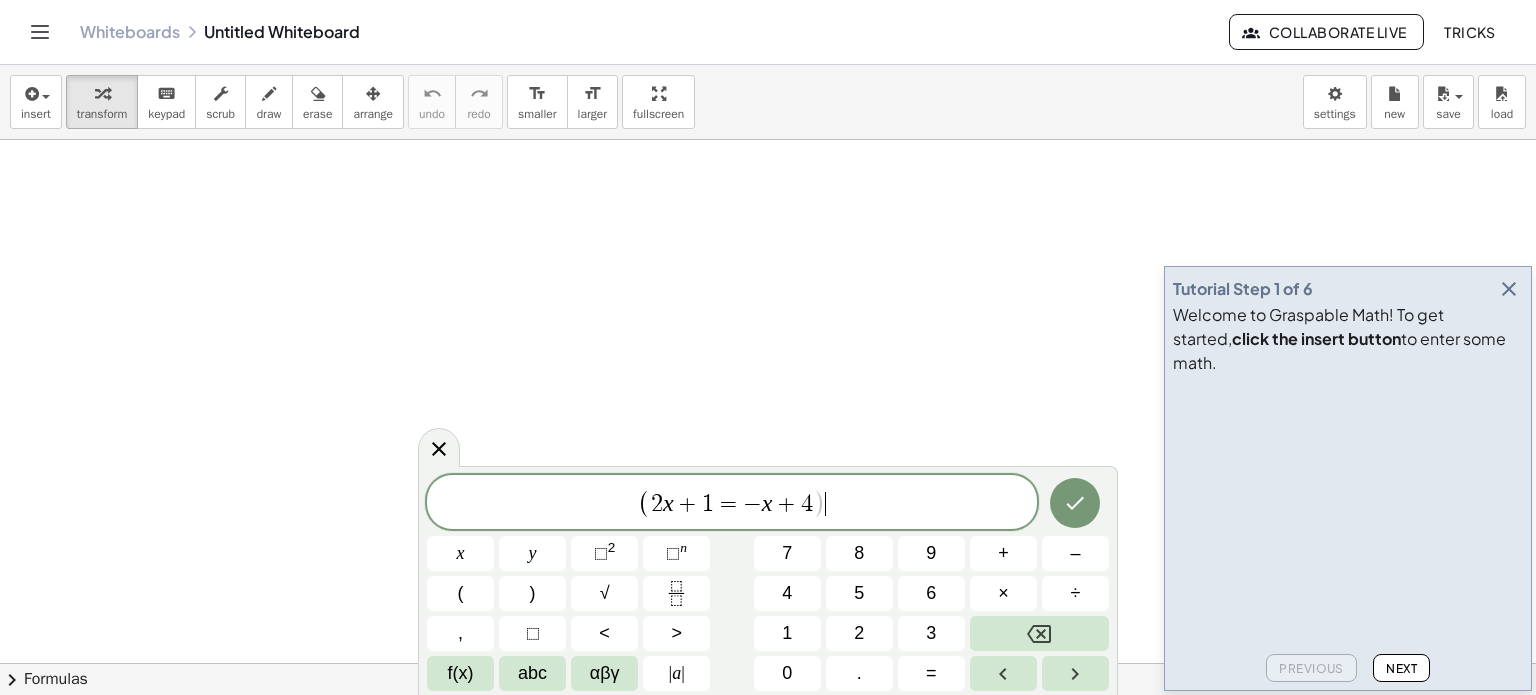 click on "( [NUMBER] x + [NUMBER] = − x + [NUMBER] ) ​" at bounding box center [732, 503] 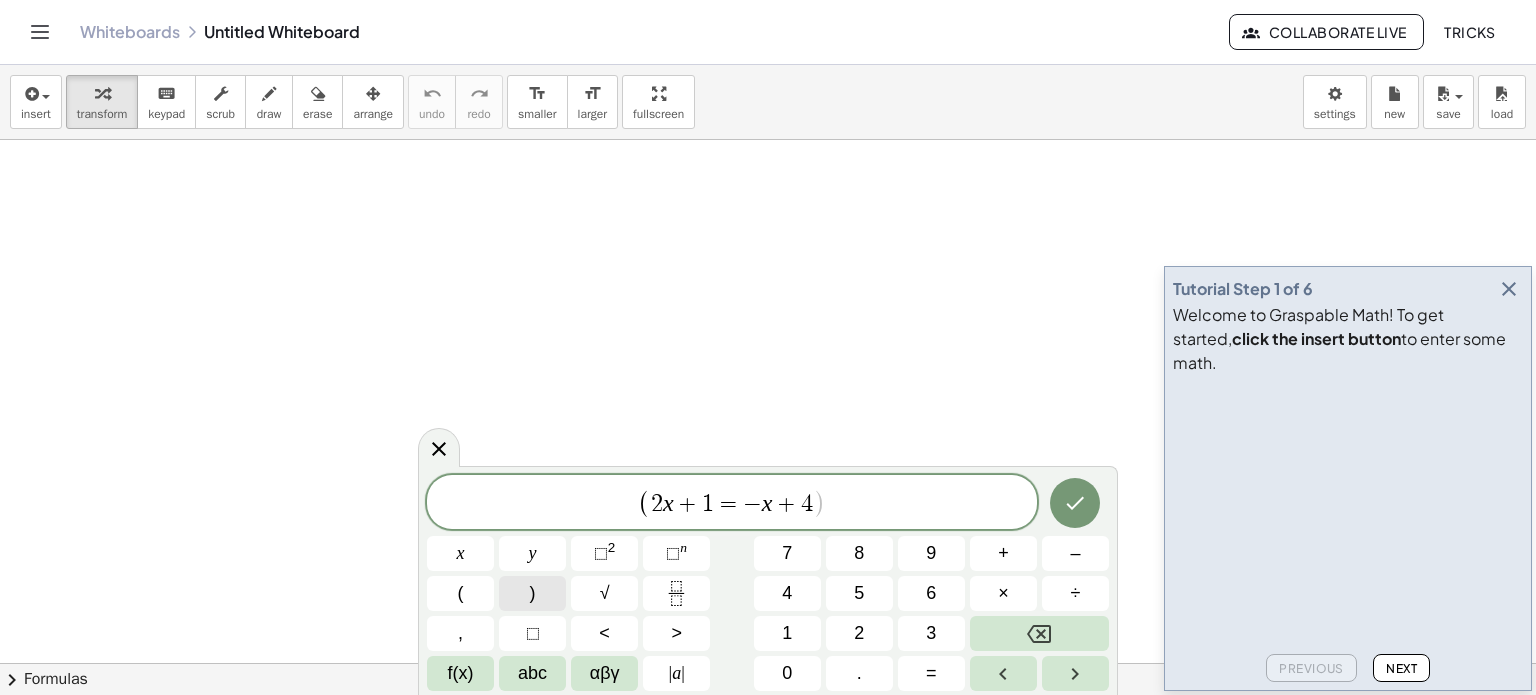 click on ")" at bounding box center [532, 593] 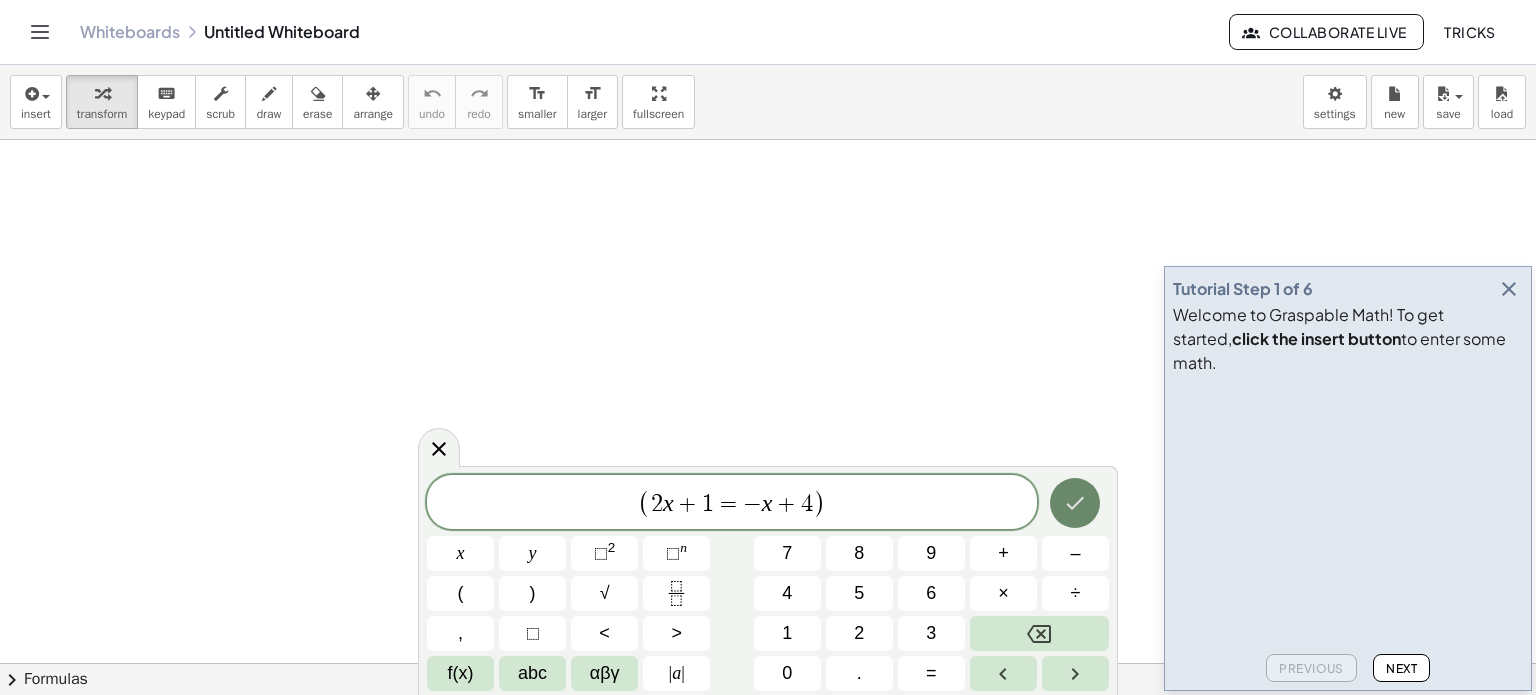 click 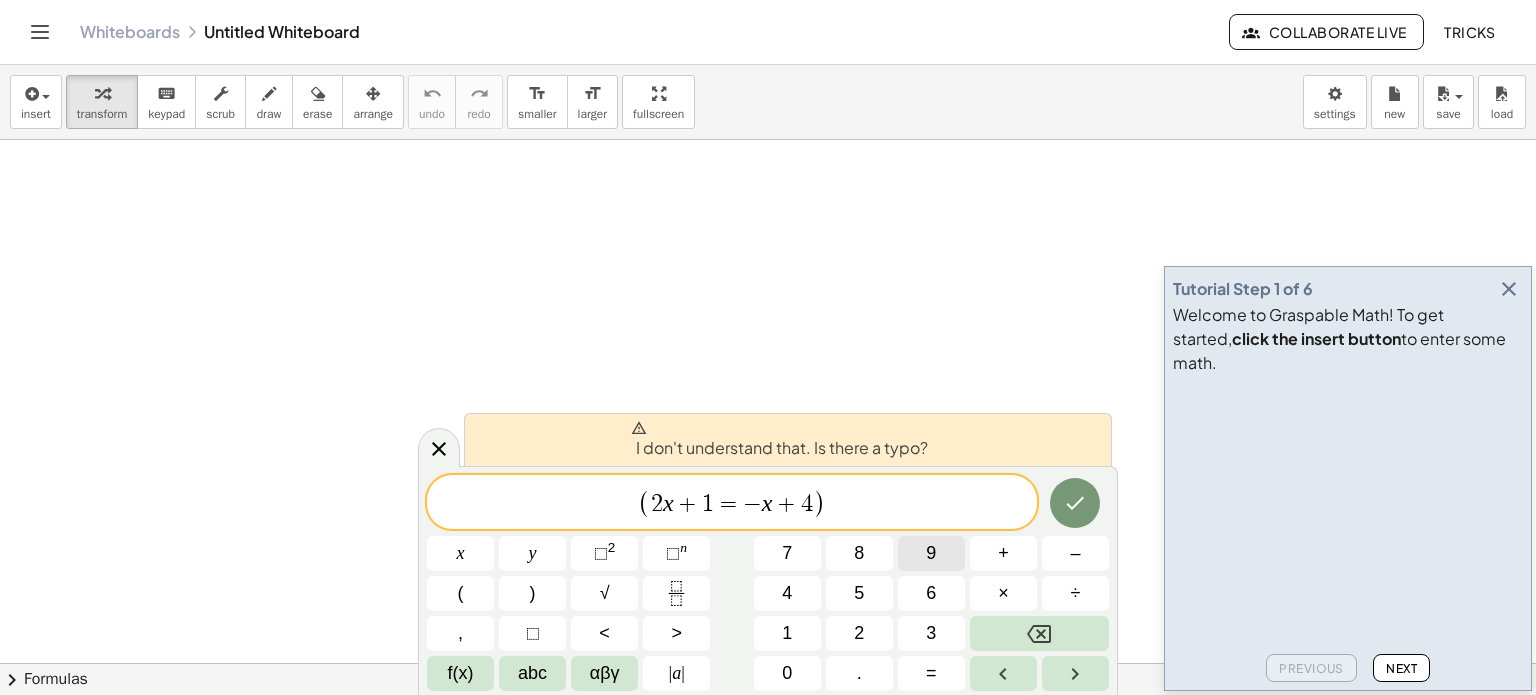click on "9" at bounding box center (931, 553) 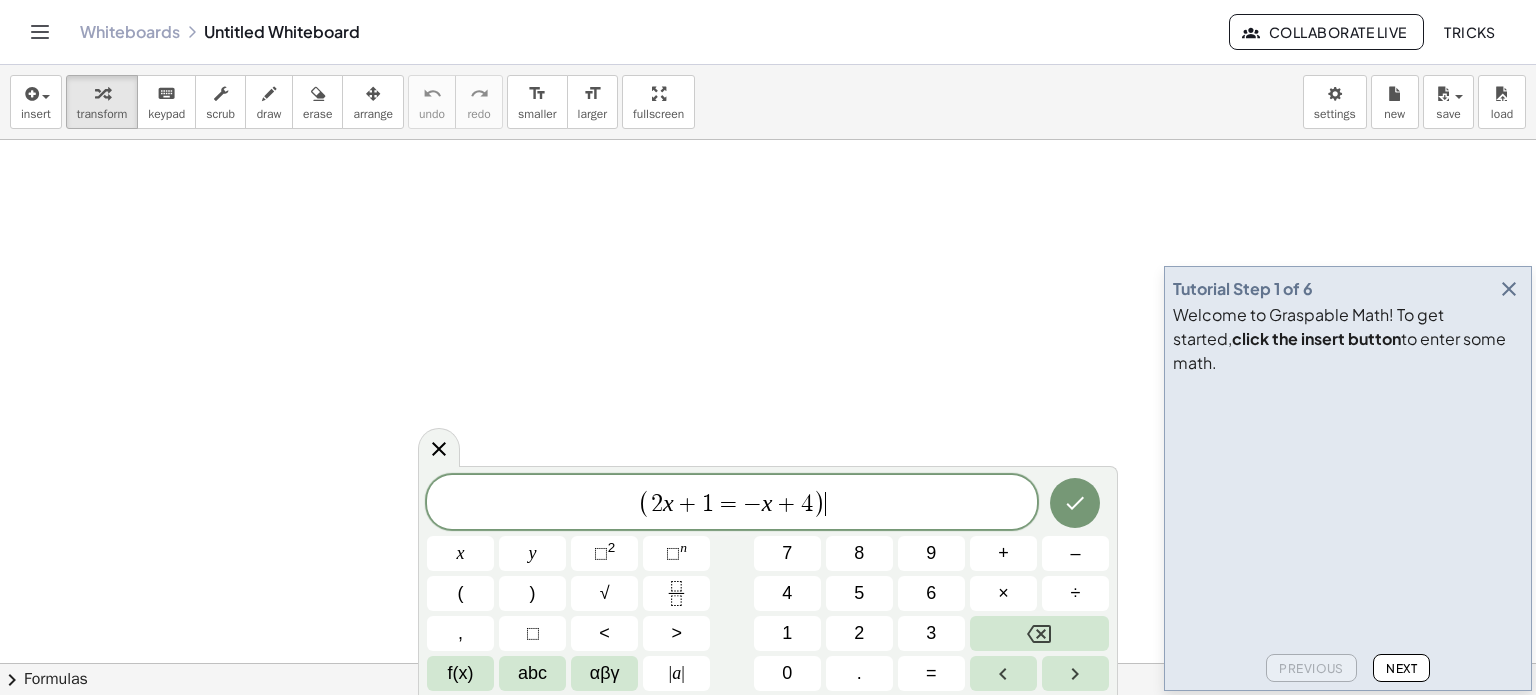 click at bounding box center (768, 729) 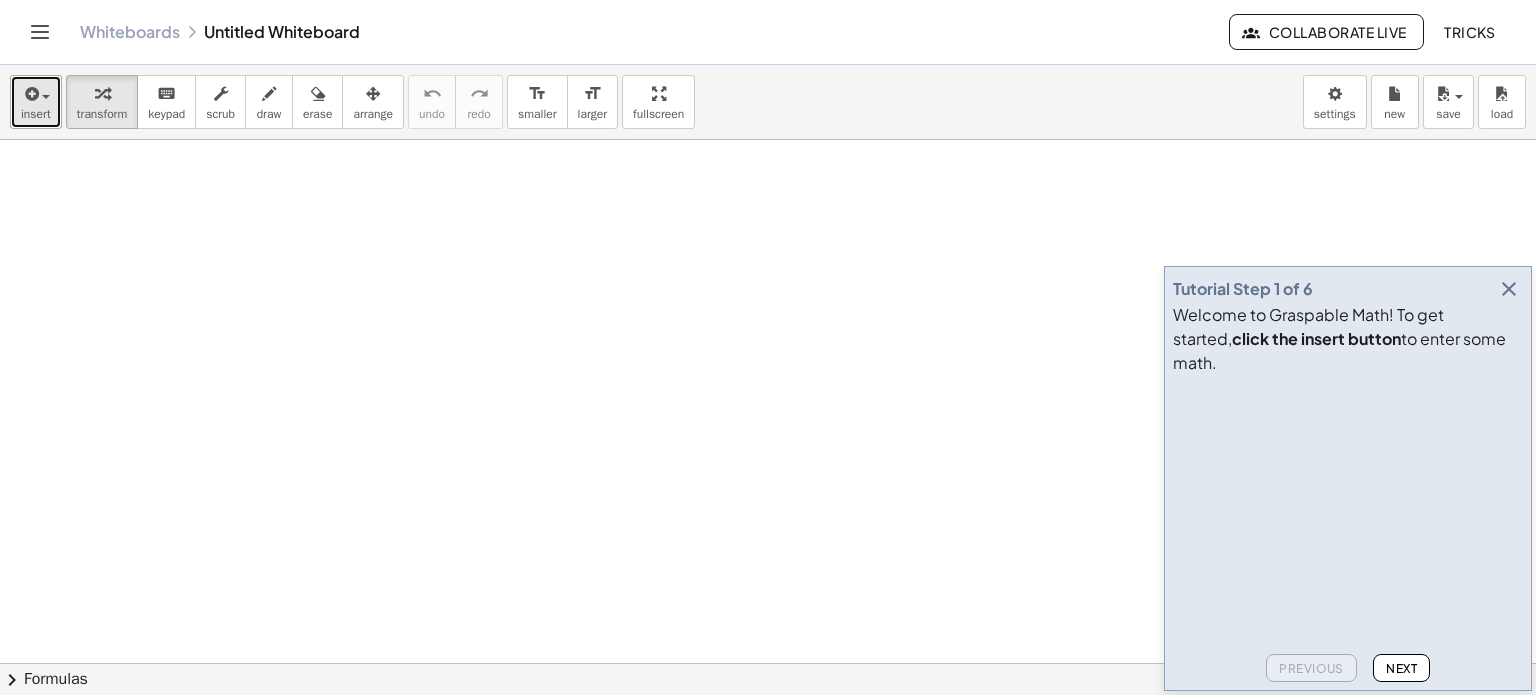 click at bounding box center (30, 94) 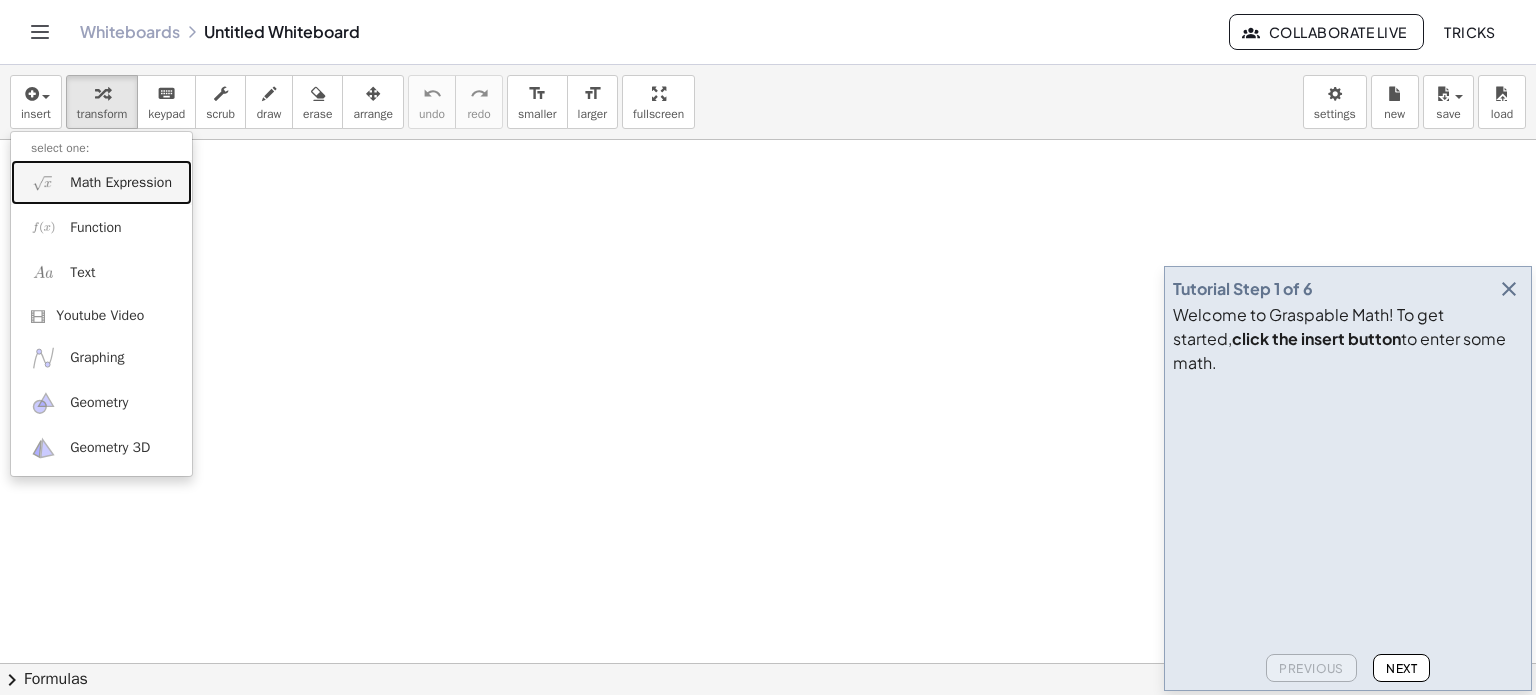 click on "Math Expression" at bounding box center (121, 183) 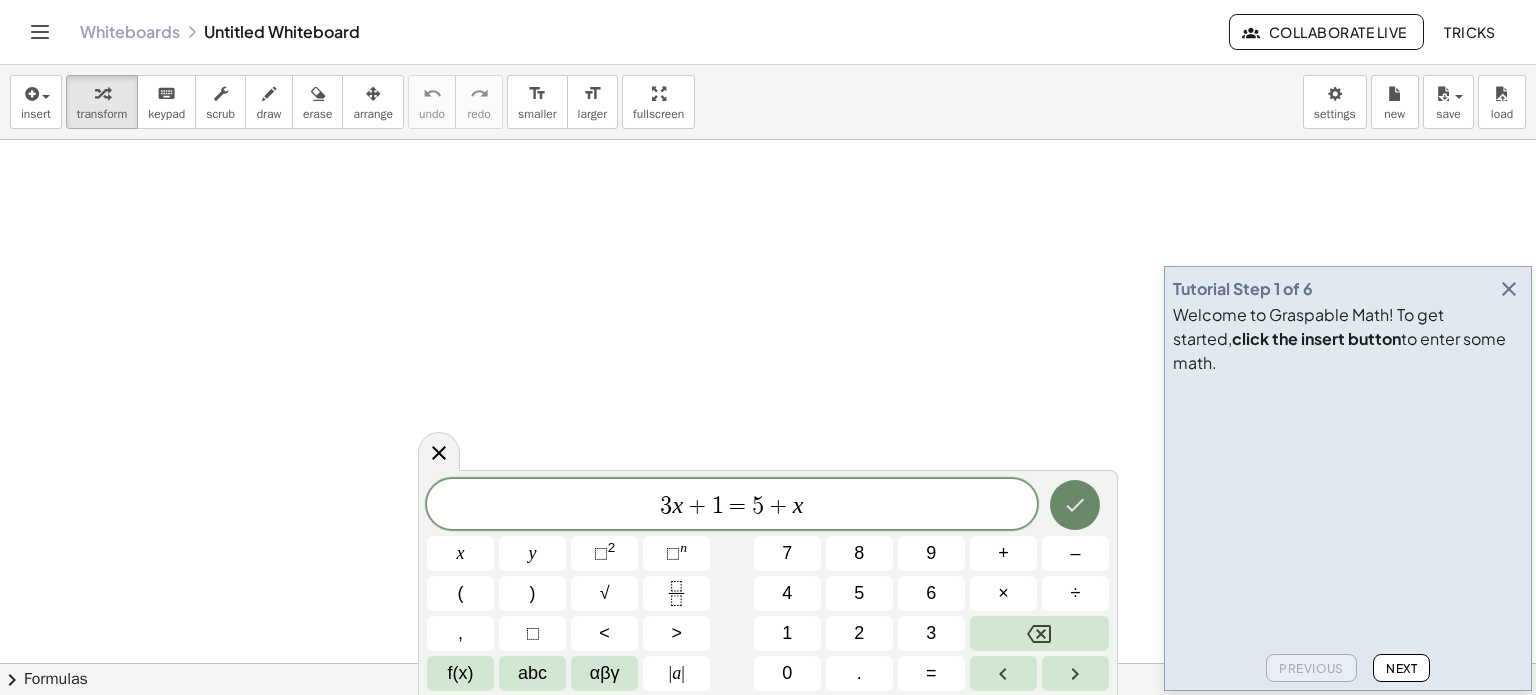 click 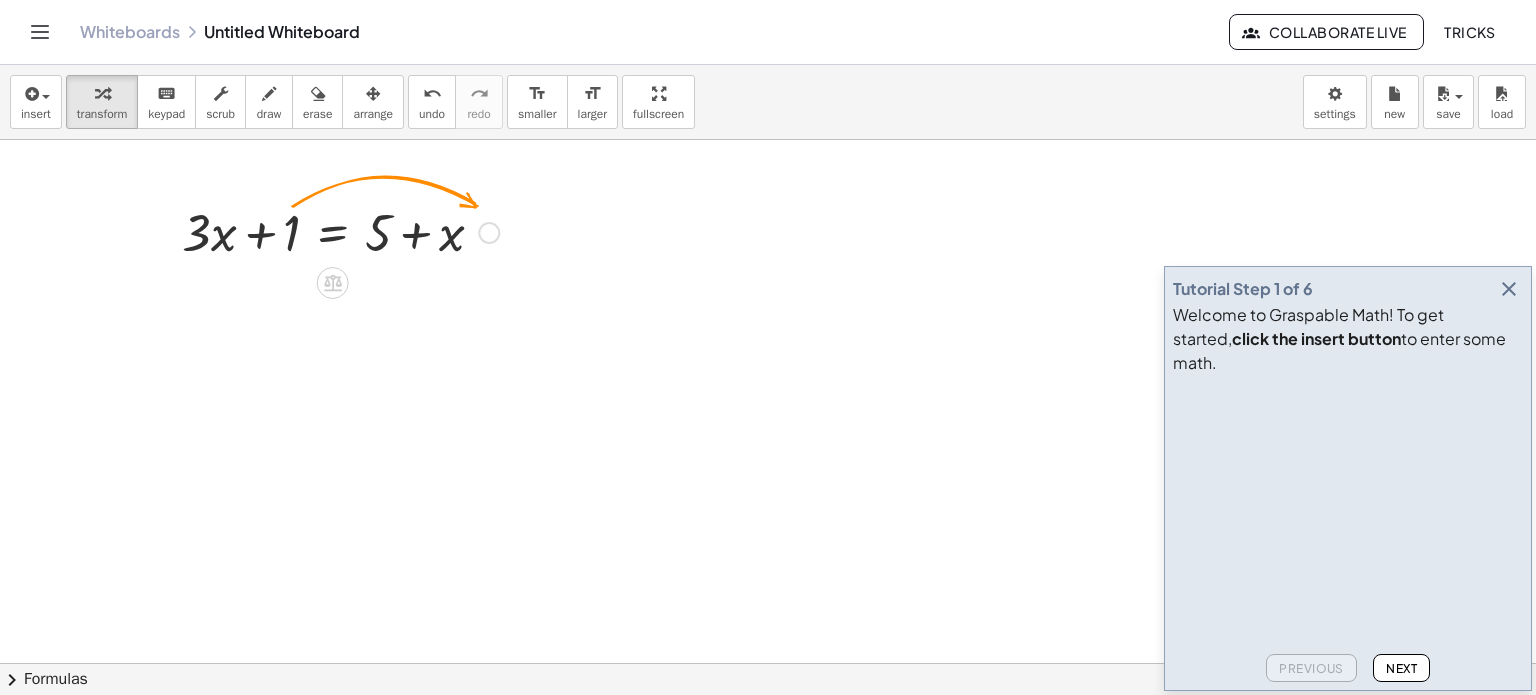 click at bounding box center (340, 231) 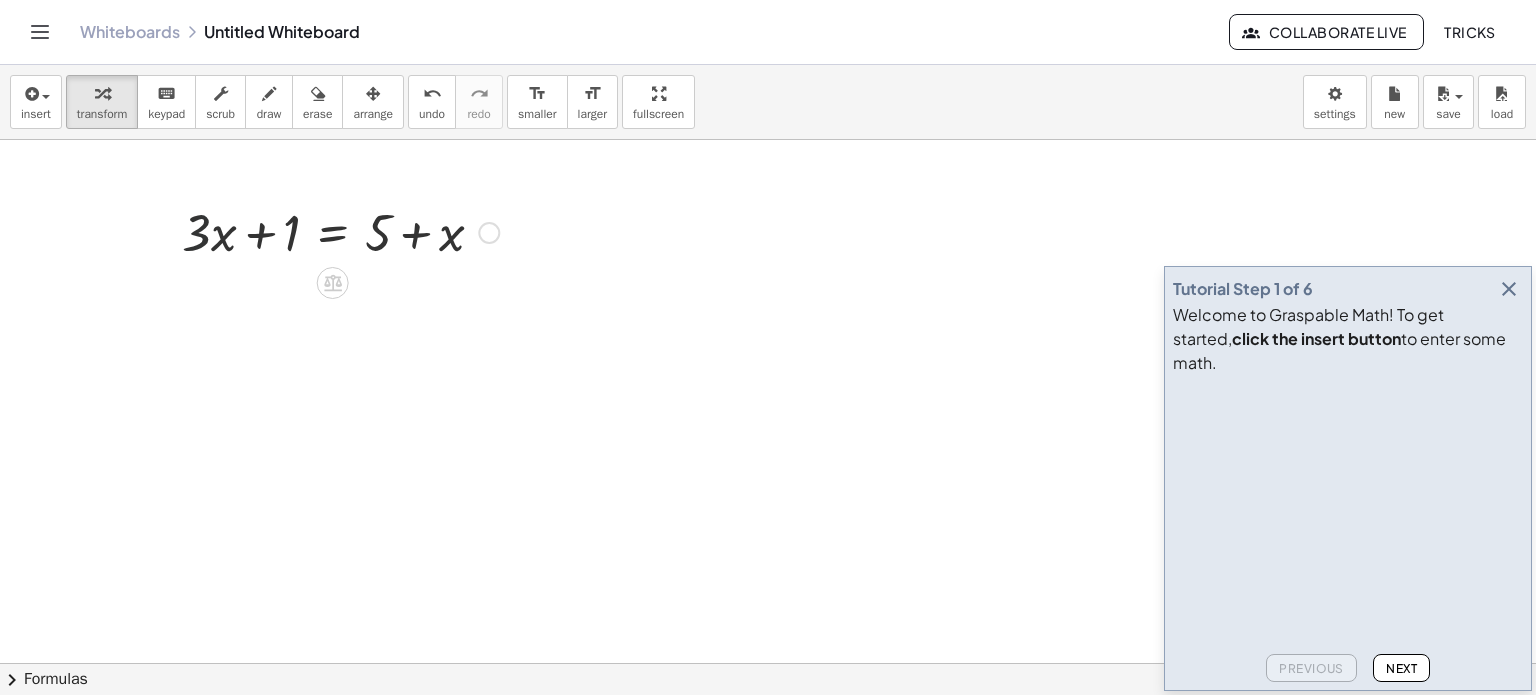 click at bounding box center [340, 231] 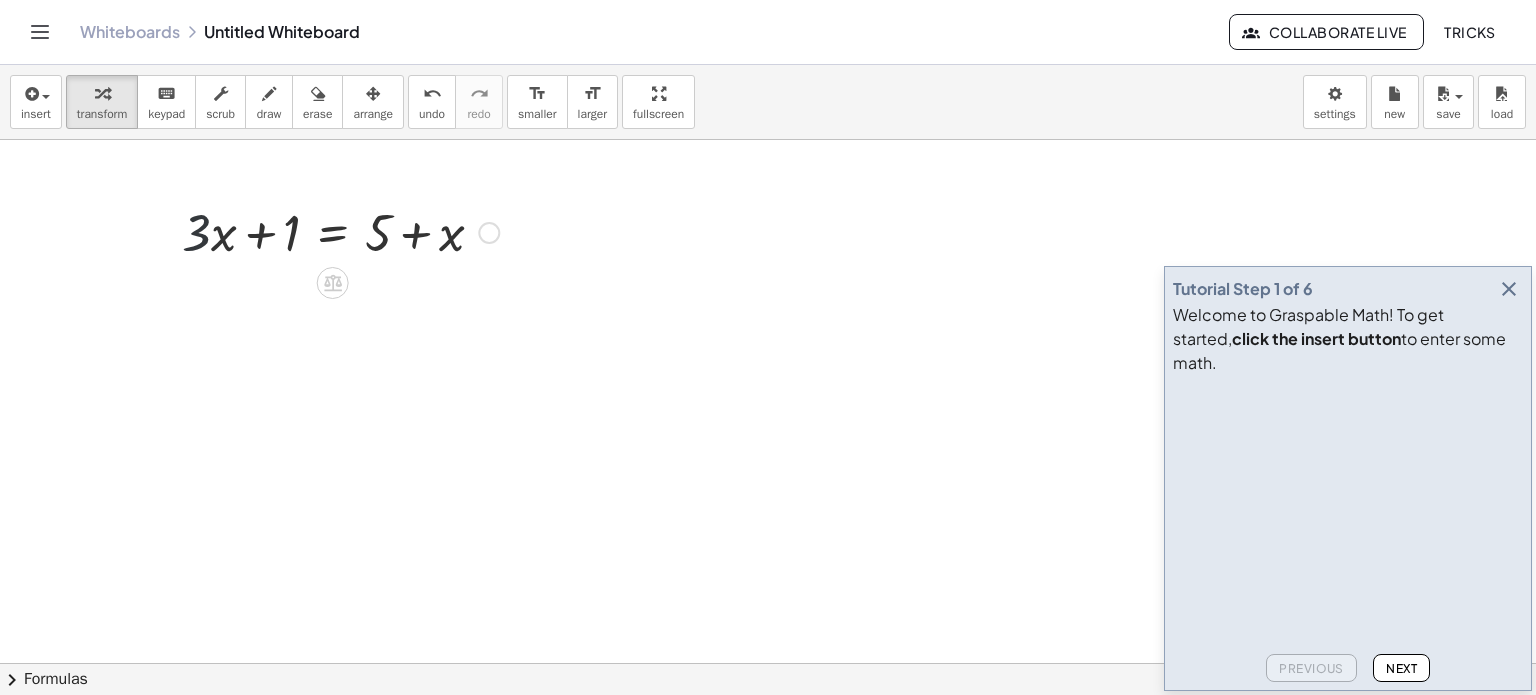 click at bounding box center (340, 231) 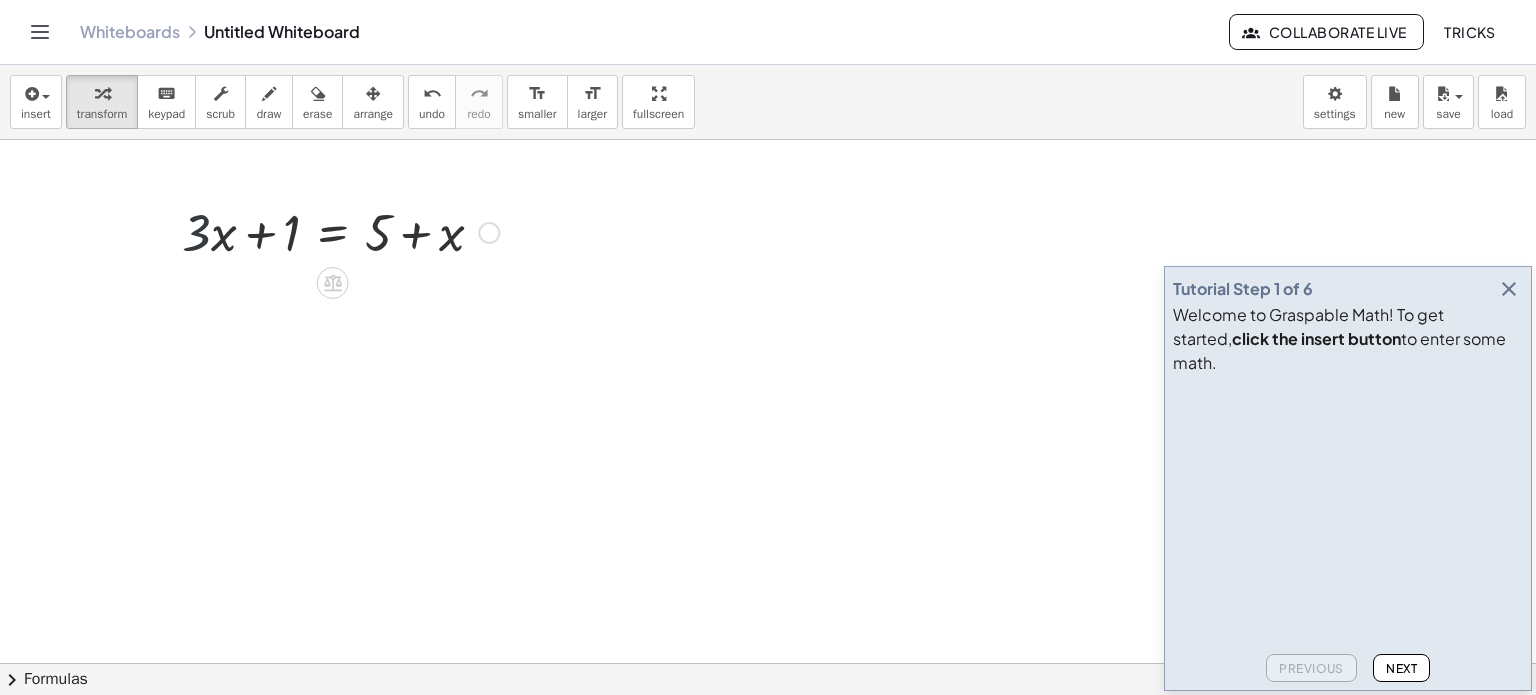 click at bounding box center [340, 231] 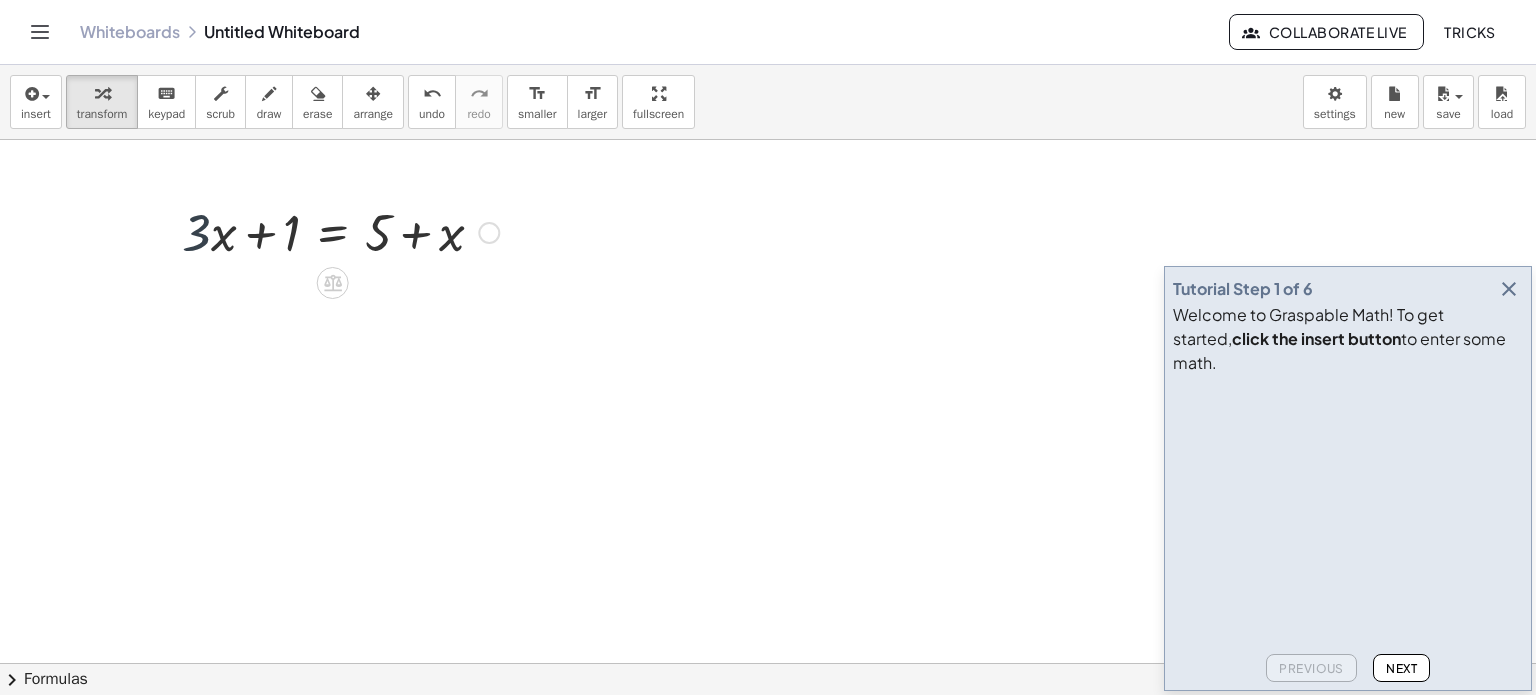 click at bounding box center (340, 231) 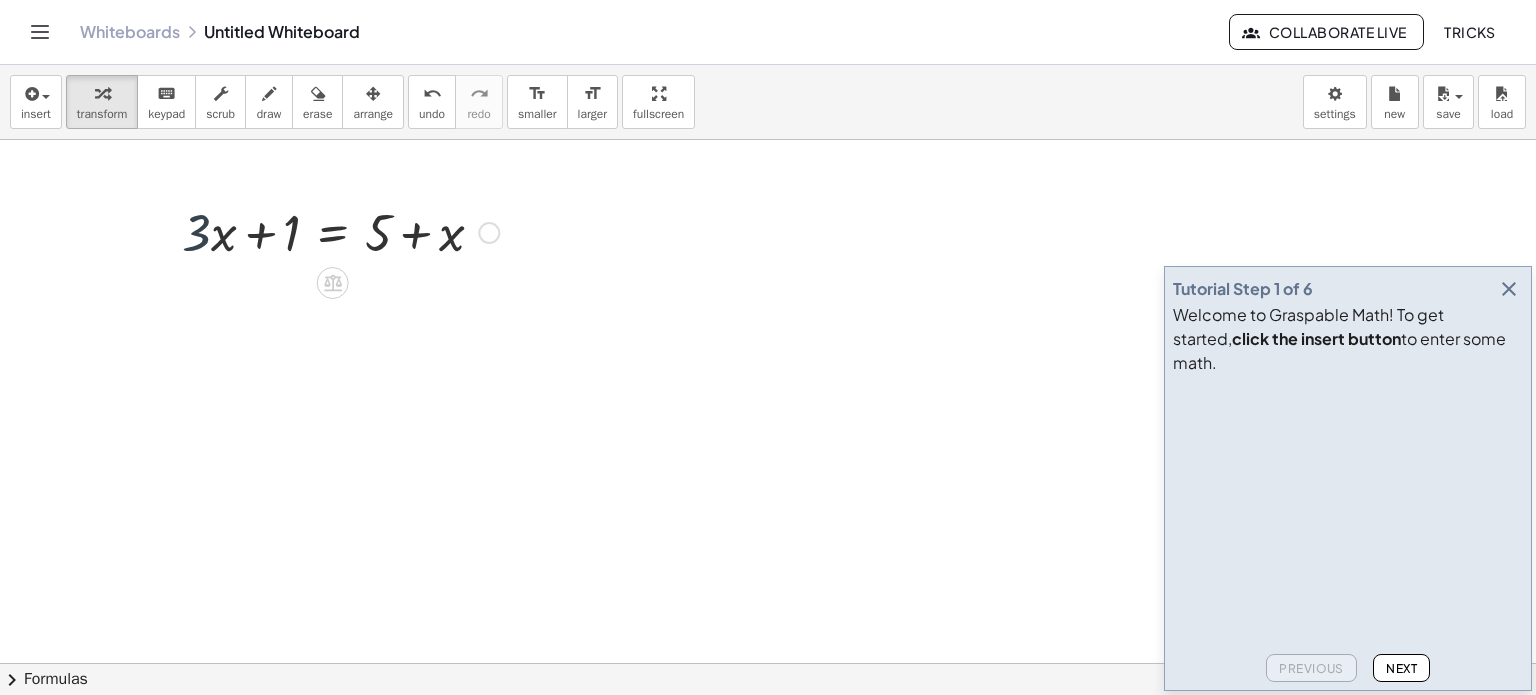 click at bounding box center (340, 231) 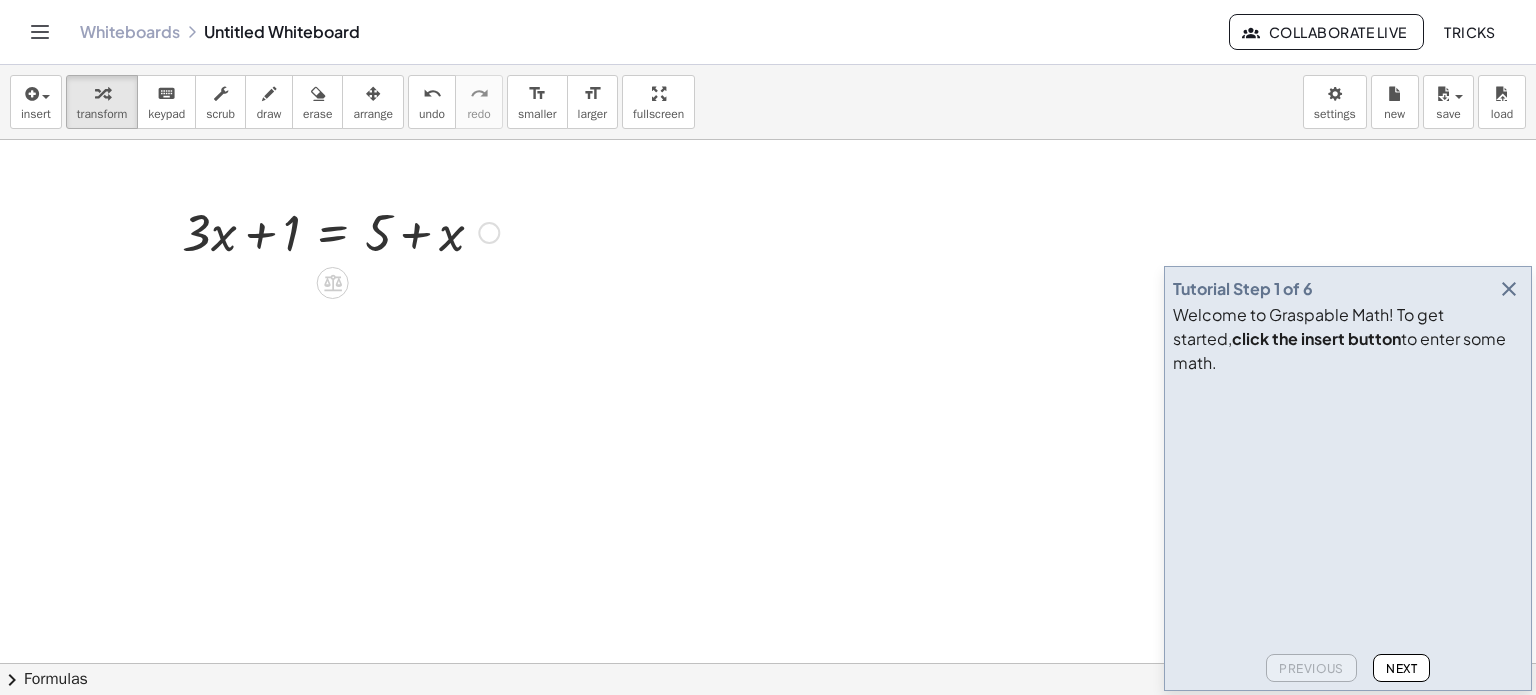 click at bounding box center (489, 233) 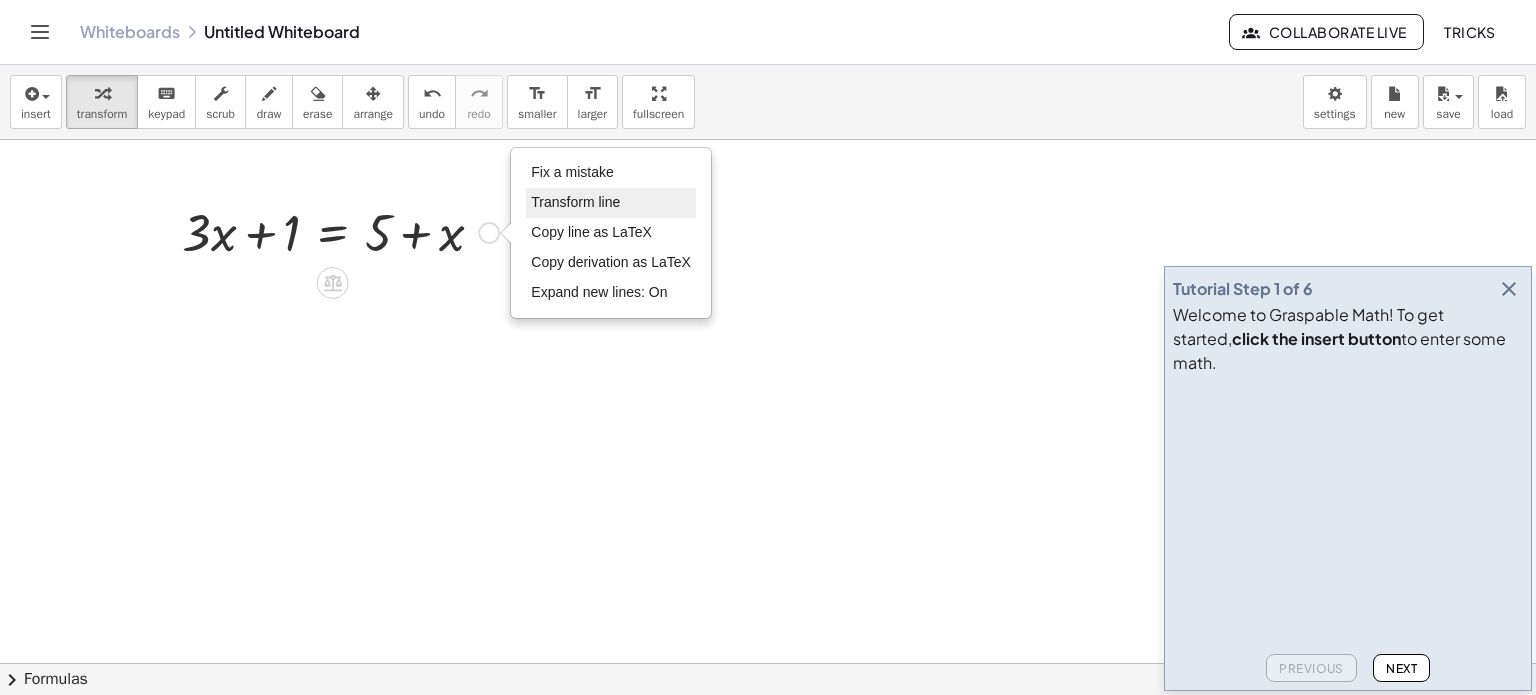 click on "Transform line" at bounding box center (575, 202) 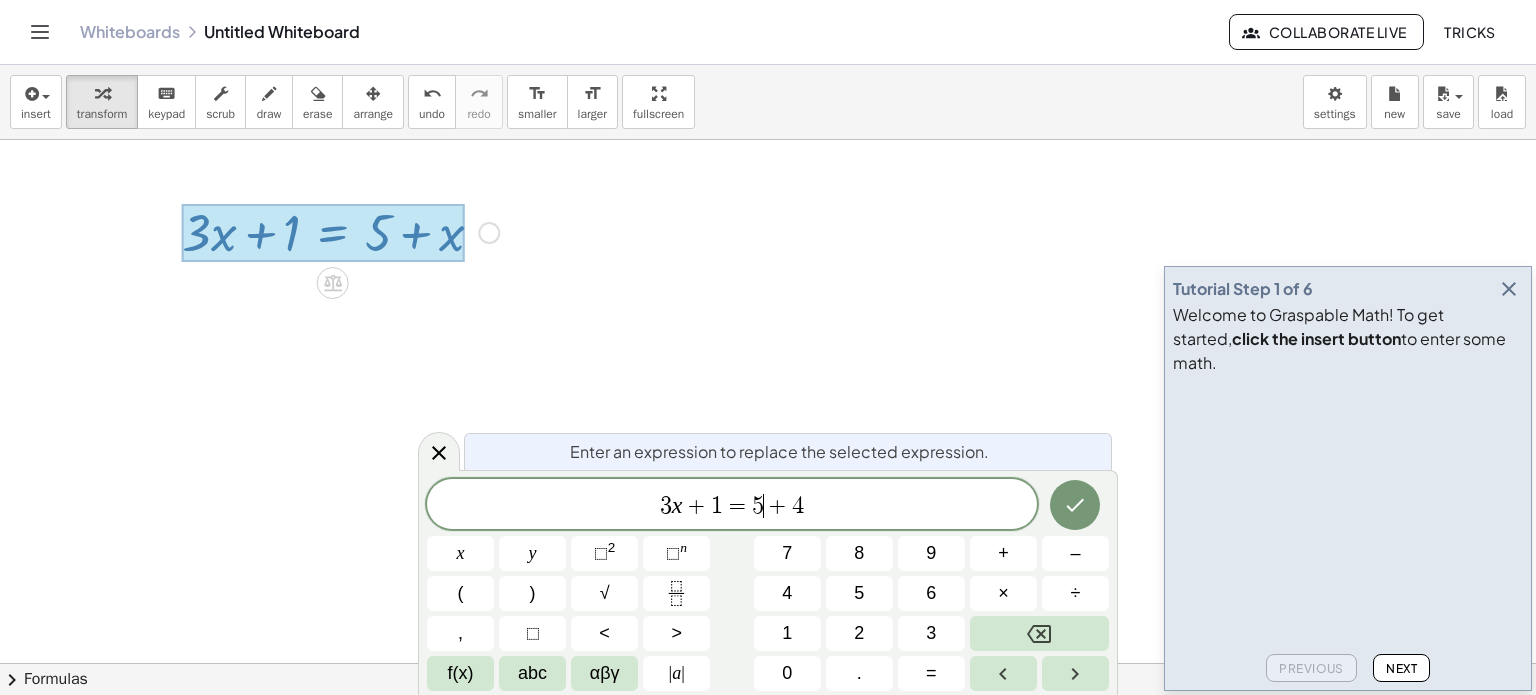 click on "+" at bounding box center (778, 506) 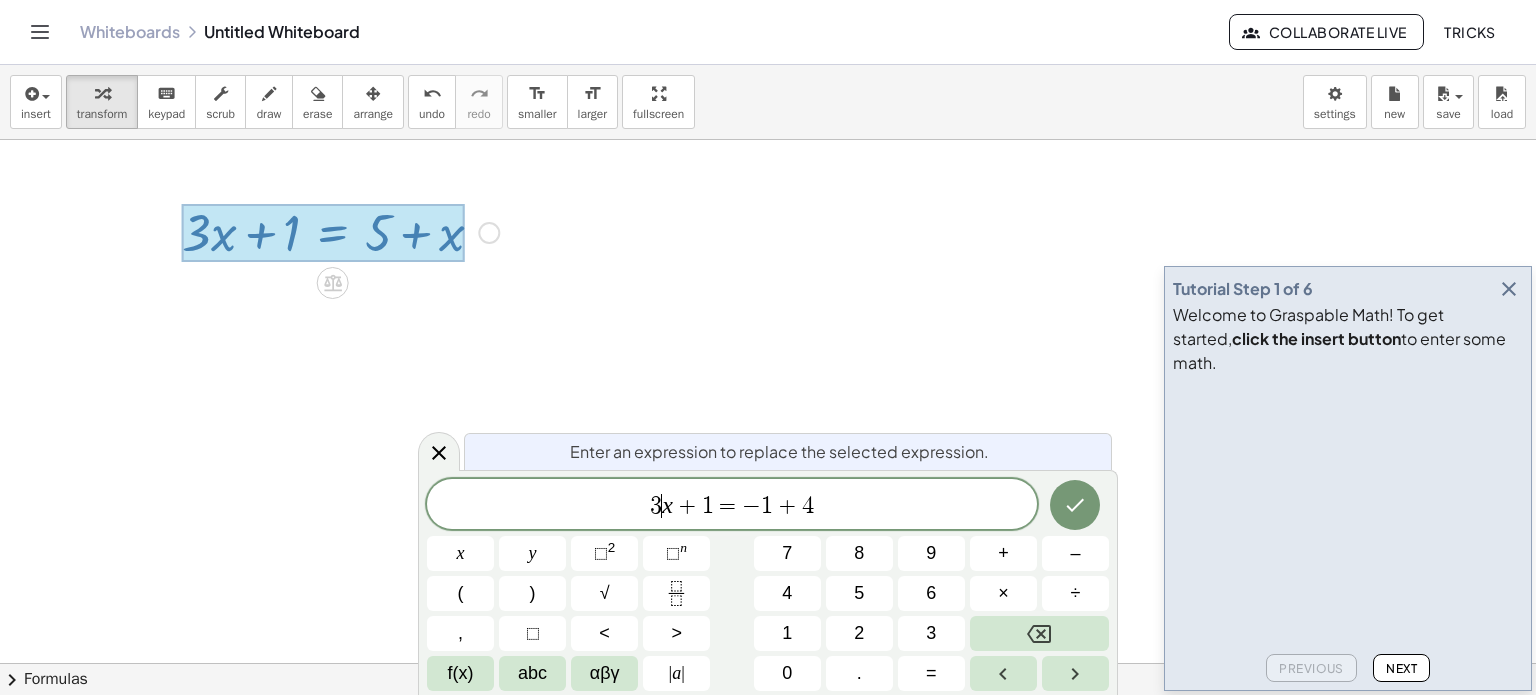 click on "3" at bounding box center [656, 506] 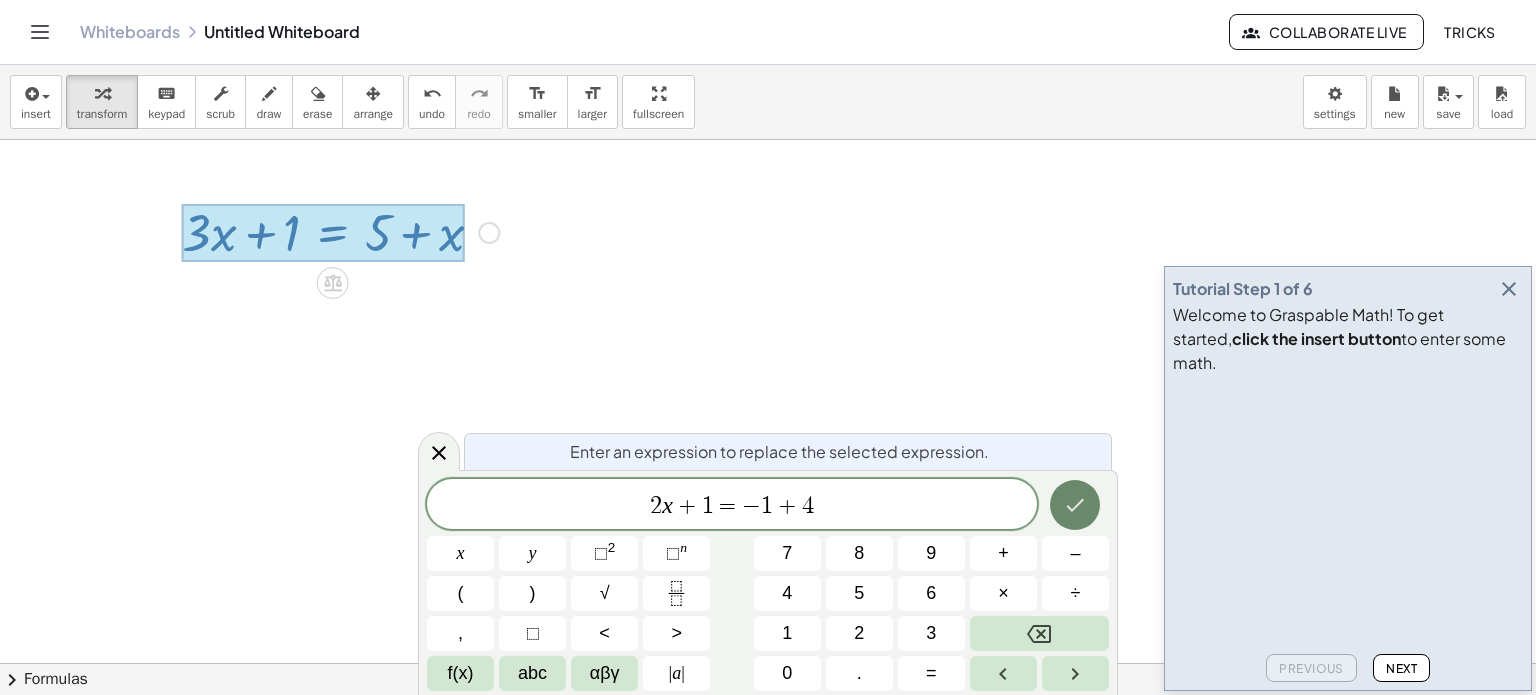 click 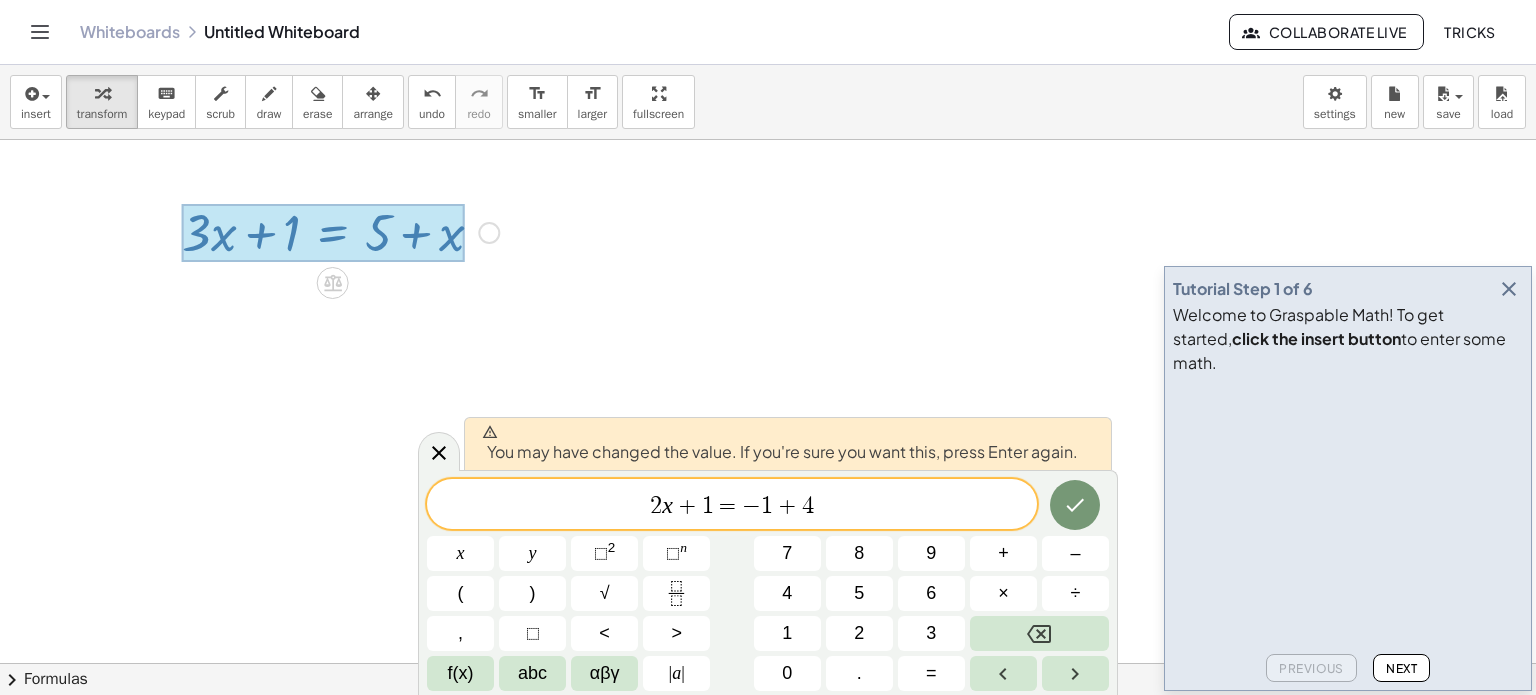 click on "Fix a mistake Transform line Copy line as LaTeX Copy derivation as LaTeX Expand new lines: On" at bounding box center [489, 233] 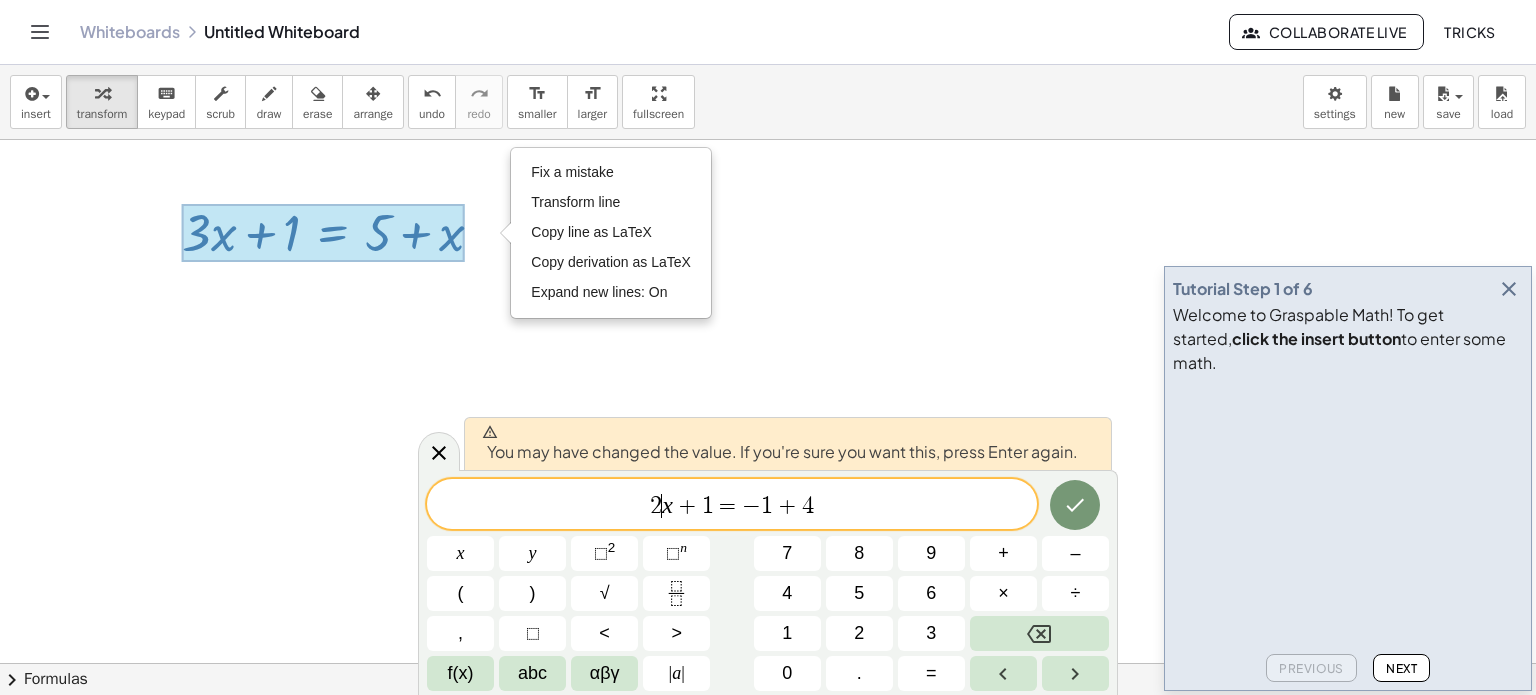 click at bounding box center (768, 729) 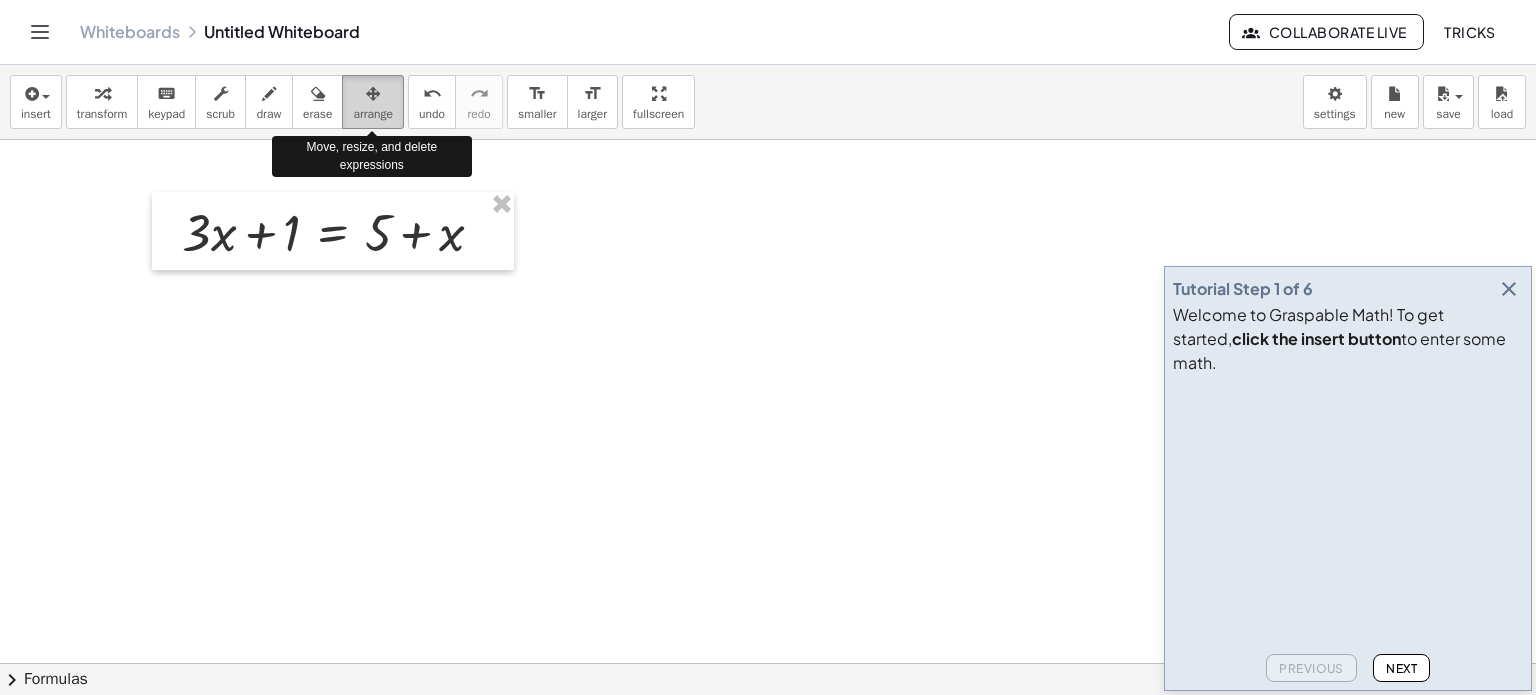 click at bounding box center [373, 94] 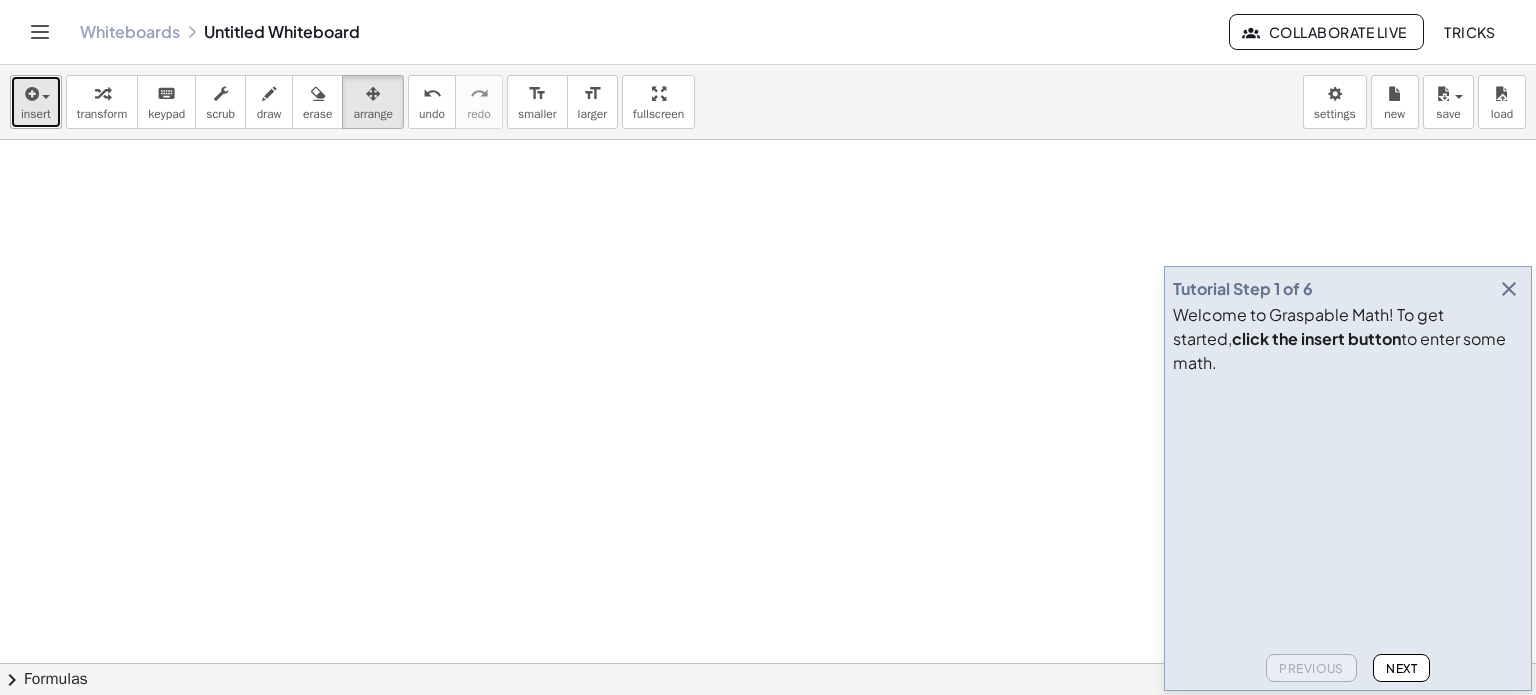 click at bounding box center [30, 94] 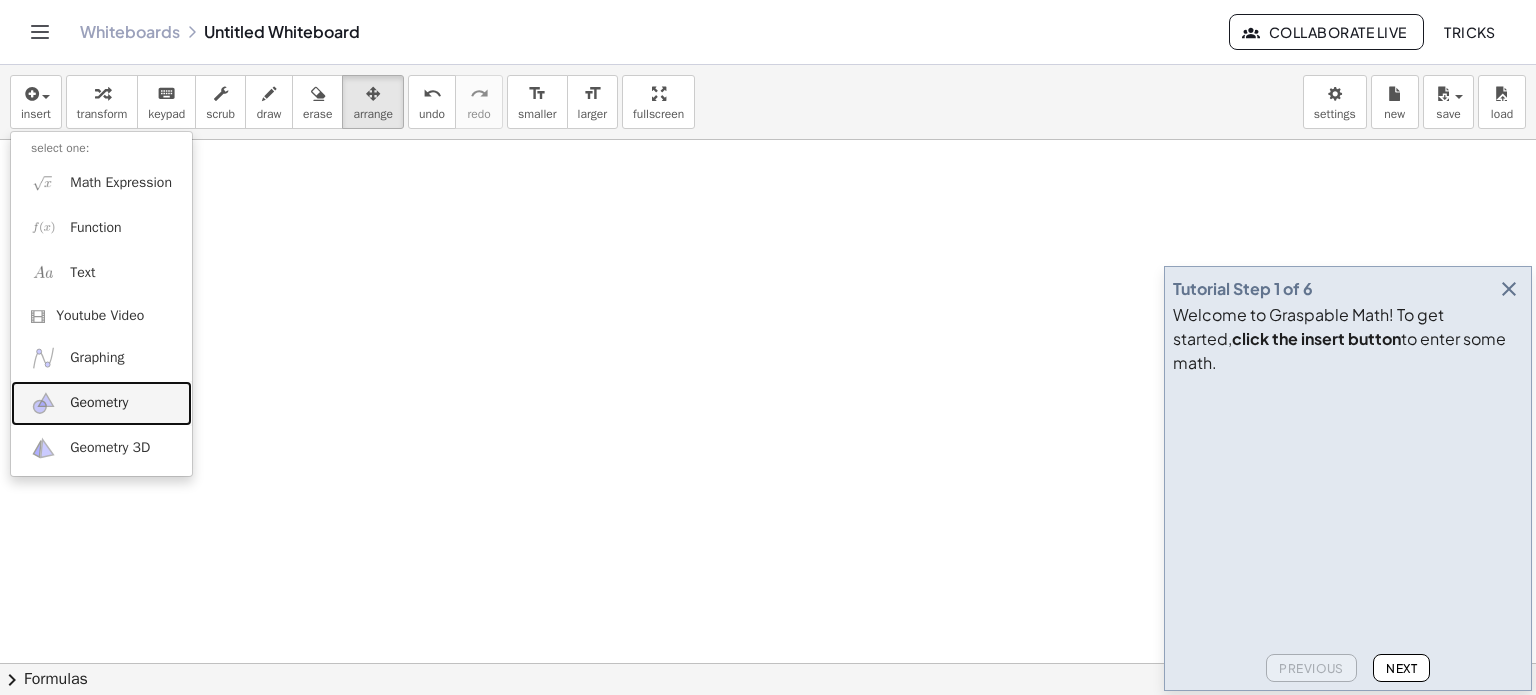 click on "Geometry" at bounding box center [99, 403] 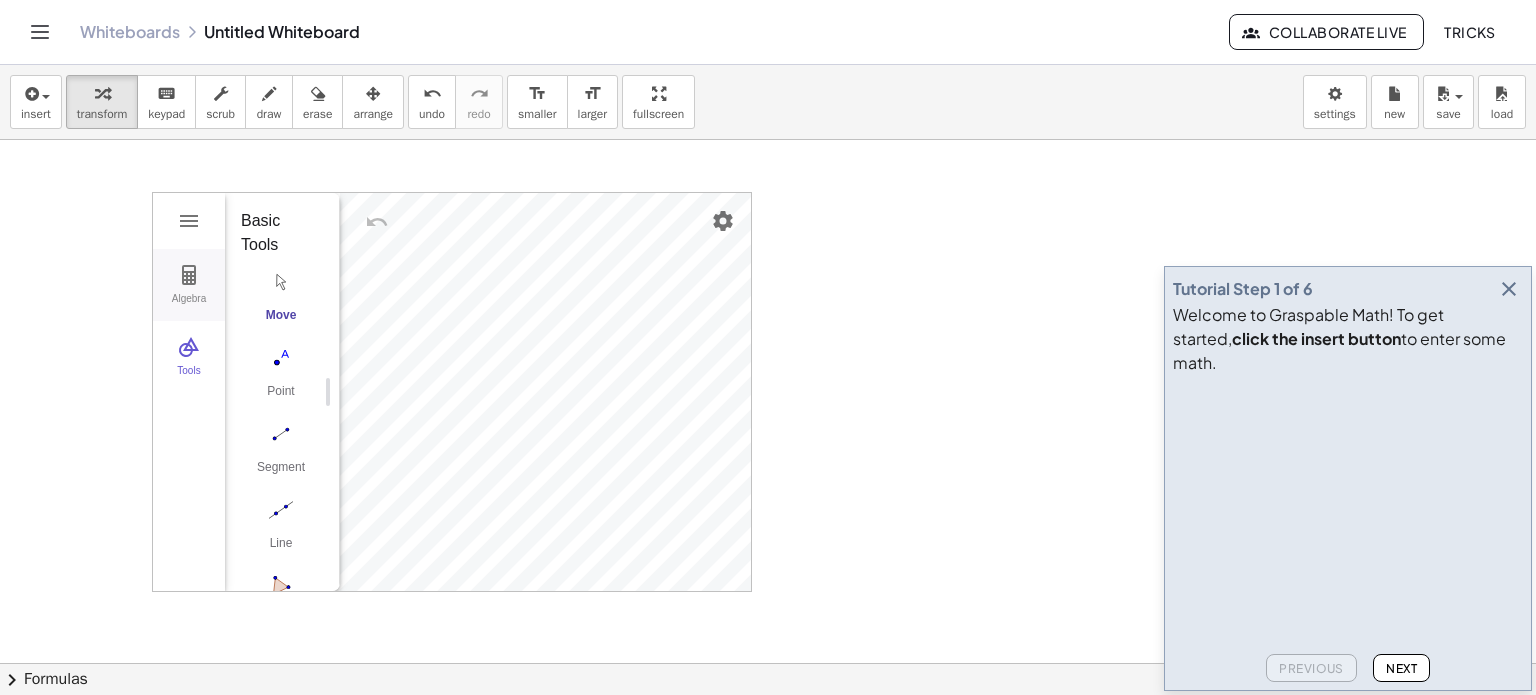 click on "Algebra" at bounding box center (189, 307) 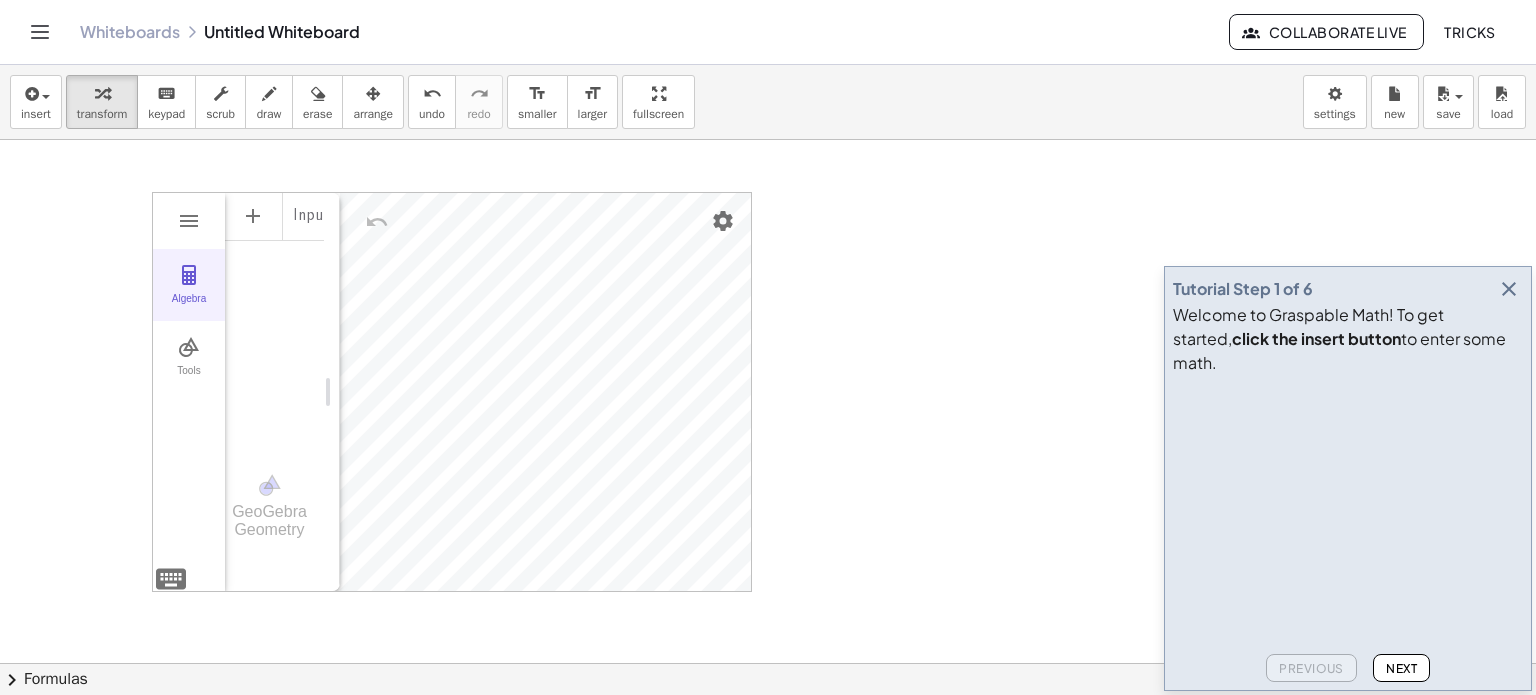 click on "Algebra" at bounding box center [189, 307] 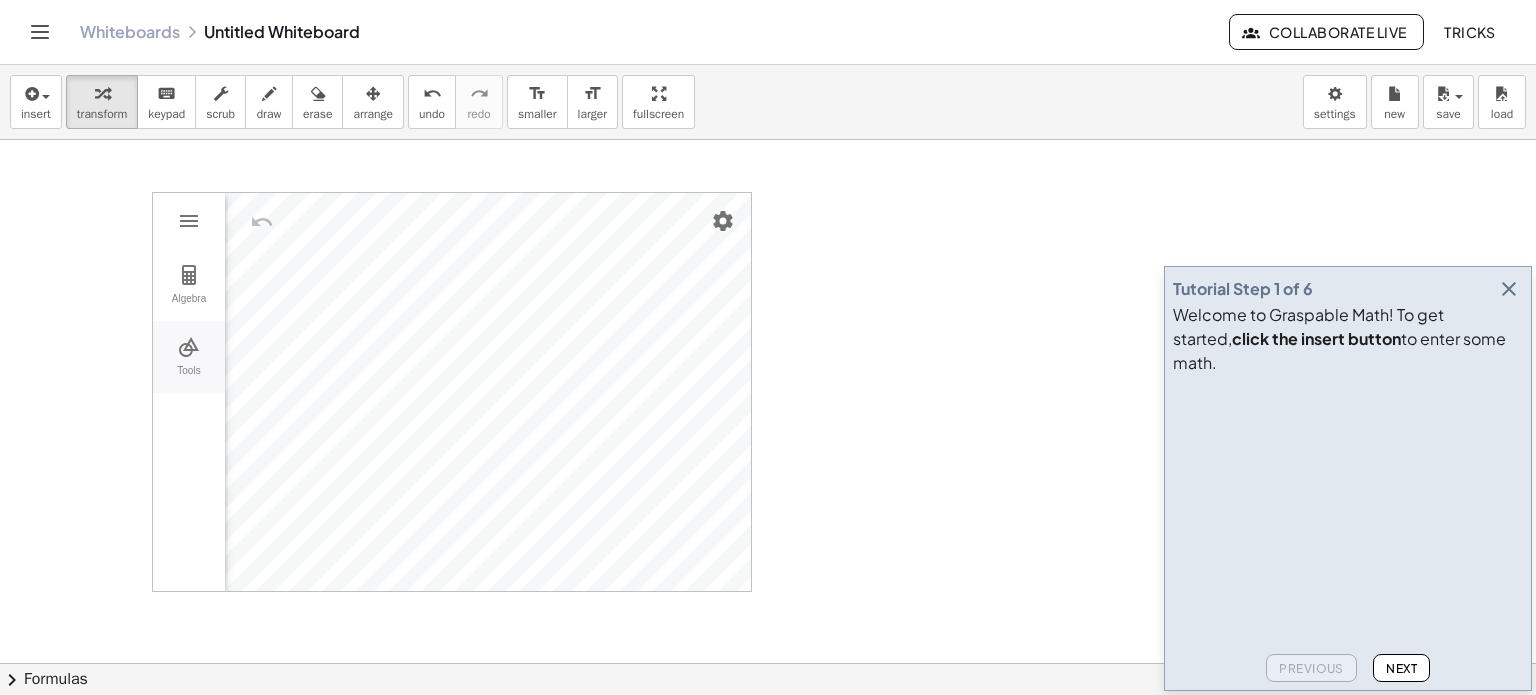click at bounding box center (189, 347) 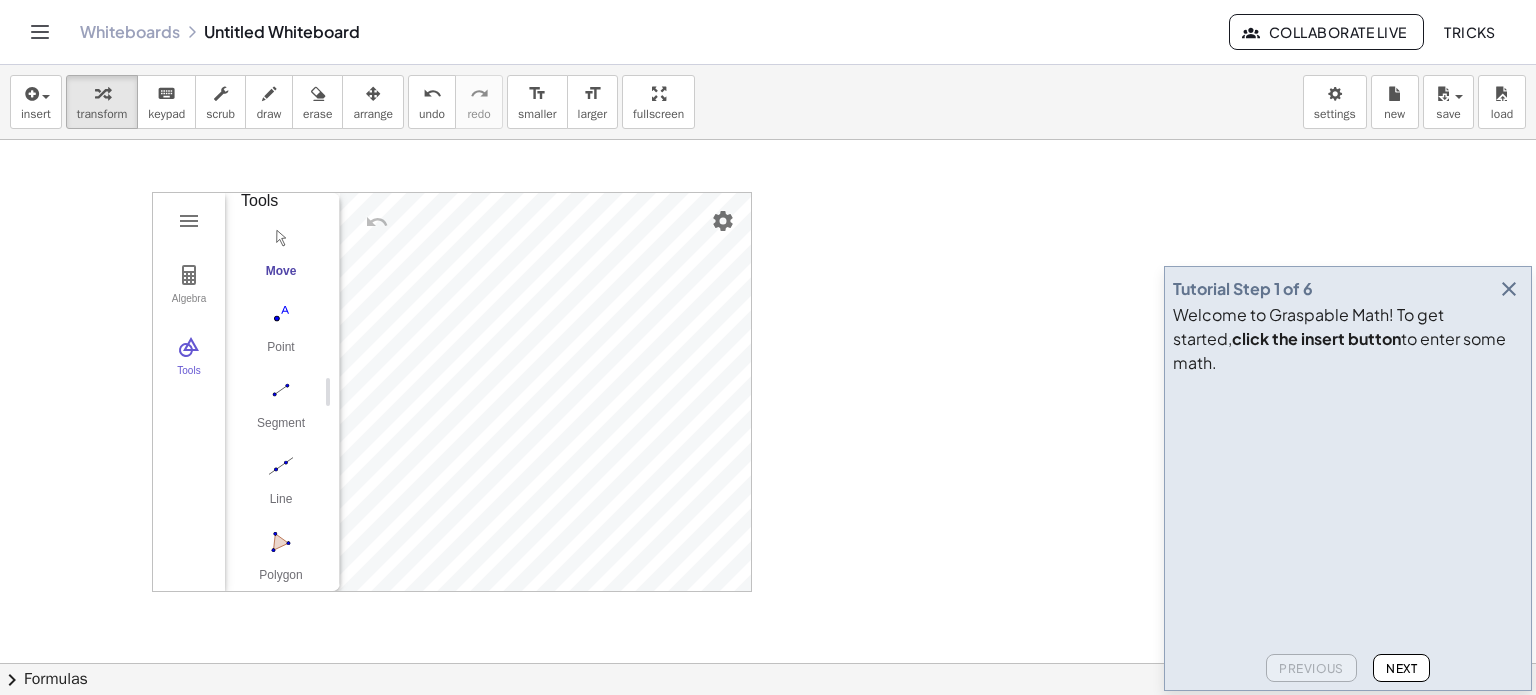 scroll, scrollTop: 0, scrollLeft: 0, axis: both 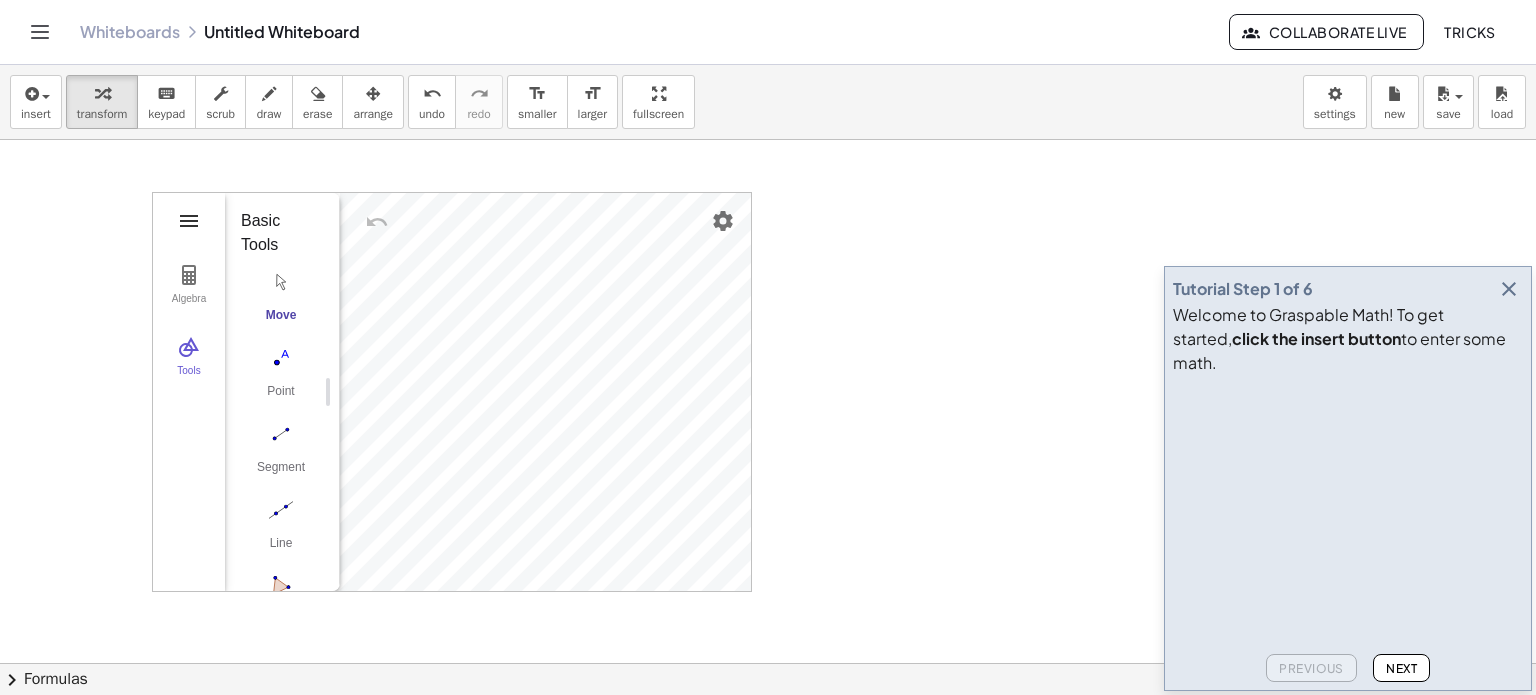 click at bounding box center (189, 221) 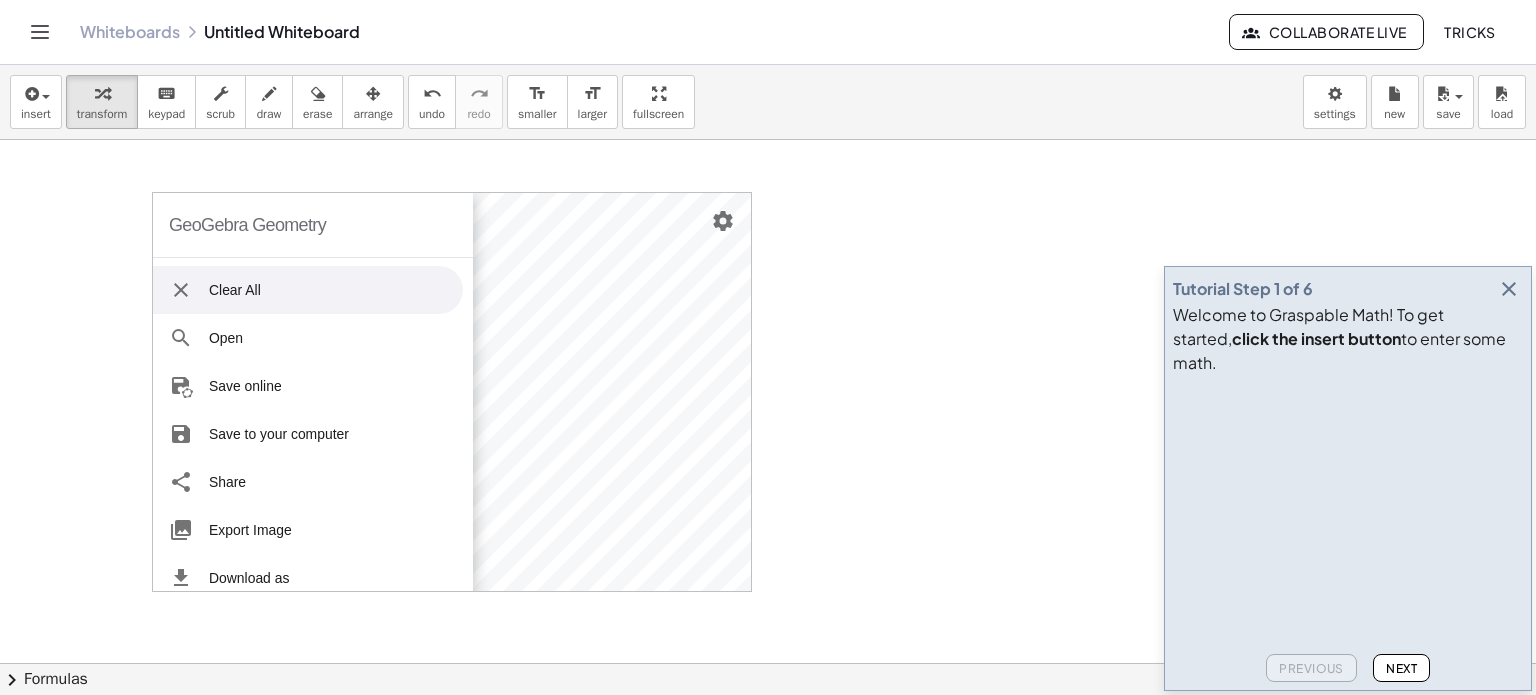 click at bounding box center (181, 290) 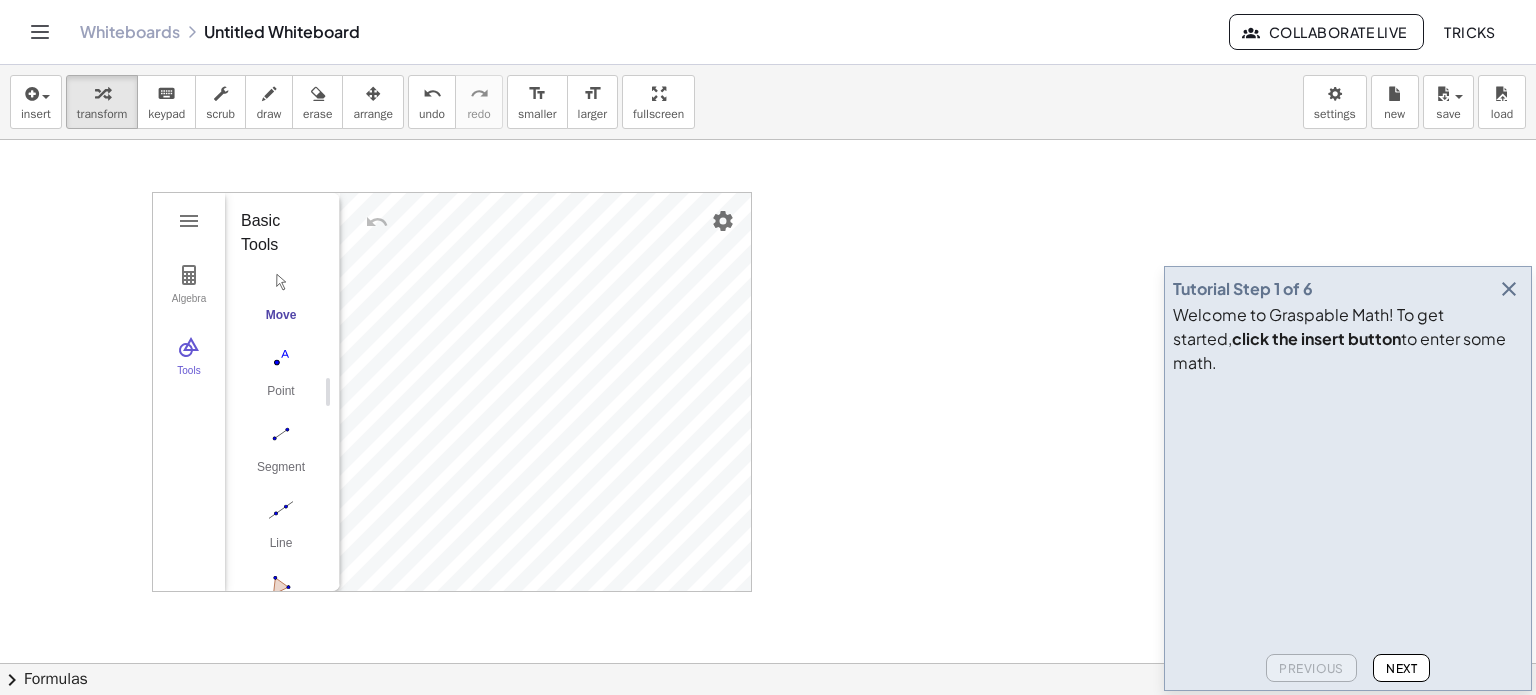 click on "Algebra" at bounding box center [189, 285] 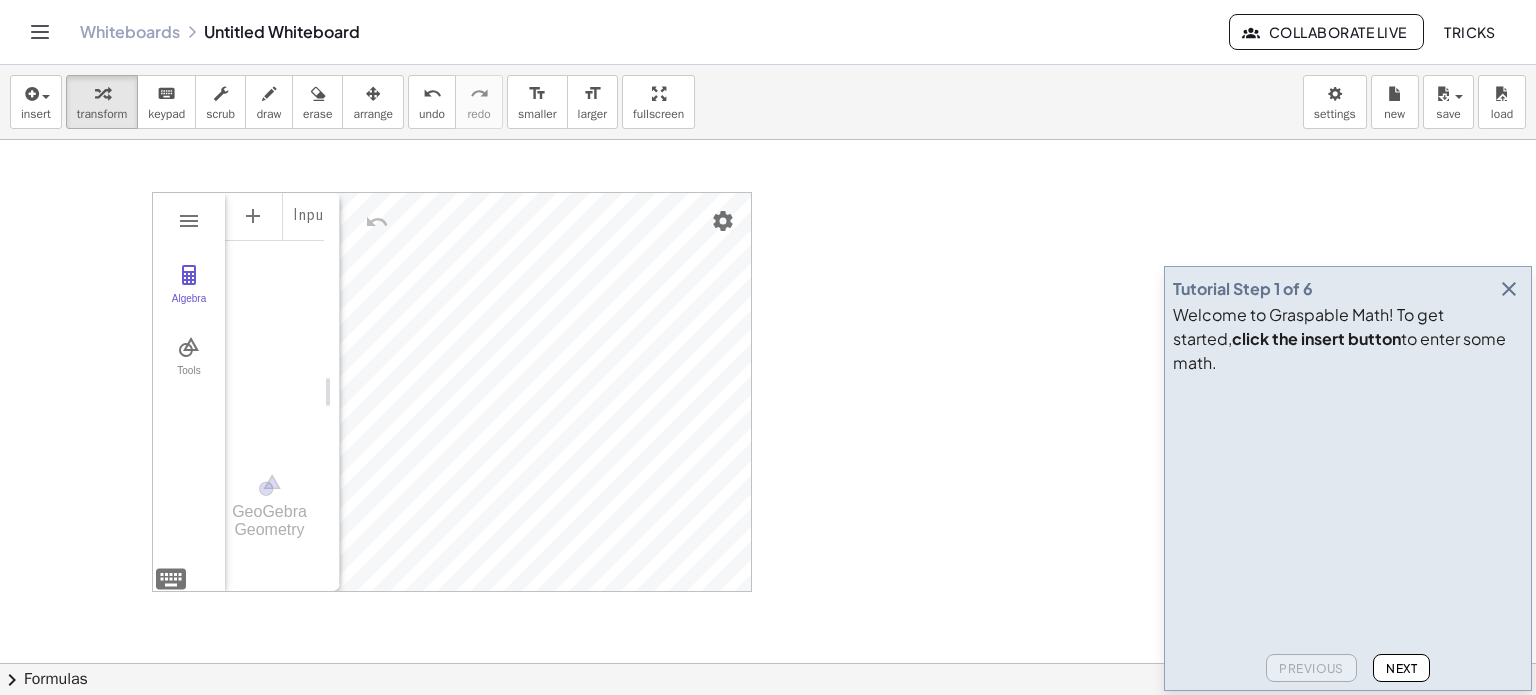 drag, startPoint x: 272, startPoint y: 472, endPoint x: 308, endPoint y: 216, distance: 258.51886 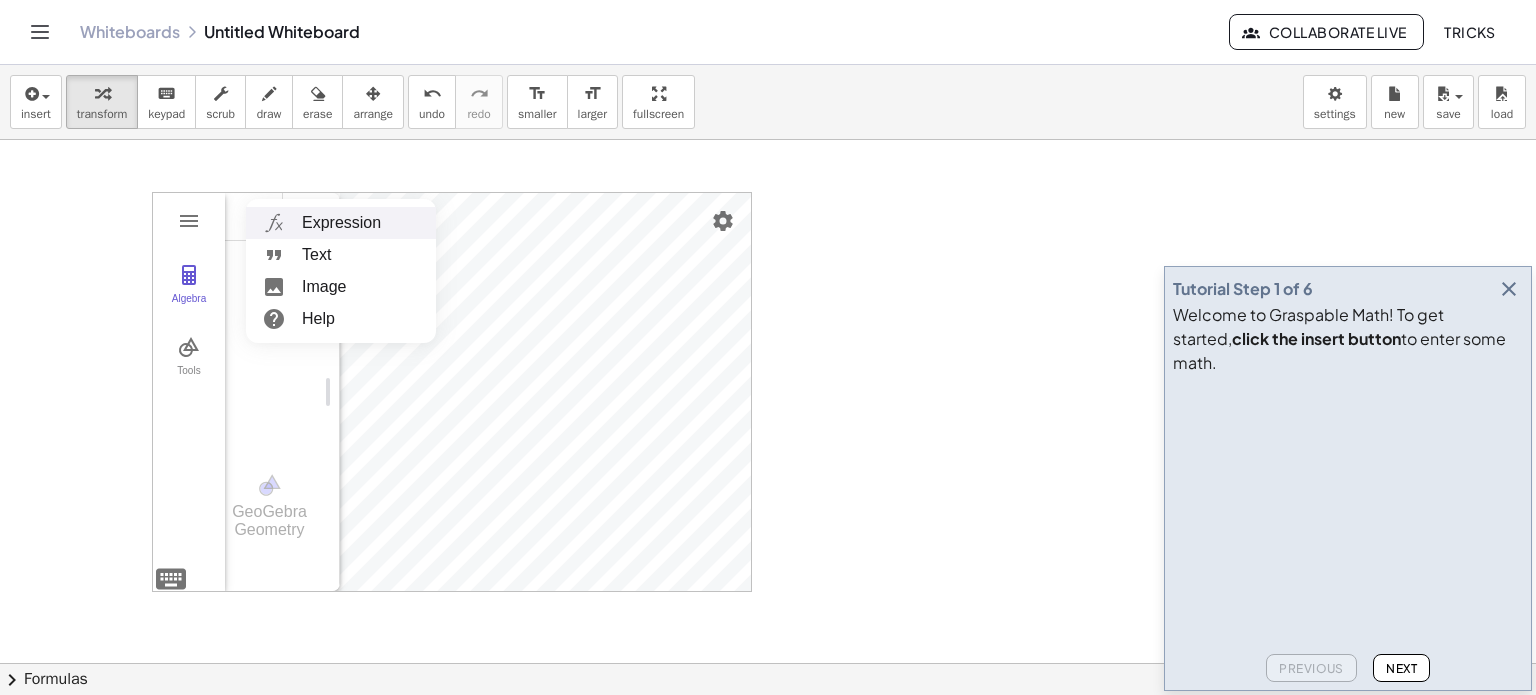click on "Expression" at bounding box center [341, 223] 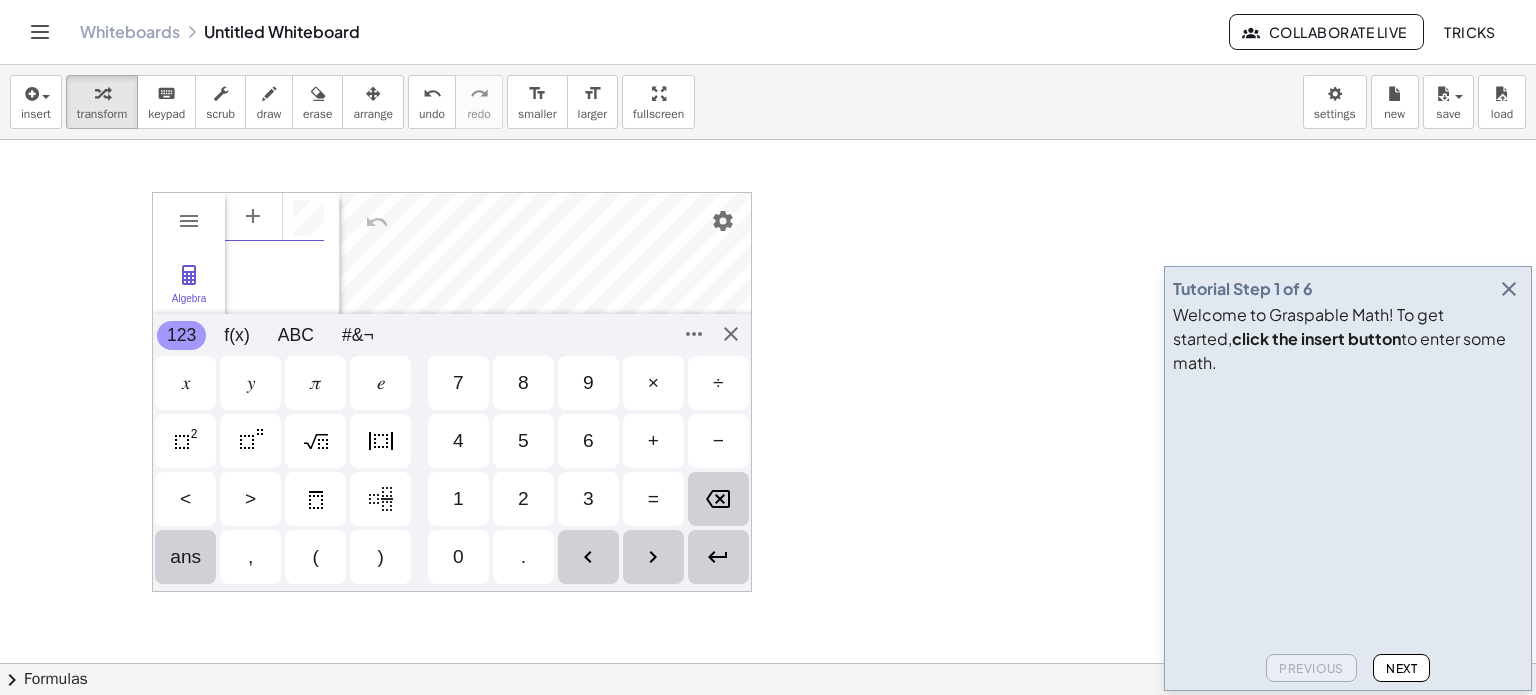 scroll, scrollTop: 12, scrollLeft: 0, axis: vertical 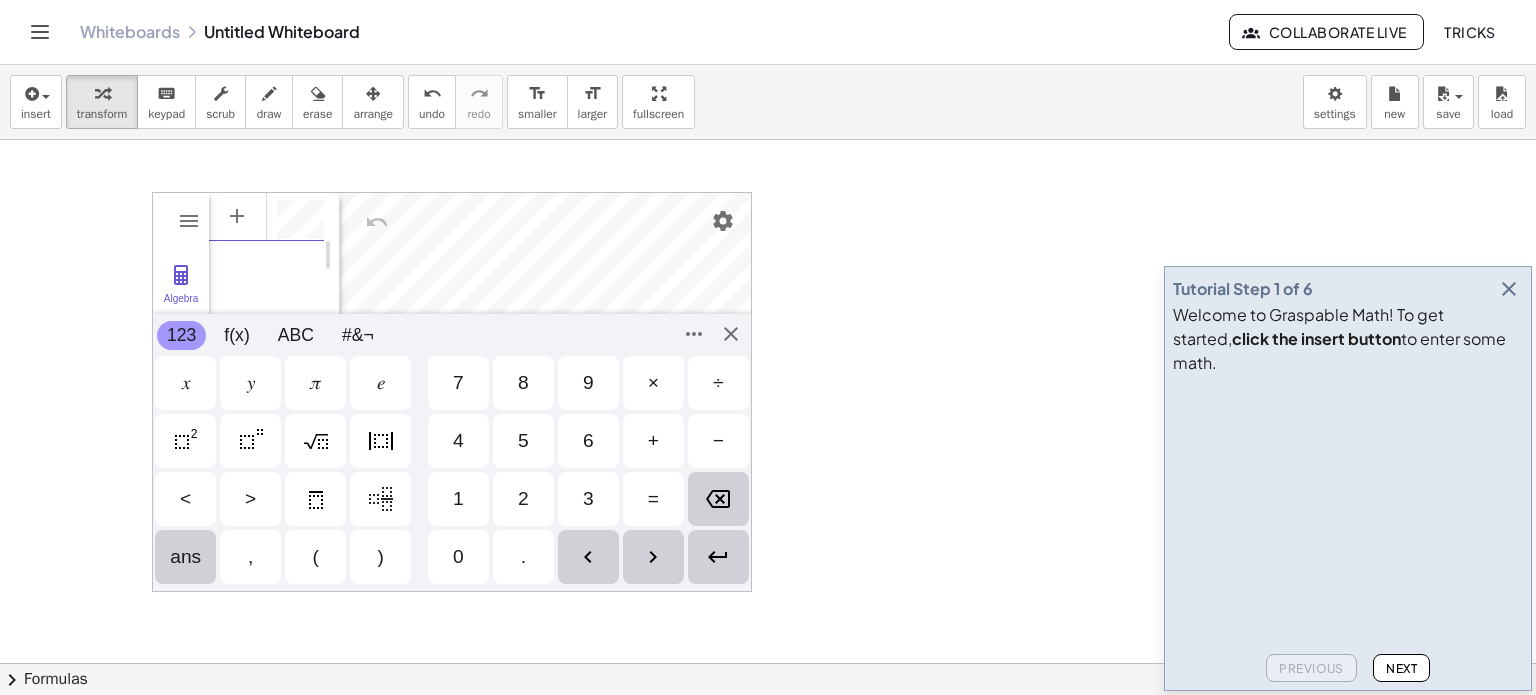 click on "𝑦" at bounding box center [250, 383] 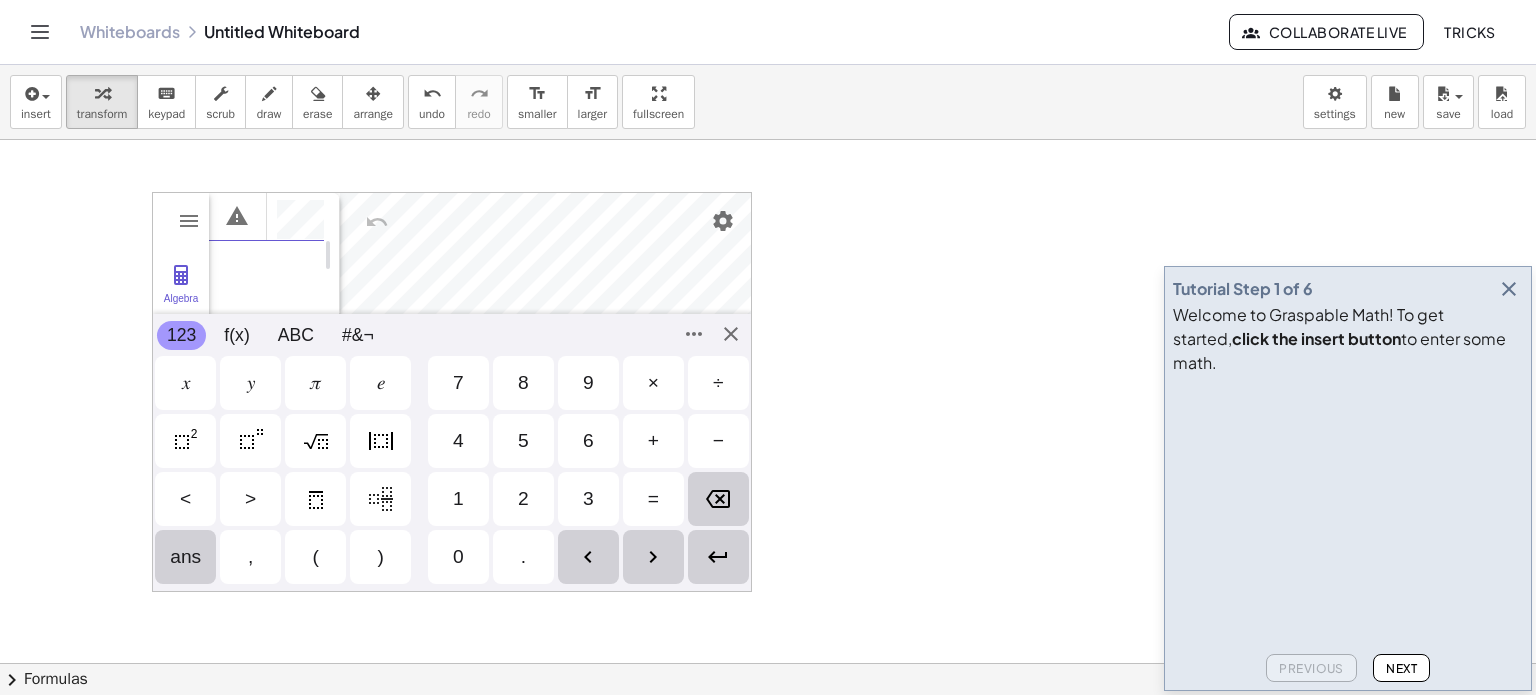 paste on "**********" 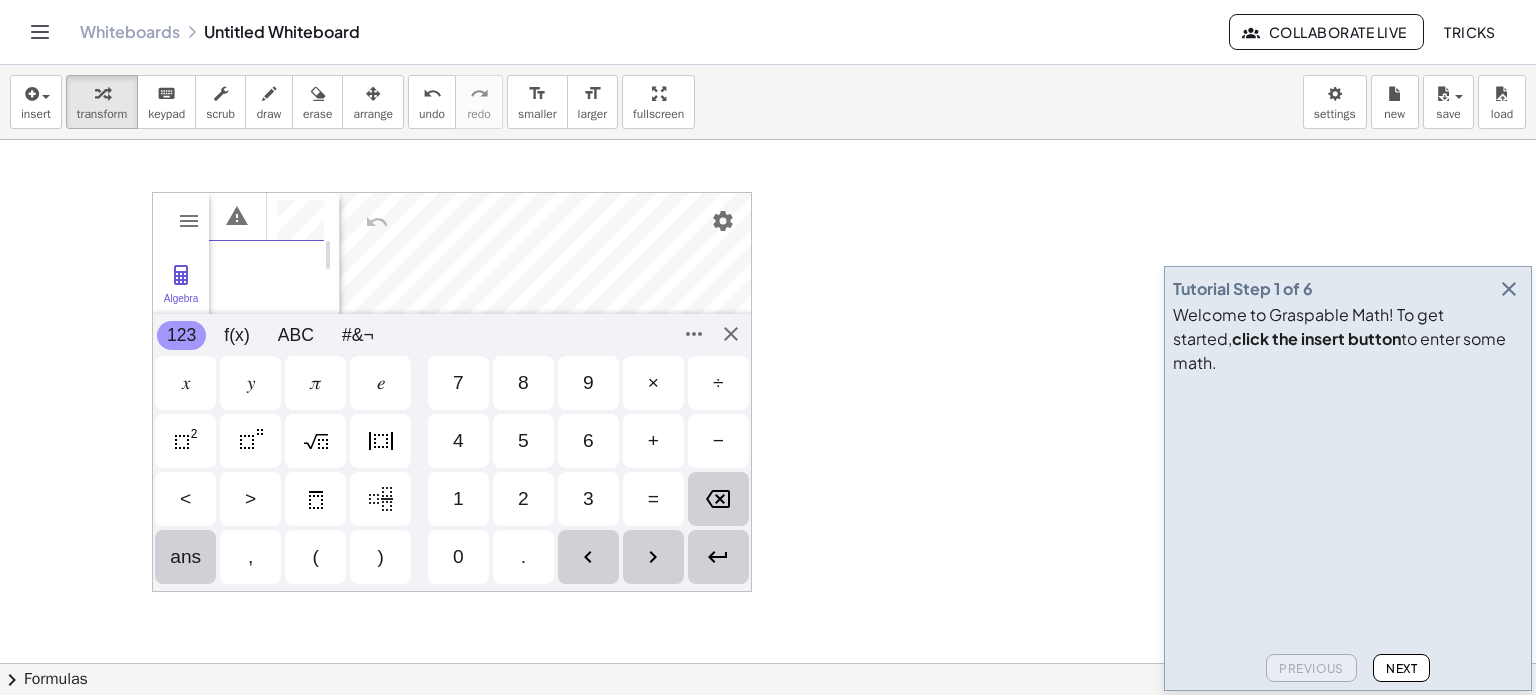 scroll, scrollTop: 12, scrollLeft: 0, axis: vertical 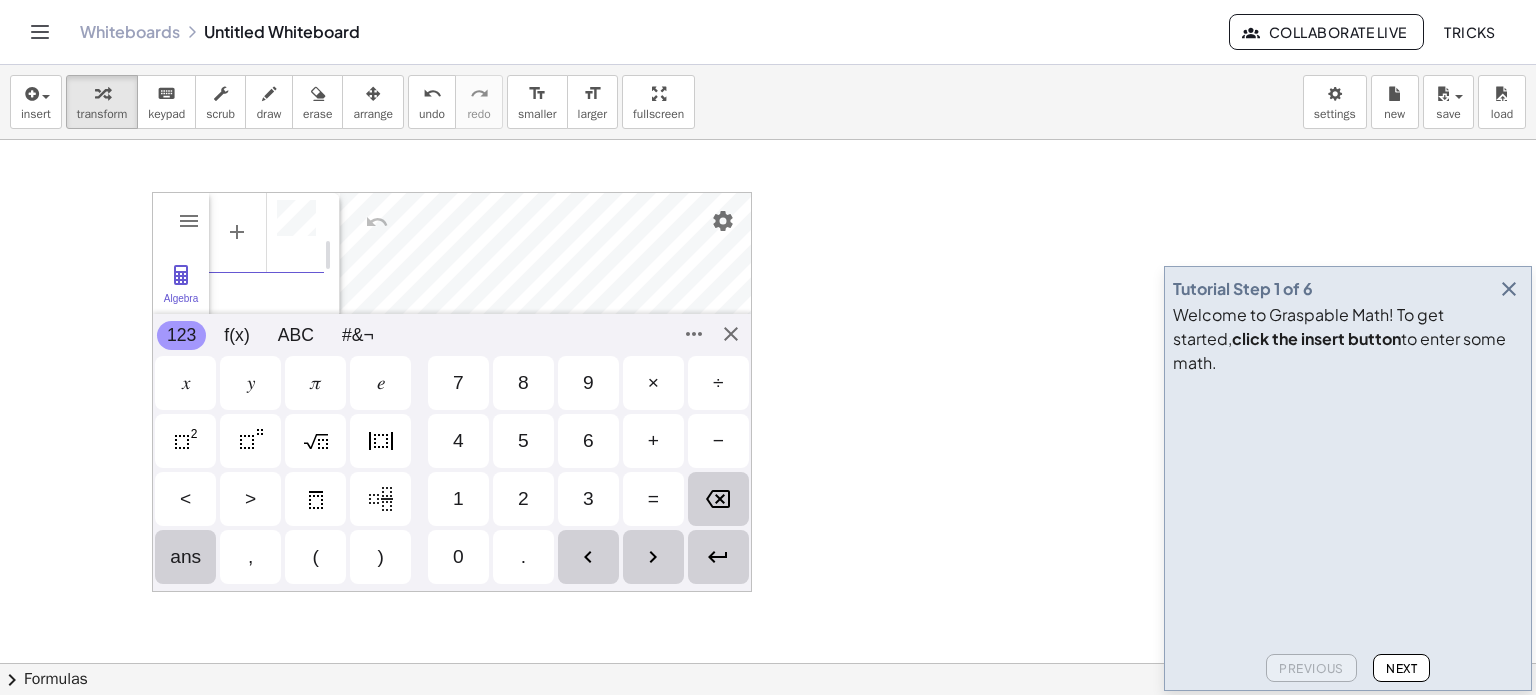 paste on "**********" 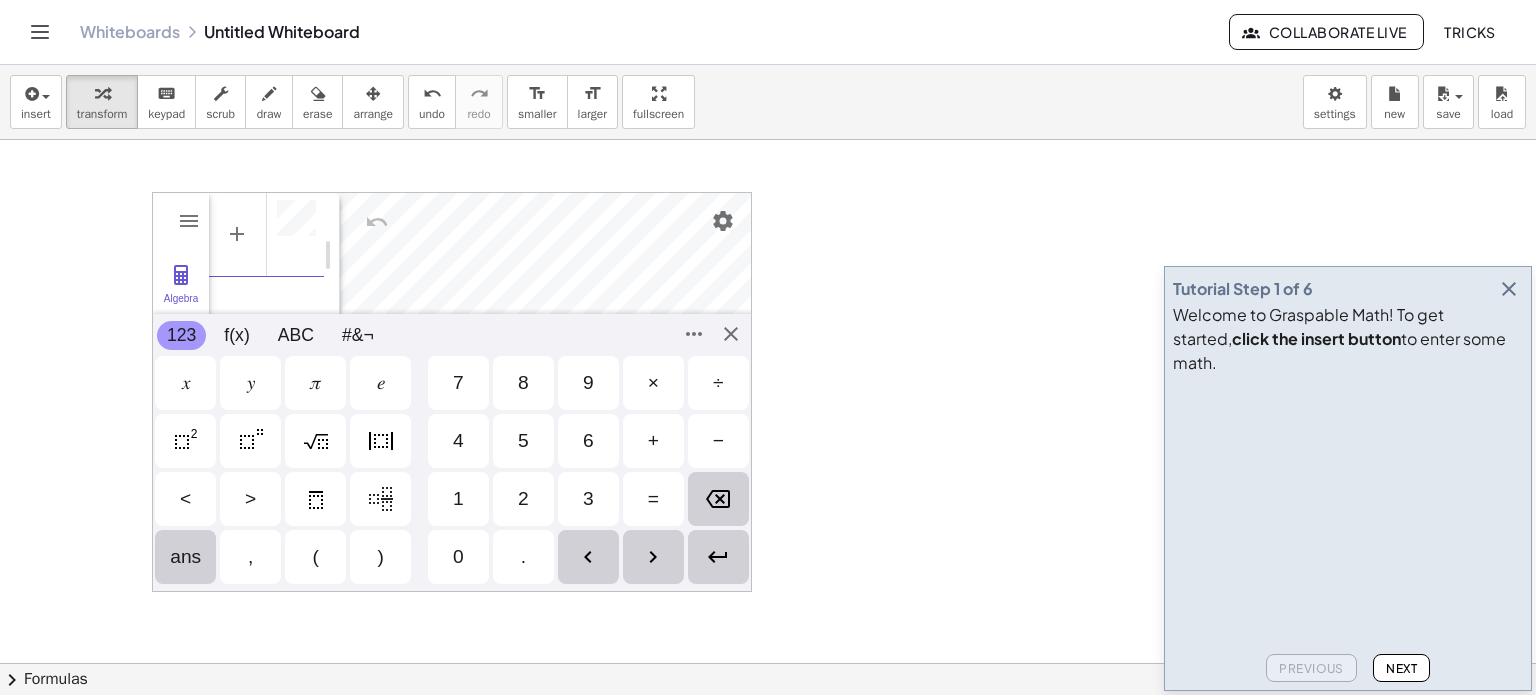 scroll, scrollTop: 12, scrollLeft: 0, axis: vertical 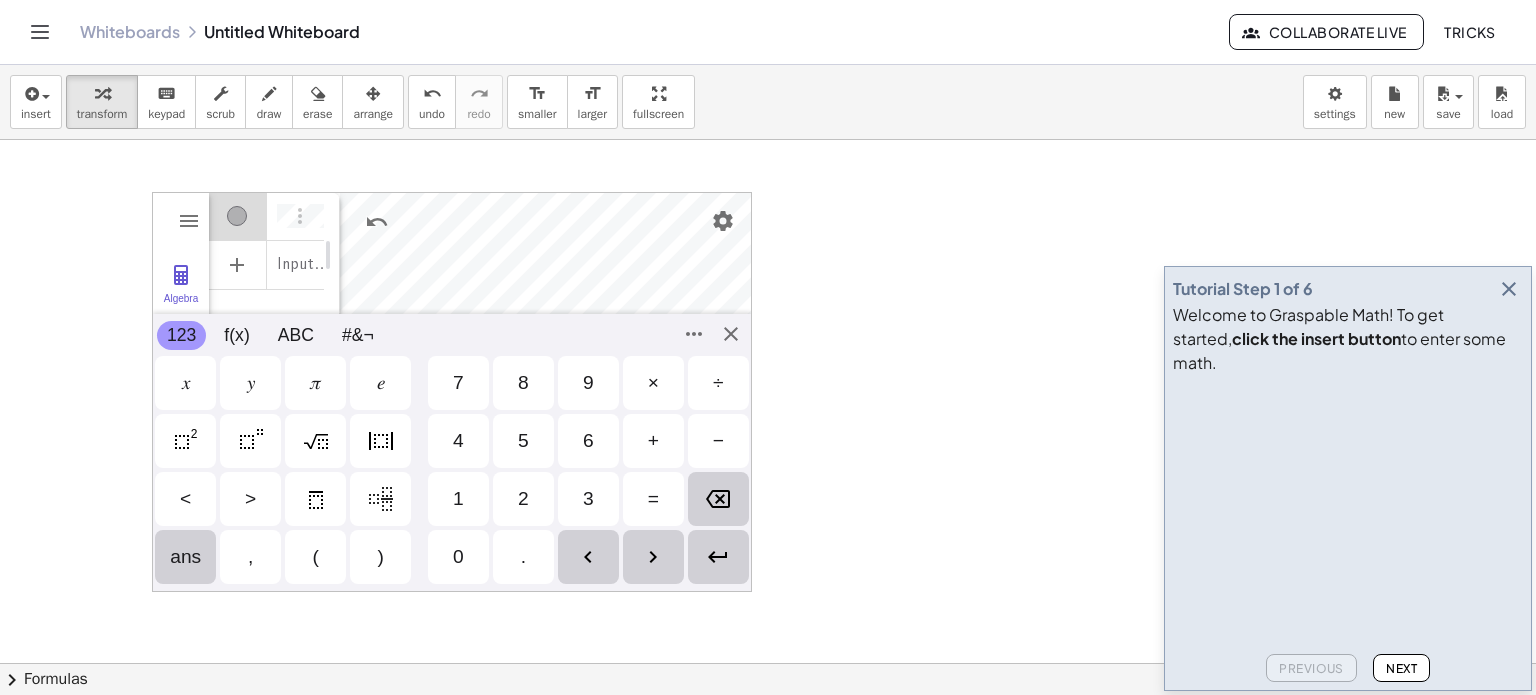 click at bounding box center [718, 557] 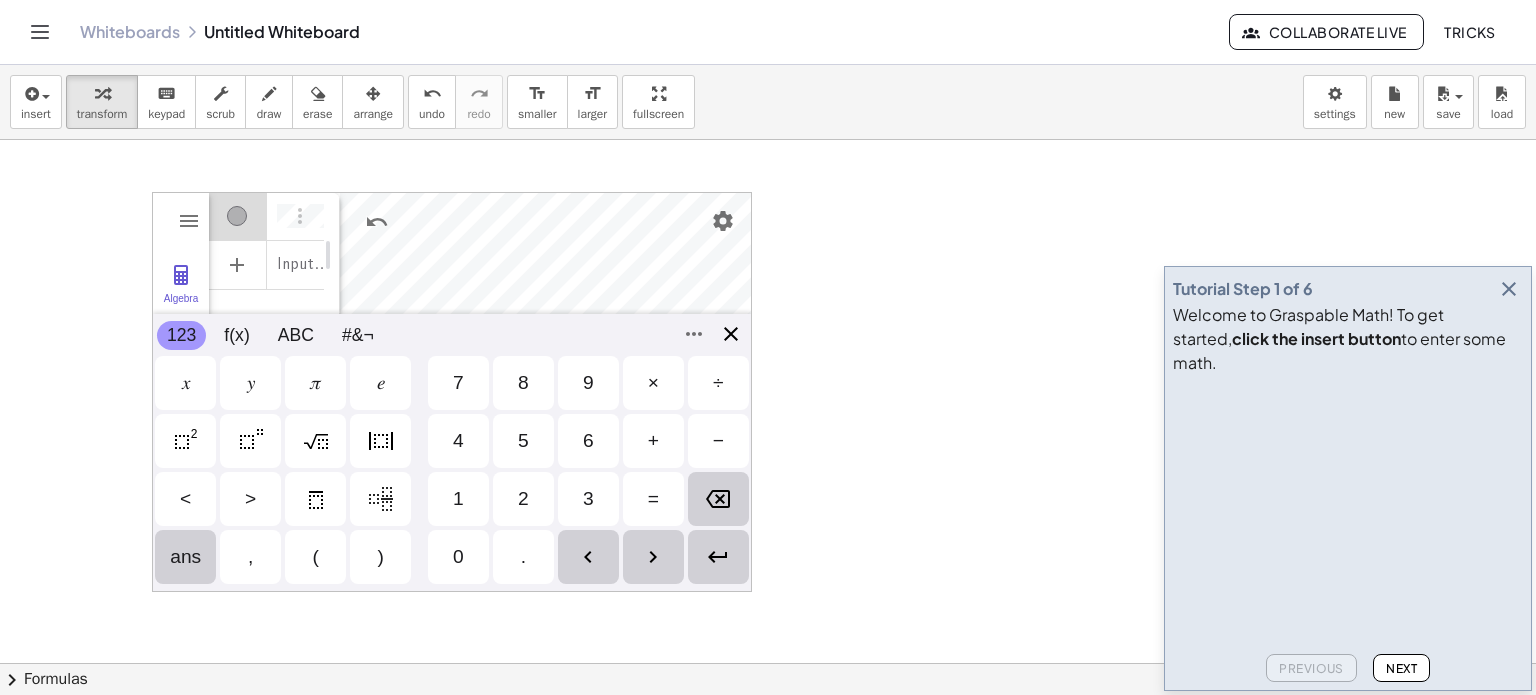click on "**********" at bounding box center [452, 392] 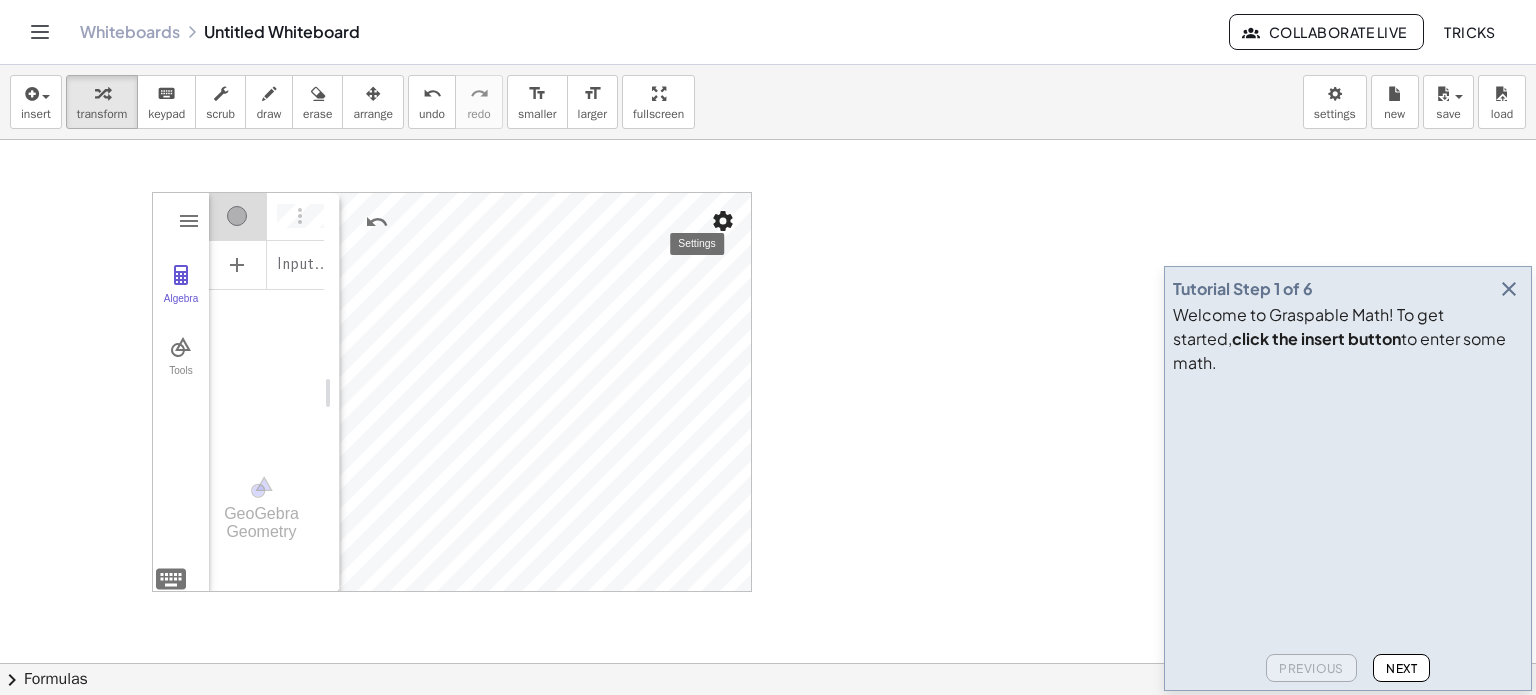 click at bounding box center (723, 221) 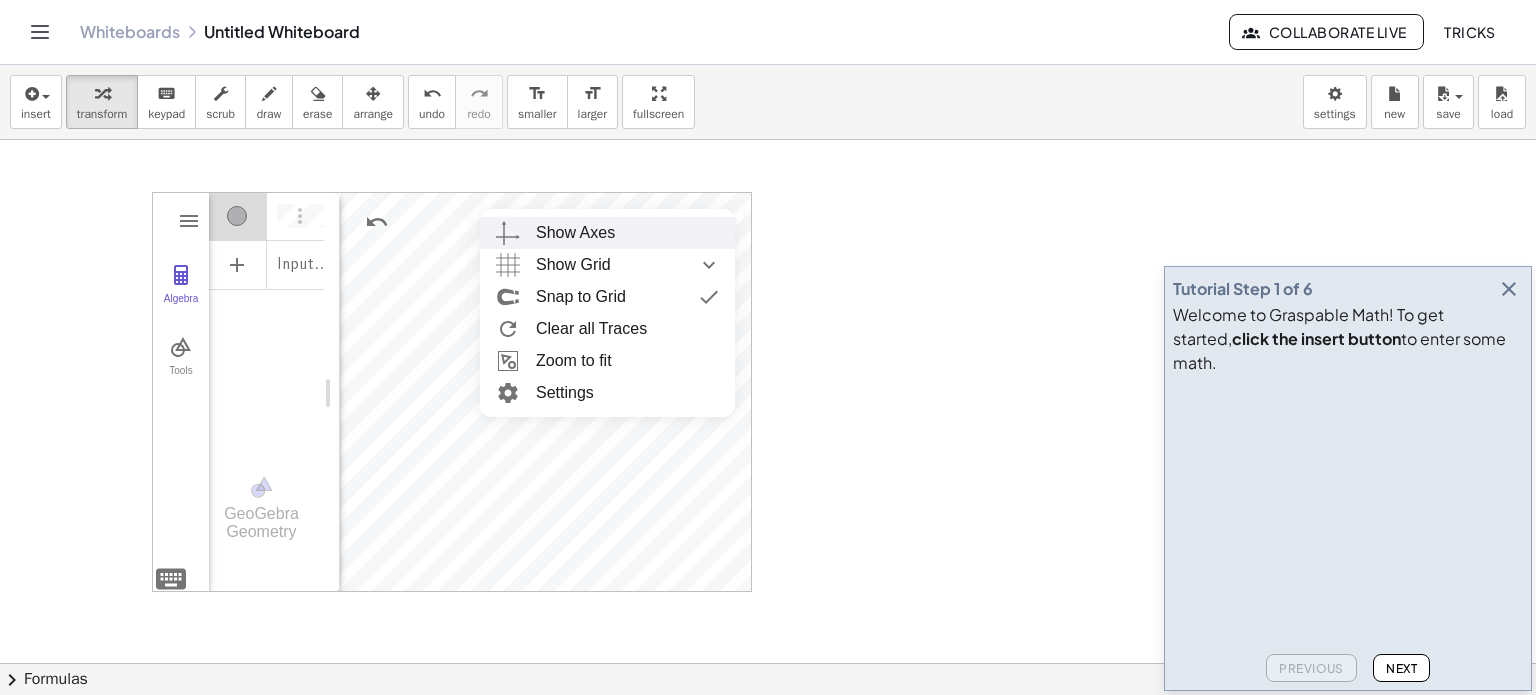 click on "Show Axes" at bounding box center (575, 233) 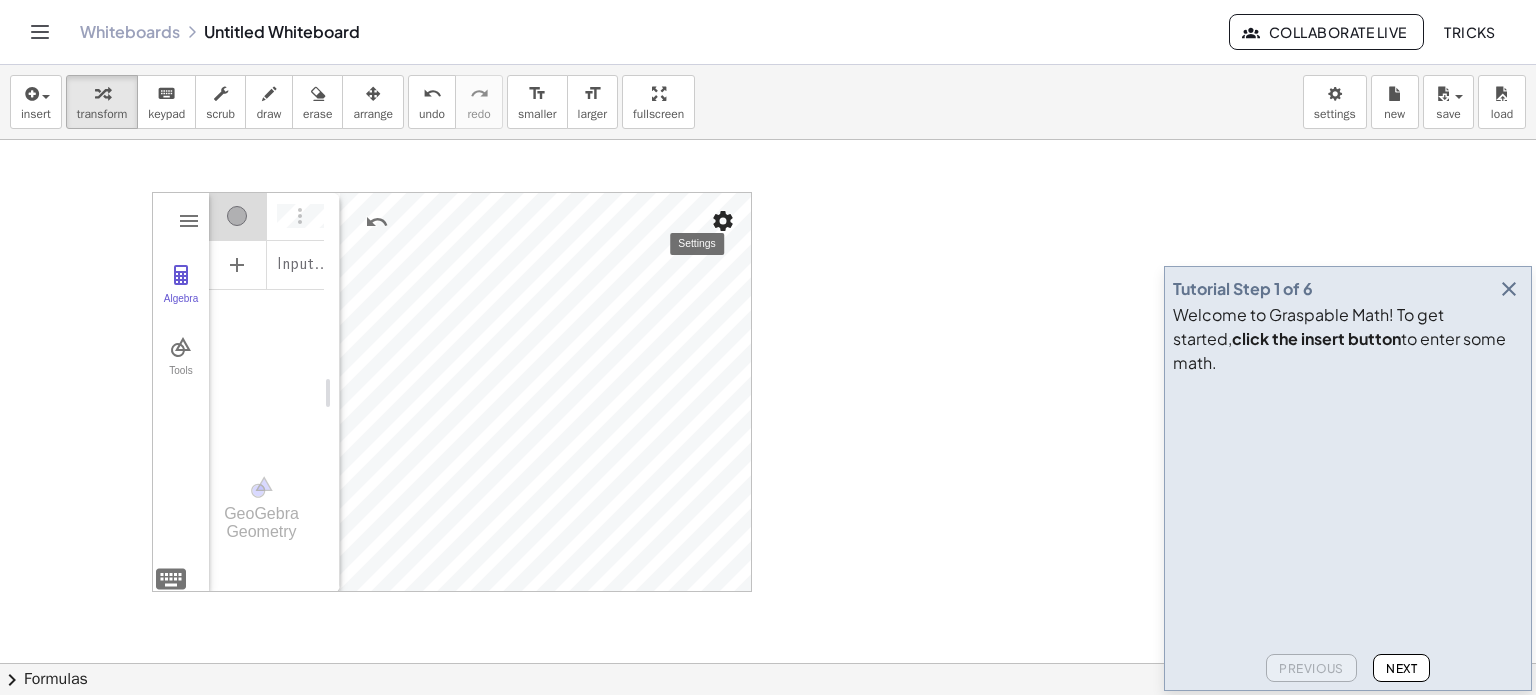 click at bounding box center (723, 221) 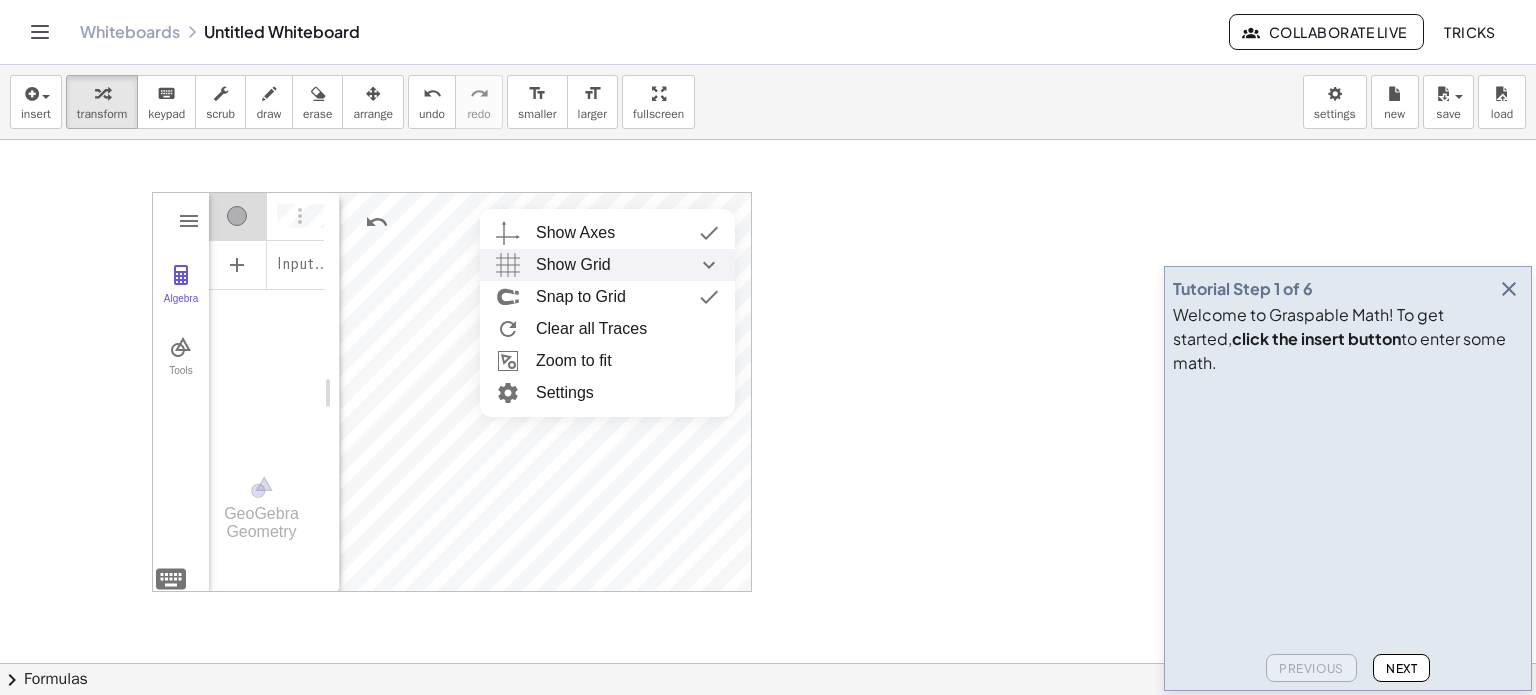 click on "Show Grid" at bounding box center (573, 265) 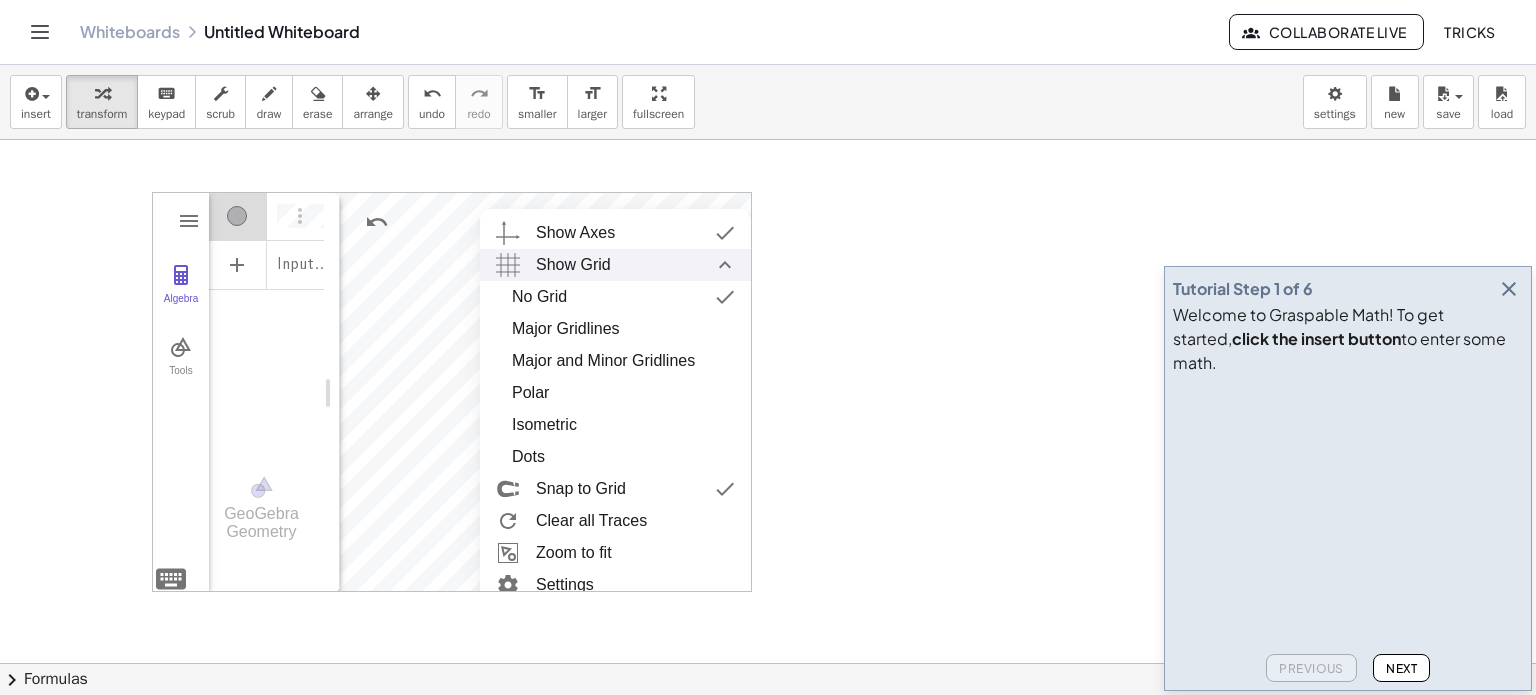 click on "Show Grid" at bounding box center (573, 265) 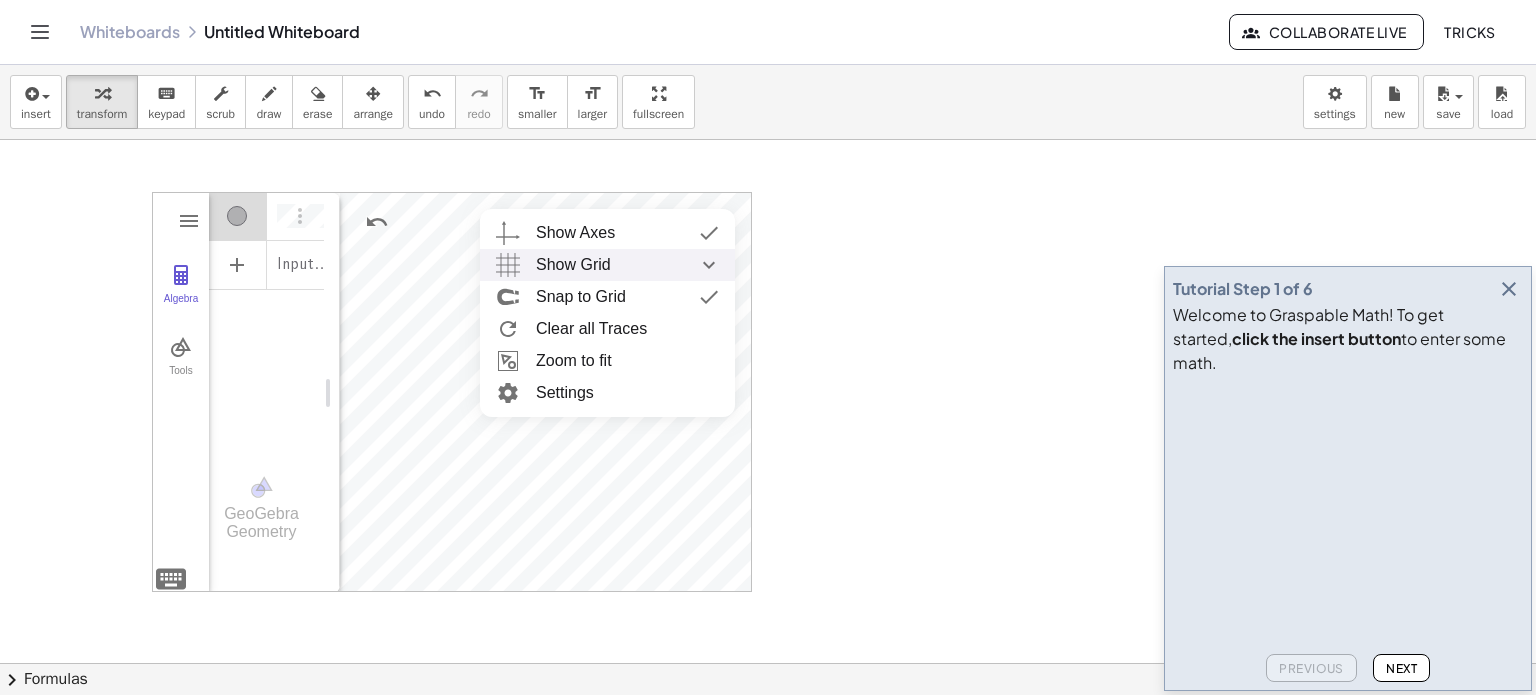 click at bounding box center (709, 265) 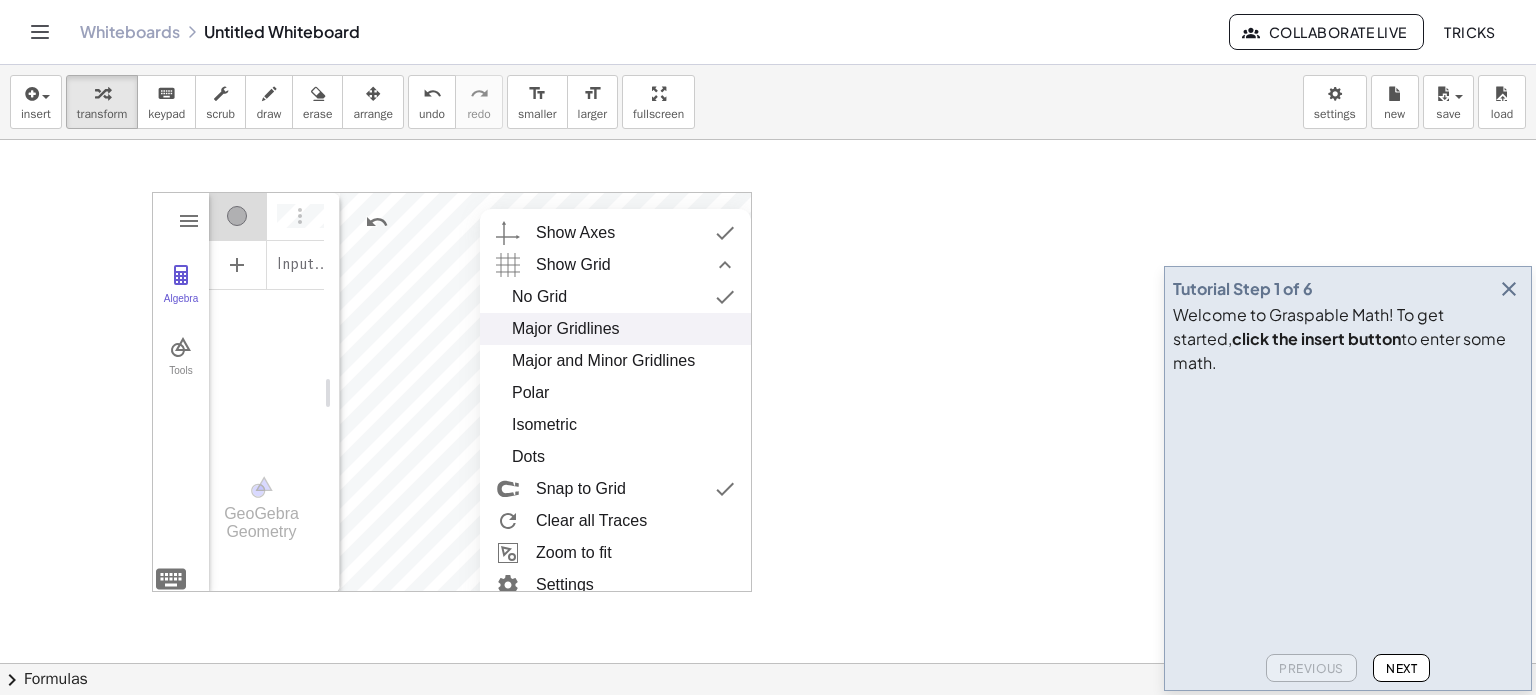 click on "Major Gridlines" at bounding box center [566, 329] 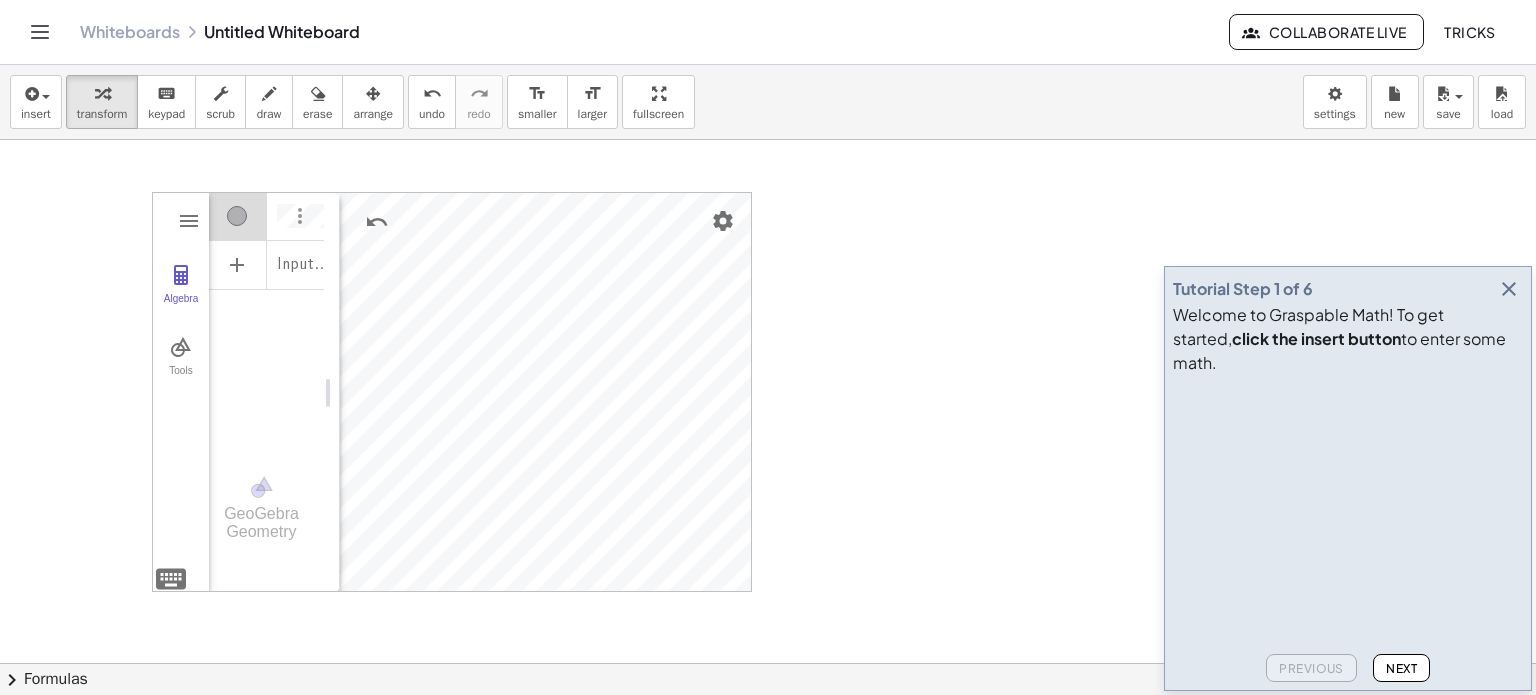 click at bounding box center [300, 216] 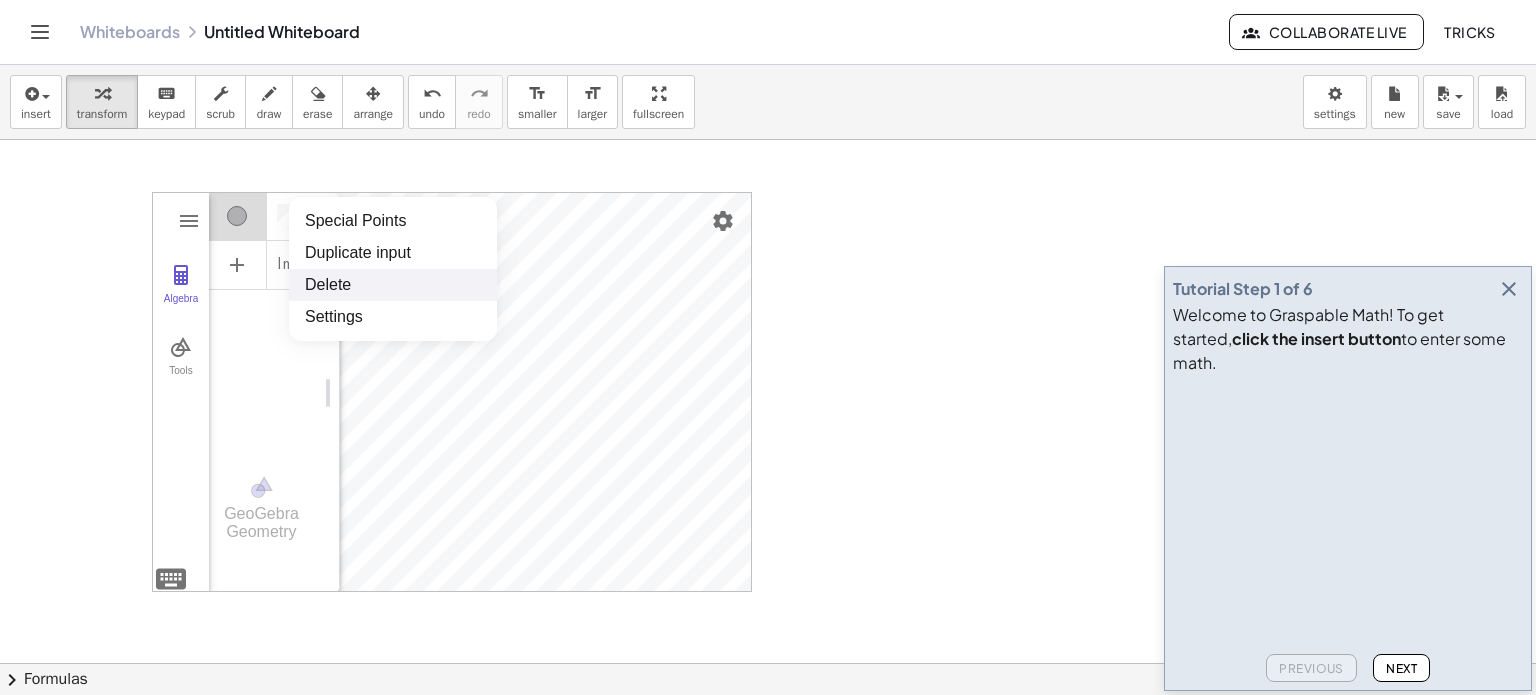 click on "Delete" at bounding box center [393, 285] 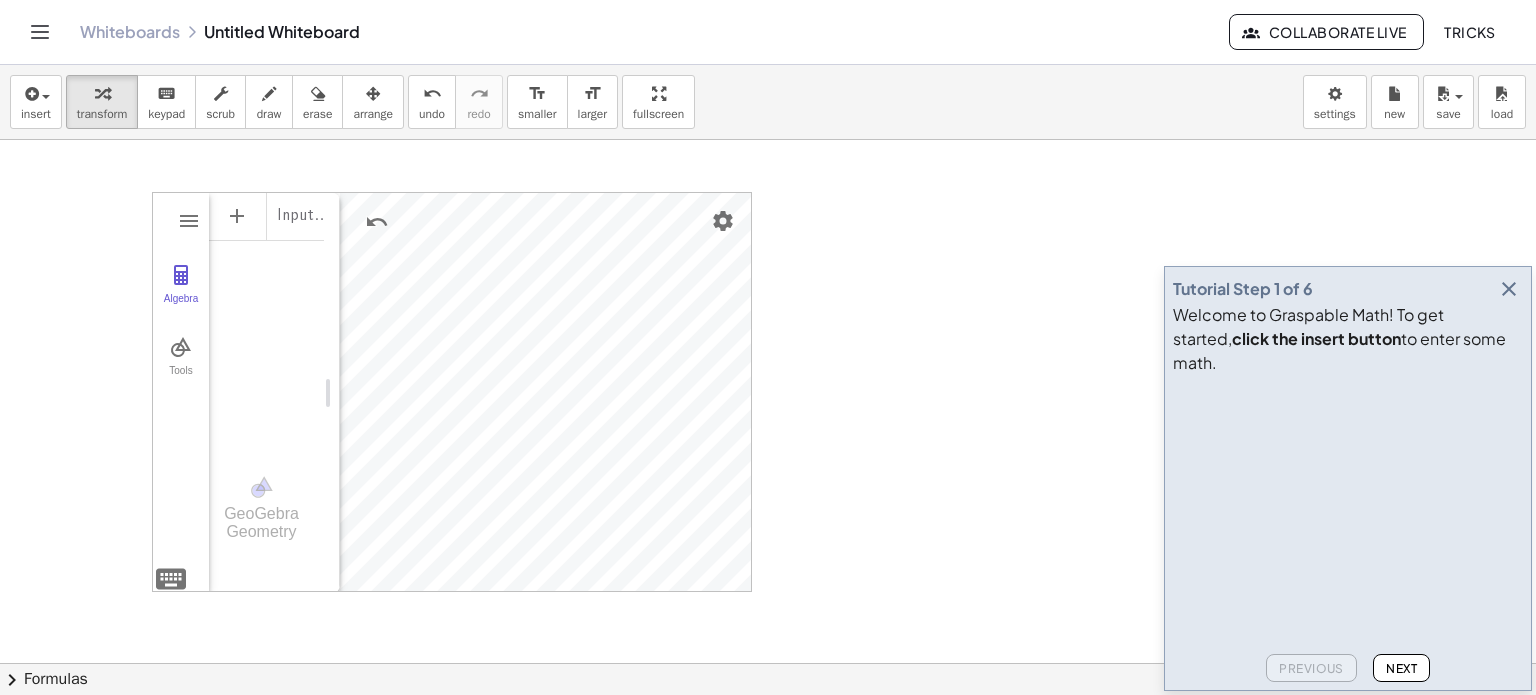 scroll, scrollTop: 211, scrollLeft: 7, axis: both 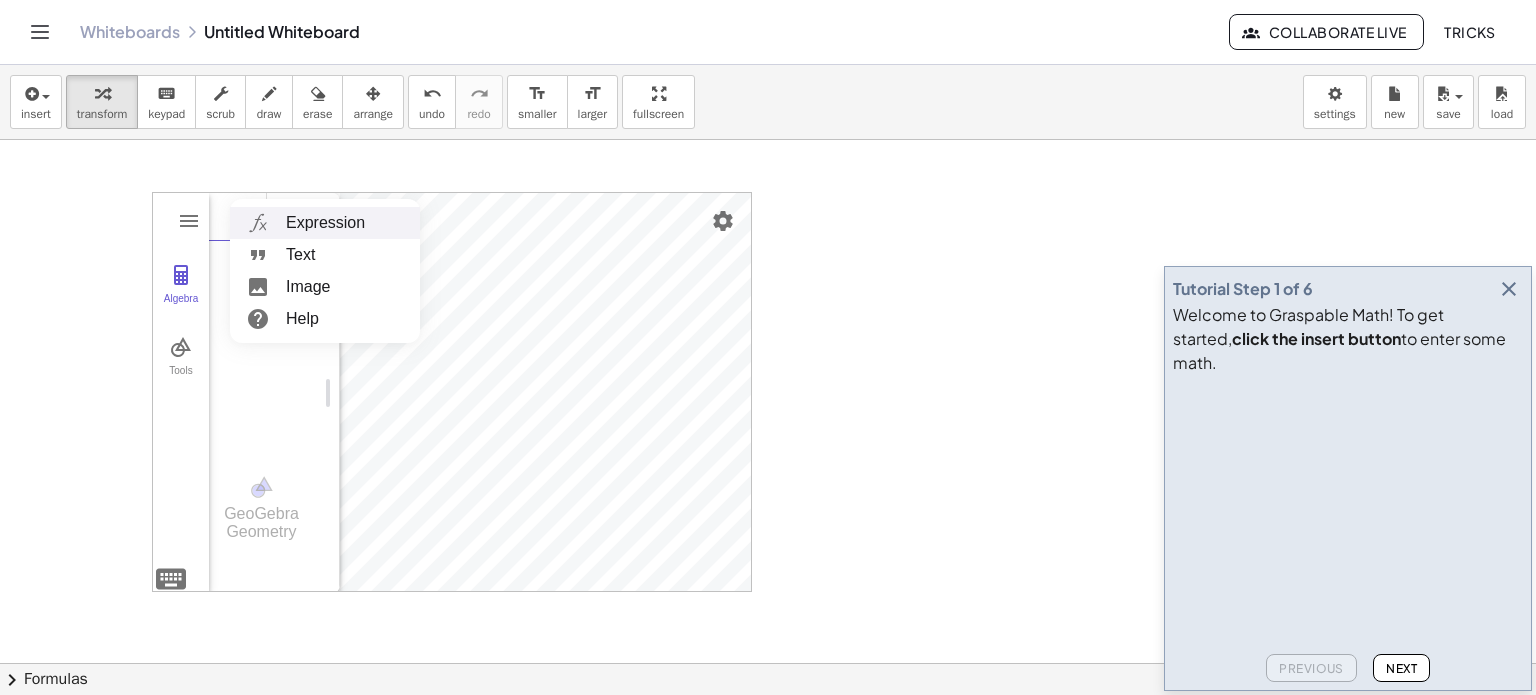 click on "Expression" at bounding box center [325, 223] 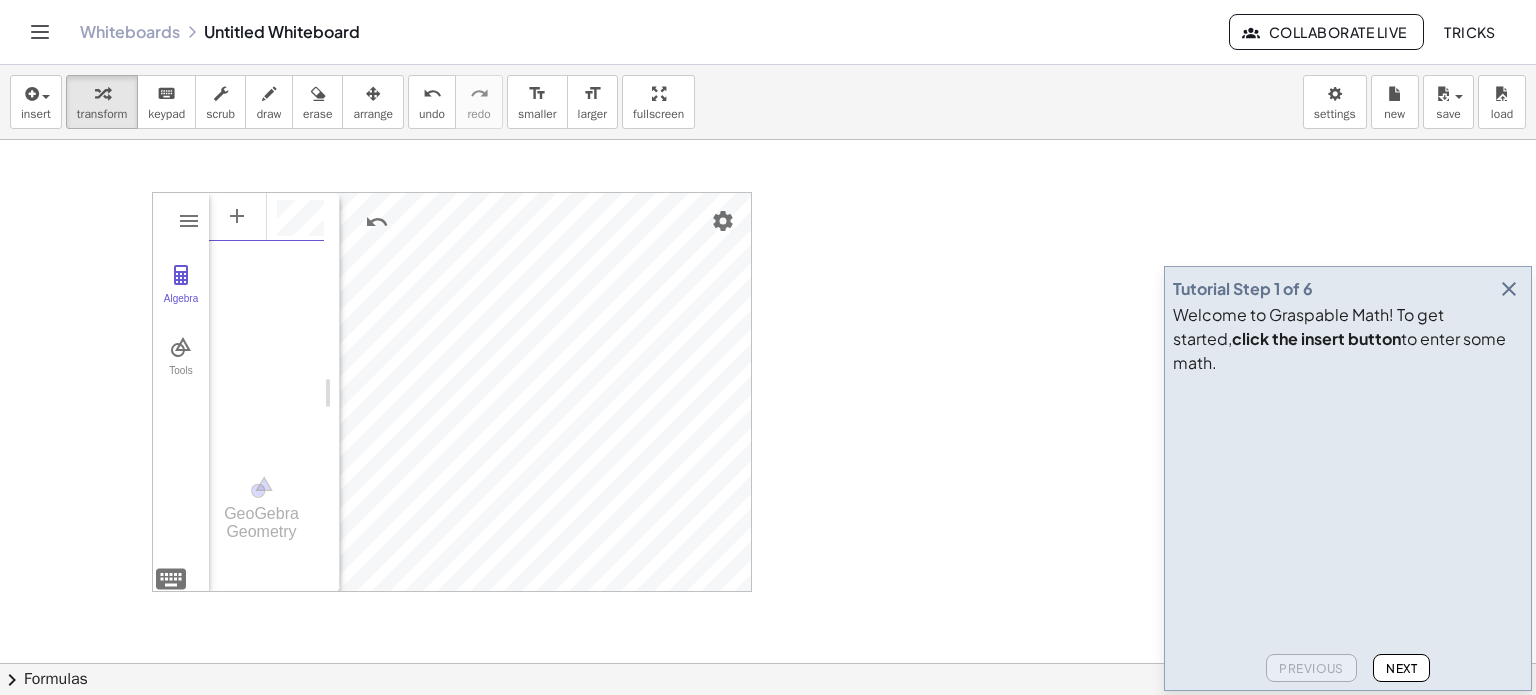 scroll, scrollTop: 12, scrollLeft: 0, axis: vertical 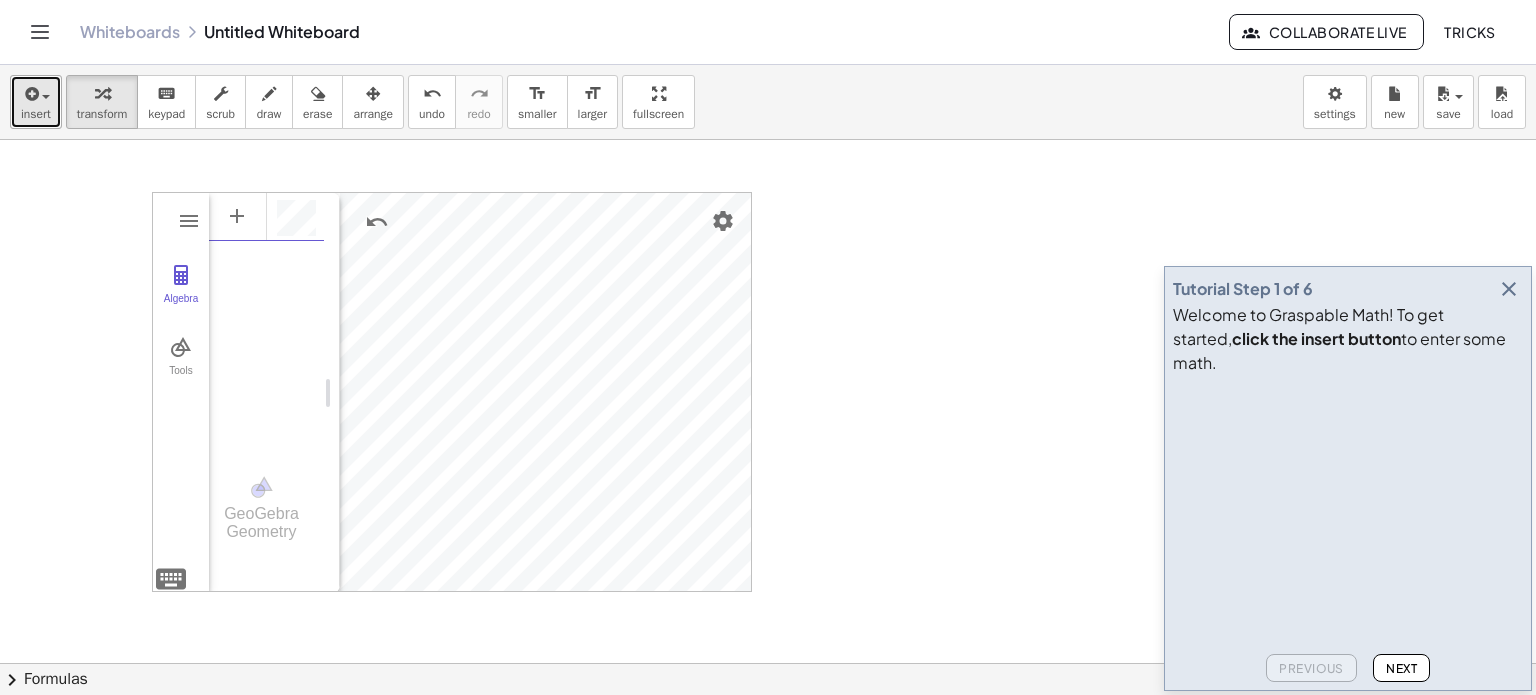 click on "insert" at bounding box center (36, 102) 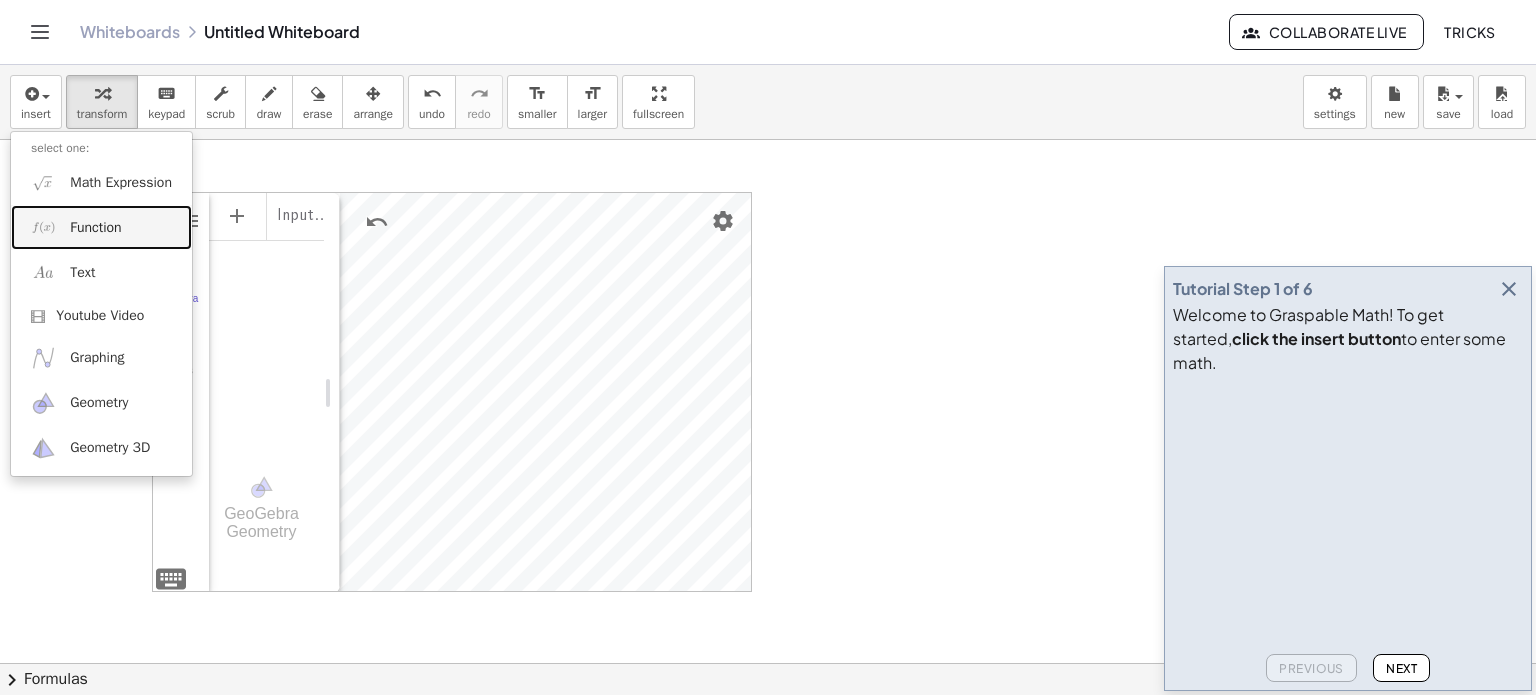 click on "Function" at bounding box center [95, 228] 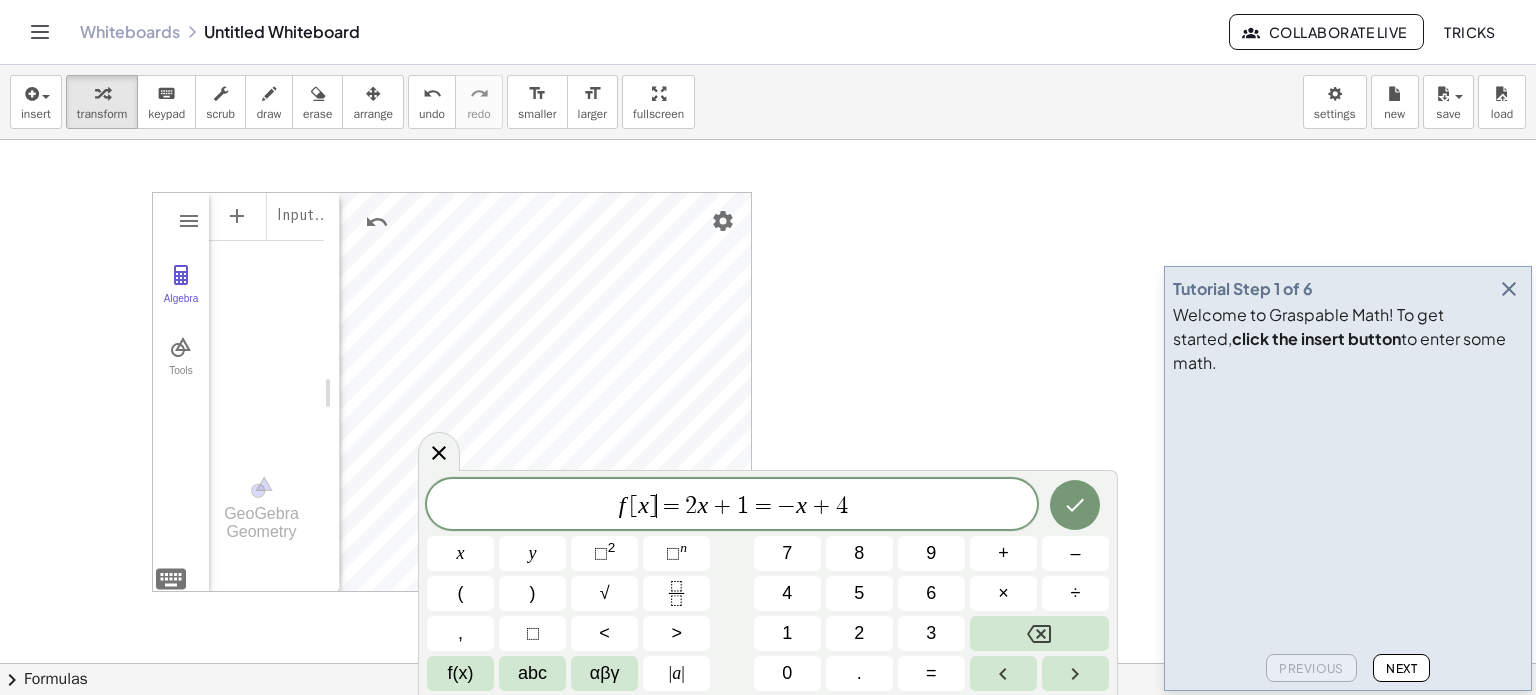 click on "=" at bounding box center [671, 506] 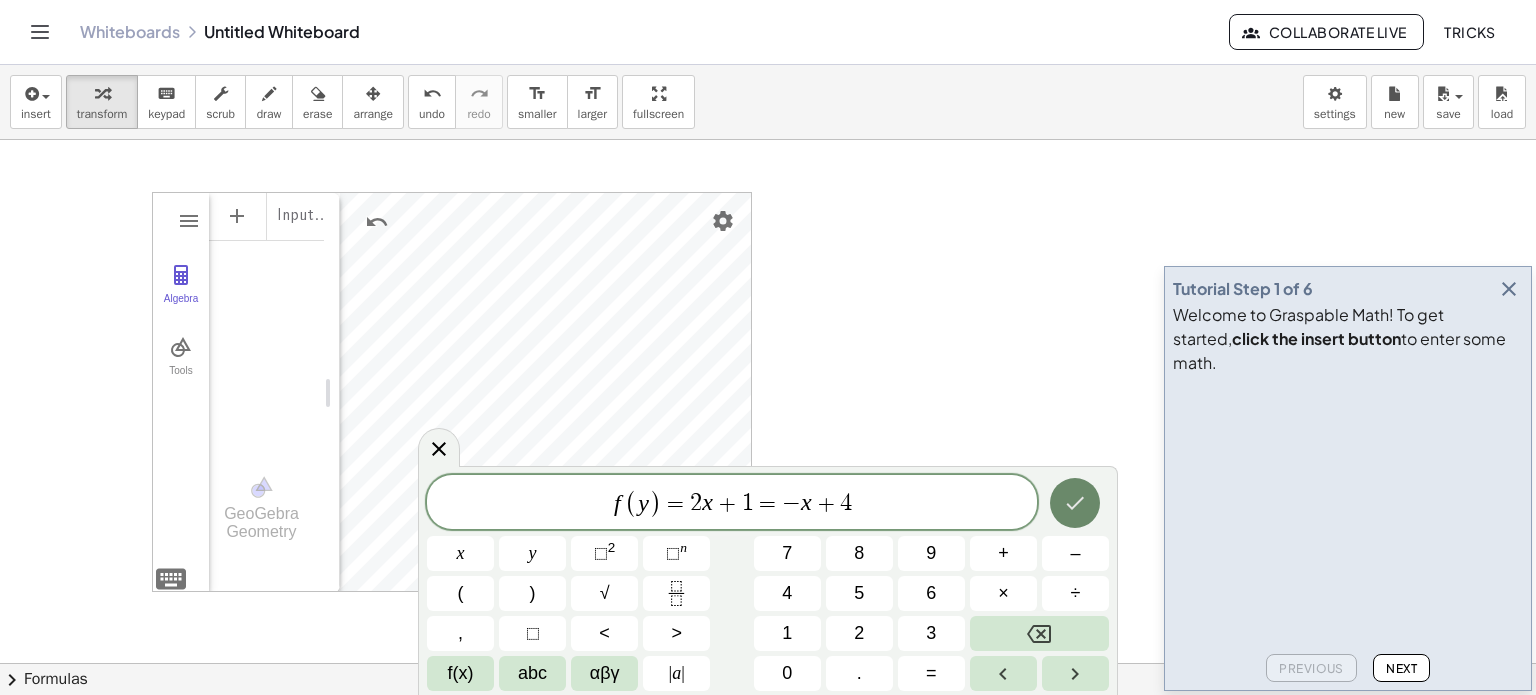 click at bounding box center [1075, 503] 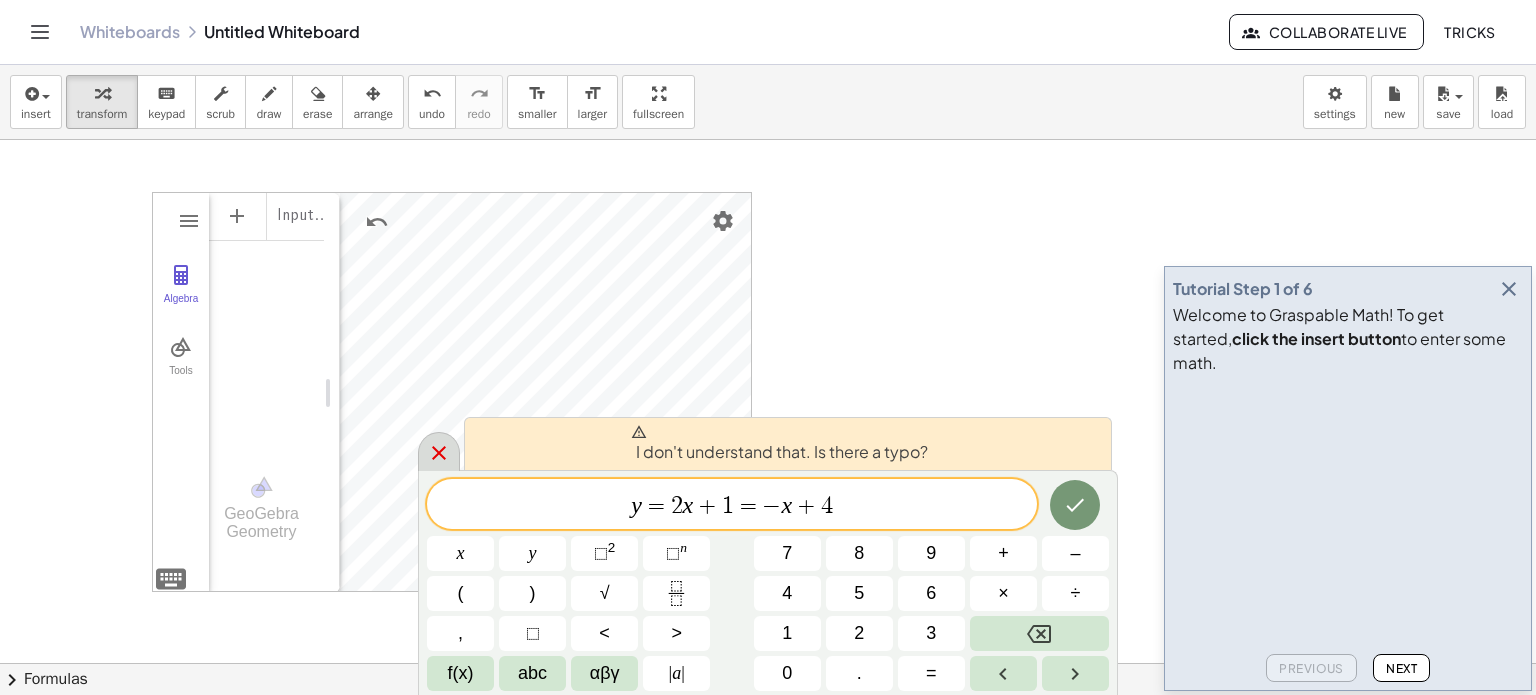 click 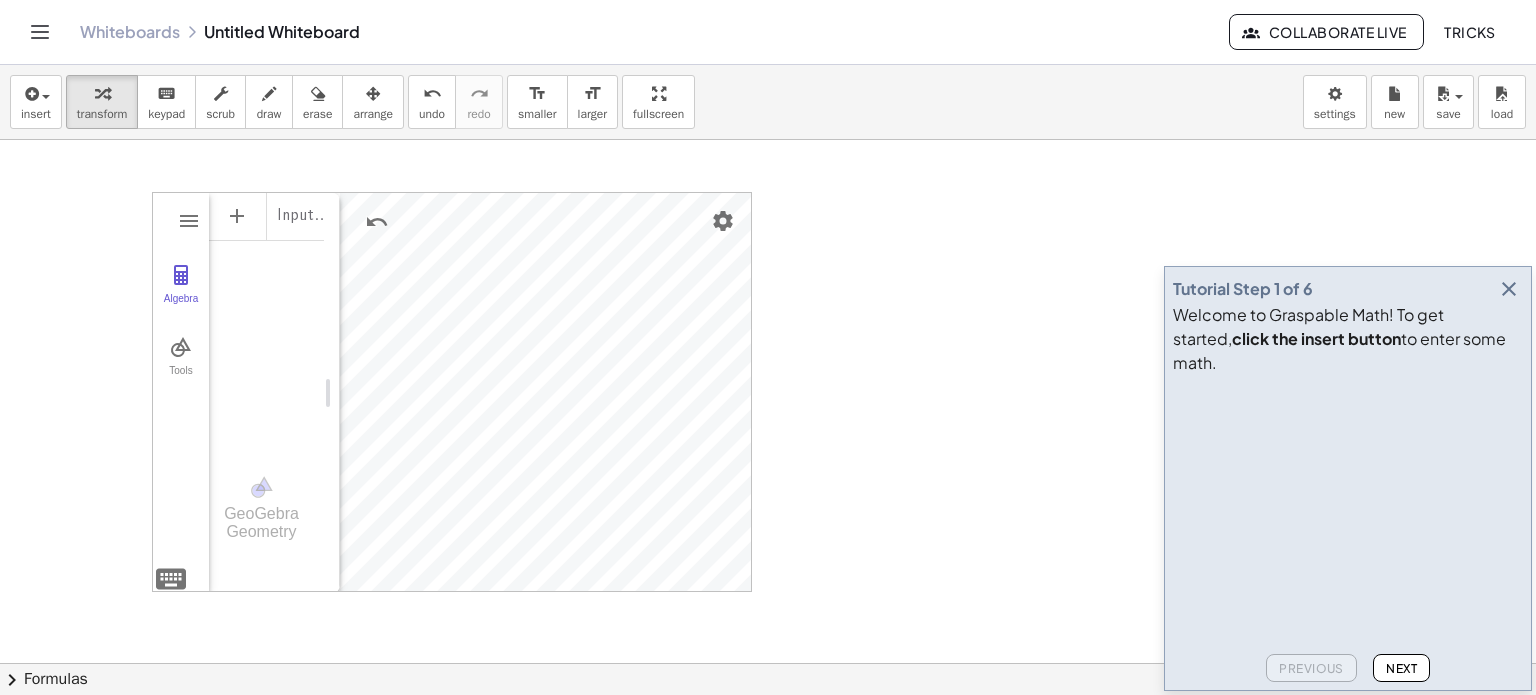 scroll, scrollTop: 211, scrollLeft: 7, axis: both 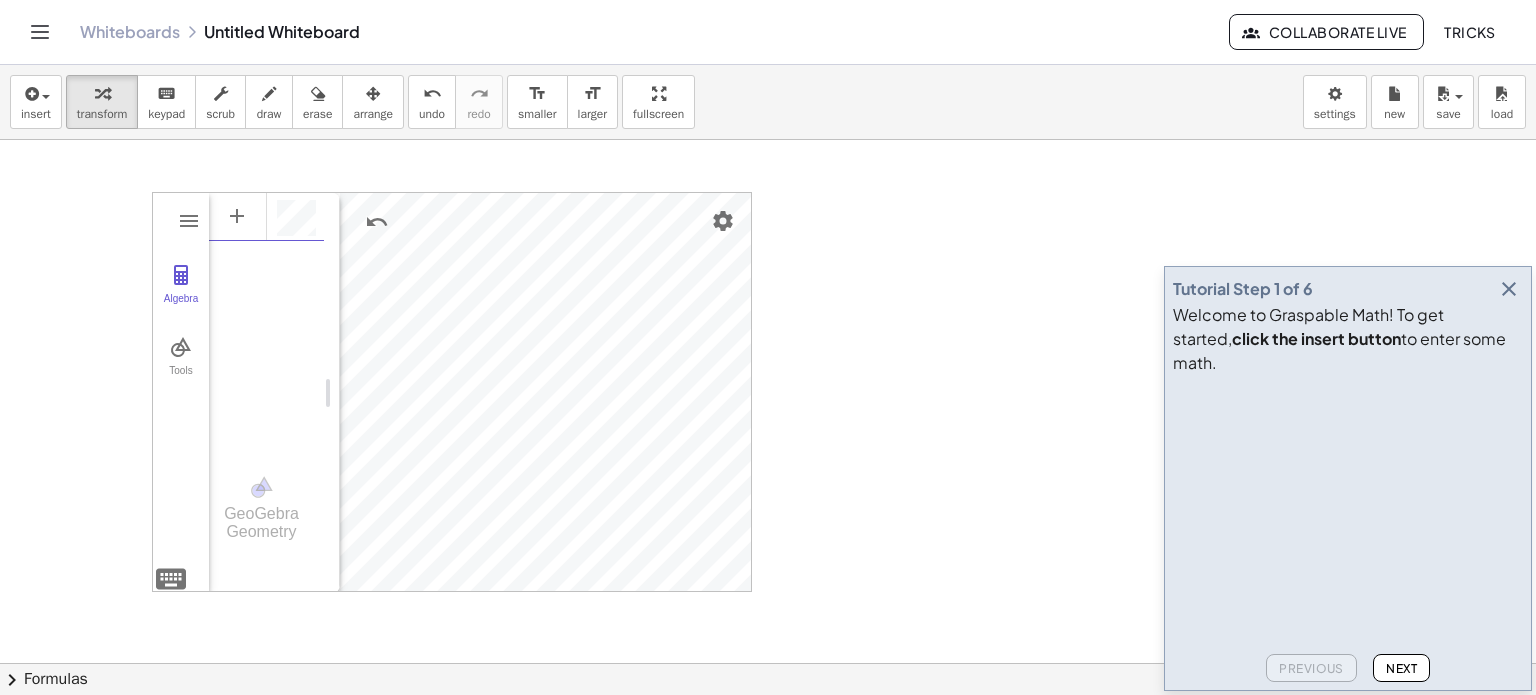 paste on "**********" 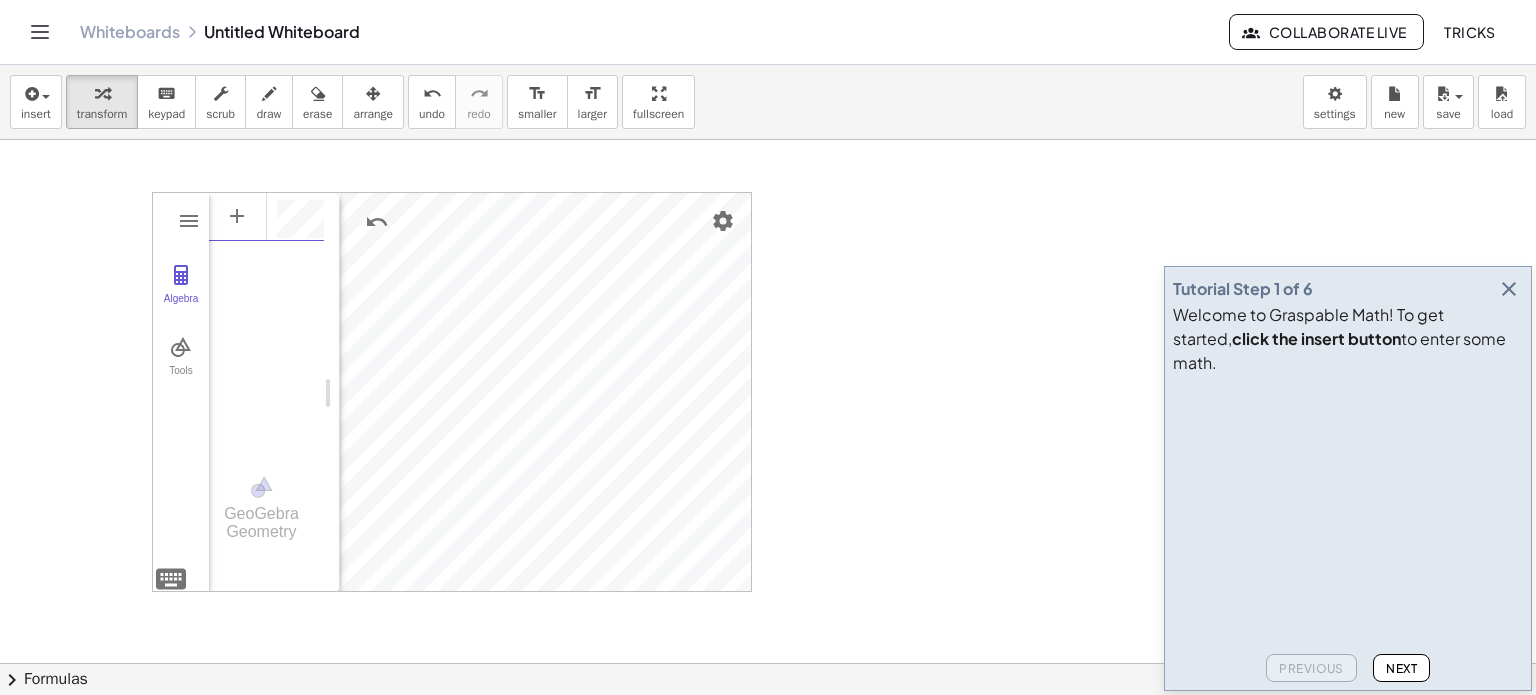 scroll, scrollTop: 0, scrollLeft: 144, axis: horizontal 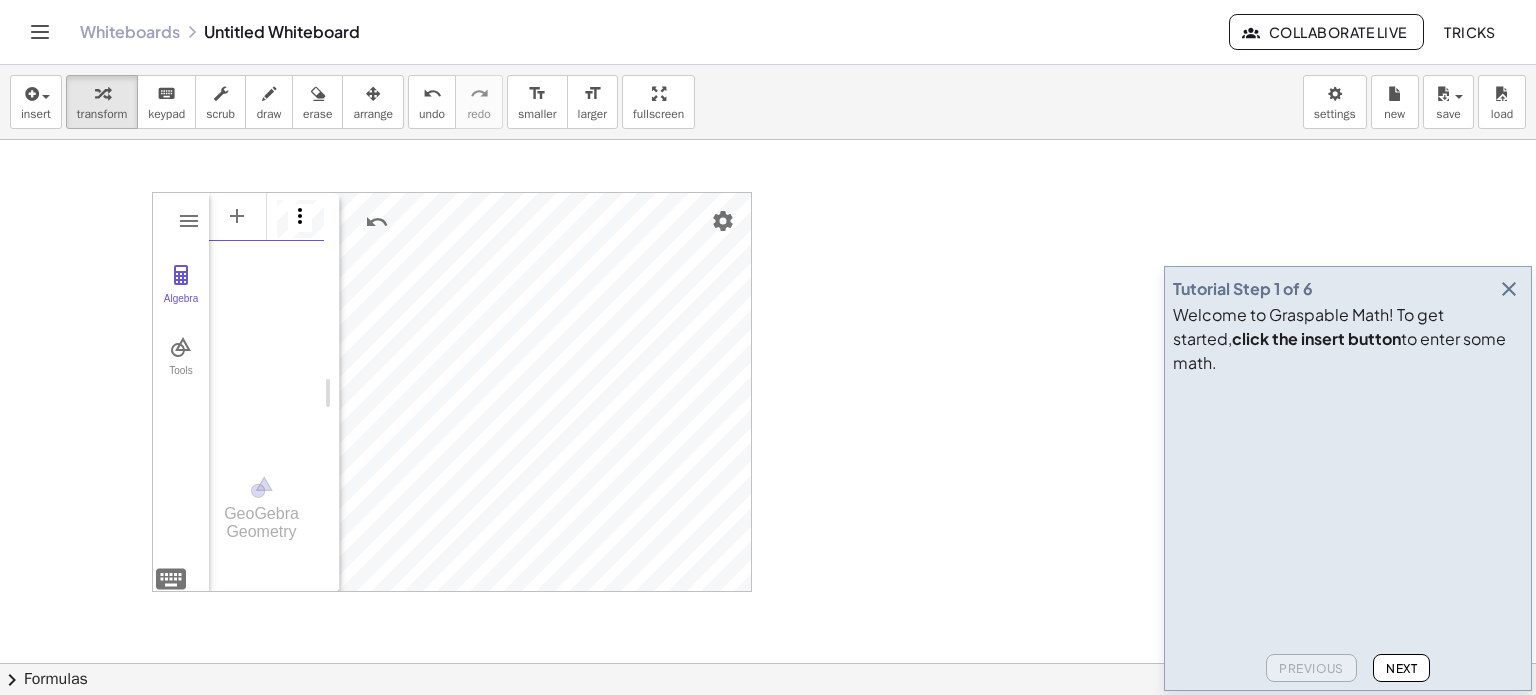 type on "**********" 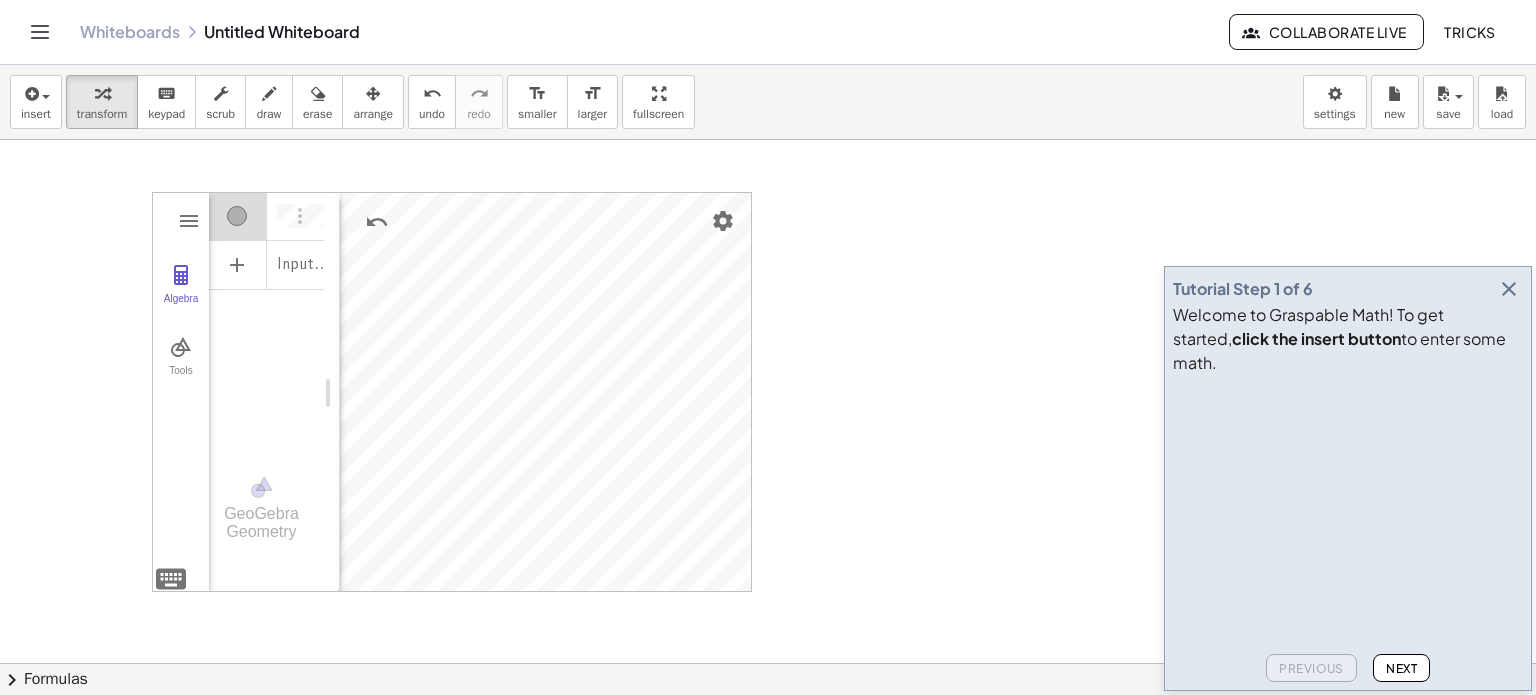 click on "**********" at bounding box center [266, 318] 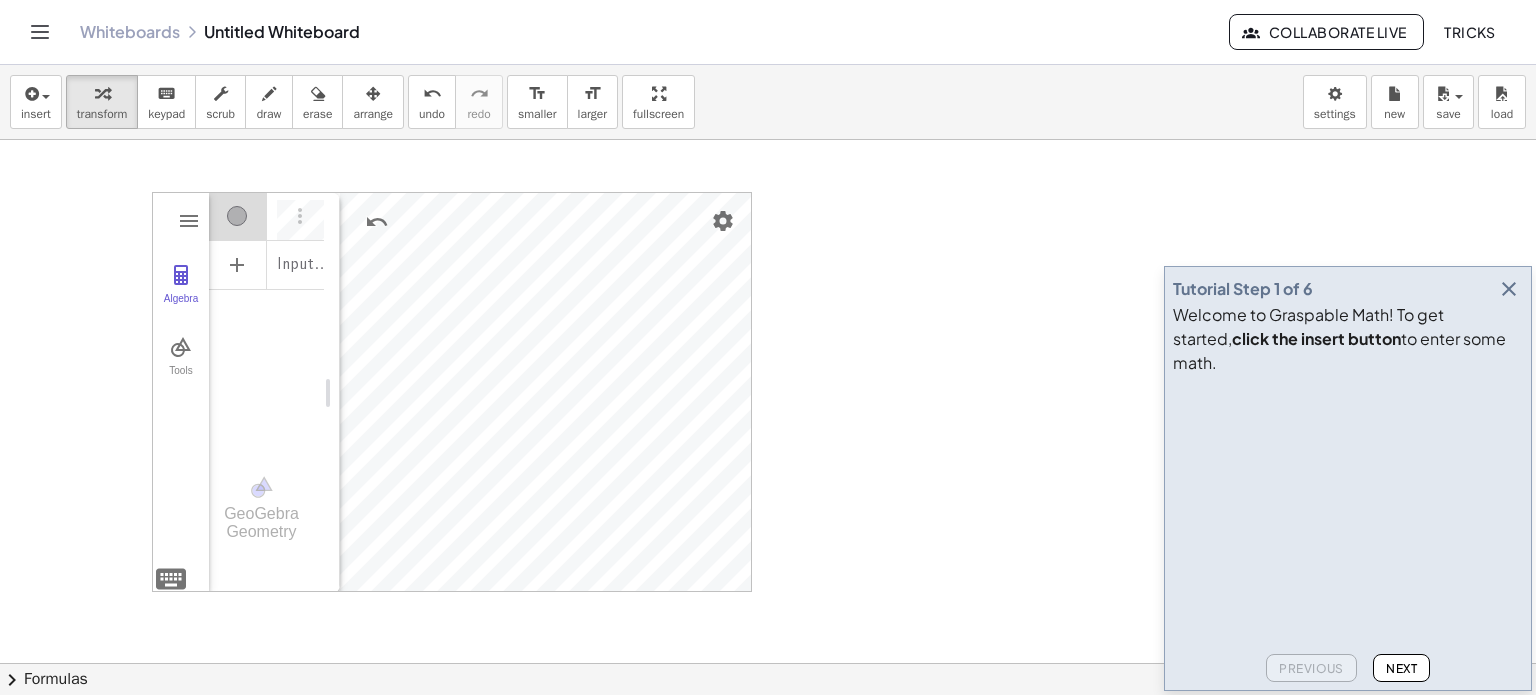 scroll, scrollTop: 12, scrollLeft: 0, axis: vertical 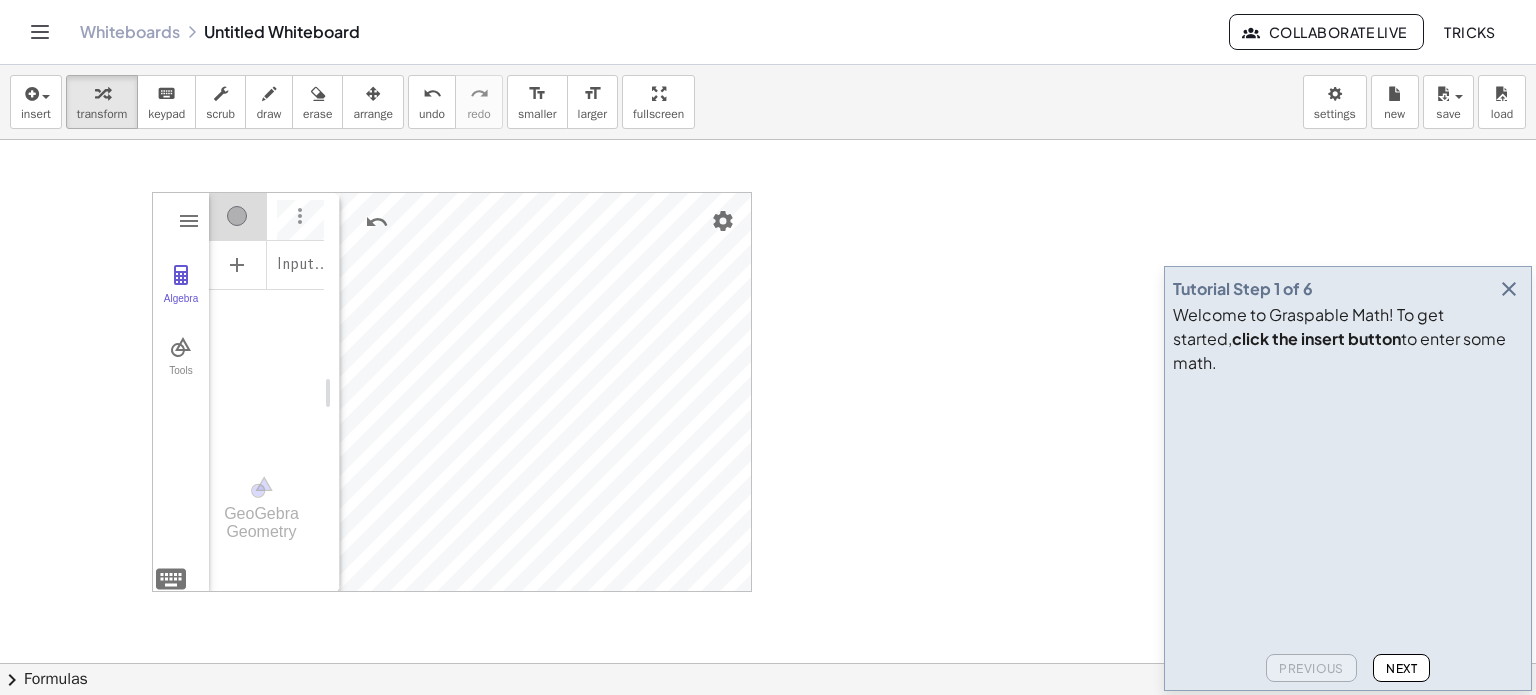click at bounding box center (300, 216) 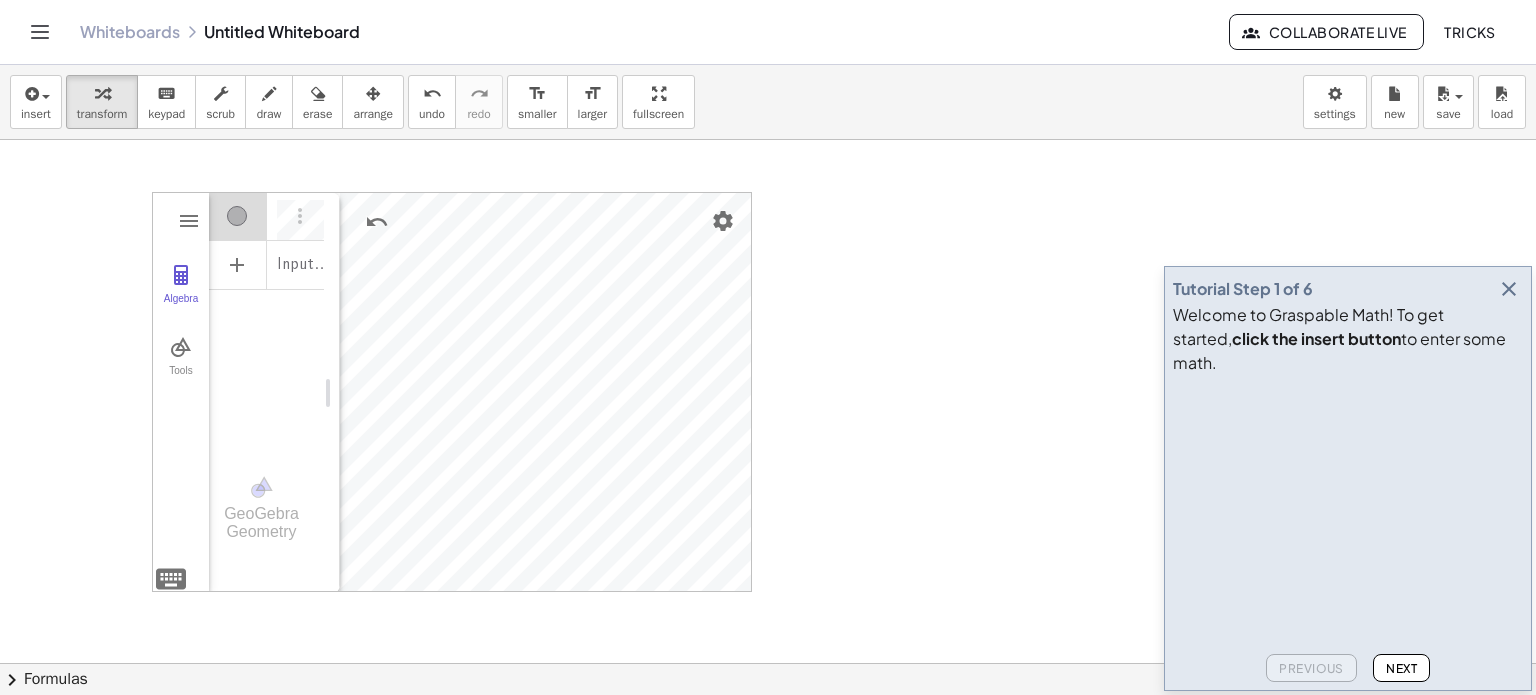 click at bounding box center [300, 216] 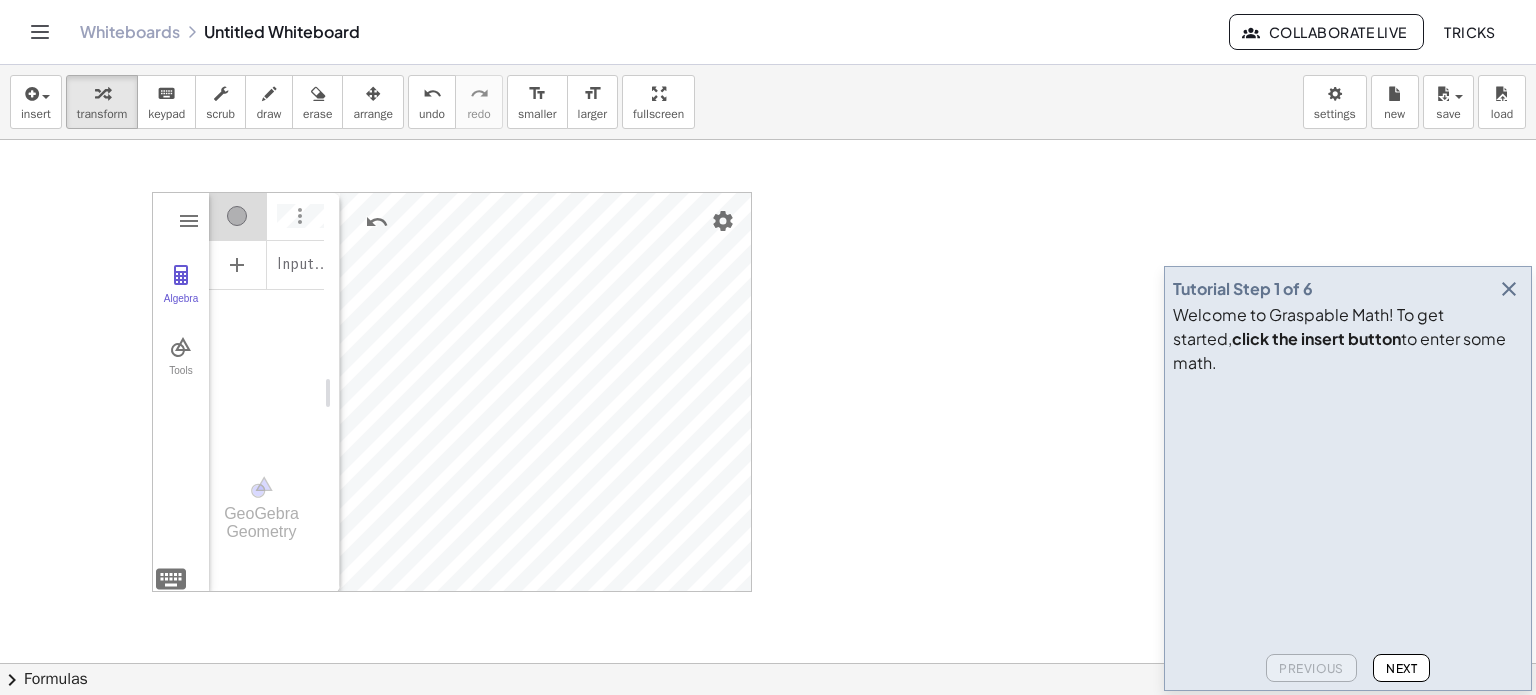 click at bounding box center [300, 216] 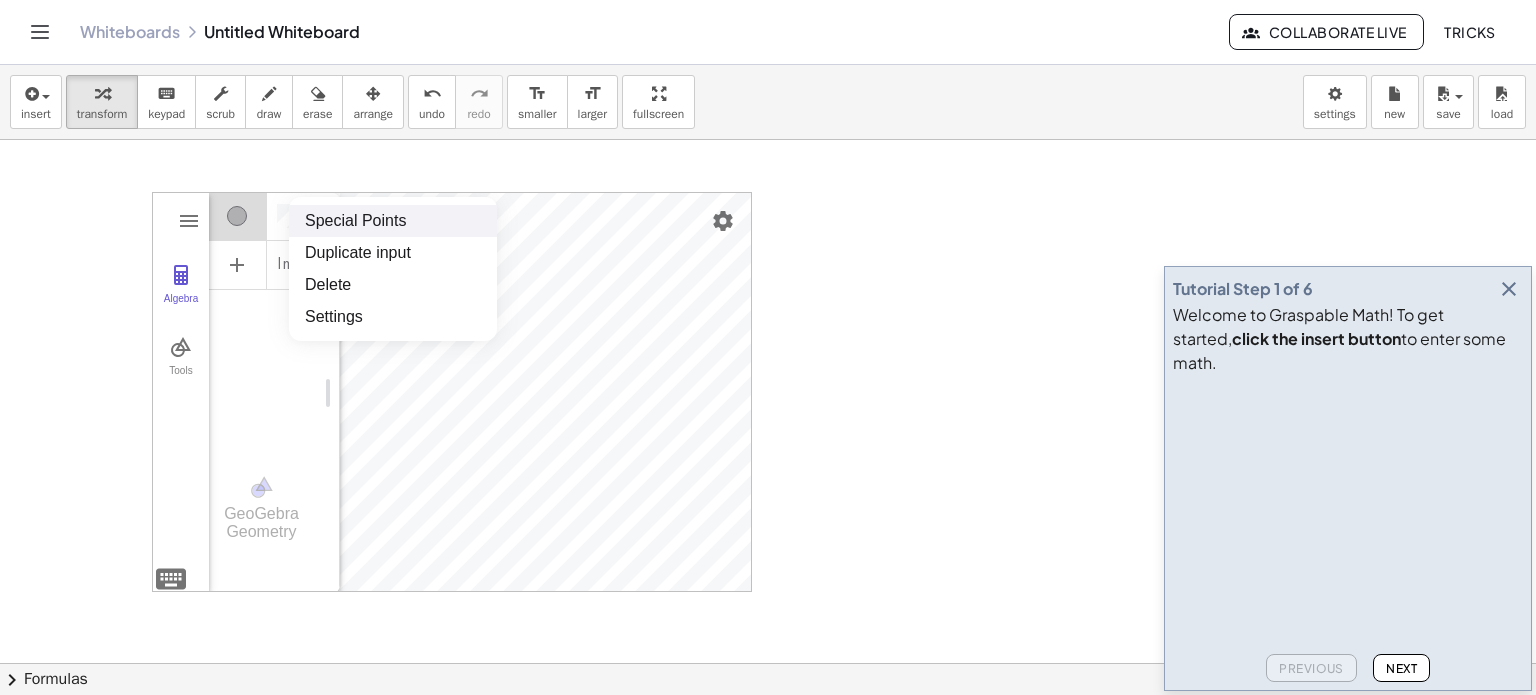 click on "Special Points" at bounding box center [393, 221] 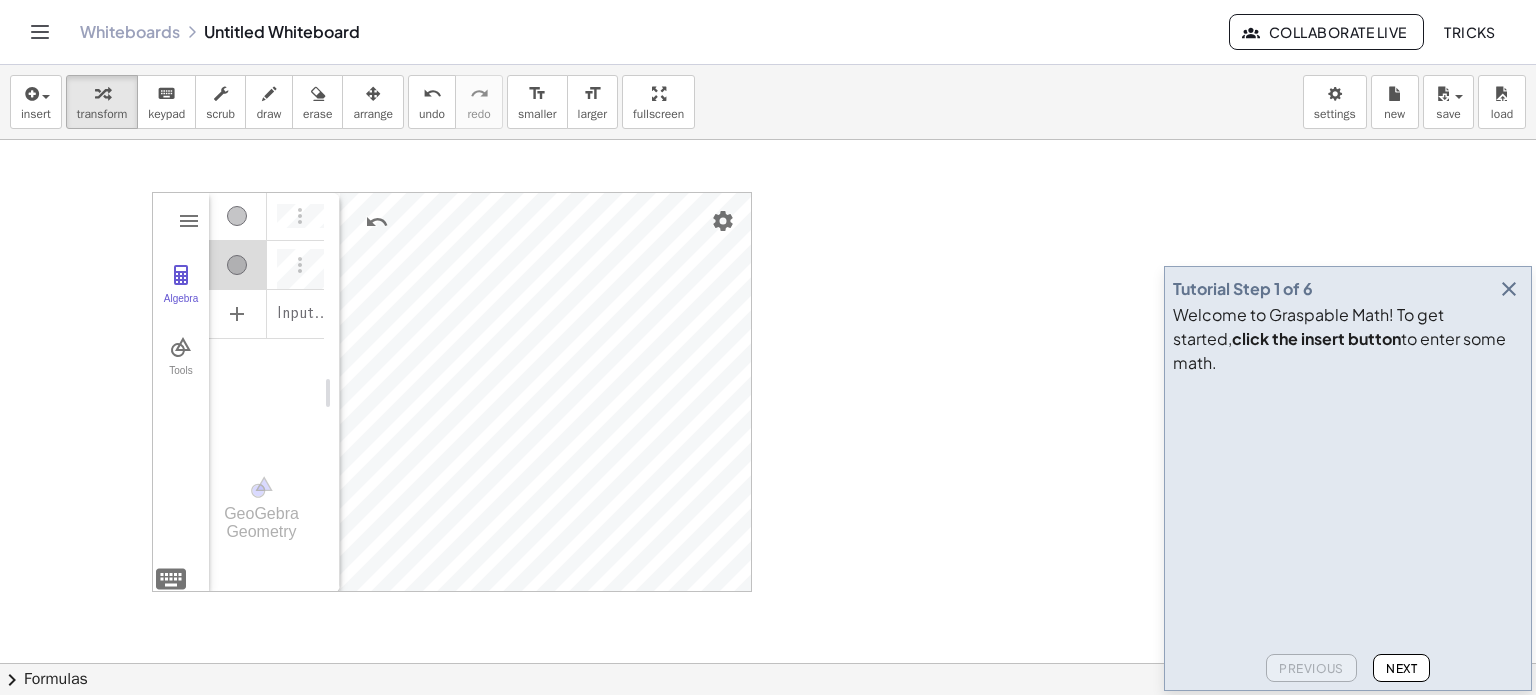 scroll, scrollTop: 12, scrollLeft: 0, axis: vertical 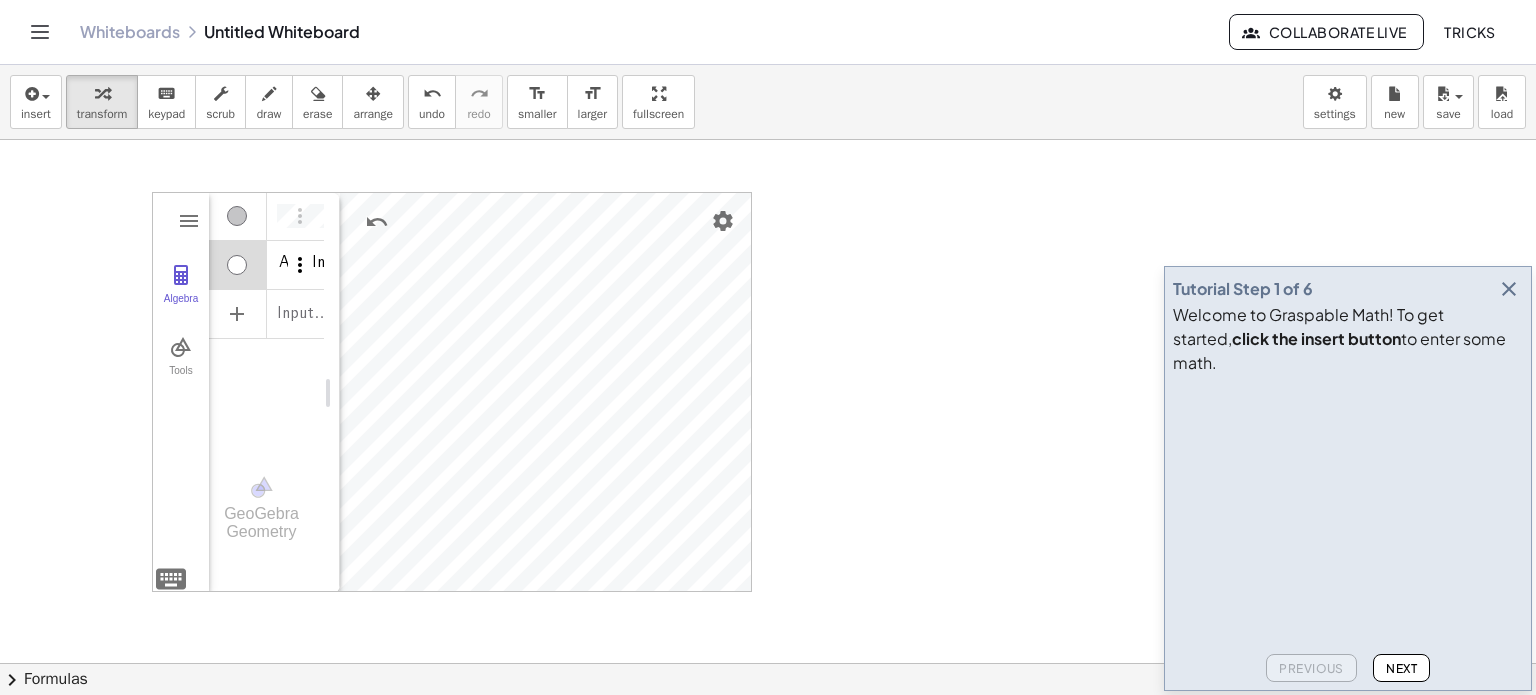 click at bounding box center (300, 265) 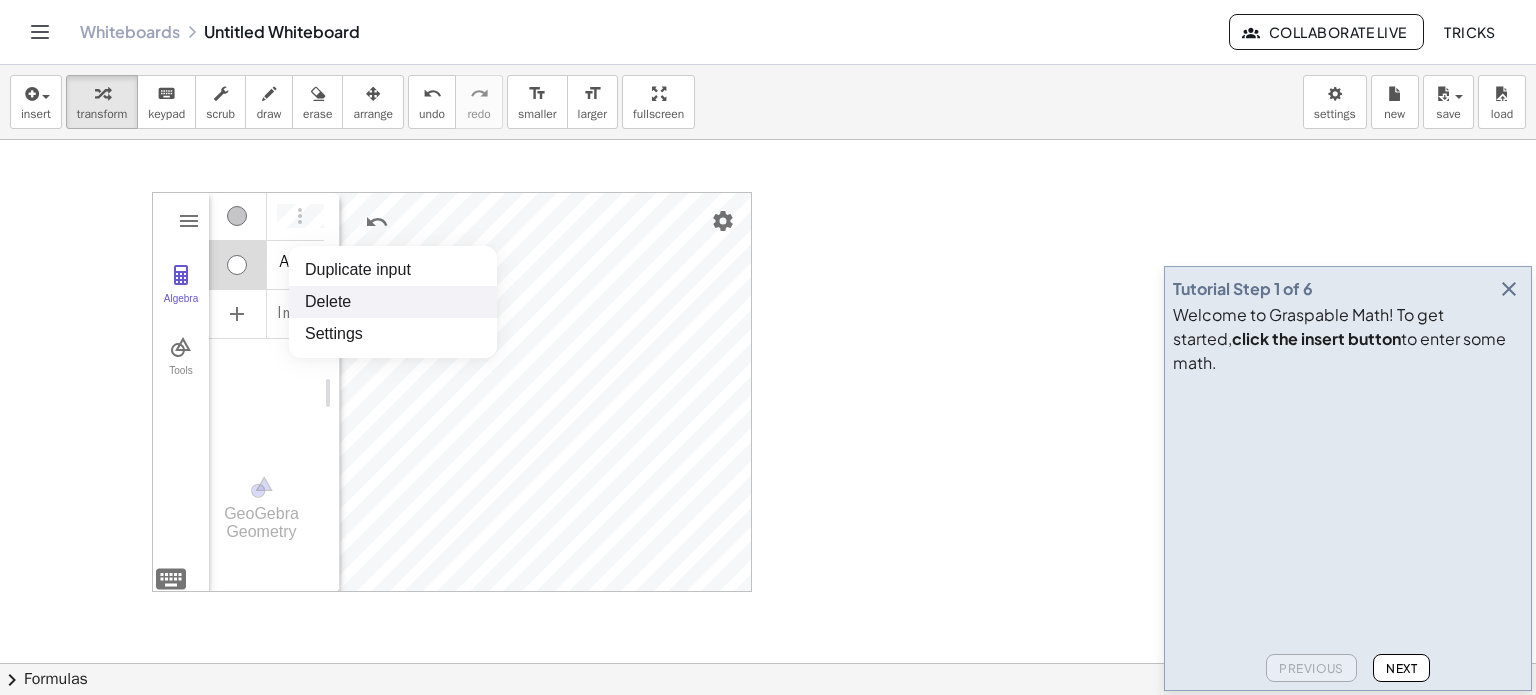 click on "Delete" at bounding box center [393, 302] 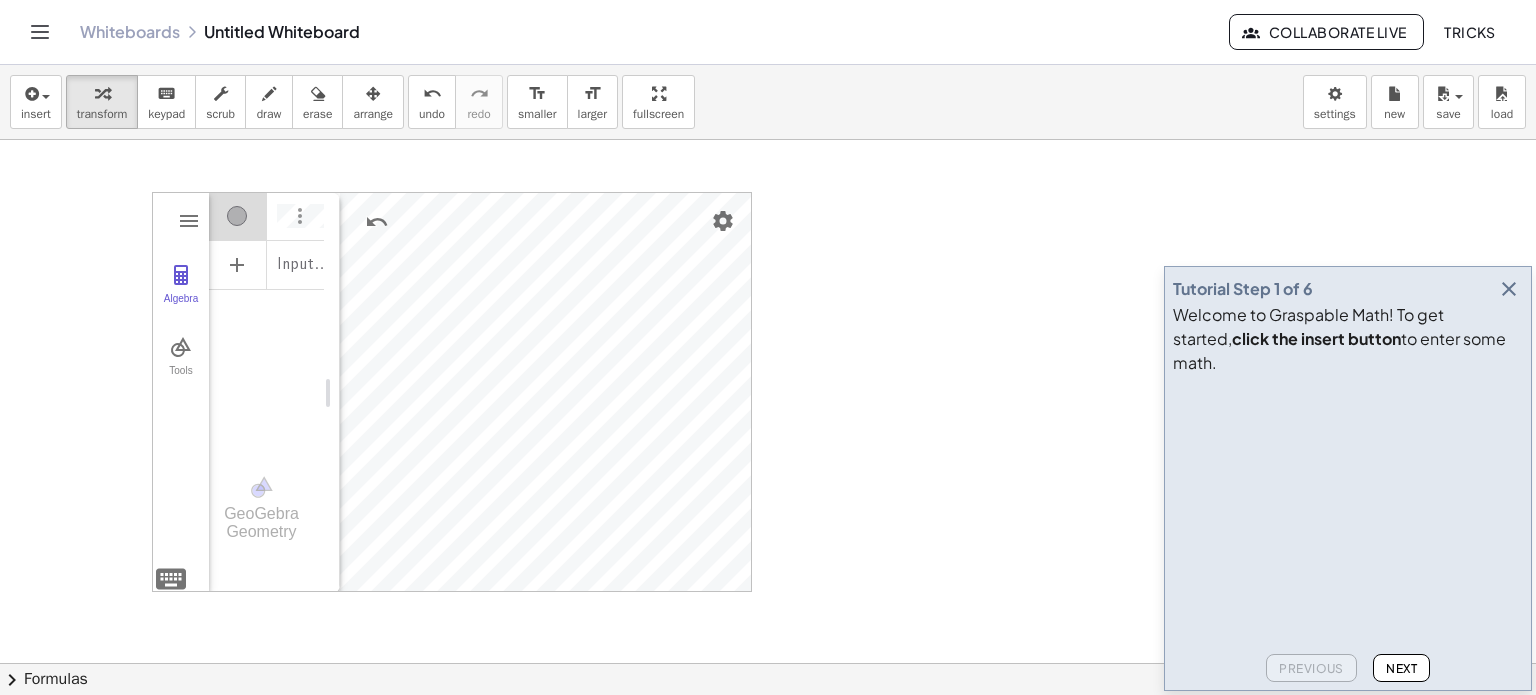 click at bounding box center (300, 216) 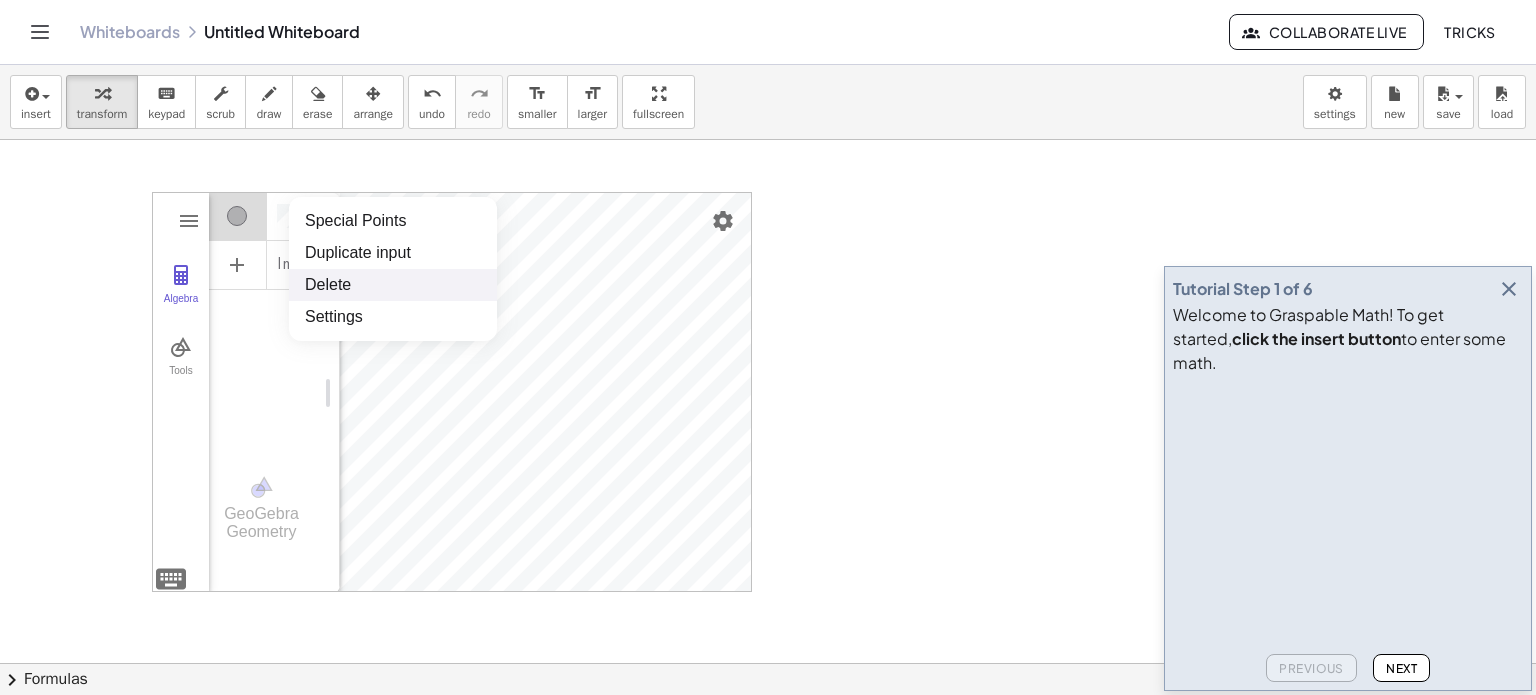 click on "Delete" at bounding box center [393, 285] 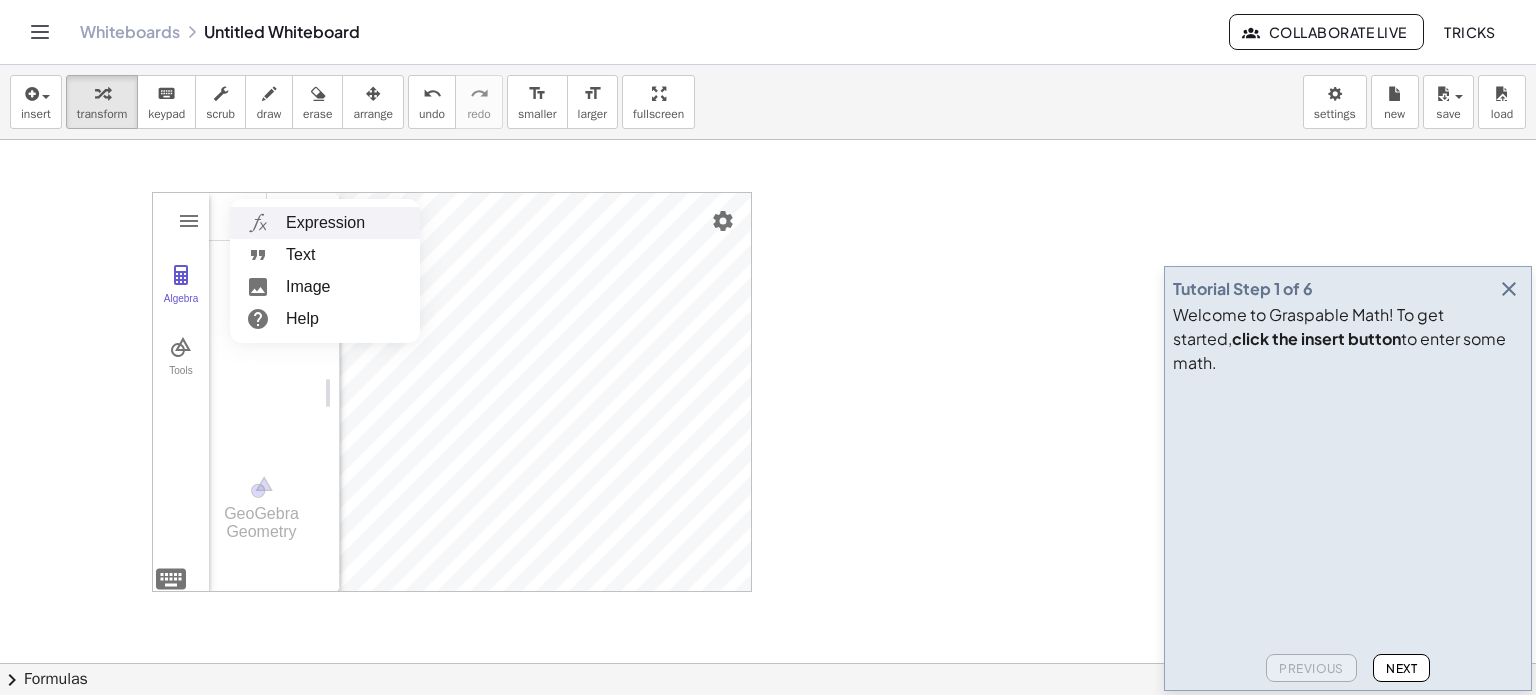 click on "Expression" at bounding box center (325, 223) 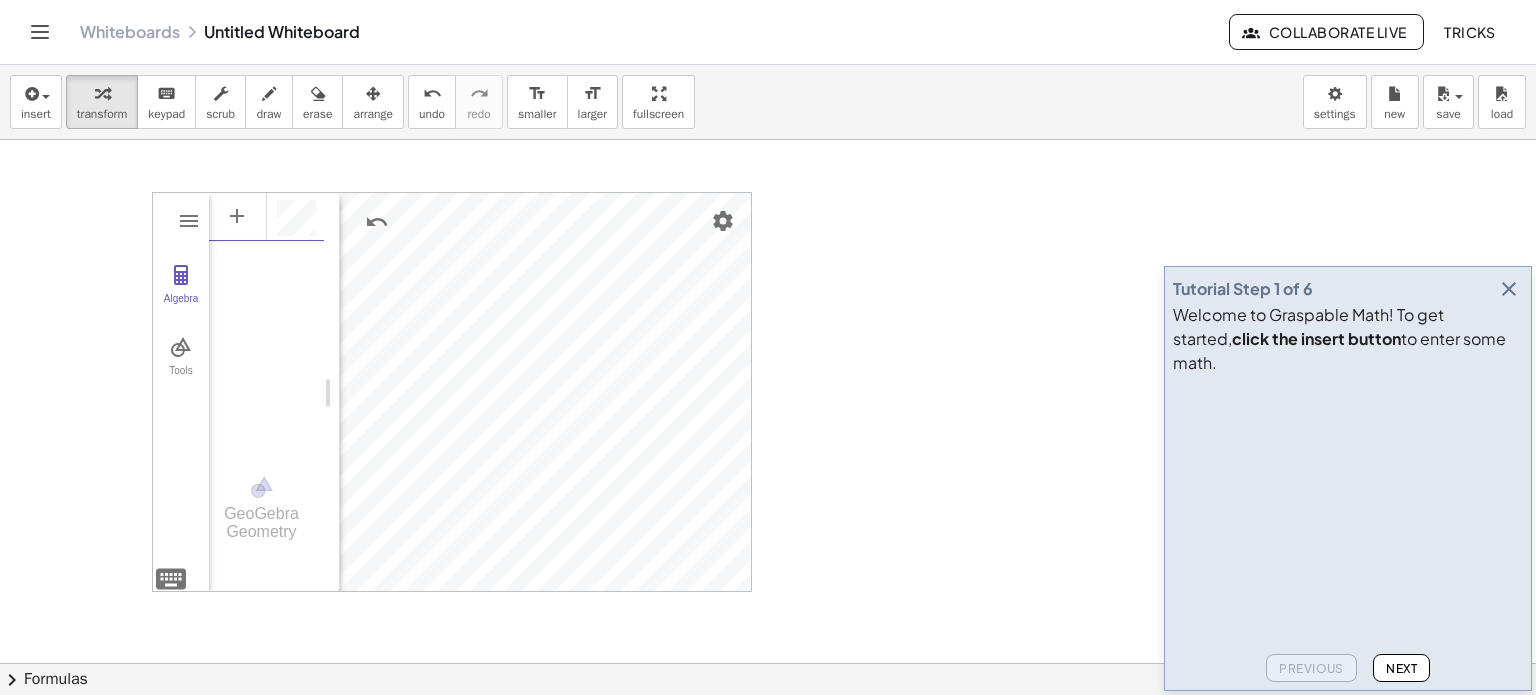 scroll, scrollTop: 12, scrollLeft: 0, axis: vertical 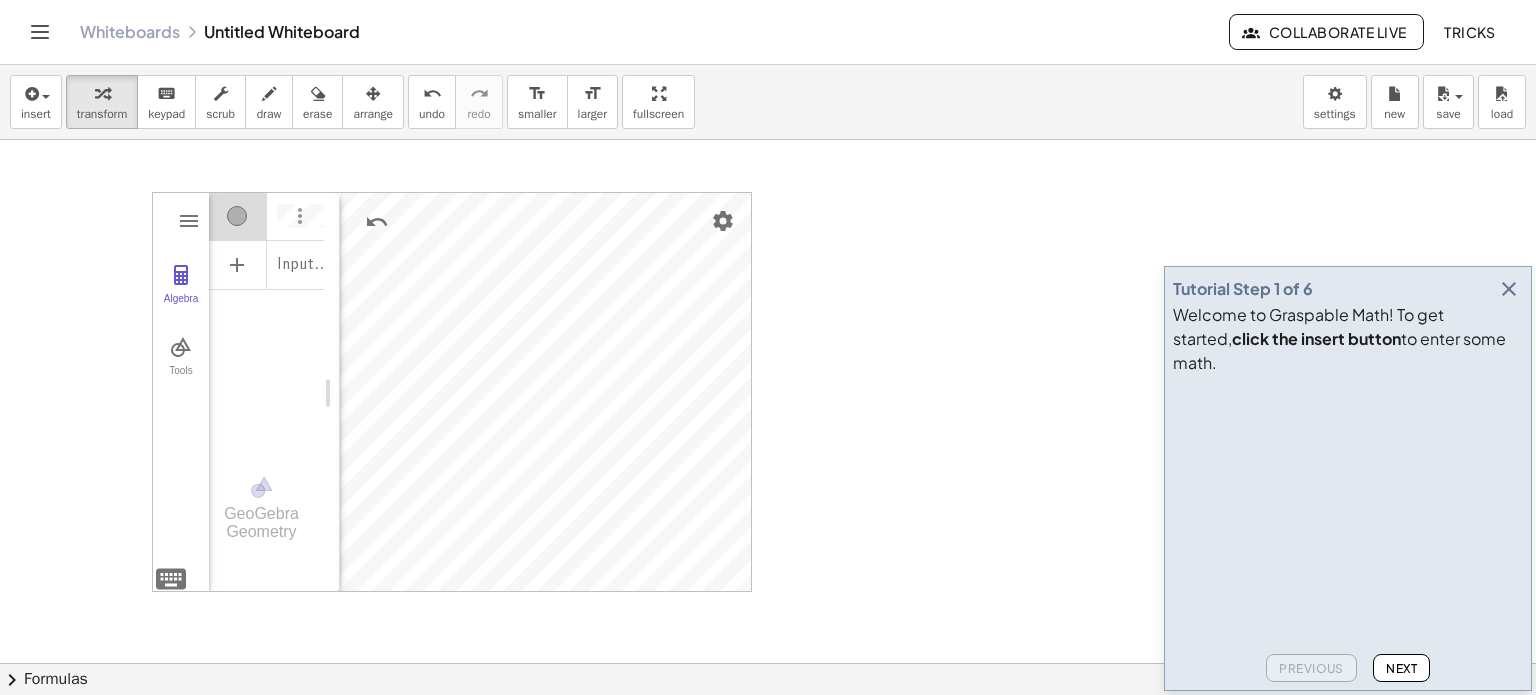 click at bounding box center [300, 216] 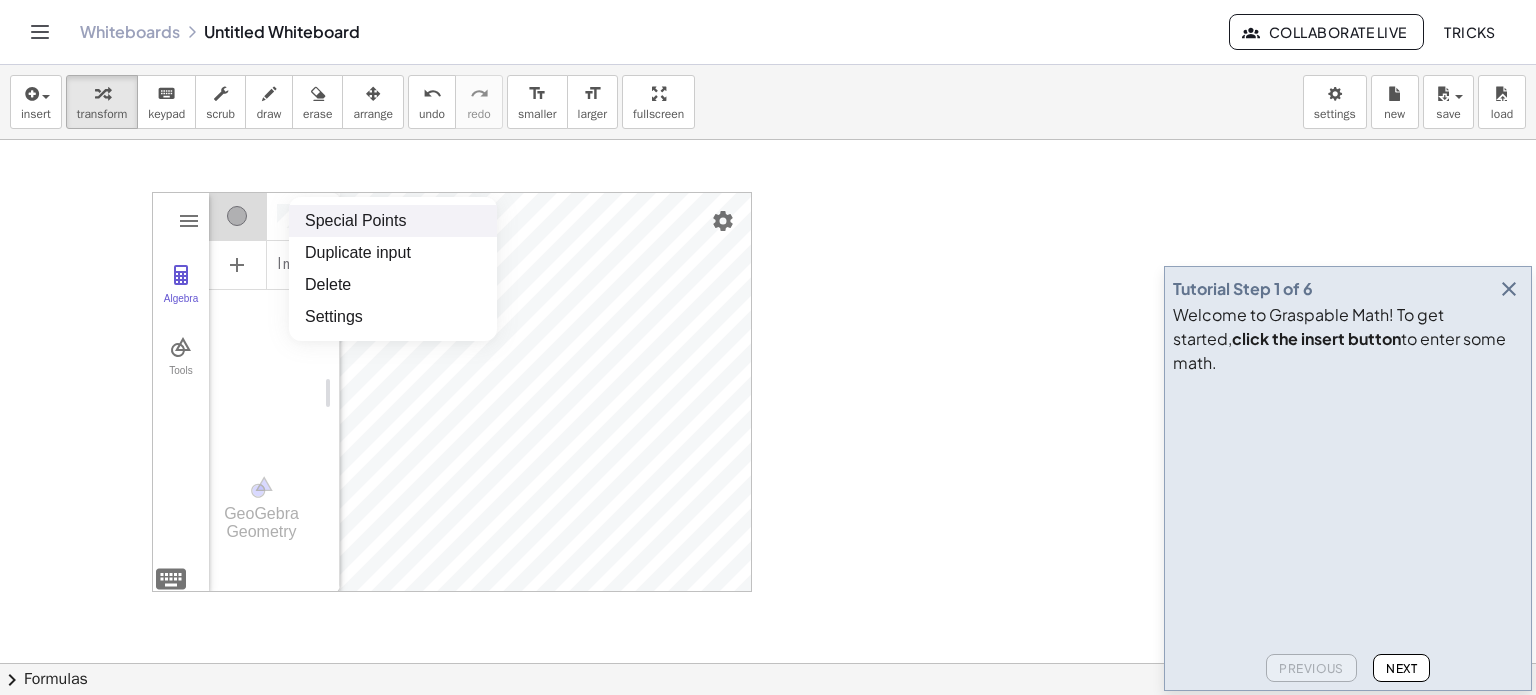 click on "Special Points" at bounding box center [393, 221] 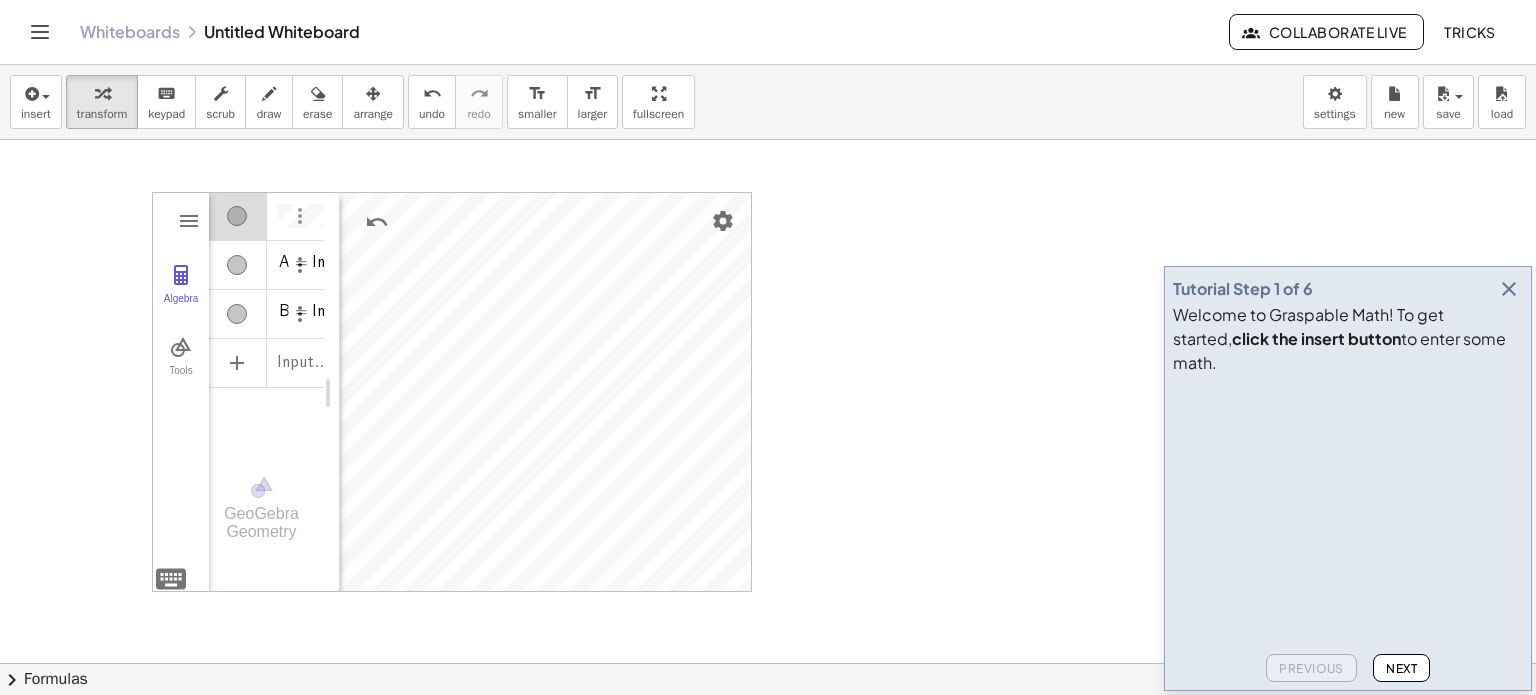 click at bounding box center (300, 216) 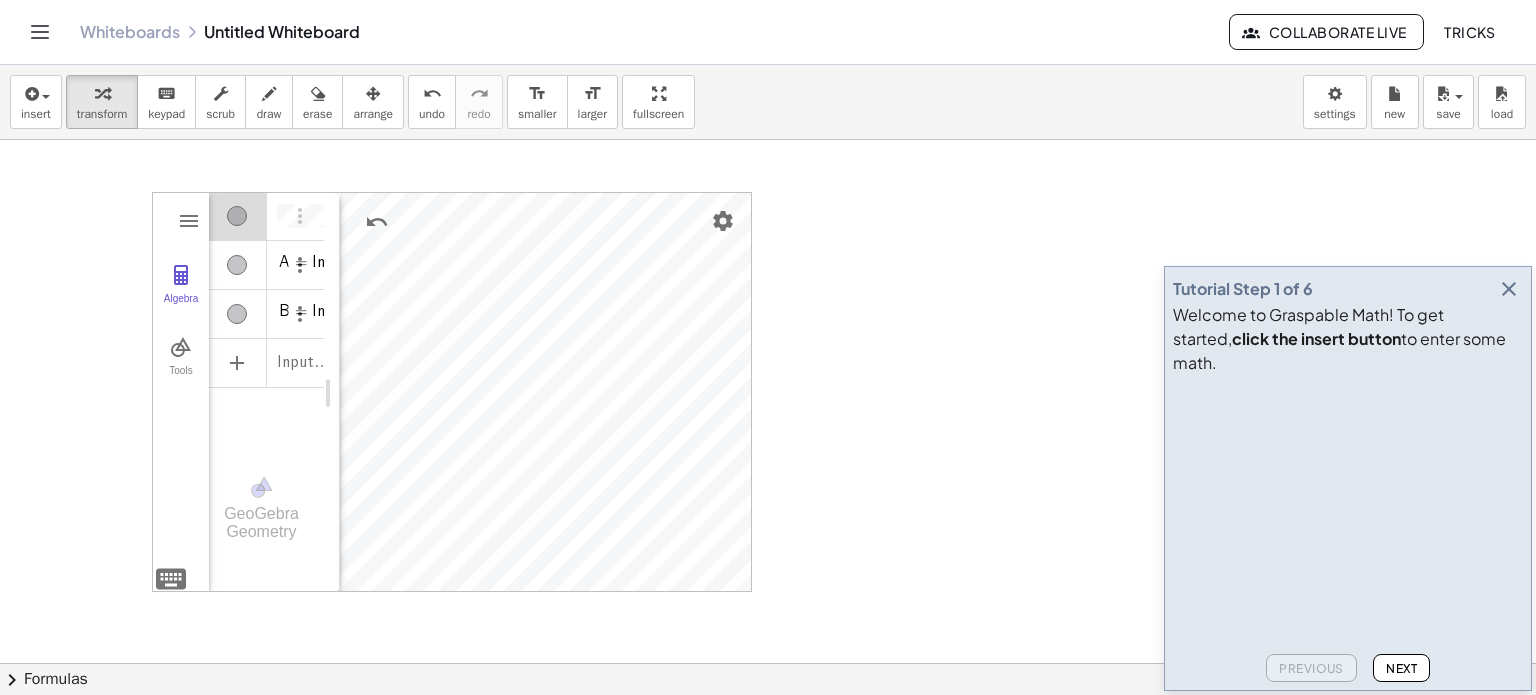click on "**********" at bounding box center [266, 318] 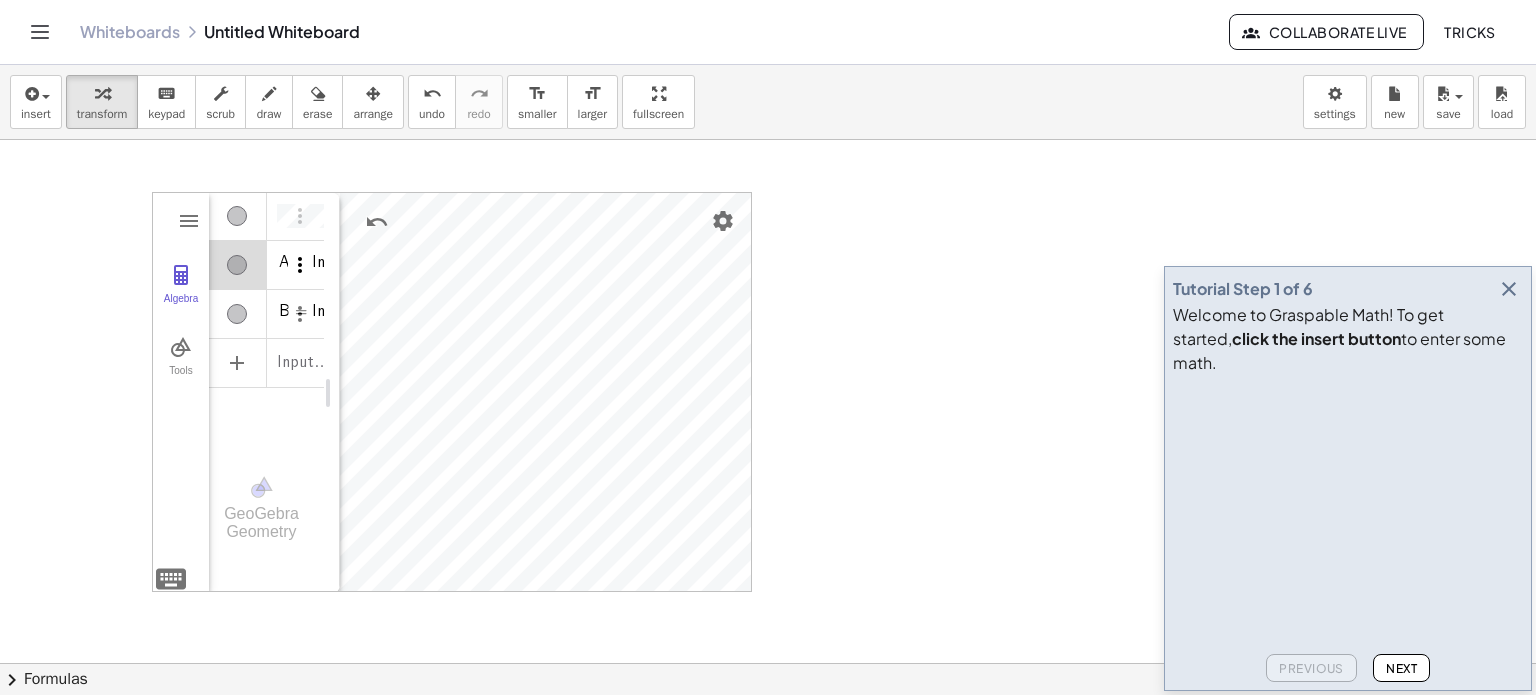 click at bounding box center (300, 265) 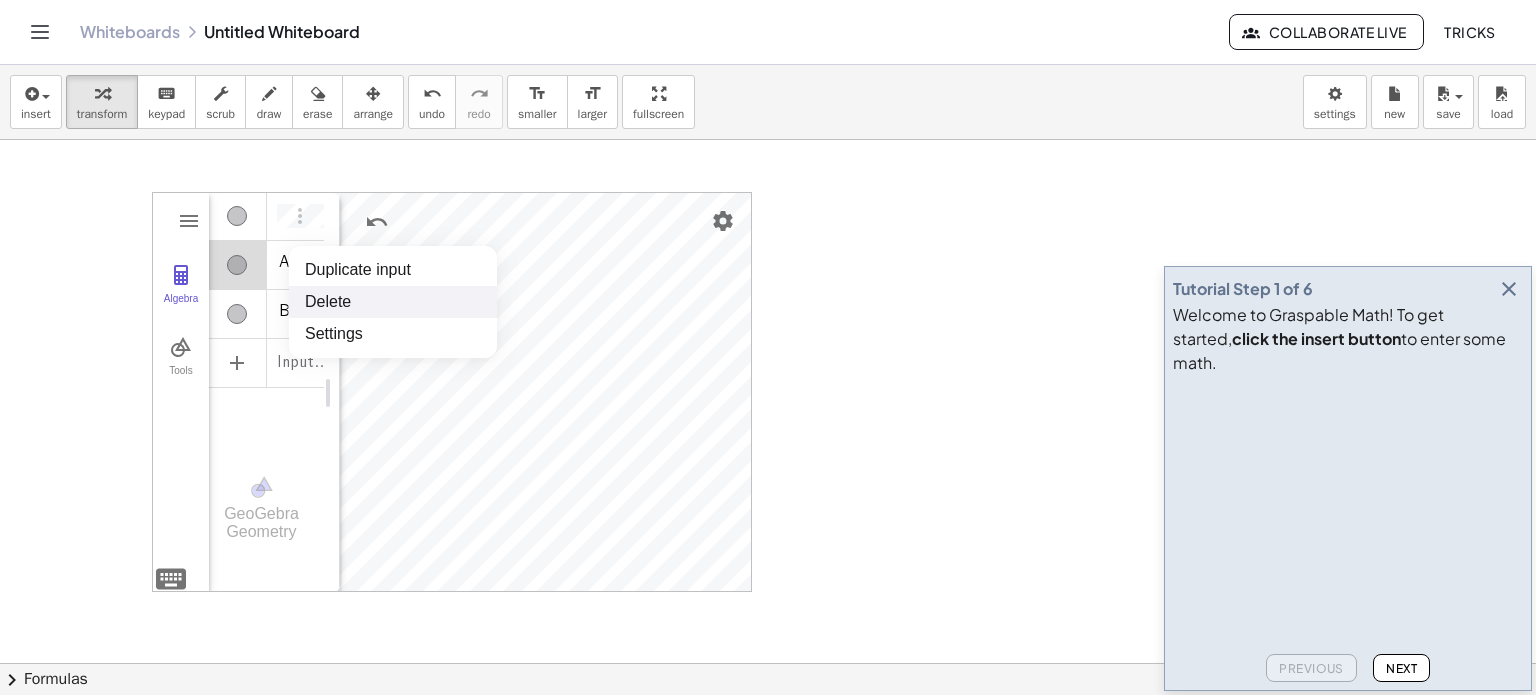 click on "Delete" at bounding box center [393, 302] 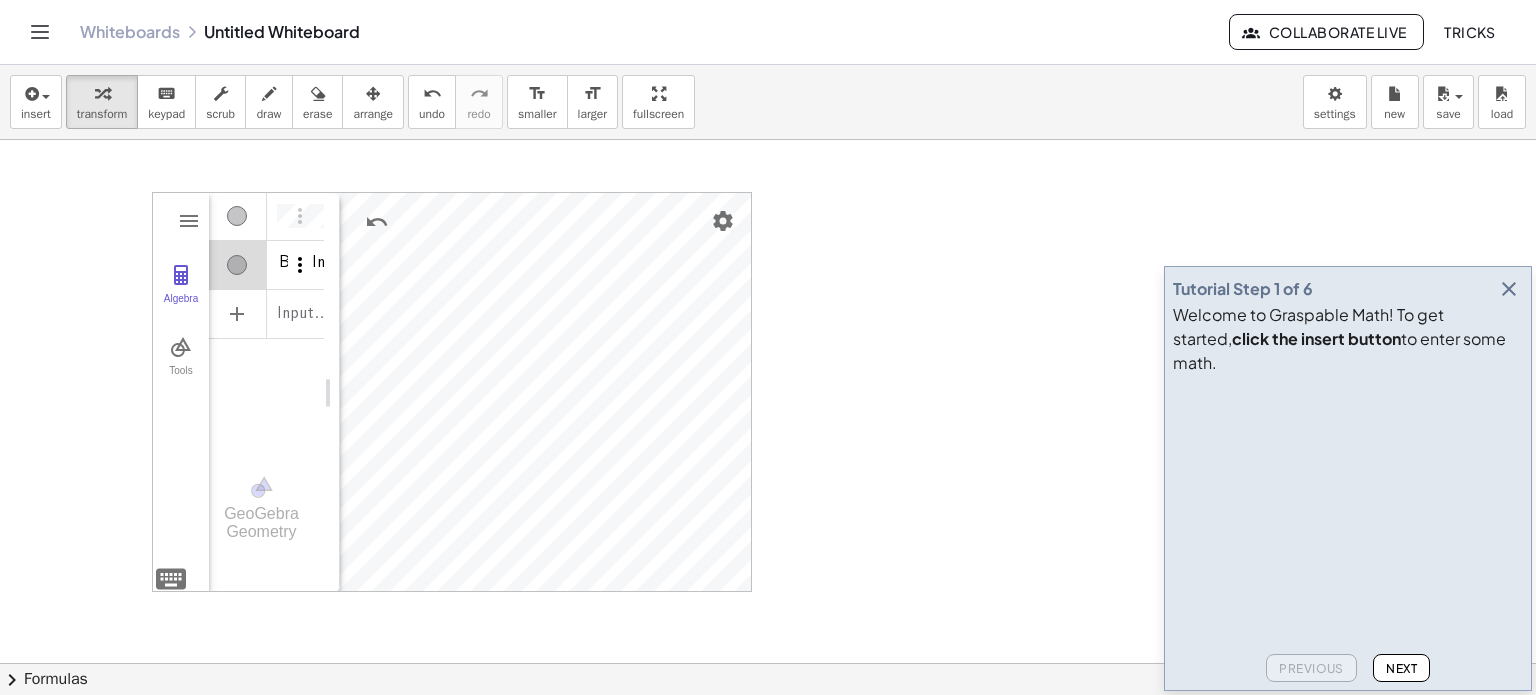 click at bounding box center (300, 265) 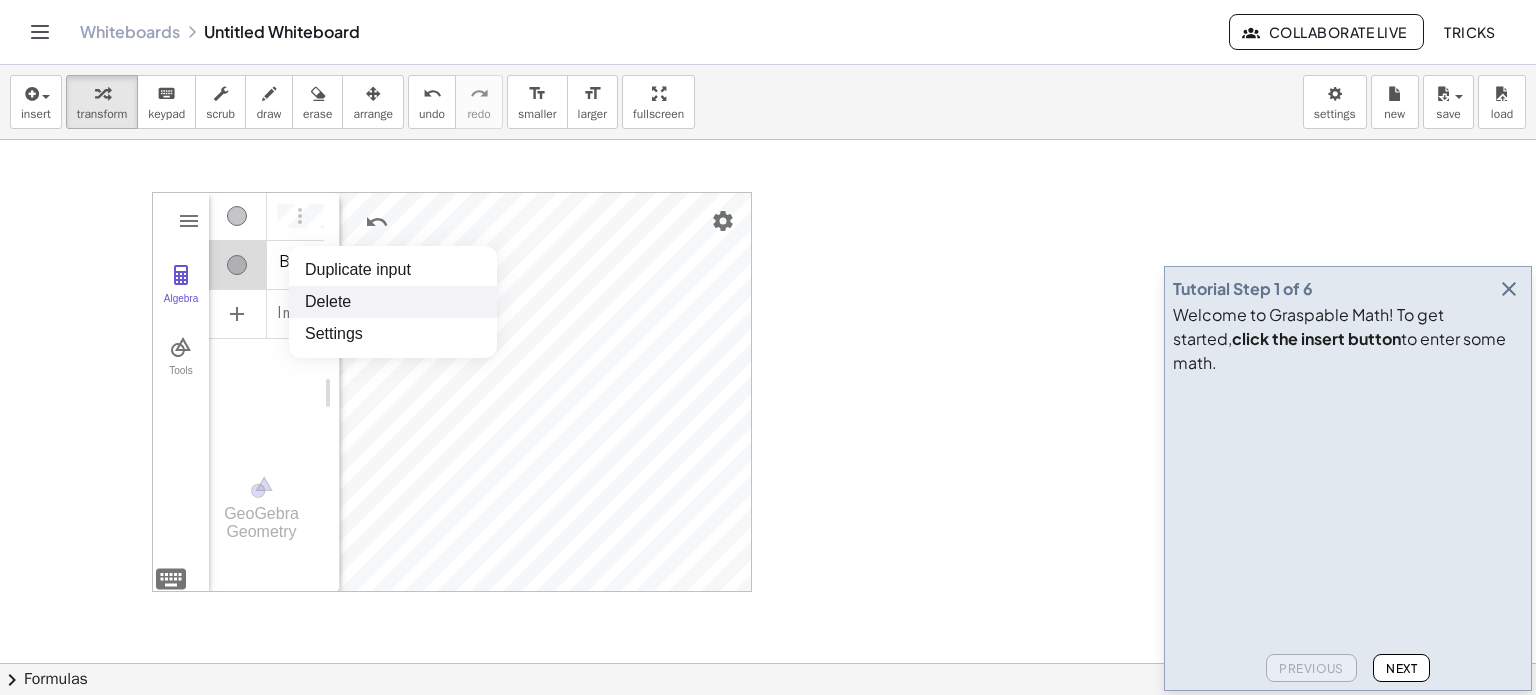 click on "Delete" at bounding box center (393, 302) 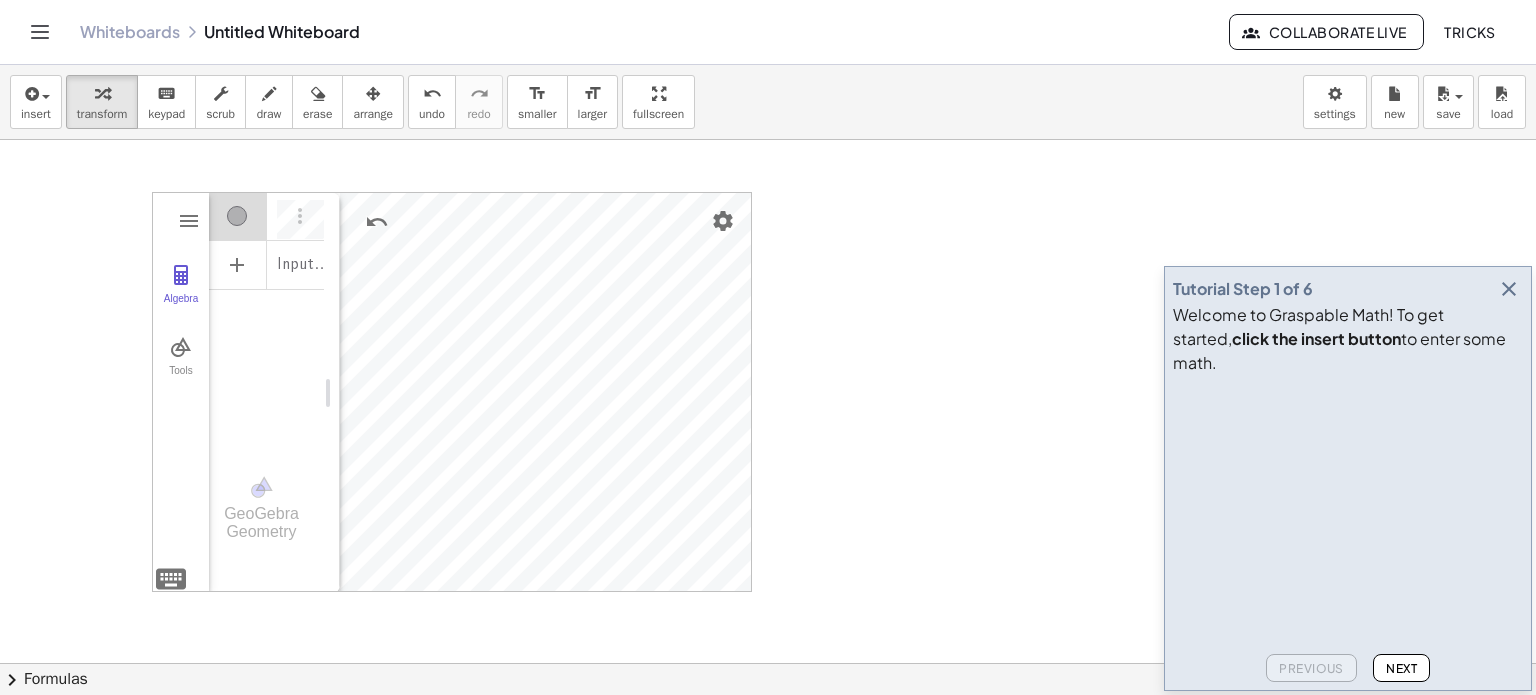 scroll, scrollTop: 12, scrollLeft: 0, axis: vertical 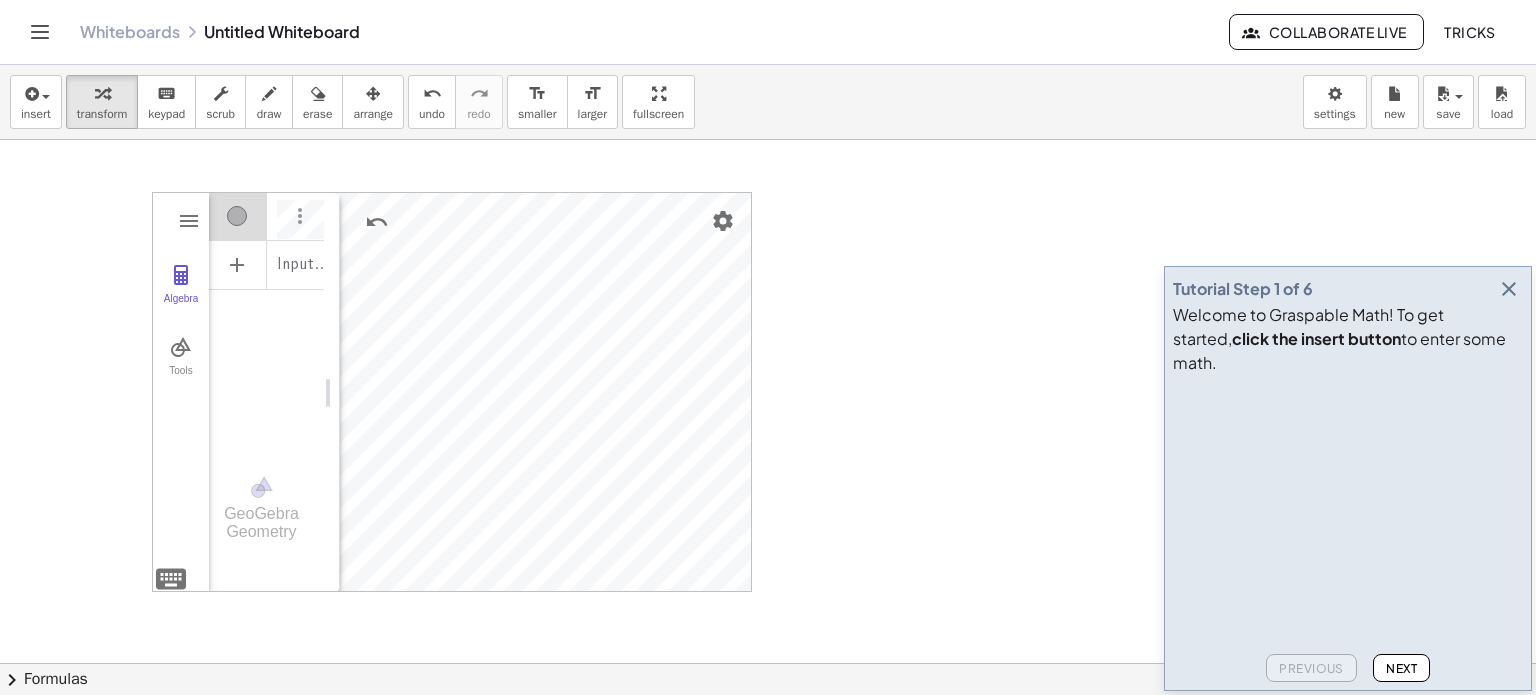 click at bounding box center [300, 216] 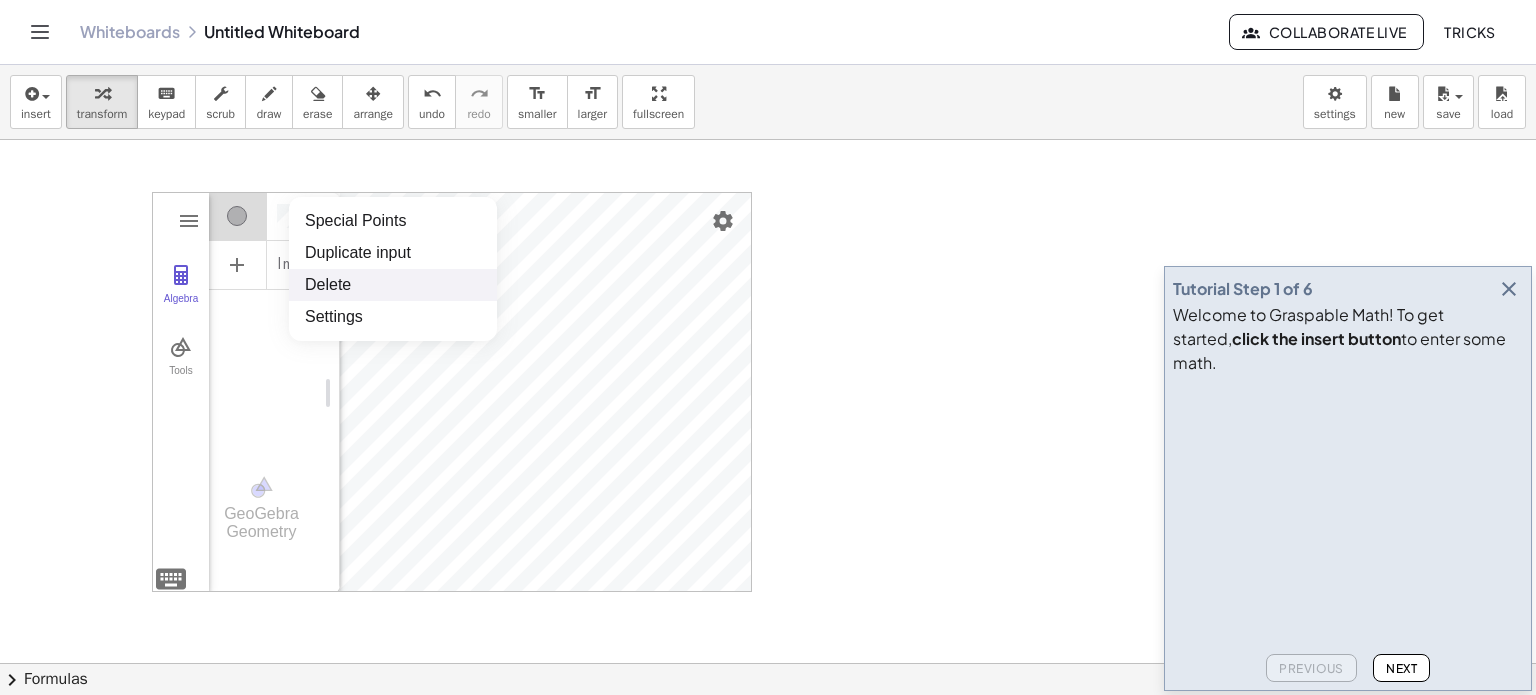 click on "Delete" at bounding box center (393, 285) 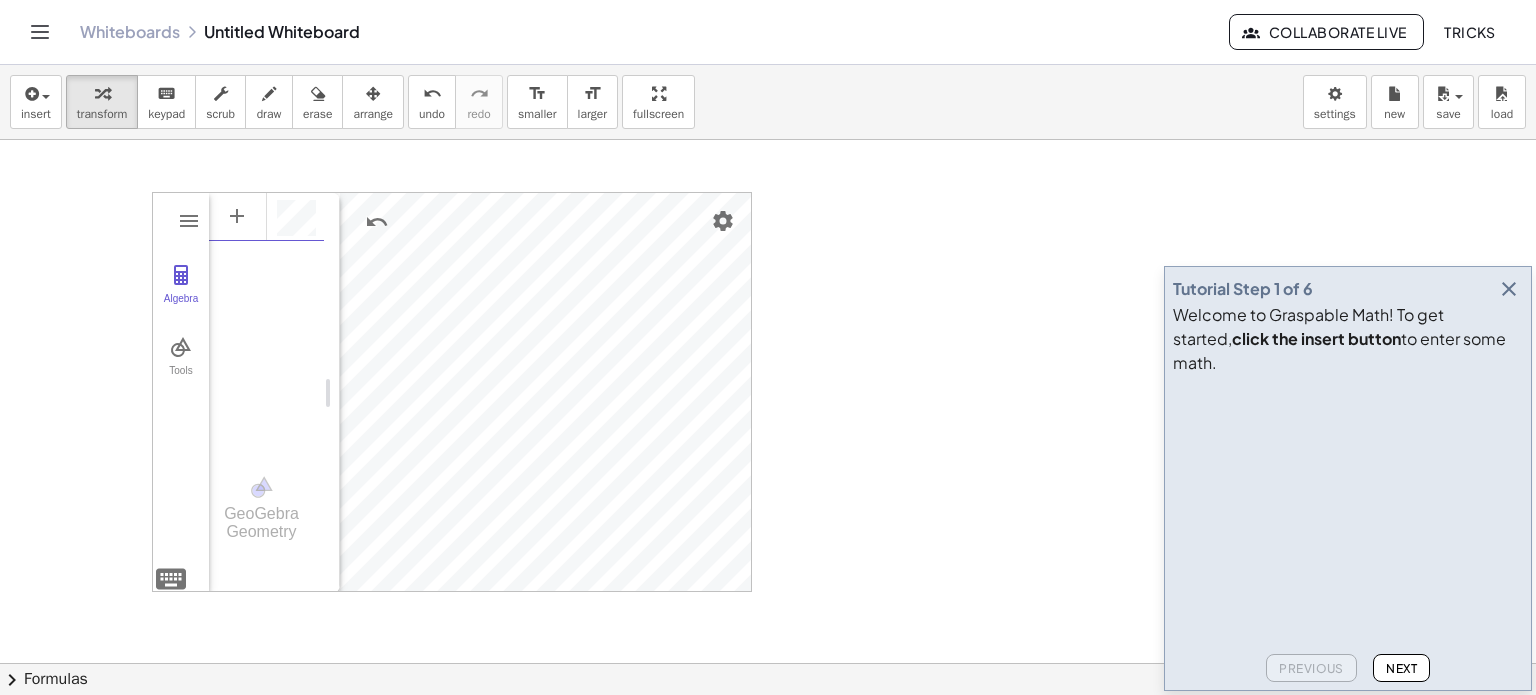 scroll, scrollTop: 12, scrollLeft: 0, axis: vertical 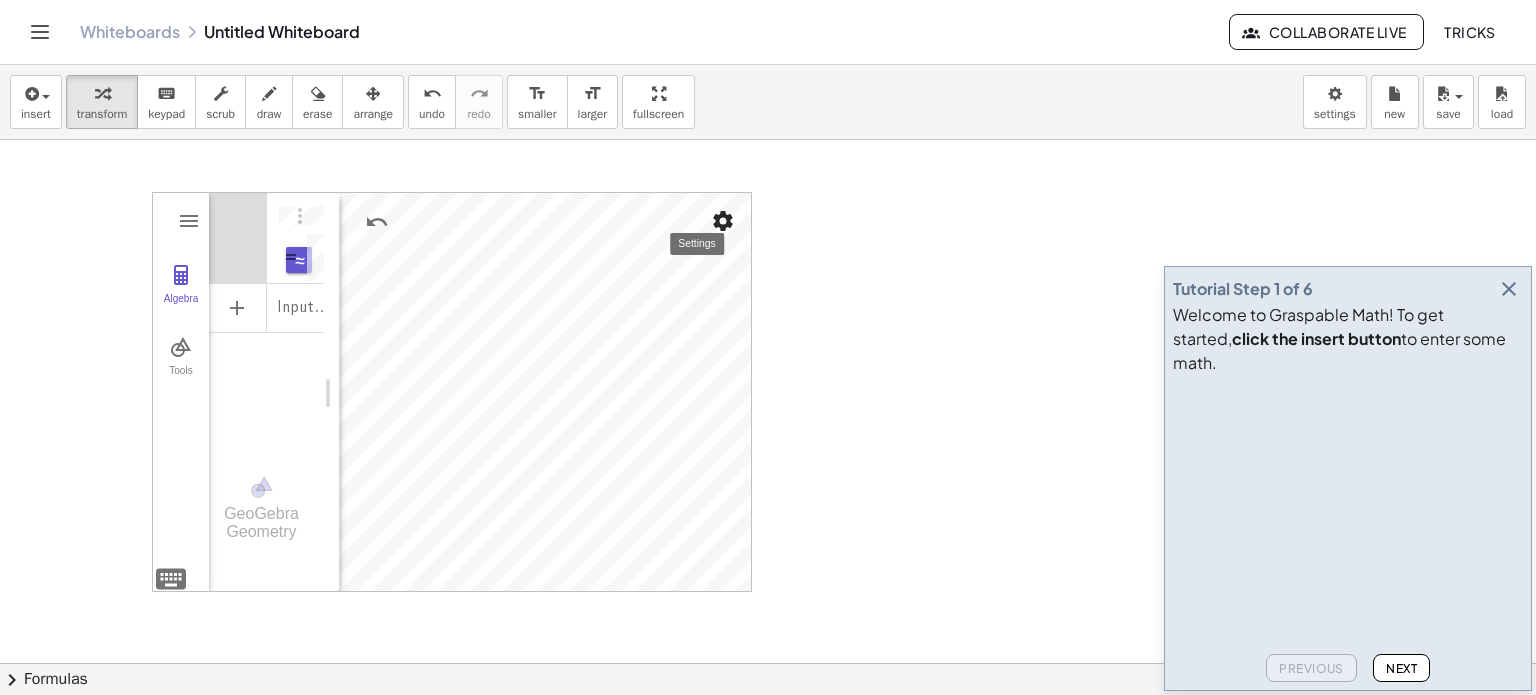 click at bounding box center [723, 221] 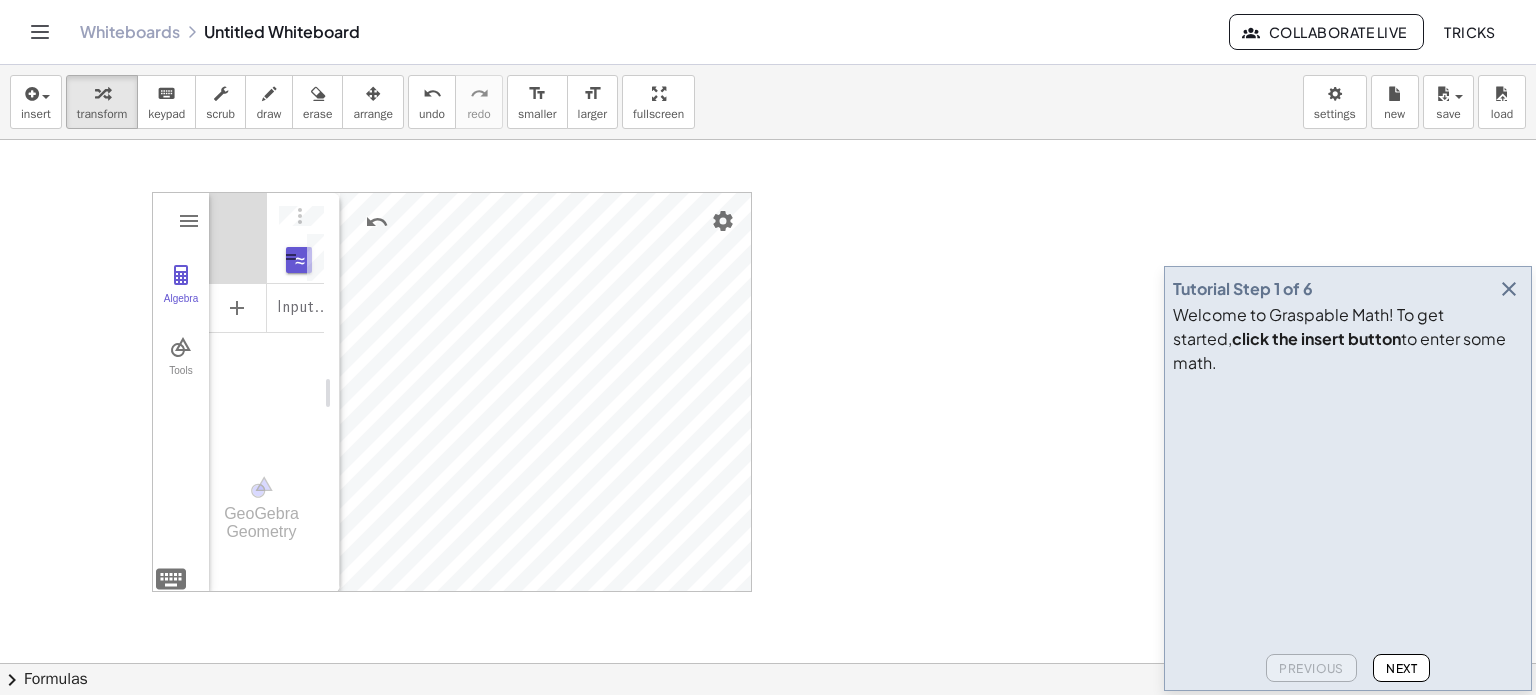 click at bounding box center (291, 257) 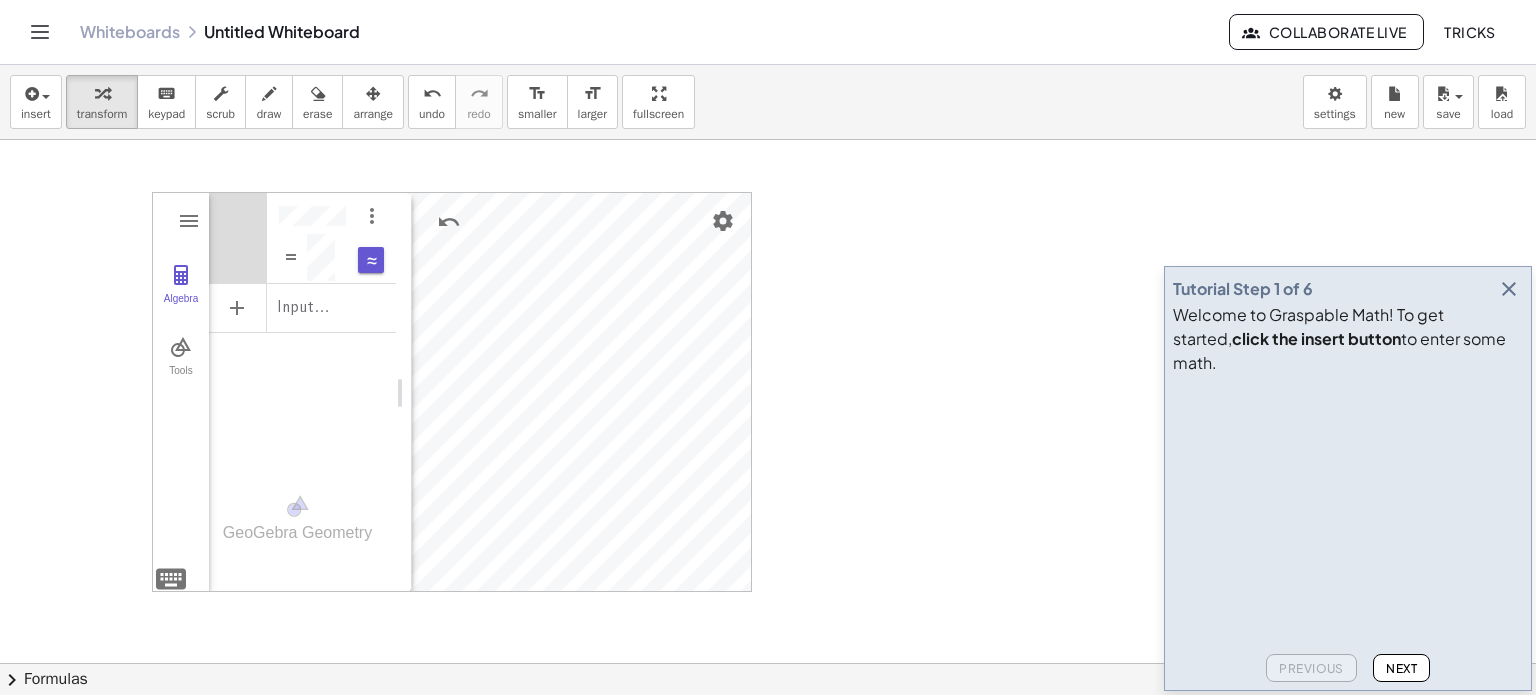 drag, startPoint x: 328, startPoint y: 387, endPoint x: 401, endPoint y: 418, distance: 79.30952 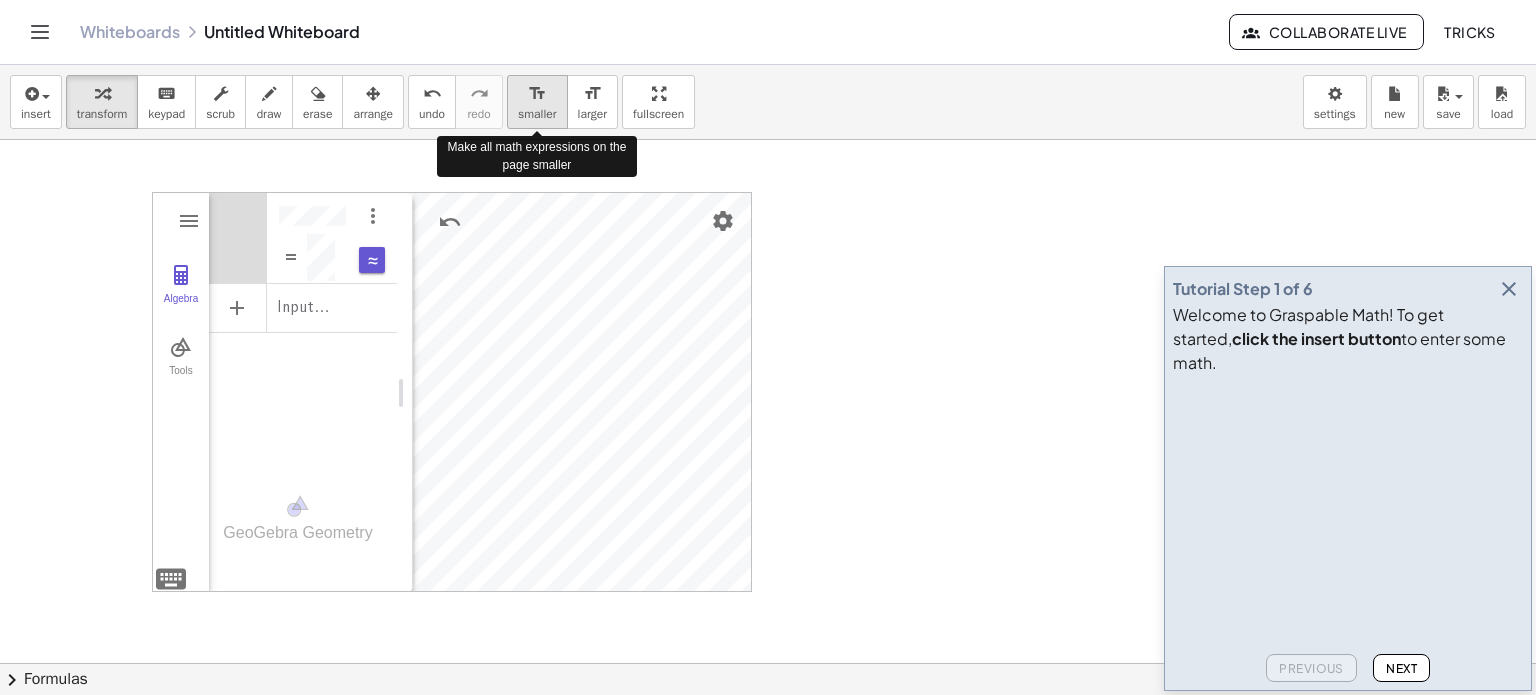 click on "format_size" at bounding box center [537, 93] 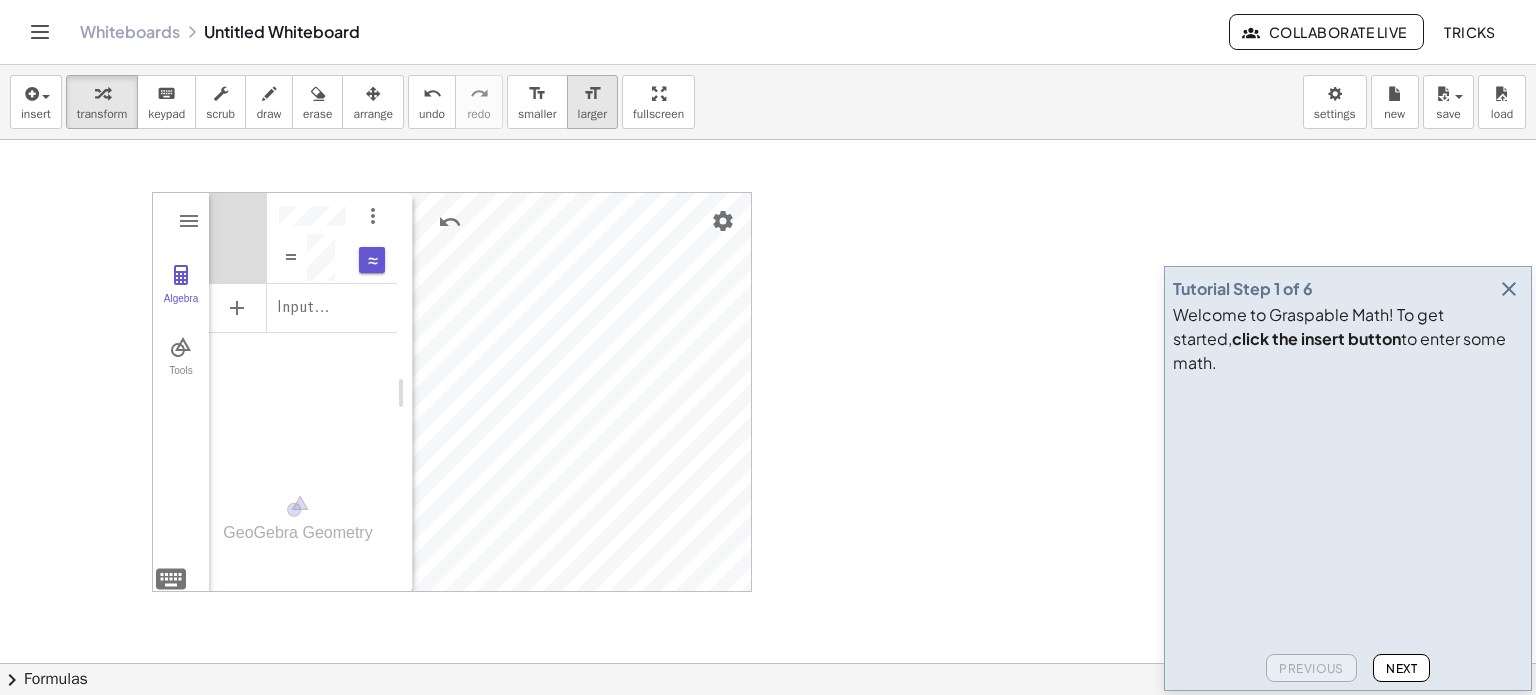 click on "format_size" at bounding box center (592, 94) 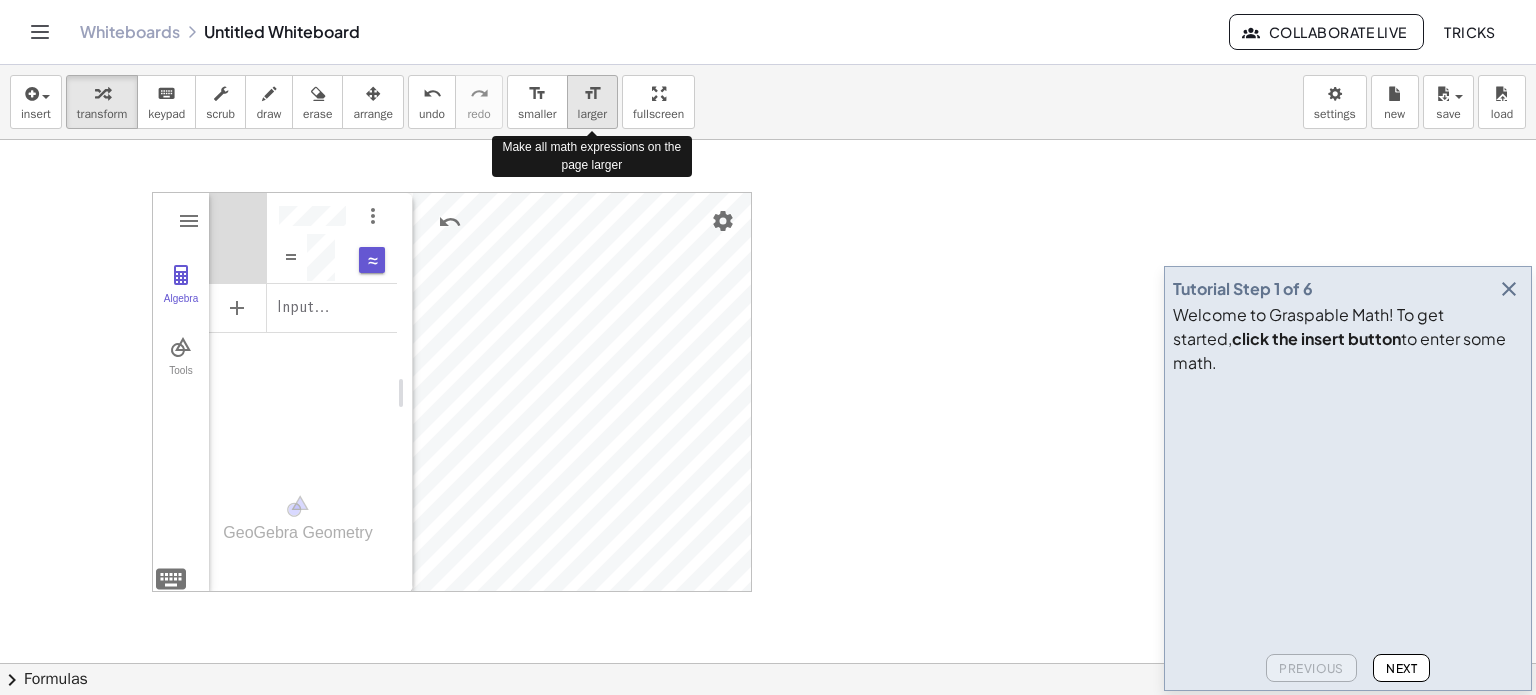 click on "format_size" at bounding box center [592, 94] 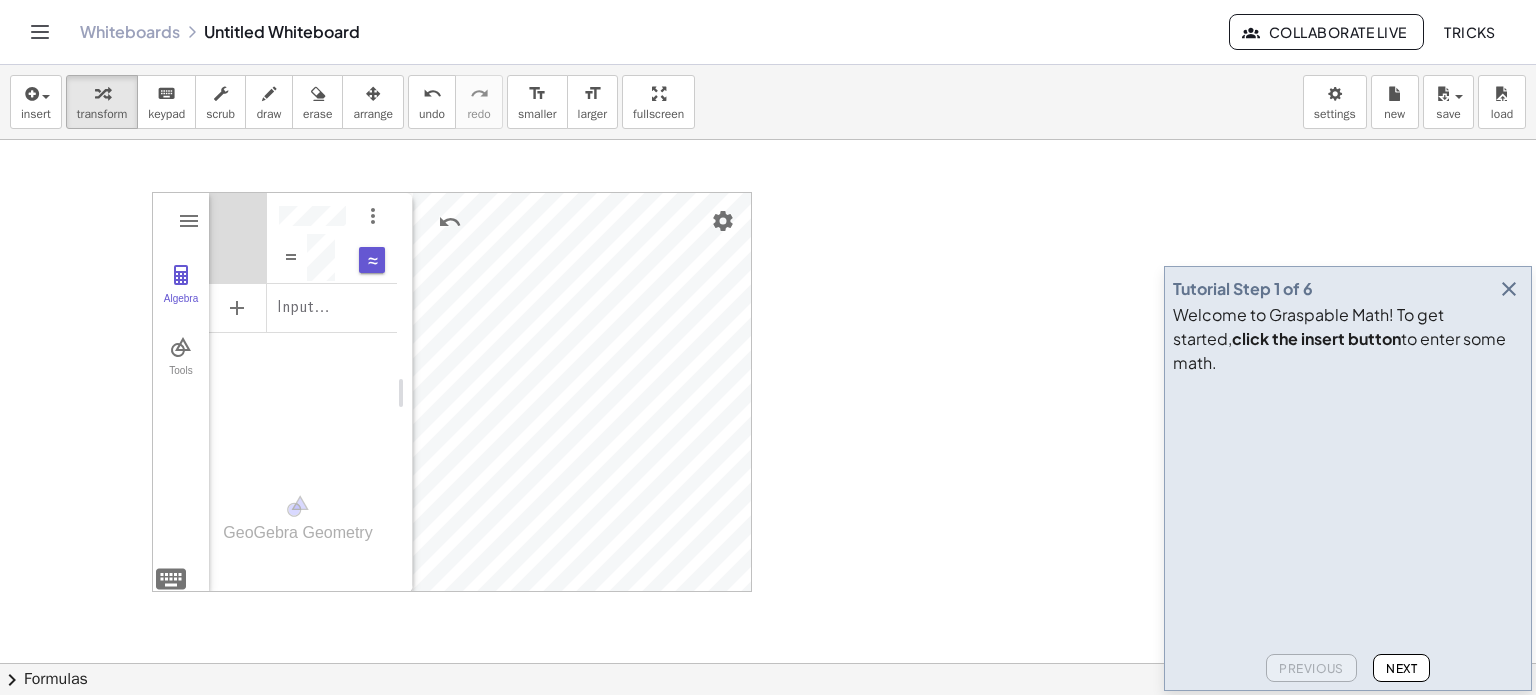 drag, startPoint x: 590, startPoint y: 96, endPoint x: 348, endPoint y: 235, distance: 279.07883 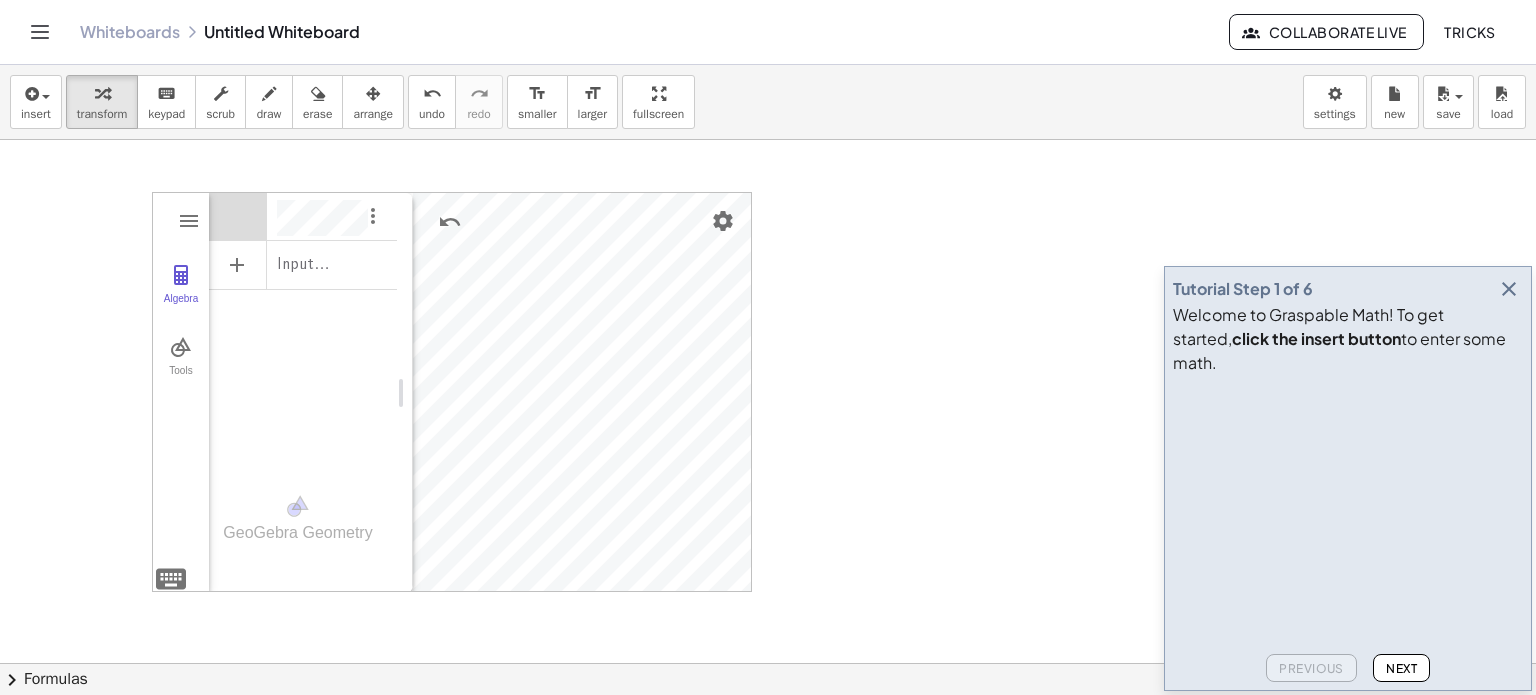 scroll, scrollTop: 12, scrollLeft: 0, axis: vertical 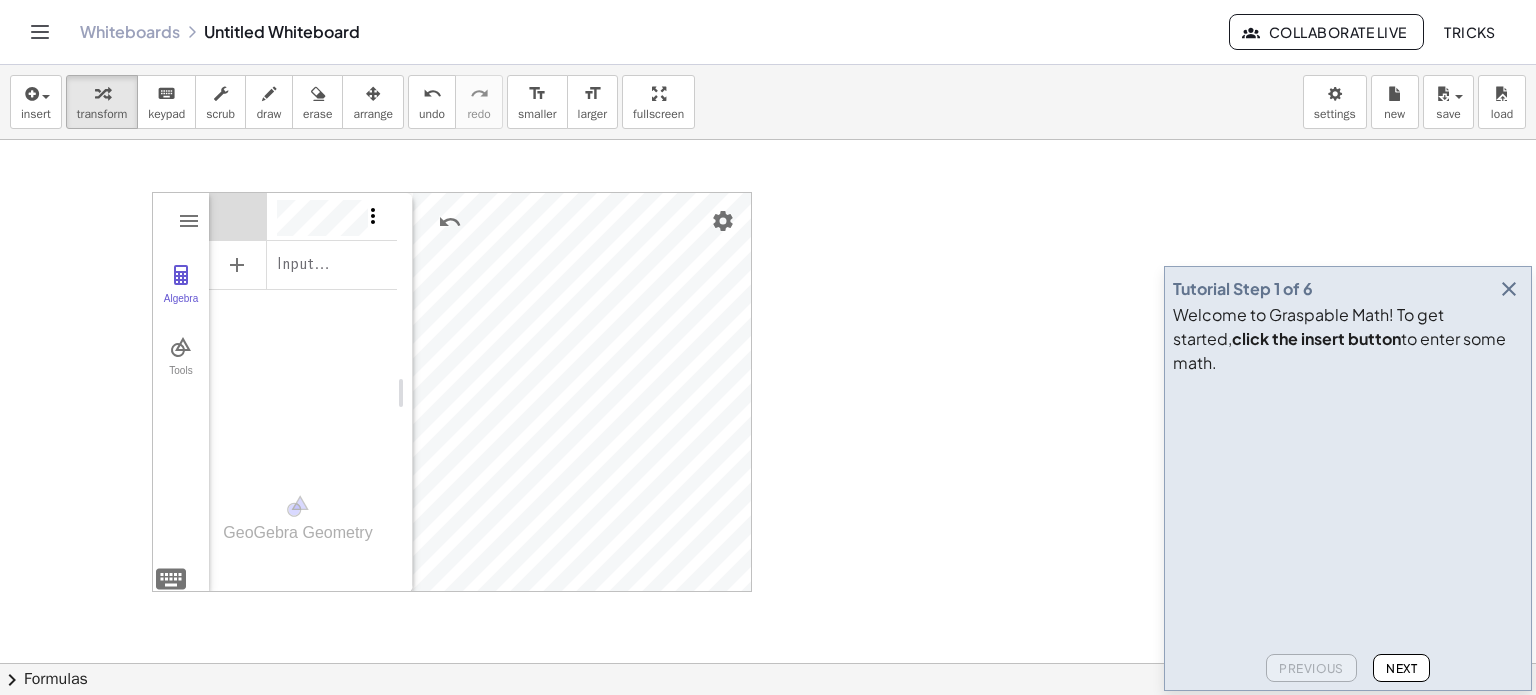 click at bounding box center [373, 216] 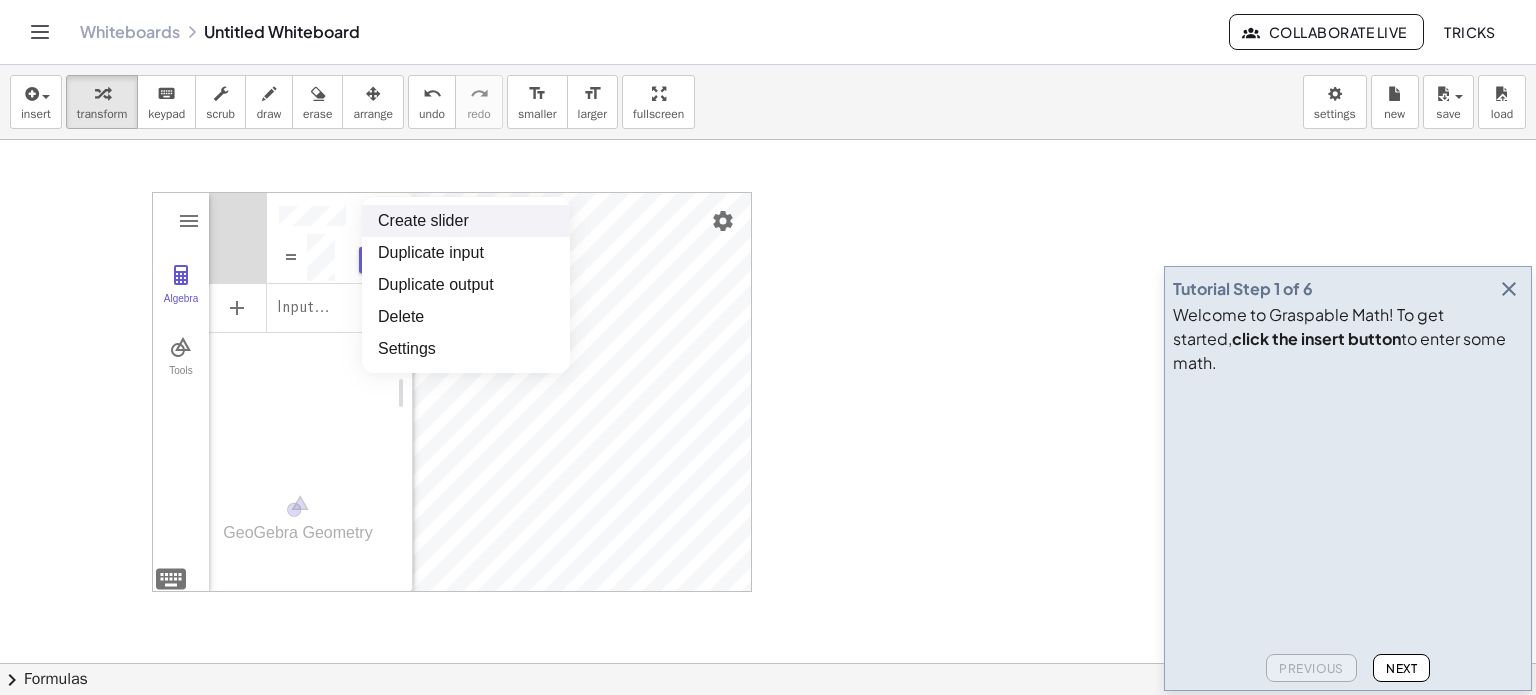 click on "Create slider" at bounding box center (466, 221) 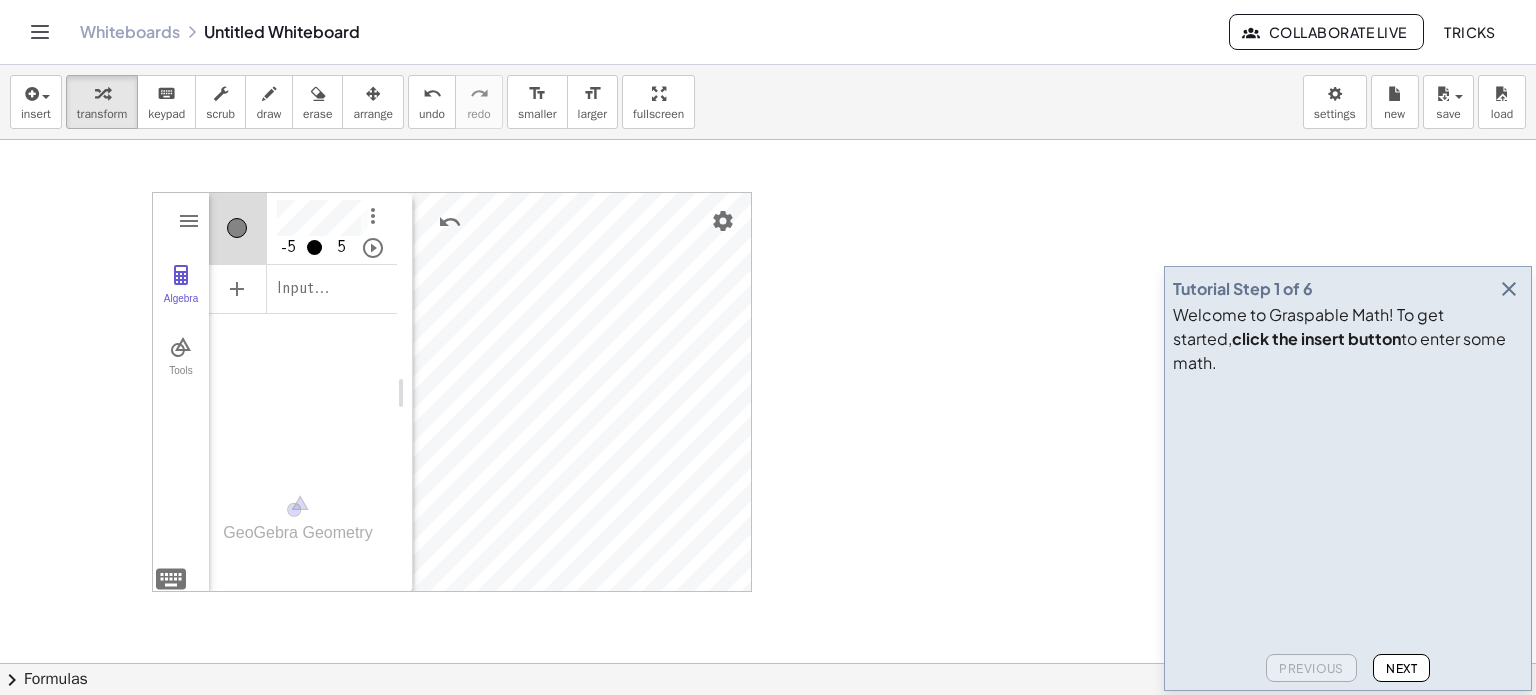 scroll, scrollTop: 12, scrollLeft: 0, axis: vertical 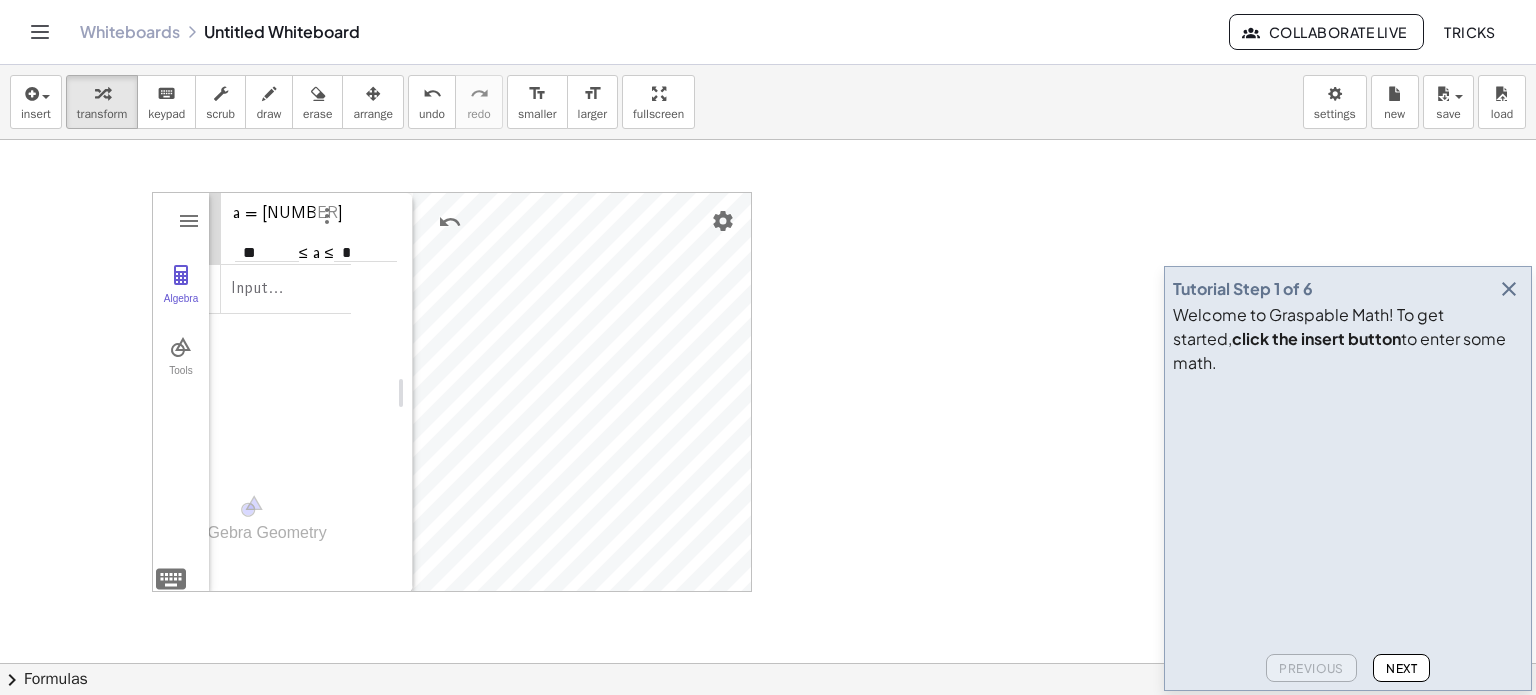 click on "*" at bounding box center [366, 253] 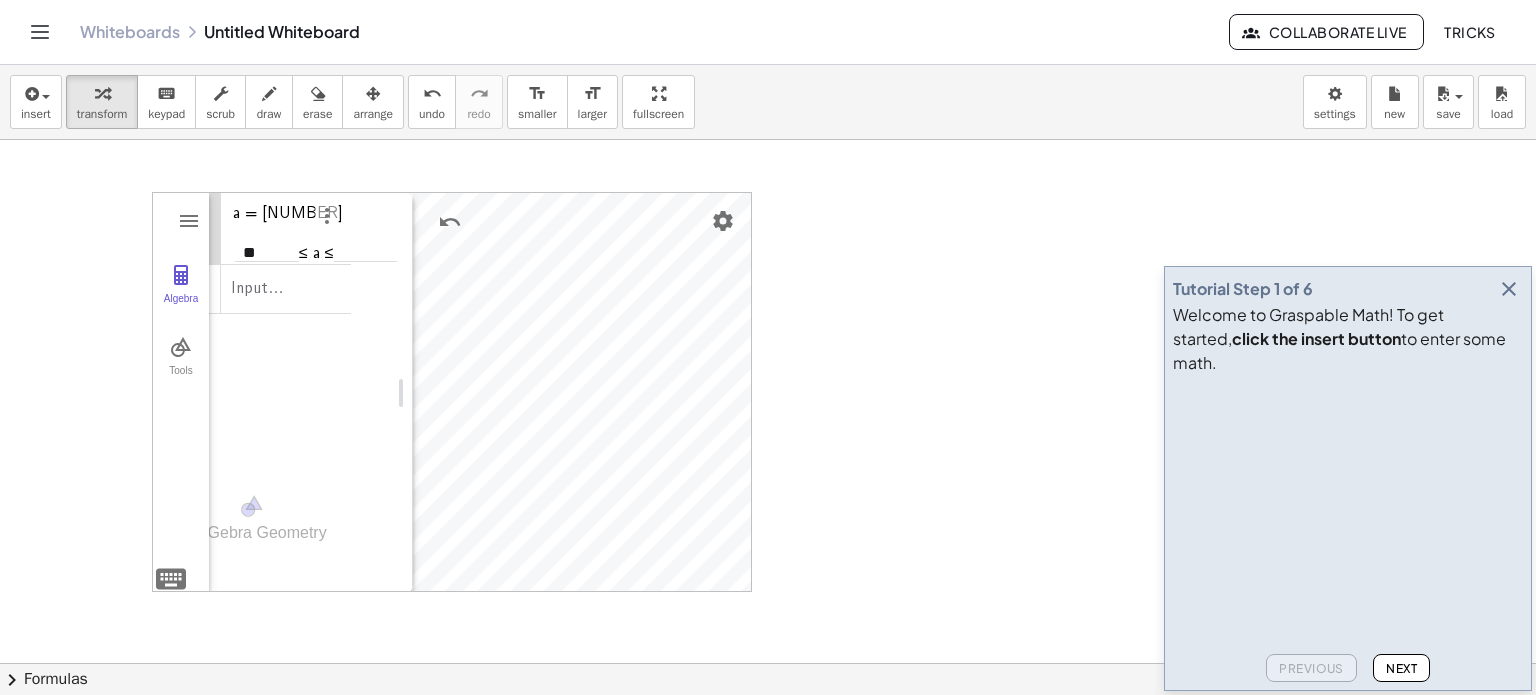 type 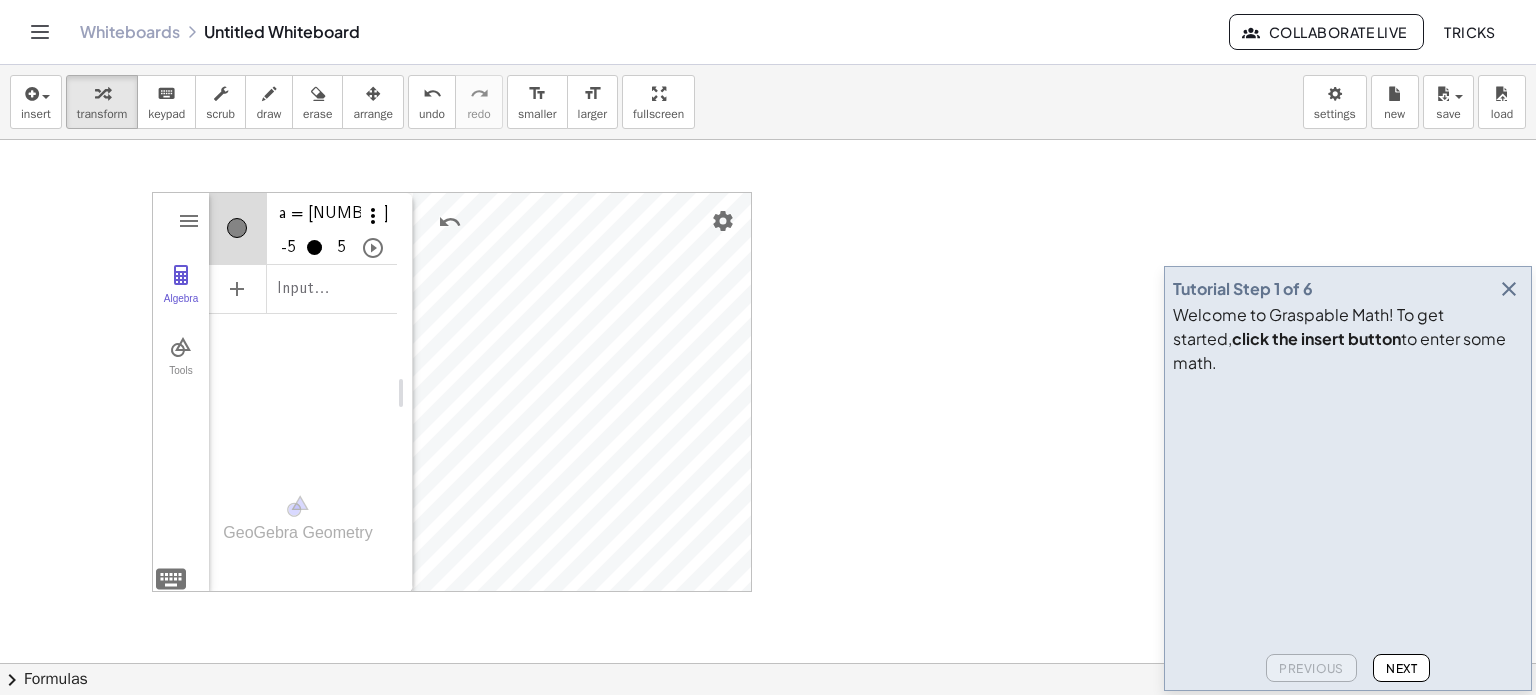scroll, scrollTop: 0, scrollLeft: 0, axis: both 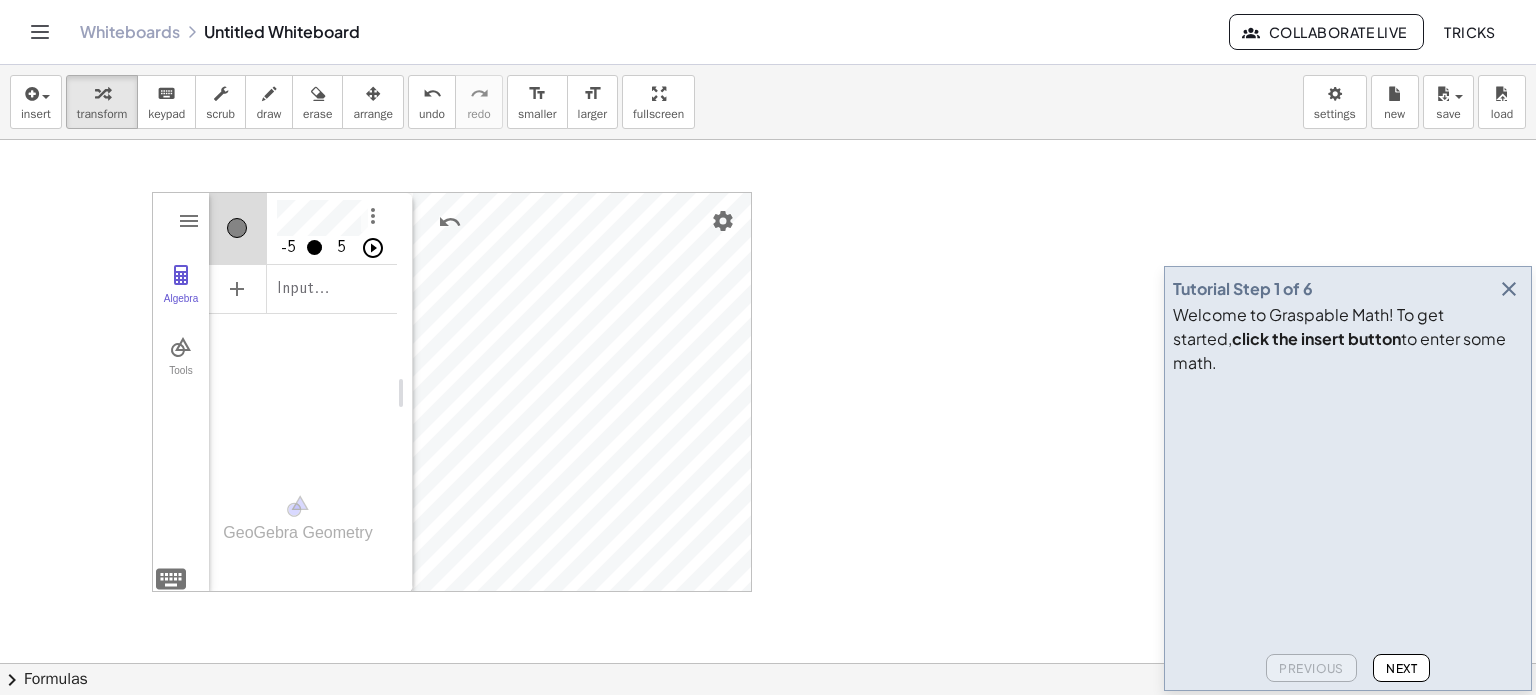 click at bounding box center (373, 248) 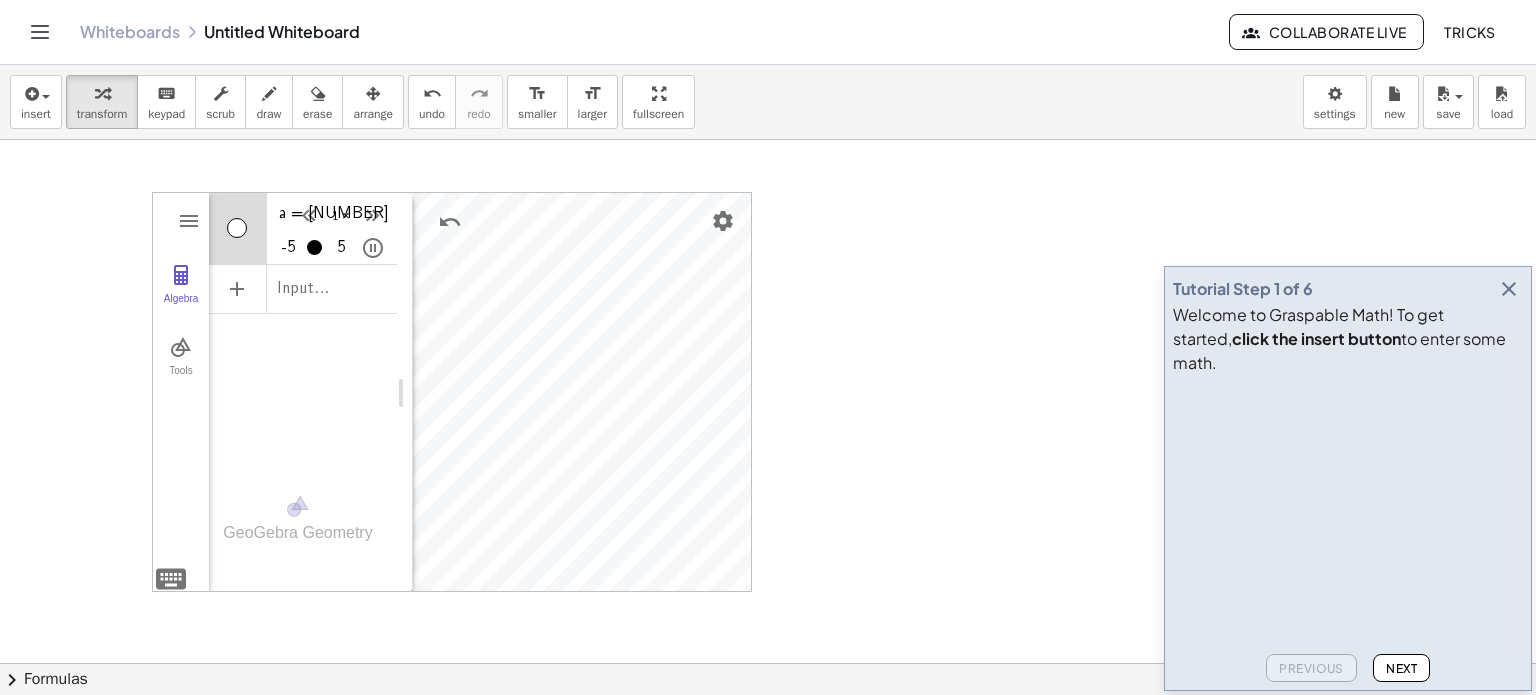 click at bounding box center (237, 228) 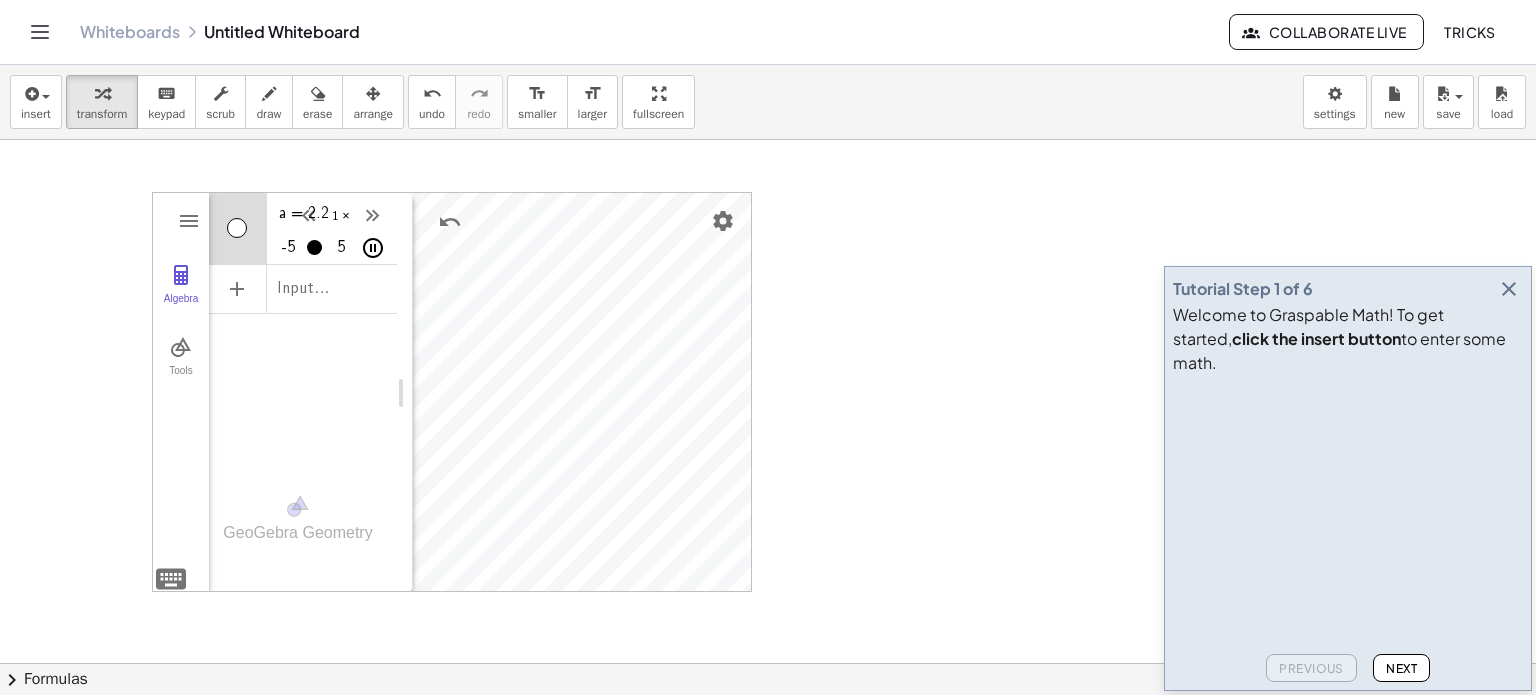 click at bounding box center (373, 248) 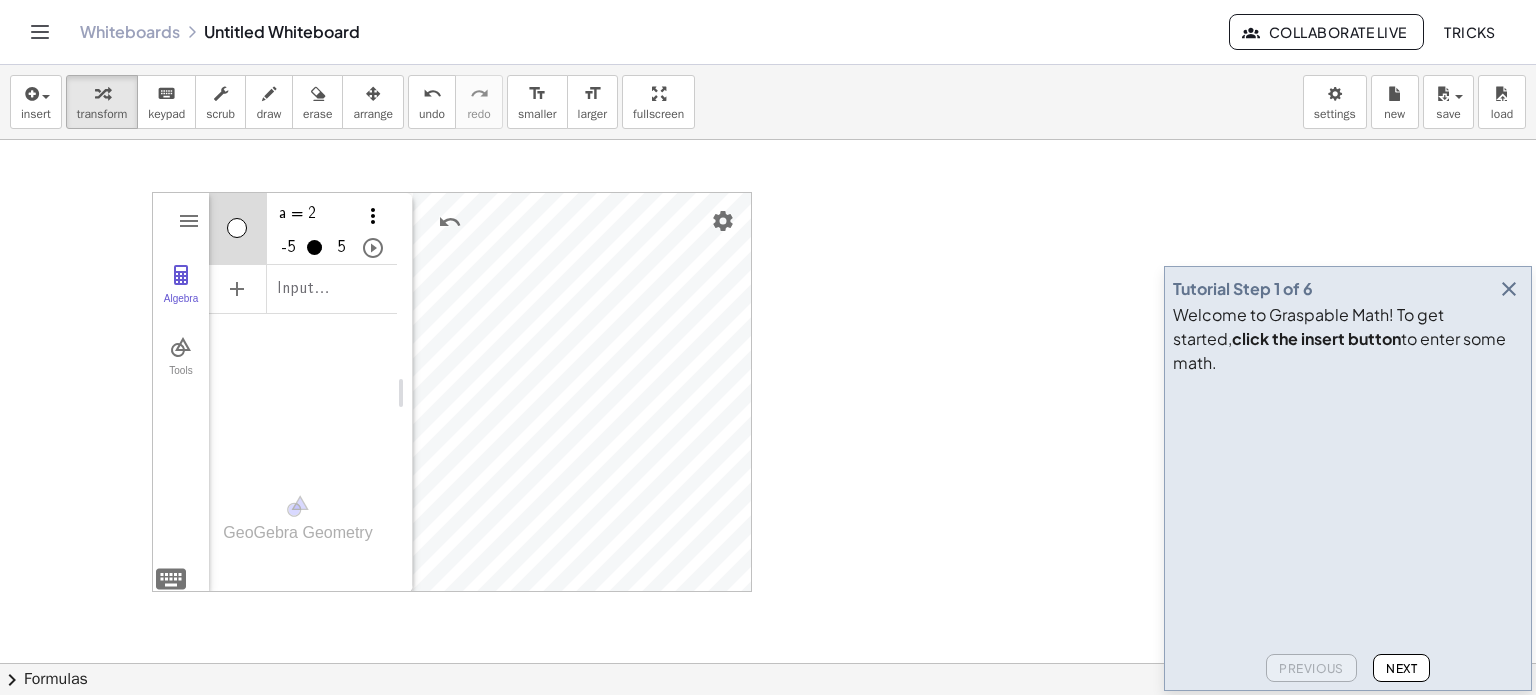click at bounding box center [373, 216] 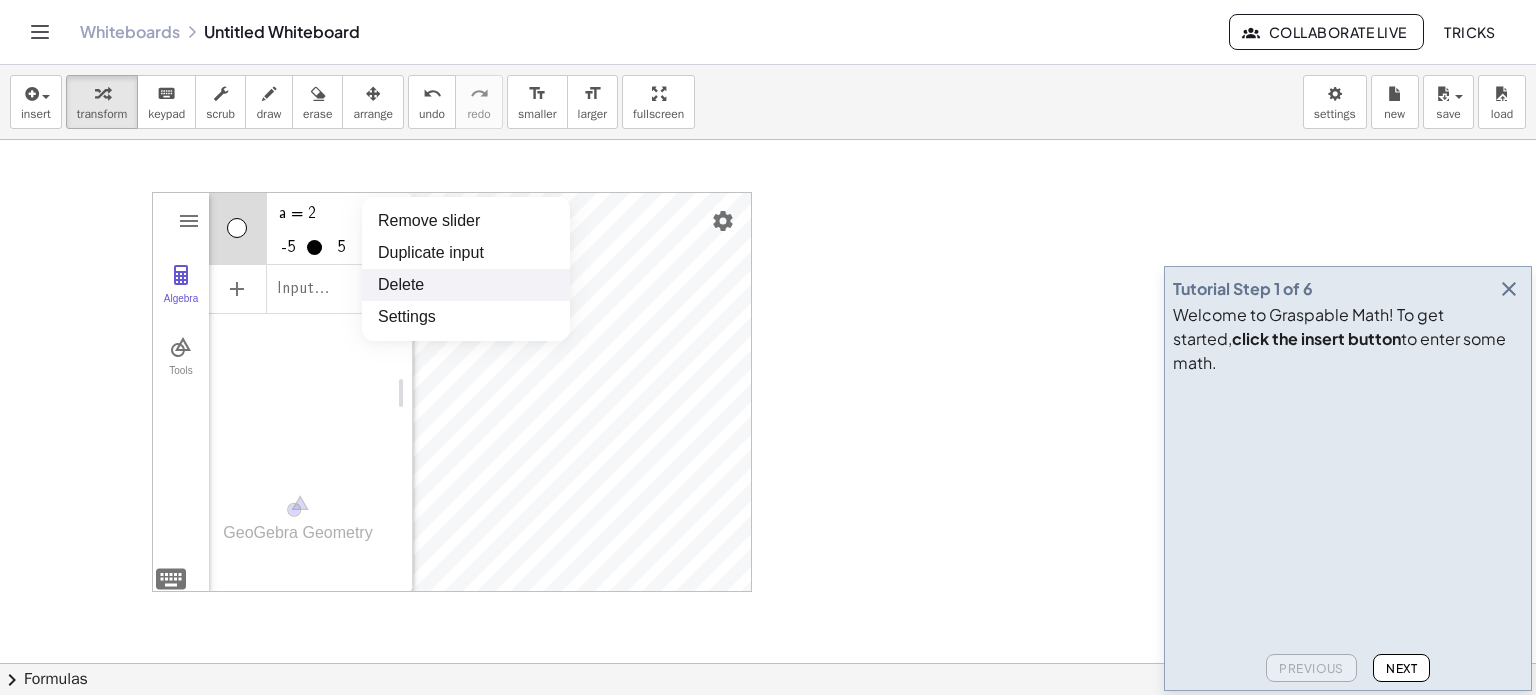 click on "Delete" at bounding box center [466, 285] 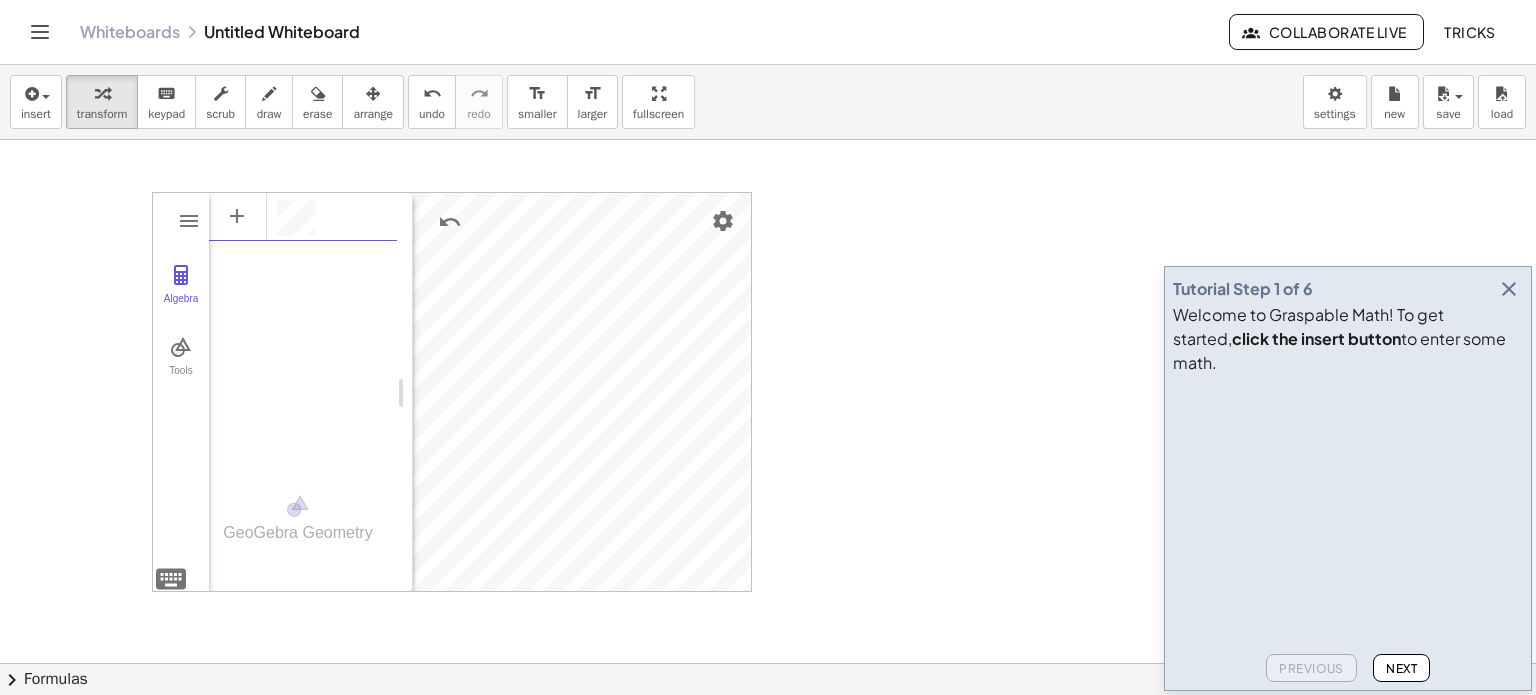 scroll, scrollTop: 12, scrollLeft: 0, axis: vertical 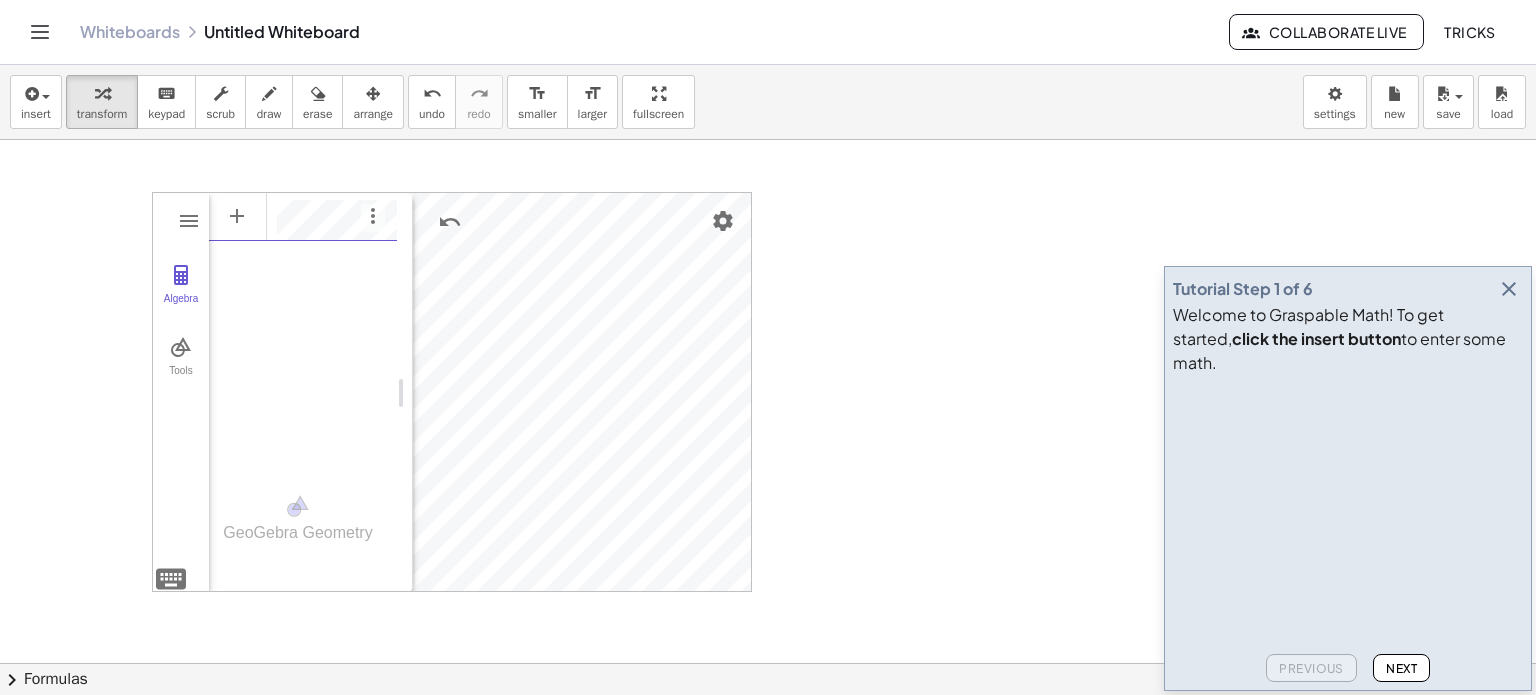 type on "**********" 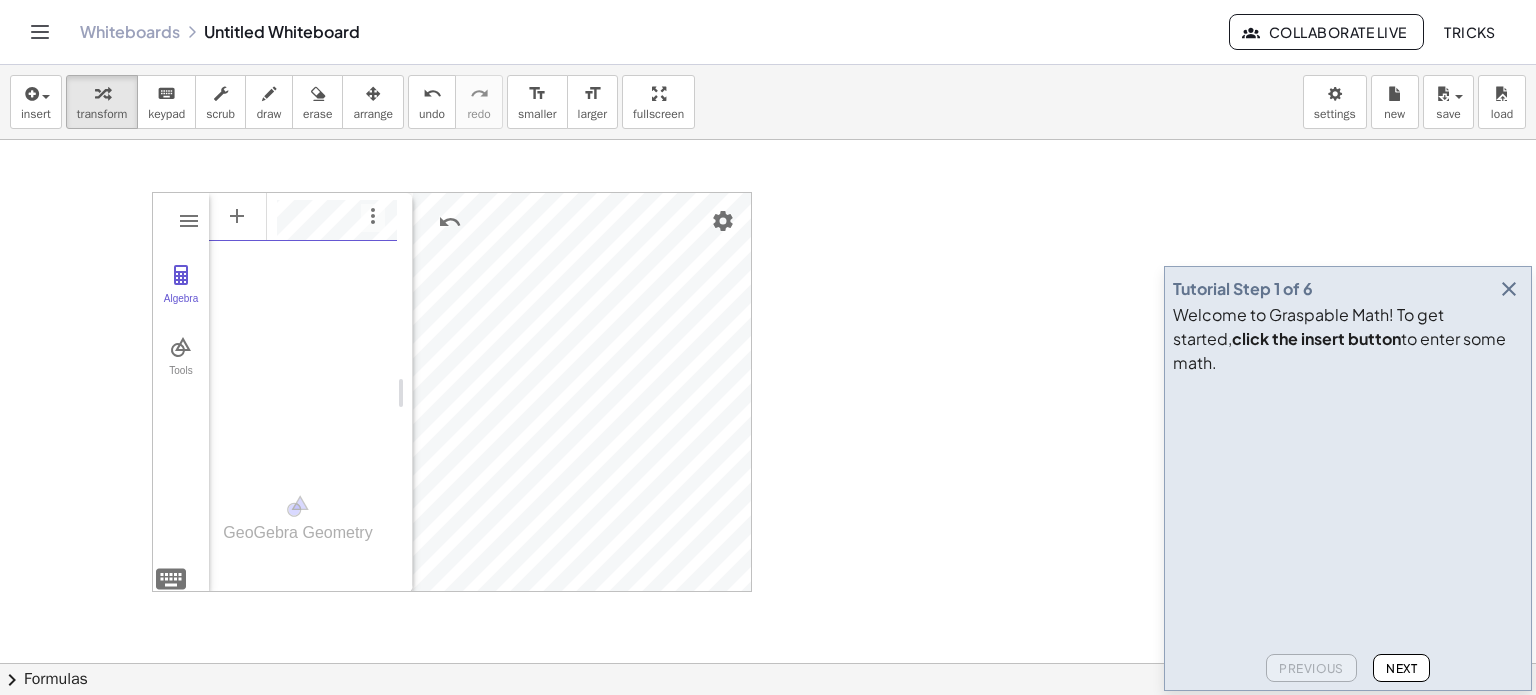 scroll, scrollTop: 0, scrollLeft: 16, axis: horizontal 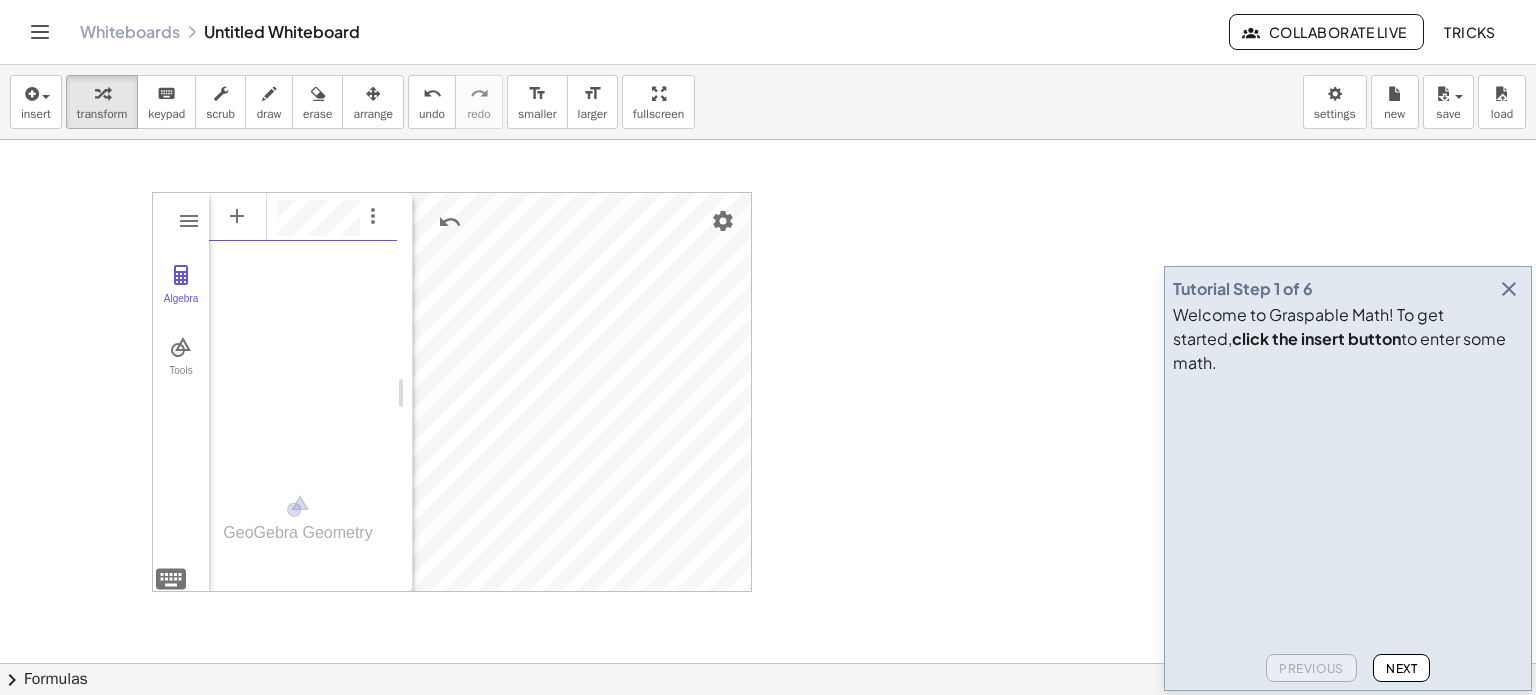 click on "**********" at bounding box center [303, 328] 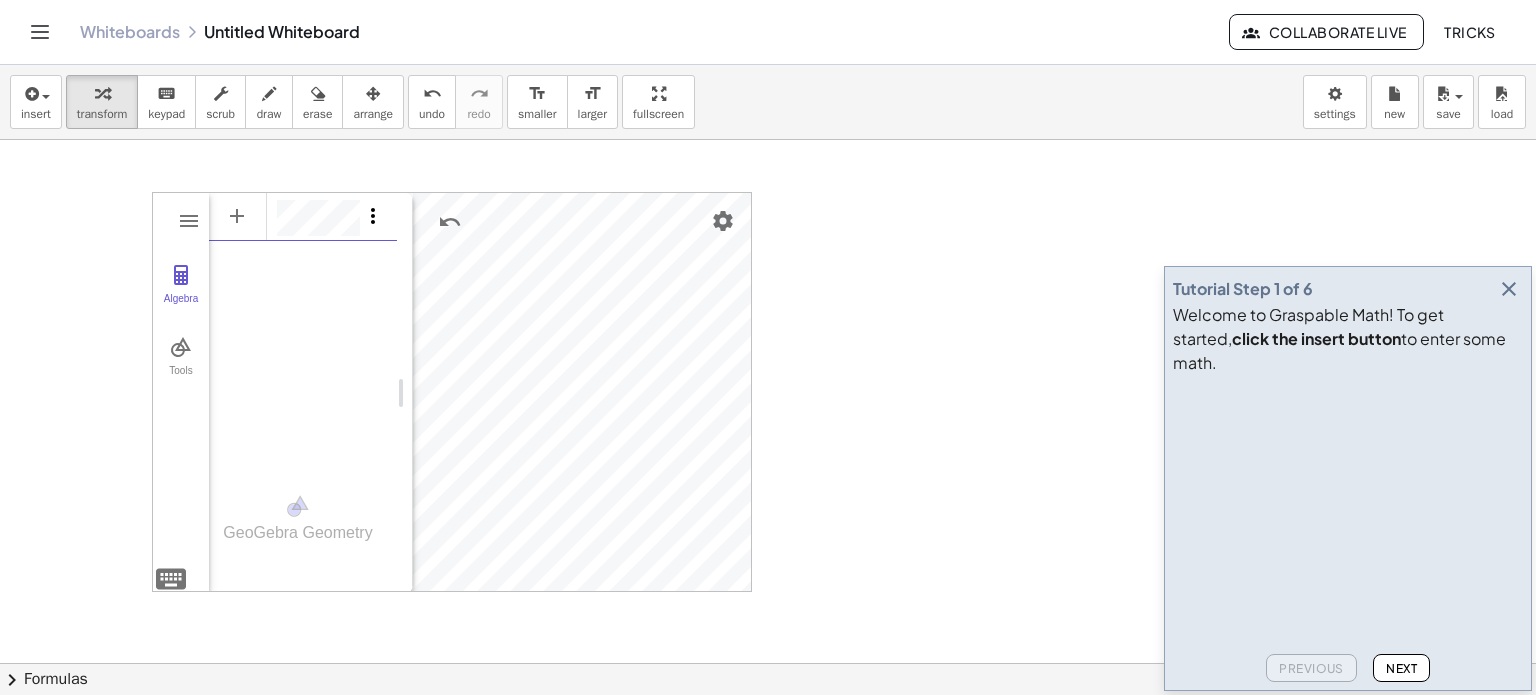 click at bounding box center [373, 216] 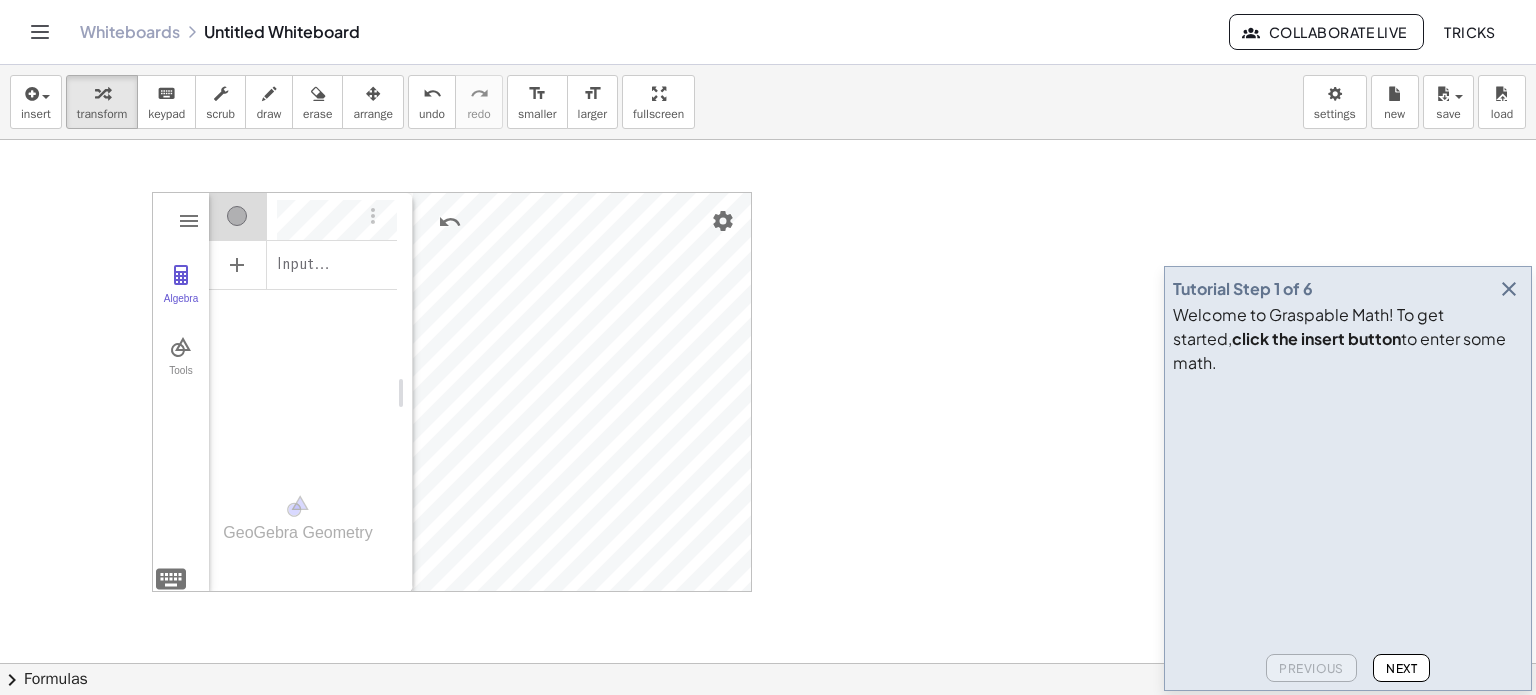 scroll, scrollTop: 12, scrollLeft: 0, axis: vertical 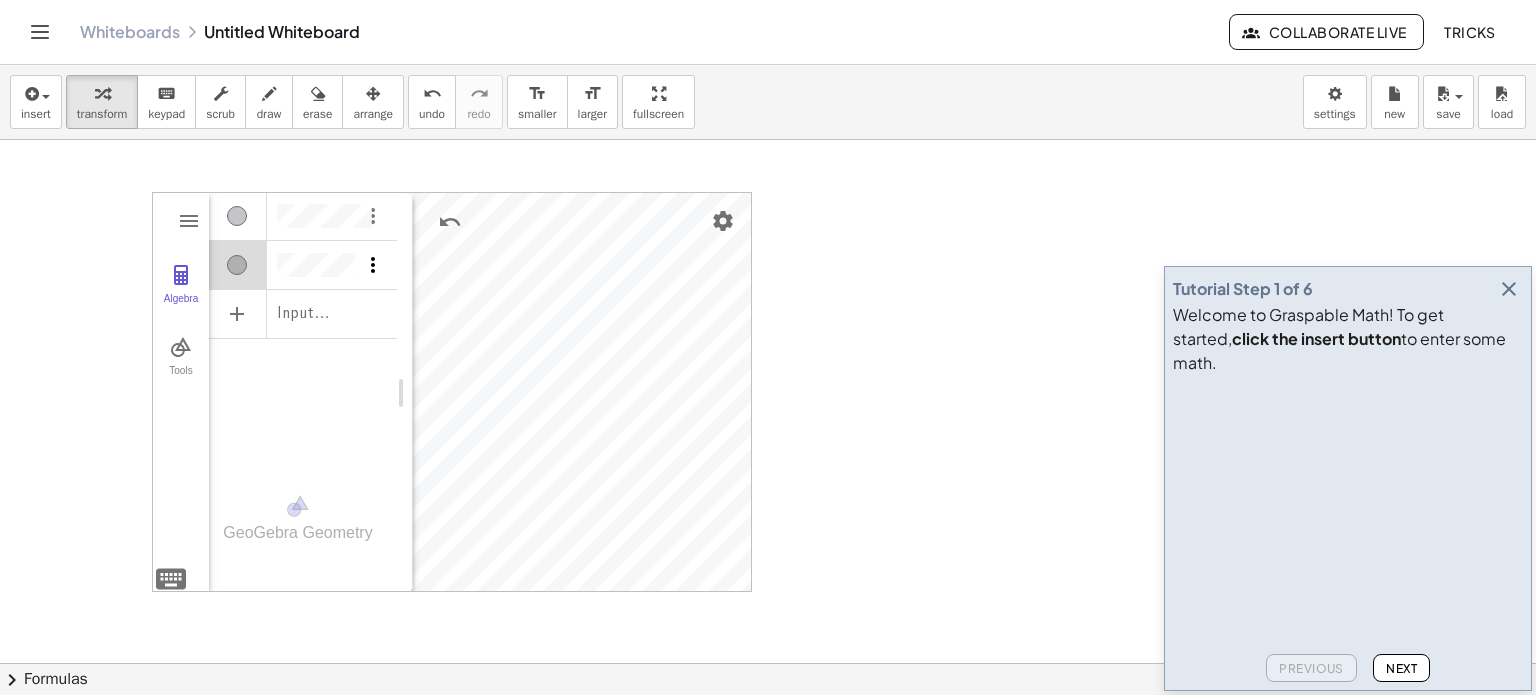 click at bounding box center [373, 265] 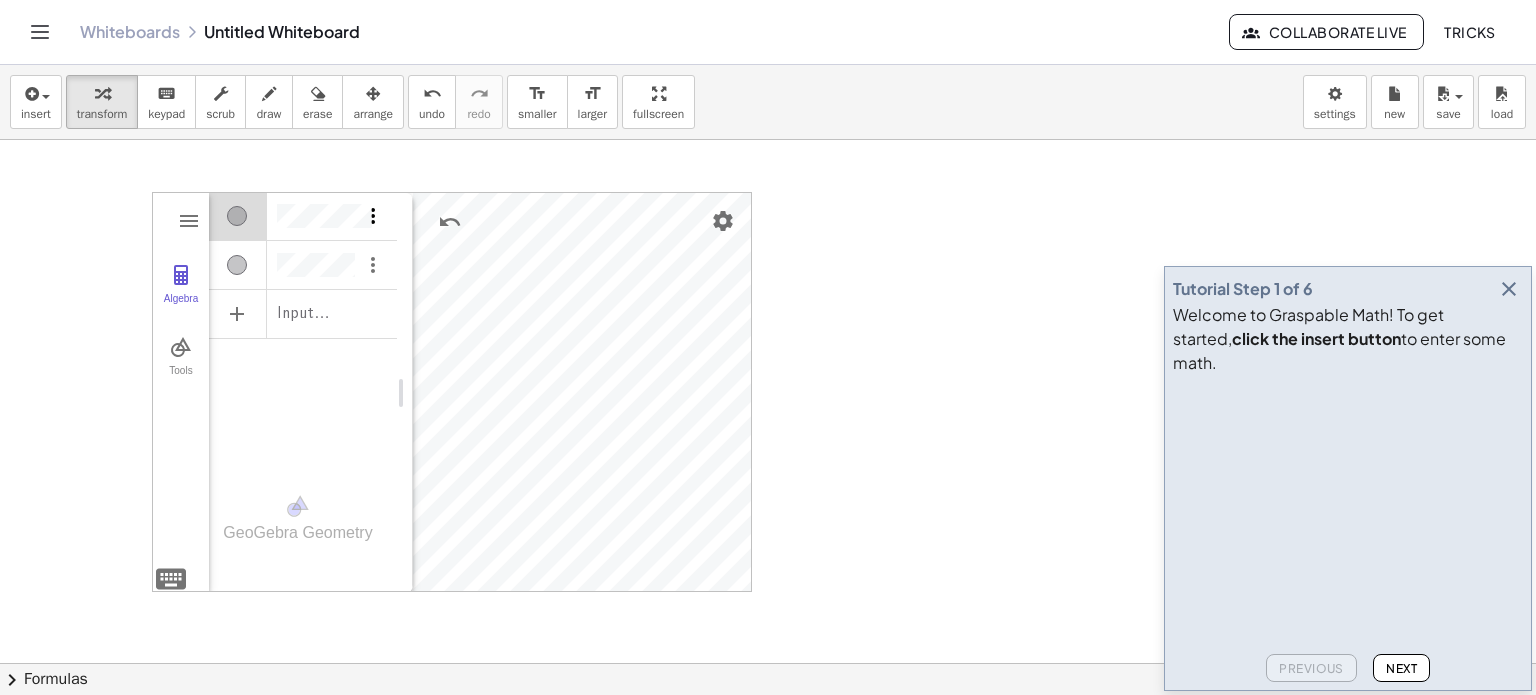 click at bounding box center (373, 216) 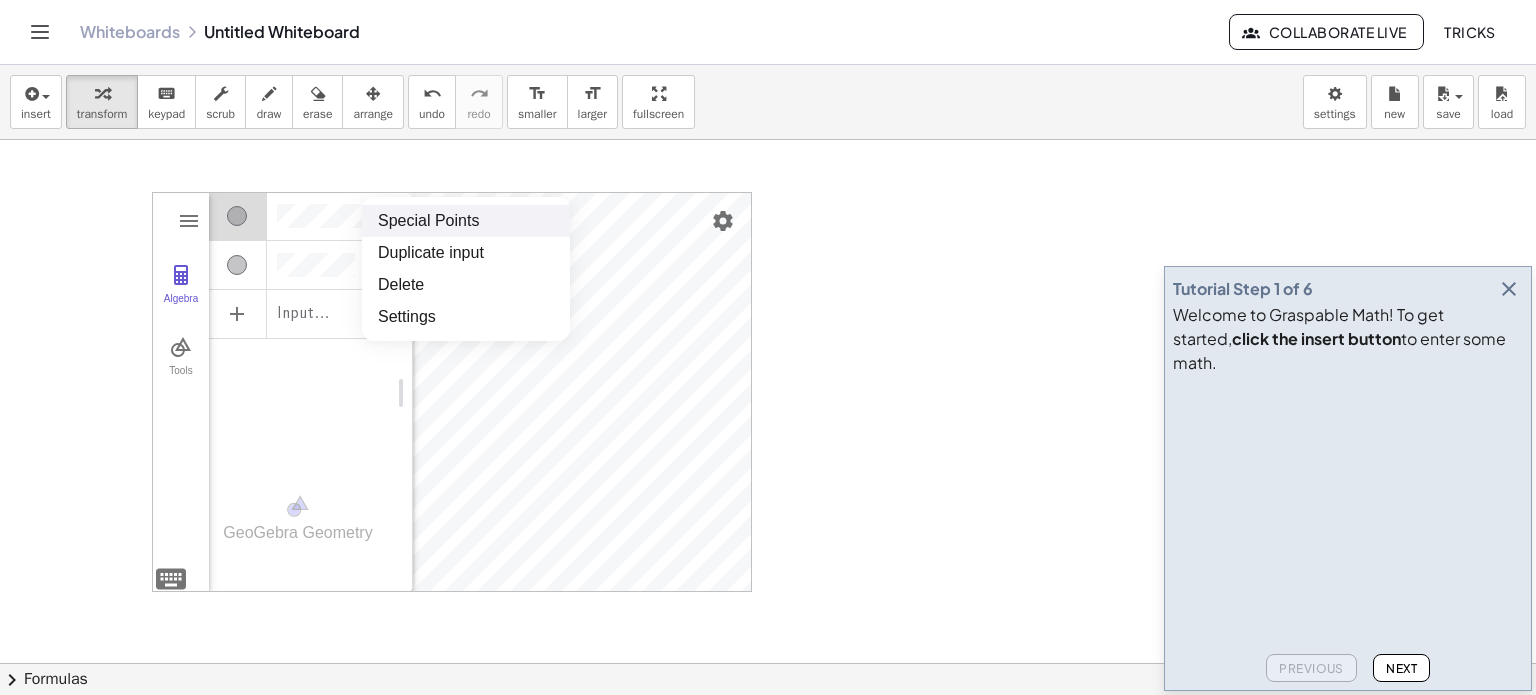 click on "Special Points" at bounding box center [466, 221] 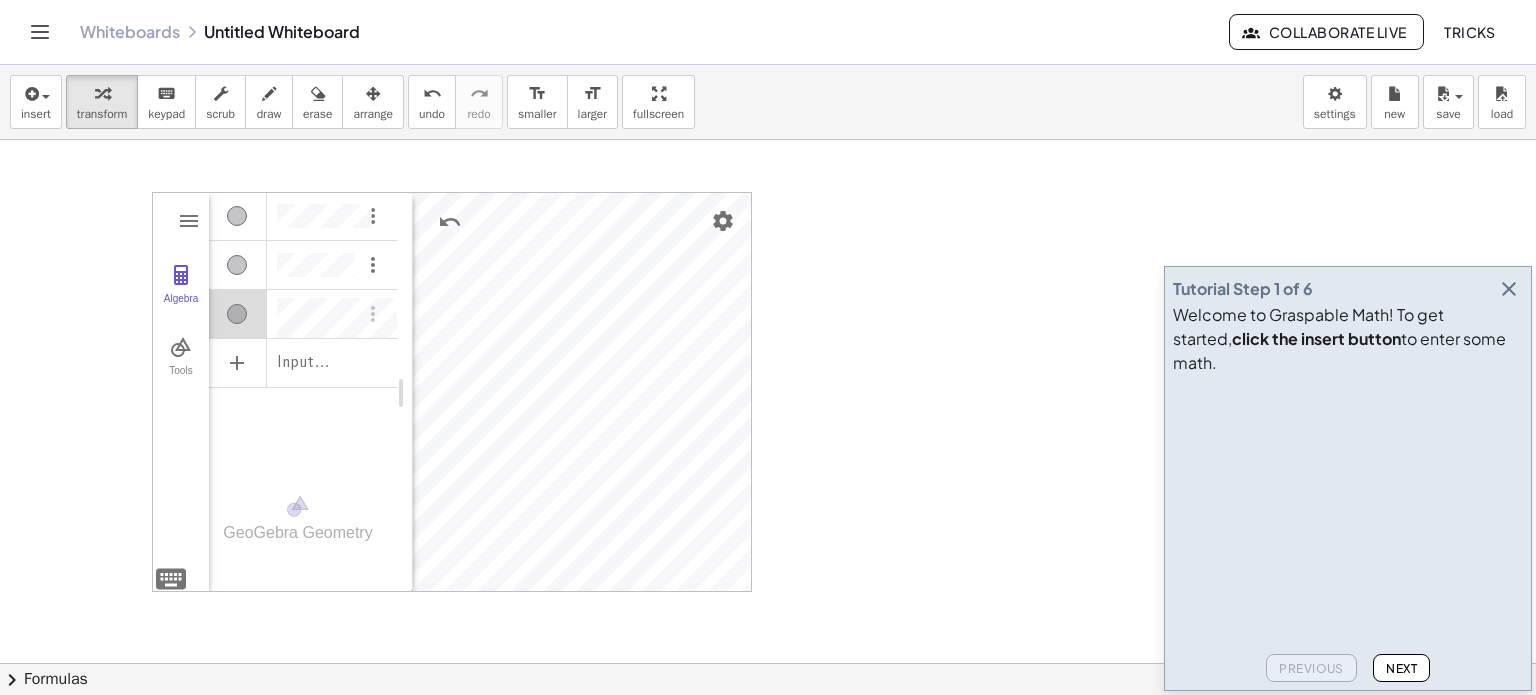 scroll, scrollTop: 12, scrollLeft: 0, axis: vertical 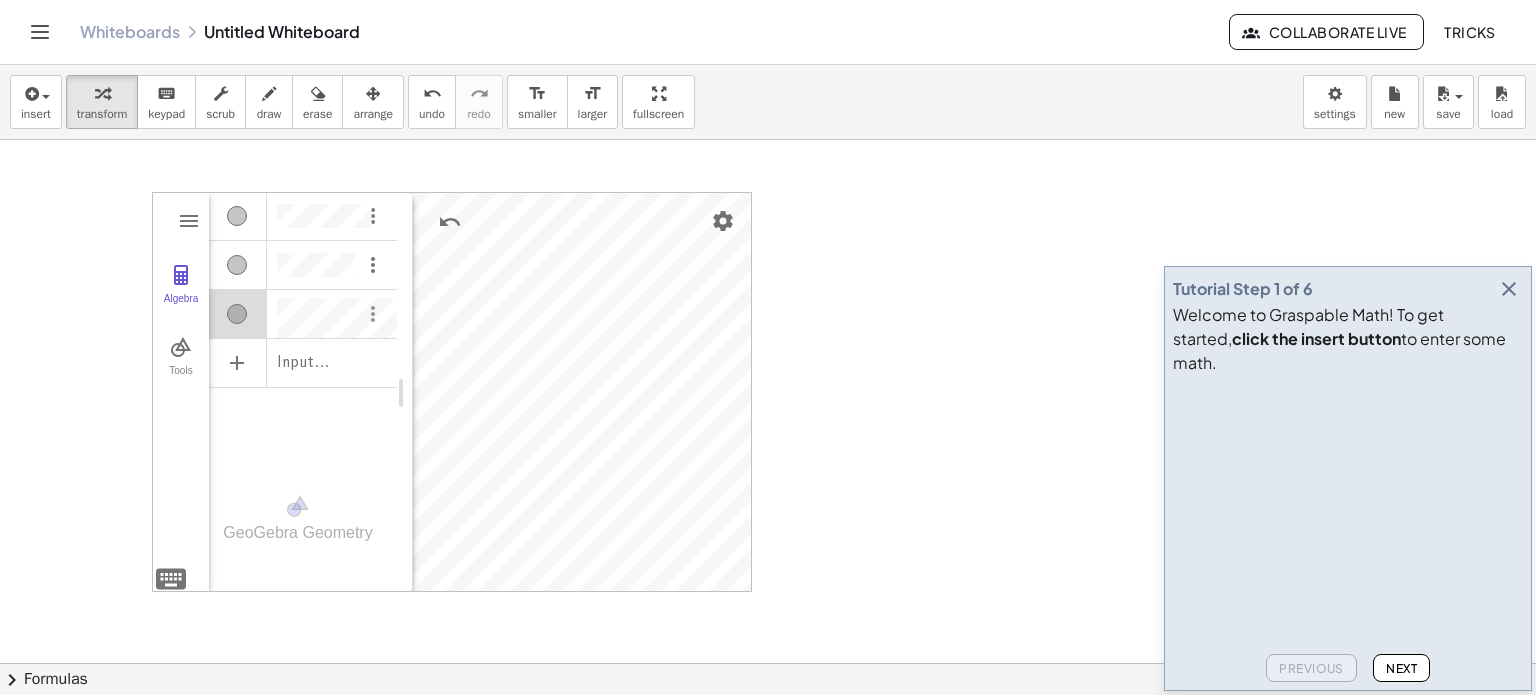 click at bounding box center [373, 314] 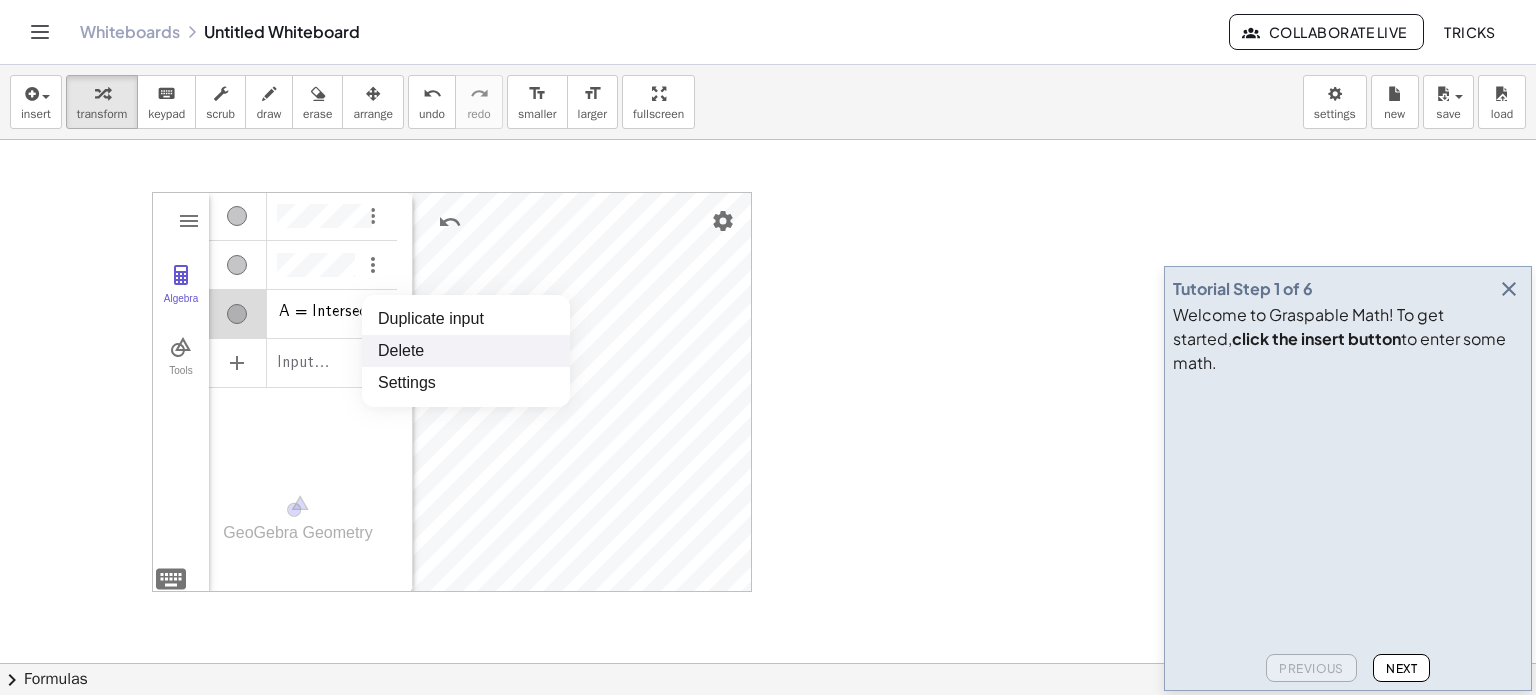 click on "Delete" at bounding box center [466, 351] 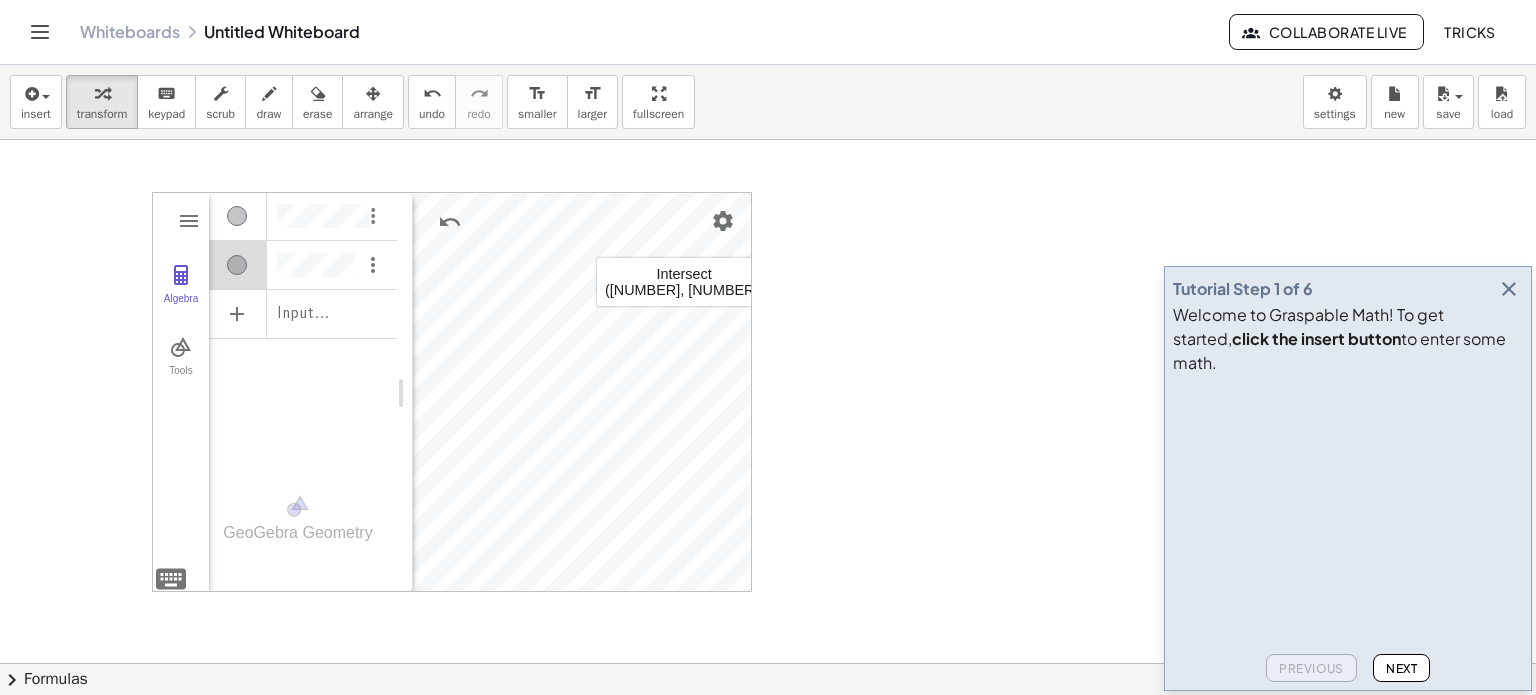 click on "(1, 3)" at bounding box center [684, 290] 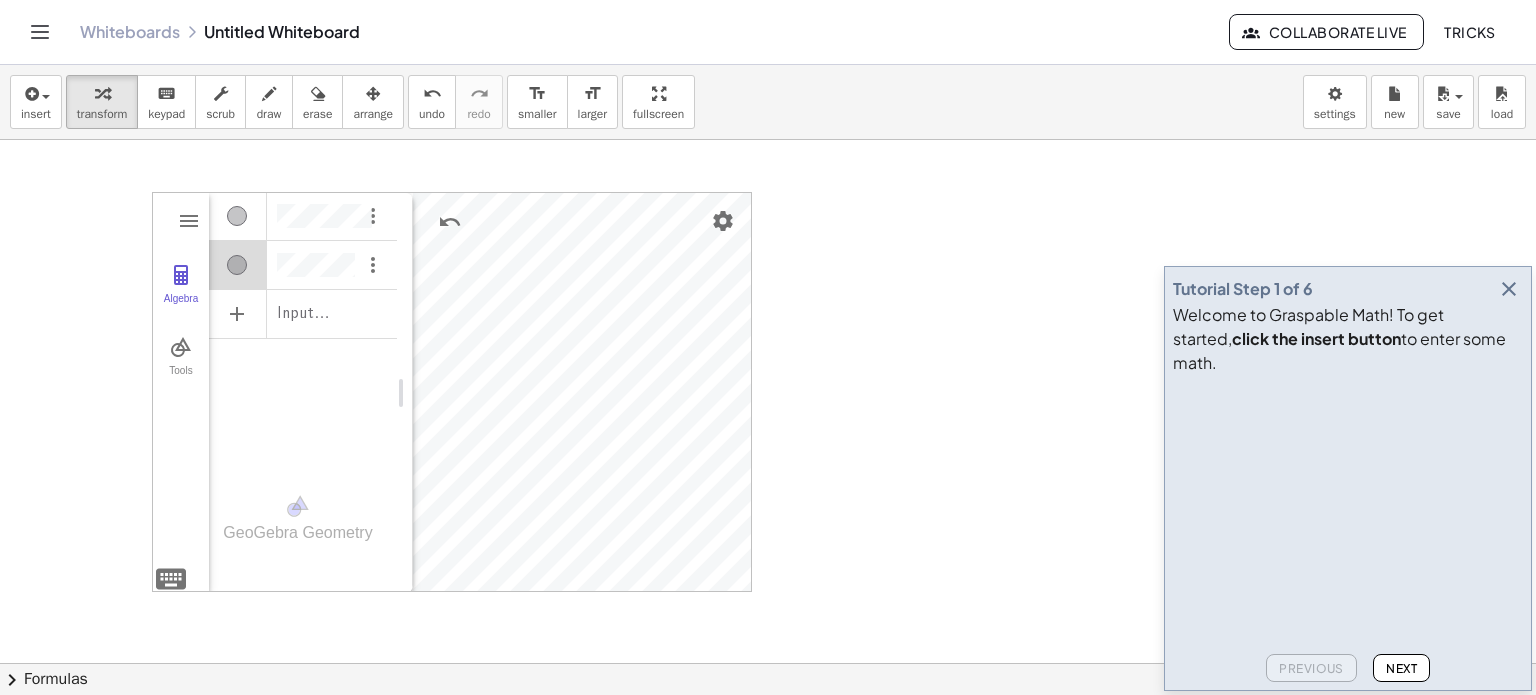 click on "**********" at bounding box center (303, 328) 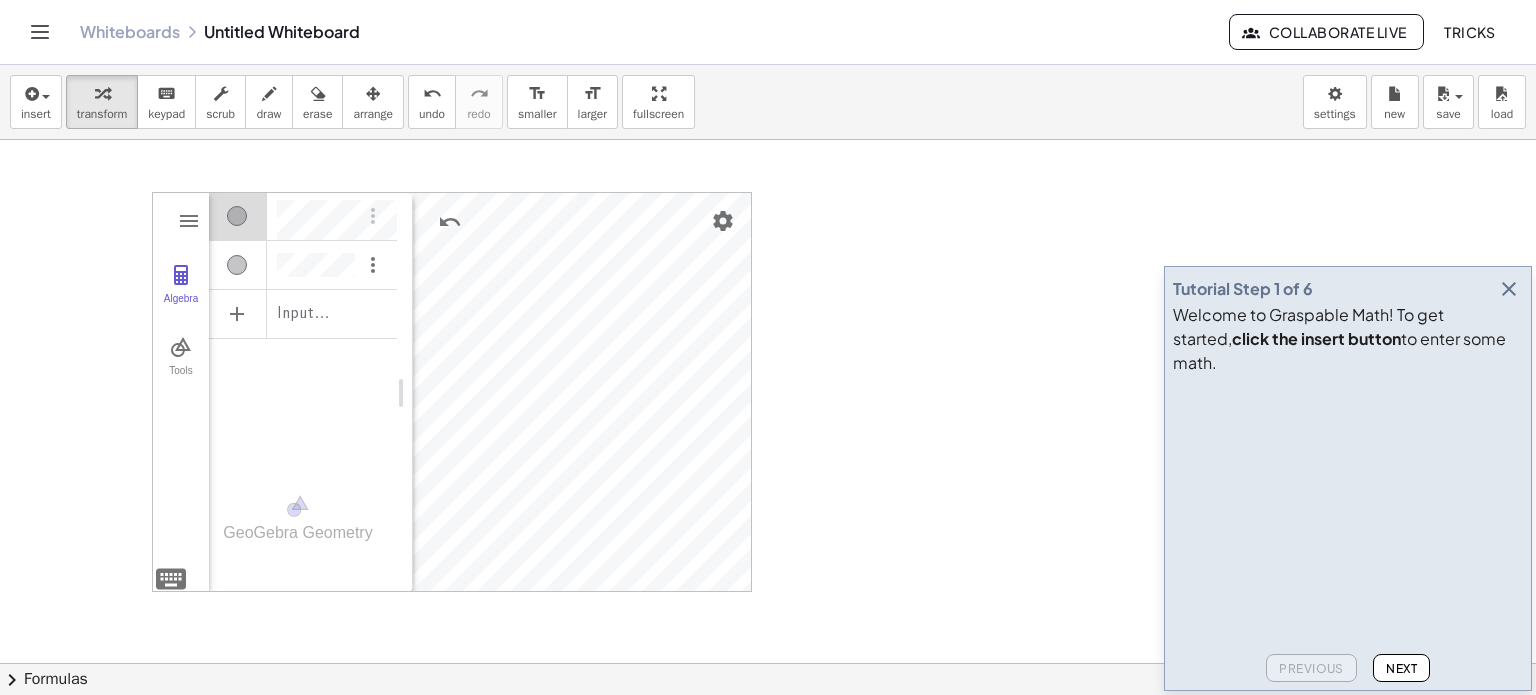 scroll, scrollTop: 12, scrollLeft: 0, axis: vertical 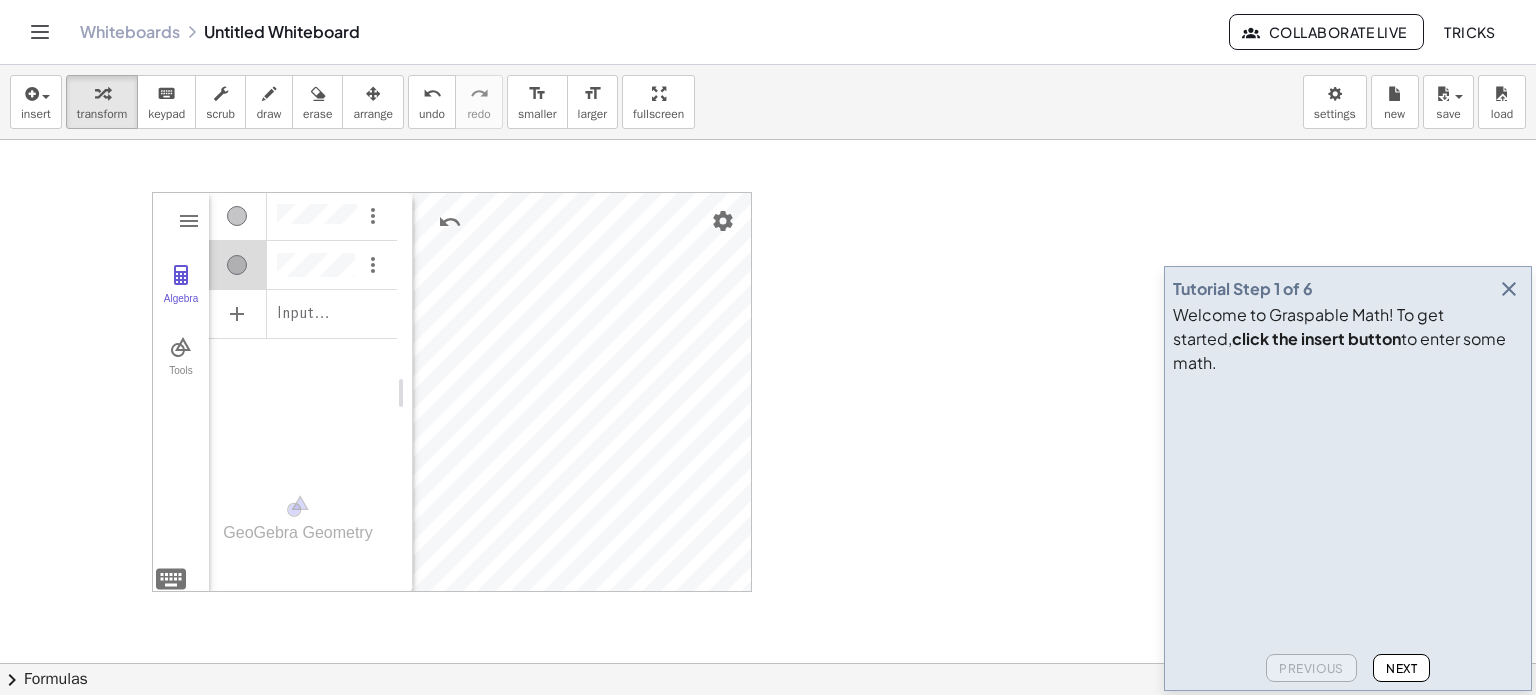 click at bounding box center [303, 261] 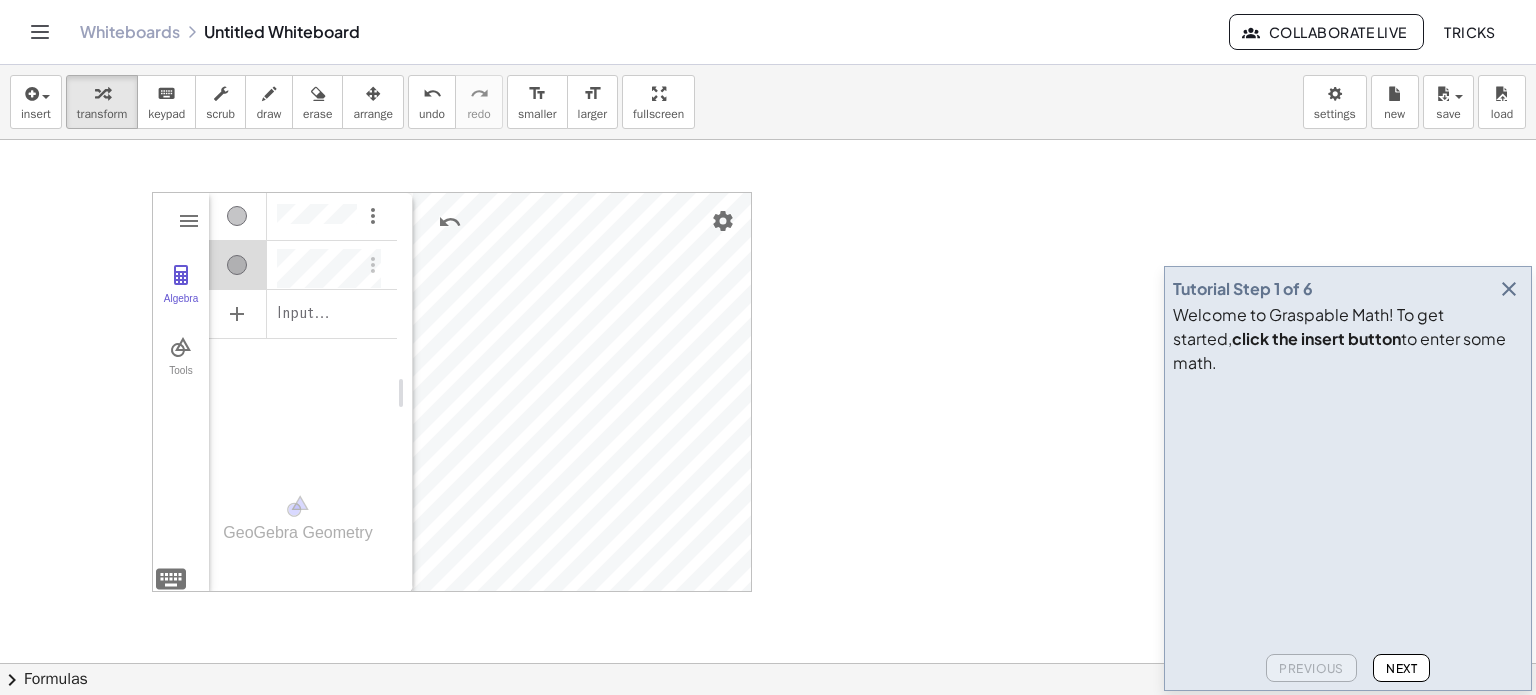 scroll, scrollTop: 12, scrollLeft: 0, axis: vertical 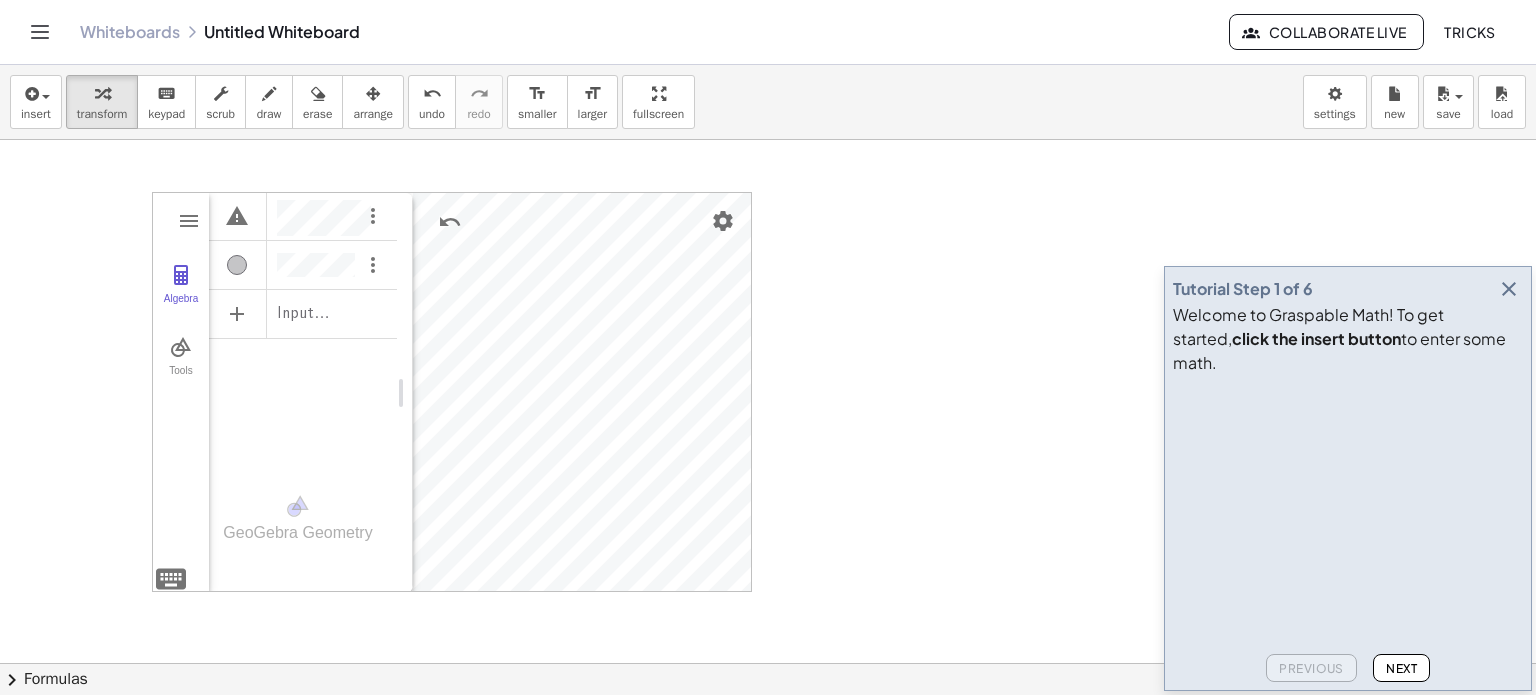 paste on "*" 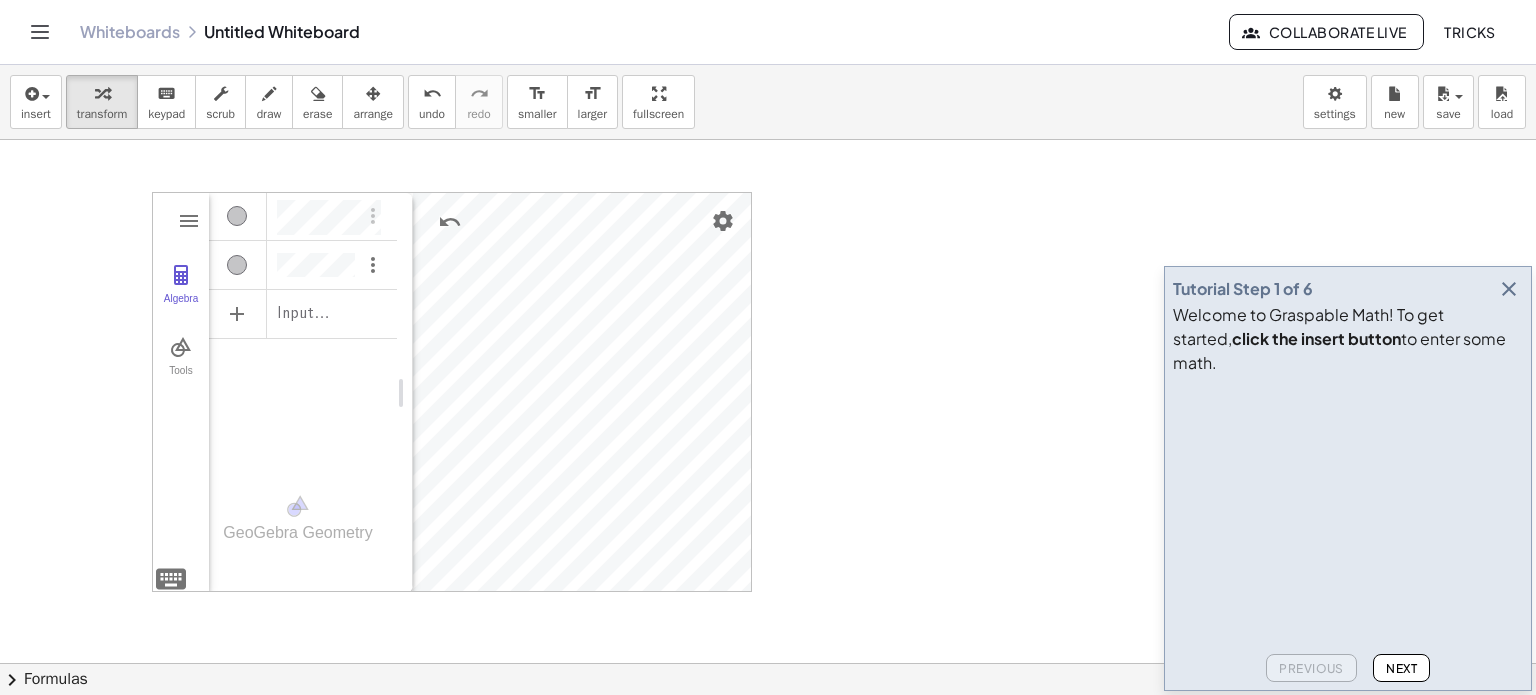scroll, scrollTop: 12, scrollLeft: 0, axis: vertical 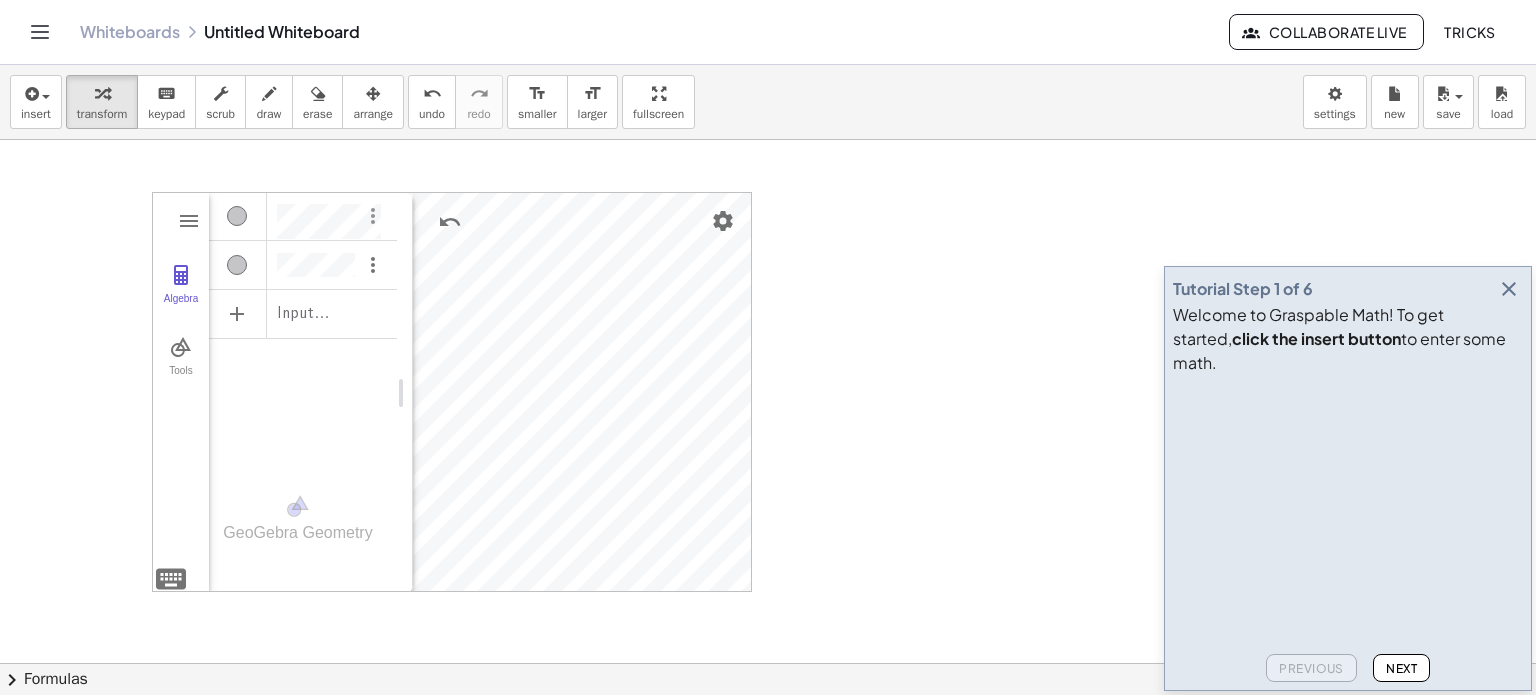 type on "*" 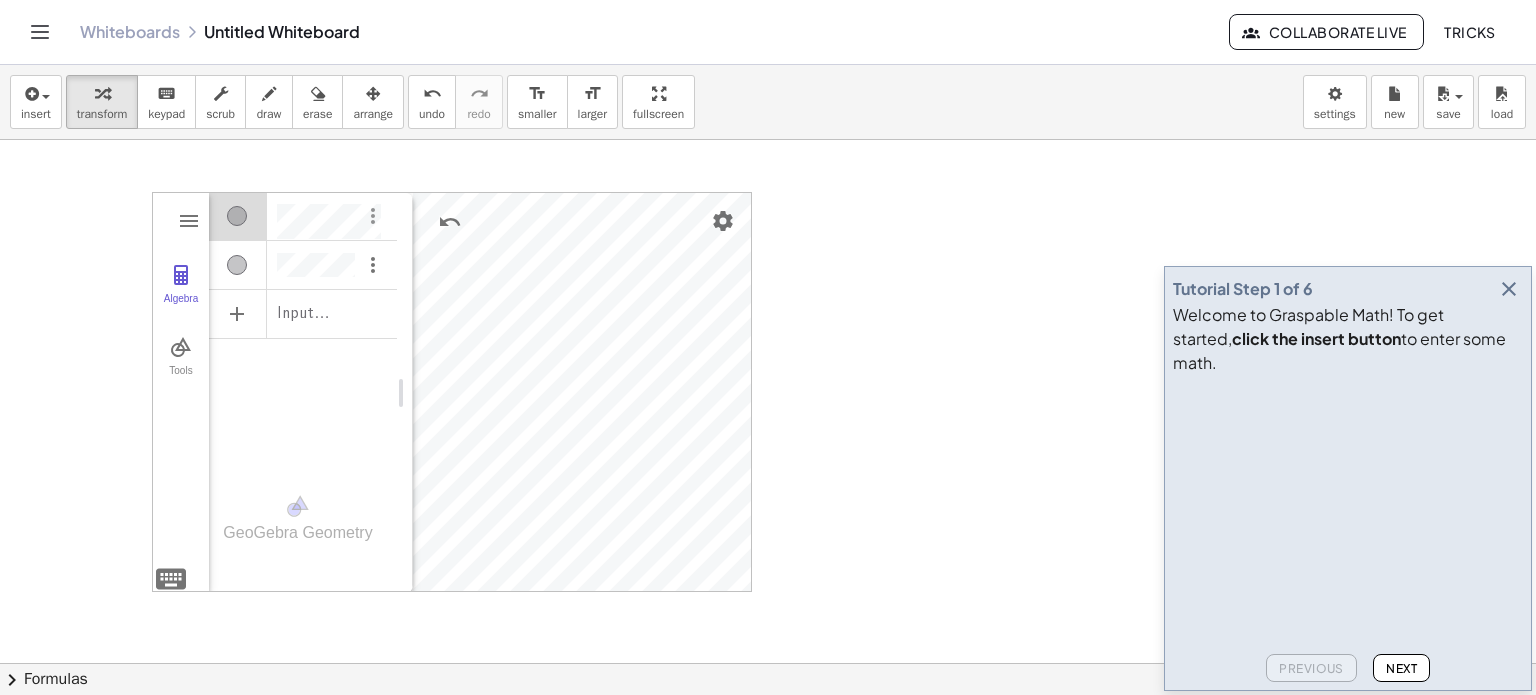 click at bounding box center [373, 216] 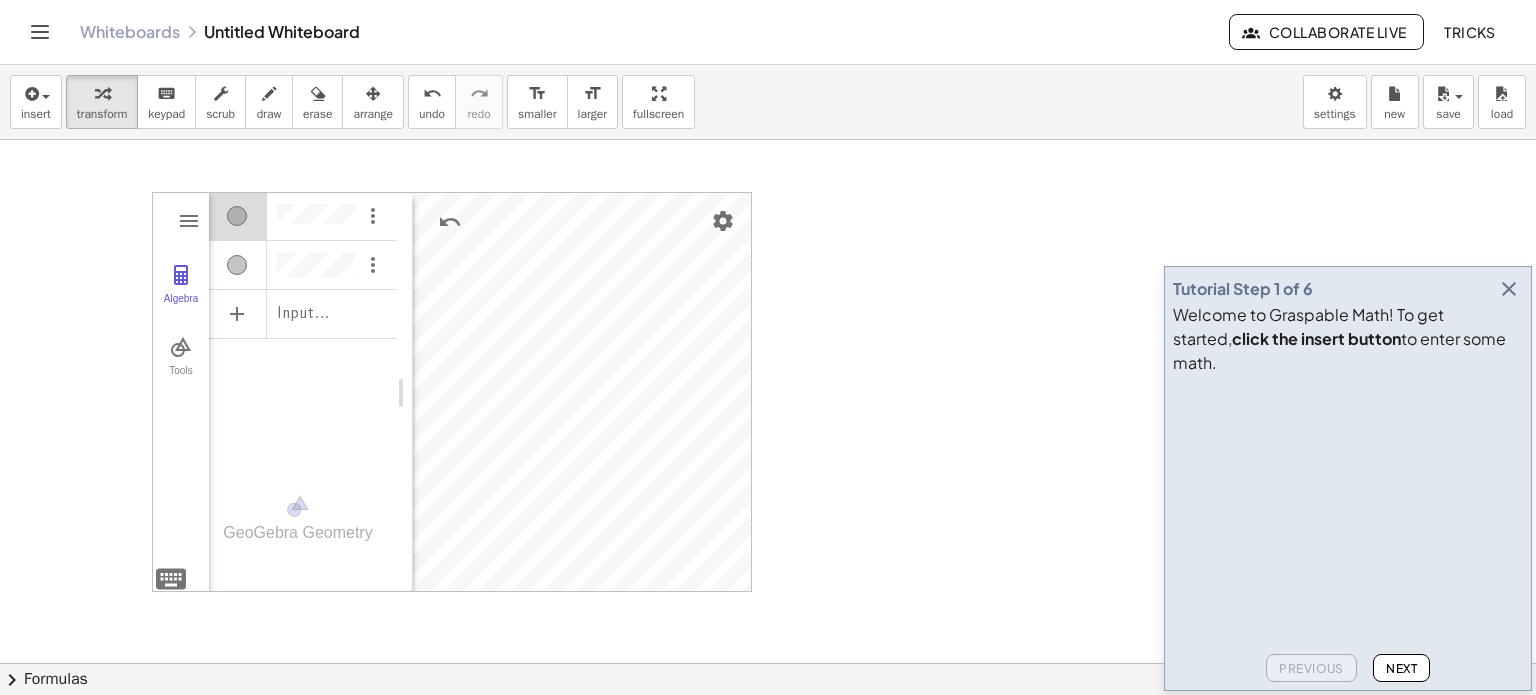 click on "**********" at bounding box center [303, 369] 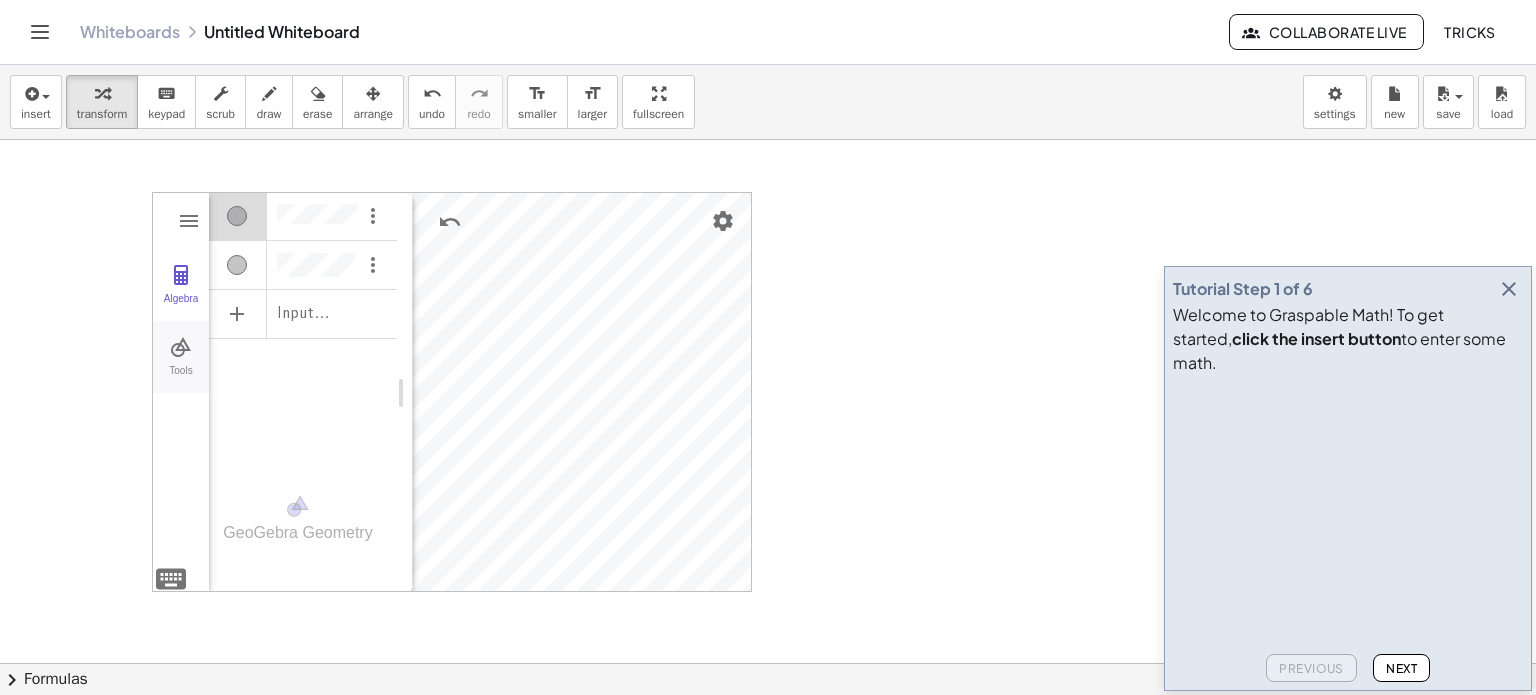 click at bounding box center [181, 347] 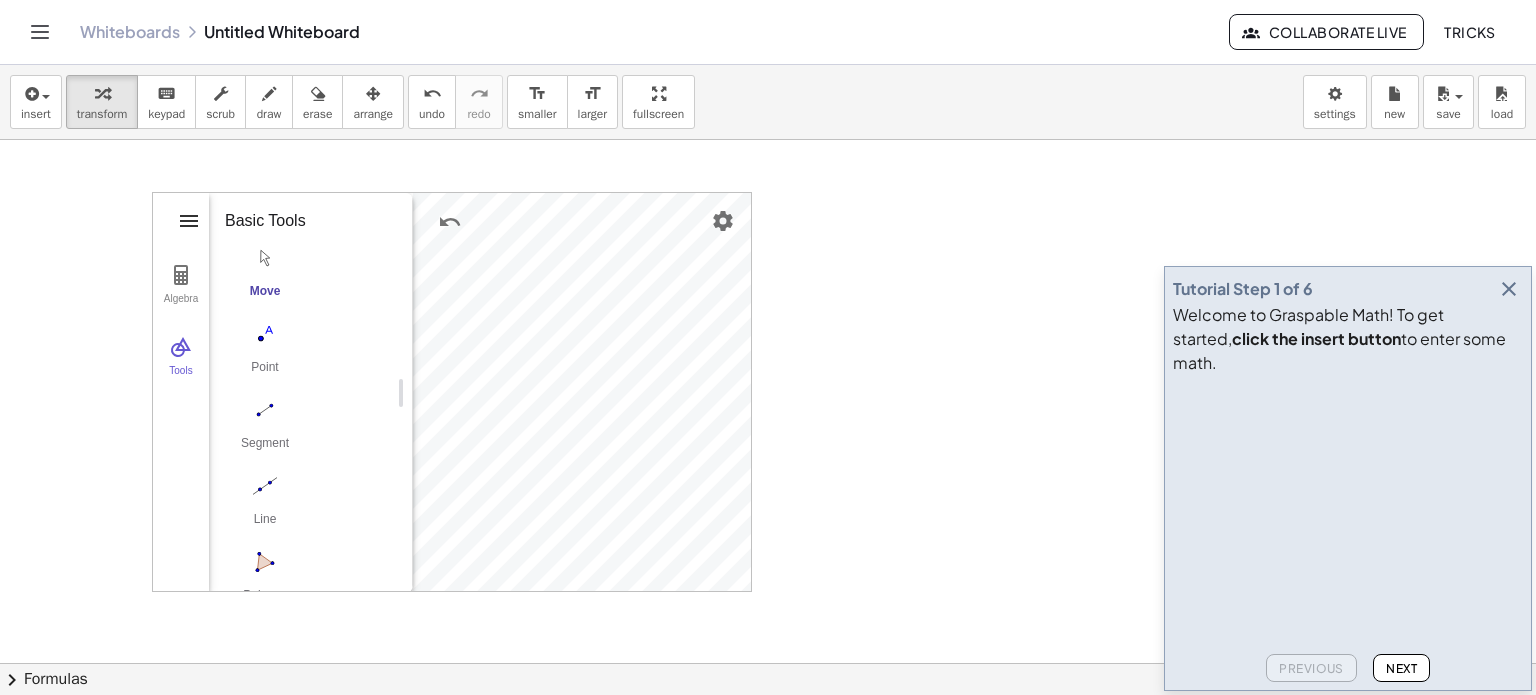 click at bounding box center (189, 221) 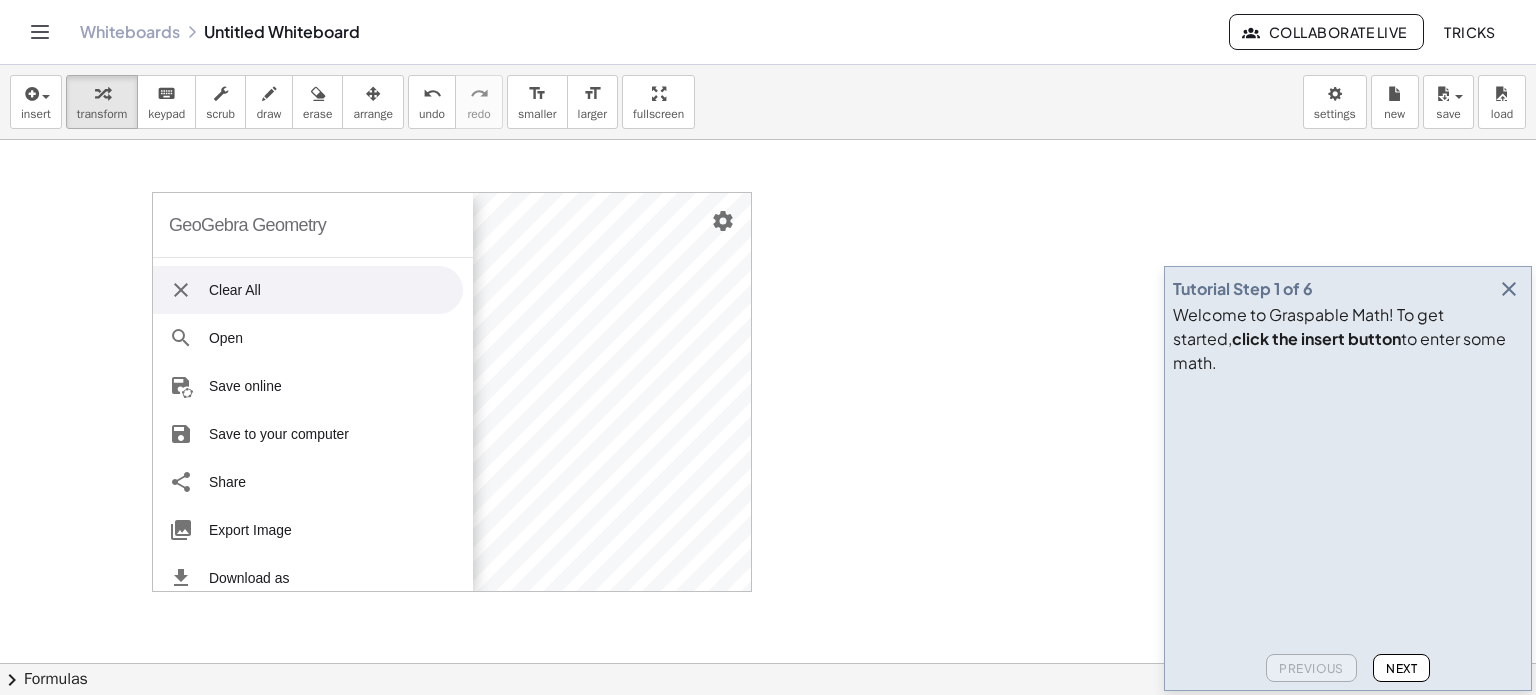 click on "GeoGebra Geometry" at bounding box center [247, 225] 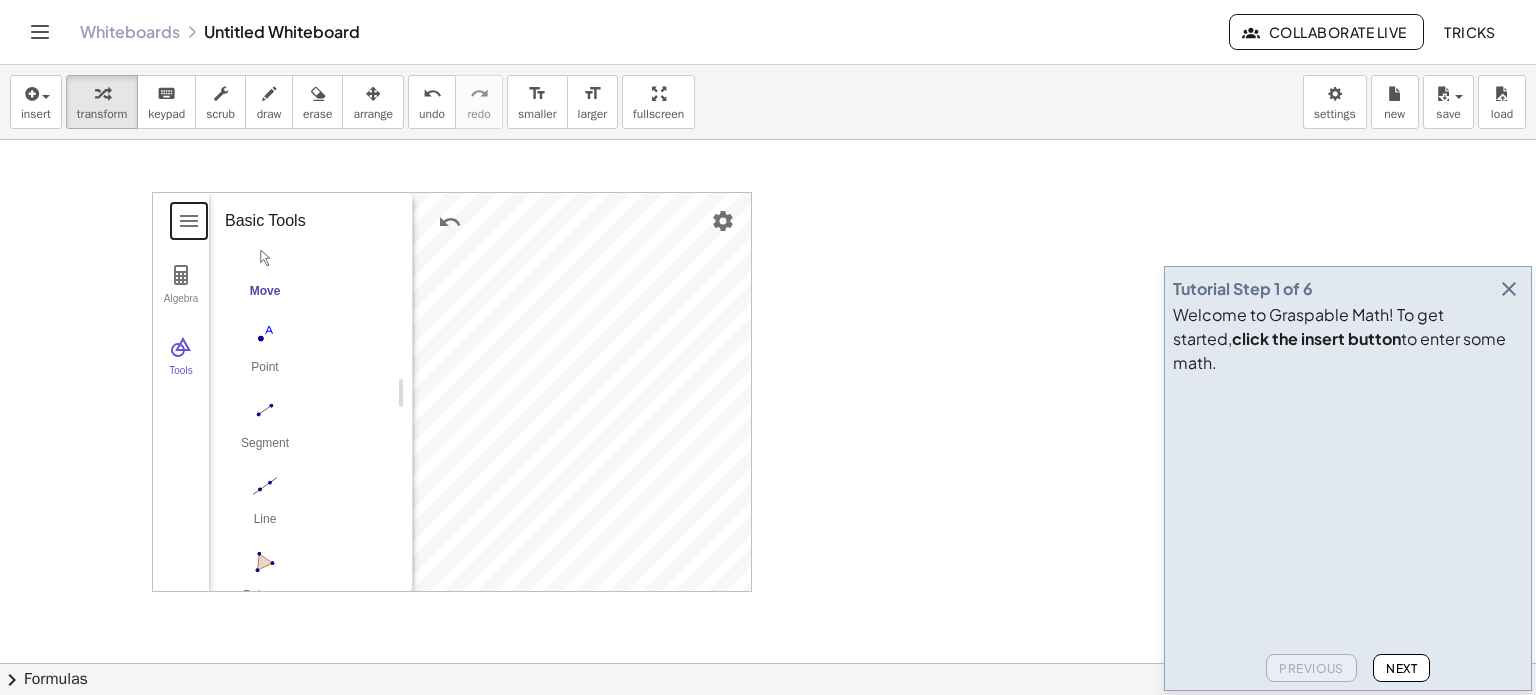 click at bounding box center (768, 729) 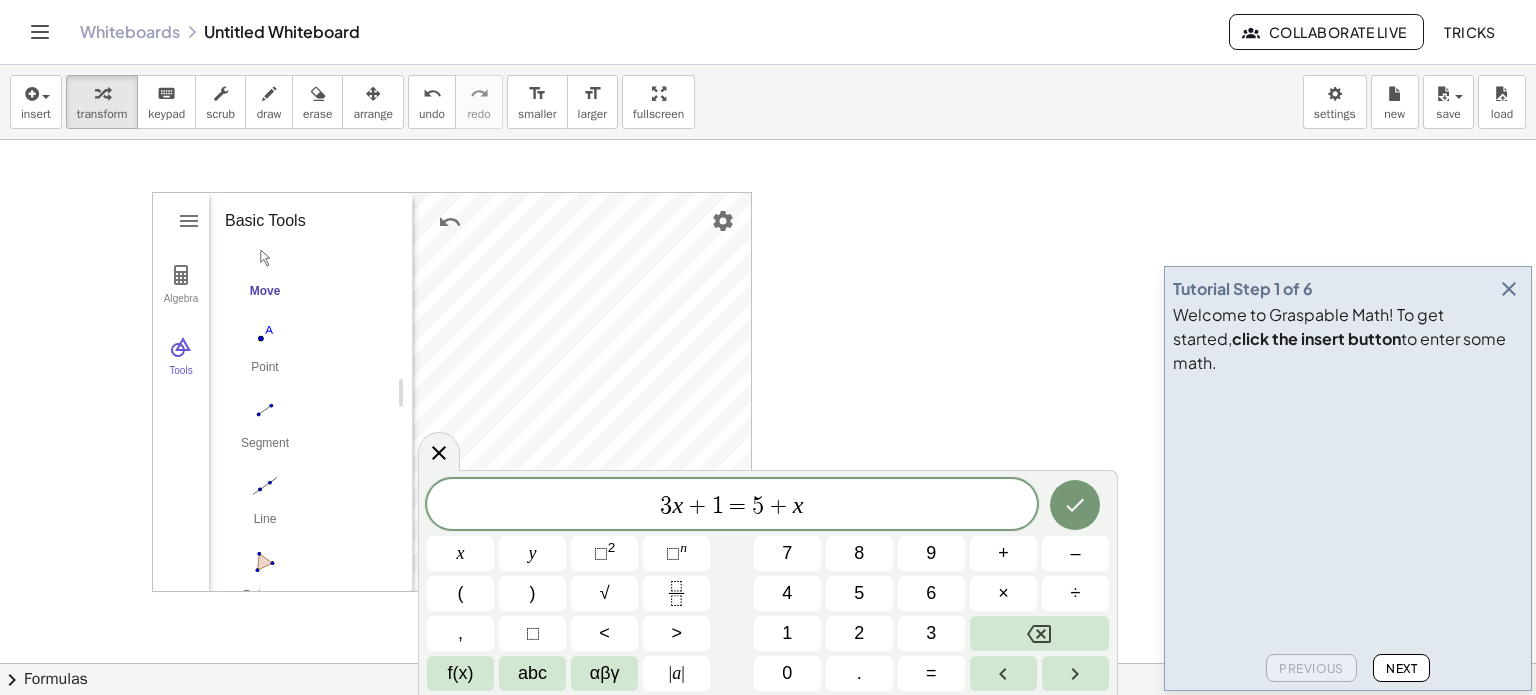 click at bounding box center [768, 729] 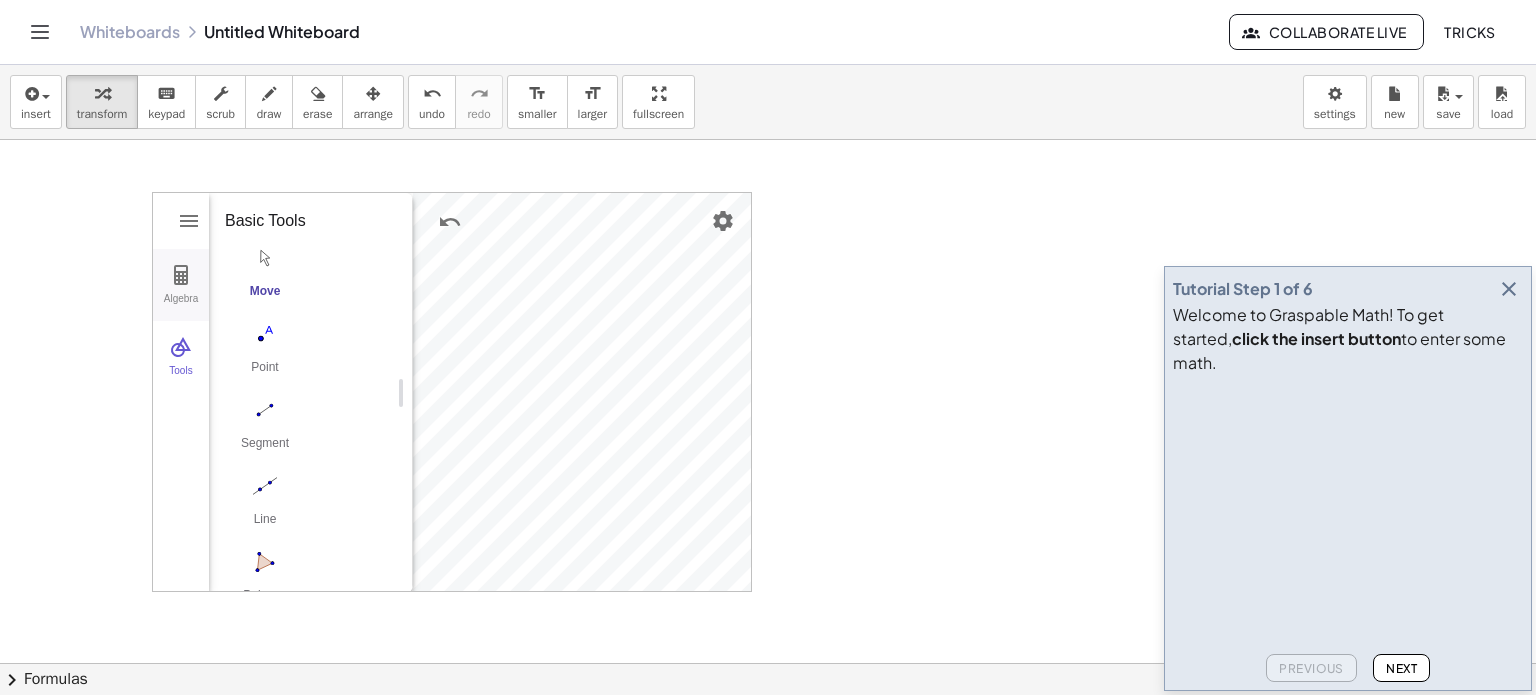 click at bounding box center (181, 275) 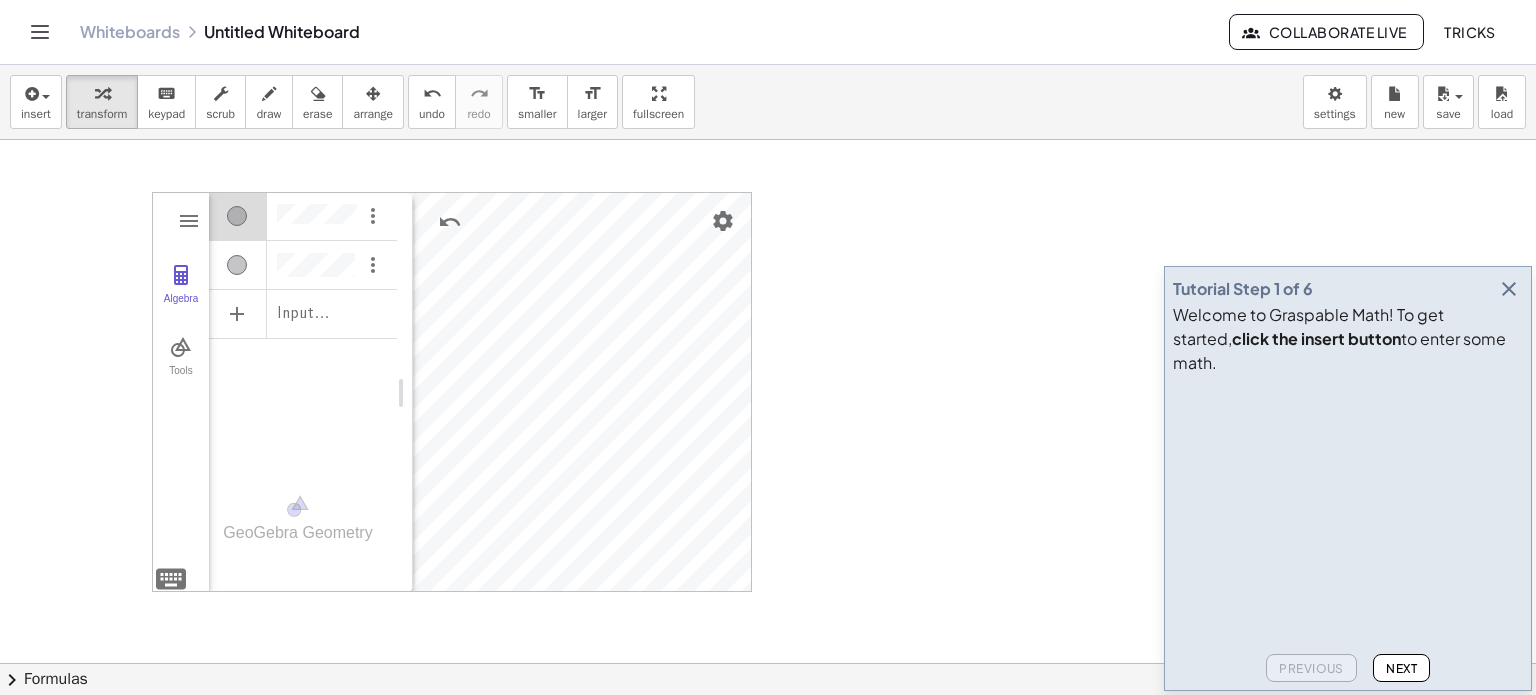 click at bounding box center [768, 729] 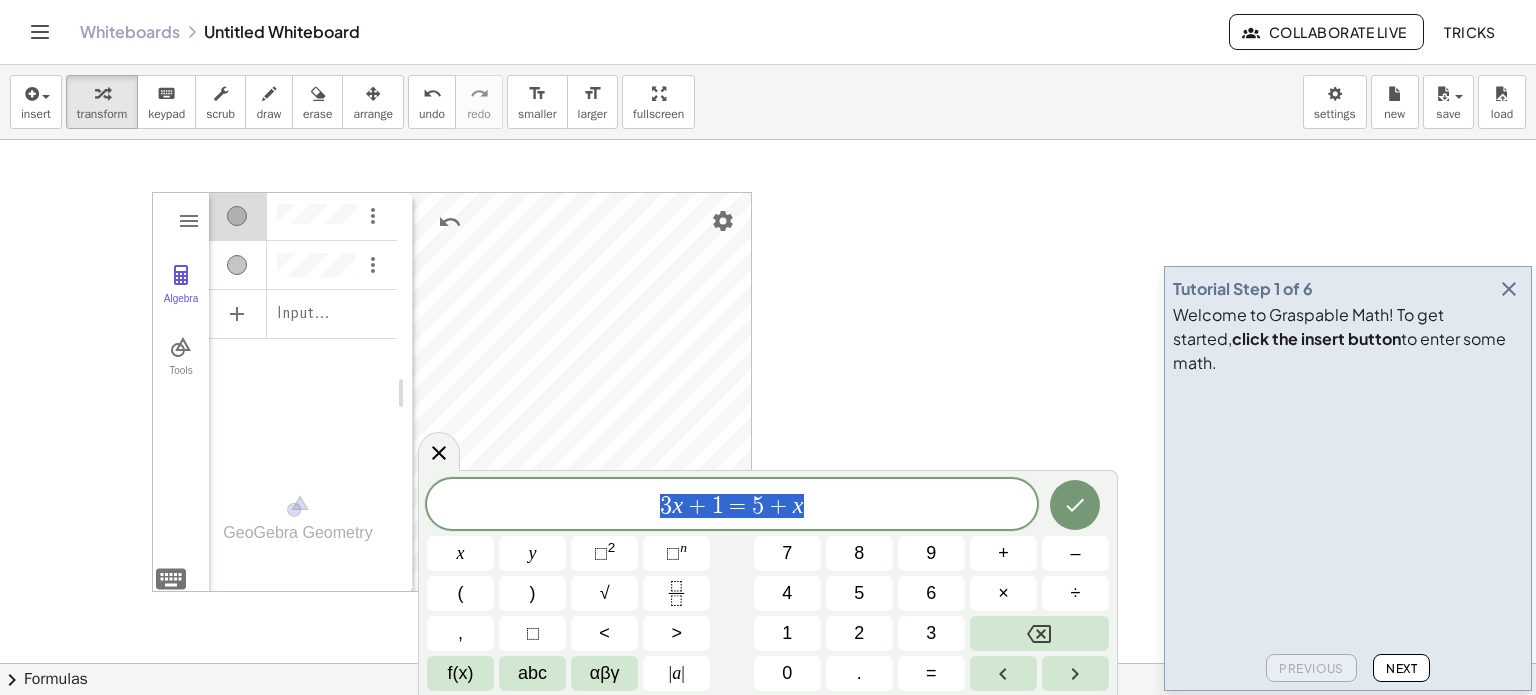 drag, startPoint x: 821, startPoint y: 513, endPoint x: 556, endPoint y: 500, distance: 265.31866 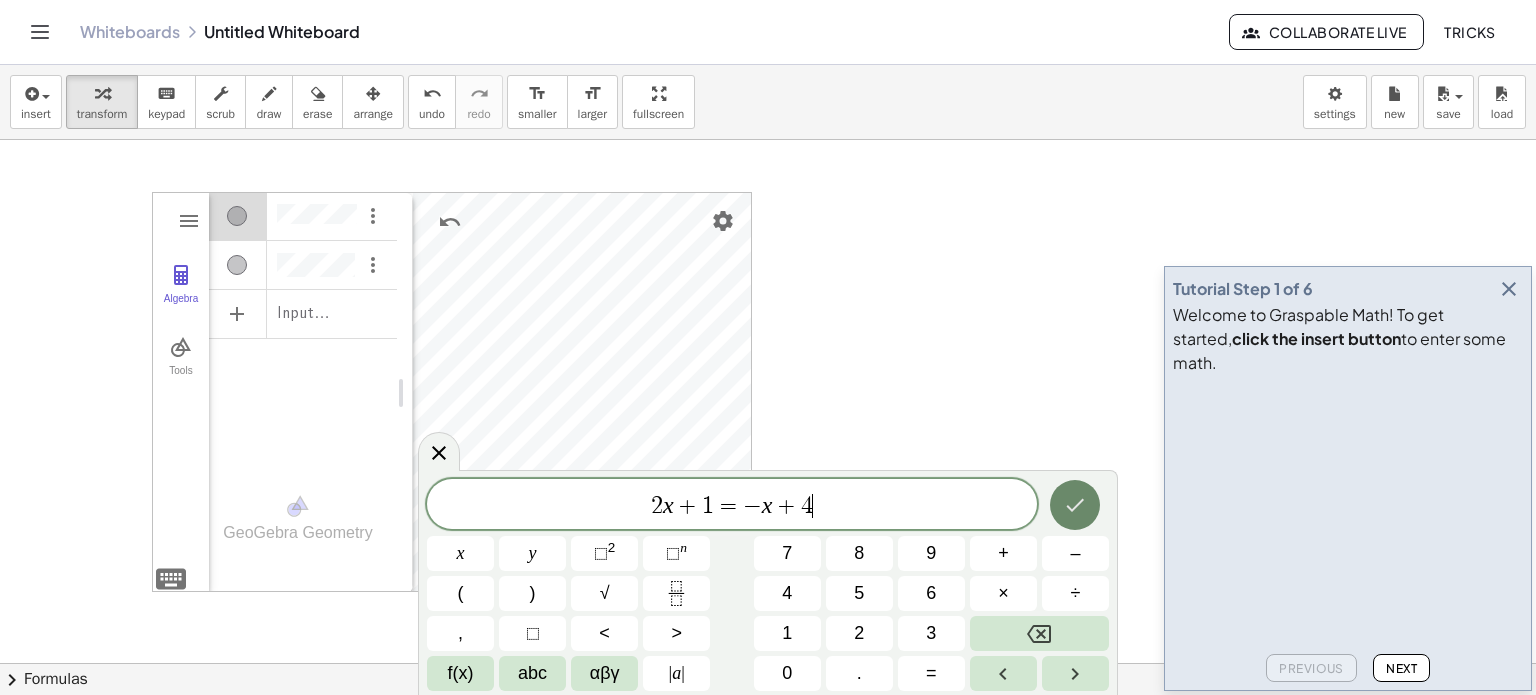click at bounding box center [1075, 505] 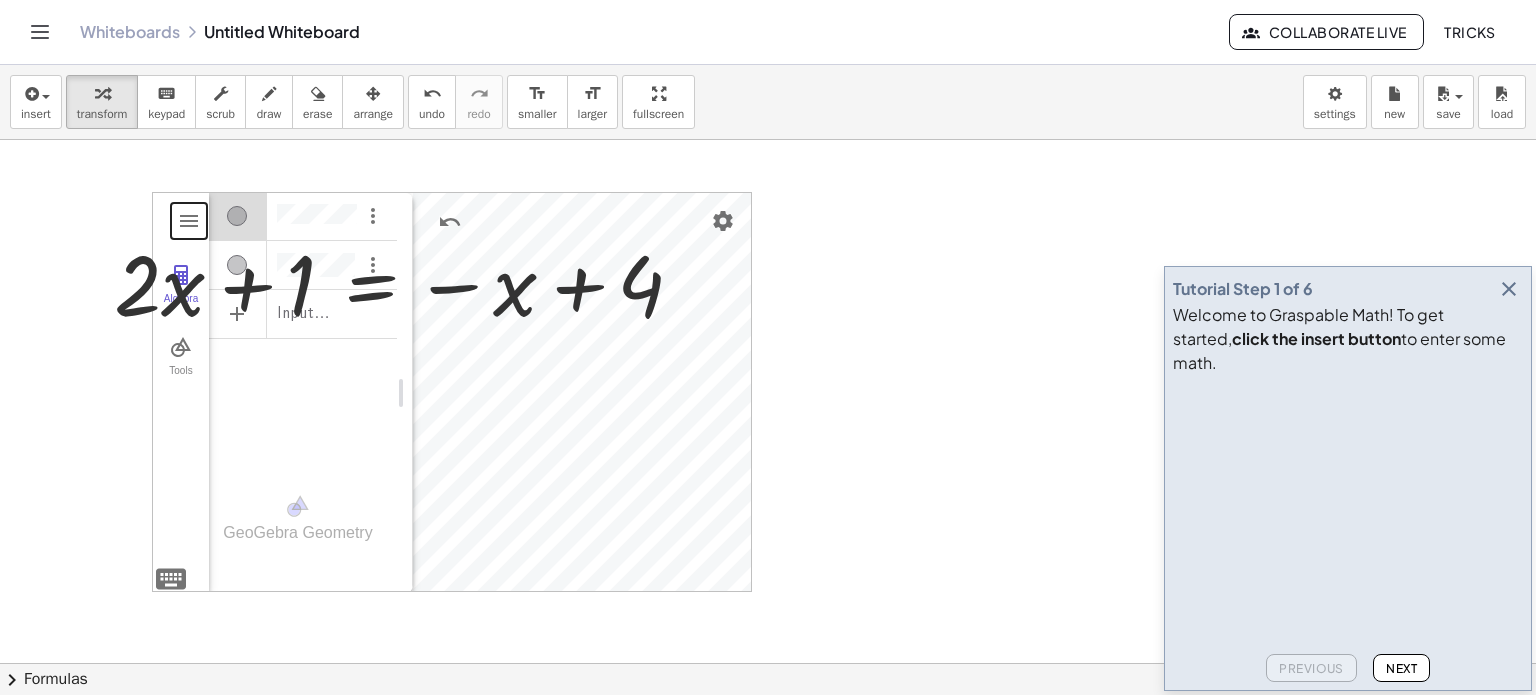 drag, startPoint x: 175, startPoint y: 205, endPoint x: 509, endPoint y: 185, distance: 334.59827 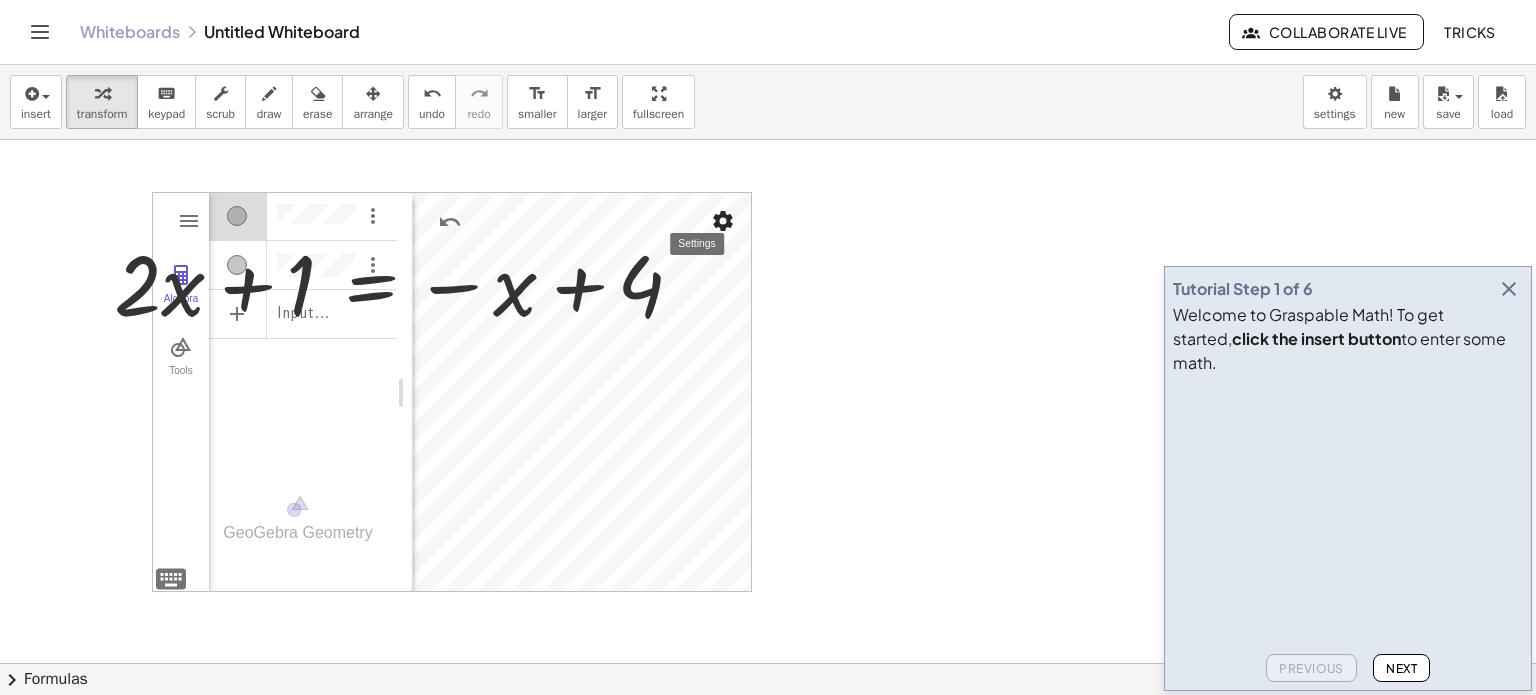 click at bounding box center [723, 221] 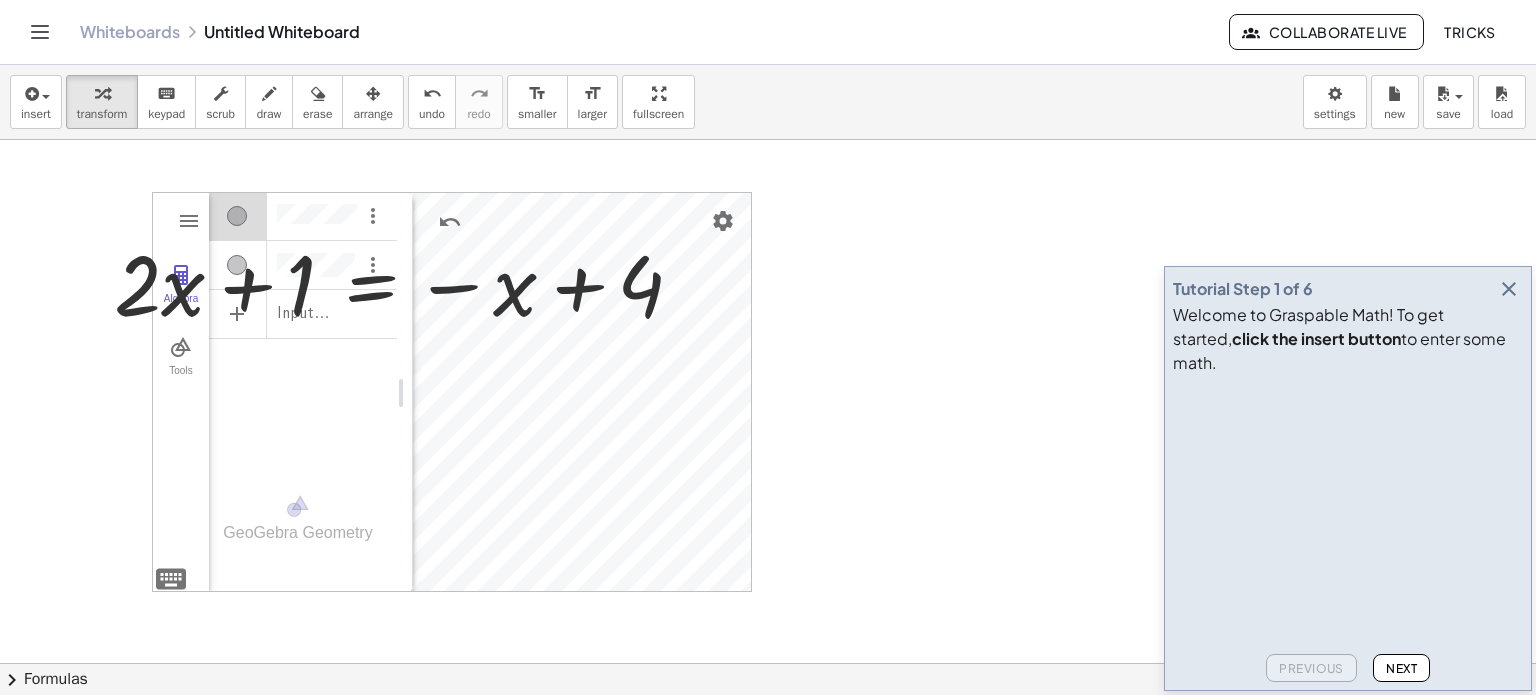 click on "insert select one: Math Expression Function Text Youtube Video Graphing Geometry Geometry 3D transform keyboard keypad scrub draw erase arrange undo undo redo redo format_size smaller format_size larger fullscreen load   save new settings" at bounding box center (768, 102) 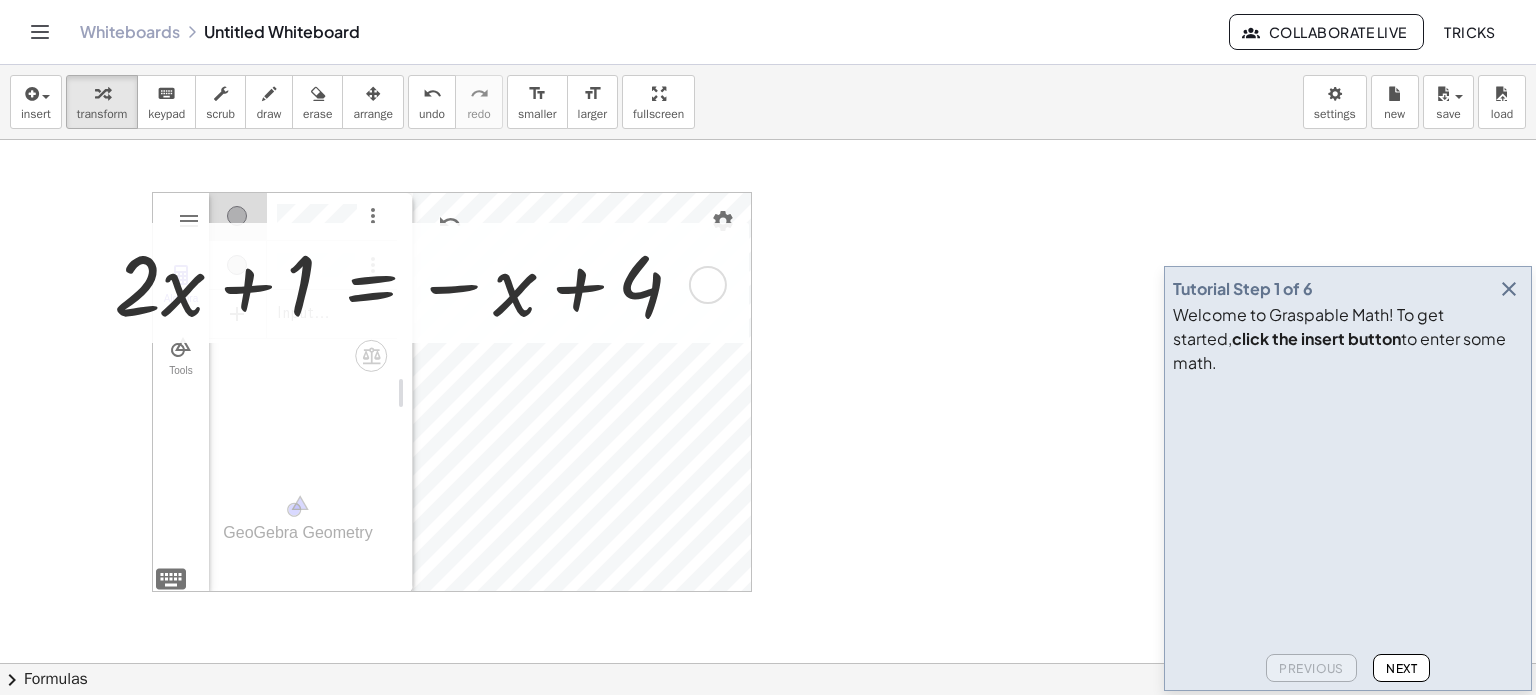 drag, startPoint x: 171, startPoint y: 199, endPoint x: 500, endPoint y: 243, distance: 331.9292 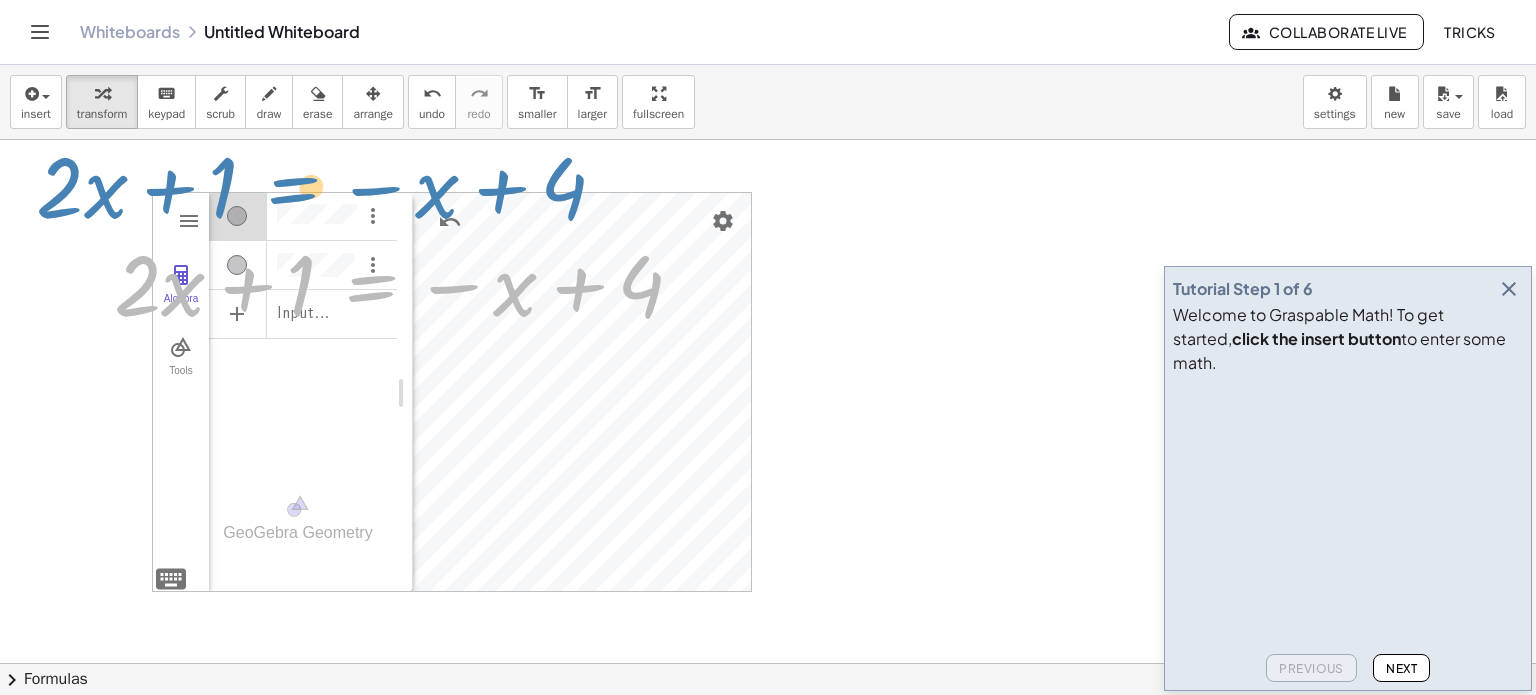 drag, startPoint x: 388, startPoint y: 244, endPoint x: 310, endPoint y: 146, distance: 125.25175 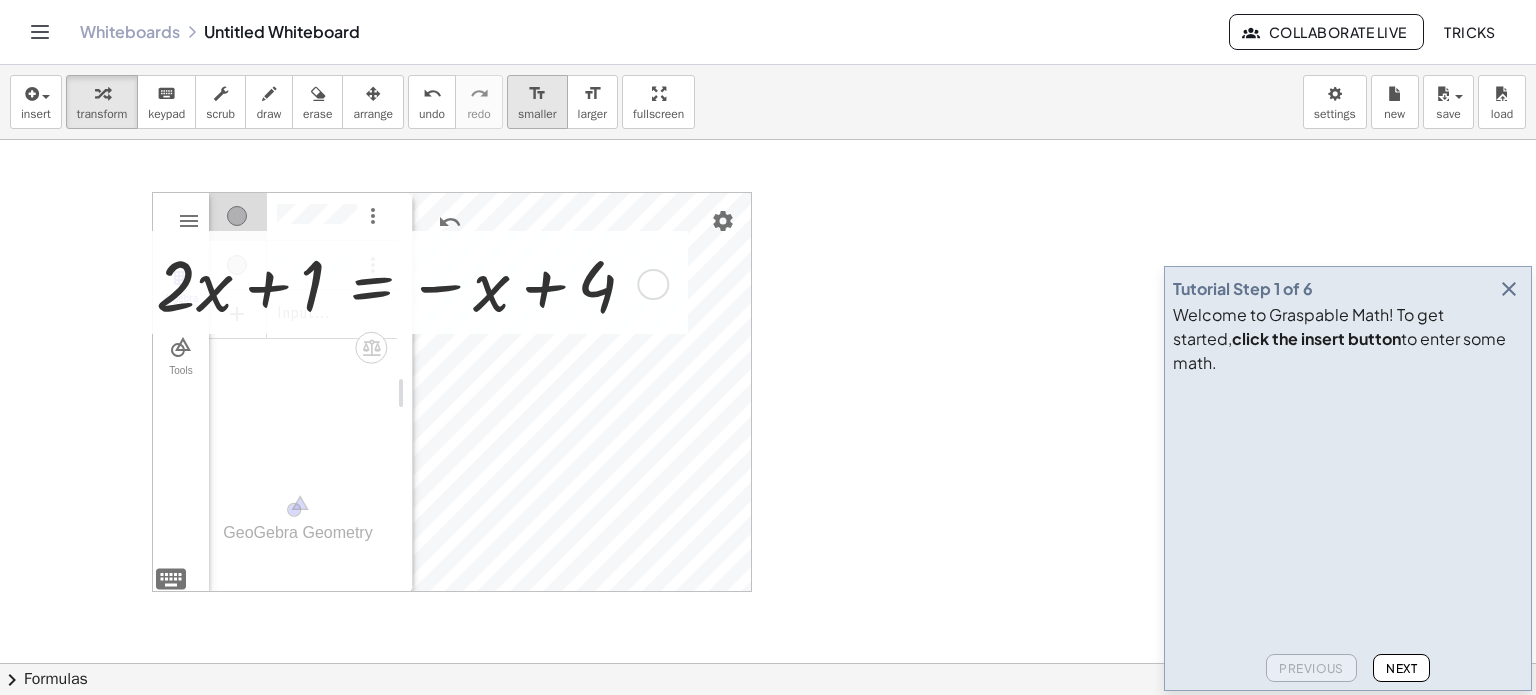 click on "format_size smaller" at bounding box center (537, 102) 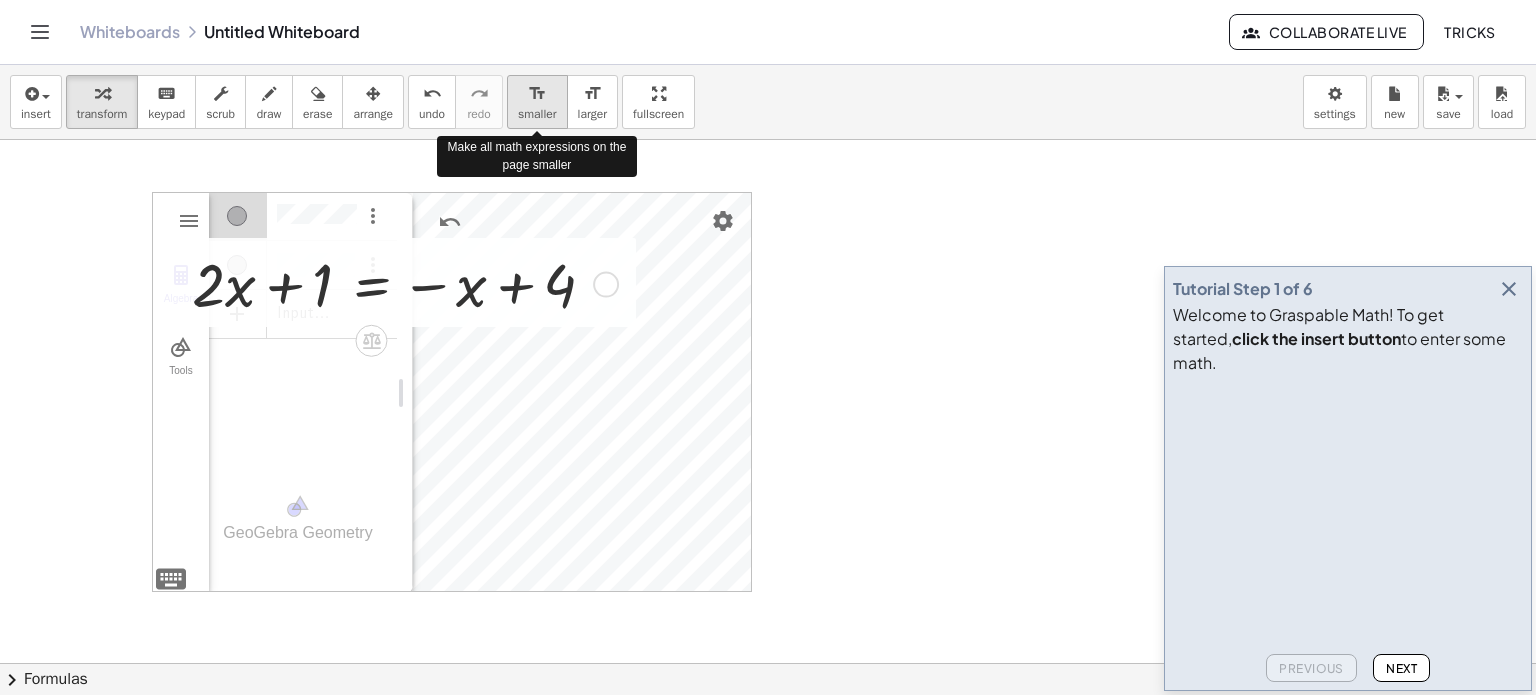 click on "format_size smaller" at bounding box center (537, 102) 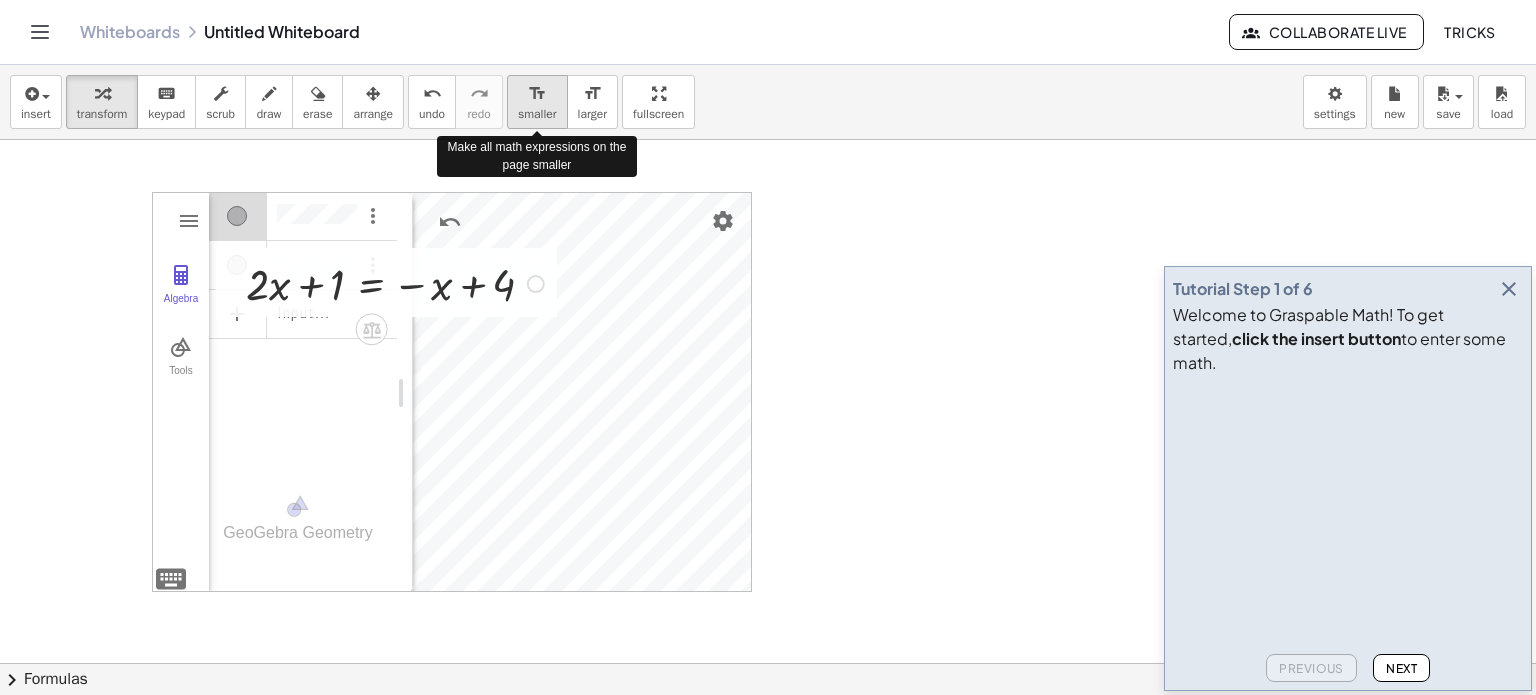 click on "format_size smaller" at bounding box center (537, 102) 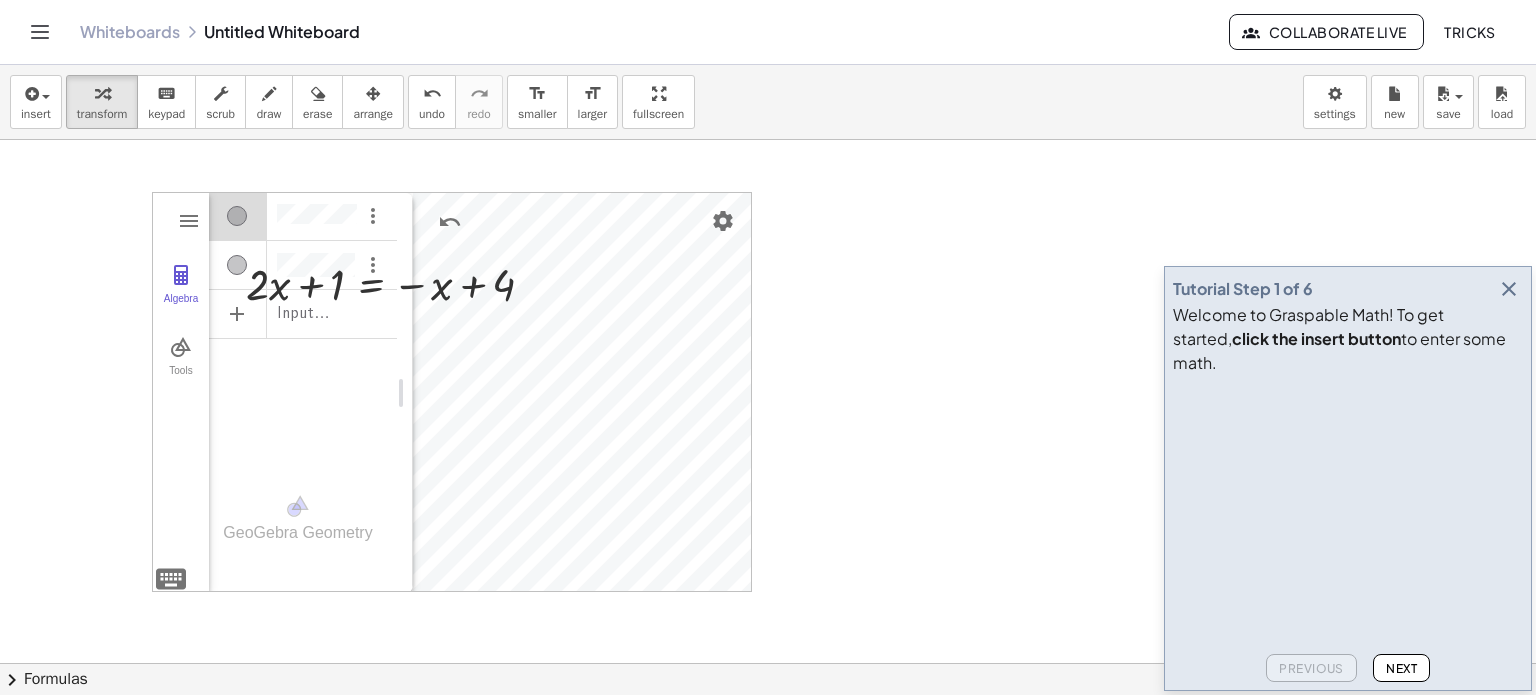 click at bounding box center (768, 729) 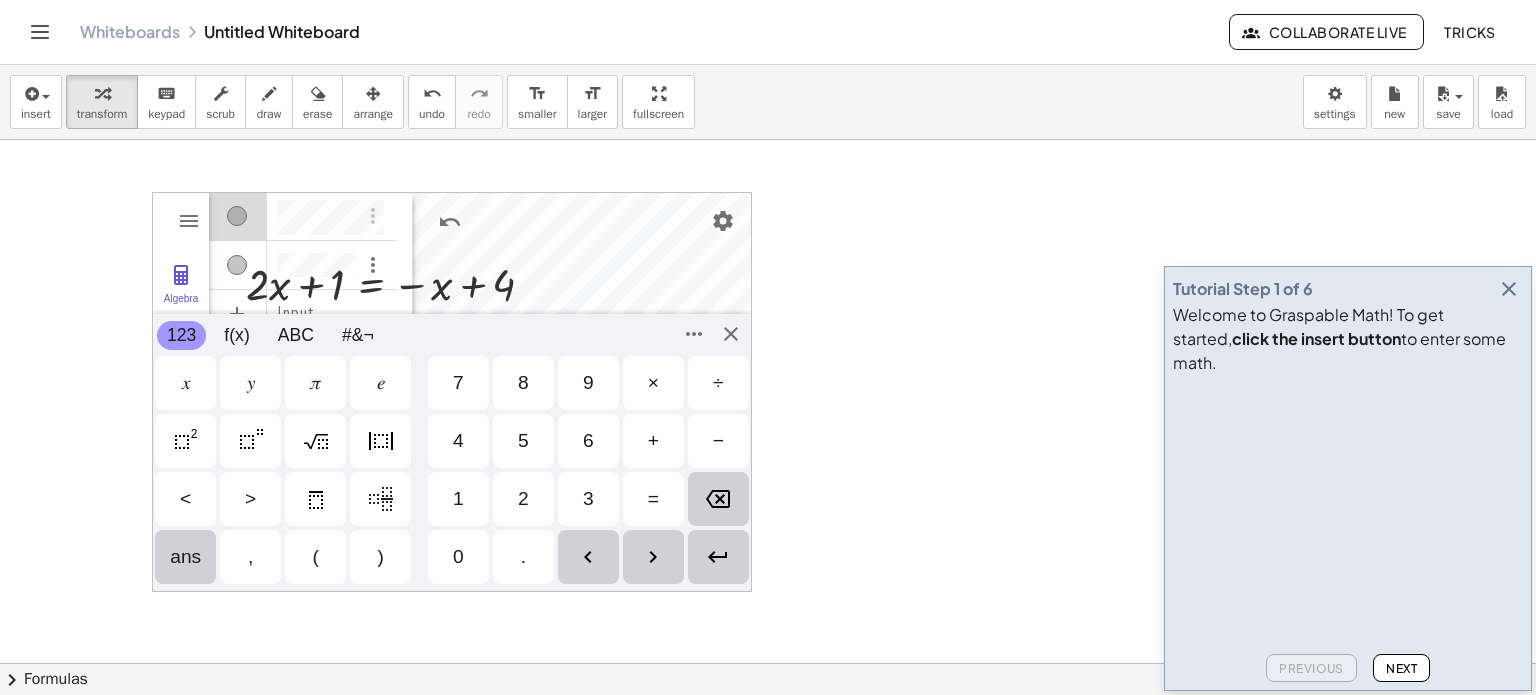 scroll, scrollTop: 12, scrollLeft: 0, axis: vertical 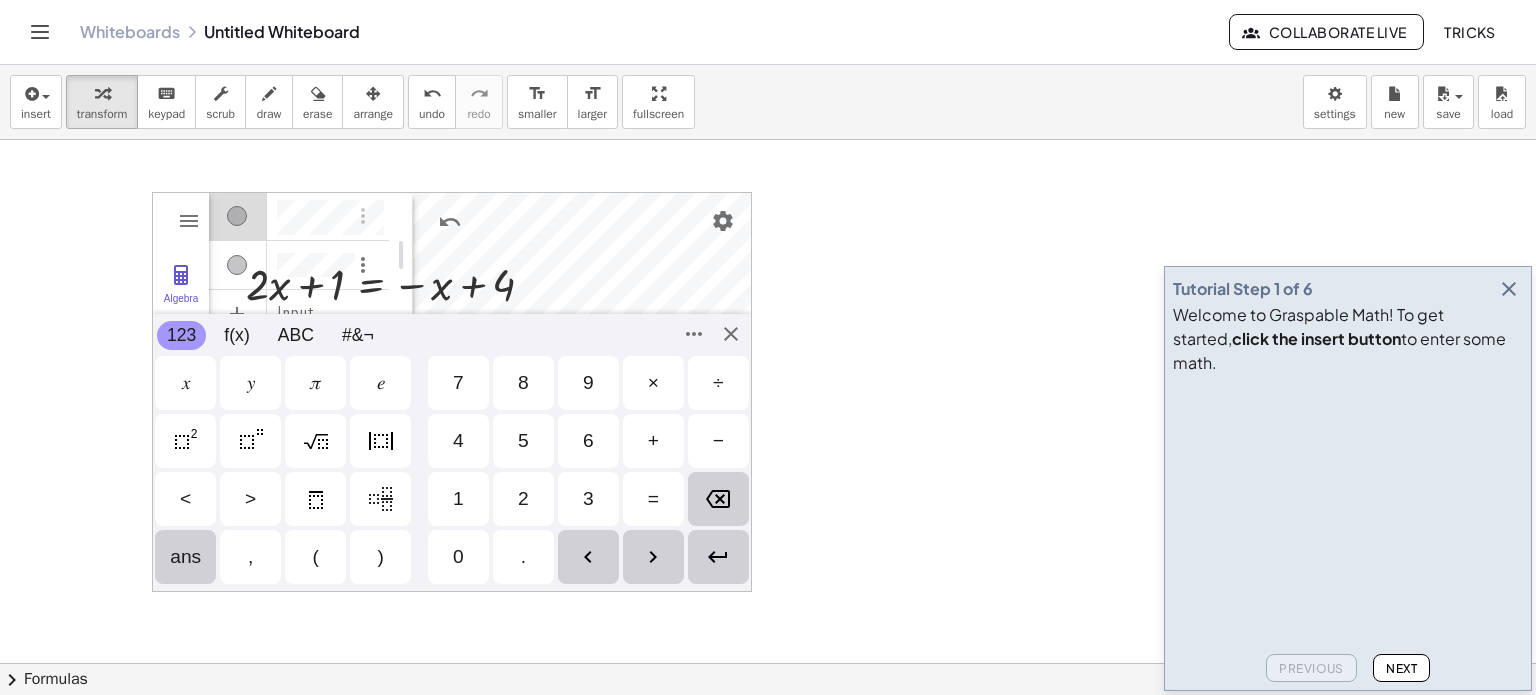 drag, startPoint x: 172, startPoint y: 579, endPoint x: 433, endPoint y: 572, distance: 261.09384 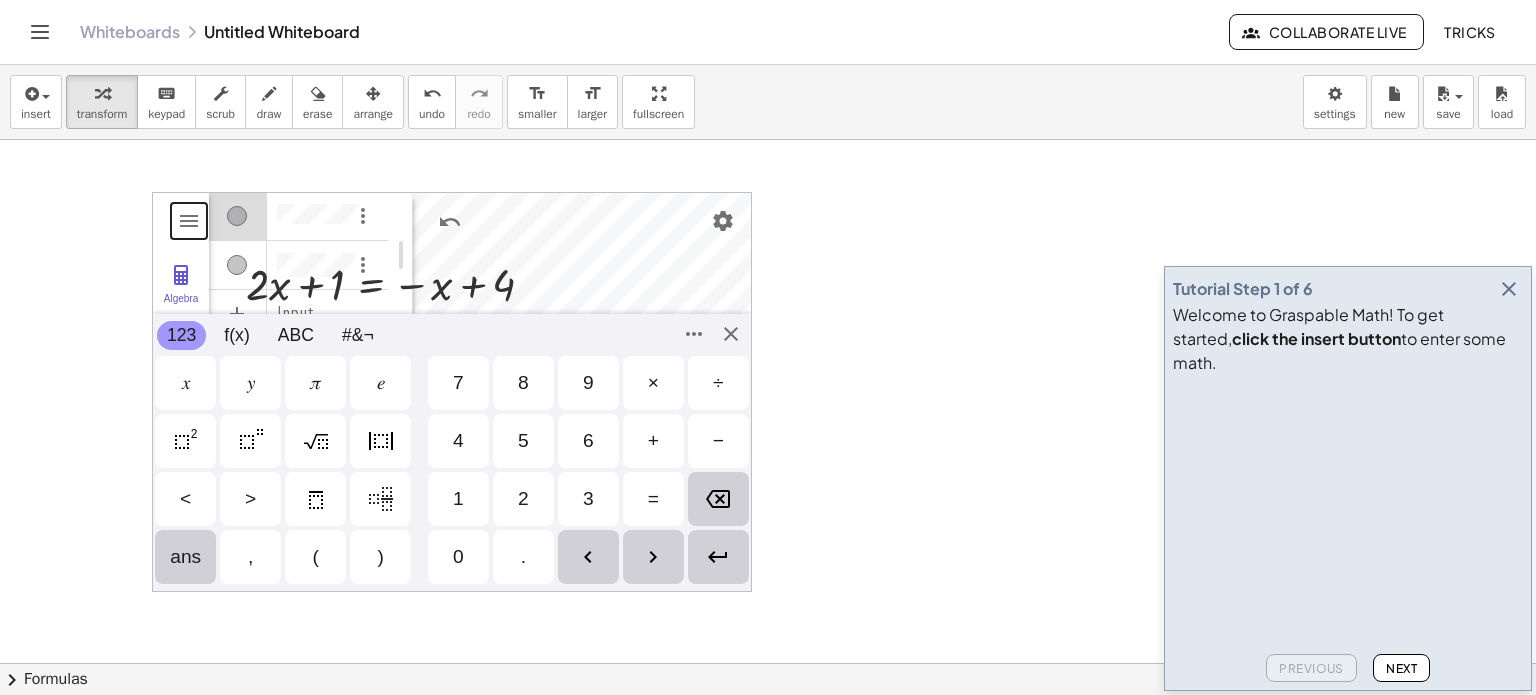 drag, startPoint x: 173, startPoint y: 207, endPoint x: 424, endPoint y: 217, distance: 251.19913 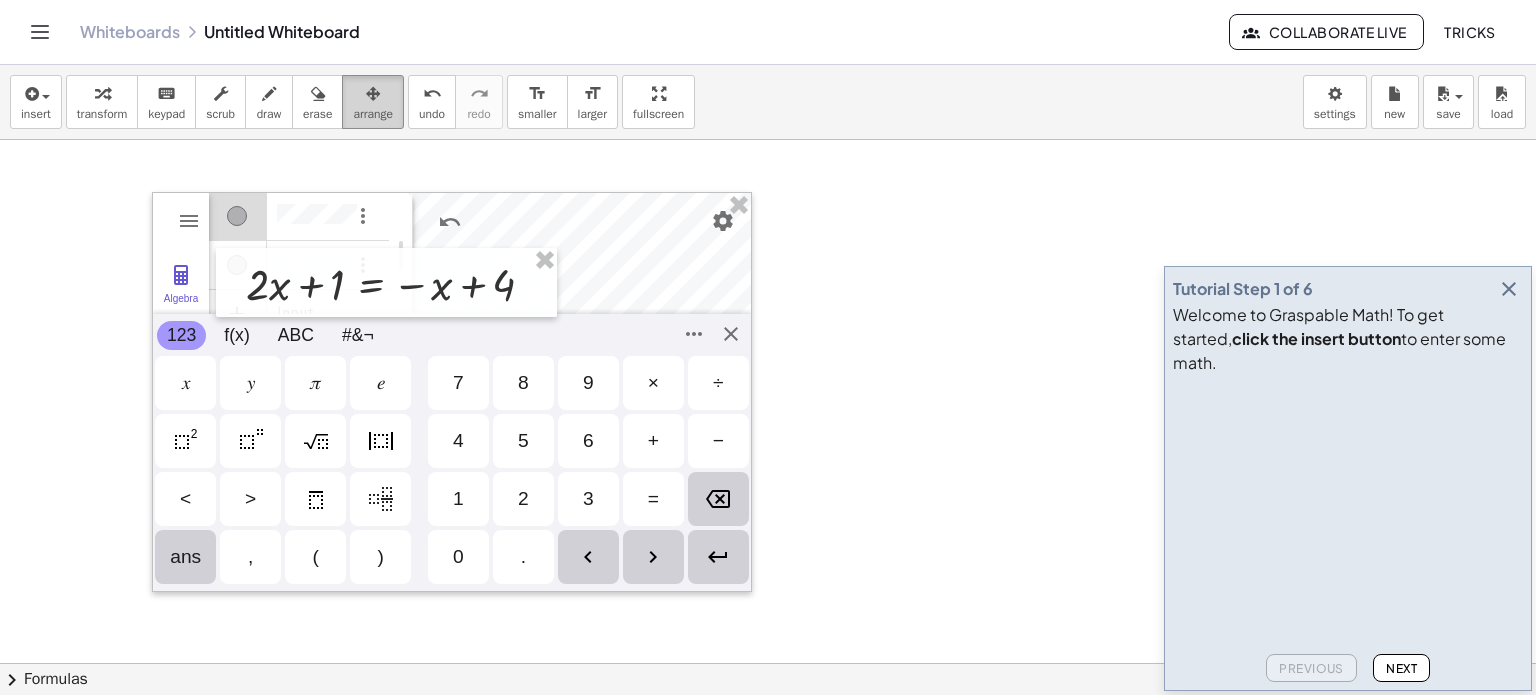 click at bounding box center [373, 93] 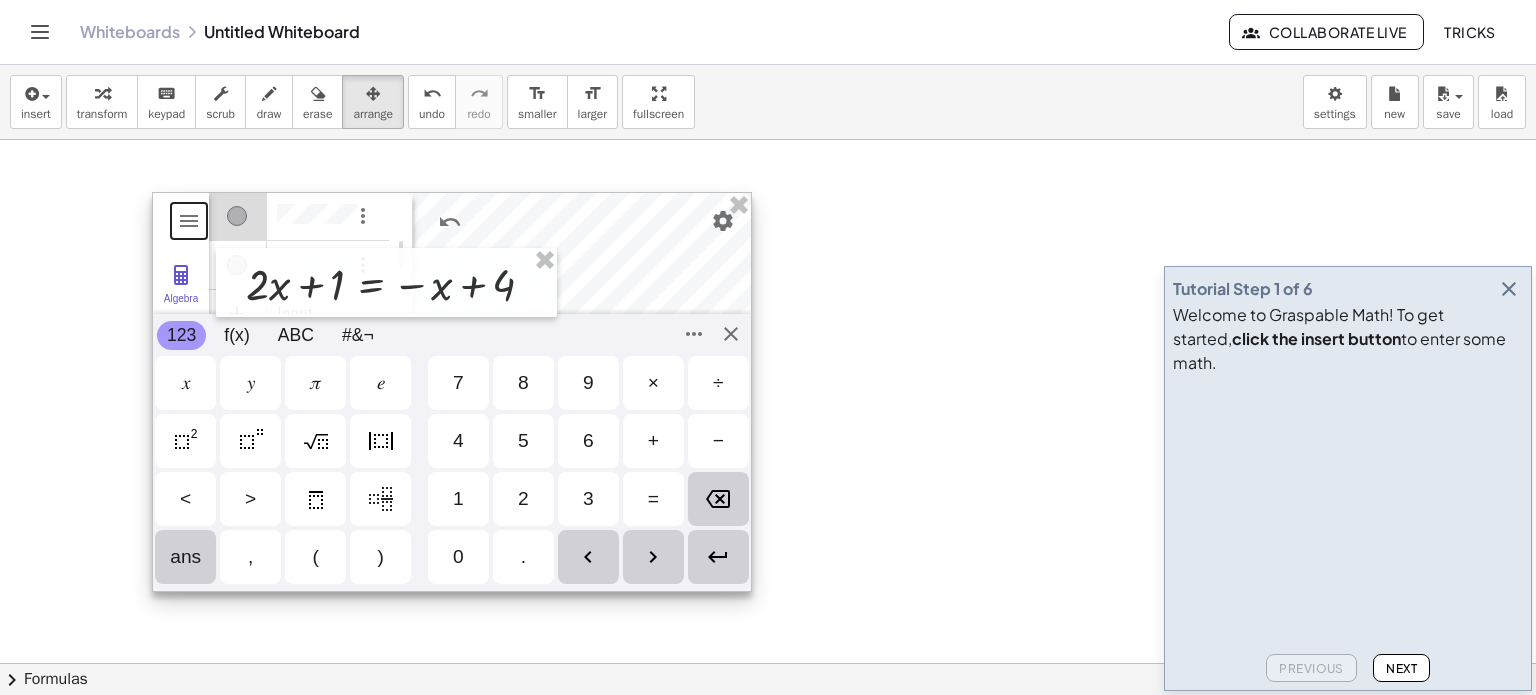 drag, startPoint x: 174, startPoint y: 209, endPoint x: 548, endPoint y: 207, distance: 374.00534 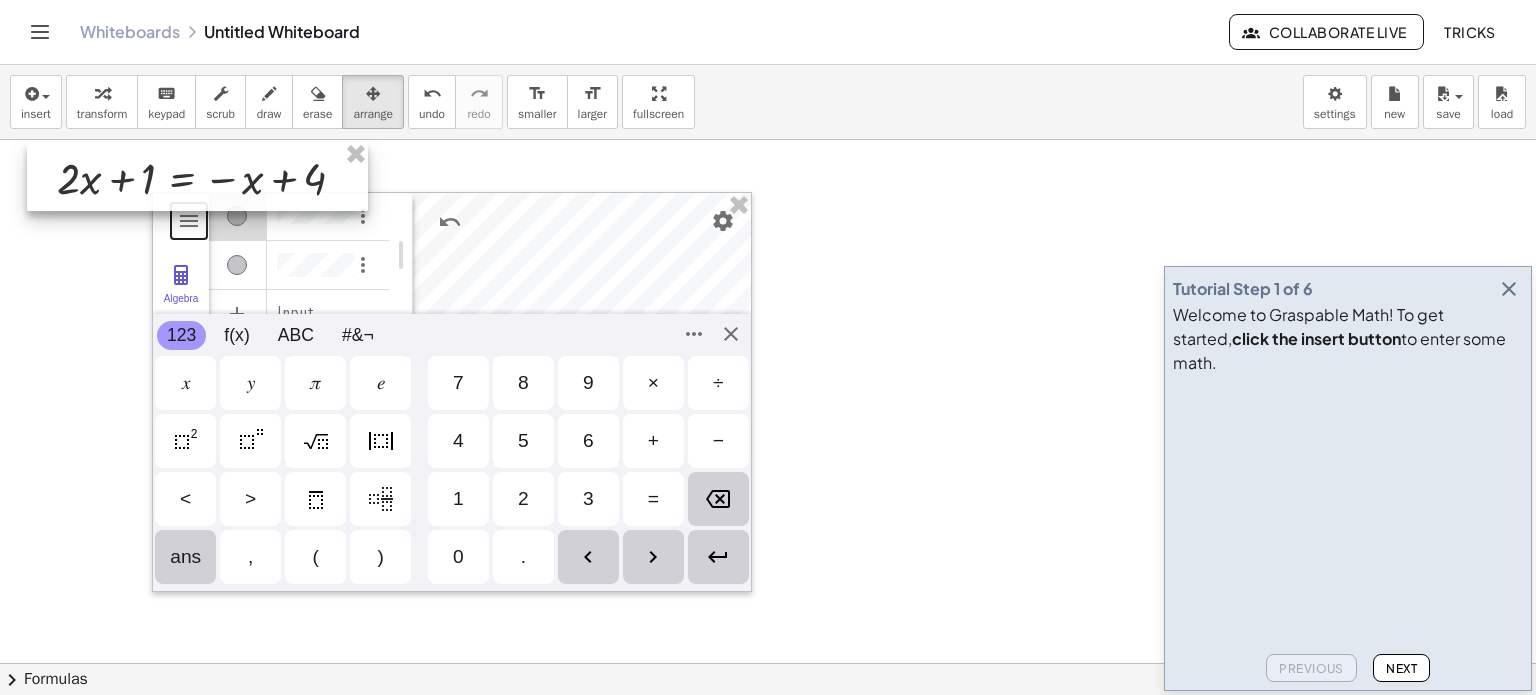 drag, startPoint x: 429, startPoint y: 269, endPoint x: 240, endPoint y: 163, distance: 216.69563 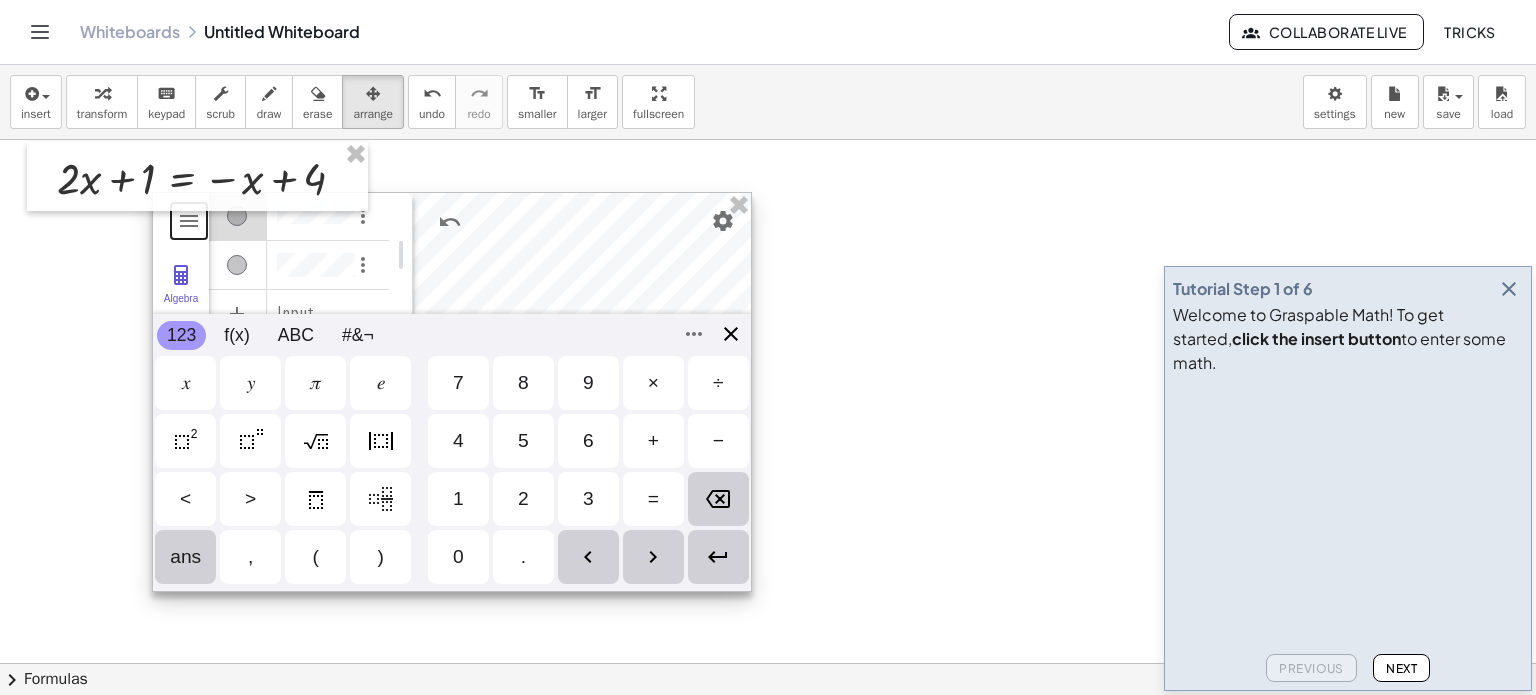 click on "**********" at bounding box center [452, 392] 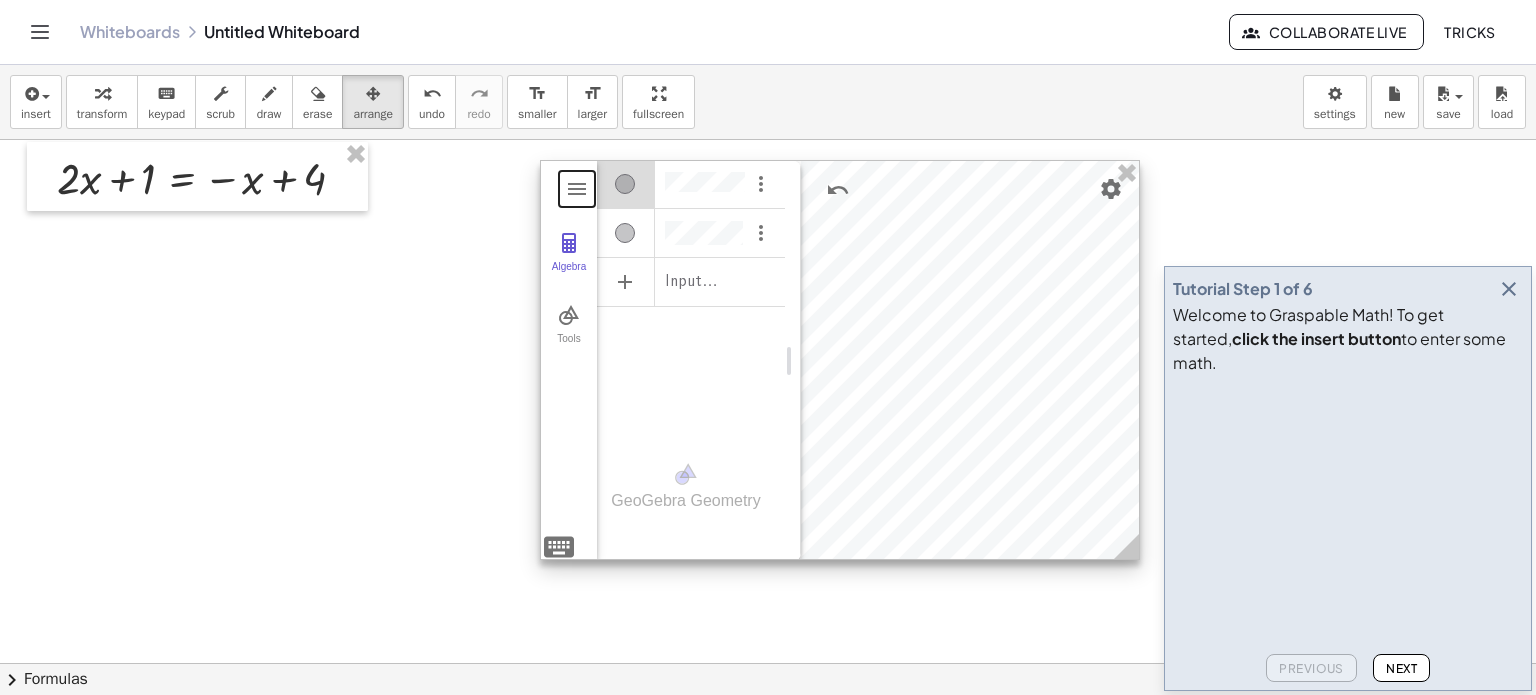 drag, startPoint x: 650, startPoint y: 265, endPoint x: 1038, endPoint y: 233, distance: 389.31735 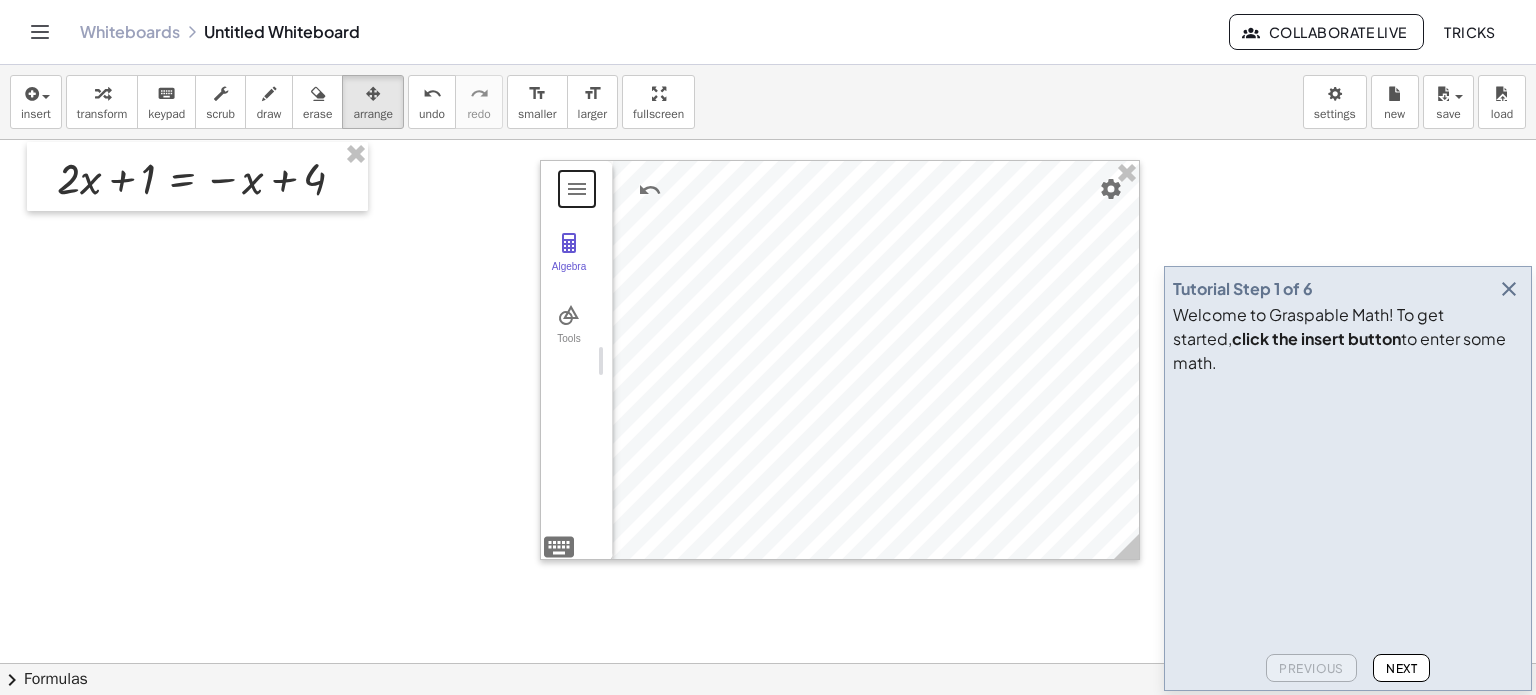 drag, startPoint x: 788, startPoint y: 355, endPoint x: 585, endPoint y: 387, distance: 205.50668 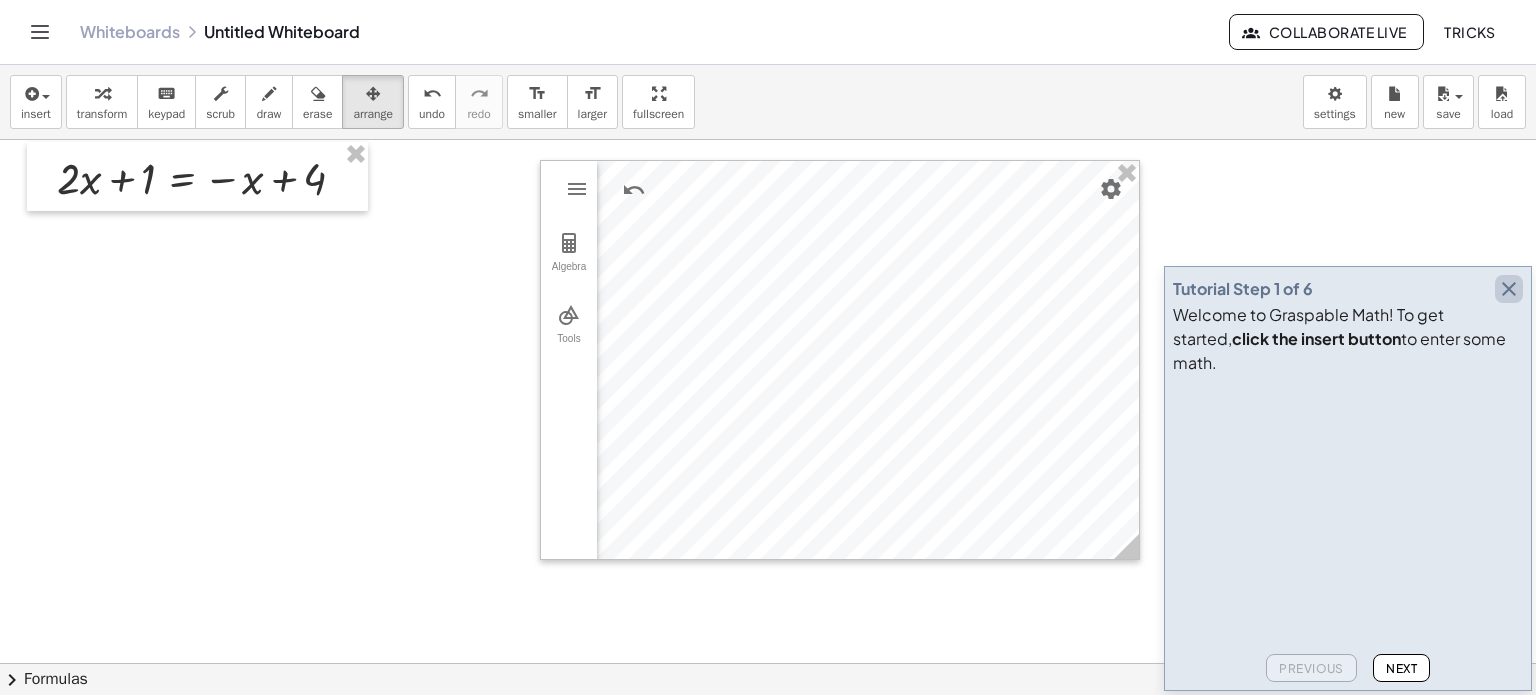 click at bounding box center (1509, 289) 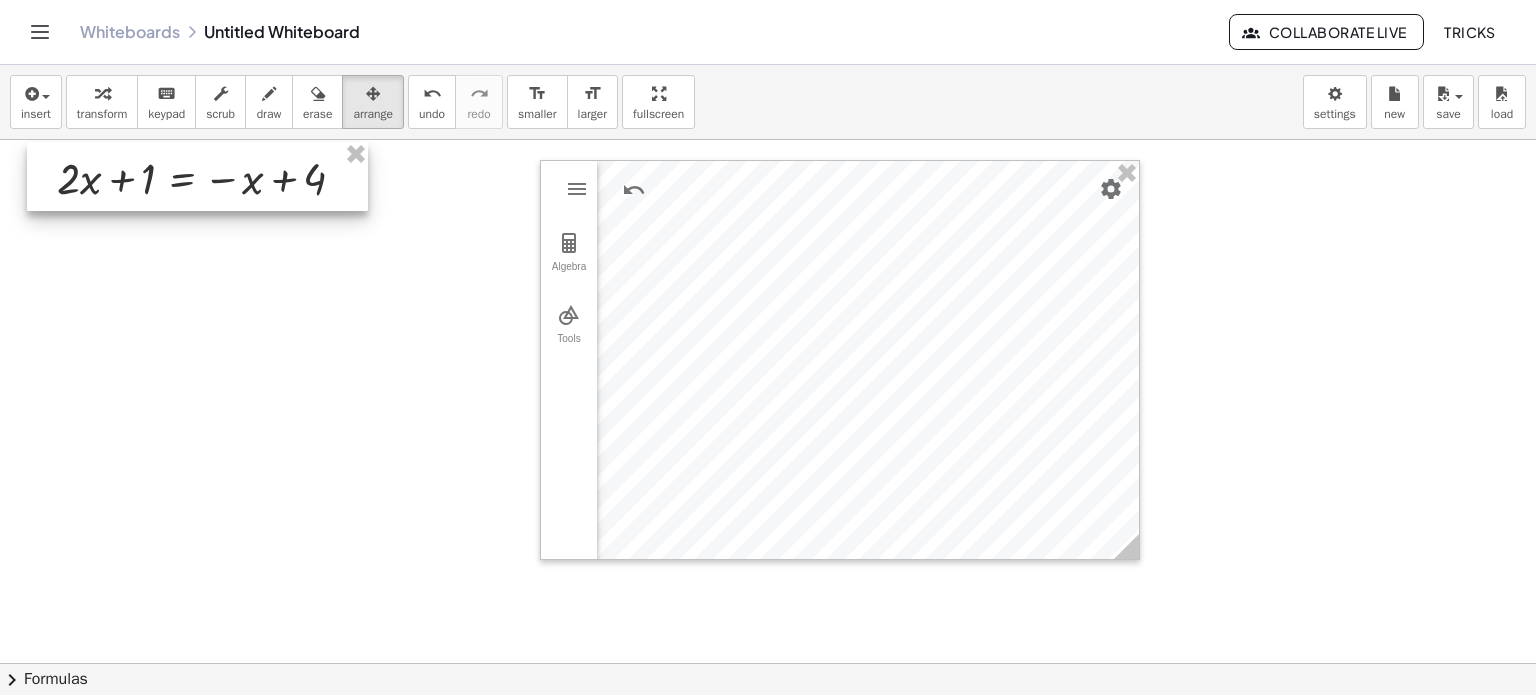 click at bounding box center (197, 176) 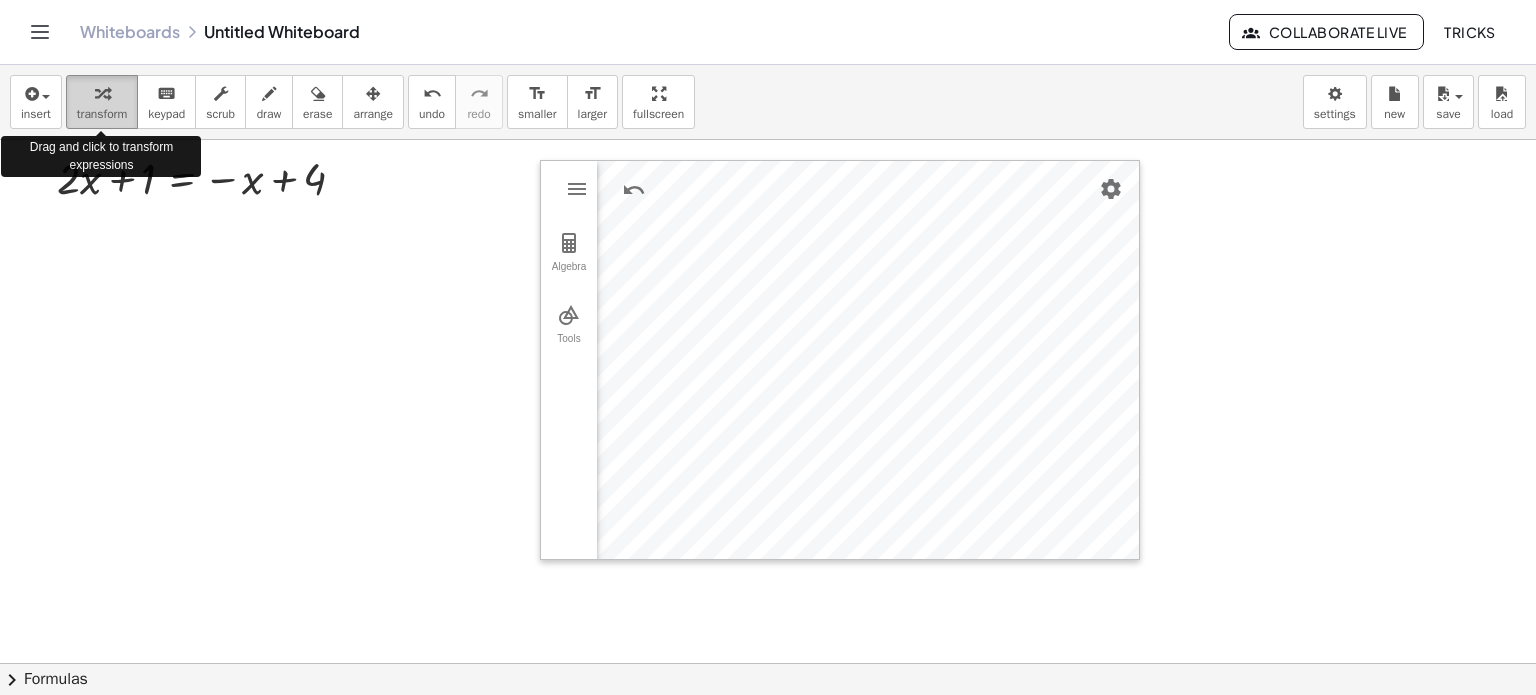 click at bounding box center [102, 94] 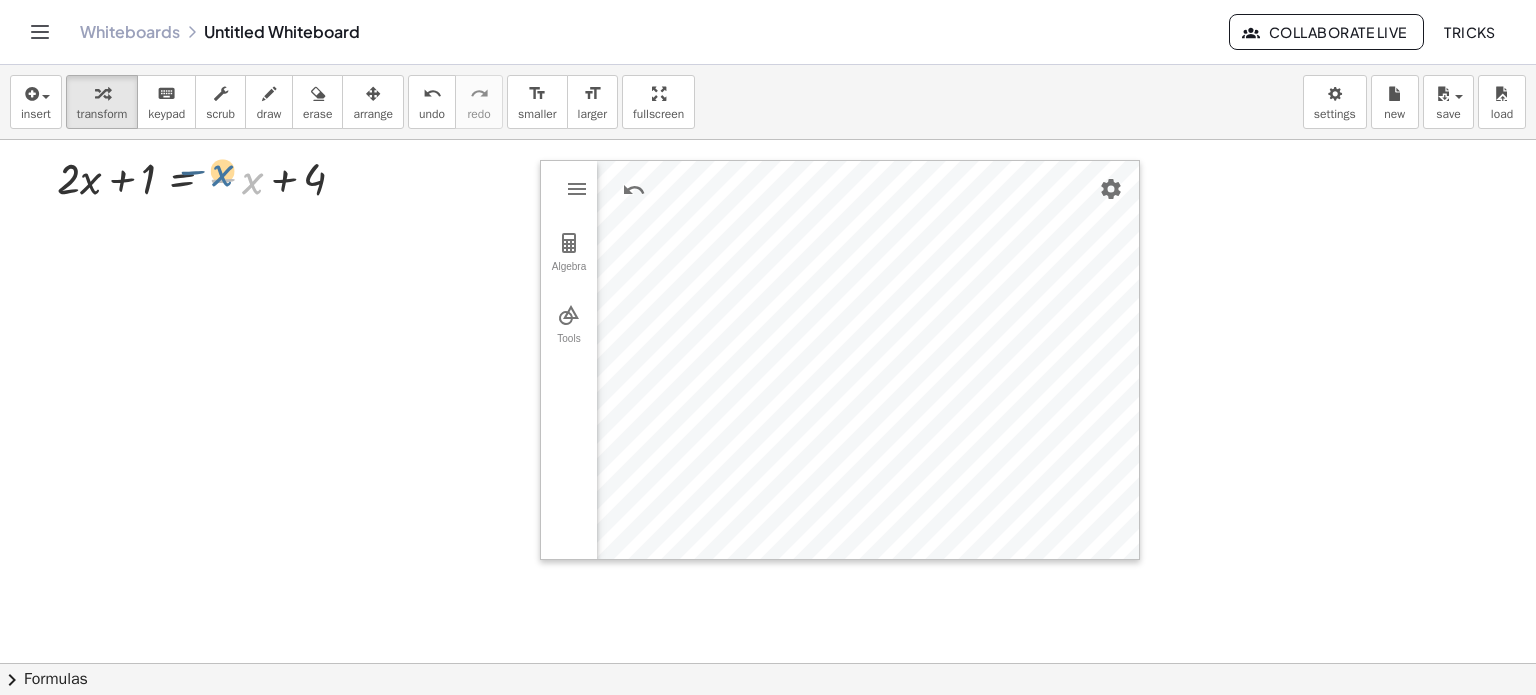 drag, startPoint x: 246, startPoint y: 183, endPoint x: 232, endPoint y: 177, distance: 15.231546 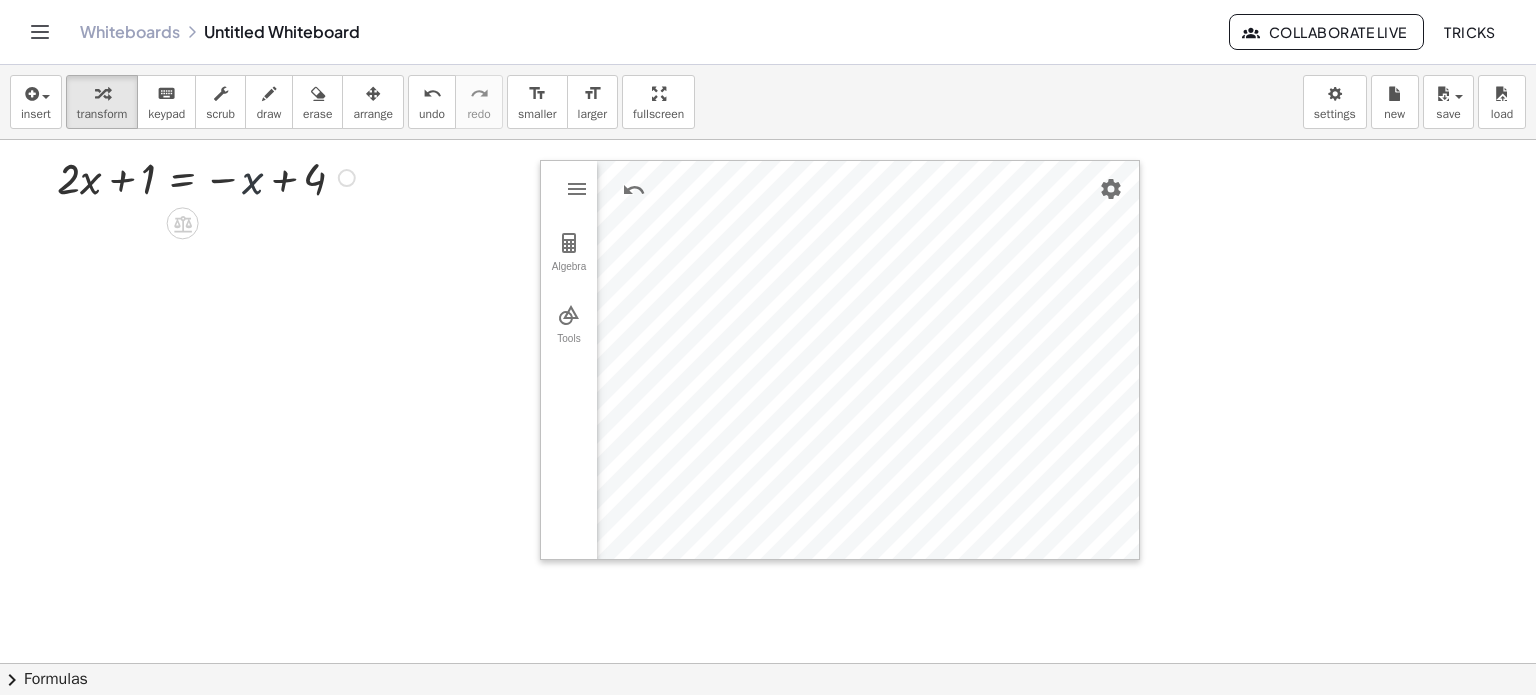 click at bounding box center [209, 176] 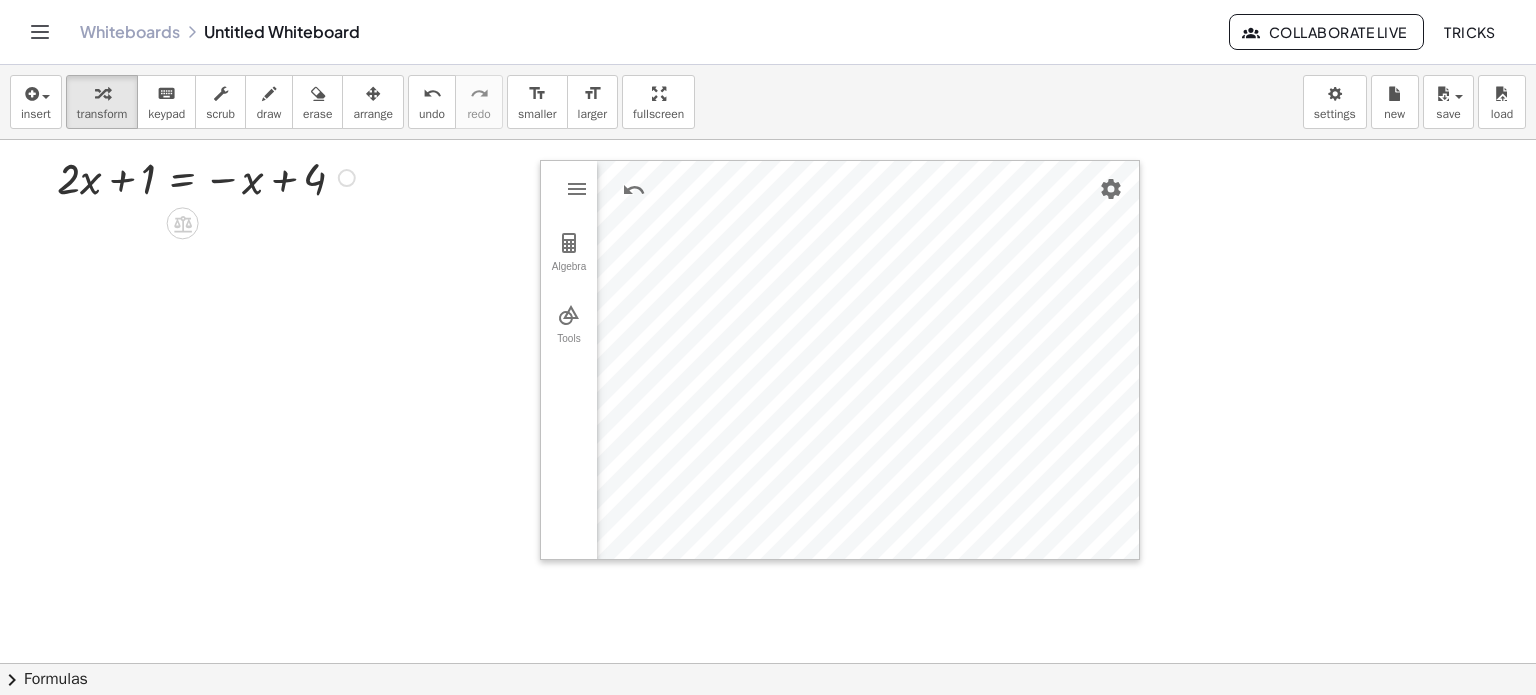 click at bounding box center (209, 176) 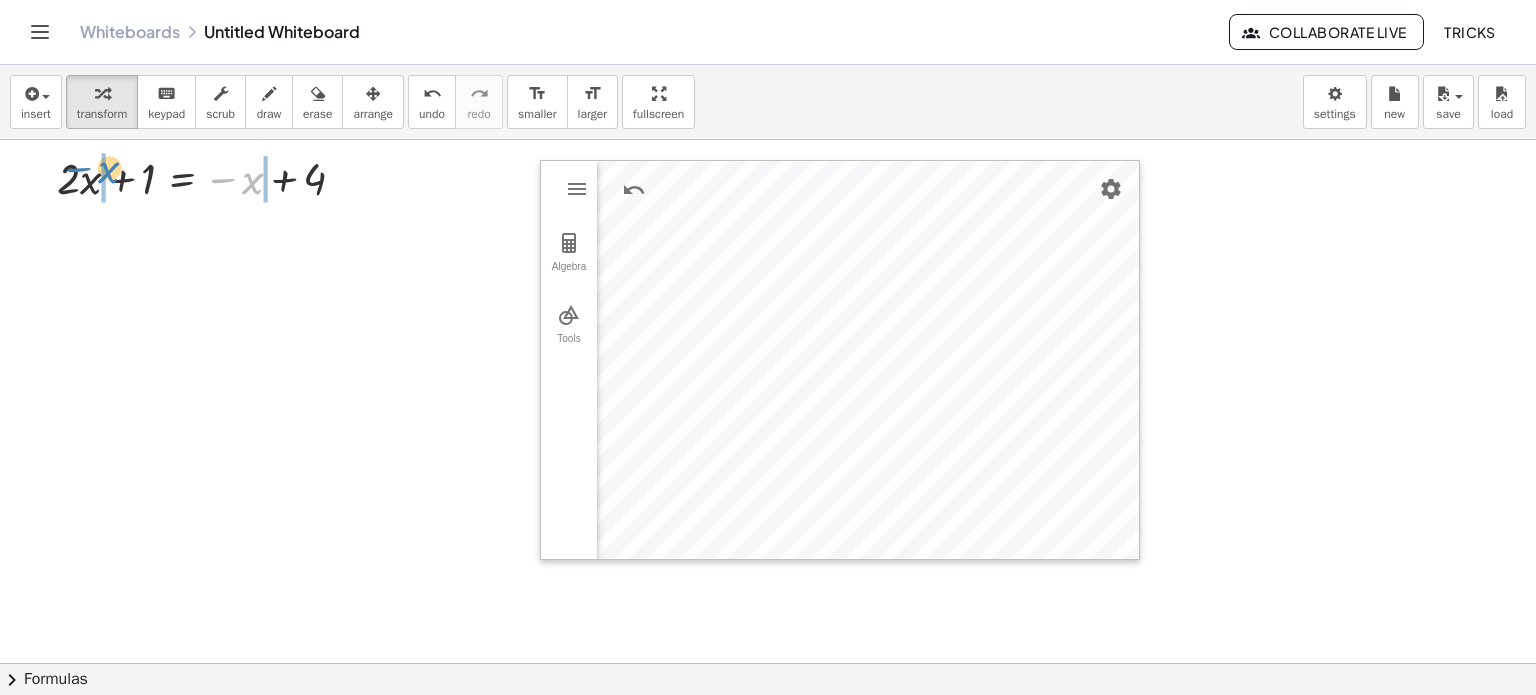 drag, startPoint x: 250, startPoint y: 179, endPoint x: 106, endPoint y: 168, distance: 144.41953 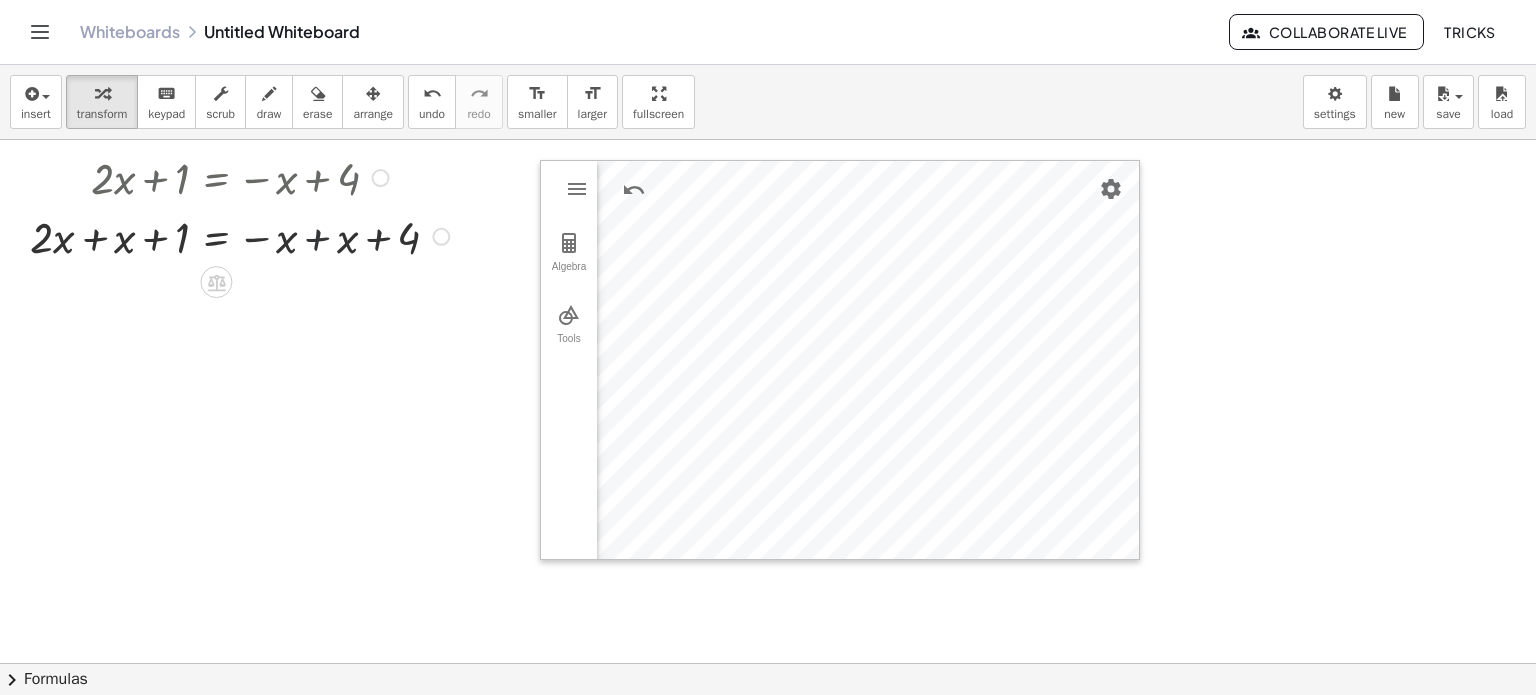 click at bounding box center (243, 235) 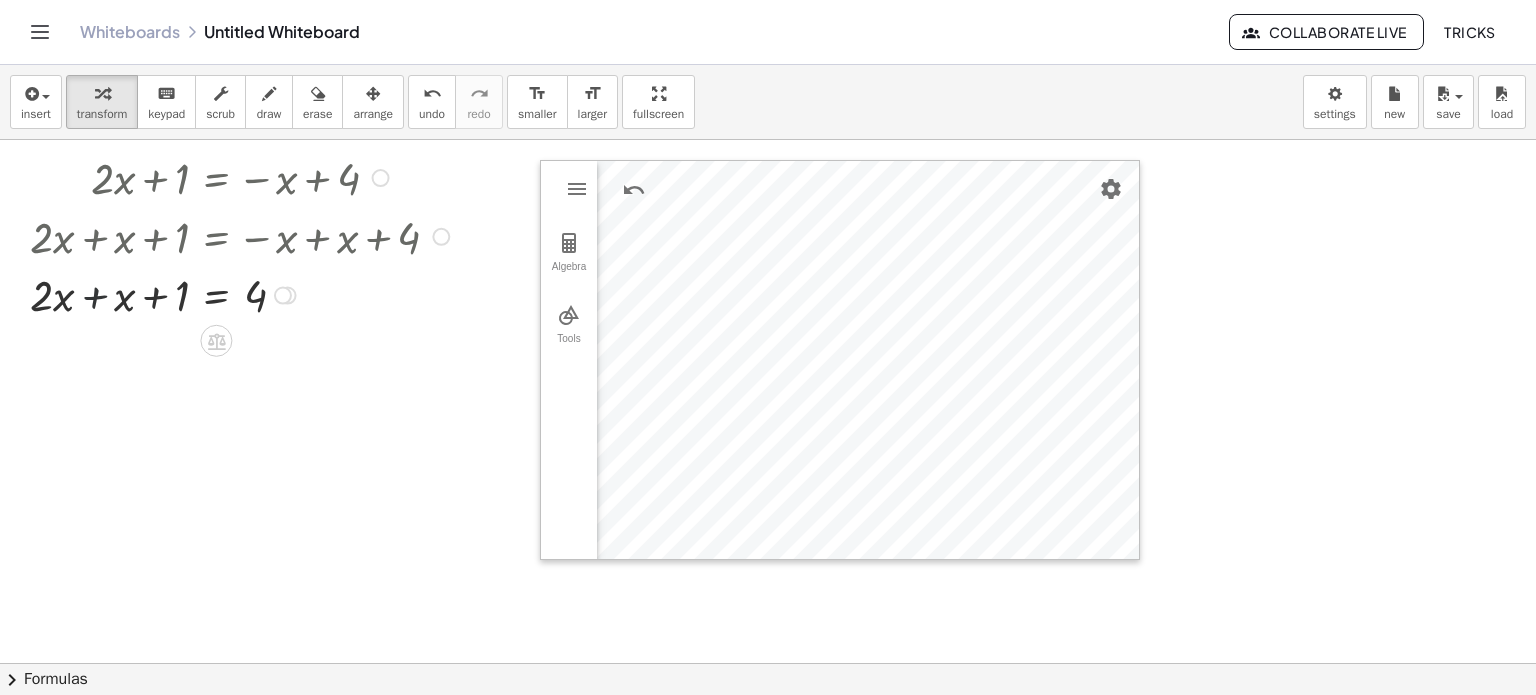 click at bounding box center [243, 293] 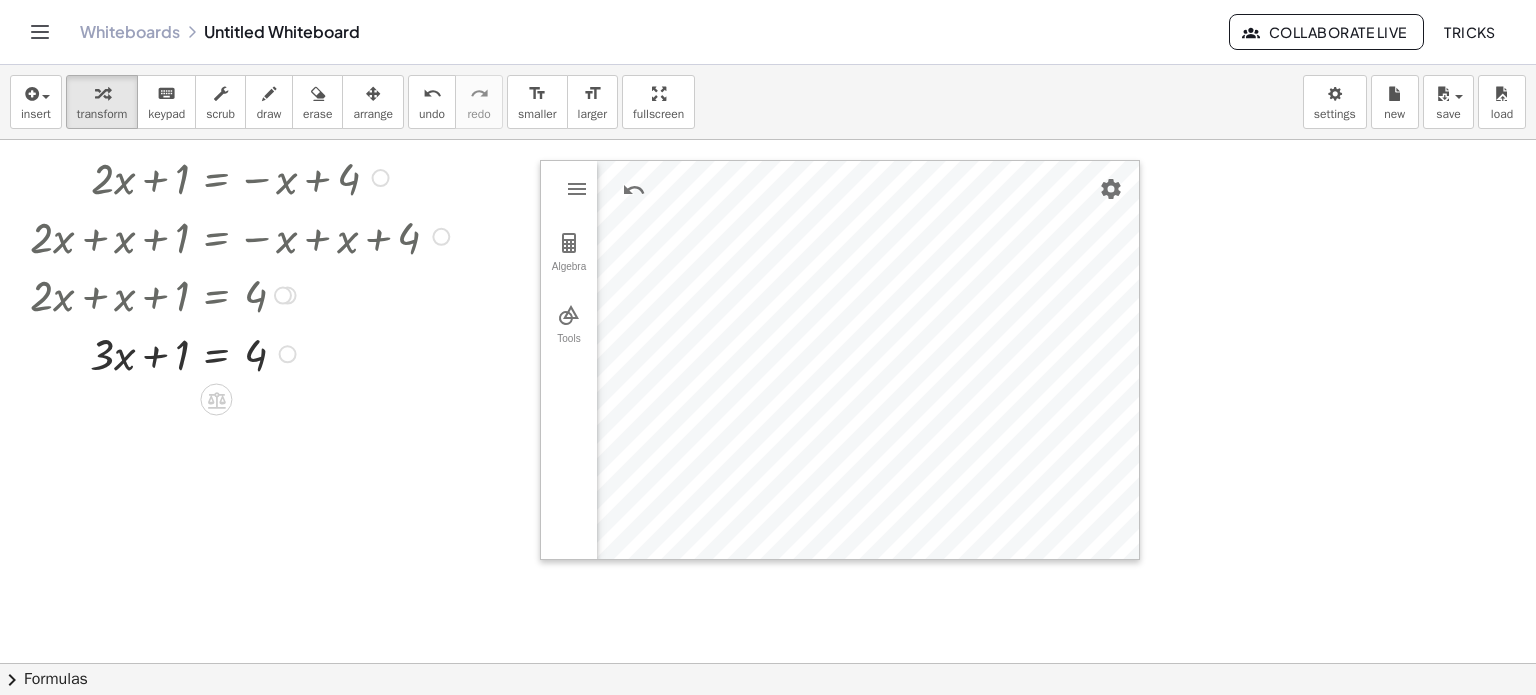 click at bounding box center [288, 354] 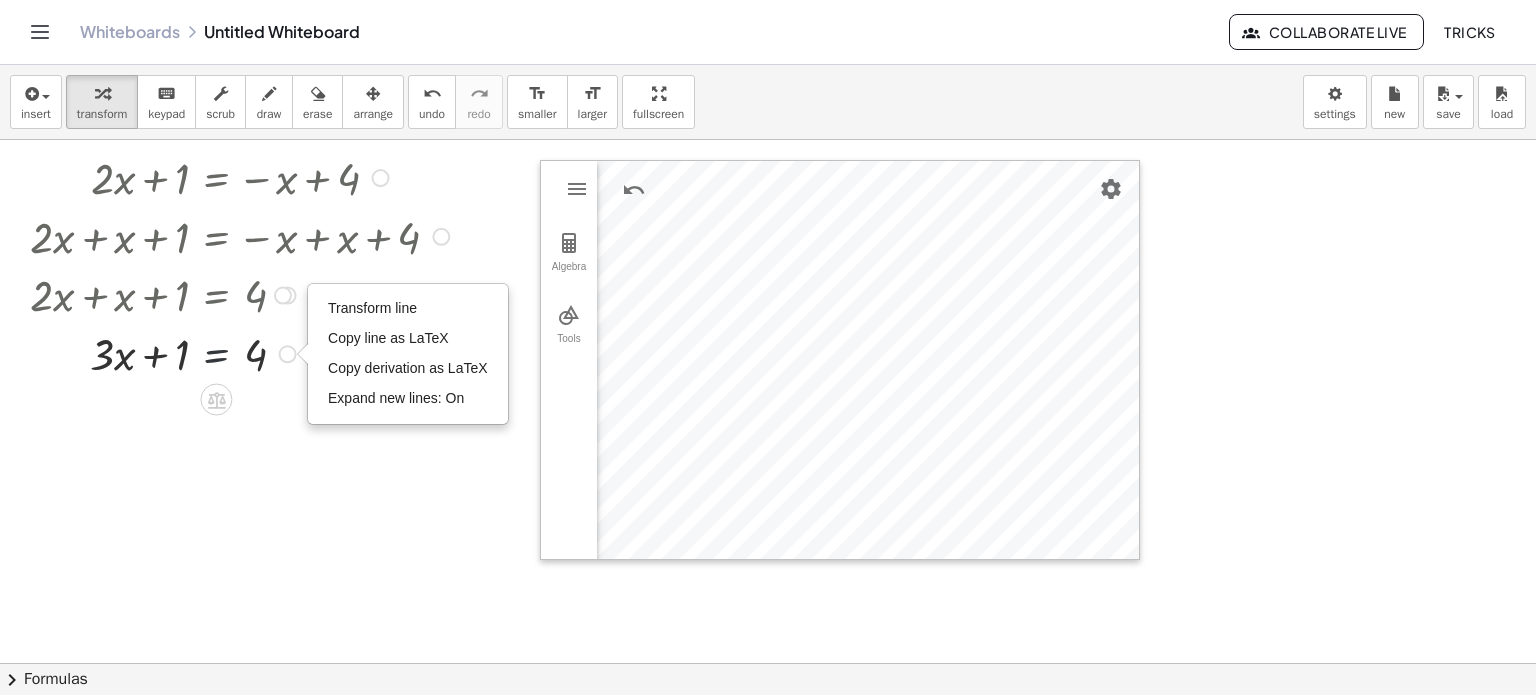 click at bounding box center [243, 352] 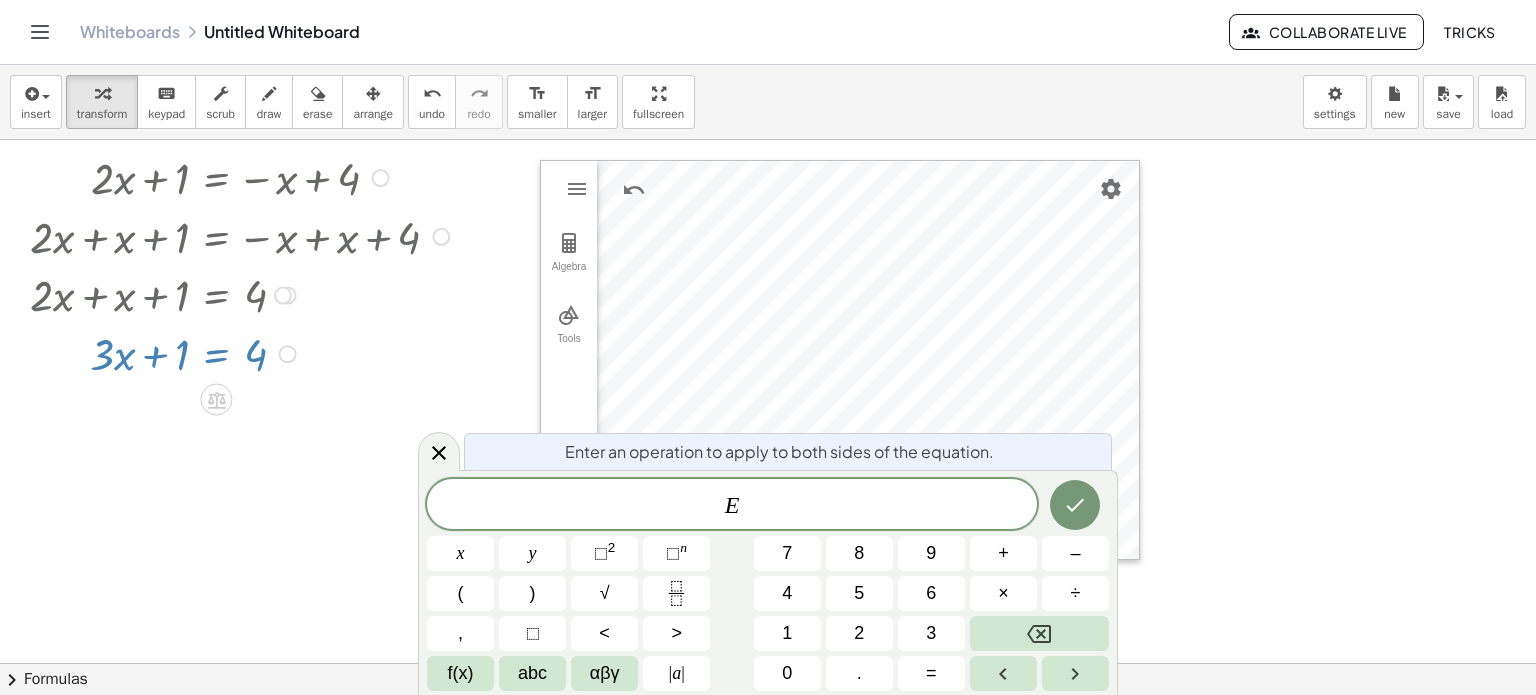 click at bounding box center [283, 295] 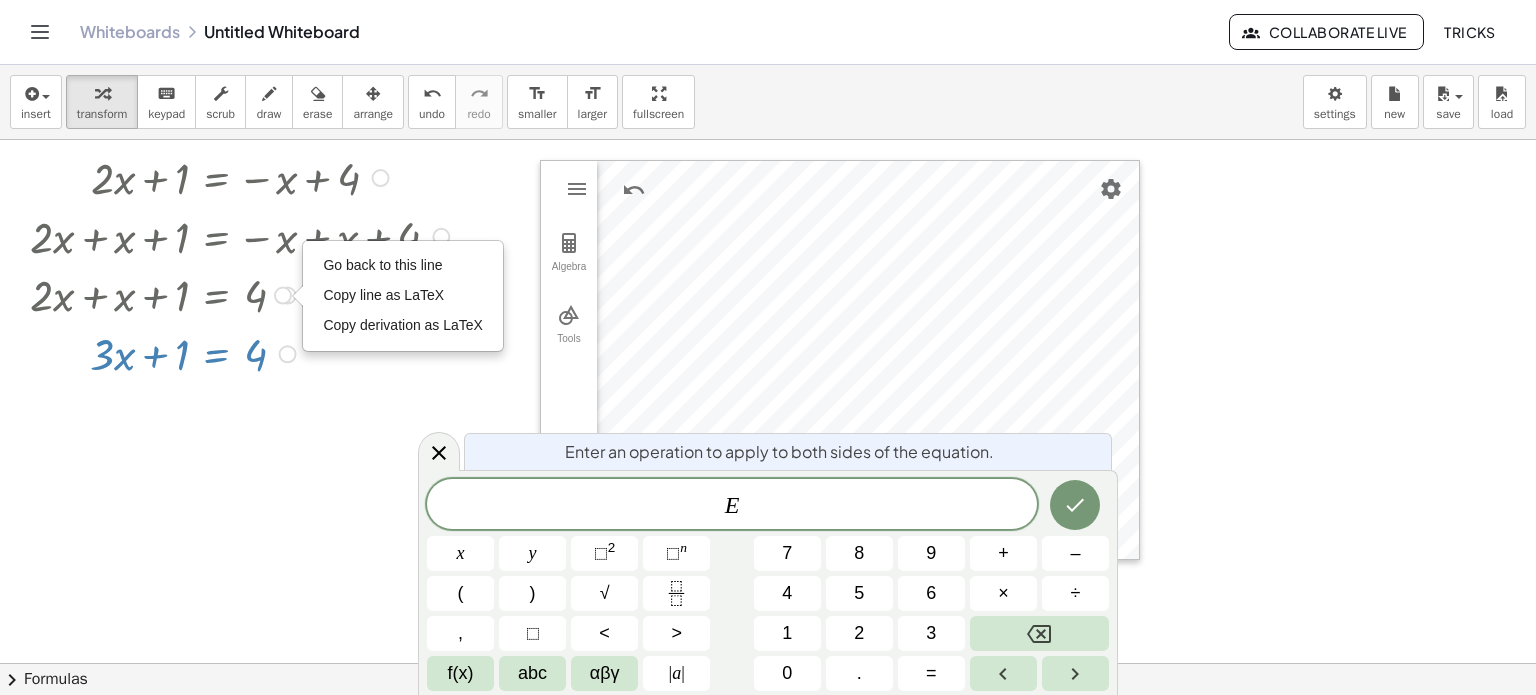 click at bounding box center (243, 235) 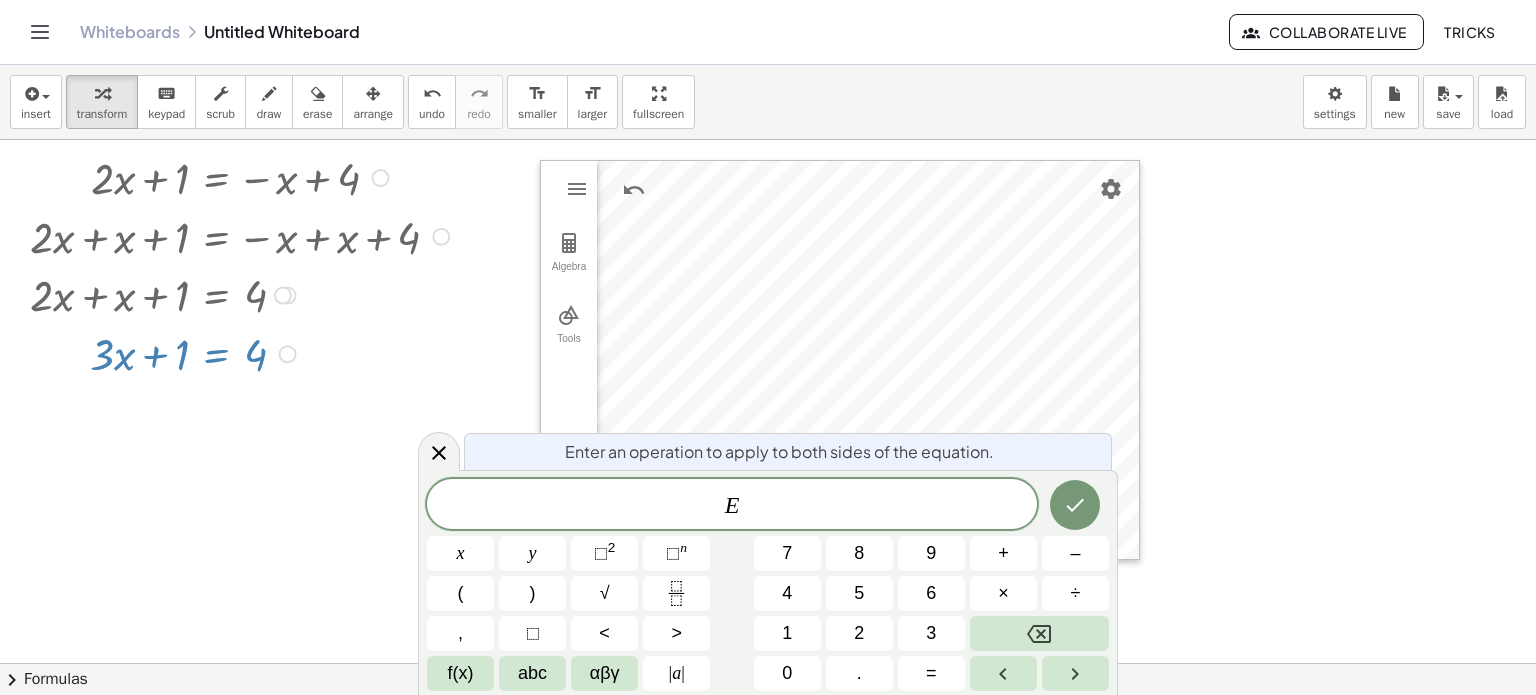 click at bounding box center (441, 237) 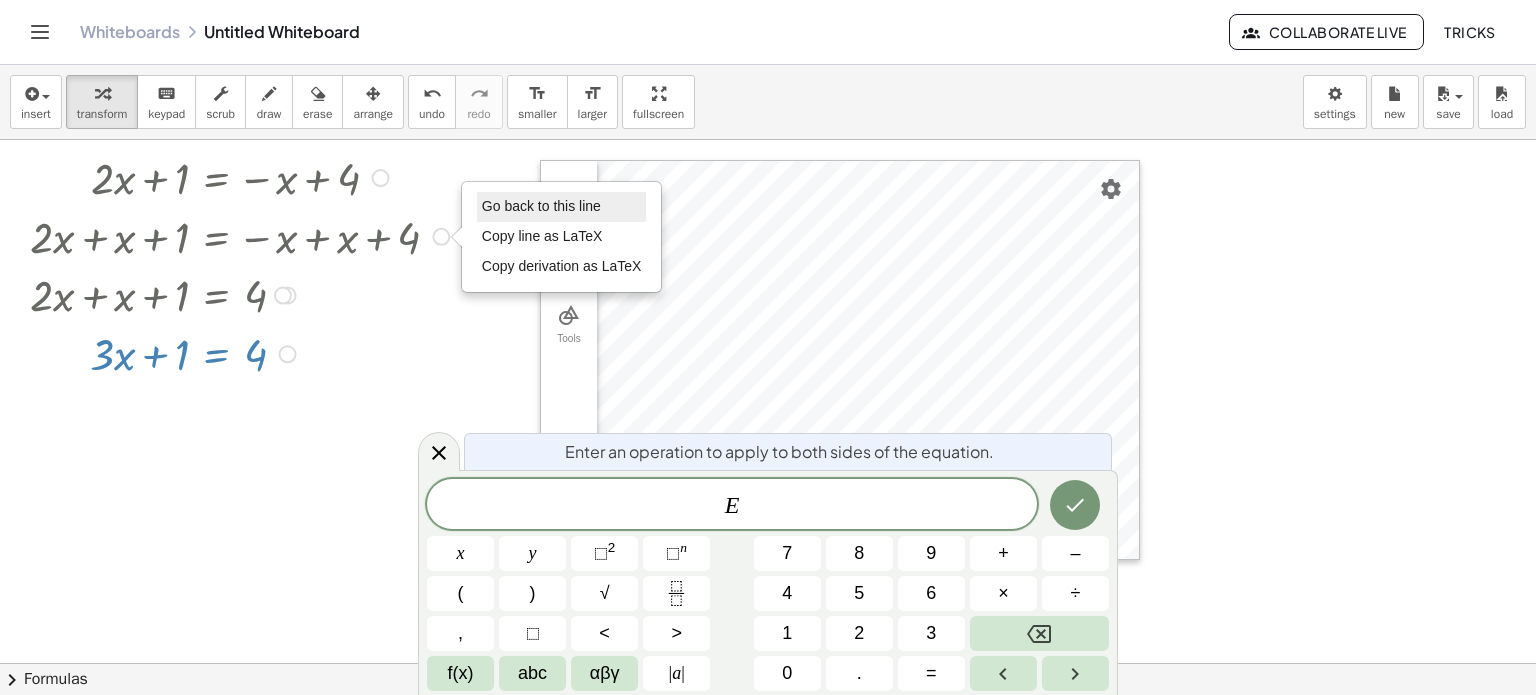 click on "Go back to this line" at bounding box center [541, 206] 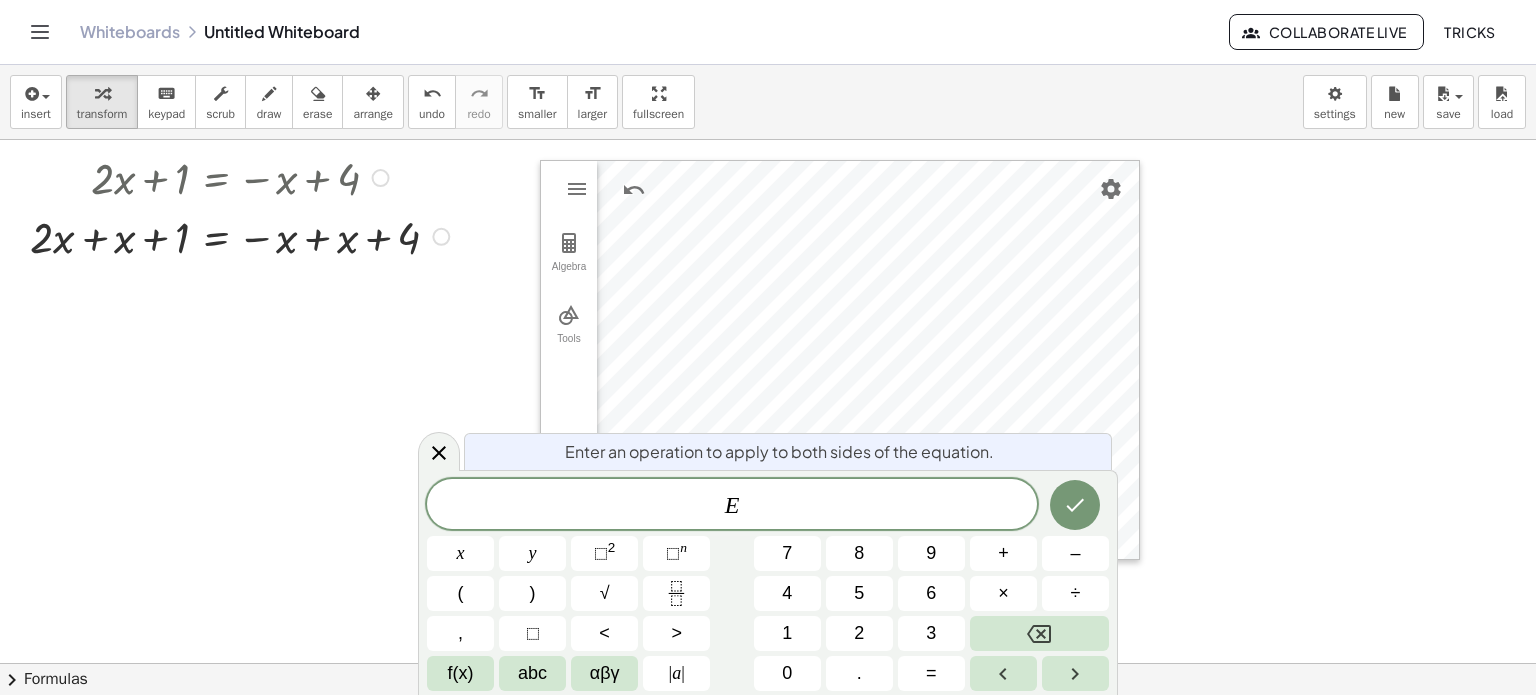 click at bounding box center [381, 178] 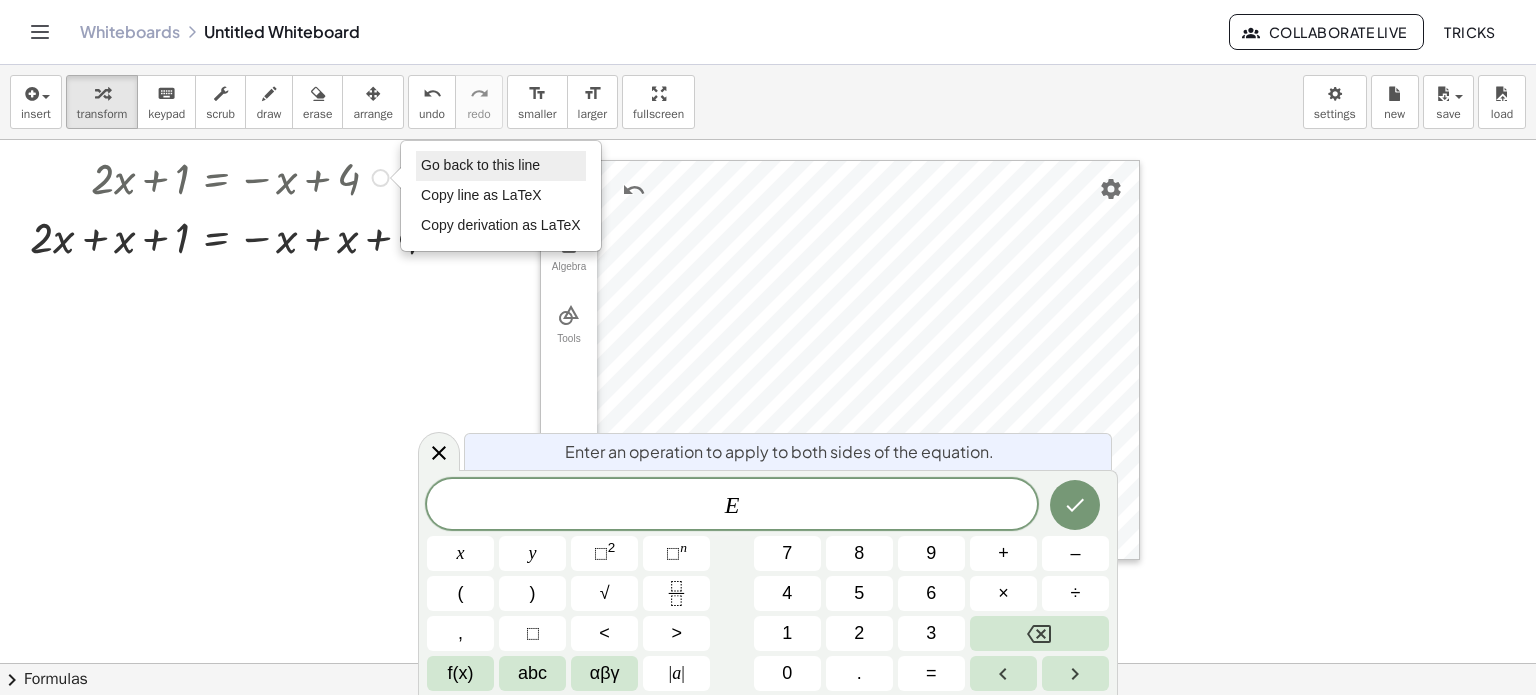 click on "Go back to this line" at bounding box center (480, 165) 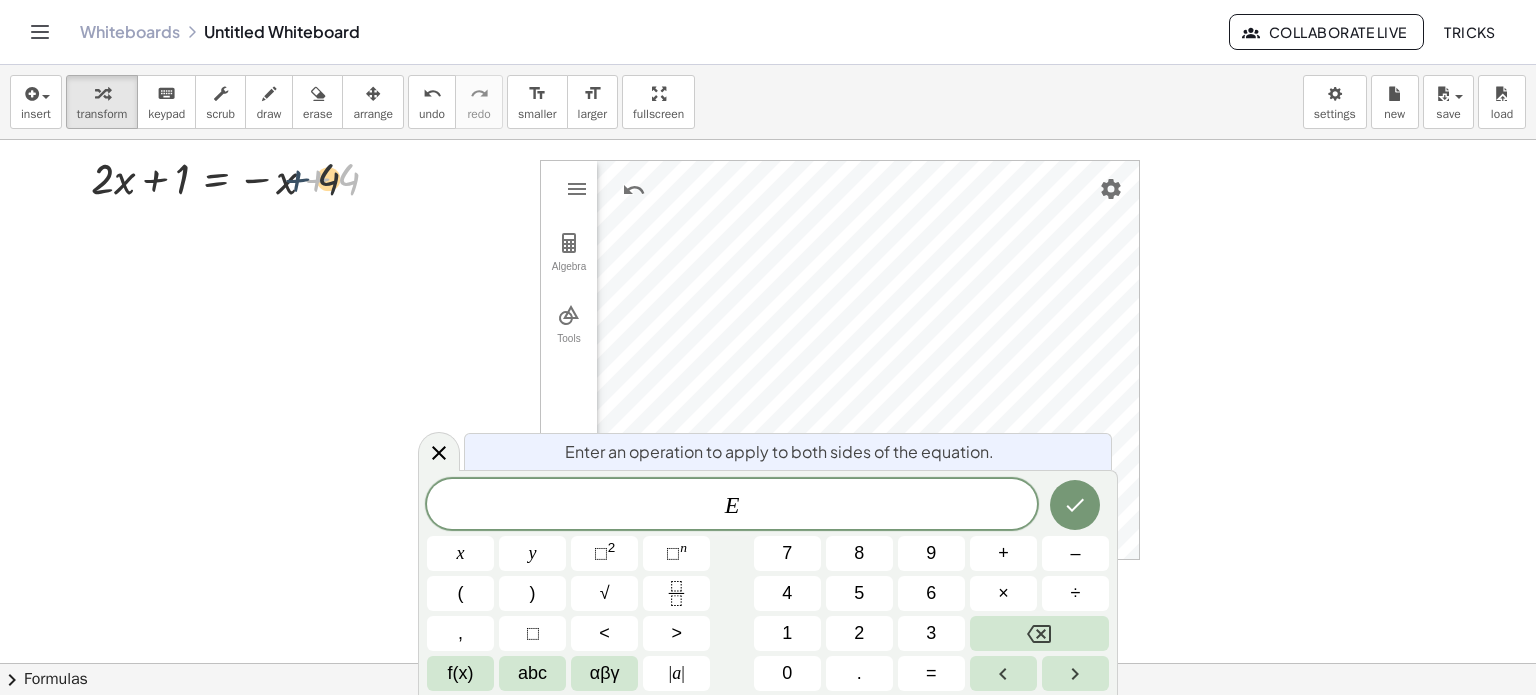 drag, startPoint x: 298, startPoint y: 178, endPoint x: 276, endPoint y: 179, distance: 22.022715 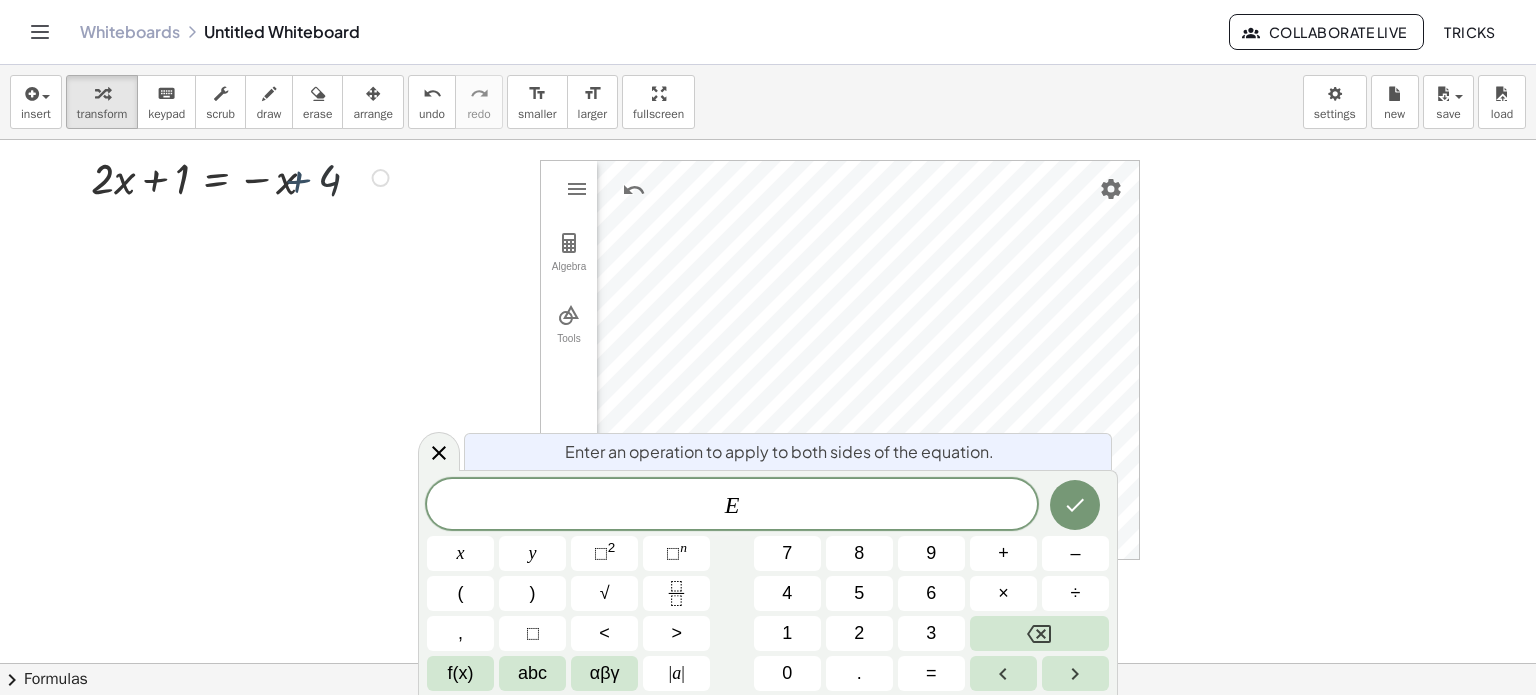 click at bounding box center (243, 176) 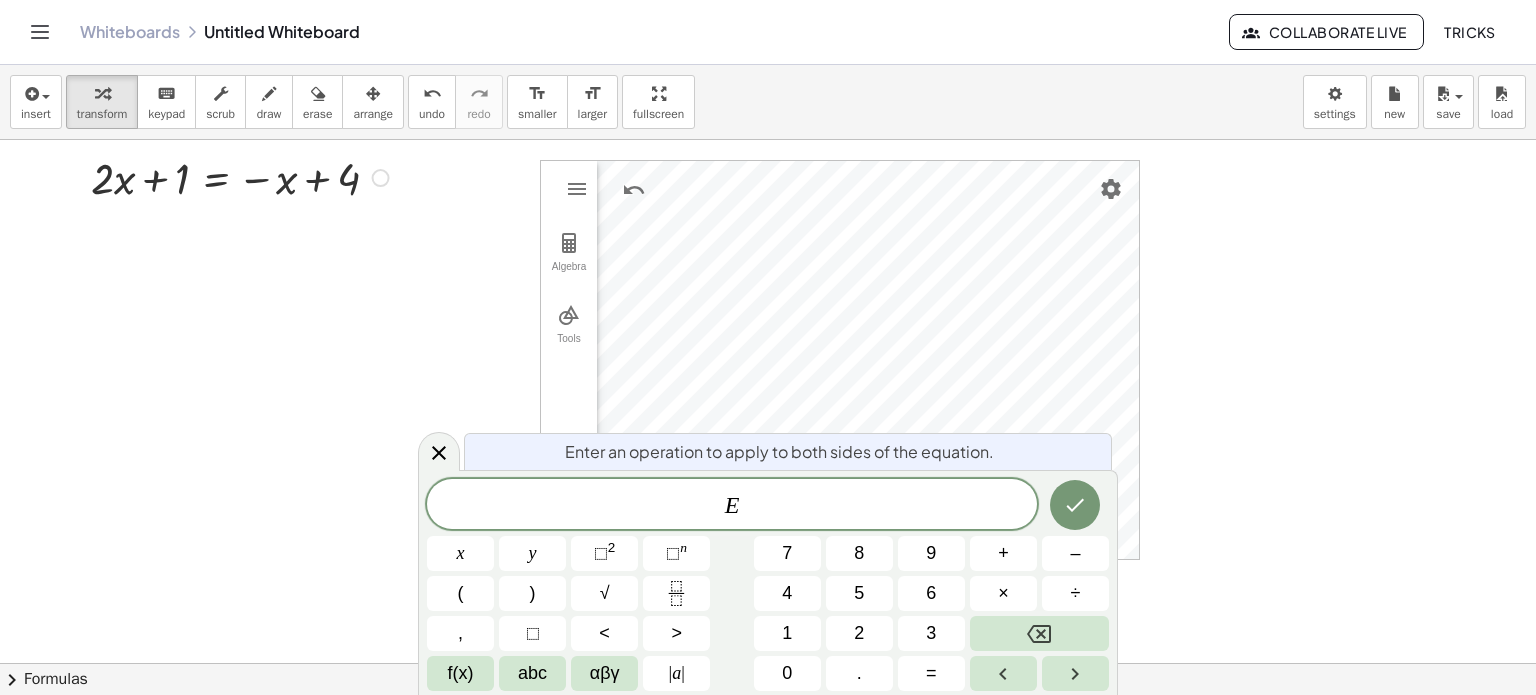 click at bounding box center (243, 176) 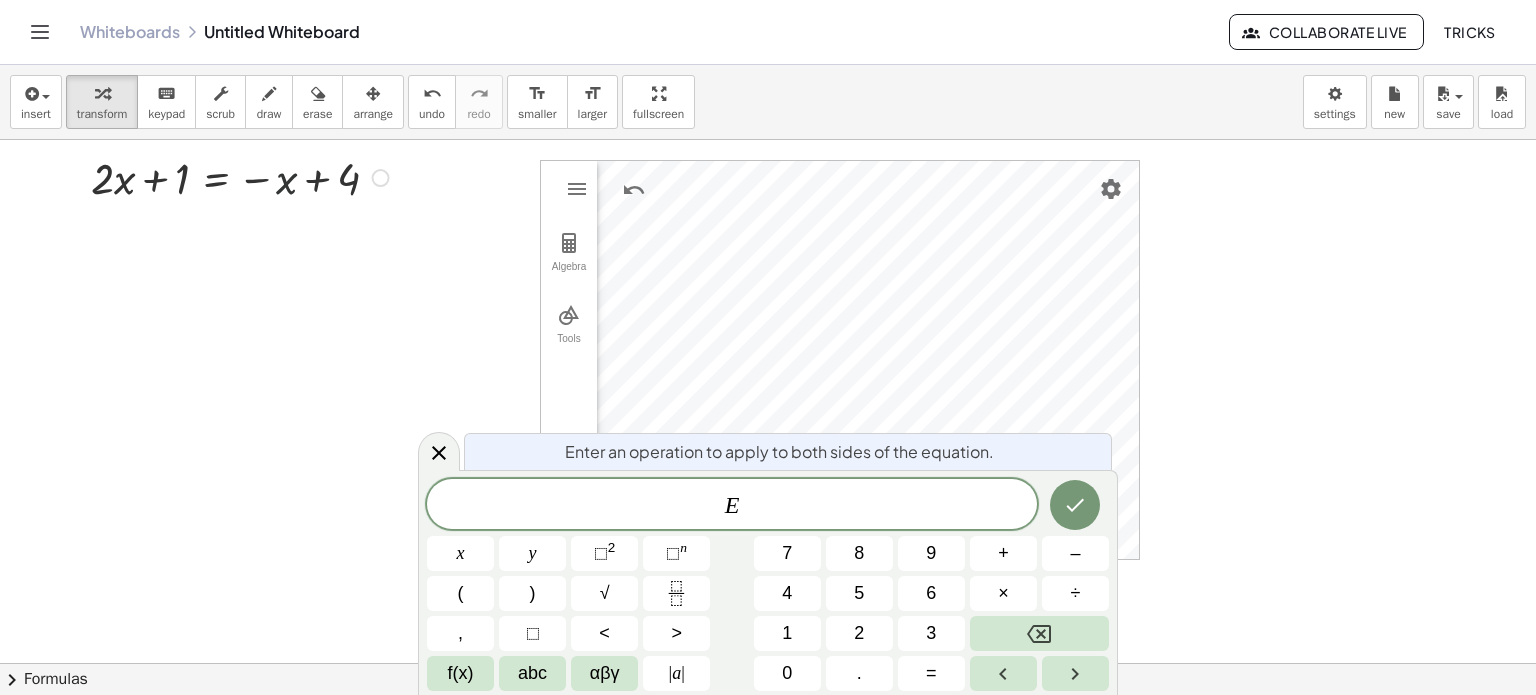 click at bounding box center (243, 176) 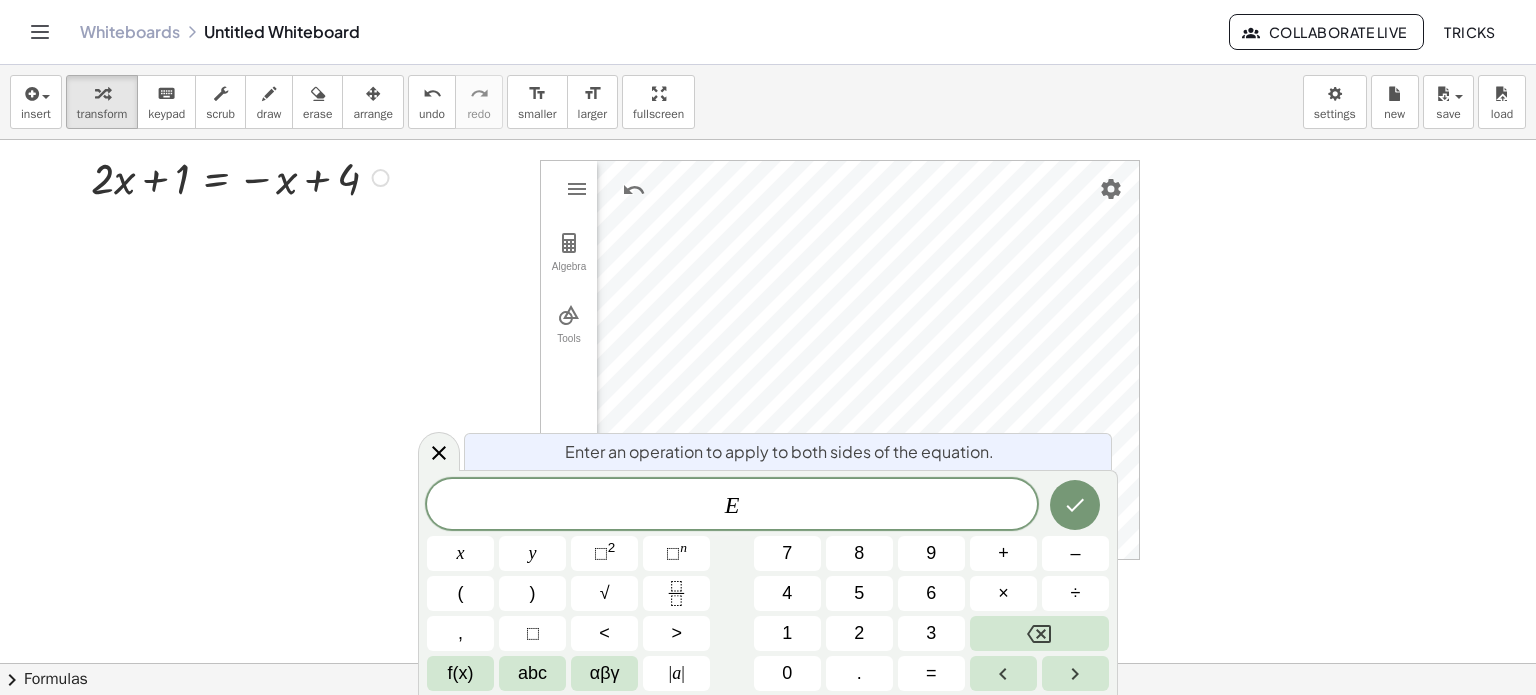 click on "Go back to this line Copy line as LaTeX Copy derivation as LaTeX" at bounding box center [381, 178] 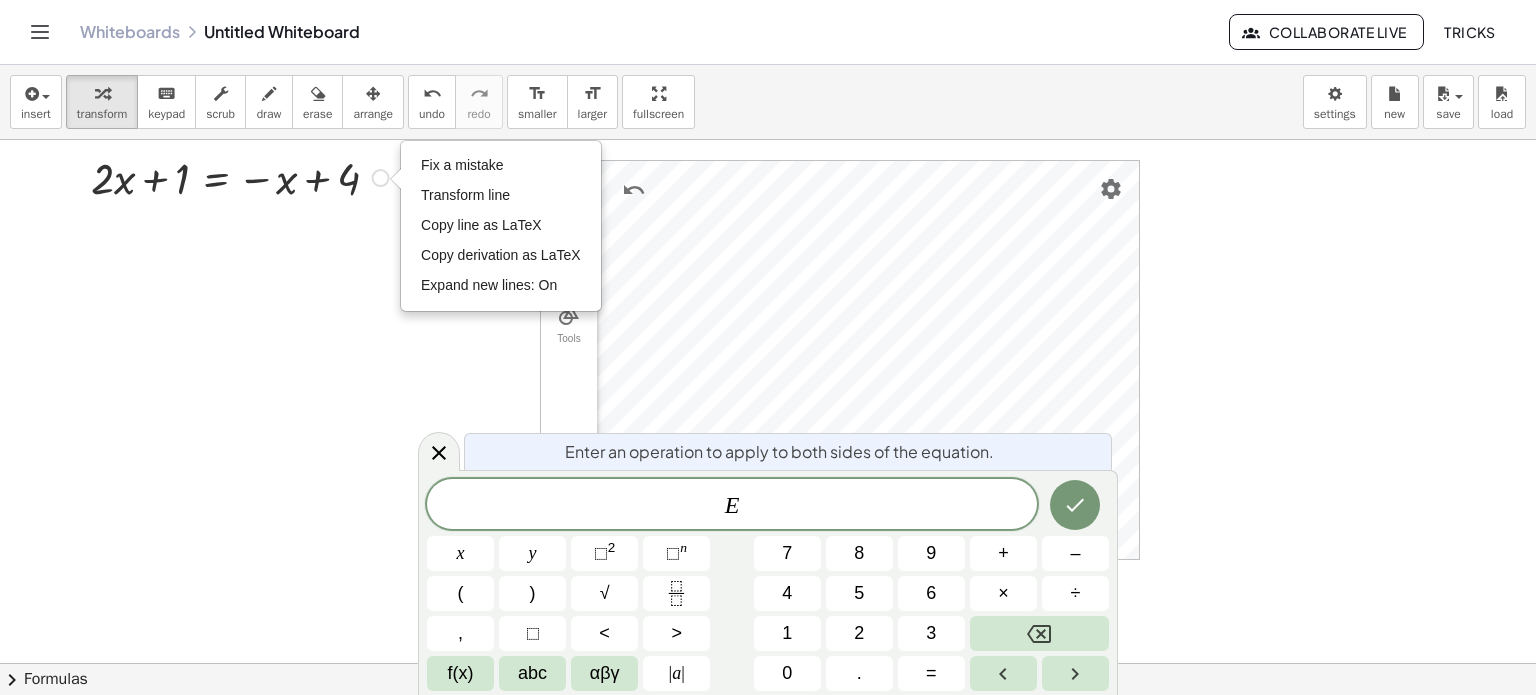 click on "Fix a mistake Transform line Copy line as LaTeX Copy derivation as LaTeX Expand new lines: On" at bounding box center (381, 178) 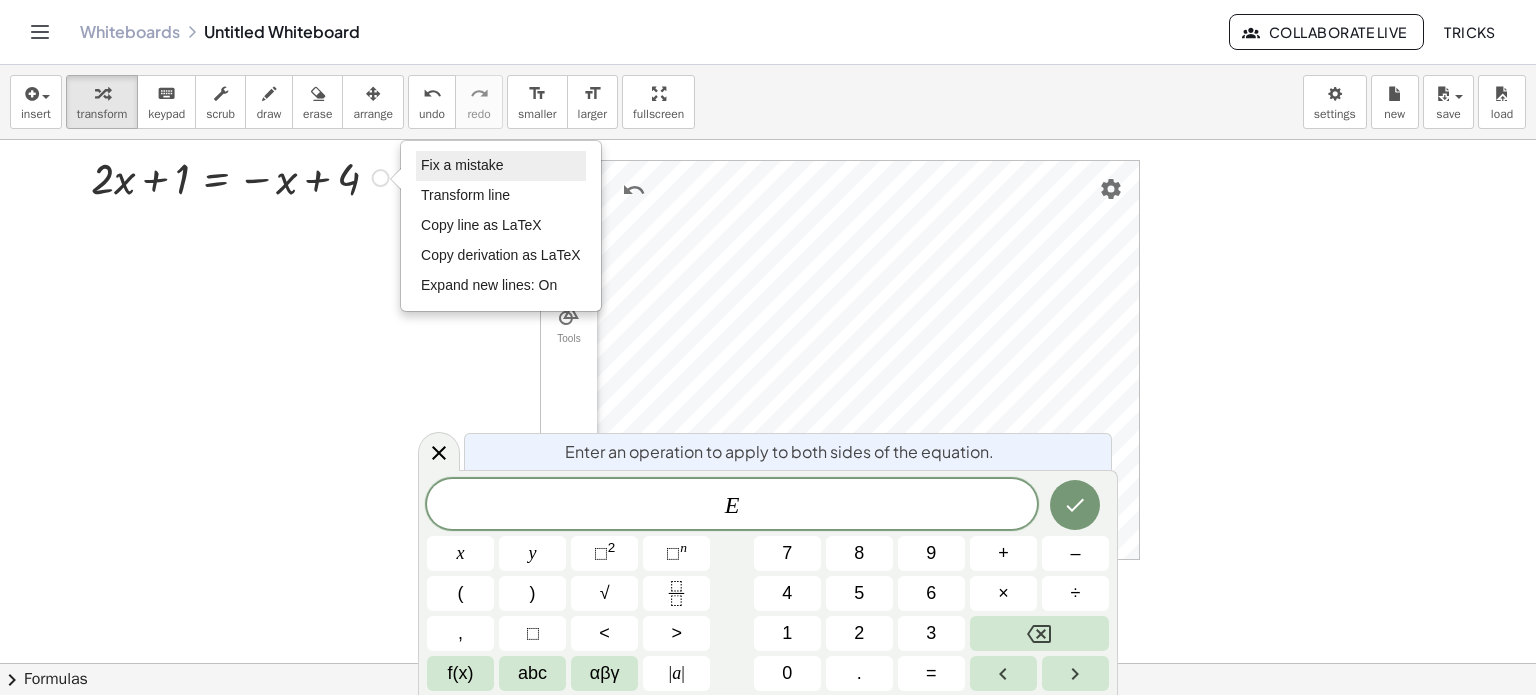 click on "Fix a mistake" at bounding box center [501, 166] 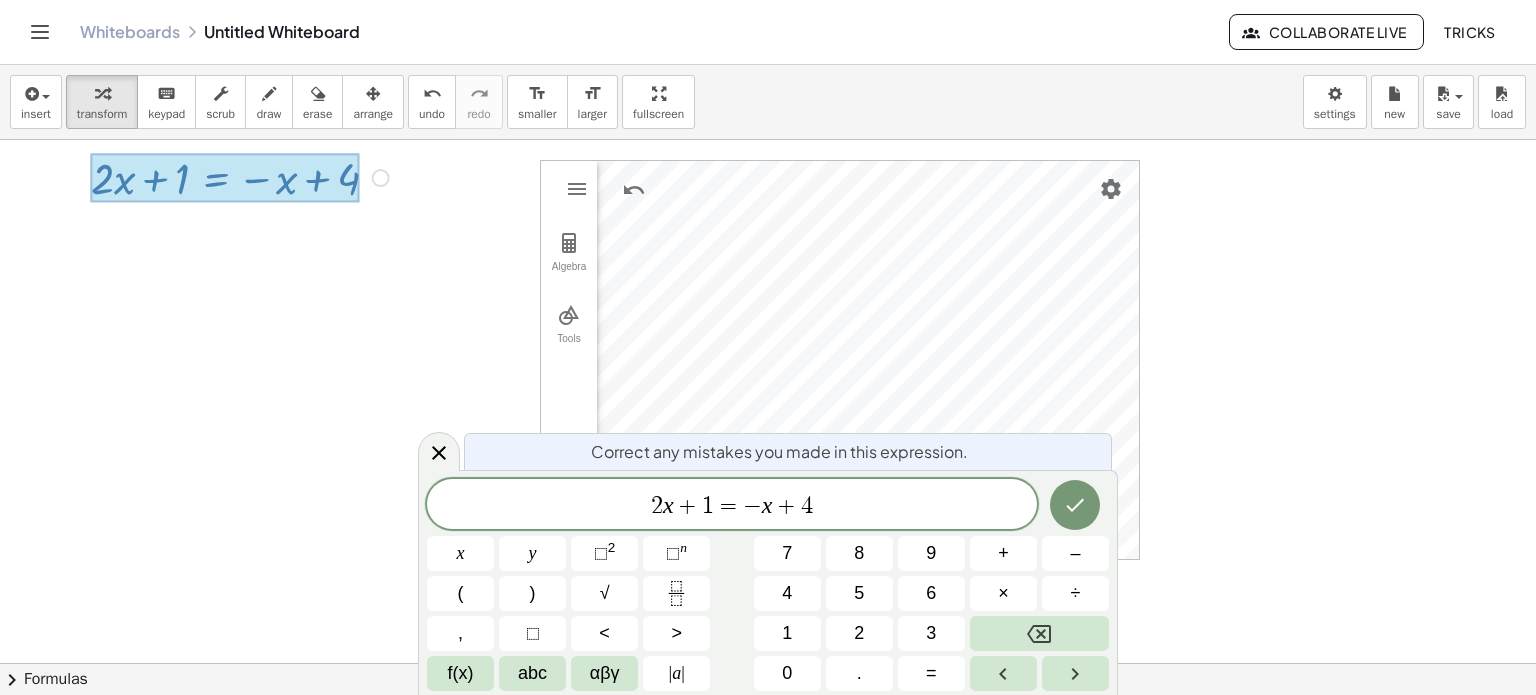 click at bounding box center [225, 178] 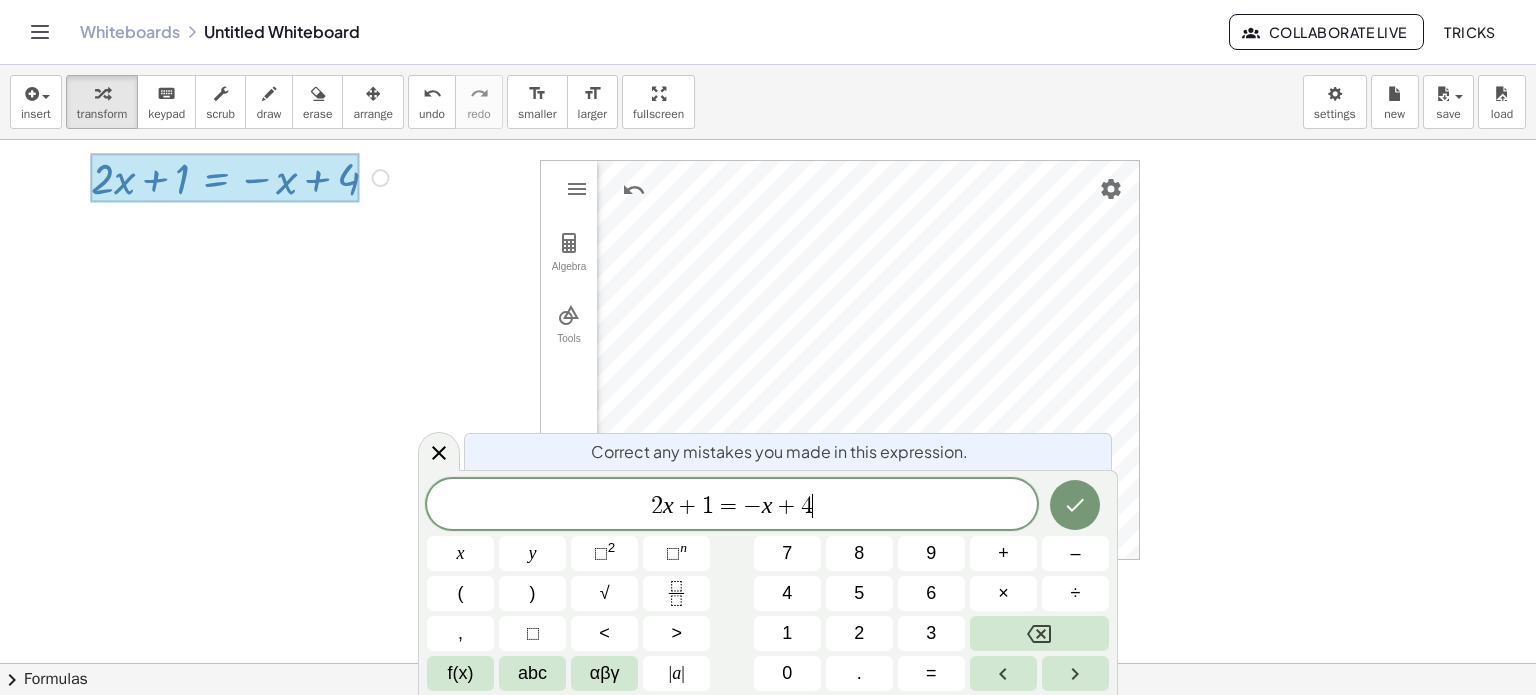drag, startPoint x: 278, startPoint y: 184, endPoint x: 150, endPoint y: 187, distance: 128.03516 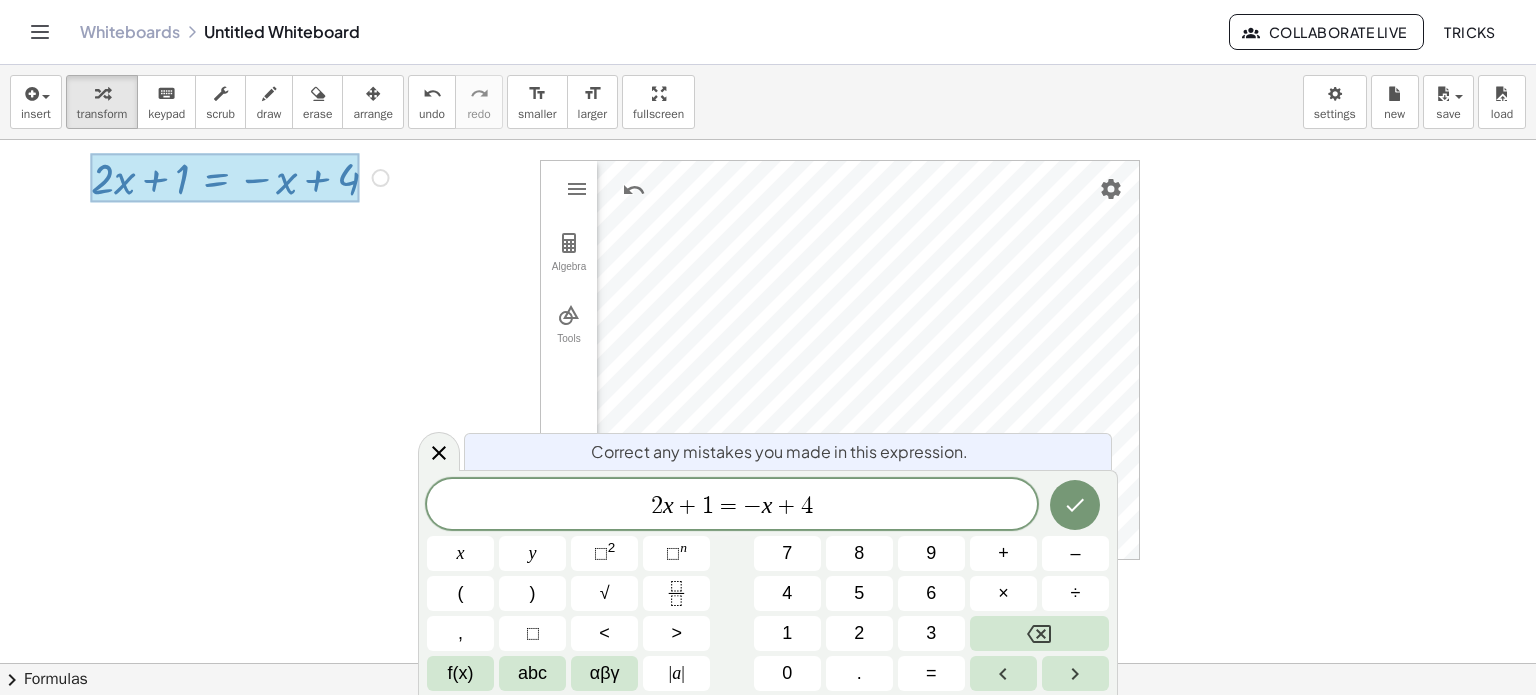 click at bounding box center [225, 178] 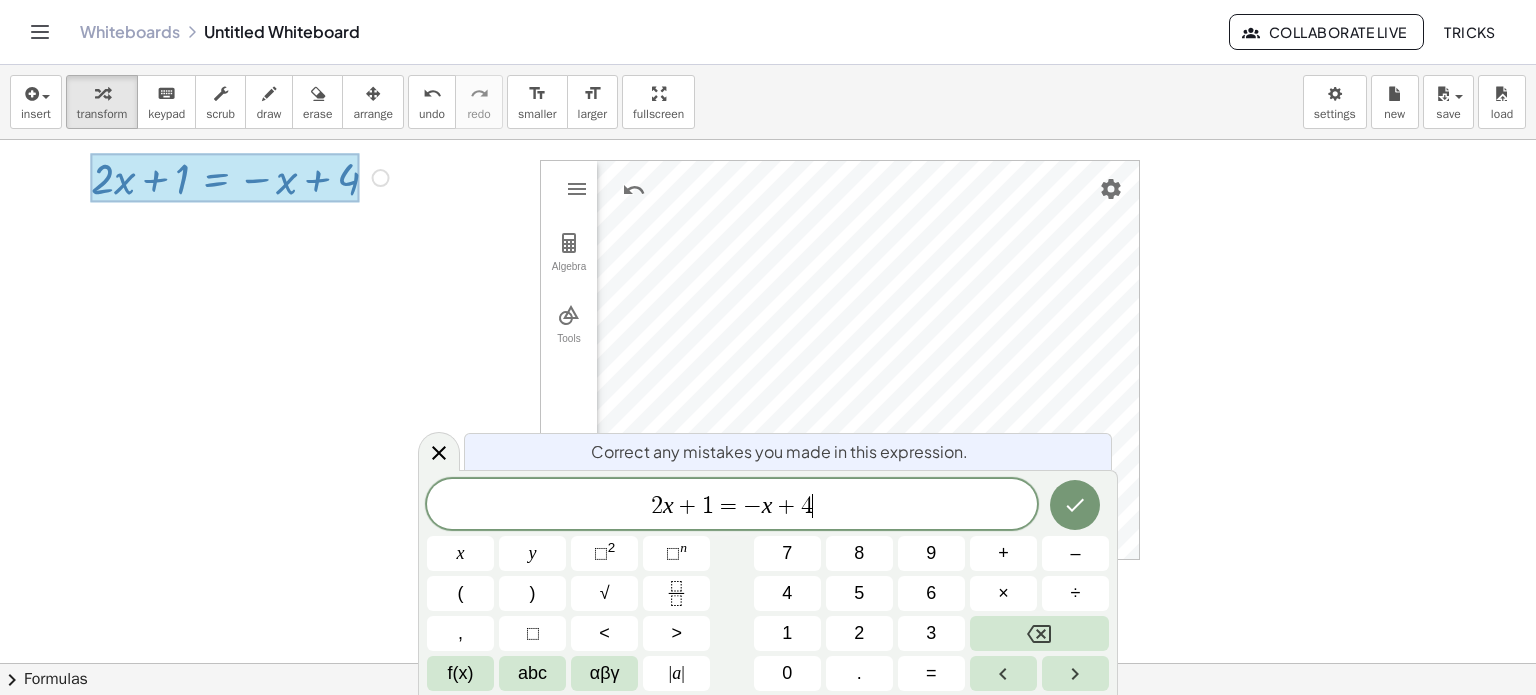 click at bounding box center (225, 178) 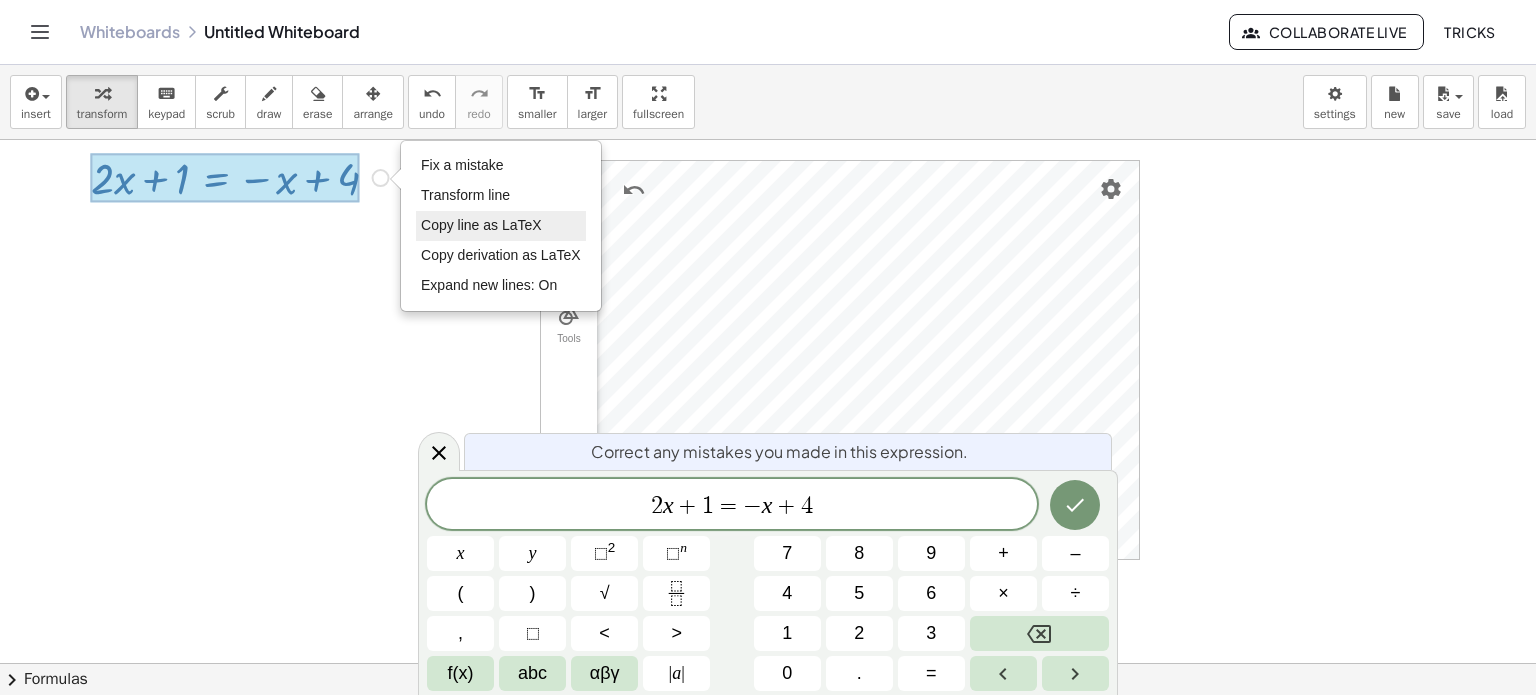 click on "Copy line as LaTeX" at bounding box center (501, 226) 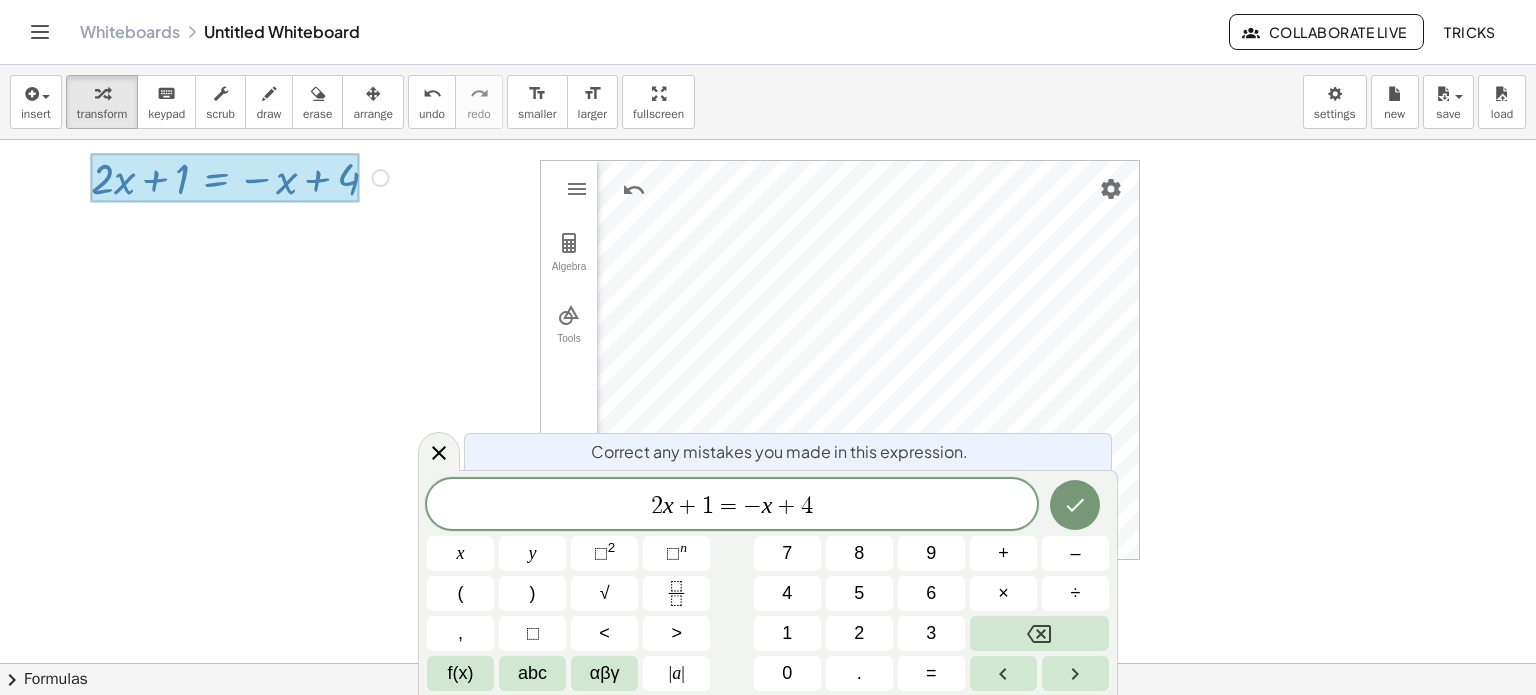 click on "+ · 2 · x + 1 = − x + 4 Copied done" at bounding box center [231, 264] 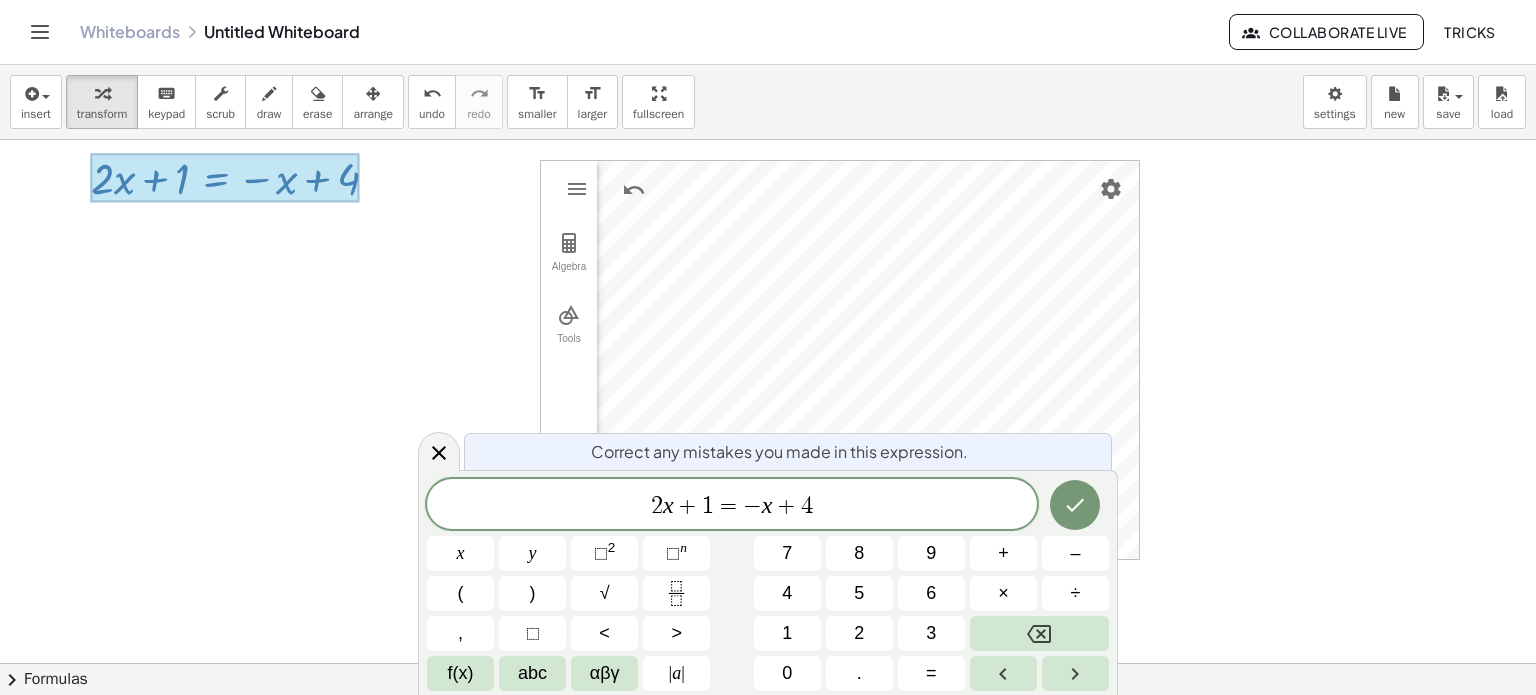 click on "+ · 2 · x + 1 = − x + 4 Copied done" at bounding box center [231, 264] 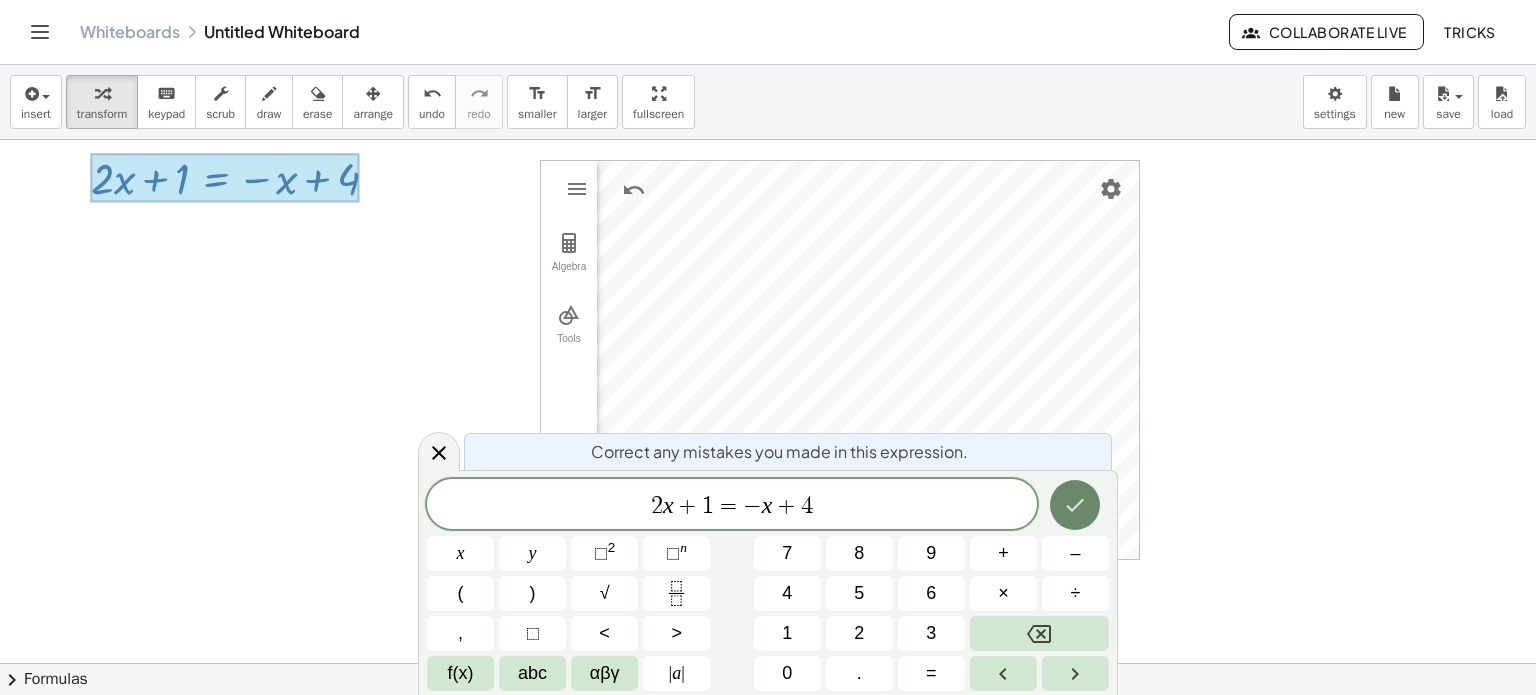 click 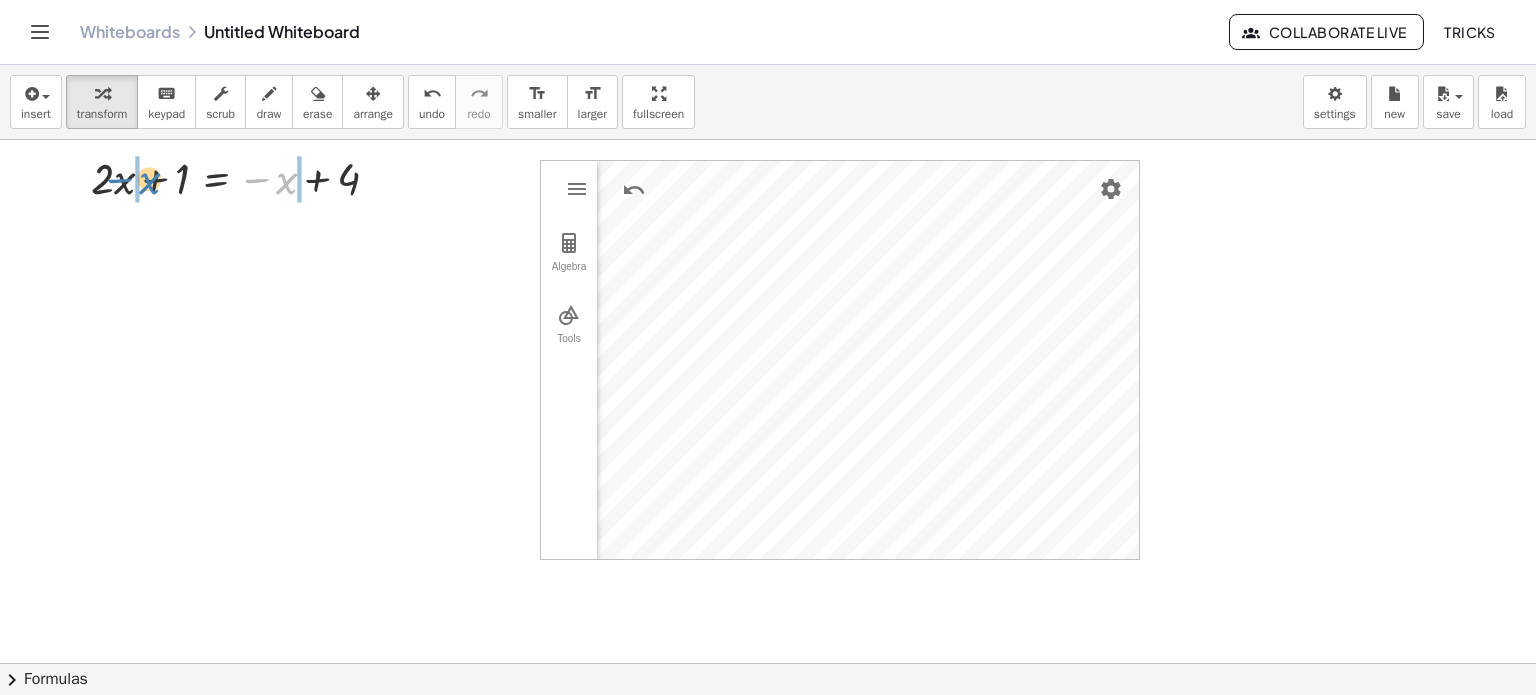 drag, startPoint x: 277, startPoint y: 182, endPoint x: 140, endPoint y: 182, distance: 137 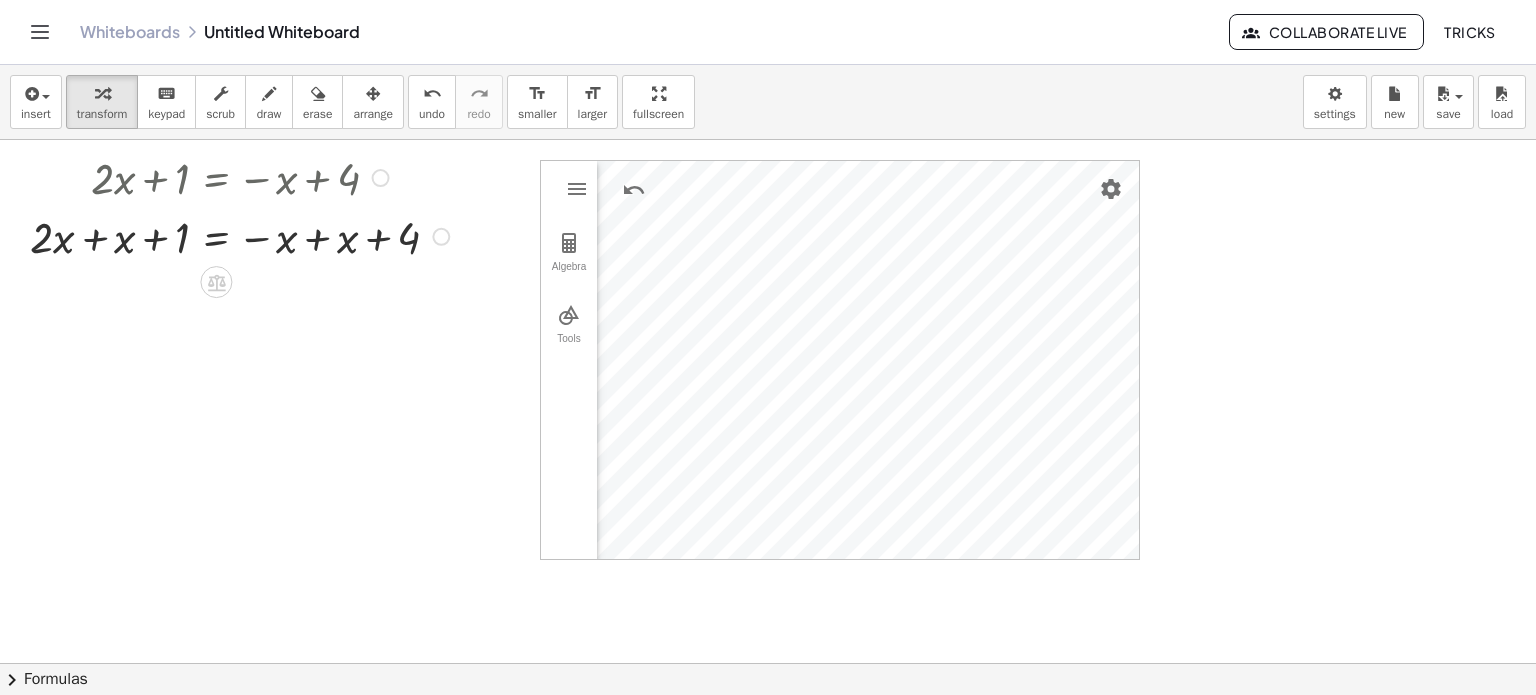 click at bounding box center (243, 235) 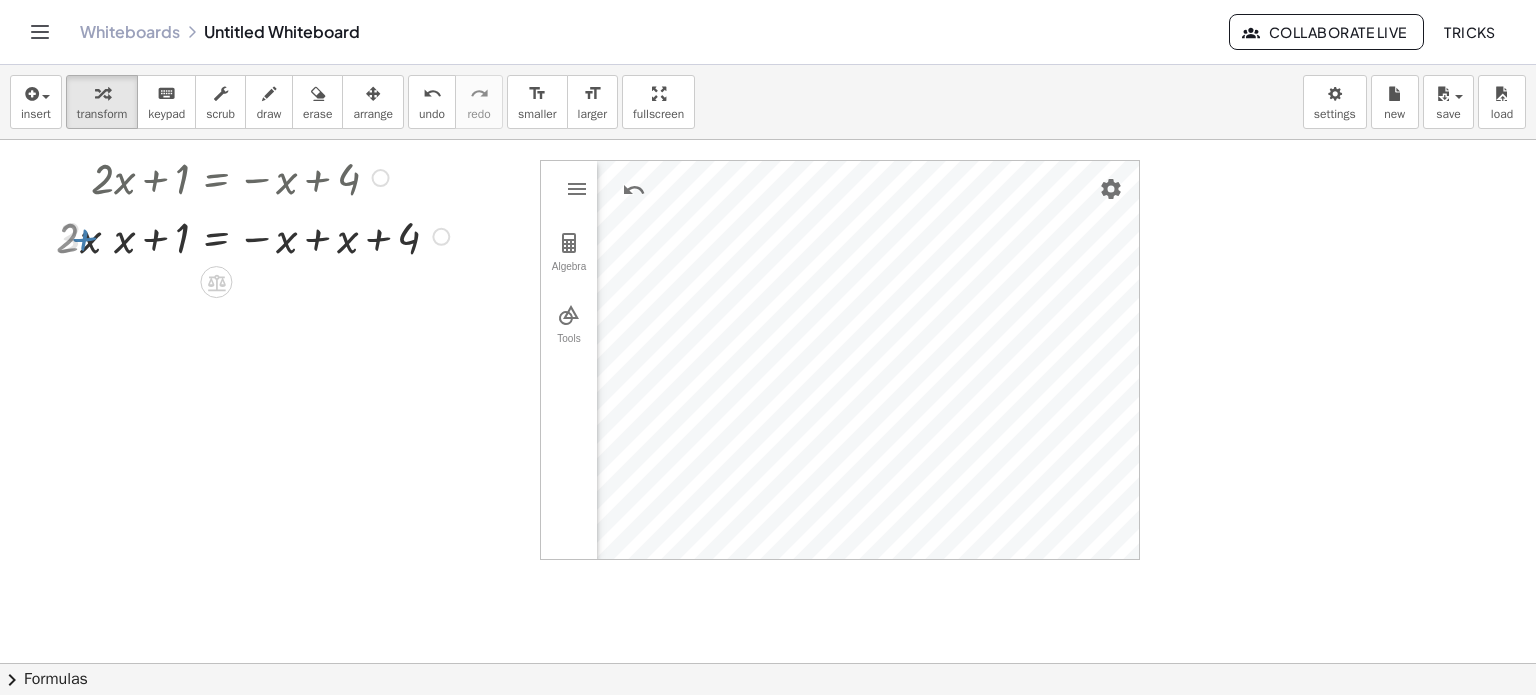 click at bounding box center (243, 235) 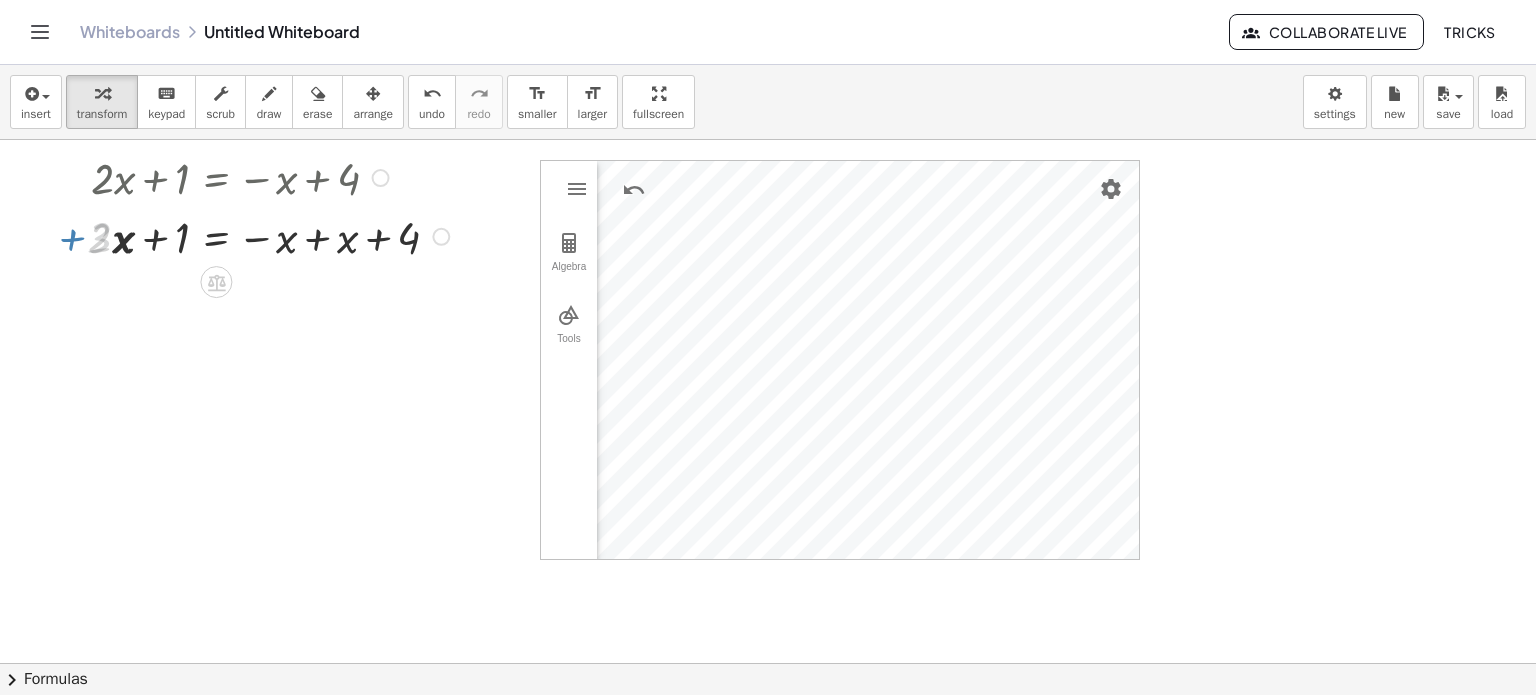 click at bounding box center (243, 235) 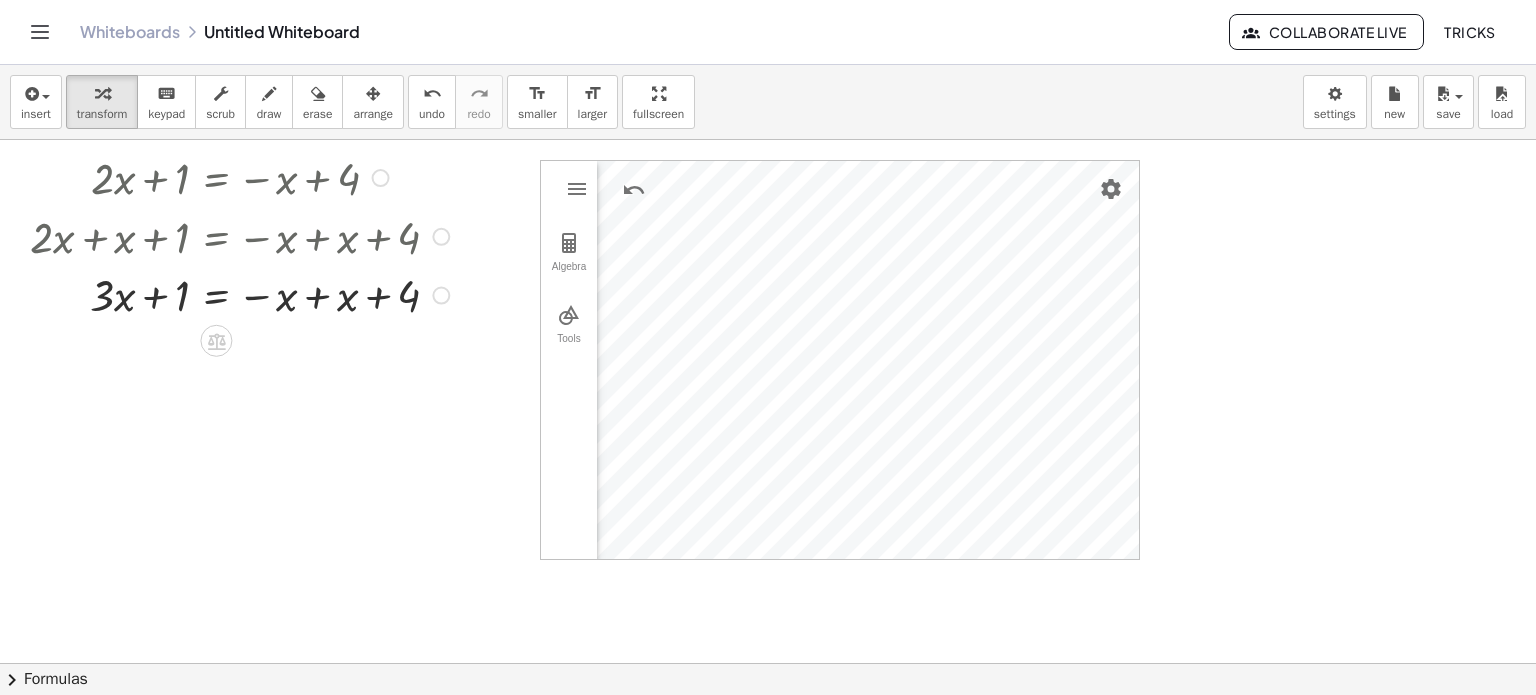 click at bounding box center (243, 176) 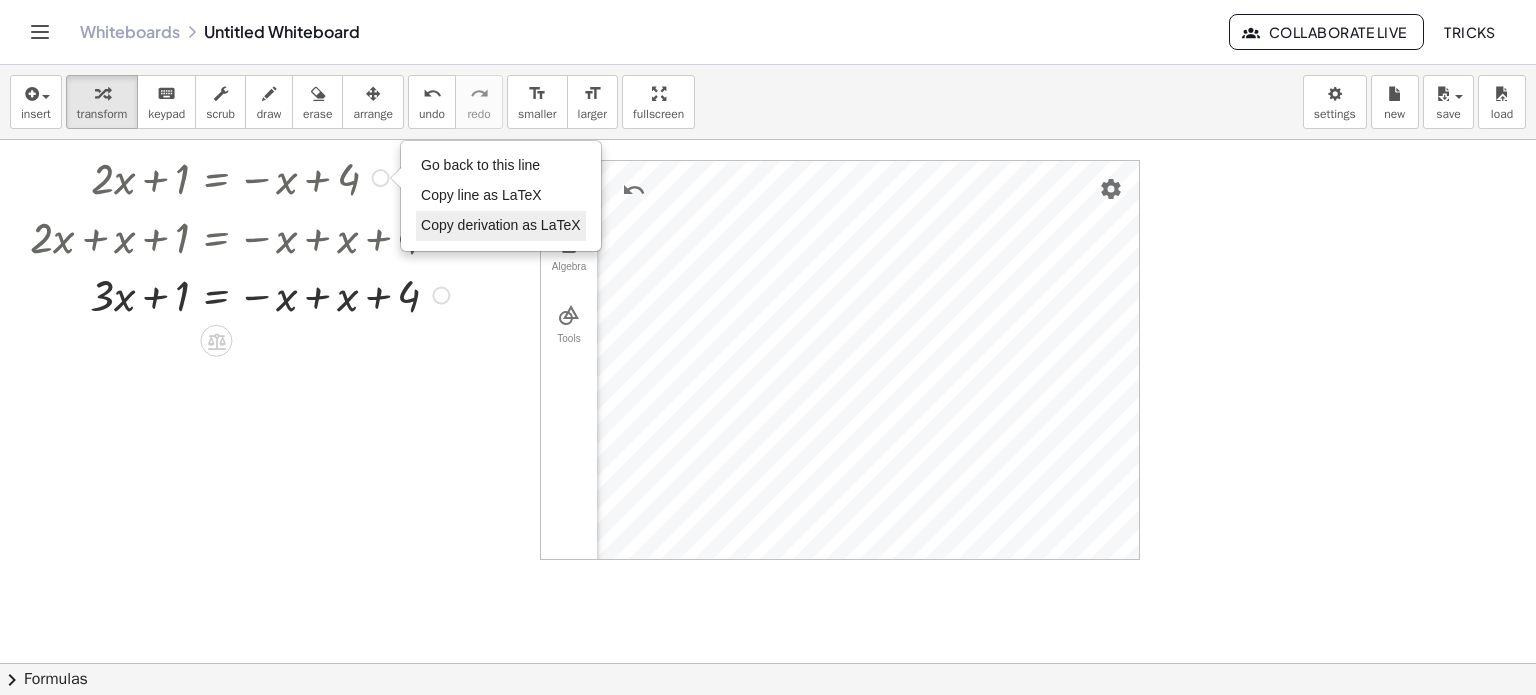 click on "Copy derivation as LaTeX" at bounding box center (501, 225) 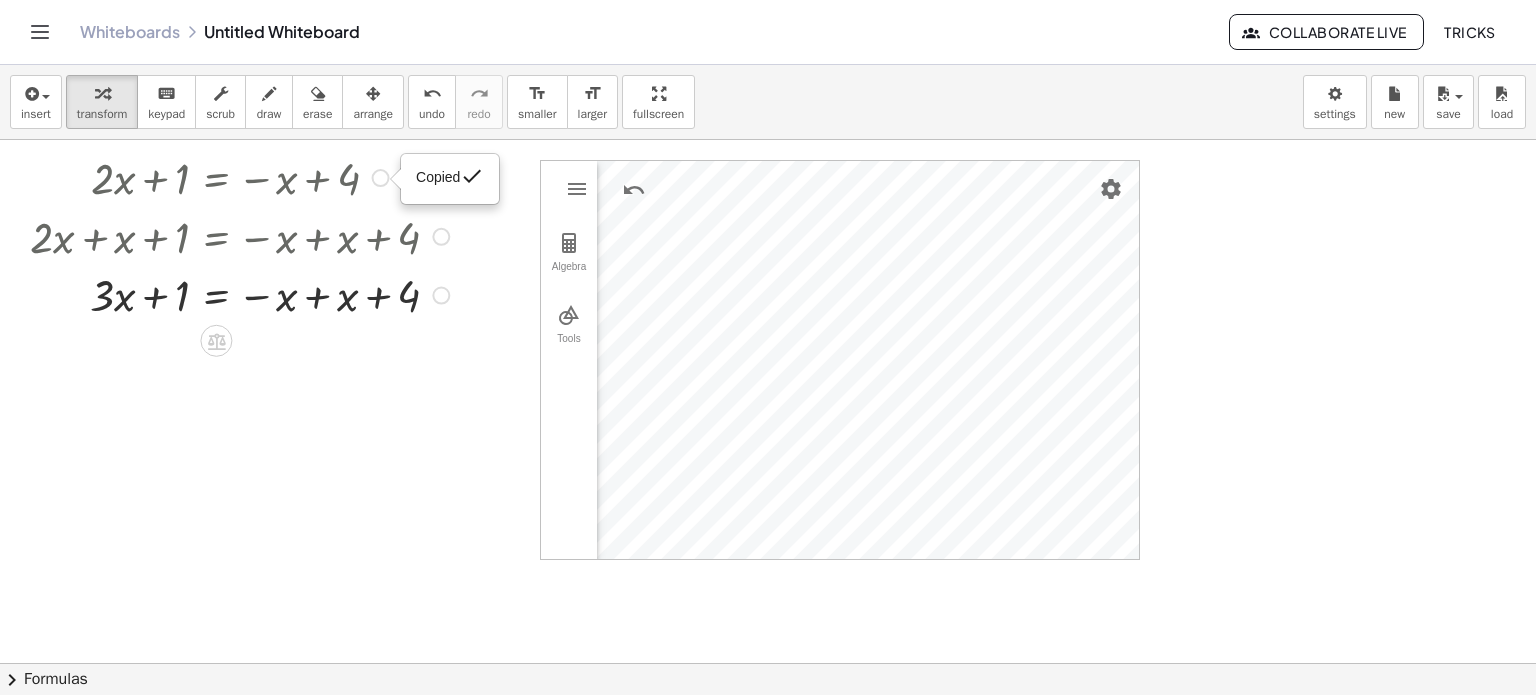 click at bounding box center [243, 235] 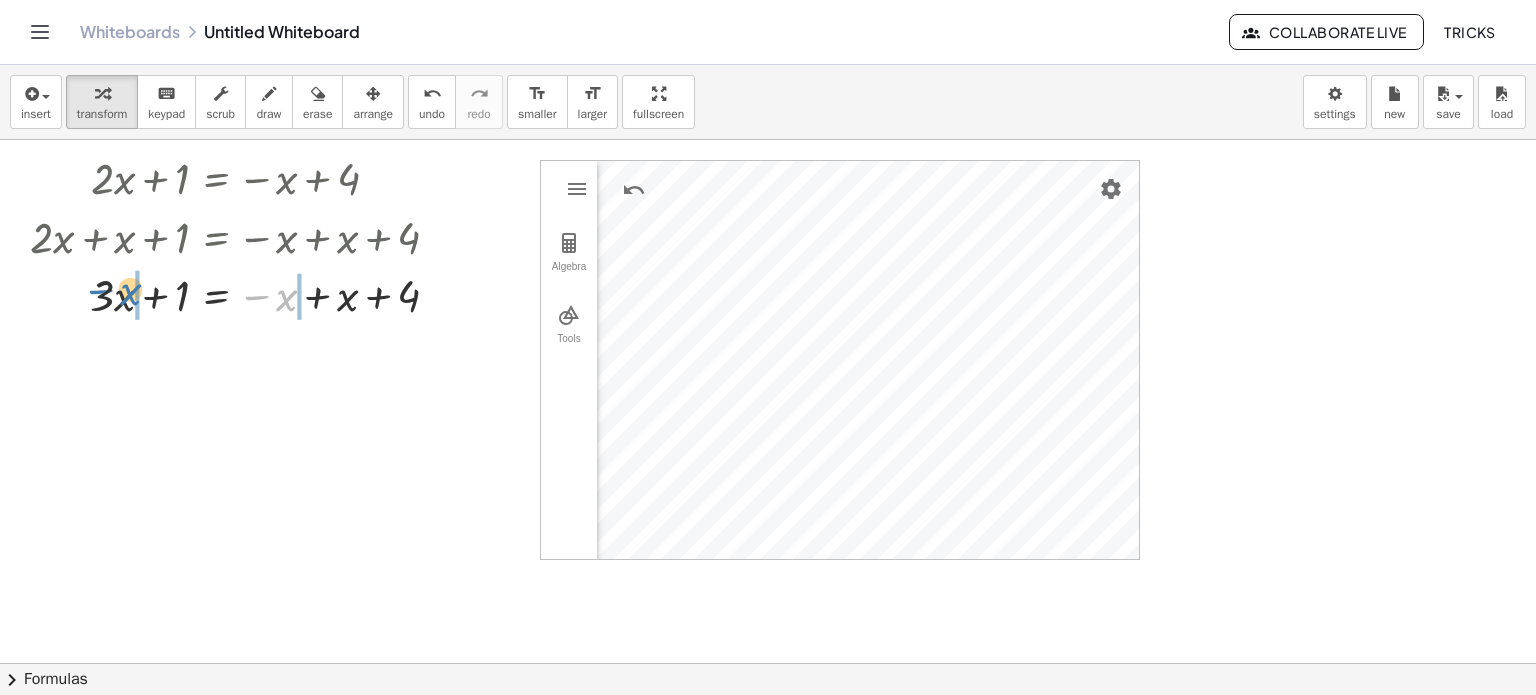 drag, startPoint x: 277, startPoint y: 290, endPoint x: 119, endPoint y: 284, distance: 158.11388 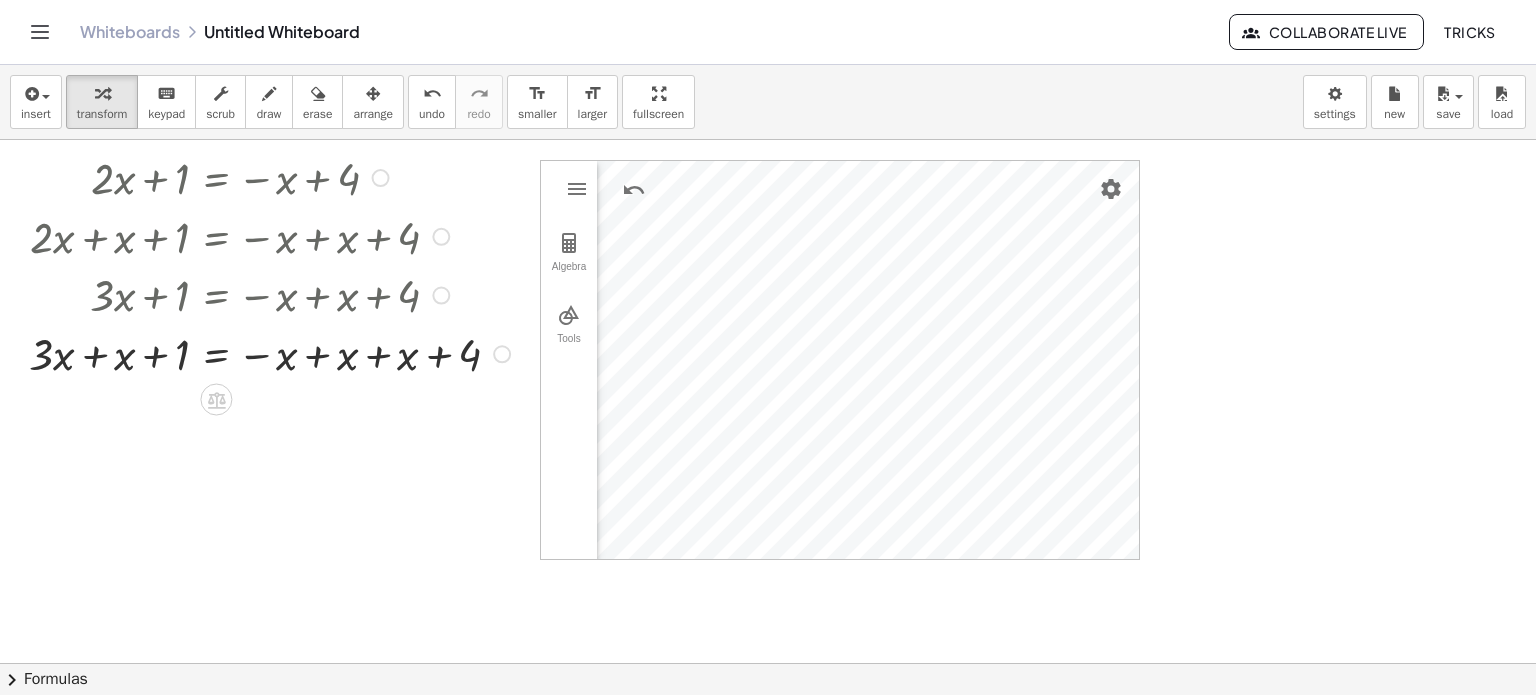 click at bounding box center [441, 237] 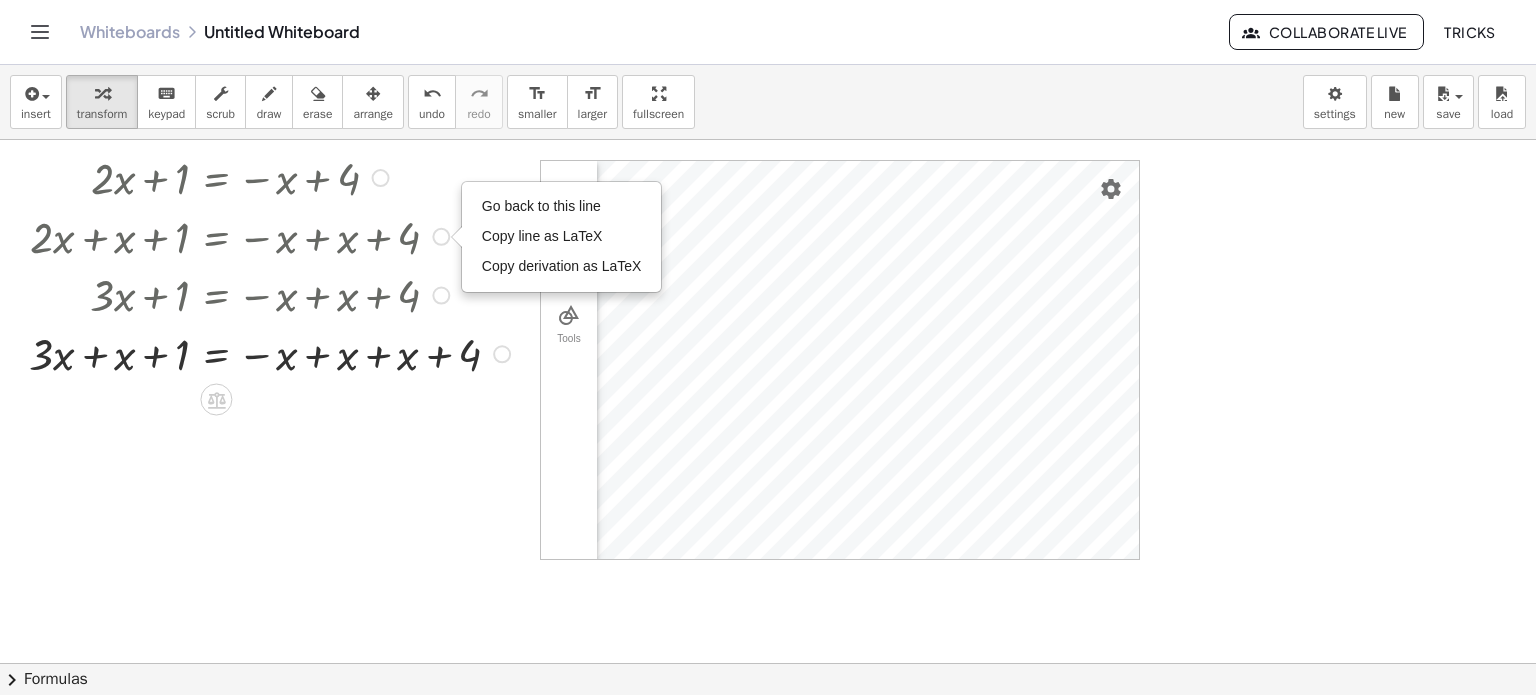 click on "Copied done" at bounding box center (381, 178) 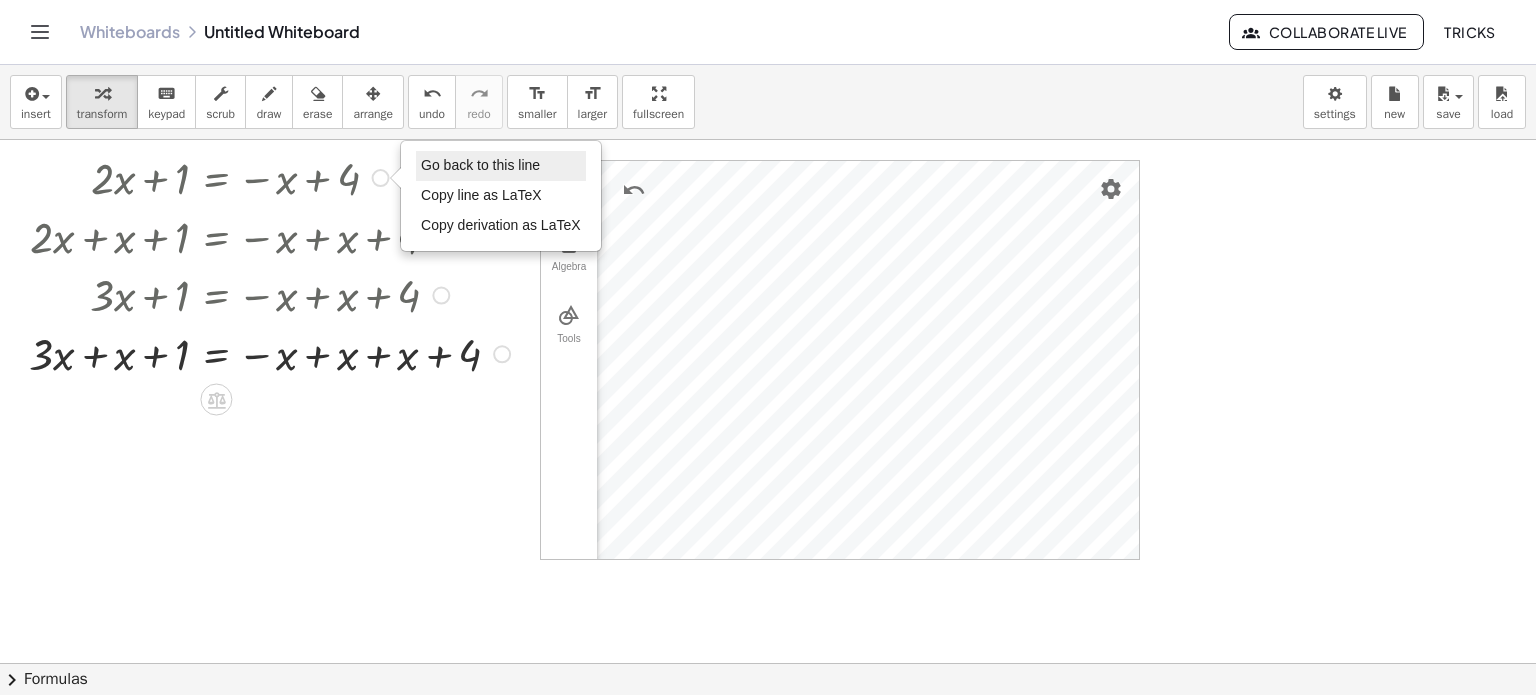 click on "Go back to this line" at bounding box center (480, 165) 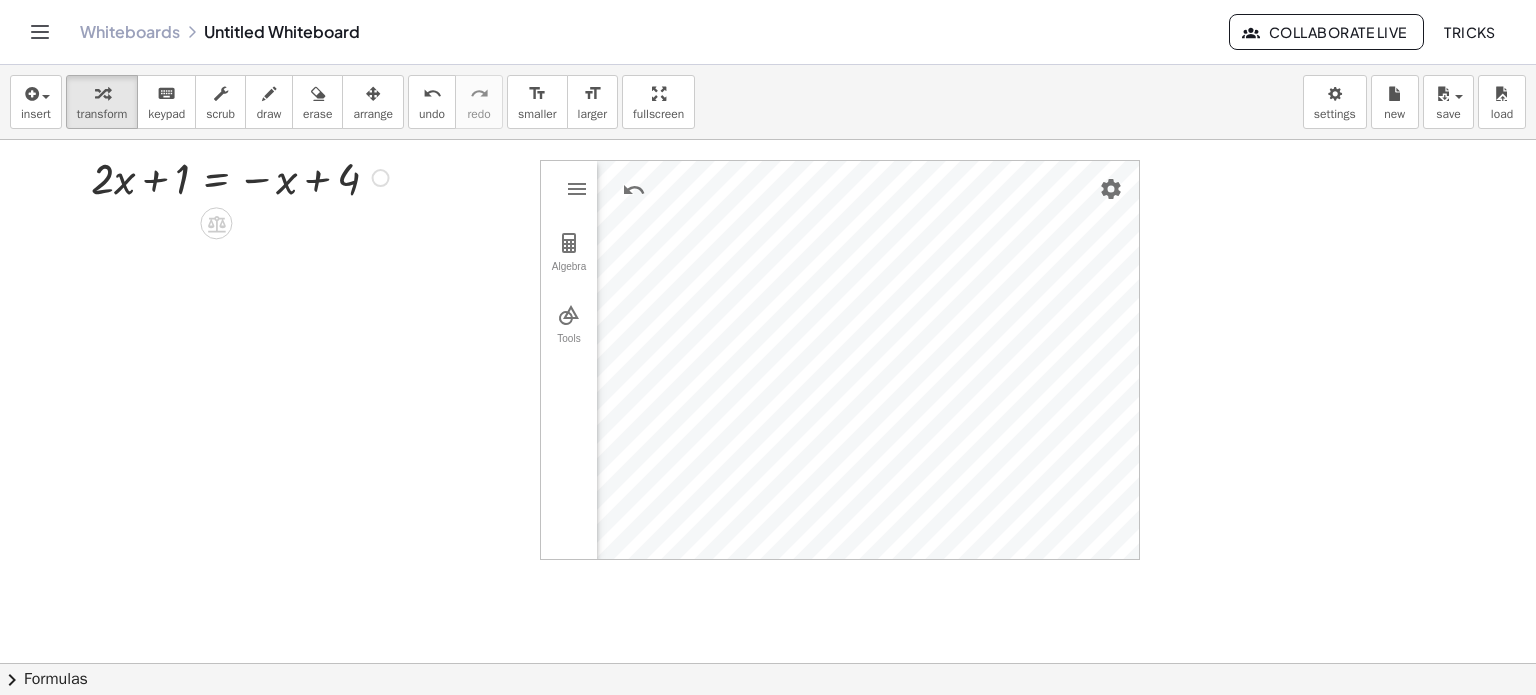 click on "+ · 2 · x + 1 = − x + 4 Go back to this line Copy line as LaTeX Copy derivation as LaTeX" at bounding box center (231, 264) 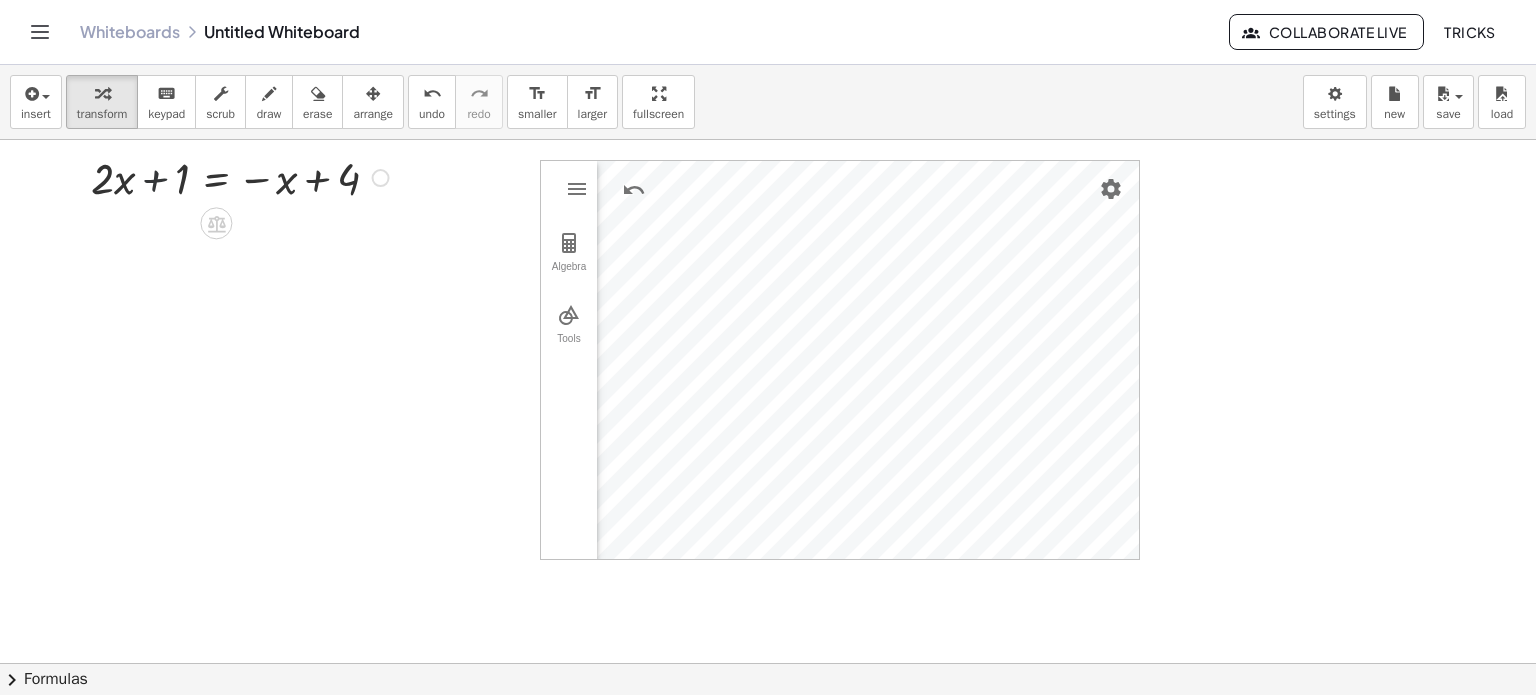 click at bounding box center [243, 176] 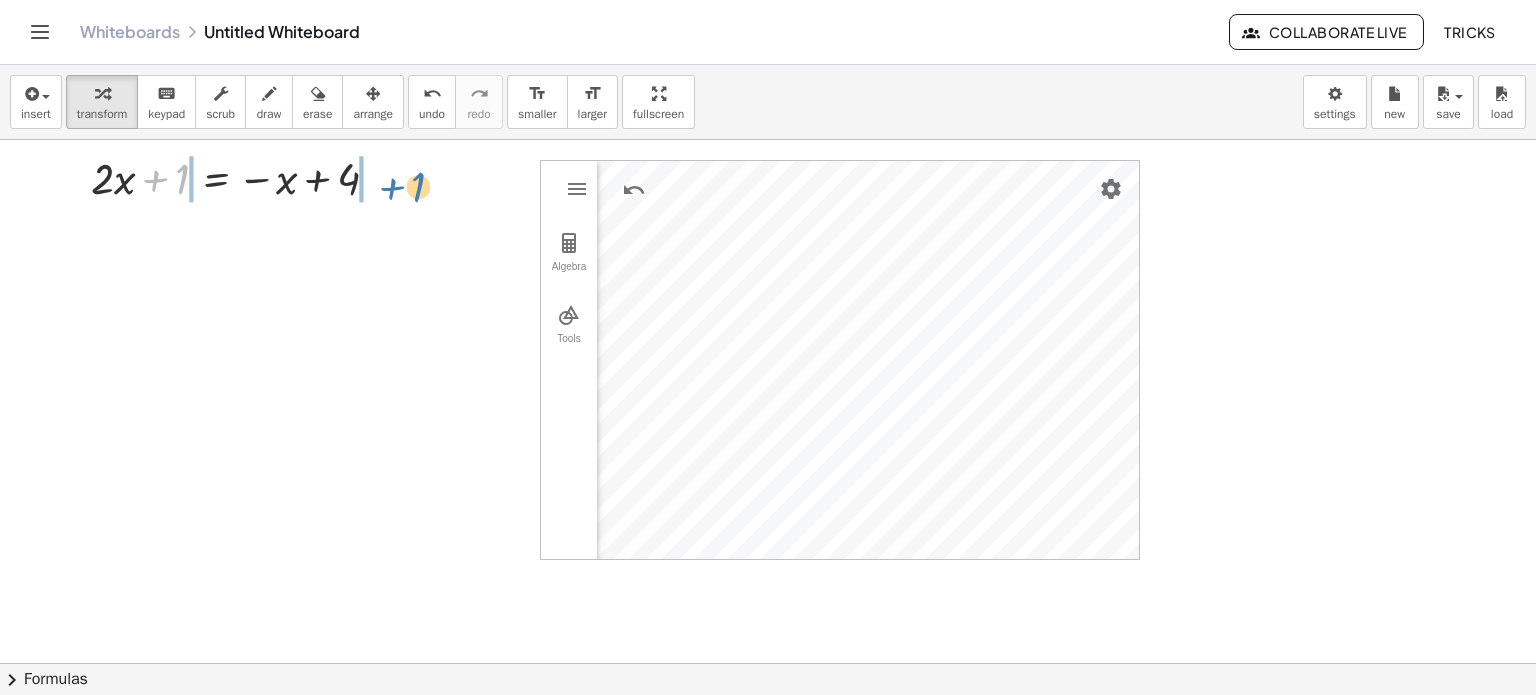 drag, startPoint x: 175, startPoint y: 187, endPoint x: 415, endPoint y: 195, distance: 240.1333 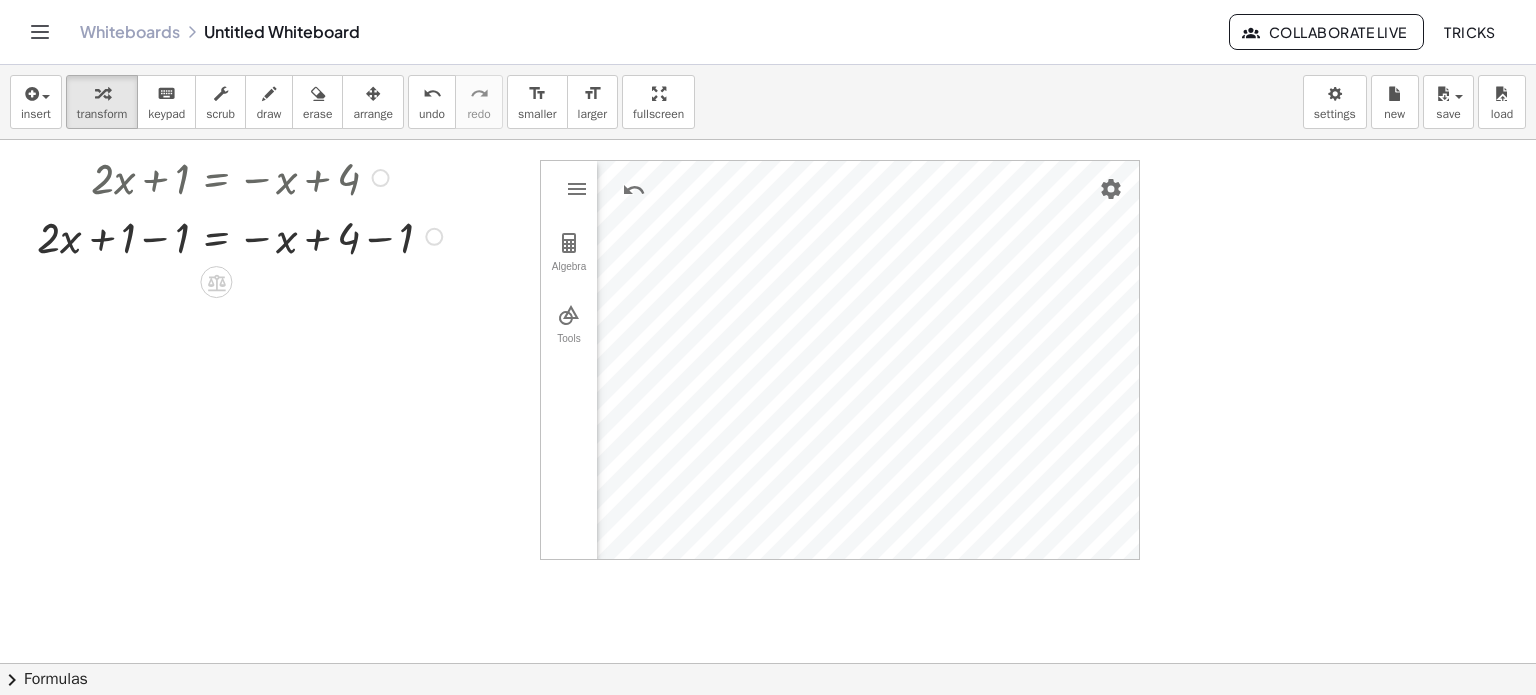 click at bounding box center (243, 235) 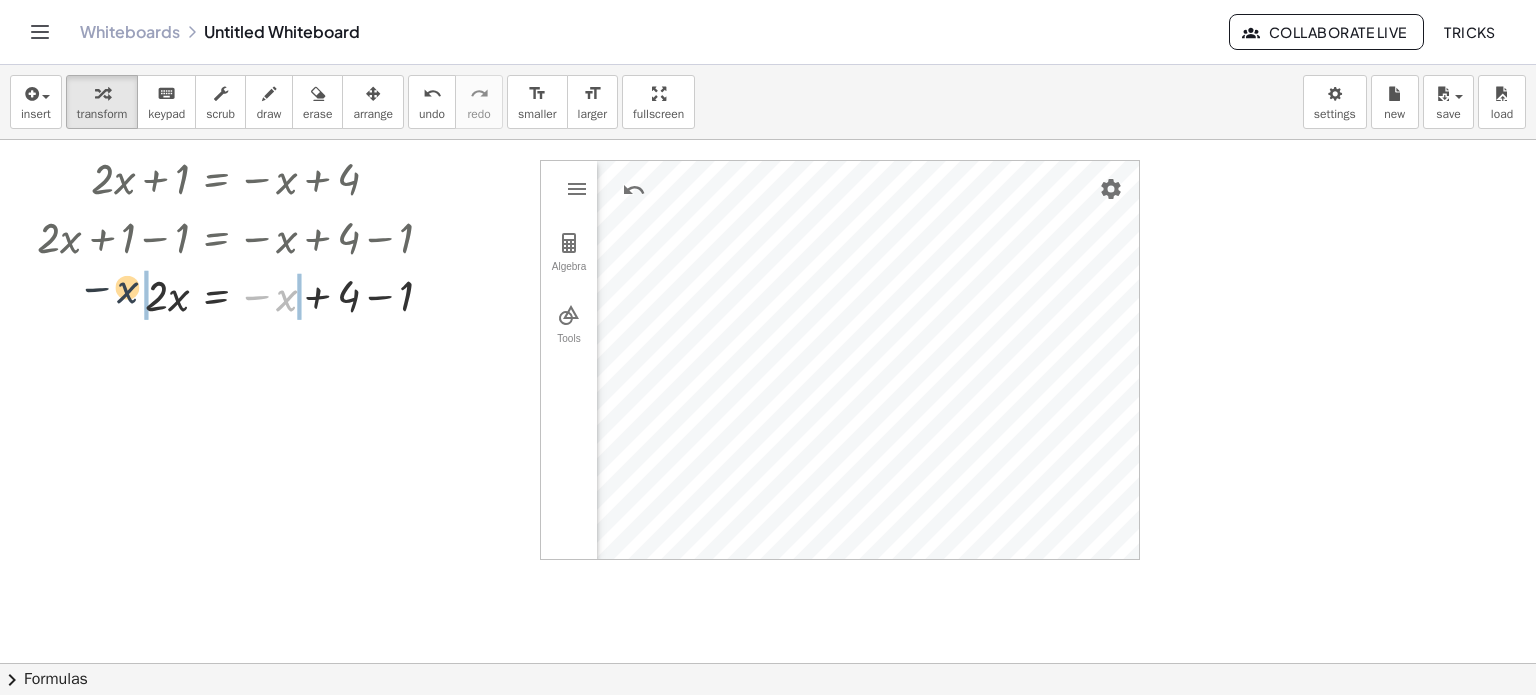 drag, startPoint x: 282, startPoint y: 292, endPoint x: 77, endPoint y: 299, distance: 205.11948 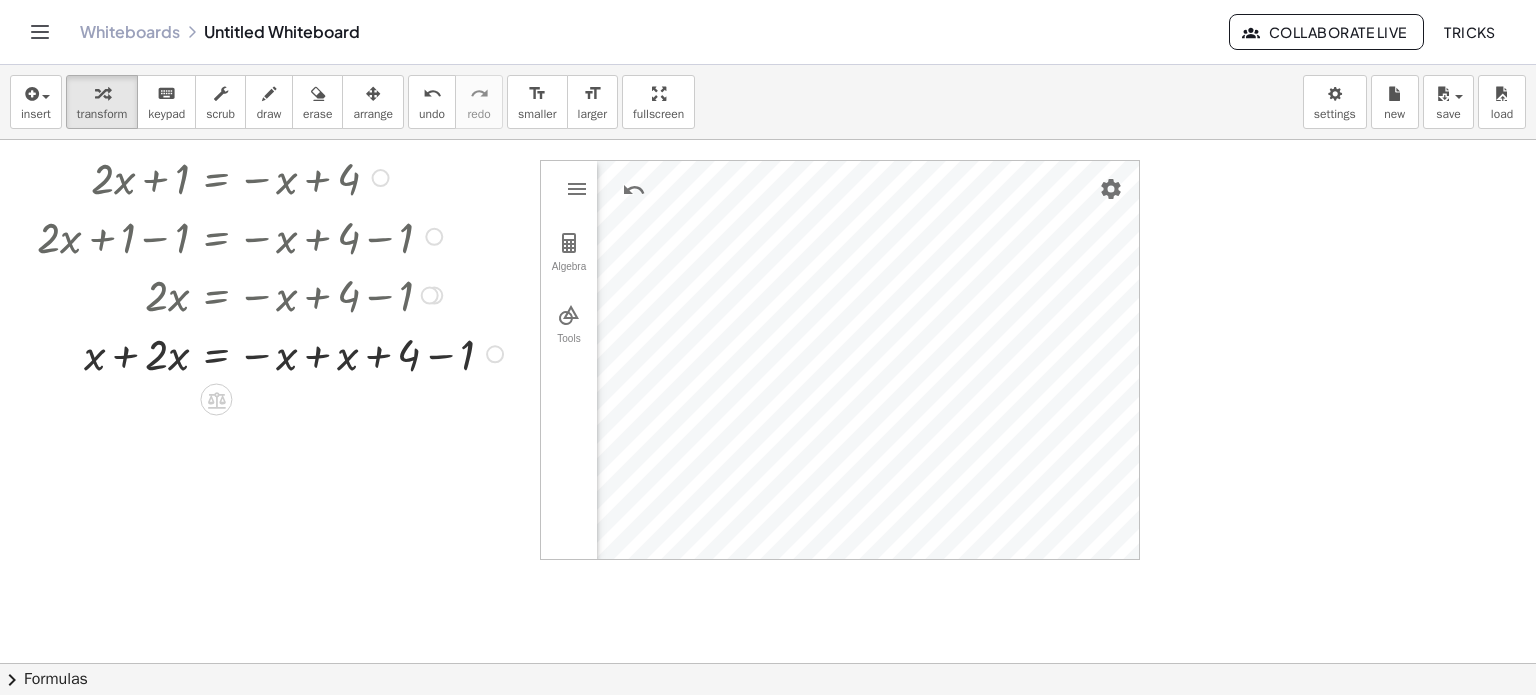click at bounding box center (381, 178) 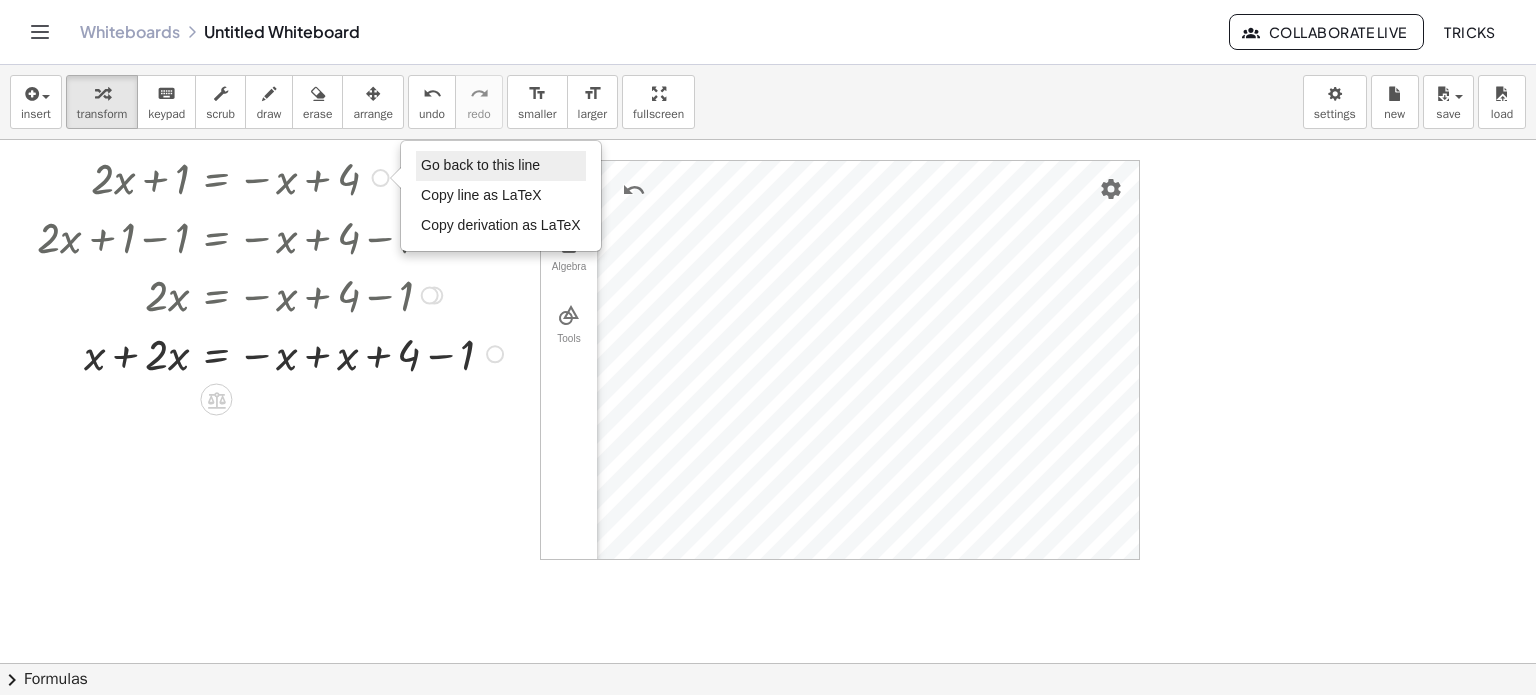 click on "Go back to this line" at bounding box center [501, 166] 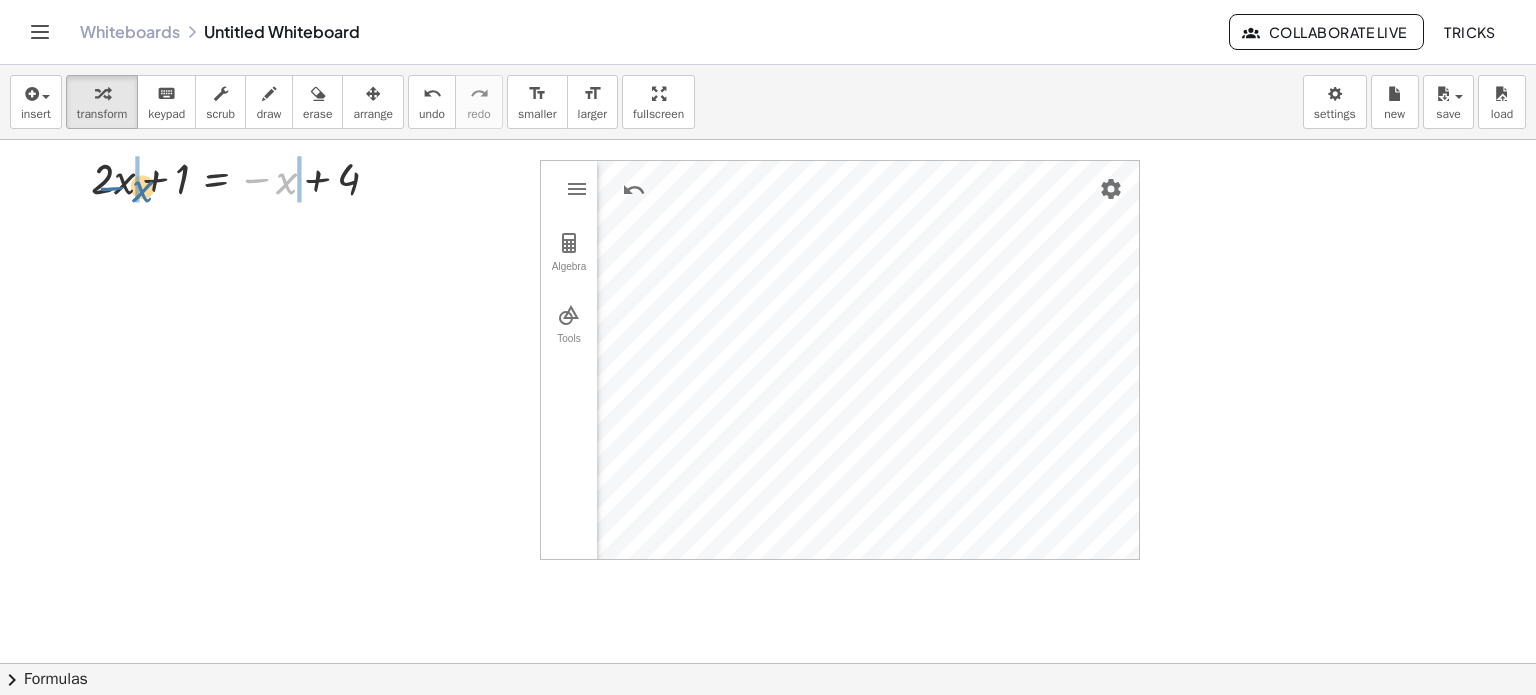 drag, startPoint x: 286, startPoint y: 182, endPoint x: 132, endPoint y: 195, distance: 154.54773 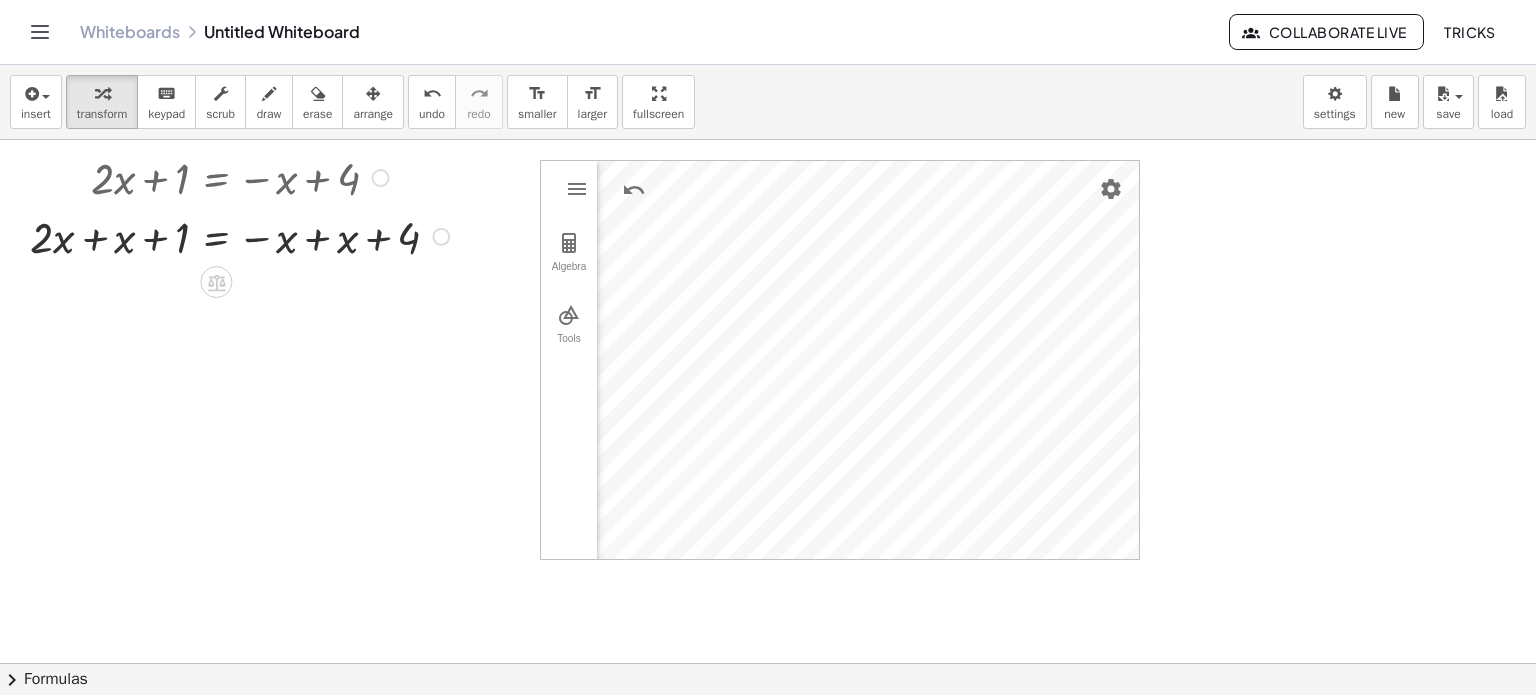 click at bounding box center [243, 235] 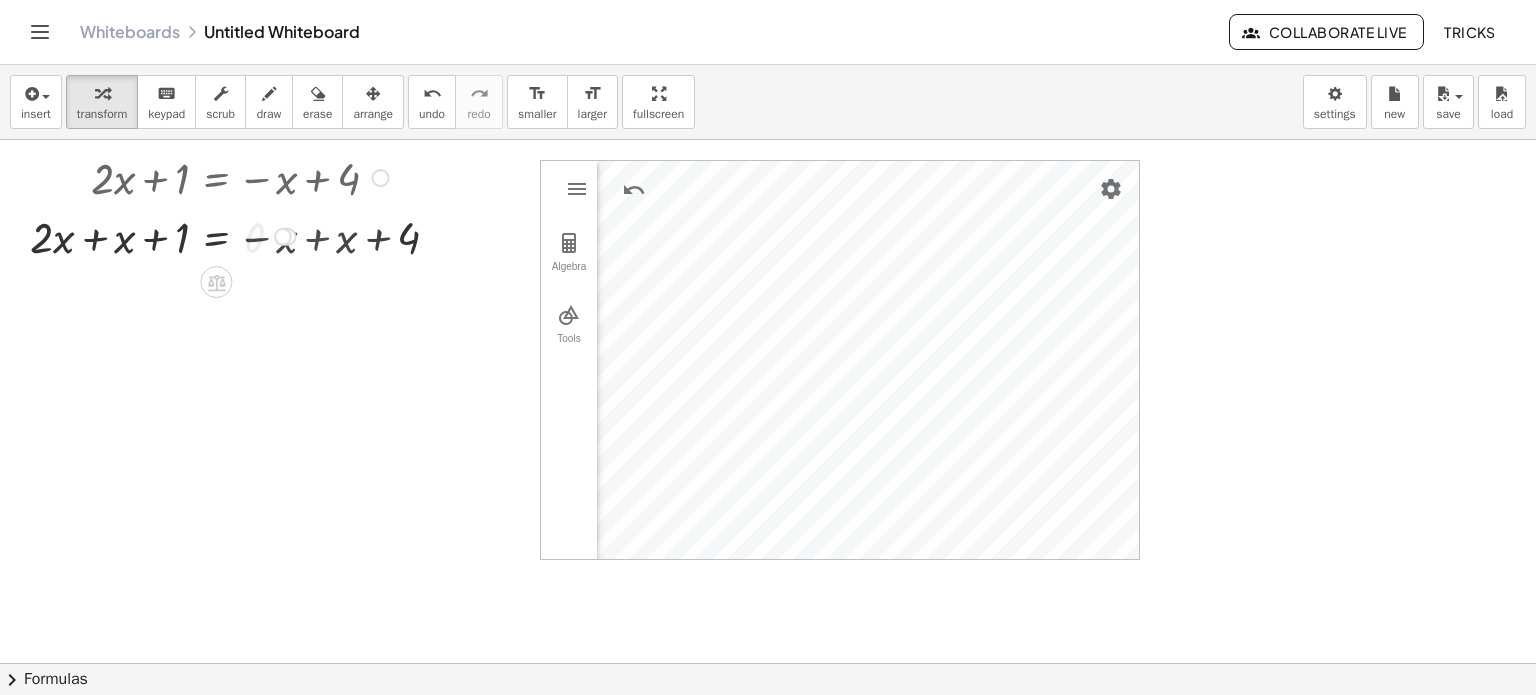 click at bounding box center [243, 235] 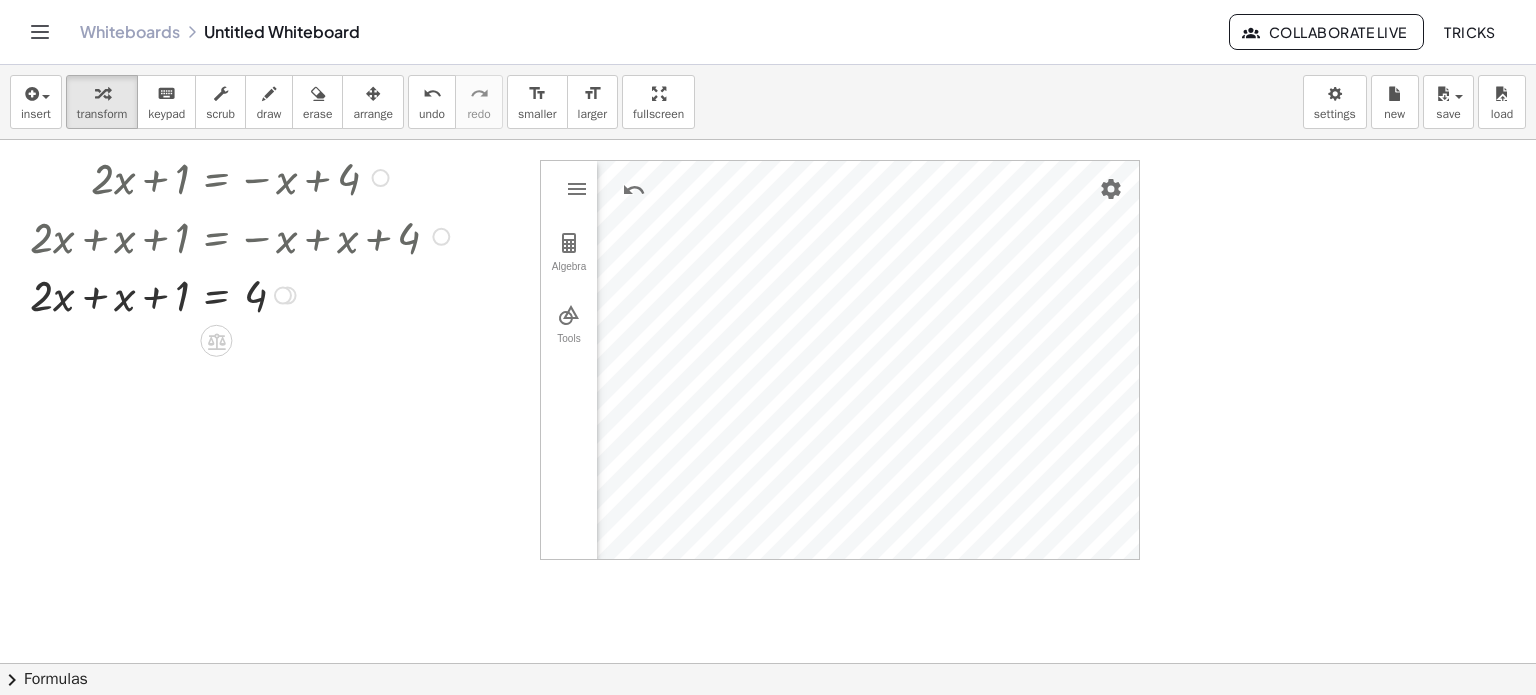 click at bounding box center (441, 237) 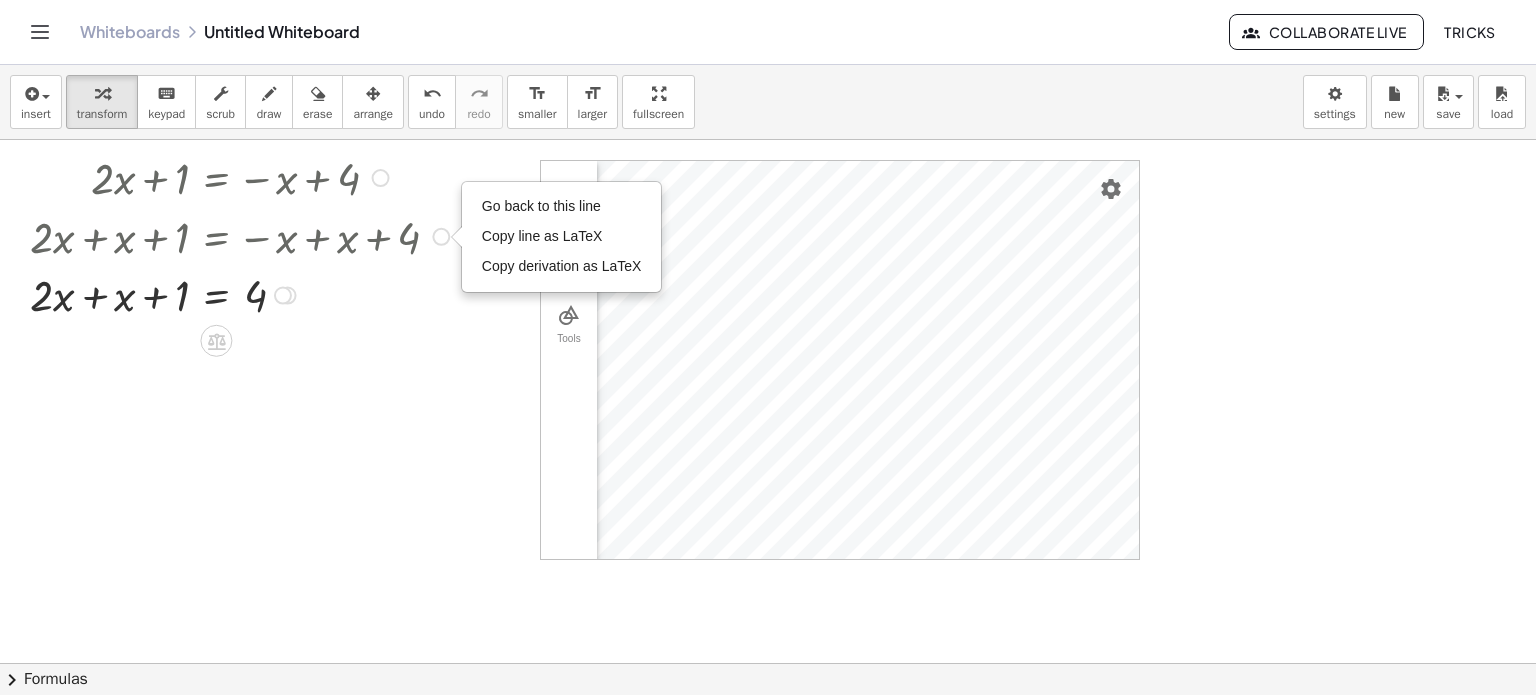 click on "+ · 2 · x + 1 = − x + 4 + · 2 · x + x + 1 = − x + x + 4 Go back to this line Copy line as LaTeX Copy derivation as LaTeX + · 2 · x + x + 1 = + 0 + 4 + · 2 · x + 1 = 4 + x Go back to this line Copy line as LaTeX Copy derivation as LaTeX Go back to this line Copy line as LaTeX Copy derivation as LaTeX" at bounding box center [231, 264] 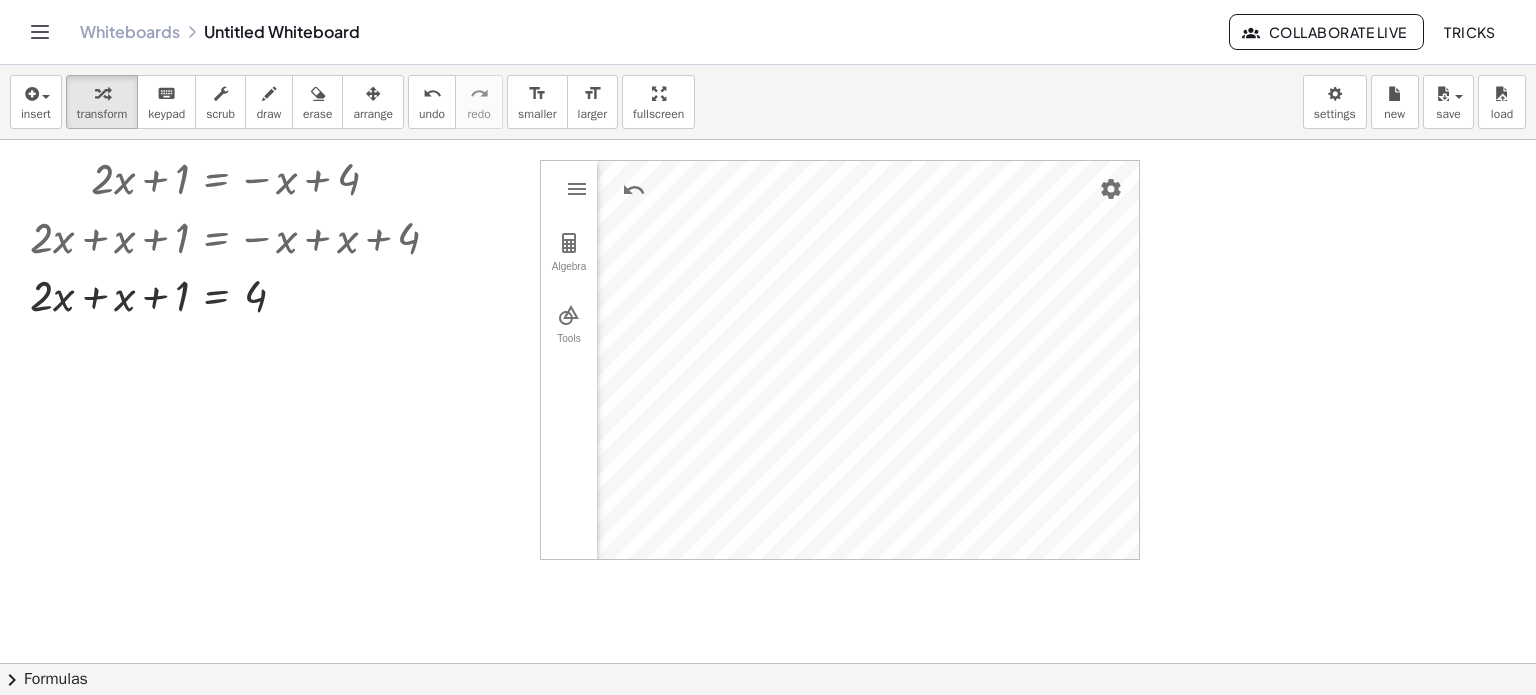 click at bounding box center (768, 729) 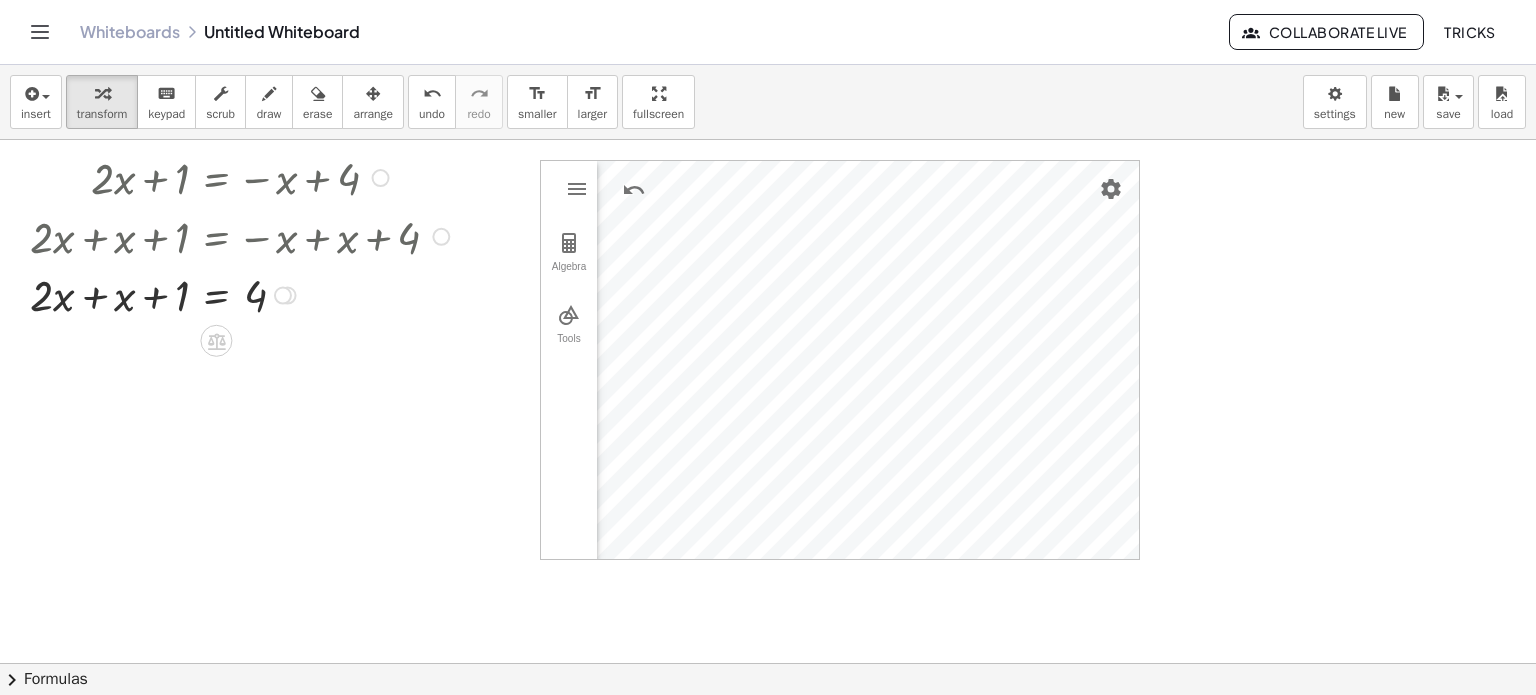 click at bounding box center (243, 293) 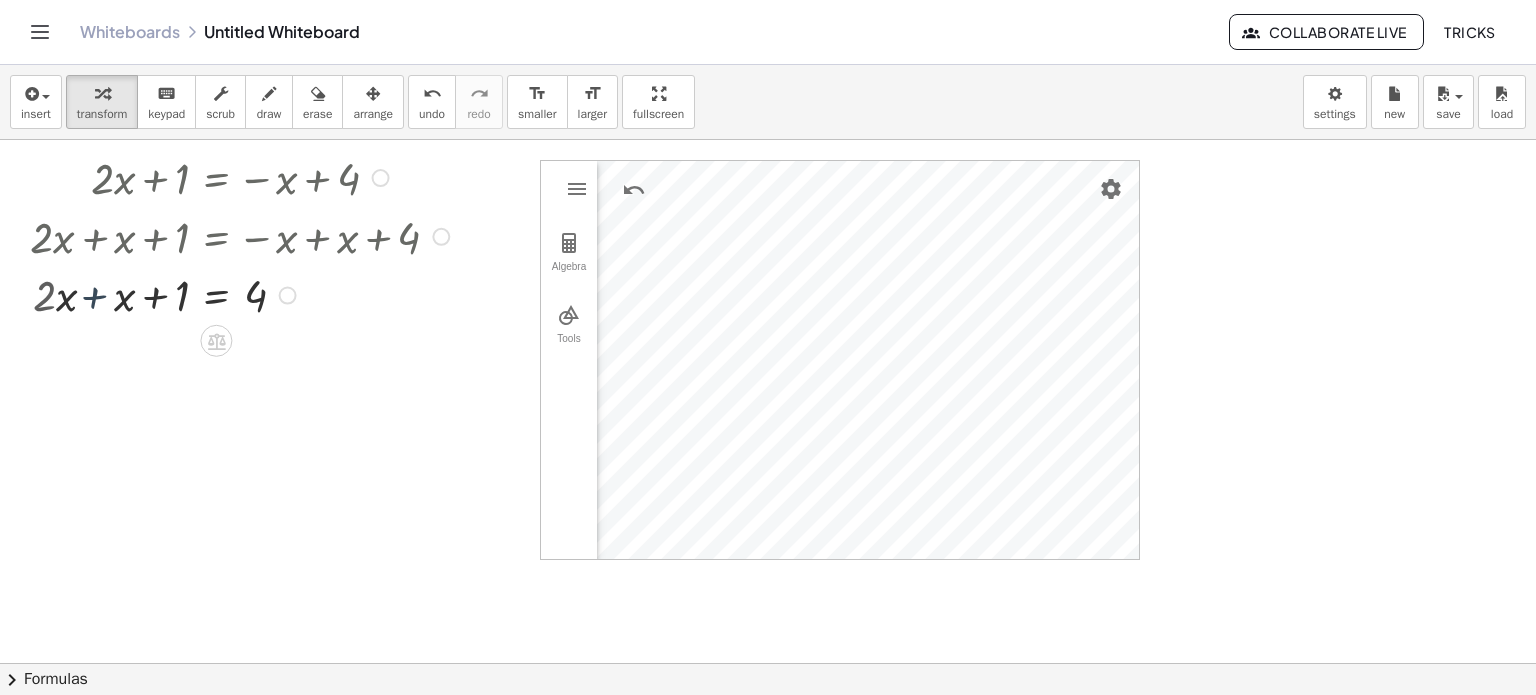 click at bounding box center [243, 293] 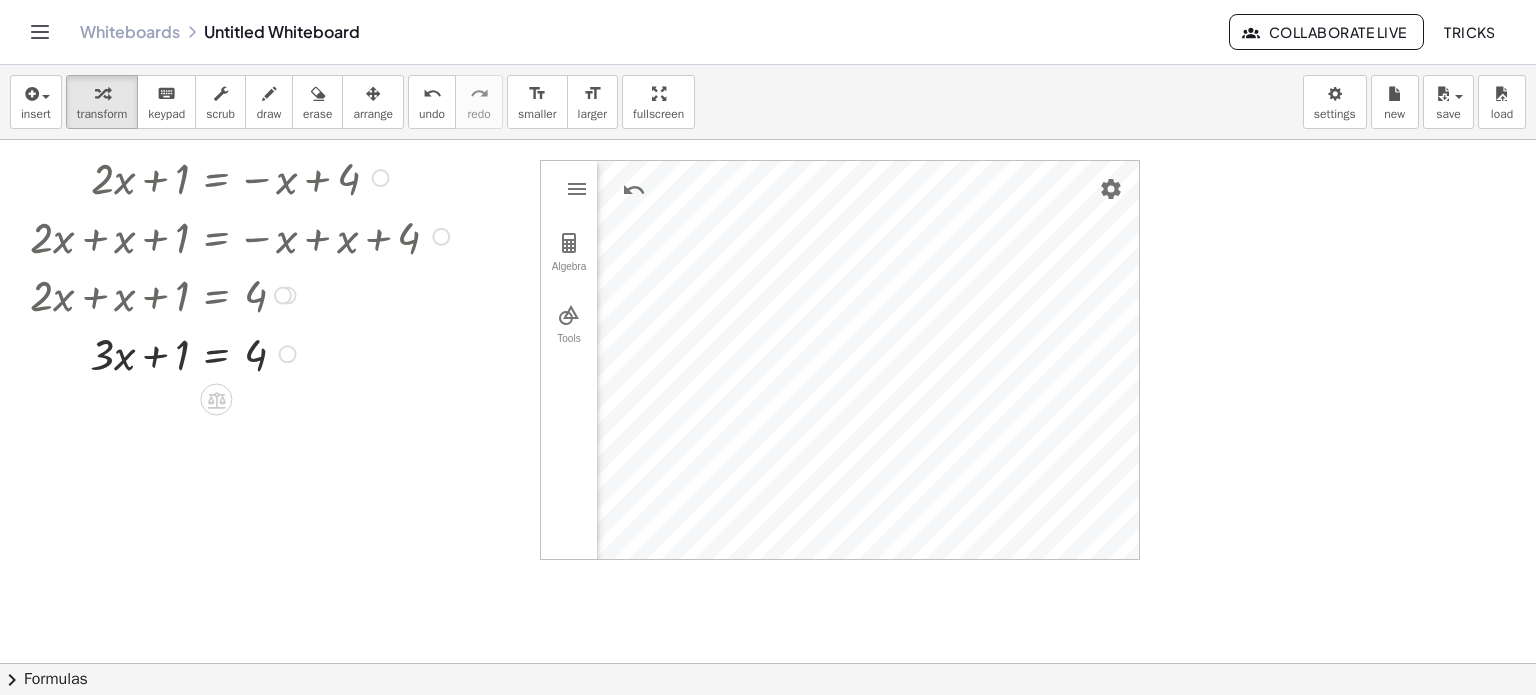 click at bounding box center (243, 352) 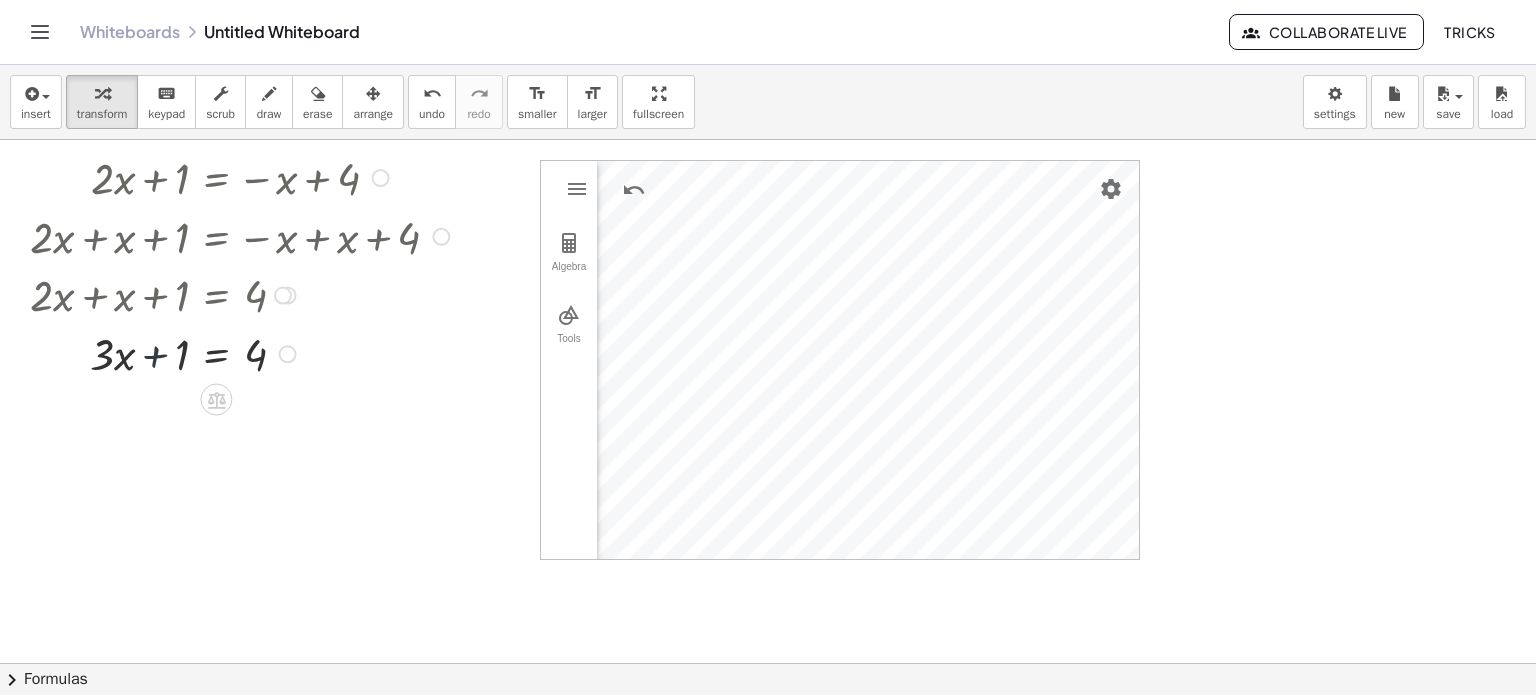 click at bounding box center (243, 352) 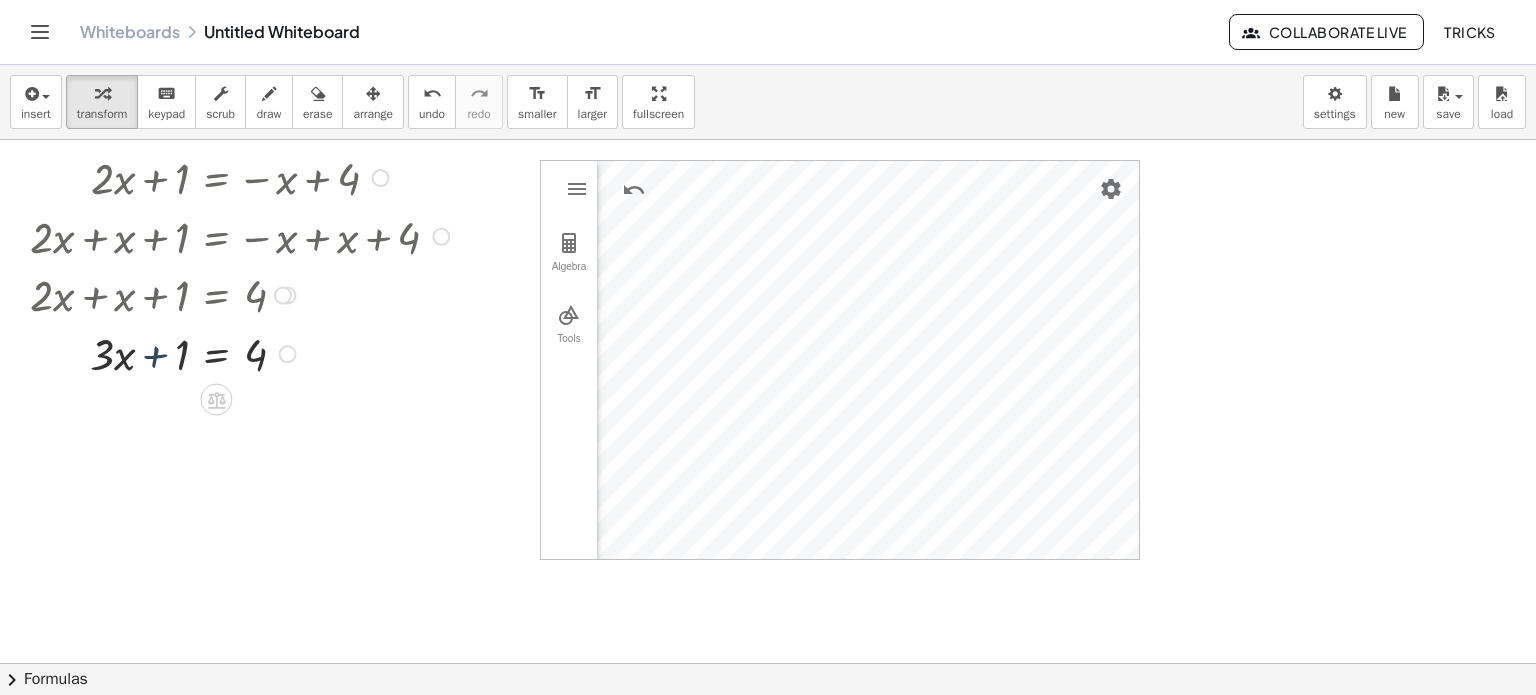 click at bounding box center (243, 352) 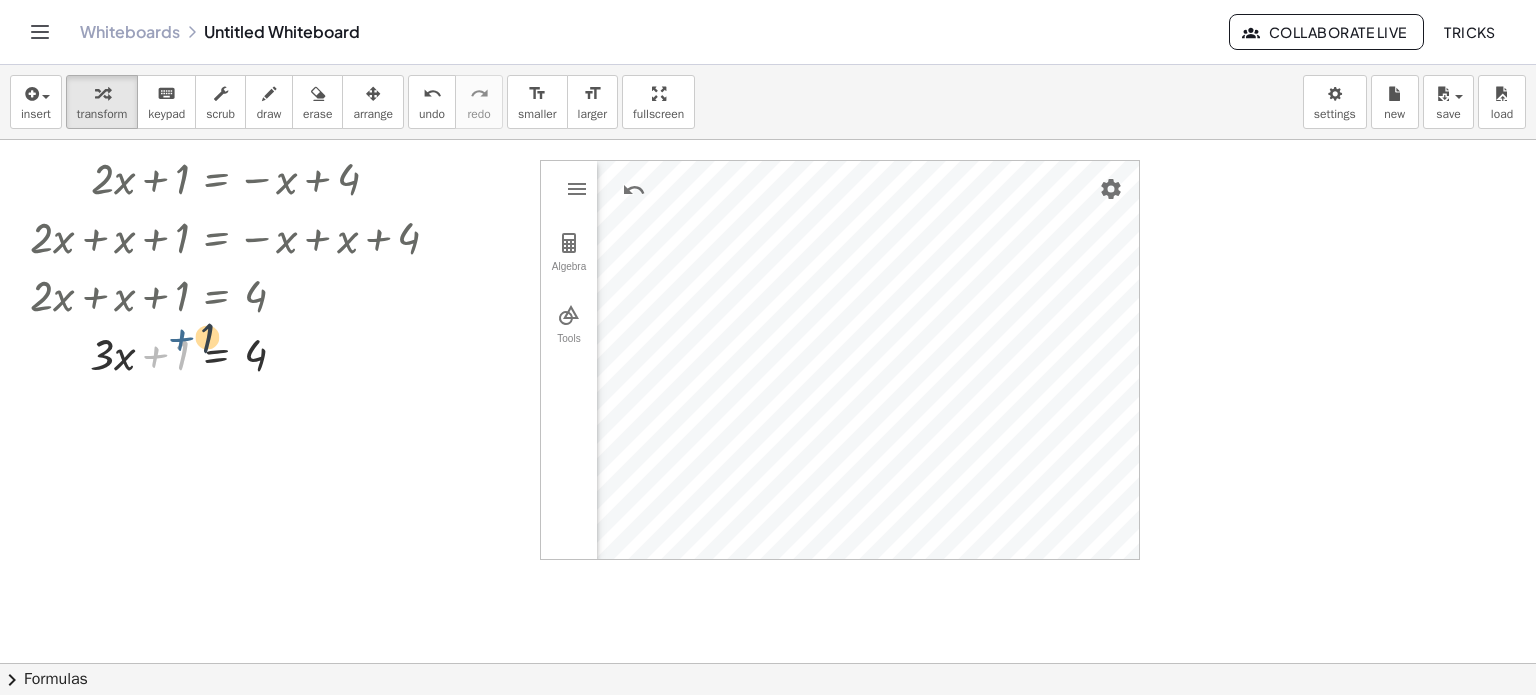 drag, startPoint x: 155, startPoint y: 358, endPoint x: 181, endPoint y: 340, distance: 31.622776 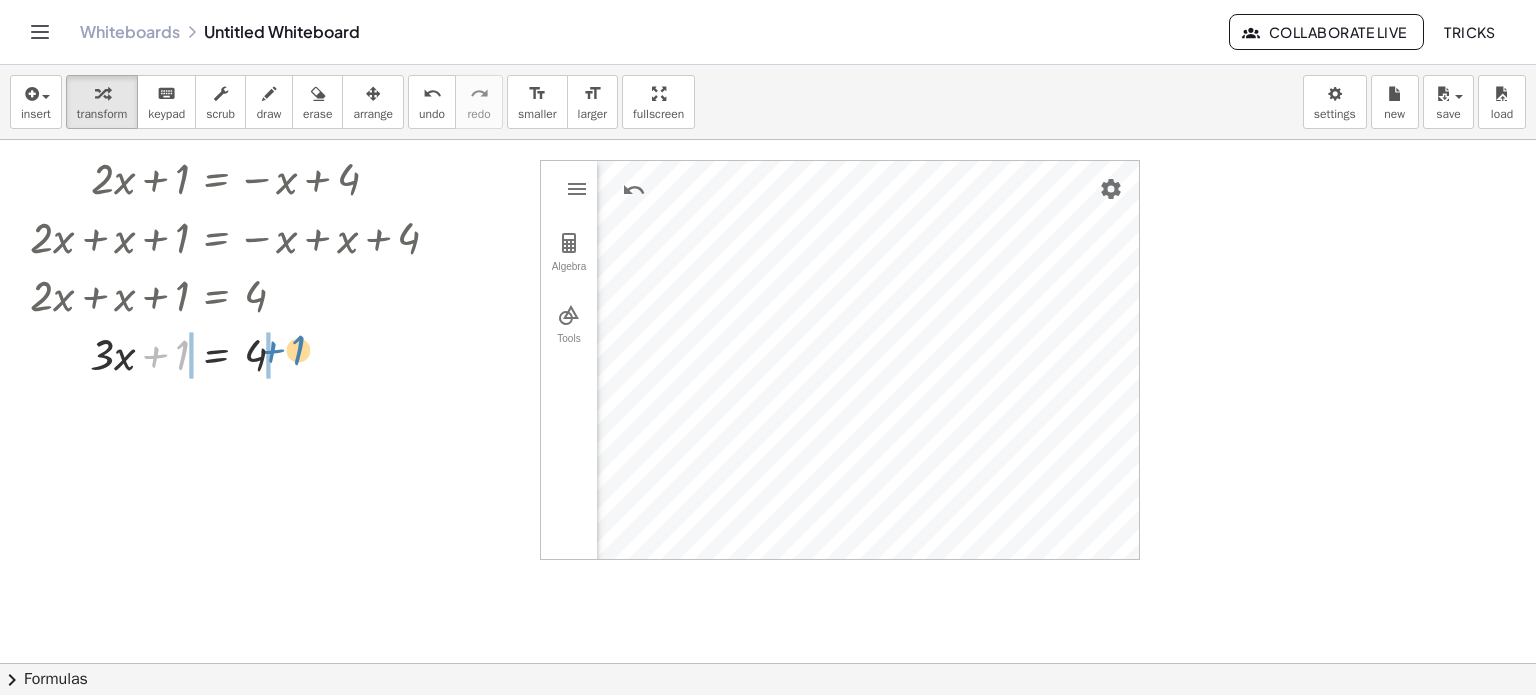 drag, startPoint x: 155, startPoint y: 355, endPoint x: 271, endPoint y: 350, distance: 116.10771 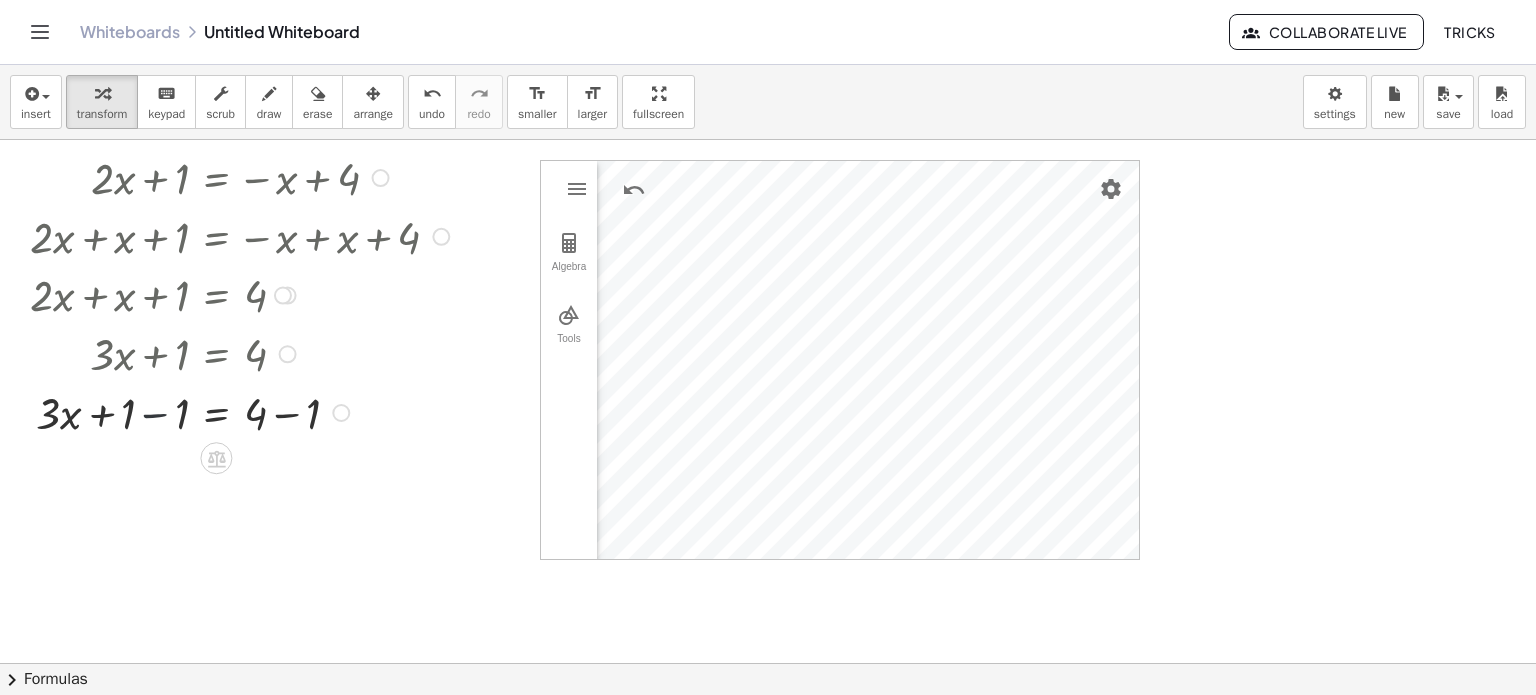 click at bounding box center (243, 411) 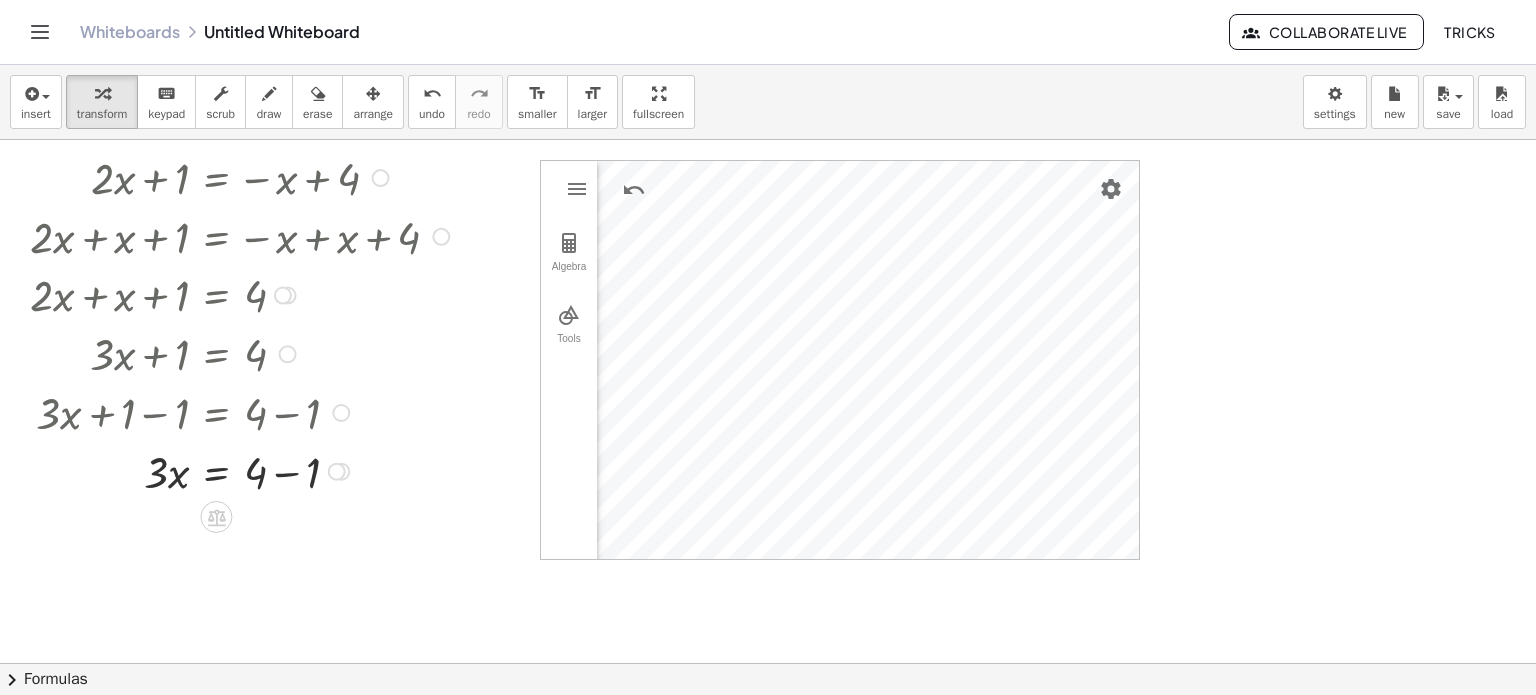 click at bounding box center (243, 469) 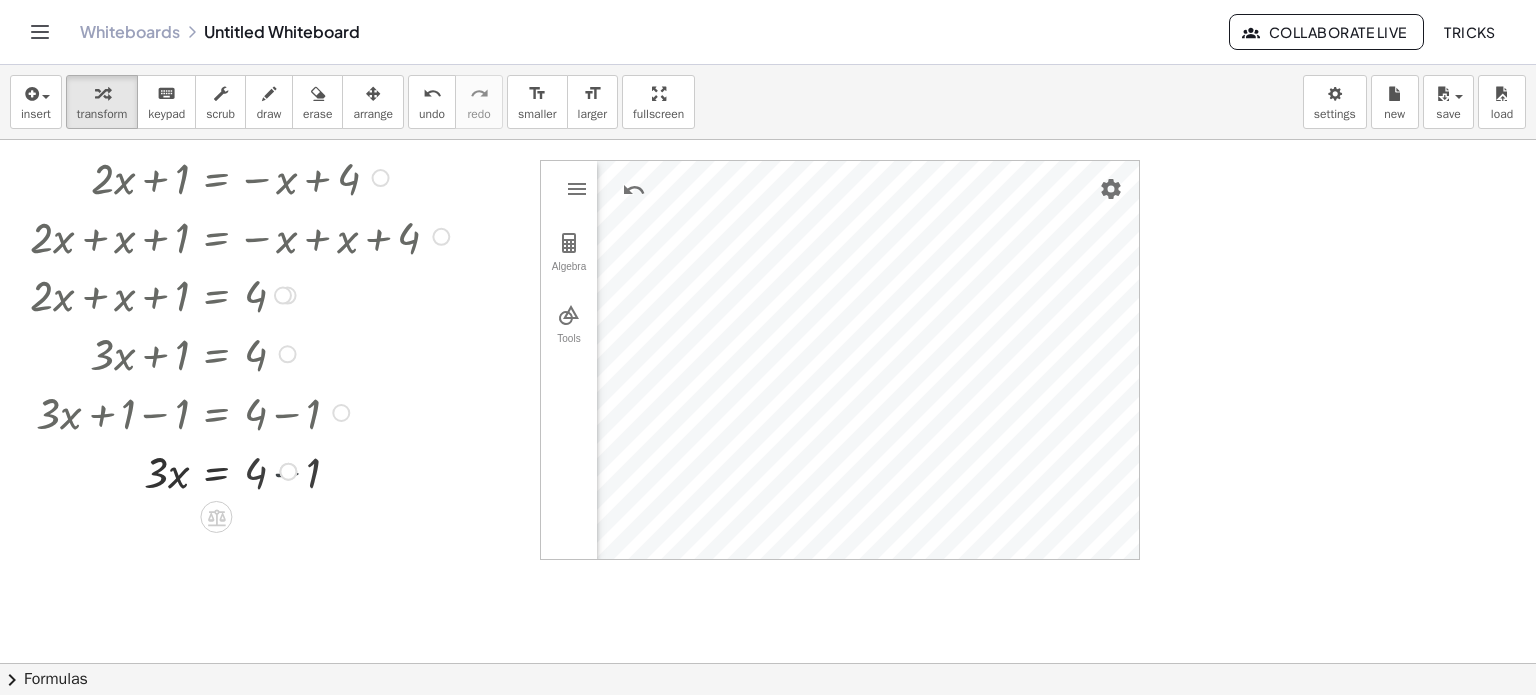 click on "· x = 4 · 3 + − 1 3 Go back to this line Copy line as LaTeX Copy derivation as LaTeX" at bounding box center [216, 472] 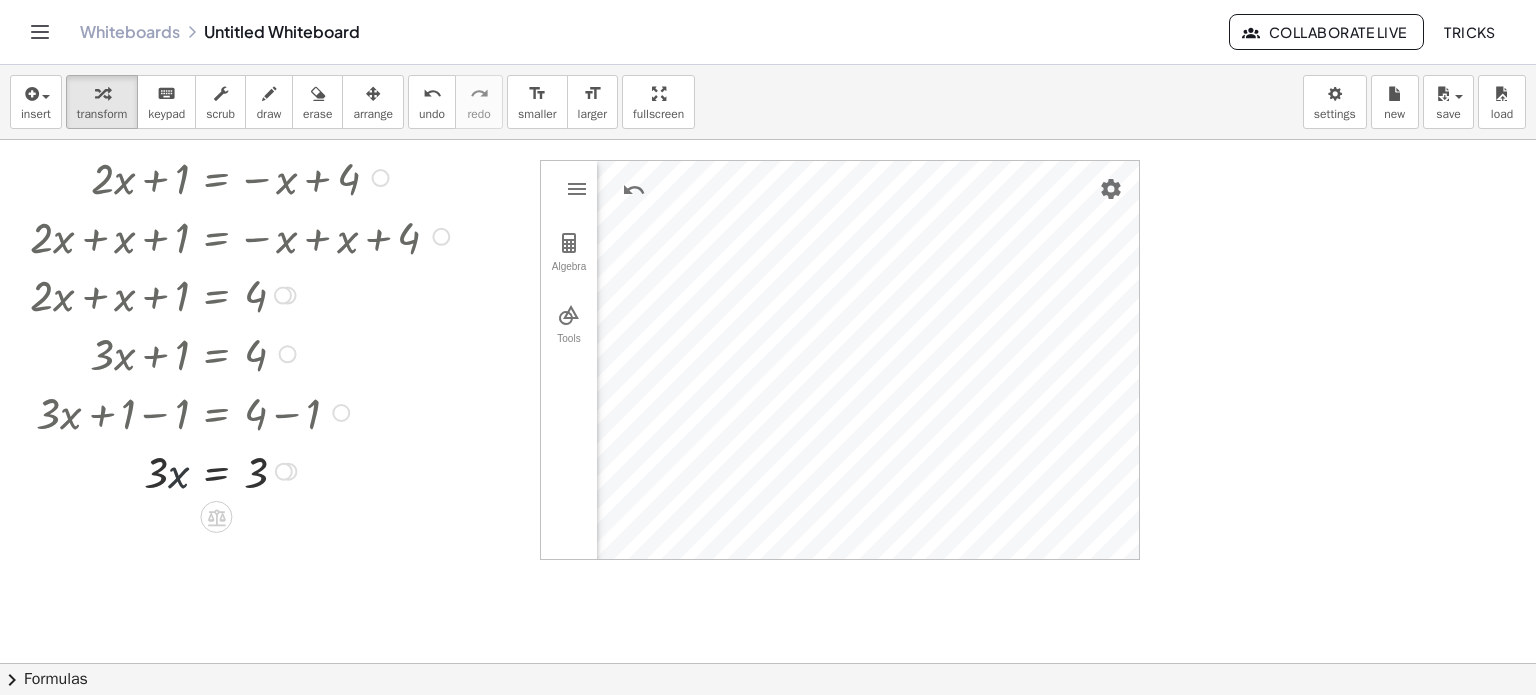 click at bounding box center (243, 469) 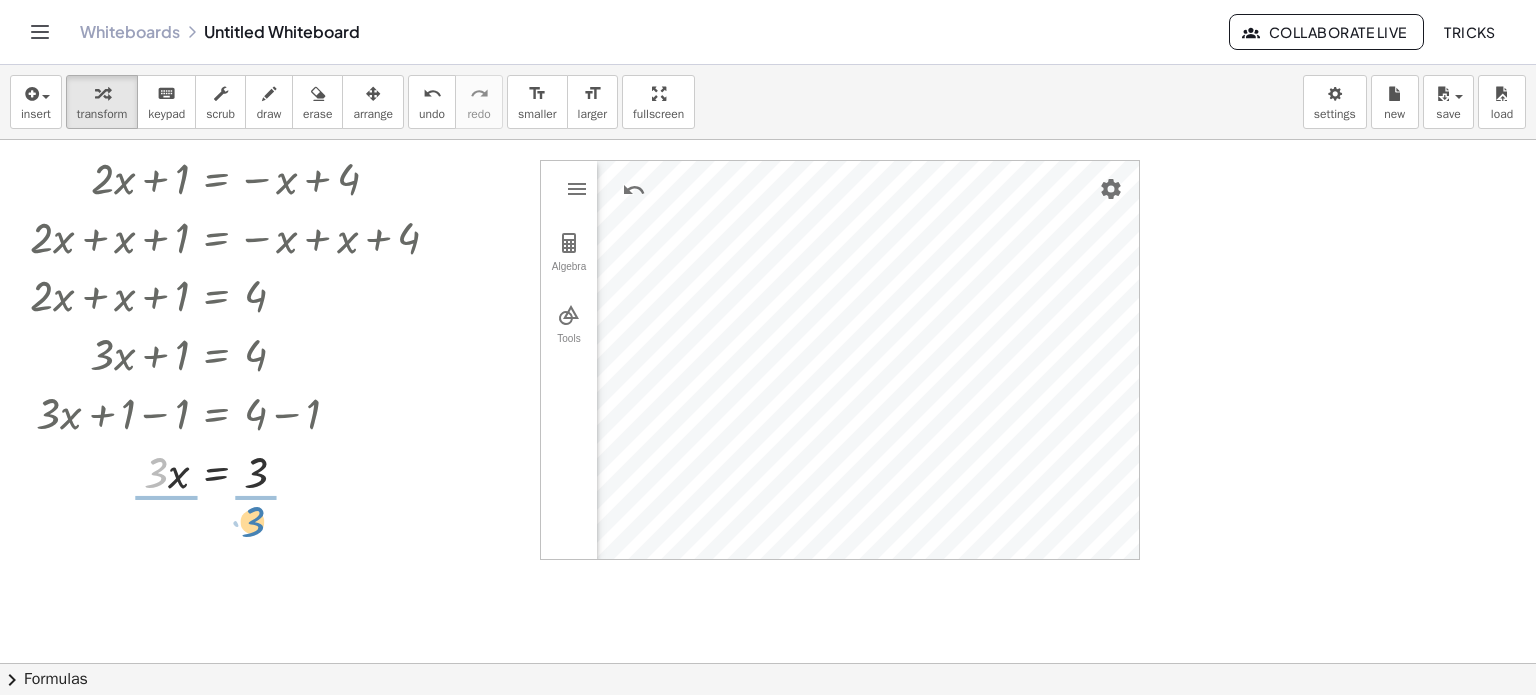 drag, startPoint x: 156, startPoint y: 474, endPoint x: 253, endPoint y: 523, distance: 108.67382 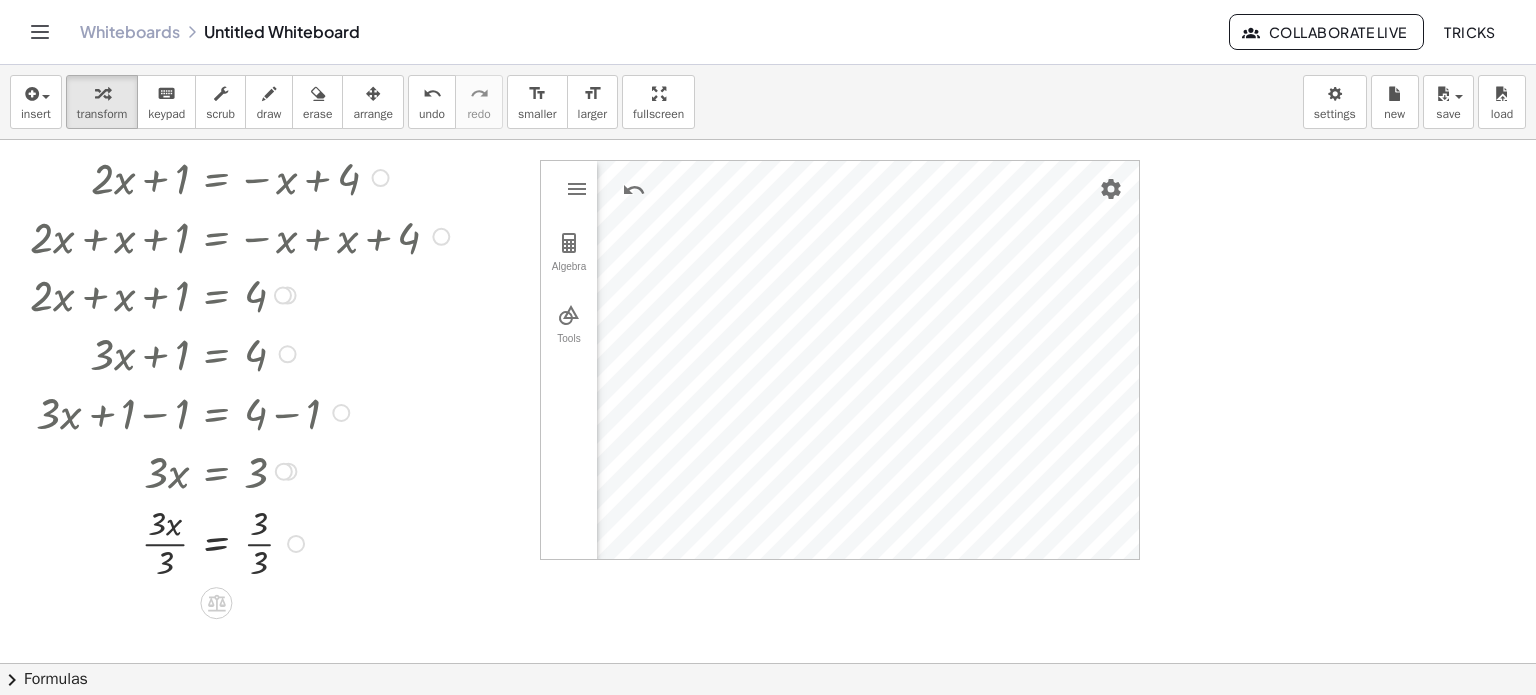 click at bounding box center (243, 542) 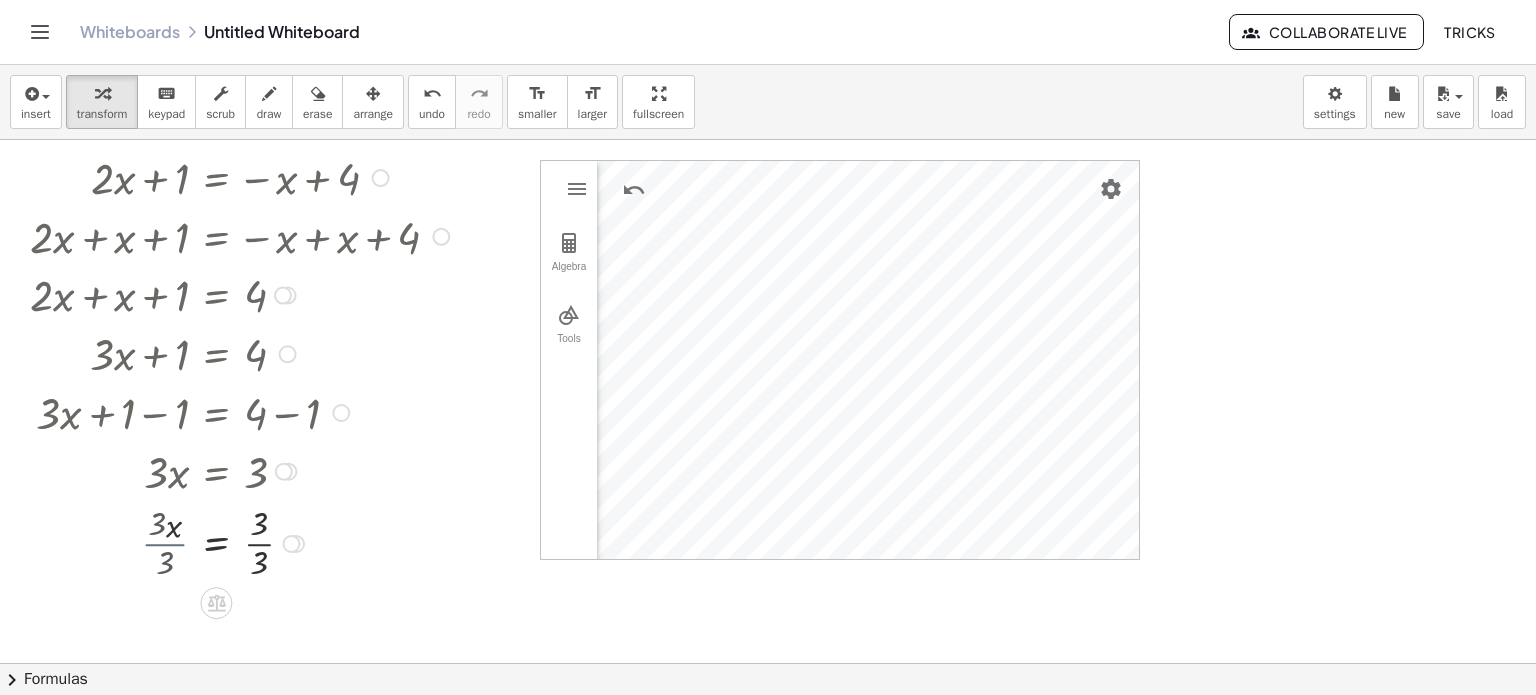 click at bounding box center [243, 542] 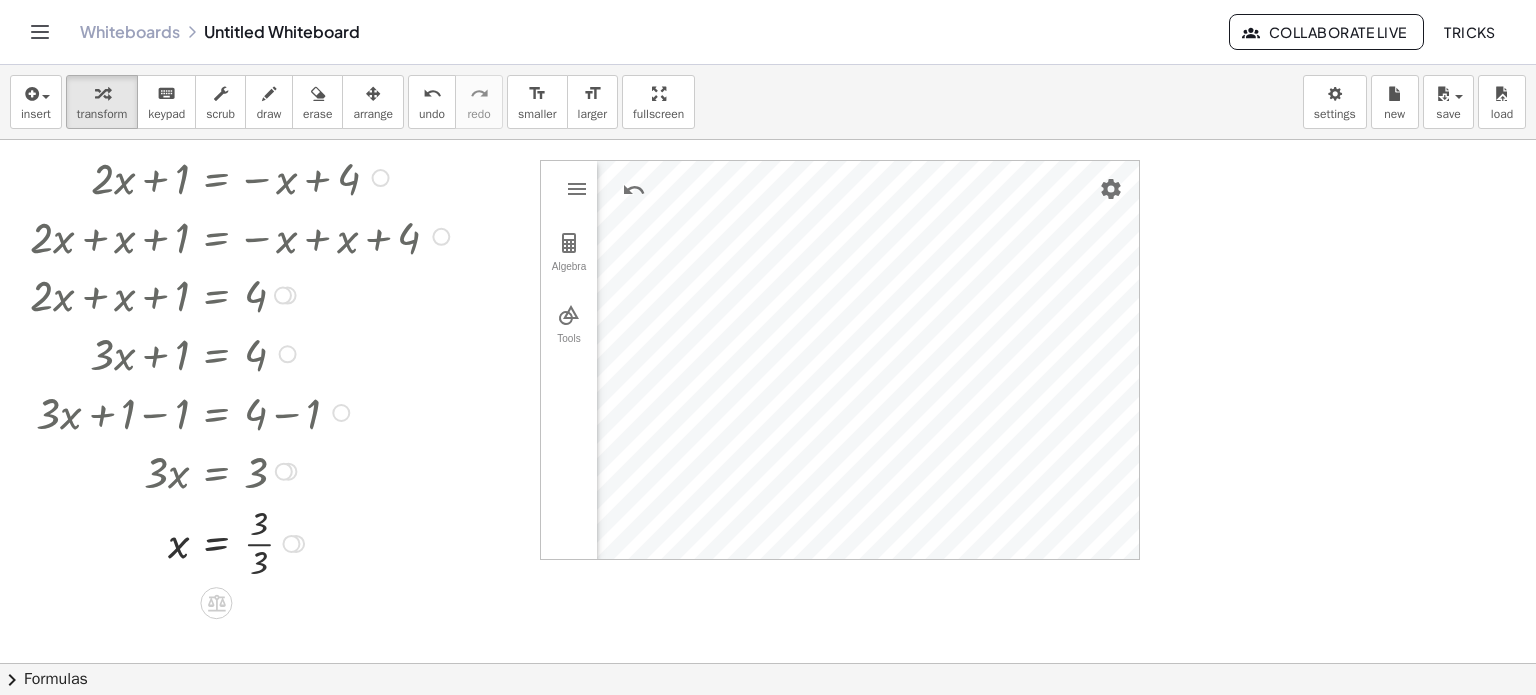 click at bounding box center [243, 542] 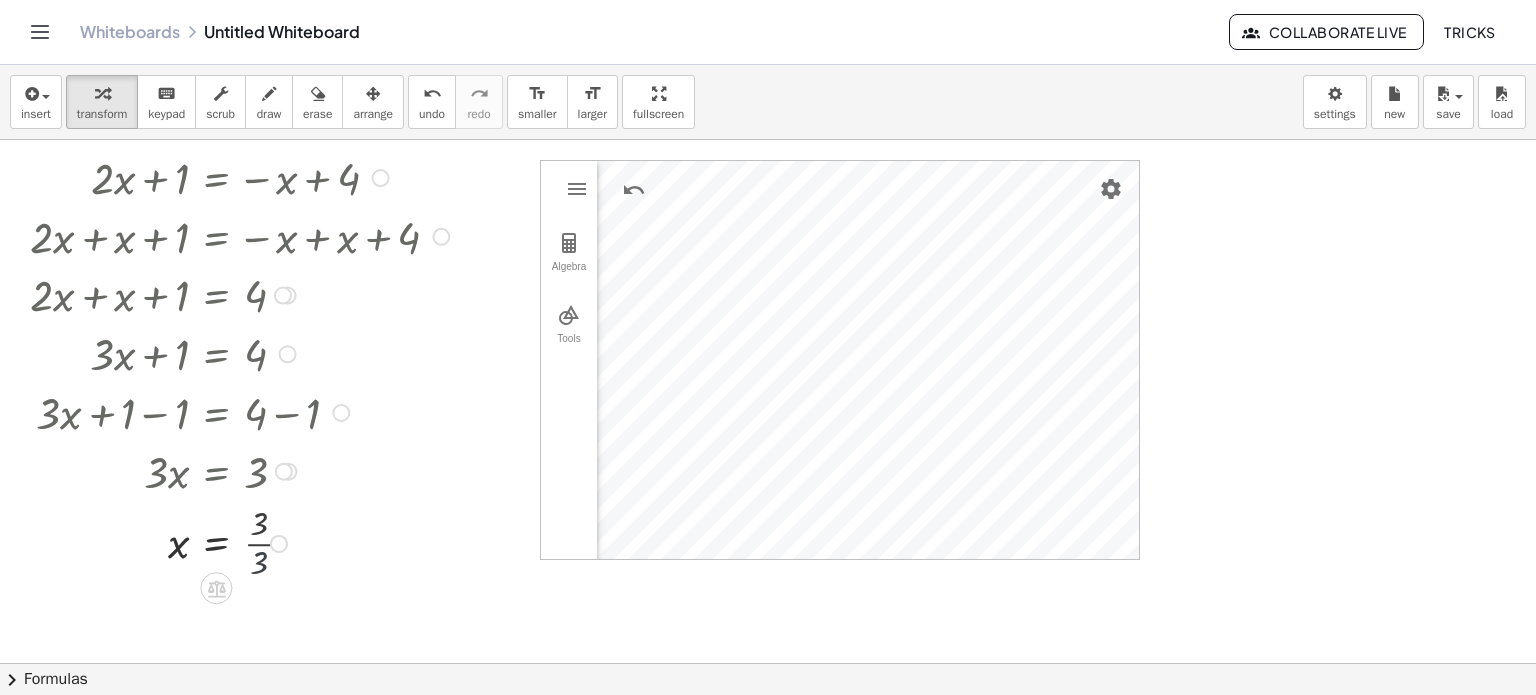click at bounding box center [243, 542] 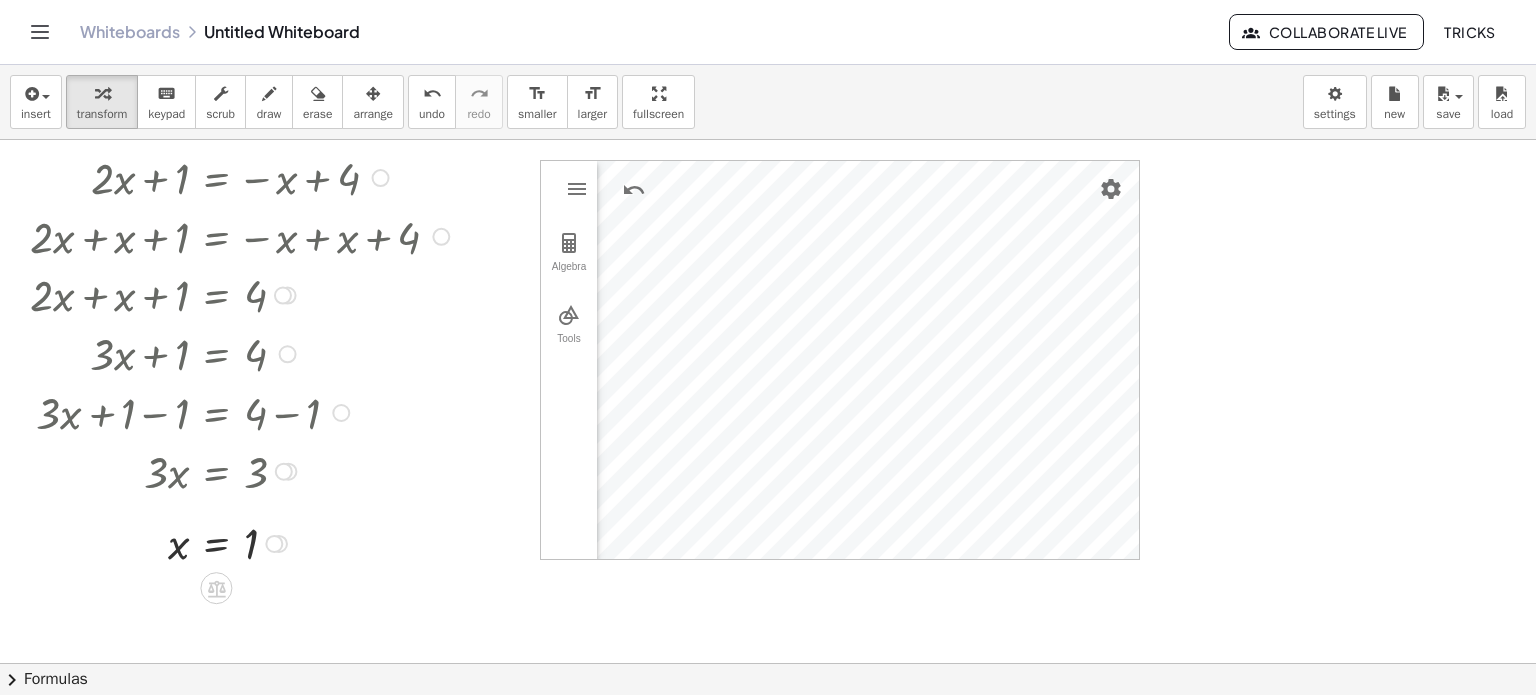 click at bounding box center [284, 472] 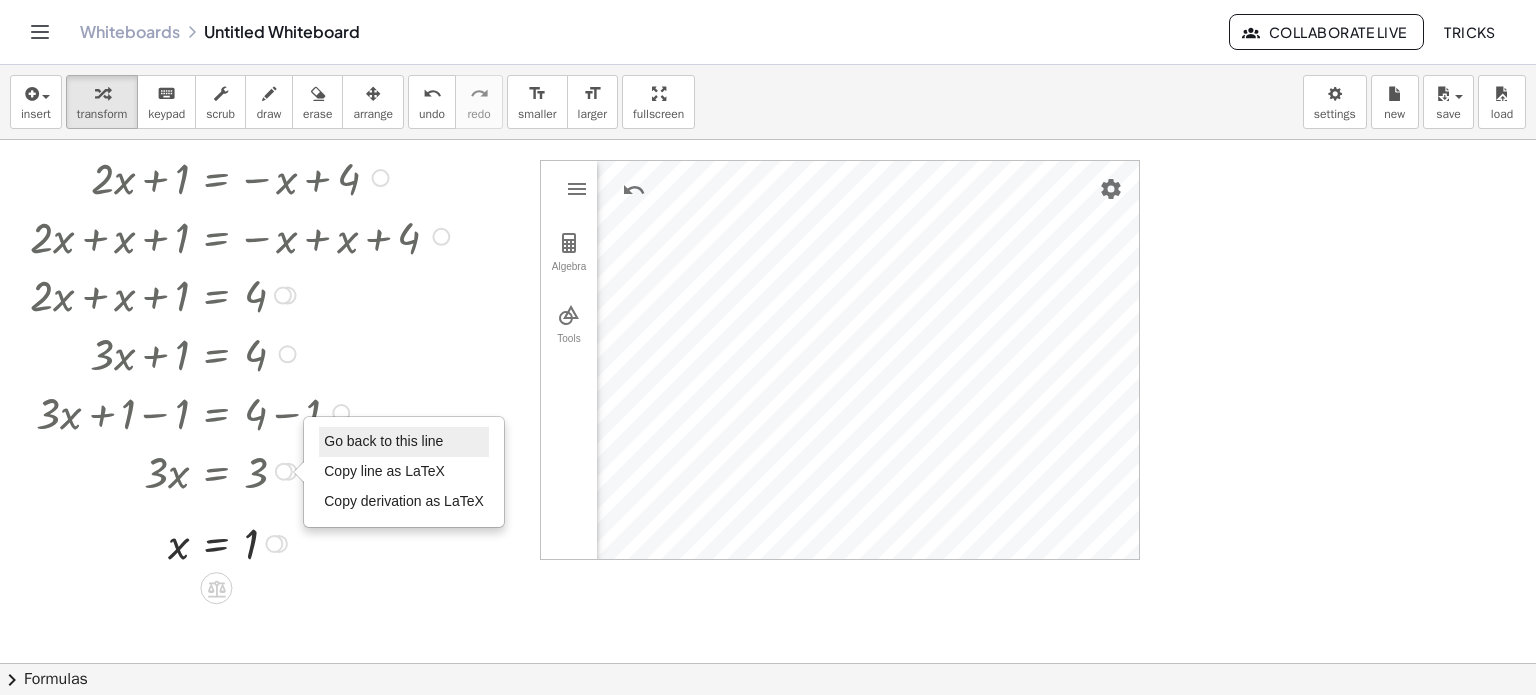 click on "Go back to this line" at bounding box center (383, 441) 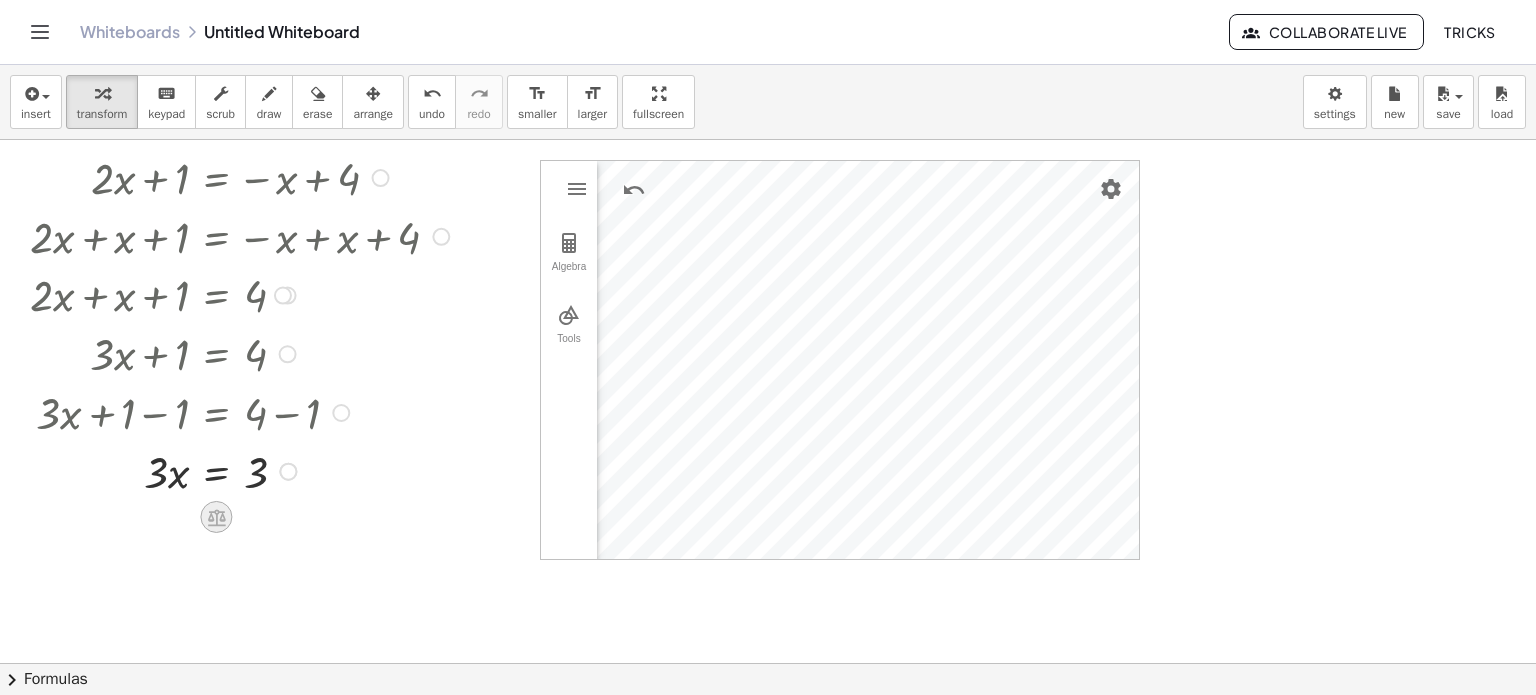 click 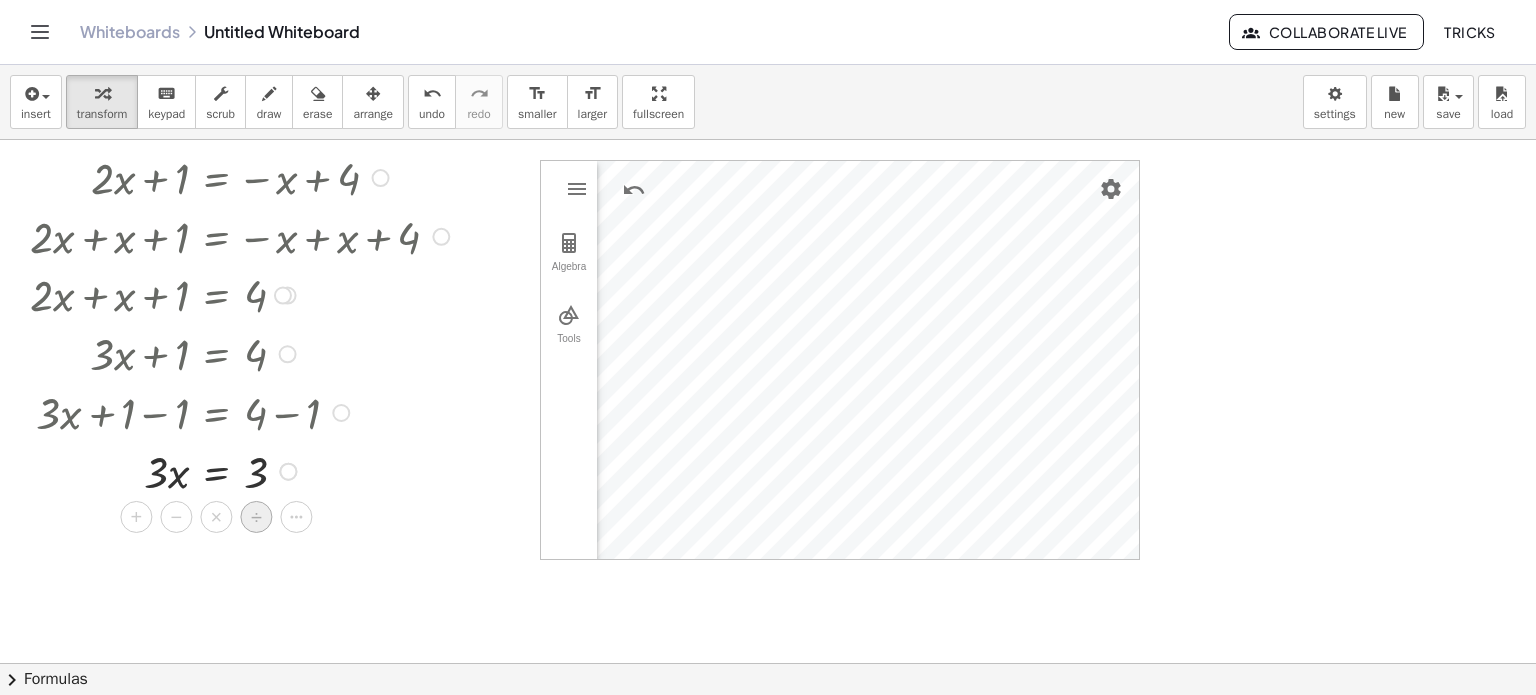 click on "÷" at bounding box center (256, 517) 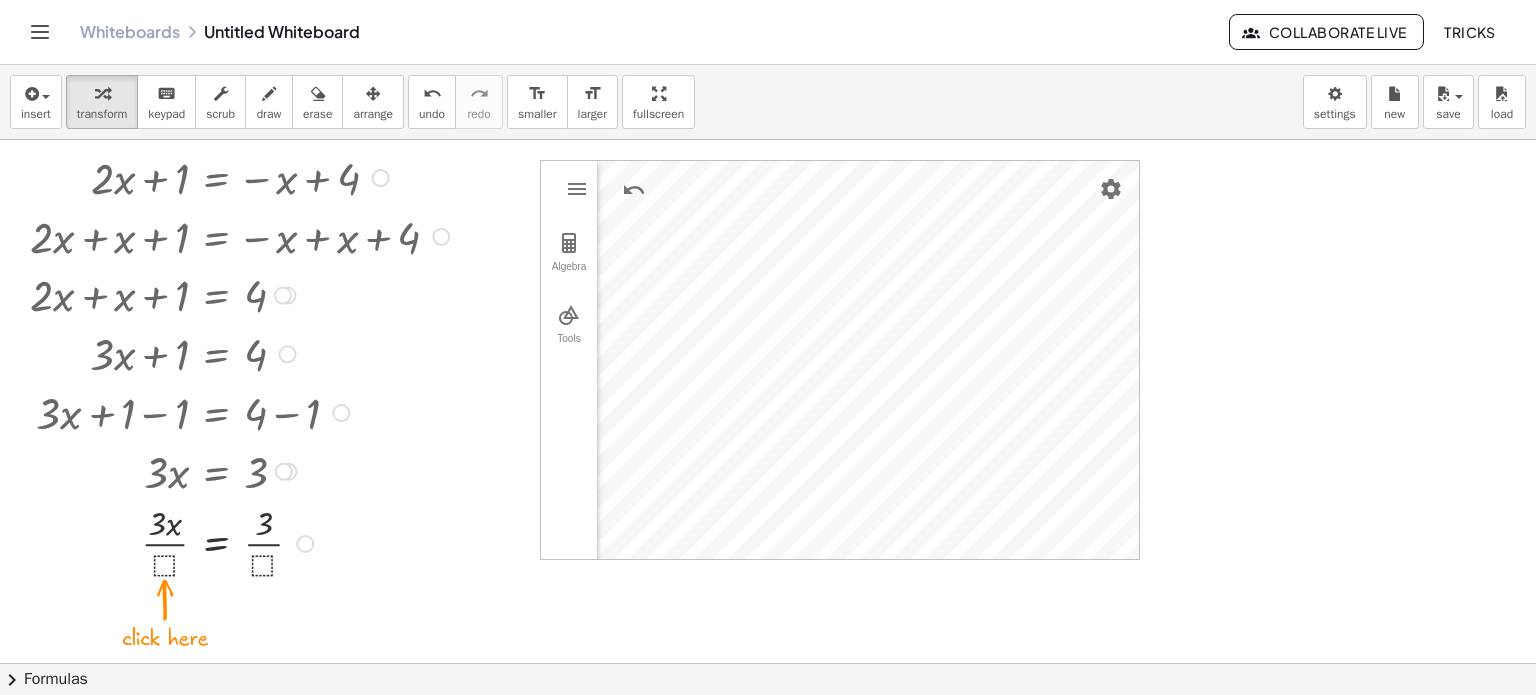 click at bounding box center (243, 542) 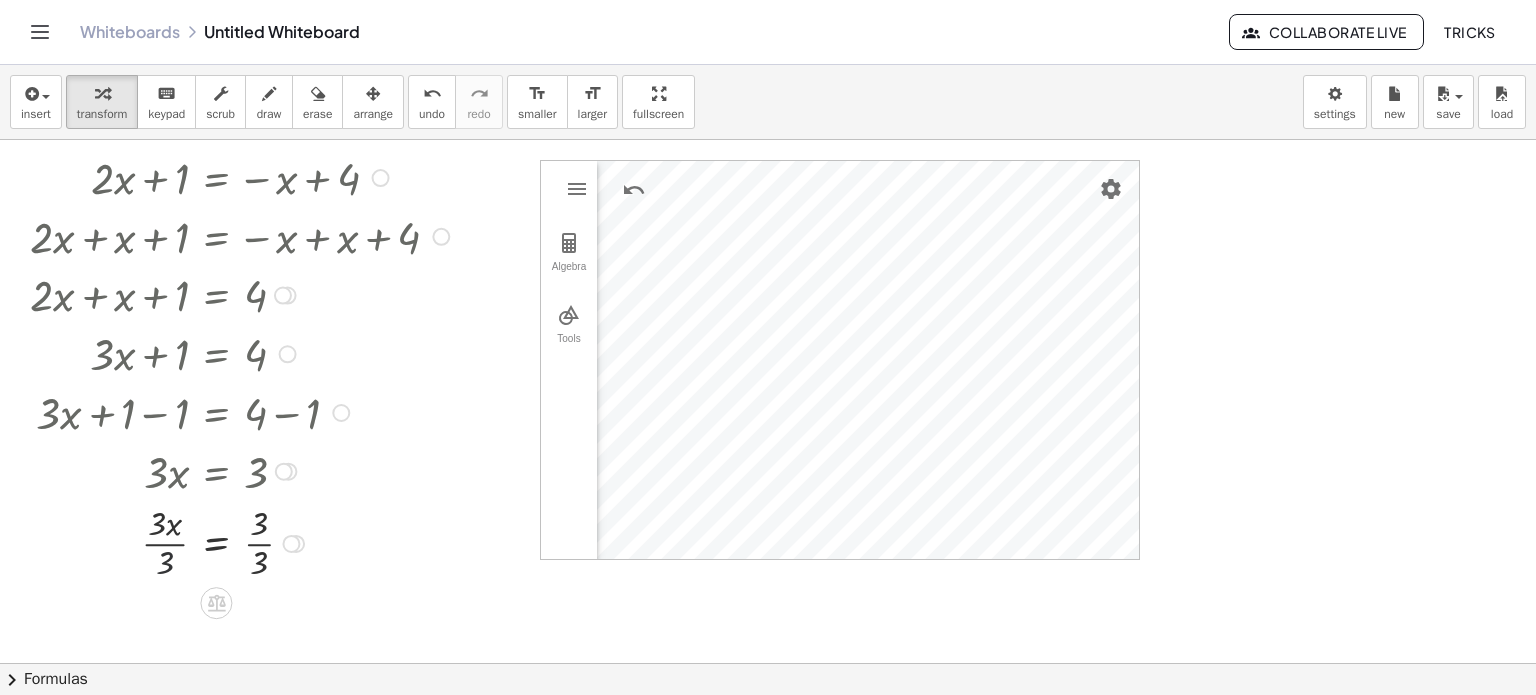 click at bounding box center (243, 542) 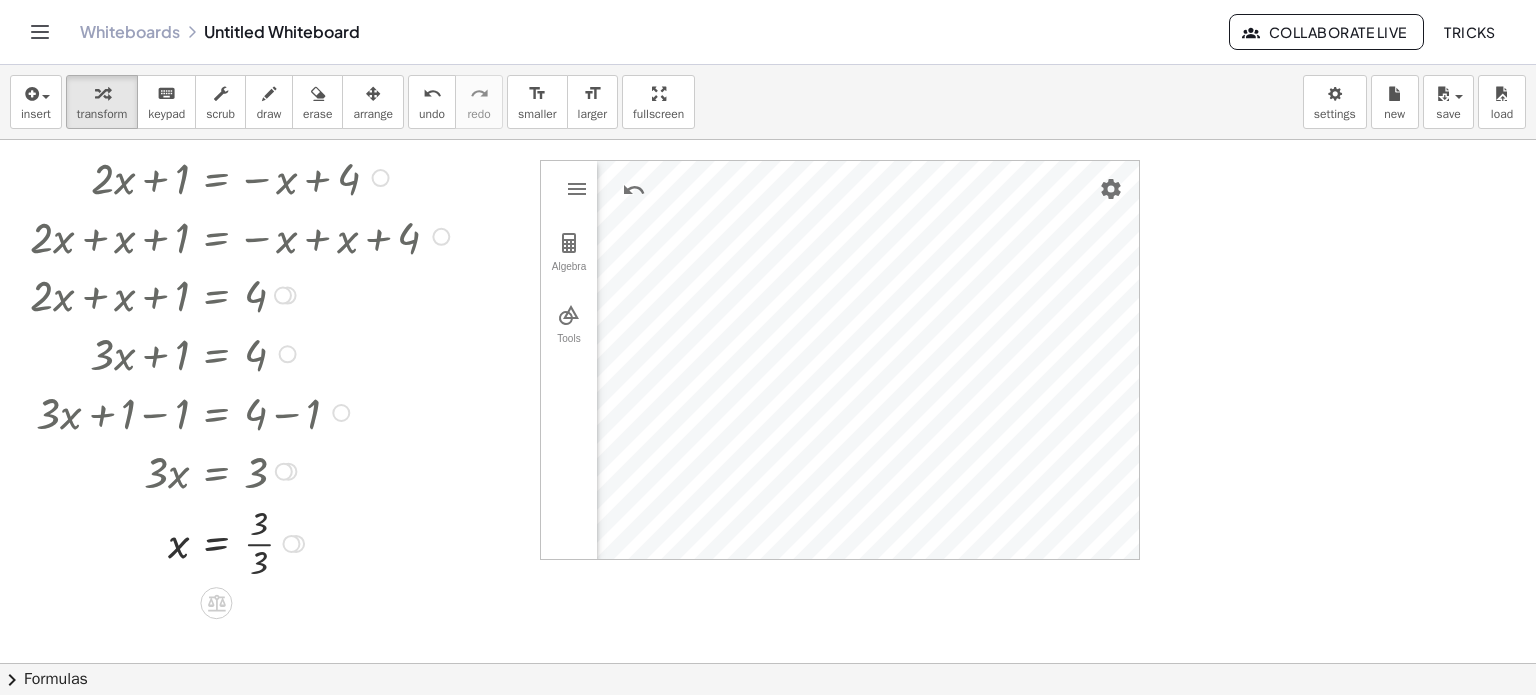 click on "Go back to this line Copy line as LaTeX Copy derivation as LaTeX" at bounding box center [291, 544] 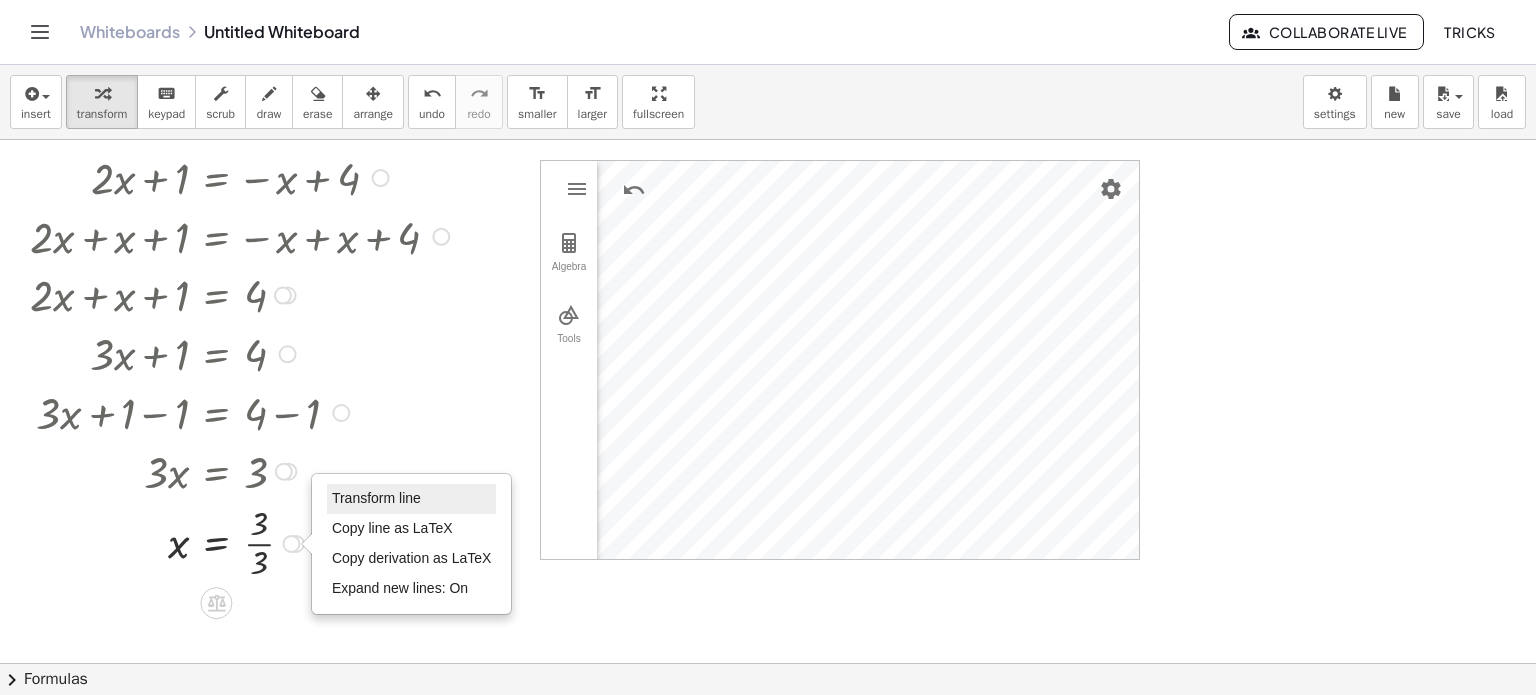 click on "Transform line" at bounding box center (376, 498) 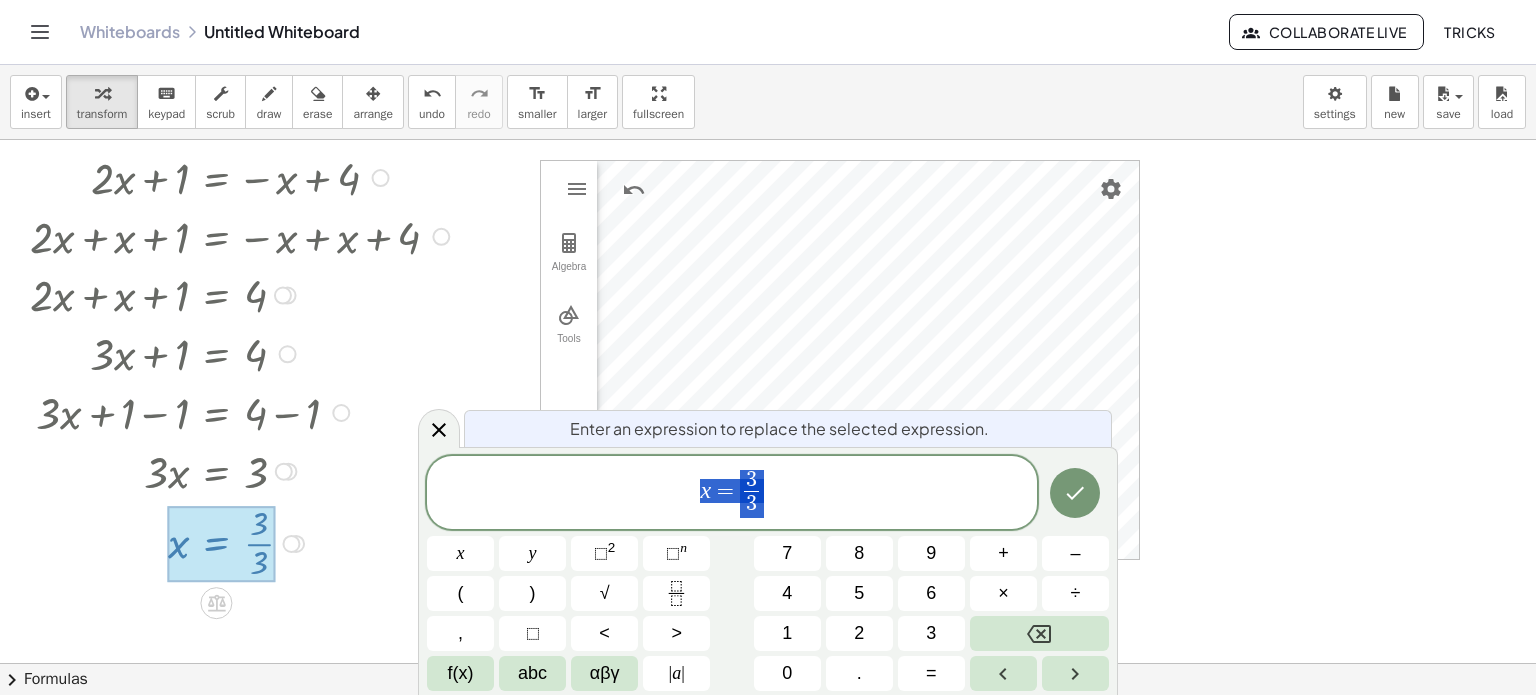click at bounding box center (243, 542) 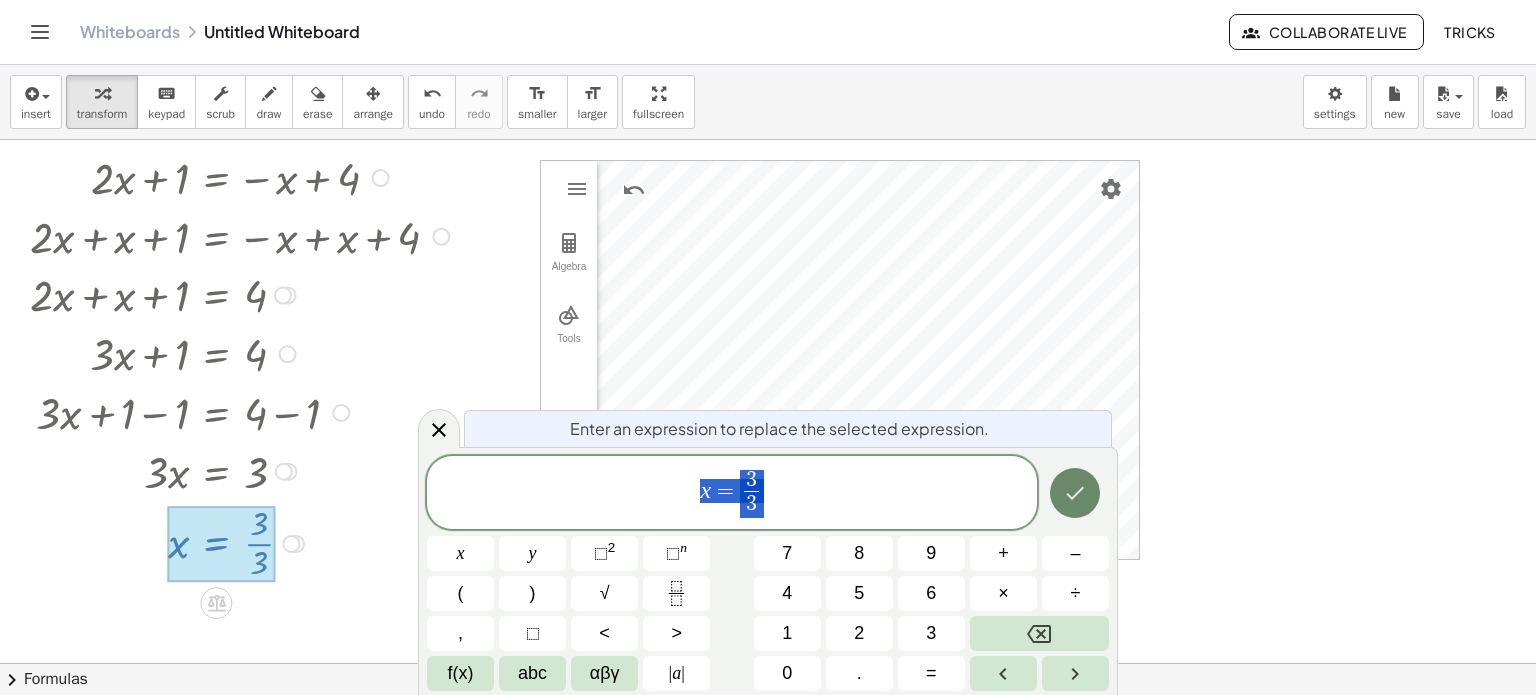 click 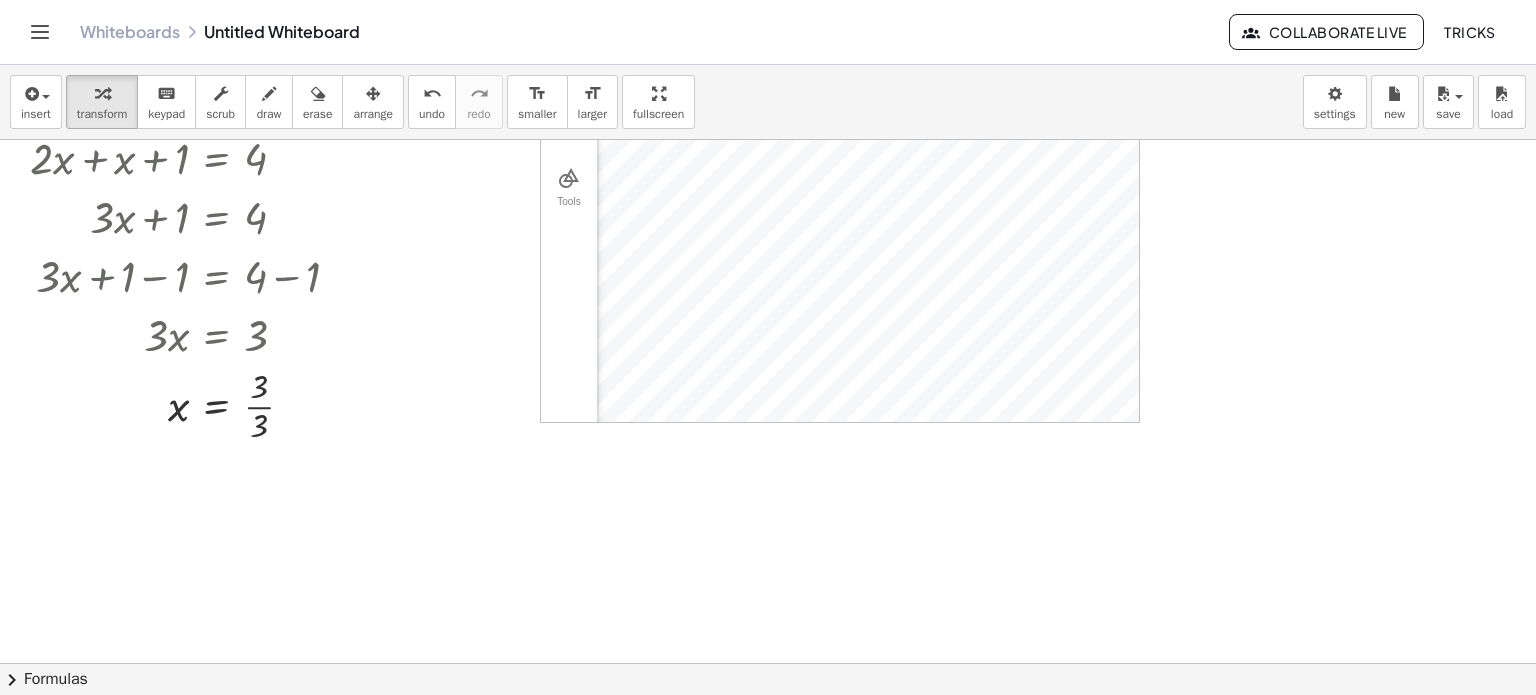 scroll, scrollTop: 145, scrollLeft: 0, axis: vertical 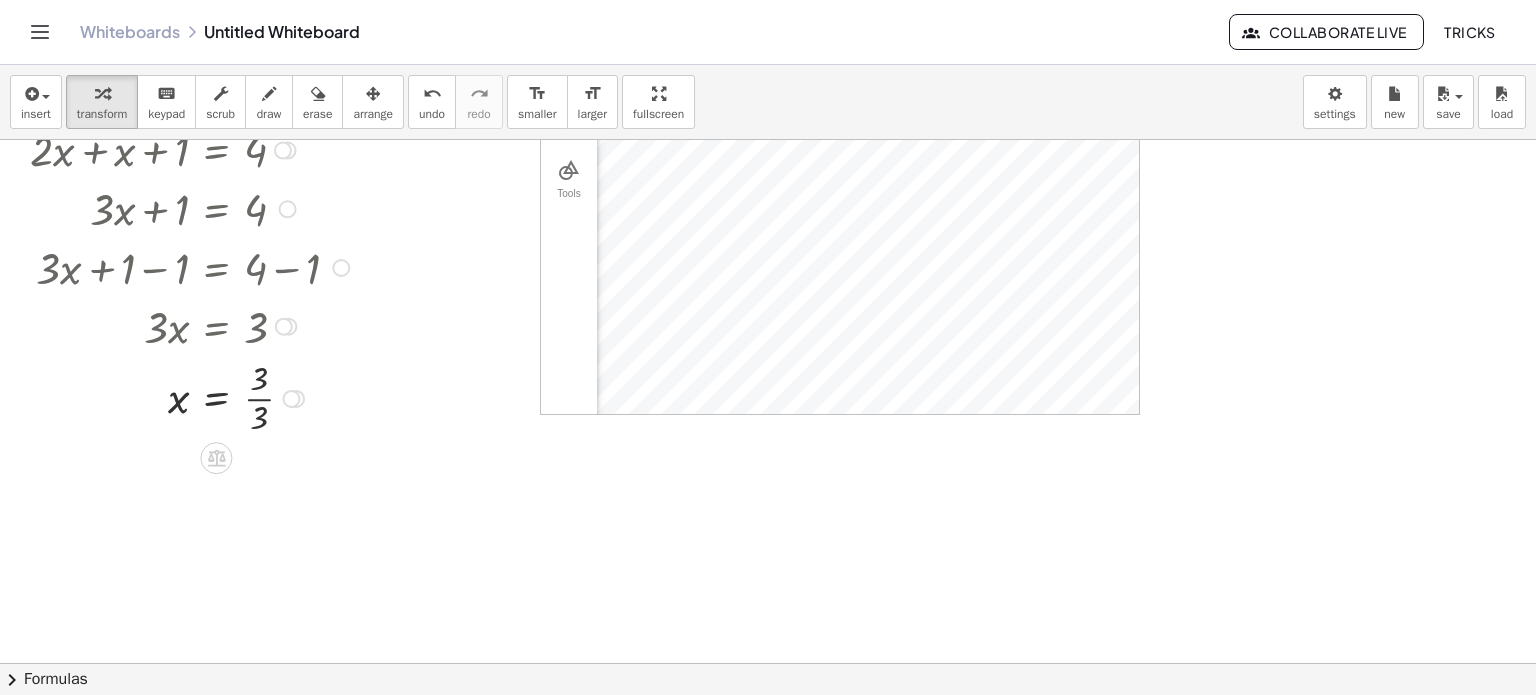 click at bounding box center (296, 399) 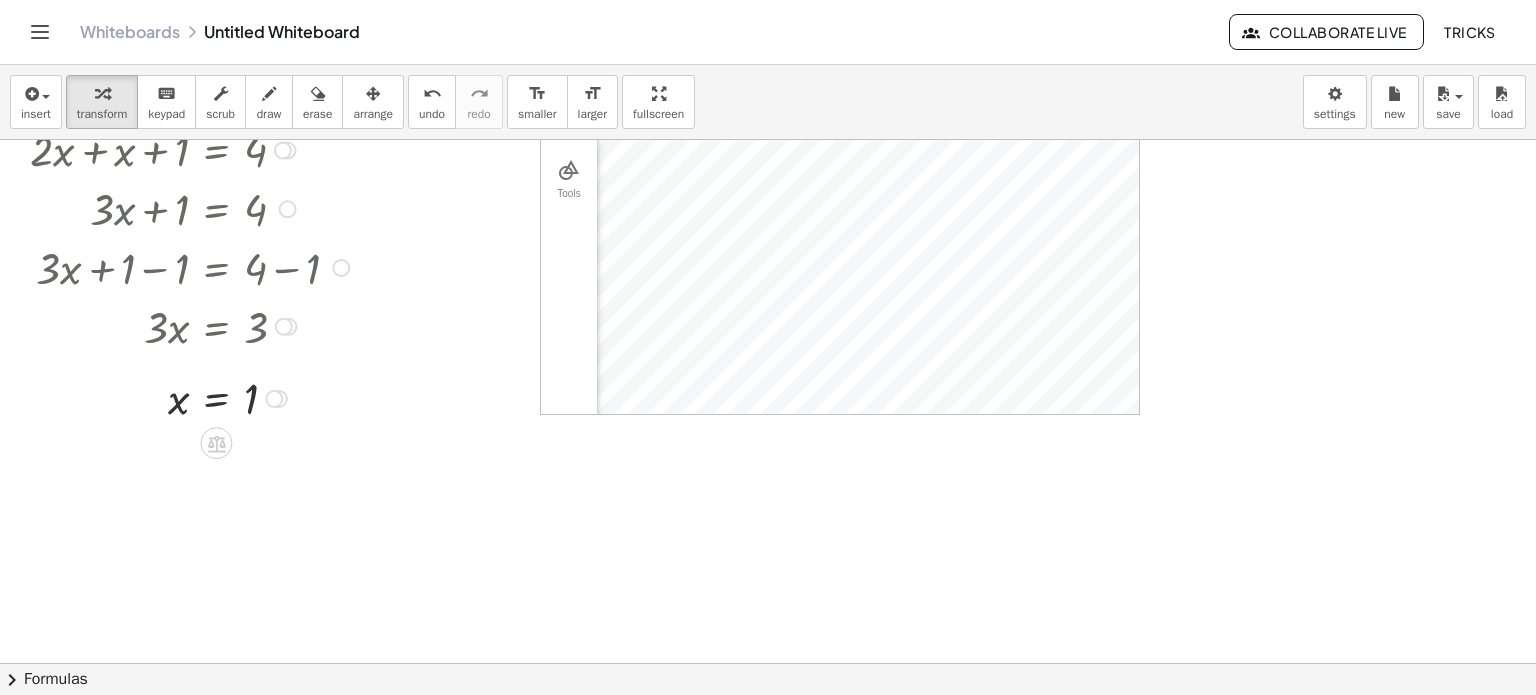 click on "Transform line Copy line as LaTeX Copy derivation as LaTeX Expand new lines: On" at bounding box center (274, 399) 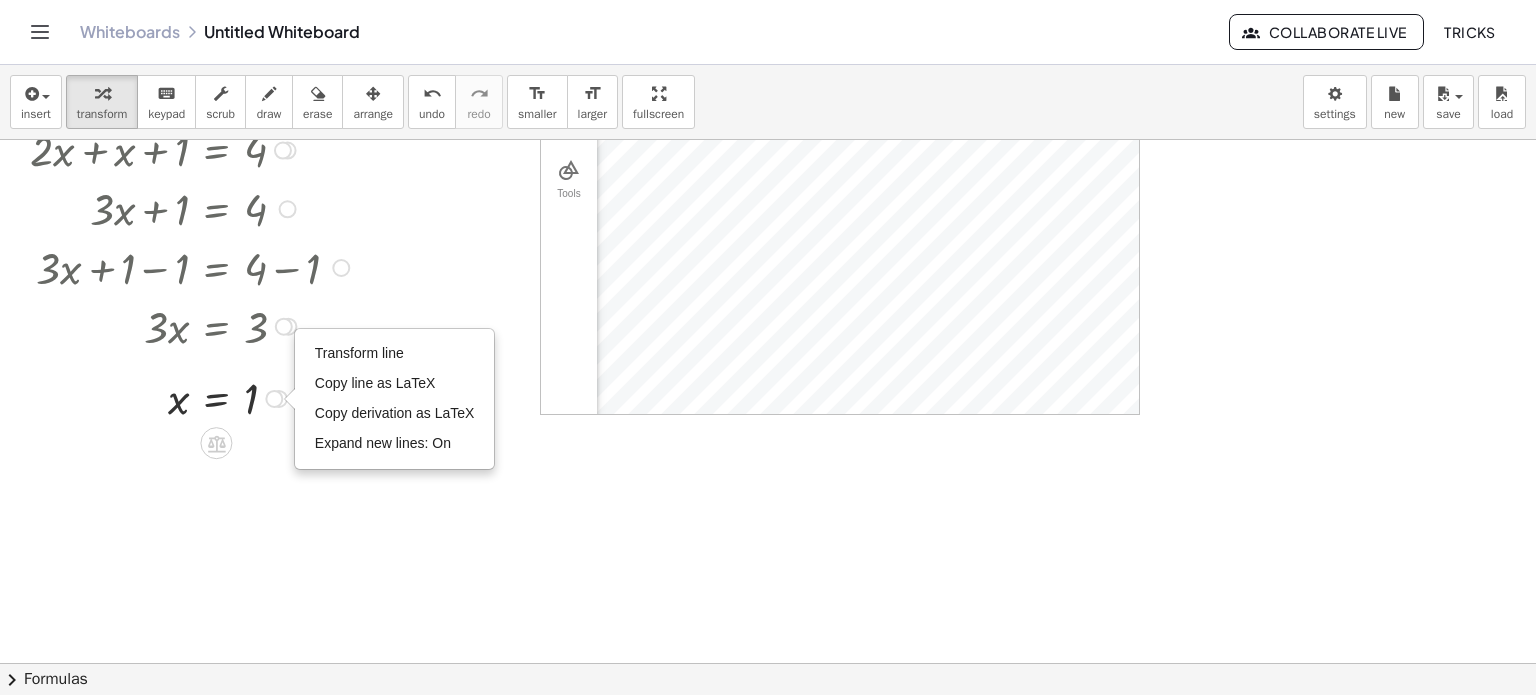 click on "Transform line Copy line as LaTeX Copy derivation as LaTeX Expand new lines: On" at bounding box center [274, 399] 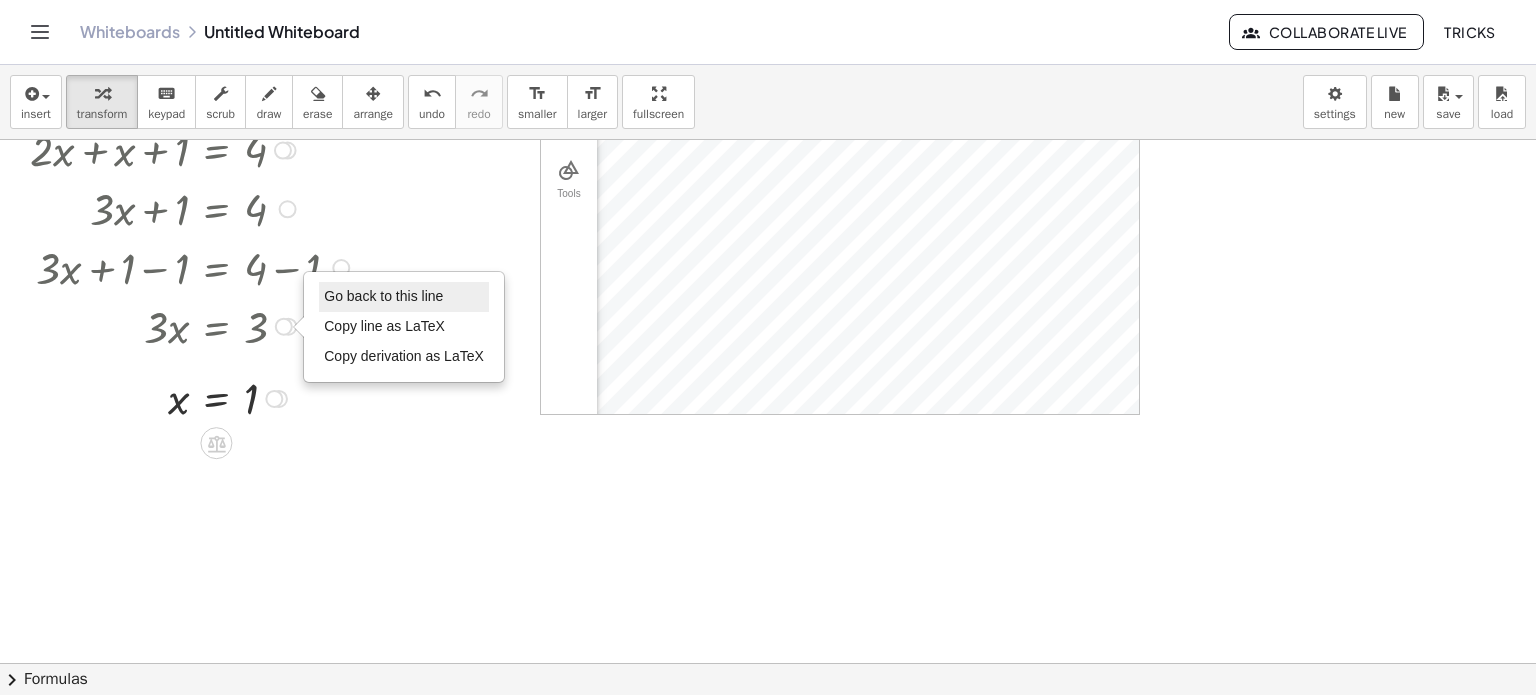 click on "Go back to this line" at bounding box center [383, 296] 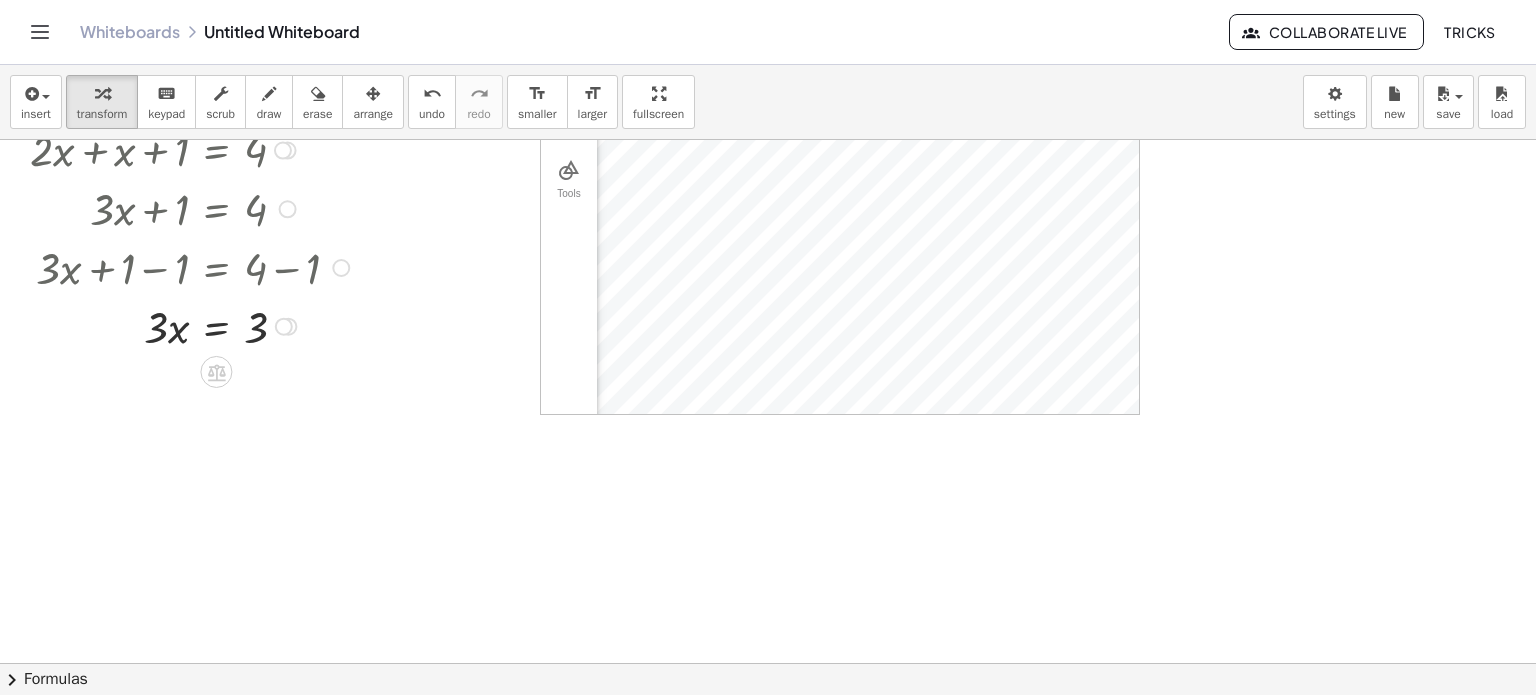 click on "Go back to this line Copy line as LaTeX Copy derivation as LaTeX" at bounding box center [284, 327] 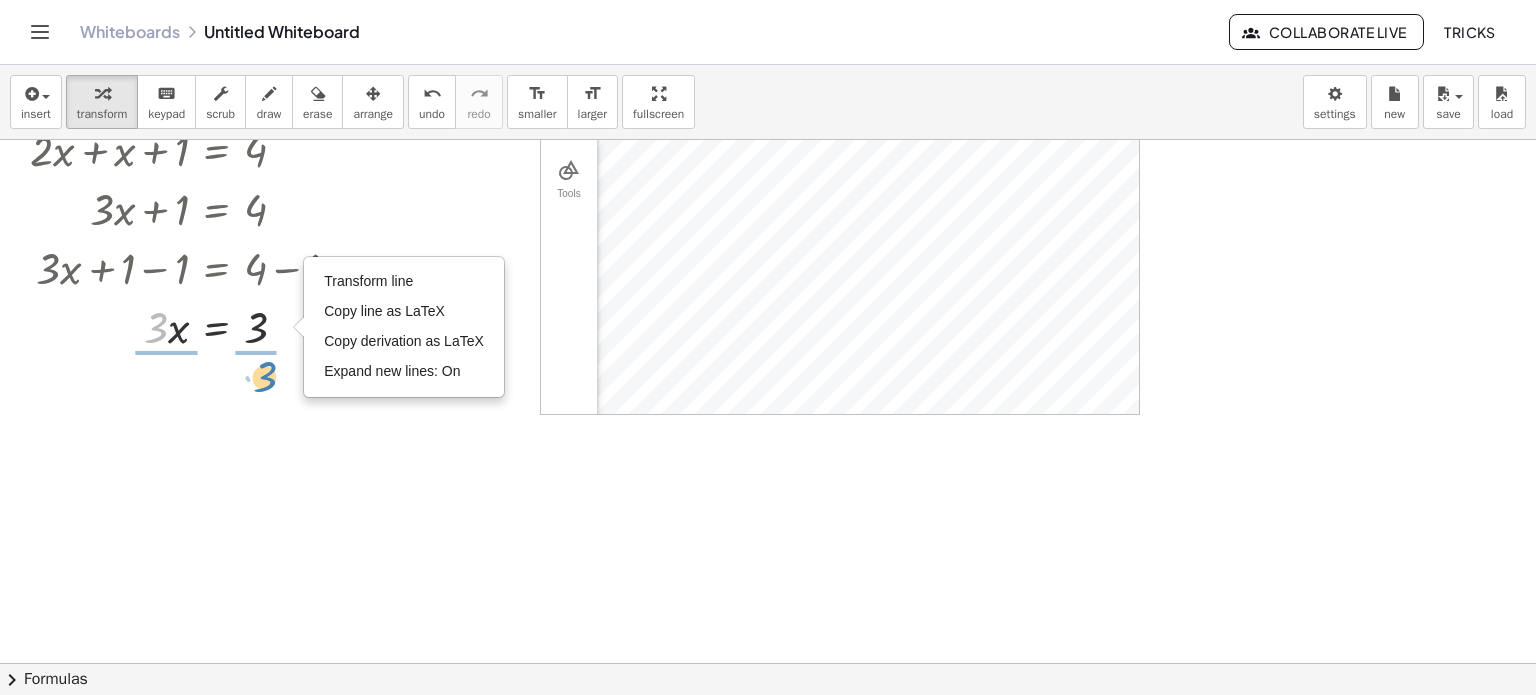 drag, startPoint x: 153, startPoint y: 324, endPoint x: 260, endPoint y: 376, distance: 118.966385 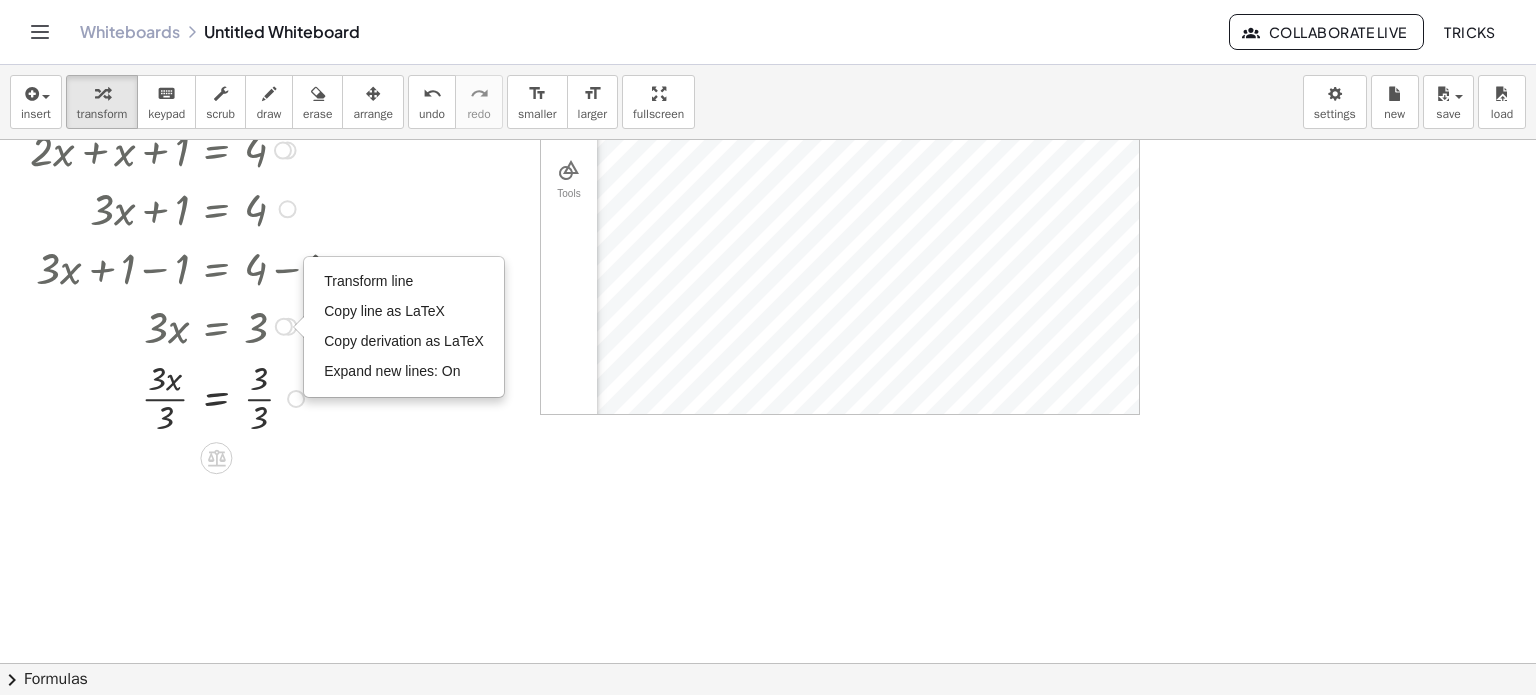 click at bounding box center (296, 399) 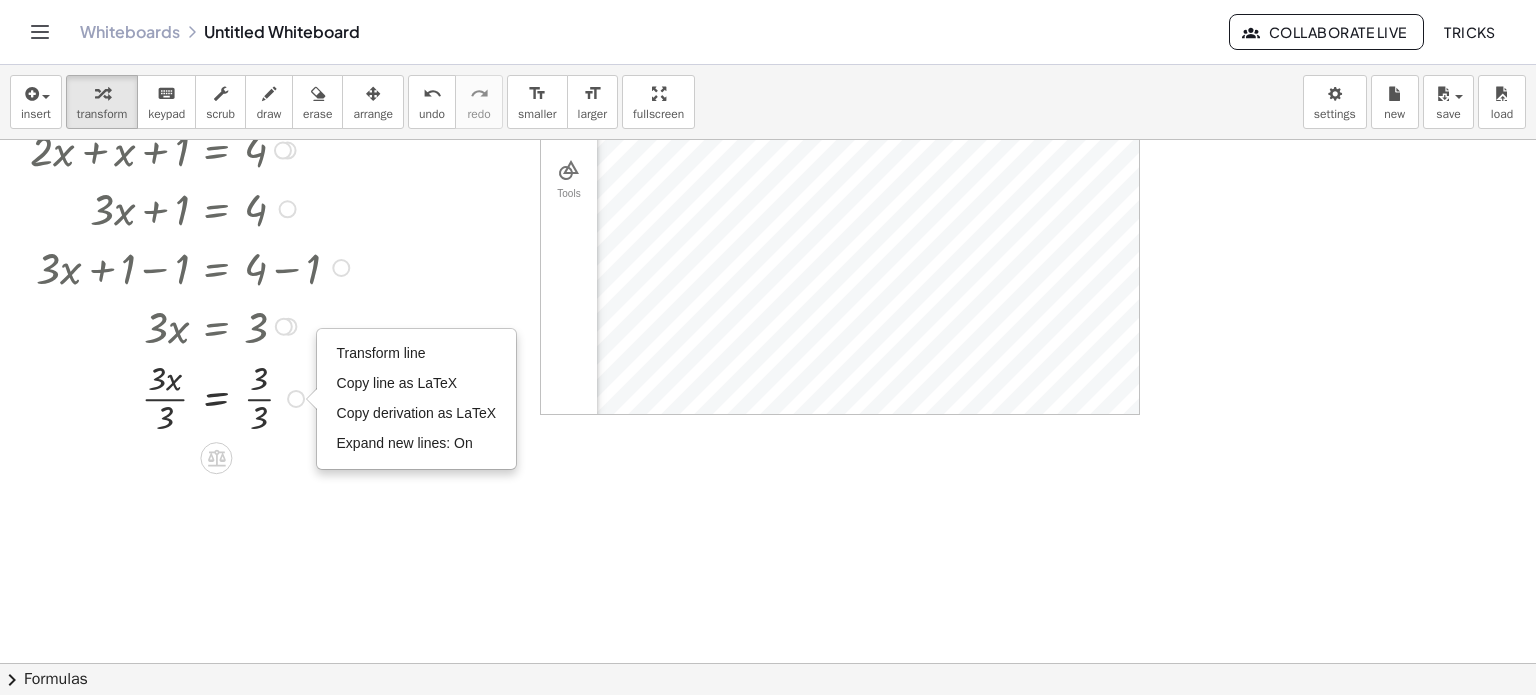 click at bounding box center (284, 327) 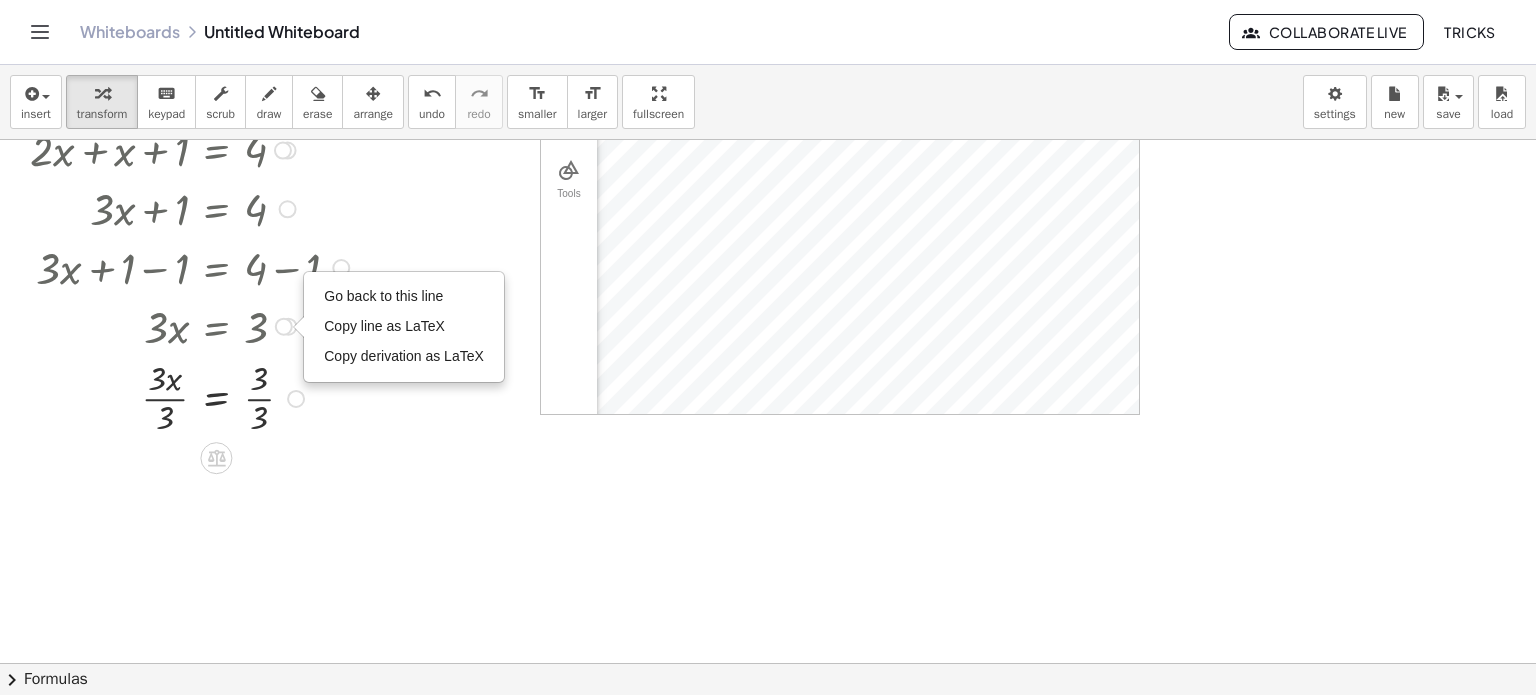 click on "Go back to this line Copy line as LaTeX Copy derivation as LaTeX" at bounding box center [284, 327] 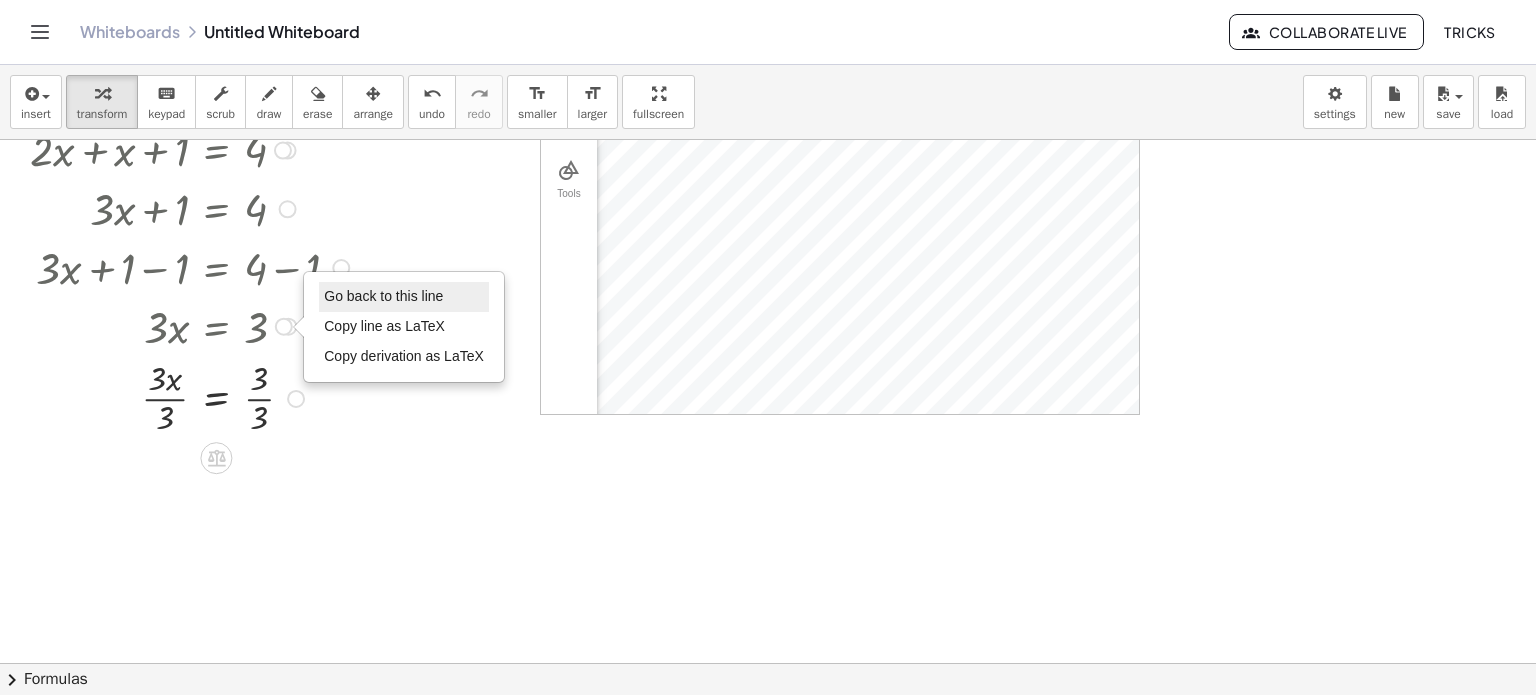 click on "Go back to this line" at bounding box center [383, 296] 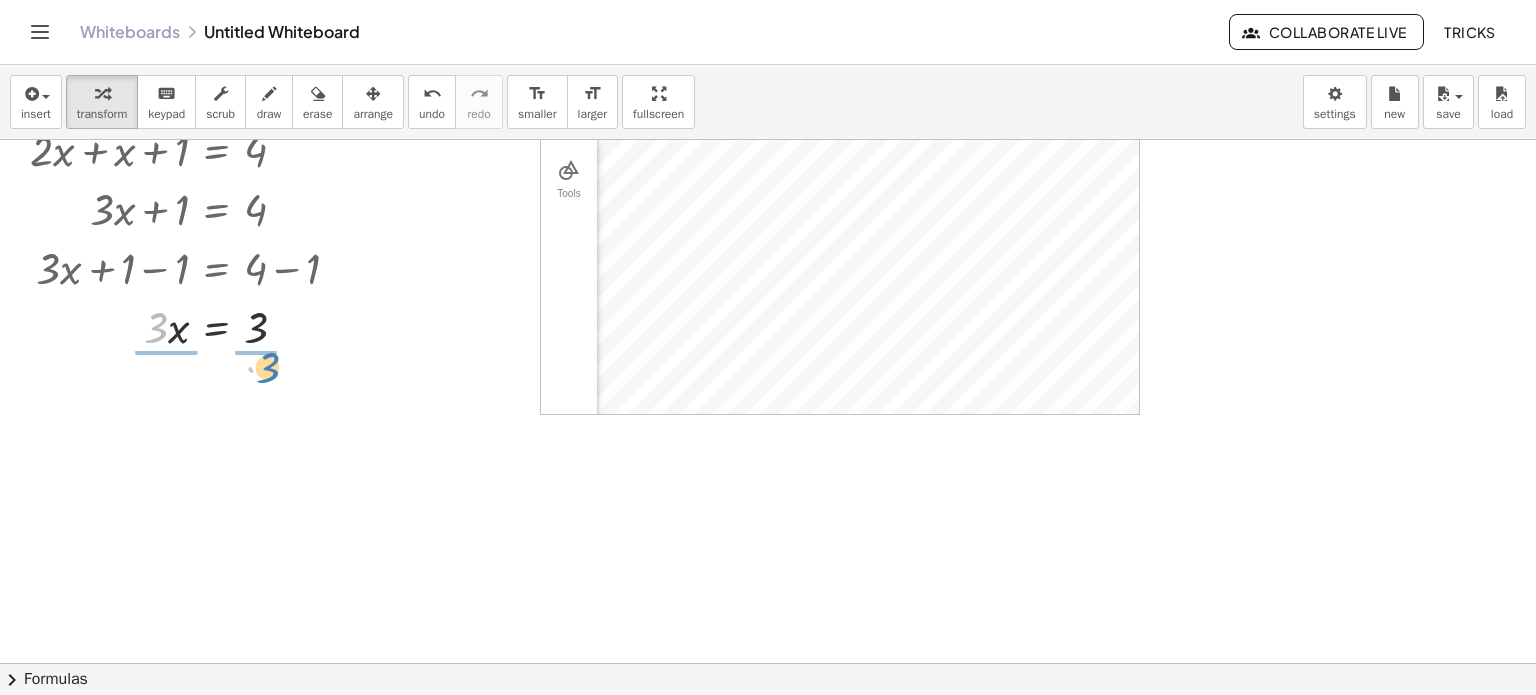 drag, startPoint x: 152, startPoint y: 331, endPoint x: 264, endPoint y: 372, distance: 119.26861 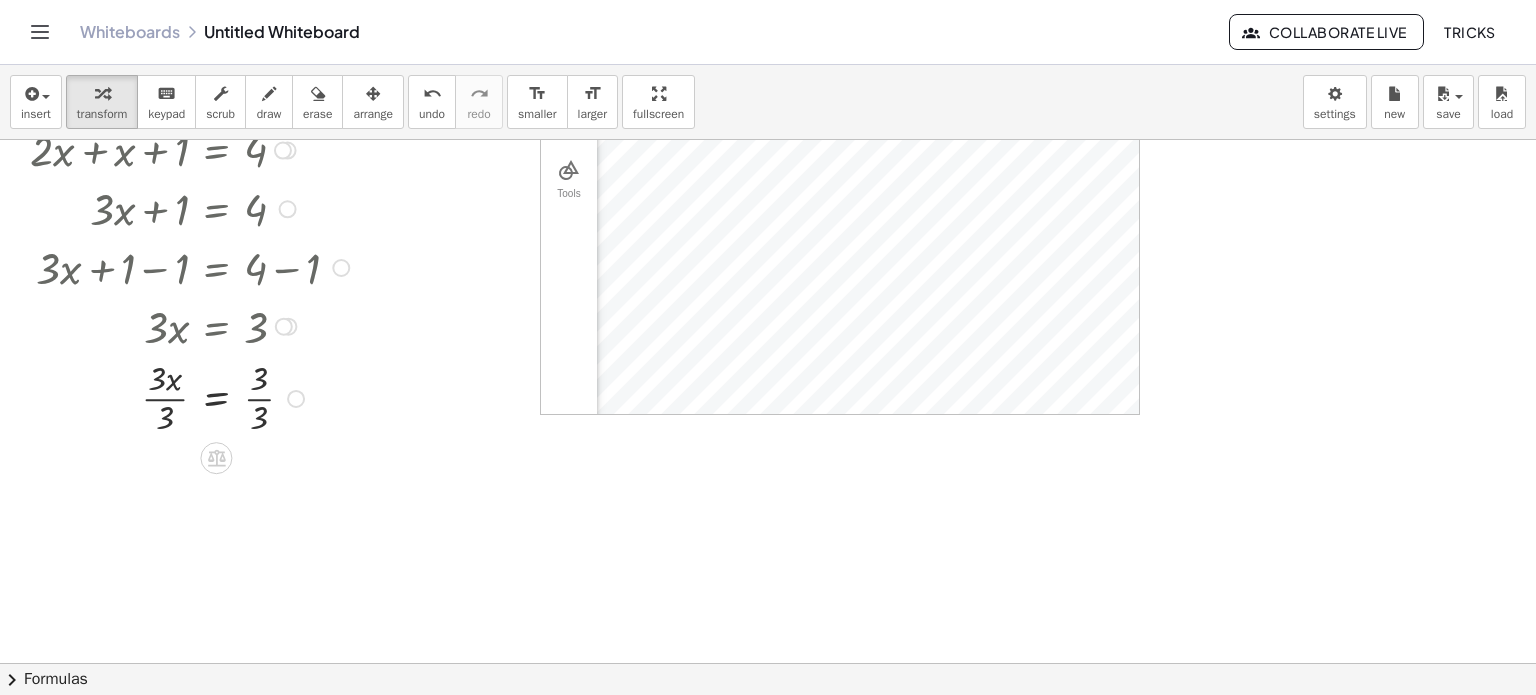 click at bounding box center (296, 399) 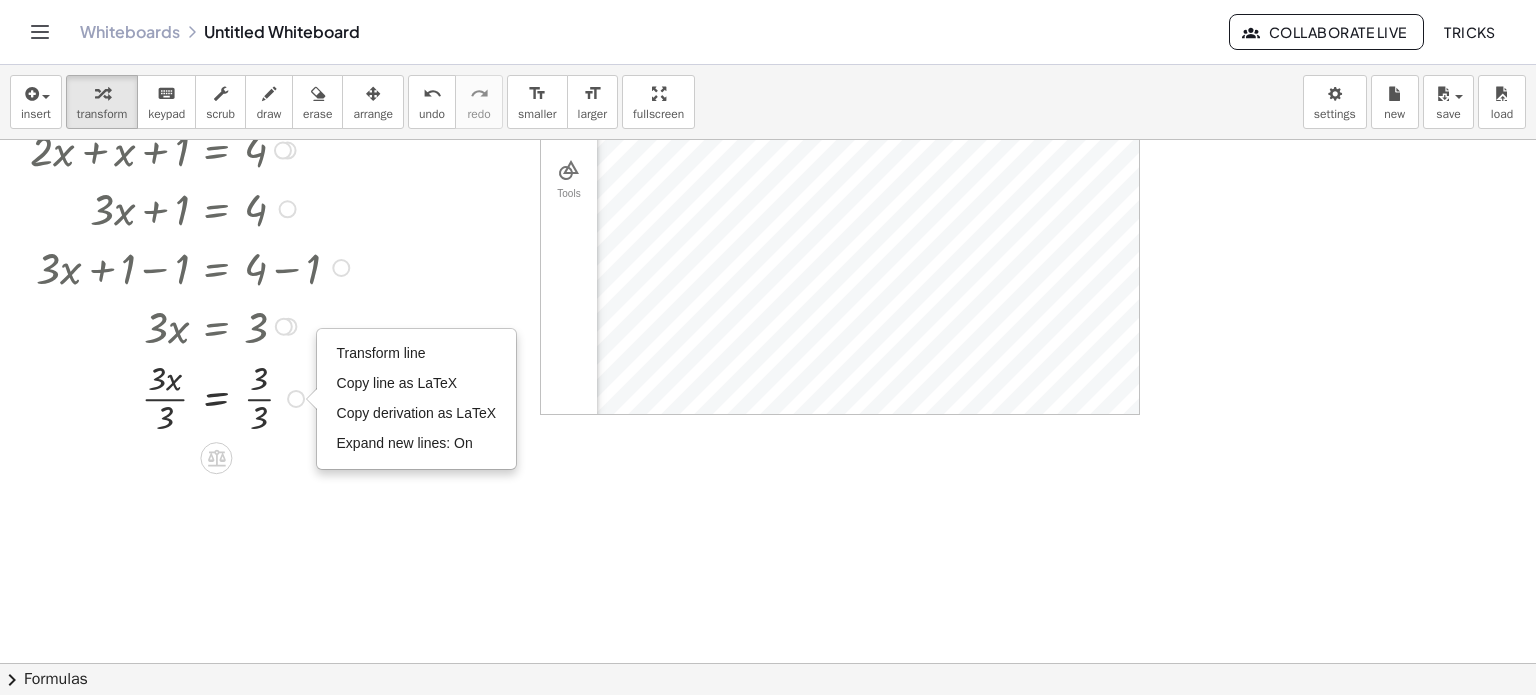 click on "Transform line Copy line as LaTeX Copy derivation as LaTeX Expand new lines: On" at bounding box center (296, 399) 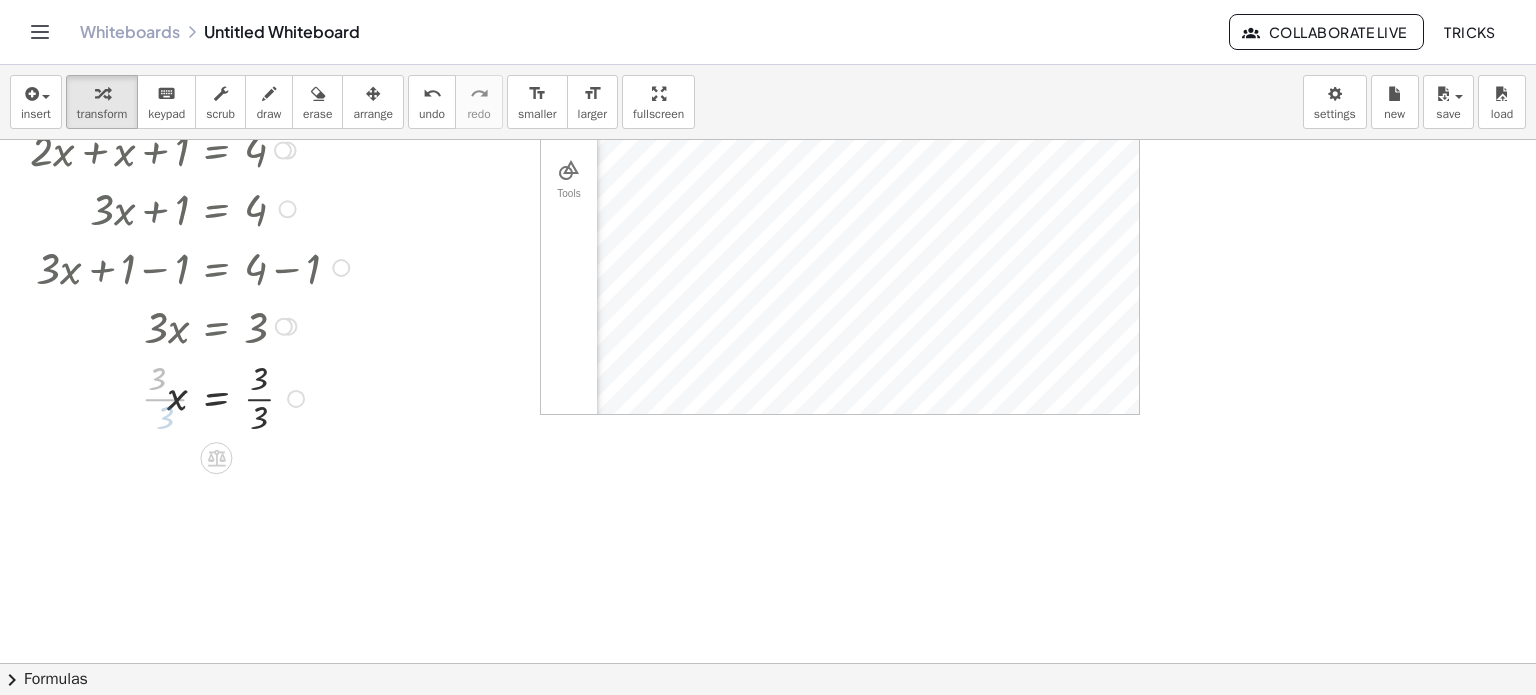 click at bounding box center (243, 397) 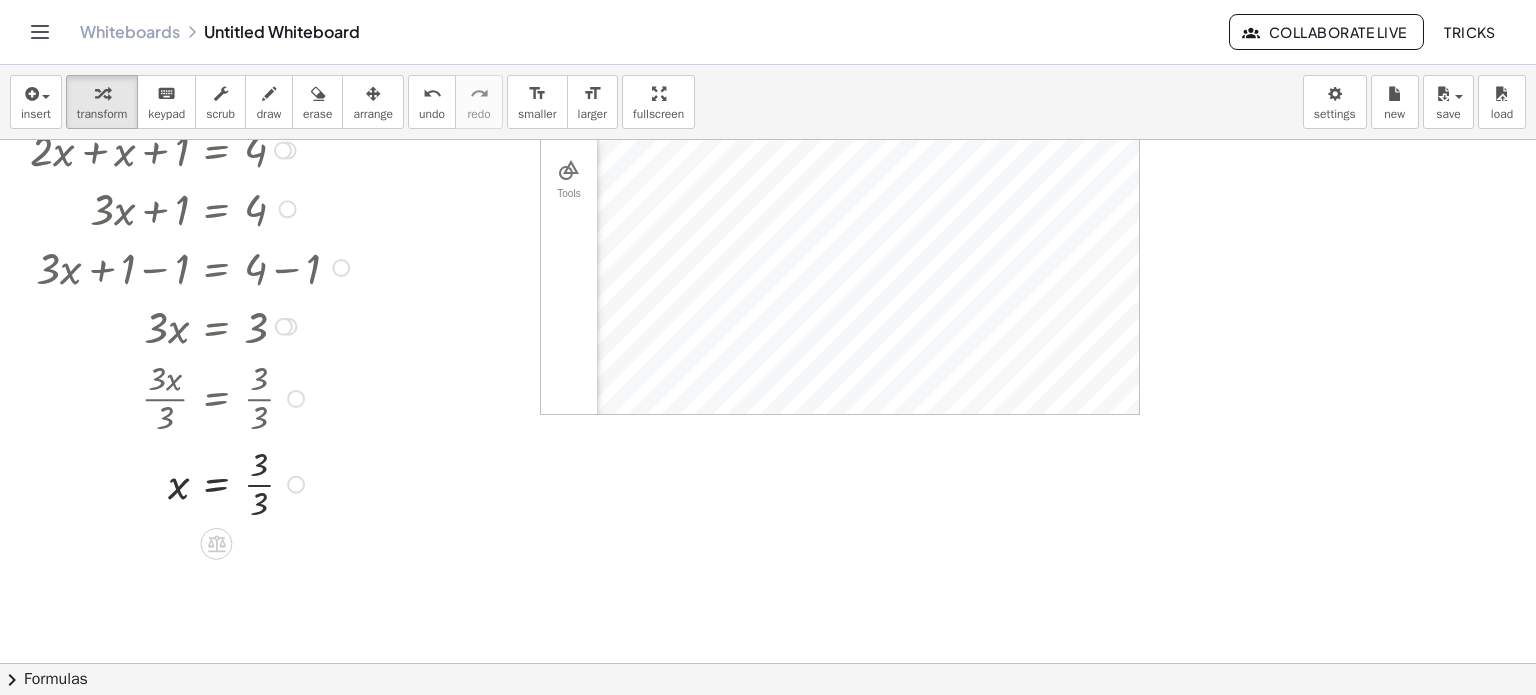 click on "Transform line Copy line as LaTeX Copy derivation as LaTeX Expand new lines: On" at bounding box center (296, 484) 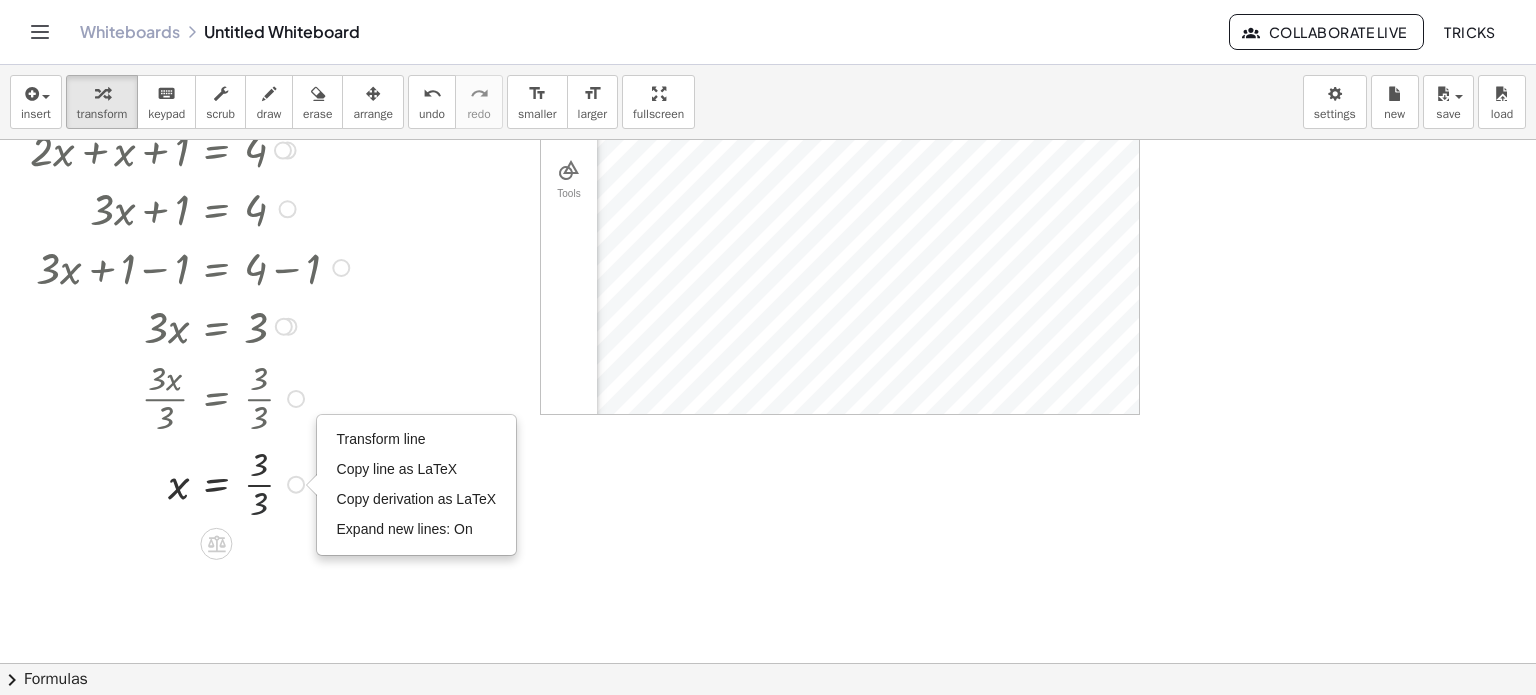 click at bounding box center (243, 483) 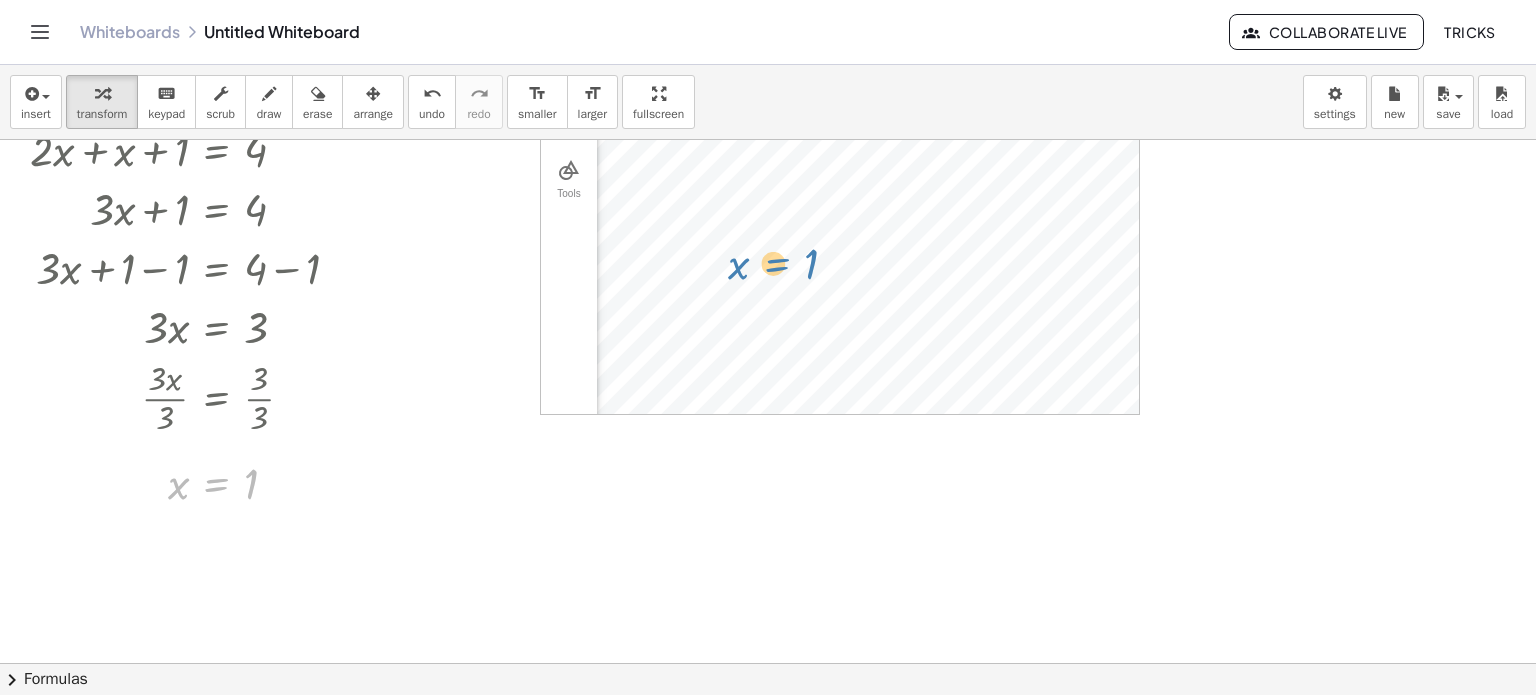 click on "**********" at bounding box center (768, 584) 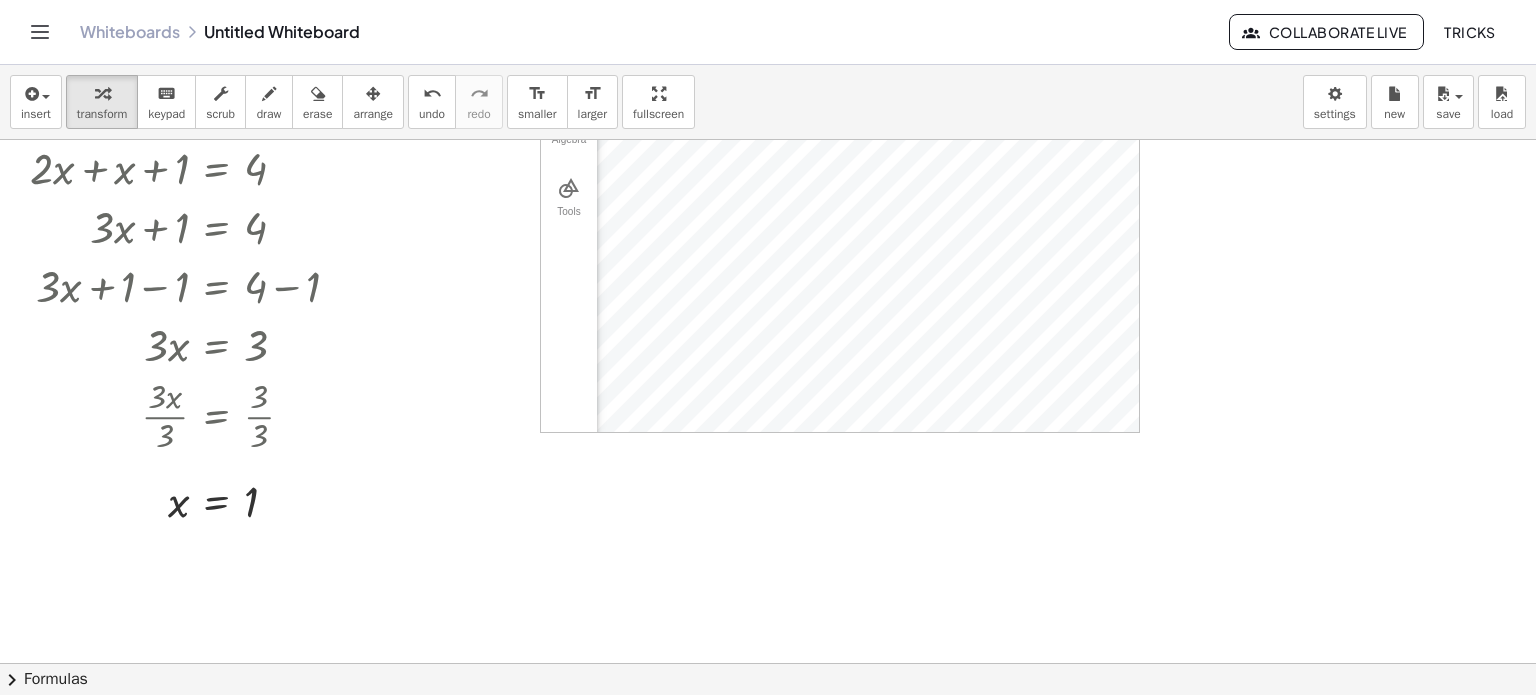 scroll, scrollTop: 0, scrollLeft: 0, axis: both 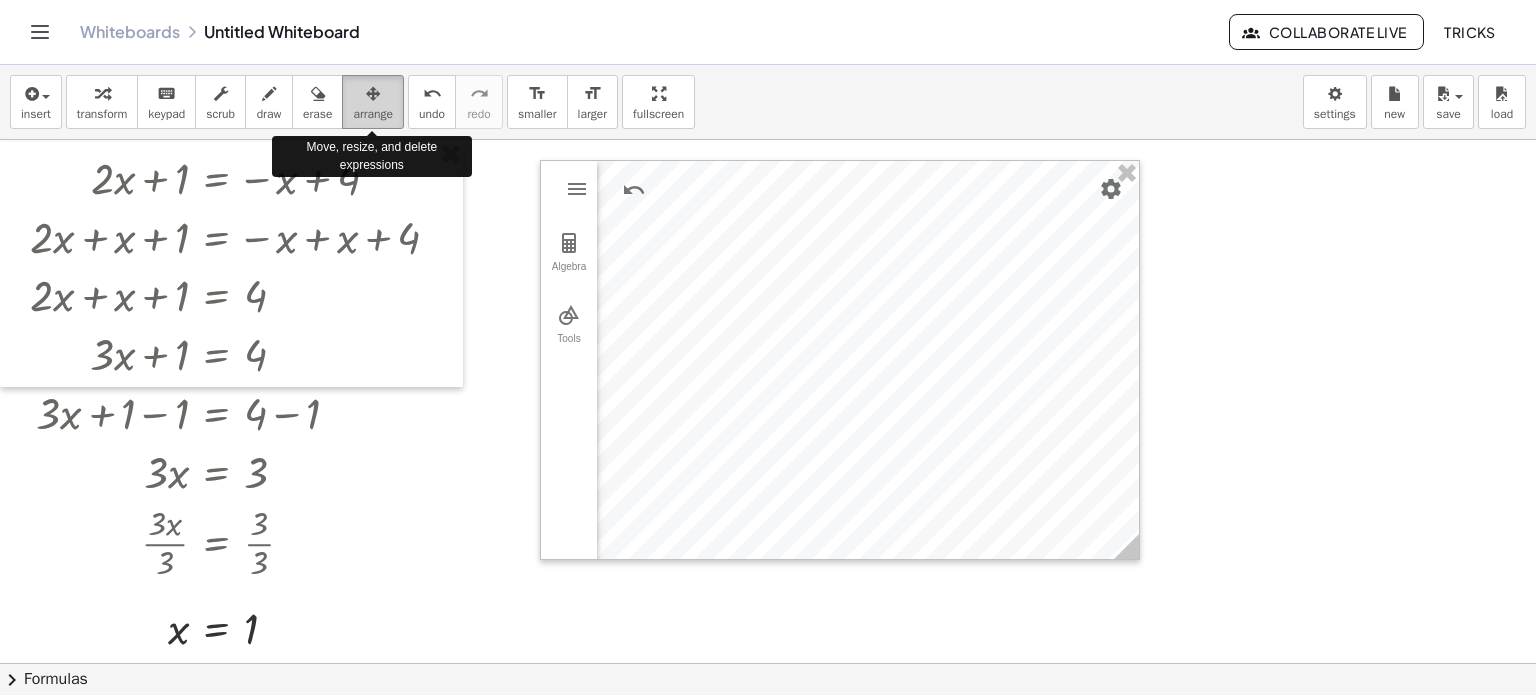 click on "arrange" at bounding box center [373, 114] 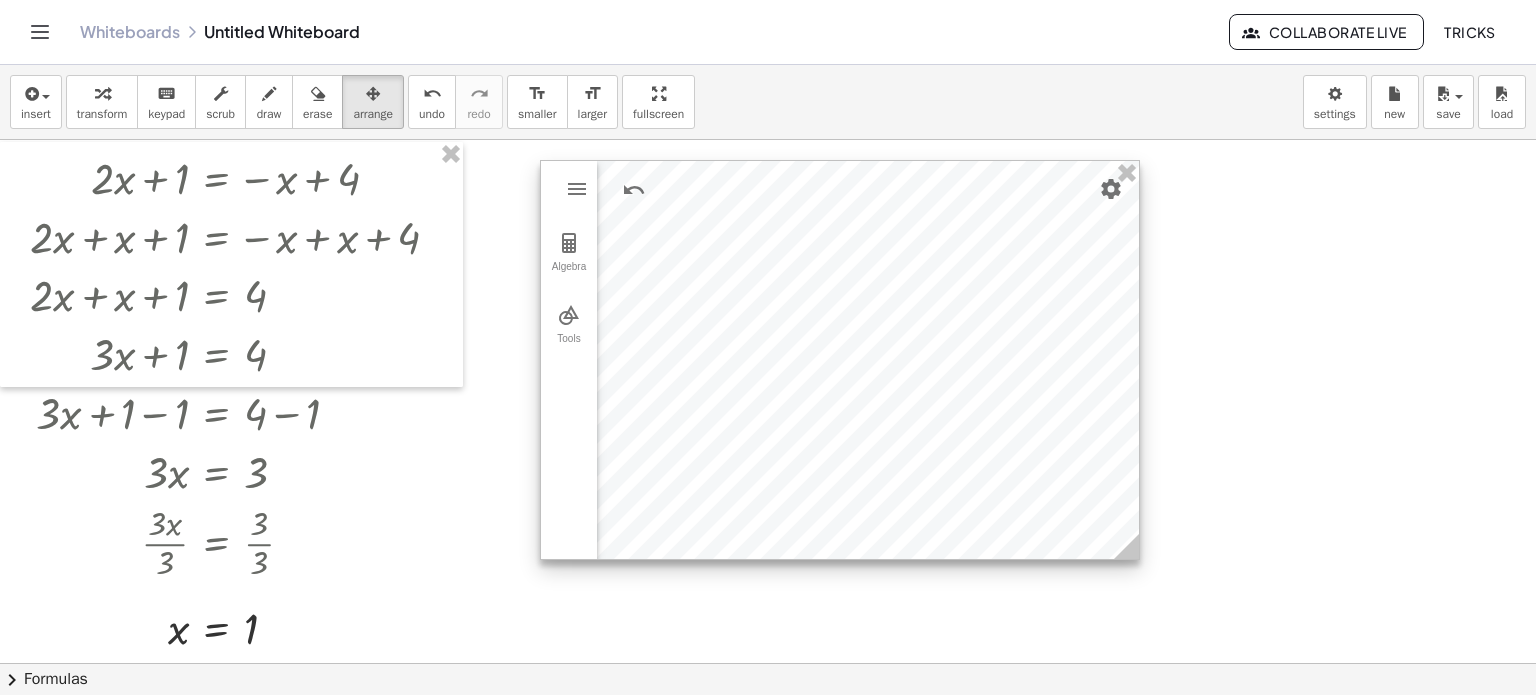 drag, startPoint x: 565, startPoint y: 166, endPoint x: 868, endPoint y: 183, distance: 303.47653 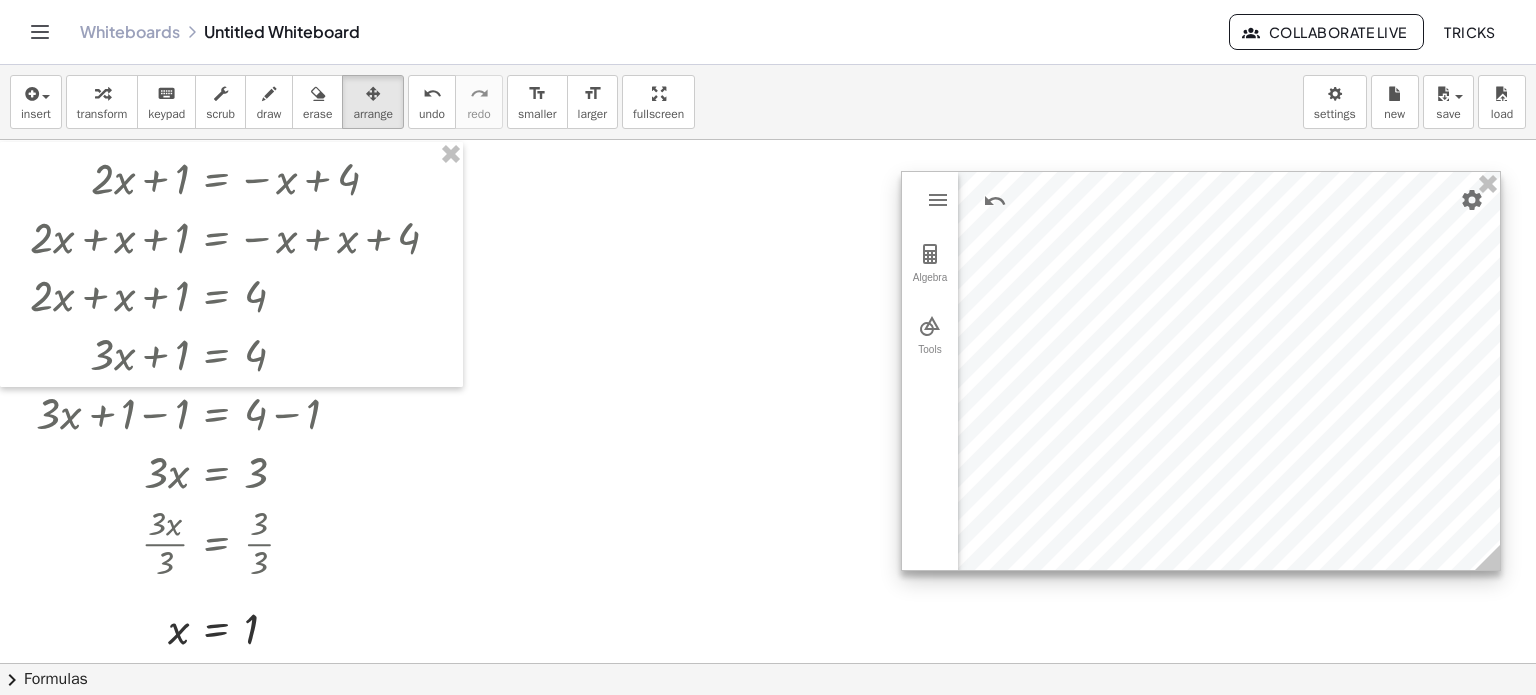 drag, startPoint x: 757, startPoint y: 172, endPoint x: 1118, endPoint y: 183, distance: 361.16754 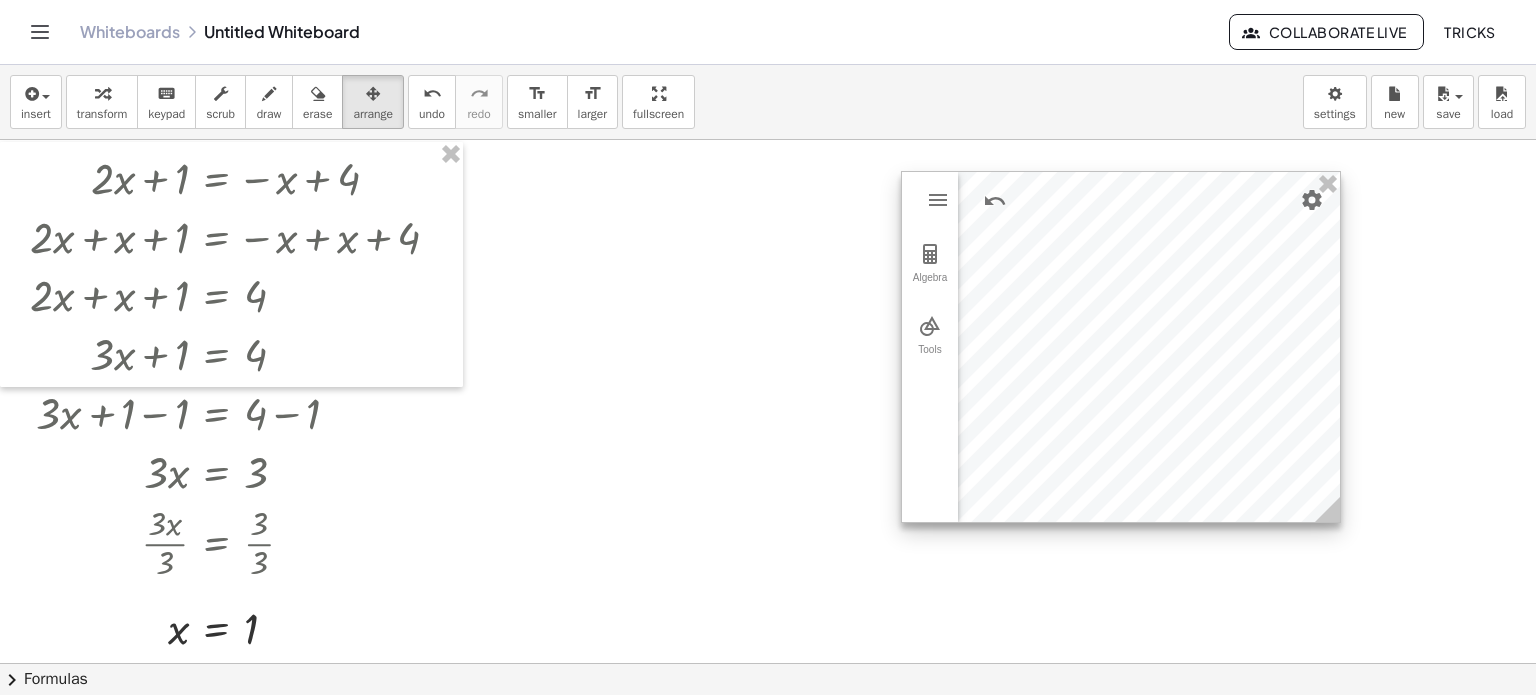 drag, startPoint x: 1496, startPoint y: 559, endPoint x: 1336, endPoint y: 511, distance: 167.0449 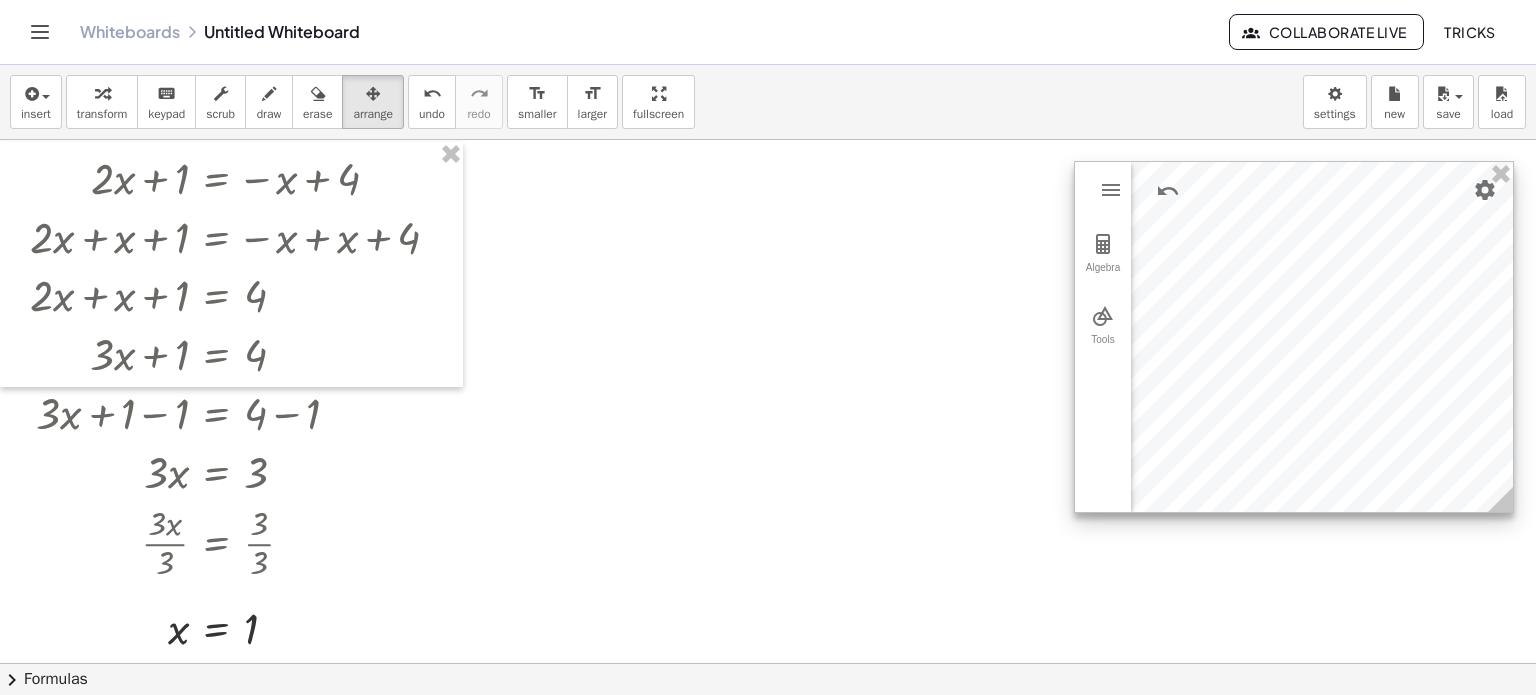 drag, startPoint x: 1053, startPoint y: 303, endPoint x: 1227, endPoint y: 293, distance: 174.28712 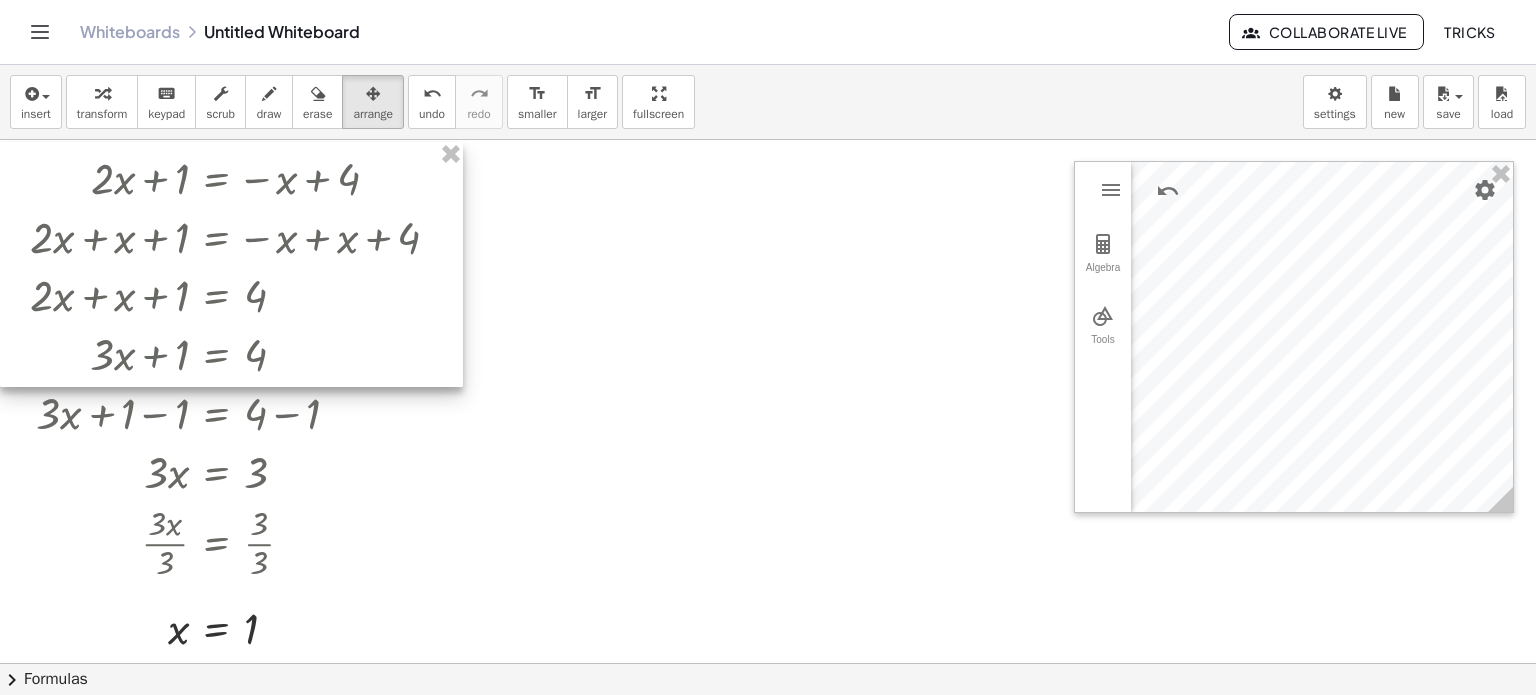 click at bounding box center (243, 411) 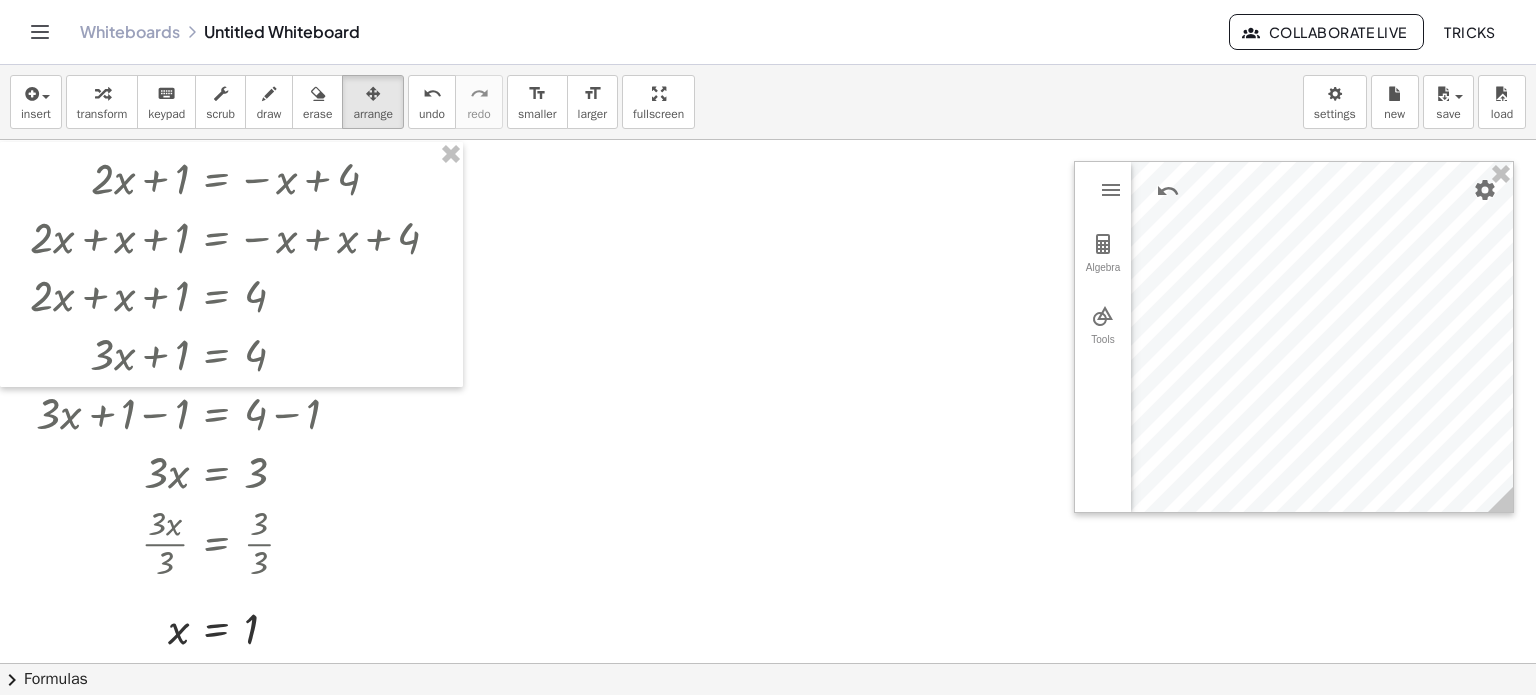 click at bounding box center (768, 663) 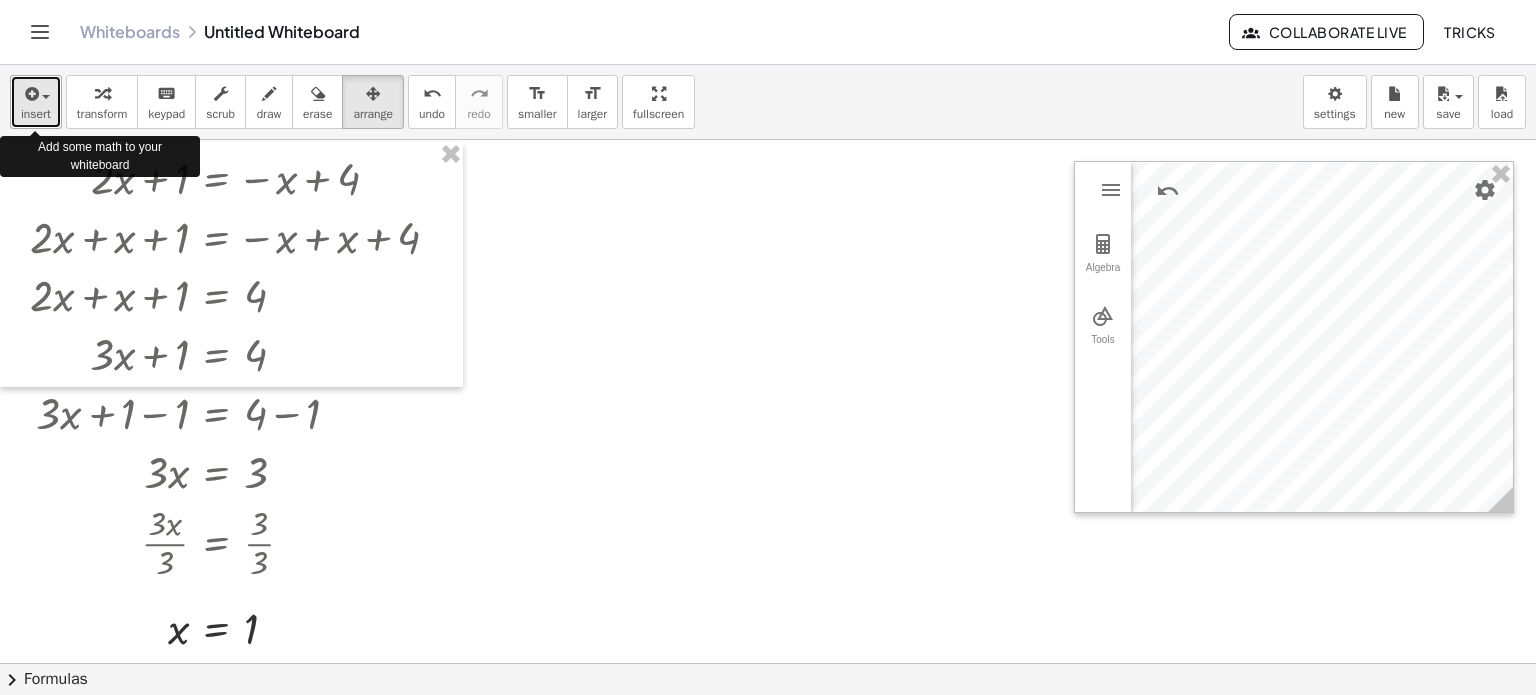 click on "insert" at bounding box center [36, 114] 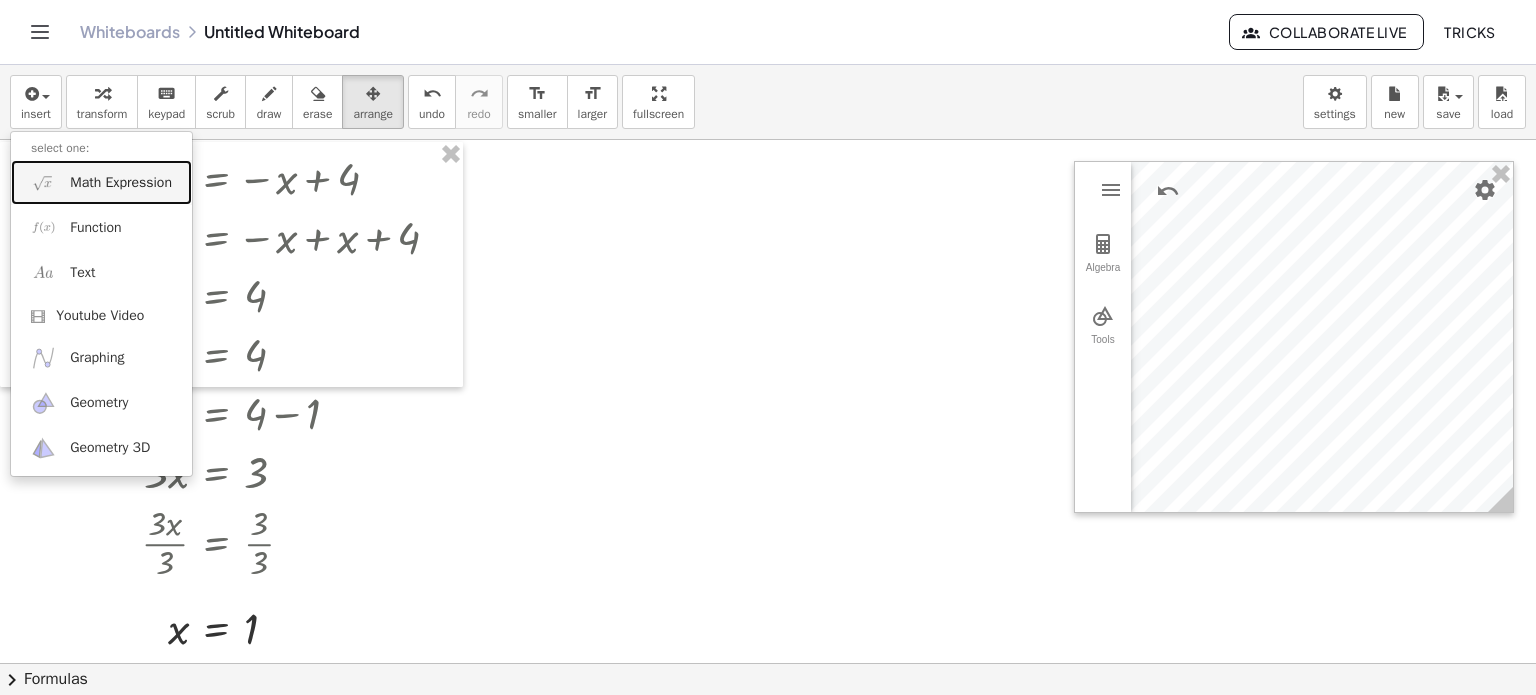 click on "Math Expression" at bounding box center (121, 183) 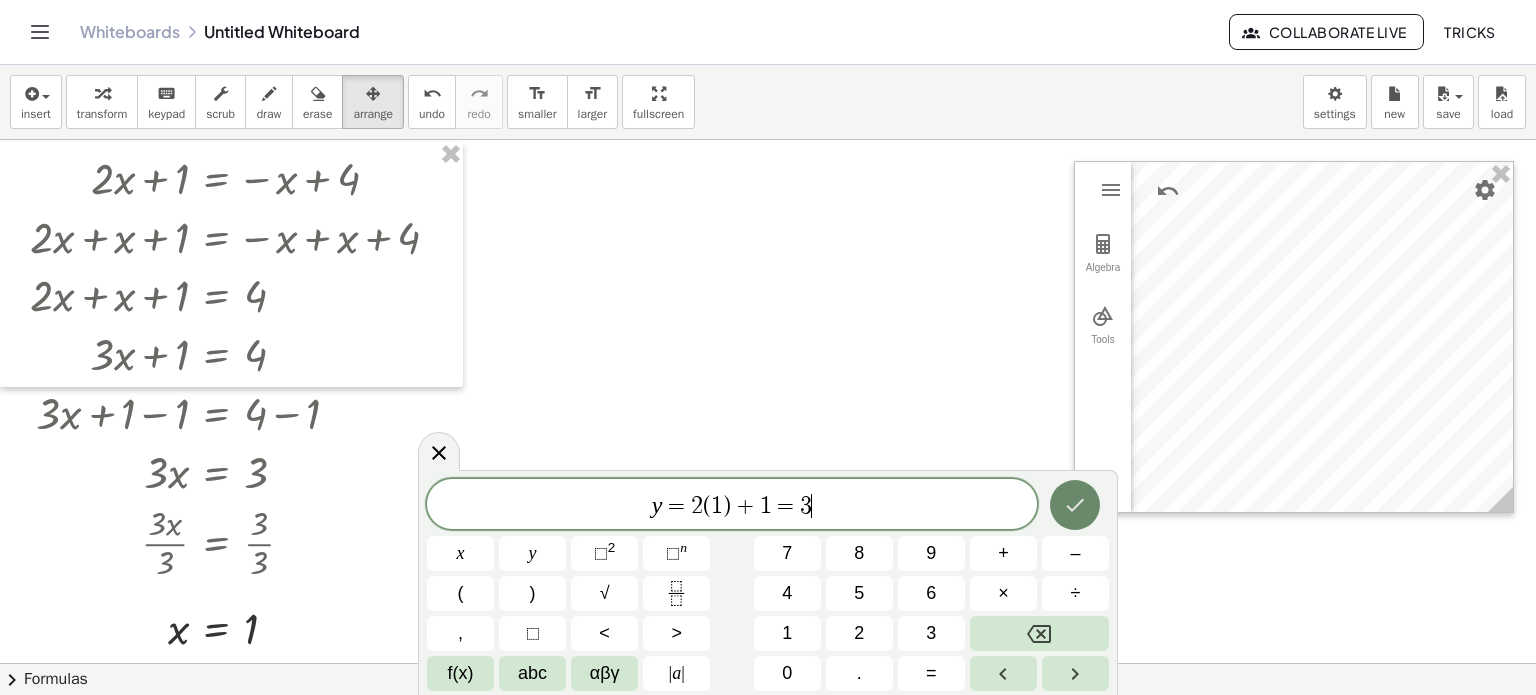 click at bounding box center [1075, 505] 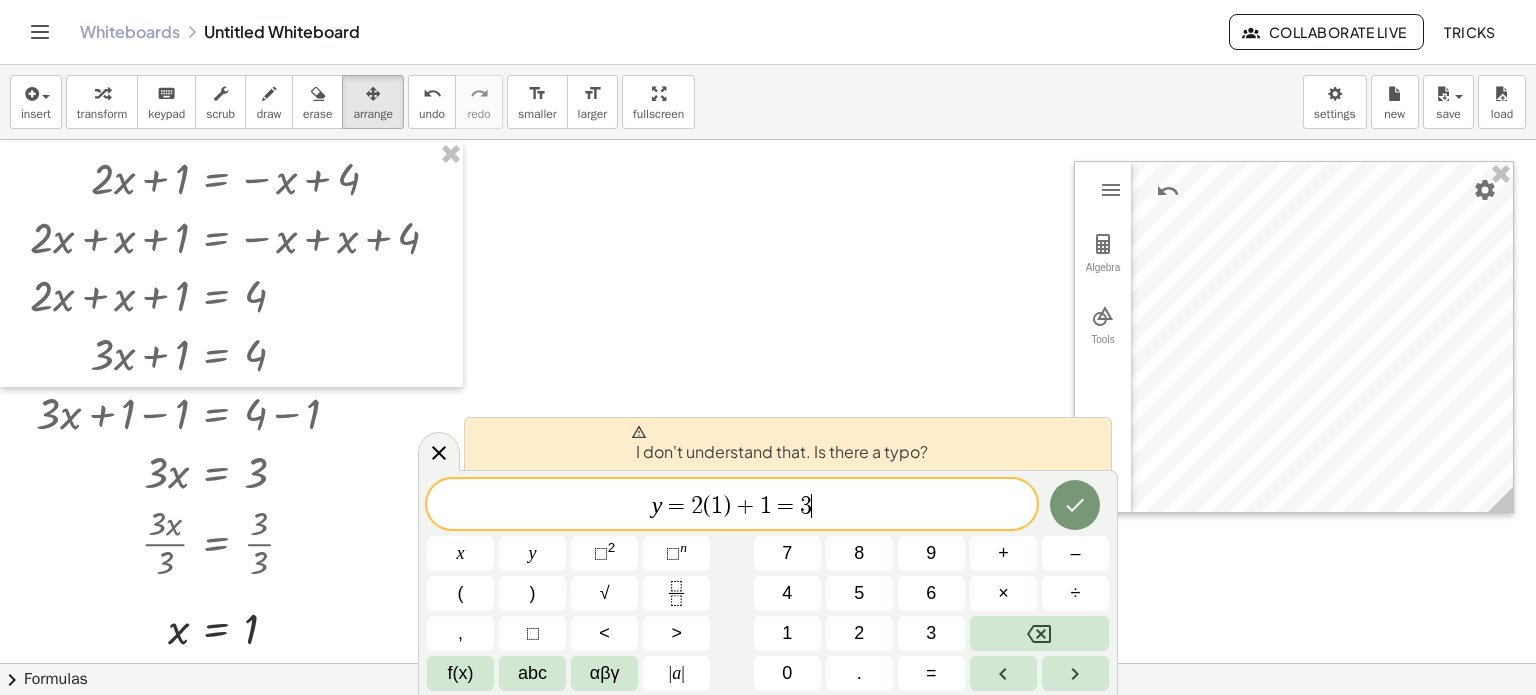 click at bounding box center [768, 663] 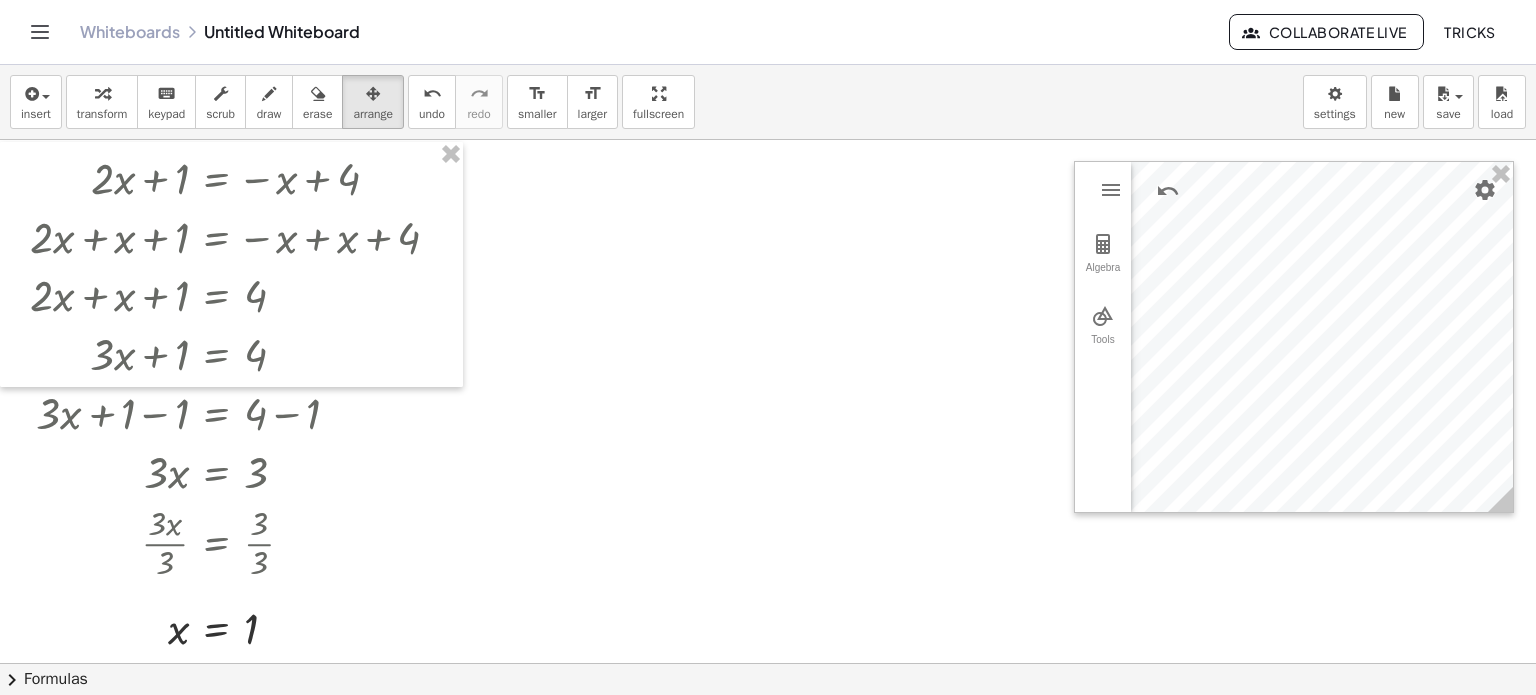 click at bounding box center (768, 663) 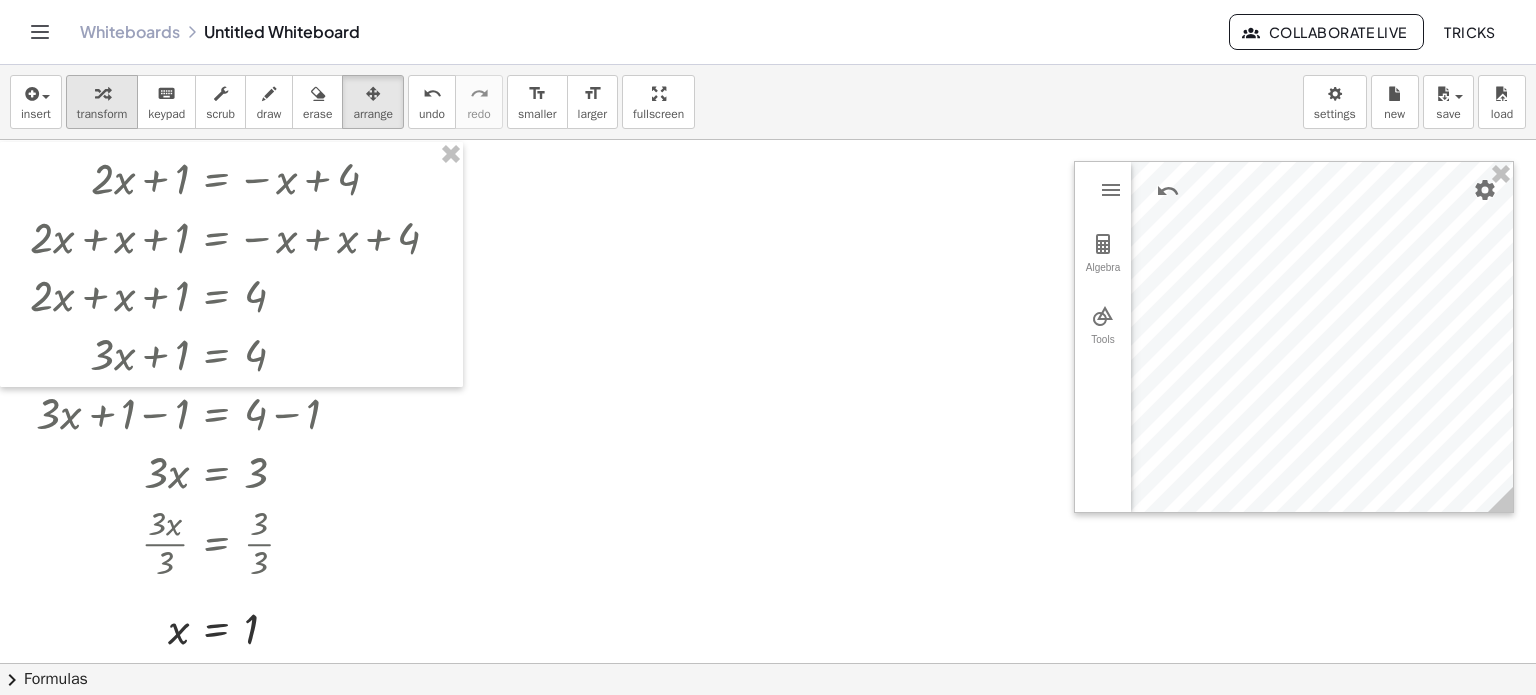 click at bounding box center (102, 94) 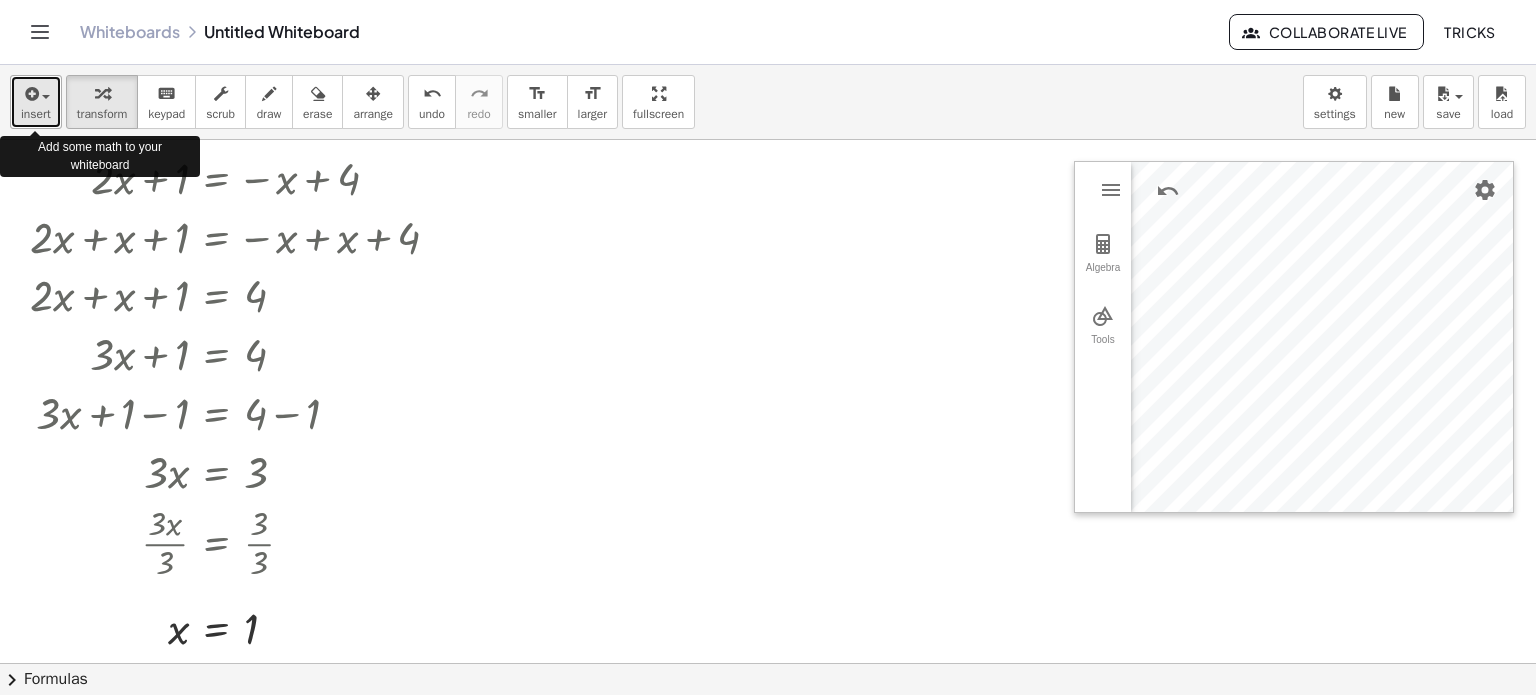 click on "insert" at bounding box center (36, 114) 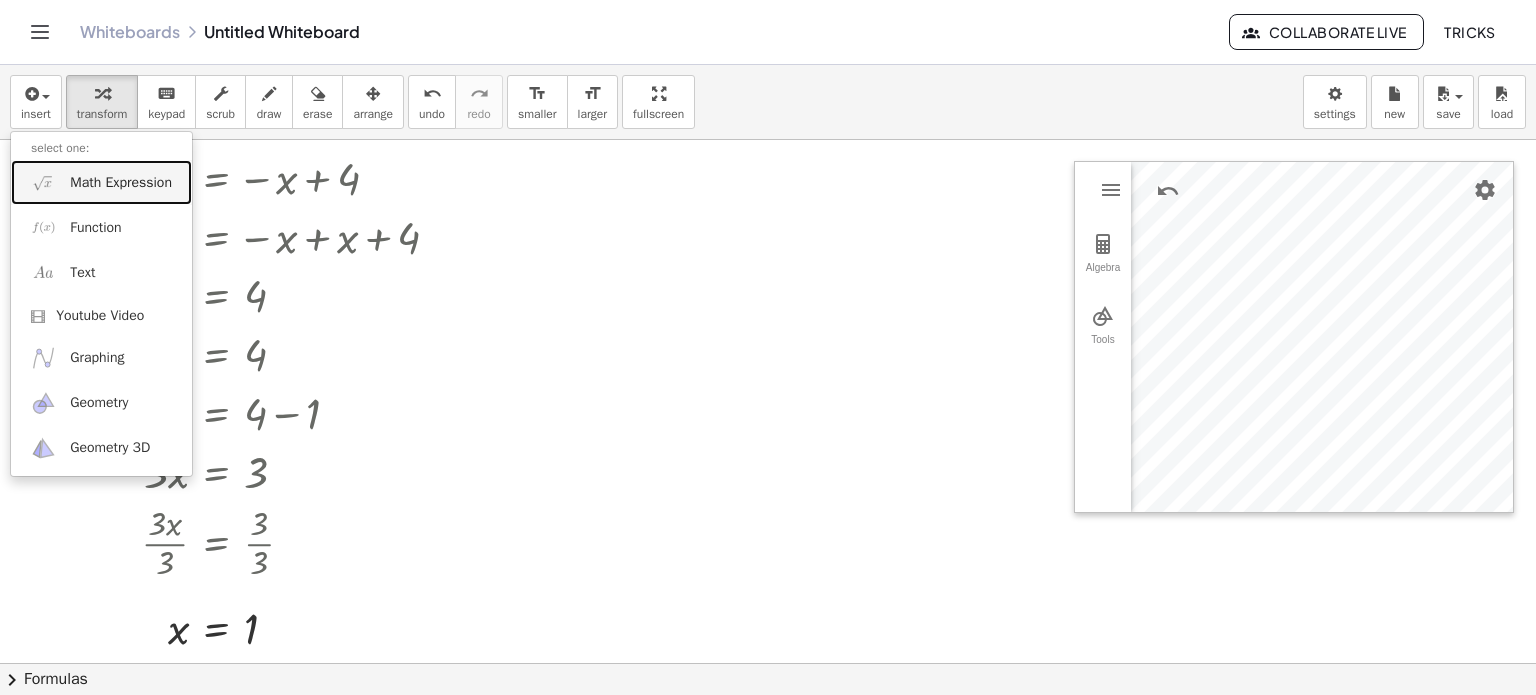 click on "Math Expression" at bounding box center (121, 183) 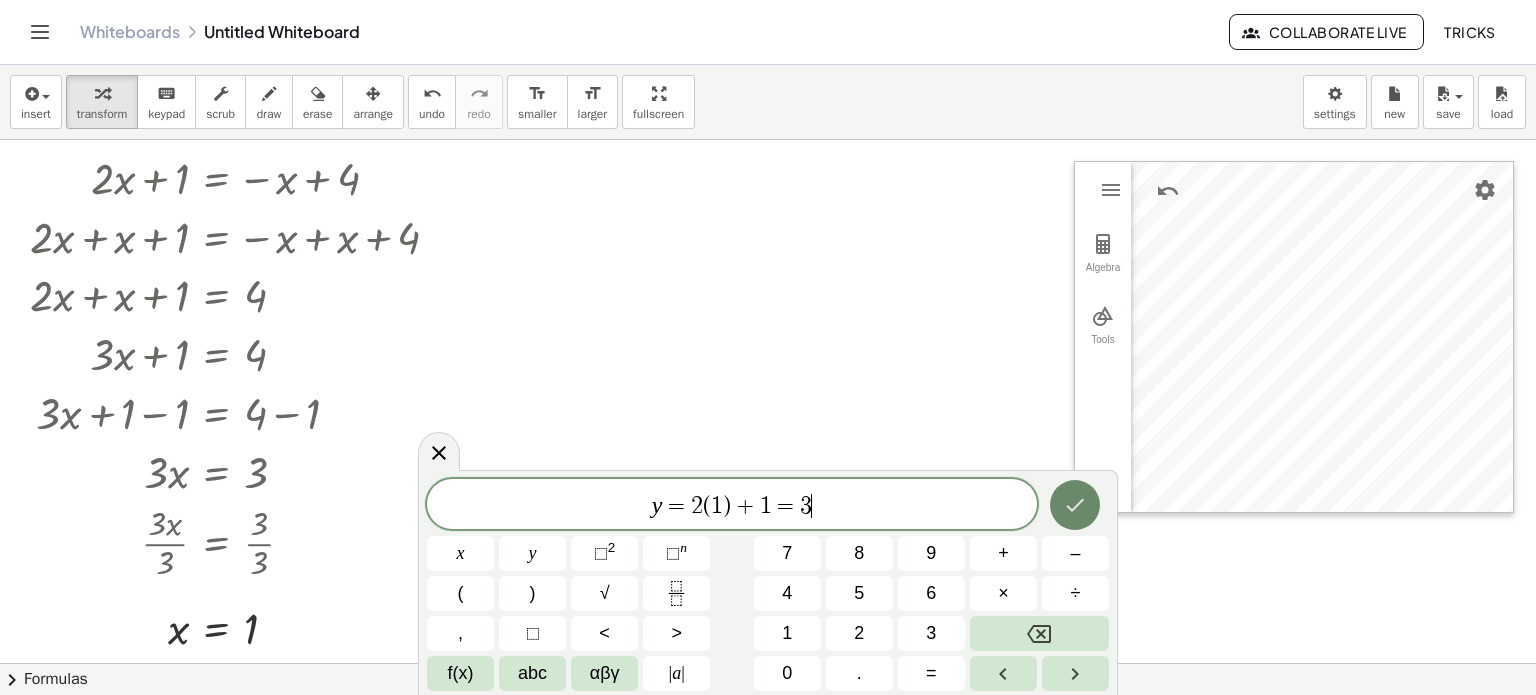 click 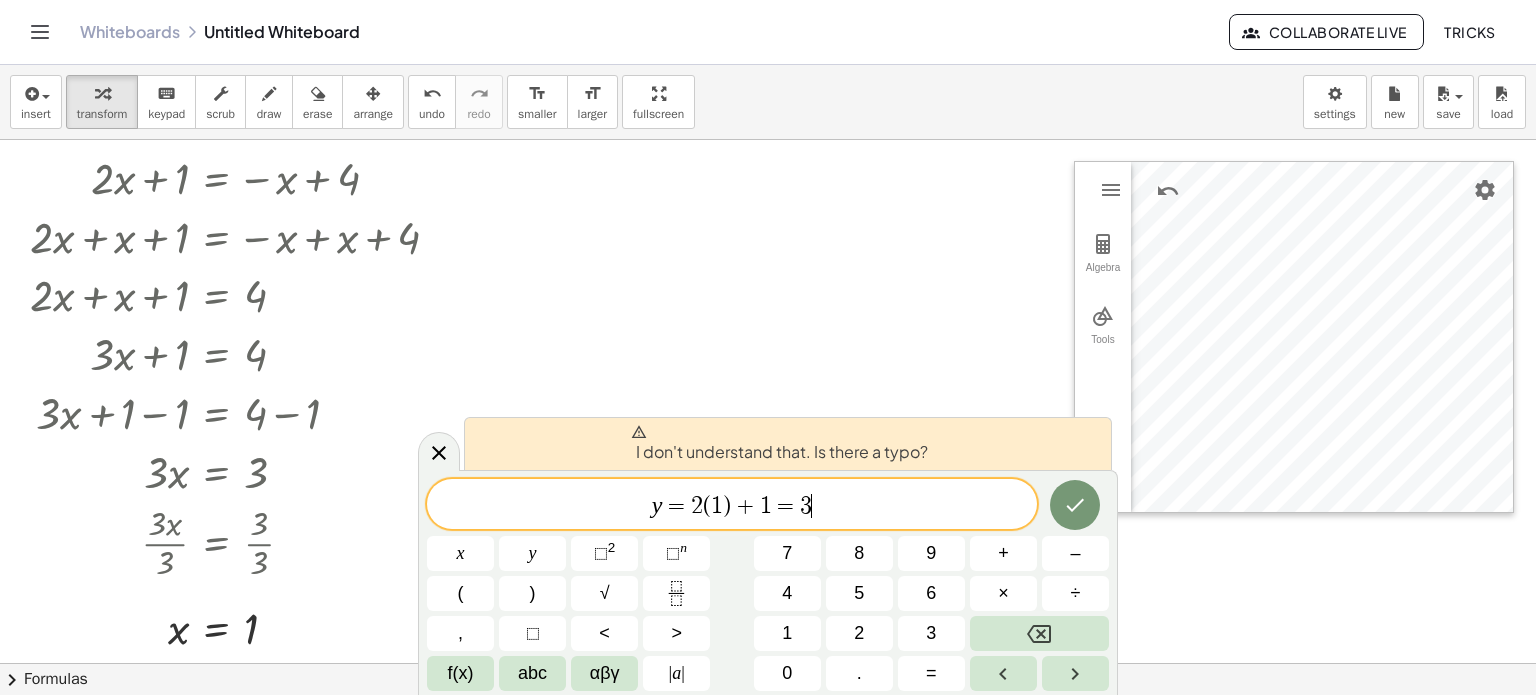 click at bounding box center (768, 663) 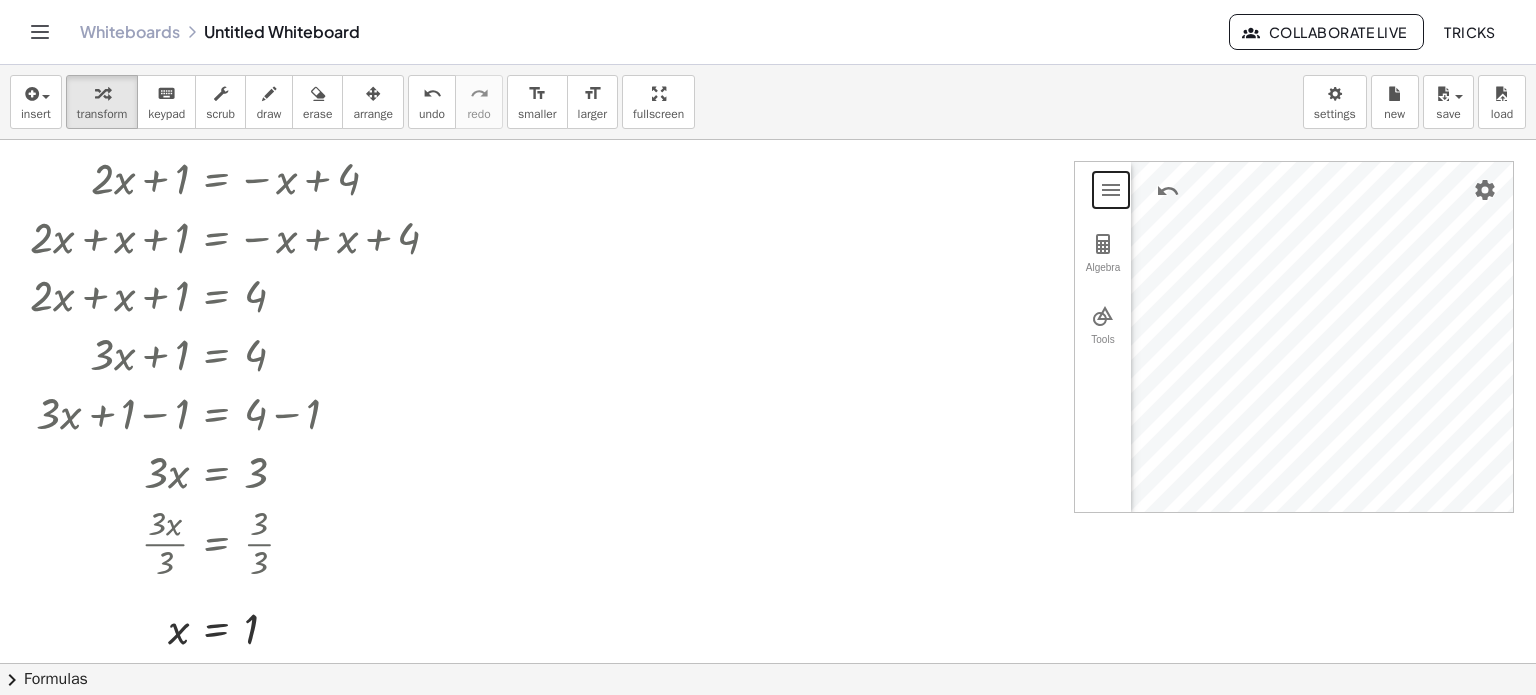 drag, startPoint x: 1112, startPoint y: 171, endPoint x: 648, endPoint y: 179, distance: 464.06897 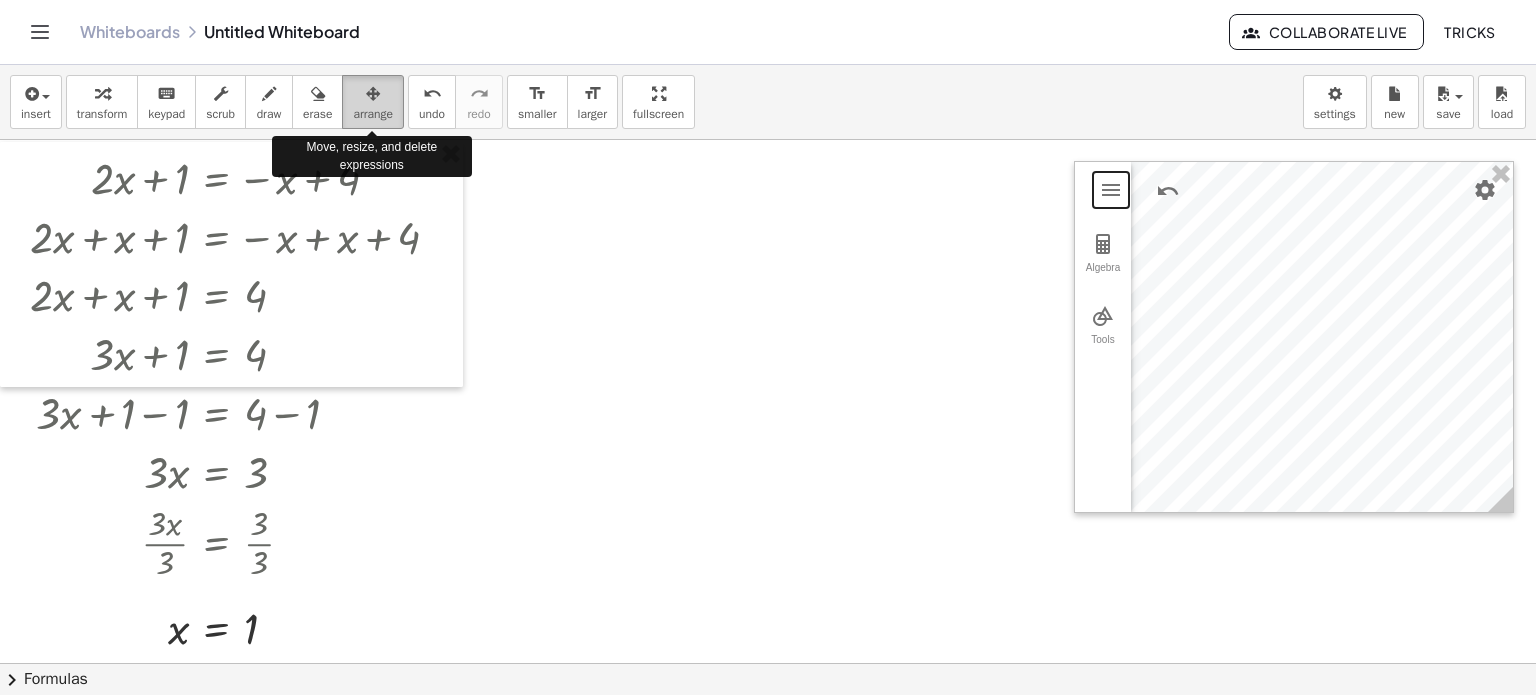 click on "arrange" at bounding box center (373, 114) 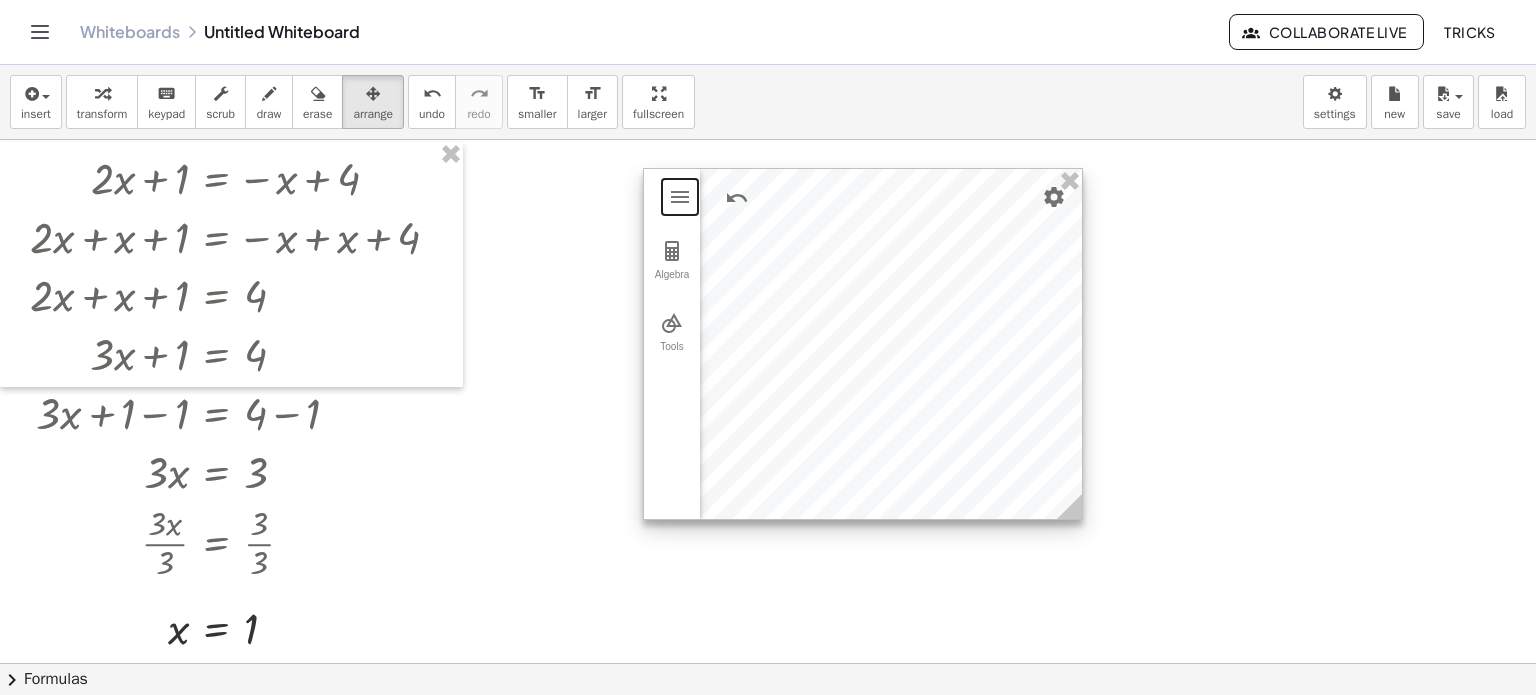 drag, startPoint x: 1324, startPoint y: 286, endPoint x: 891, endPoint y: 296, distance: 433.11545 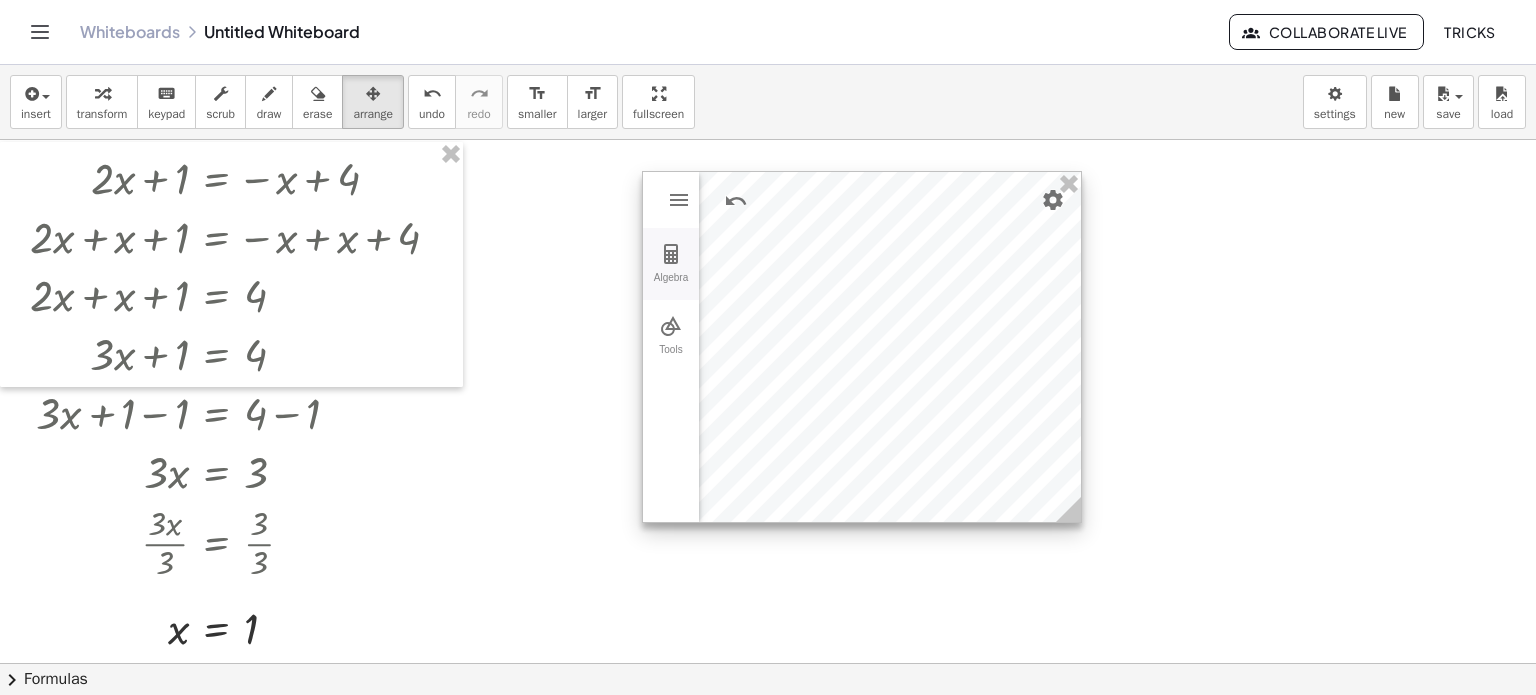 click on "Algebra" at bounding box center [671, 264] 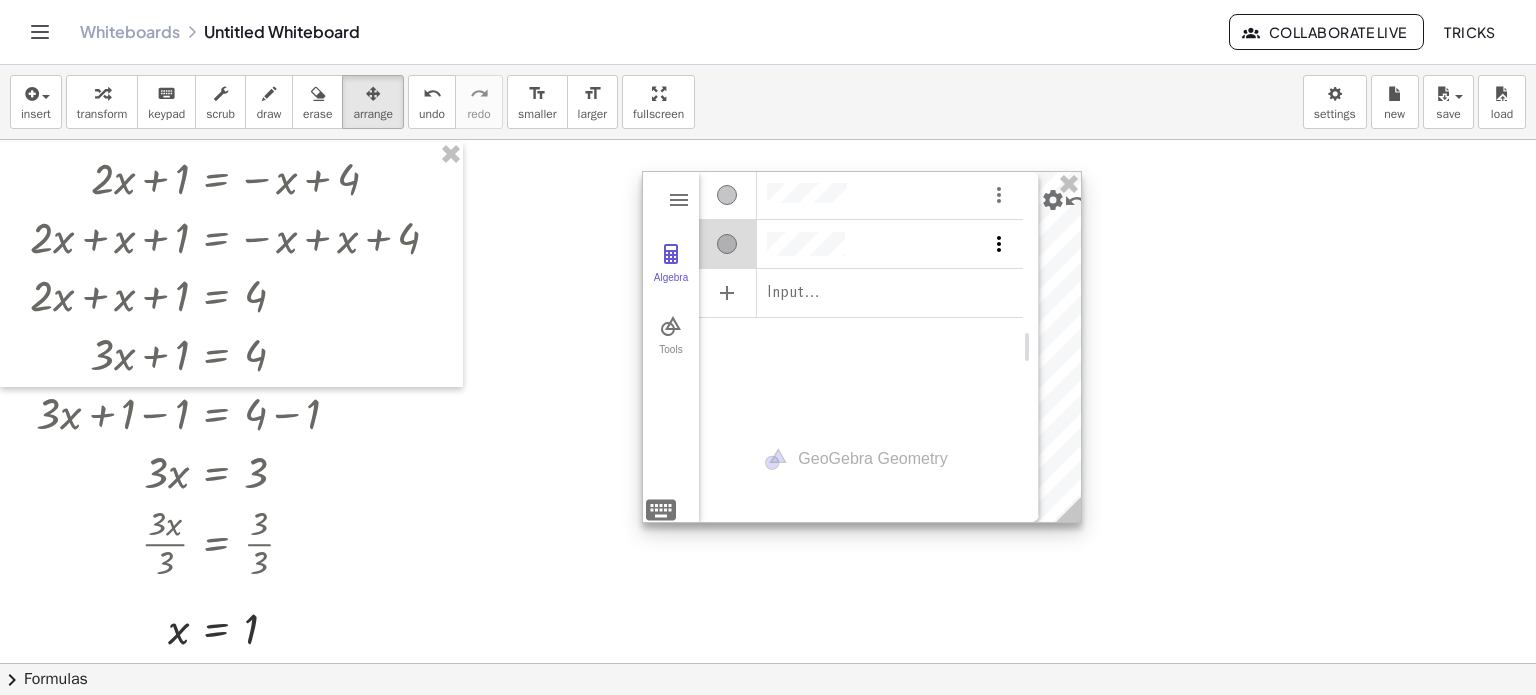 click at bounding box center [999, 244] 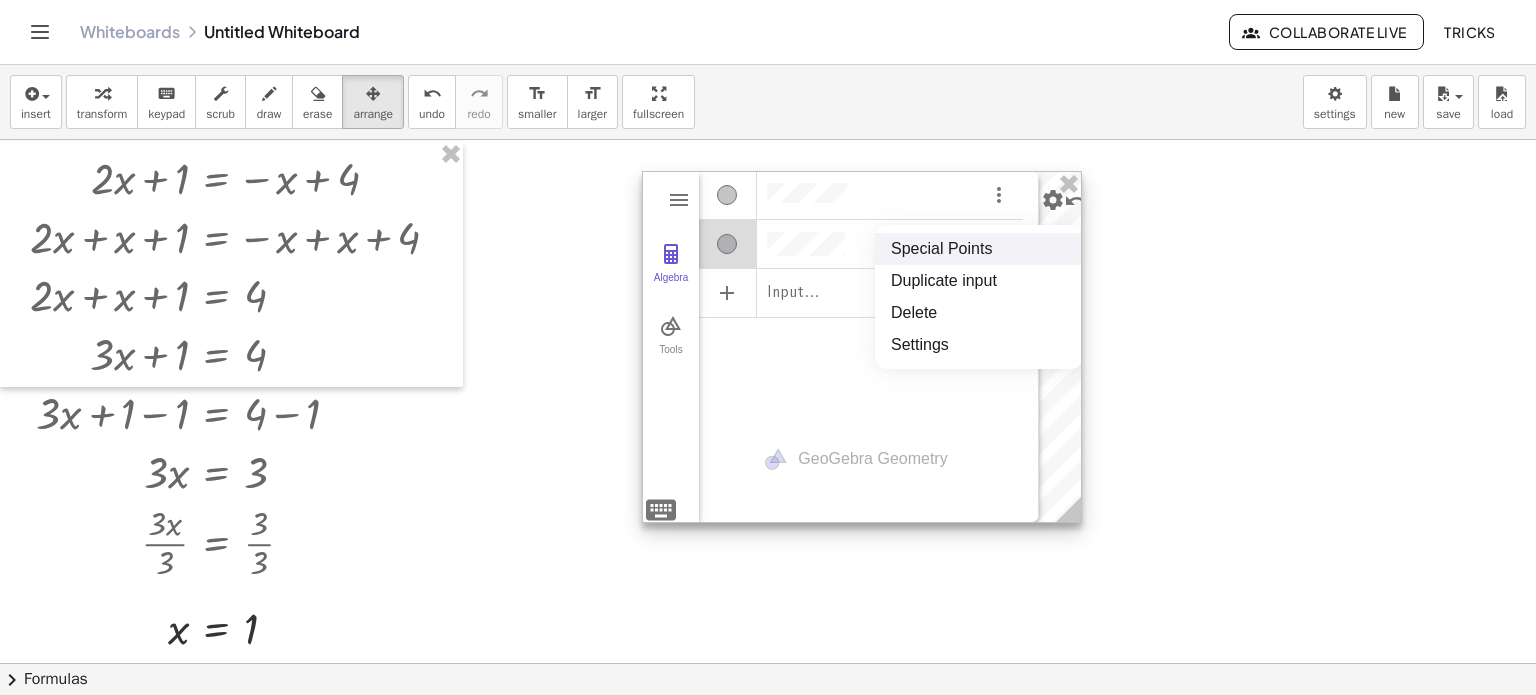 click on "Special Points" at bounding box center [979, 249] 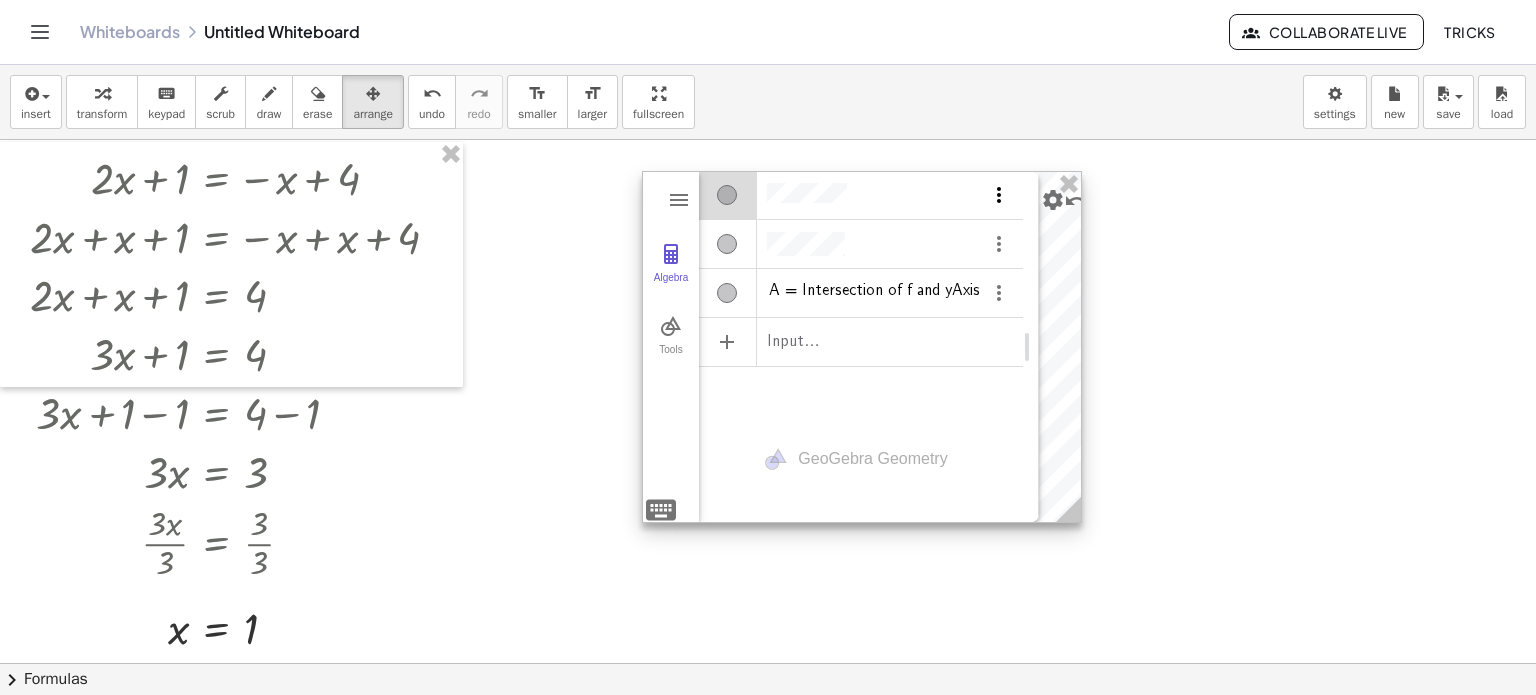 click at bounding box center (999, 195) 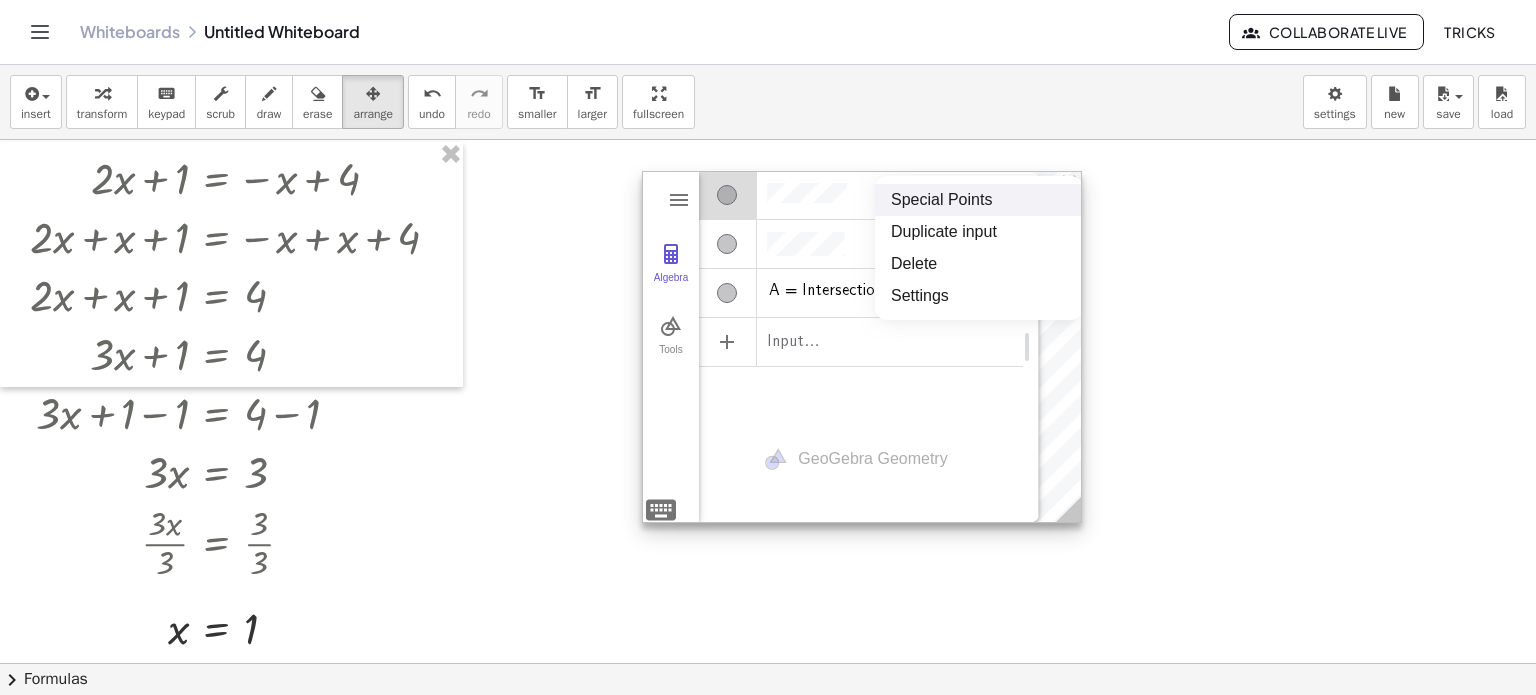 click on "Special Points" at bounding box center (979, 200) 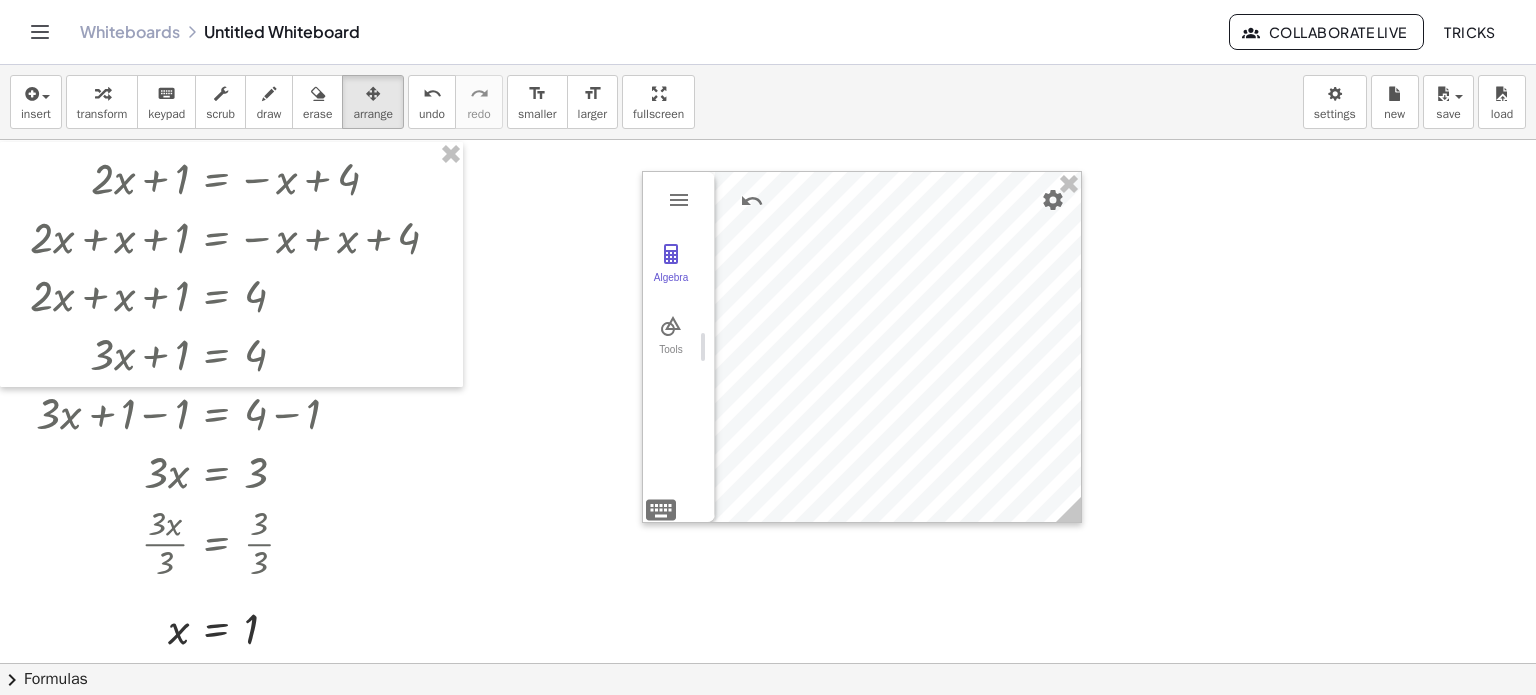 drag, startPoint x: 1026, startPoint y: 344, endPoint x: 657, endPoint y: 392, distance: 372.10886 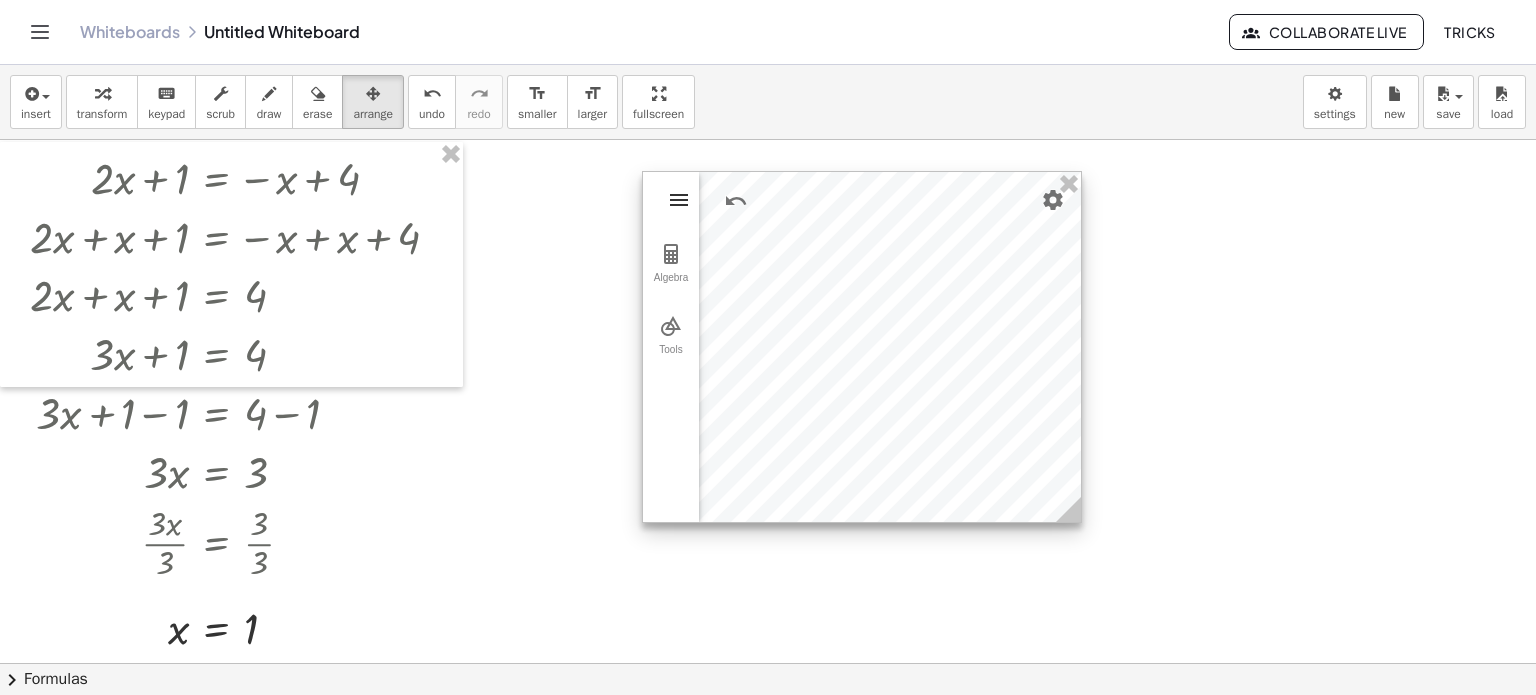 click at bounding box center (679, 200) 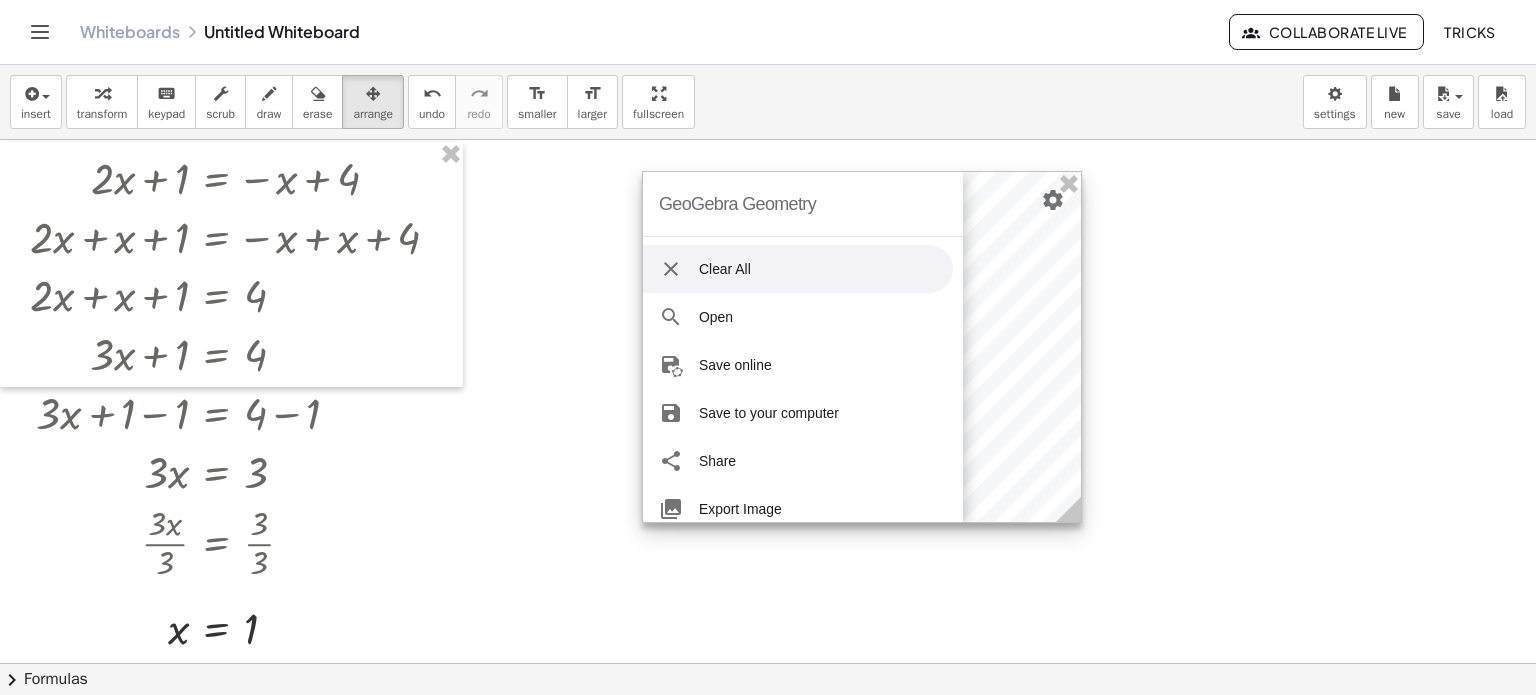 click at bounding box center [671, 269] 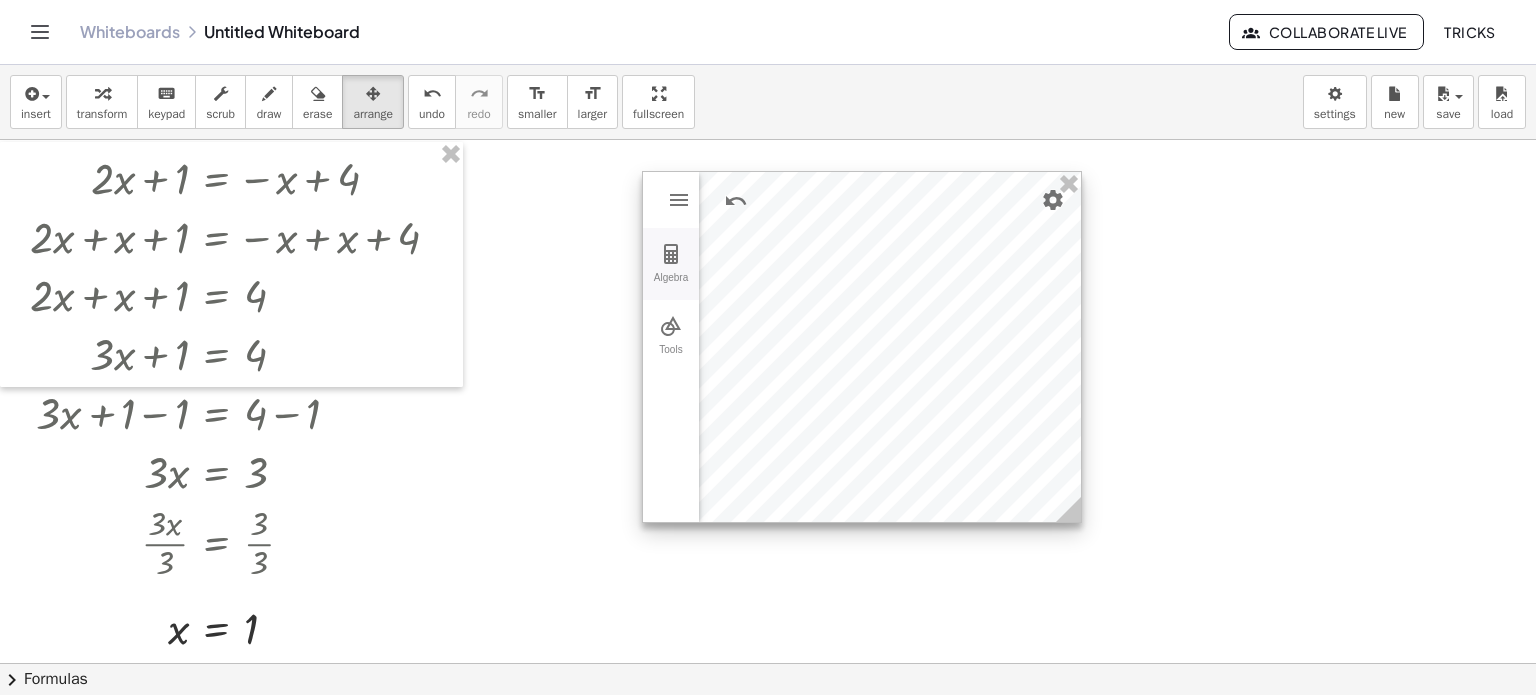 click on "Algebra" at bounding box center (671, 264) 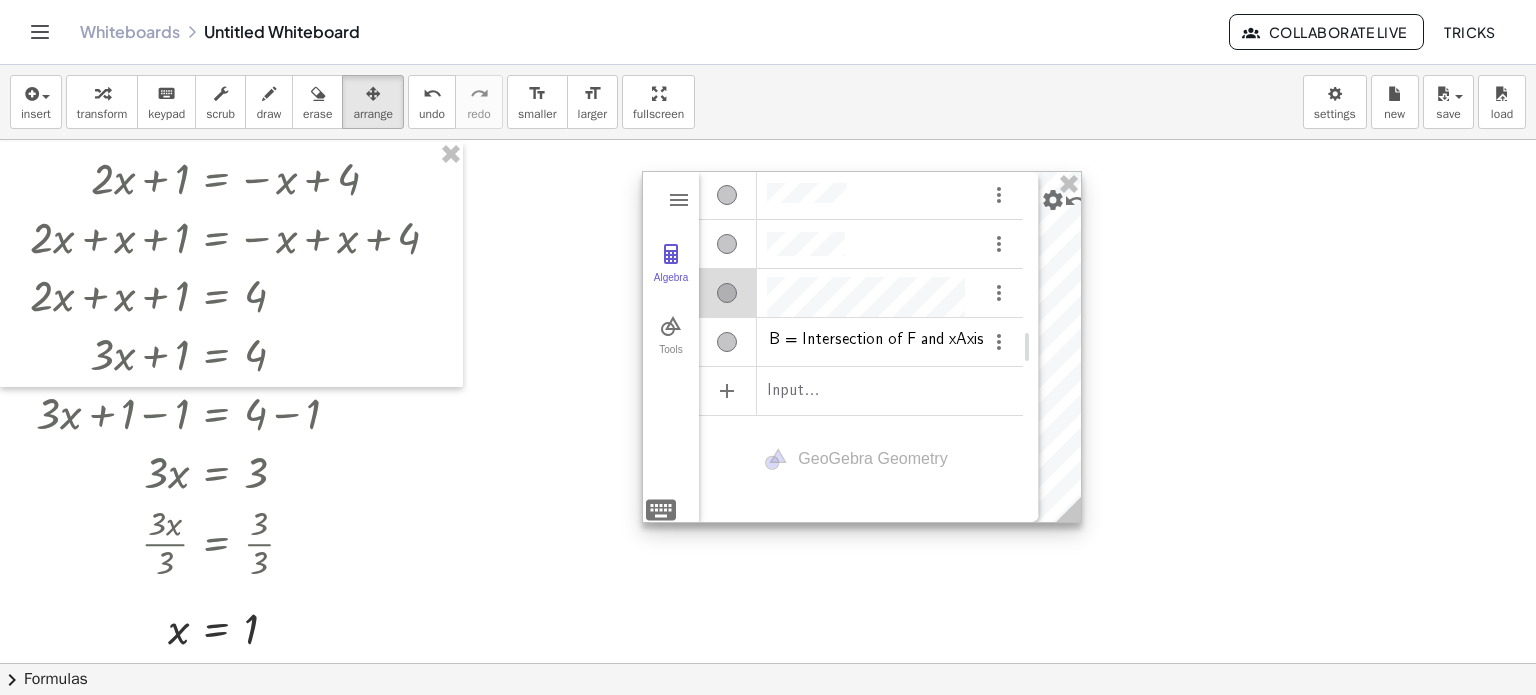 scroll, scrollTop: 12, scrollLeft: 0, axis: vertical 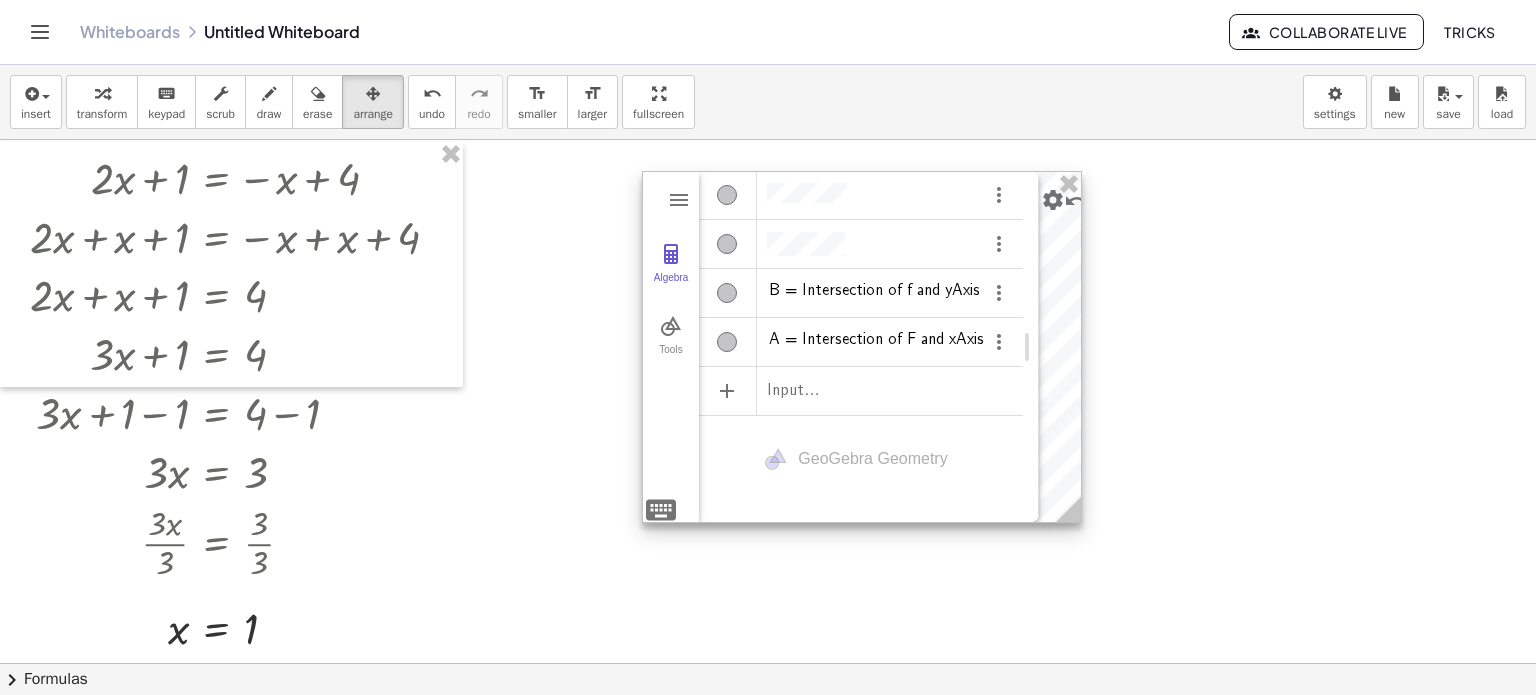 click on "**********" at bounding box center [861, 323] 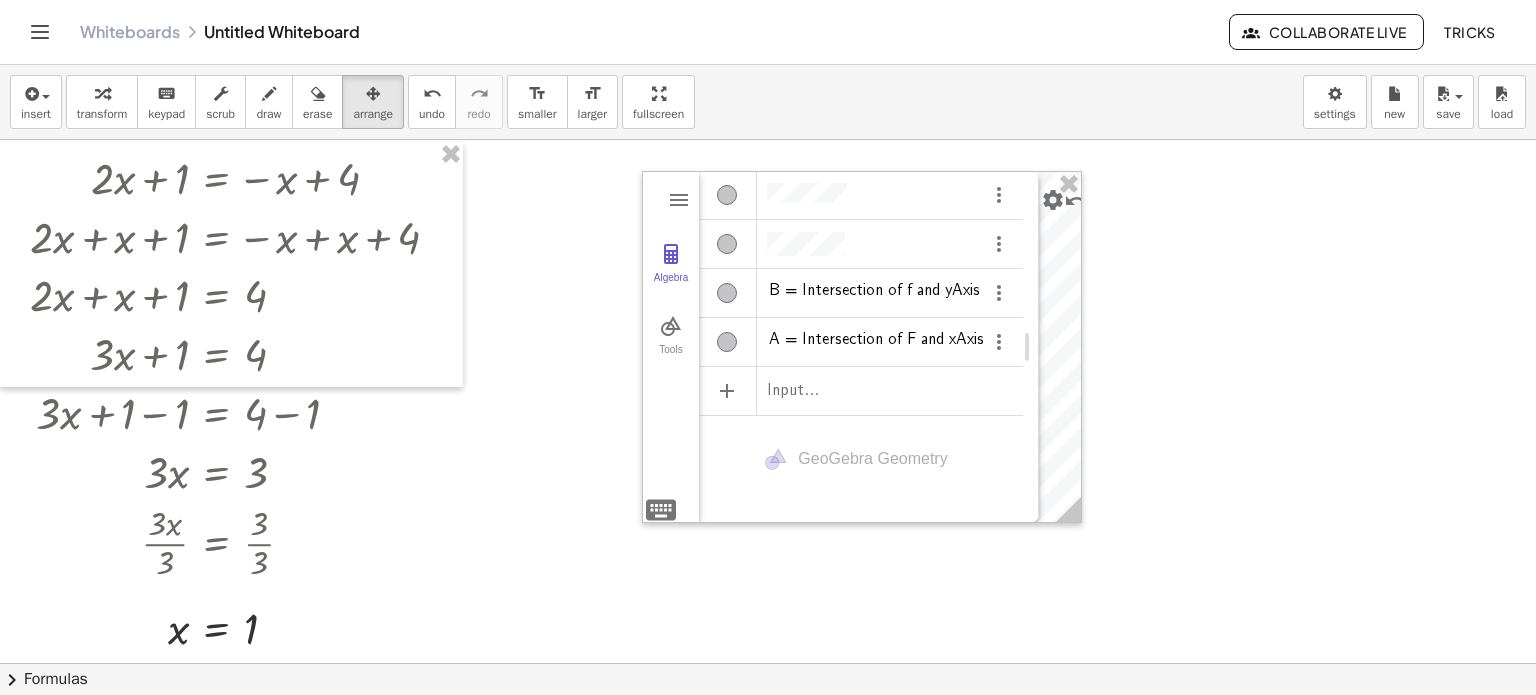 click at bounding box center [768, 663] 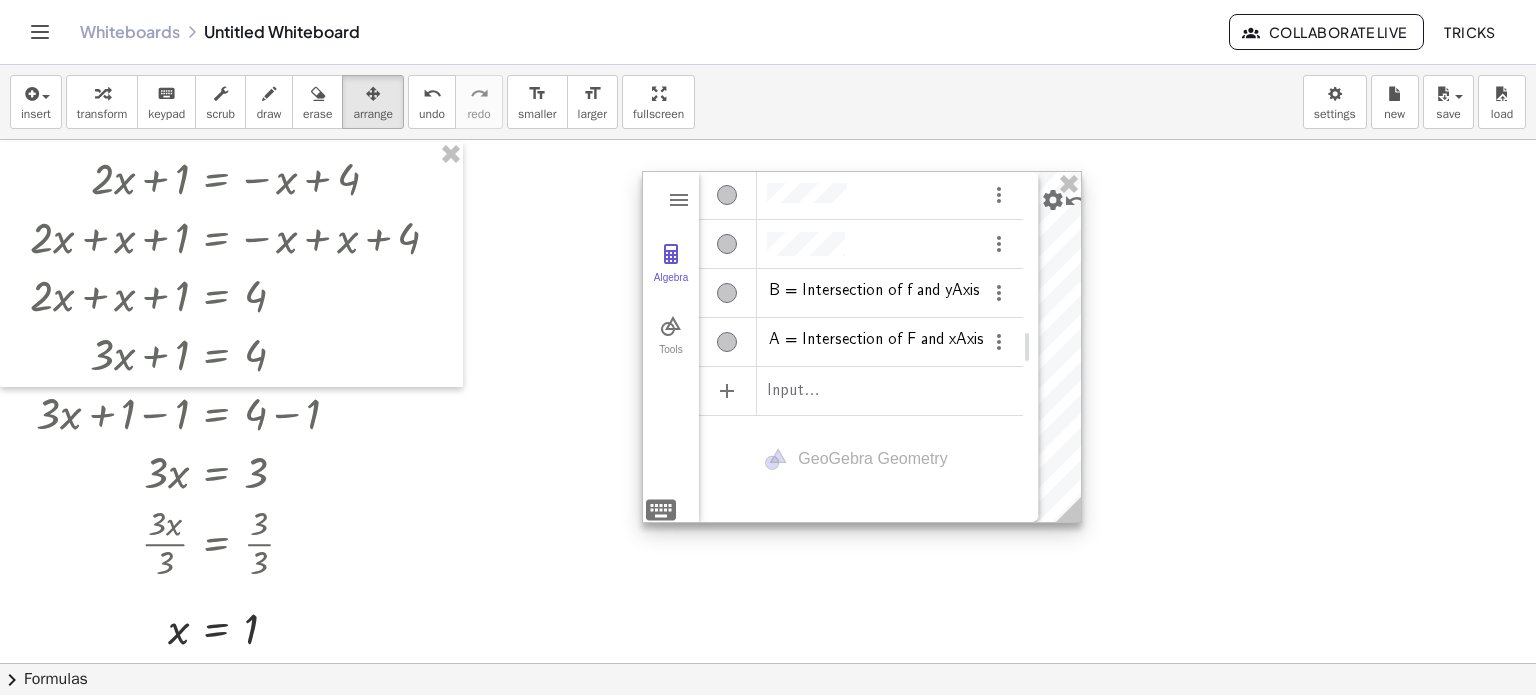 drag, startPoint x: 1126, startPoint y: 415, endPoint x: 1026, endPoint y: 341, distance: 124.40257 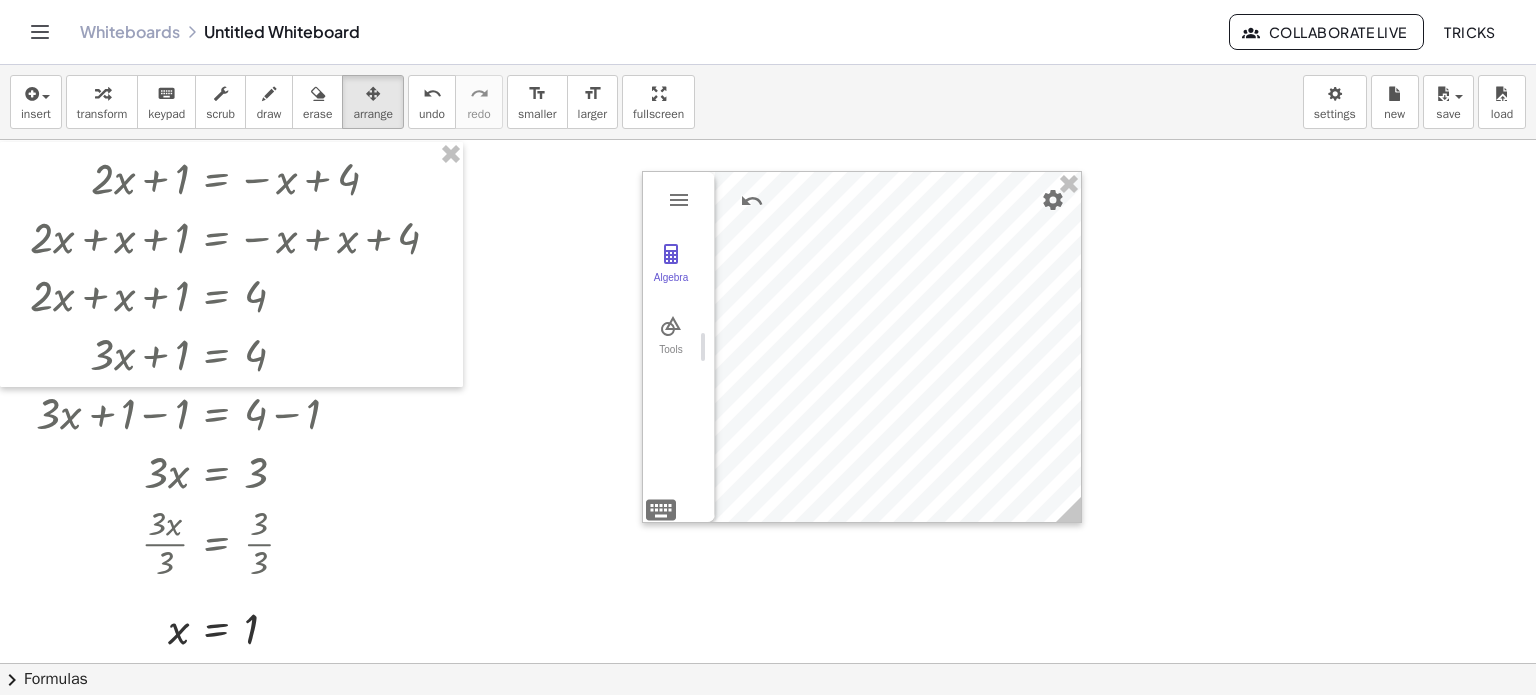 drag, startPoint x: 1026, startPoint y: 341, endPoint x: 633, endPoint y: 355, distance: 393.2493 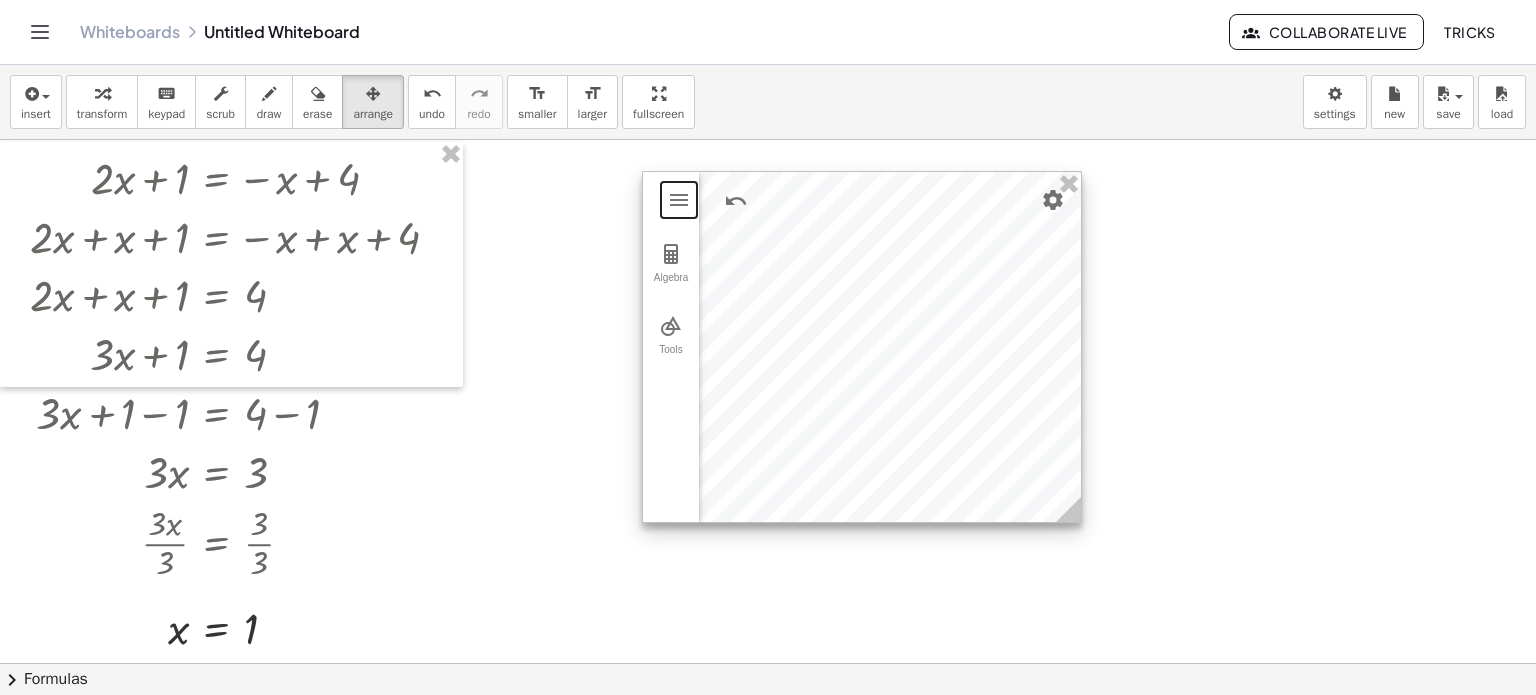 click at bounding box center (862, 347) 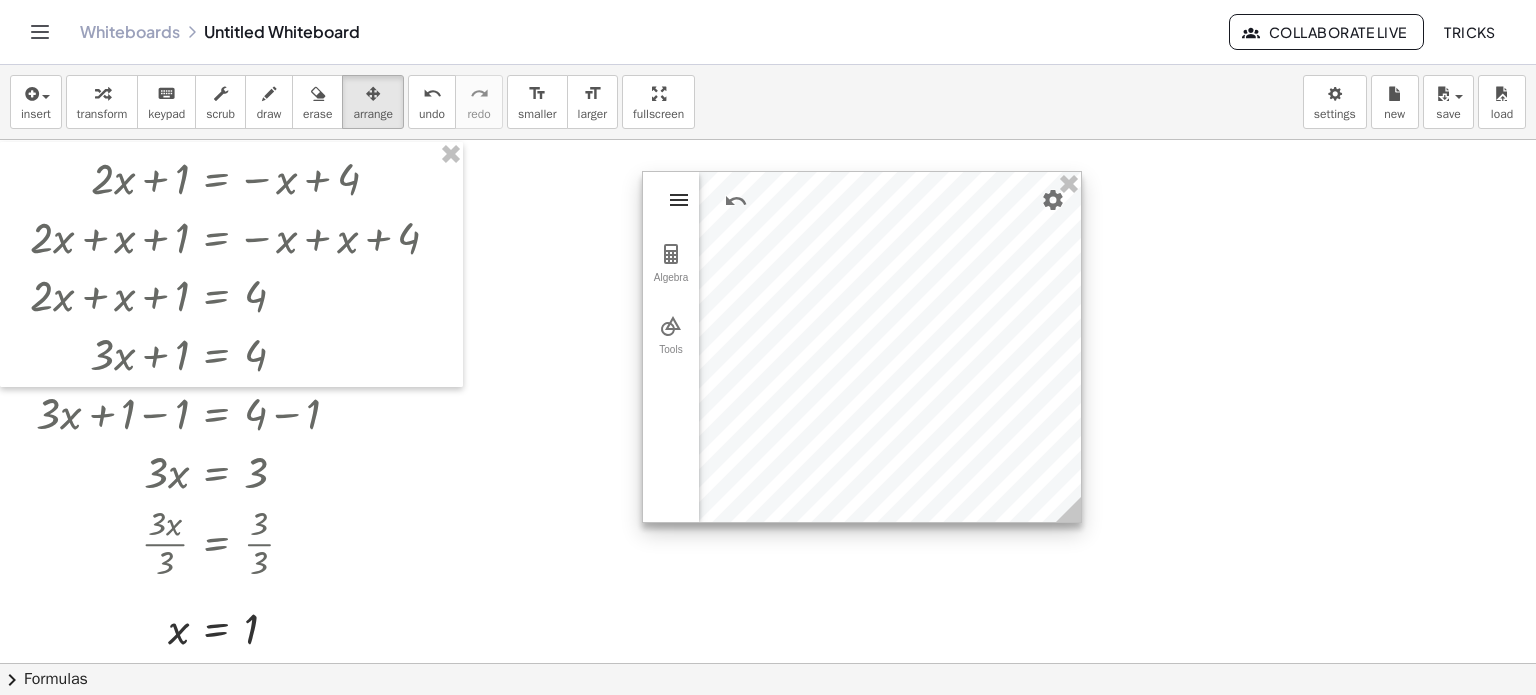 click at bounding box center [679, 200] 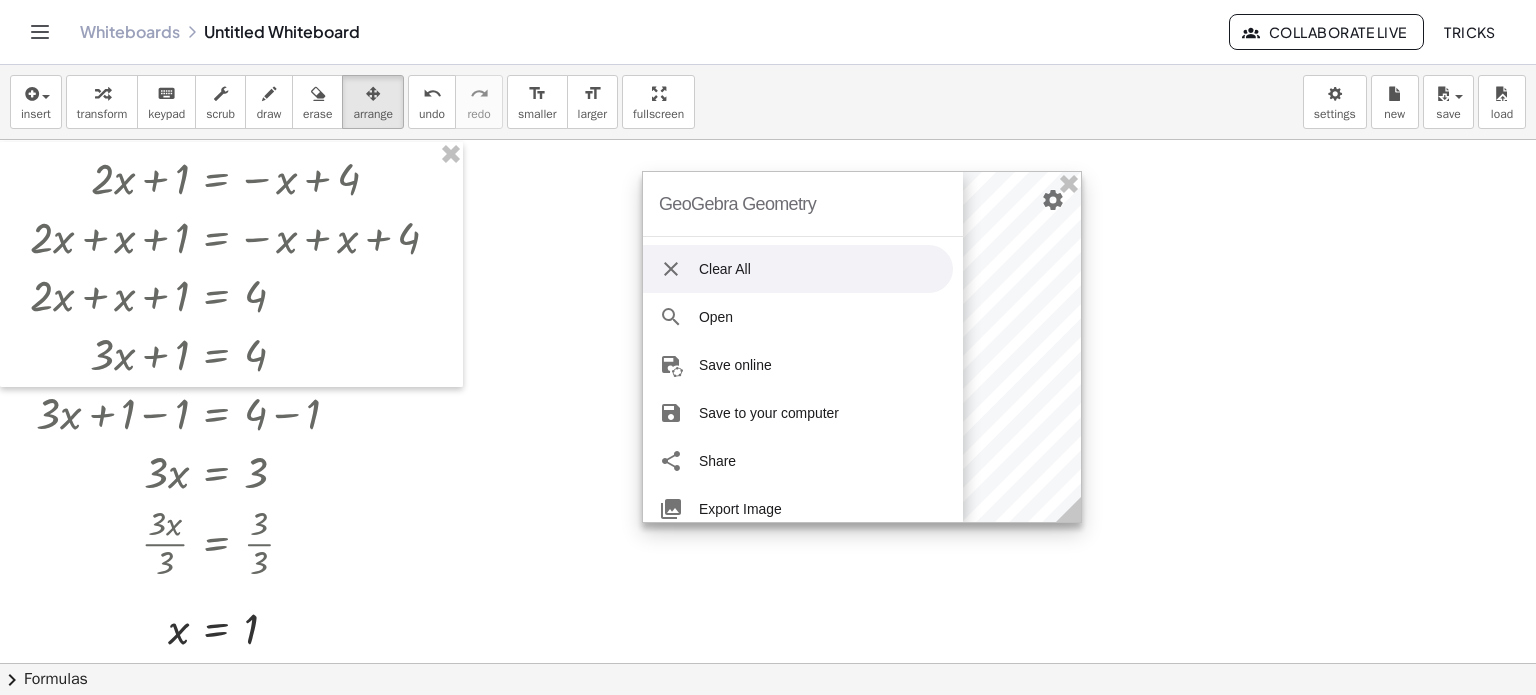click at bounding box center [671, 269] 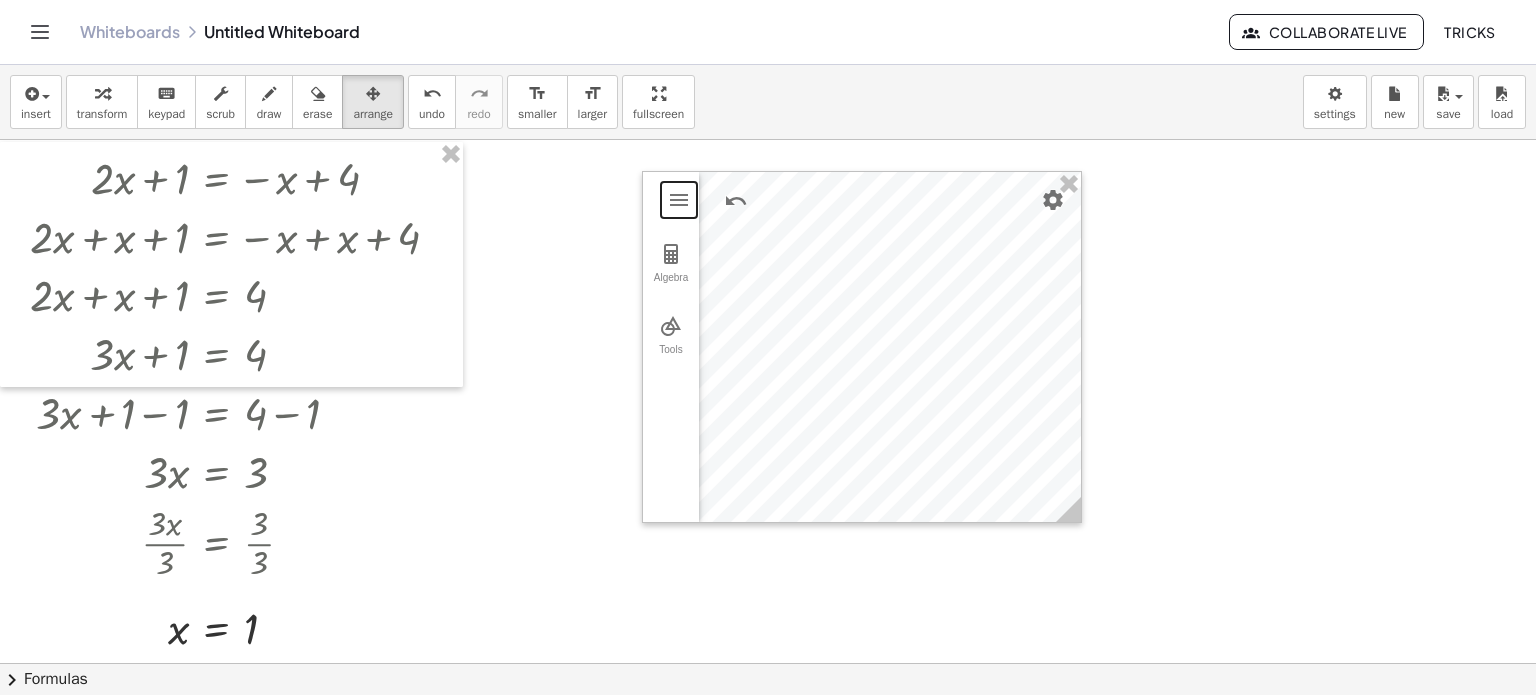 click at bounding box center [768, 663] 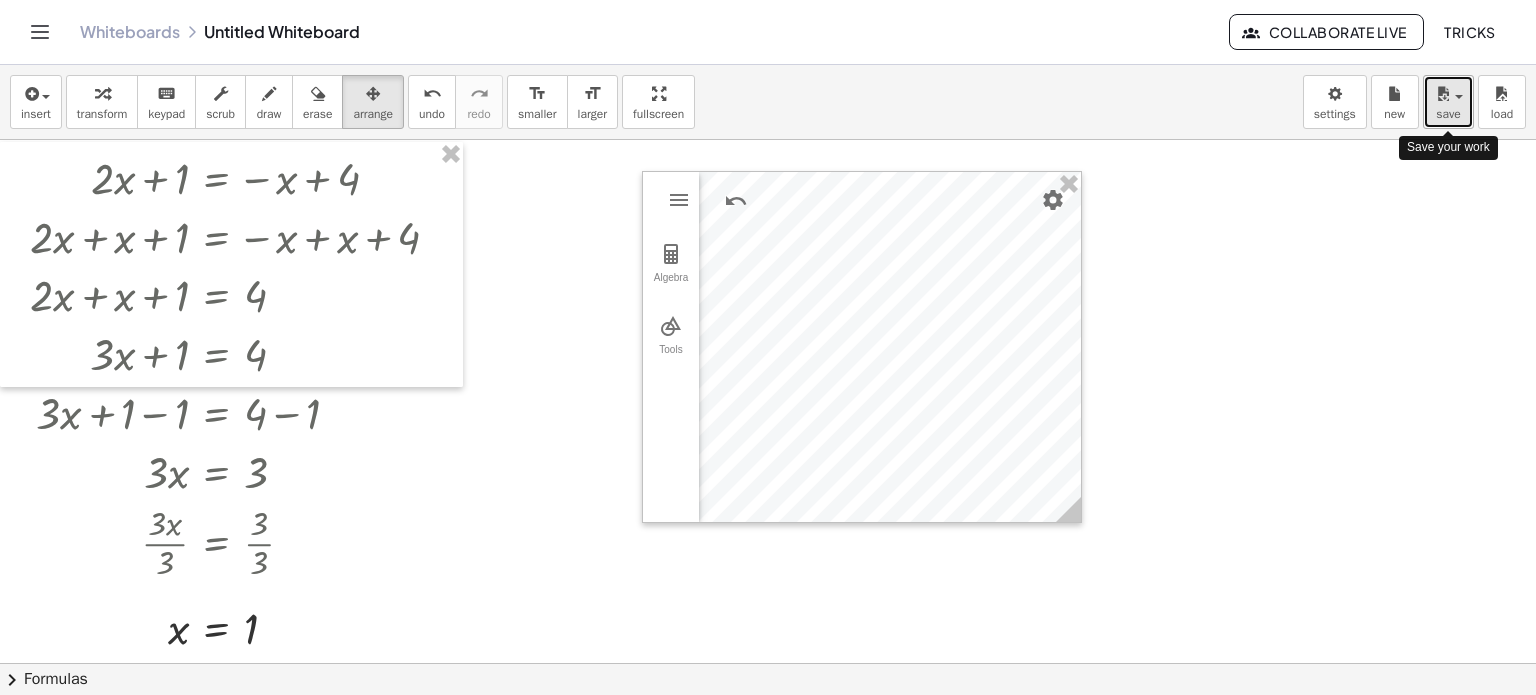 click on "save" at bounding box center [1448, 114] 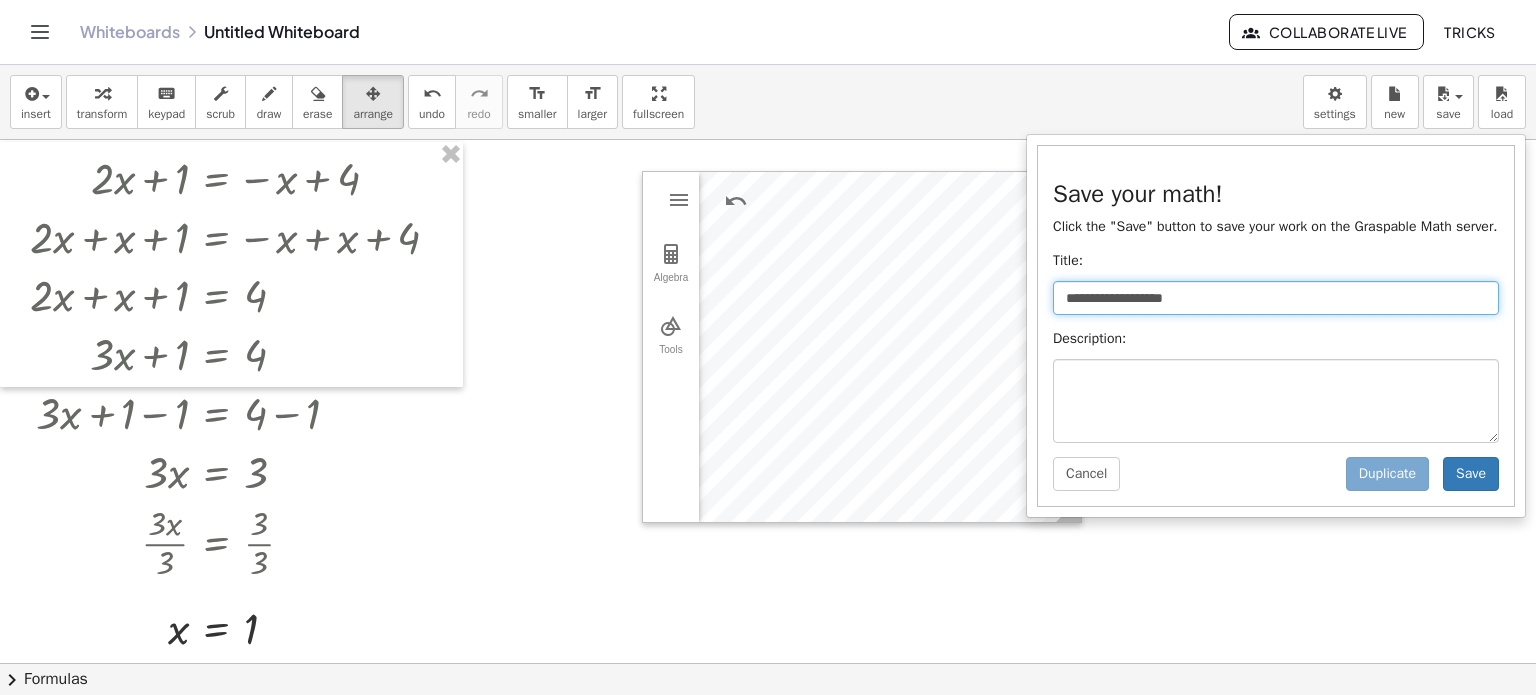 click on "**********" at bounding box center (1276, 298) 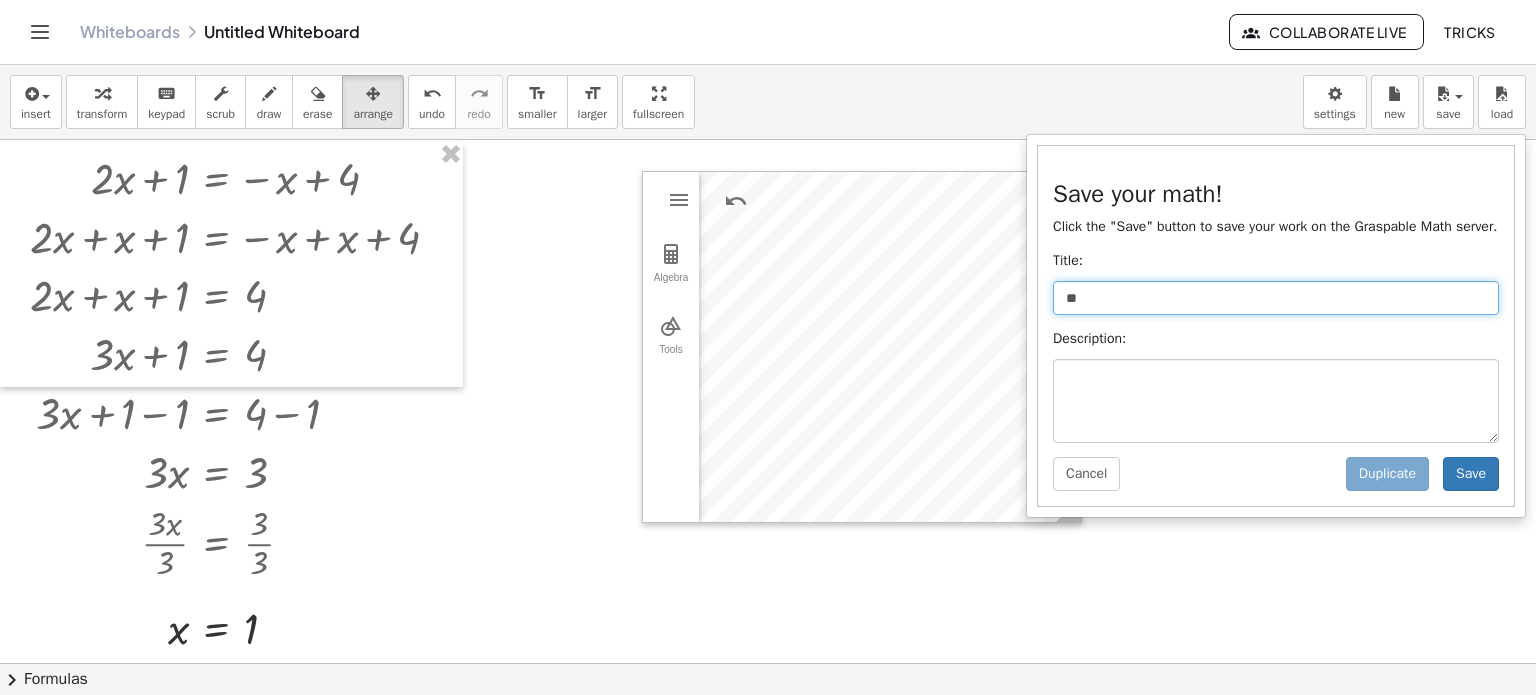 type on "*" 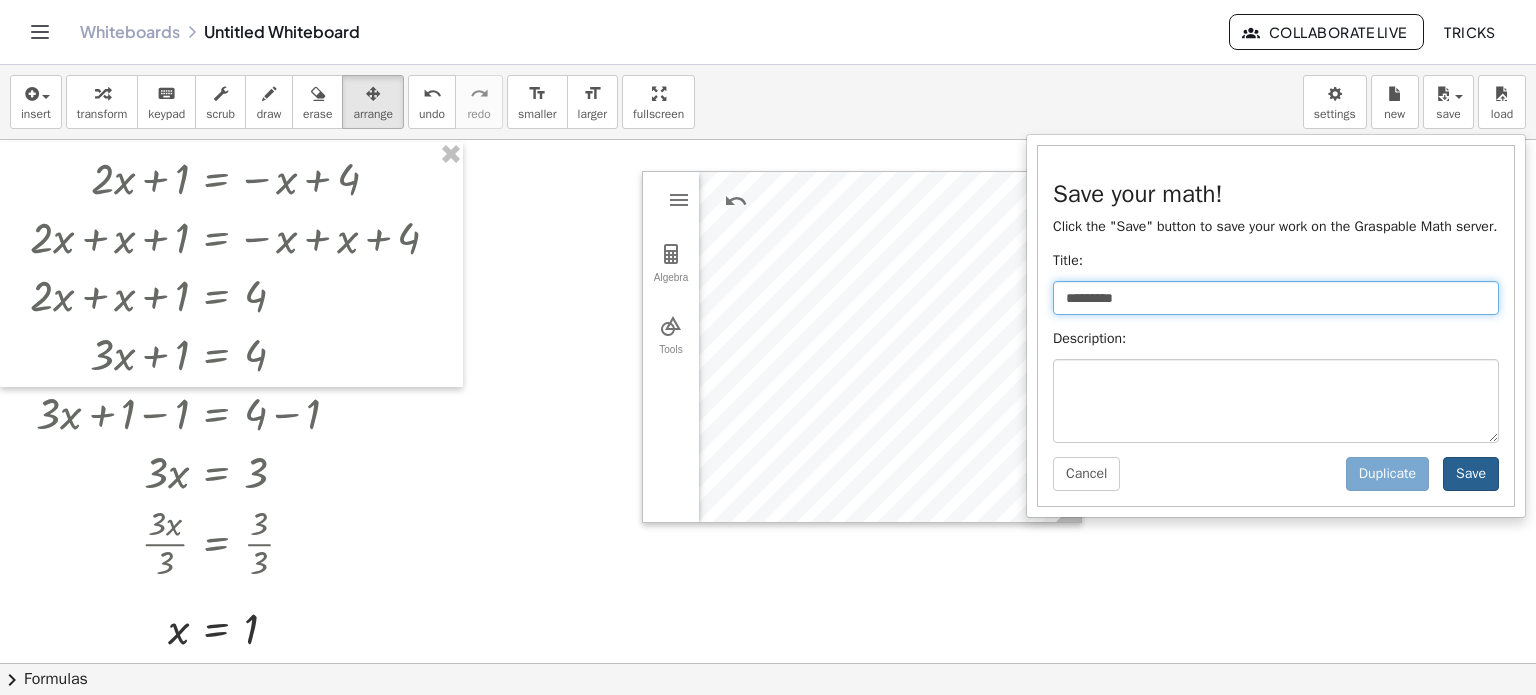 type on "*********" 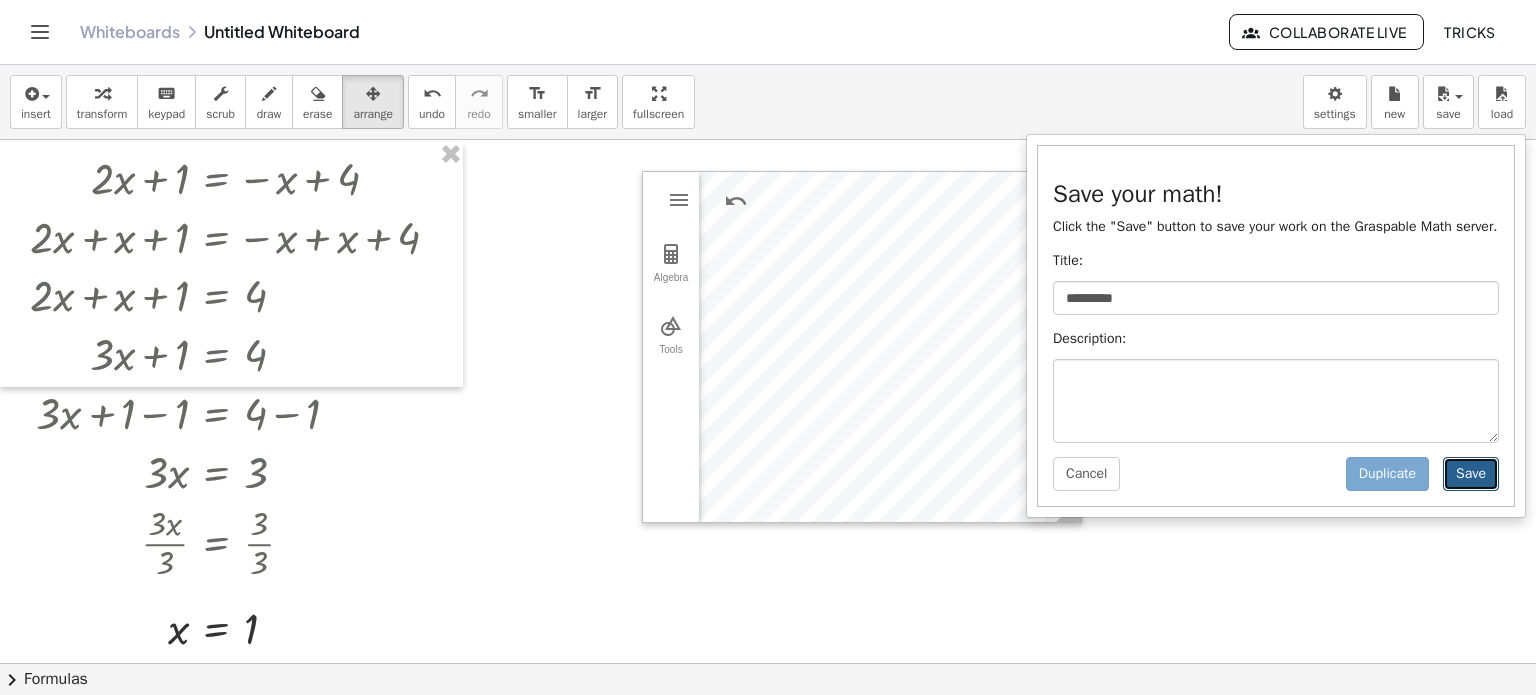 click on "Save" at bounding box center [1471, 474] 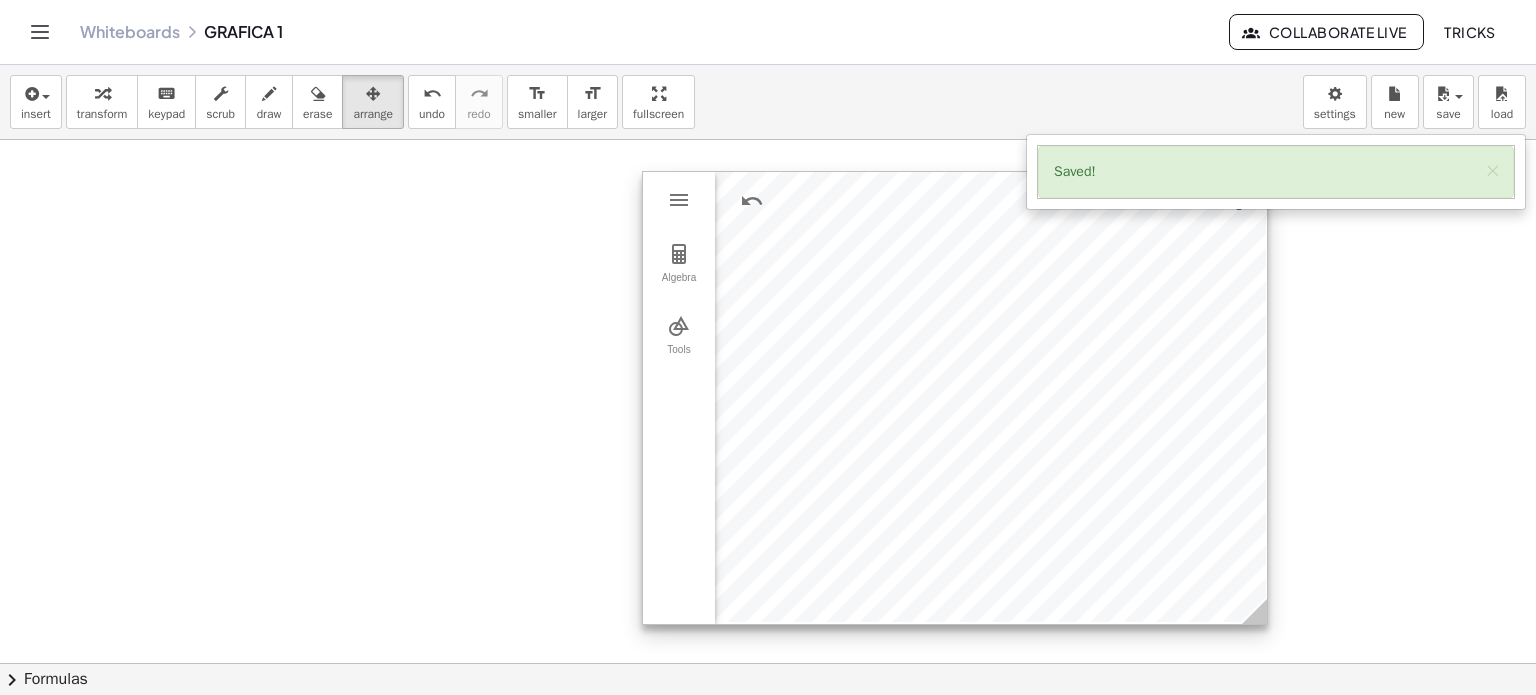 drag, startPoint x: 1070, startPoint y: 515, endPoint x: 1257, endPoint y: 619, distance: 213.9743 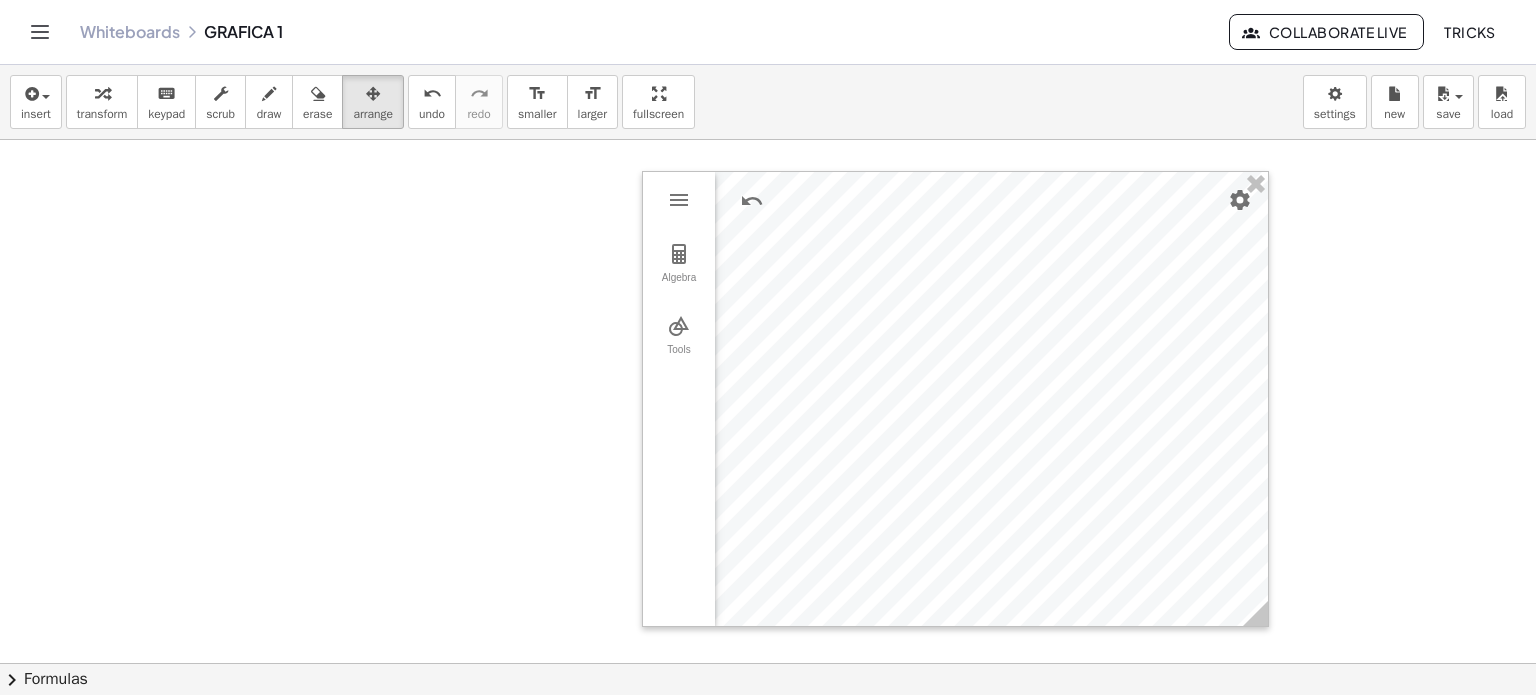 drag, startPoint x: 673, startPoint y: 439, endPoint x: 357, endPoint y: 405, distance: 317.82385 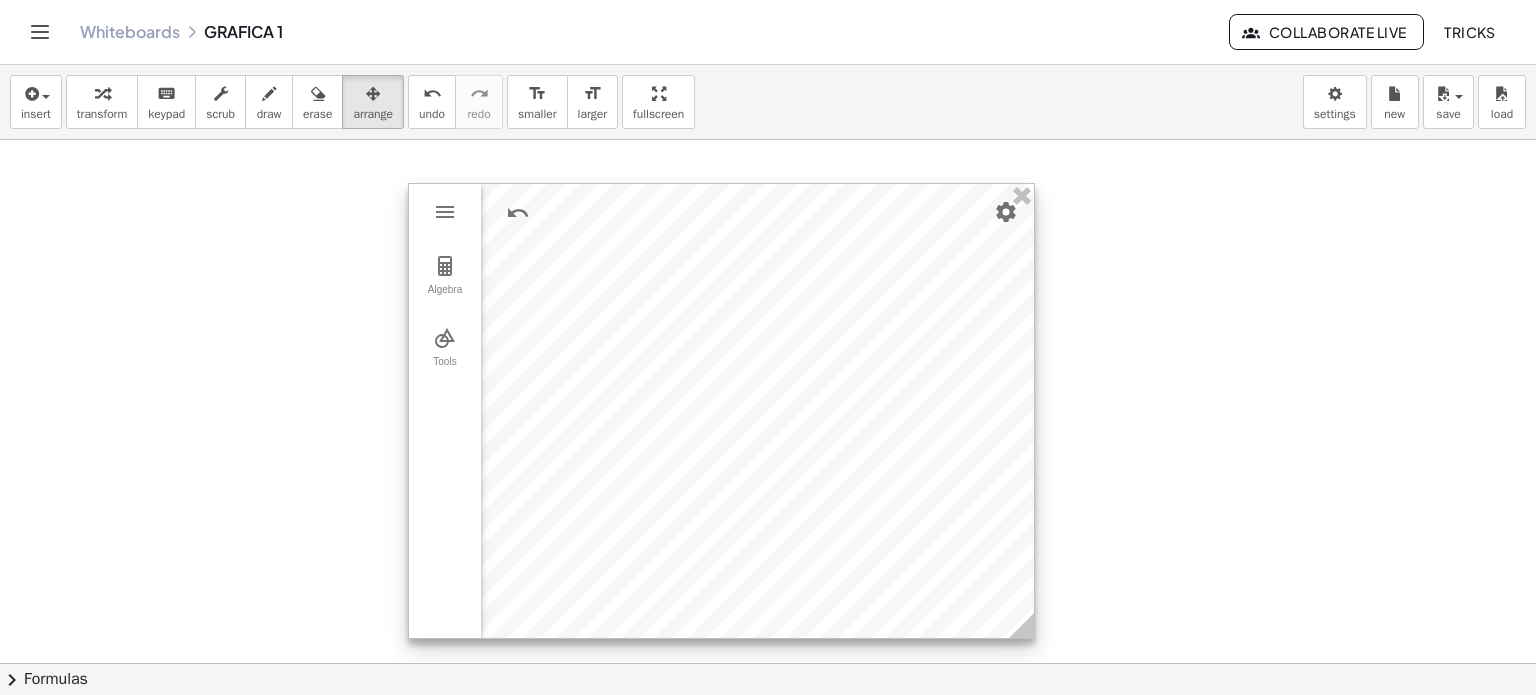 drag, startPoint x: 872, startPoint y: 275, endPoint x: 638, endPoint y: 287, distance: 234.3075 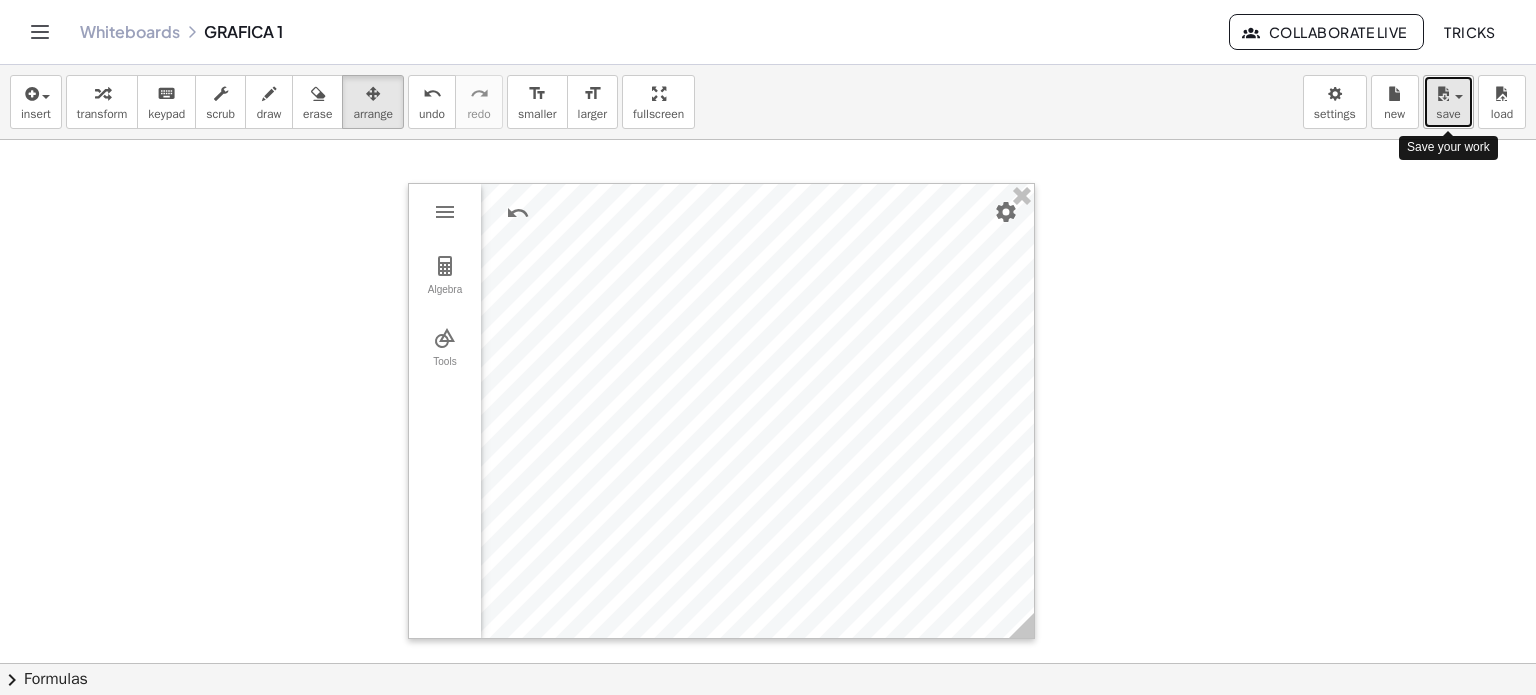 click on "save" at bounding box center [1448, 114] 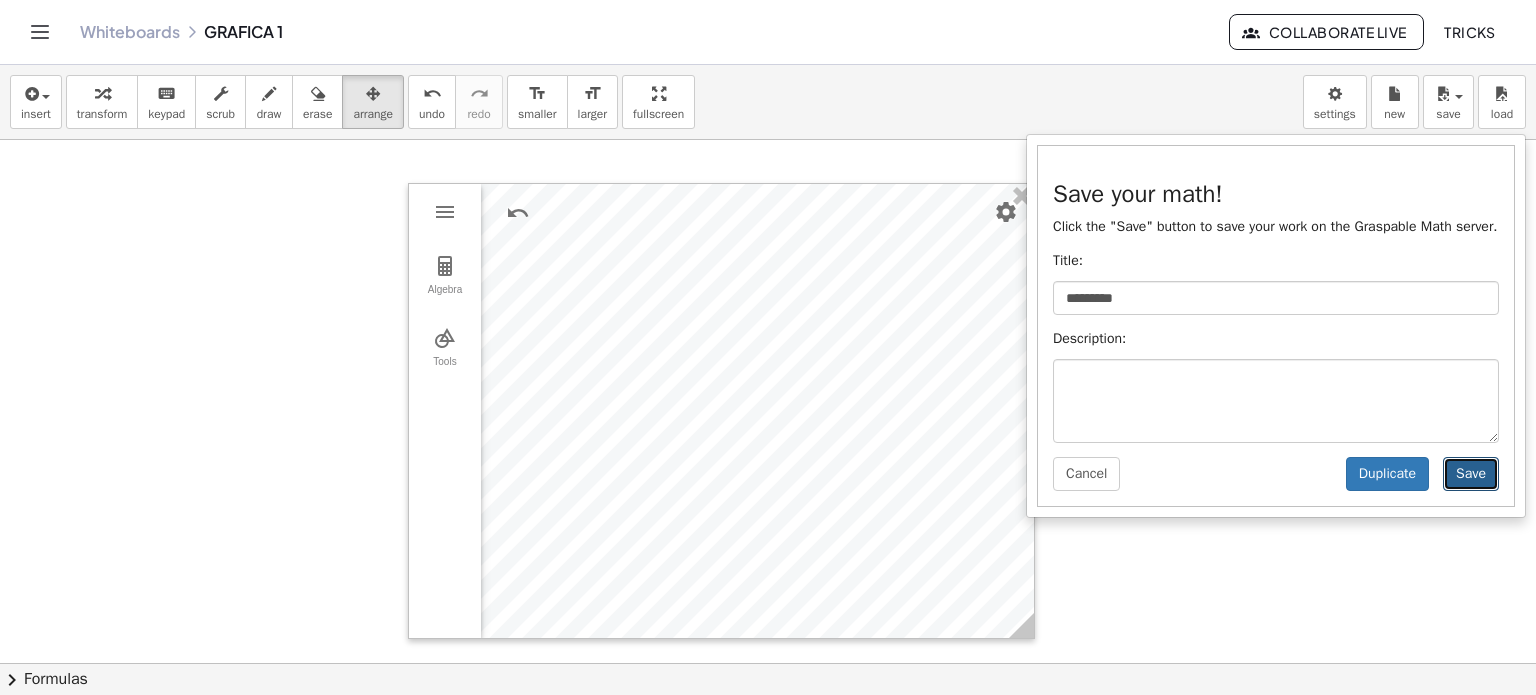 click on "Save" at bounding box center (1471, 474) 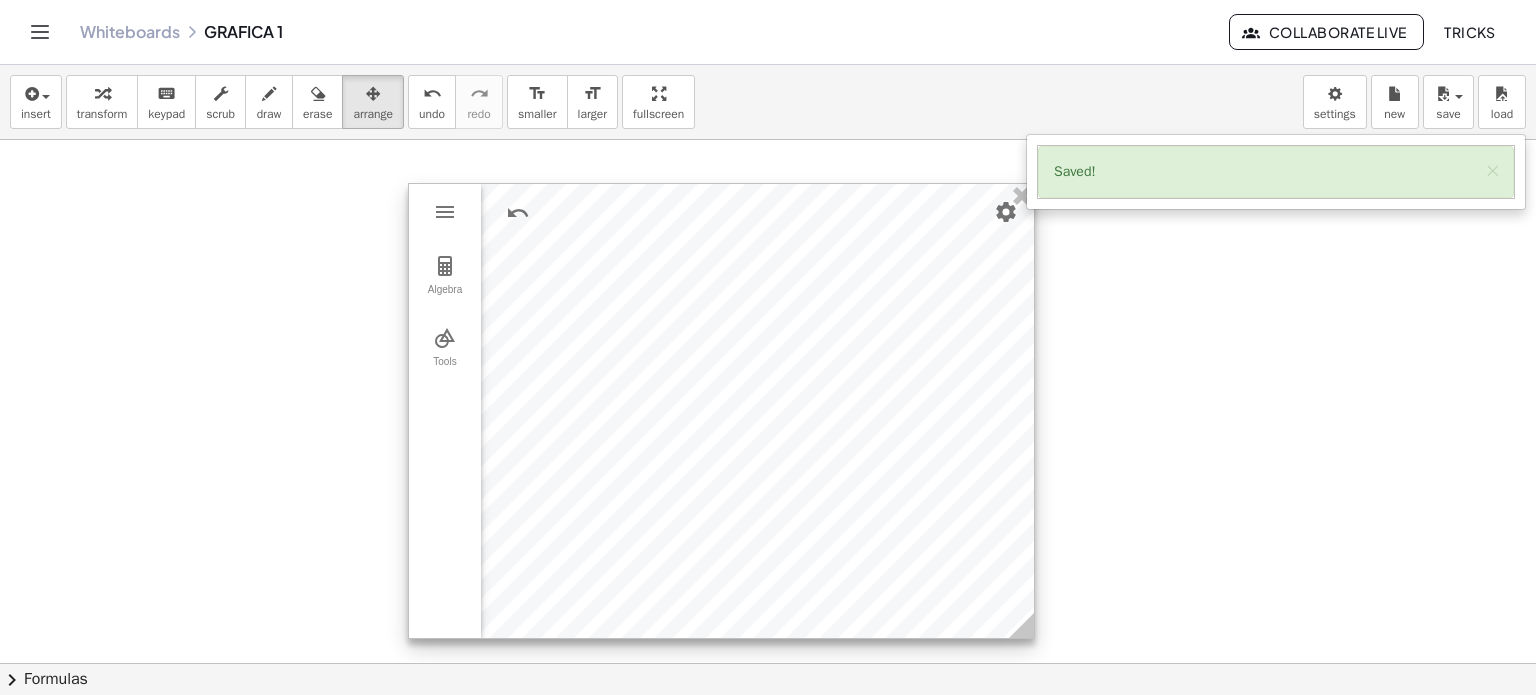 click at bounding box center [721, 411] 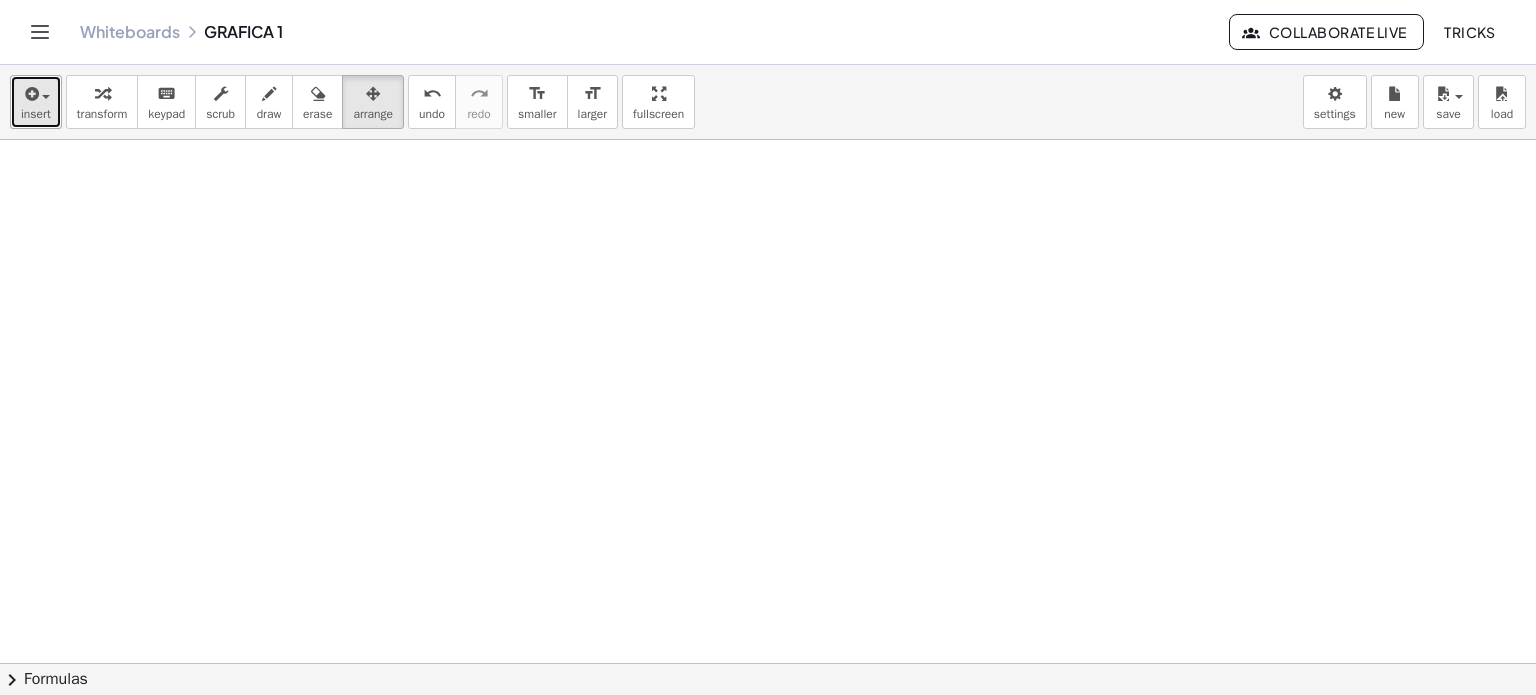 click at bounding box center [30, 94] 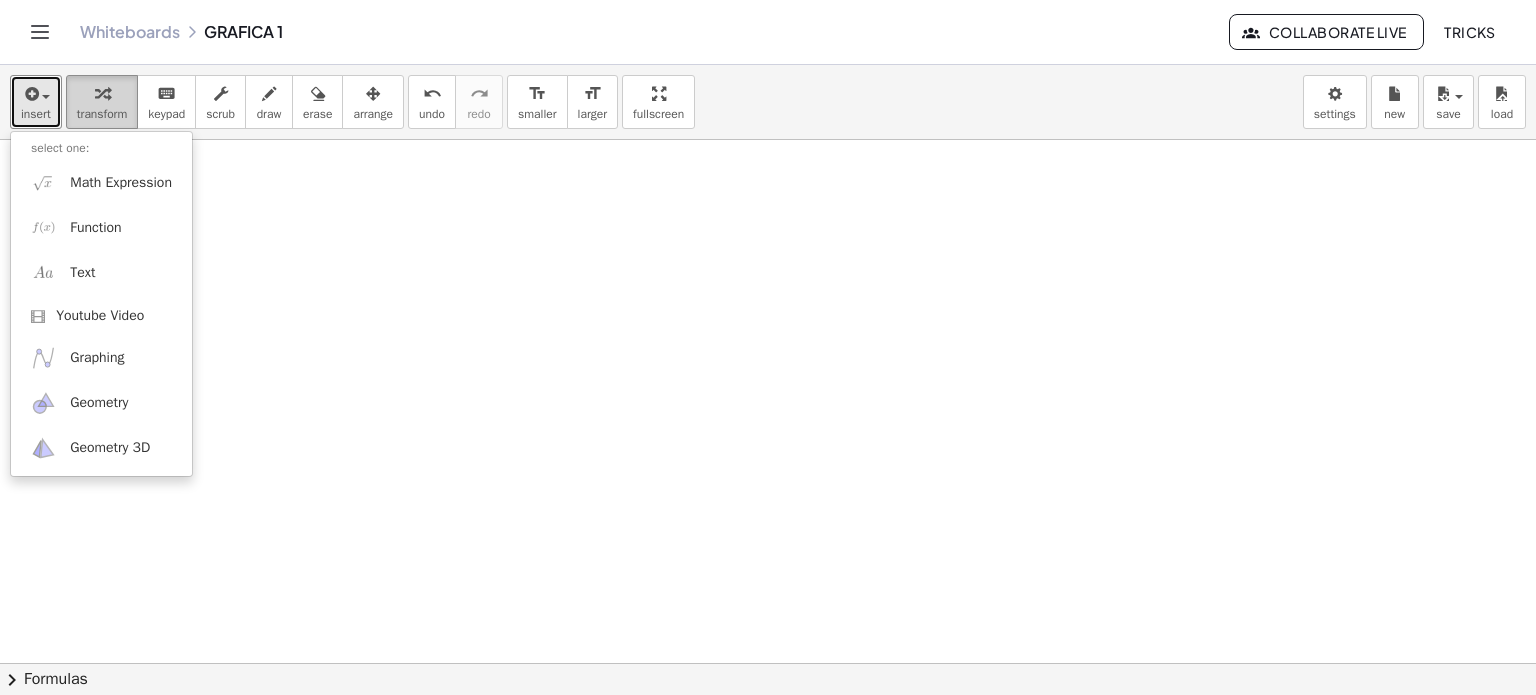 click on "transform" at bounding box center (102, 114) 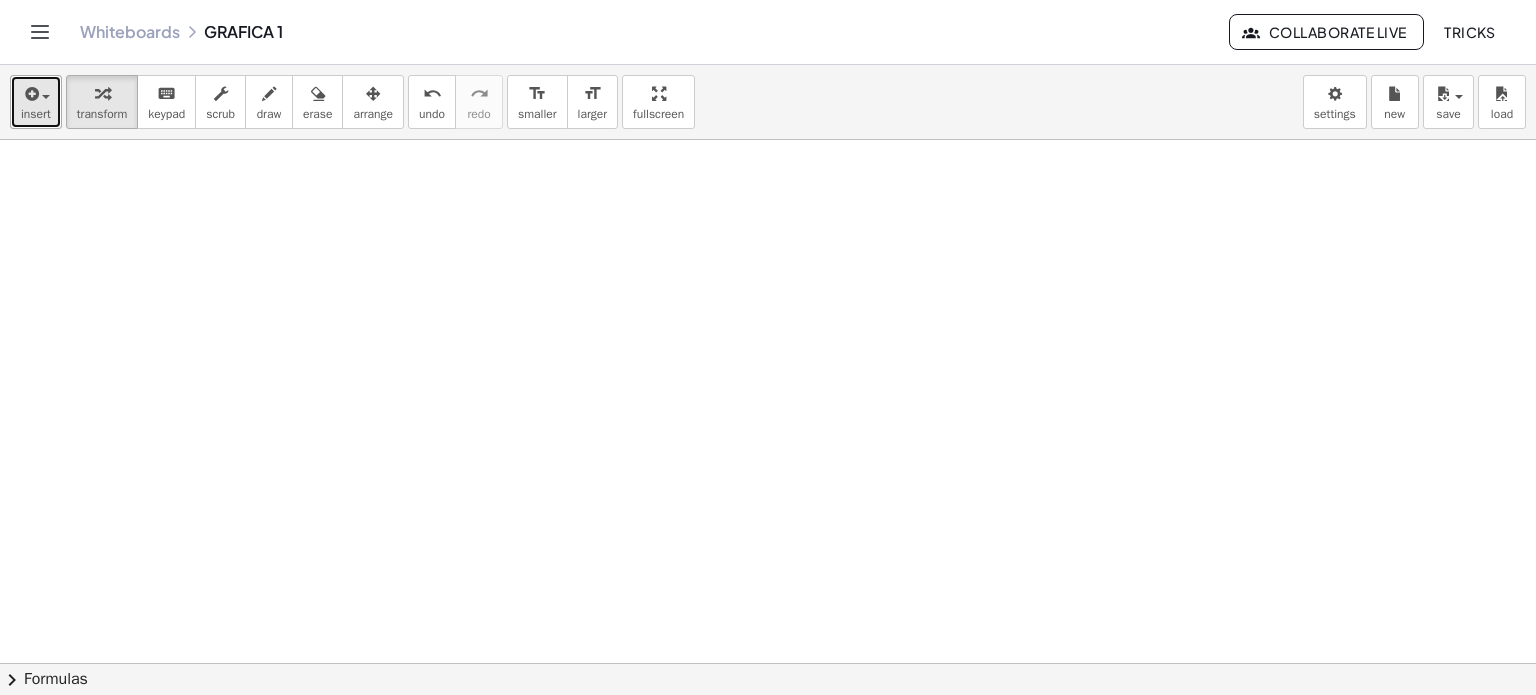 click at bounding box center [41, 96] 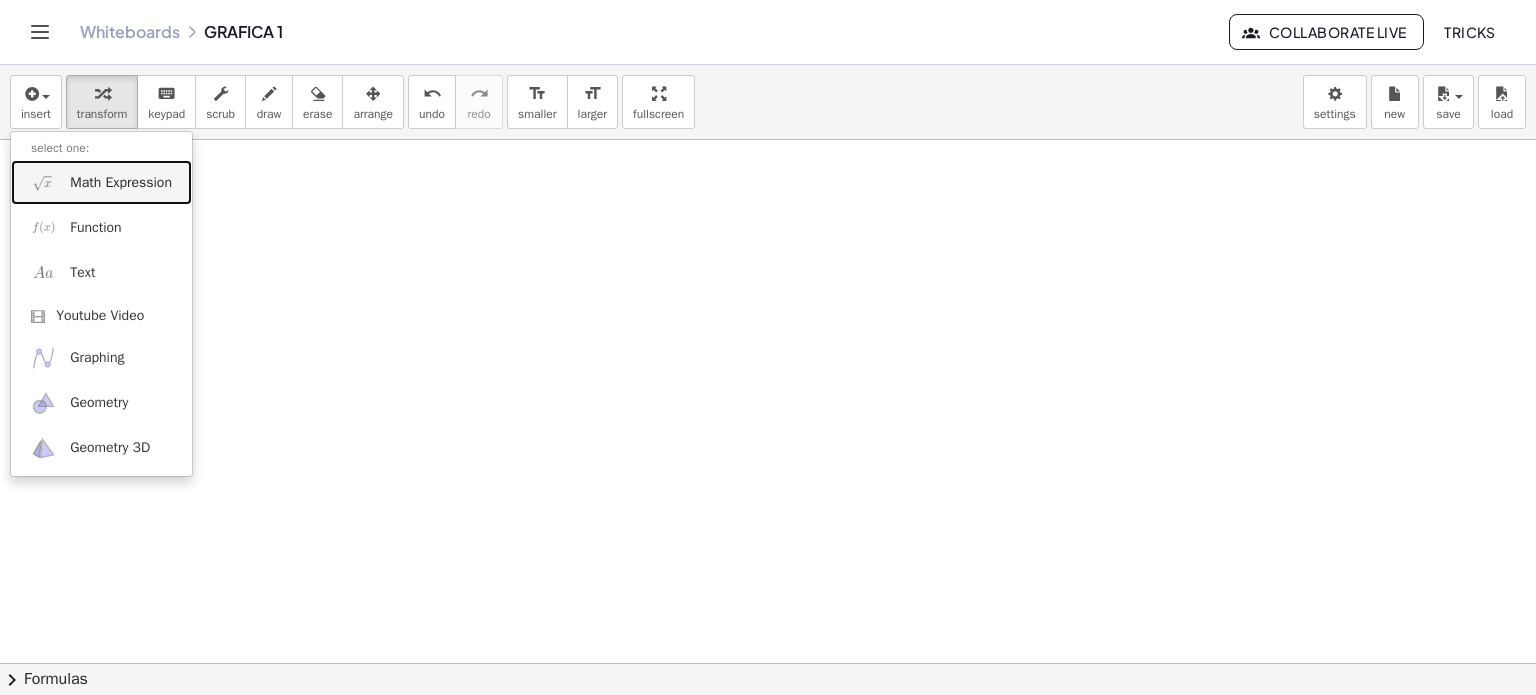 click on "Math Expression" at bounding box center (121, 183) 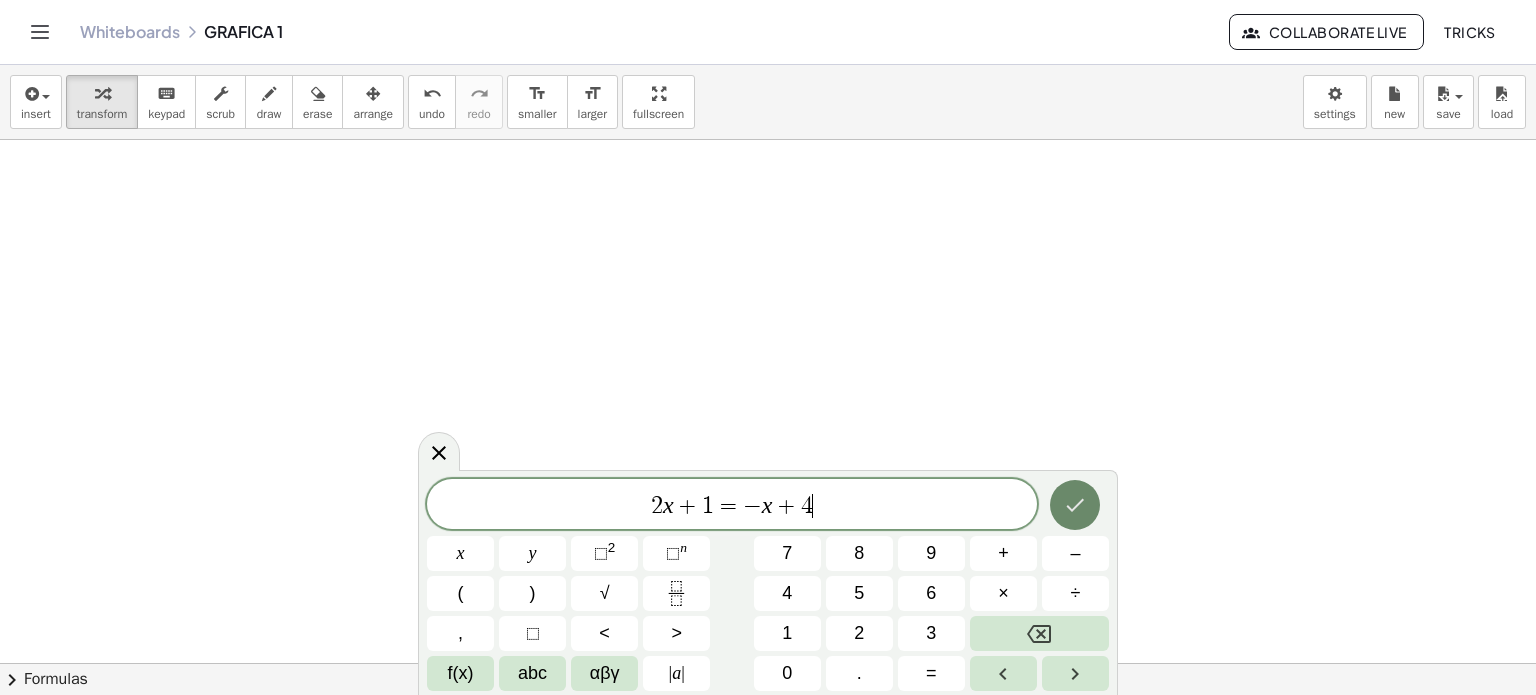 click 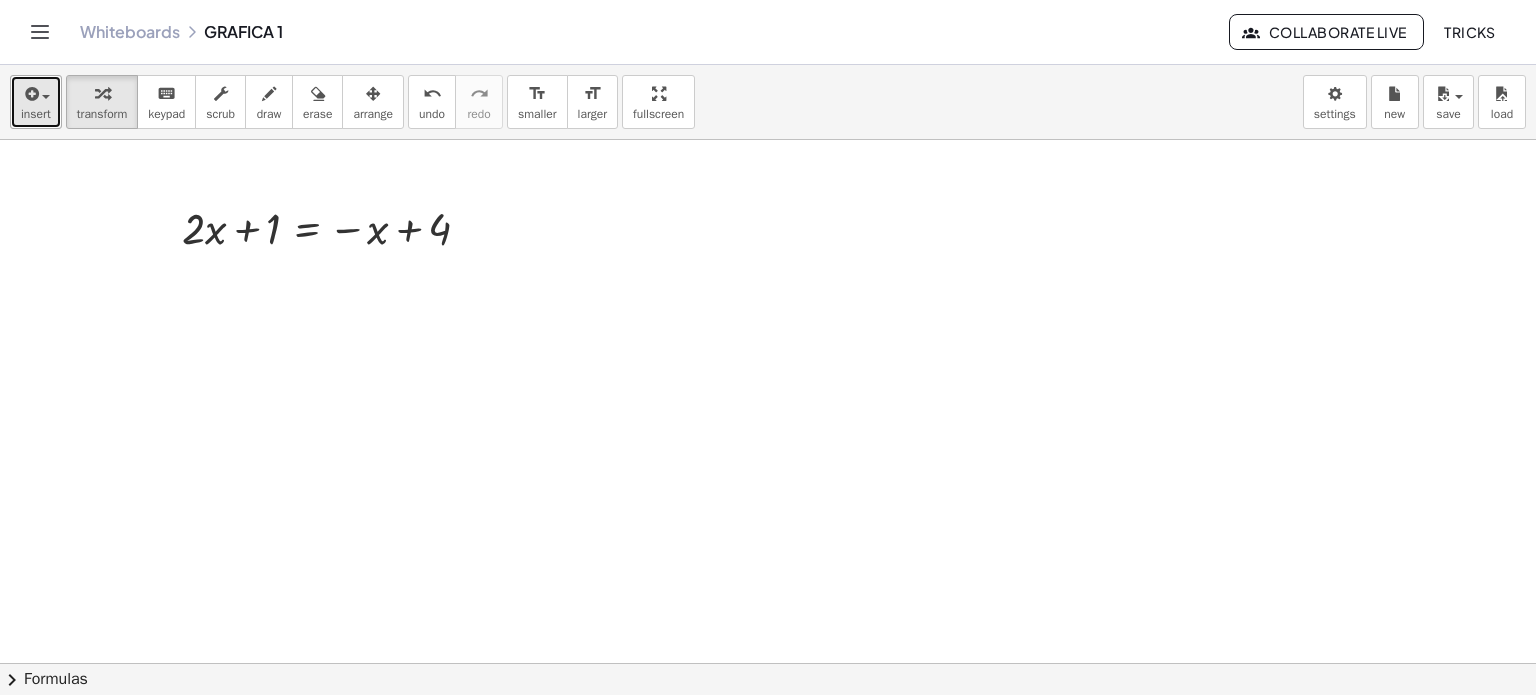 click on "insert" at bounding box center [36, 114] 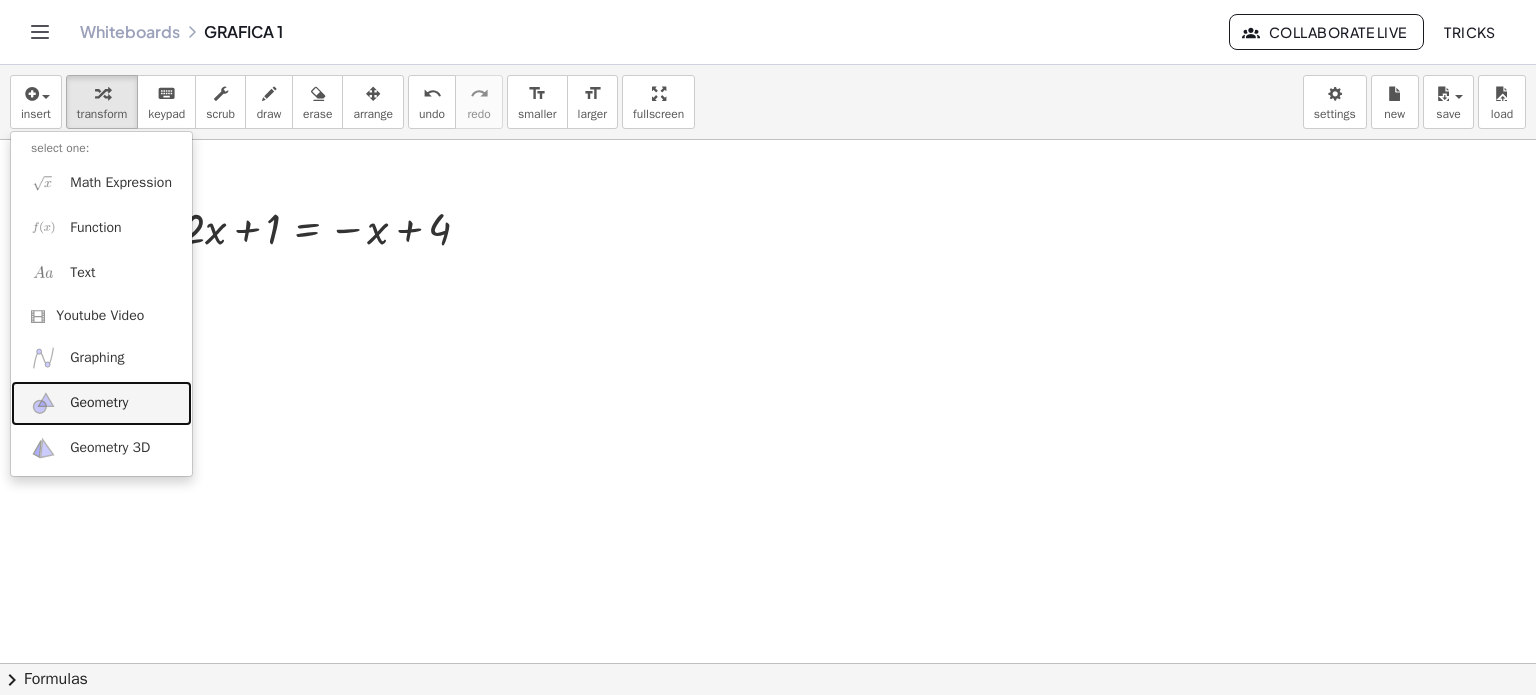 click on "Geometry" at bounding box center [99, 403] 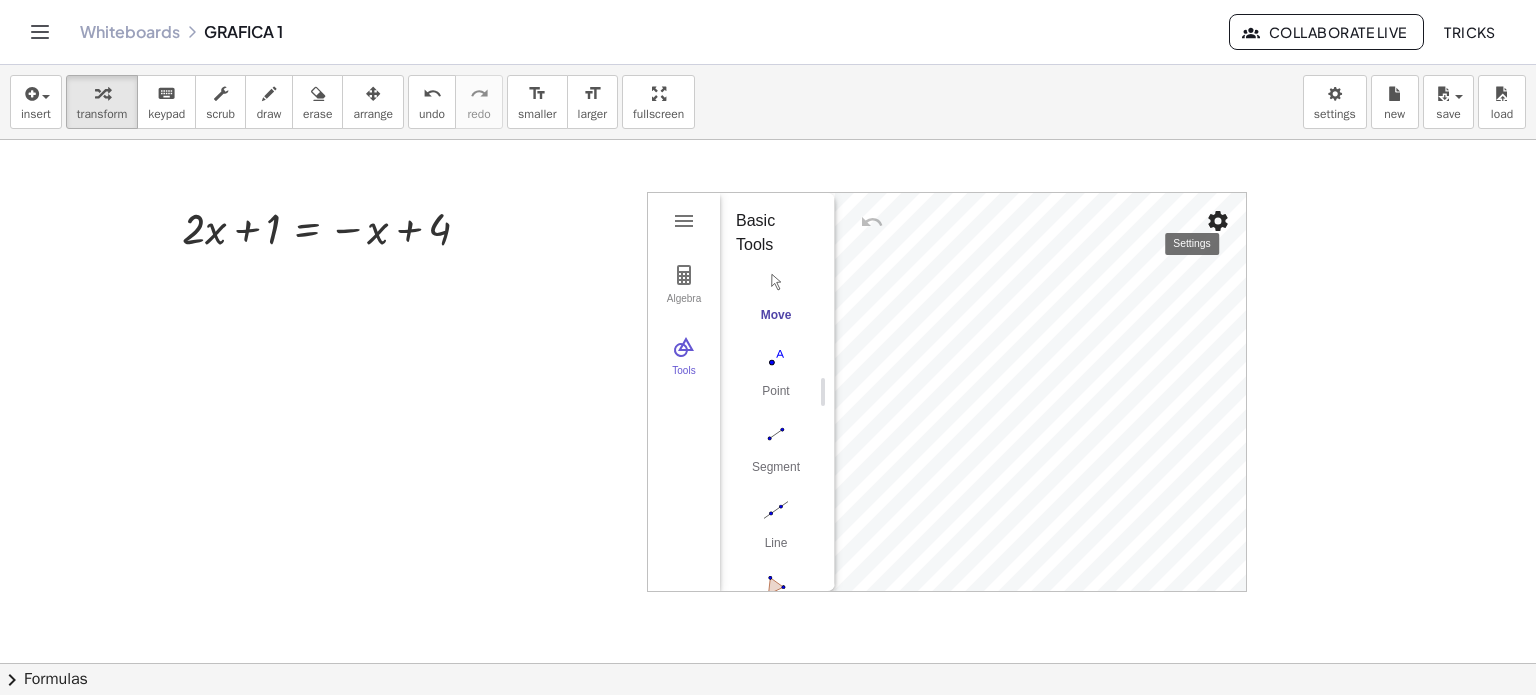 click at bounding box center (1218, 221) 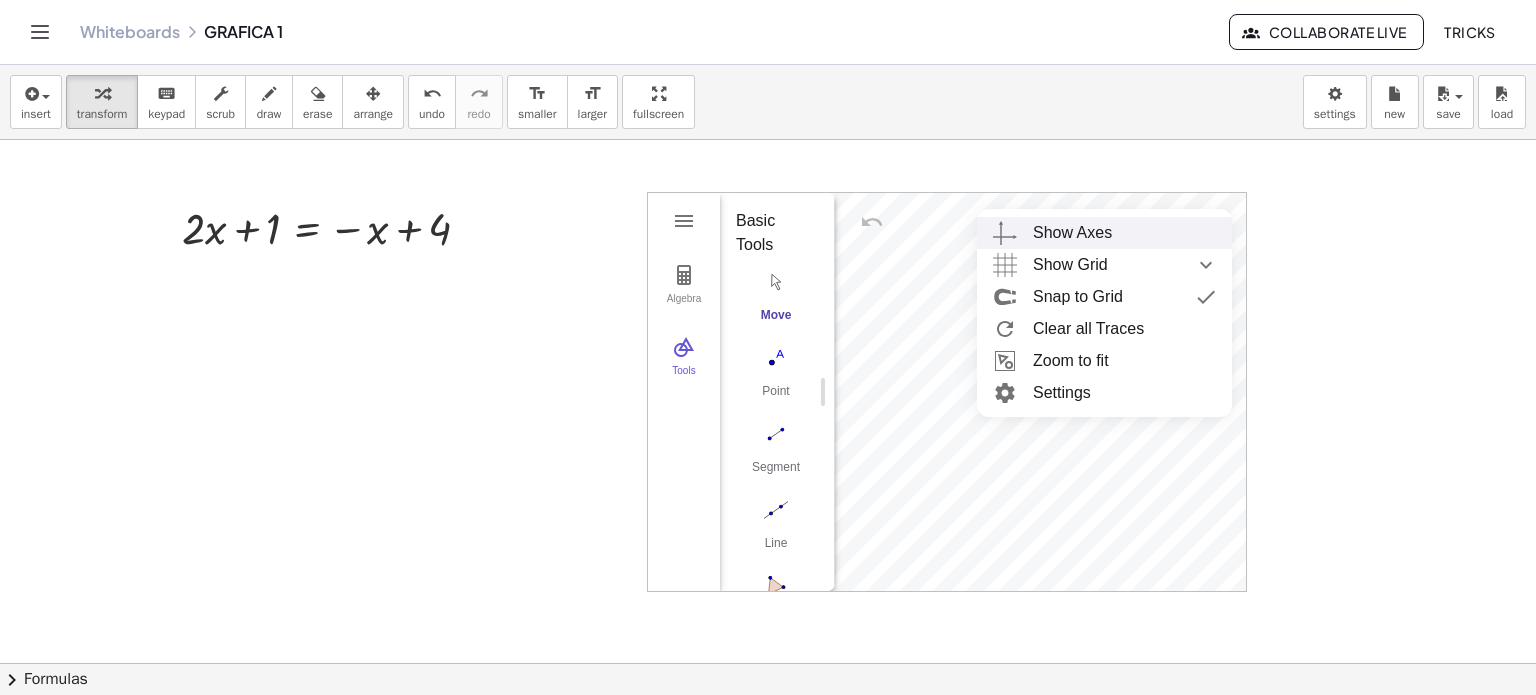 click on "Show Axes" at bounding box center [1072, 233] 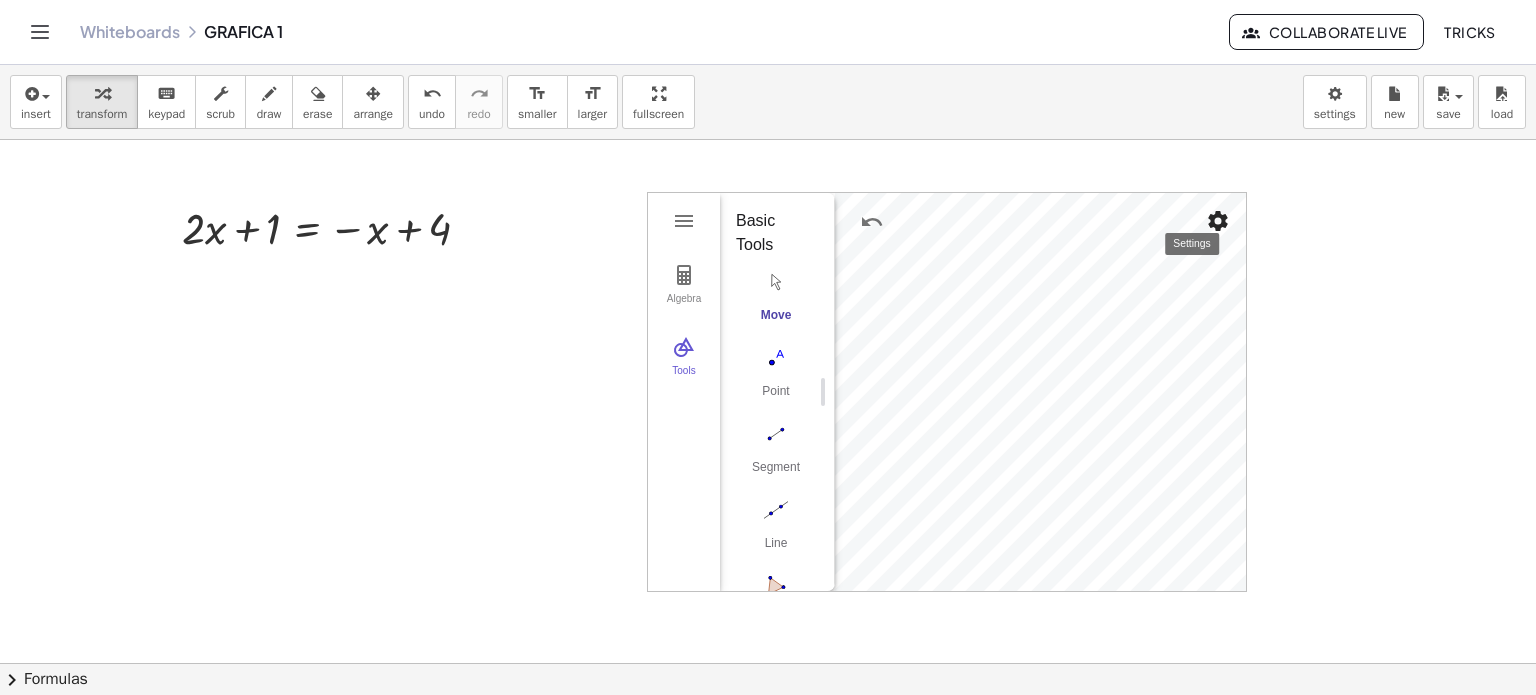 click at bounding box center (1218, 221) 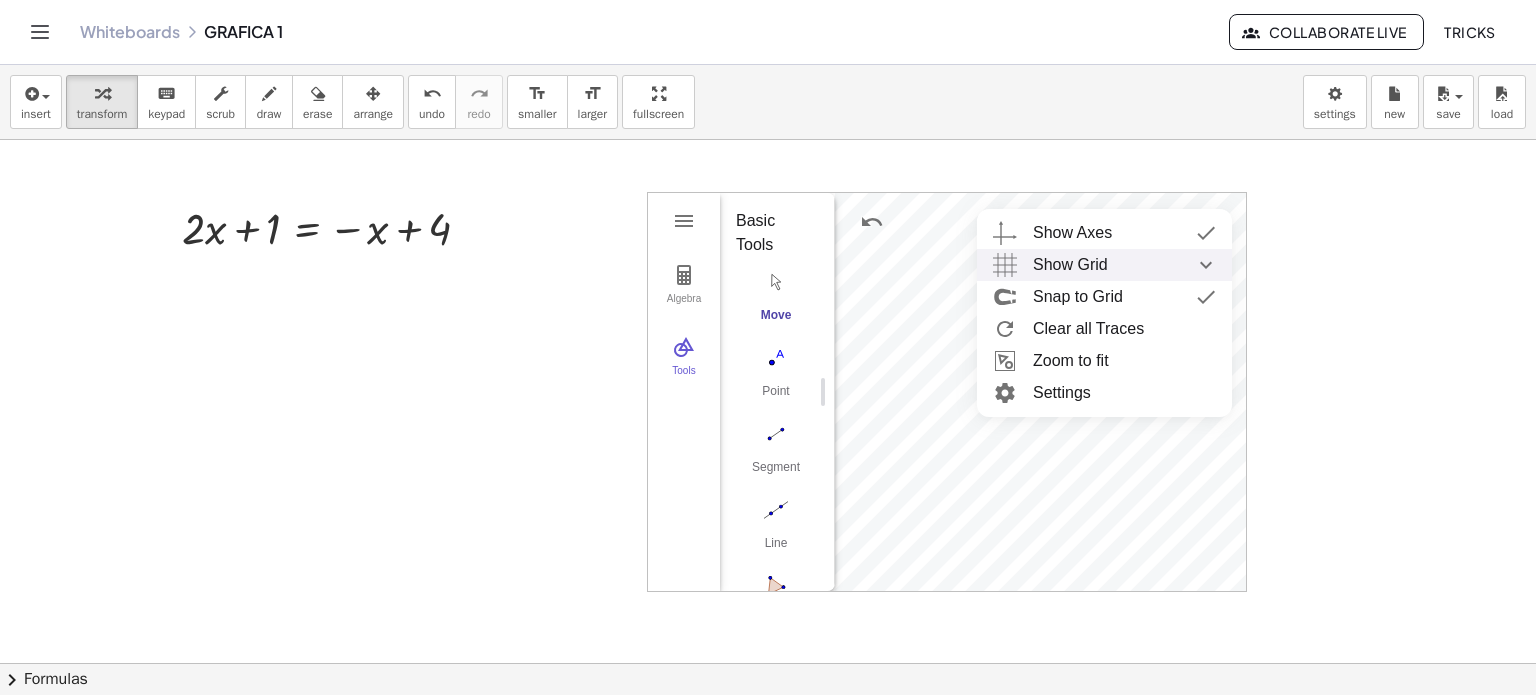 click on "Show Grid" at bounding box center (1124, 265) 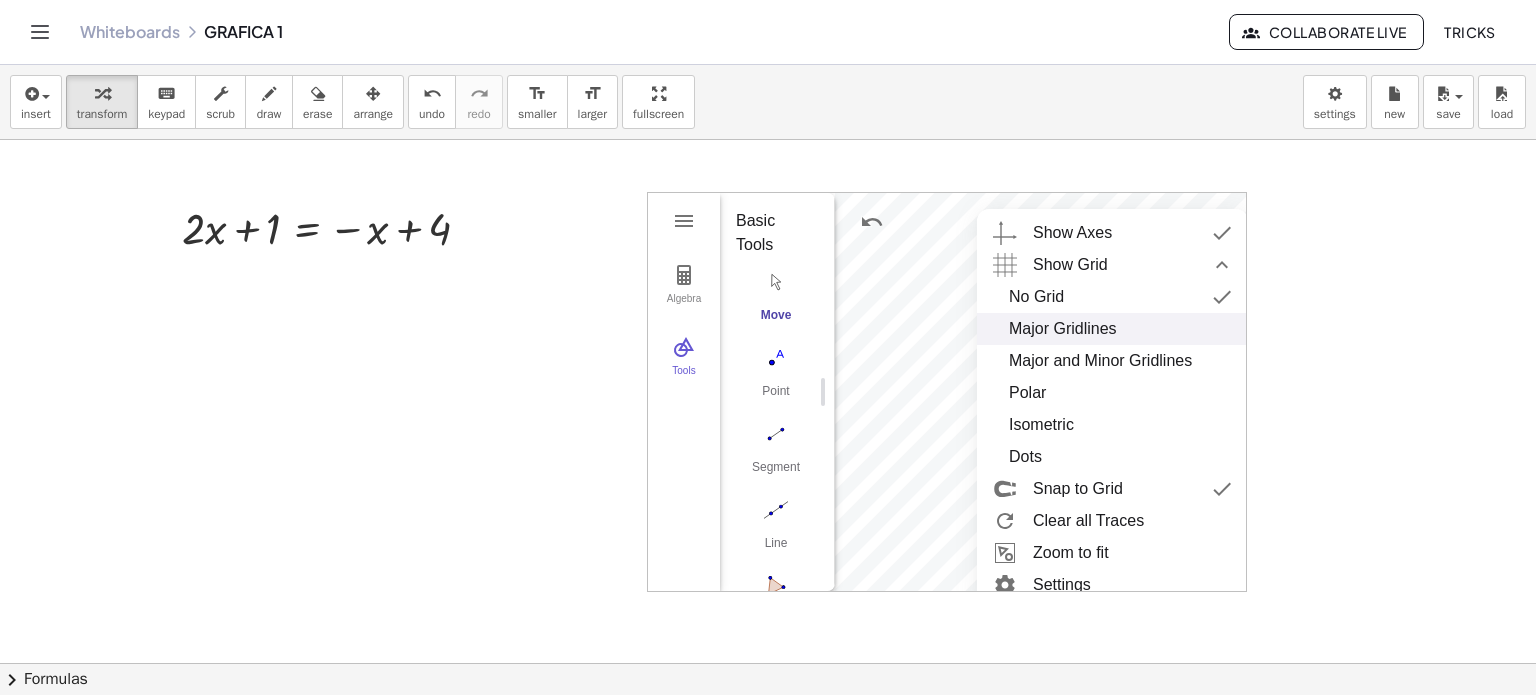 click on "Major Gridlines" at bounding box center (1063, 329) 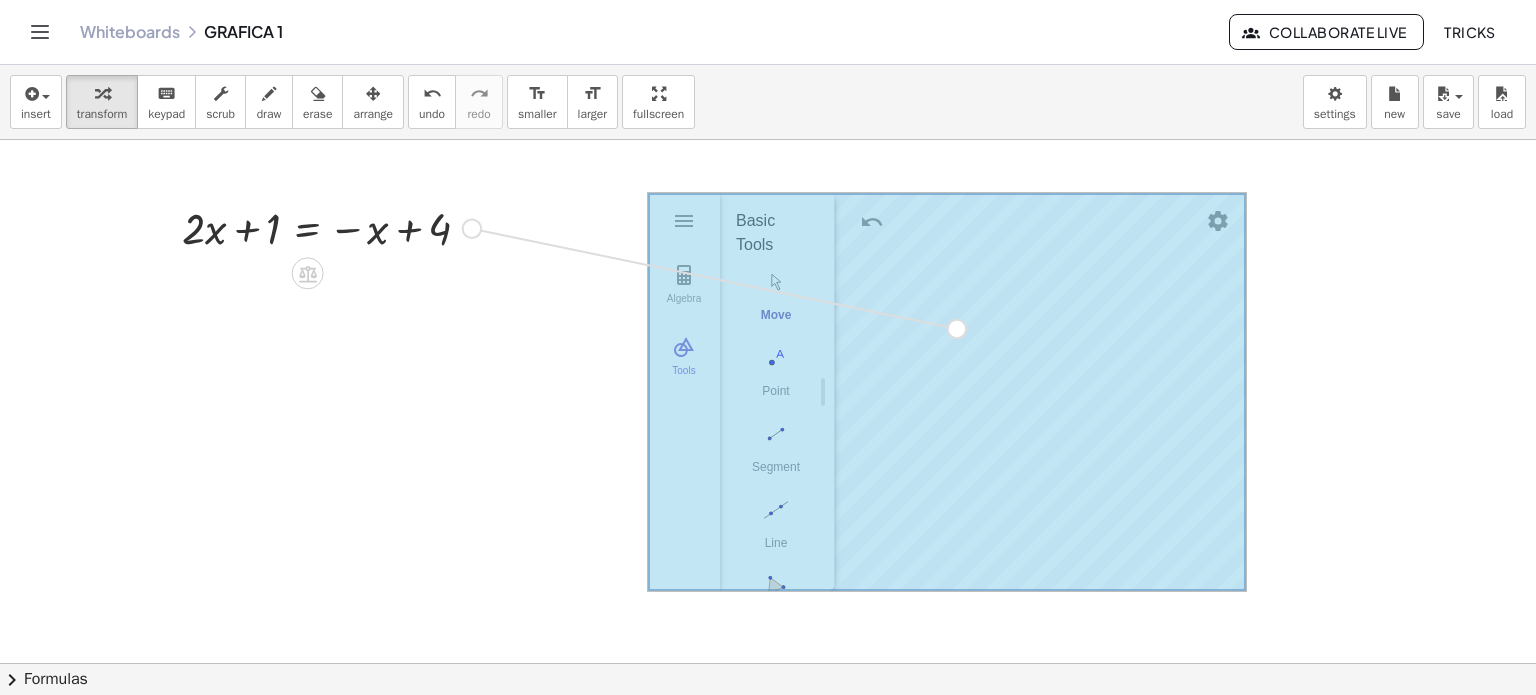 drag, startPoint x: 470, startPoint y: 227, endPoint x: 992, endPoint y: 340, distance: 534.0908 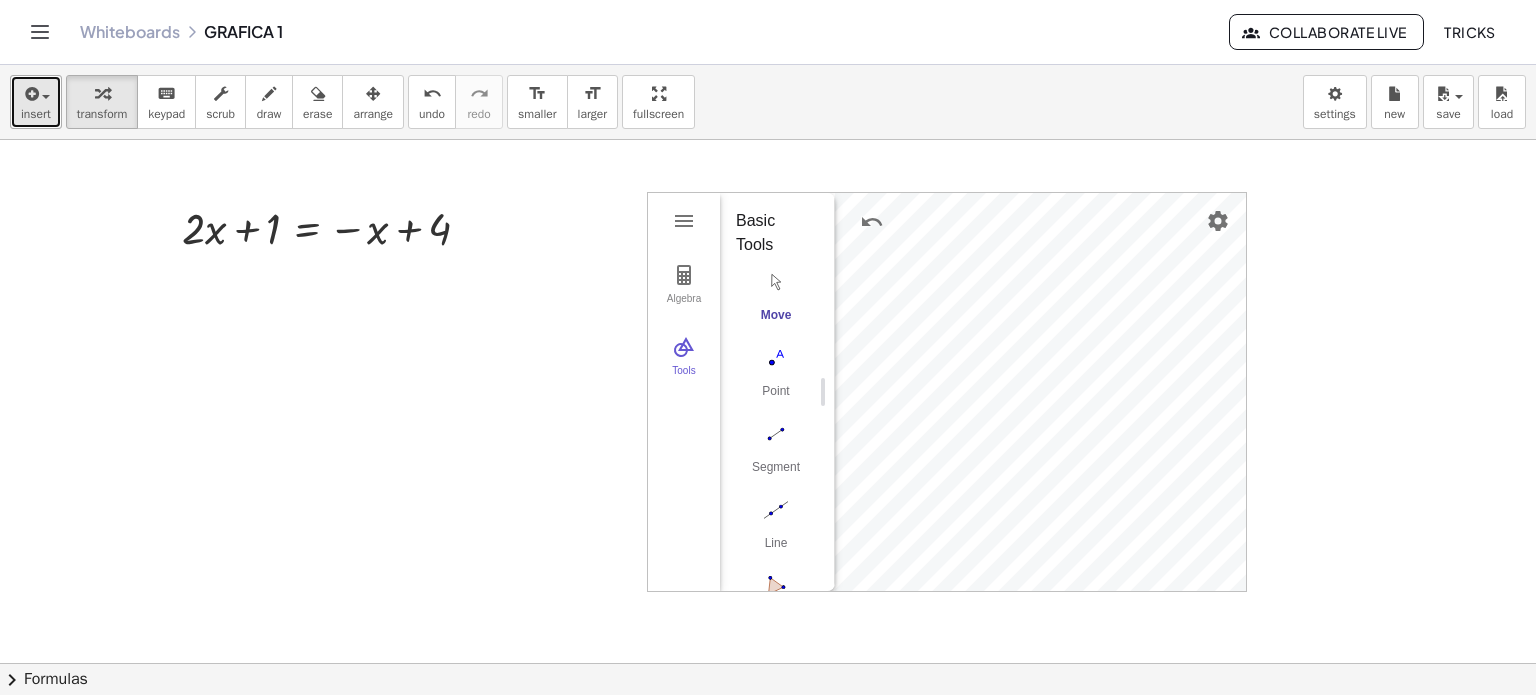 click on "insert" at bounding box center [36, 114] 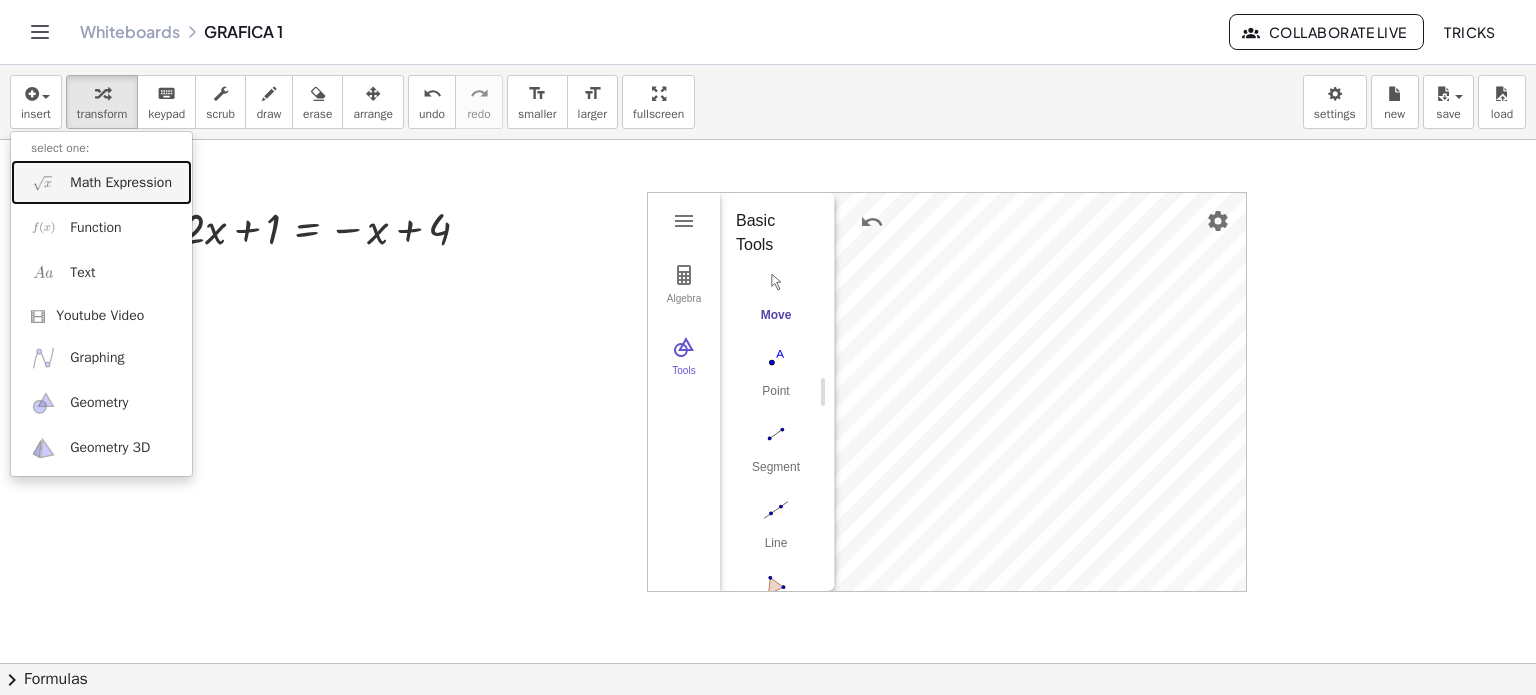 click on "Math Expression" at bounding box center (101, 182) 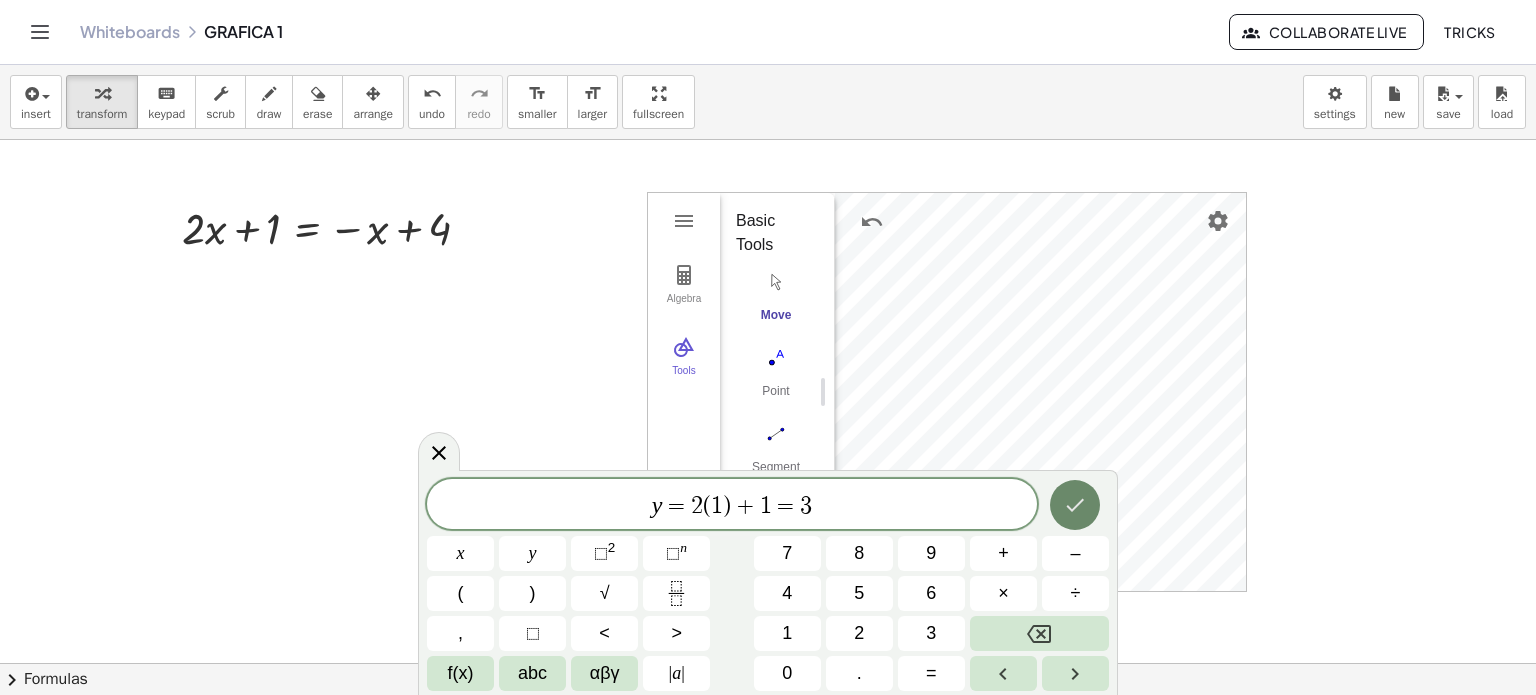 click 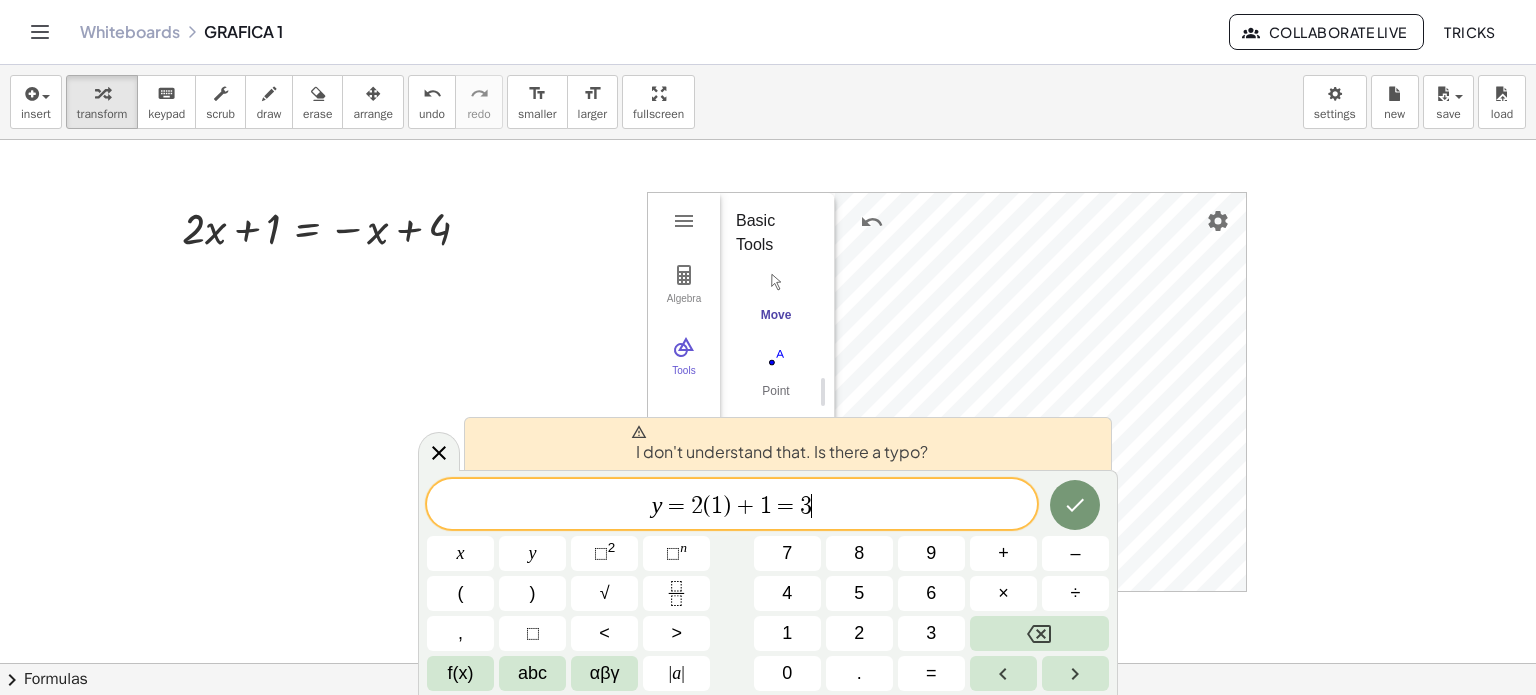 click on "f(x)" at bounding box center [460, 673] 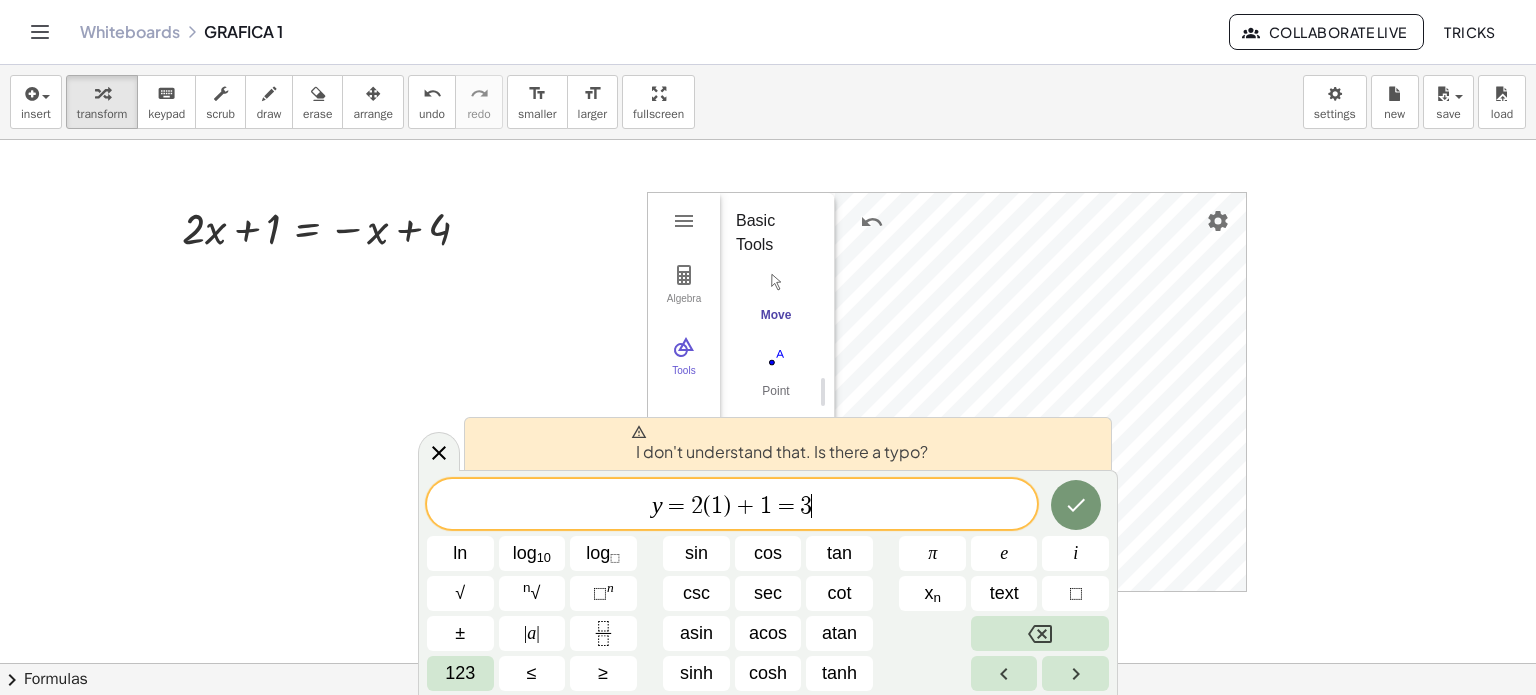 click on "123" at bounding box center (460, 673) 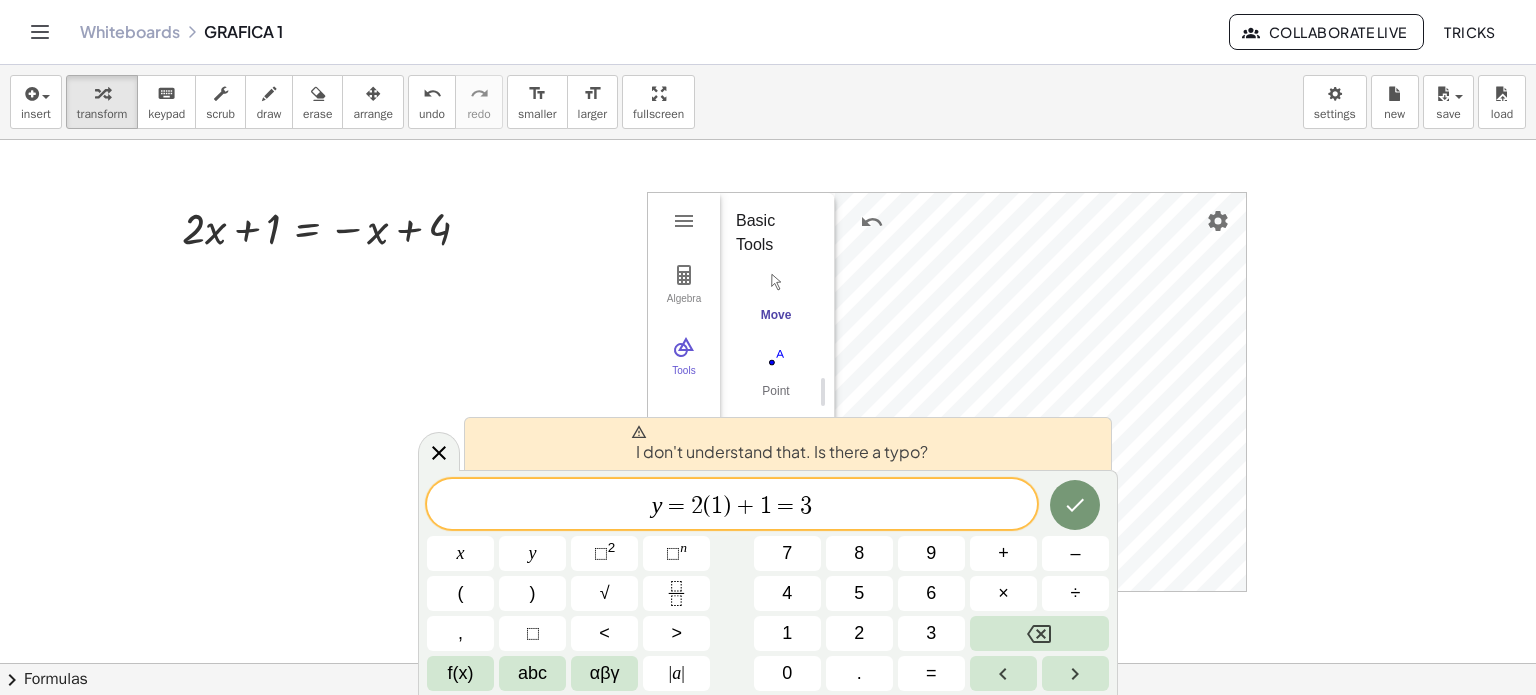 click on "f(x)" at bounding box center [461, 673] 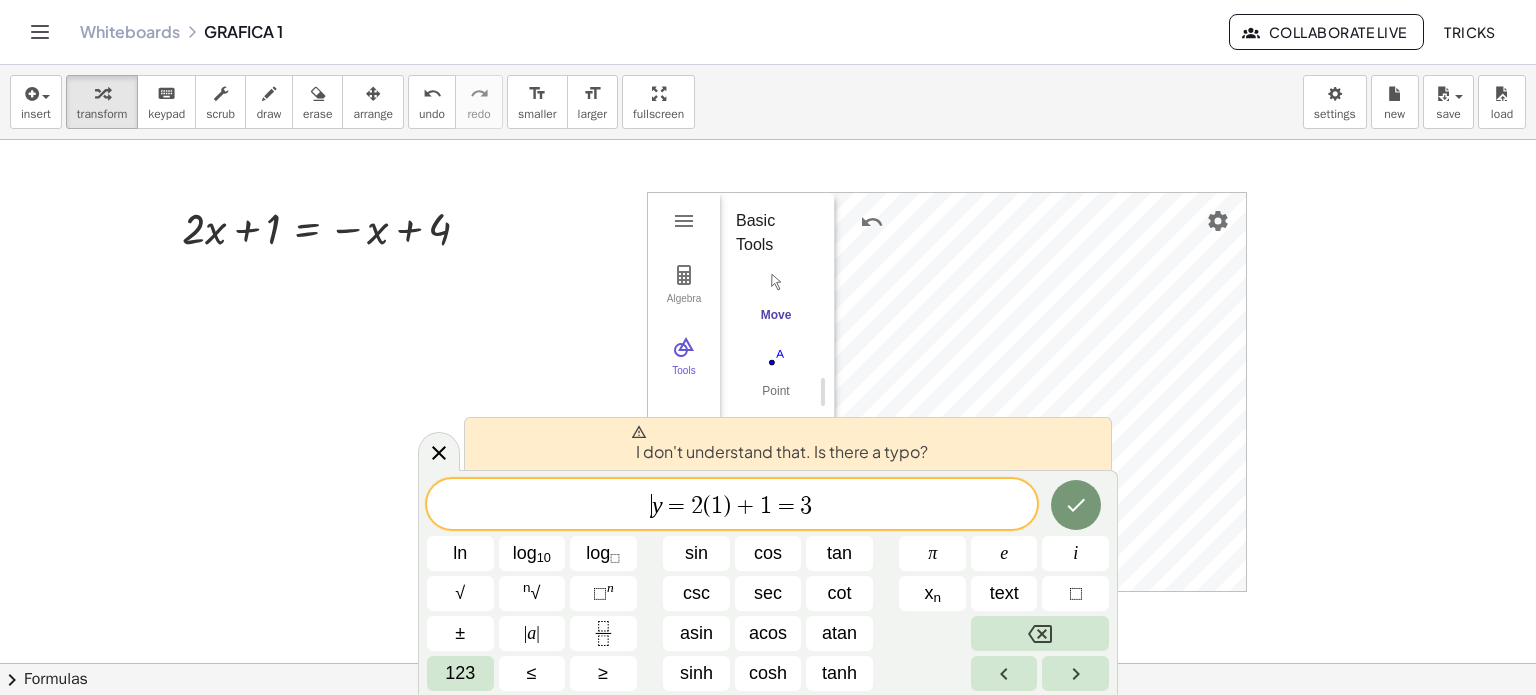 click on "​ y = 2 ( 1 ) + 1 = 3" at bounding box center [732, 506] 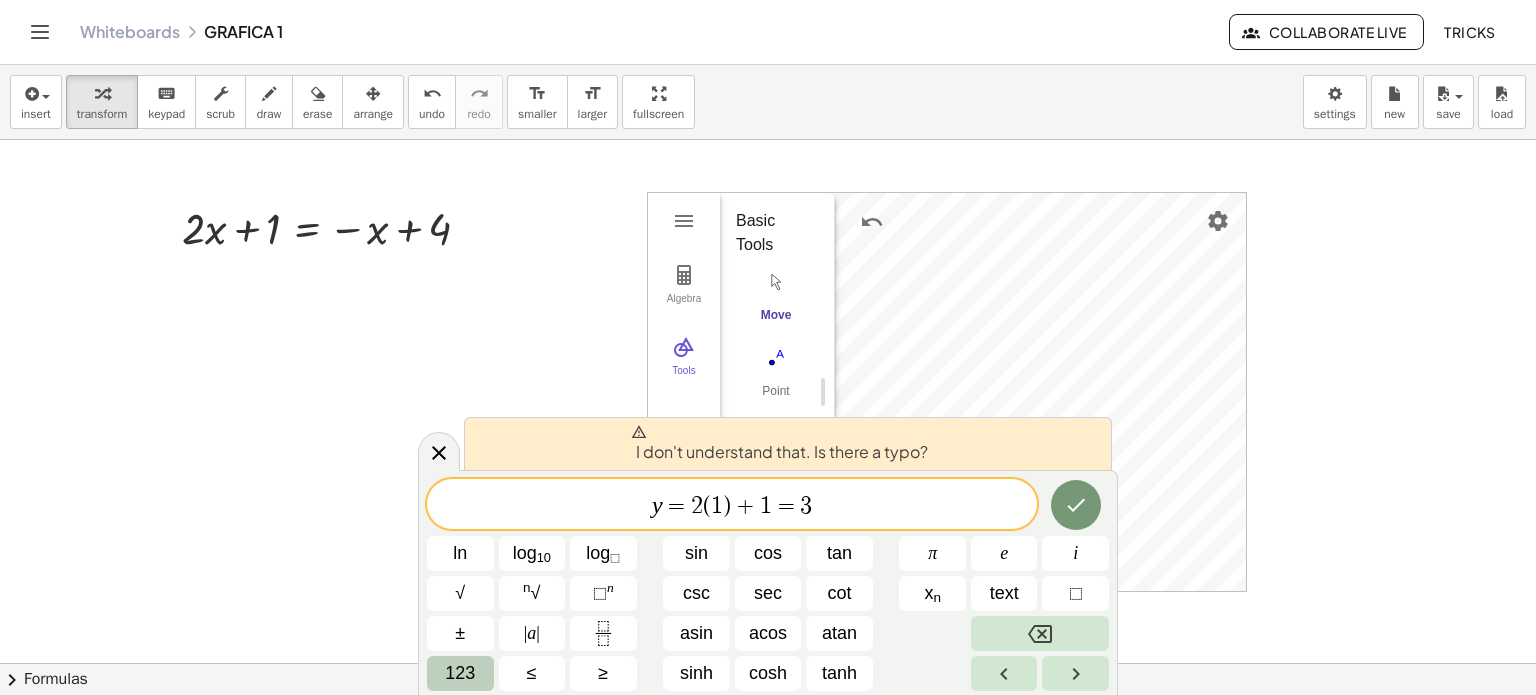 click on "123" at bounding box center [460, 673] 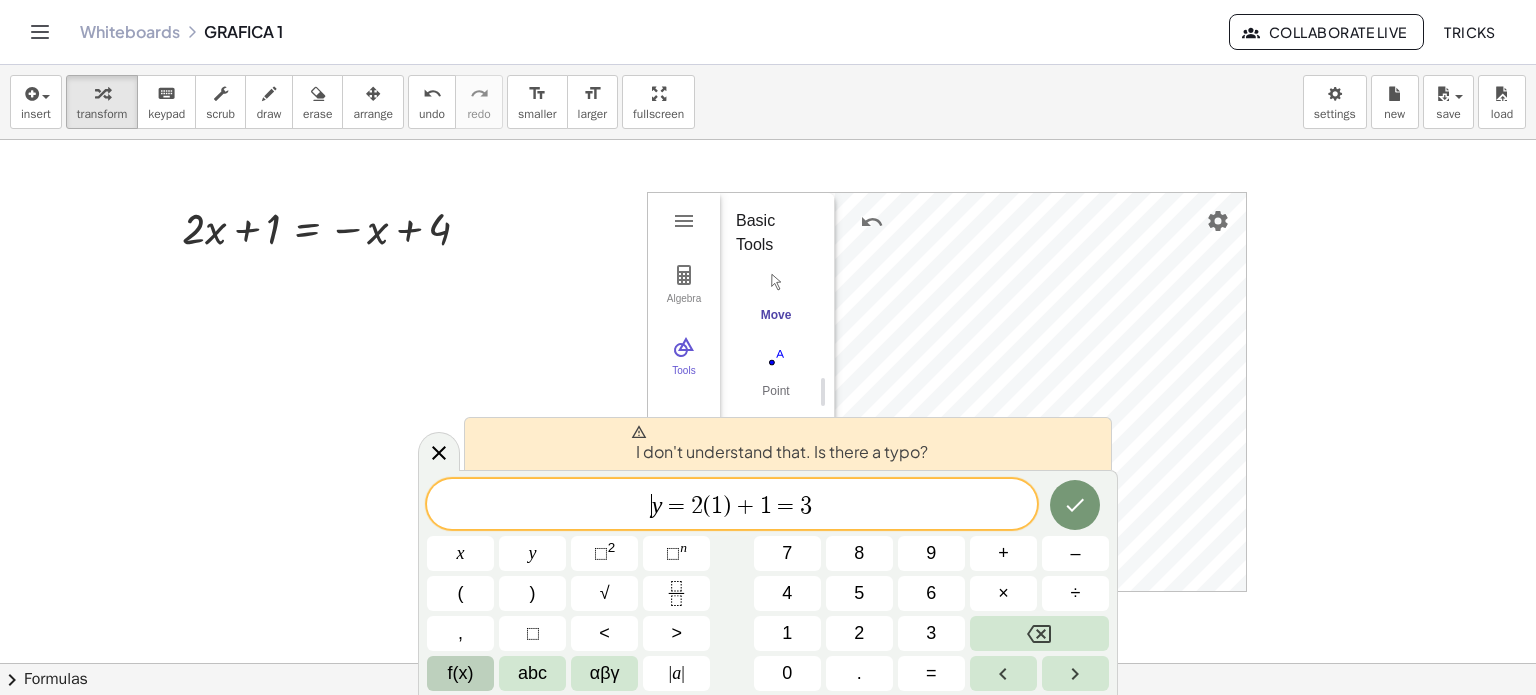 click on "f(x)" at bounding box center [461, 673] 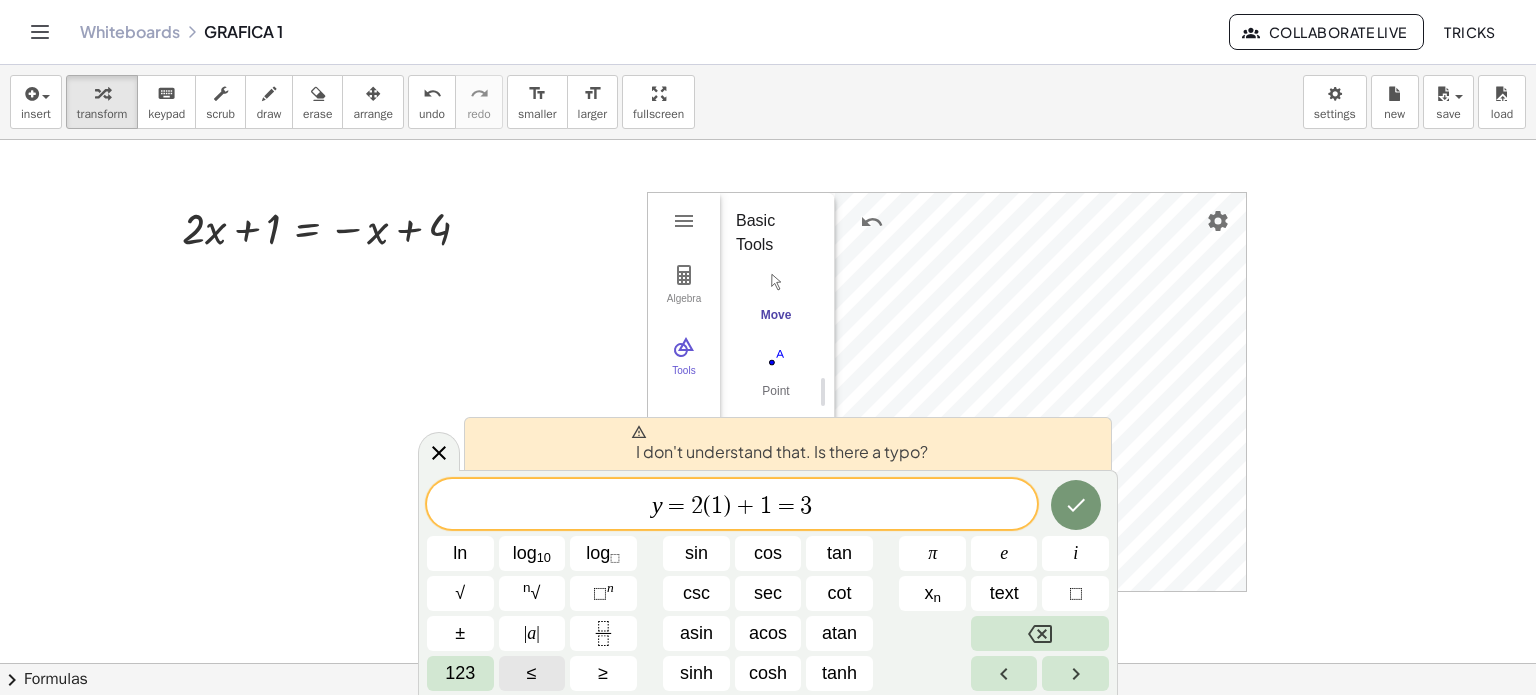 click on "123" at bounding box center (460, 673) 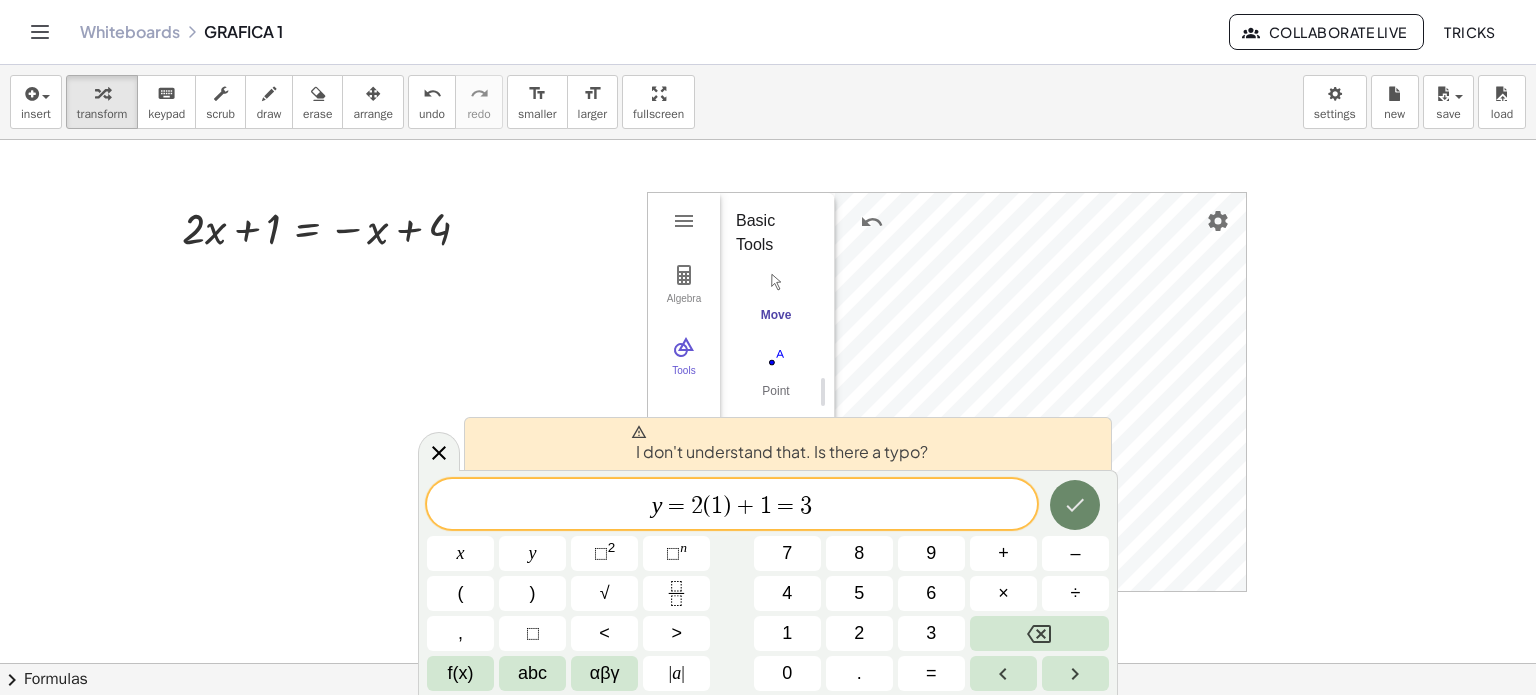 click at bounding box center (1075, 505) 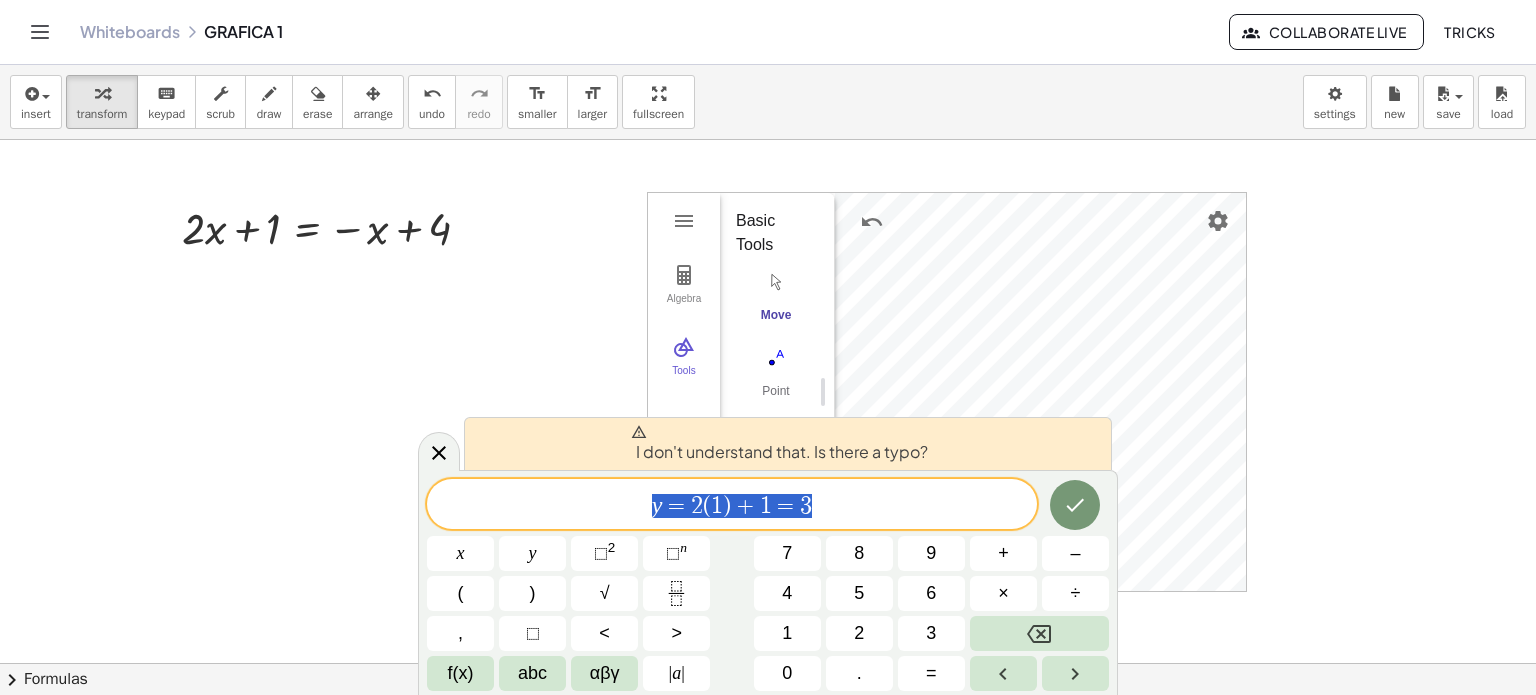 drag, startPoint x: 843, startPoint y: 495, endPoint x: 636, endPoint y: 503, distance: 207.15453 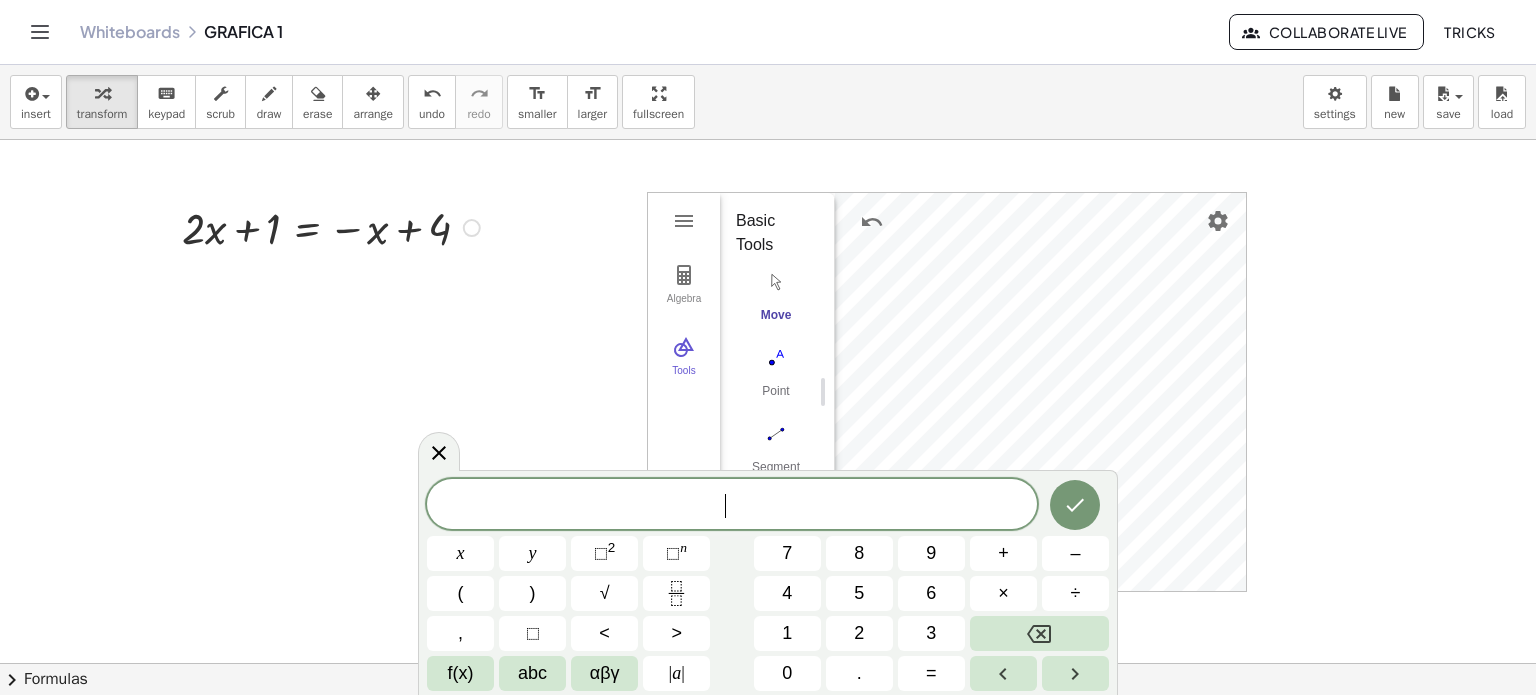 click at bounding box center [334, 226] 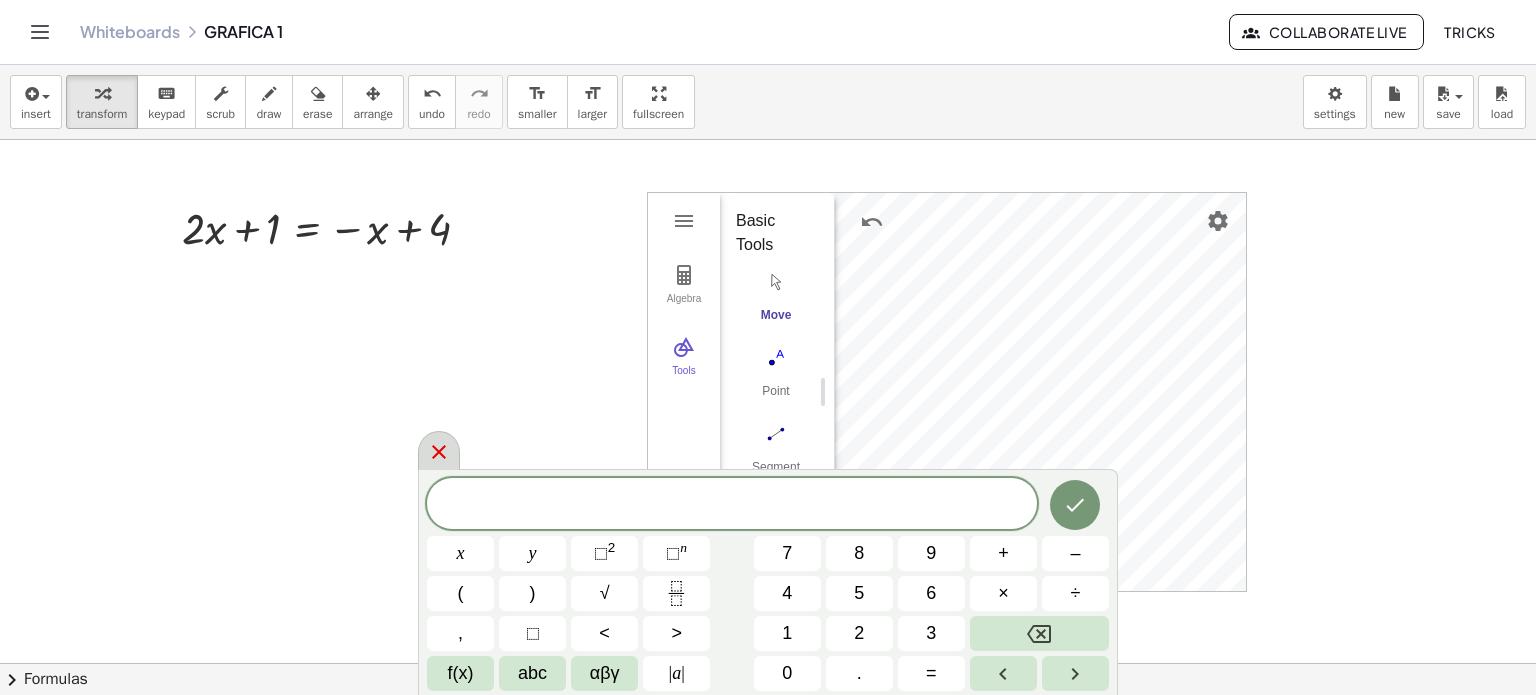 click 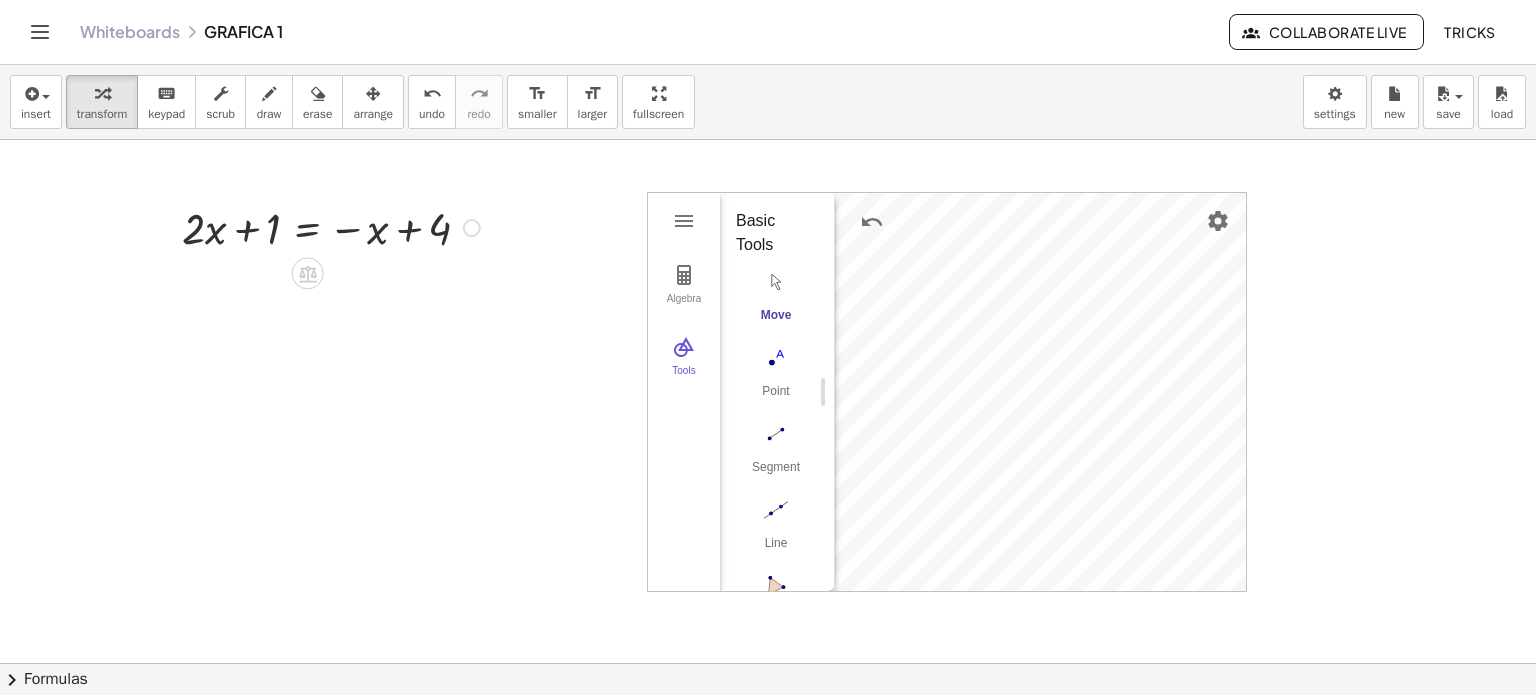 click at bounding box center [334, 226] 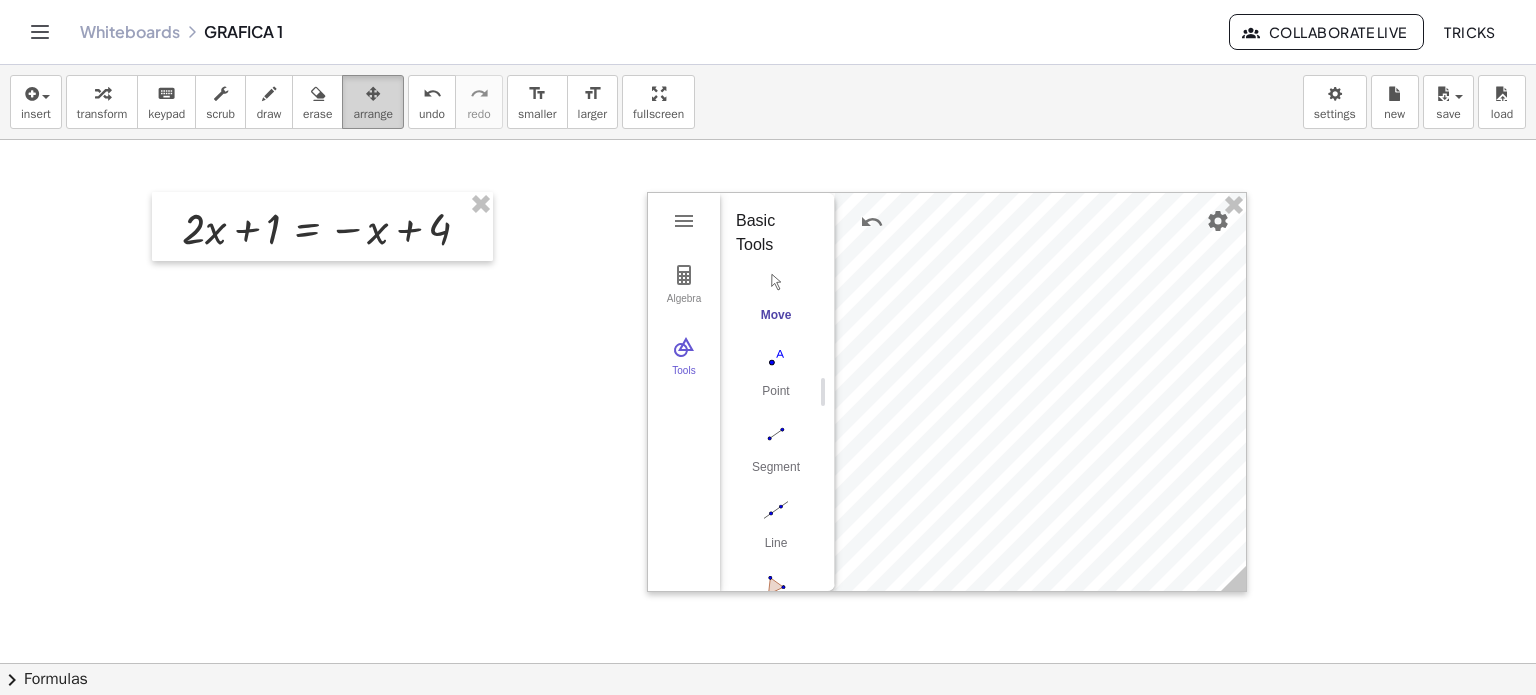 click on "arrange" at bounding box center (373, 114) 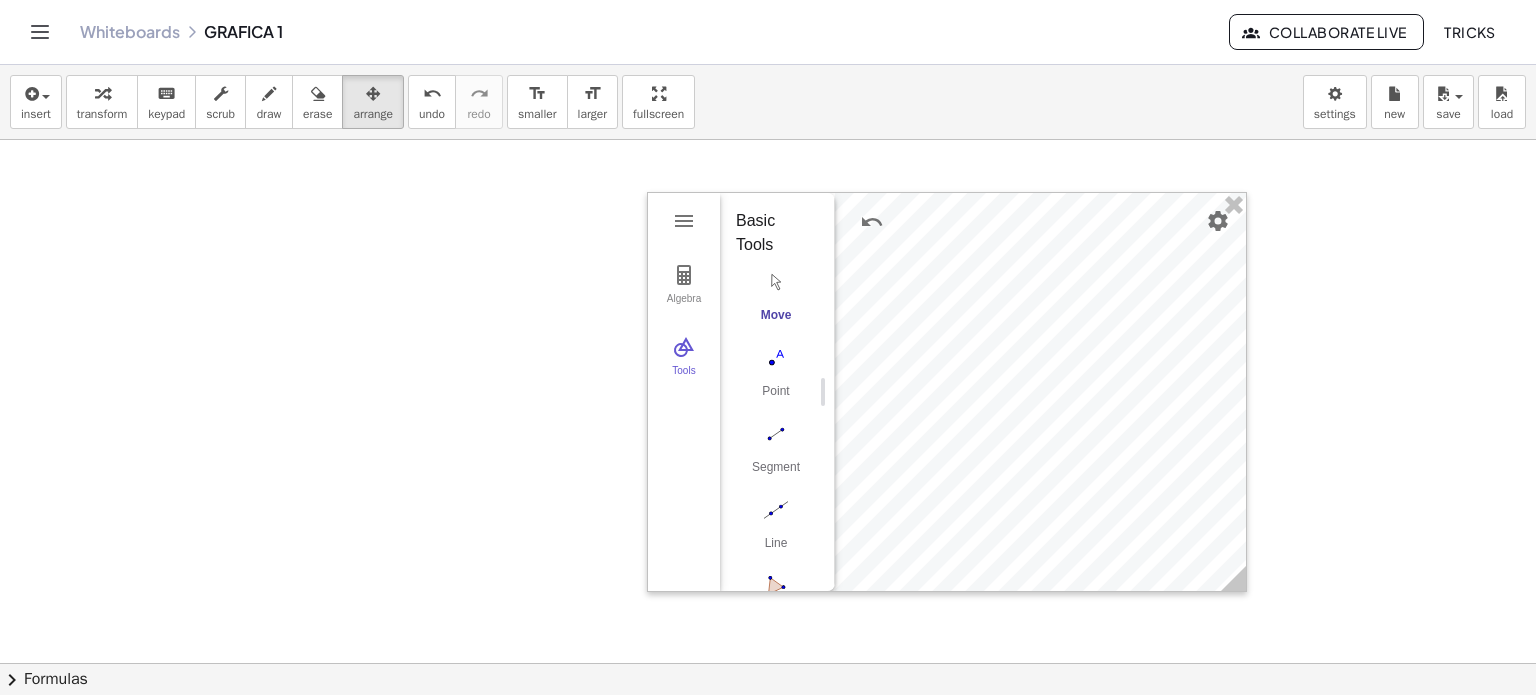 click at bounding box center [768, 663] 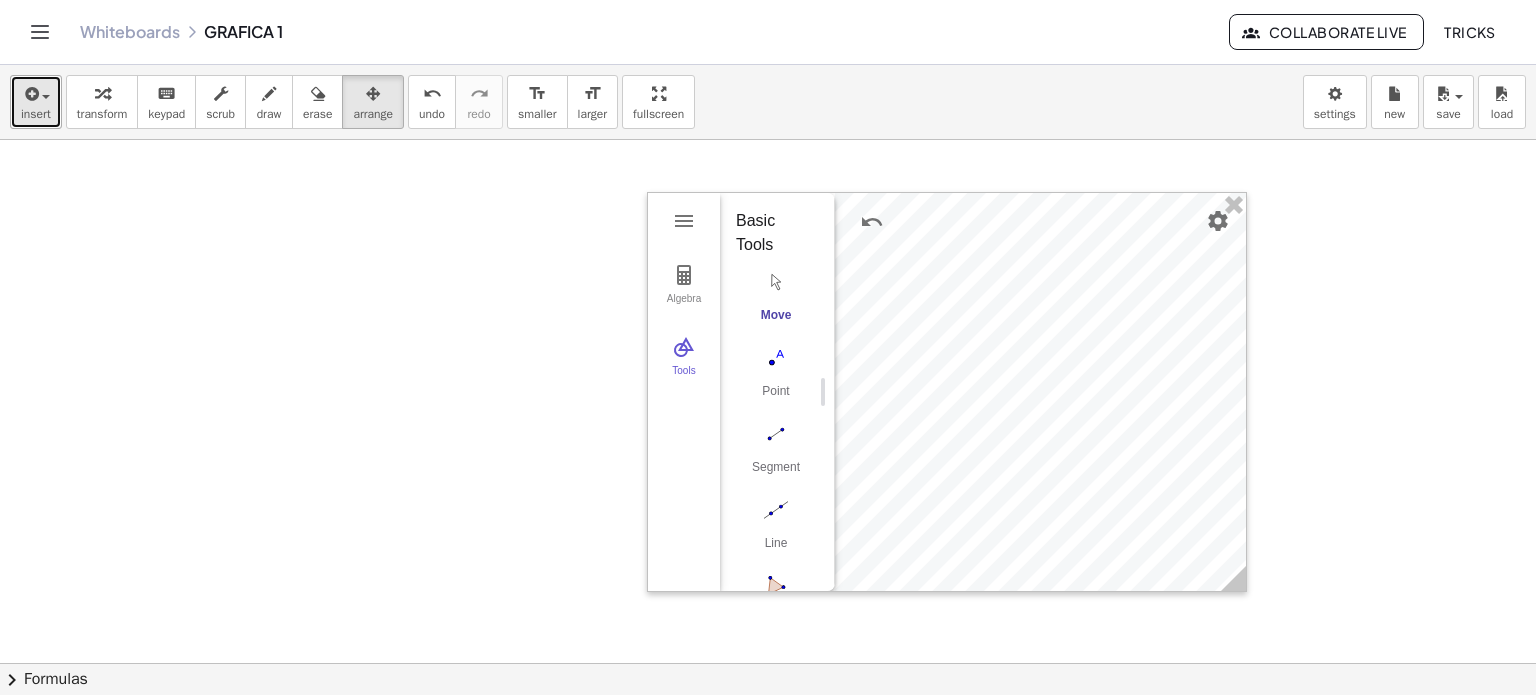 click on "insert" at bounding box center (36, 114) 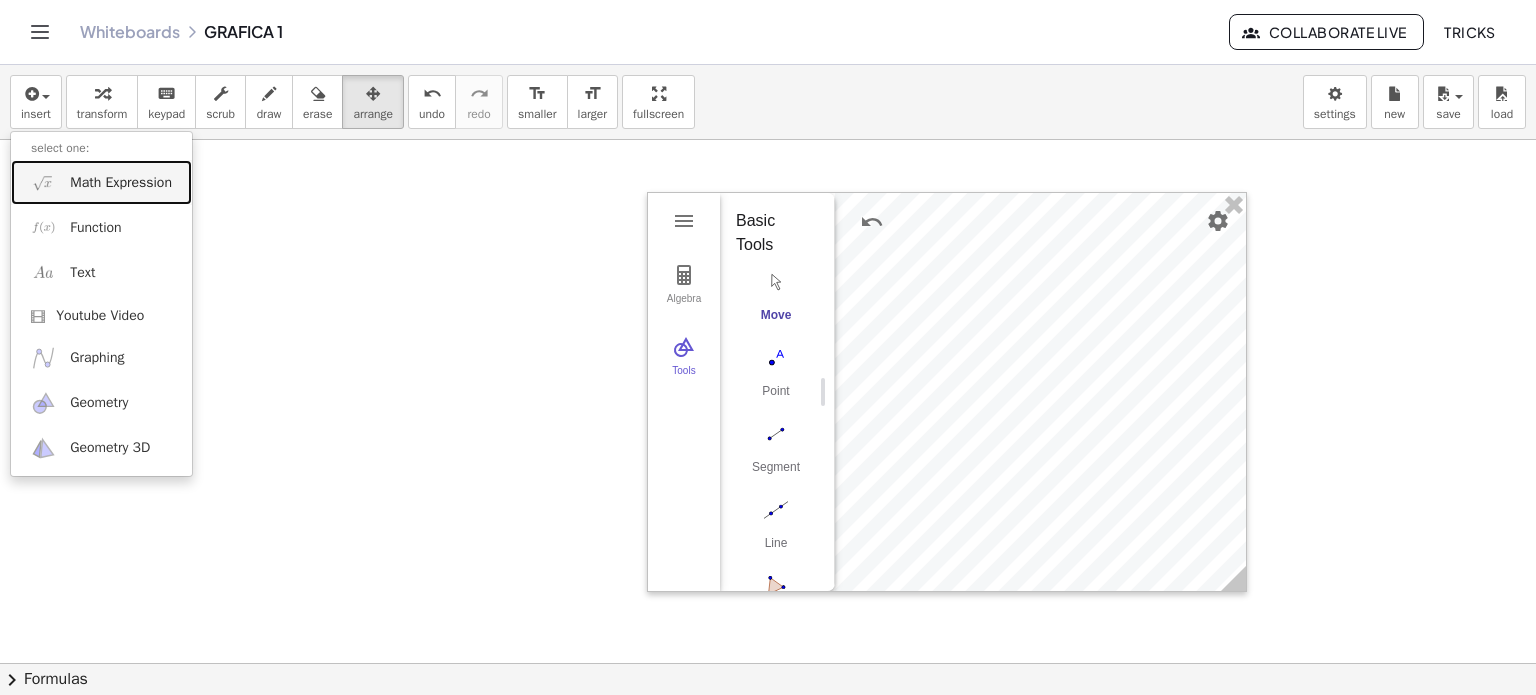 click on "Math Expression" at bounding box center (121, 183) 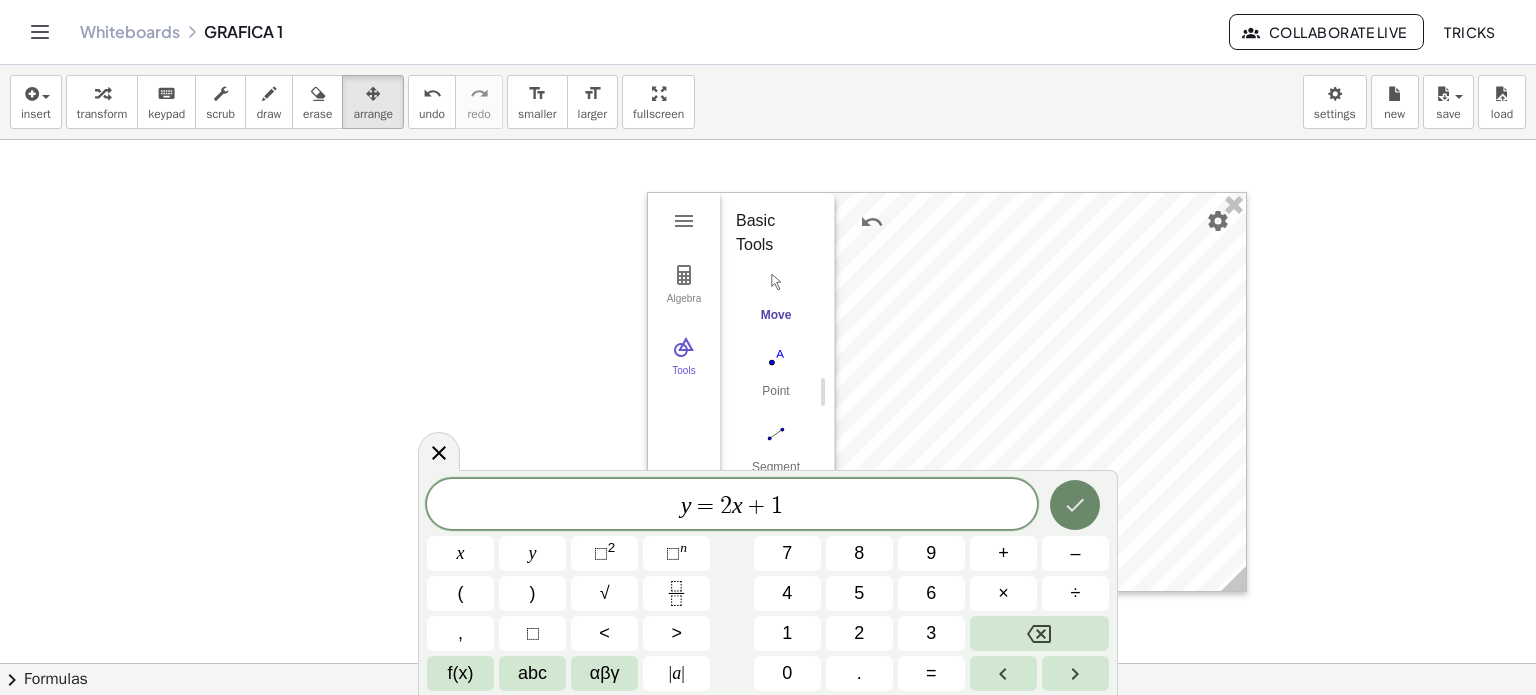 click 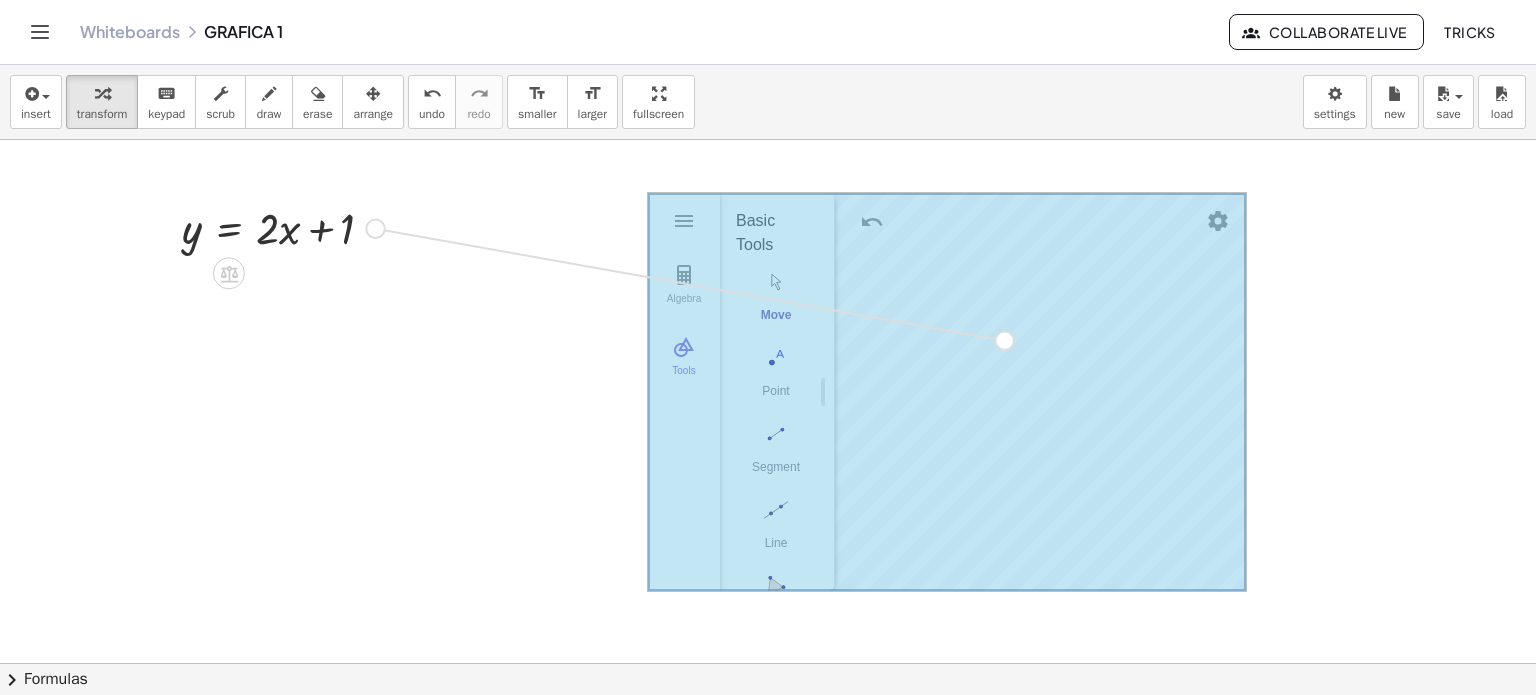 drag, startPoint x: 374, startPoint y: 231, endPoint x: 1022, endPoint y: 346, distance: 658.12537 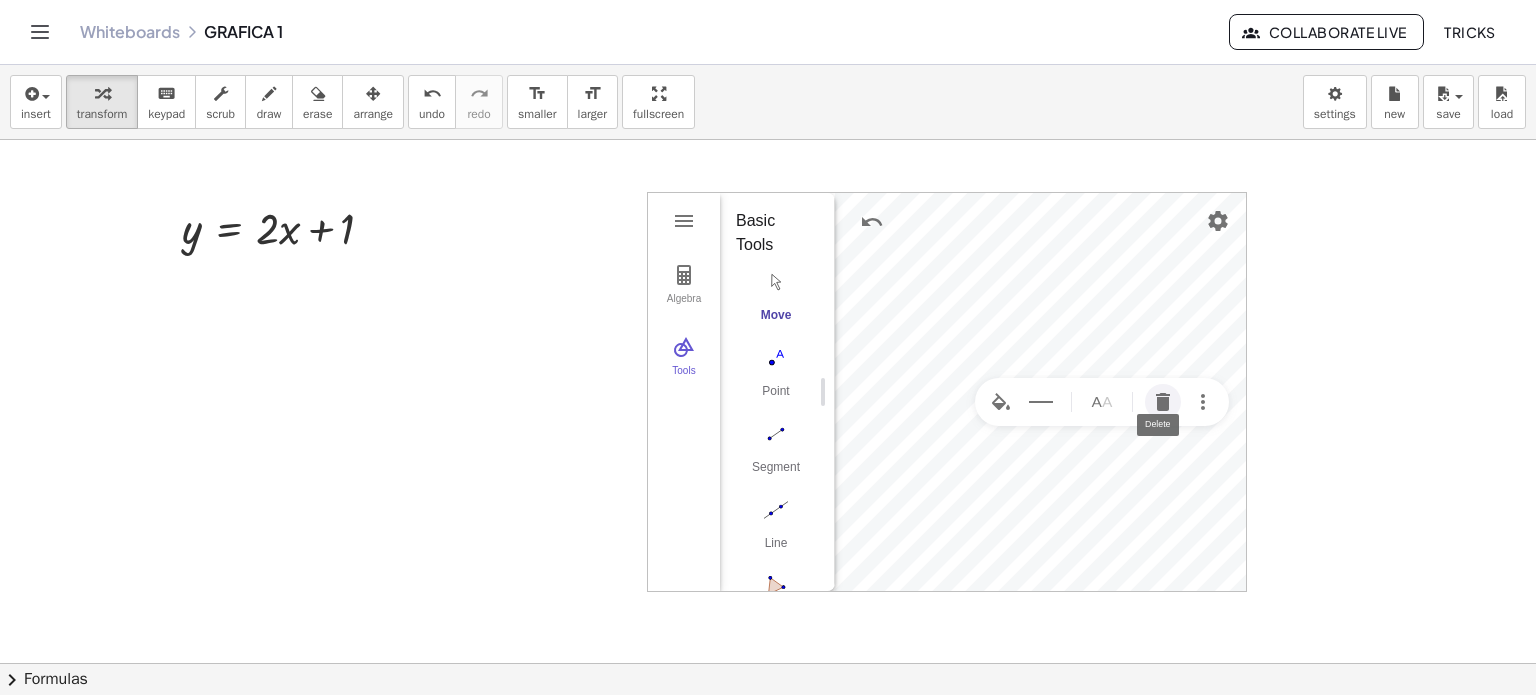 click at bounding box center [1163, 402] 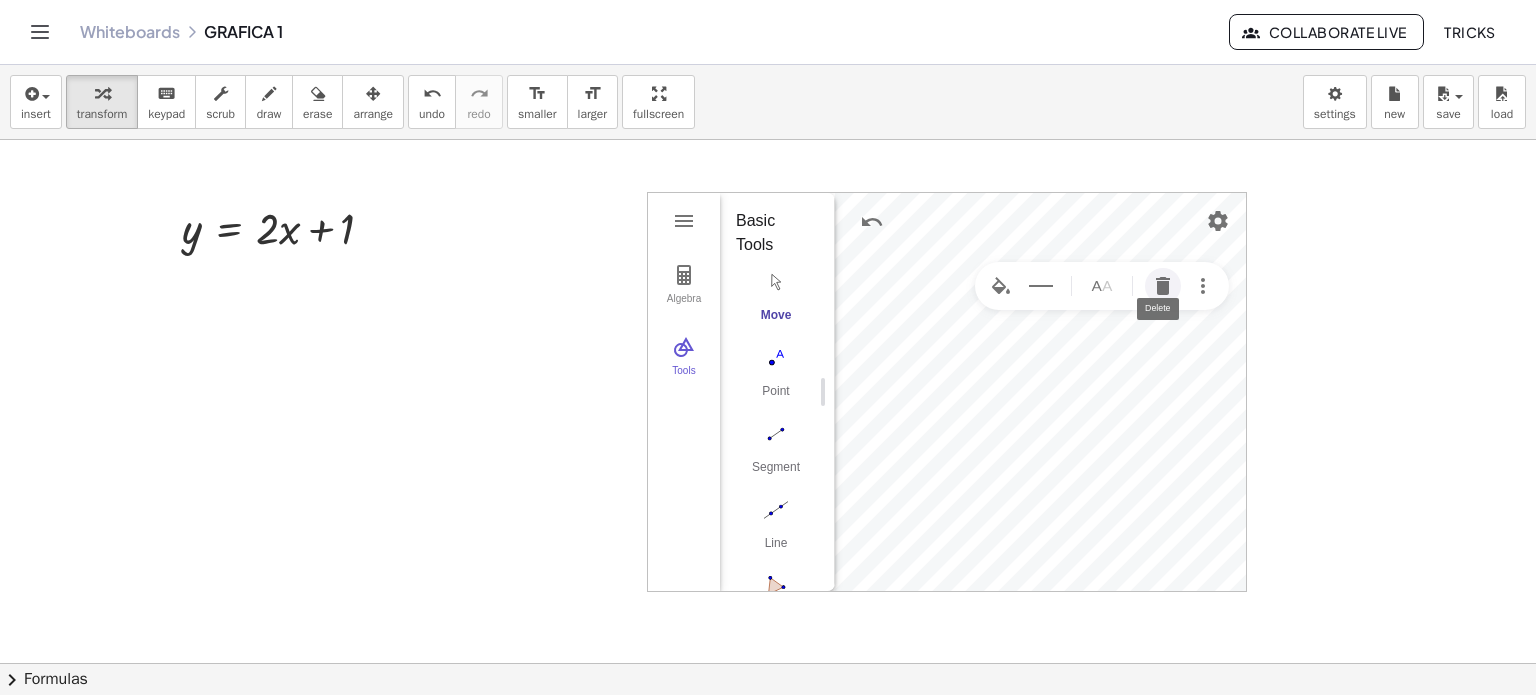 click at bounding box center [1163, 286] 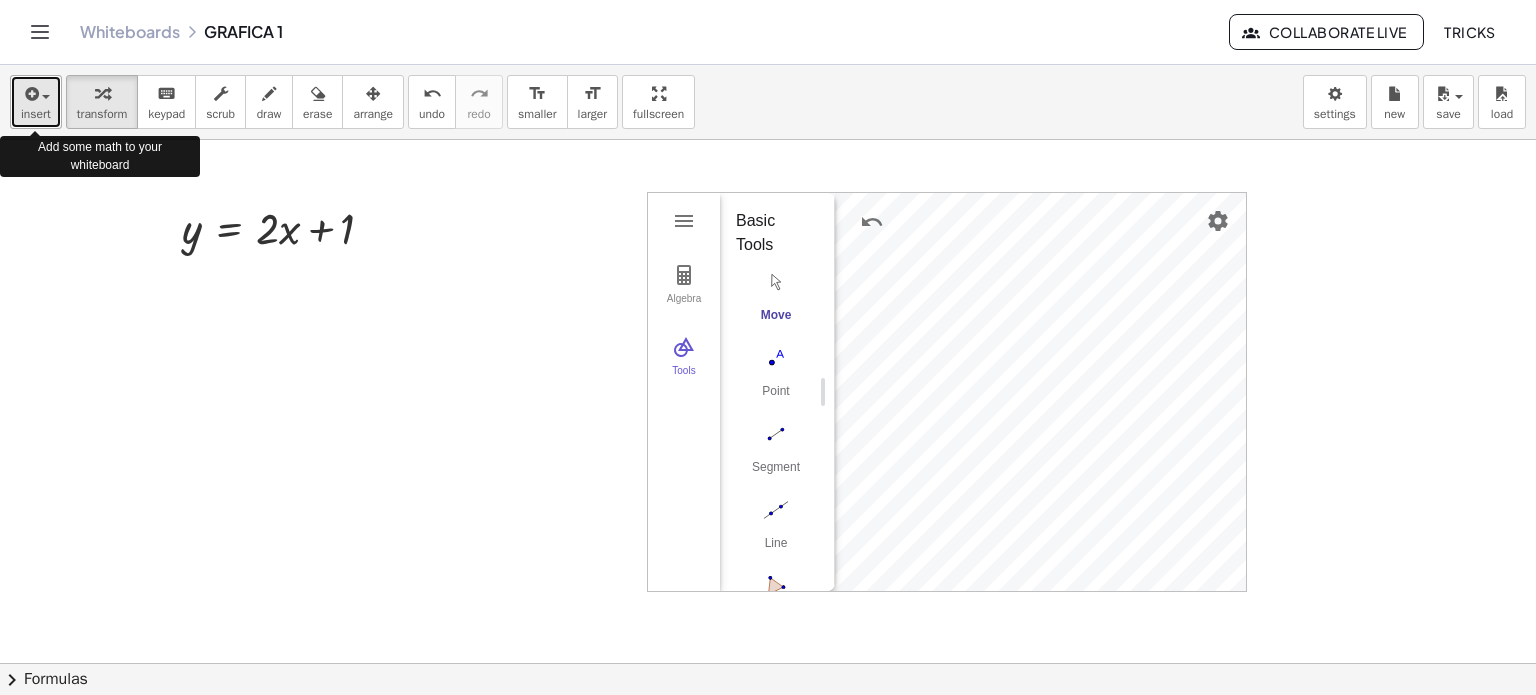 click at bounding box center (41, 96) 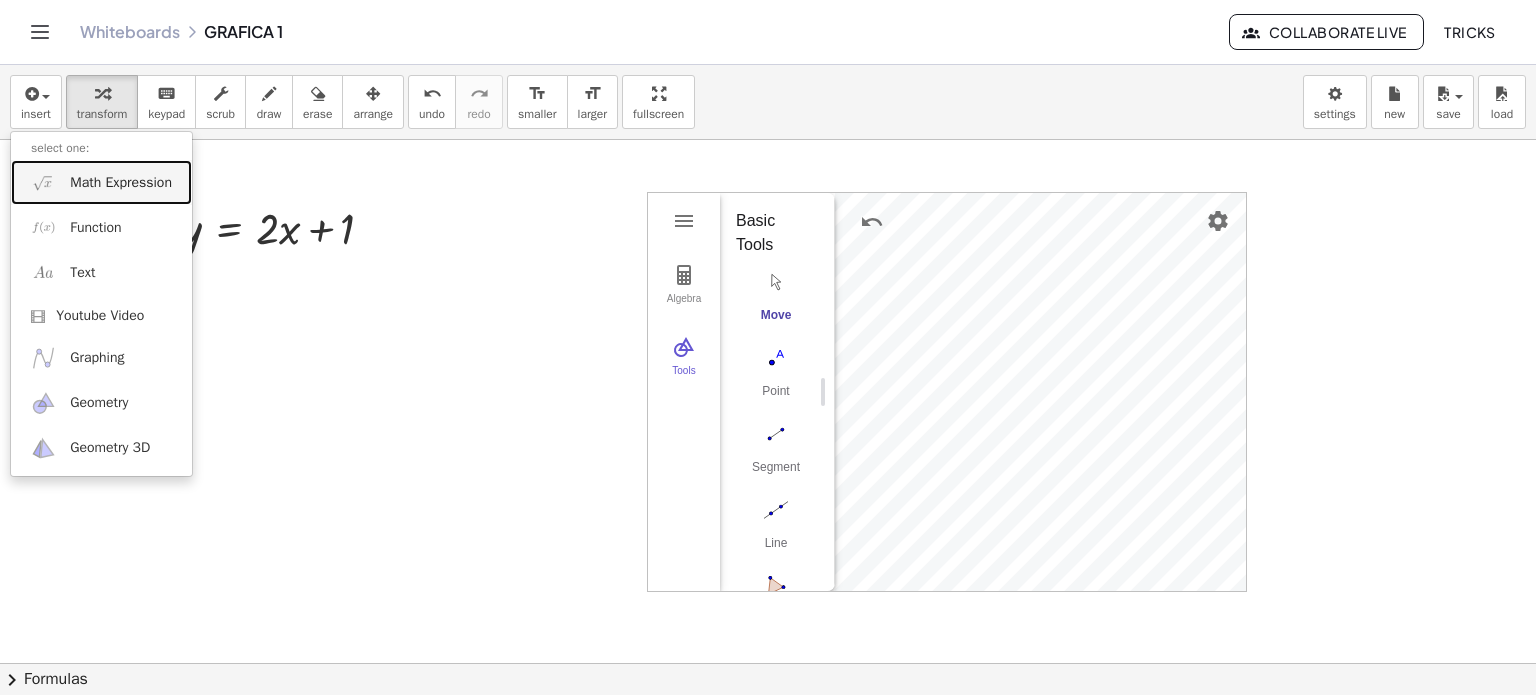 click on "Math Expression" at bounding box center (121, 183) 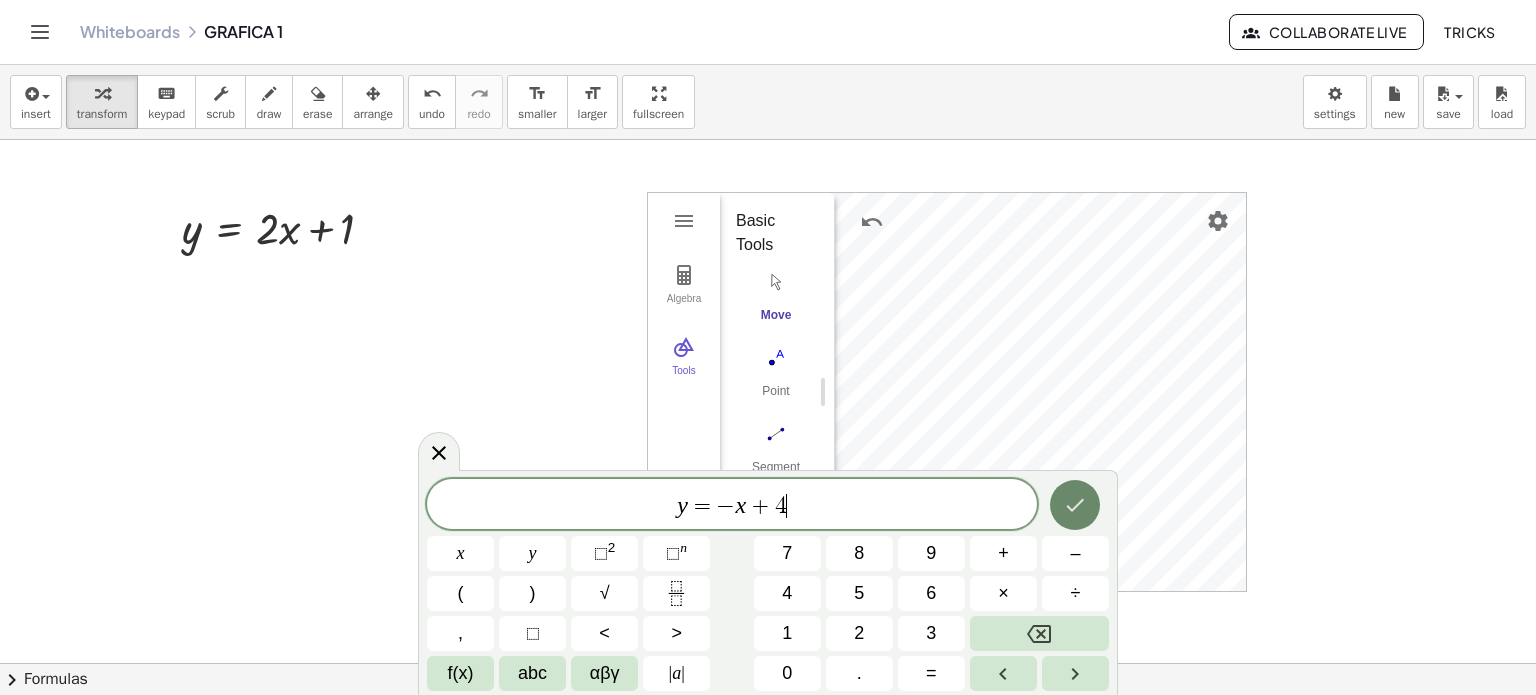 click 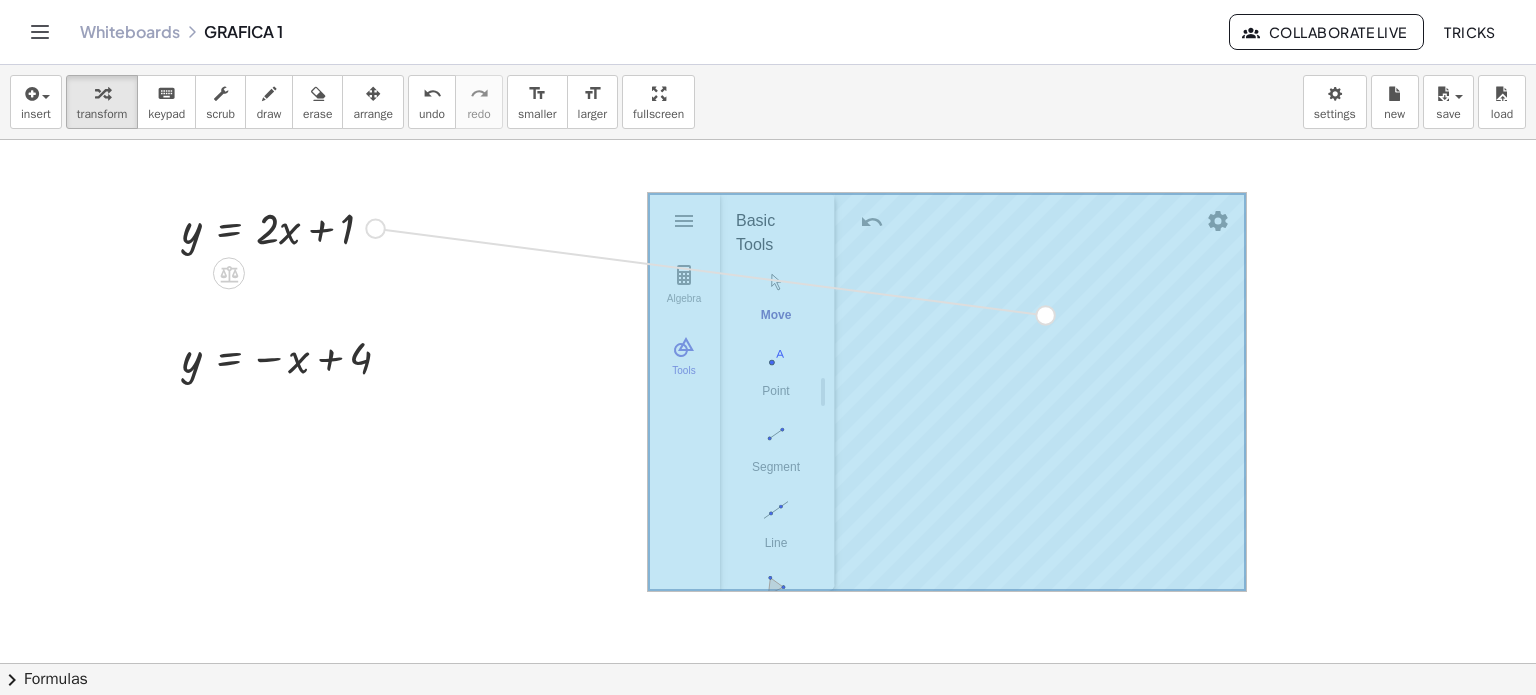 drag, startPoint x: 374, startPoint y: 230, endPoint x: 1068, endPoint y: 319, distance: 699.6835 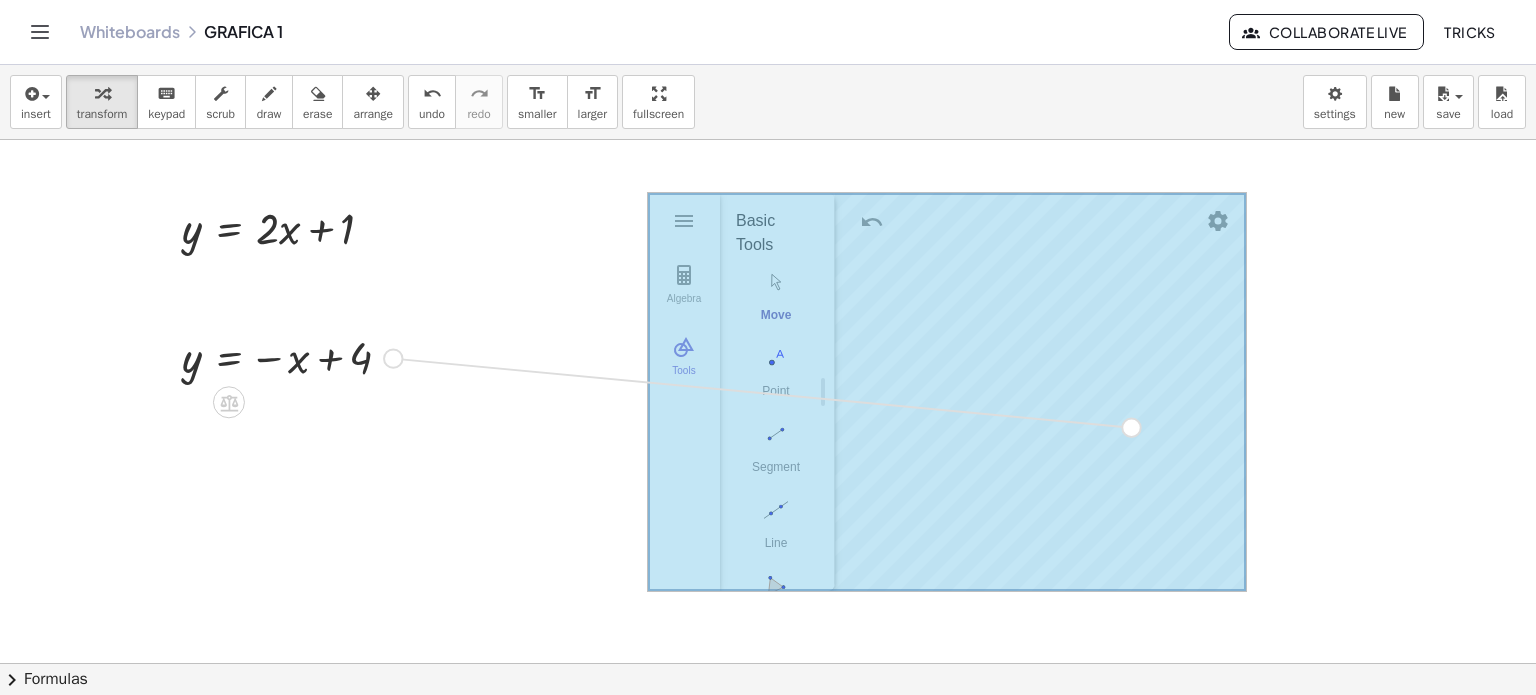 drag, startPoint x: 390, startPoint y: 356, endPoint x: 1153, endPoint y: 426, distance: 766.2043 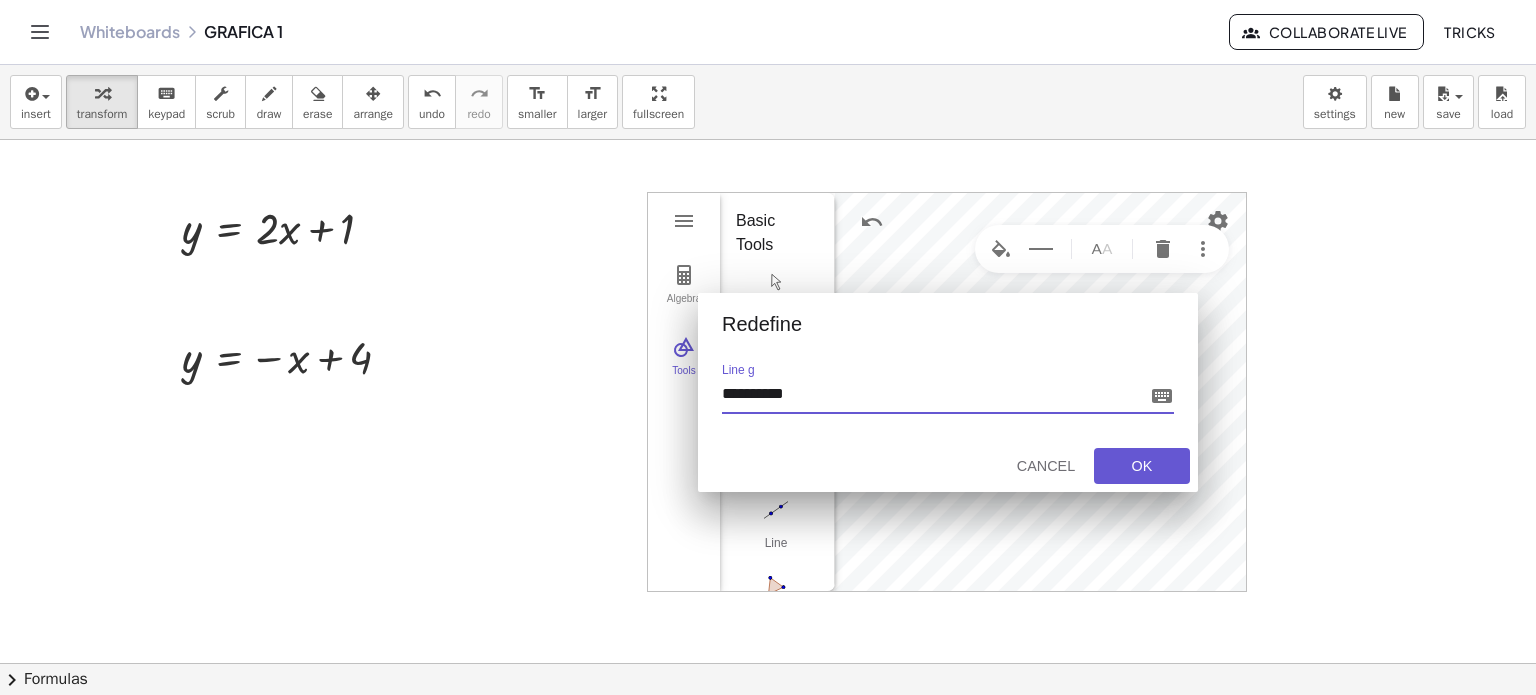 drag, startPoint x: 788, startPoint y: 393, endPoint x: 747, endPoint y: 394, distance: 41.01219 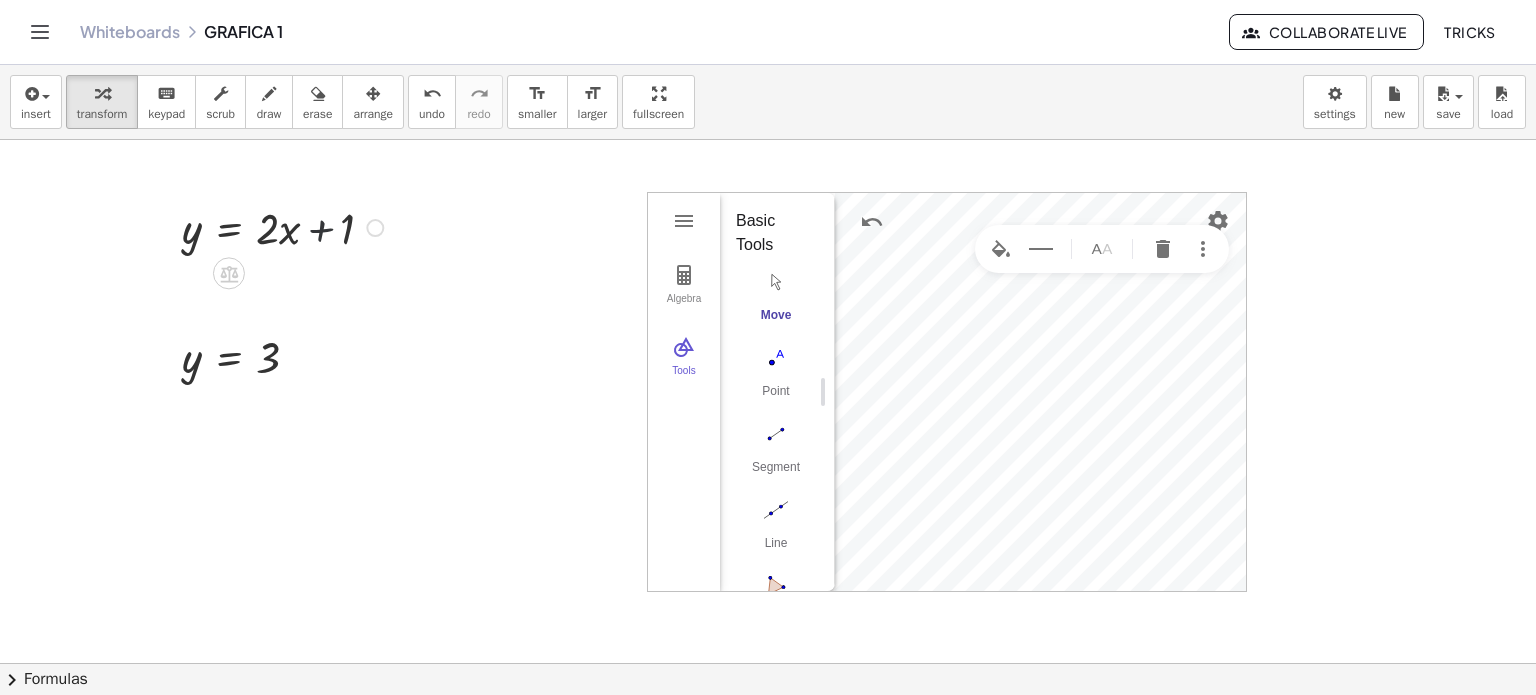 click at bounding box center (286, 226) 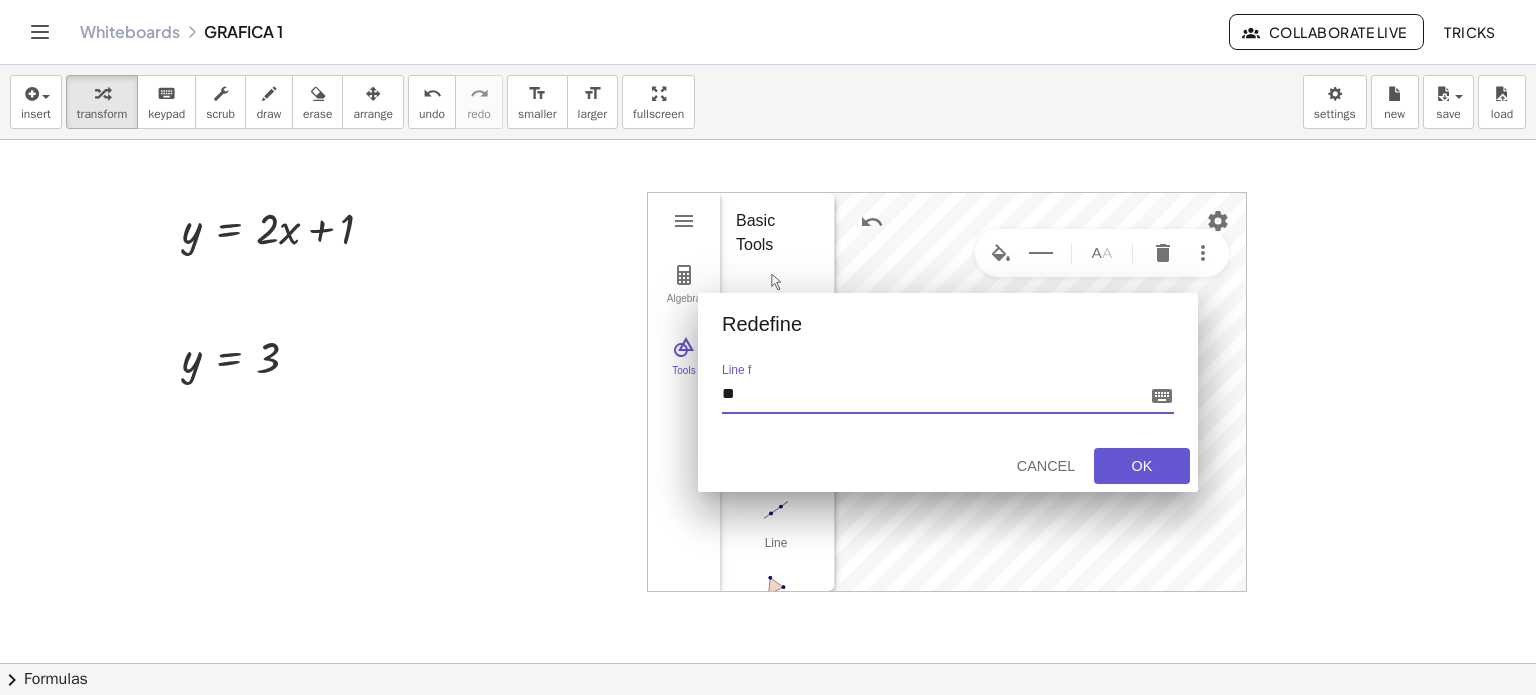 type on "*" 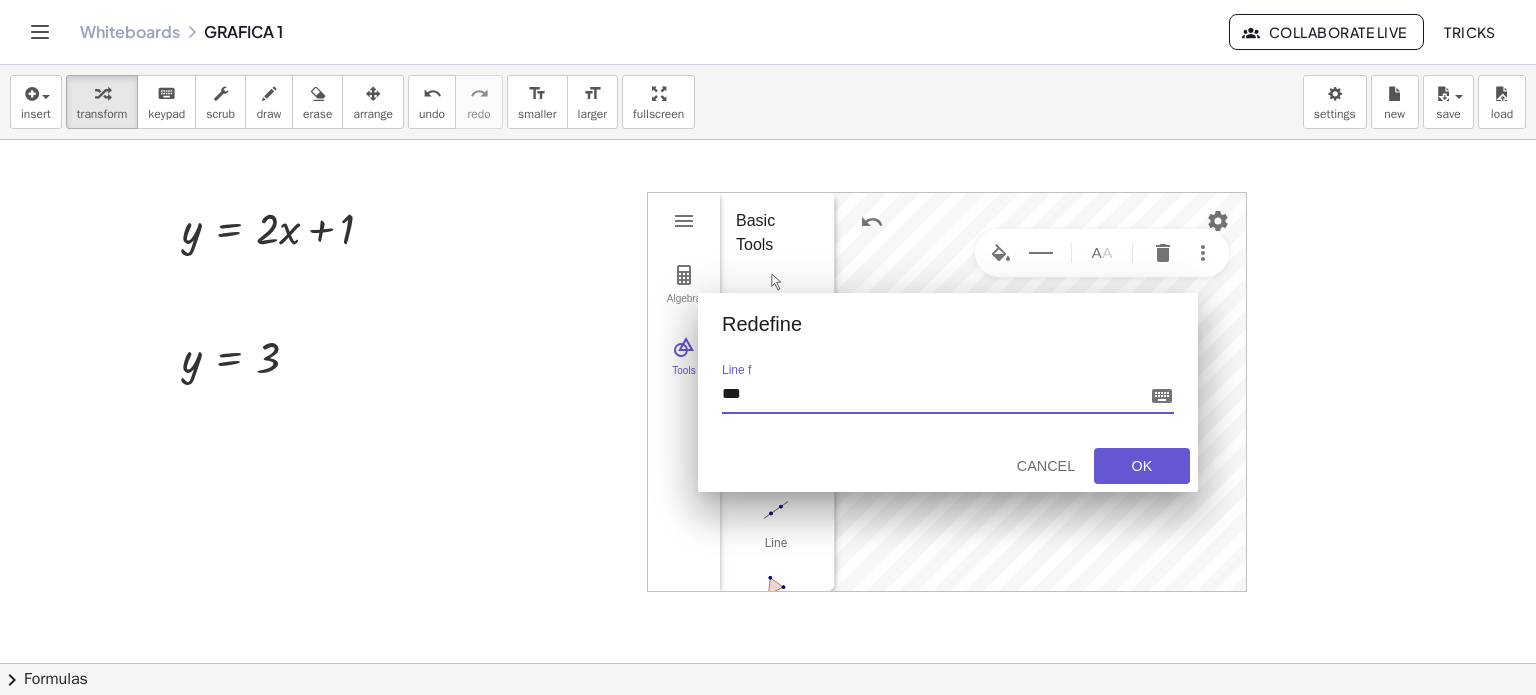 type on "****" 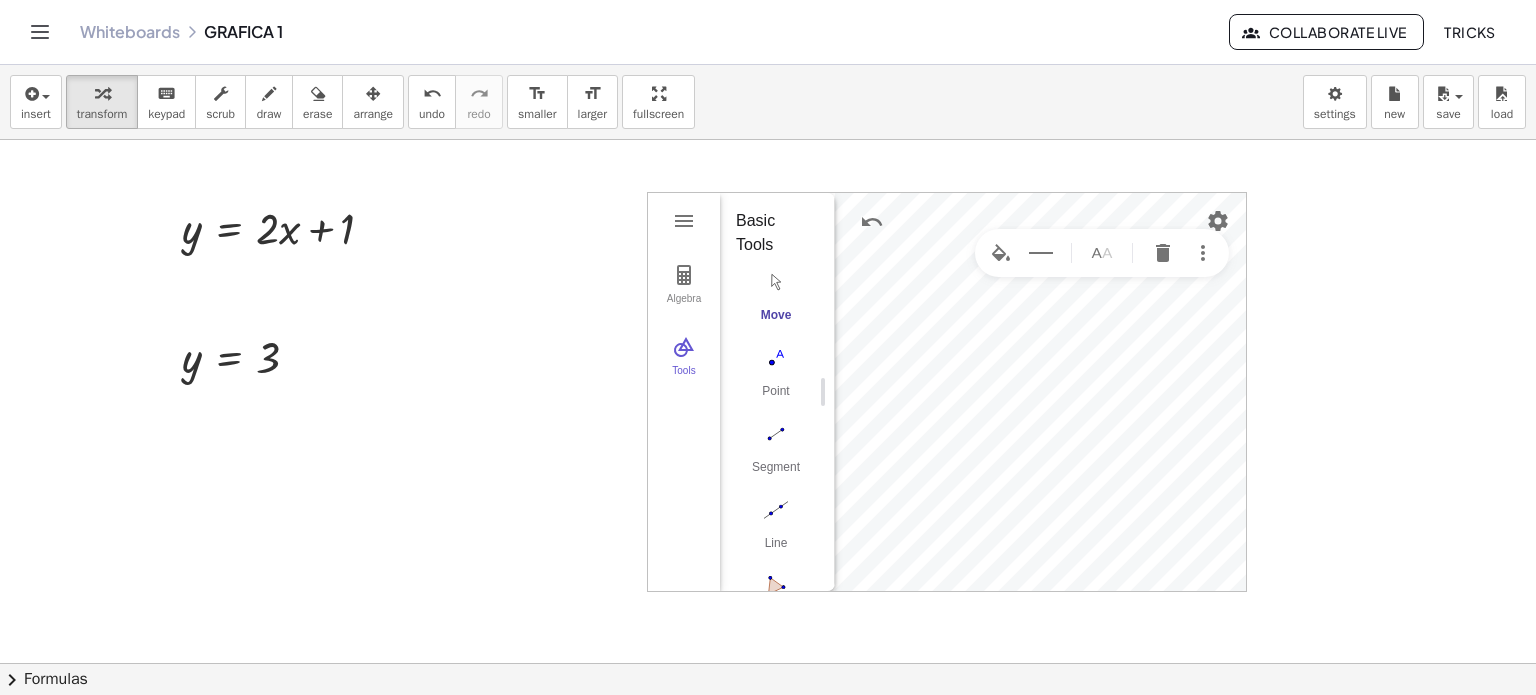 click at bounding box center [768, 663] 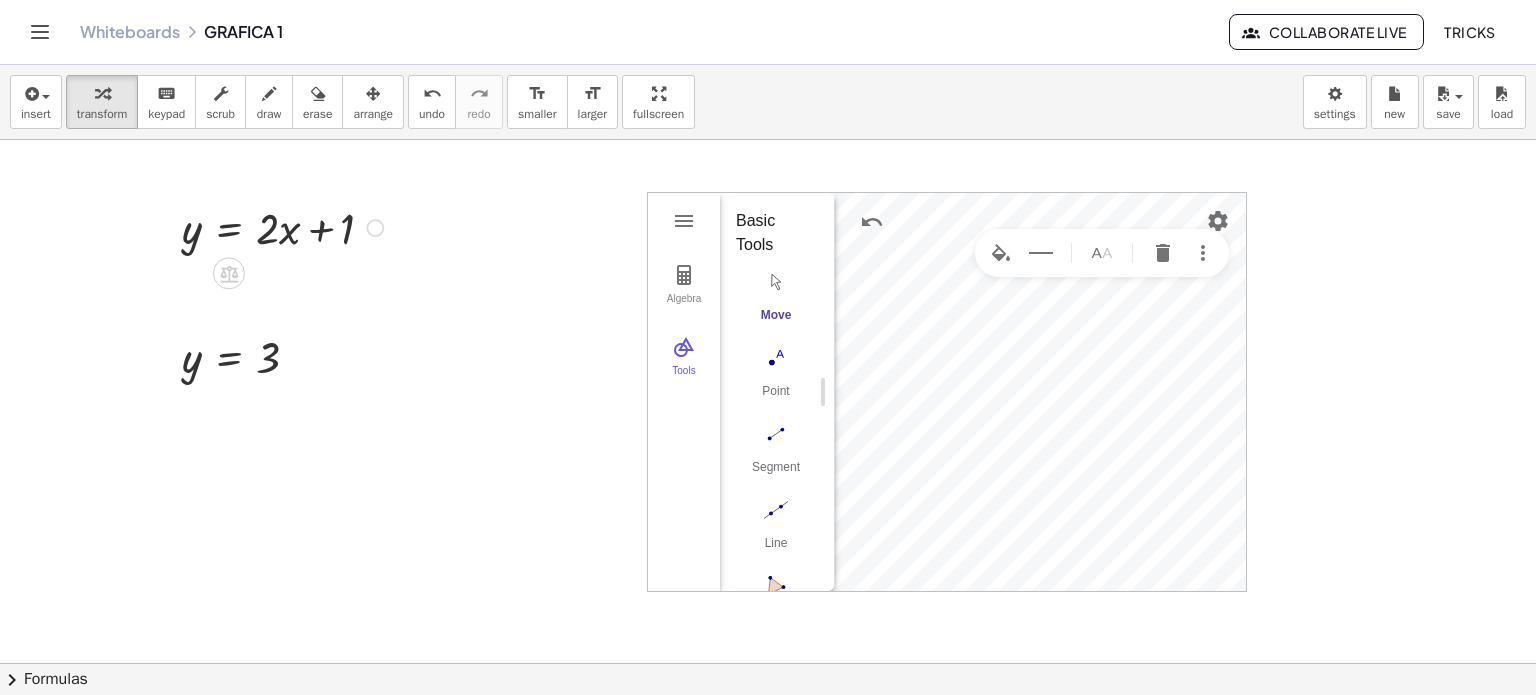 click at bounding box center [286, 226] 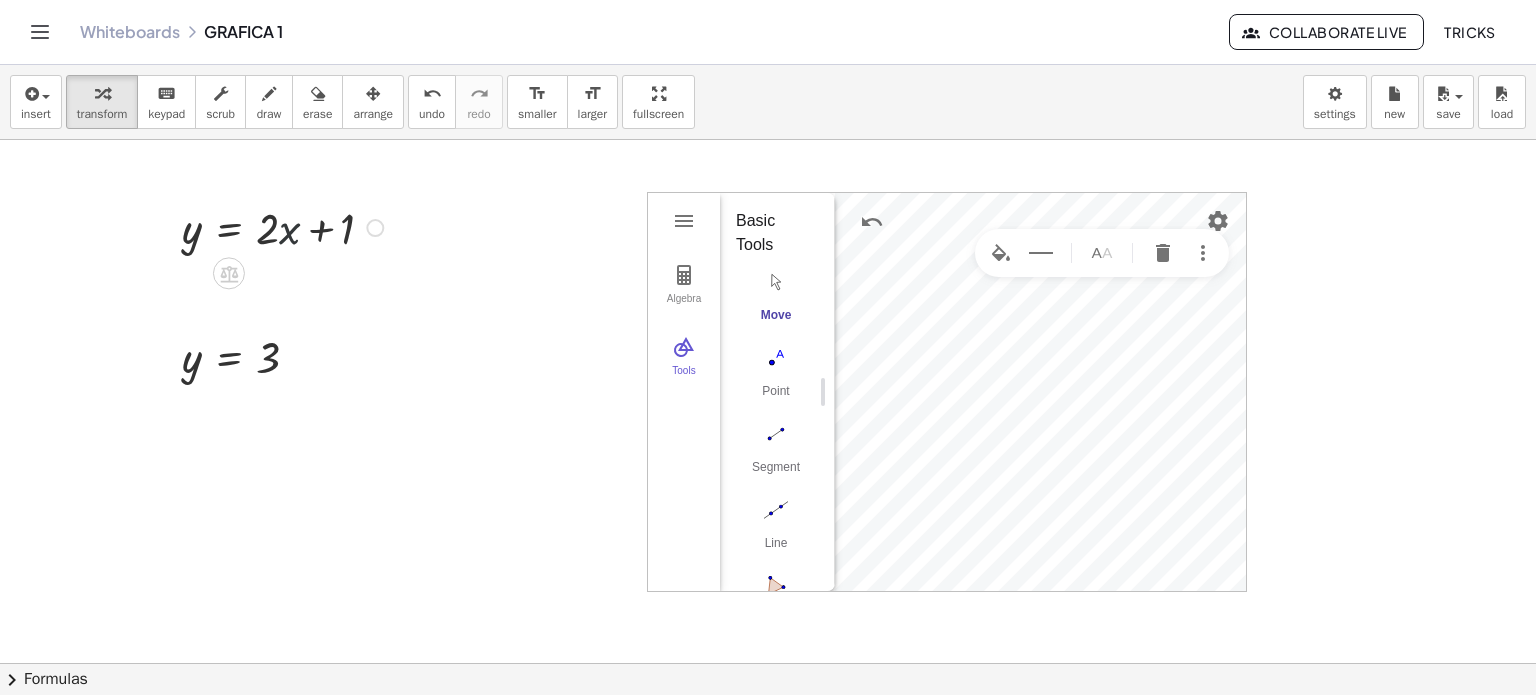 click at bounding box center (286, 226) 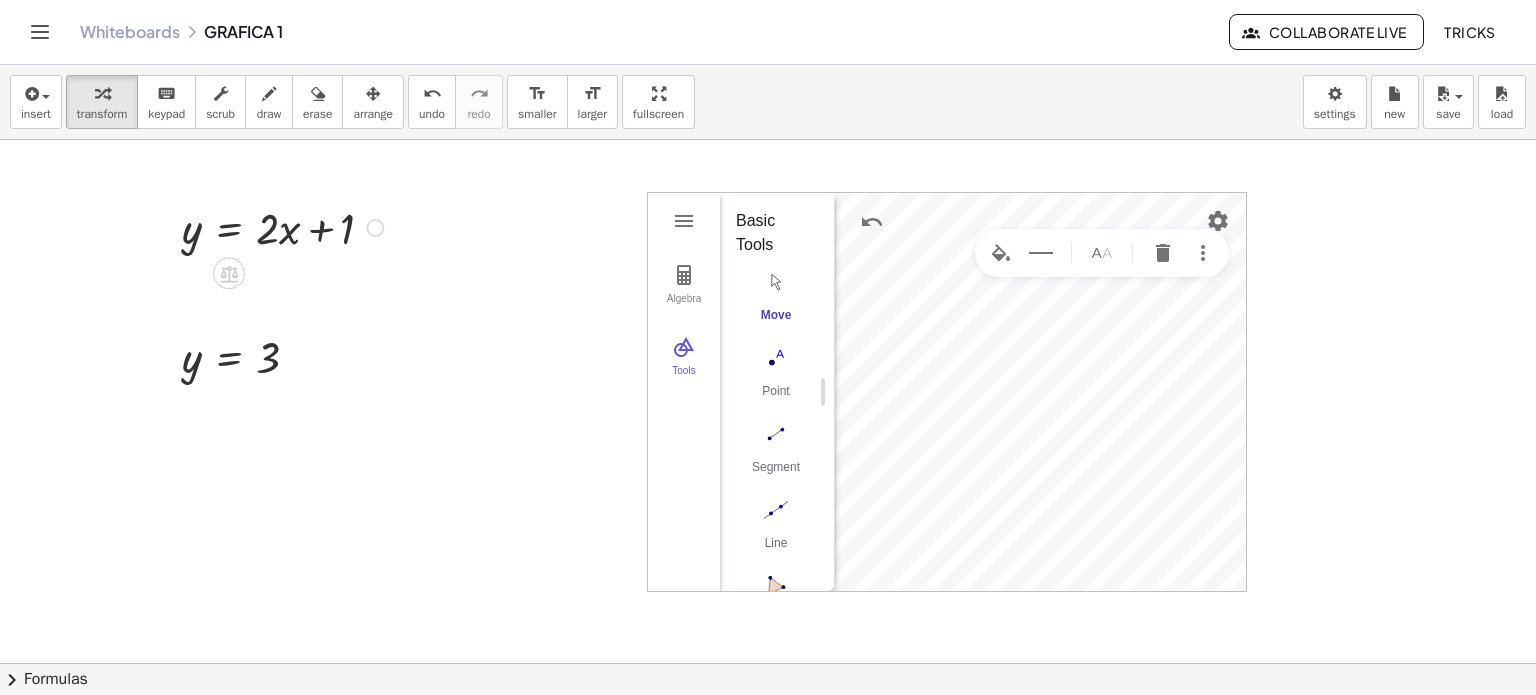 click at bounding box center [375, 228] 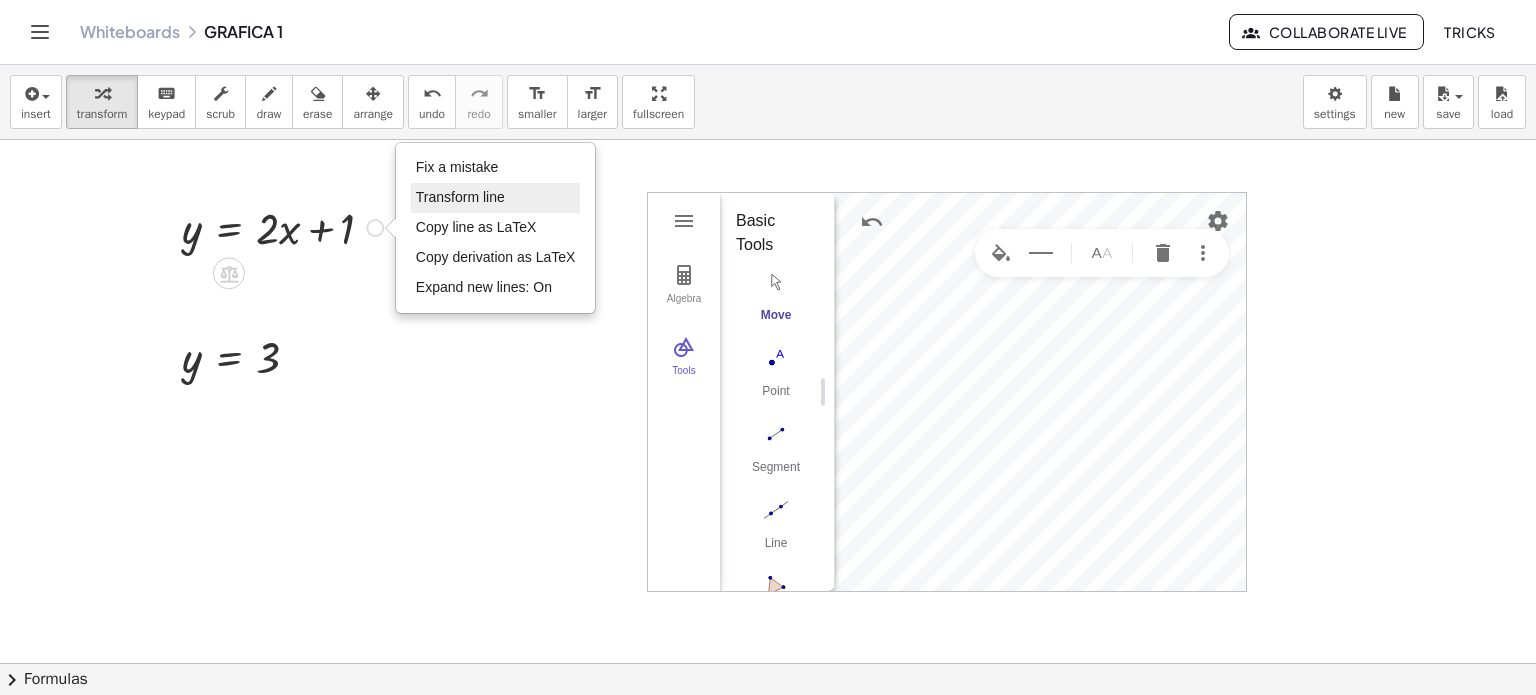 click on "Transform line" at bounding box center (460, 197) 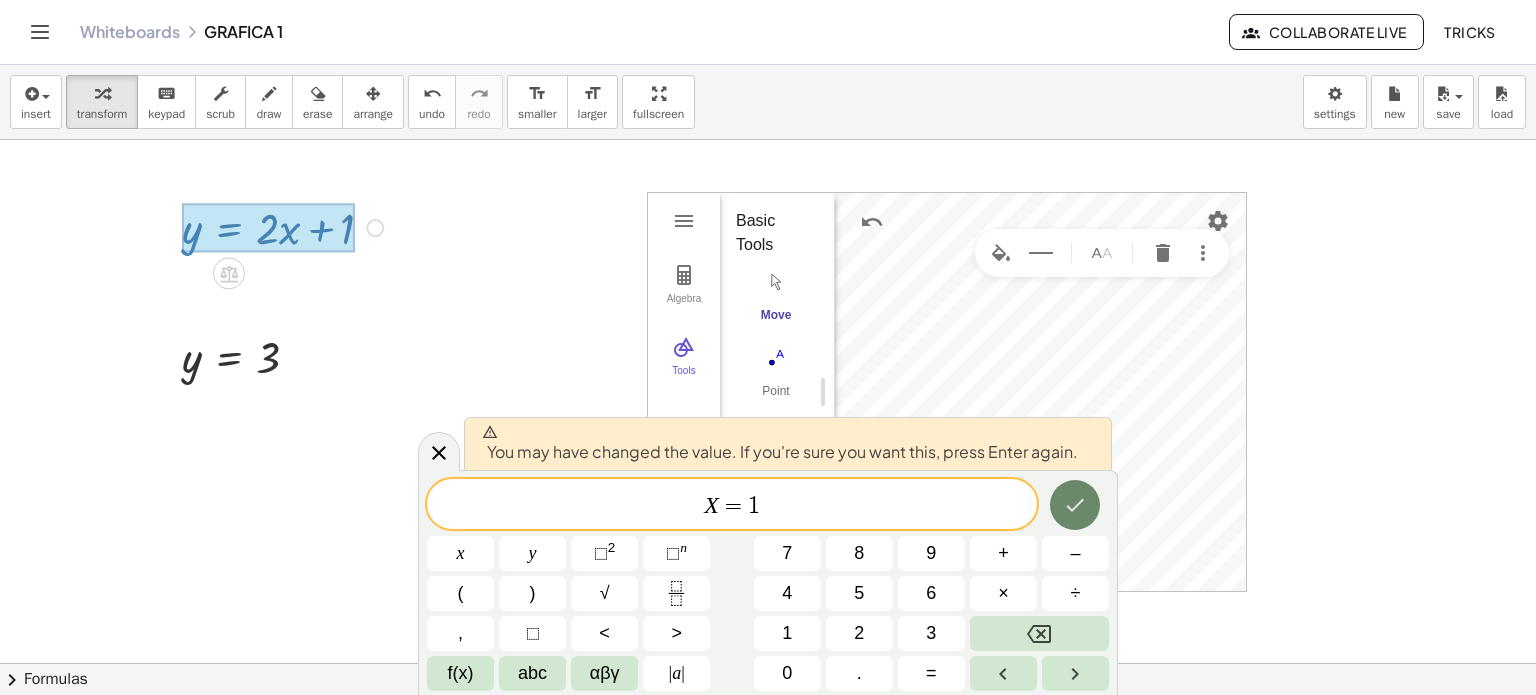 click 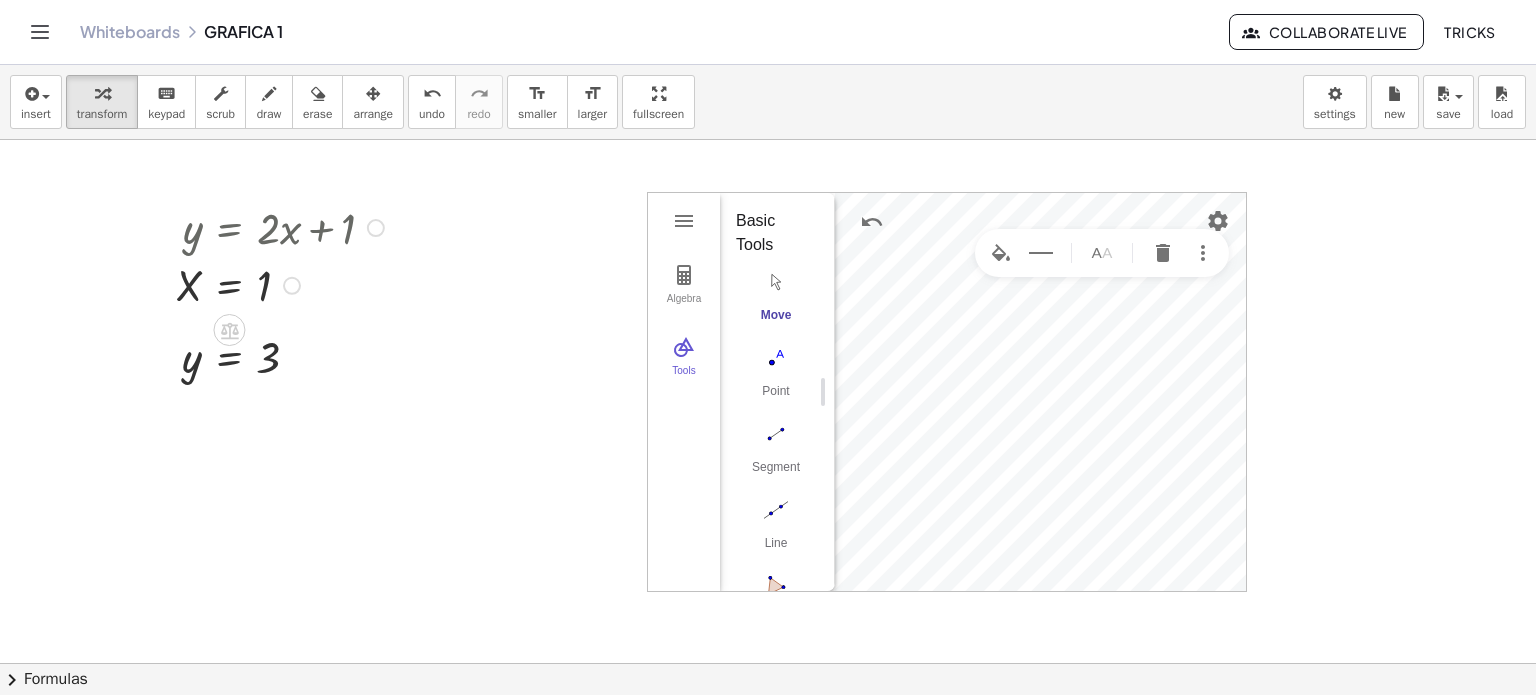 click at bounding box center (283, 226) 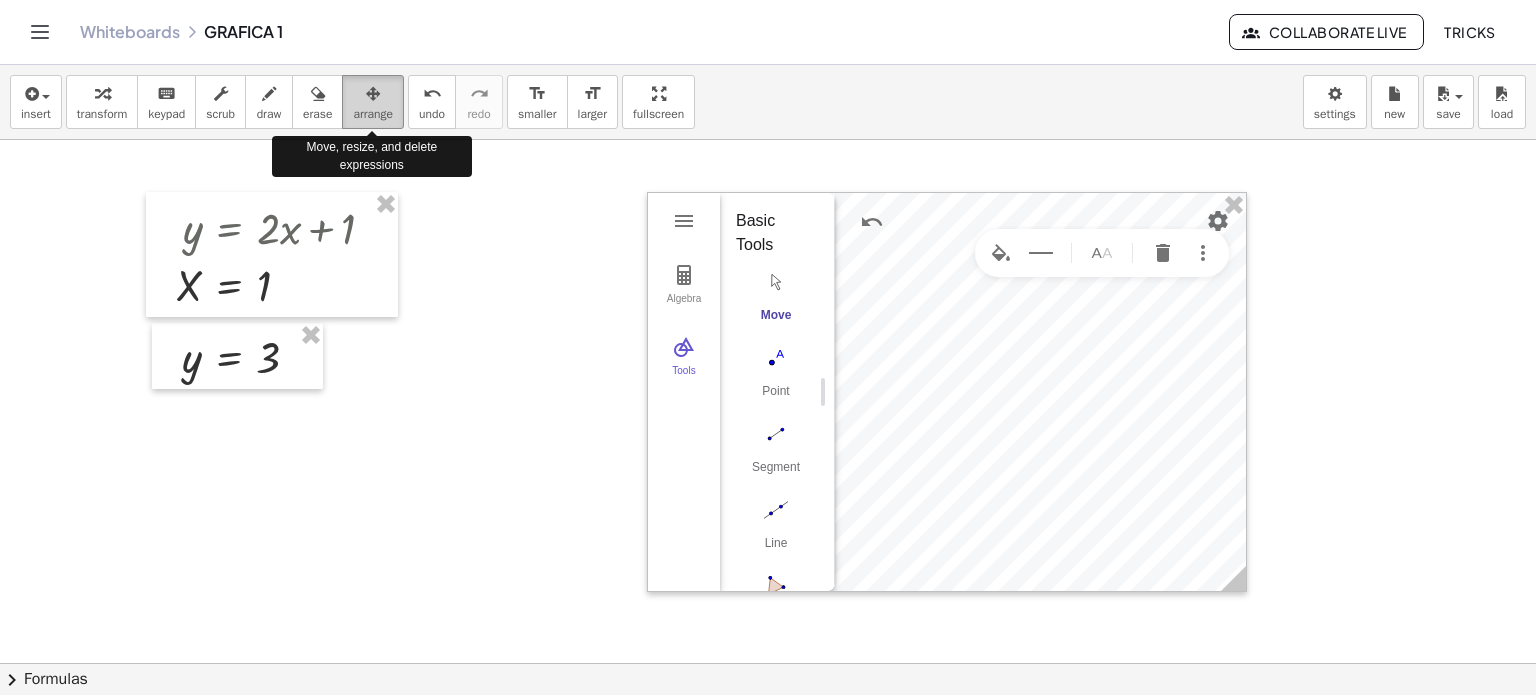 click on "arrange" at bounding box center (373, 114) 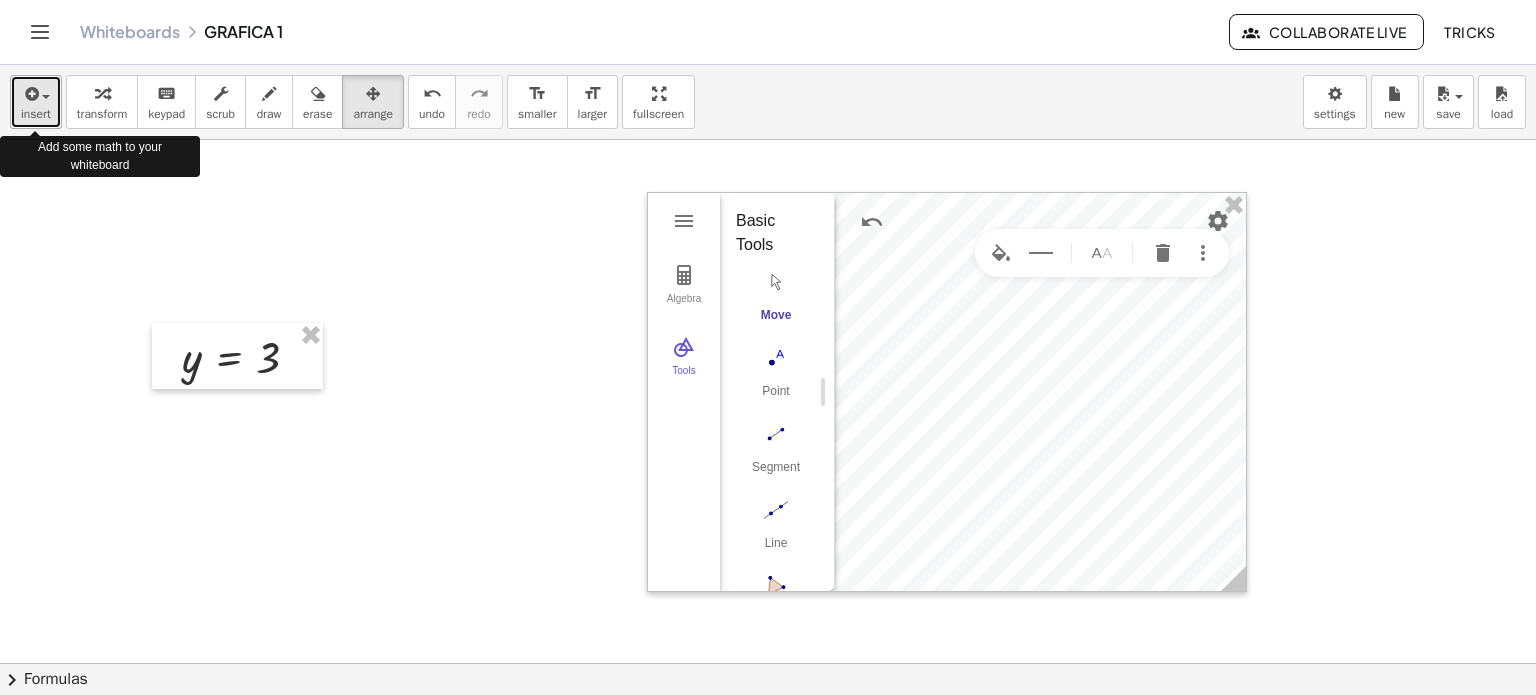 click at bounding box center [30, 94] 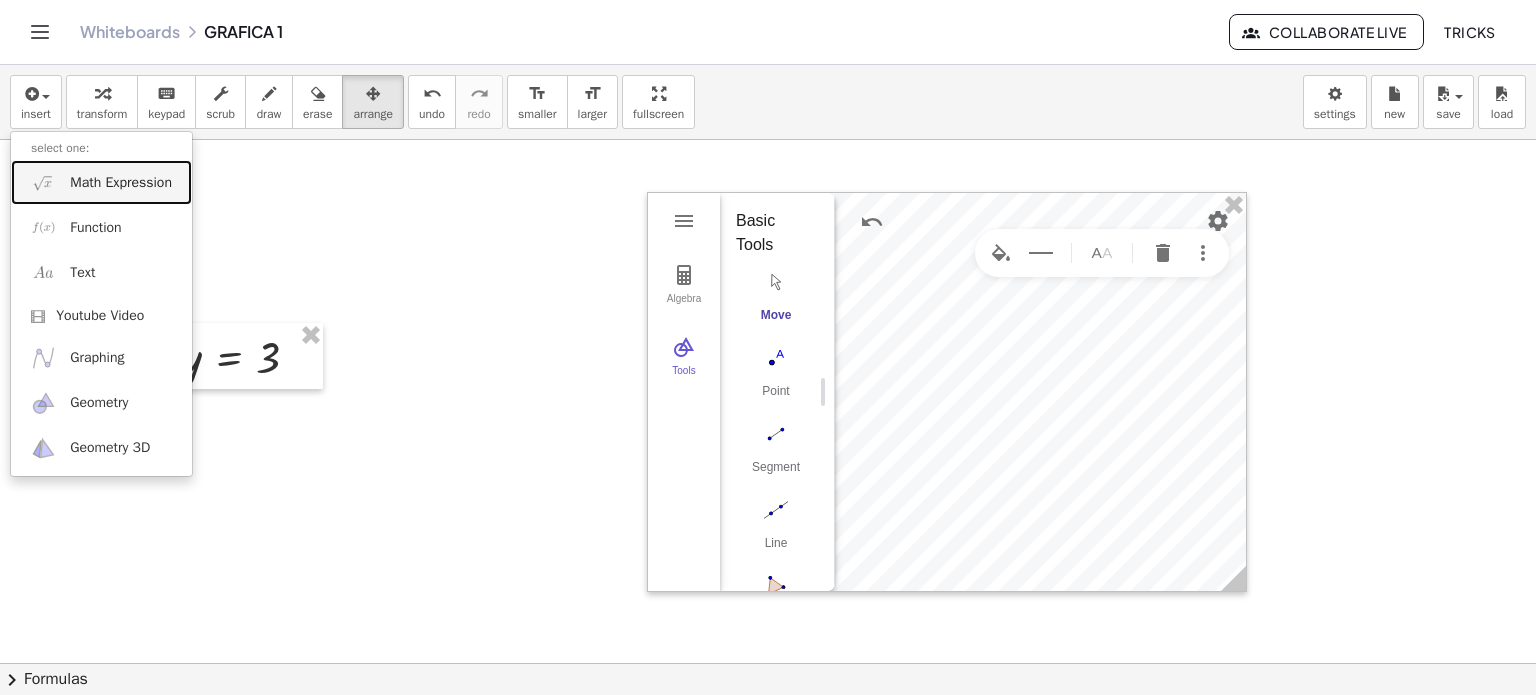 click on "Math Expression" at bounding box center (121, 183) 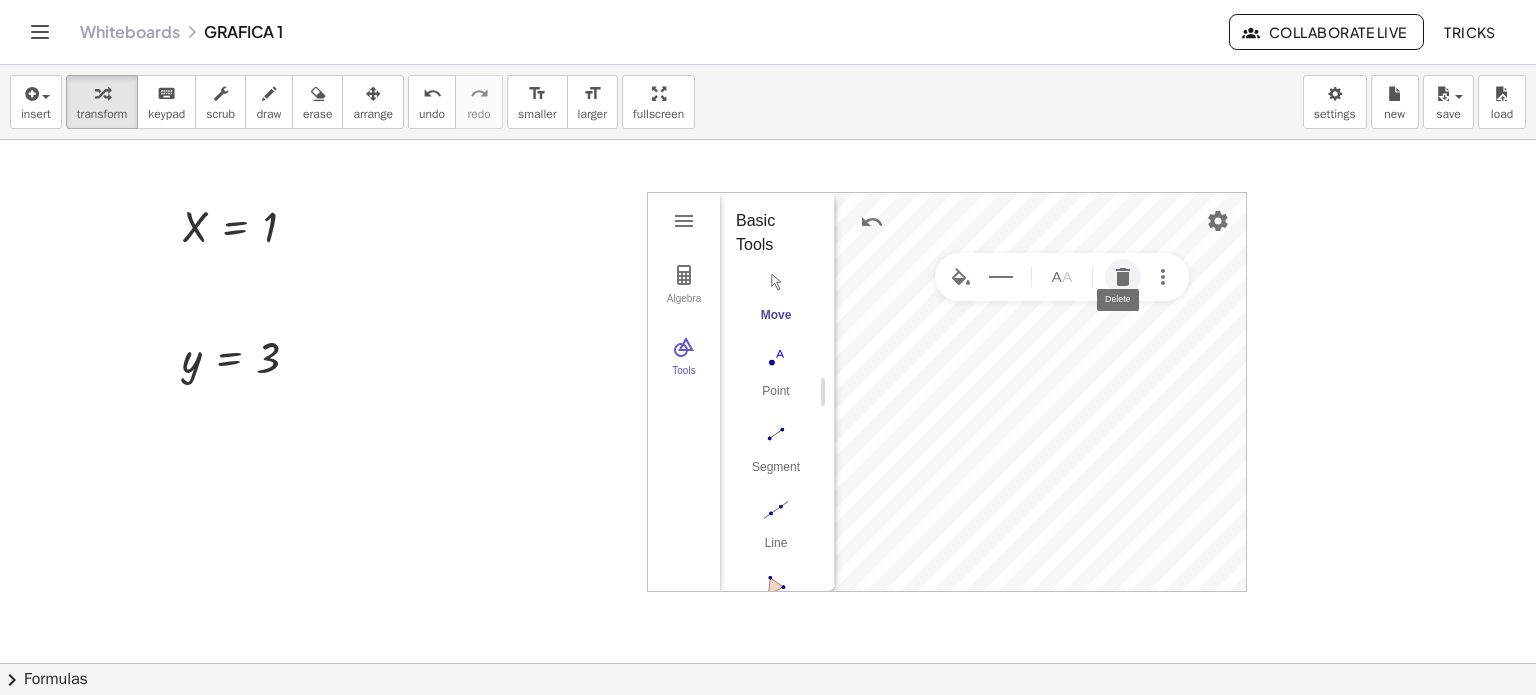 click at bounding box center [1123, 277] 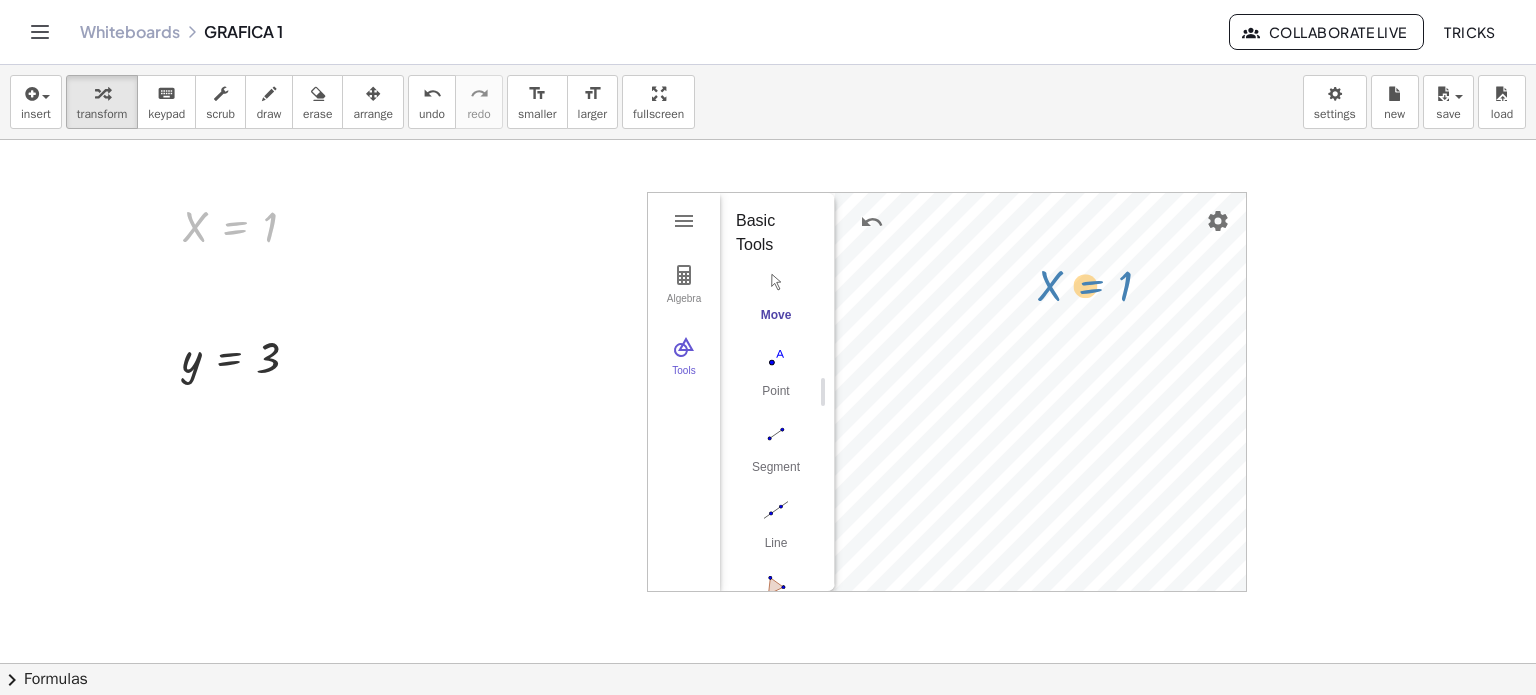 click on "Algebra Tools X = 1 GeoGebra Geometry Basic Tools Move Point Segment Line Polygon Circle with Center through Point More   y = 3 X = 1 X = 1" at bounding box center (768, 663) 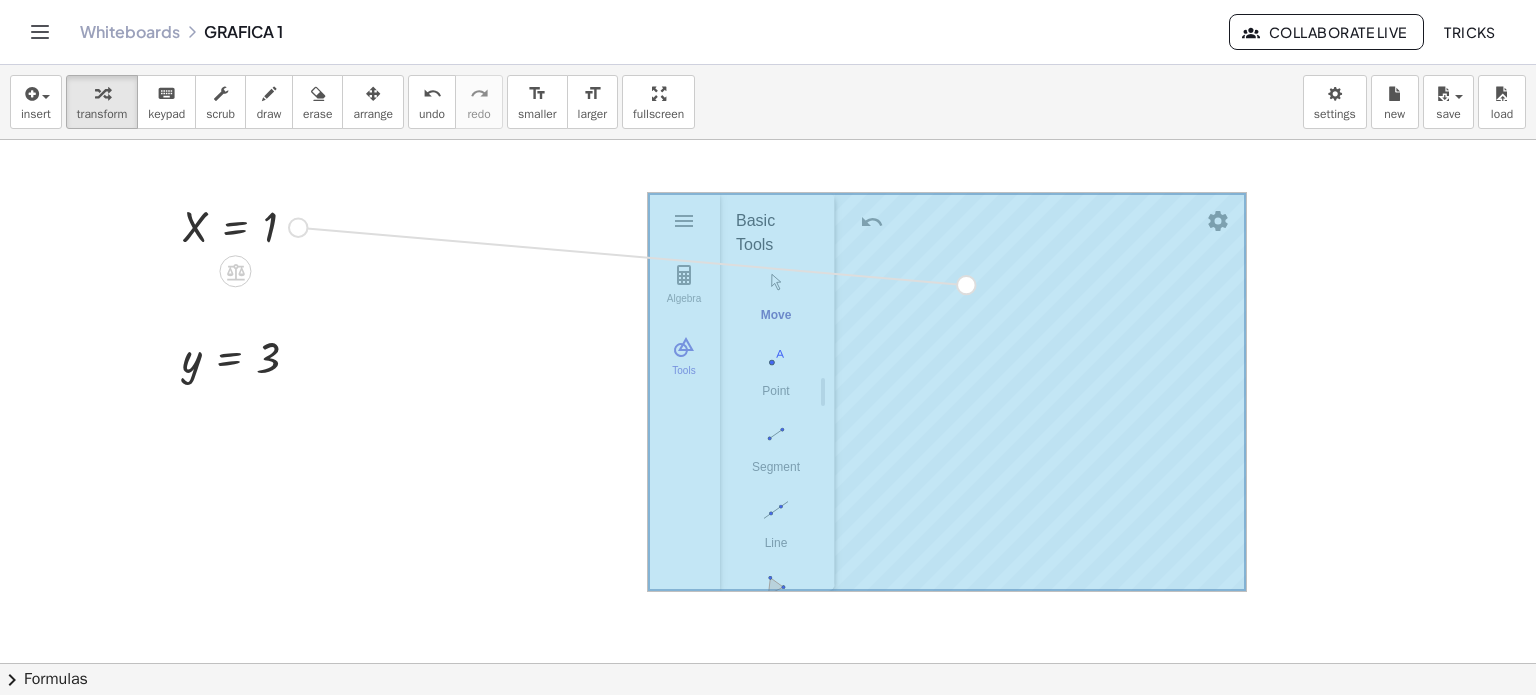 drag, startPoint x: 297, startPoint y: 227, endPoint x: 989, endPoint y: 288, distance: 694.6834 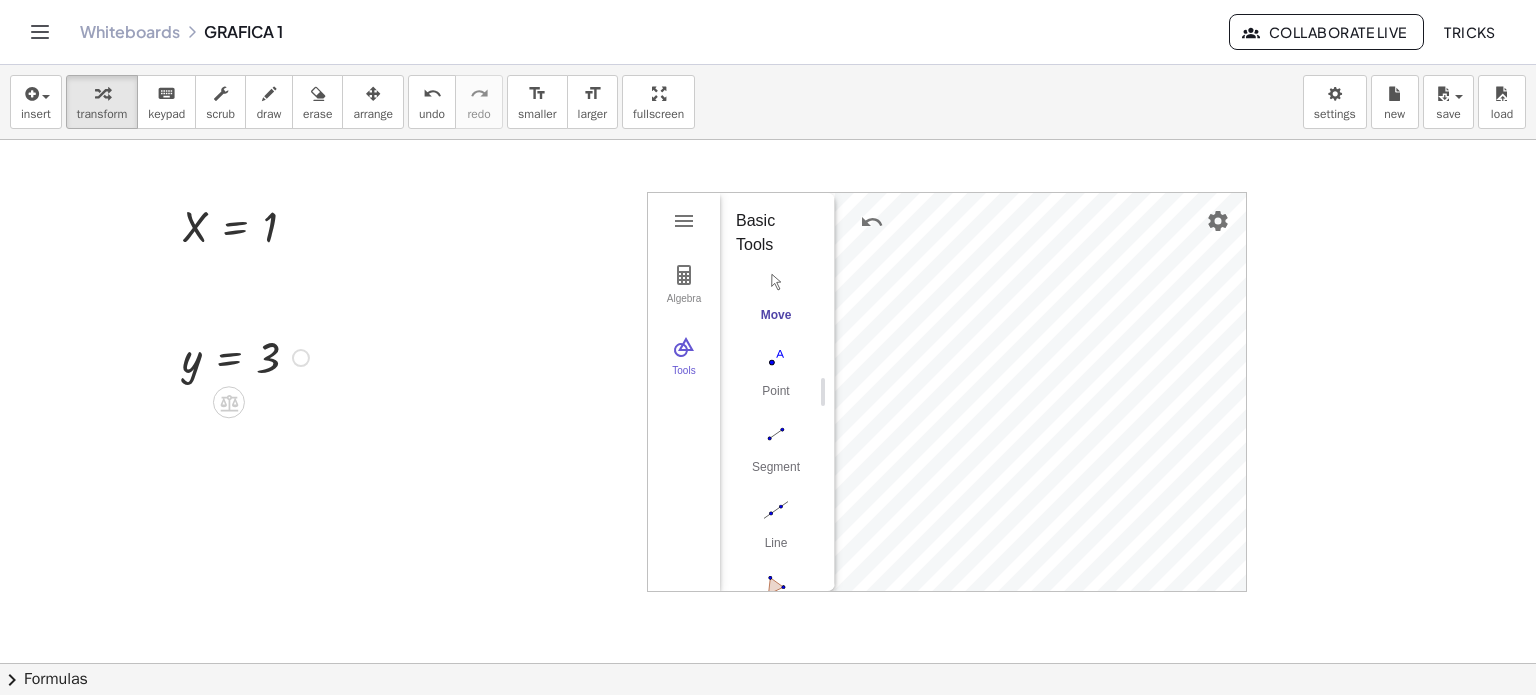 click at bounding box center (301, 358) 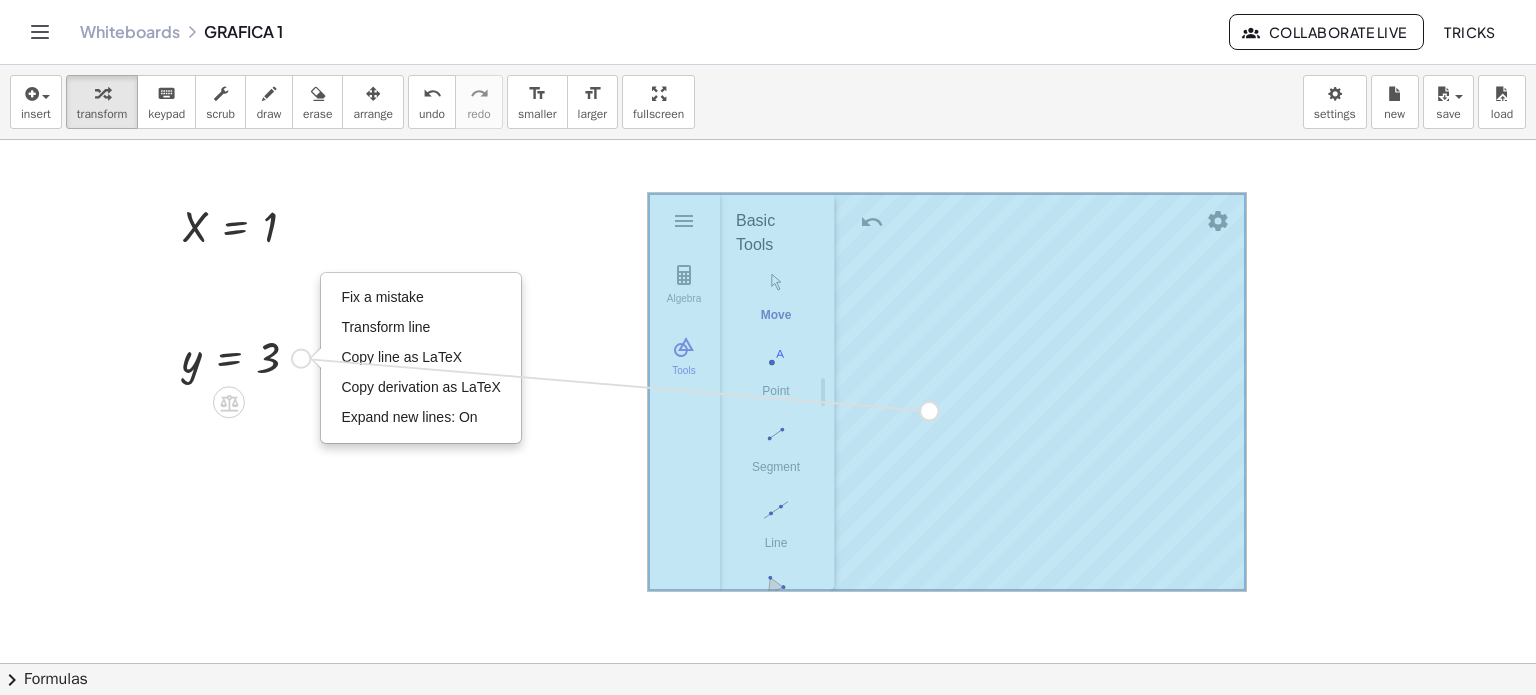 drag, startPoint x: 297, startPoint y: 357, endPoint x: 957, endPoint y: 411, distance: 662.2054 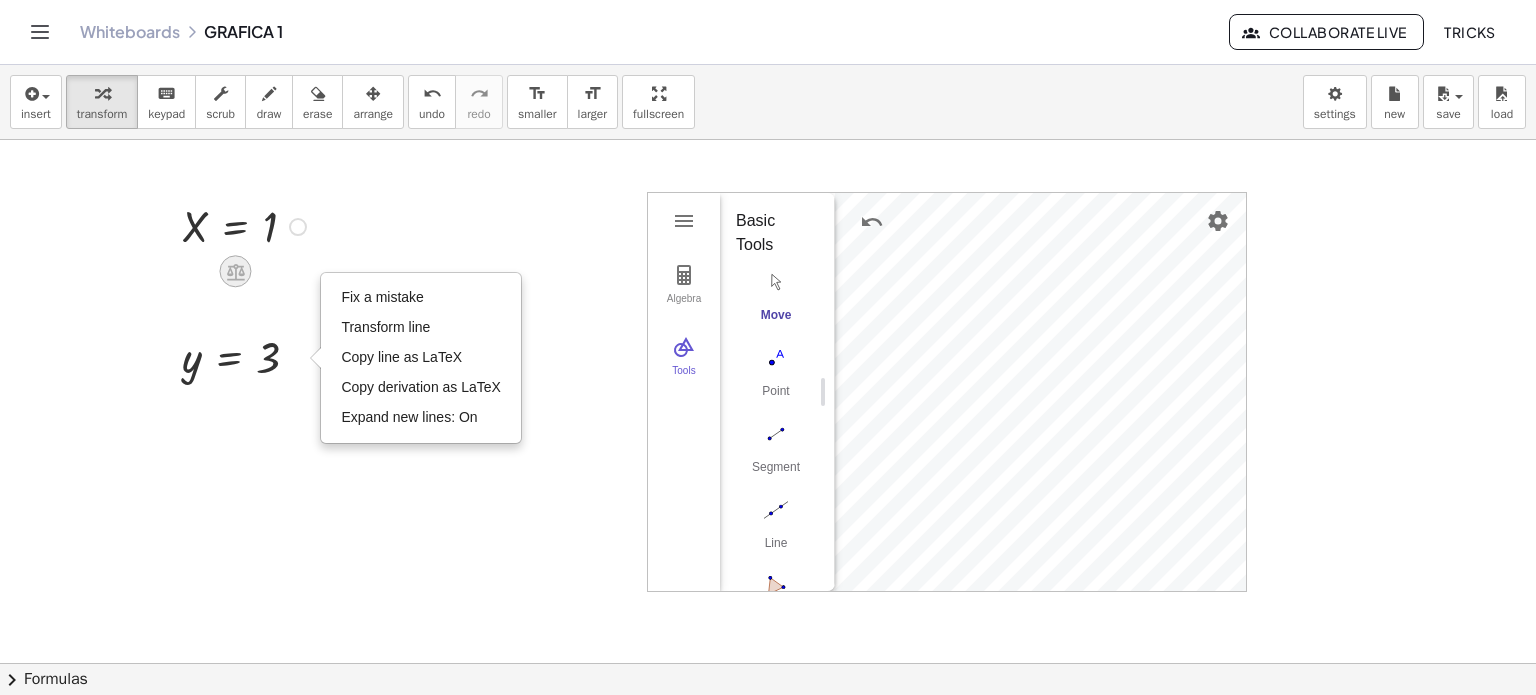 click 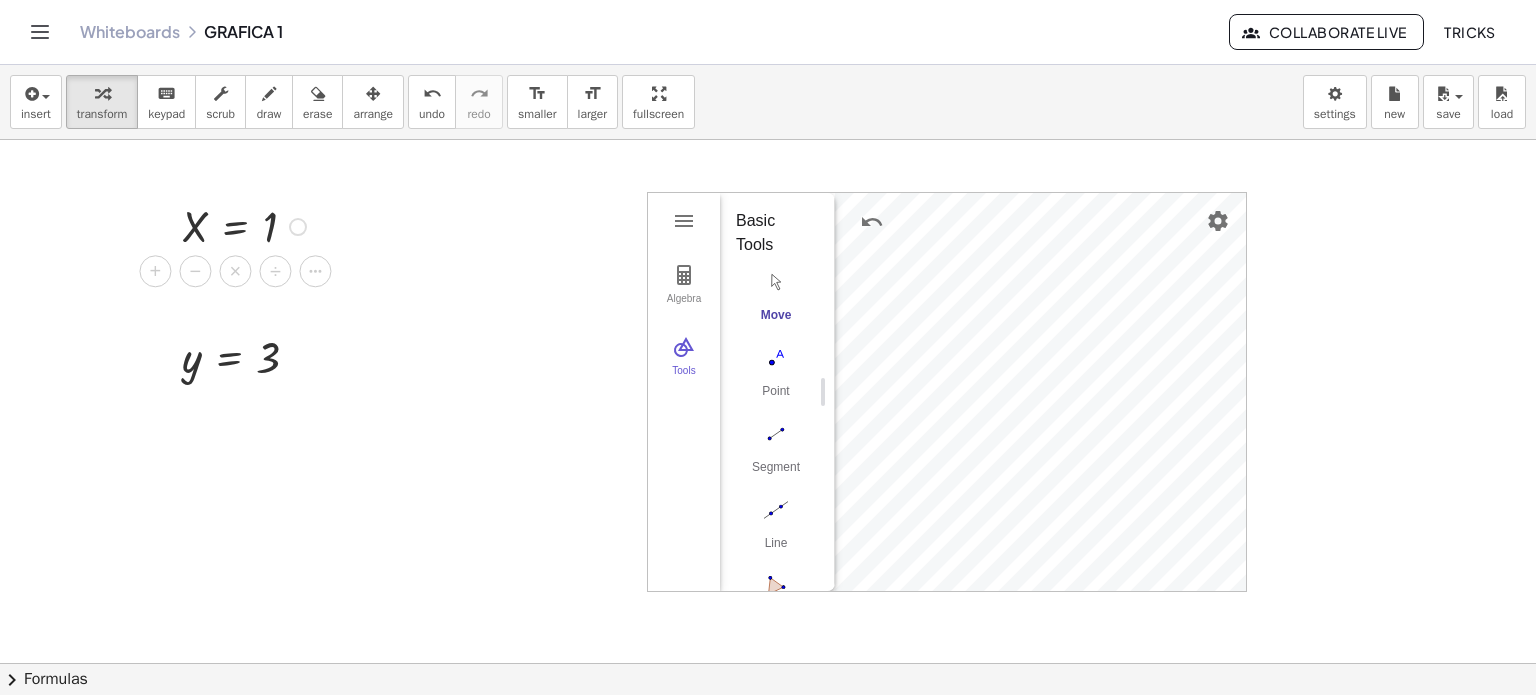 click at bounding box center (247, 225) 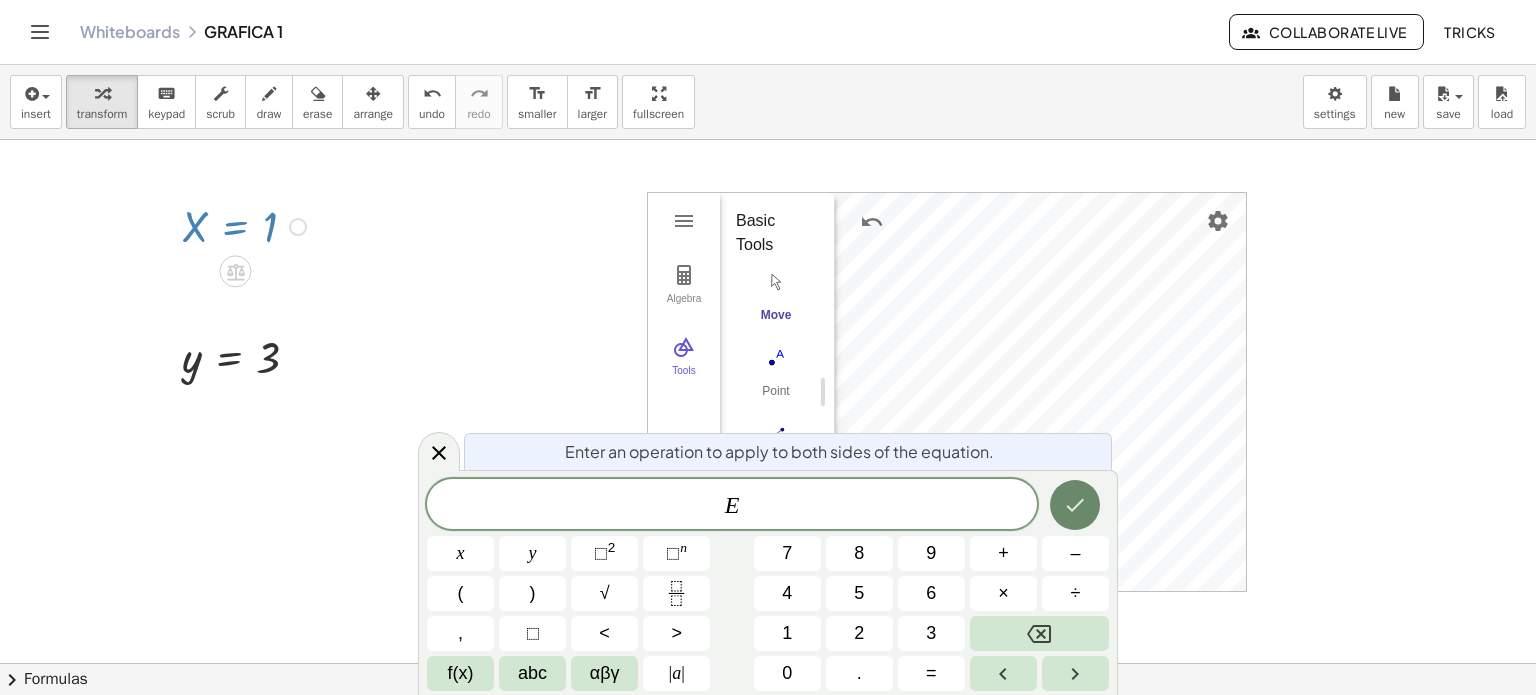 click at bounding box center [1075, 505] 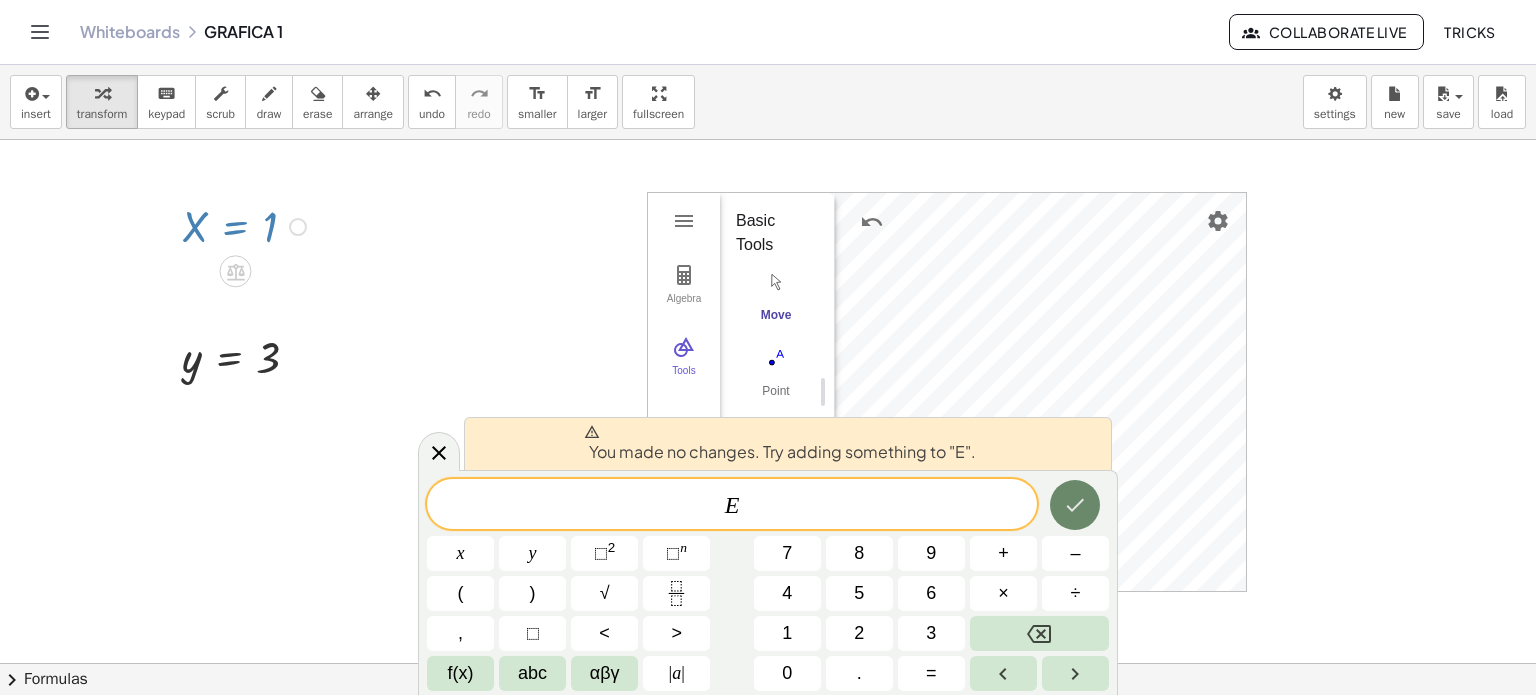 click at bounding box center [1075, 505] 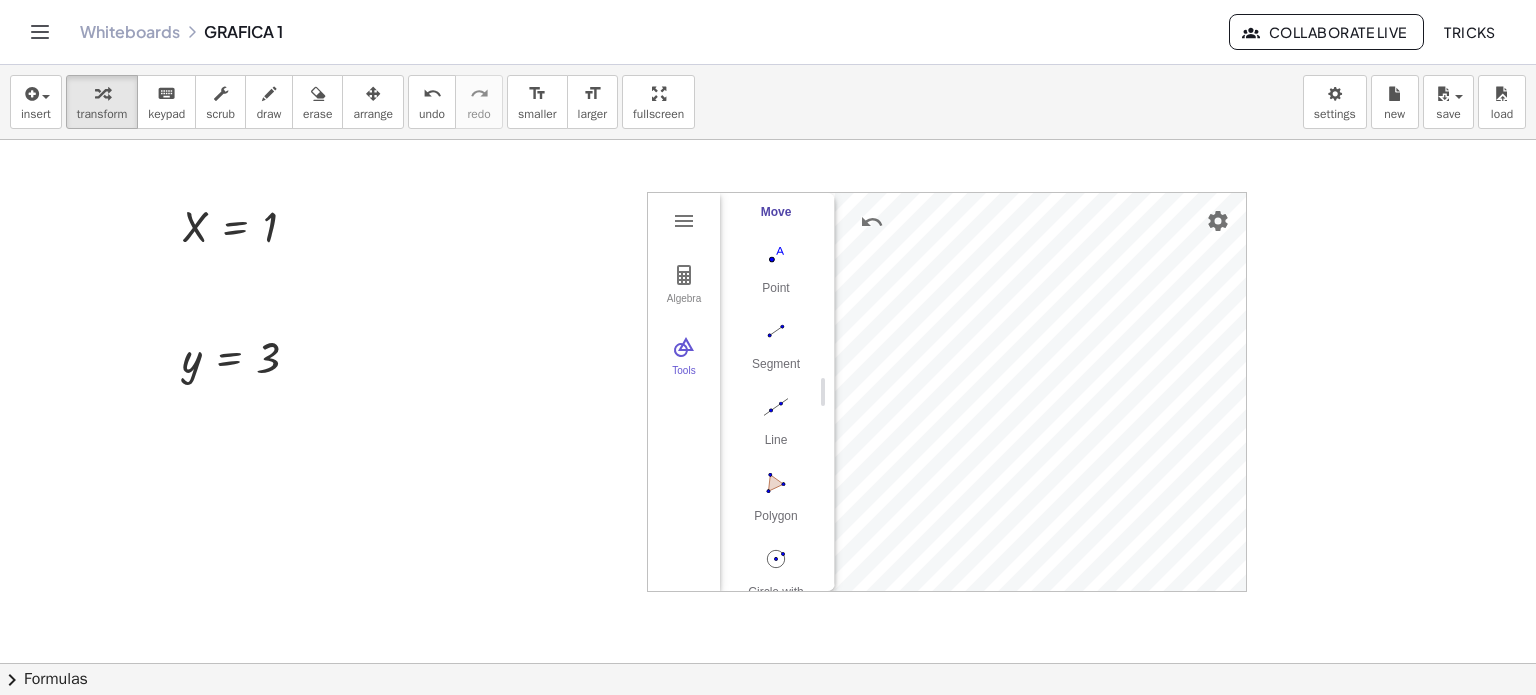 scroll, scrollTop: 112, scrollLeft: 0, axis: vertical 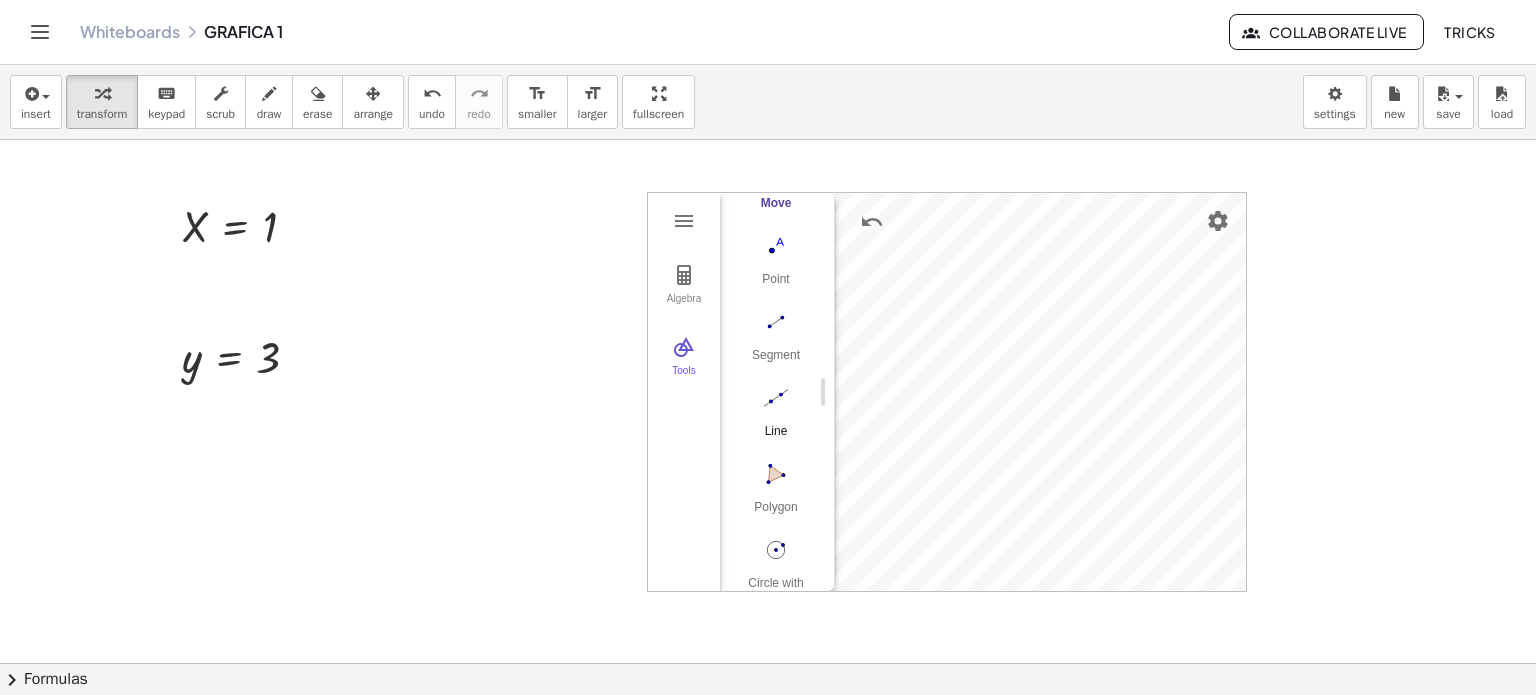 click on "Line" at bounding box center (776, 438) 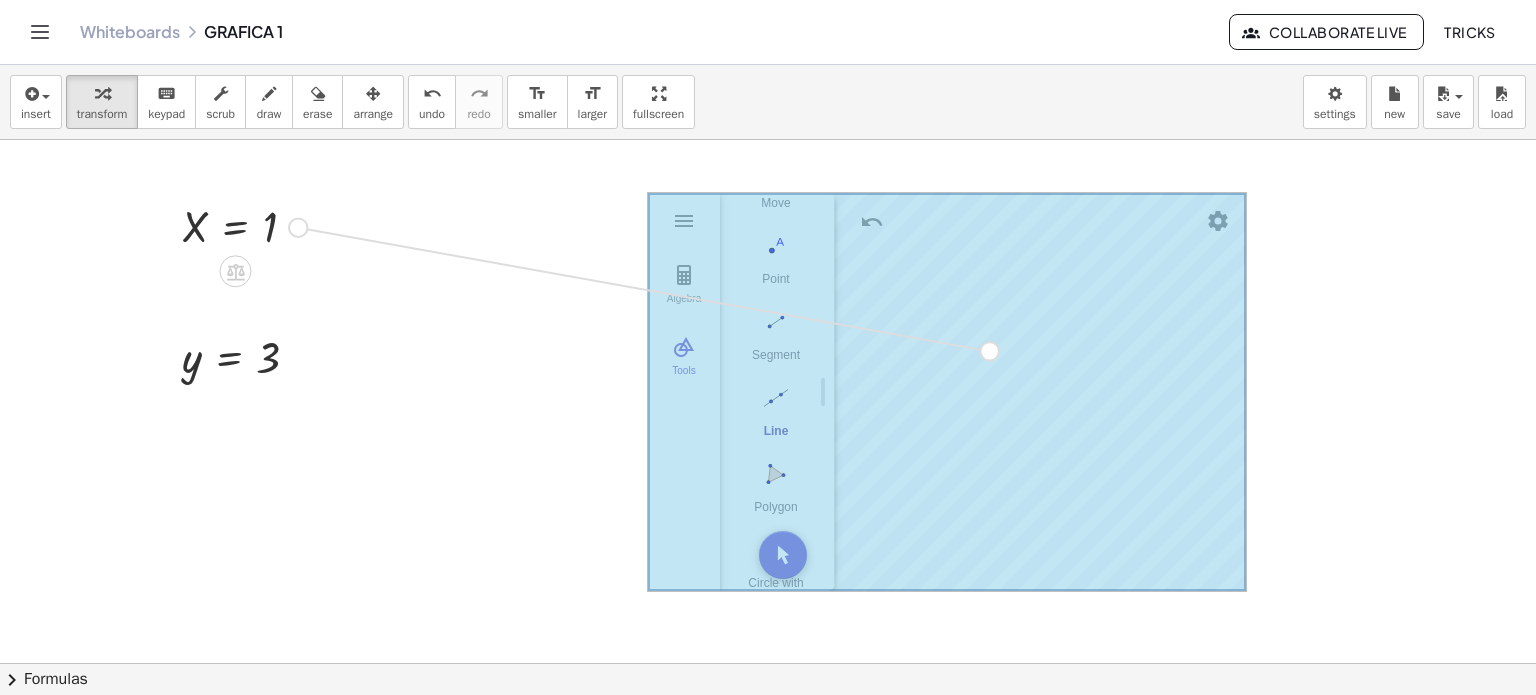drag, startPoint x: 298, startPoint y: 227, endPoint x: 1017, endPoint y: 354, distance: 730.1301 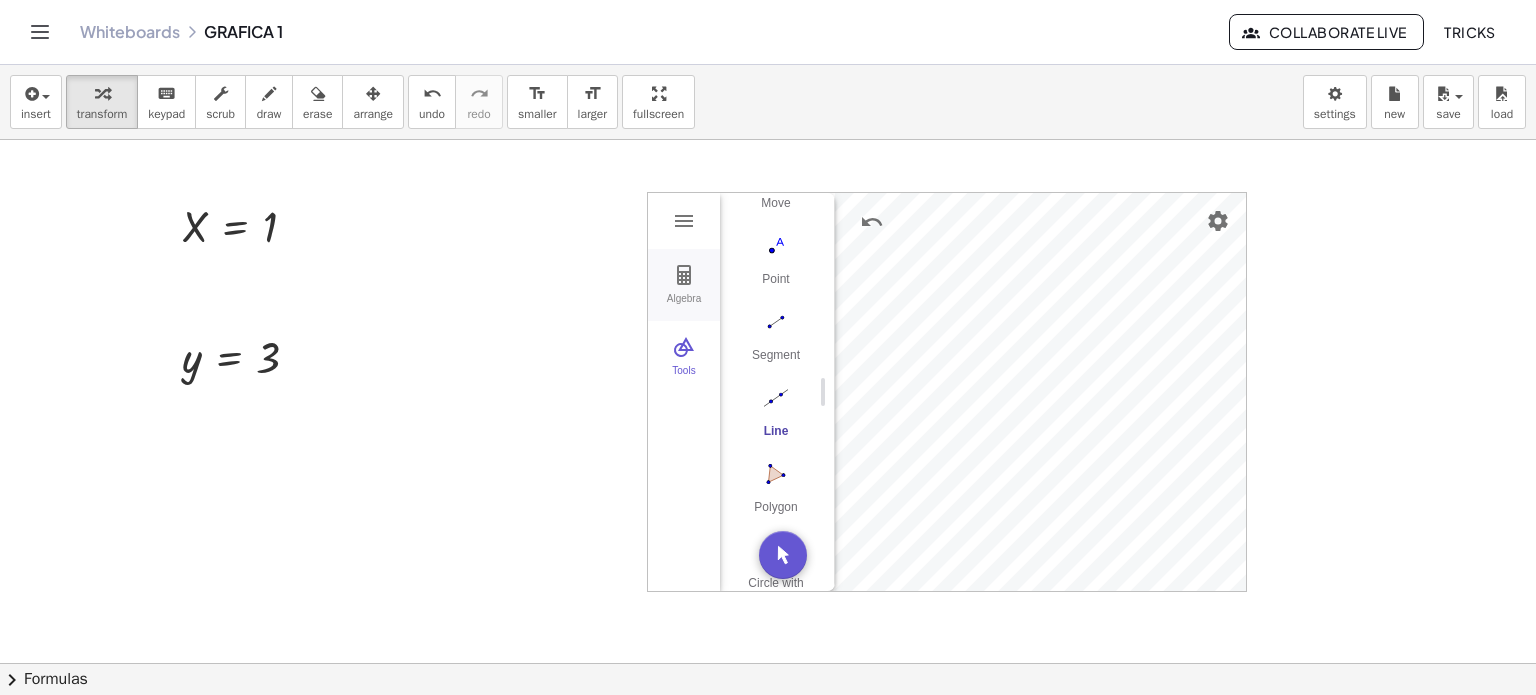 click on "Algebra" at bounding box center (684, 285) 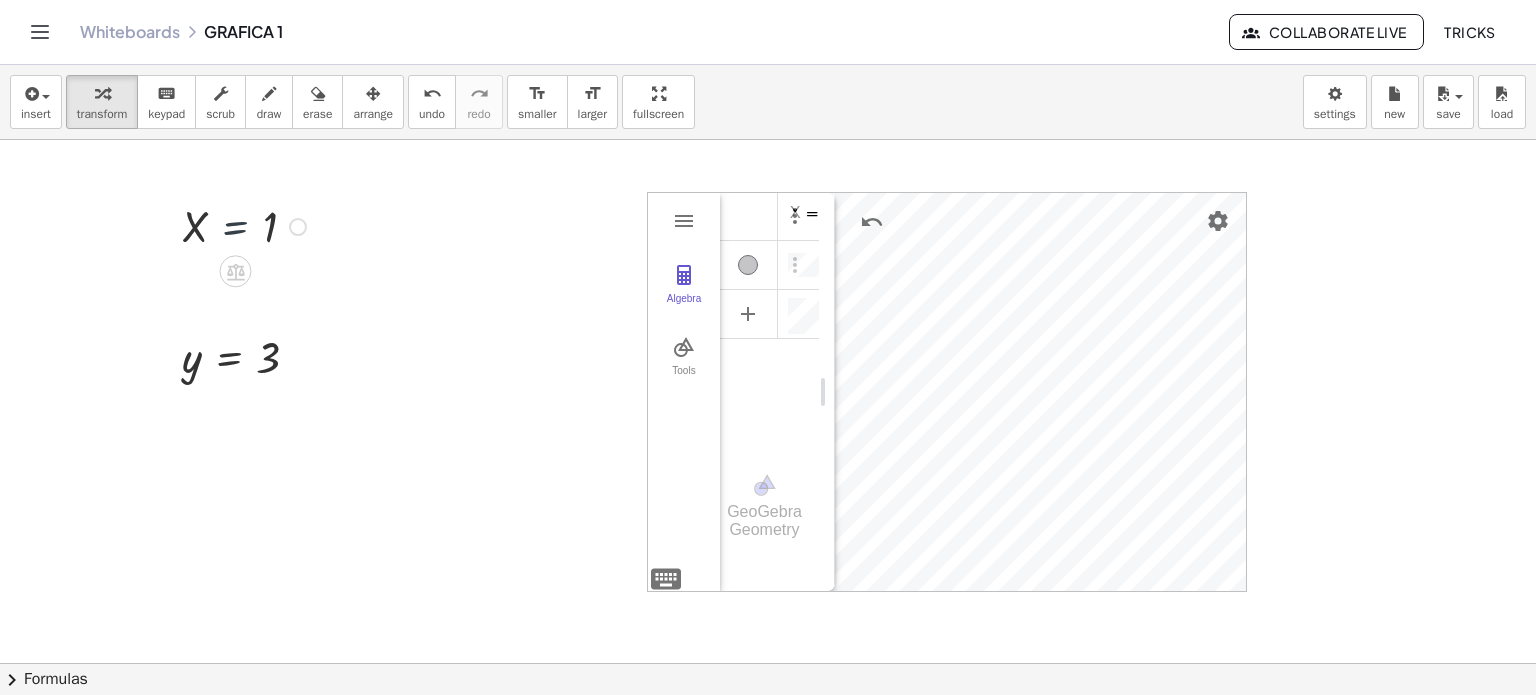 click at bounding box center (247, 225) 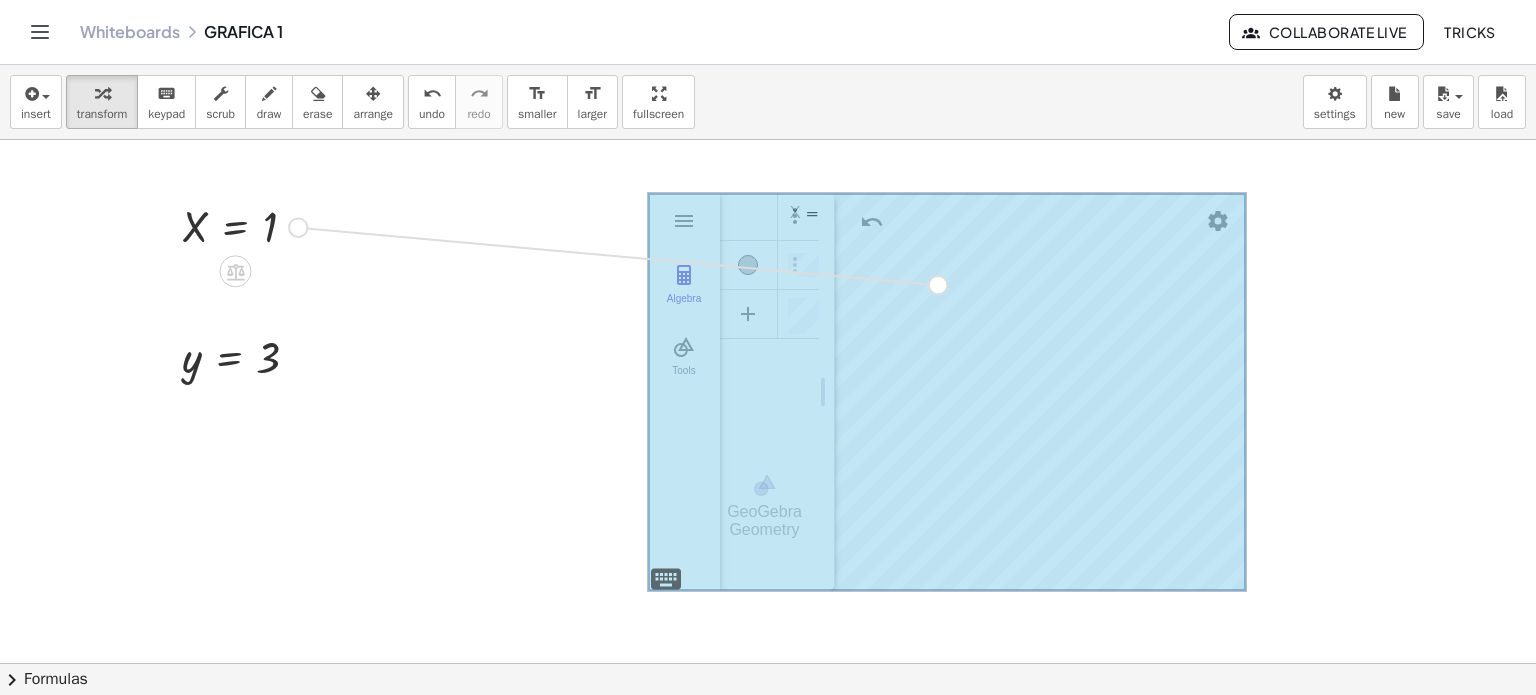 drag, startPoint x: 299, startPoint y: 229, endPoint x: 1026, endPoint y: 315, distance: 732.069 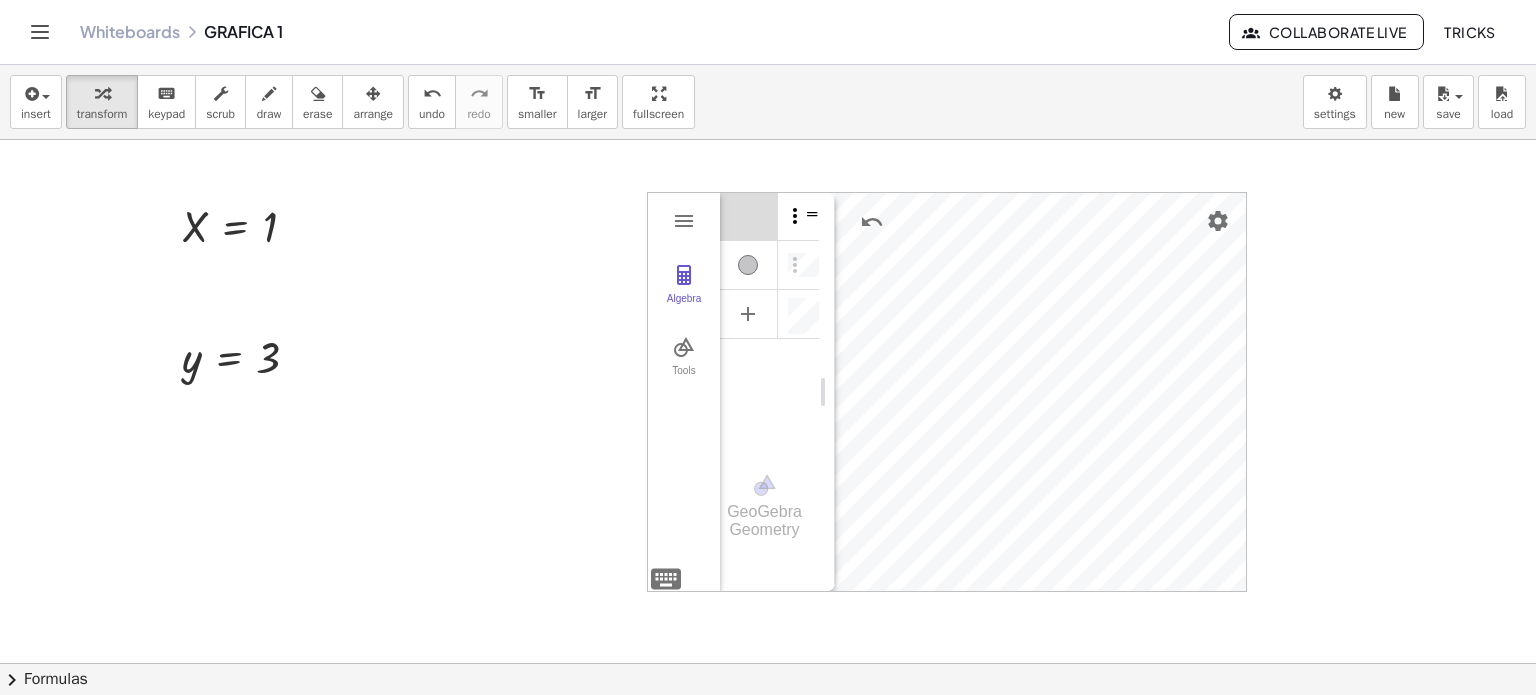 click at bounding box center [795, 216] 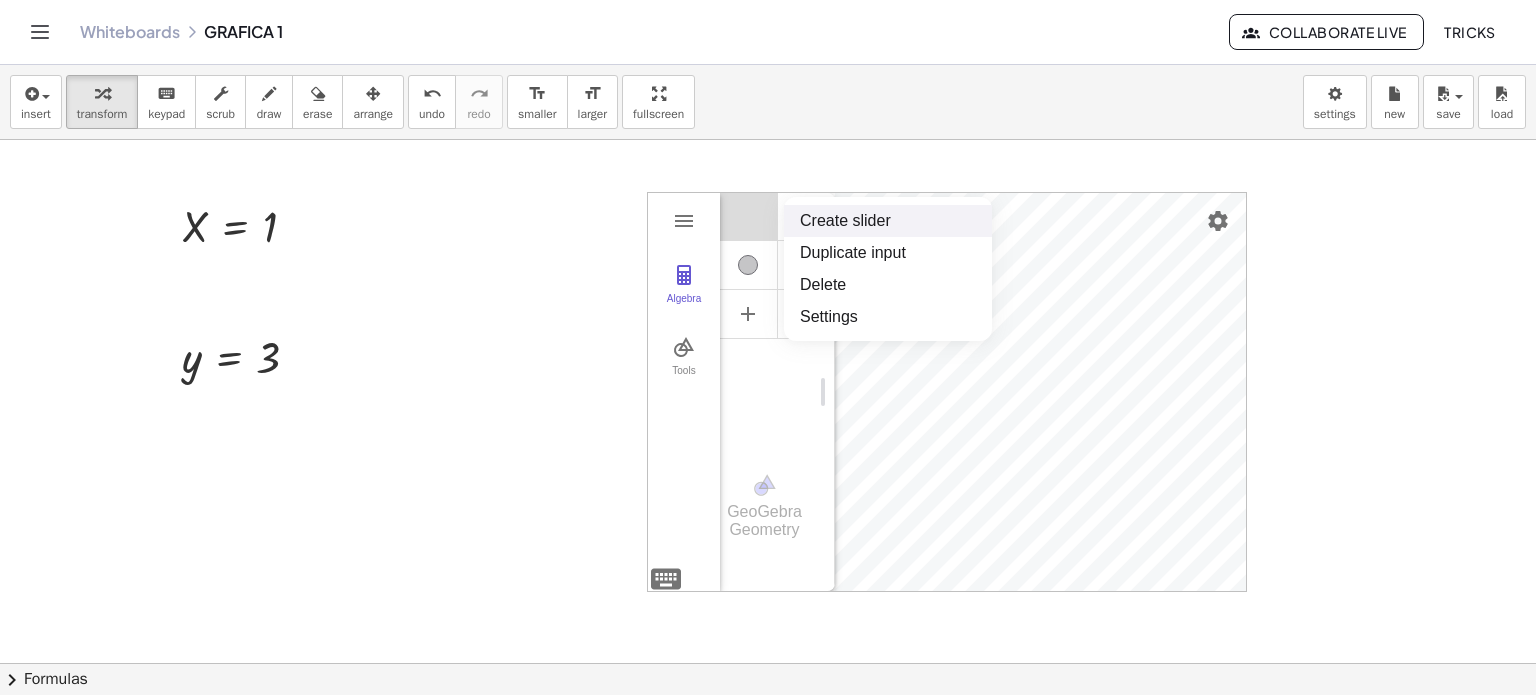 click on "Create slider" at bounding box center [888, 221] 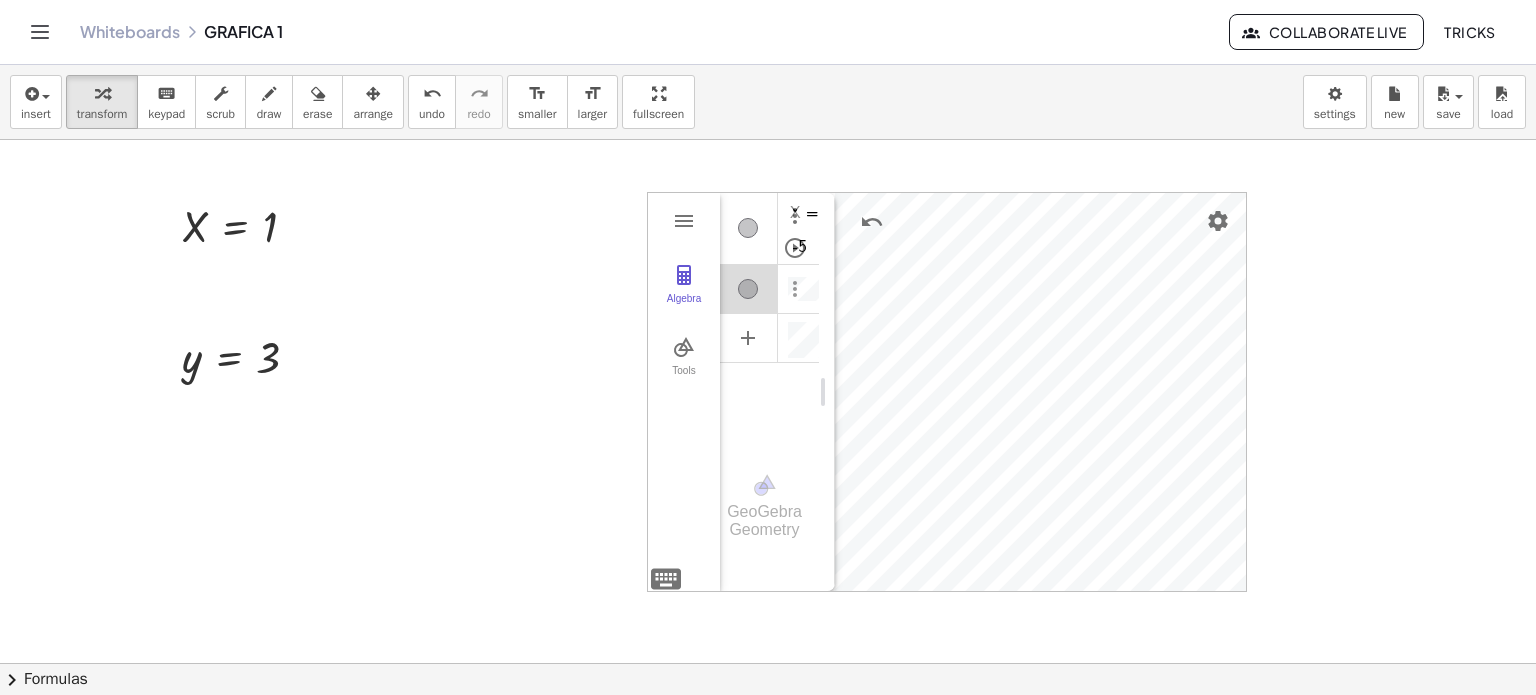 click at bounding box center (795, 289) 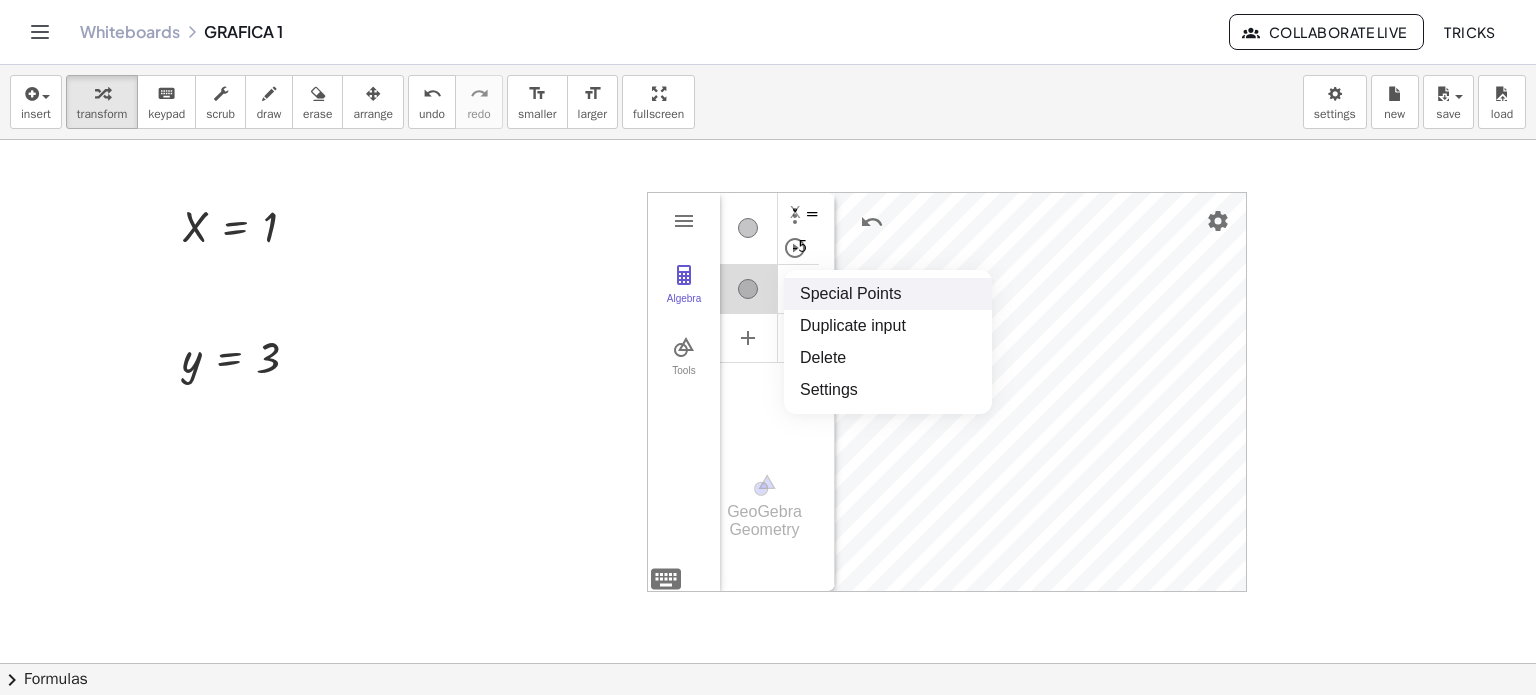 click on "Special Points" at bounding box center (888, 294) 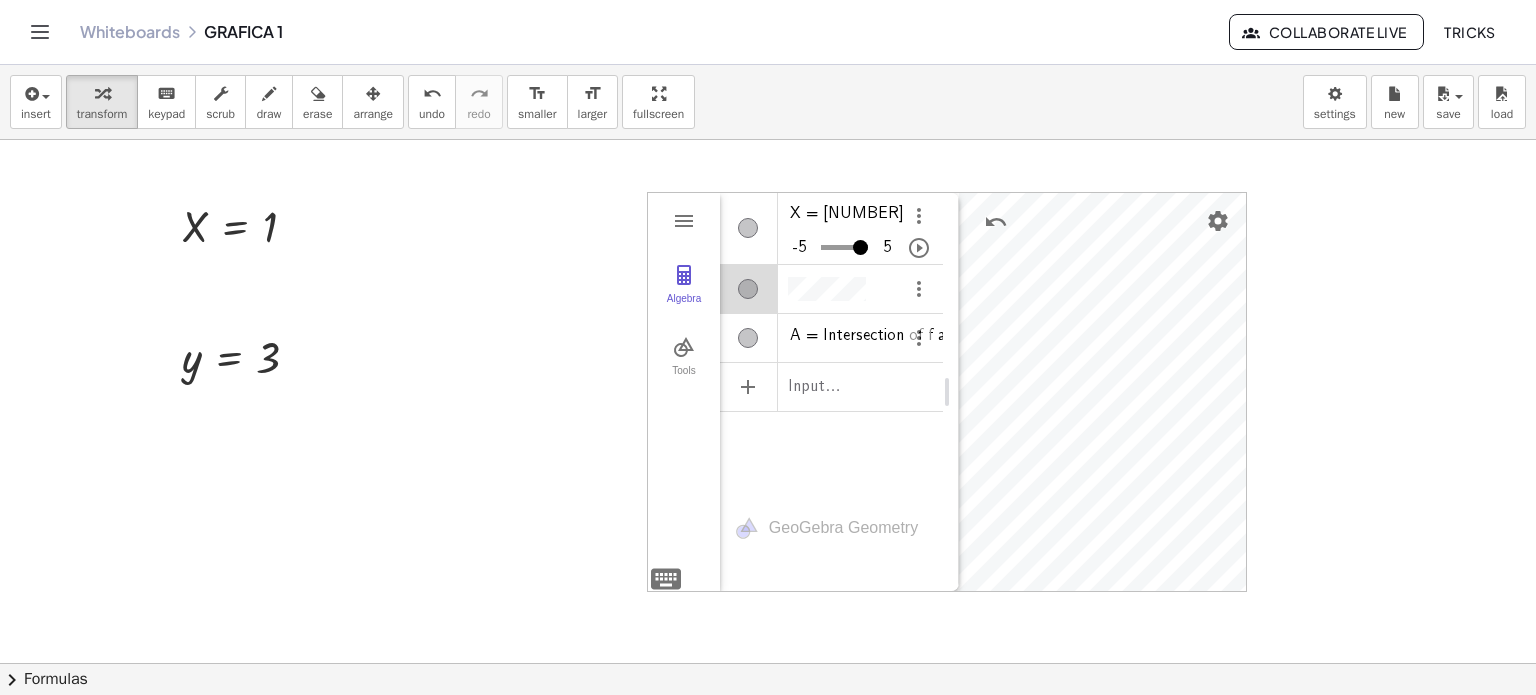 drag, startPoint x: 826, startPoint y: 395, endPoint x: 950, endPoint y: 396, distance: 124.004036 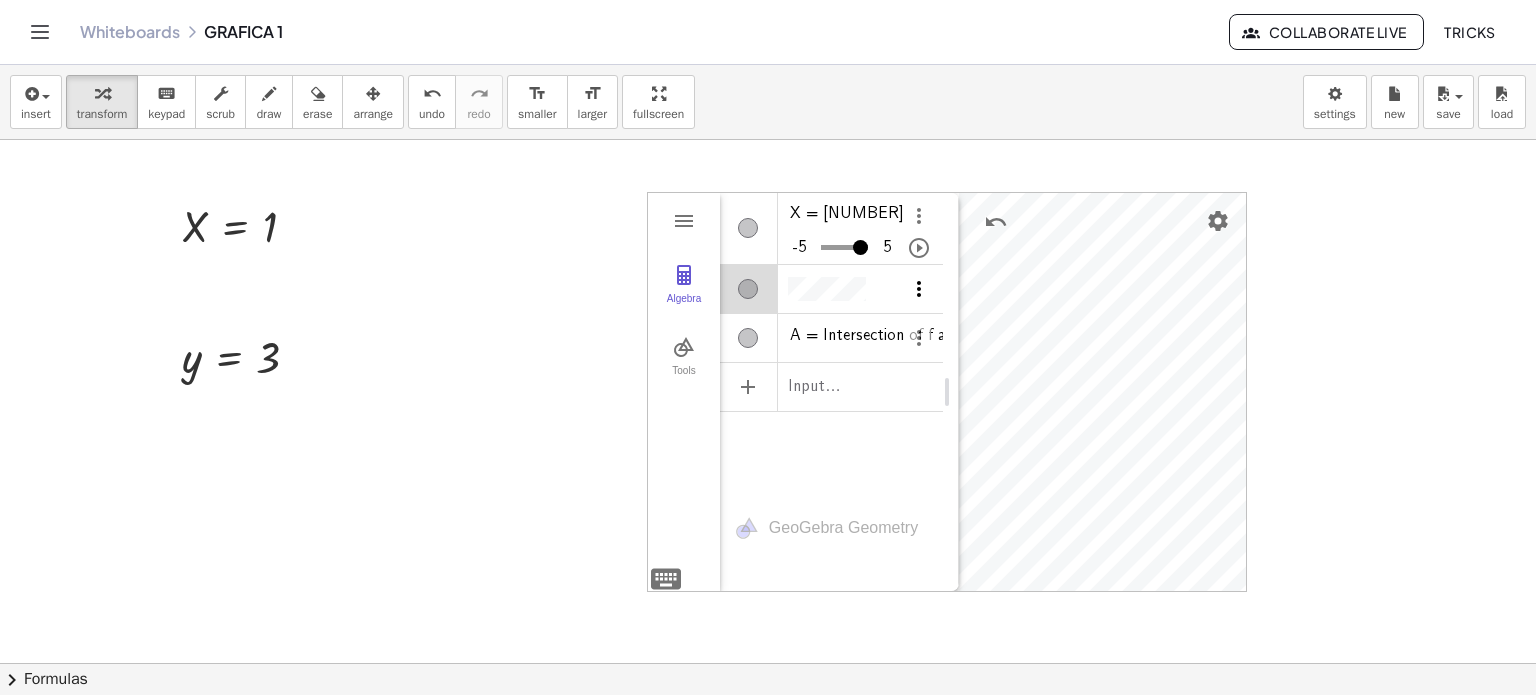 click at bounding box center [919, 289] 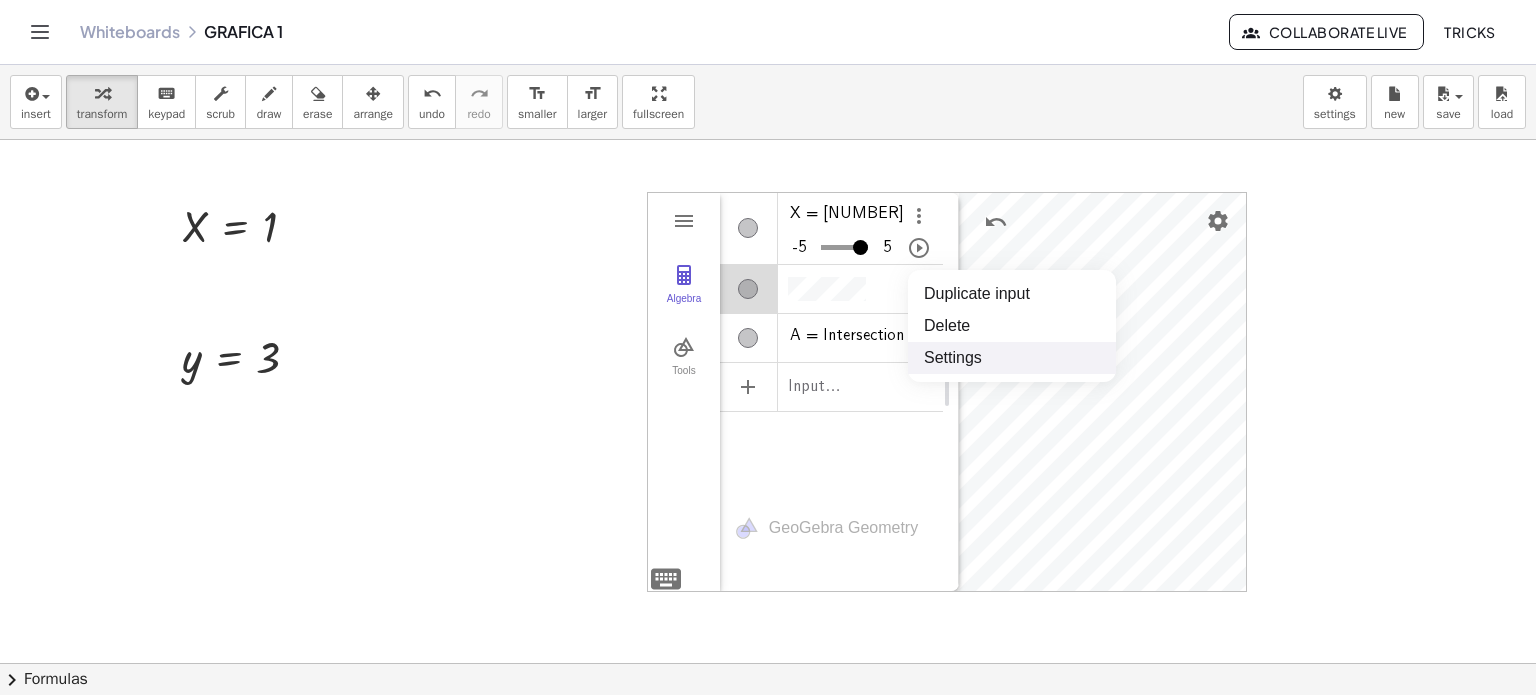 click on "X = 1 -5 5 ** ≤ X ≤ * Step 1 × A = Intersection of f and yAxis Input…" at bounding box center [831, 339] 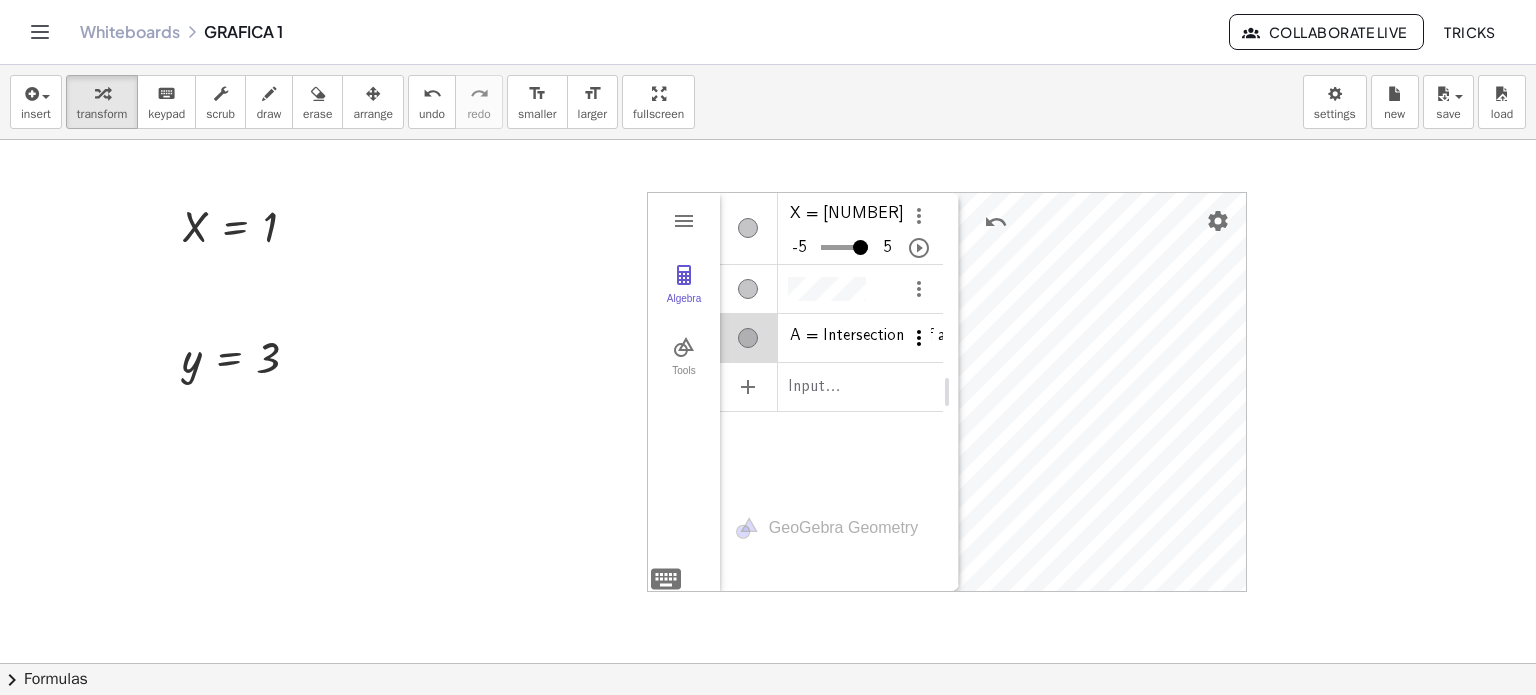 click at bounding box center [919, 338] 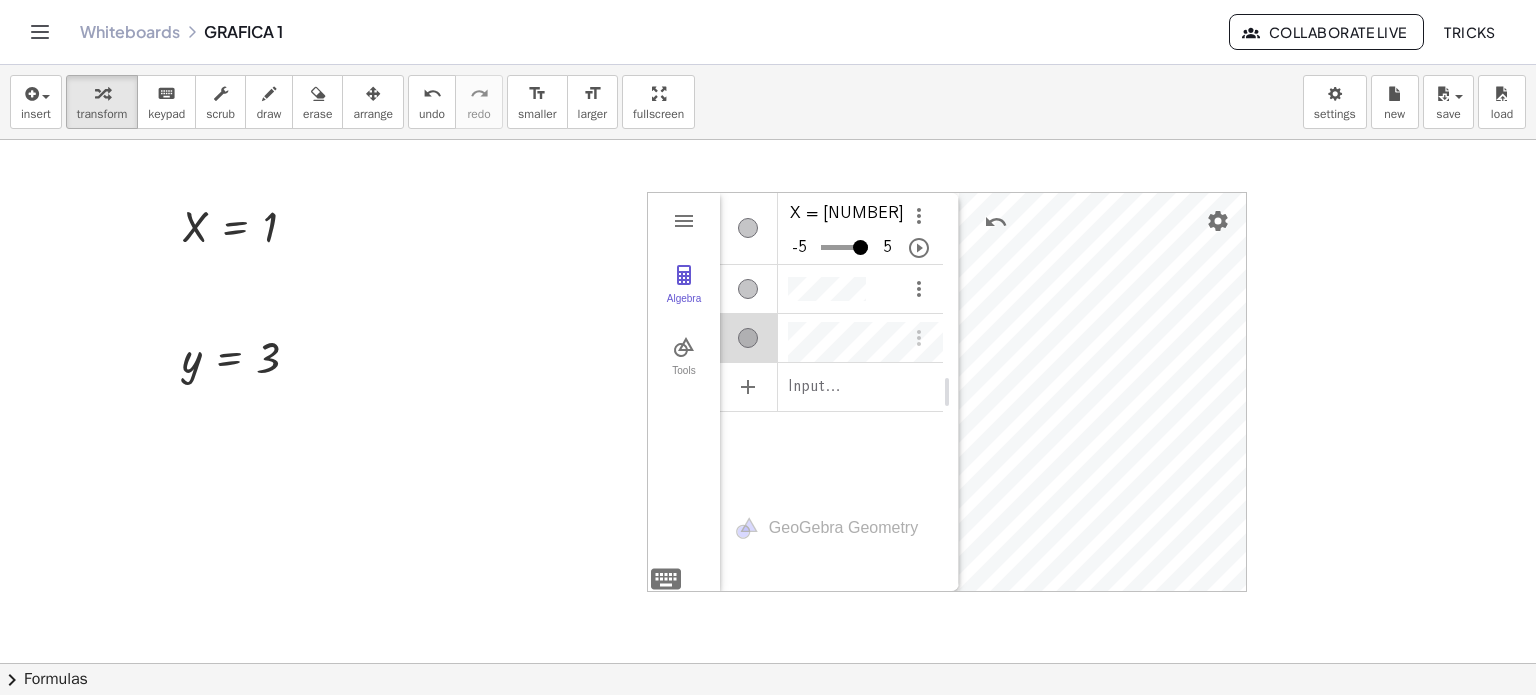 scroll, scrollTop: 12, scrollLeft: 0, axis: vertical 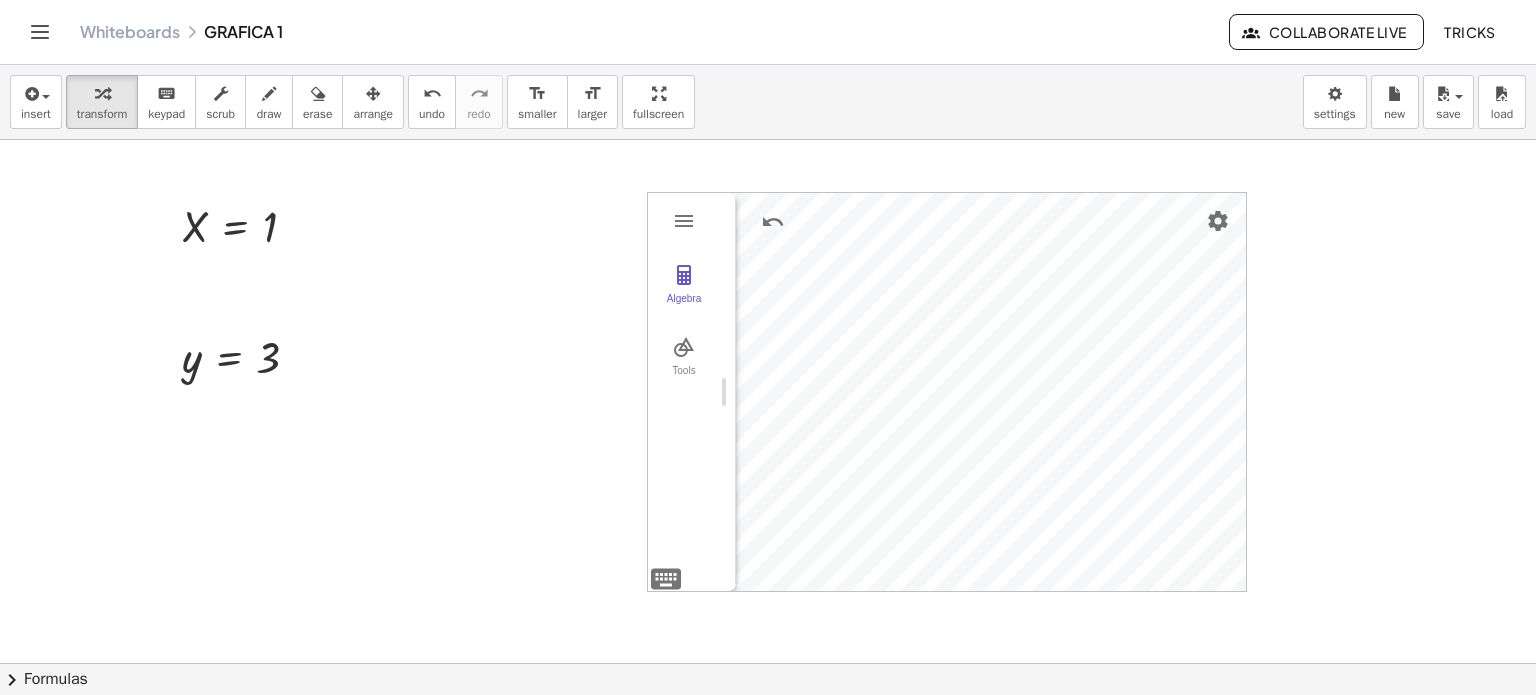 drag, startPoint x: 948, startPoint y: 390, endPoint x: 690, endPoint y: 379, distance: 258.23438 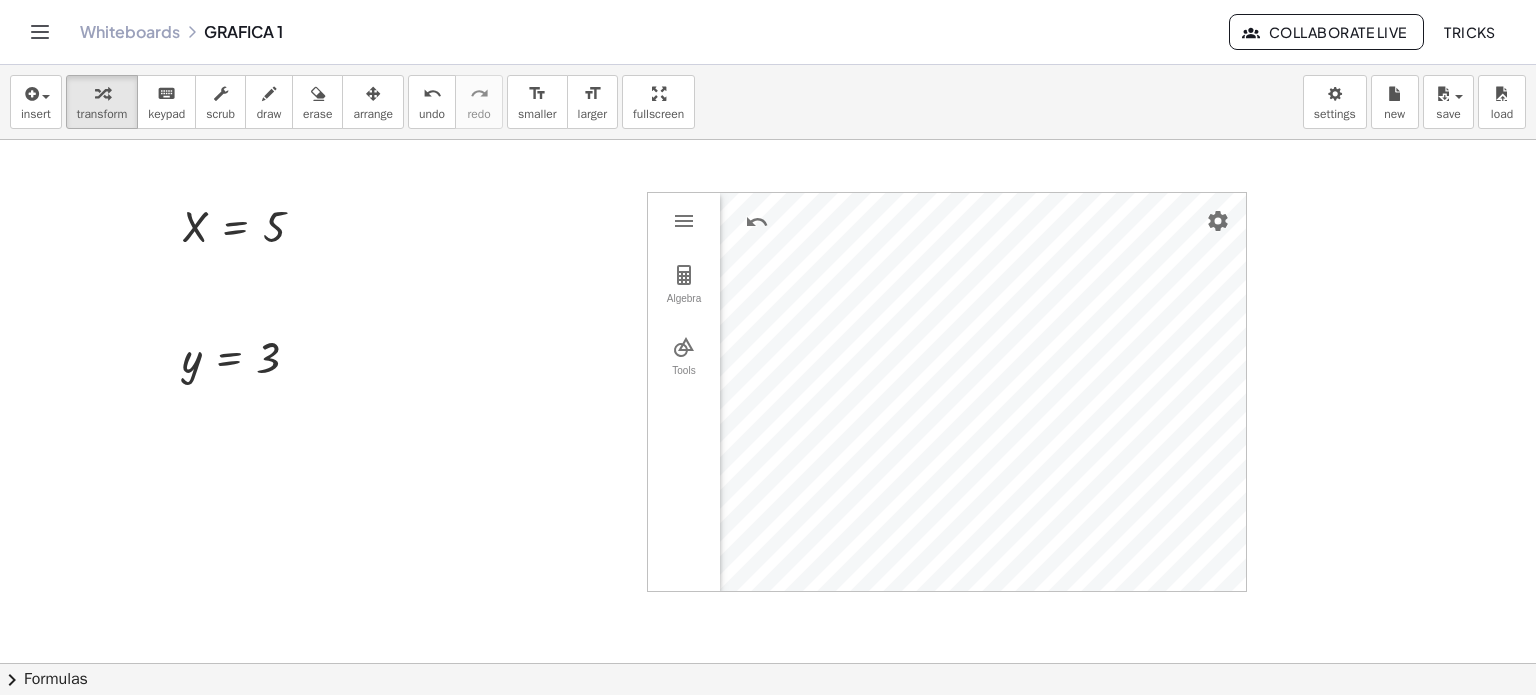 click on "Algebra Tools X = 5 -5 5 ** ≤ X ≤ * Step 1 × Y = Intersection of f and yAxis Input… GeoGebra Geometry Basic Tools Move Point Segment Line Polygon Circle with Center through Point More   y = 3 Fix a mistake Transform line Copy line as LaTeX Copy derivation as LaTeX Expand new lines: On X = 5" at bounding box center (768, 663) 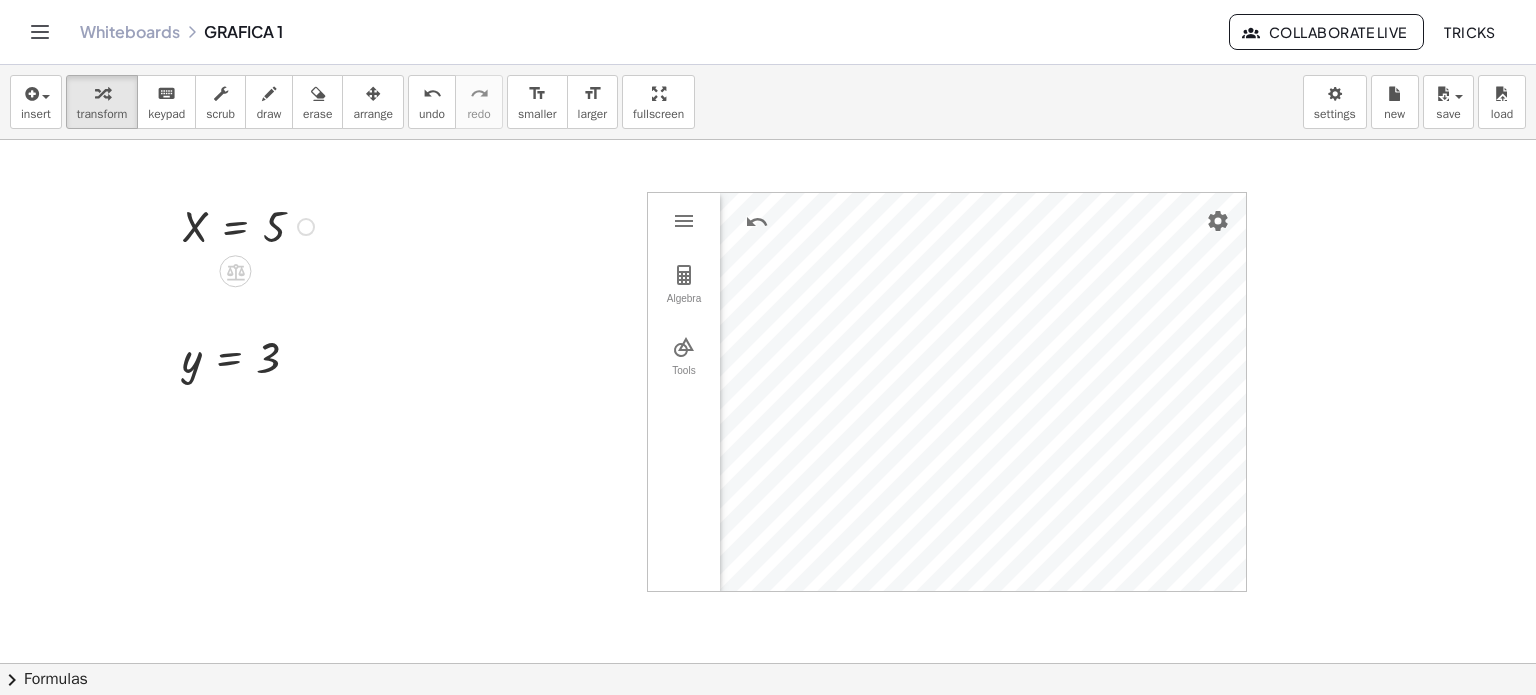 click at bounding box center [251, 225] 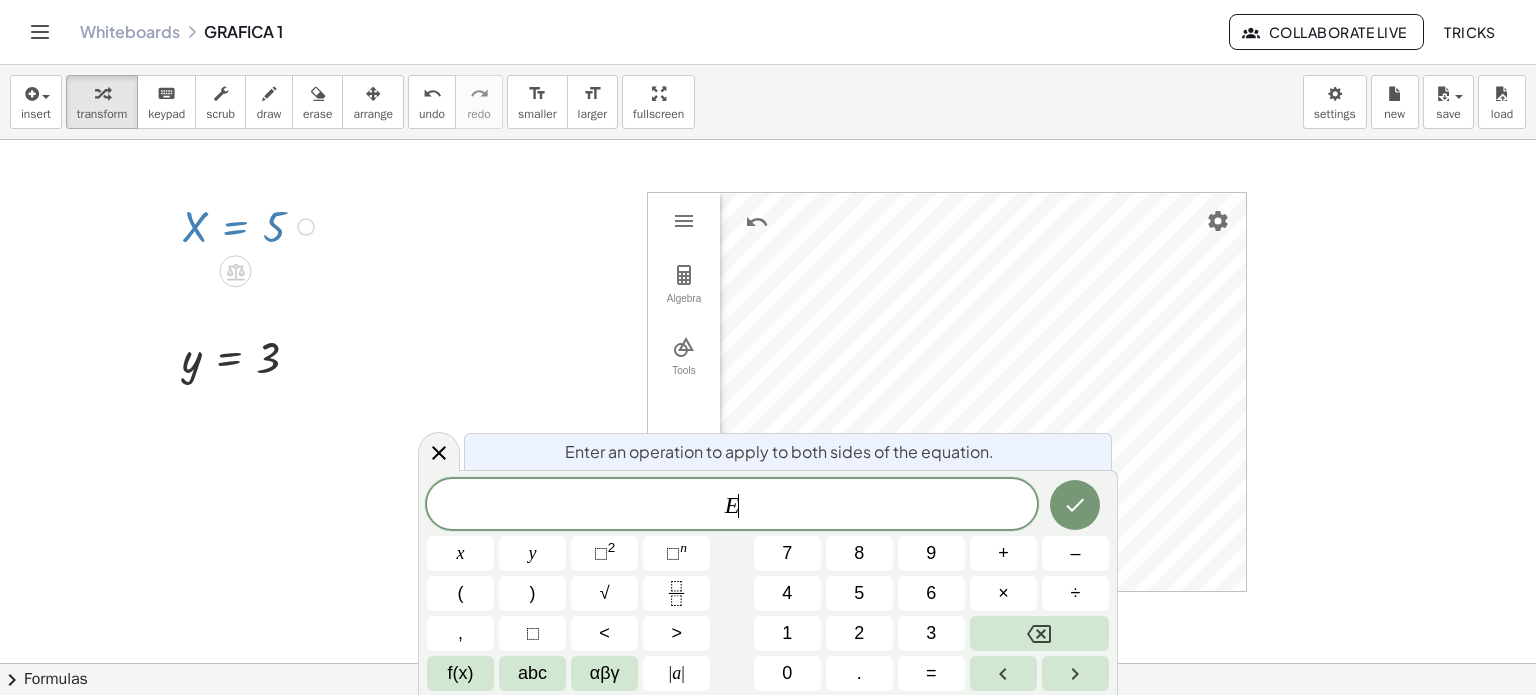 click at bounding box center (251, 225) 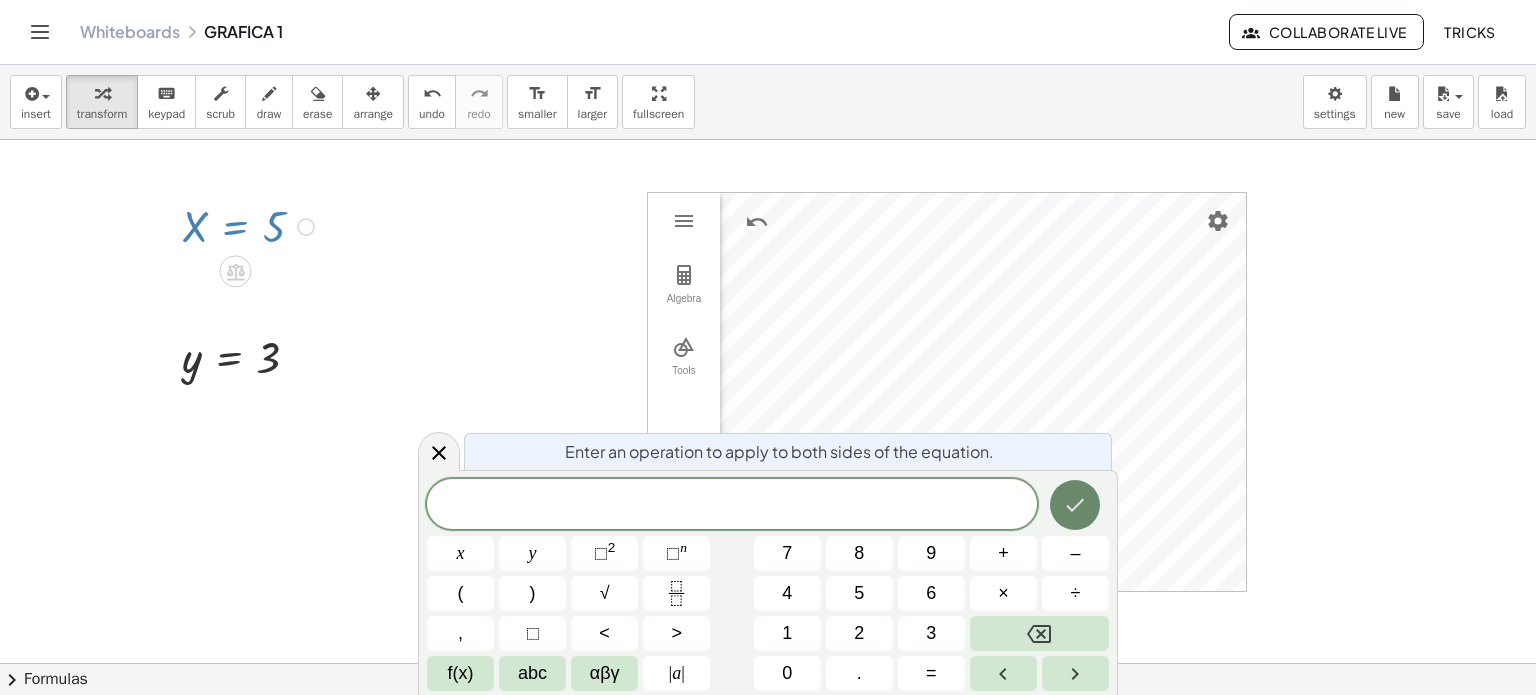 click 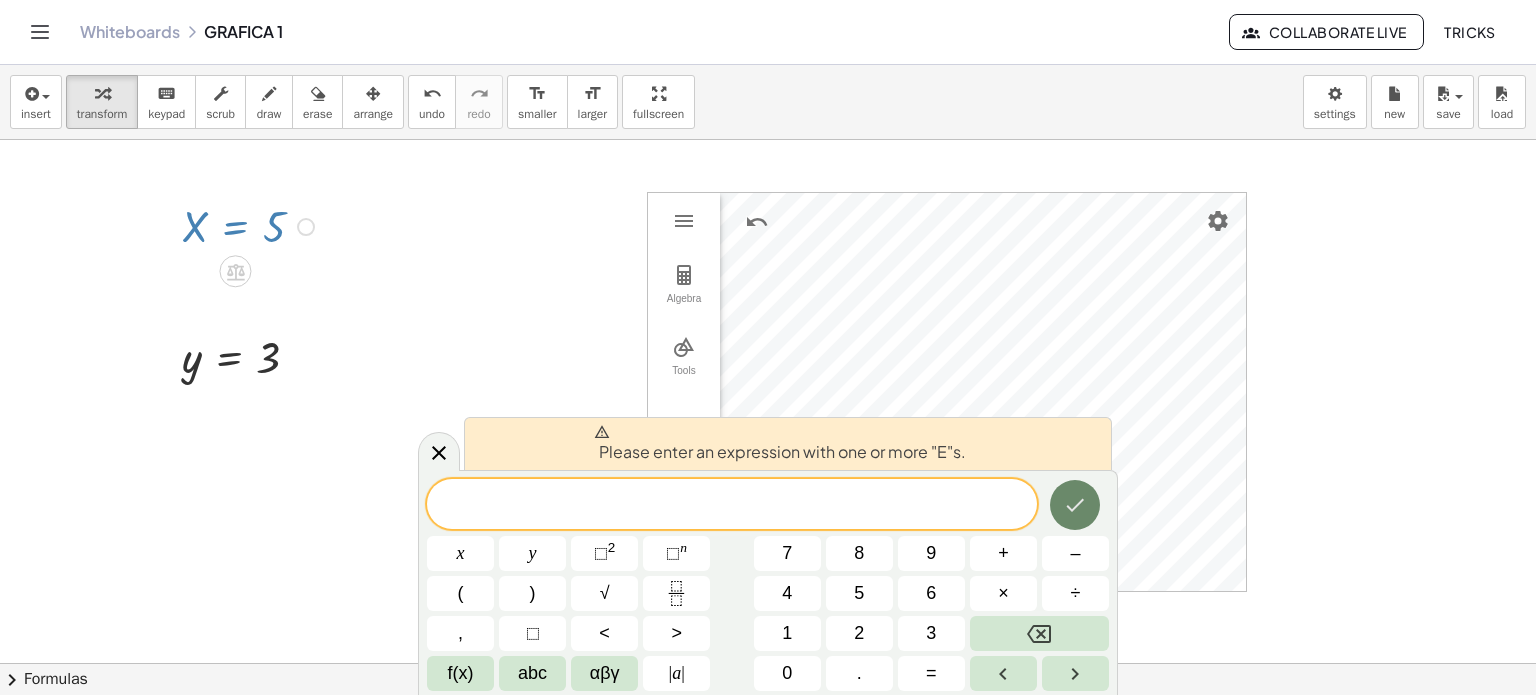 click 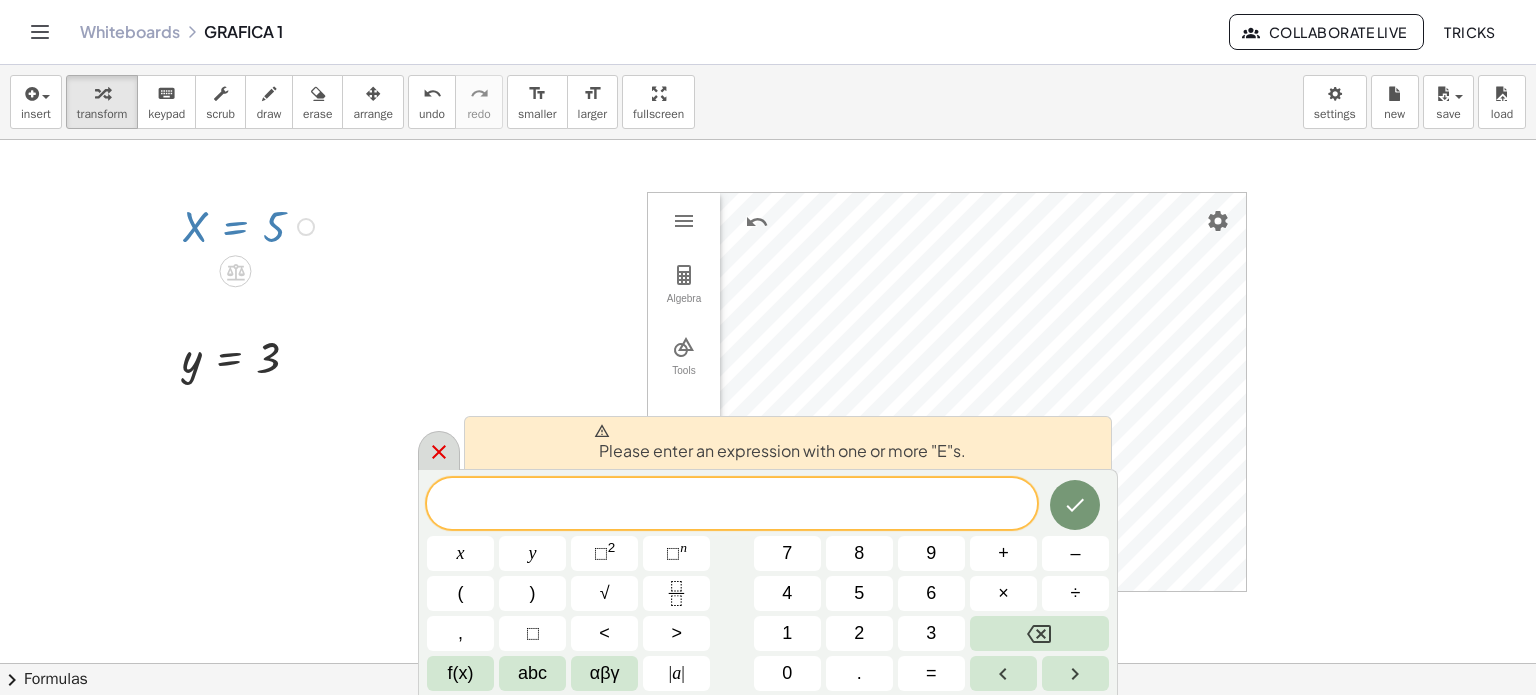 click at bounding box center [439, 450] 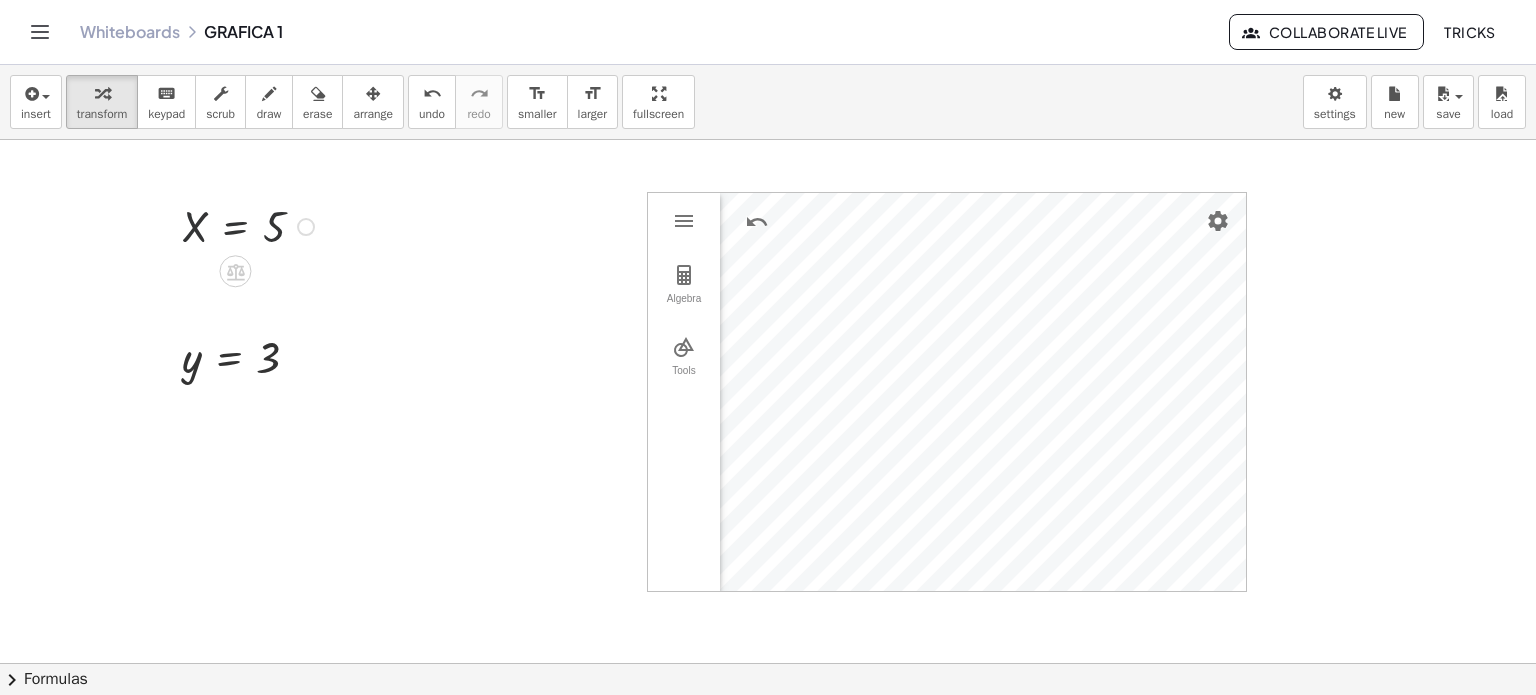 click at bounding box center (768, 663) 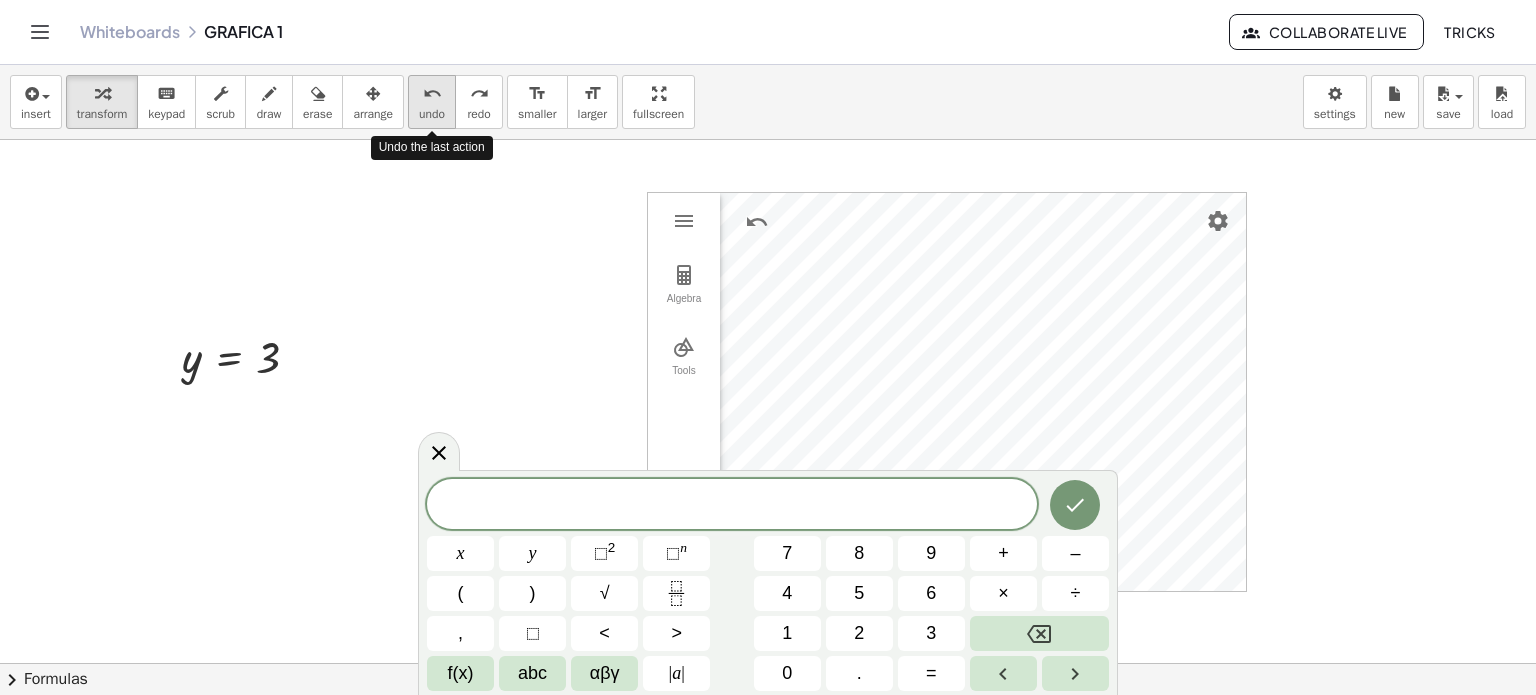 click on "undo undo" at bounding box center (432, 102) 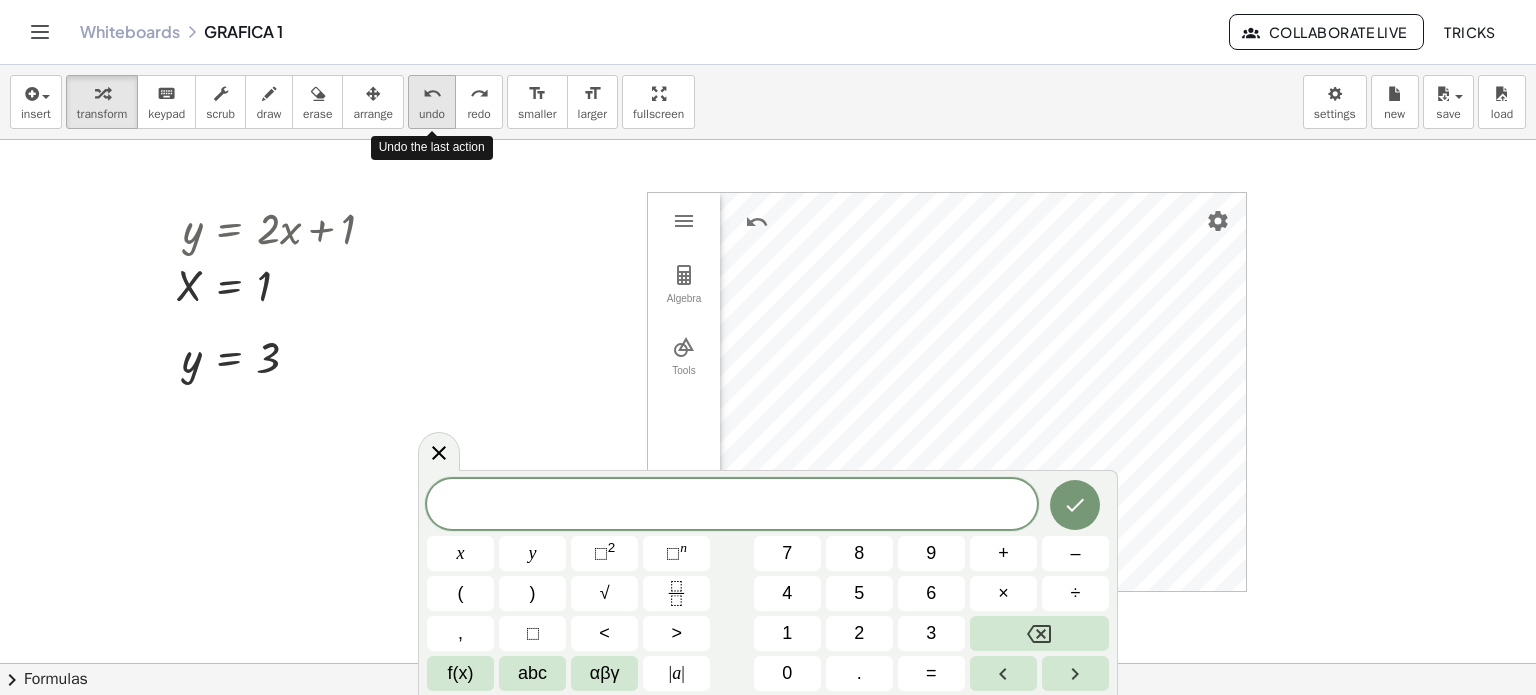 click on "undo undo" at bounding box center (432, 102) 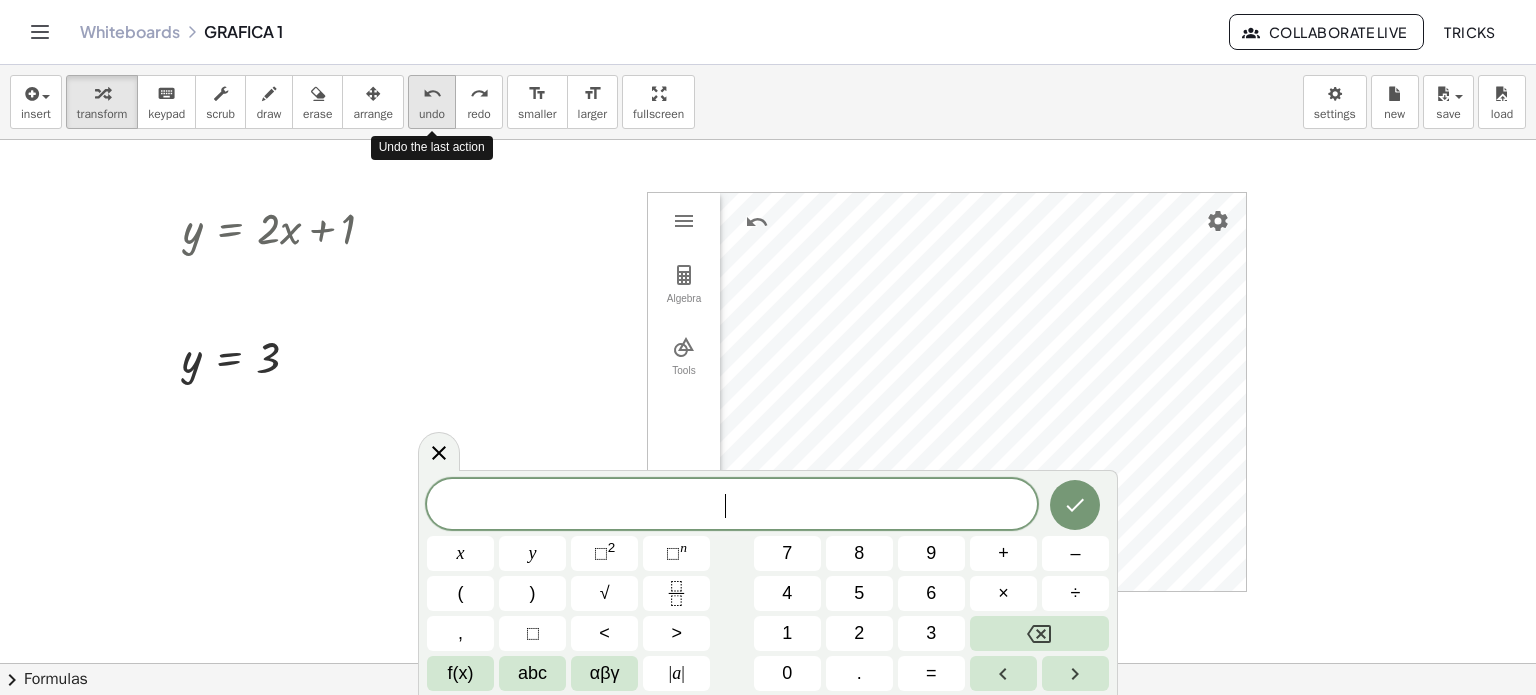 click on "undo undo" at bounding box center [432, 102] 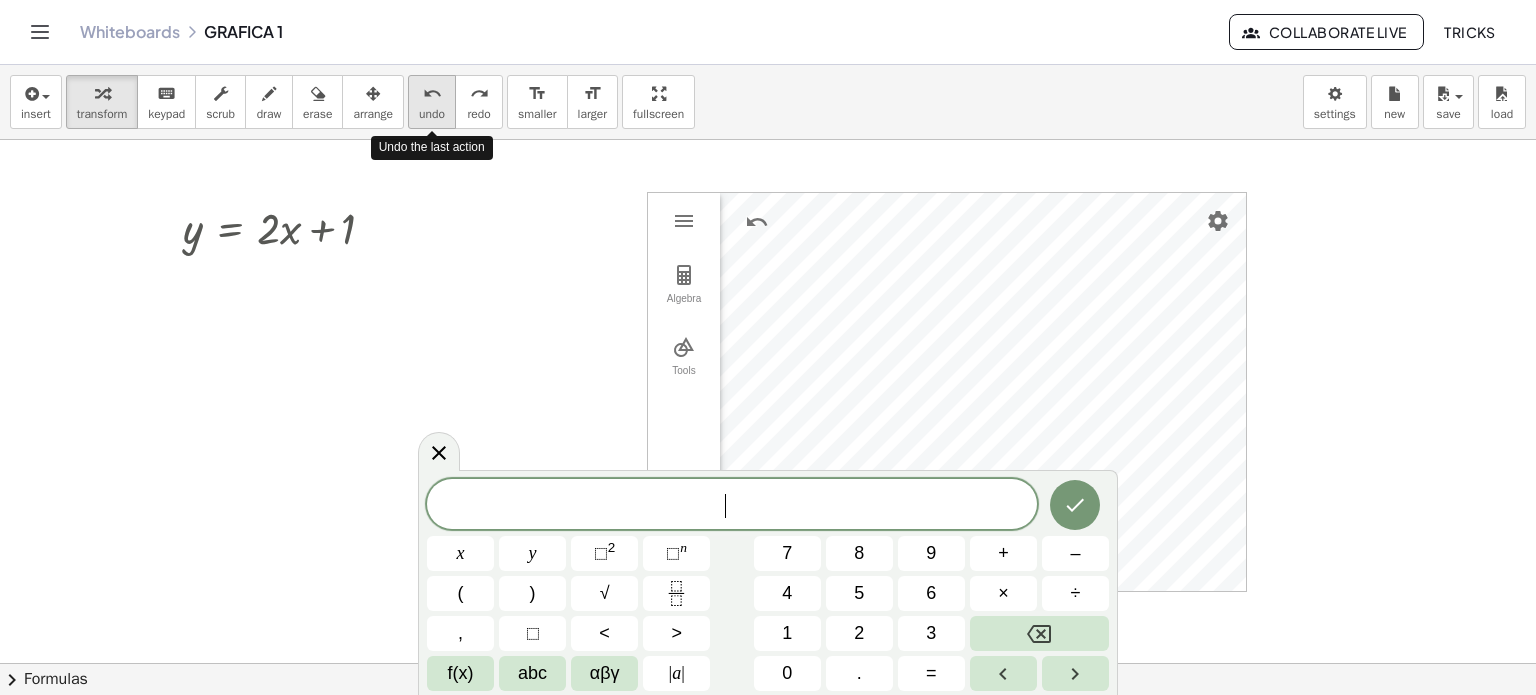click on "undo undo" at bounding box center (432, 102) 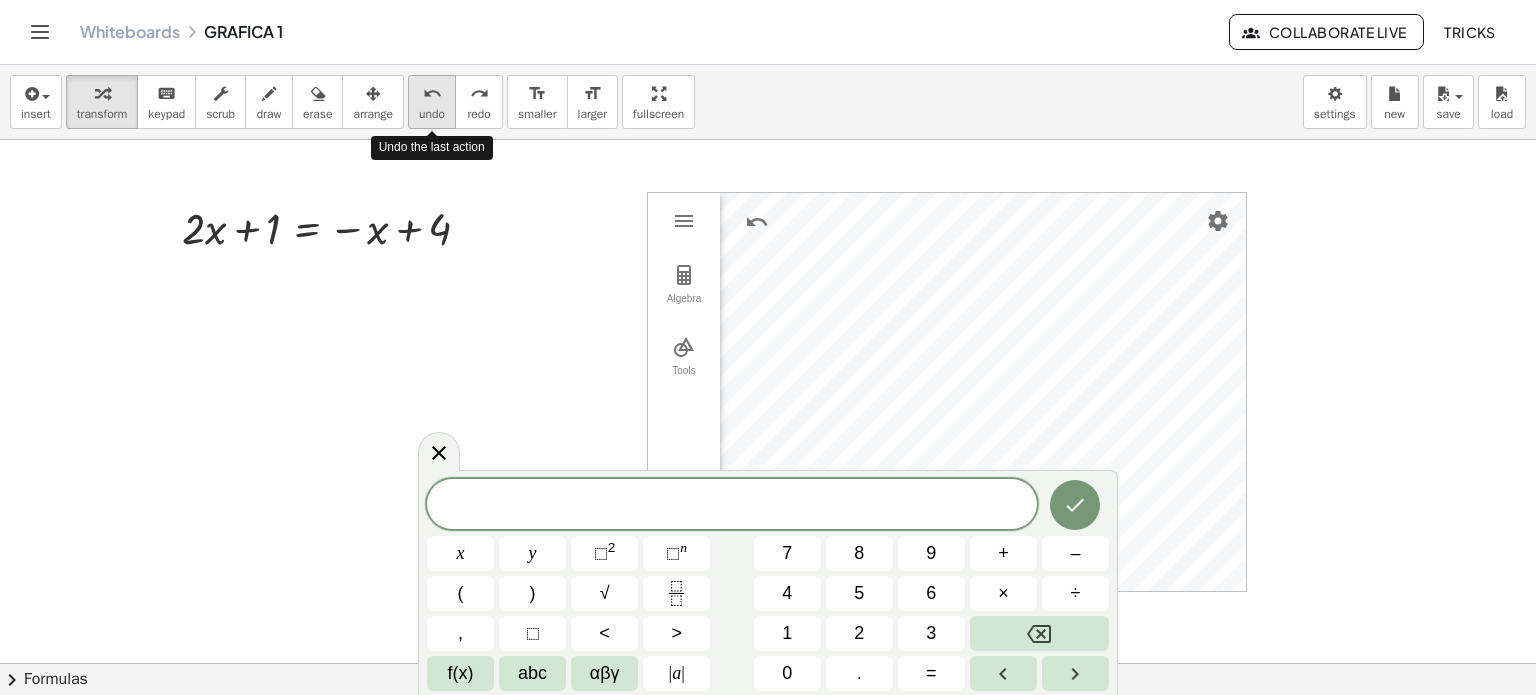 click on "undo undo" at bounding box center [432, 102] 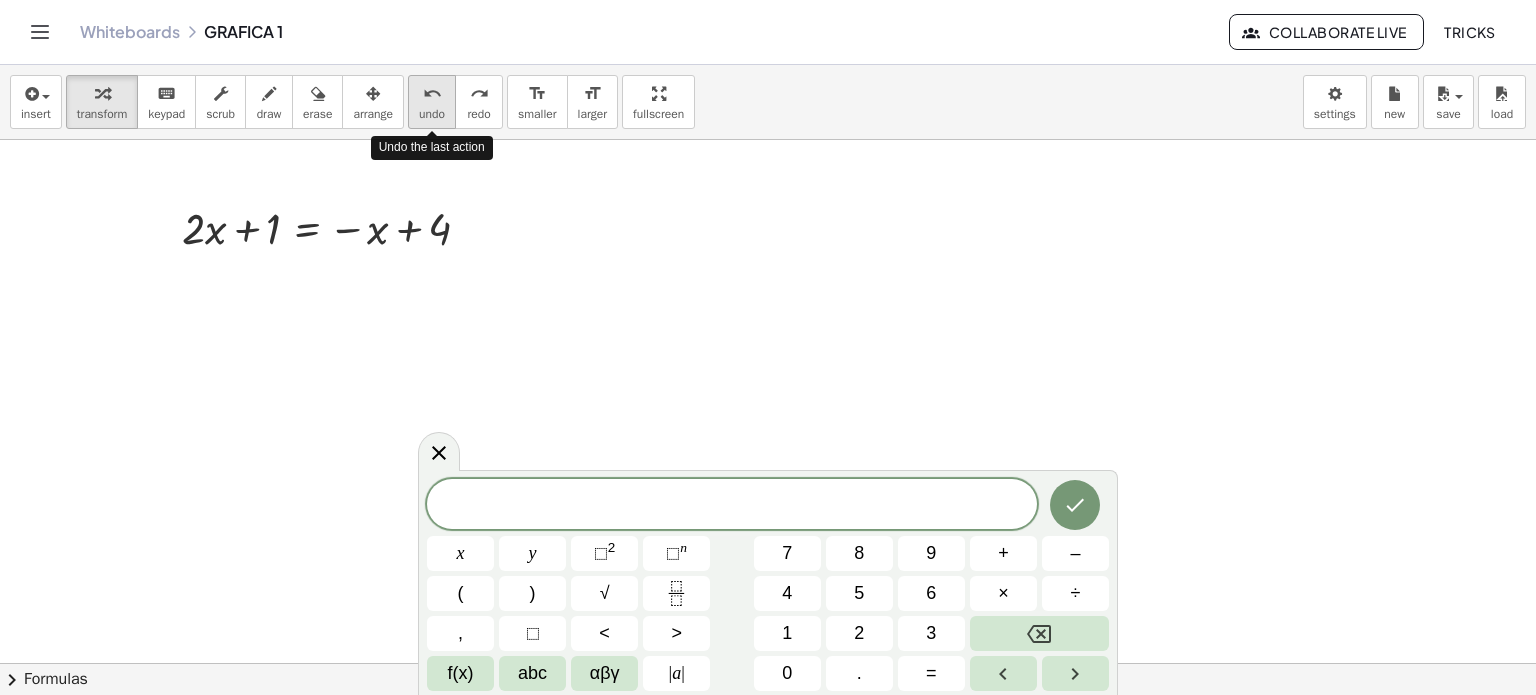 click on "undo undo" at bounding box center [432, 102] 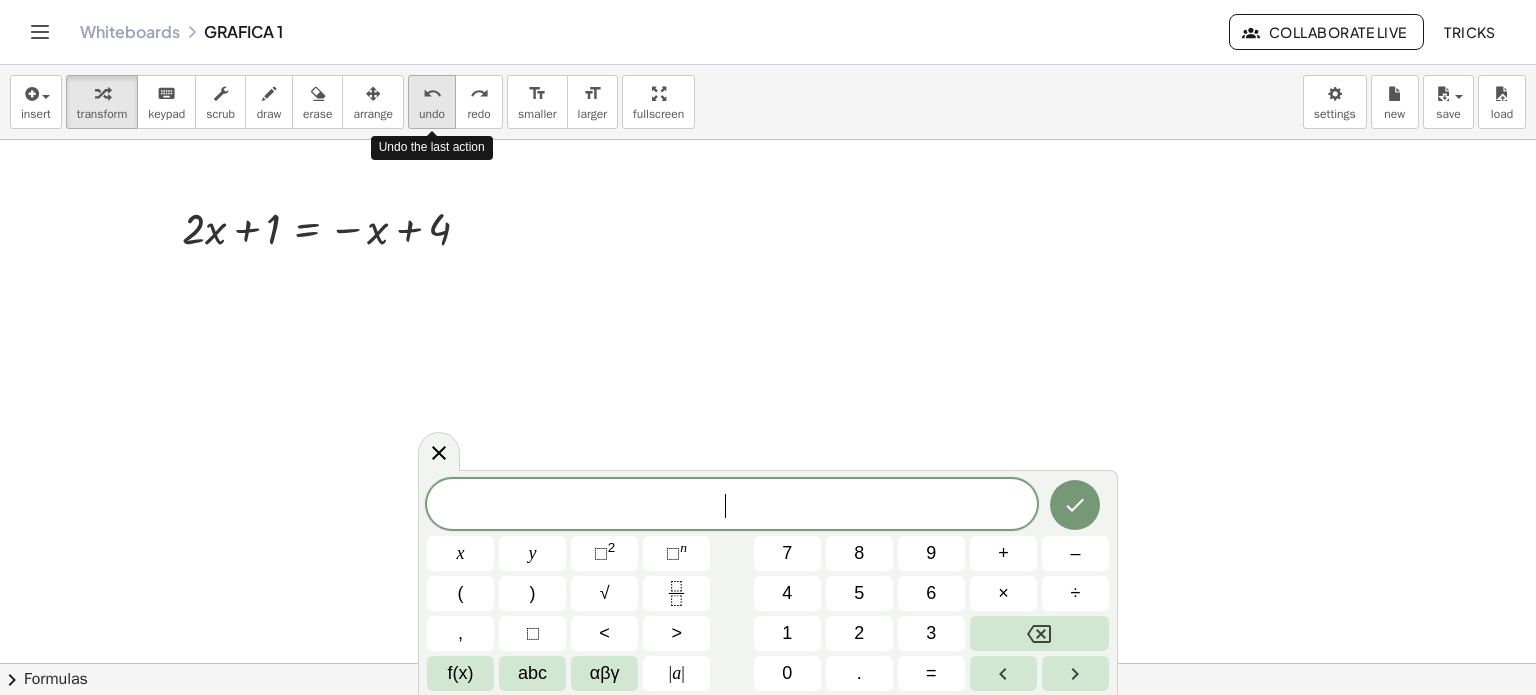 click on "undo undo" at bounding box center (432, 102) 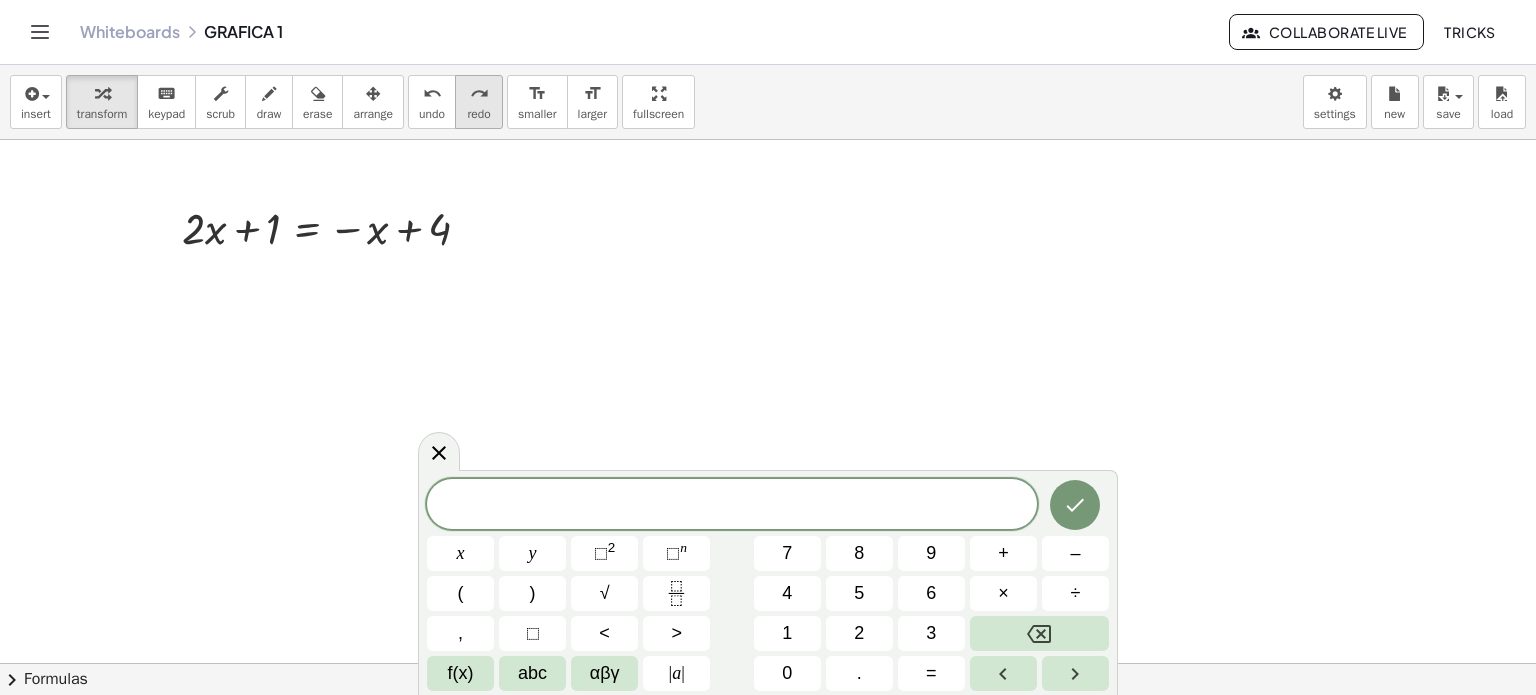 click on "redo" at bounding box center (478, 114) 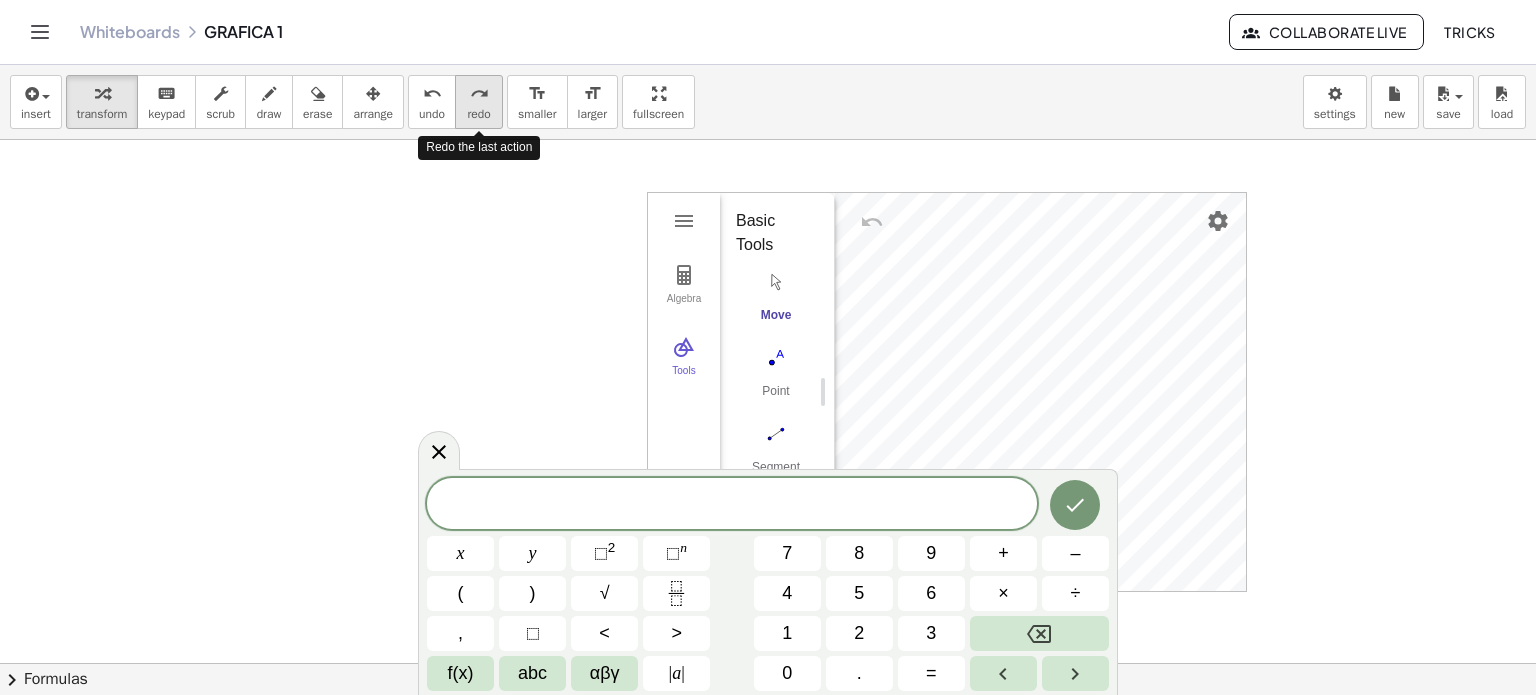 click on "redo" at bounding box center (478, 114) 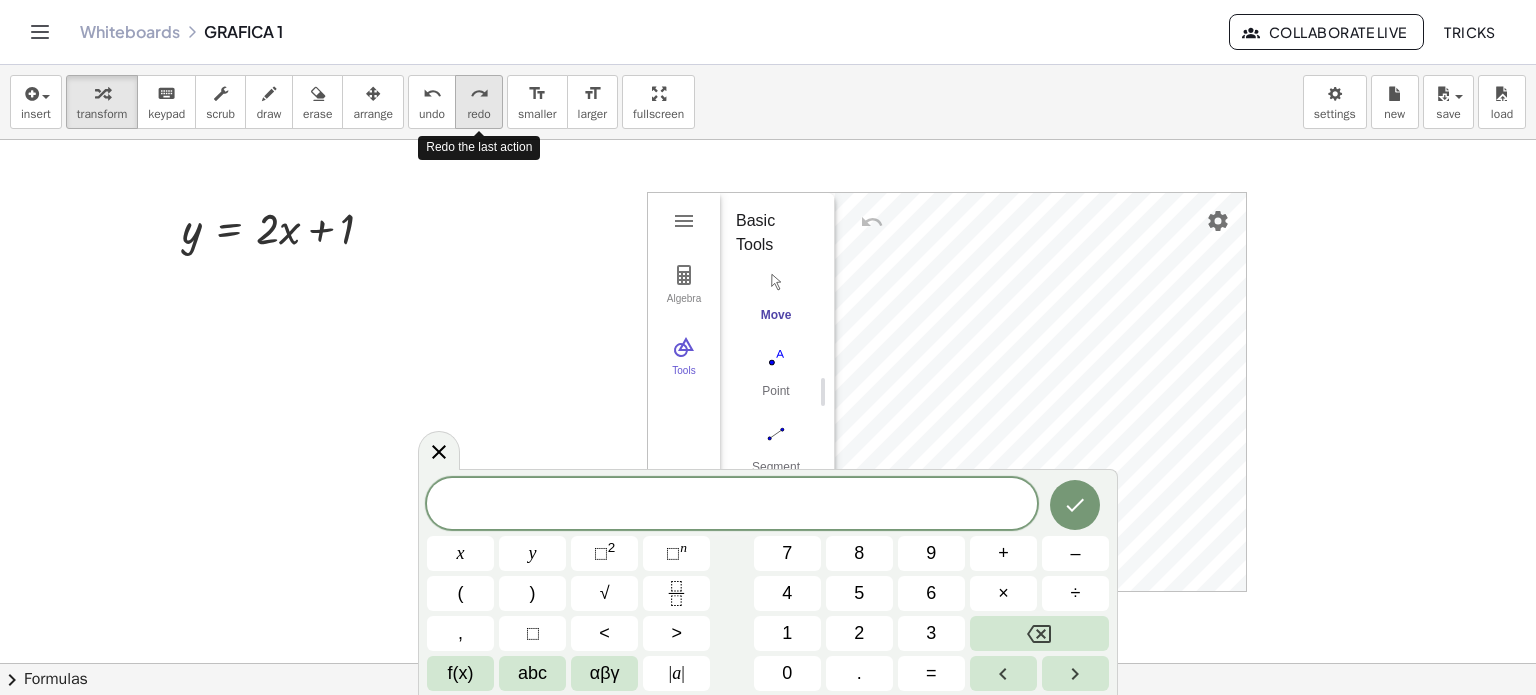 click on "redo" at bounding box center (478, 114) 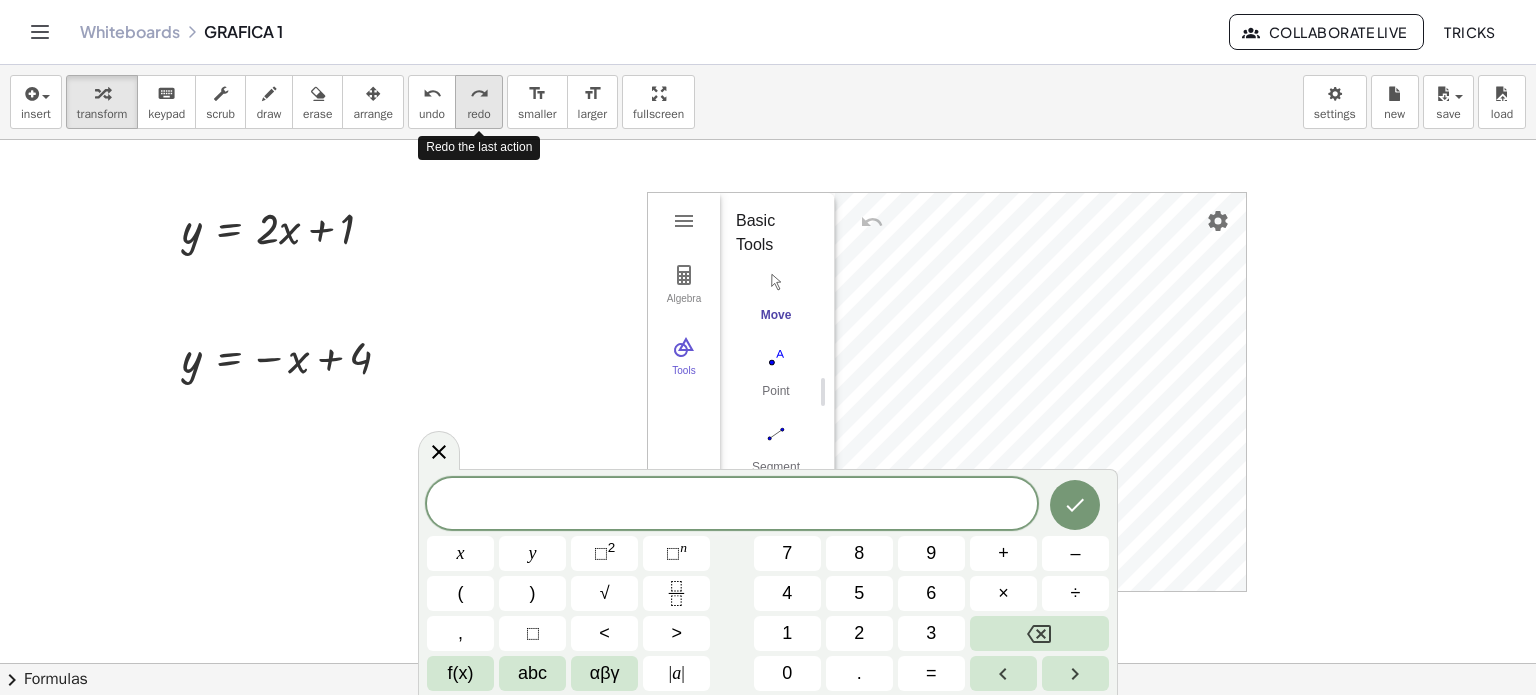 click on "redo" at bounding box center [478, 114] 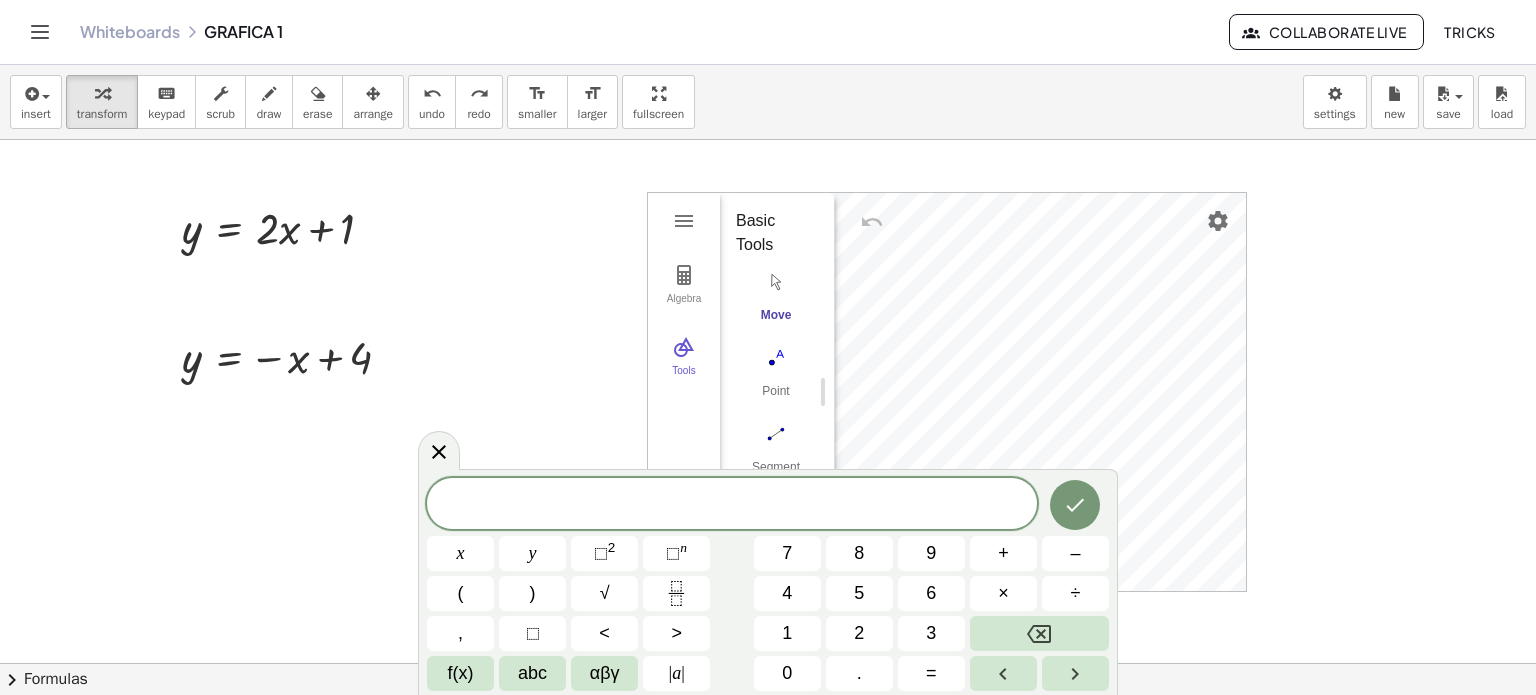 click at bounding box center [768, 663] 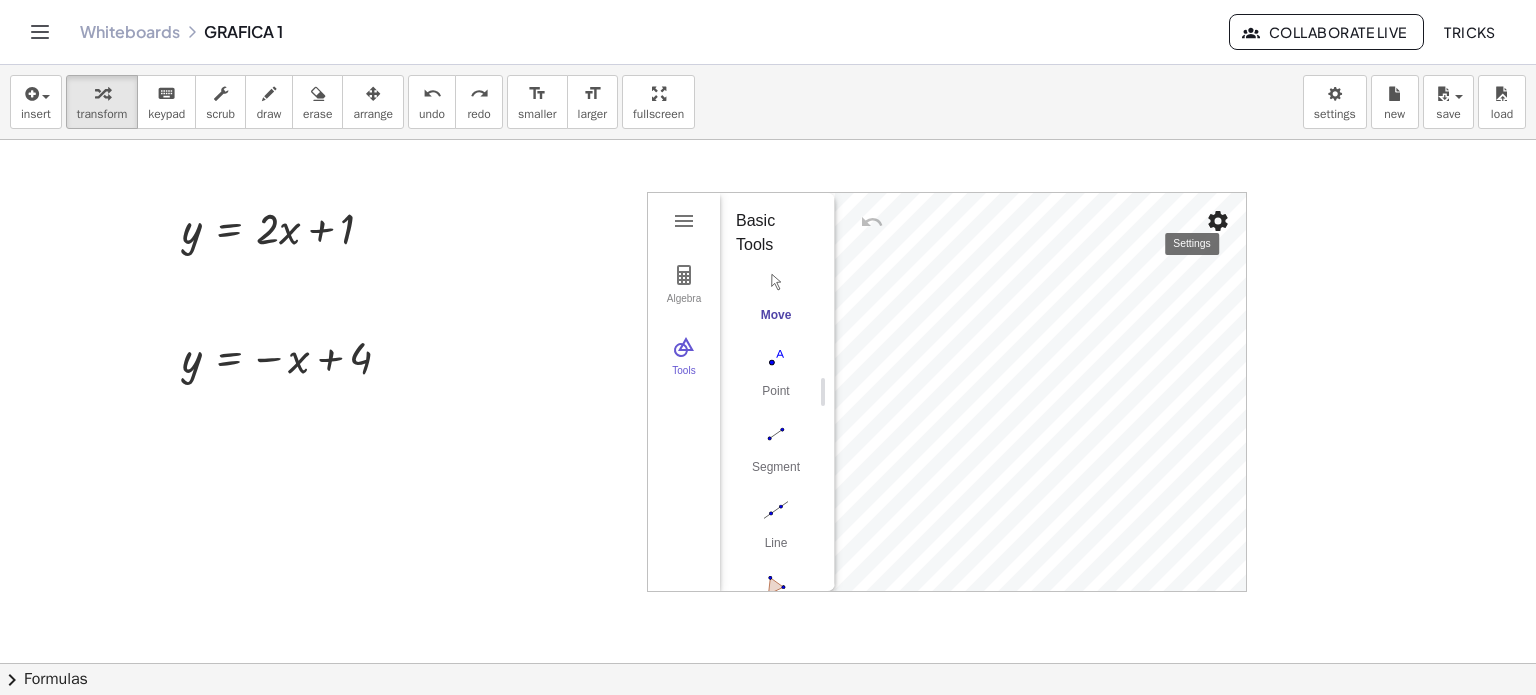 click at bounding box center [1218, 221] 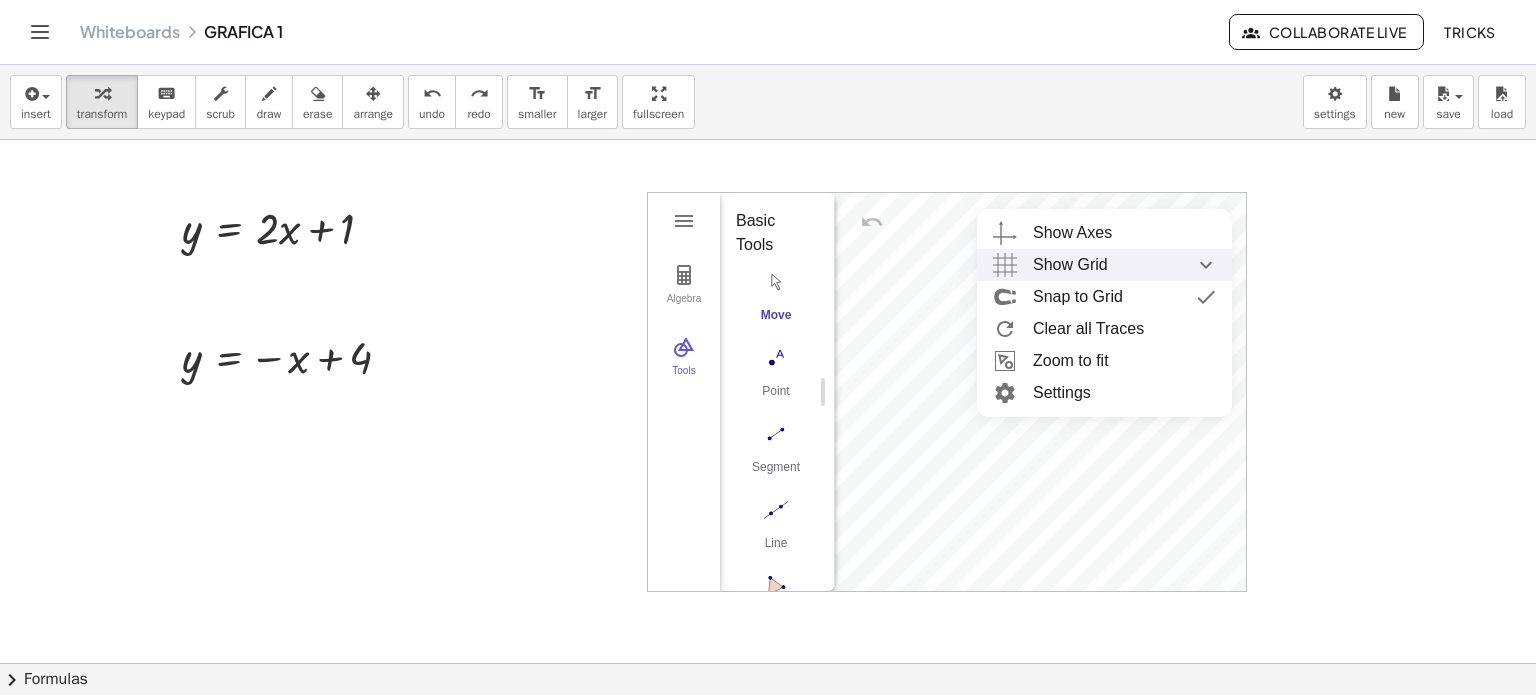 click on "Show Grid" at bounding box center (1070, 265) 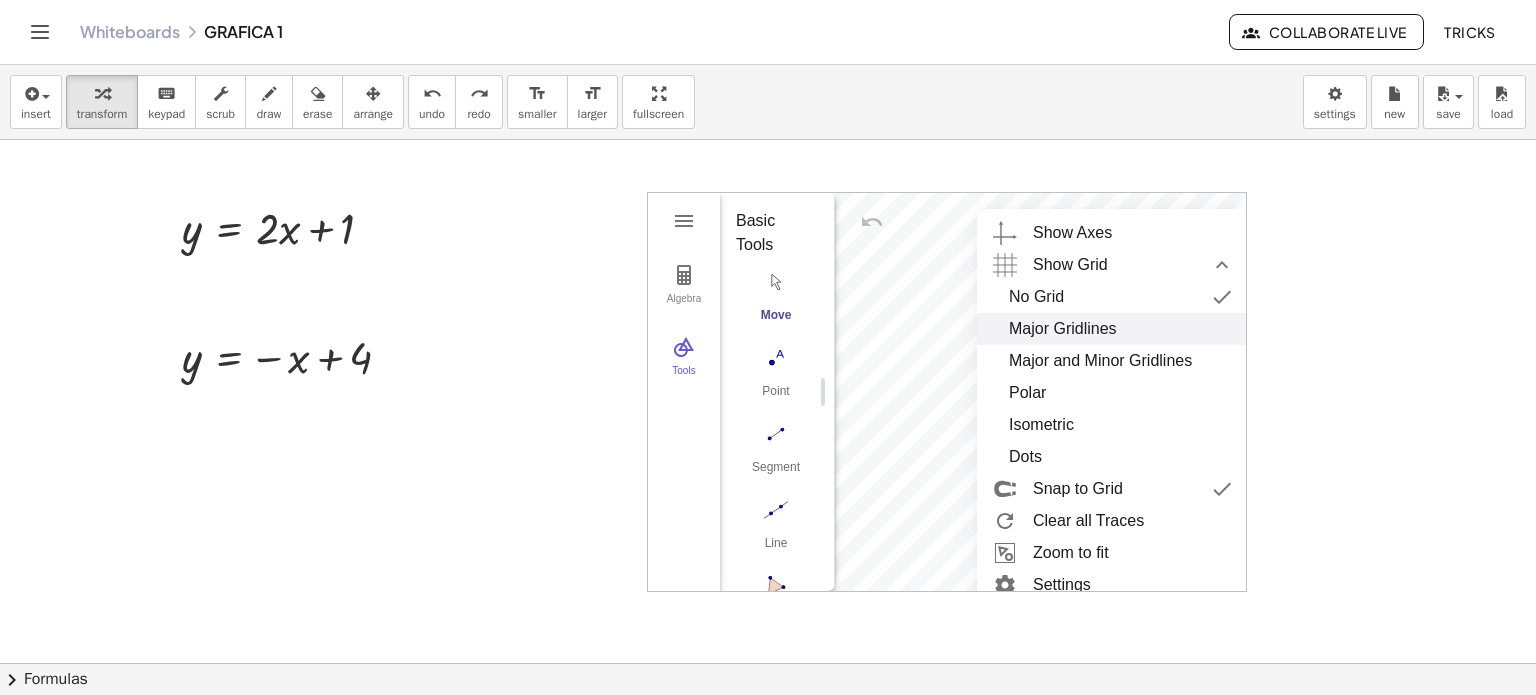click on "Major Gridlines" at bounding box center (1063, 329) 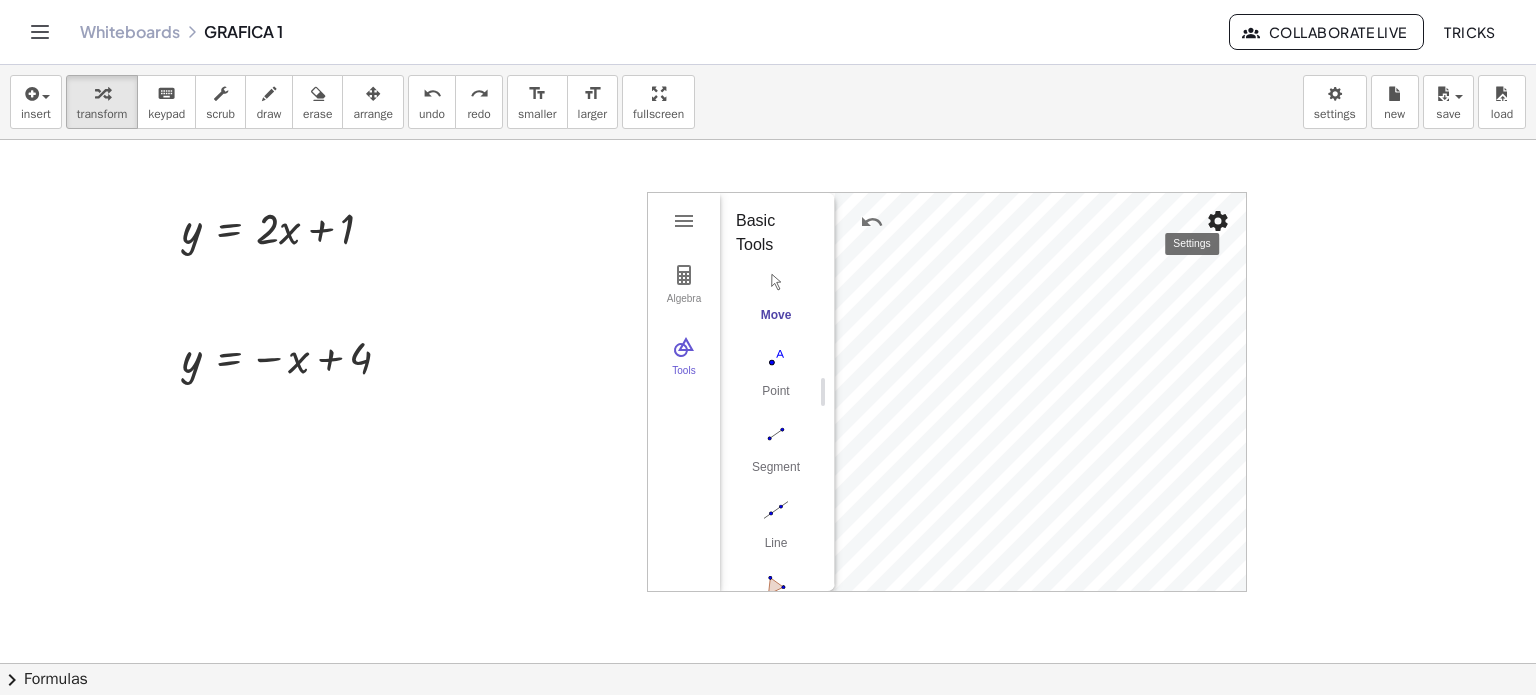 click at bounding box center (1218, 221) 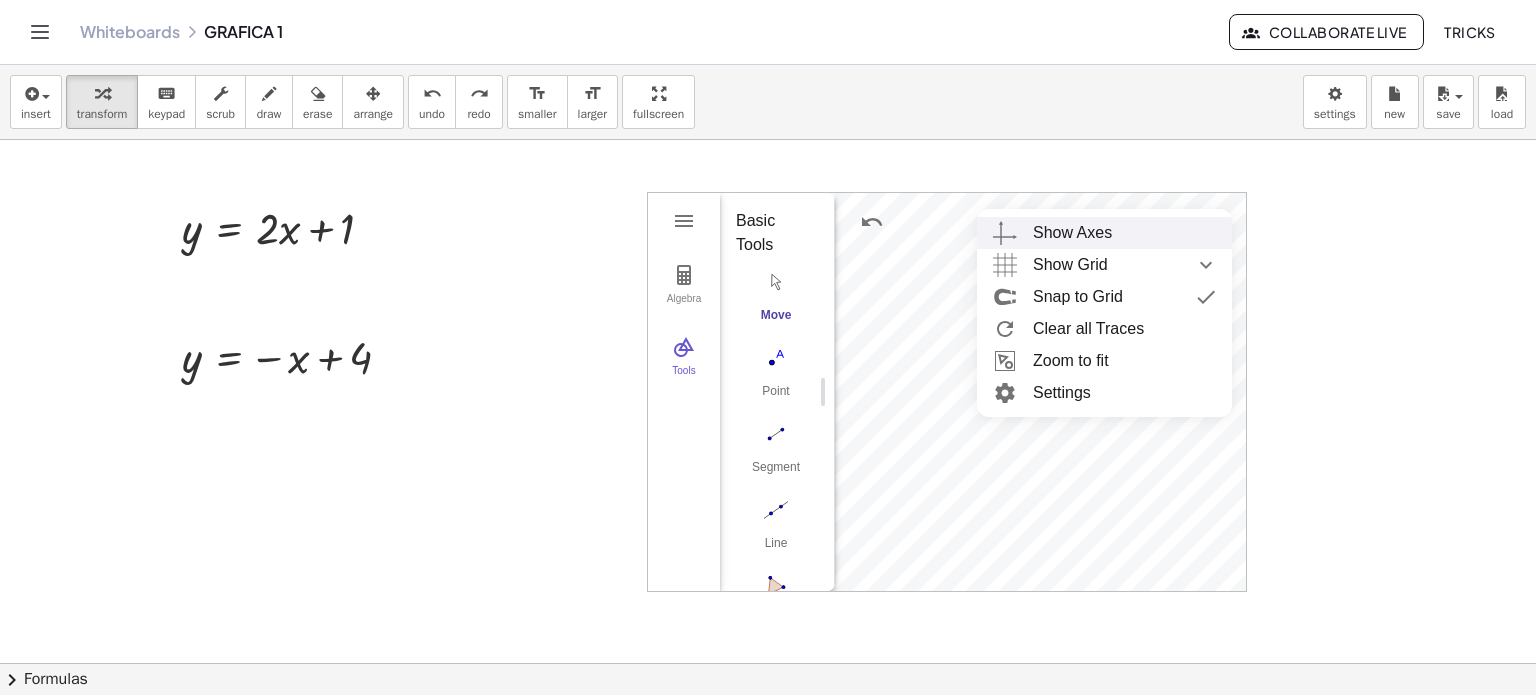 click on "Show Axes" at bounding box center [1072, 233] 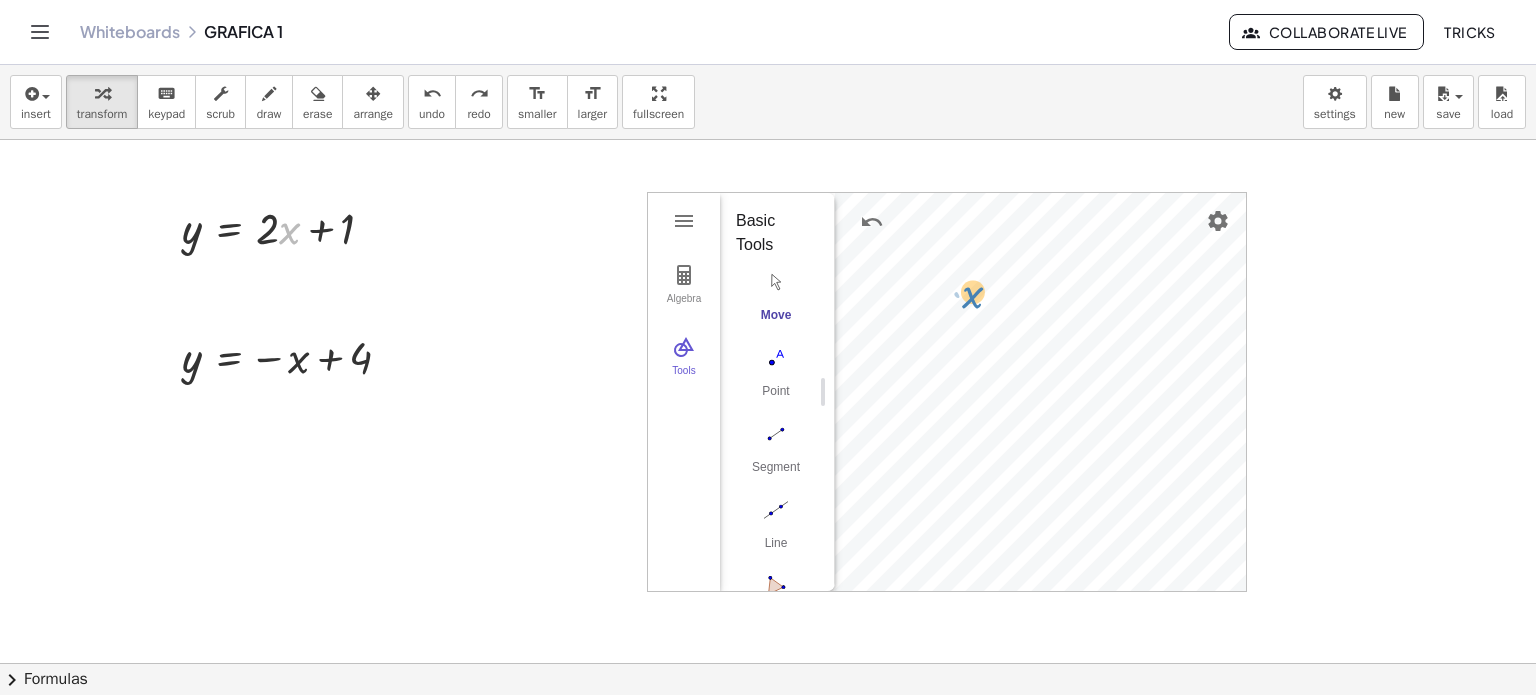 drag, startPoint x: 288, startPoint y: 233, endPoint x: 973, endPoint y: 297, distance: 687.9833 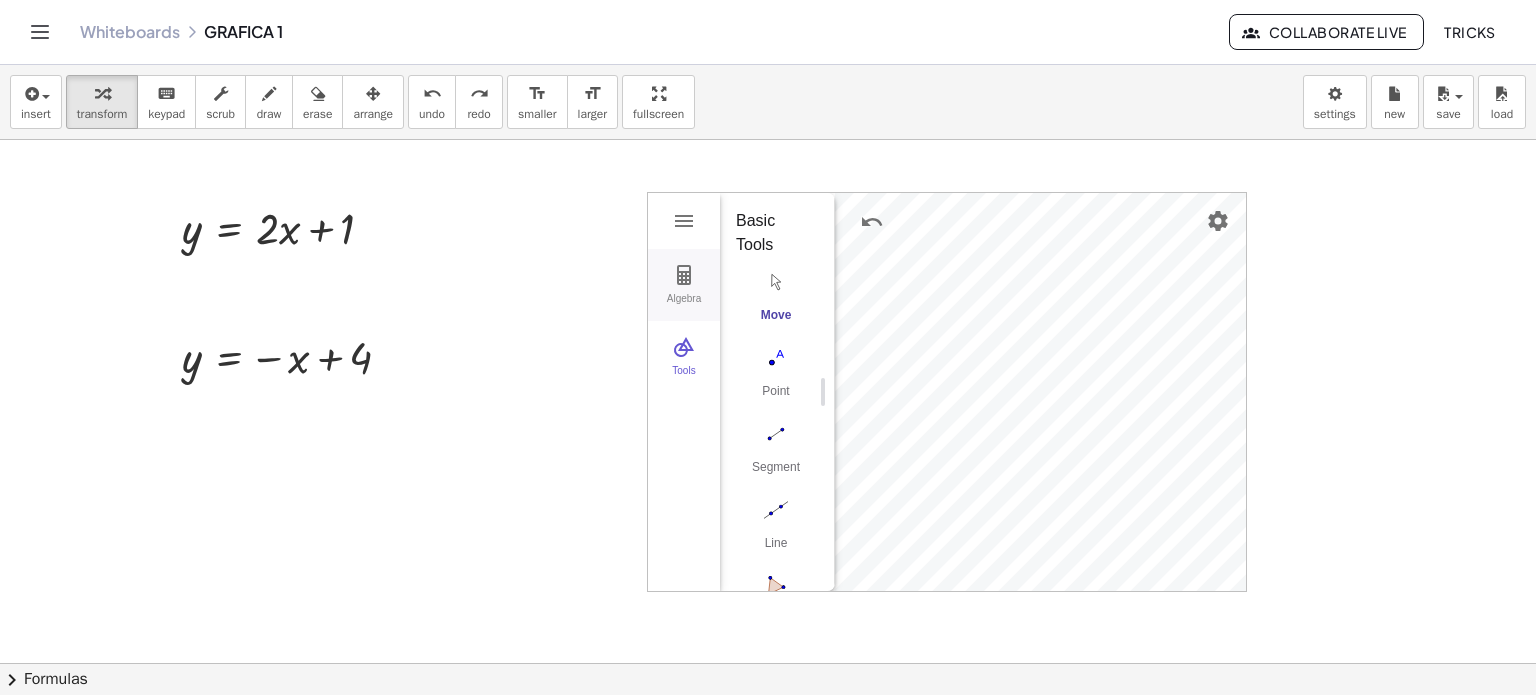 click on "Algebra" at bounding box center (684, 307) 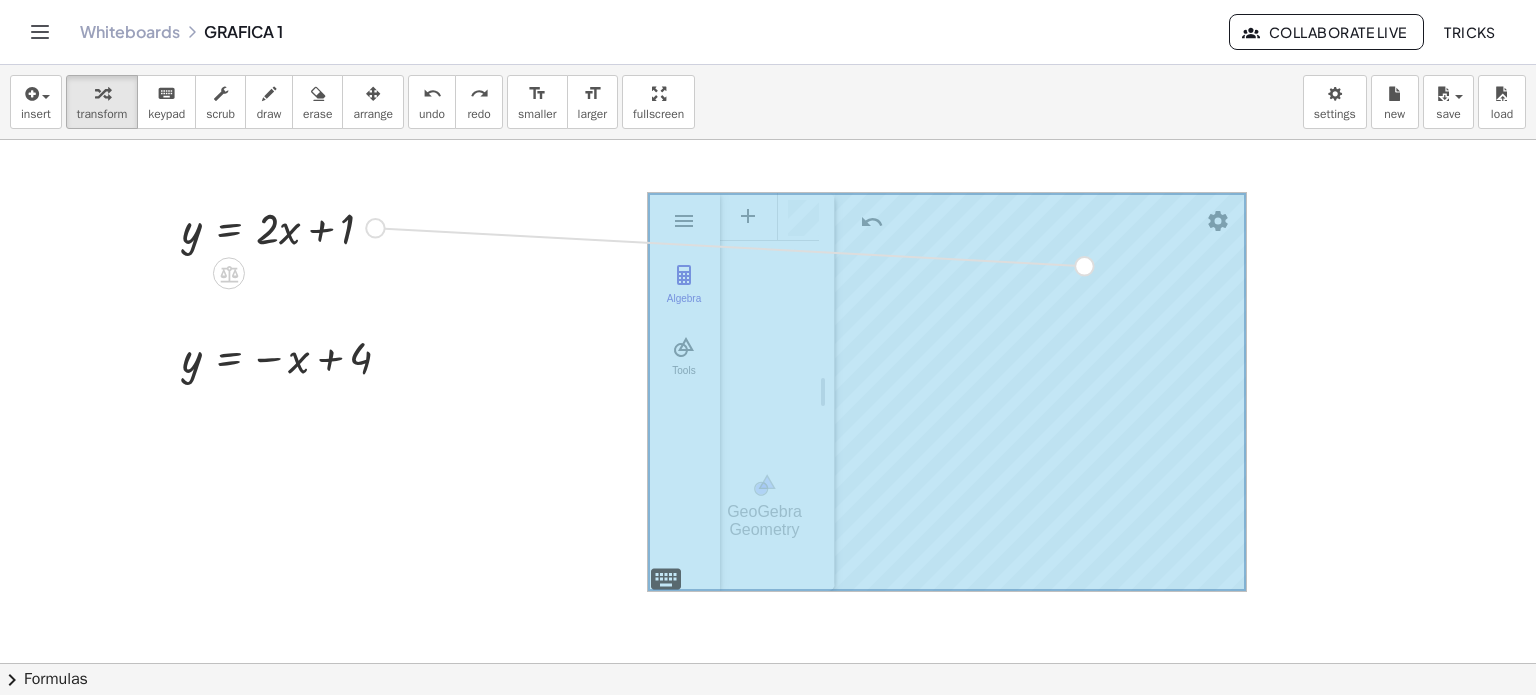 drag, startPoint x: 378, startPoint y: 228, endPoint x: 1107, endPoint y: 267, distance: 730.0425 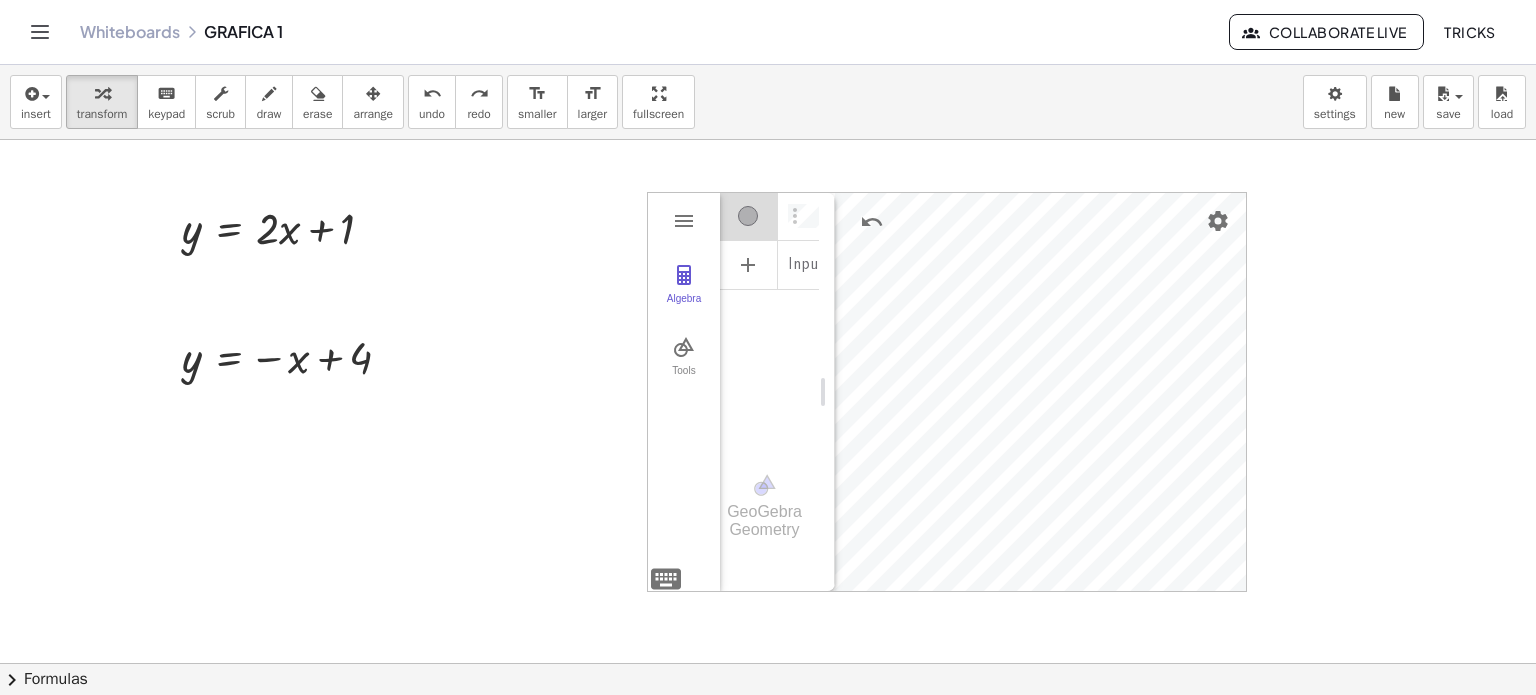 click at bounding box center (768, 663) 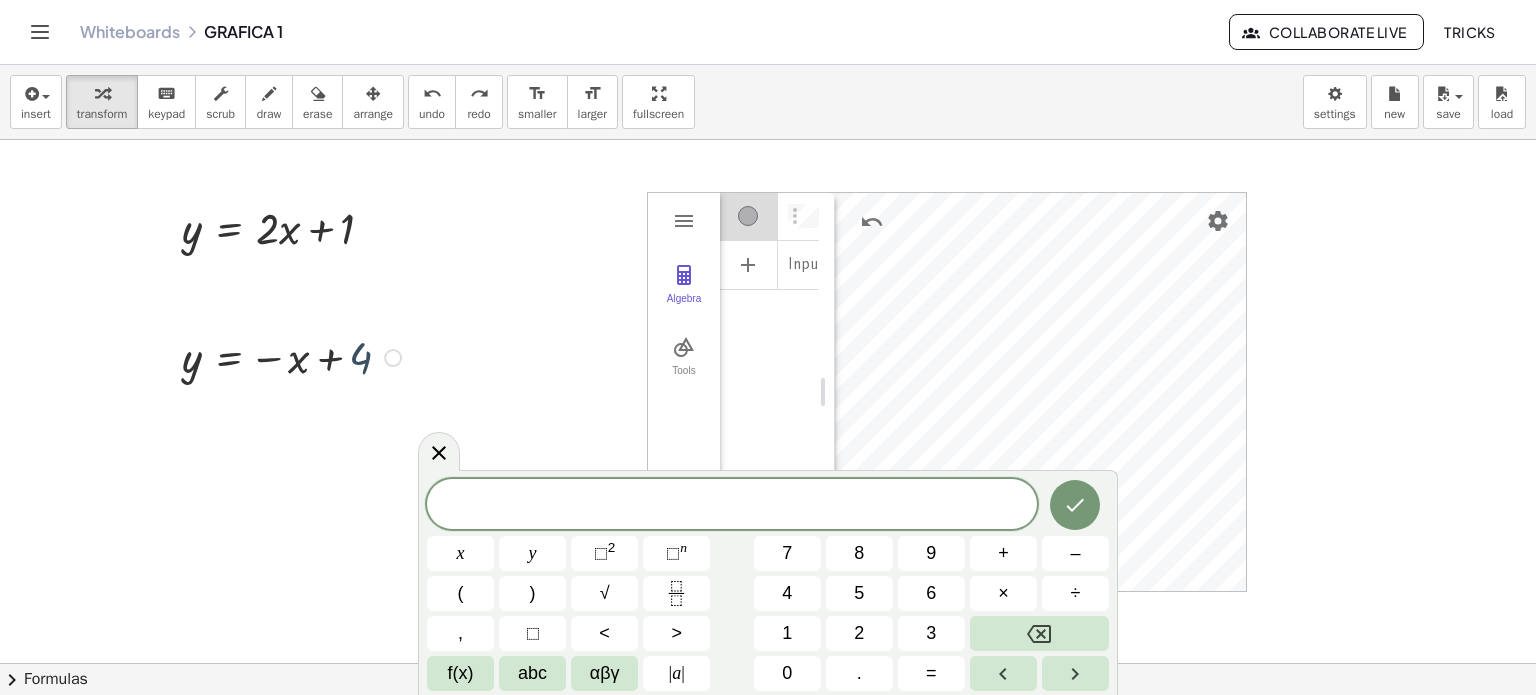 drag, startPoint x: 357, startPoint y: 353, endPoint x: 375, endPoint y: 355, distance: 18.110771 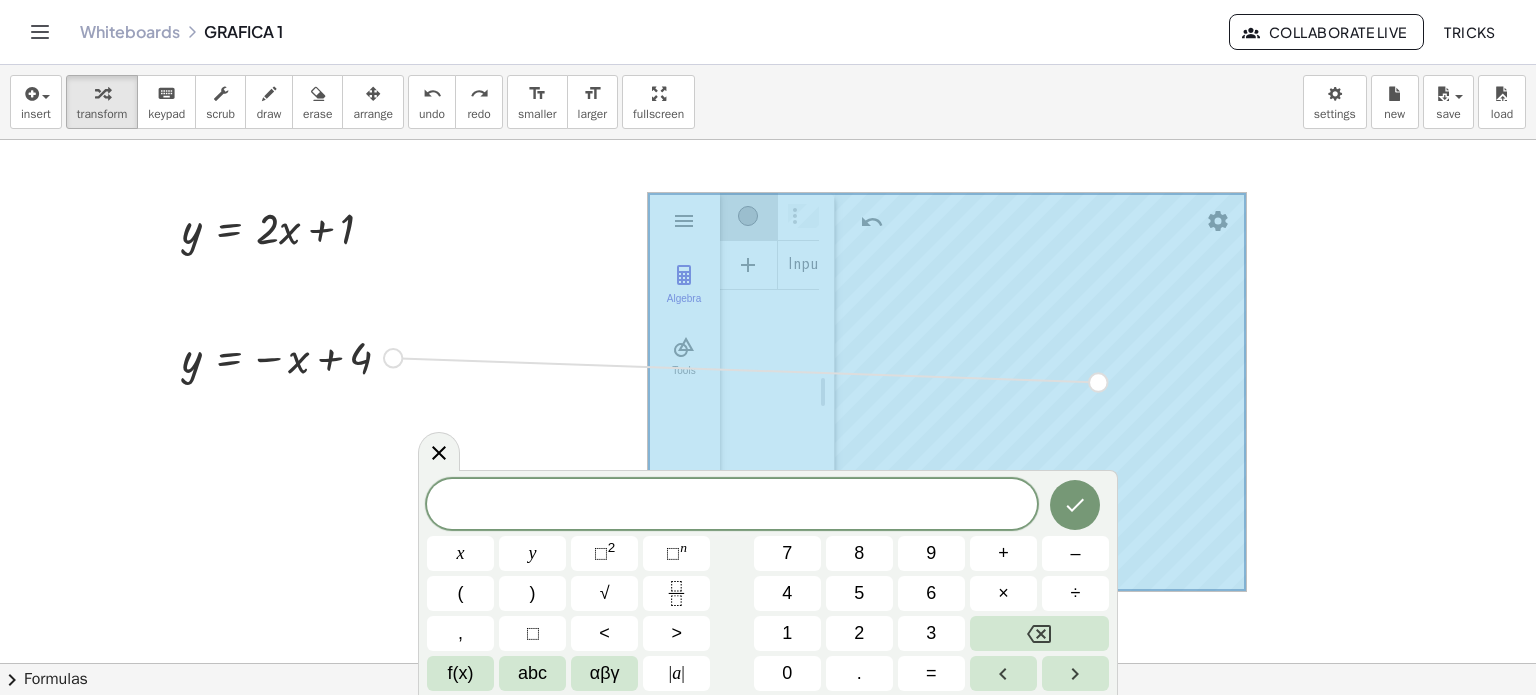 drag, startPoint x: 390, startPoint y: 359, endPoint x: 1119, endPoint y: 378, distance: 729.24756 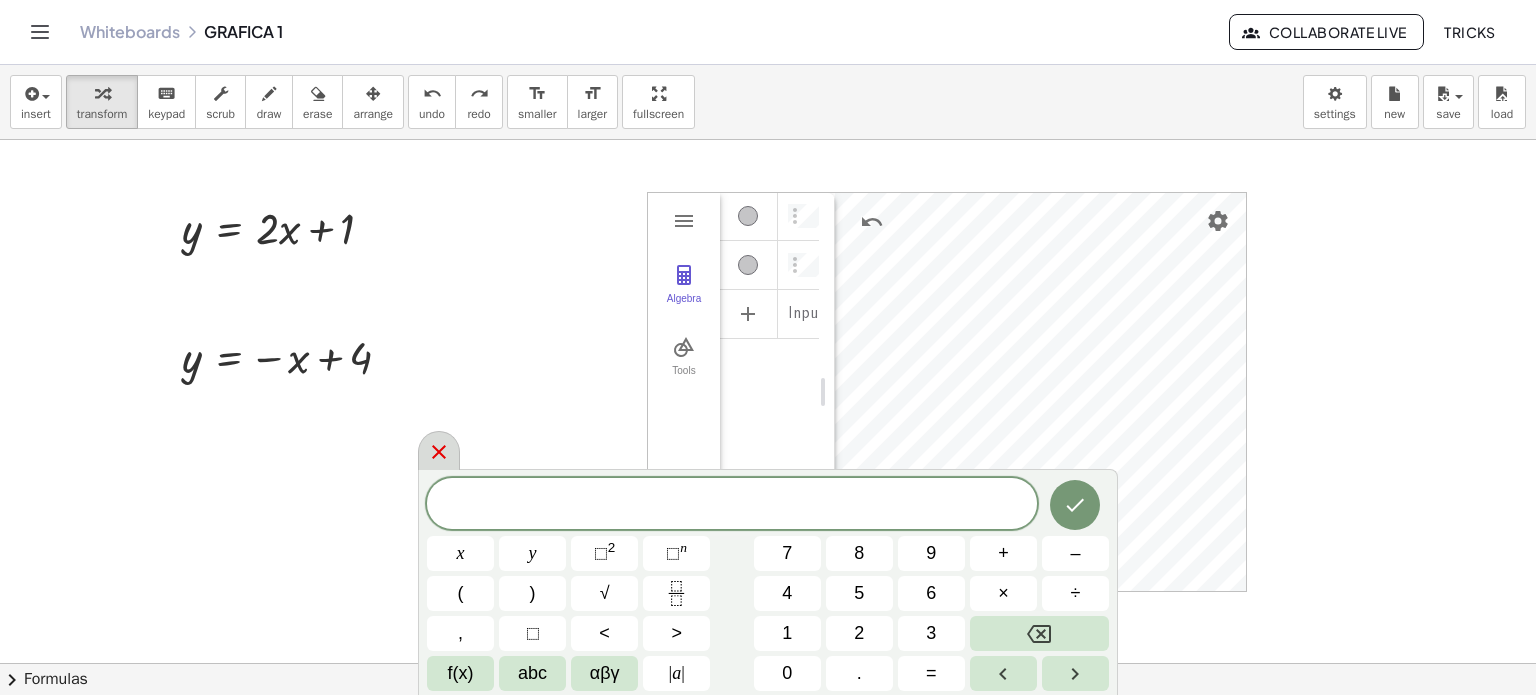 click 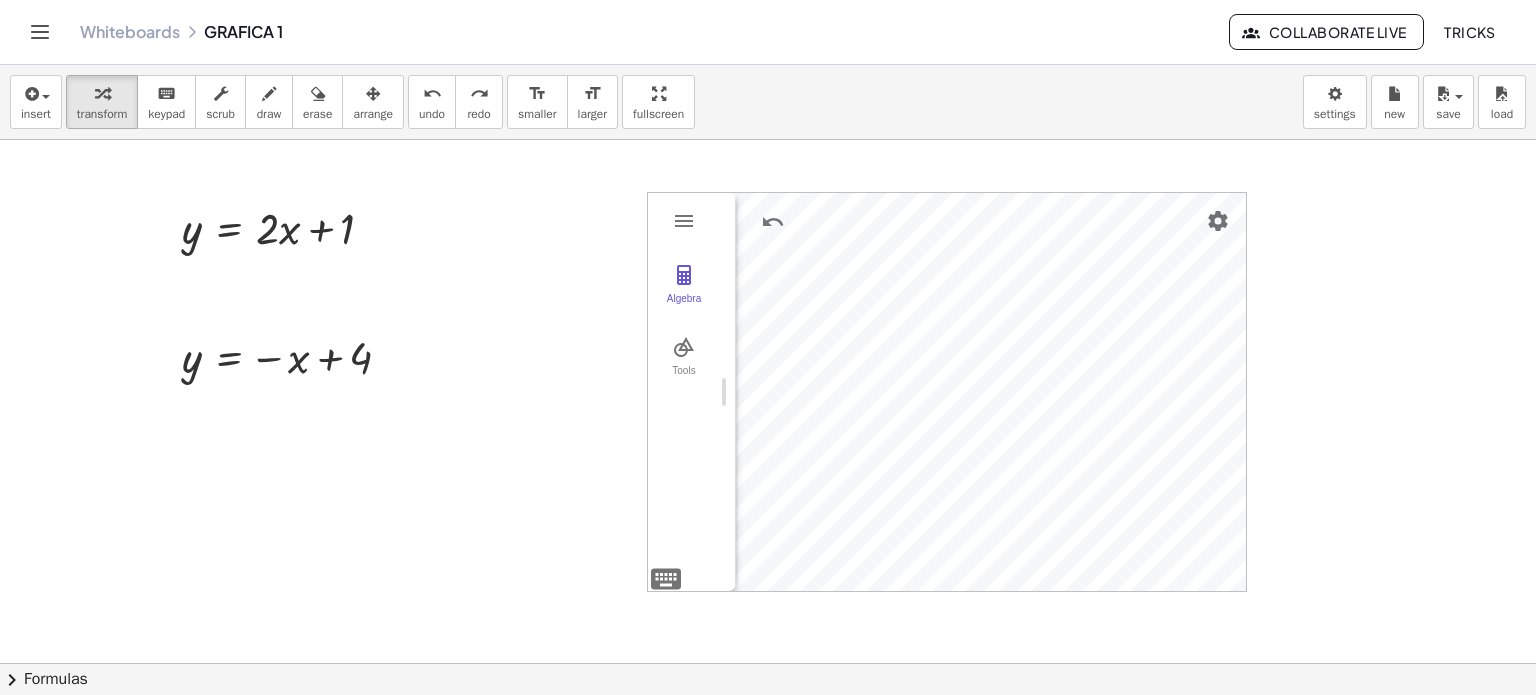 drag, startPoint x: 824, startPoint y: 386, endPoint x: 725, endPoint y: 386, distance: 99 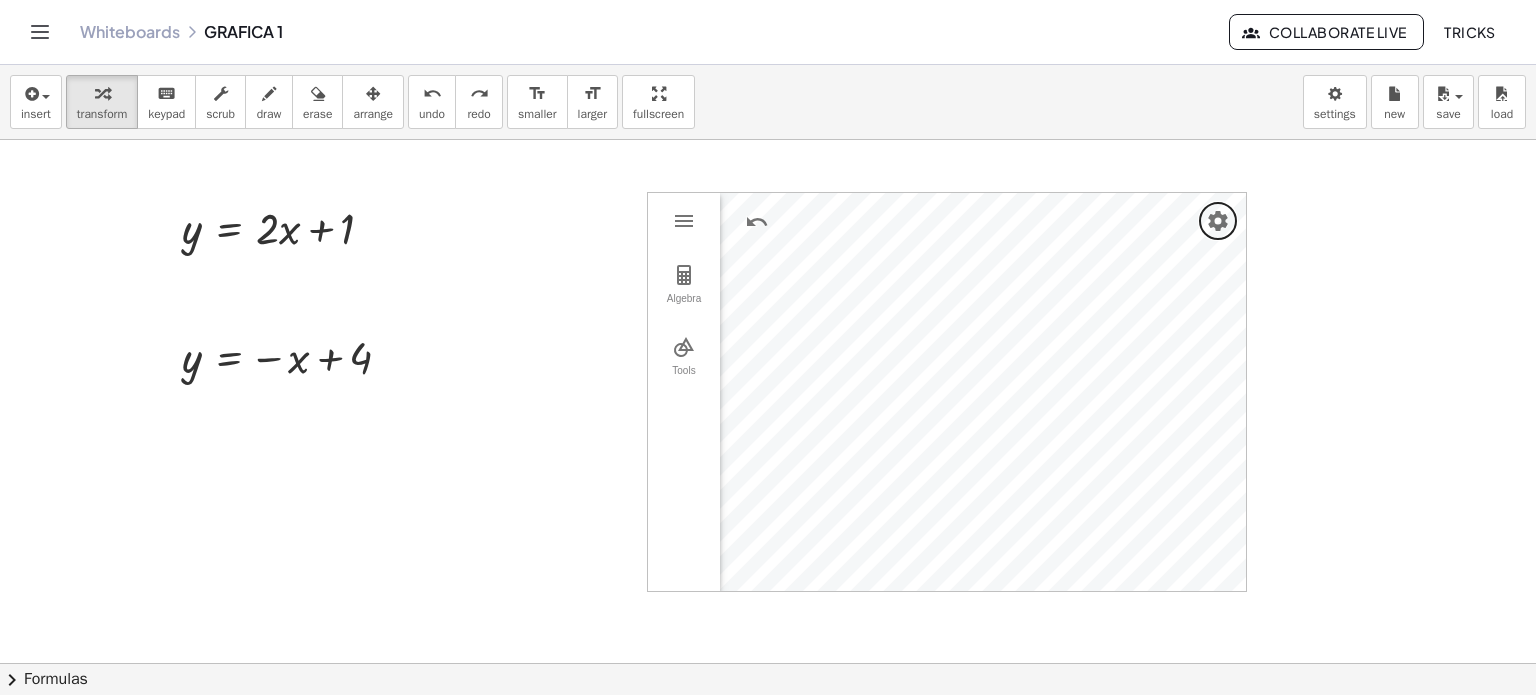 type 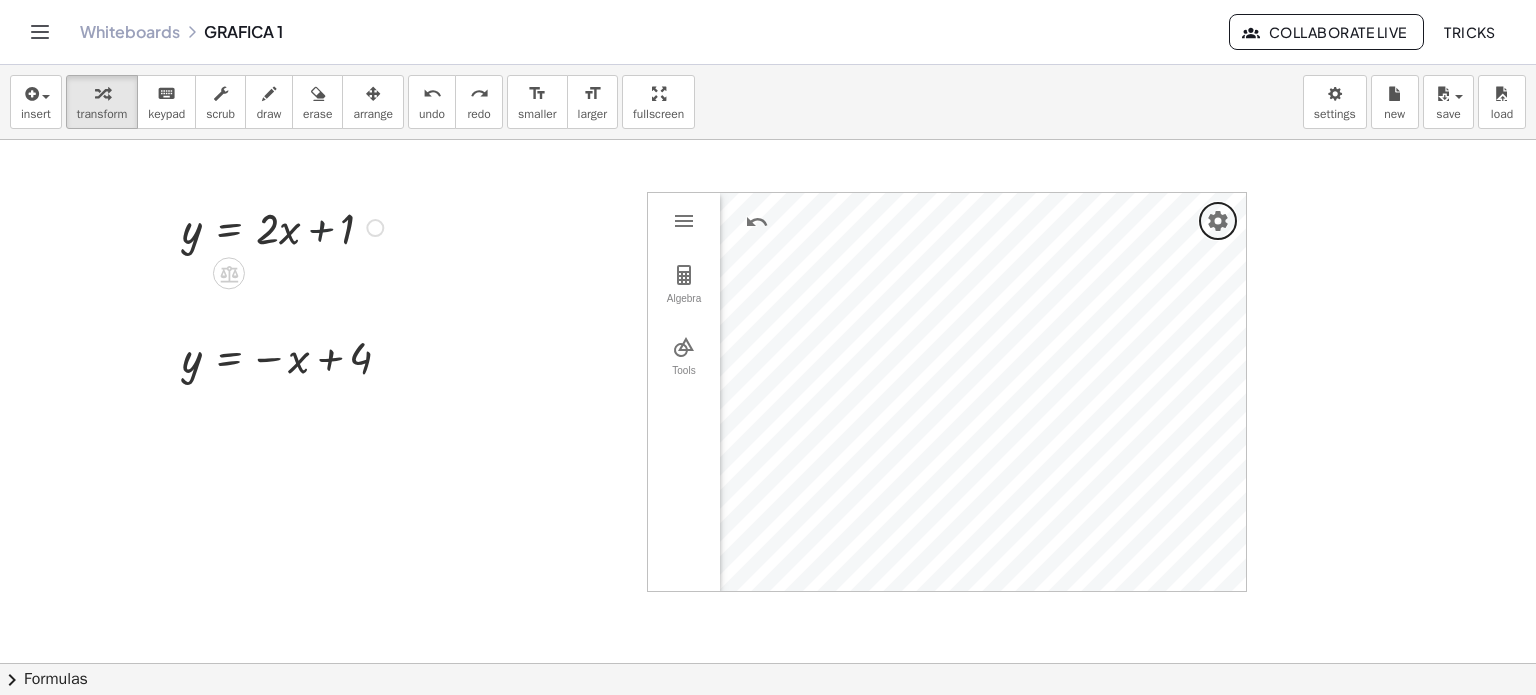 click at bounding box center (286, 226) 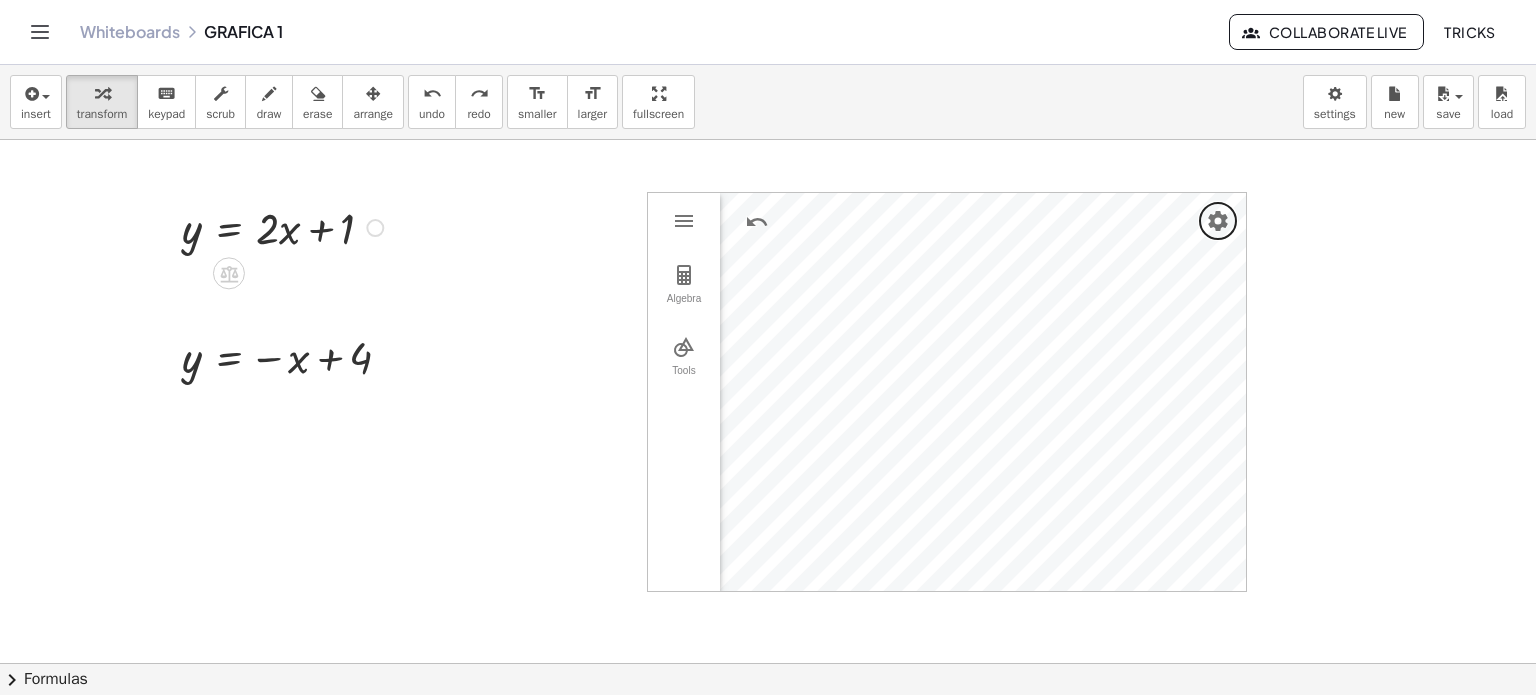 click at bounding box center [375, 228] 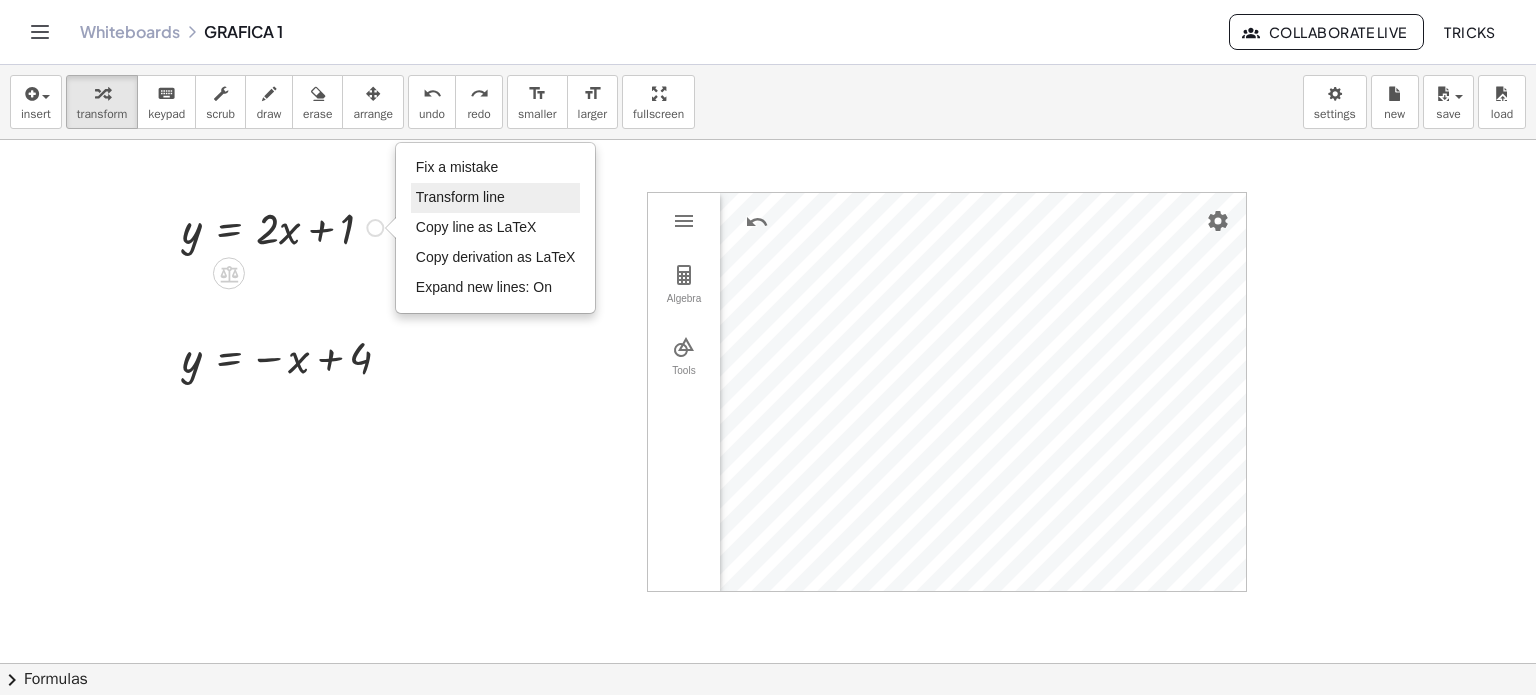click on "Transform line" at bounding box center (460, 197) 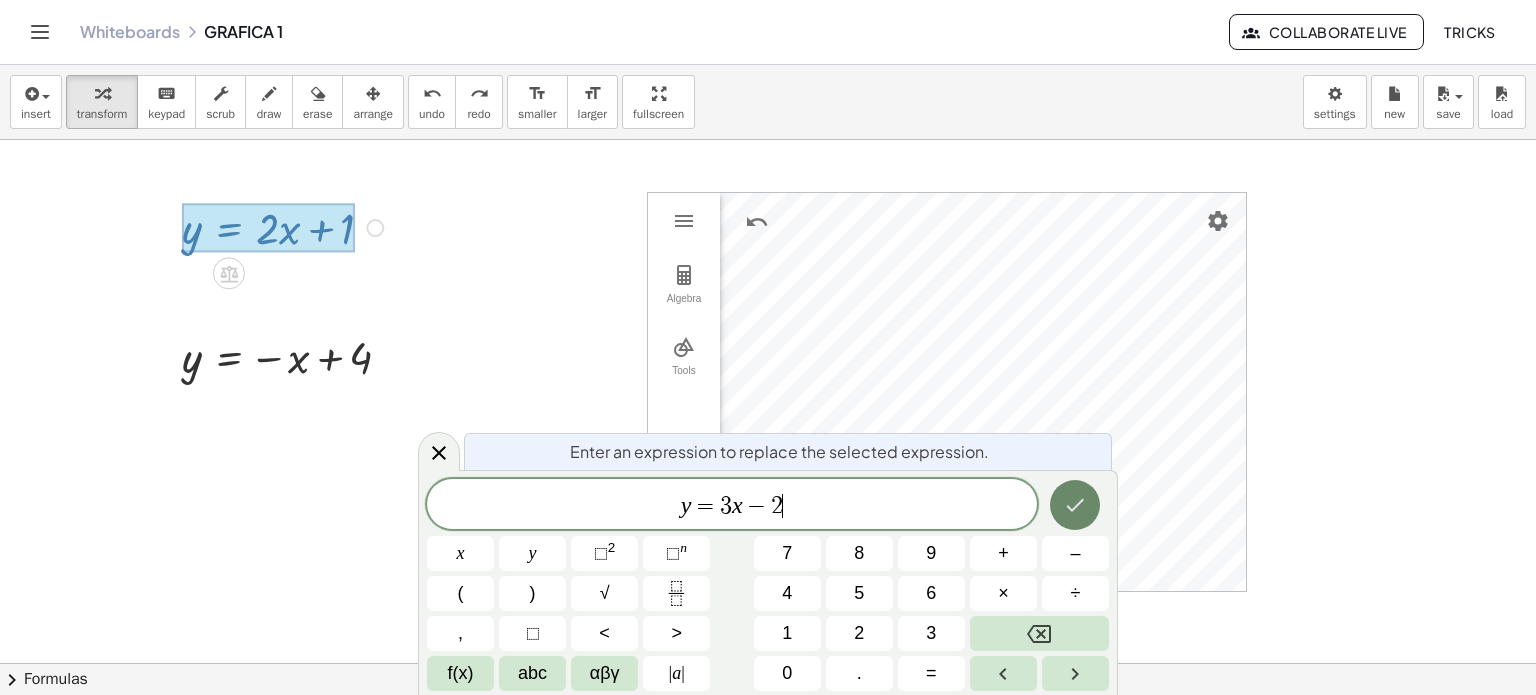 click 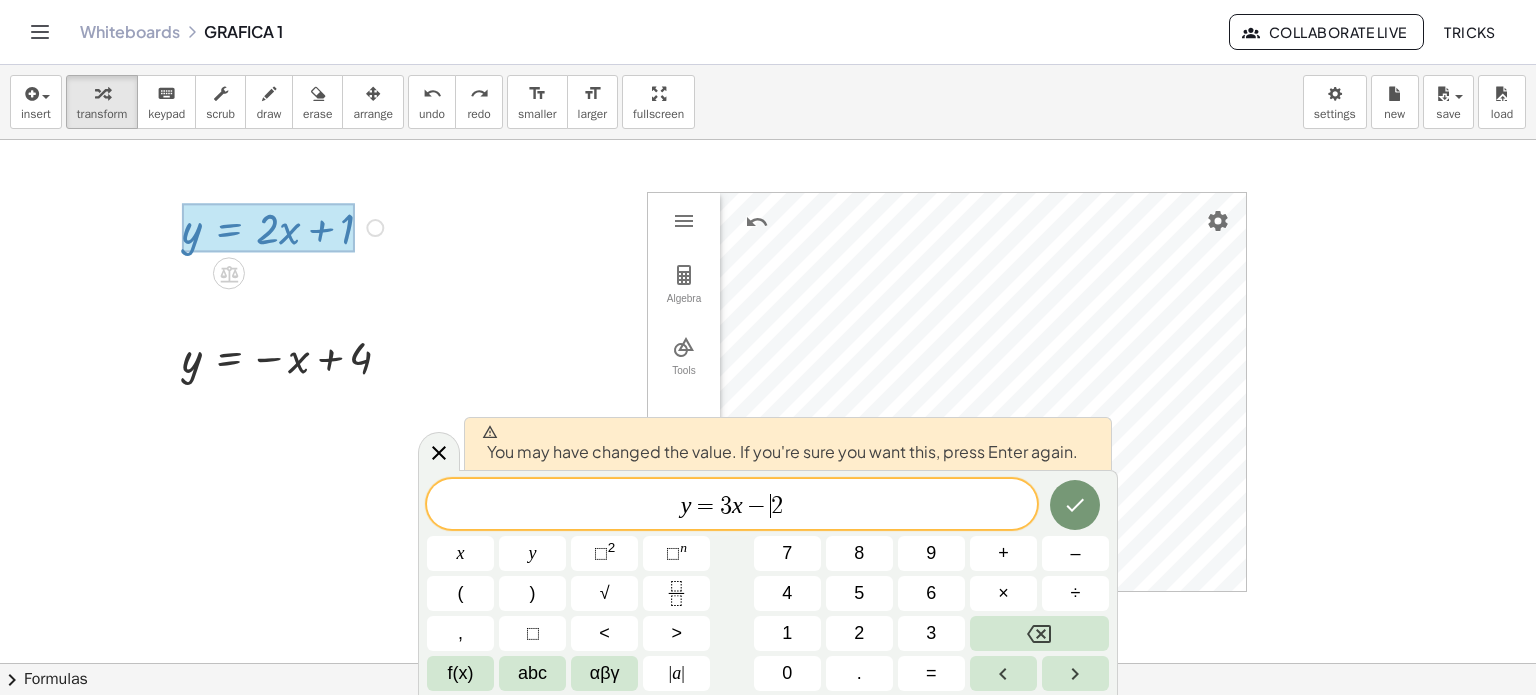click on "−" at bounding box center [757, 506] 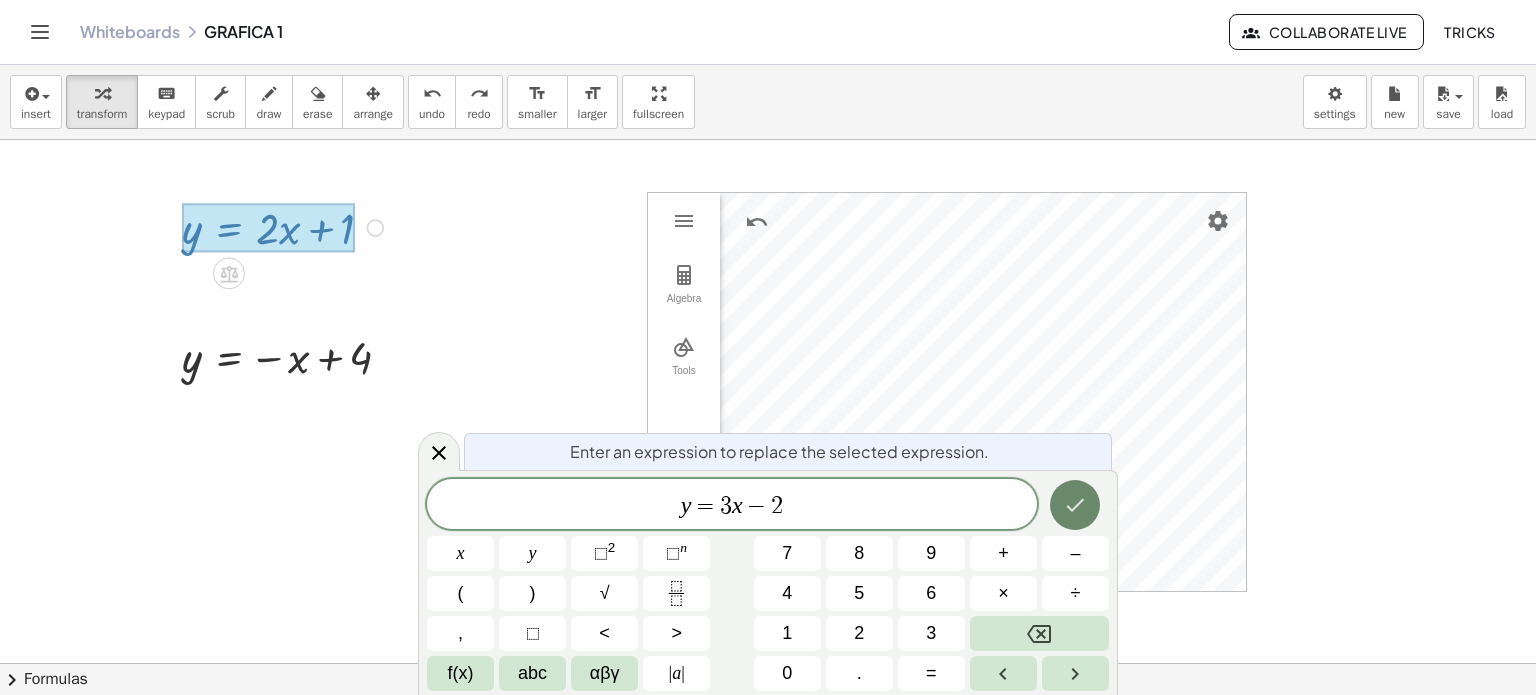 click at bounding box center [1075, 505] 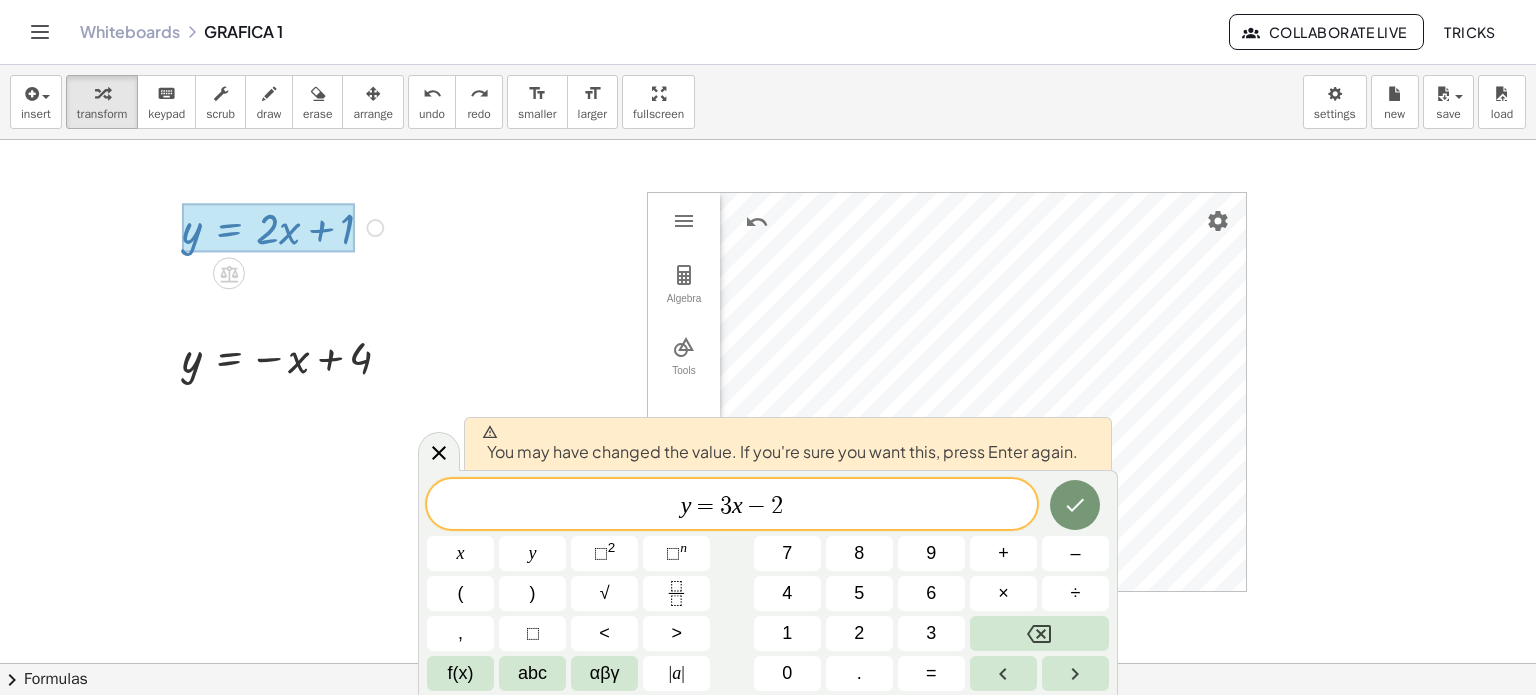 click at bounding box center [768, 663] 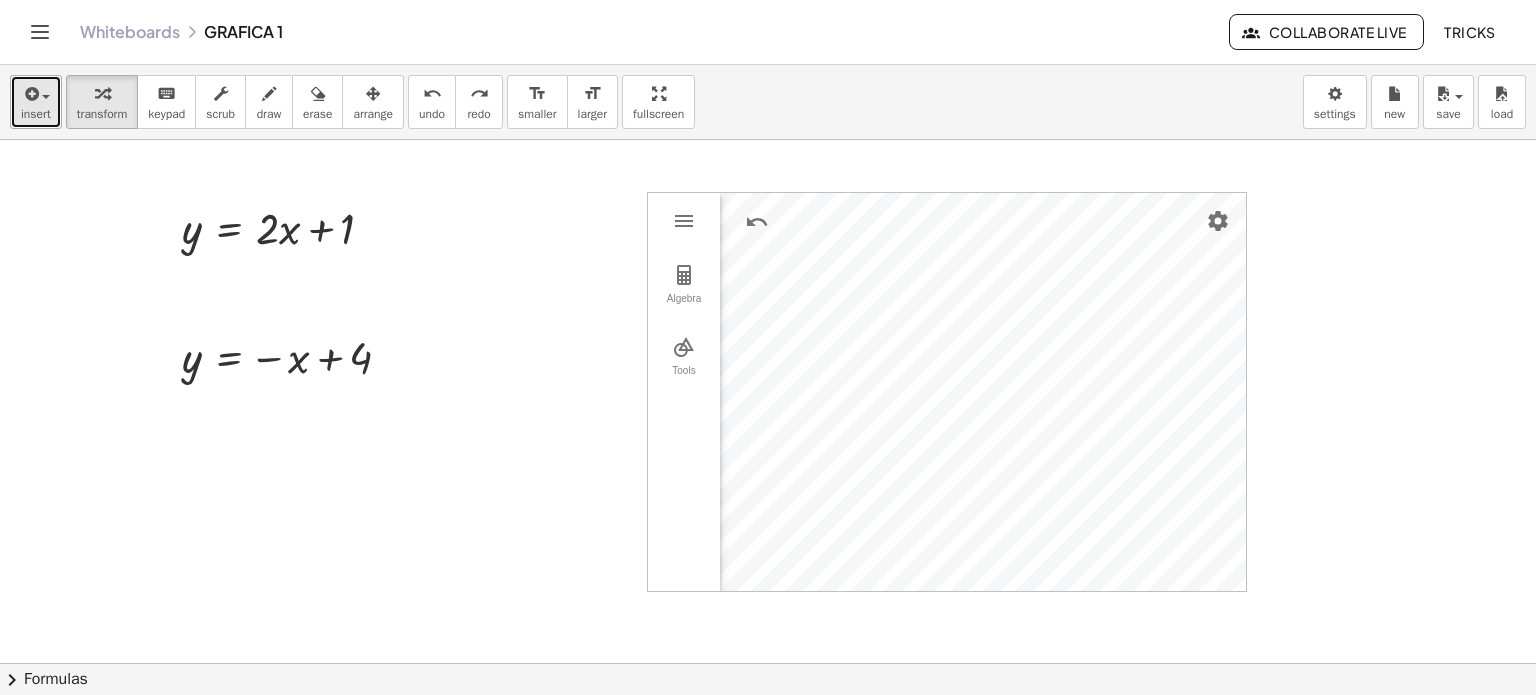 click at bounding box center [30, 94] 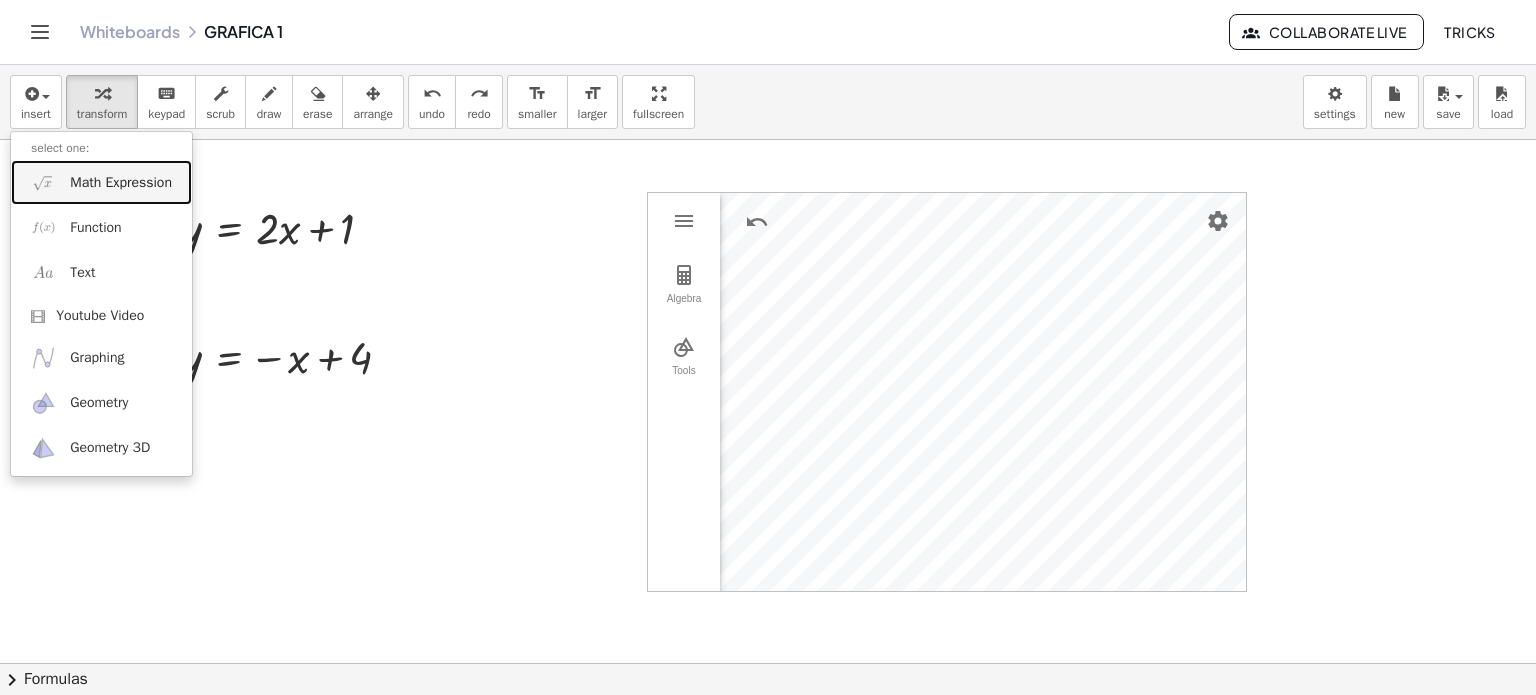 click on "Math Expression" at bounding box center [121, 183] 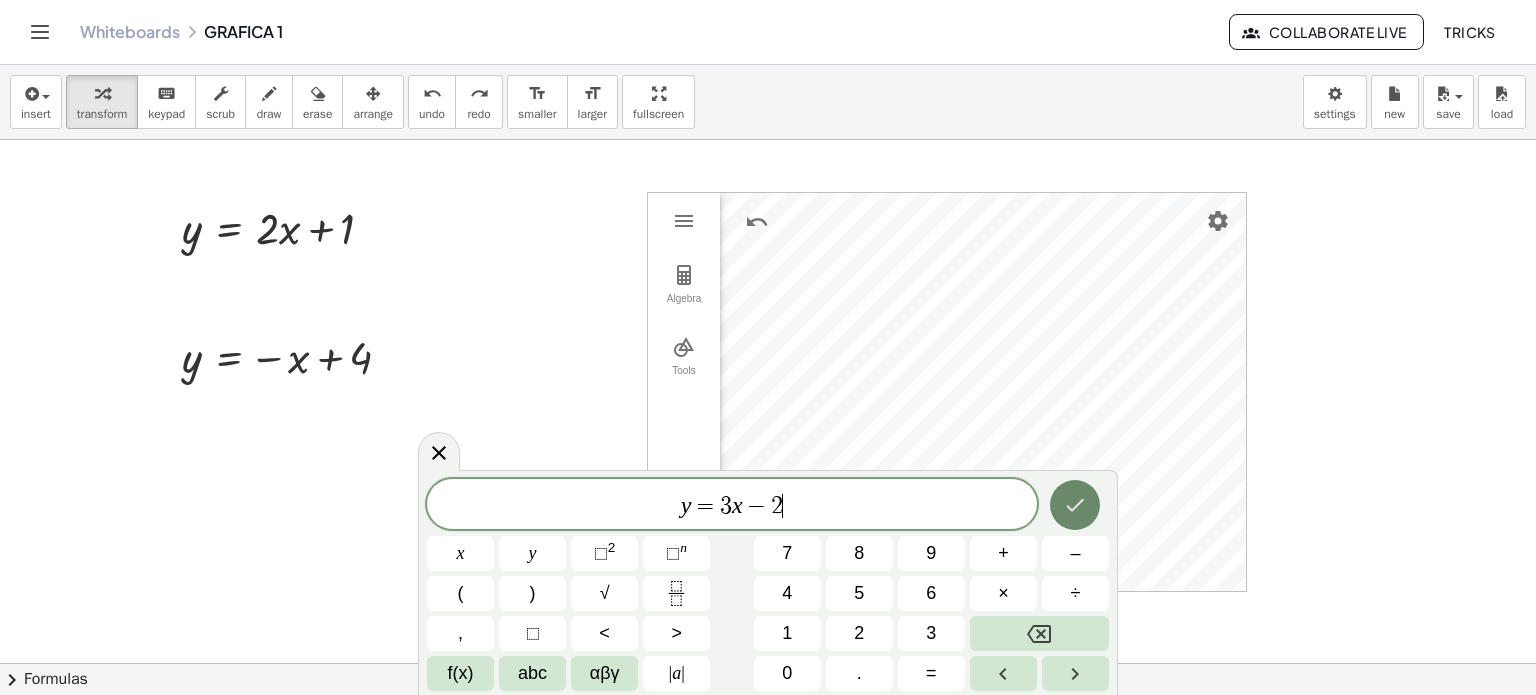 click 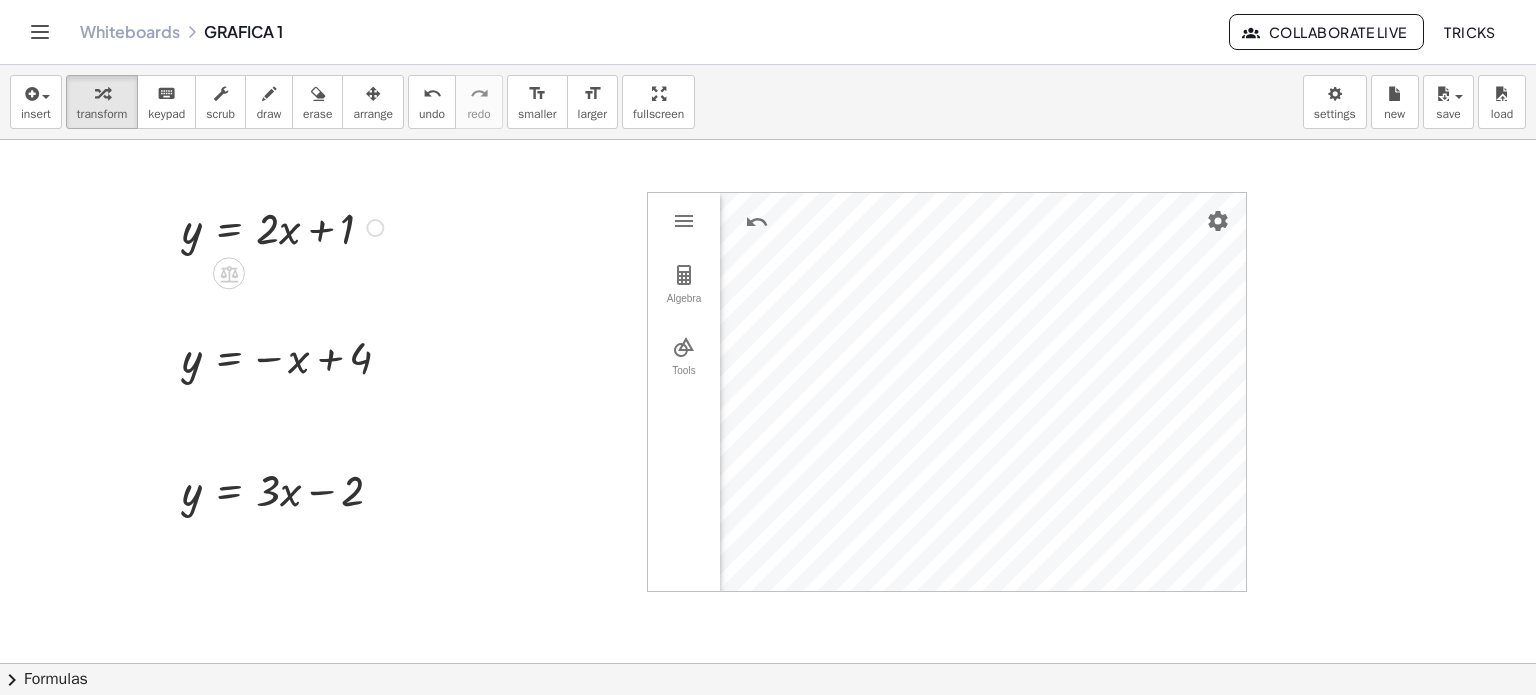 click at bounding box center (286, 226) 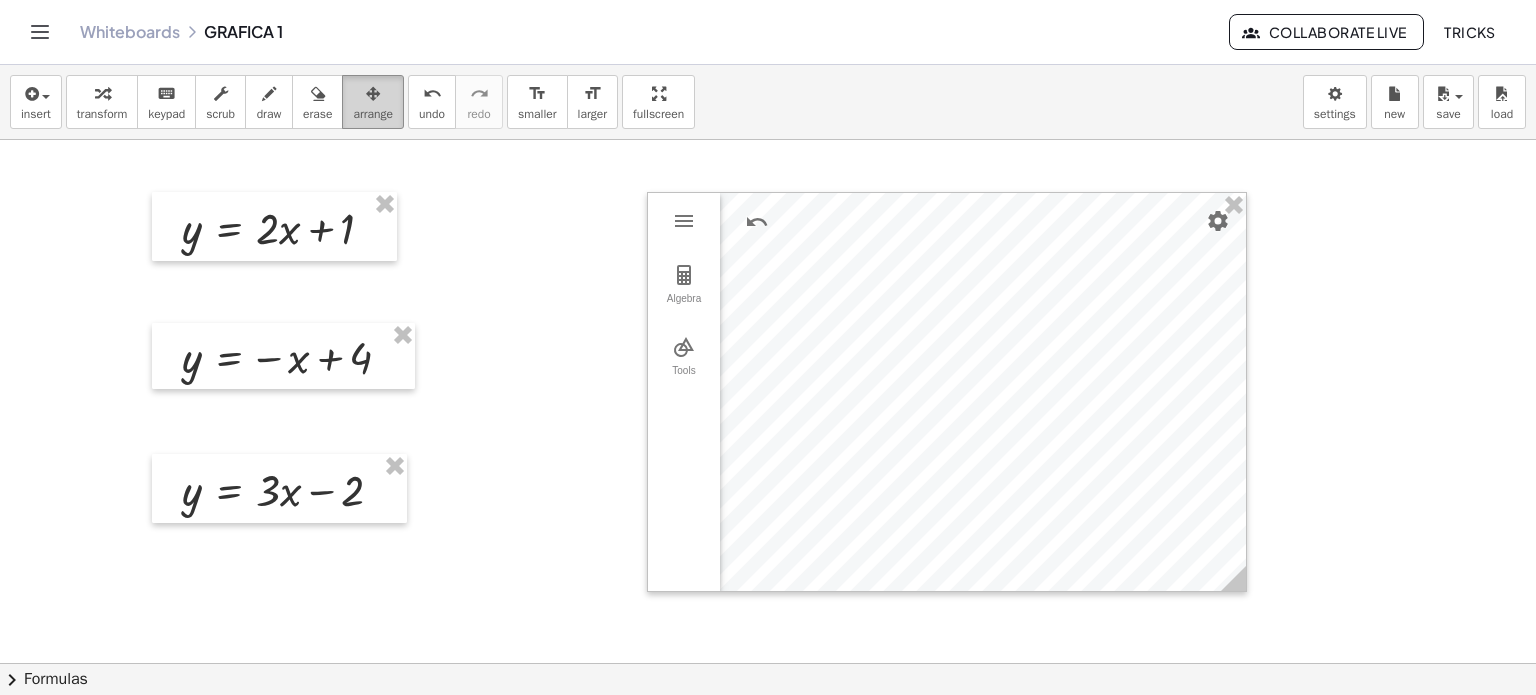click on "arrange" at bounding box center [373, 114] 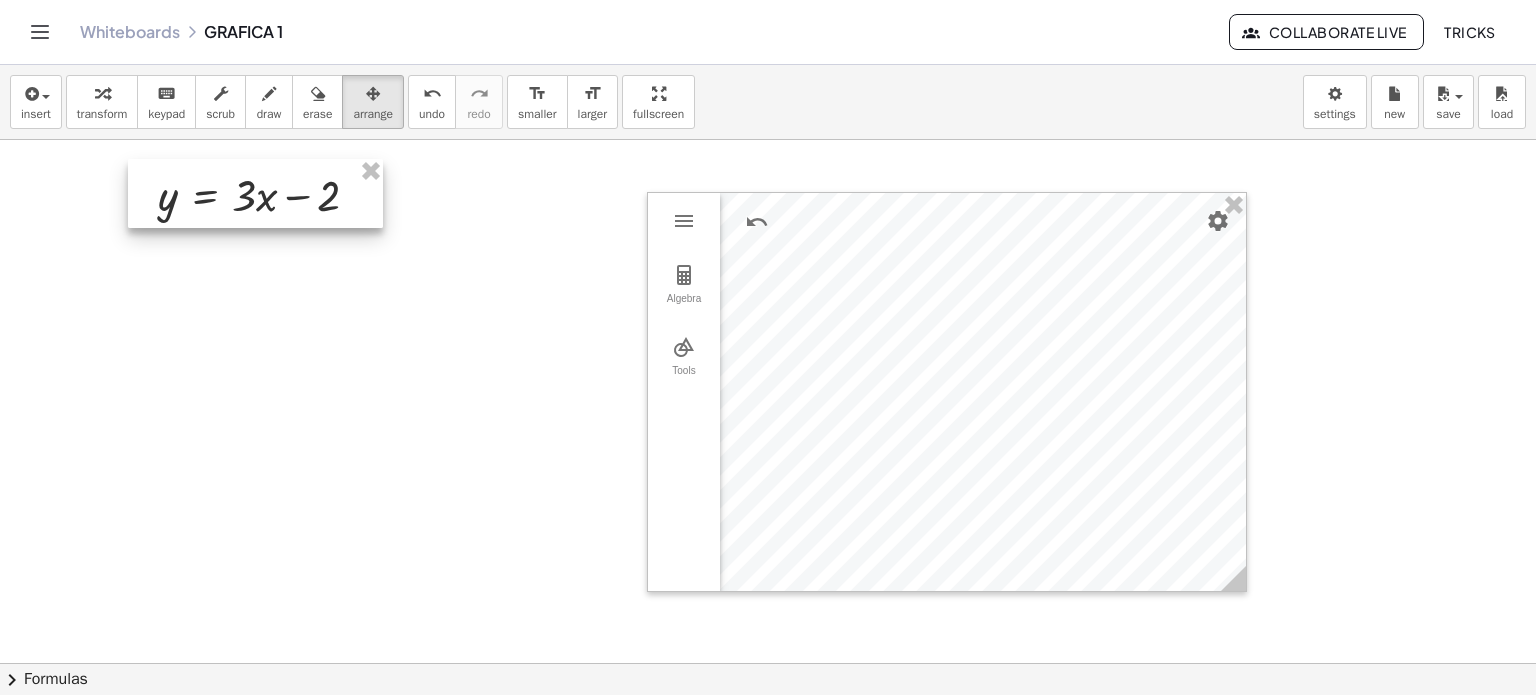 drag, startPoint x: 301, startPoint y: 464, endPoint x: 277, endPoint y: 169, distance: 295.97467 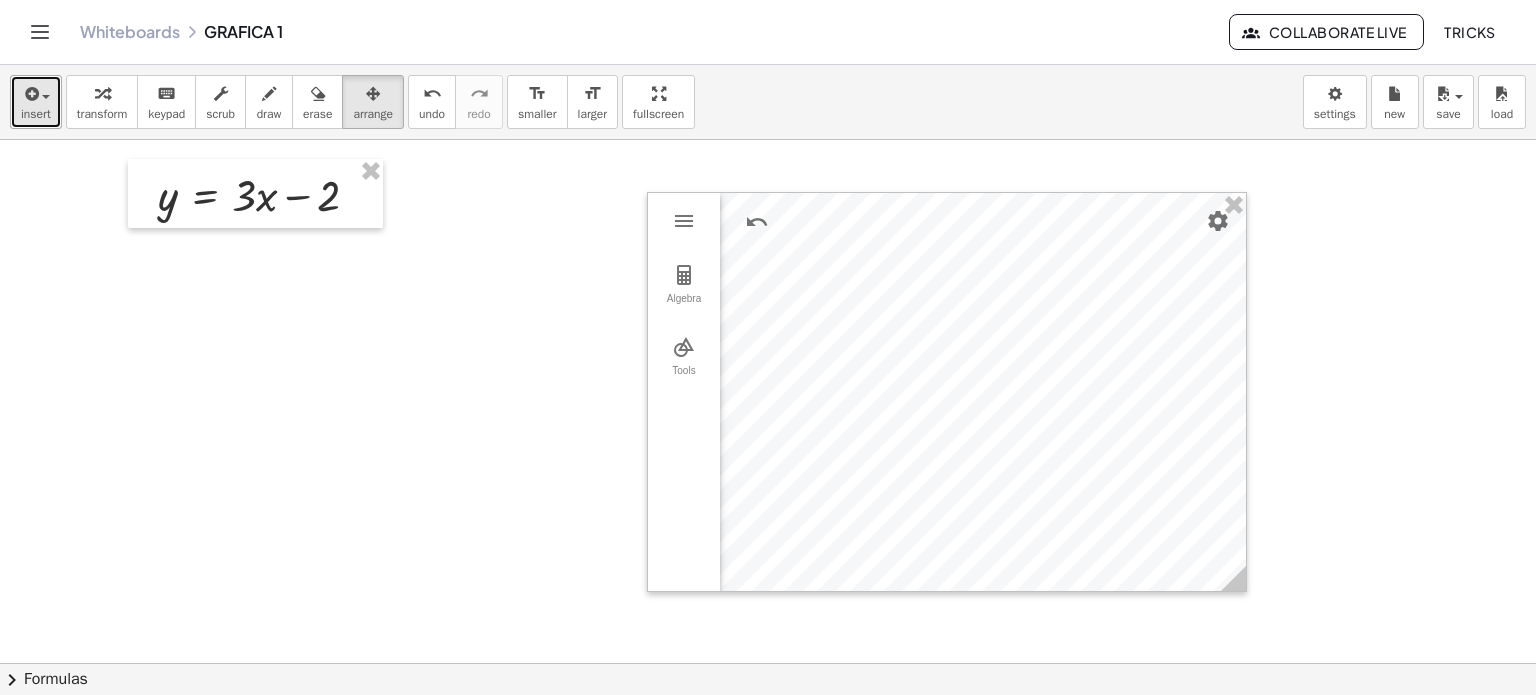 click on "insert" at bounding box center [36, 102] 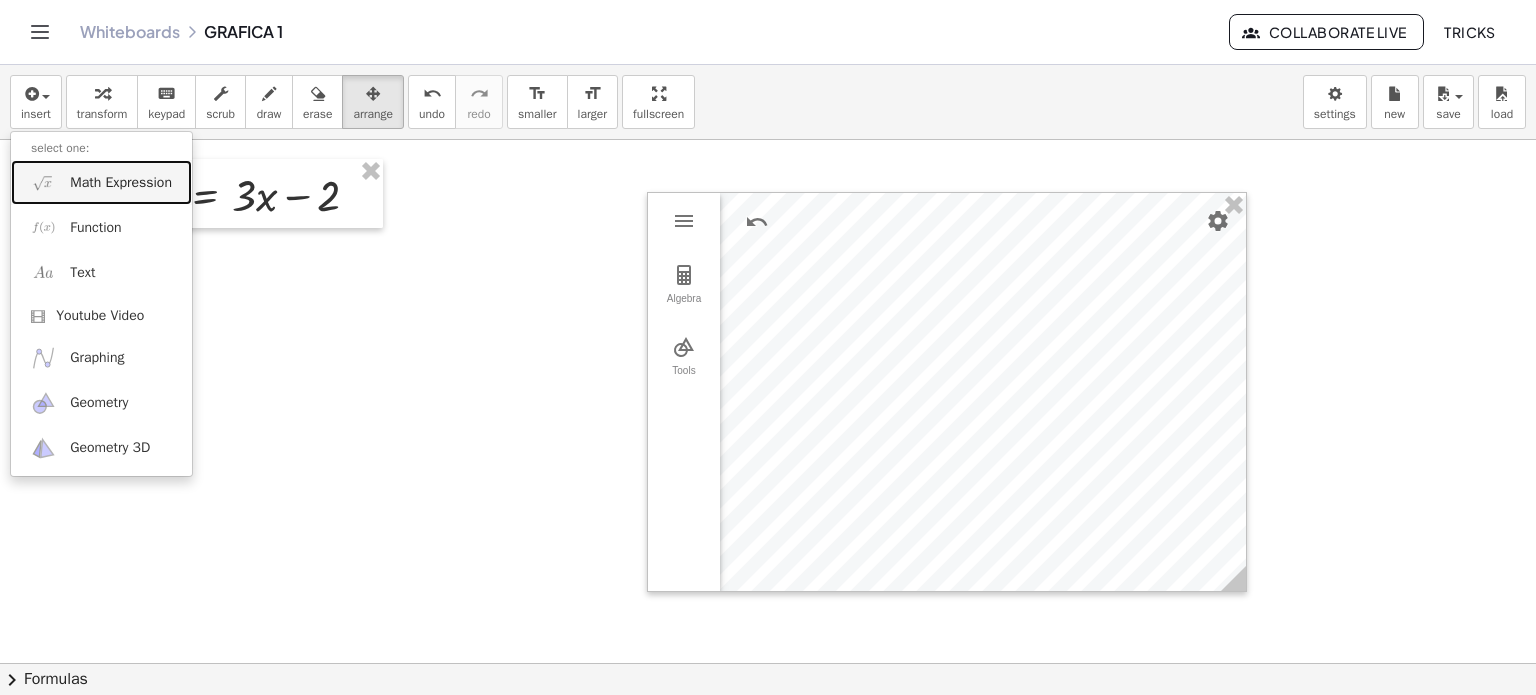 click on "Math Expression" at bounding box center (121, 183) 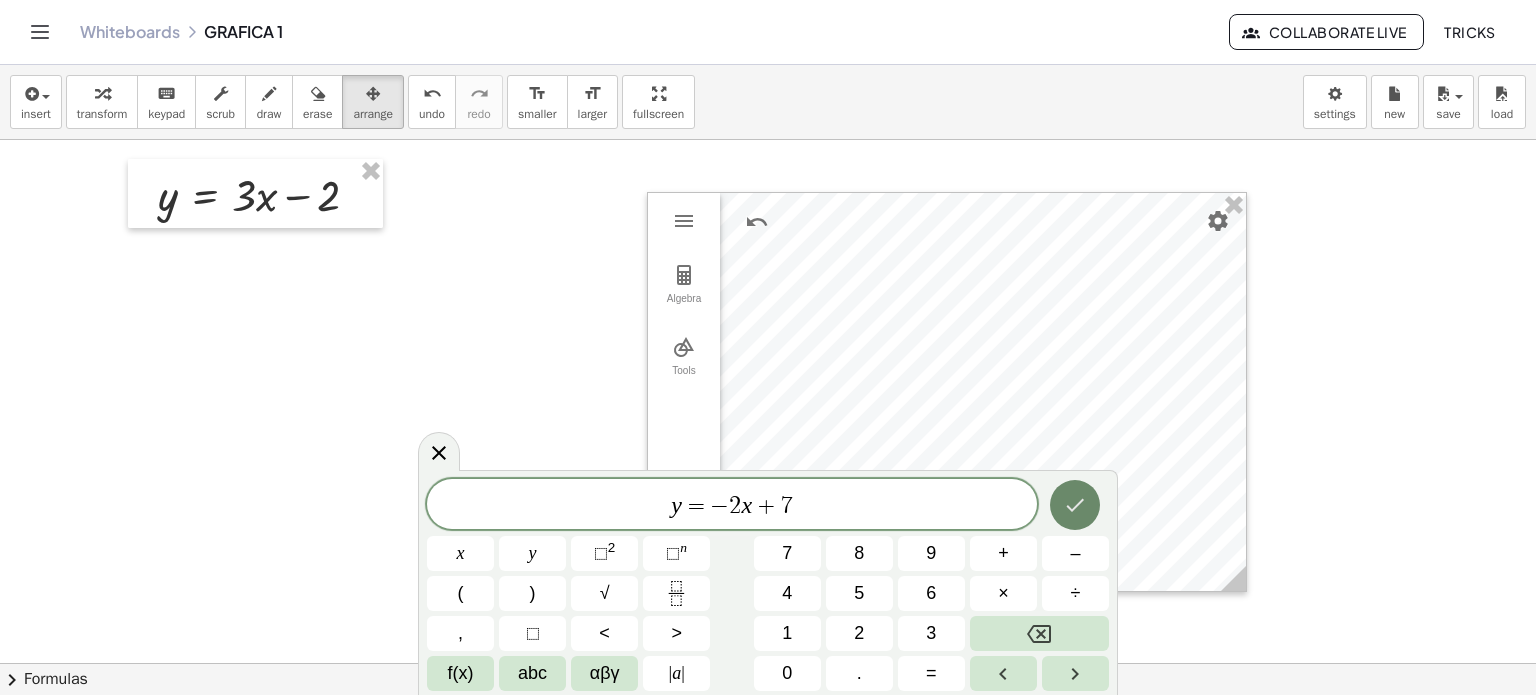 click 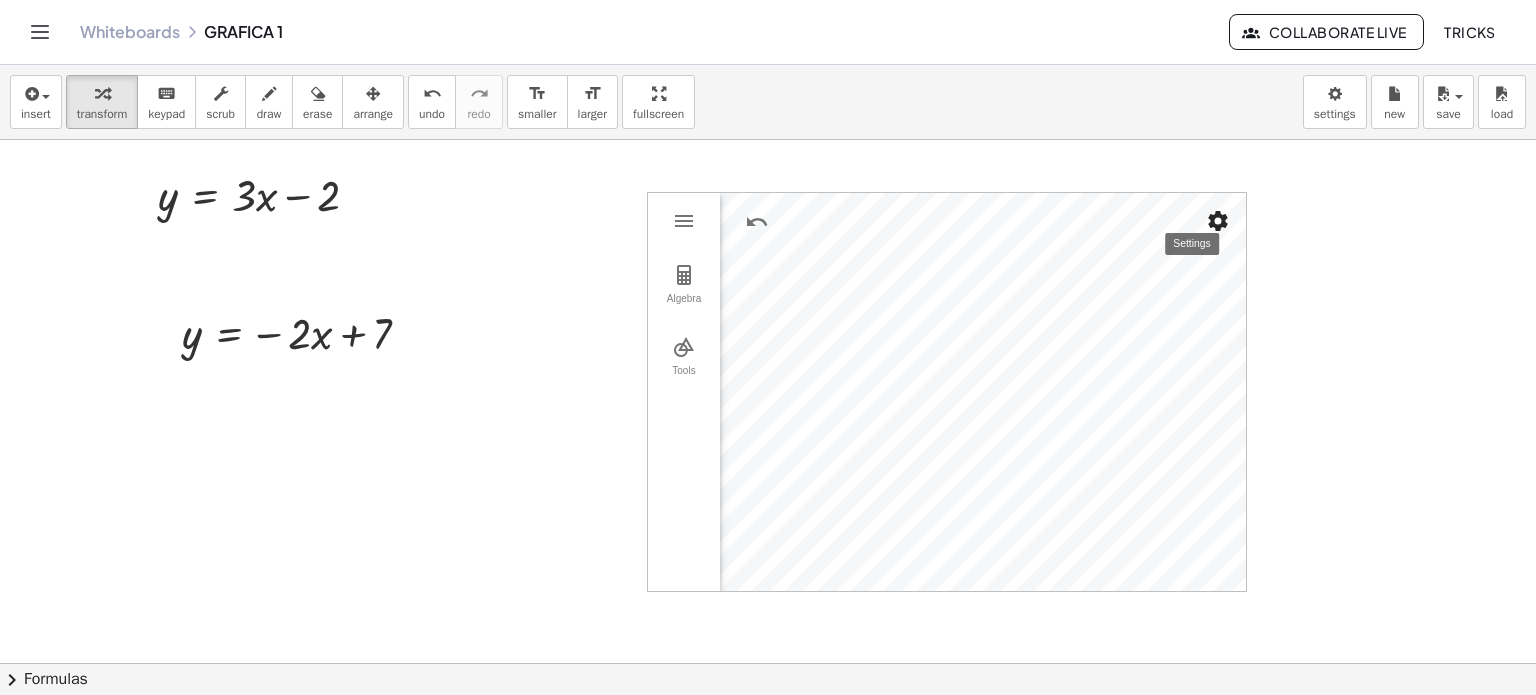 click at bounding box center [1218, 221] 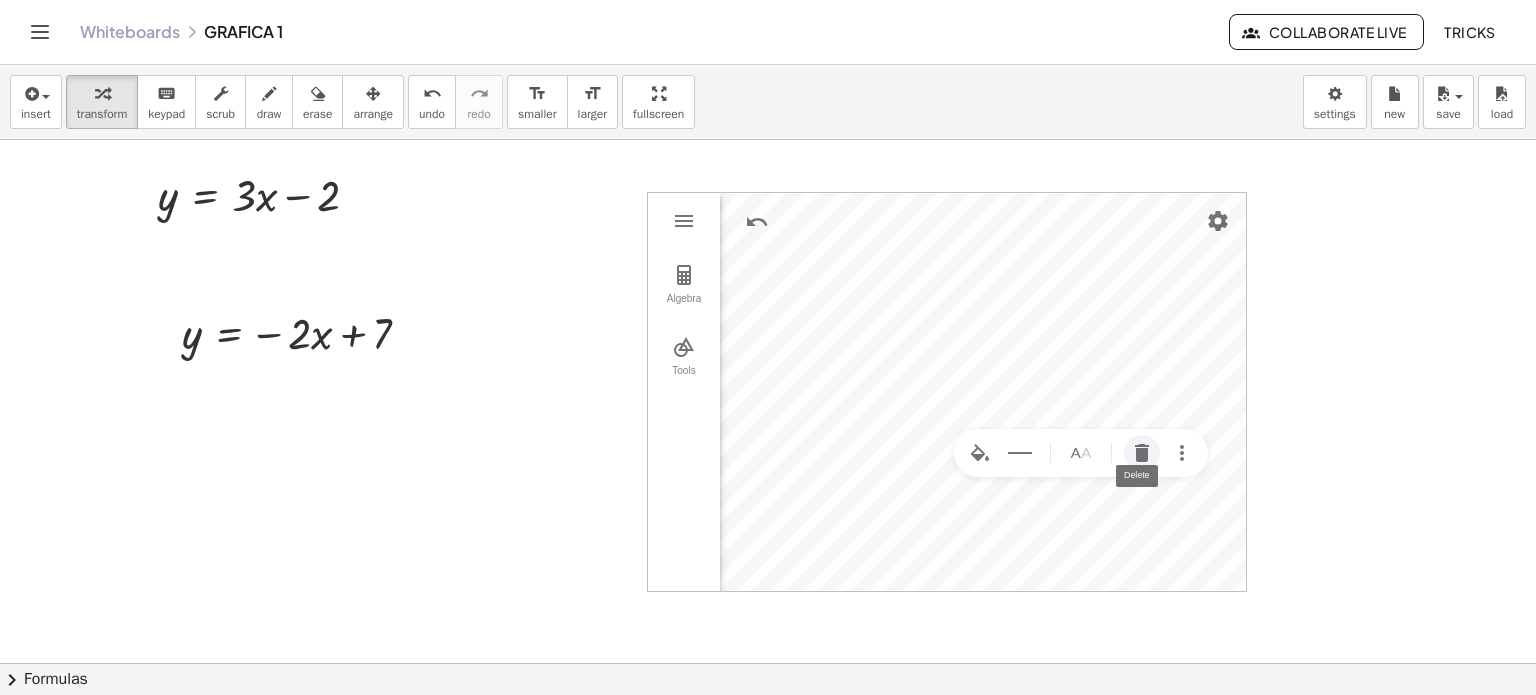 click at bounding box center (1142, 453) 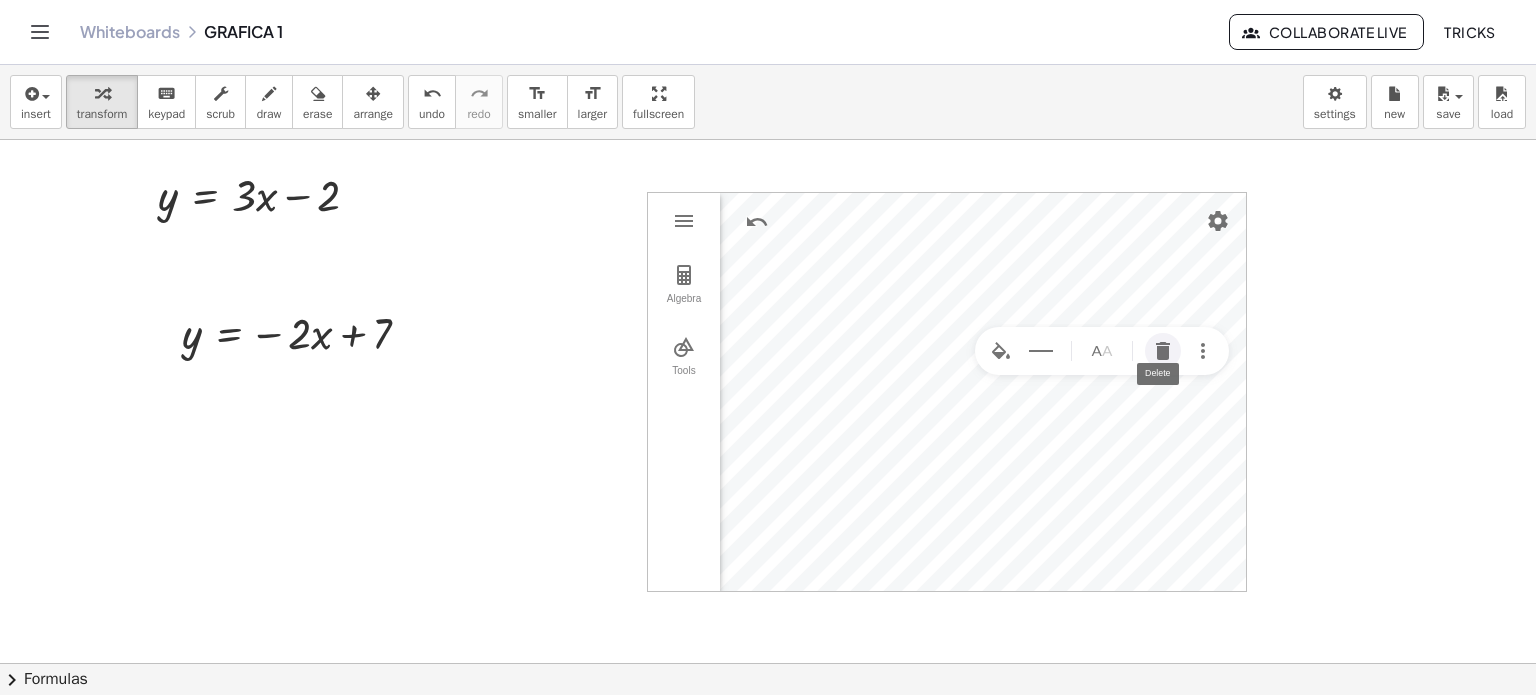 click at bounding box center [1163, 351] 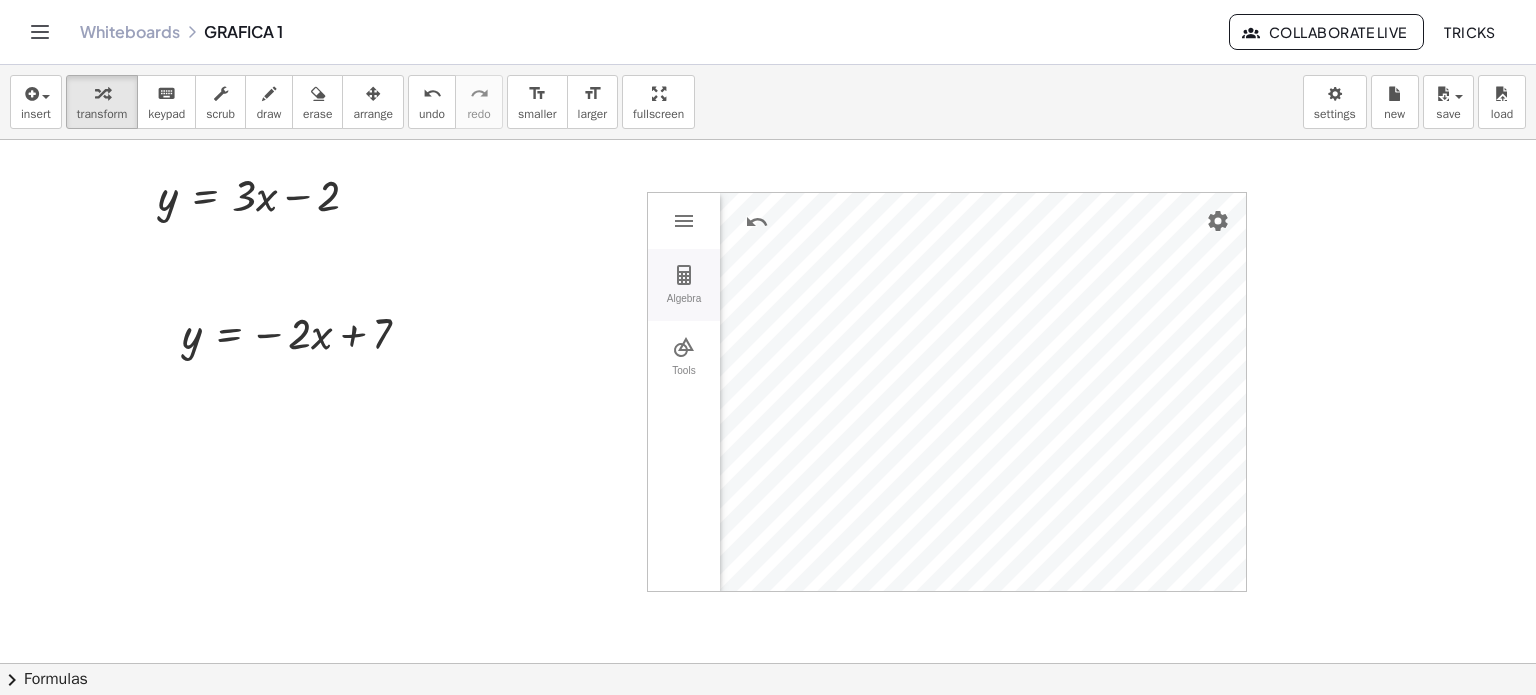 click at bounding box center [684, 275] 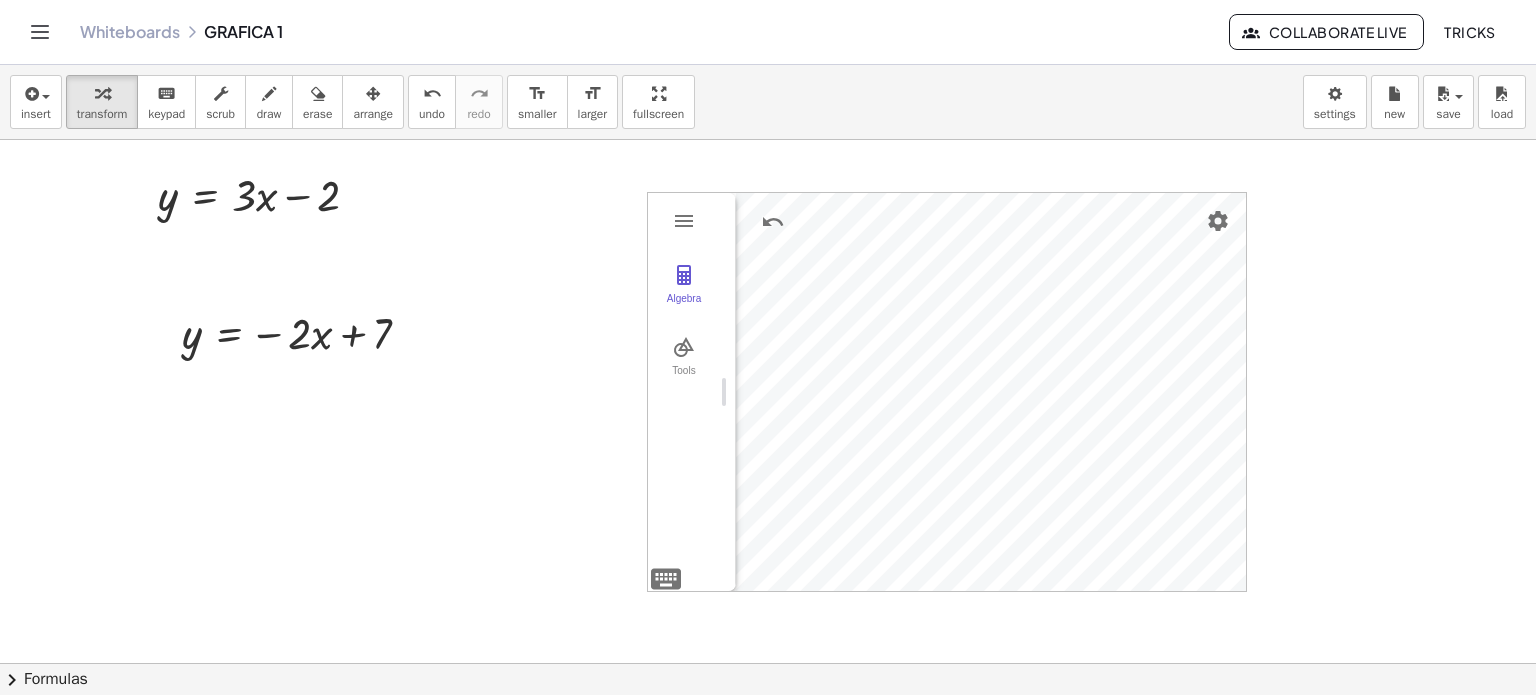 drag, startPoint x: 1038, startPoint y: 393, endPoint x: 696, endPoint y: 421, distance: 343.1443 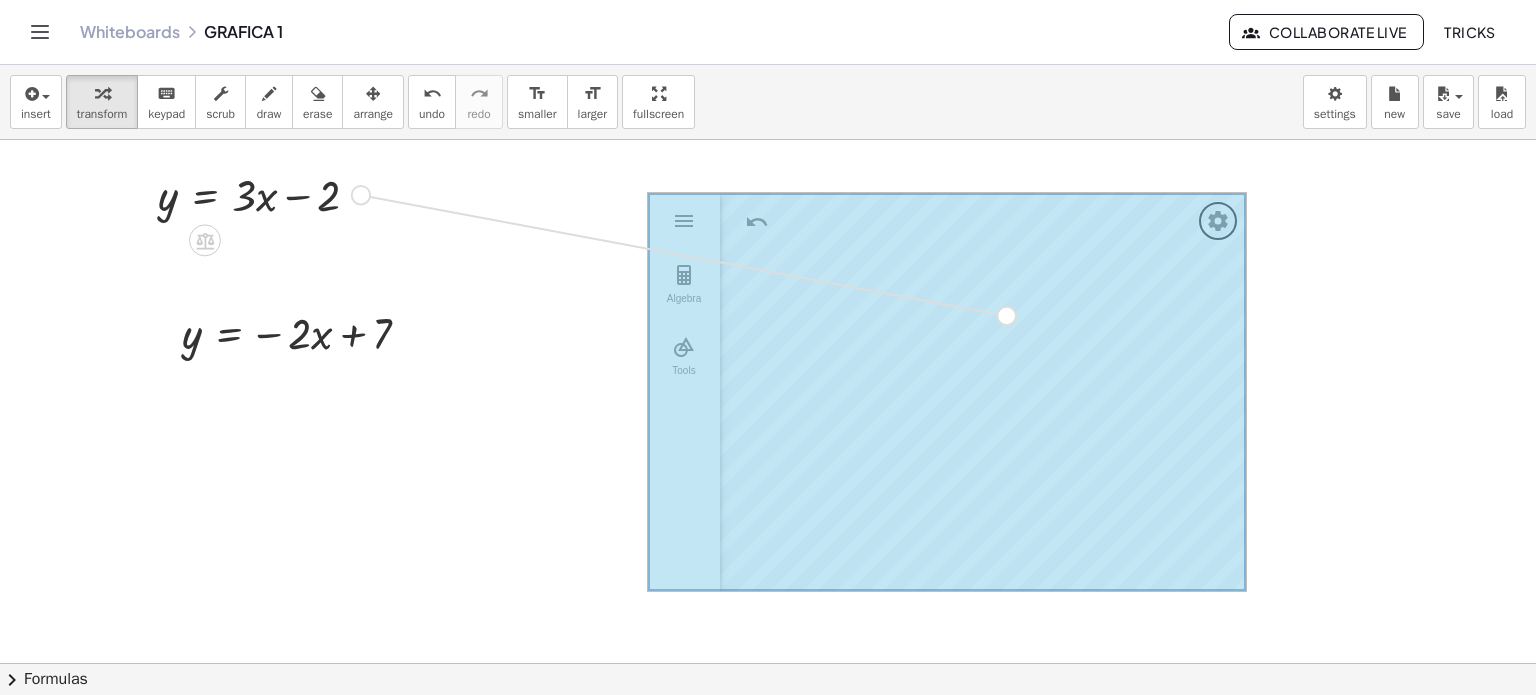 drag, startPoint x: 363, startPoint y: 195, endPoint x: 1028, endPoint y: 319, distance: 676.4621 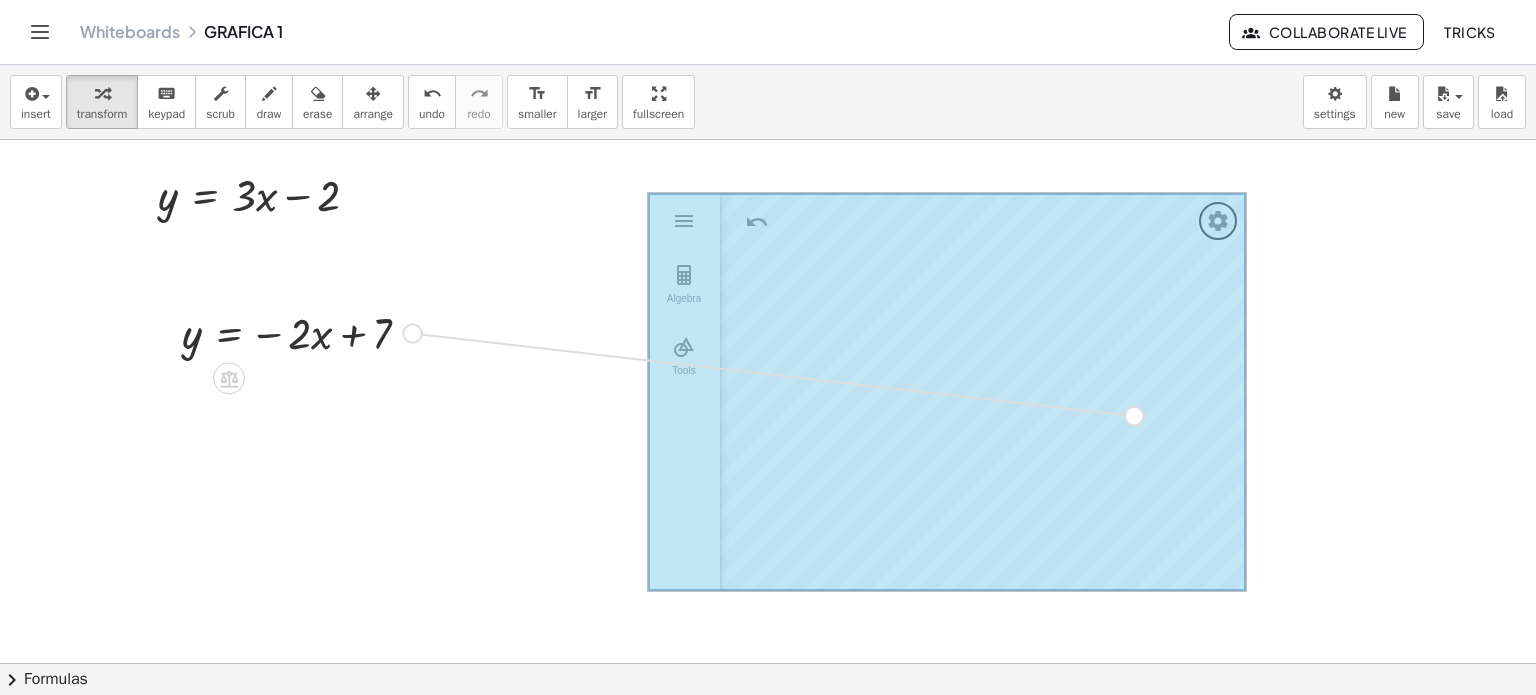 drag, startPoint x: 412, startPoint y: 334, endPoint x: 1154, endPoint y: 419, distance: 746.8527 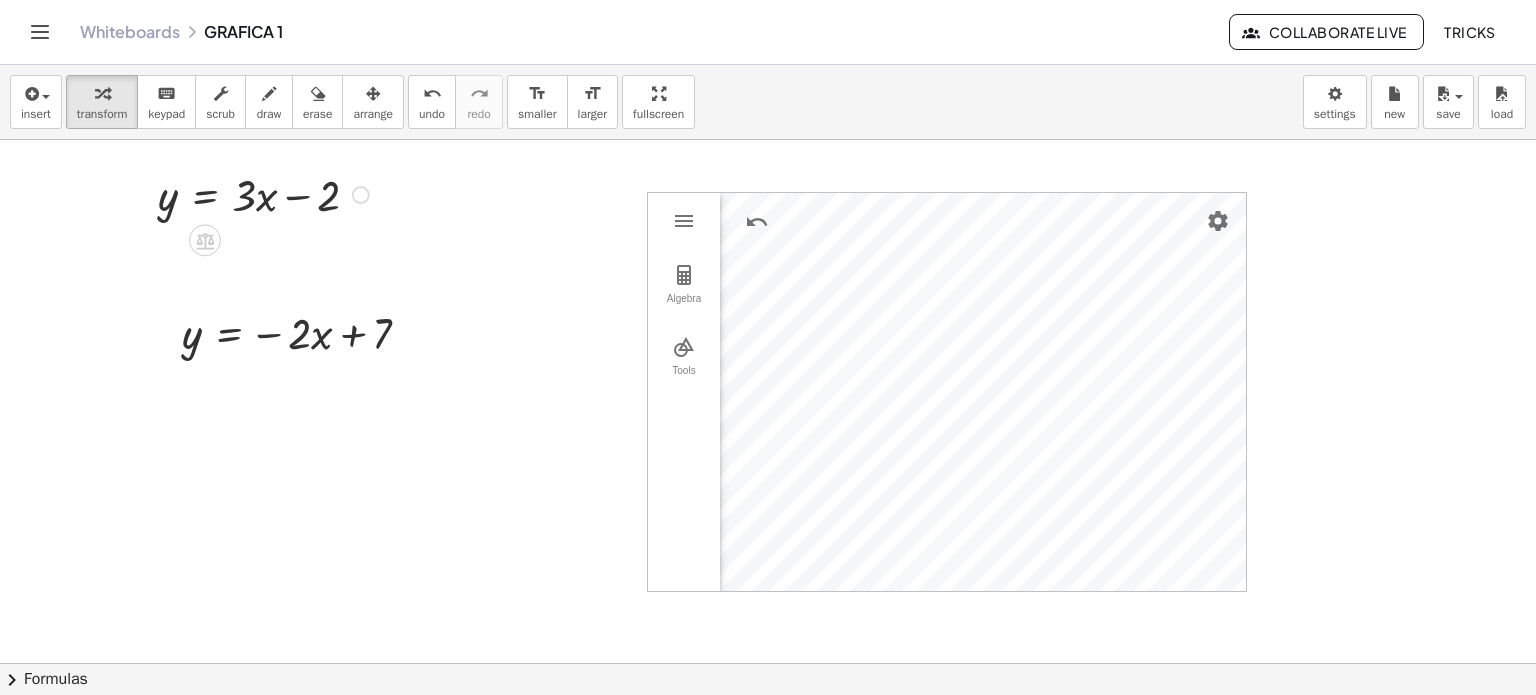 click on "y = + · 3 · x − 2" at bounding box center [255, 193] 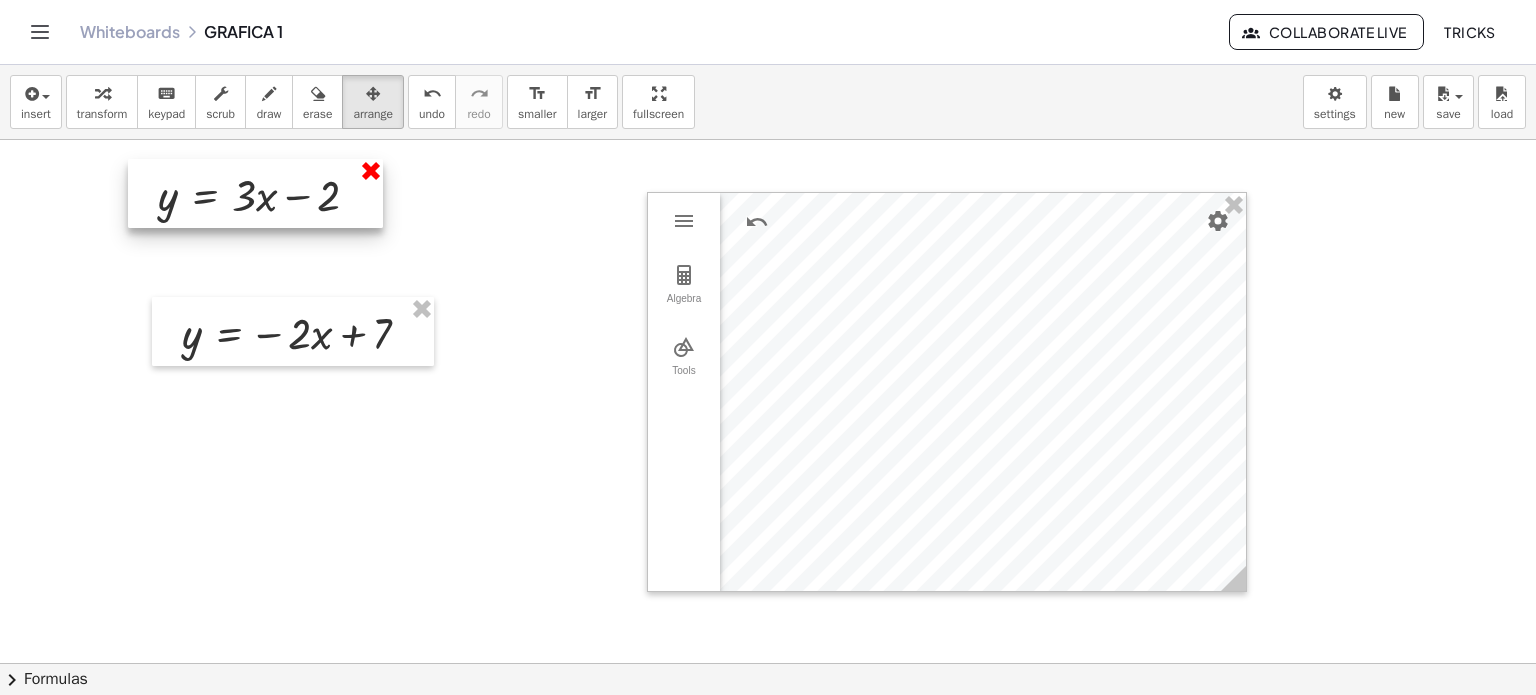 drag, startPoint x: 367, startPoint y: 110, endPoint x: 364, endPoint y: 175, distance: 65.06919 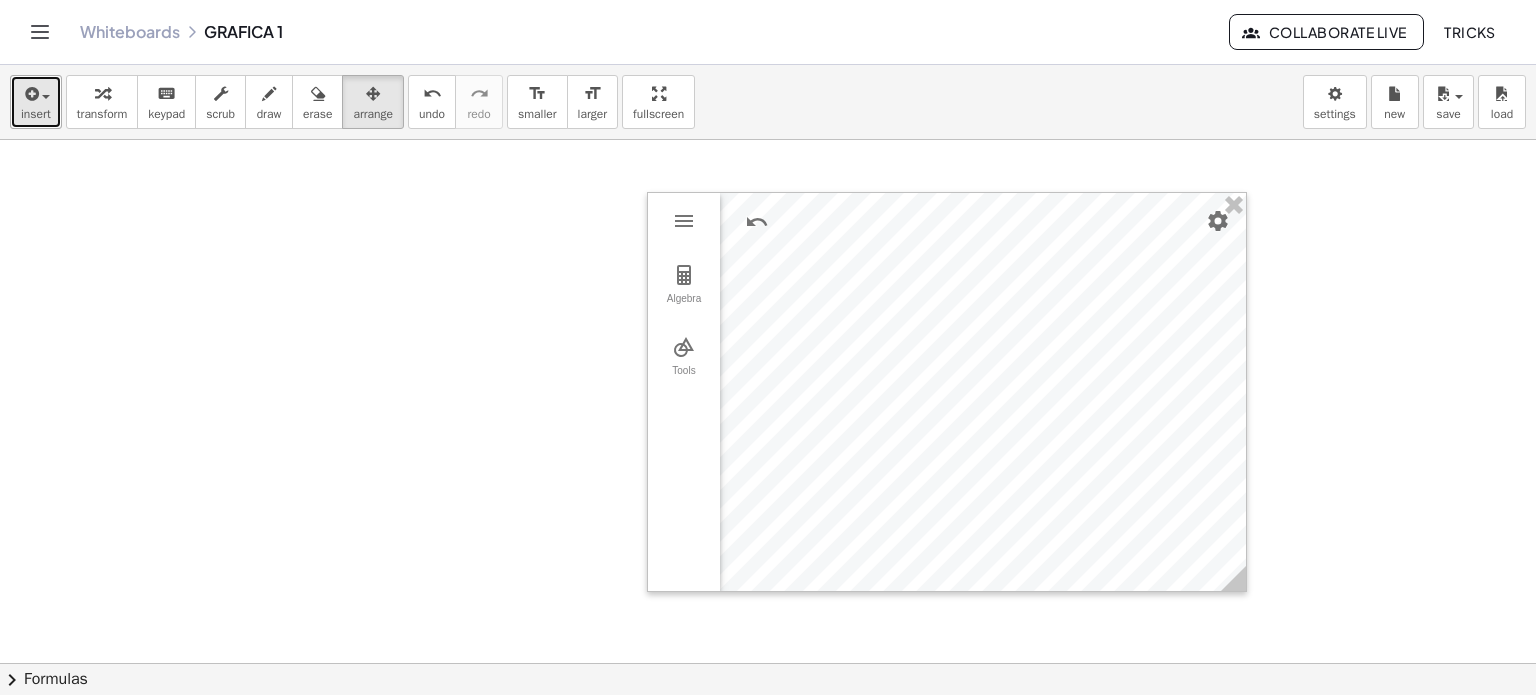 click on "insert" at bounding box center (36, 114) 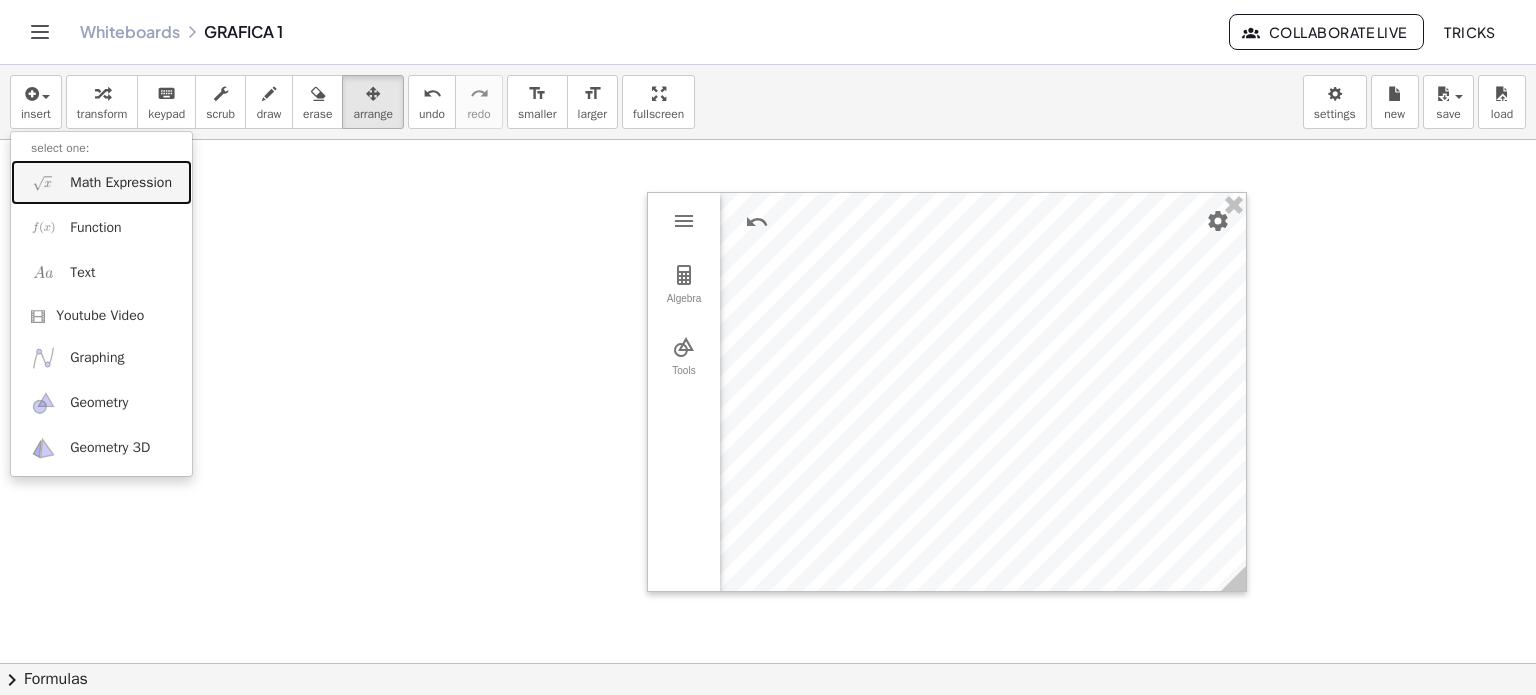 click on "Math Expression" at bounding box center [121, 183] 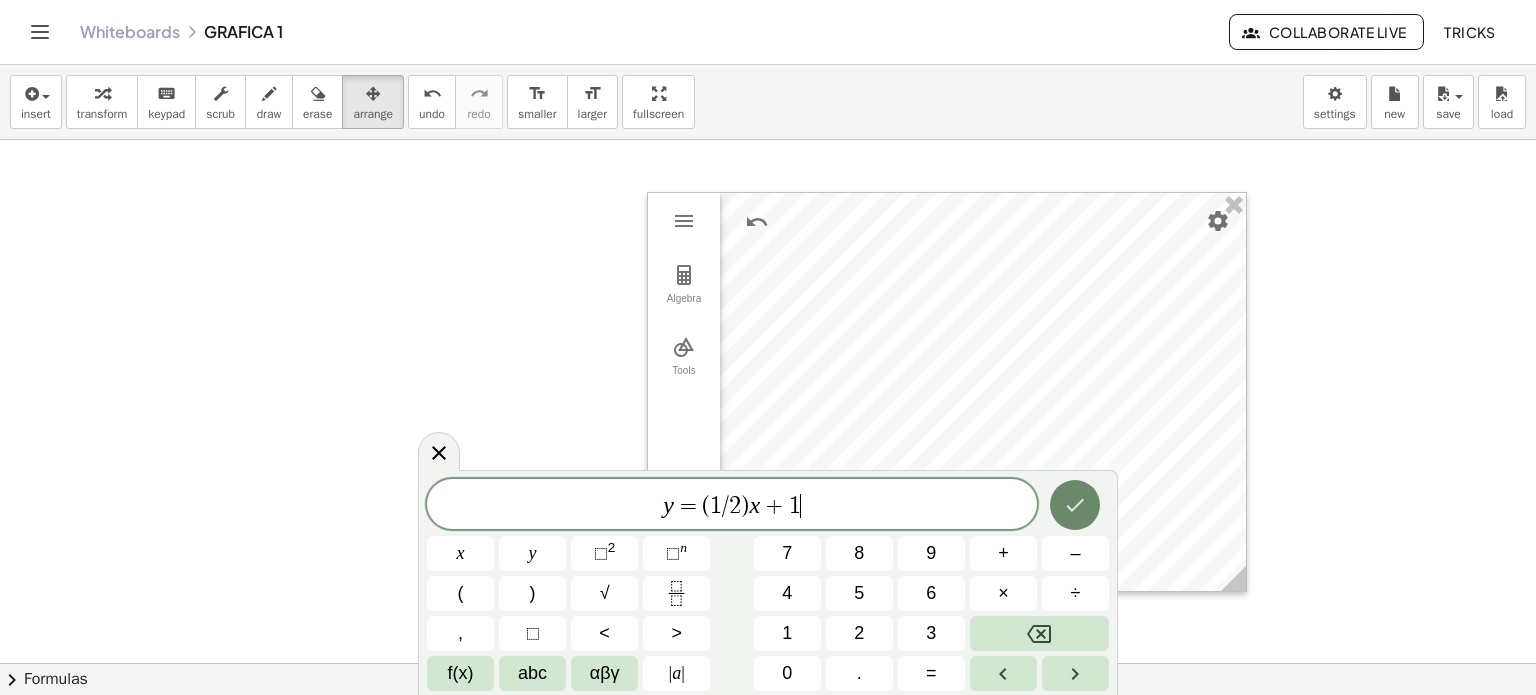 click 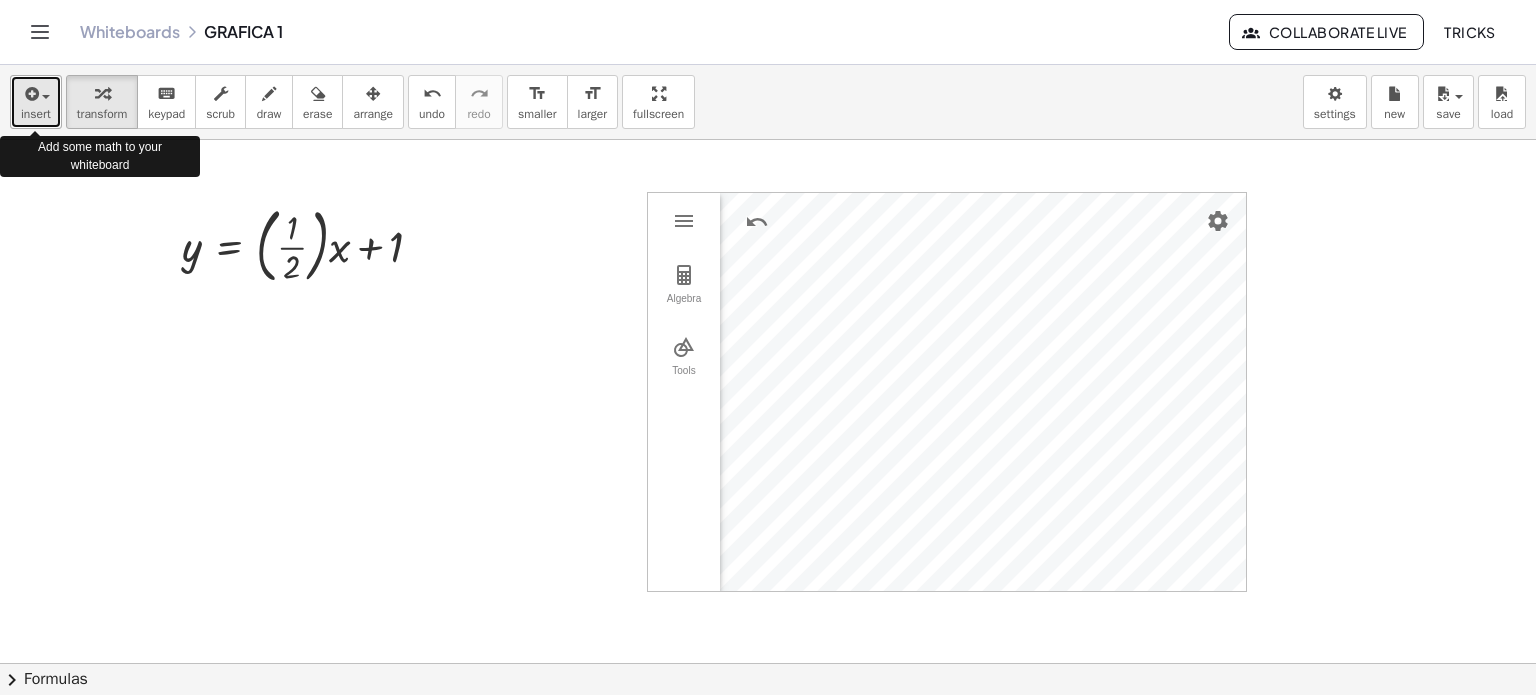 click at bounding box center [30, 94] 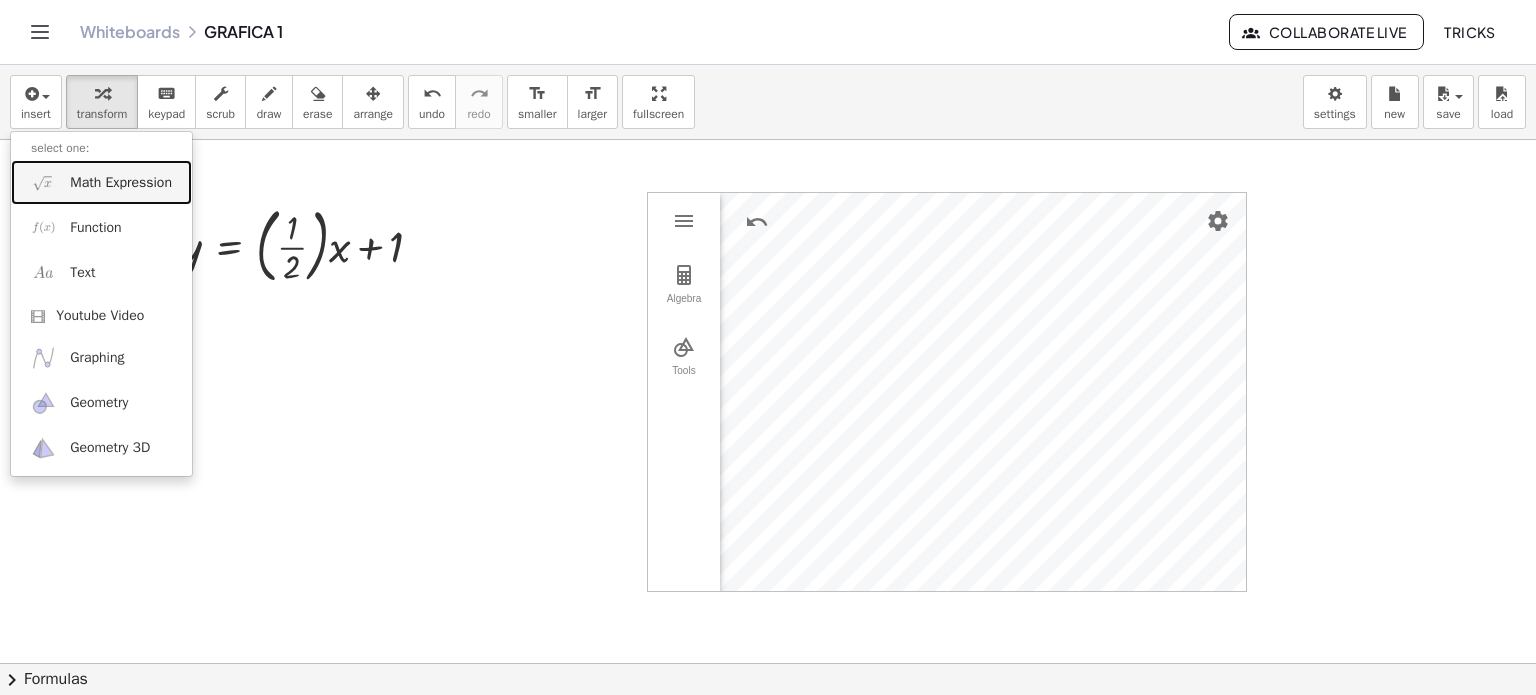 click on "Math Expression" at bounding box center [121, 183] 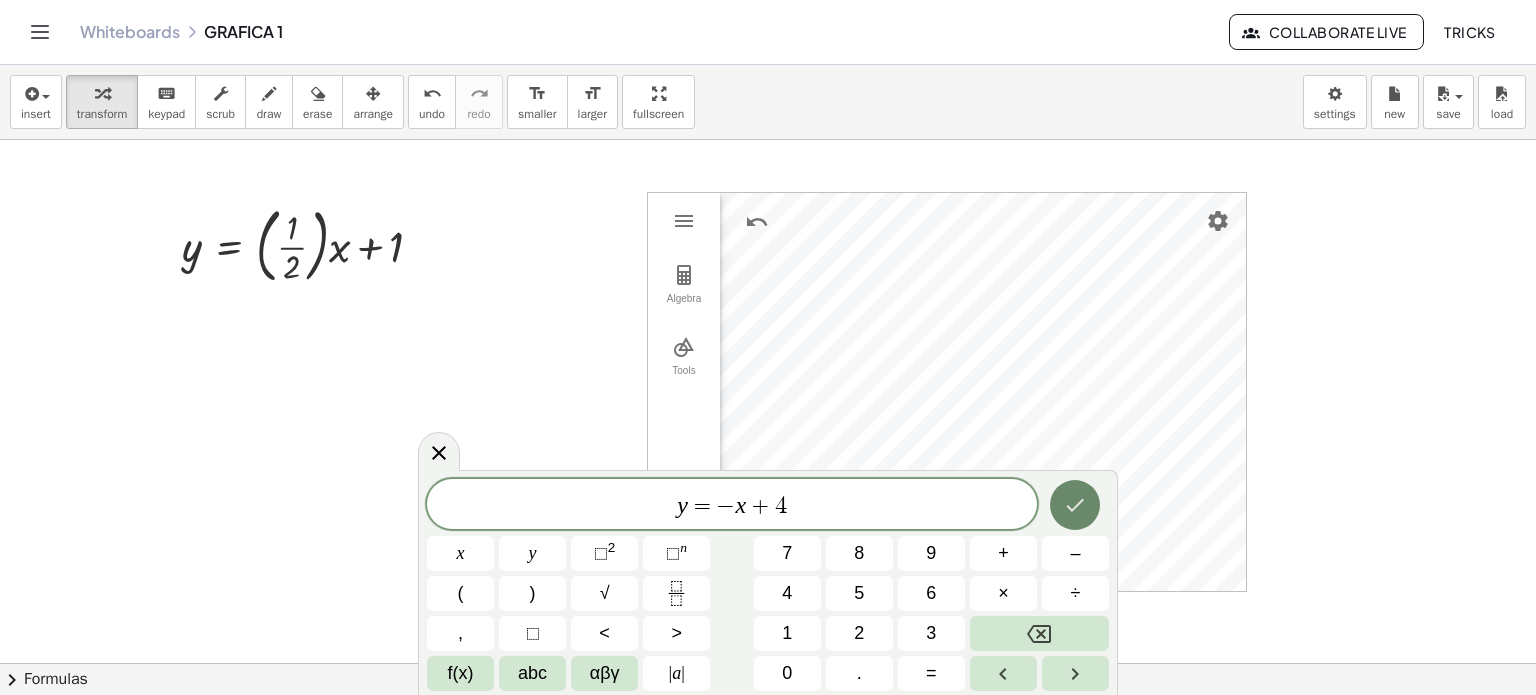 click 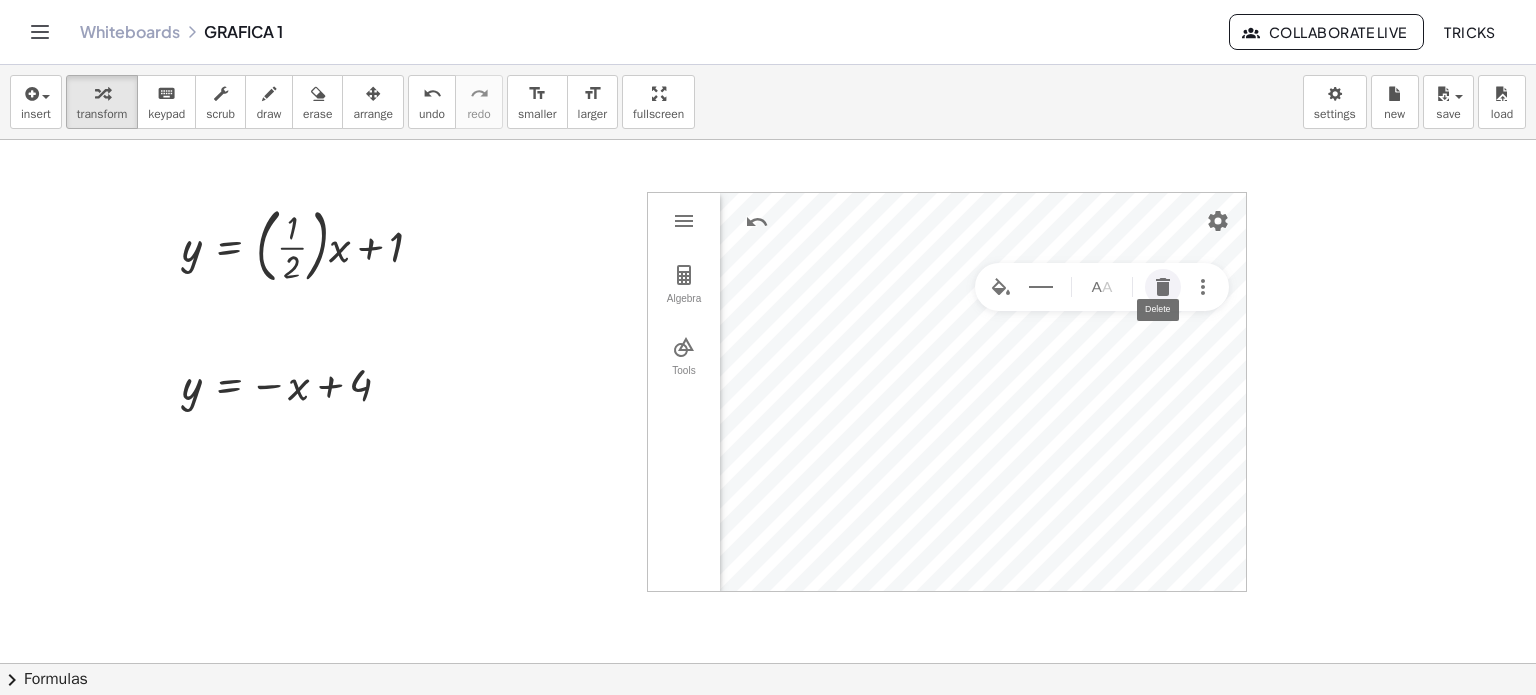click at bounding box center (1163, 287) 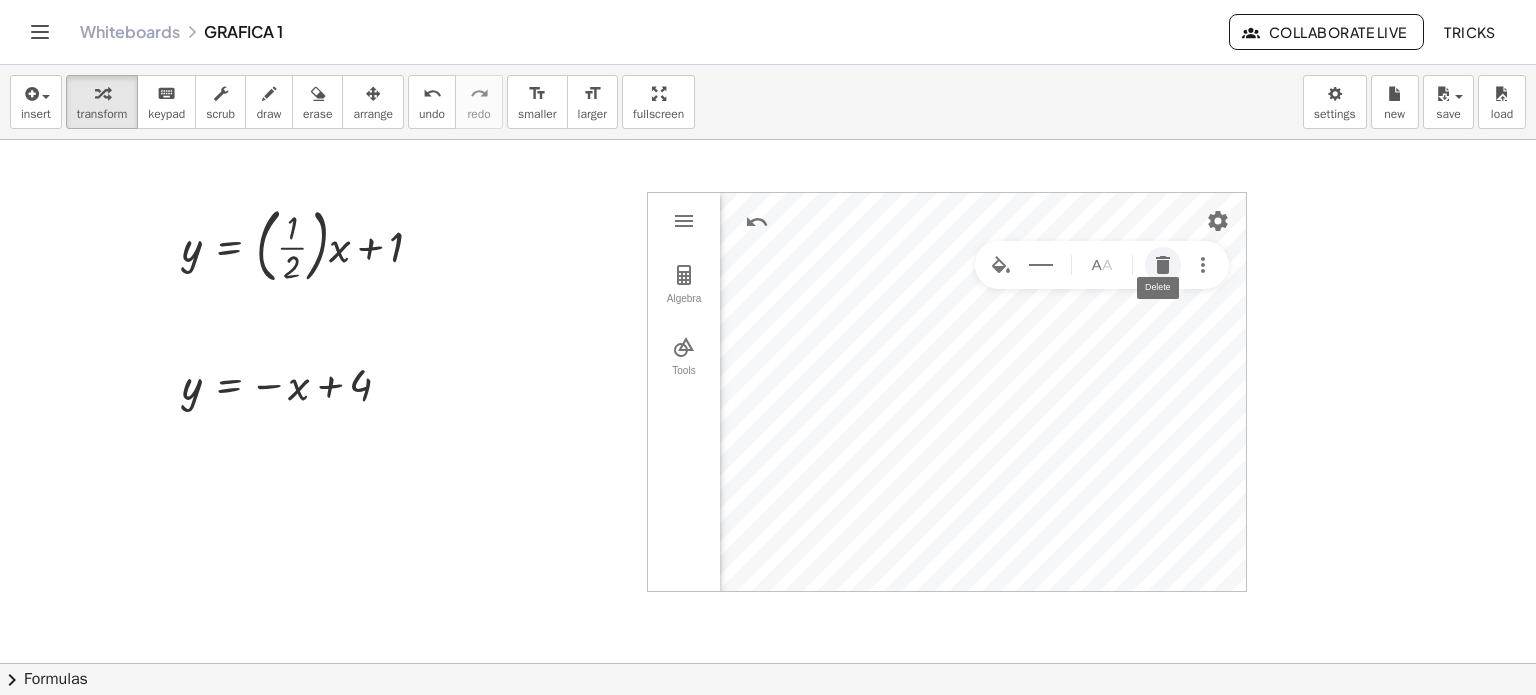 click at bounding box center (1163, 265) 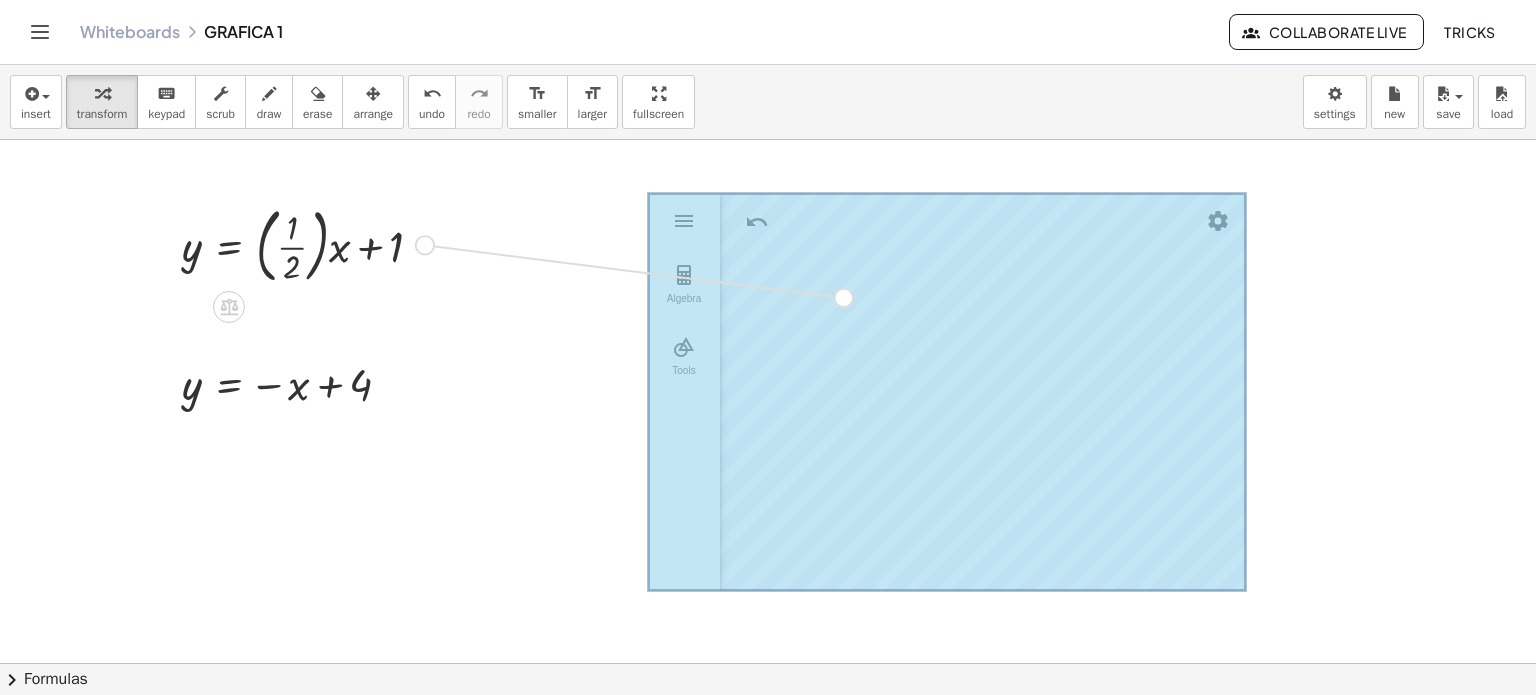 drag, startPoint x: 432, startPoint y: 244, endPoint x: 865, endPoint y: 298, distance: 436.35422 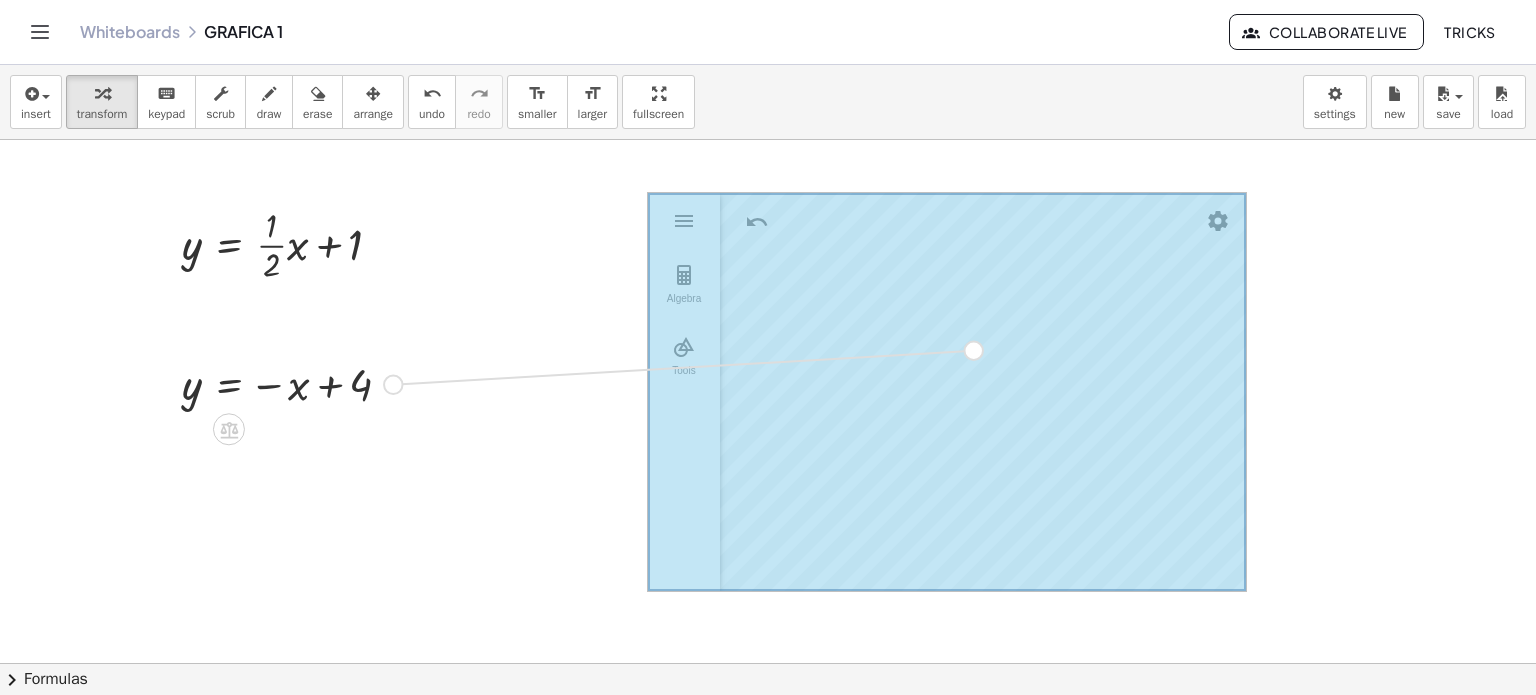 drag, startPoint x: 394, startPoint y: 387, endPoint x: 996, endPoint y: 348, distance: 603.26196 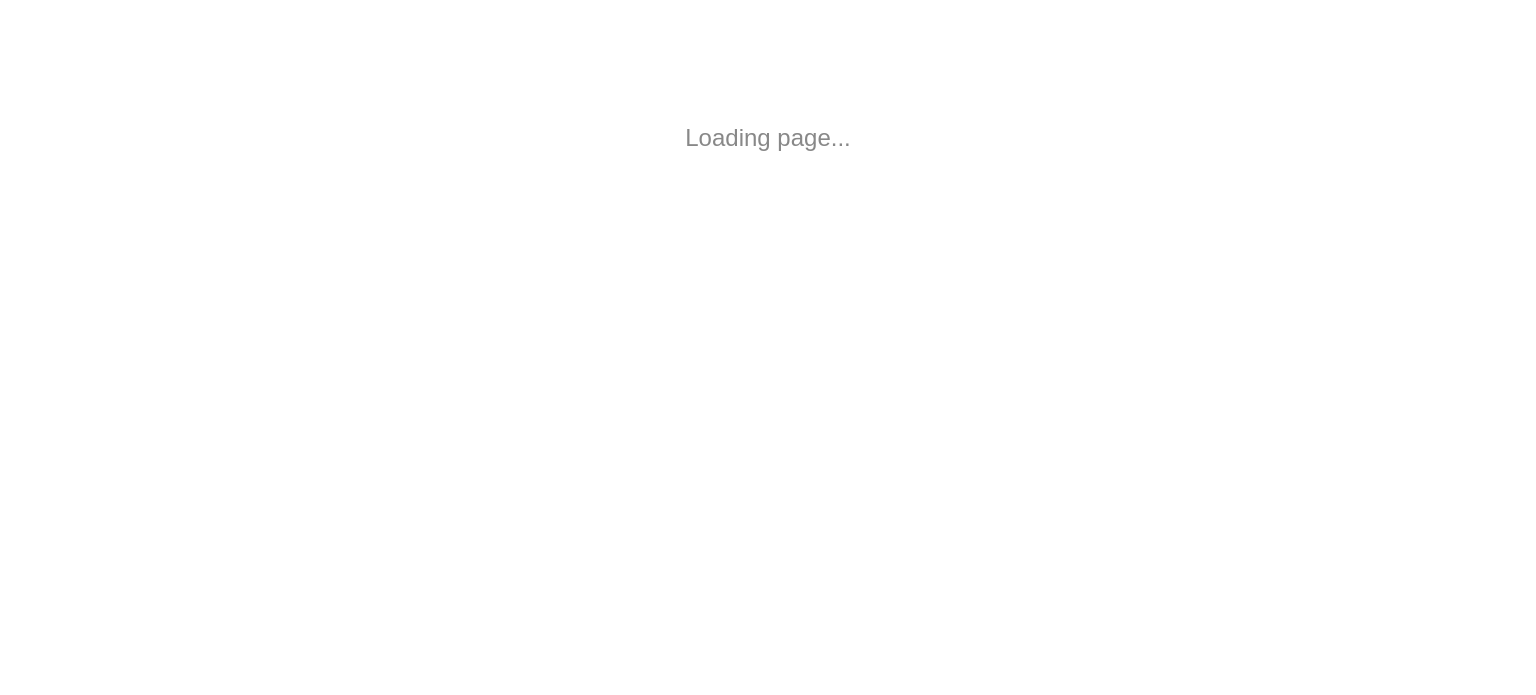 scroll, scrollTop: 0, scrollLeft: 0, axis: both 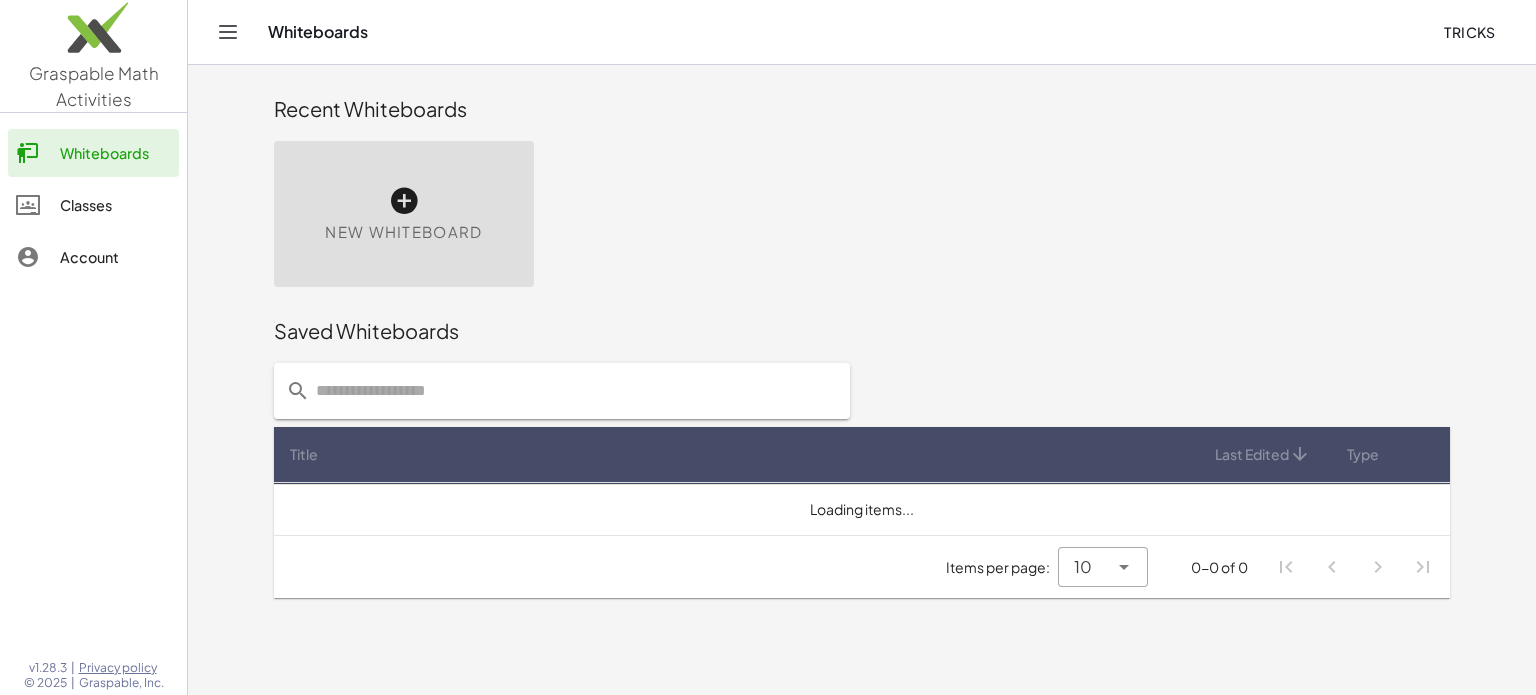 drag, startPoint x: 365, startPoint y: 225, endPoint x: 397, endPoint y: 231, distance: 32.55764 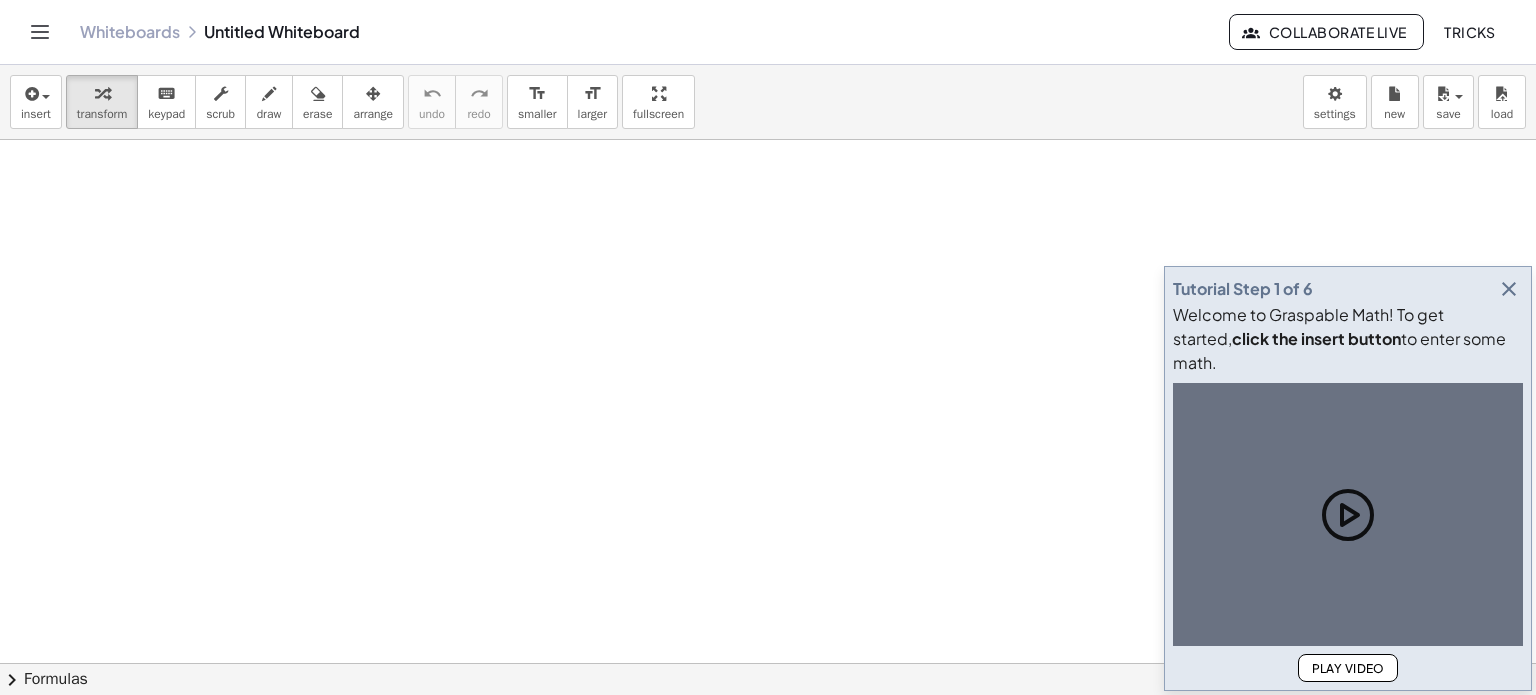 click at bounding box center [768, 664] 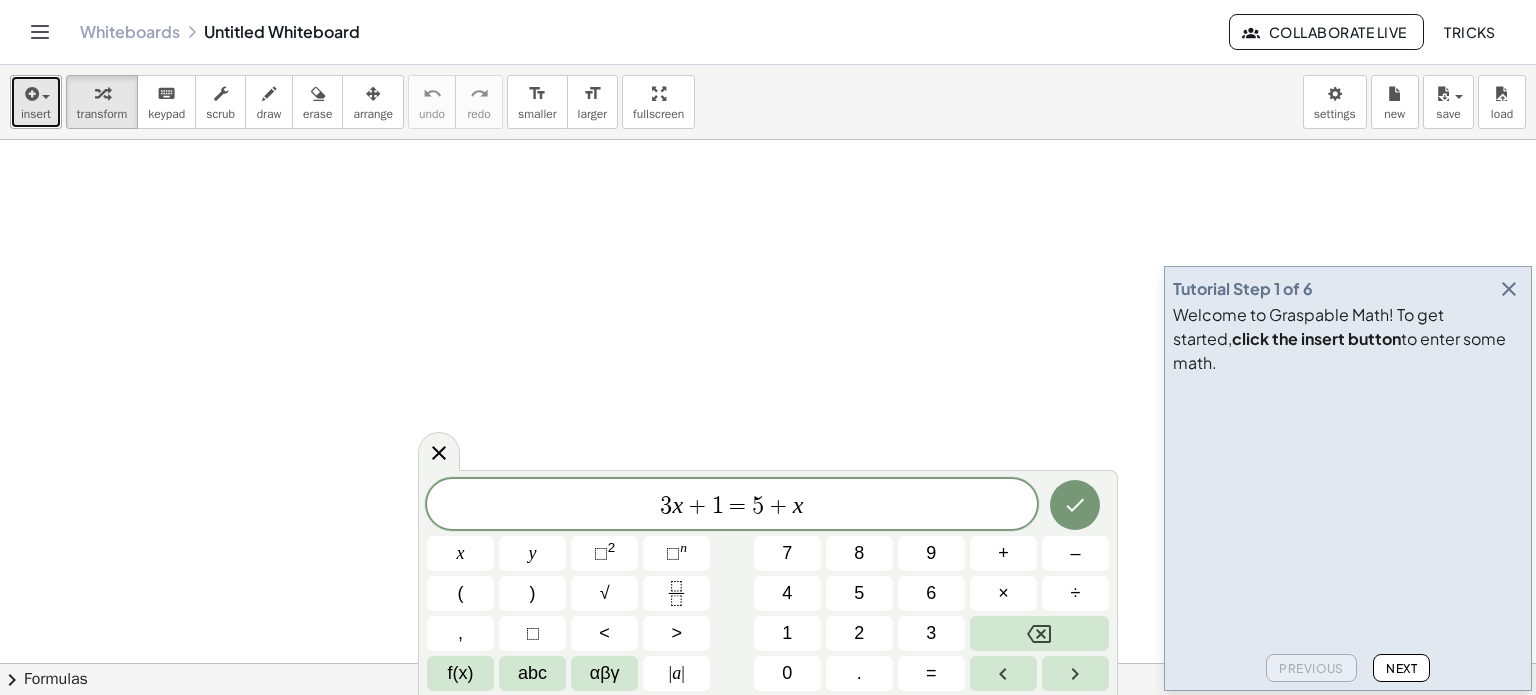 click at bounding box center [30, 94] 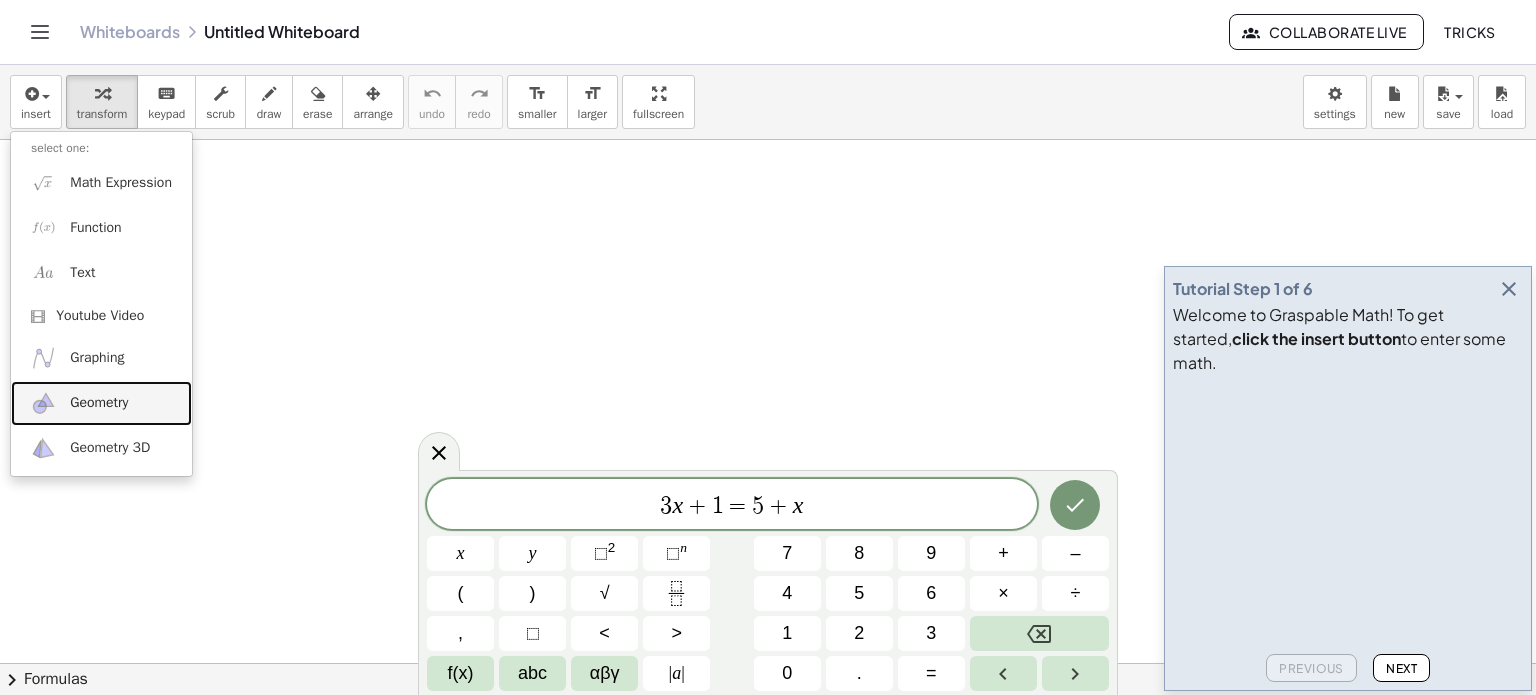 click on "Geometry" at bounding box center (99, 403) 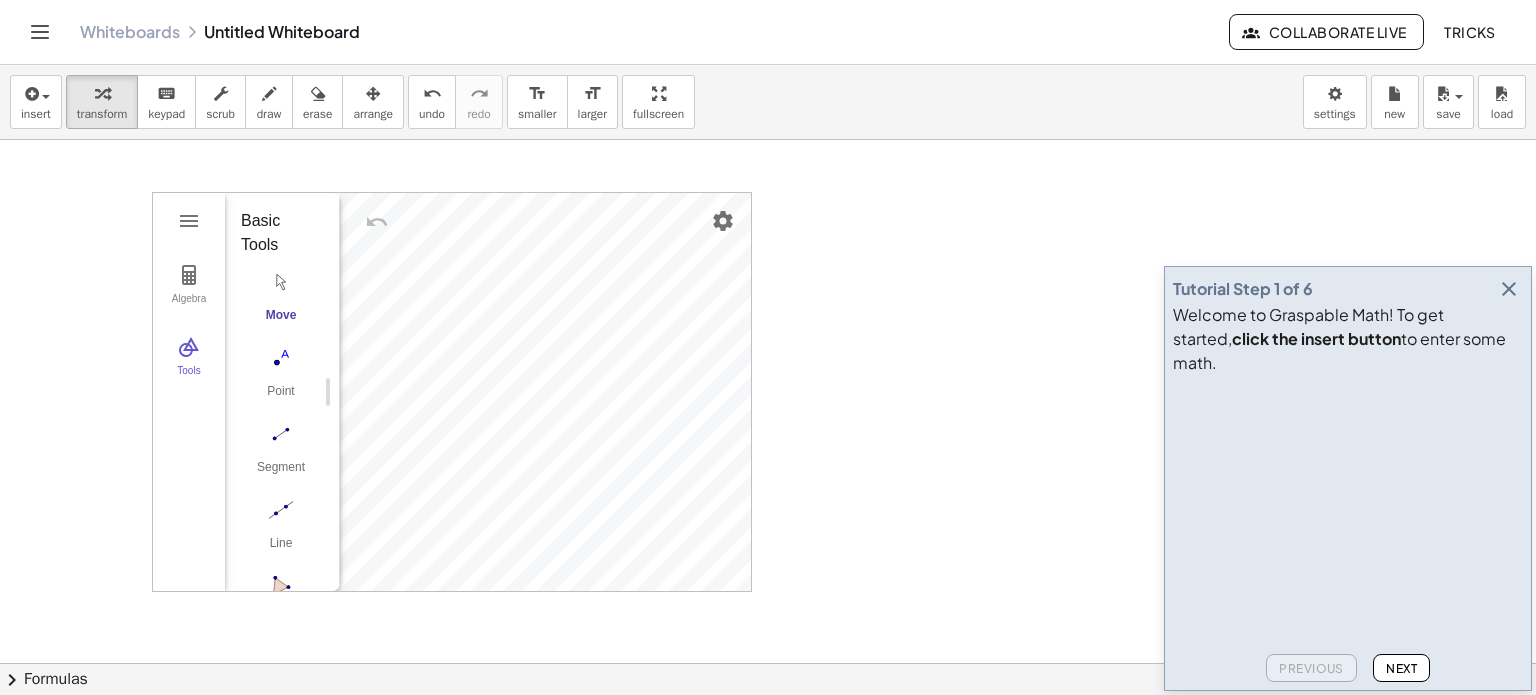 drag, startPoint x: 752, startPoint y: 588, endPoint x: 854, endPoint y: 610, distance: 104.34558 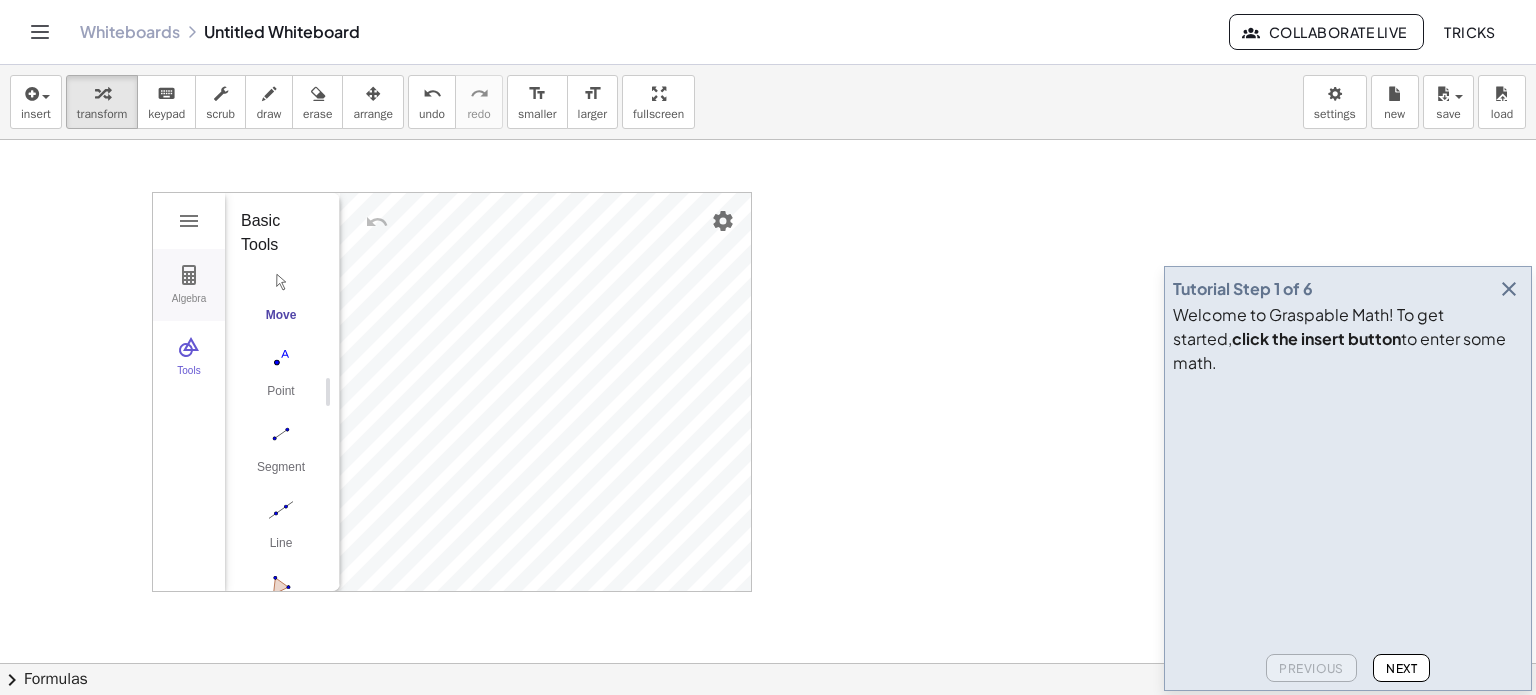 click at bounding box center (189, 275) 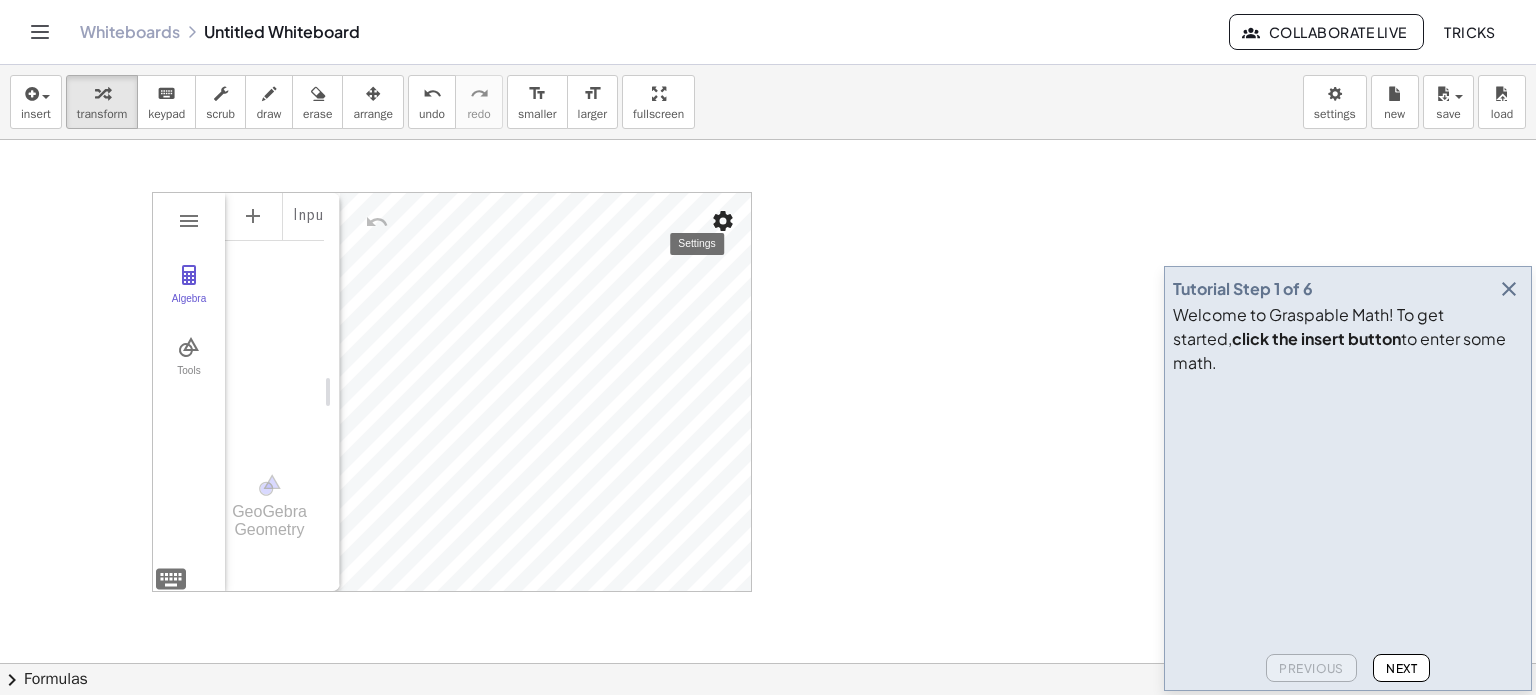 click at bounding box center (723, 221) 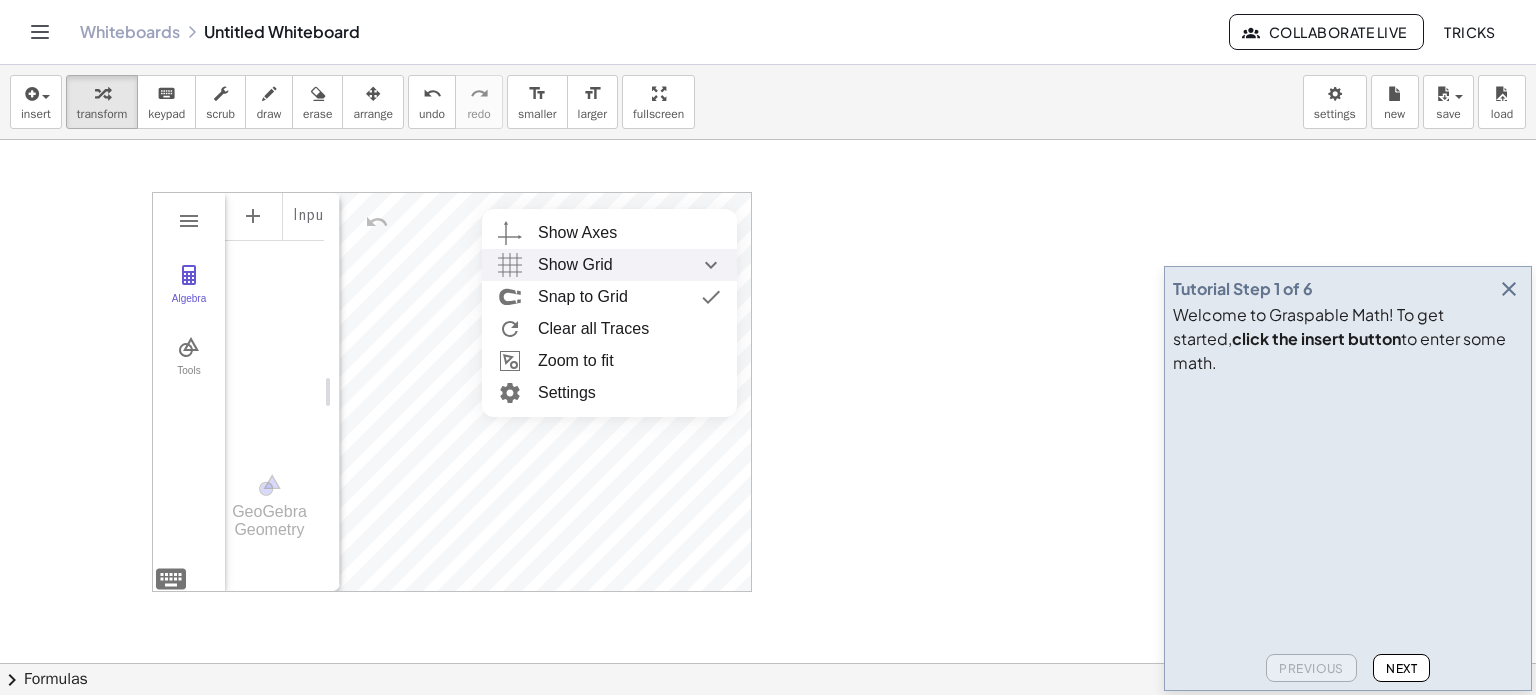 click on "Show Grid" at bounding box center [629, 265] 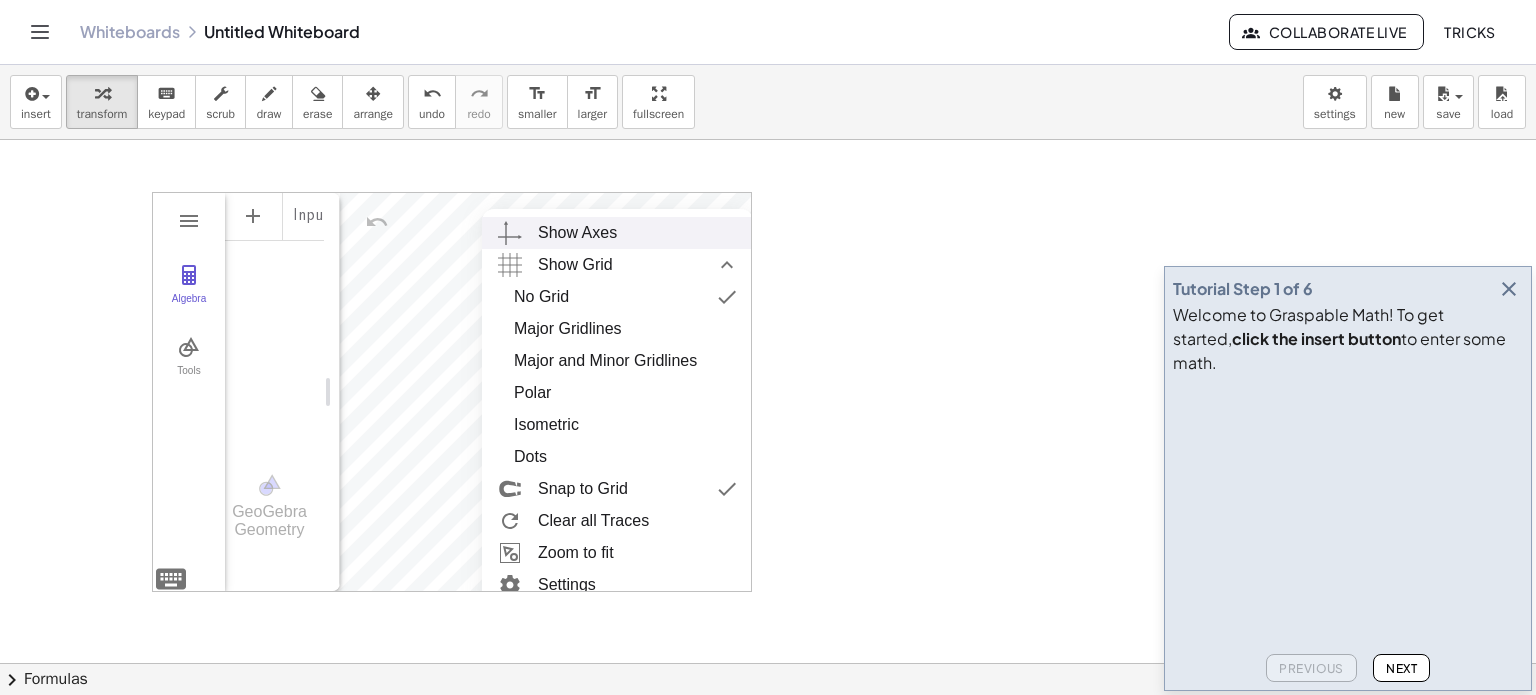 click on "Show Axes" at bounding box center (637, 233) 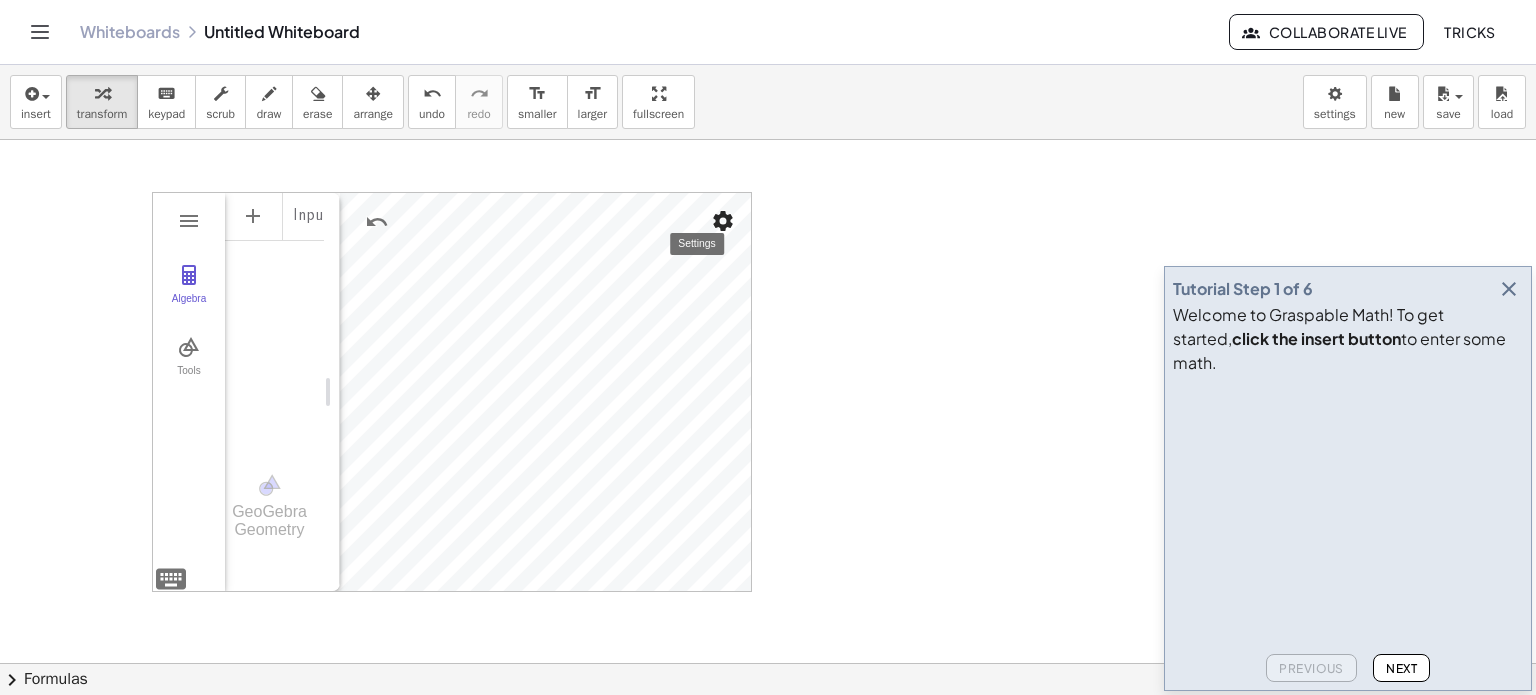 click at bounding box center (723, 221) 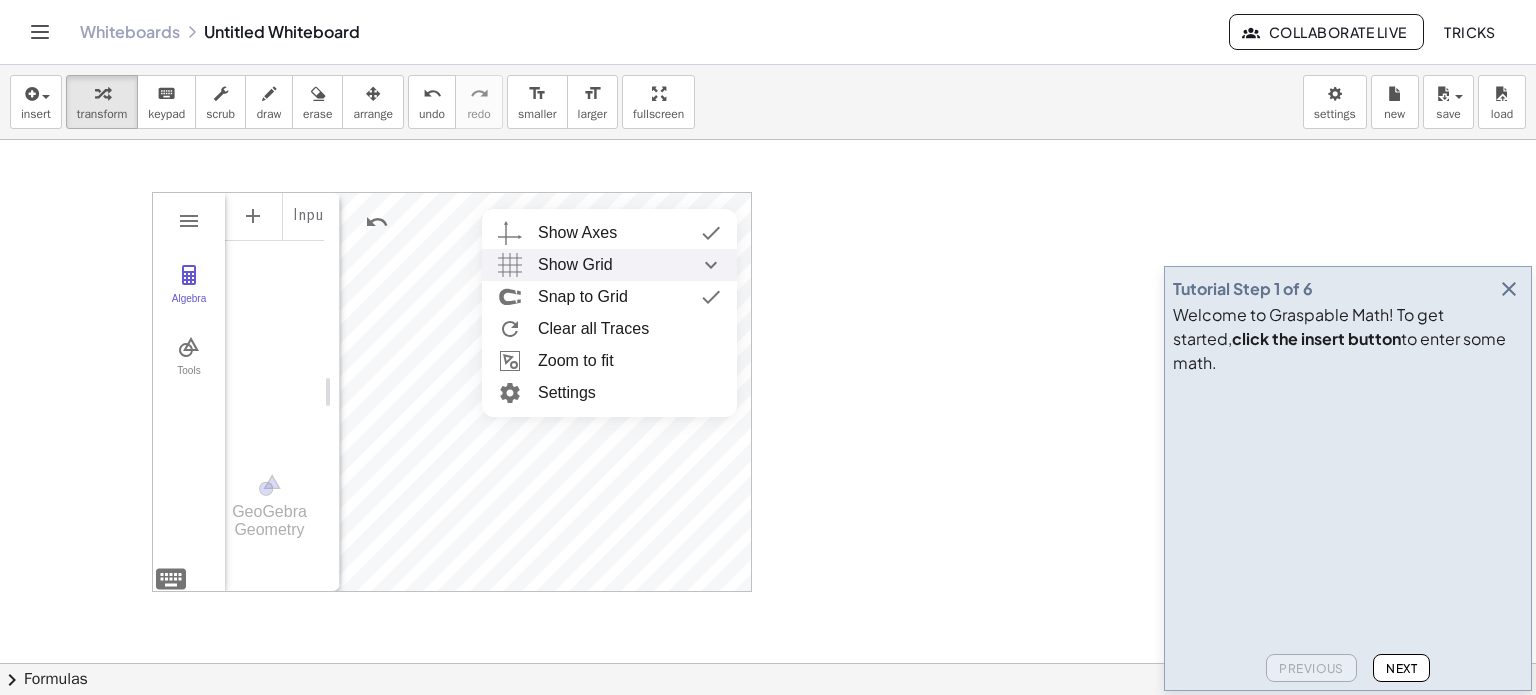 click on "Show Grid" at bounding box center (575, 265) 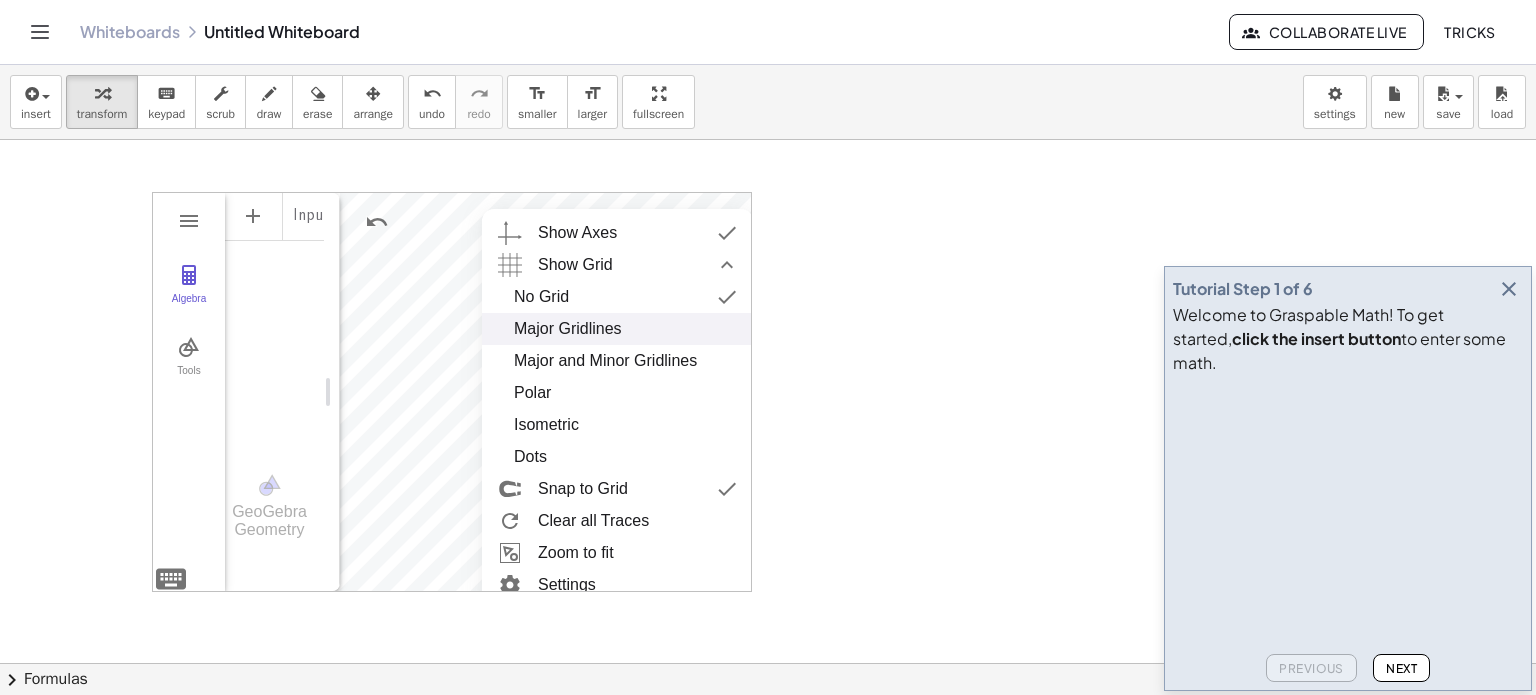 click on "Major Gridlines" at bounding box center [568, 329] 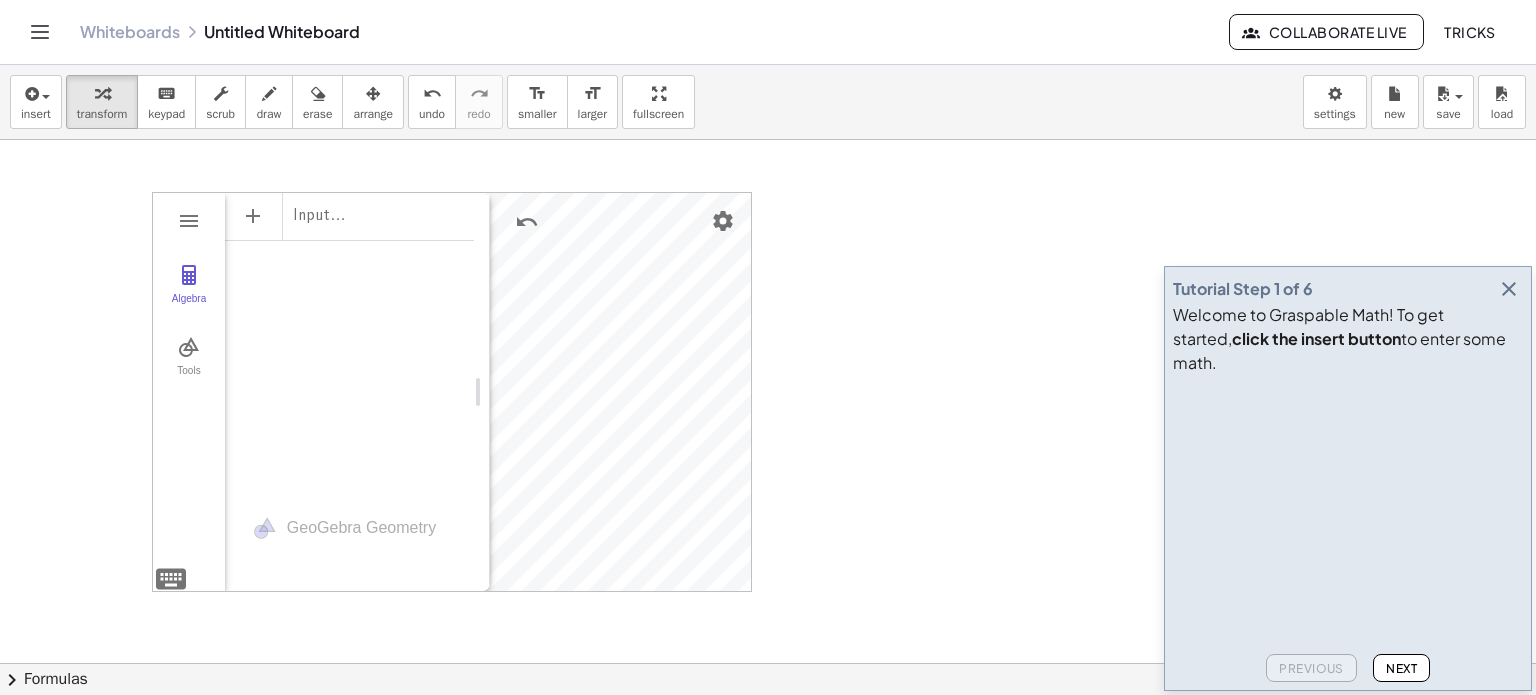 drag, startPoint x: 333, startPoint y: 393, endPoint x: 483, endPoint y: 426, distance: 153.58711 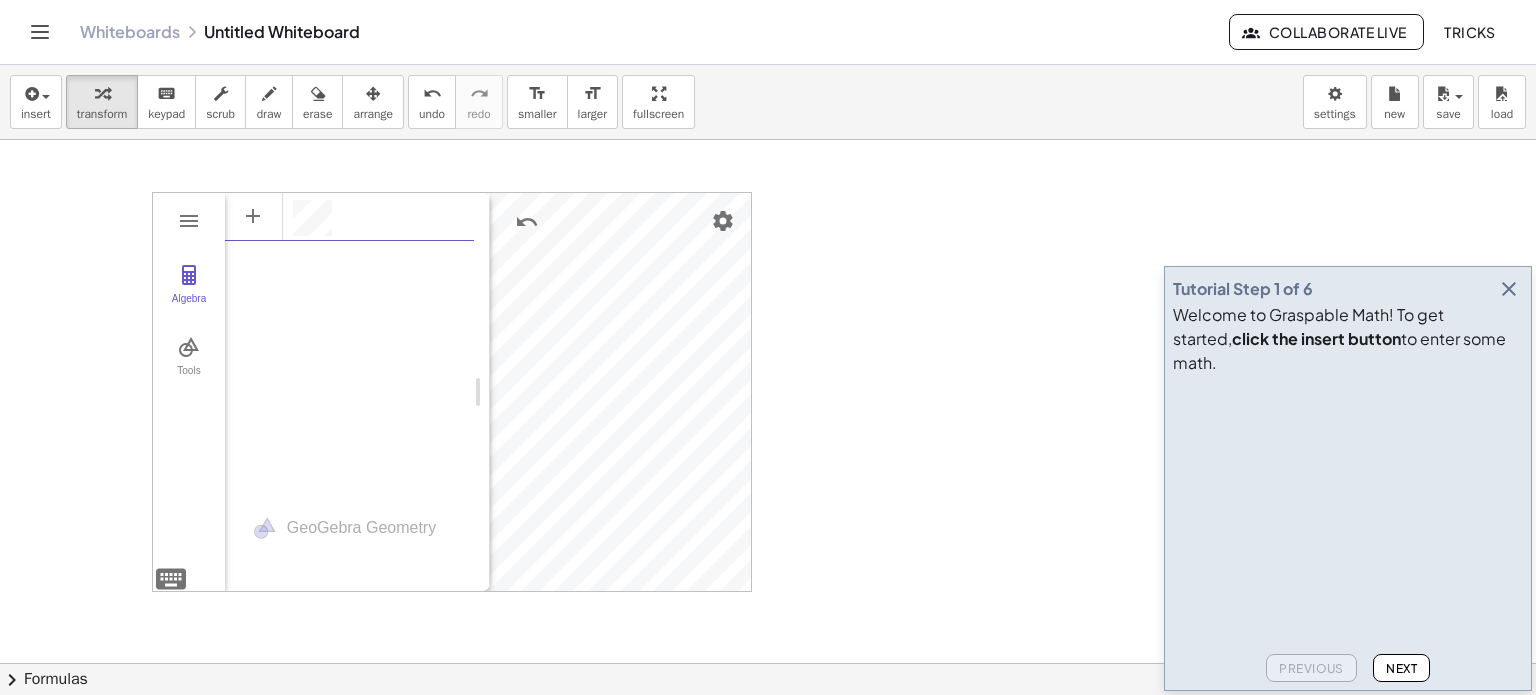 scroll, scrollTop: 12, scrollLeft: 0, axis: vertical 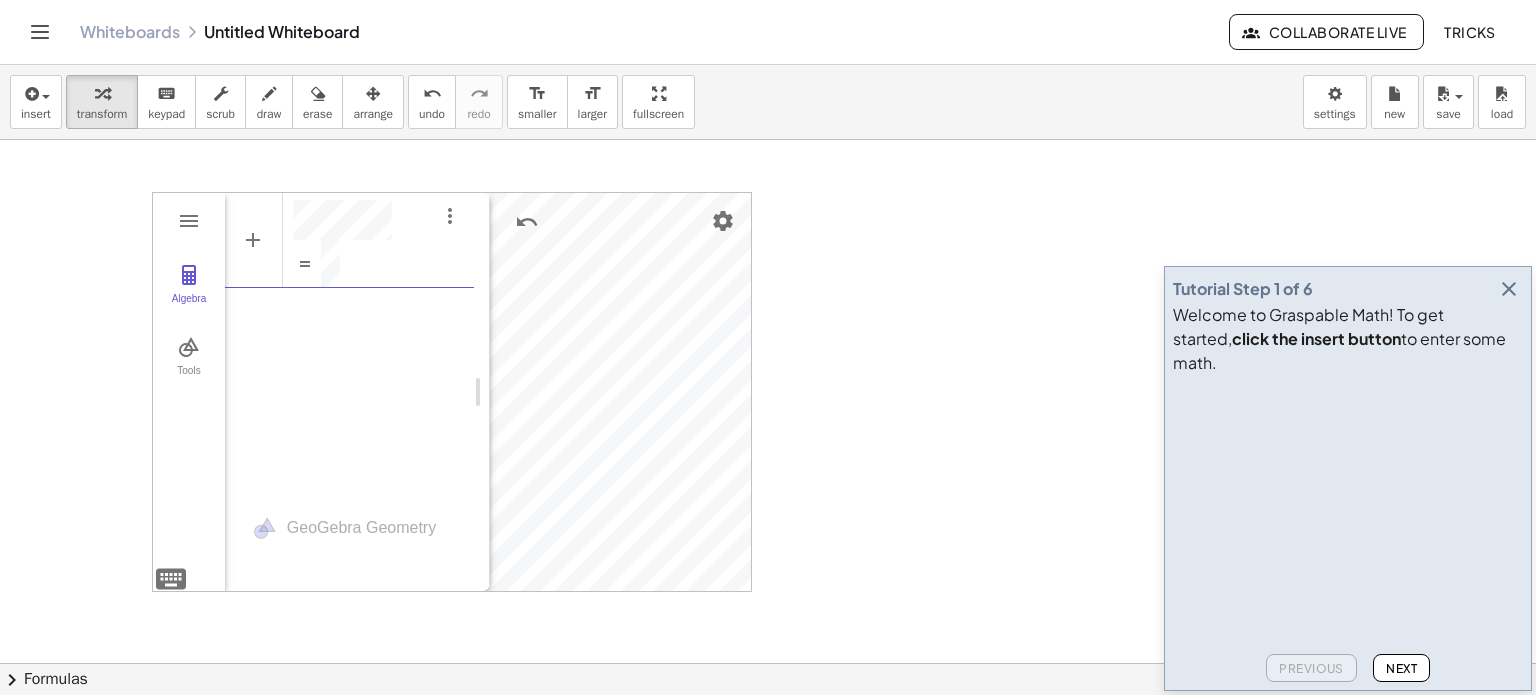 click at bounding box center (349, 339) 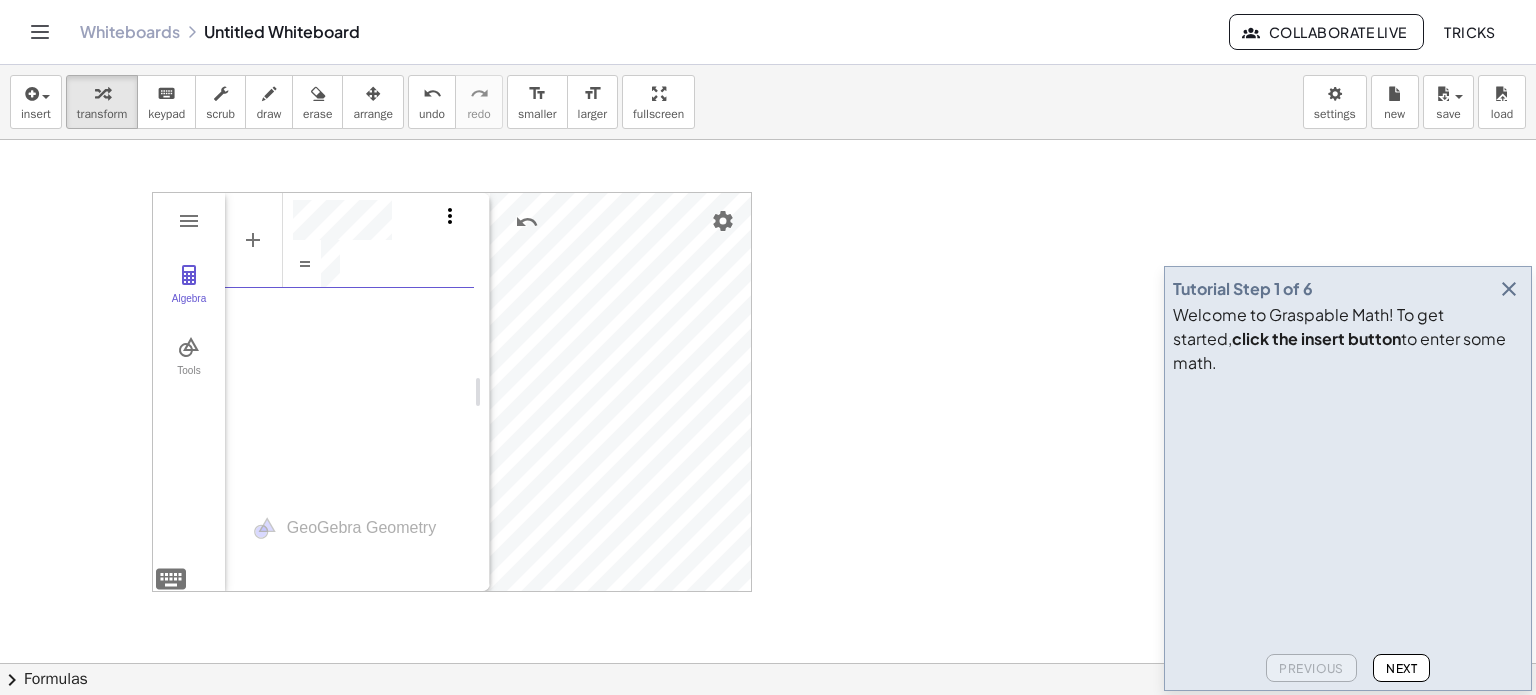click at bounding box center (450, 216) 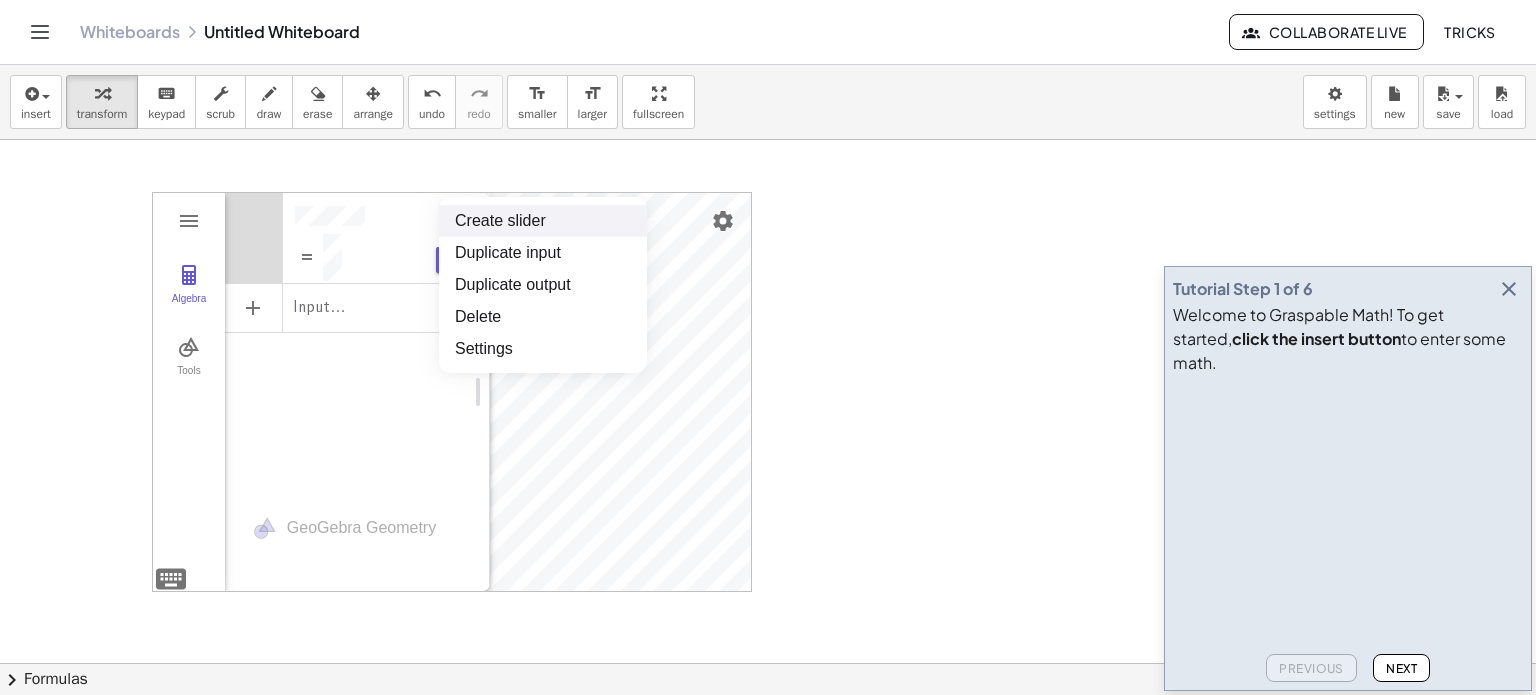 click on "Create slider" at bounding box center [543, 221] 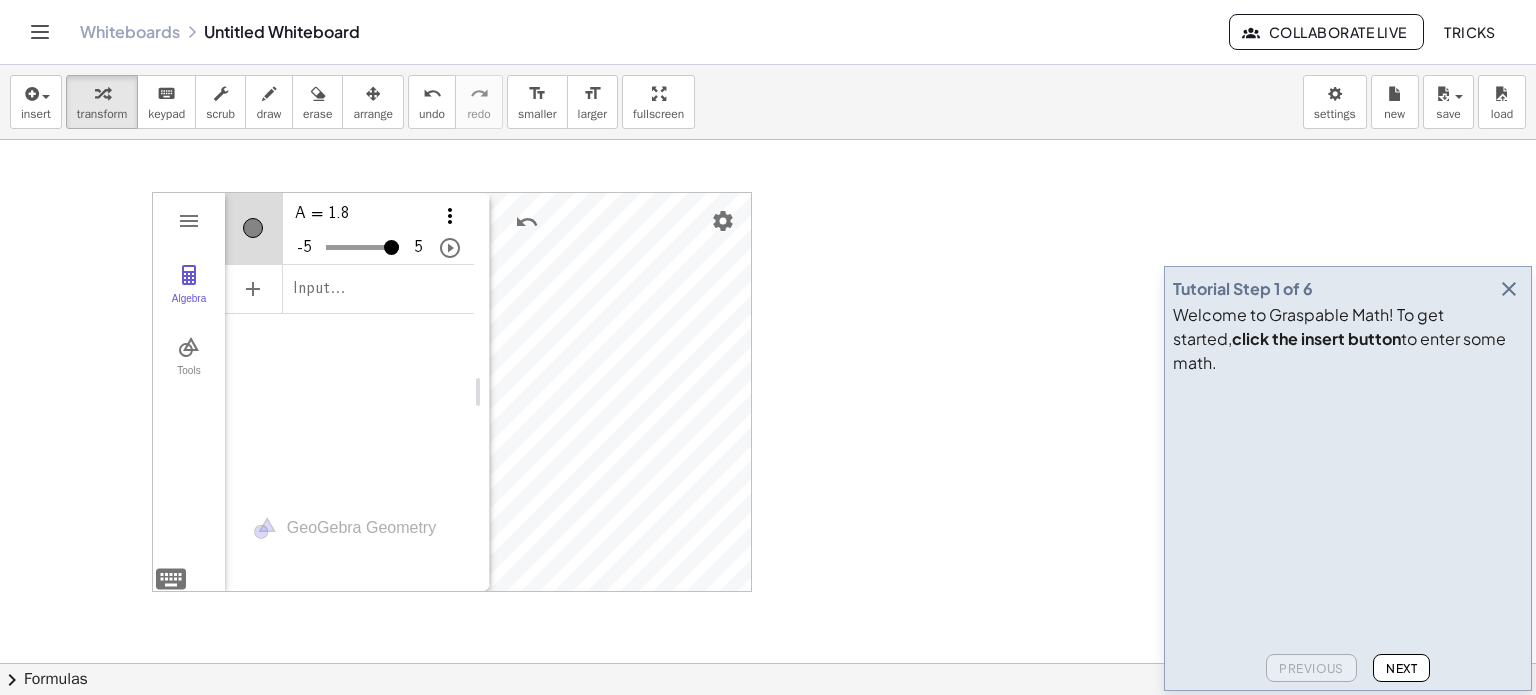 click at bounding box center [450, 216] 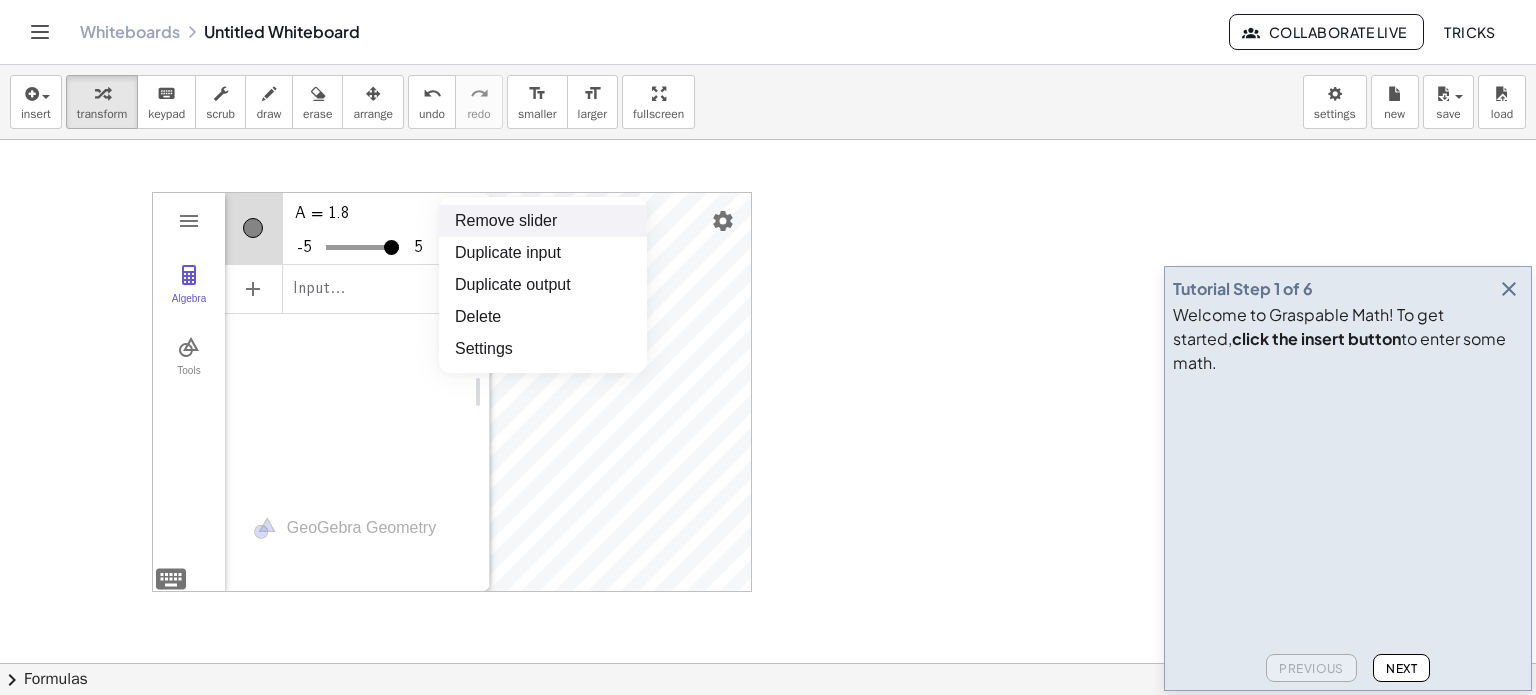 click on "Remove slider" at bounding box center (543, 221) 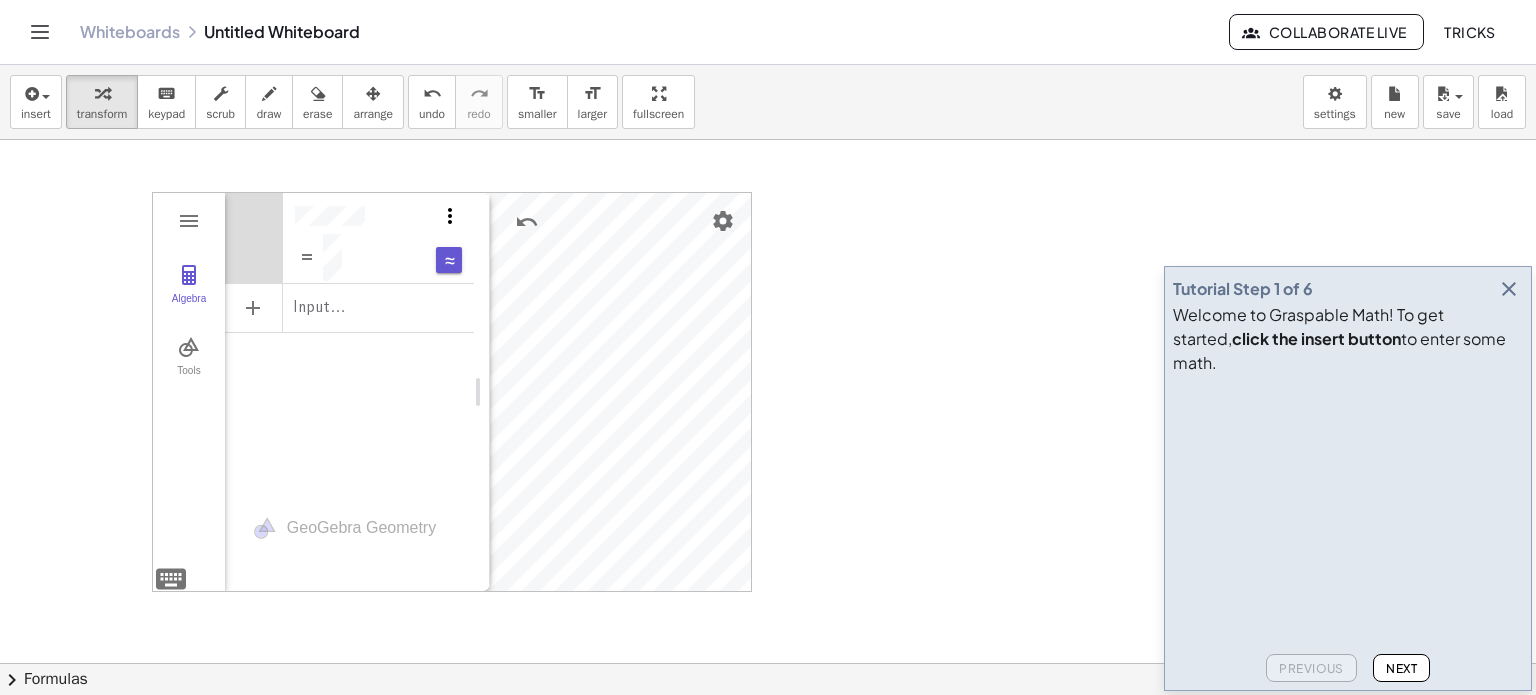 click at bounding box center (450, 216) 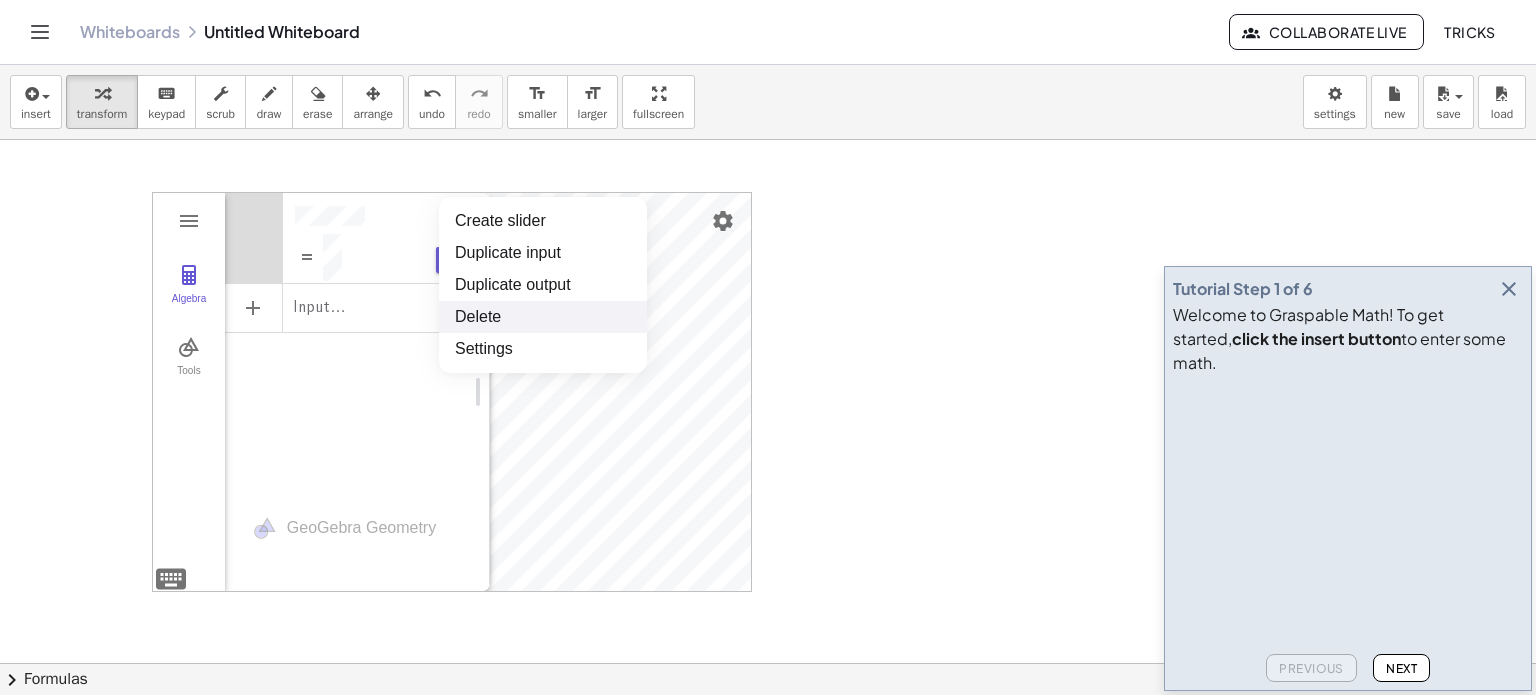 click on "Delete" at bounding box center (543, 317) 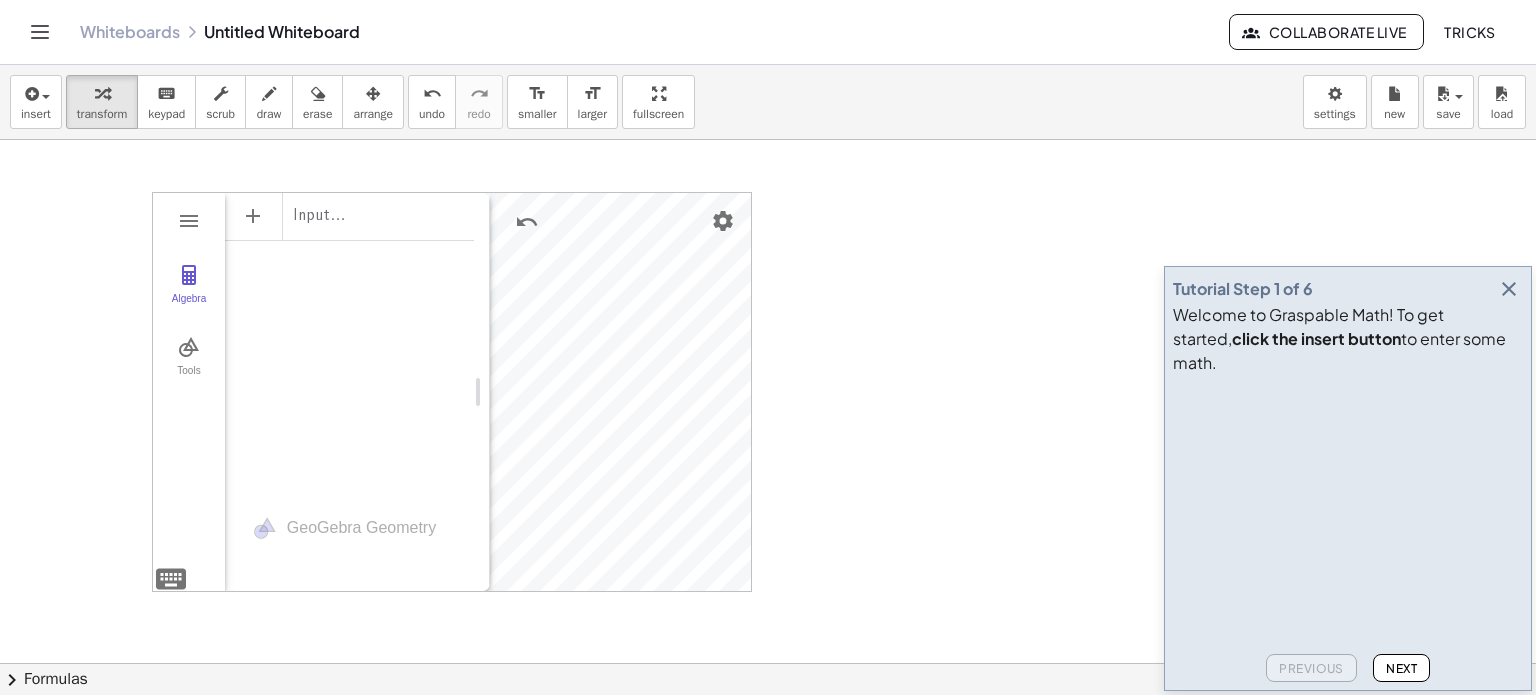 scroll, scrollTop: 12, scrollLeft: 0, axis: vertical 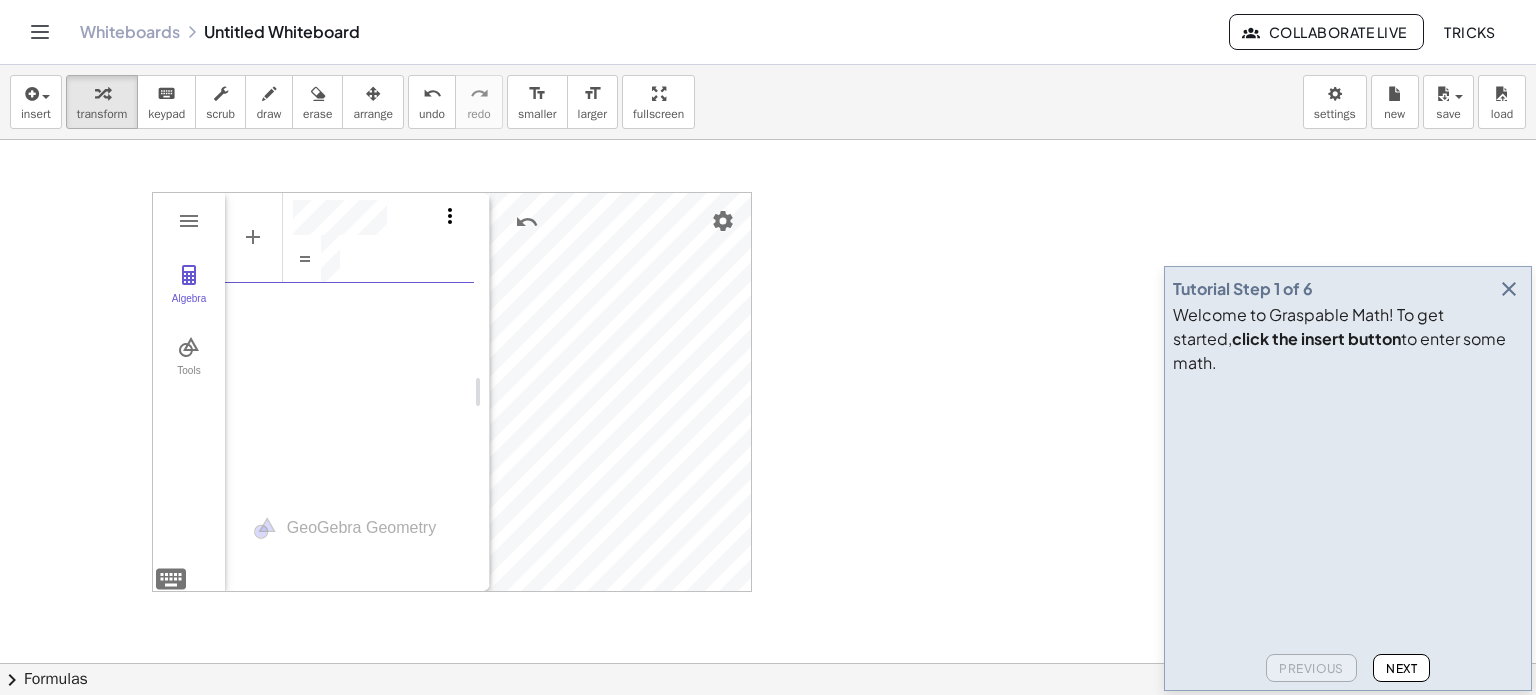click at bounding box center [450, 216] 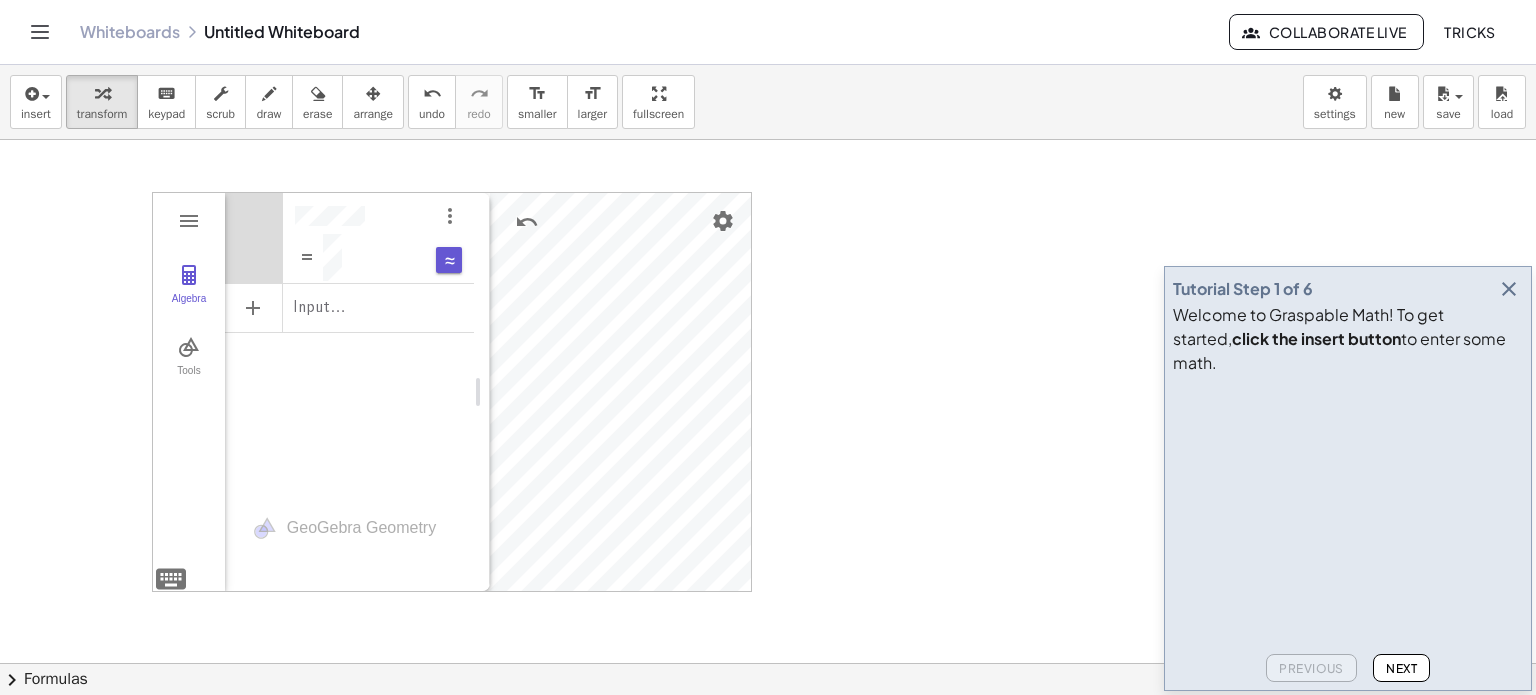 click on "Input…" at bounding box center [349, 339] 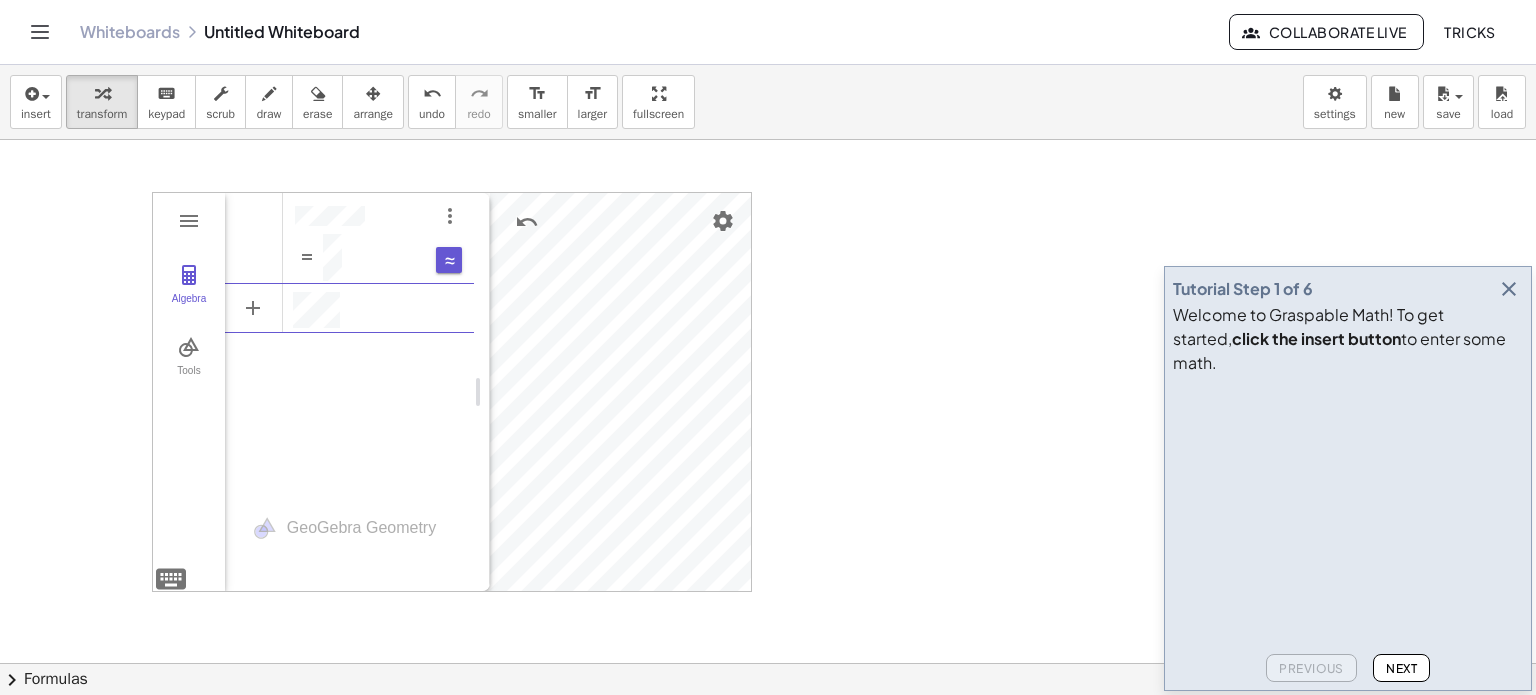 scroll, scrollTop: 12, scrollLeft: 0, axis: vertical 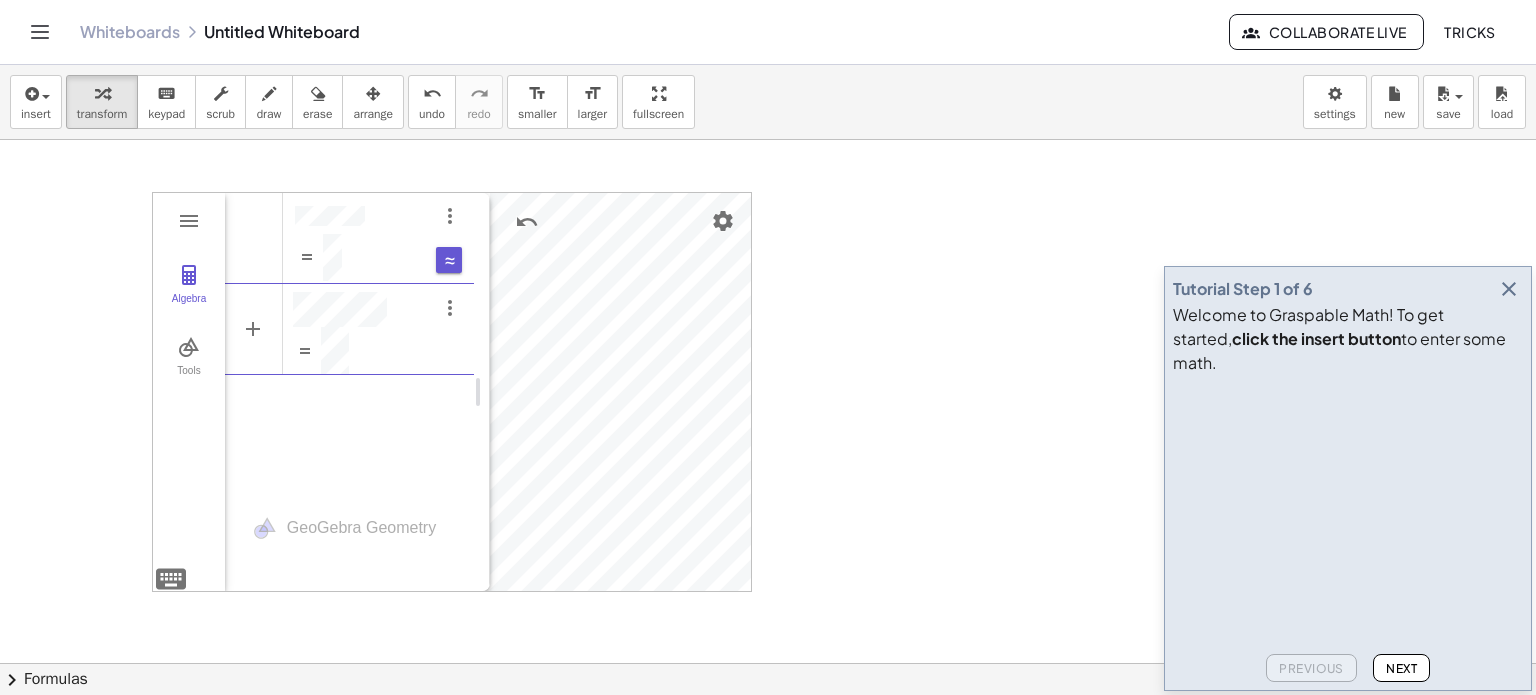 click at bounding box center [349, 339] 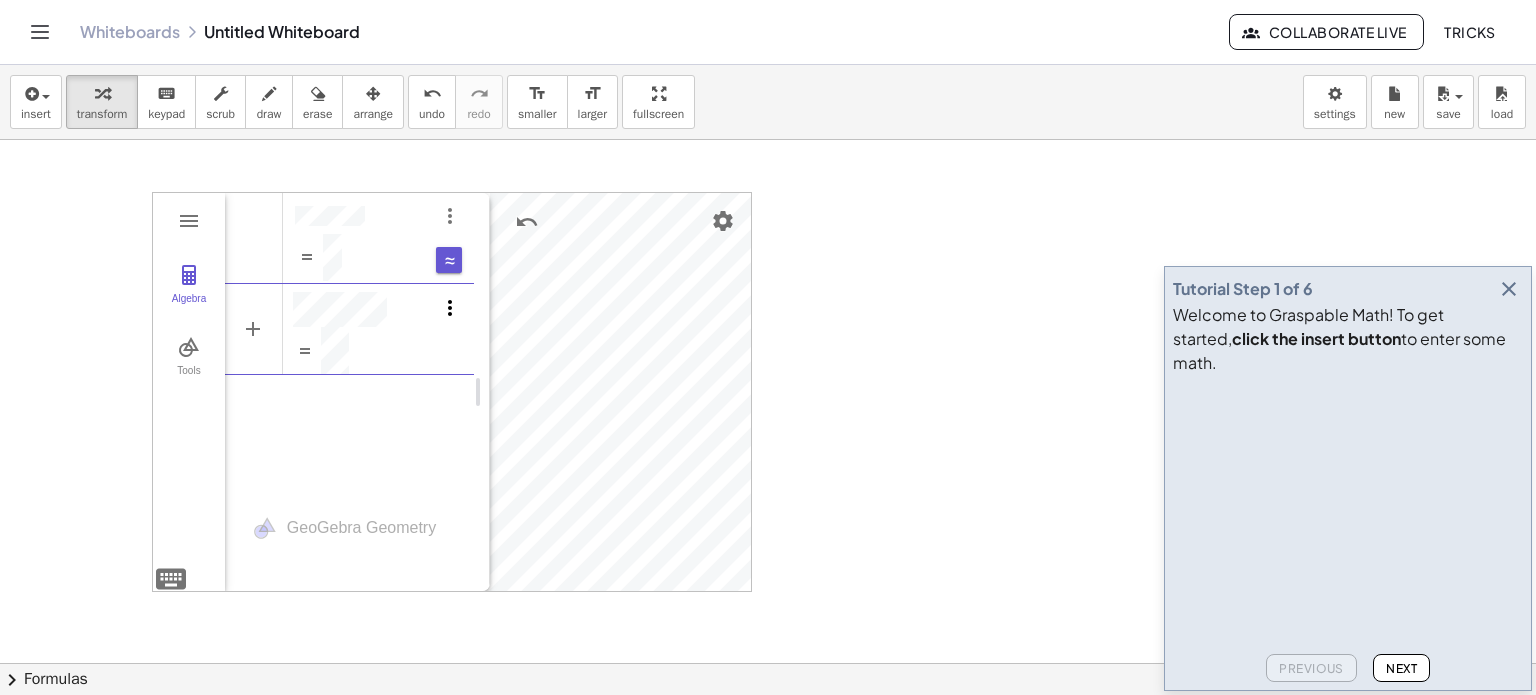 click at bounding box center (450, 308) 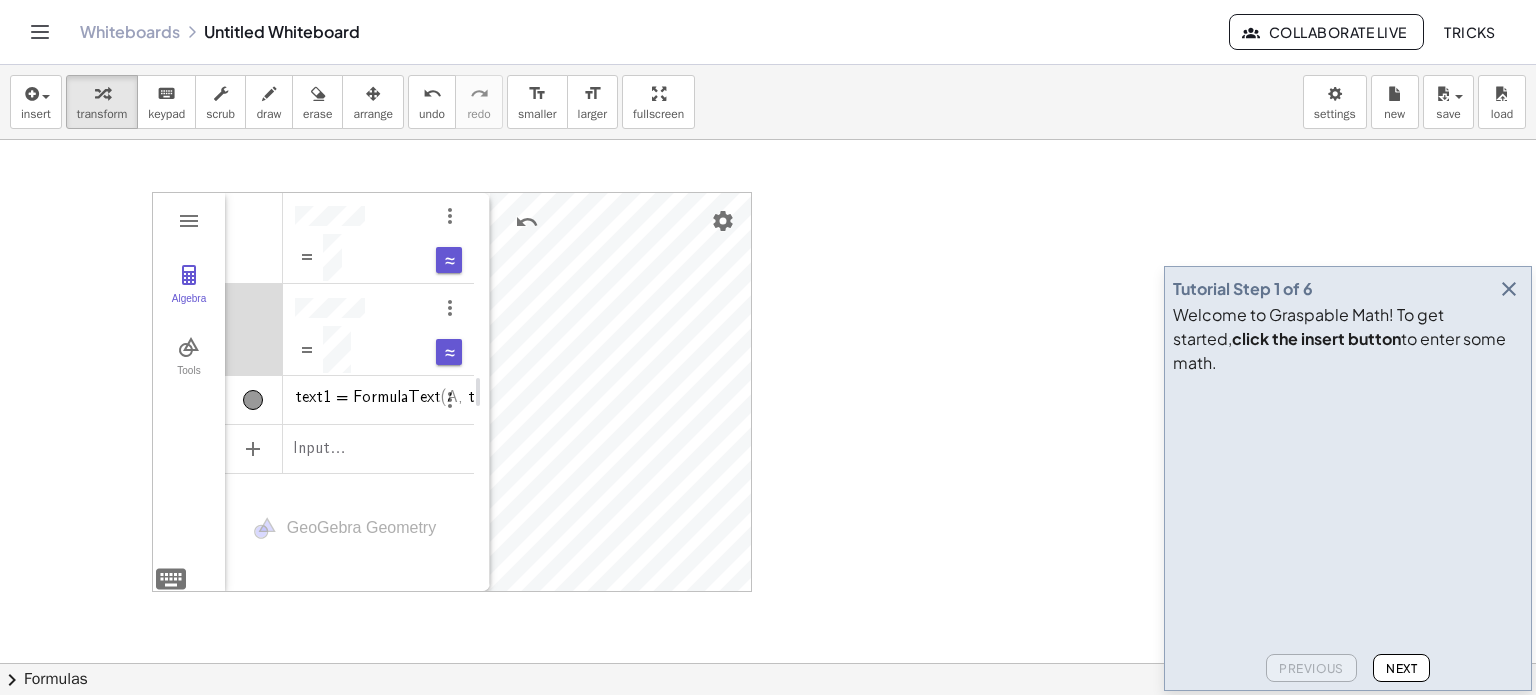 scroll, scrollTop: 0, scrollLeft: 60, axis: horizontal 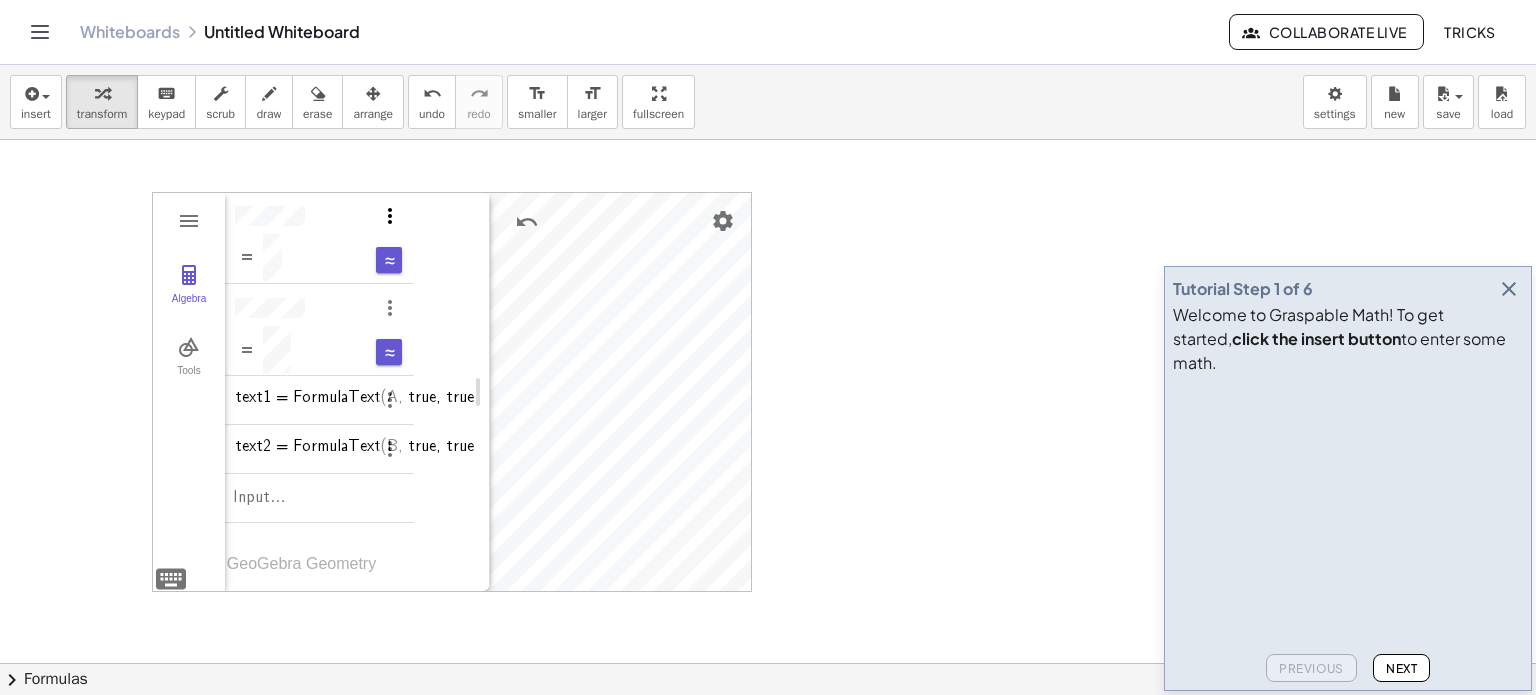 click at bounding box center (390, 216) 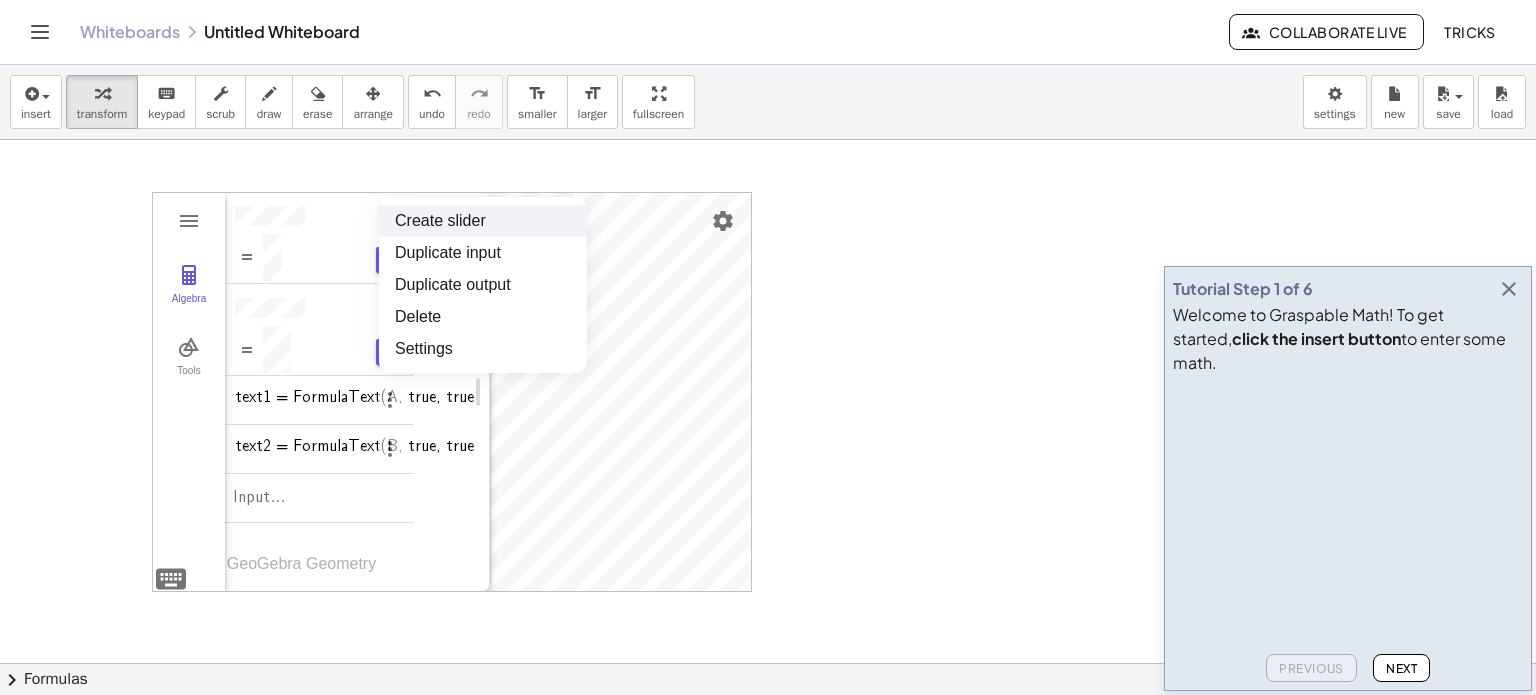 click on "Create slider" at bounding box center [483, 221] 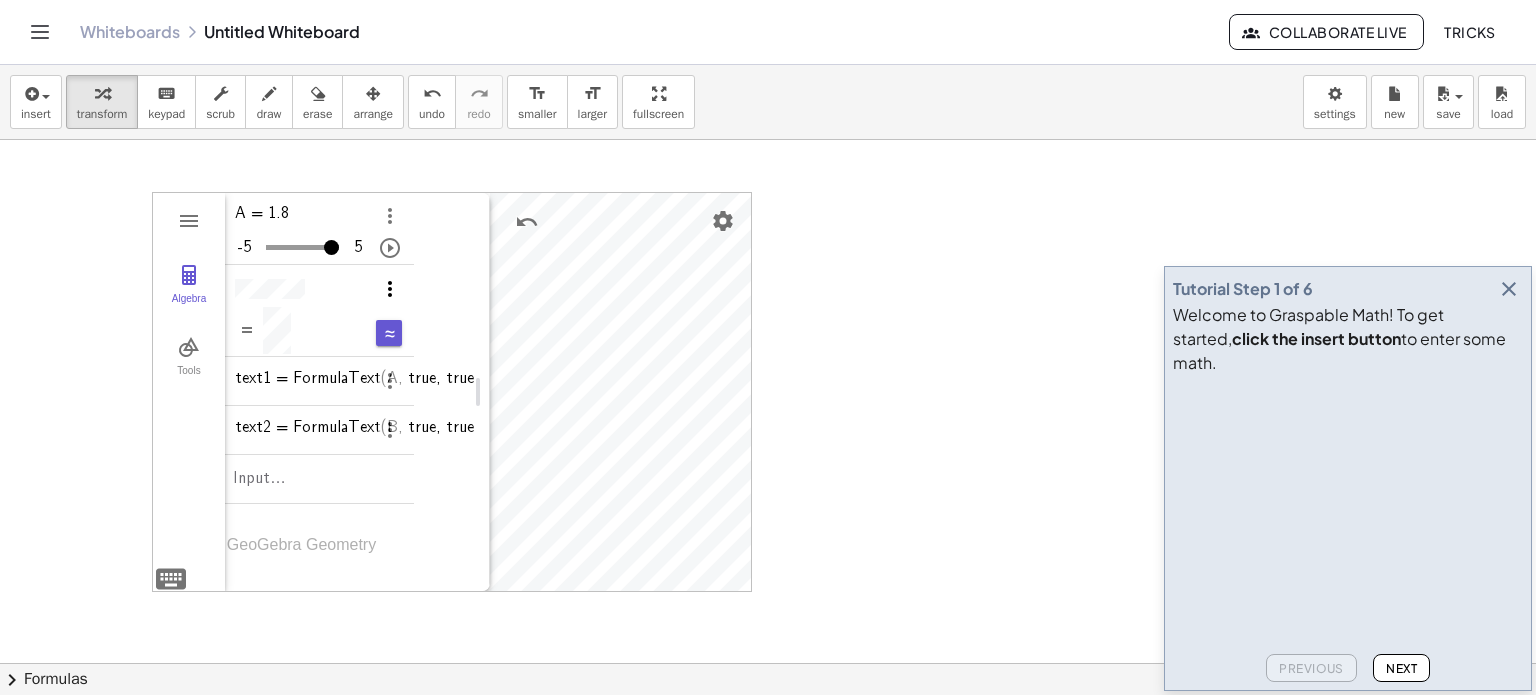 click at bounding box center (390, 289) 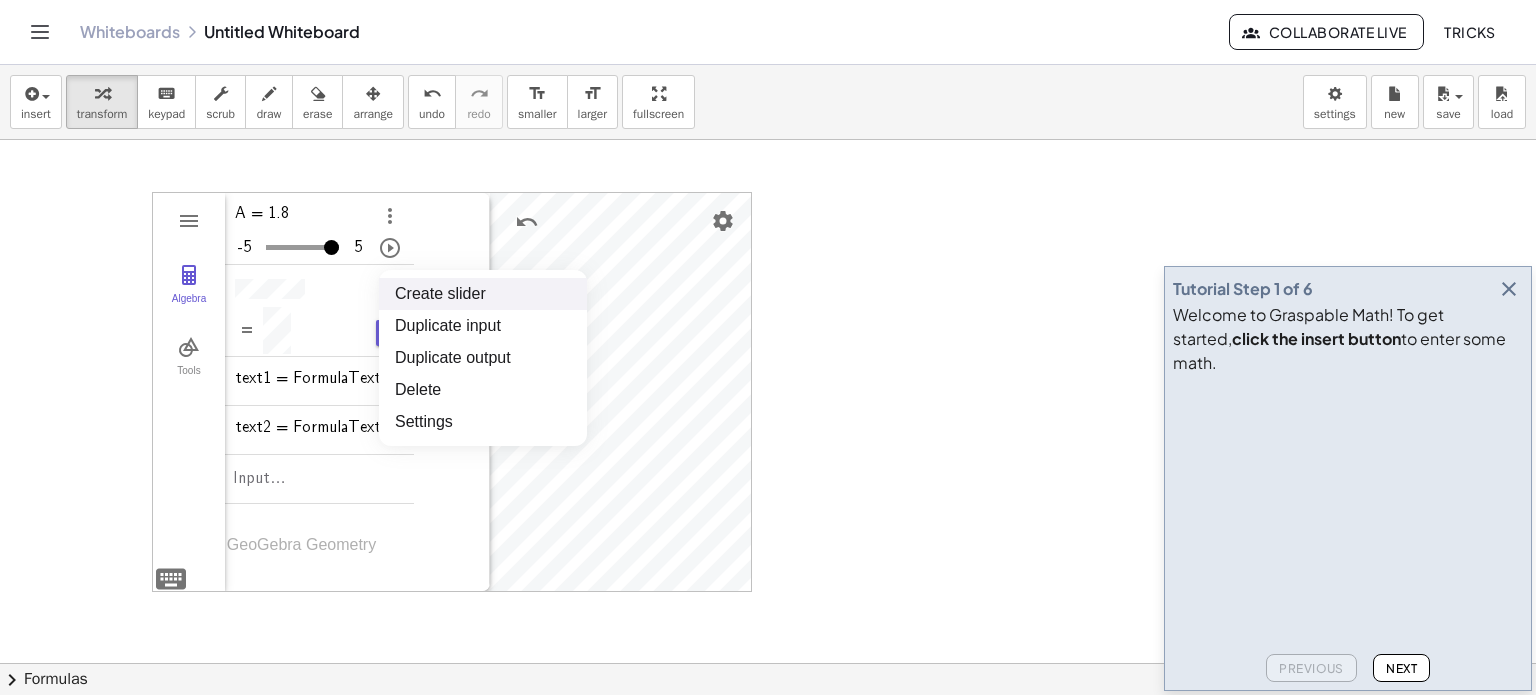 click on "Create slider" at bounding box center [483, 294] 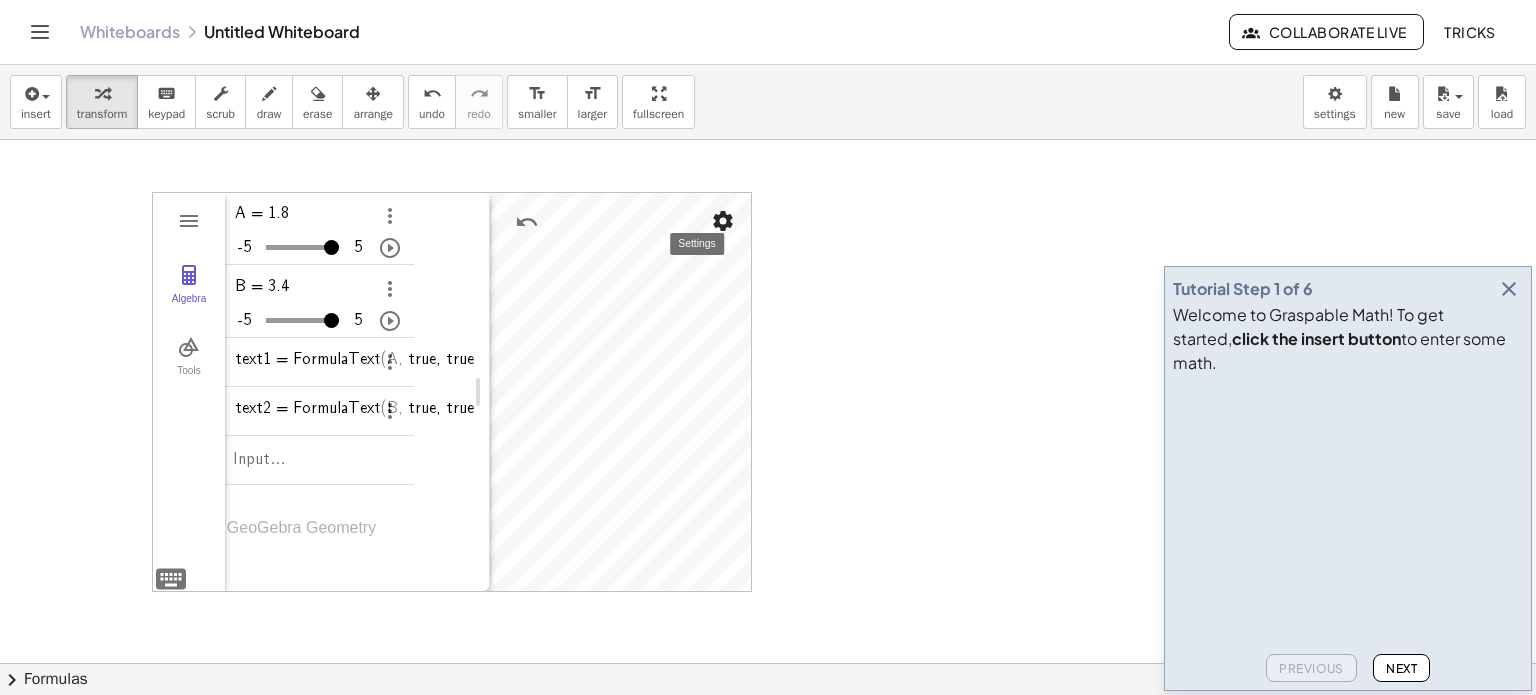 click at bounding box center [723, 221] 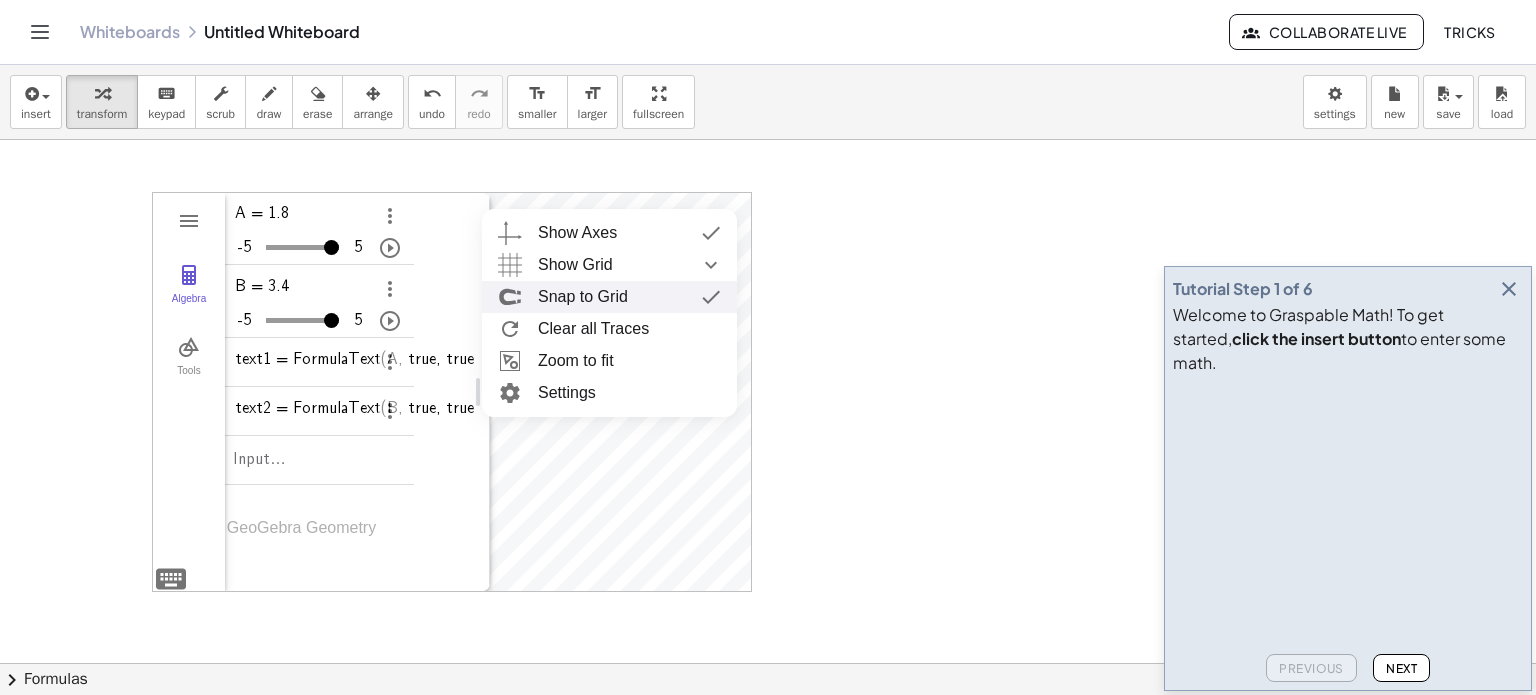 click on "Snap to Grid" at bounding box center [583, 297] 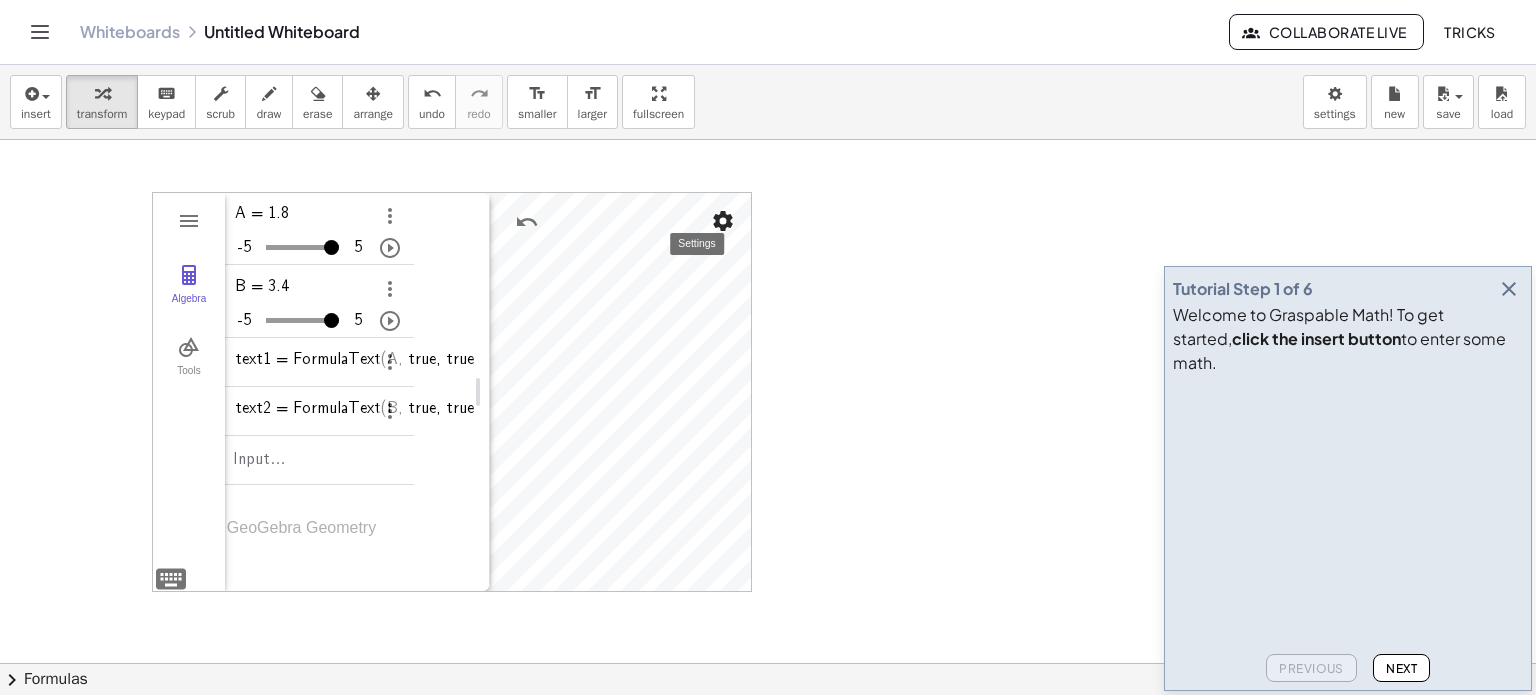 click at bounding box center [723, 221] 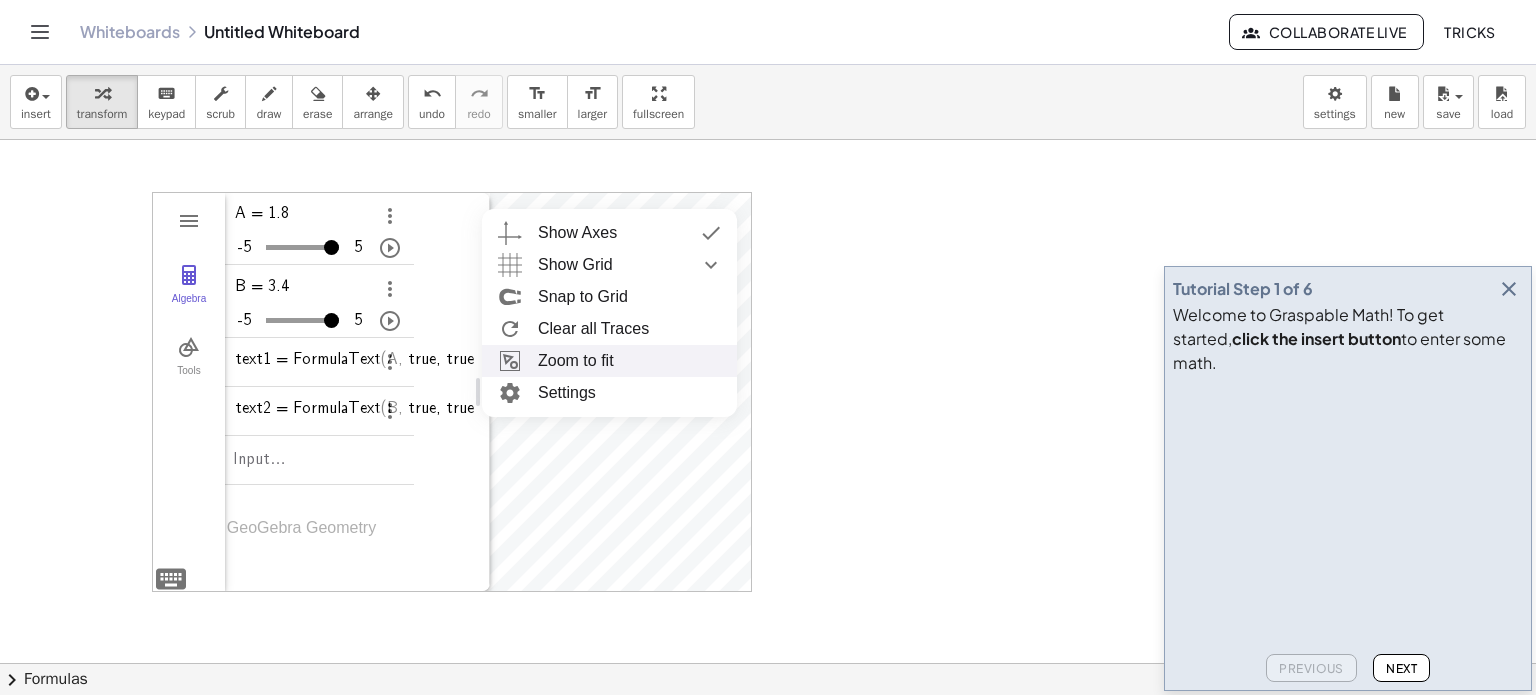 click on "Zoom to fit" at bounding box center (609, 361) 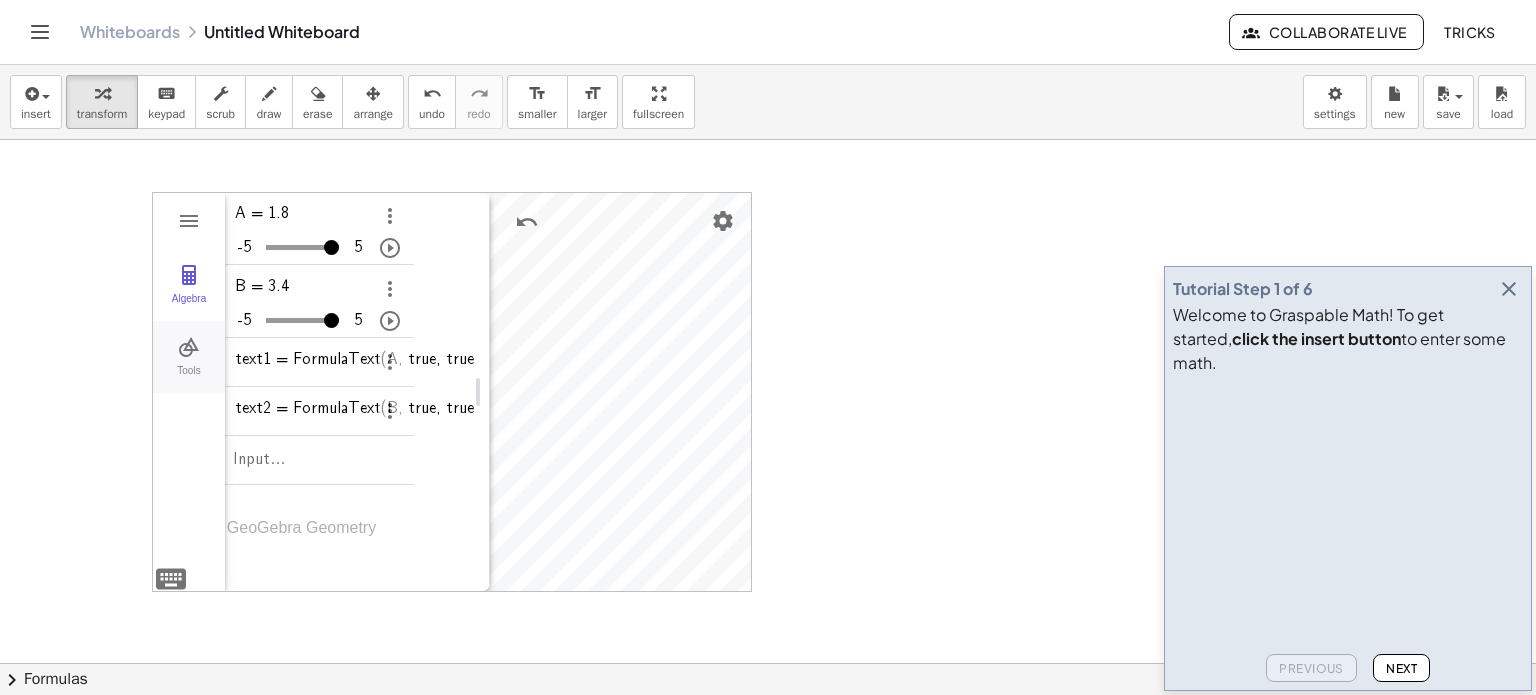 click on "Tools" at bounding box center (189, 357) 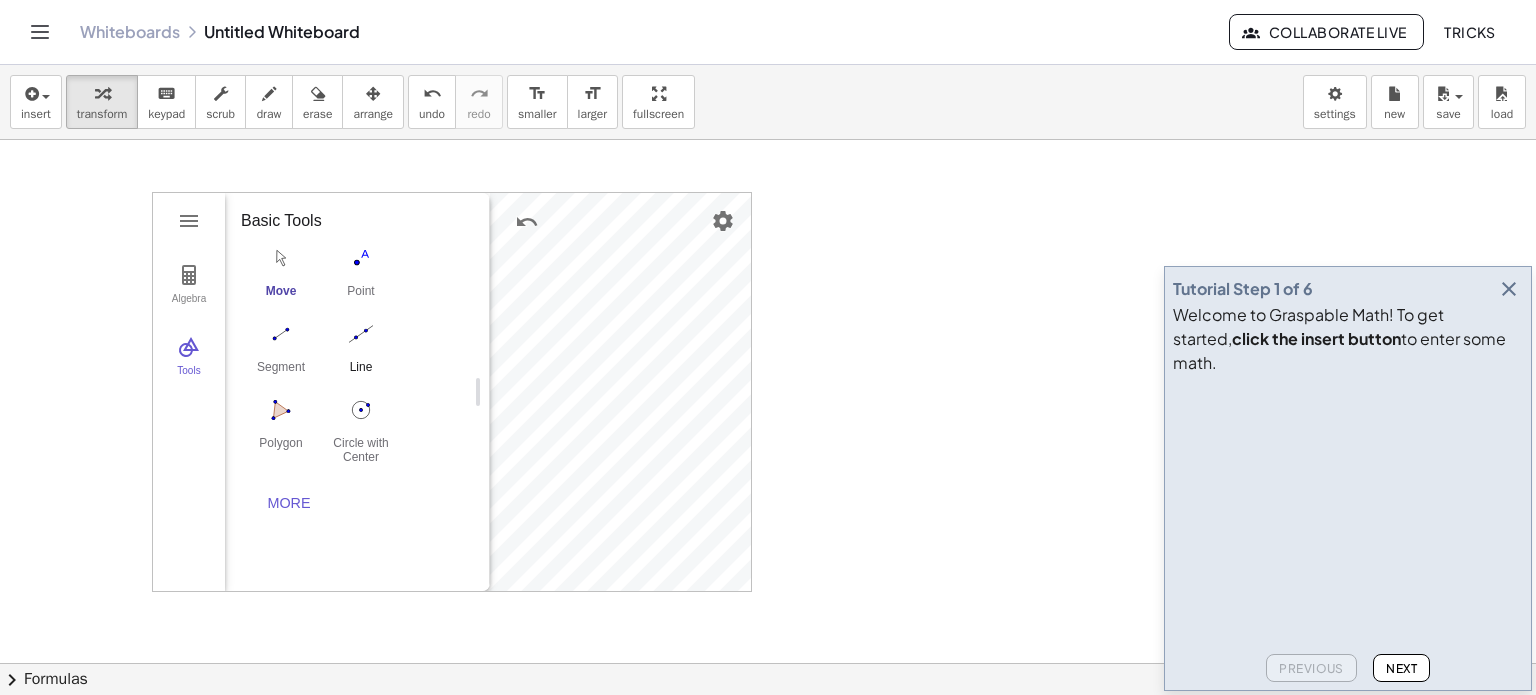 click on "Line" at bounding box center [361, 353] 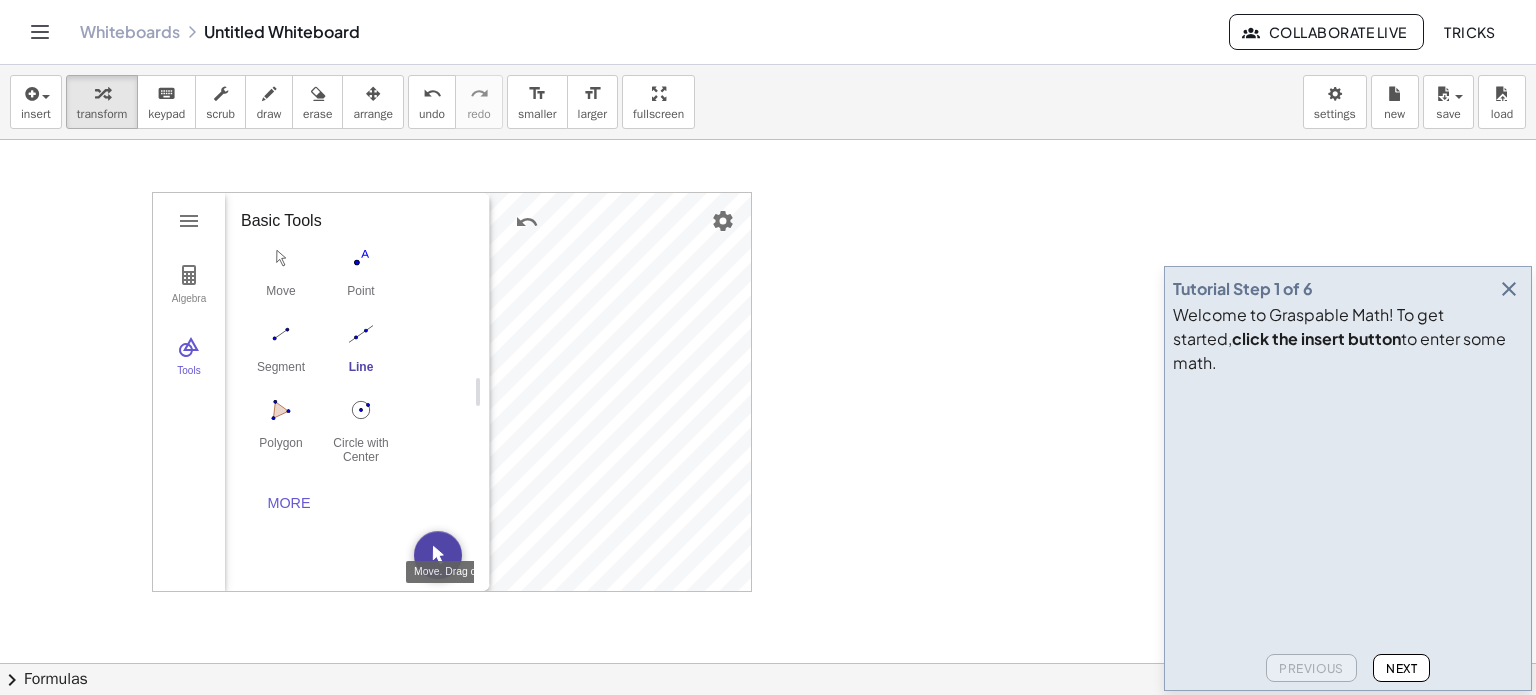 drag, startPoint x: 436, startPoint y: 553, endPoint x: 449, endPoint y: 535, distance: 22.203604 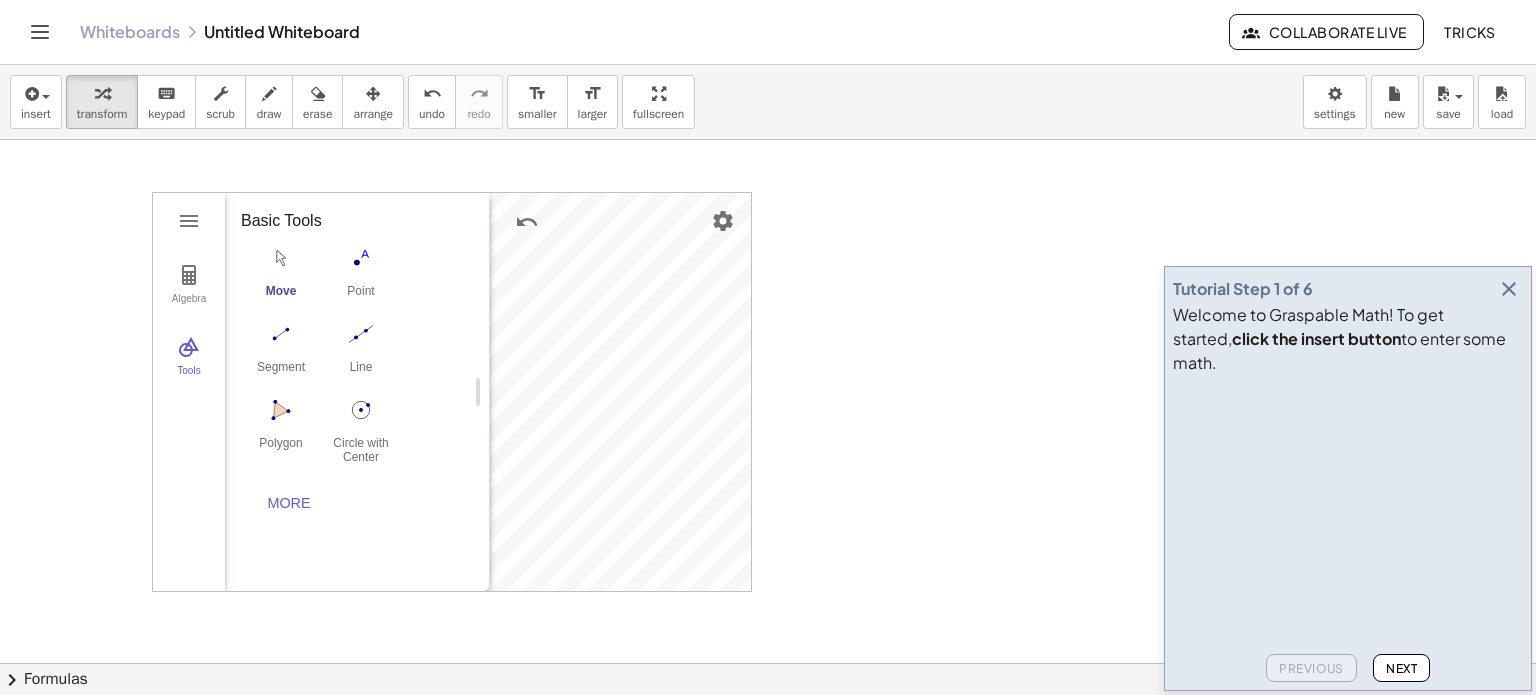 click on "Move" at bounding box center [281, 277] 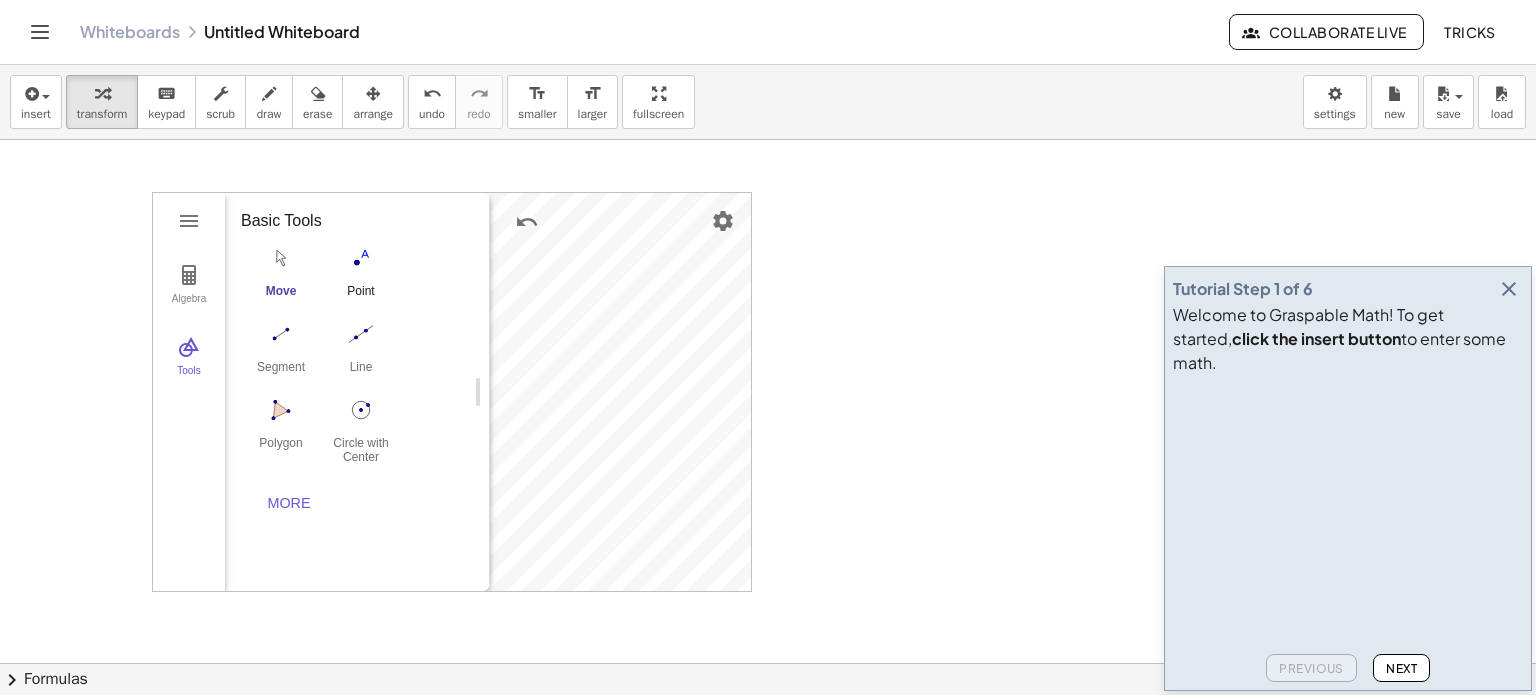 click on "Point" at bounding box center (361, 277) 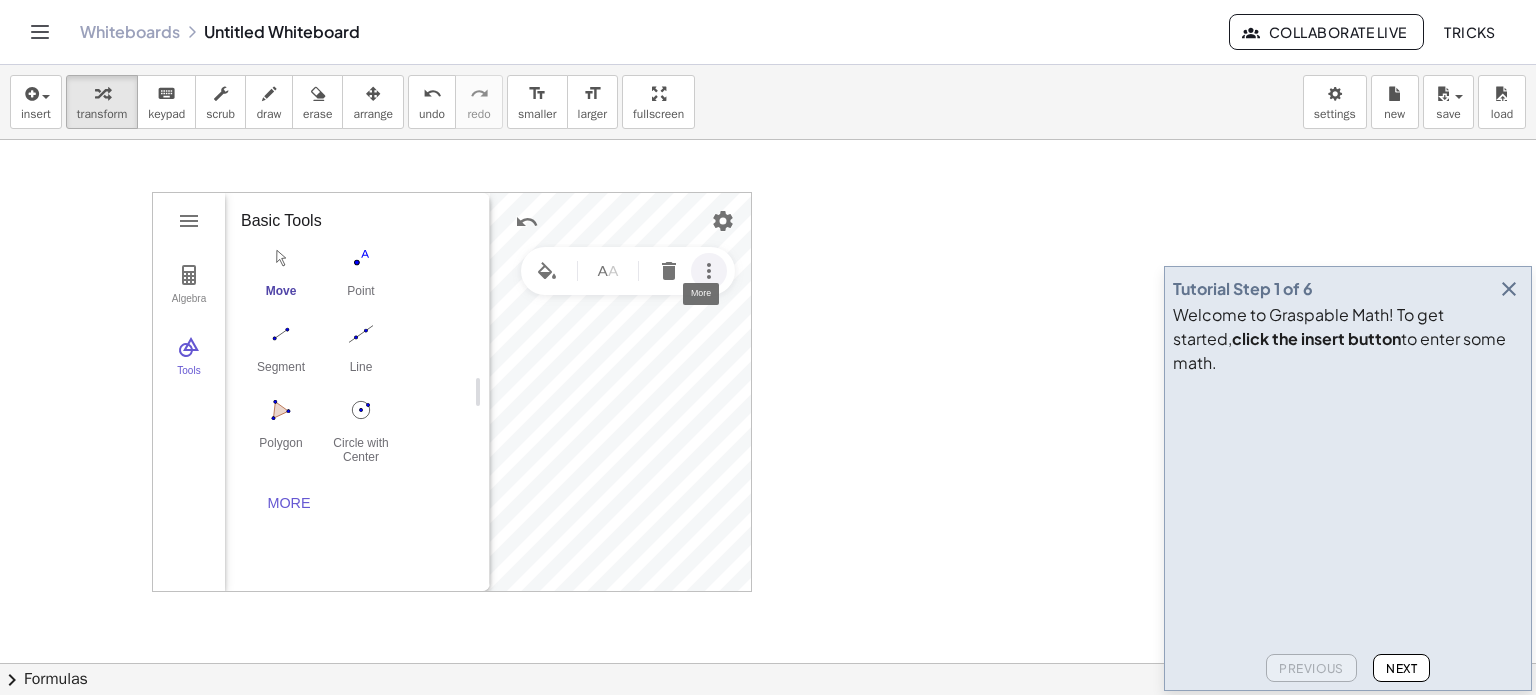 click at bounding box center (709, 271) 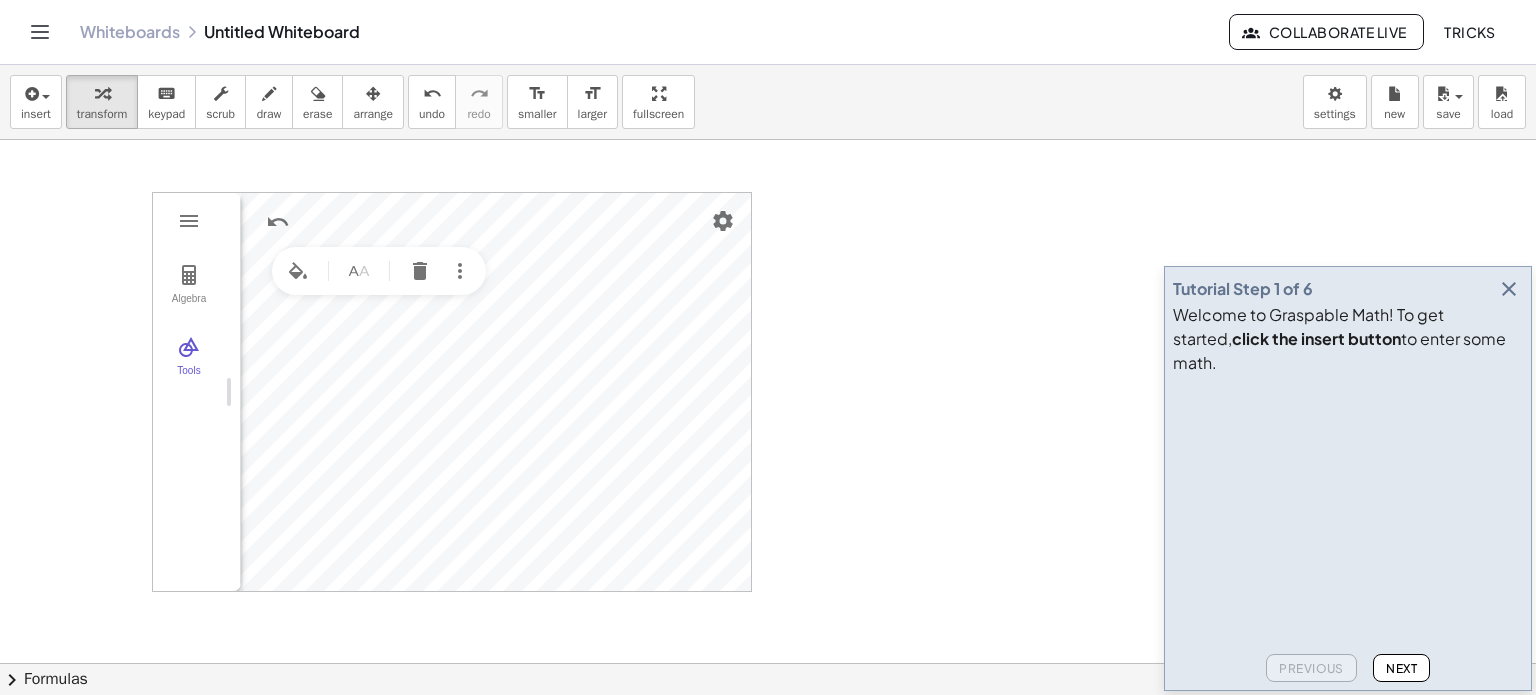 drag, startPoint x: 477, startPoint y: 384, endPoint x: 156, endPoint y: 433, distance: 324.71835 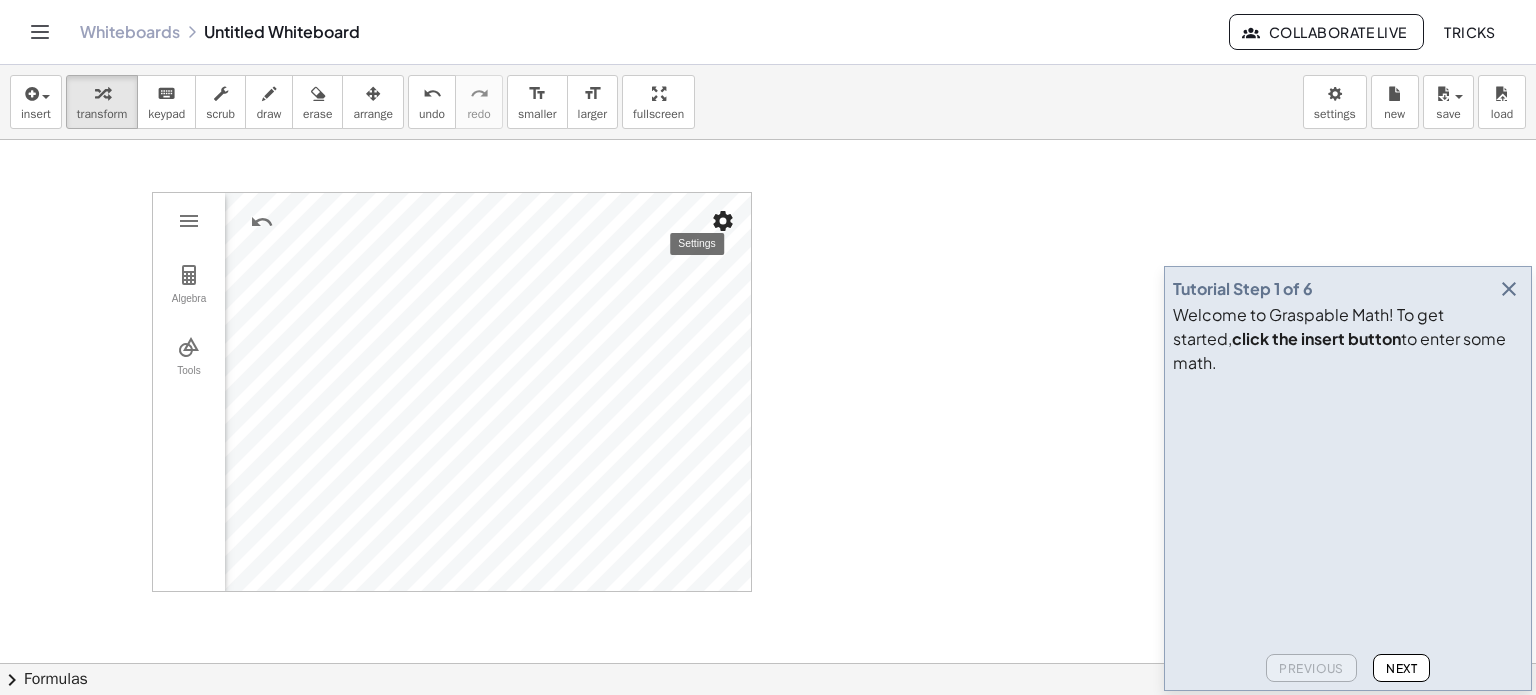 click at bounding box center [723, 221] 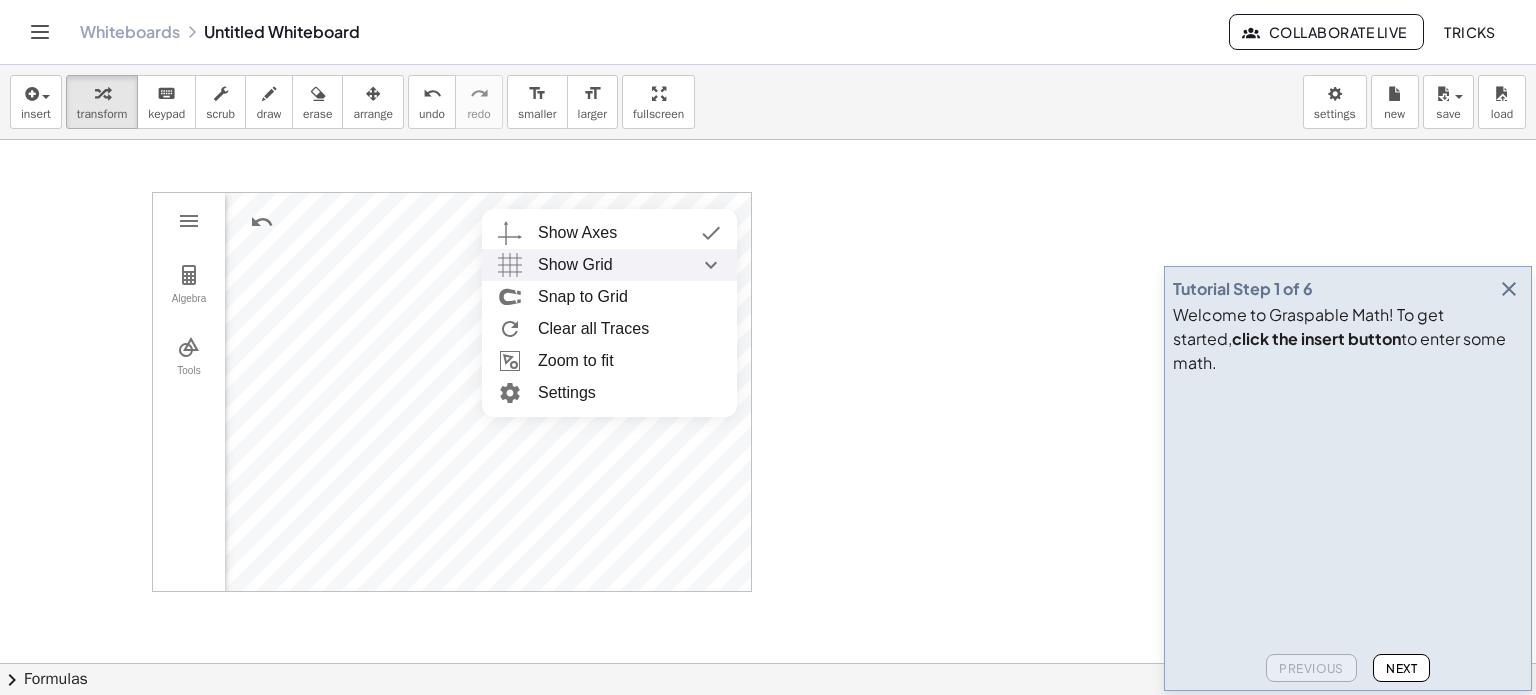 click on "Show Grid" at bounding box center [629, 265] 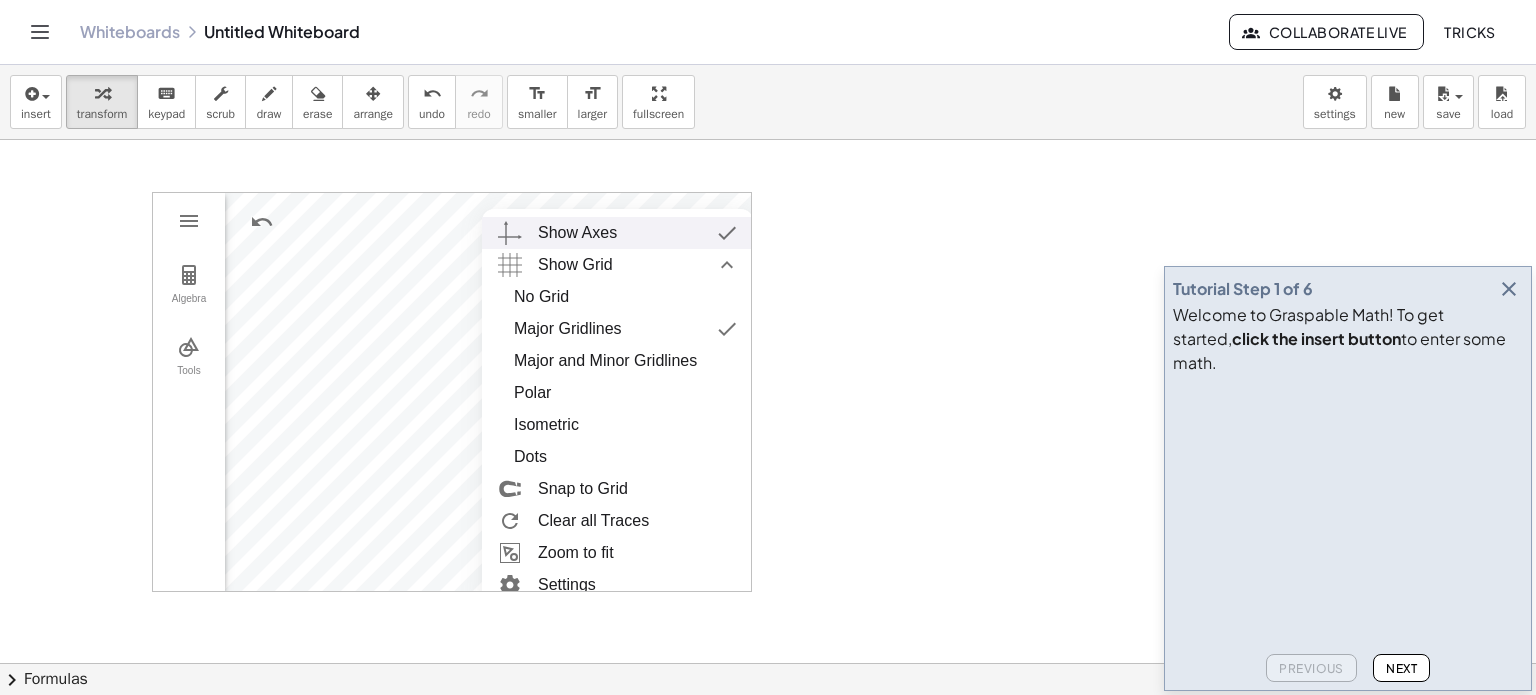 click on "Show Axes" at bounding box center (637, 233) 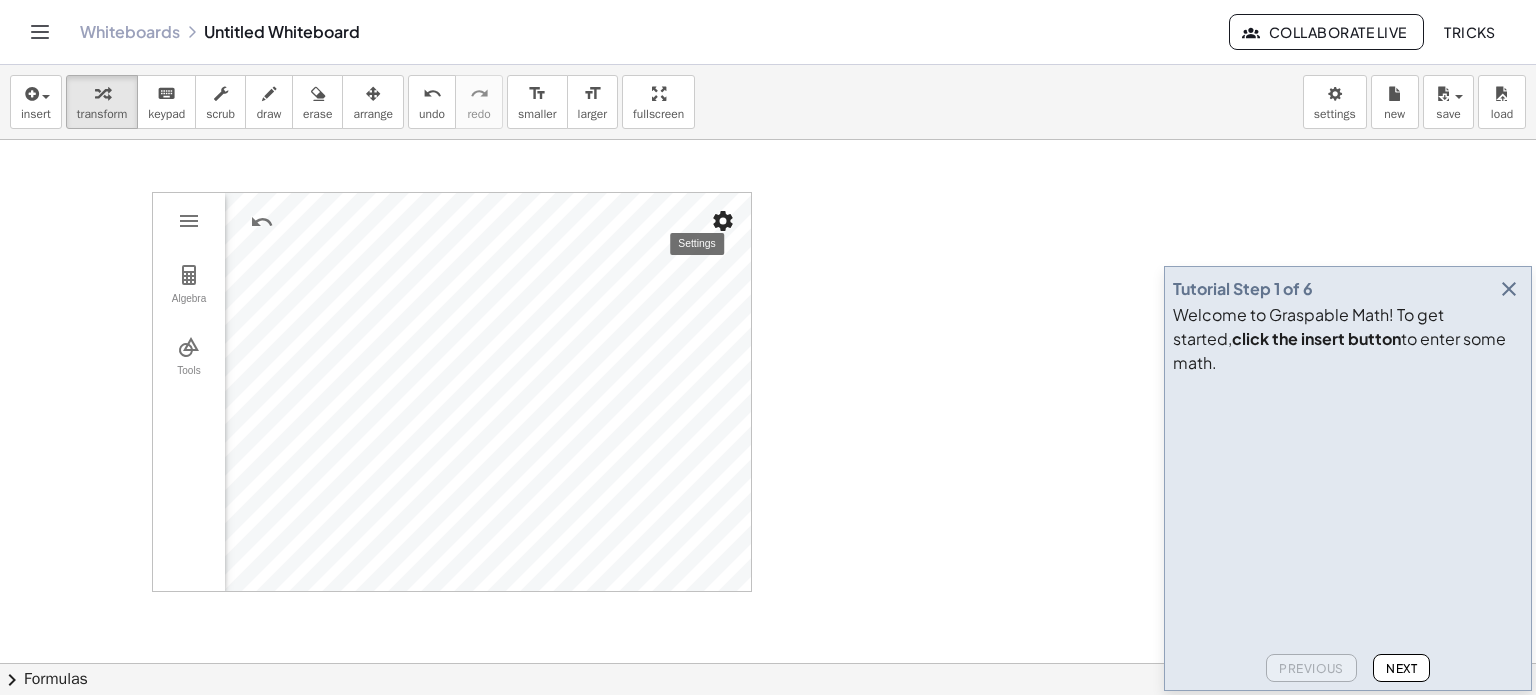 click at bounding box center (723, 221) 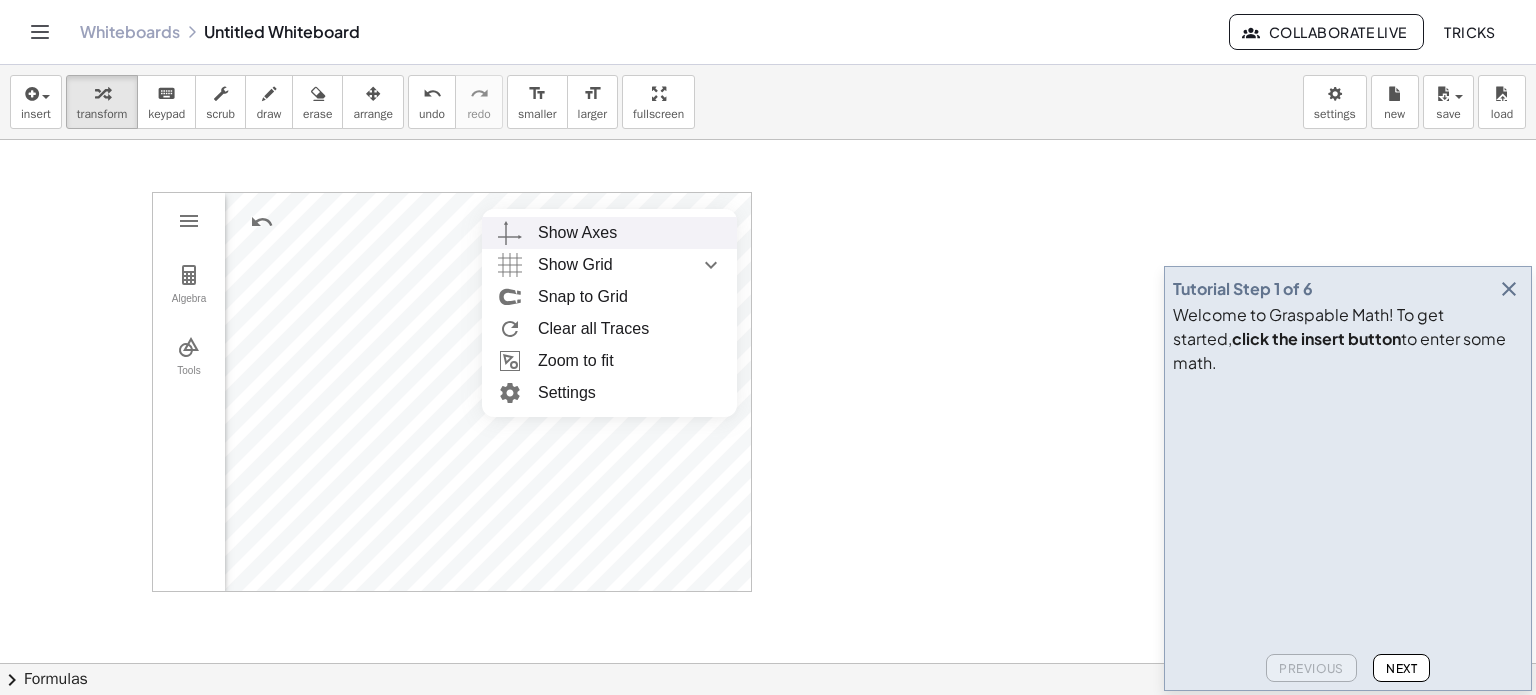 click on "Show Axes" at bounding box center [577, 233] 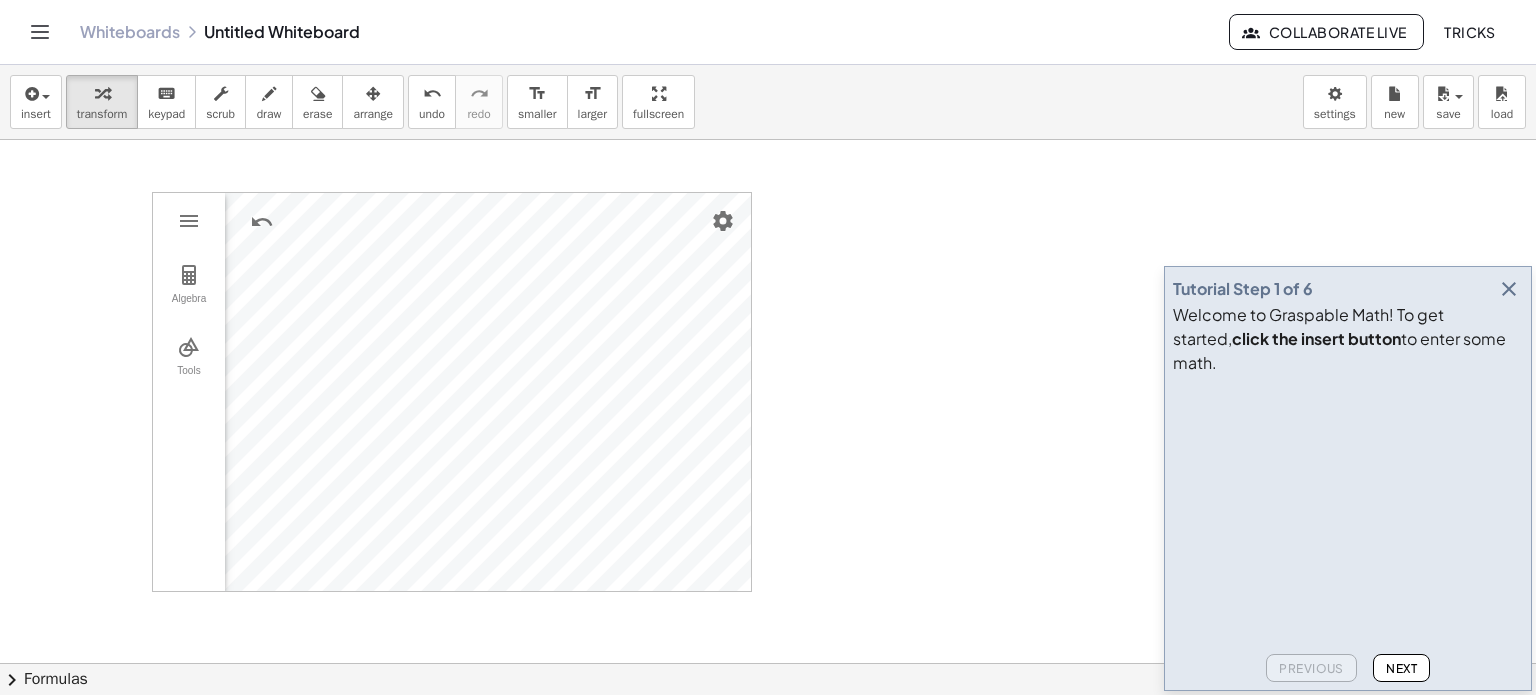 click on "Algebra Tools A = 1.8 -5 5 ** ≤ A ≤ * Step 1 × B = 3.4 -5 5 ** ≤ B ≤ * Step 1 × text1 = FormulaText(A, true, true) text2 = FormulaText(B, true, true) Input… GeoGebra Geometry Basic Tools Move Point Segment Line Polygon Circle with Center through Point More" at bounding box center (768, 664) 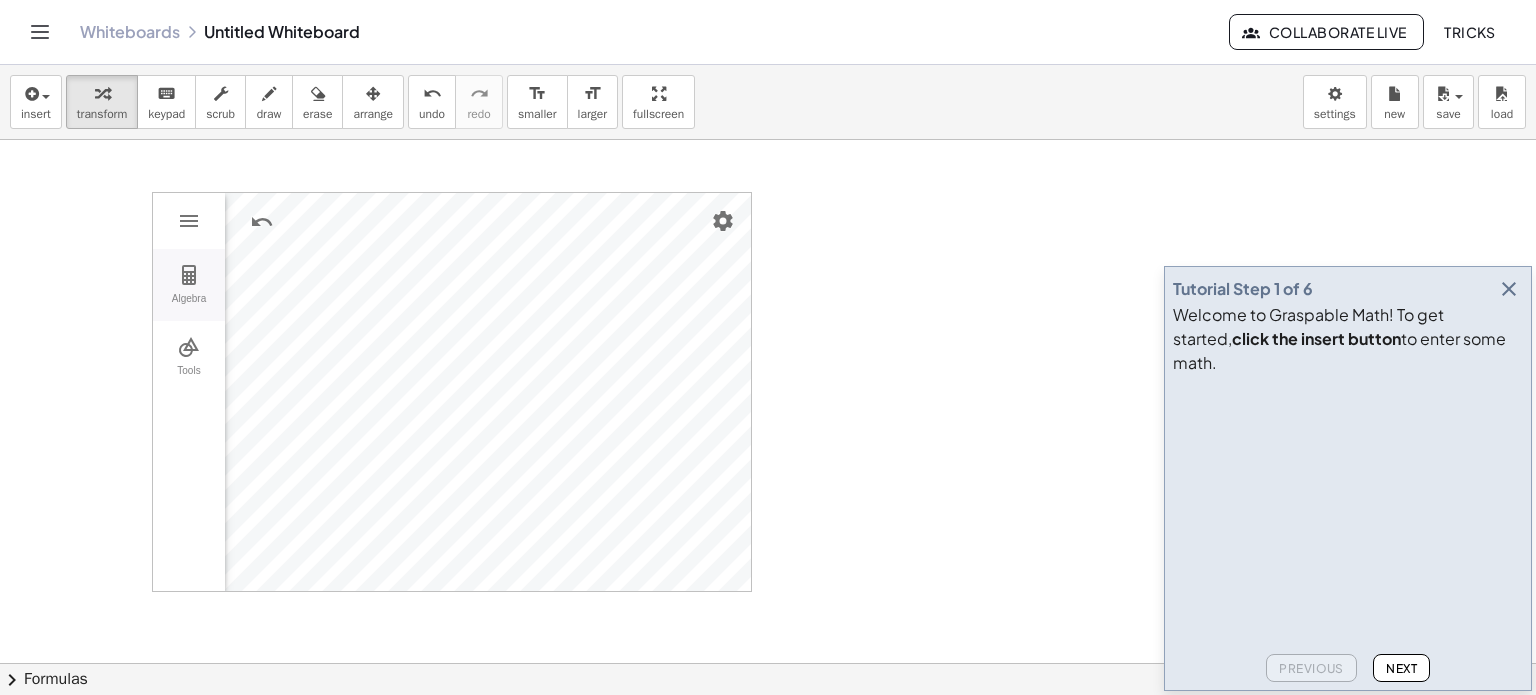 click at bounding box center [189, 275] 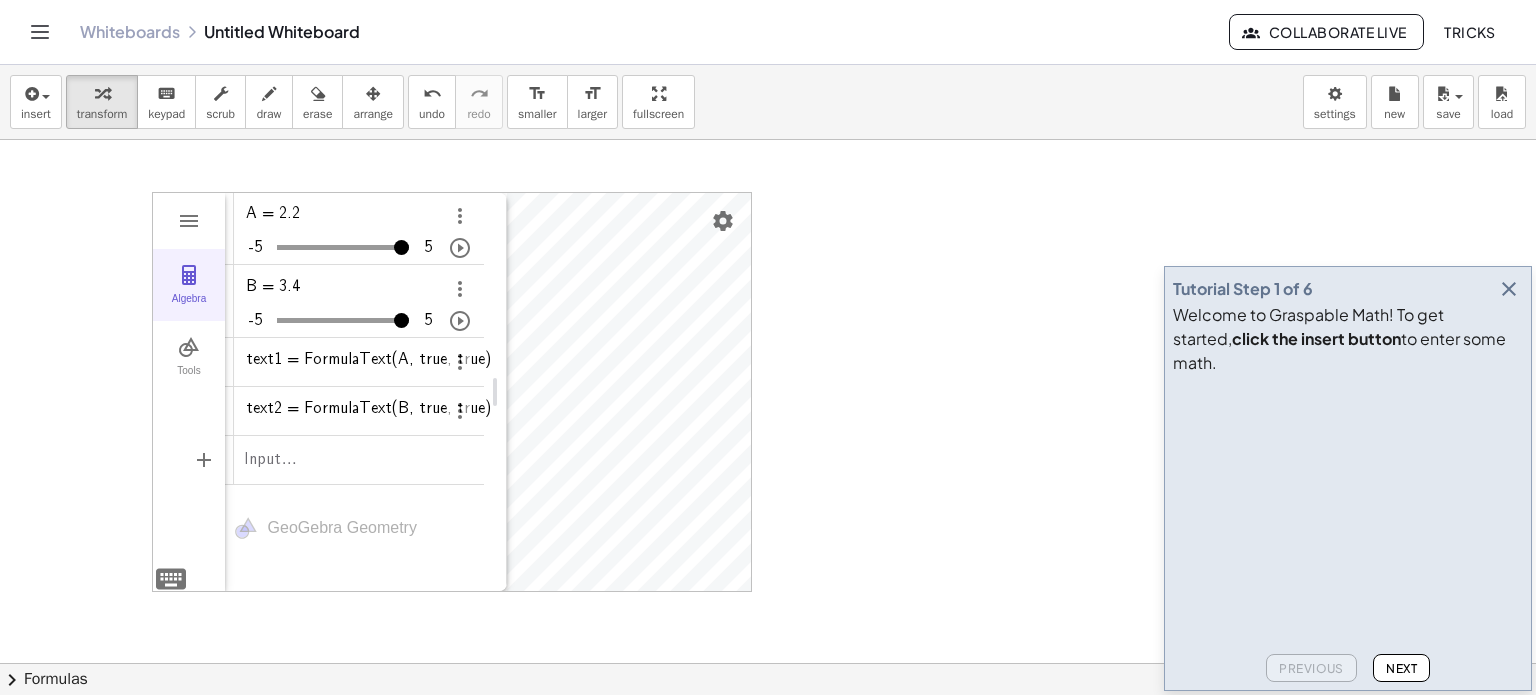 scroll, scrollTop: 0, scrollLeft: 0, axis: both 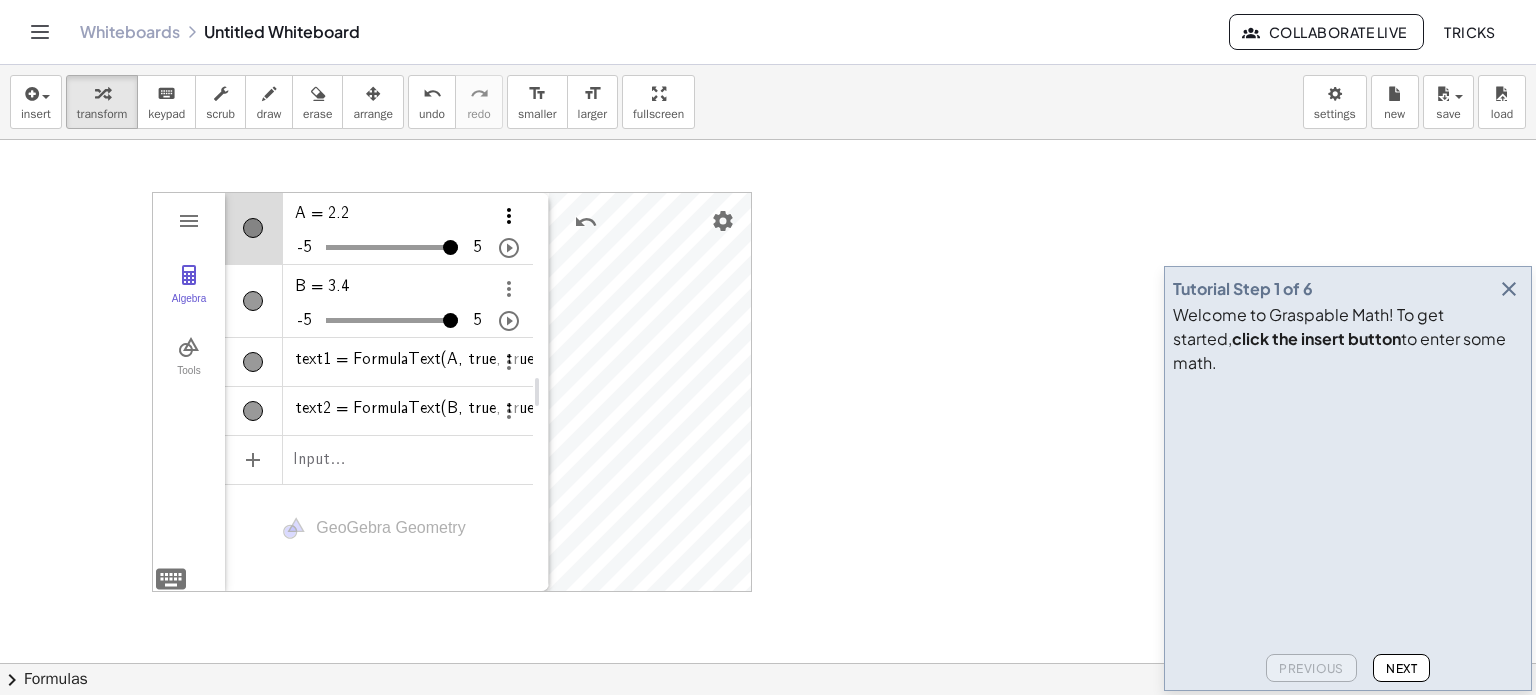 click at bounding box center [509, 216] 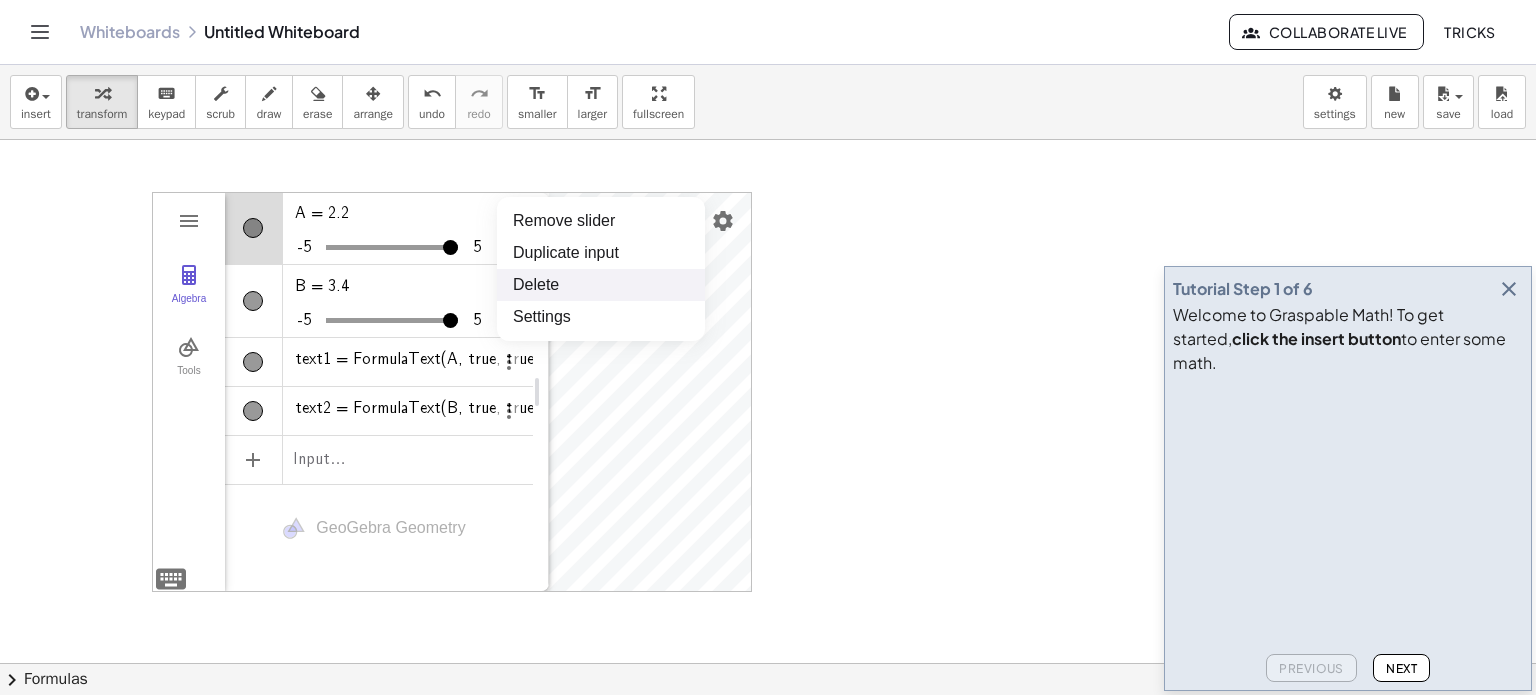 click on "Delete" at bounding box center [601, 285] 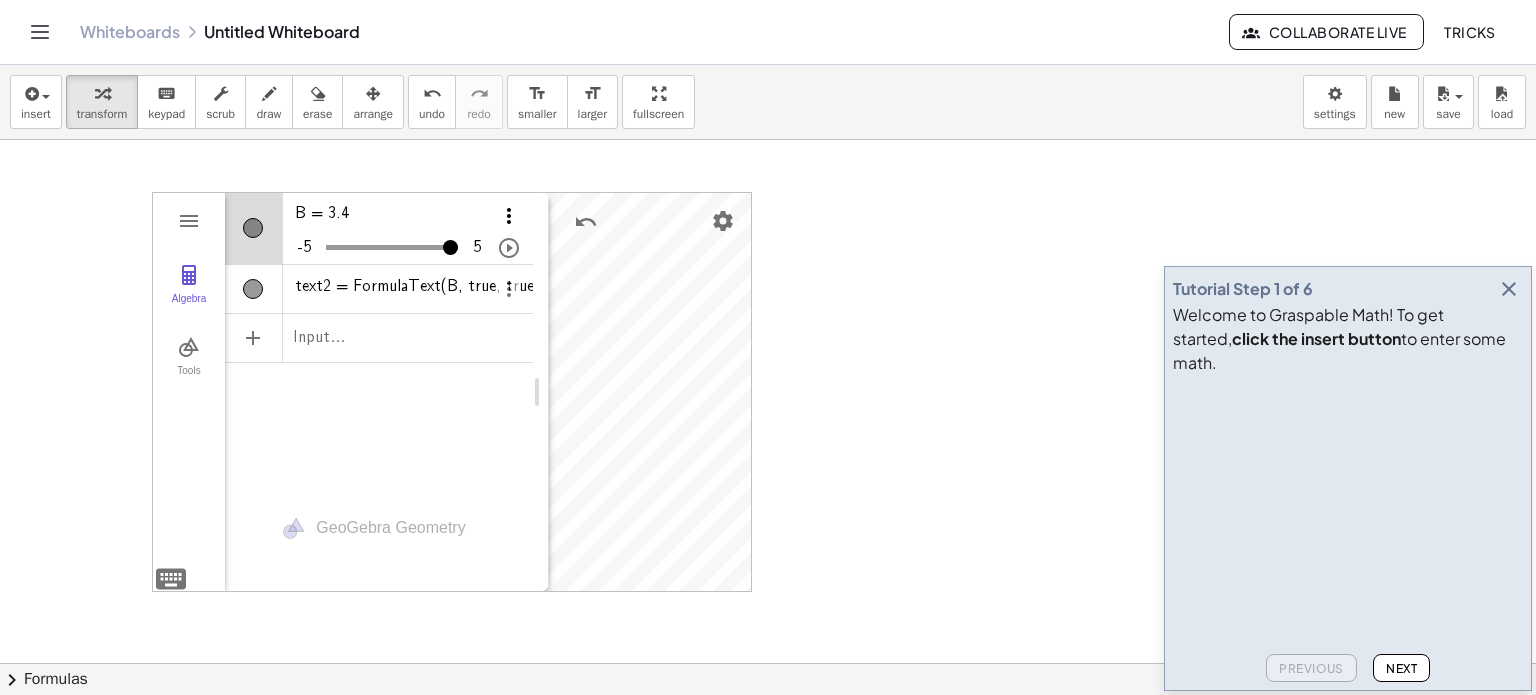 click at bounding box center (509, 216) 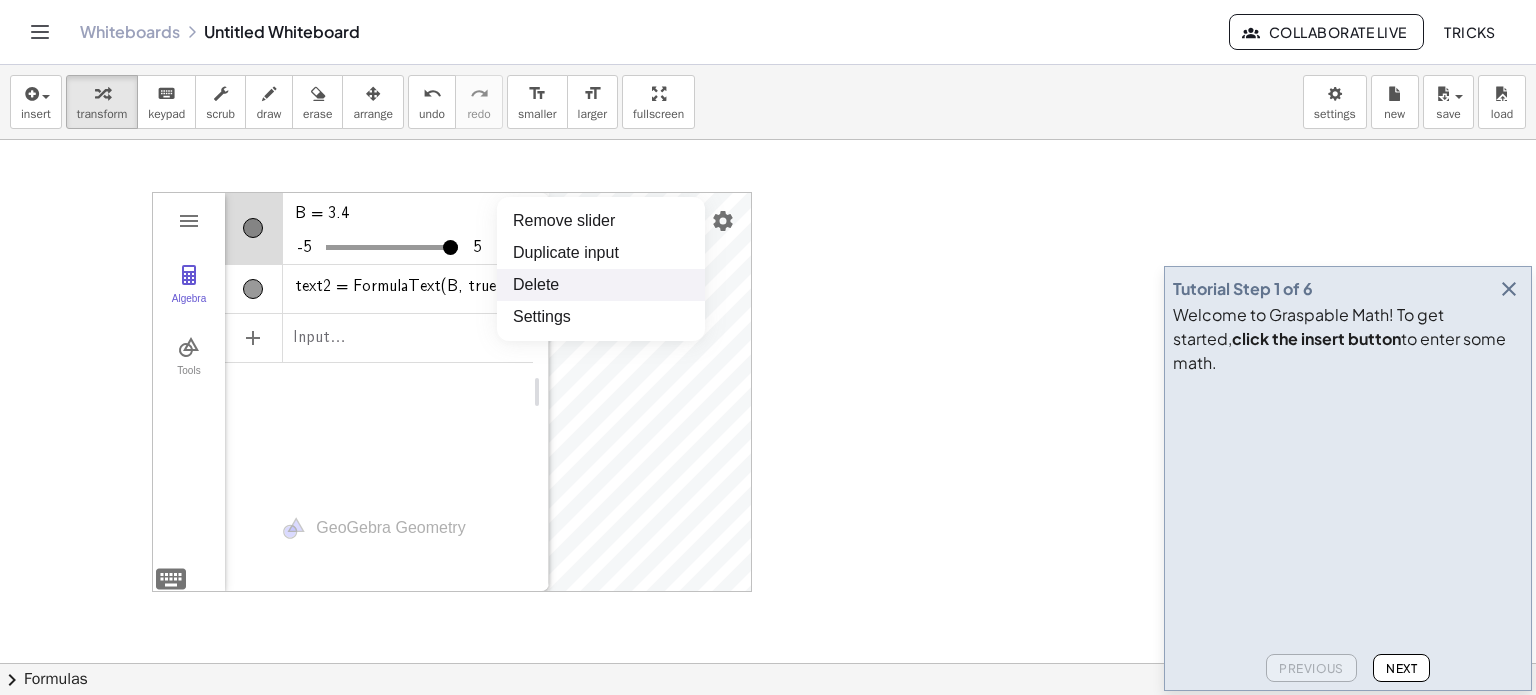 click on "Delete" at bounding box center (601, 285) 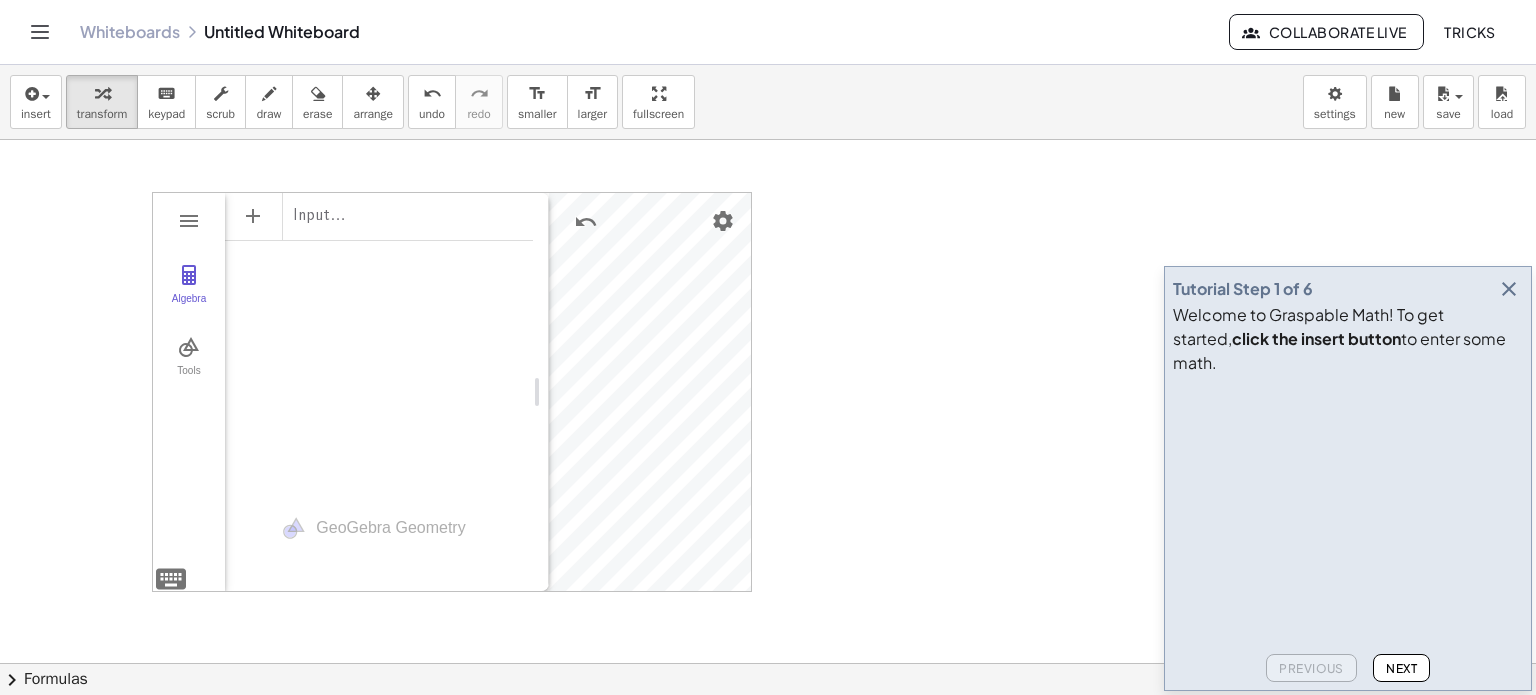 scroll, scrollTop: 0, scrollLeft: 0, axis: both 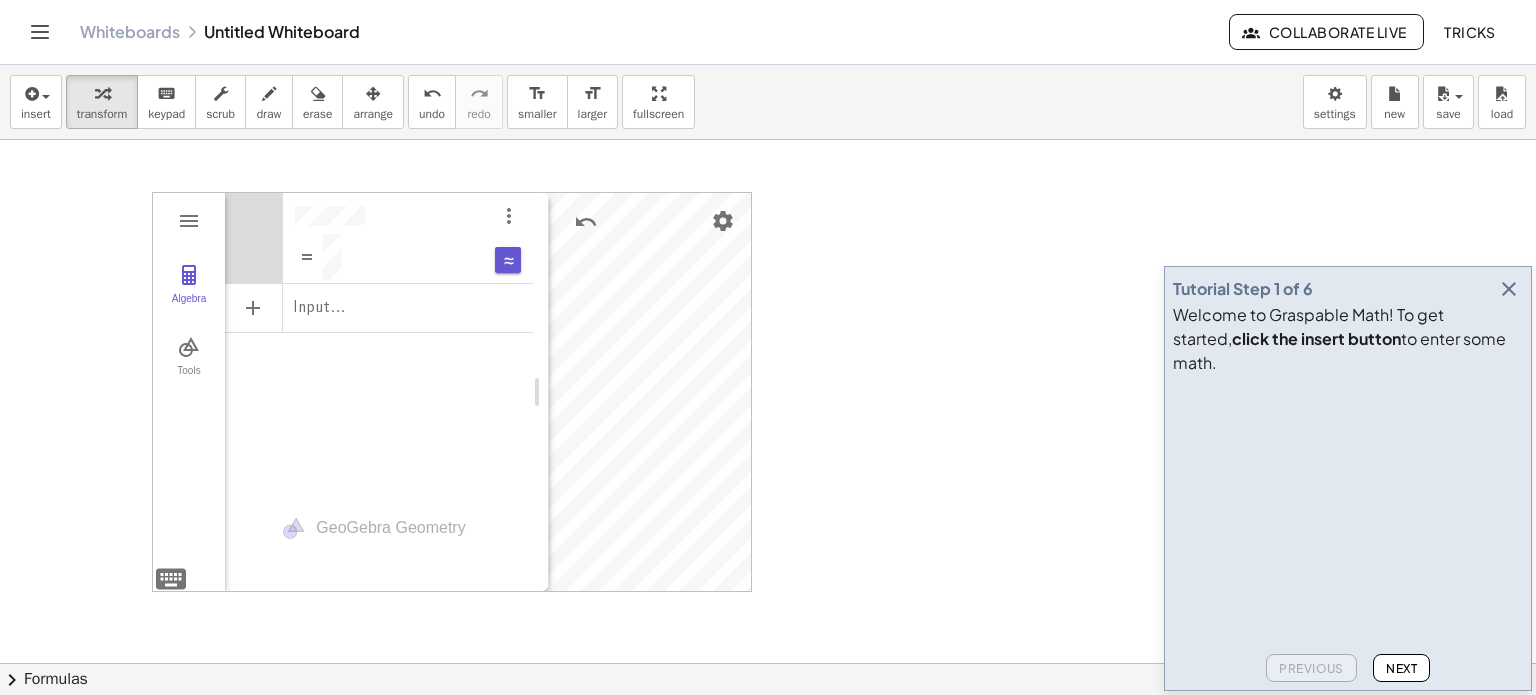 click on "Input…" at bounding box center [379, 339] 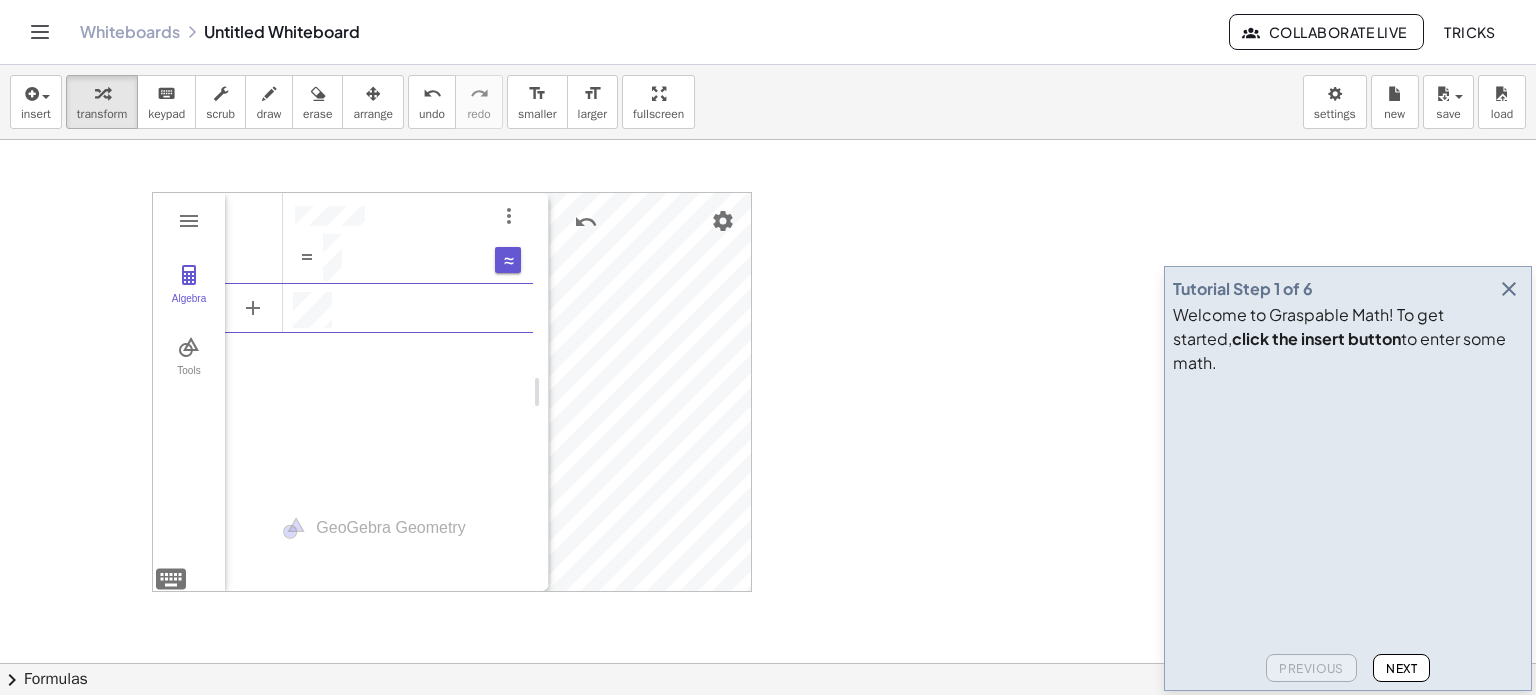 scroll, scrollTop: 12, scrollLeft: 0, axis: vertical 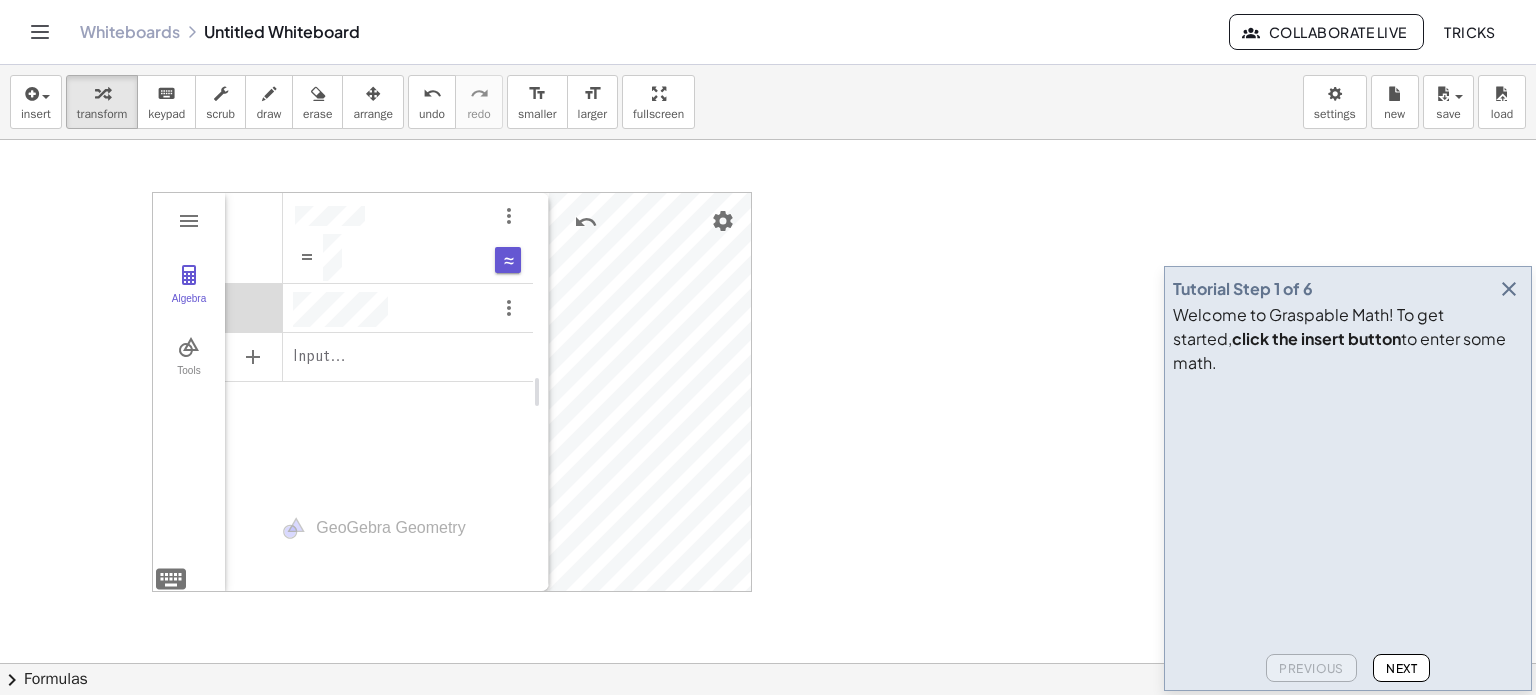 click at bounding box center [254, 308] 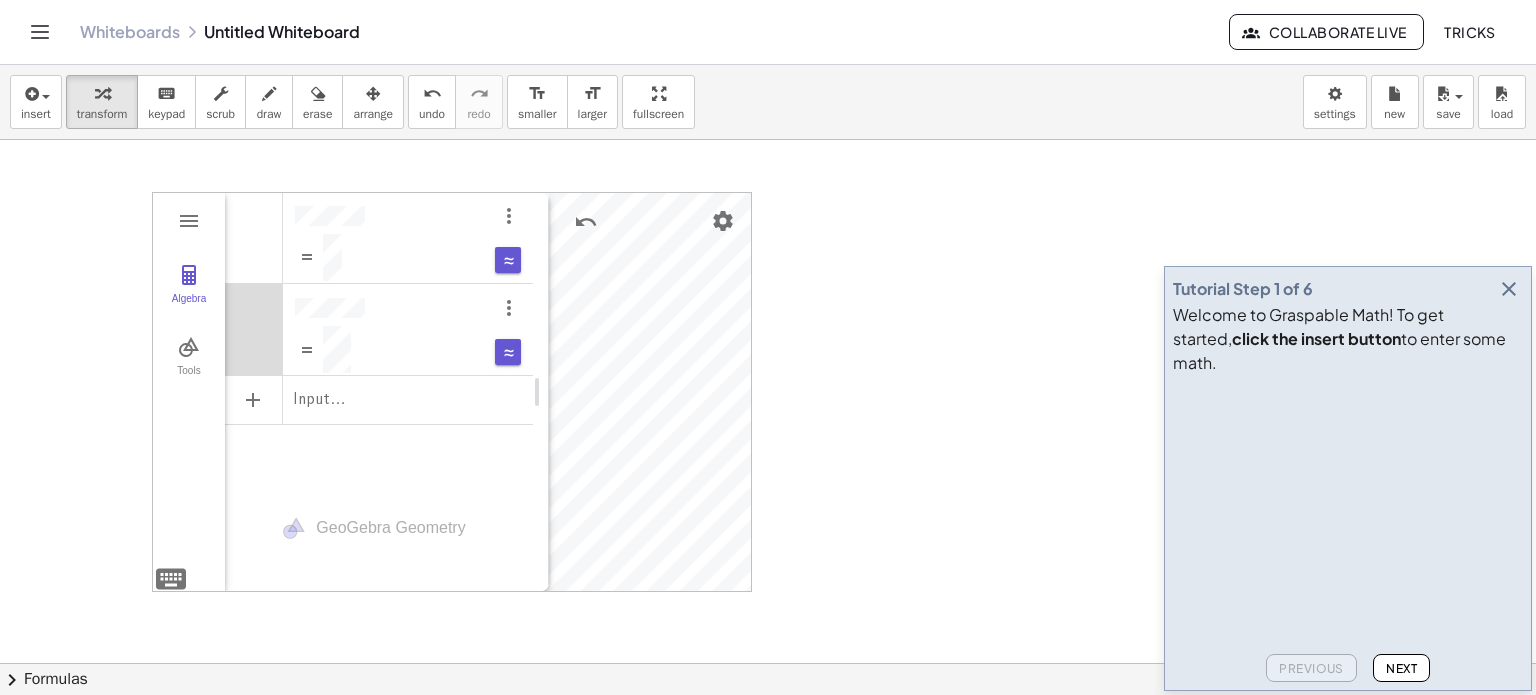 click at bounding box center (254, 329) 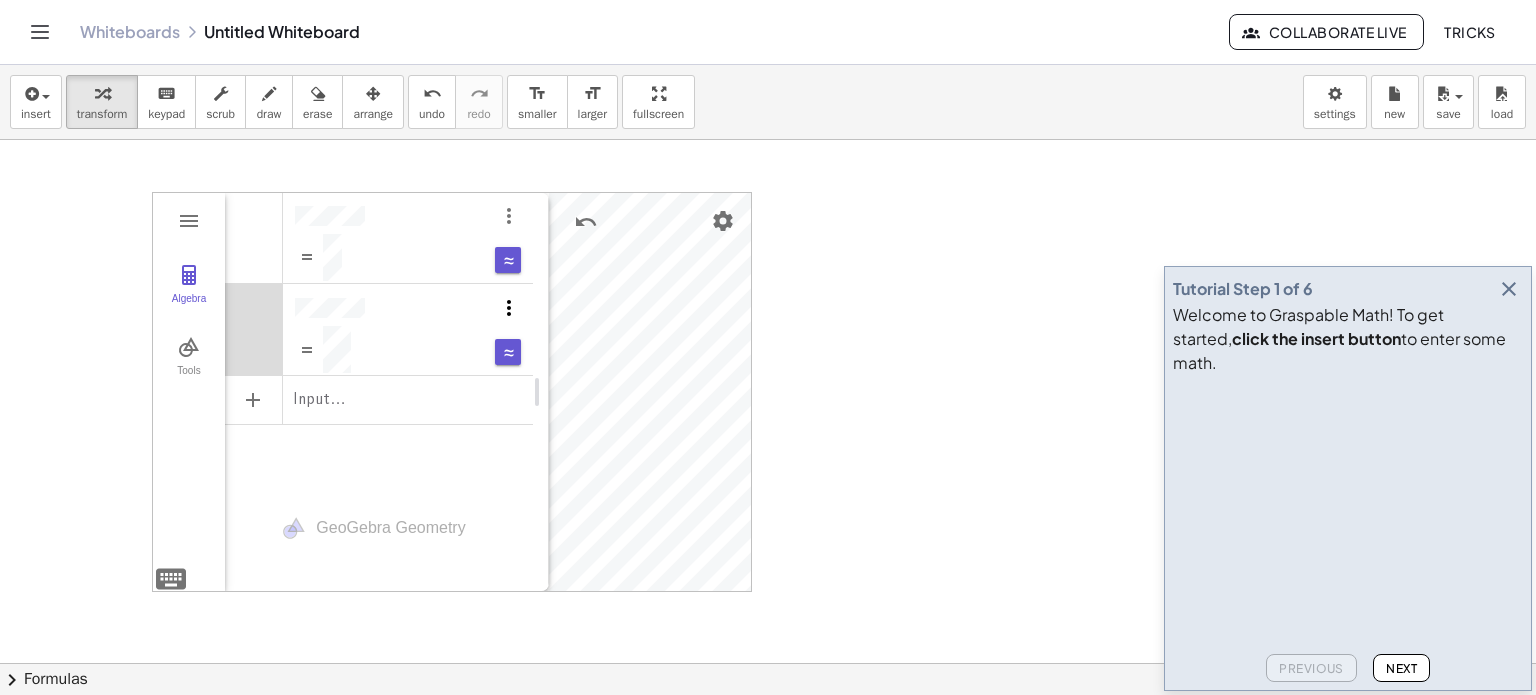 click at bounding box center (509, 308) 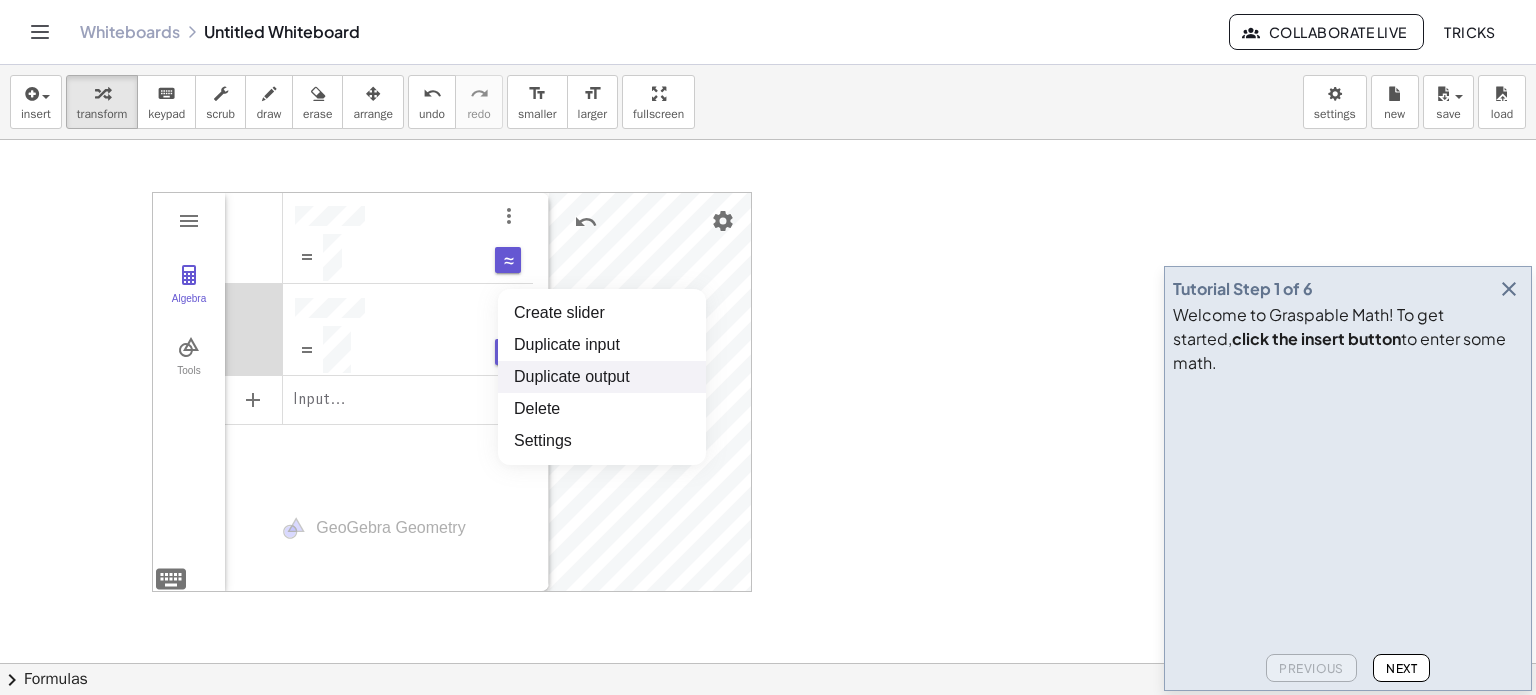 click on "Duplicate output" at bounding box center (602, 377) 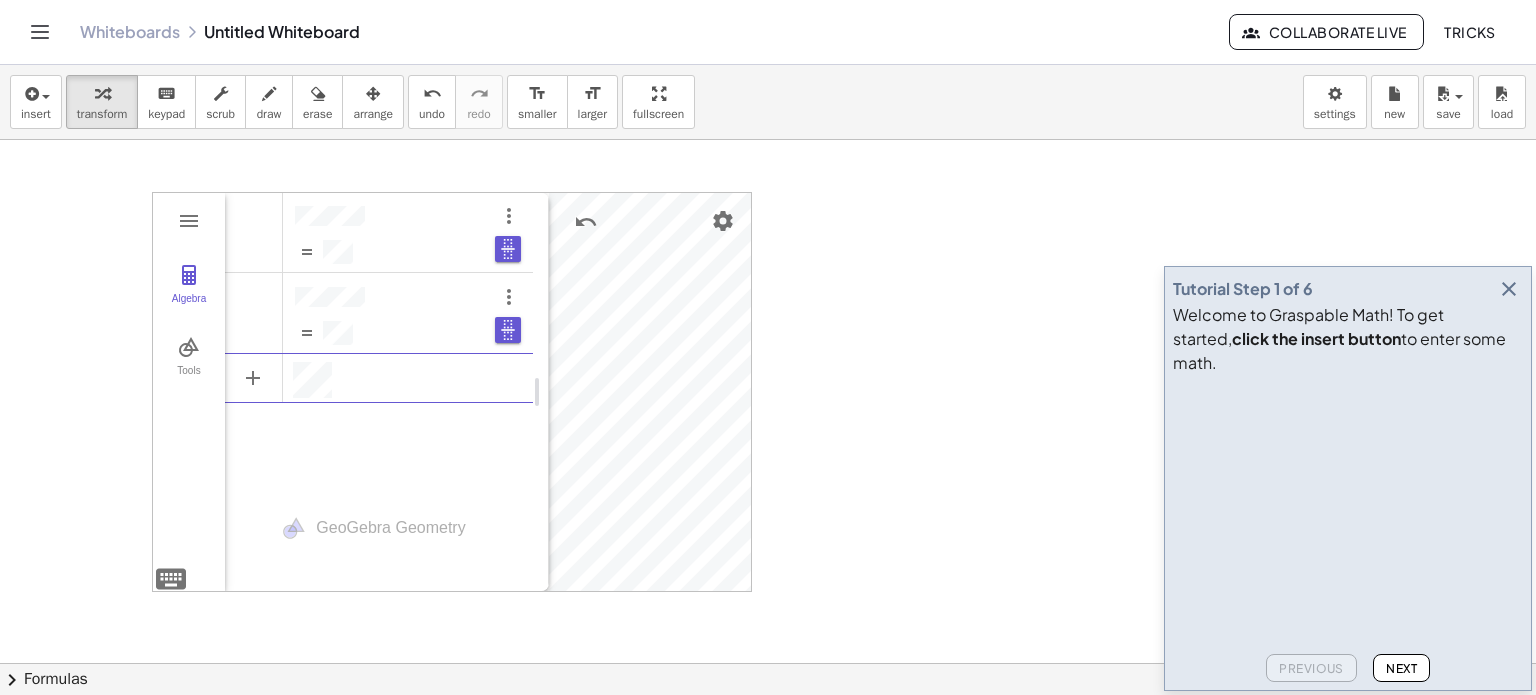 click at bounding box center [379, 339] 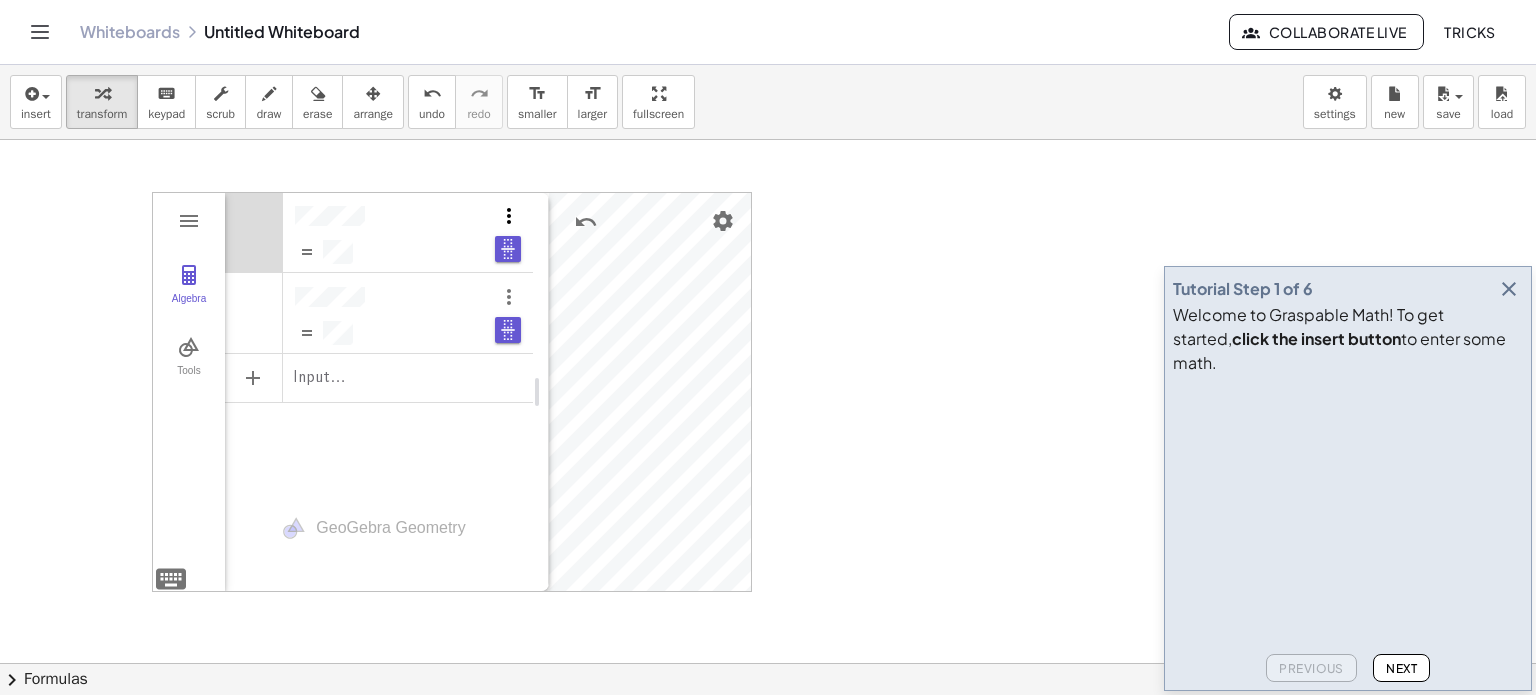 click at bounding box center (509, 216) 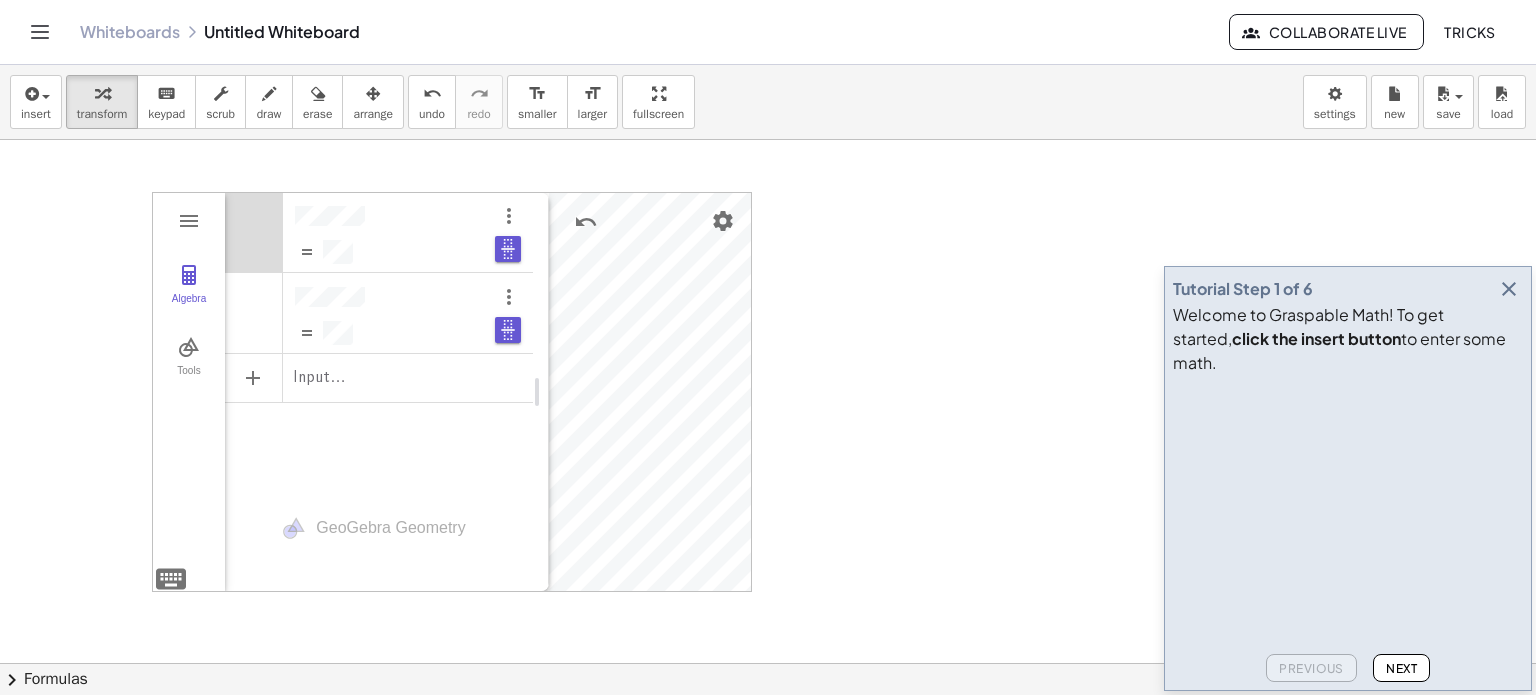 click at bounding box center [254, 232] 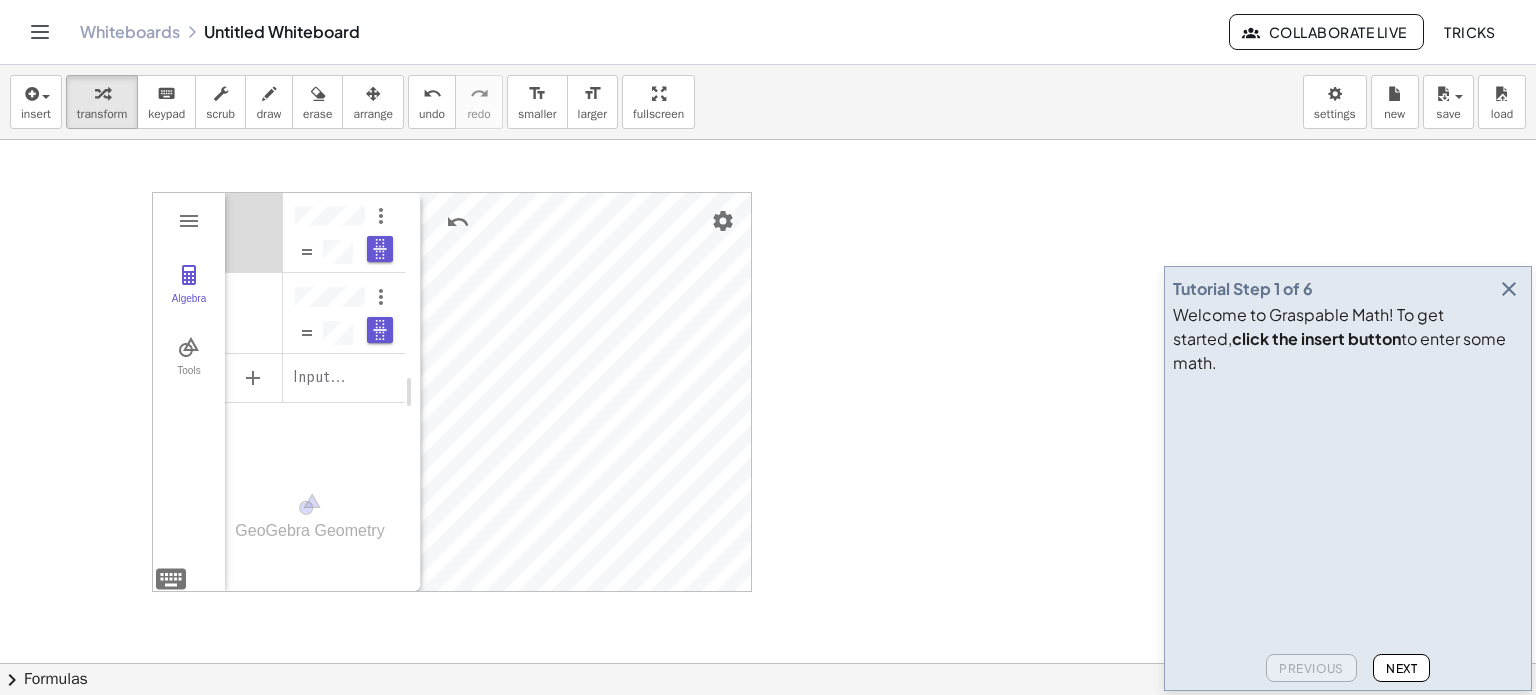 drag, startPoint x: 540, startPoint y: 394, endPoint x: 422, endPoint y: 399, distance: 118.10589 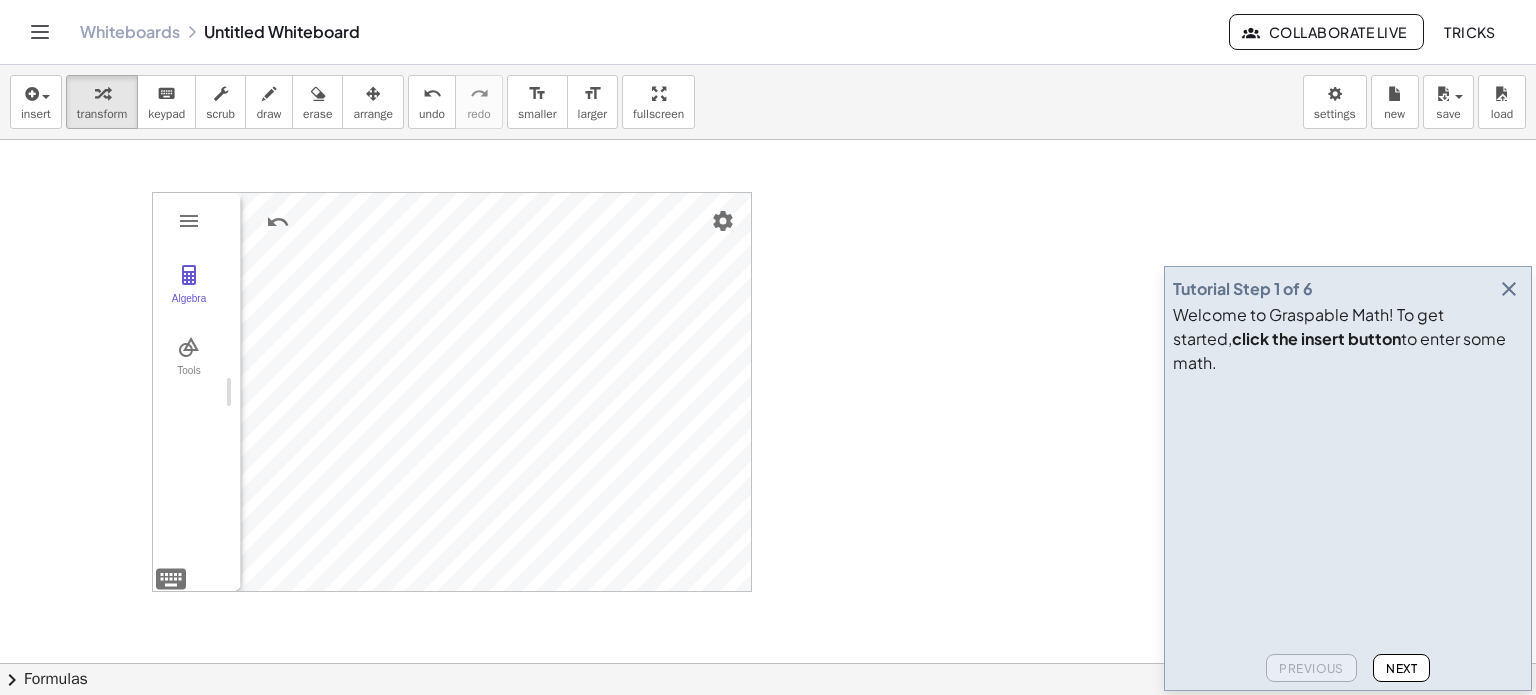 drag, startPoint x: 429, startPoint y: 500, endPoint x: 204, endPoint y: 533, distance: 227.40712 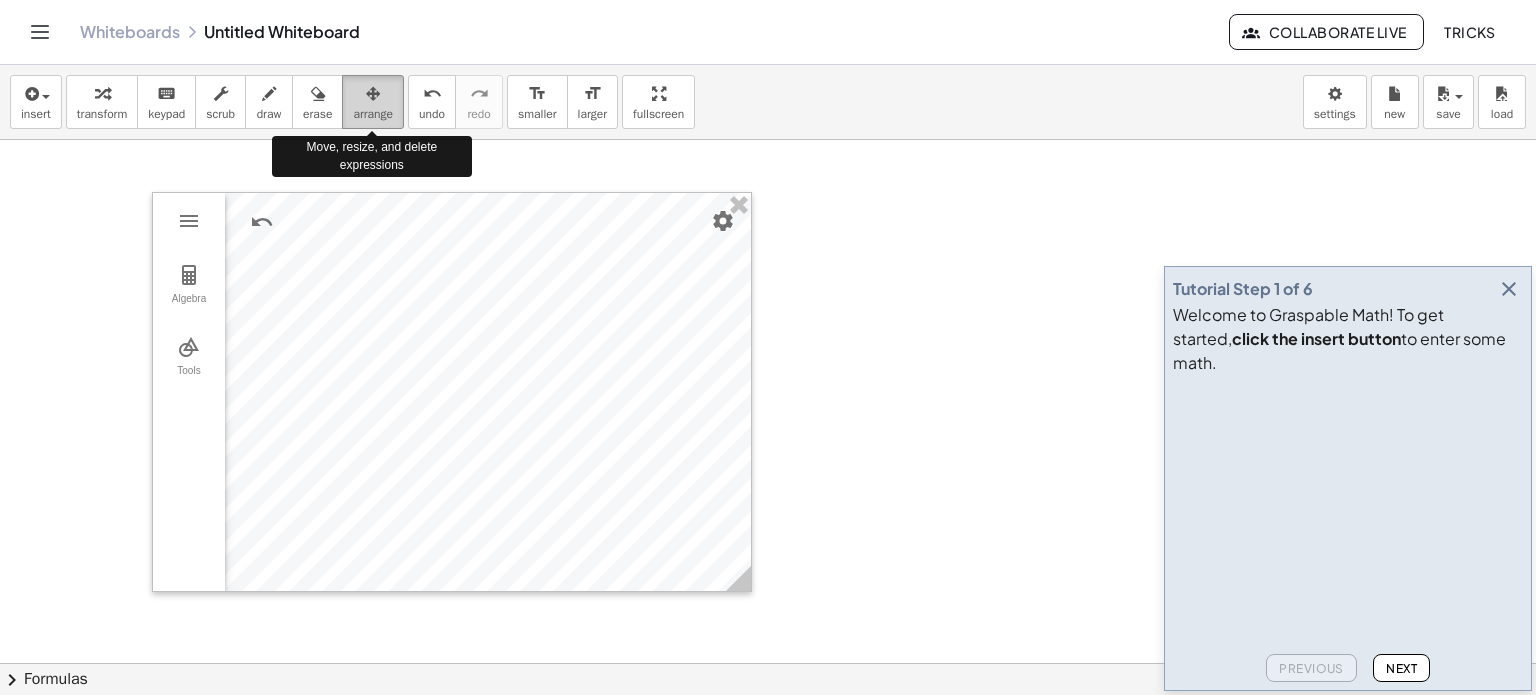 click on "arrange" at bounding box center (373, 102) 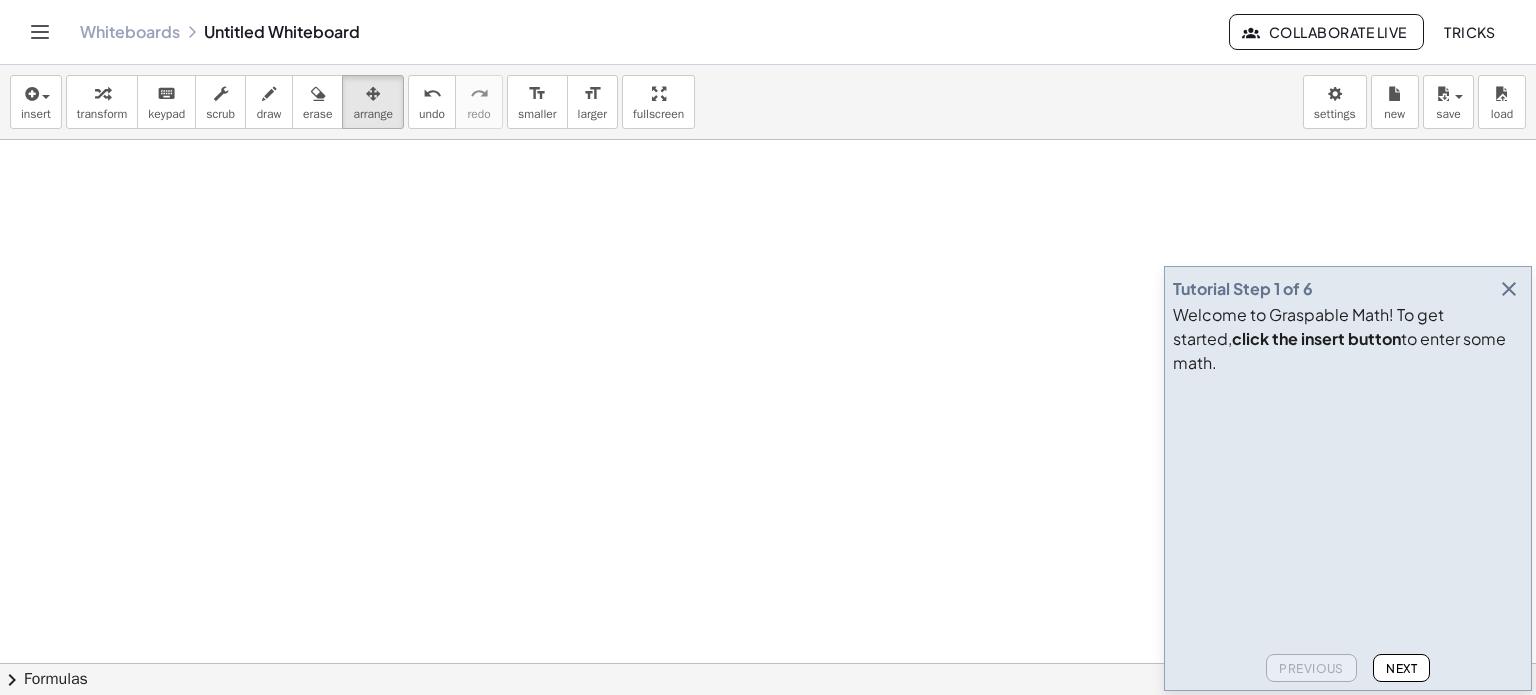 click at bounding box center (768, 664) 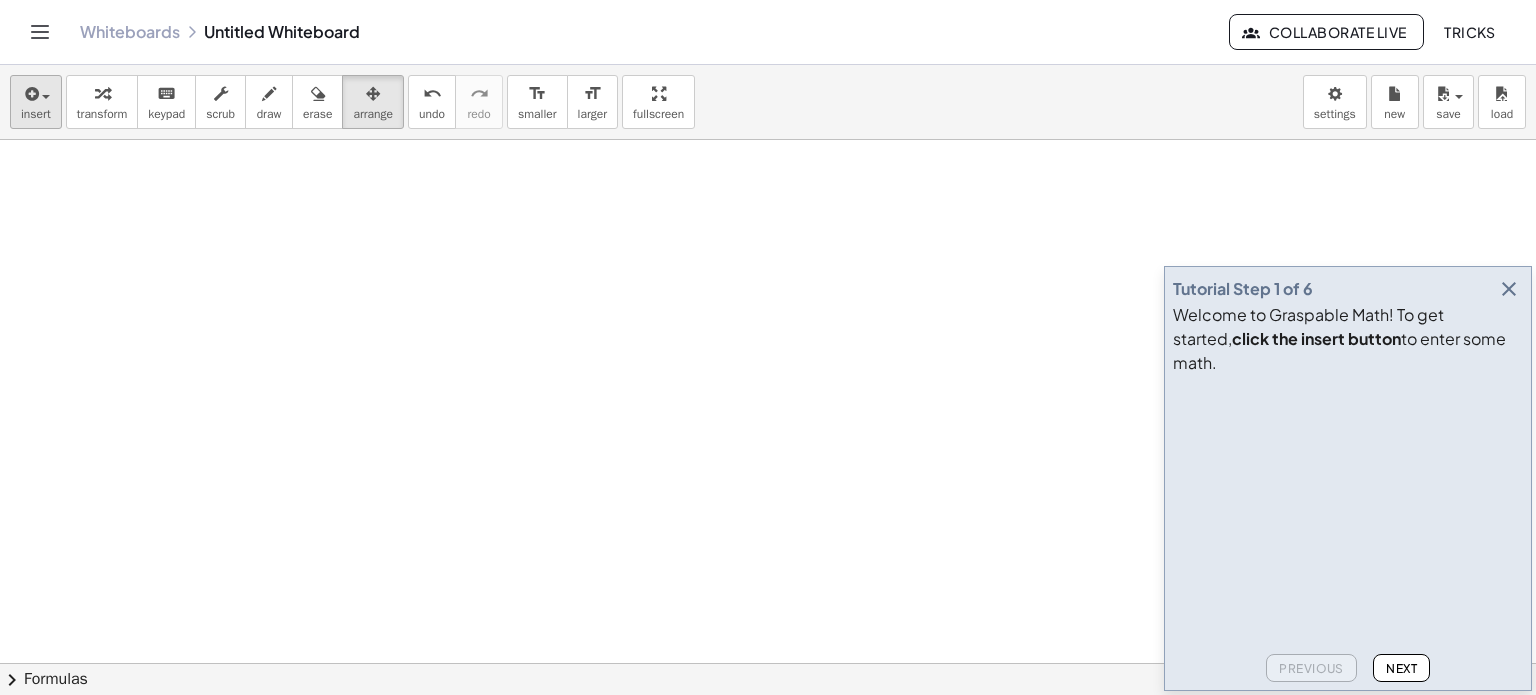 drag, startPoint x: 43, startPoint y: 128, endPoint x: 34, endPoint y: 105, distance: 24.698177 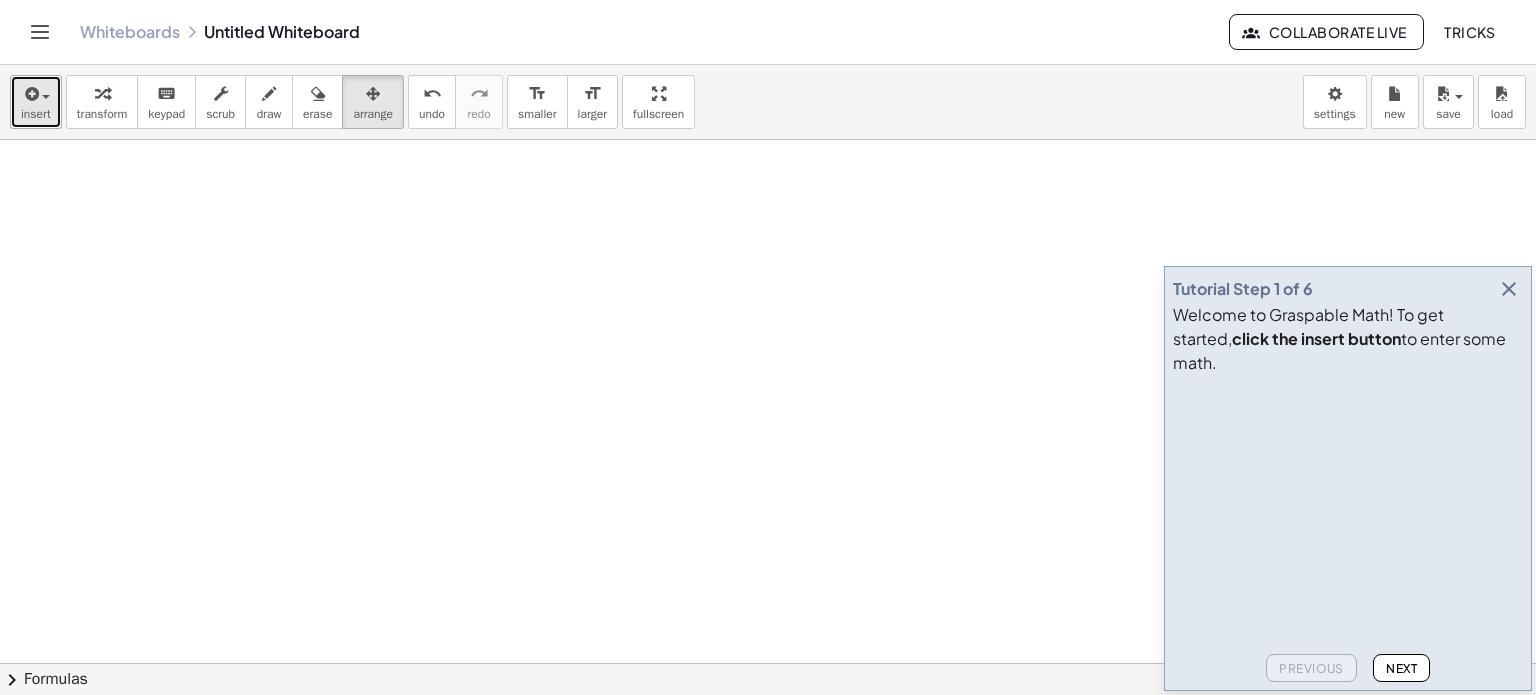 click at bounding box center [30, 94] 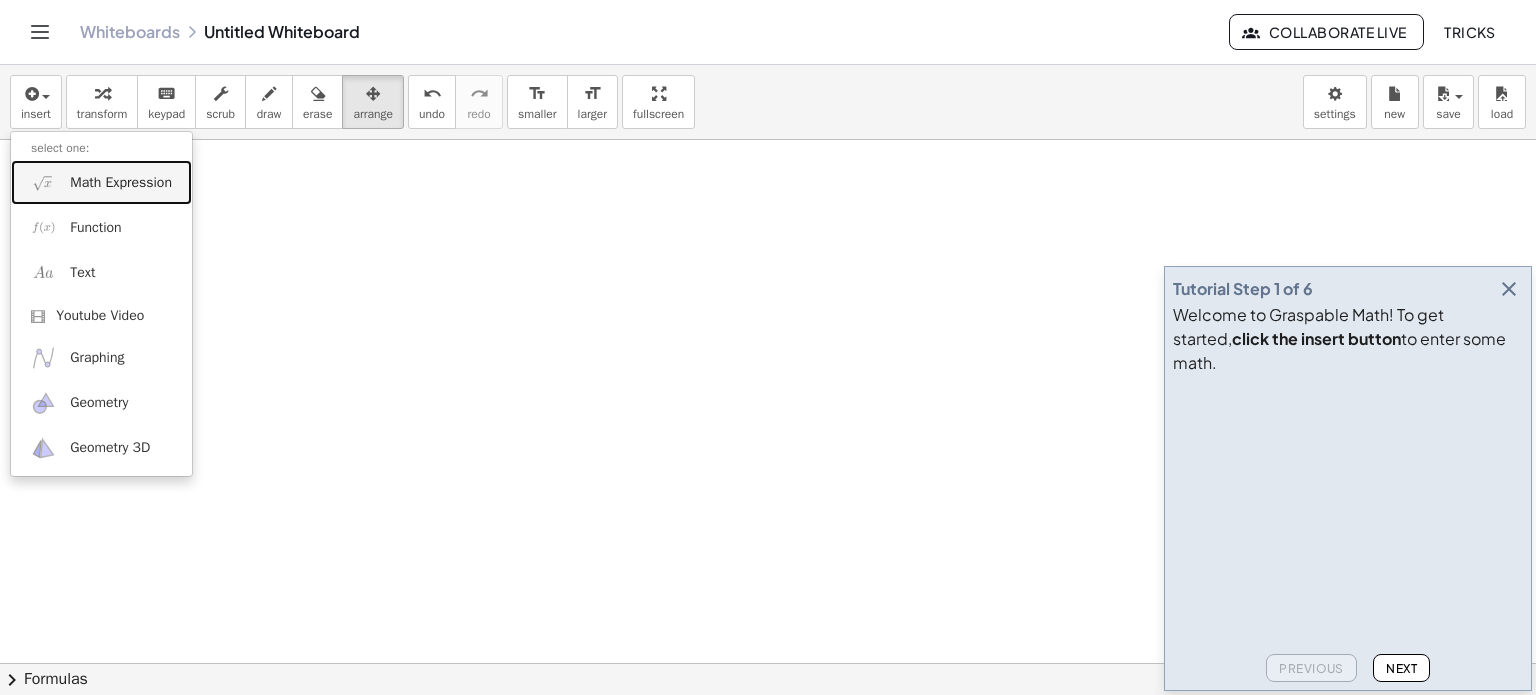 click on "Math Expression" at bounding box center [121, 183] 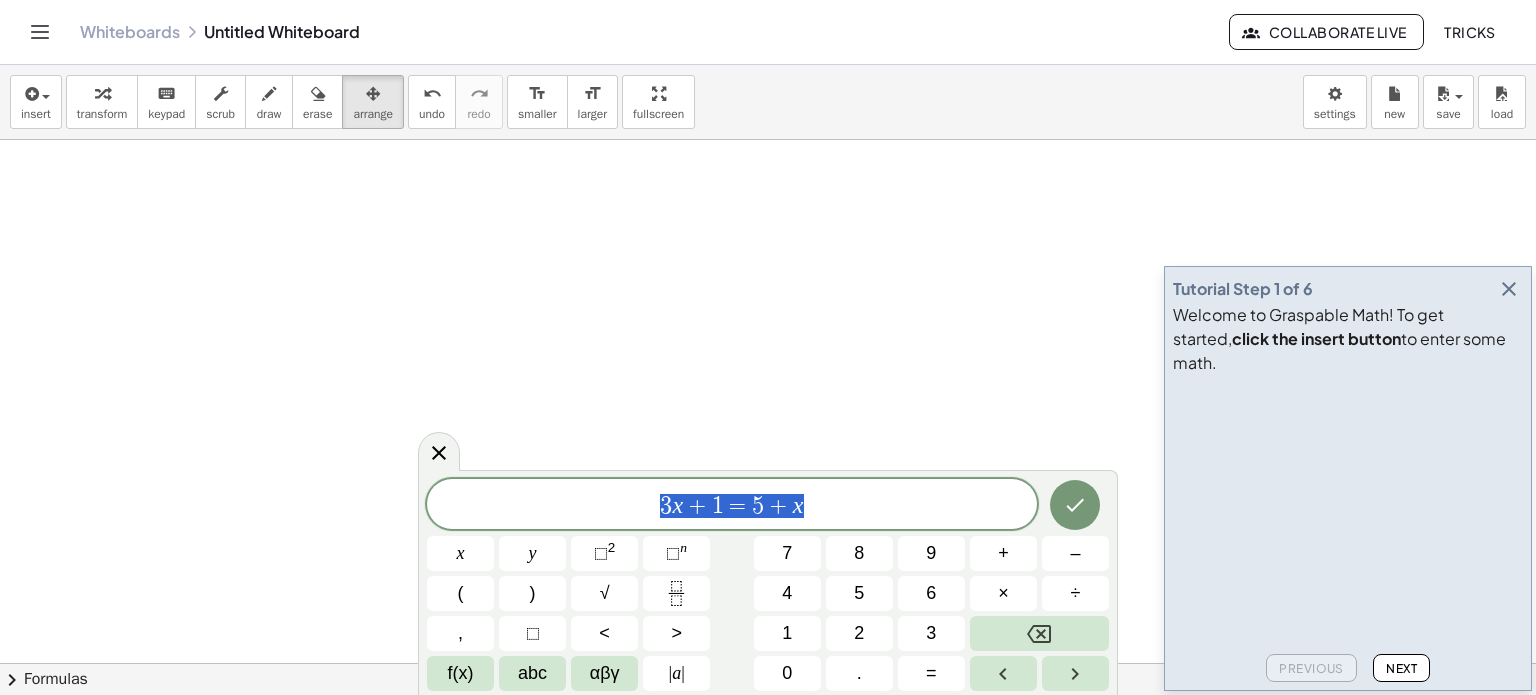 drag, startPoint x: 820, startPoint y: 503, endPoint x: 556, endPoint y: 500, distance: 264.01706 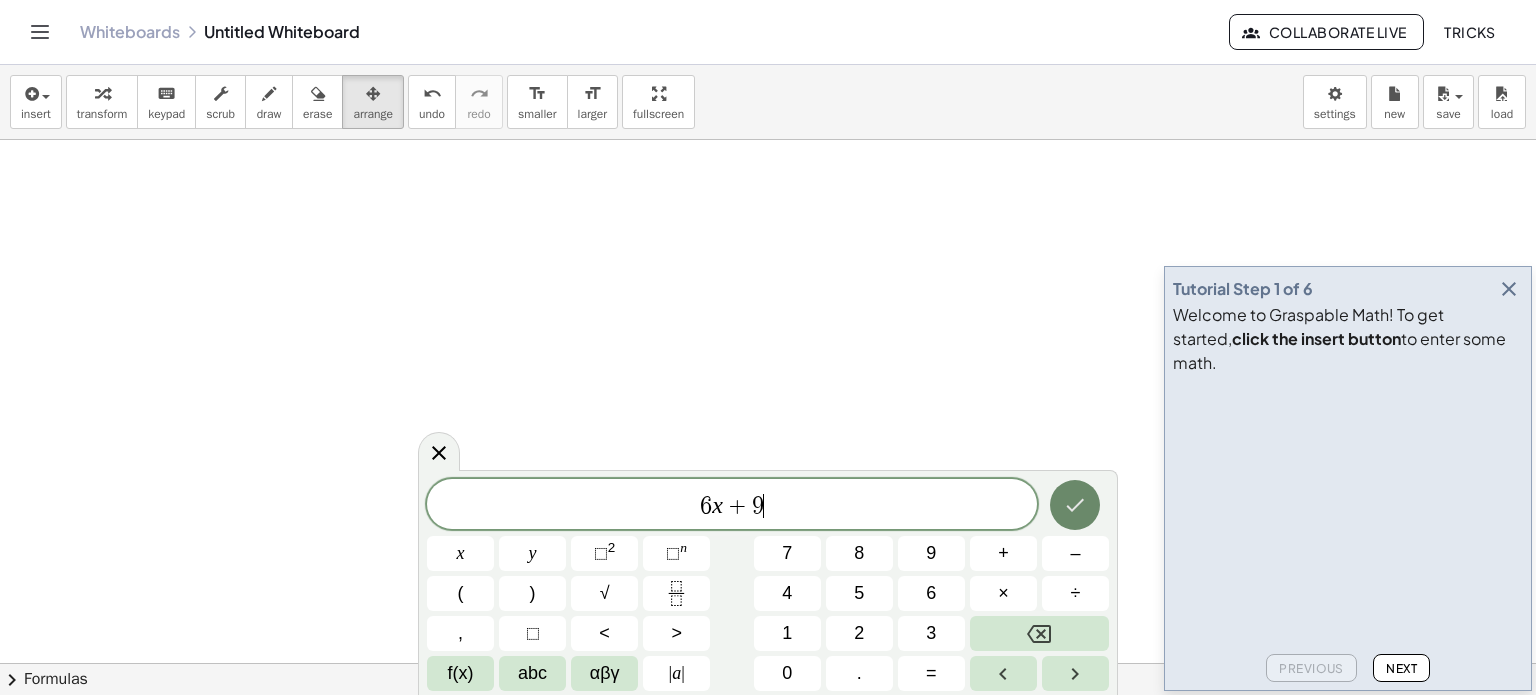 click 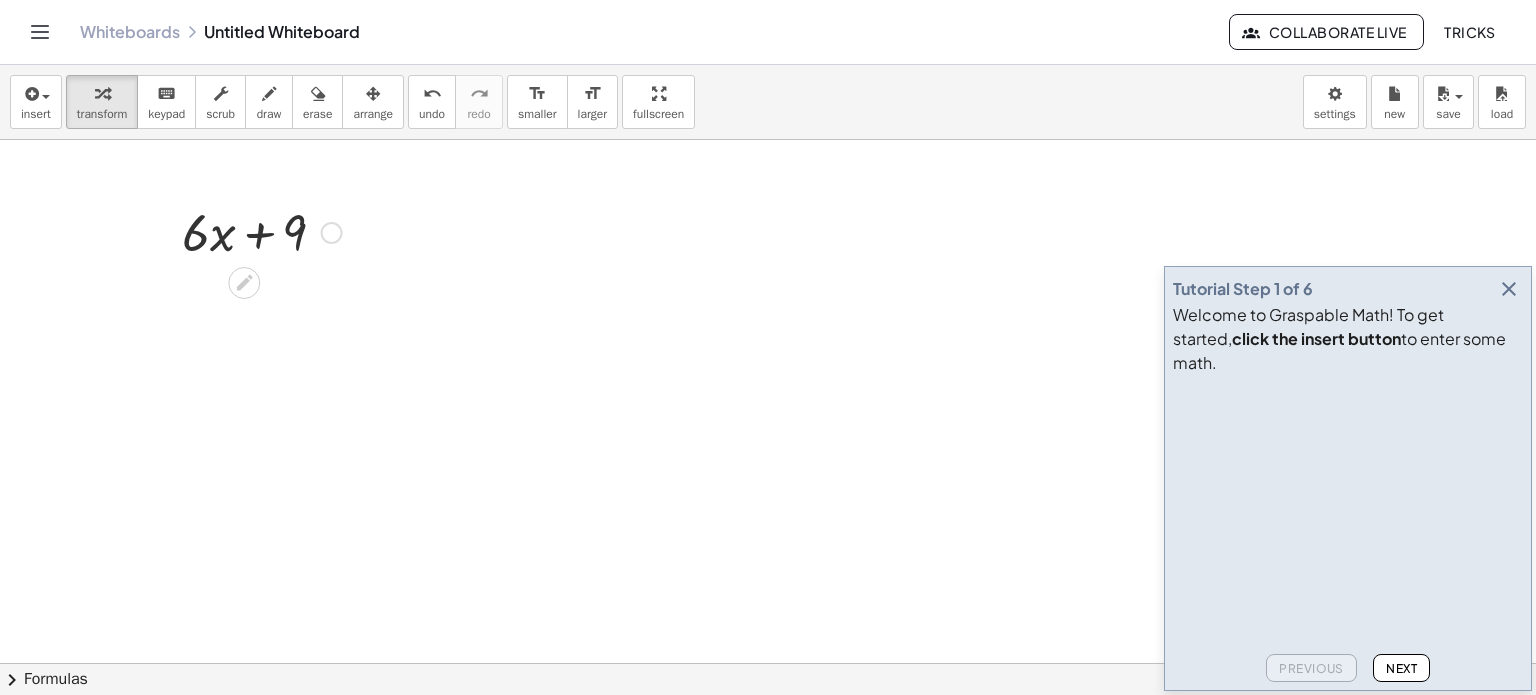 click at bounding box center (332, 233) 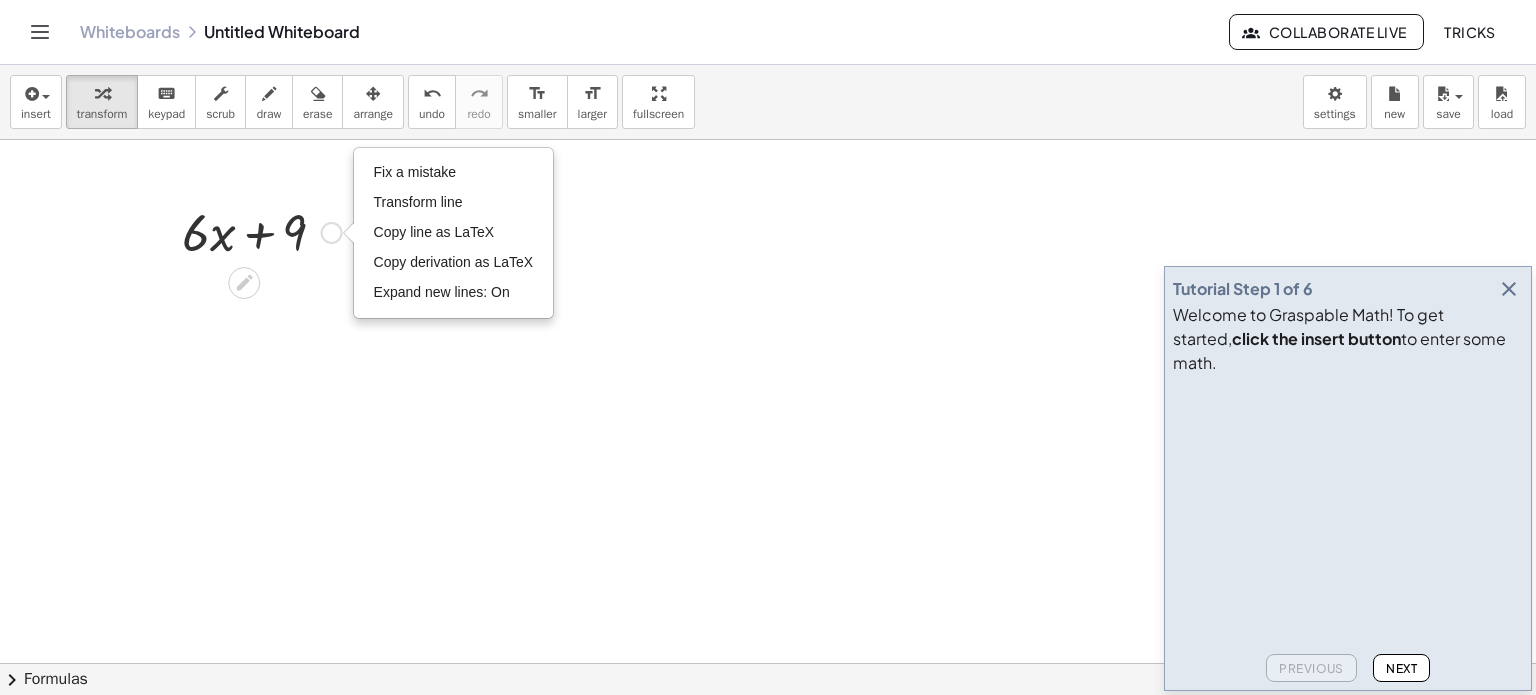 click at bounding box center (262, 231) 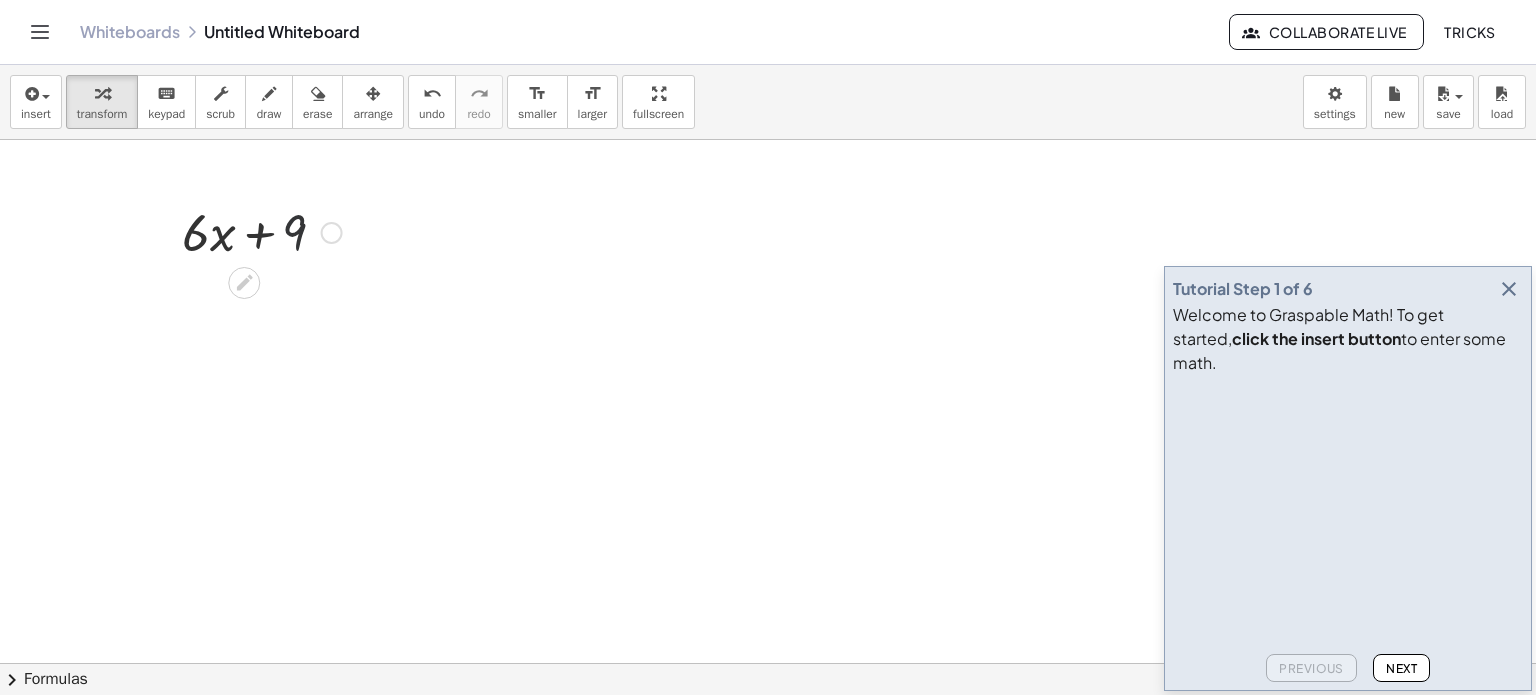 click at bounding box center (262, 231) 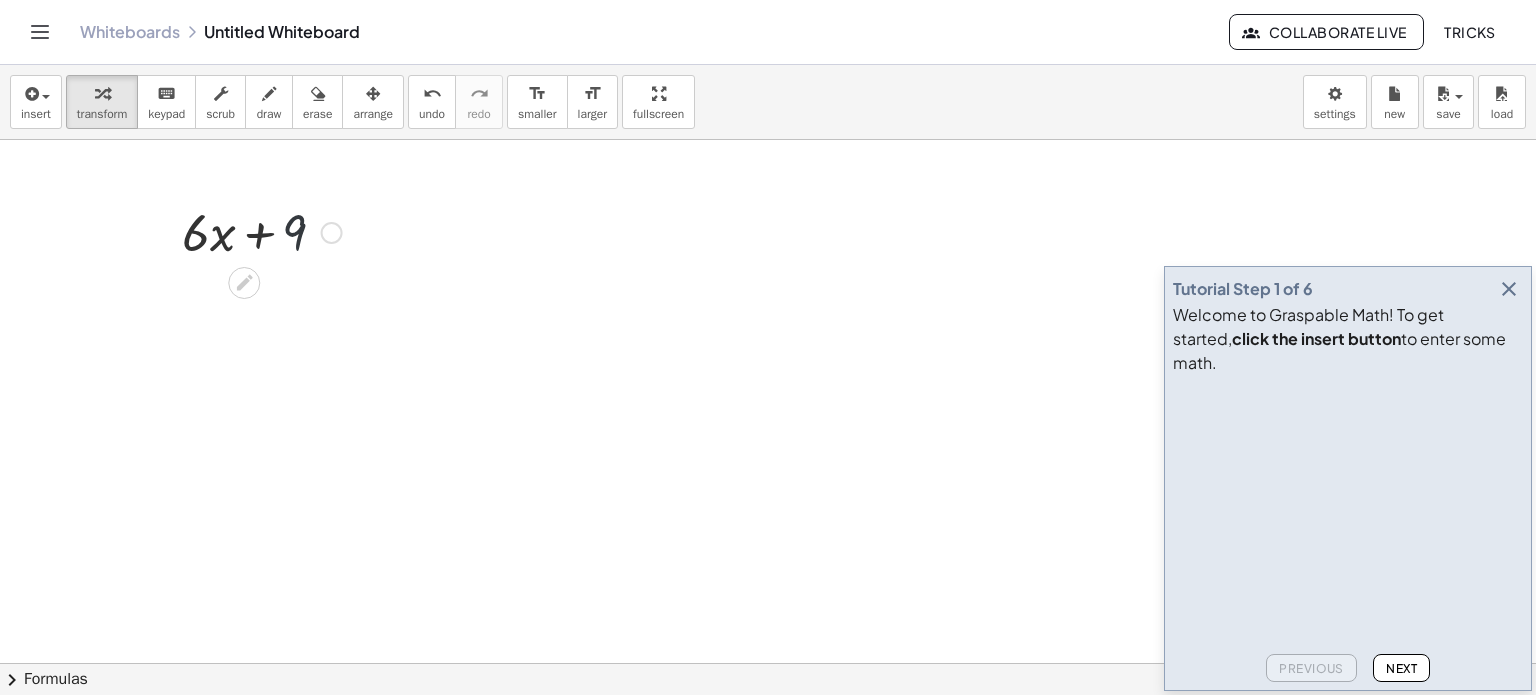 click at bounding box center (262, 231) 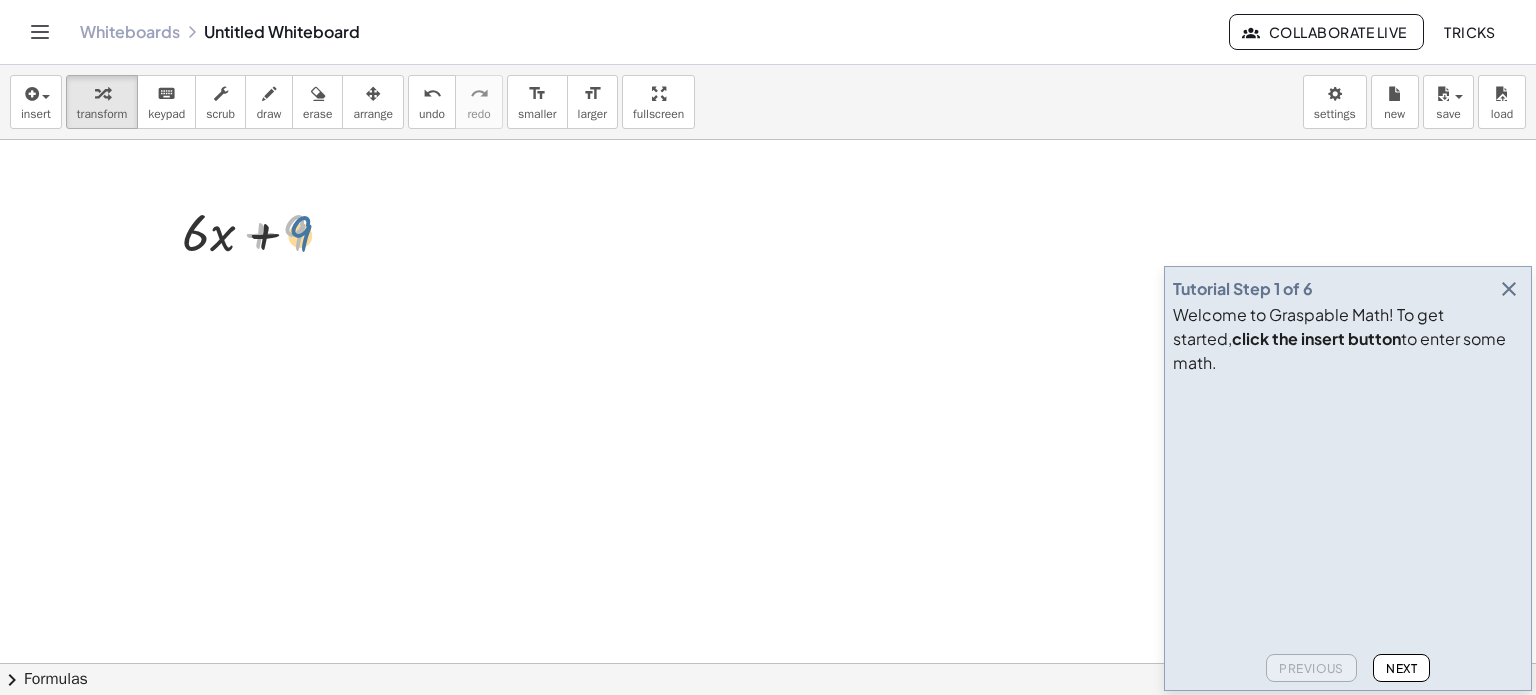 drag, startPoint x: 317, startPoint y: 231, endPoint x: 331, endPoint y: 234, distance: 14.3178215 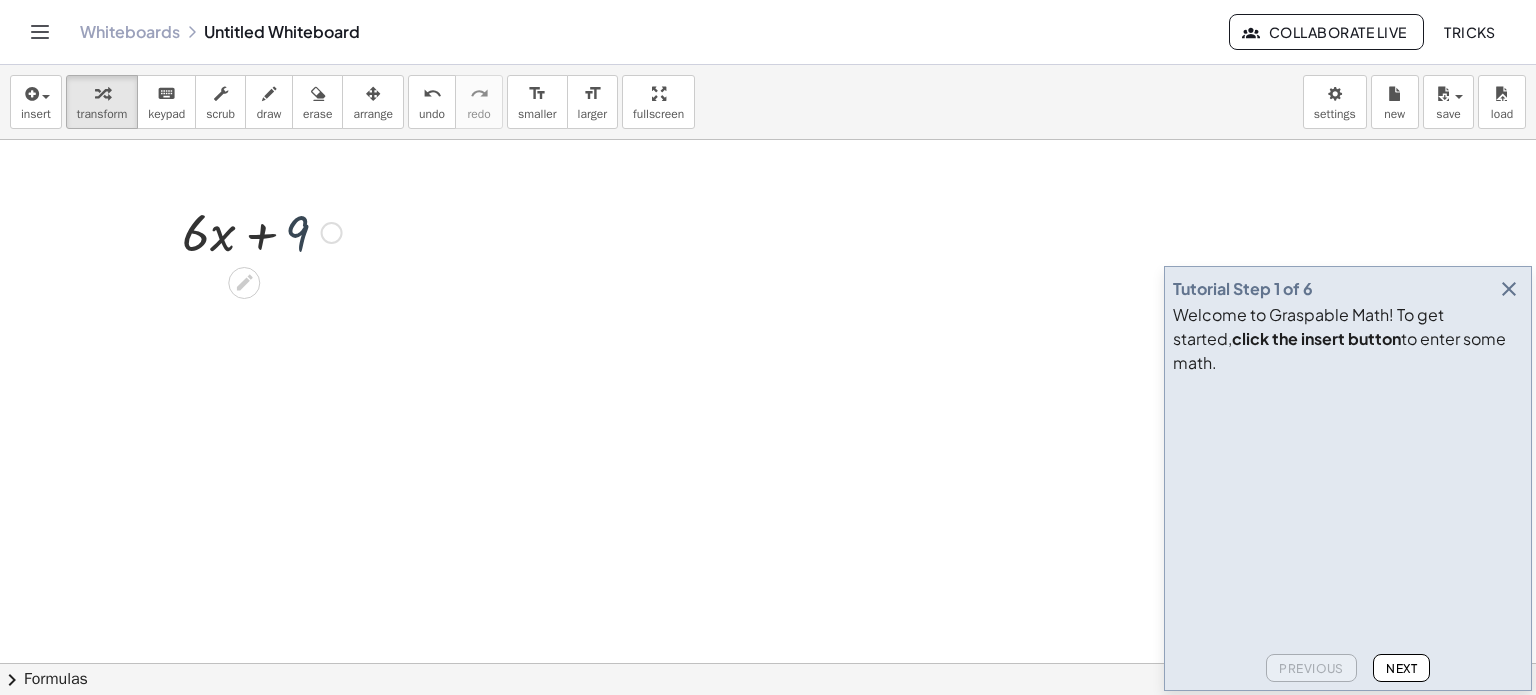 click on "Fix a mistake Transform line Copy line as LaTeX Copy derivation as LaTeX Expand new lines: On" at bounding box center [332, 233] 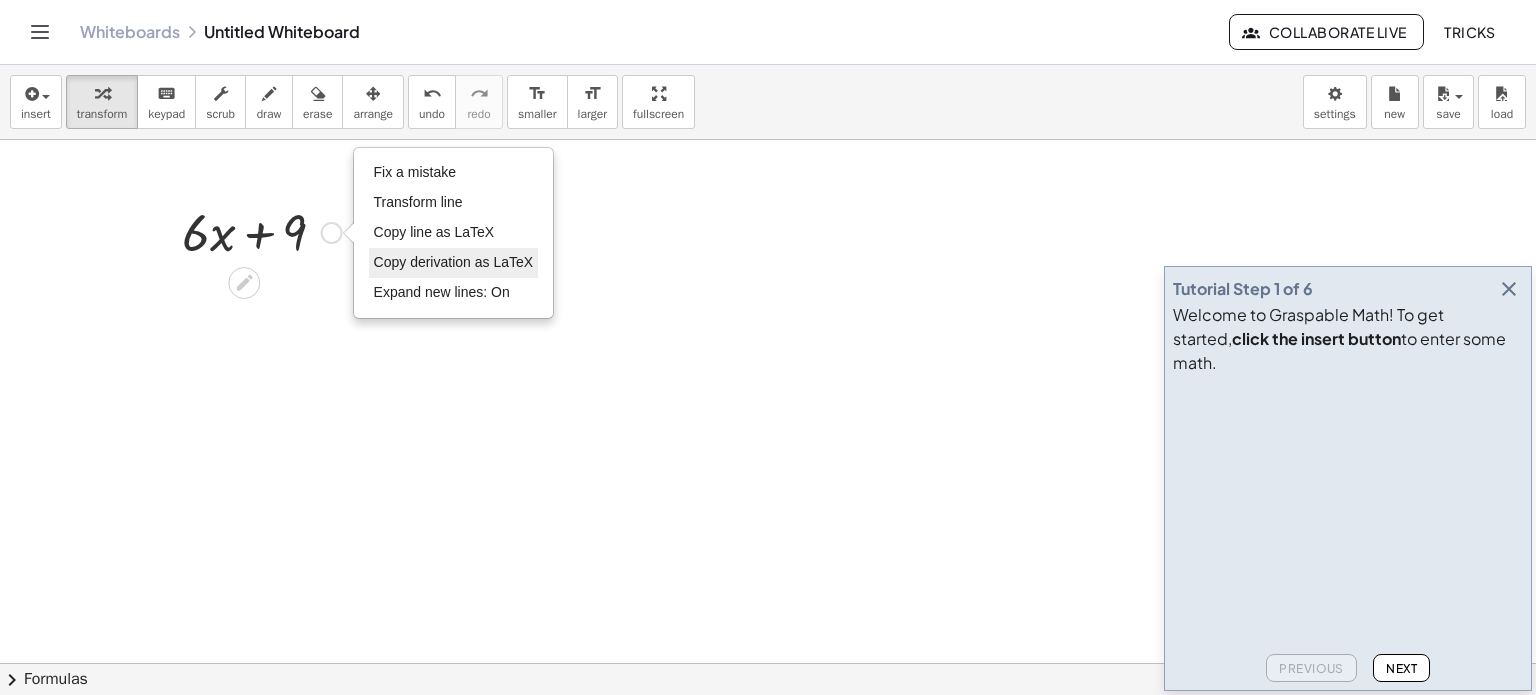 click on "Copy derivation as LaTeX" at bounding box center (454, 262) 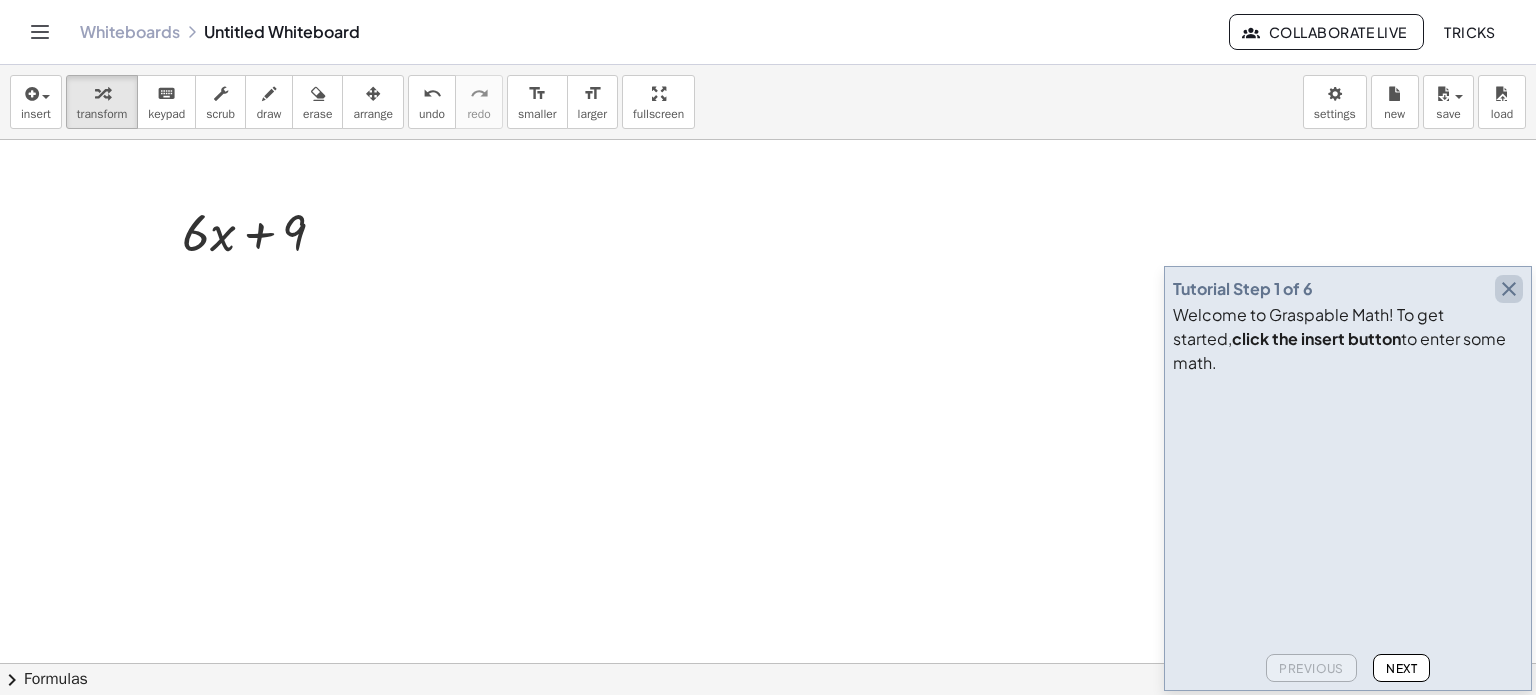 click at bounding box center (1509, 289) 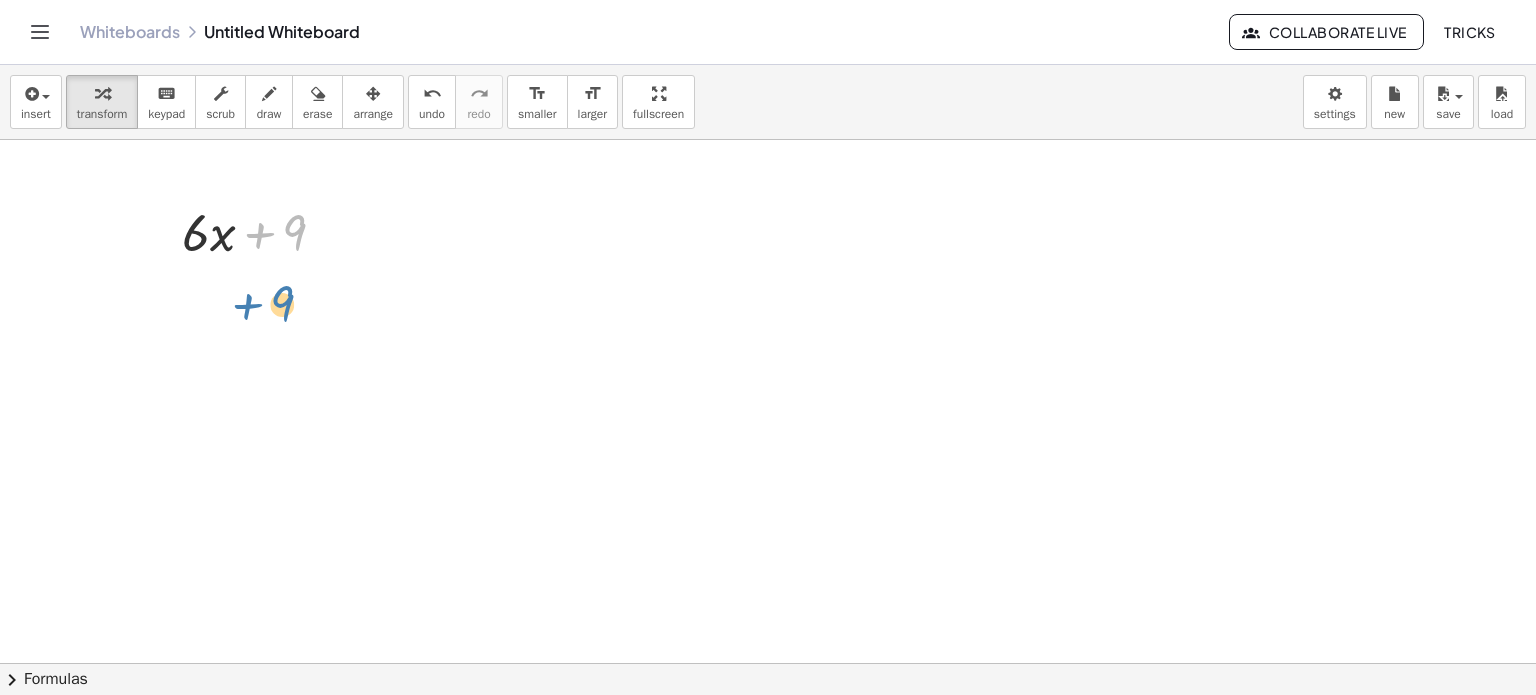 drag, startPoint x: 302, startPoint y: 243, endPoint x: 304, endPoint y: 304, distance: 61.03278 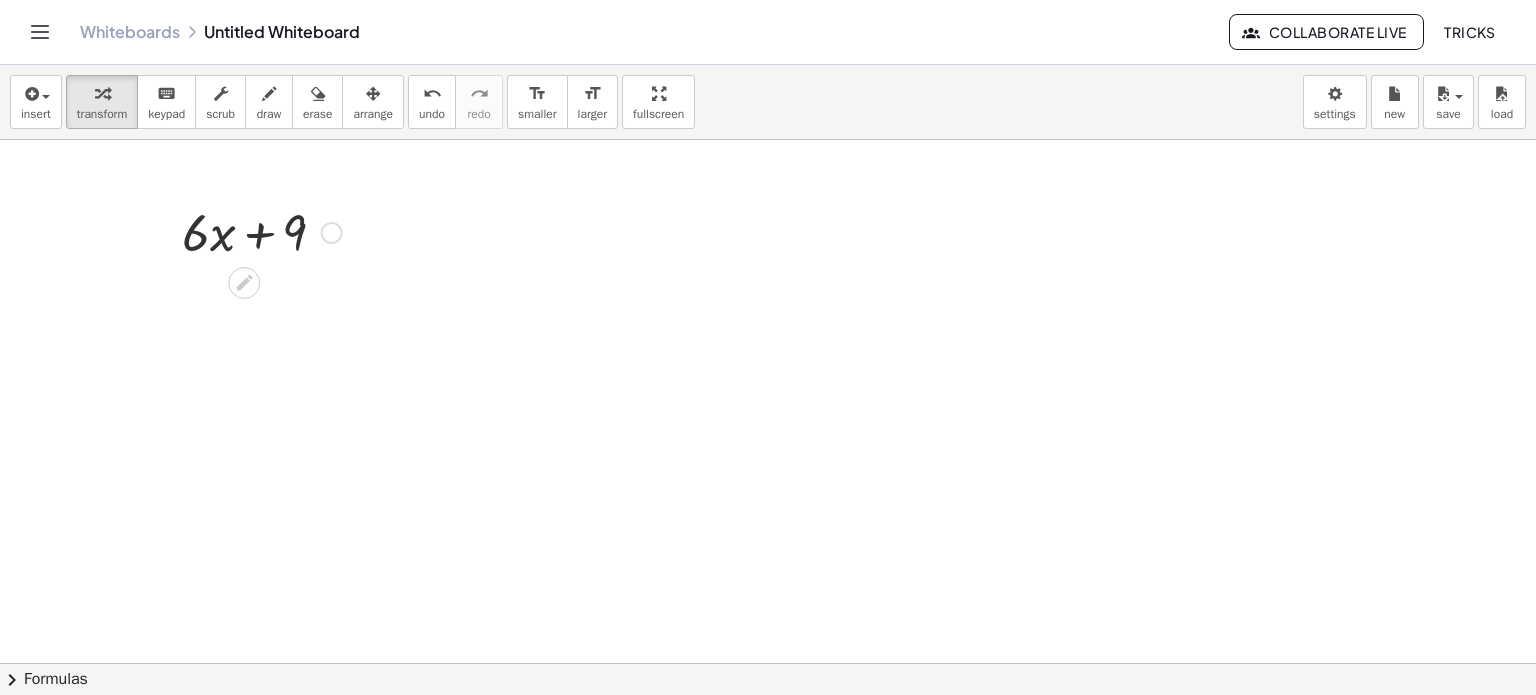 click 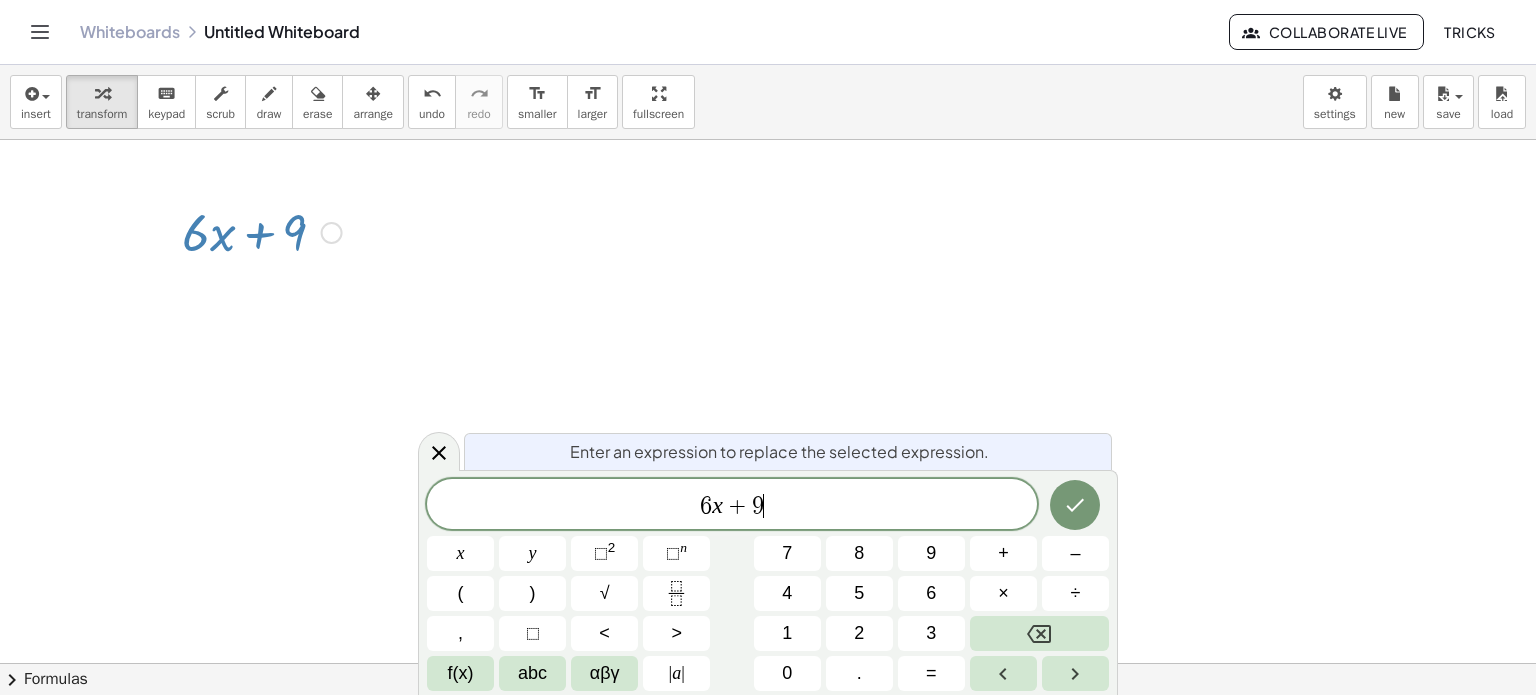 click on "6 x + 9 ​" at bounding box center (732, 506) 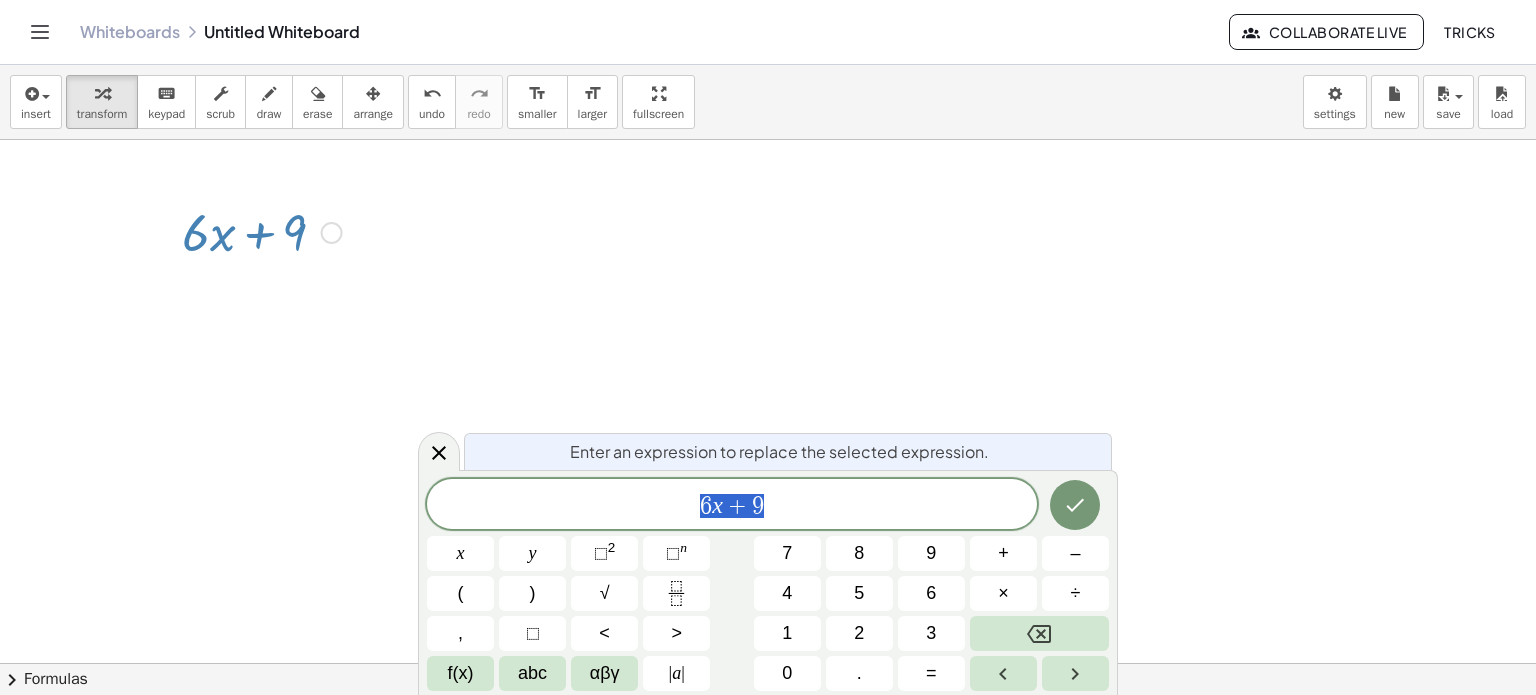 drag, startPoint x: 772, startPoint y: 513, endPoint x: 631, endPoint y: 528, distance: 141.79562 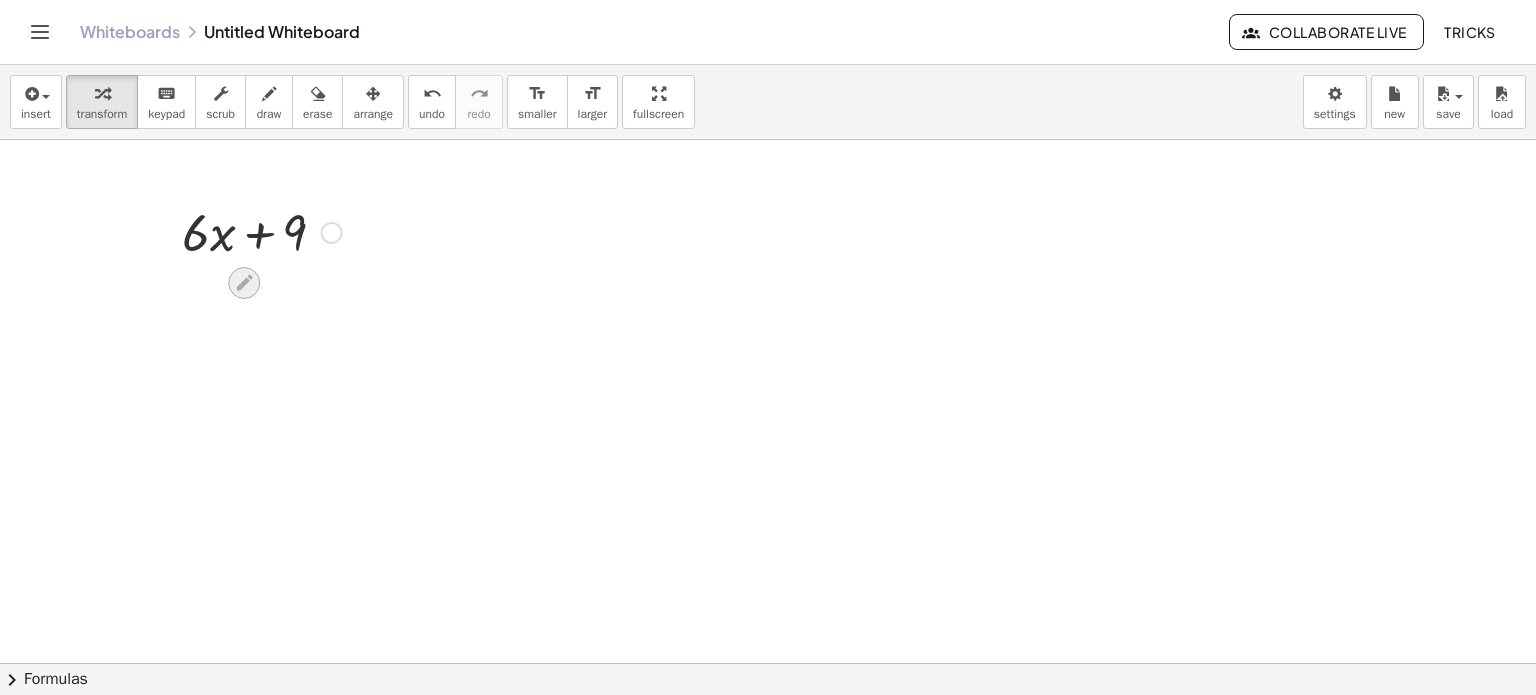 click 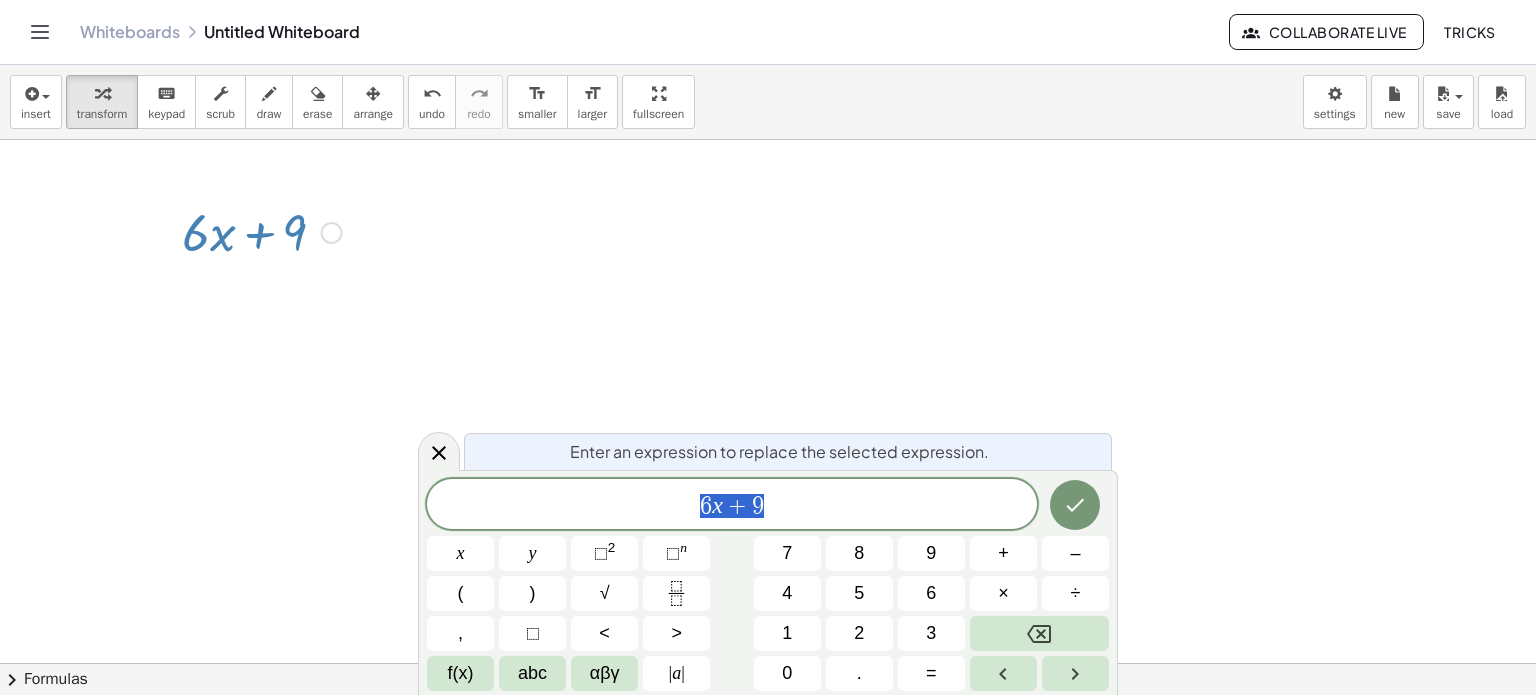 click at bounding box center (262, 231) 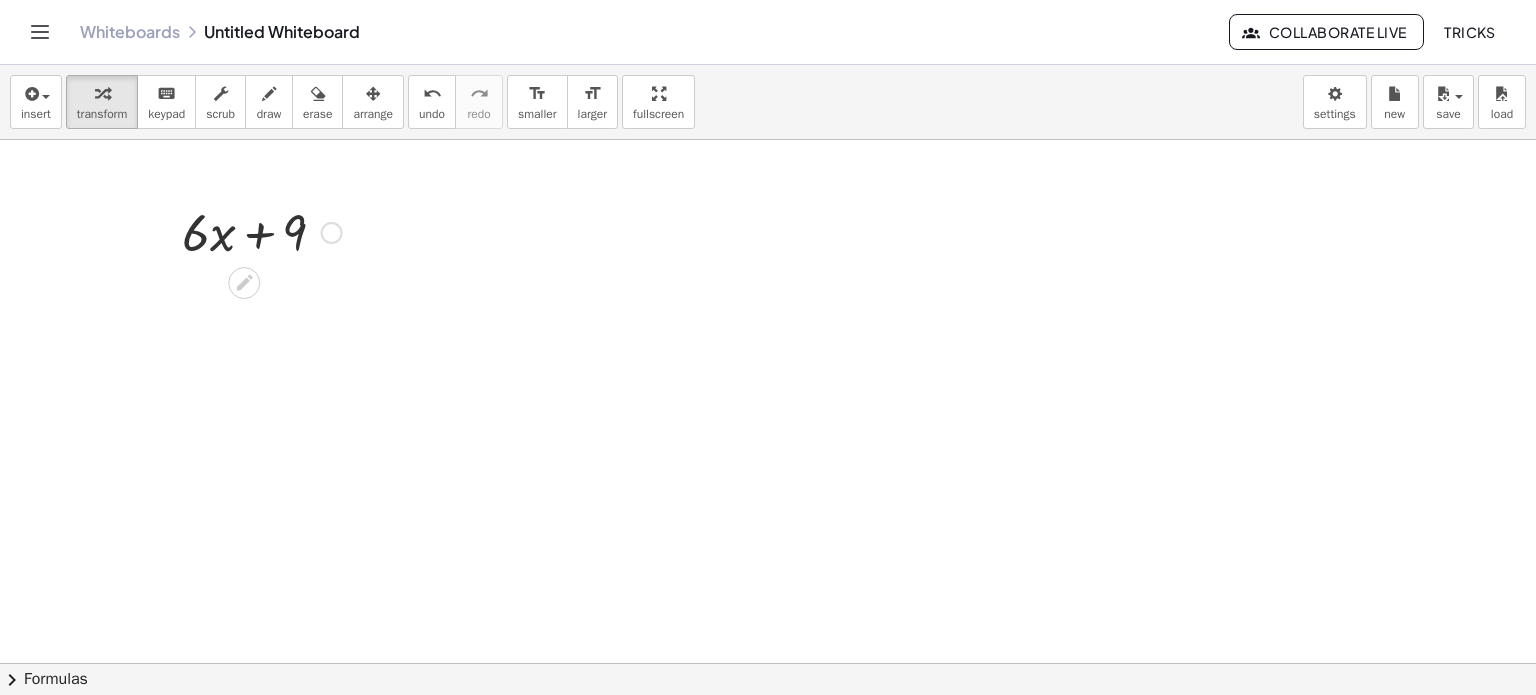 click on "Fix a mistake Transform line Copy line as LaTeX Copy derivation as LaTeX Expand new lines: On" at bounding box center (332, 233) 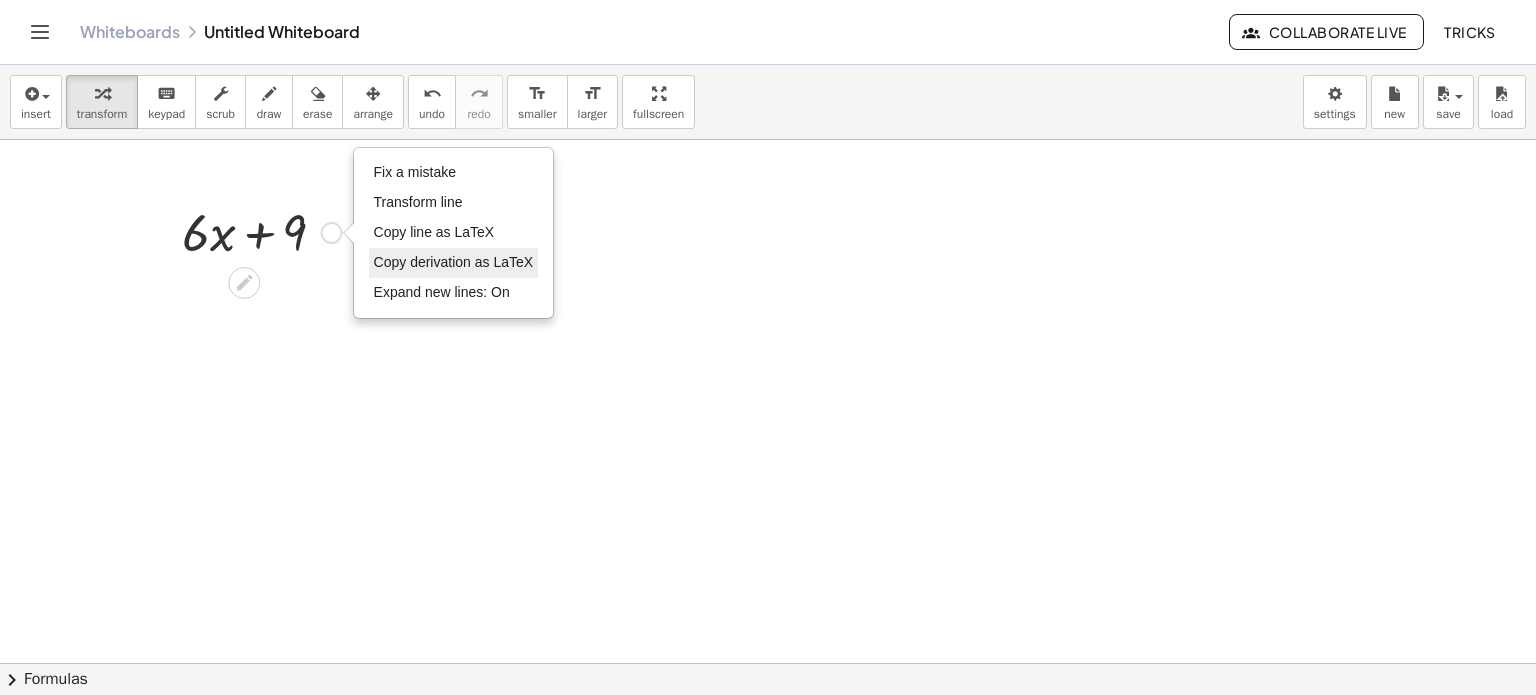 click on "Copy derivation as LaTeX" at bounding box center [454, 262] 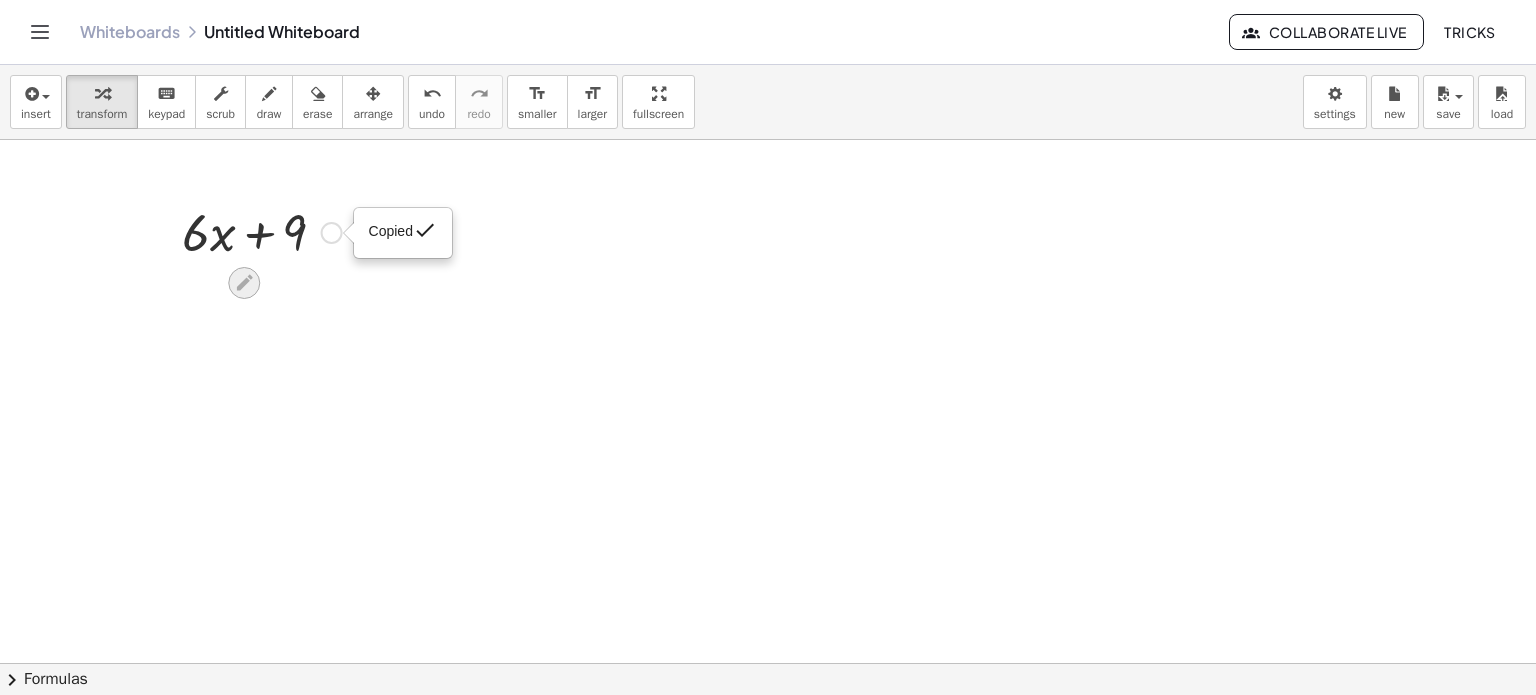 click 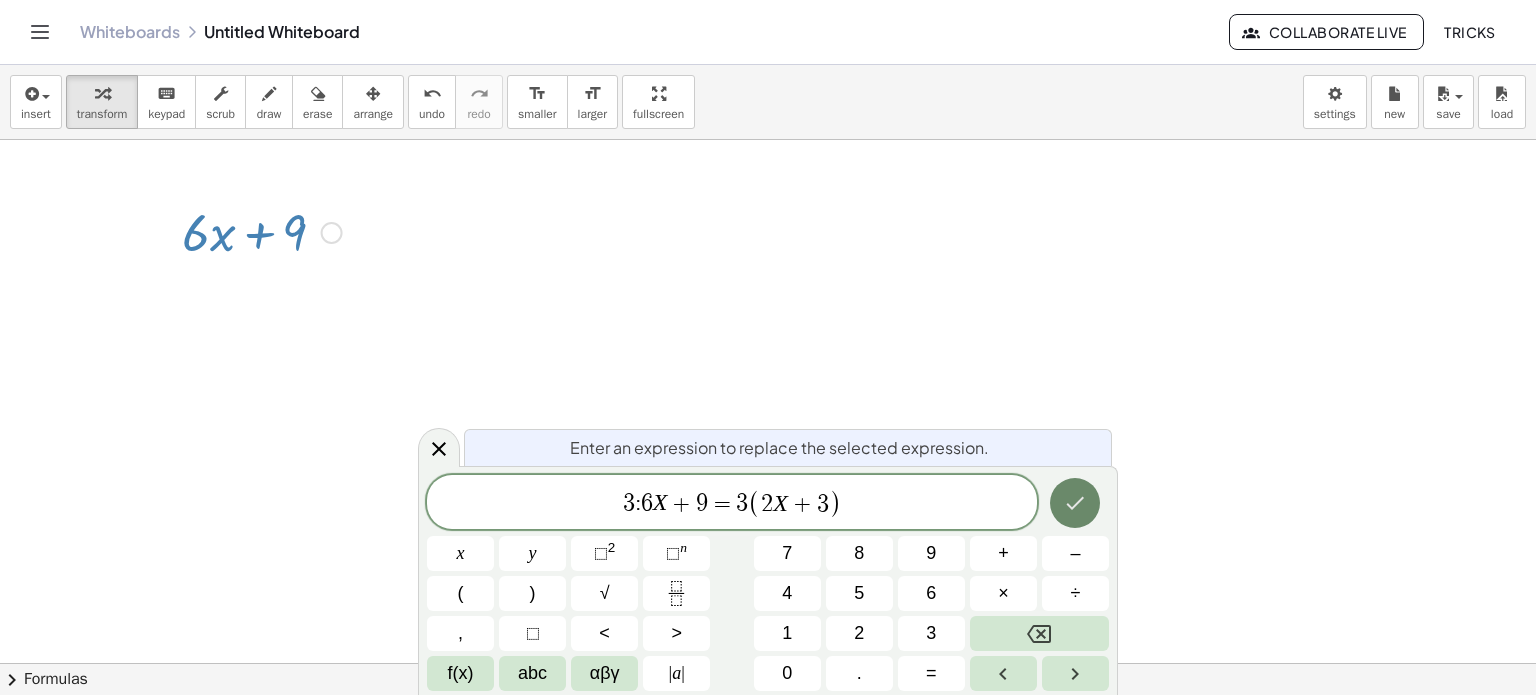 click 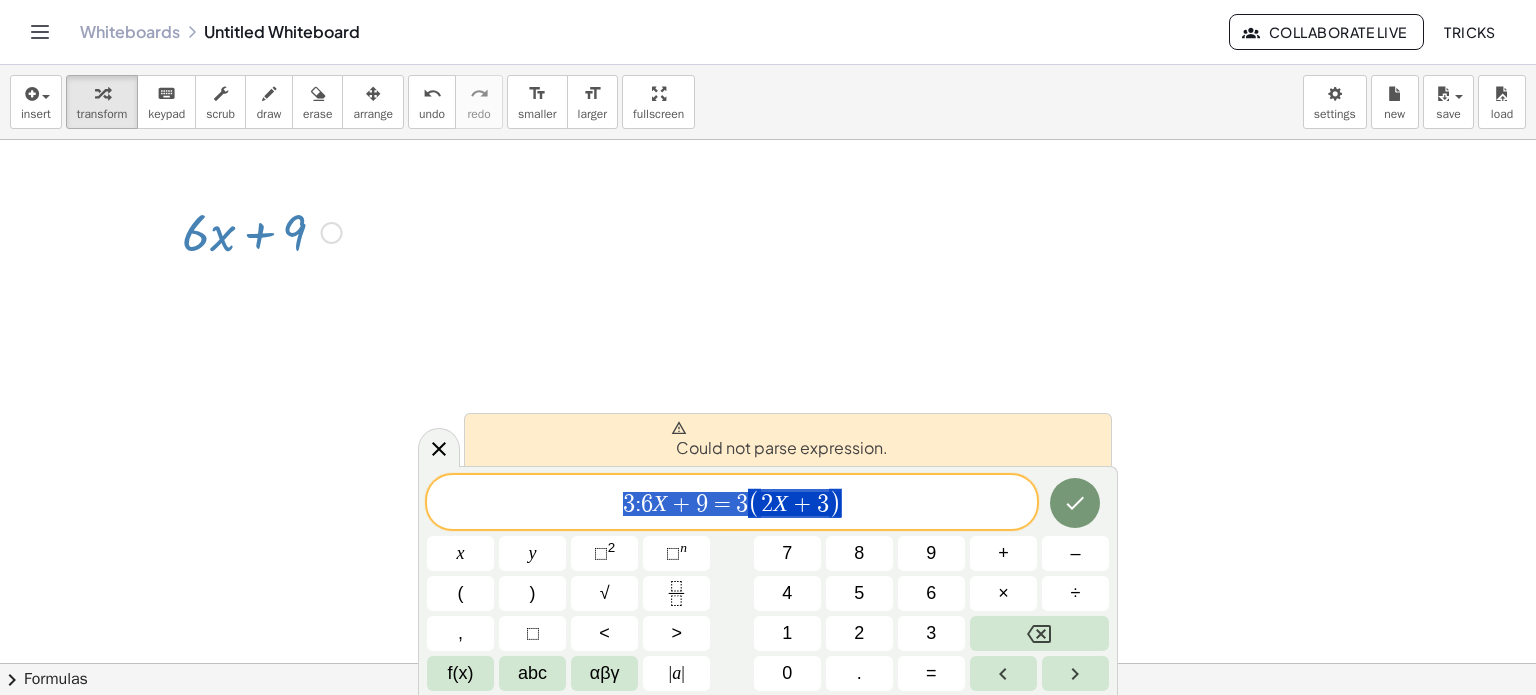 drag, startPoint x: 860, startPoint y: 486, endPoint x: 580, endPoint y: 492, distance: 280.06427 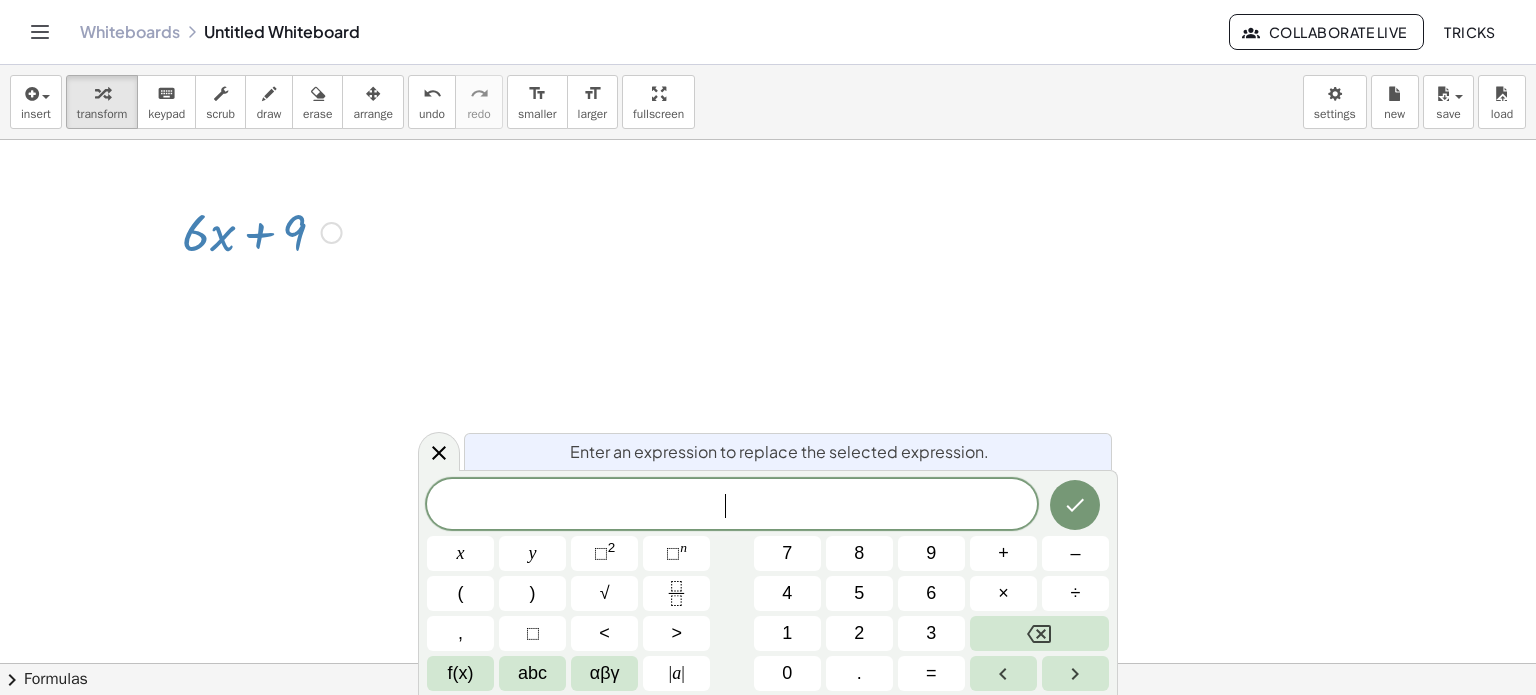 click at bounding box center [768, 664] 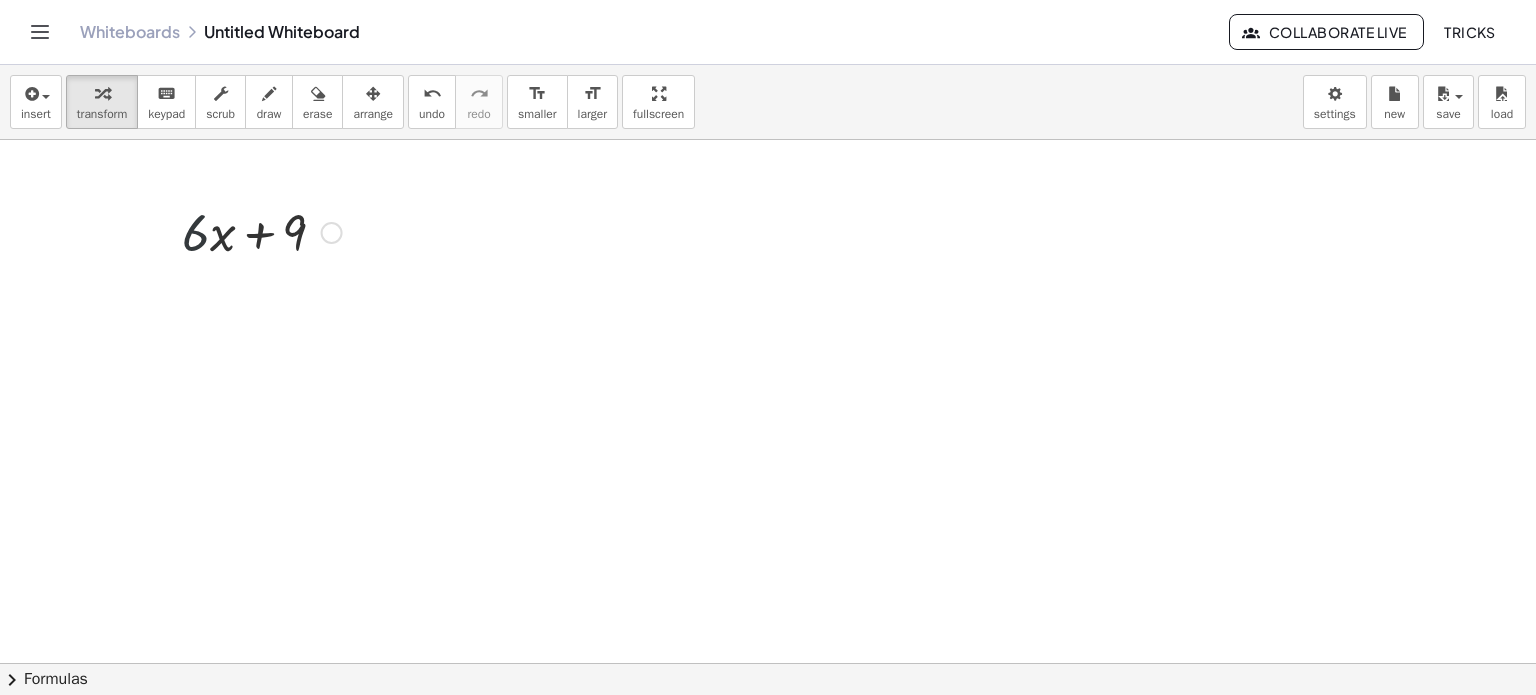 click at bounding box center (262, 231) 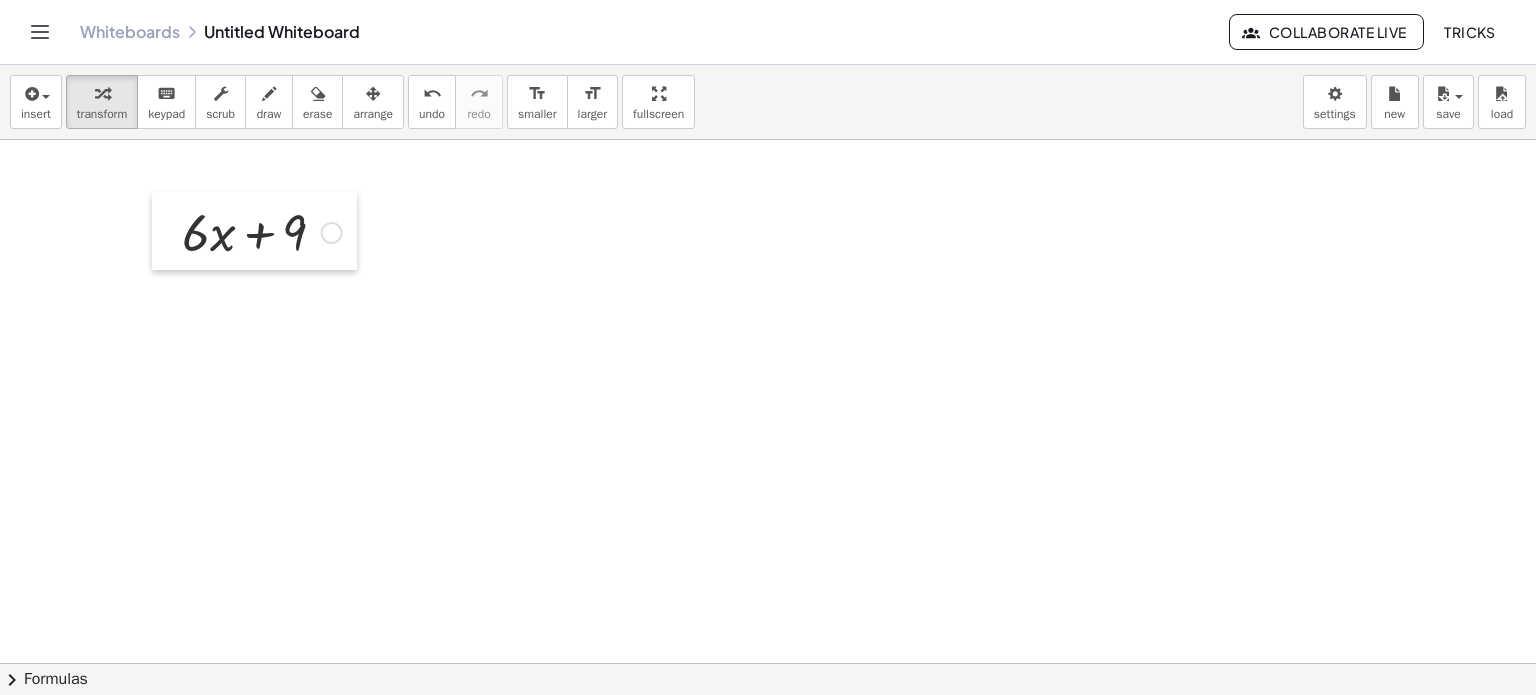 click at bounding box center (167, 231) 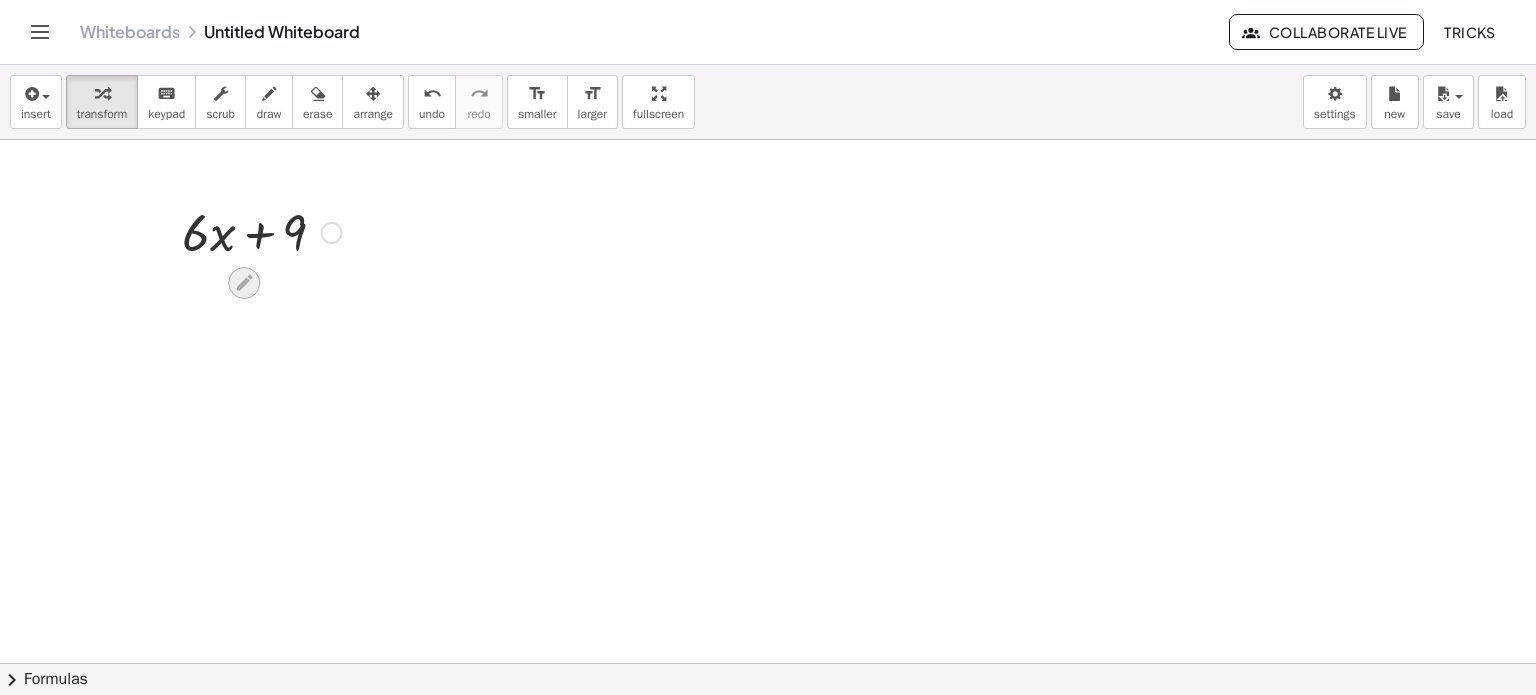 click 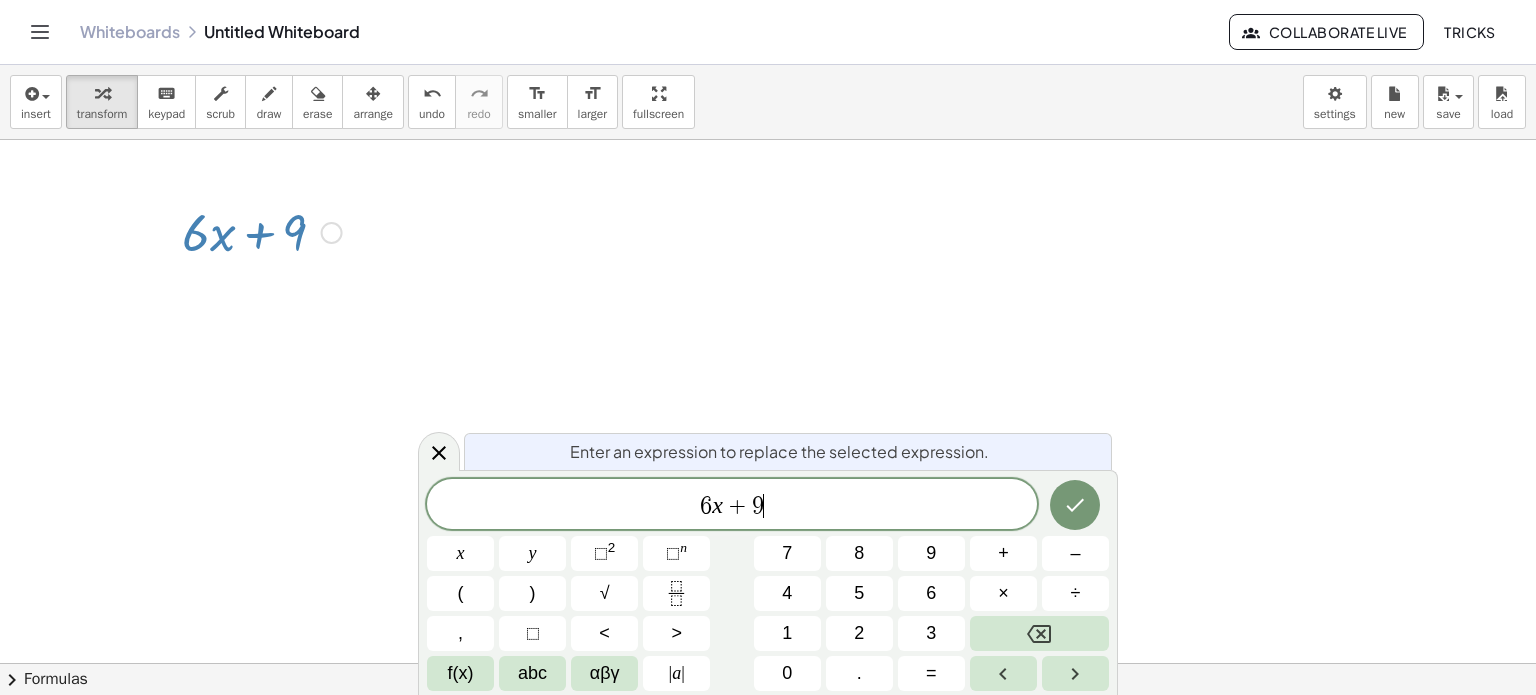 click on "6 x + 9 ​" at bounding box center [732, 506] 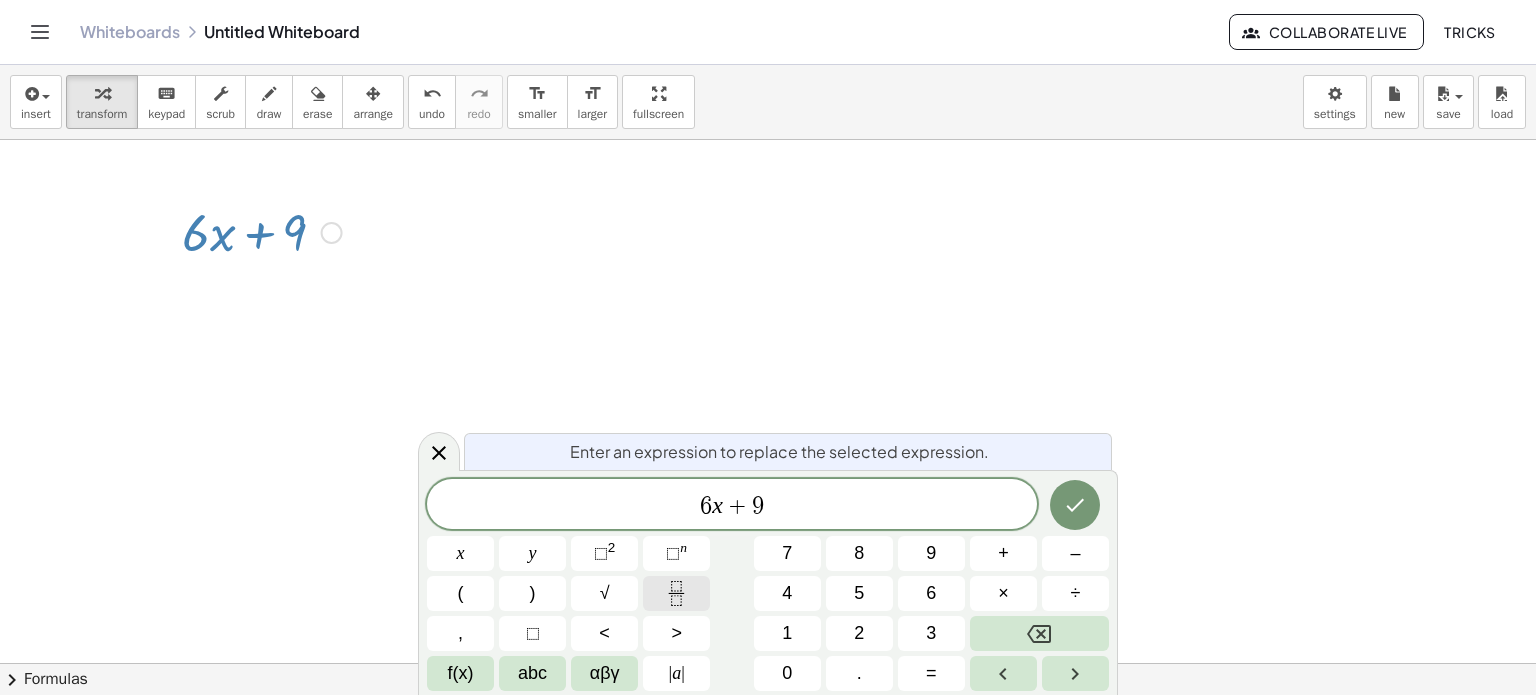 click at bounding box center [676, 593] 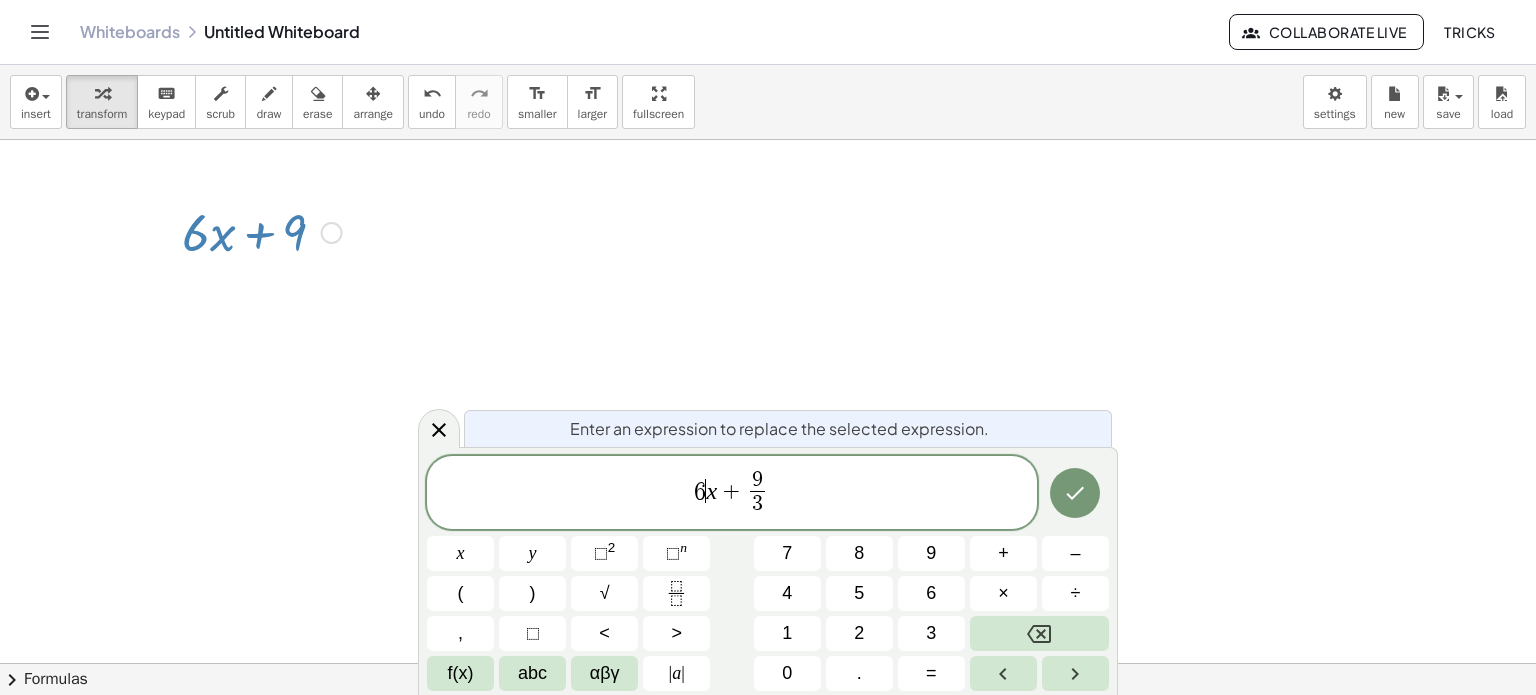 click on "x" at bounding box center [711, 490] 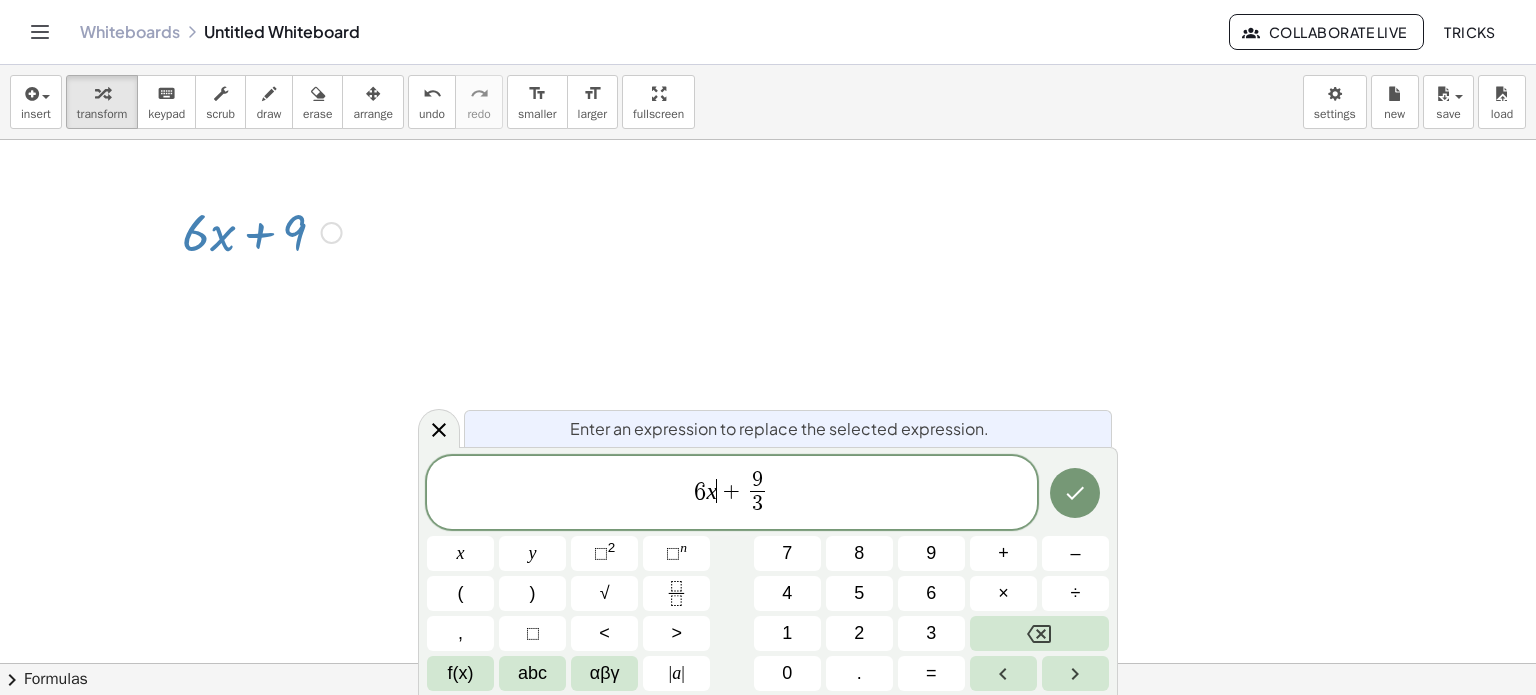 click on "x" at bounding box center (711, 490) 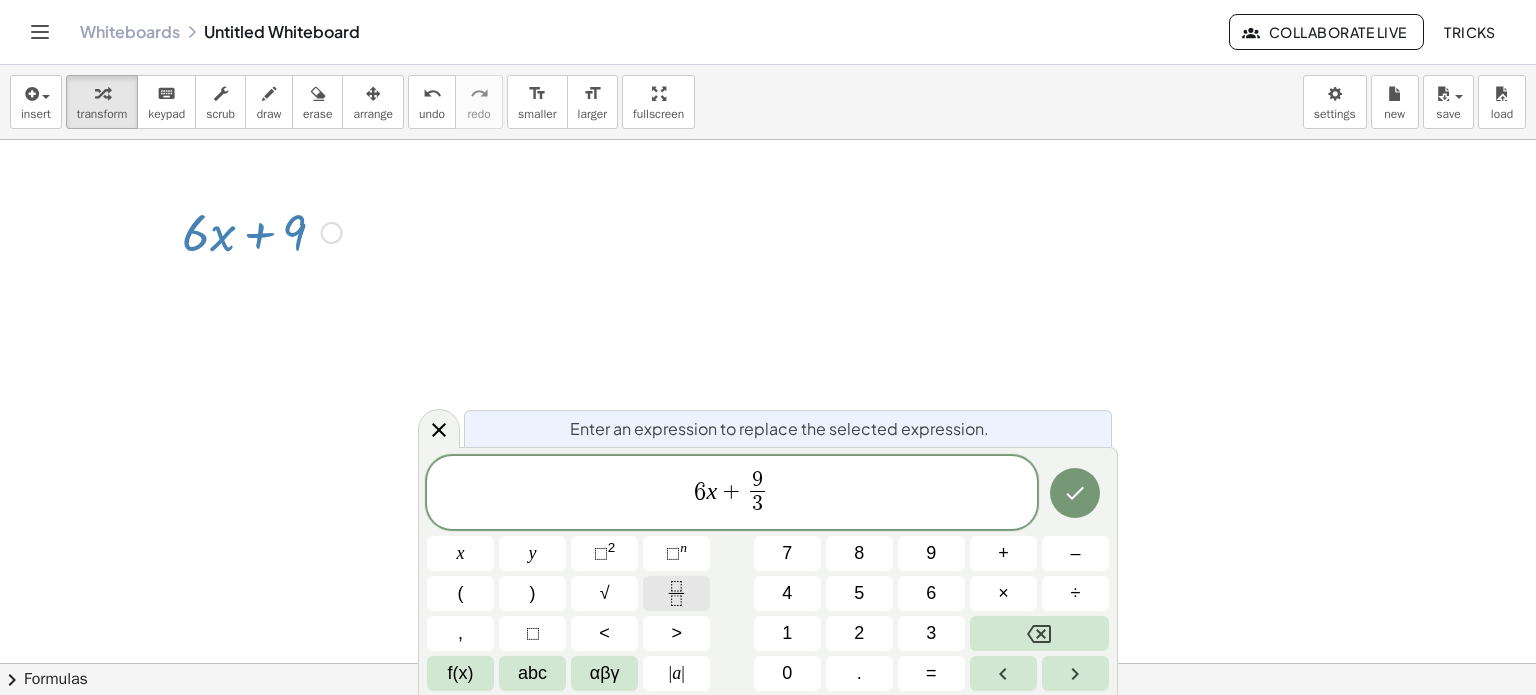 click 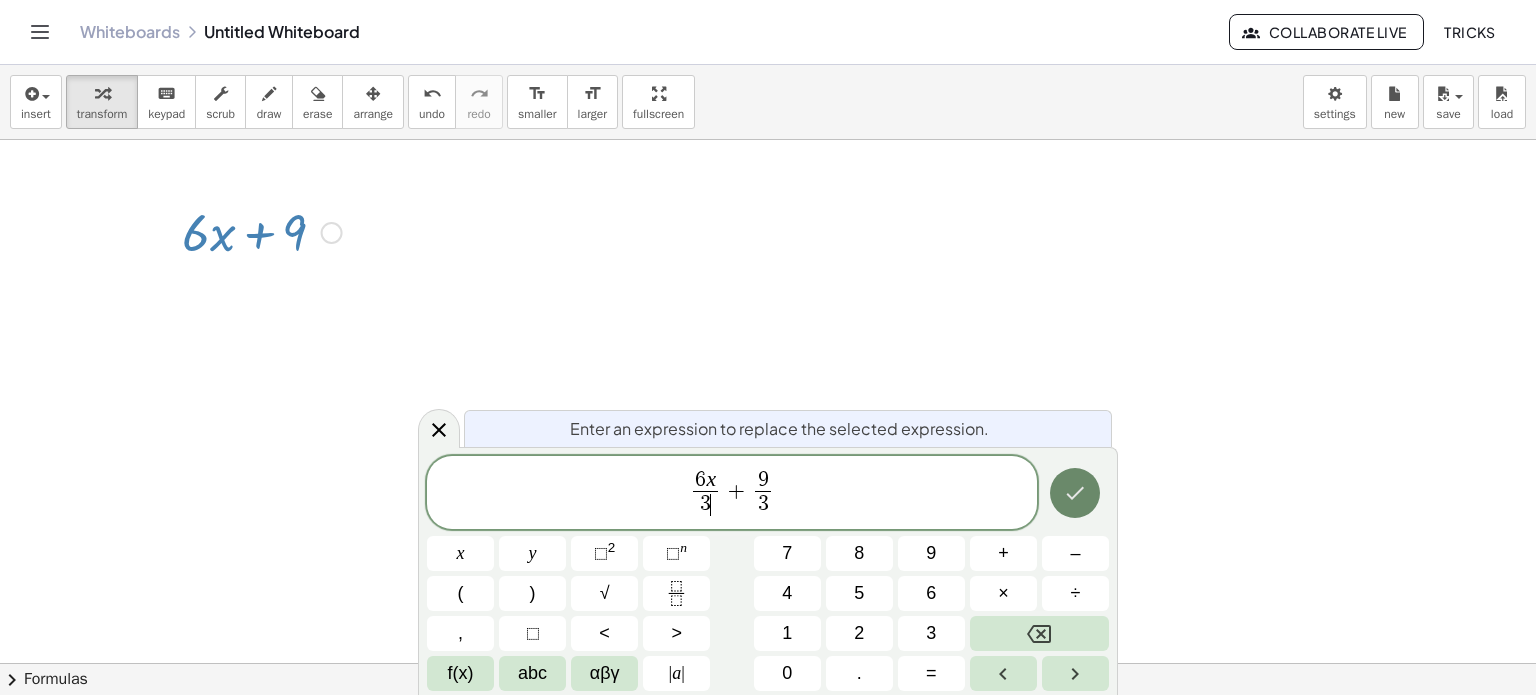 click 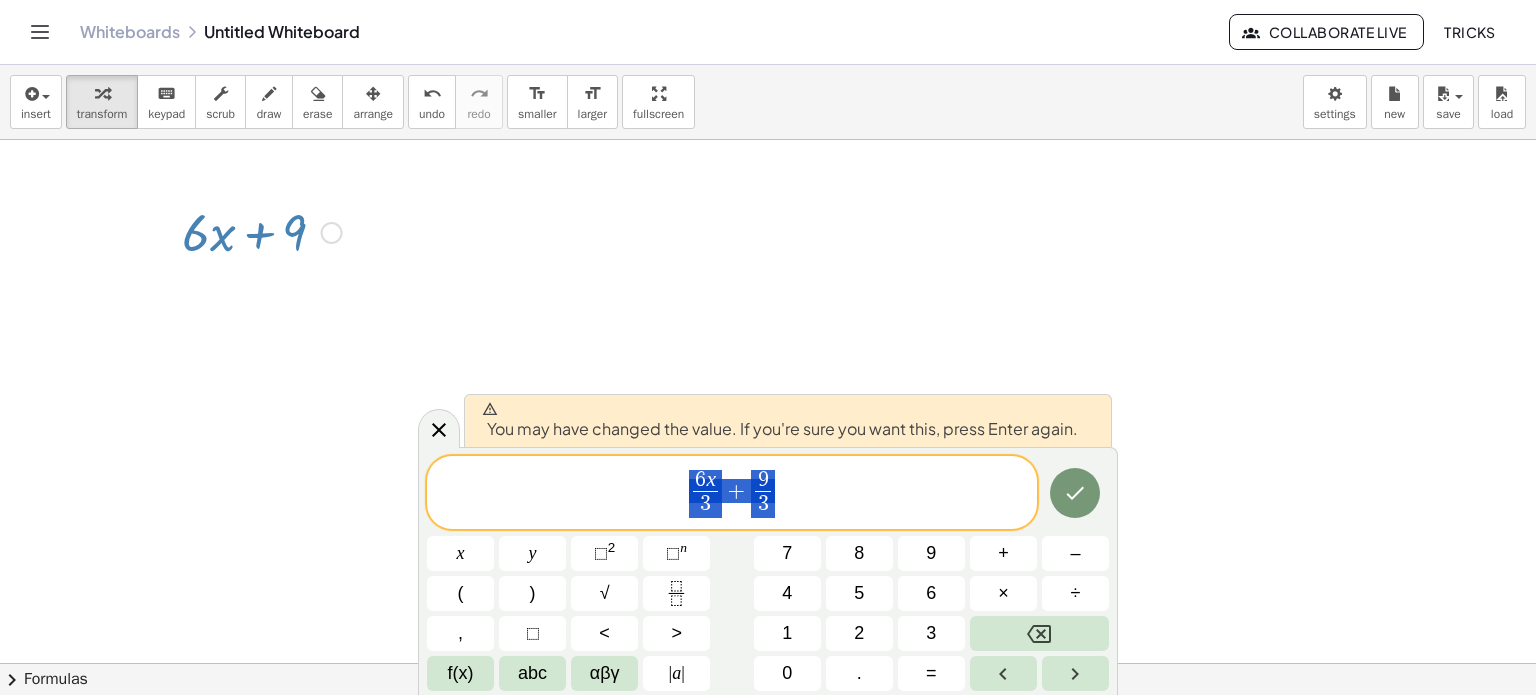 drag, startPoint x: 708, startPoint y: 499, endPoint x: 788, endPoint y: 502, distance: 80.05623 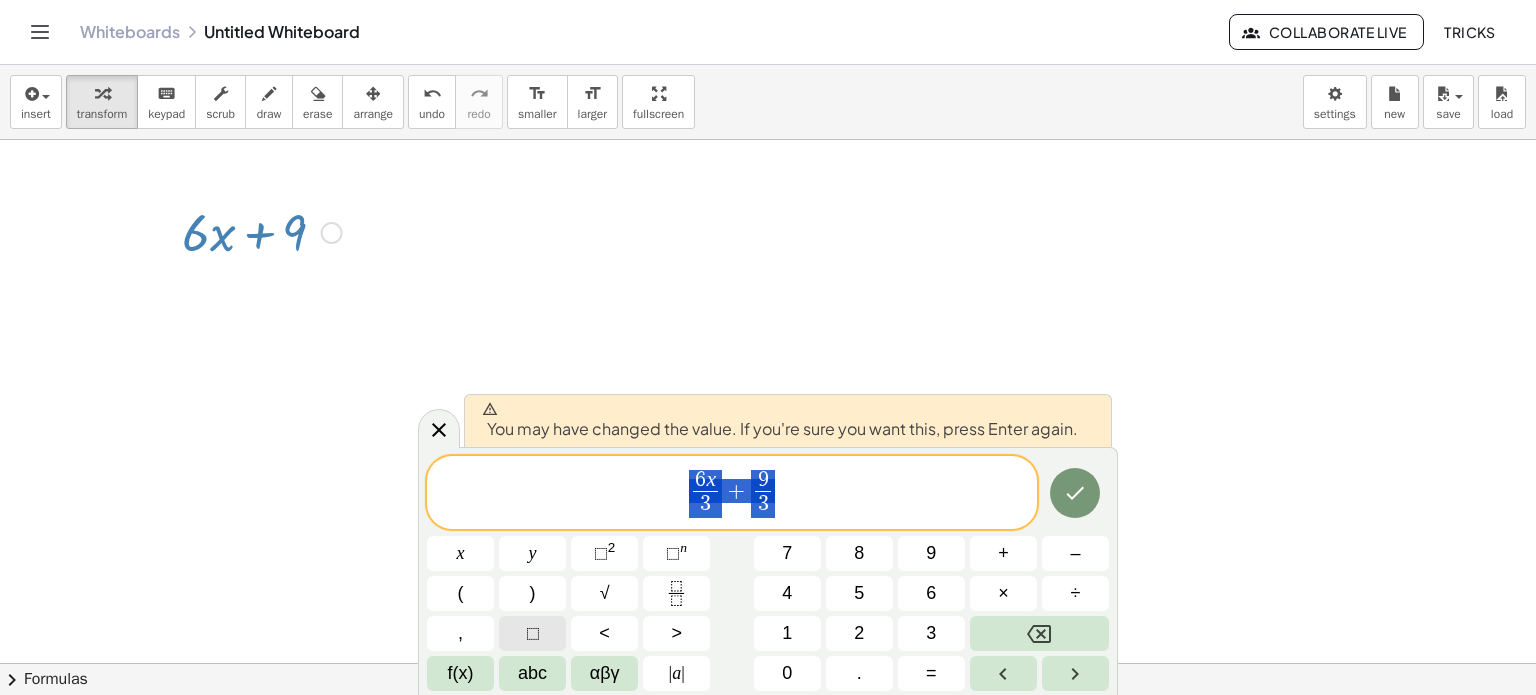 click on "⬚" at bounding box center (532, 633) 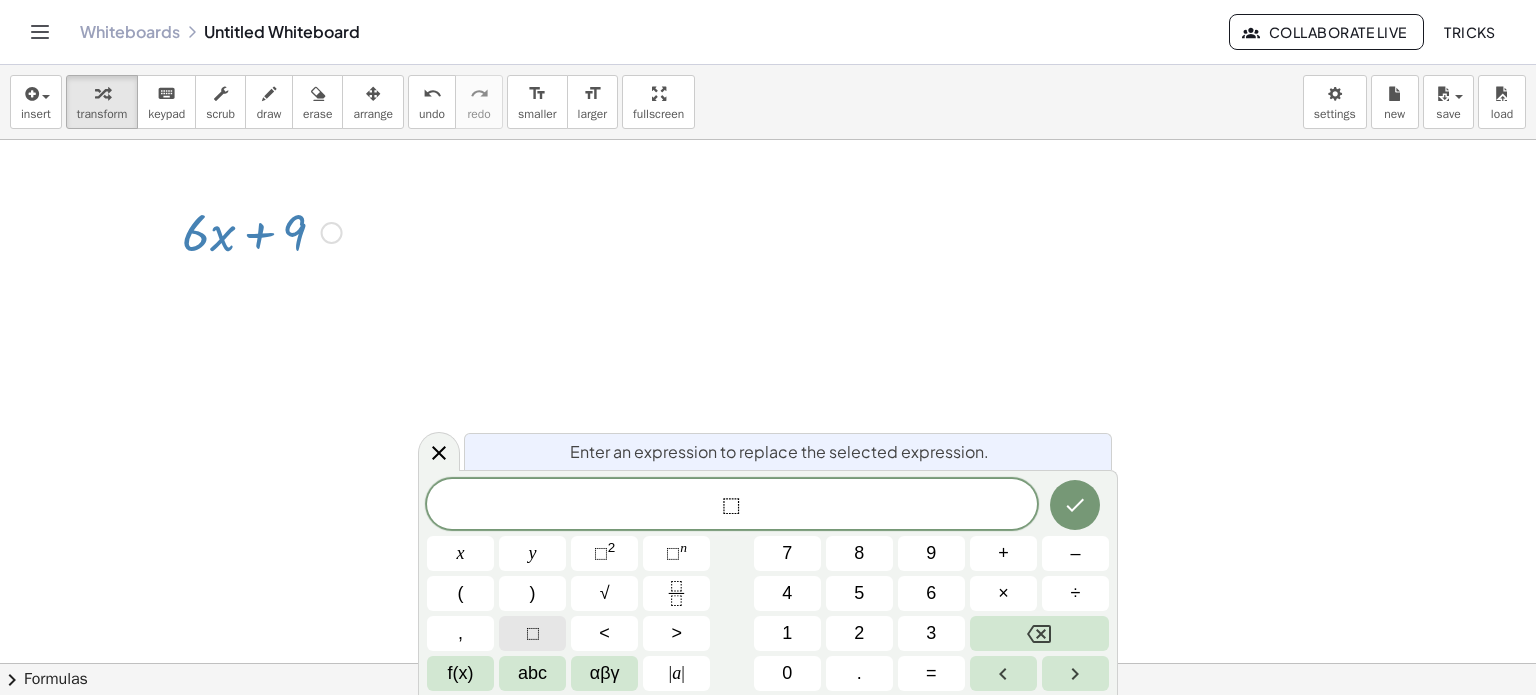 click on "⬚" at bounding box center (532, 633) 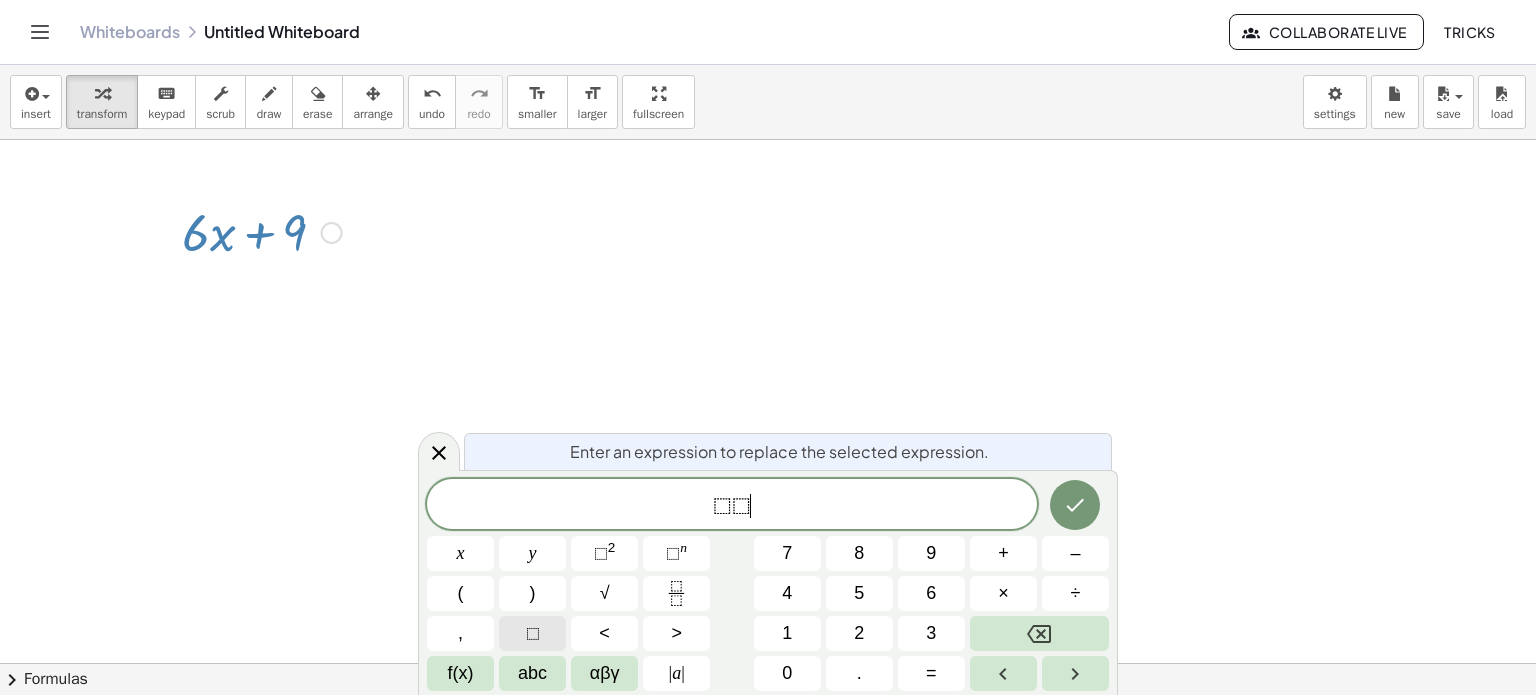 click on "⬚" at bounding box center [532, 633] 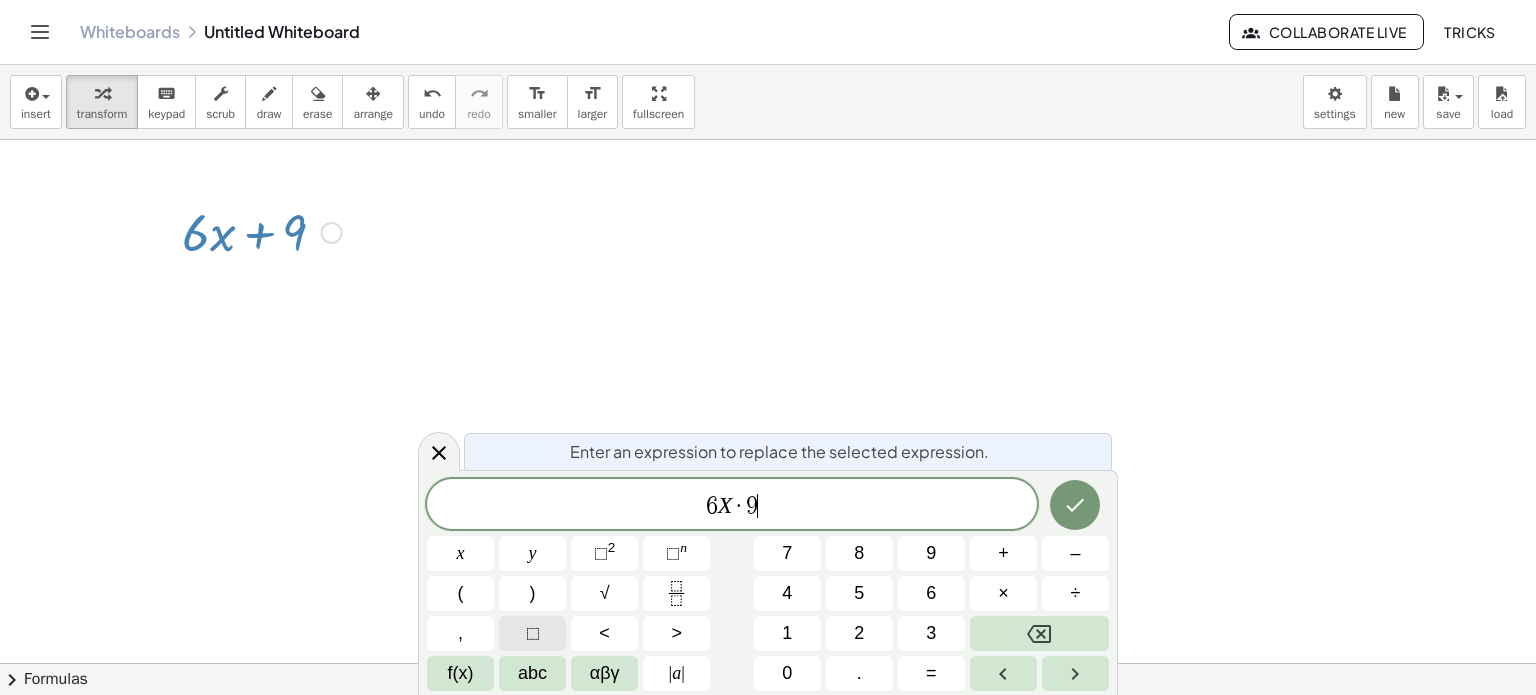 click on "⬚" at bounding box center (533, 633) 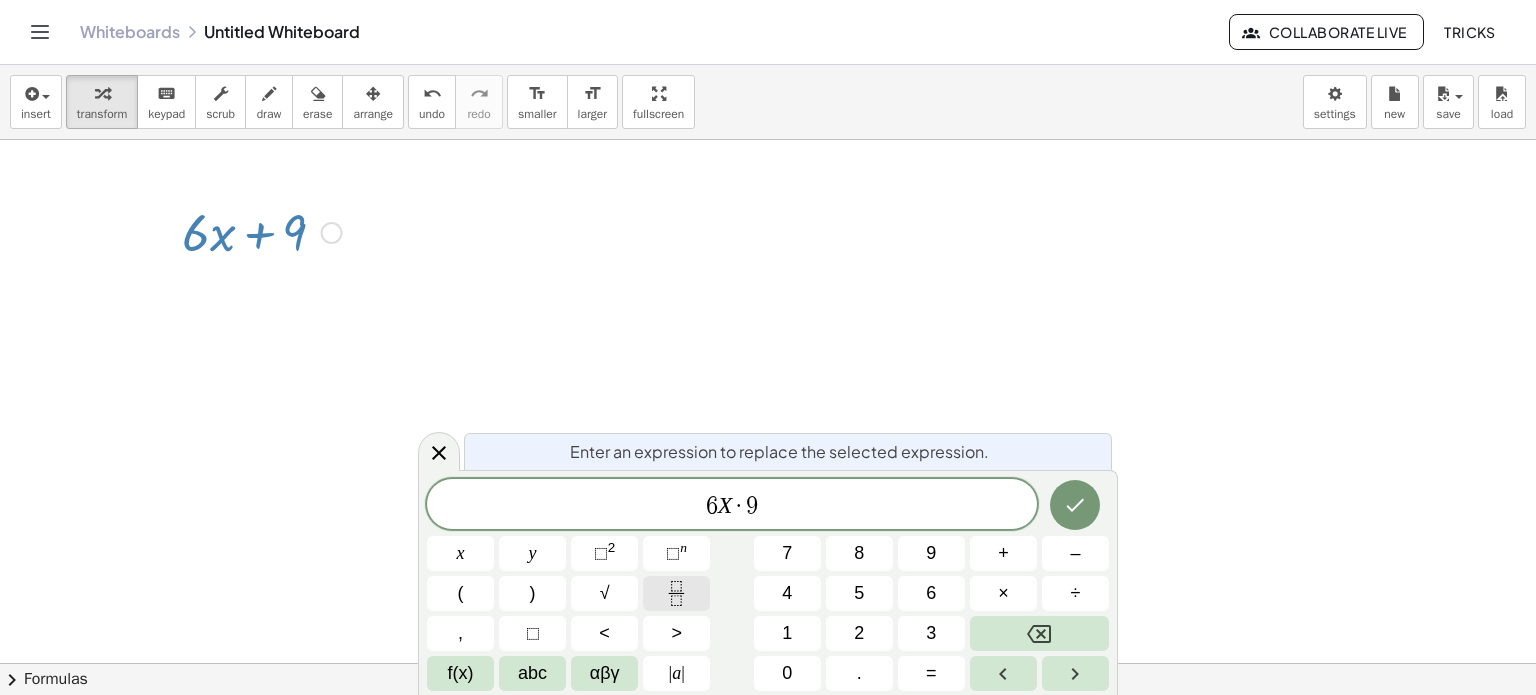 click 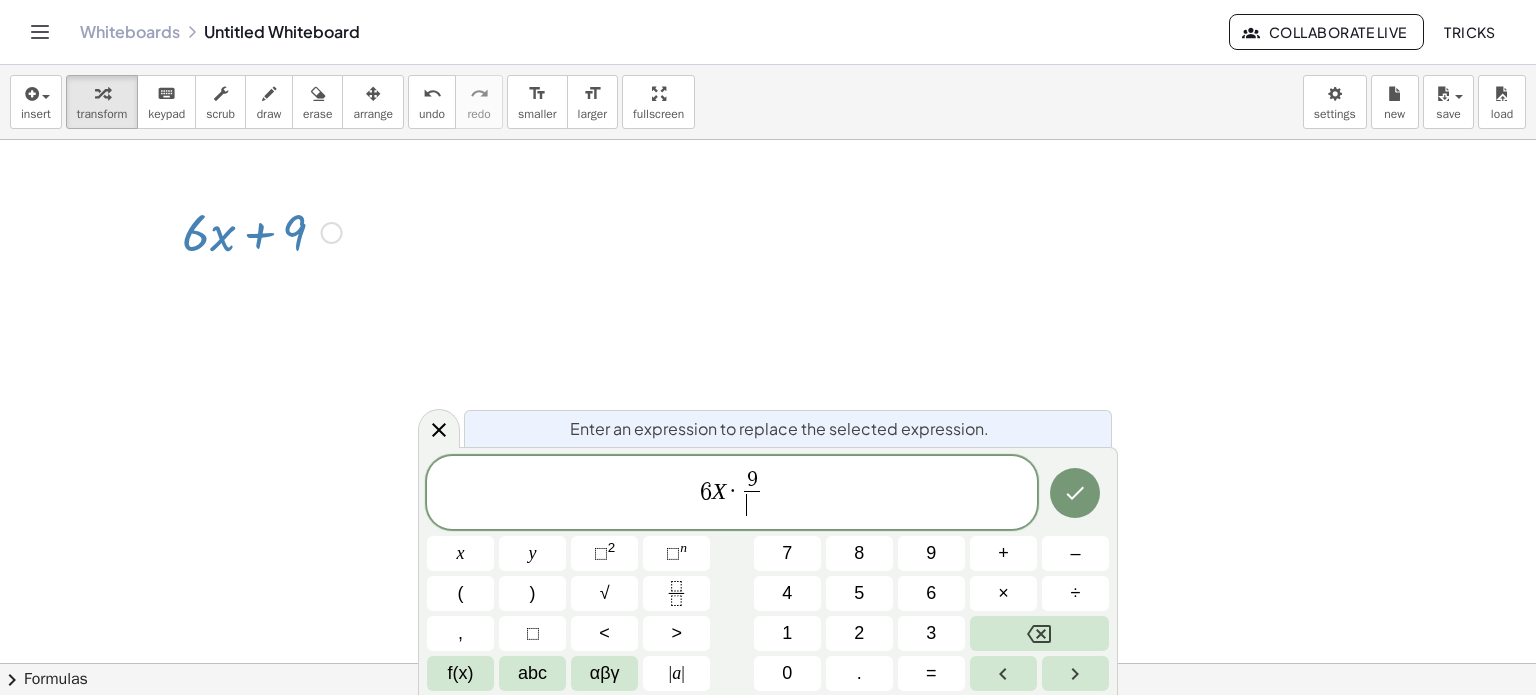 click on "·" at bounding box center (734, 491) 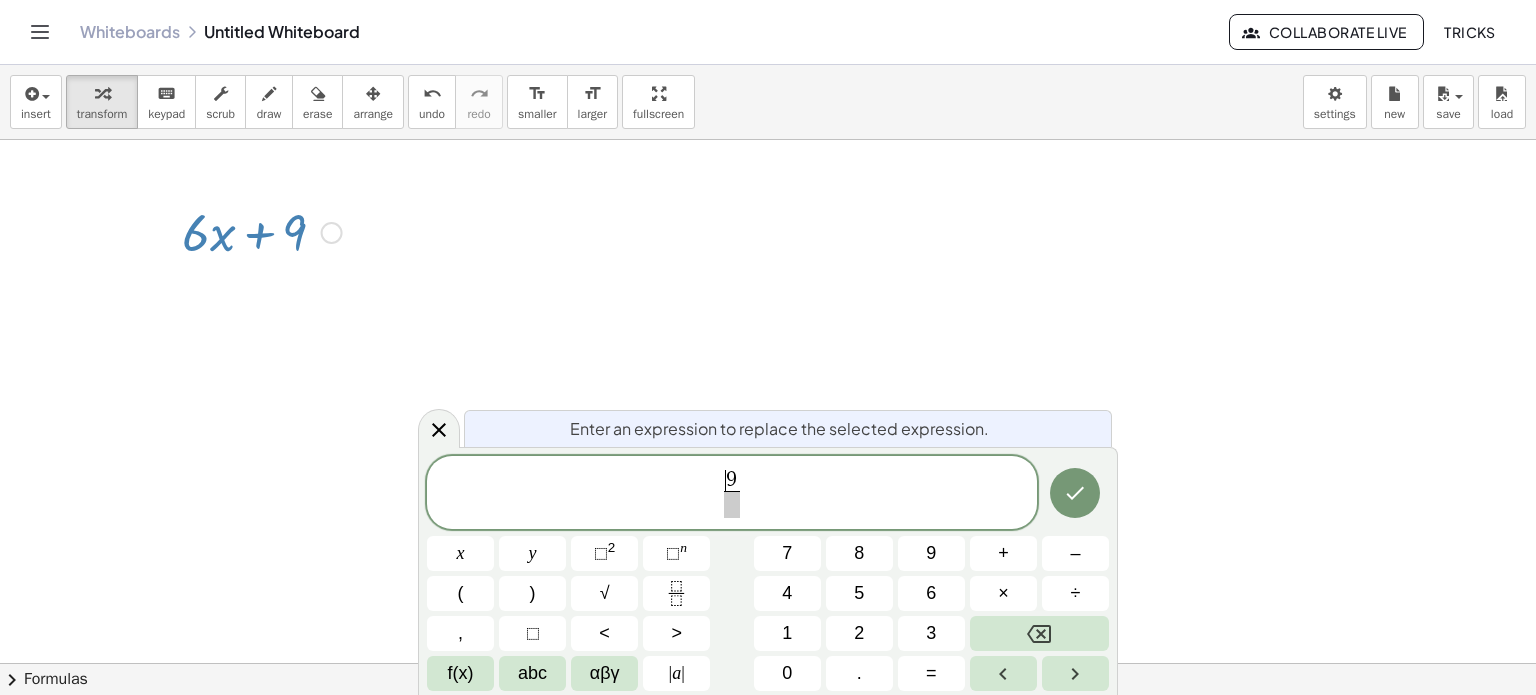 click on "9" at bounding box center [731, 480] 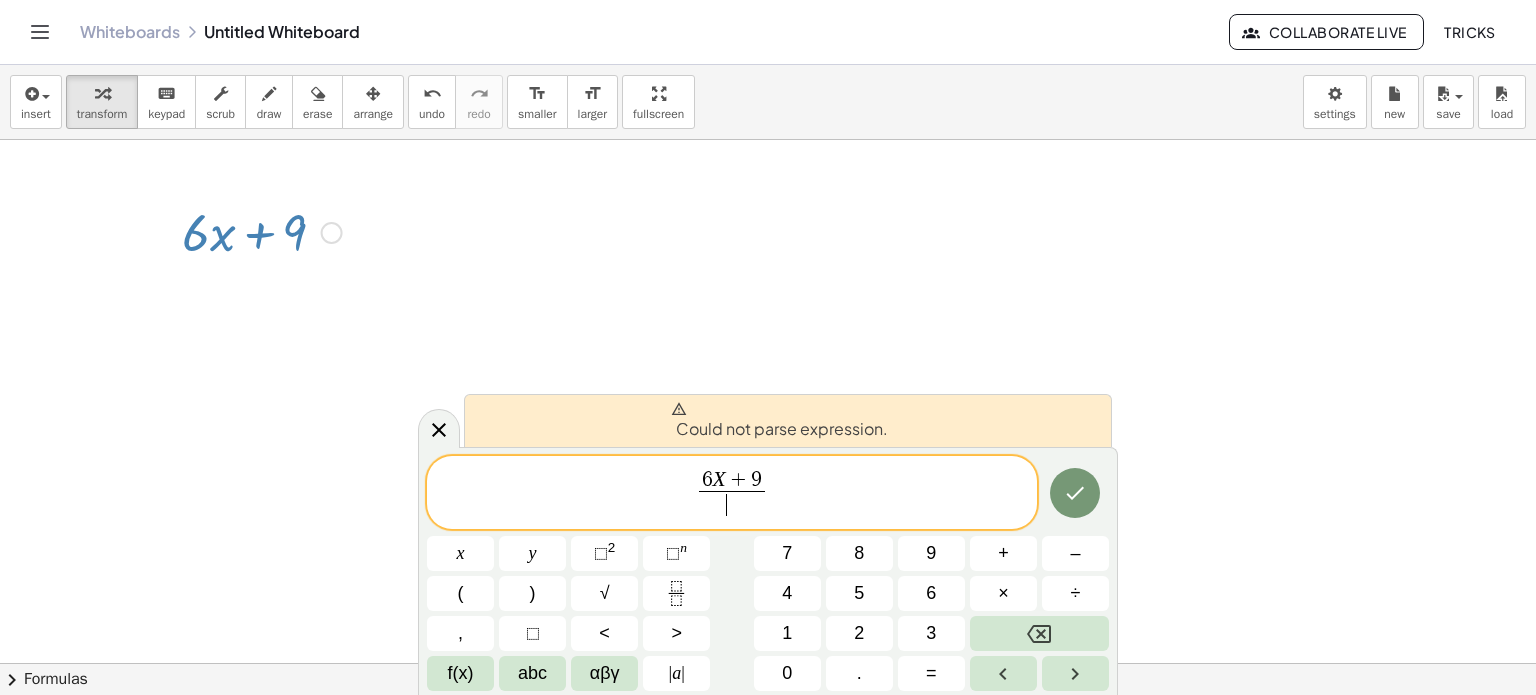 click on "​" at bounding box center (731, 504) 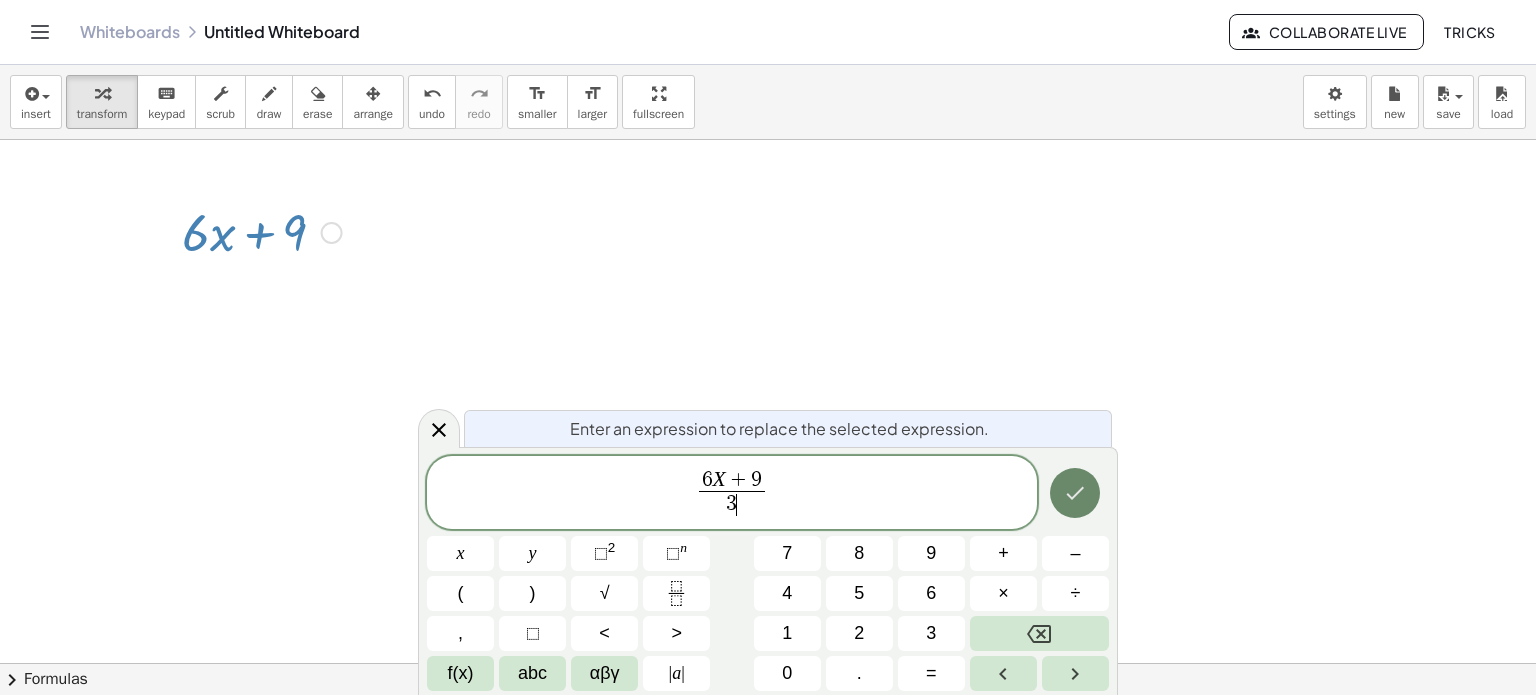 click 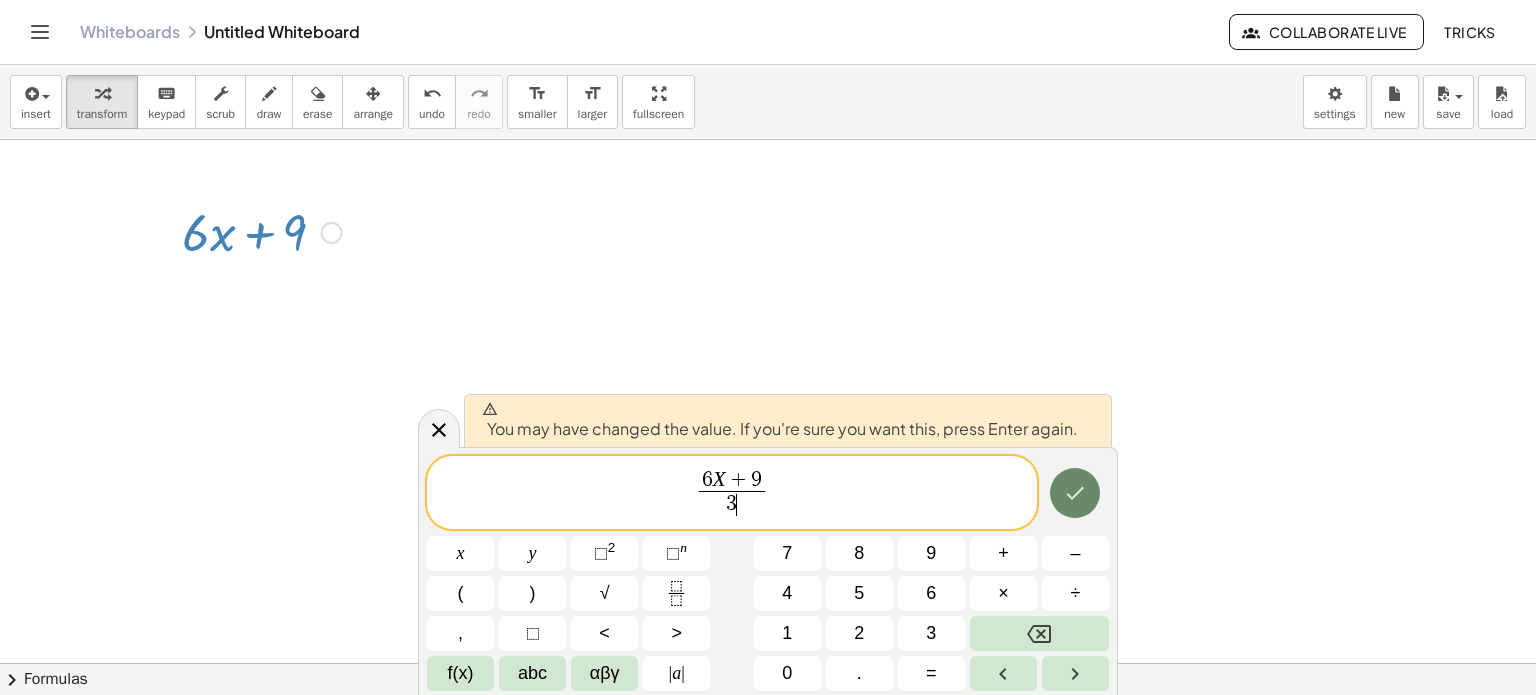 click 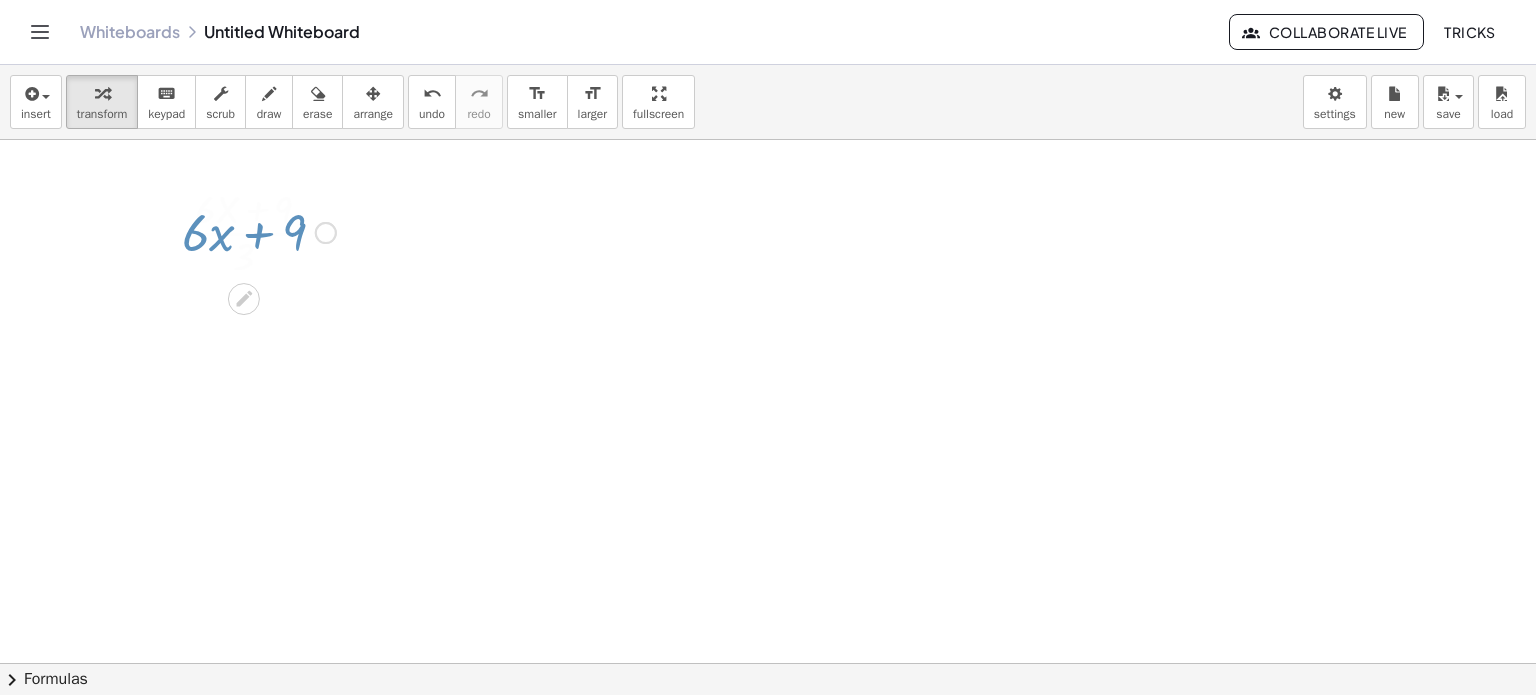 click at bounding box center (768, 664) 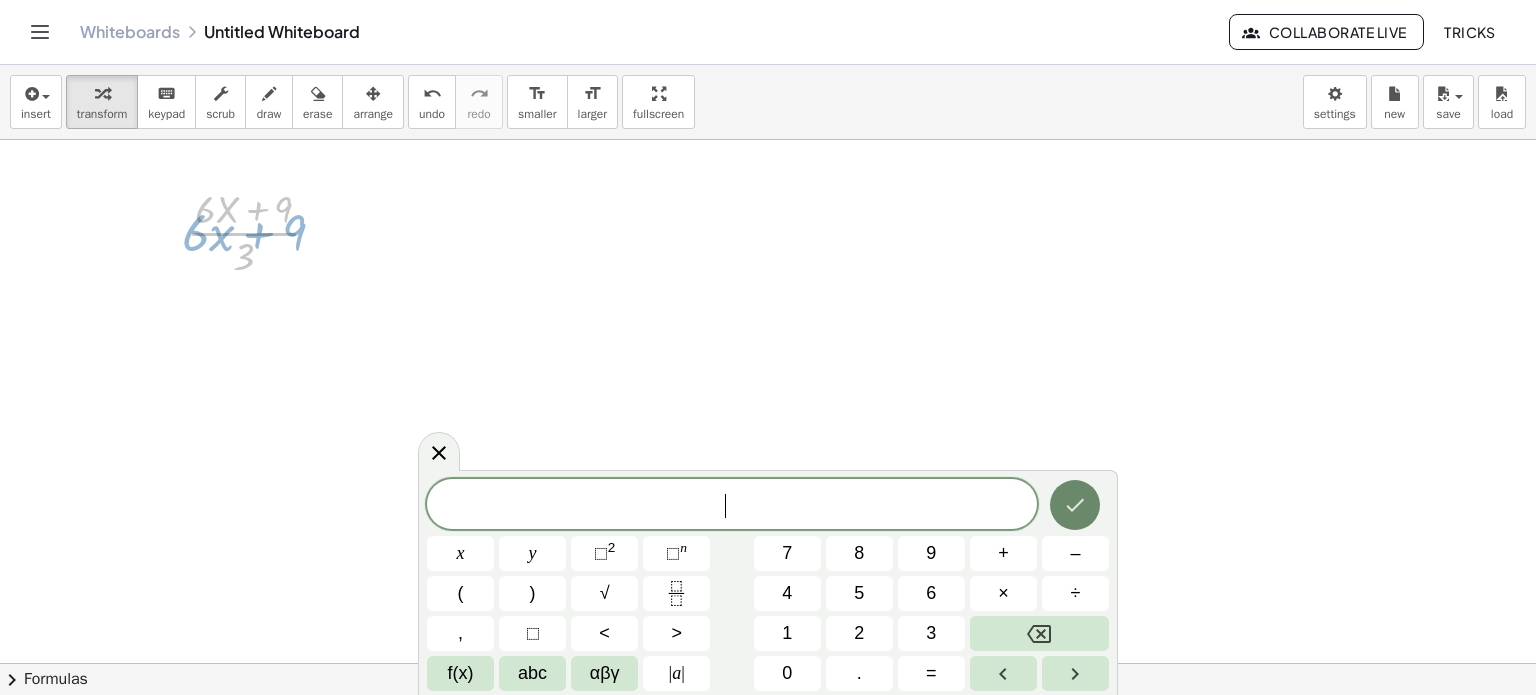 click 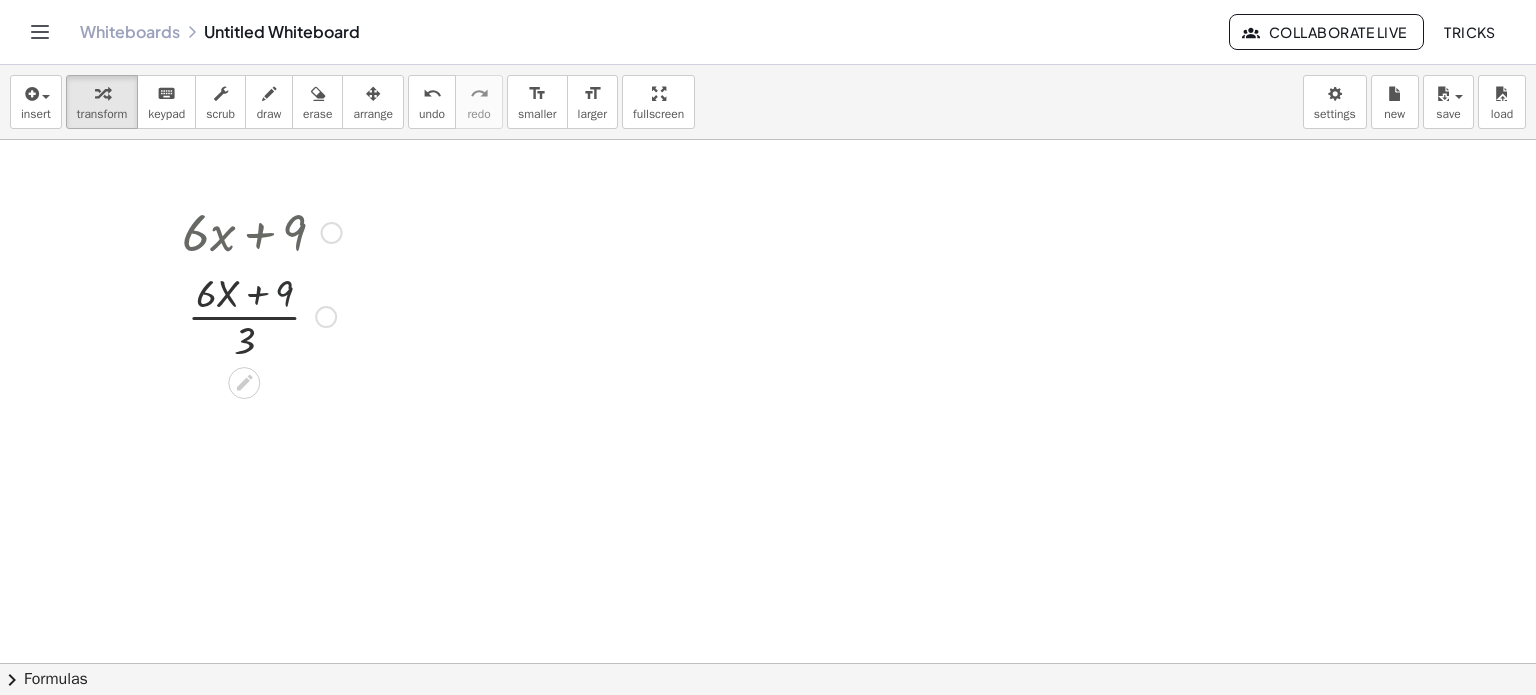 click at bounding box center [262, 315] 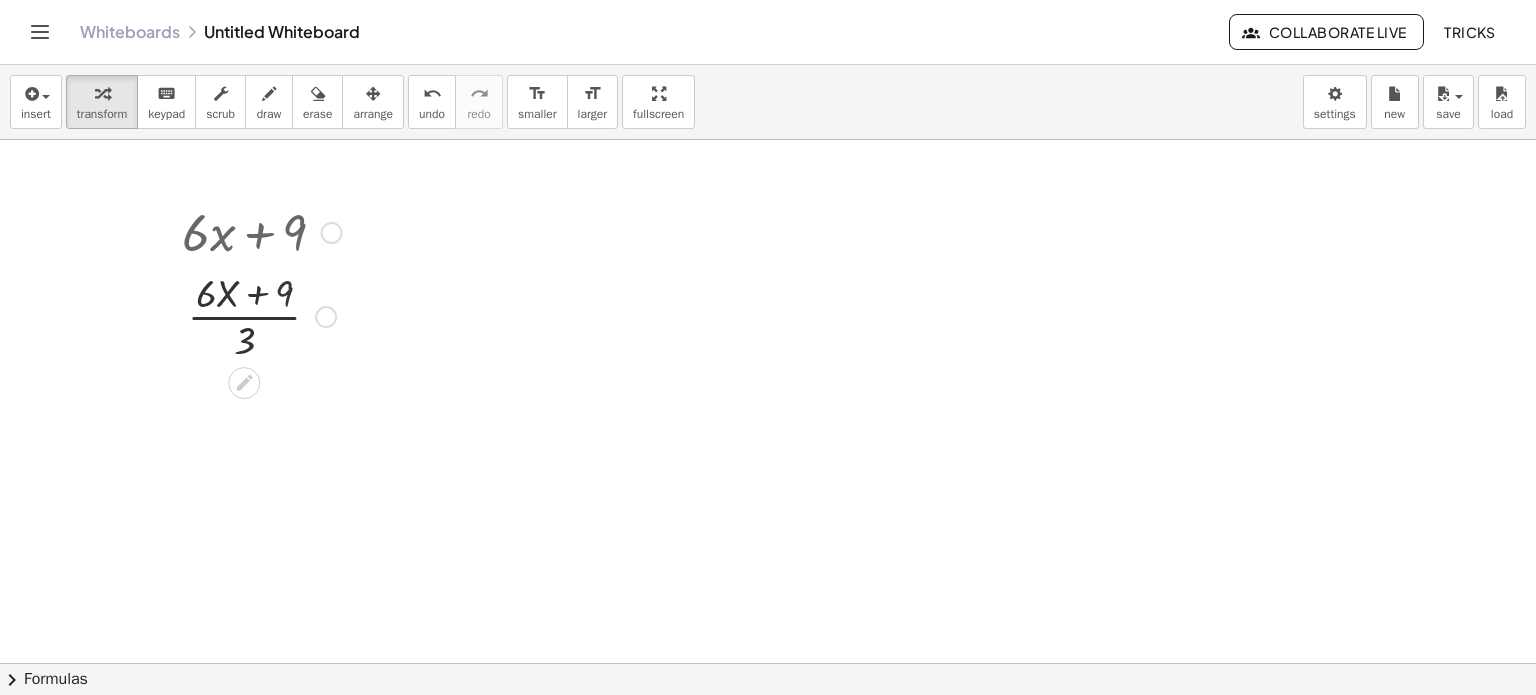 click at bounding box center (262, 315) 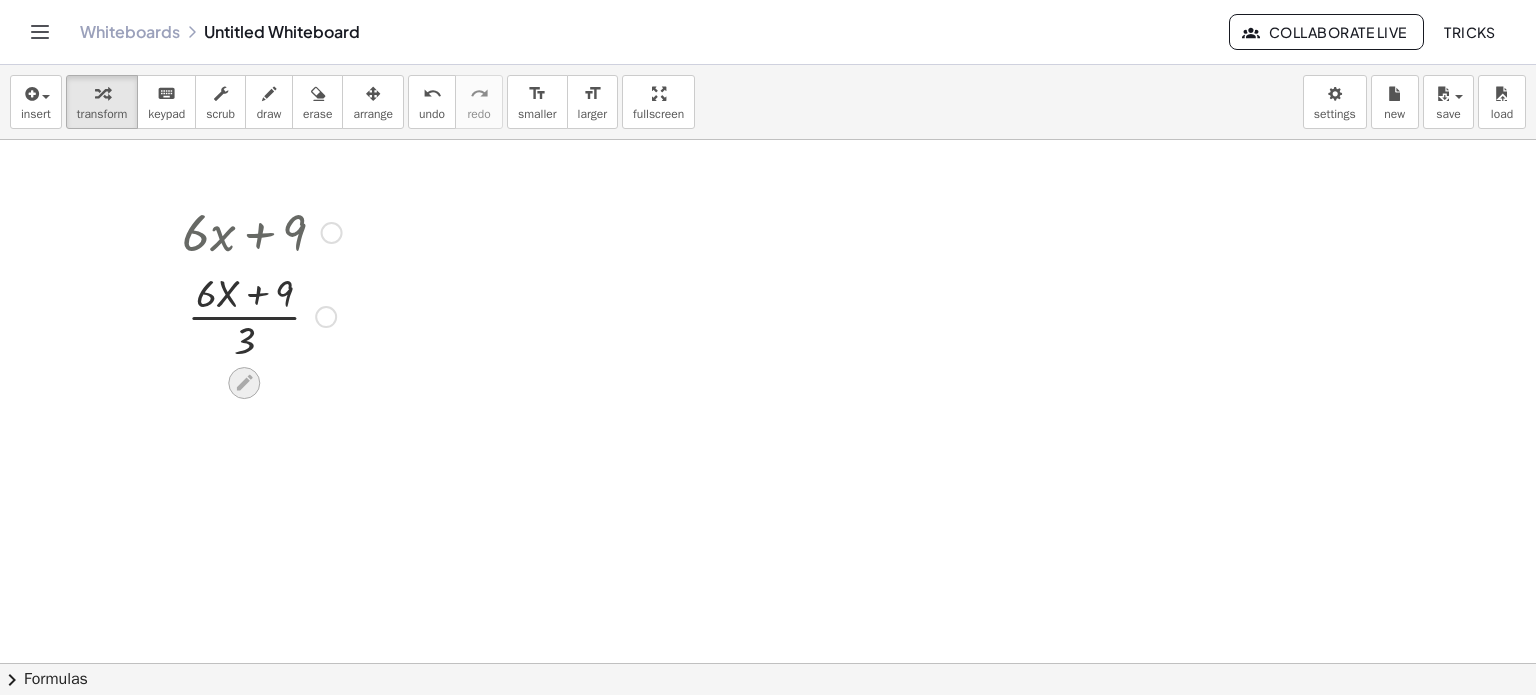 click 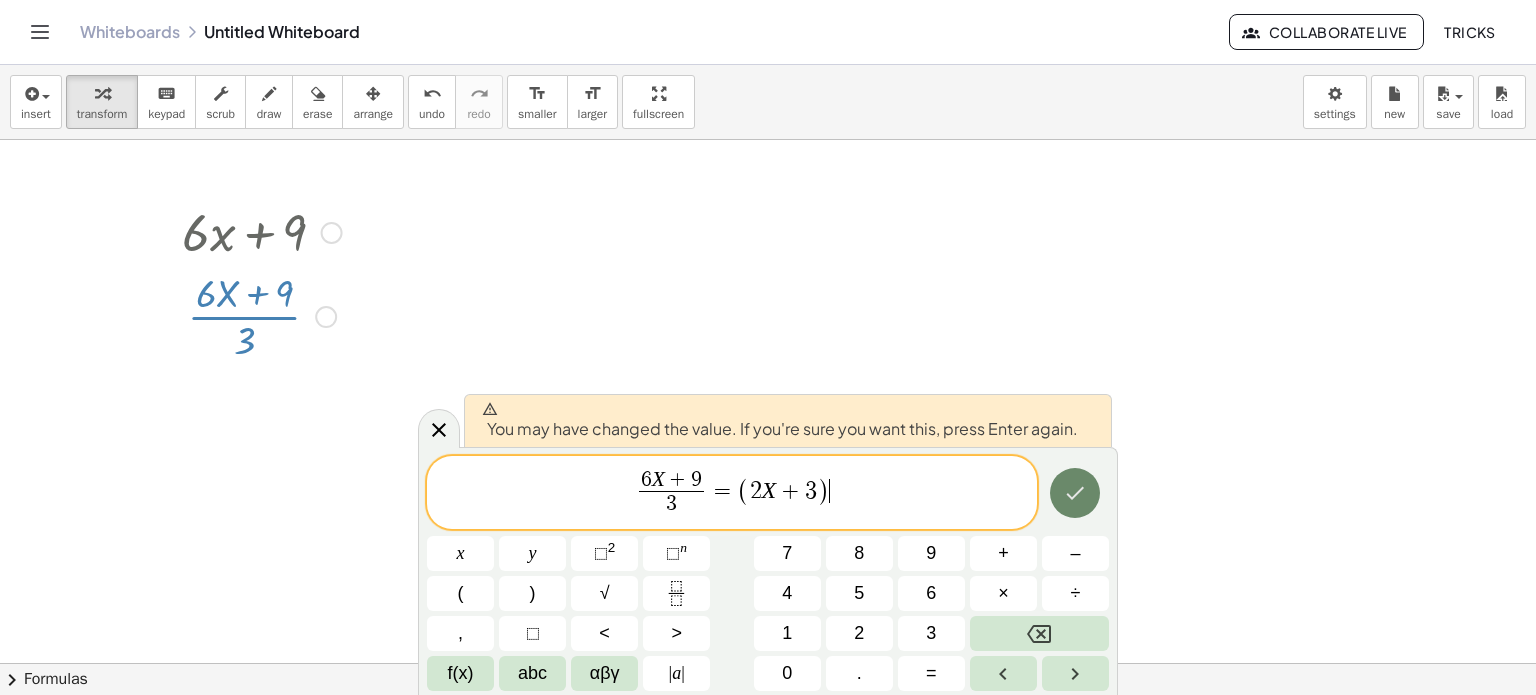 click at bounding box center [1075, 493] 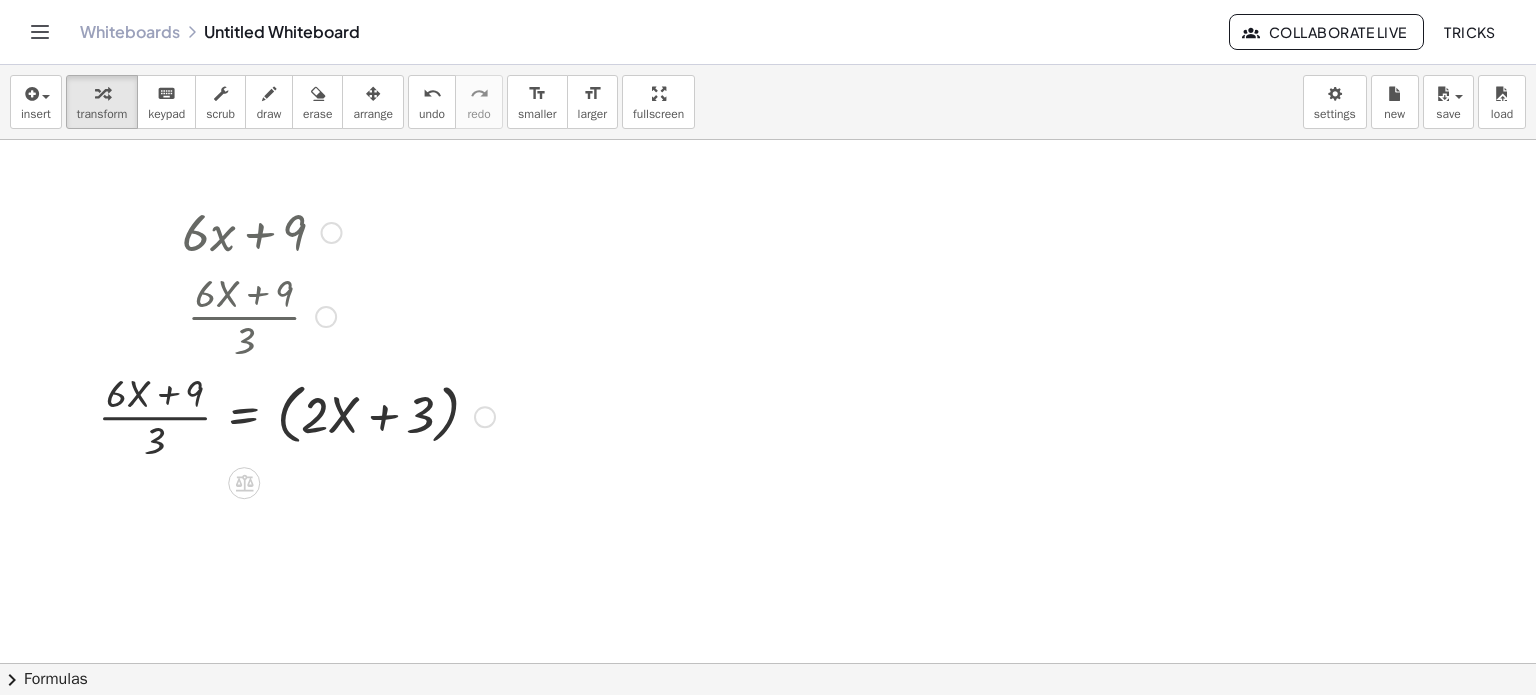 click at bounding box center (326, 317) 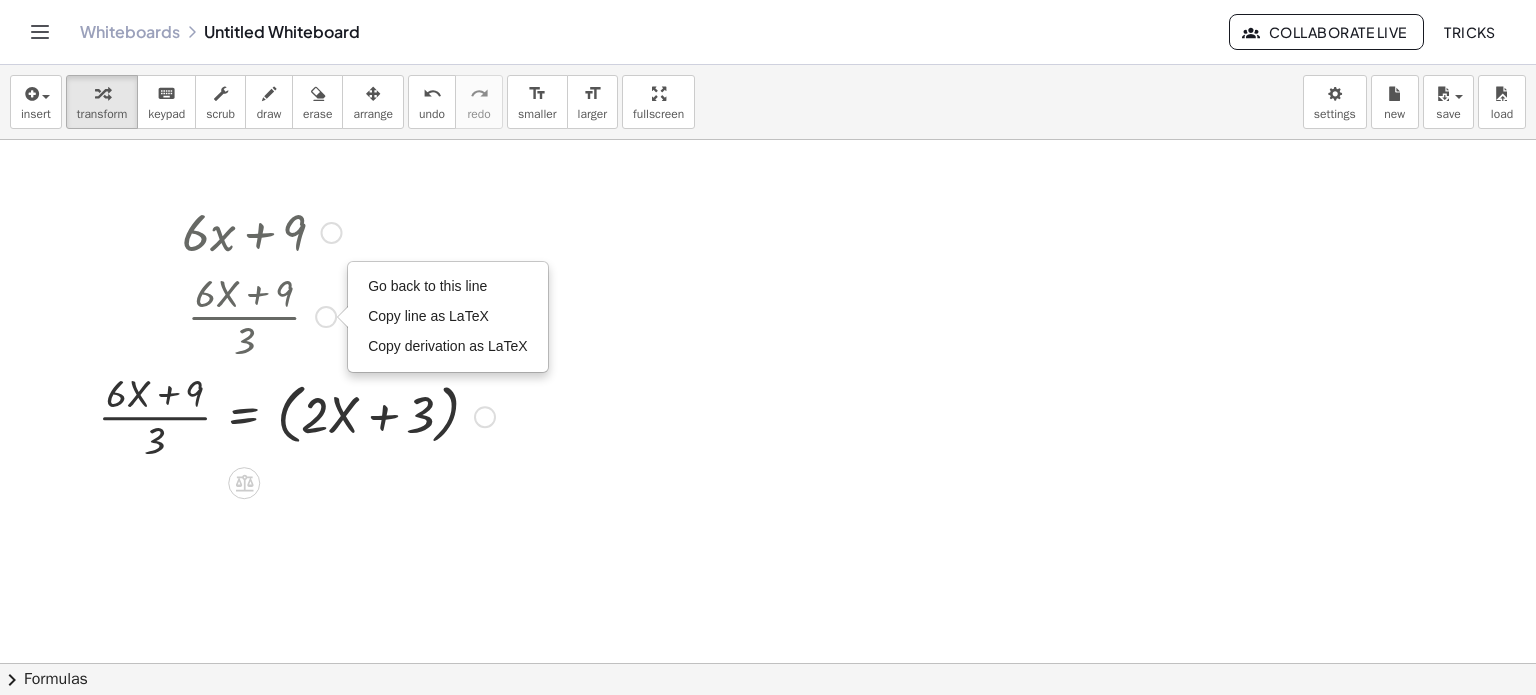 click at bounding box center [296, 315] 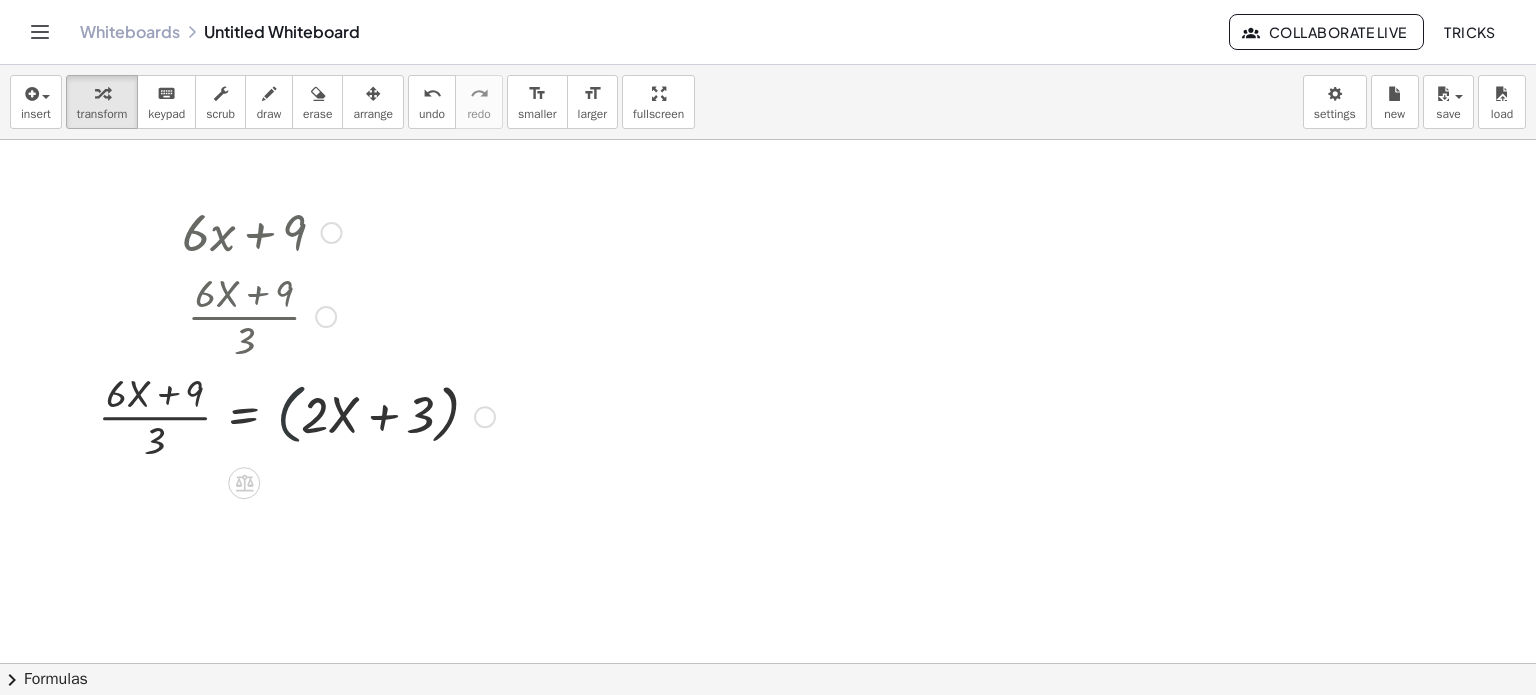 click at bounding box center (296, 415) 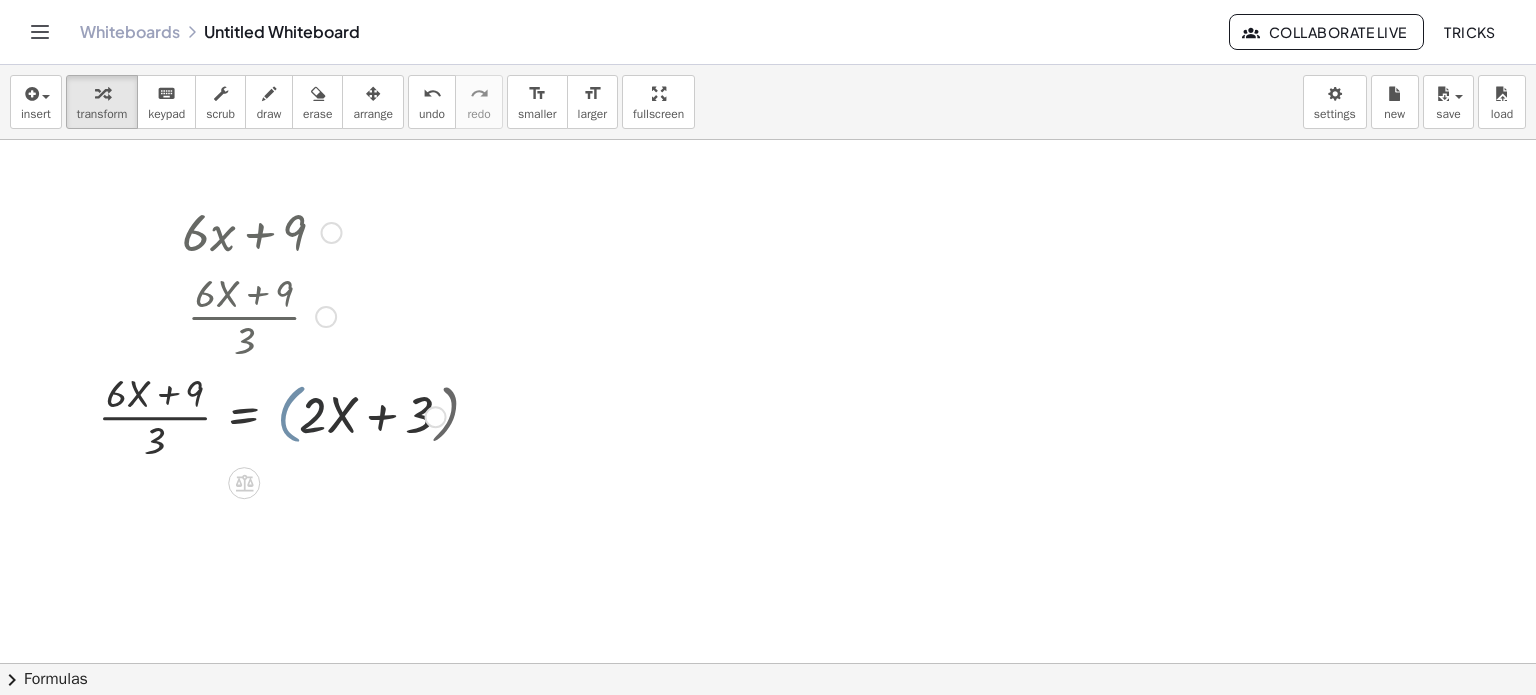 click at bounding box center [272, 415] 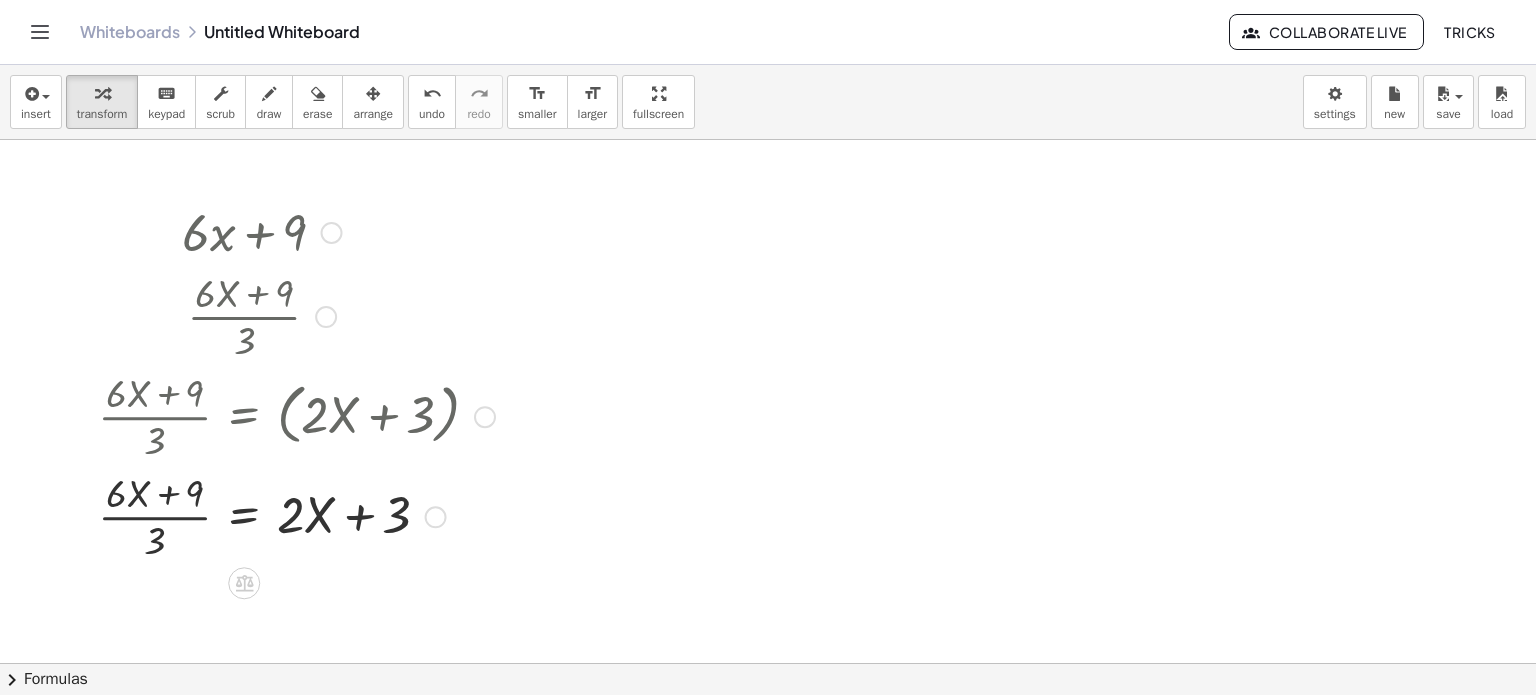 click at bounding box center [485, 417] 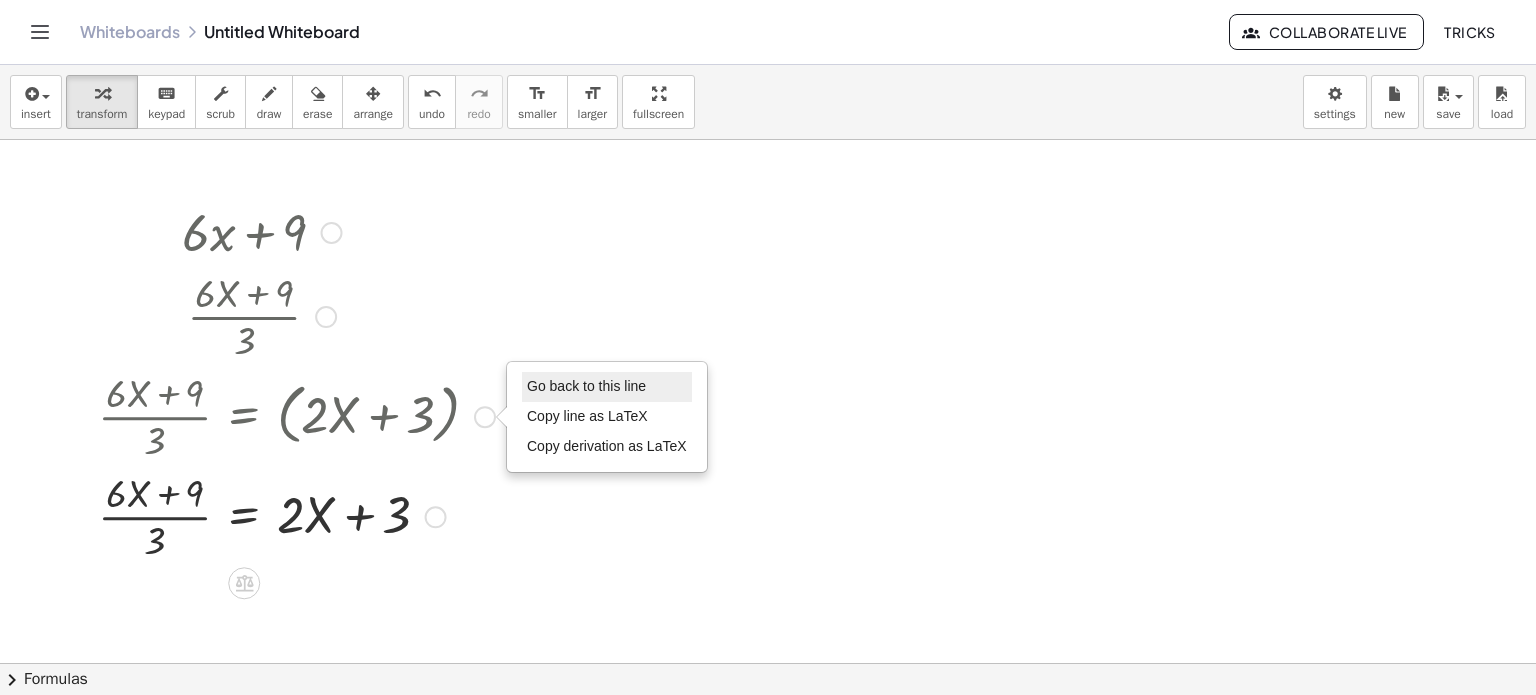 click on "Go back to this line" at bounding box center (607, 387) 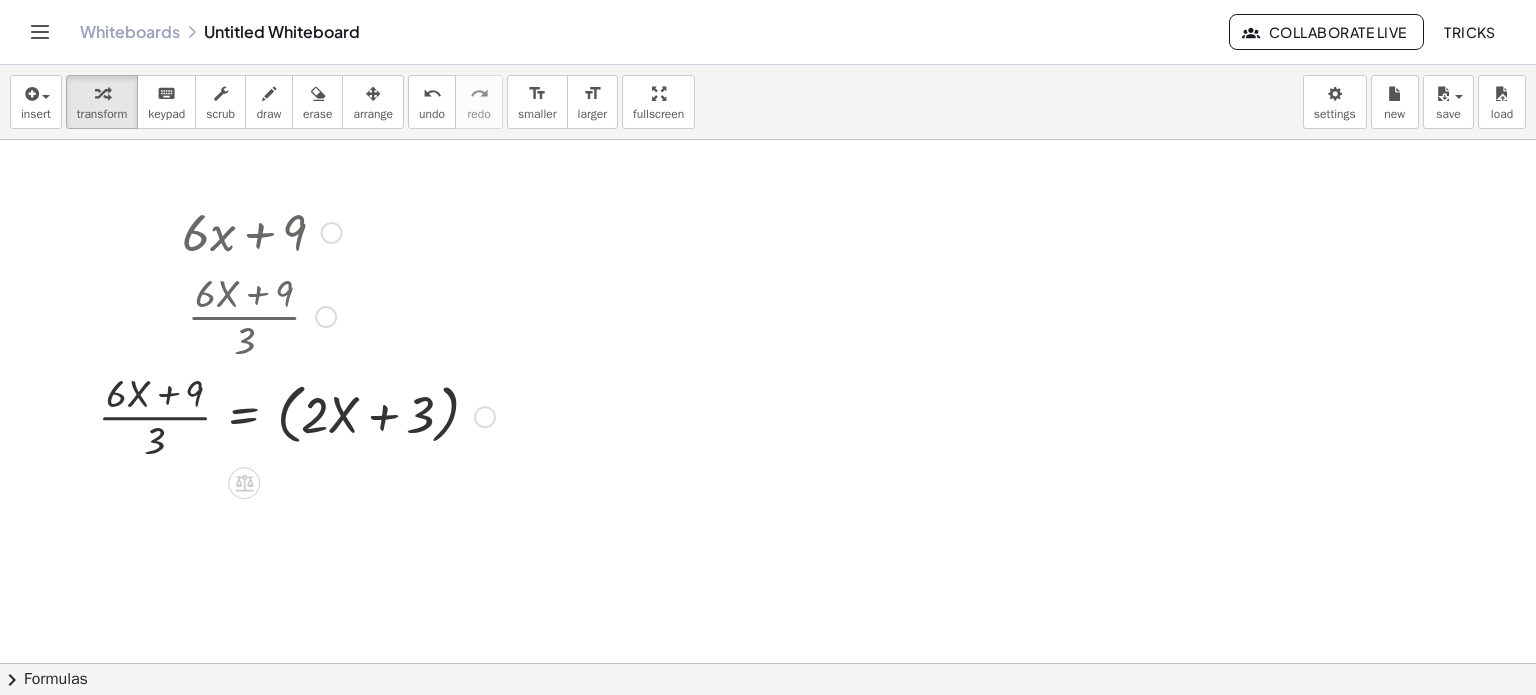click on "Go back to this line Copy line as LaTeX Copy derivation as LaTeX" at bounding box center (326, 317) 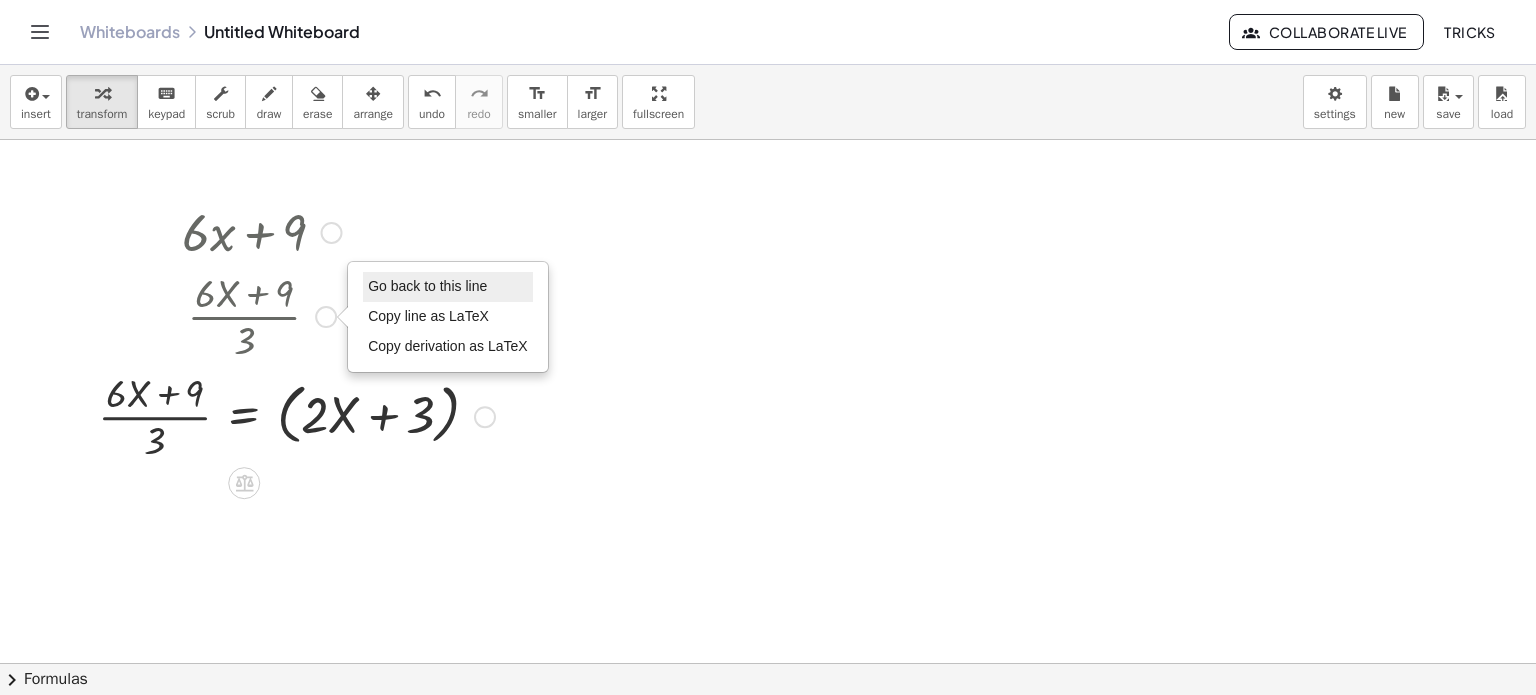 click on "Go back to this line" at bounding box center [427, 286] 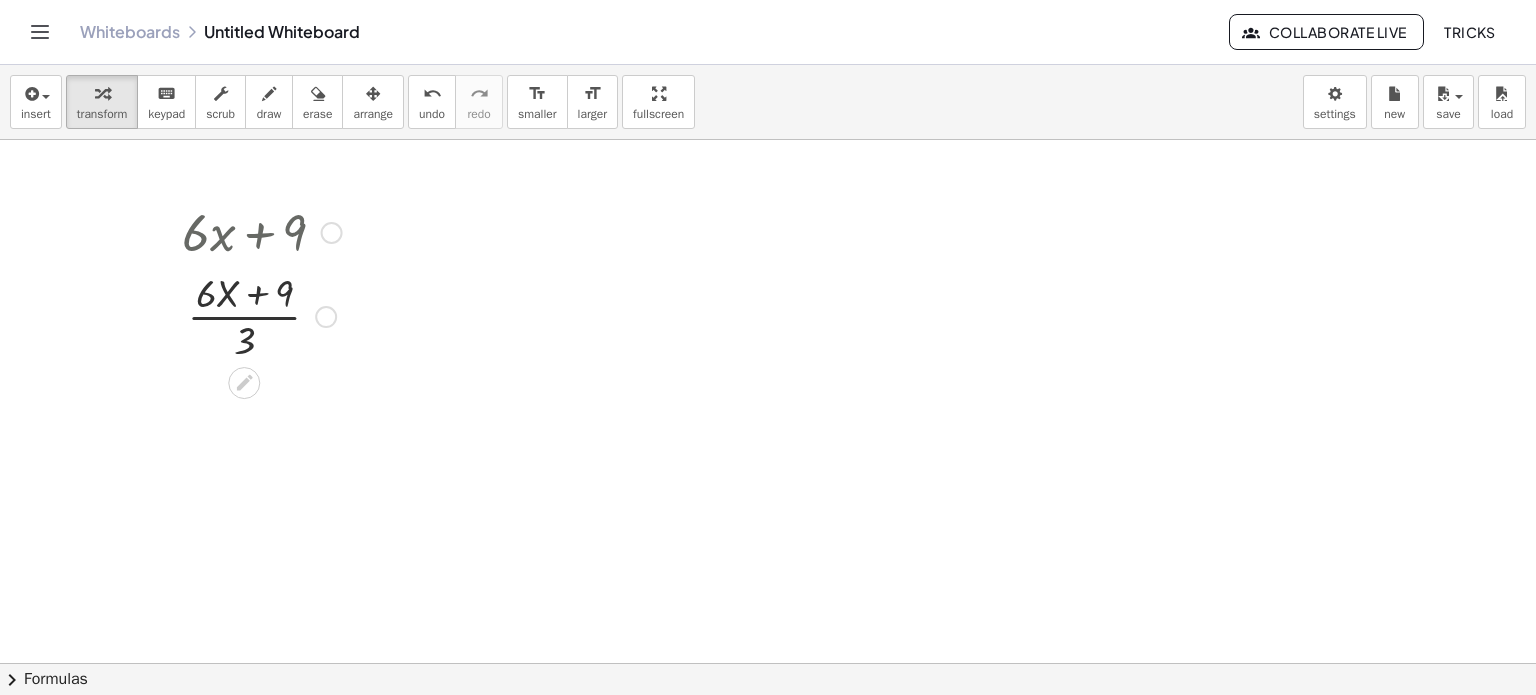 click 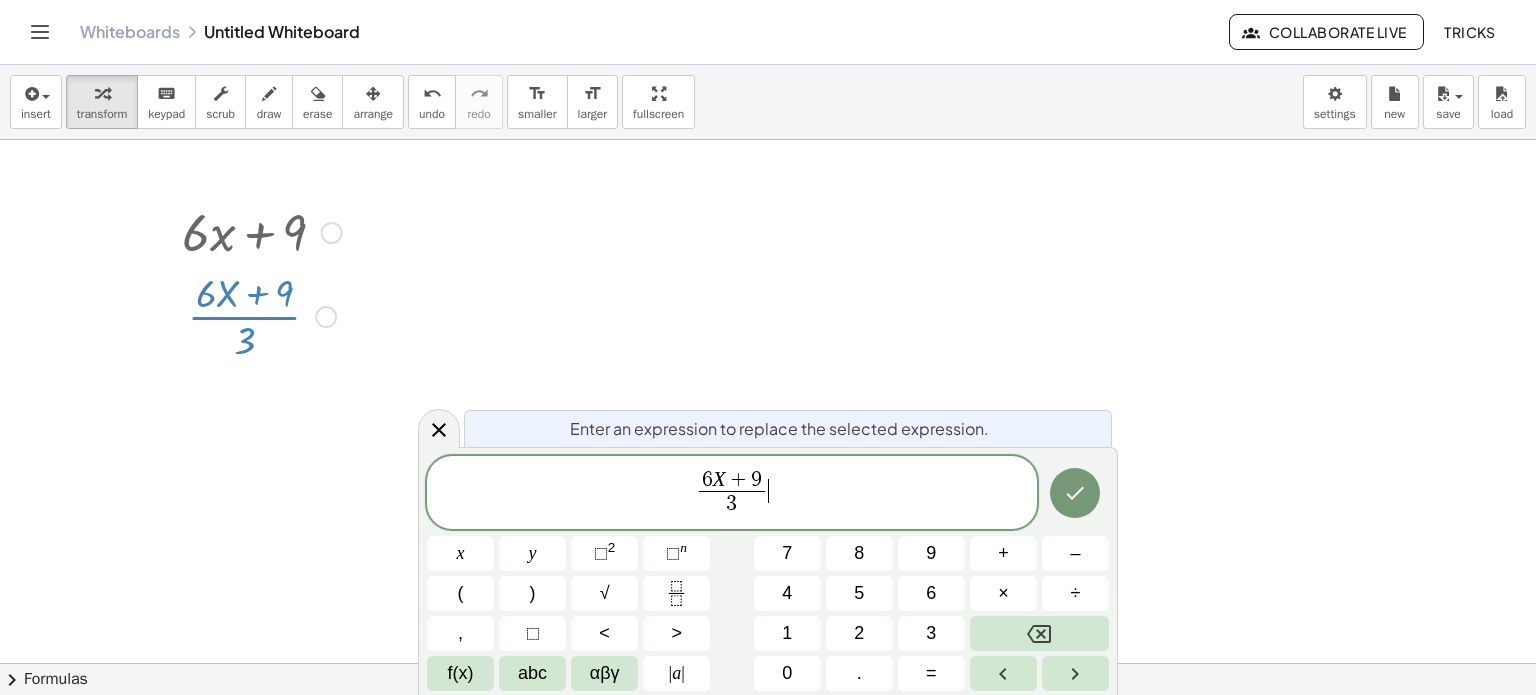 click on "6 X + 9 3 ​ ​" at bounding box center [732, 494] 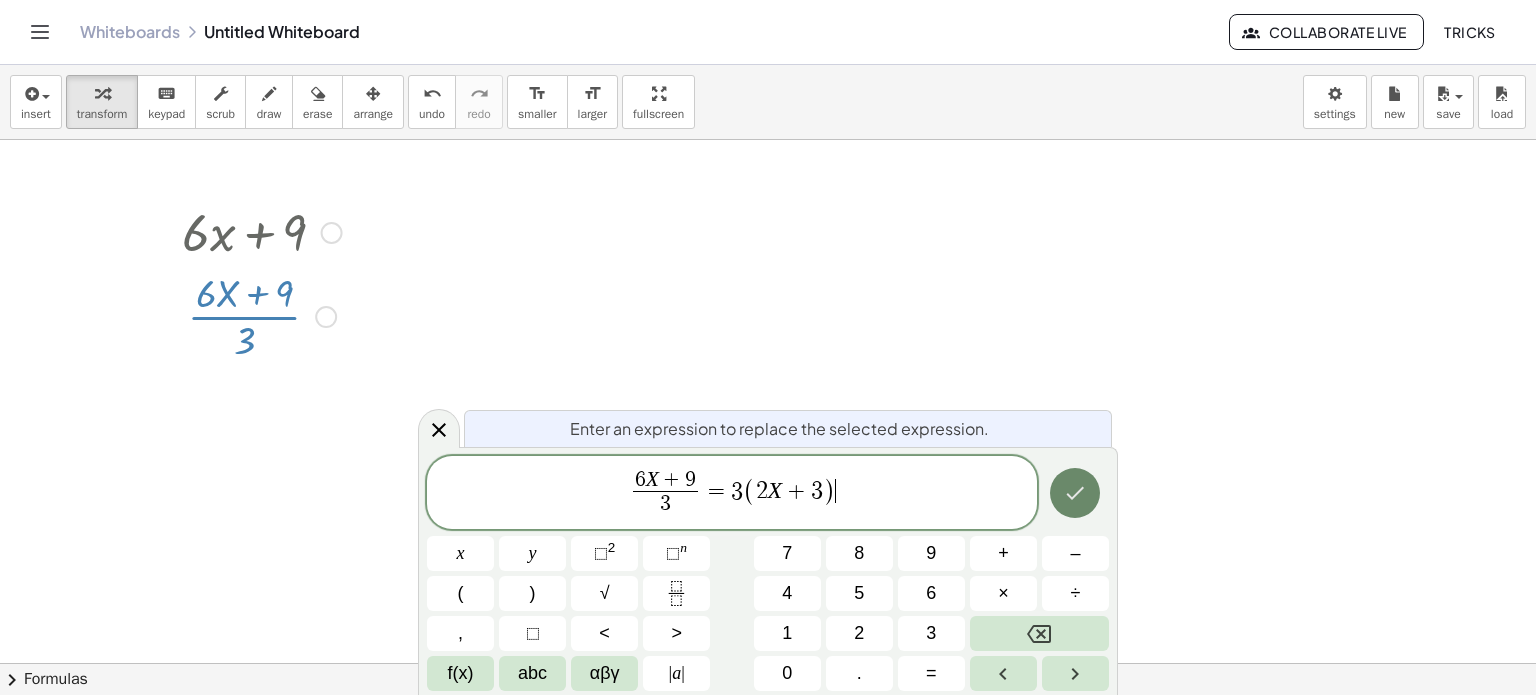 click 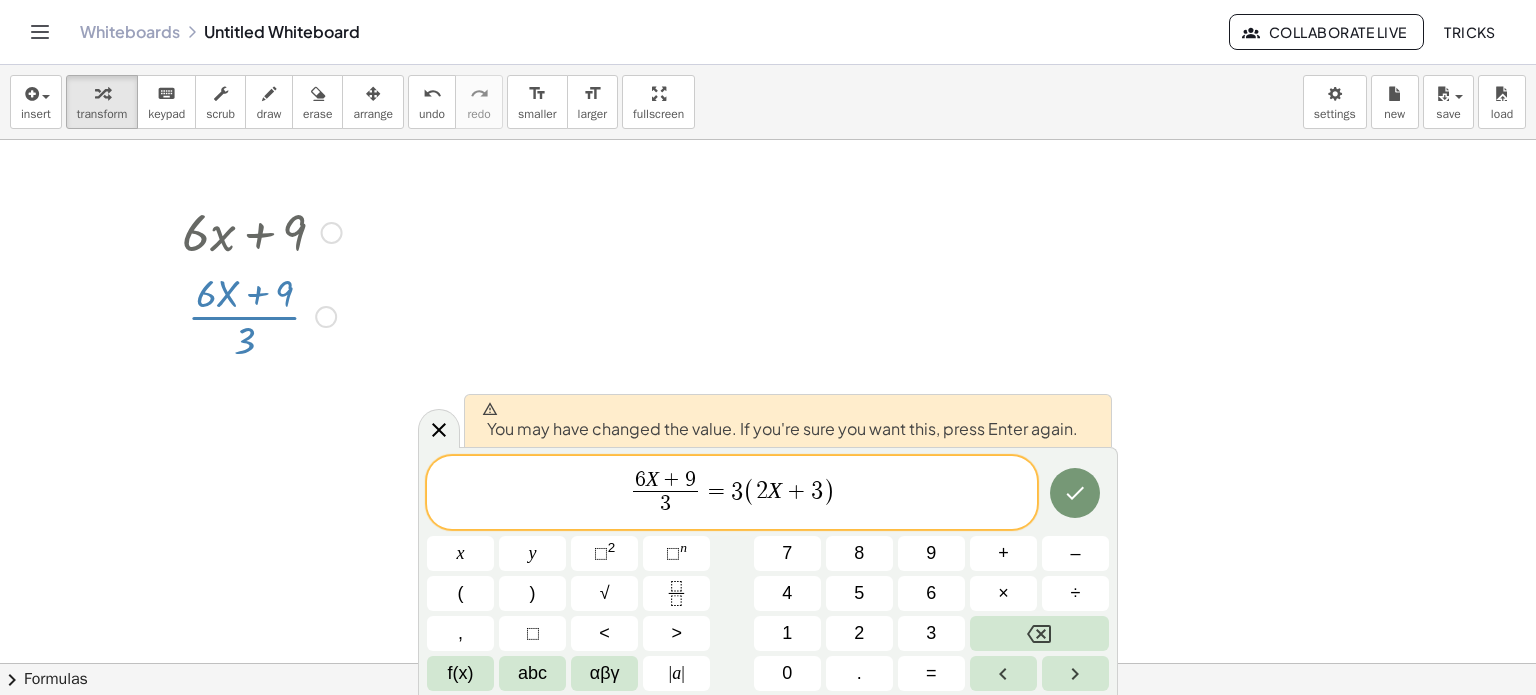 click at bounding box center (768, 664) 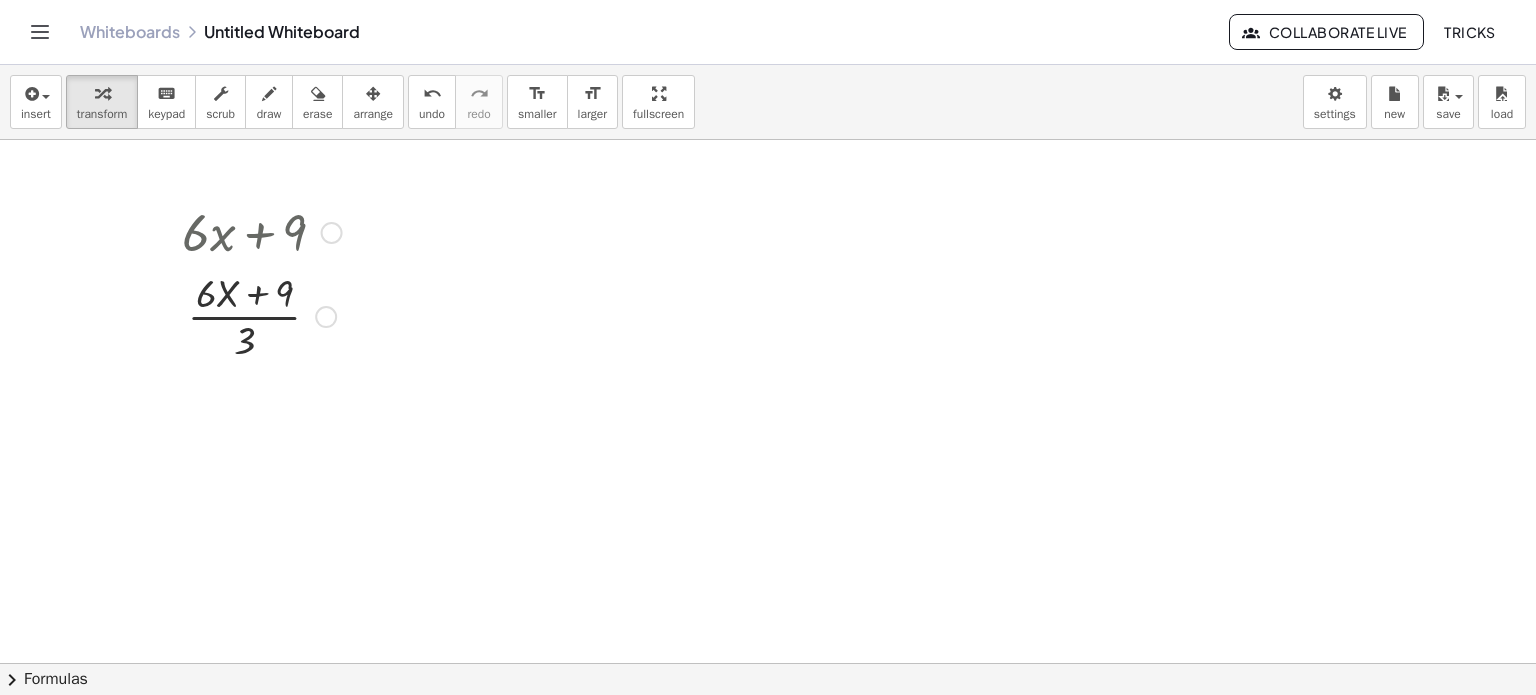 click at bounding box center (262, 315) 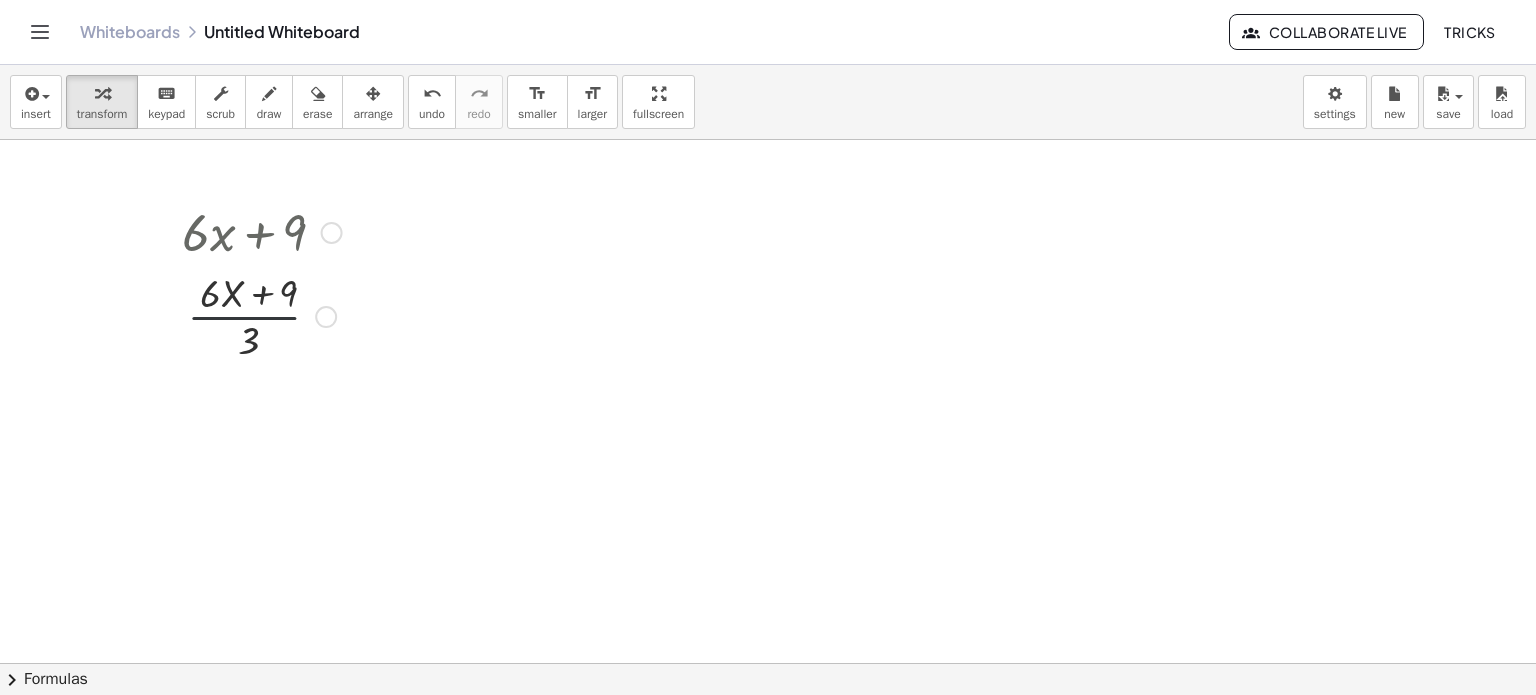 click at bounding box center [262, 315] 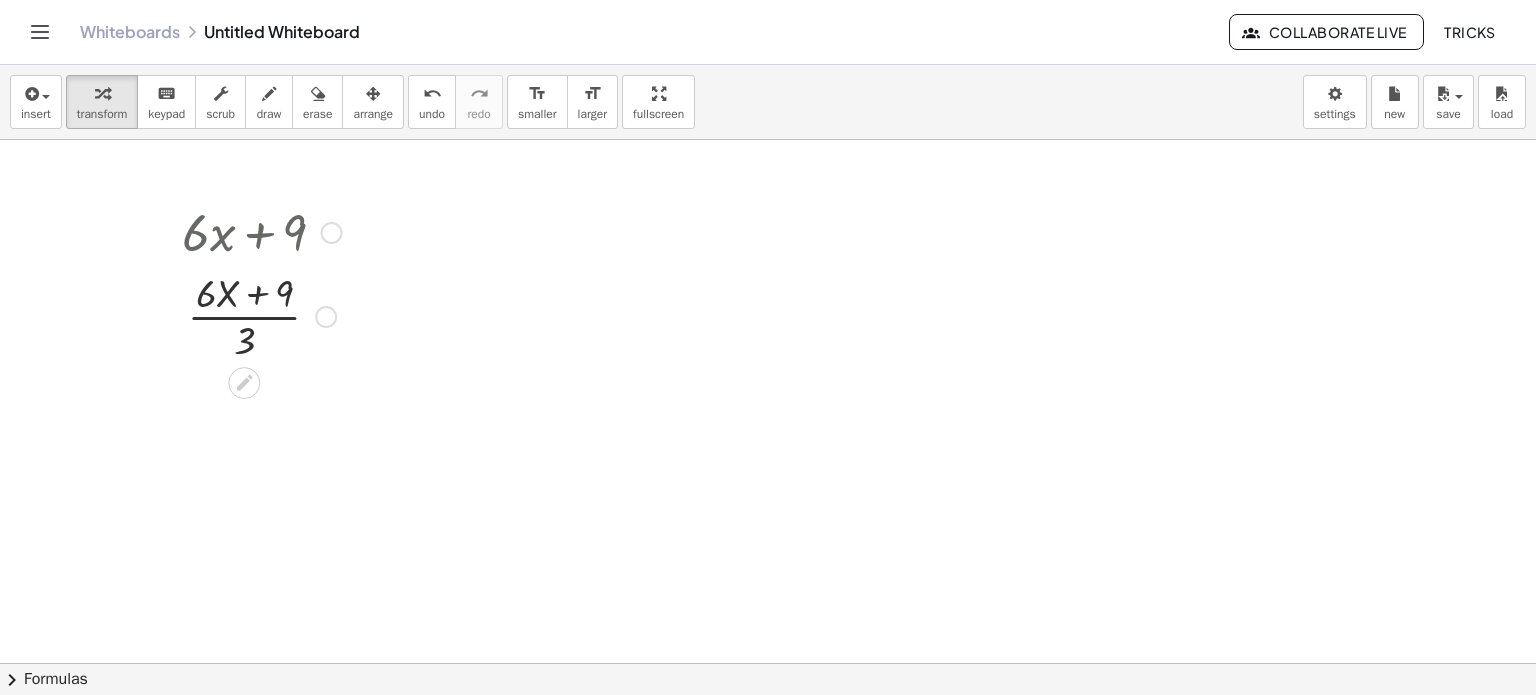 click on "Go back to this line Copy line as LaTeX Copy derivation as LaTeX" at bounding box center (326, 317) 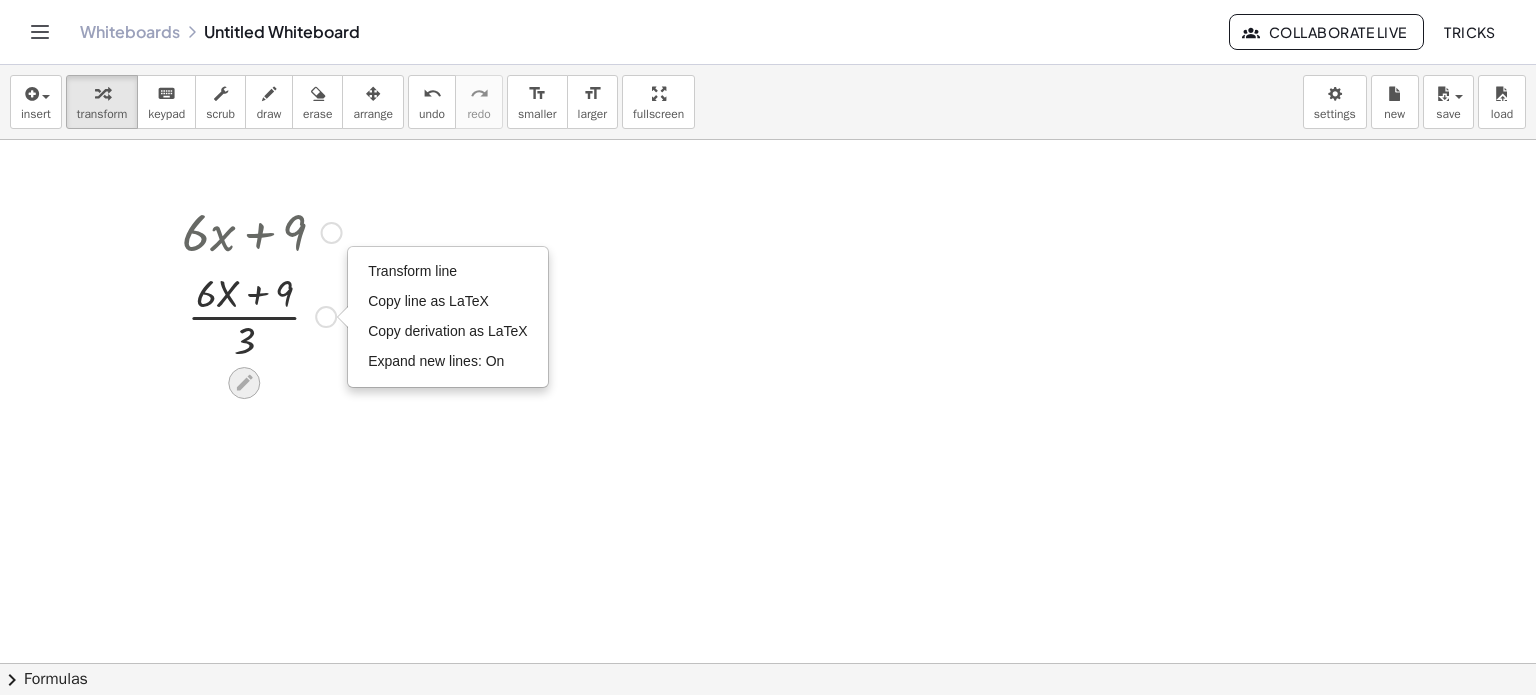 click at bounding box center [244, 383] 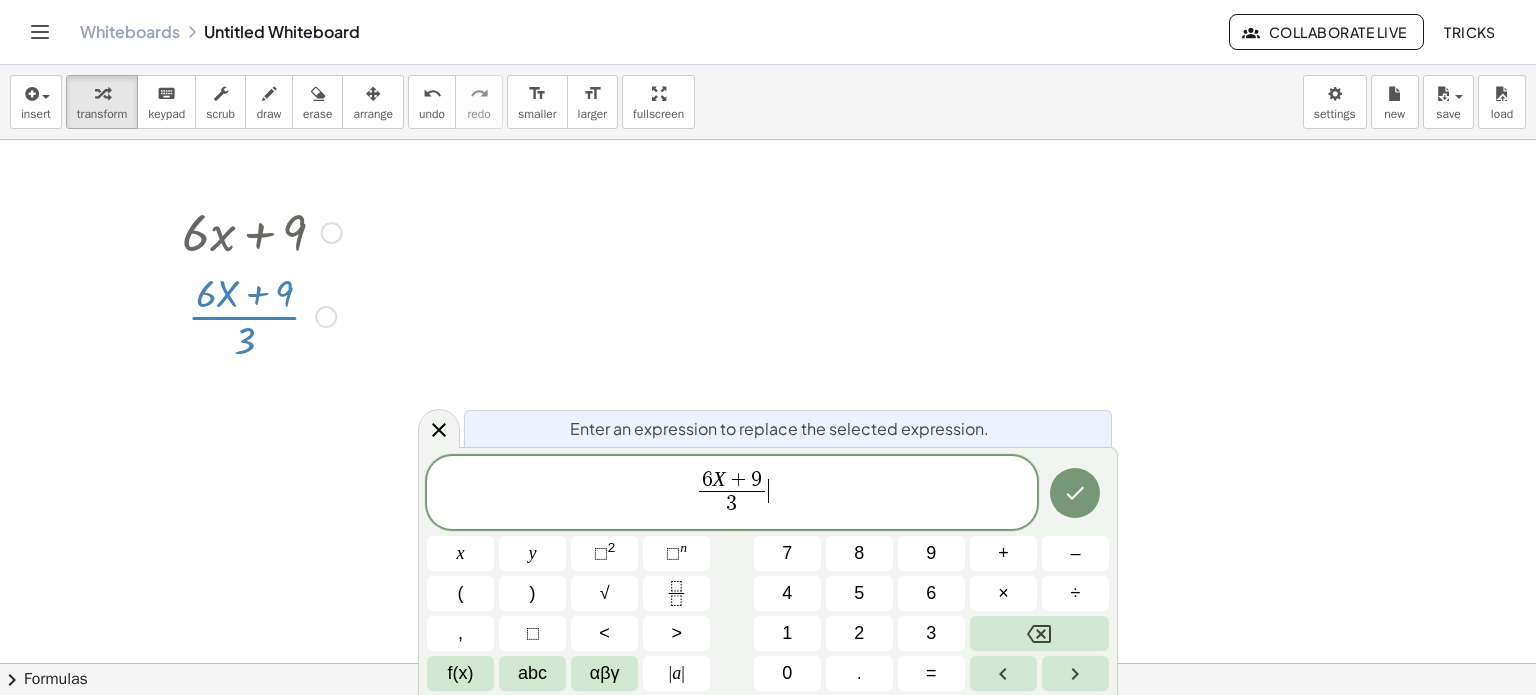 click on "6 X + 9 3 ​ ​" at bounding box center (732, 494) 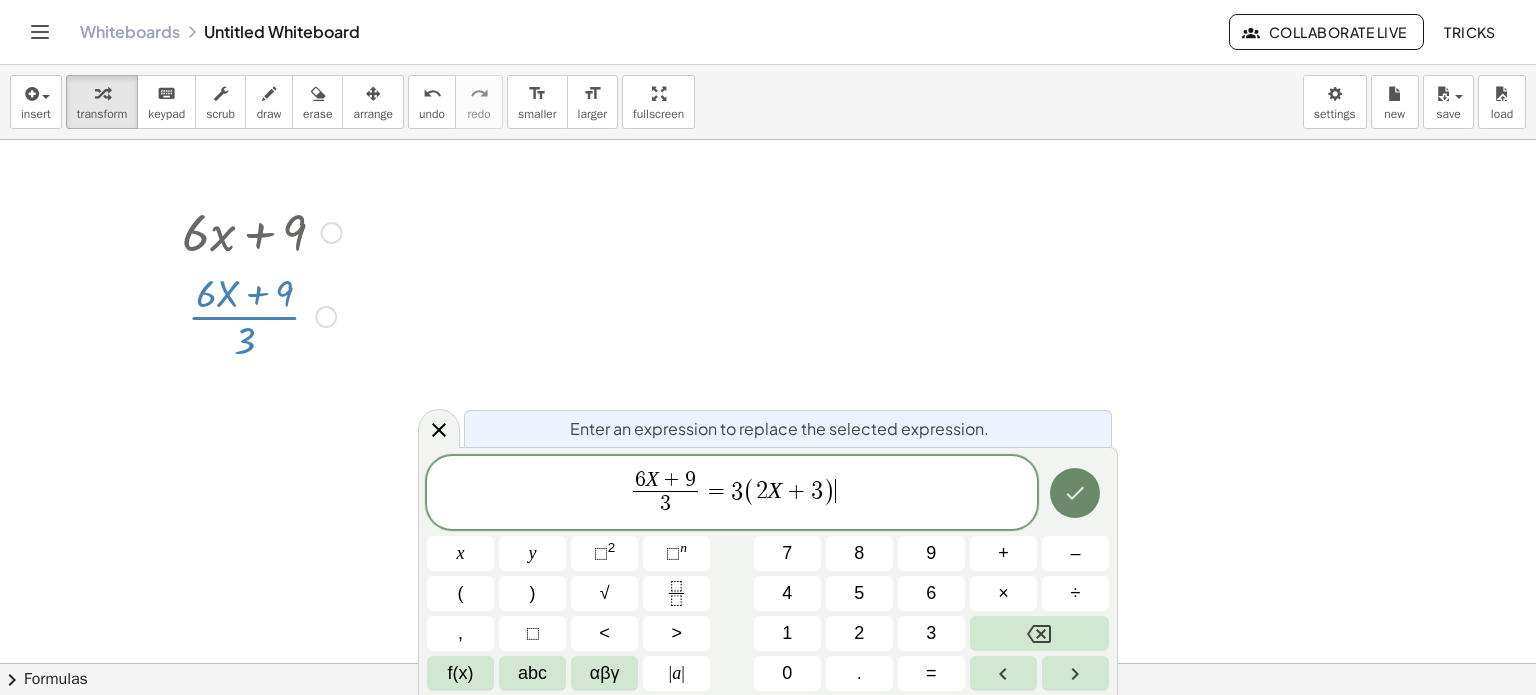 click at bounding box center (1075, 493) 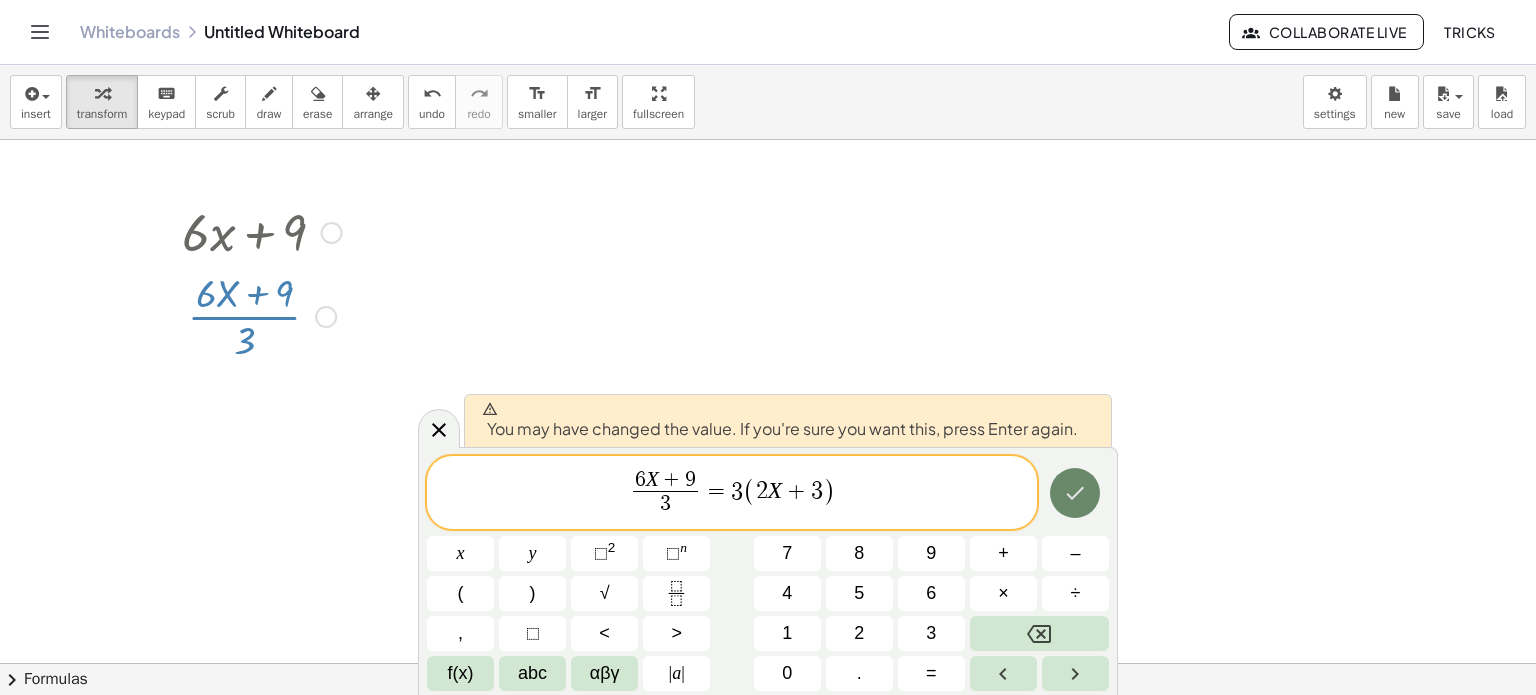 drag, startPoint x: 1103, startPoint y: 495, endPoint x: 1071, endPoint y: 495, distance: 32 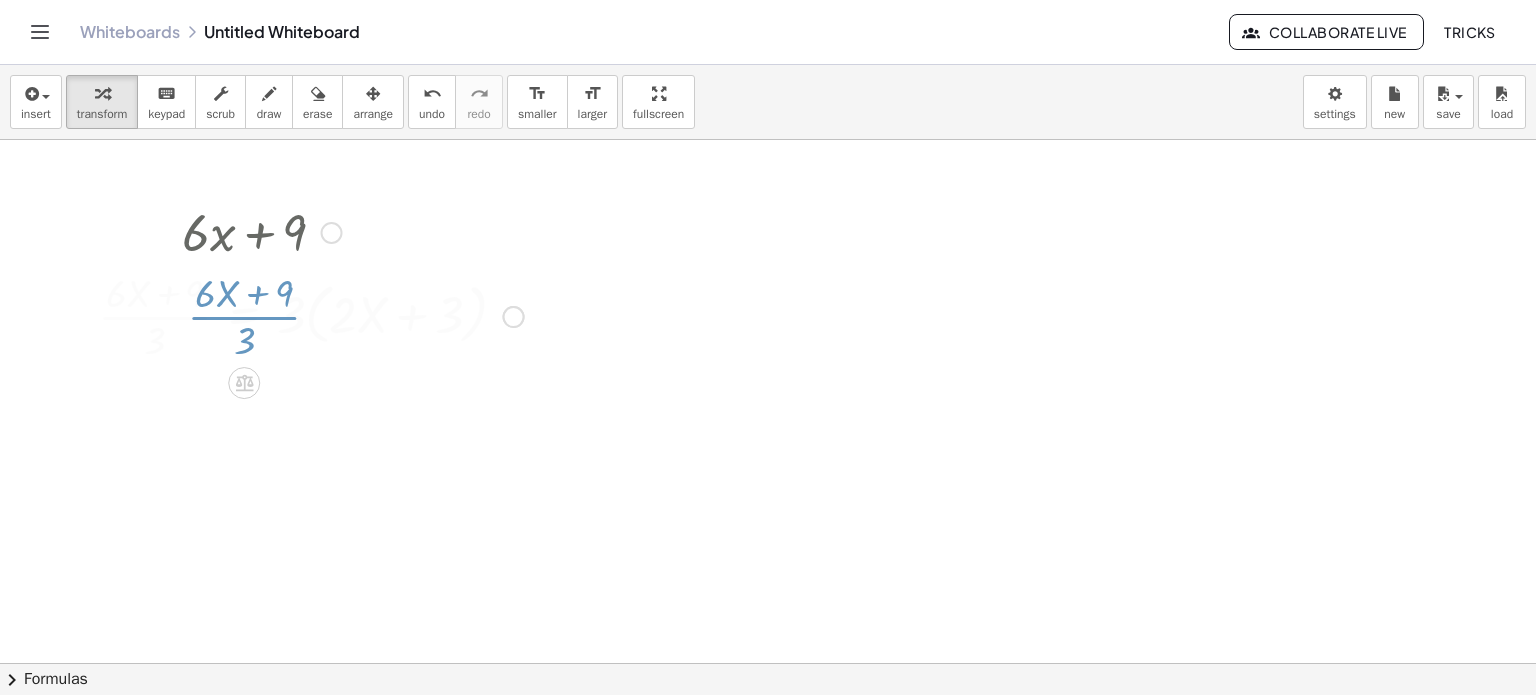 drag, startPoint x: 1071, startPoint y: 495, endPoint x: 659, endPoint y: 338, distance: 440.9002 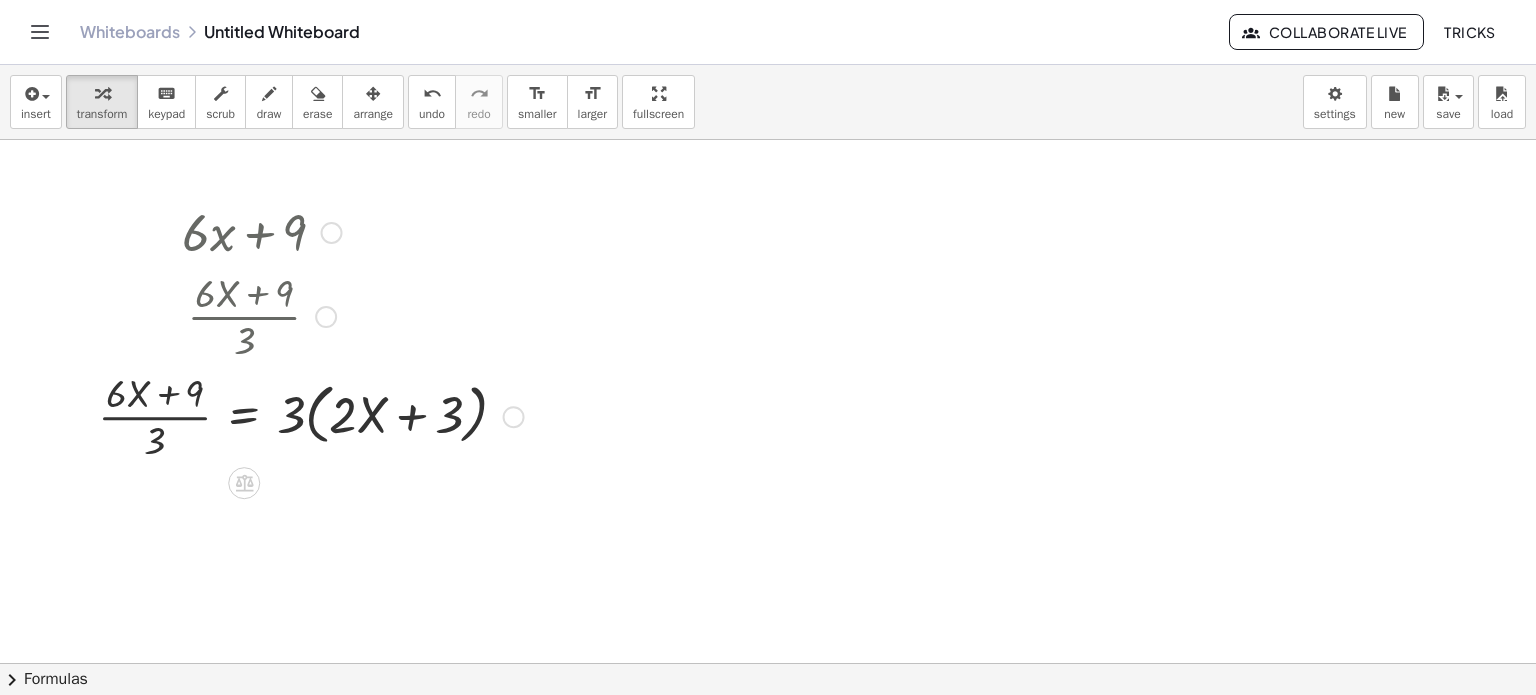 click at bounding box center [326, 317] 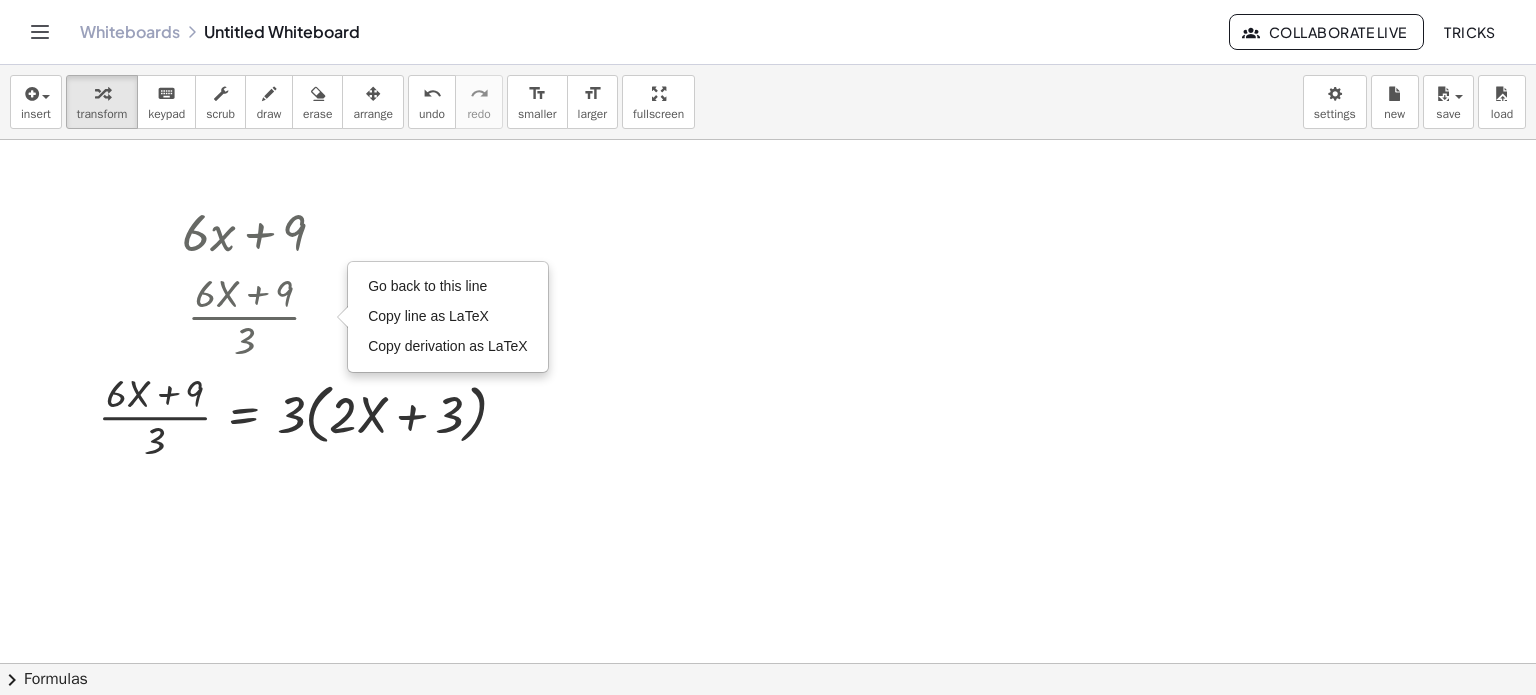 click at bounding box center [768, 664] 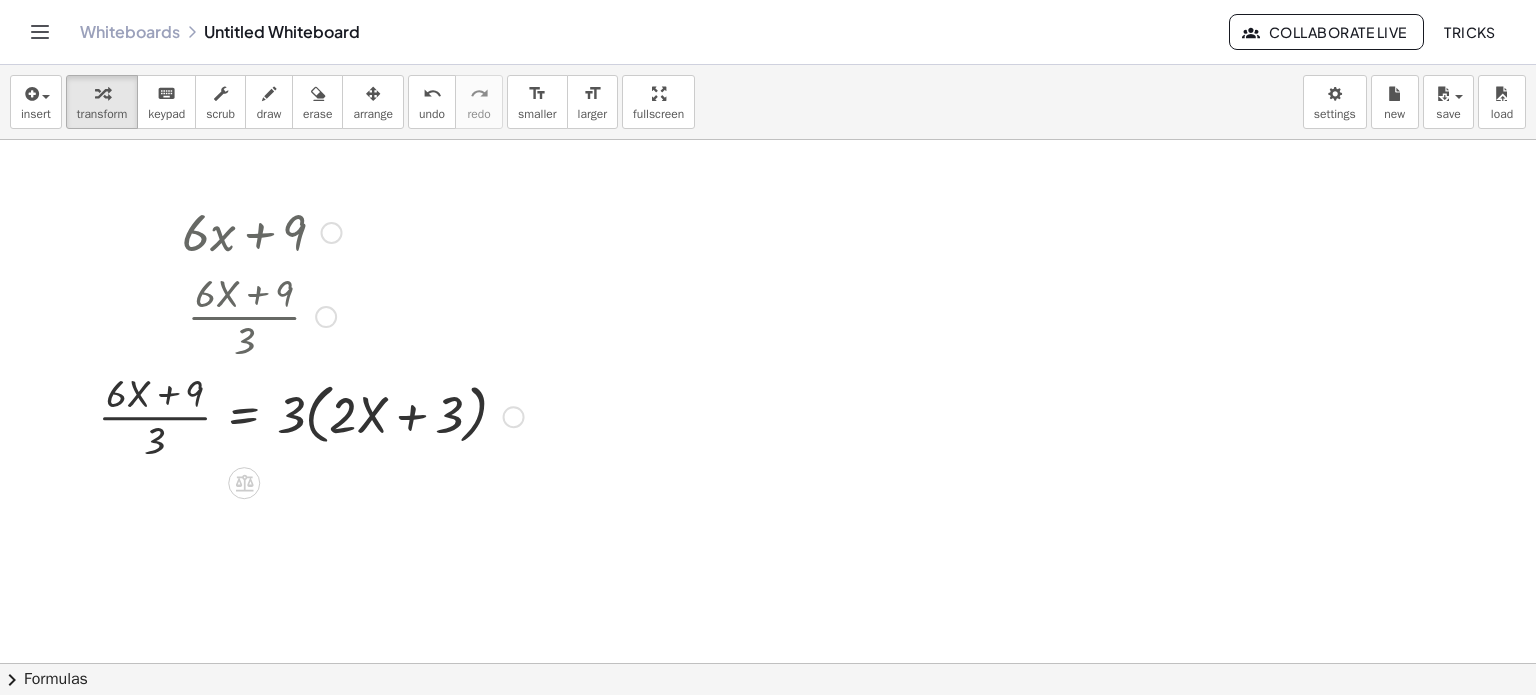 click on "Go back to this line Copy line as LaTeX Copy derivation as LaTeX" at bounding box center [326, 317] 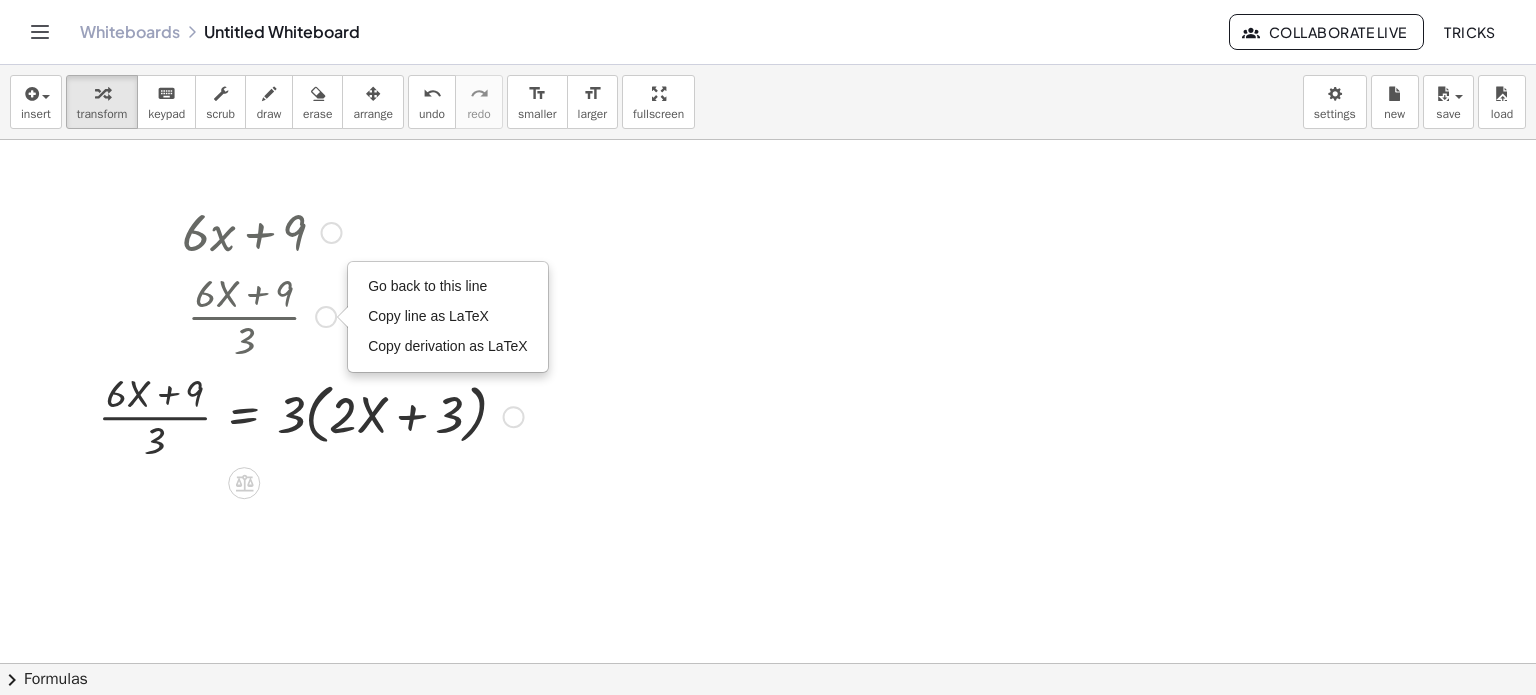 click at bounding box center [332, 233] 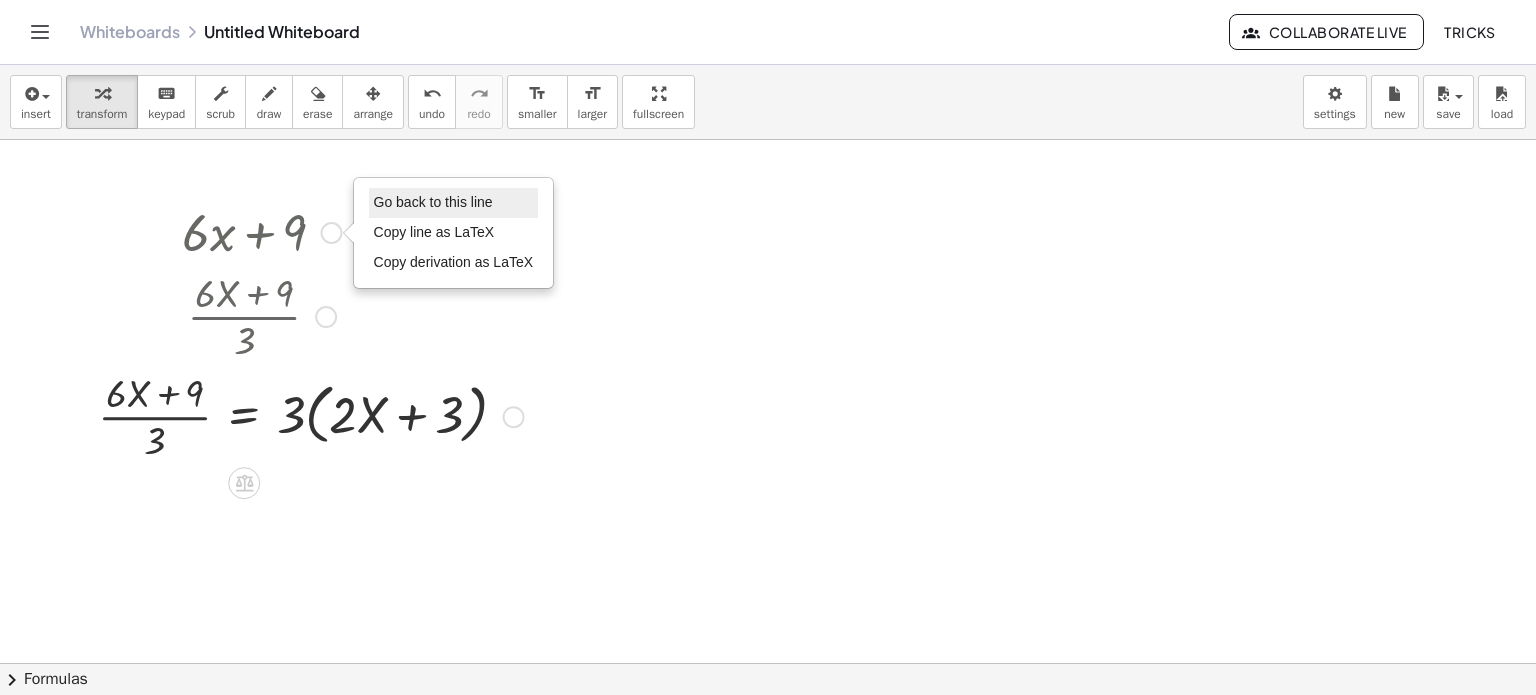 click on "Go back to this line" at bounding box center [433, 202] 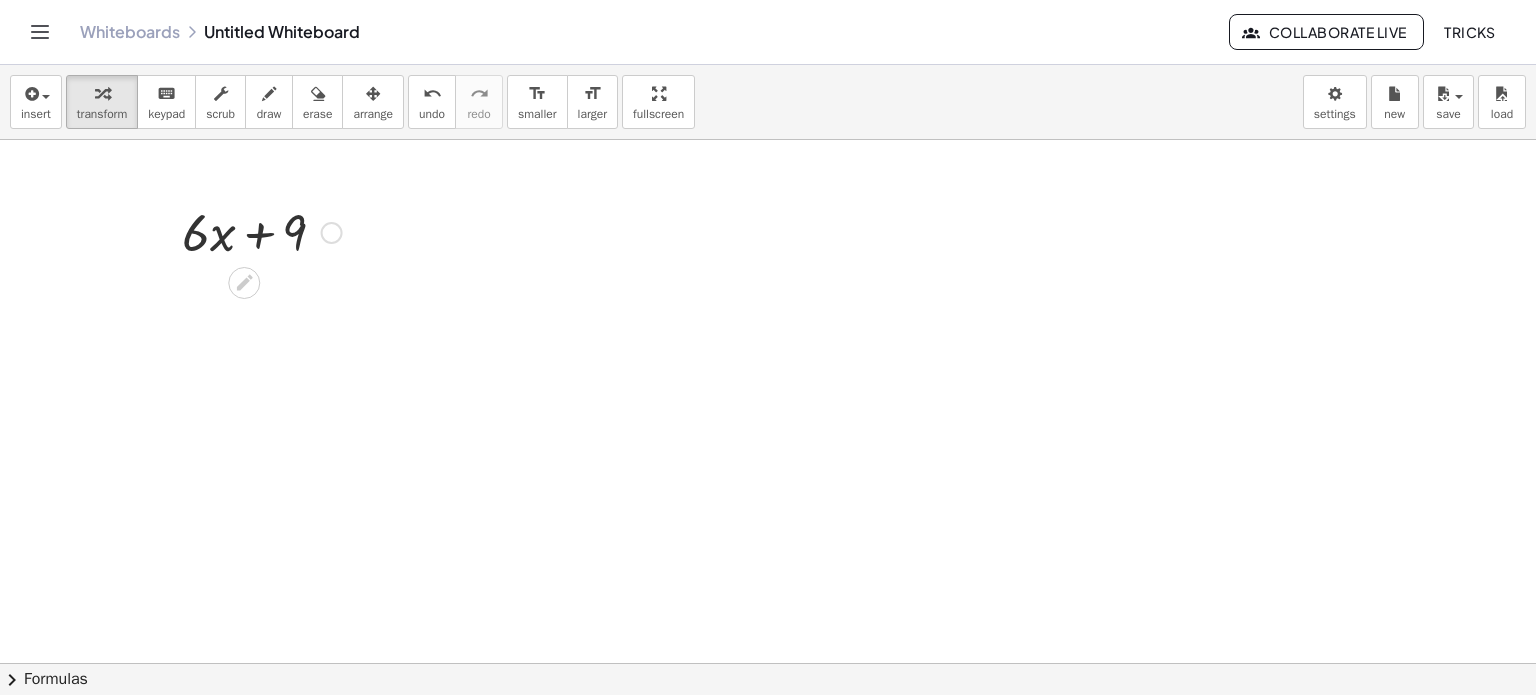 click 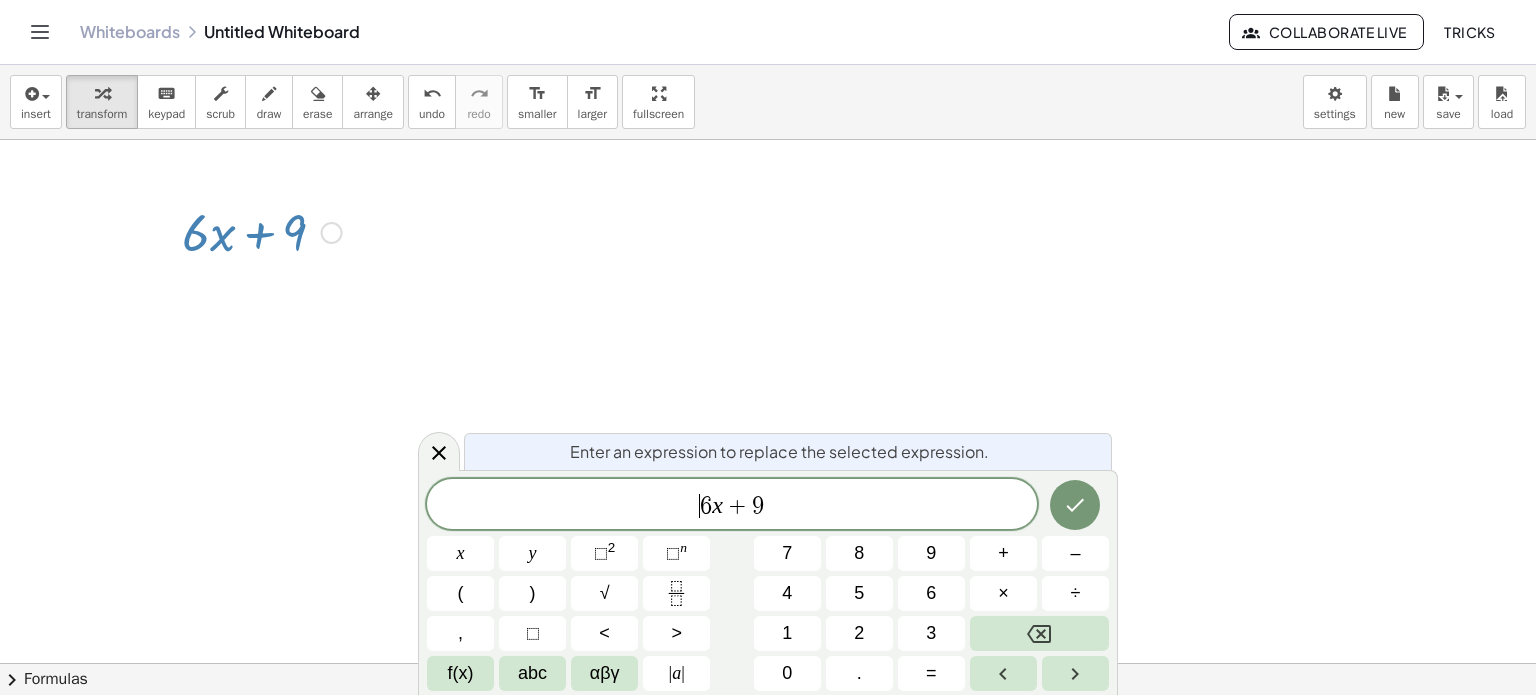 click on "​ 6 x + 9" at bounding box center [732, 506] 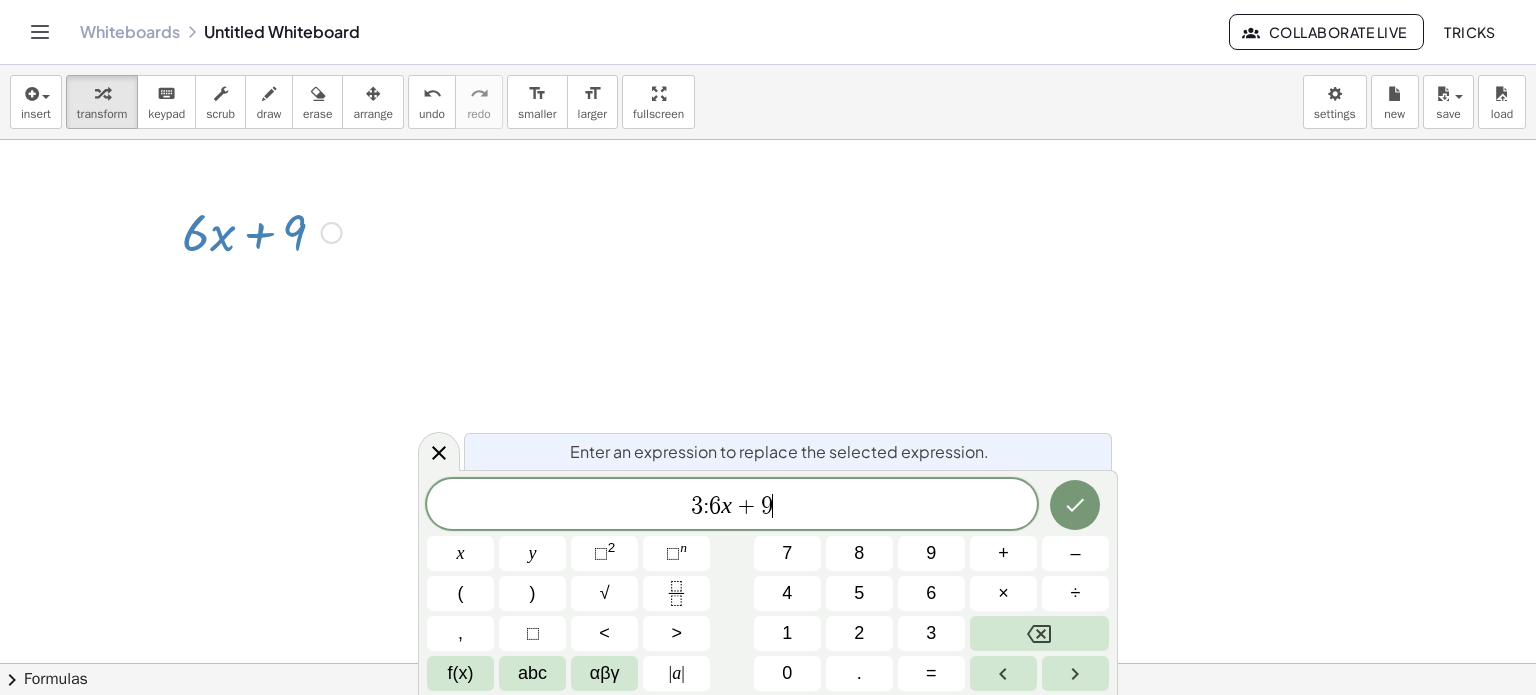 click on "3 : 6 x + 9 ​" at bounding box center [732, 506] 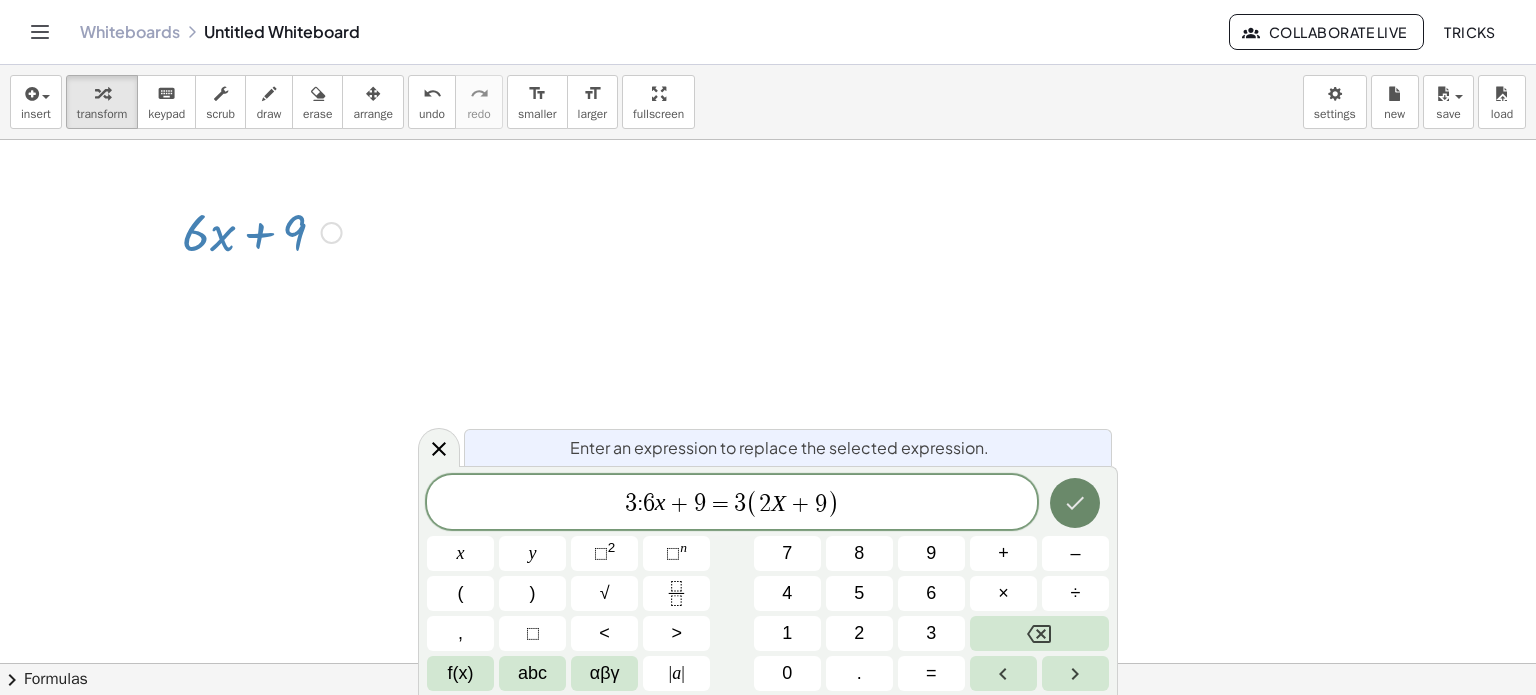 click 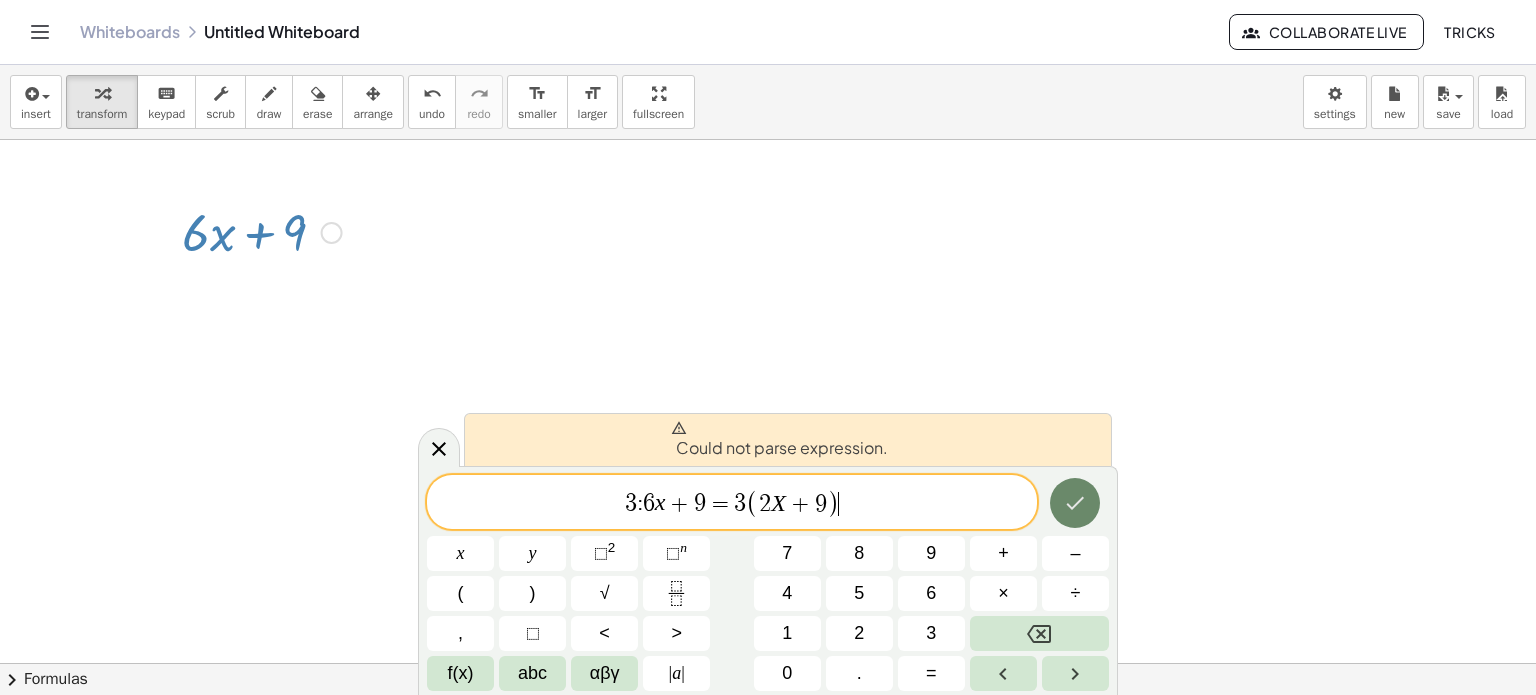 click 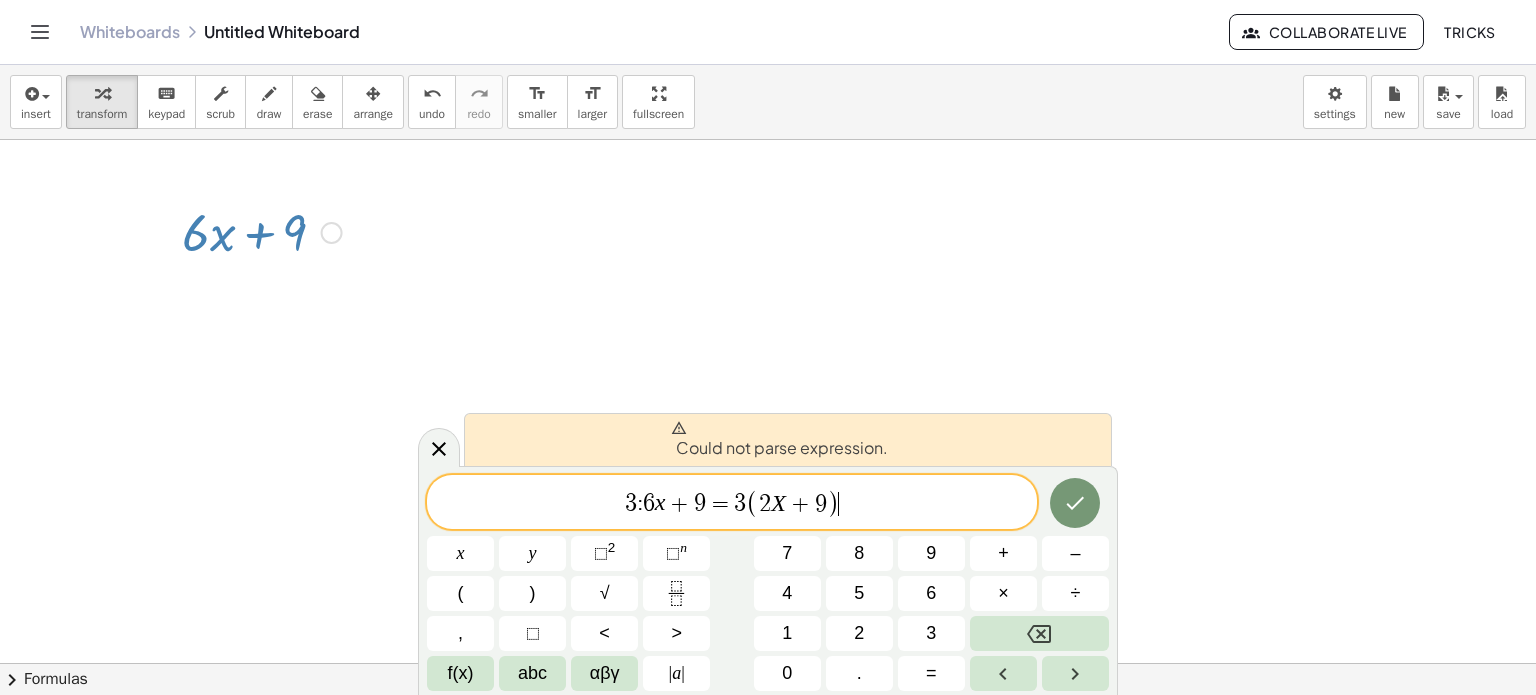click at bounding box center [768, 664] 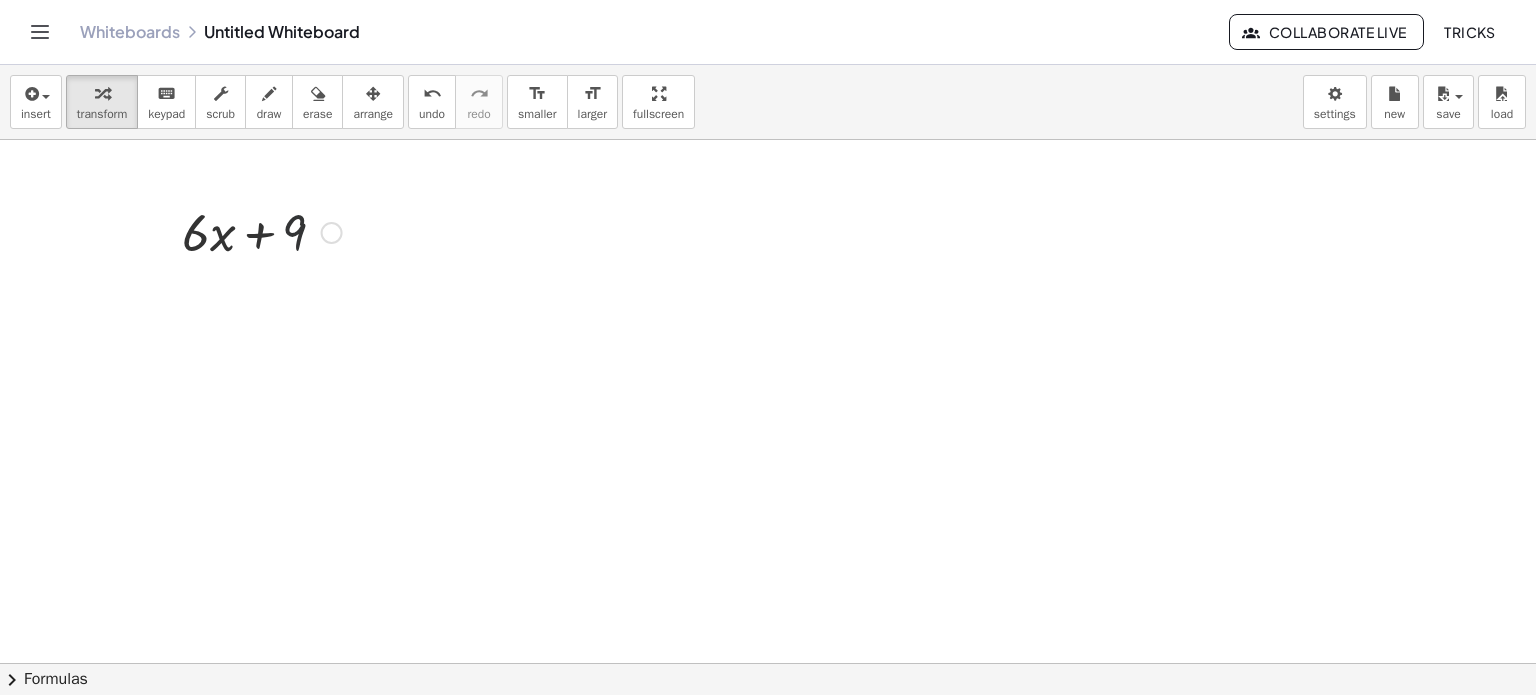 click at bounding box center [262, 231] 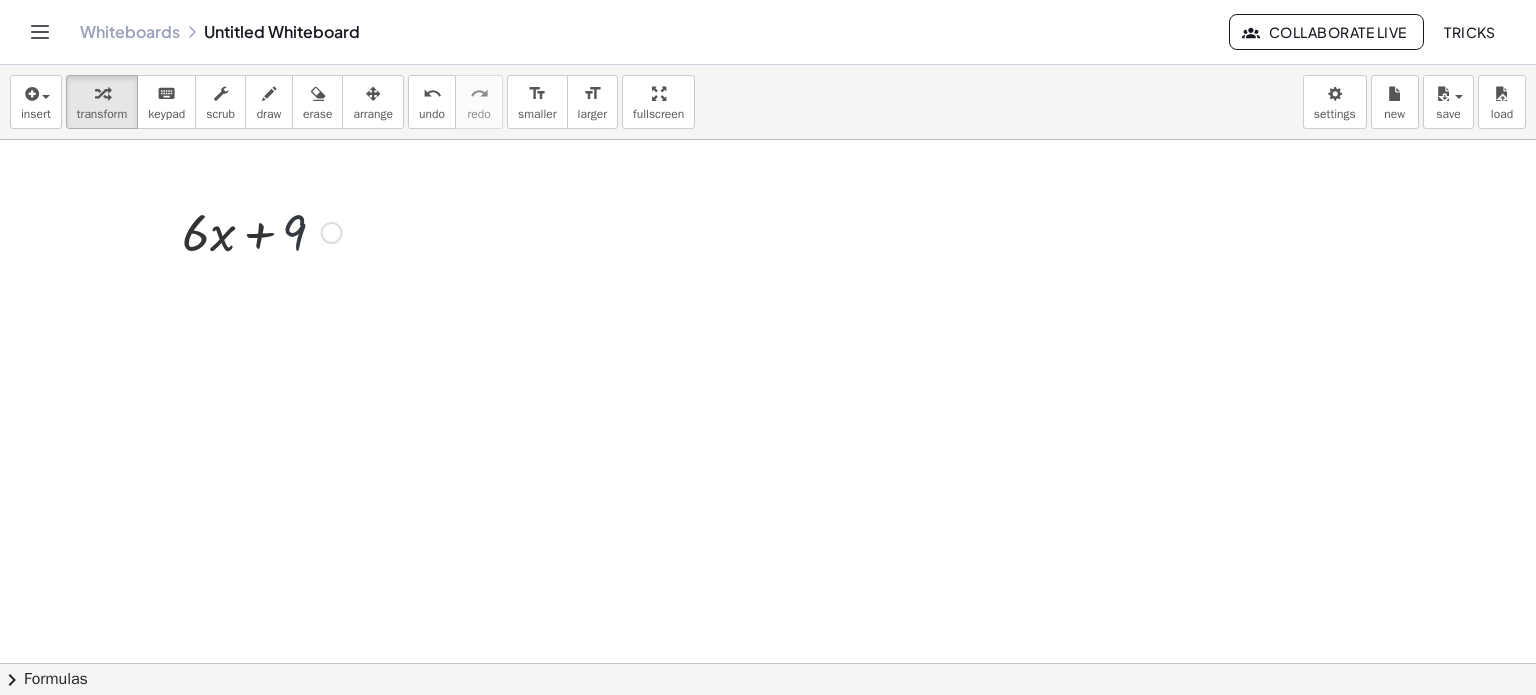 click at bounding box center [262, 231] 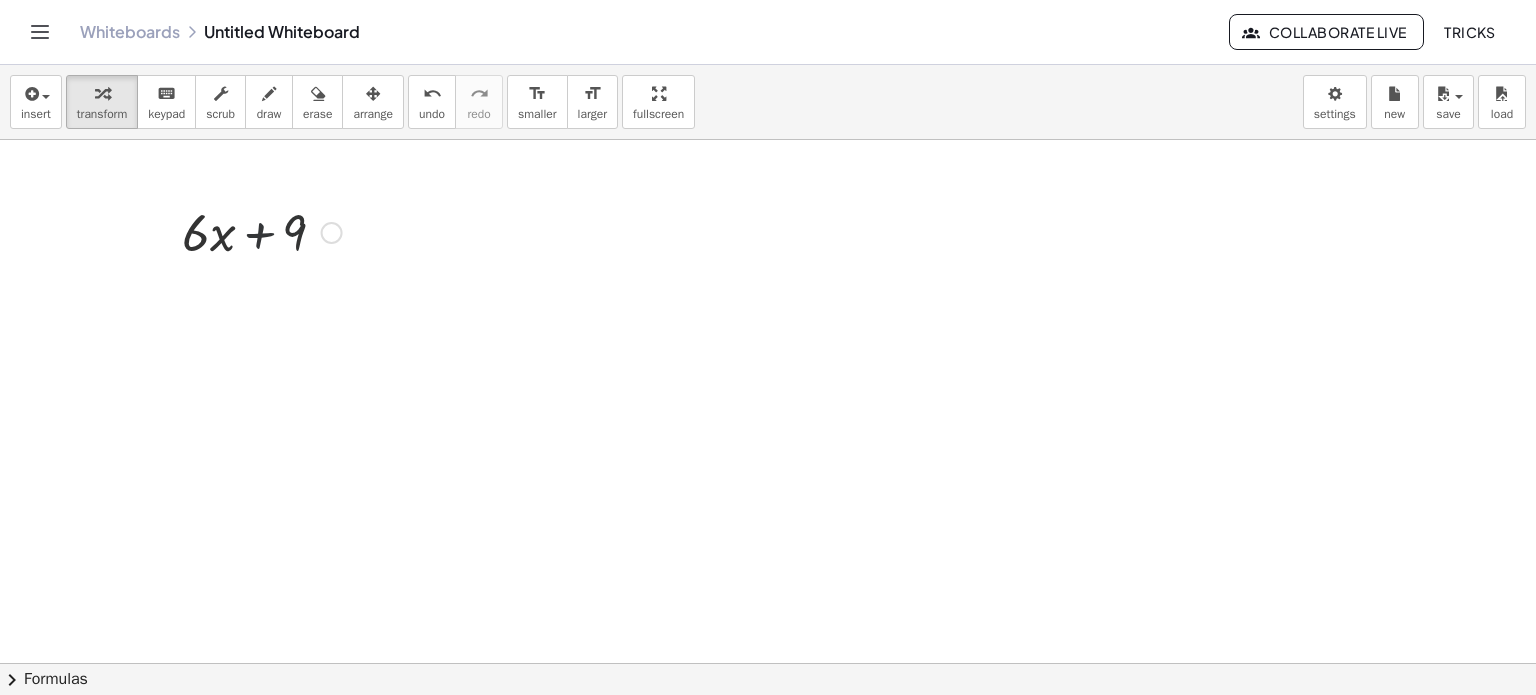 click at bounding box center (262, 231) 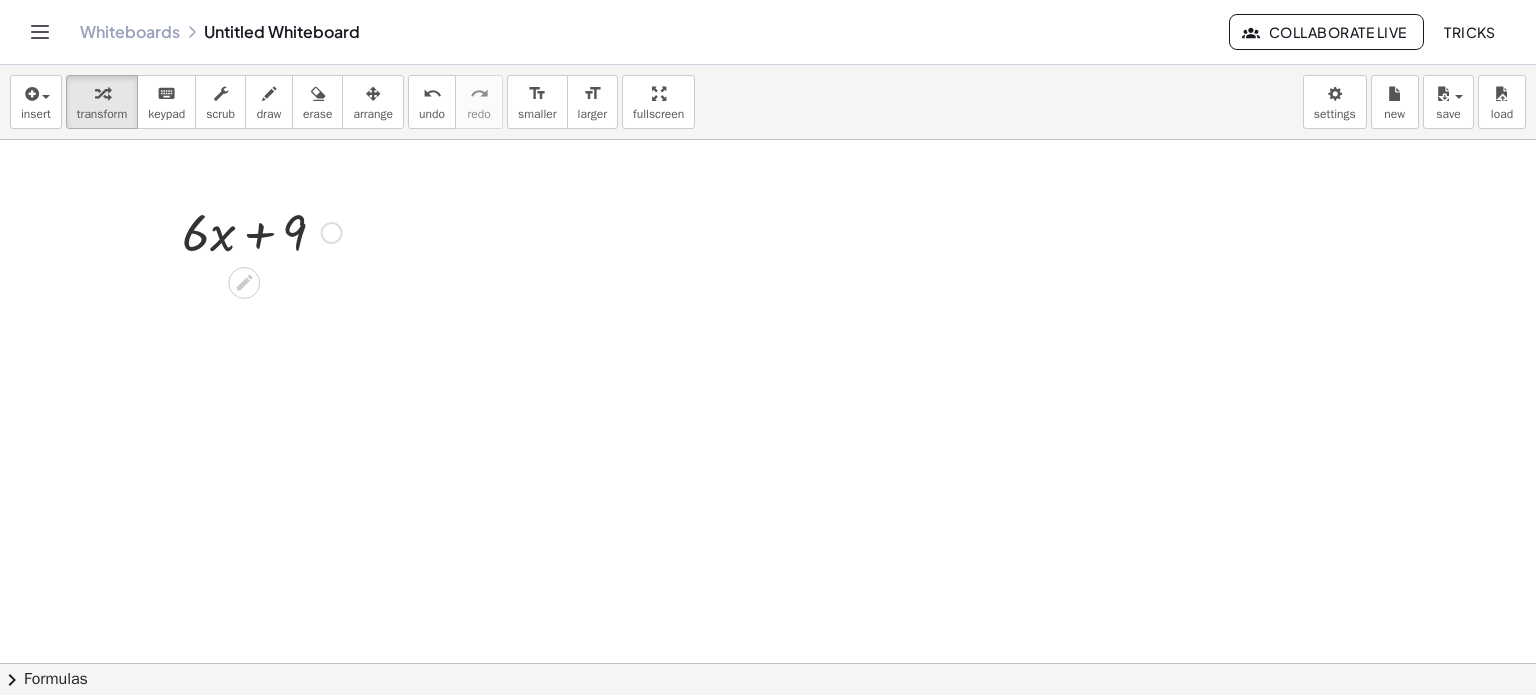 click on "Go back to this line Copy line as LaTeX Copy derivation as LaTeX" at bounding box center [332, 233] 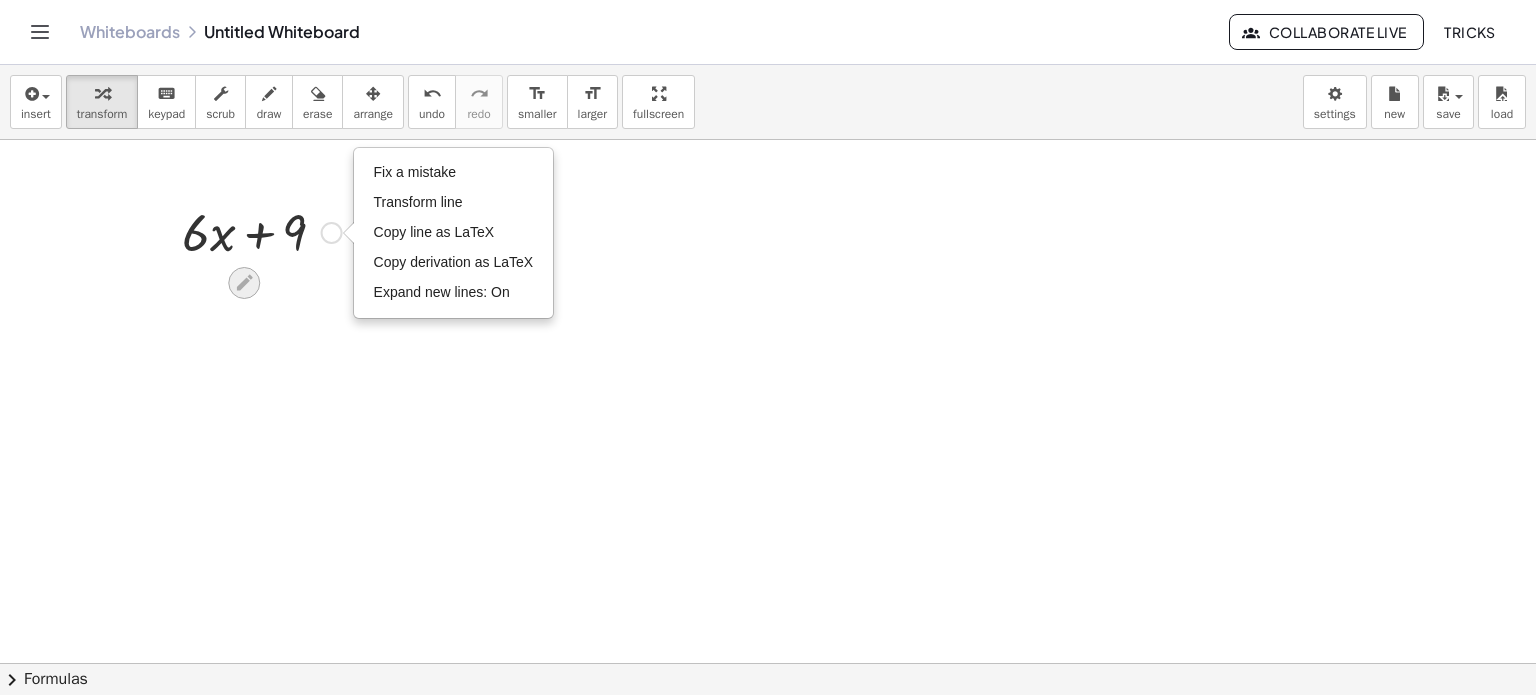 click 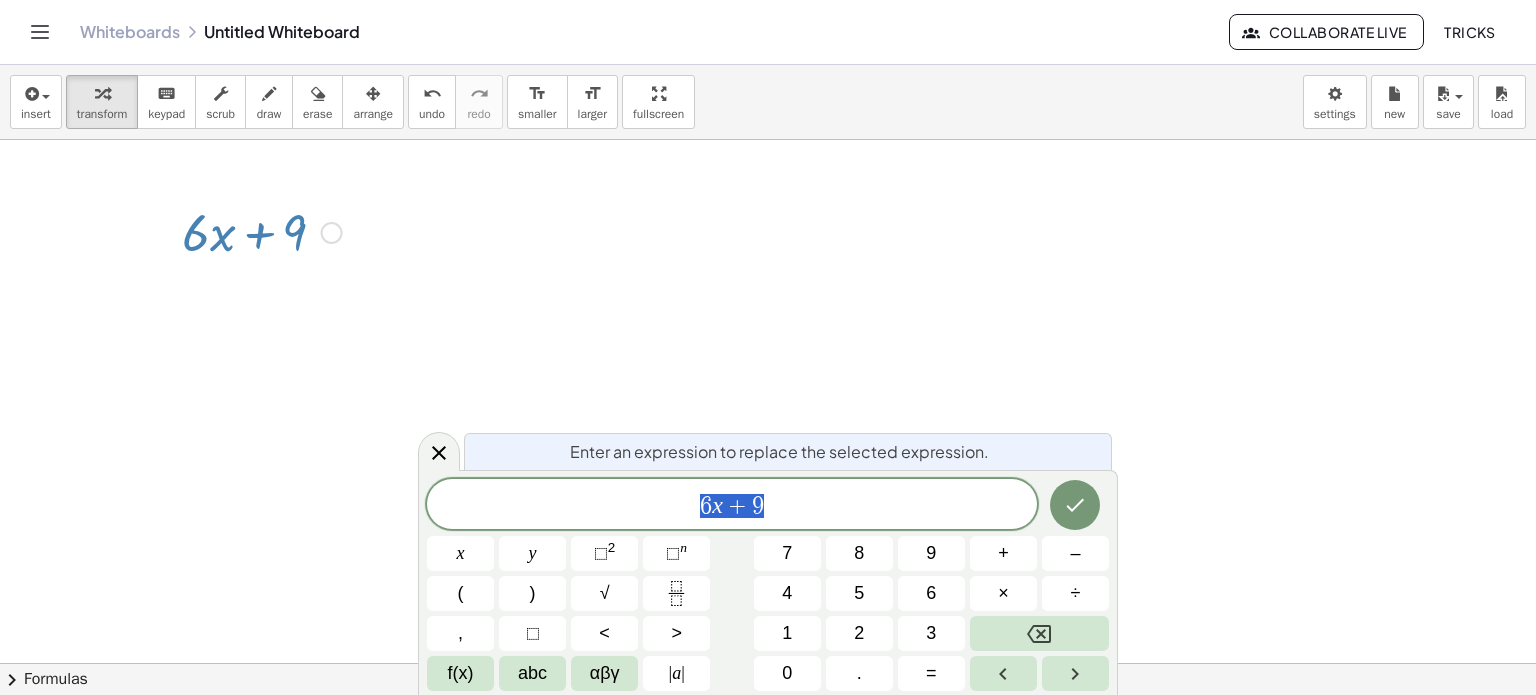 click at bounding box center (768, 664) 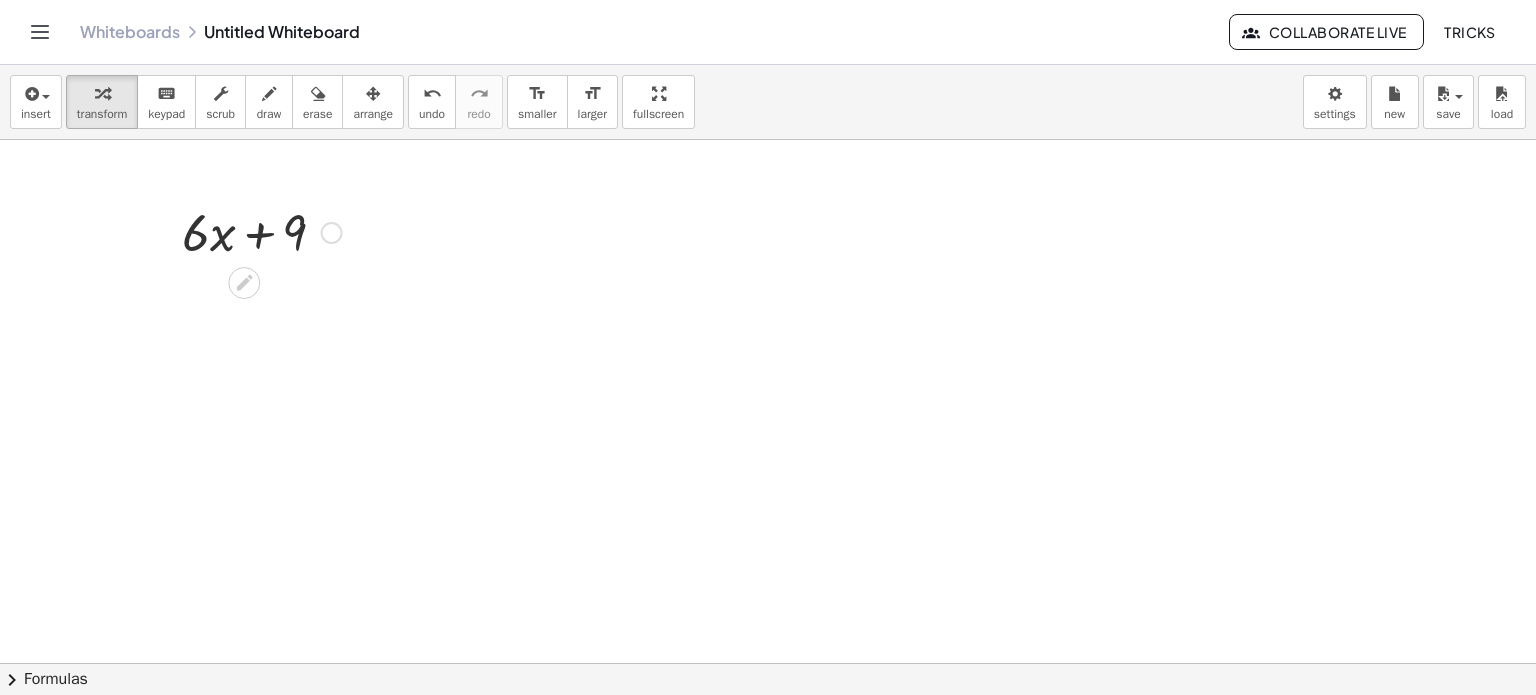 click on "Fix a mistake Transform line Copy line as LaTeX Copy derivation as LaTeX Expand new lines: On" at bounding box center [332, 233] 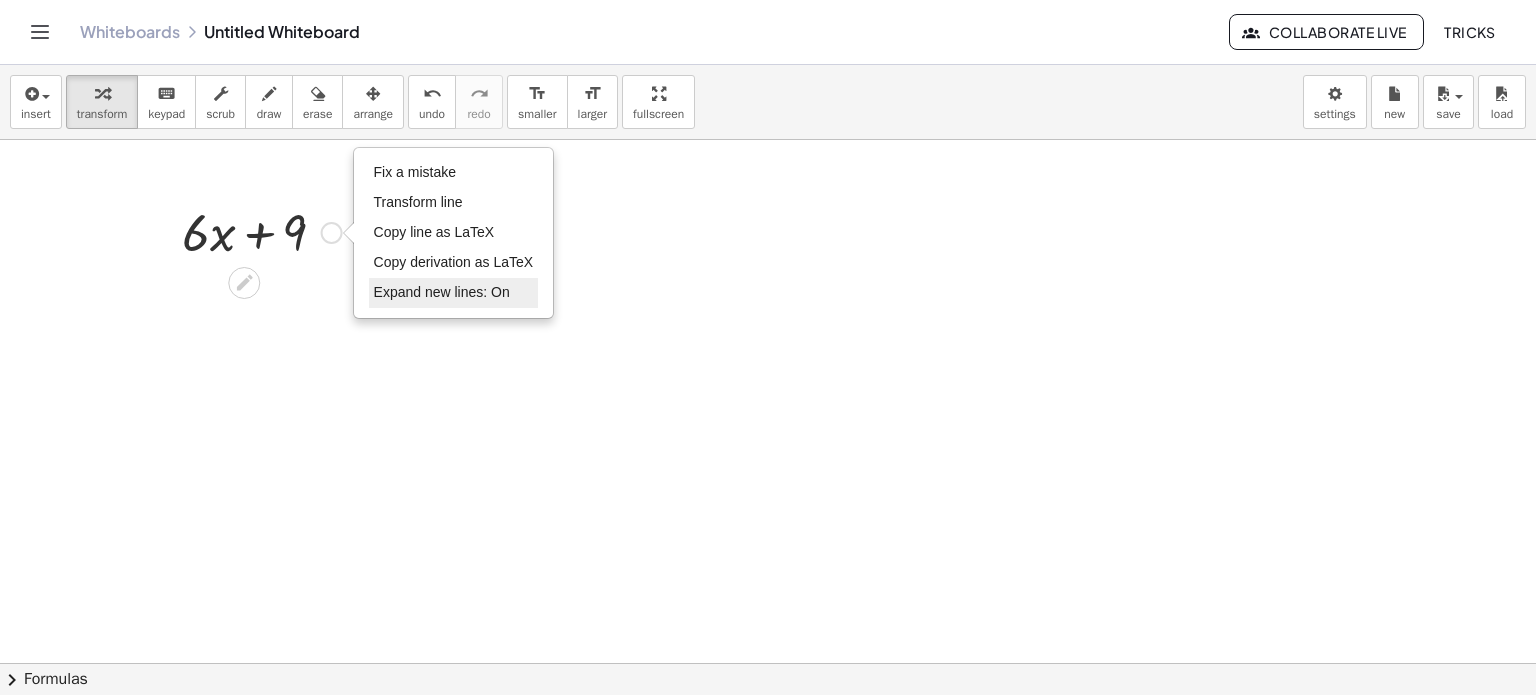 click on "Expand new lines: On" at bounding box center [442, 292] 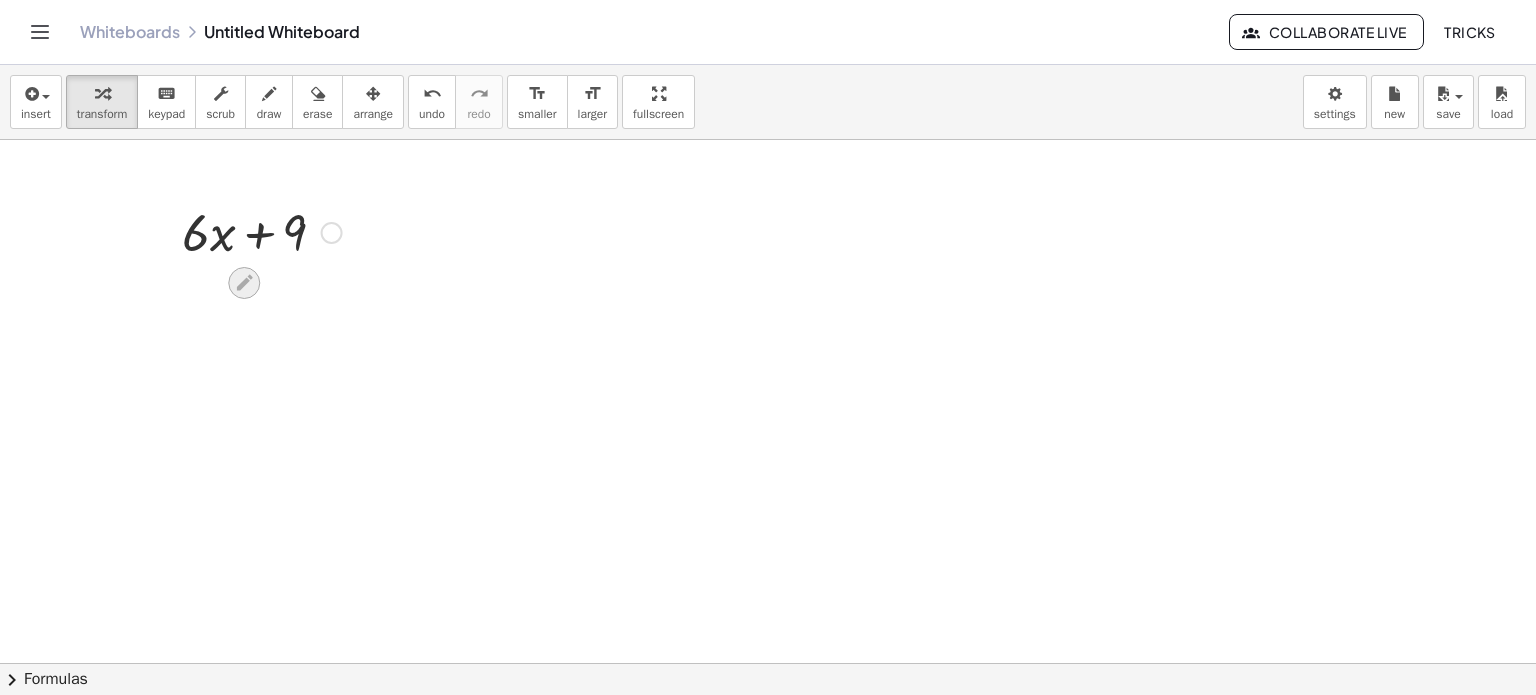 click 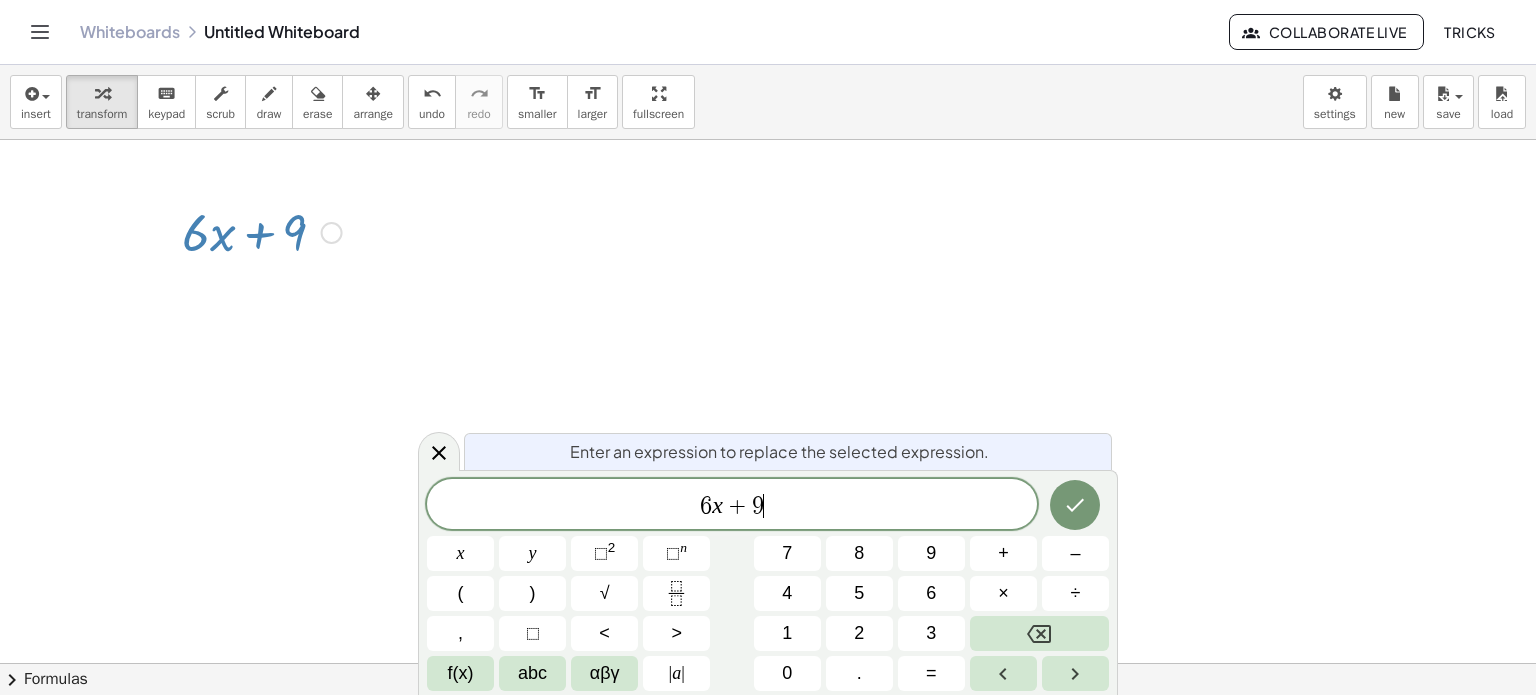 click on "6 x + 9 ​" at bounding box center [732, 506] 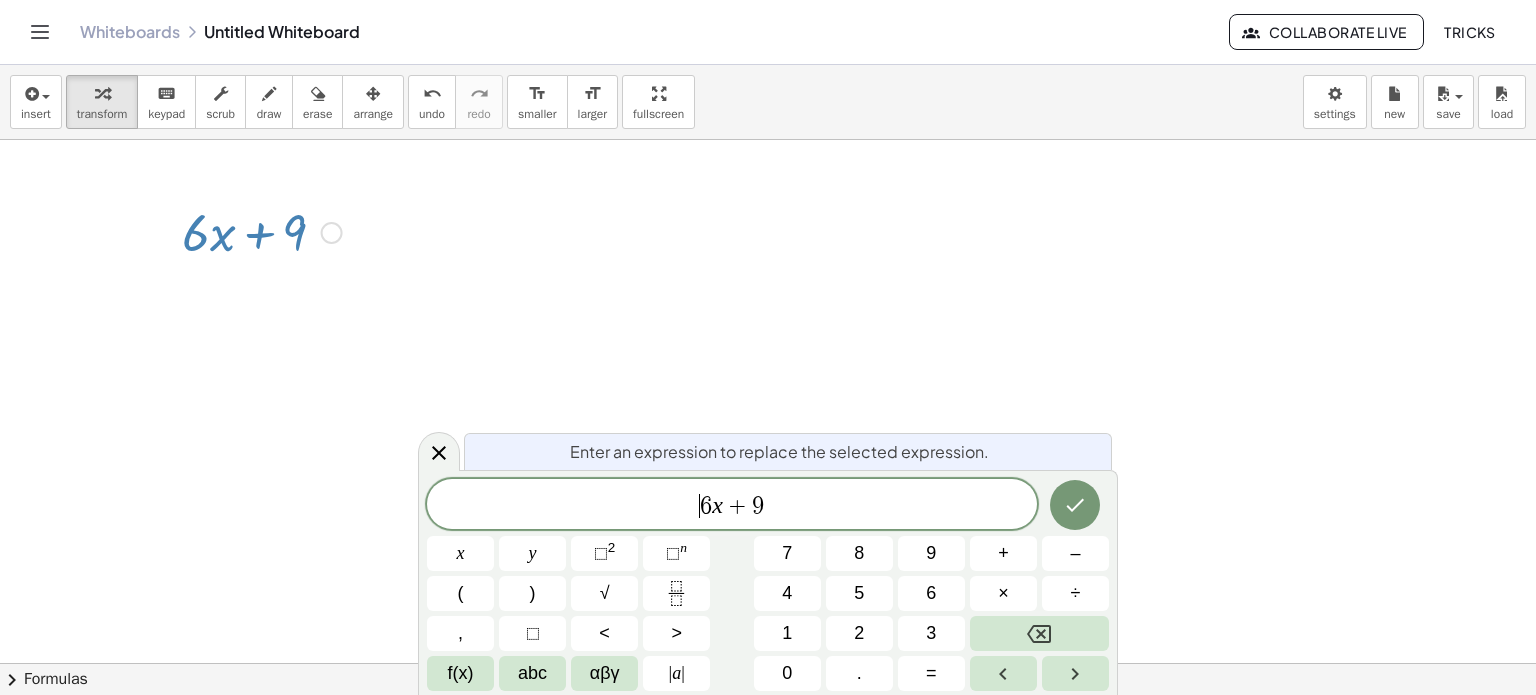 click on "6" at bounding box center (706, 506) 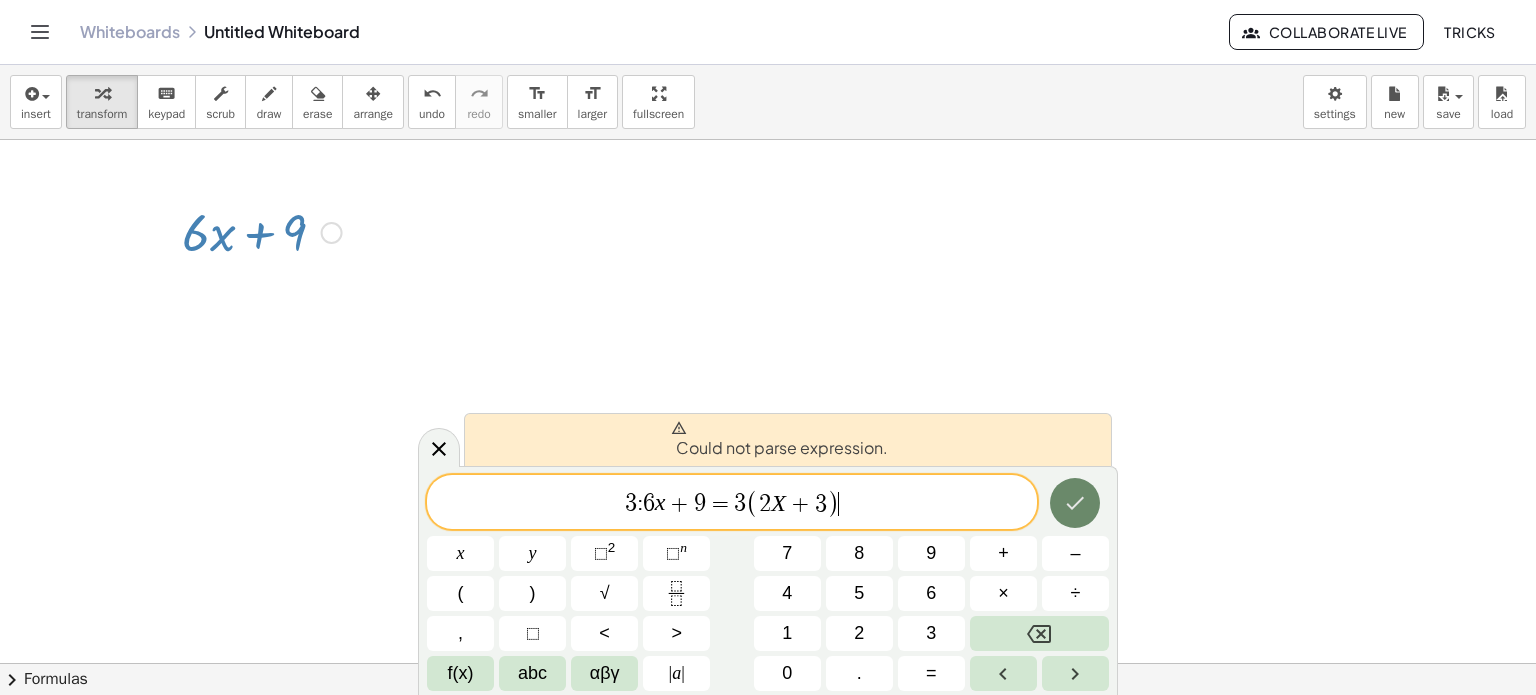 click 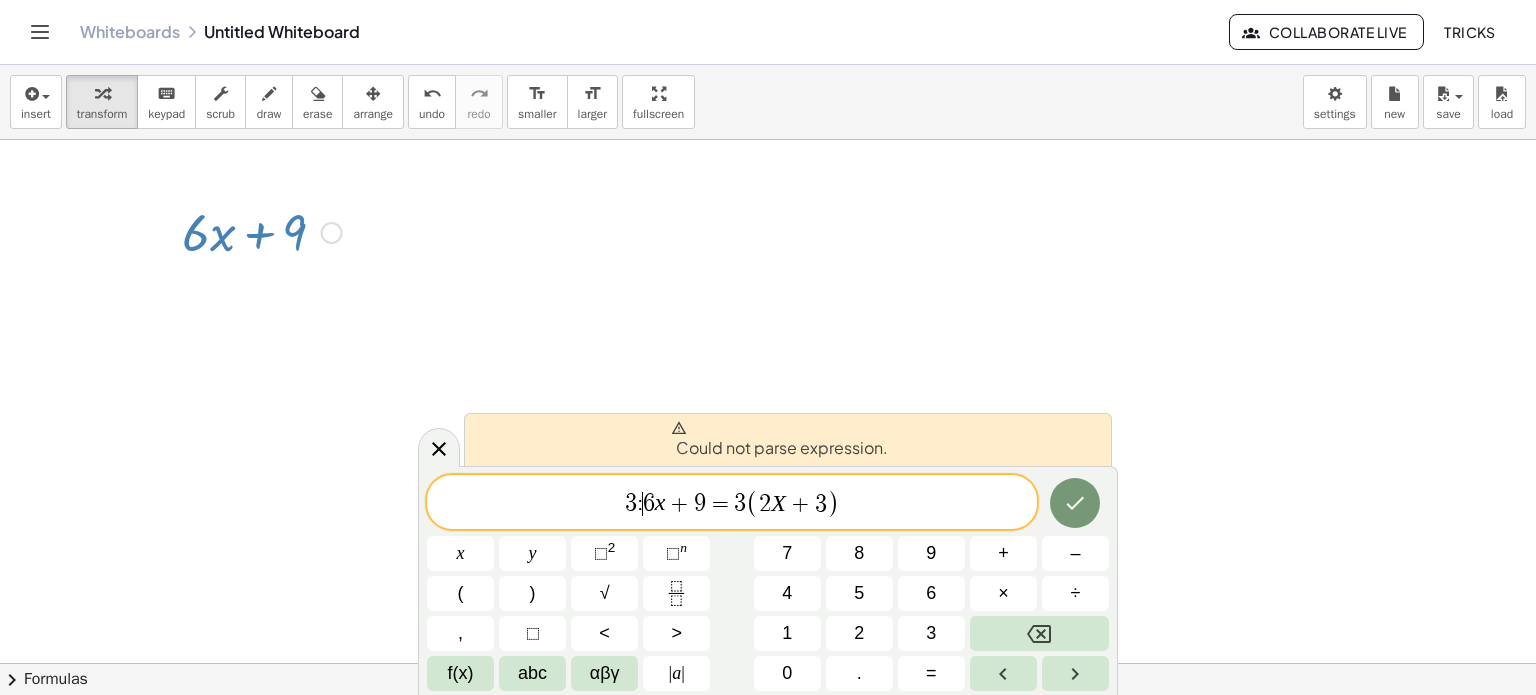 click on "3 : ​ 6 x + 9 = 3 ( 2 X + 3 )" at bounding box center (732, 503) 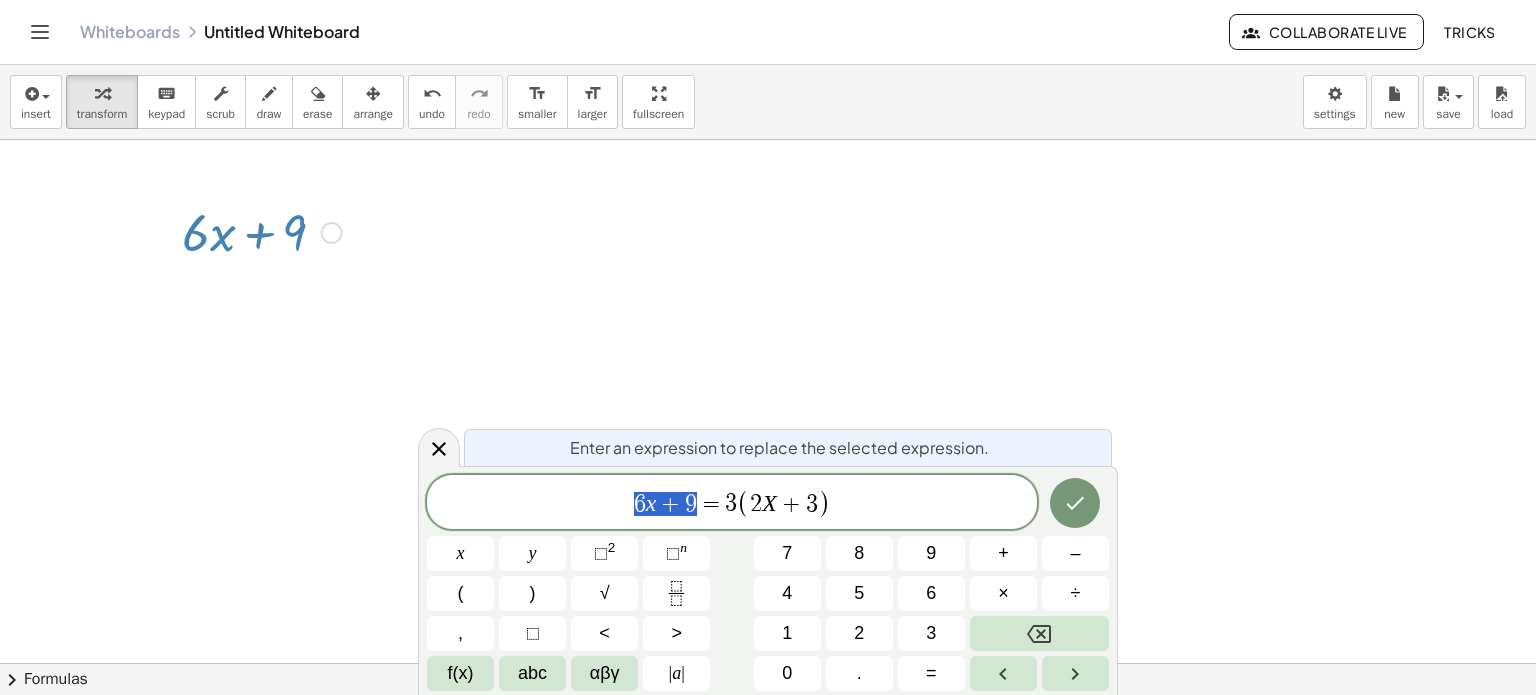 drag, startPoint x: 696, startPoint y: 503, endPoint x: 631, endPoint y: 507, distance: 65.12296 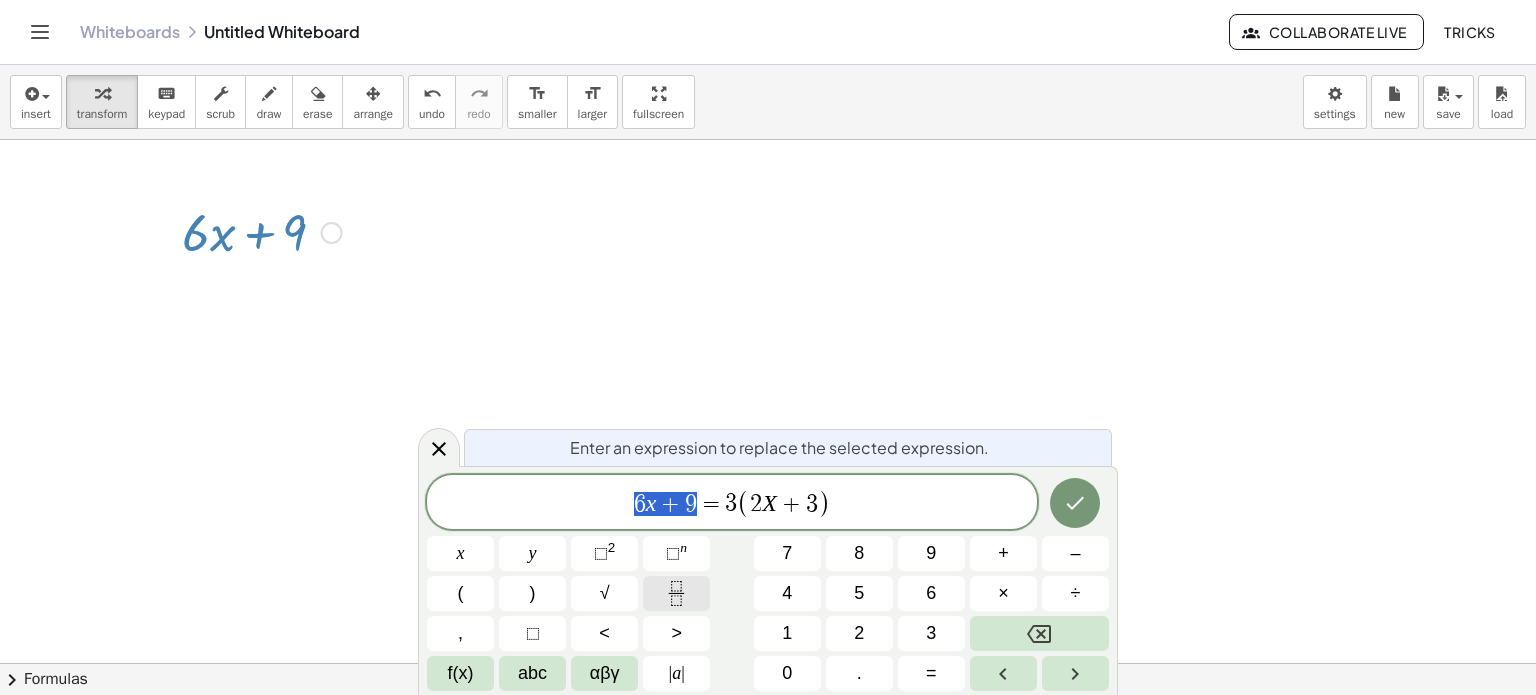 click 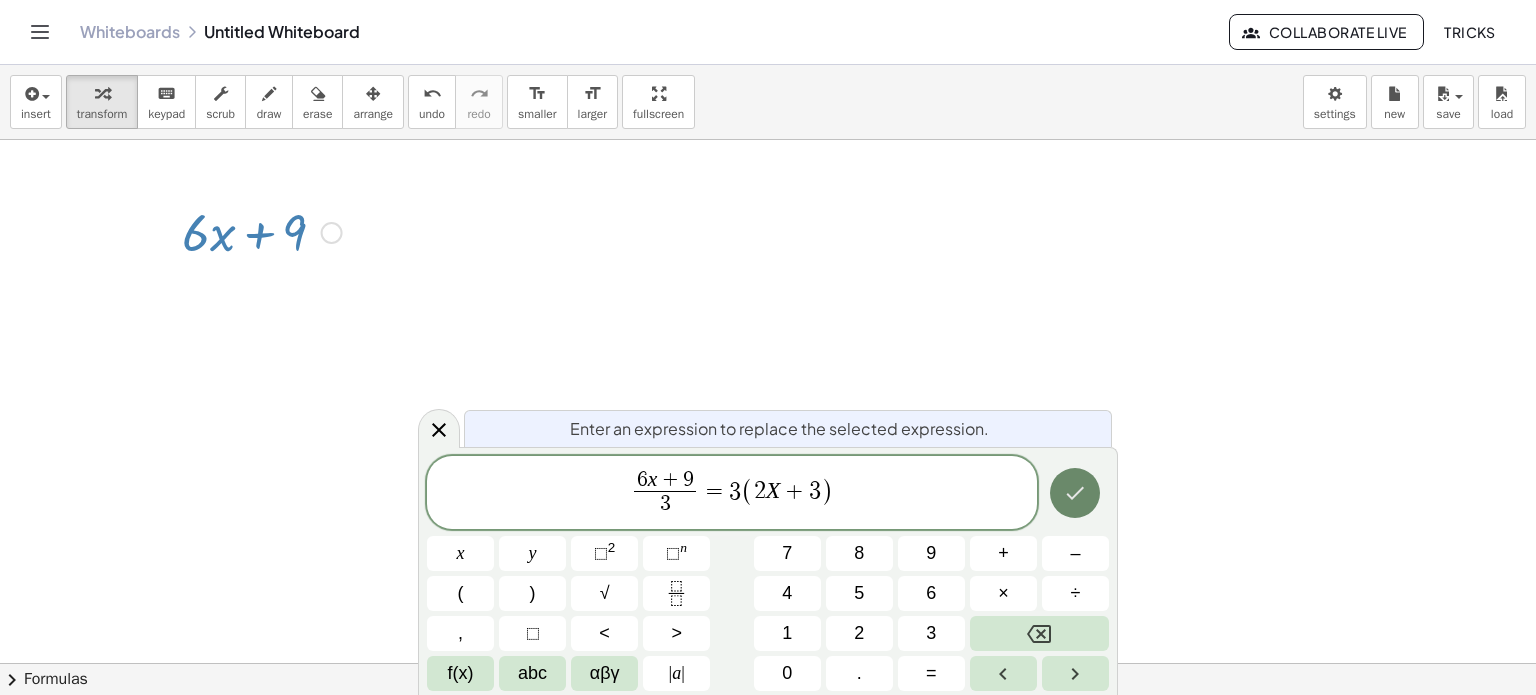 click 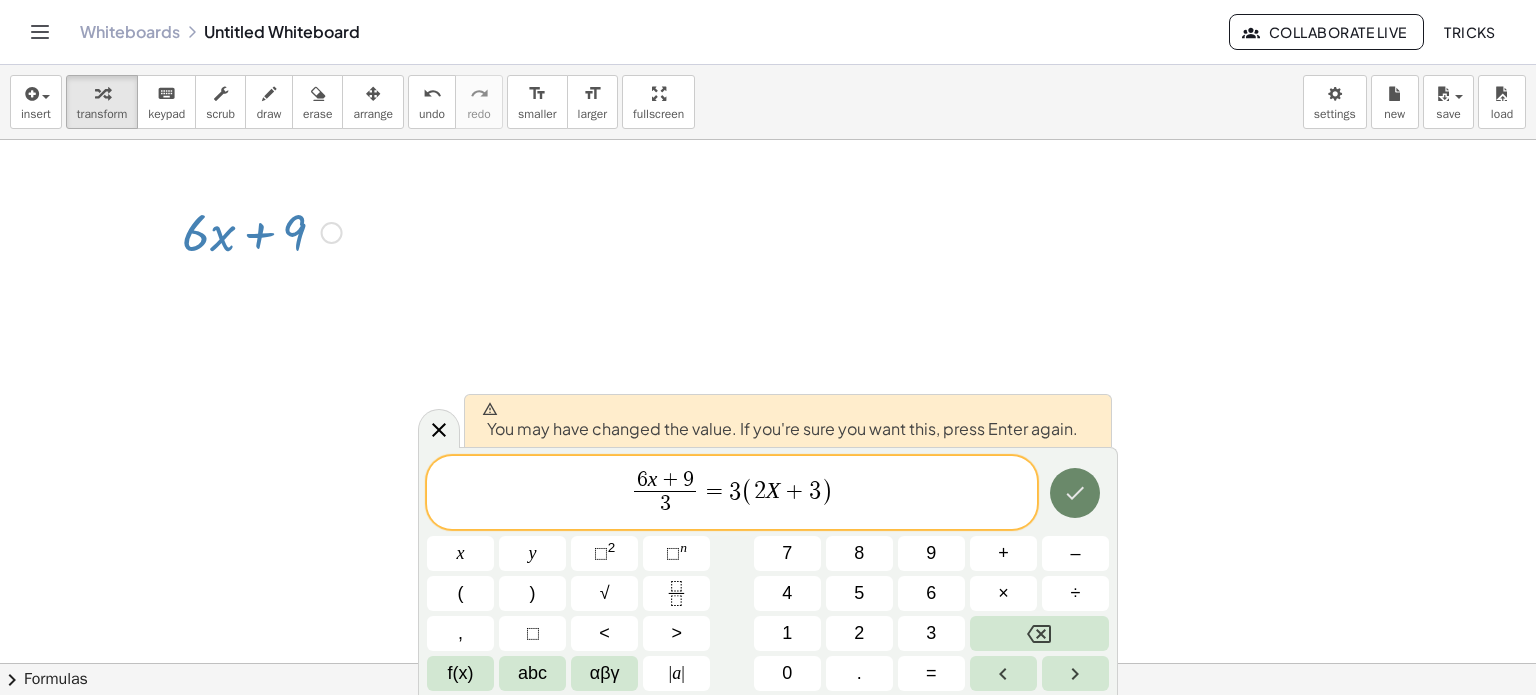 click 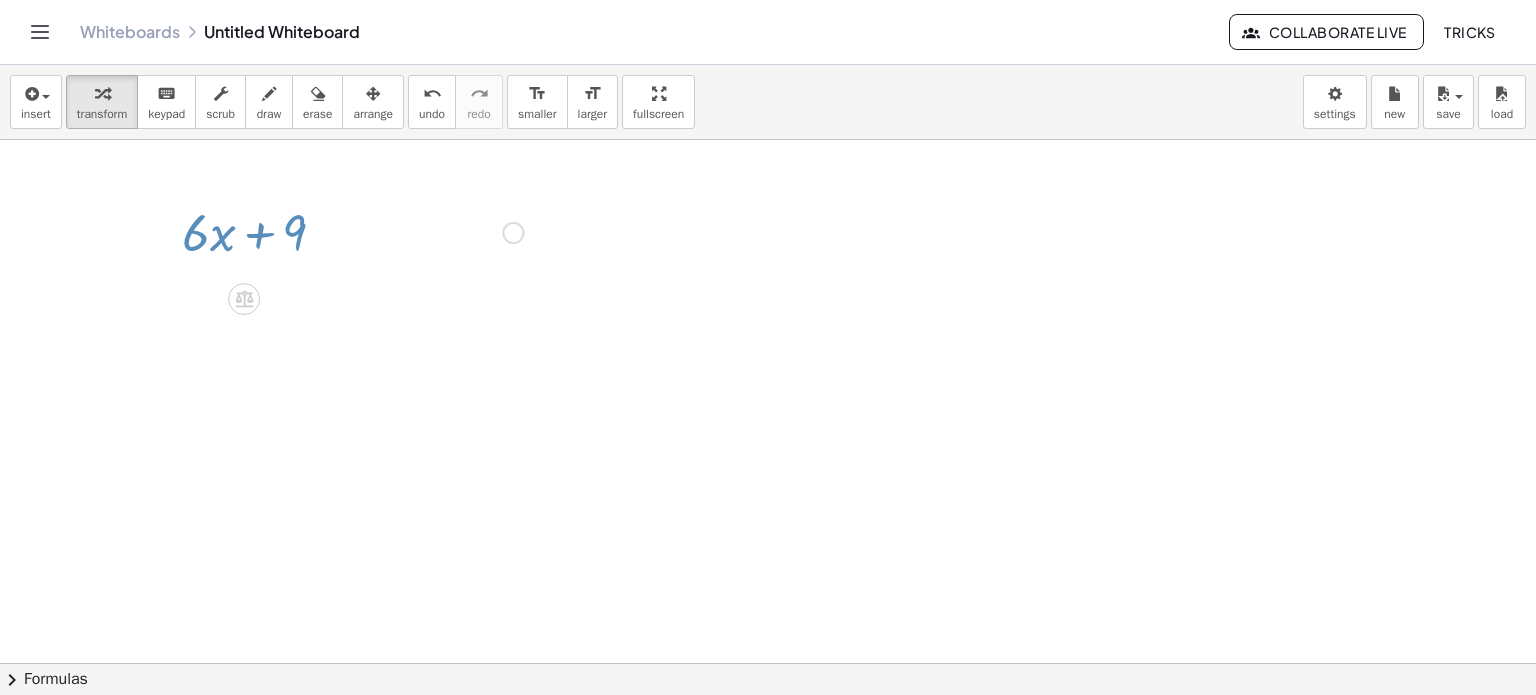 click at bounding box center [768, 664] 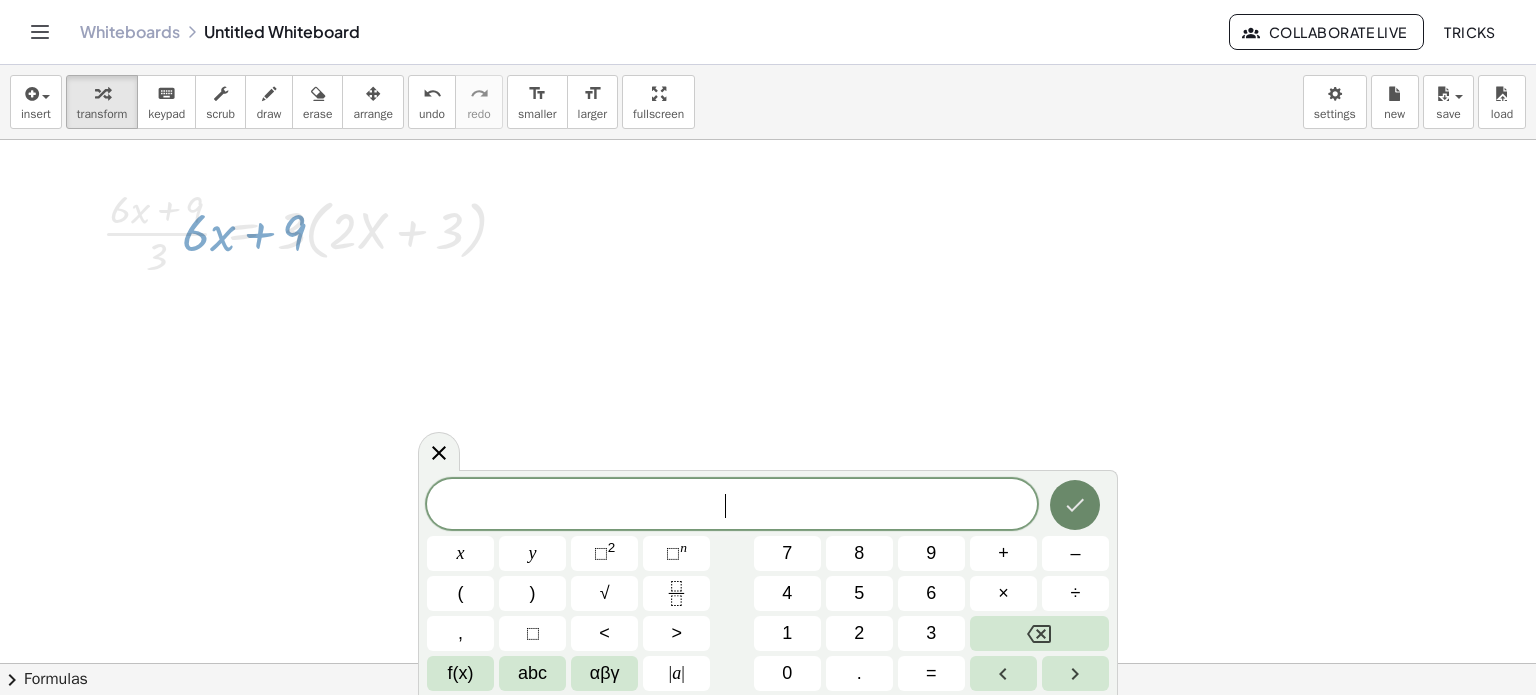 click 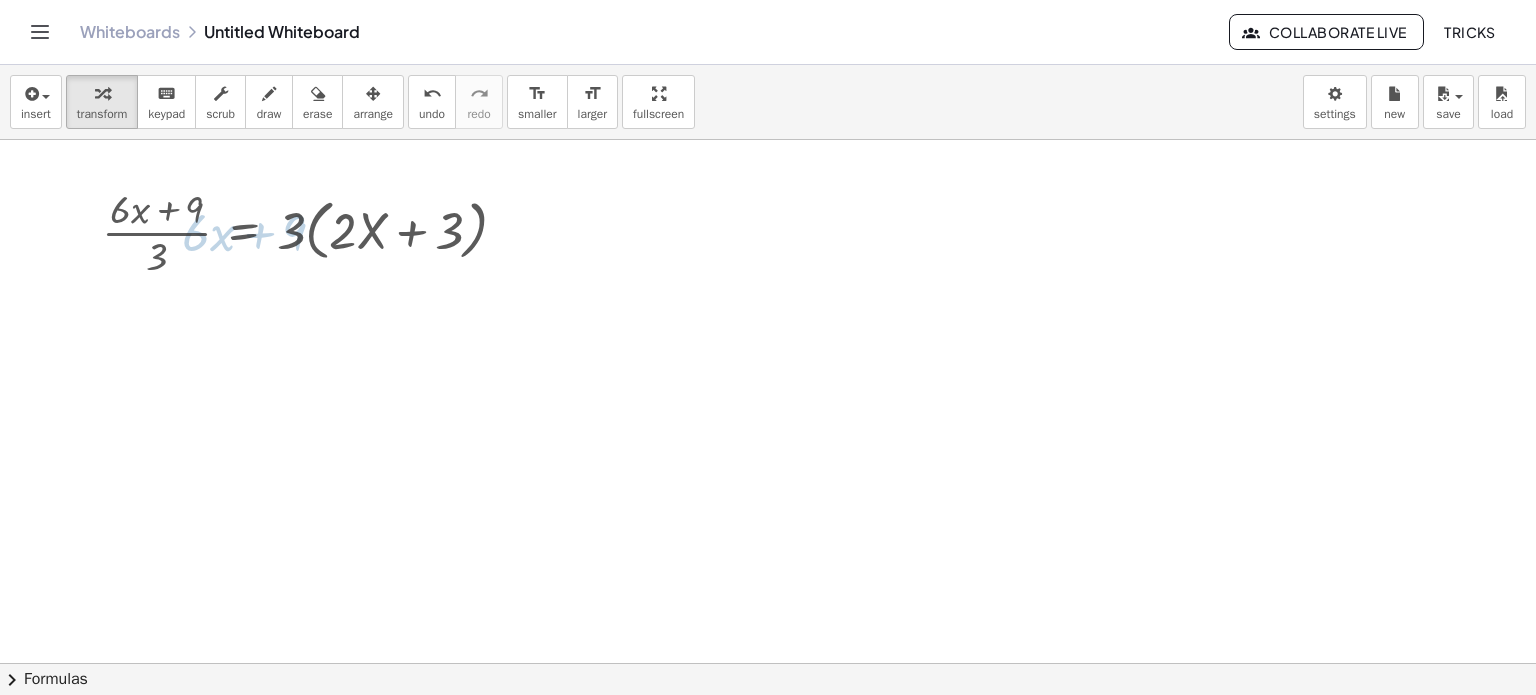 click at bounding box center [768, 664] 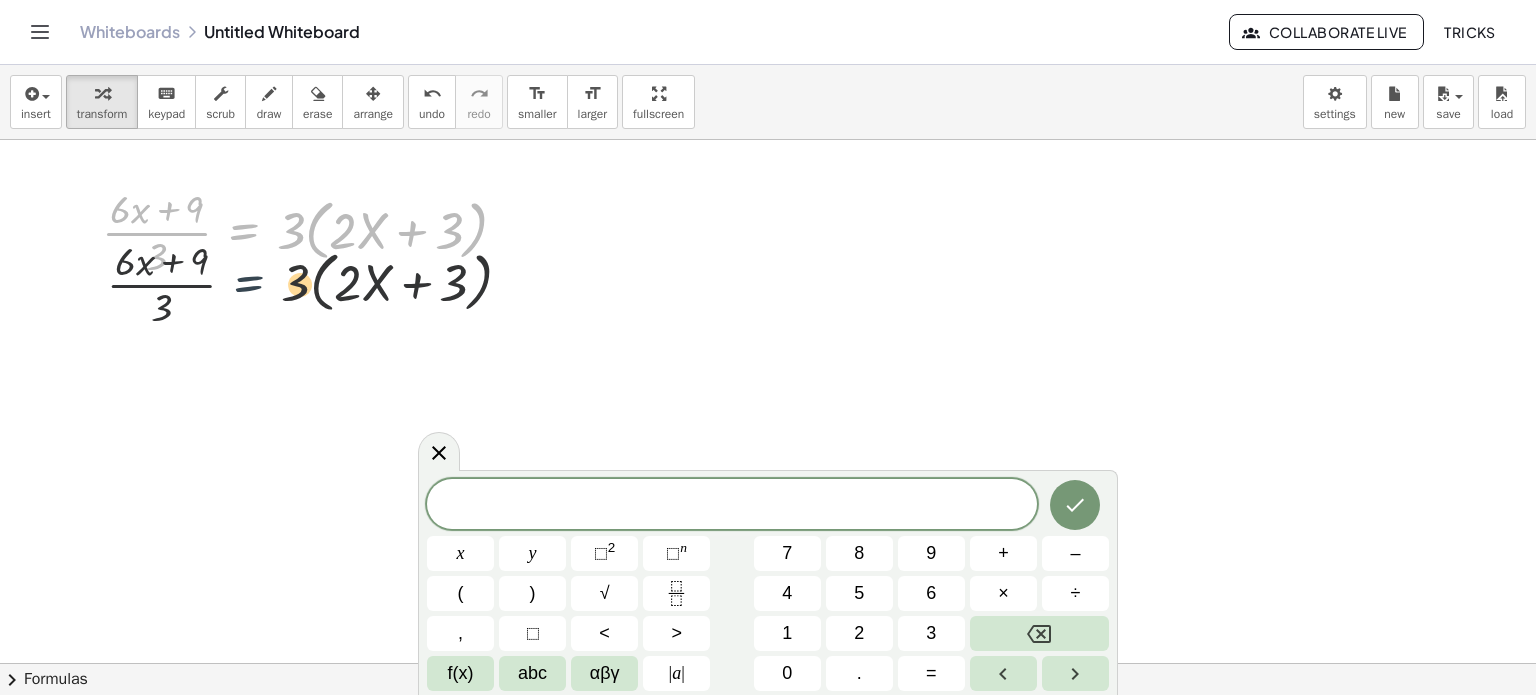 drag, startPoint x: 276, startPoint y: 235, endPoint x: 283, endPoint y: 310, distance: 75.32596 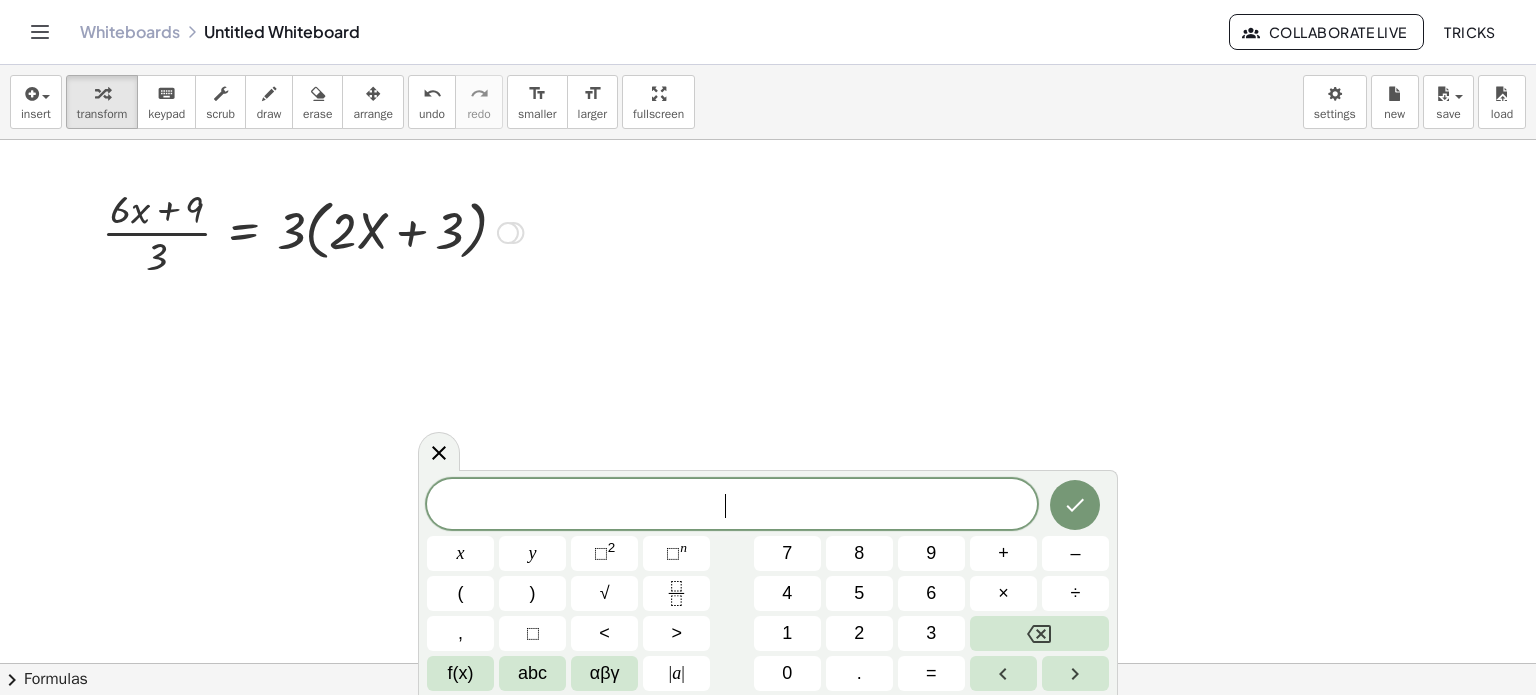 click at bounding box center [312, 231] 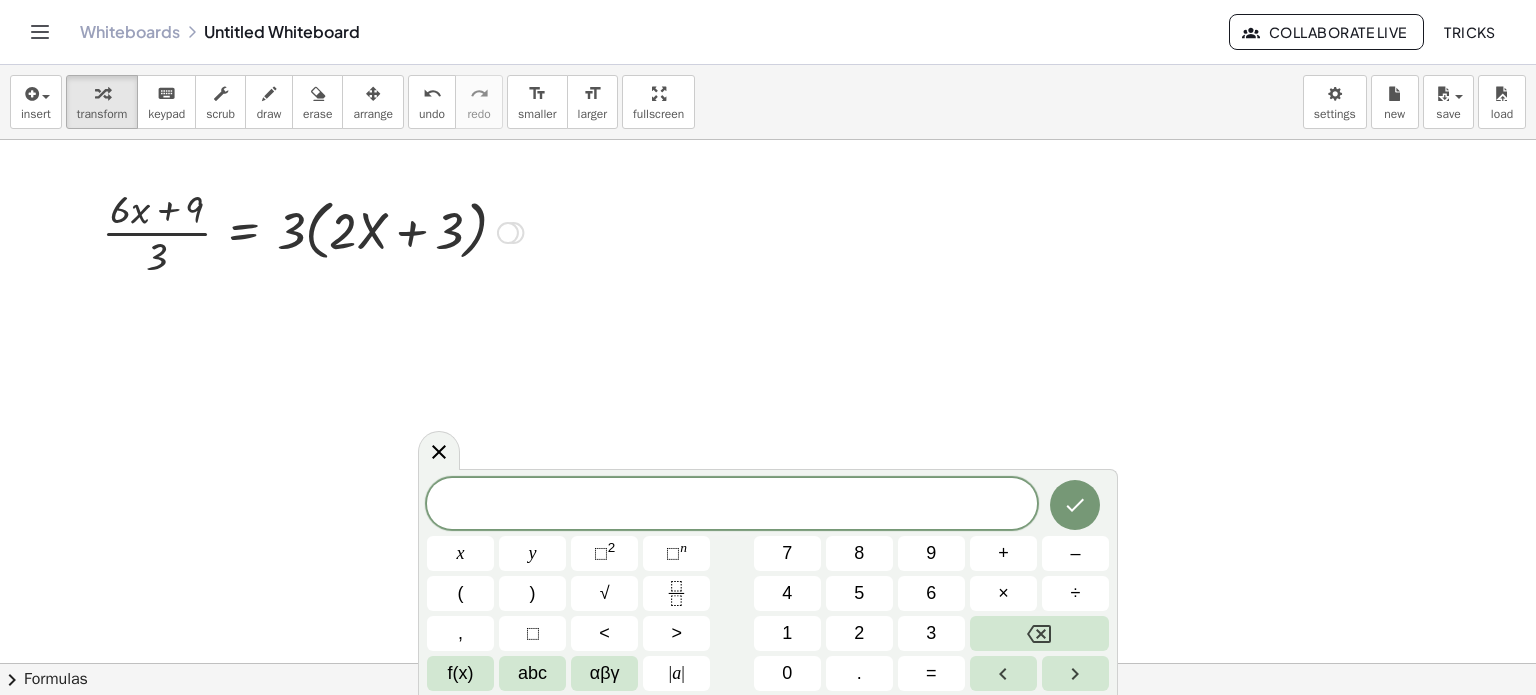 click on "+ · 6 · x + 9 · ( + · 6 · x + 9 ) · 3 = · 3 · ( + · 2 · X + 3 ) Fix a mistake Transform line Copy line as LaTeX Copy derivation as LaTeX Expand new lines: On" at bounding box center [305, 231] 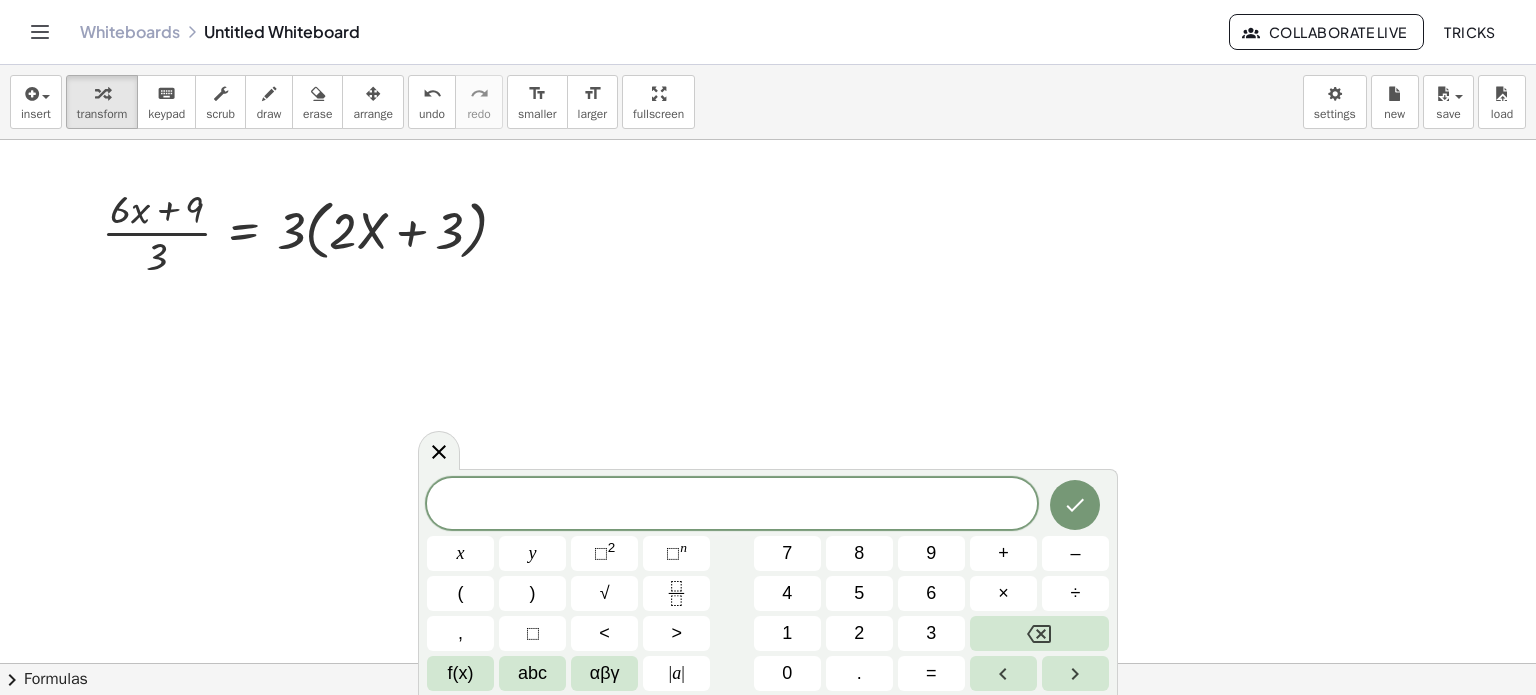 click at bounding box center (768, 664) 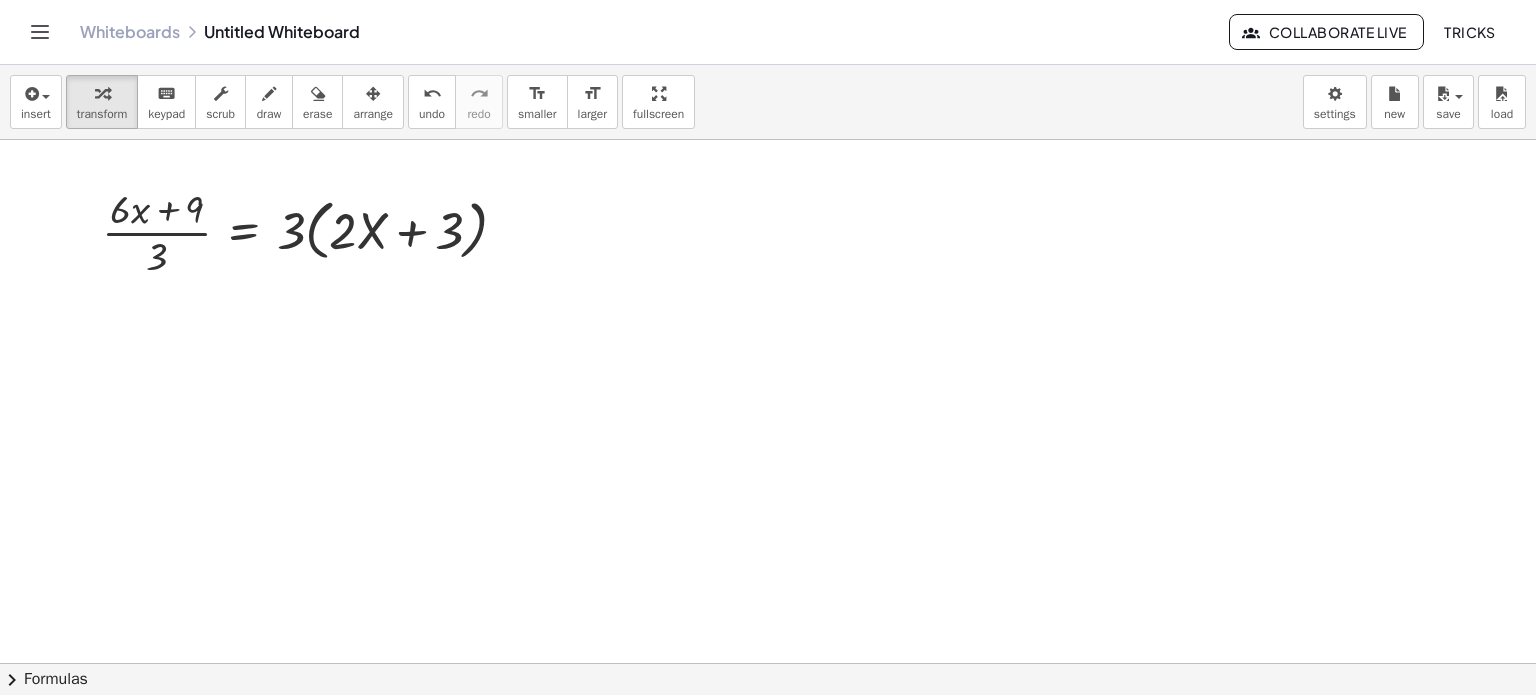 click at bounding box center (768, 664) 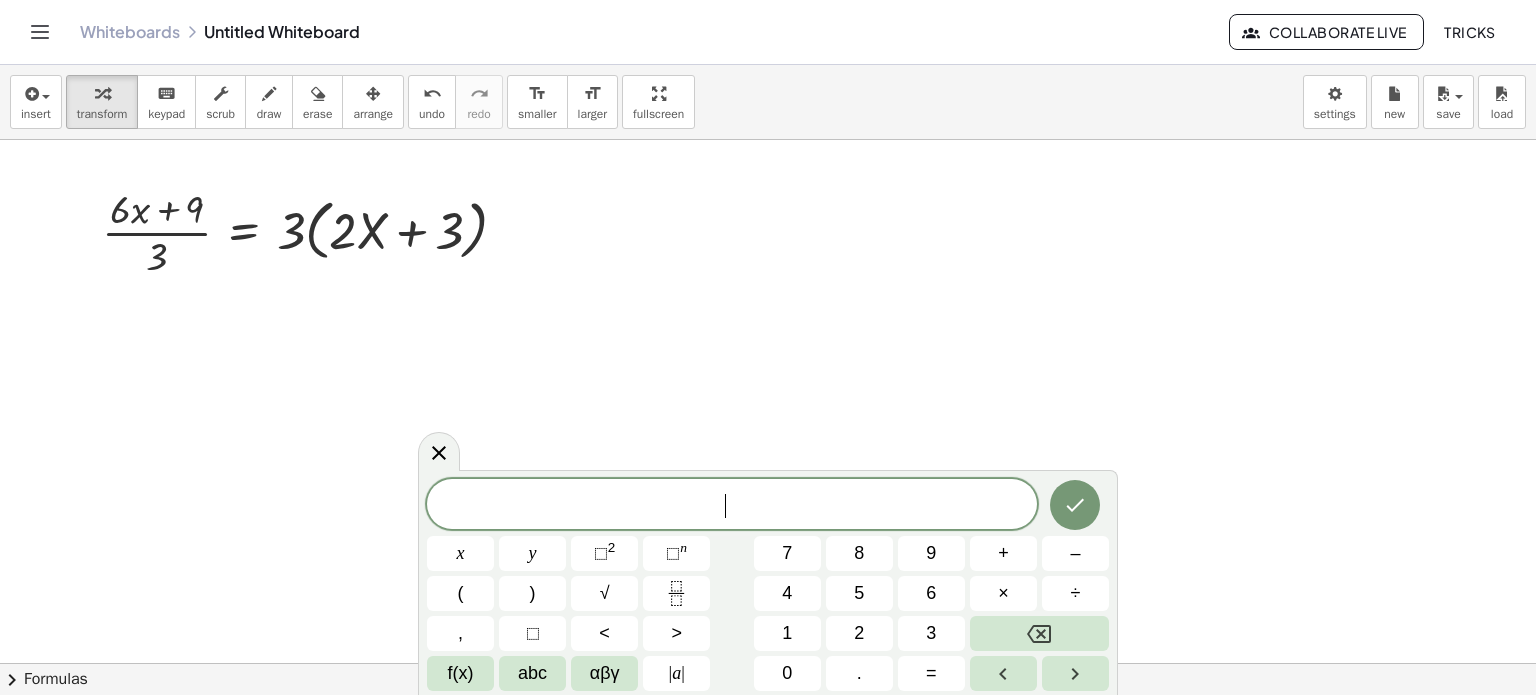 click at bounding box center [768, 664] 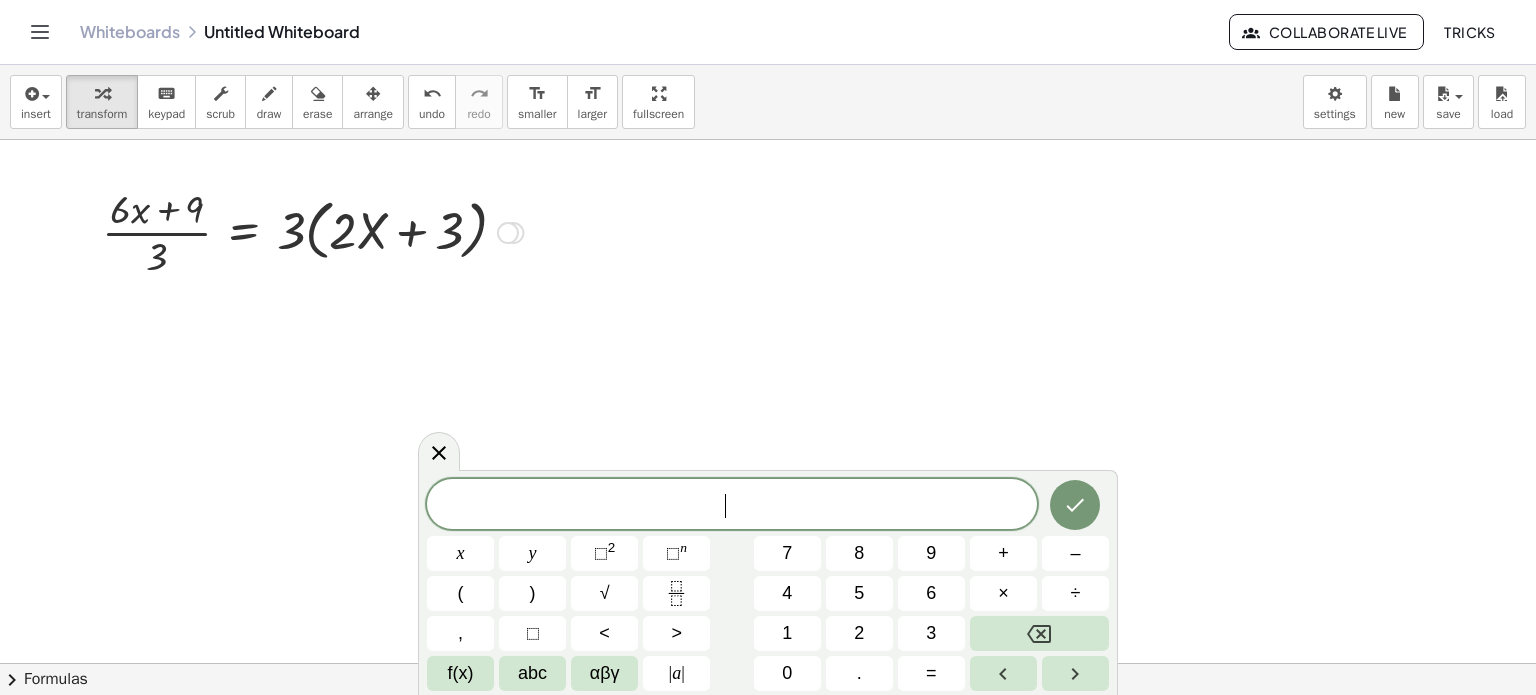 click at bounding box center [312, 231] 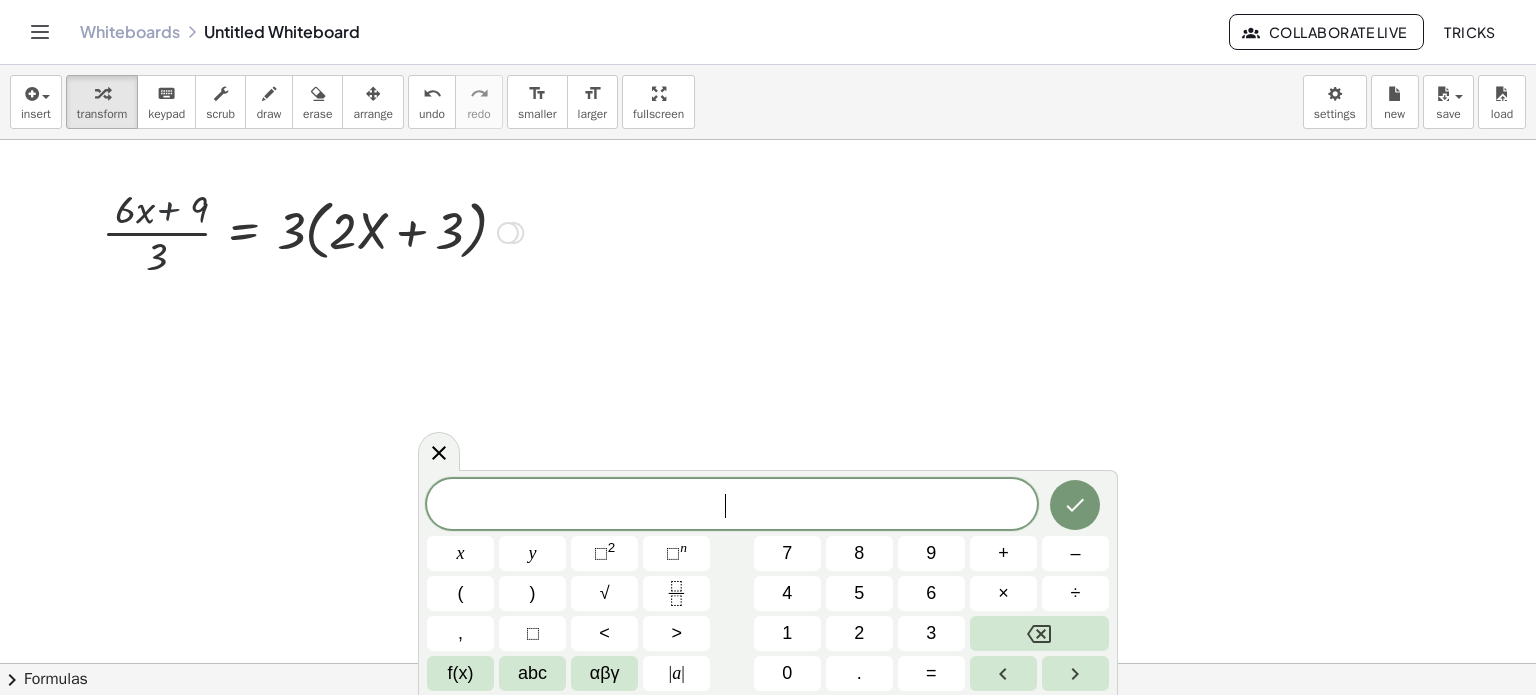 click at bounding box center (312, 231) 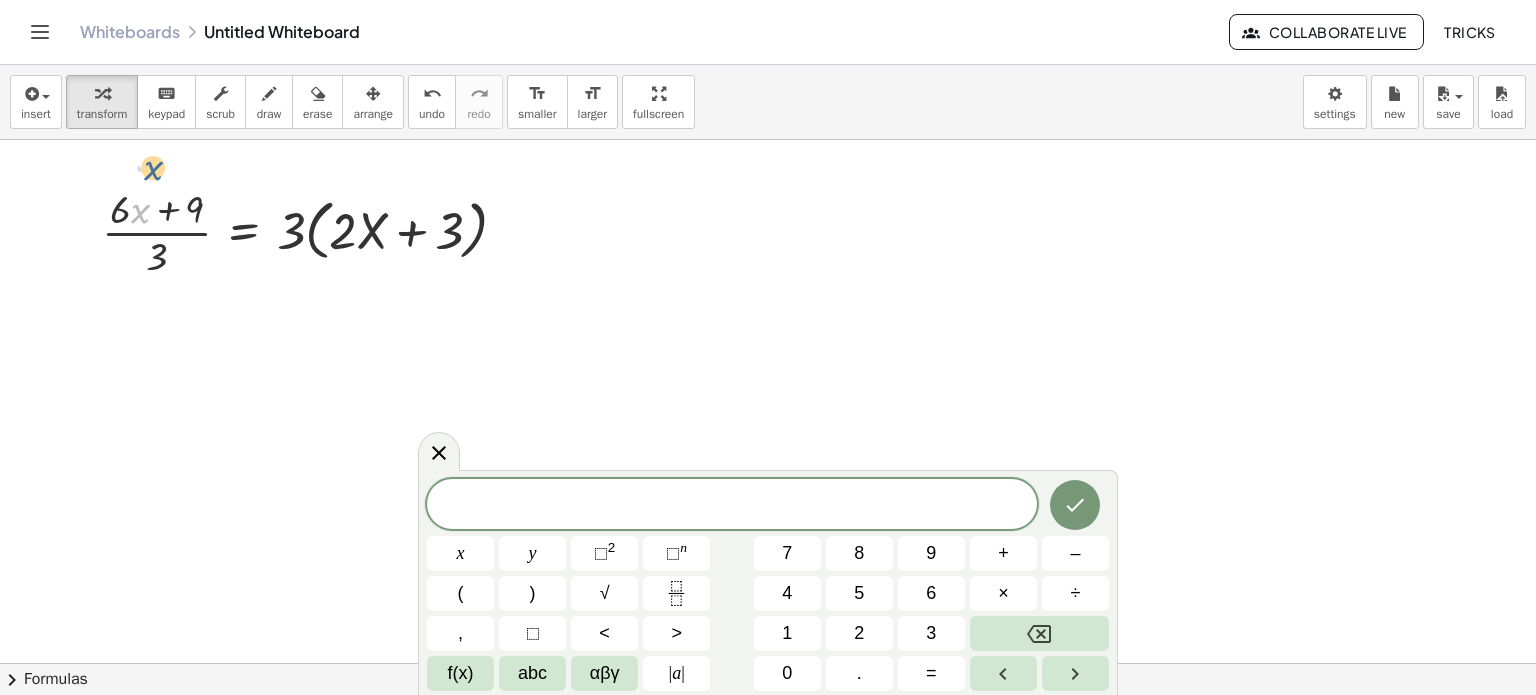 drag, startPoint x: 134, startPoint y: 218, endPoint x: 147, endPoint y: 175, distance: 44.922153 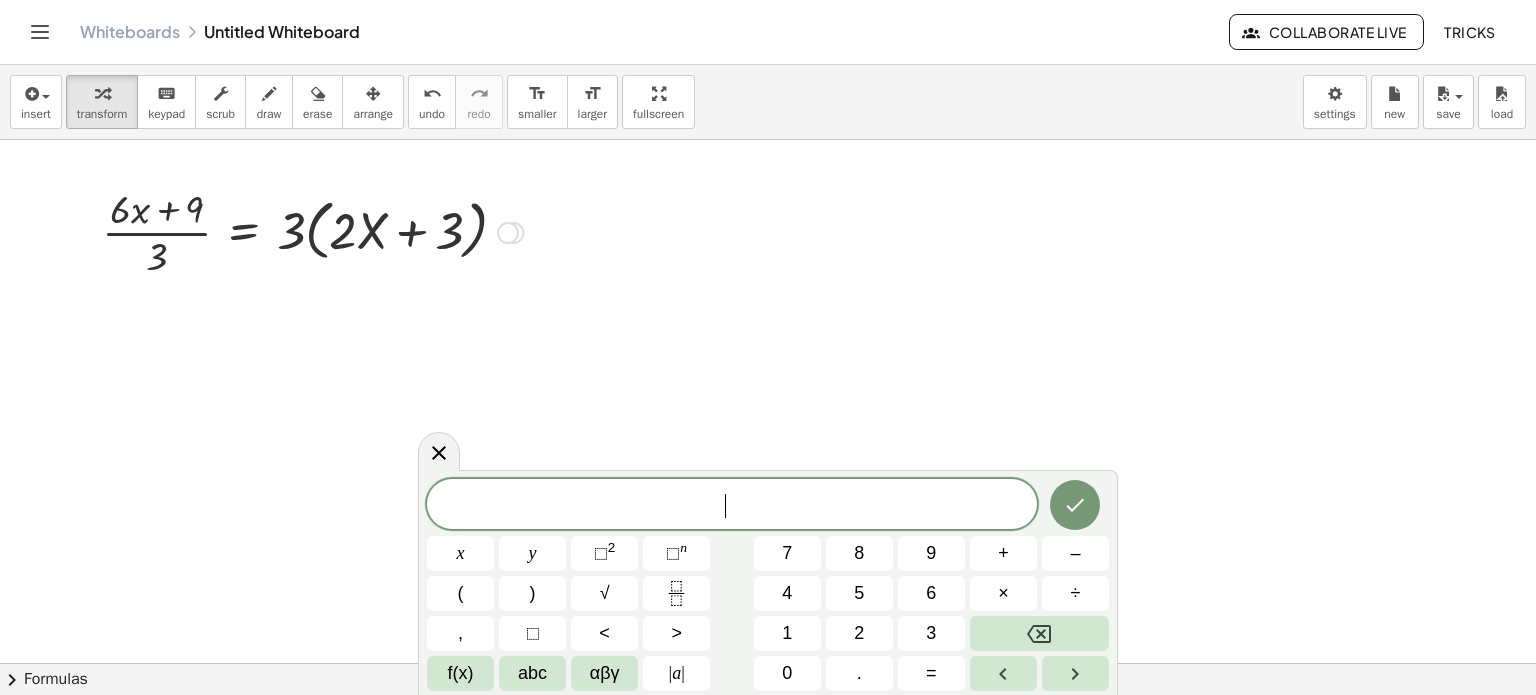 click at bounding box center [508, 233] 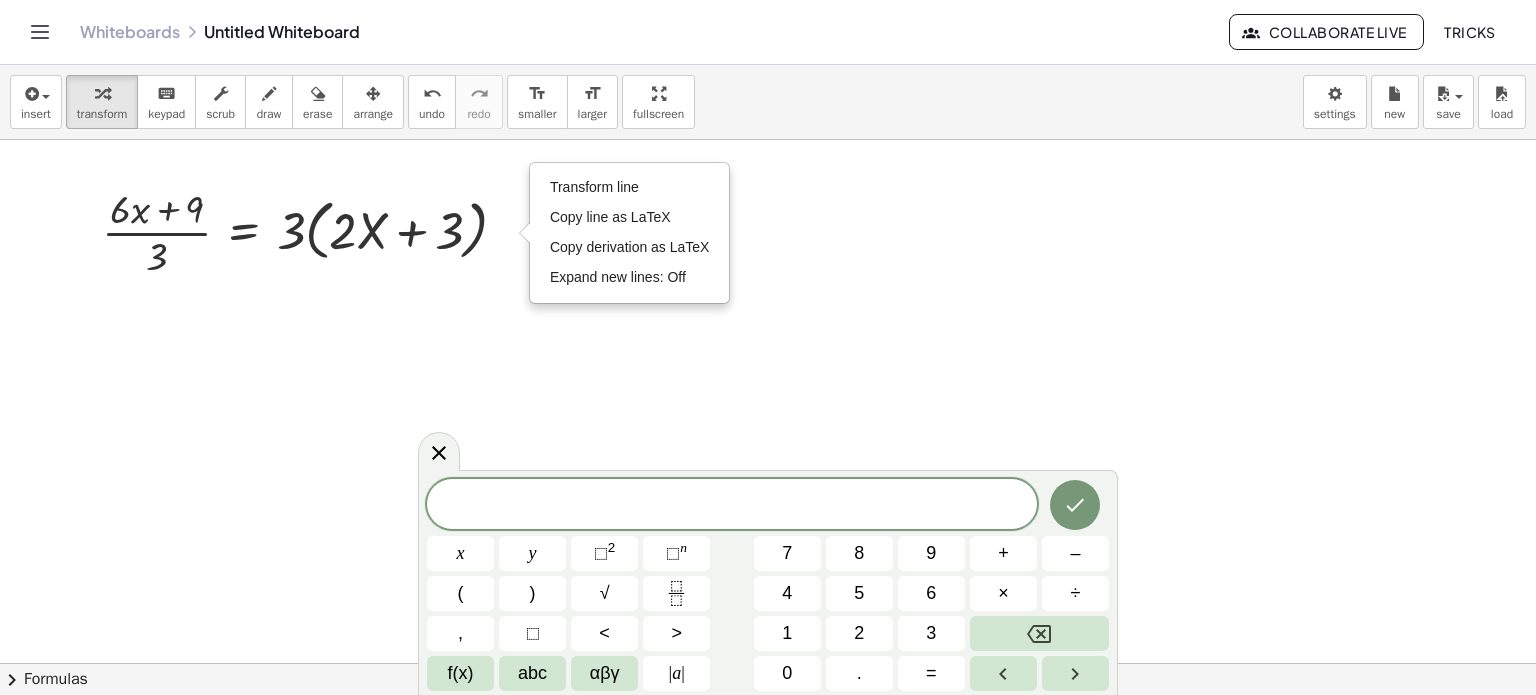 click at bounding box center [768, 664] 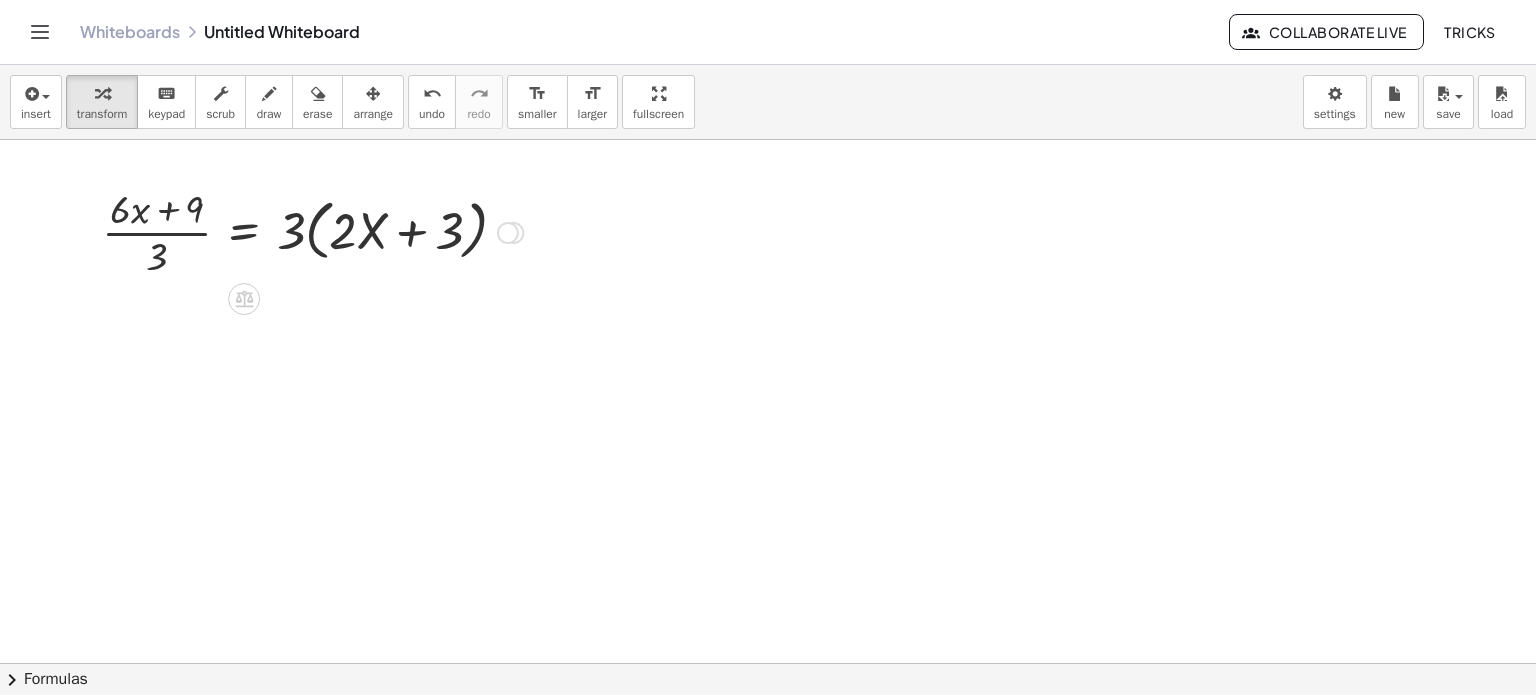 click at bounding box center (312, 231) 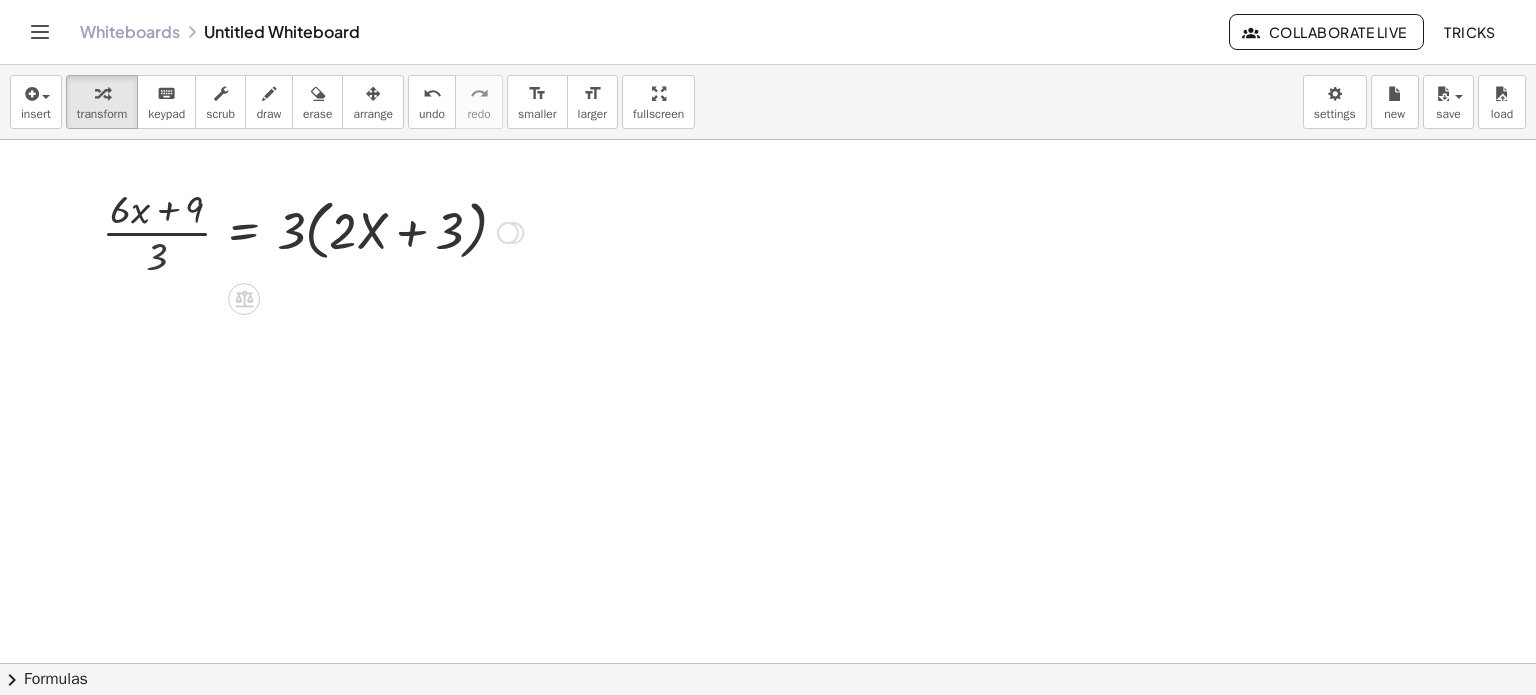 click at bounding box center [312, 231] 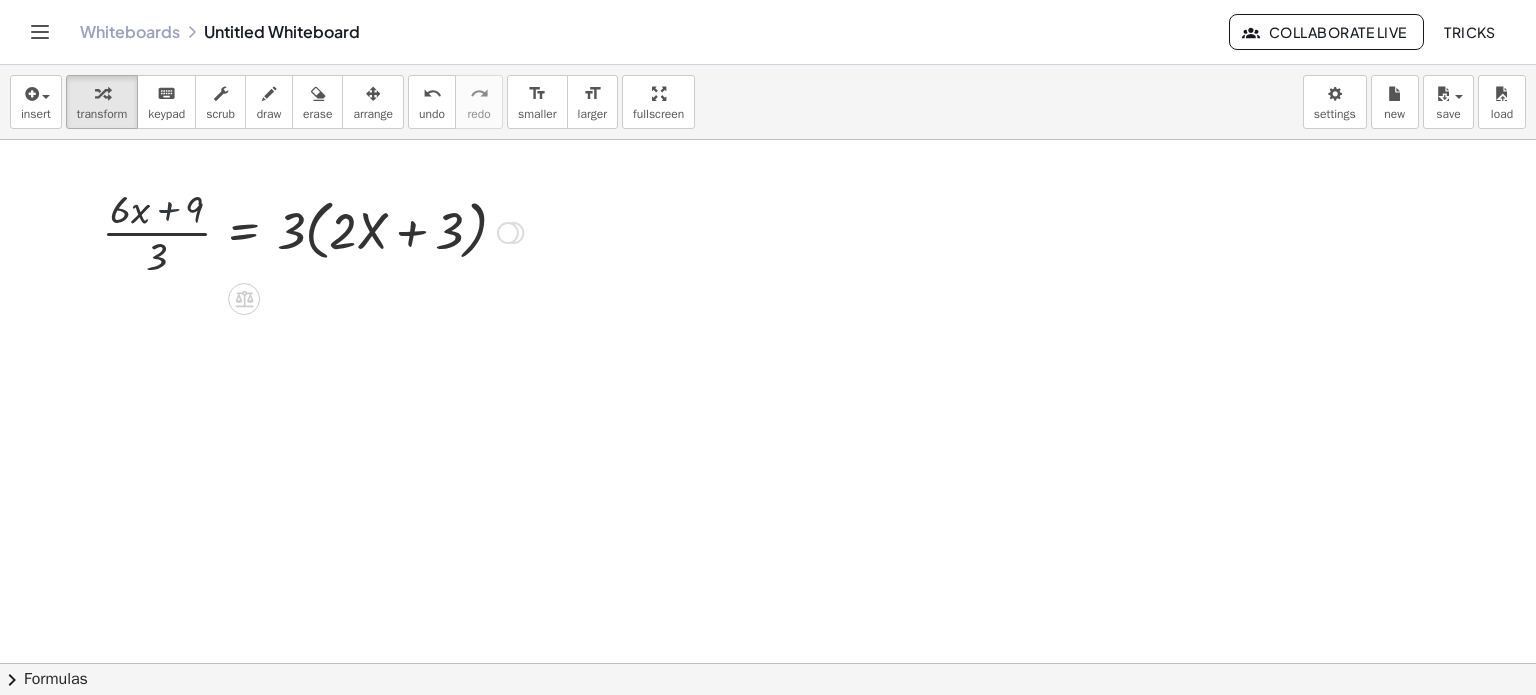 click at bounding box center (312, 231) 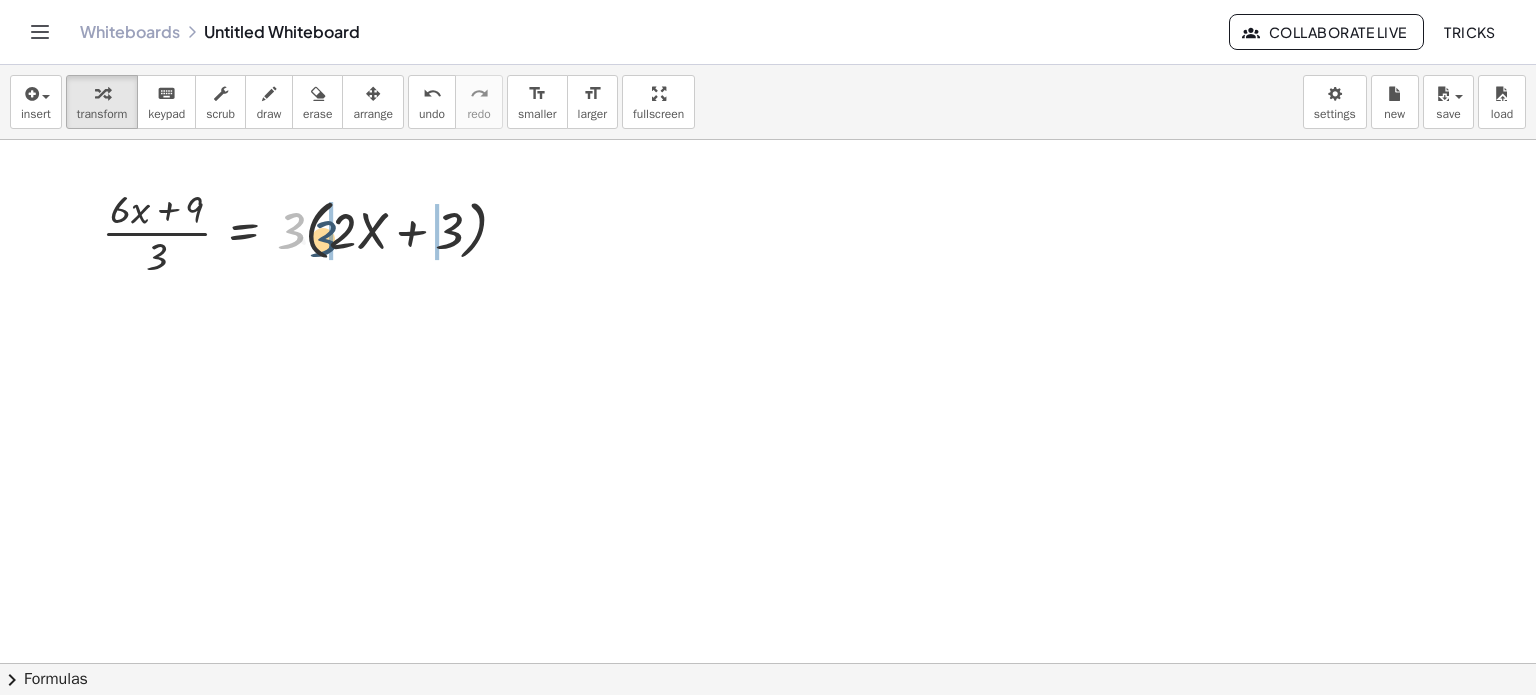 drag, startPoint x: 284, startPoint y: 223, endPoint x: 340, endPoint y: 235, distance: 57.271286 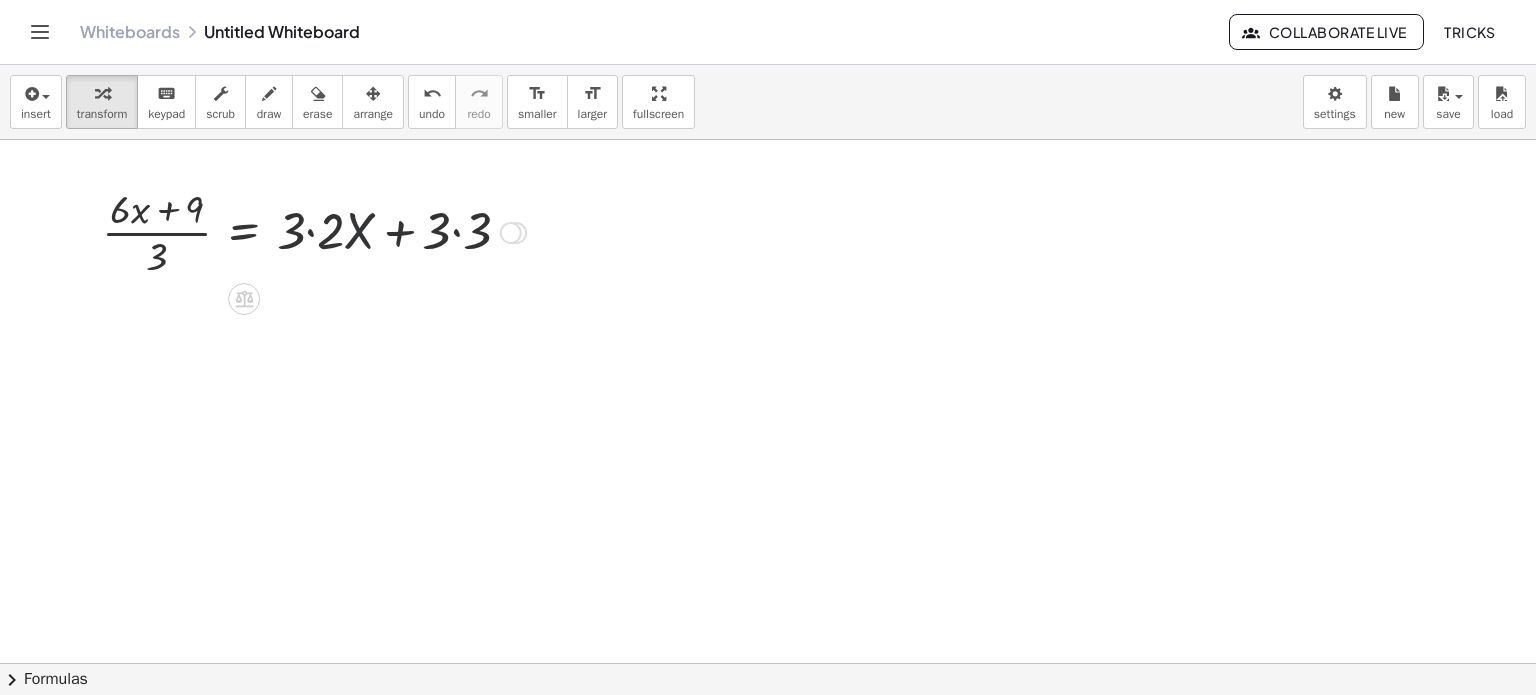 click at bounding box center (314, 231) 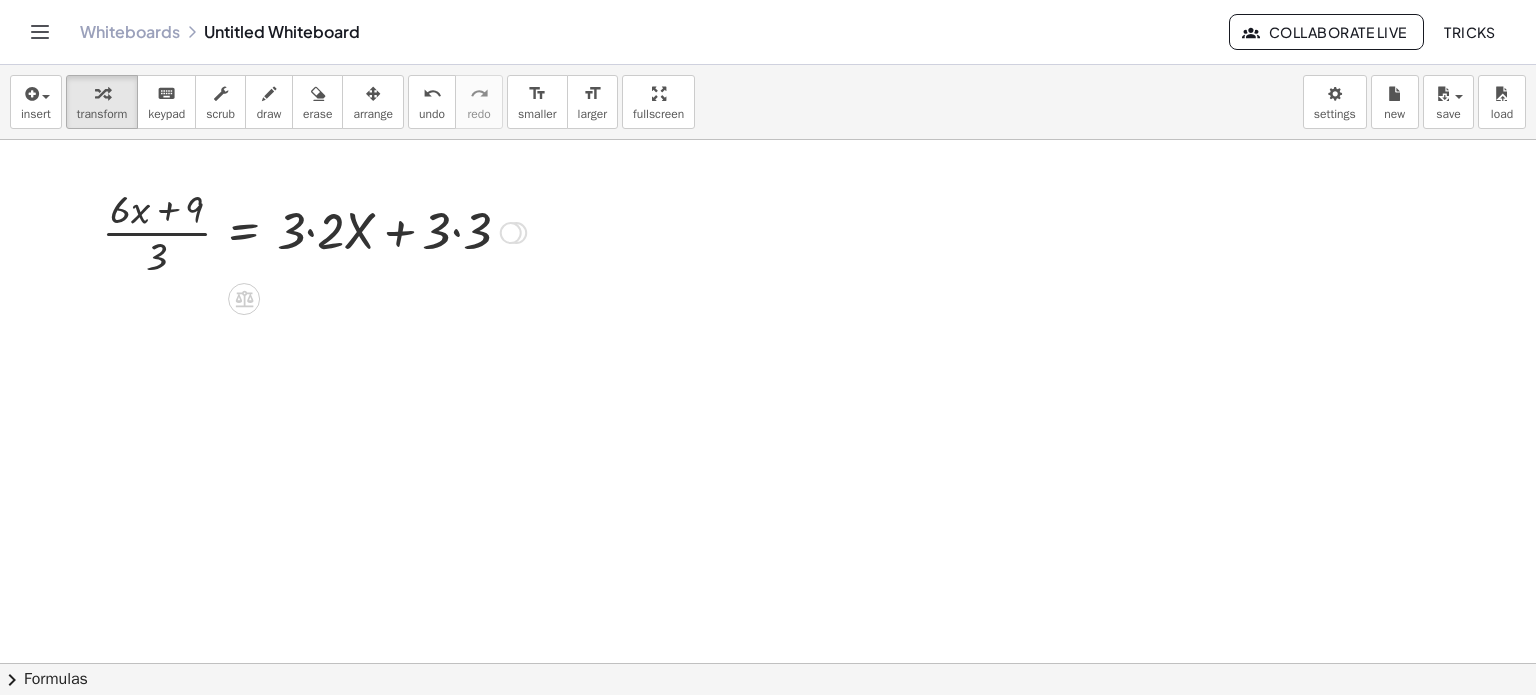 click at bounding box center [314, 231] 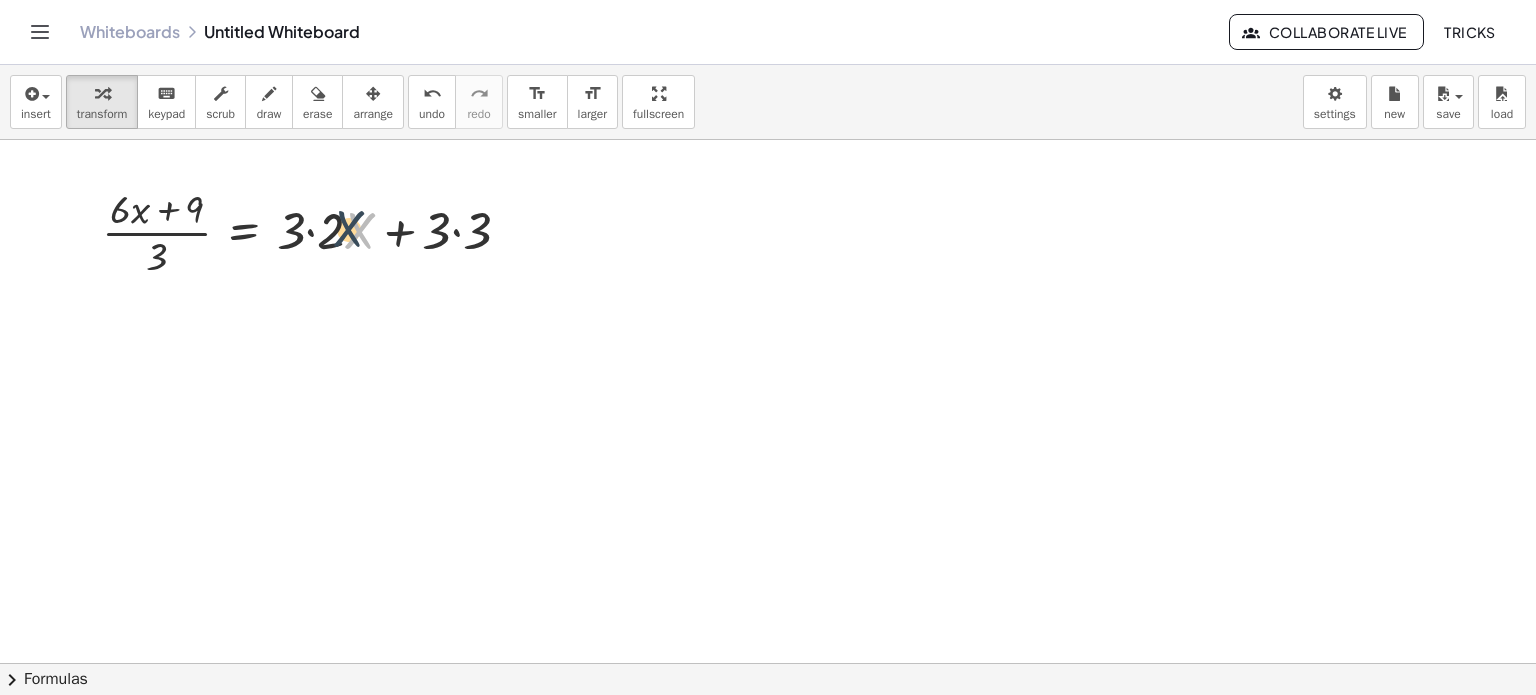 drag, startPoint x: 345, startPoint y: 240, endPoint x: 310, endPoint y: 232, distance: 35.902645 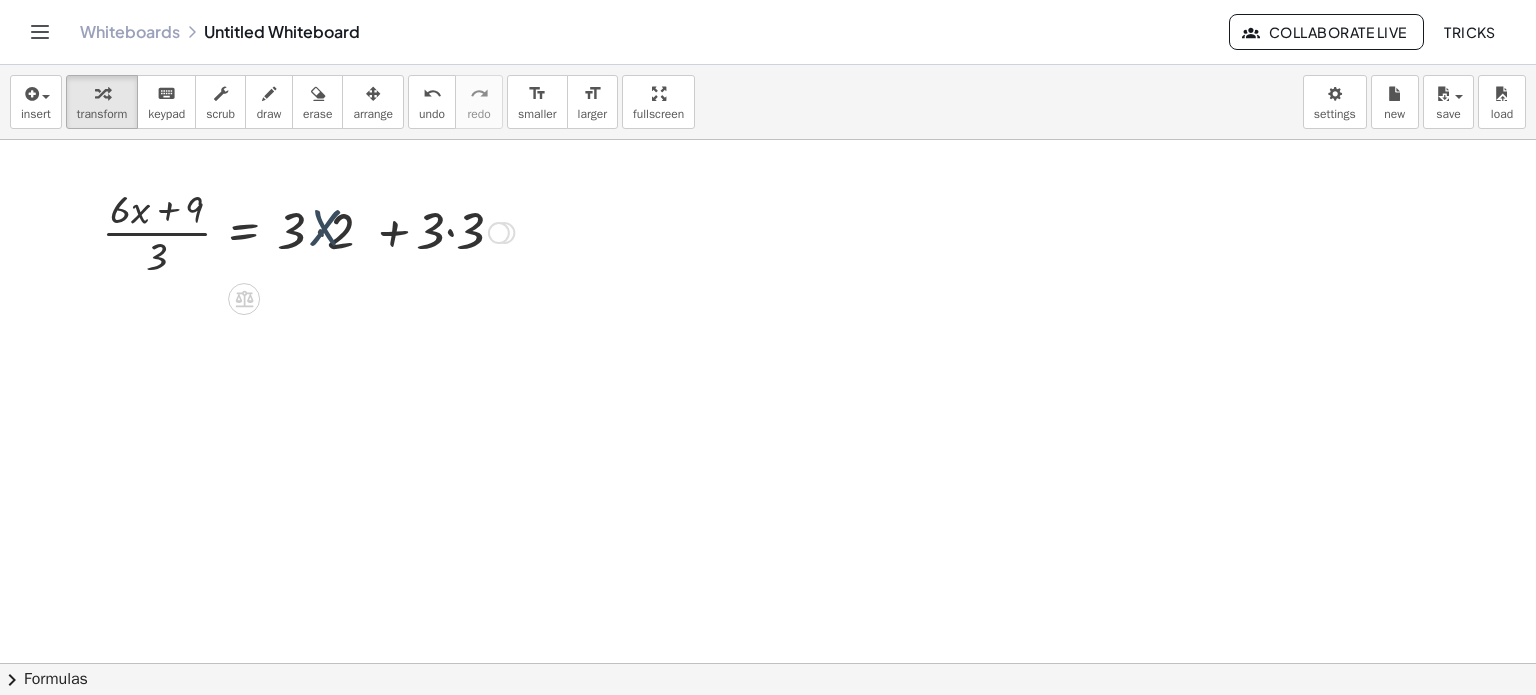 click at bounding box center [308, 231] 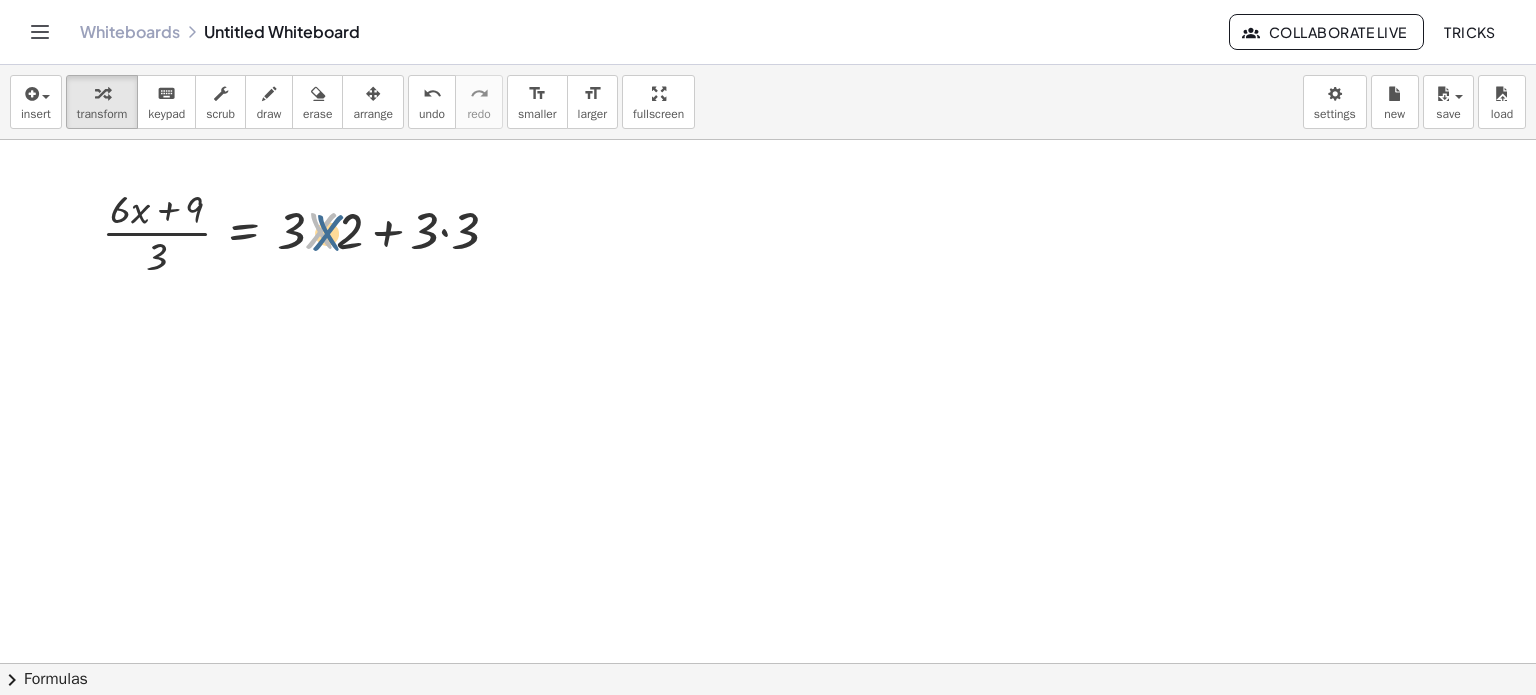 drag, startPoint x: 310, startPoint y: 232, endPoint x: 321, endPoint y: 237, distance: 12.083046 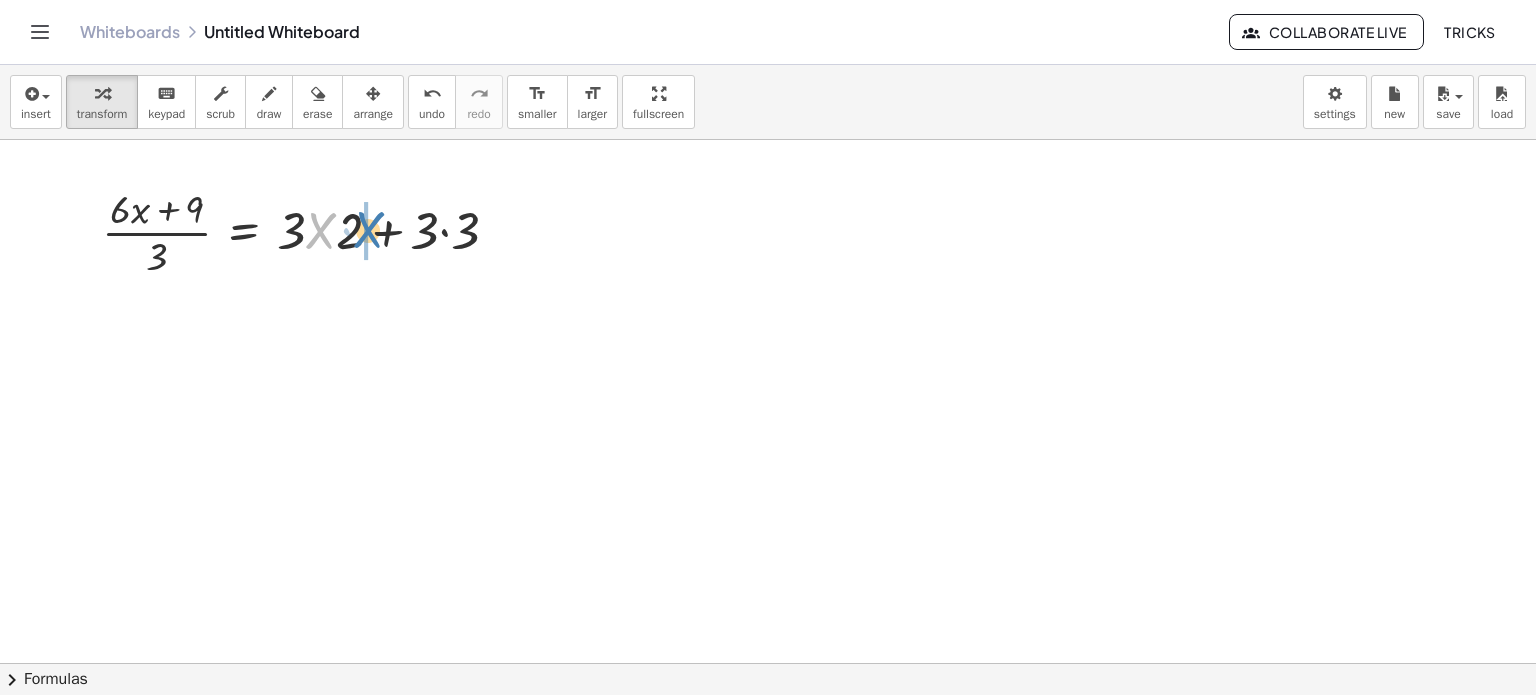 drag, startPoint x: 321, startPoint y: 237, endPoint x: 366, endPoint y: 241, distance: 45.17743 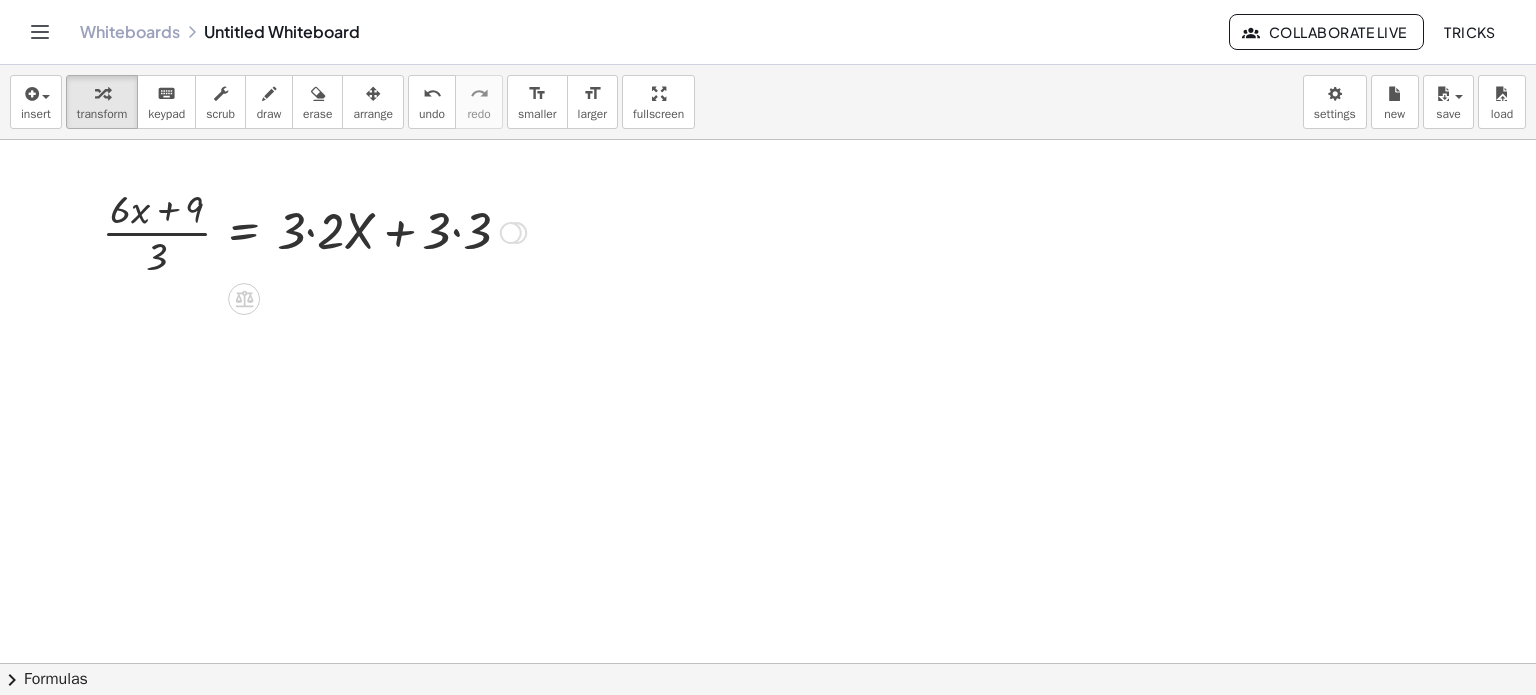 click at bounding box center [314, 231] 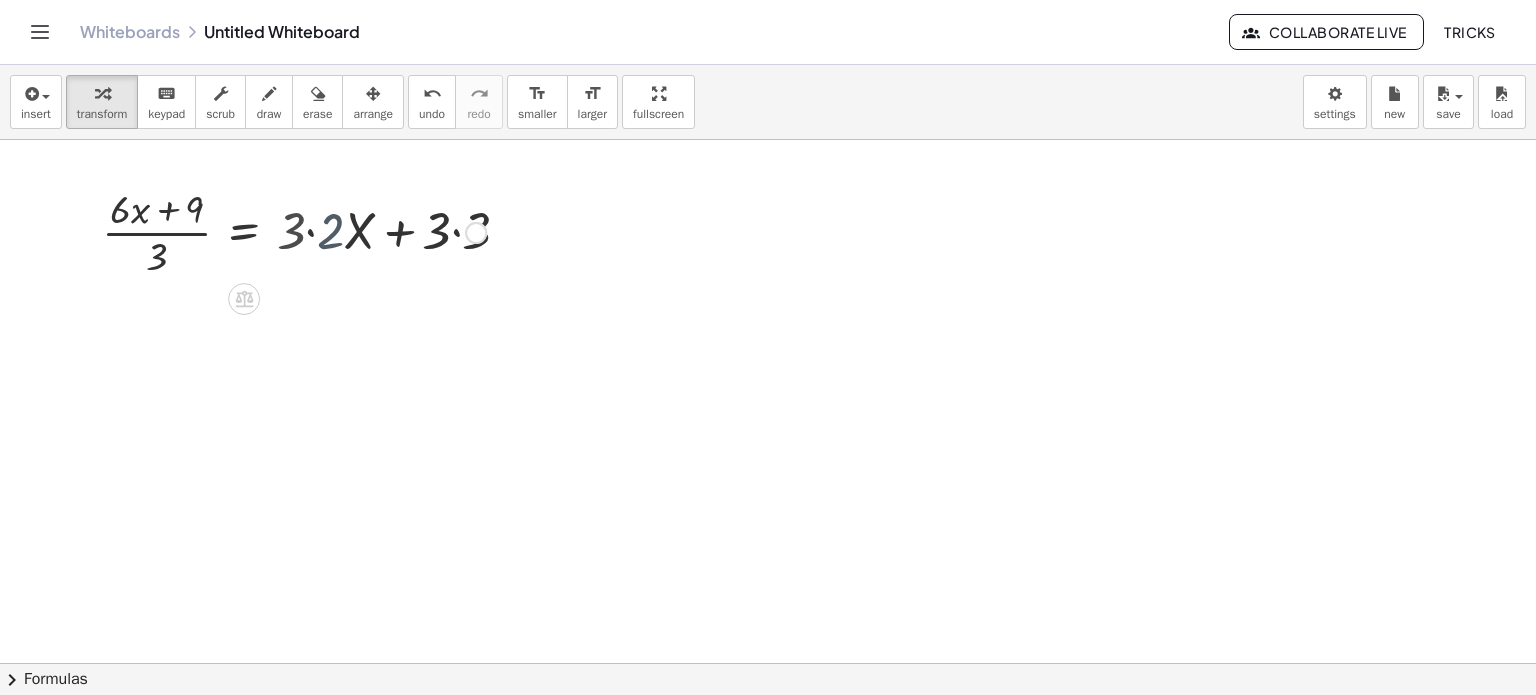 click at bounding box center (294, 231) 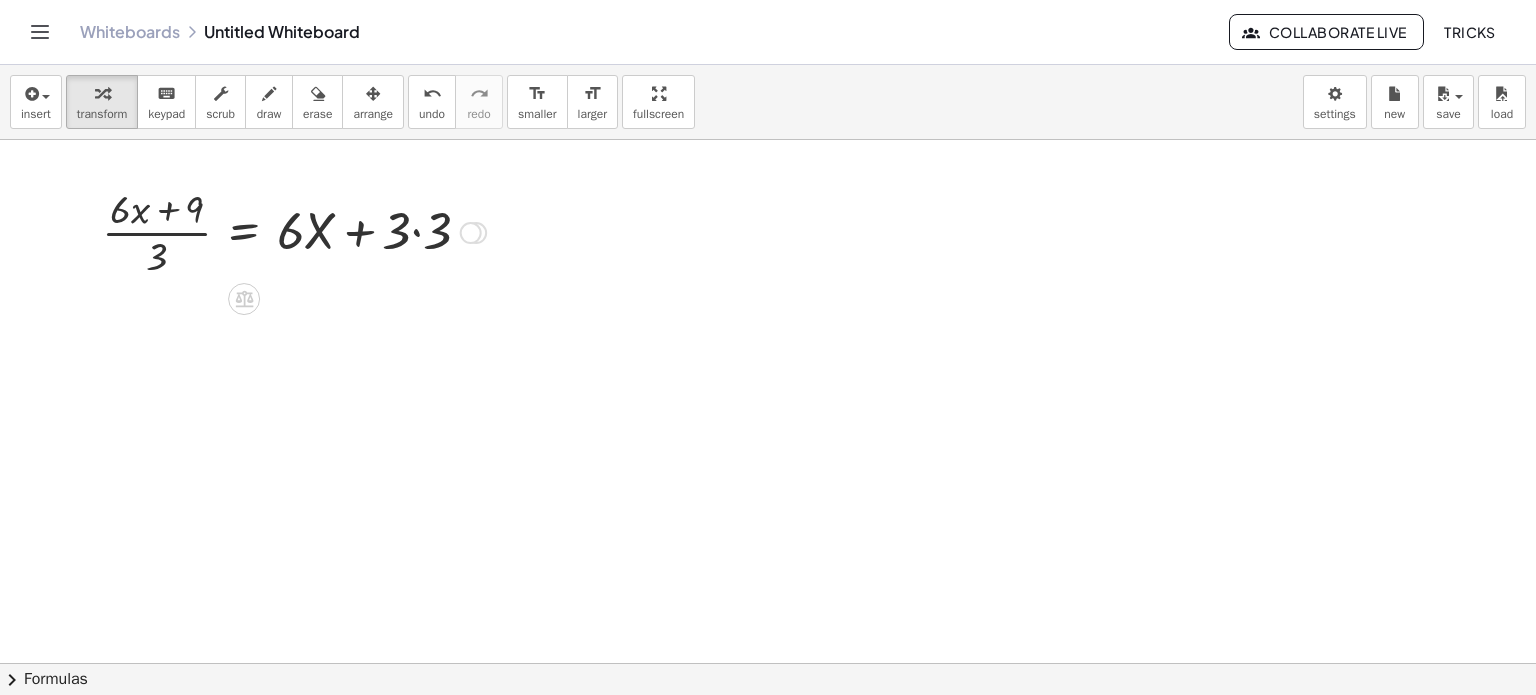 click at bounding box center [294, 231] 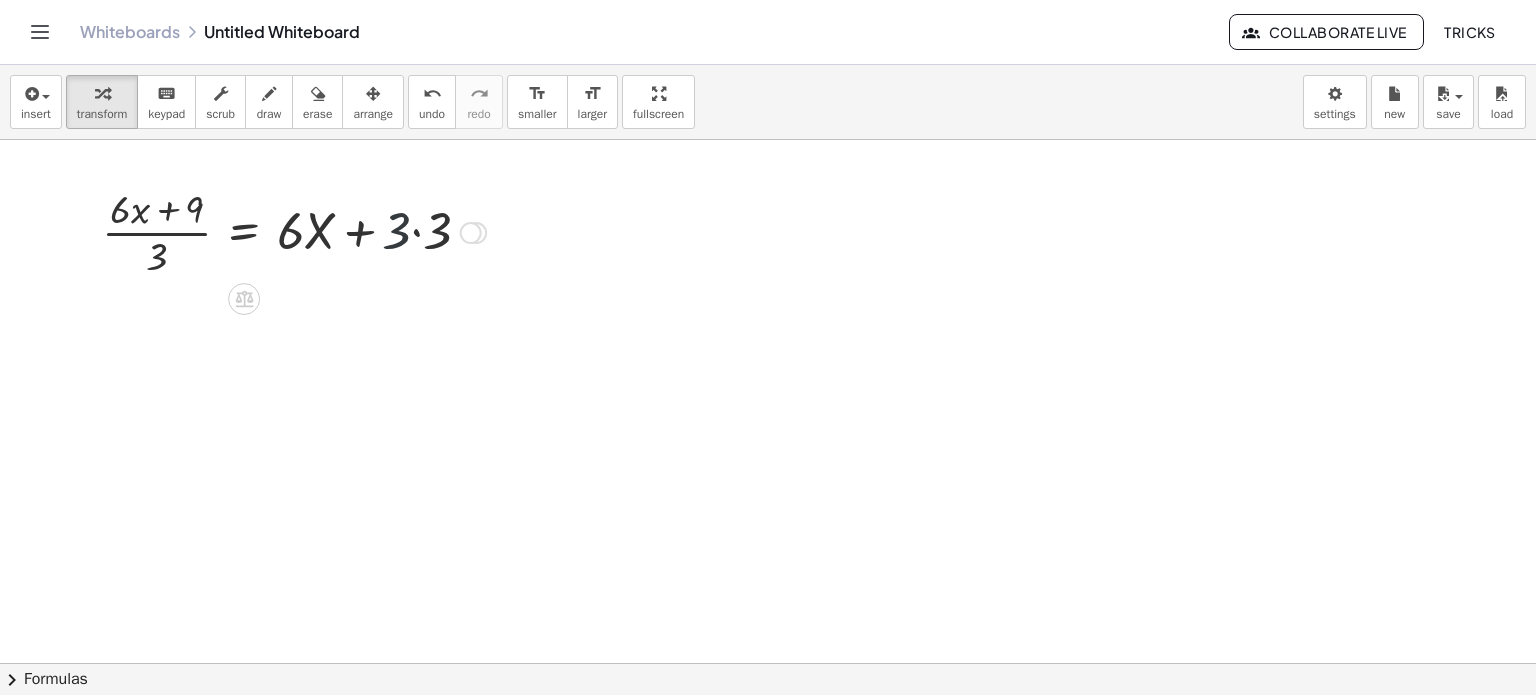 click at bounding box center [294, 231] 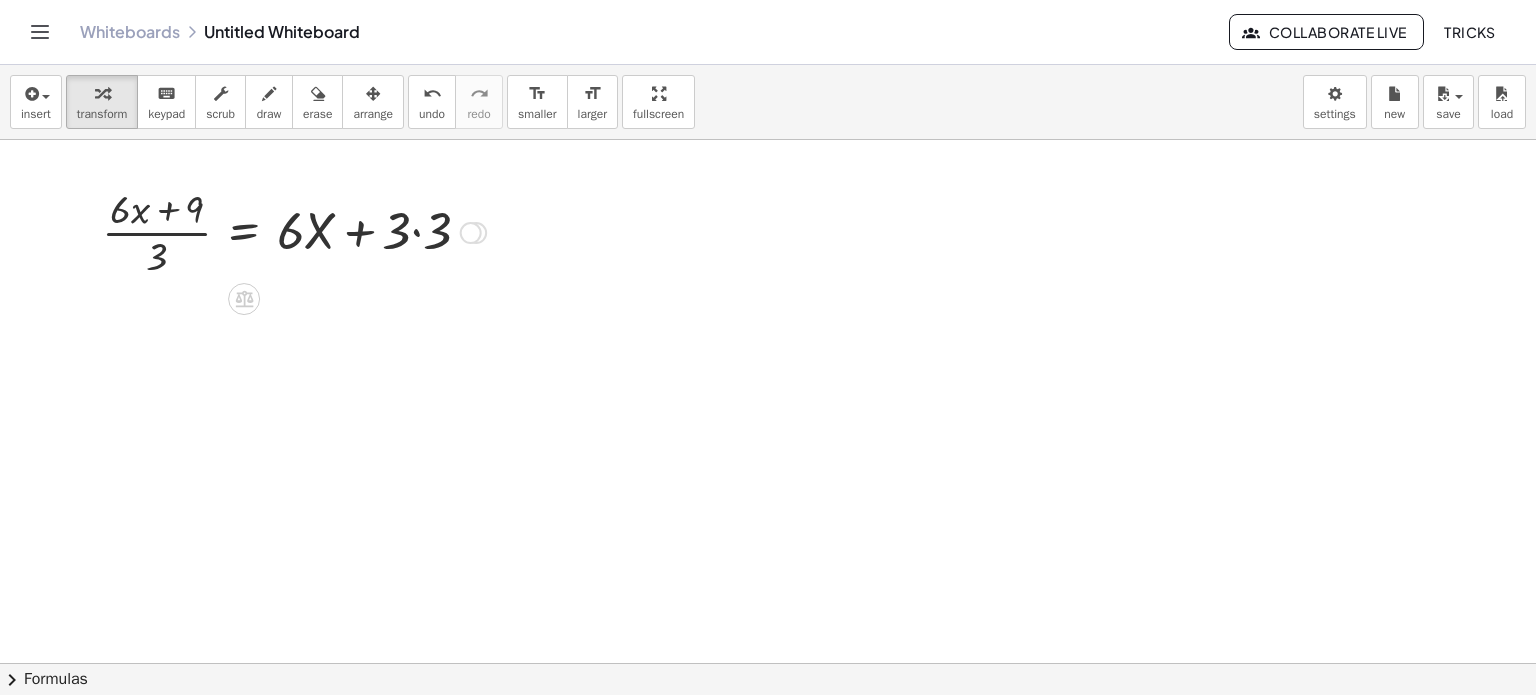 click at bounding box center [294, 231] 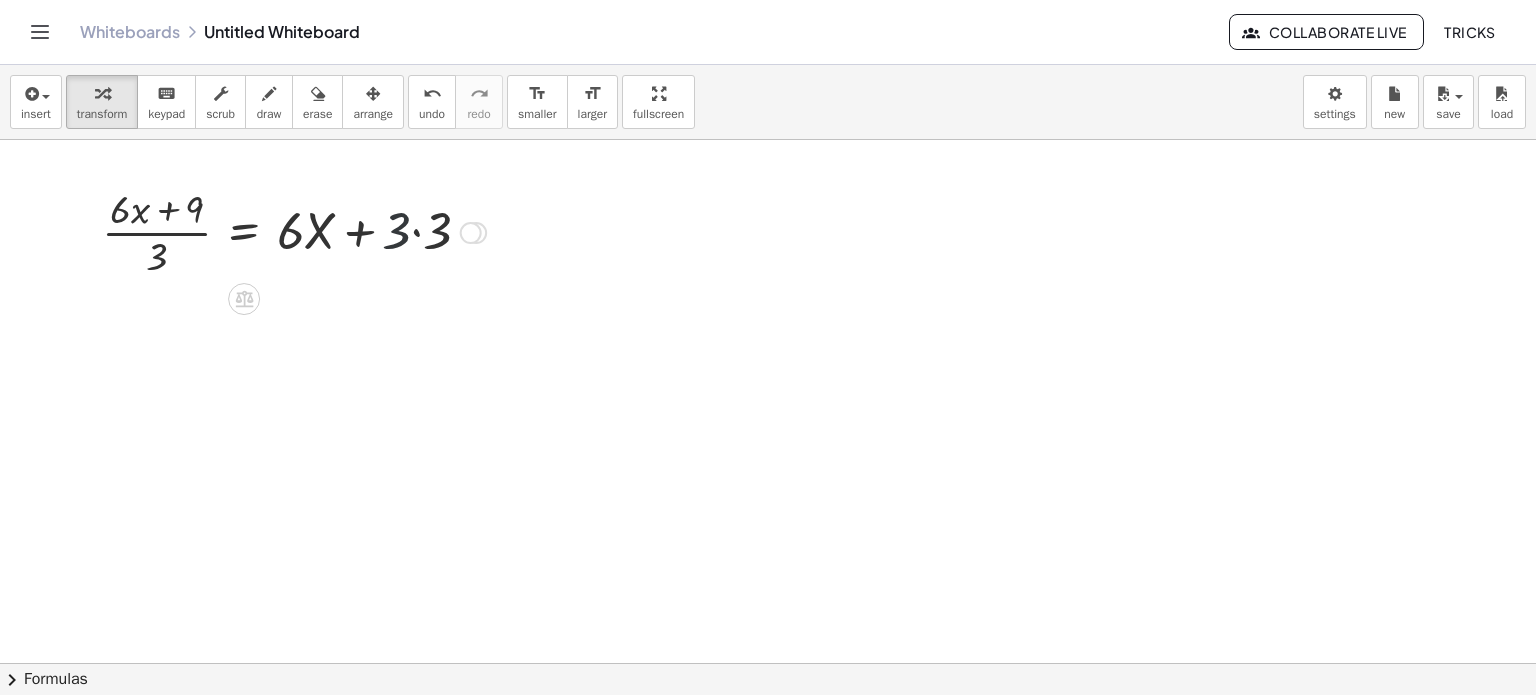 click at bounding box center (294, 231) 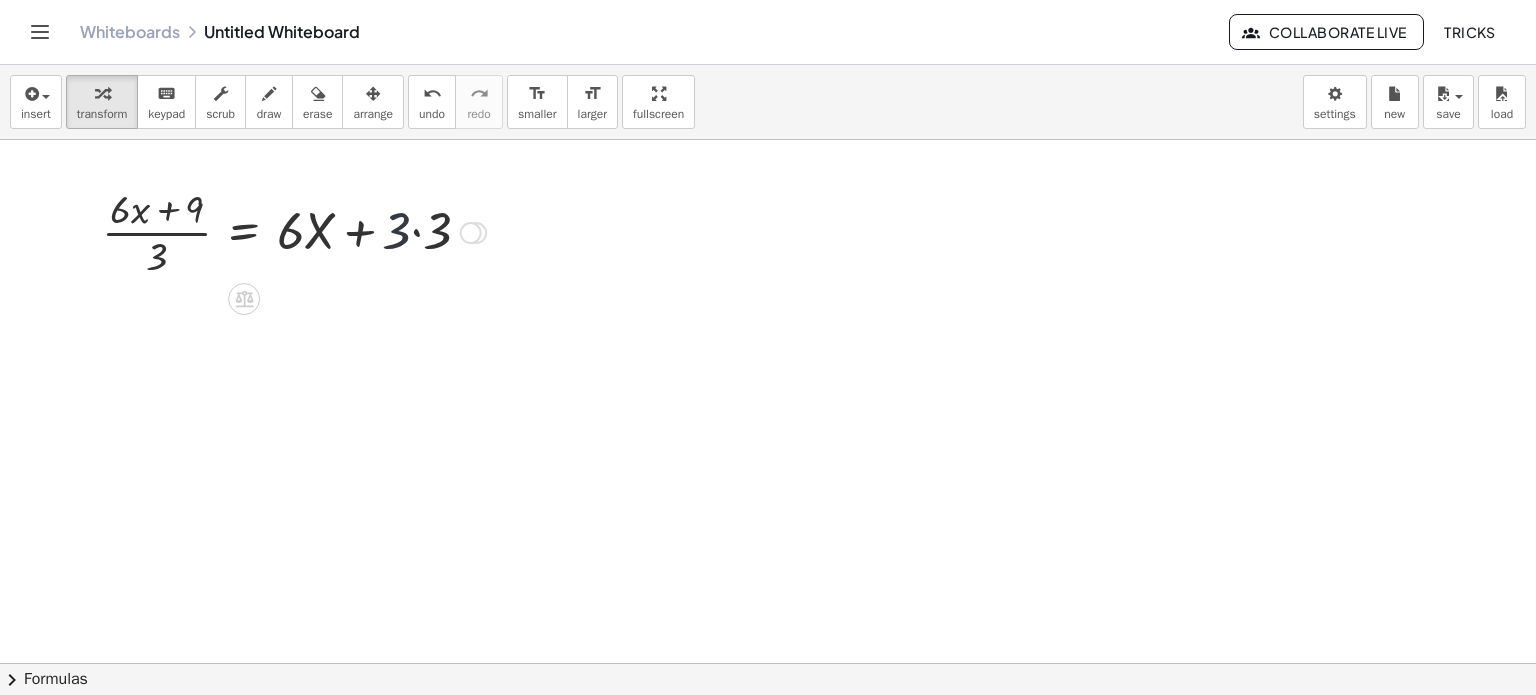 click at bounding box center [294, 231] 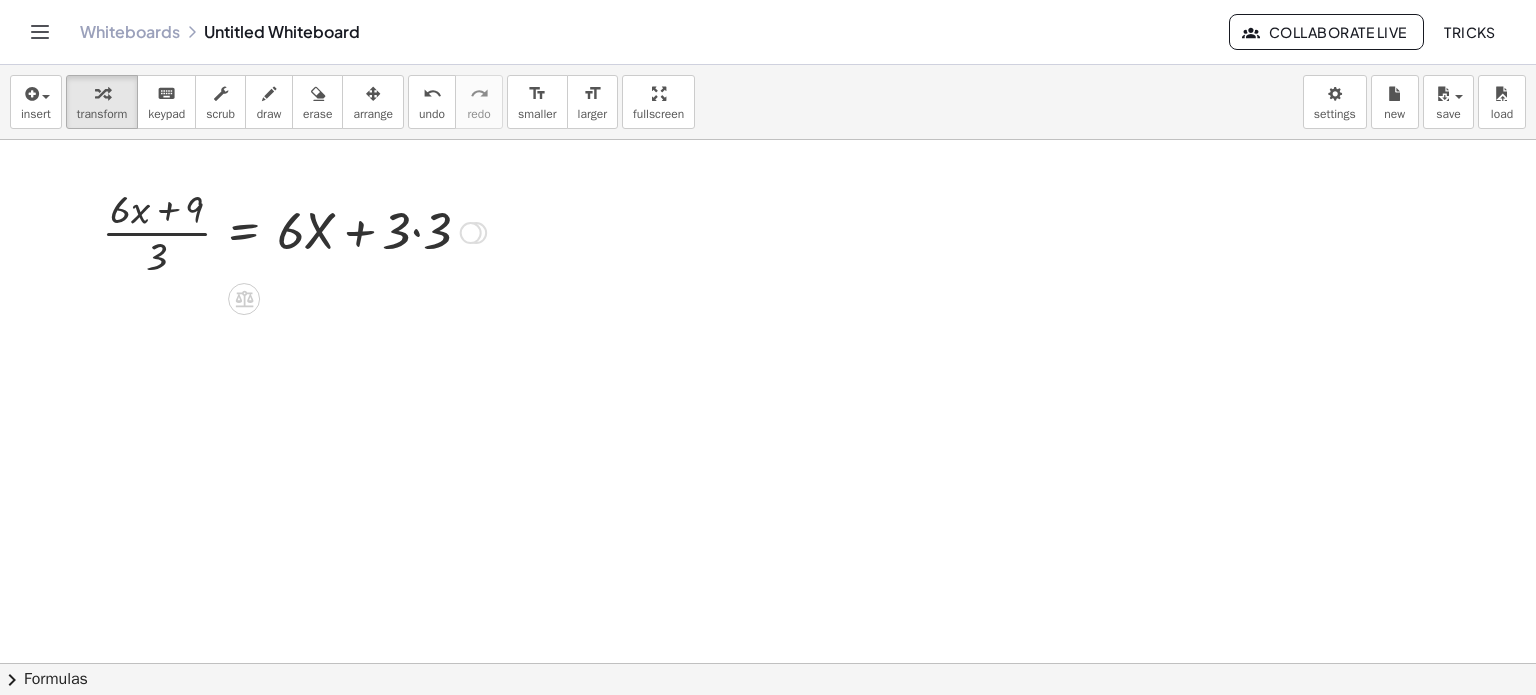 click at bounding box center (294, 231) 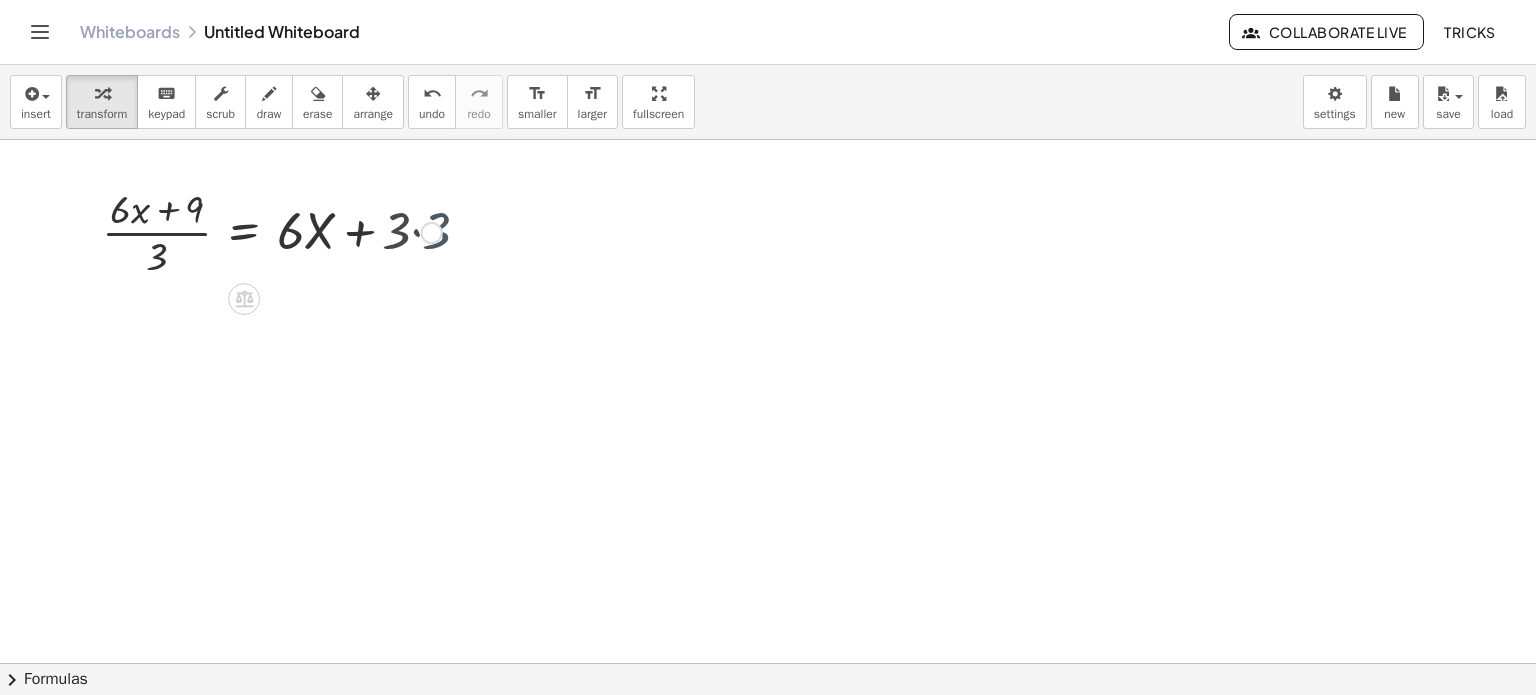 click on "Transform line Copy line as LaTeX Copy derivation as LaTeX Expand new lines: Off" at bounding box center (432, 233) 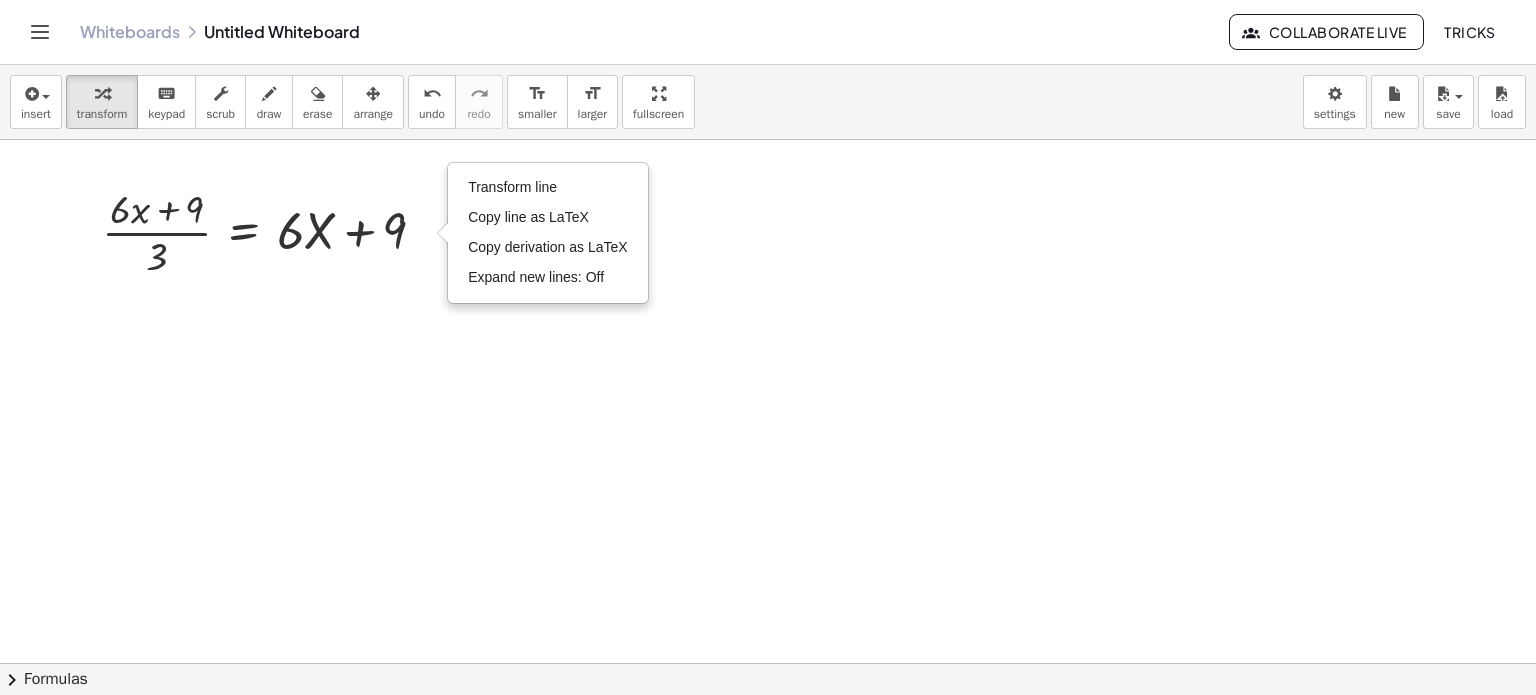 click at bounding box center (768, 664) 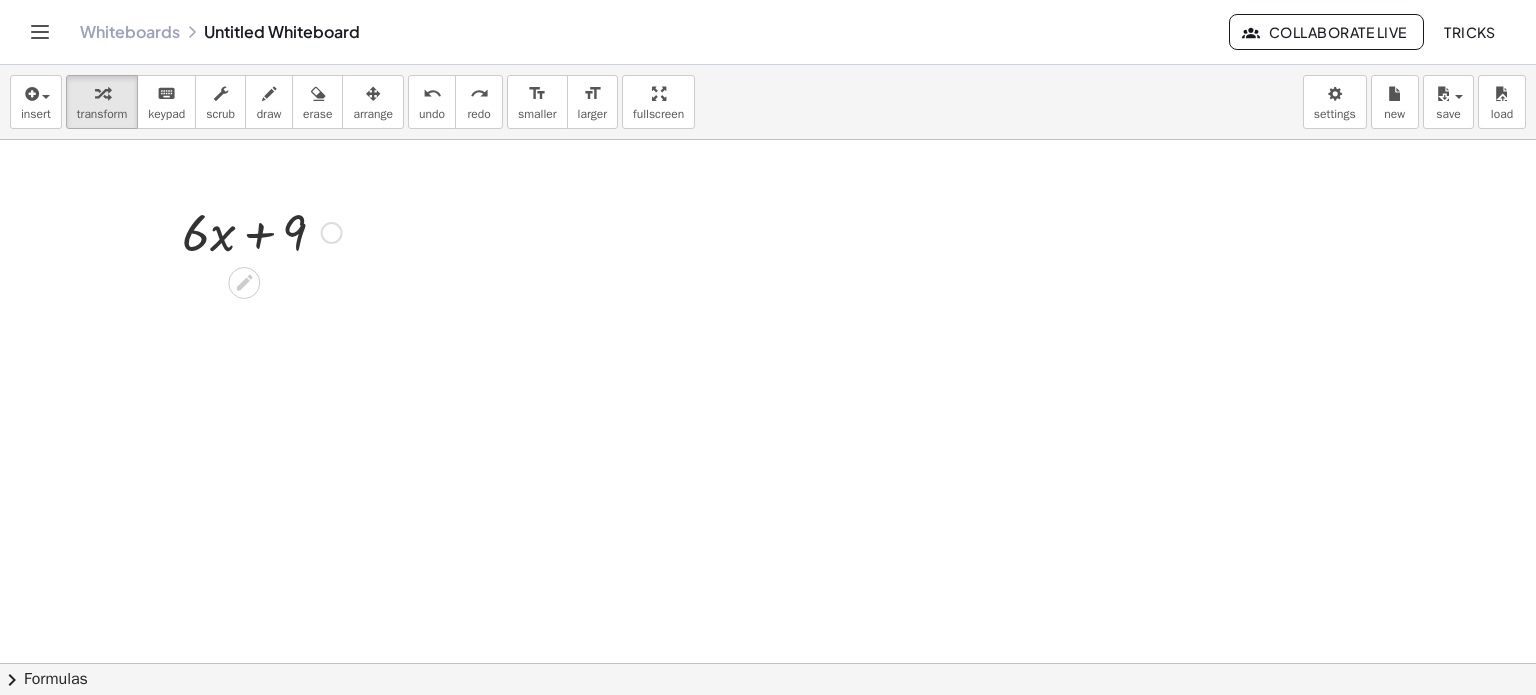 click at bounding box center [332, 233] 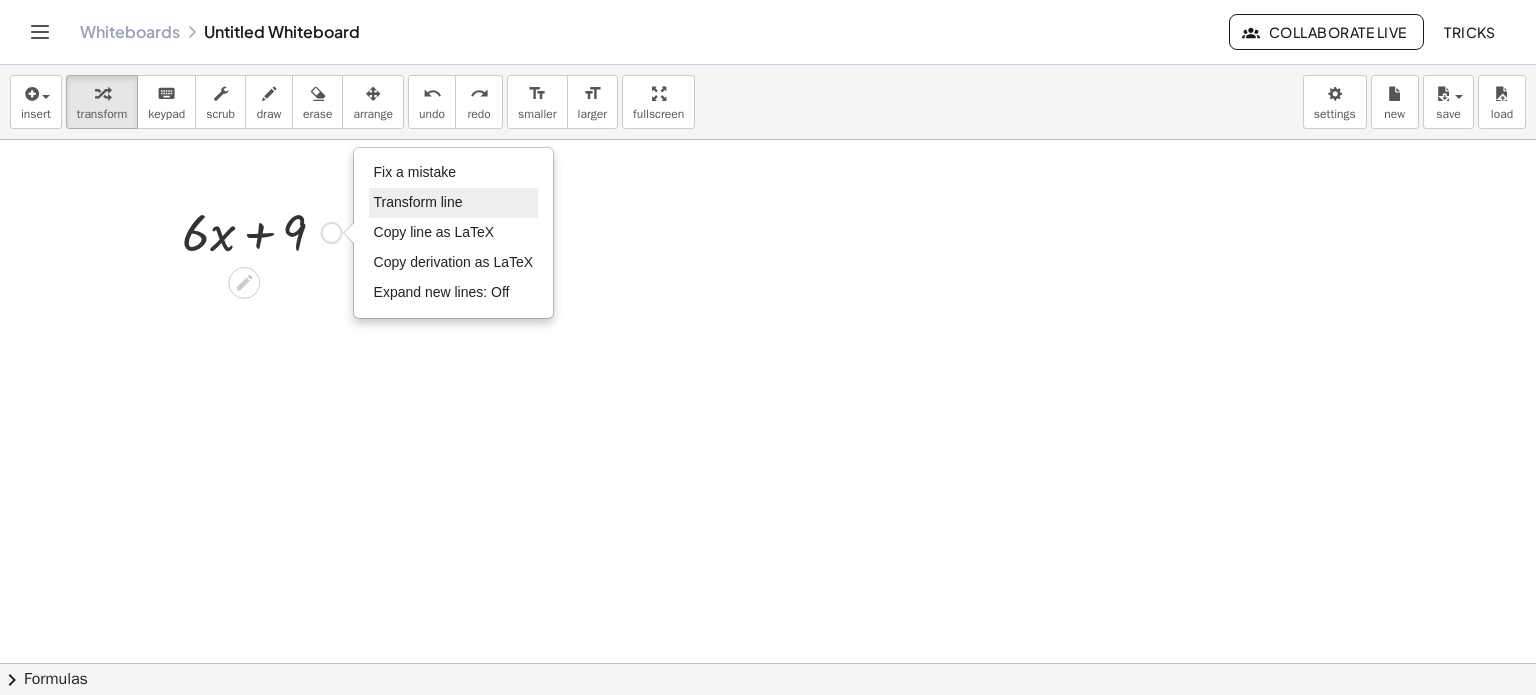 click on "Transform line" at bounding box center [418, 202] 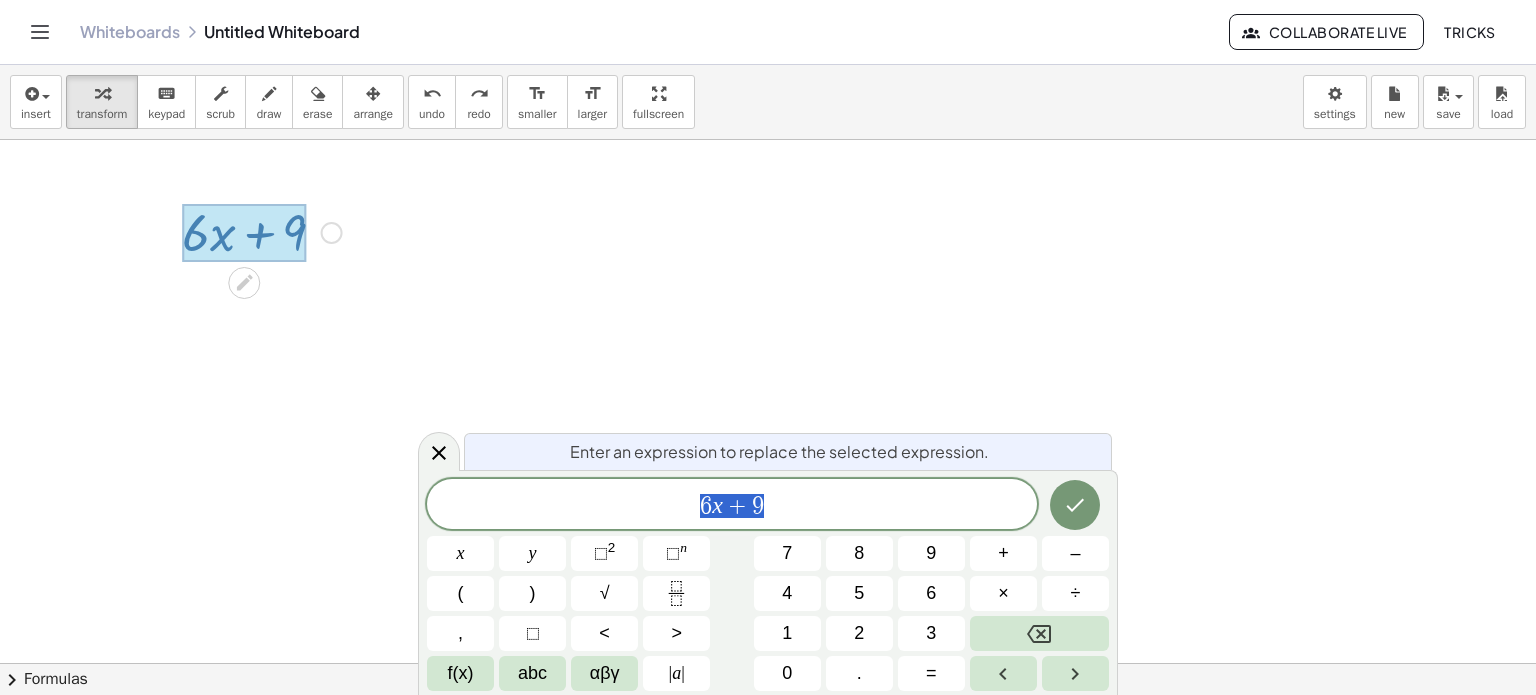 drag, startPoint x: 278, startPoint y: 245, endPoint x: 240, endPoint y: 392, distance: 151.83214 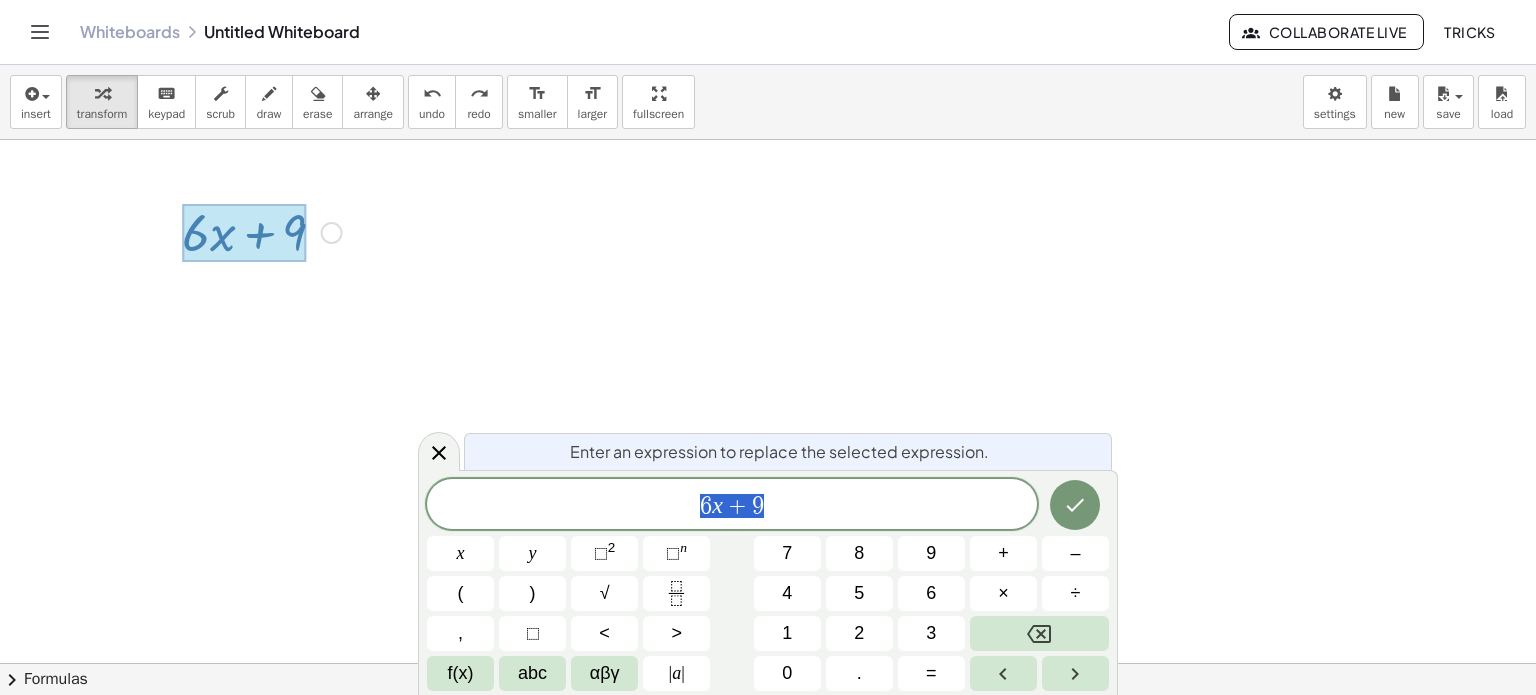 click on "Fix a mistake Transform line Copy line as LaTeX Copy derivation as LaTeX Expand new lines: Off" at bounding box center [332, 233] 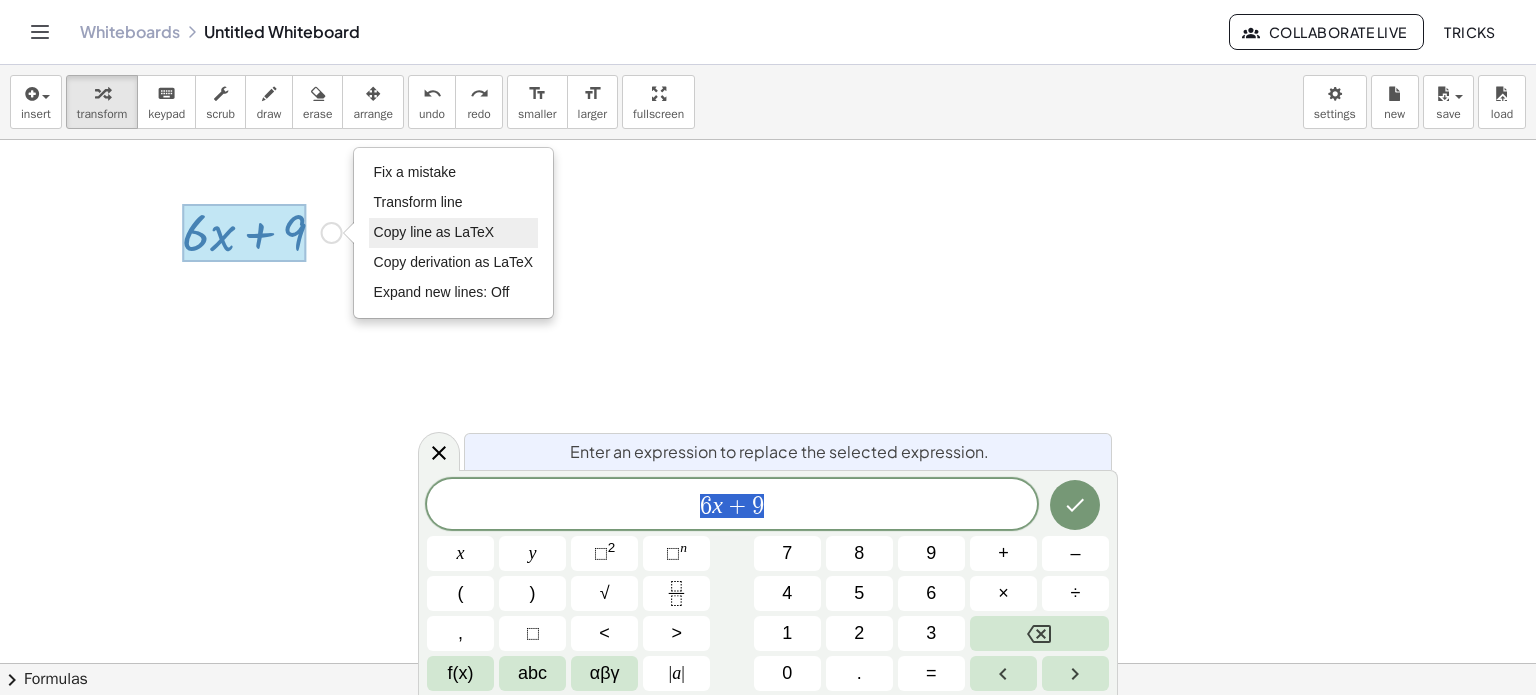 click on "Copy line as LaTeX" at bounding box center [434, 232] 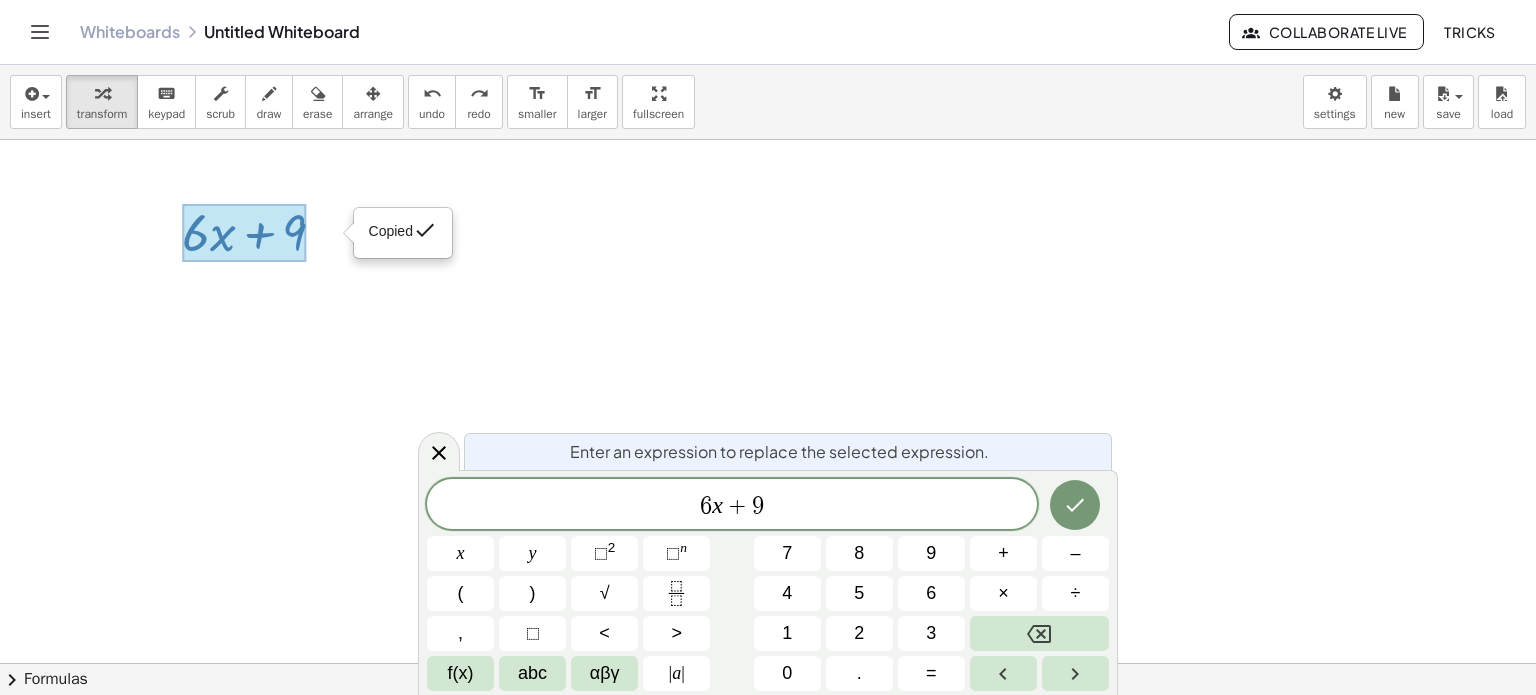 click at bounding box center (768, 664) 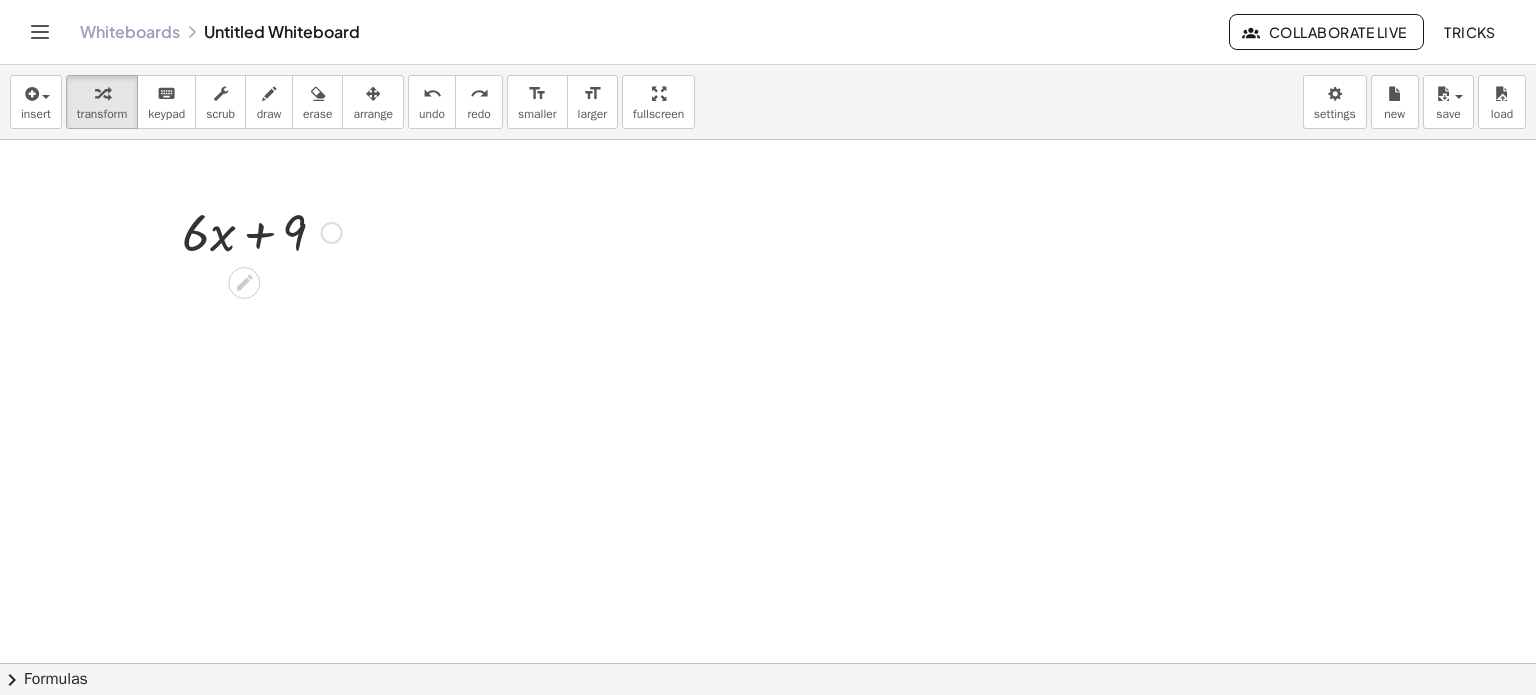 click at bounding box center (768, 664) 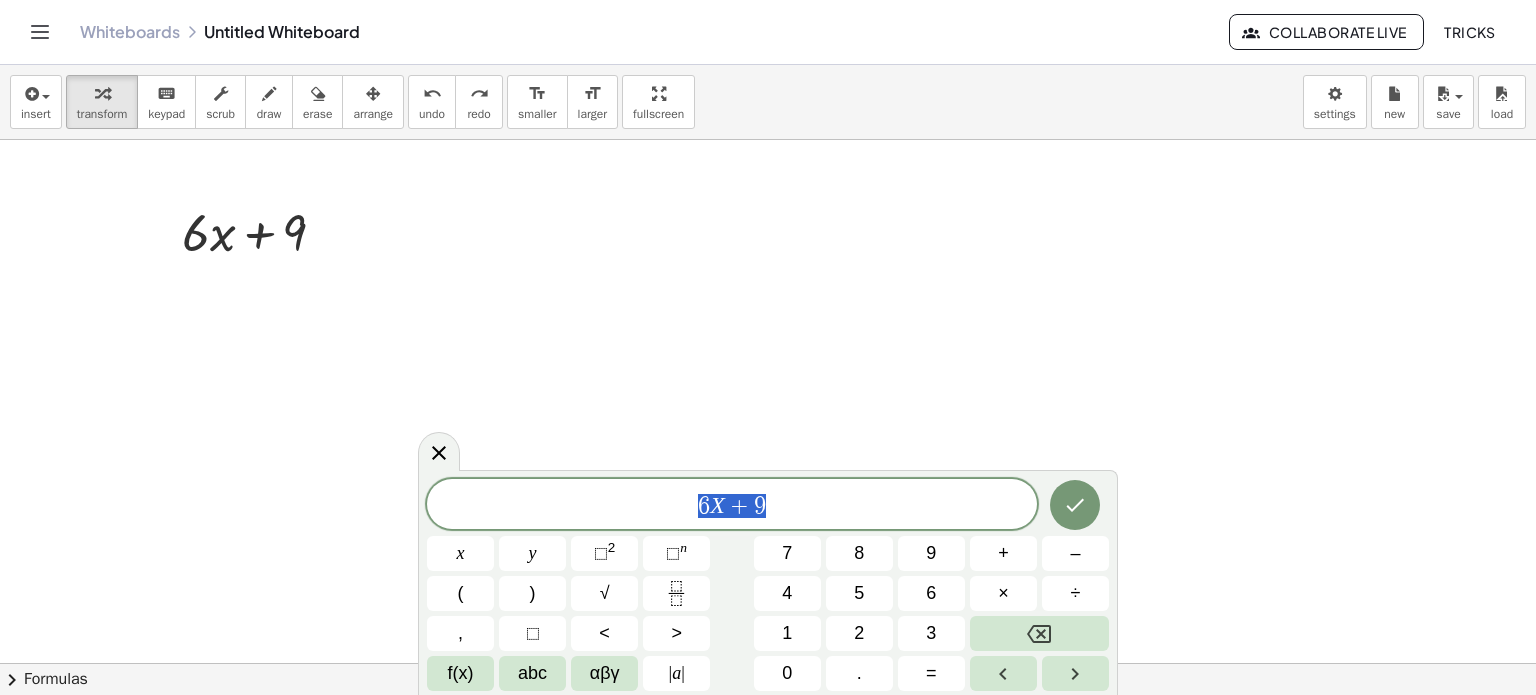 drag, startPoint x: 781, startPoint y: 516, endPoint x: 656, endPoint y: 494, distance: 126.921234 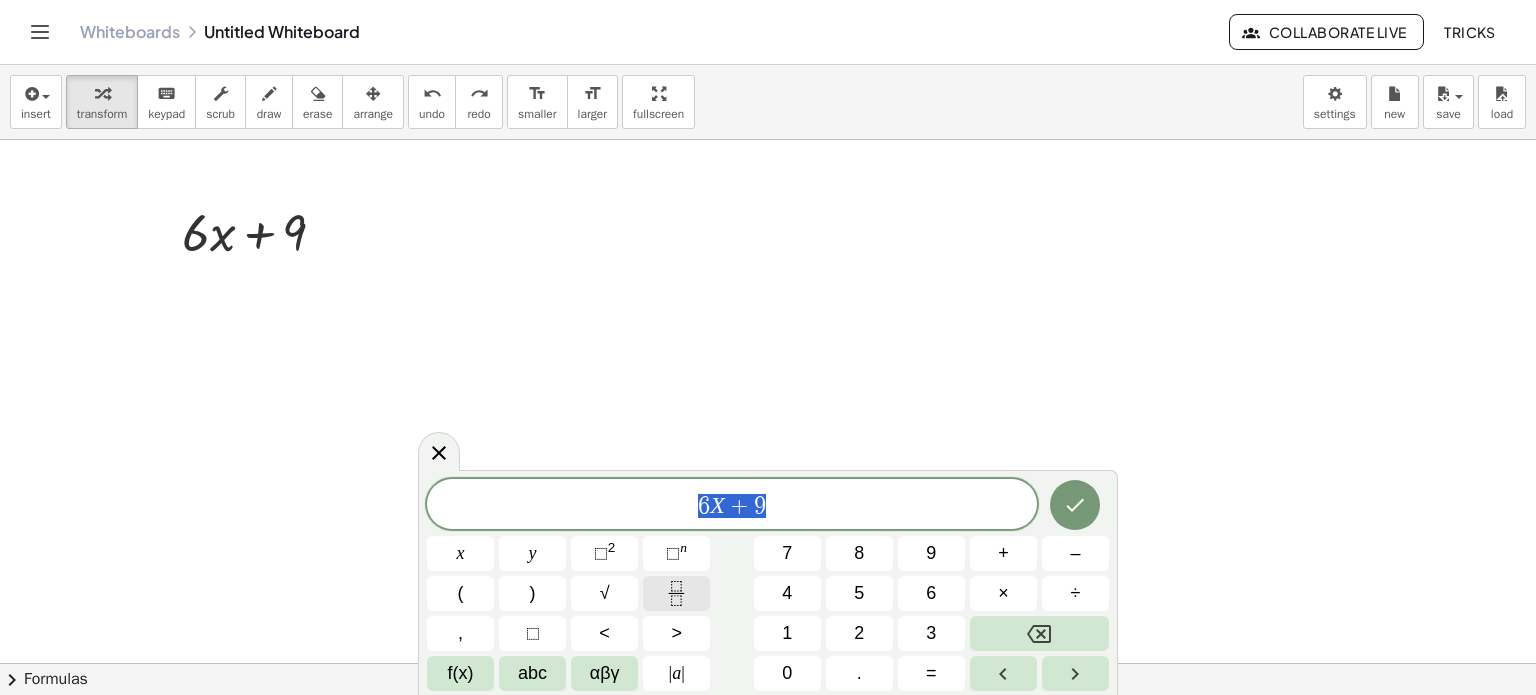 click 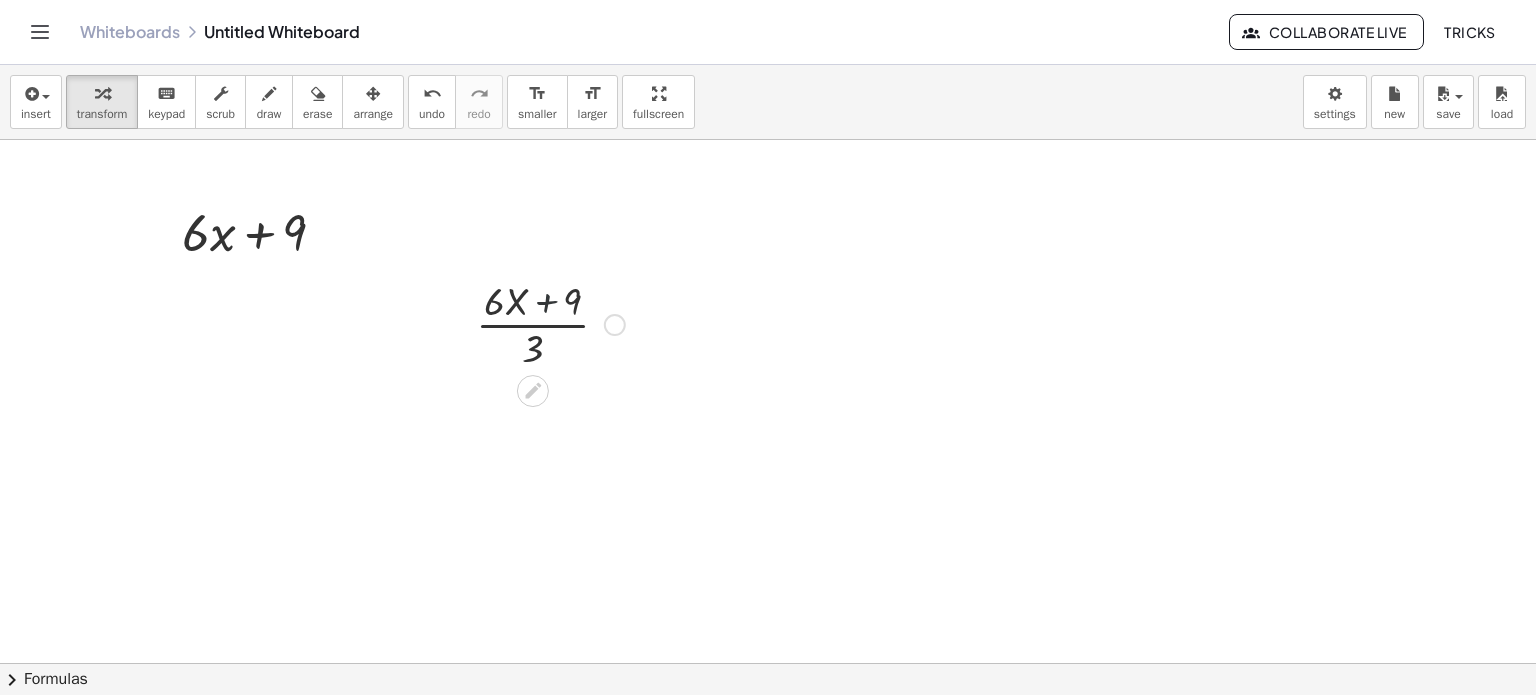click at bounding box center (550, 323) 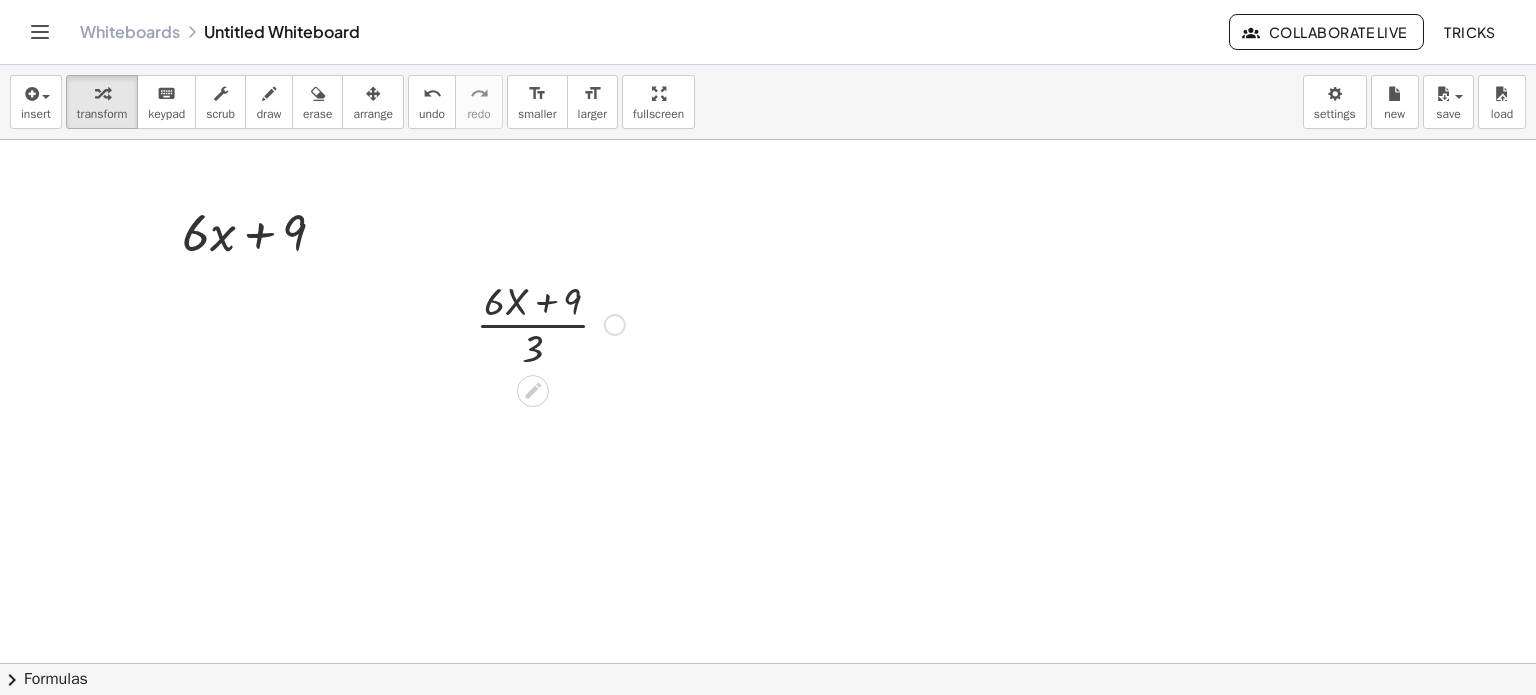 click at bounding box center [615, 325] 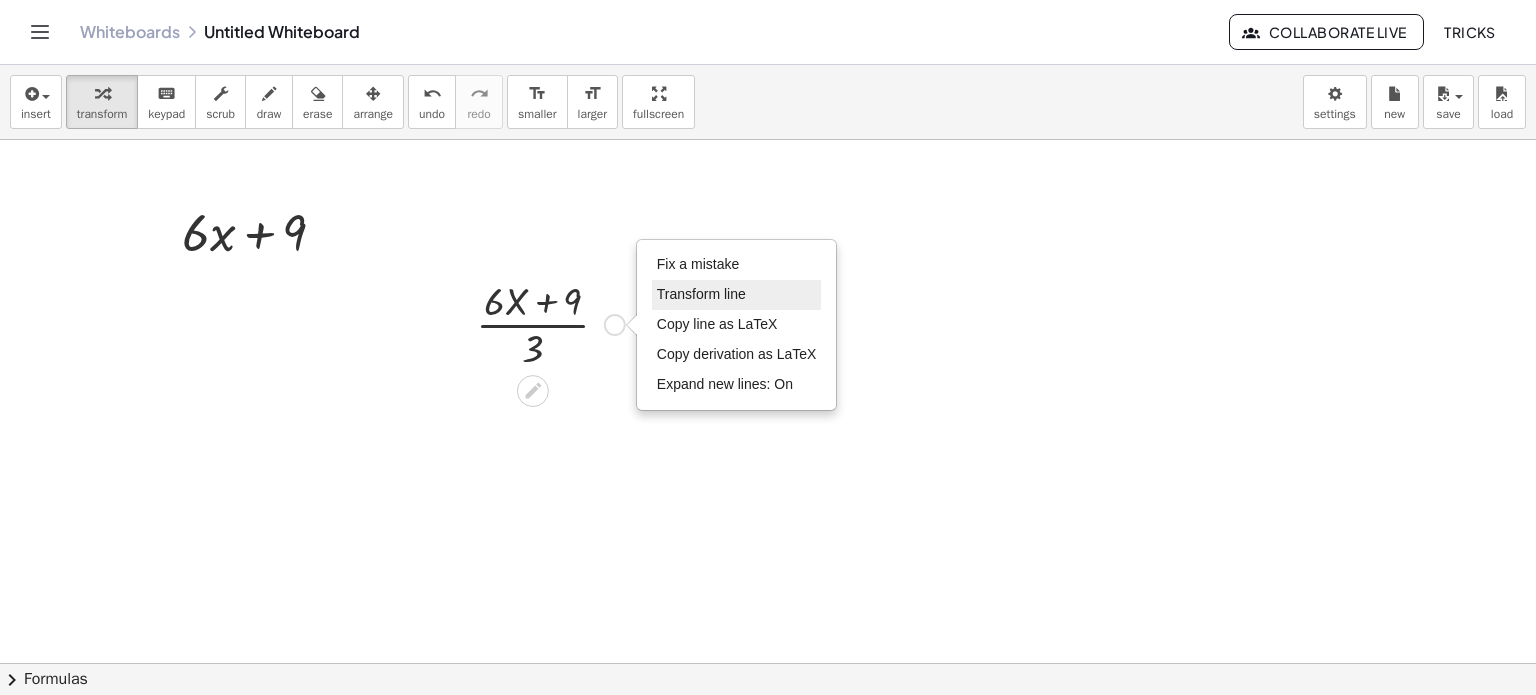 click on "Transform line" at bounding box center [701, 294] 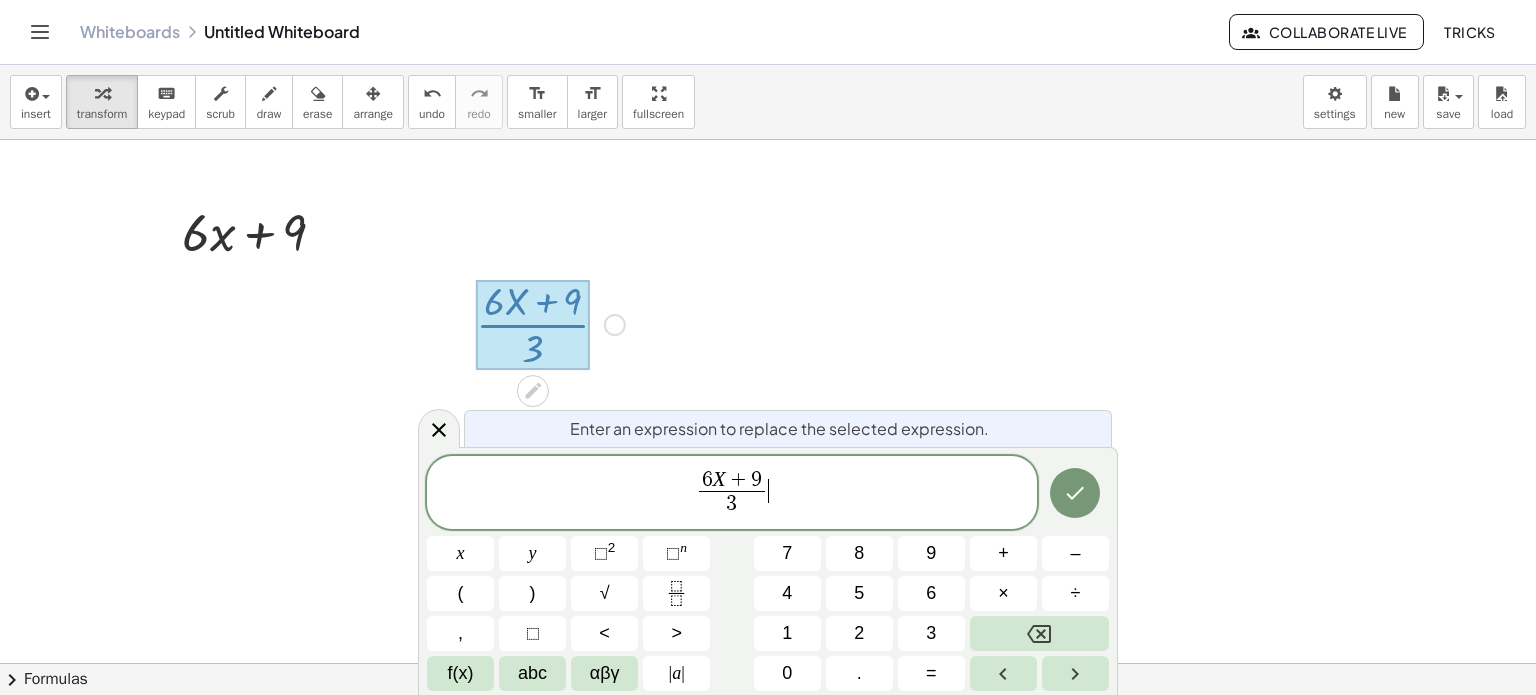 click on "6 X + 9 3 ​ ​" at bounding box center [732, 494] 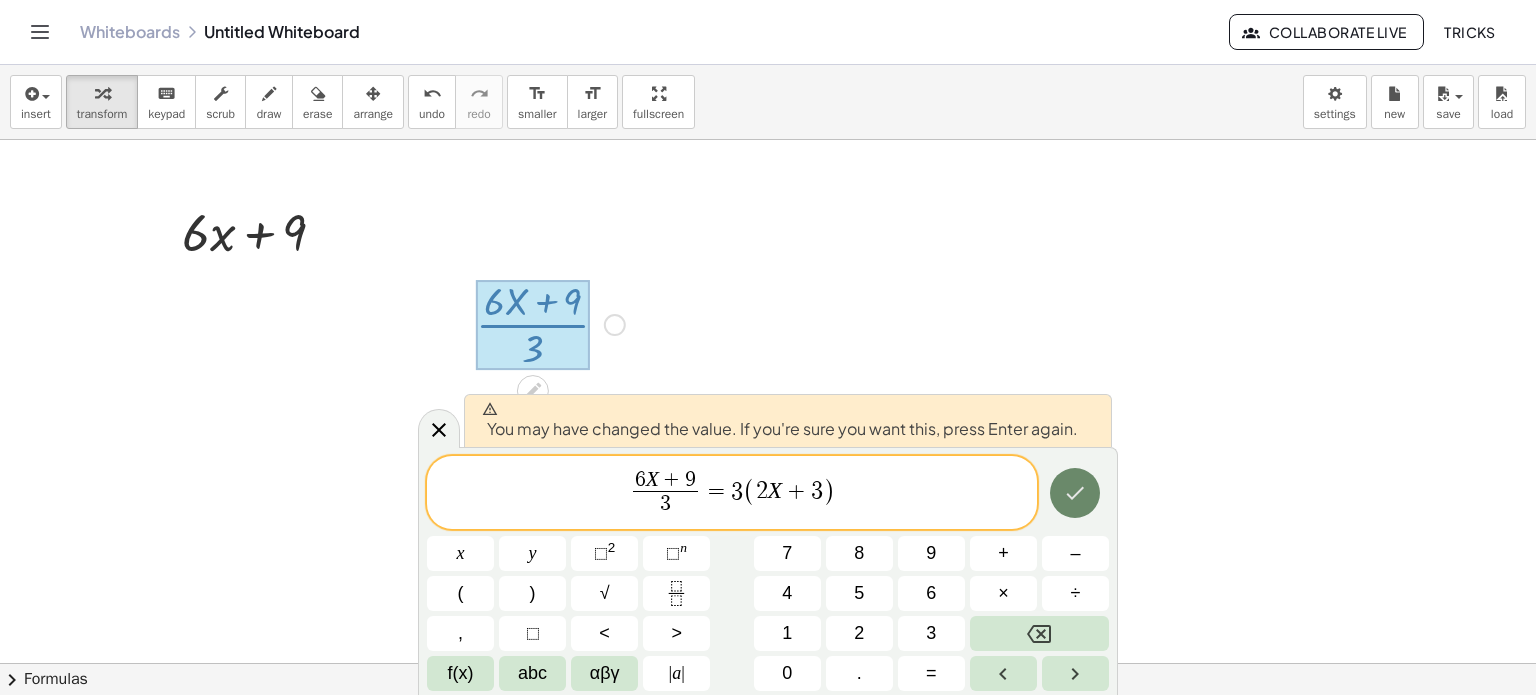 click at bounding box center [1075, 493] 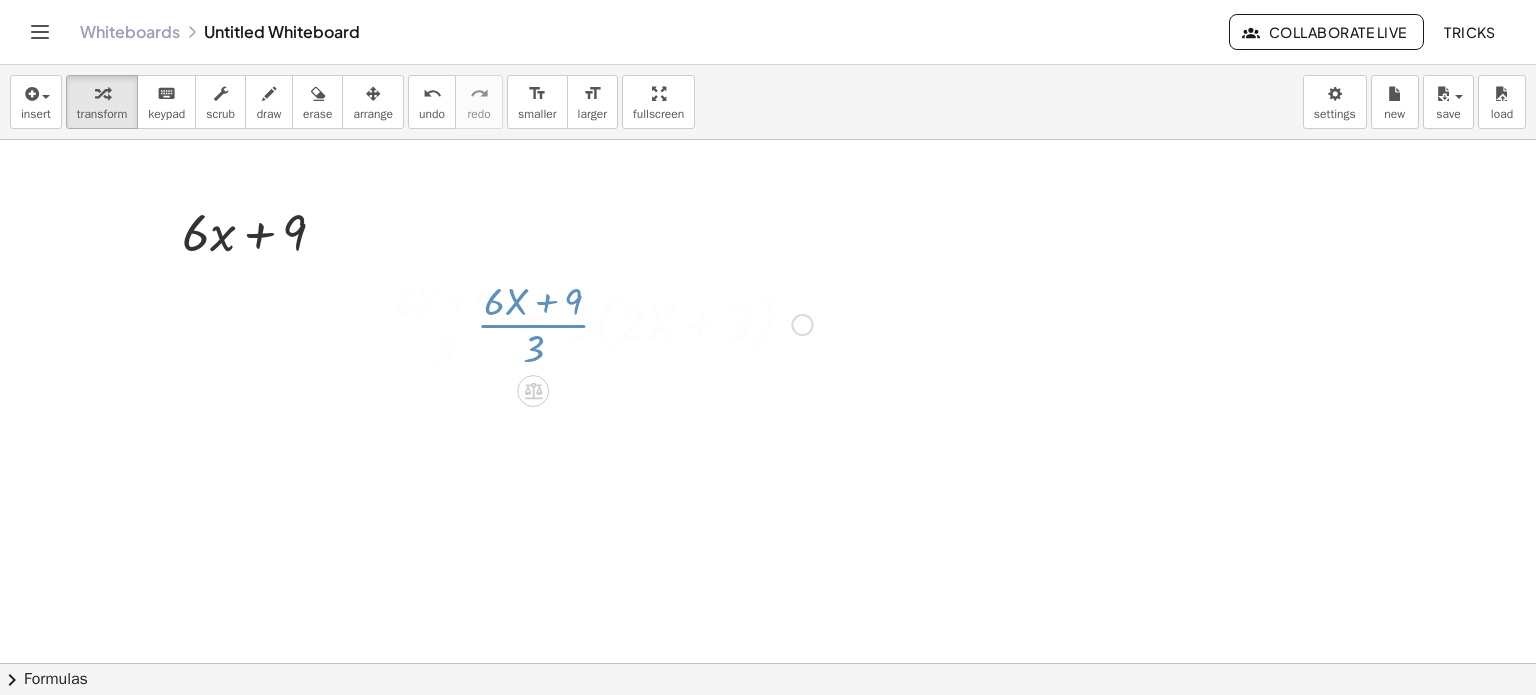 click at bounding box center [768, 664] 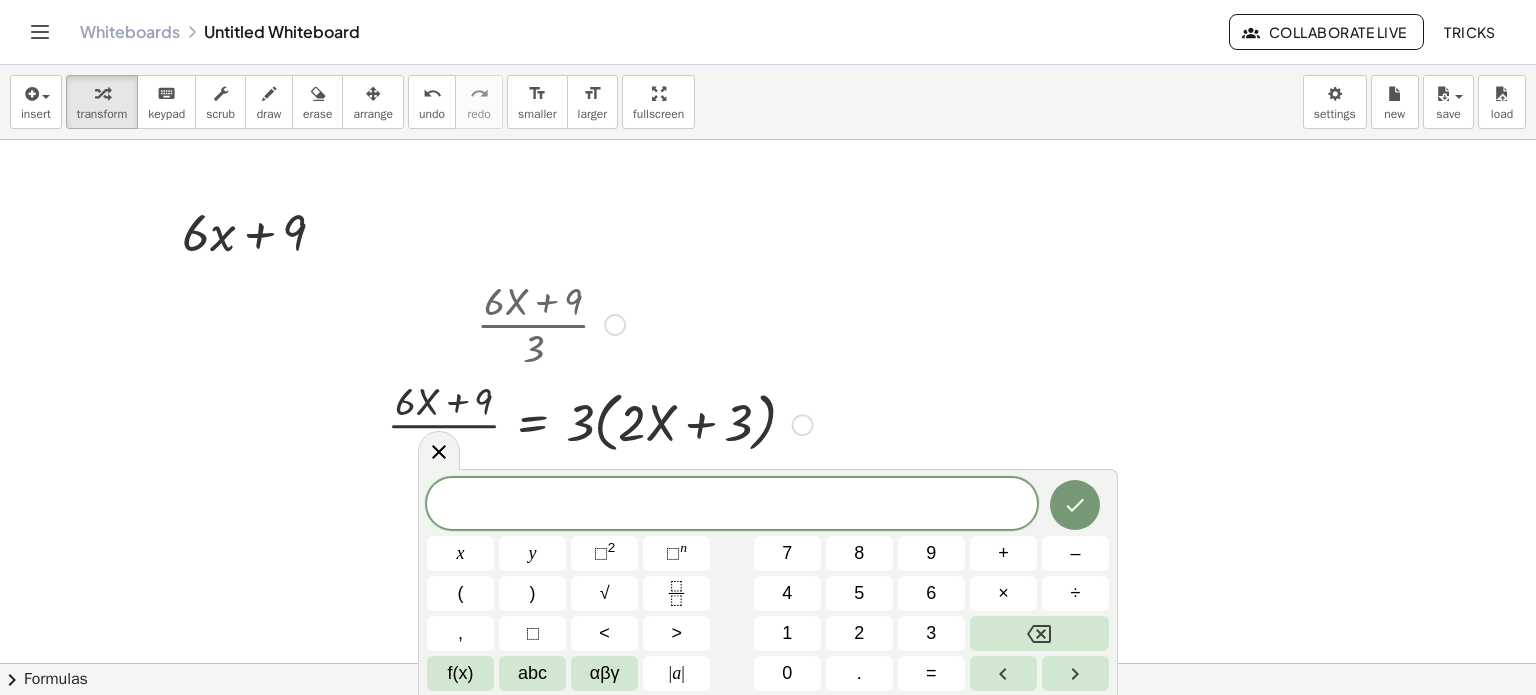 click at bounding box center [600, 323] 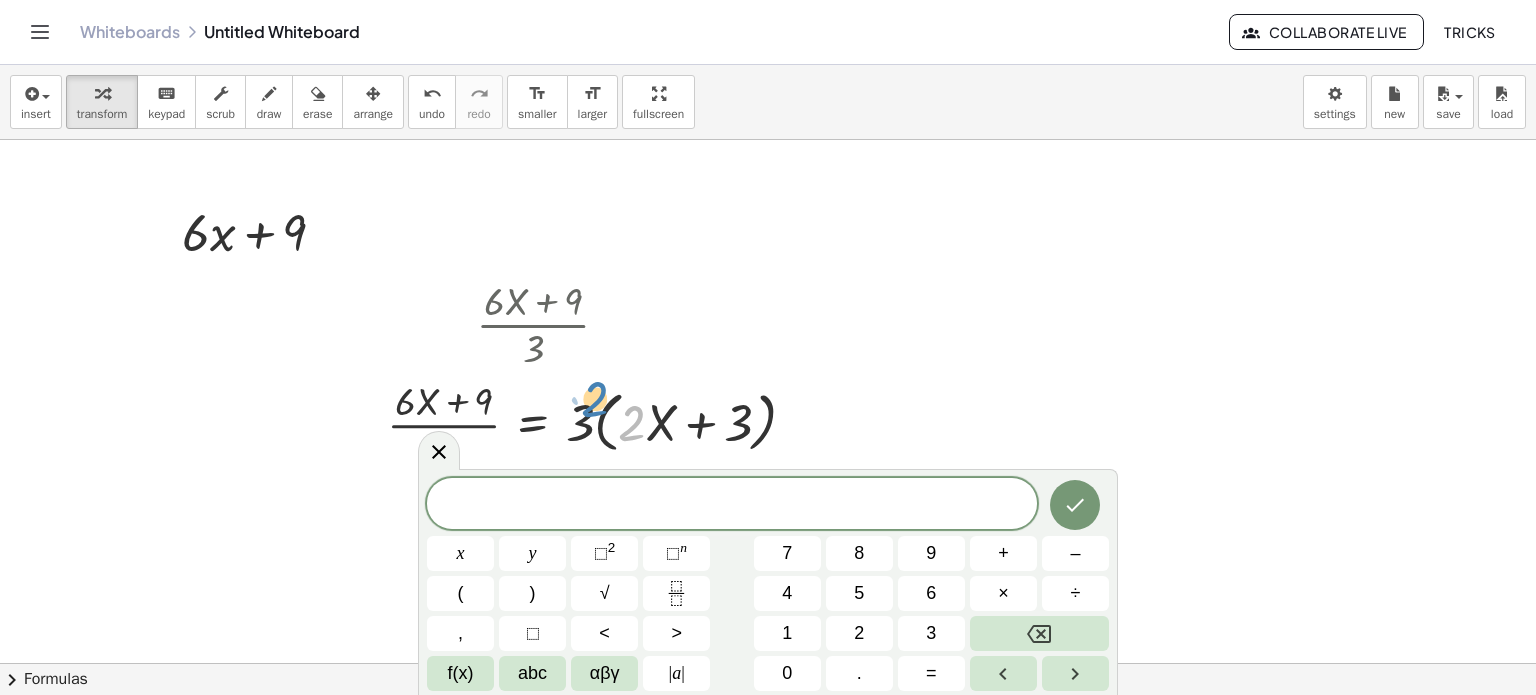 drag, startPoint x: 635, startPoint y: 422, endPoint x: 606, endPoint y: 399, distance: 37.01351 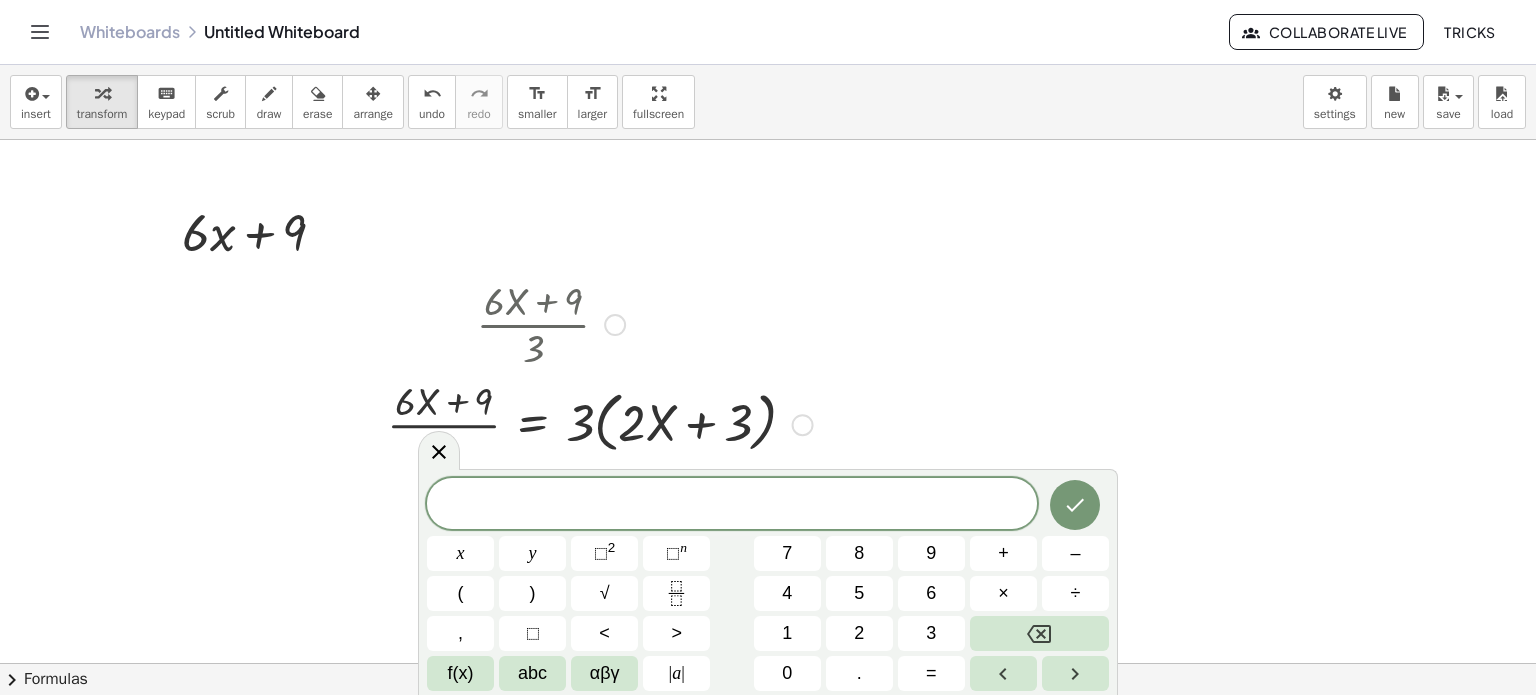 click at bounding box center (600, 323) 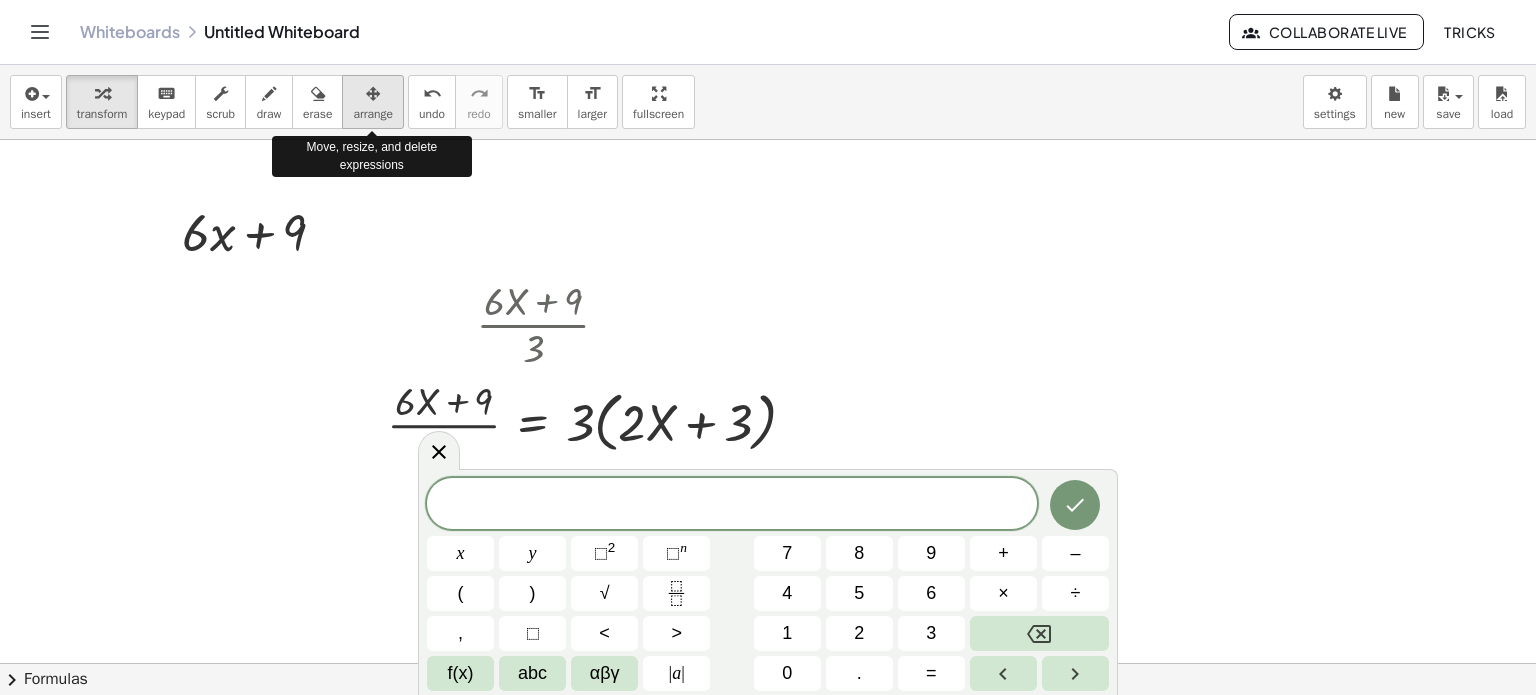 click at bounding box center (373, 93) 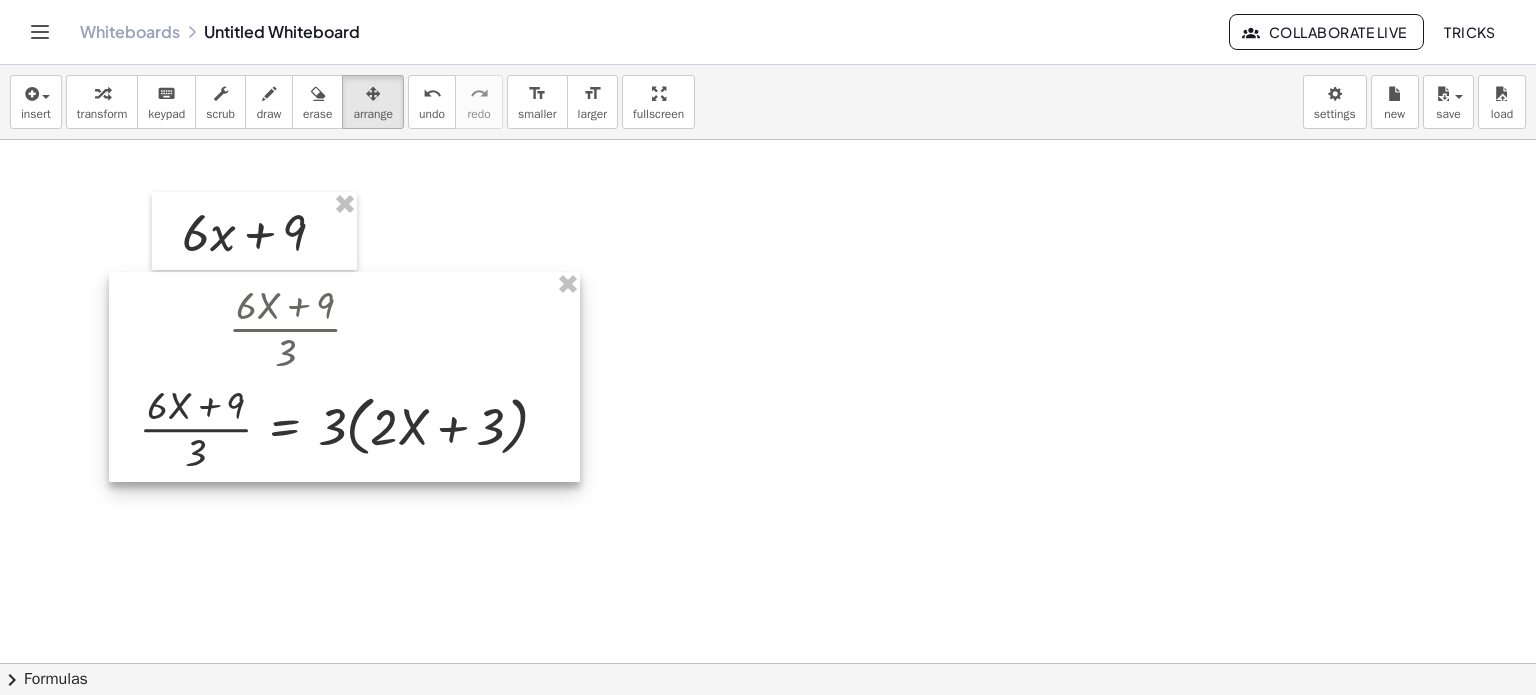 drag, startPoint x: 663, startPoint y: 319, endPoint x: 416, endPoint y: 323, distance: 247.03238 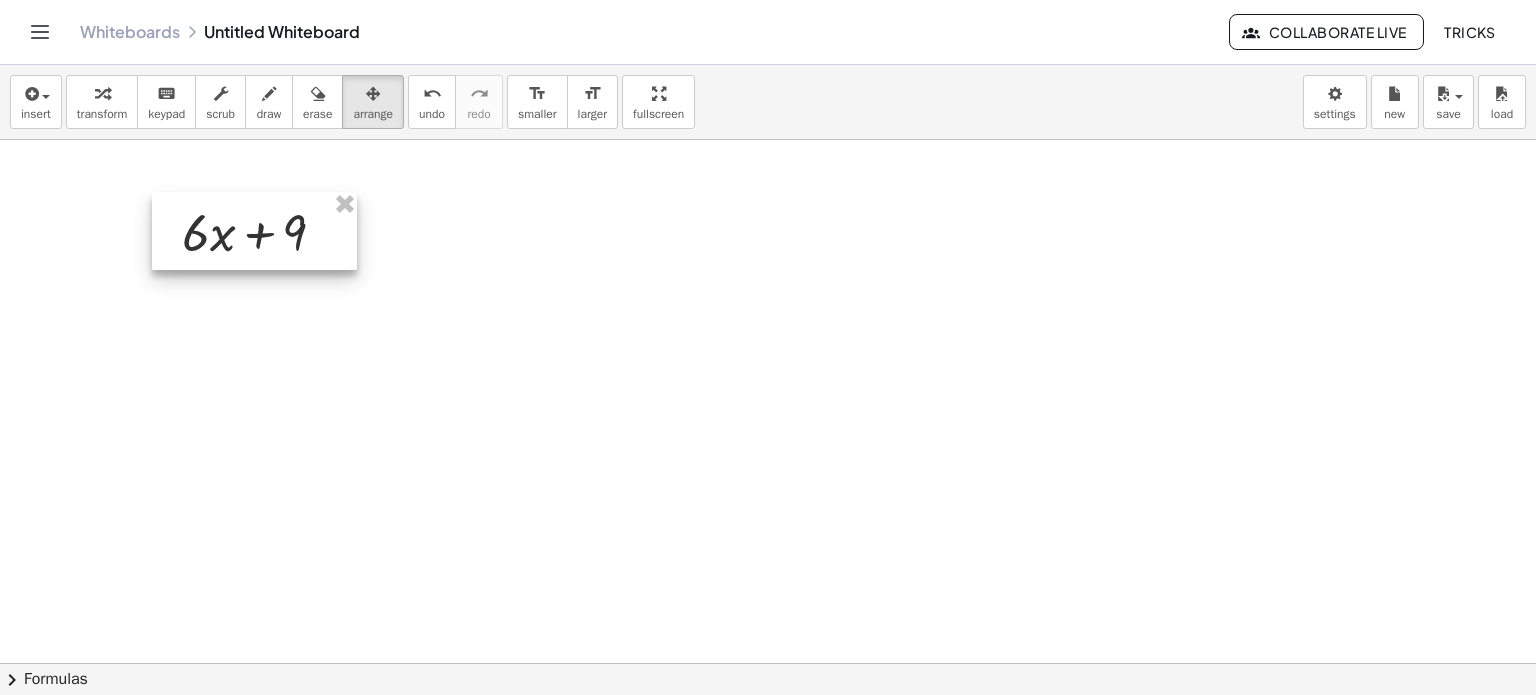 click at bounding box center [254, 231] 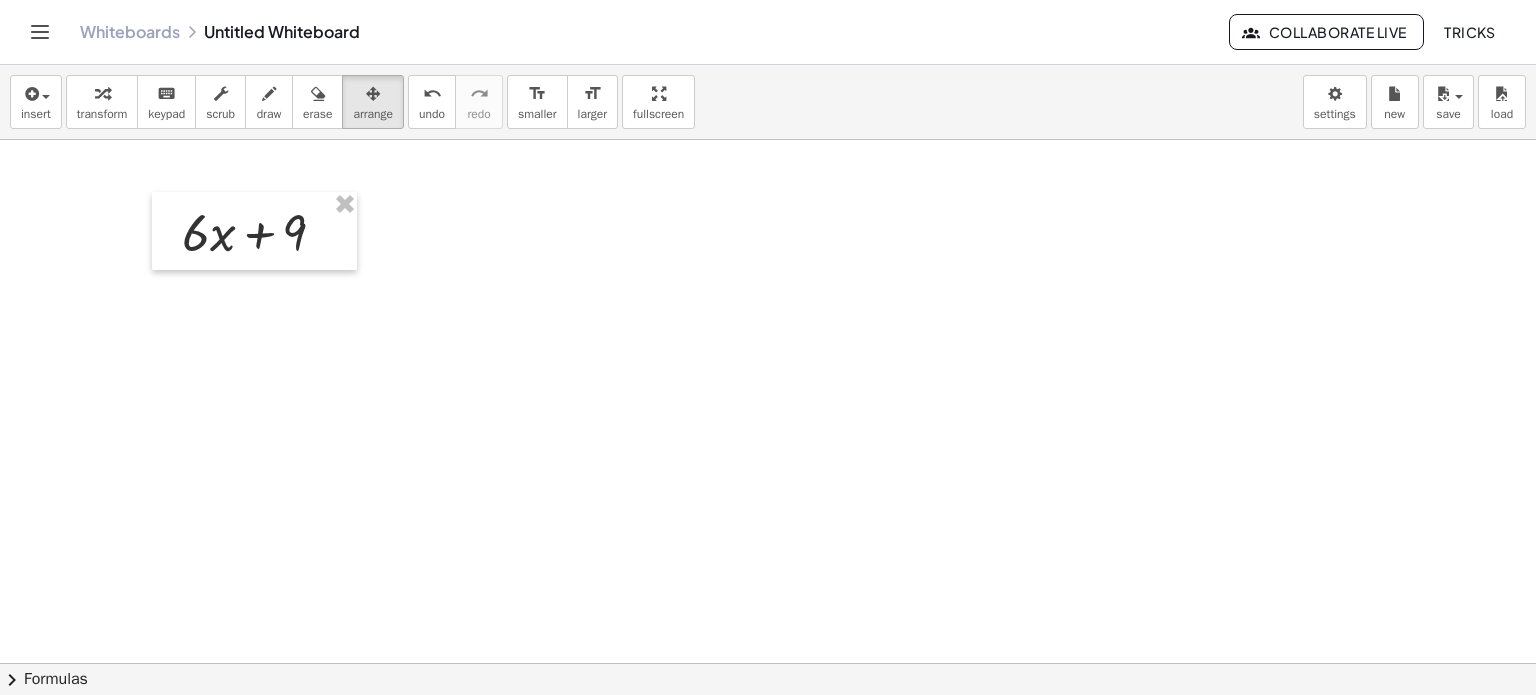 click at bounding box center [768, 664] 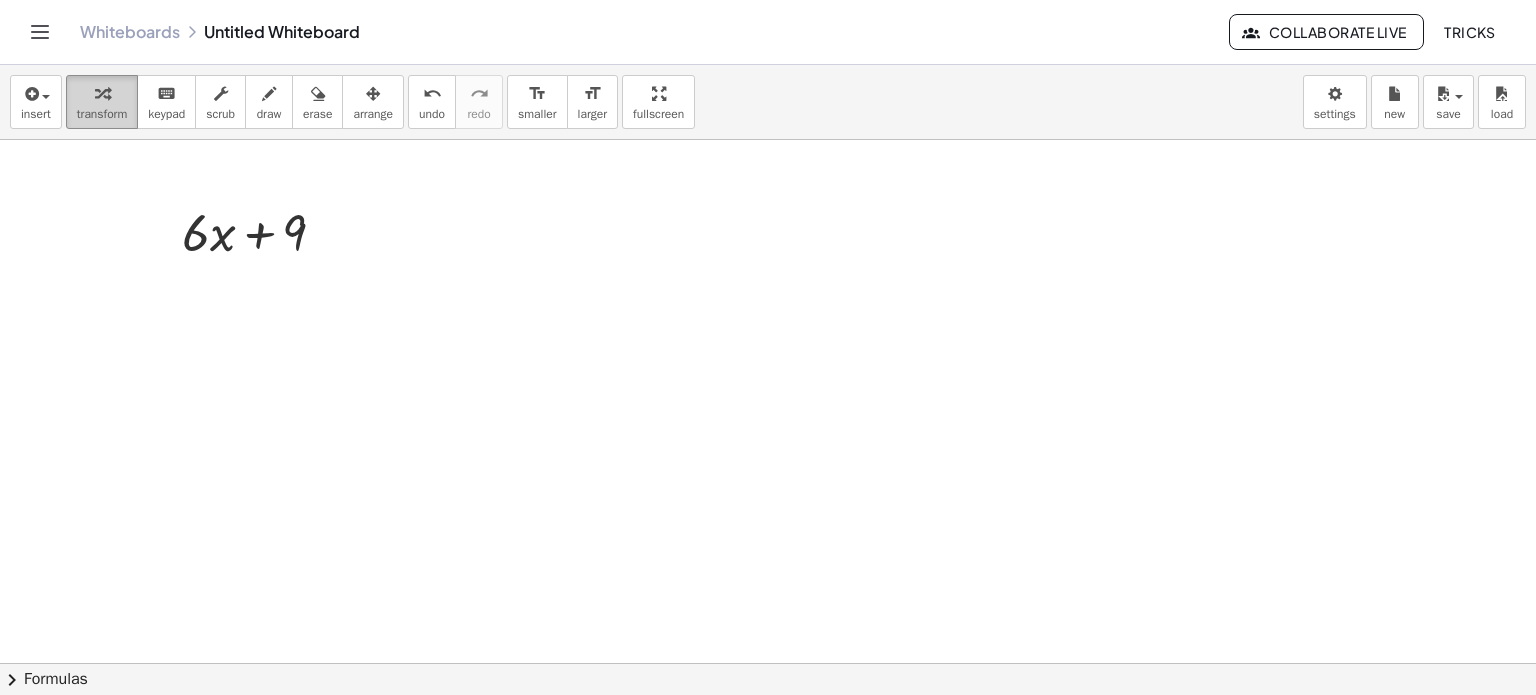 click on "transform" at bounding box center [102, 114] 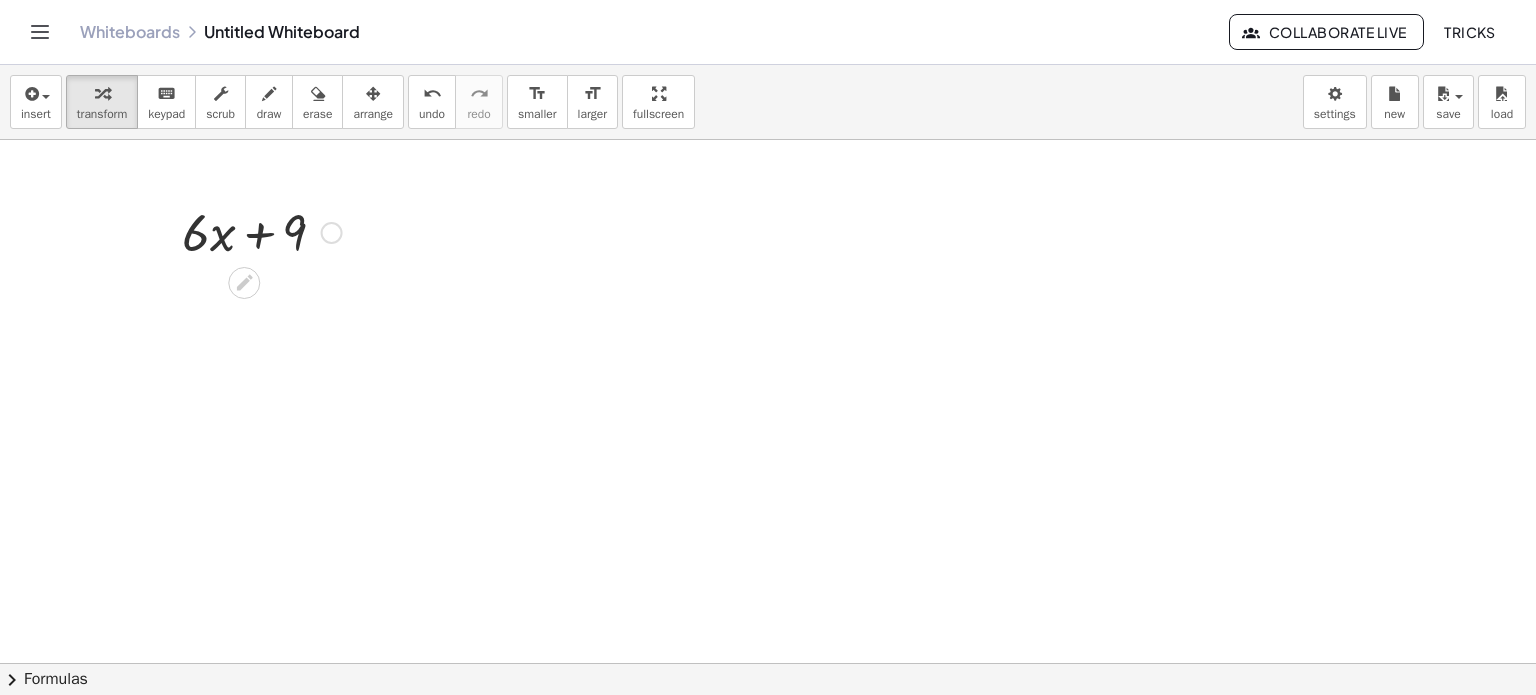 click on "Copied done" at bounding box center [332, 233] 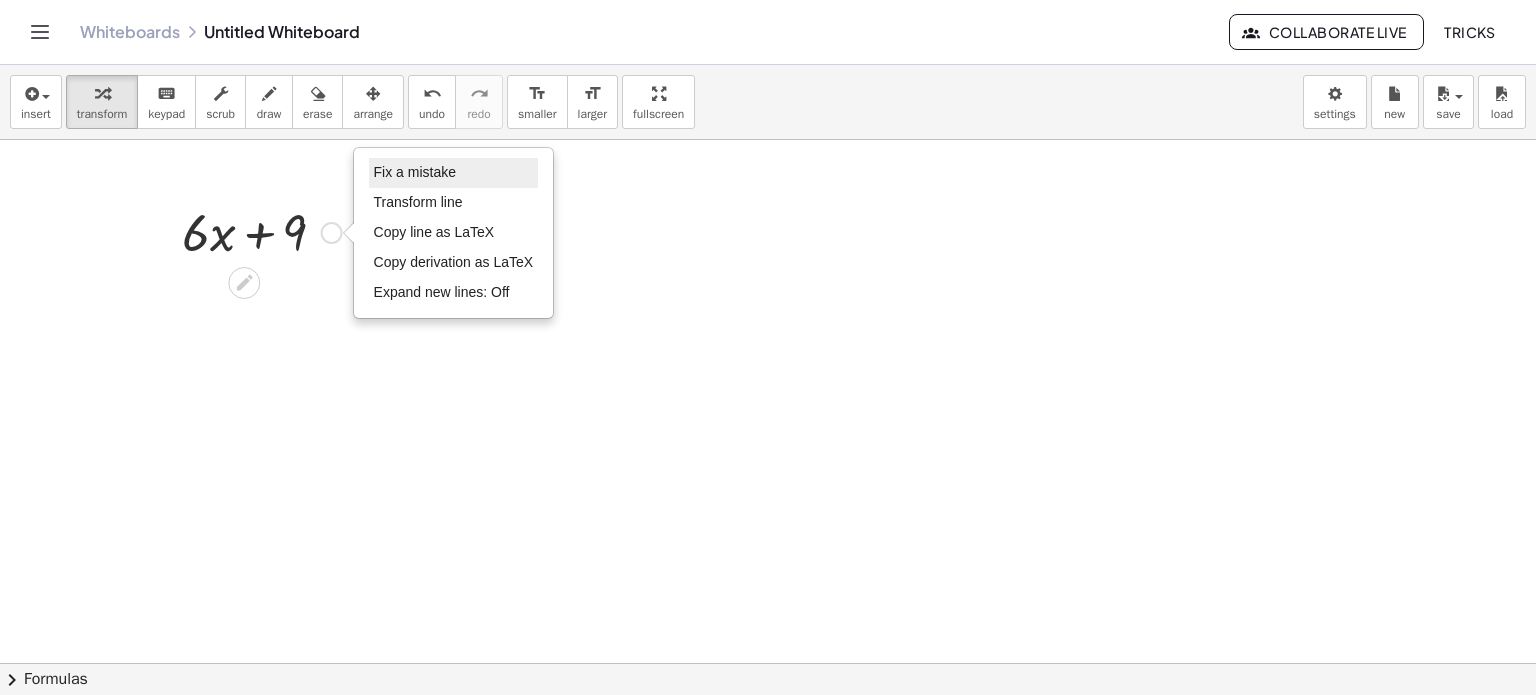 click on "Fix a mistake" at bounding box center [415, 172] 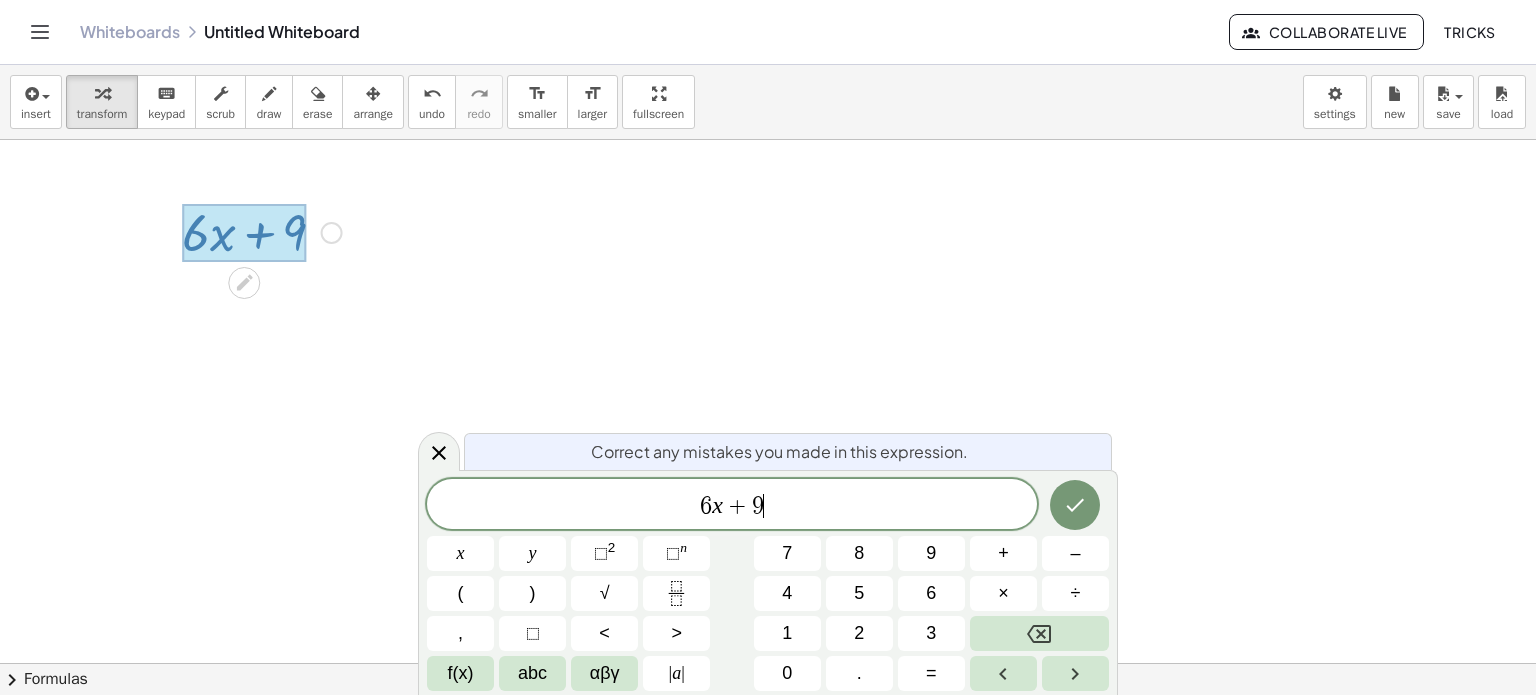 click on "6 x + 9 ​" at bounding box center (732, 506) 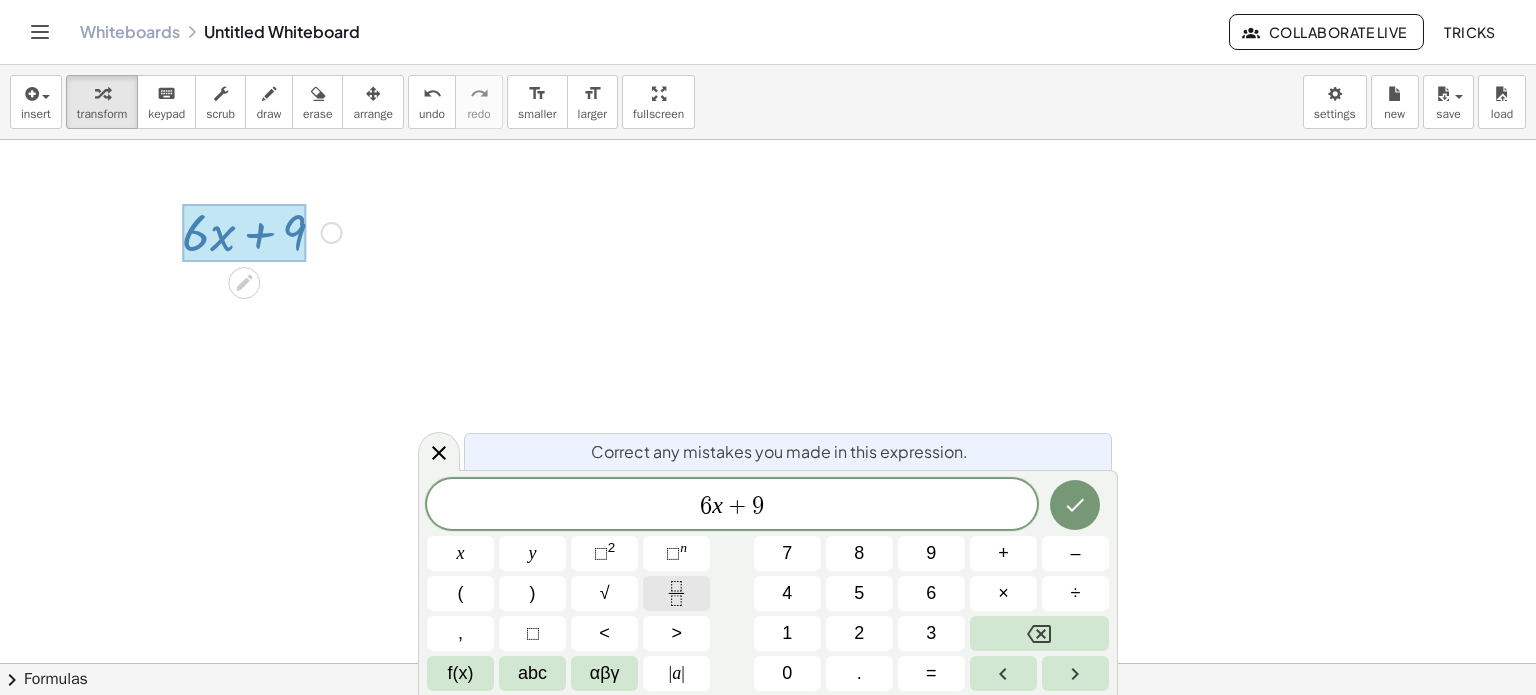 click 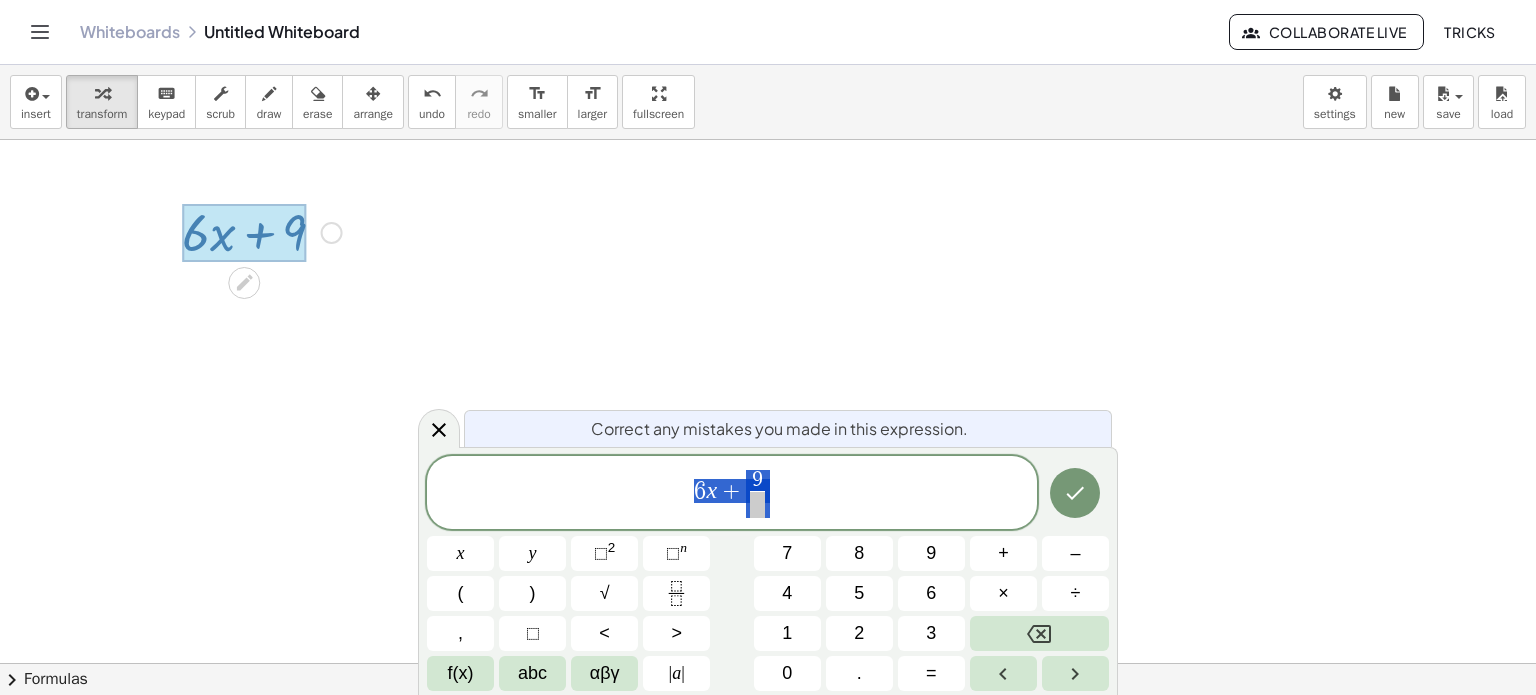 drag, startPoint x: 775, startPoint y: 480, endPoint x: 676, endPoint y: 487, distance: 99.24717 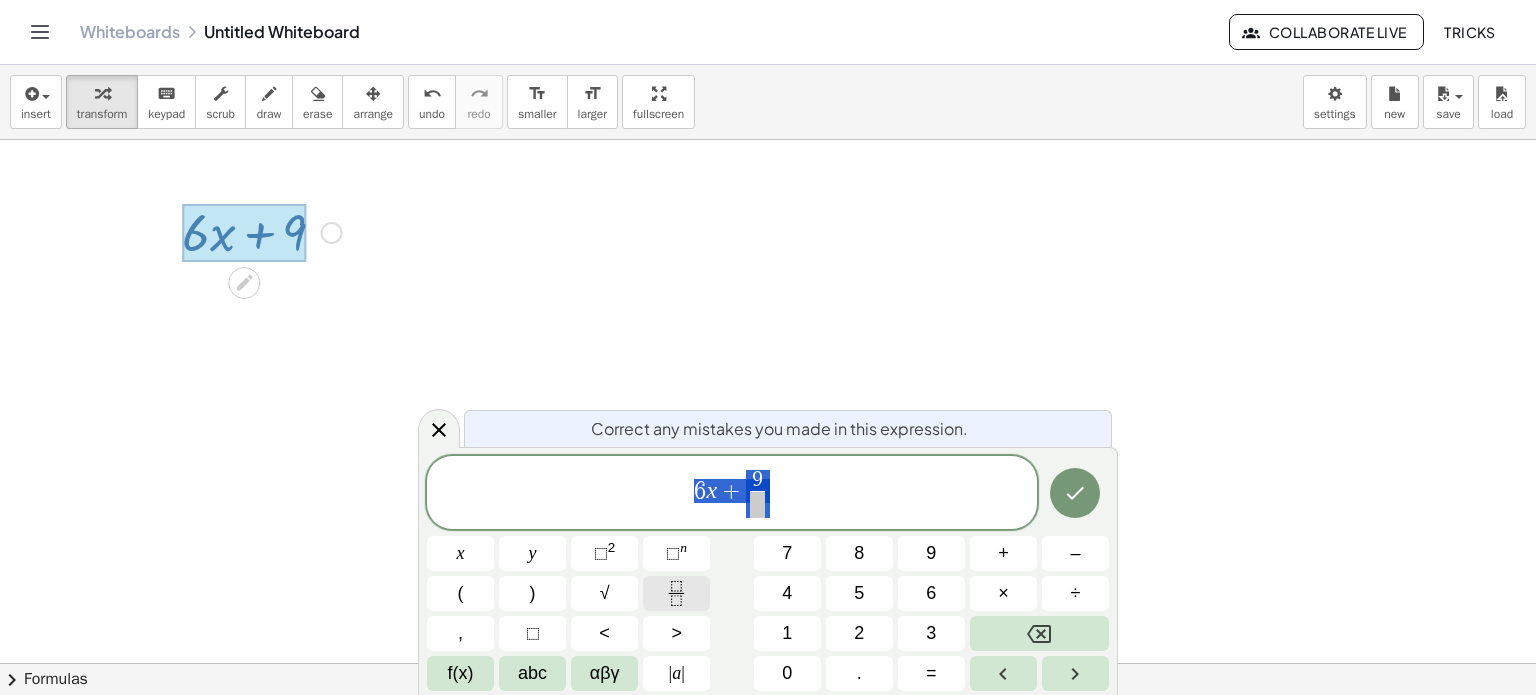click 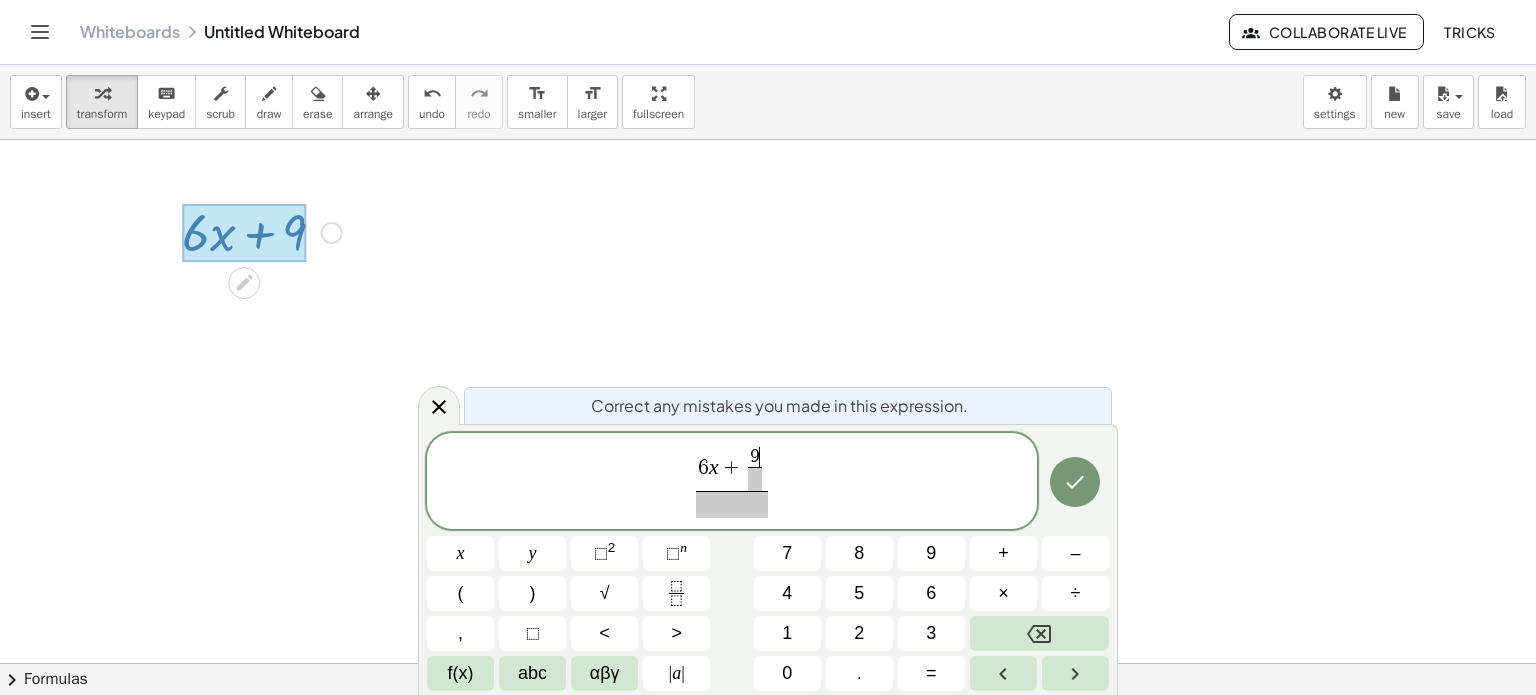 click on "9 ​ ​" at bounding box center (755, 469) 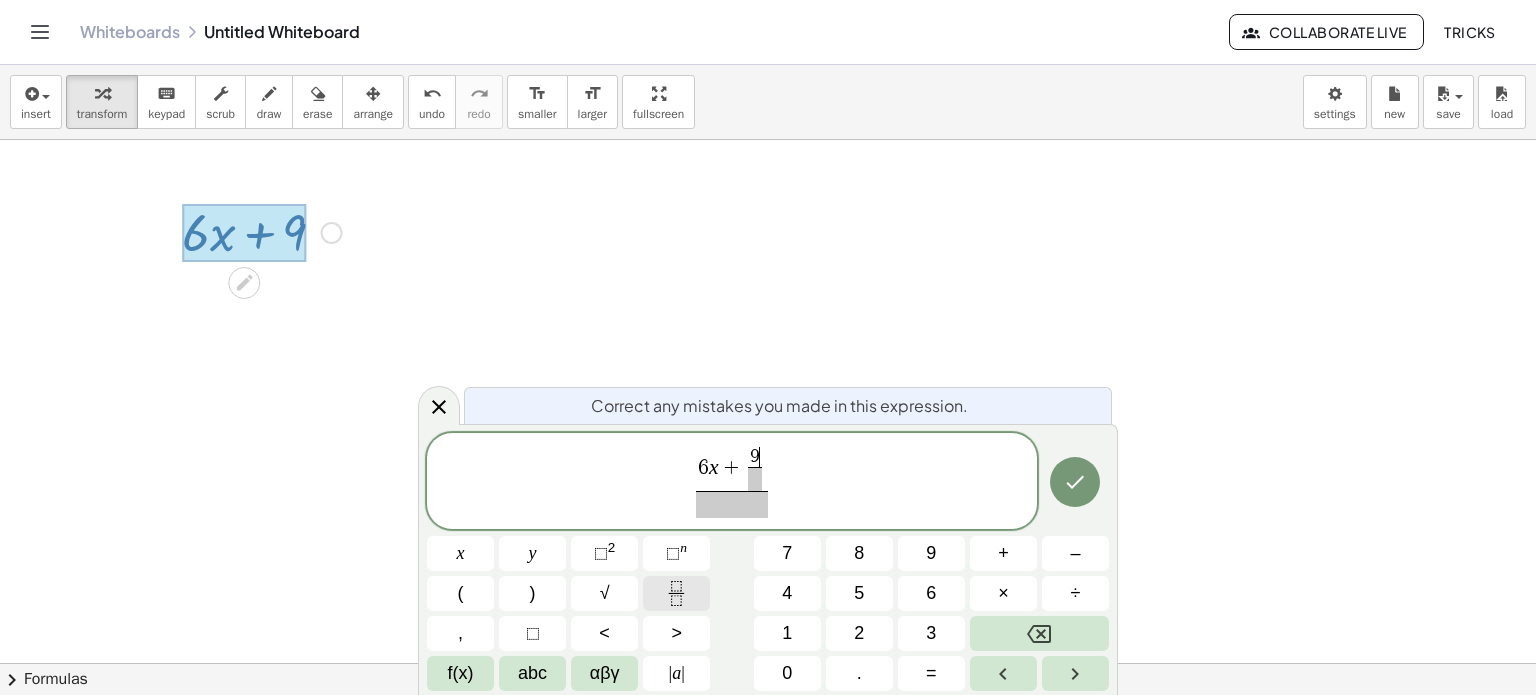 click 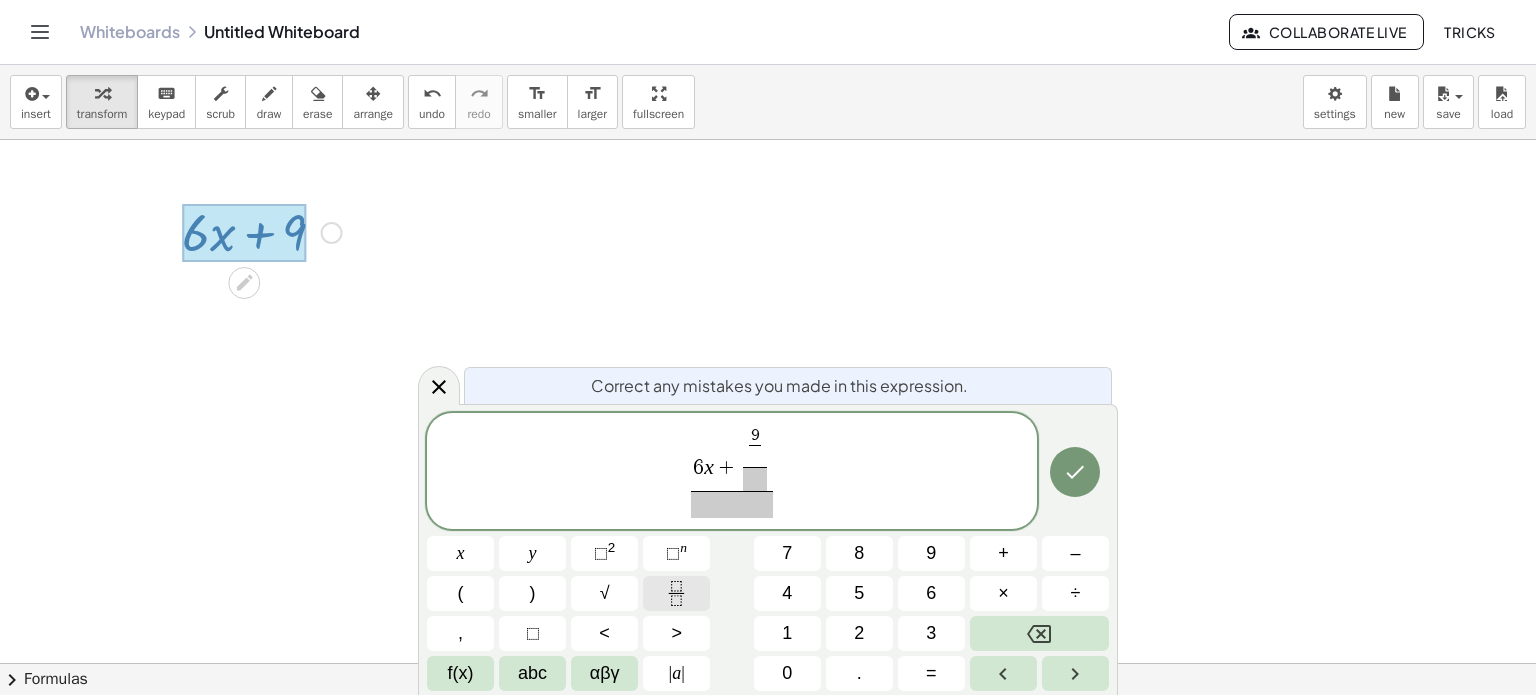 click 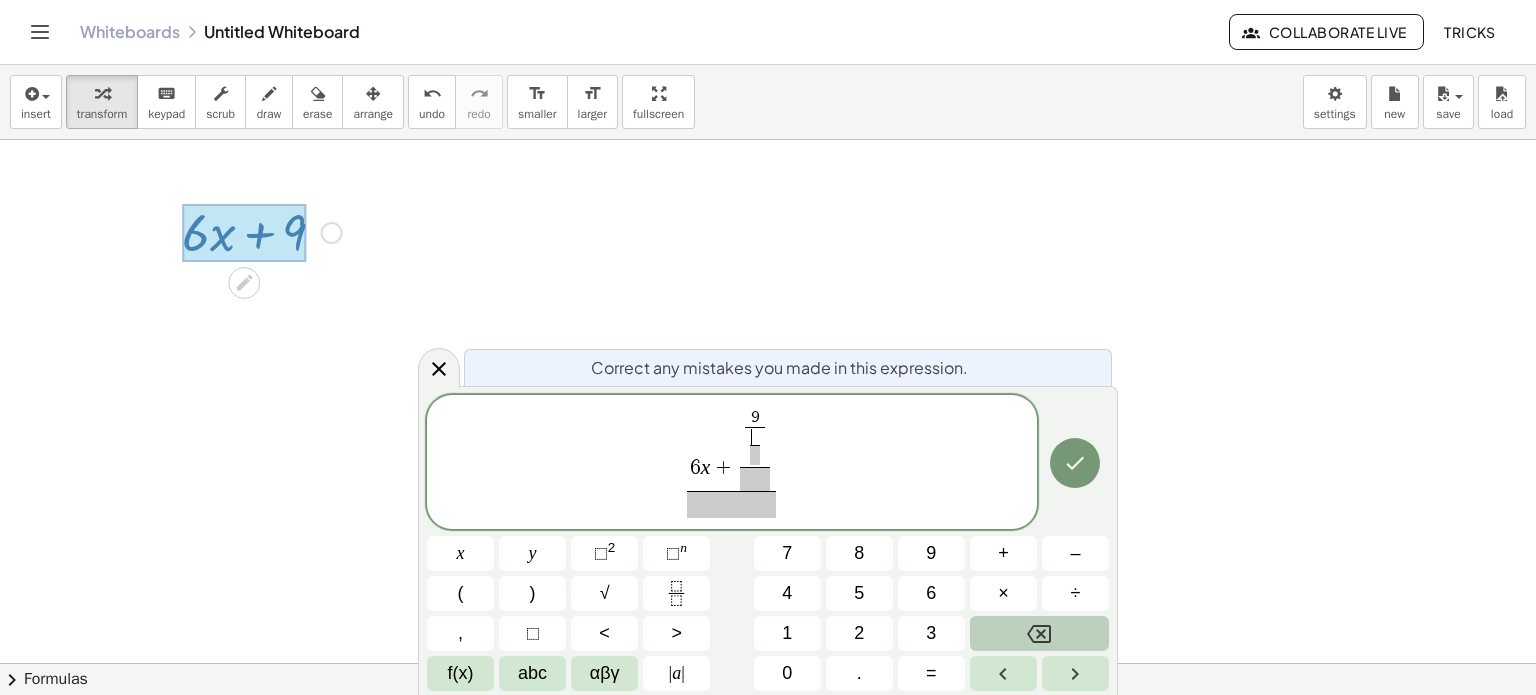 click at bounding box center [1039, 633] 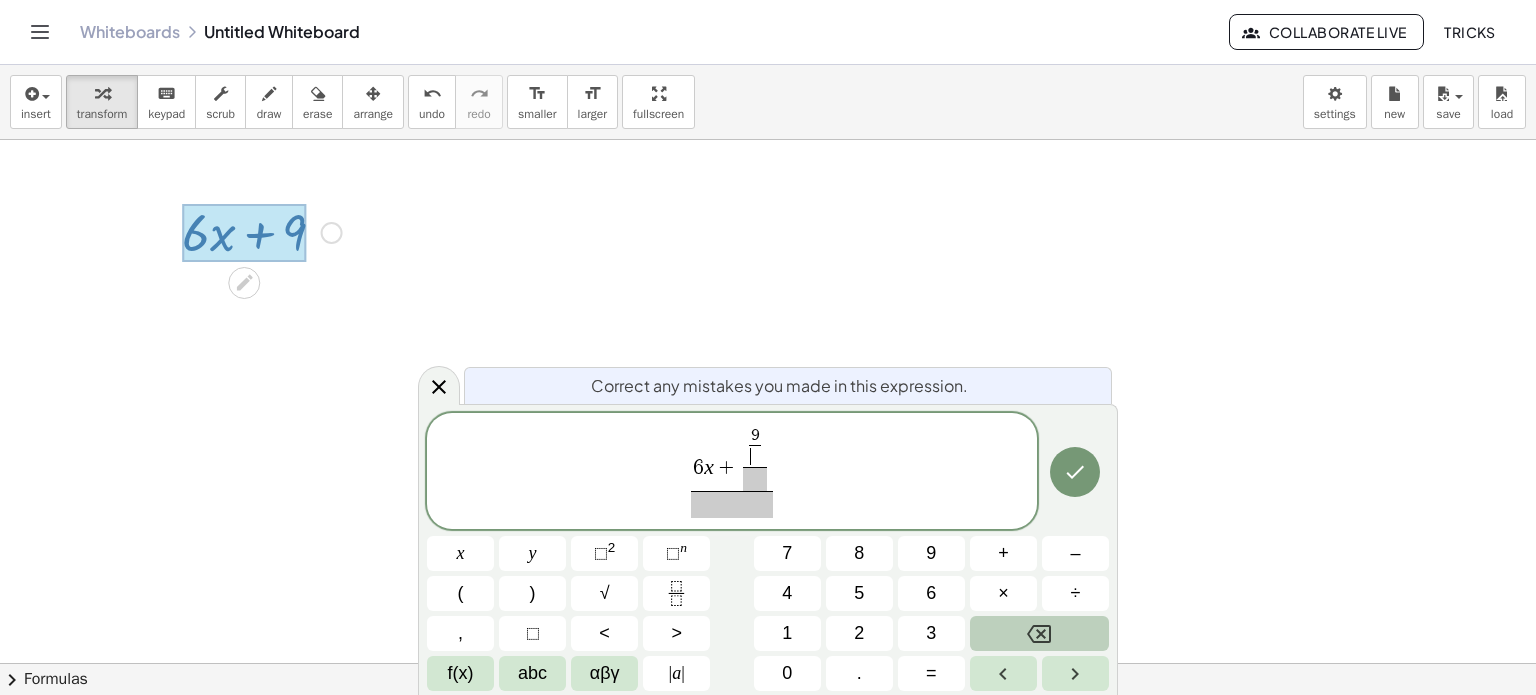 click at bounding box center [1039, 633] 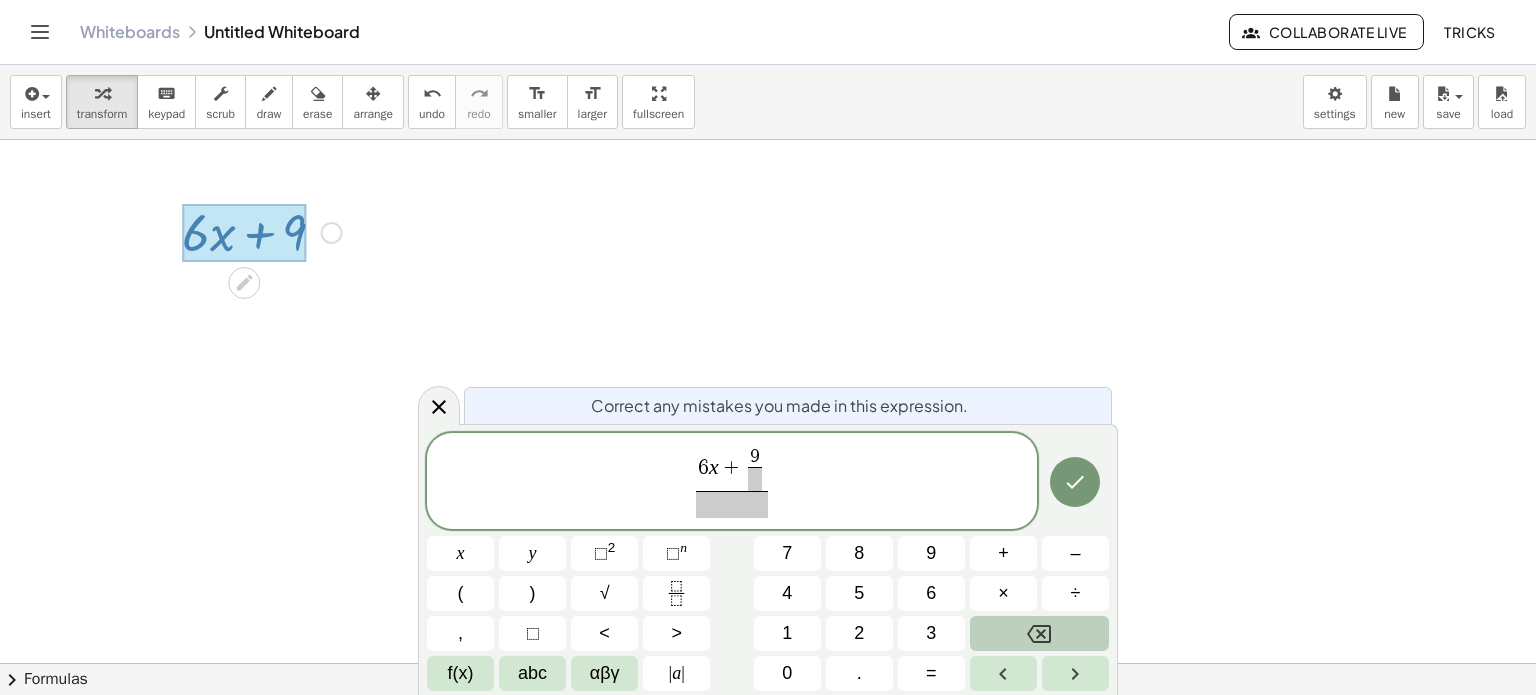 click at bounding box center (1039, 633) 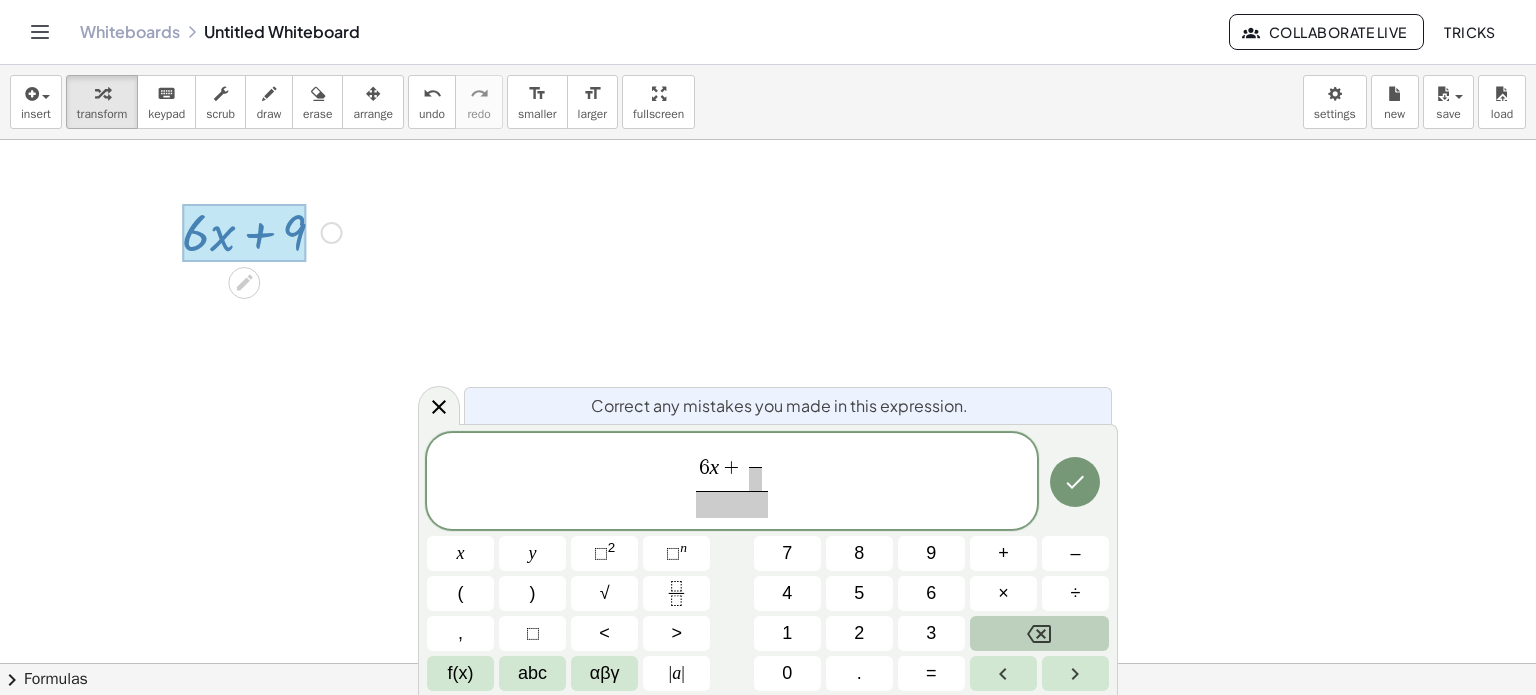 click at bounding box center (1039, 633) 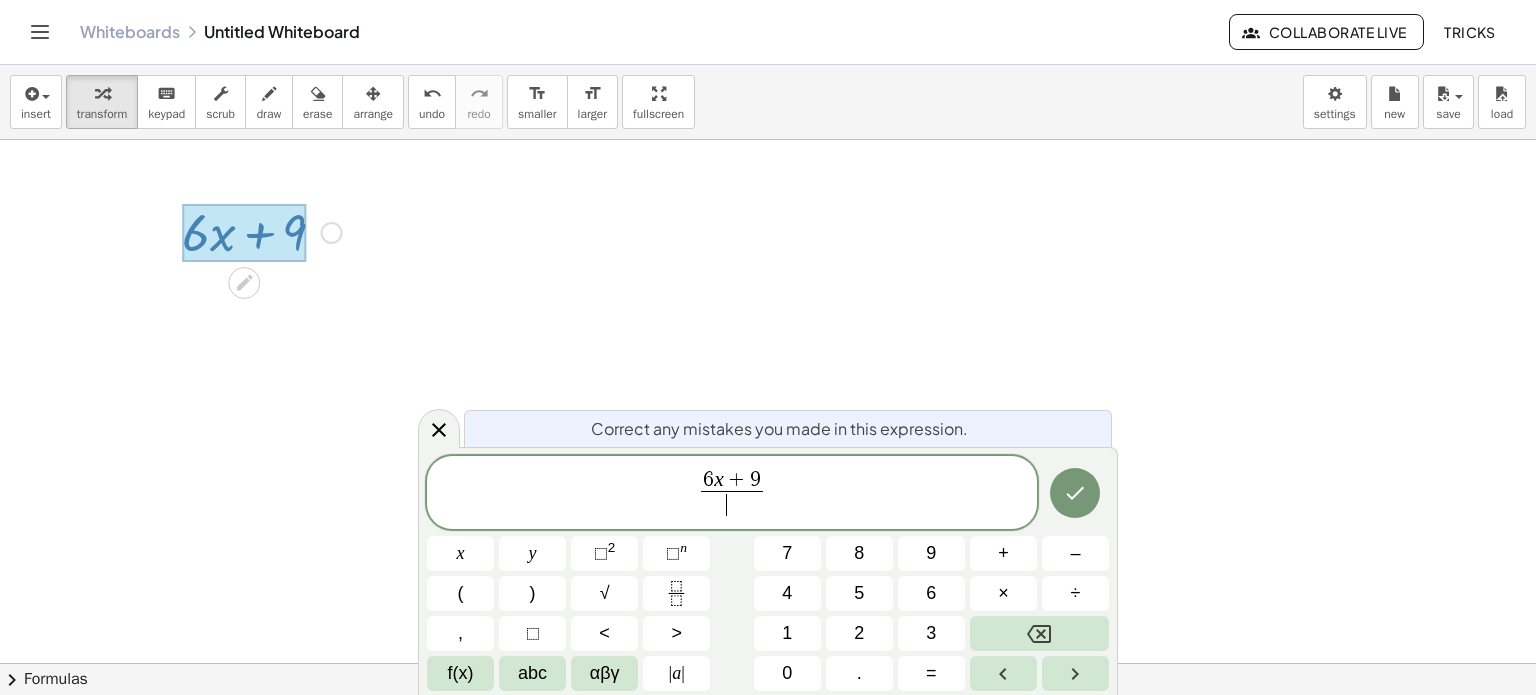 click on "​" at bounding box center [732, 504] 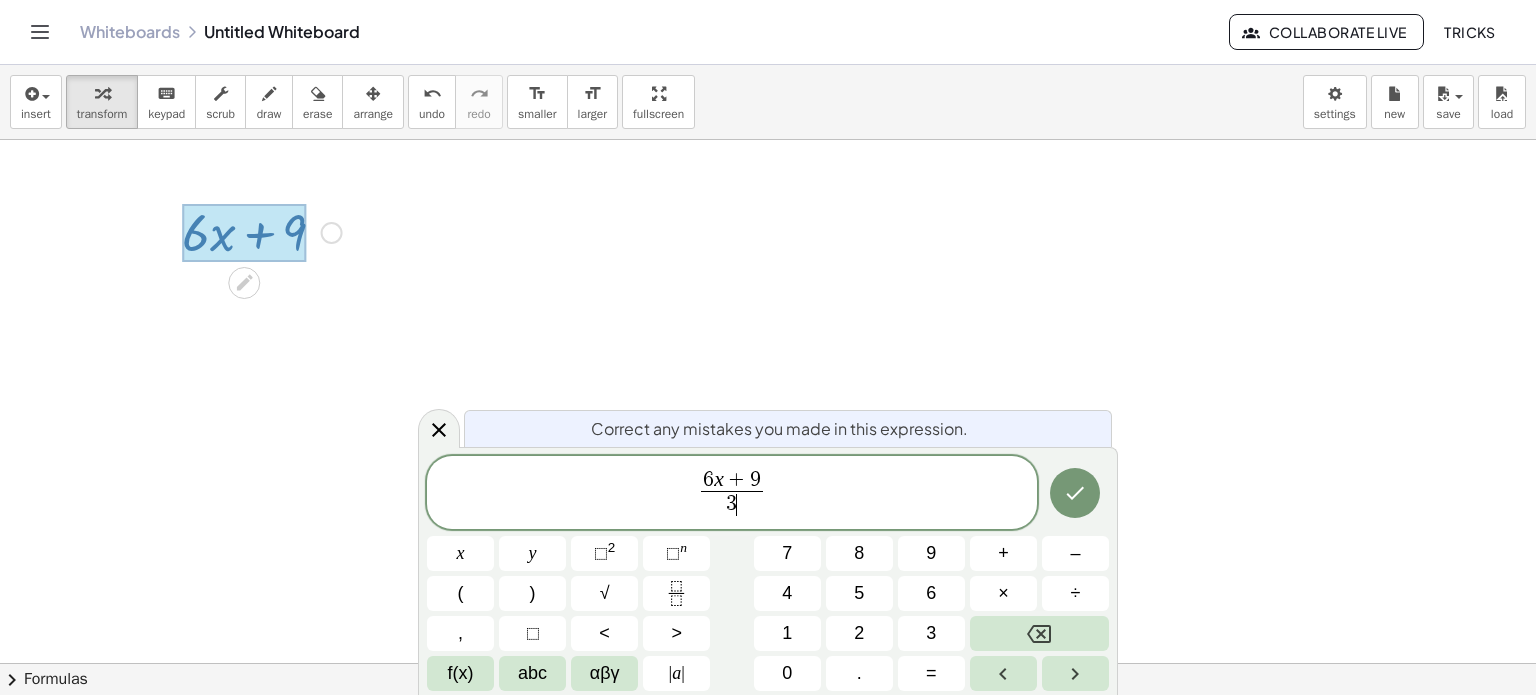 click on "6 x + 9 3 ​ ​" at bounding box center [732, 494] 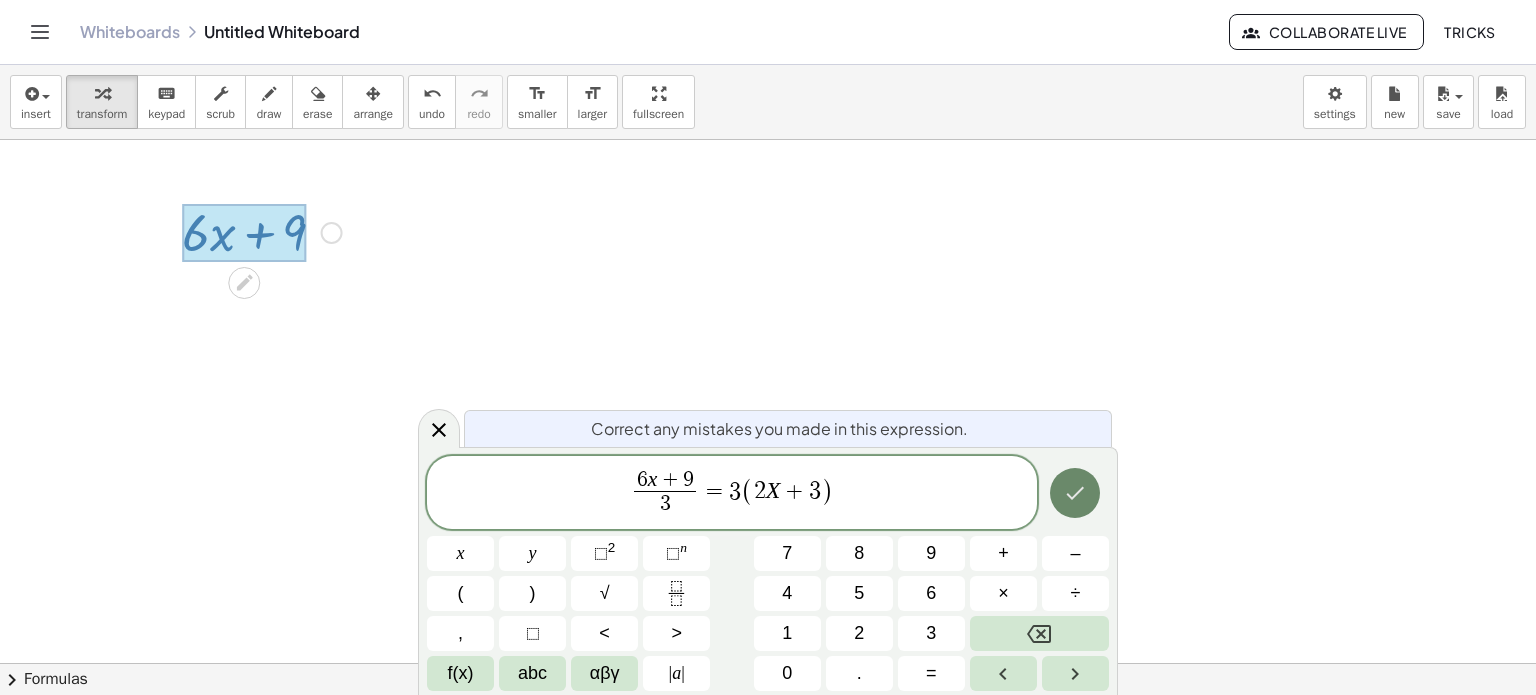 click 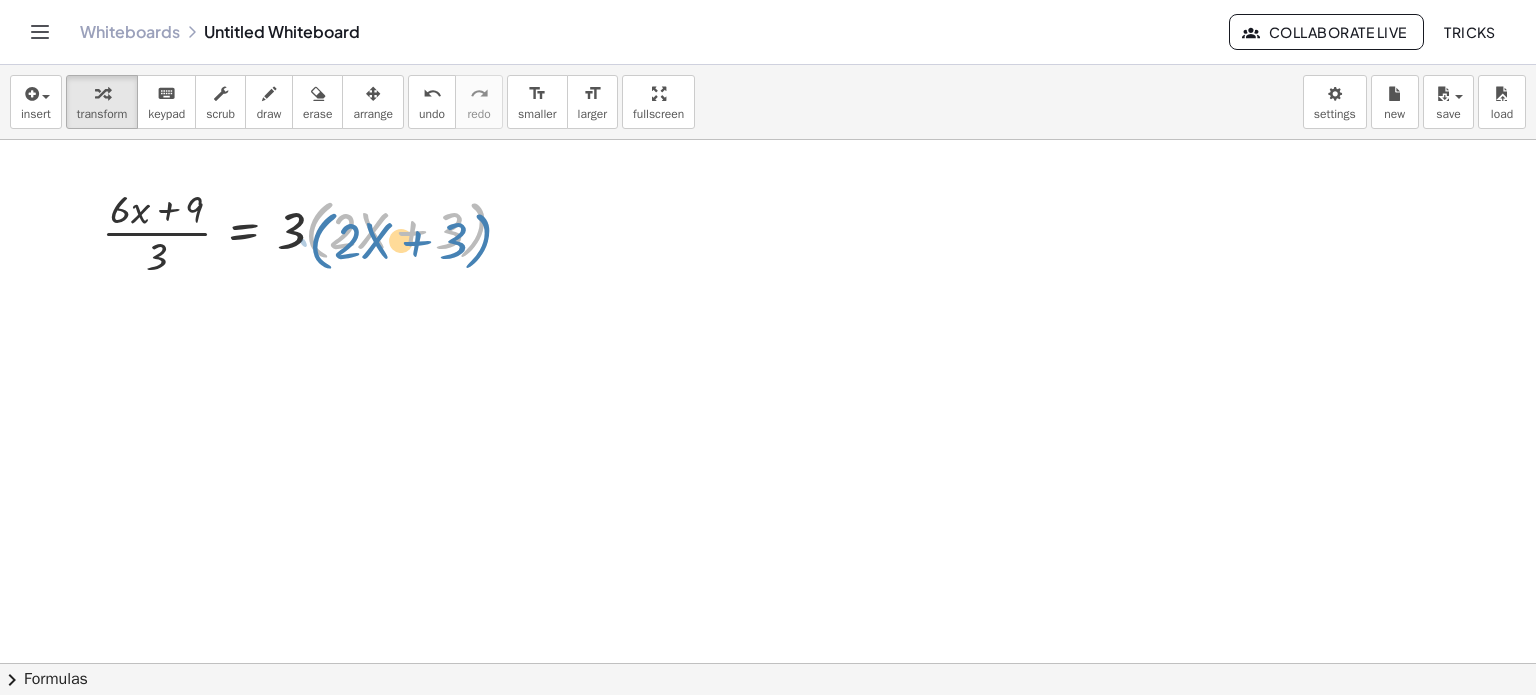 click at bounding box center [312, 231] 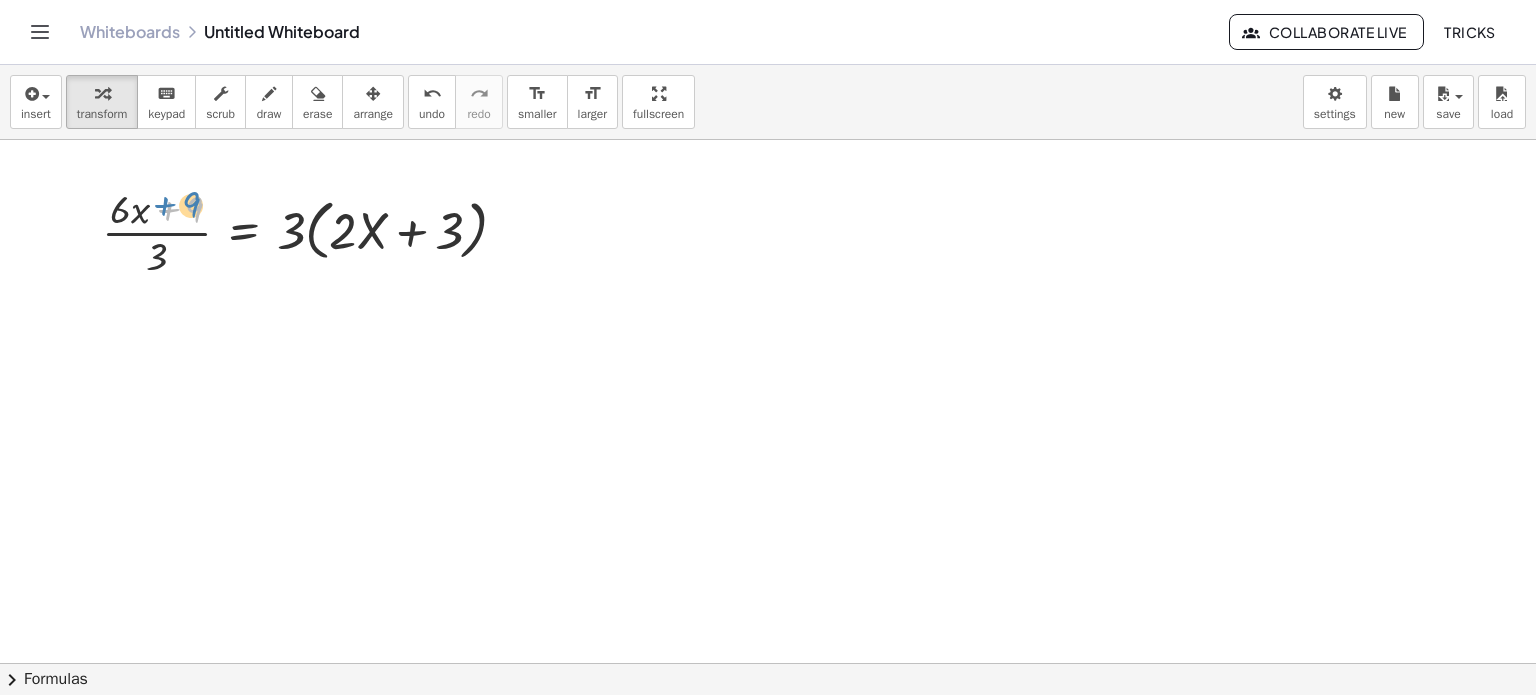 click at bounding box center [312, 231] 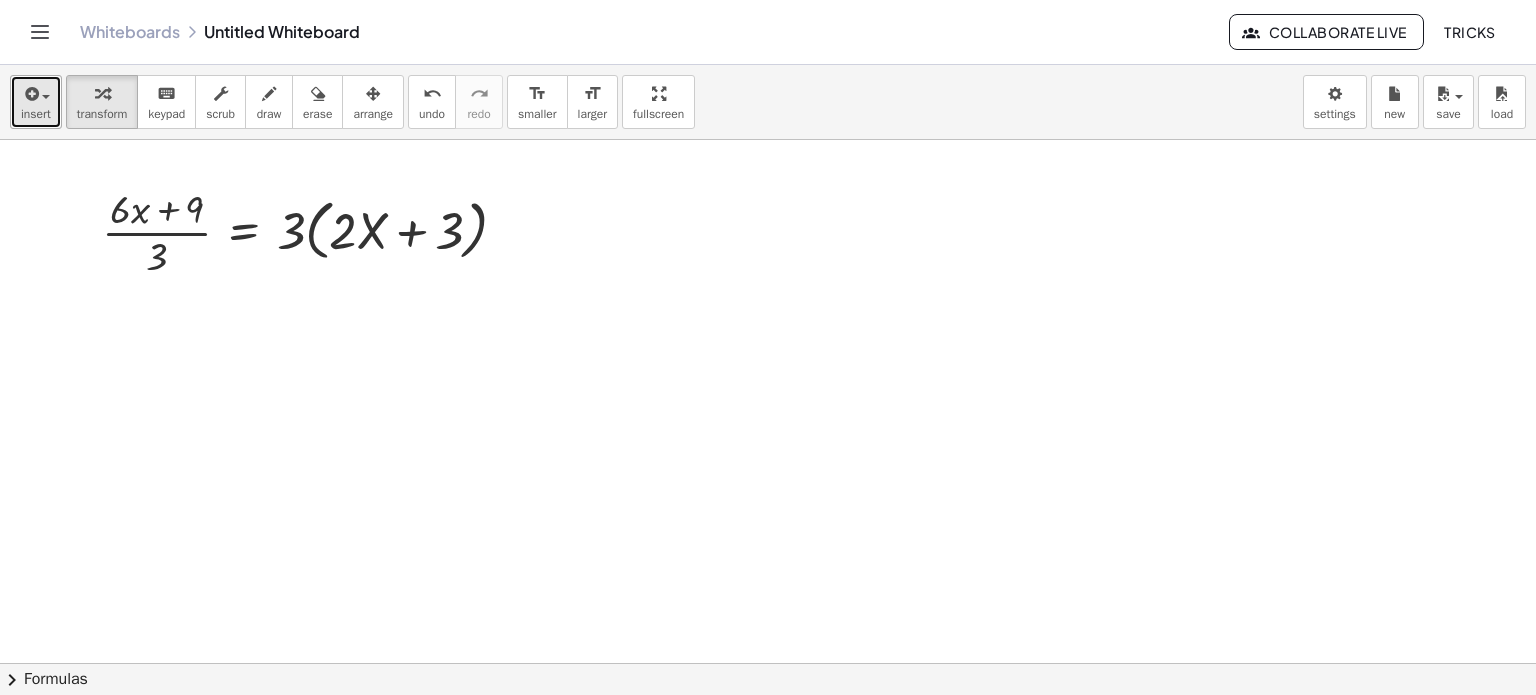 click at bounding box center [30, 94] 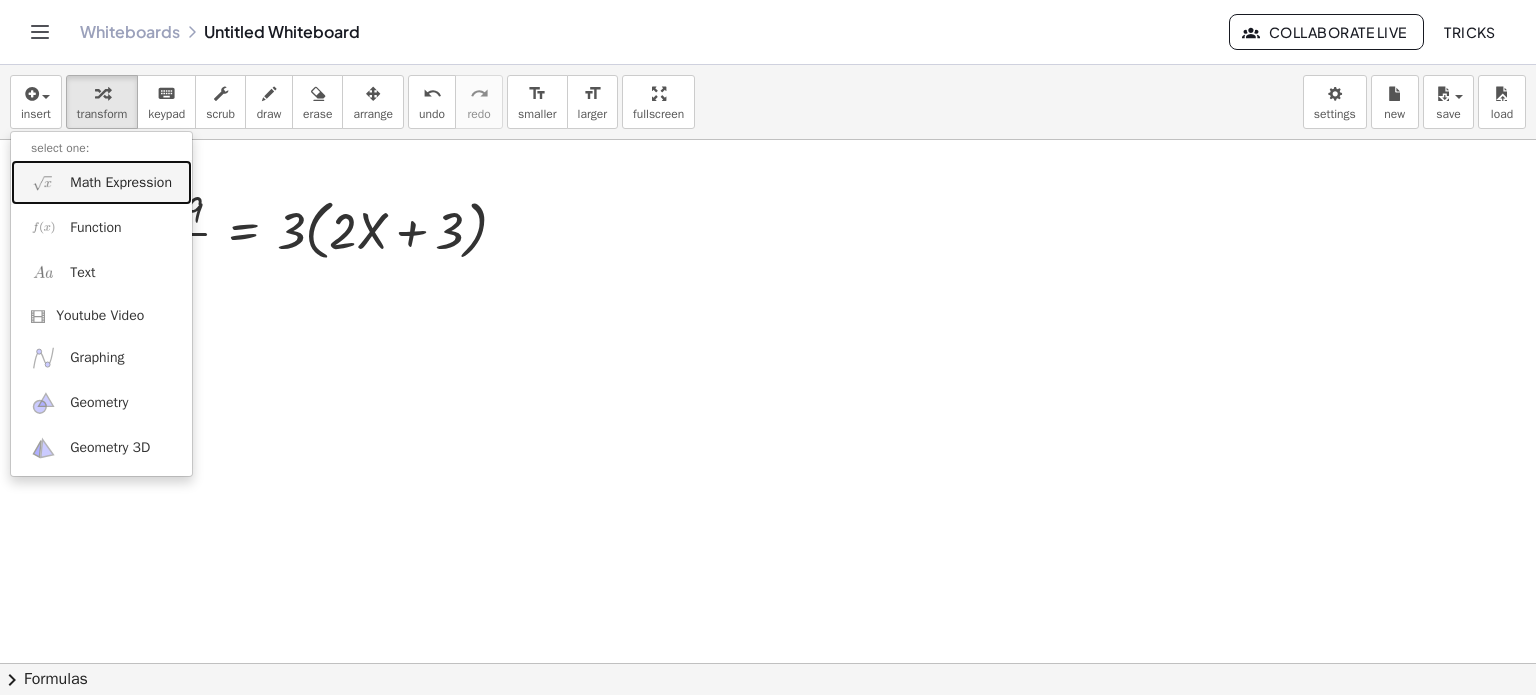 click on "Math Expression" at bounding box center (121, 183) 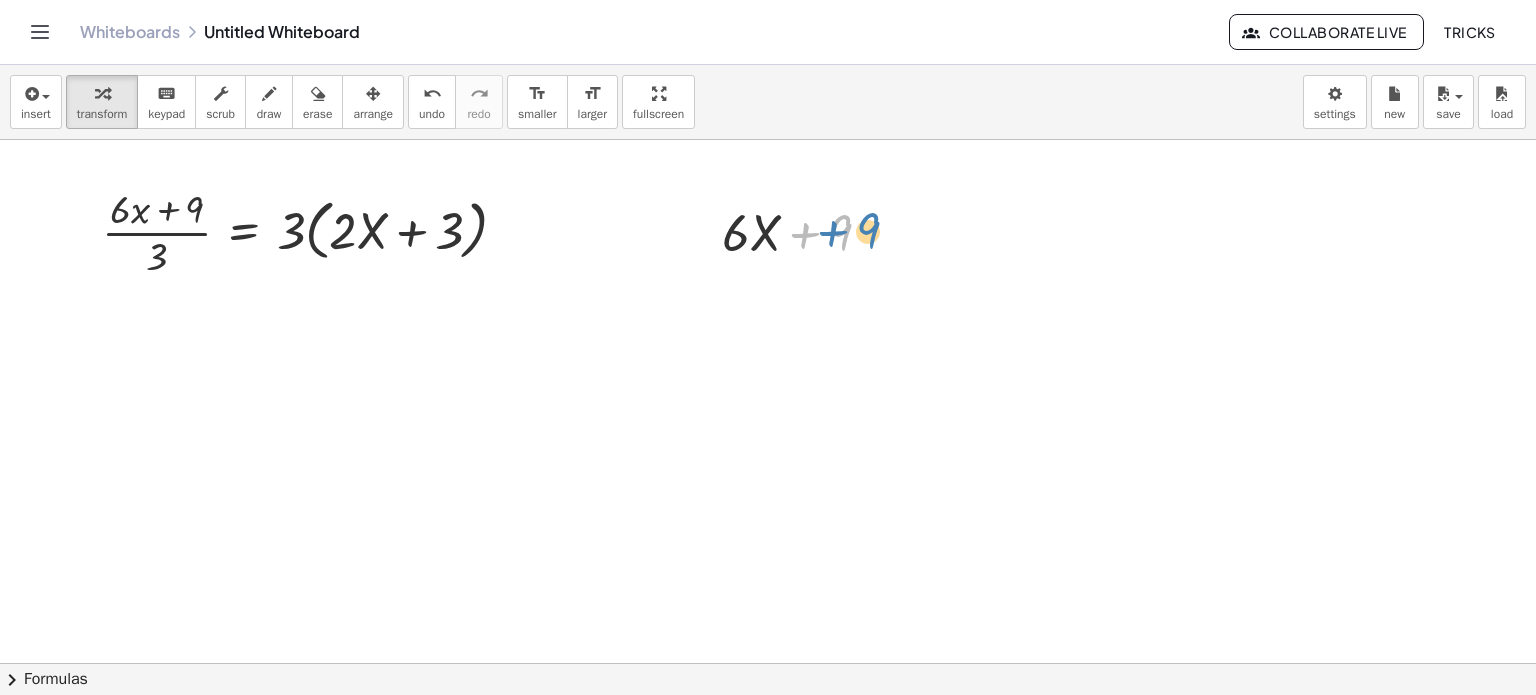 drag, startPoint x: 790, startPoint y: 229, endPoint x: 776, endPoint y: 225, distance: 14.56022 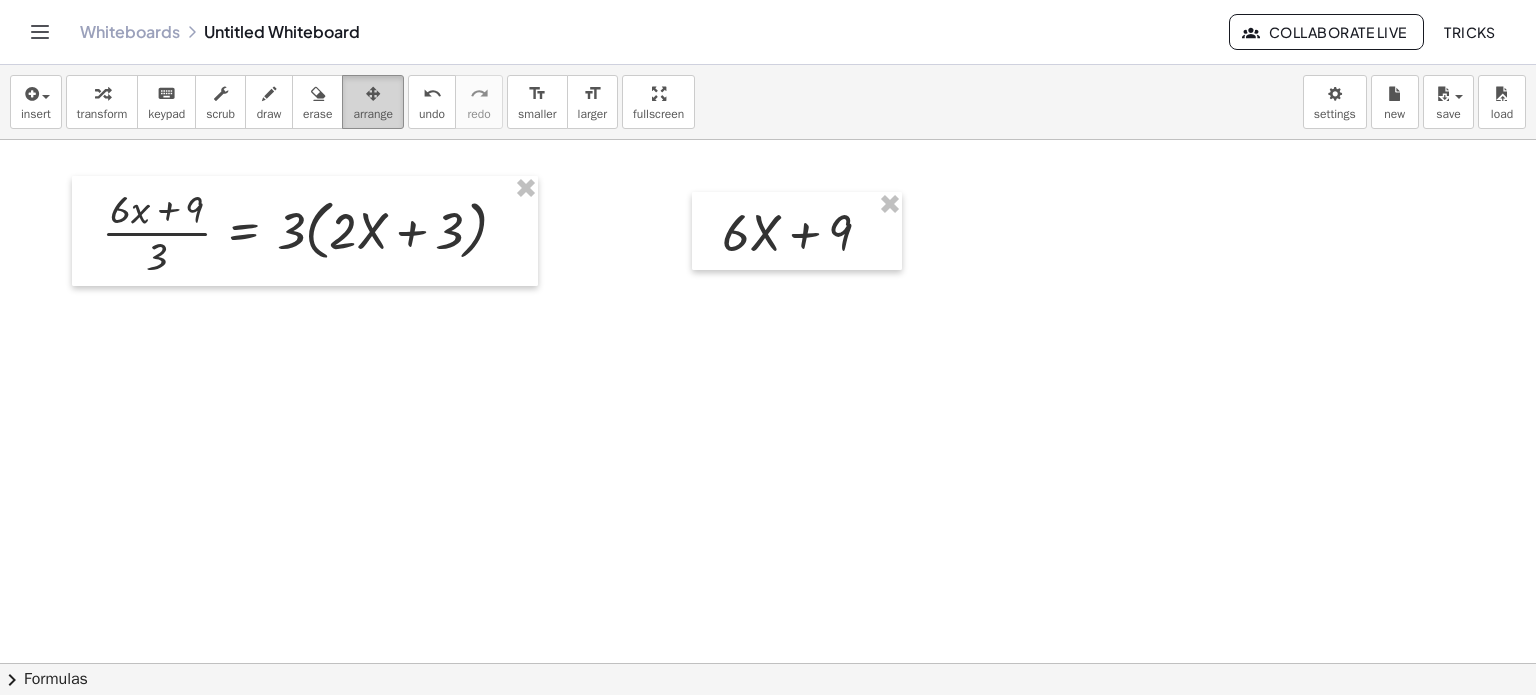click at bounding box center (373, 93) 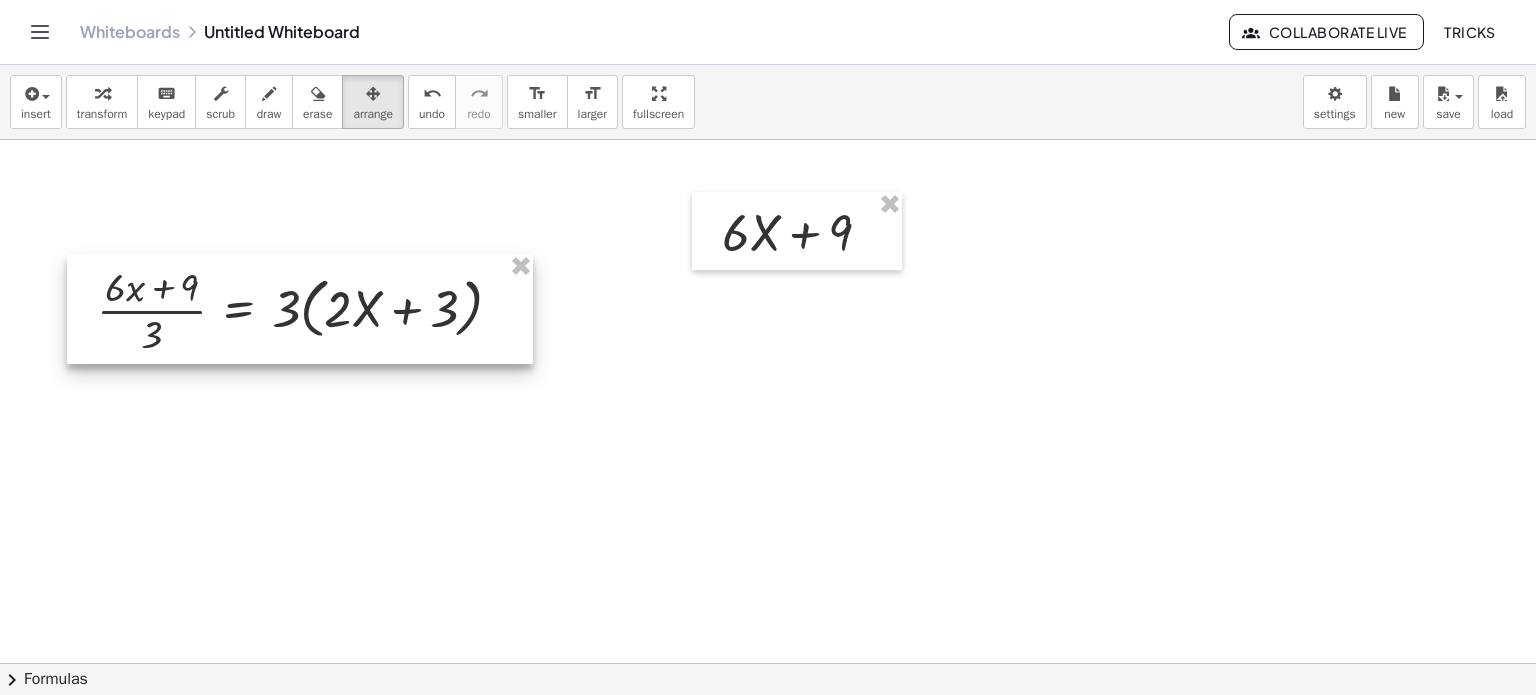 drag, startPoint x: 260, startPoint y: 203, endPoint x: 255, endPoint y: 281, distance: 78.160095 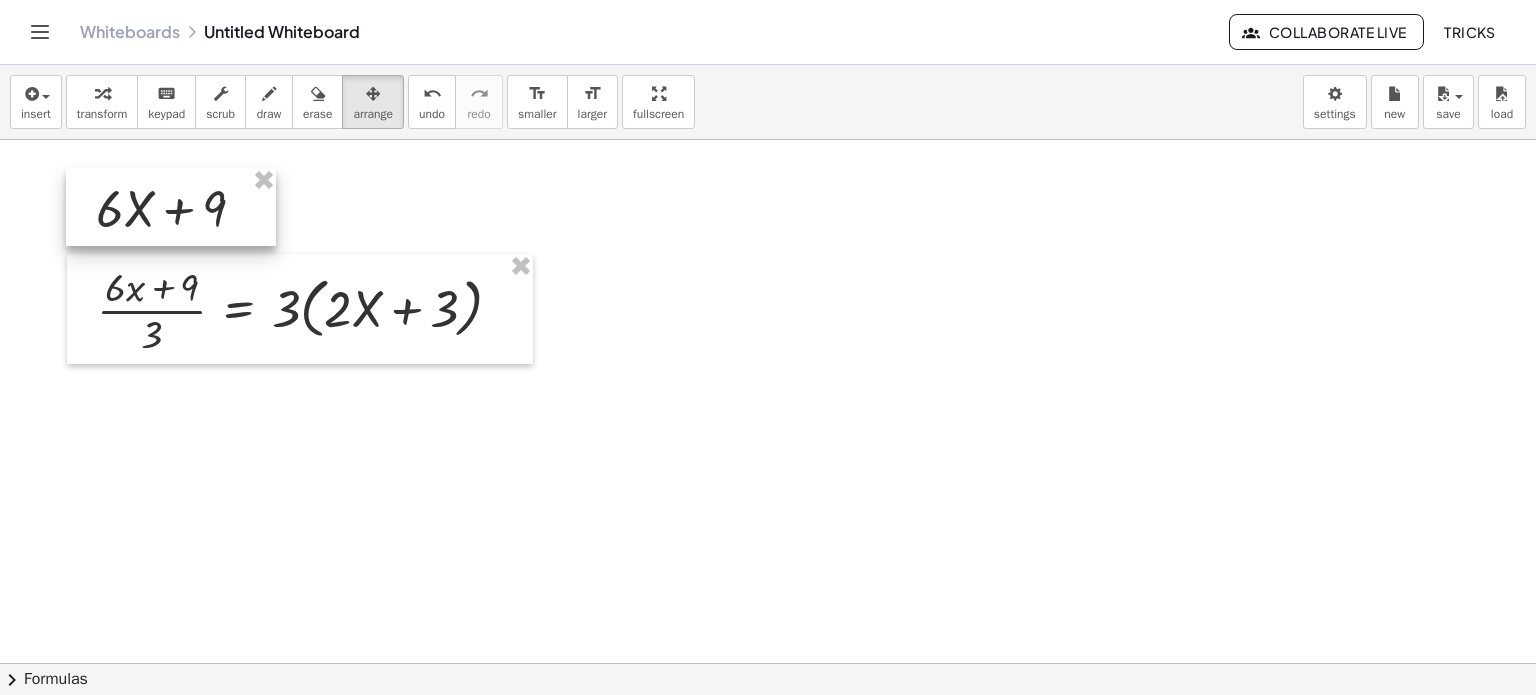 drag, startPoint x: 762, startPoint y: 227, endPoint x: 136, endPoint y: 203, distance: 626.4599 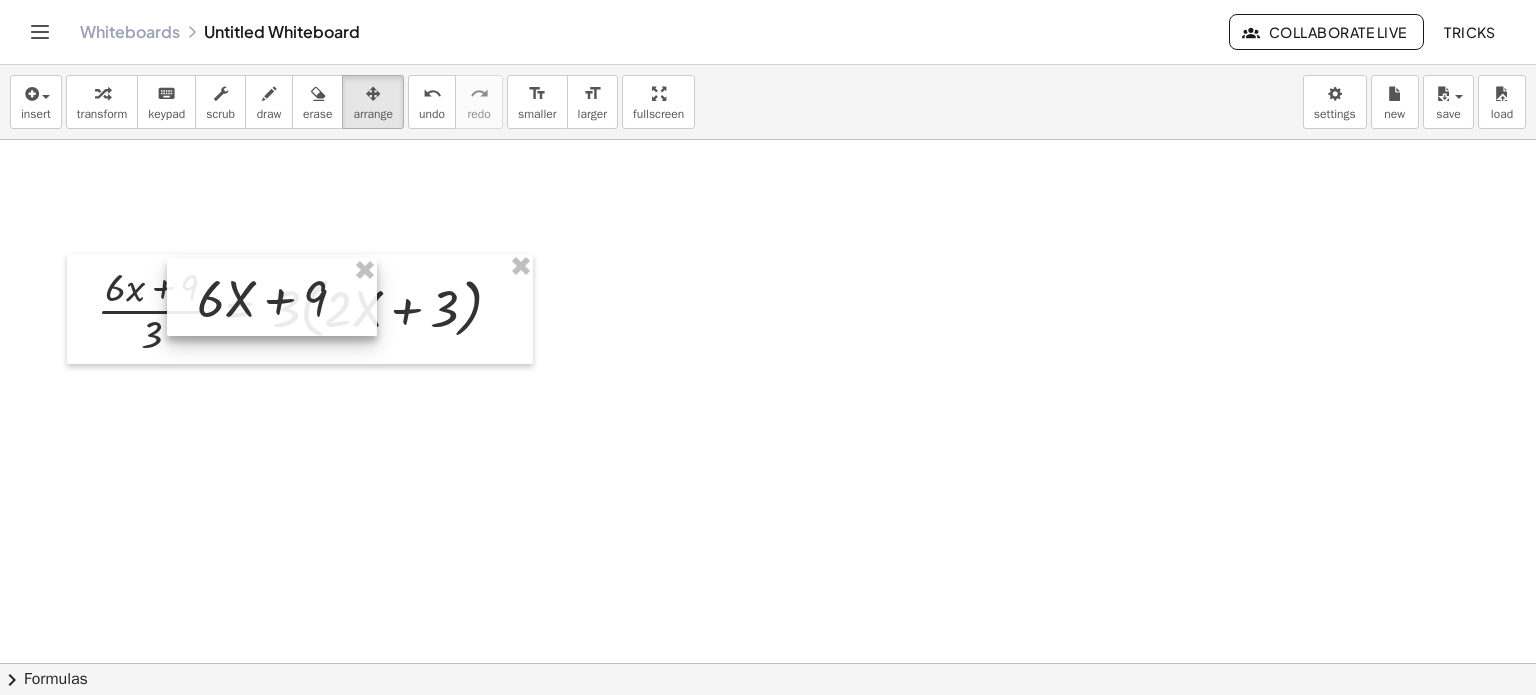 drag, startPoint x: 167, startPoint y: 213, endPoint x: 267, endPoint y: 302, distance: 133.86934 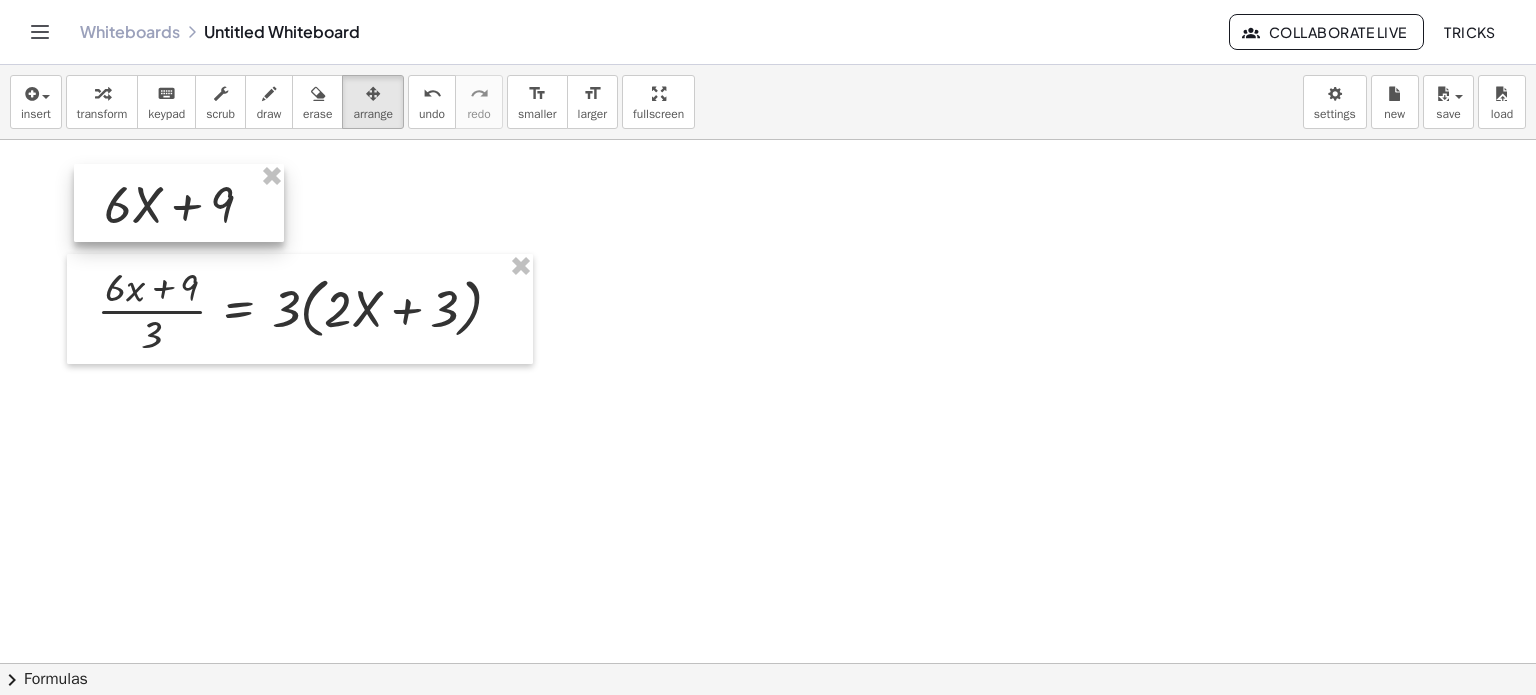 drag, startPoint x: 293, startPoint y: 293, endPoint x: 201, endPoint y: 200, distance: 130.81667 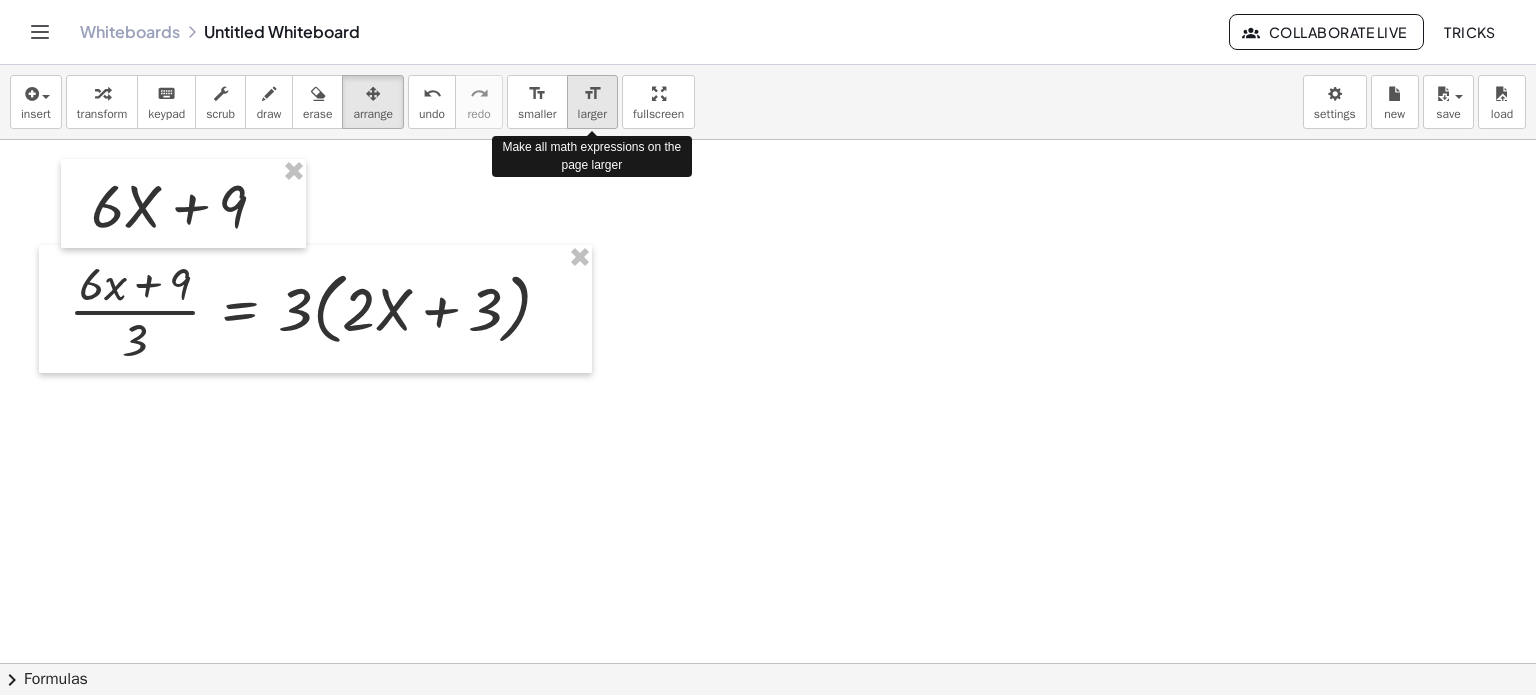 click on "format_size" at bounding box center [592, 94] 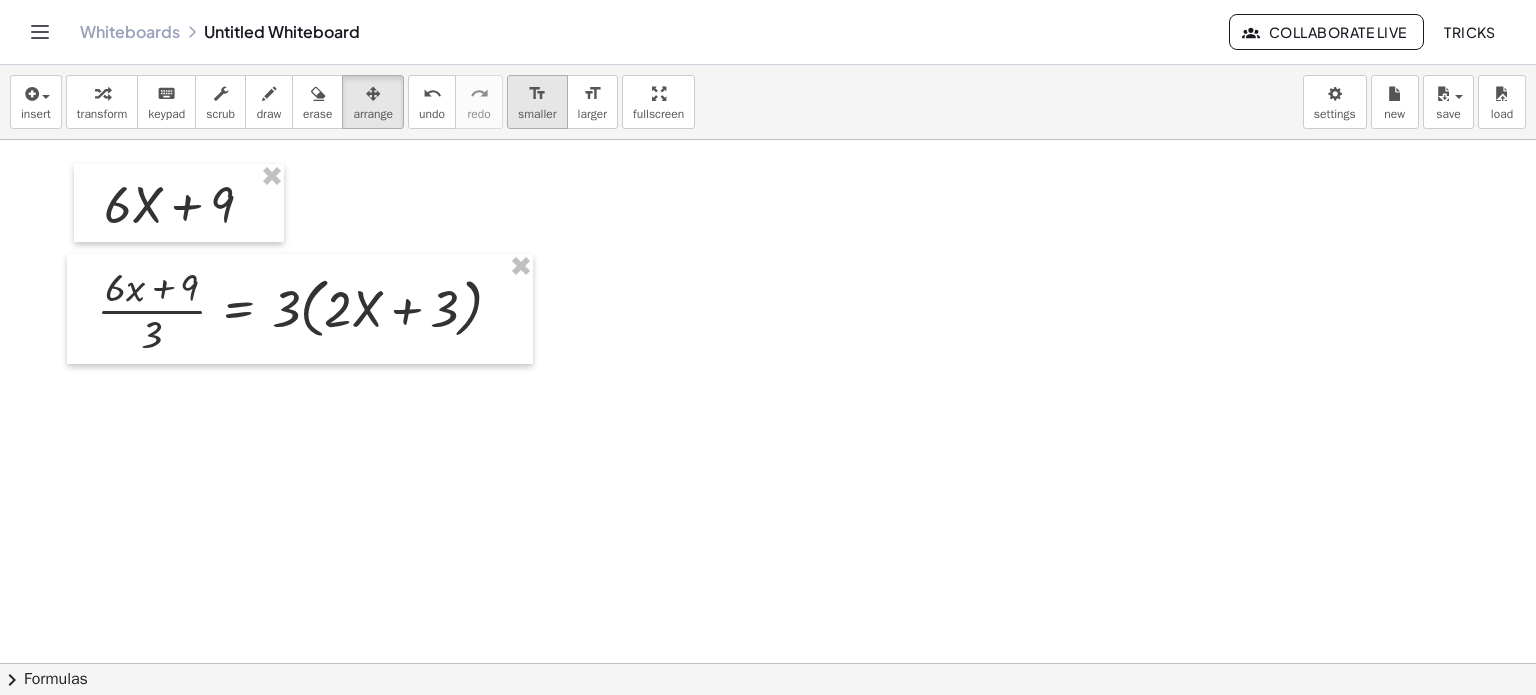 click on "format_size smaller" at bounding box center (537, 102) 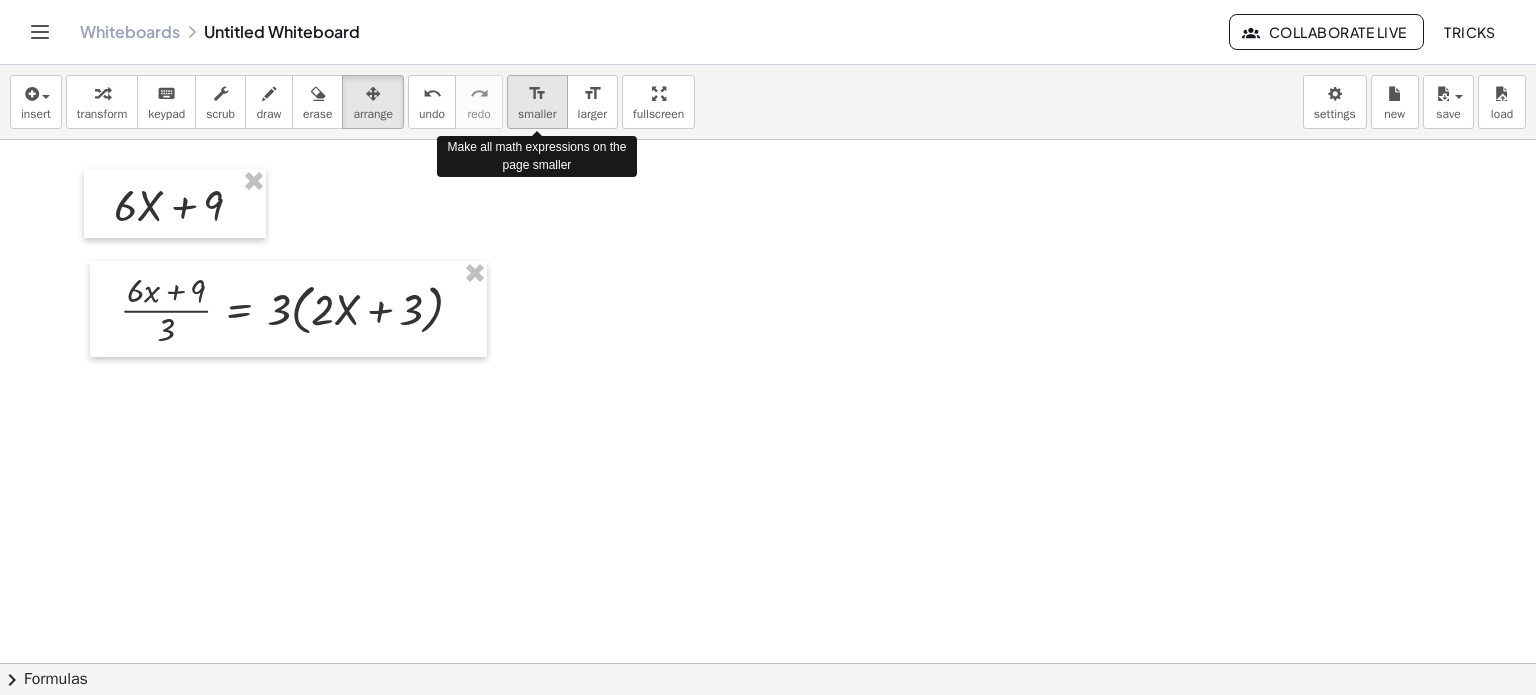 click on "format_size smaller" at bounding box center (537, 102) 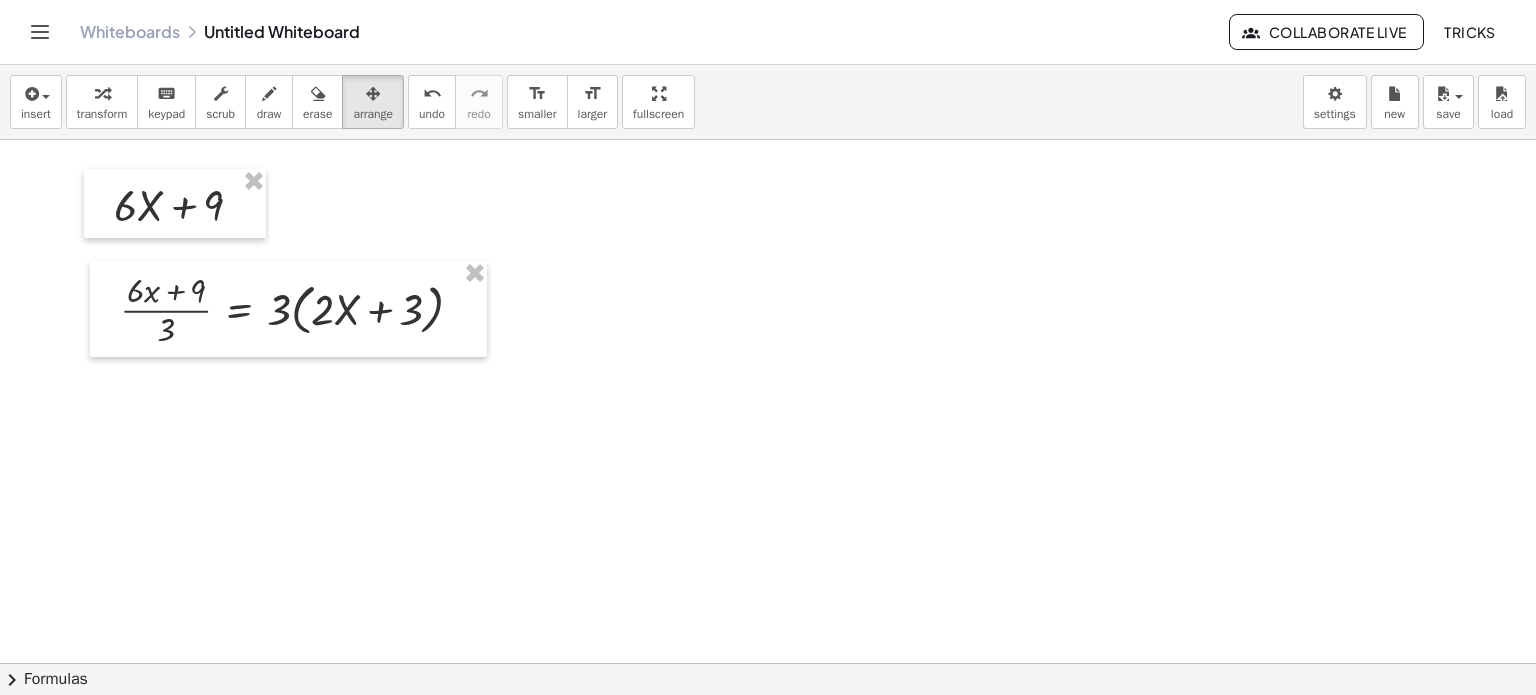 click at bounding box center (768, 664) 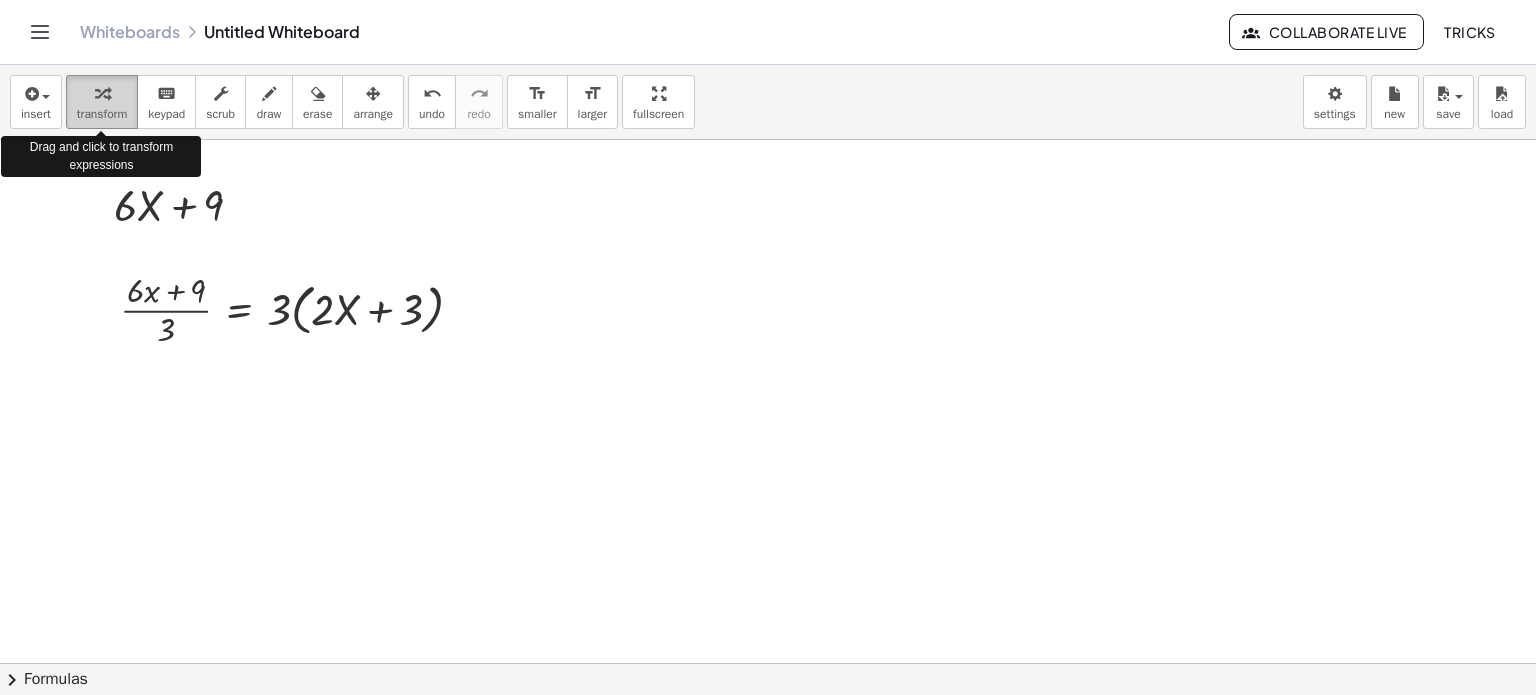 click at bounding box center (102, 94) 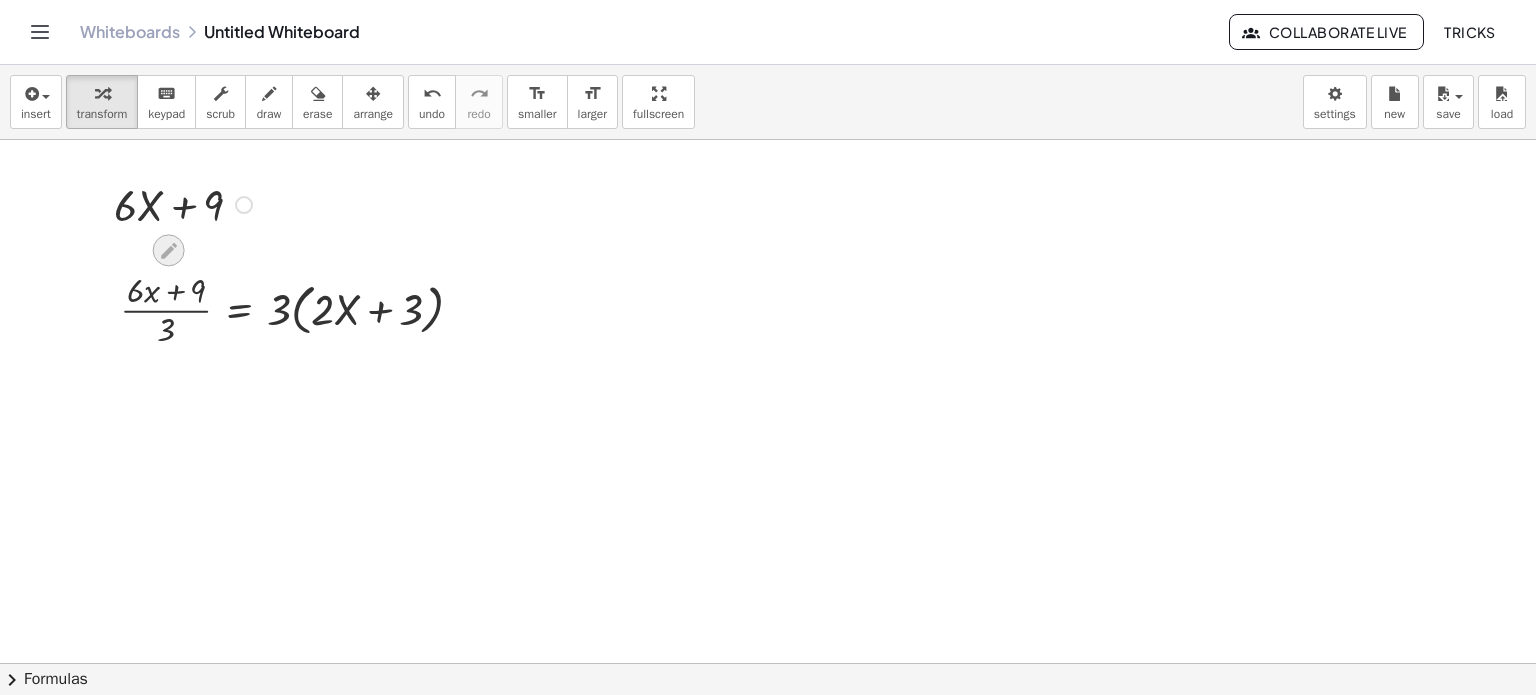 click 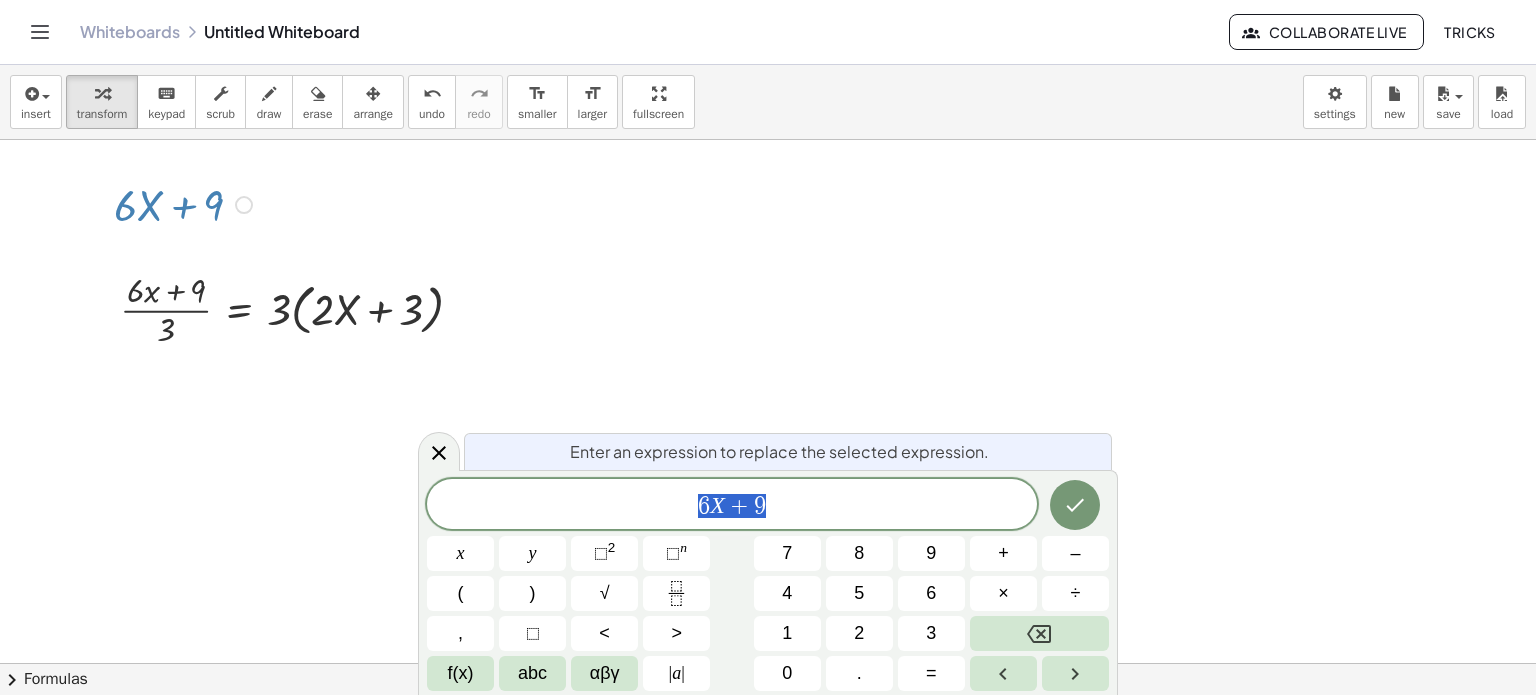 click at bounding box center (768, 664) 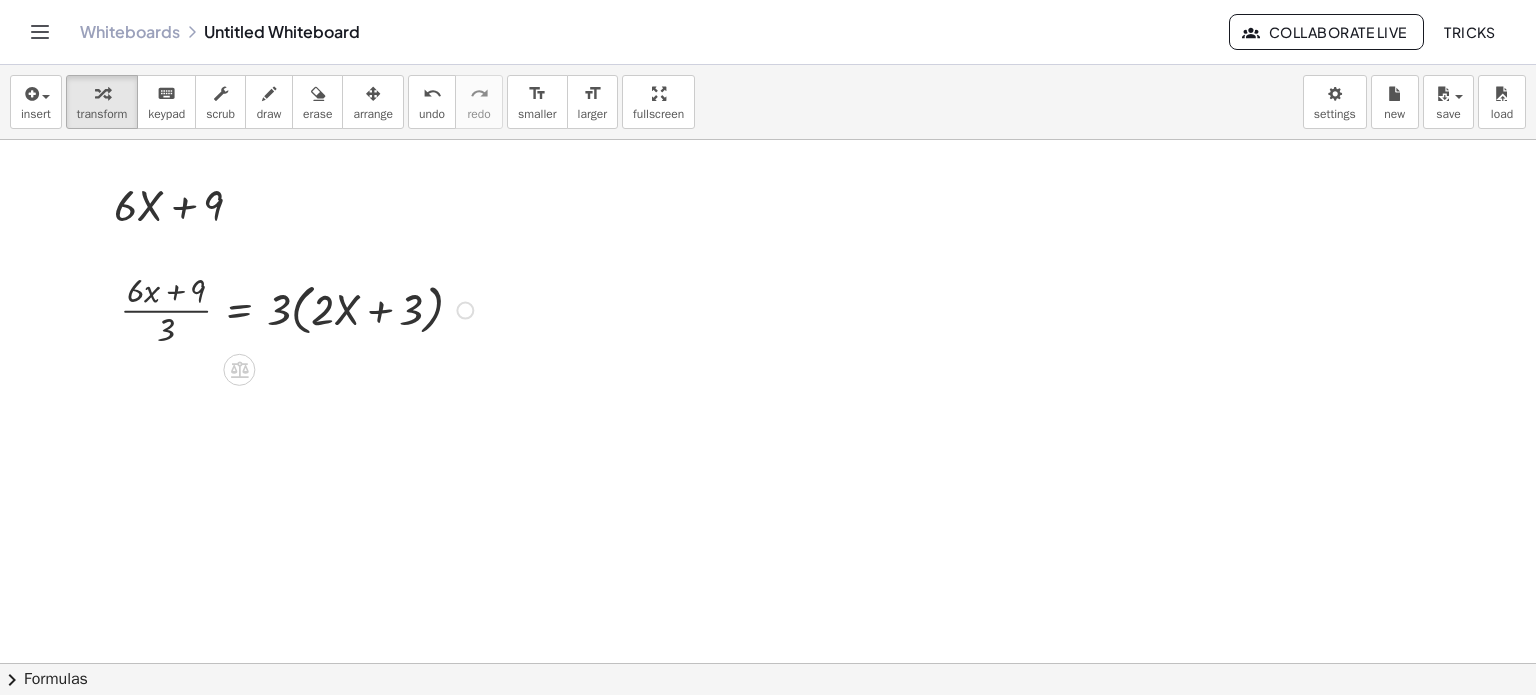 click at bounding box center (300, 309) 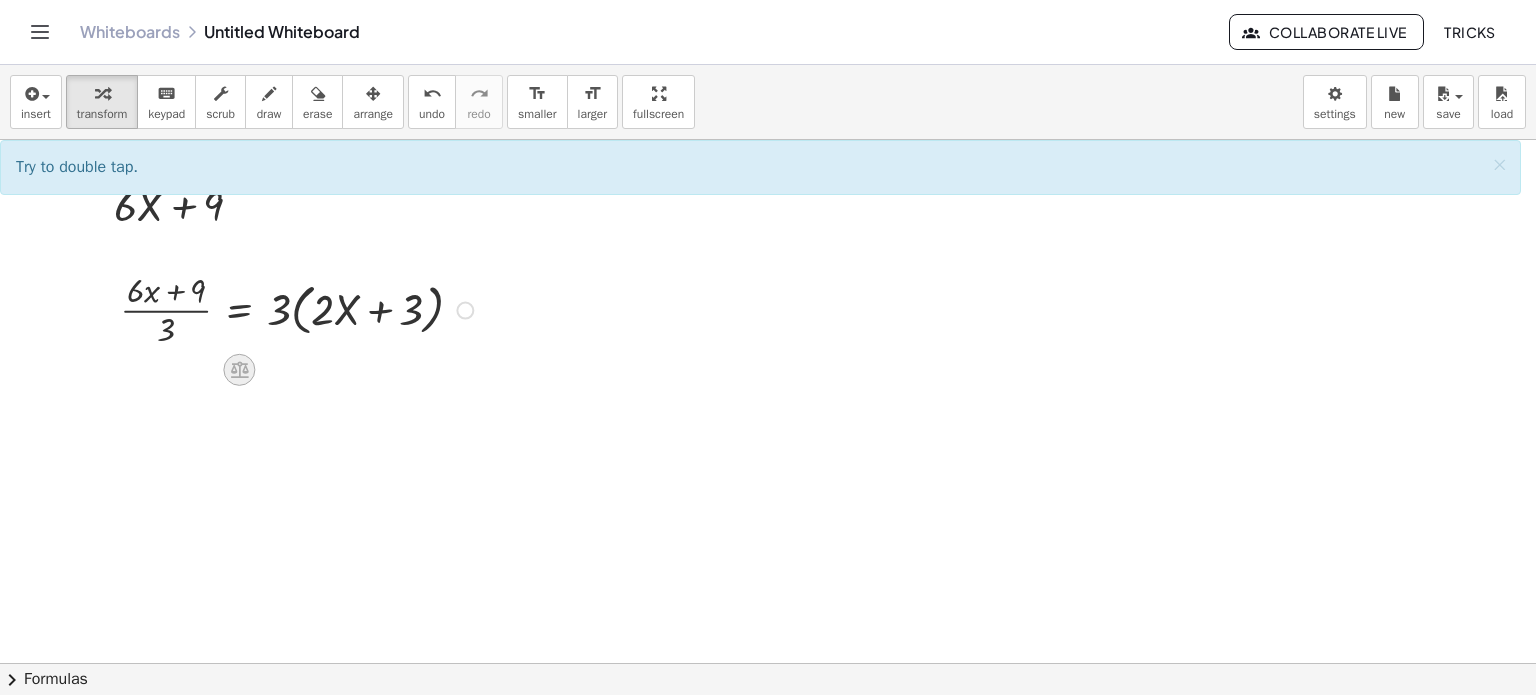click 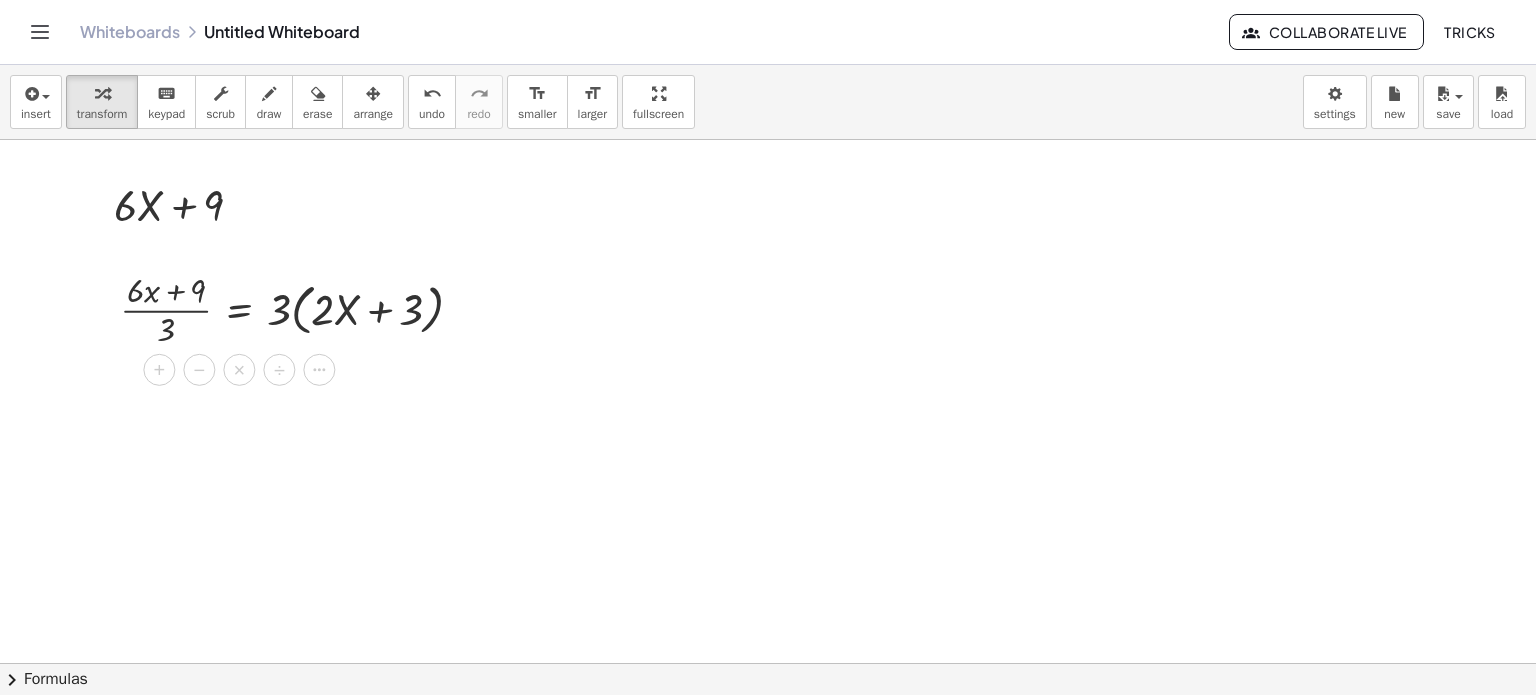 click at bounding box center (768, 664) 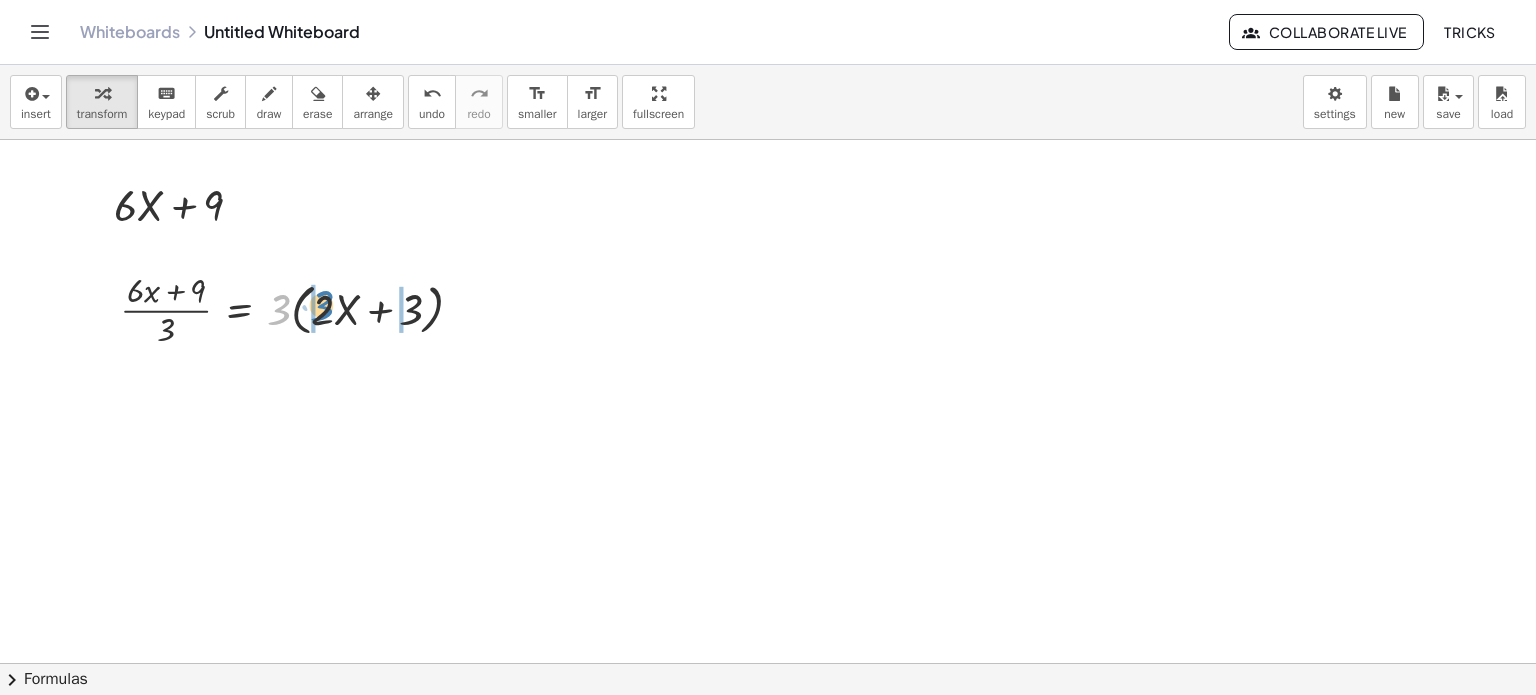 drag, startPoint x: 275, startPoint y: 312, endPoint x: 318, endPoint y: 308, distance: 43.185646 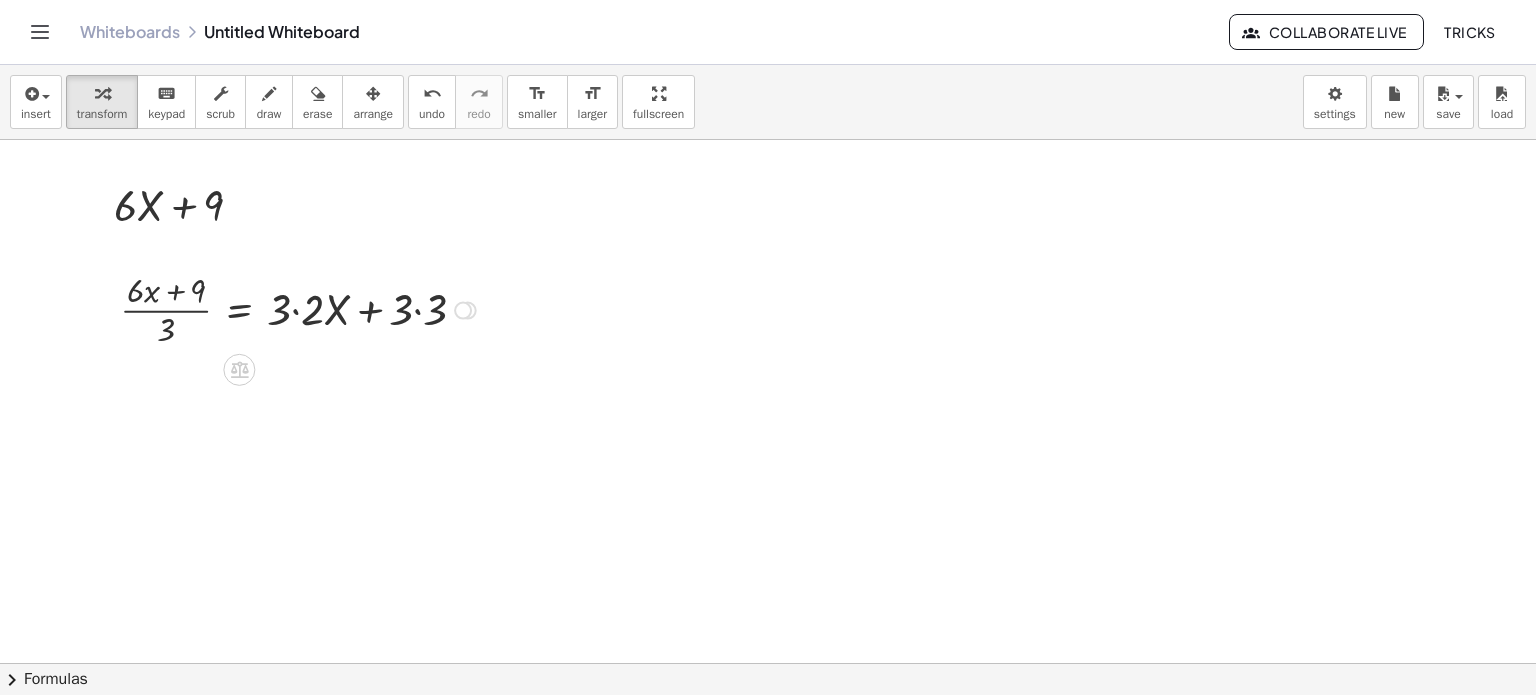 click at bounding box center (301, 309) 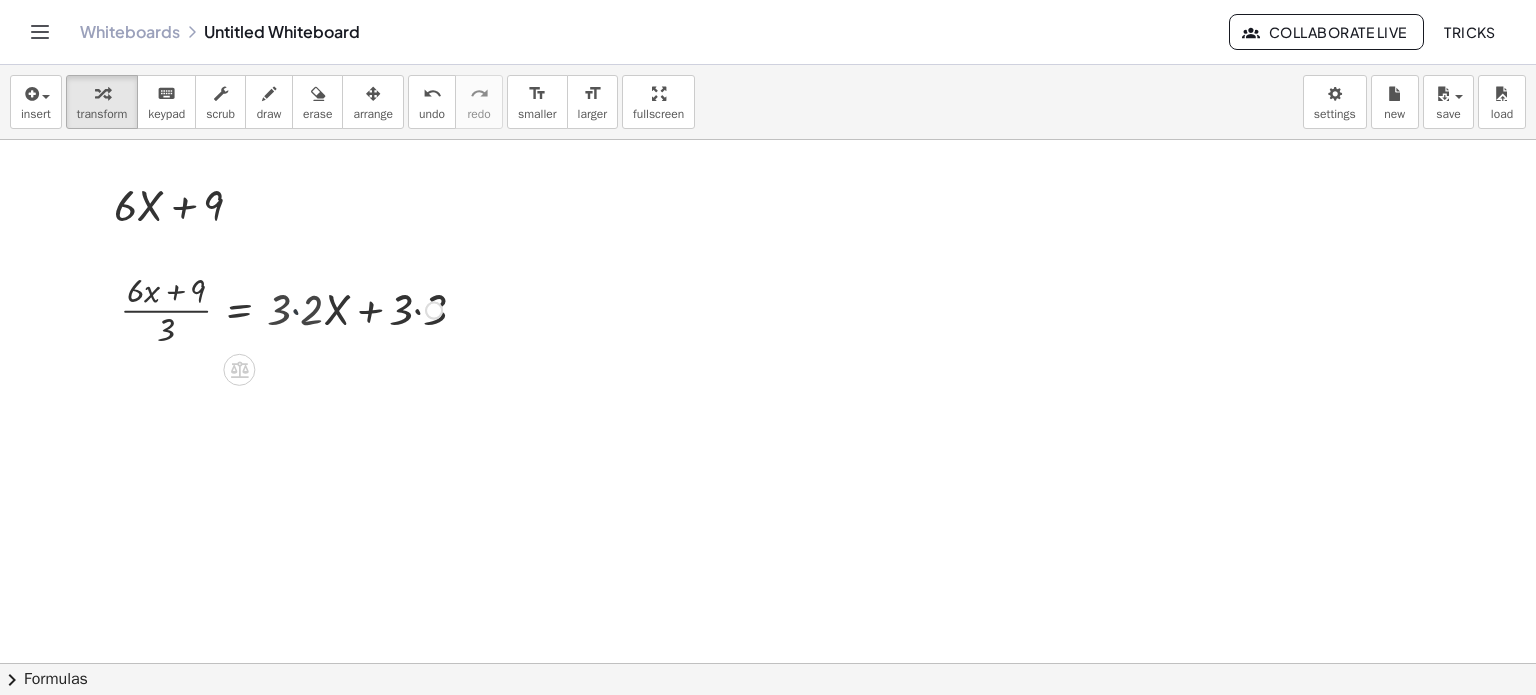 click at bounding box center [284, 309] 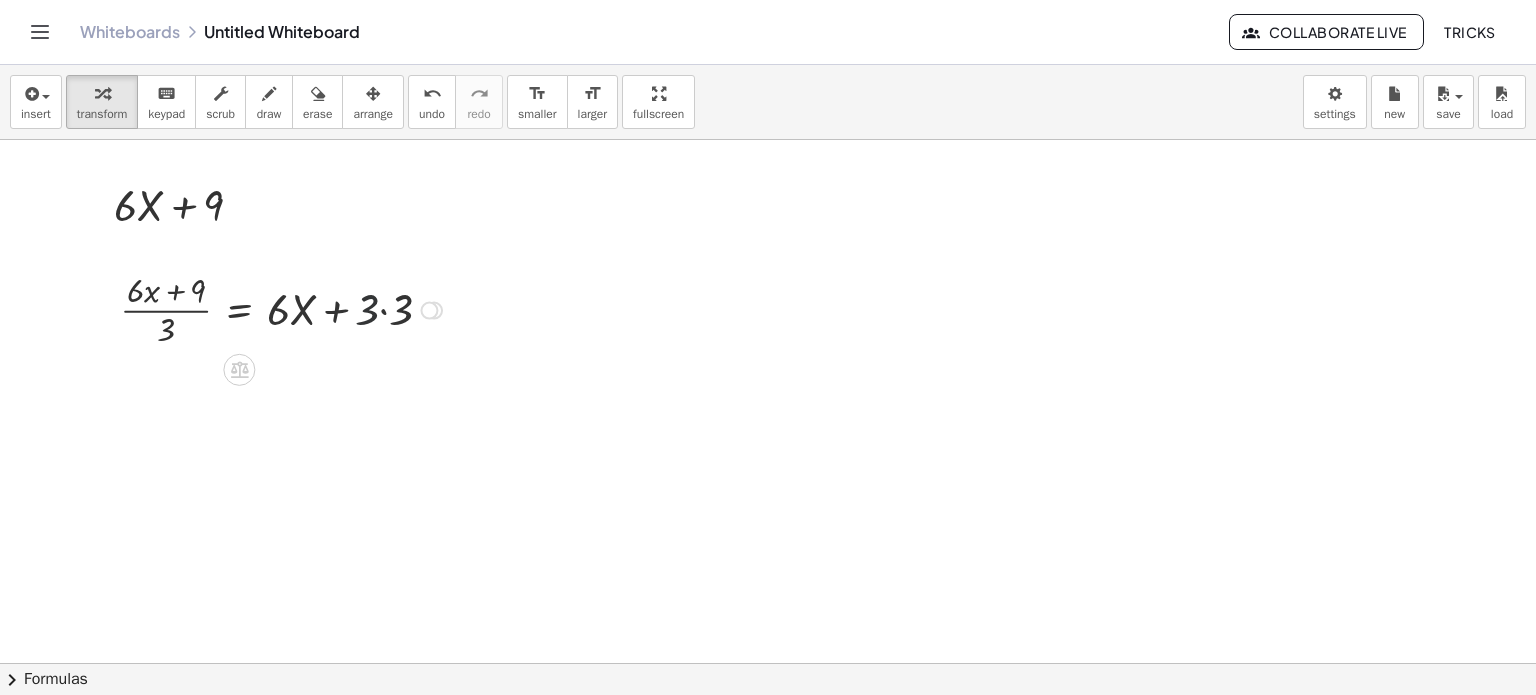 click at bounding box center (284, 309) 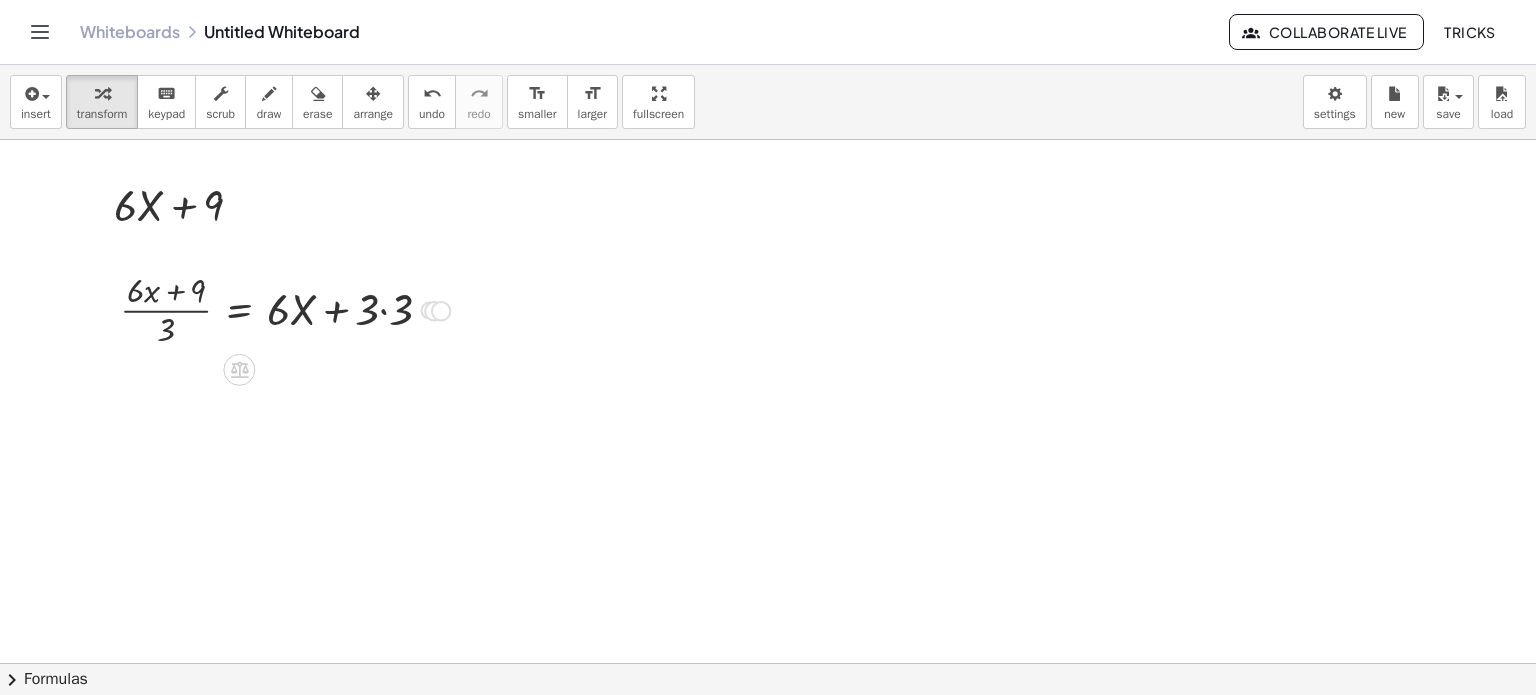 drag, startPoint x: 428, startPoint y: 312, endPoint x: 444, endPoint y: 311, distance: 16.03122 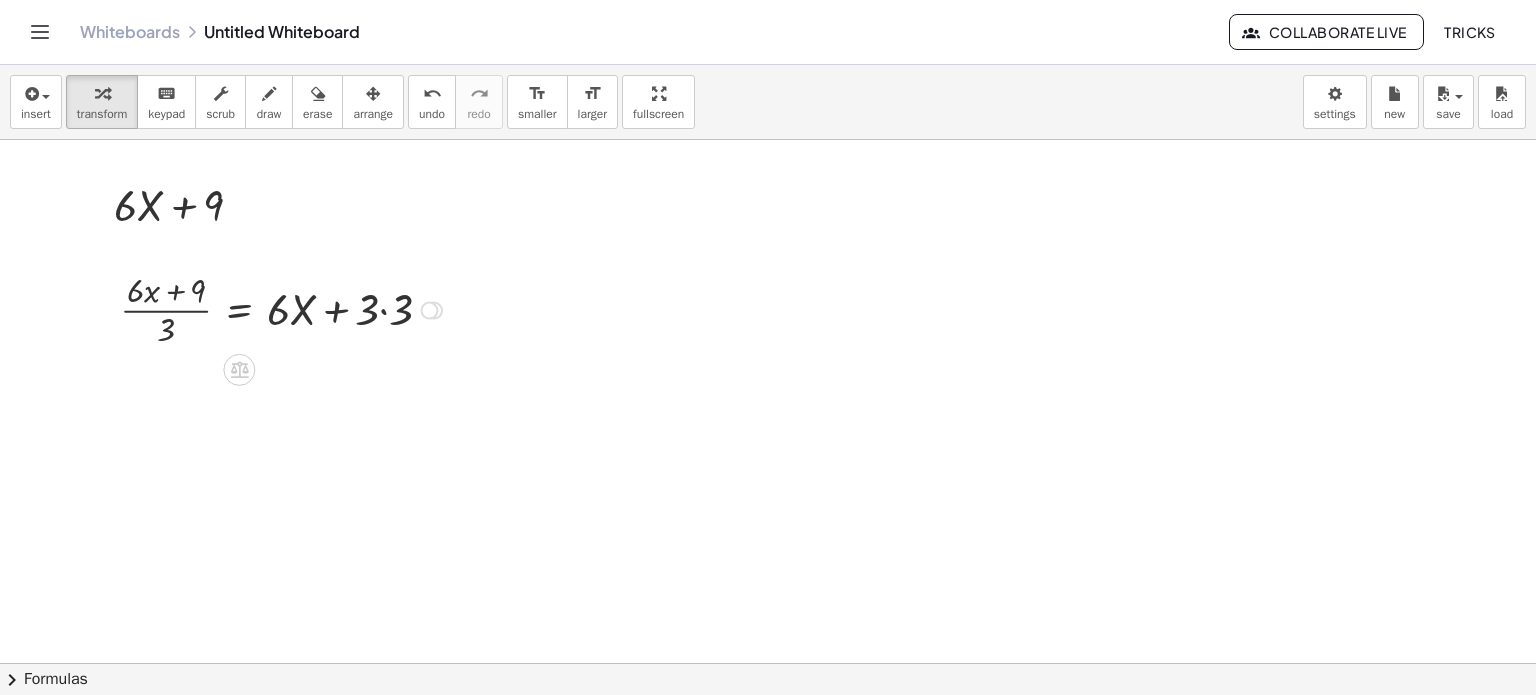 click at bounding box center [429, 310] 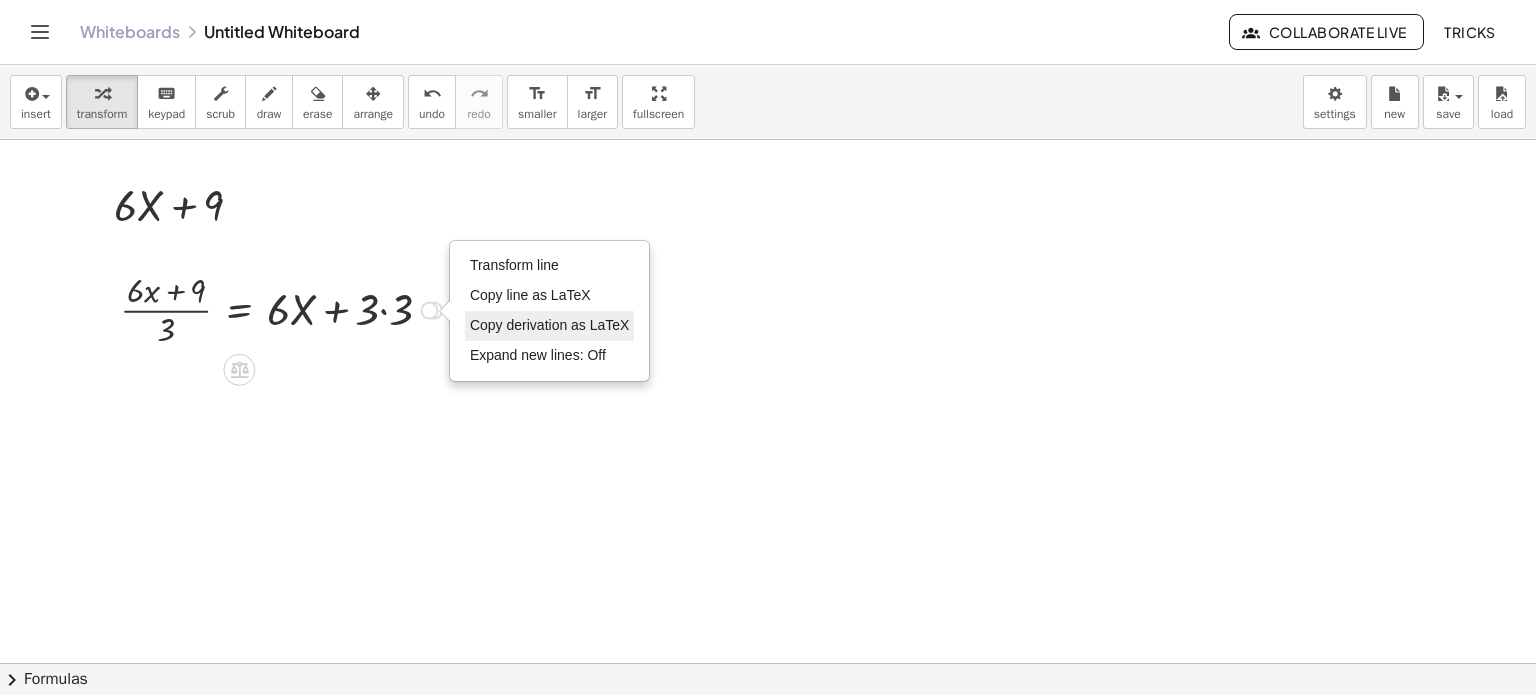 click on "Copy derivation as LaTeX" at bounding box center [550, 325] 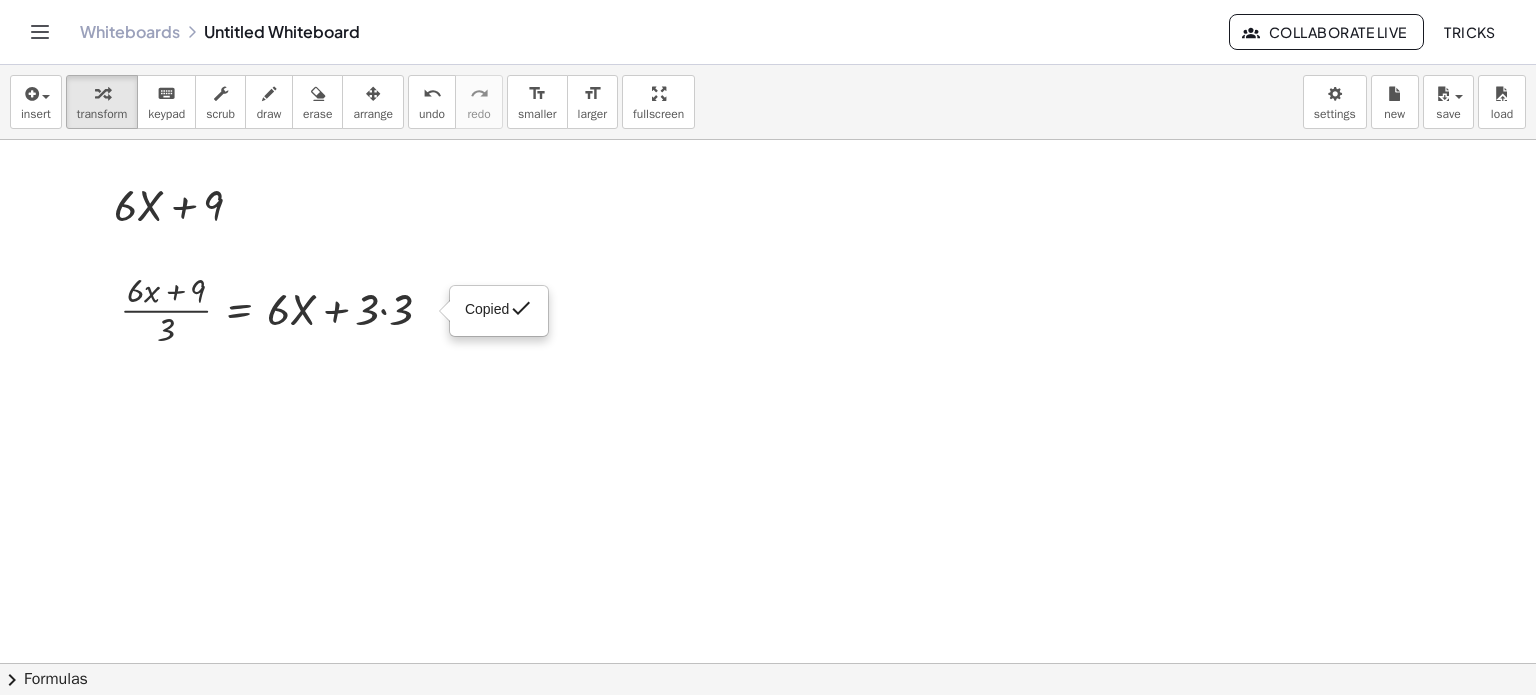 click at bounding box center (768, 664) 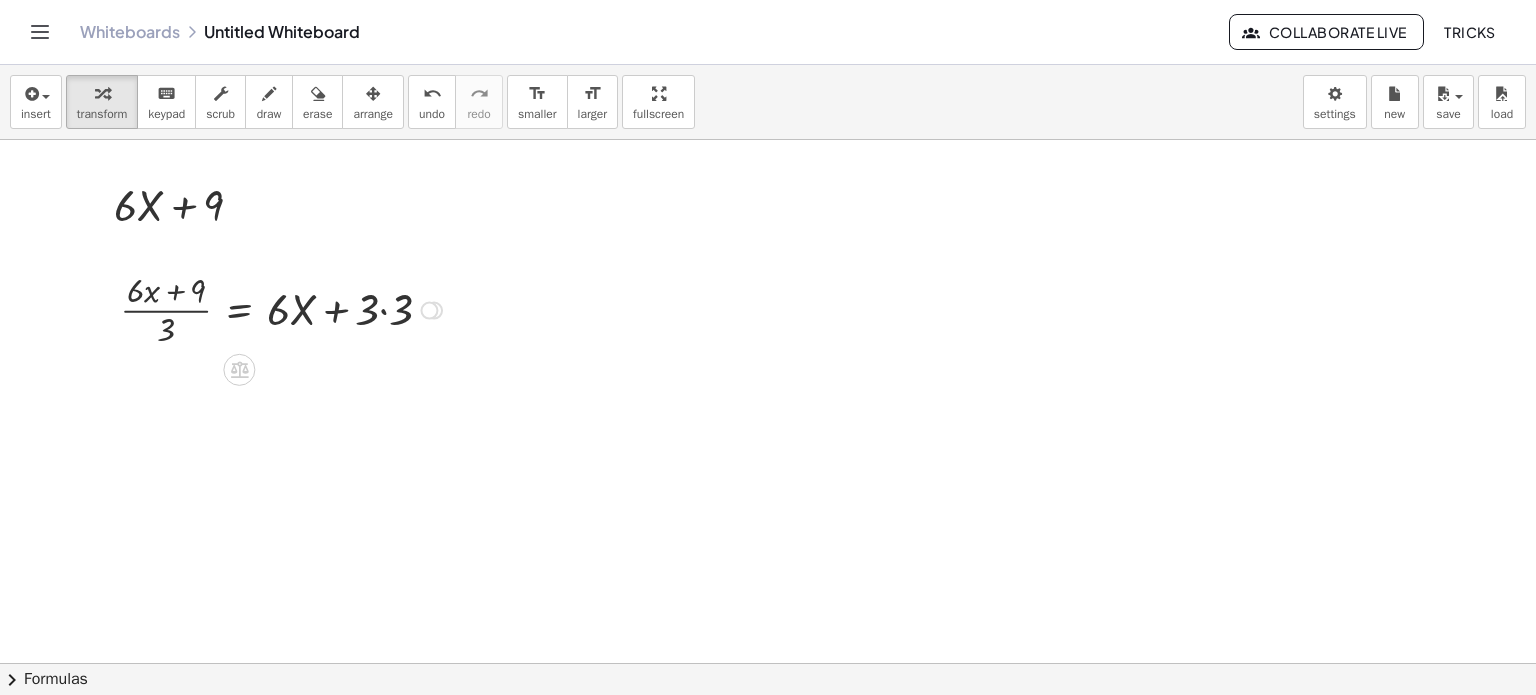 click at bounding box center [284, 309] 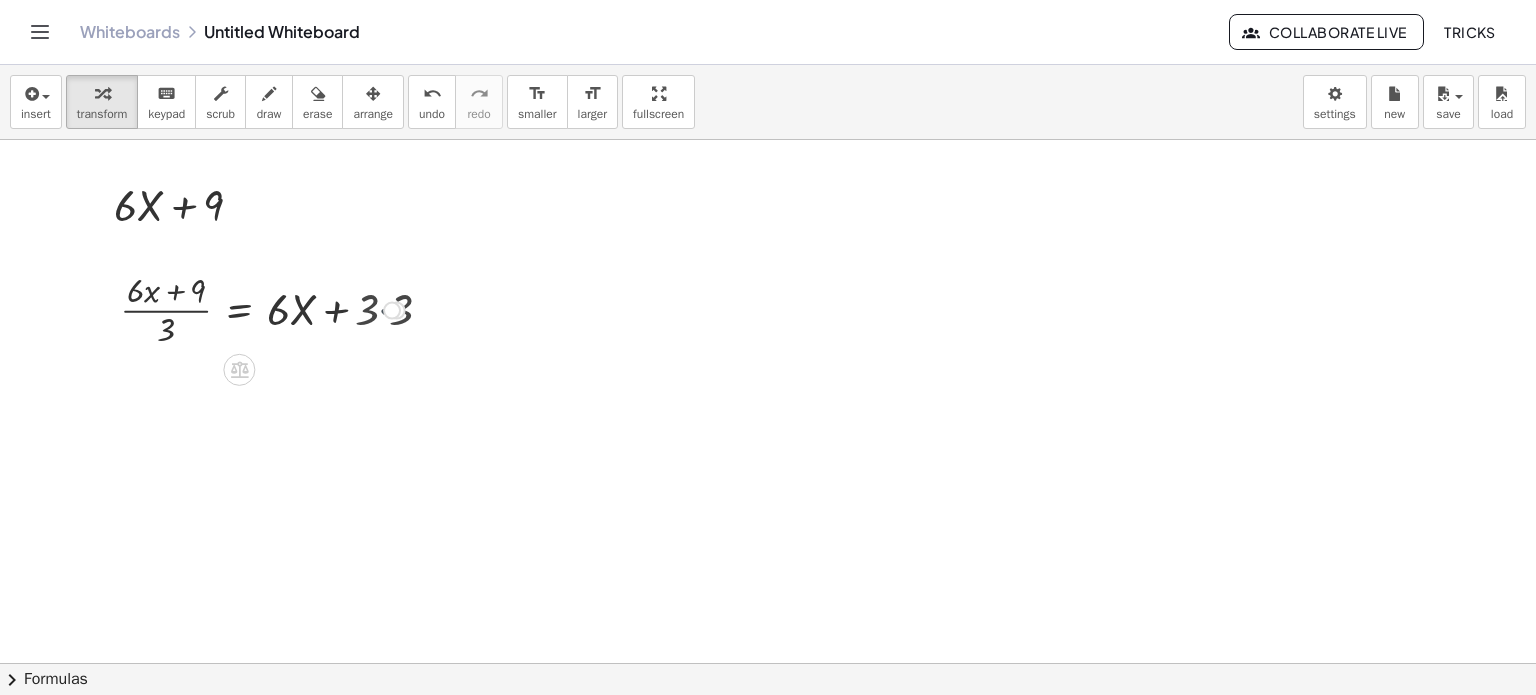 click at bounding box center [265, 309] 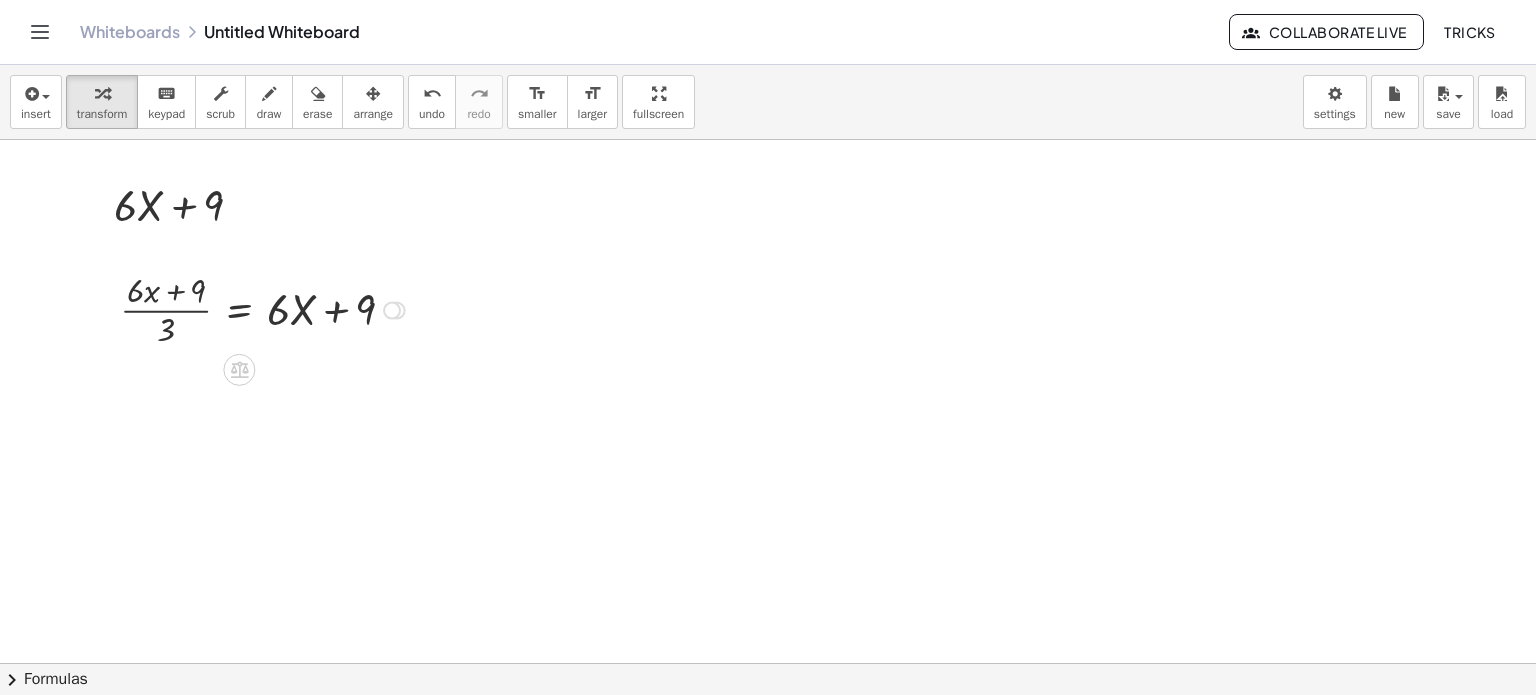 click at bounding box center [265, 309] 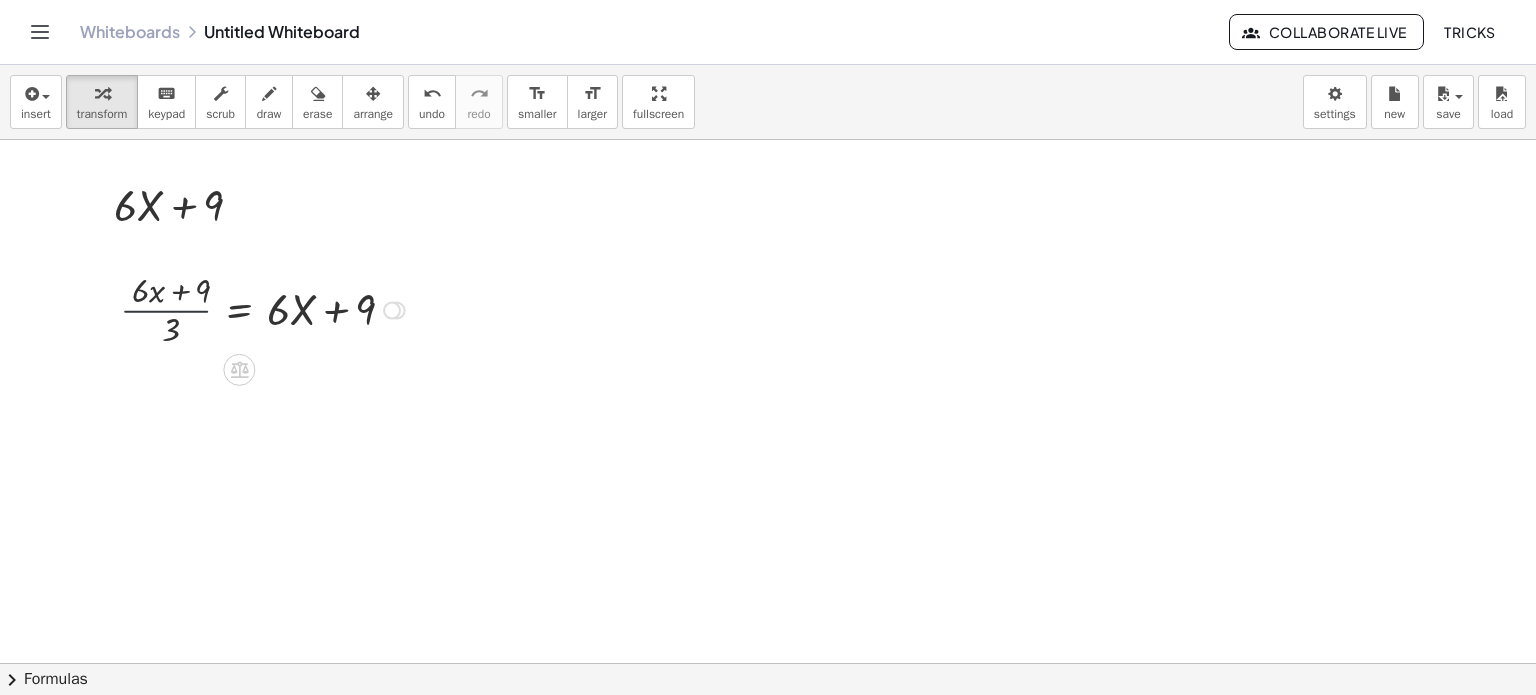 click at bounding box center (265, 309) 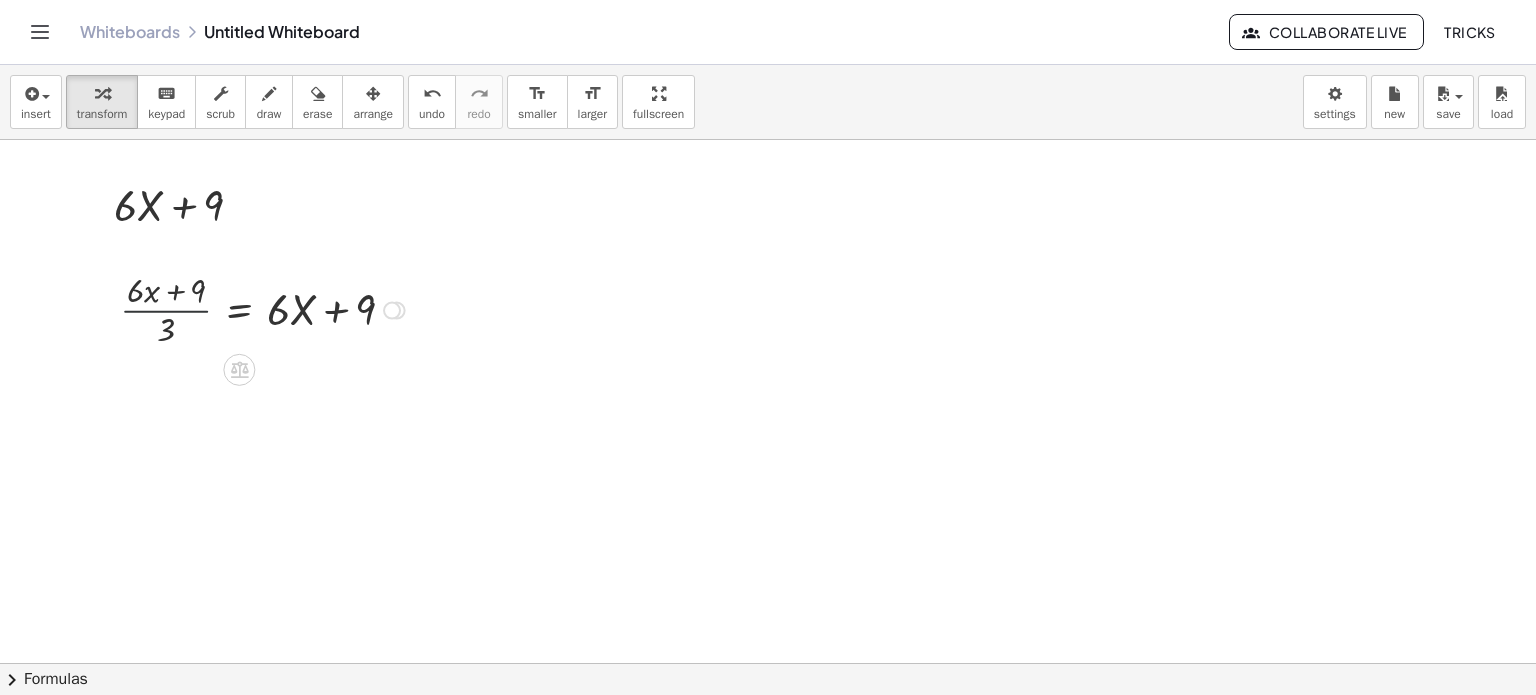 click at bounding box center [265, 309] 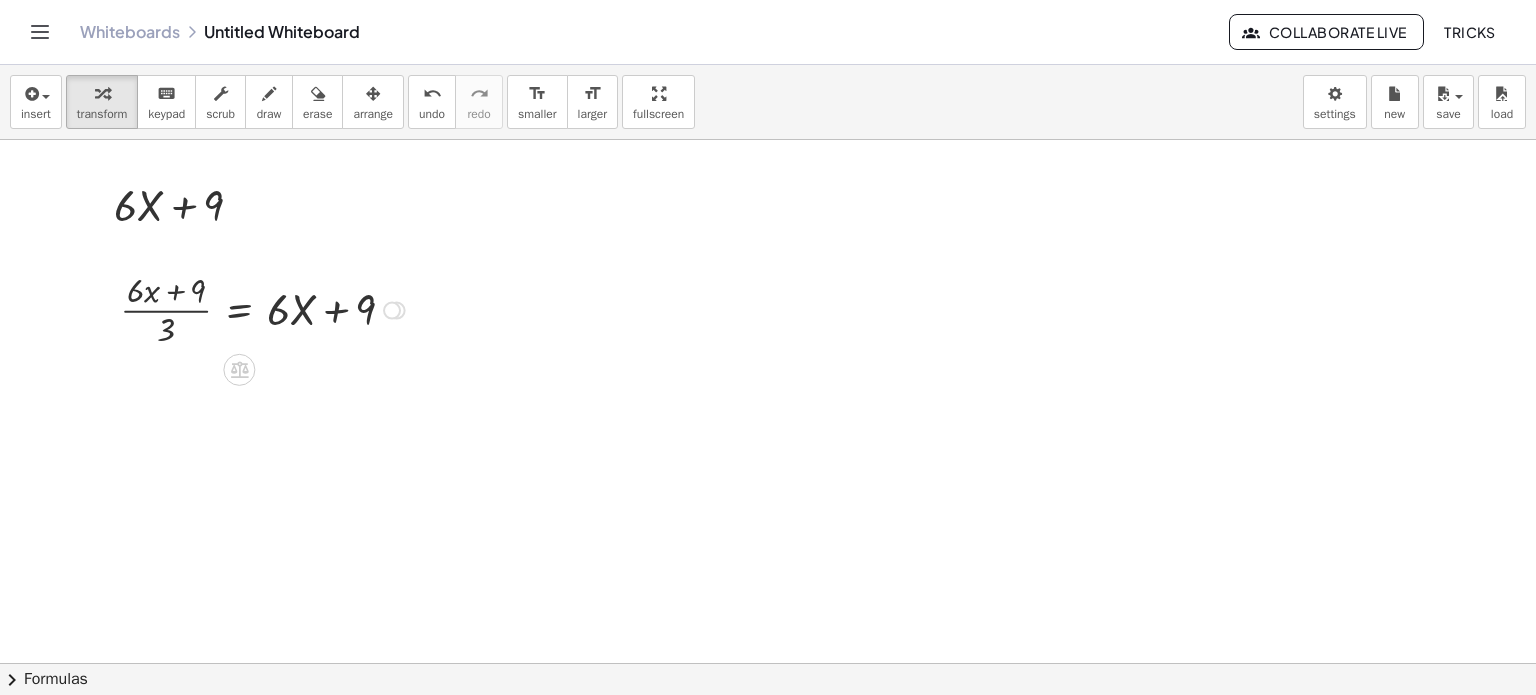 click 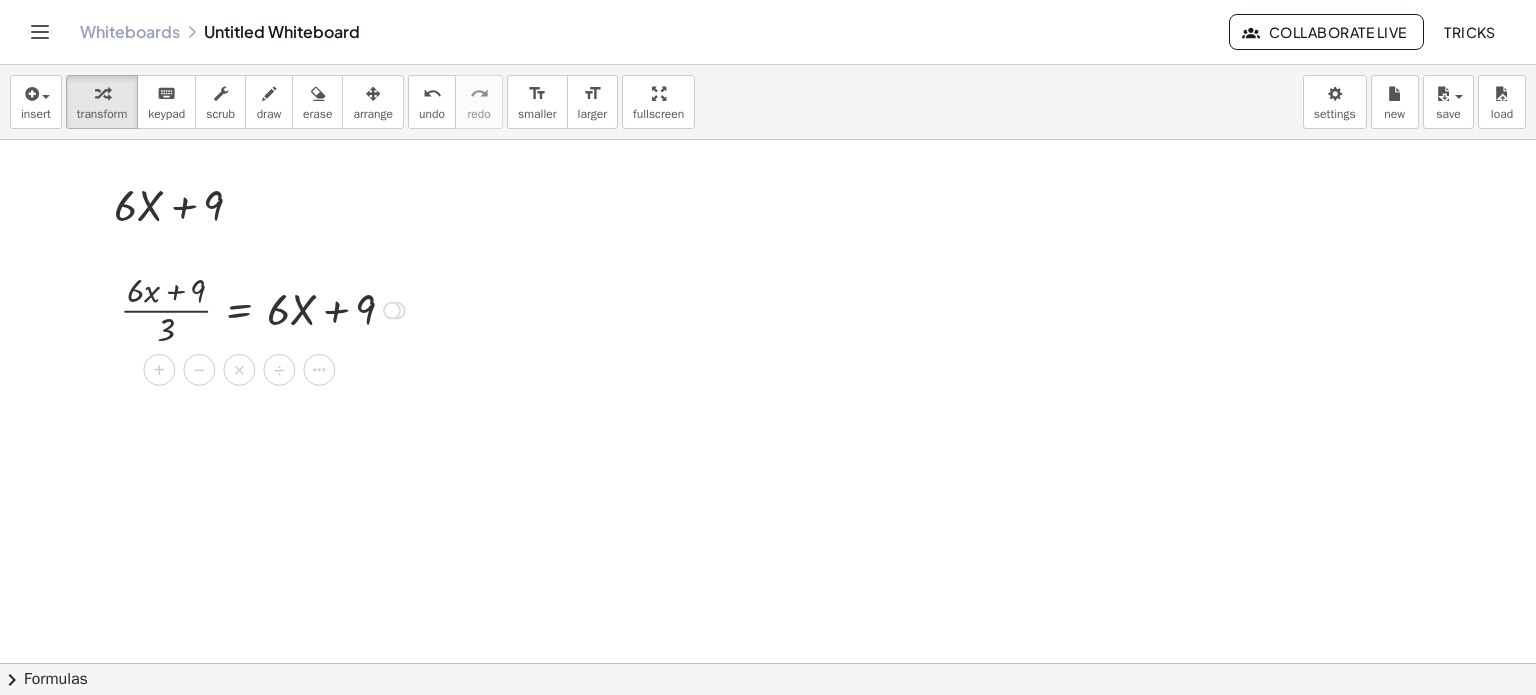 click on "×" at bounding box center (240, 370) 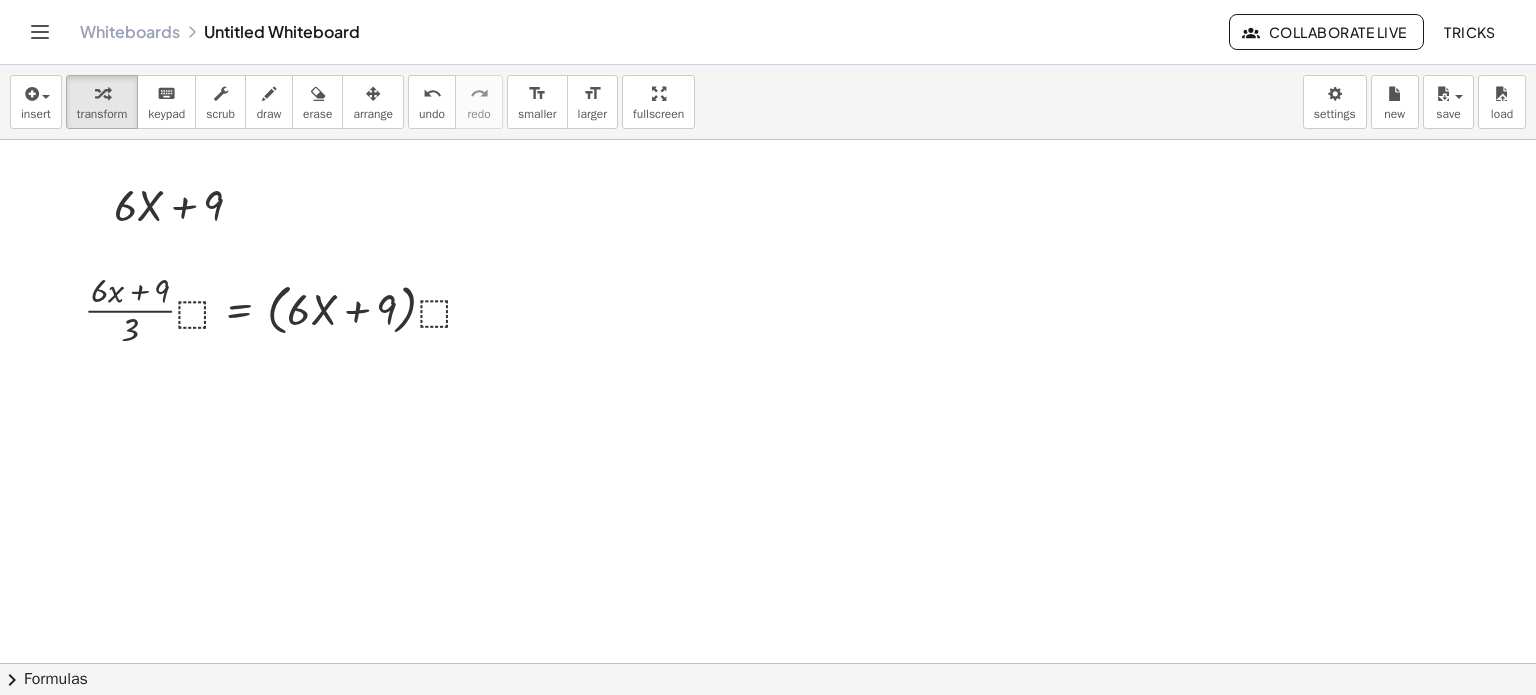 click at bounding box center [768, 664] 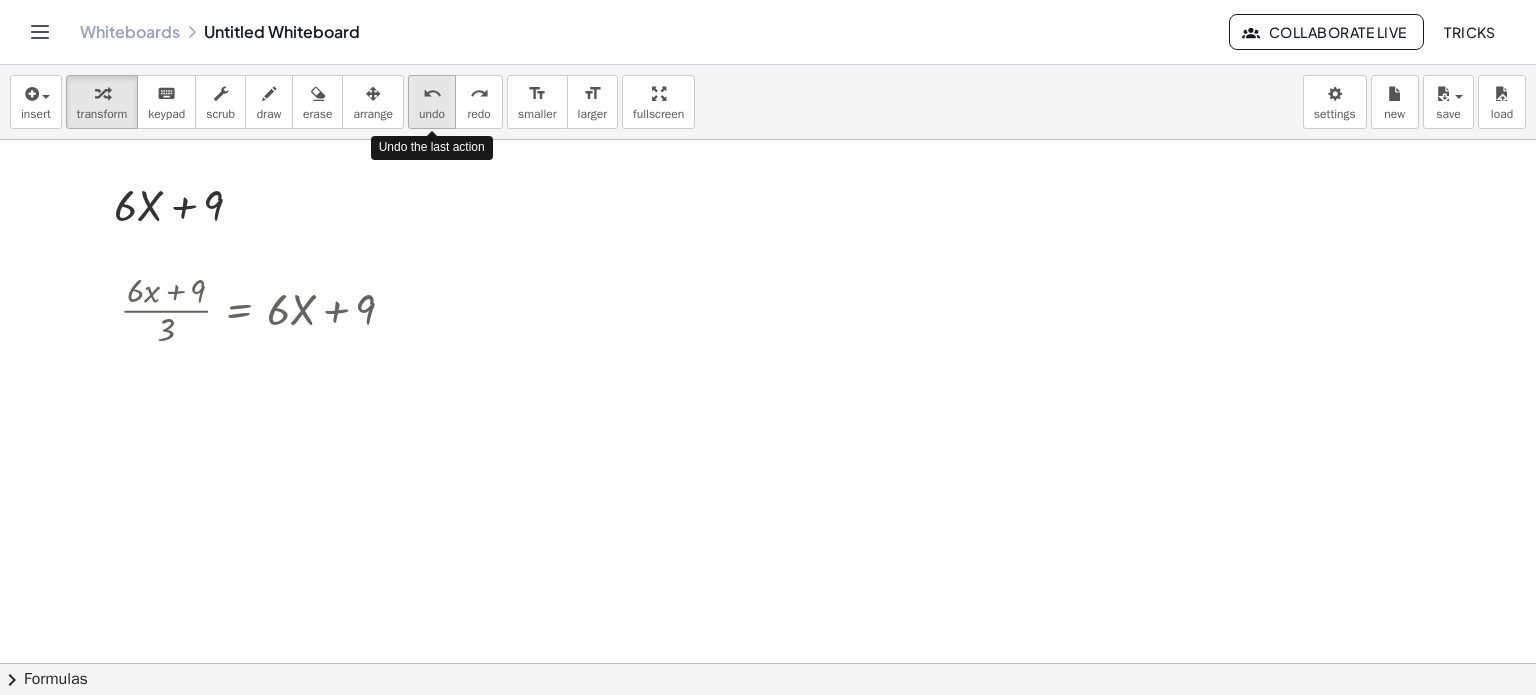 click on "undo" at bounding box center [432, 114] 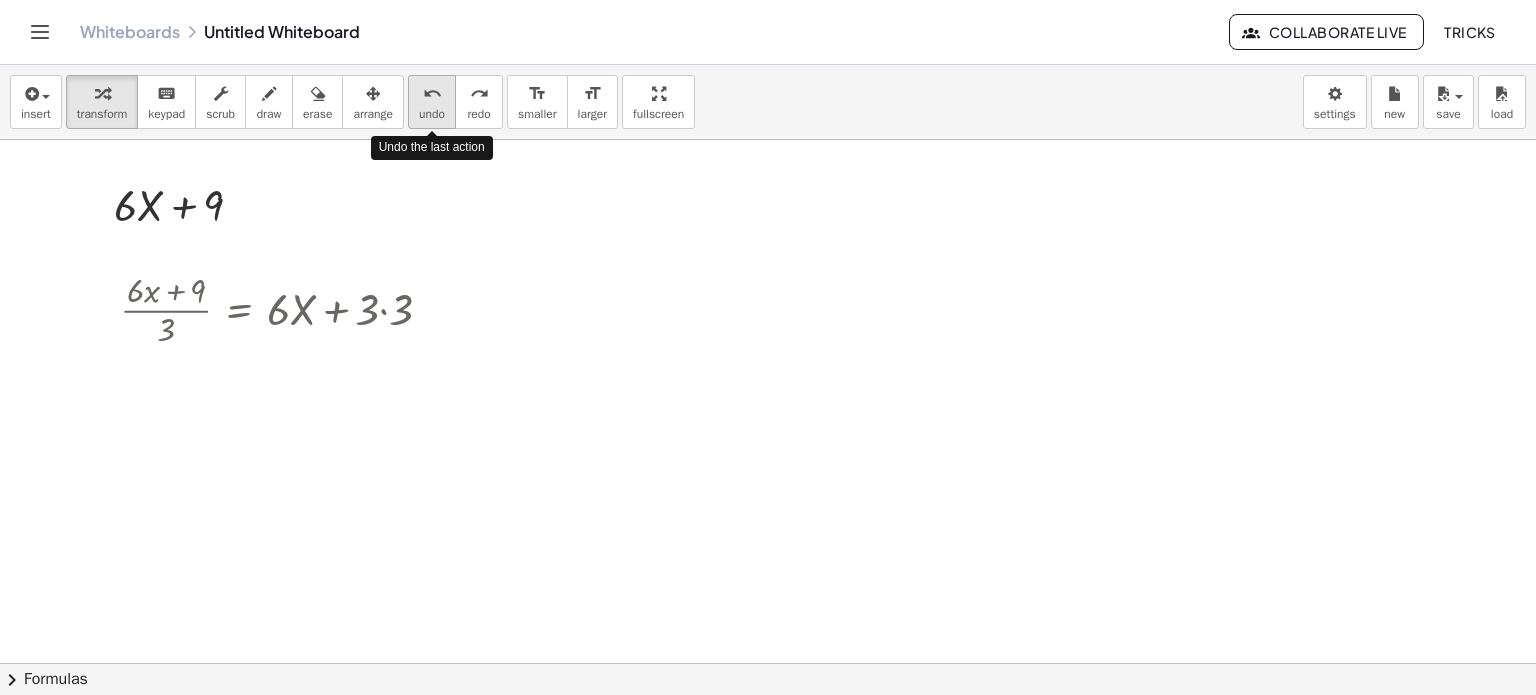 click on "undo" at bounding box center (432, 114) 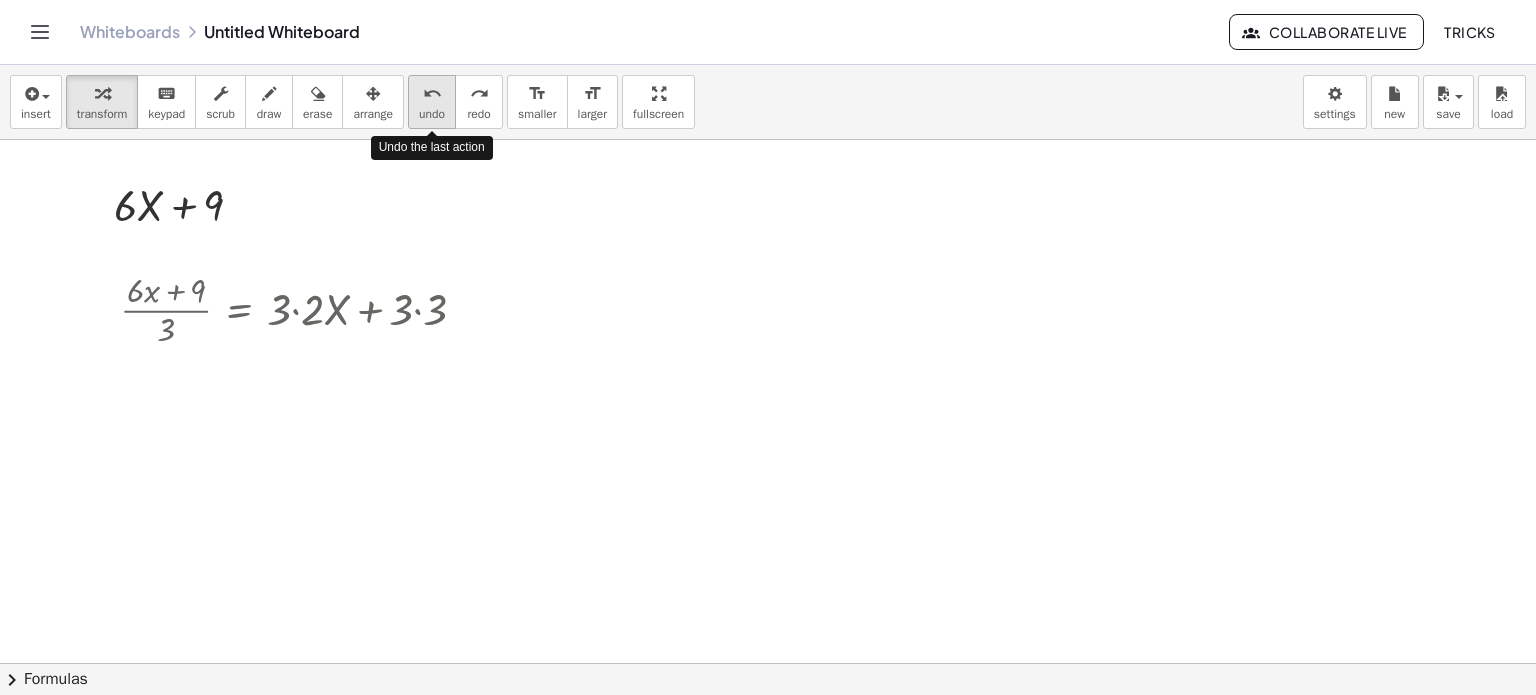 click on "undo" at bounding box center (432, 114) 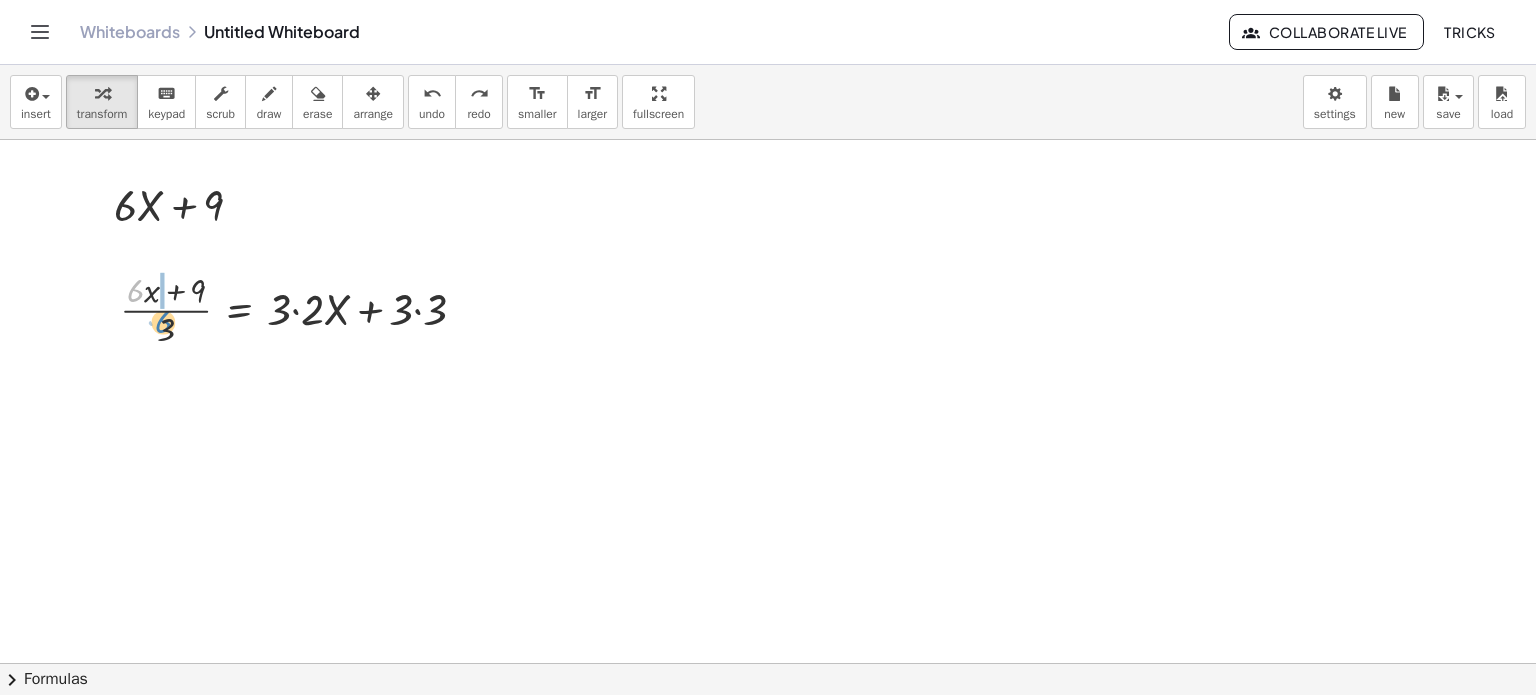 drag, startPoint x: 144, startPoint y: 293, endPoint x: 169, endPoint y: 326, distance: 41.400482 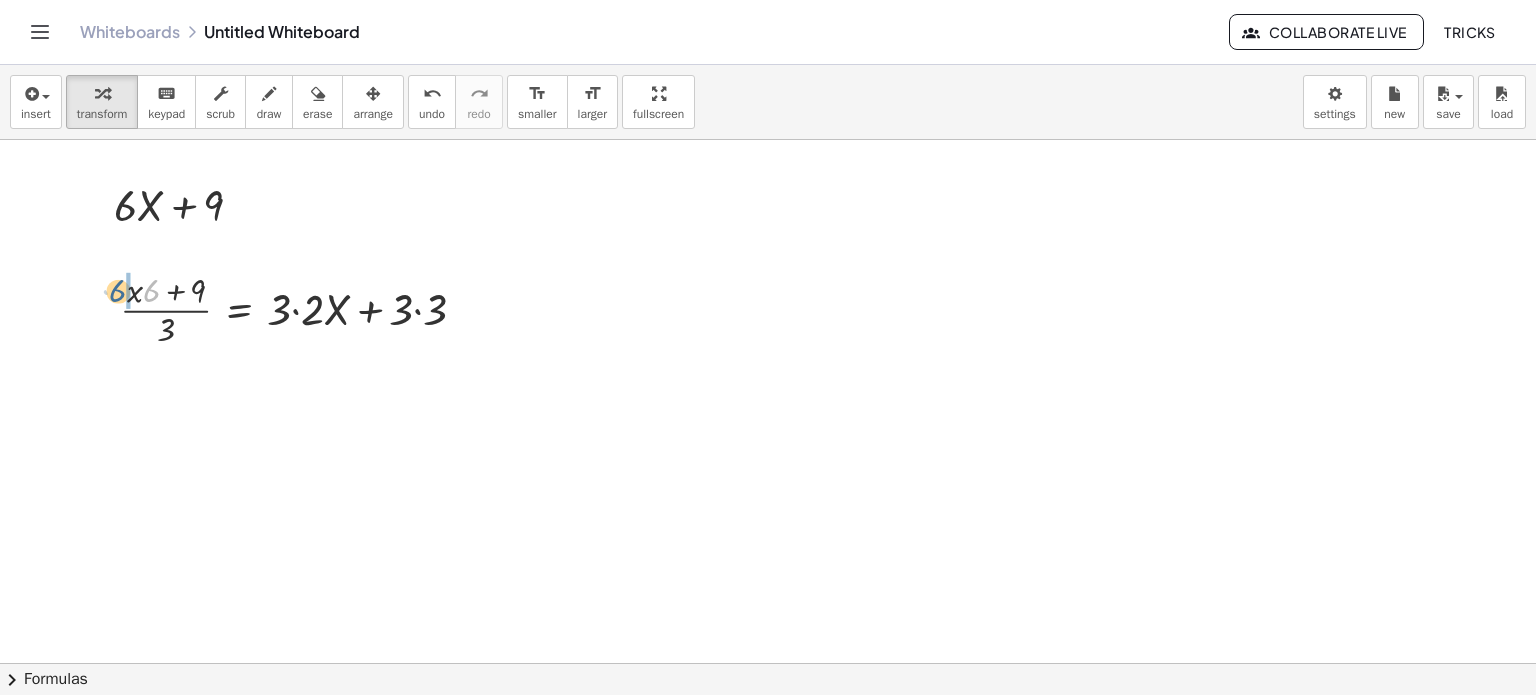 drag, startPoint x: 145, startPoint y: 291, endPoint x: 124, endPoint y: 291, distance: 21 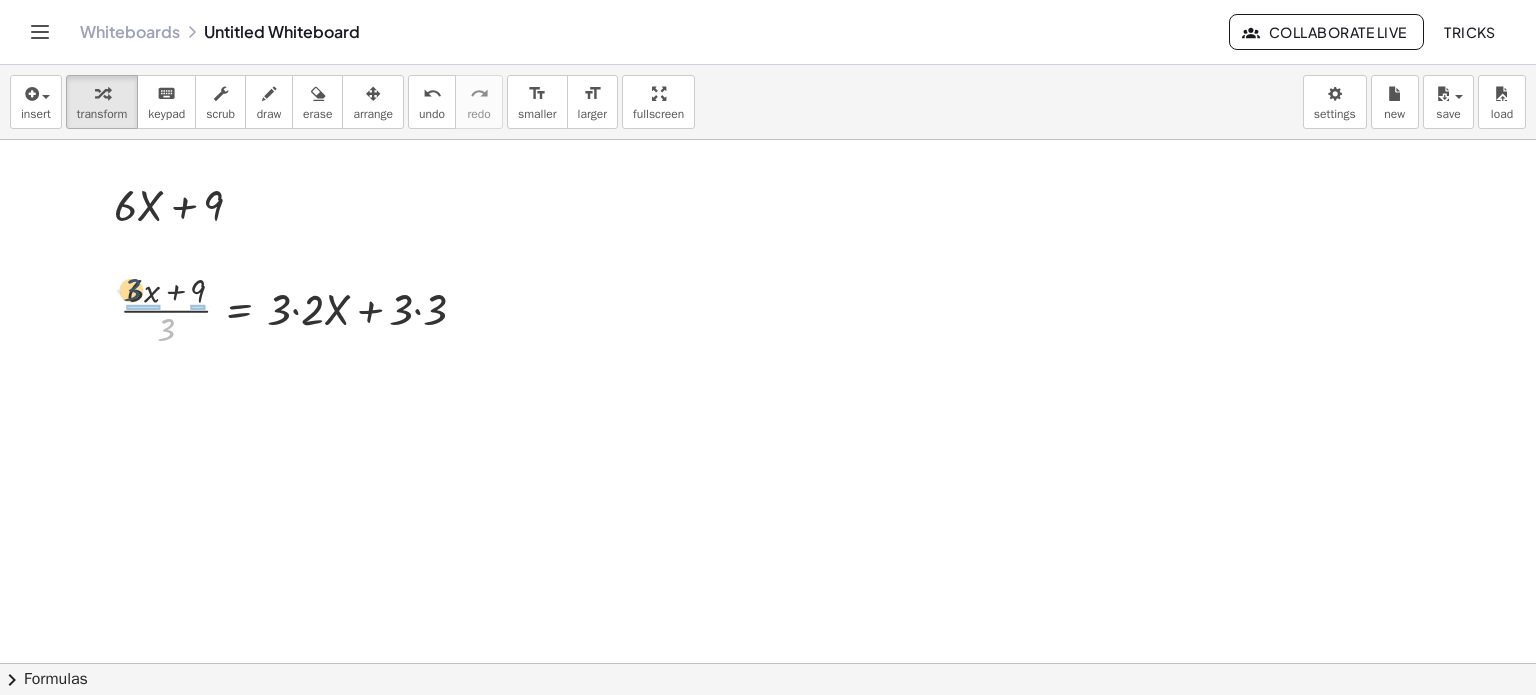 drag, startPoint x: 162, startPoint y: 333, endPoint x: 127, endPoint y: 293, distance: 53.15073 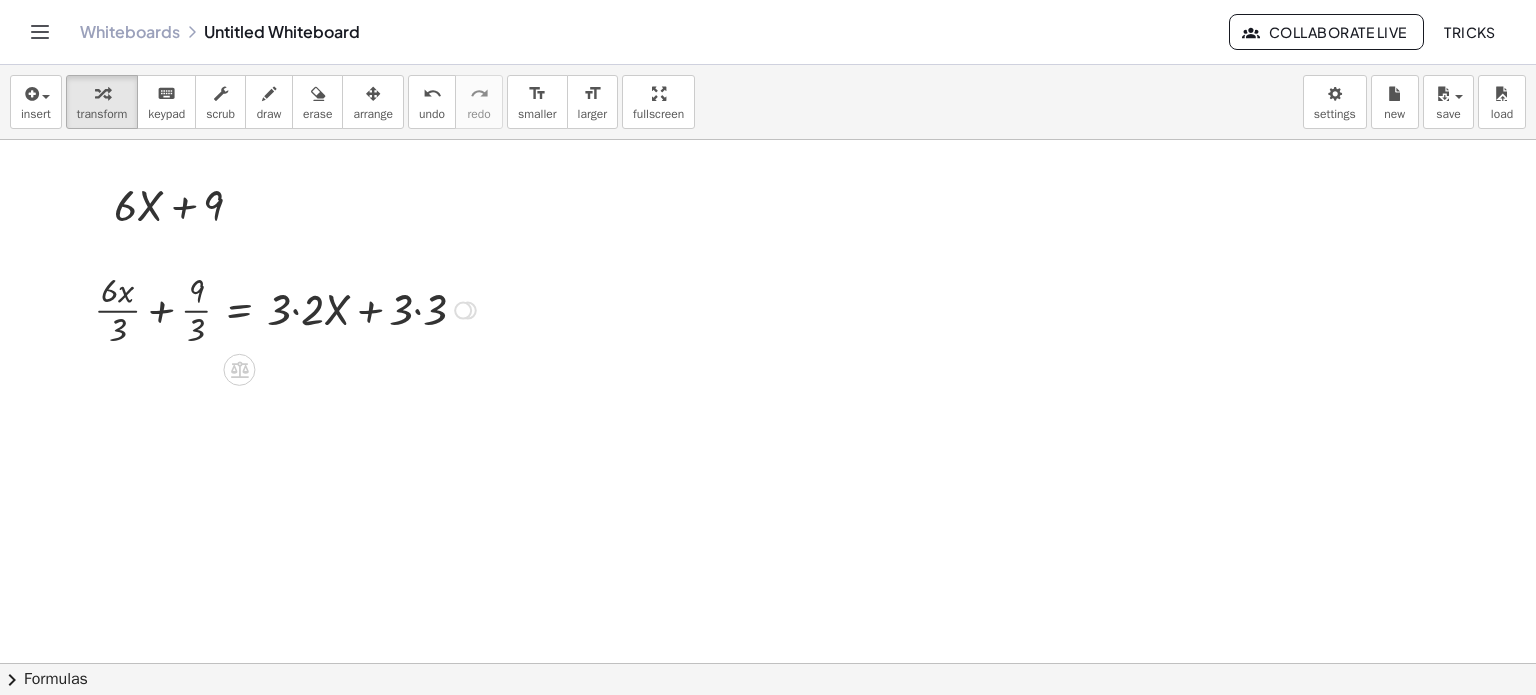 click at bounding box center (288, 309) 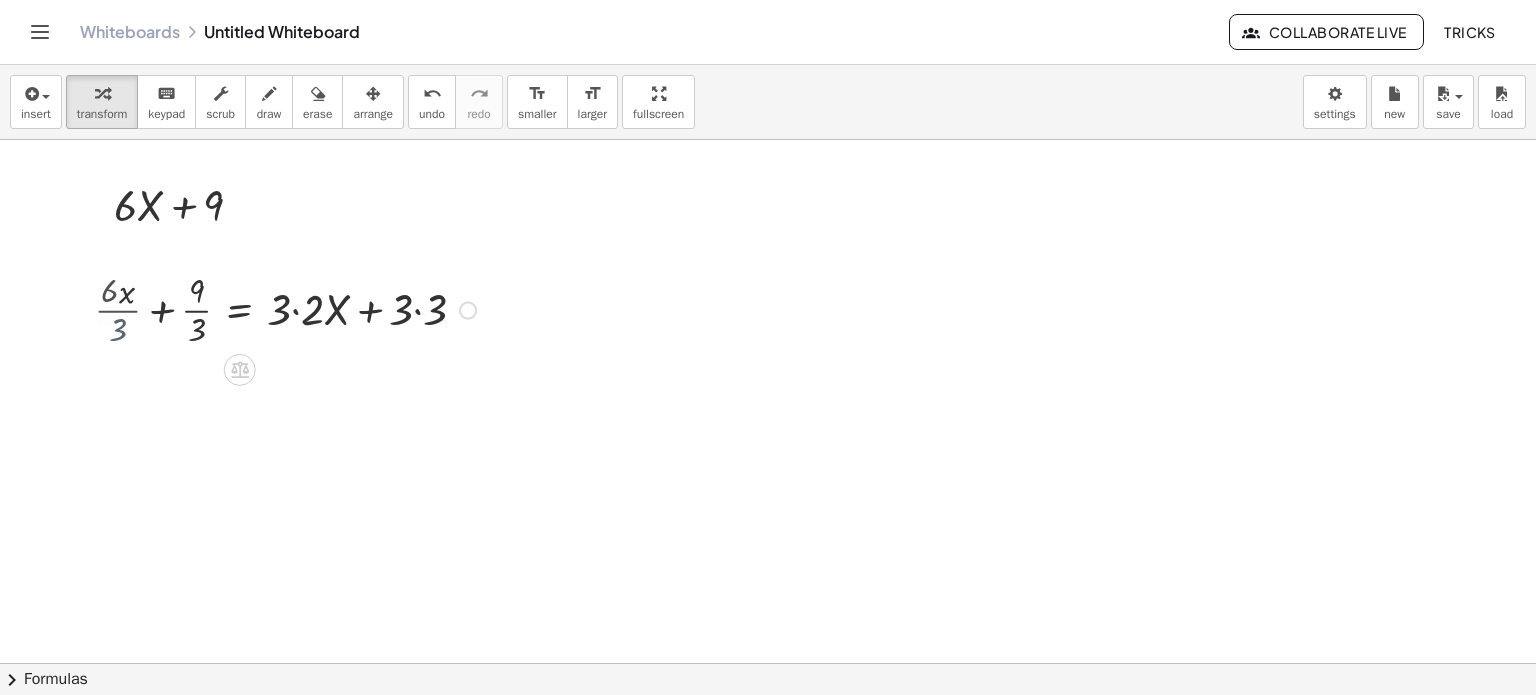 click at bounding box center (289, 309) 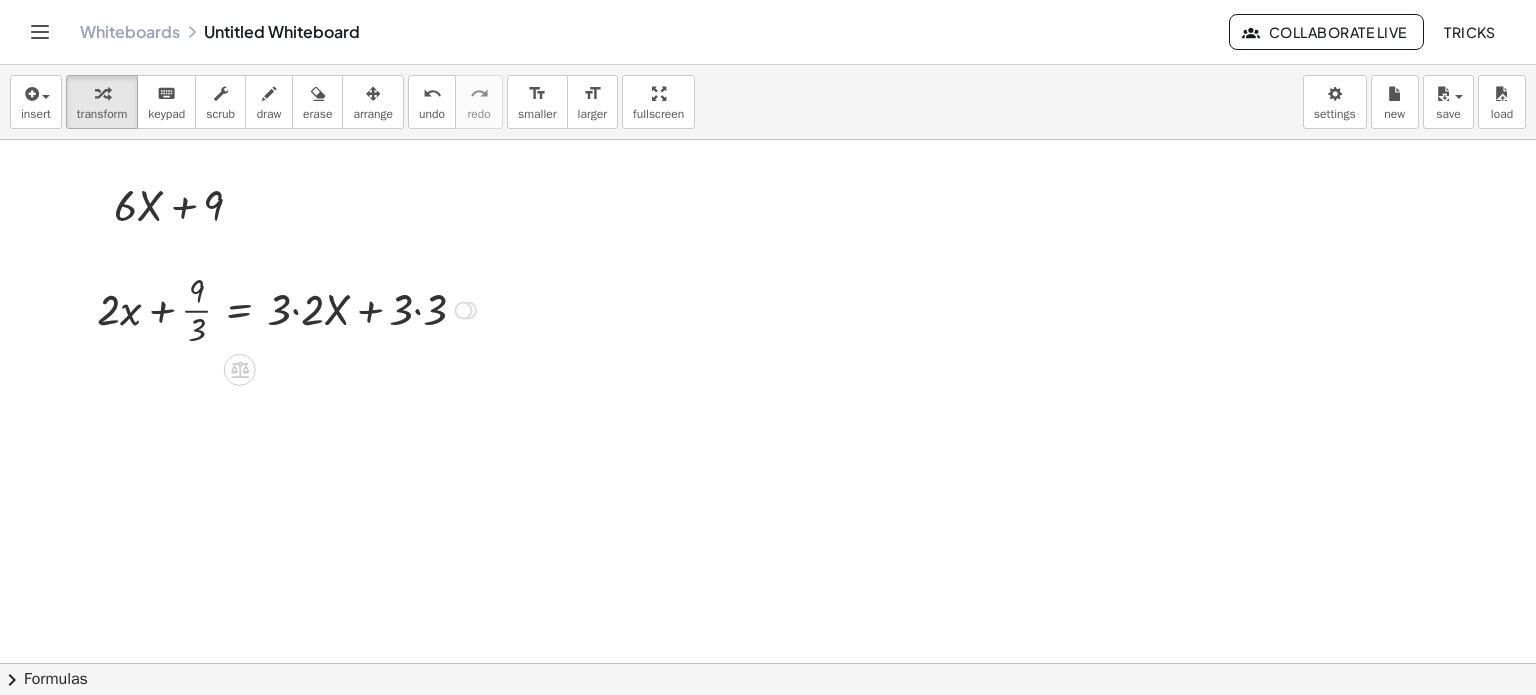 click at bounding box center (289, 309) 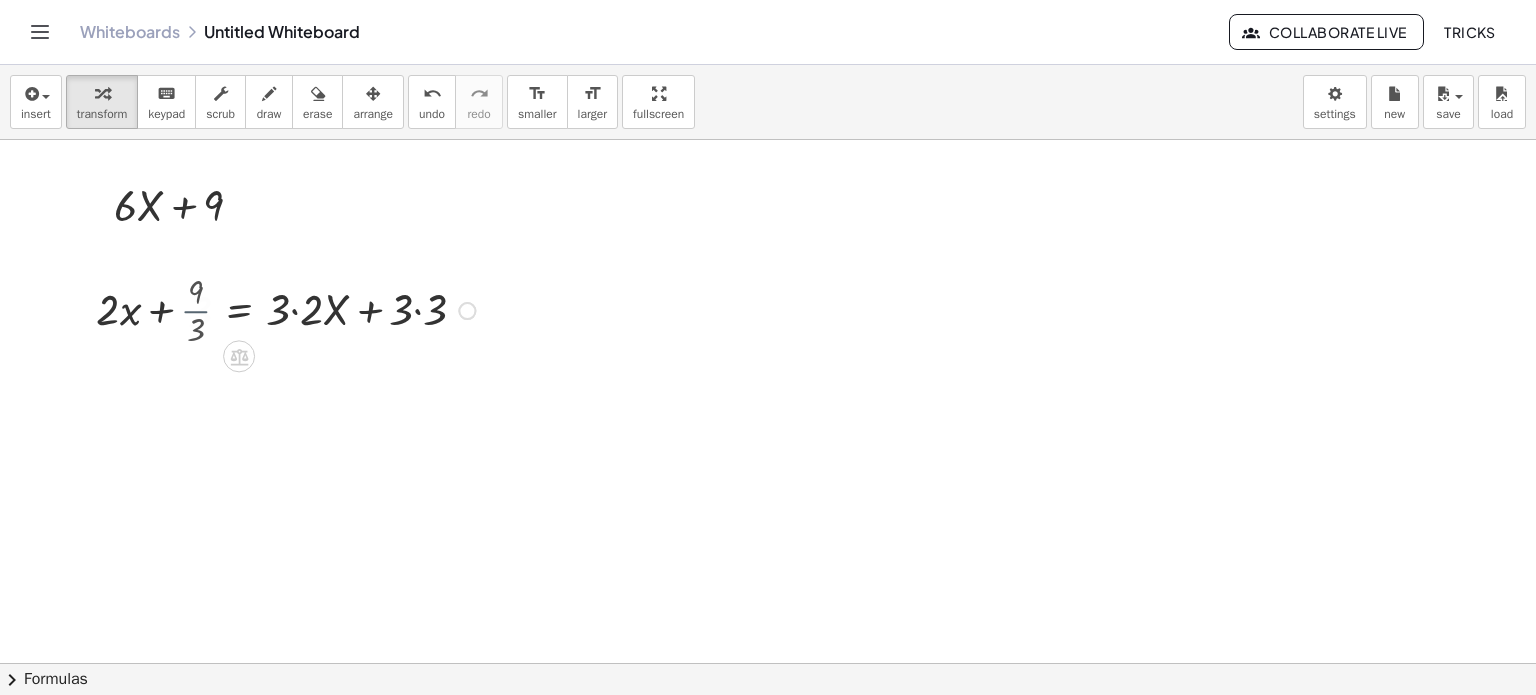 click at bounding box center [293, 309] 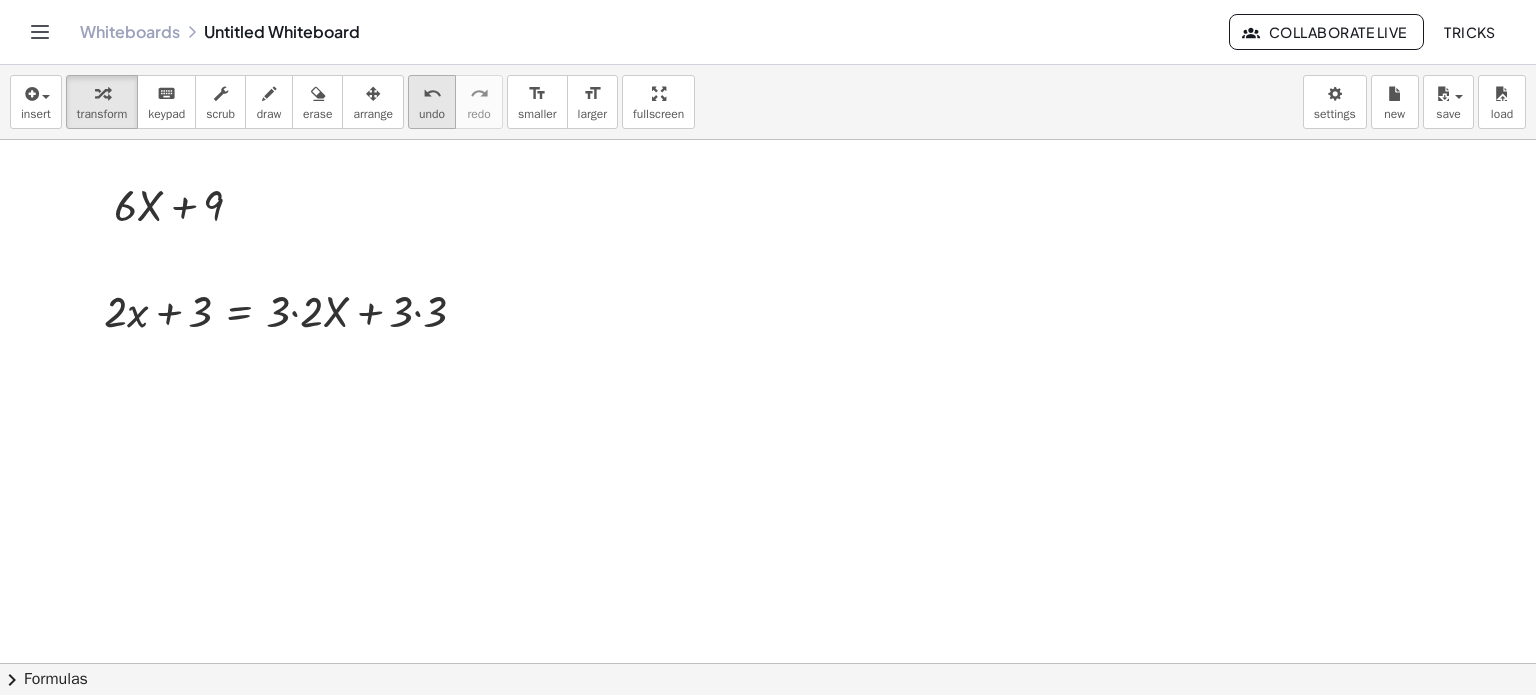 click on "undo" at bounding box center (432, 114) 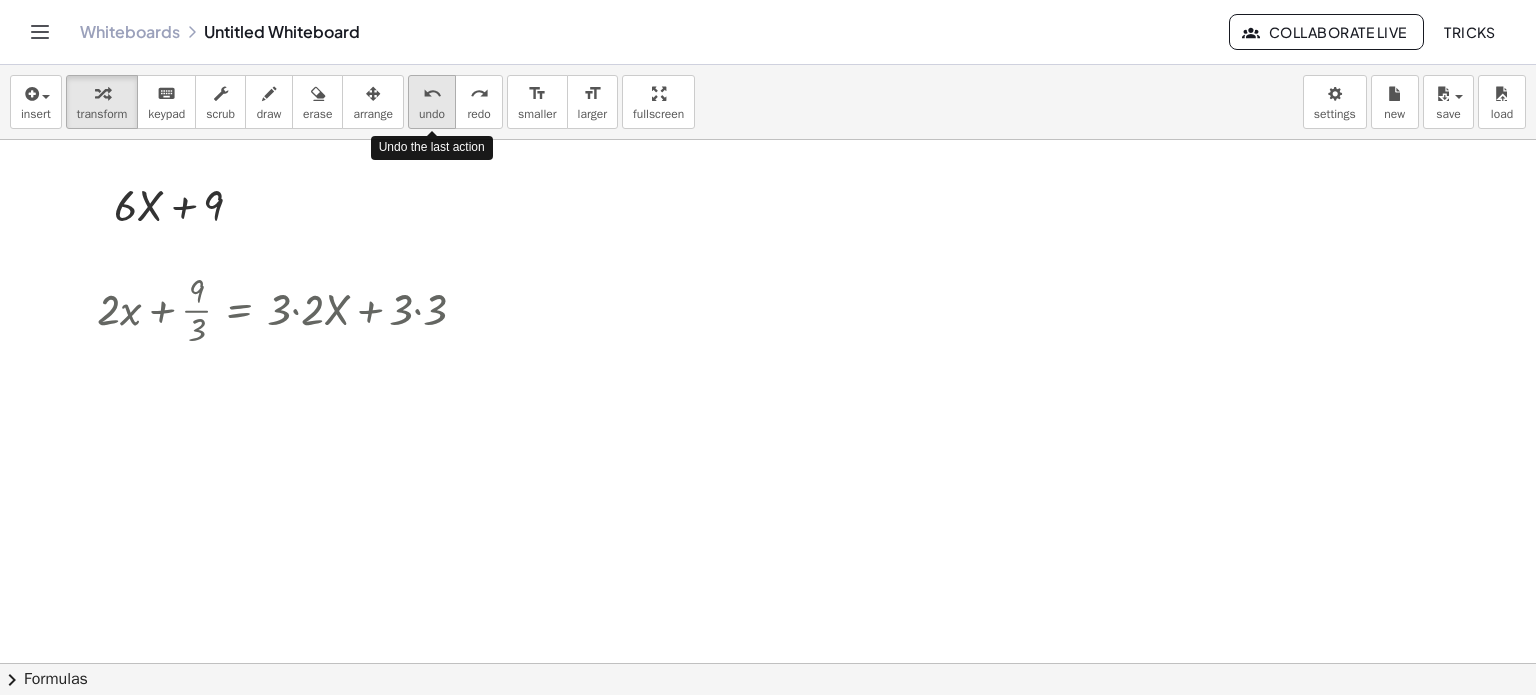 click on "undo" at bounding box center [432, 114] 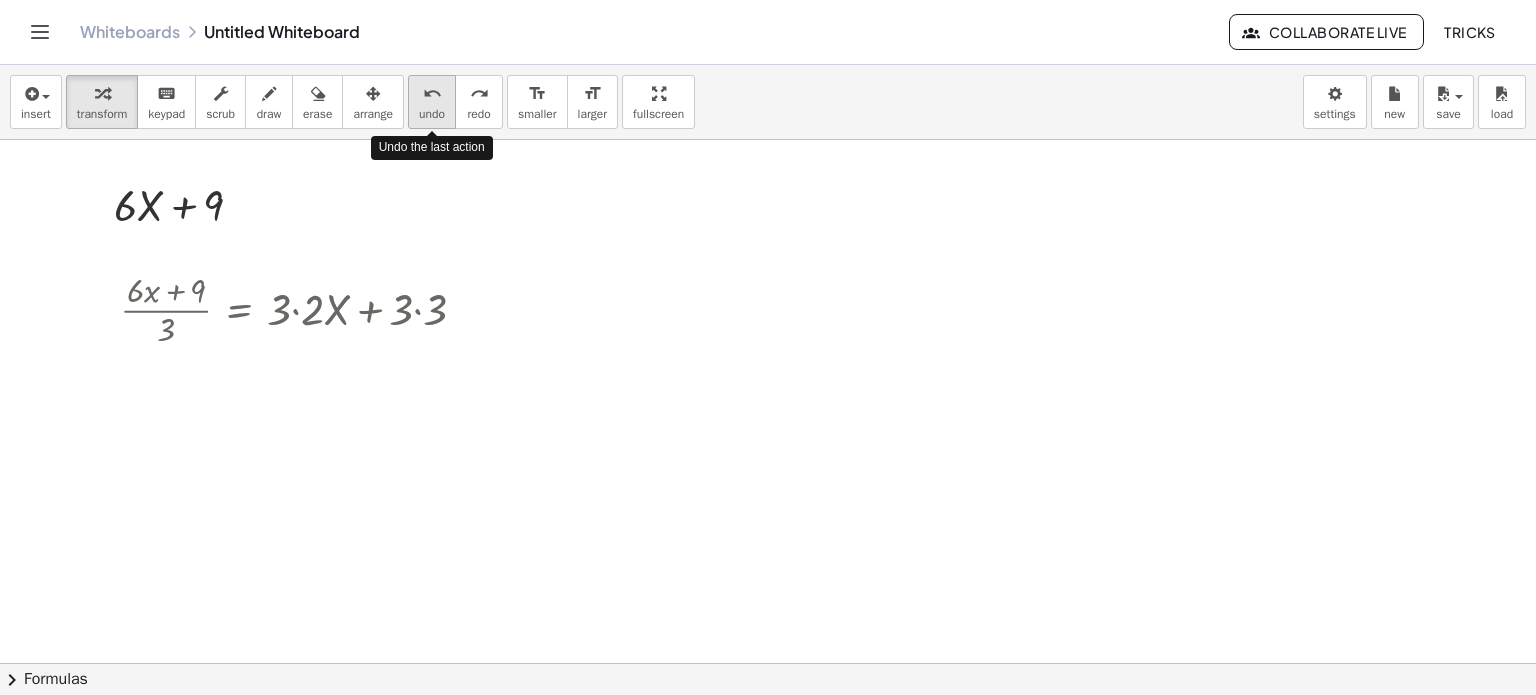 click on "undo" at bounding box center [432, 114] 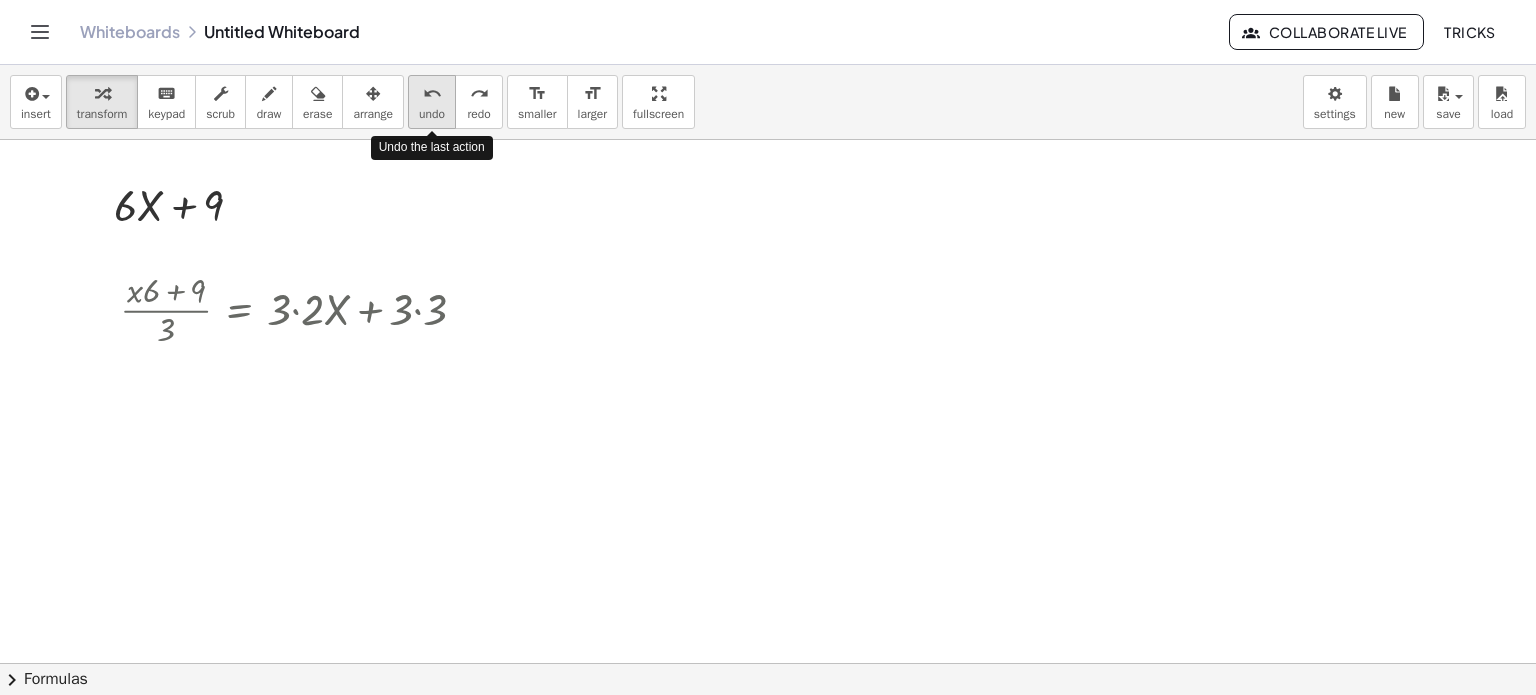 click on "undo" at bounding box center (432, 114) 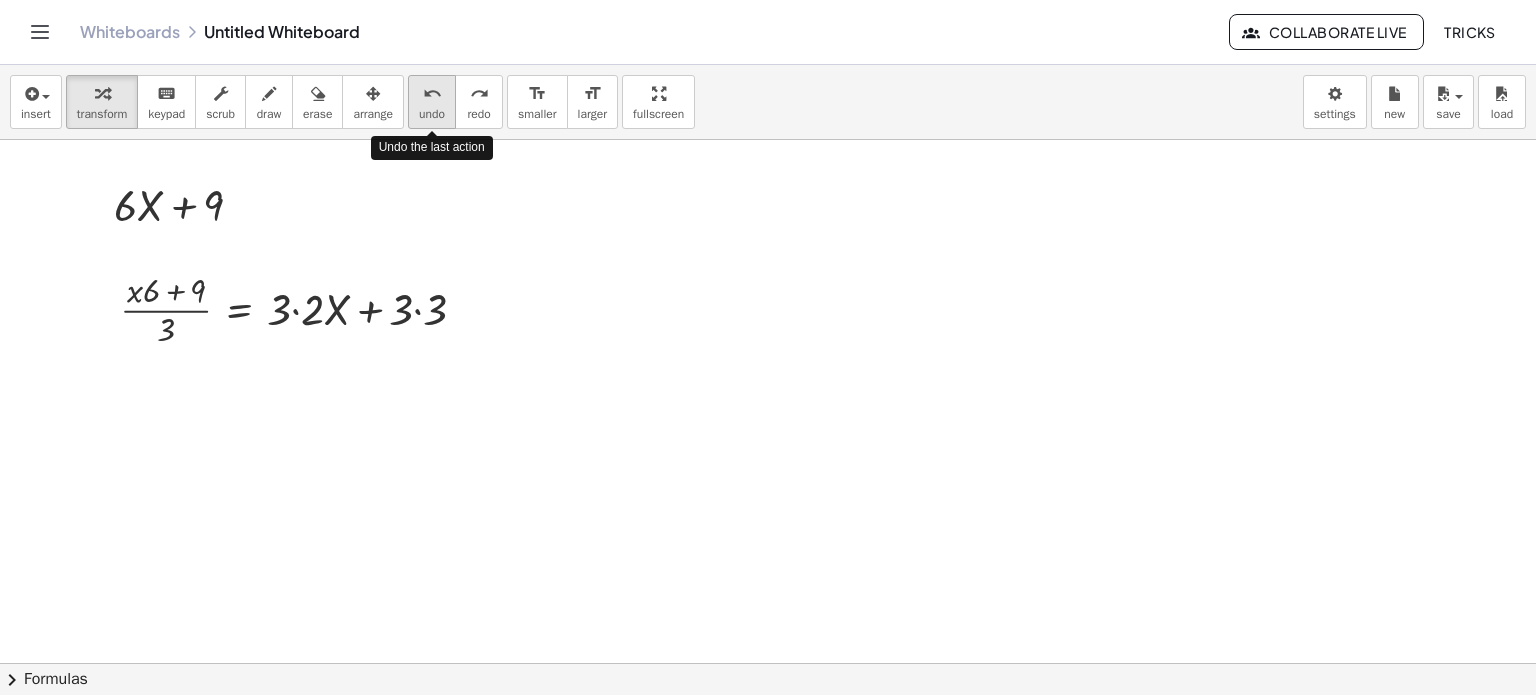 click on "undo" at bounding box center (432, 114) 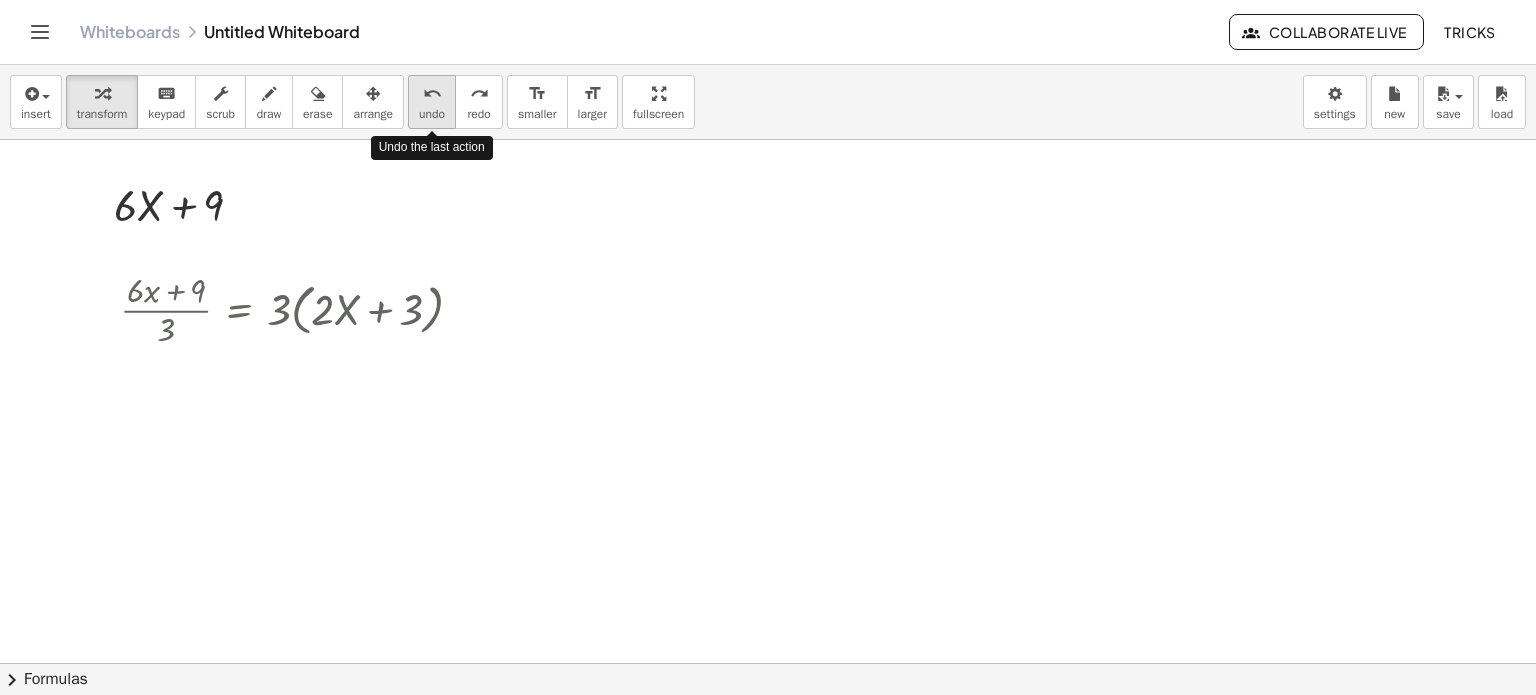 click on "undo" at bounding box center [432, 114] 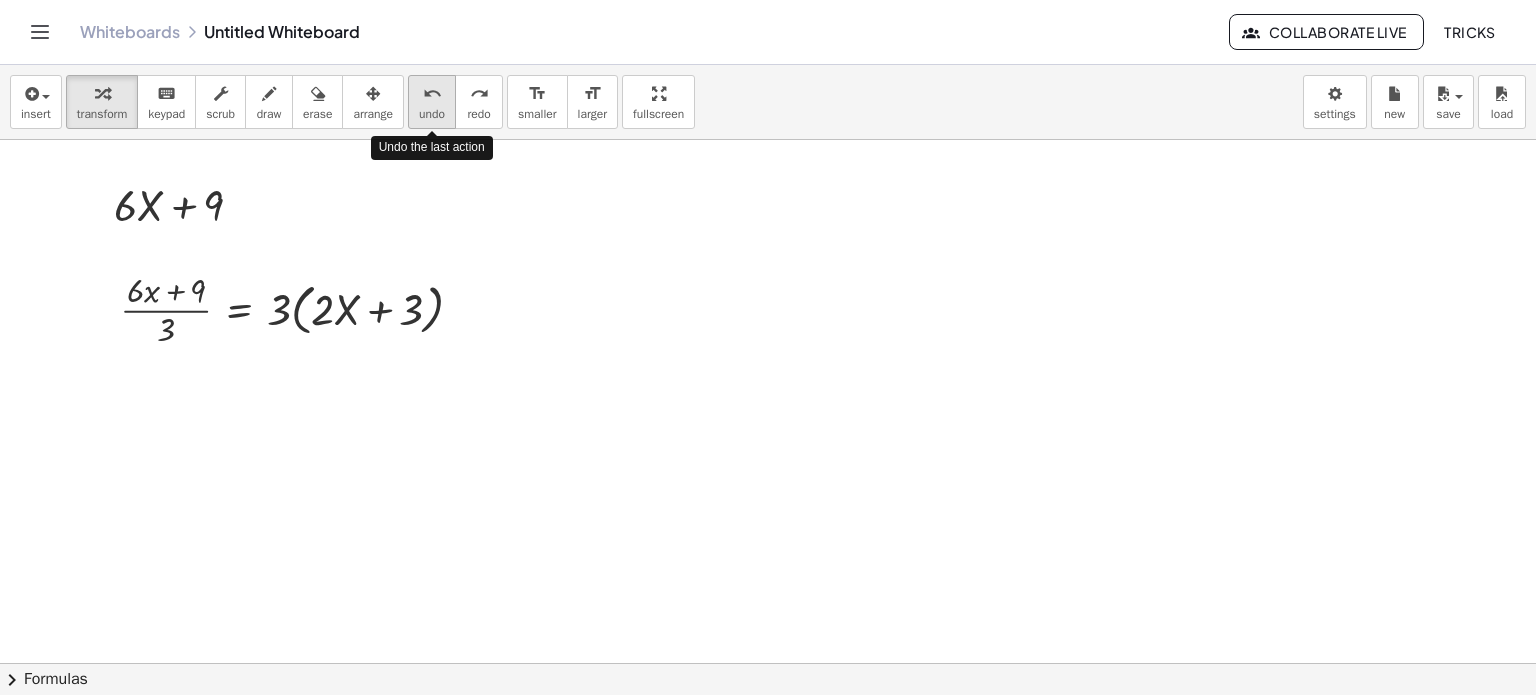 click on "undo" at bounding box center (432, 114) 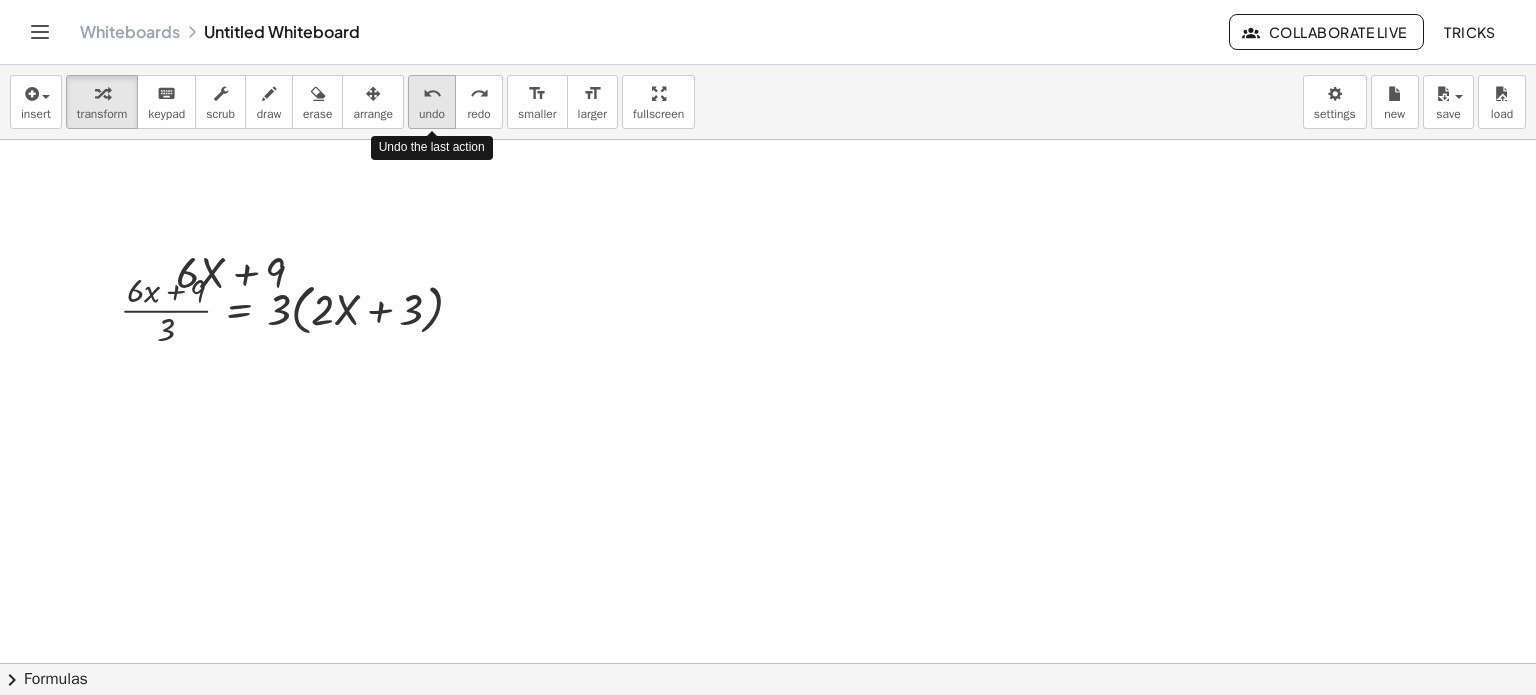 click on "undo" at bounding box center (432, 114) 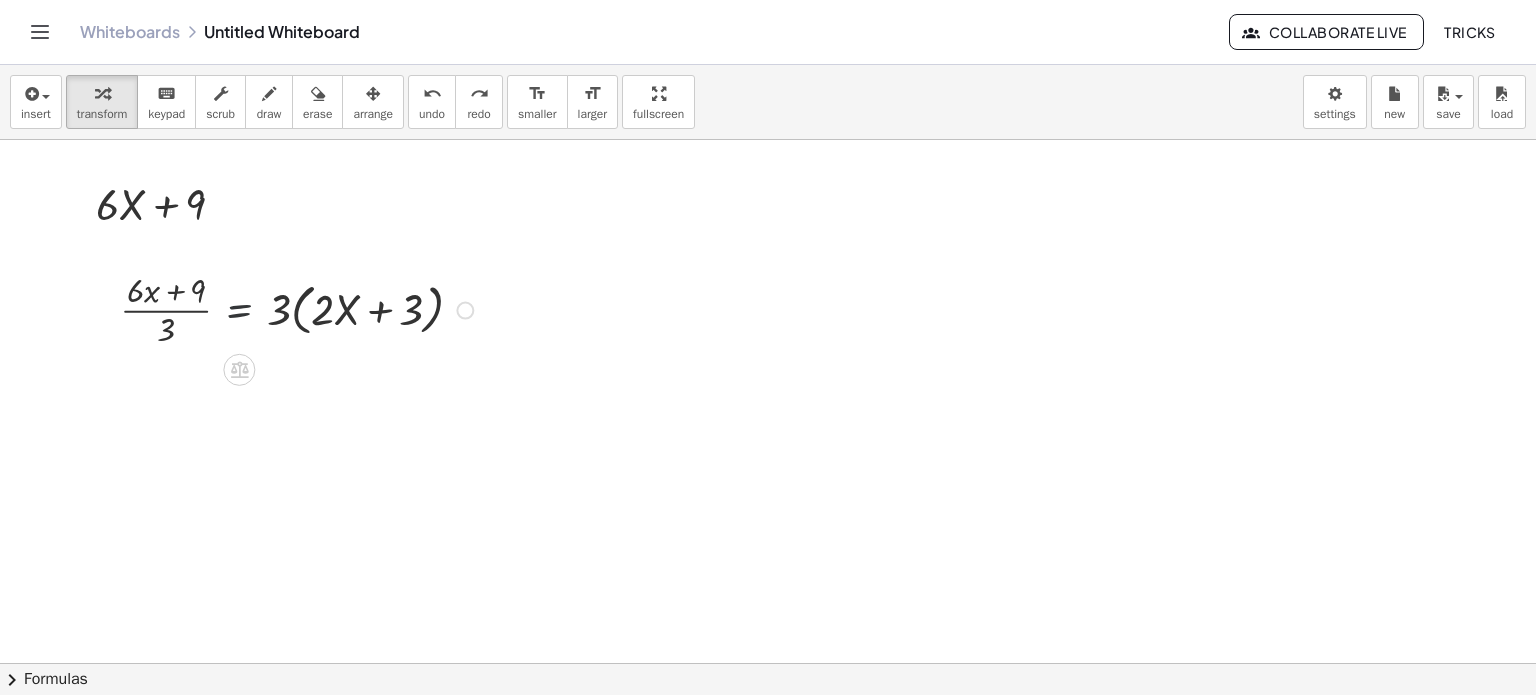 click at bounding box center (300, 309) 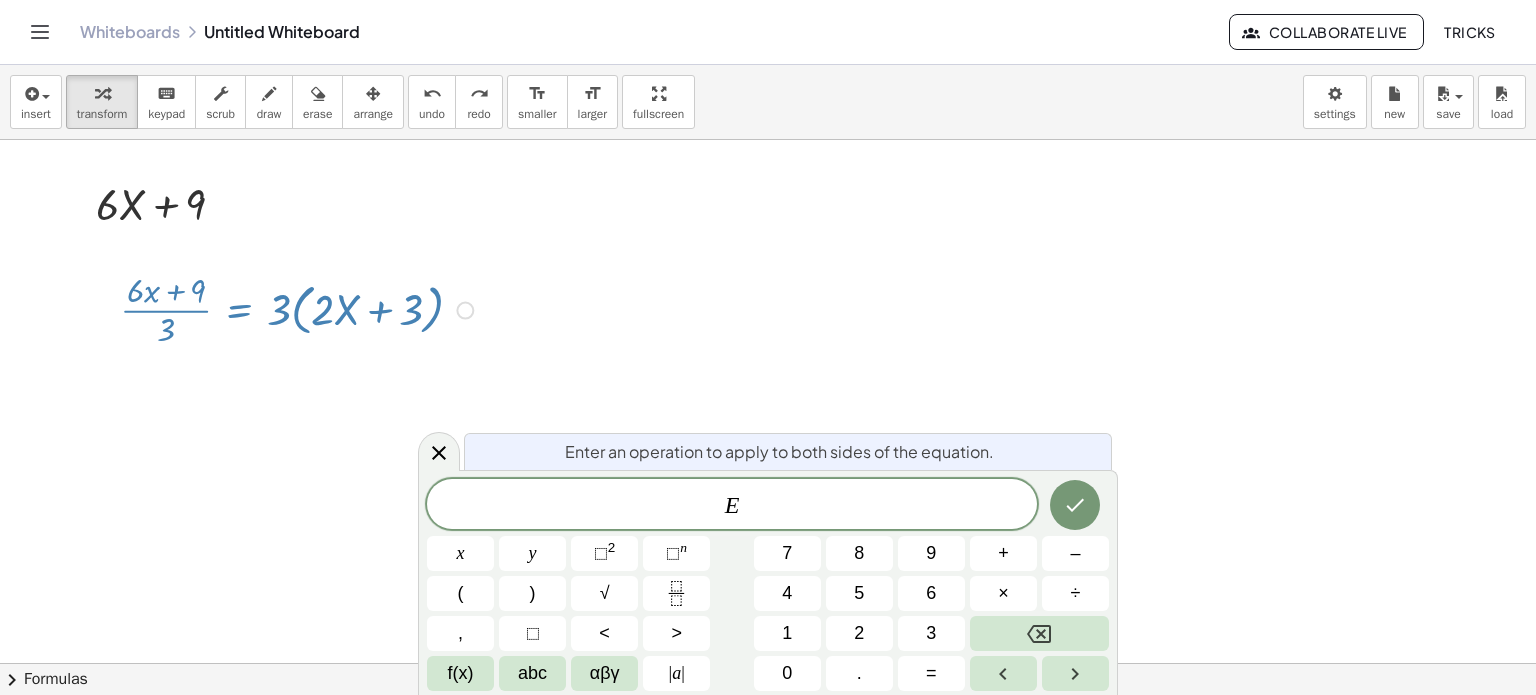 click at bounding box center (465, 310) 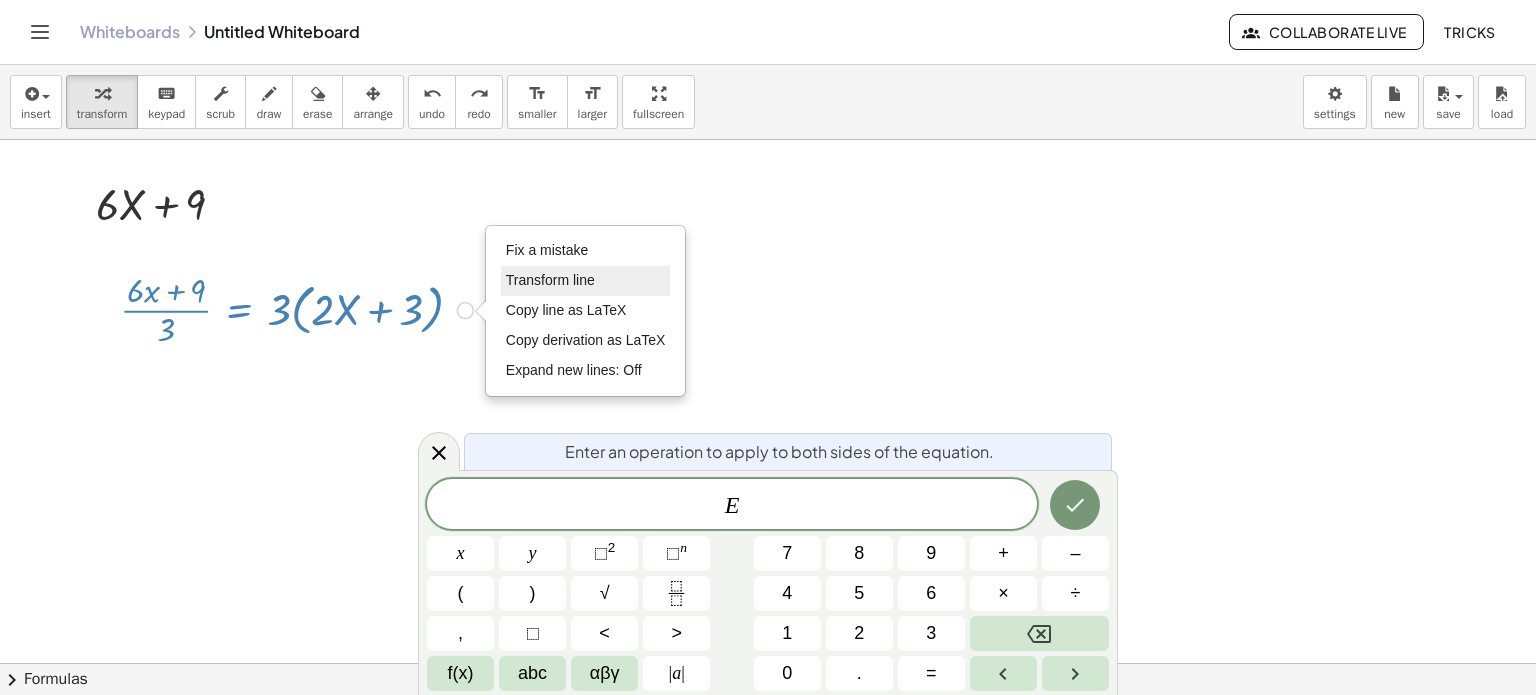 click on "Transform line" at bounding box center [586, 281] 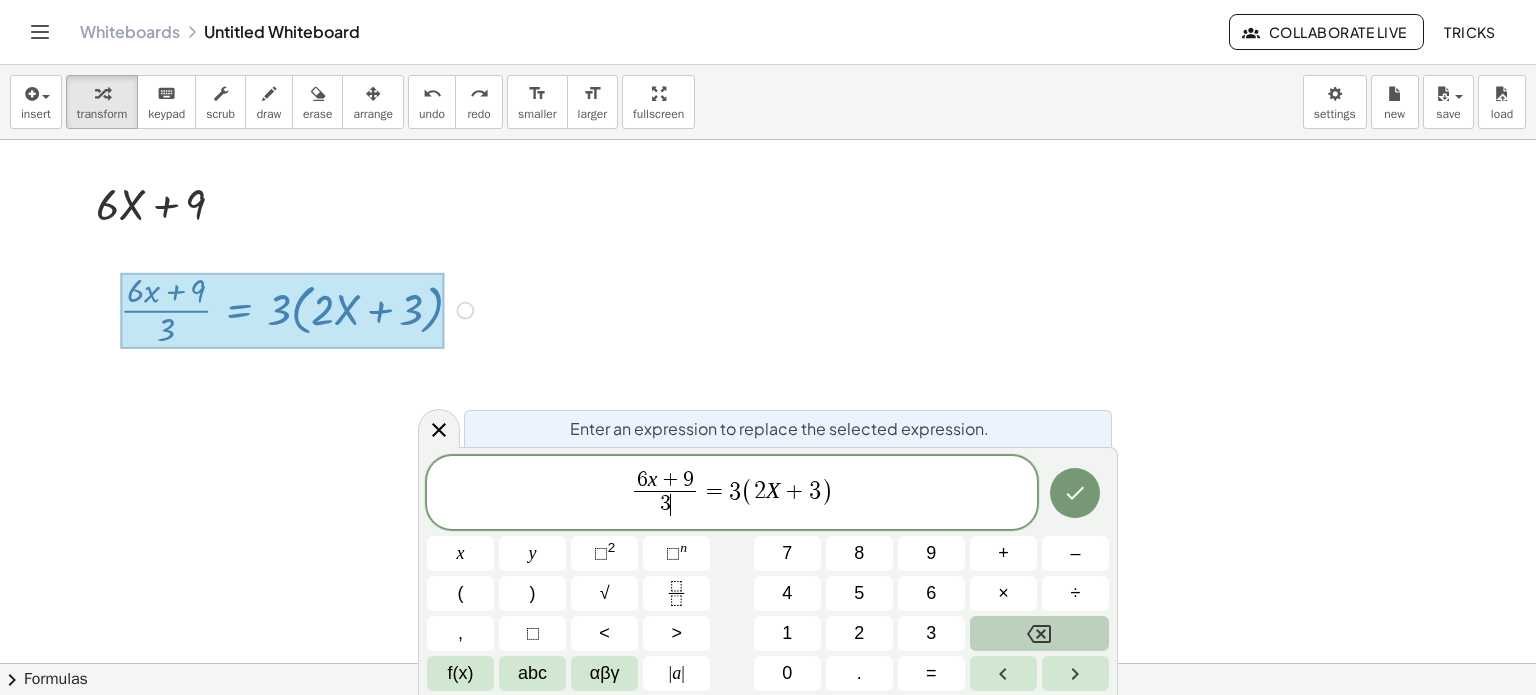 click at bounding box center [1039, 633] 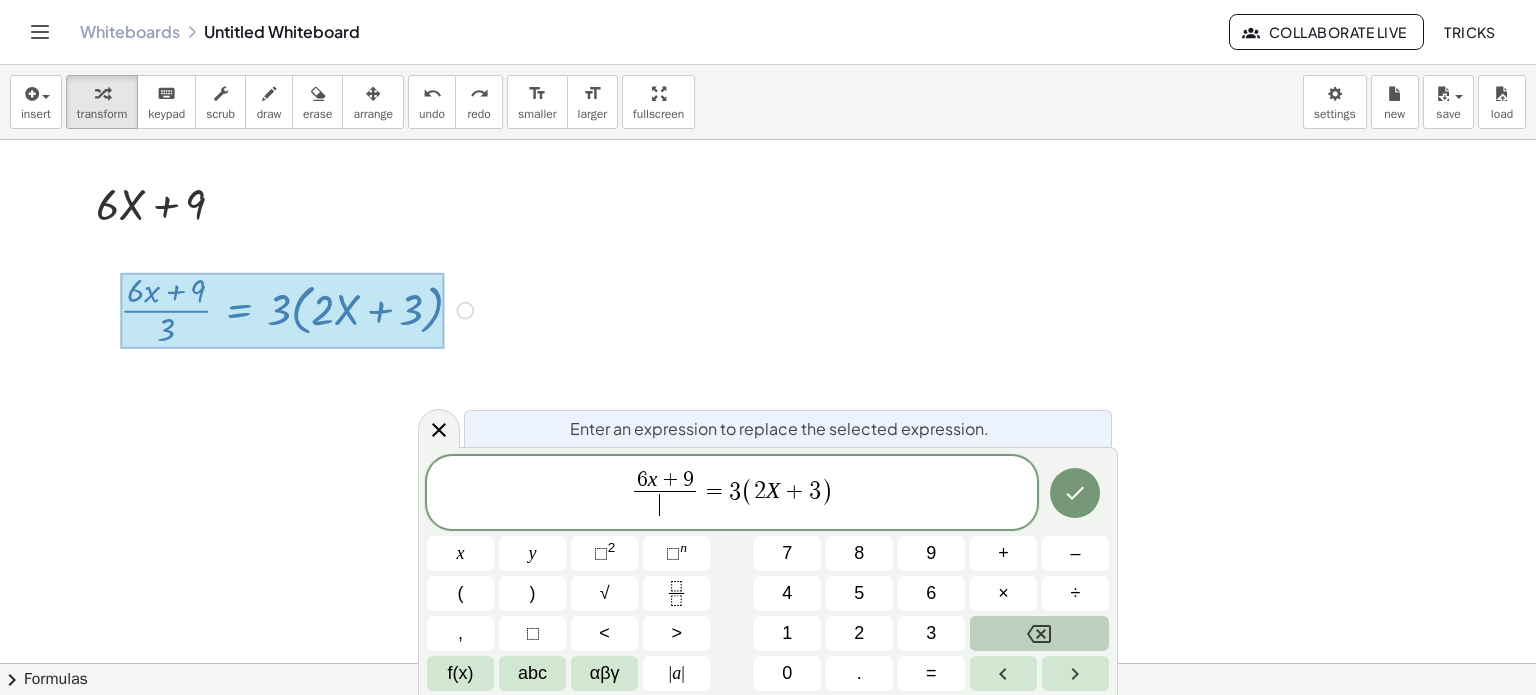 click at bounding box center (1039, 633) 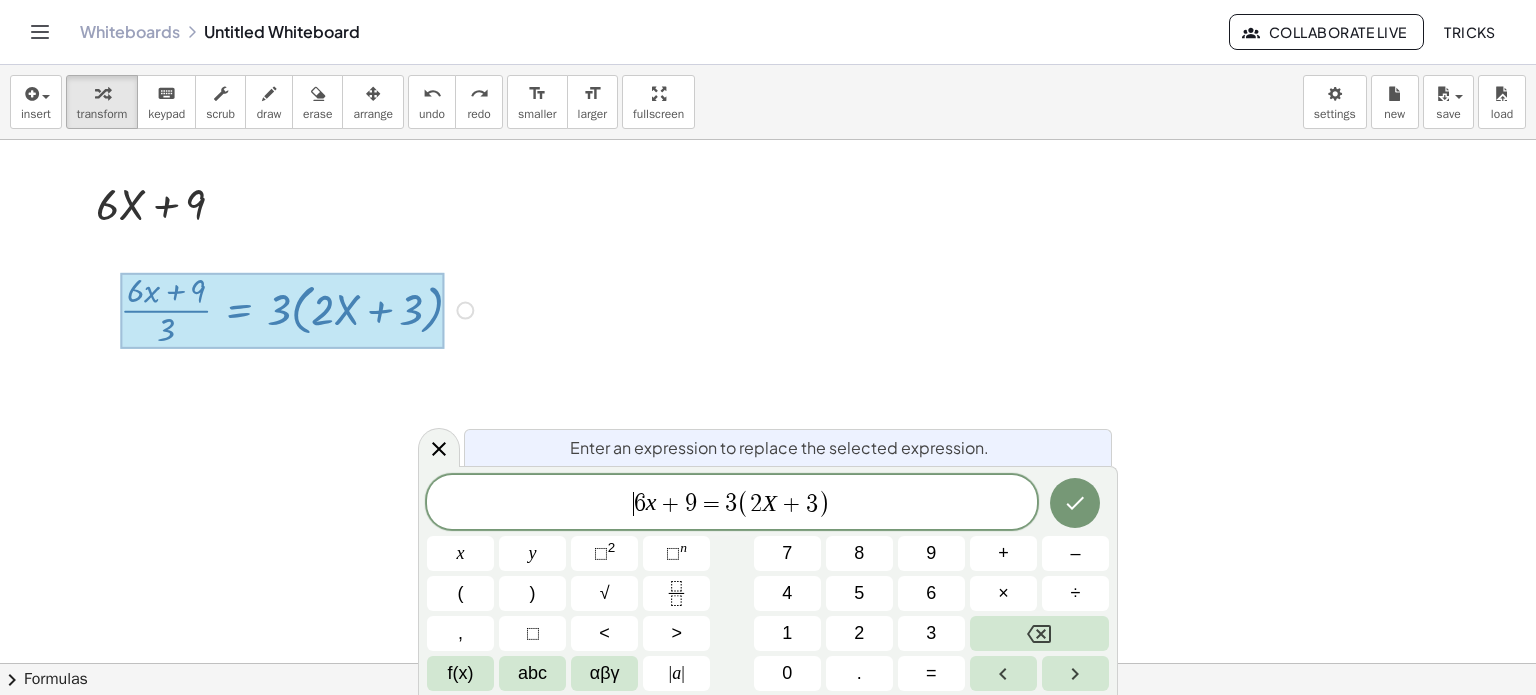 click on "​ 6 x + 9 = 3 ( 2 X + 3 )" at bounding box center (732, 503) 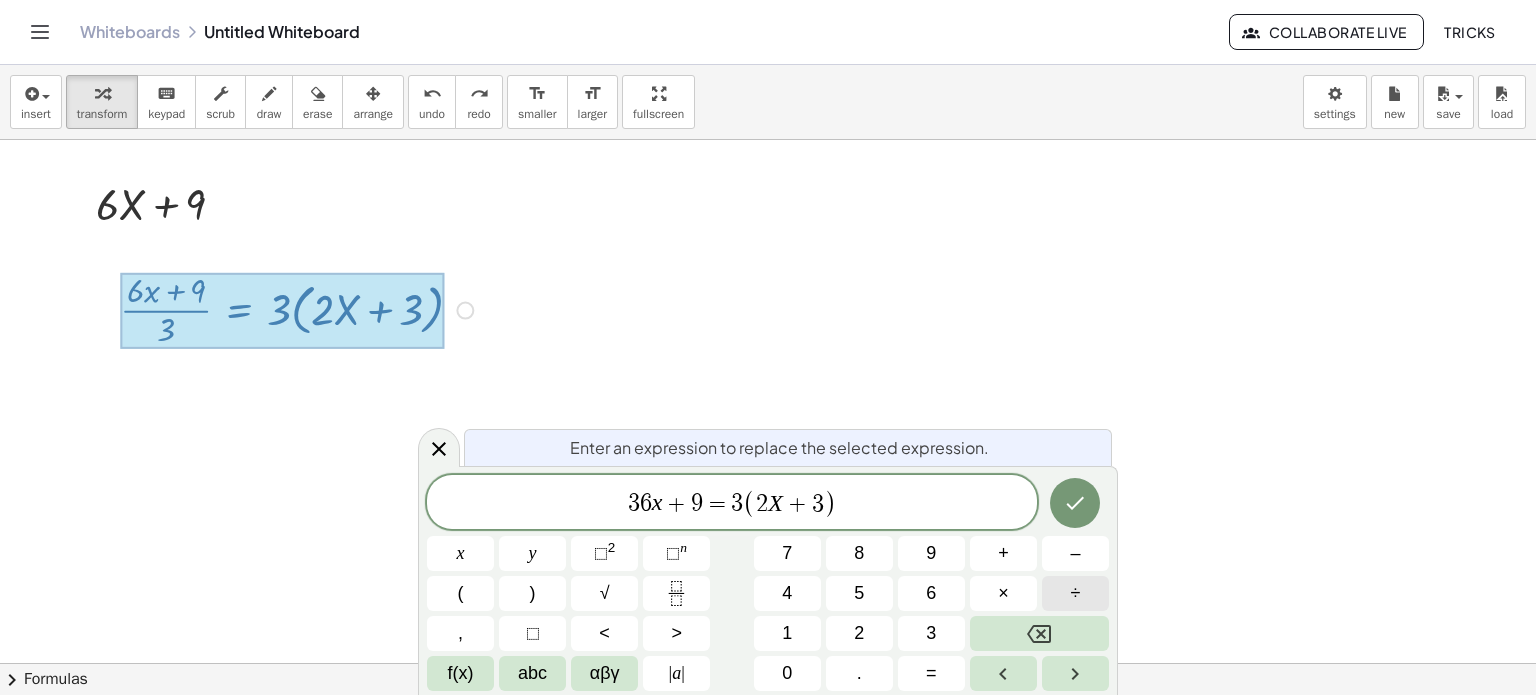 click on "÷" at bounding box center (1076, 593) 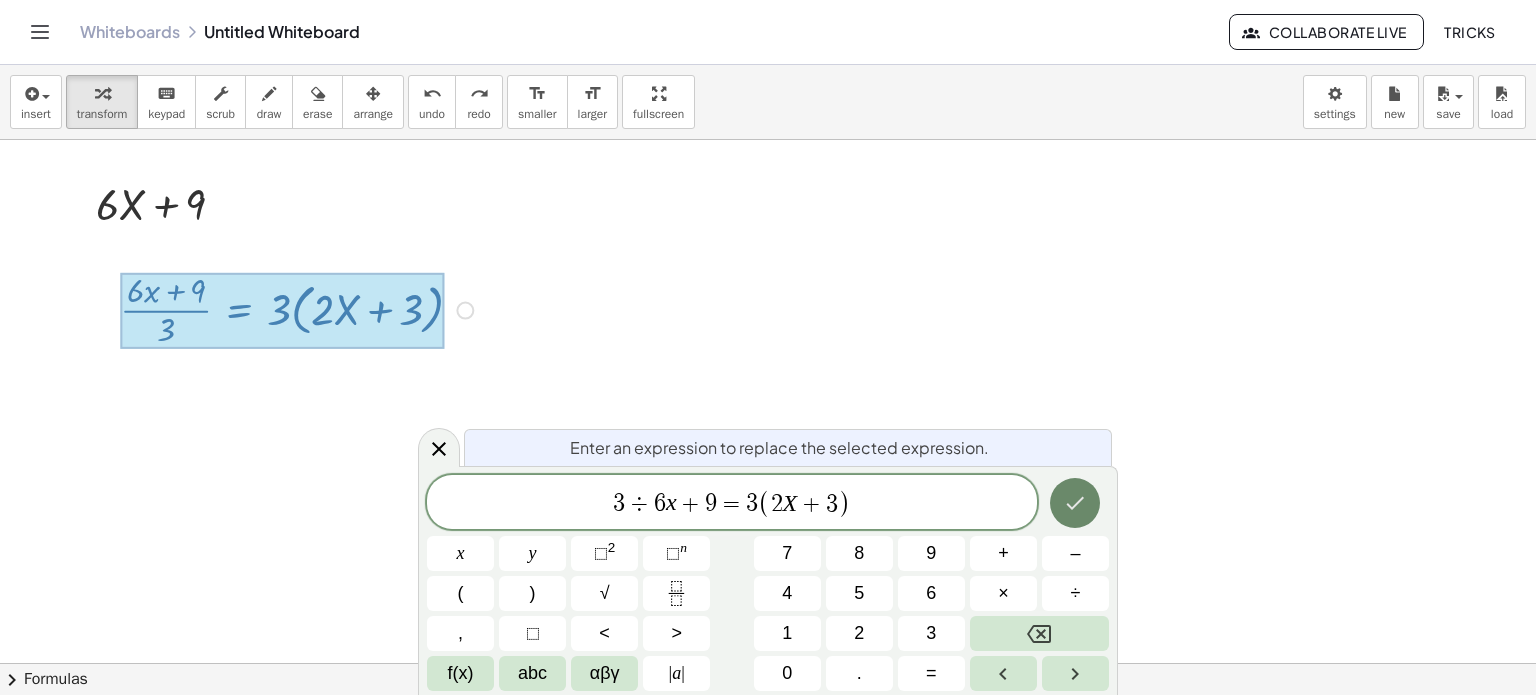 click 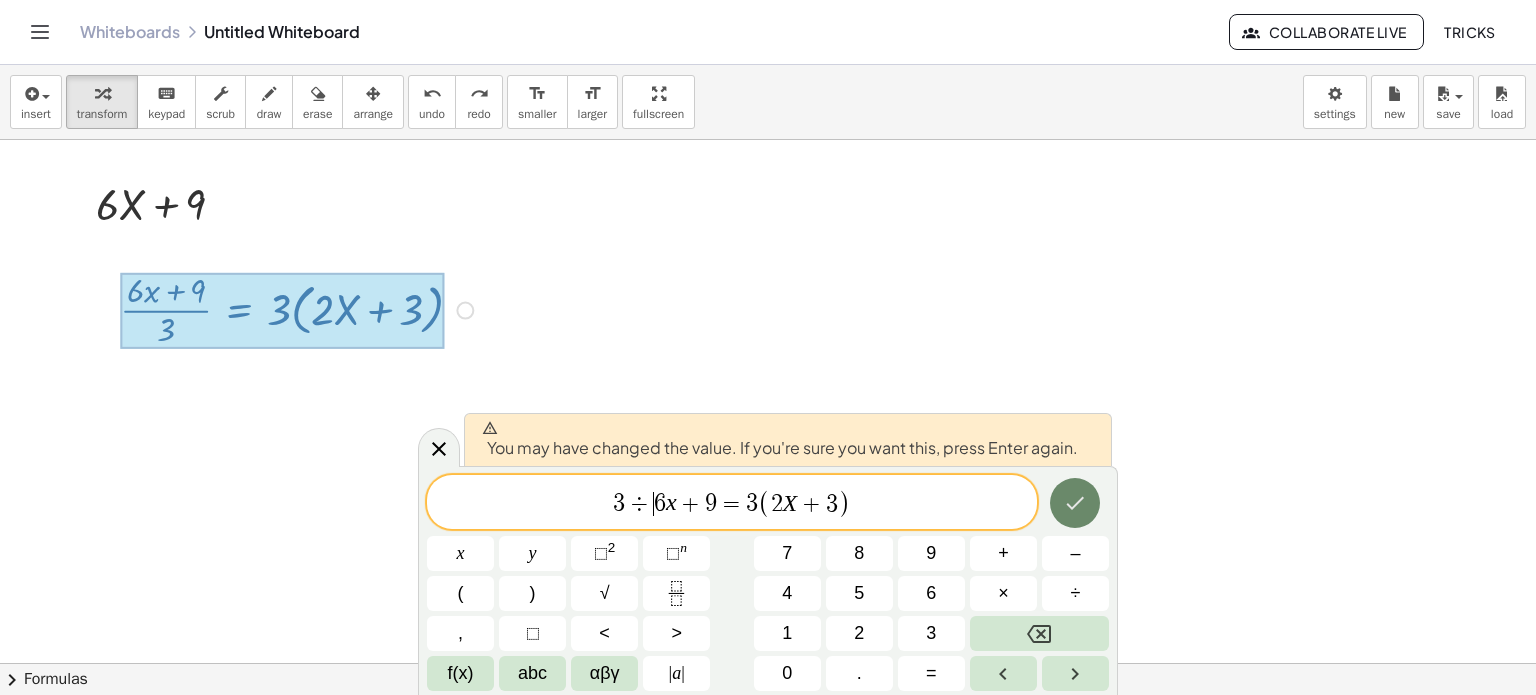 click 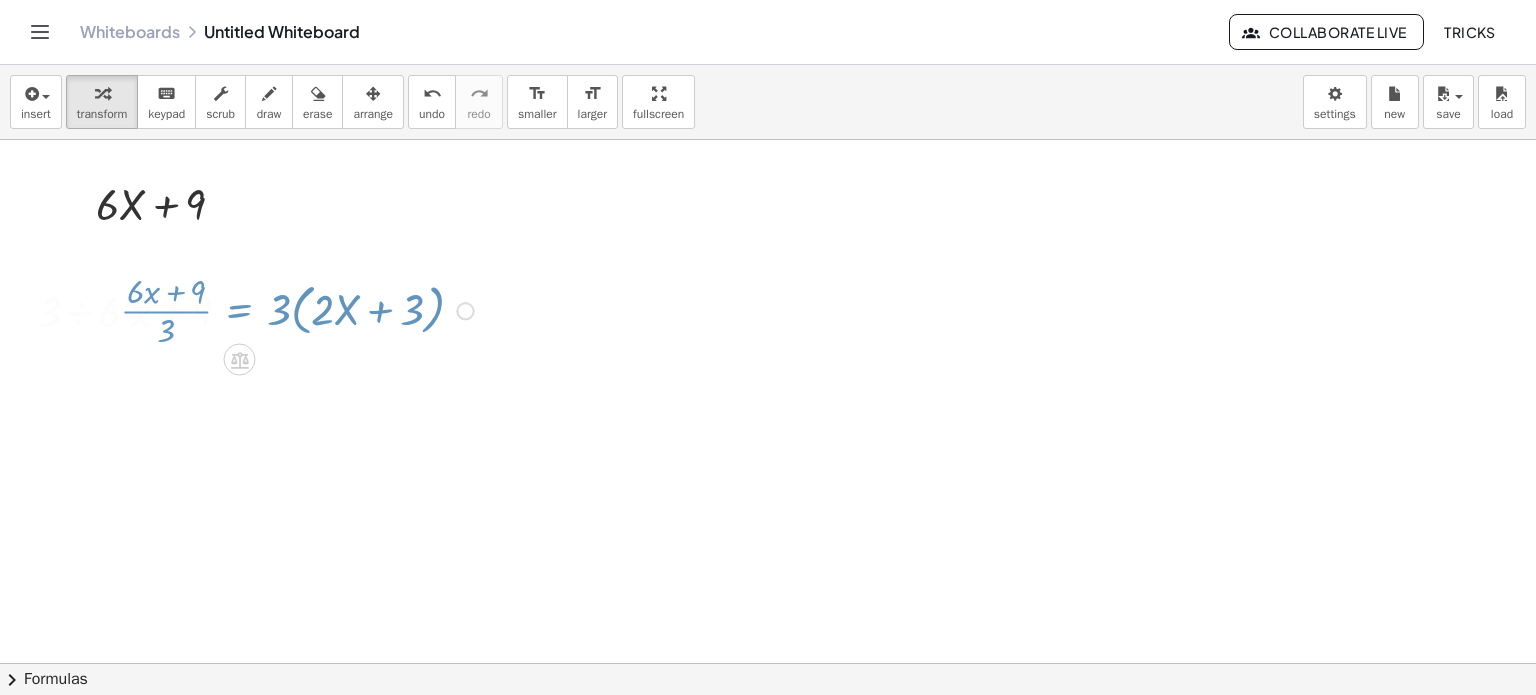 click at bounding box center [768, 664] 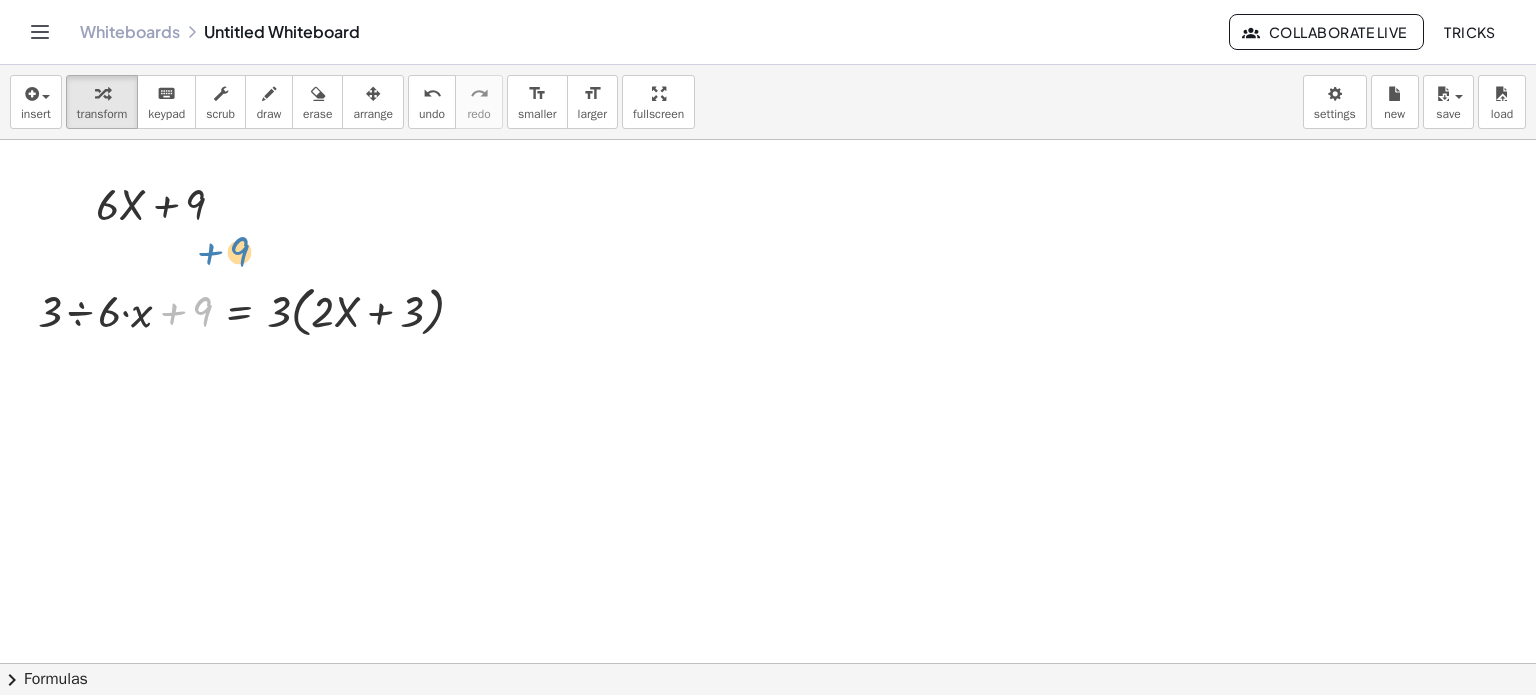 drag, startPoint x: 203, startPoint y: 311, endPoint x: 228, endPoint y: 275, distance: 43.829212 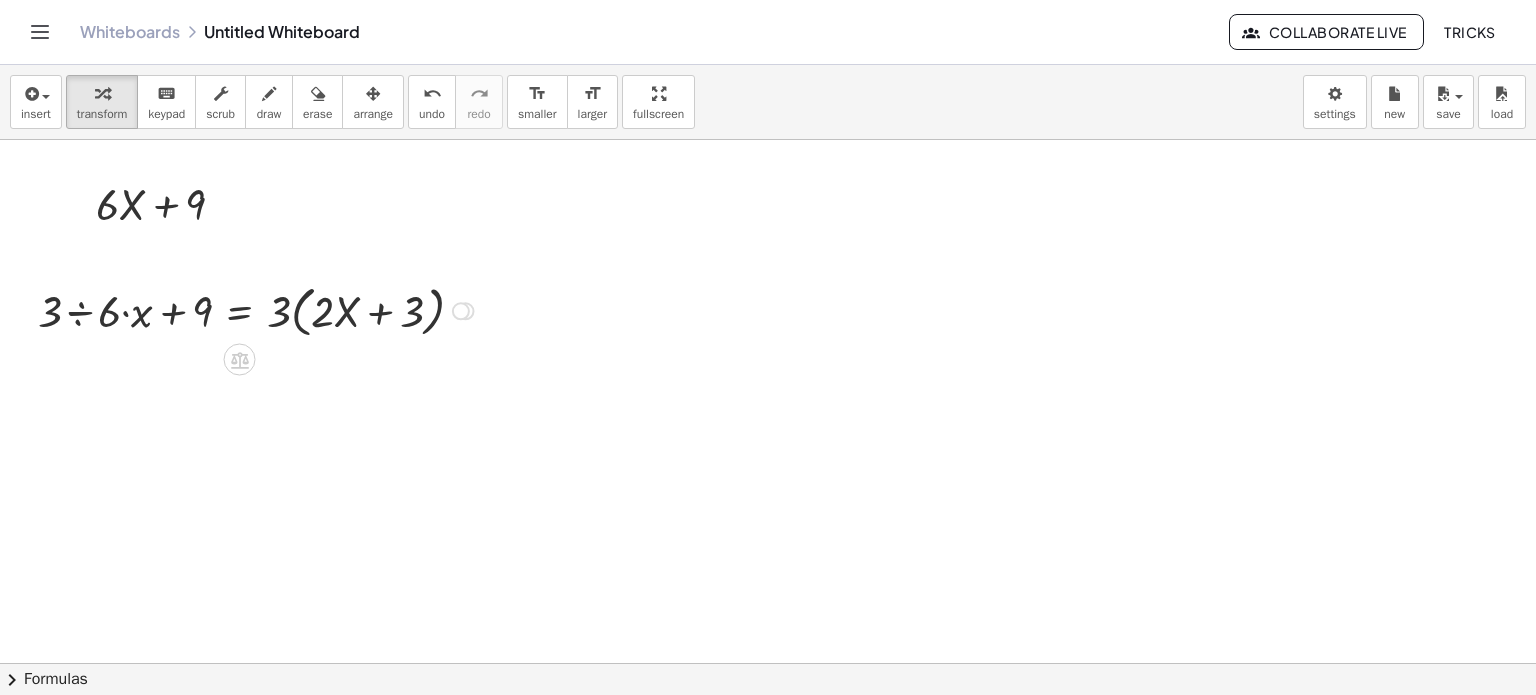 click at bounding box center (259, 309) 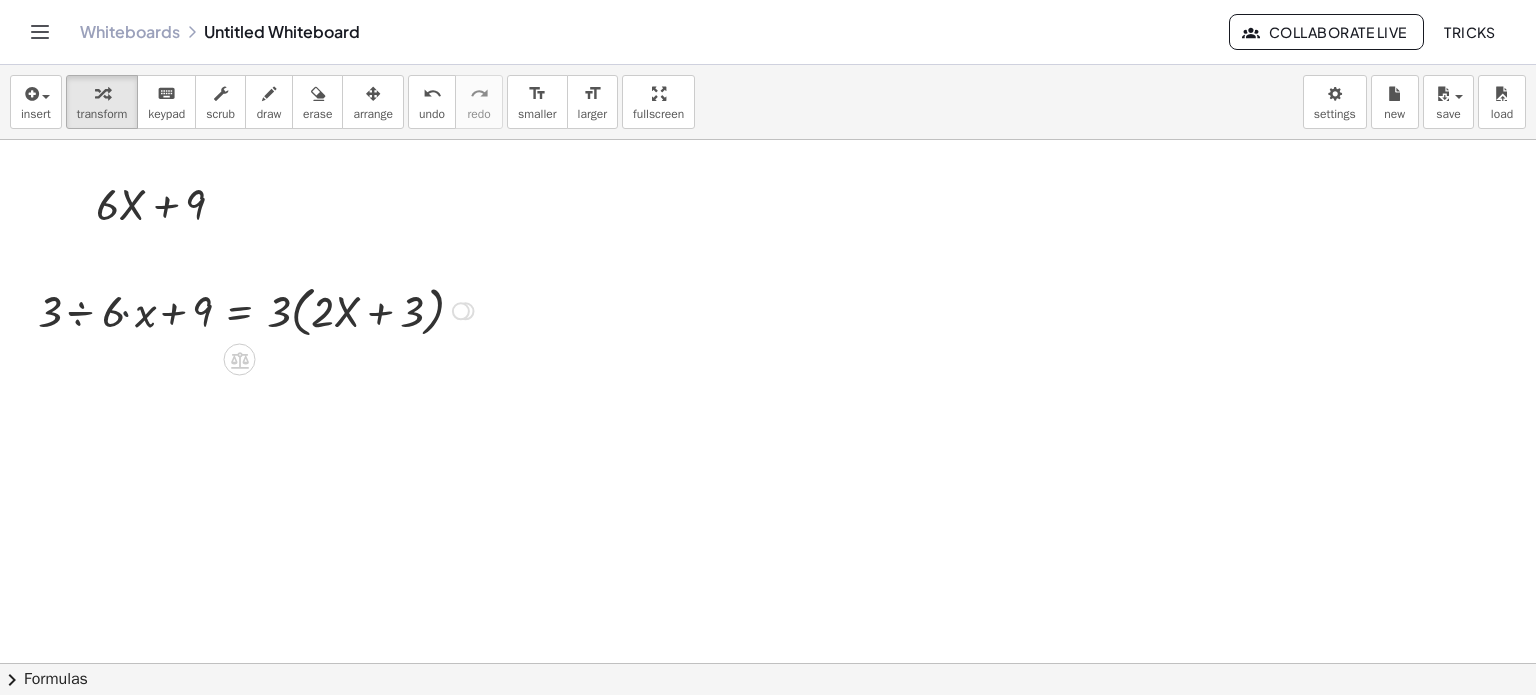 click at bounding box center (259, 309) 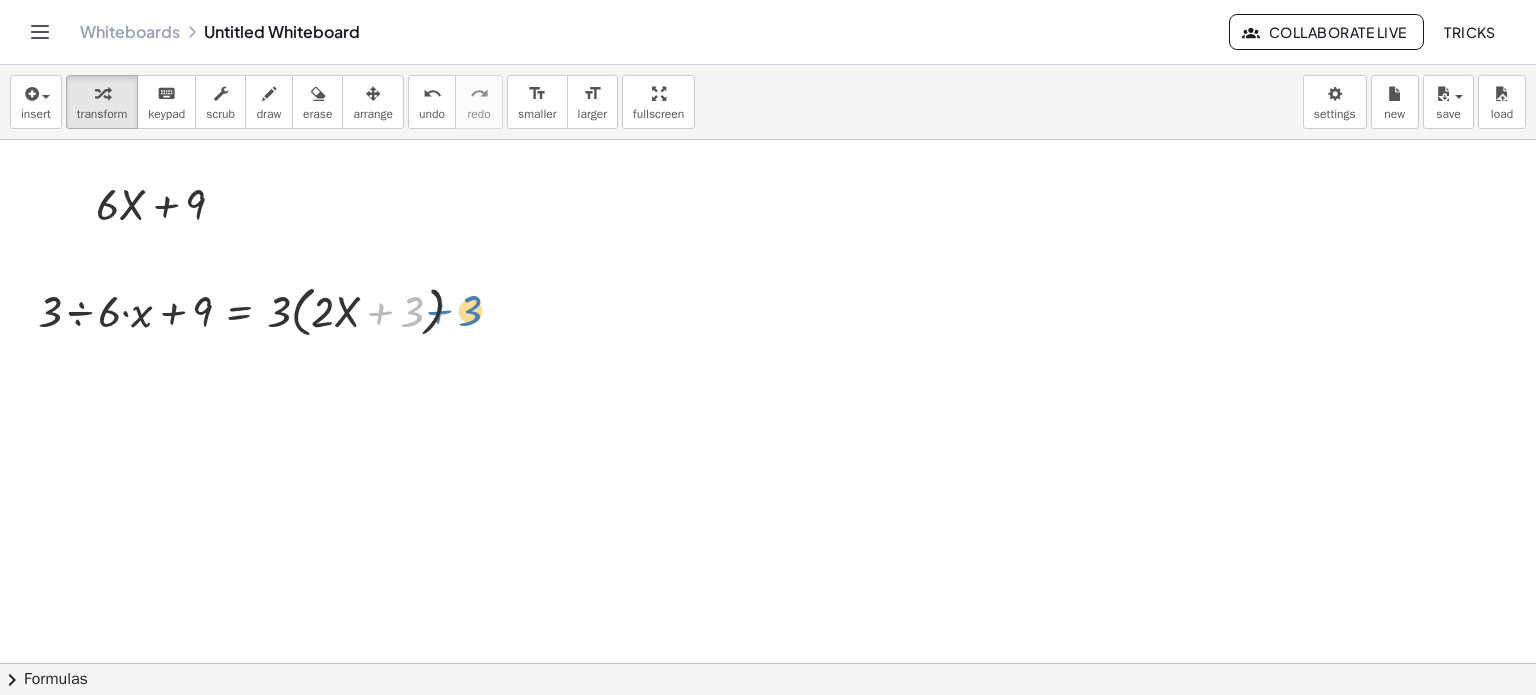 drag, startPoint x: 375, startPoint y: 315, endPoint x: 410, endPoint y: 313, distance: 35.057095 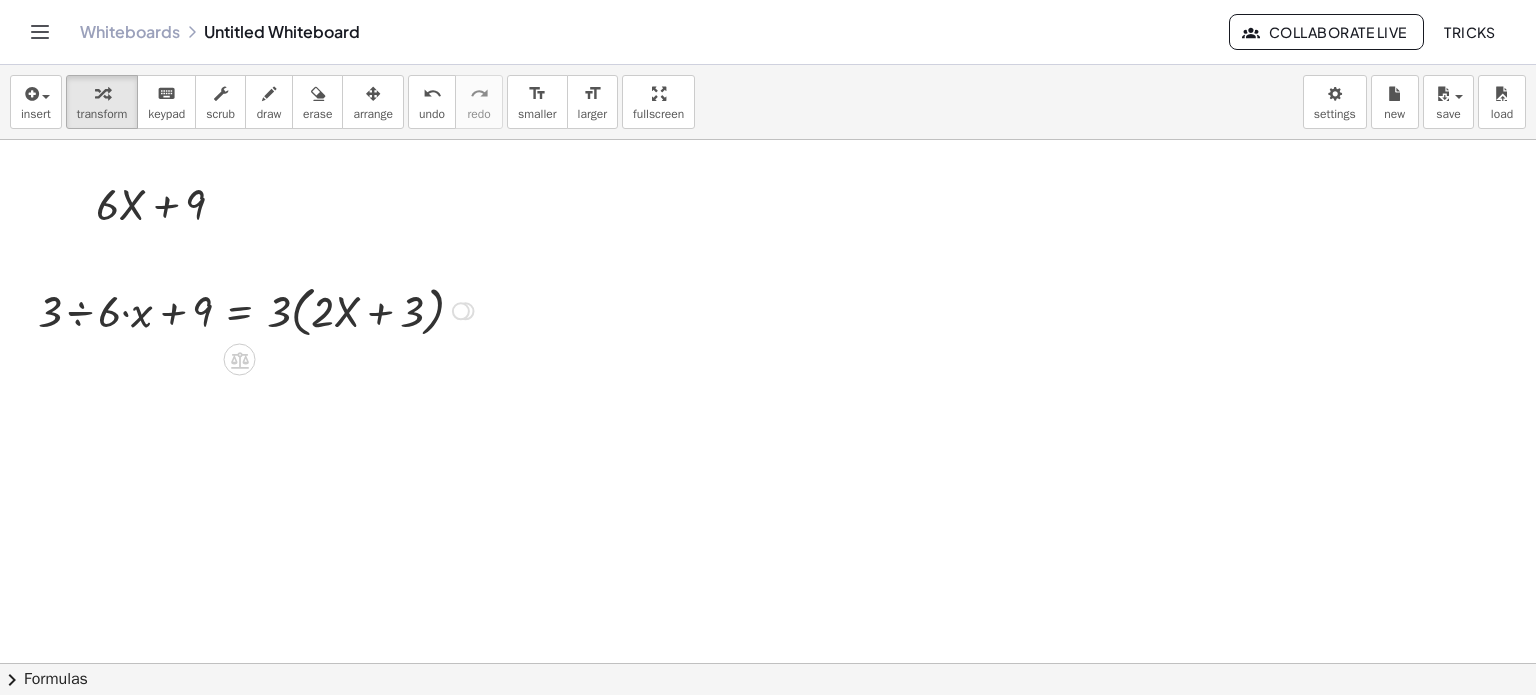 click at bounding box center (461, 311) 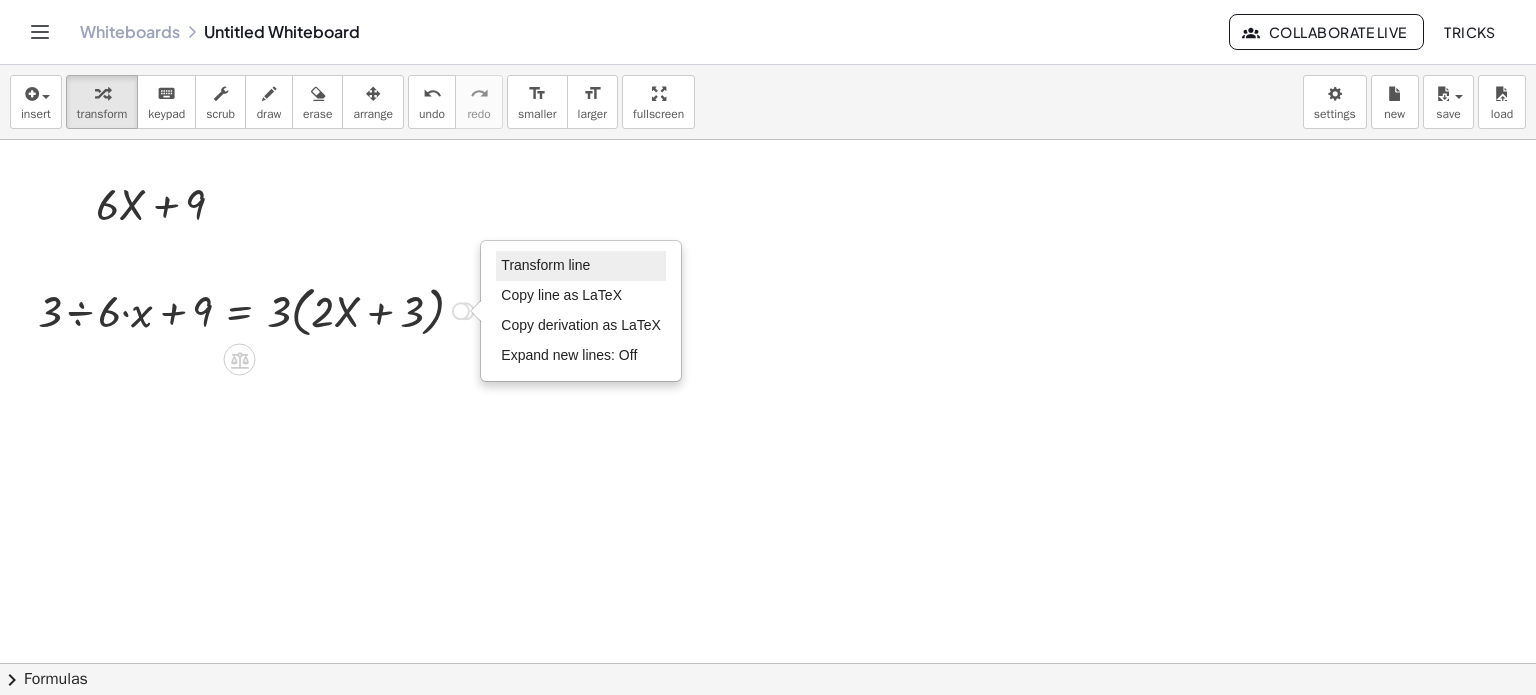 click on "Transform line" at bounding box center [545, 265] 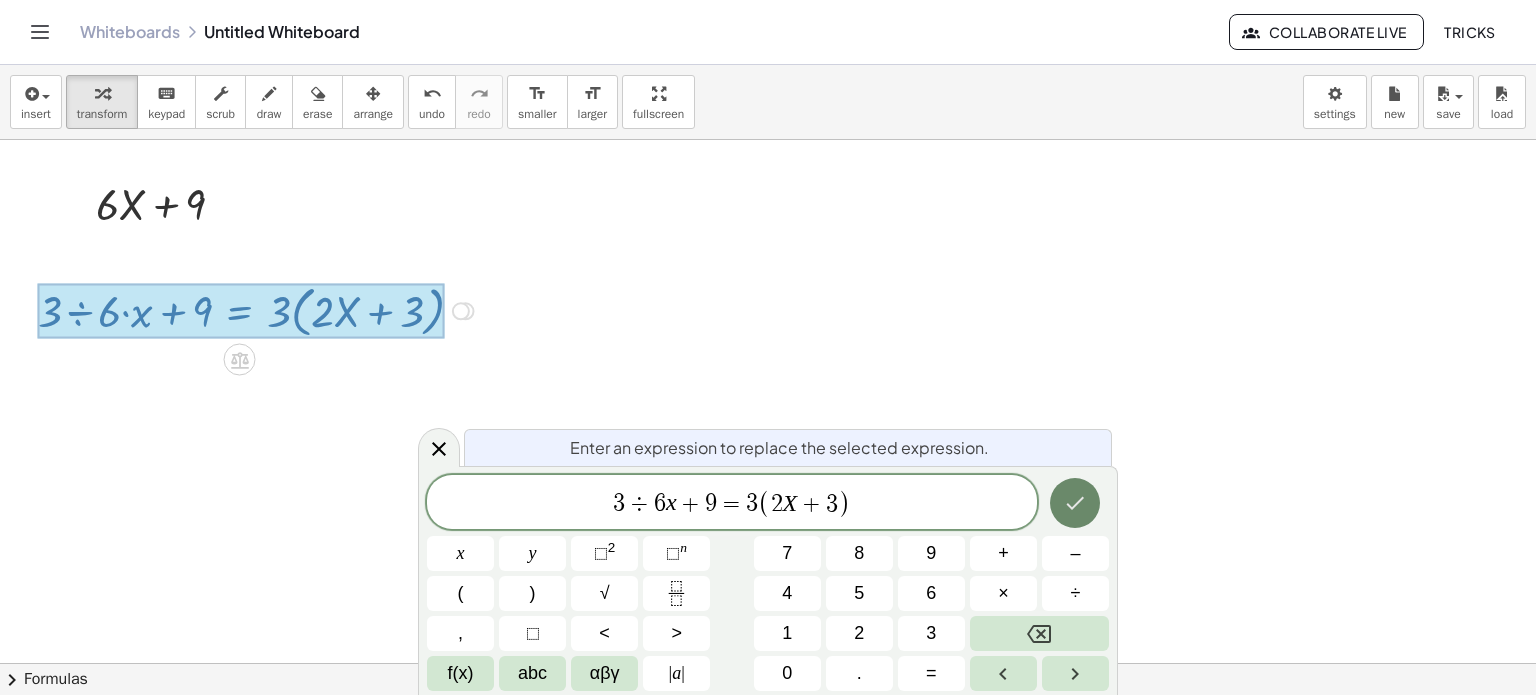 click 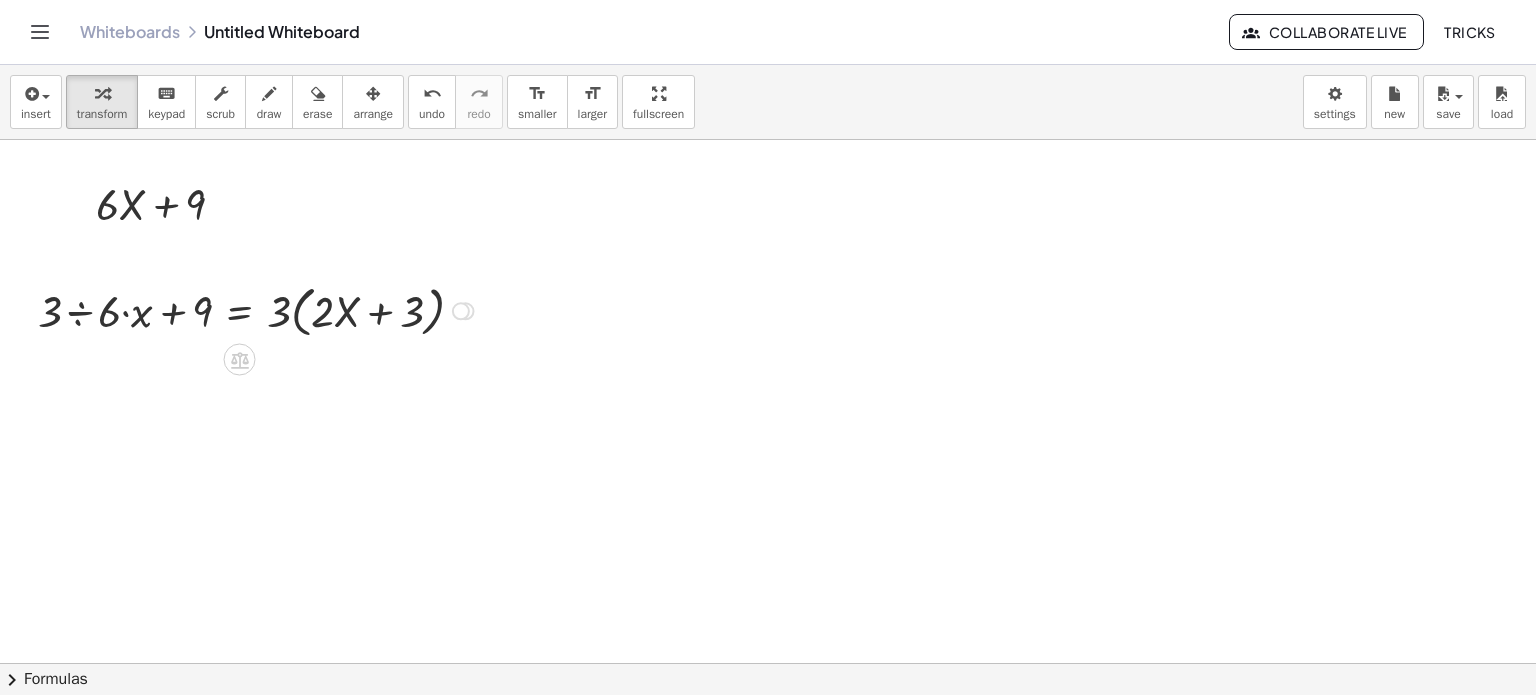 drag, startPoint x: 432, startPoint y: 313, endPoint x: 463, endPoint y: 311, distance: 31.06445 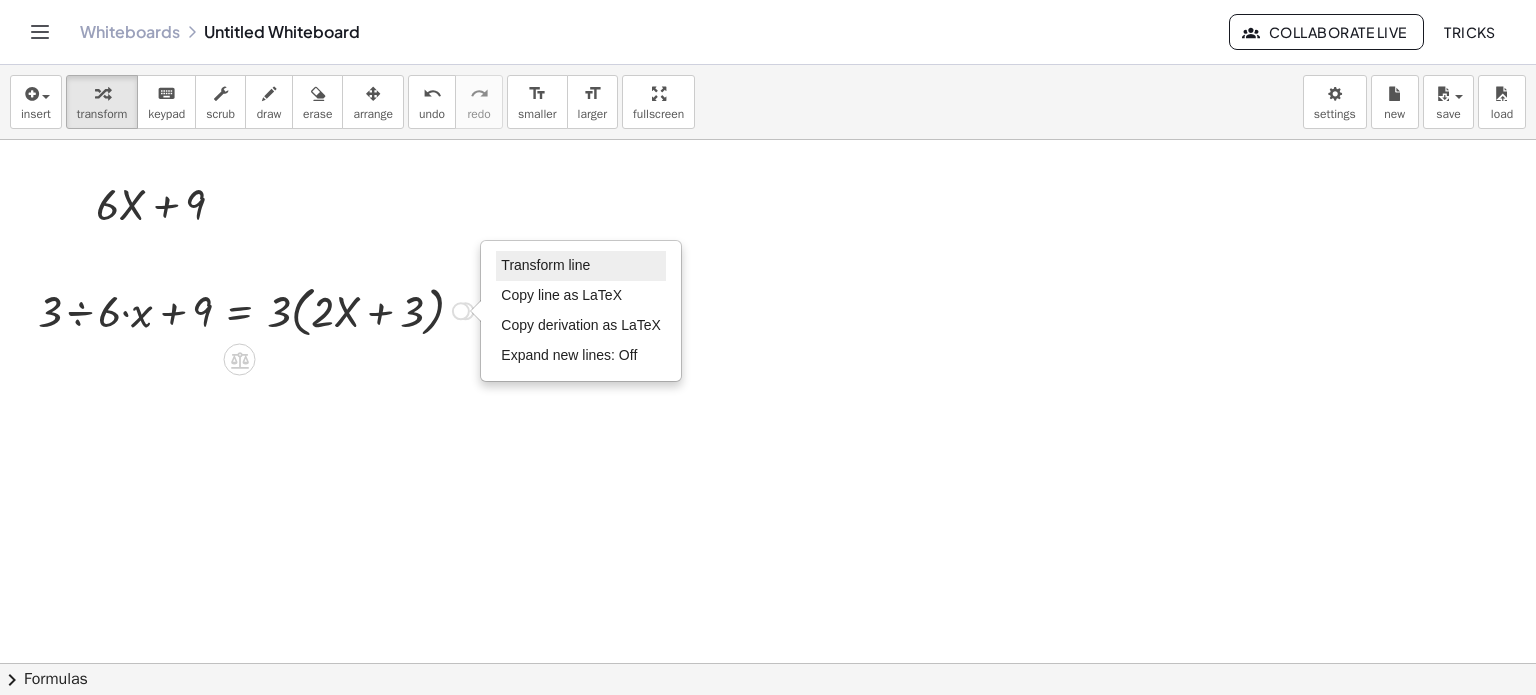 click on "Transform line" at bounding box center [581, 266] 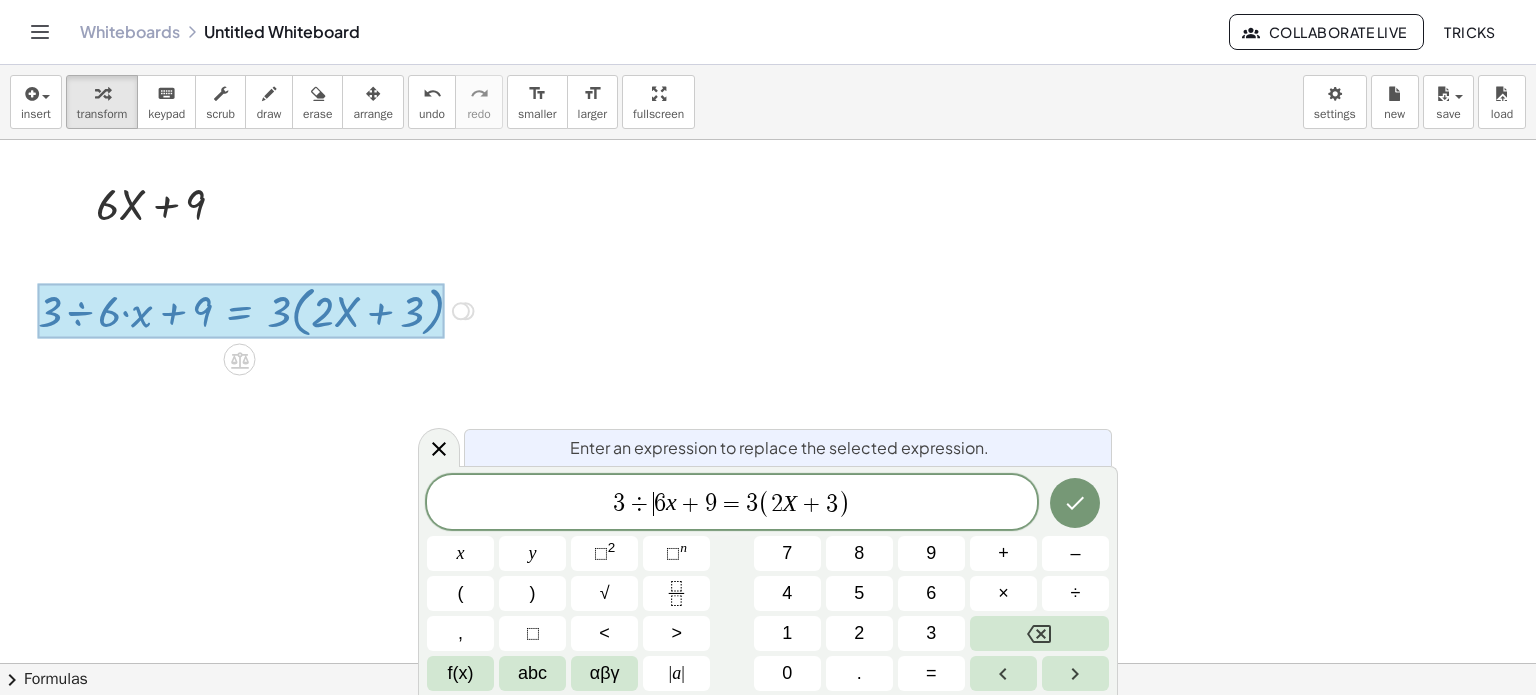 click on "÷" at bounding box center (639, 504) 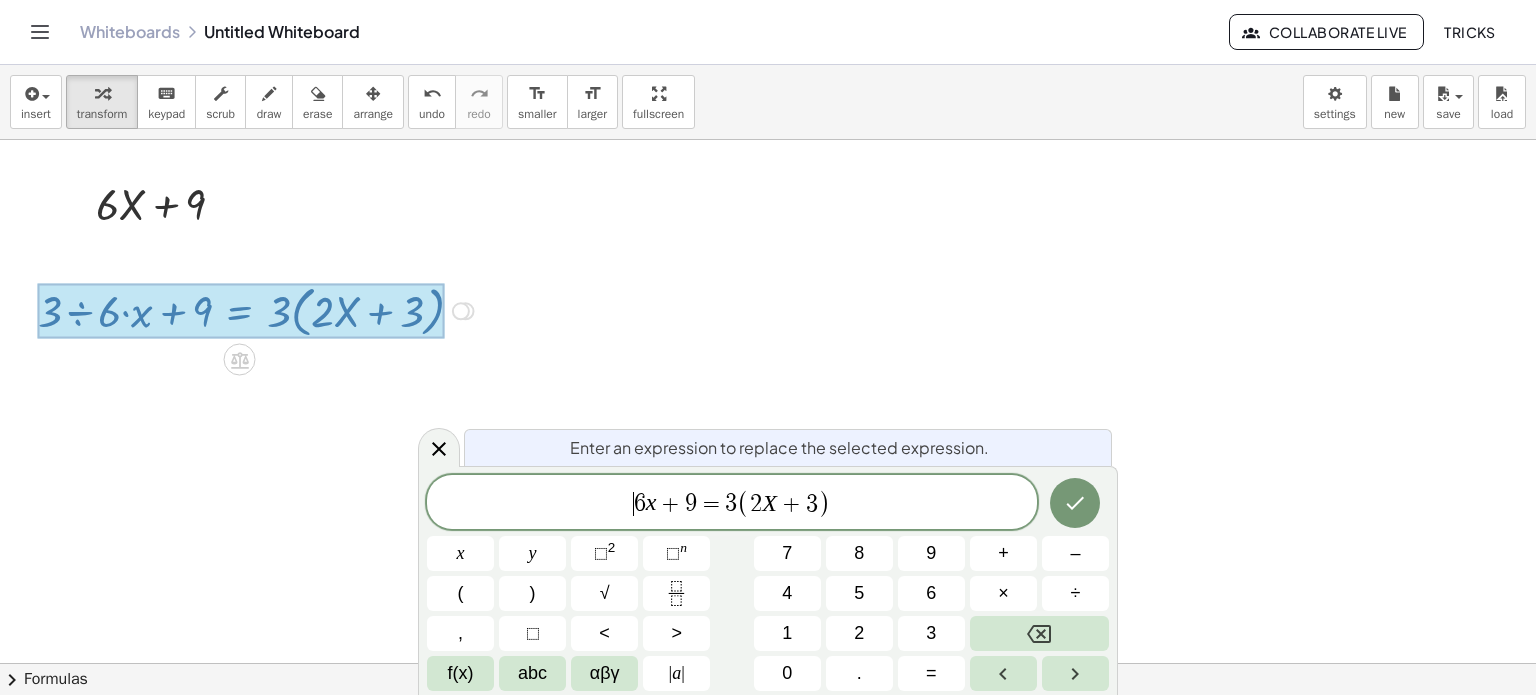 click on "=" at bounding box center (711, 504) 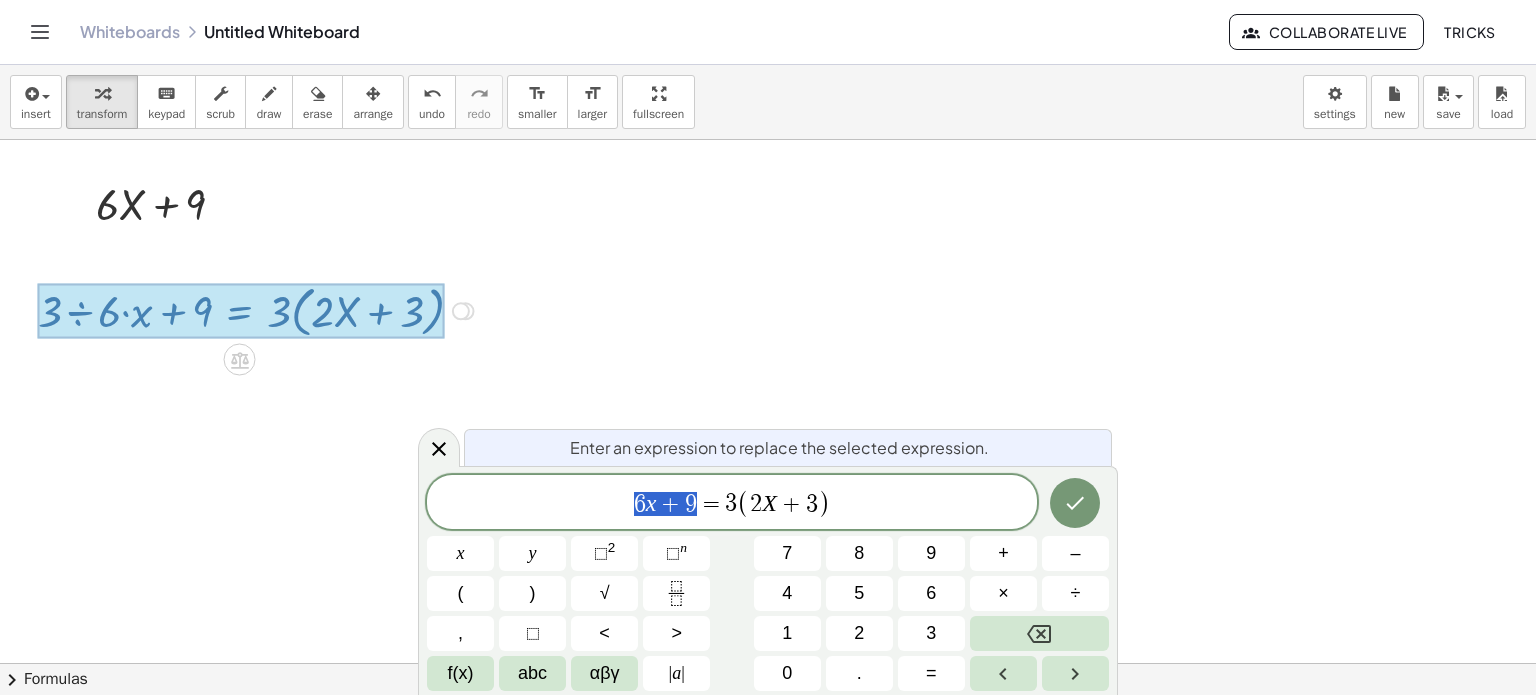 drag, startPoint x: 692, startPoint y: 503, endPoint x: 638, endPoint y: 500, distance: 54.08327 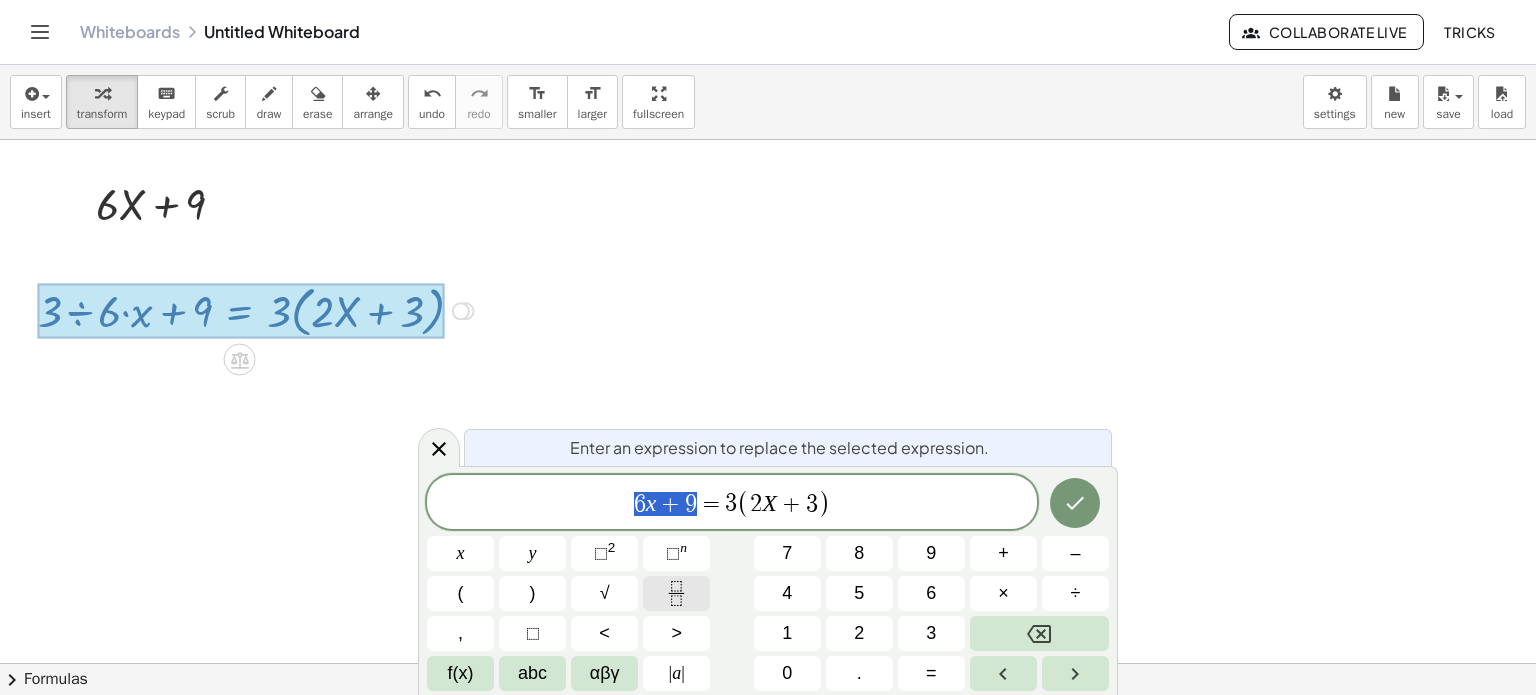 click 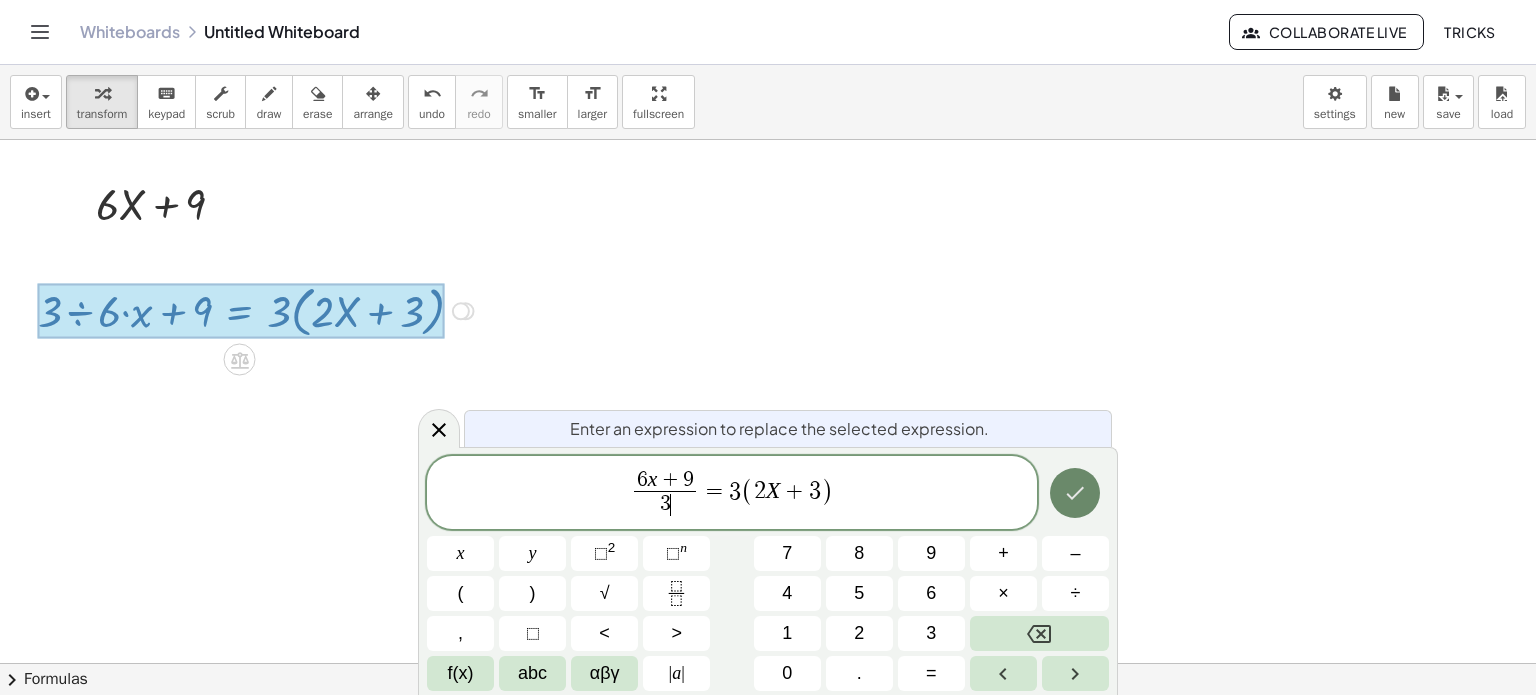 click 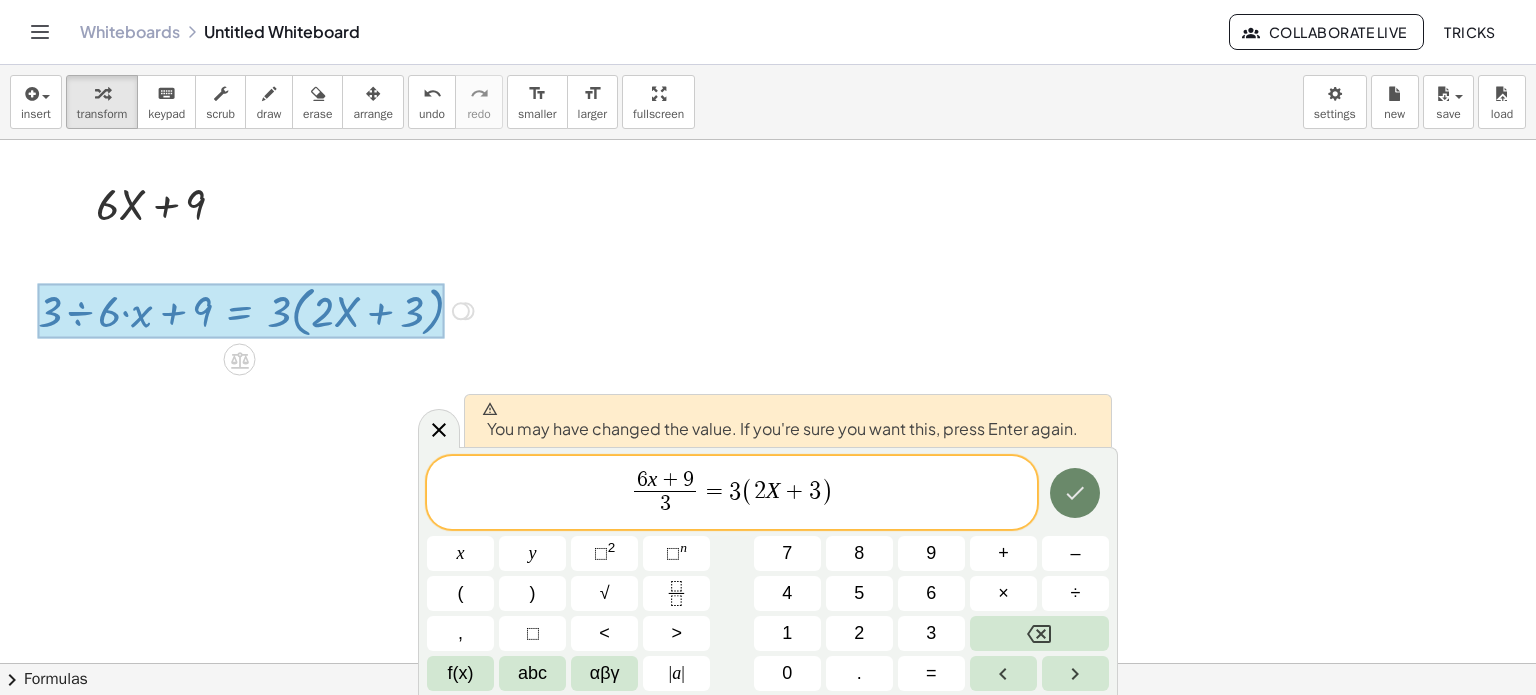 click 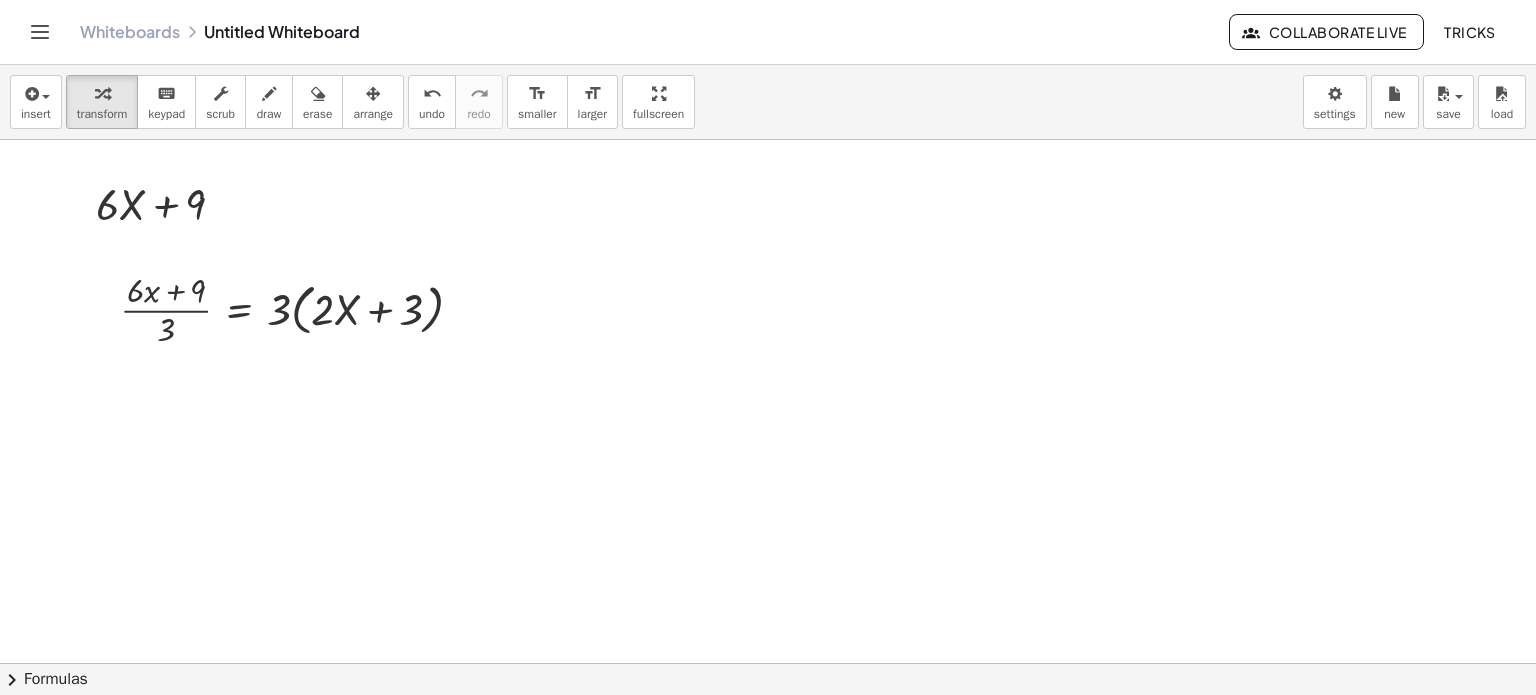 click at bounding box center [768, 664] 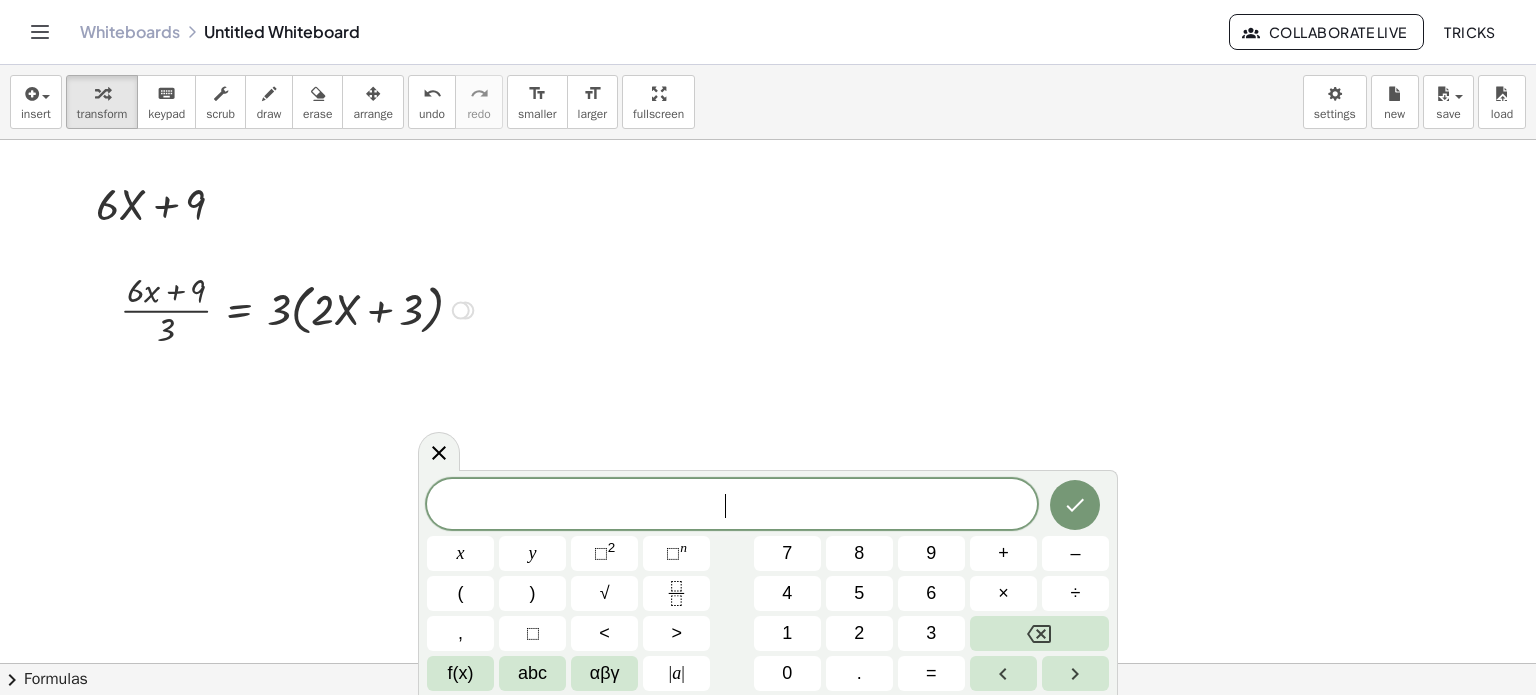 click at bounding box center [465, 310] 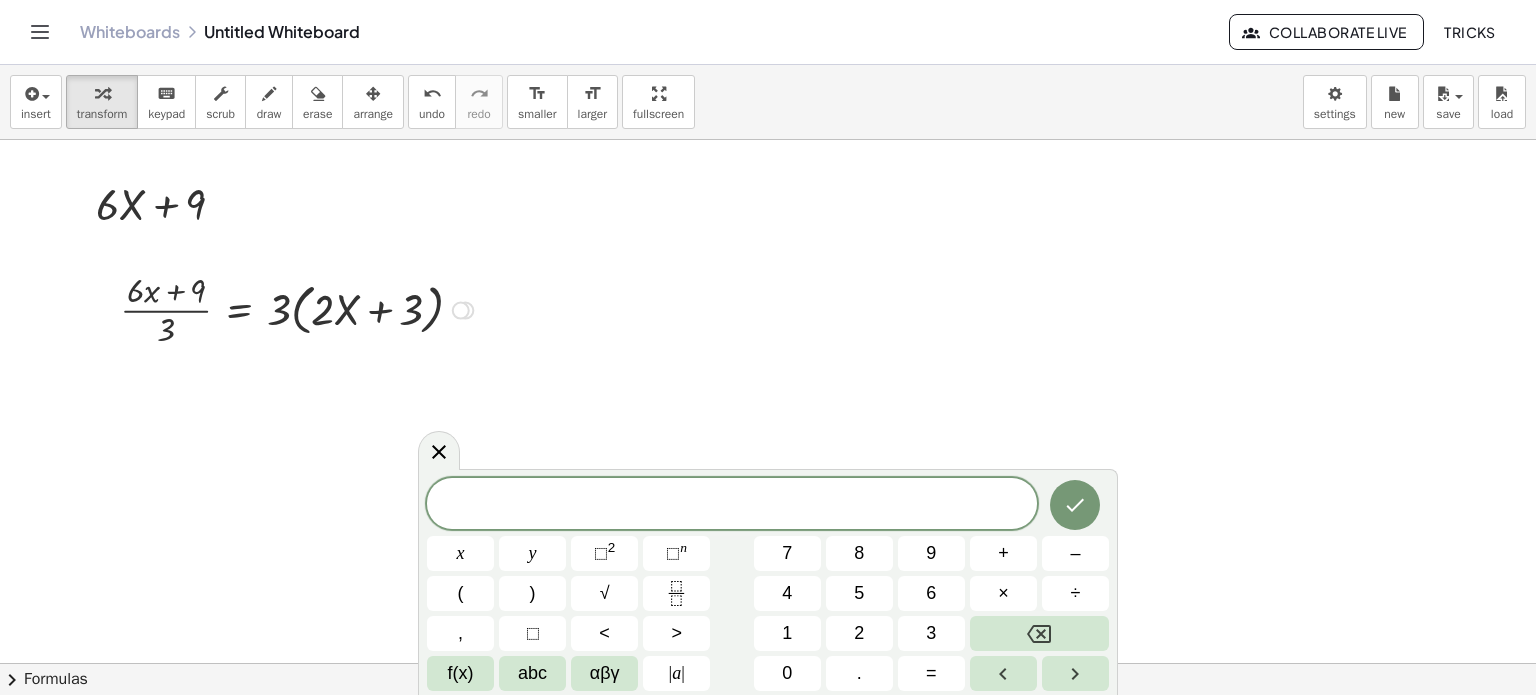 click on "Transform line Copy line as LaTeX Copy derivation as LaTeX Expand new lines: Off" at bounding box center (461, 310) 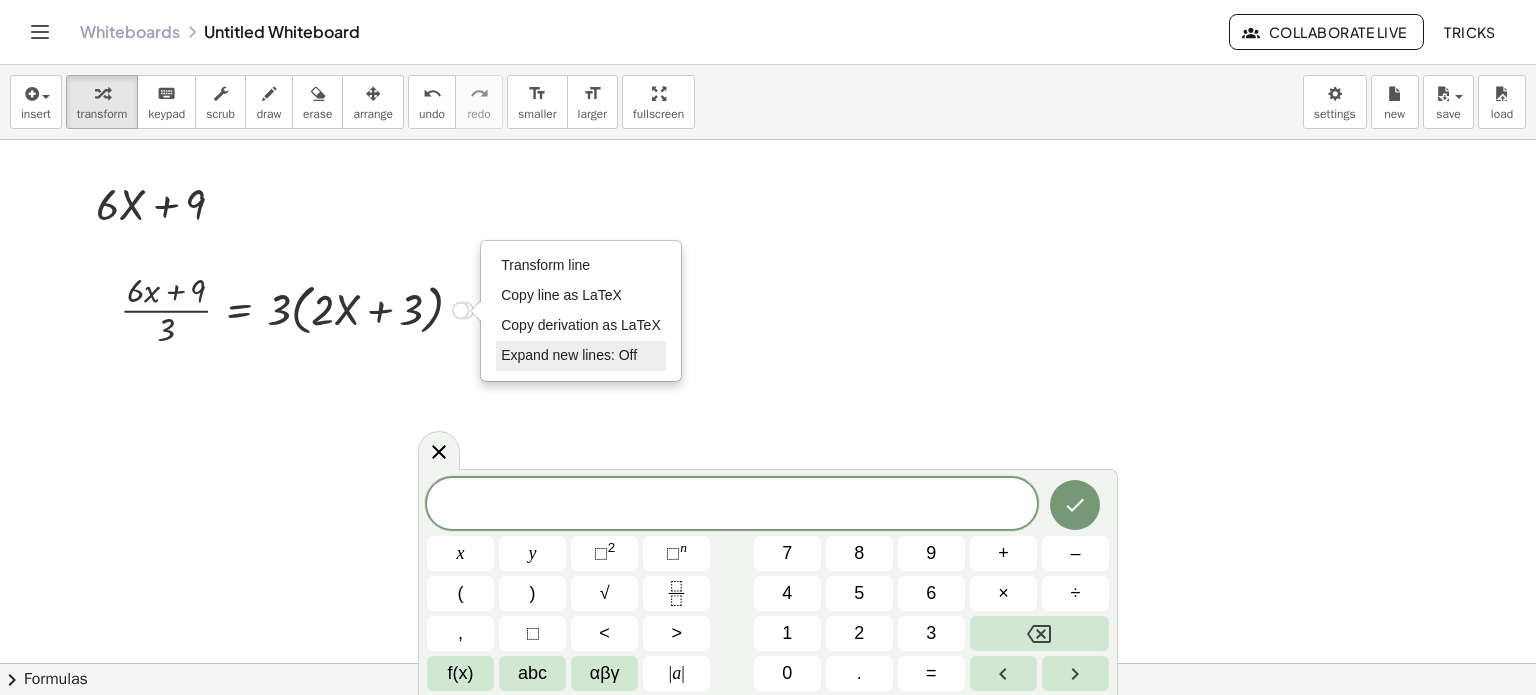 click on "Expand new lines: Off" at bounding box center [569, 355] 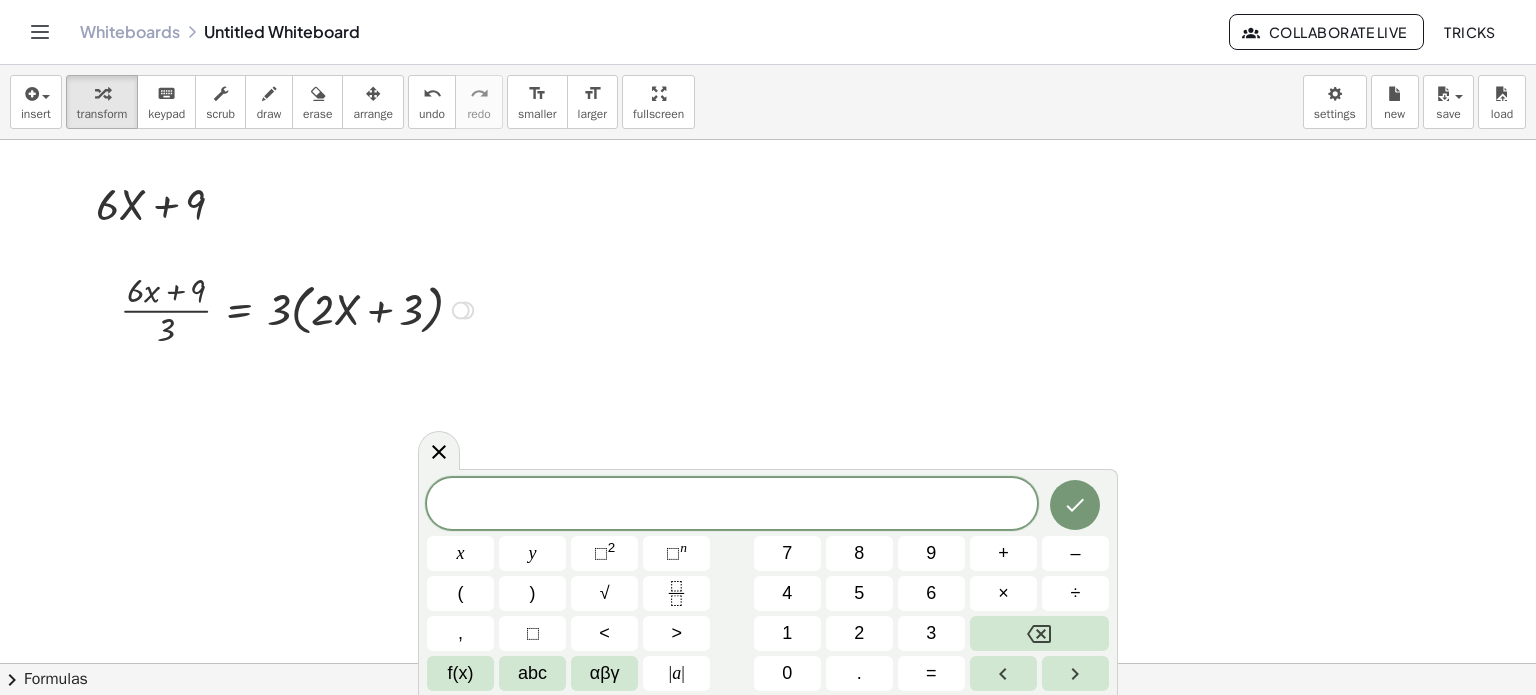 click on "Transform line Copy line as LaTeX Copy derivation as LaTeX Expand new lines: Off" at bounding box center (461, 310) 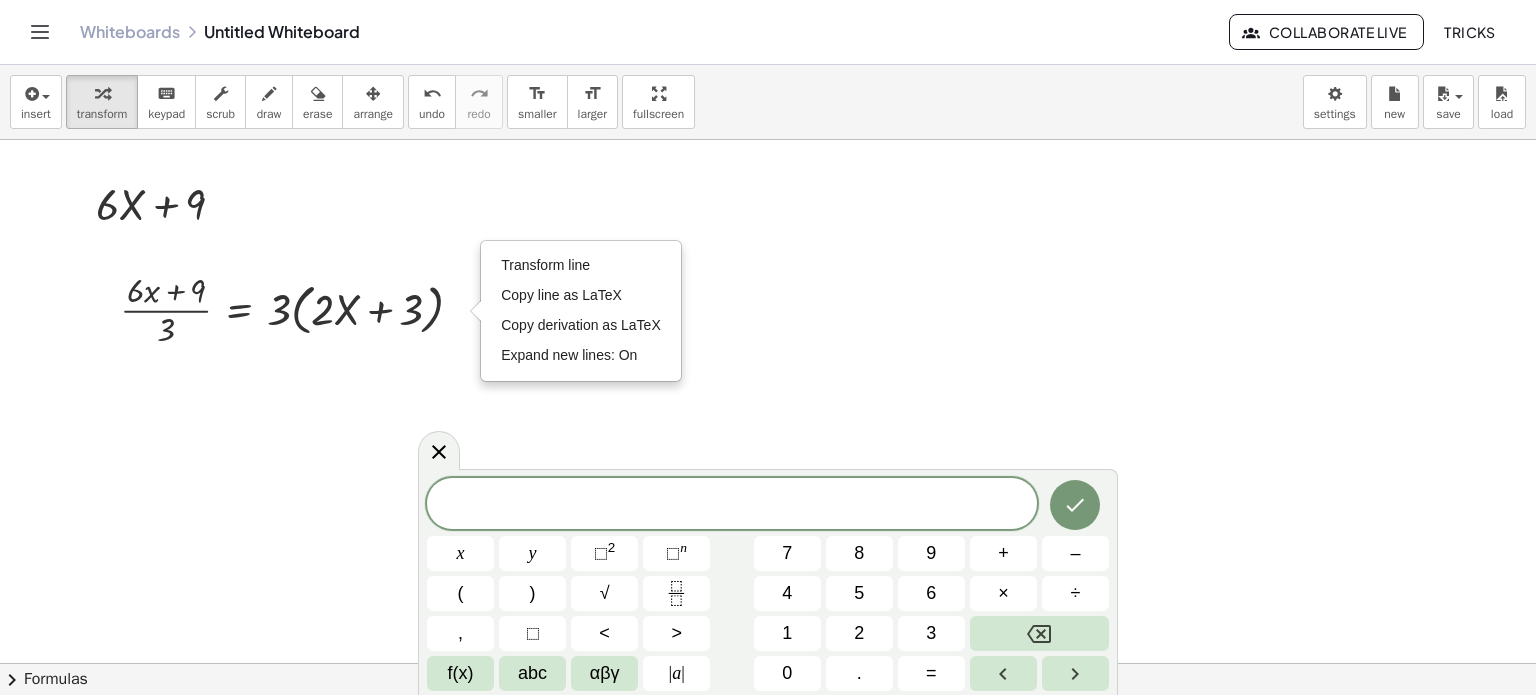 click at bounding box center [768, 664] 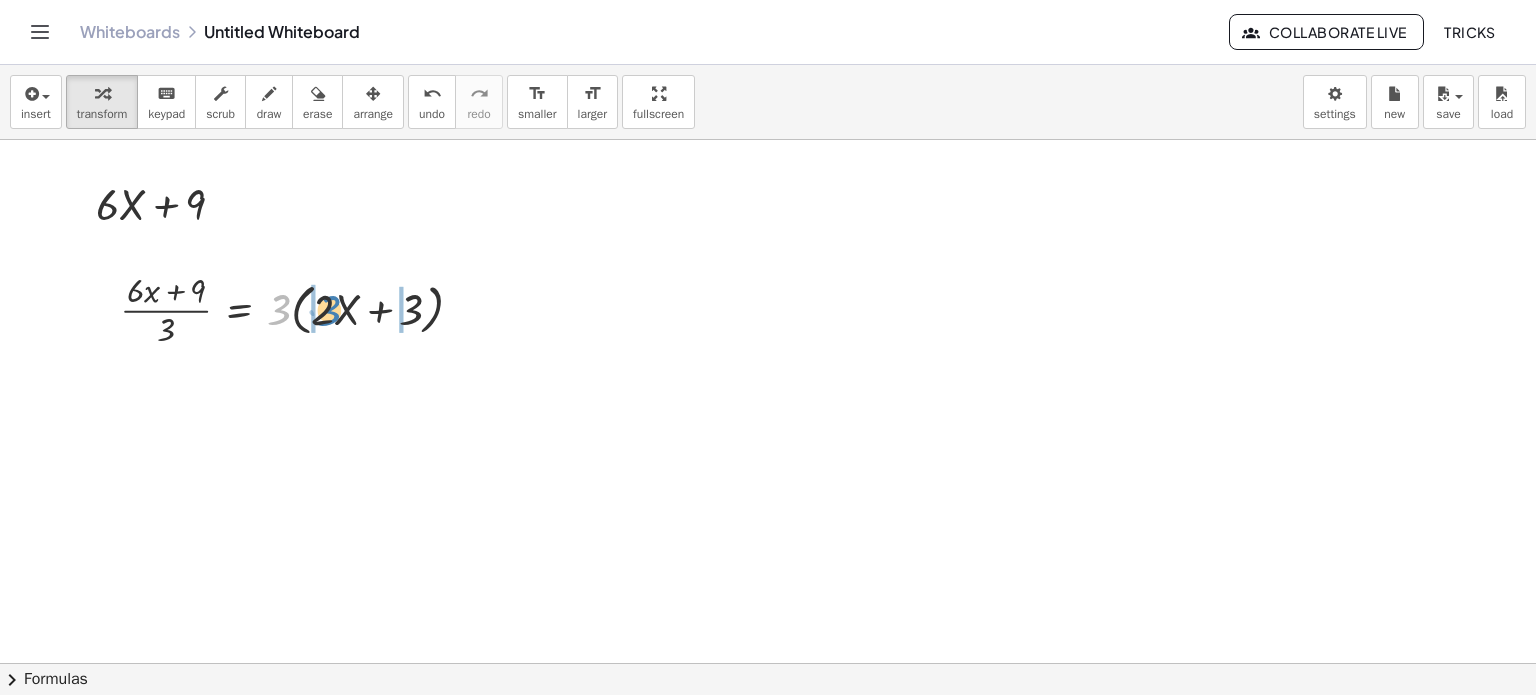 drag, startPoint x: 276, startPoint y: 310, endPoint x: 322, endPoint y: 311, distance: 46.010868 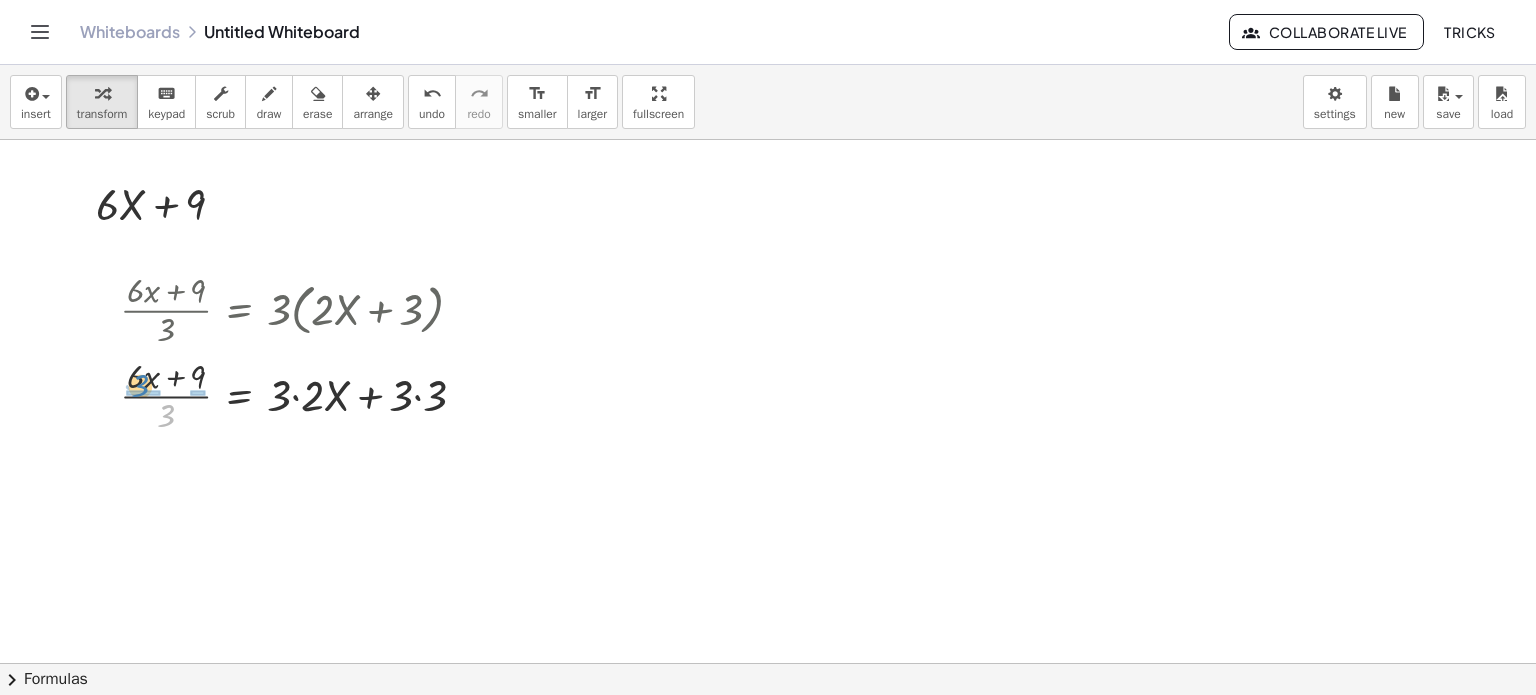 drag, startPoint x: 170, startPoint y: 415, endPoint x: 144, endPoint y: 385, distance: 39.698868 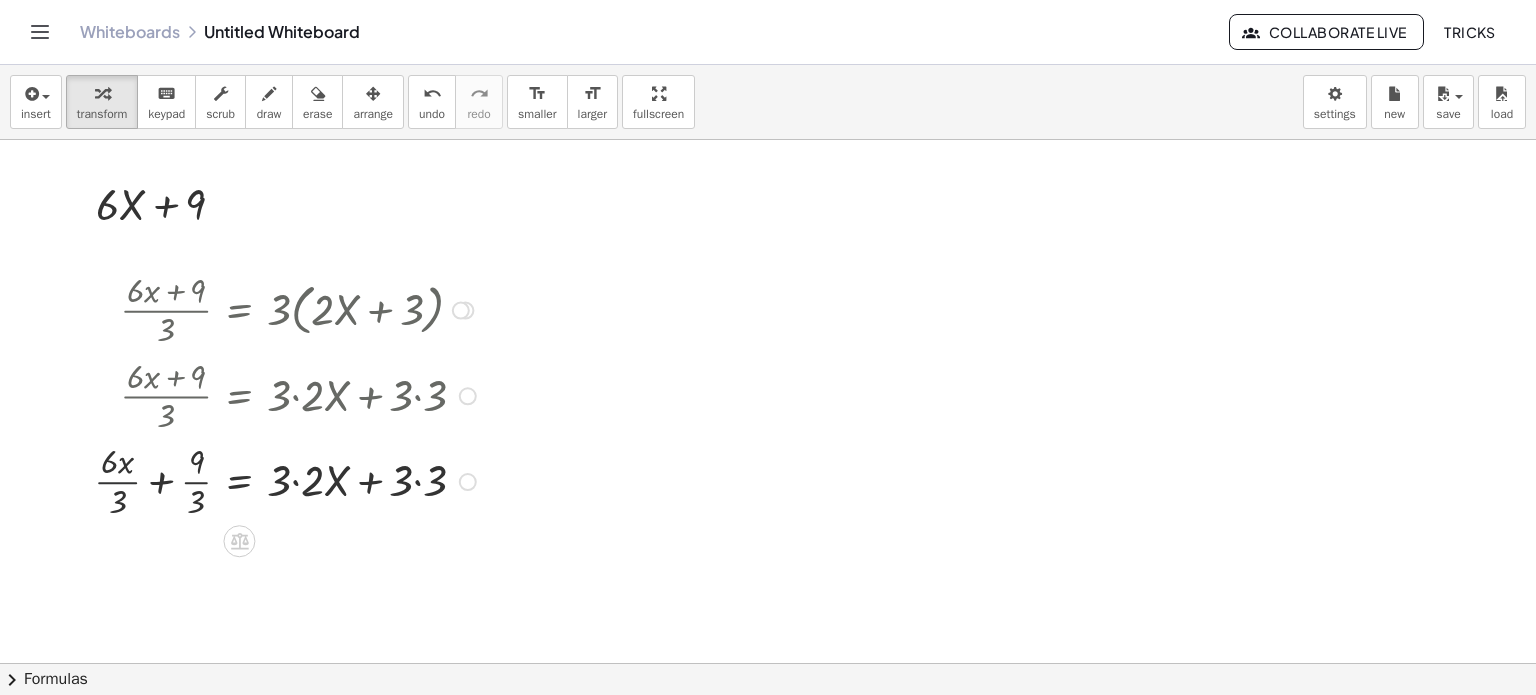 click at bounding box center (288, 480) 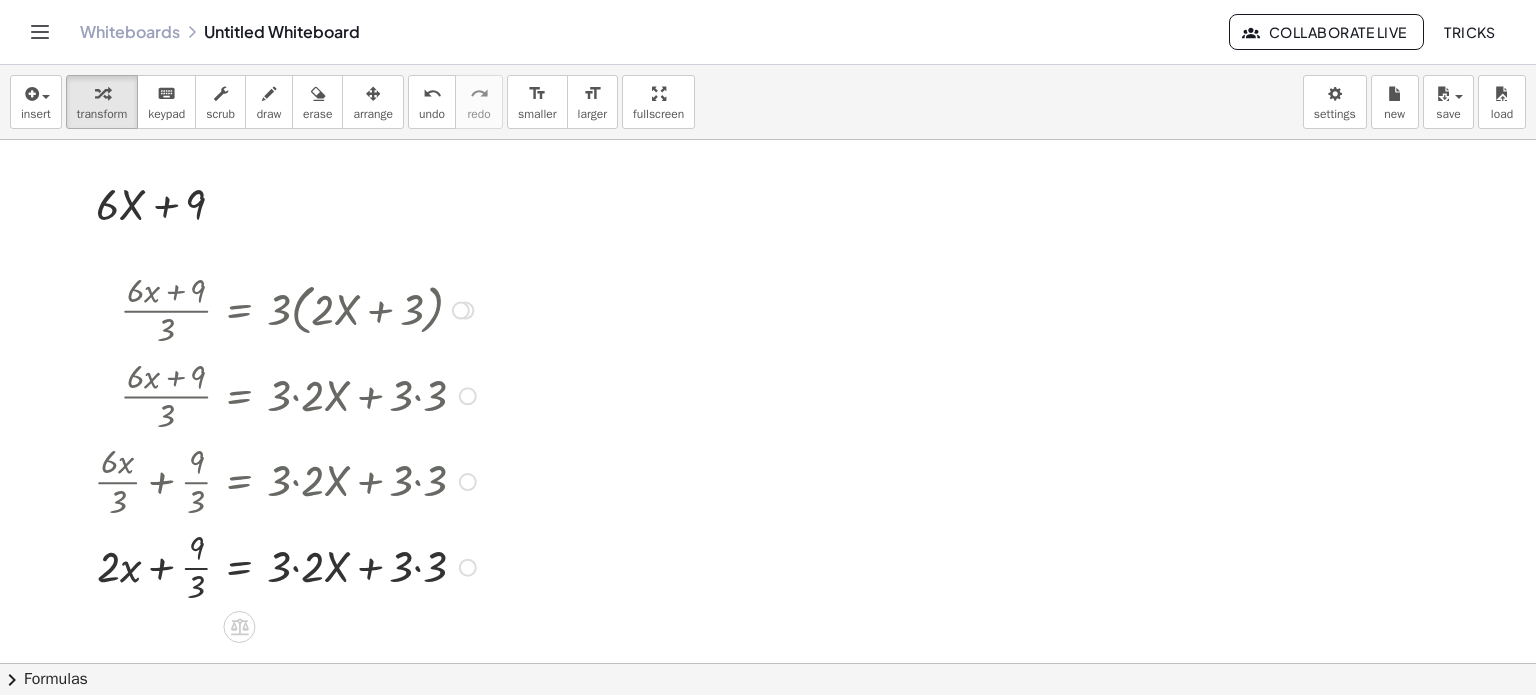 click at bounding box center [288, 566] 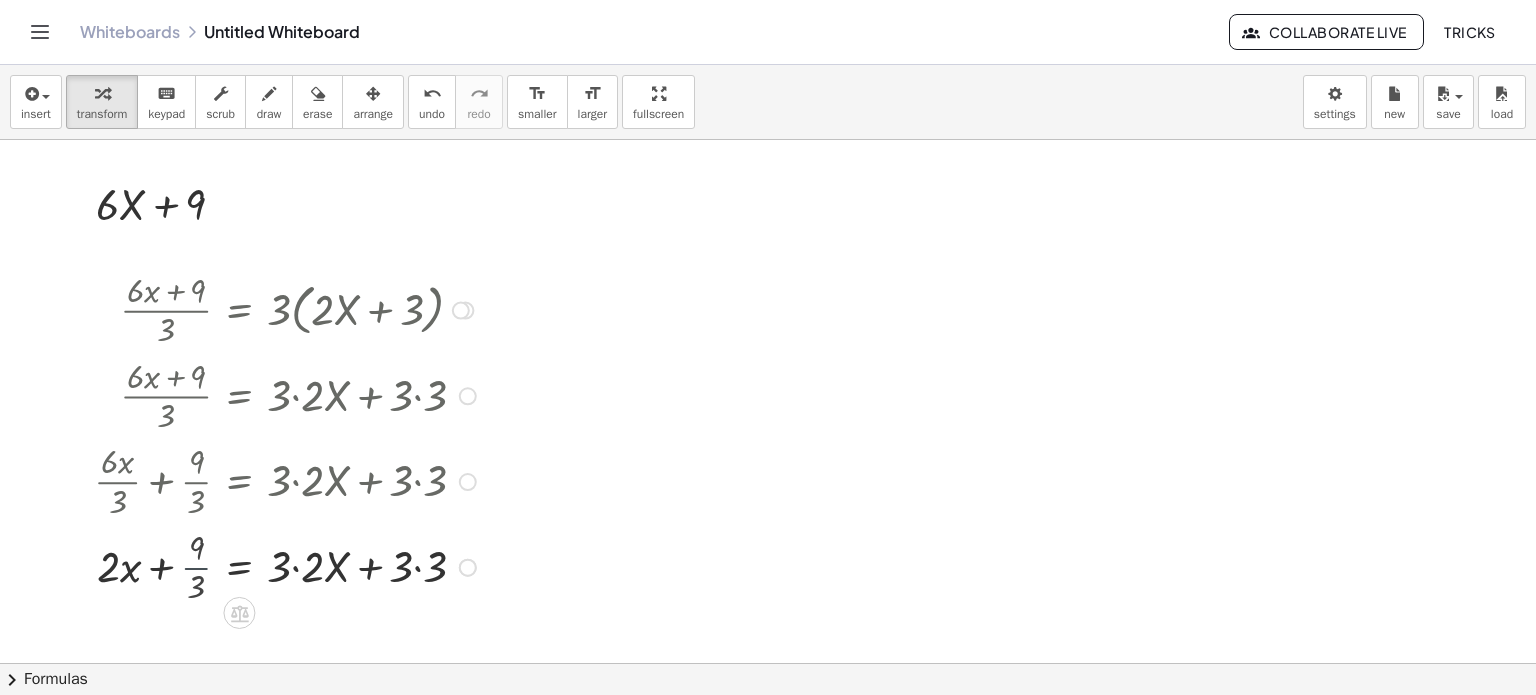 click at bounding box center [288, 565] 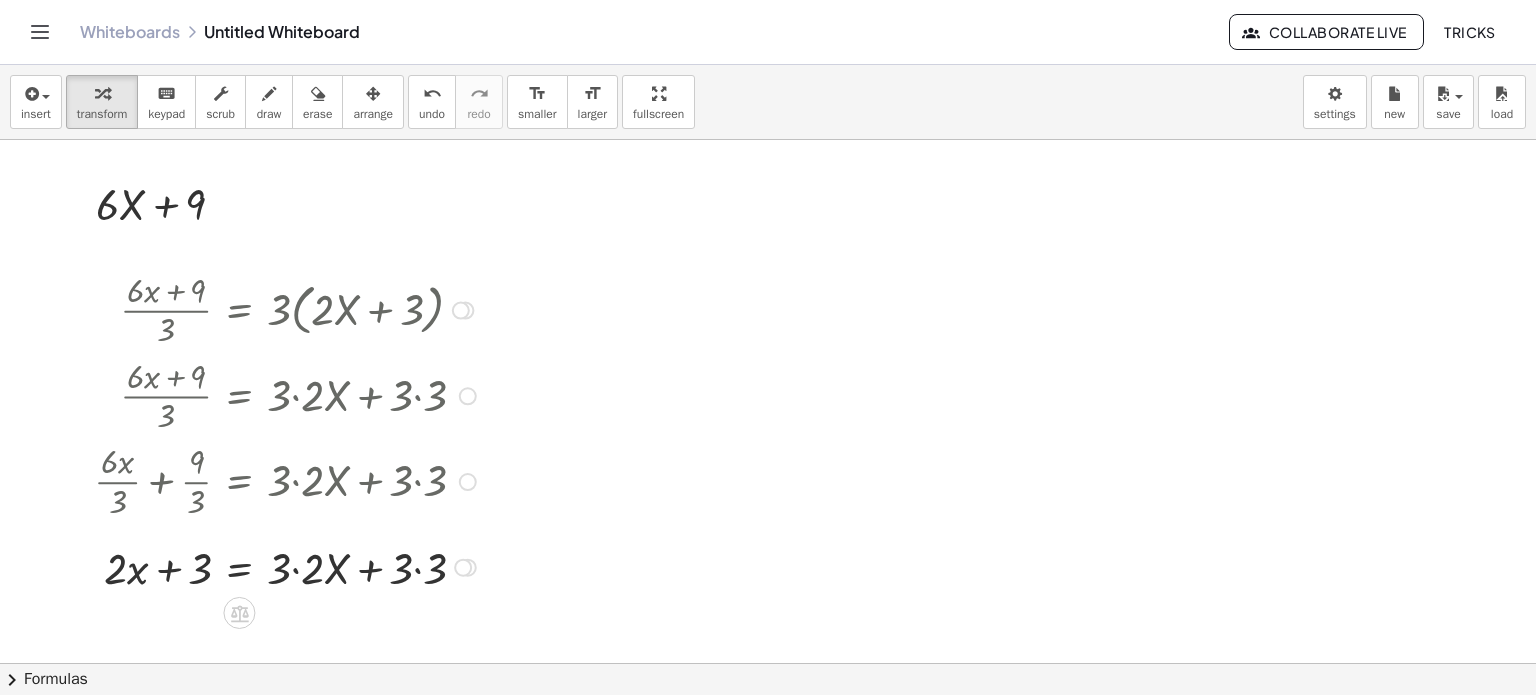 click at bounding box center [288, 565] 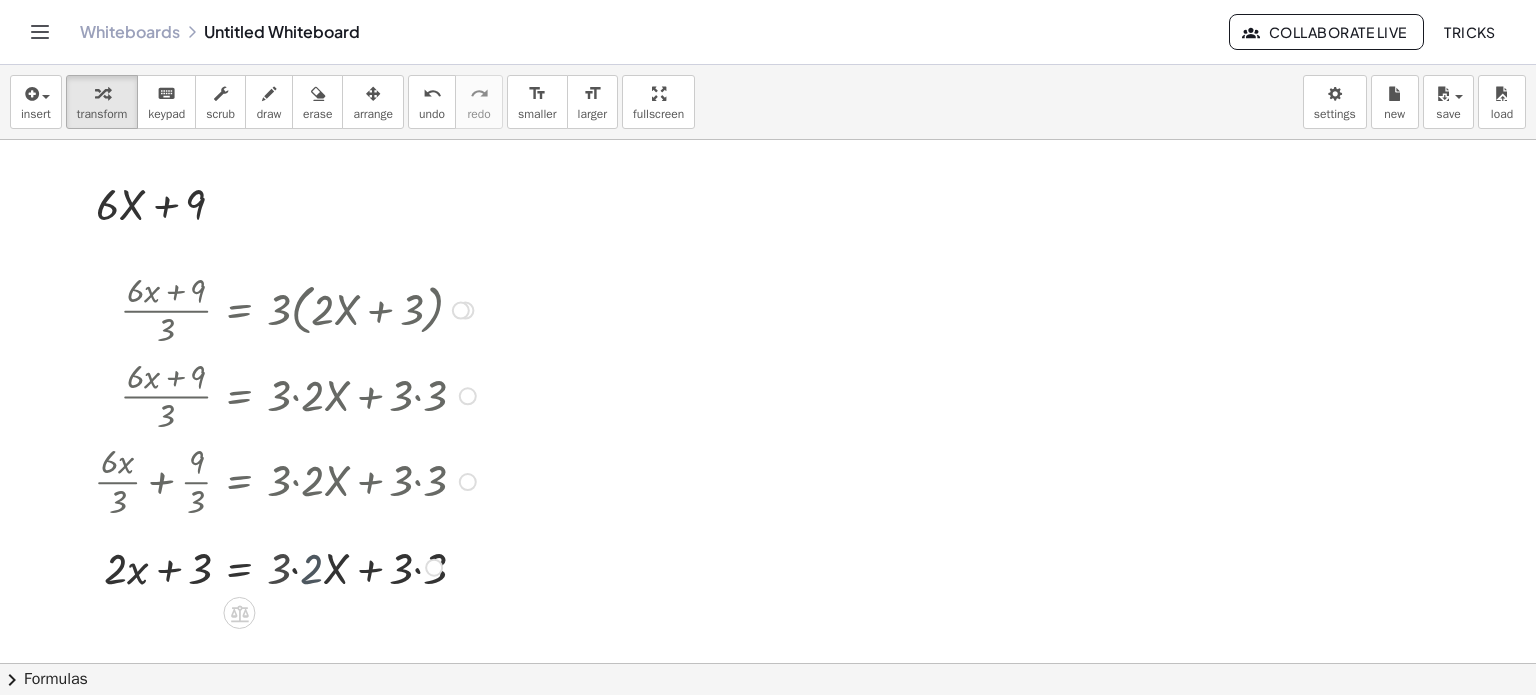 click at bounding box center [288, 565] 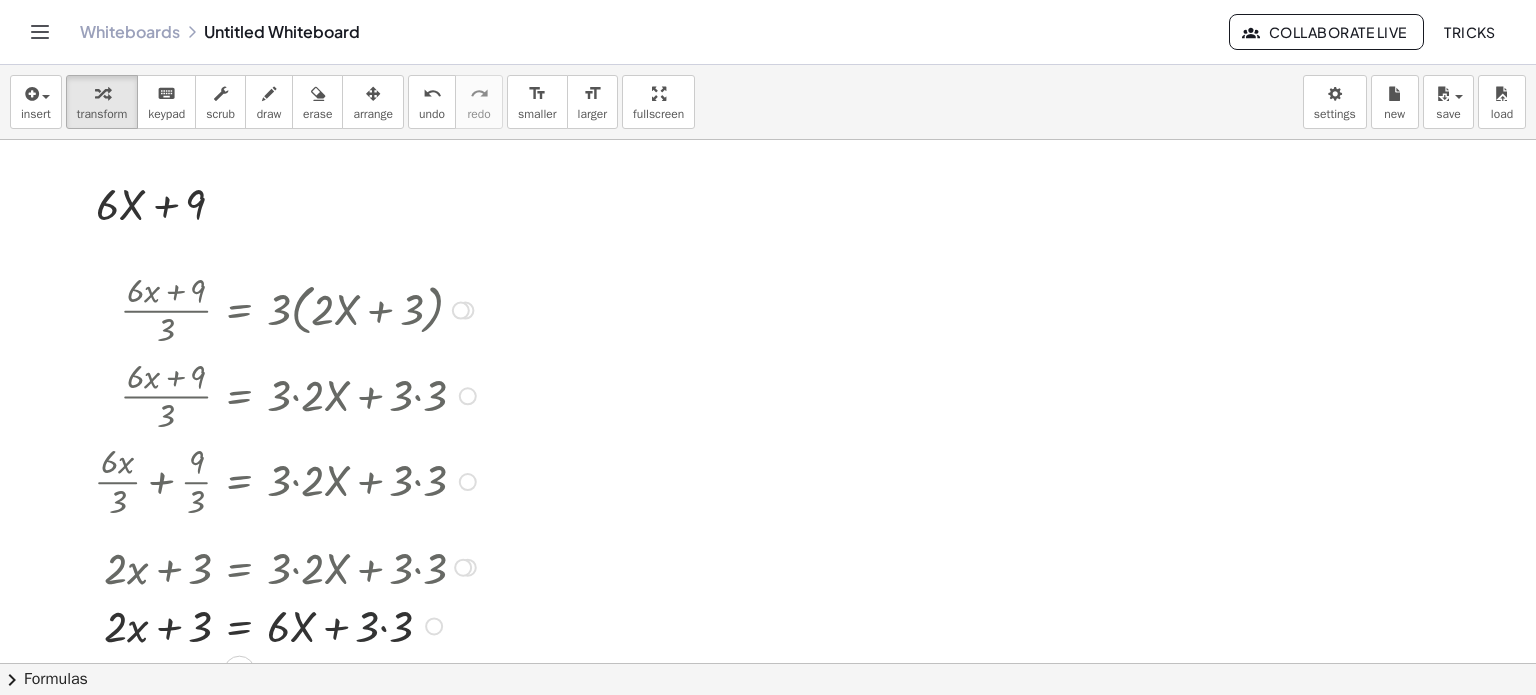 click at bounding box center [288, 624] 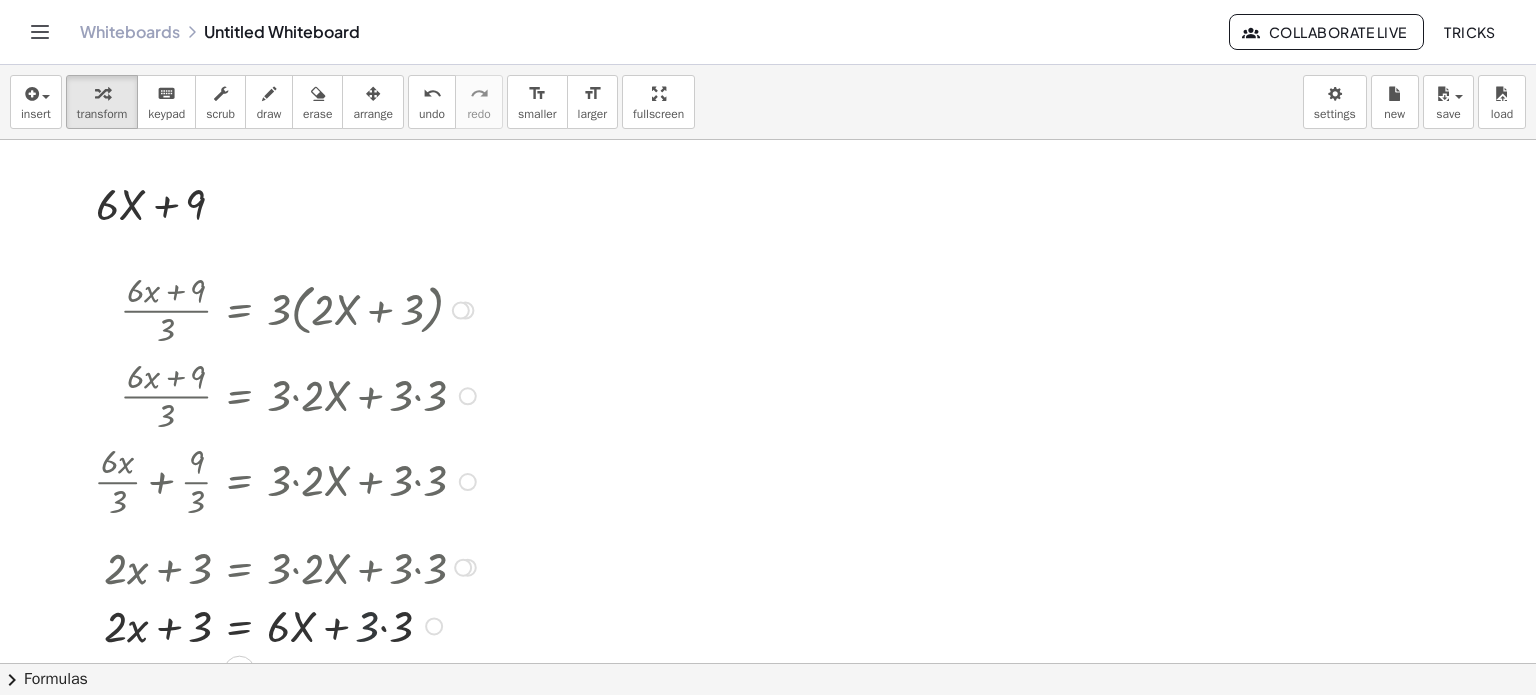 click at bounding box center (288, 624) 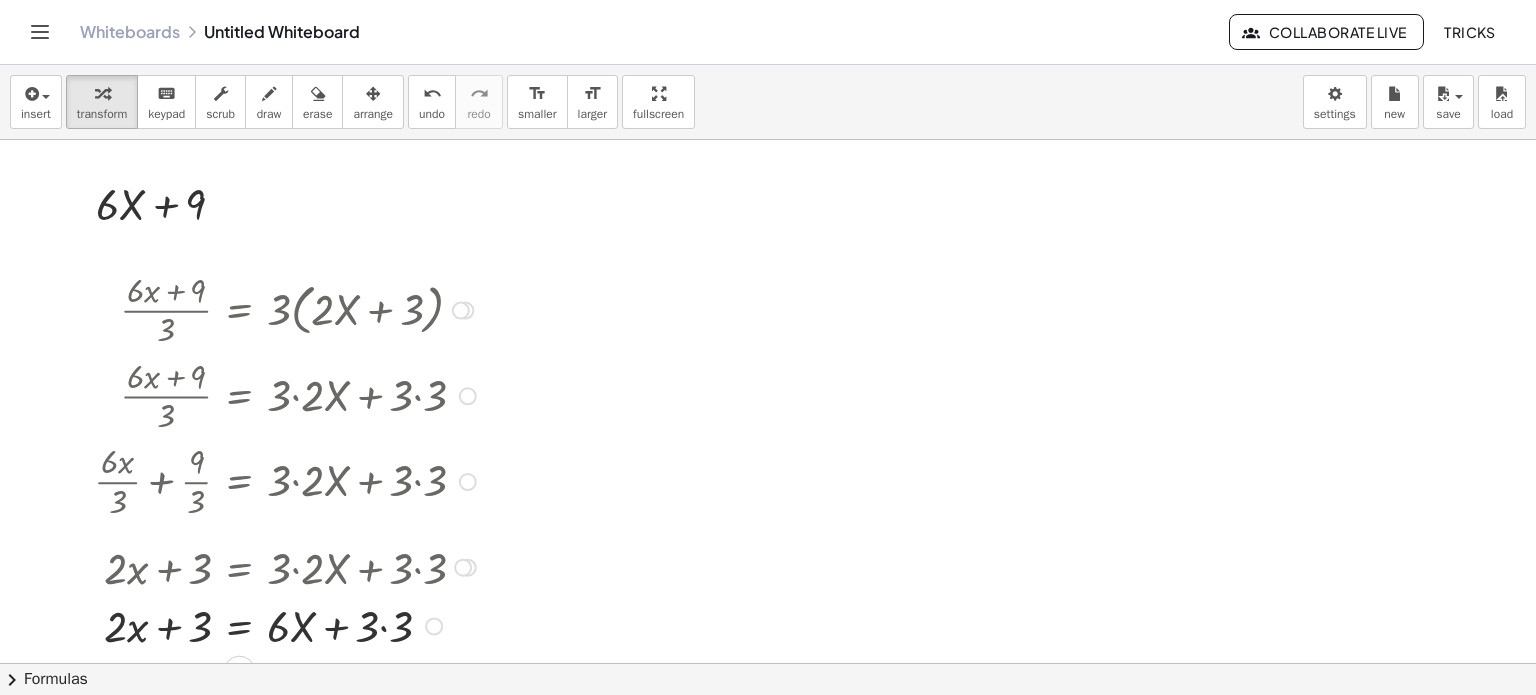 click at bounding box center (288, 624) 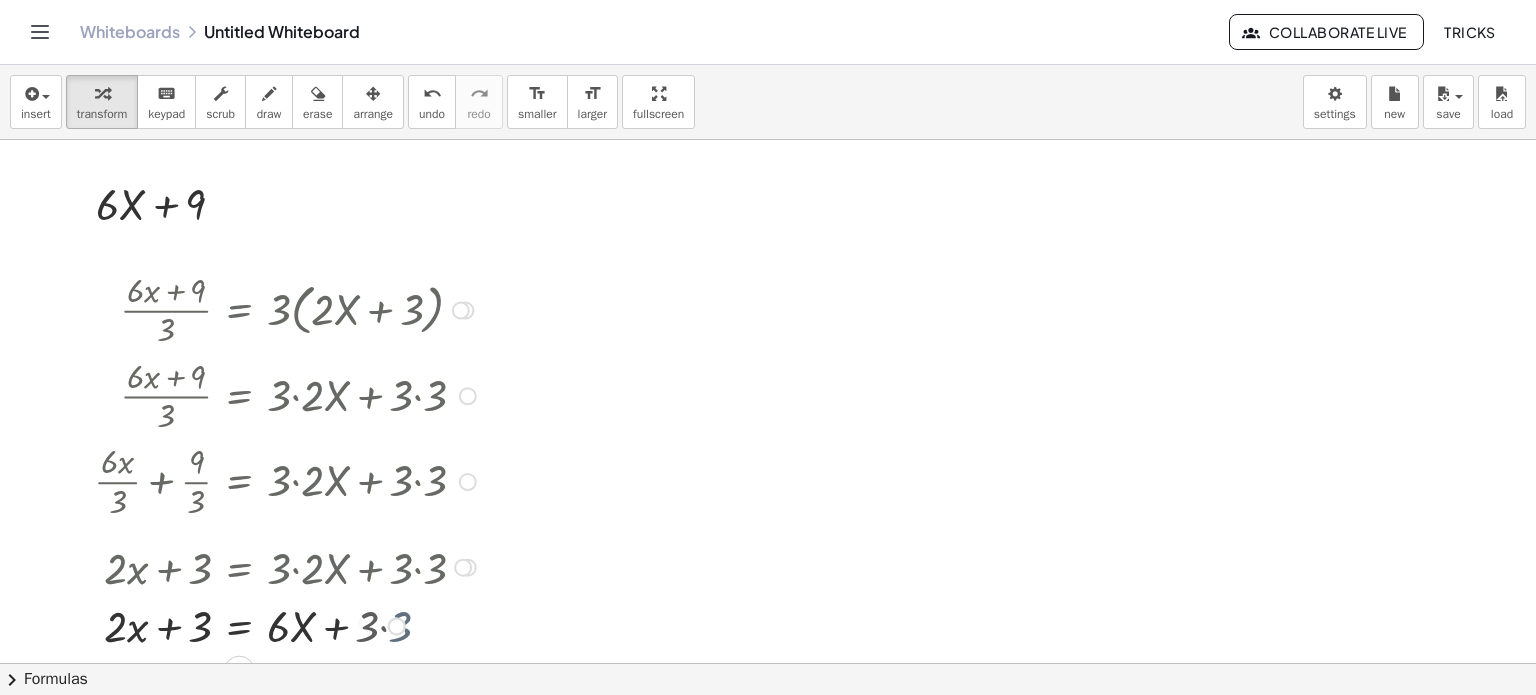 click on "Transform line Copy line as LaTeX Copy derivation as LaTeX Expand new lines: On" at bounding box center [397, 626] 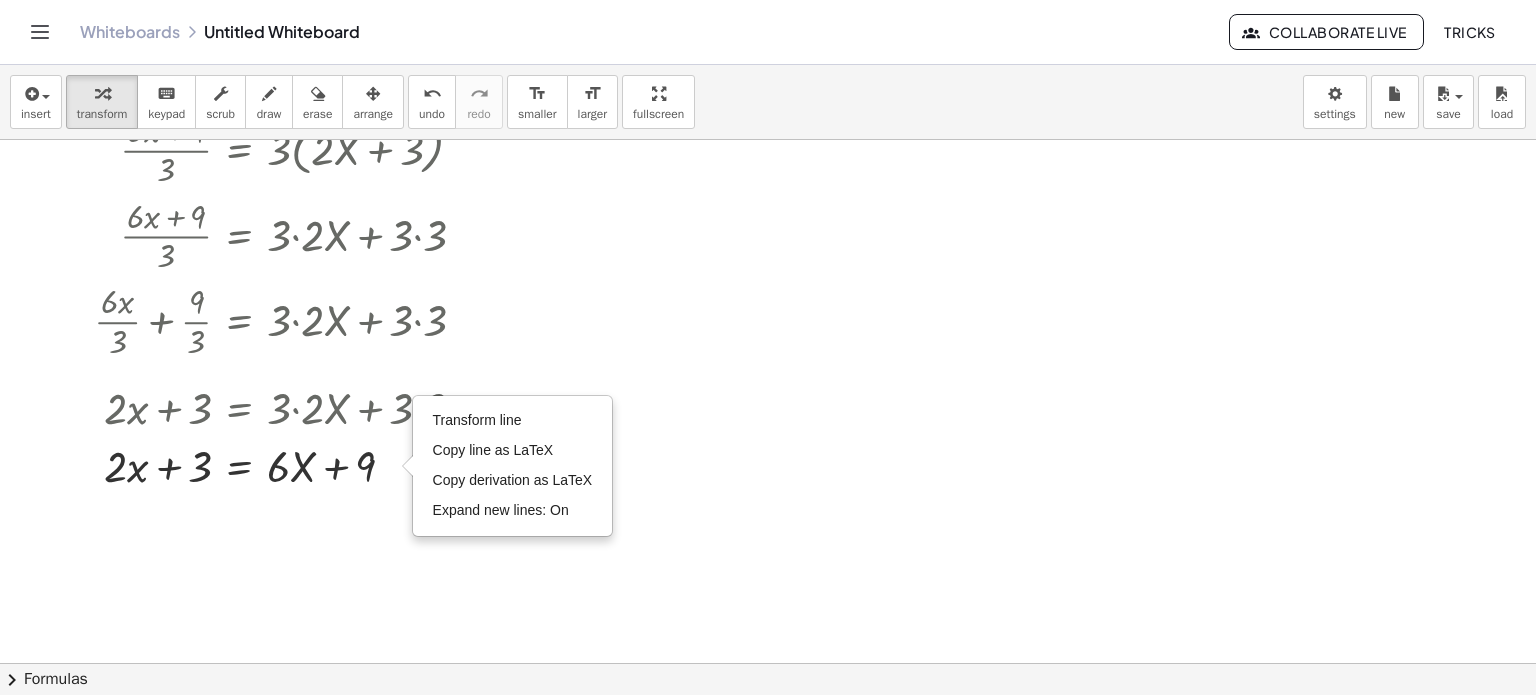 scroll, scrollTop: 171, scrollLeft: 0, axis: vertical 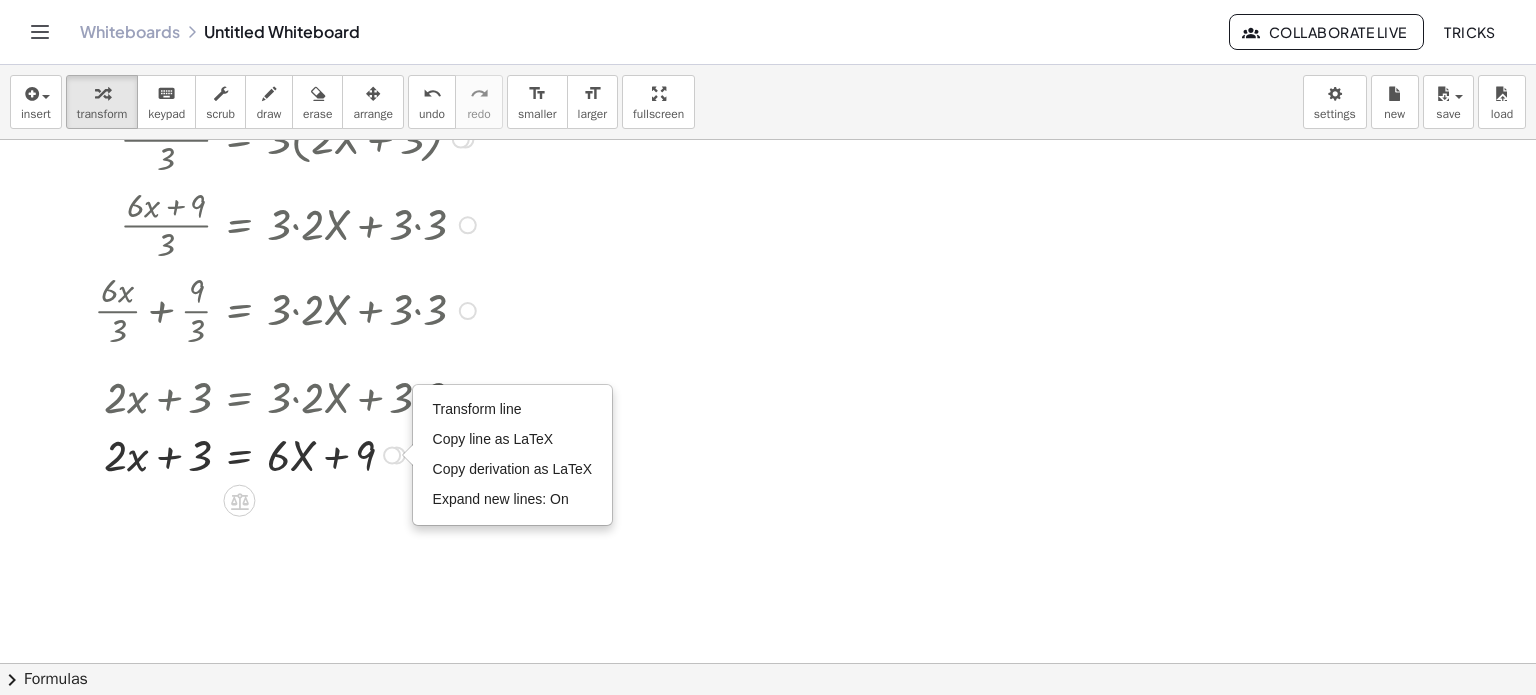 click at bounding box center [288, 453] 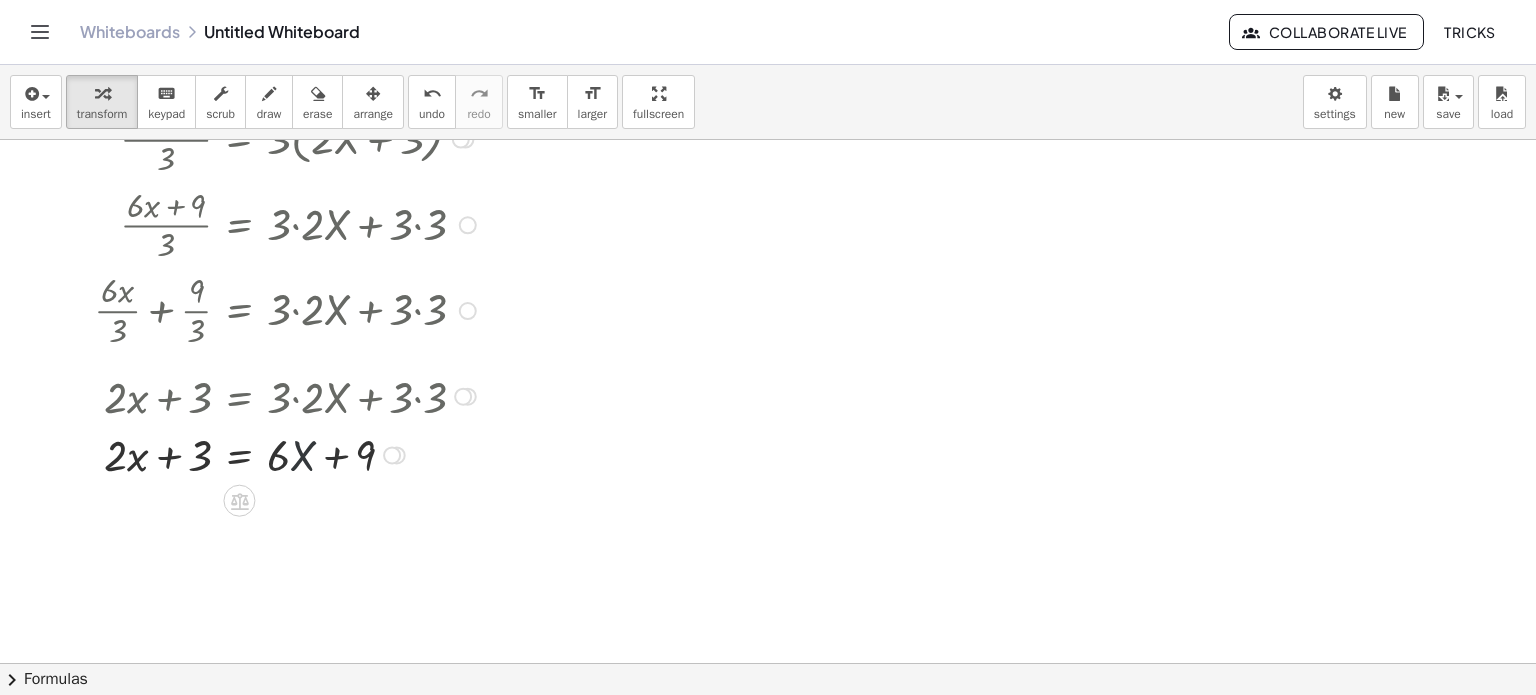 click at bounding box center [288, 453] 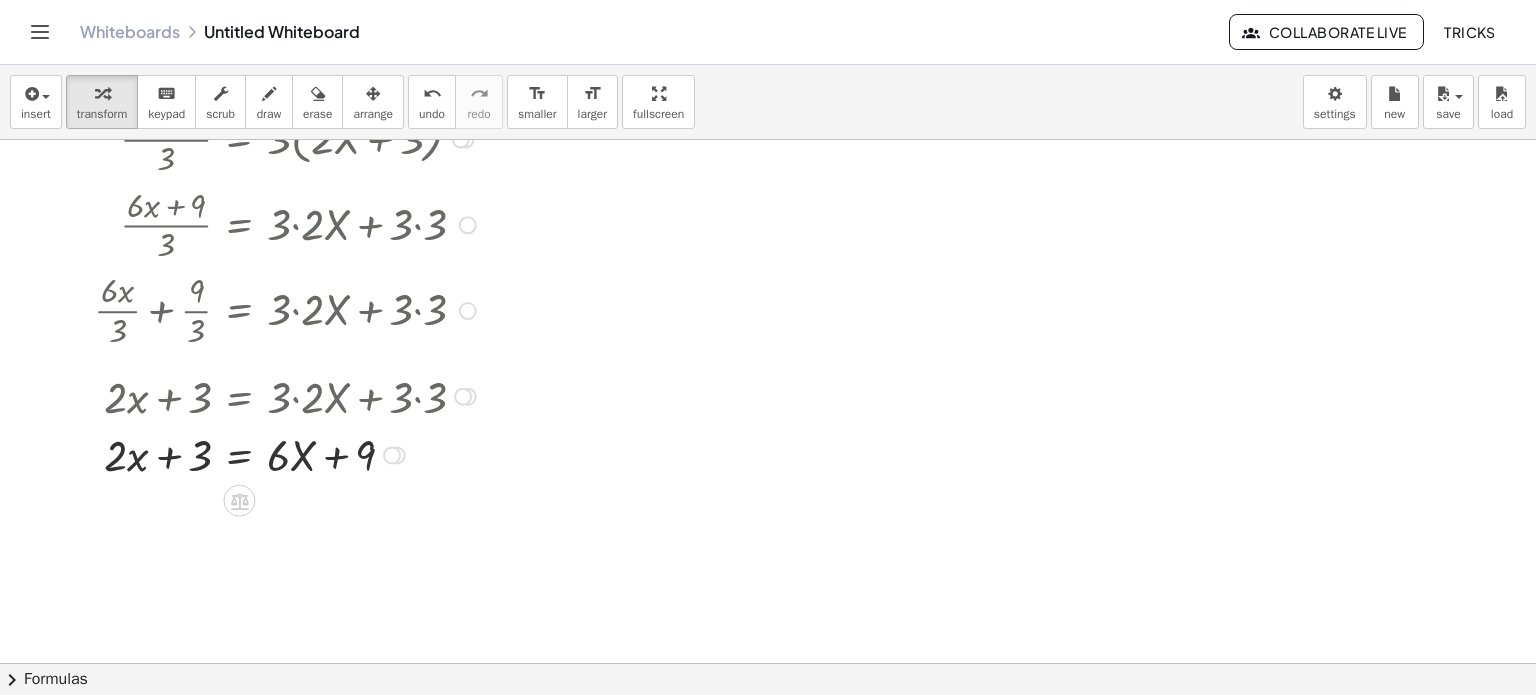 click at bounding box center (288, 453) 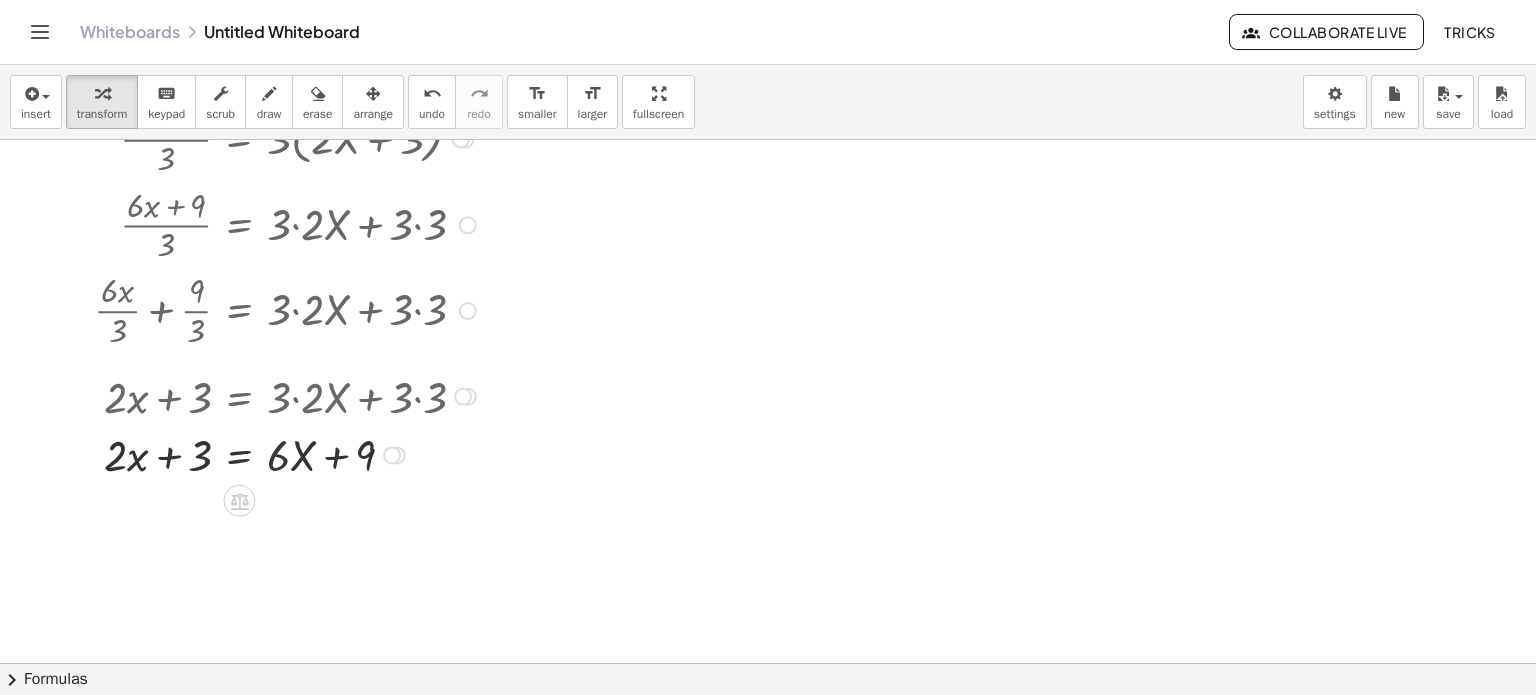click at bounding box center [288, 453] 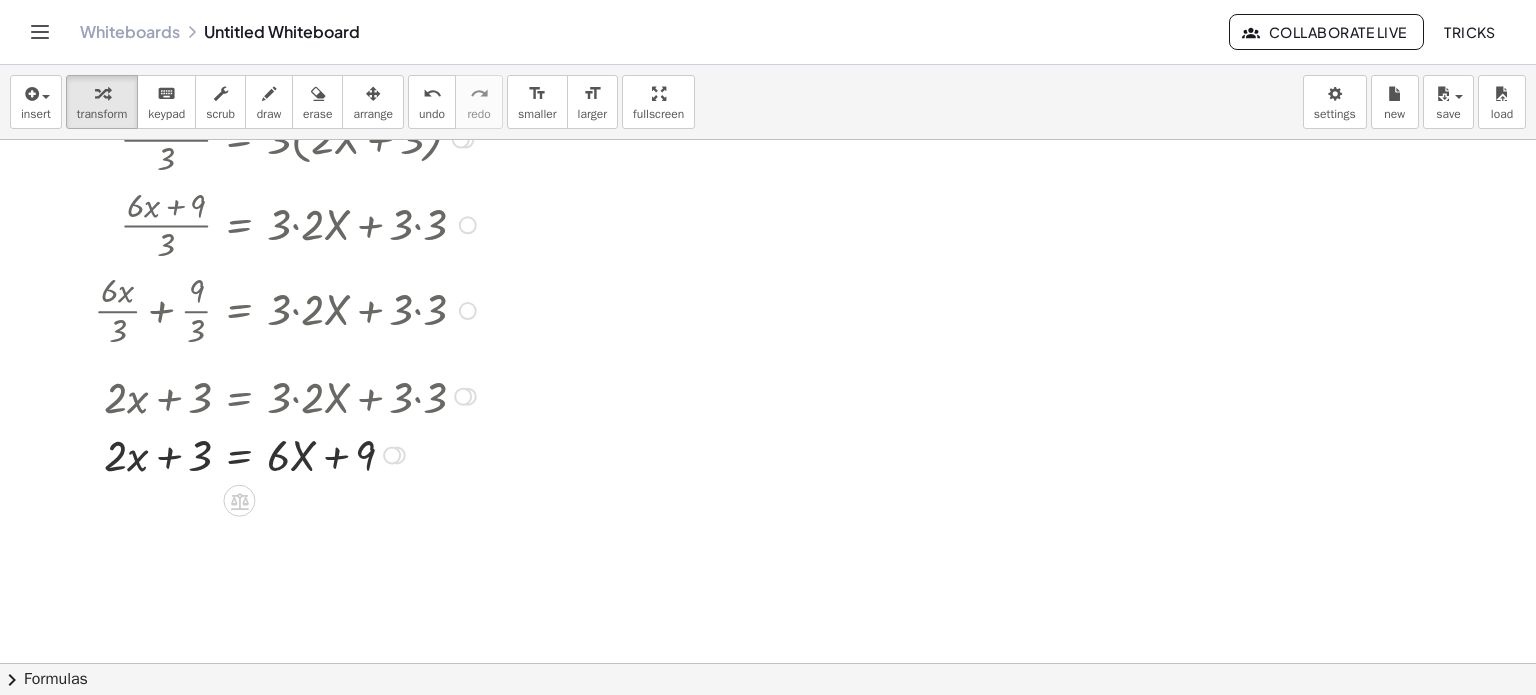 click at bounding box center [288, 453] 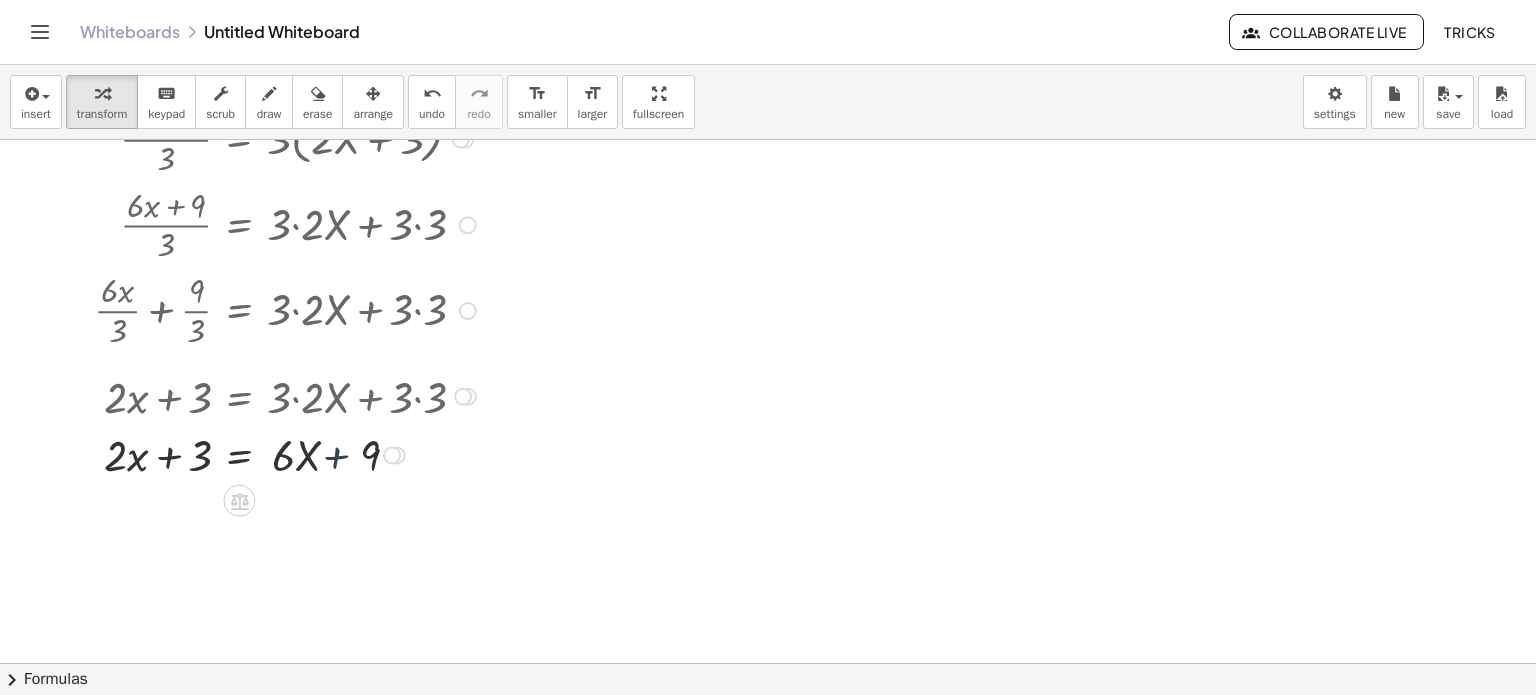 drag, startPoint x: 354, startPoint y: 457, endPoint x: 339, endPoint y: 456, distance: 15.033297 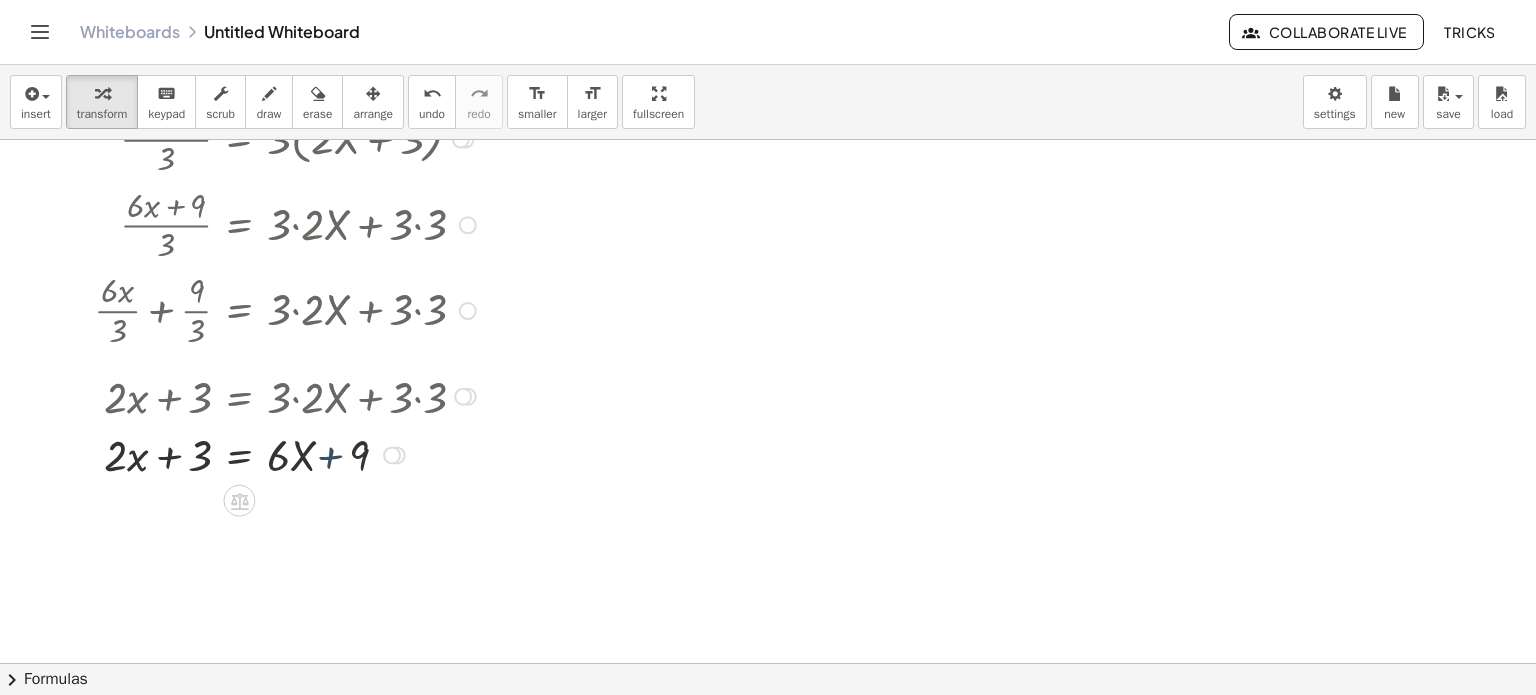 click at bounding box center [288, 453] 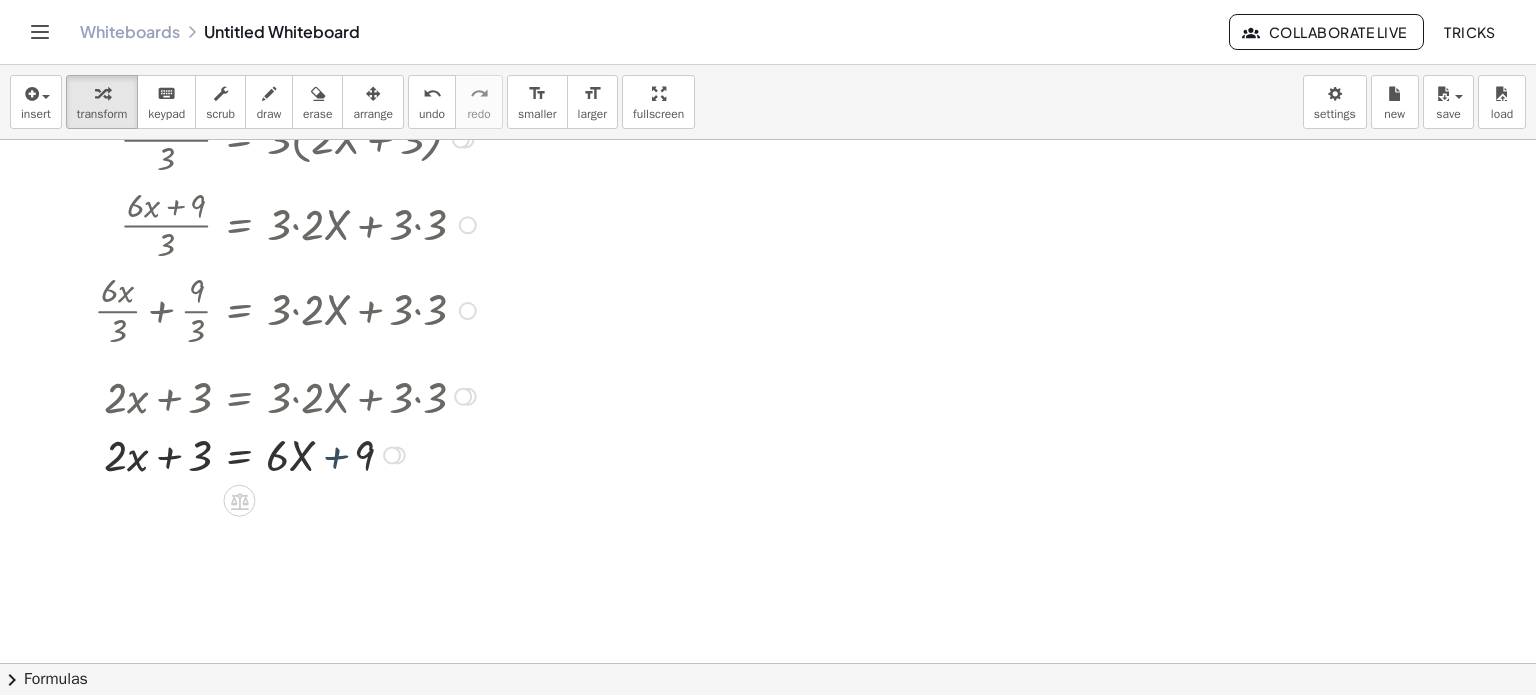 click at bounding box center [288, 453] 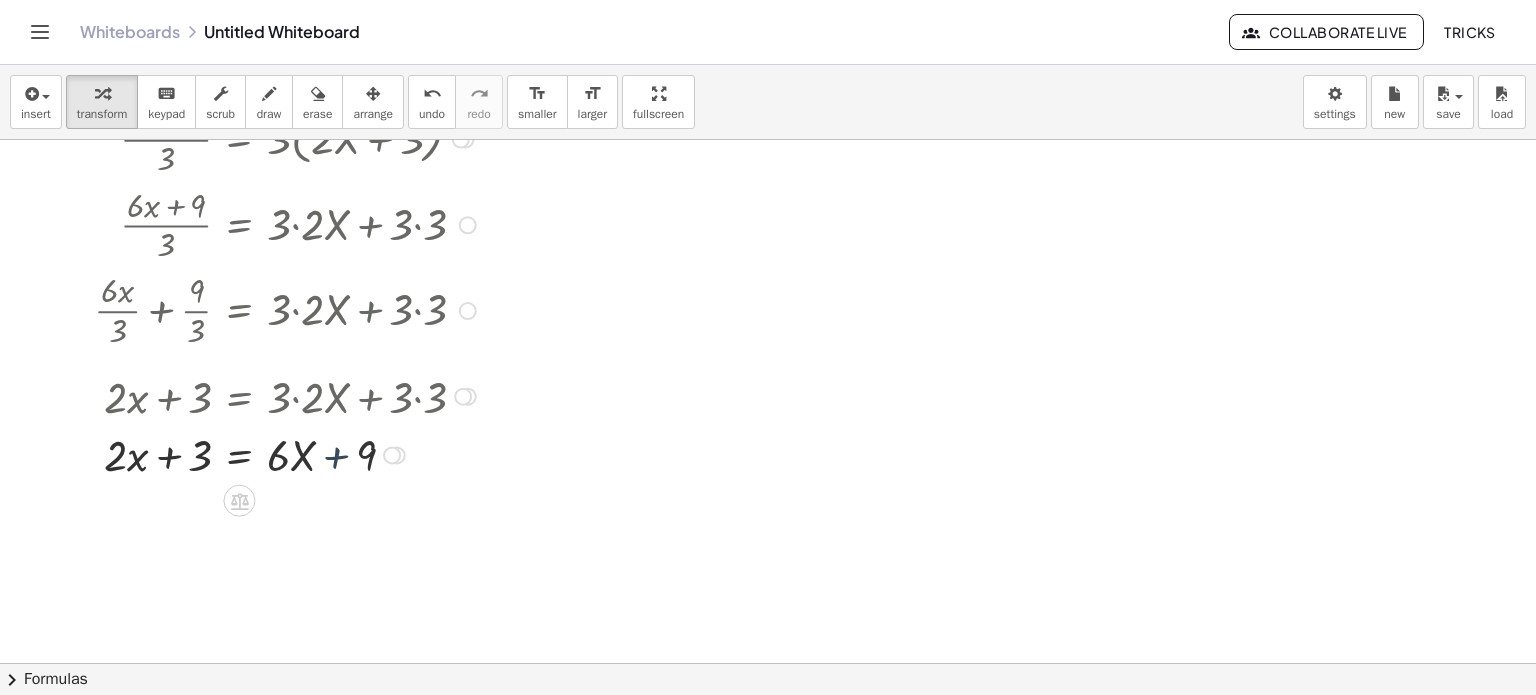 click at bounding box center (288, 453) 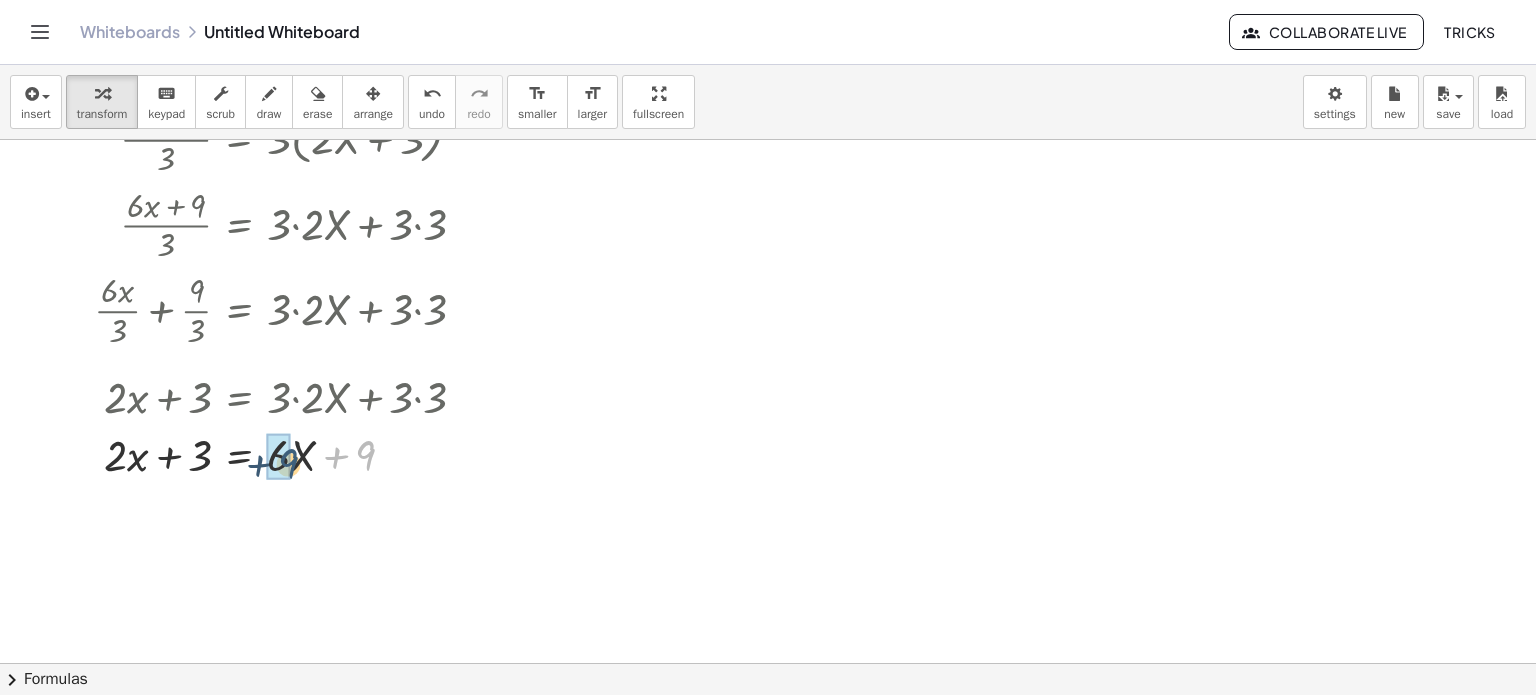 drag, startPoint x: 365, startPoint y: 455, endPoint x: 291, endPoint y: 463, distance: 74.431175 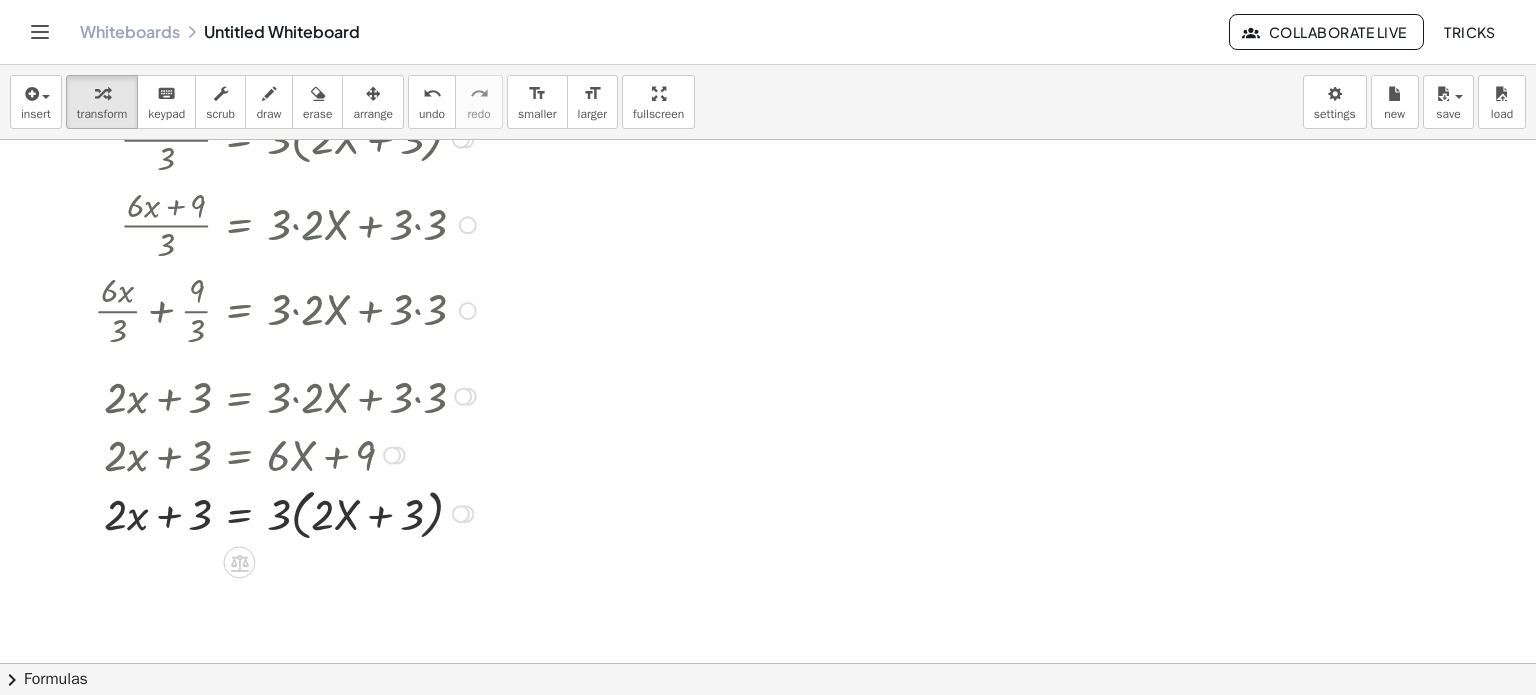 click at bounding box center [463, 397] 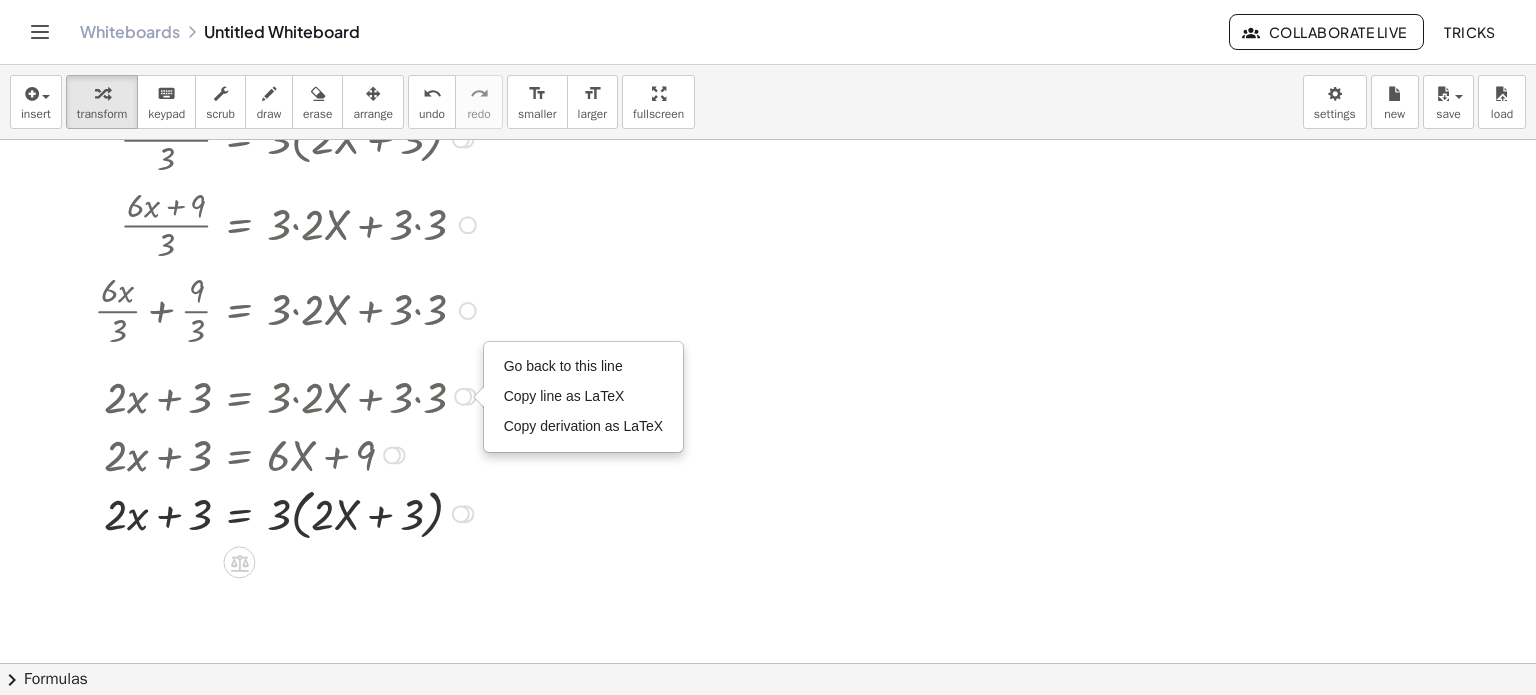 click at bounding box center (468, 225) 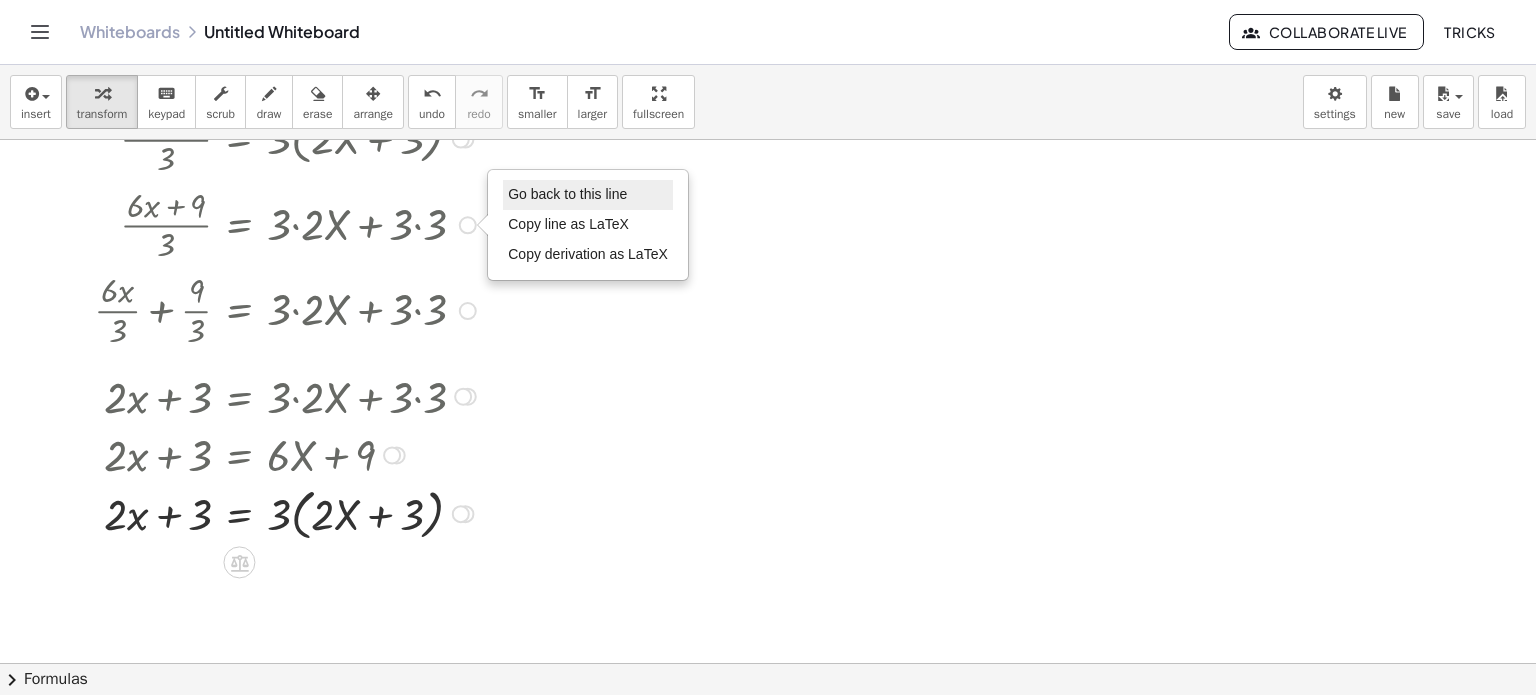 click on "Go back to this line" at bounding box center (567, 194) 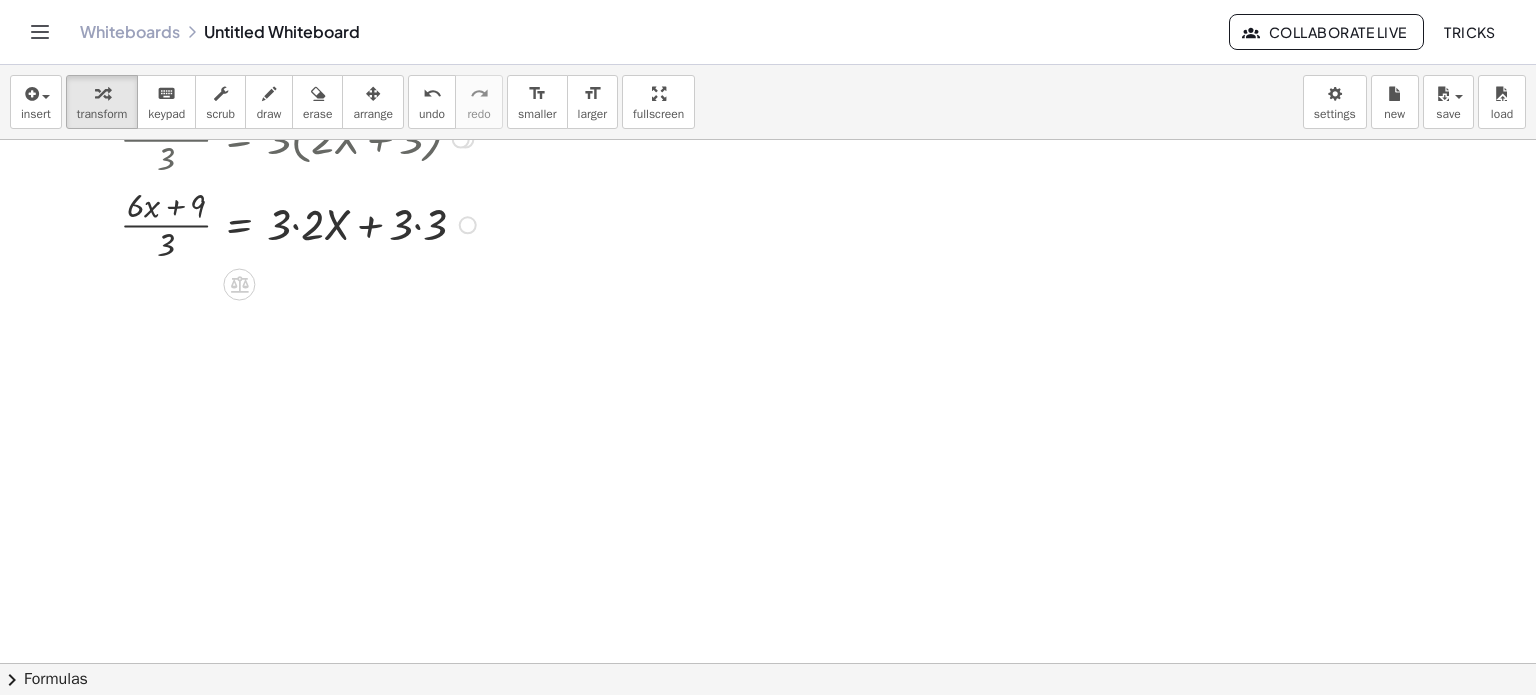 click at bounding box center (301, 224) 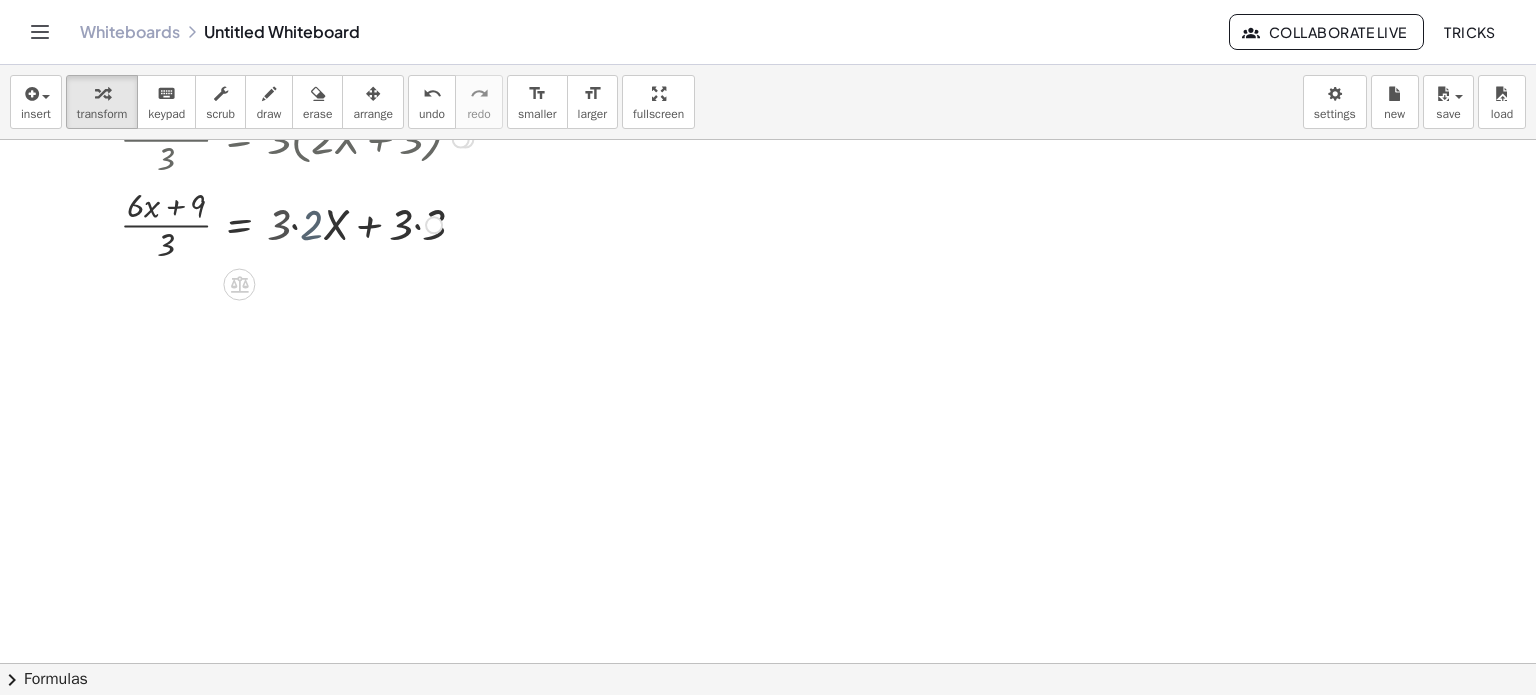 click at bounding box center (300, 224) 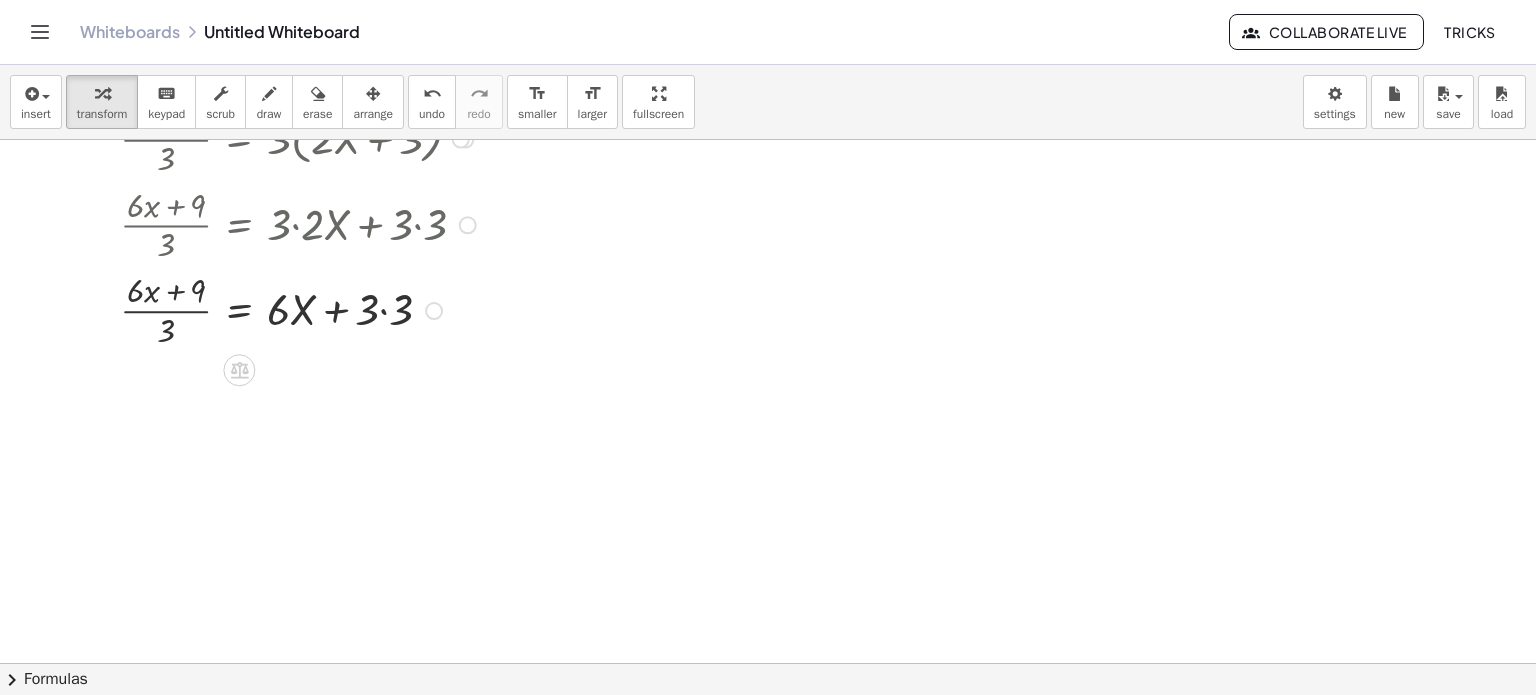 click at bounding box center (301, 224) 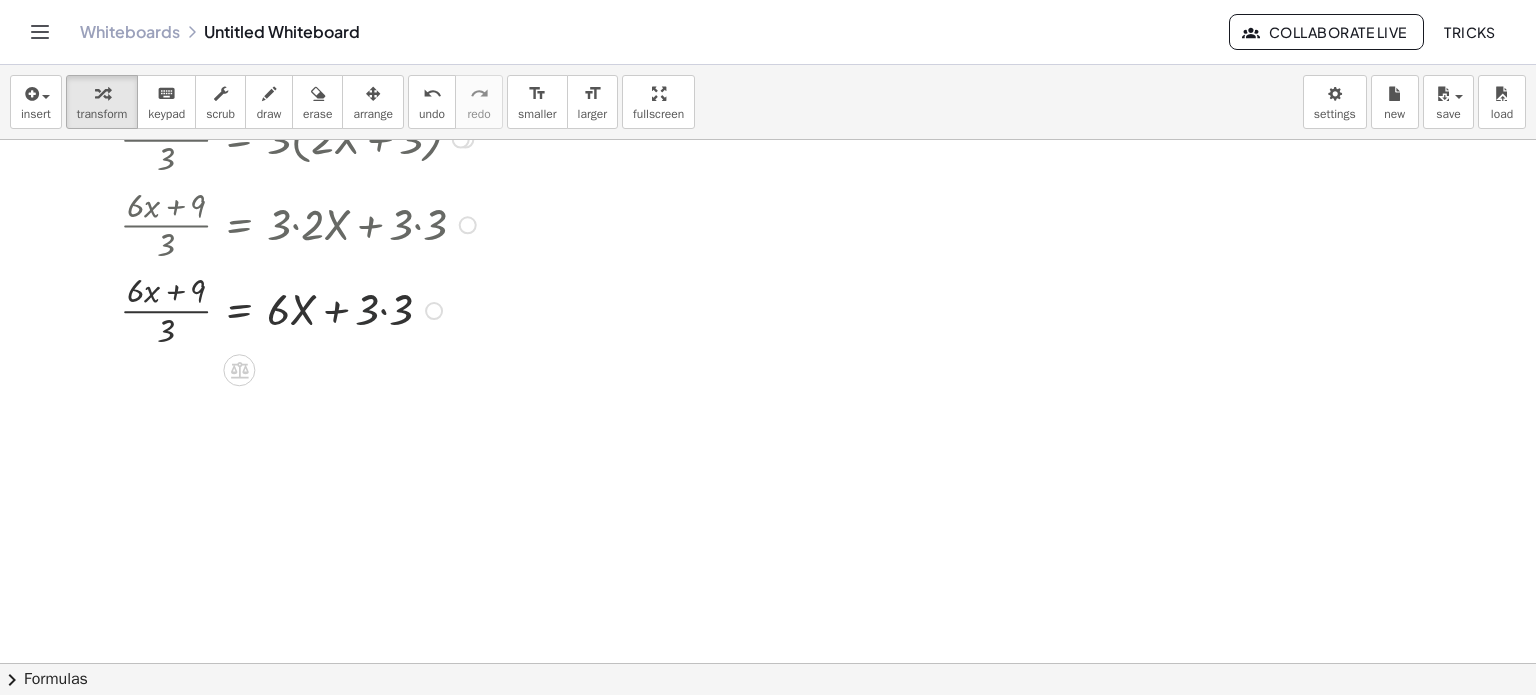 click at bounding box center (301, 309) 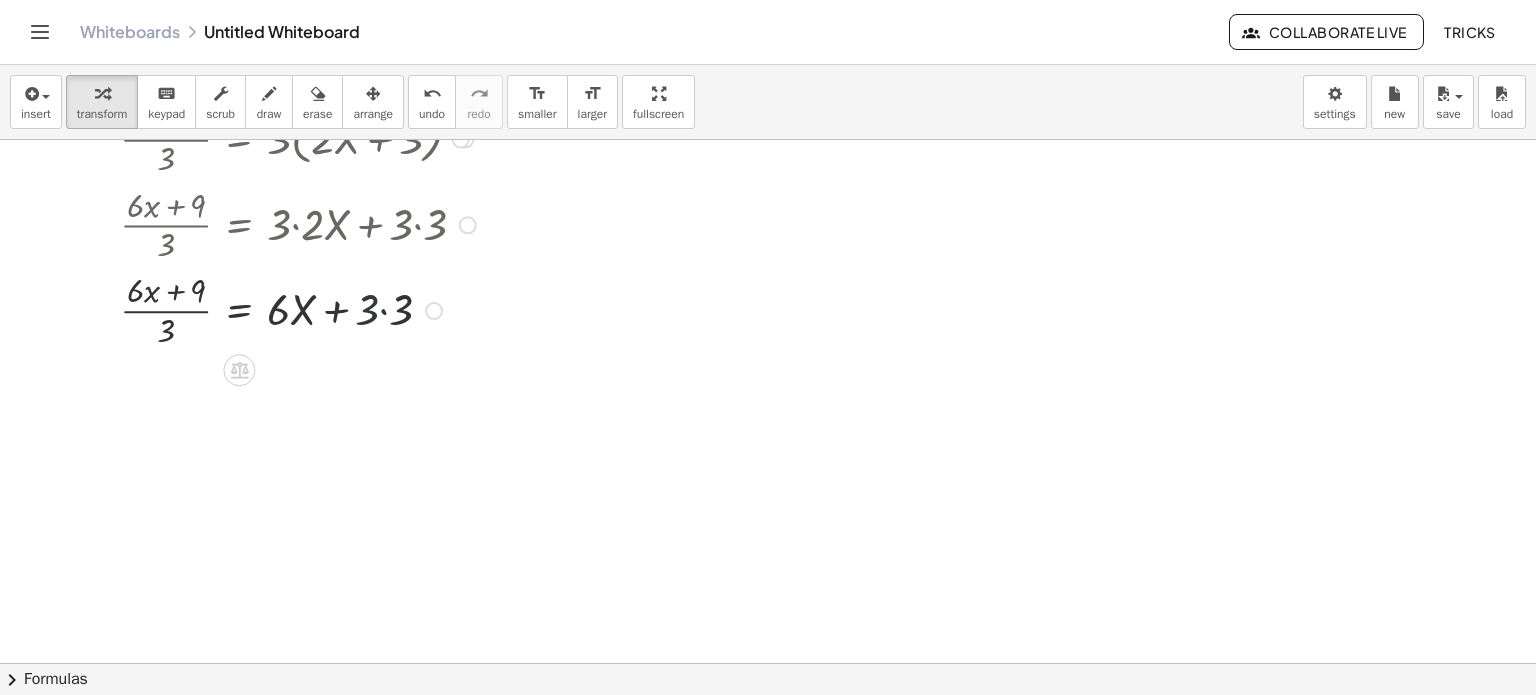 click at bounding box center [301, 309] 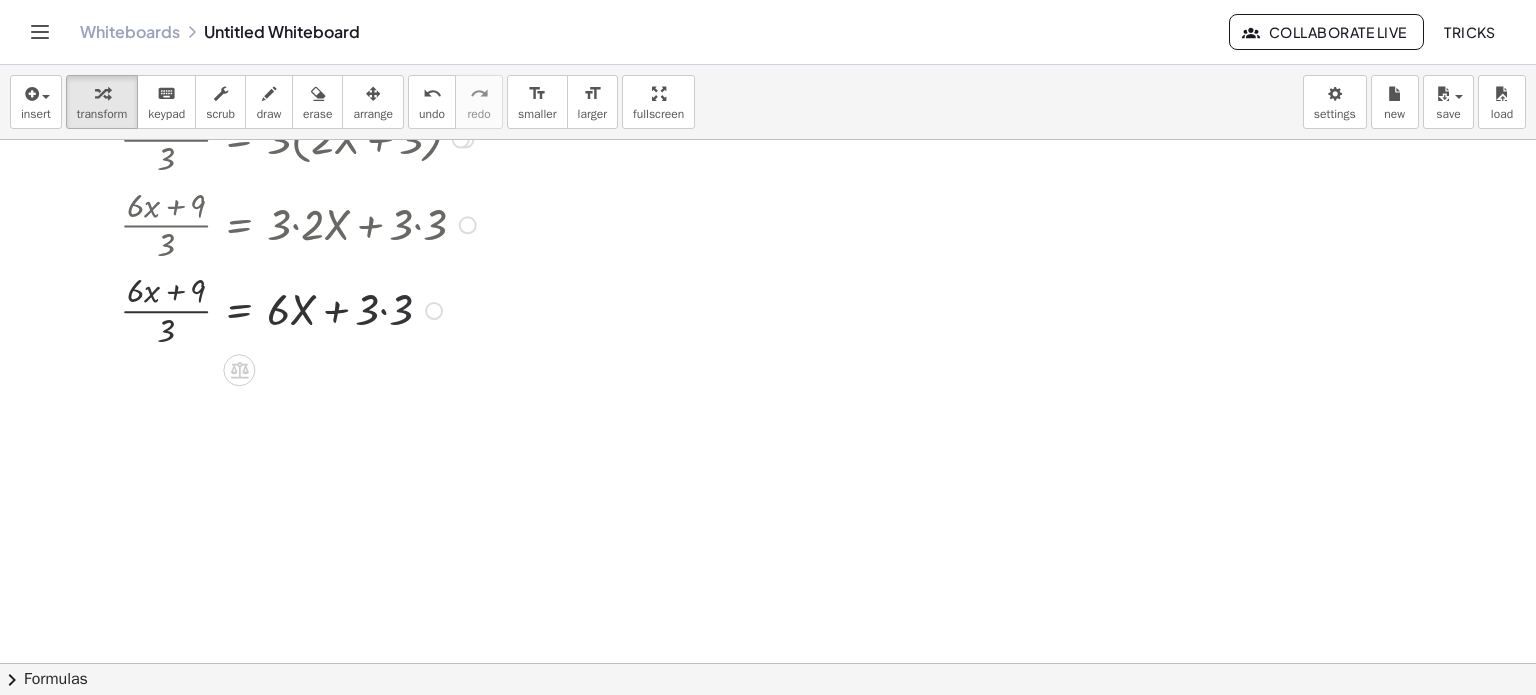 click at bounding box center [301, 309] 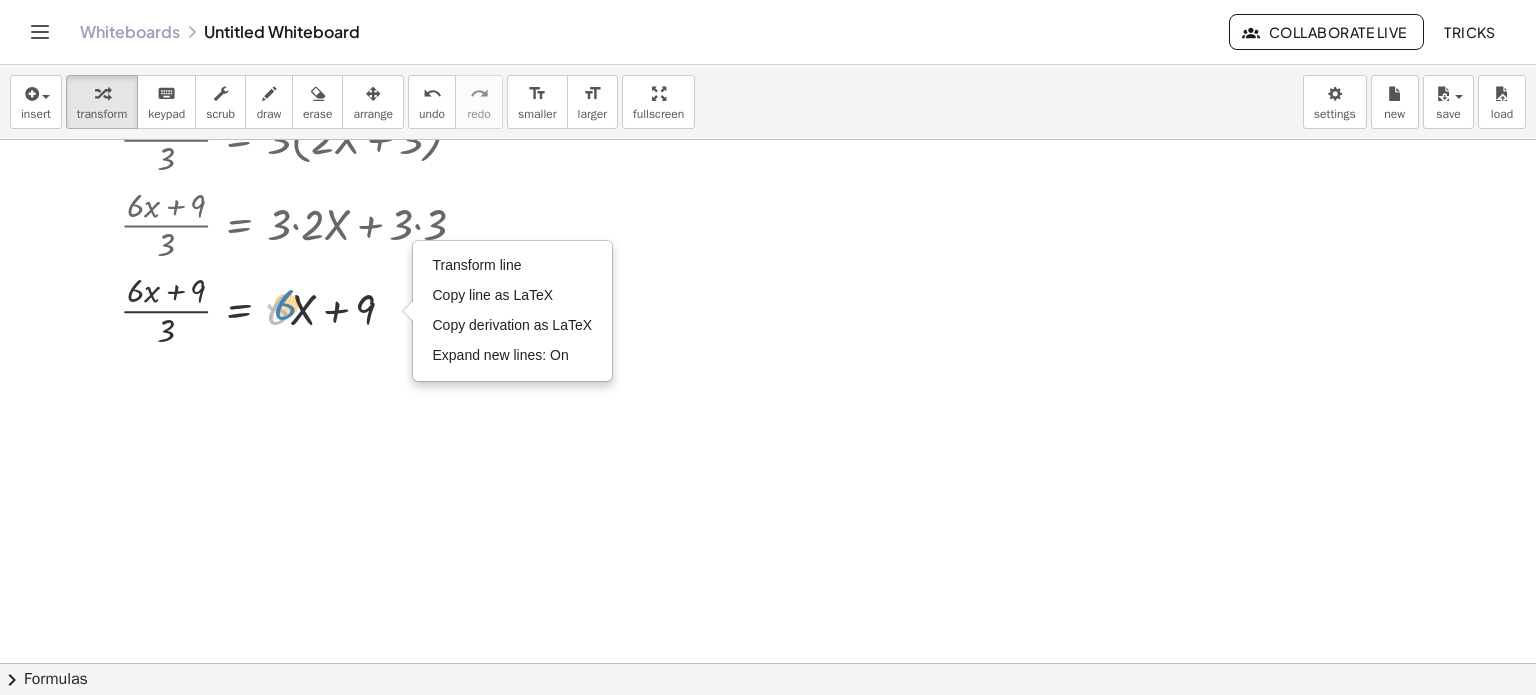 click at bounding box center [301, 309] 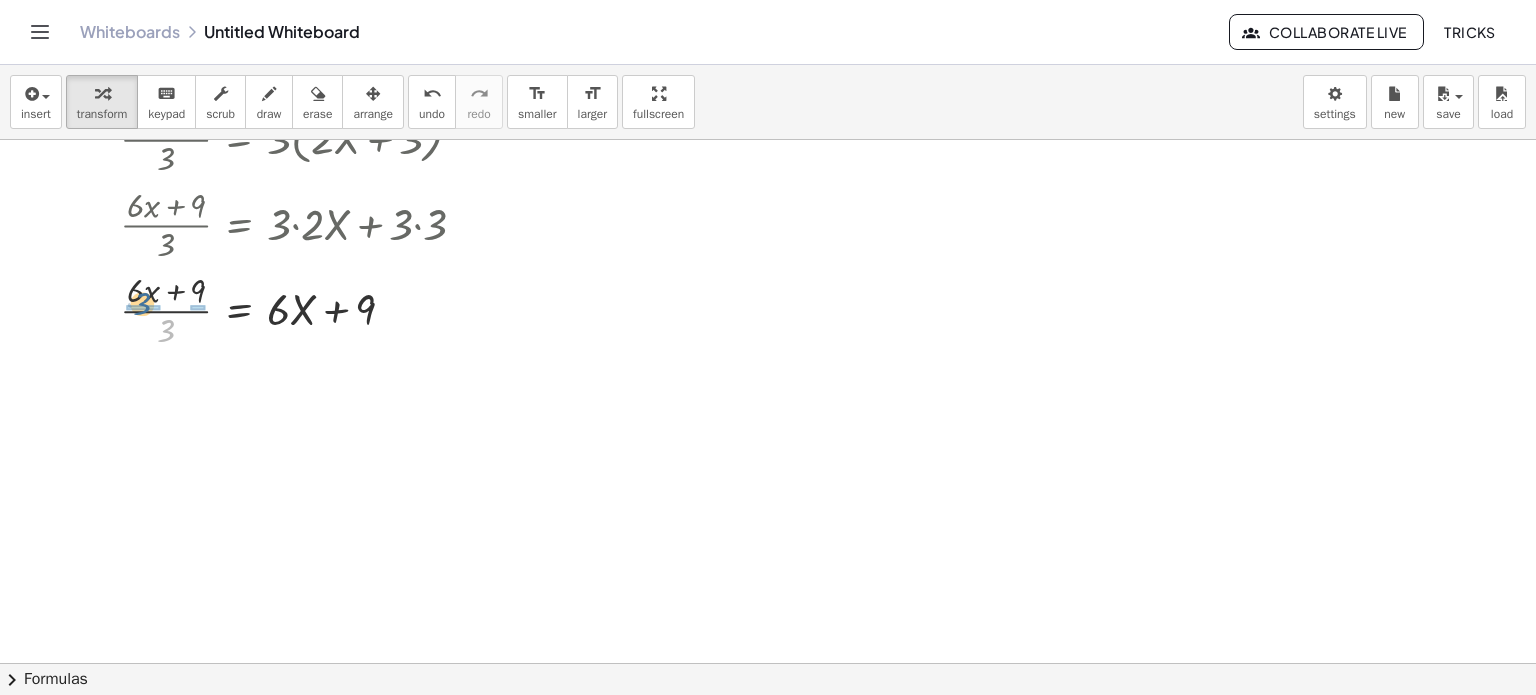 drag, startPoint x: 165, startPoint y: 332, endPoint x: 141, endPoint y: 305, distance: 36.124783 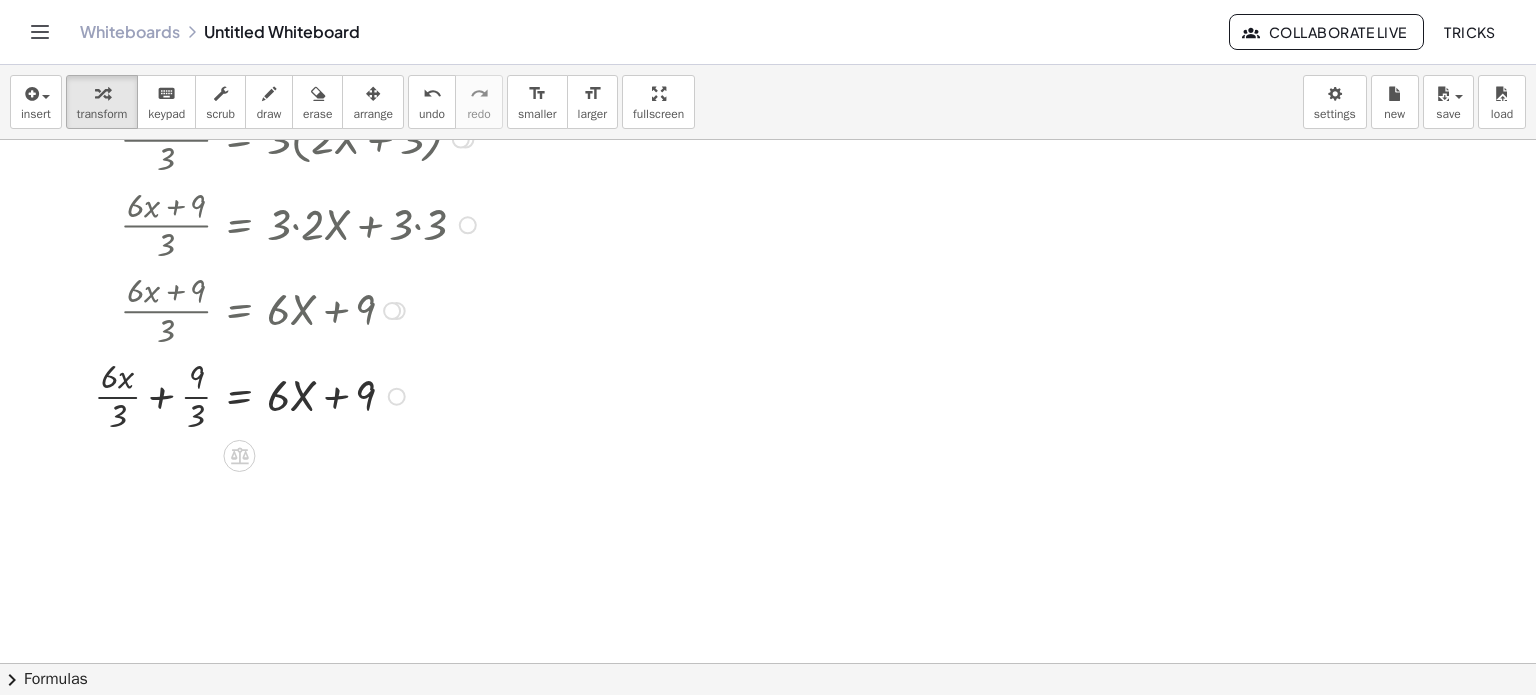click at bounding box center [288, 395] 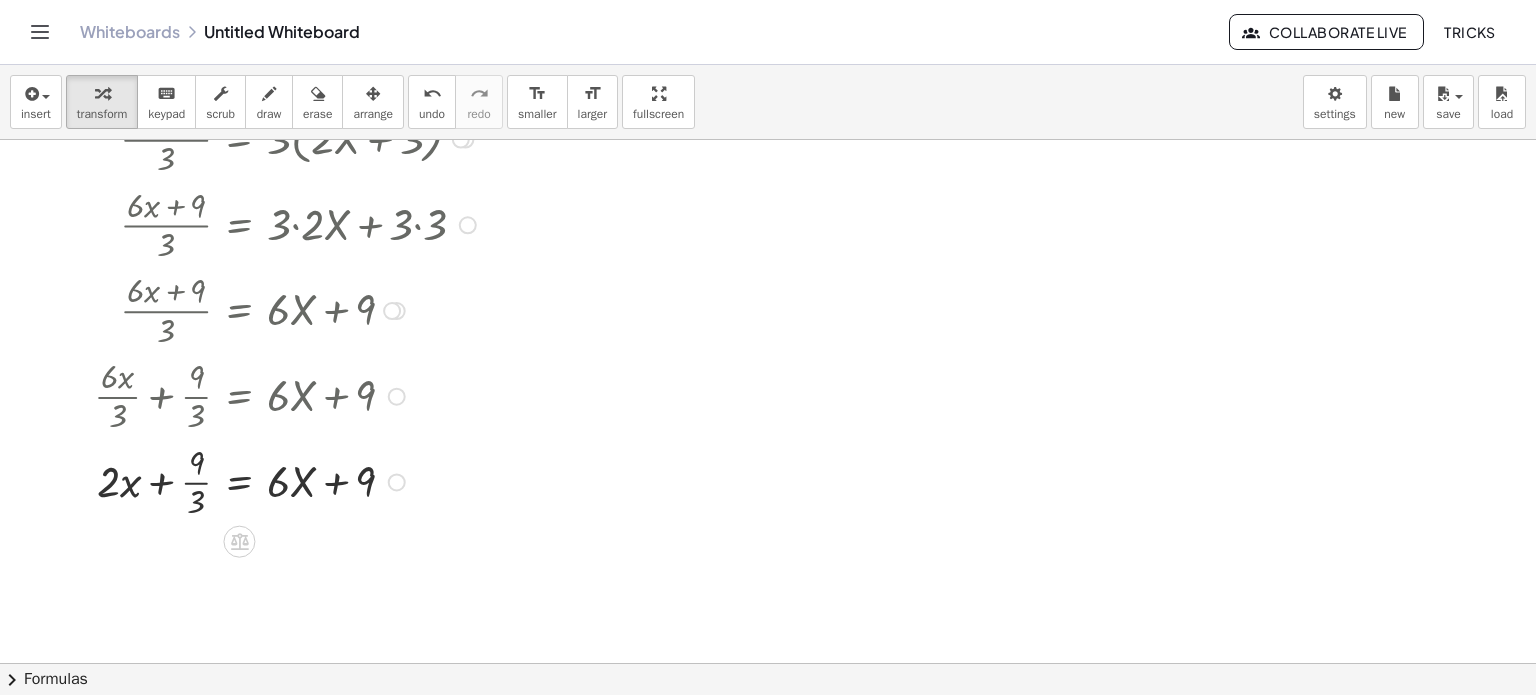 click at bounding box center (288, 481) 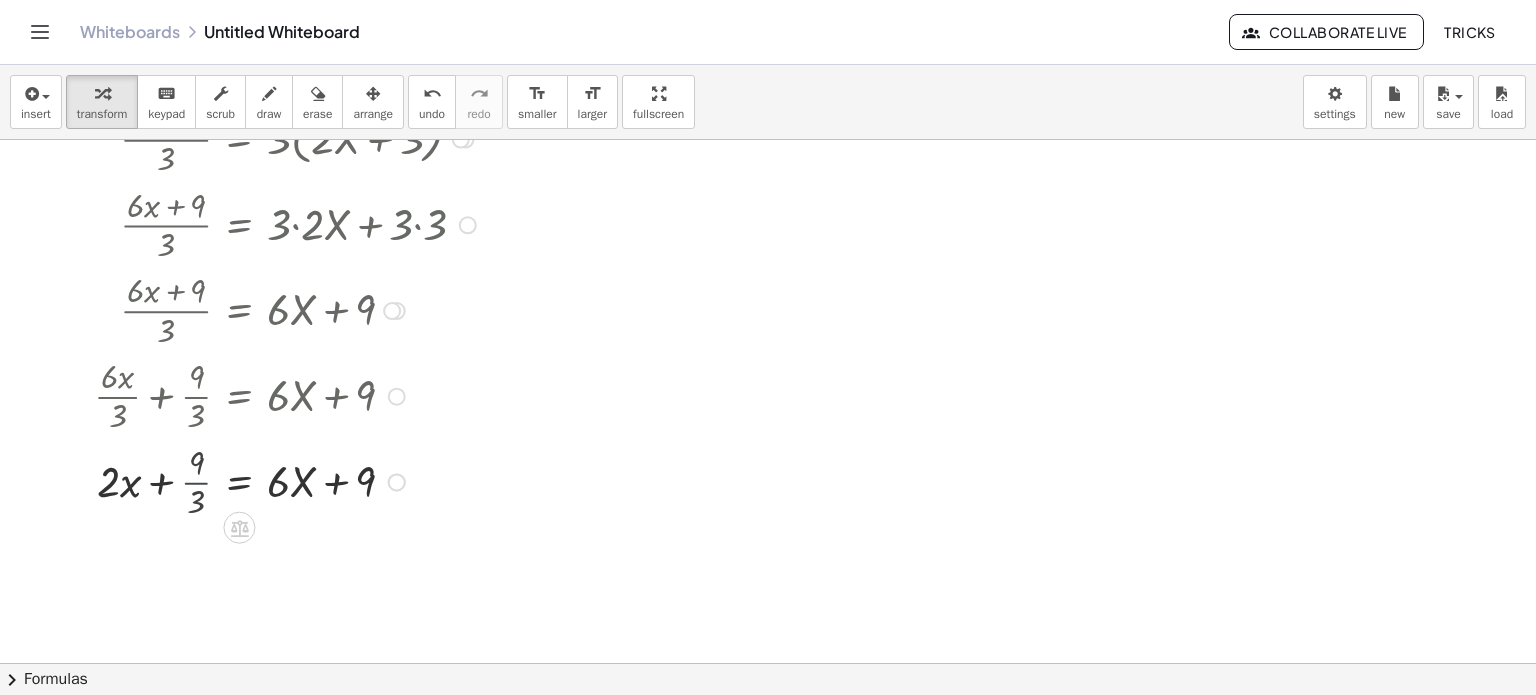 click at bounding box center [288, 480] 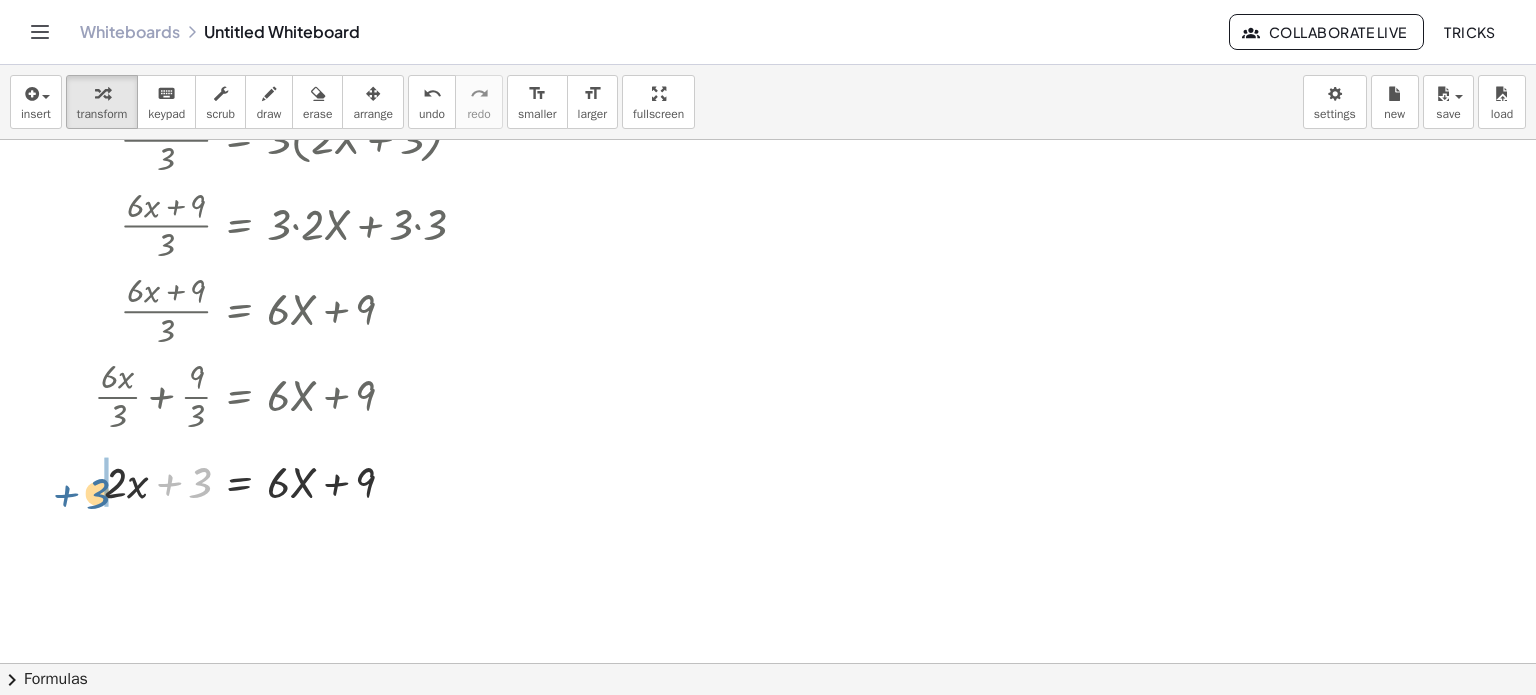 drag, startPoint x: 196, startPoint y: 486, endPoint x: 92, endPoint y: 497, distance: 104.58012 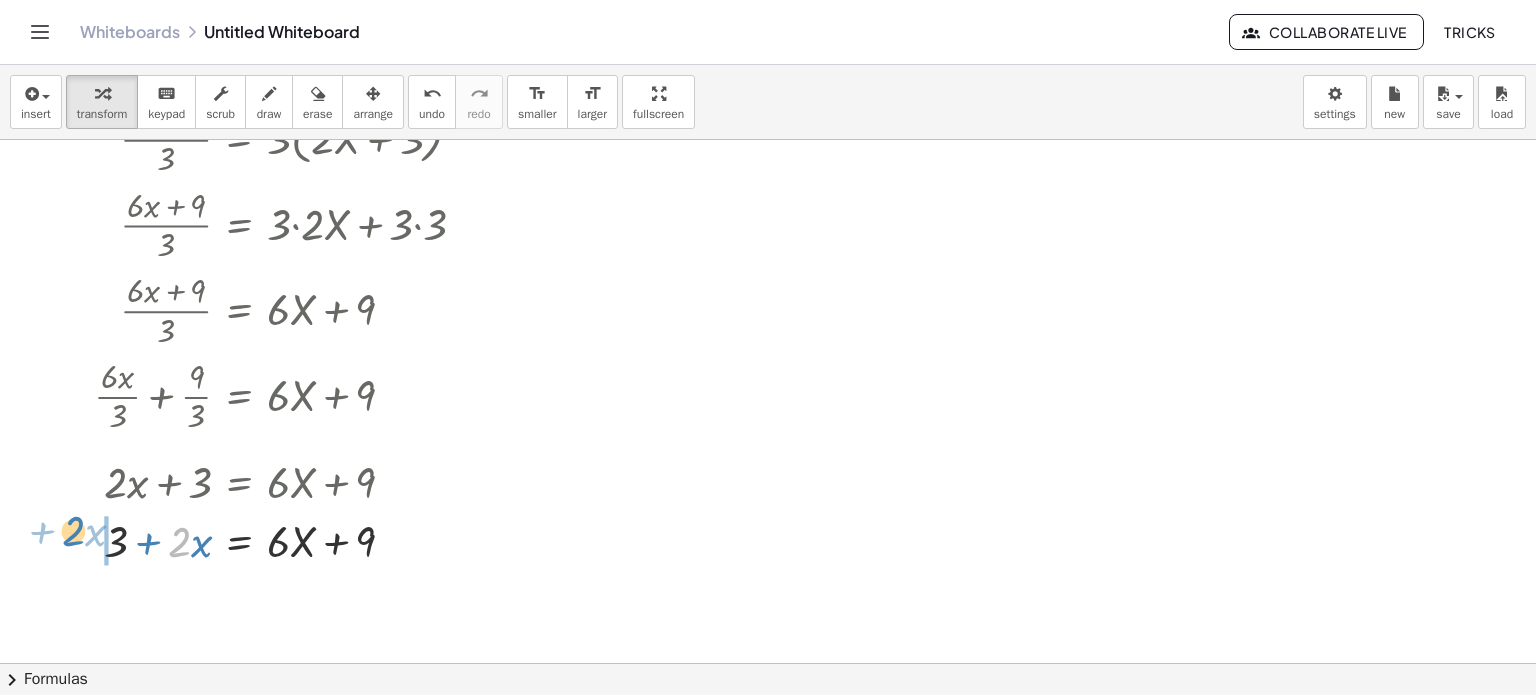 drag, startPoint x: 184, startPoint y: 544, endPoint x: 78, endPoint y: 533, distance: 106.56923 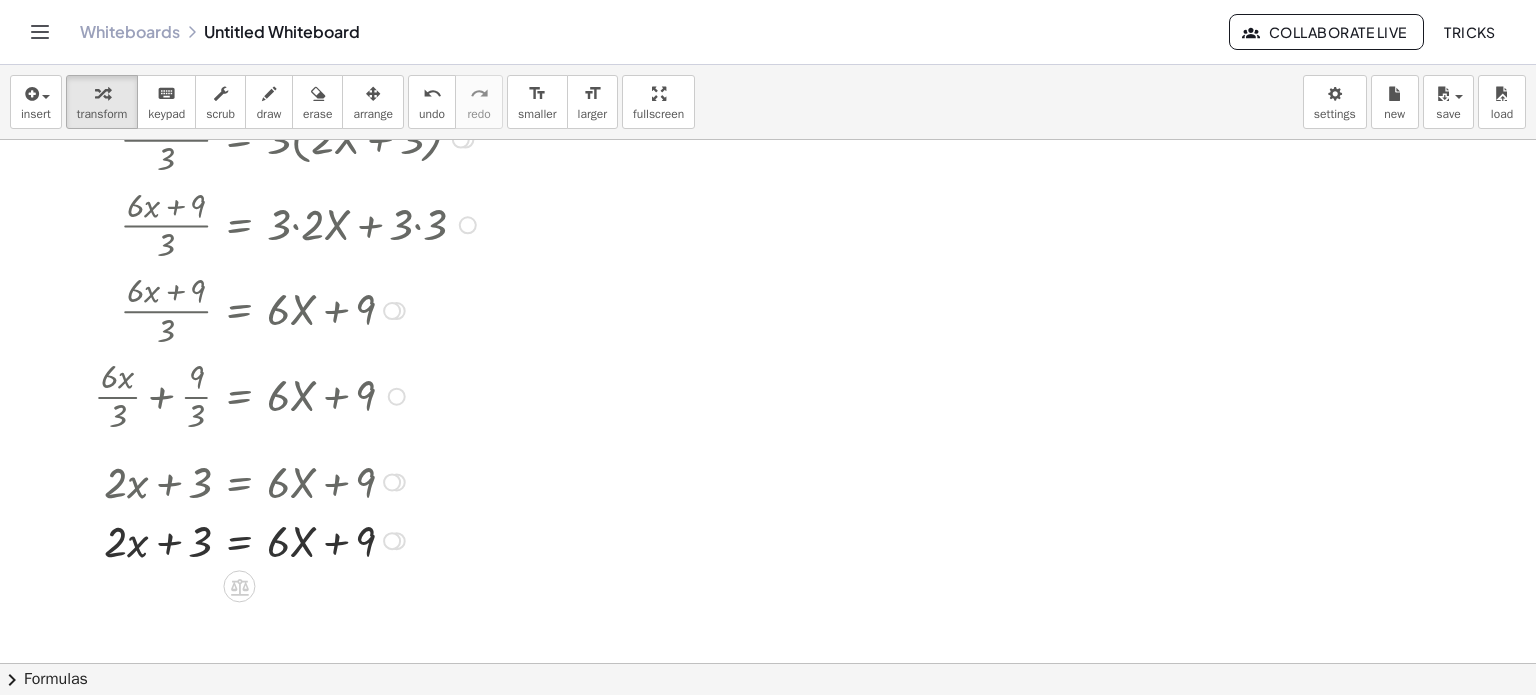 click at bounding box center (288, 539) 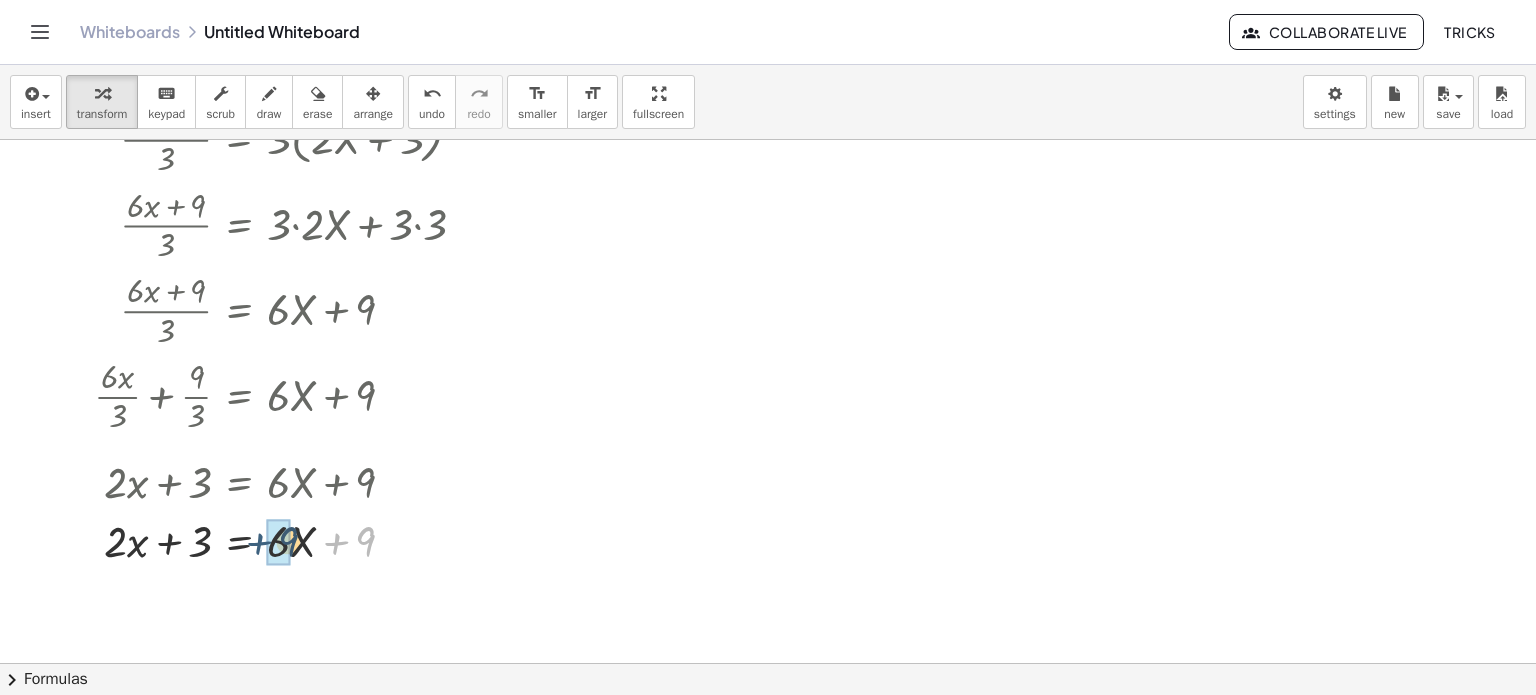 drag, startPoint x: 354, startPoint y: 543, endPoint x: 280, endPoint y: 543, distance: 74 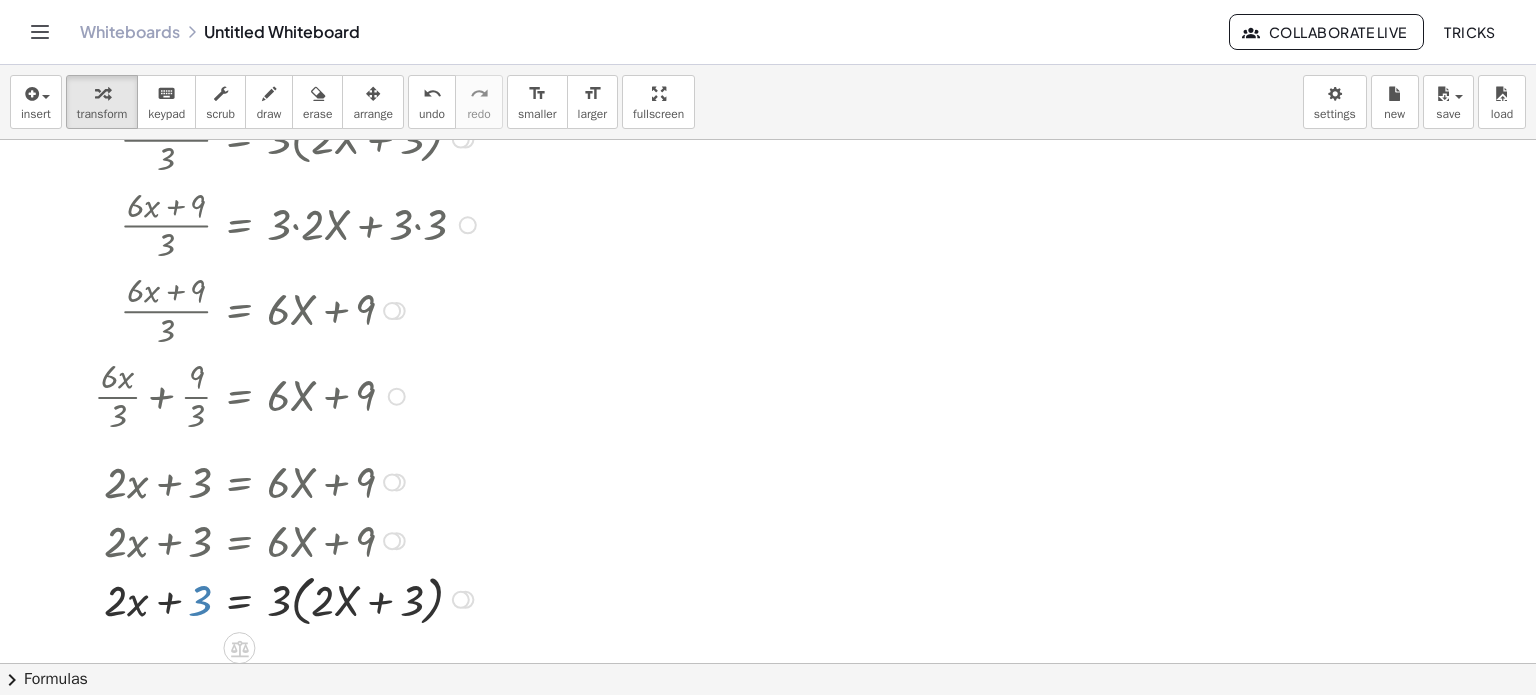 click at bounding box center [288, 597] 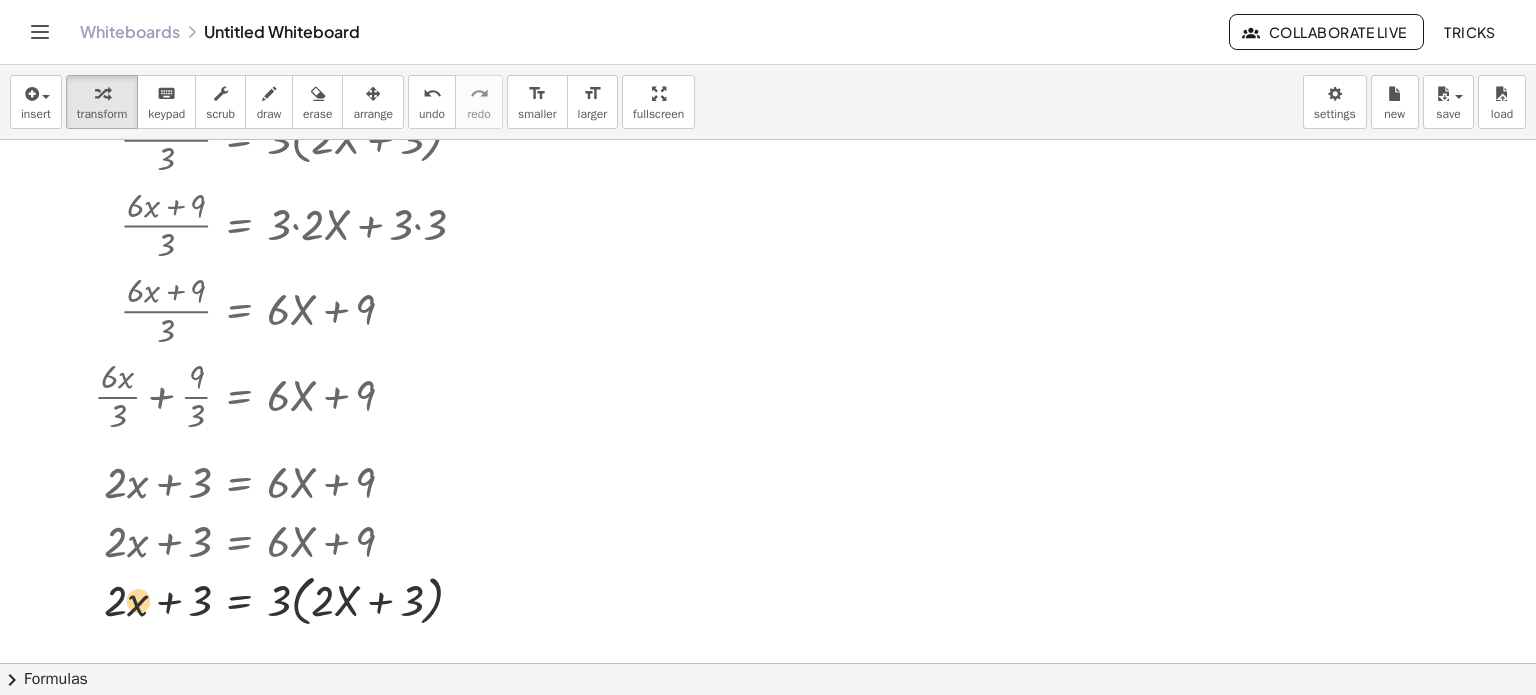 drag, startPoint x: 120, startPoint y: 607, endPoint x: 141, endPoint y: 607, distance: 21 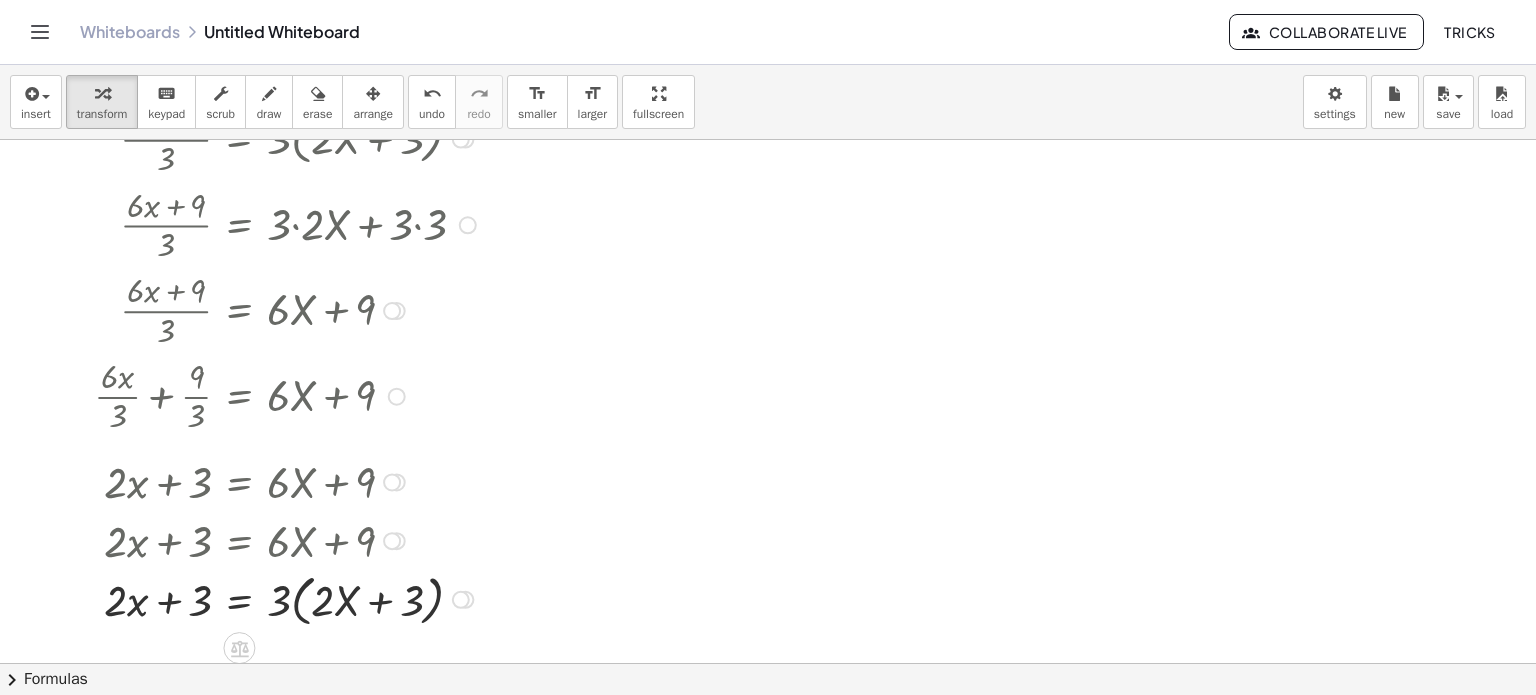 click at bounding box center [288, 597] 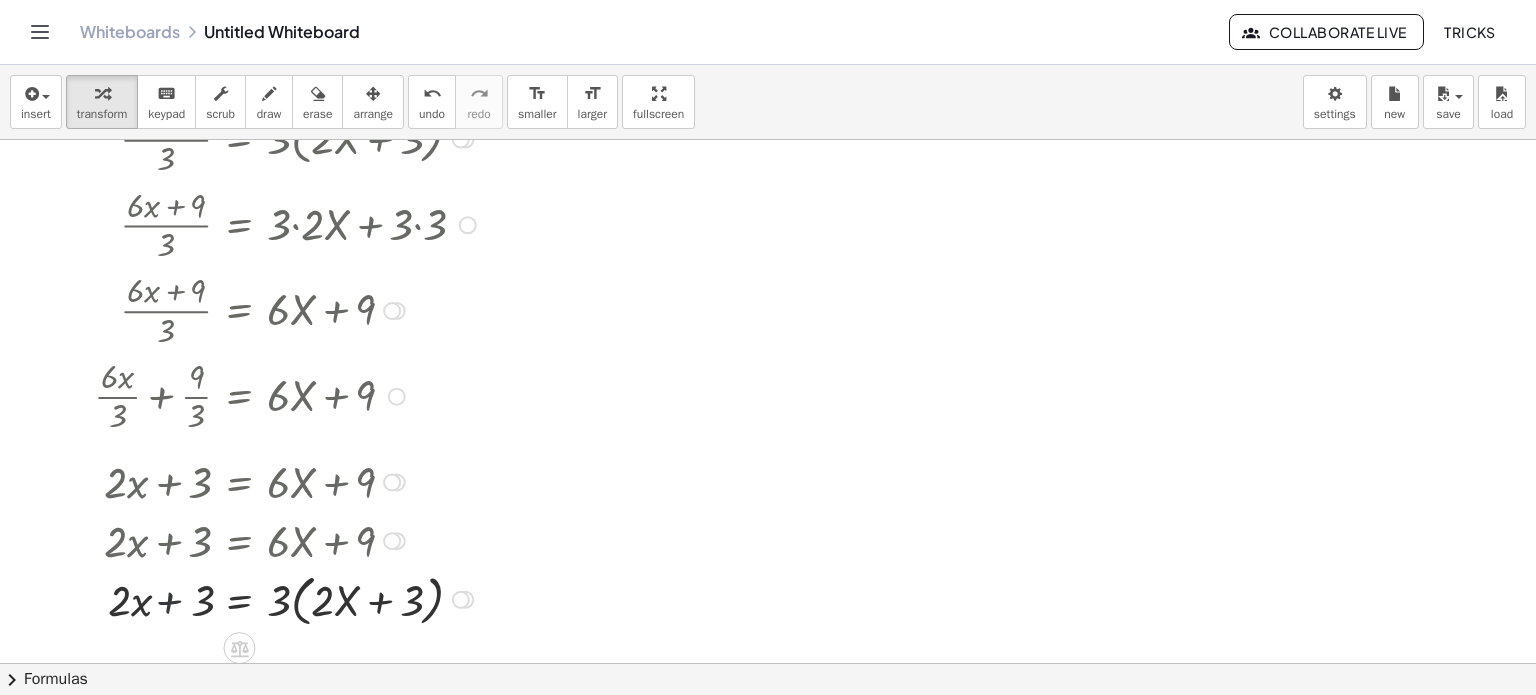 click at bounding box center (288, 597) 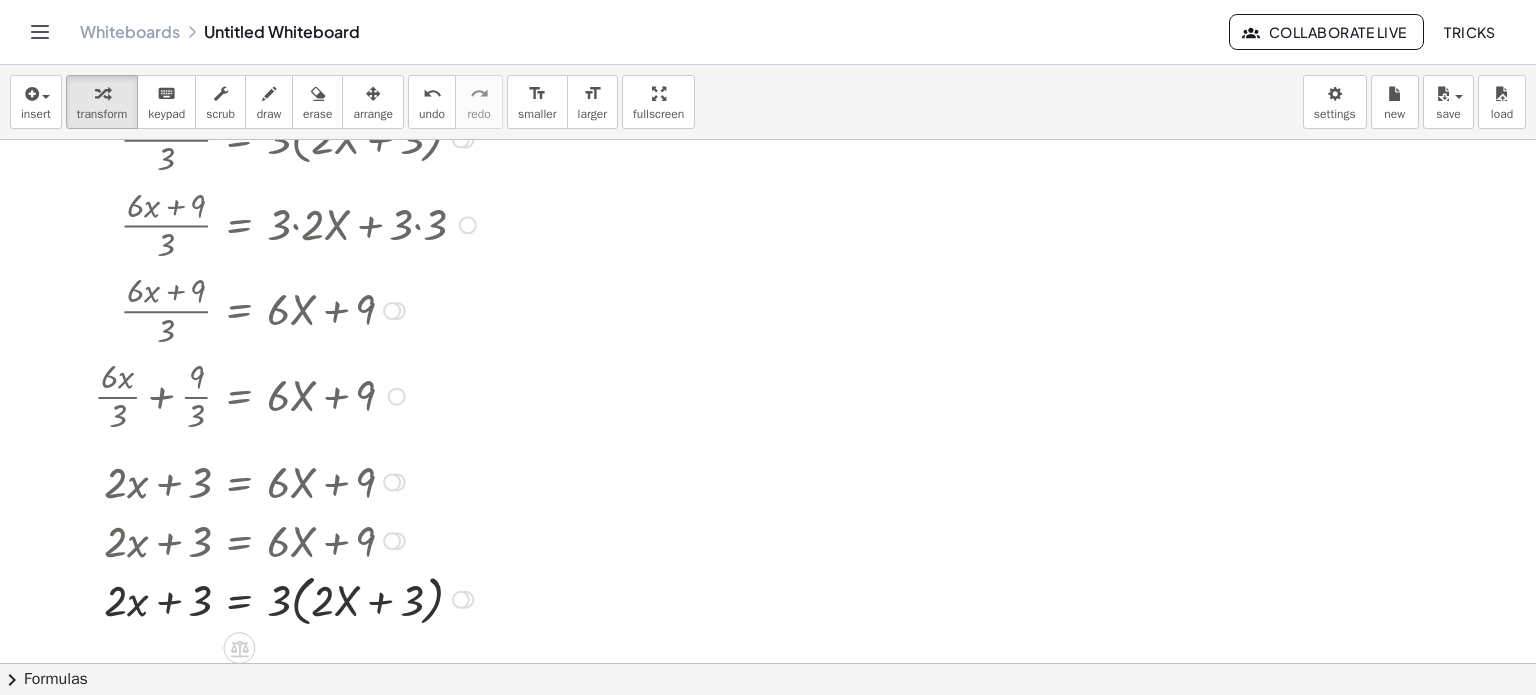 click at bounding box center [288, 597] 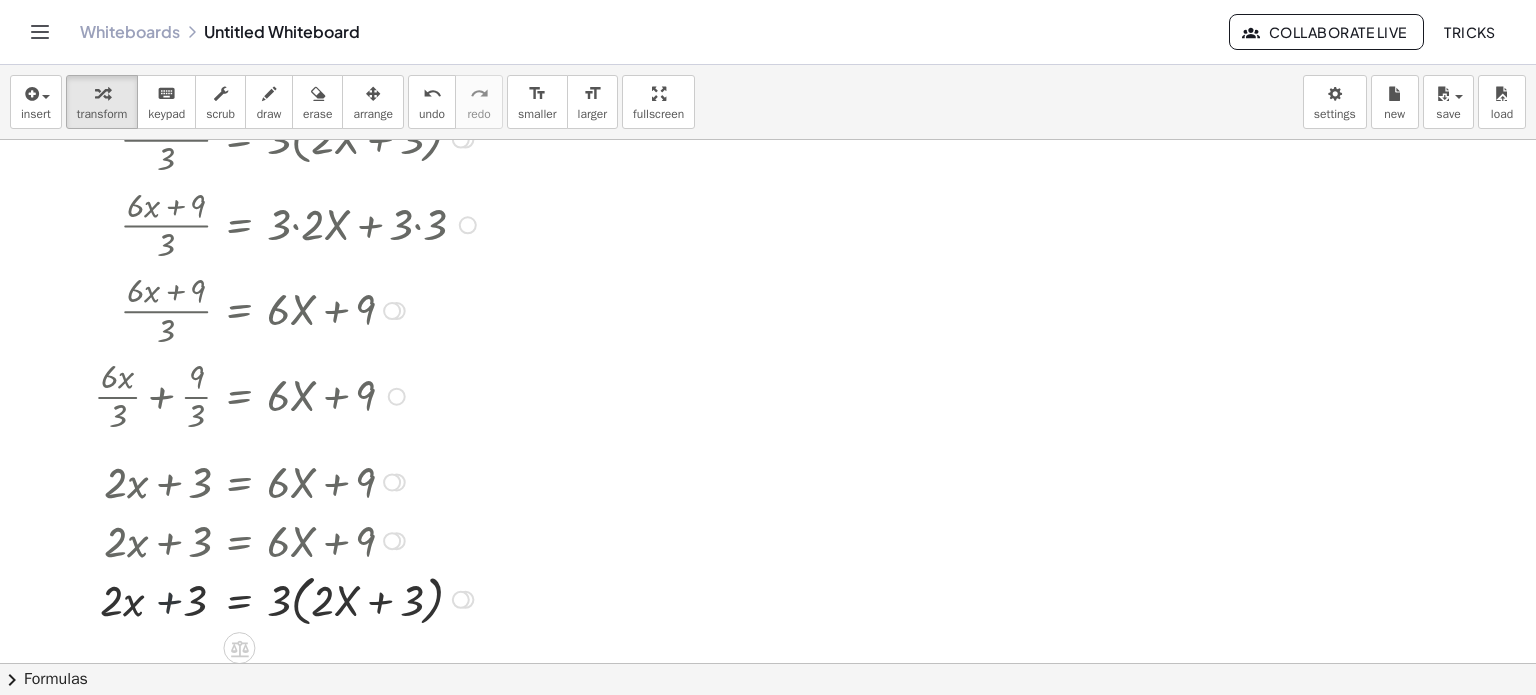 click at bounding box center (288, 597) 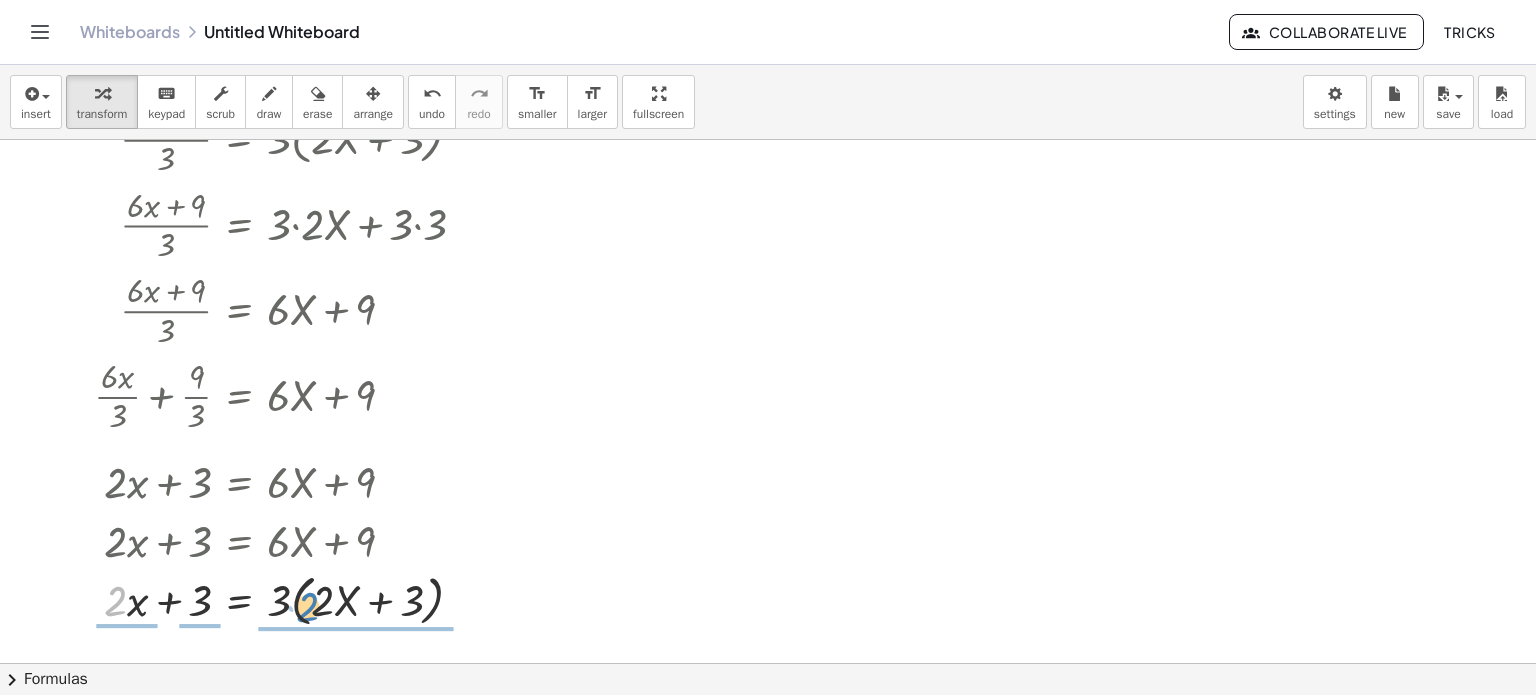 drag, startPoint x: 125, startPoint y: 609, endPoint x: 328, endPoint y: 615, distance: 203.08865 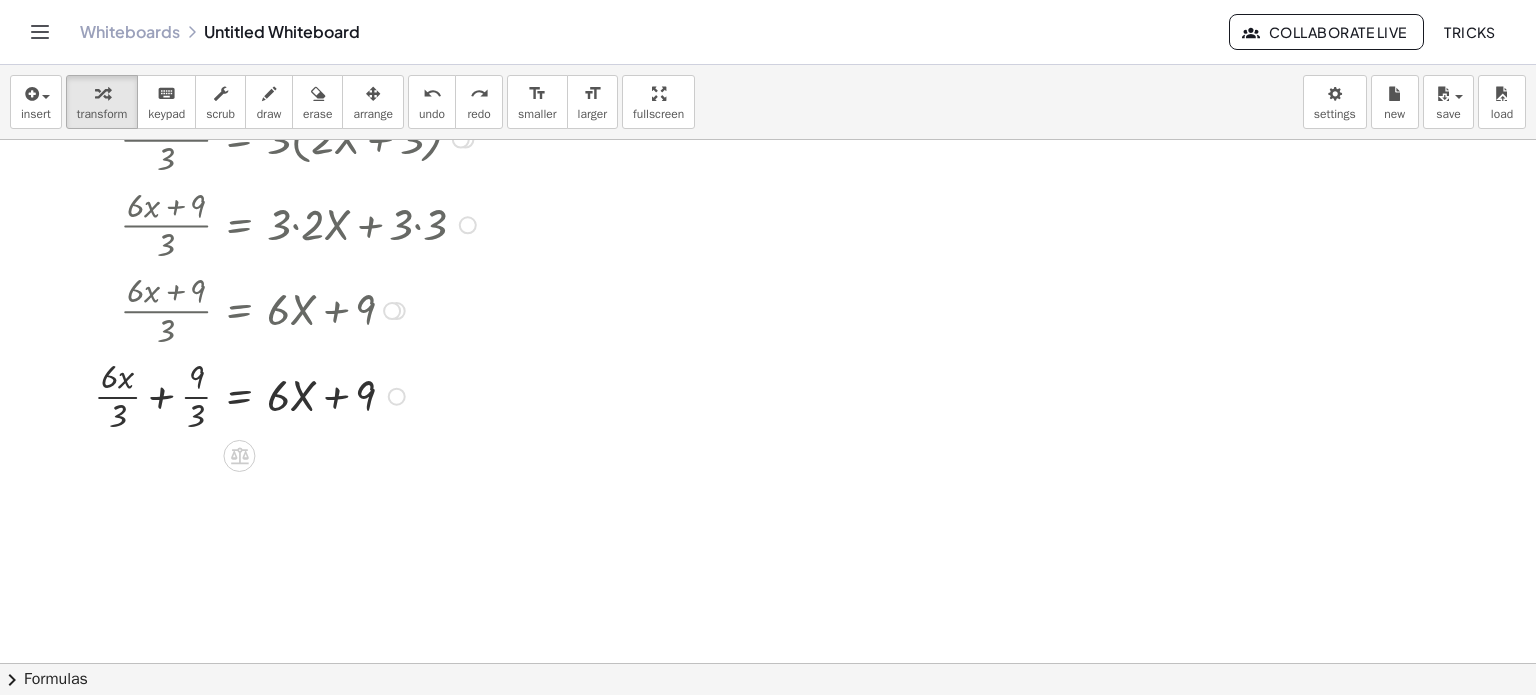 click at bounding box center [288, 395] 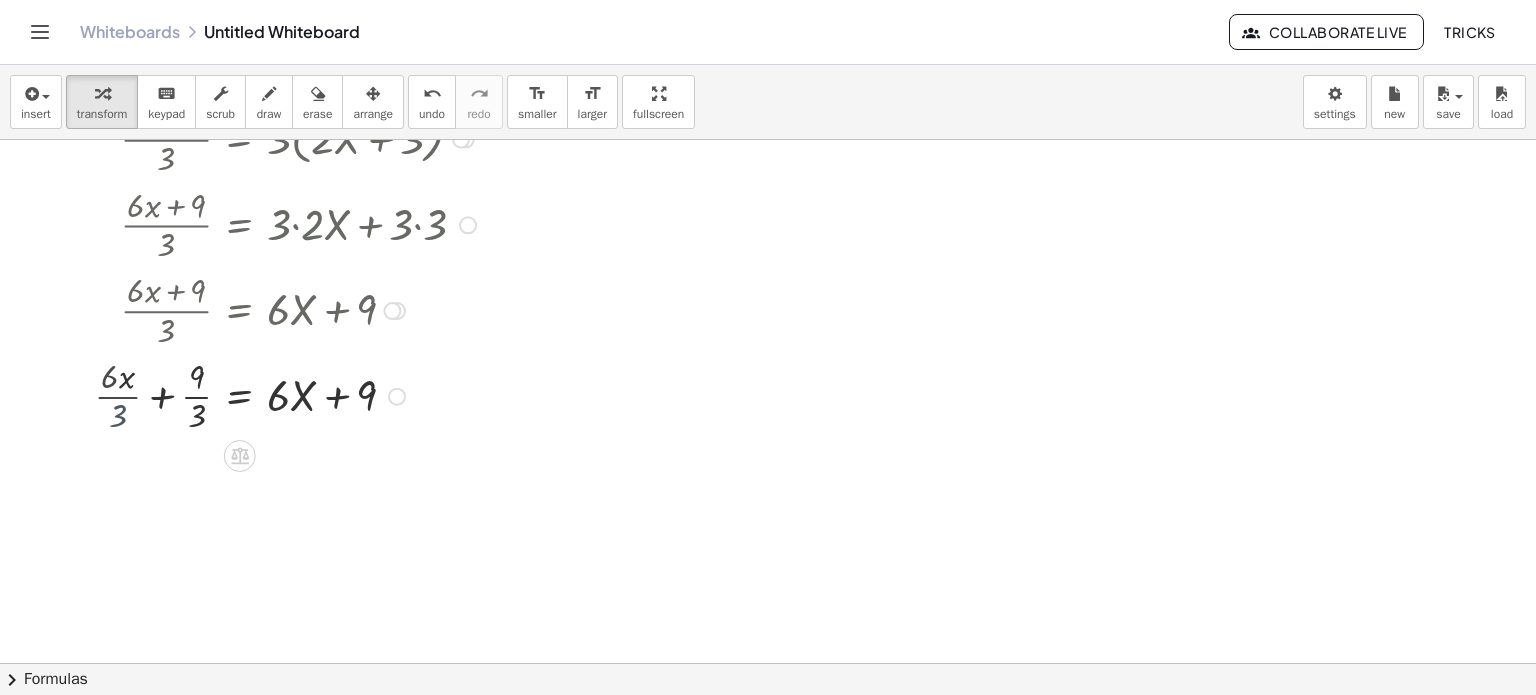 click at bounding box center (289, 395) 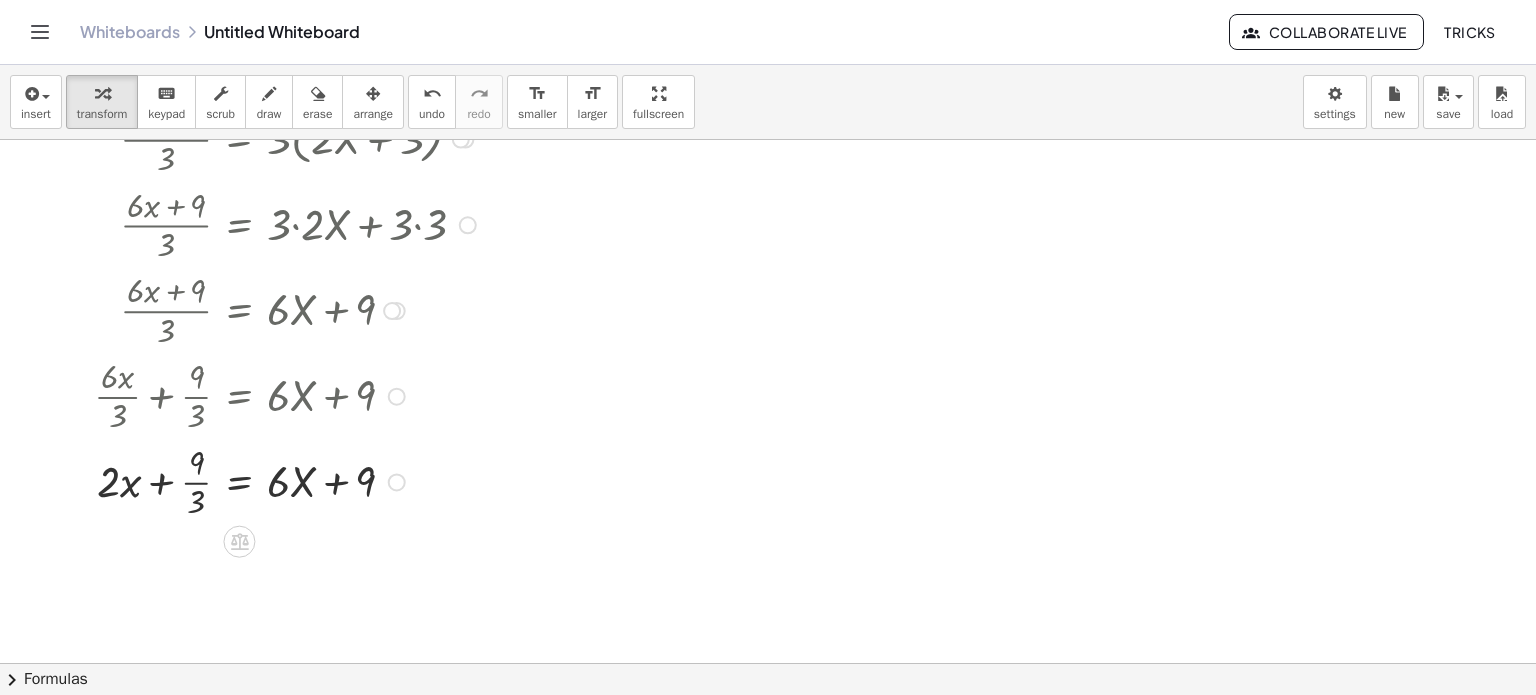 click at bounding box center (288, 481) 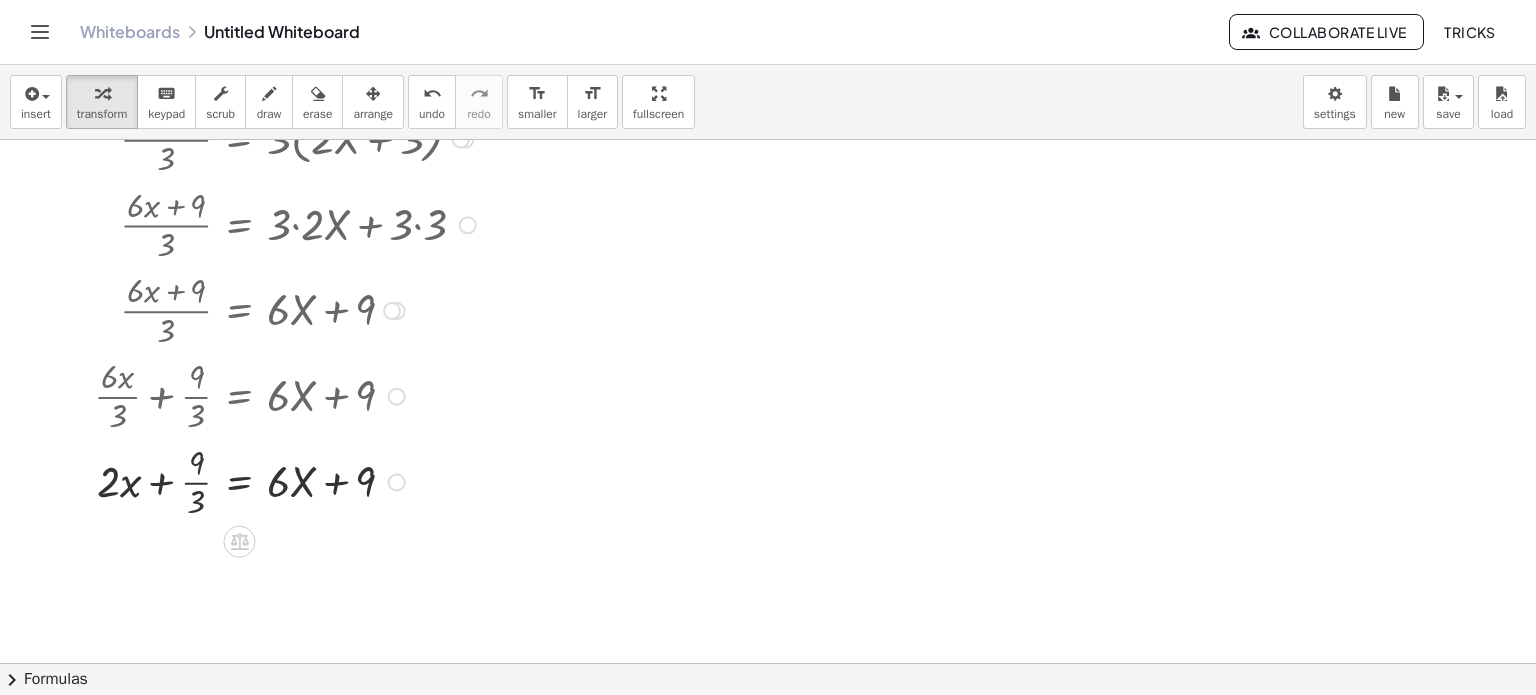 click at bounding box center (288, 481) 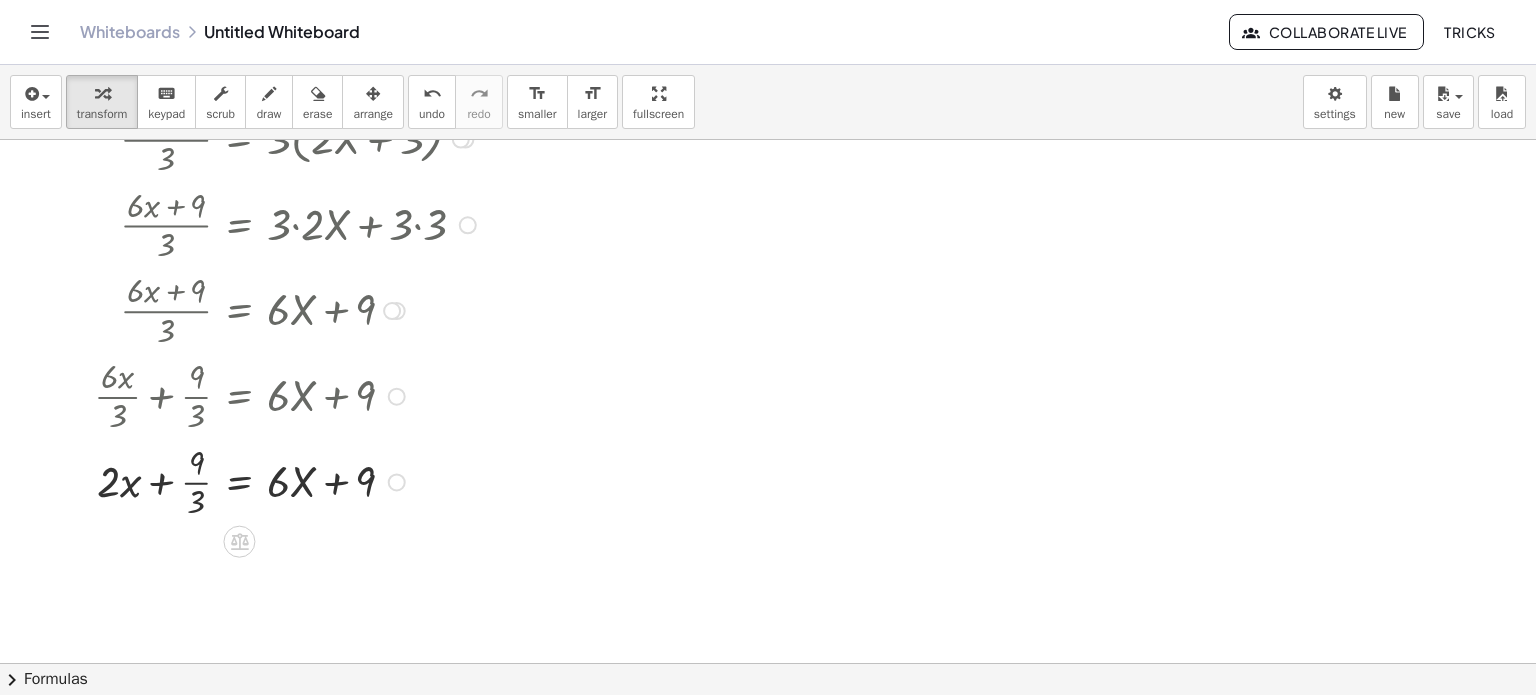 click at bounding box center (288, 481) 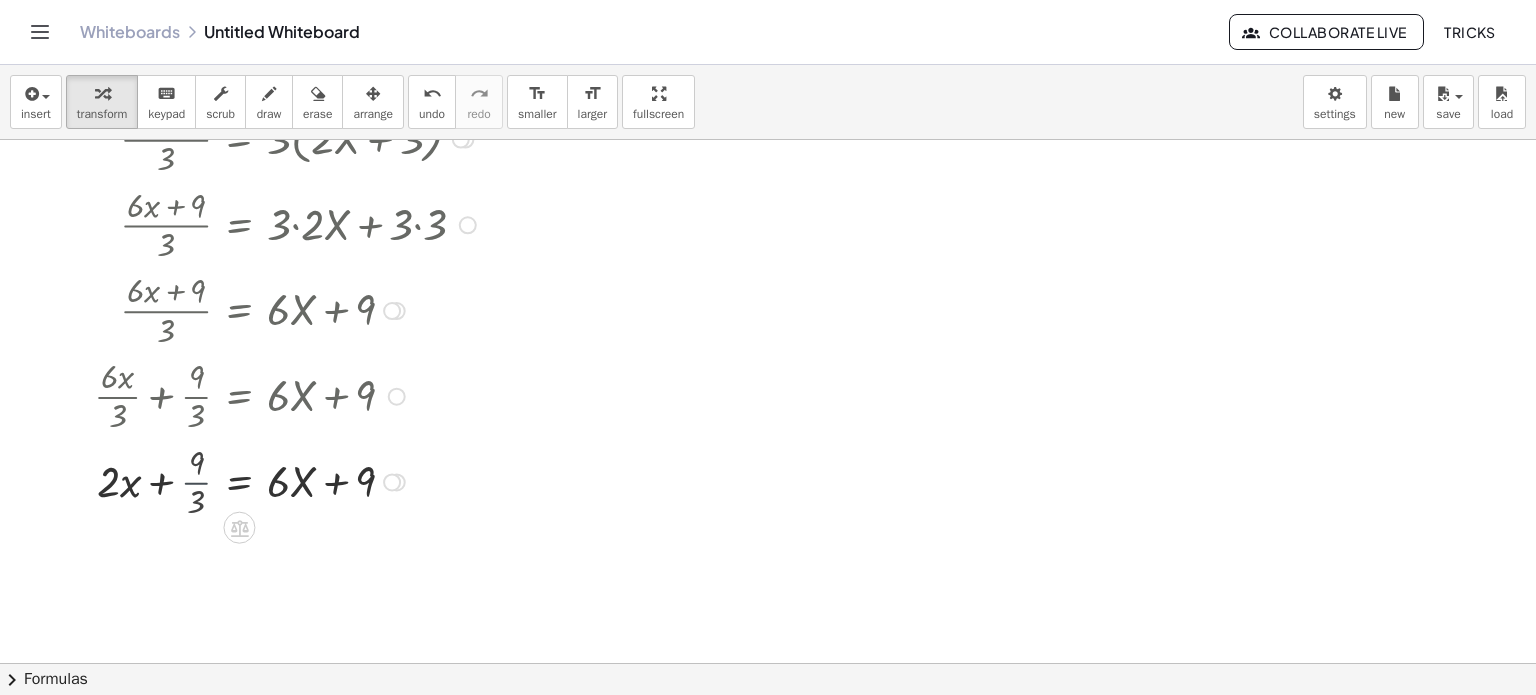 click at bounding box center (288, 480) 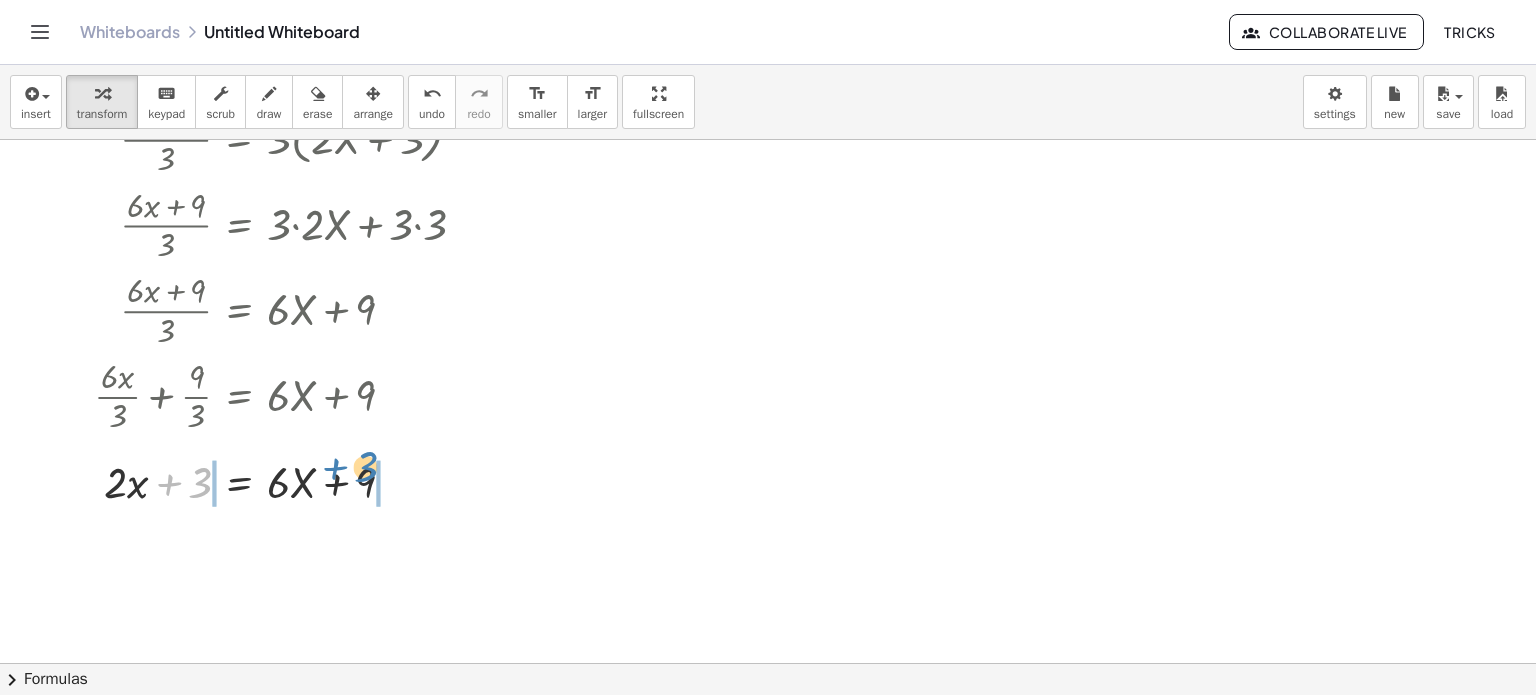 drag, startPoint x: 196, startPoint y: 488, endPoint x: 362, endPoint y: 472, distance: 166.7693 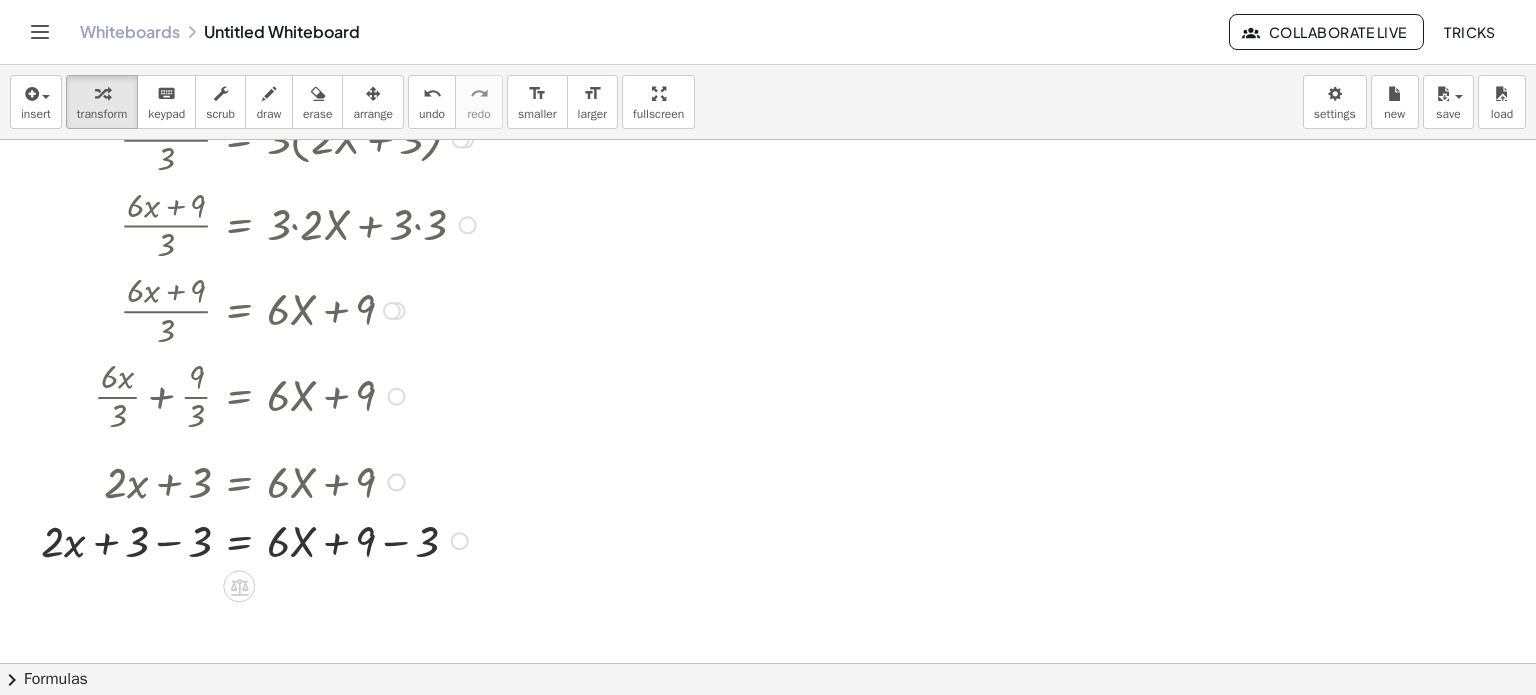 drag, startPoint x: 296, startPoint y: 479, endPoint x: 286, endPoint y: 510, distance: 32.572994 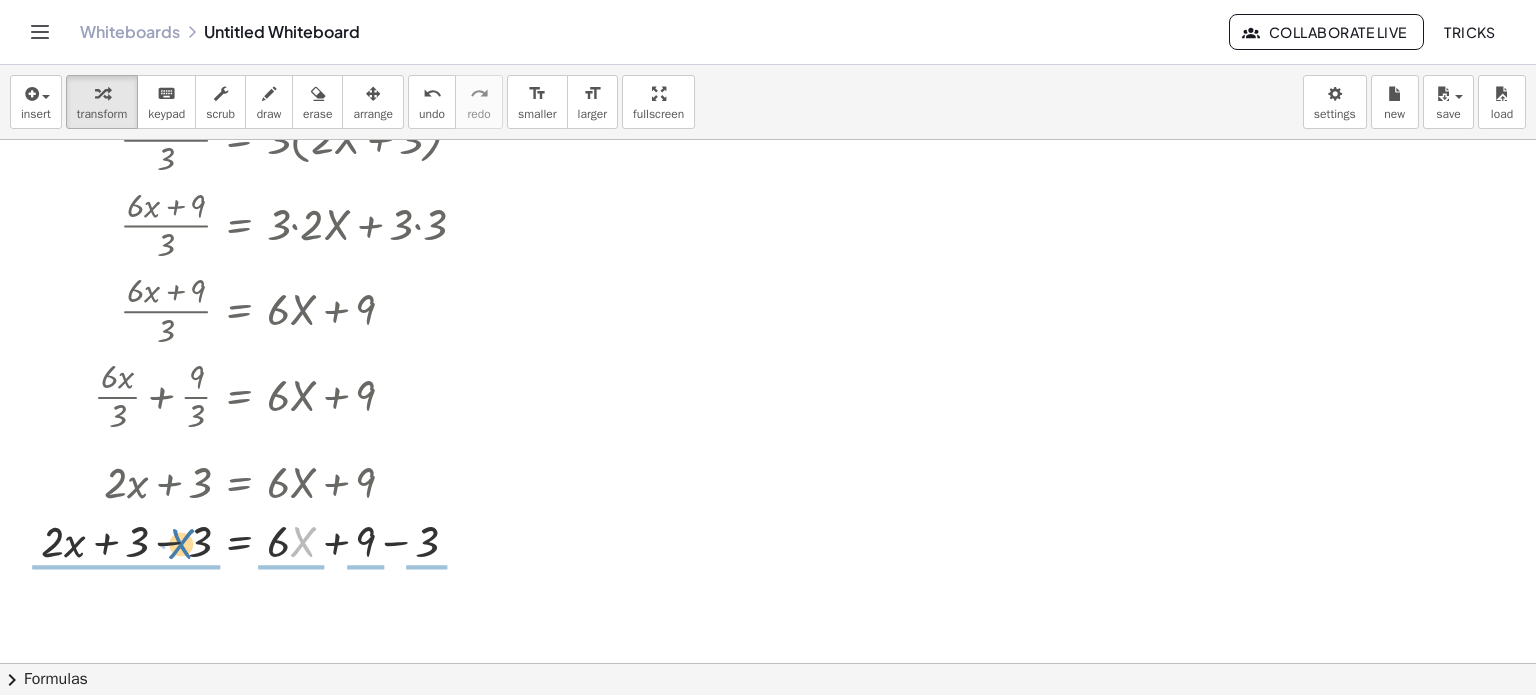 drag, startPoint x: 298, startPoint y: 542, endPoint x: 176, endPoint y: 544, distance: 122.016396 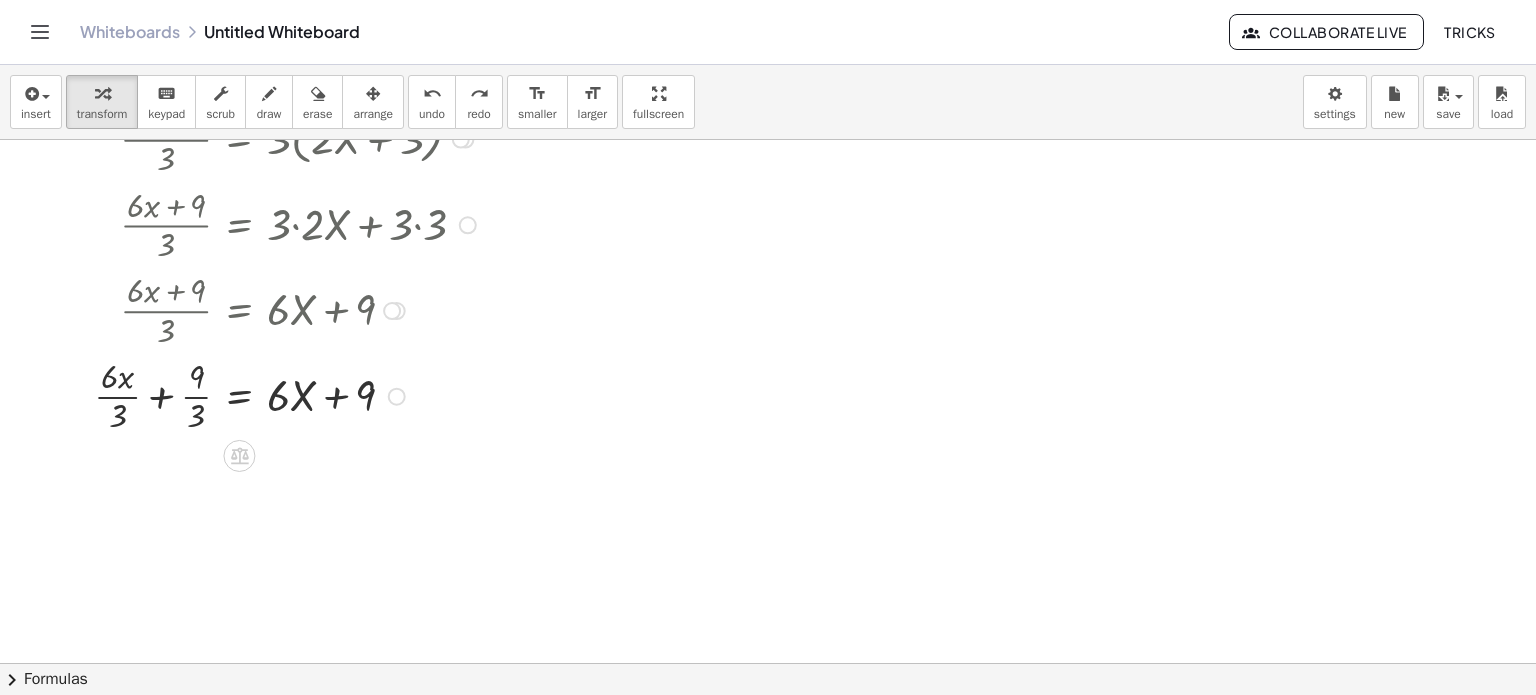 click at bounding box center [288, 395] 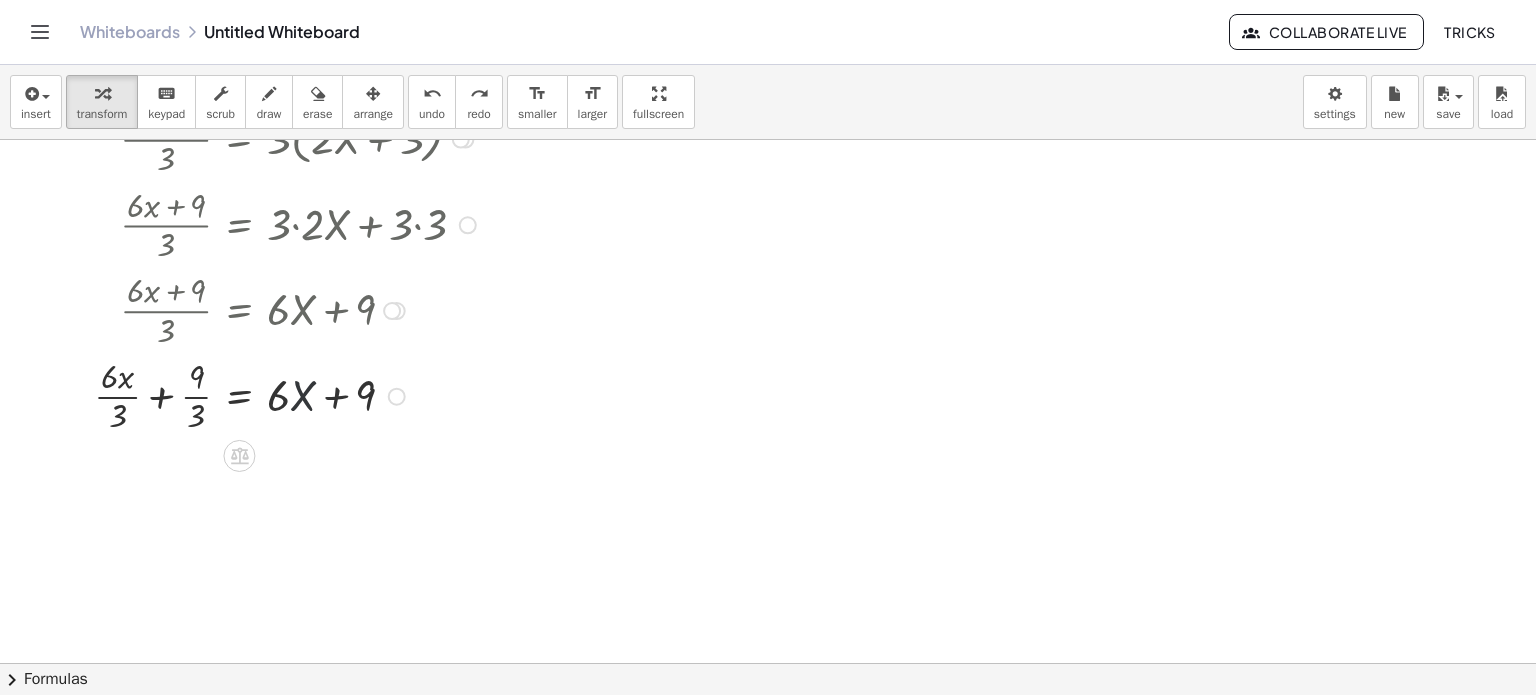 click at bounding box center (288, 395) 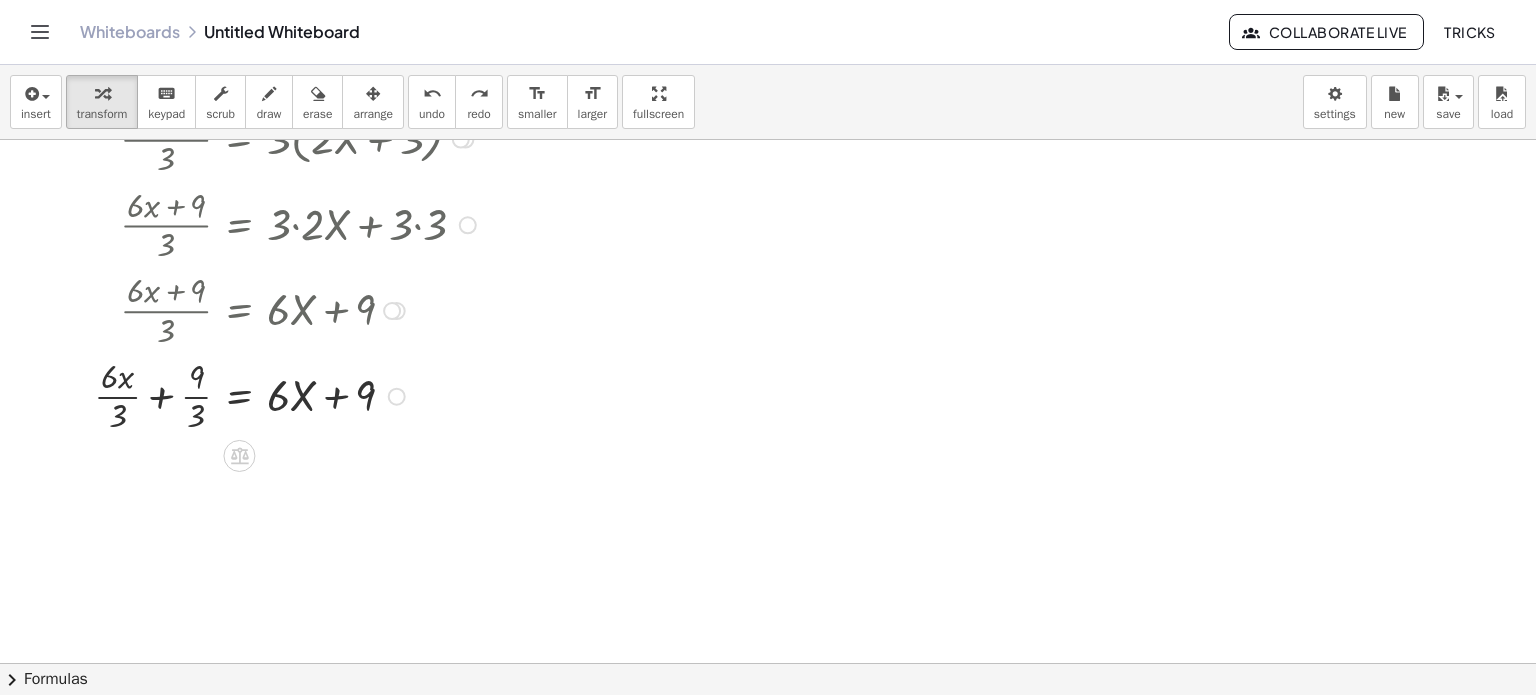 click at bounding box center [288, 395] 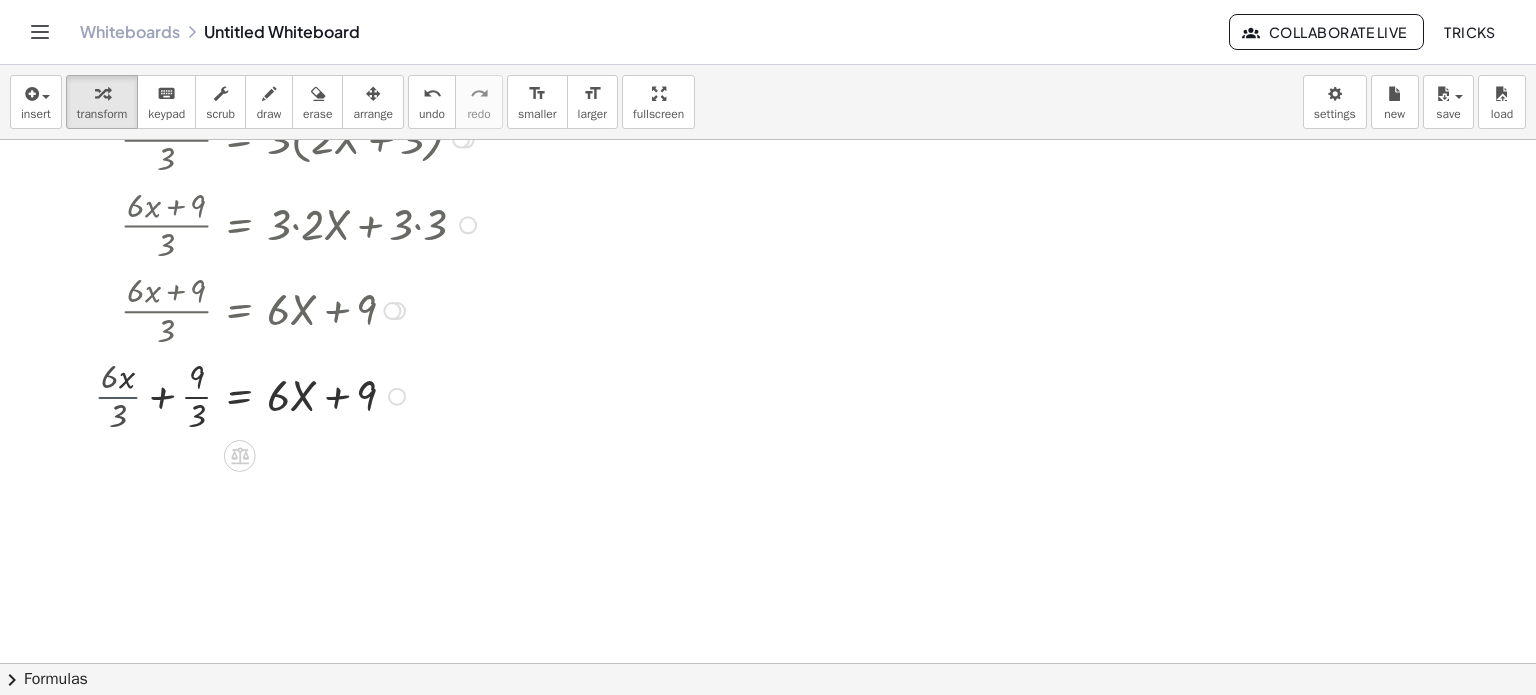 click at bounding box center (289, 395) 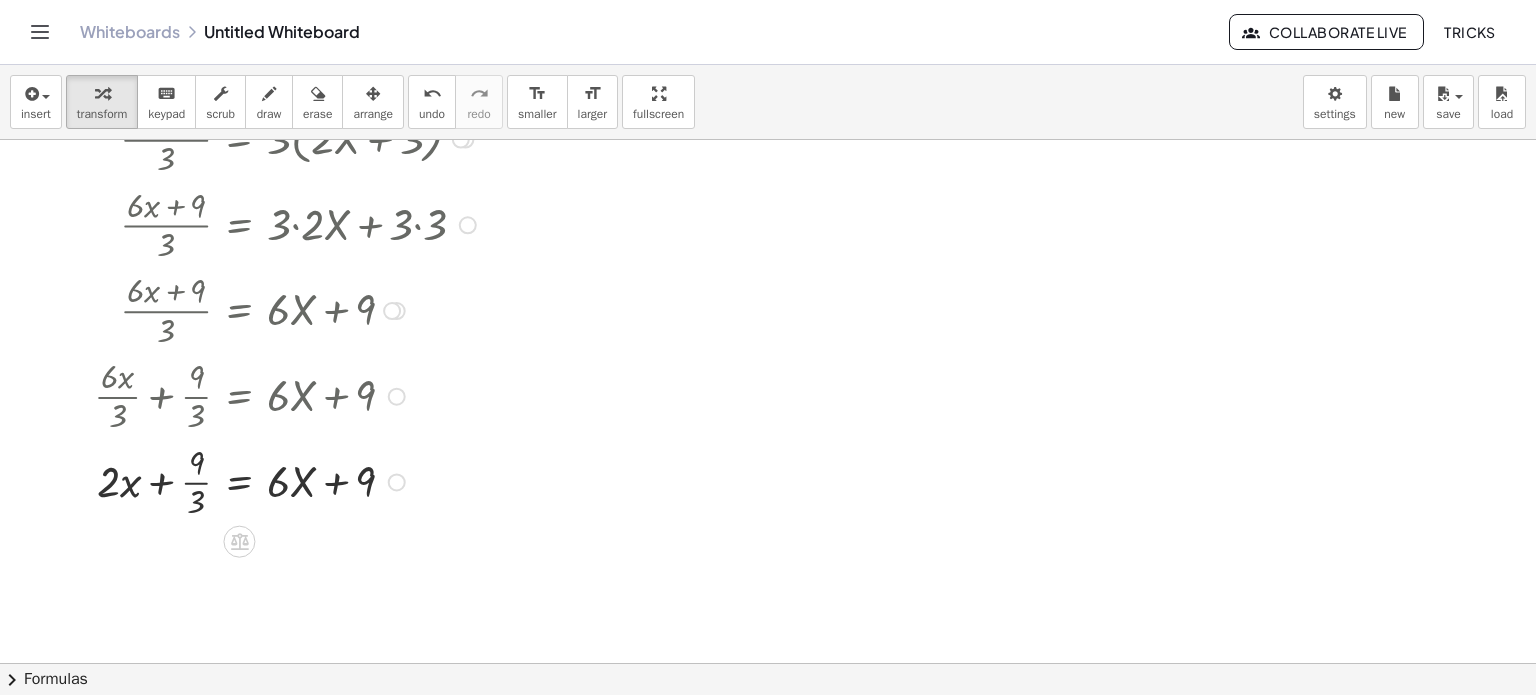 click at bounding box center (288, 395) 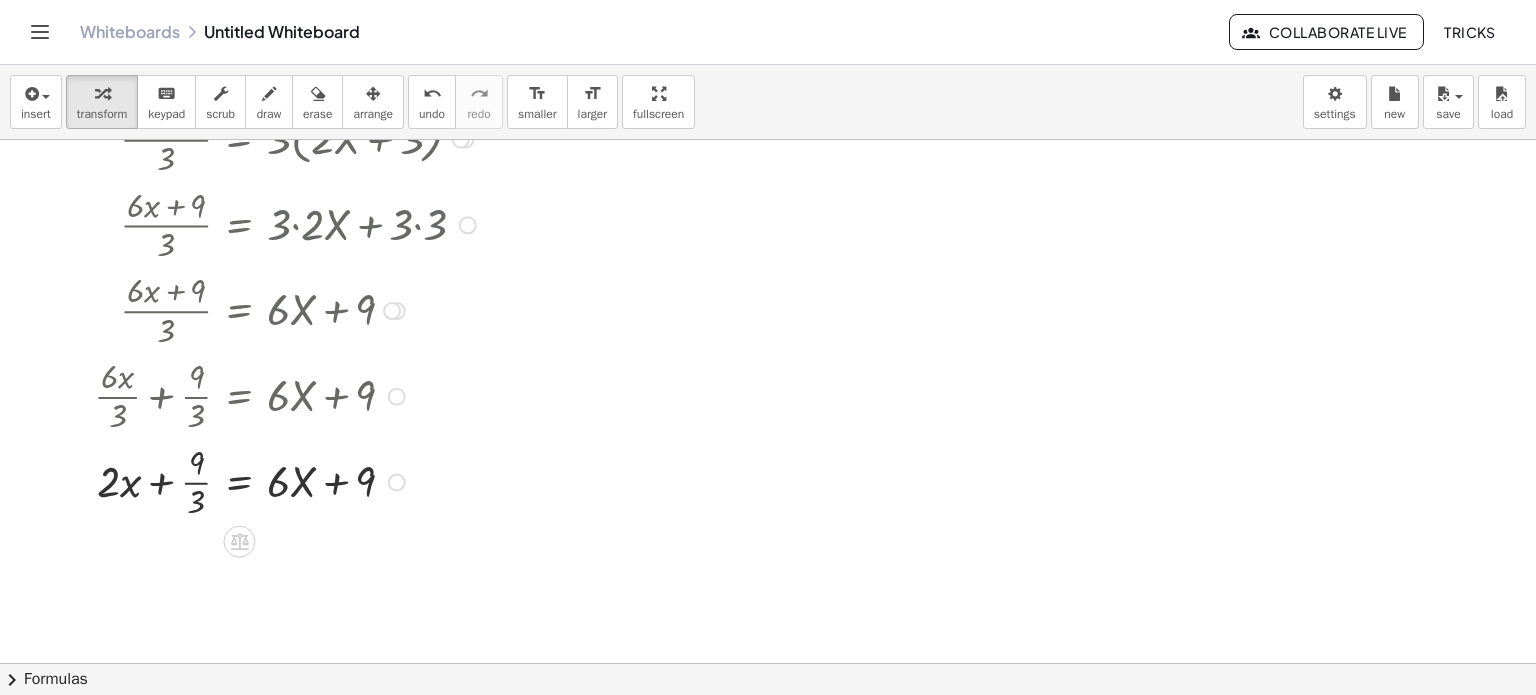 click at bounding box center [288, 481] 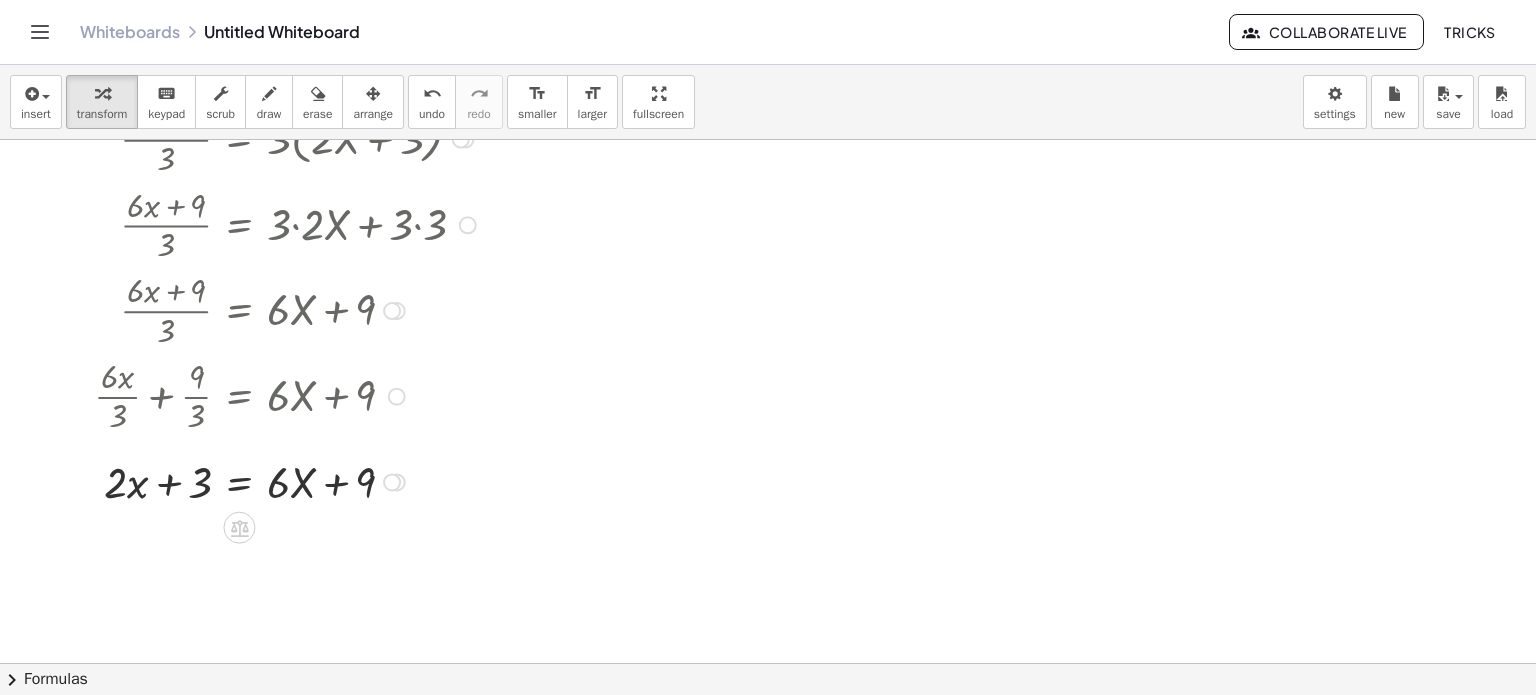 click at bounding box center (288, 480) 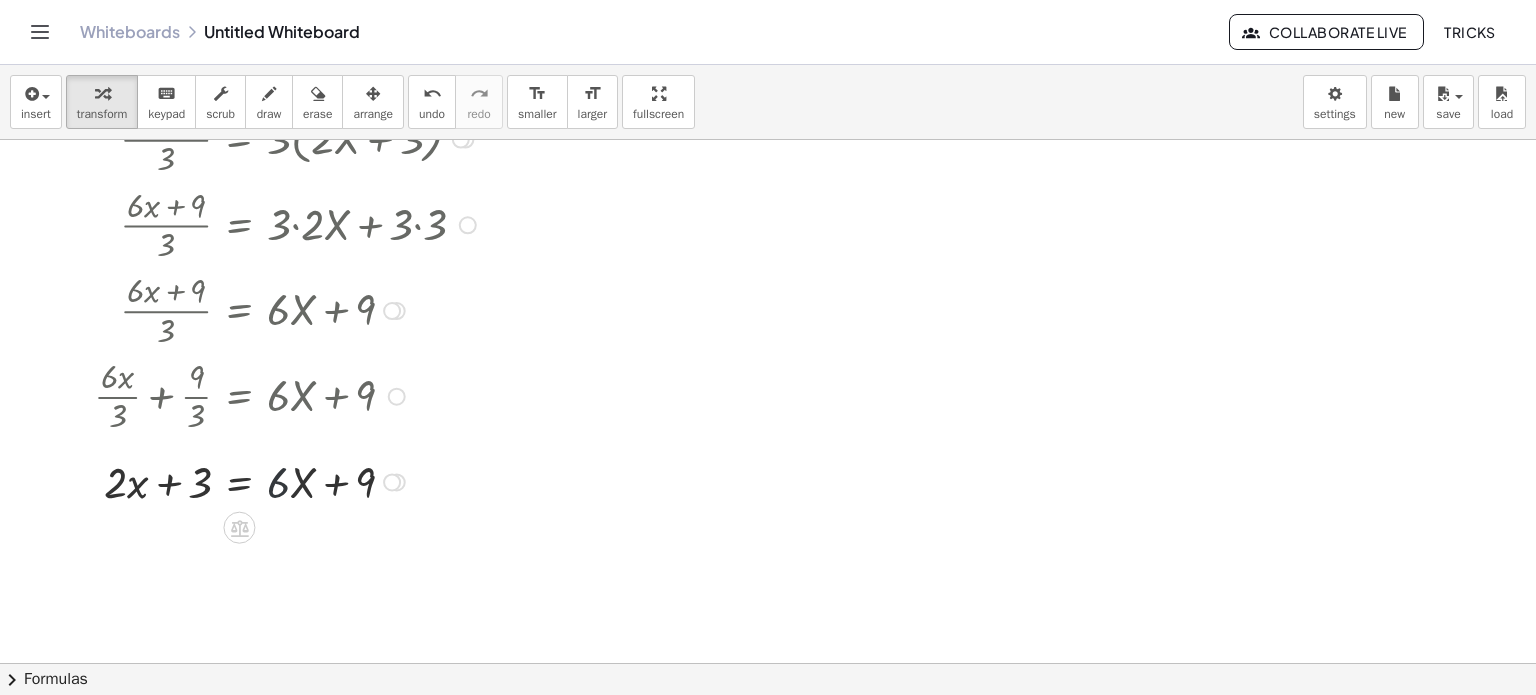click at bounding box center (288, 480) 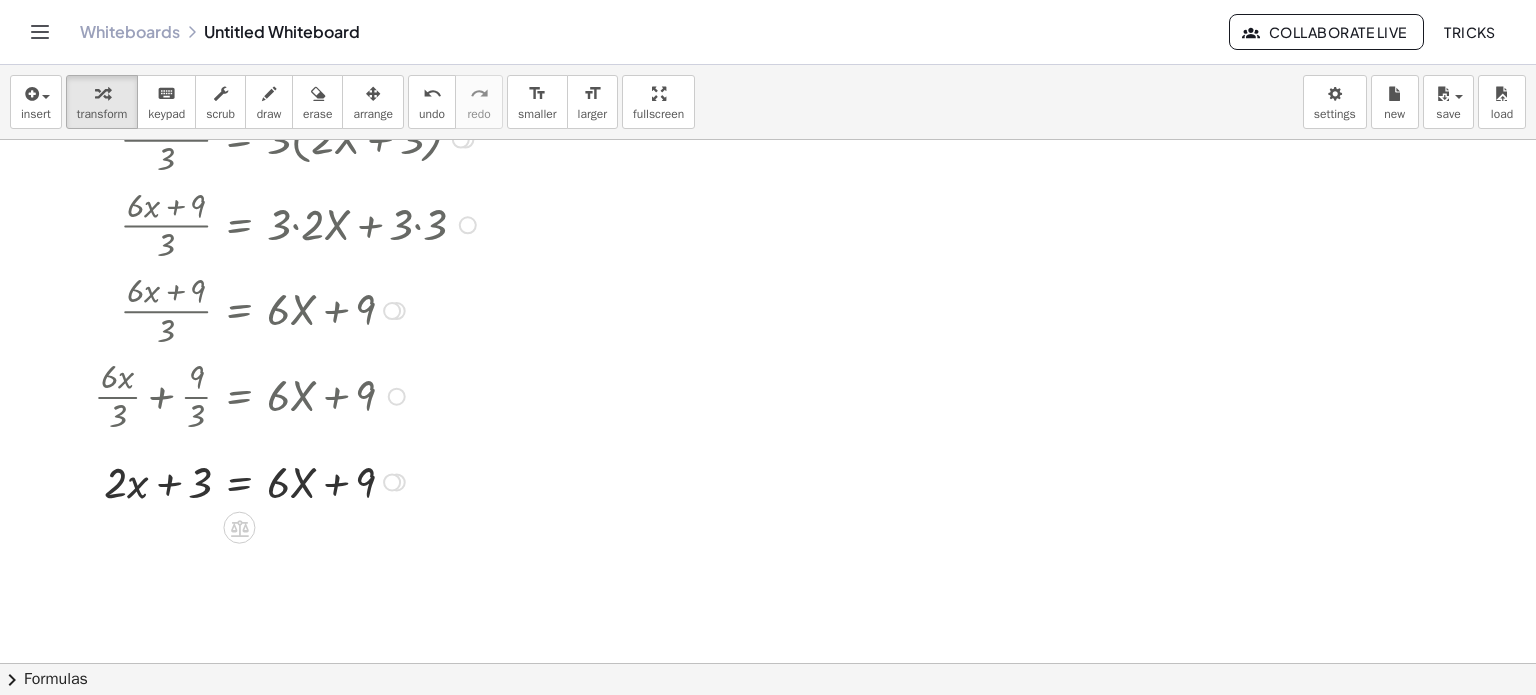 click at bounding box center [288, 480] 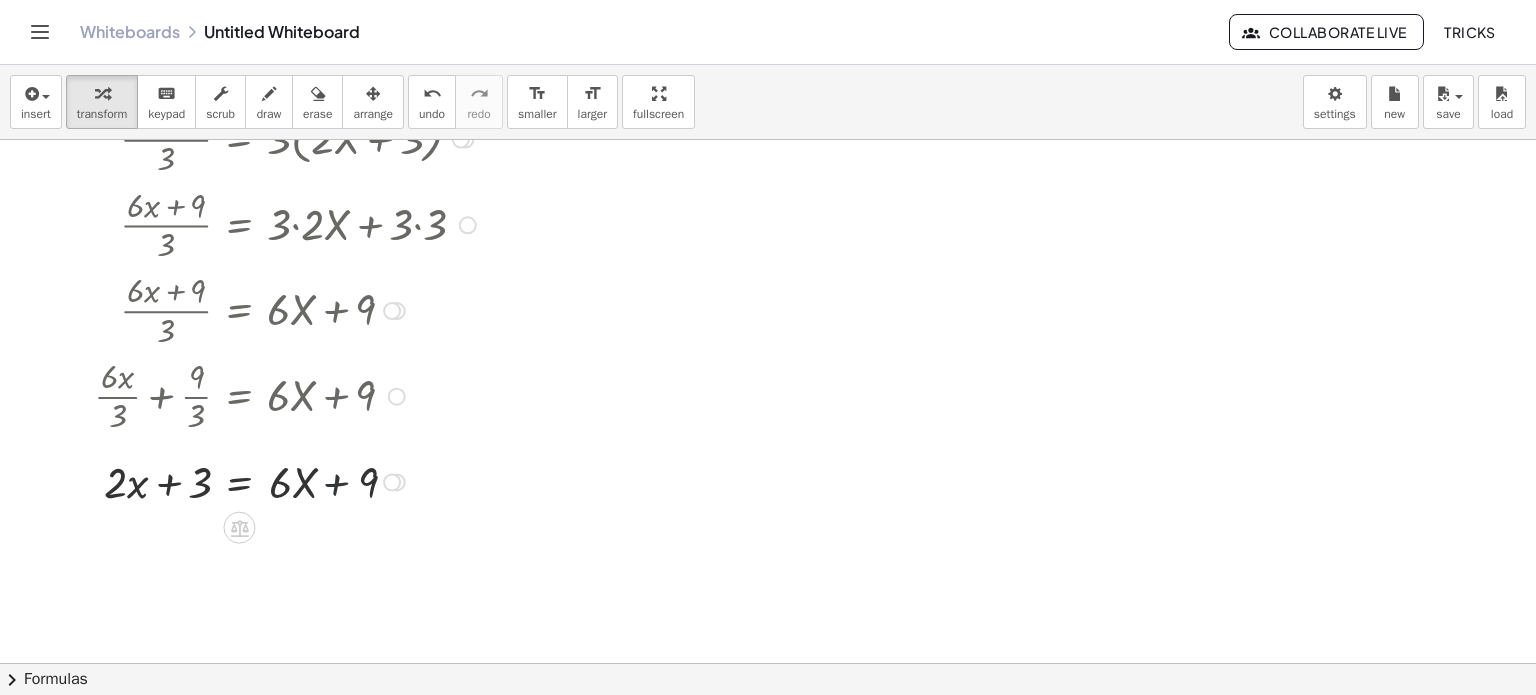 click at bounding box center [288, 480] 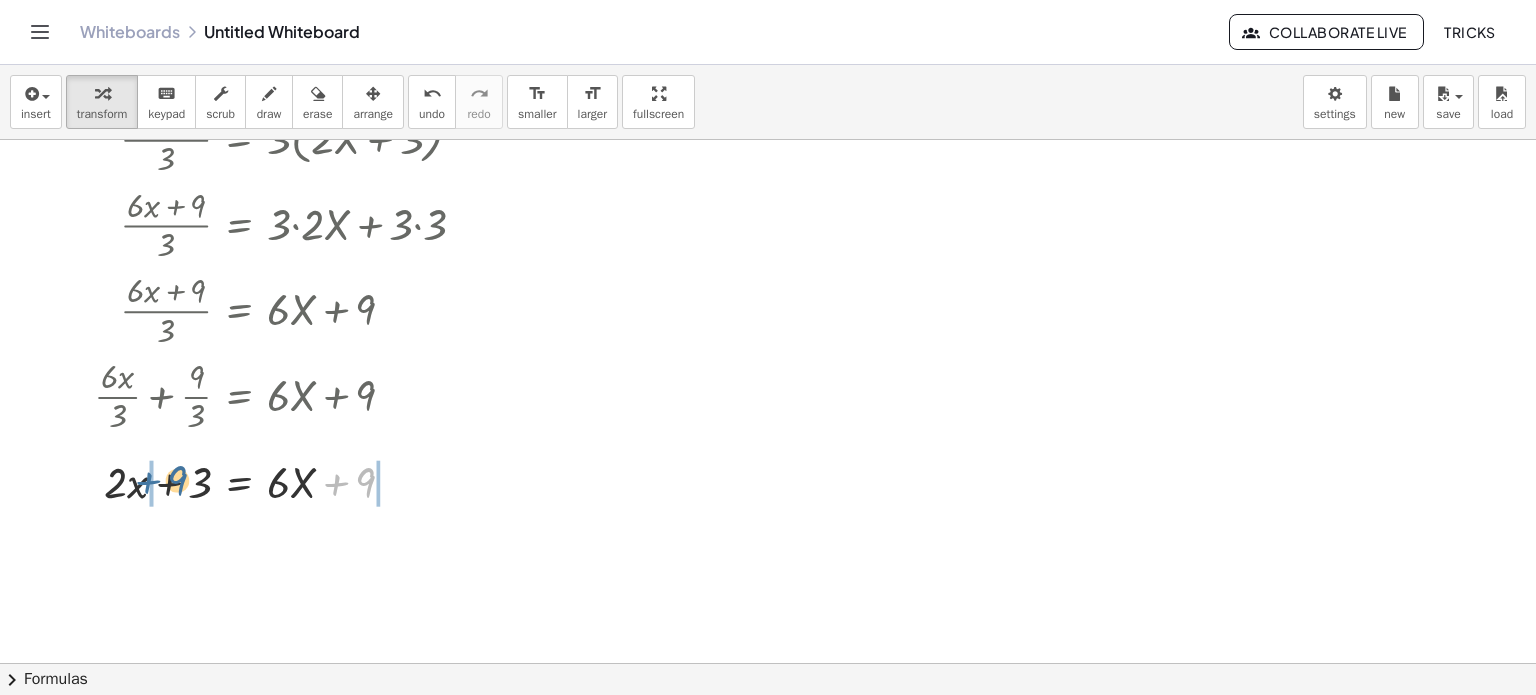 drag, startPoint x: 327, startPoint y: 489, endPoint x: 117, endPoint y: 511, distance: 211.14923 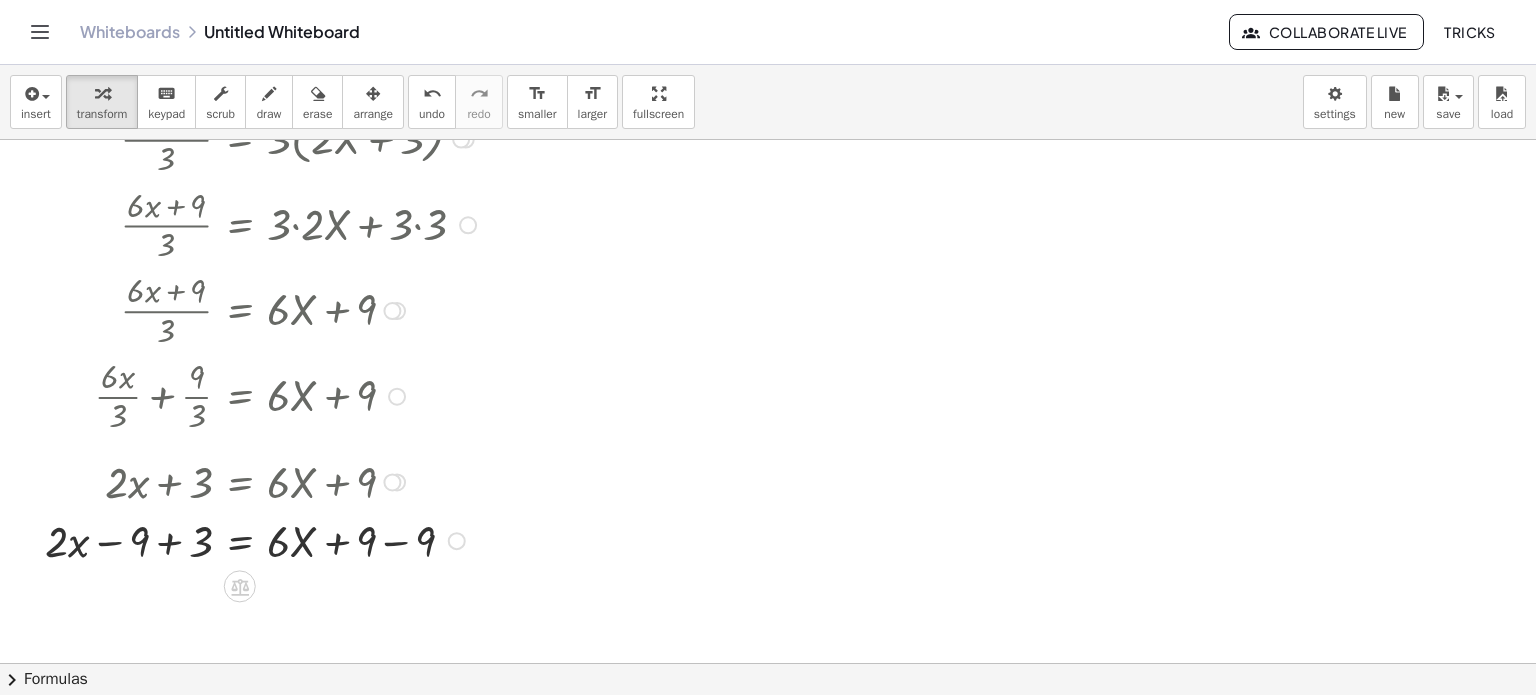 click at bounding box center [263, 539] 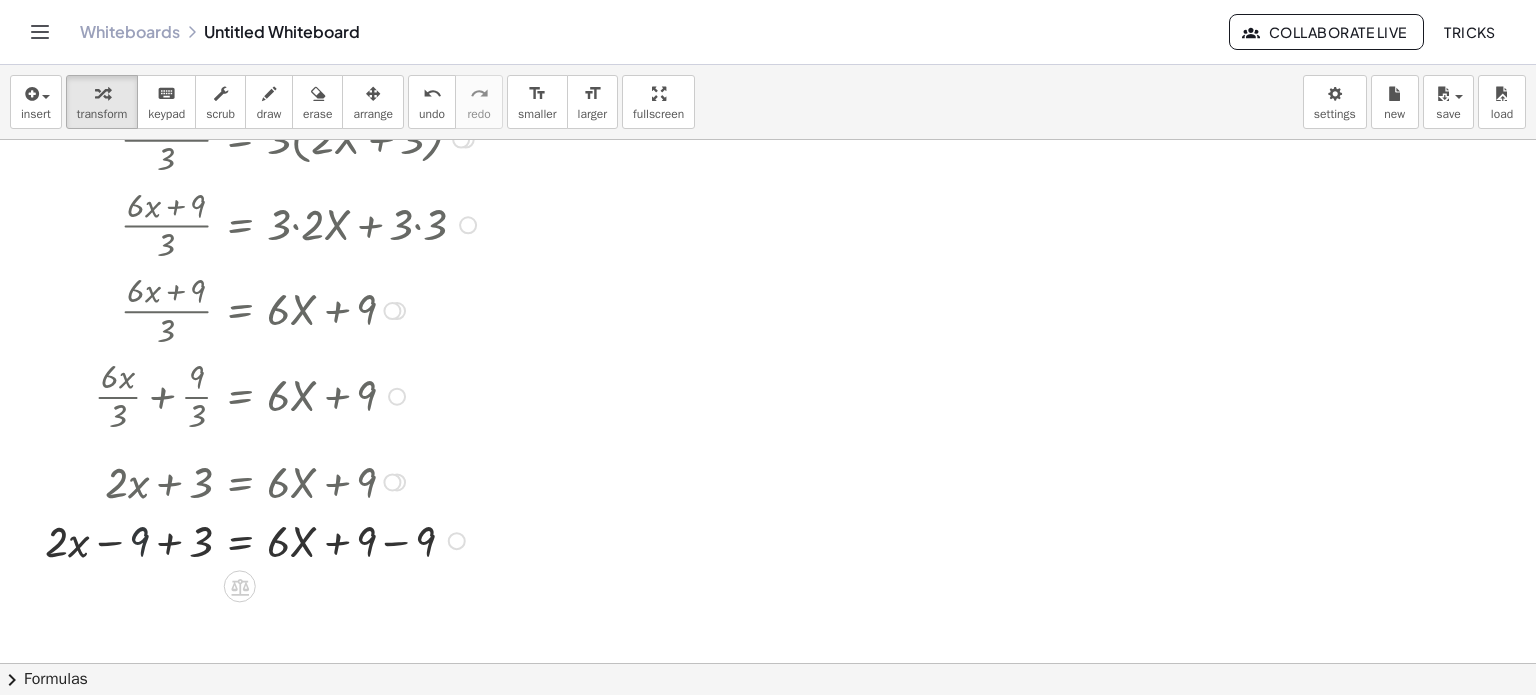 click at bounding box center [263, 539] 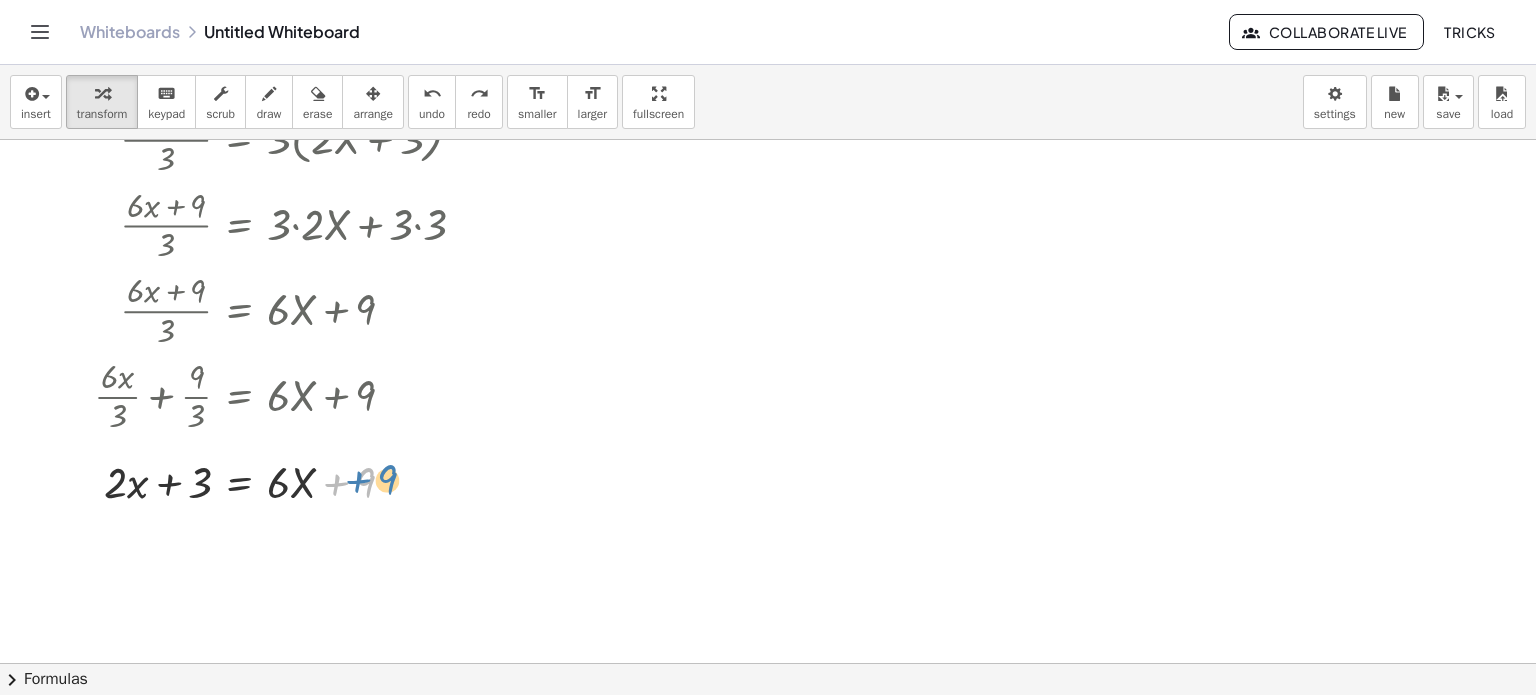 drag, startPoint x: 383, startPoint y: 492, endPoint x: 406, endPoint y: 490, distance: 23.086792 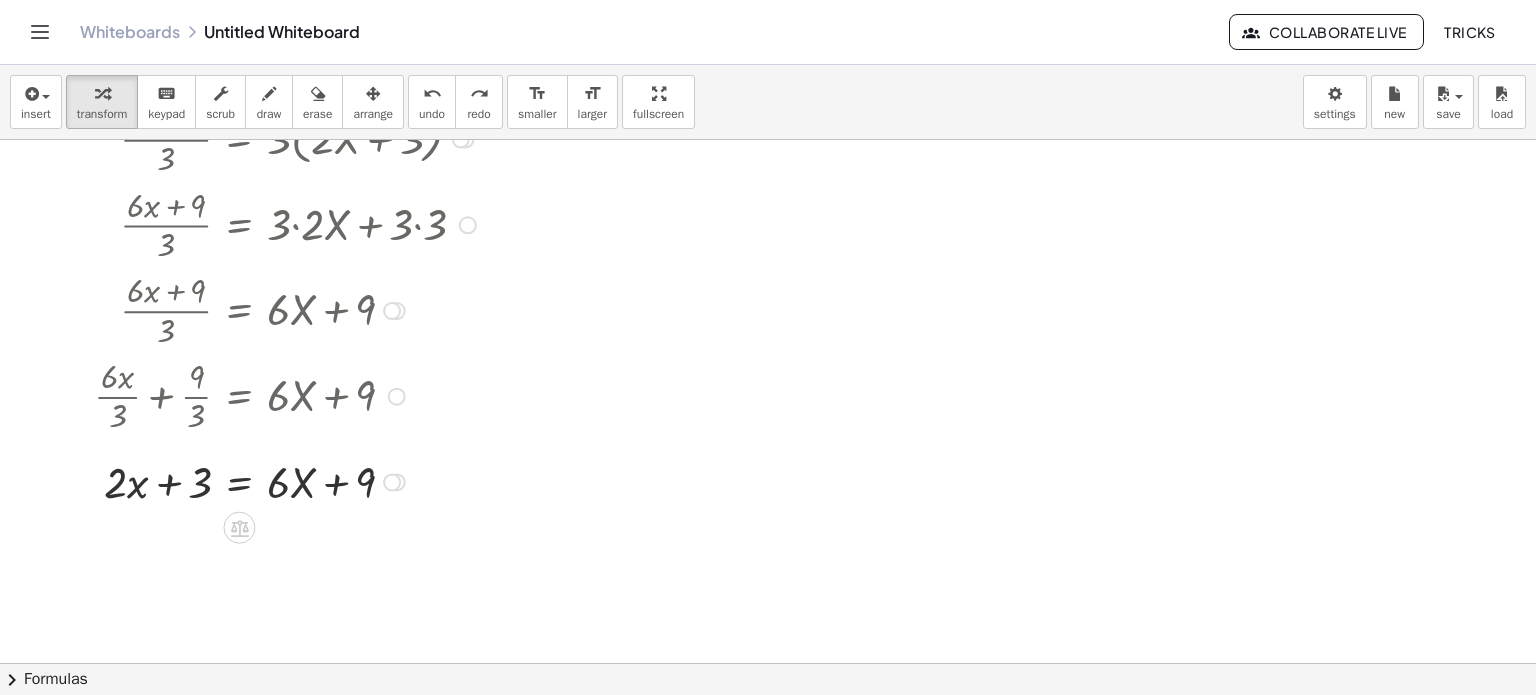 click at bounding box center [288, 480] 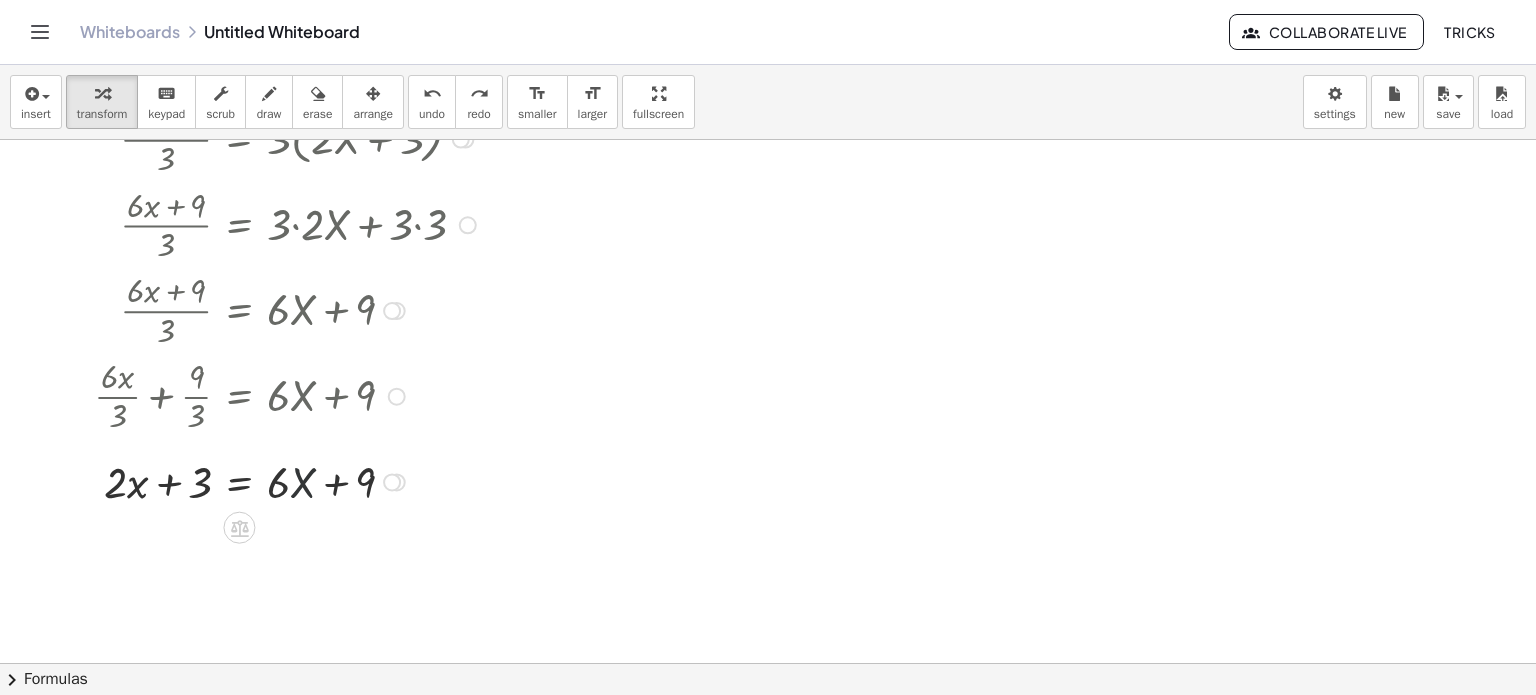 click at bounding box center (288, 480) 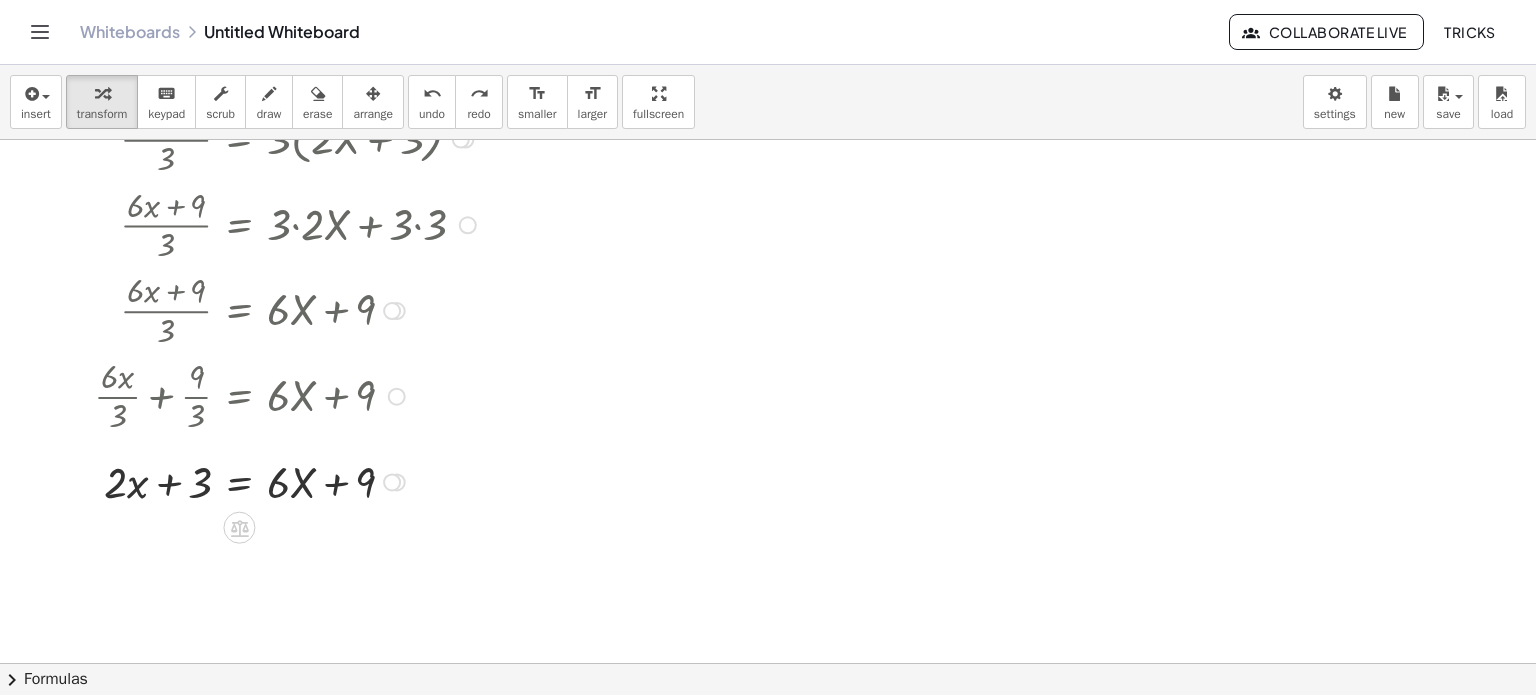 click at bounding box center [288, 480] 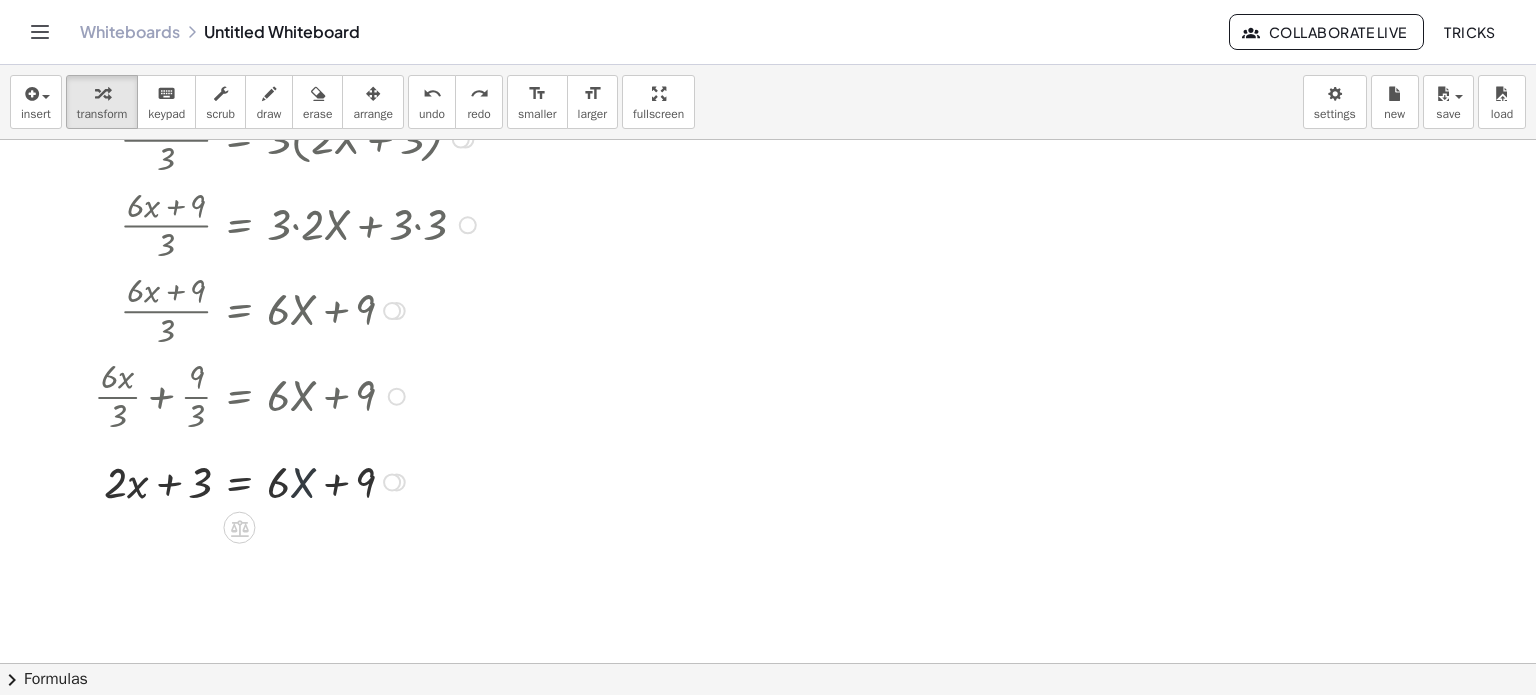 drag, startPoint x: 299, startPoint y: 485, endPoint x: 277, endPoint y: 487, distance: 22.090721 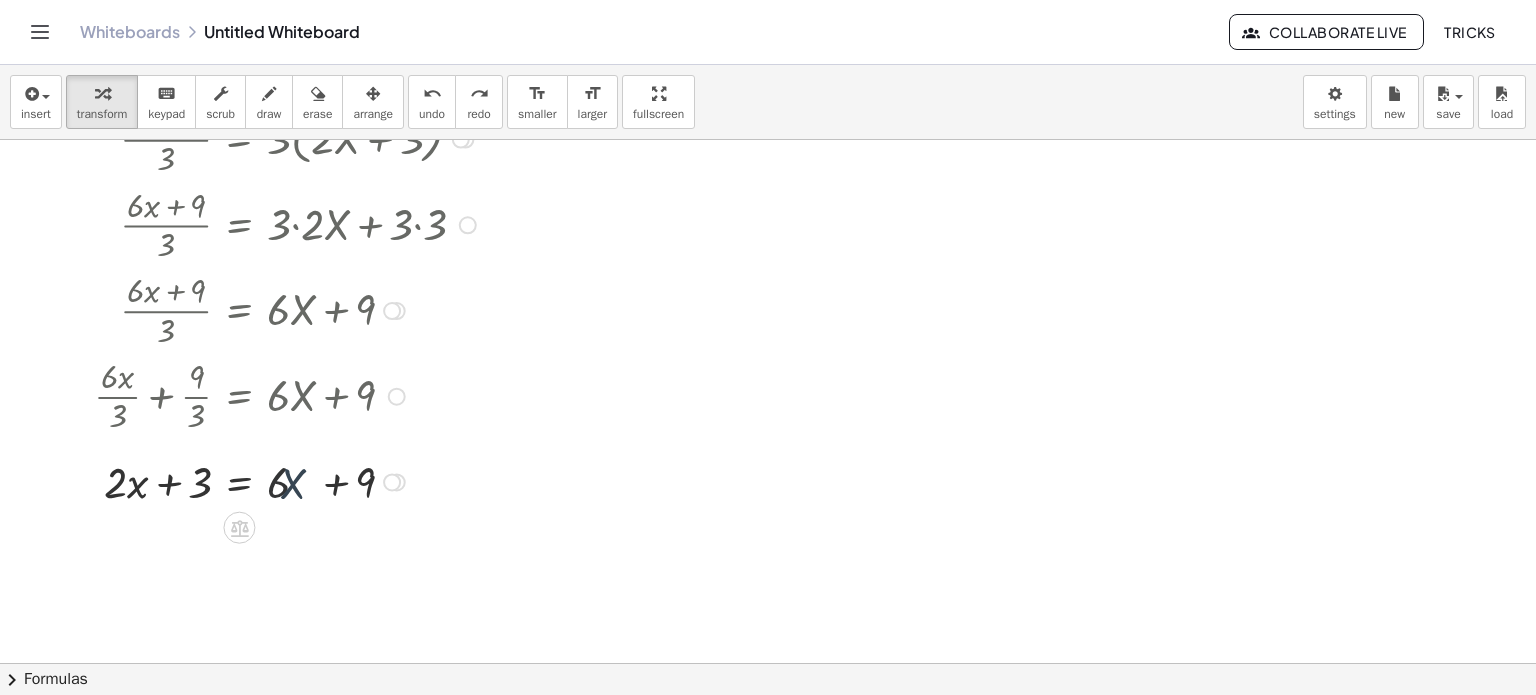 click at bounding box center [288, 480] 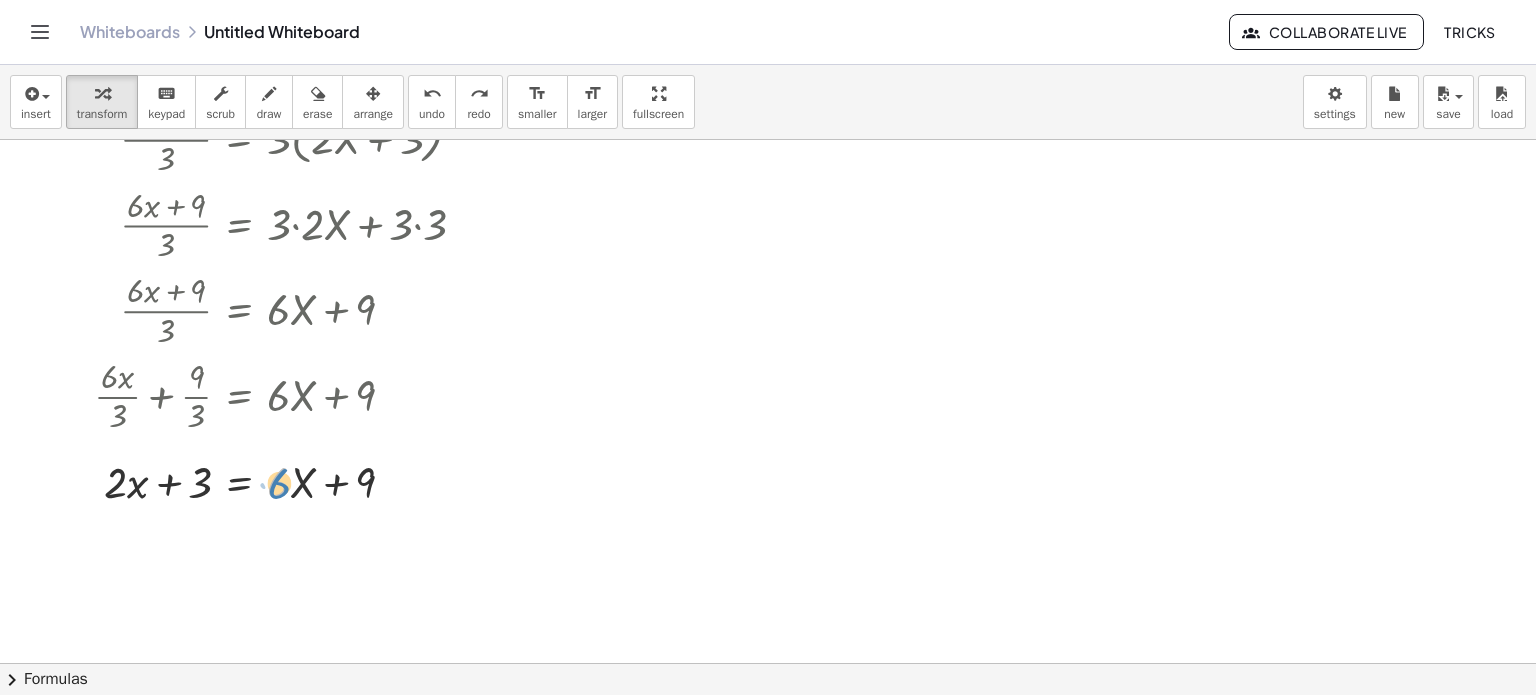 click at bounding box center (288, 480) 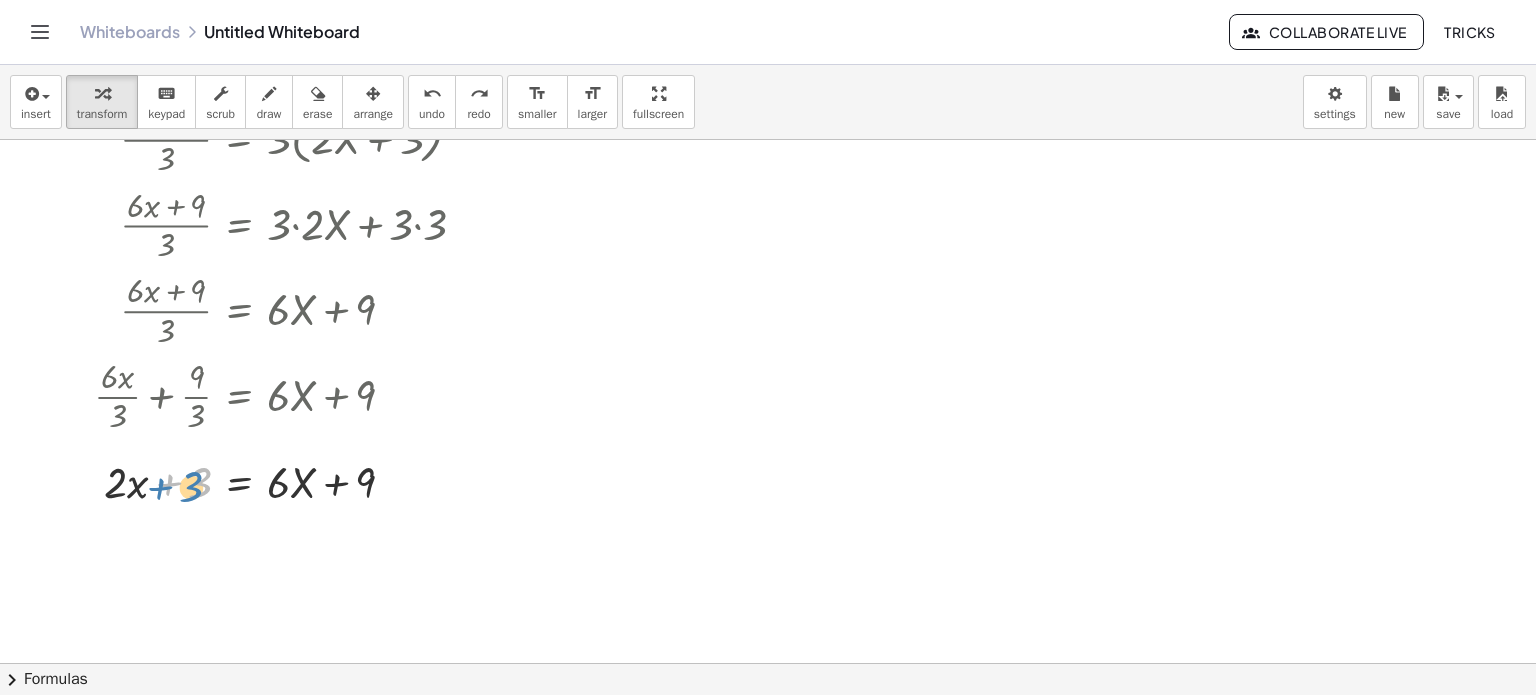 click at bounding box center (288, 480) 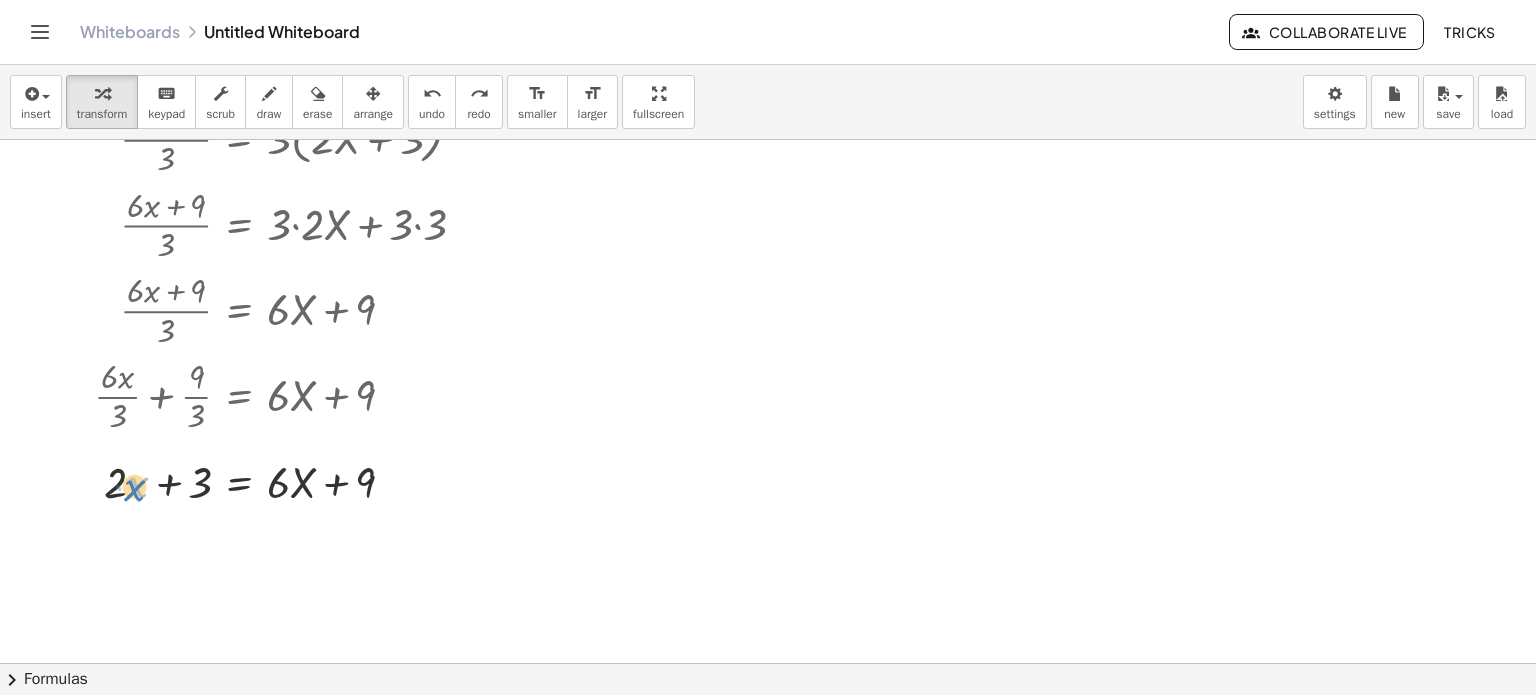 click at bounding box center [288, 480] 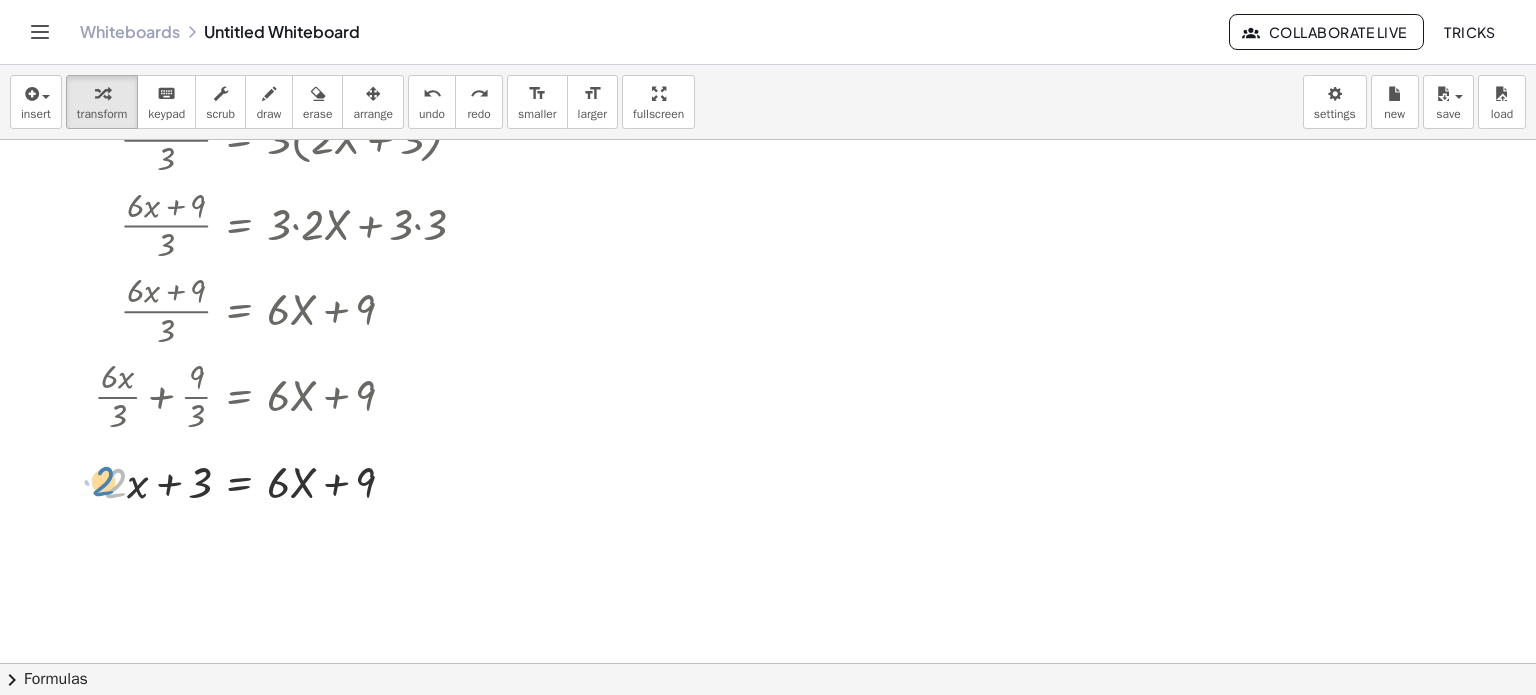 click at bounding box center [288, 480] 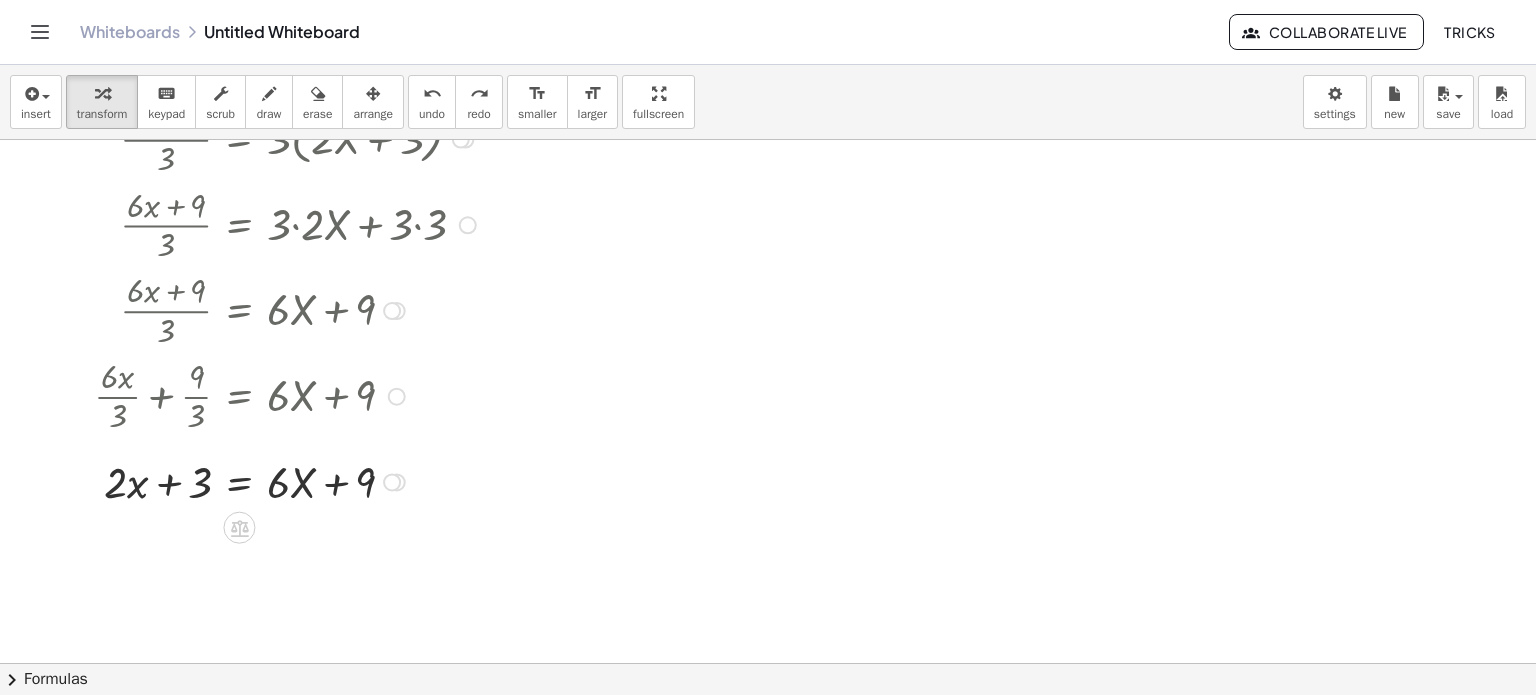 click at bounding box center [392, 482] 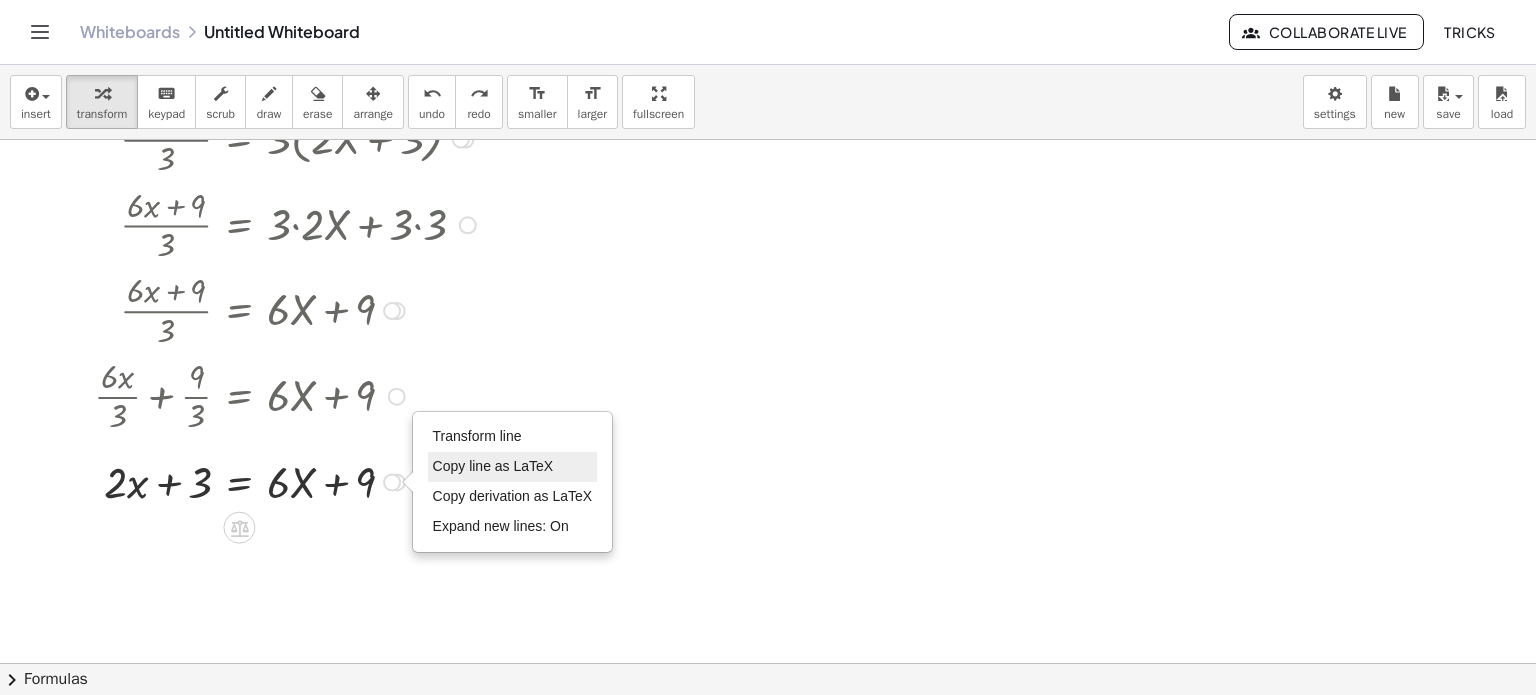 click on "Copy line as LaTeX" at bounding box center (493, 466) 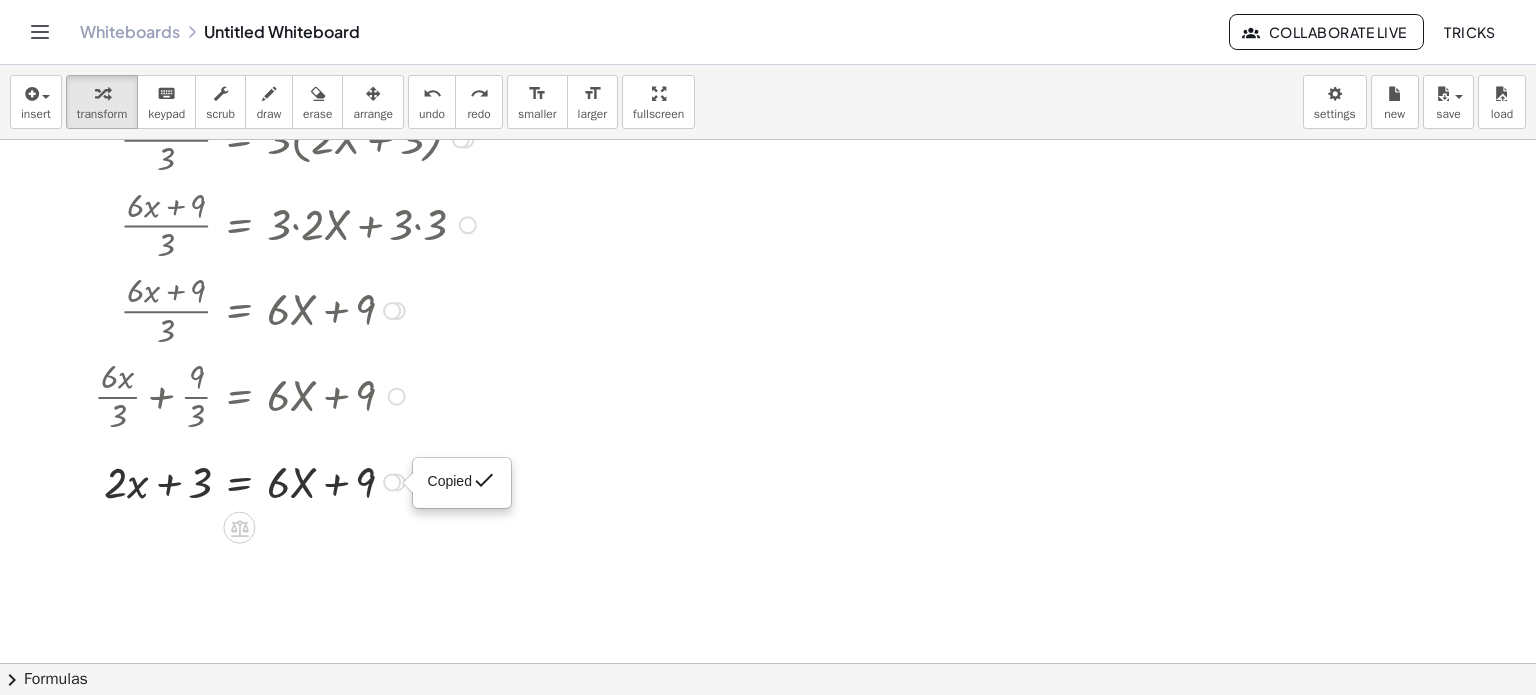 click at bounding box center (288, 480) 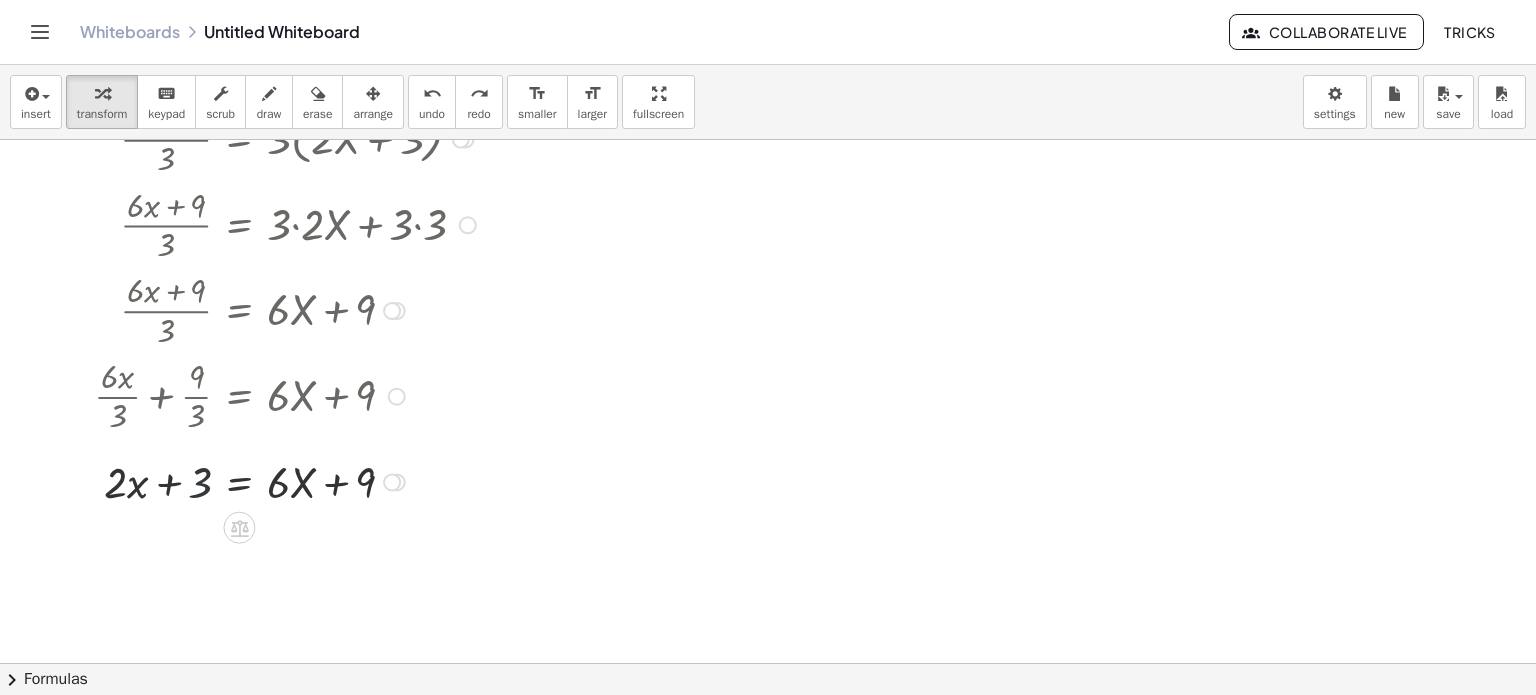 click at bounding box center [288, 480] 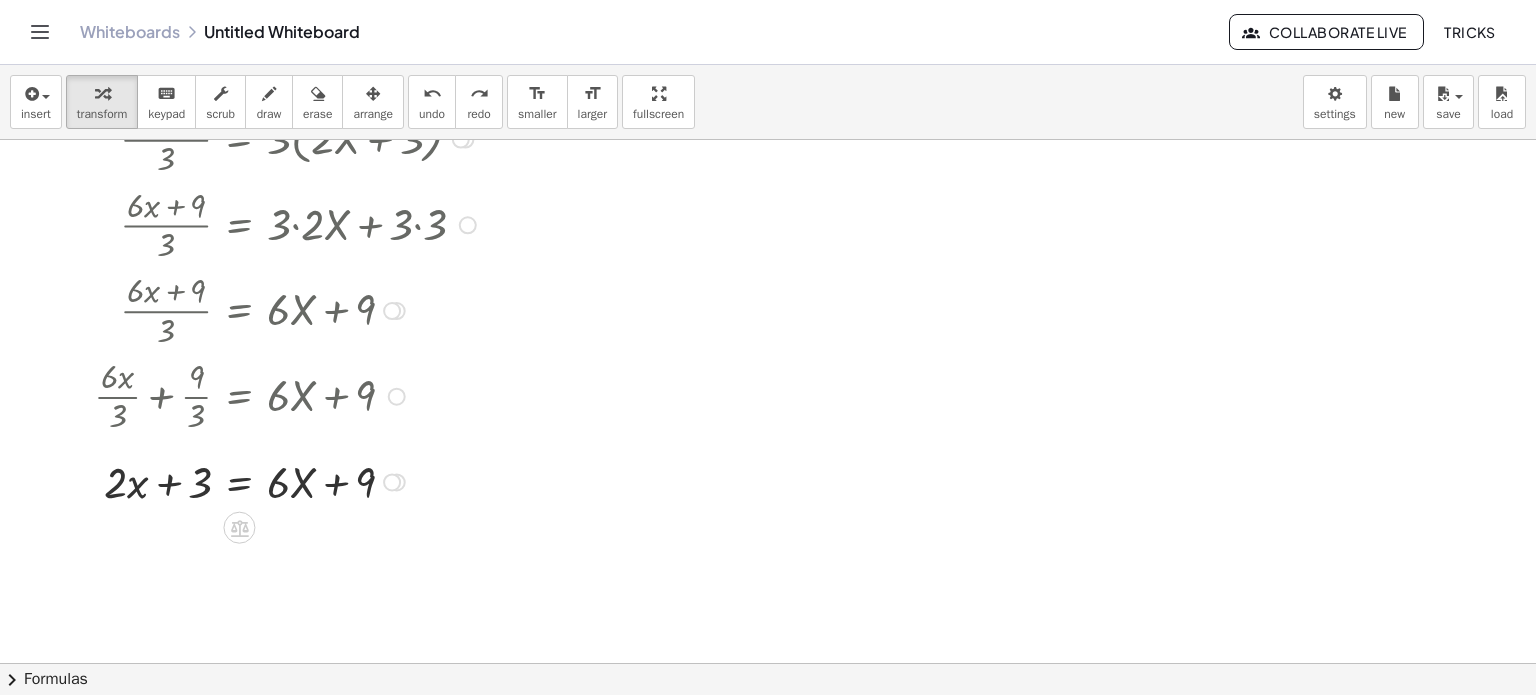 click at bounding box center [397, 482] 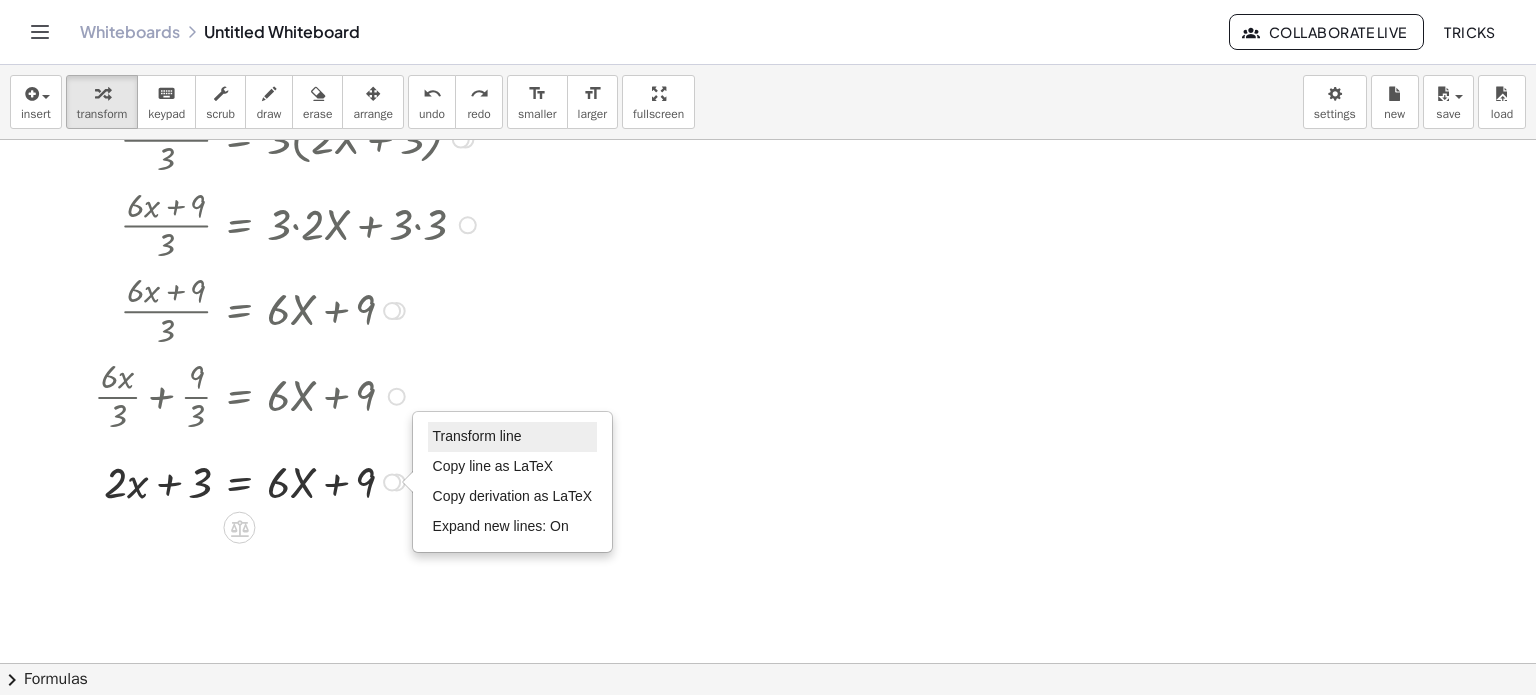 click on "Transform line" at bounding box center [477, 436] 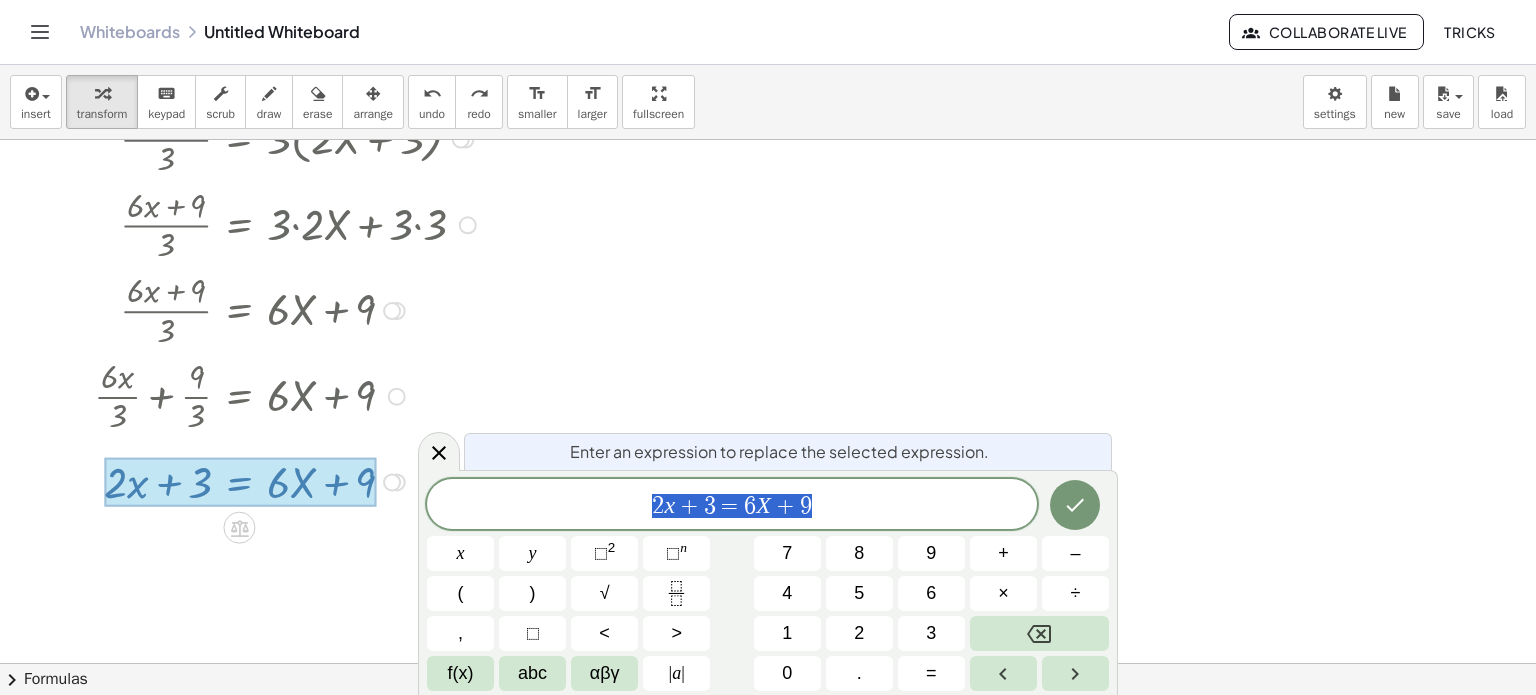 click on "Enter an expression to replace the selected expression." at bounding box center (788, 451) 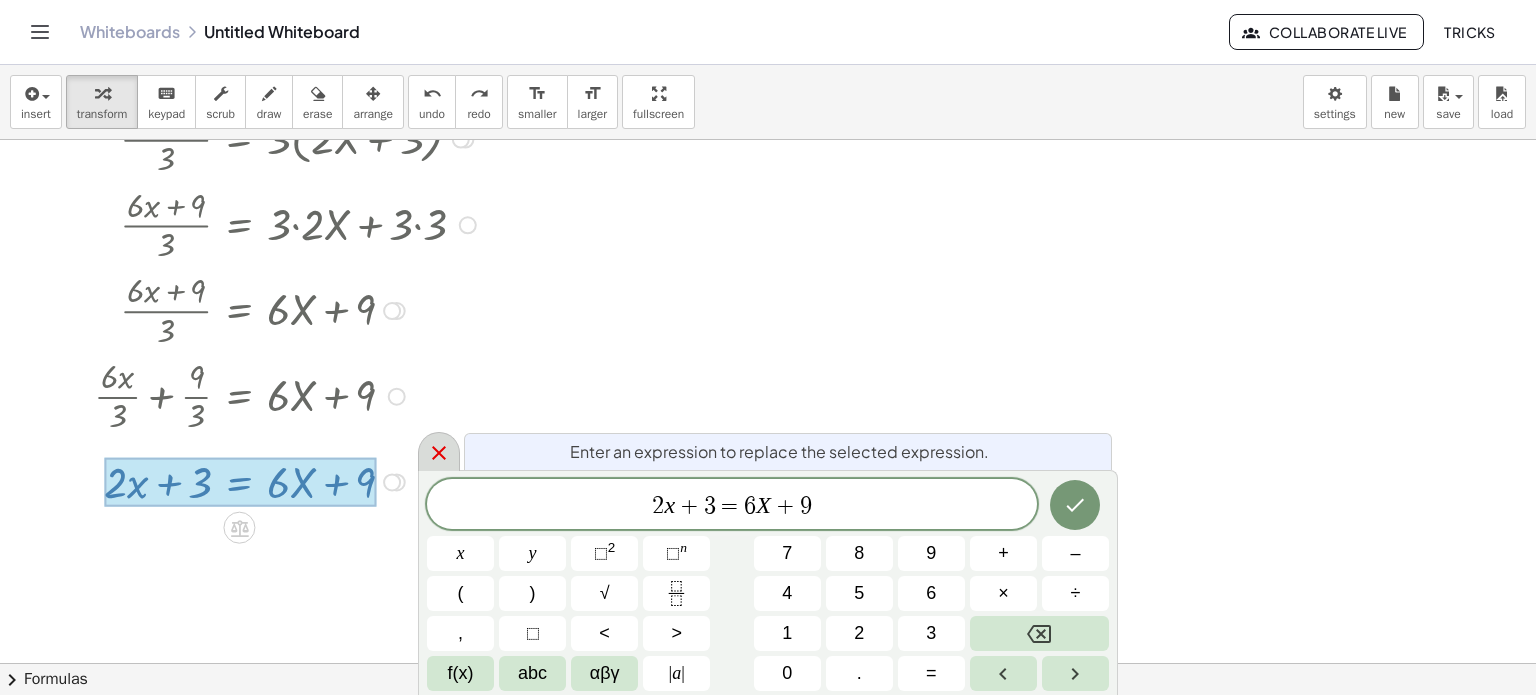 click 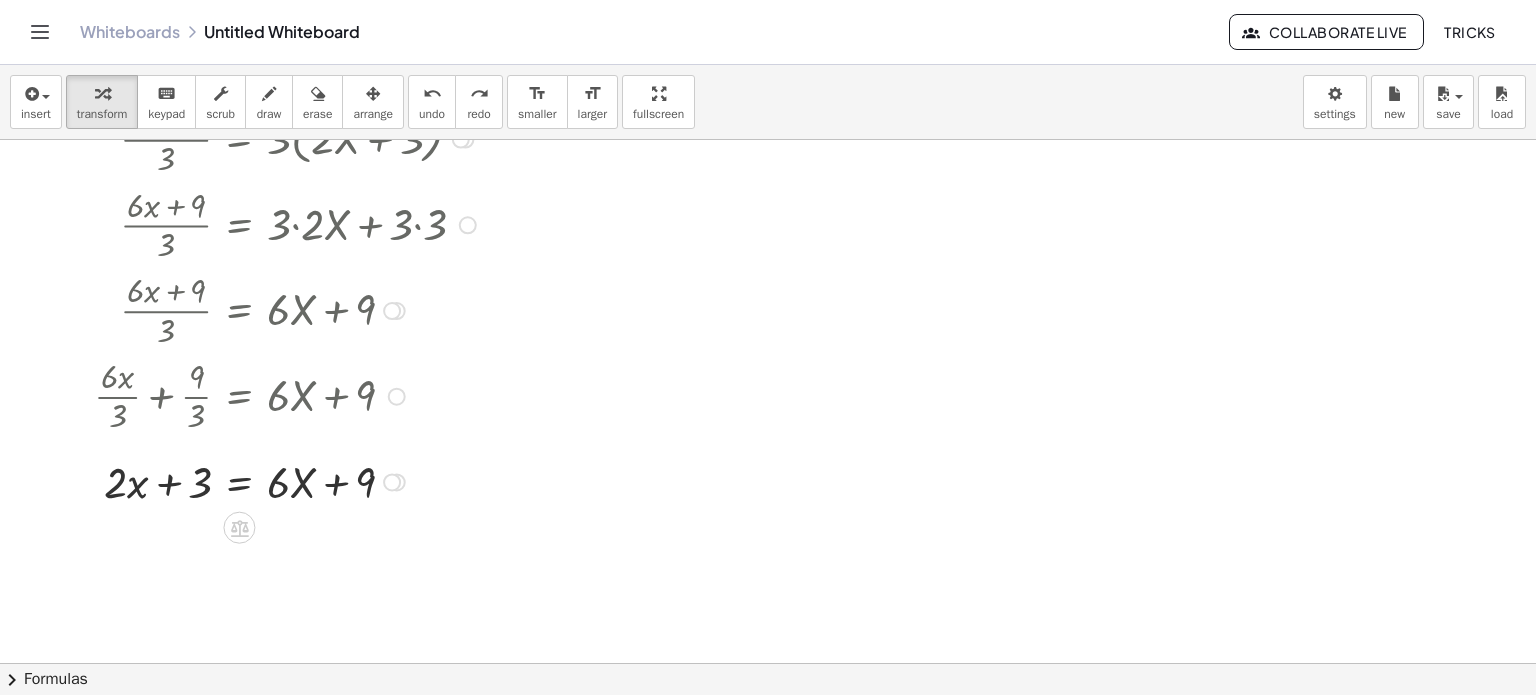 click at bounding box center [288, 480] 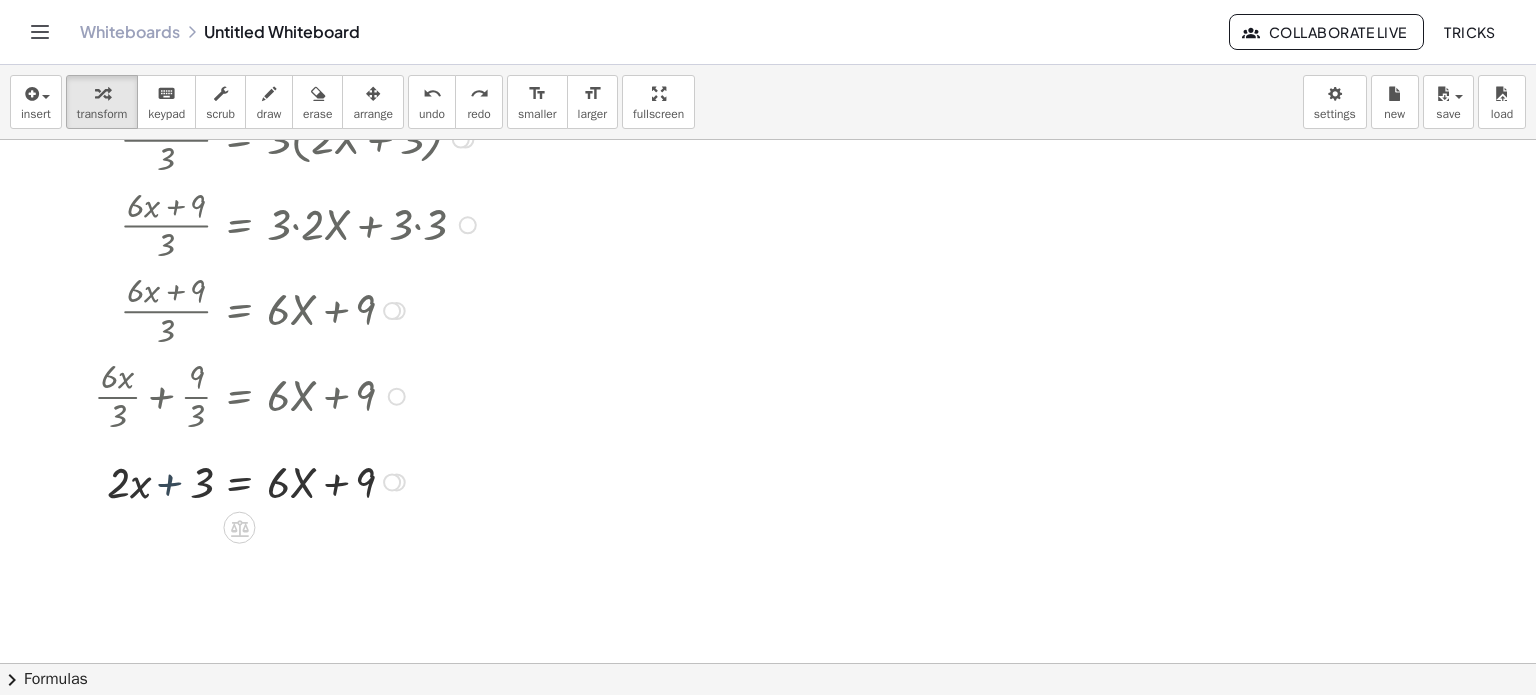 drag, startPoint x: 175, startPoint y: 494, endPoint x: 169, endPoint y: 481, distance: 14.3178215 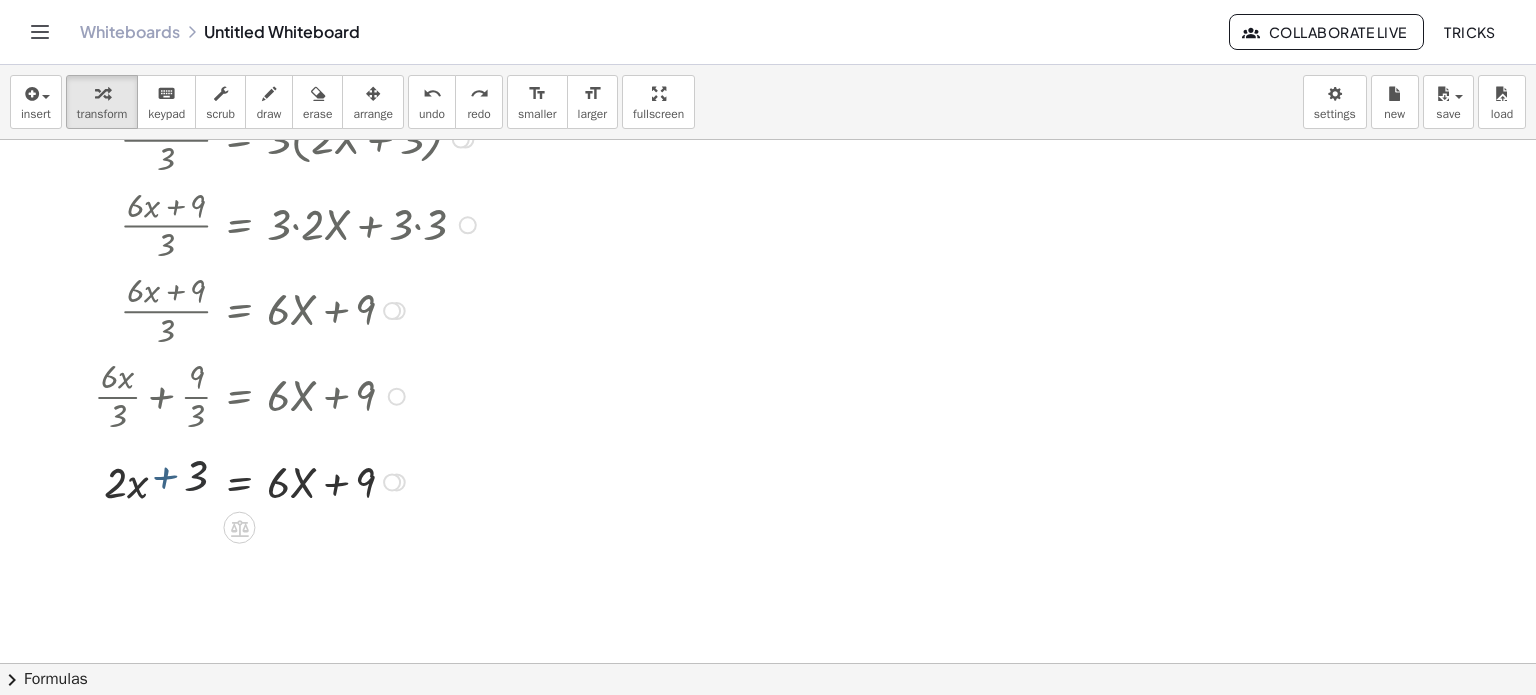 click at bounding box center [288, 480] 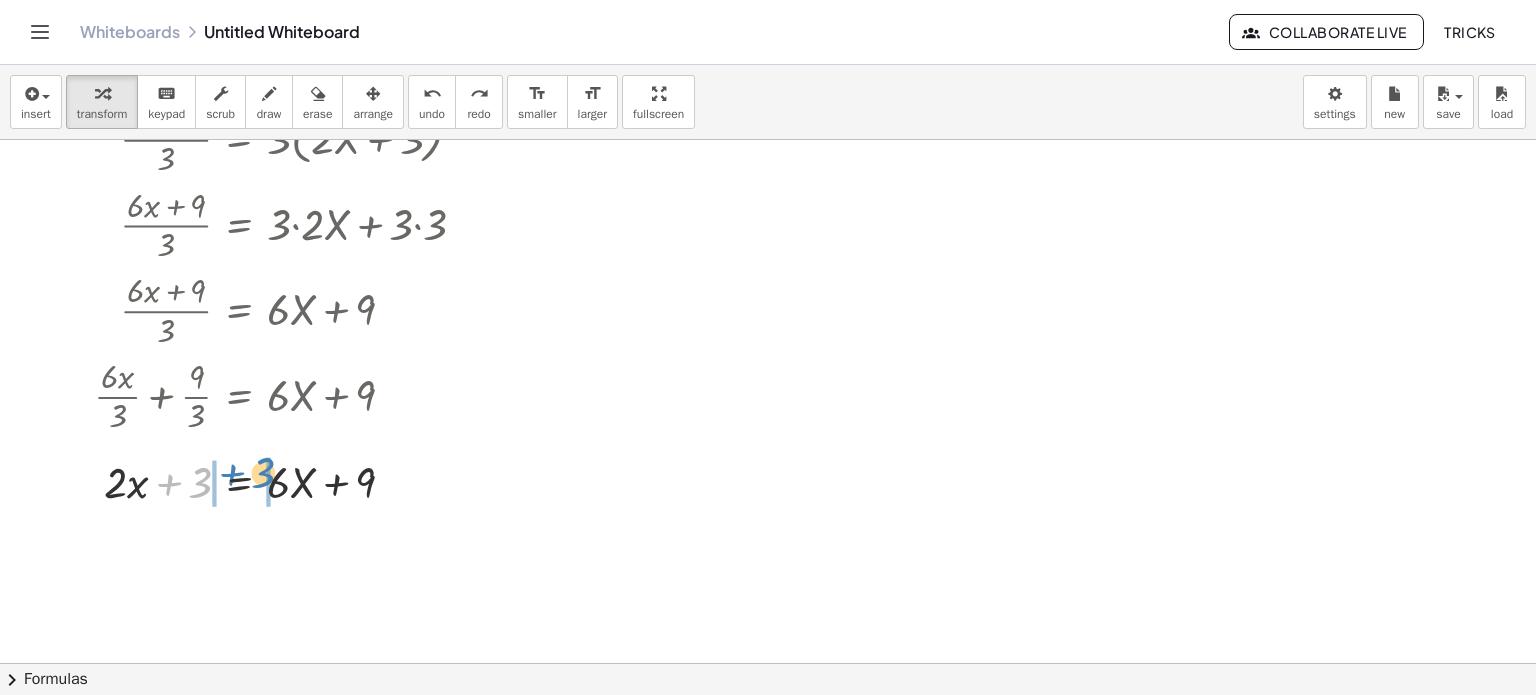 drag, startPoint x: 169, startPoint y: 481, endPoint x: 232, endPoint y: 471, distance: 63.788715 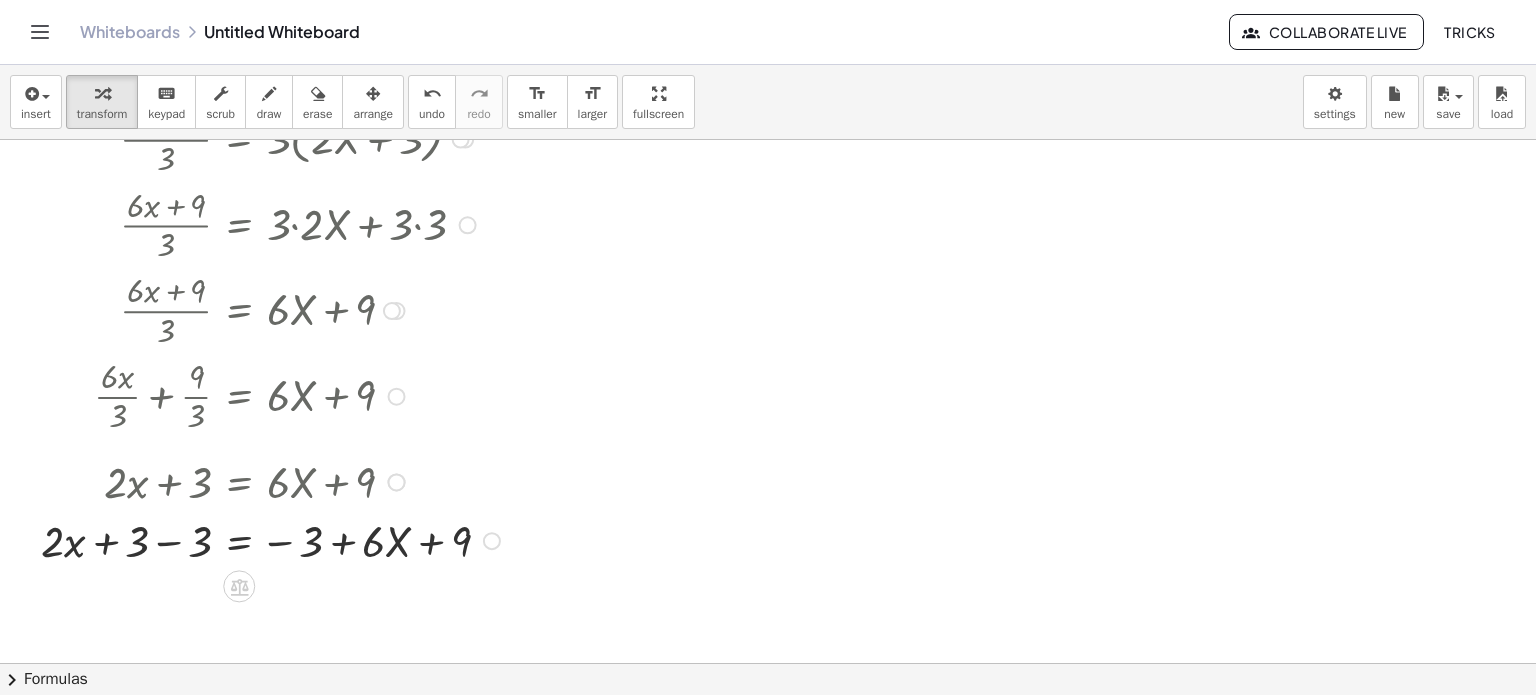 click at bounding box center (273, 539) 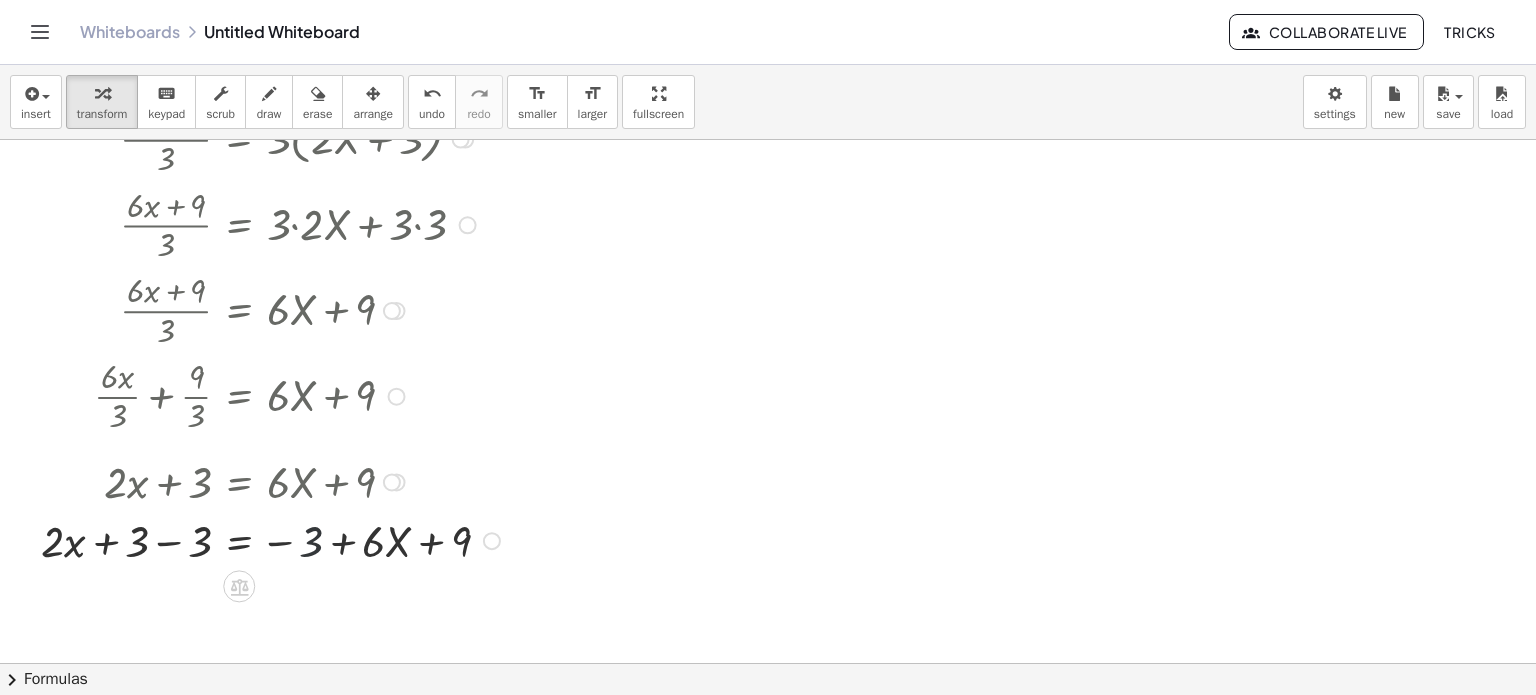 click at bounding box center (273, 539) 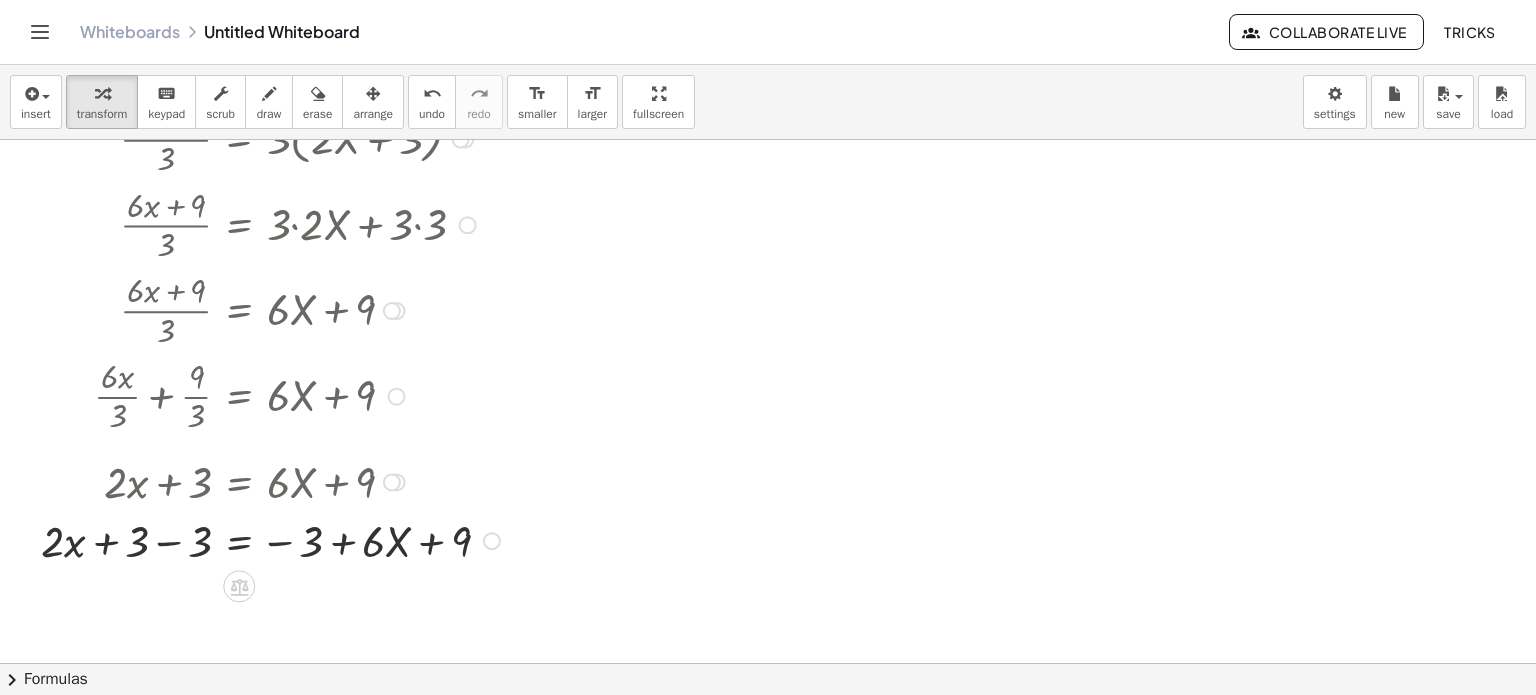 click at bounding box center (273, 539) 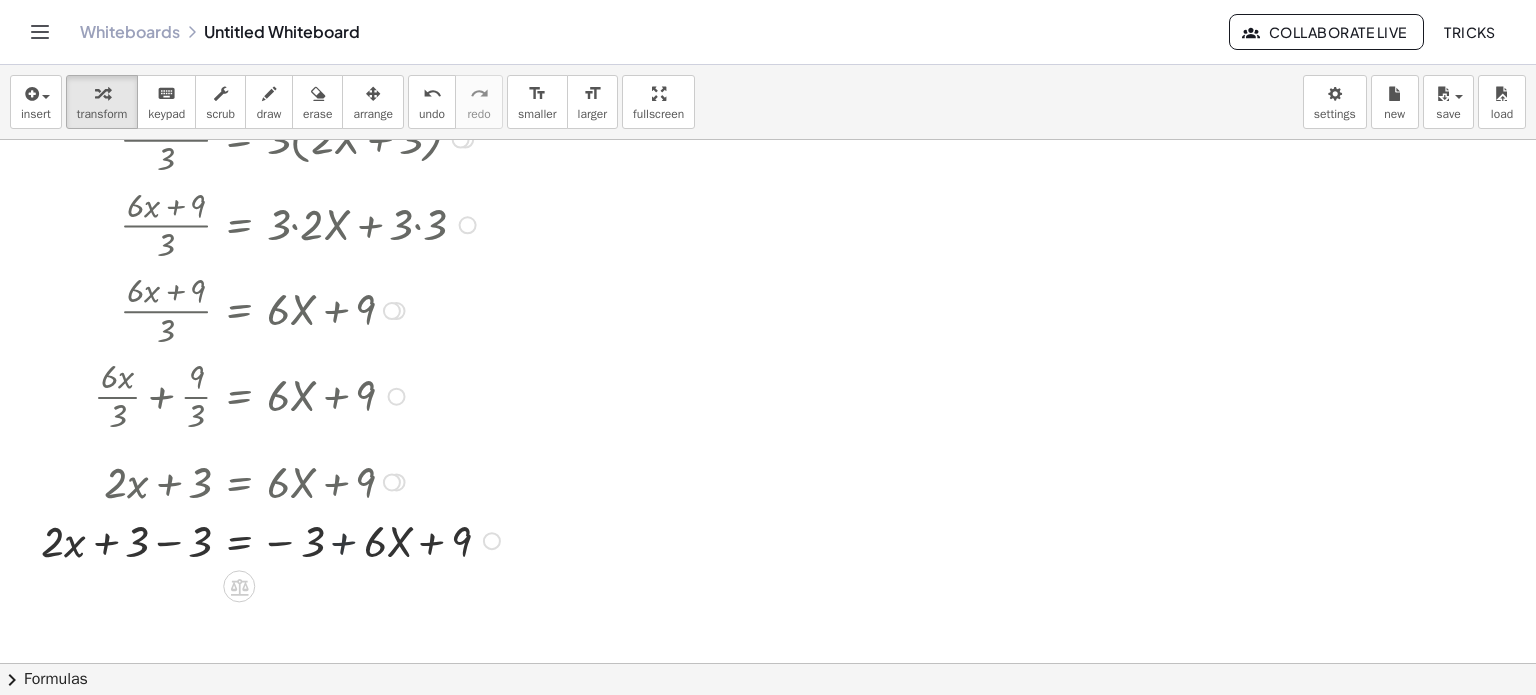 click at bounding box center [273, 539] 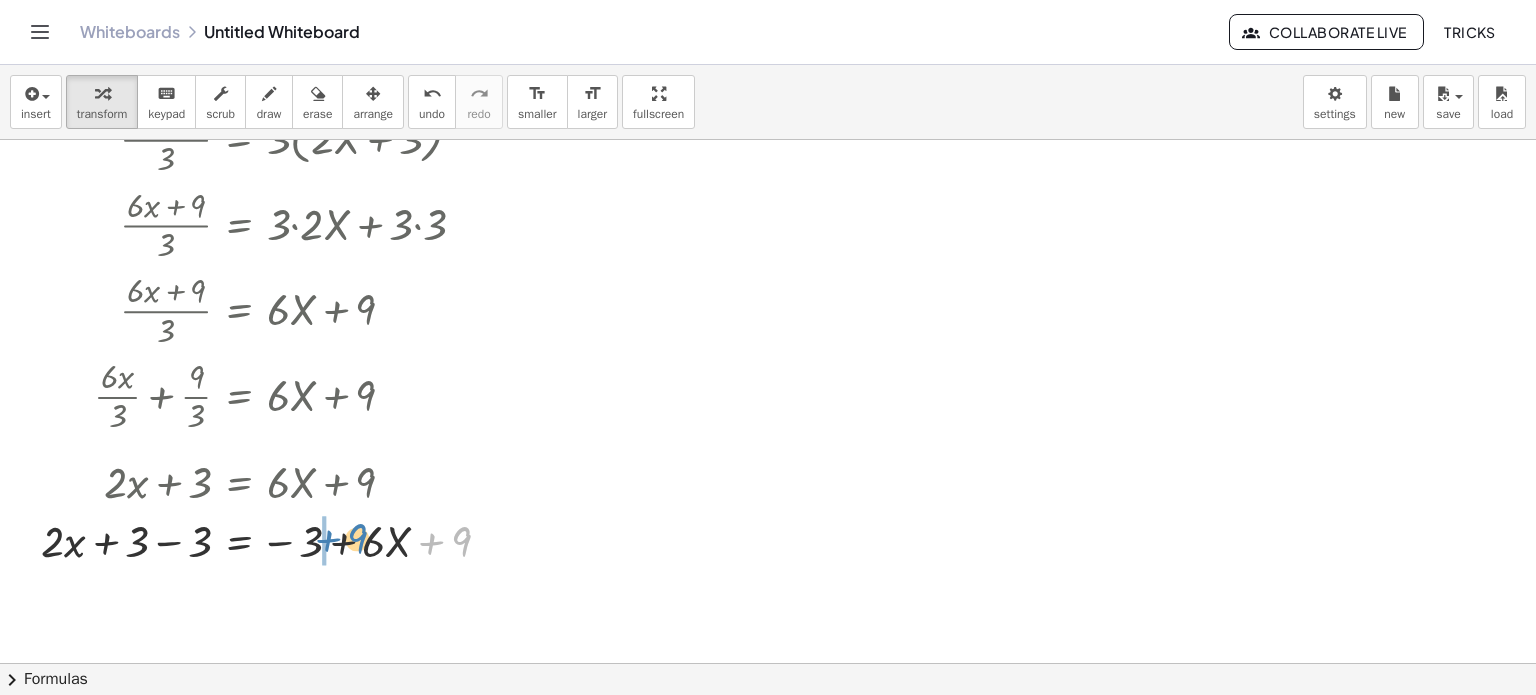 drag, startPoint x: 456, startPoint y: 544, endPoint x: 352, endPoint y: 542, distance: 104.019226 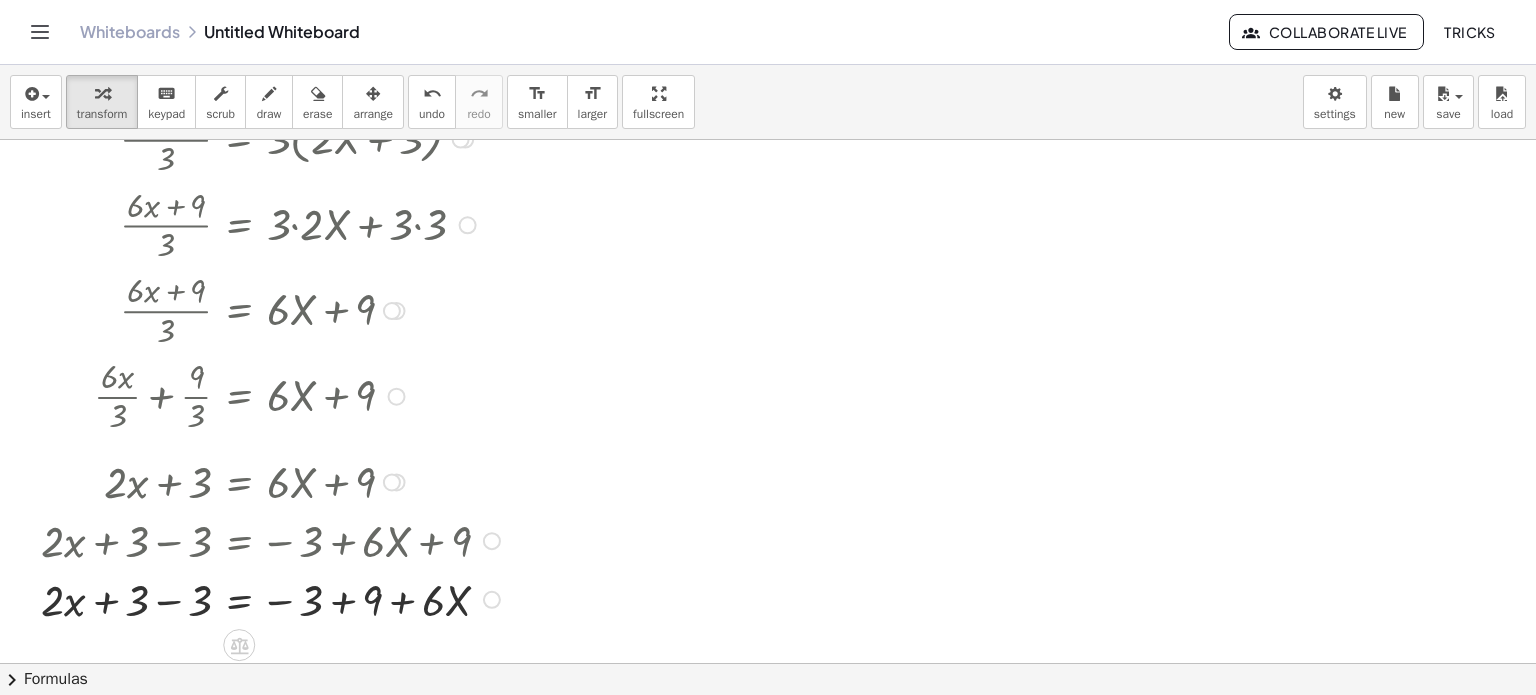 click at bounding box center (273, 539) 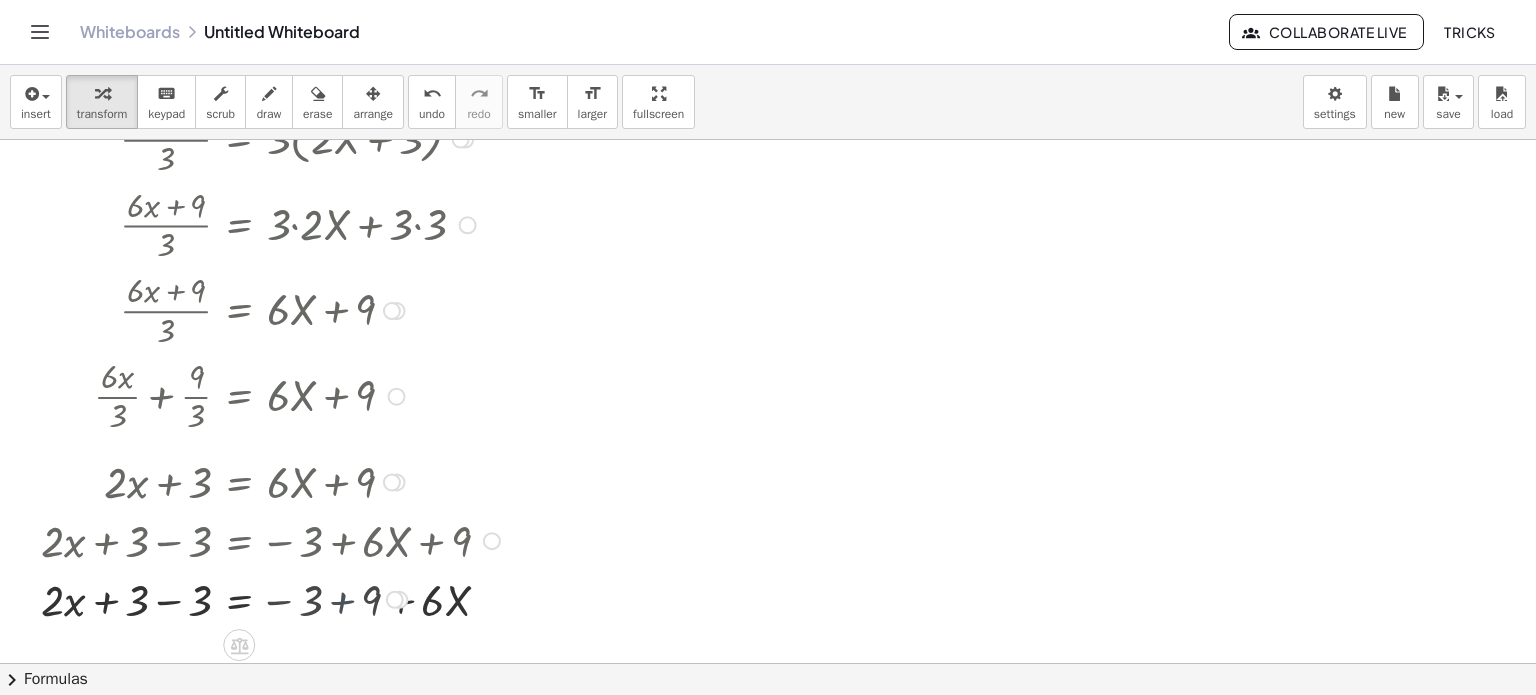 click at bounding box center (273, 598) 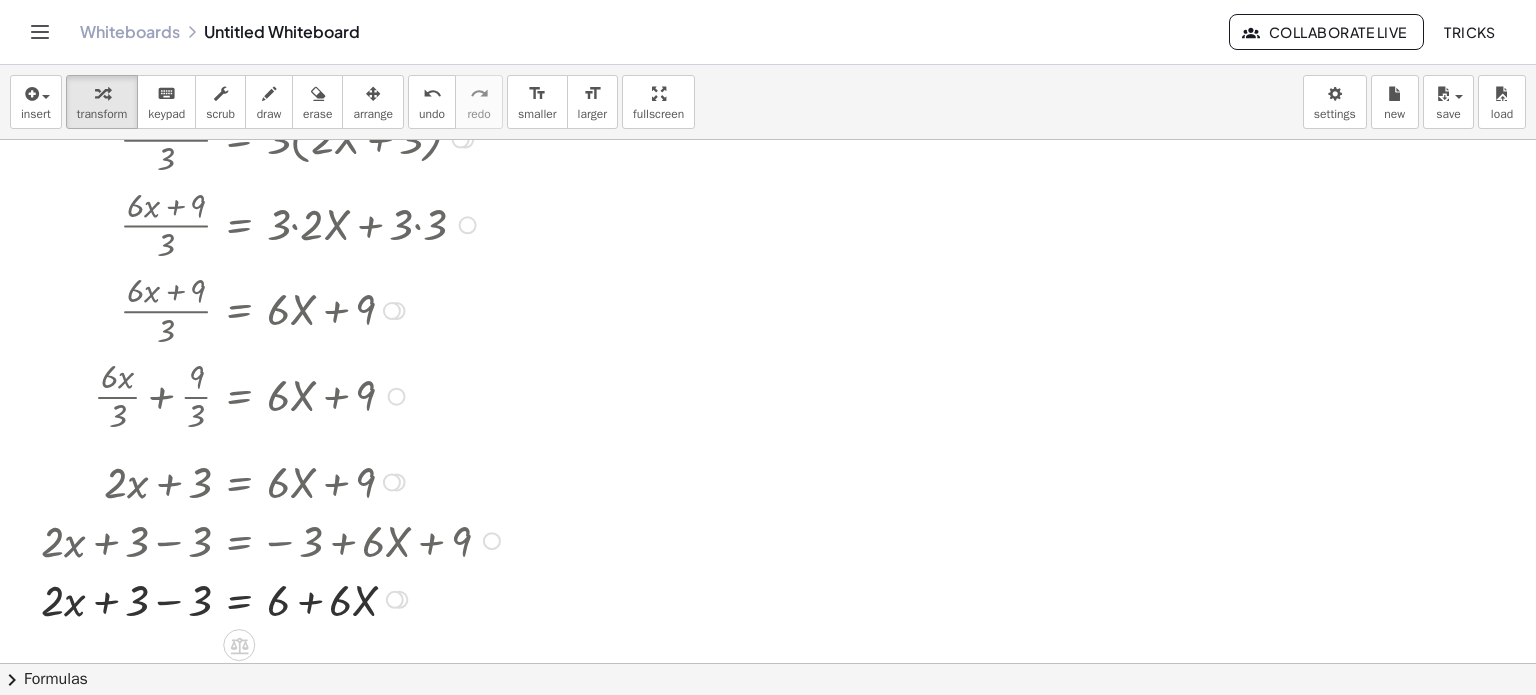 click at bounding box center (273, 598) 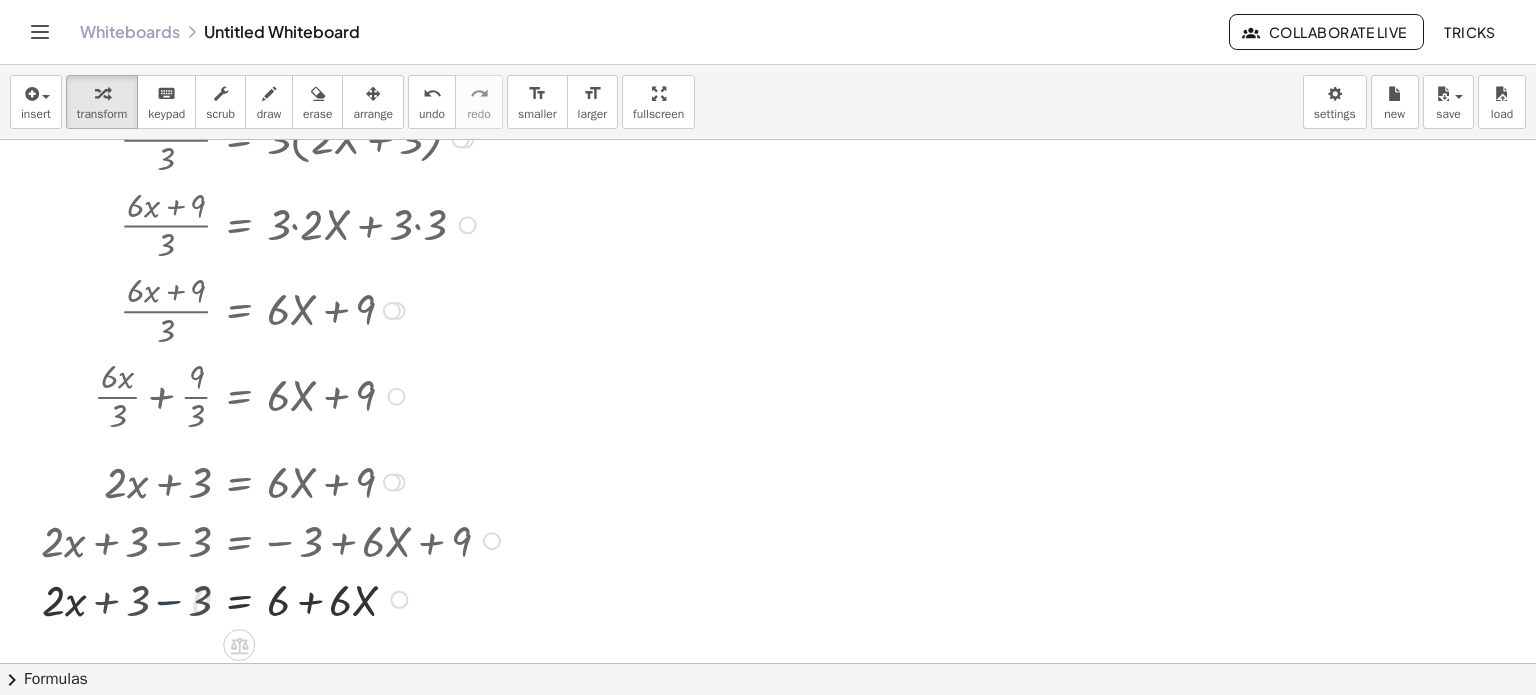 click at bounding box center [273, 598] 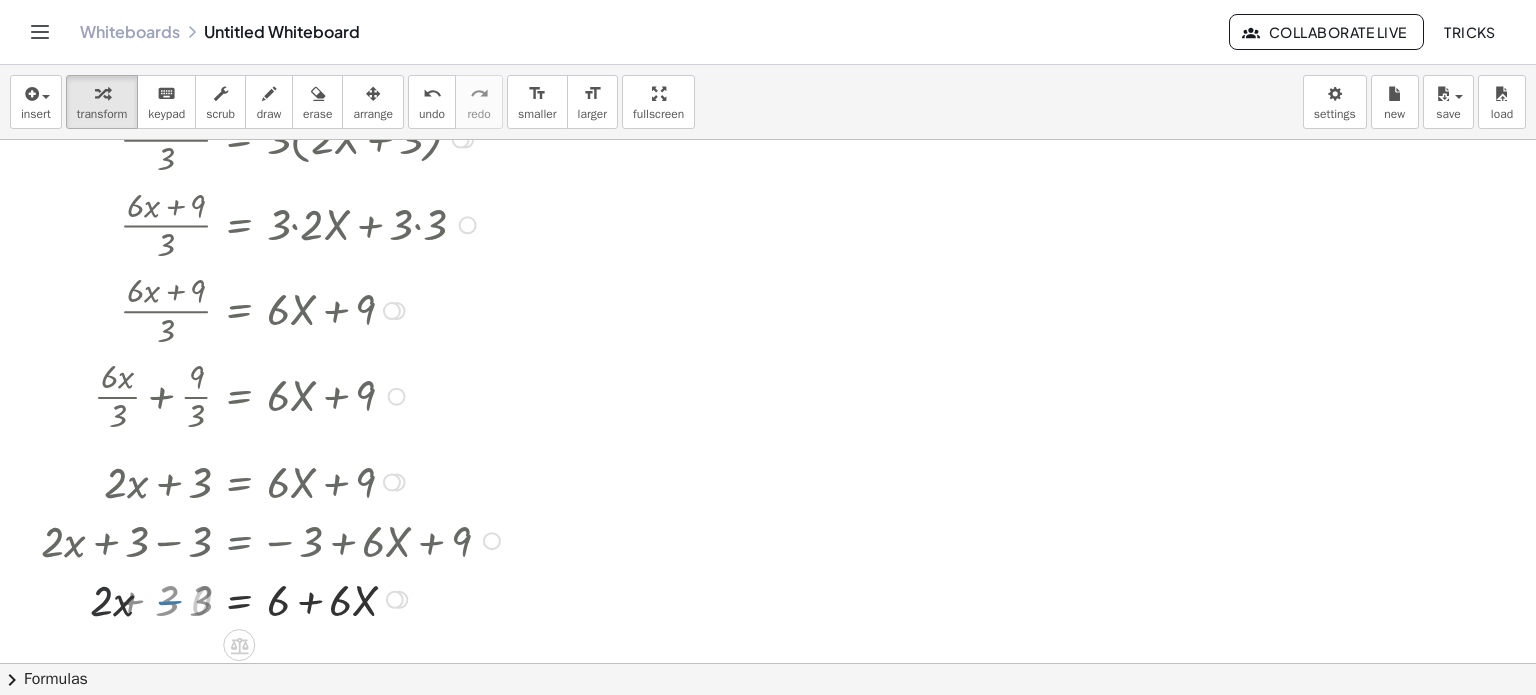 click at bounding box center (273, 598) 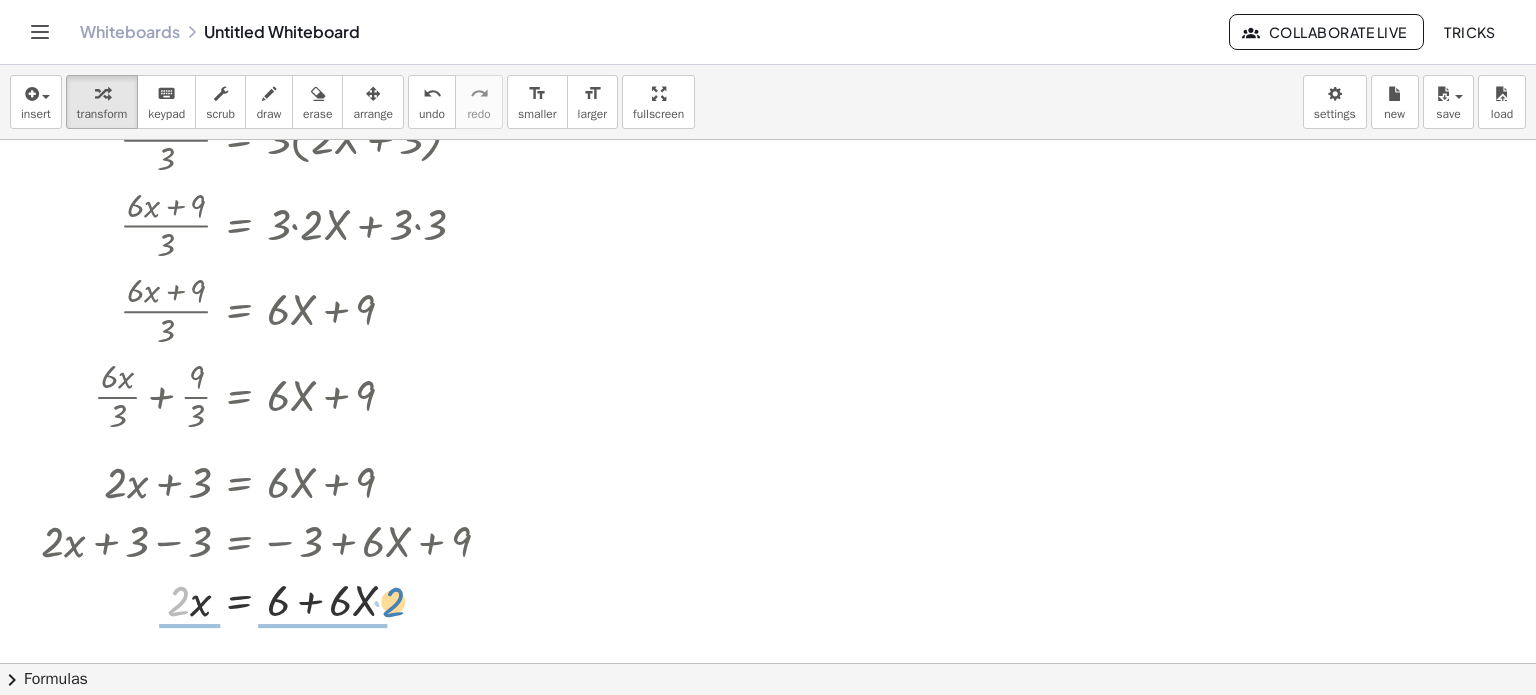drag, startPoint x: 182, startPoint y: 608, endPoint x: 396, endPoint y: 609, distance: 214.00233 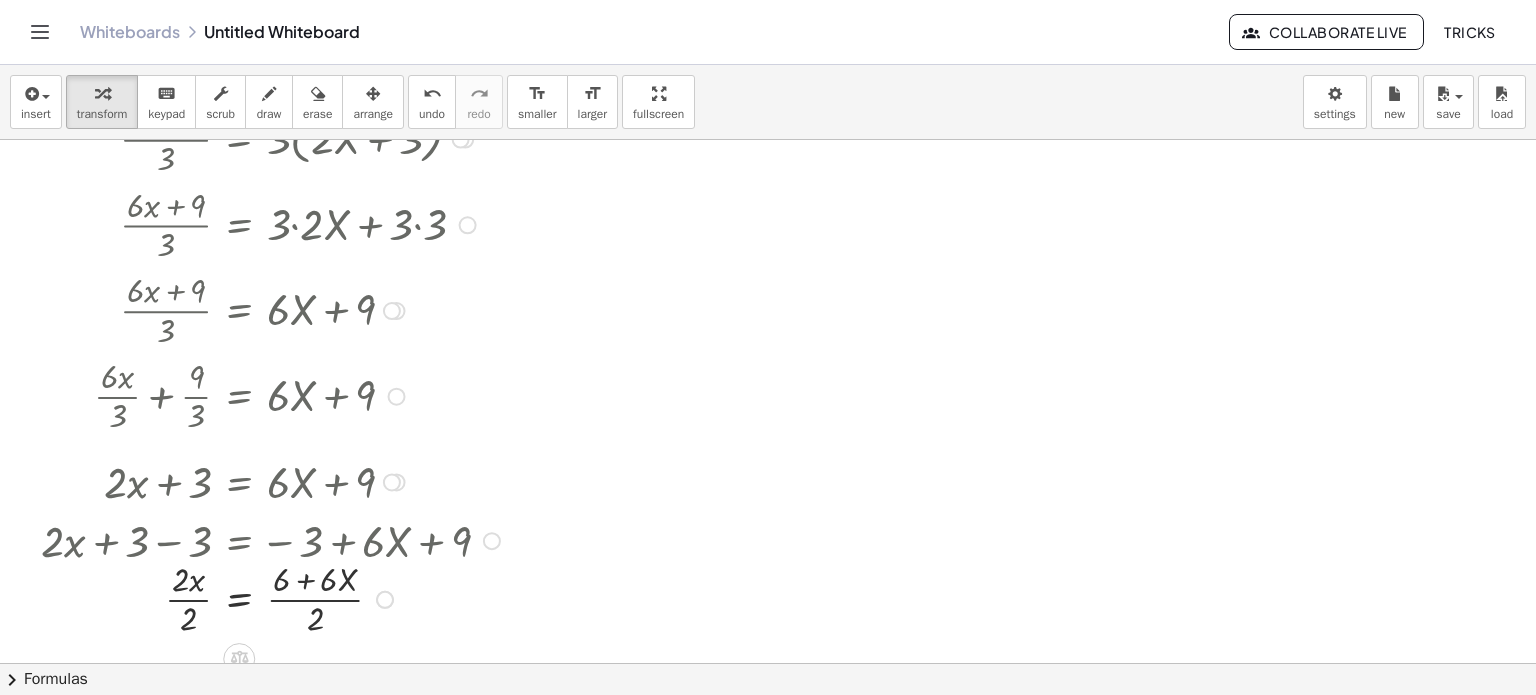 drag, startPoint x: 122, startPoint y: 419, endPoint x: 149, endPoint y: 429, distance: 28.79236 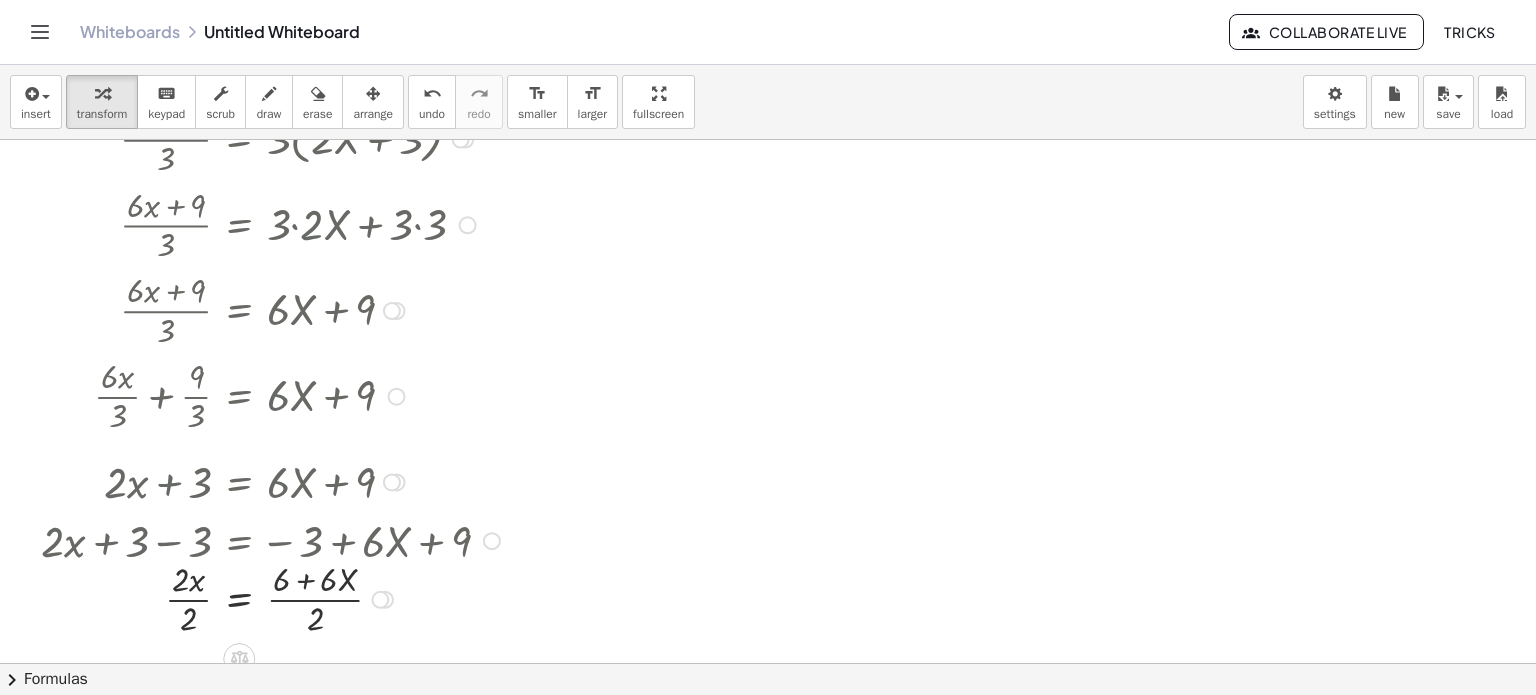 click at bounding box center (273, 224) 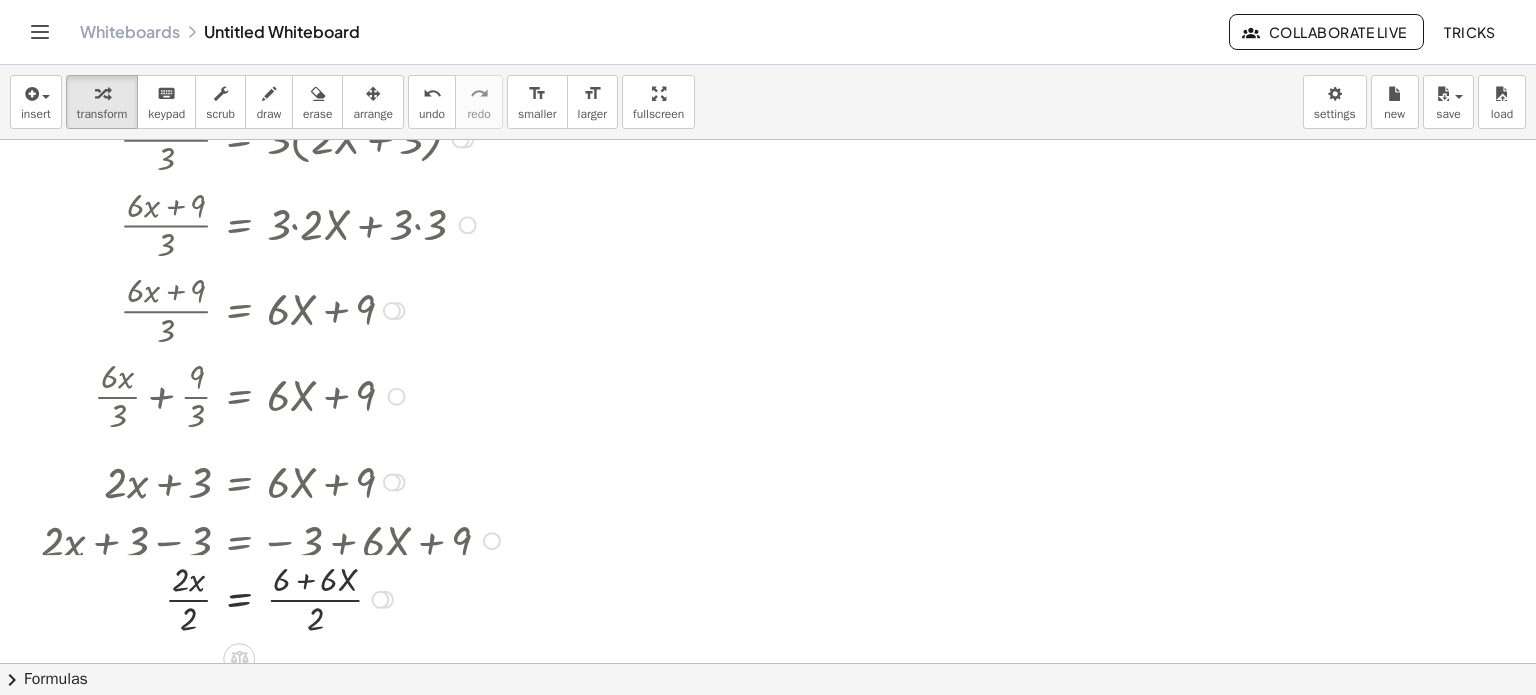 click at bounding box center (468, 225) 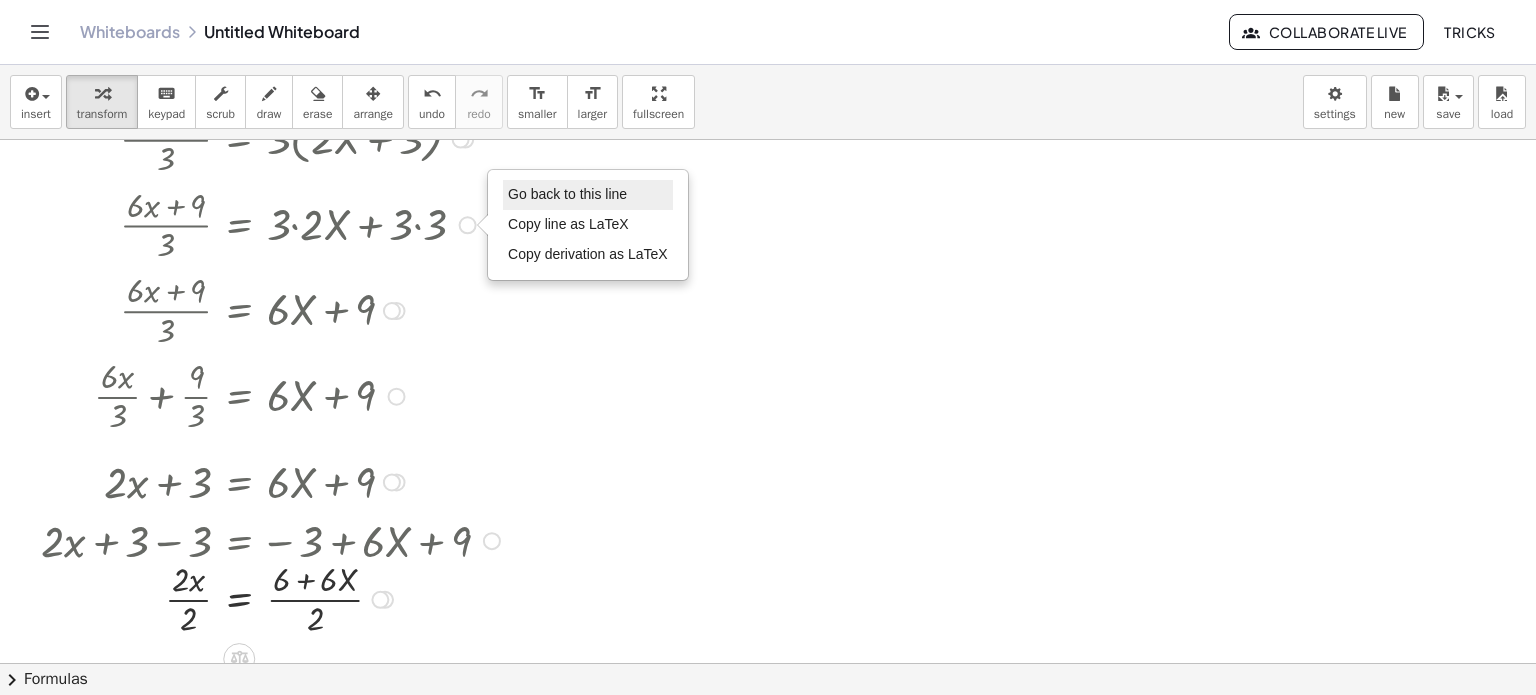 click on "Go back to this line" at bounding box center [567, 194] 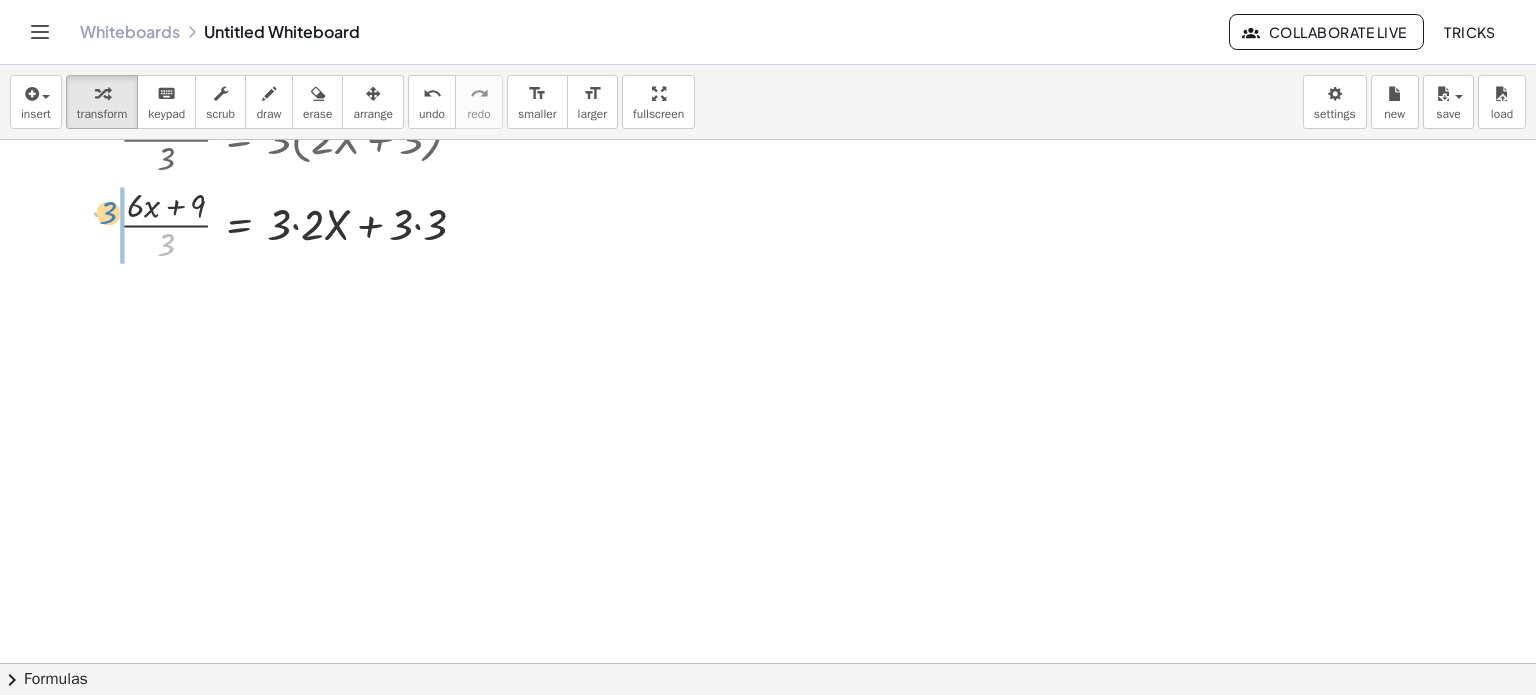 drag, startPoint x: 167, startPoint y: 247, endPoint x: 109, endPoint y: 214, distance: 66.730804 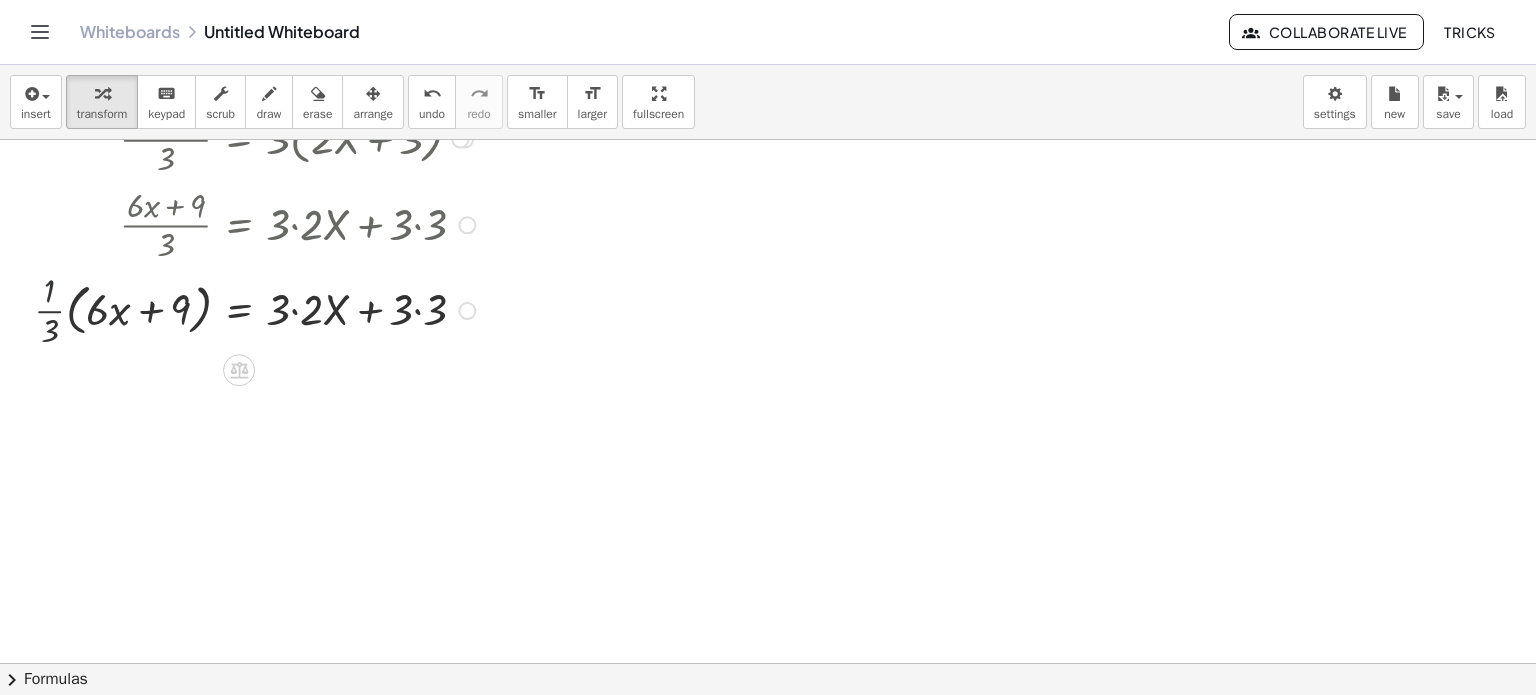 click at bounding box center (258, 309) 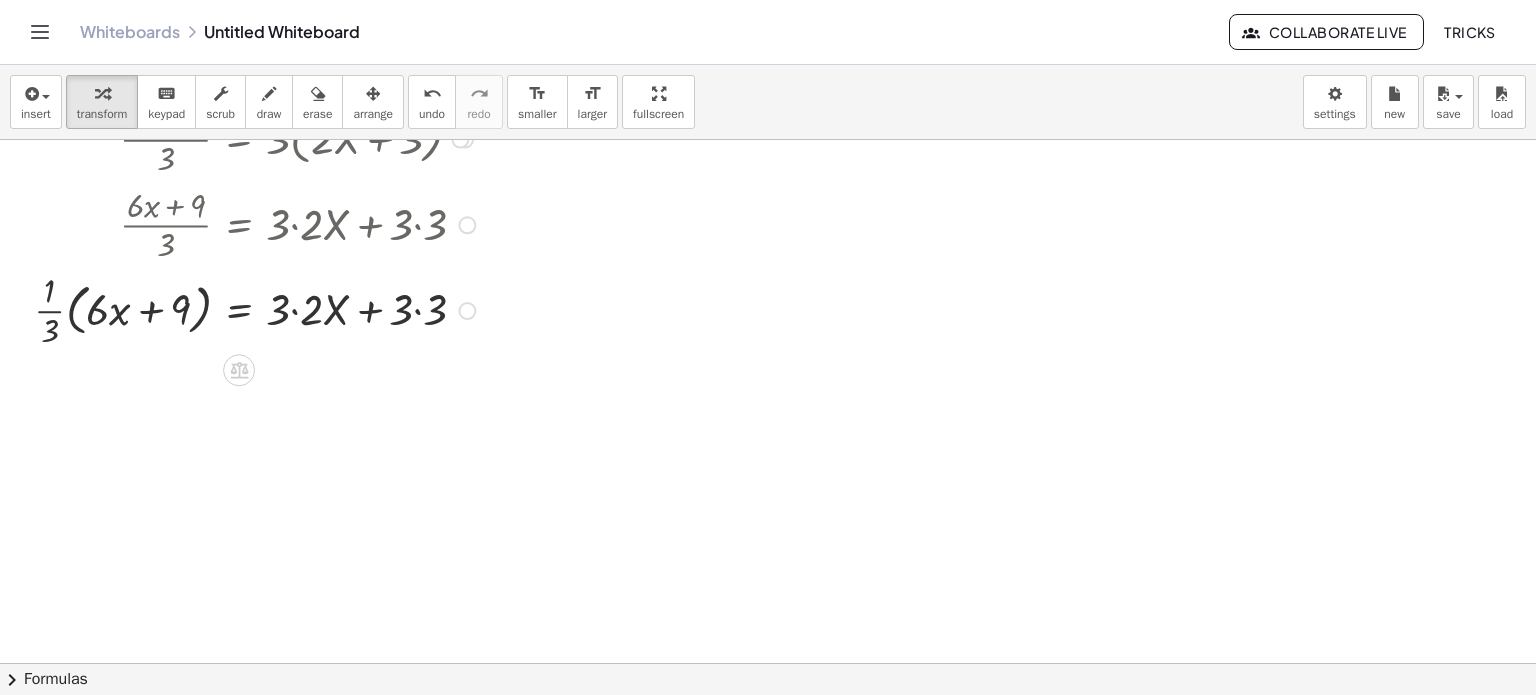 click at bounding box center [258, 309] 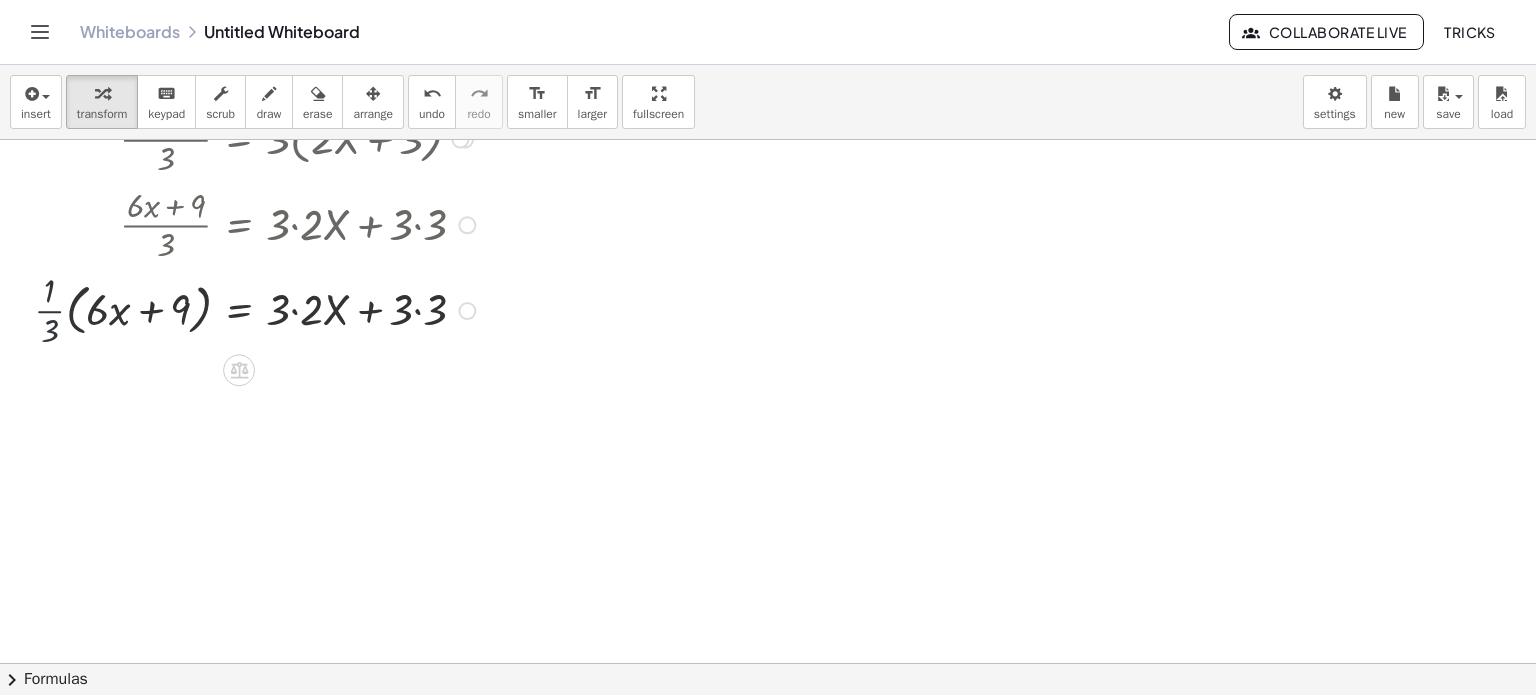 click at bounding box center [258, 309] 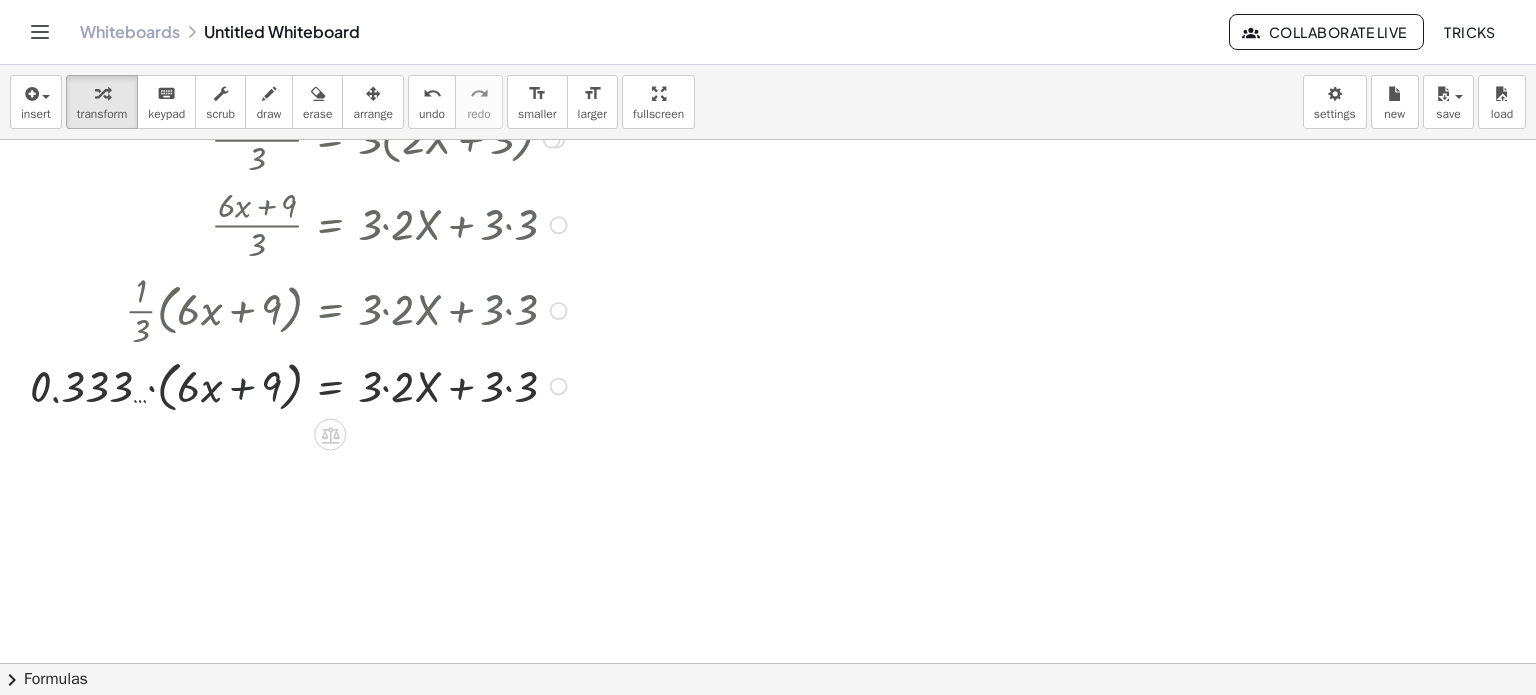 click at bounding box center [301, 384] 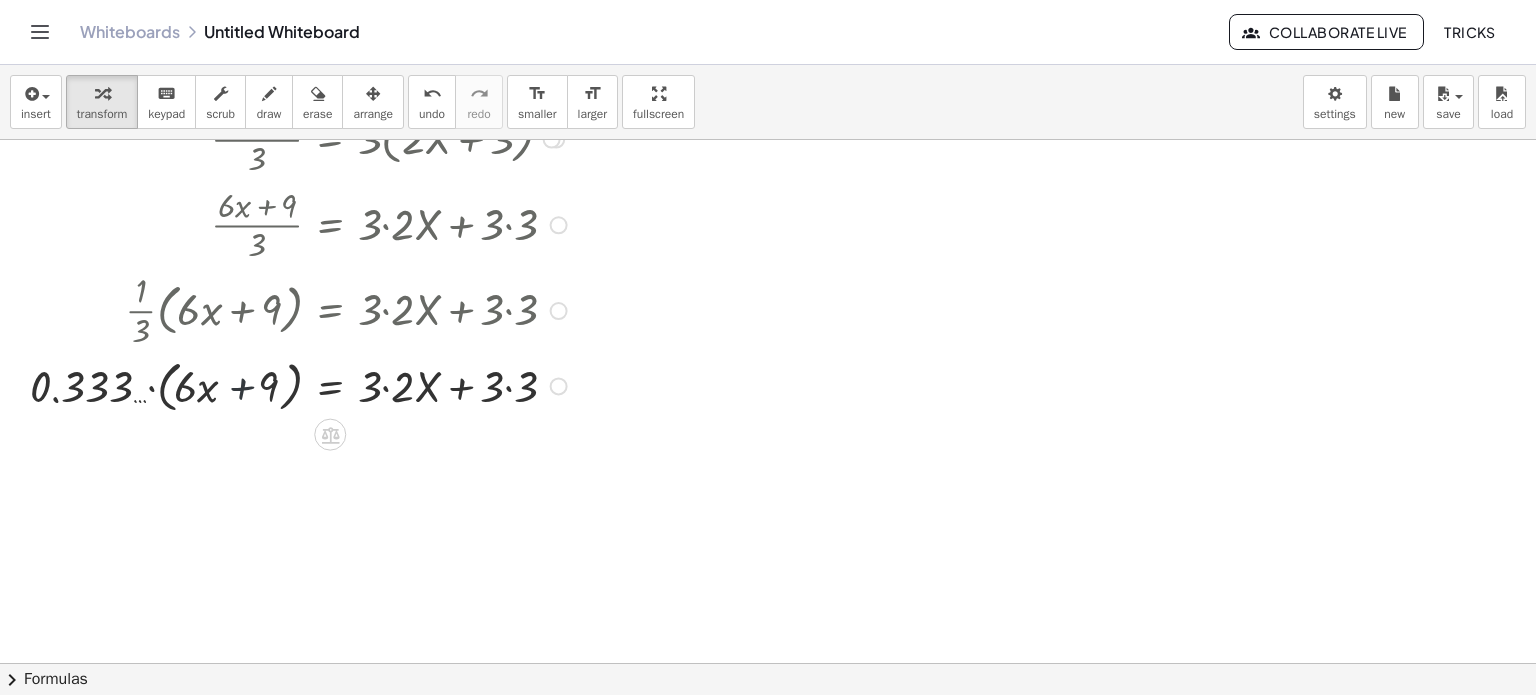 click at bounding box center (301, 384) 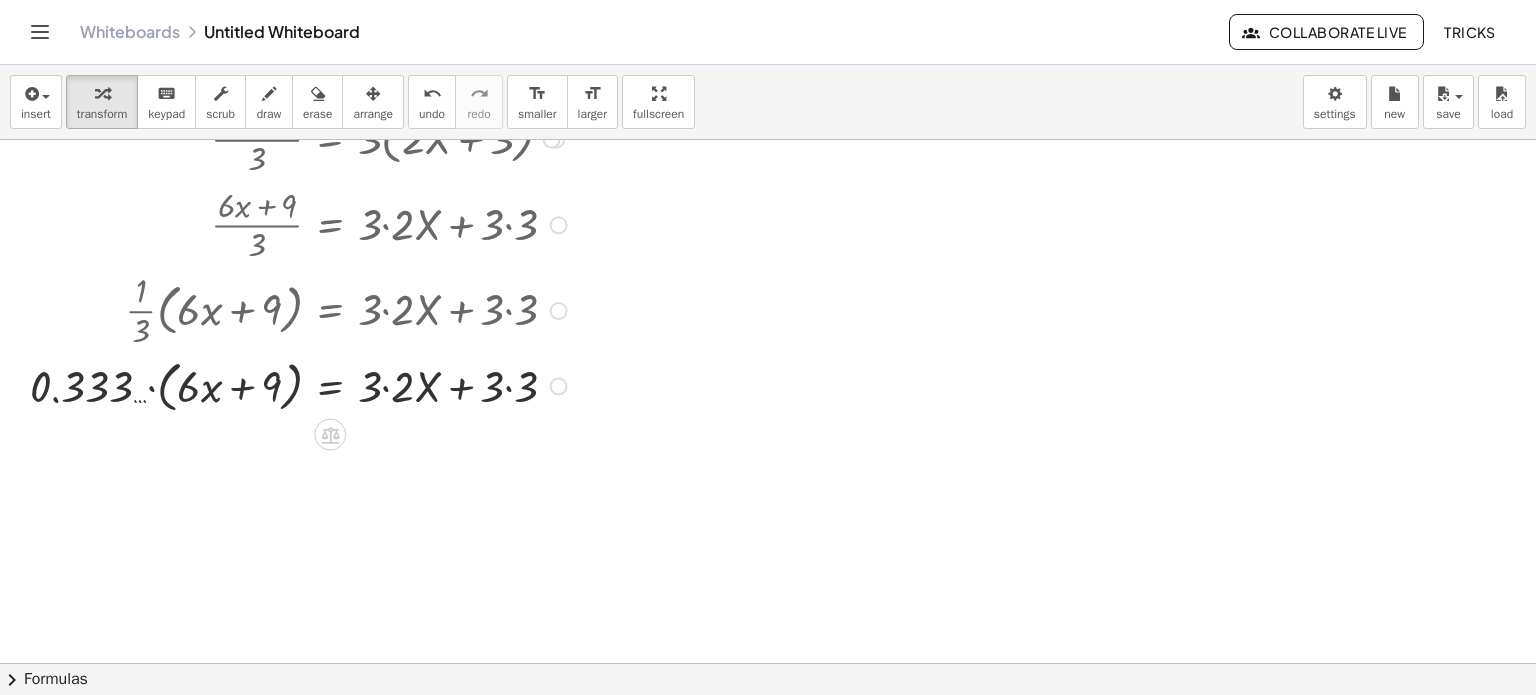 click at bounding box center (301, 384) 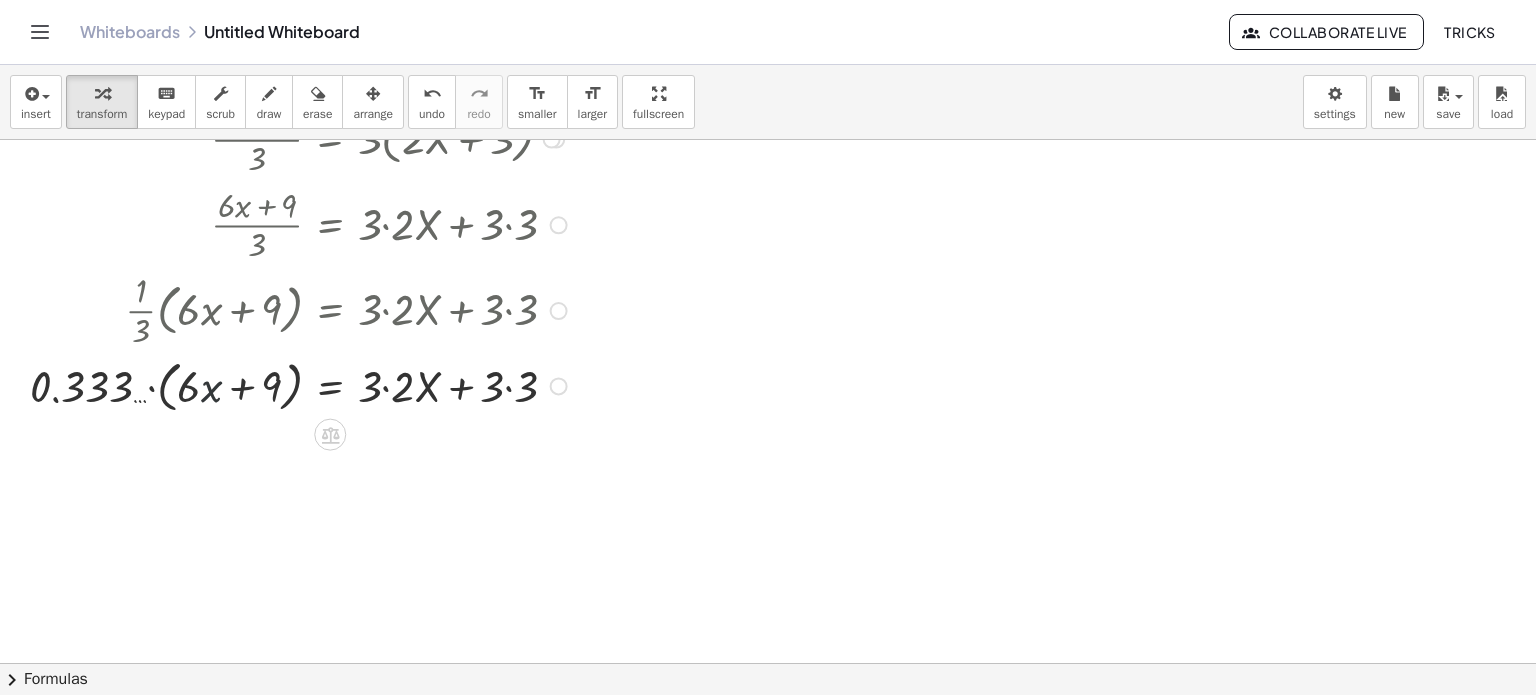 click at bounding box center [301, 384] 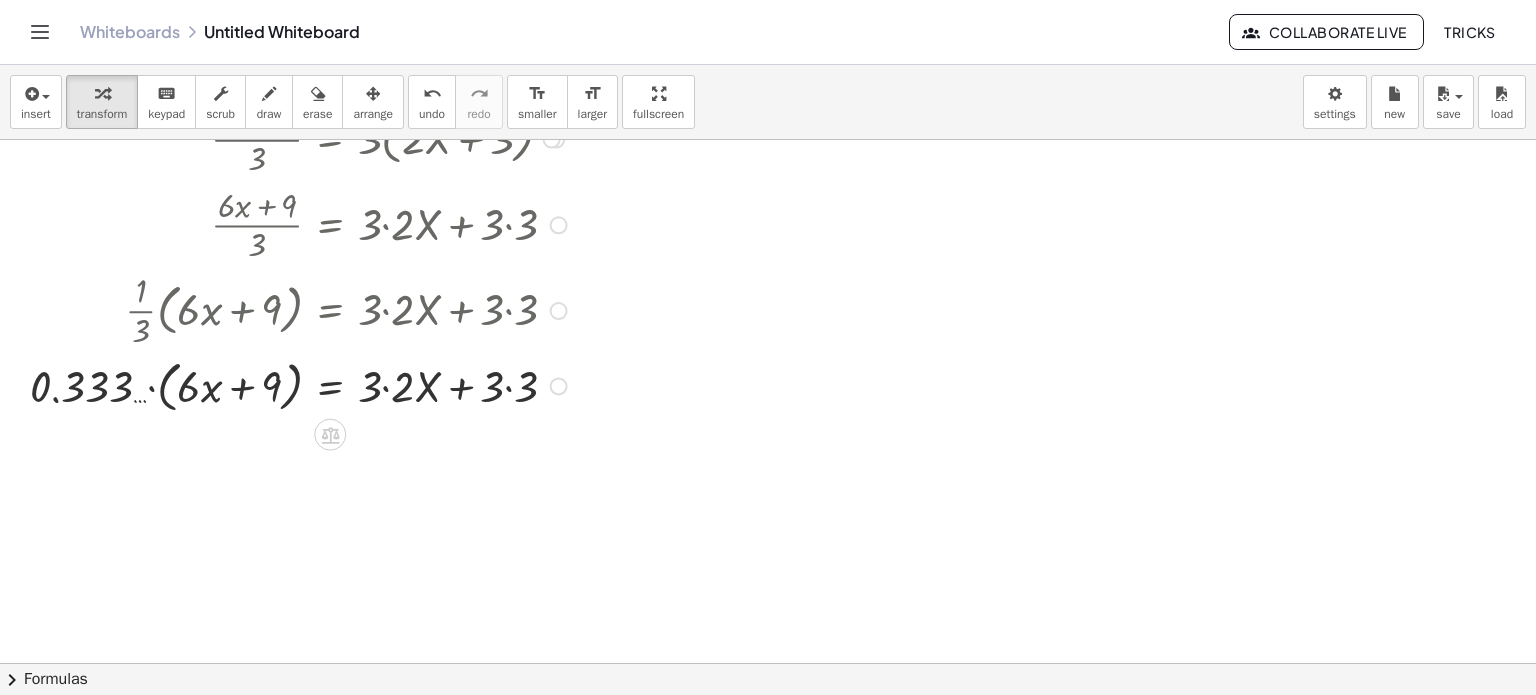 click at bounding box center [301, 384] 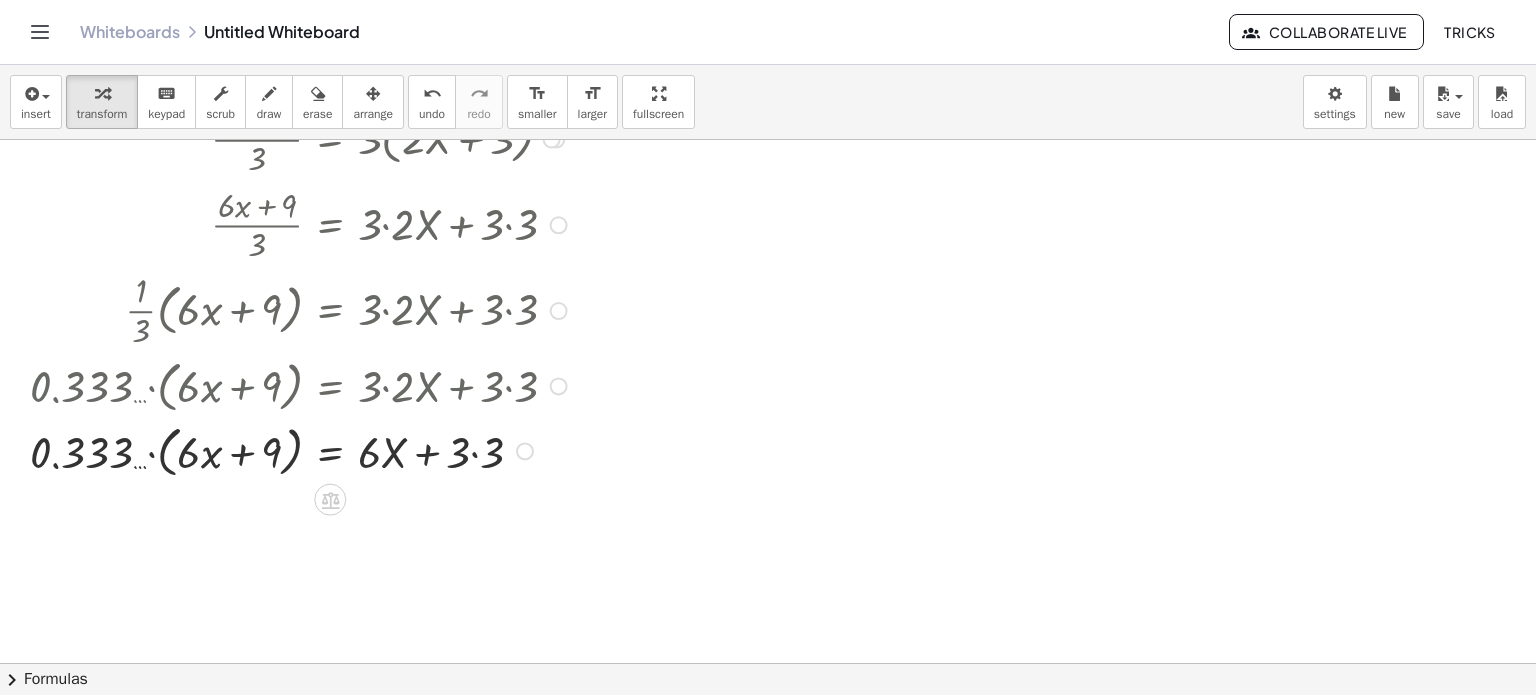 click at bounding box center [301, 449] 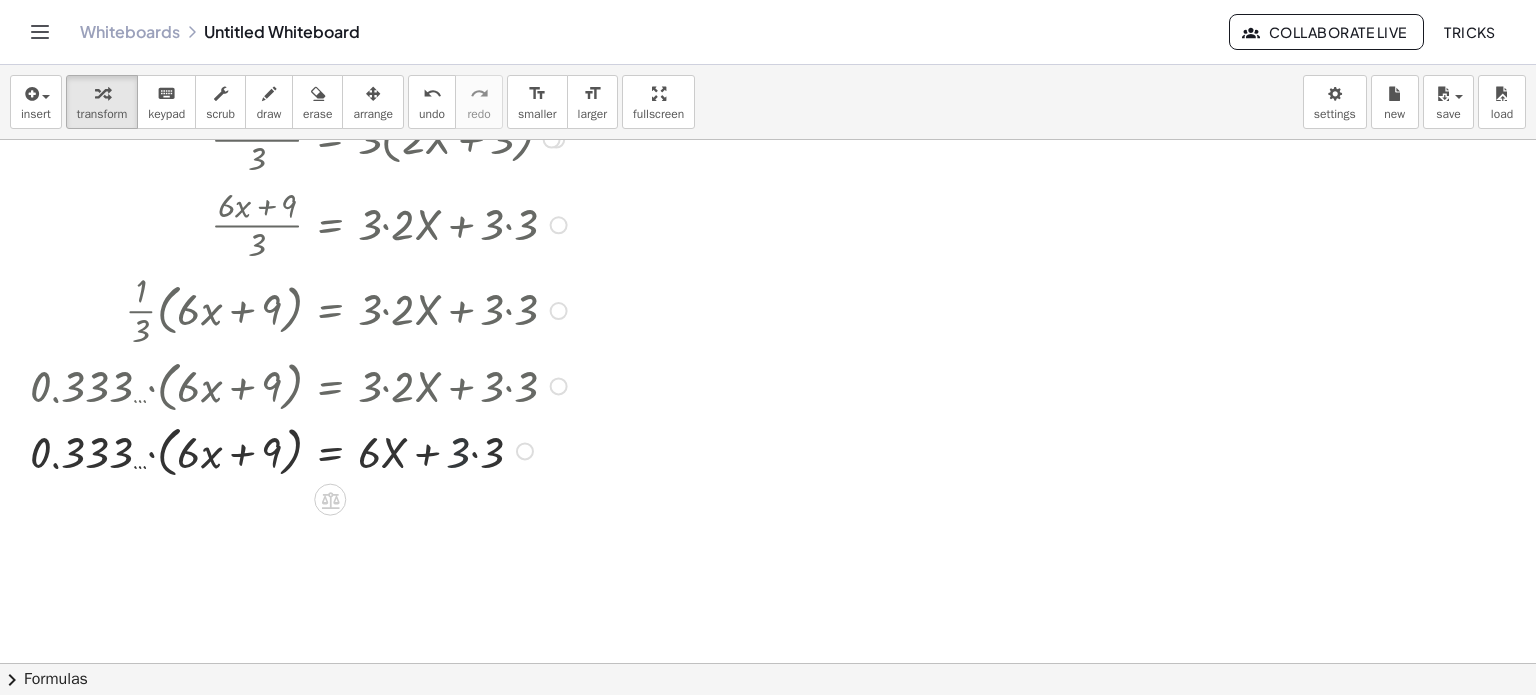 click at bounding box center [301, 449] 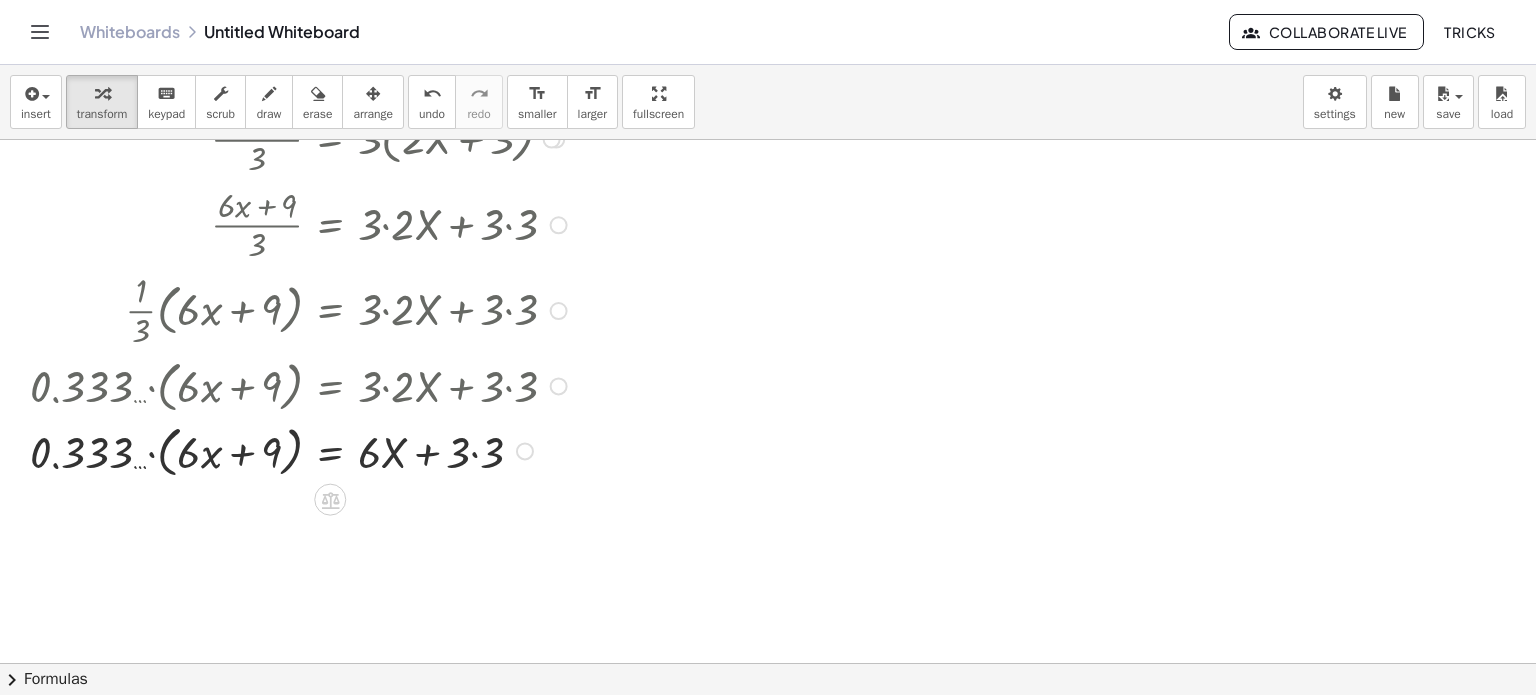 click at bounding box center [301, 224] 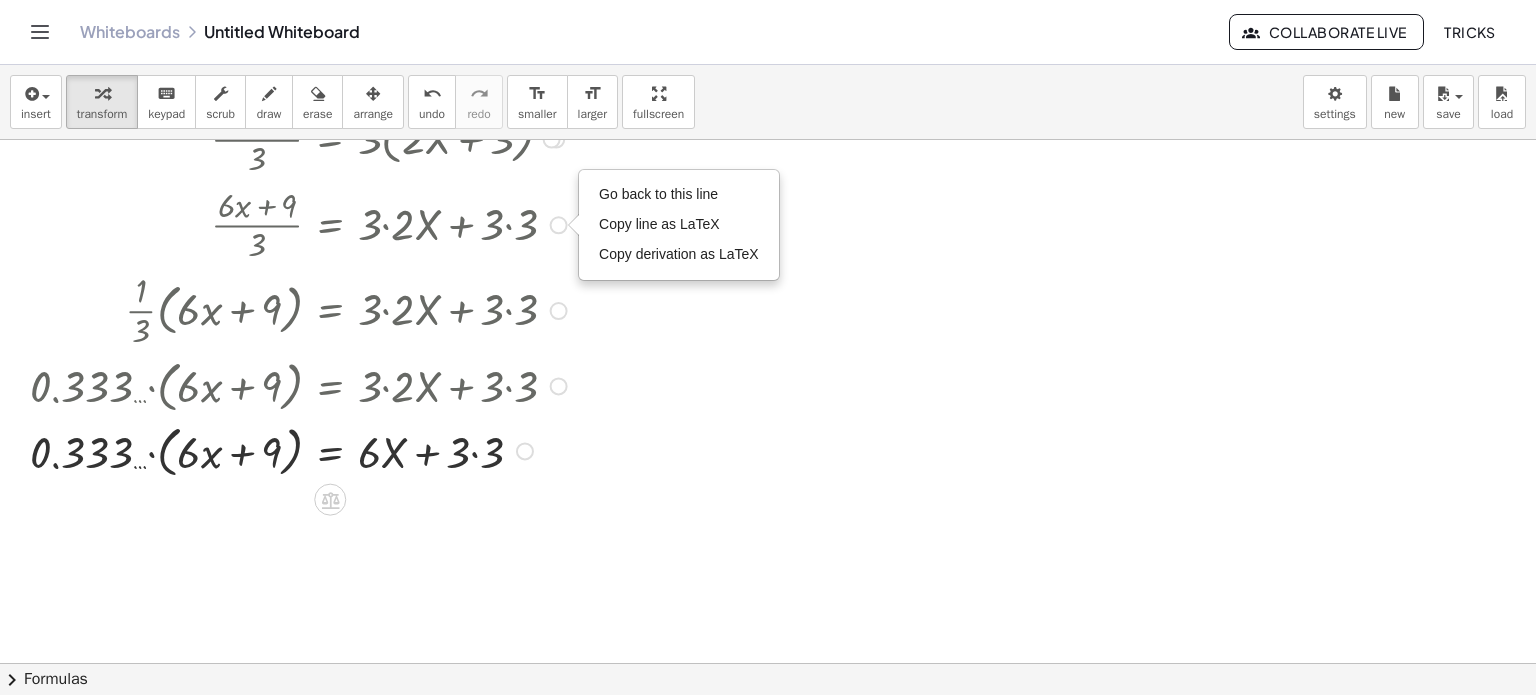 click at bounding box center [301, 138] 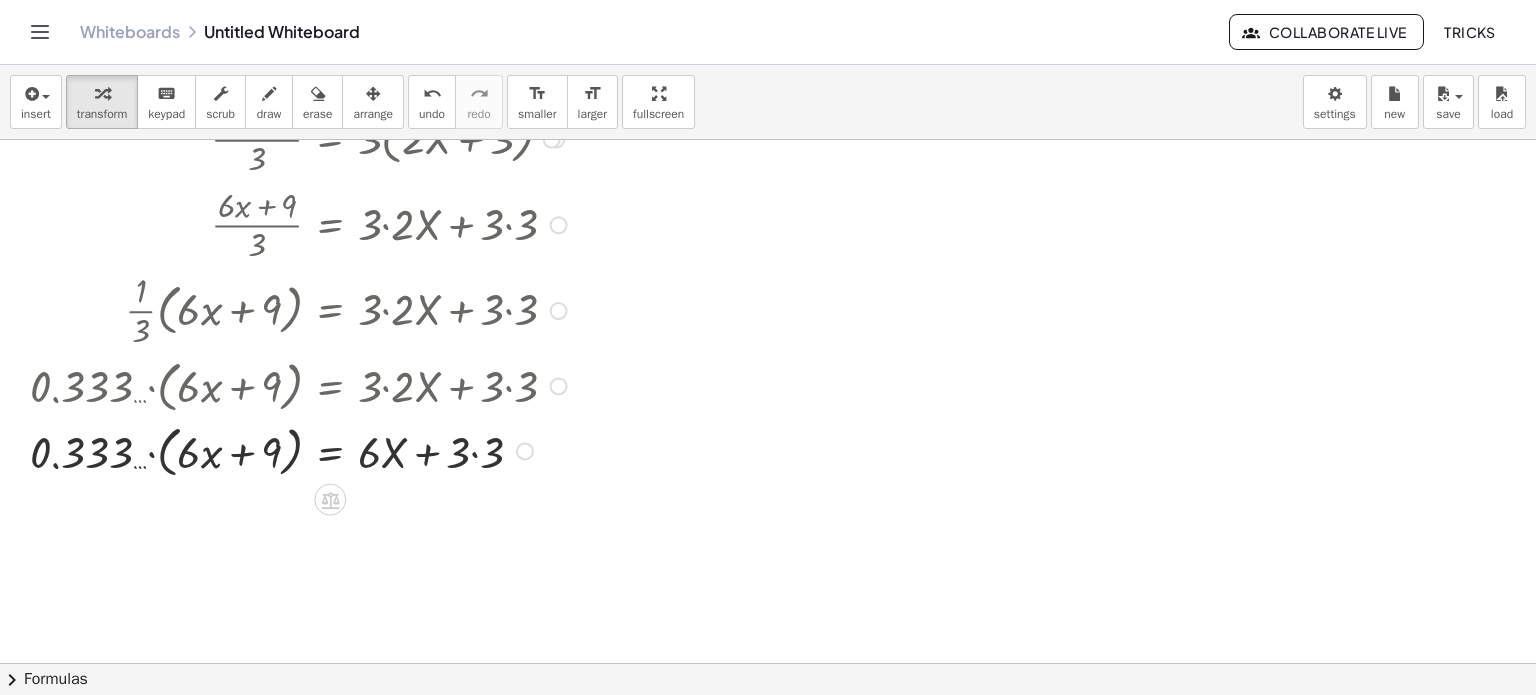 click at bounding box center [552, 139] 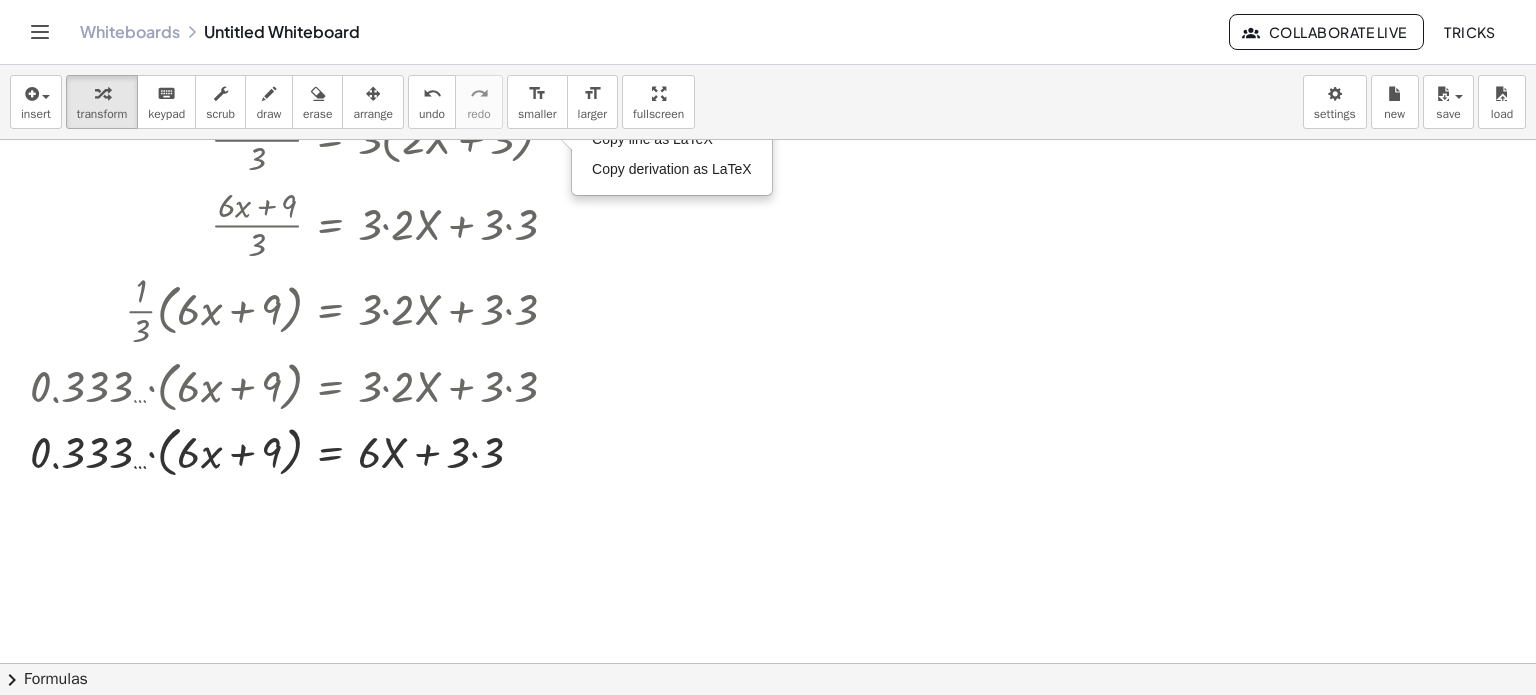 click at bounding box center (768, 493) 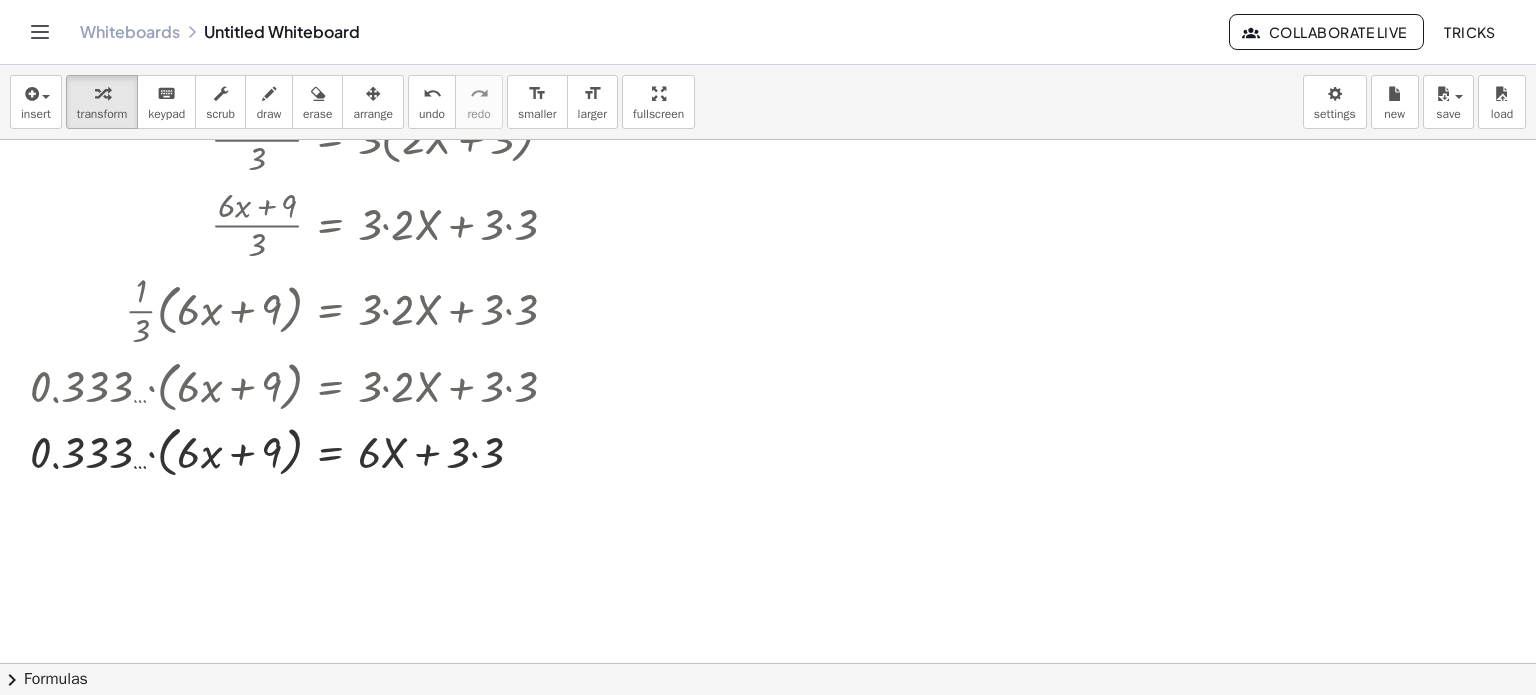 scroll, scrollTop: 0, scrollLeft: 0, axis: both 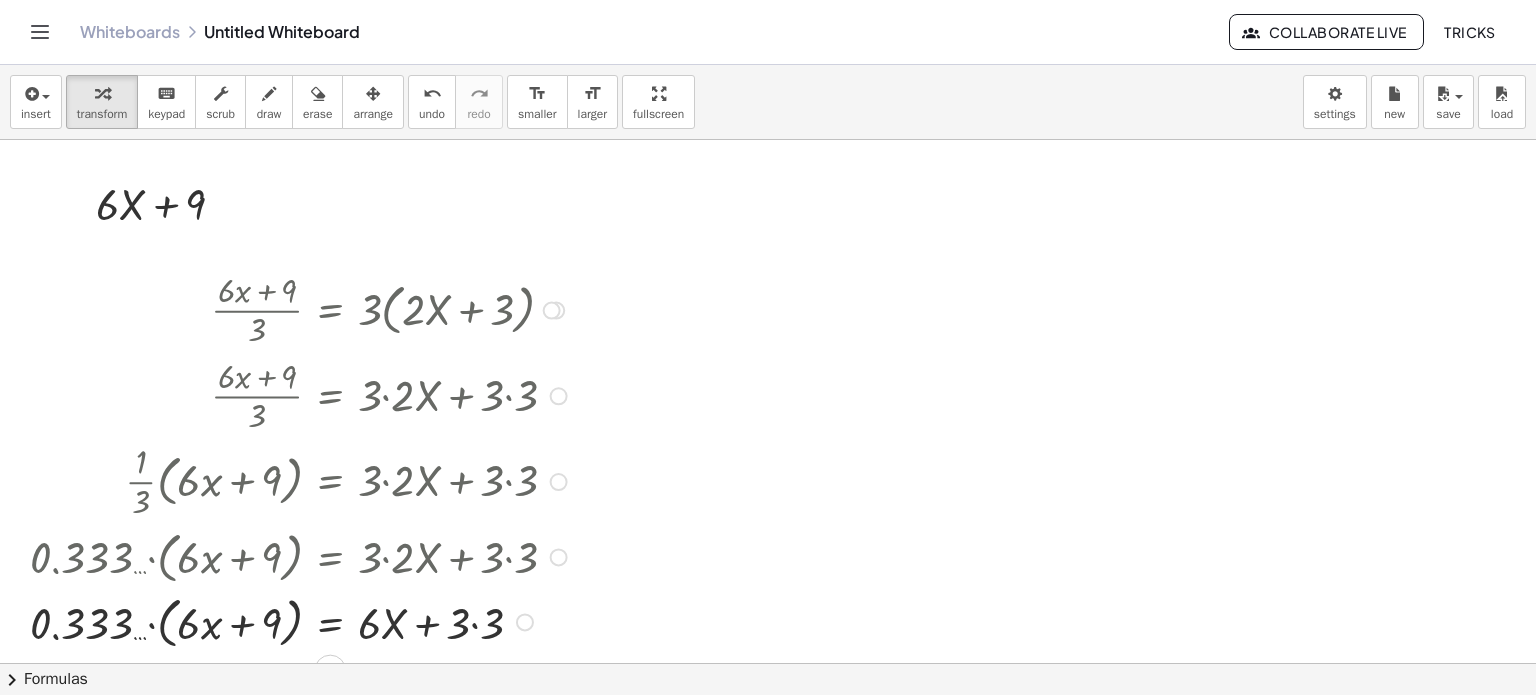 click on "Go back to this line Copy line as LaTeX Copy derivation as LaTeX" at bounding box center [559, 396] 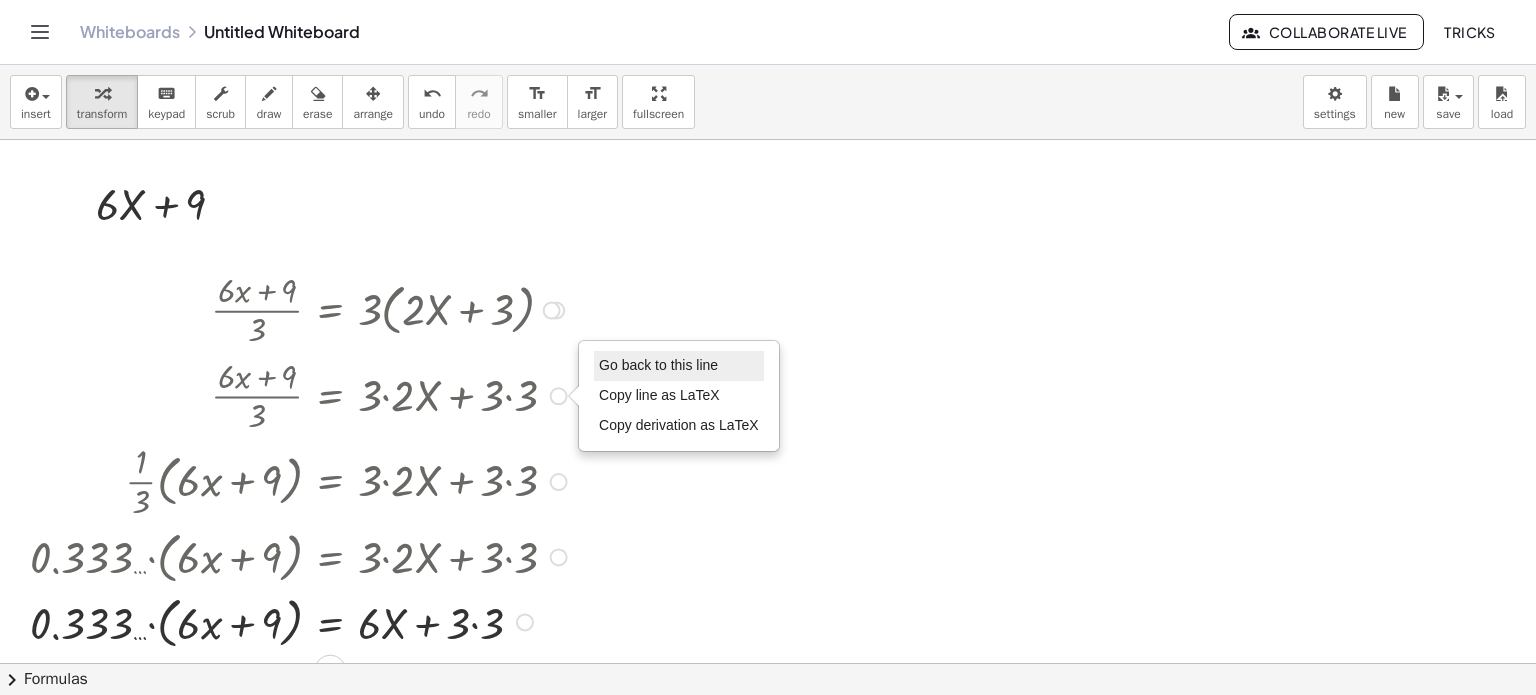 click on "Go back to this line" at bounding box center [679, 366] 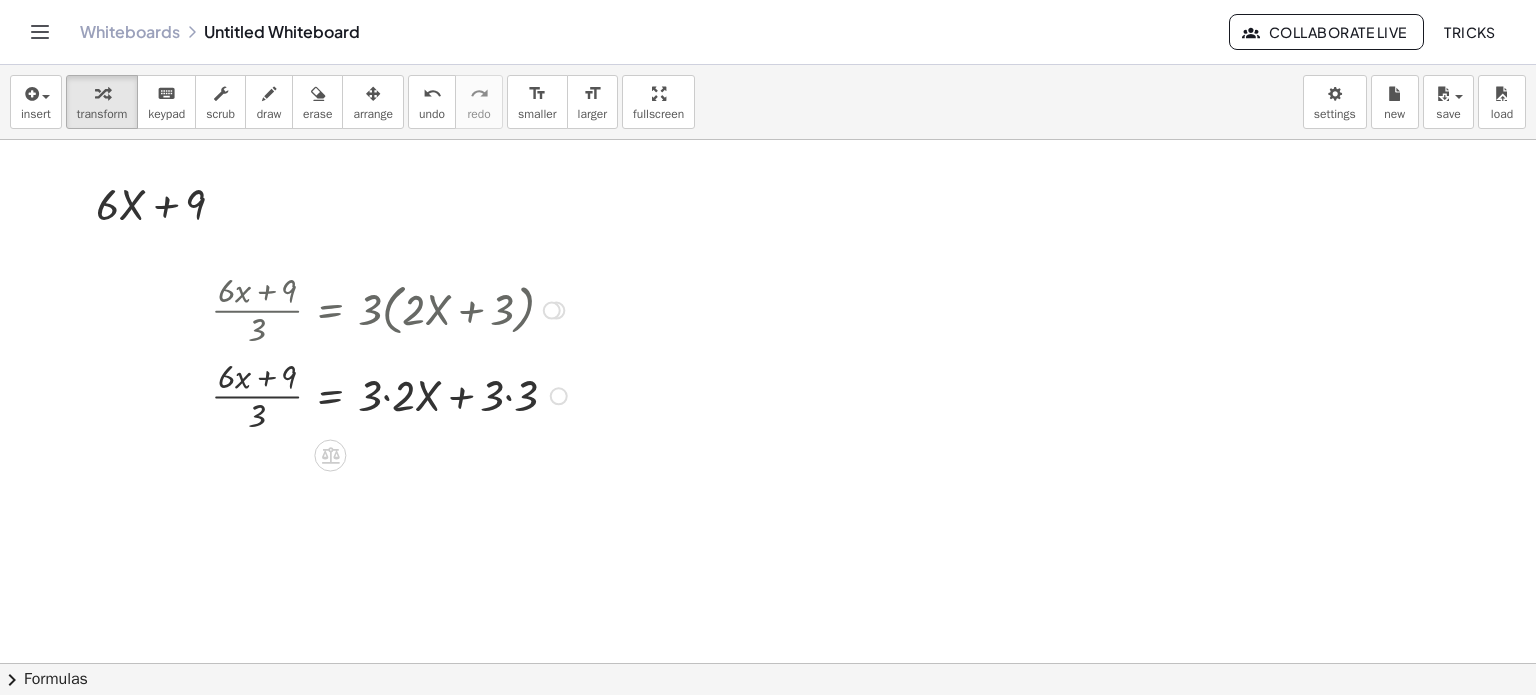 click on "Go back to this line Copy line as LaTeX Copy derivation as LaTeX" at bounding box center [552, 310] 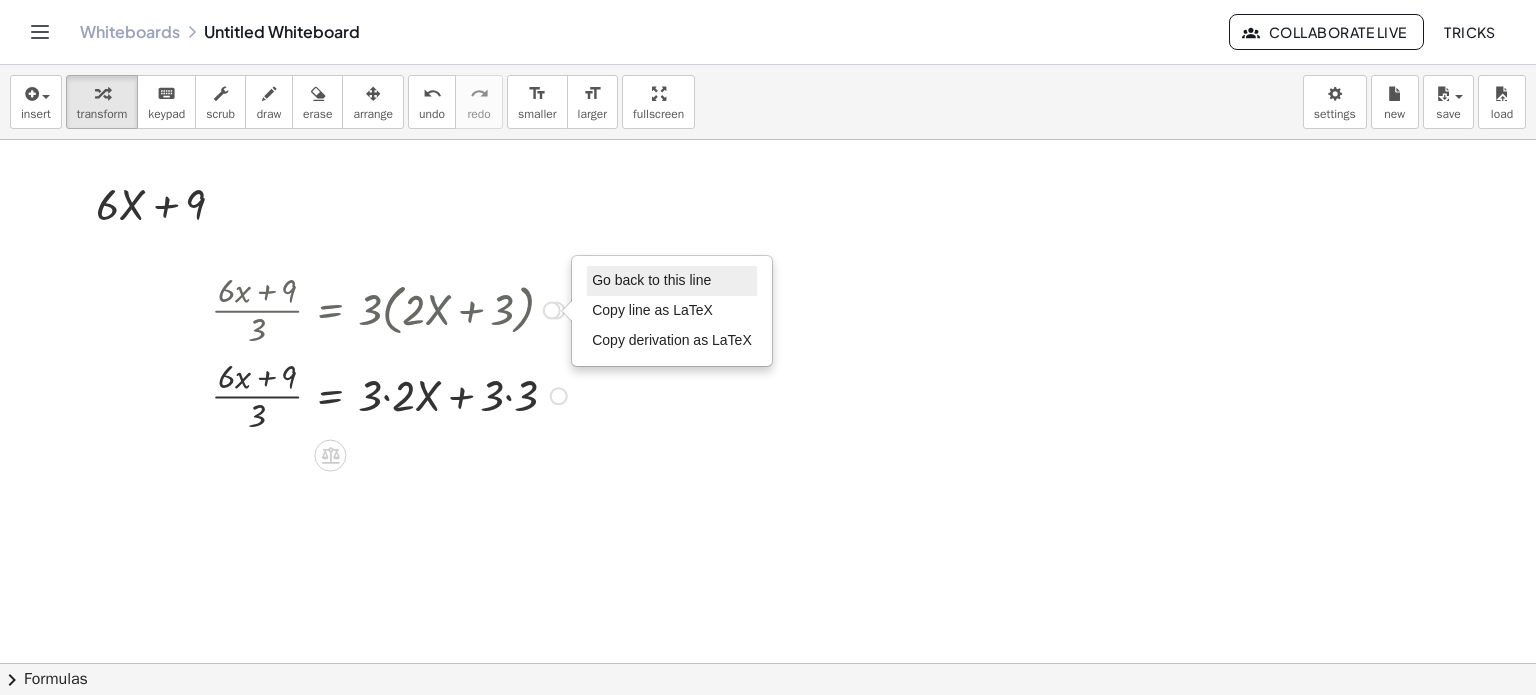 click on "Go back to this line" at bounding box center [651, 280] 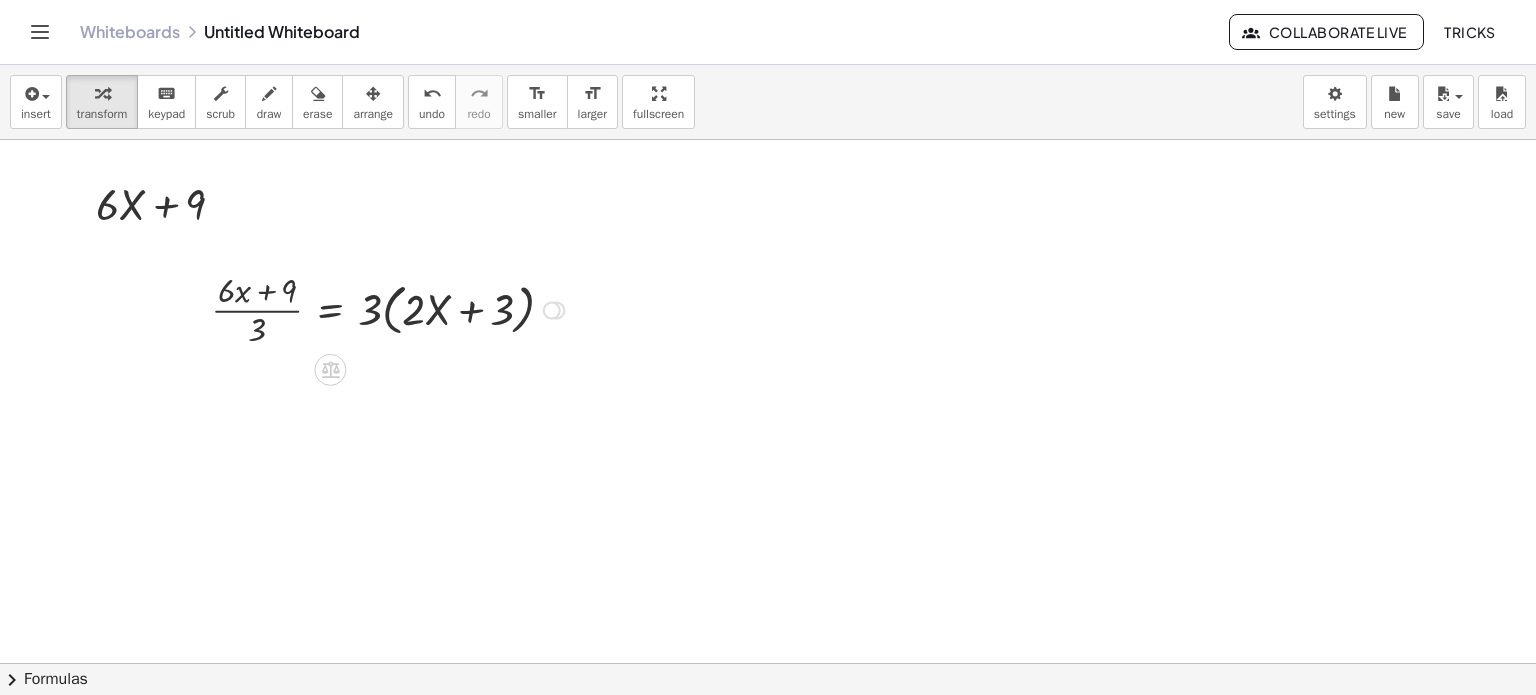 click on "Go back to this line Copy line as LaTeX Copy derivation as LaTeX" at bounding box center [552, 310] 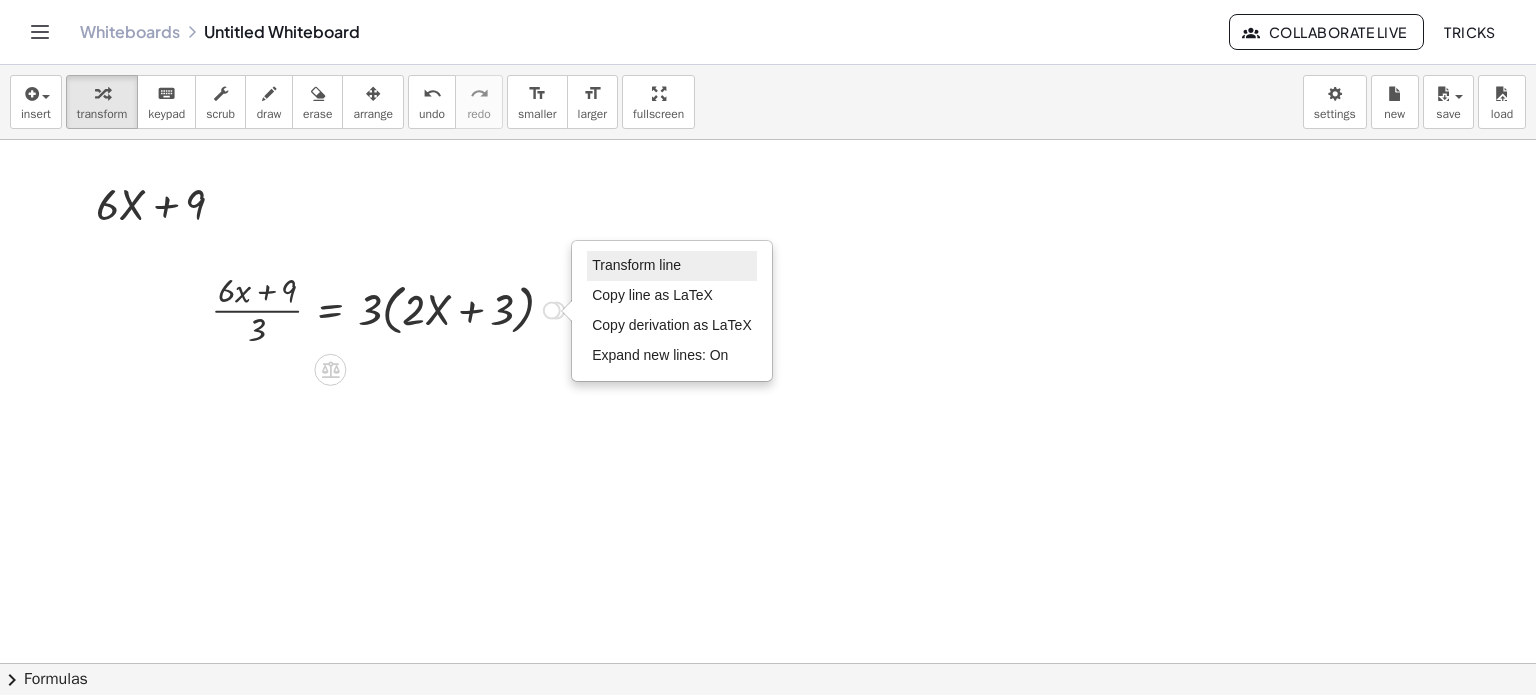 click on "Transform line" at bounding box center [636, 265] 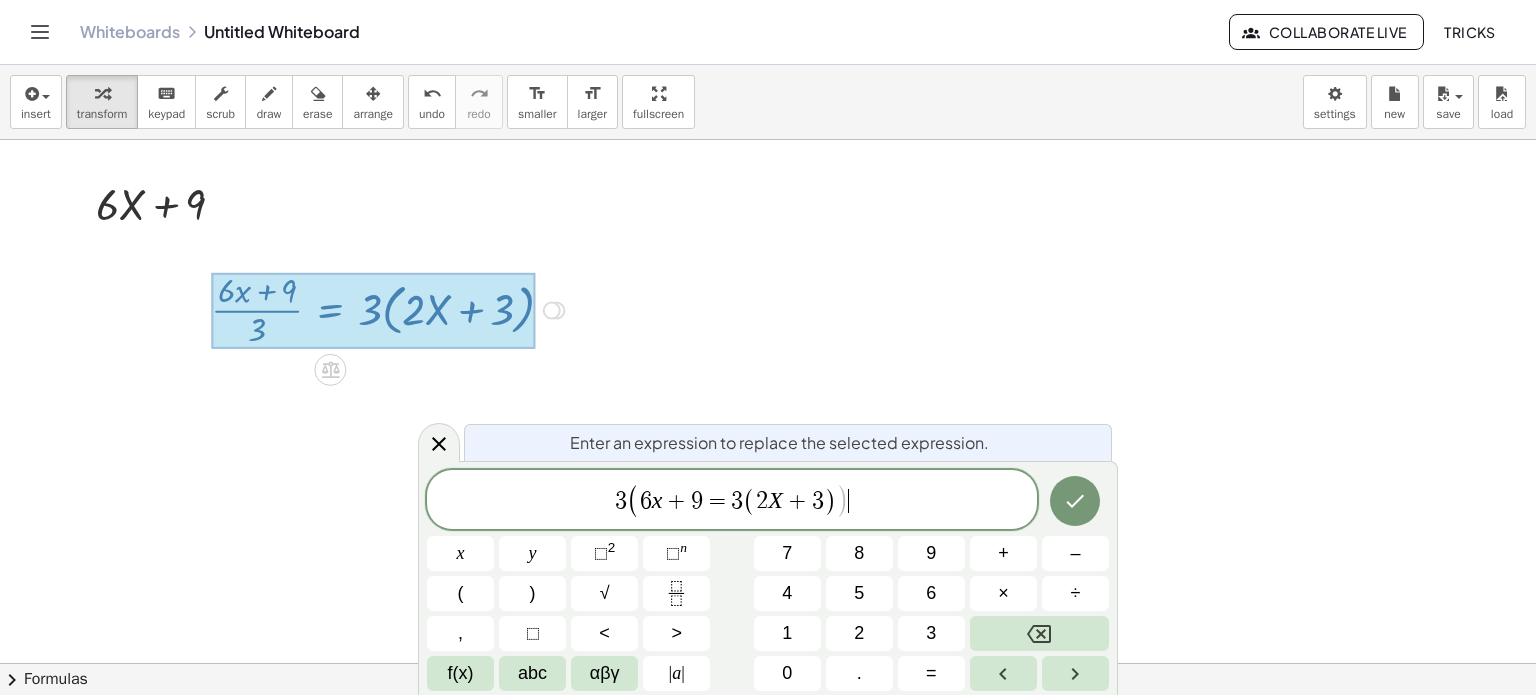 click on "3 ( 6 x + 9 = 3 ( 2 X + 3 ) ) ​" at bounding box center (732, 501) 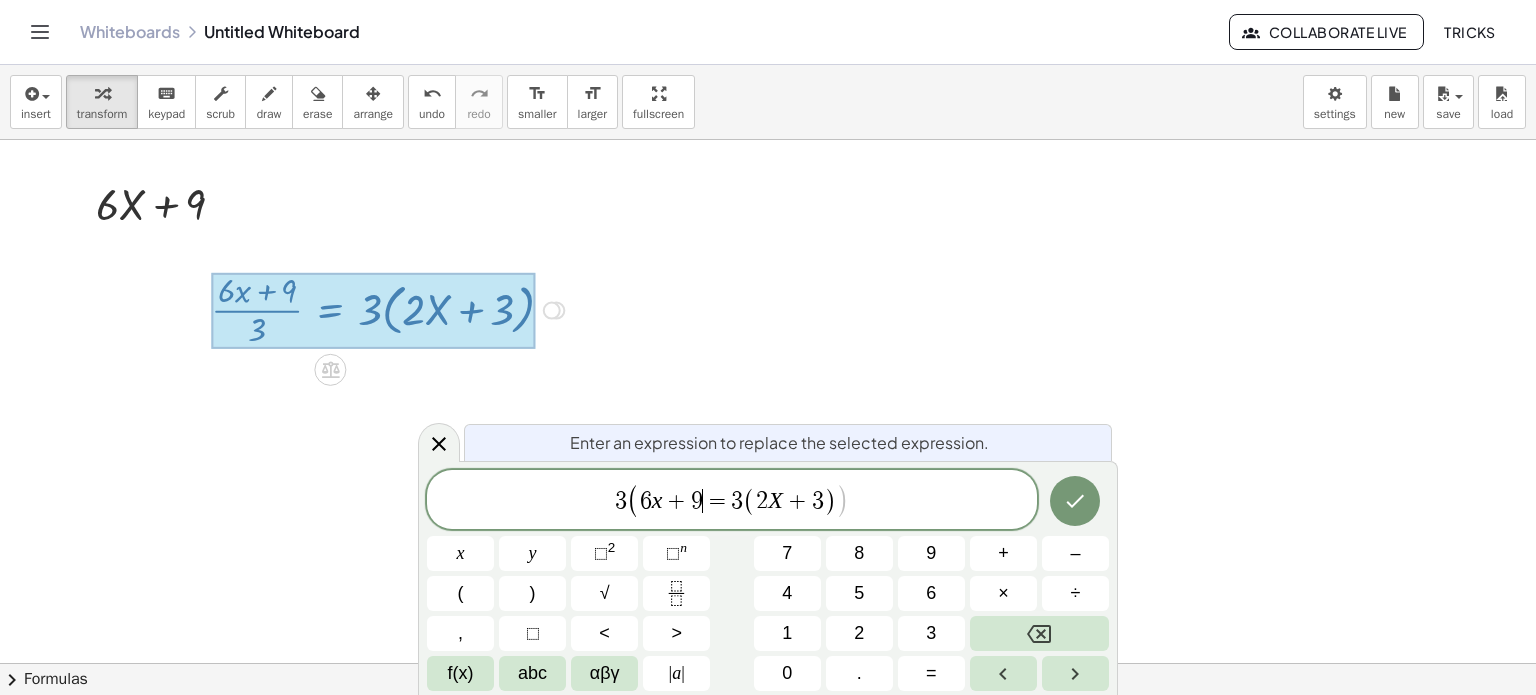 click on "=" at bounding box center (717, 501) 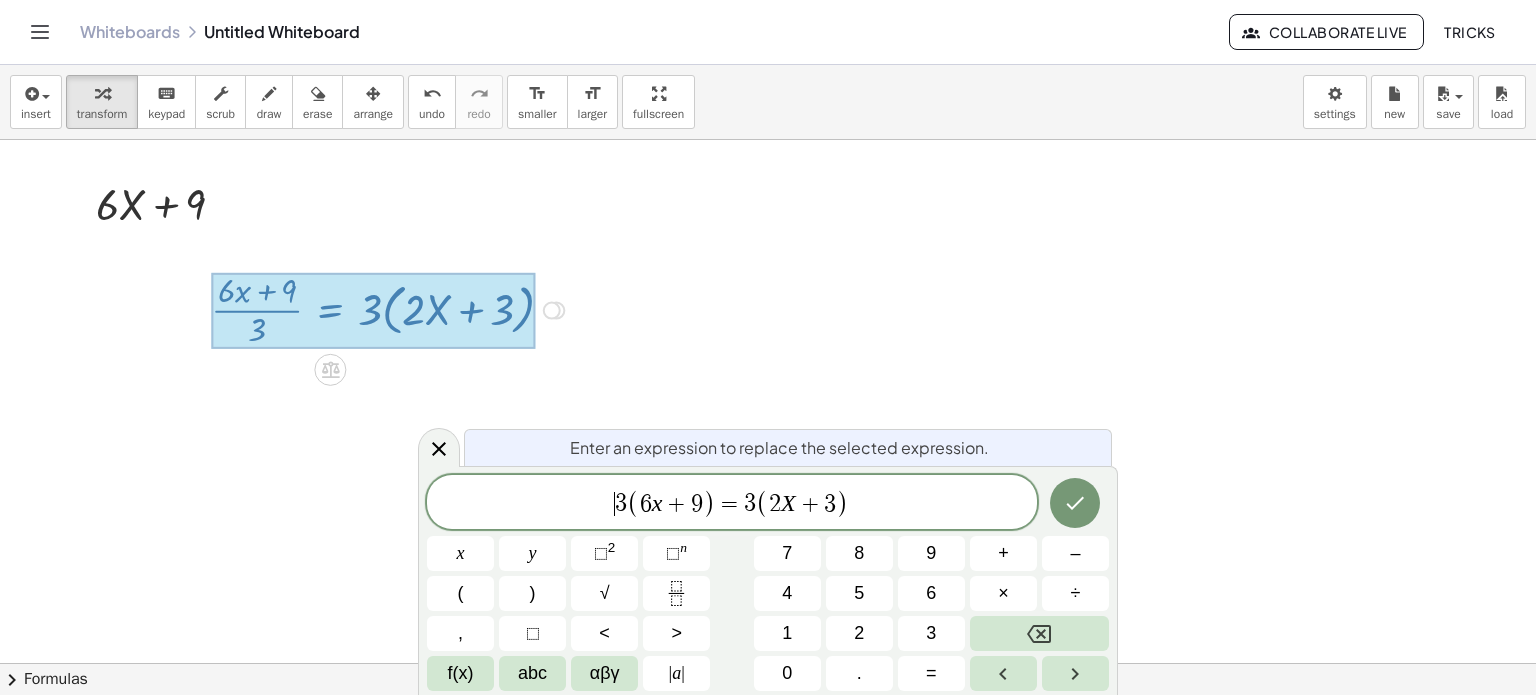 click on "3" at bounding box center (621, 504) 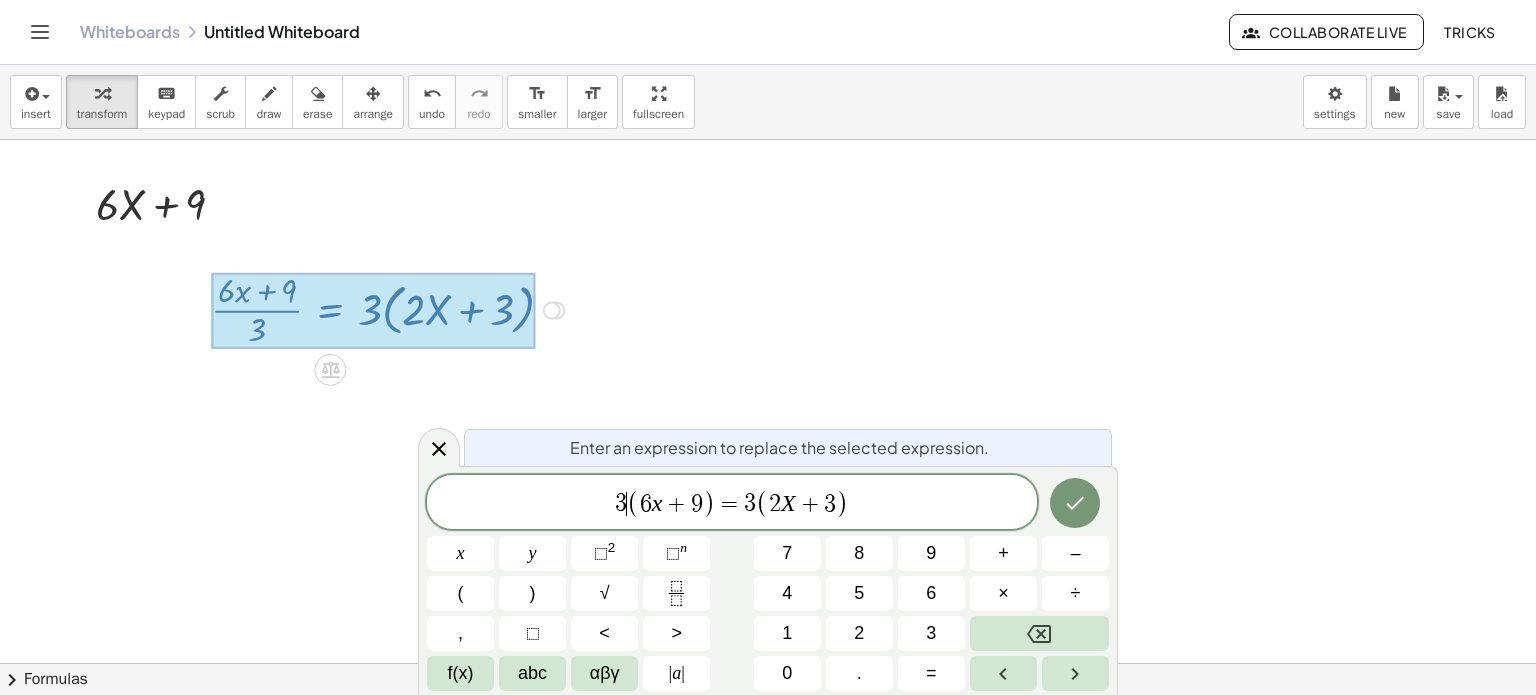 click on "3" at bounding box center (621, 504) 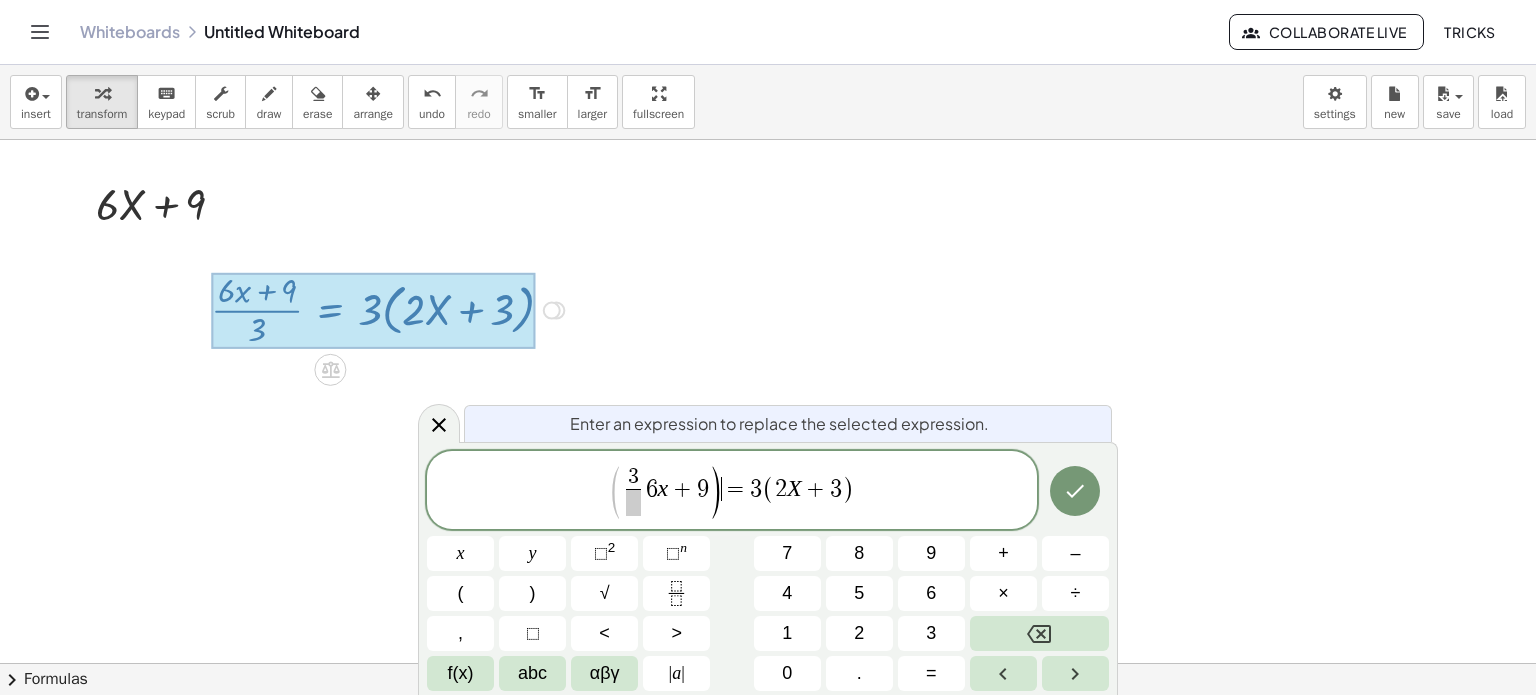 click on "=" at bounding box center (736, 489) 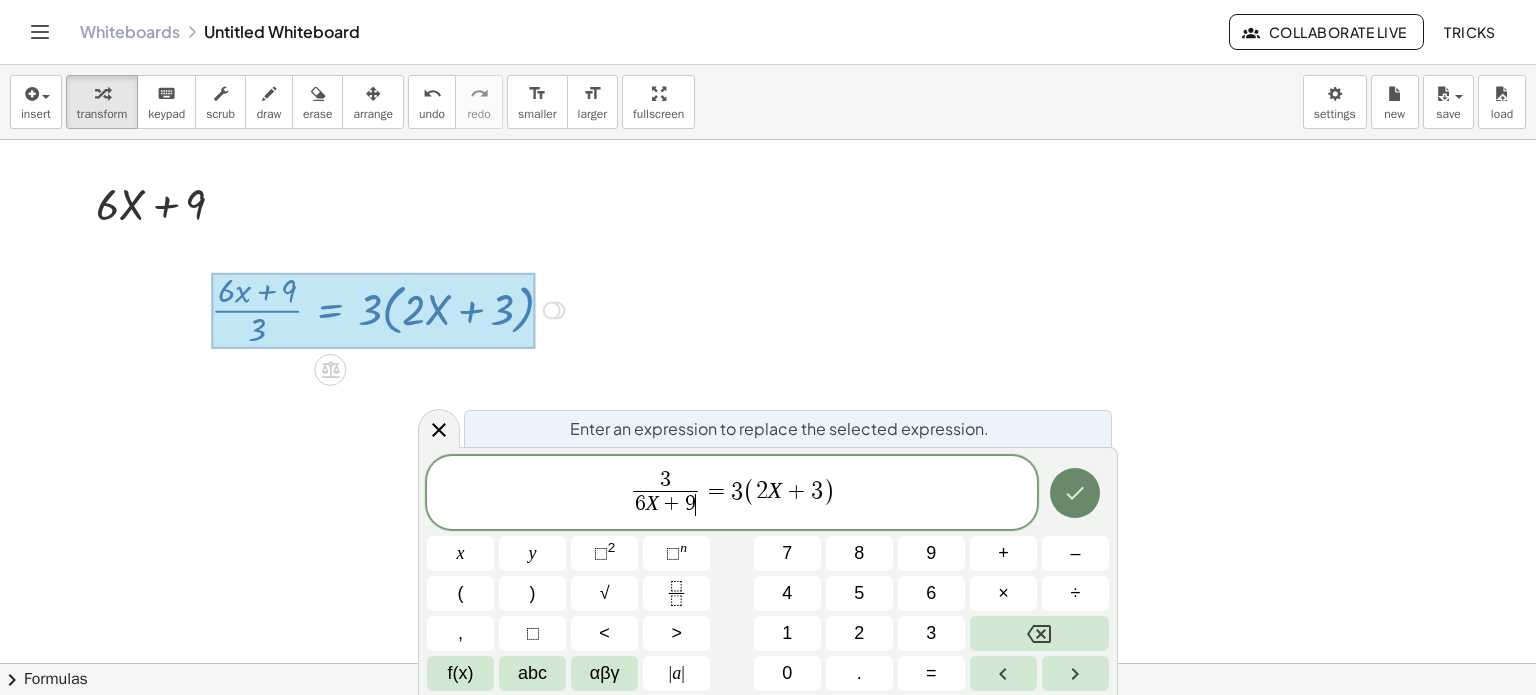 click at bounding box center (1075, 493) 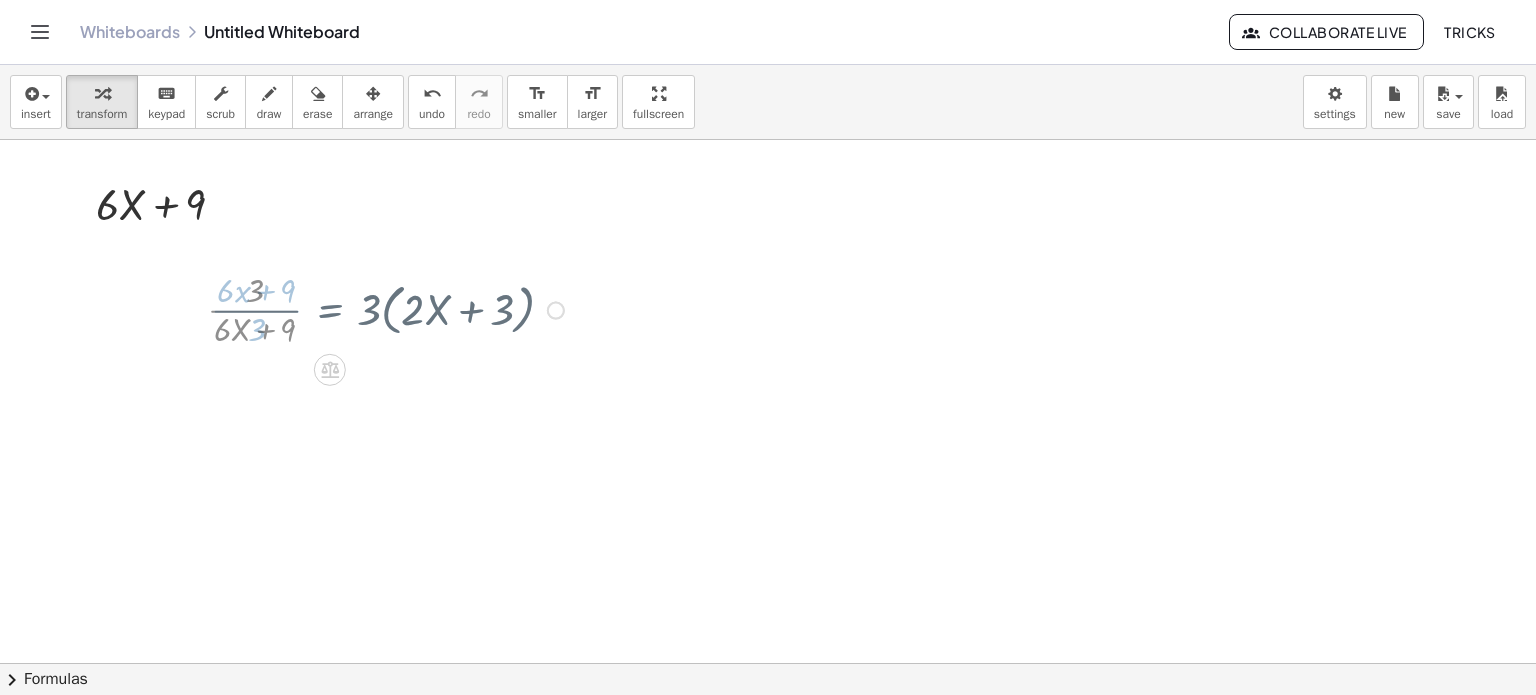 click at bounding box center (768, 664) 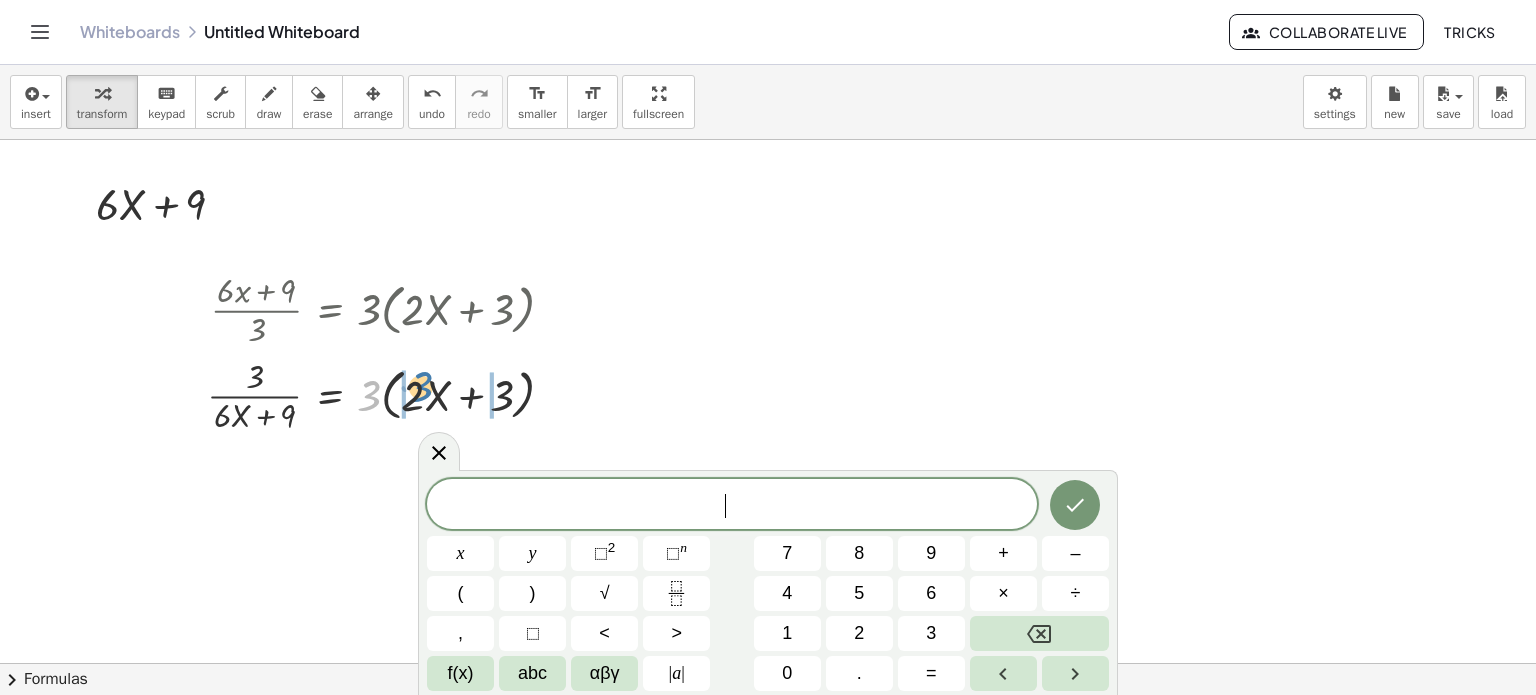drag, startPoint x: 365, startPoint y: 397, endPoint x: 417, endPoint y: 390, distance: 52.46904 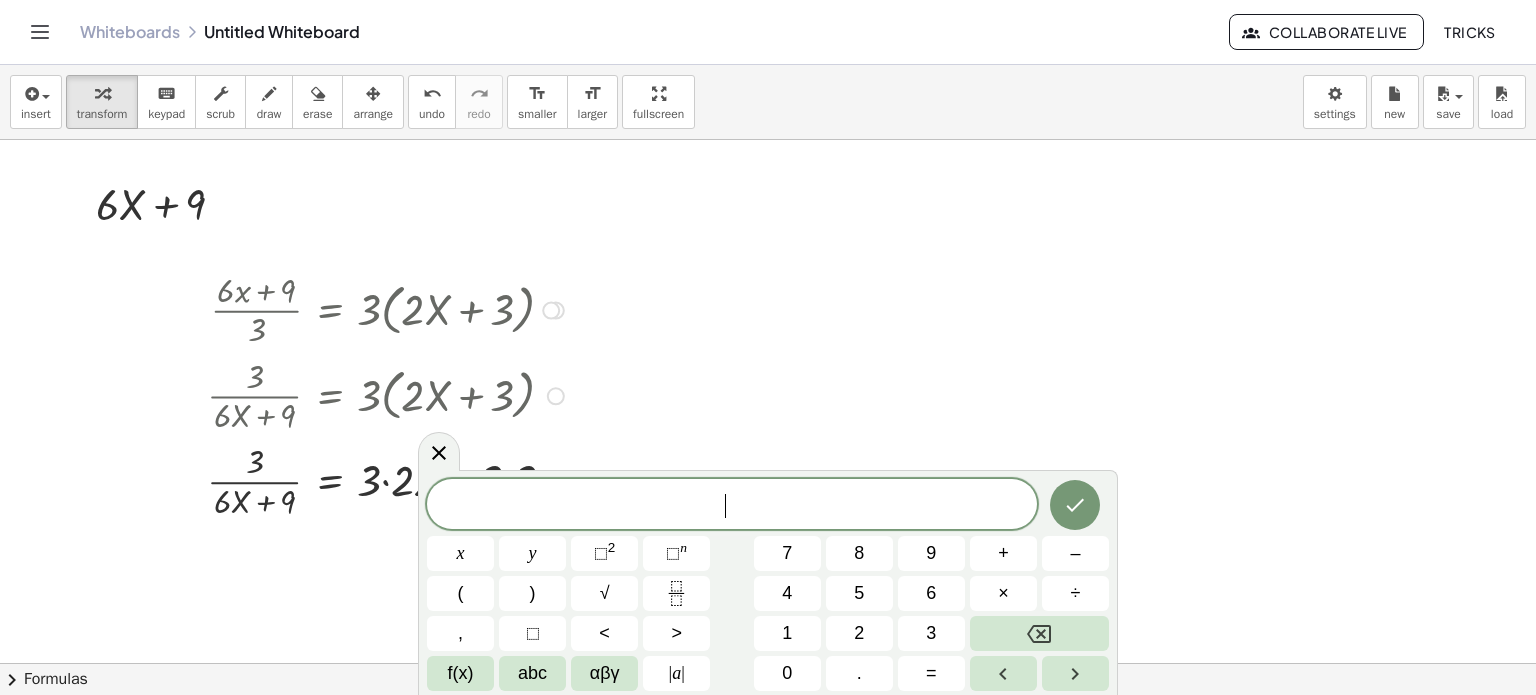 click at bounding box center [389, 480] 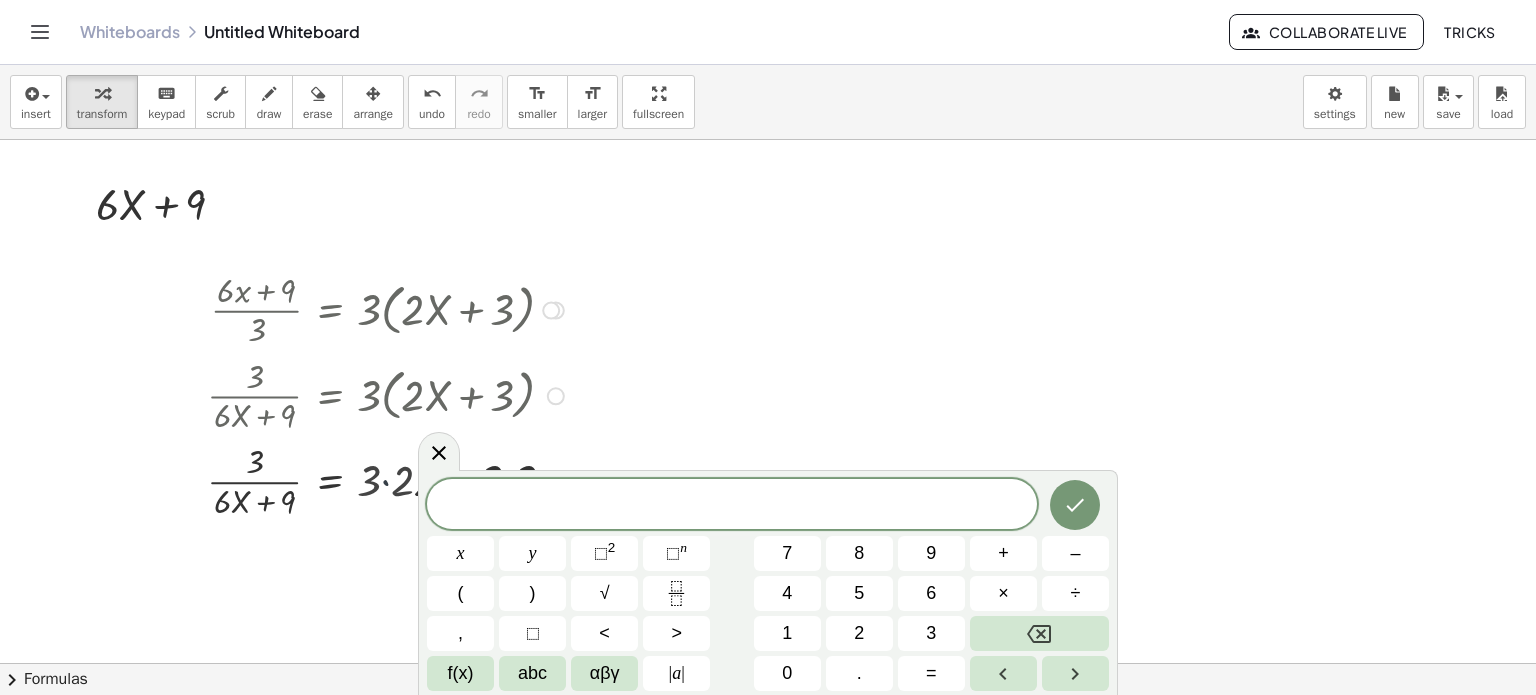 click at bounding box center (388, 480) 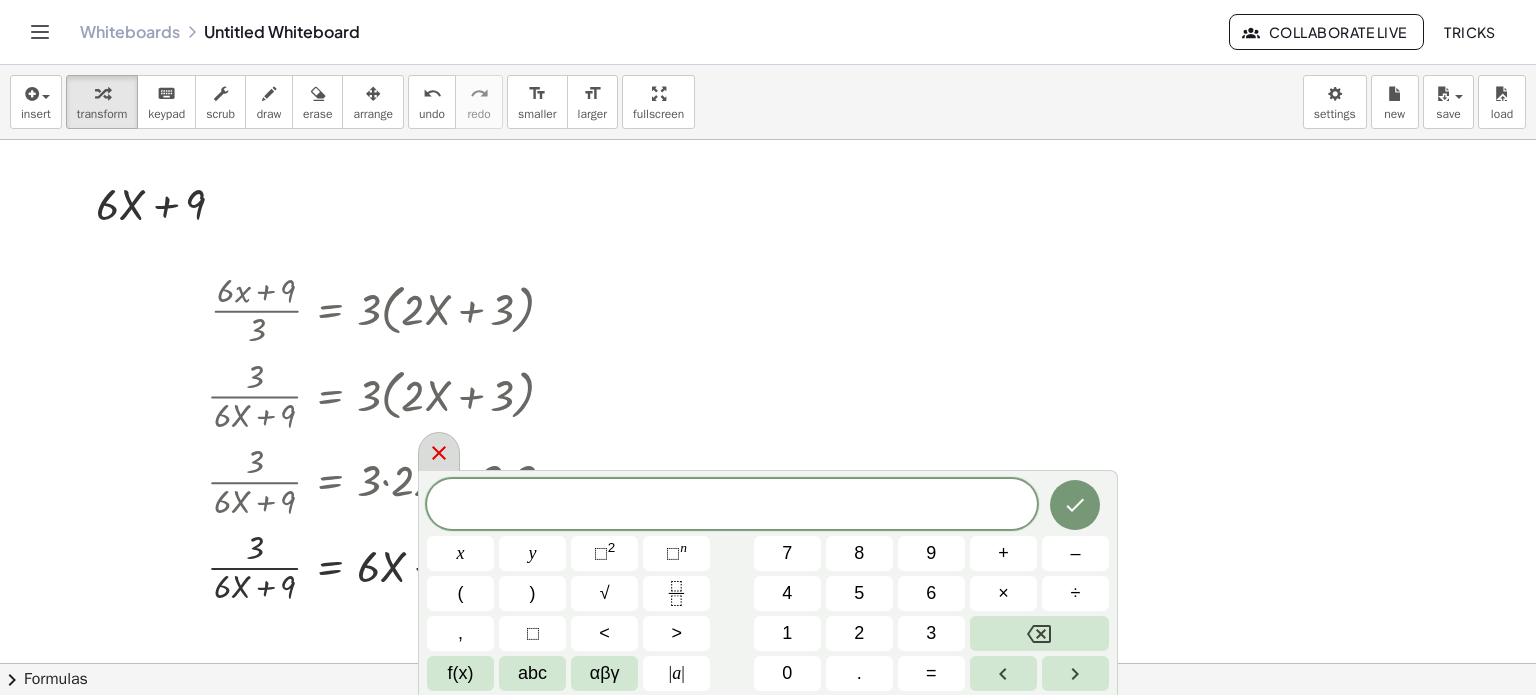 click 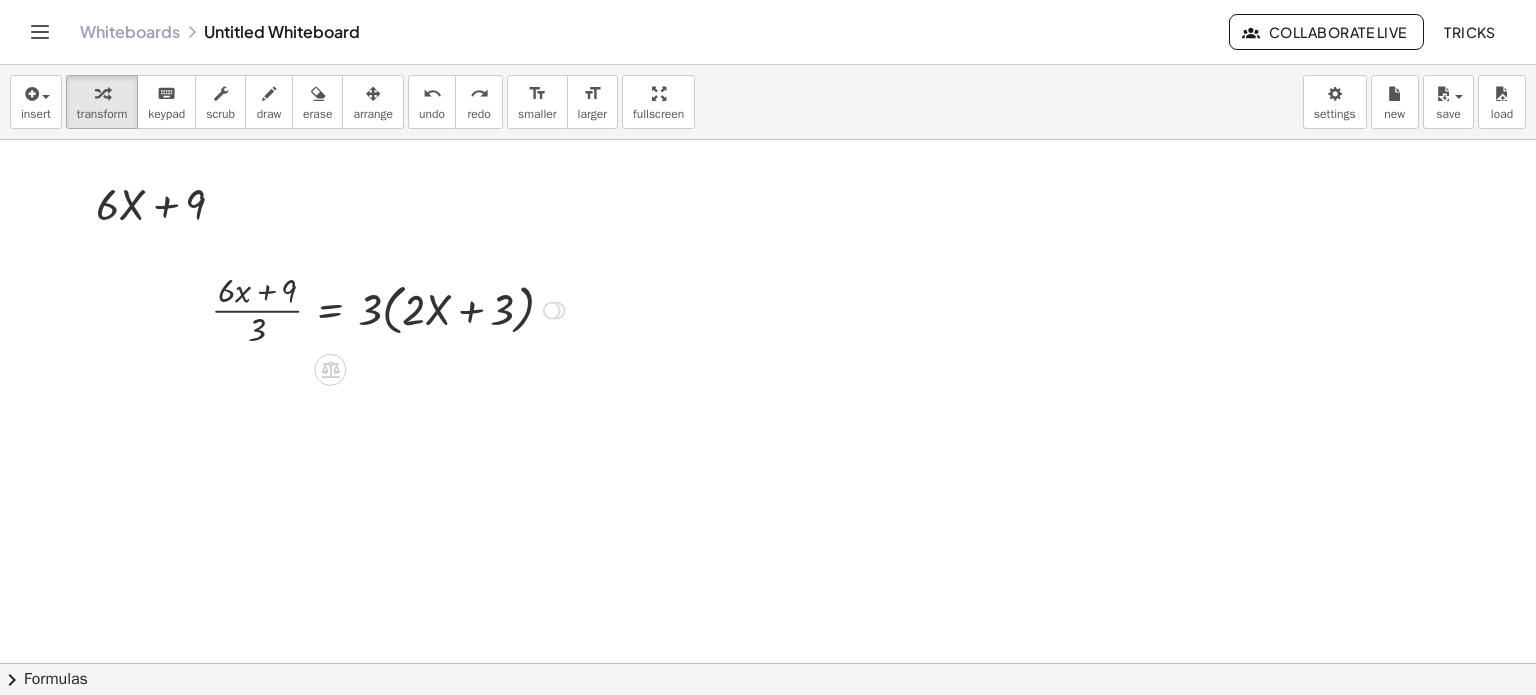 click at bounding box center [552, 310] 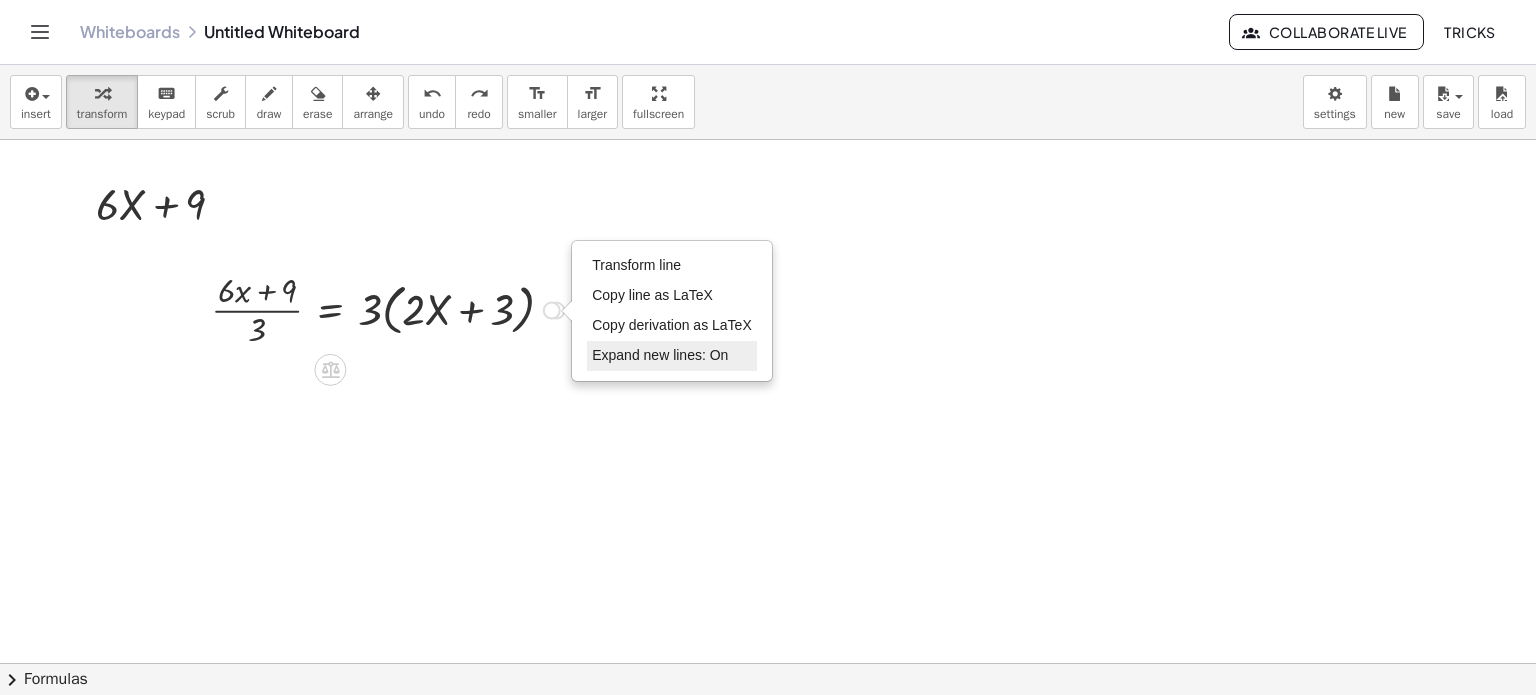 click on "Expand new lines: On" at bounding box center [660, 355] 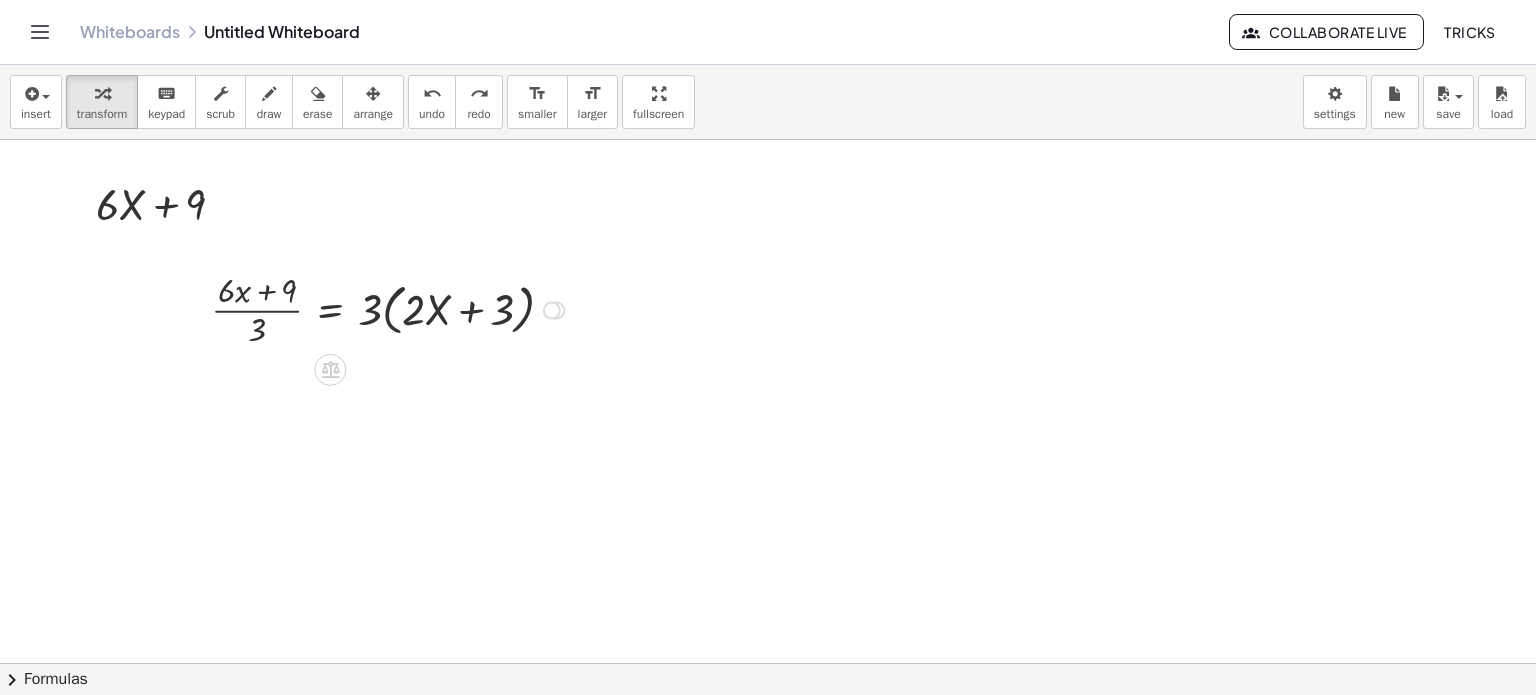 click on "Transform line Copy line as LaTeX Copy derivation as LaTeX Expand new lines: On" at bounding box center (552, 310) 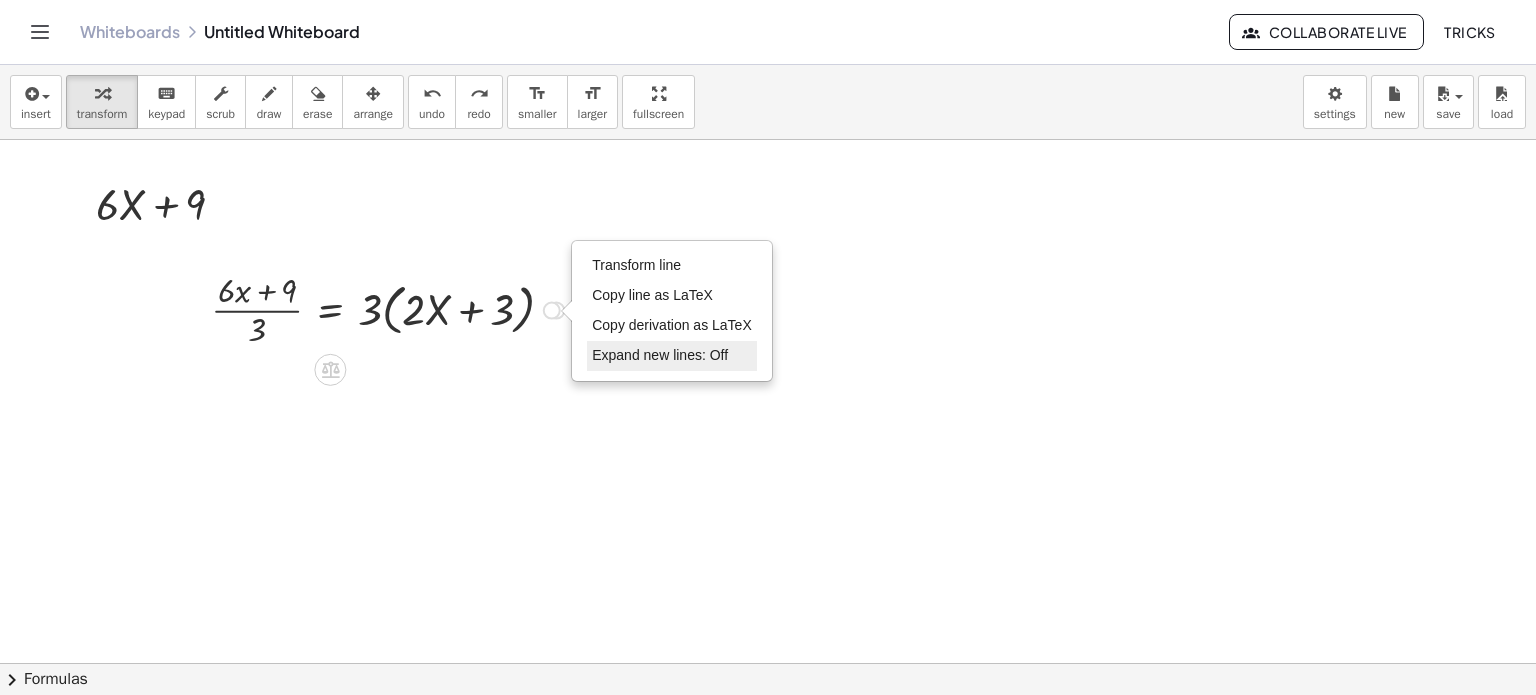 click on "Expand new lines: Off" at bounding box center (660, 355) 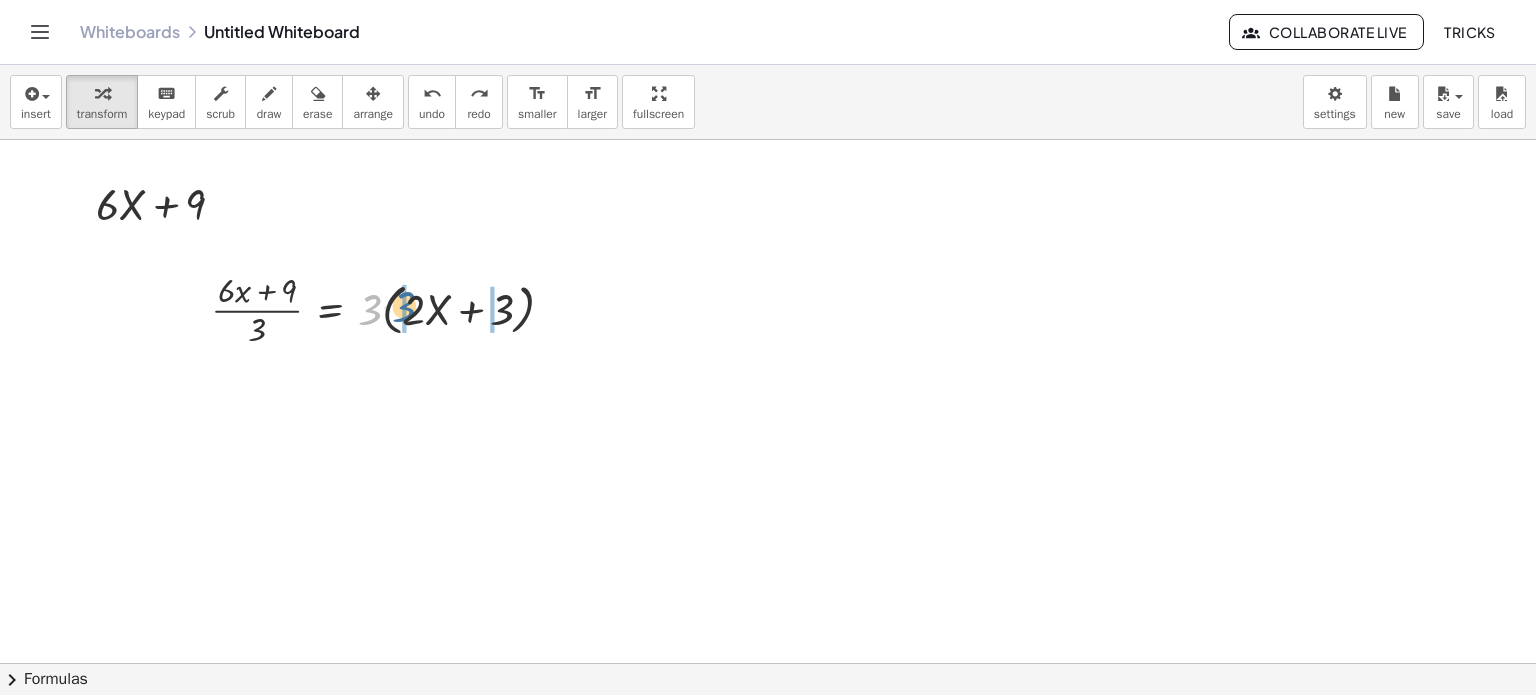 drag, startPoint x: 370, startPoint y: 314, endPoint x: 406, endPoint y: 311, distance: 36.124783 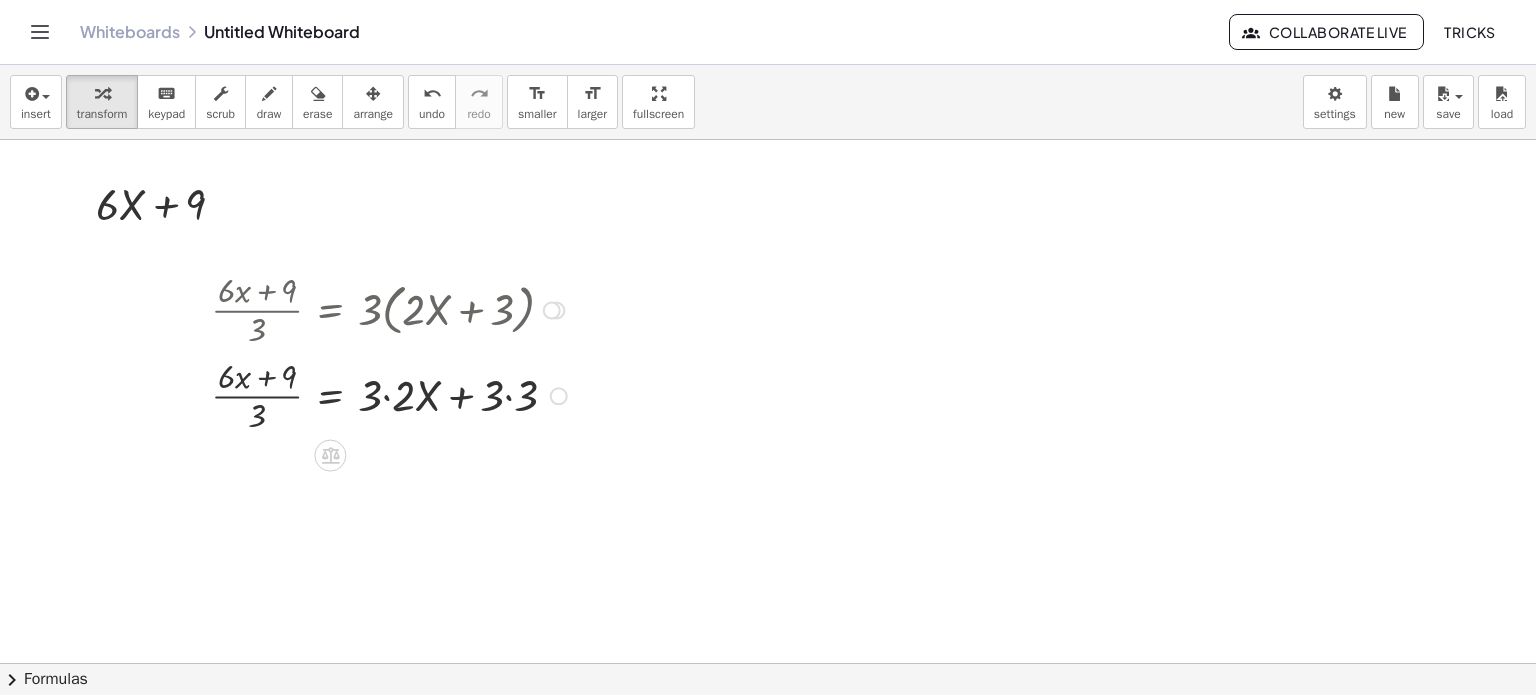 click at bounding box center (559, 396) 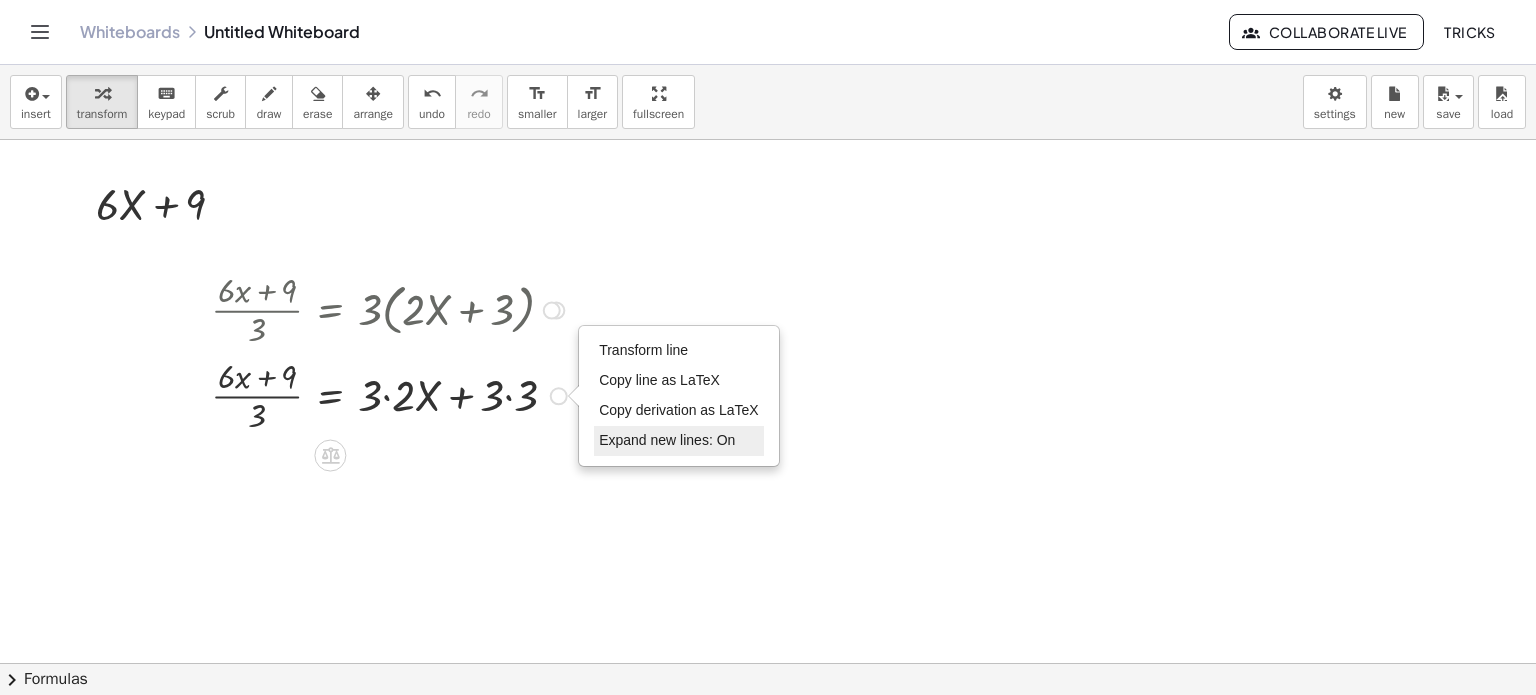 click on "Expand new lines: On" at bounding box center [667, 440] 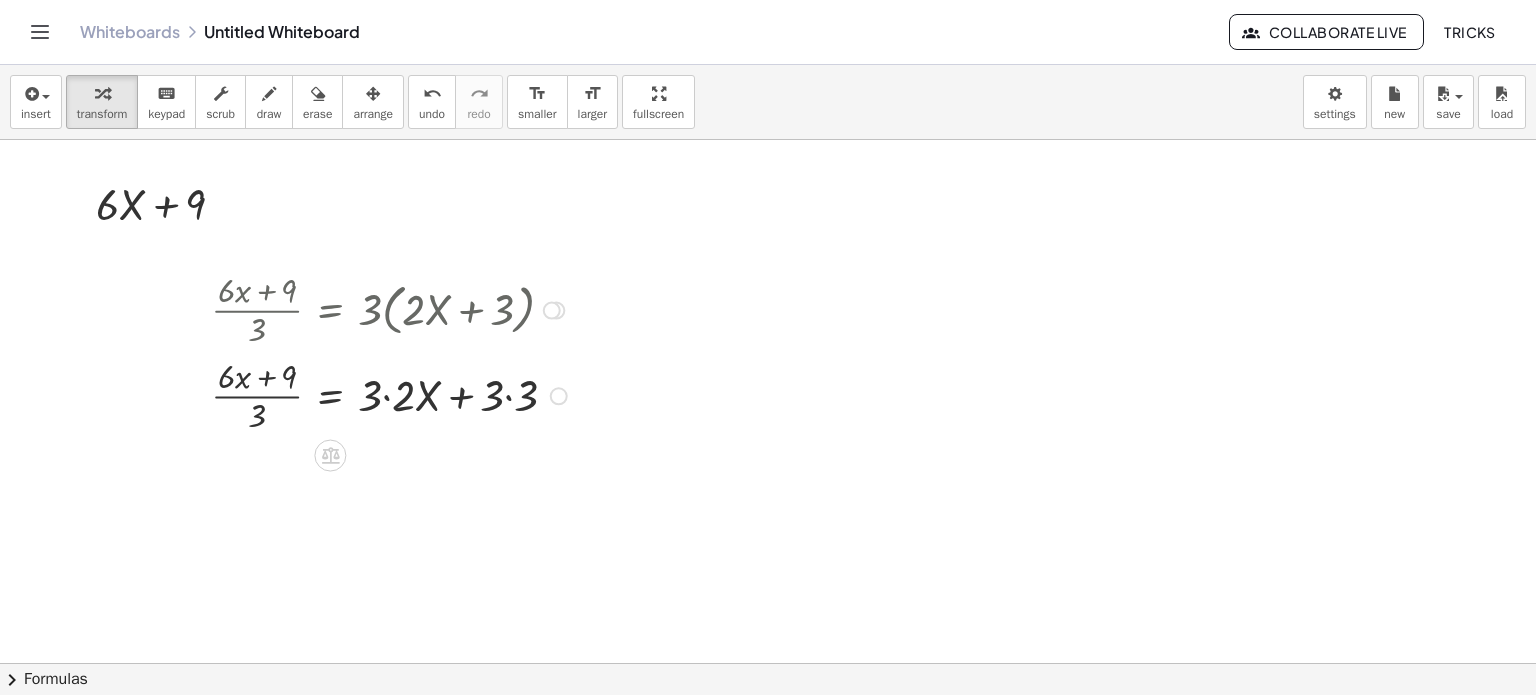click at bounding box center (392, 395) 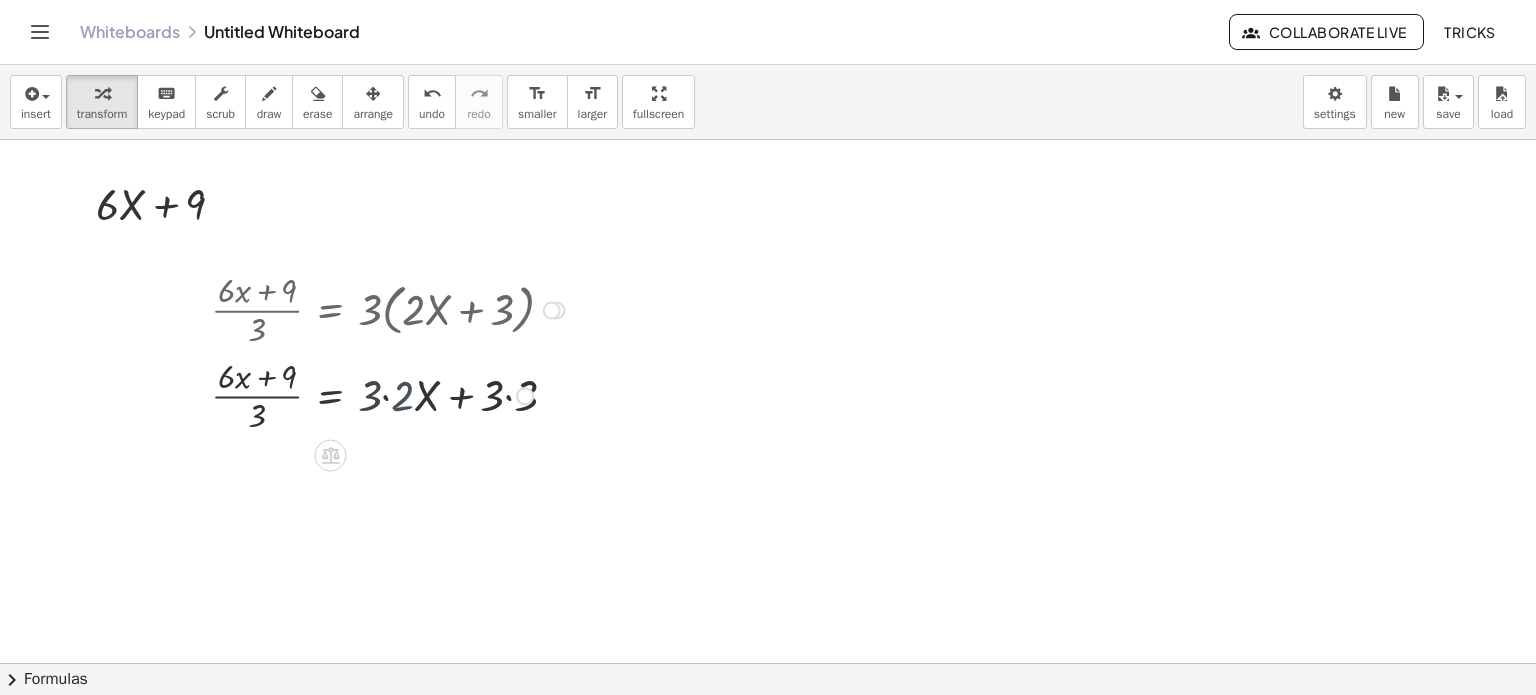 click at bounding box center [391, 395] 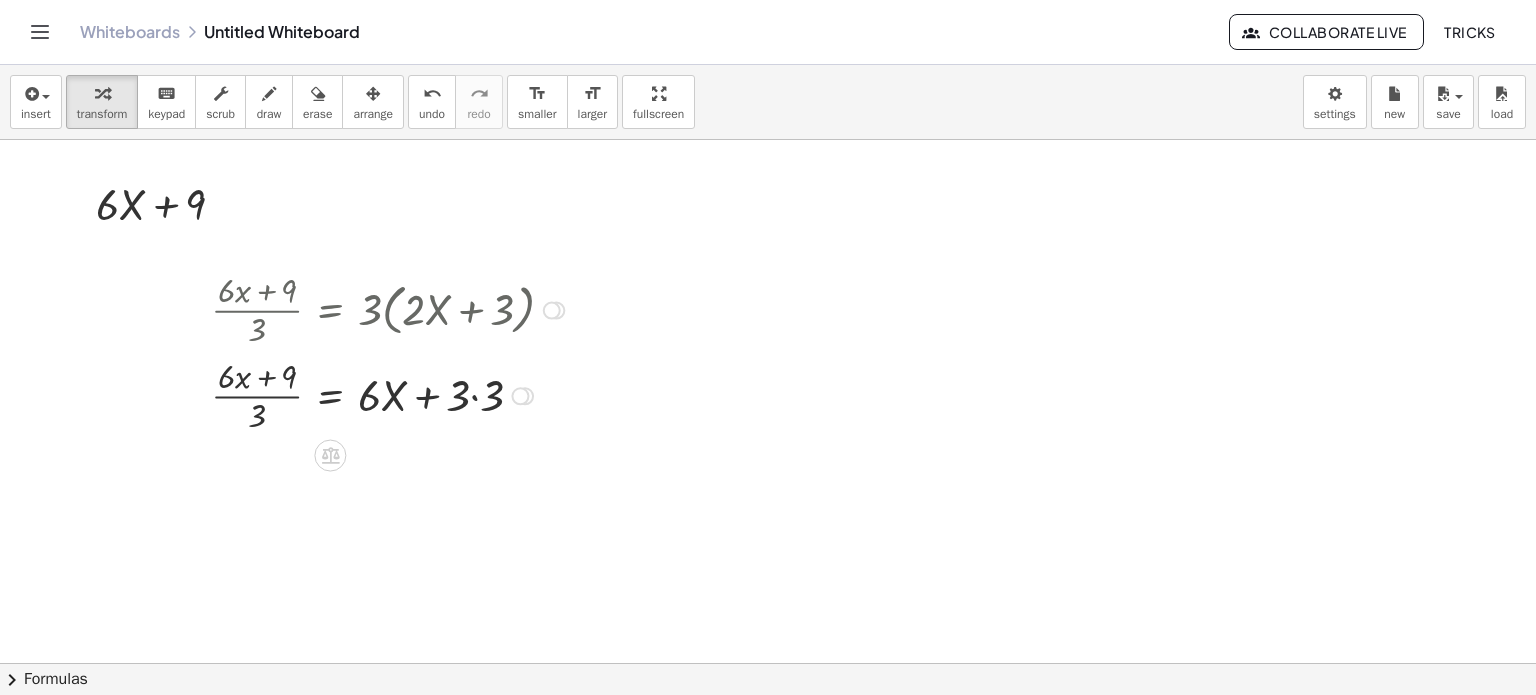 click at bounding box center (391, 395) 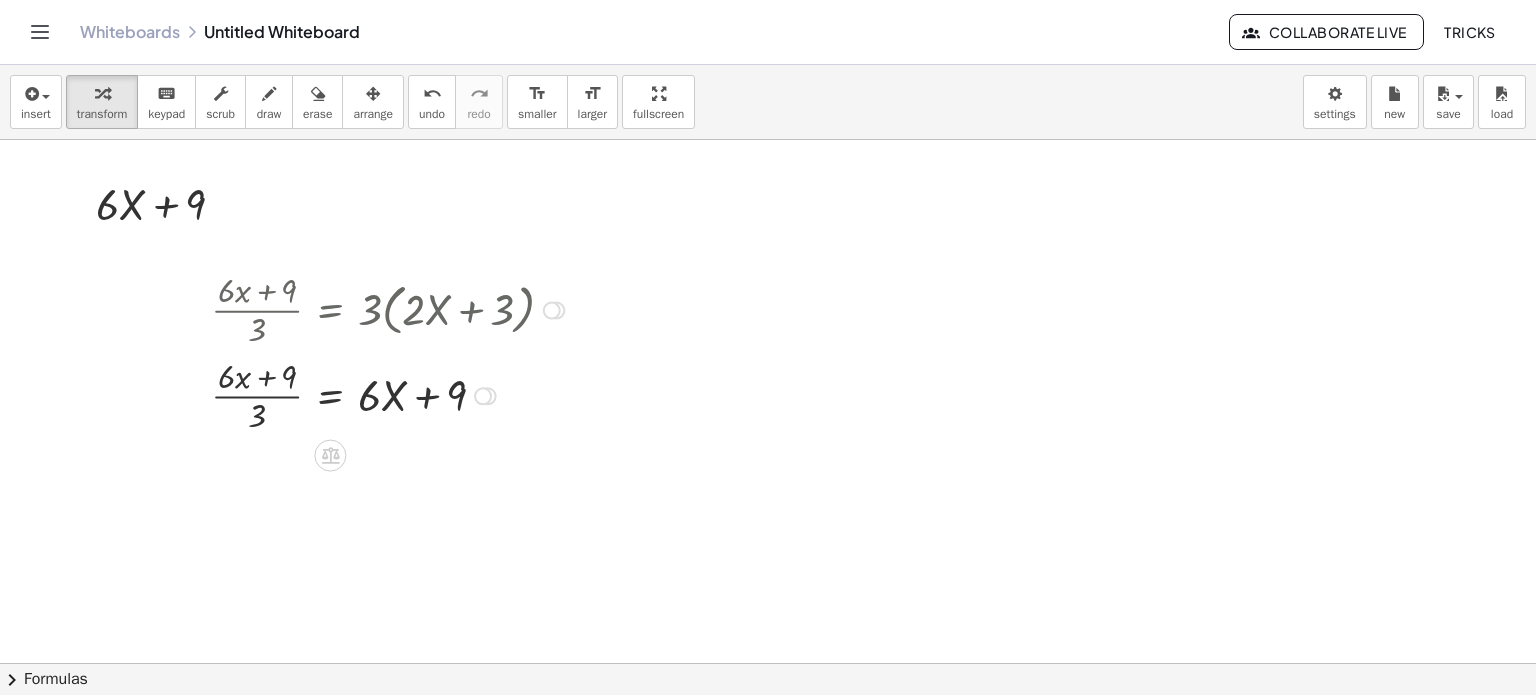 click on "Transform line Copy line as LaTeX Copy derivation as LaTeX Expand new lines: Off" at bounding box center (483, 396) 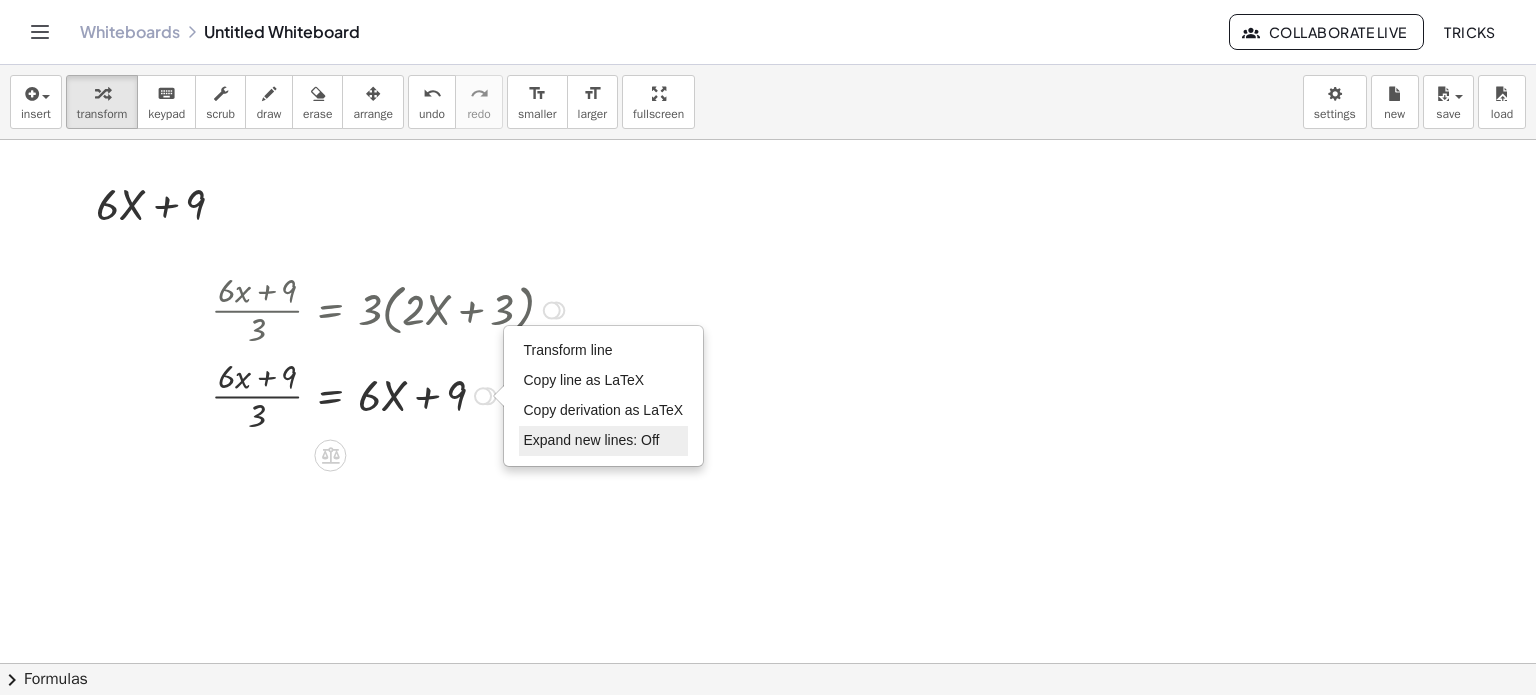 click on "Expand new lines: Off" at bounding box center [592, 440] 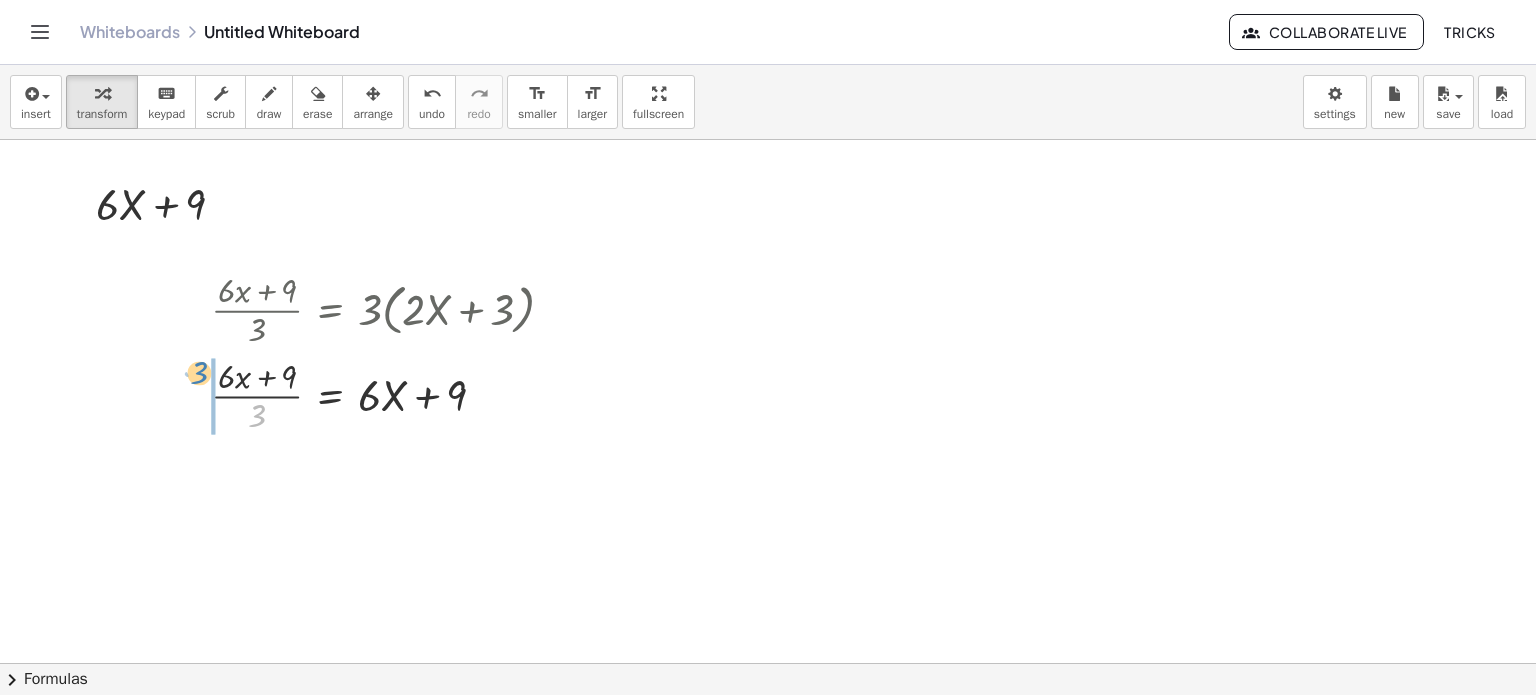 drag, startPoint x: 258, startPoint y: 412, endPoint x: 200, endPoint y: 369, distance: 72.20111 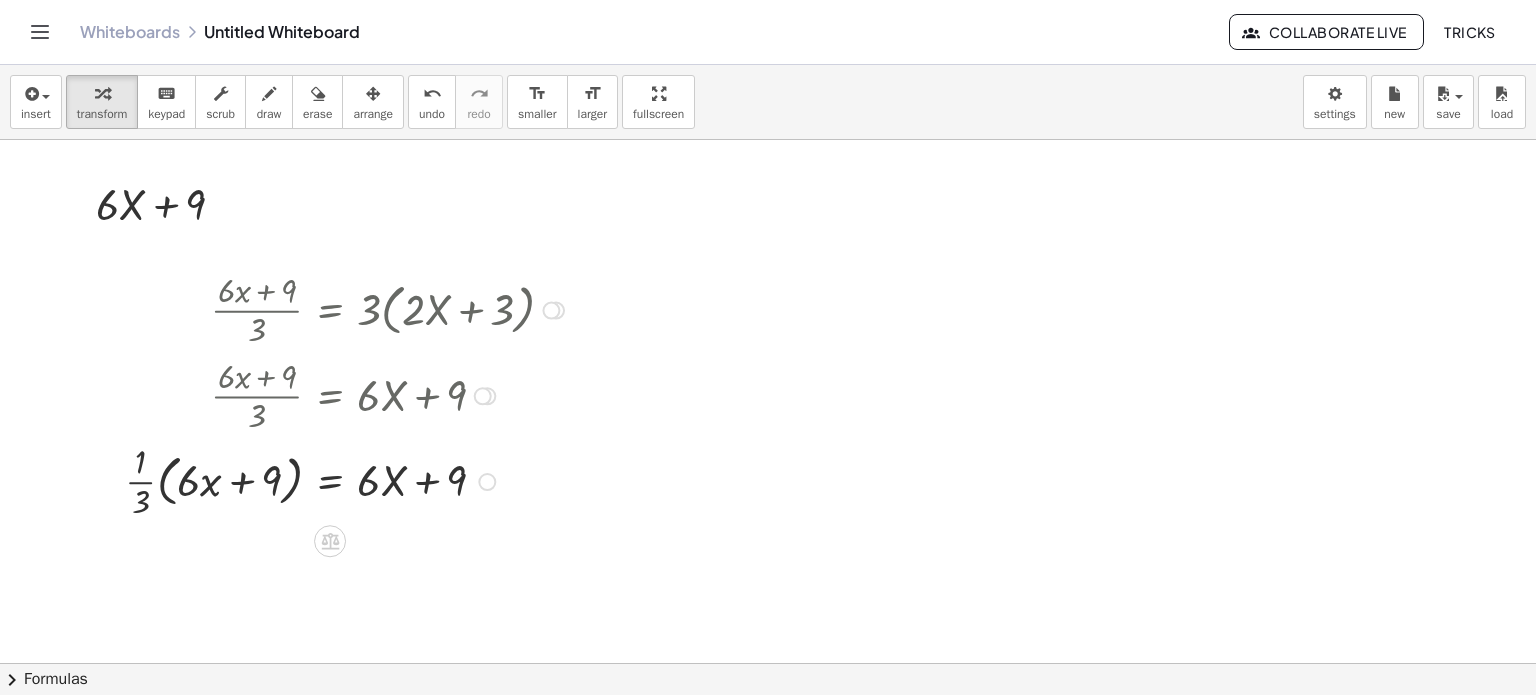 click at bounding box center [347, 480] 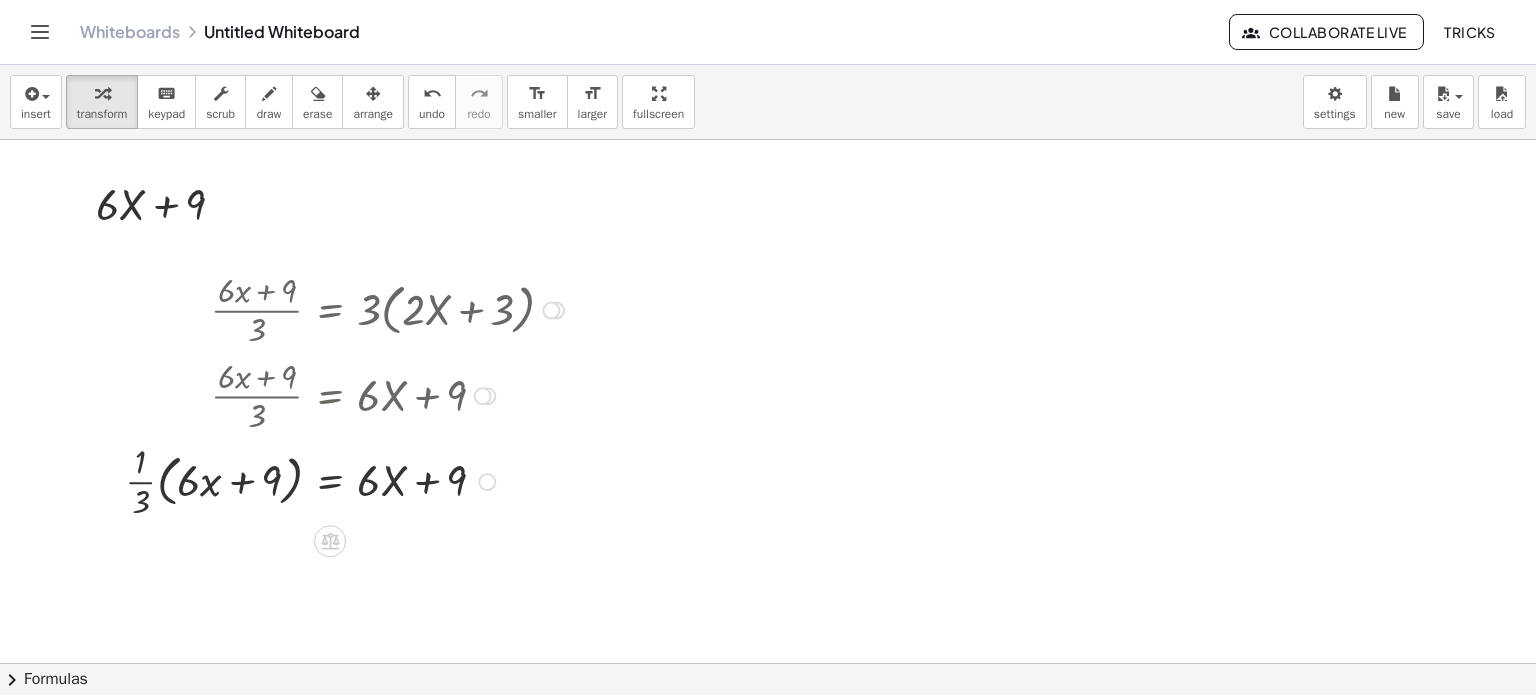 click at bounding box center [347, 480] 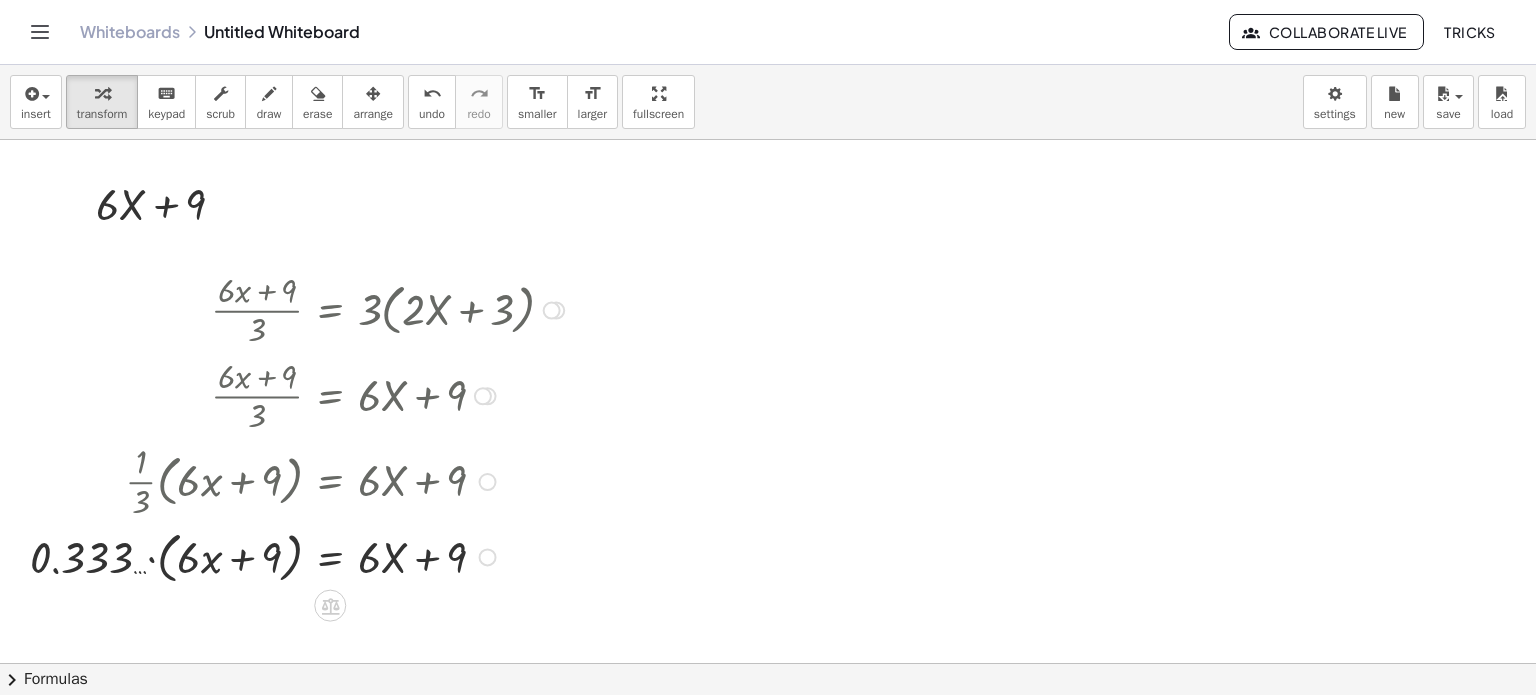 click at bounding box center (488, 482) 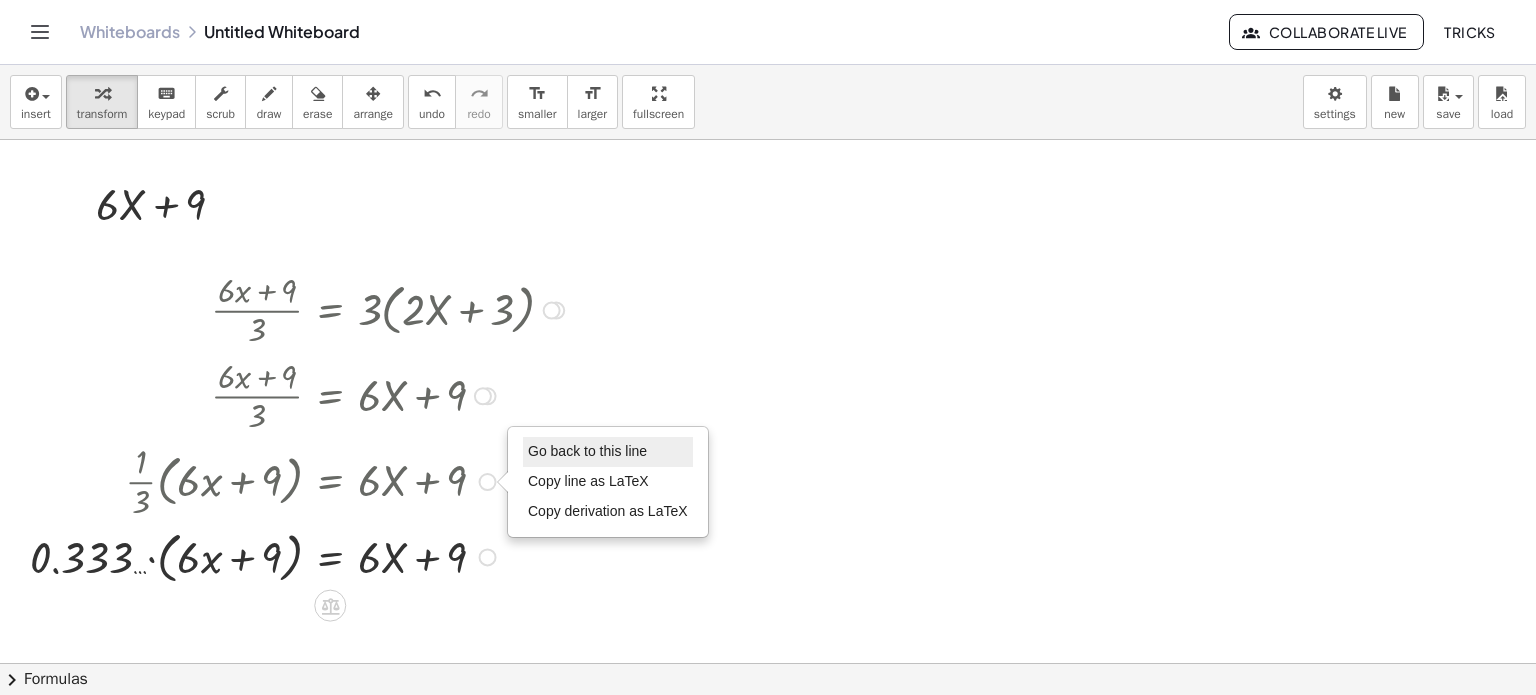 click on "Go back to this line" at bounding box center (587, 451) 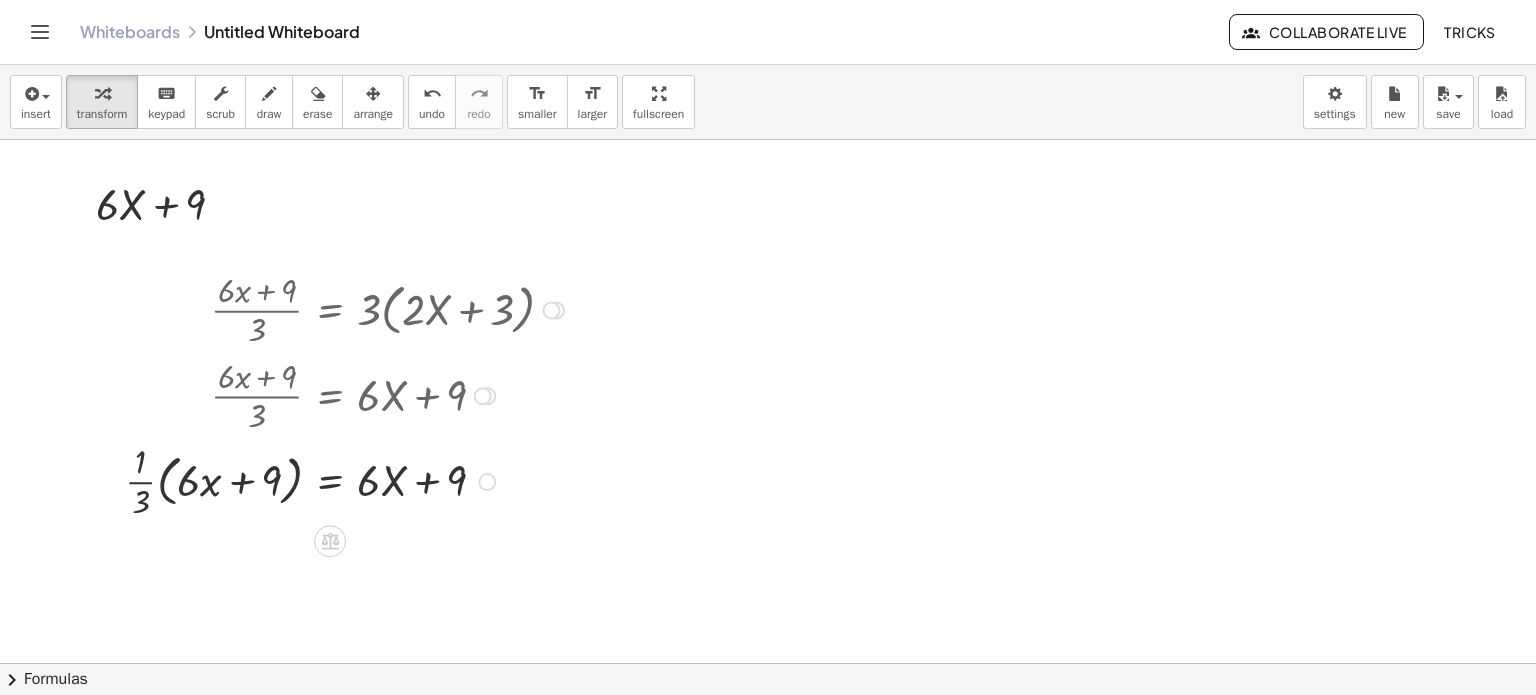 click on "Go back to this line Copy line as LaTeX Copy derivation as LaTeX" at bounding box center [487, 482] 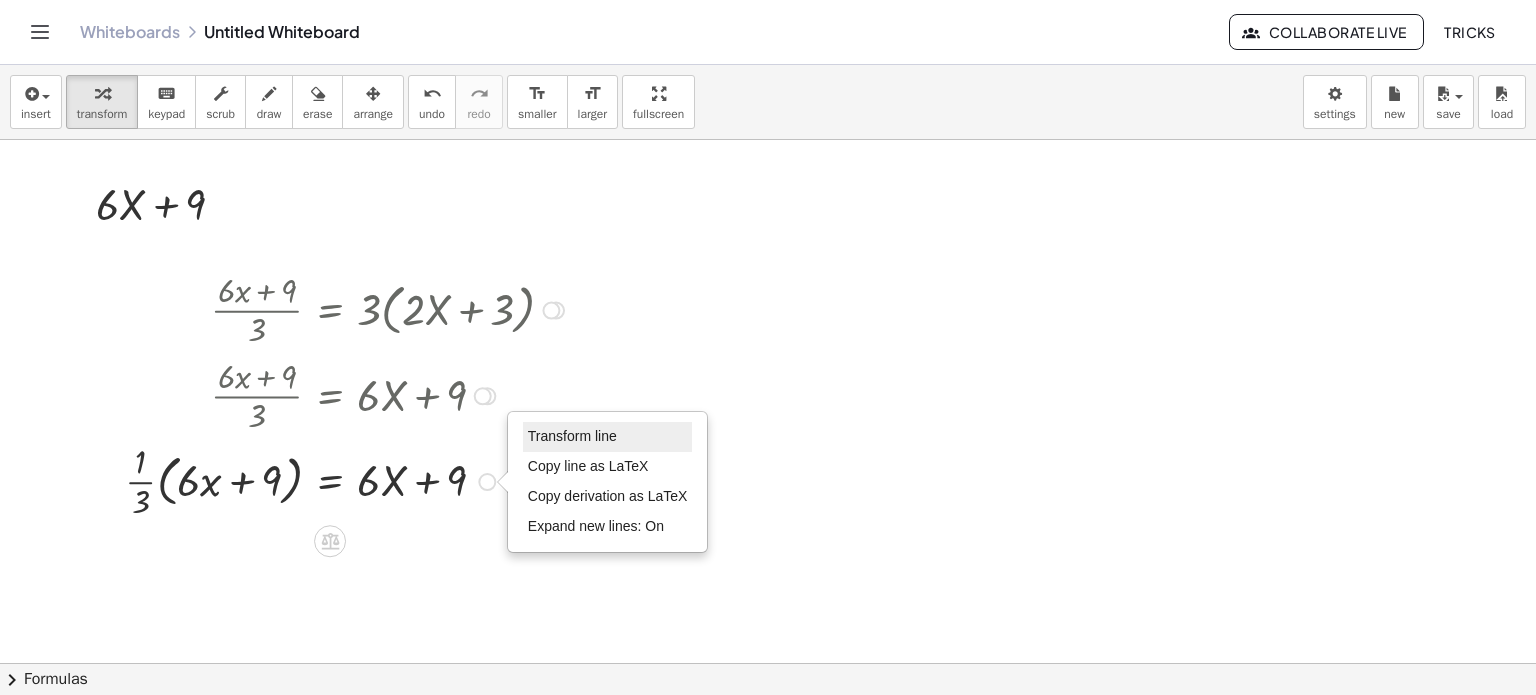click on "Transform line" at bounding box center (572, 436) 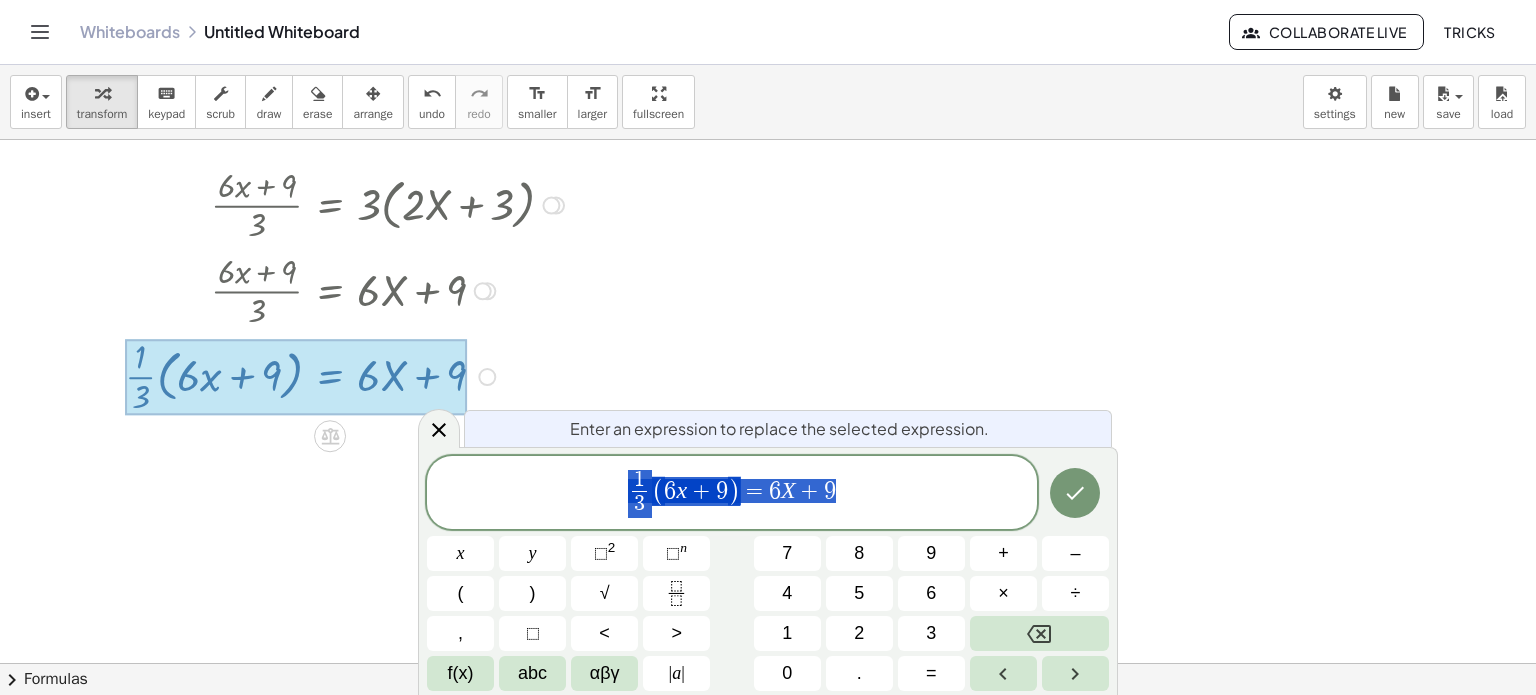 scroll, scrollTop: 107, scrollLeft: 0, axis: vertical 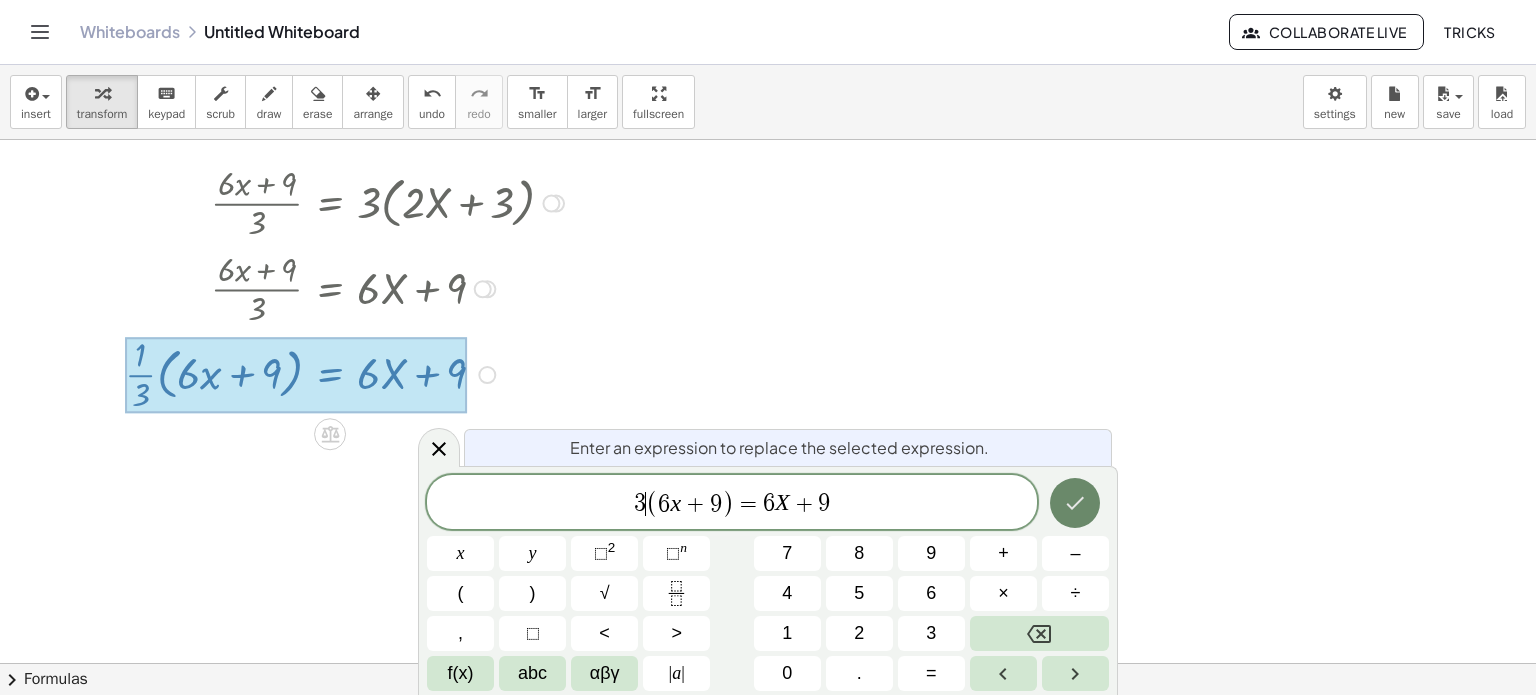 click 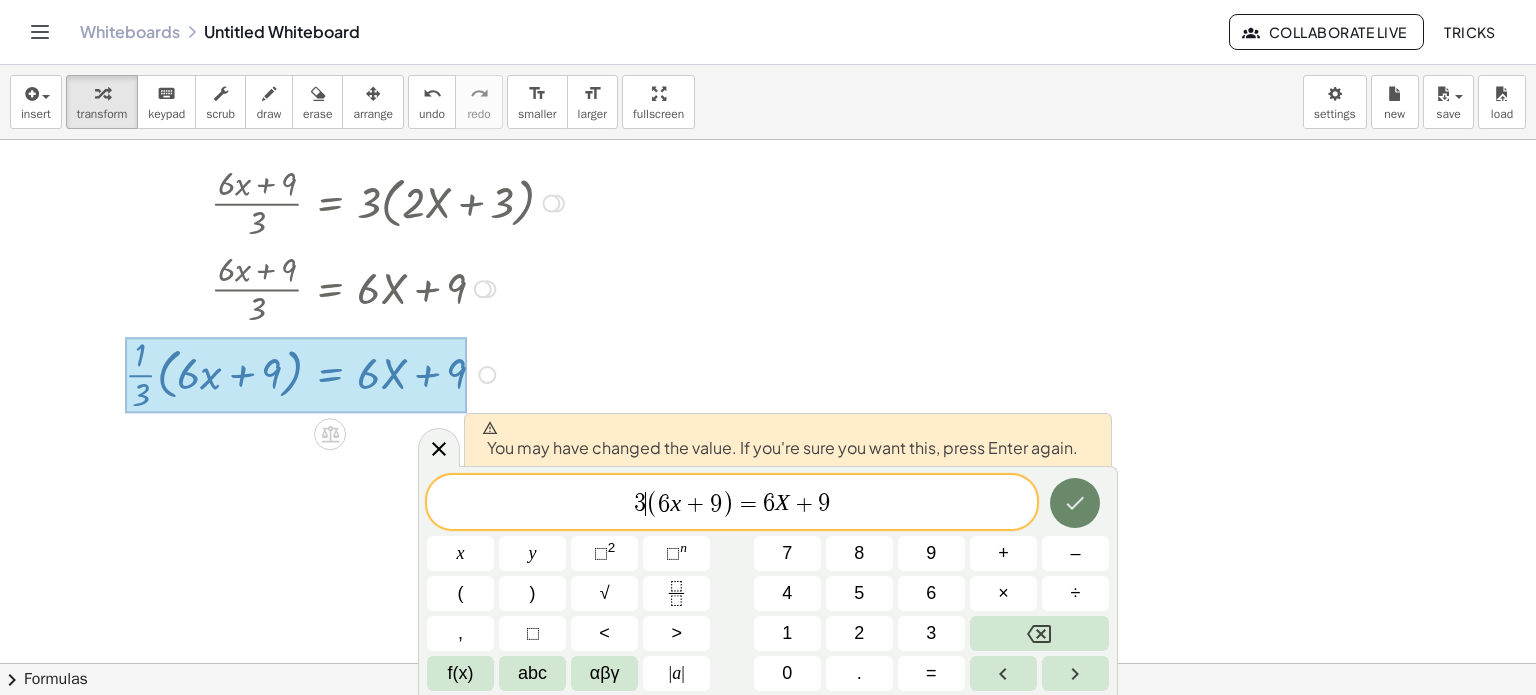 click 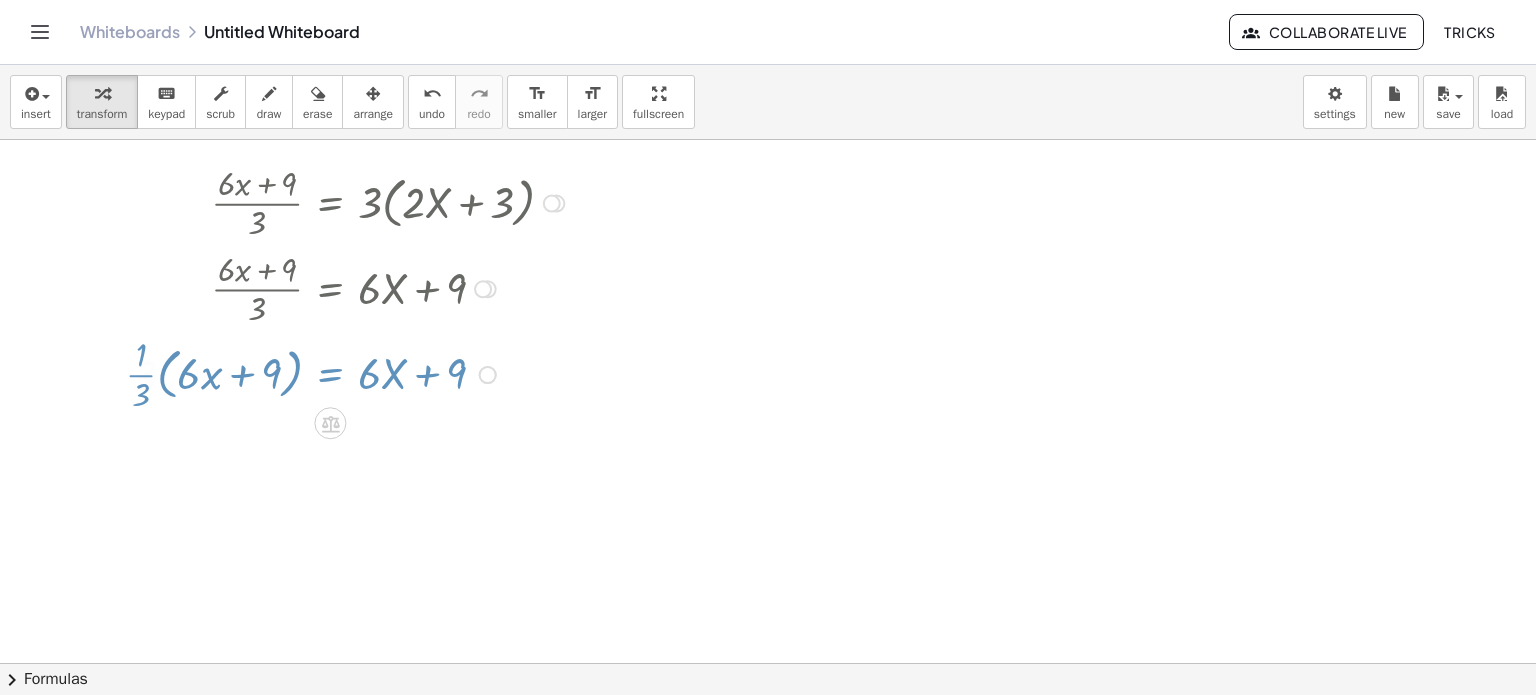 click at bounding box center (768, 557) 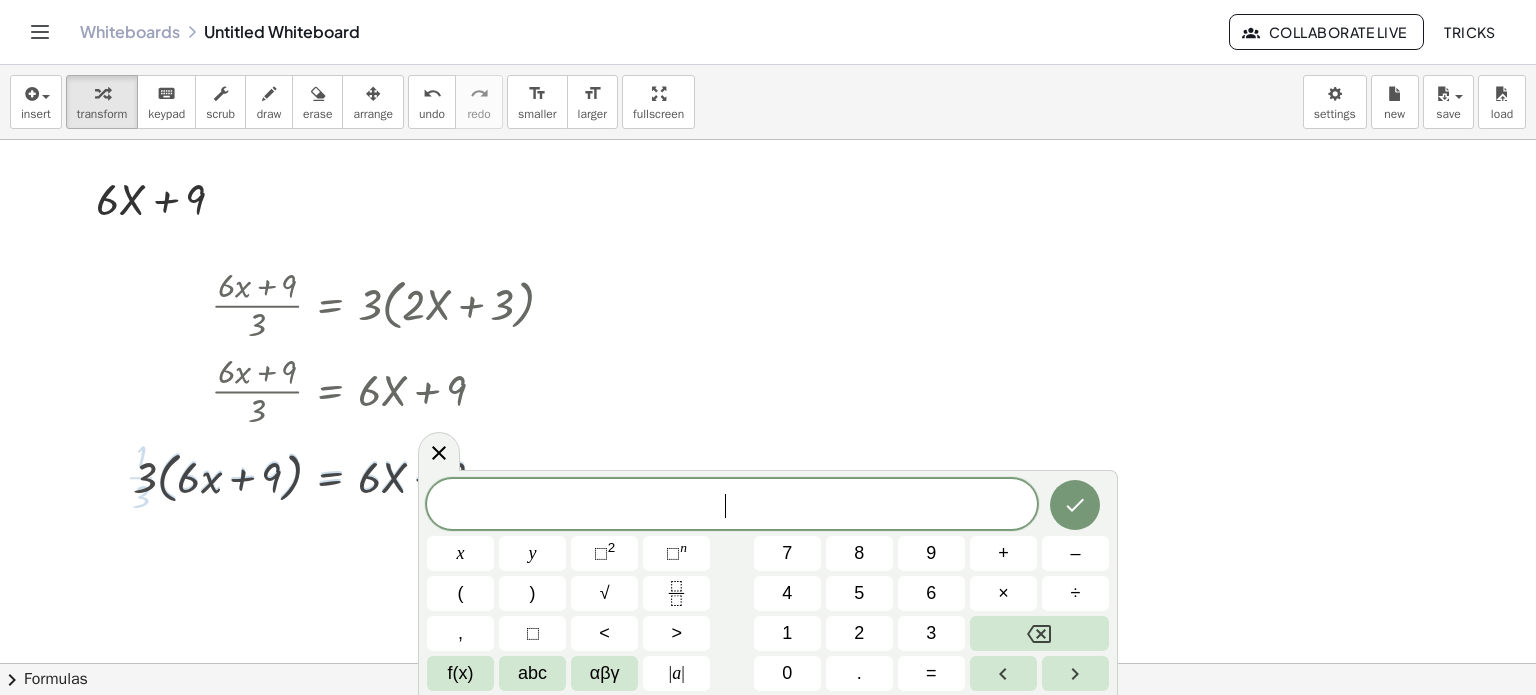 scroll, scrollTop: 0, scrollLeft: 0, axis: both 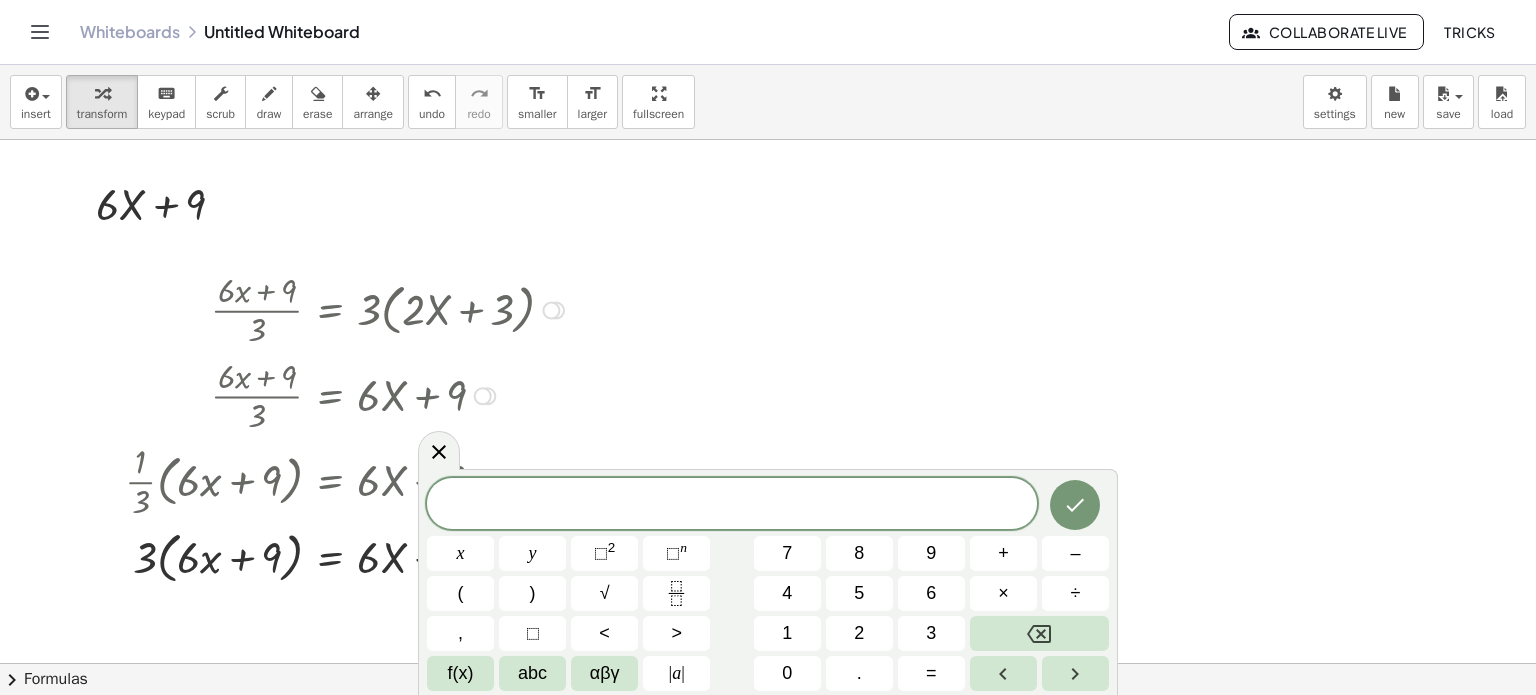 click at bounding box center [347, 395] 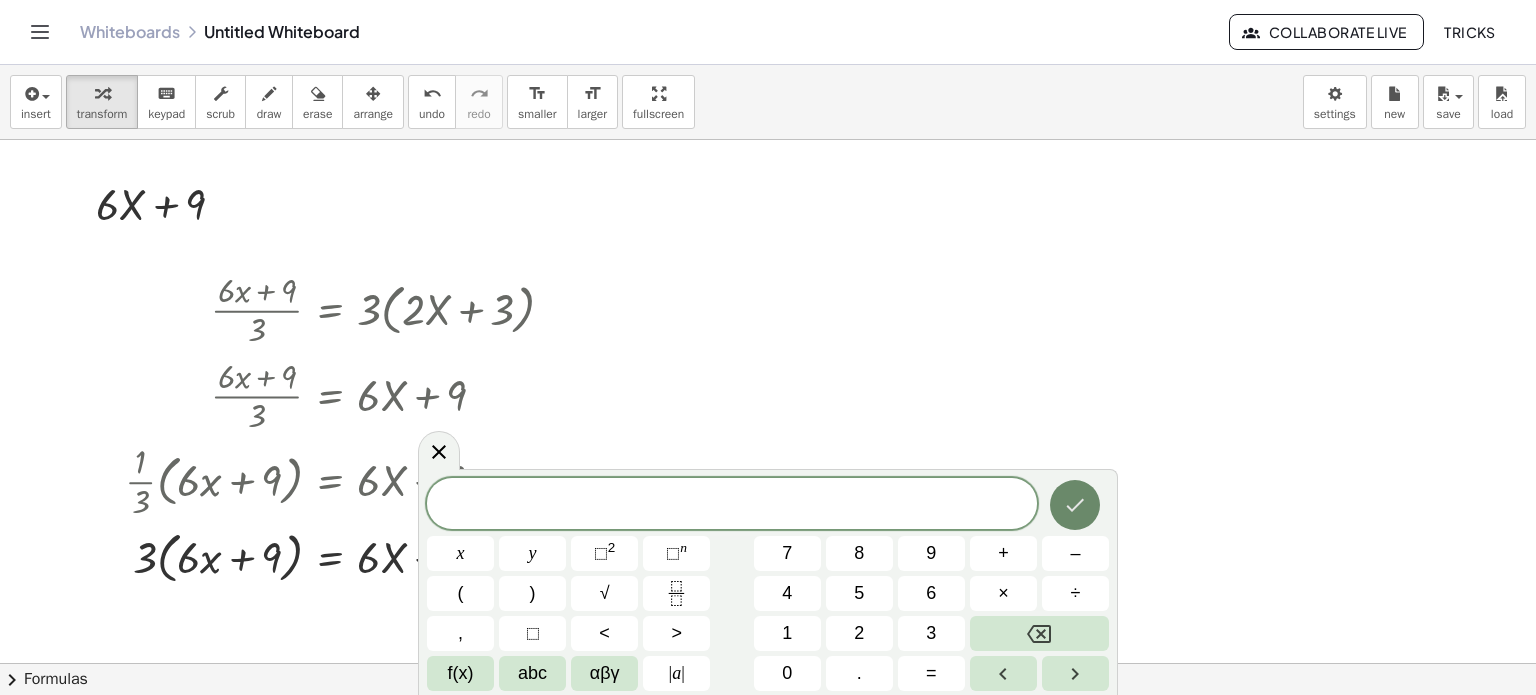 click 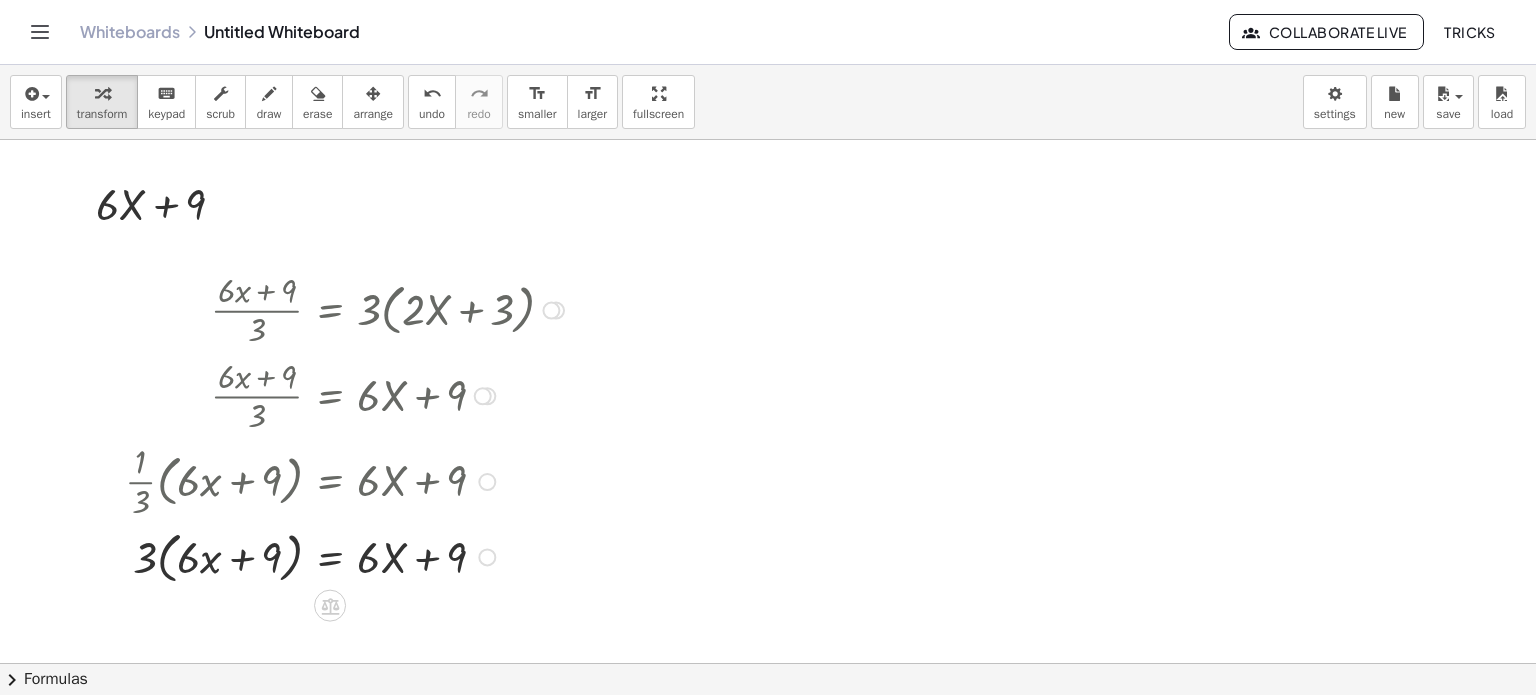 click at bounding box center (483, 396) 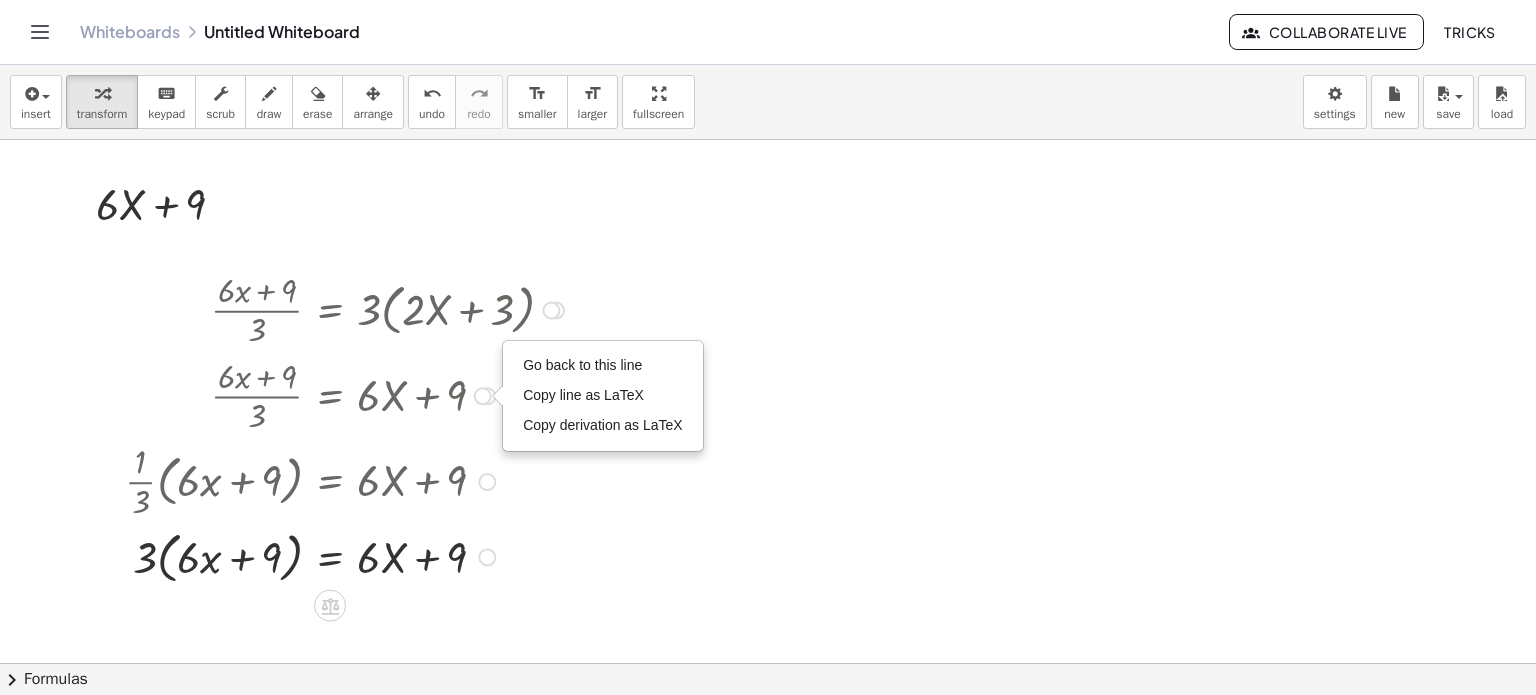 click at bounding box center [347, 480] 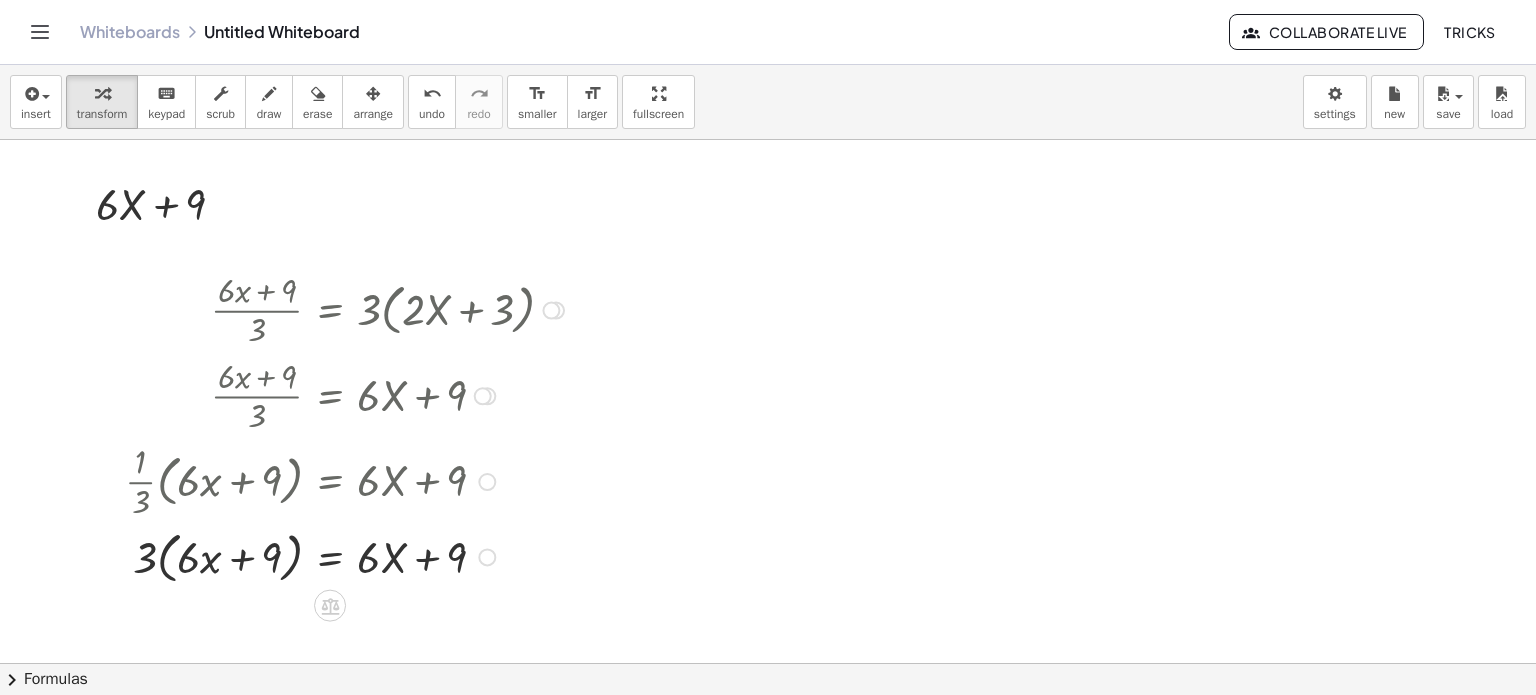click on "Go back to this line Copy line as LaTeX Copy derivation as LaTeX" at bounding box center (483, 396) 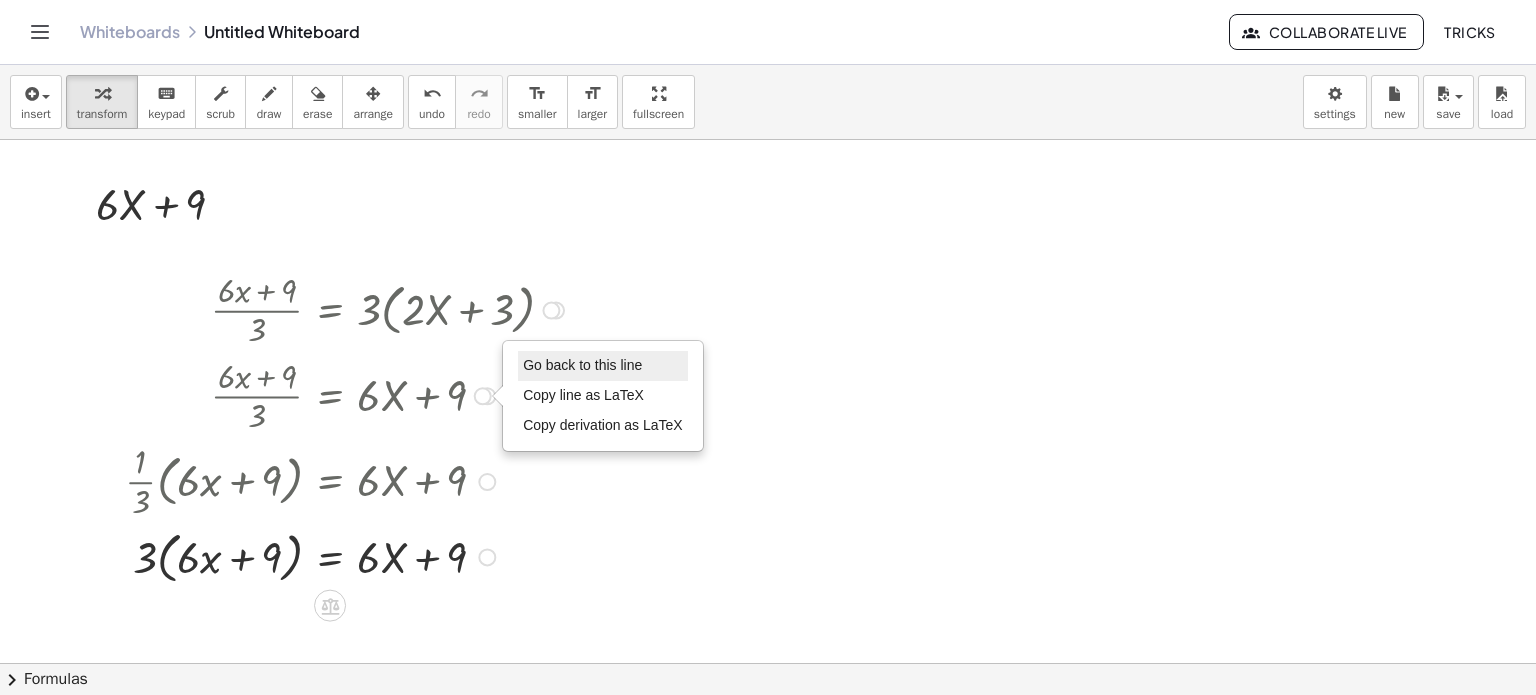 click on "Go back to this line" at bounding box center [582, 365] 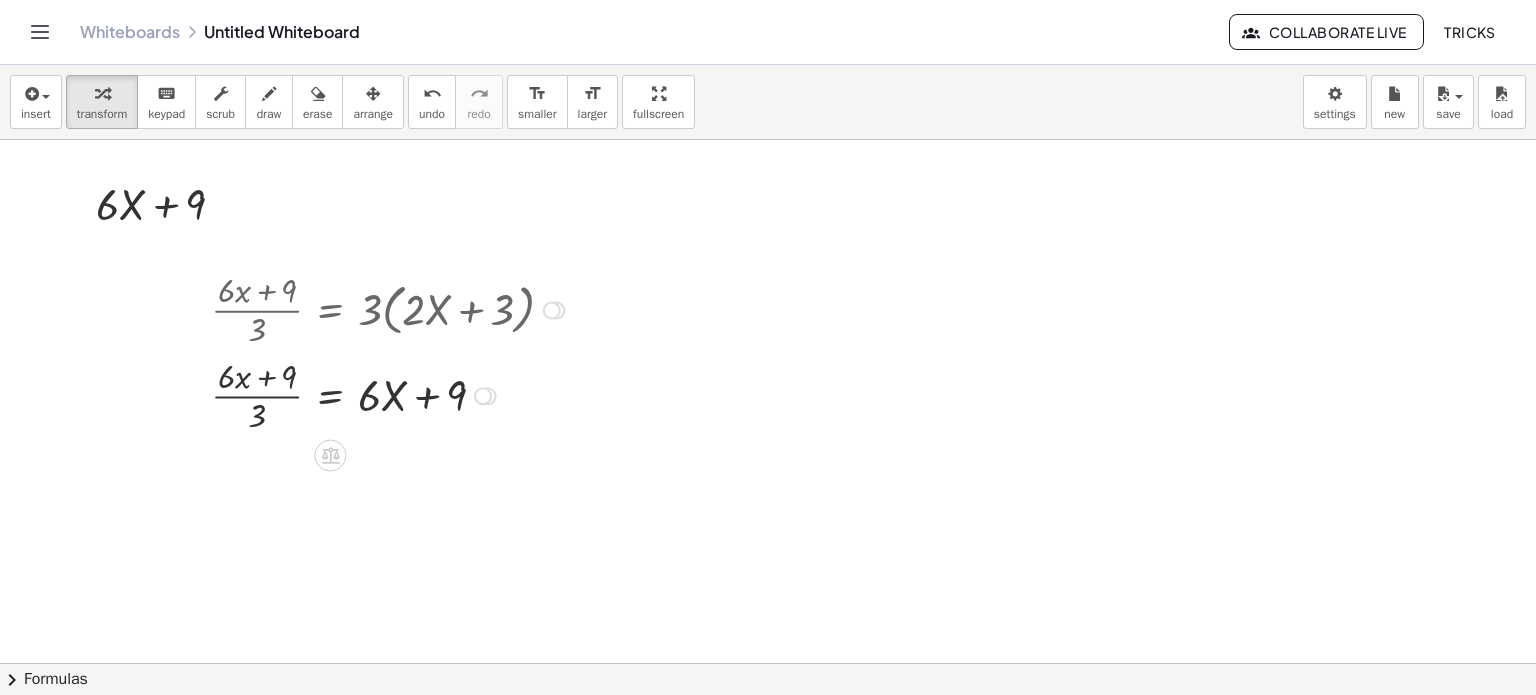 click on "Go back to this line Copy line as LaTeX Copy derivation as LaTeX" at bounding box center [483, 396] 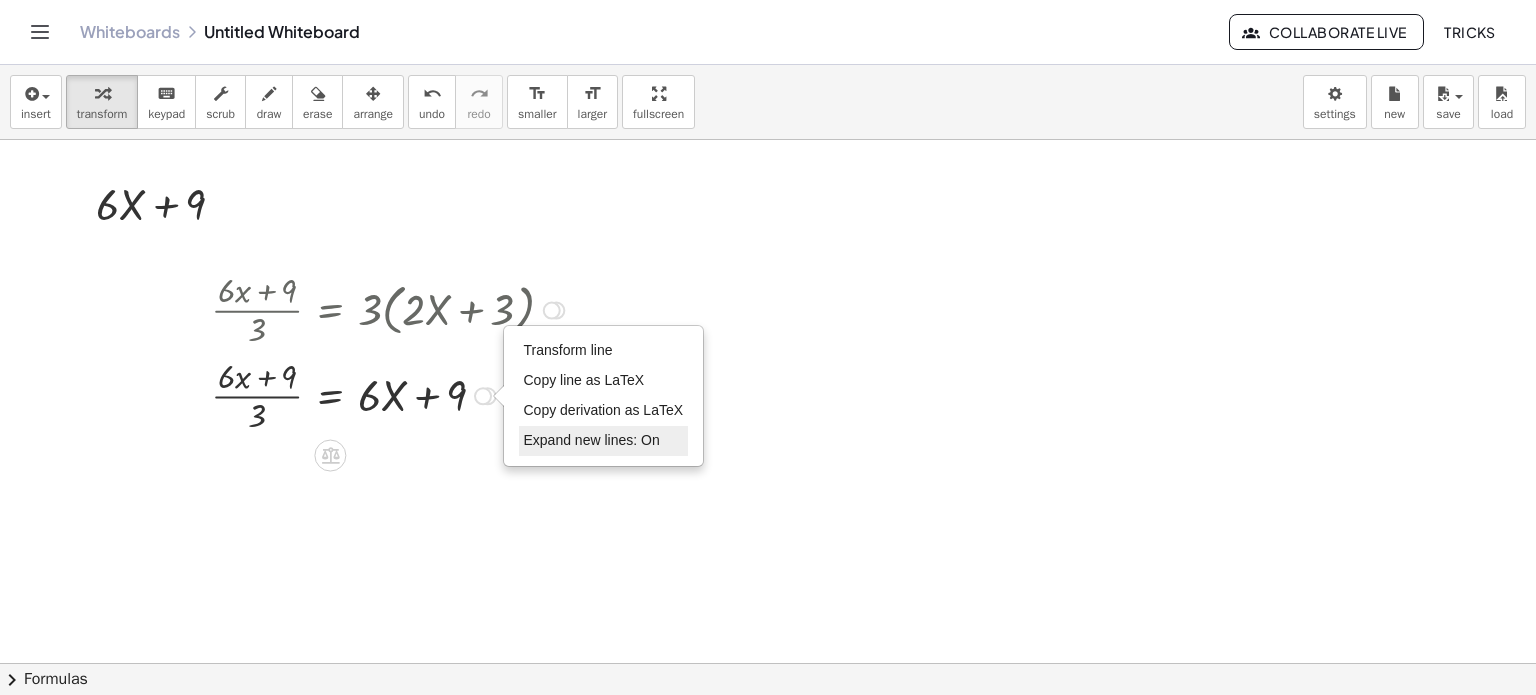 click on "Expand new lines: On" at bounding box center (592, 440) 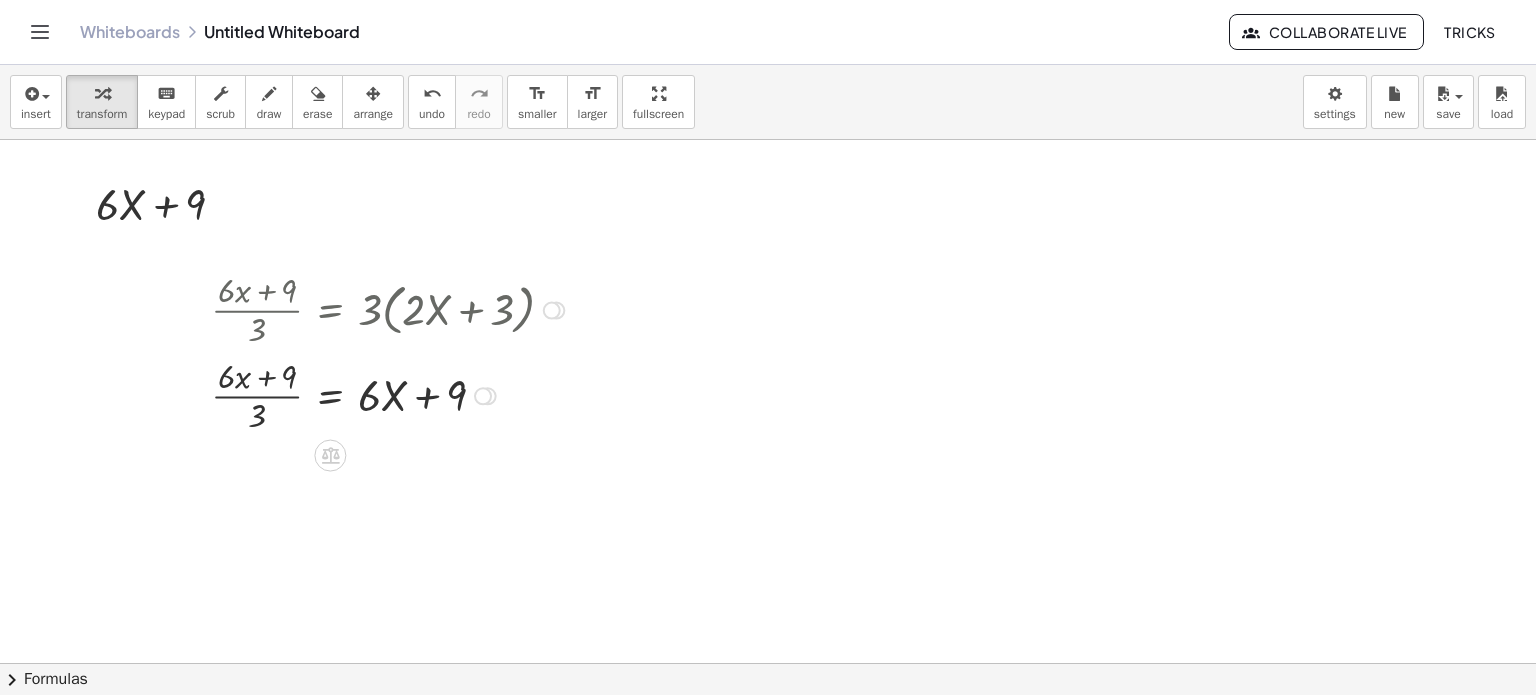click on "Transform line Copy line as LaTeX Copy derivation as LaTeX Expand new lines: On" at bounding box center [483, 396] 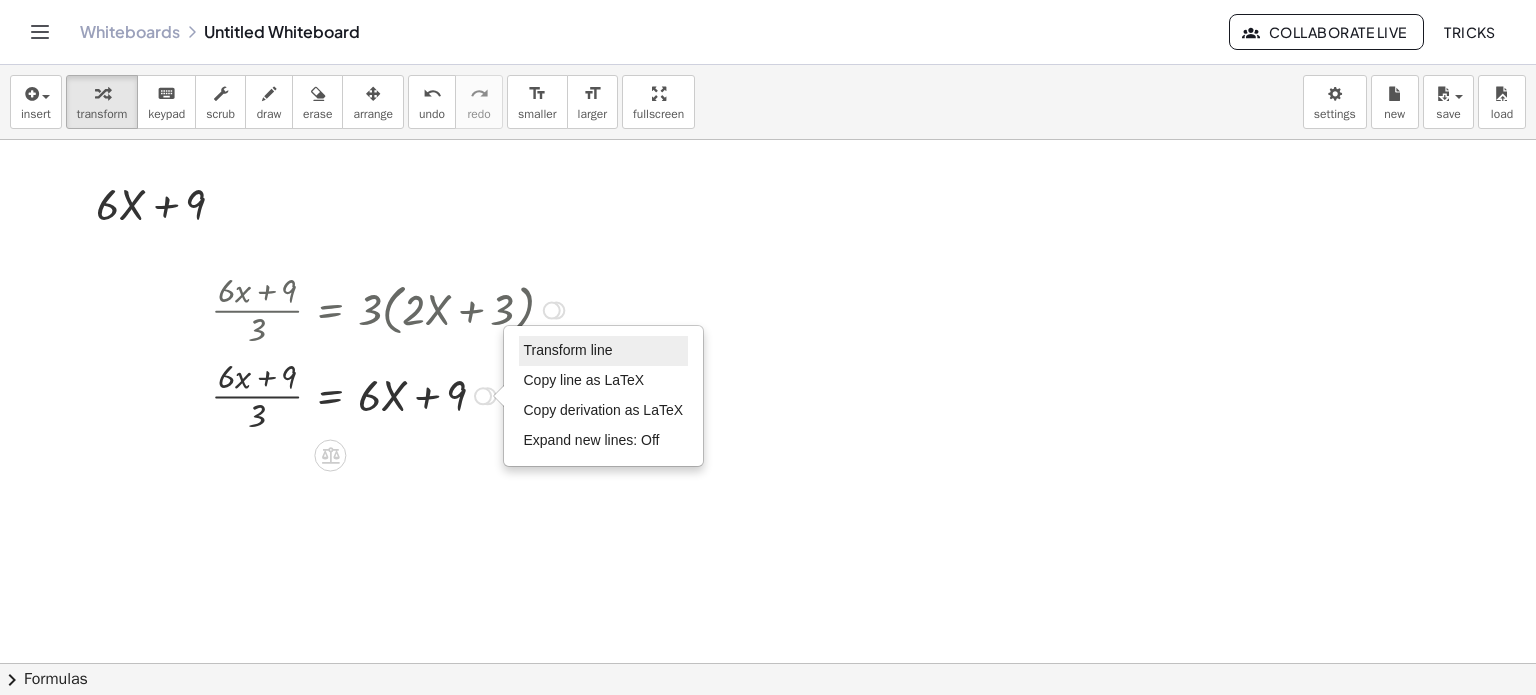 click on "Transform line" at bounding box center [568, 350] 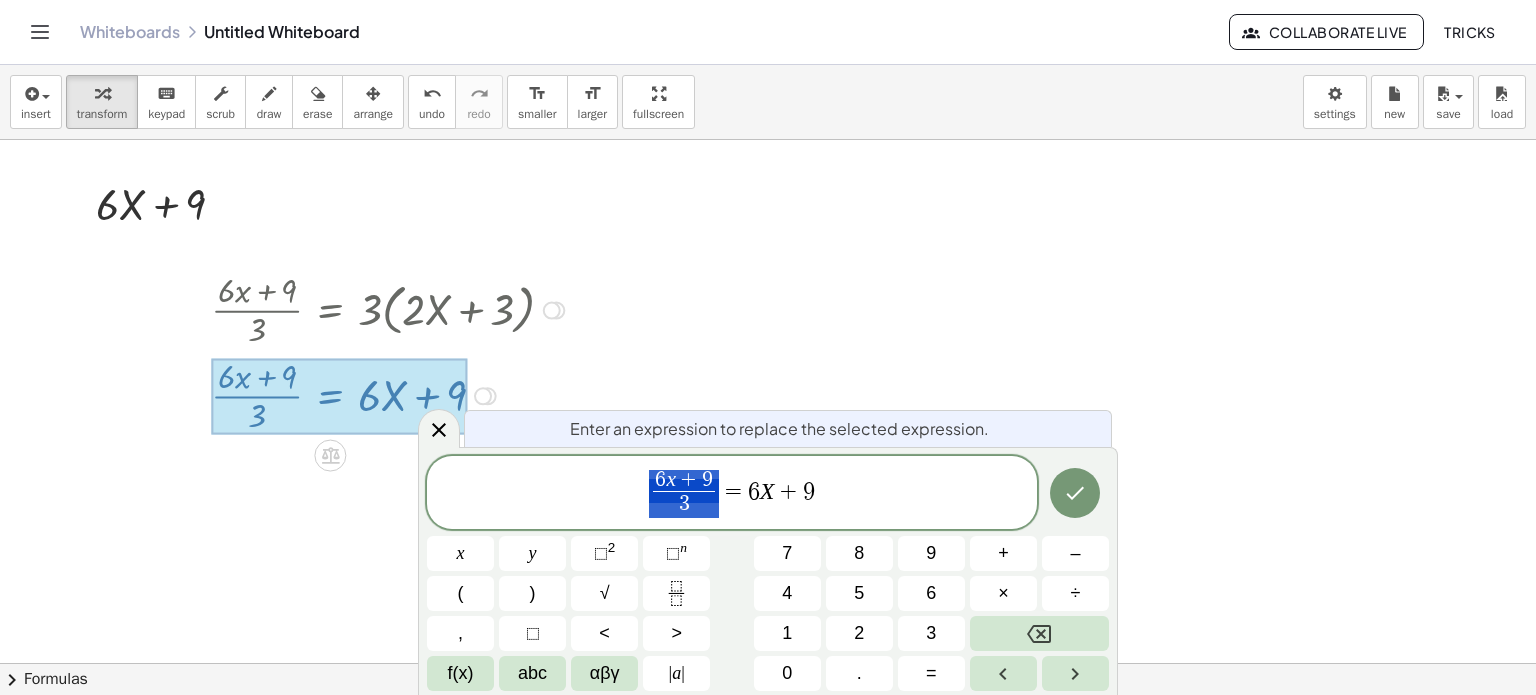 drag, startPoint x: 710, startPoint y: 503, endPoint x: 647, endPoint y: 469, distance: 71.5891 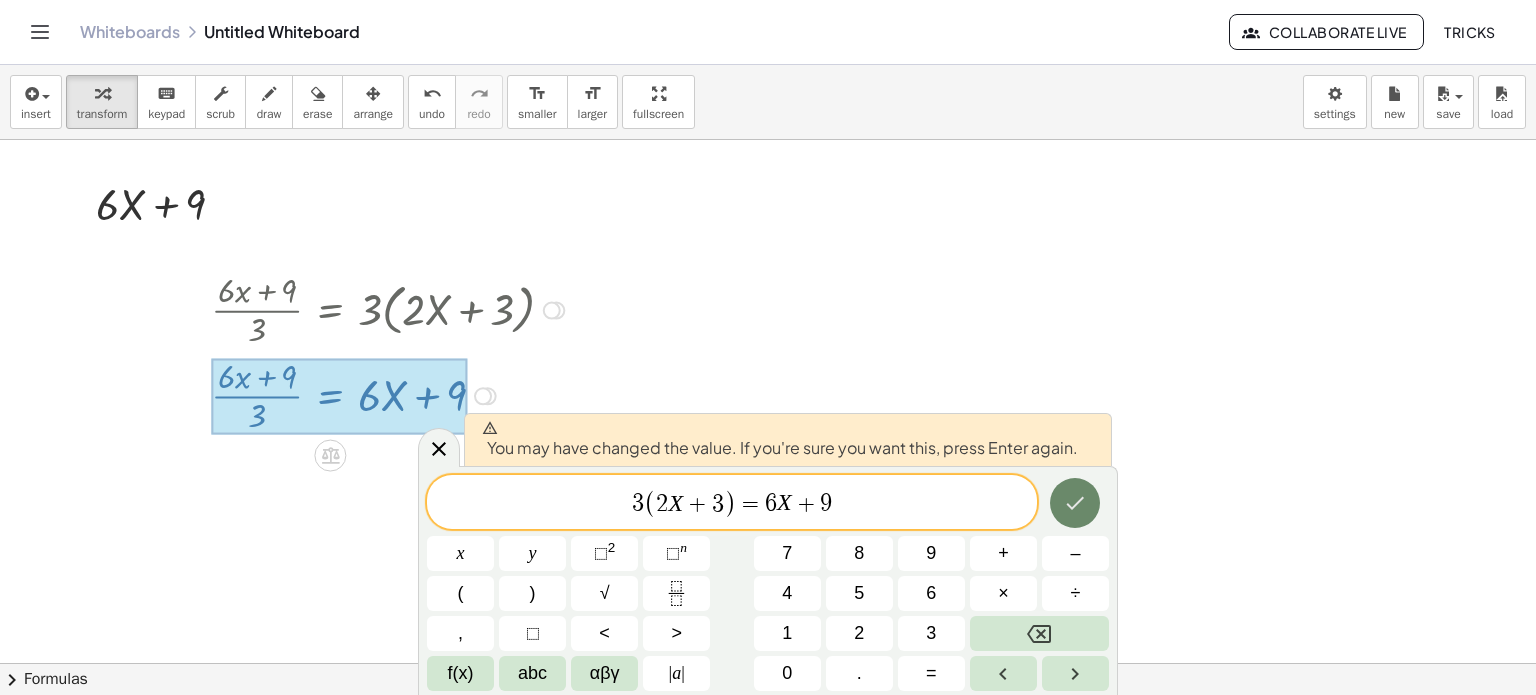 click 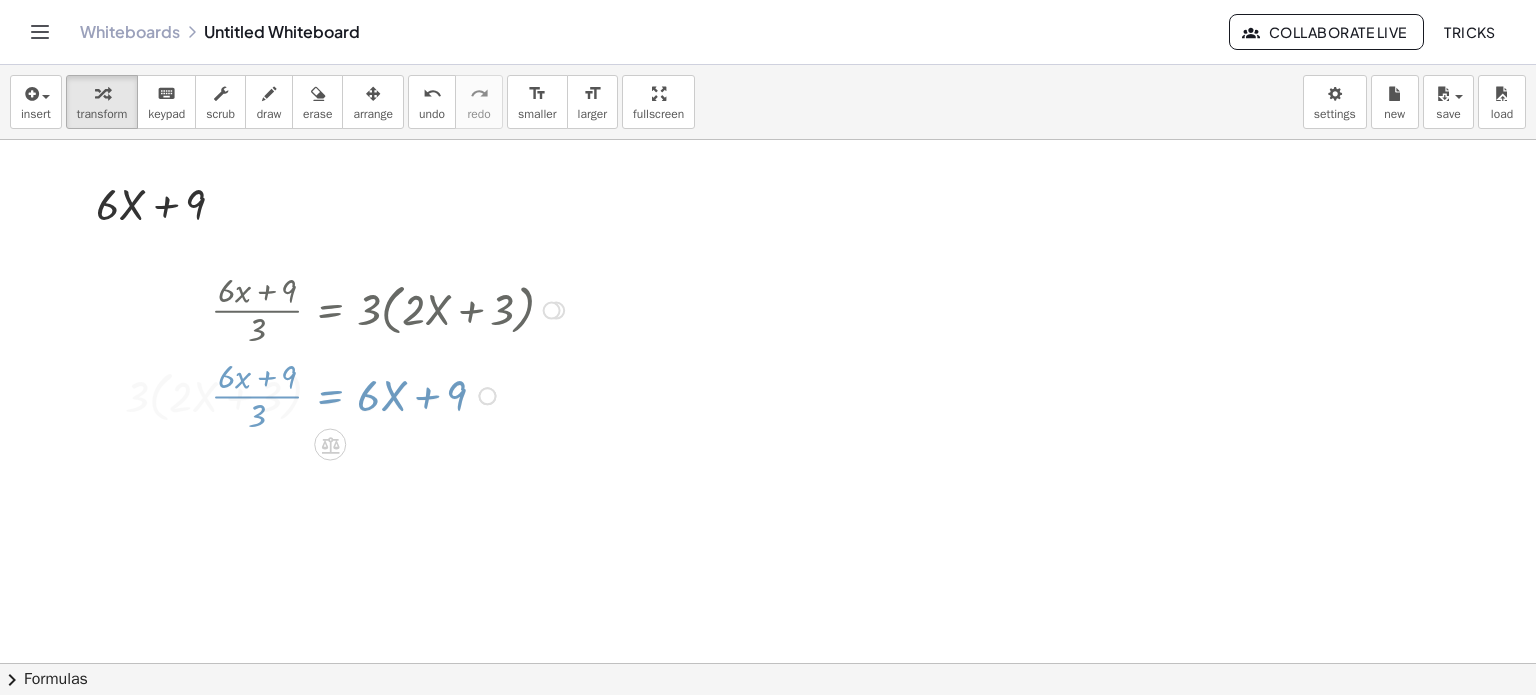 click at bounding box center [768, 664] 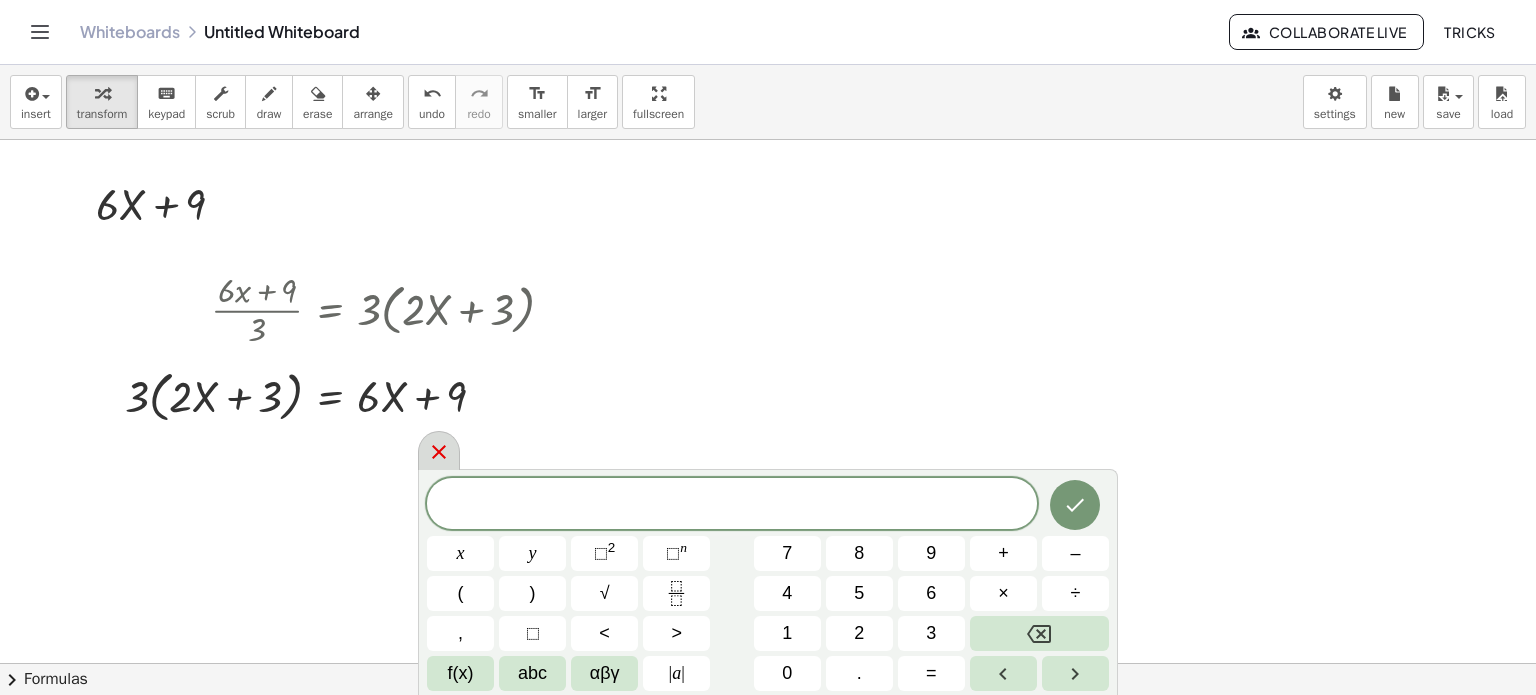 click 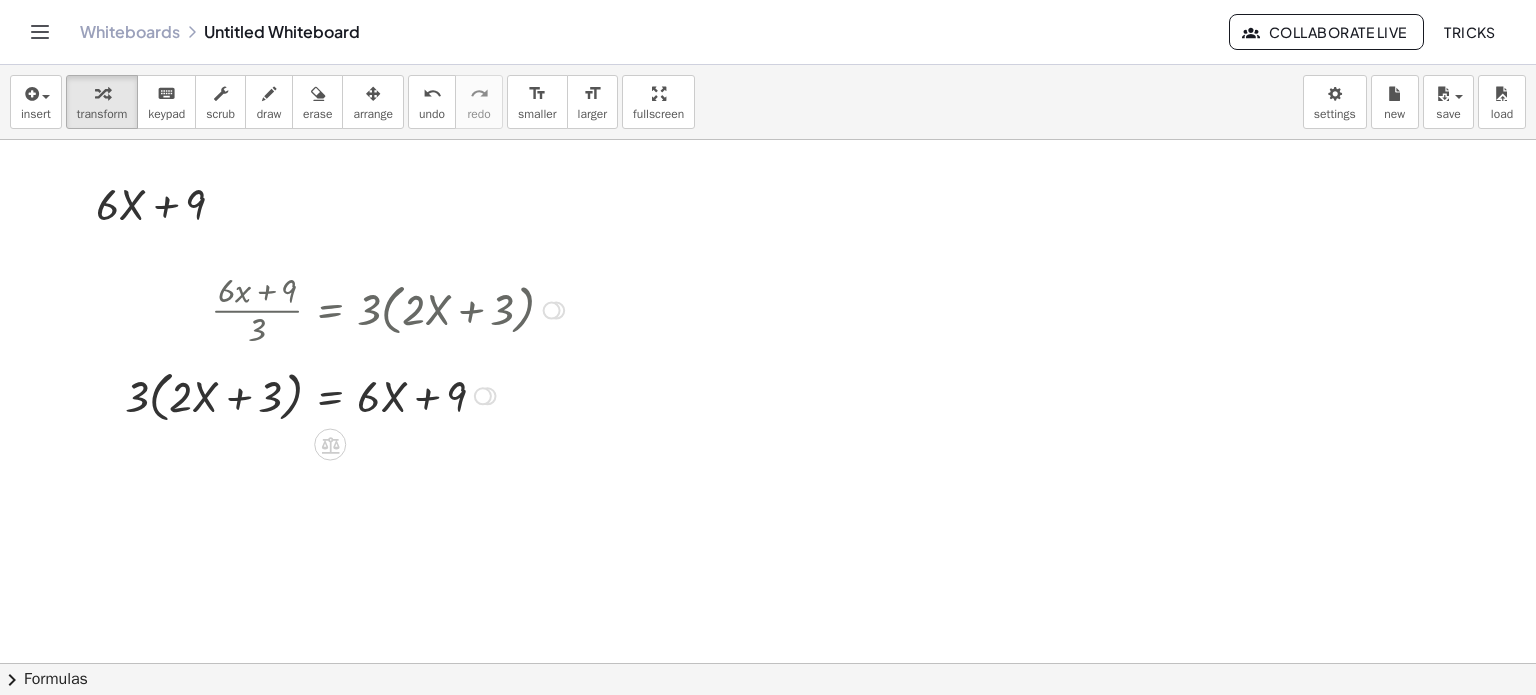 click at bounding box center [347, 309] 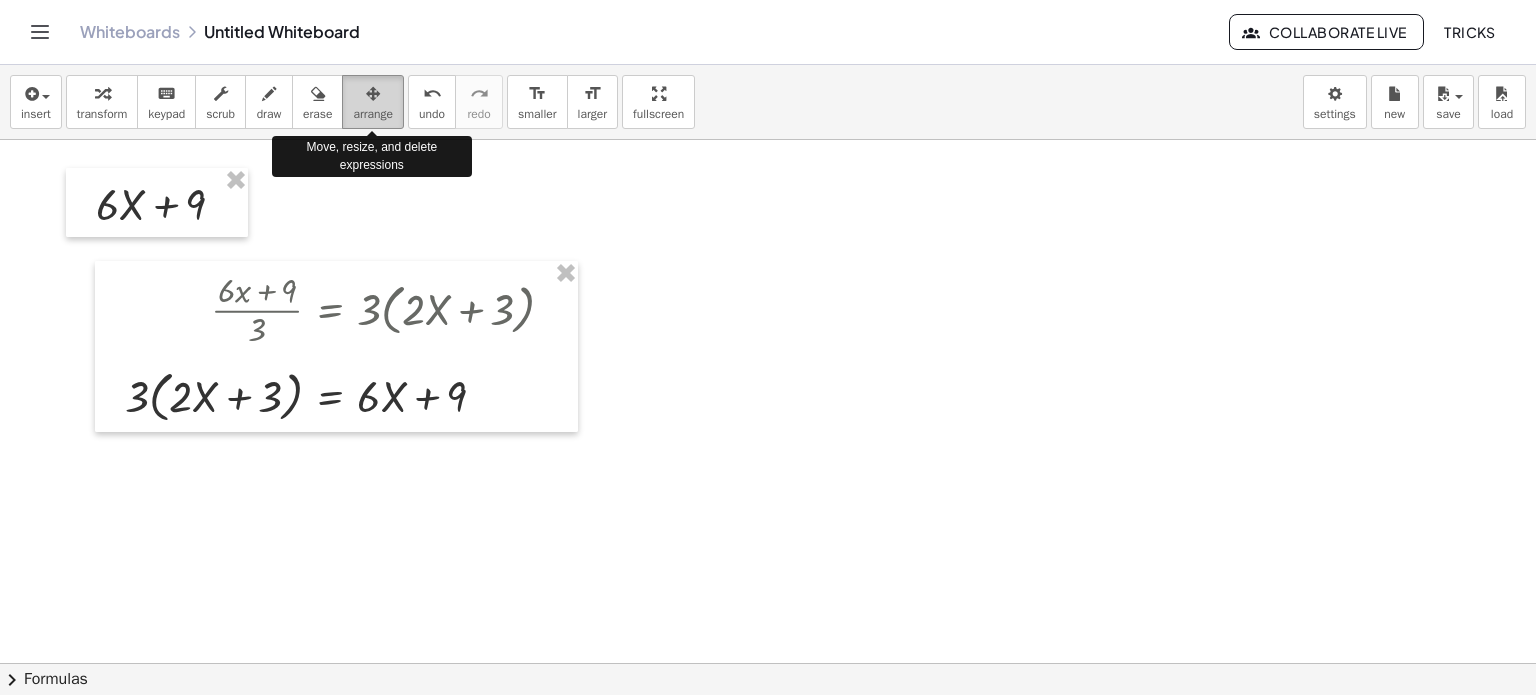 click at bounding box center (373, 94) 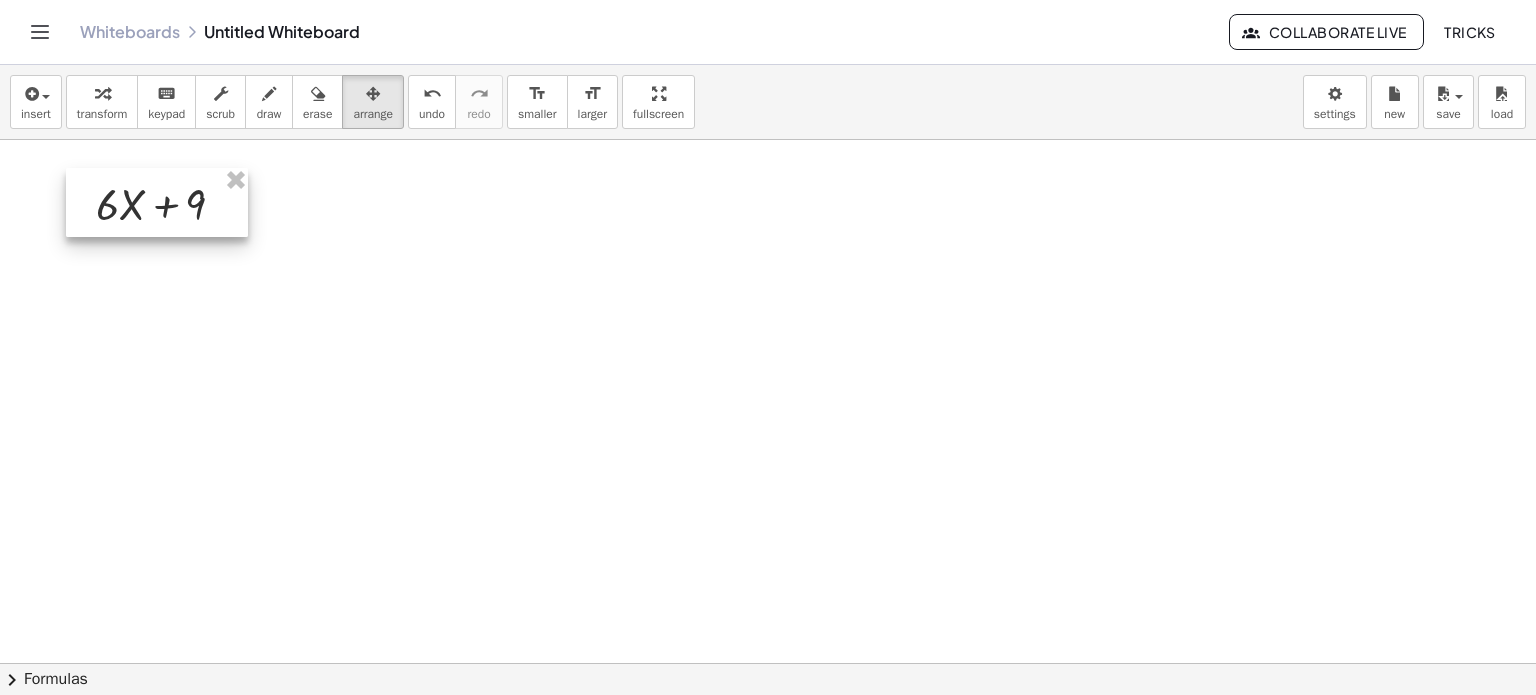 click at bounding box center (157, 202) 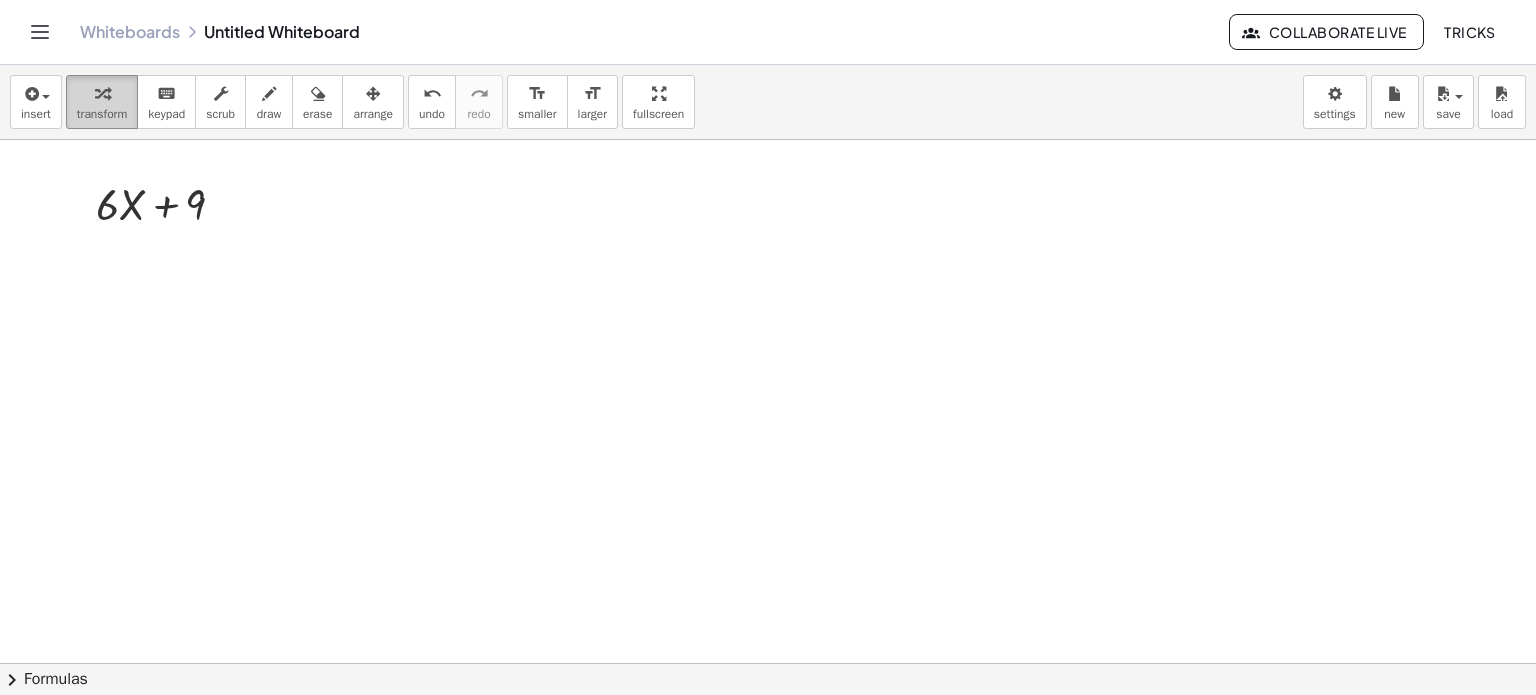 click at bounding box center (102, 94) 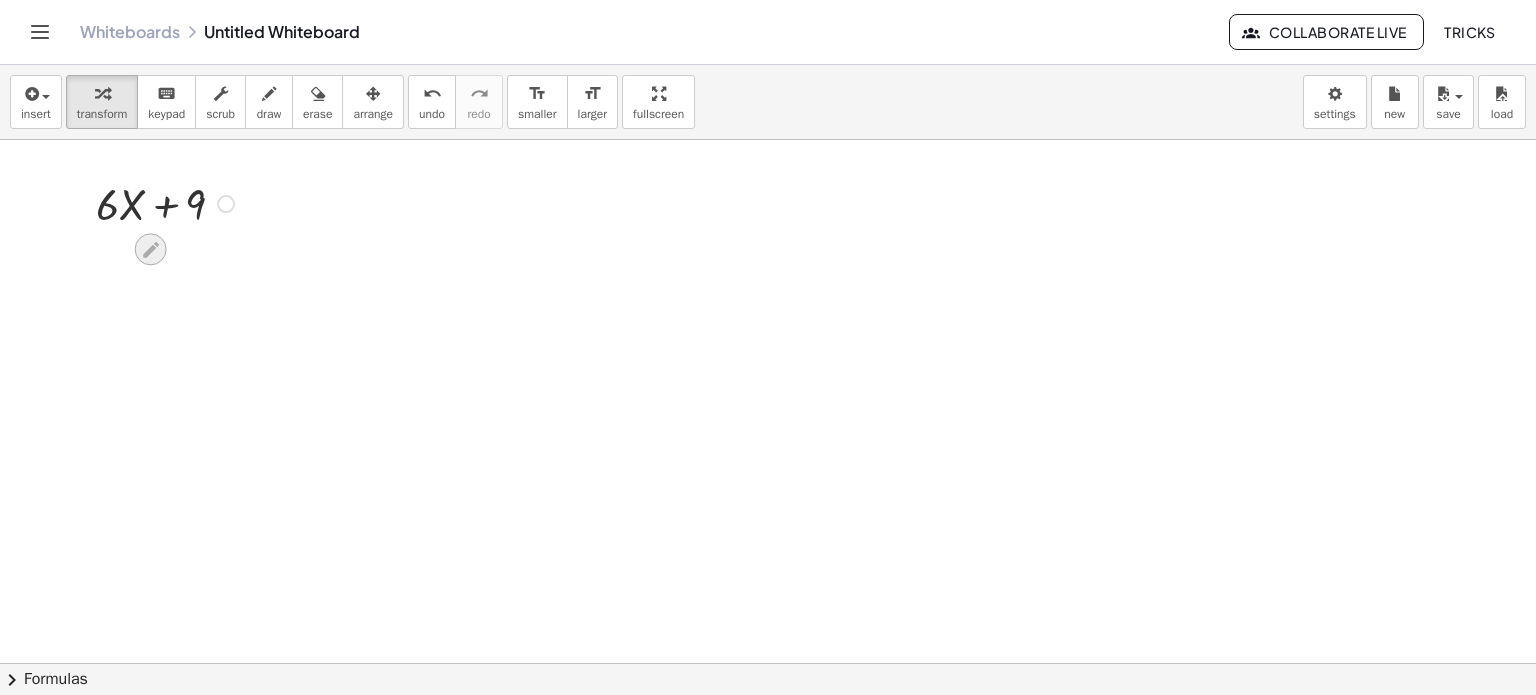 click 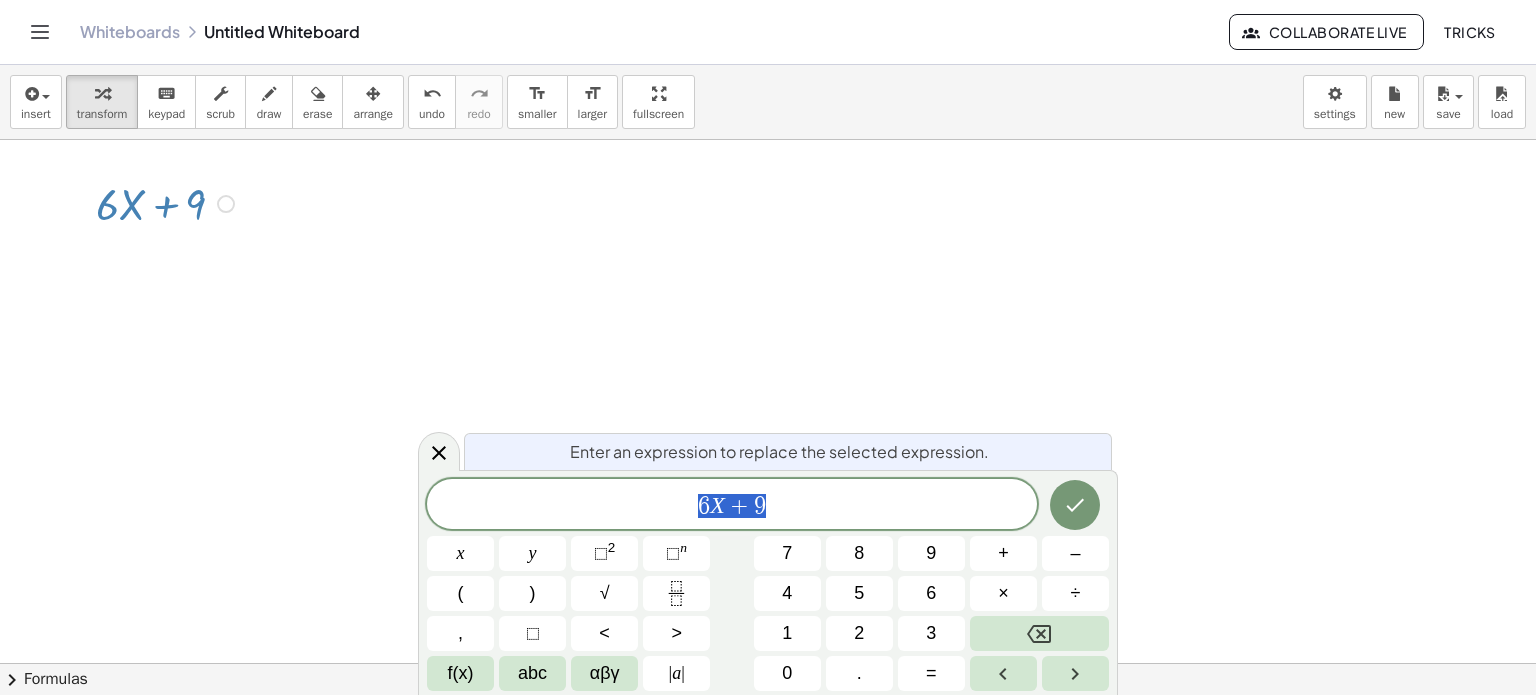 click at bounding box center (768, 664) 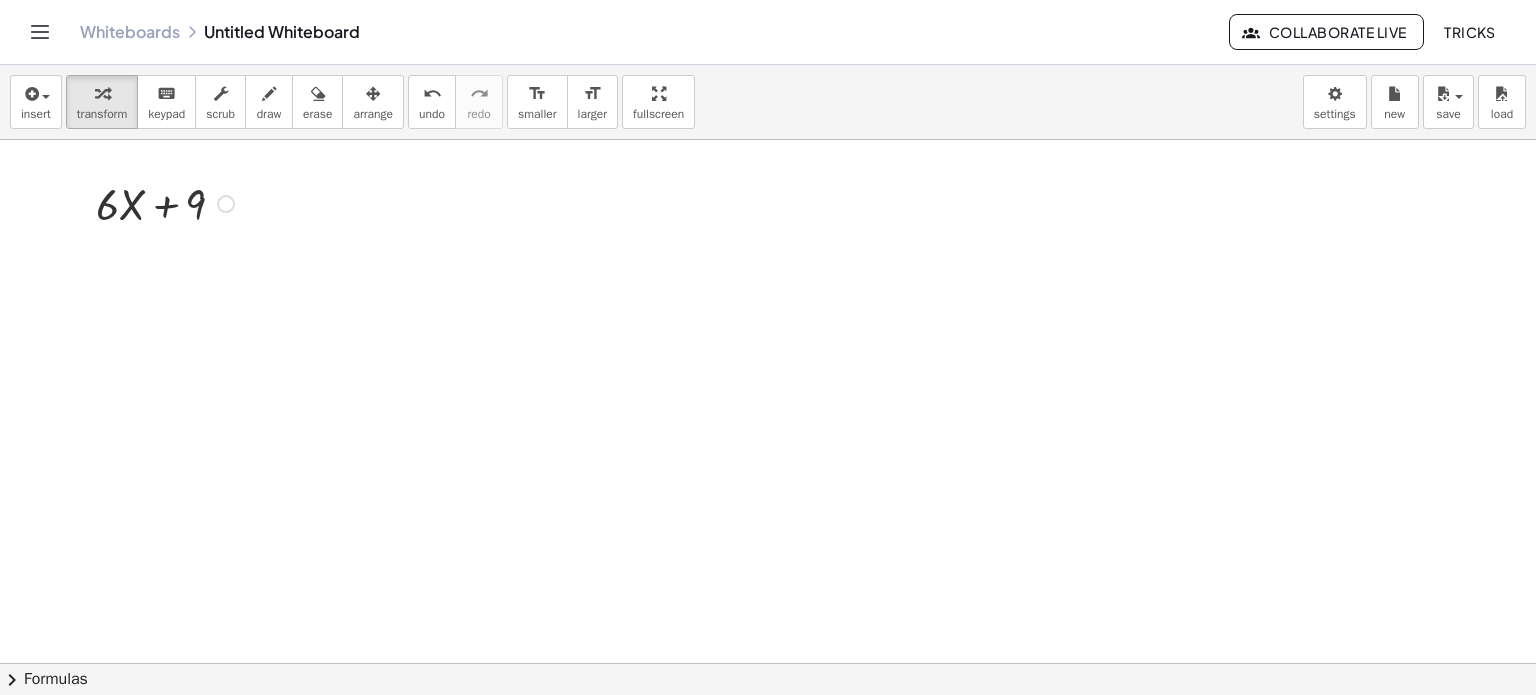 click at bounding box center [168, 202] 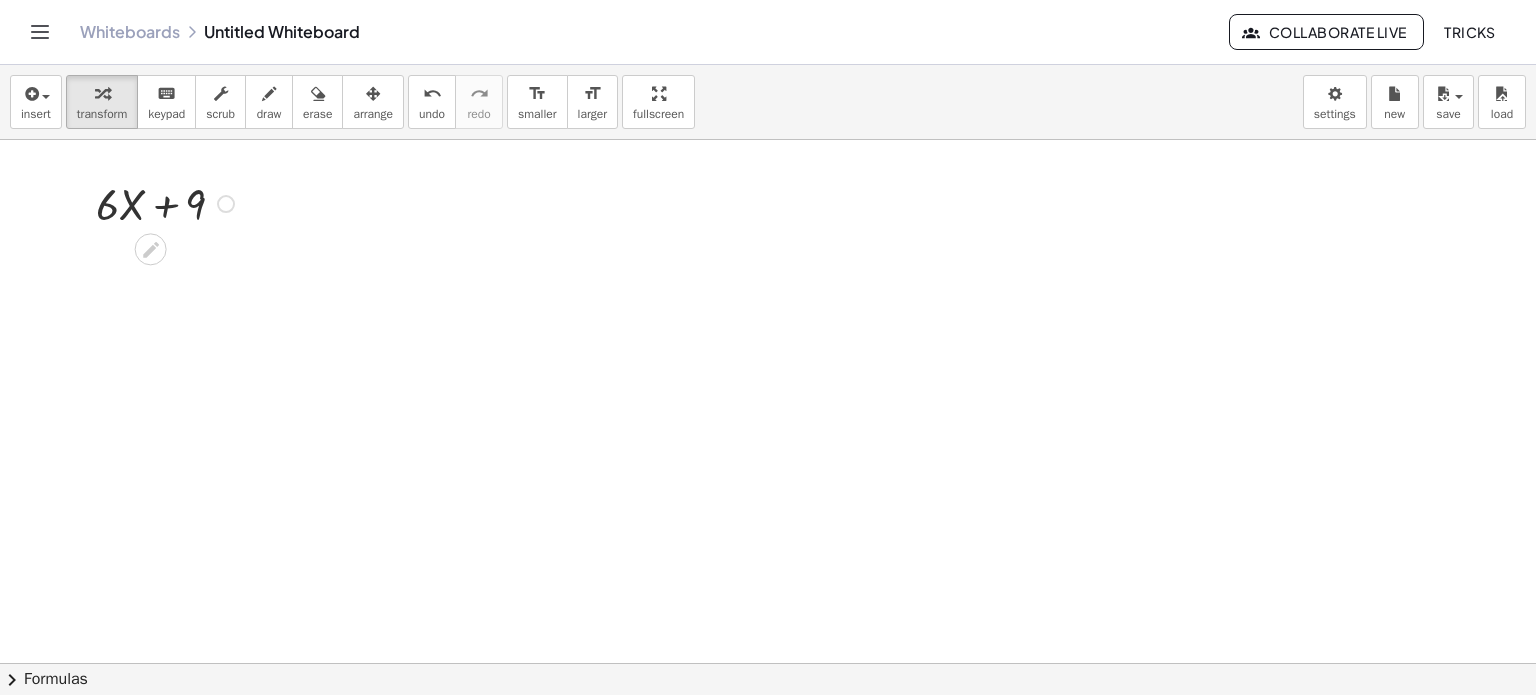 click at bounding box center (226, 204) 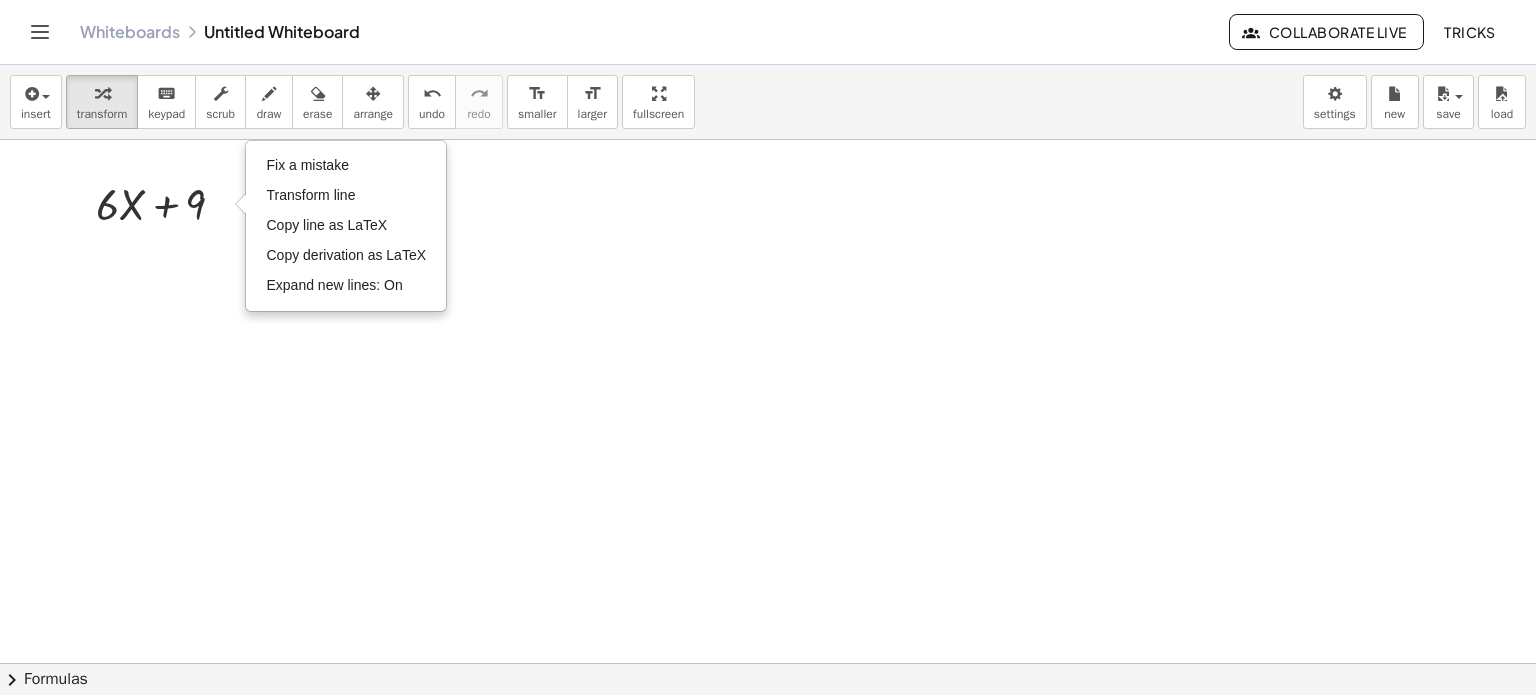 click on "+ · 6 · X + 9 Fix a mistake Transform line Copy line as LaTeX Copy derivation as LaTeX Expand new lines: On Fix a mistake Transform line Copy line as LaTeX Copy derivation as LaTeX Expand new lines: On" at bounding box center [768, 664] 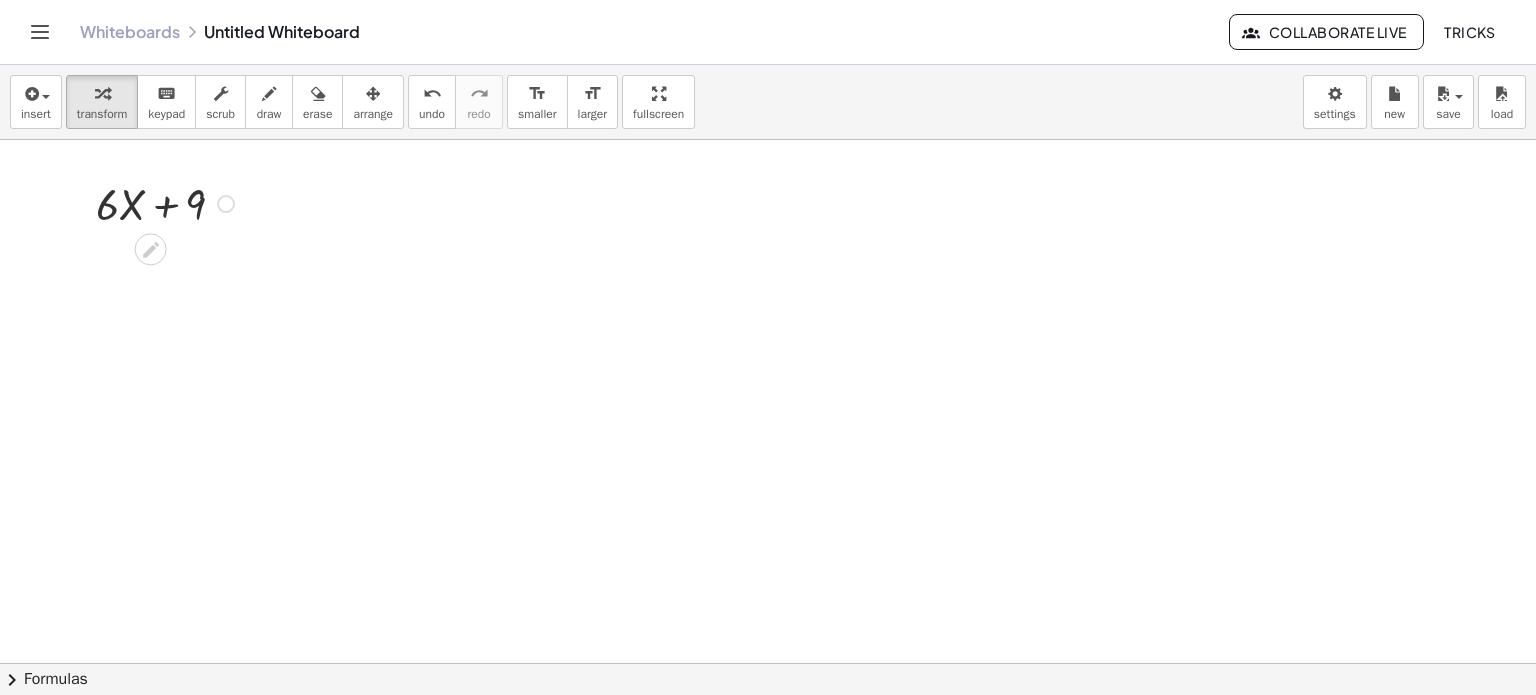 click 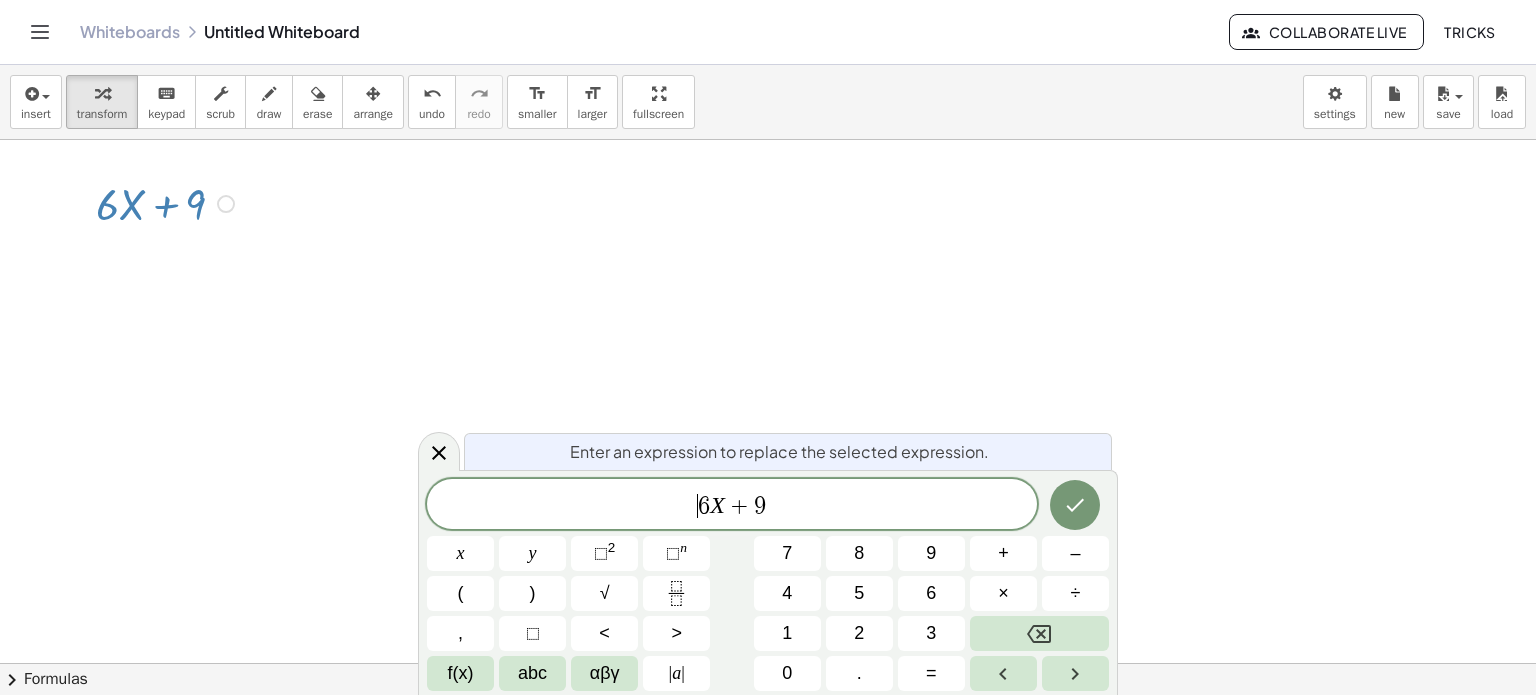 click on "​ 6 X + 9" at bounding box center (732, 506) 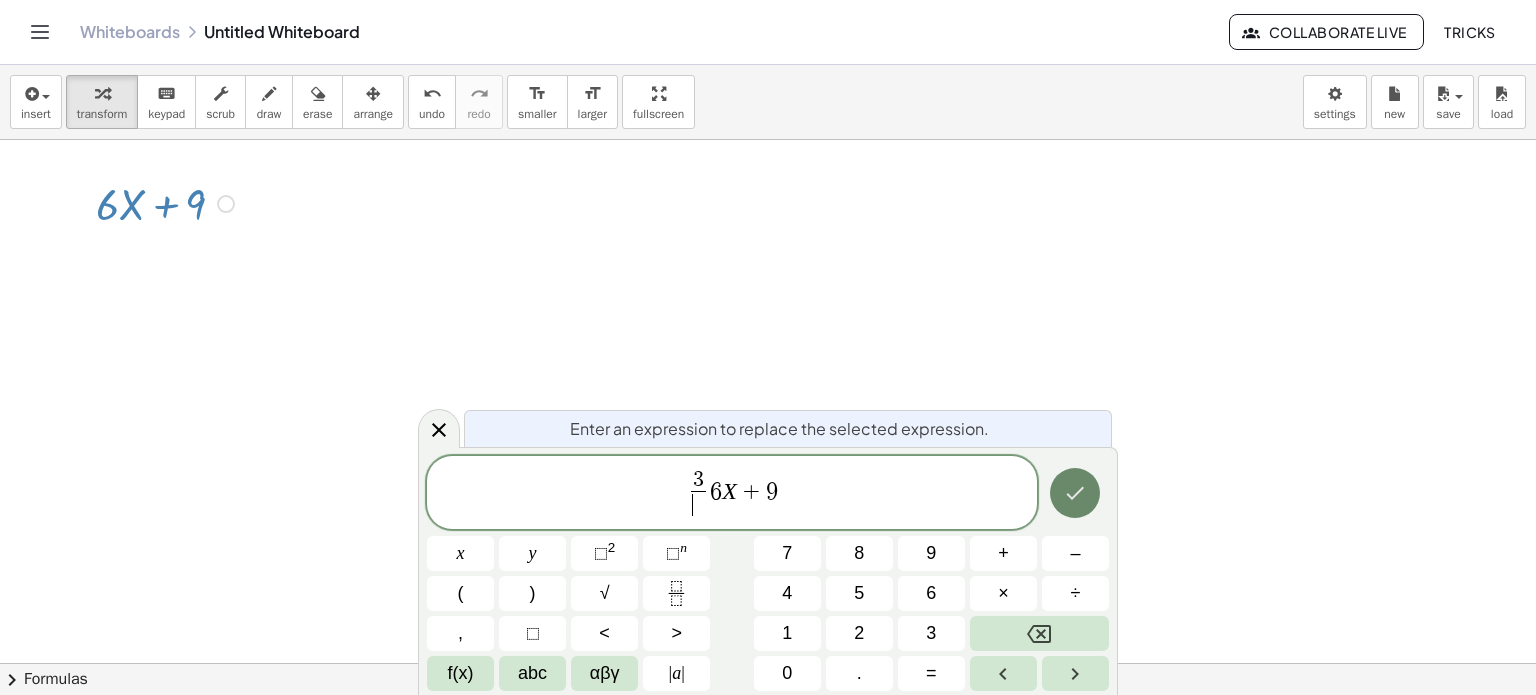 click 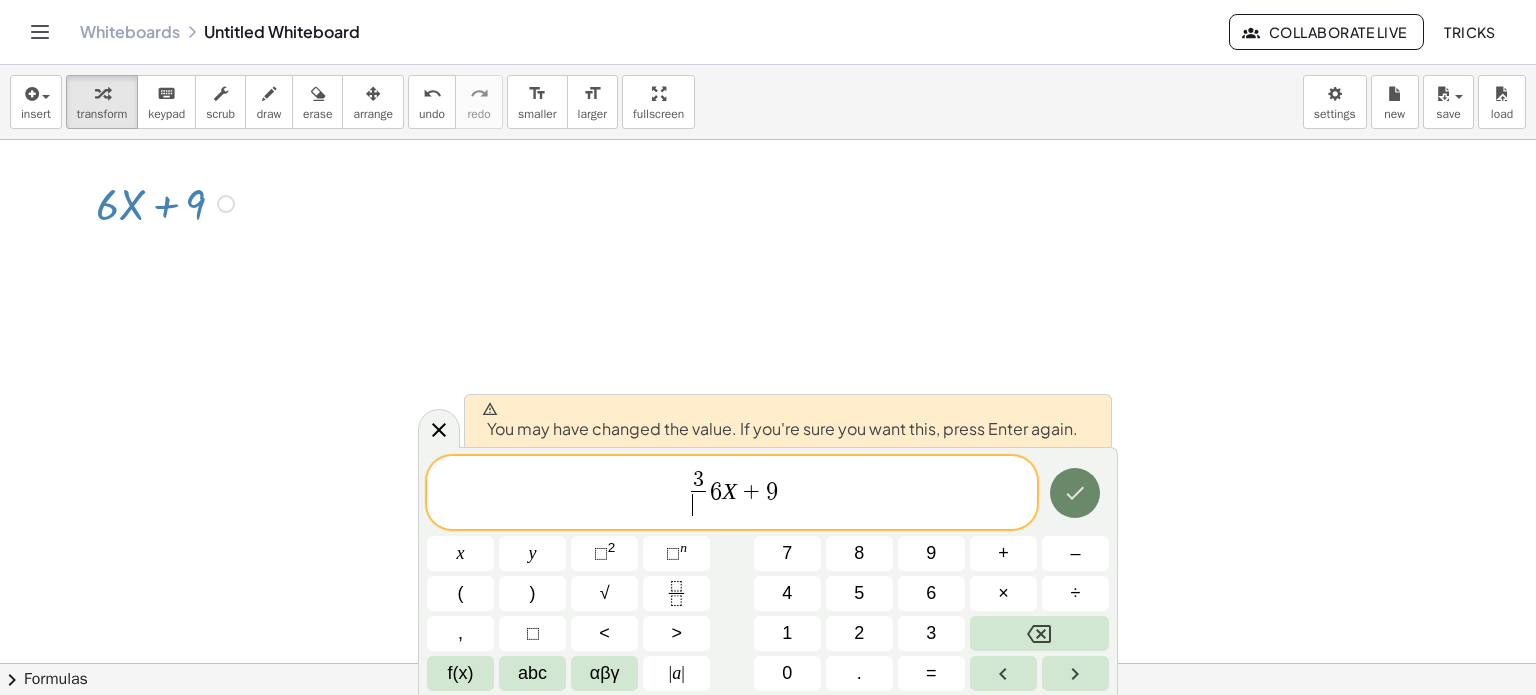 click 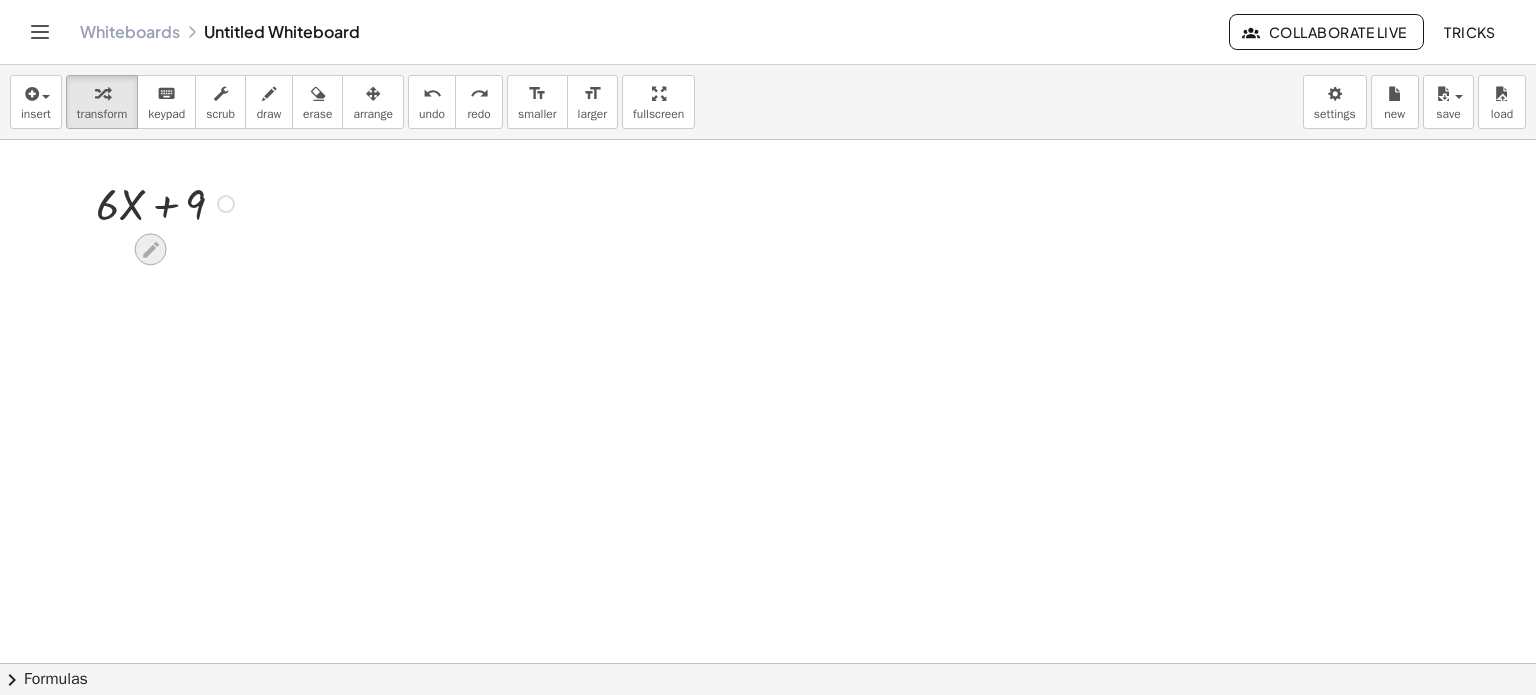 click 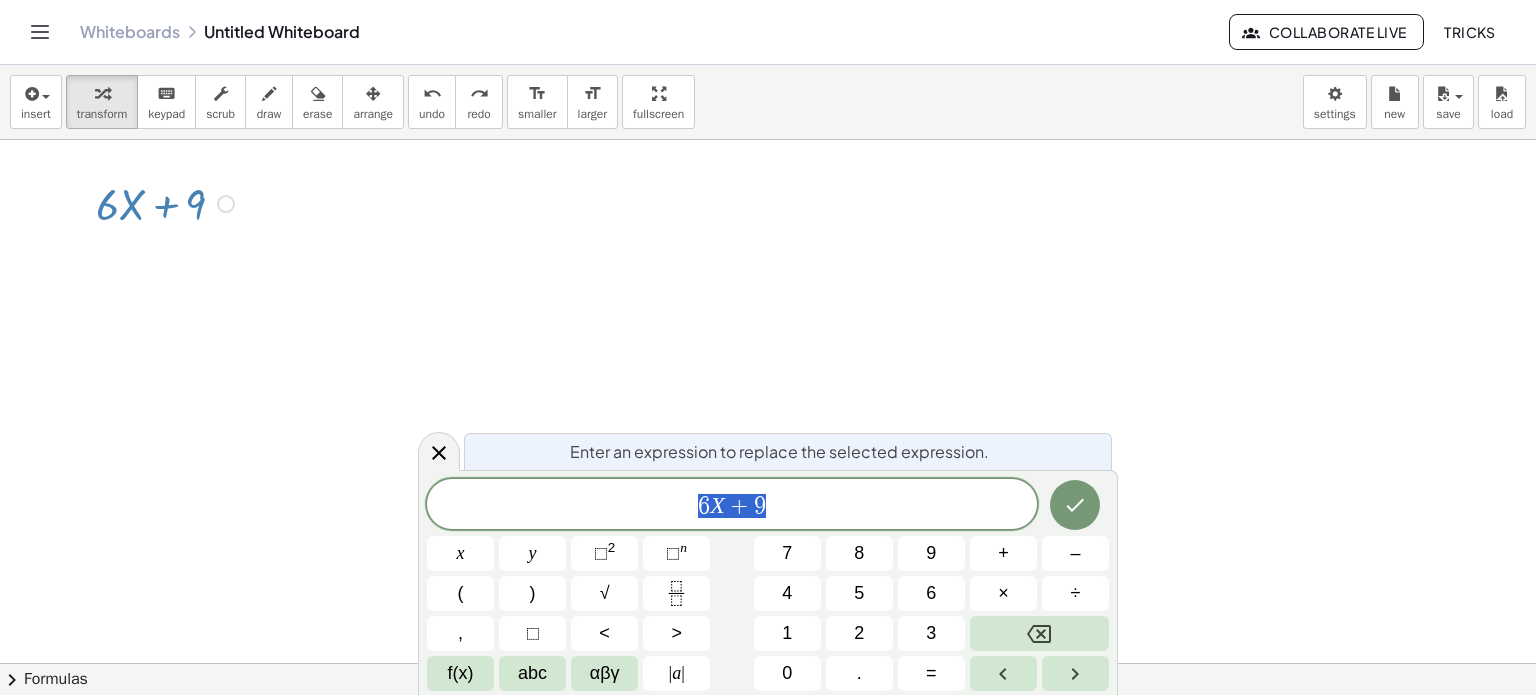 click at bounding box center (768, 664) 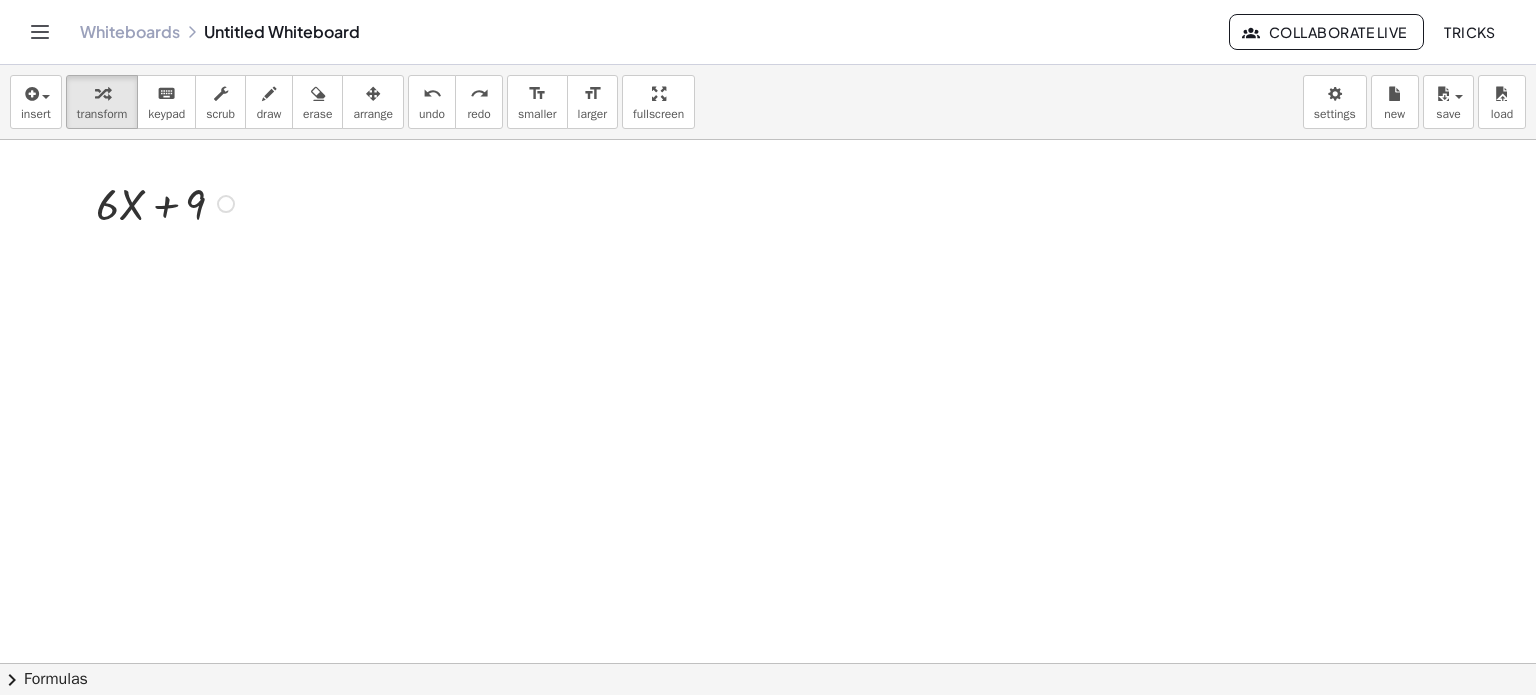 click at bounding box center (226, 204) 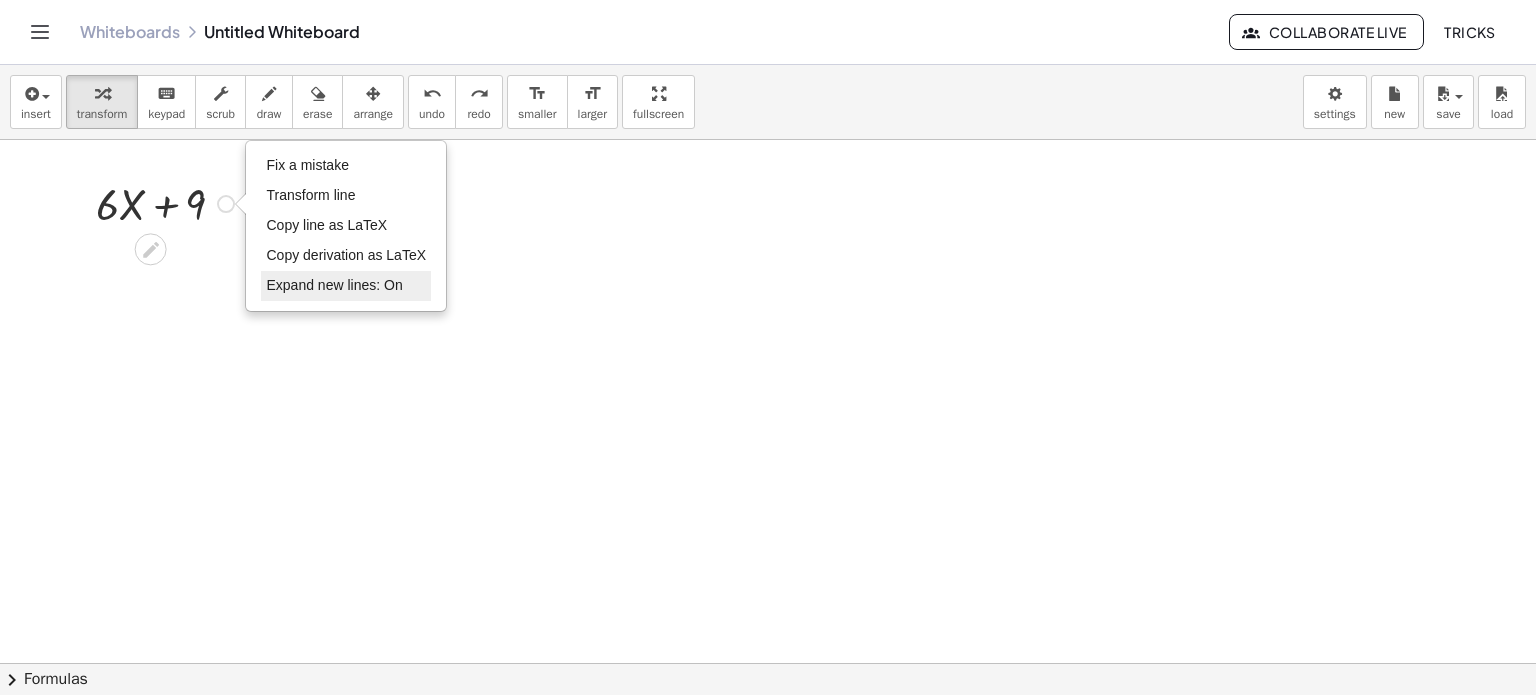 click on "Expand new lines: On" at bounding box center (334, 285) 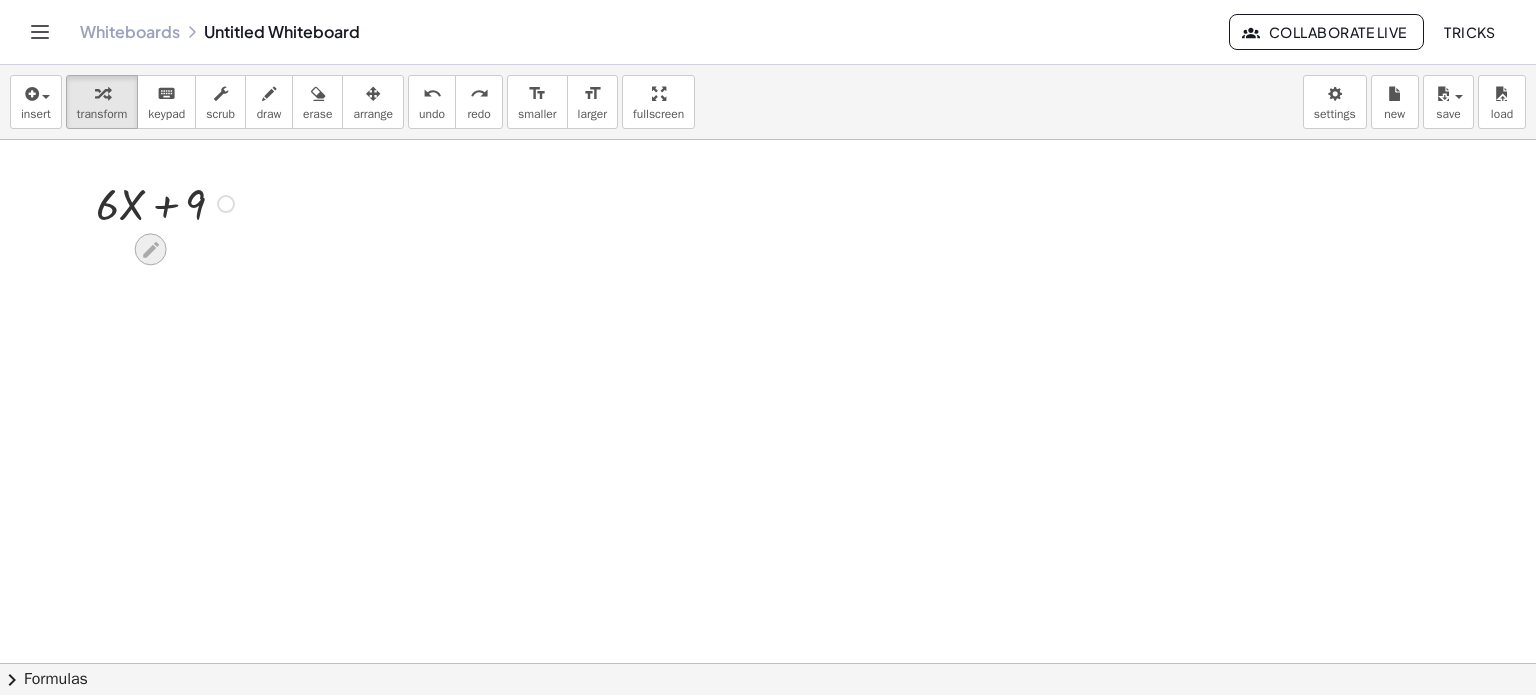 click 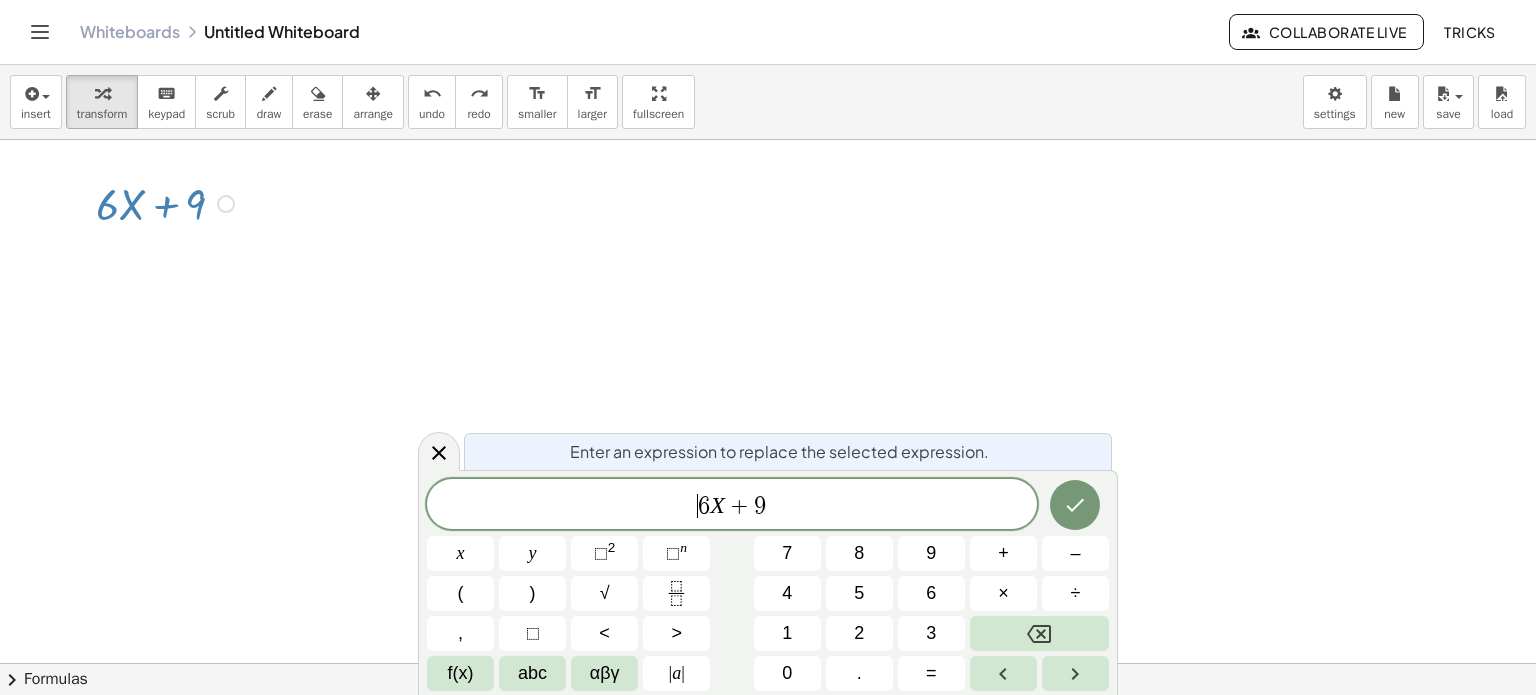click on "​ 6 X + 9" at bounding box center [732, 506] 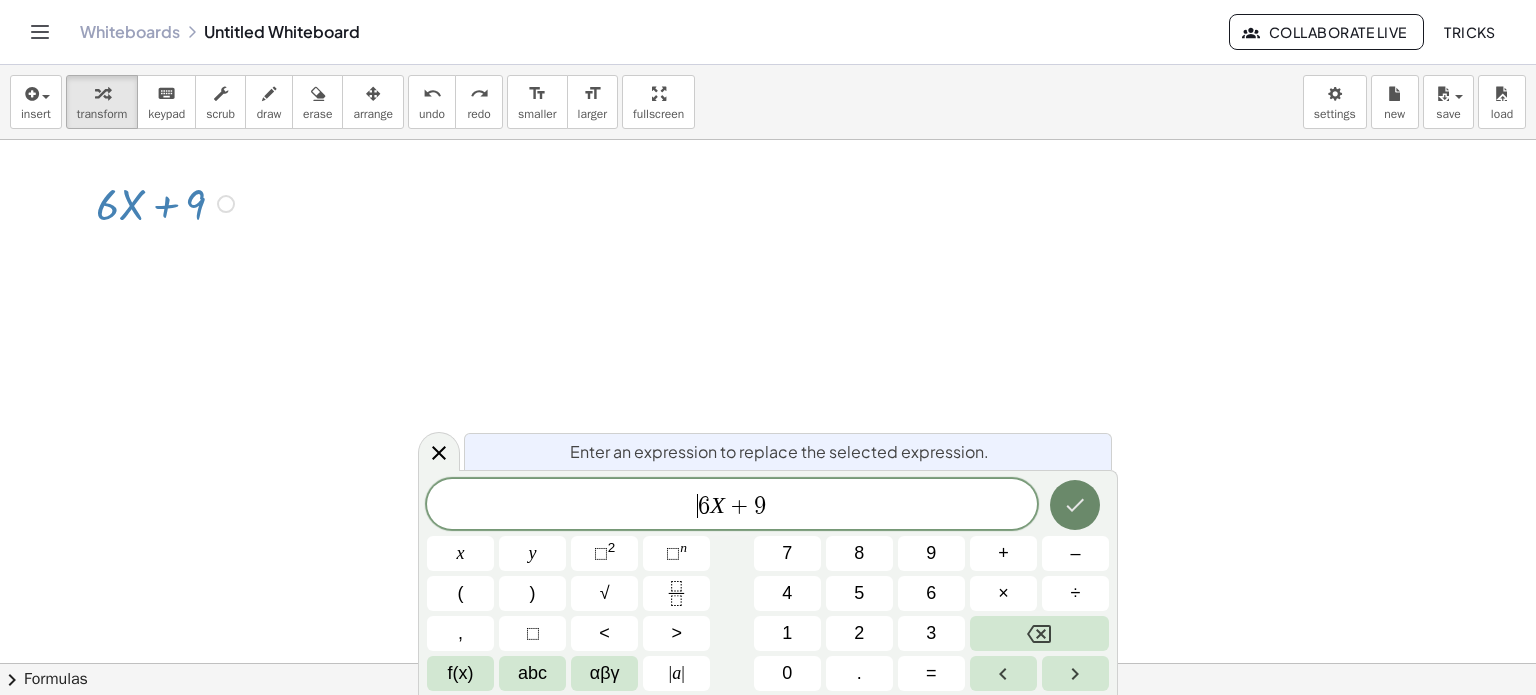 click 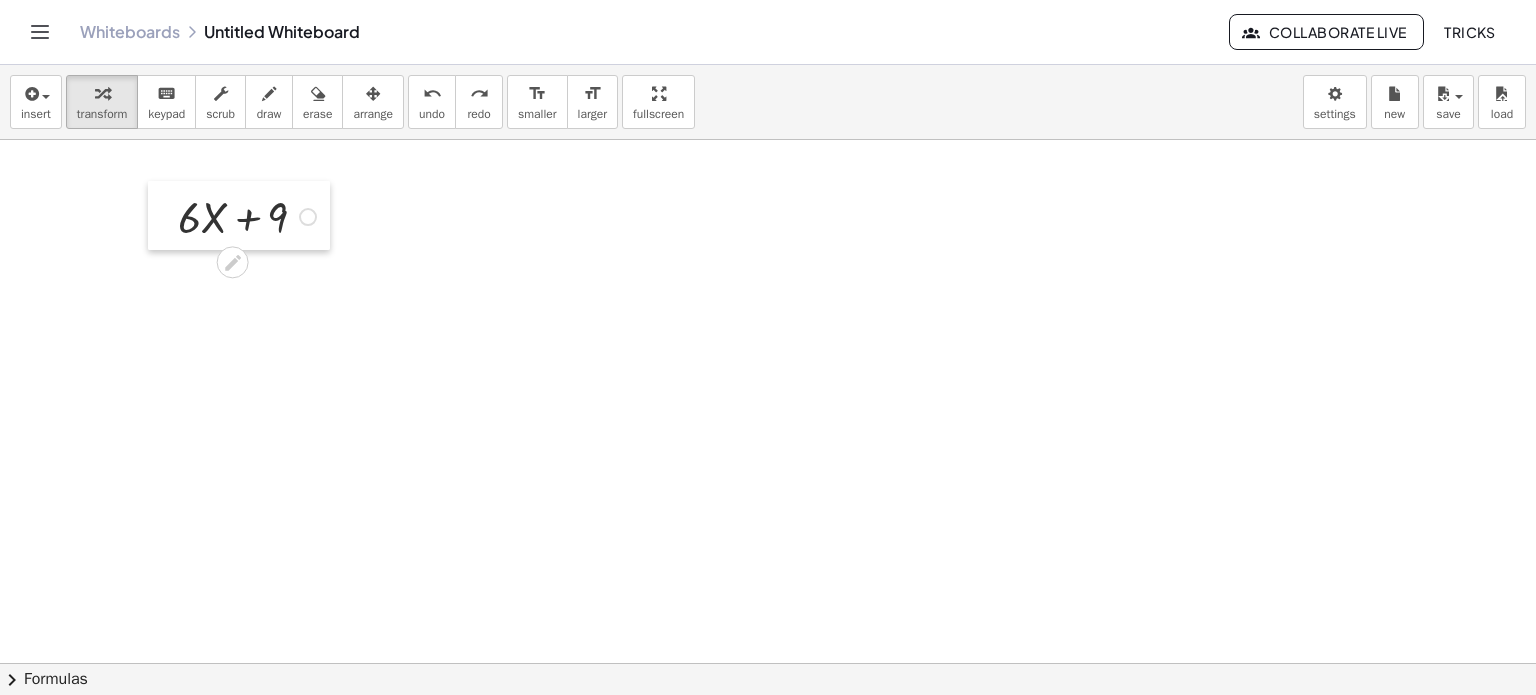 drag, startPoint x: 78, startPoint y: 207, endPoint x: 160, endPoint y: 220, distance: 83.02409 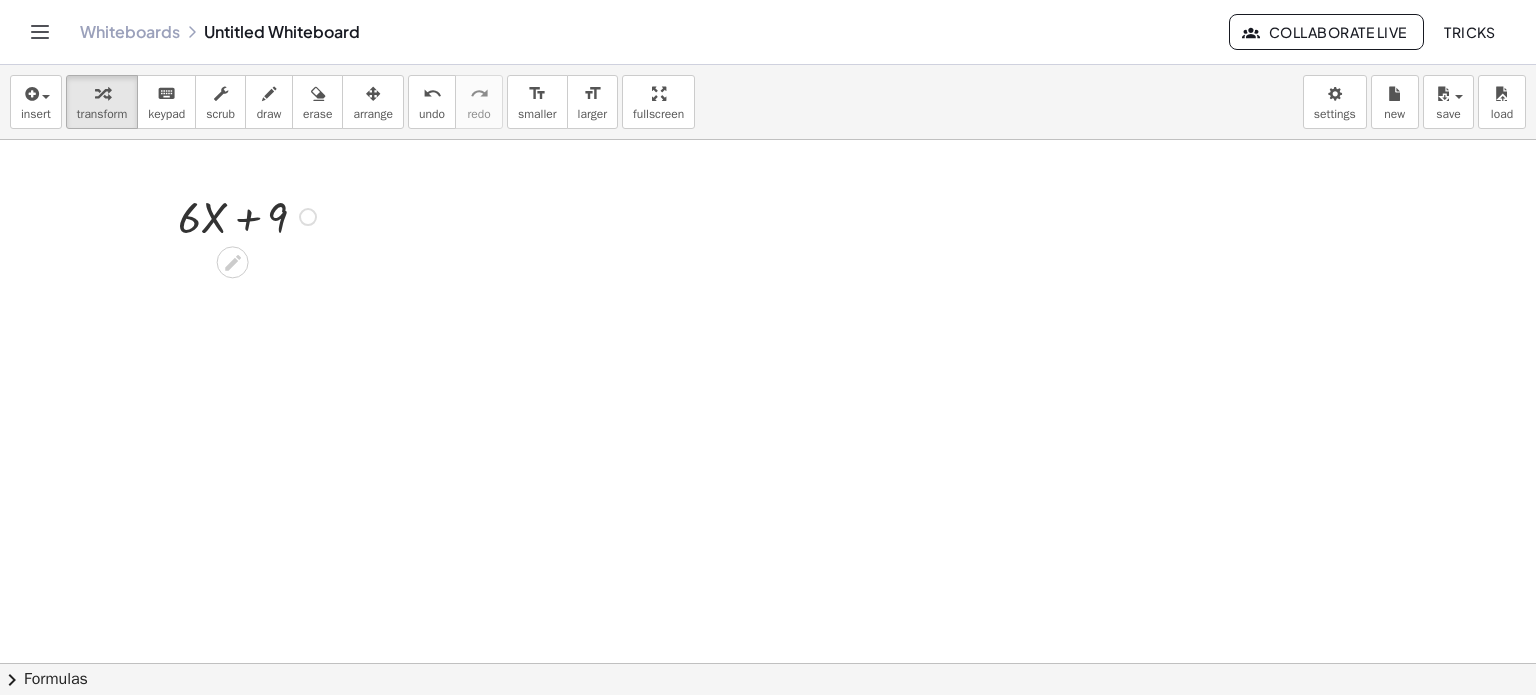 click at bounding box center (163, 215) 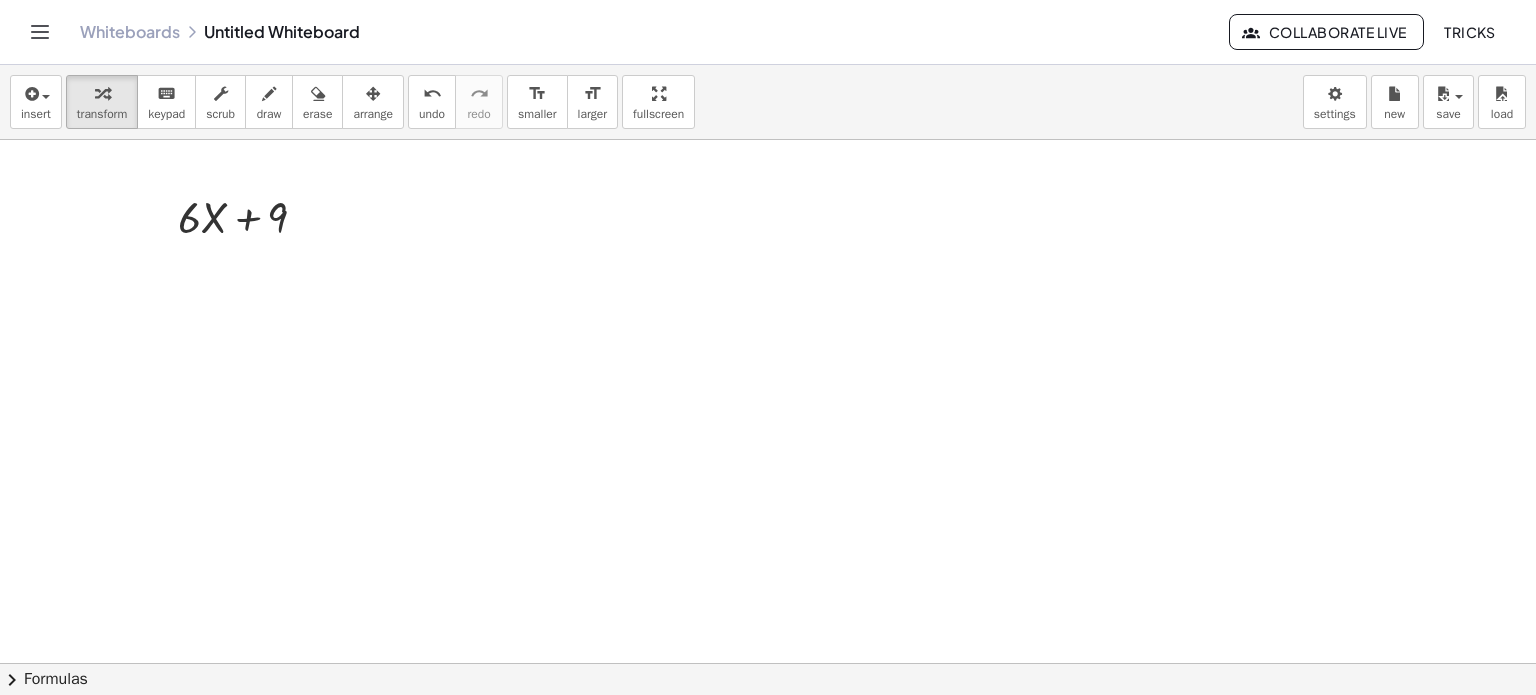 click at bounding box center (768, 664) 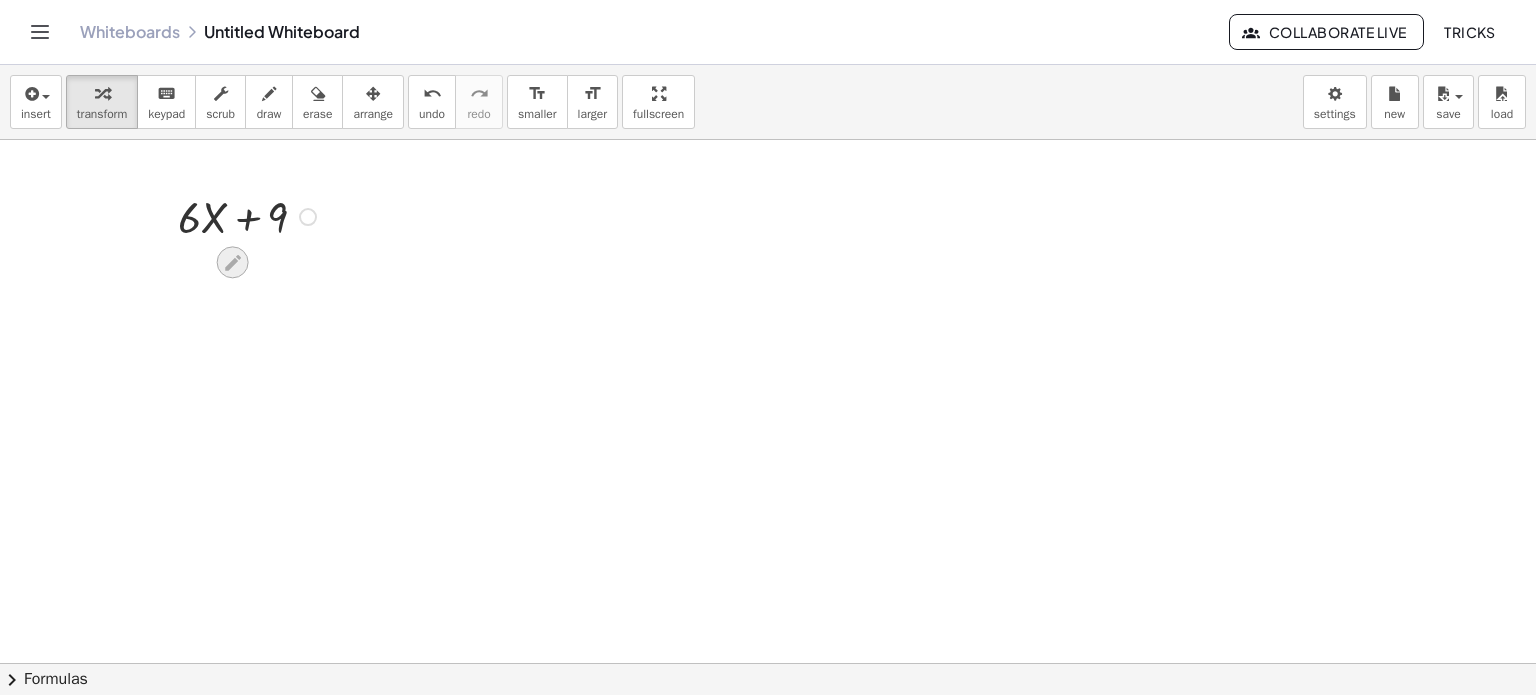 click 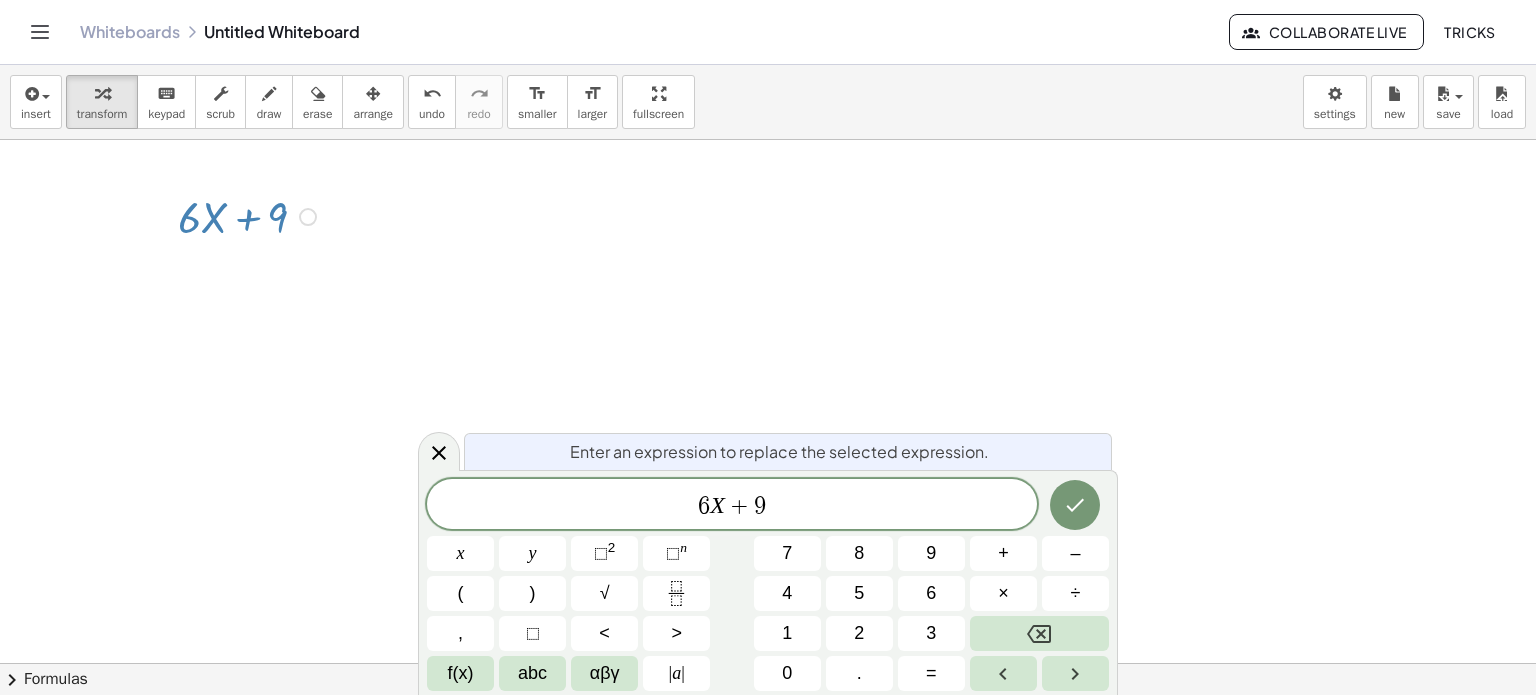 click at bounding box center (308, 217) 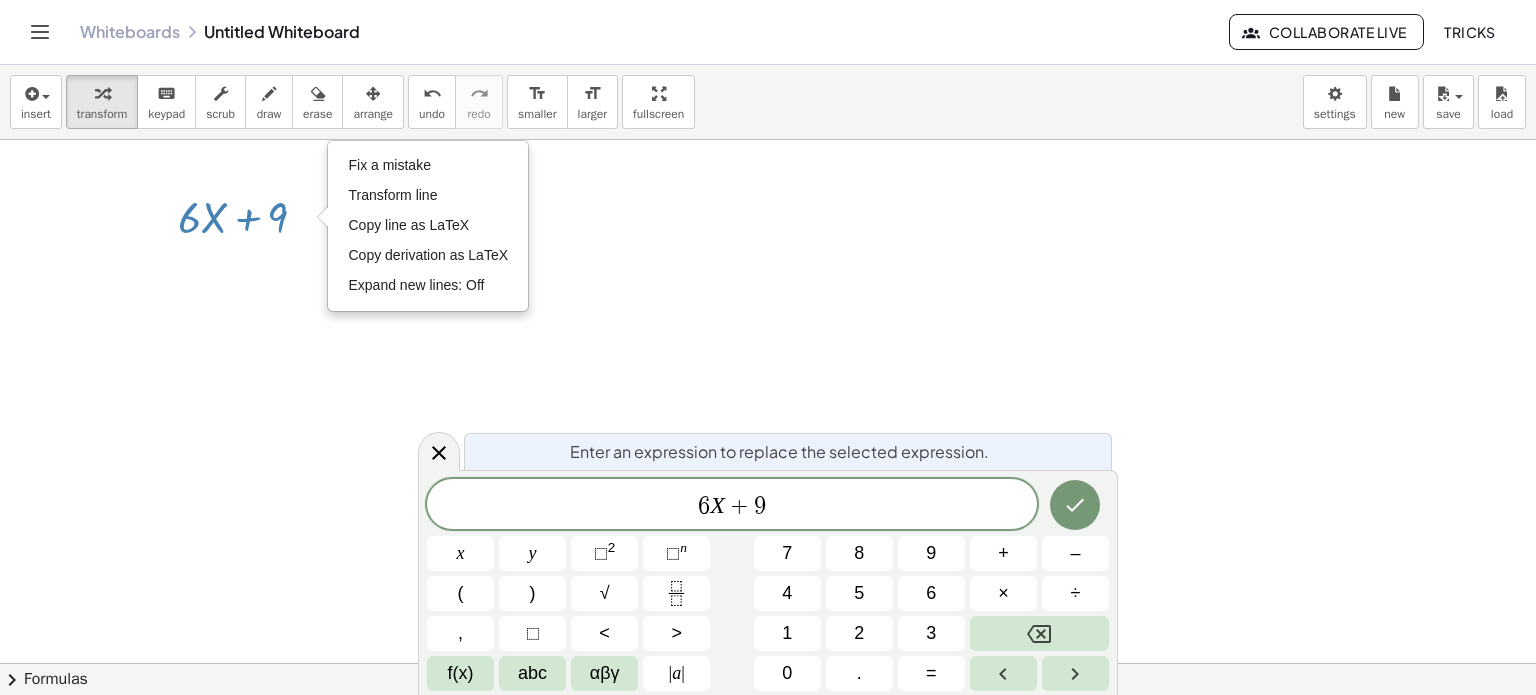 drag, startPoint x: 211, startPoint y: 227, endPoint x: 207, endPoint y: 274, distance: 47.169907 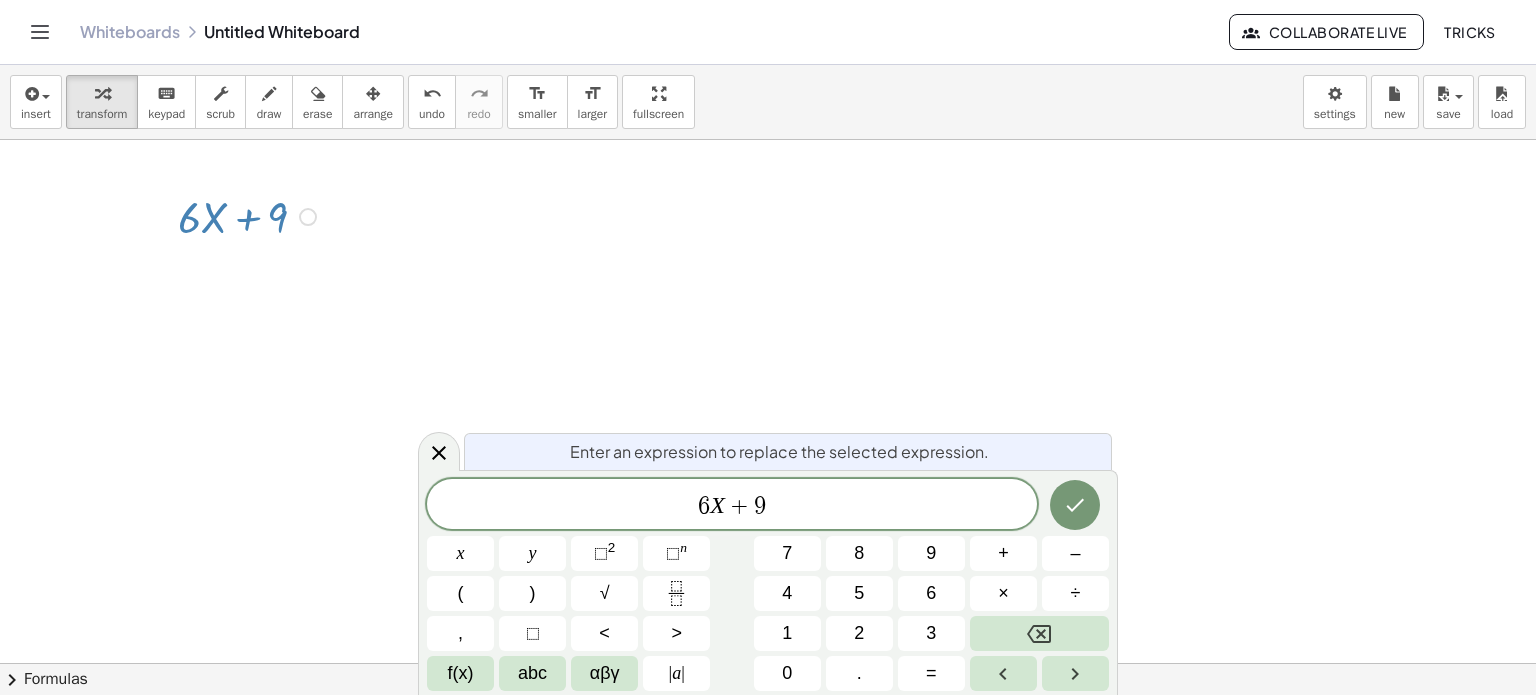 click at bounding box center [250, 215] 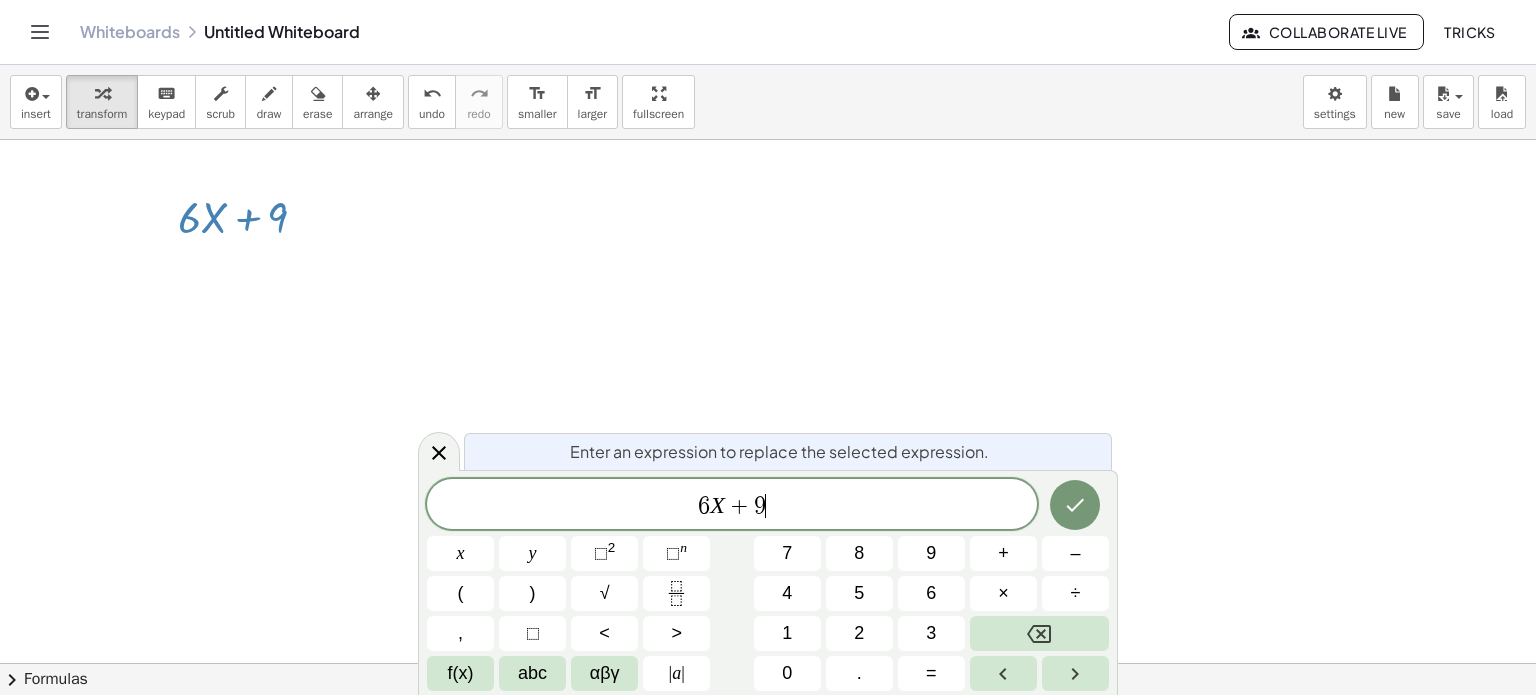 click on "6 X + 9 ​" at bounding box center (732, 506) 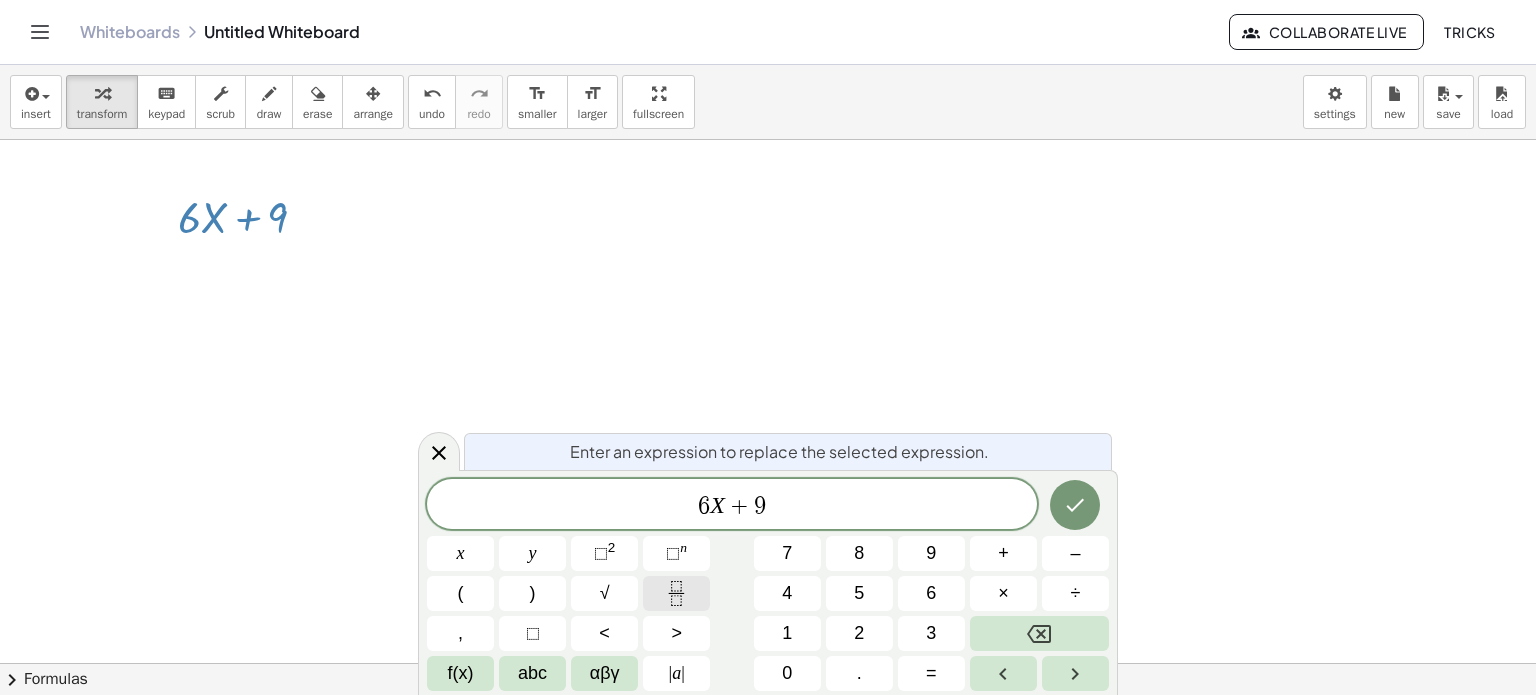 click 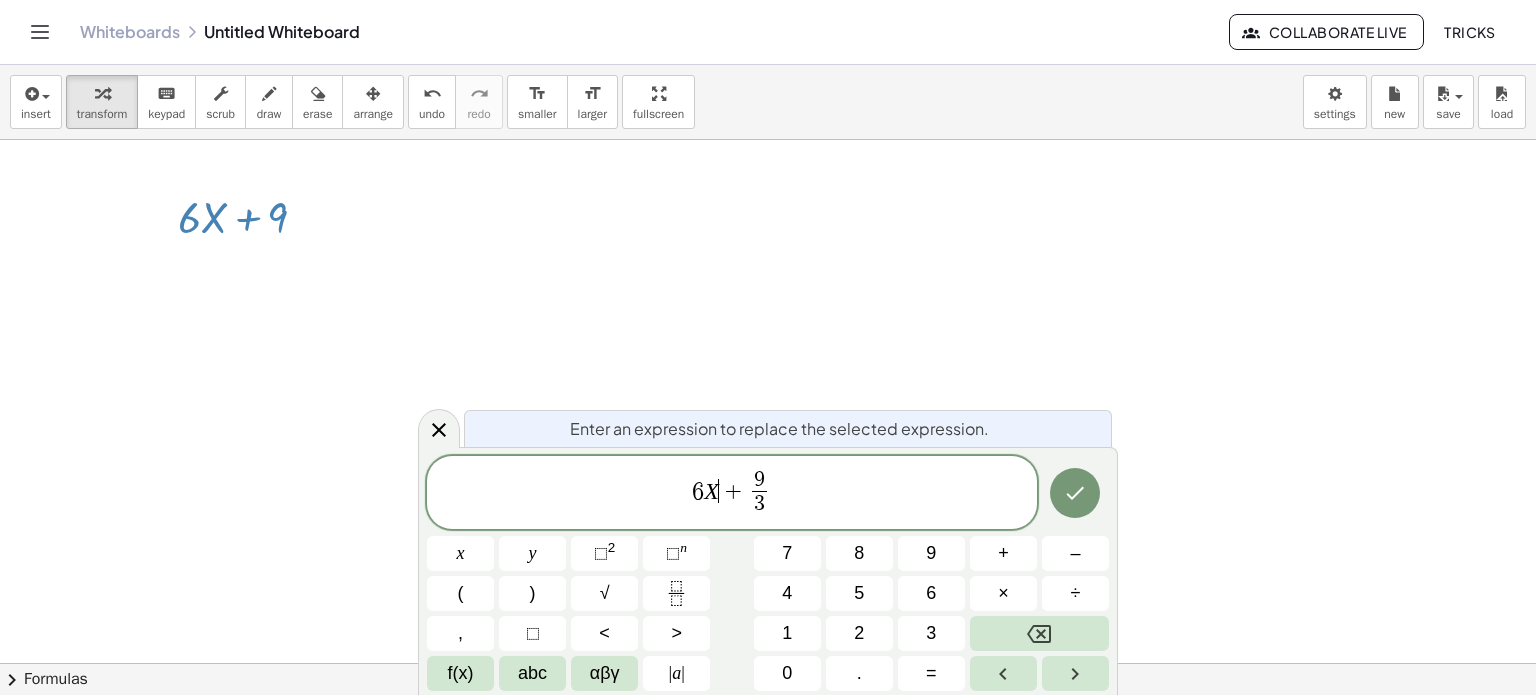 click on "X" at bounding box center [711, 490] 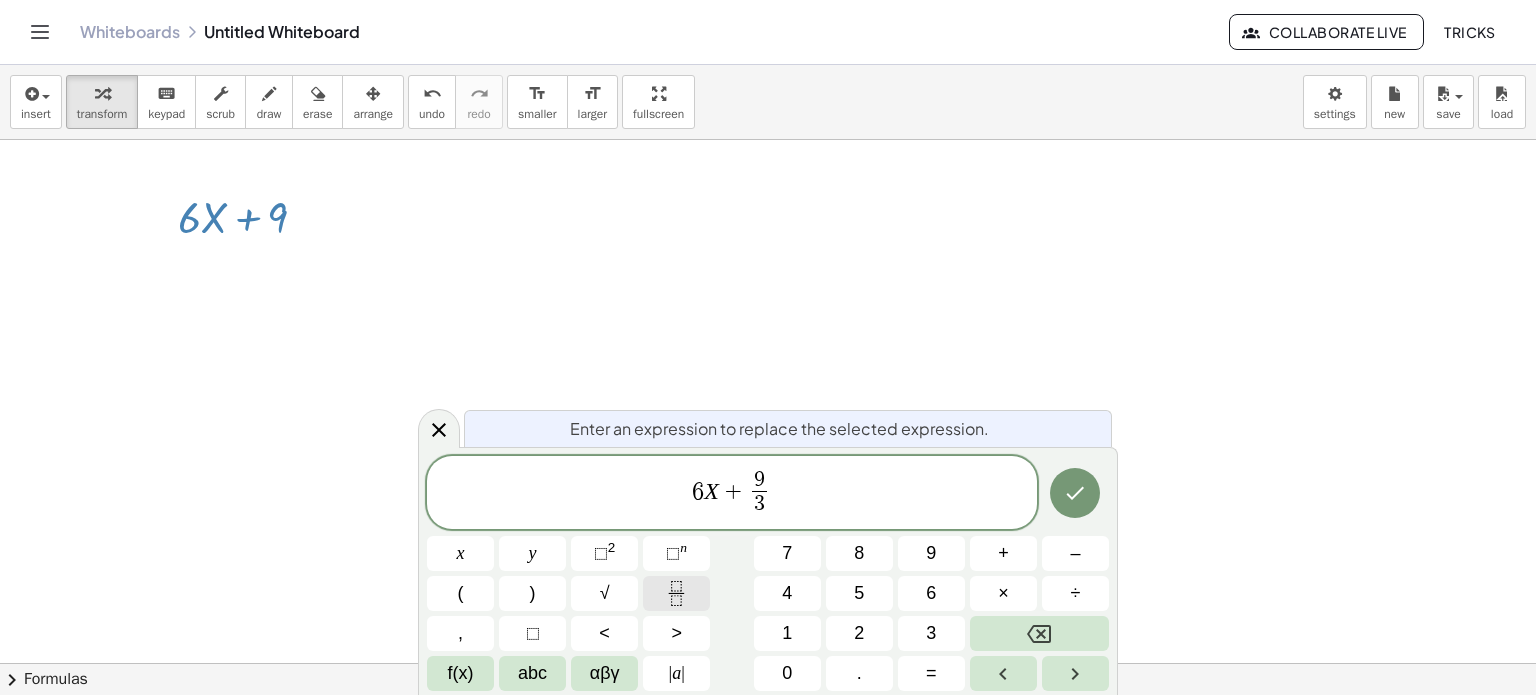 click 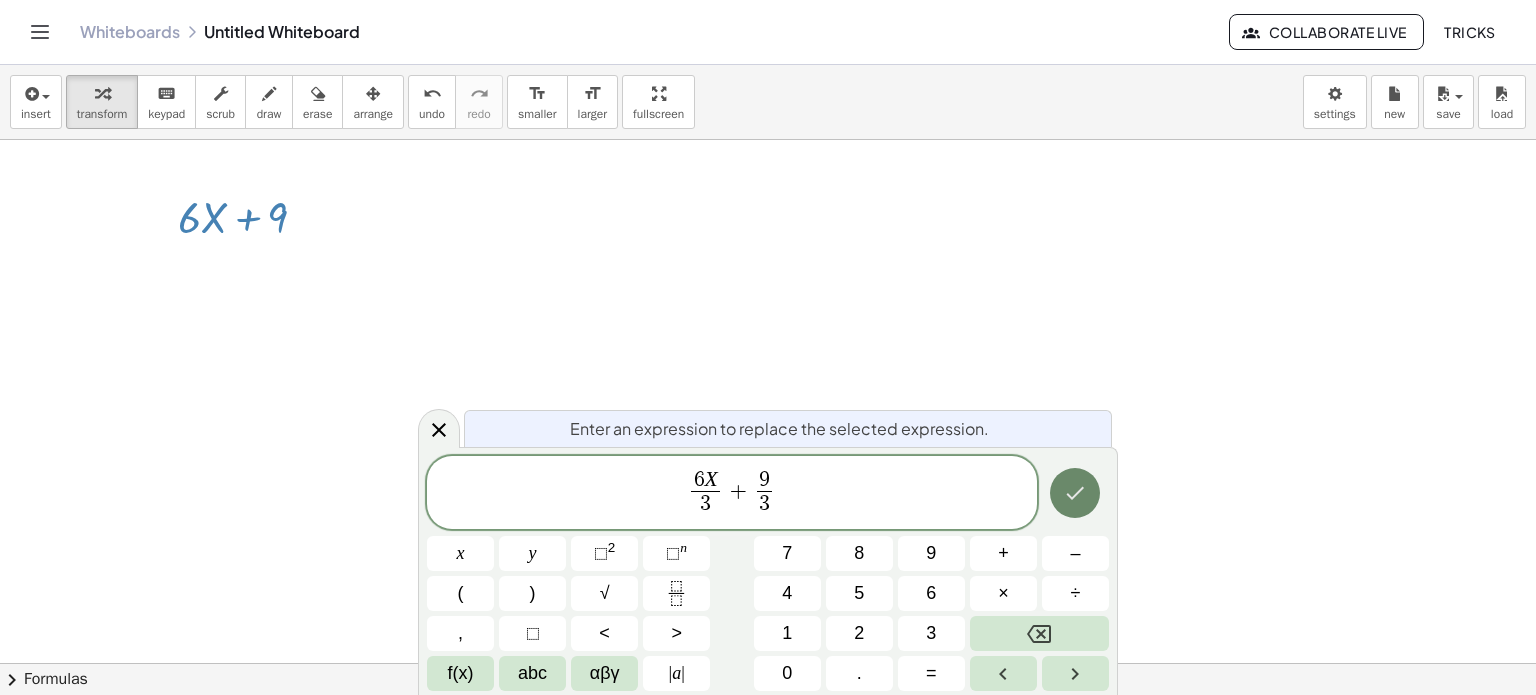 click 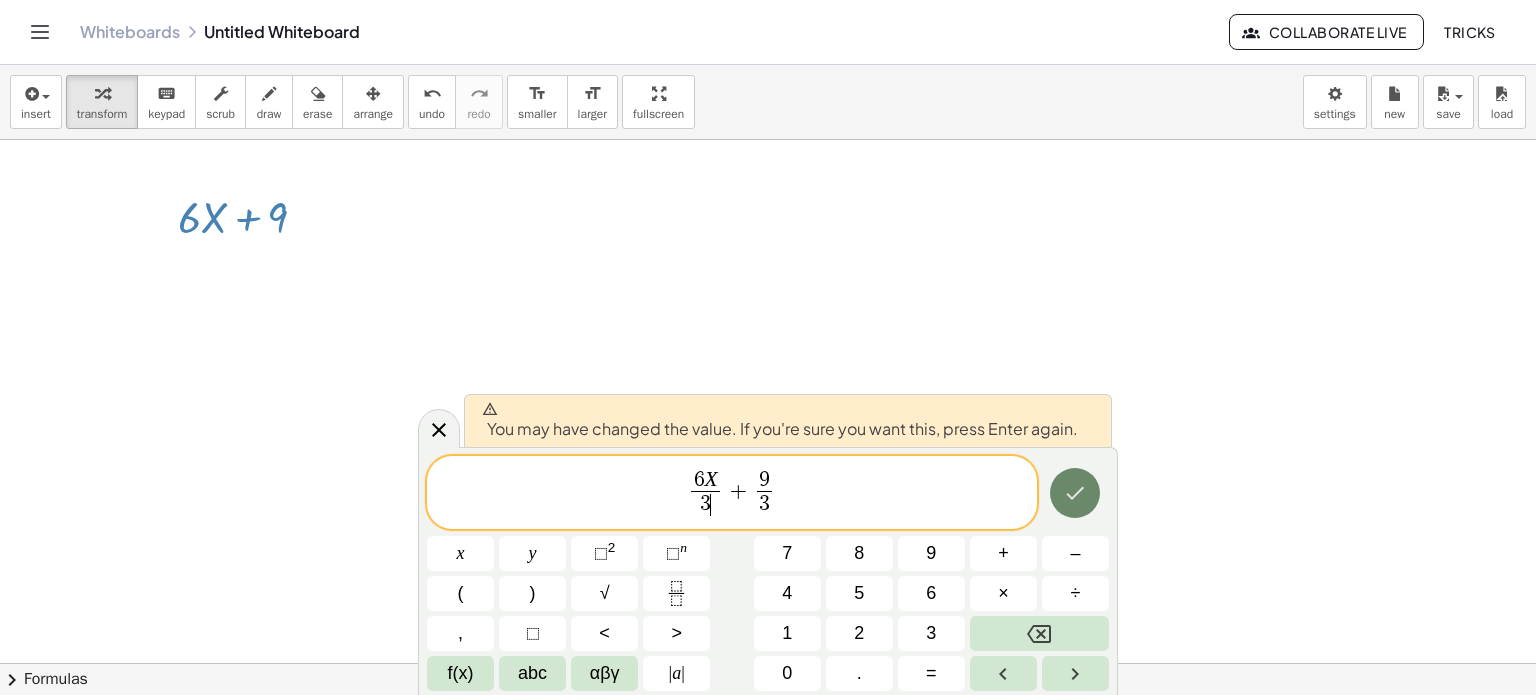 click 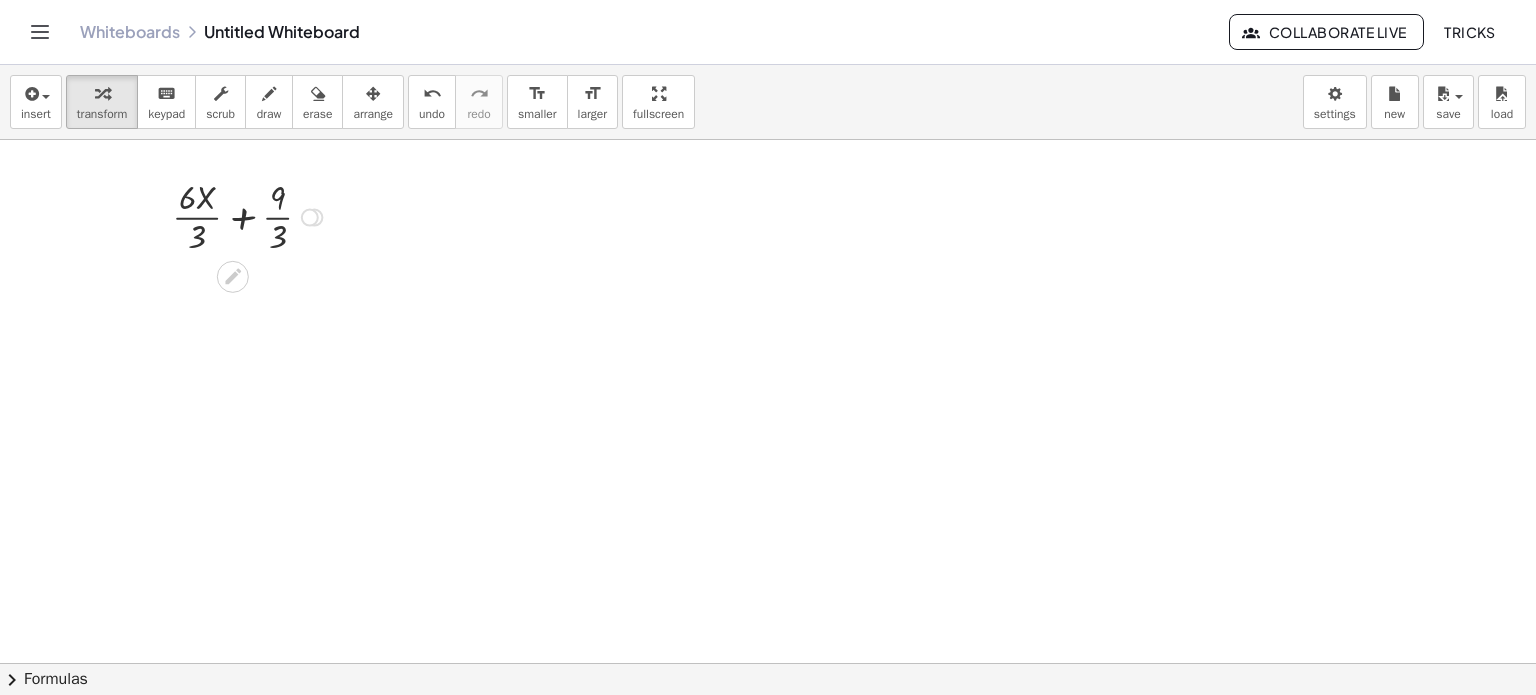 click at bounding box center (310, 217) 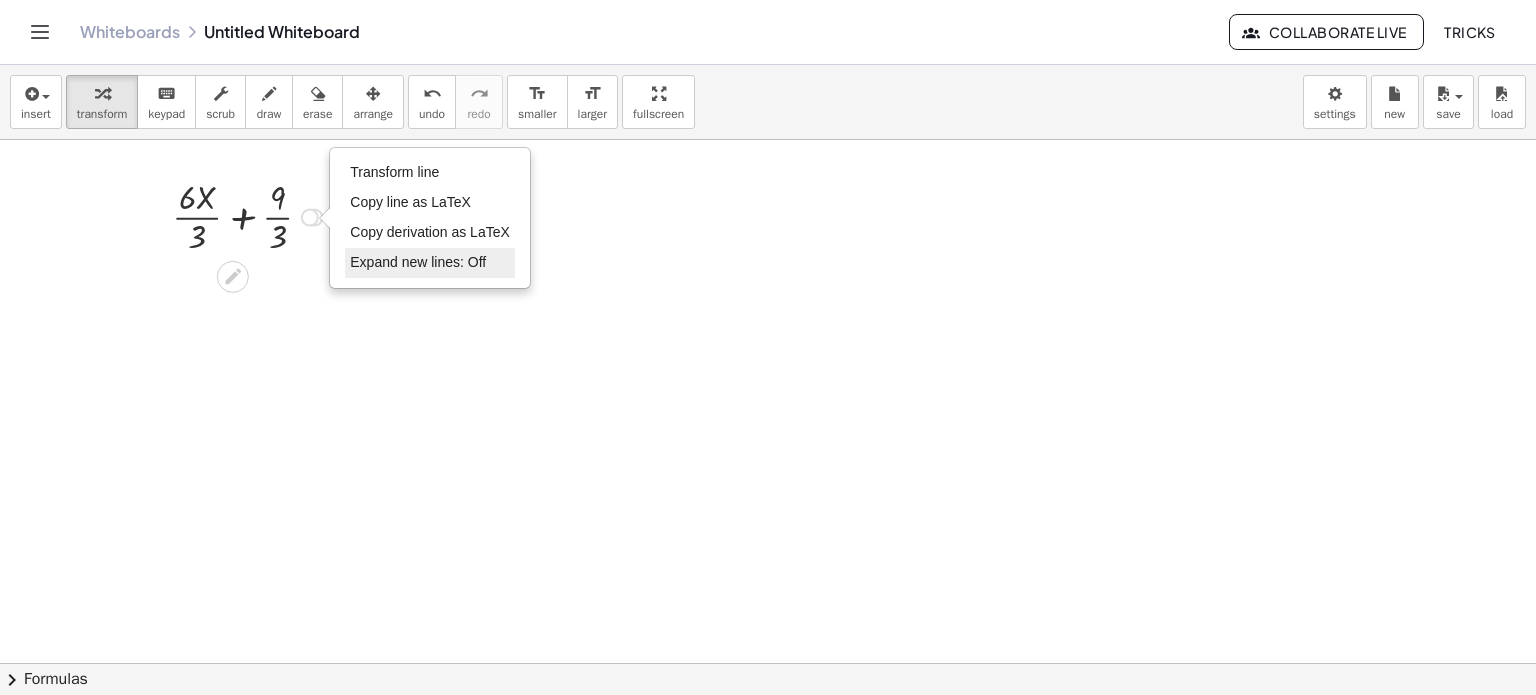 click on "Expand new lines: Off" at bounding box center [418, 262] 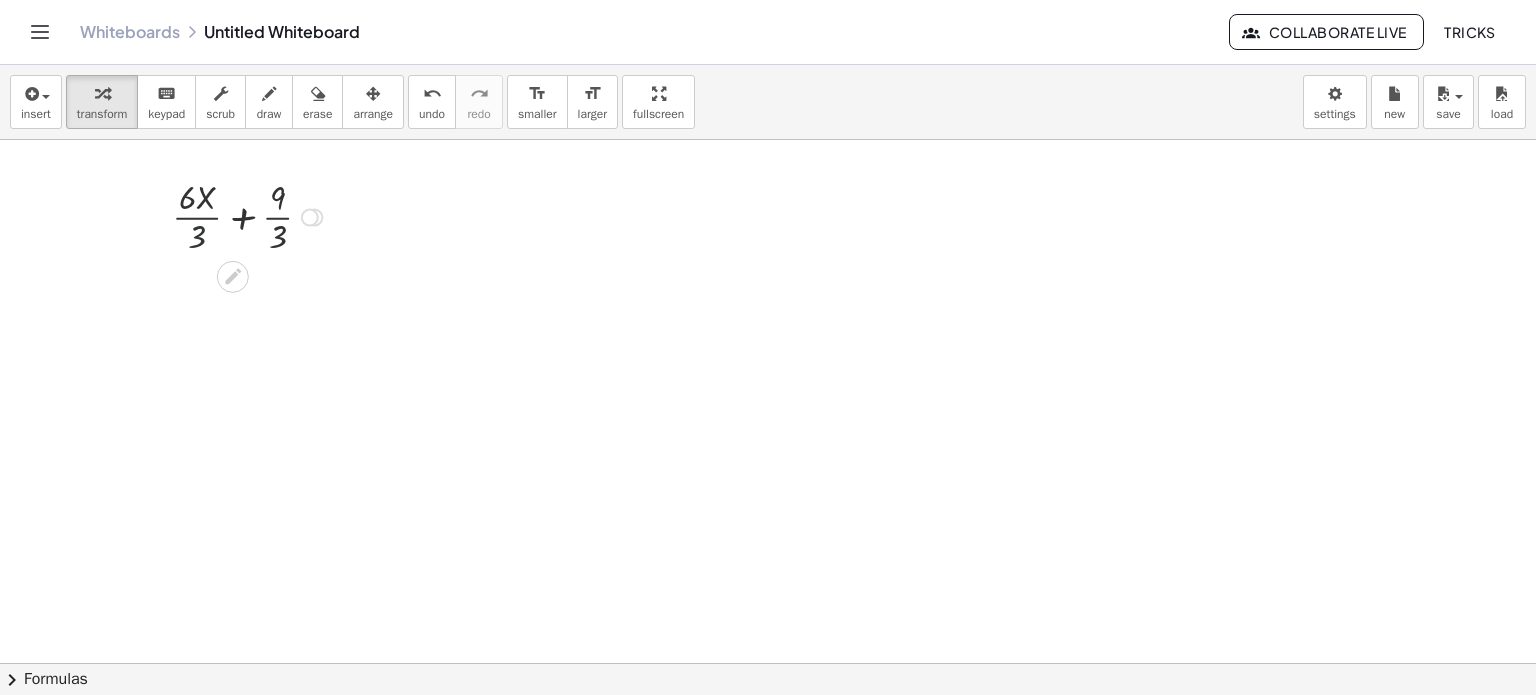 click at bounding box center (250, 216) 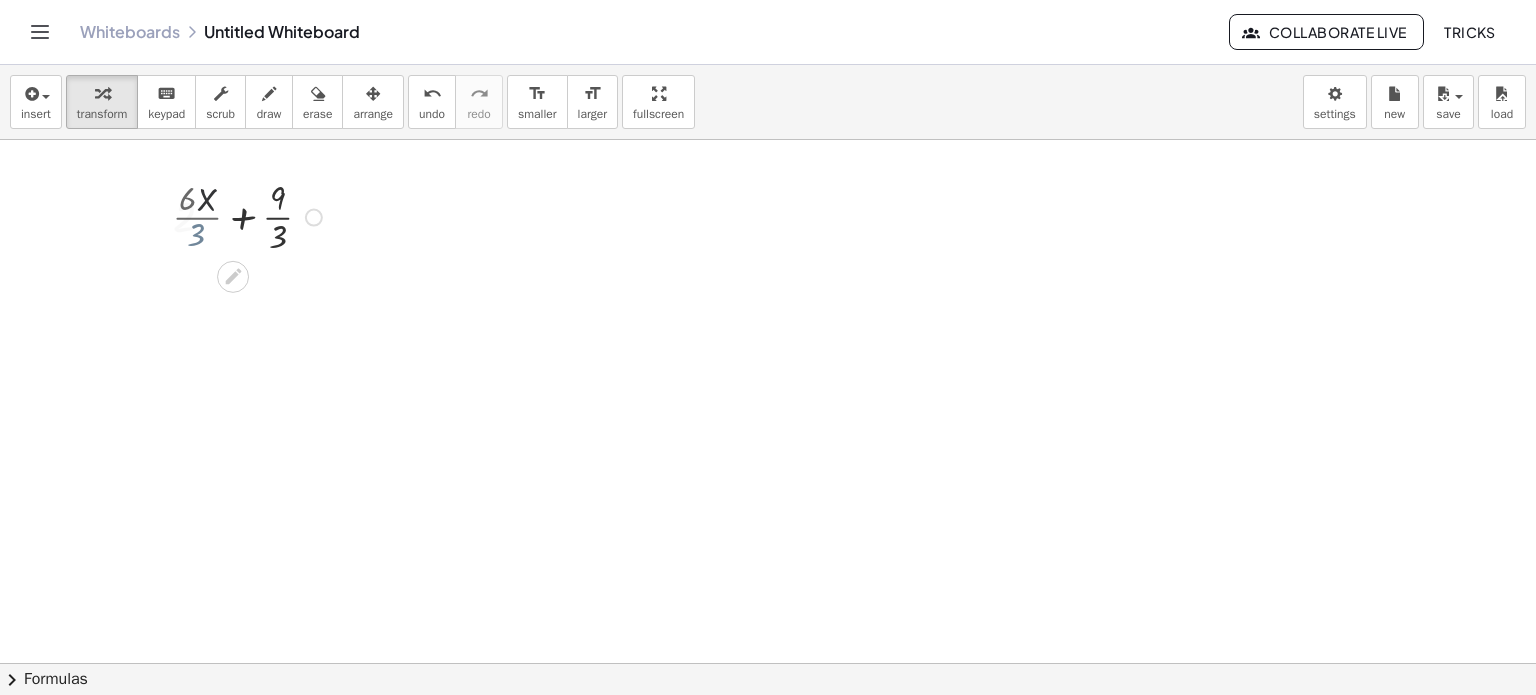 click at bounding box center [250, 216] 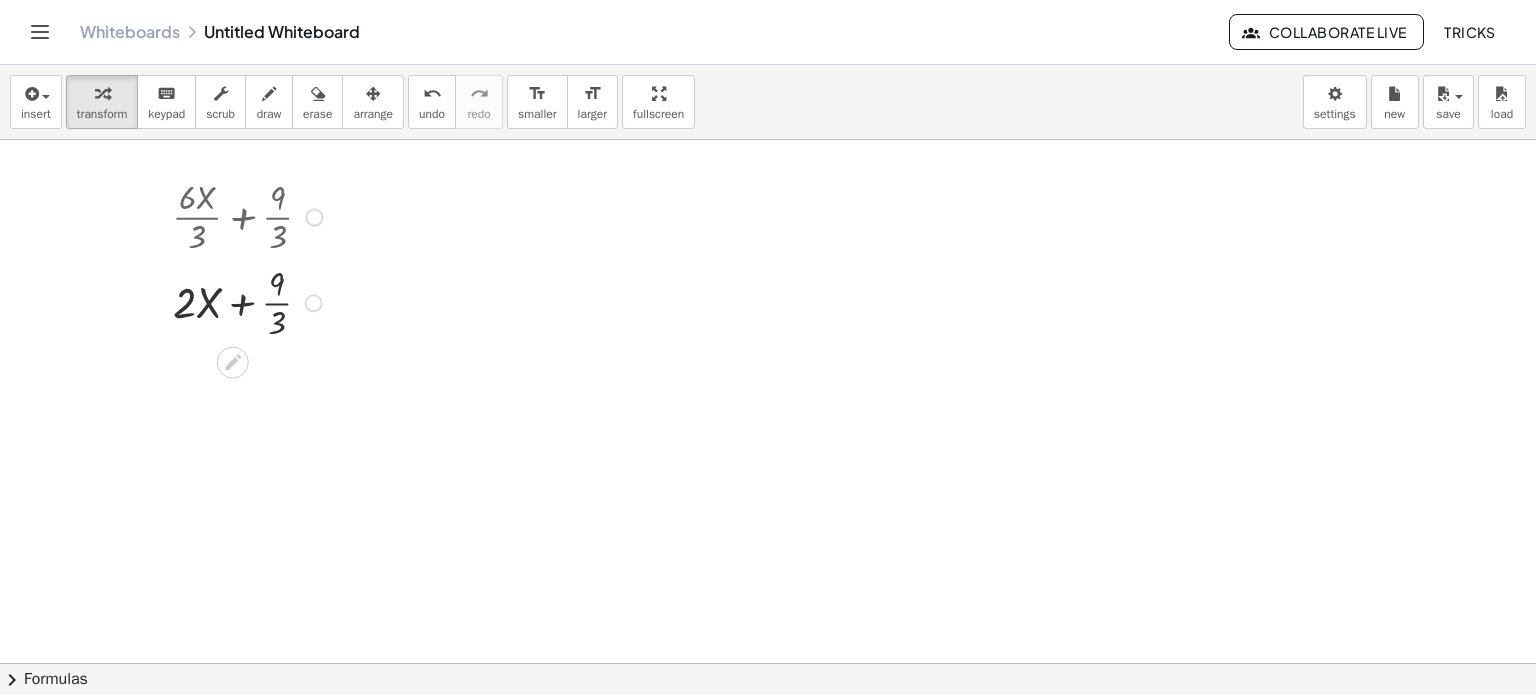 click at bounding box center (250, 302) 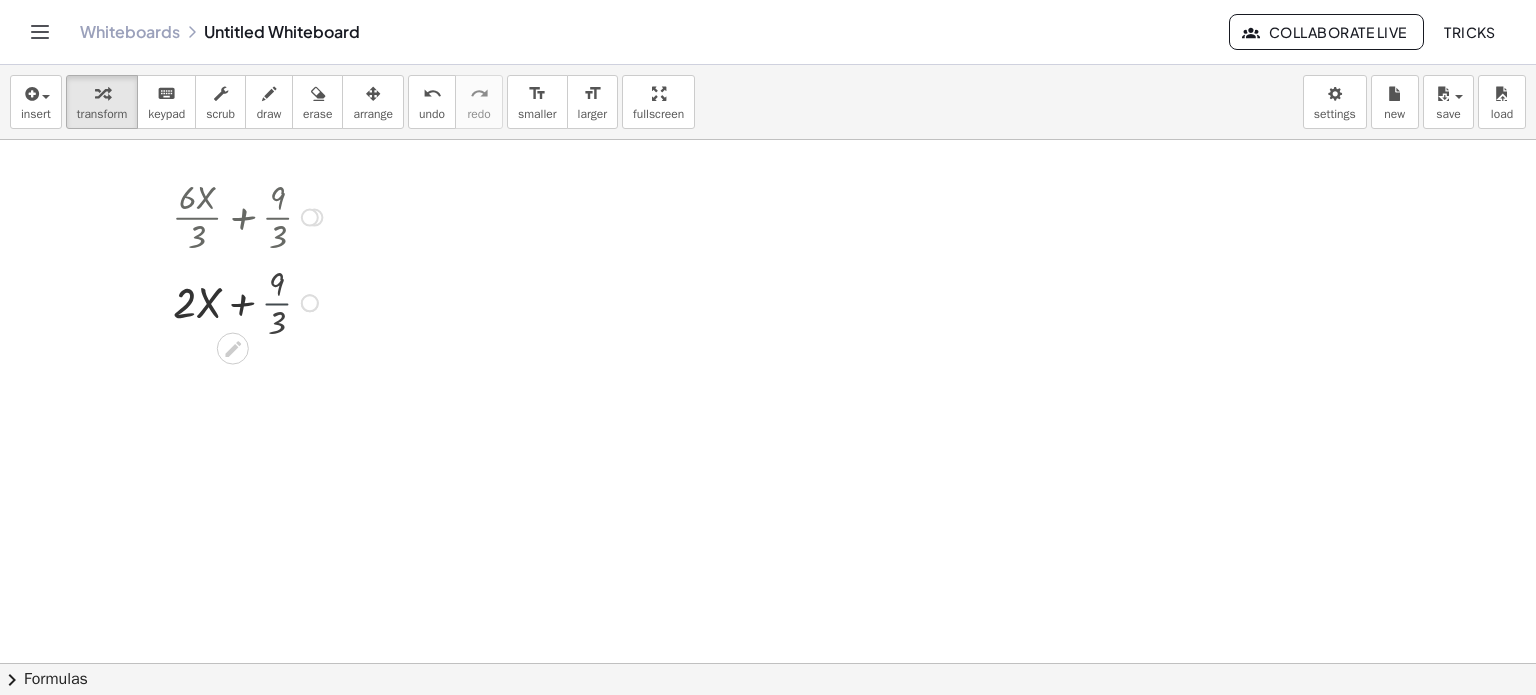 click at bounding box center [250, 301] 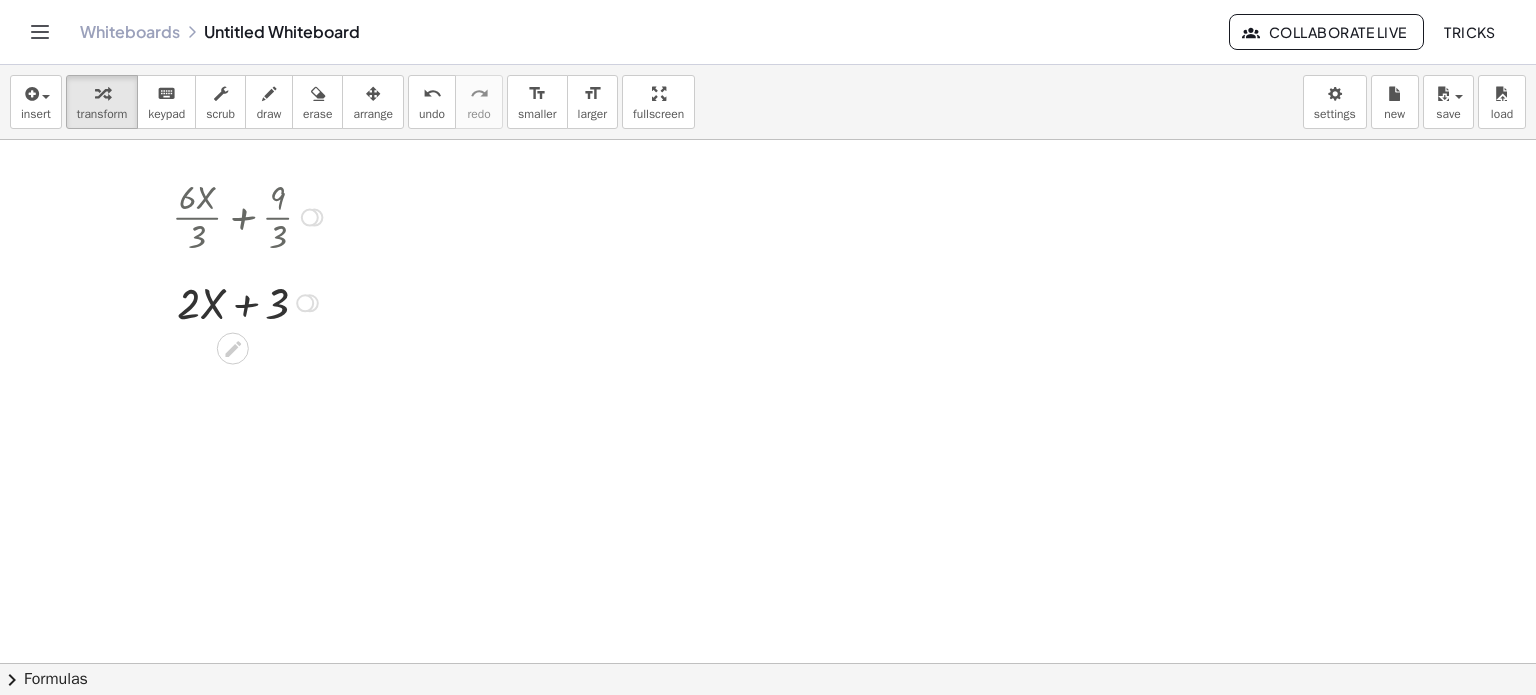 click on "Transform line Copy line as LaTeX Copy derivation as LaTeX Expand new lines: Off" at bounding box center (305, 303) 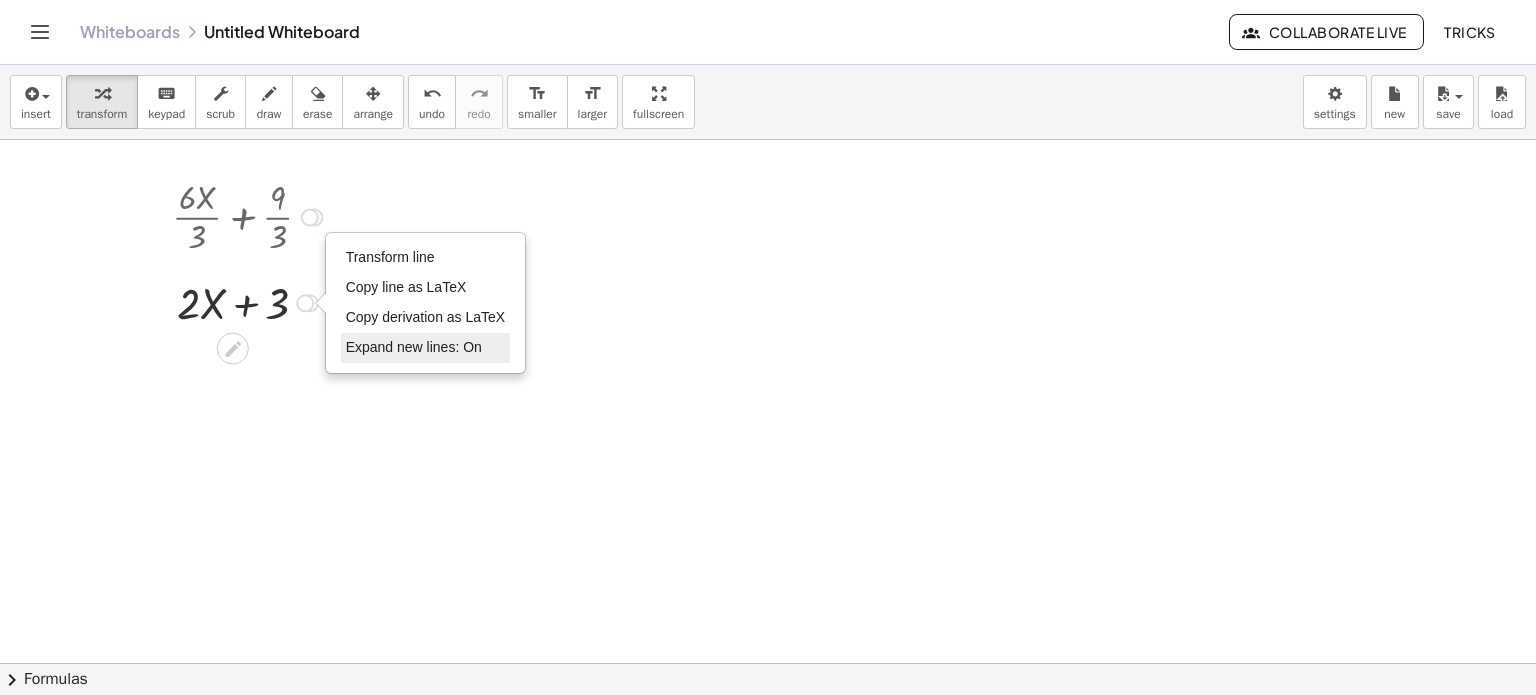 click on "Expand new lines: On" at bounding box center (414, 347) 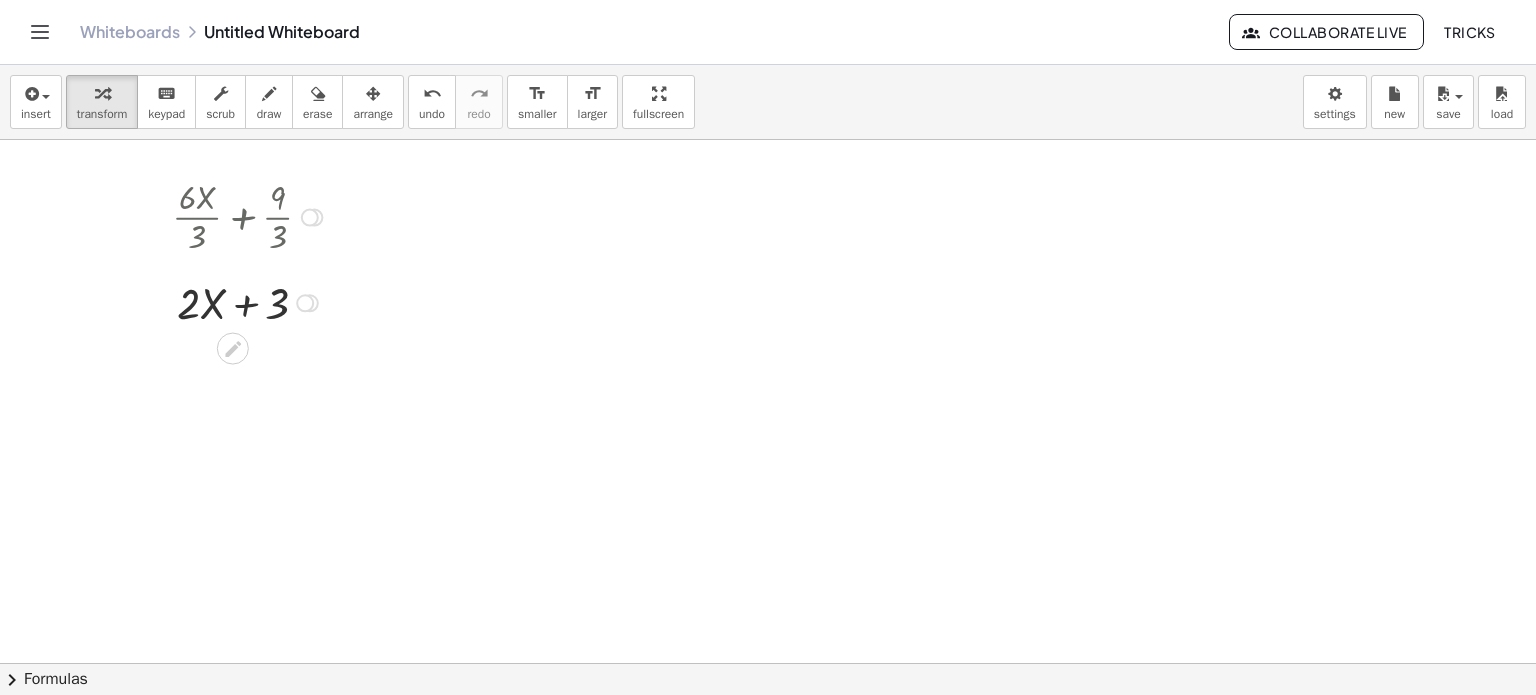 click on "Transform line Copy line as LaTeX Copy derivation as LaTeX Expand new lines: On" at bounding box center (305, 303) 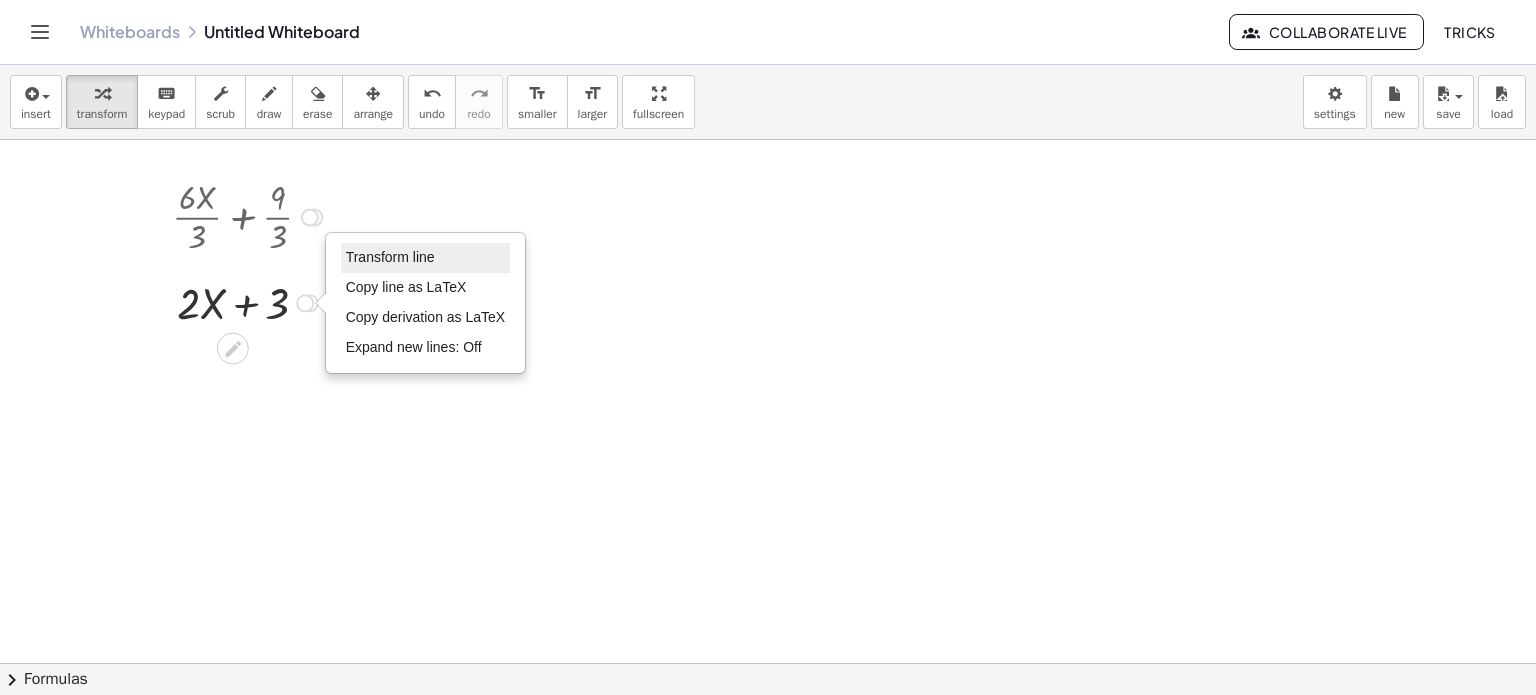 click on "Transform line" at bounding box center [390, 257] 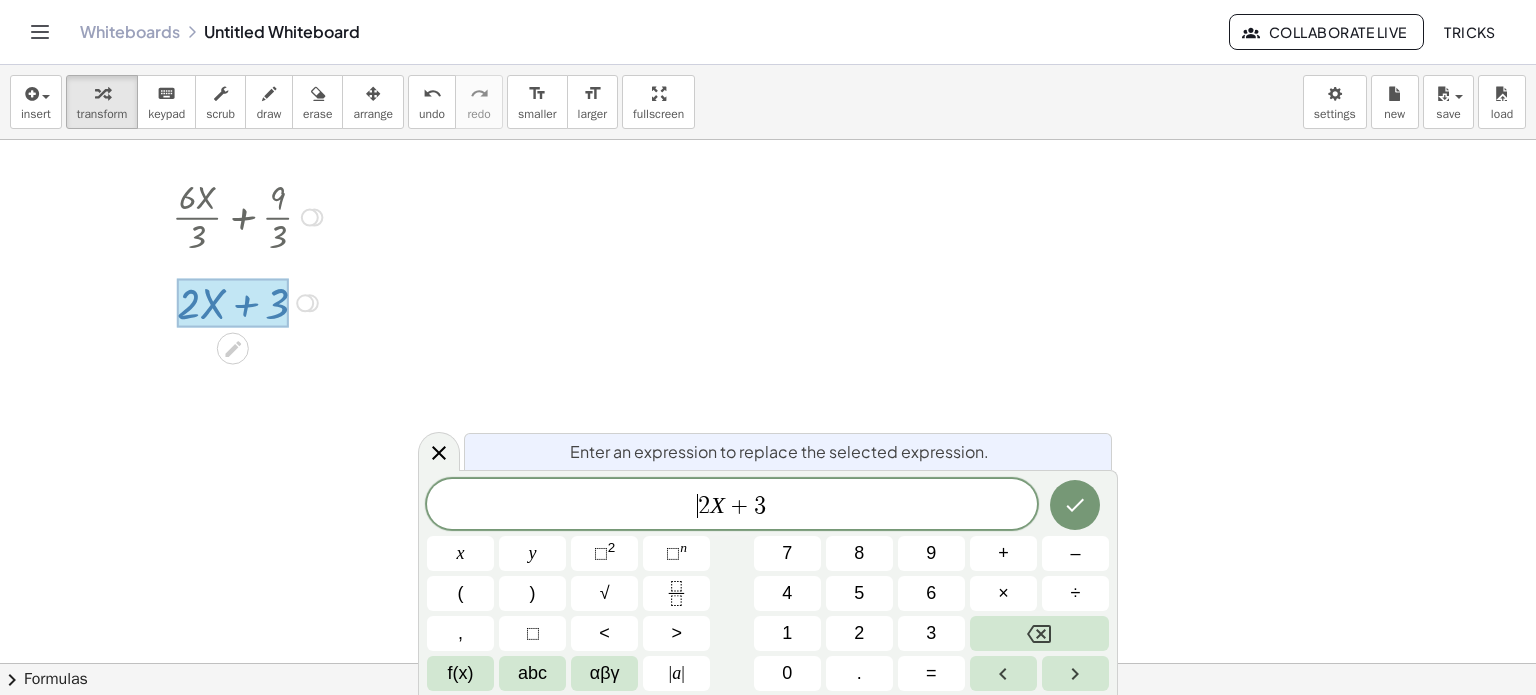 click on "​ 2 X + 3" at bounding box center [732, 506] 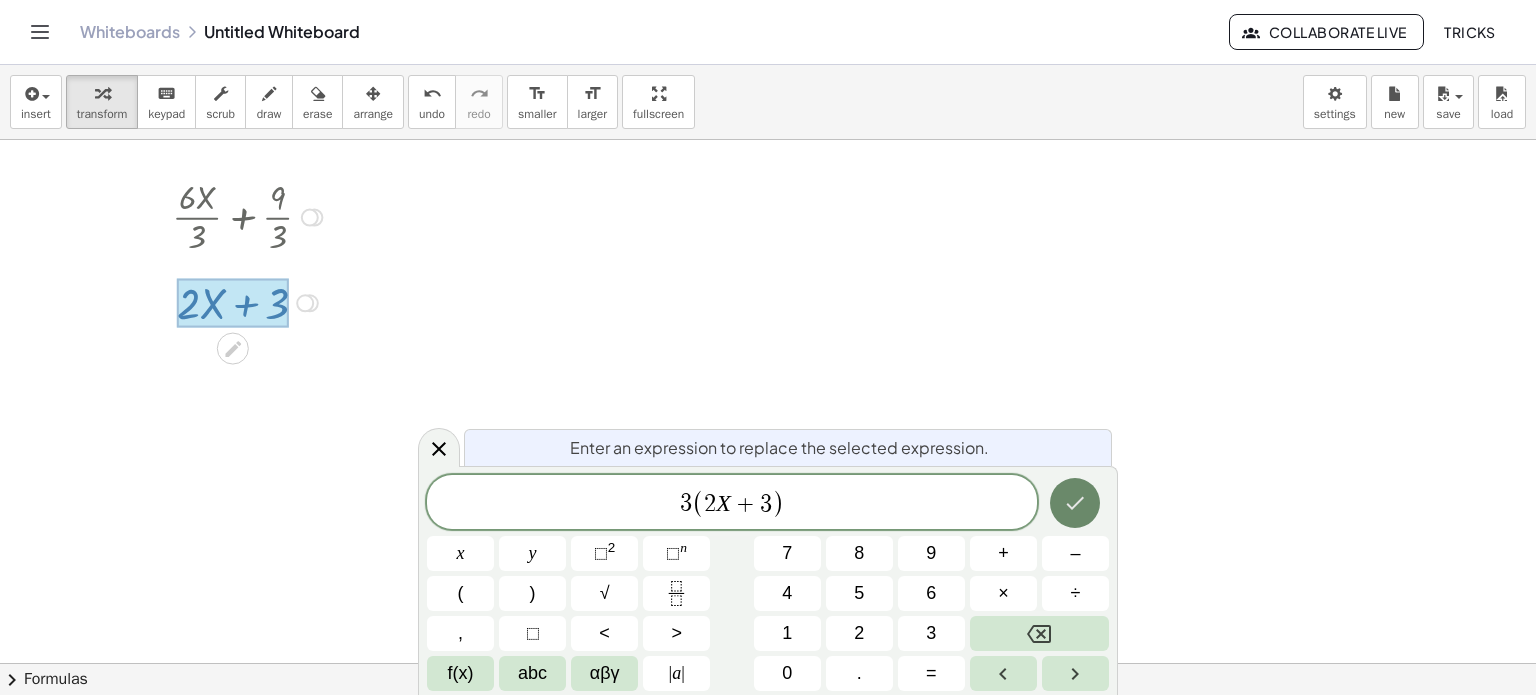 click at bounding box center [1075, 503] 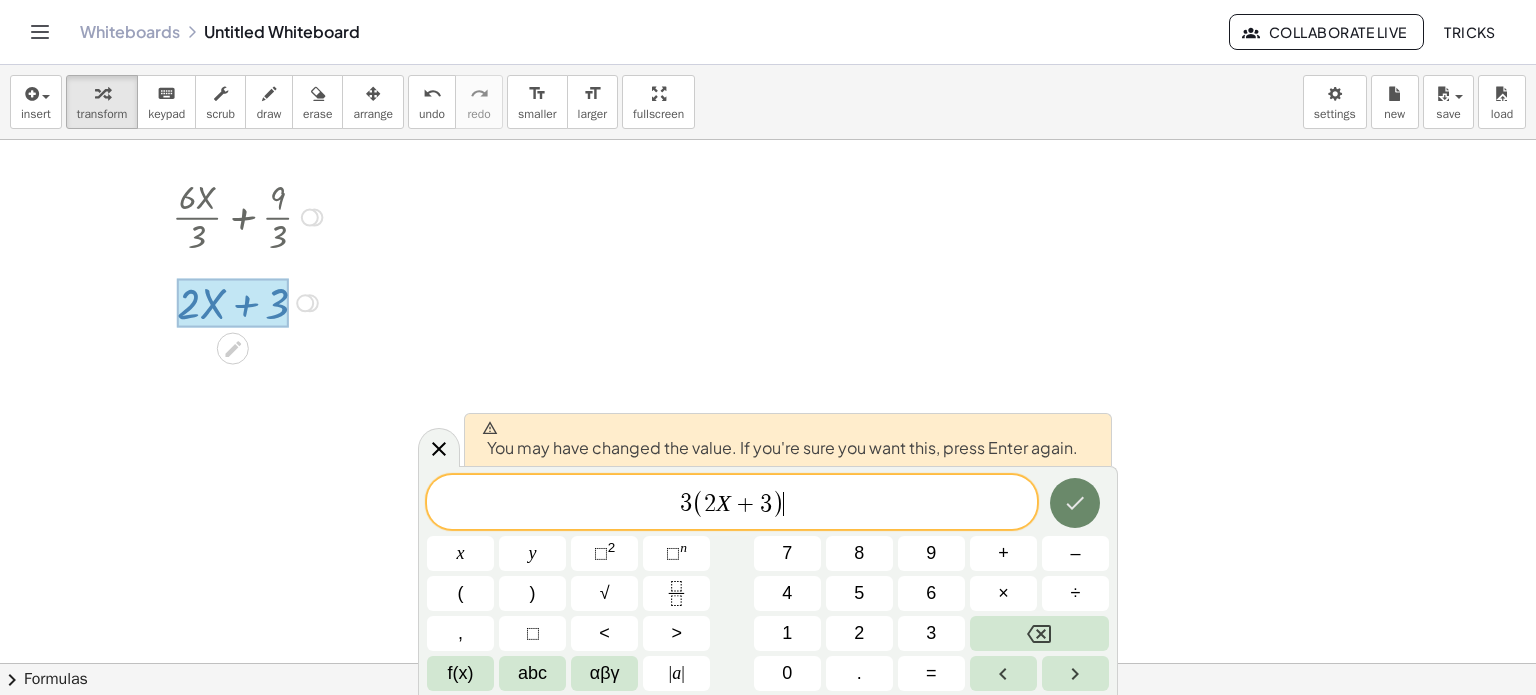 click 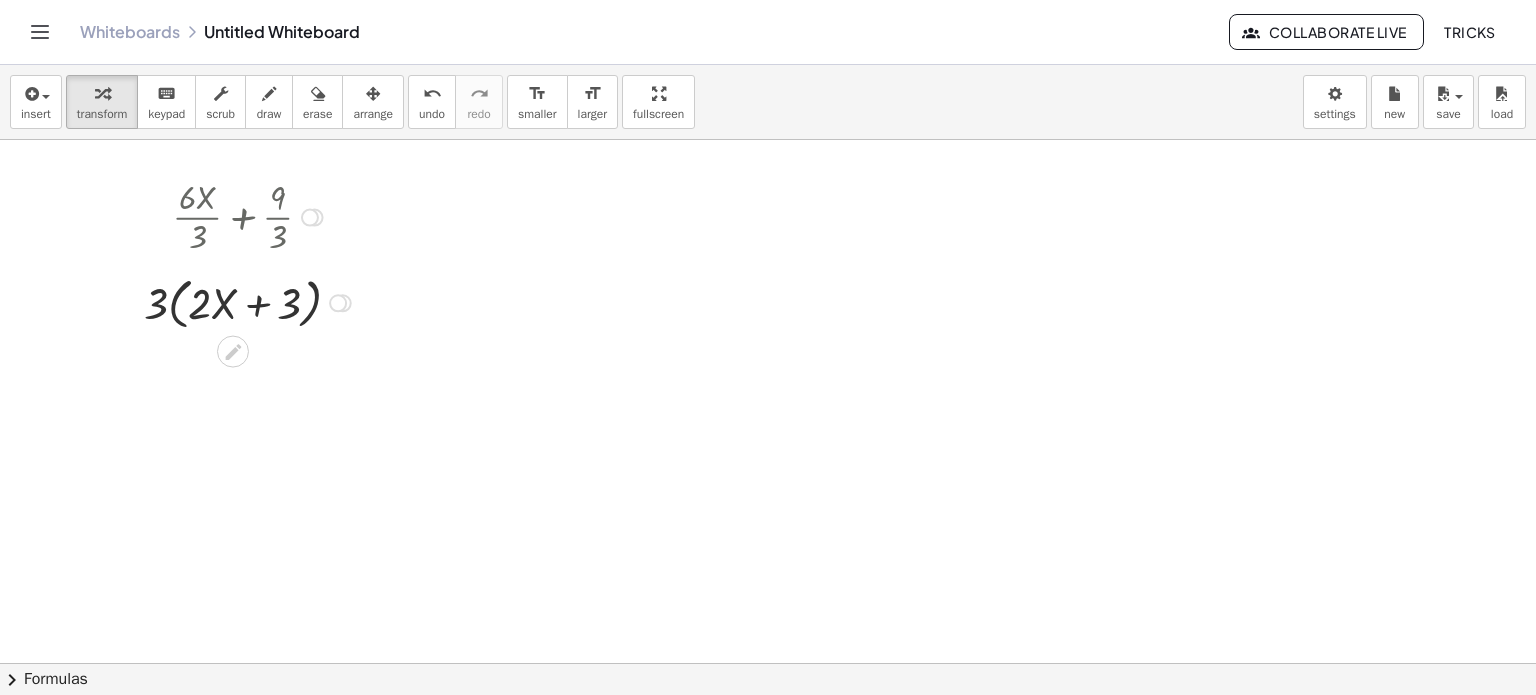 drag, startPoint x: 204, startPoint y: 219, endPoint x: 202, endPoint y: 252, distance: 33.06055 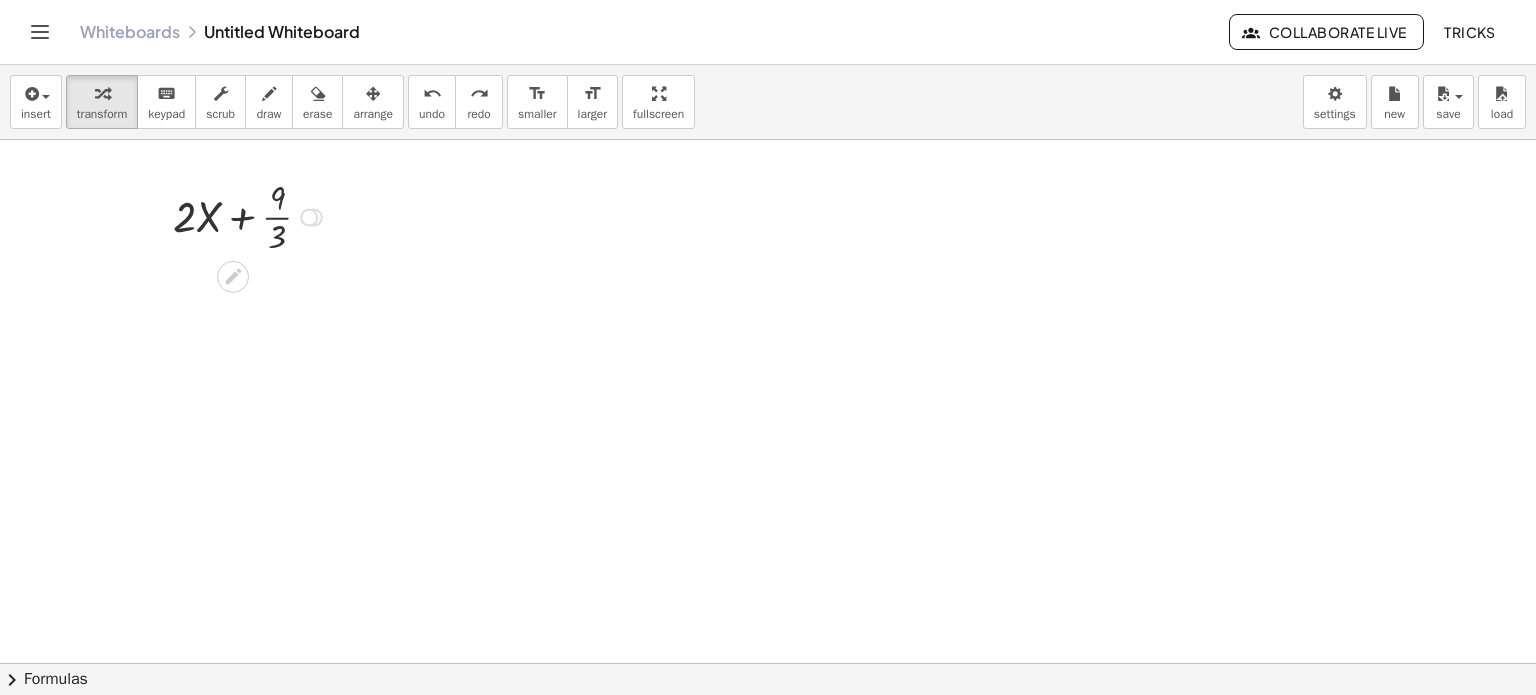 click on "+ · 2 · X + · 9 · 3" at bounding box center [233, 218] 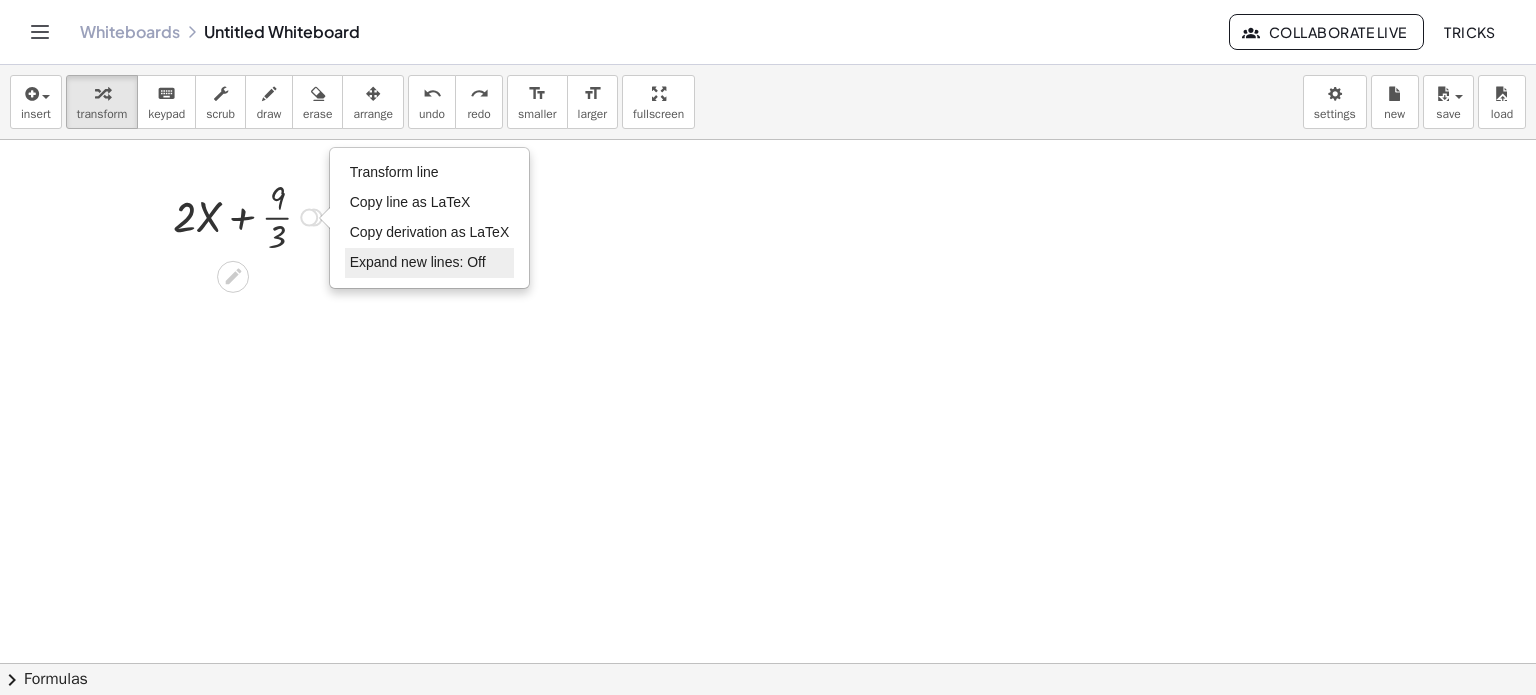 click on "Expand new lines: Off" at bounding box center (418, 262) 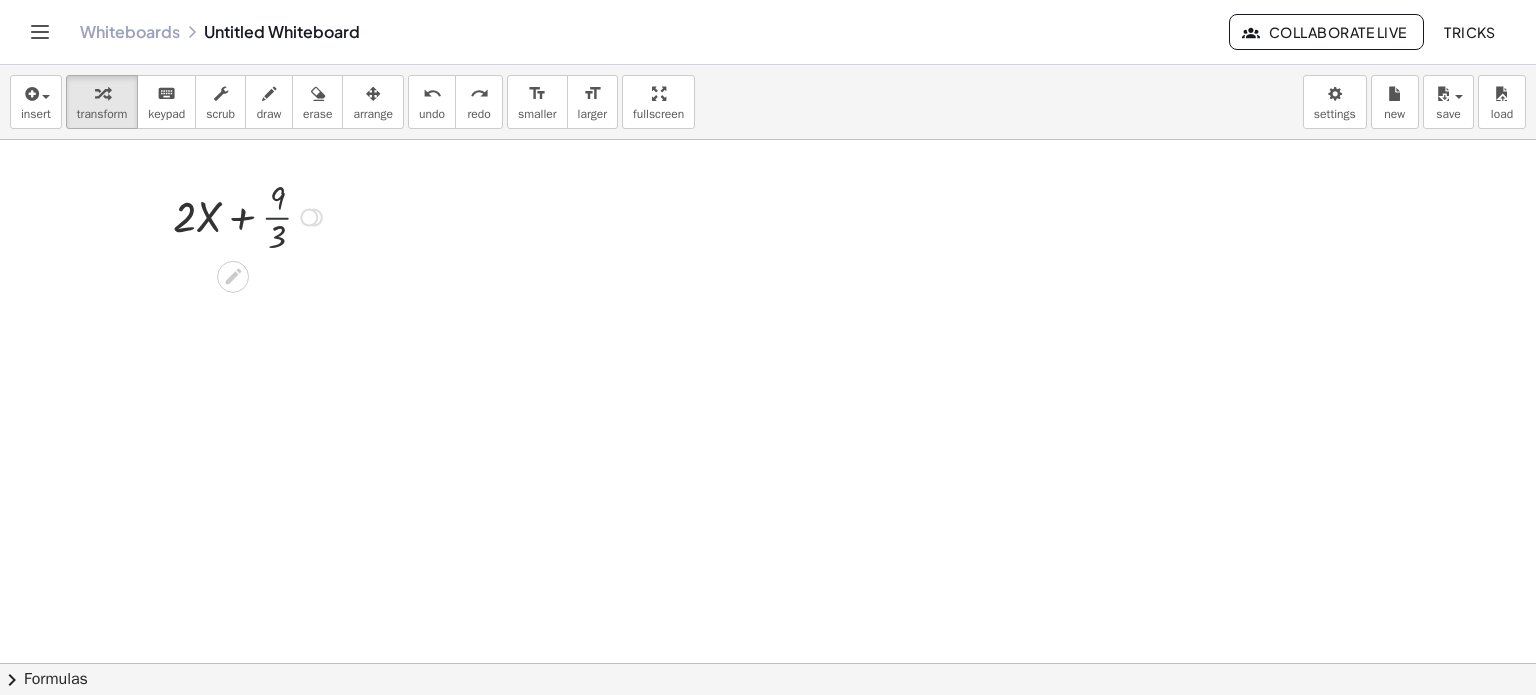 click at bounding box center (250, 216) 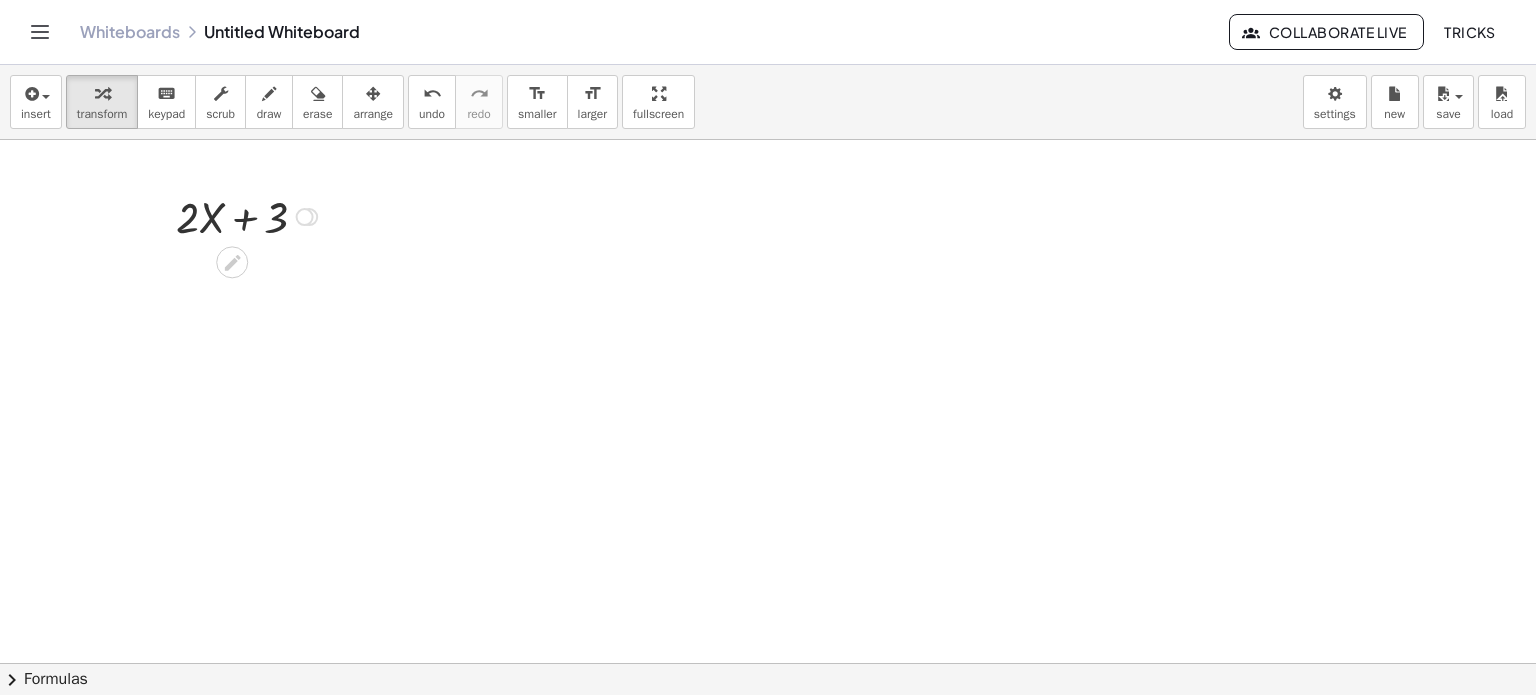 click on "Transform line Copy line as LaTeX Copy derivation as LaTeX Expand new lines: Off" at bounding box center [305, 217] 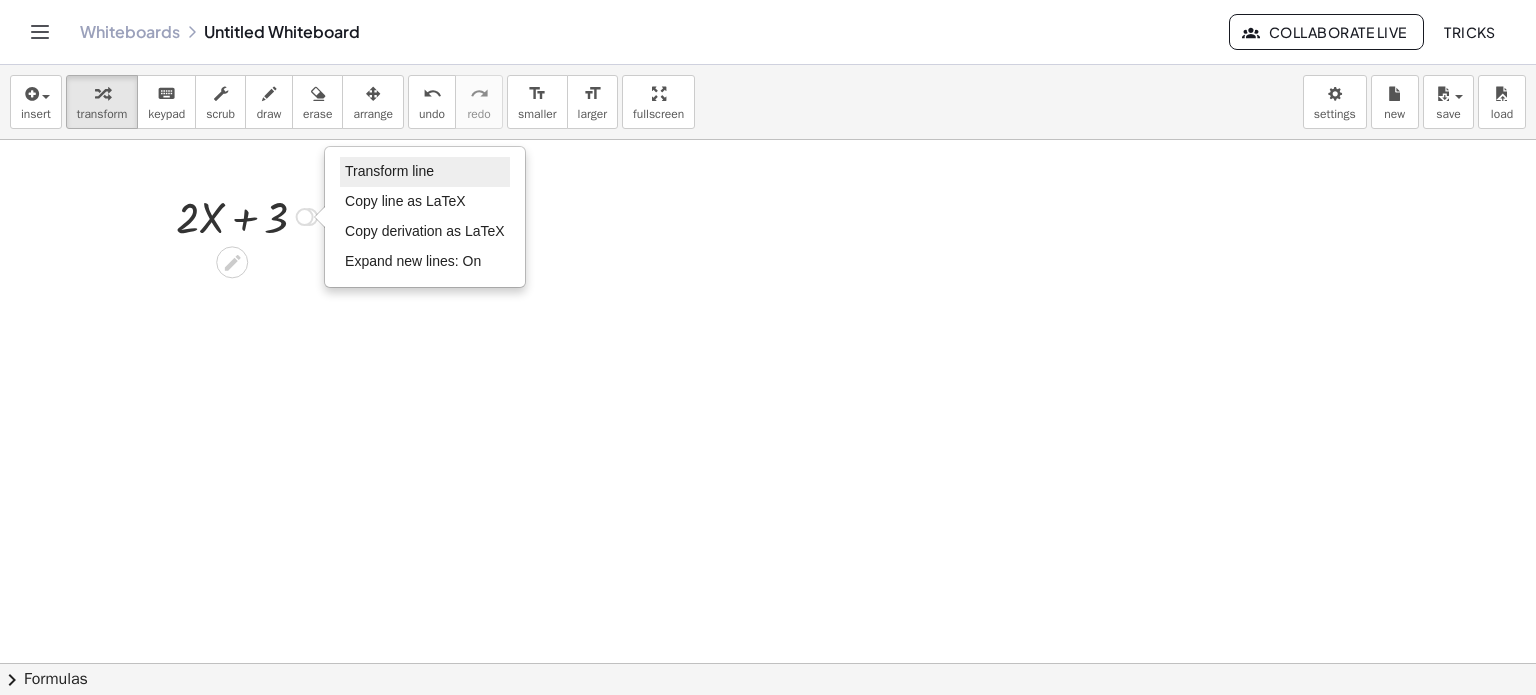 click on "Transform line" at bounding box center [389, 171] 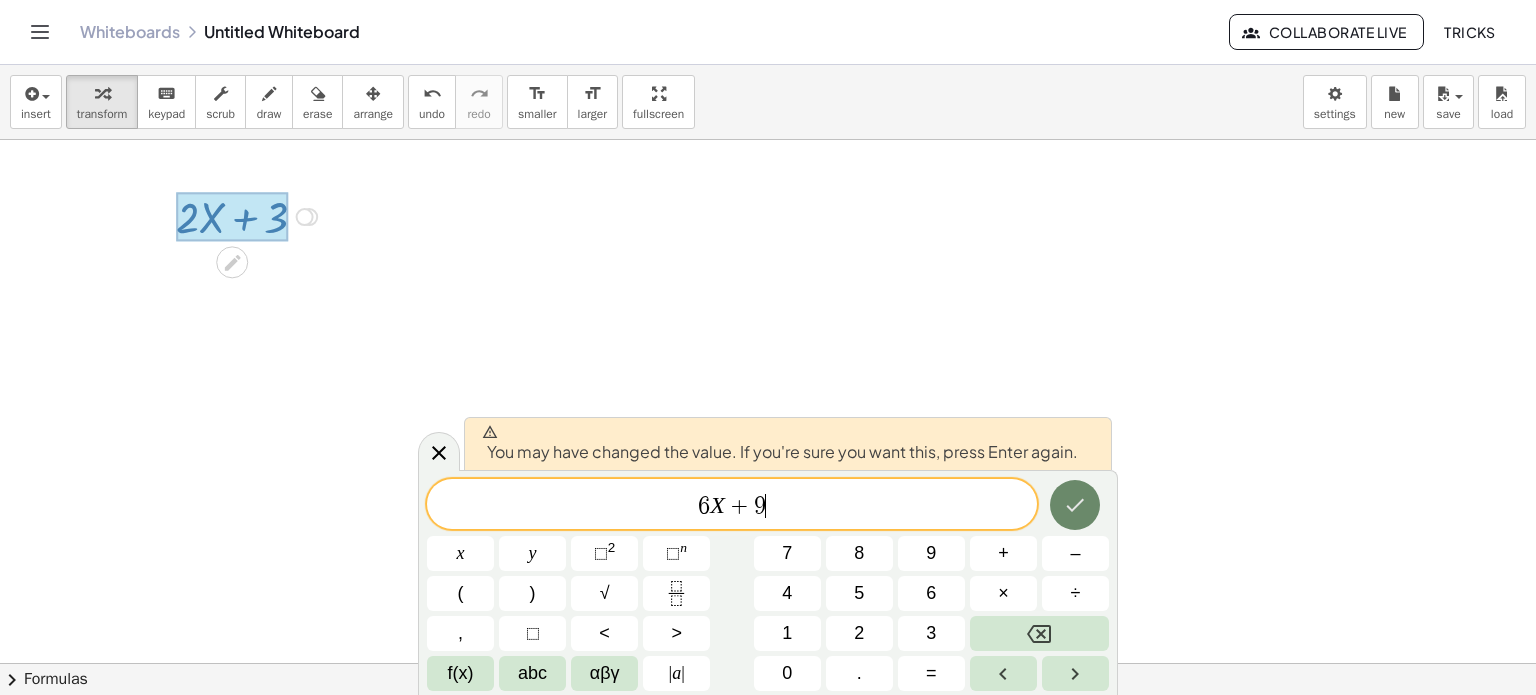 click 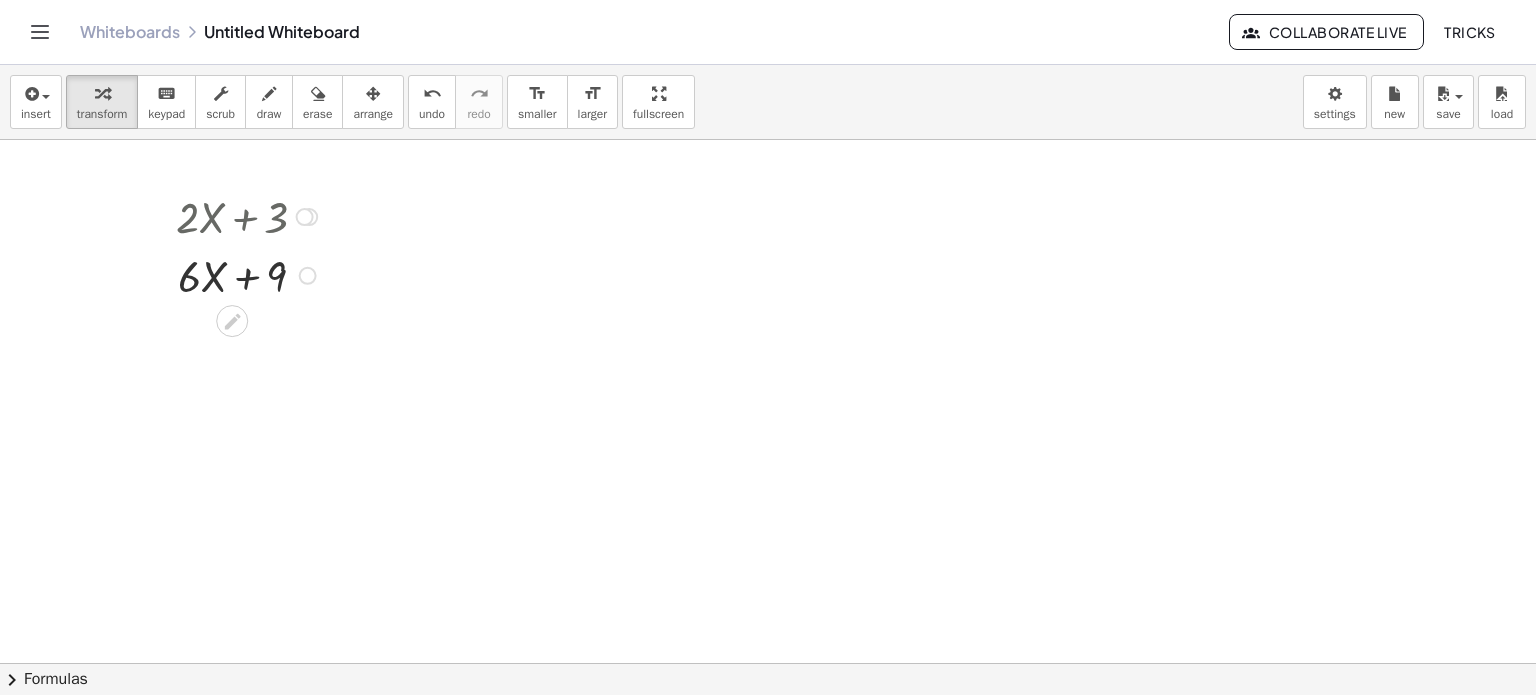 click at bounding box center (305, 217) 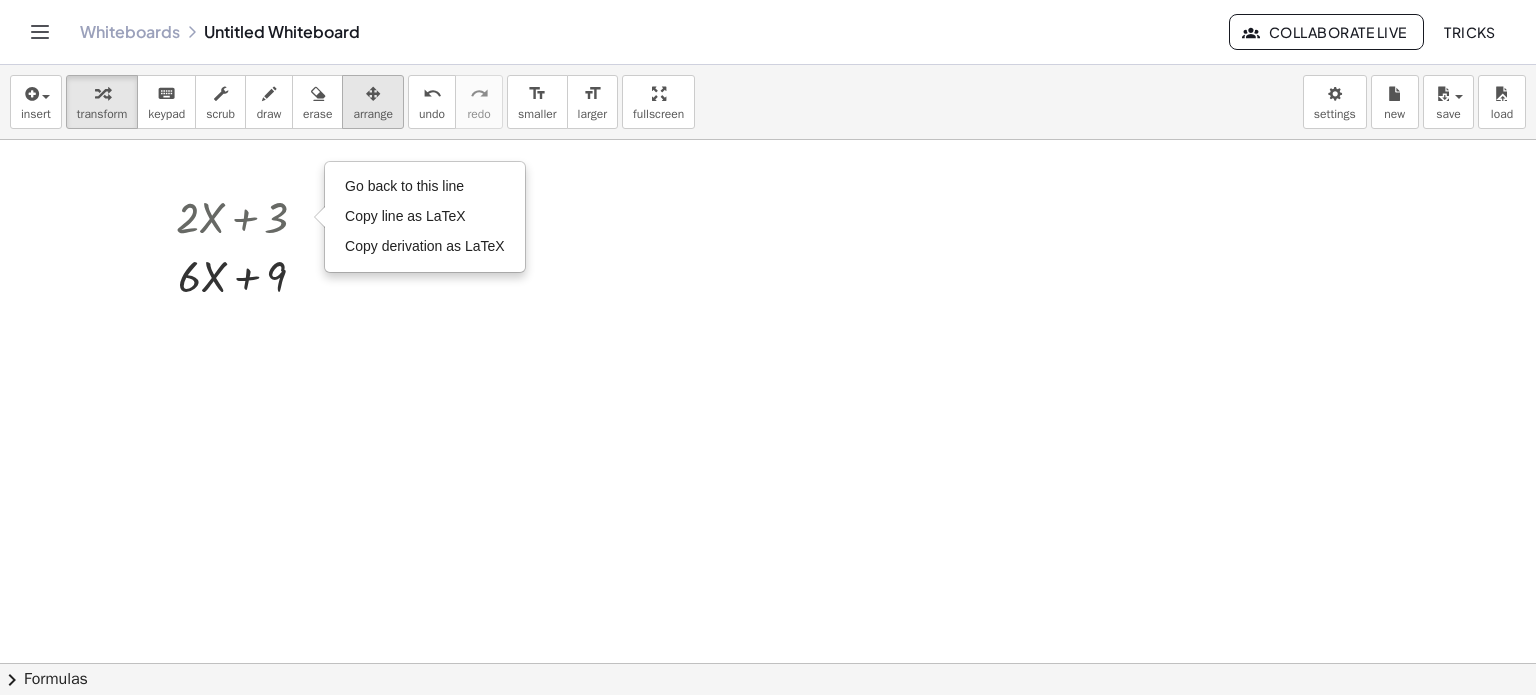 drag, startPoint x: 390, startPoint y: 343, endPoint x: 370, endPoint y: 96, distance: 247.8084 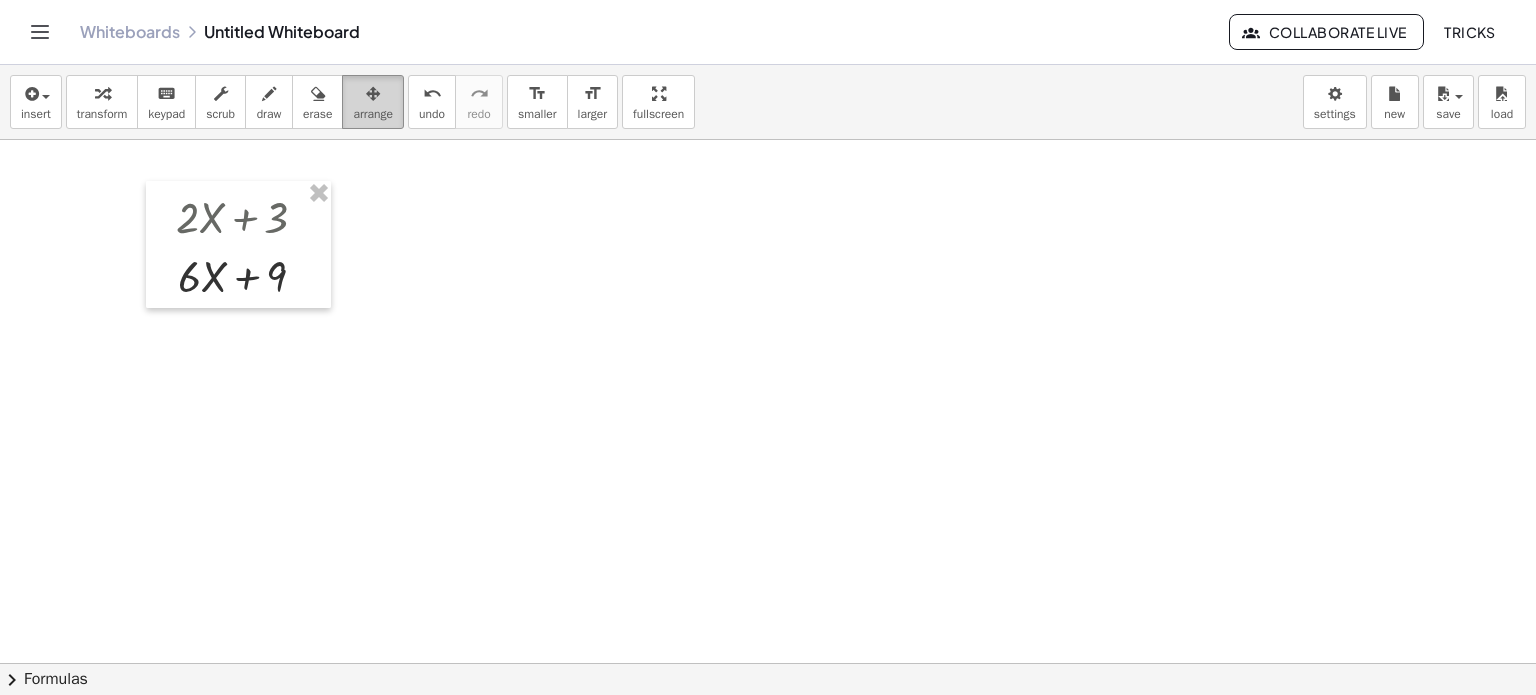 click at bounding box center [373, 94] 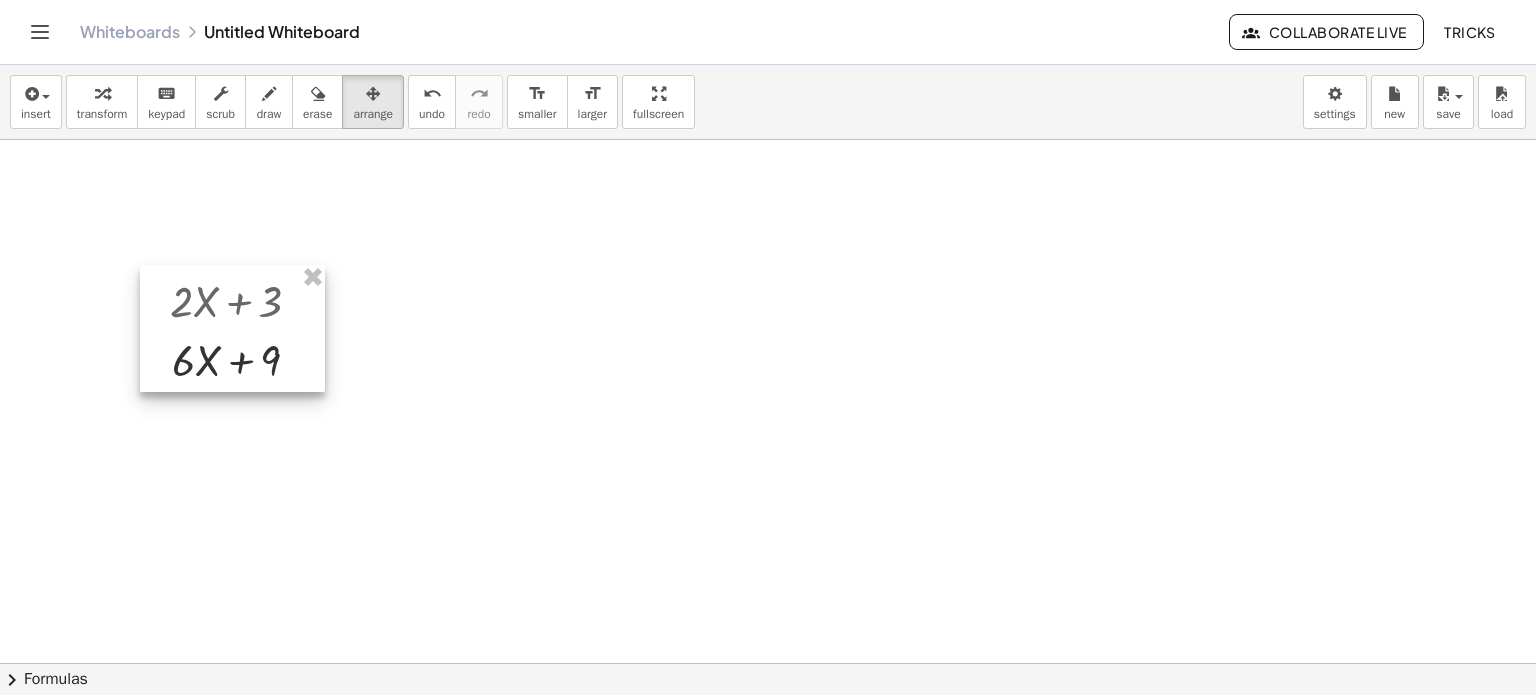 drag, startPoint x: 251, startPoint y: 221, endPoint x: 245, endPoint y: 305, distance: 84.21401 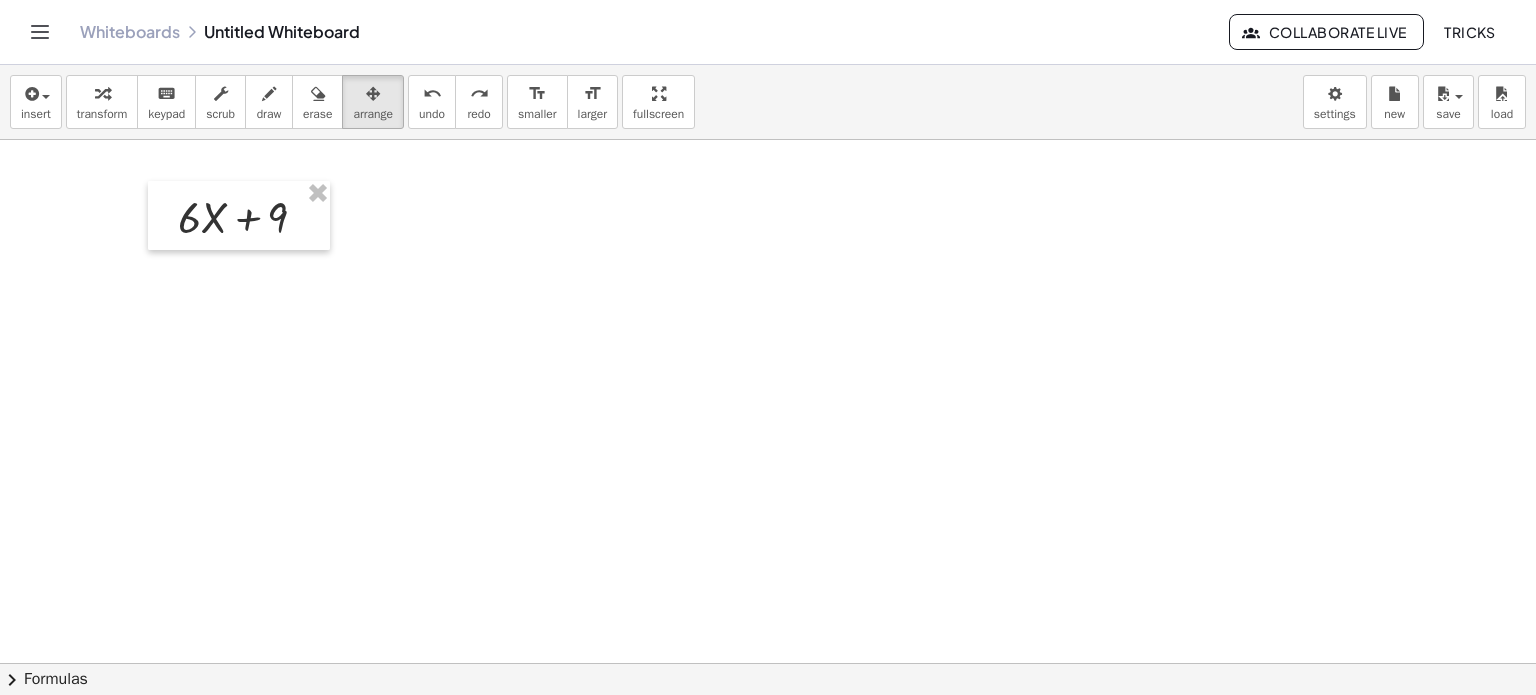 click at bounding box center (768, 664) 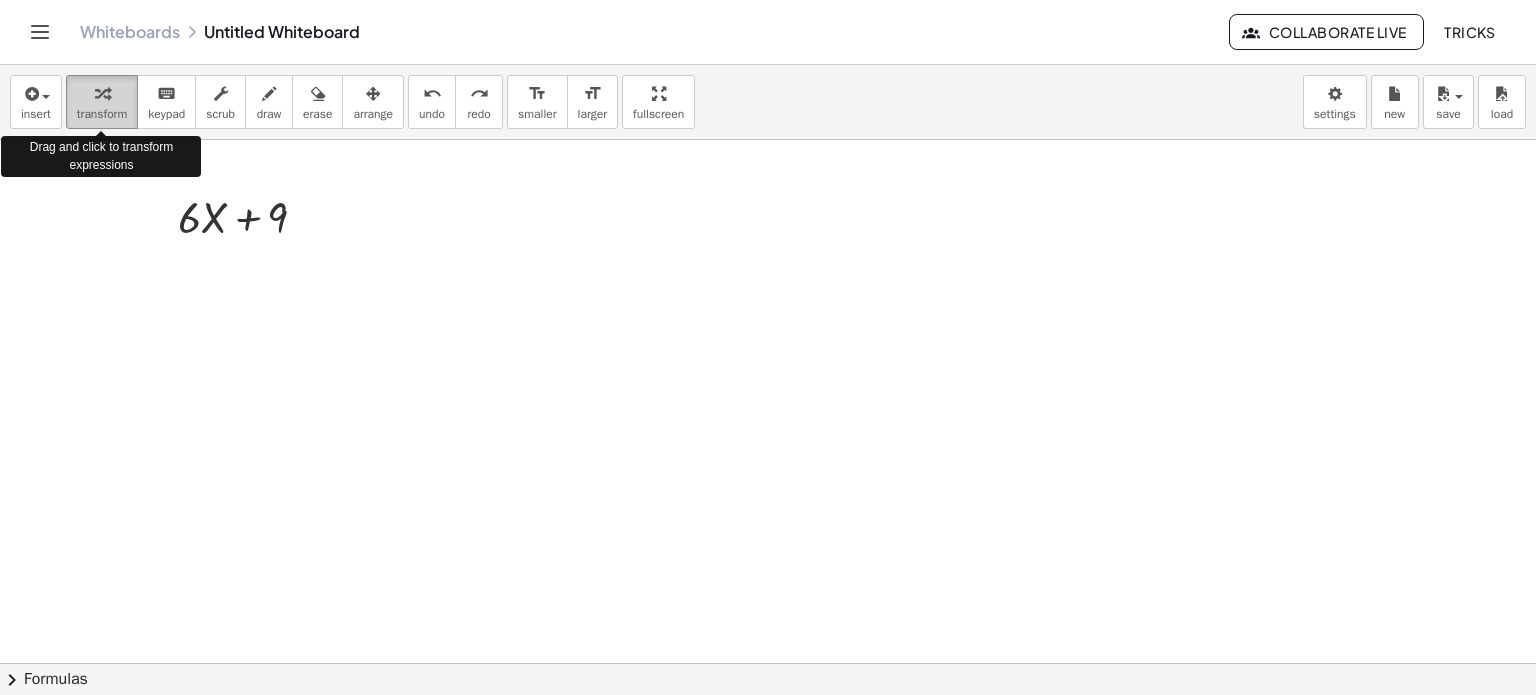 click on "transform" at bounding box center [102, 114] 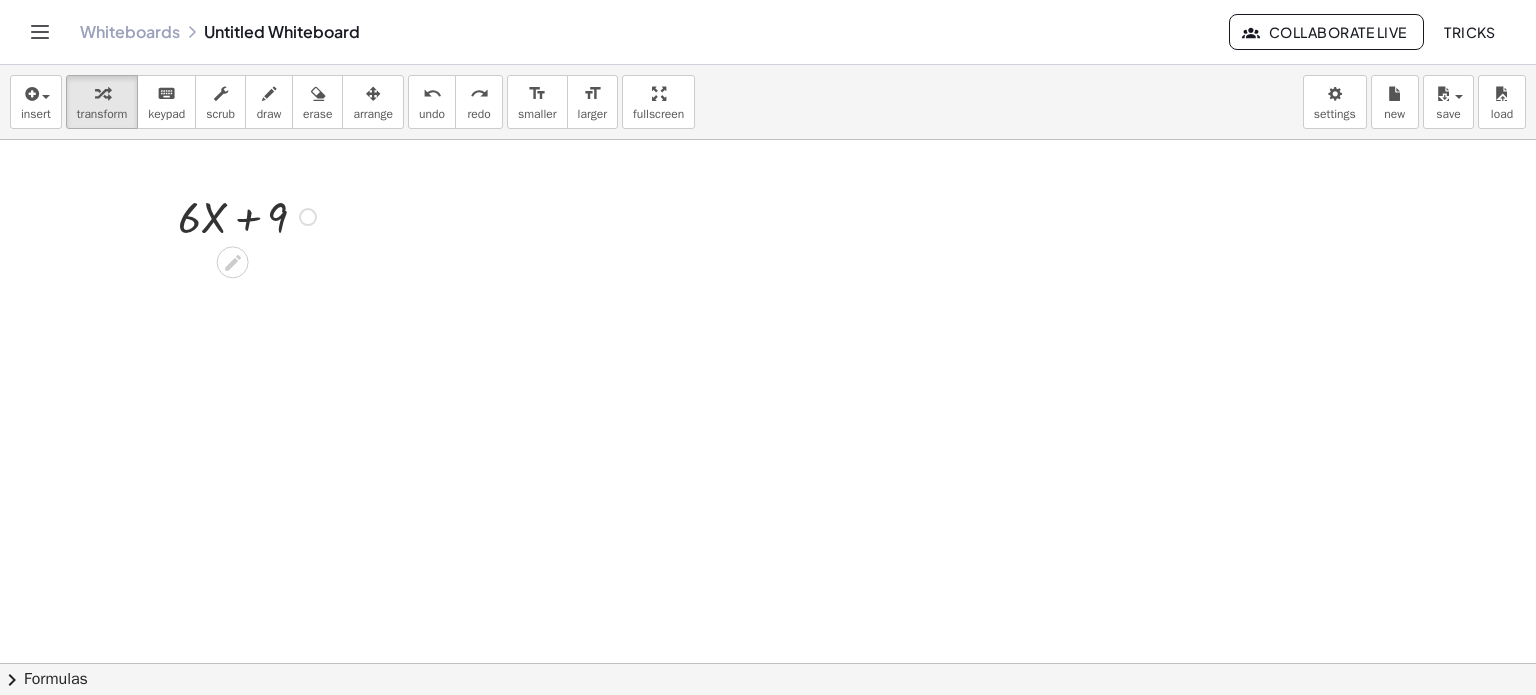 click at bounding box center [250, 215] 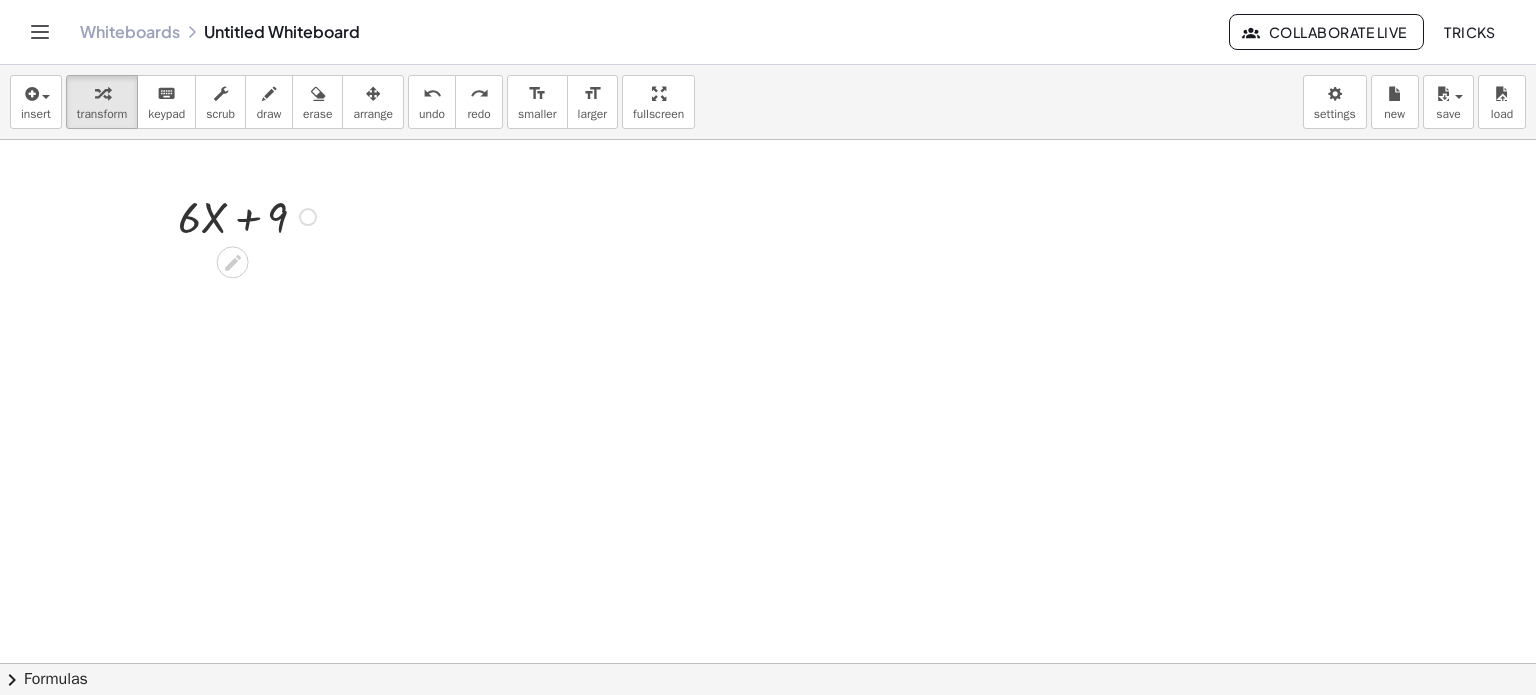 click at bounding box center (308, 217) 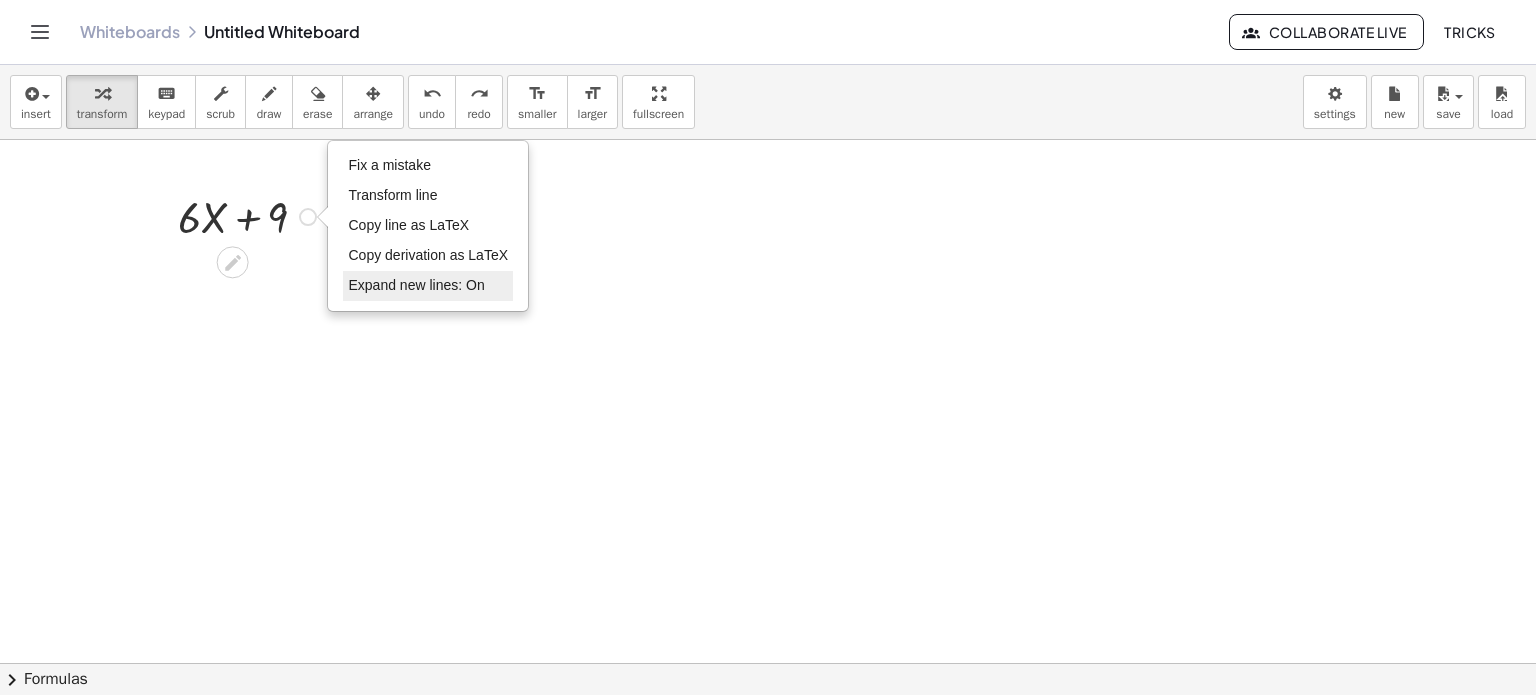 click on "Expand new lines: On" at bounding box center (416, 285) 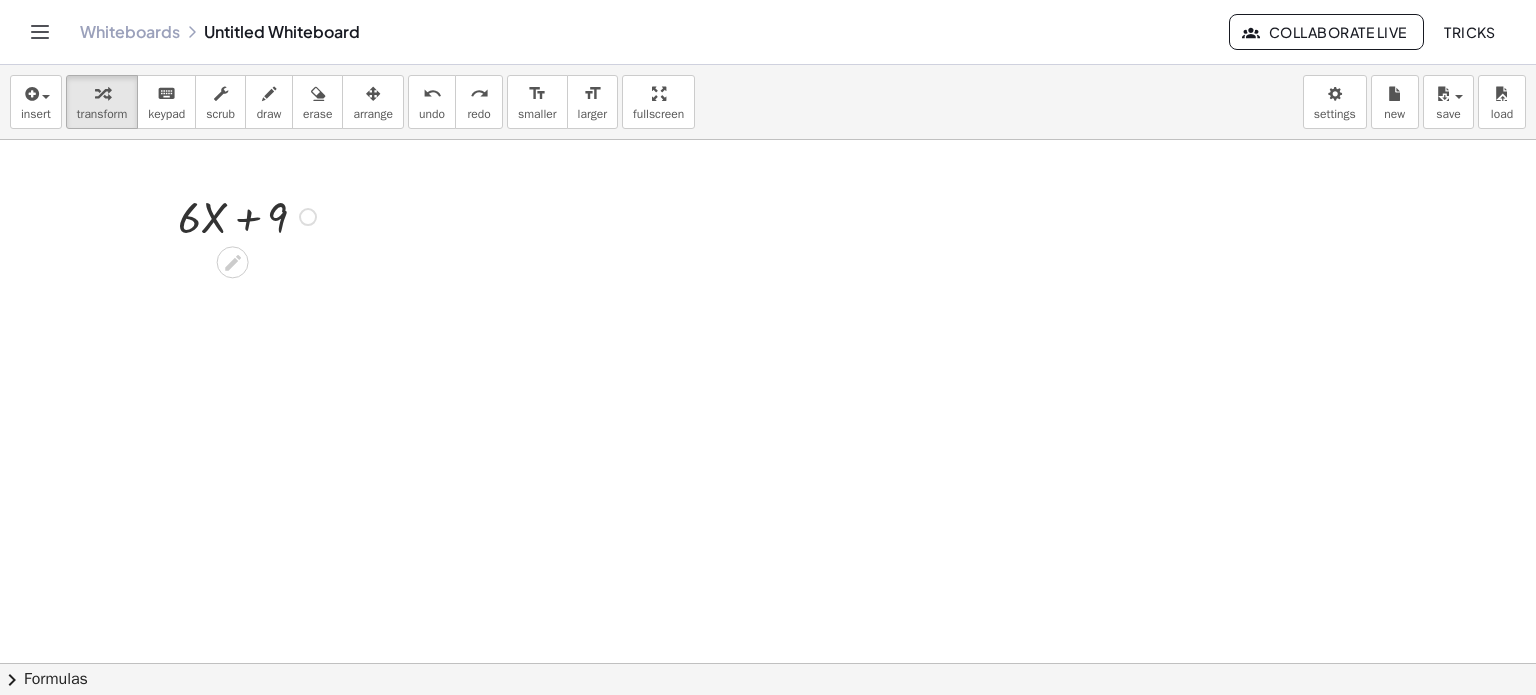 click at bounding box center (768, 664) 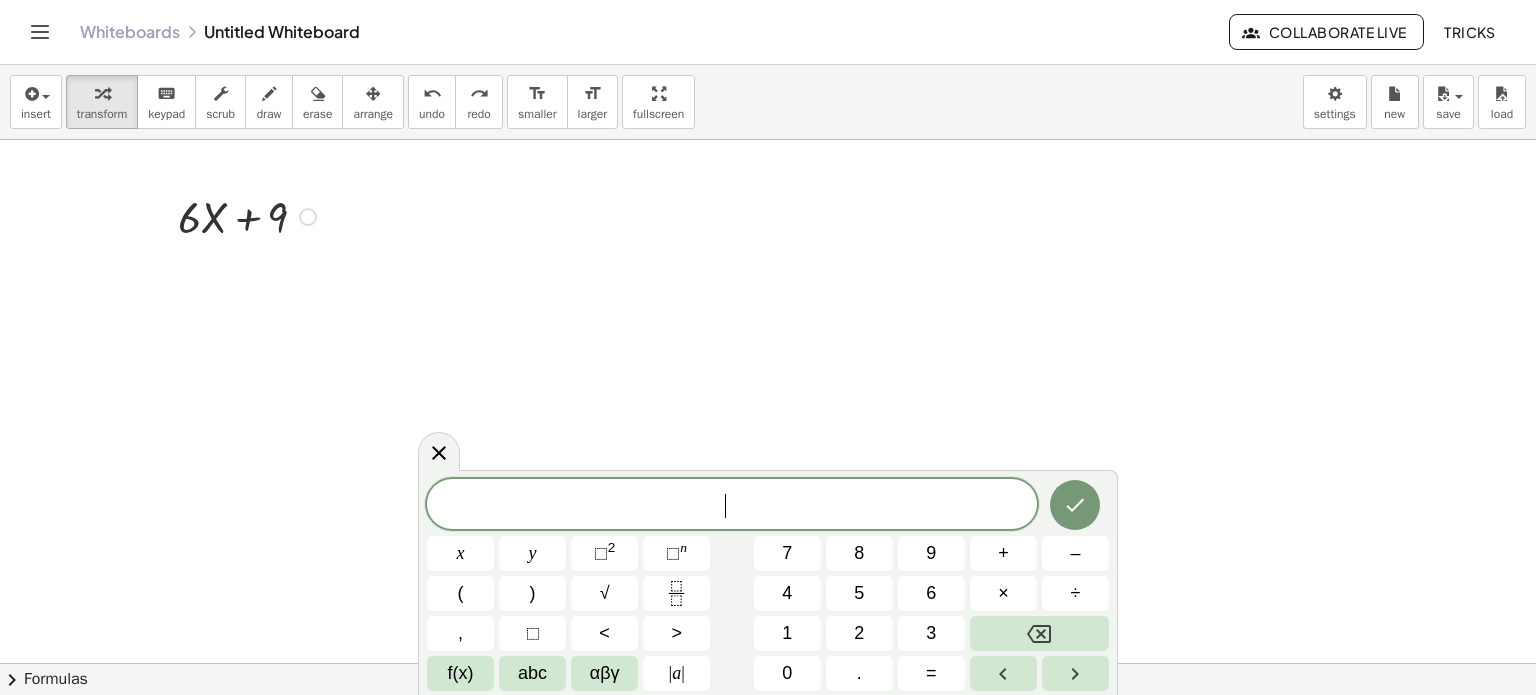 click at bounding box center (250, 215) 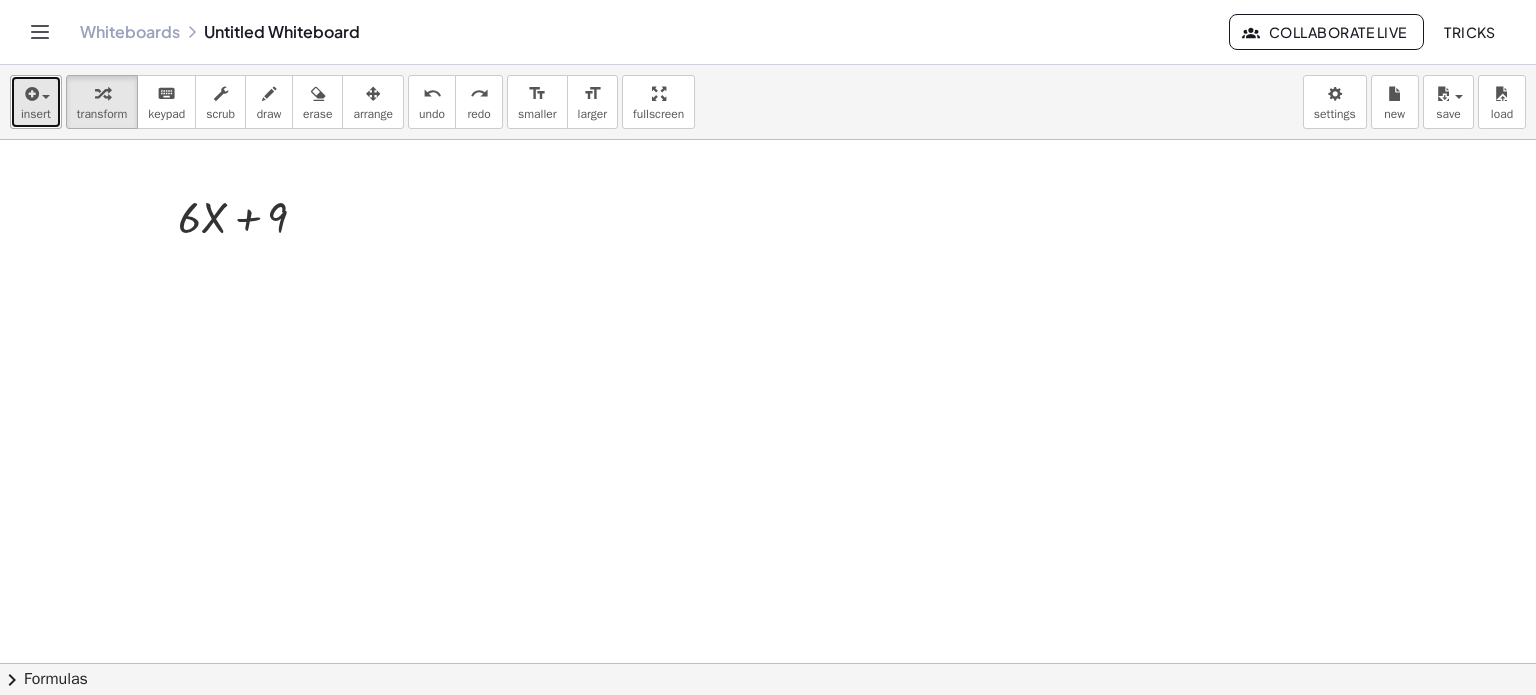 click on "insert" at bounding box center (36, 114) 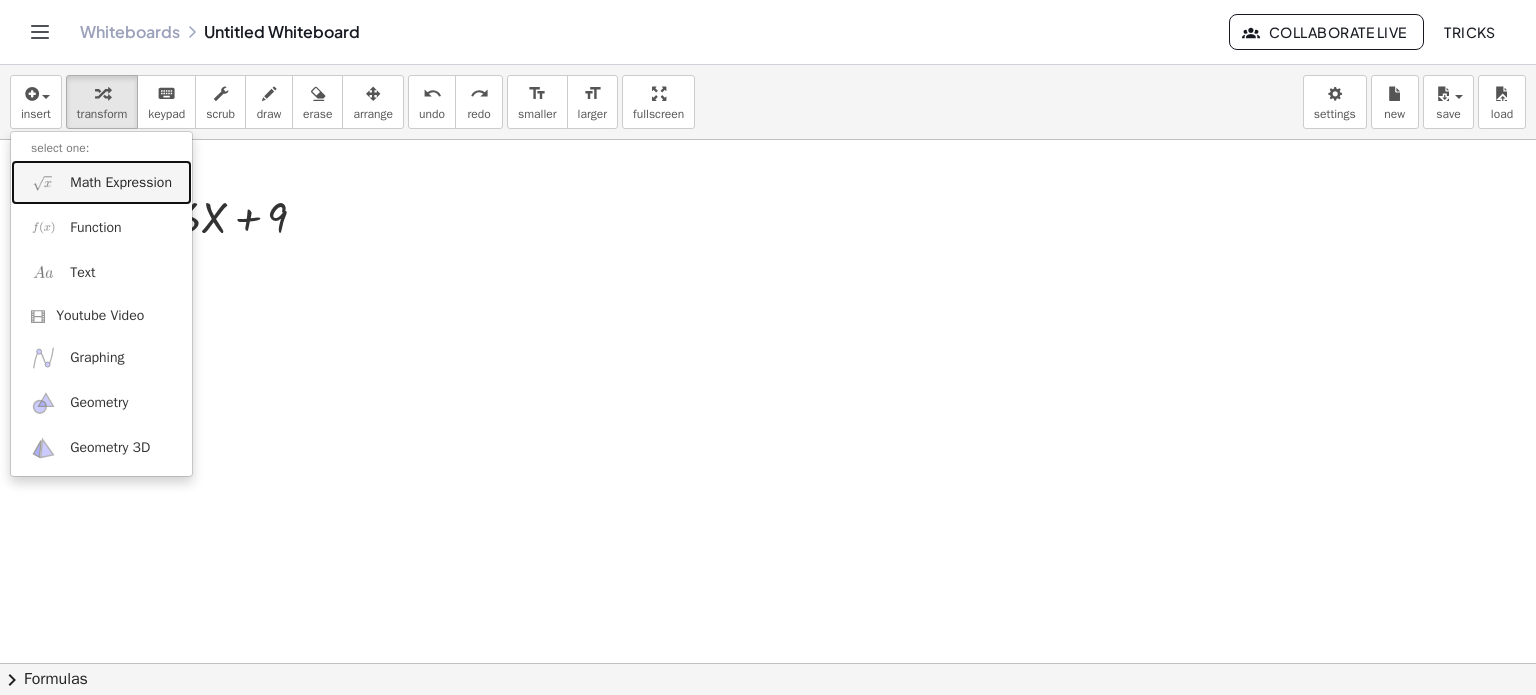 click on "Math Expression" at bounding box center [121, 183] 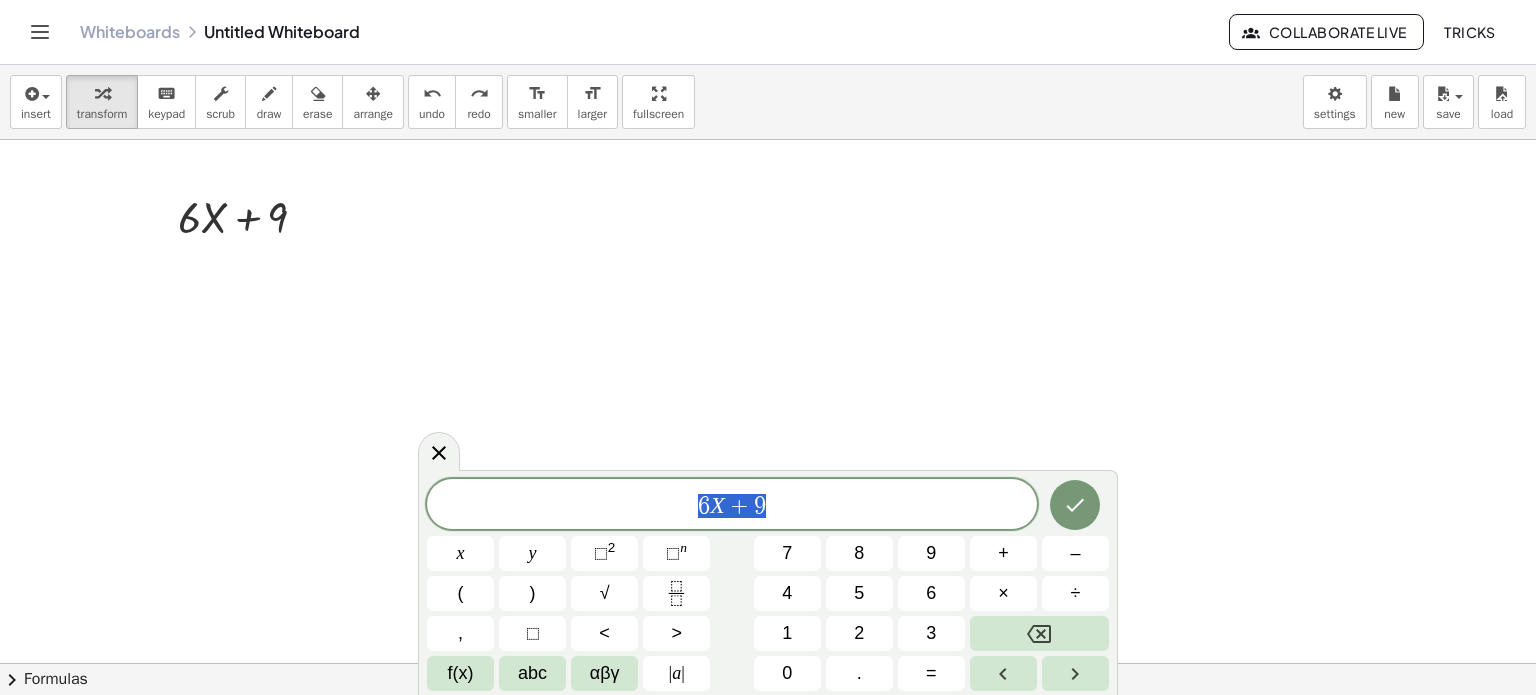 drag, startPoint x: 768, startPoint y: 497, endPoint x: 688, endPoint y: 507, distance: 80.622574 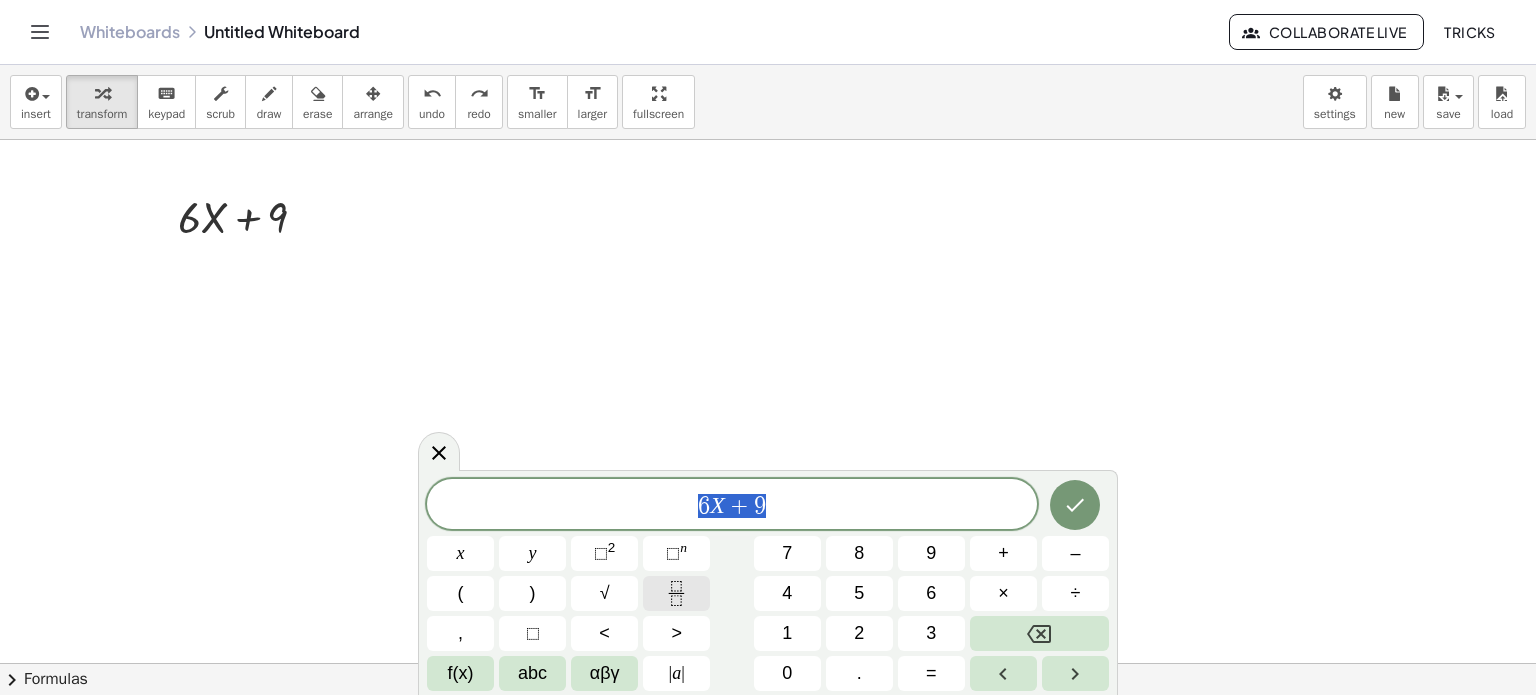 click 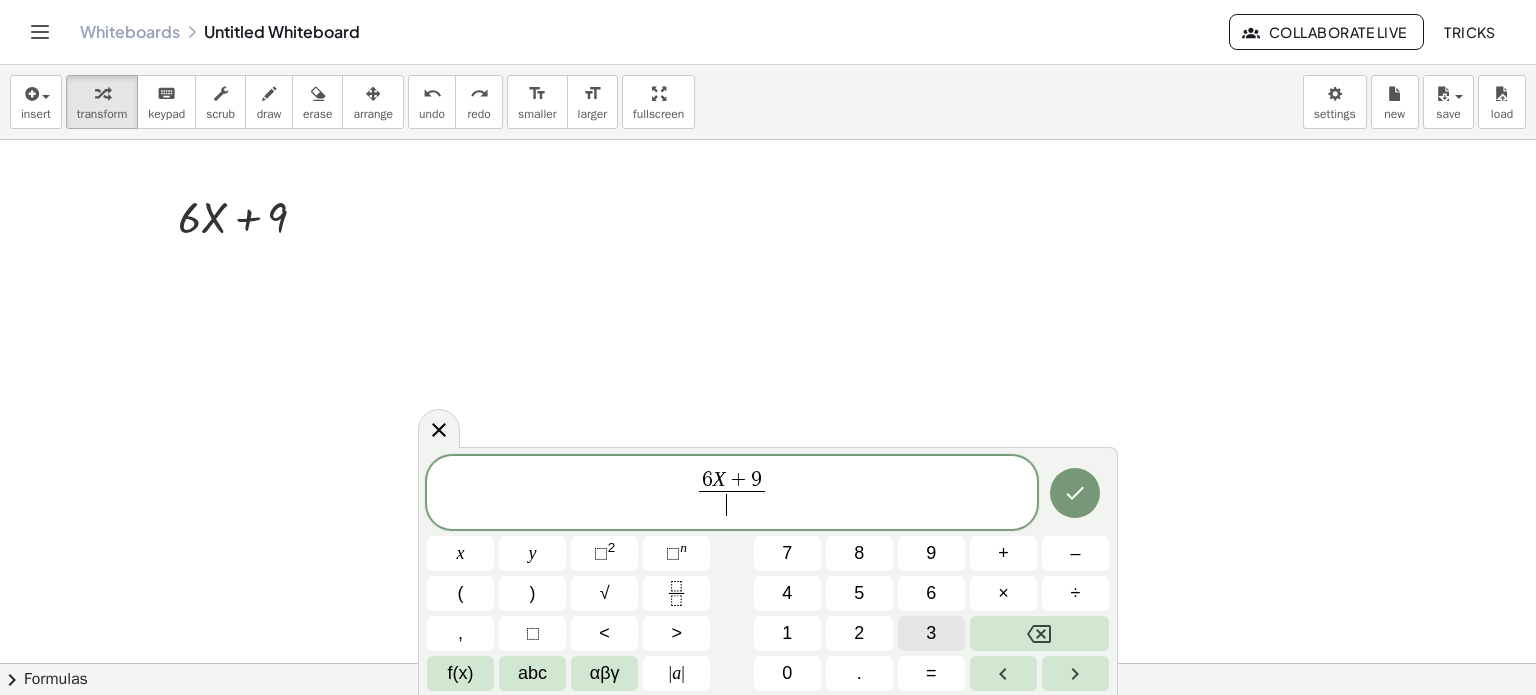 click on "3" at bounding box center [931, 633] 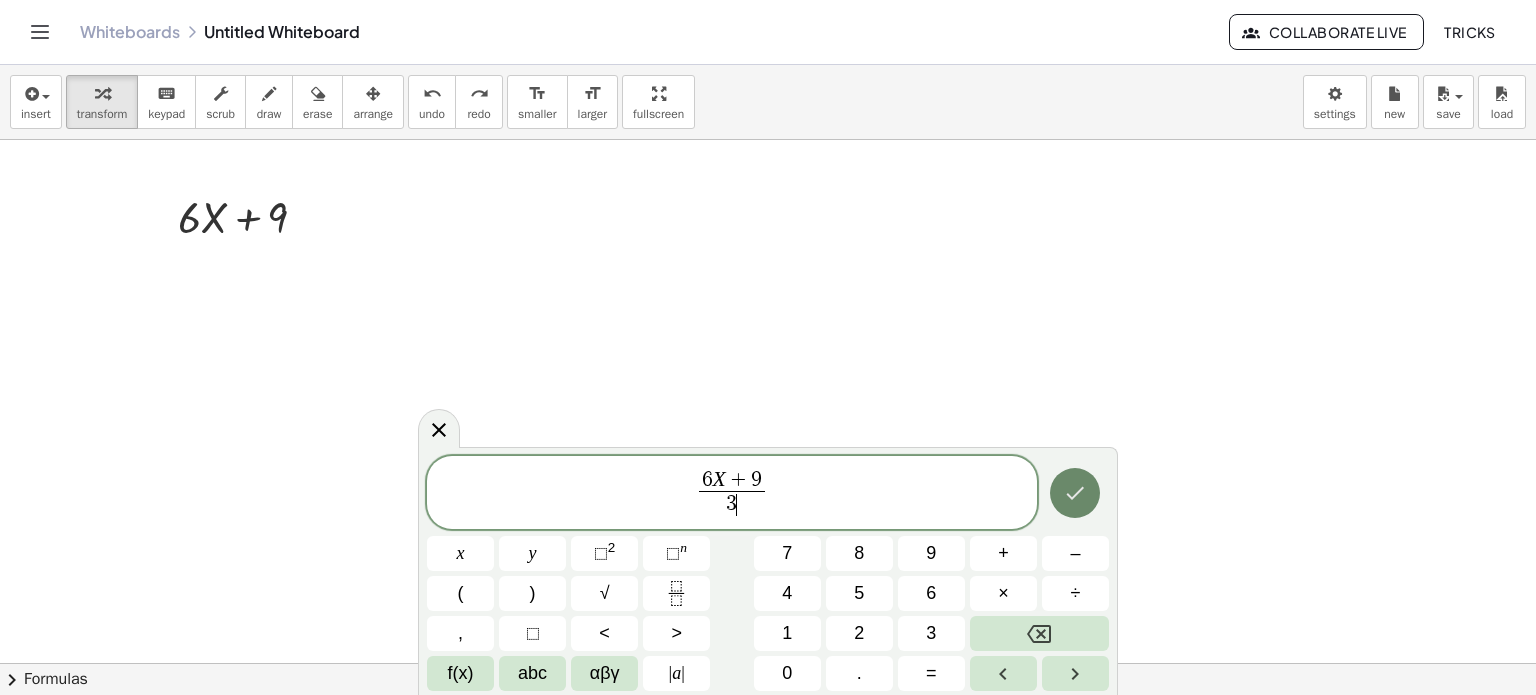 click 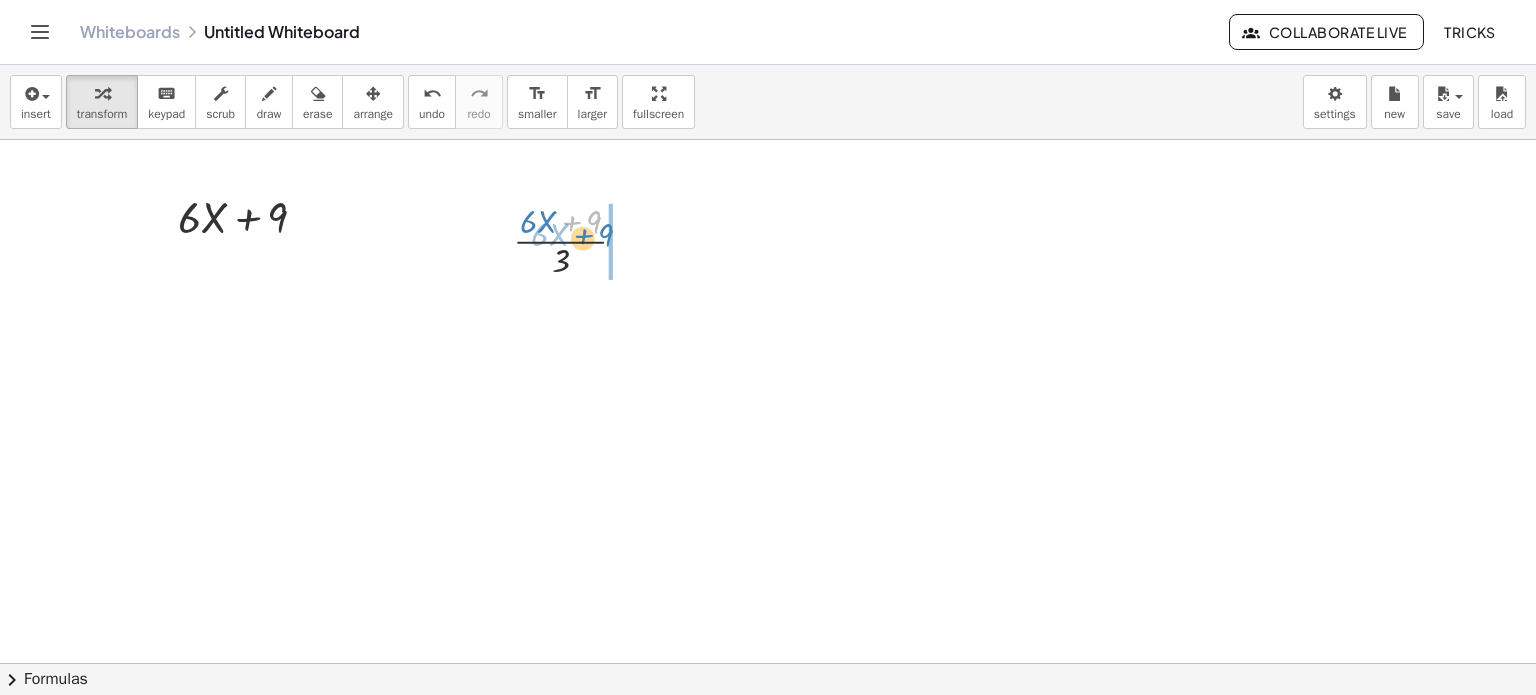drag, startPoint x: 577, startPoint y: 234, endPoint x: 641, endPoint y: 249, distance: 65.734314 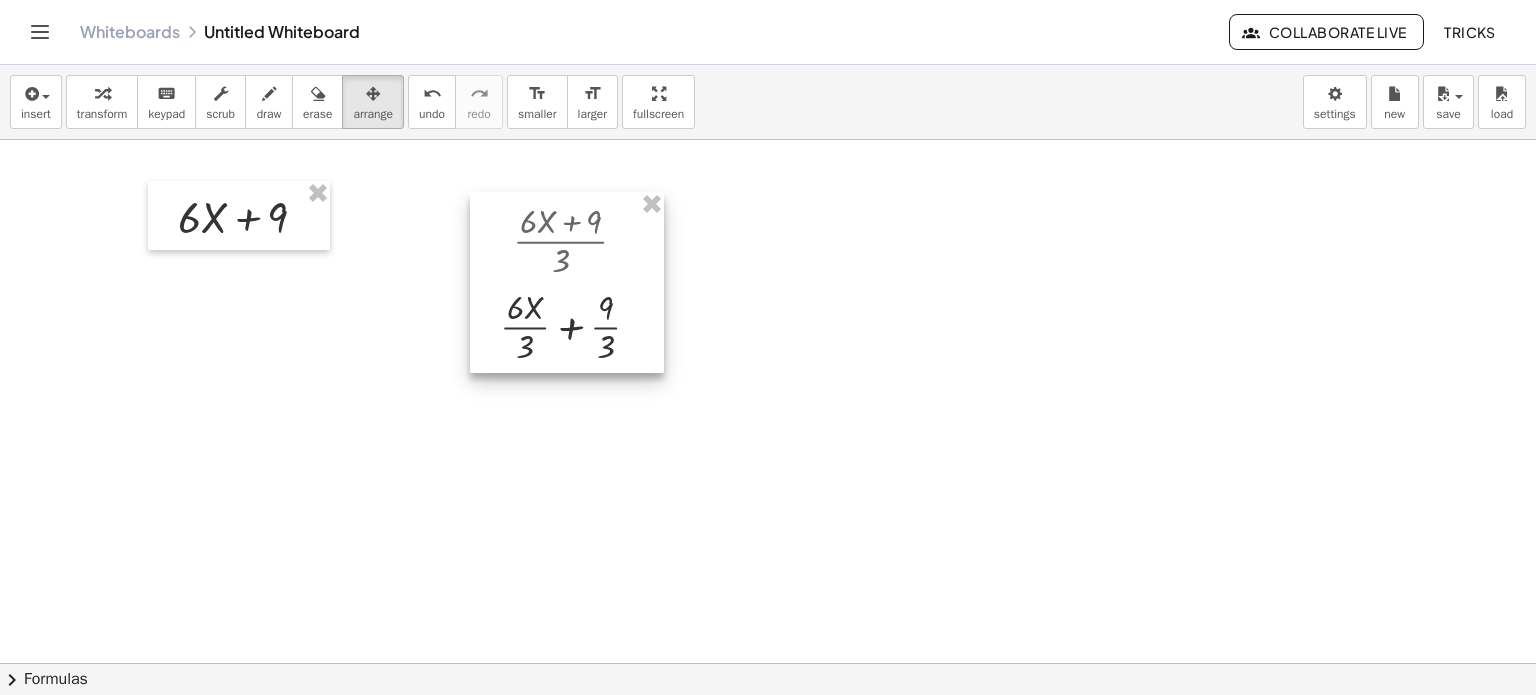 drag, startPoint x: 369, startPoint y: 109, endPoint x: 604, endPoint y: 223, distance: 261.1915 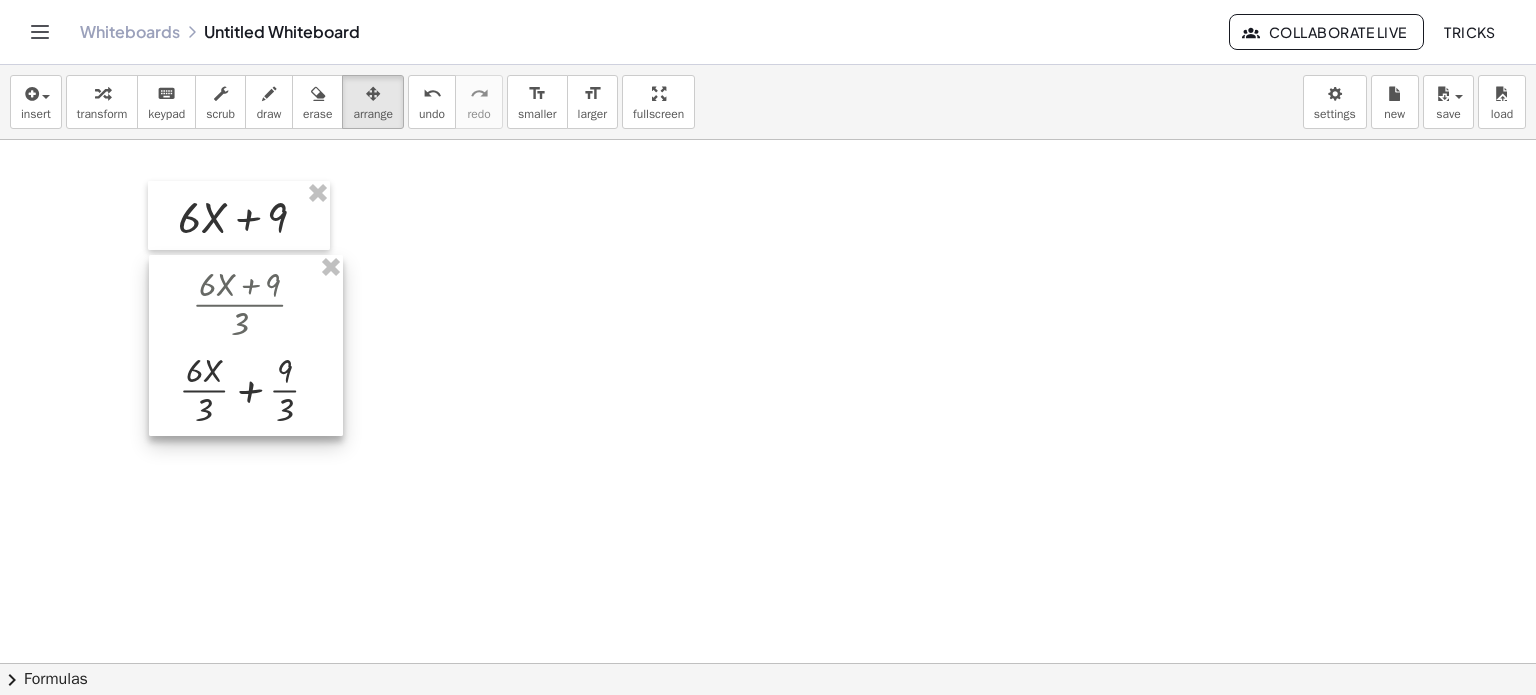 drag, startPoint x: 604, startPoint y: 223, endPoint x: 283, endPoint y: 286, distance: 327.12384 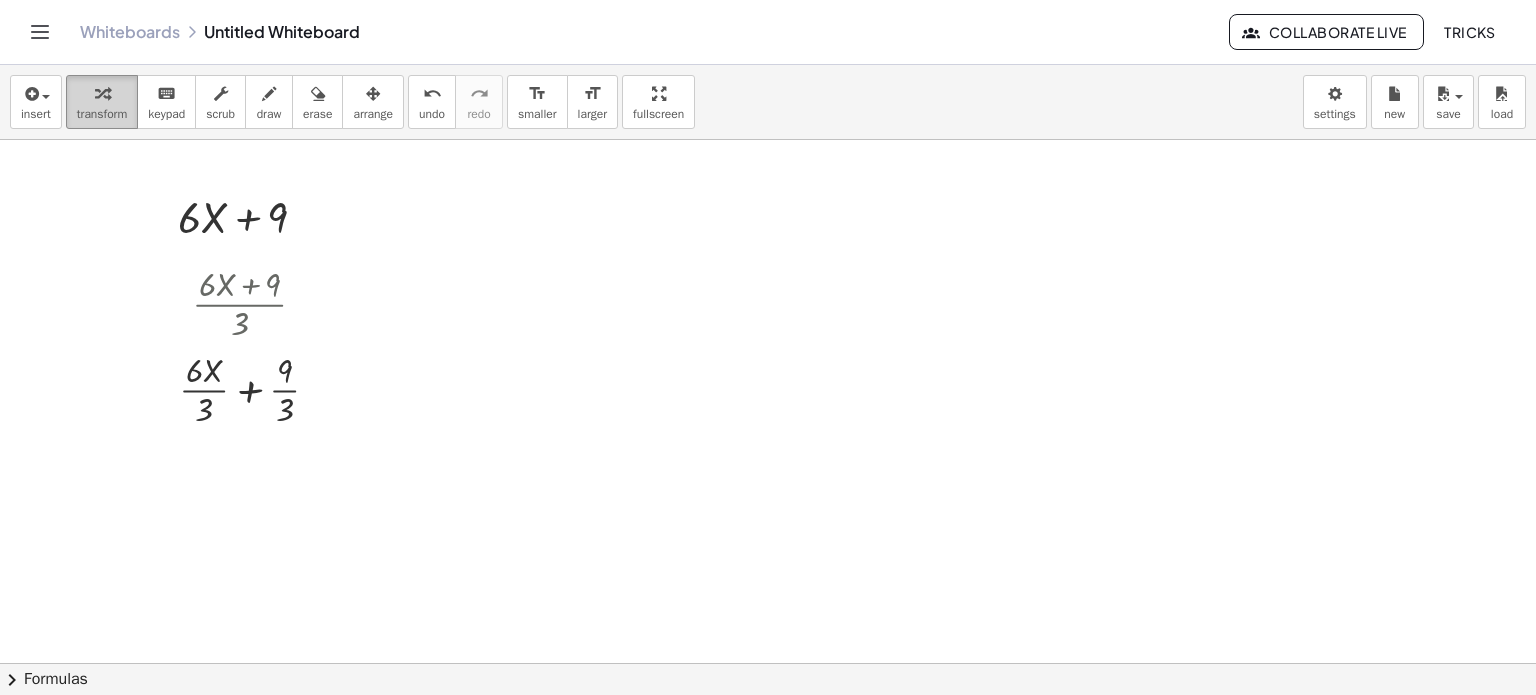click on "transform" at bounding box center [102, 114] 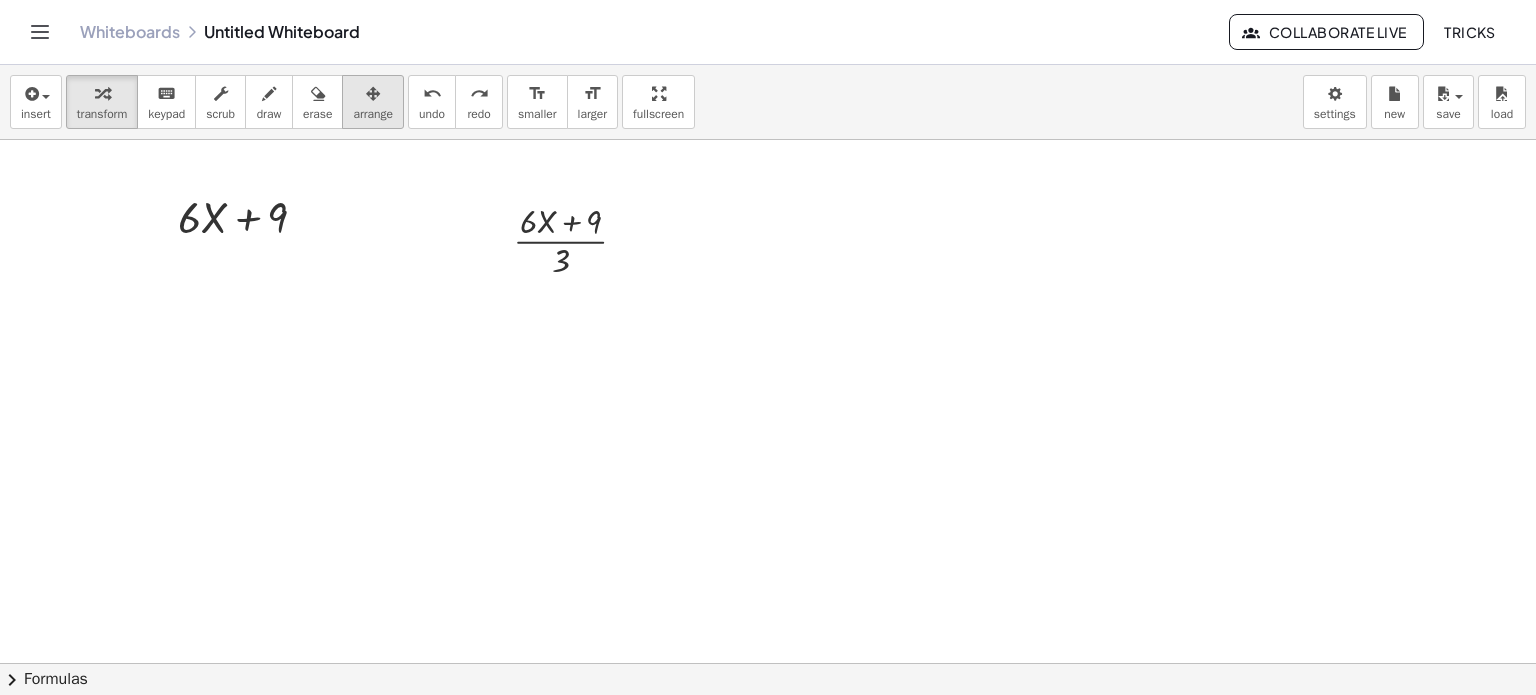 click at bounding box center (373, 94) 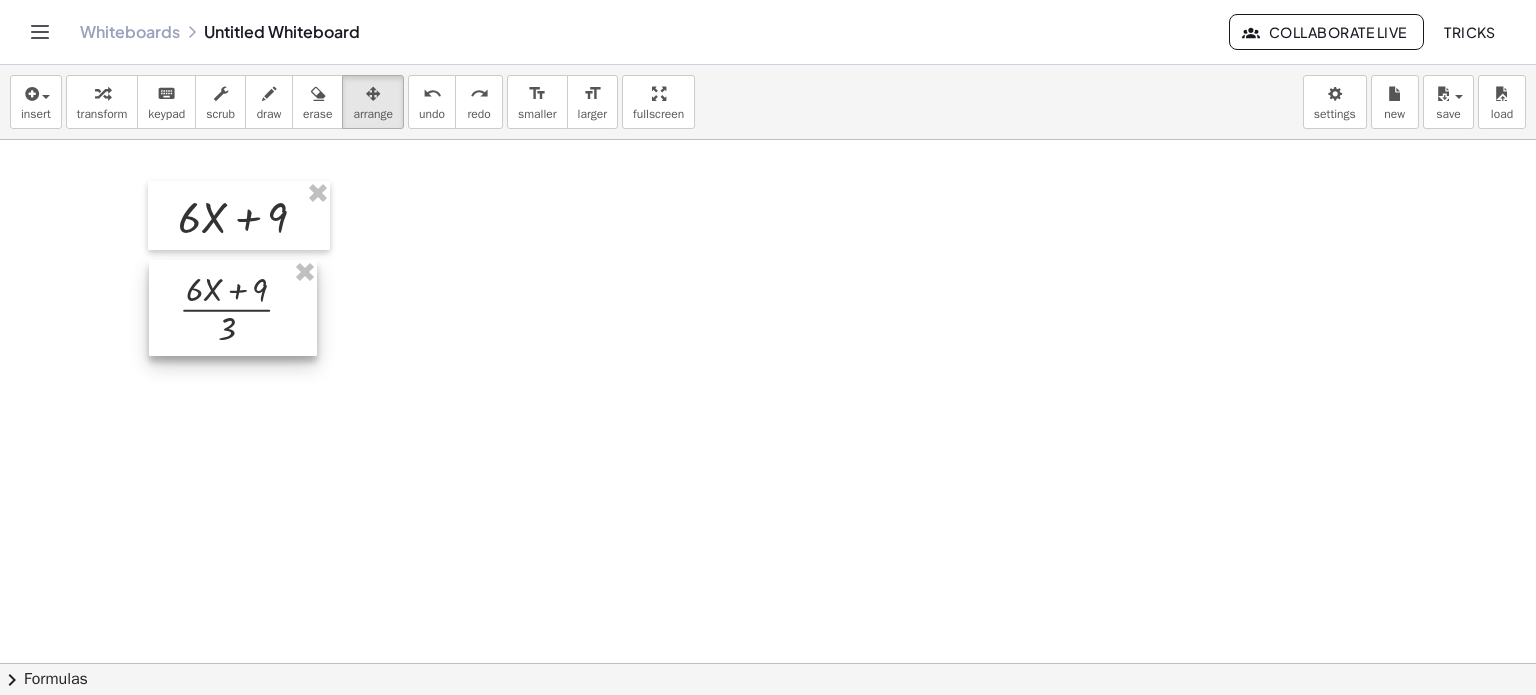 drag, startPoint x: 580, startPoint y: 235, endPoint x: 246, endPoint y: 303, distance: 340.85187 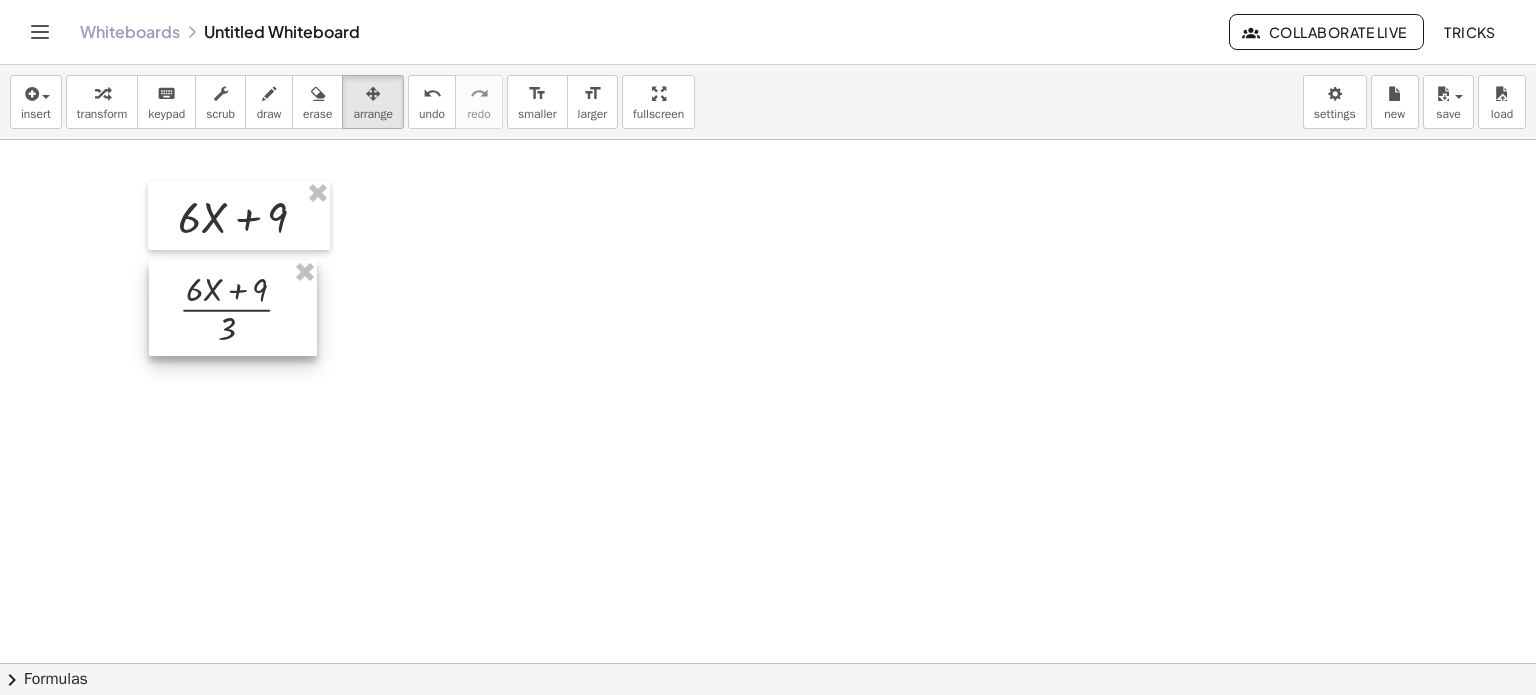 click at bounding box center (233, 308) 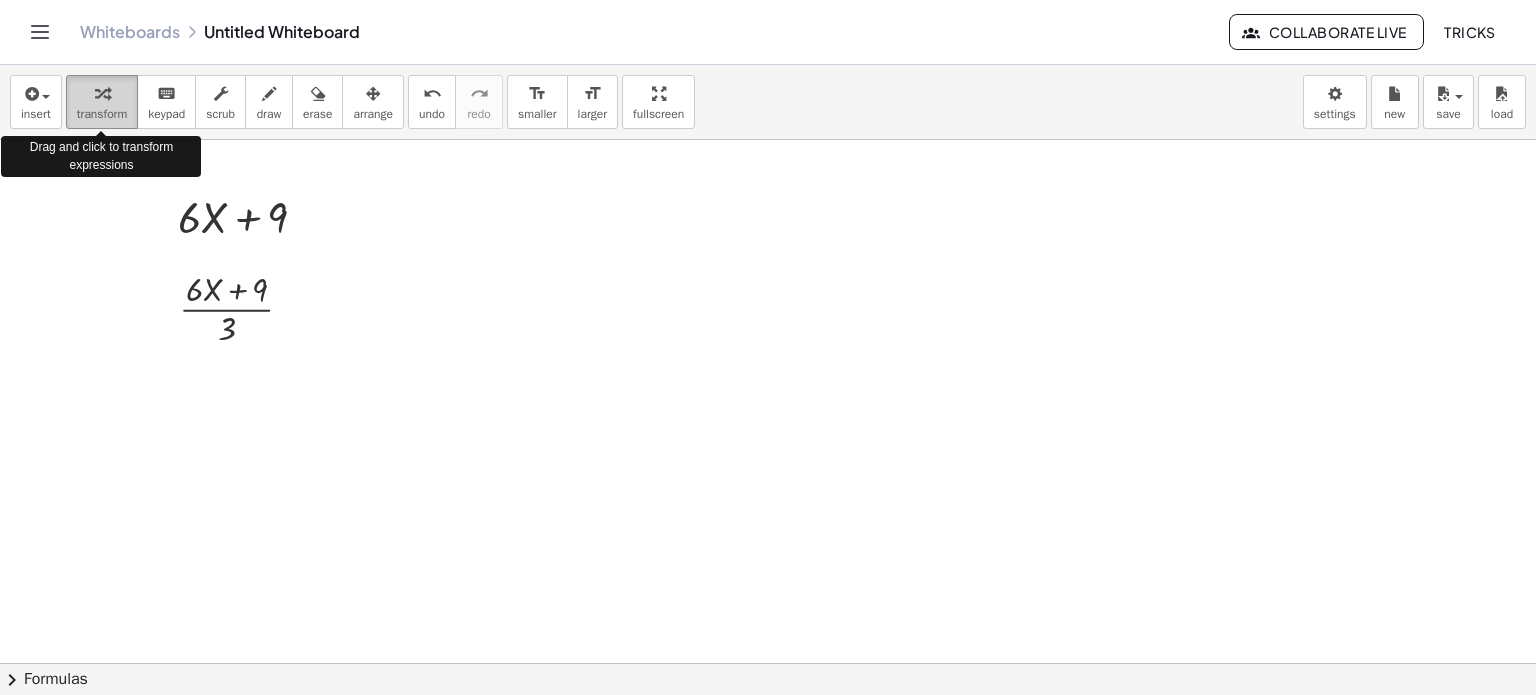 click on "transform" at bounding box center [102, 114] 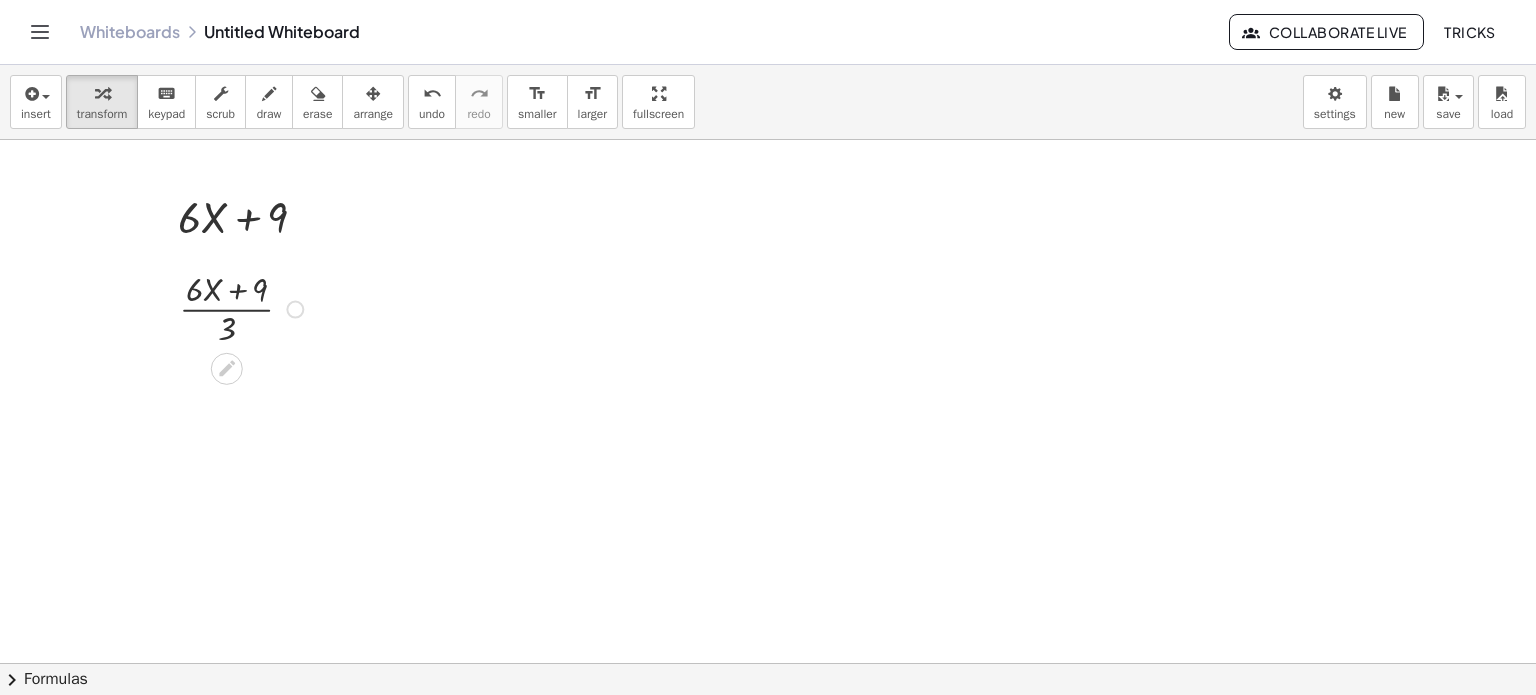click at bounding box center (244, 308) 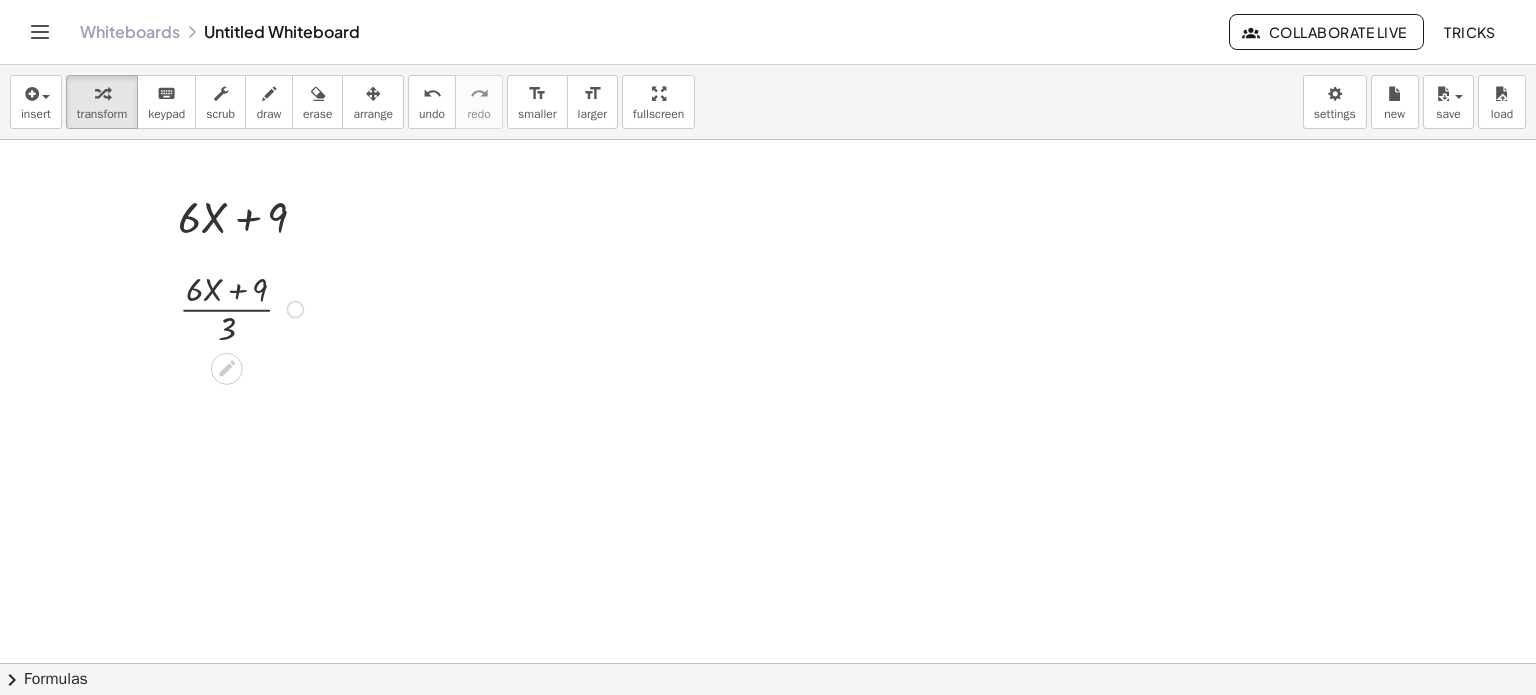click at bounding box center (244, 308) 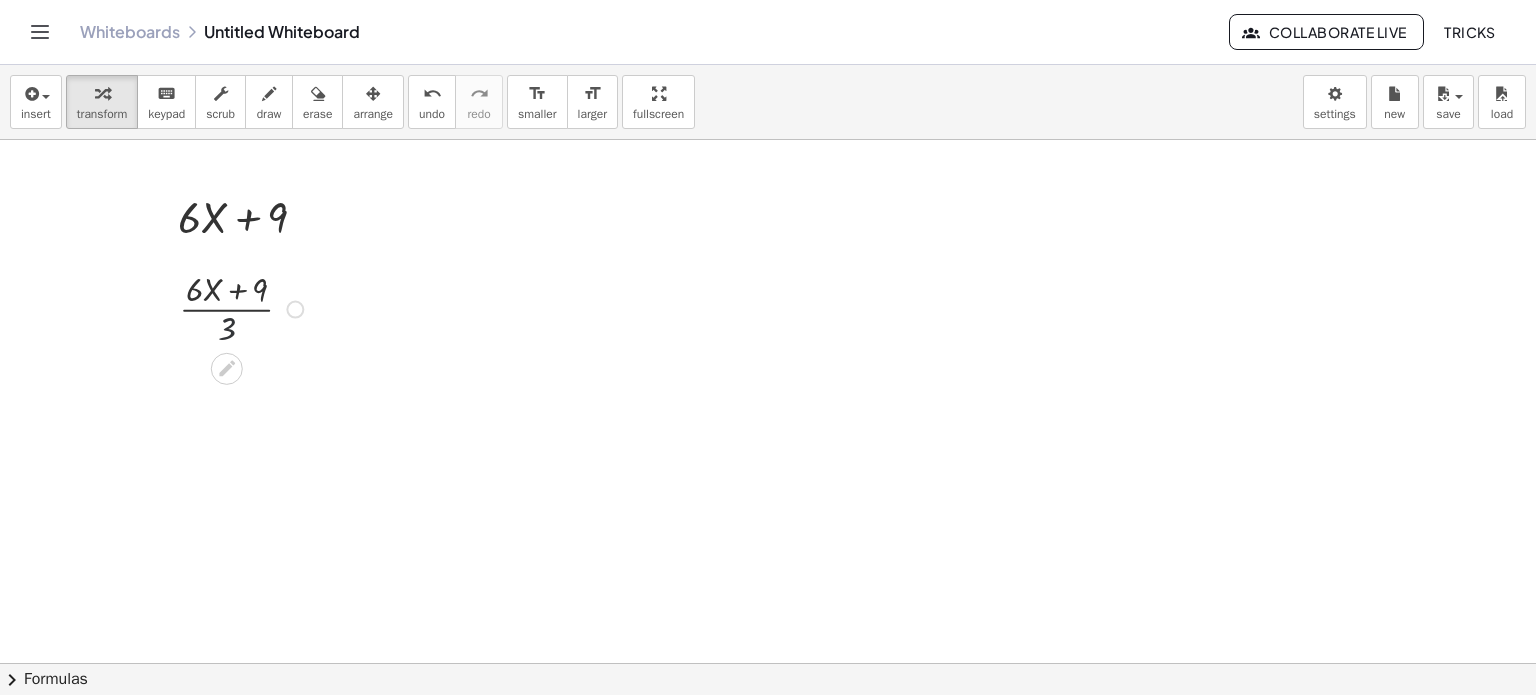 click at bounding box center (244, 308) 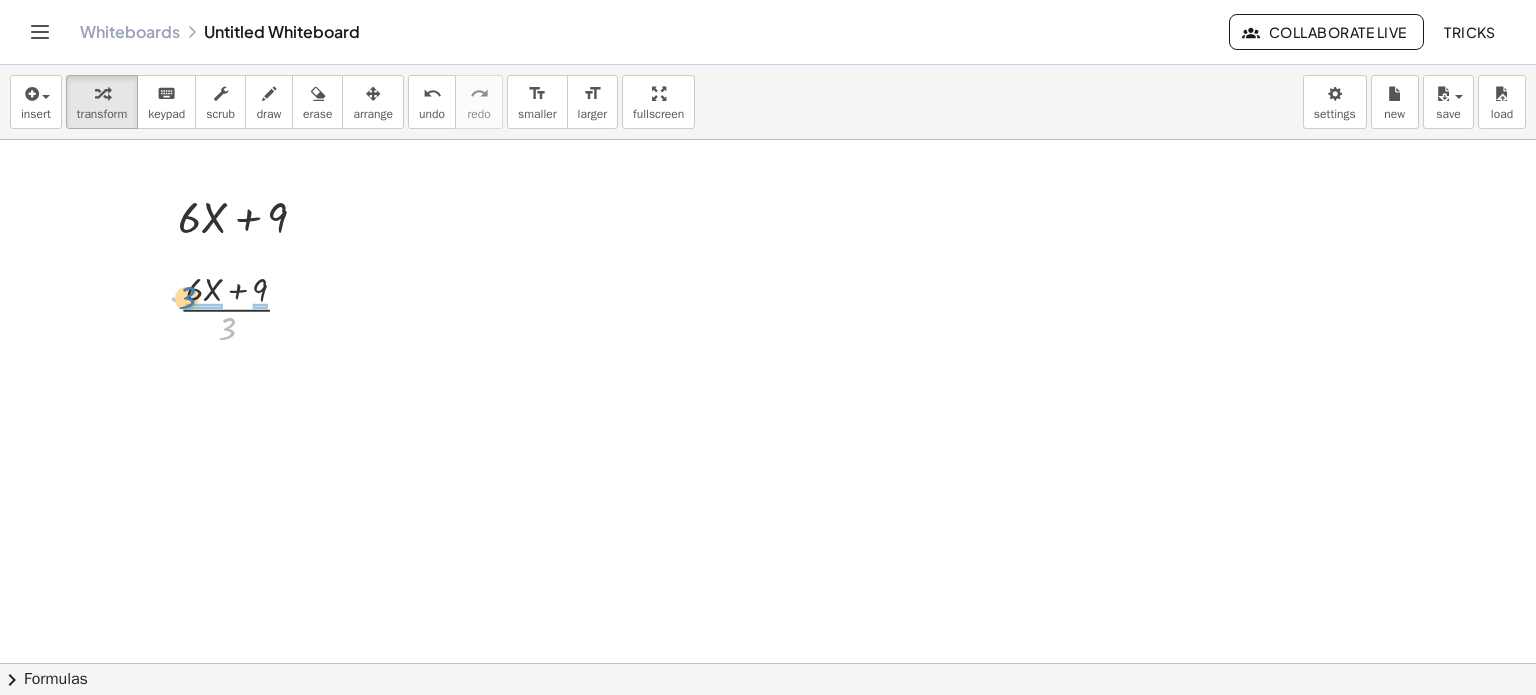 drag, startPoint x: 228, startPoint y: 334, endPoint x: 188, endPoint y: 303, distance: 50.606323 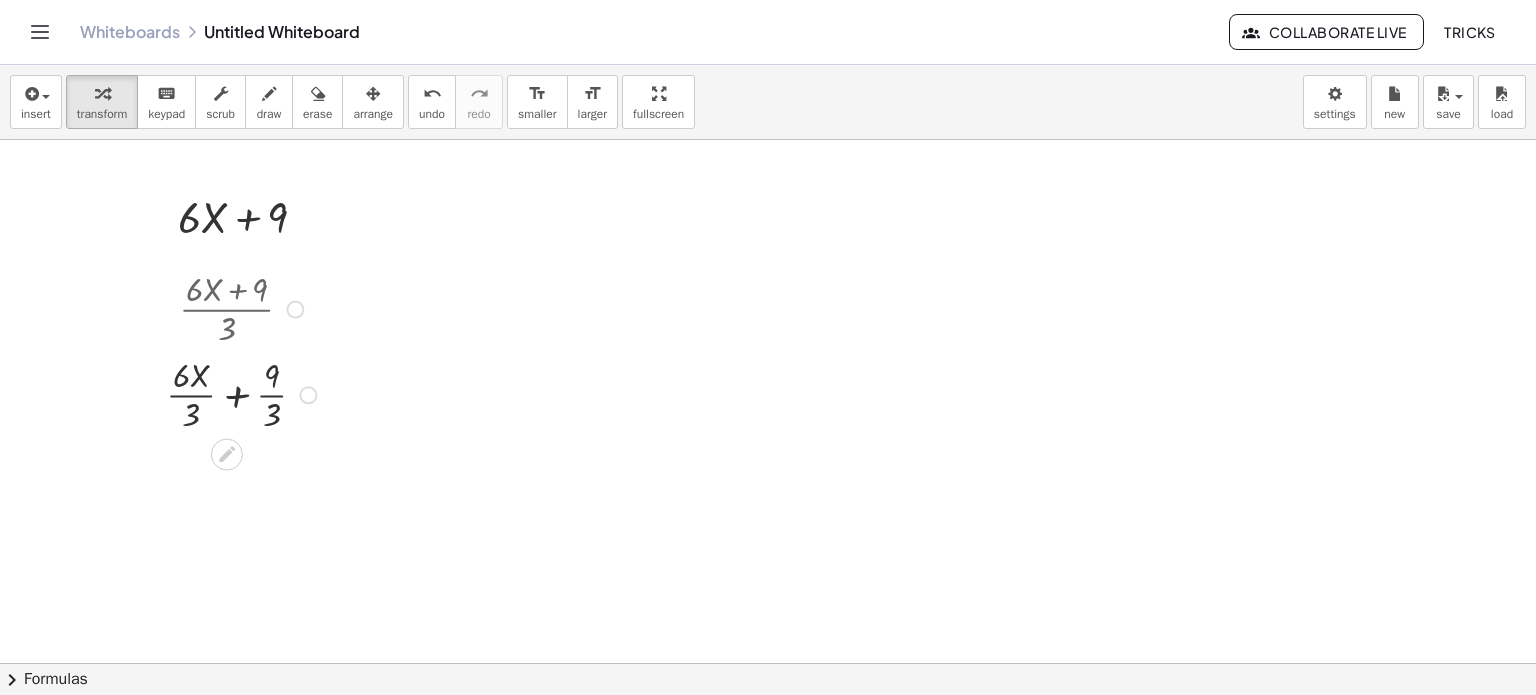 click at bounding box center (244, 394) 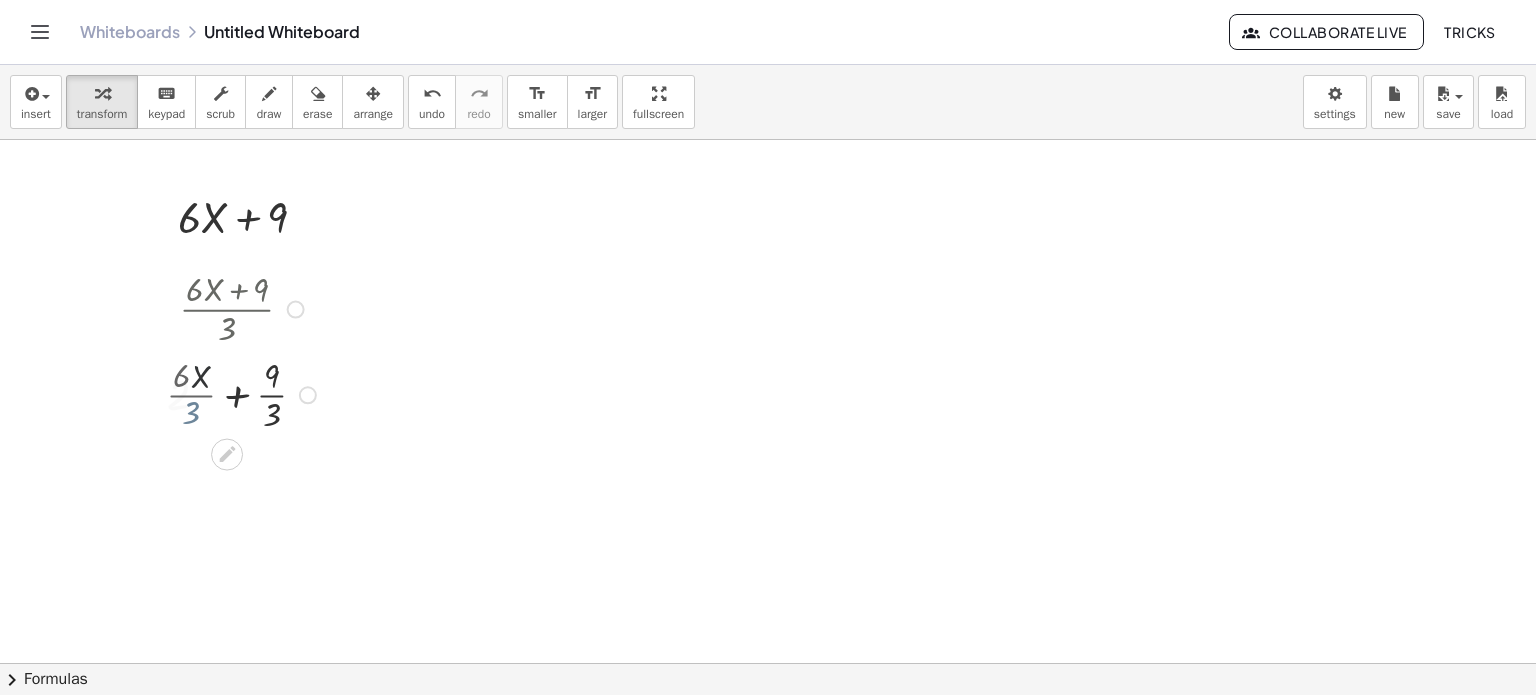 click at bounding box center [244, 394] 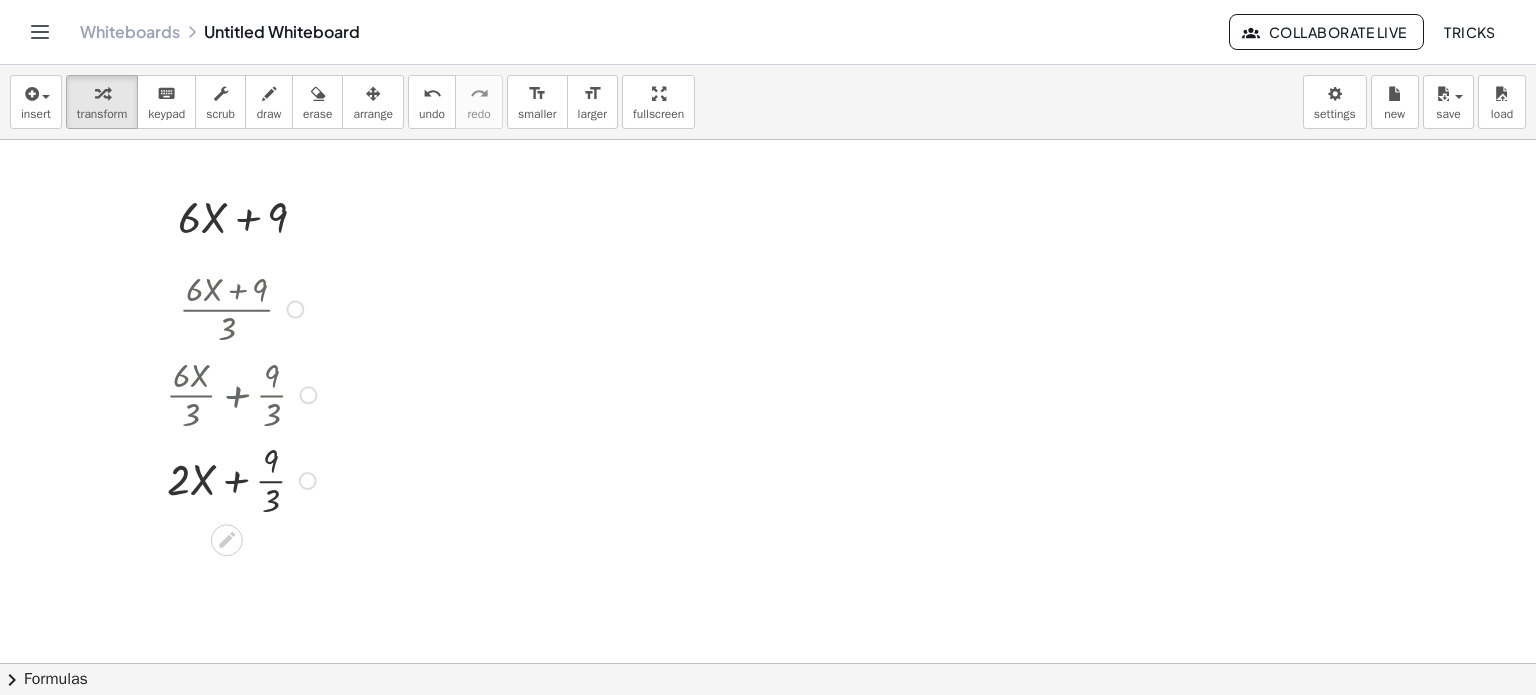click at bounding box center (244, 479) 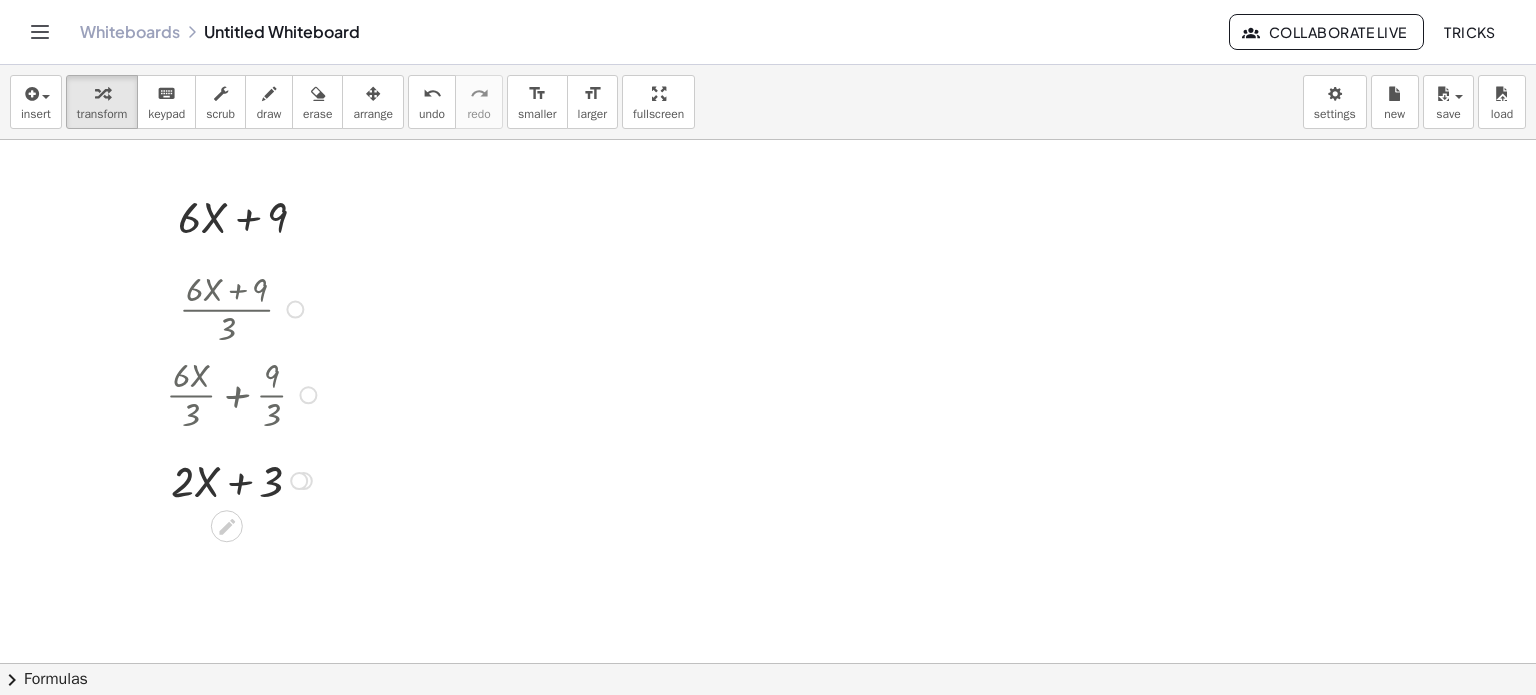 click at bounding box center (308, 395) 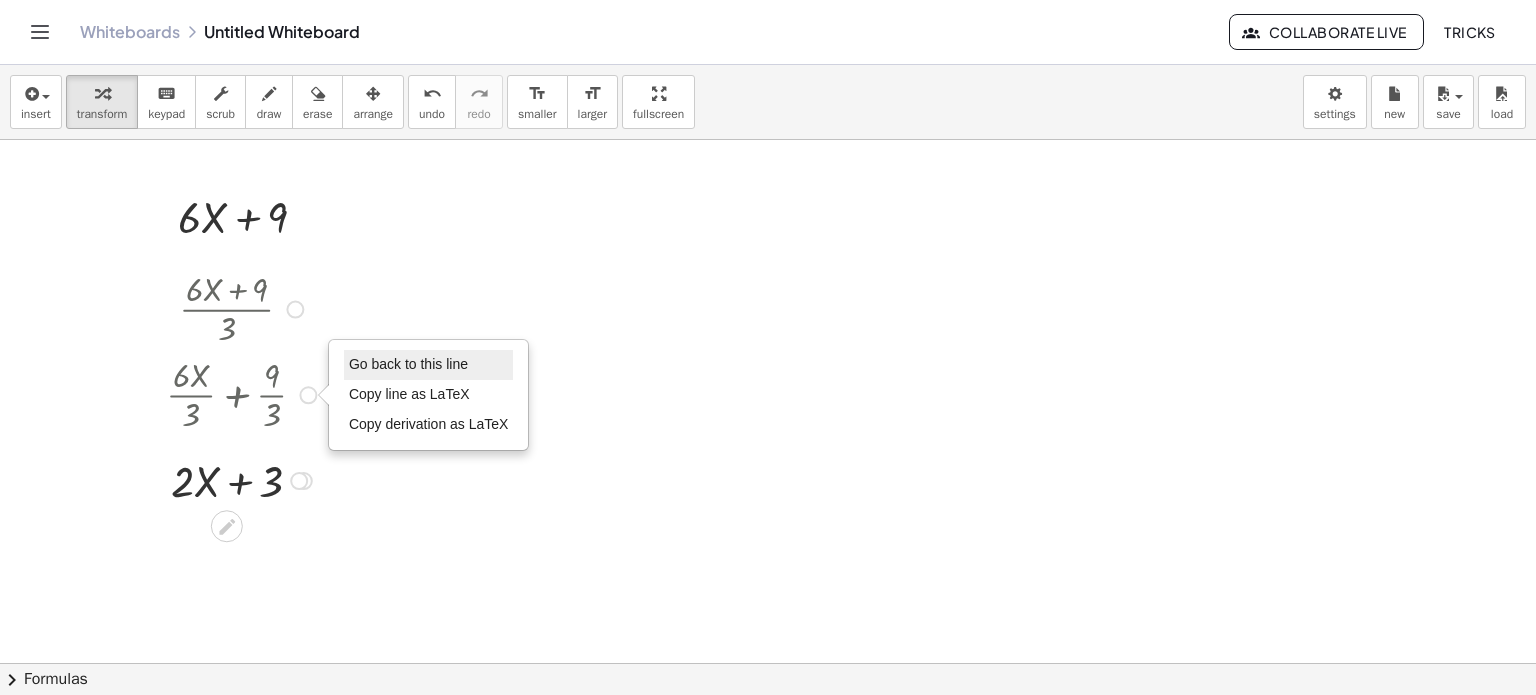 click on "Go back to this line" at bounding box center [408, 364] 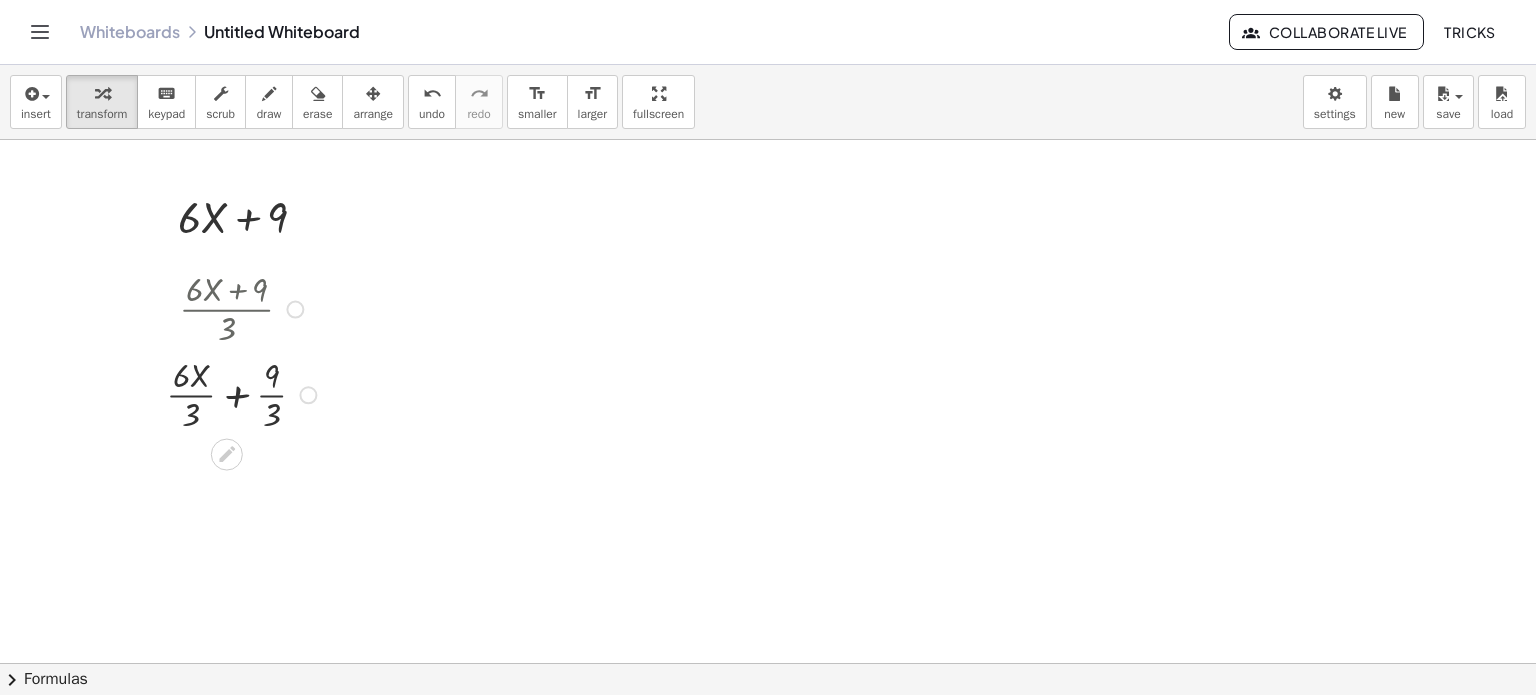 click on "Go back to this line Copy line as LaTeX Copy derivation as LaTeX" at bounding box center (308, 395) 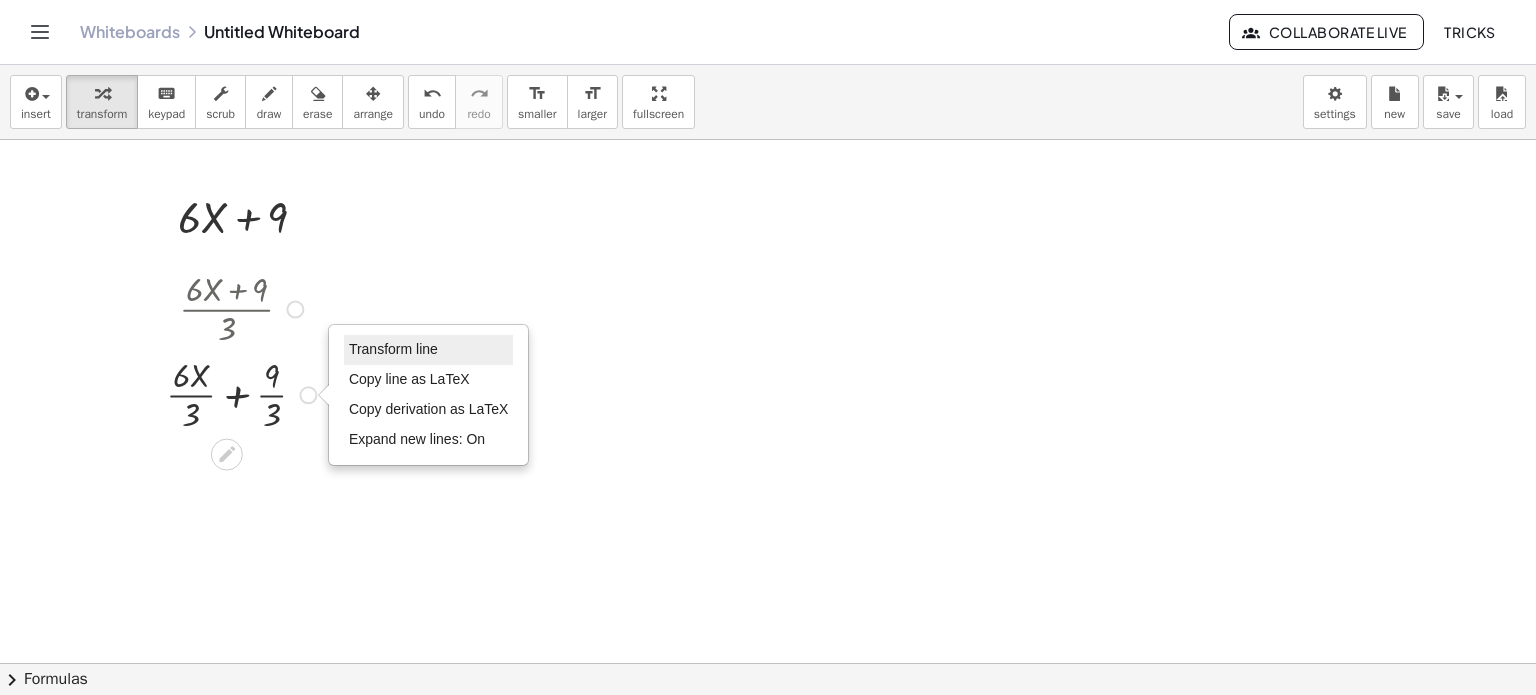 click on "Transform line" at bounding box center (393, 349) 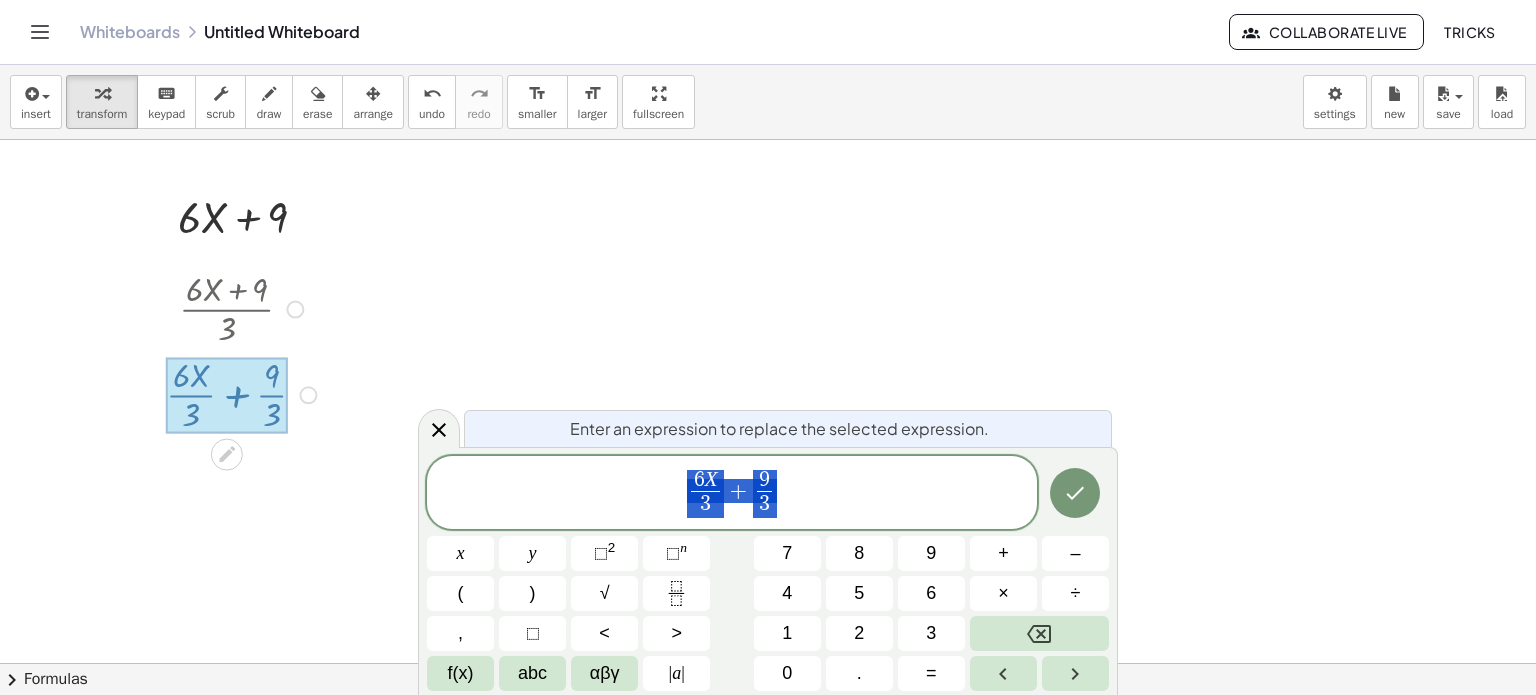 click on "6 X 3 ​ + 9 3 ​" at bounding box center [732, 494] 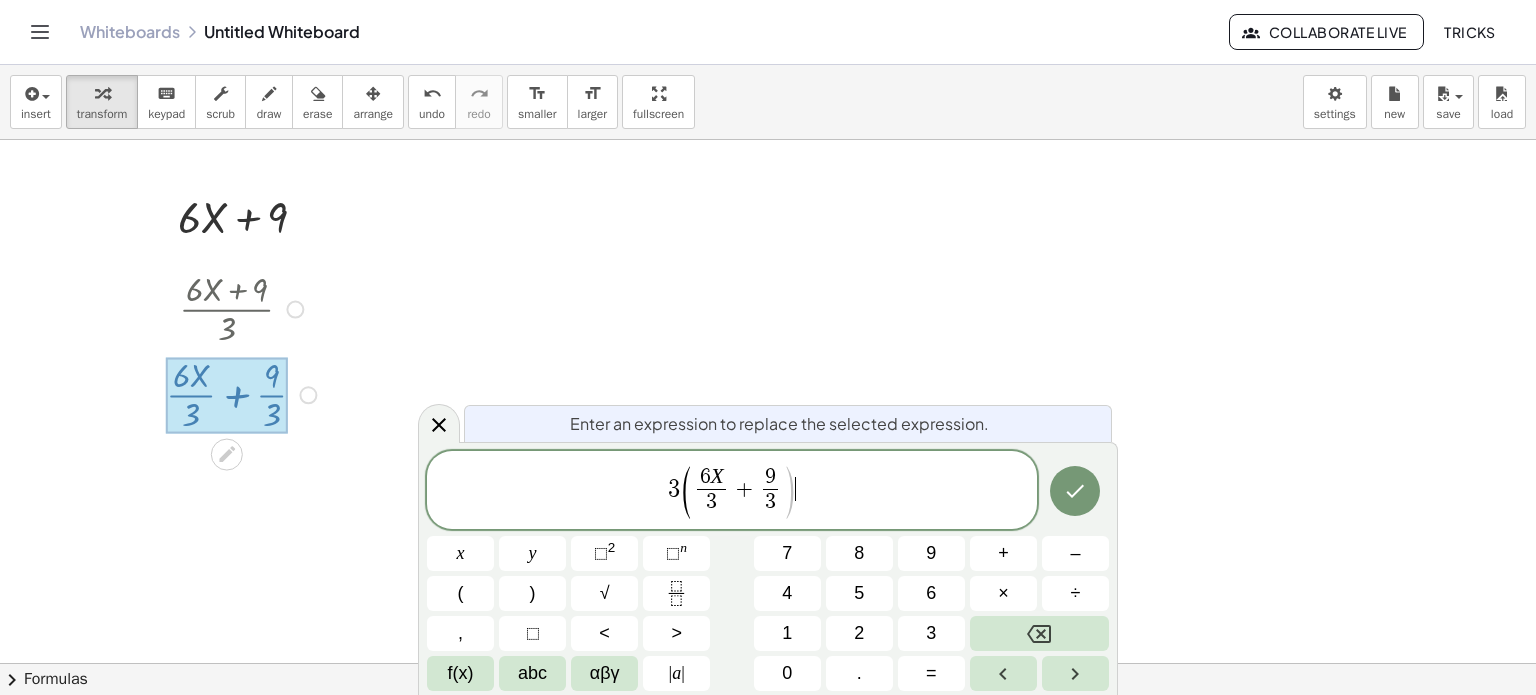 click on "3 ( 6 X 3 ​ + 9 3 ​ ) ​" at bounding box center (732, 491) 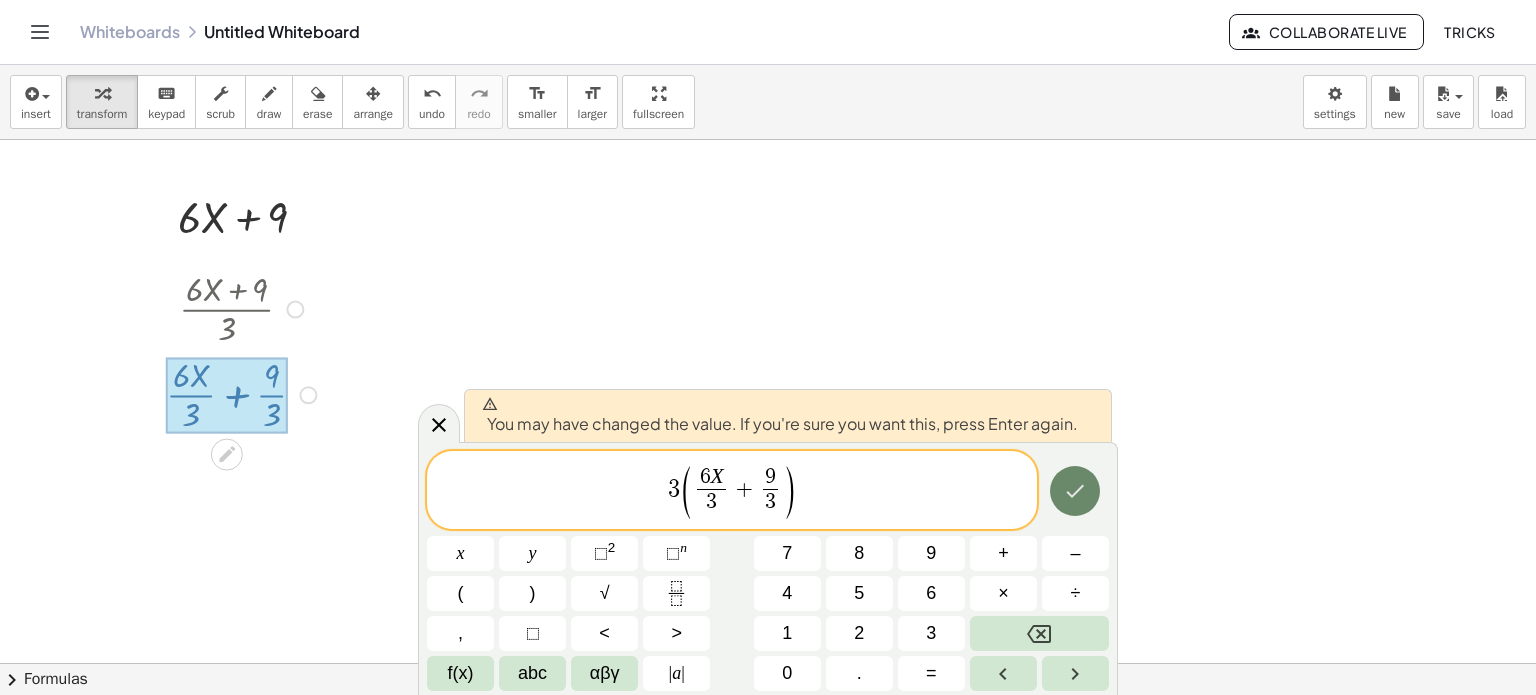 click 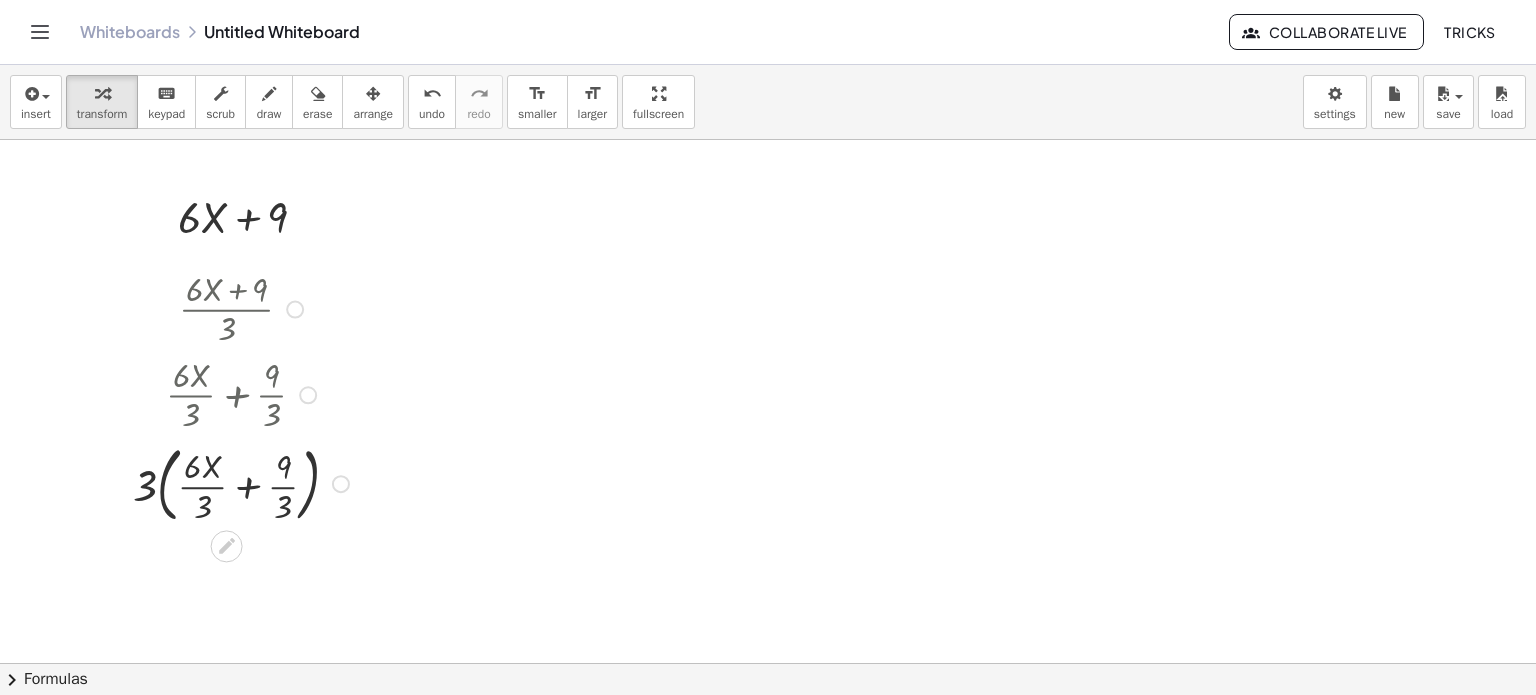 click at bounding box center [244, 482] 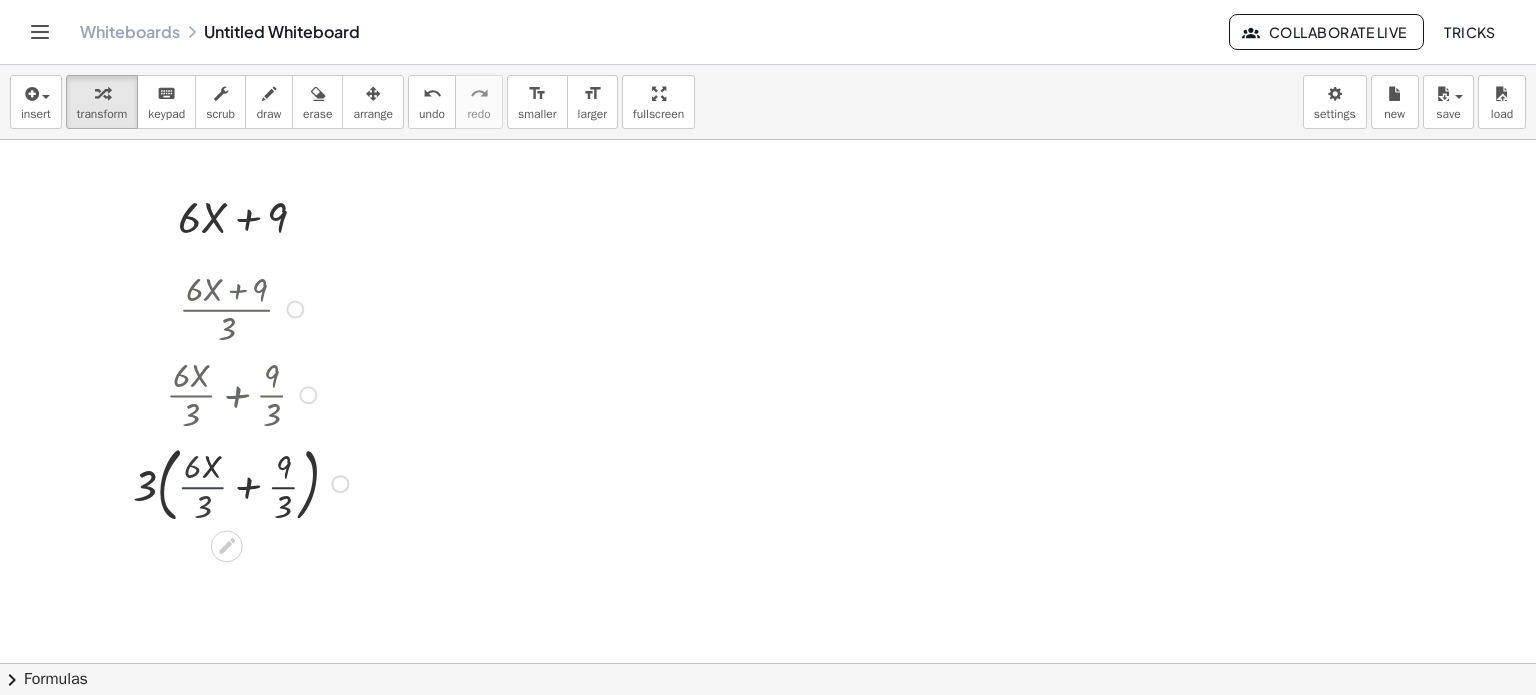 click at bounding box center [244, 482] 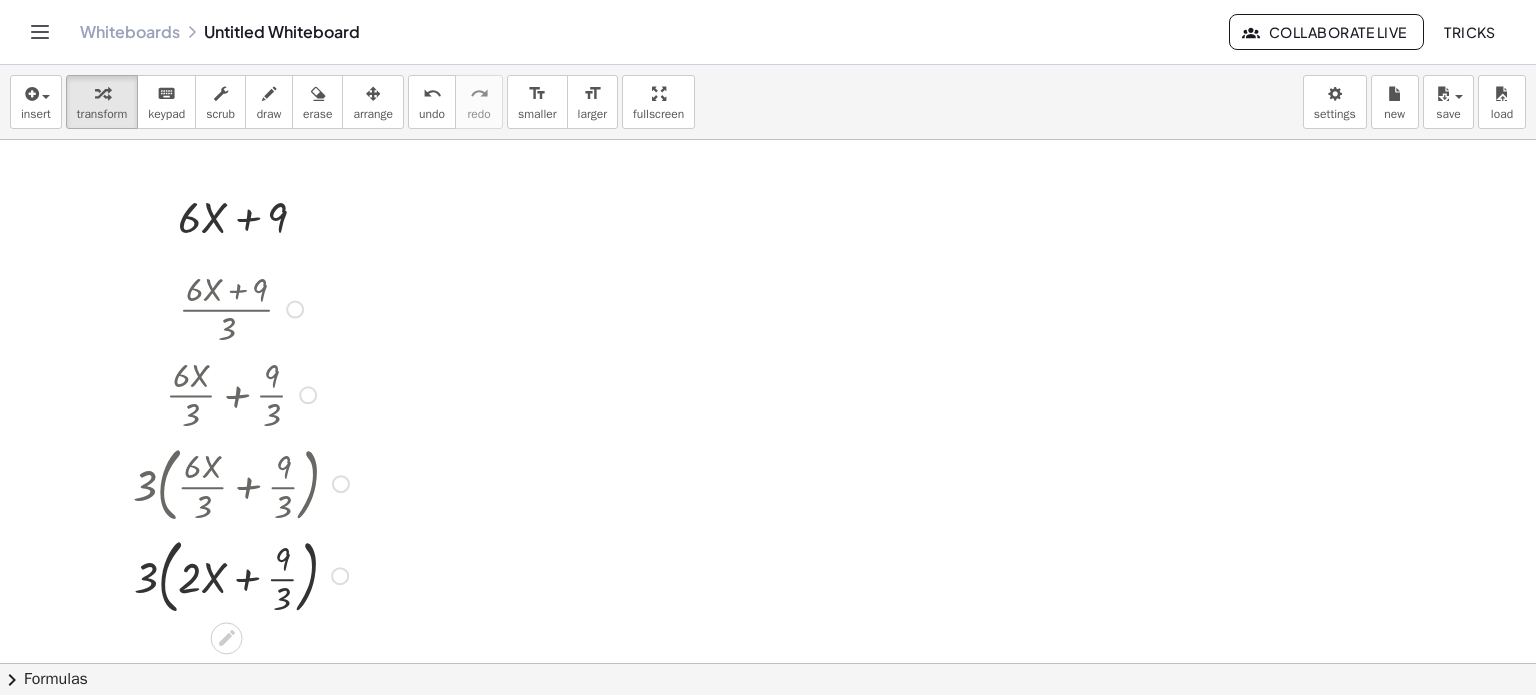 click on "Transform line Copy line as LaTeX Copy derivation as LaTeX Expand new lines: On" at bounding box center [340, 576] 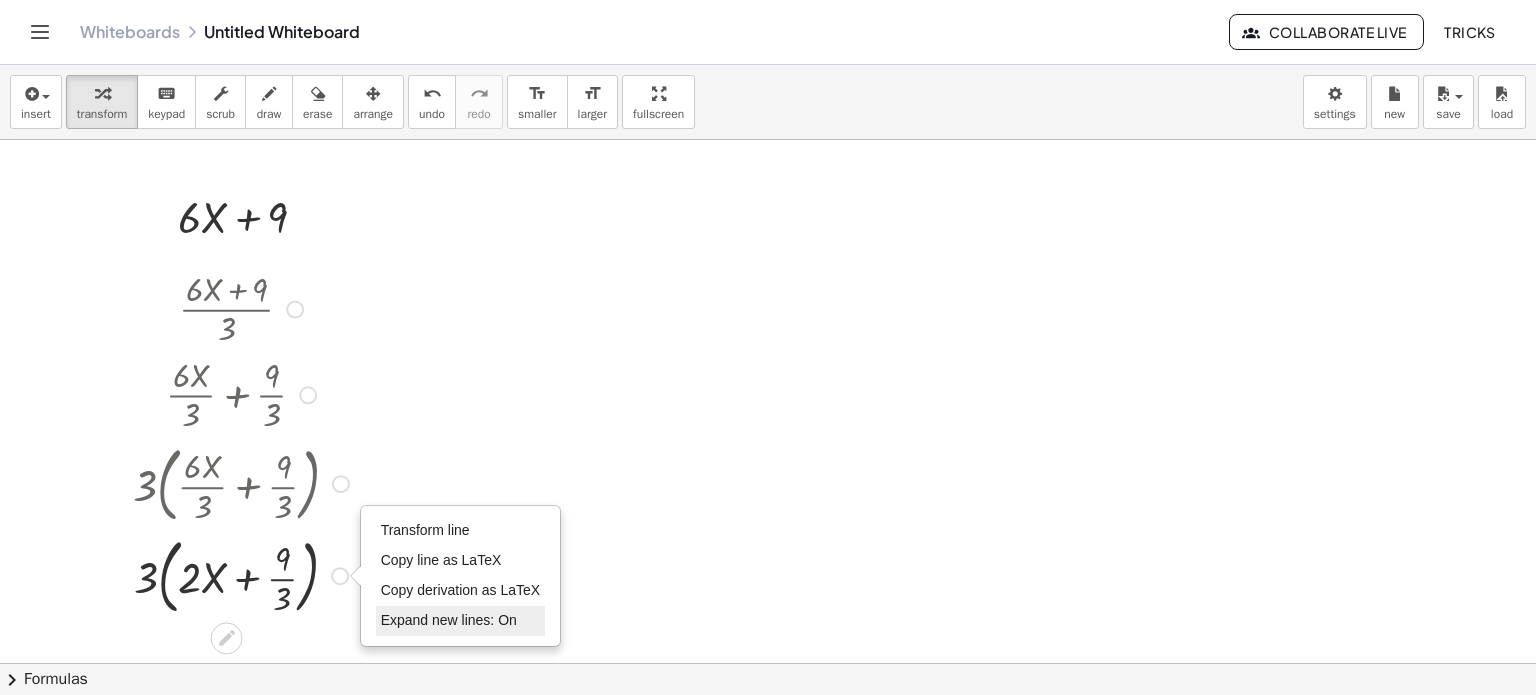 click on "Expand new lines: On" at bounding box center (449, 620) 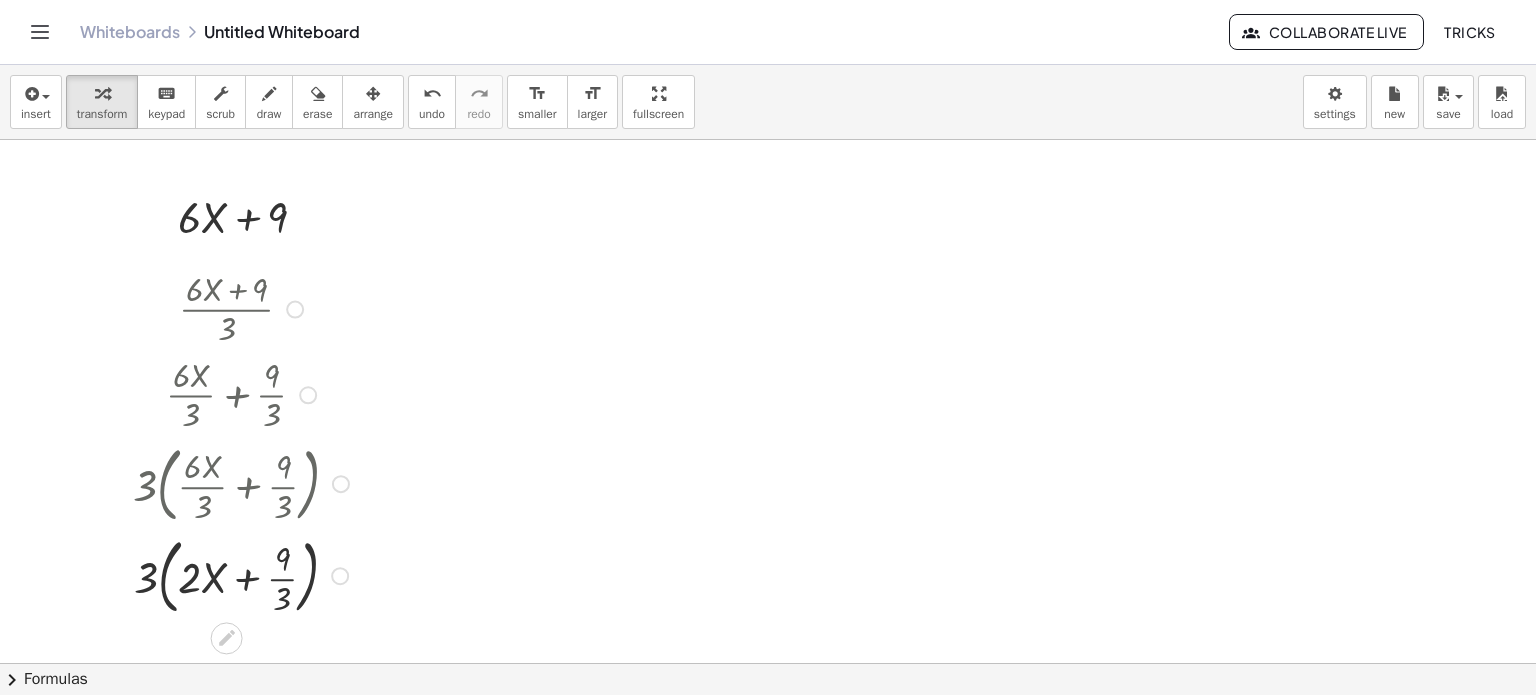 click at bounding box center [244, 574] 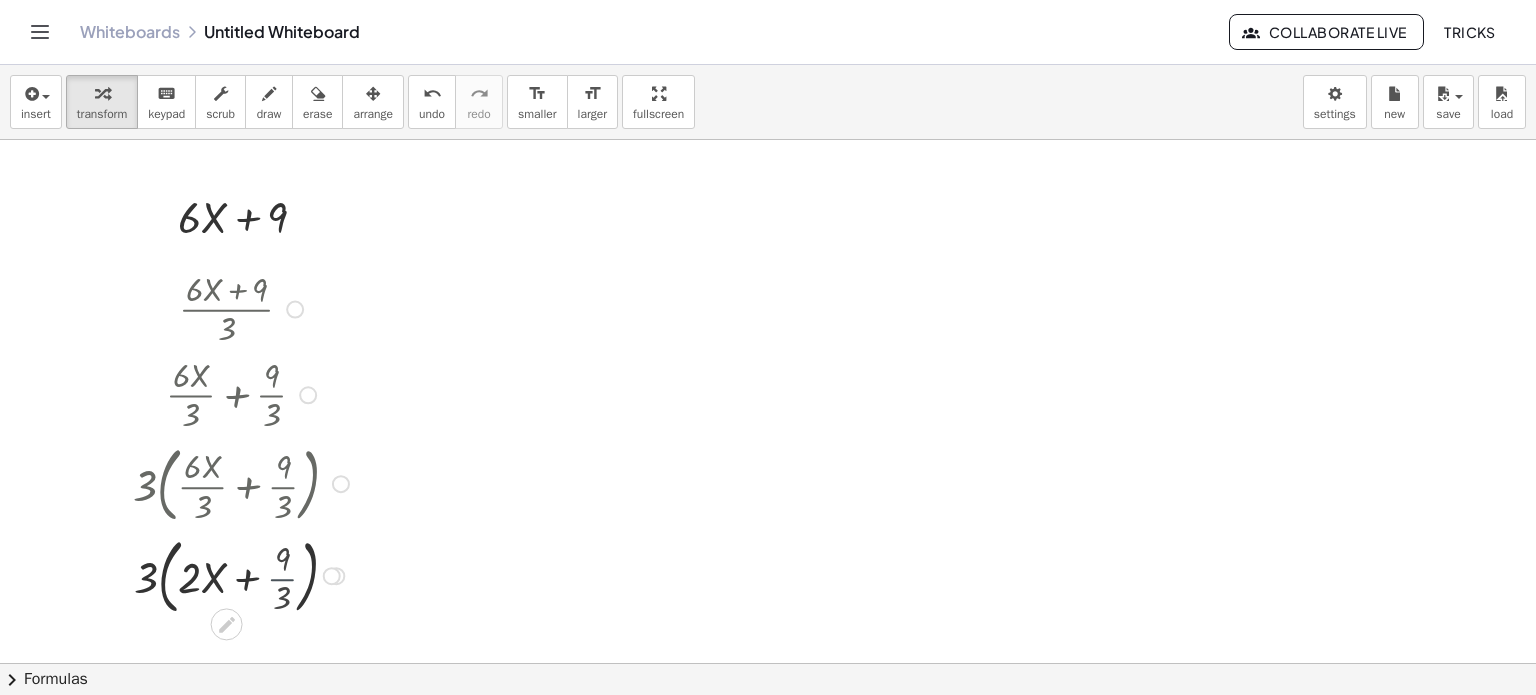 click at bounding box center [244, 574] 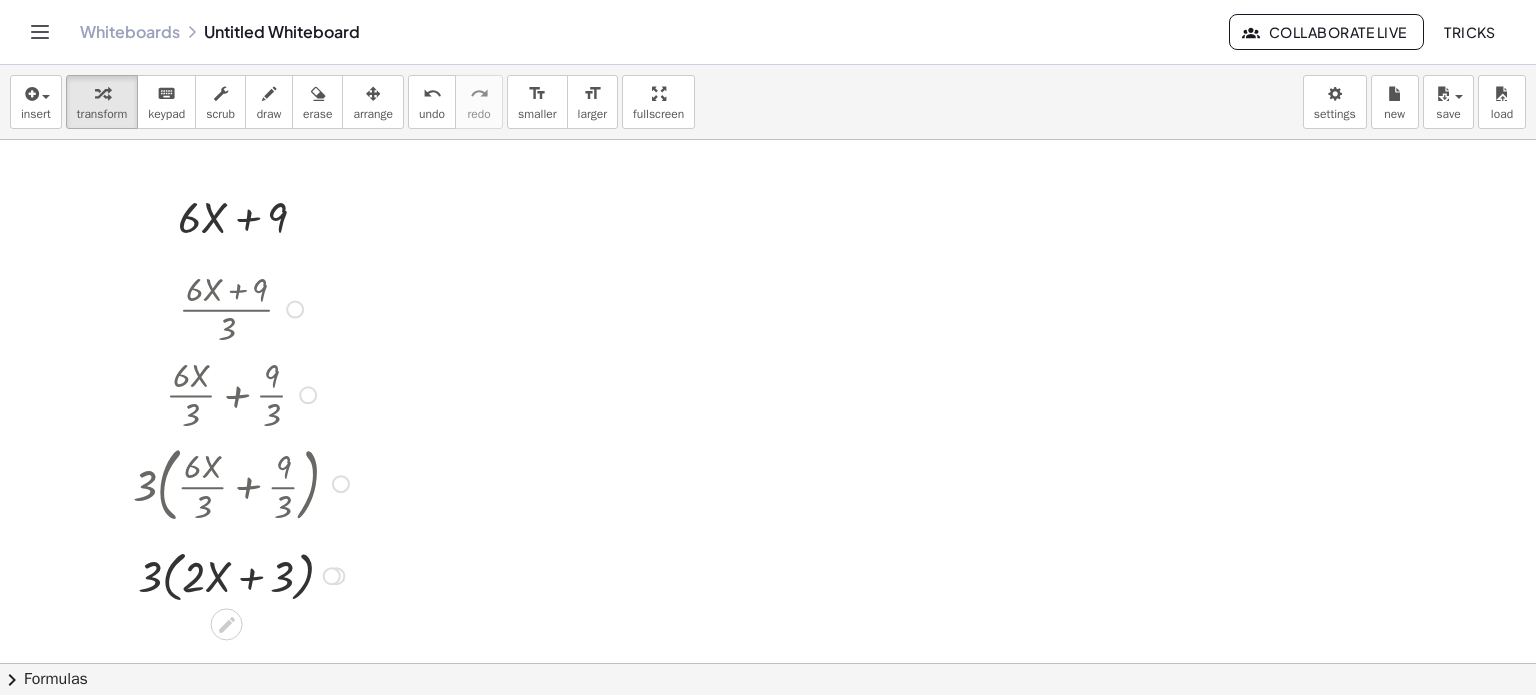click at bounding box center (332, 576) 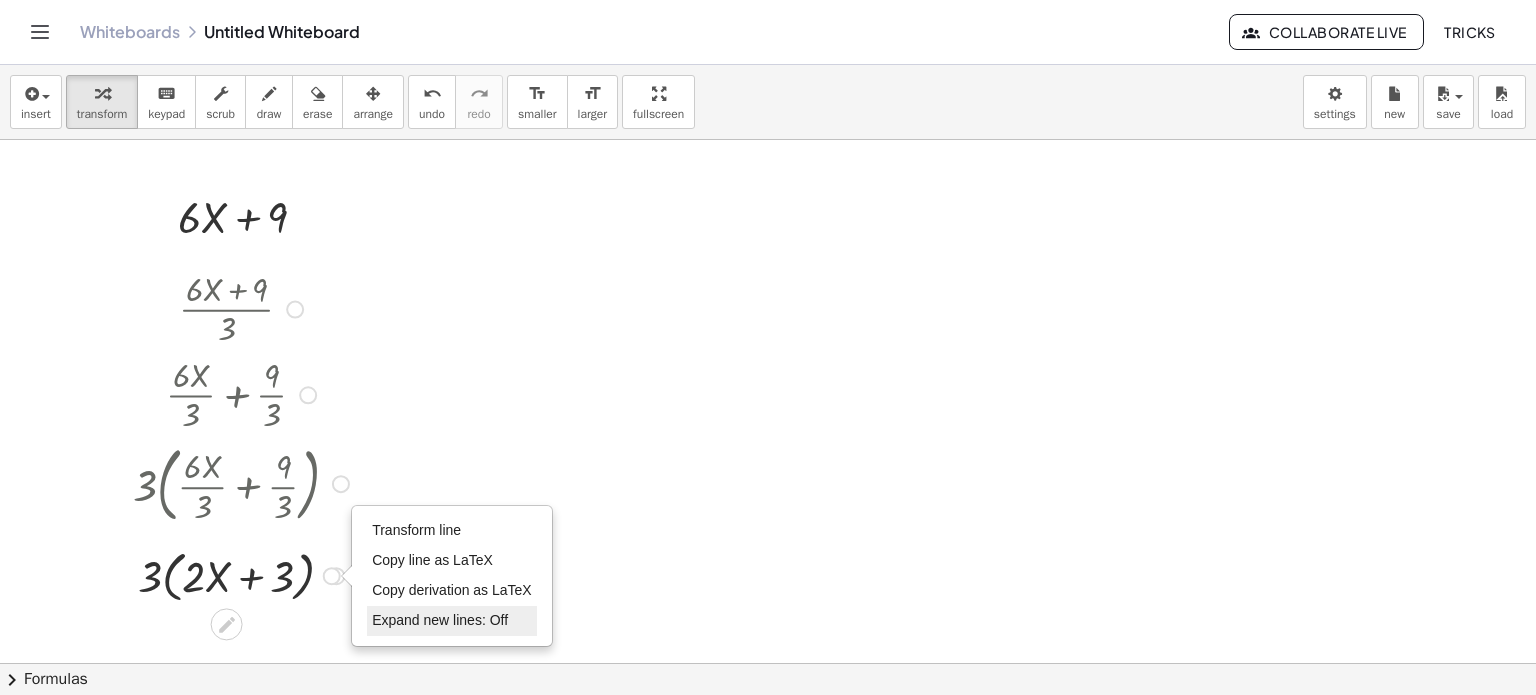 click on "Expand new lines: Off" at bounding box center (440, 620) 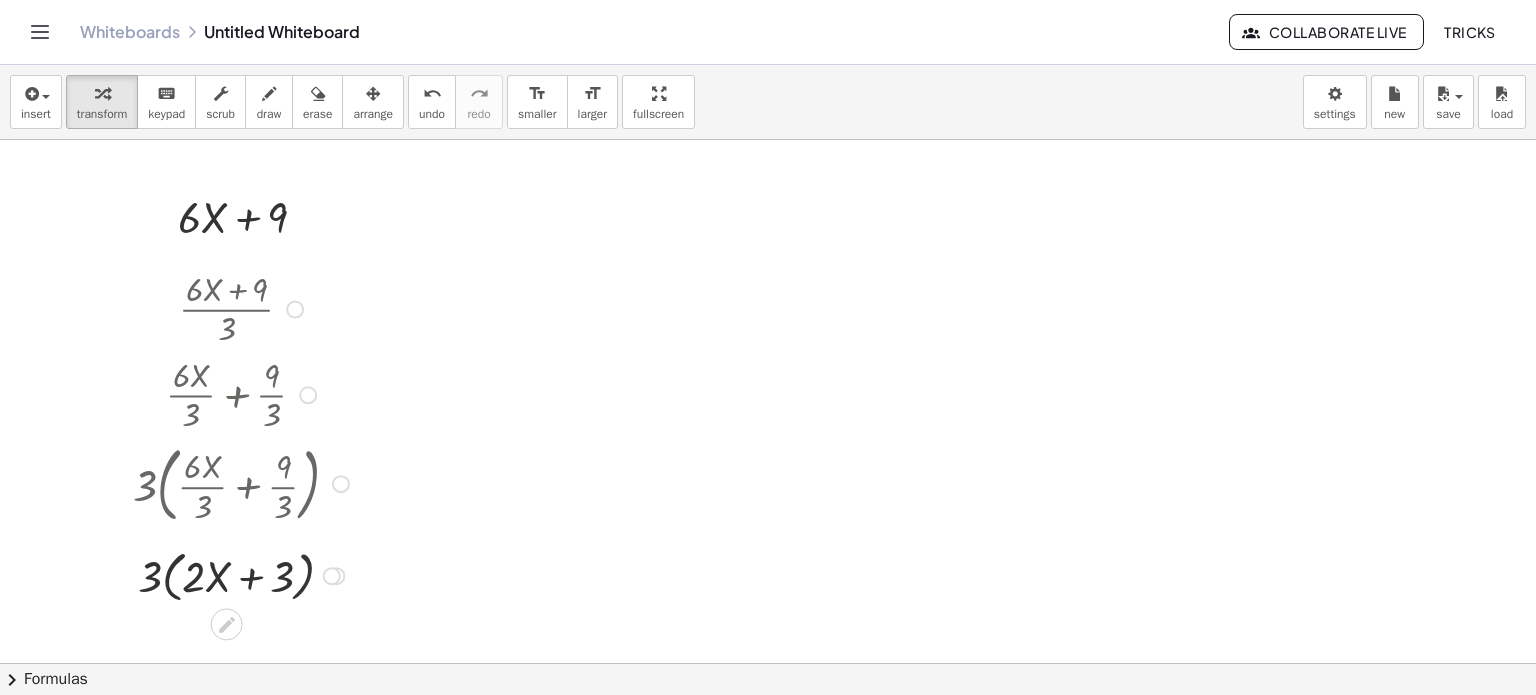 click at bounding box center (244, 574) 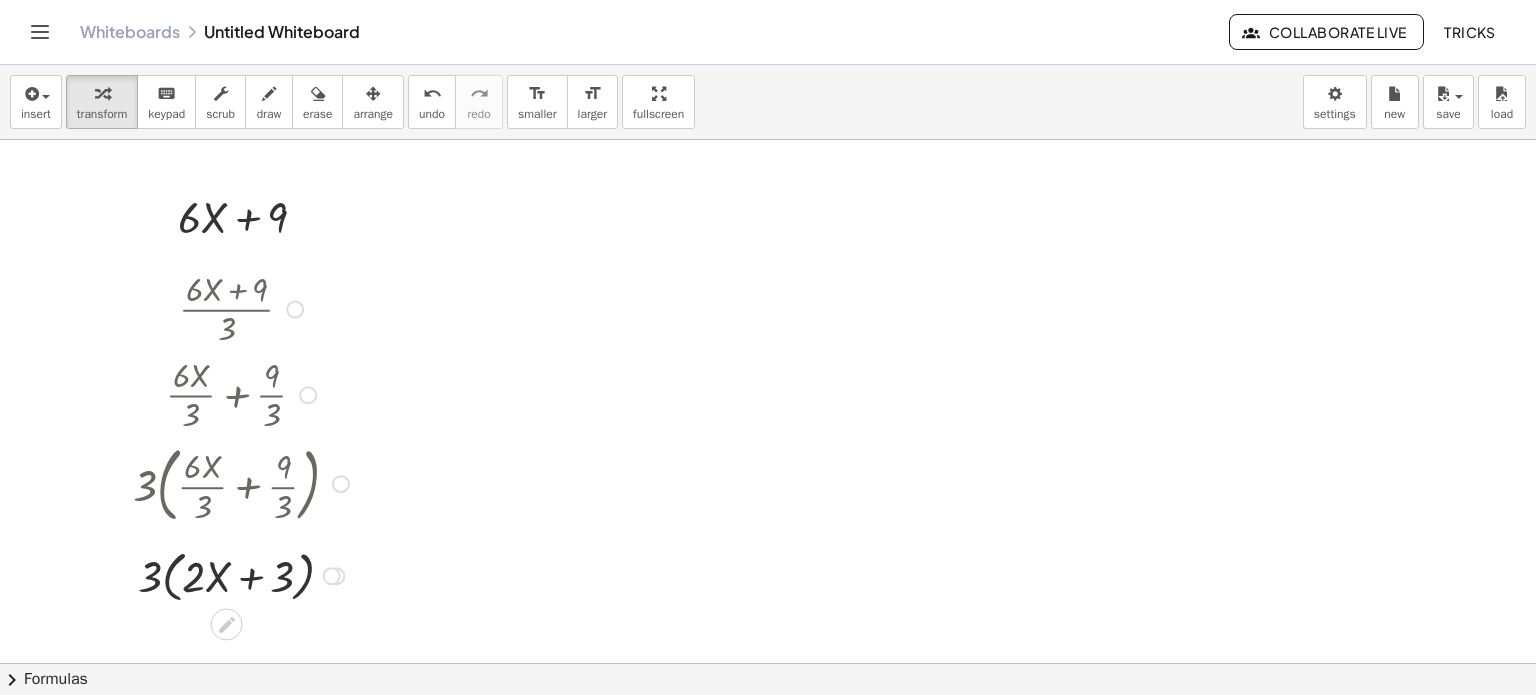 click at bounding box center (244, 394) 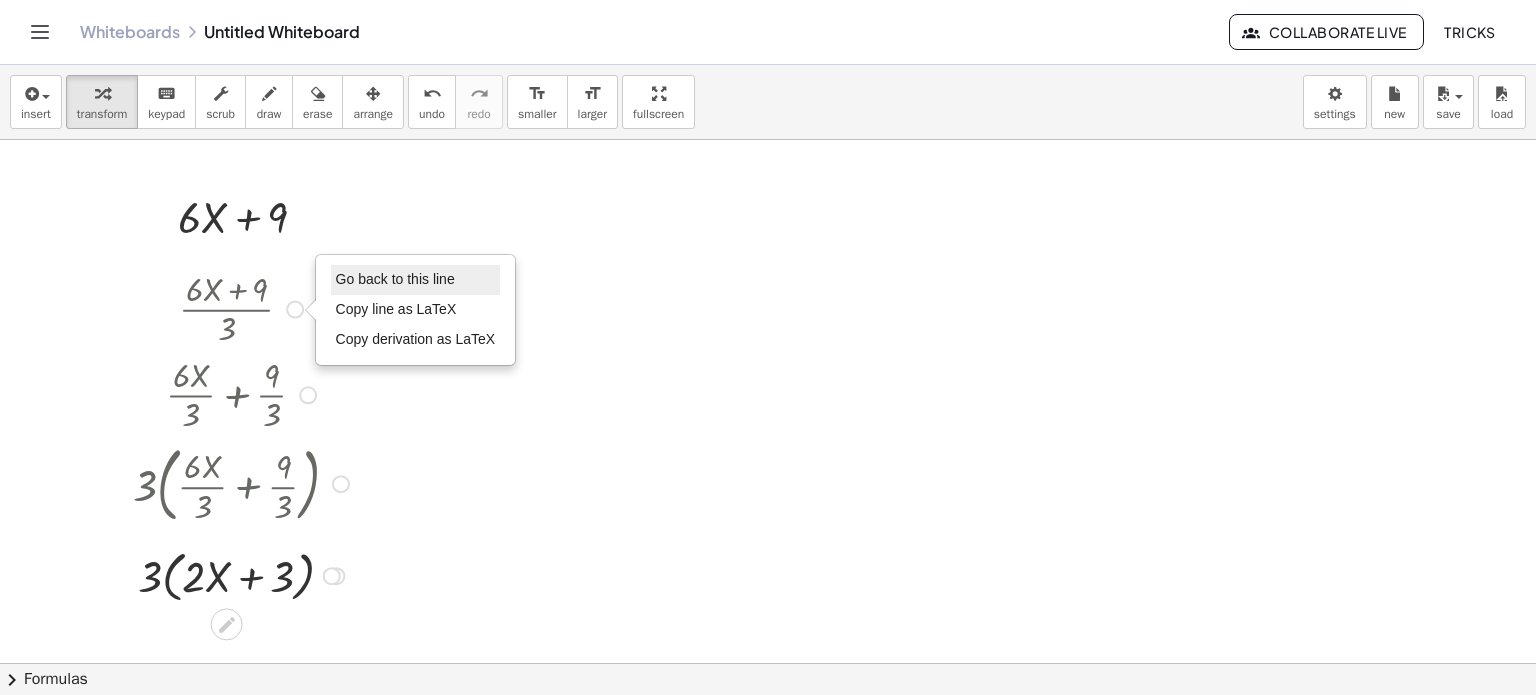 click on "Go back to this line" at bounding box center (395, 279) 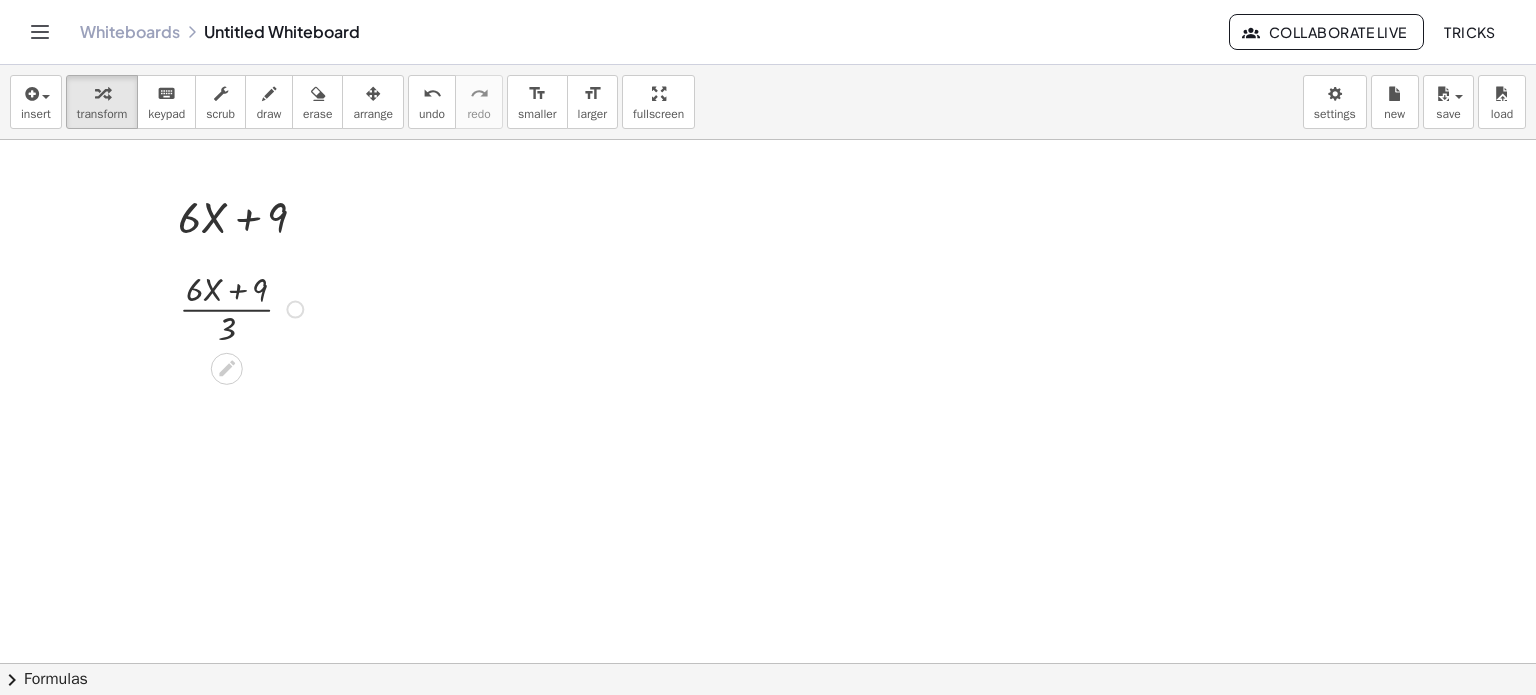 click on "Go back to this line Copy line as LaTeX Copy derivation as LaTeX" at bounding box center [295, 309] 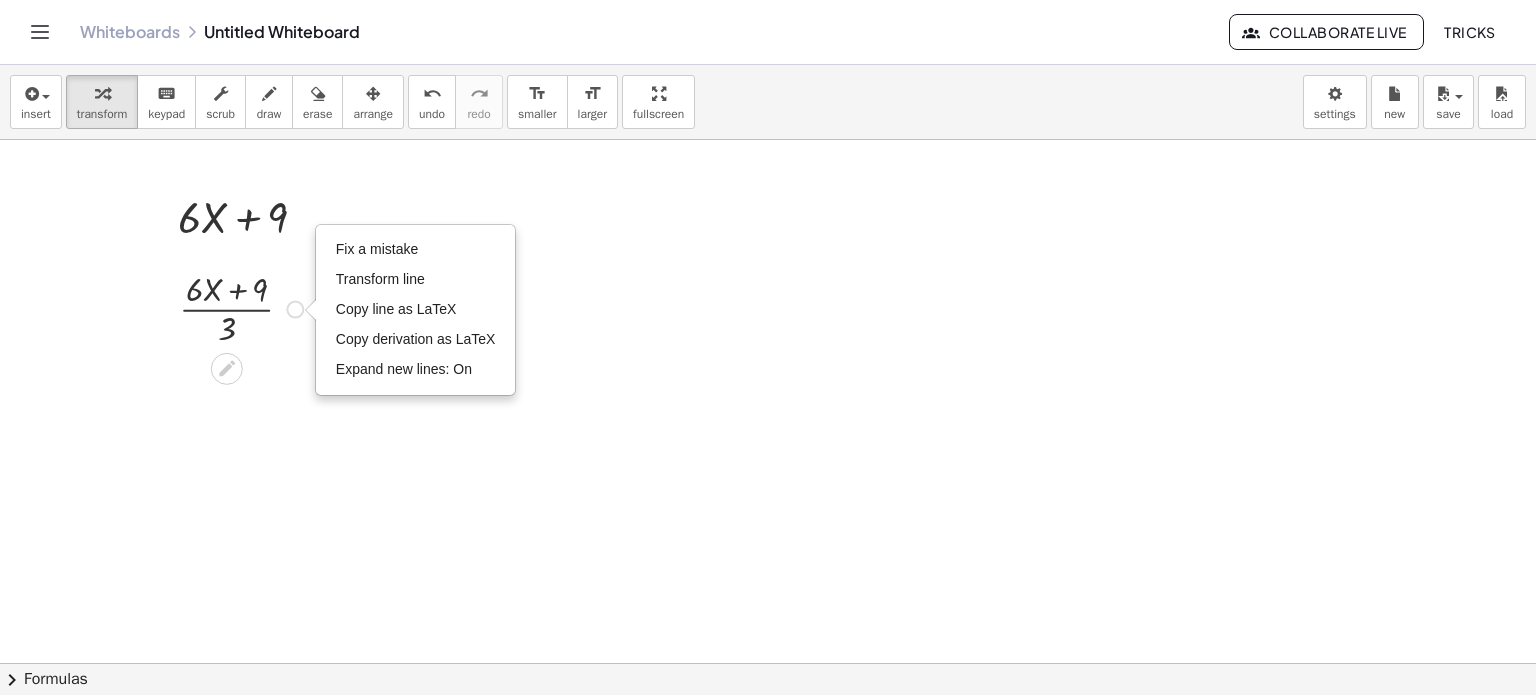 click at bounding box center (244, 308) 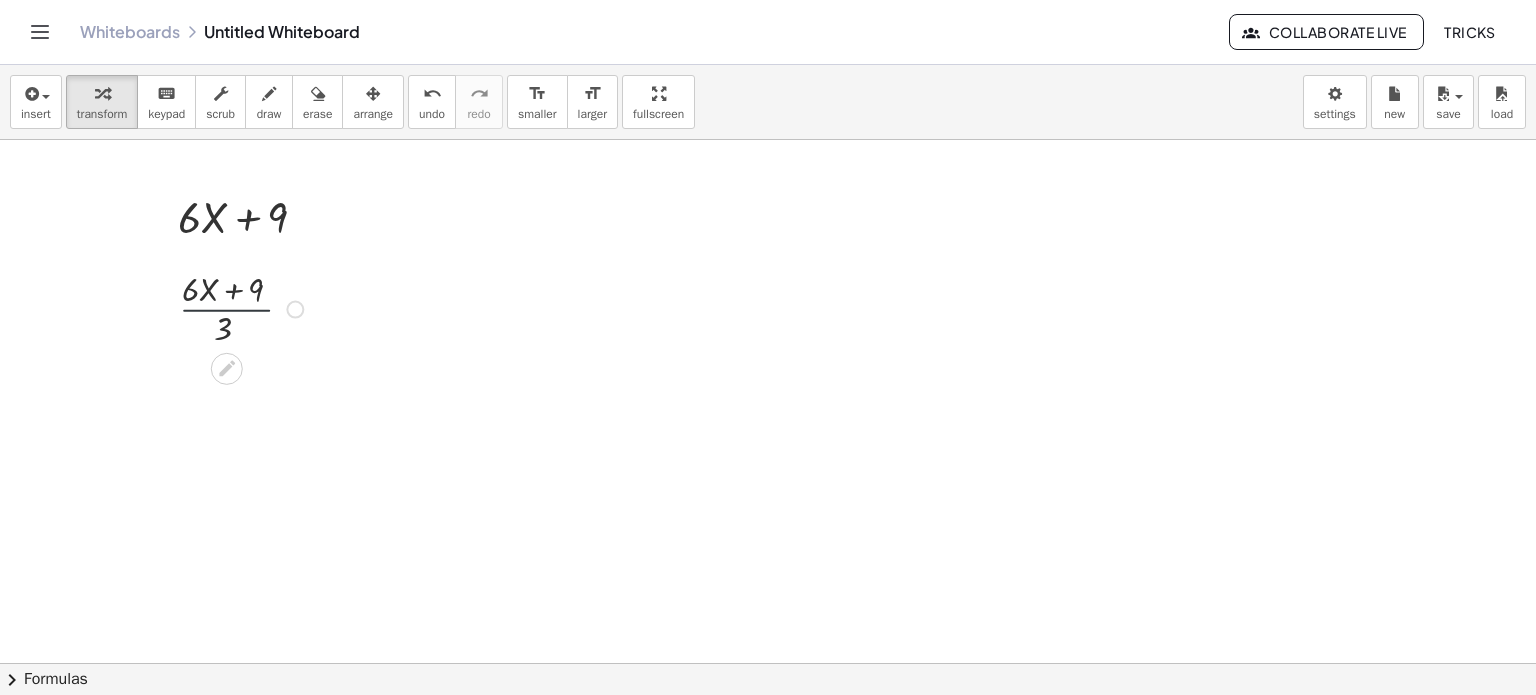 click at bounding box center [244, 308] 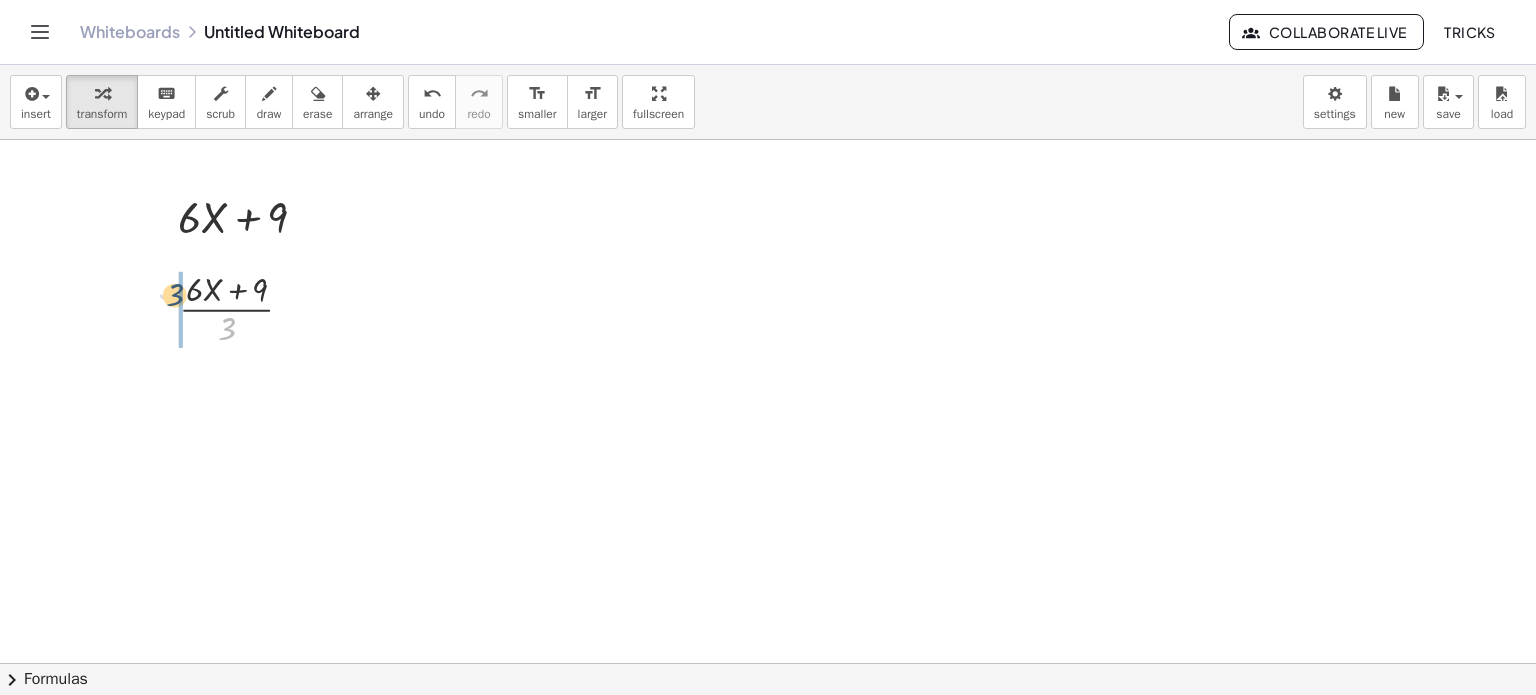 drag, startPoint x: 228, startPoint y: 331, endPoint x: 175, endPoint y: 296, distance: 63.51378 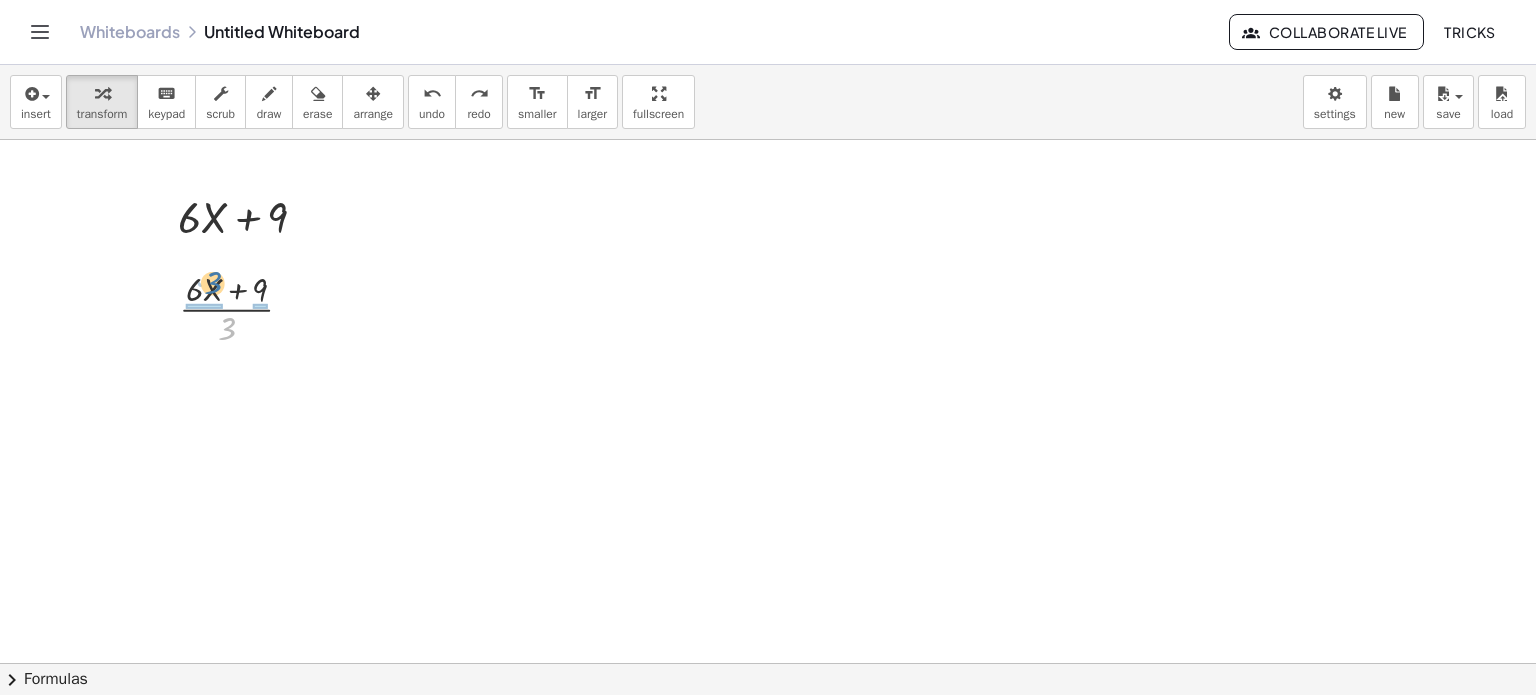 drag, startPoint x: 227, startPoint y: 334, endPoint x: 213, endPoint y: 288, distance: 48.08326 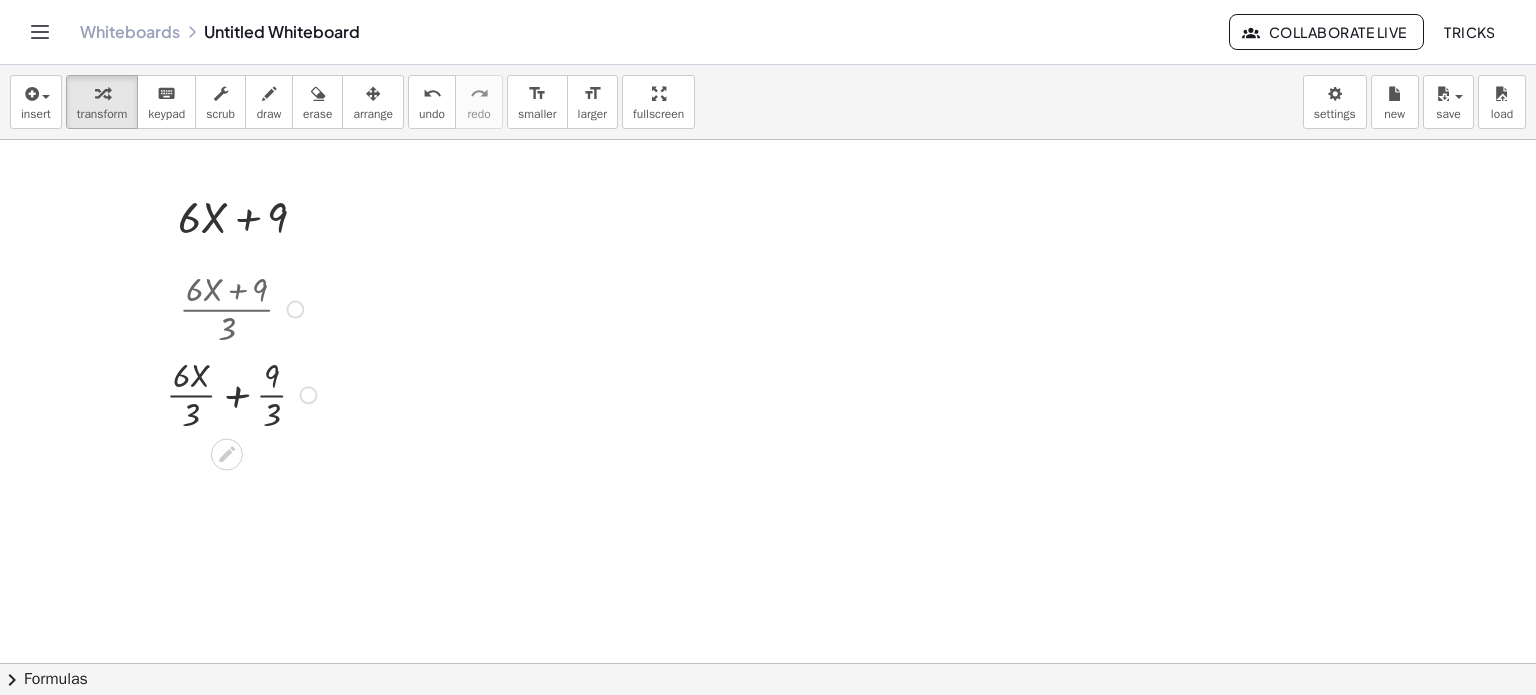 click at bounding box center (308, 395) 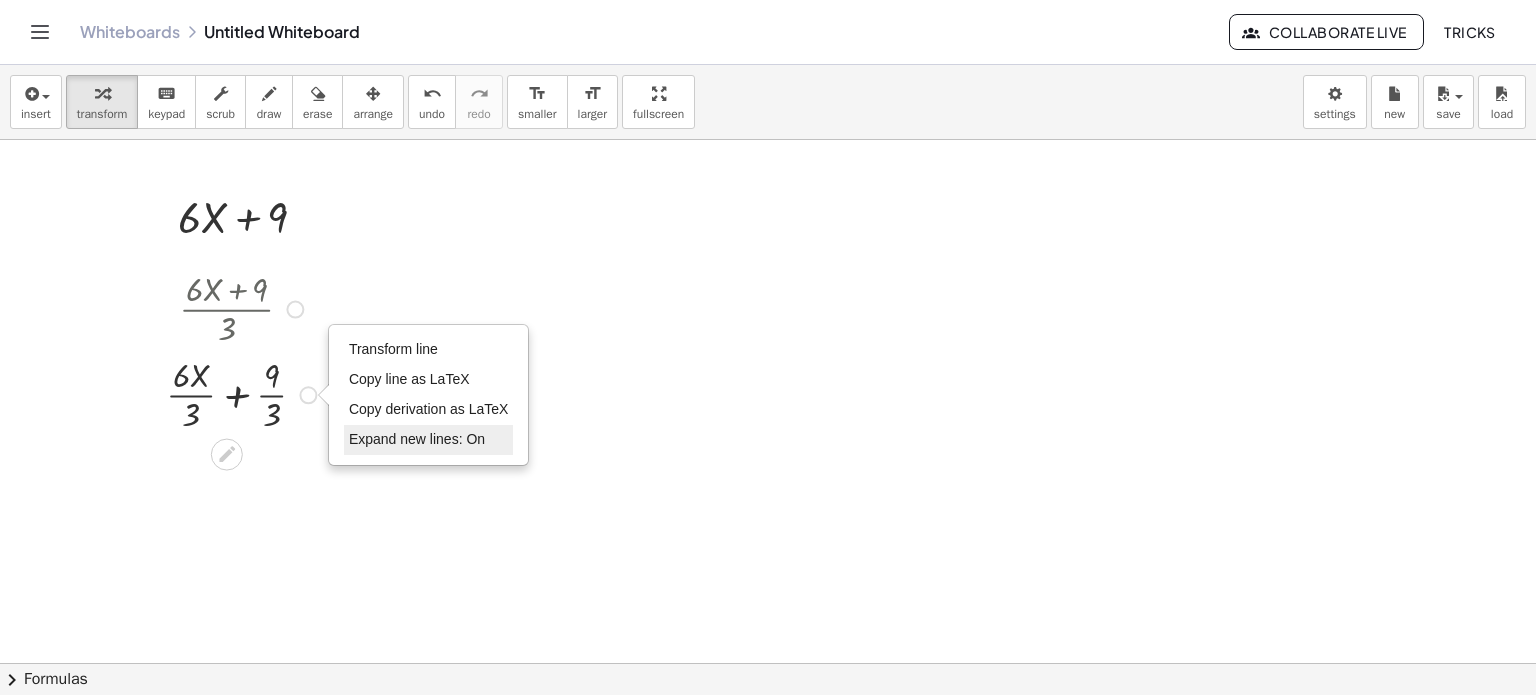 click on "Expand new lines: On" at bounding box center [417, 439] 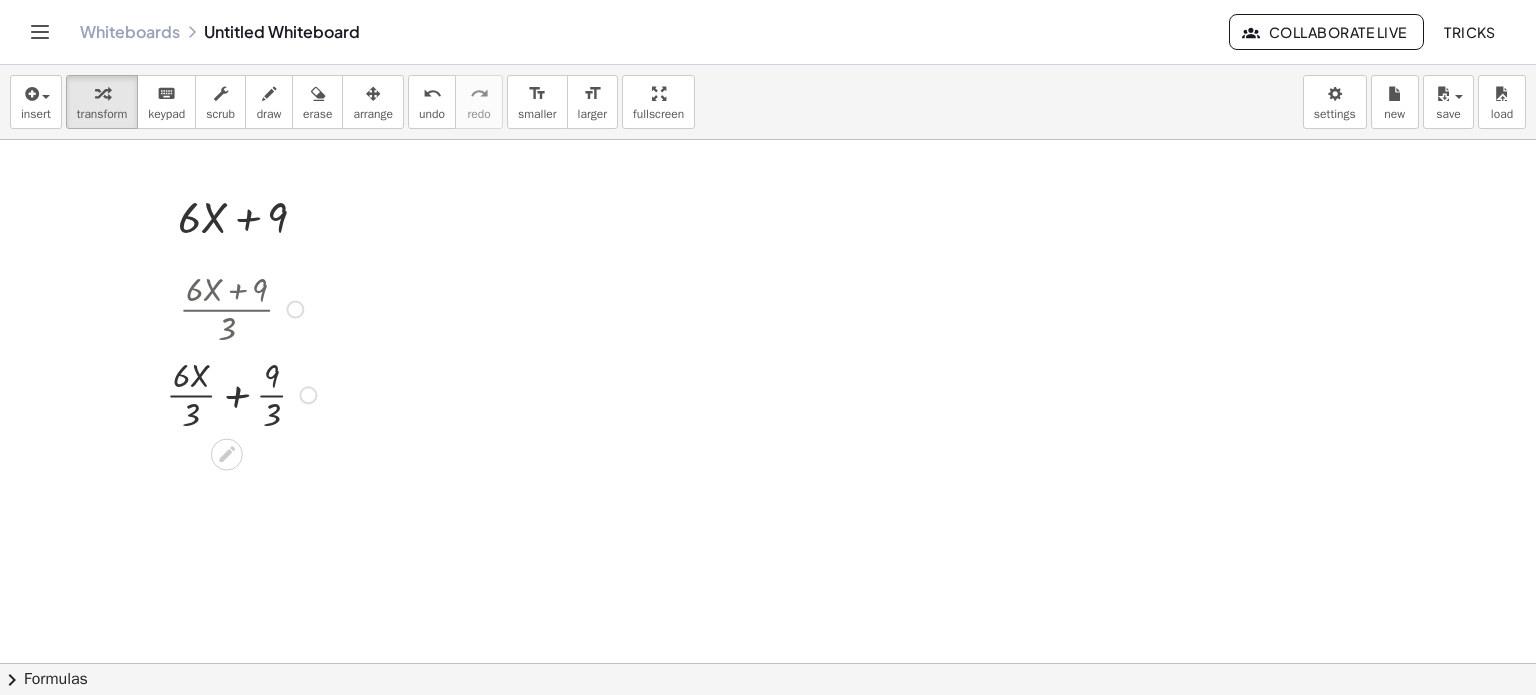 click on "Transform line Copy line as LaTeX Copy derivation as LaTeX Expand new lines: On" at bounding box center (308, 395) 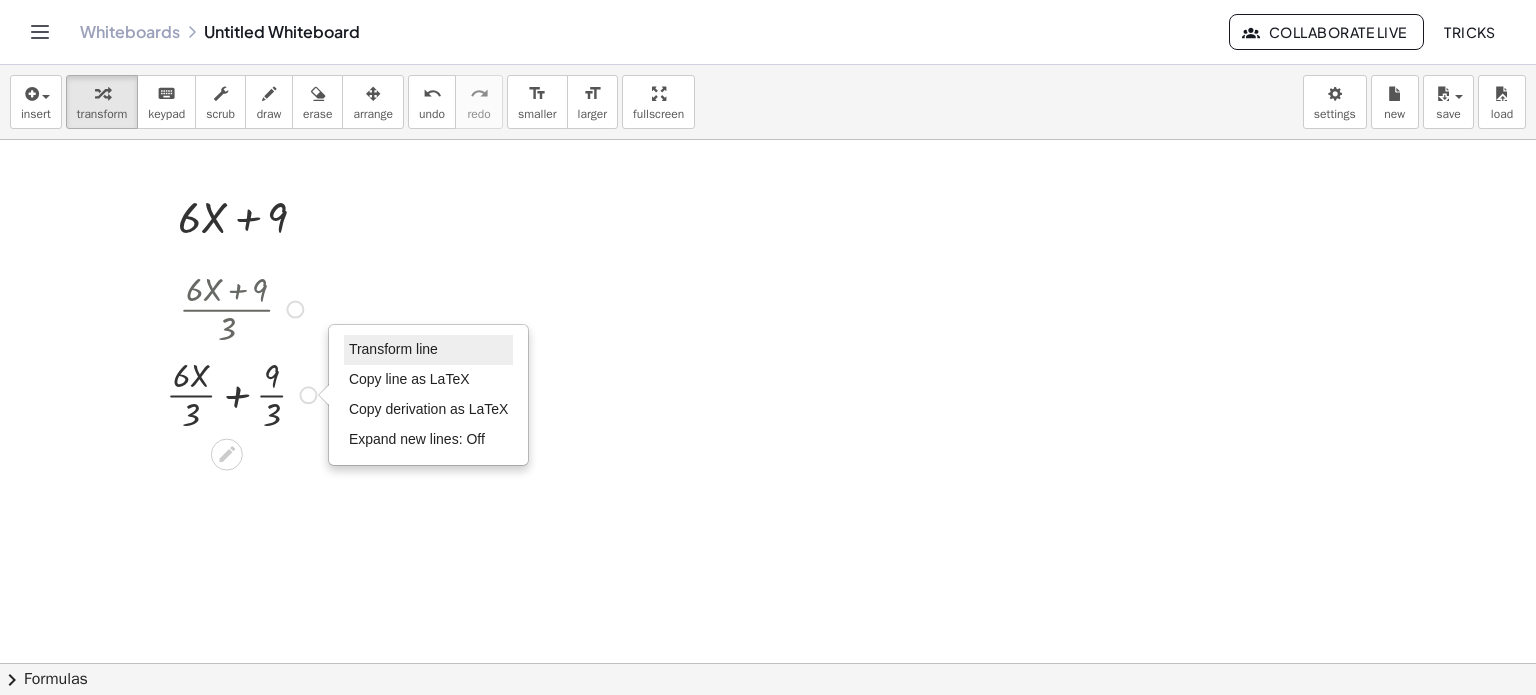 click on "Transform line" at bounding box center [393, 349] 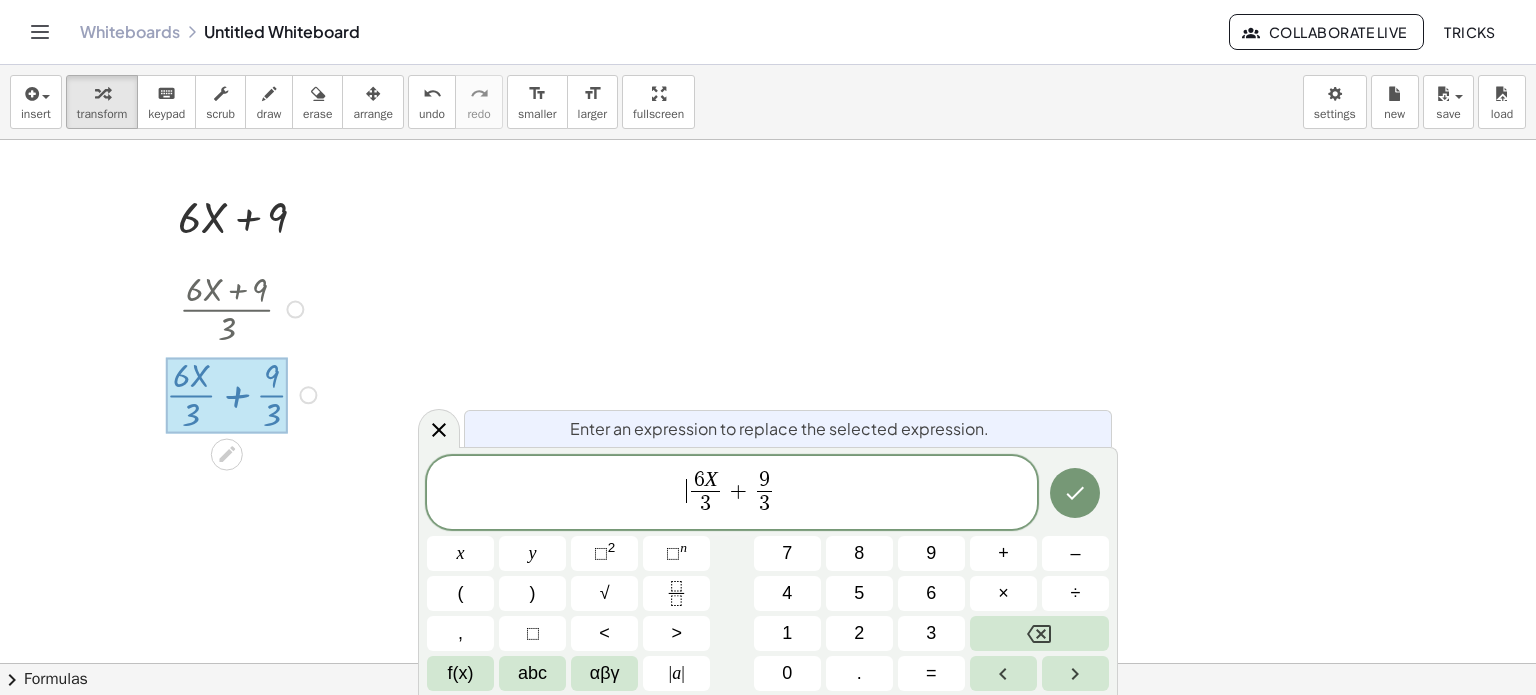 click on "​ 6 X 3 ​ + 9 3 ​" at bounding box center (732, 494) 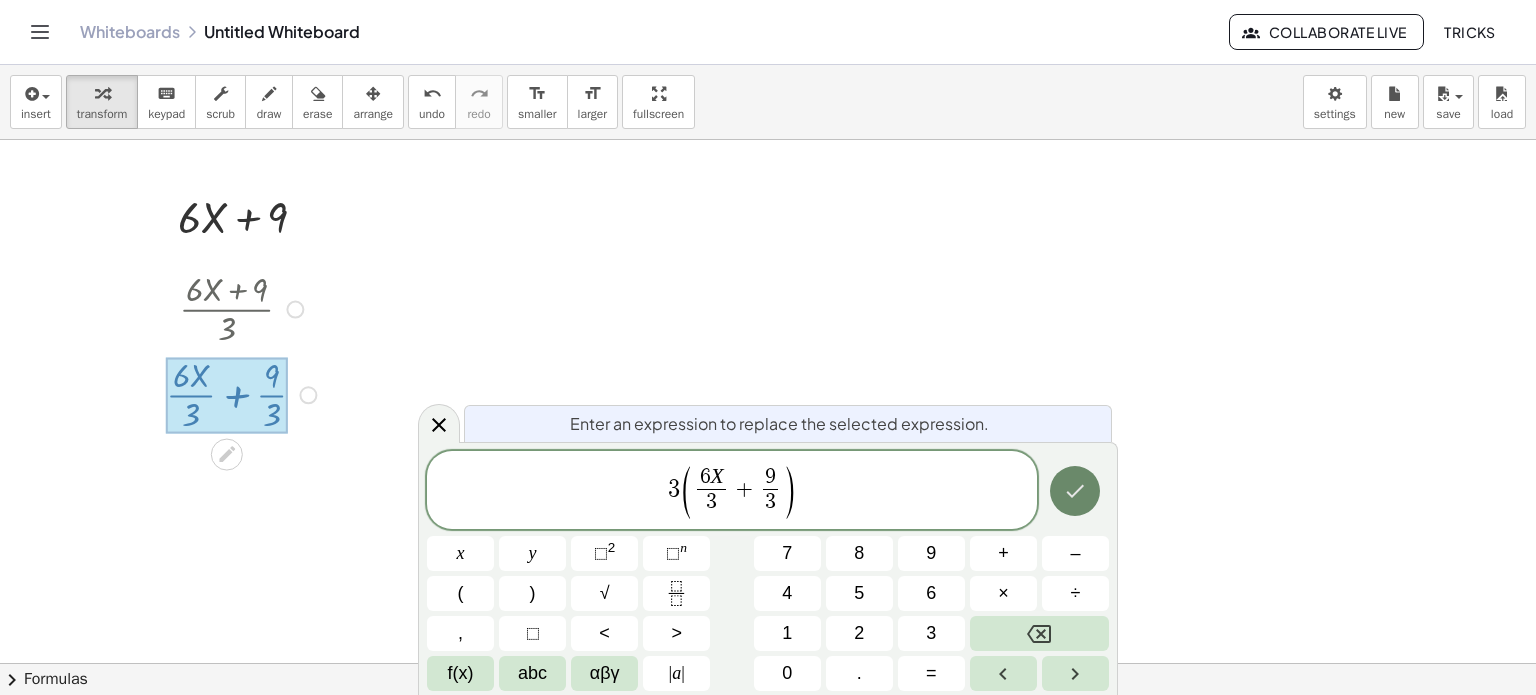 click at bounding box center (1075, 491) 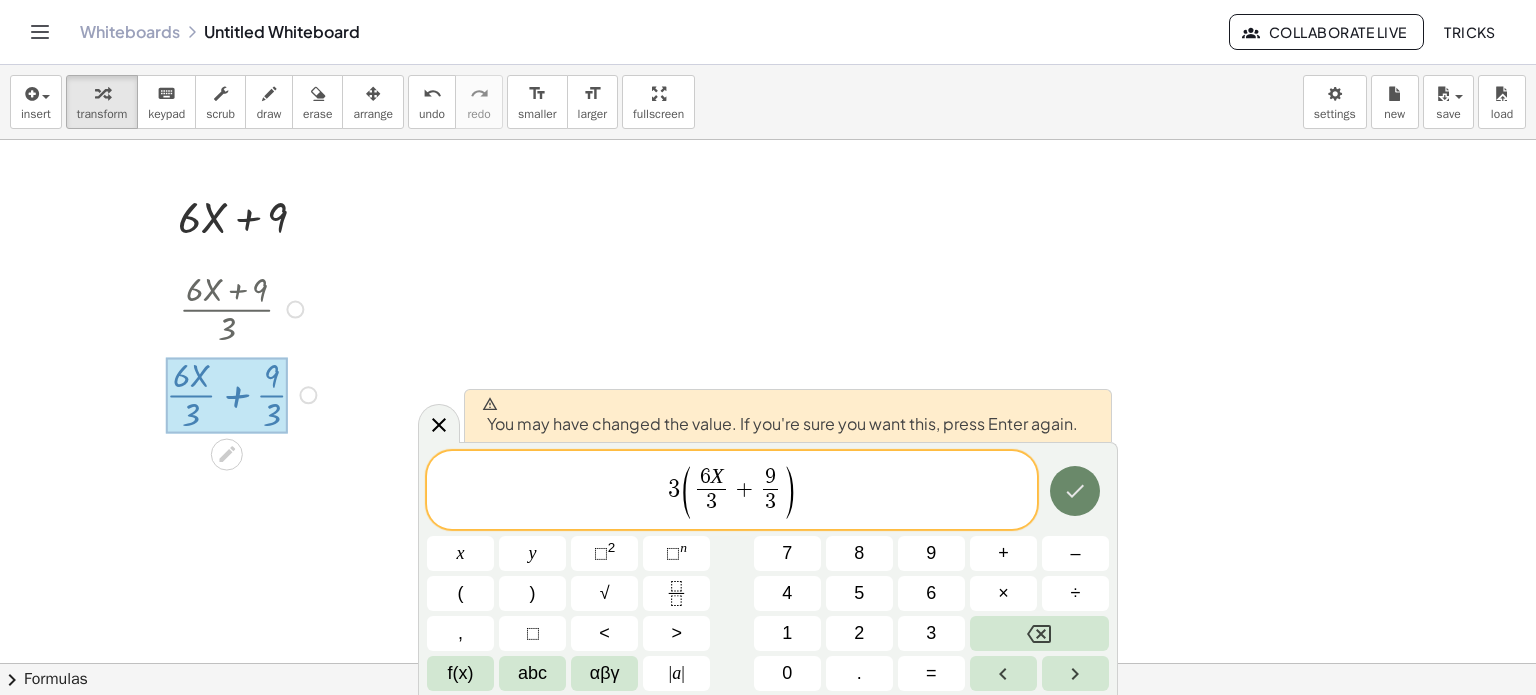 click at bounding box center [1075, 491] 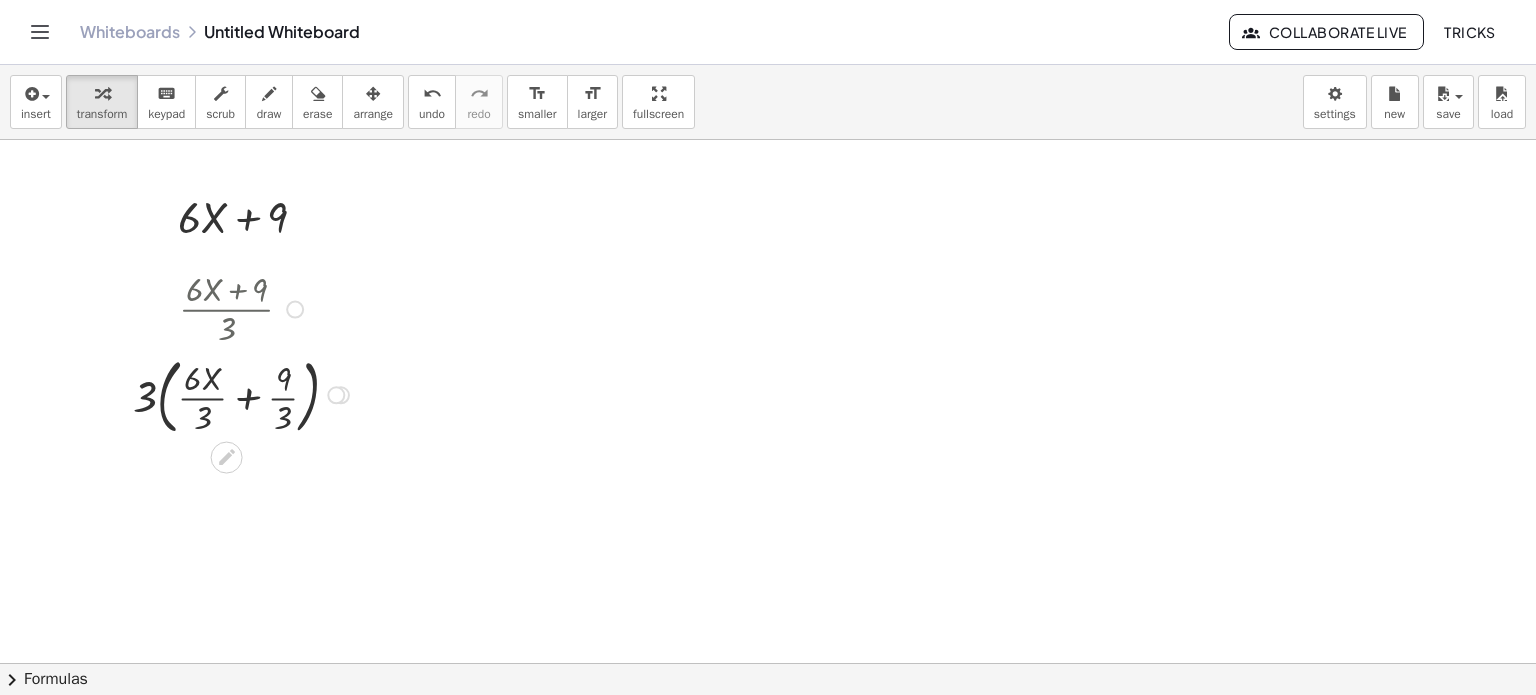 click at bounding box center (336, 395) 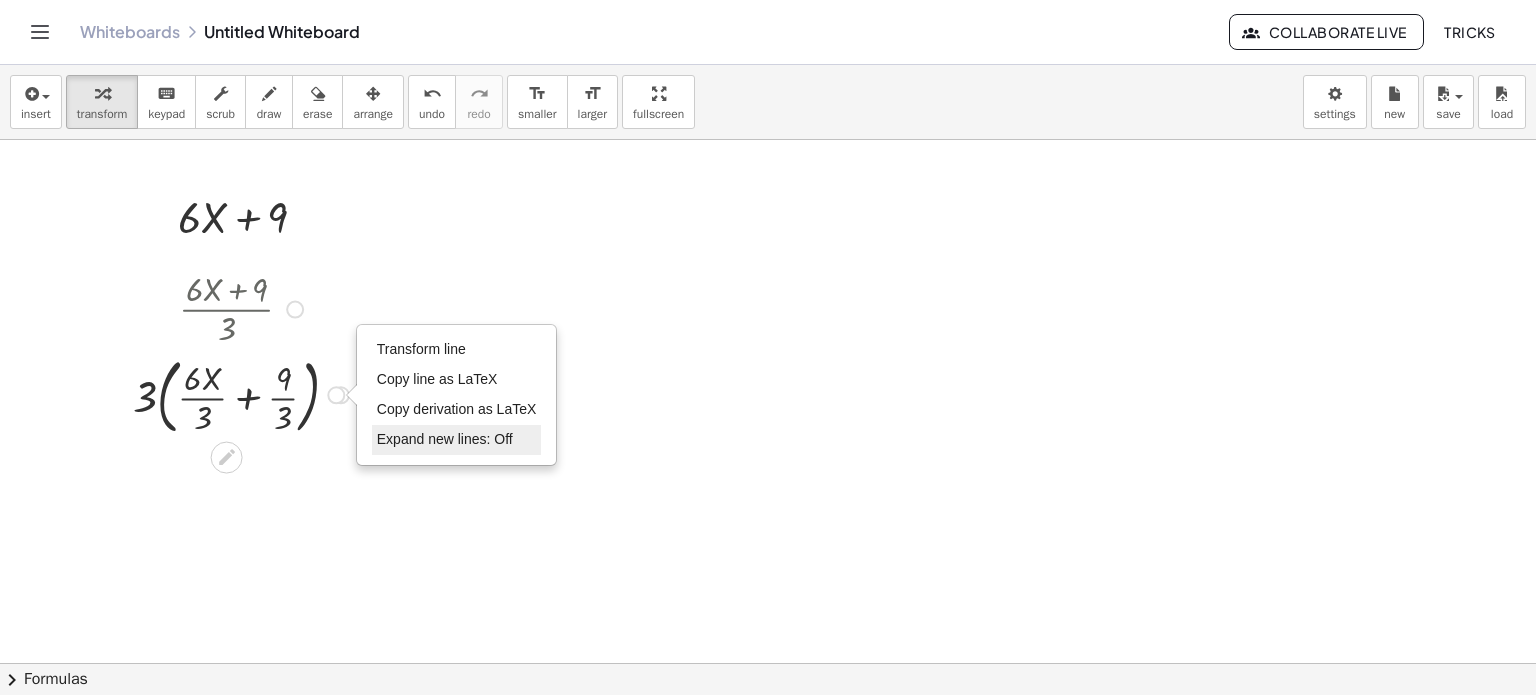 click on "Expand new lines: Off" at bounding box center (445, 439) 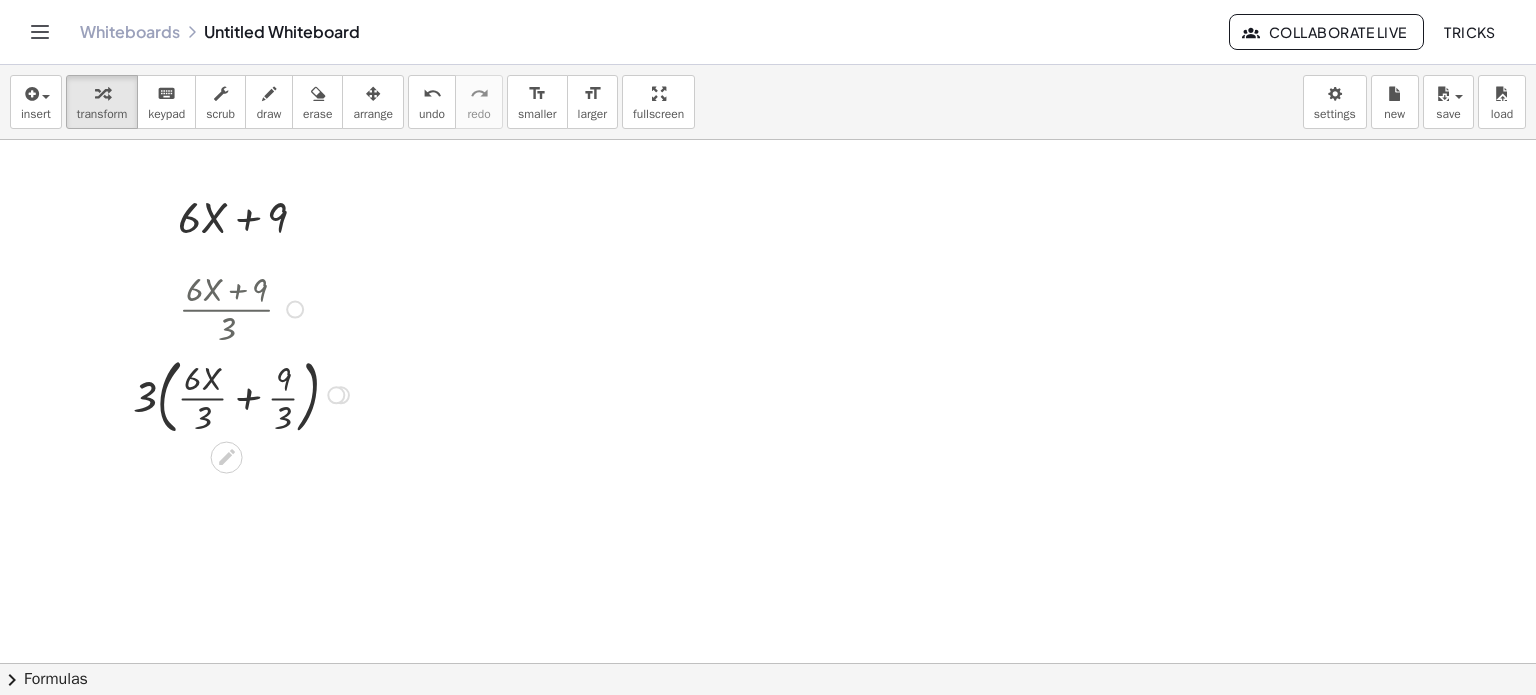 click at bounding box center [244, 393] 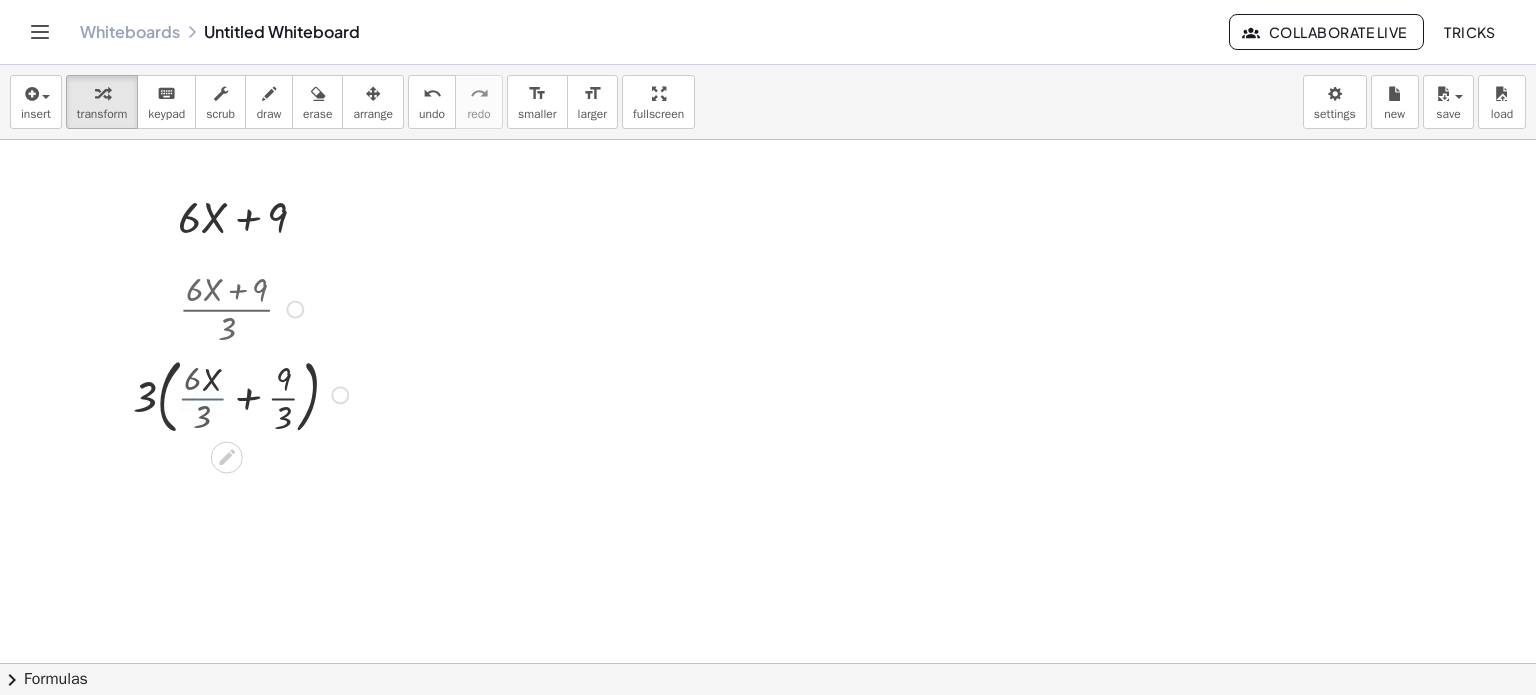 click at bounding box center [244, 393] 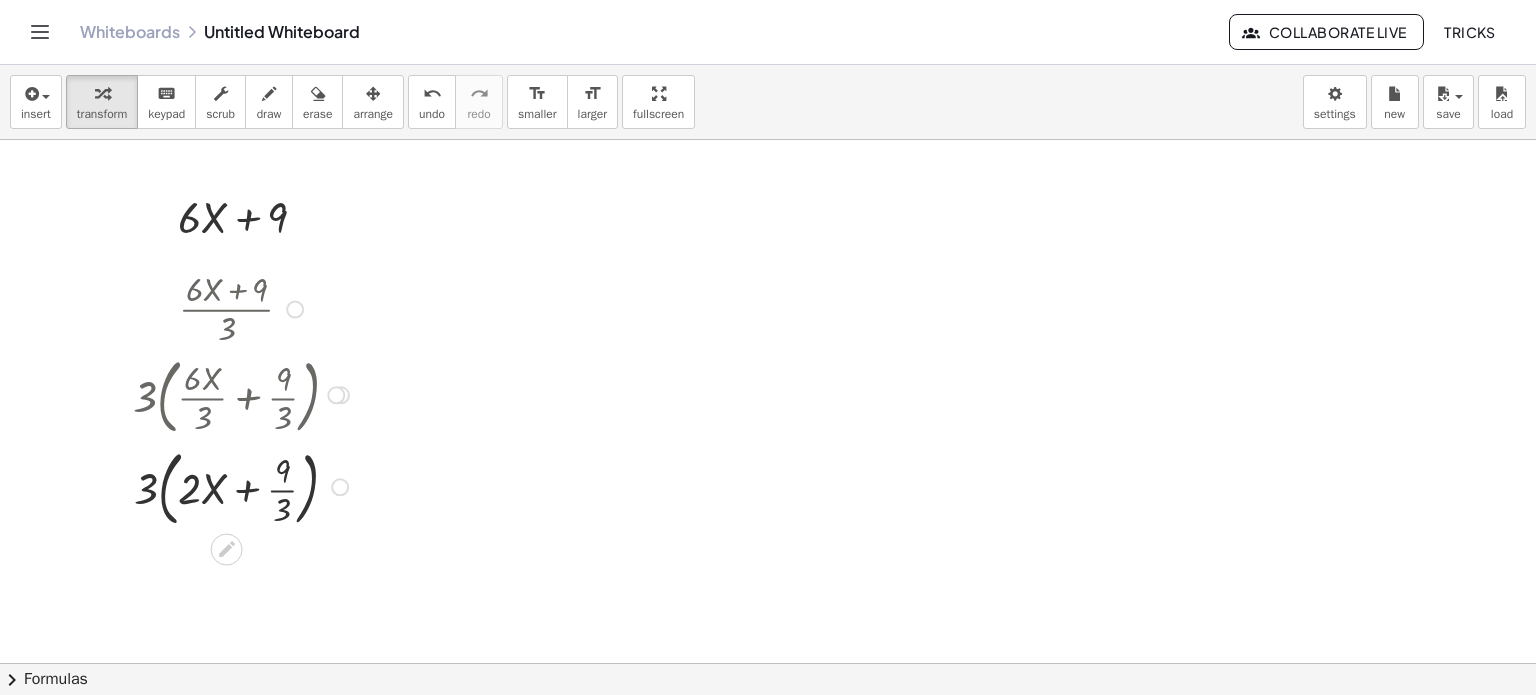 click on "Transform line Copy line as LaTeX Copy derivation as LaTeX Expand new lines: Off" at bounding box center (340, 487) 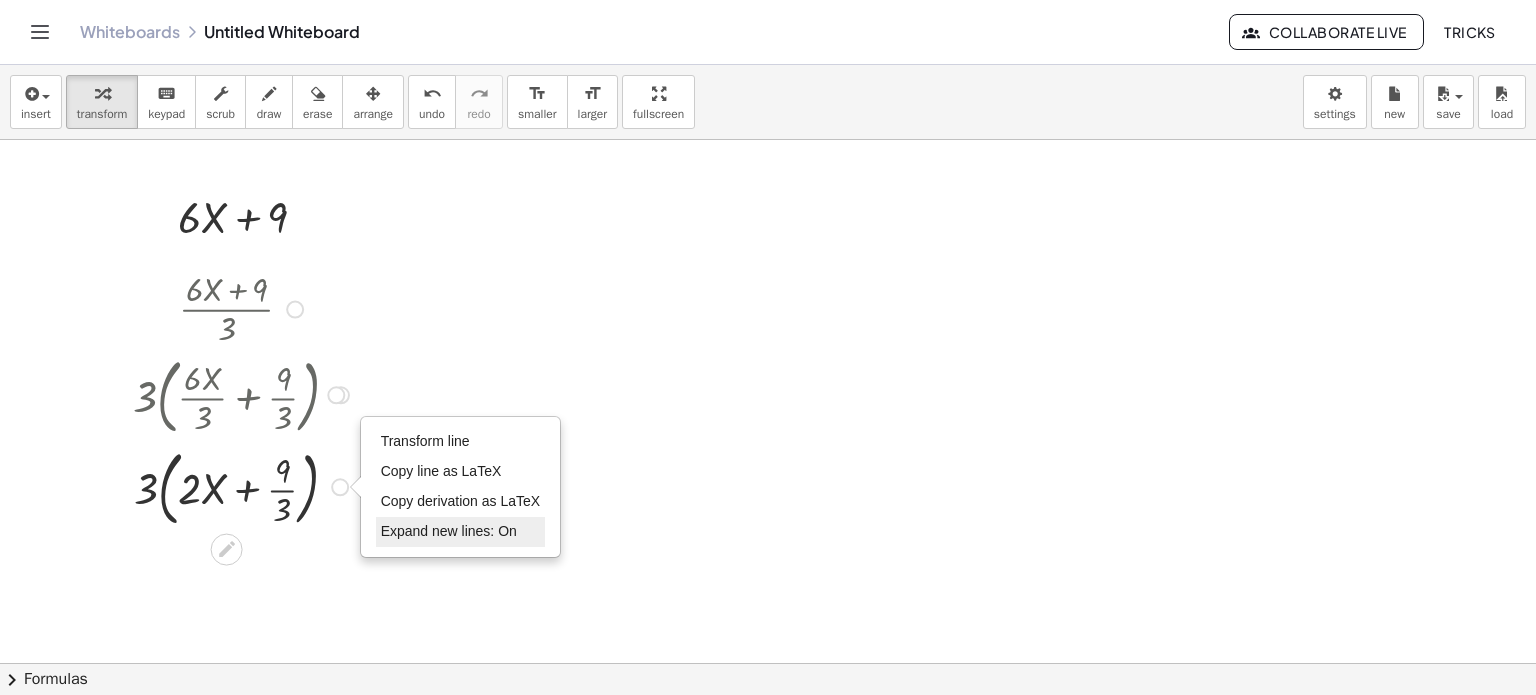 click on "Expand new lines: On" at bounding box center (449, 531) 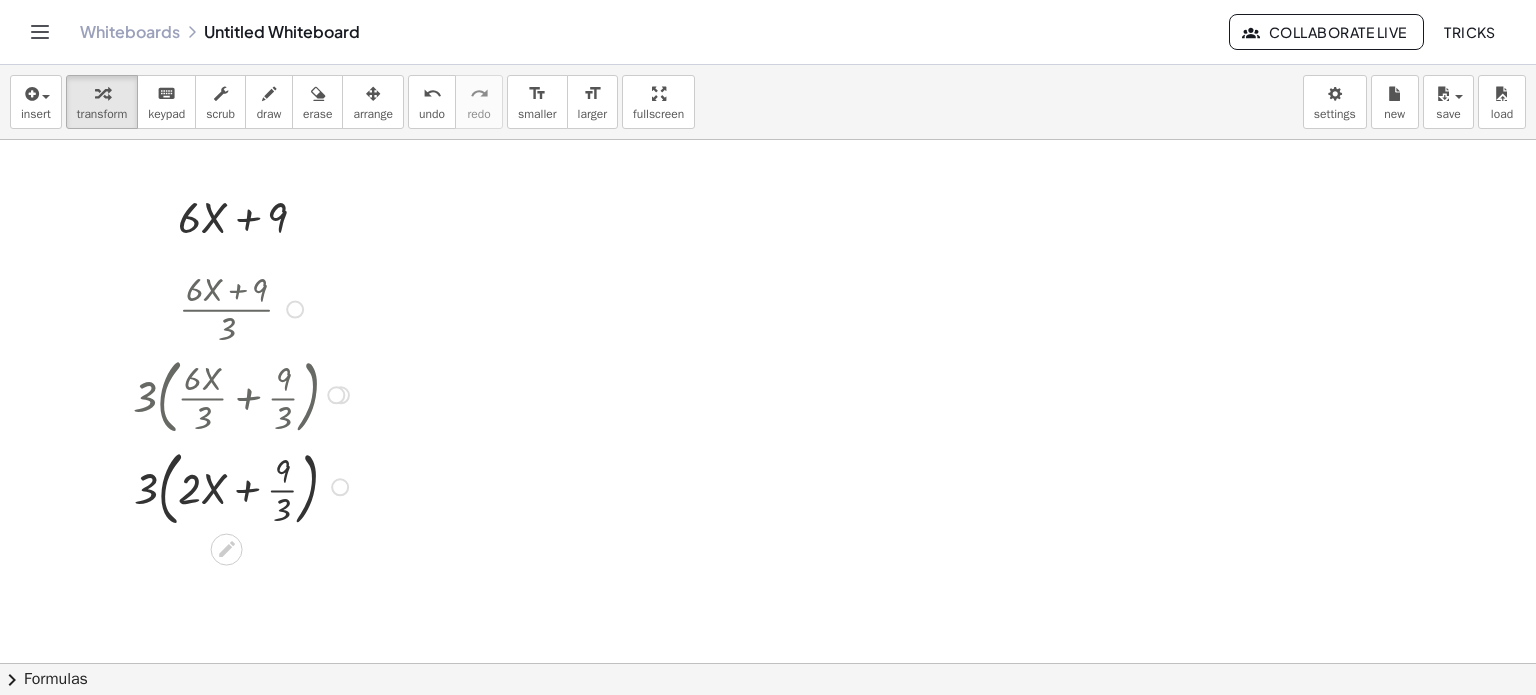 click at bounding box center [244, 485] 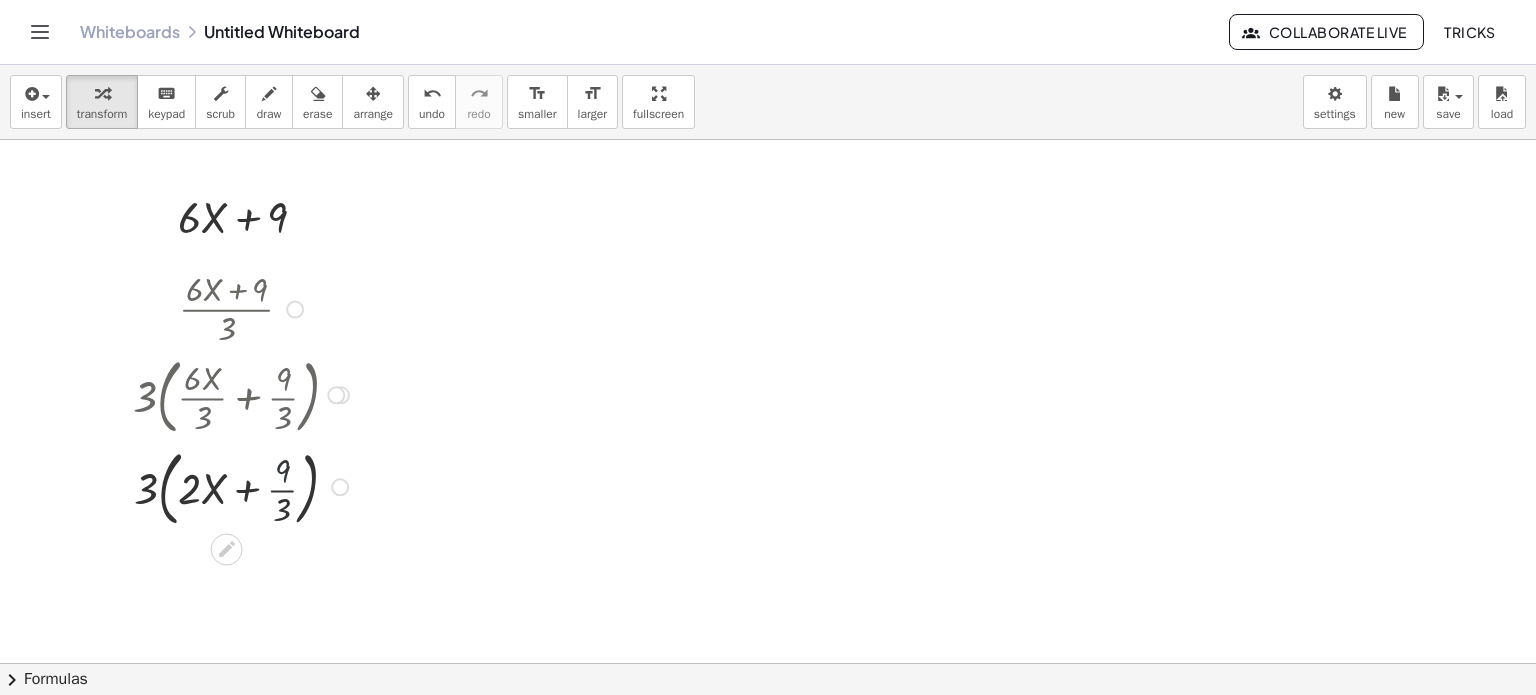 click at bounding box center [244, 485] 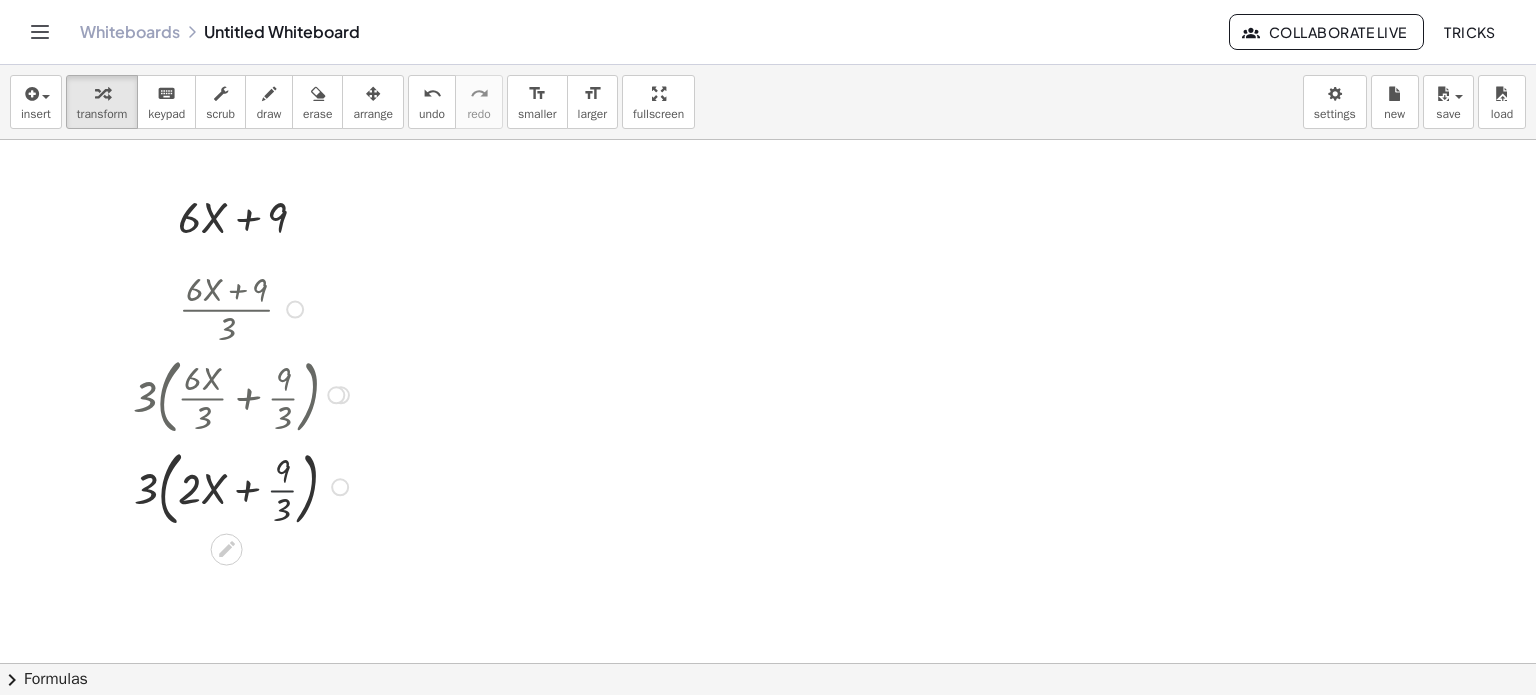 click at bounding box center [244, 485] 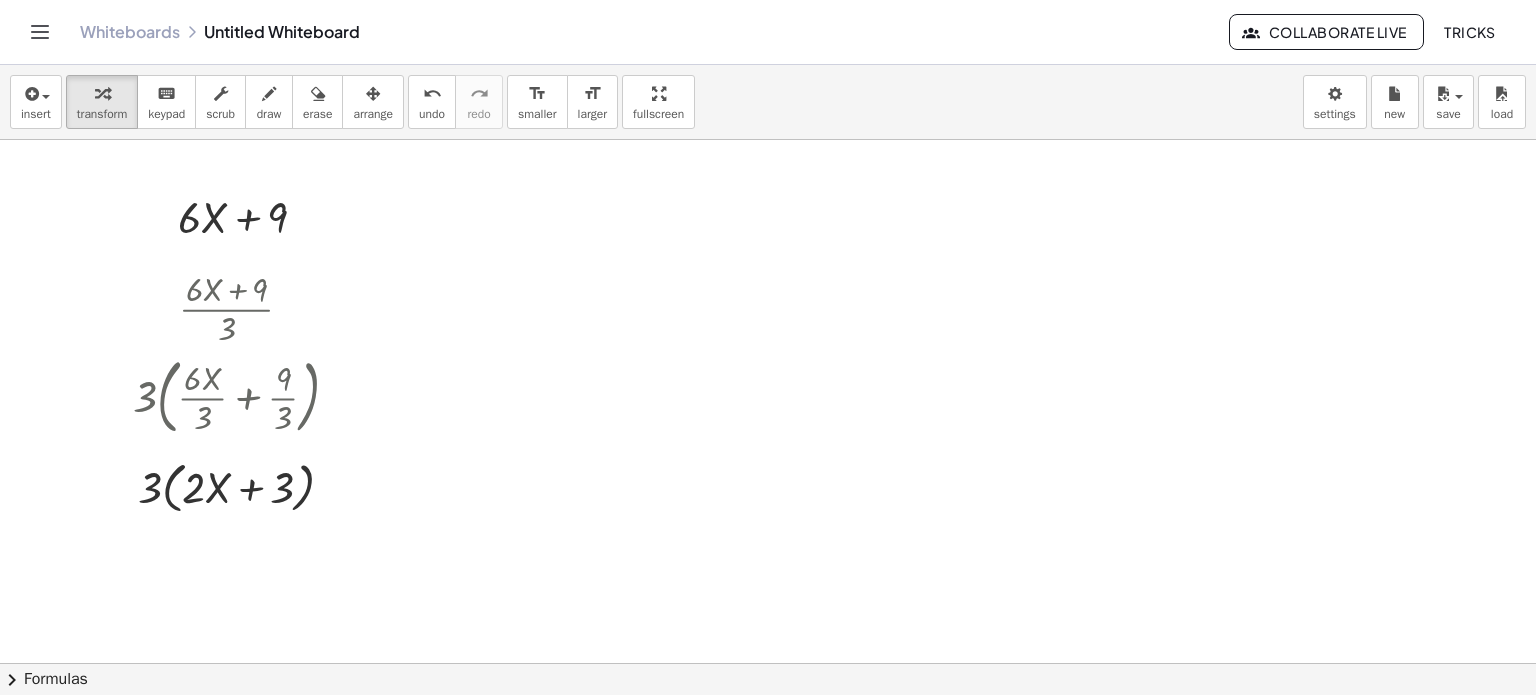 click at bounding box center [768, 664] 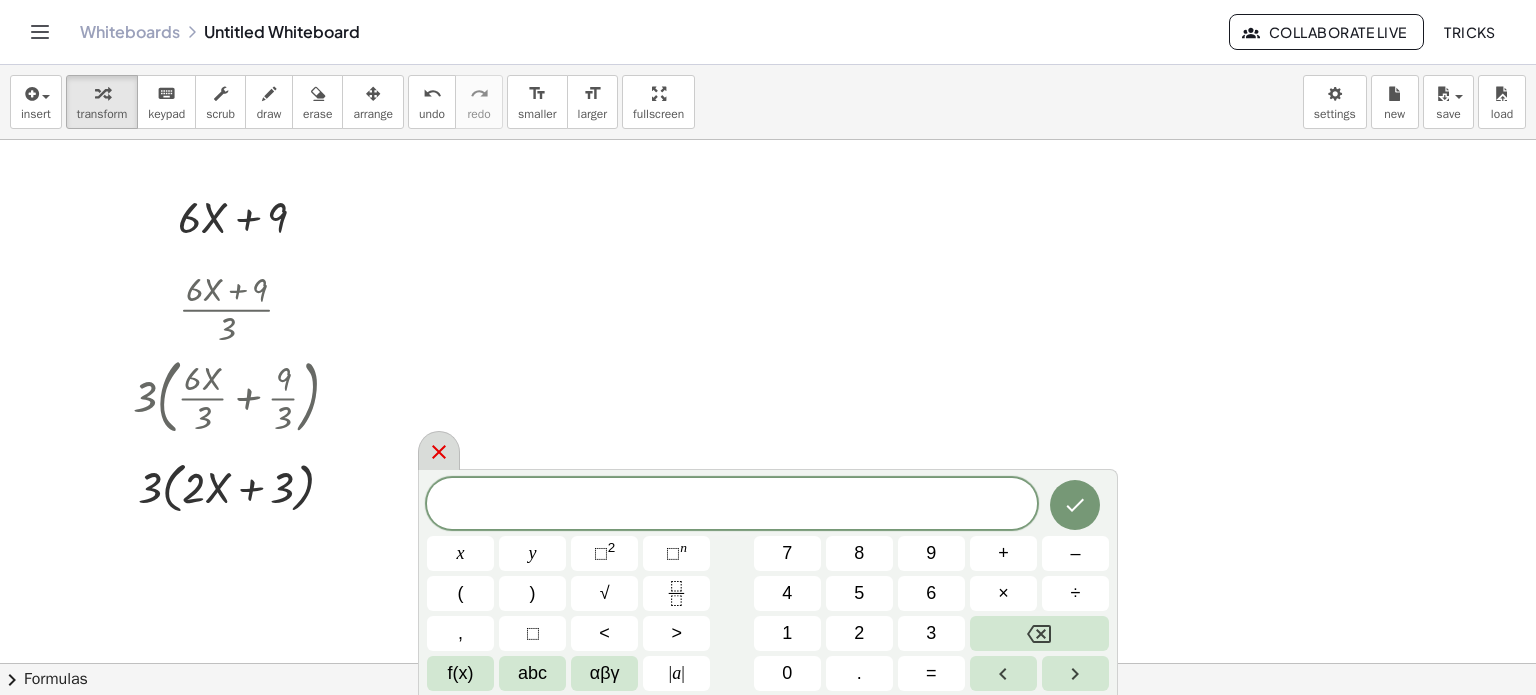 click 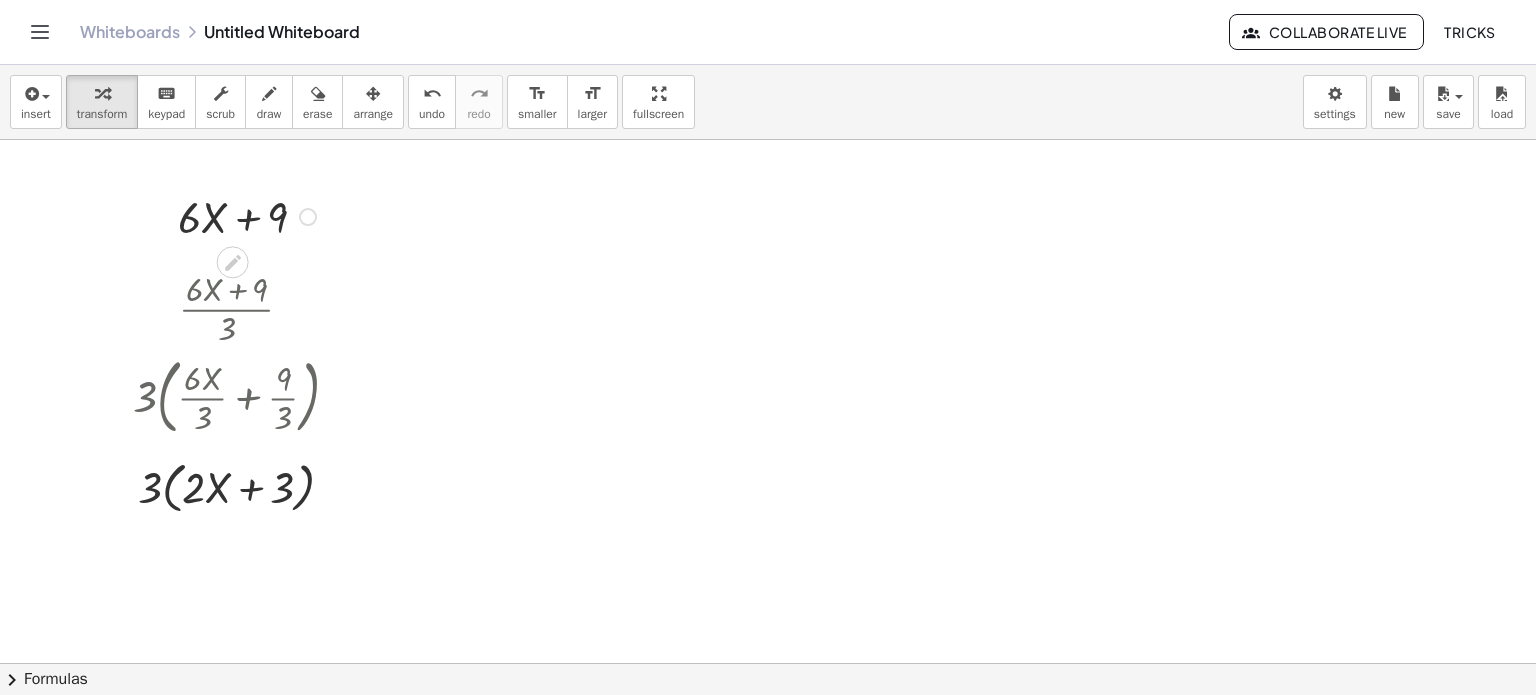 drag, startPoint x: 104, startPoint y: 174, endPoint x: 306, endPoint y: 195, distance: 203.08865 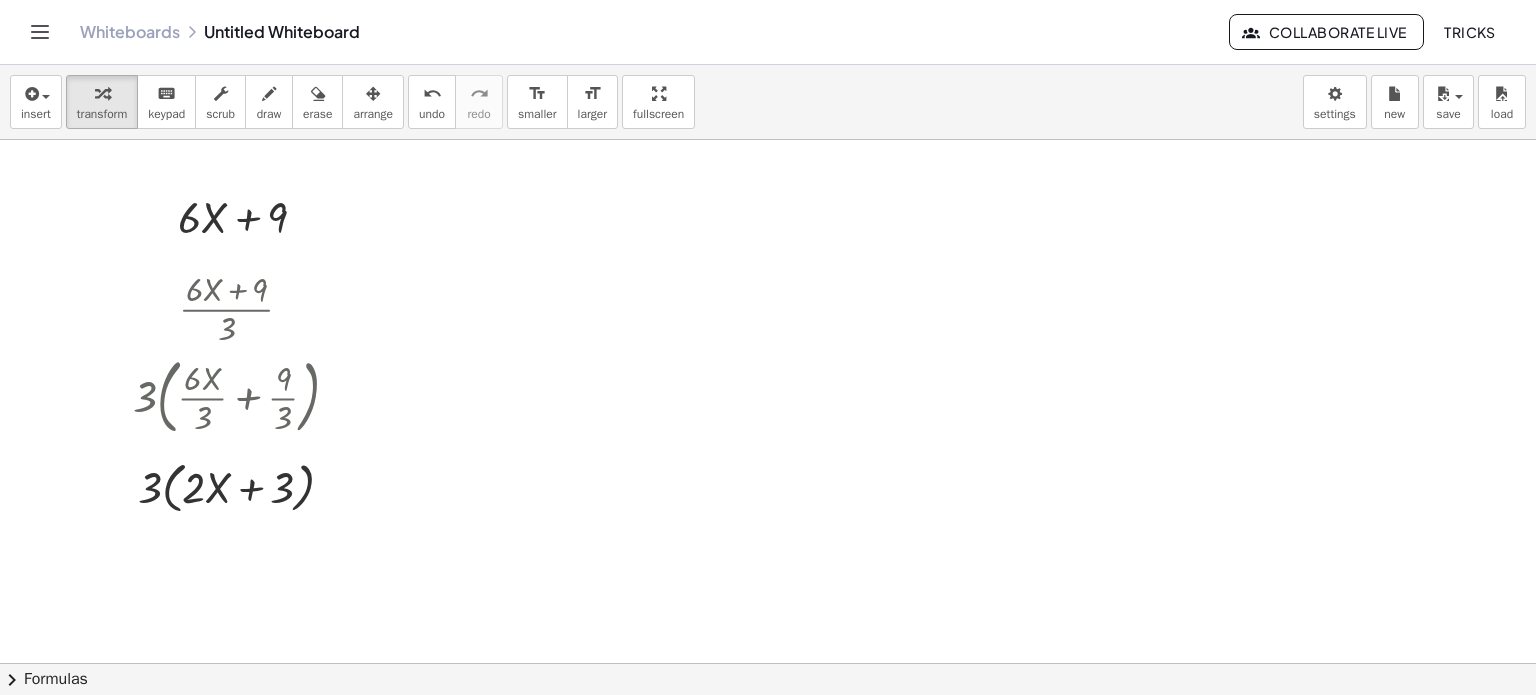 click at bounding box center [768, 664] 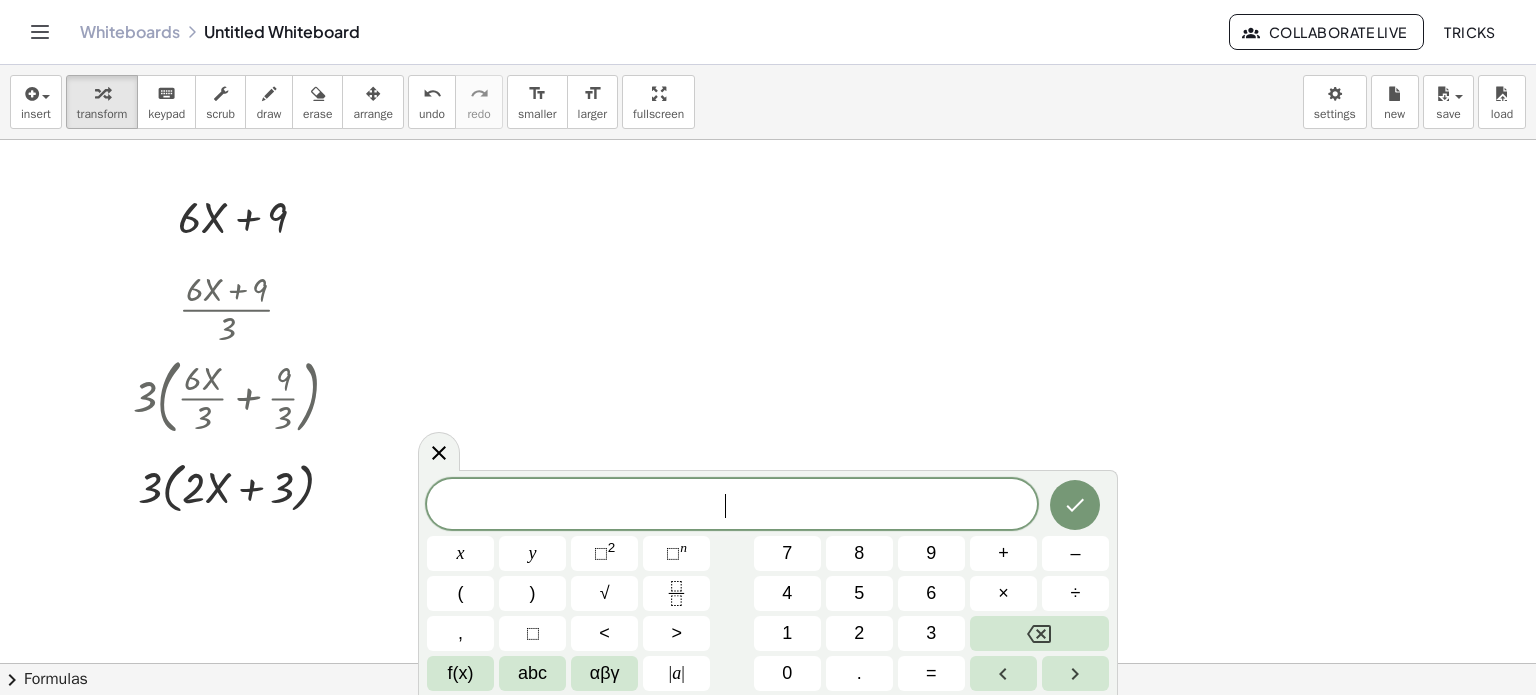 click at bounding box center (768, 664) 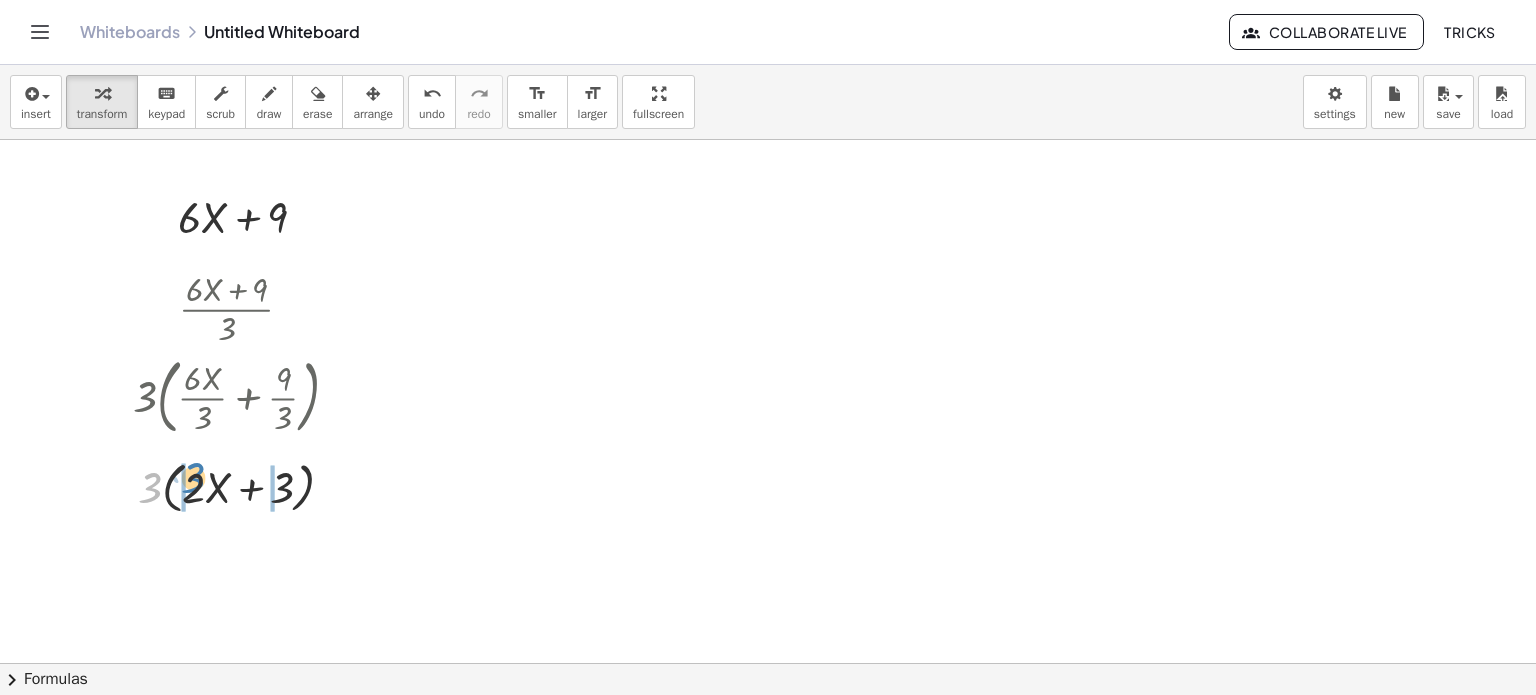 drag, startPoint x: 152, startPoint y: 493, endPoint x: 196, endPoint y: 483, distance: 45.122055 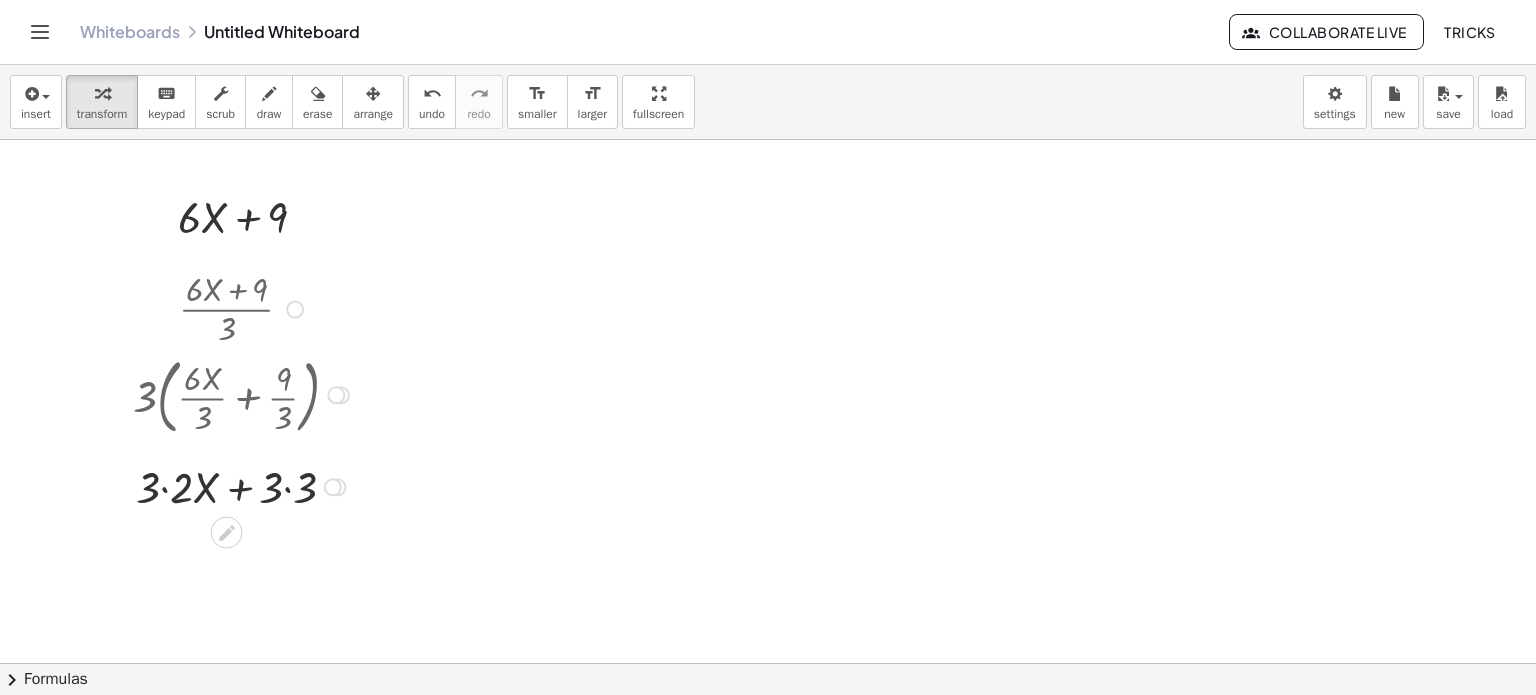click at bounding box center (336, 395) 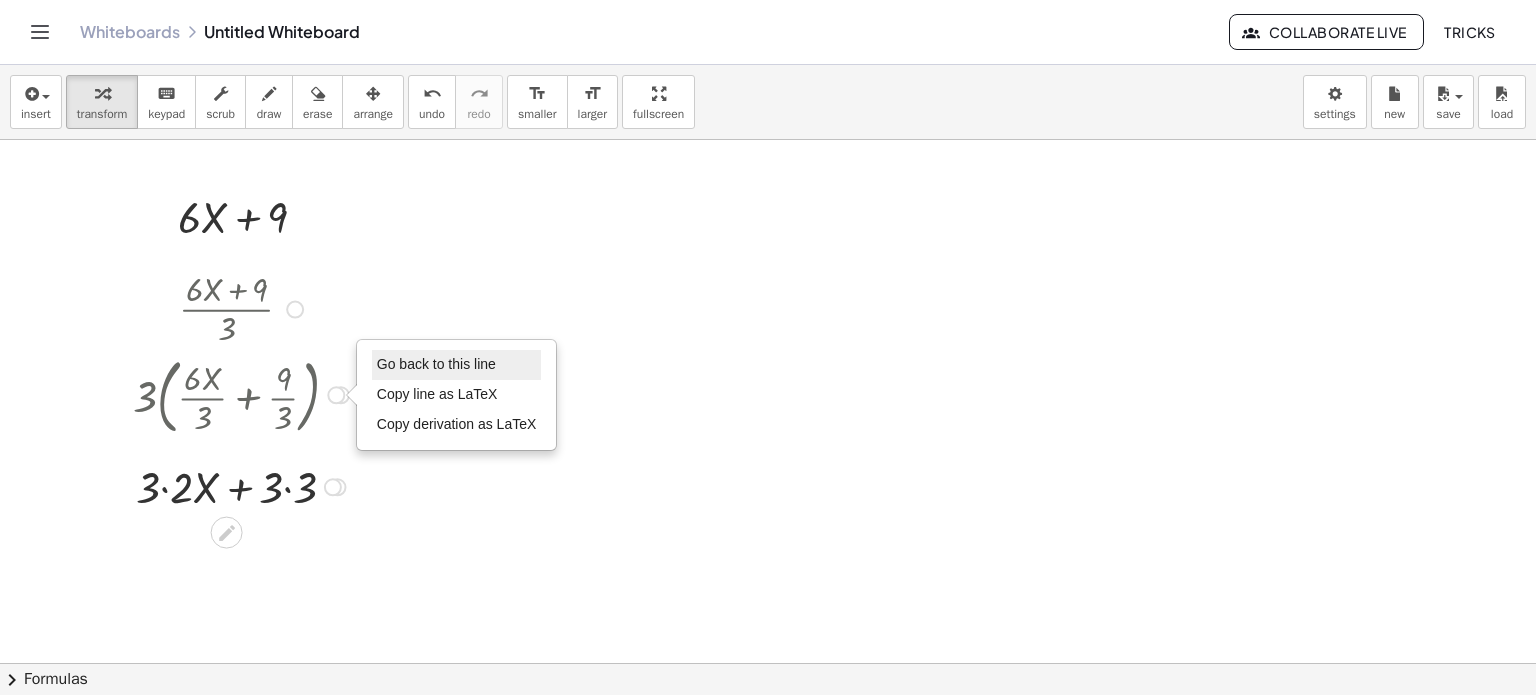click on "Go back to this line" at bounding box center (436, 364) 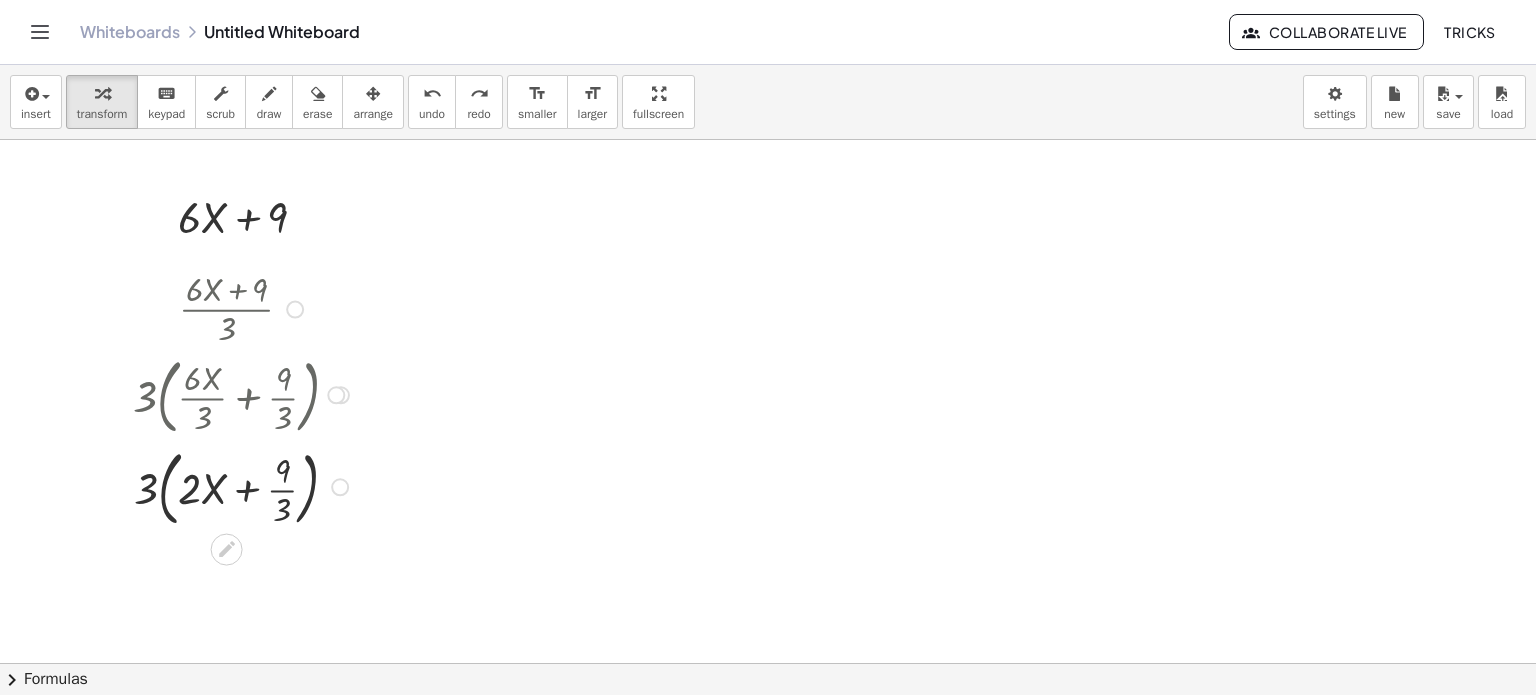 click at bounding box center [341, 395] 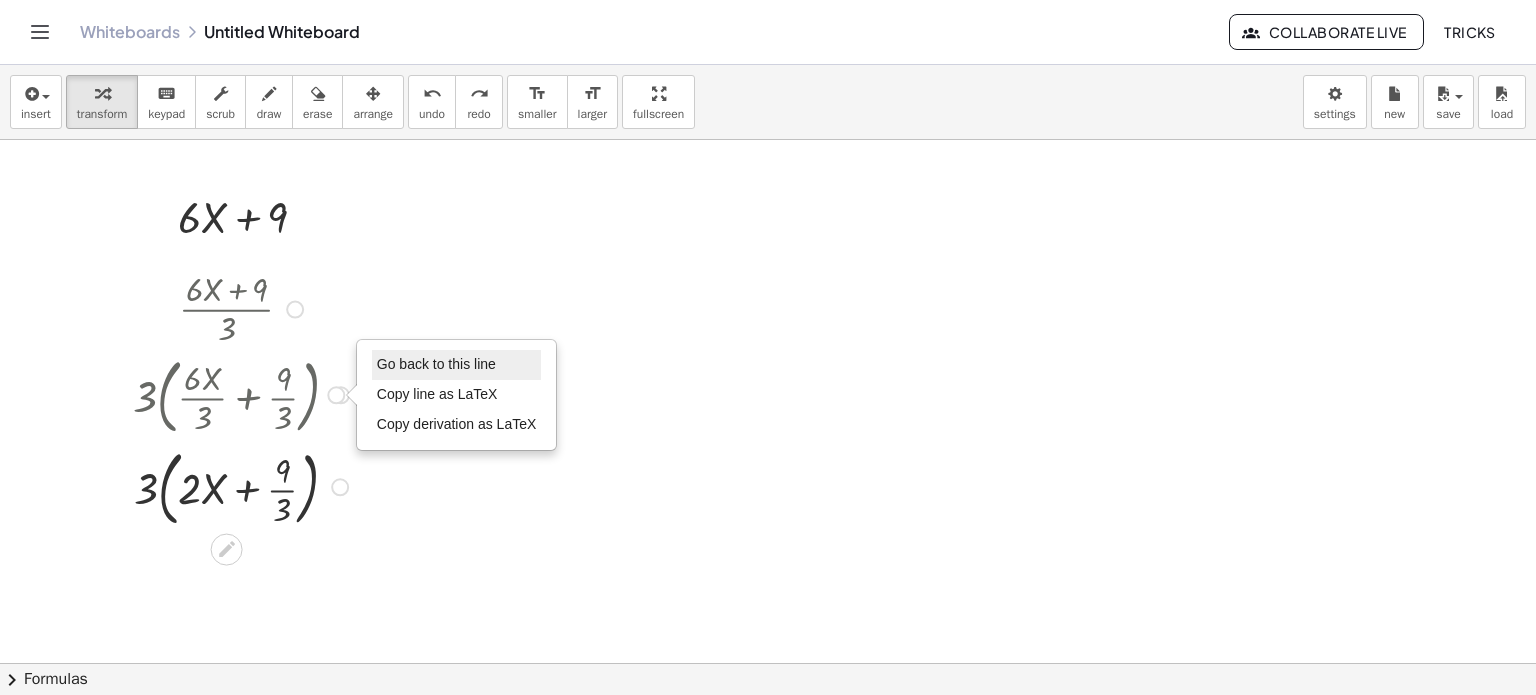 click on "Go back to this line" at bounding box center (436, 364) 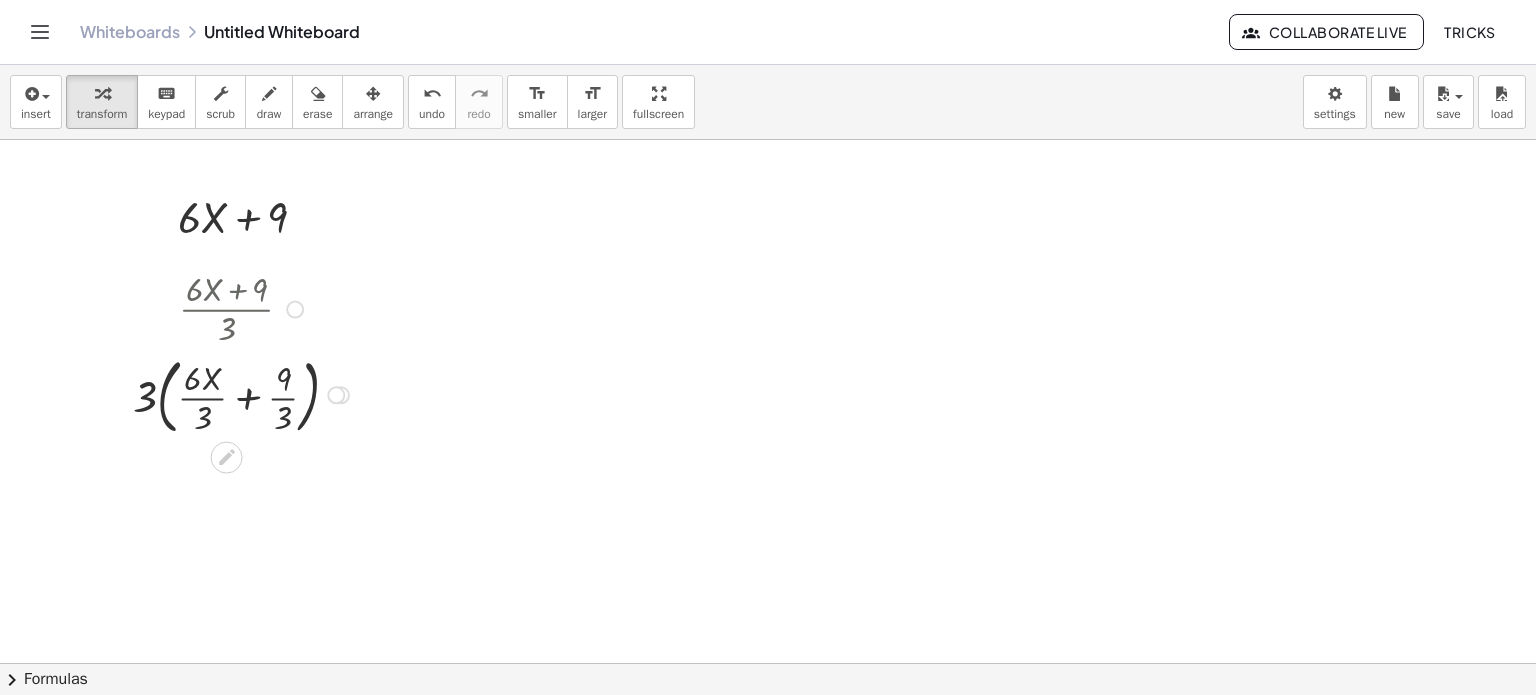click on "Go back to this line Copy line as LaTeX Copy derivation as LaTeX" at bounding box center (336, 395) 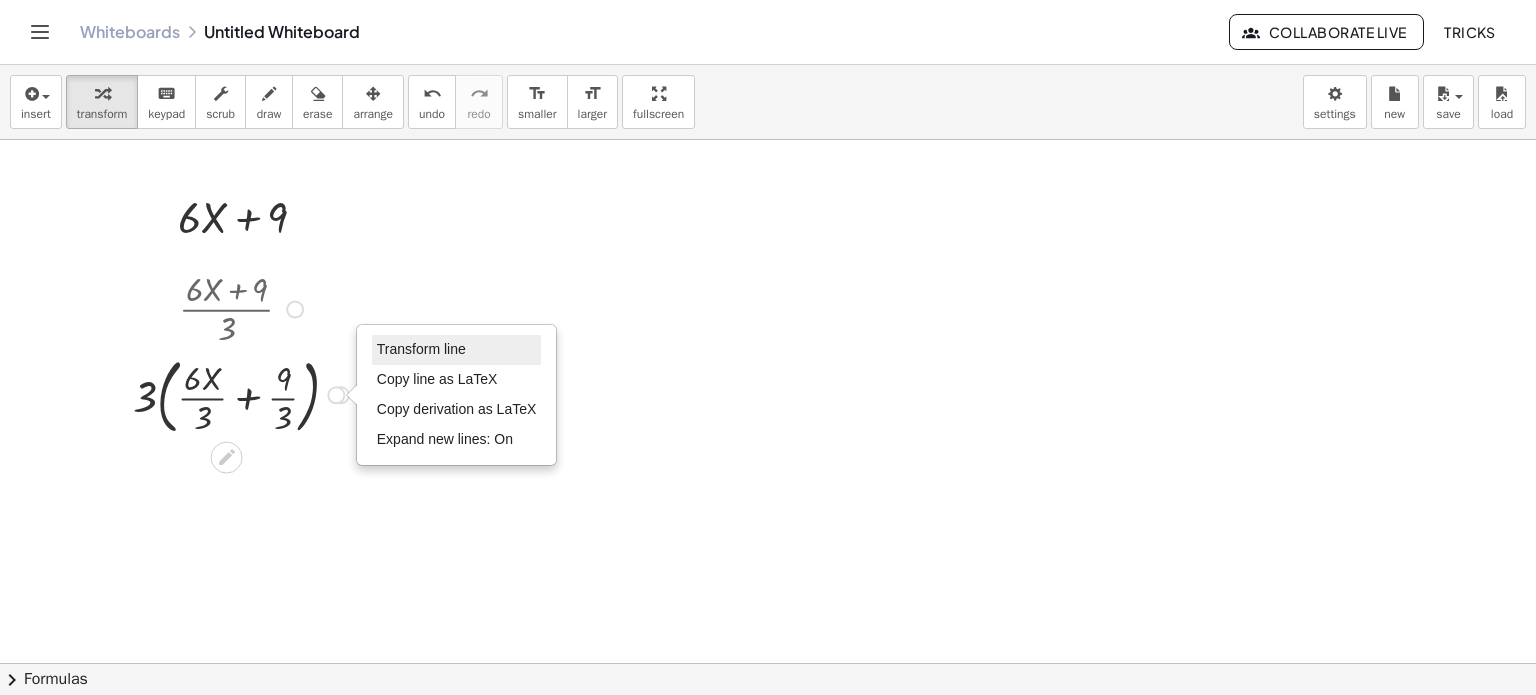 click on "Transform line" at bounding box center [421, 349] 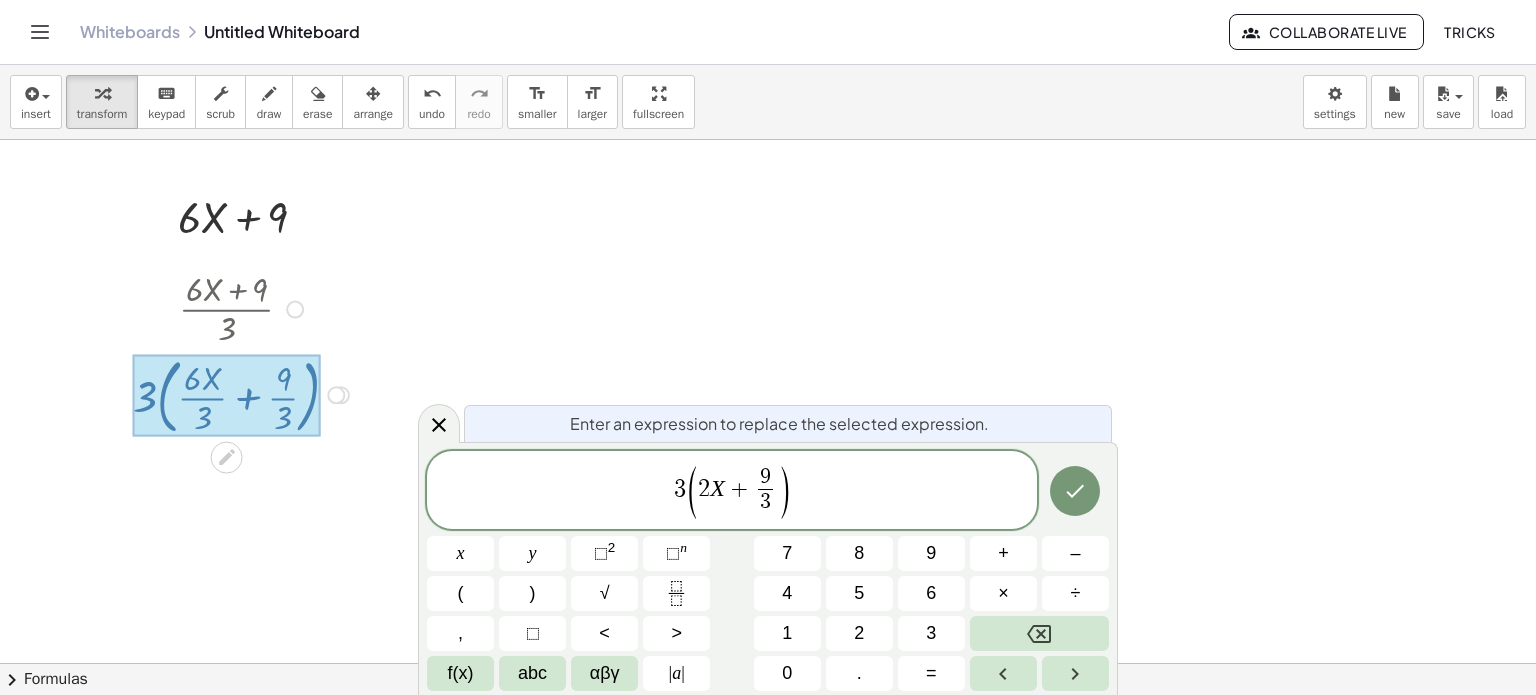 click on "3" at bounding box center [765, 502] 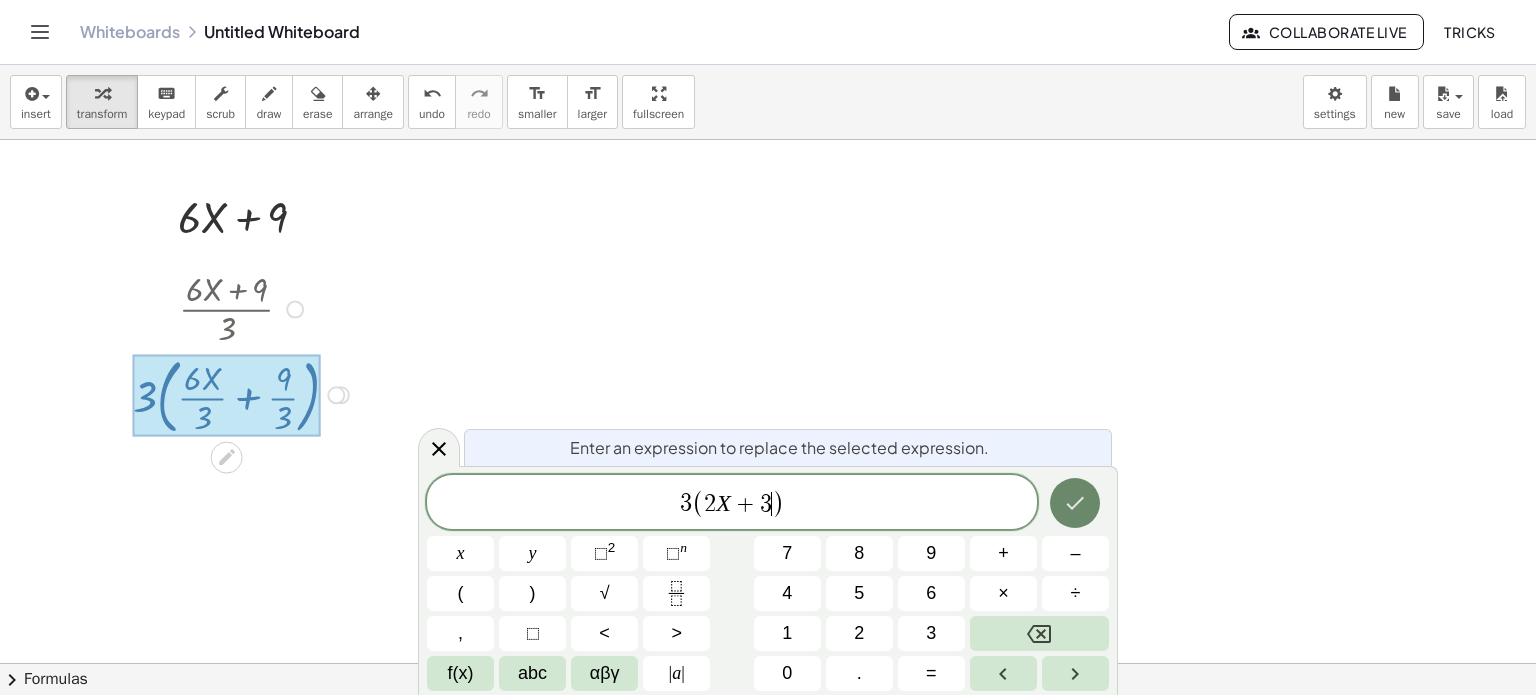 click 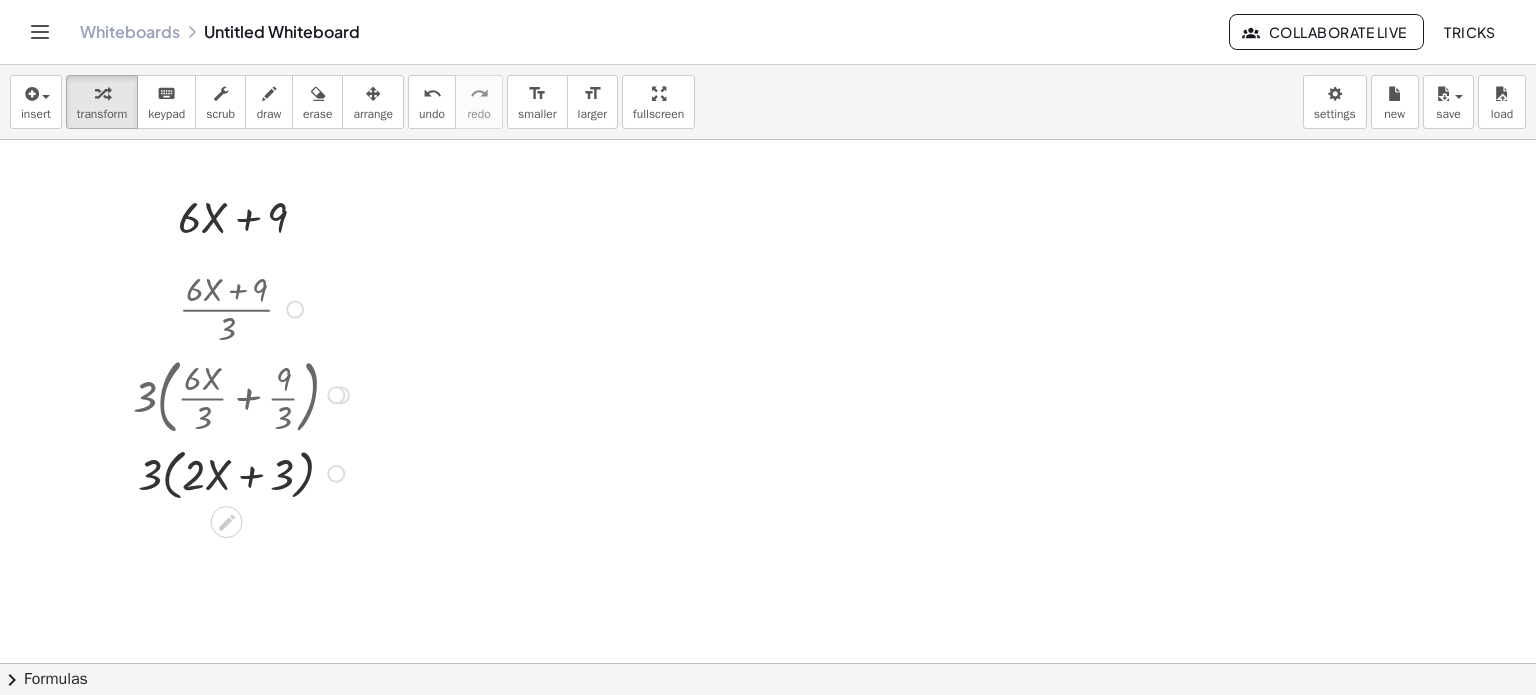 click at bounding box center [336, 395] 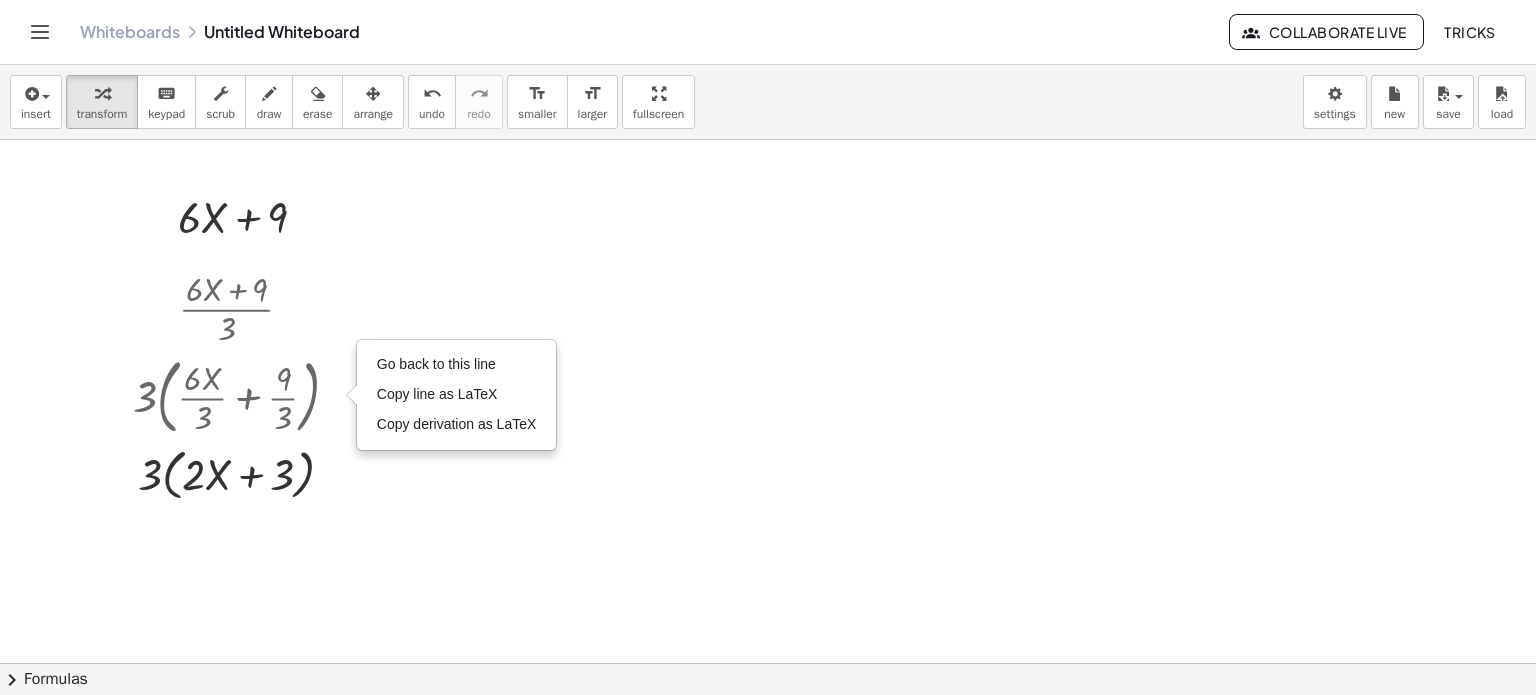 click at bounding box center [768, 664] 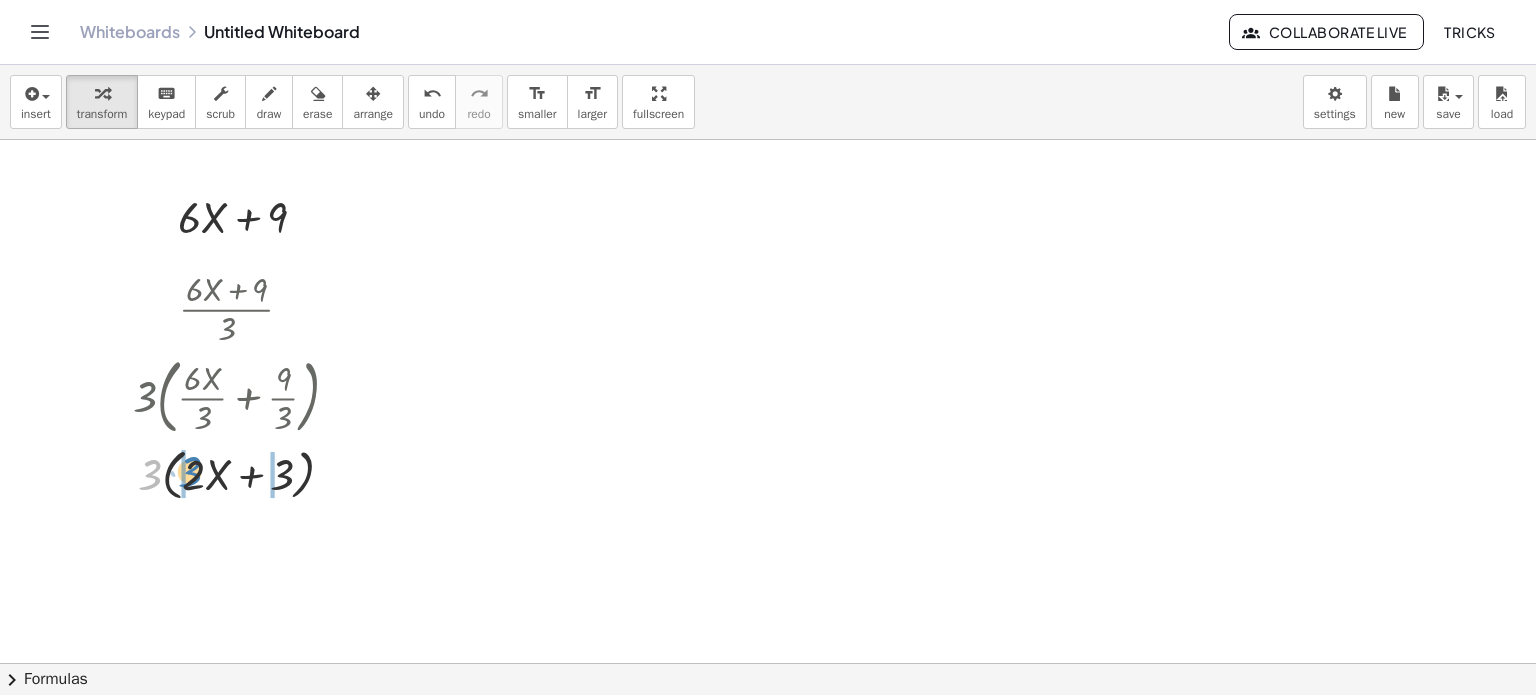 drag, startPoint x: 148, startPoint y: 482, endPoint x: 188, endPoint y: 479, distance: 40.112343 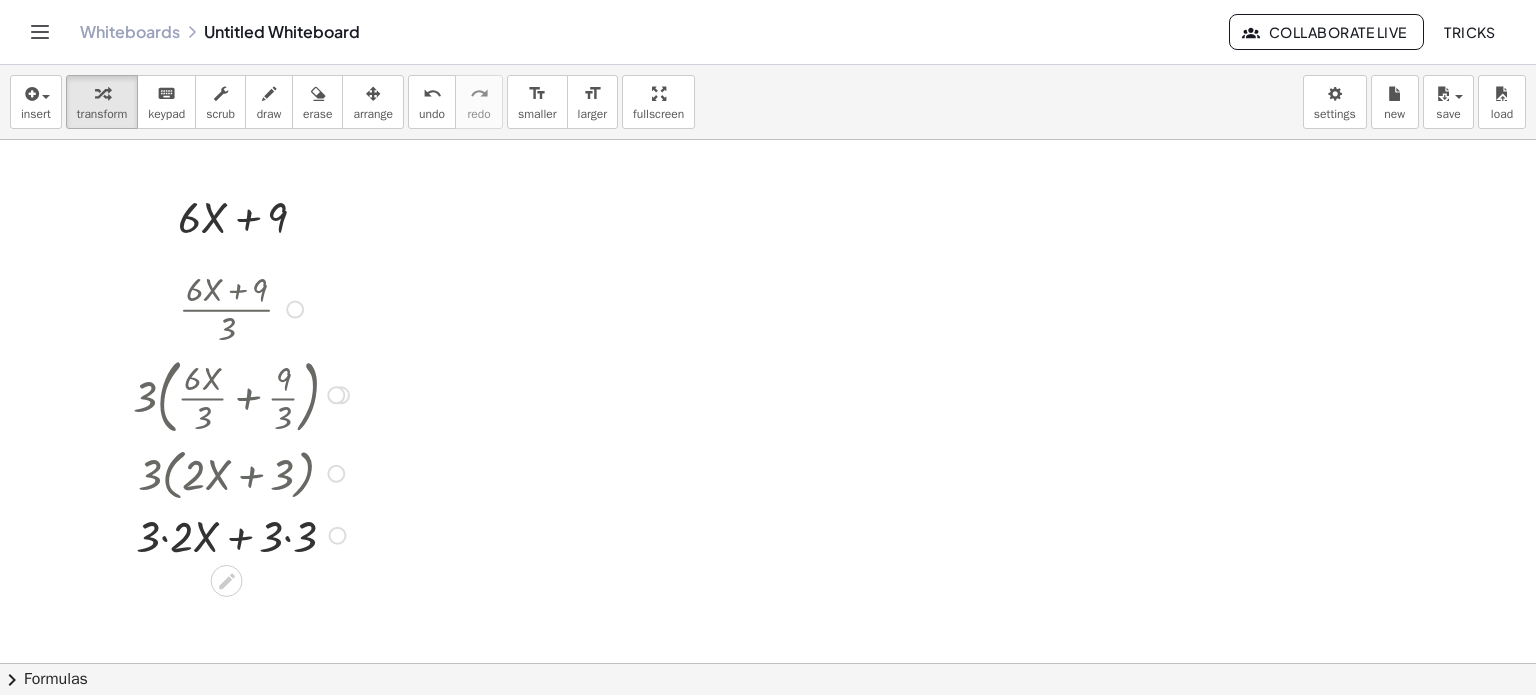click at bounding box center [244, 533] 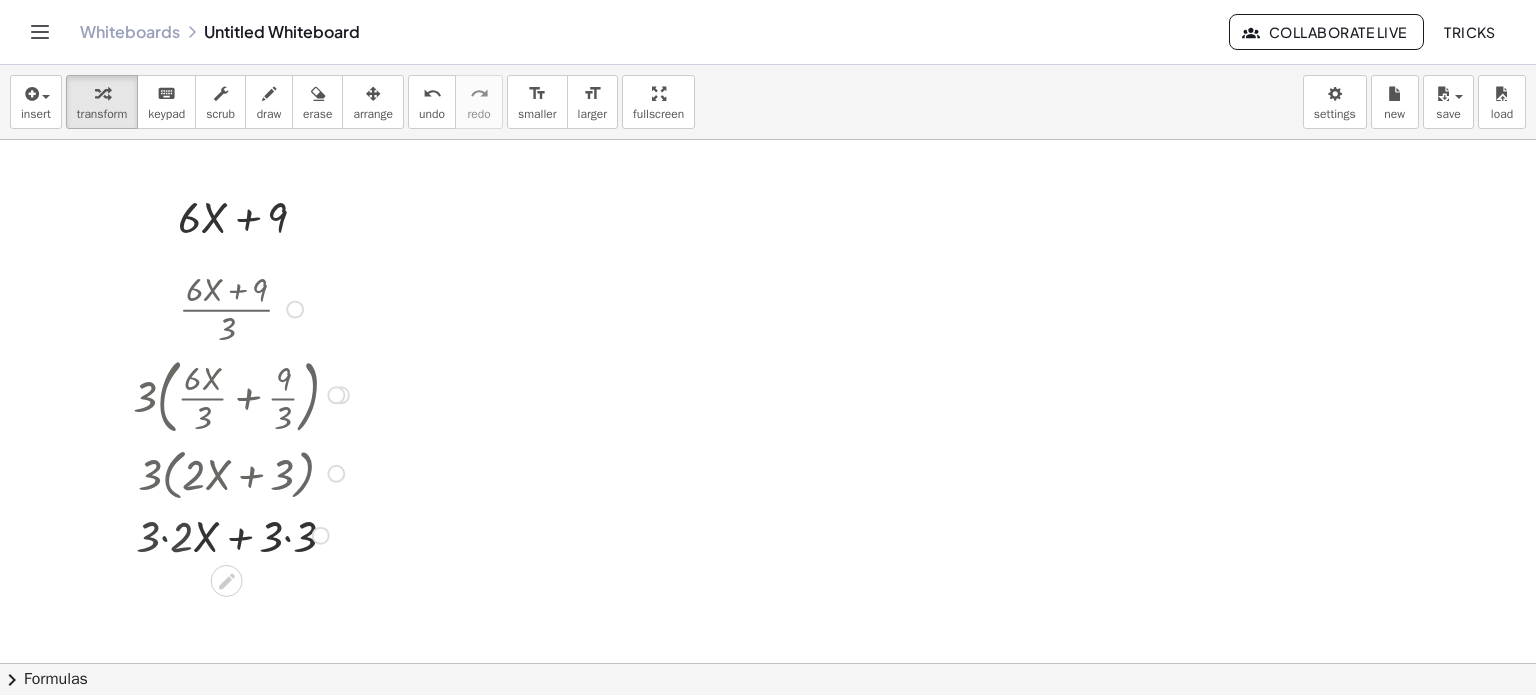 click at bounding box center (244, 533) 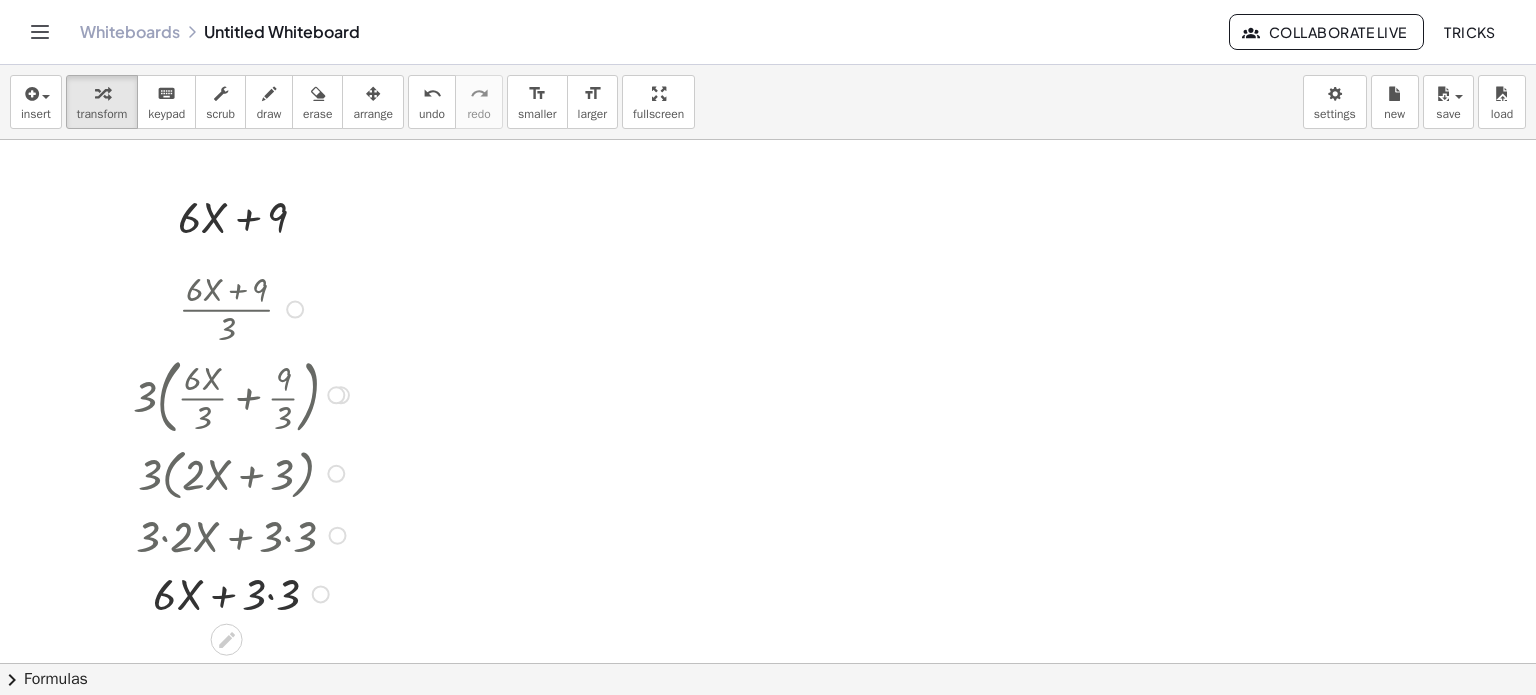 click at bounding box center (244, 592) 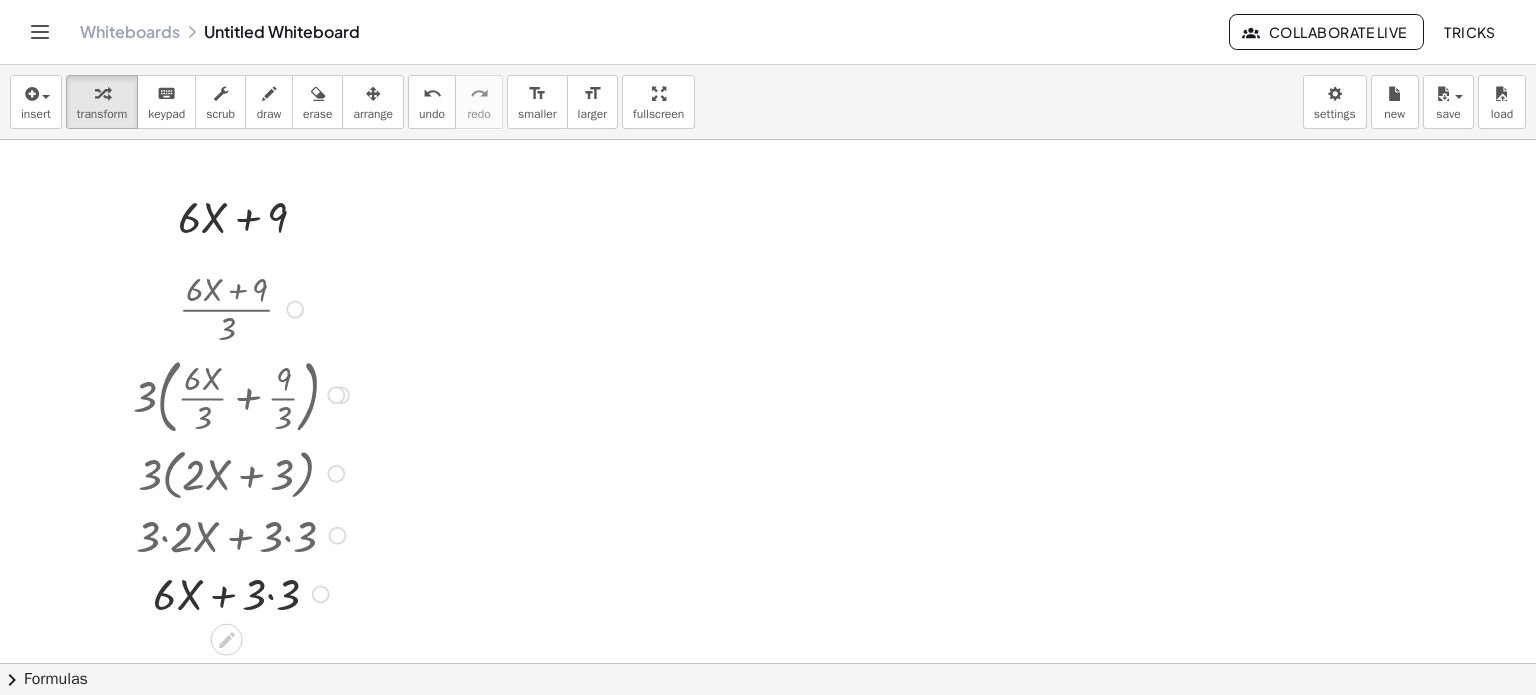 click at bounding box center [321, 594] 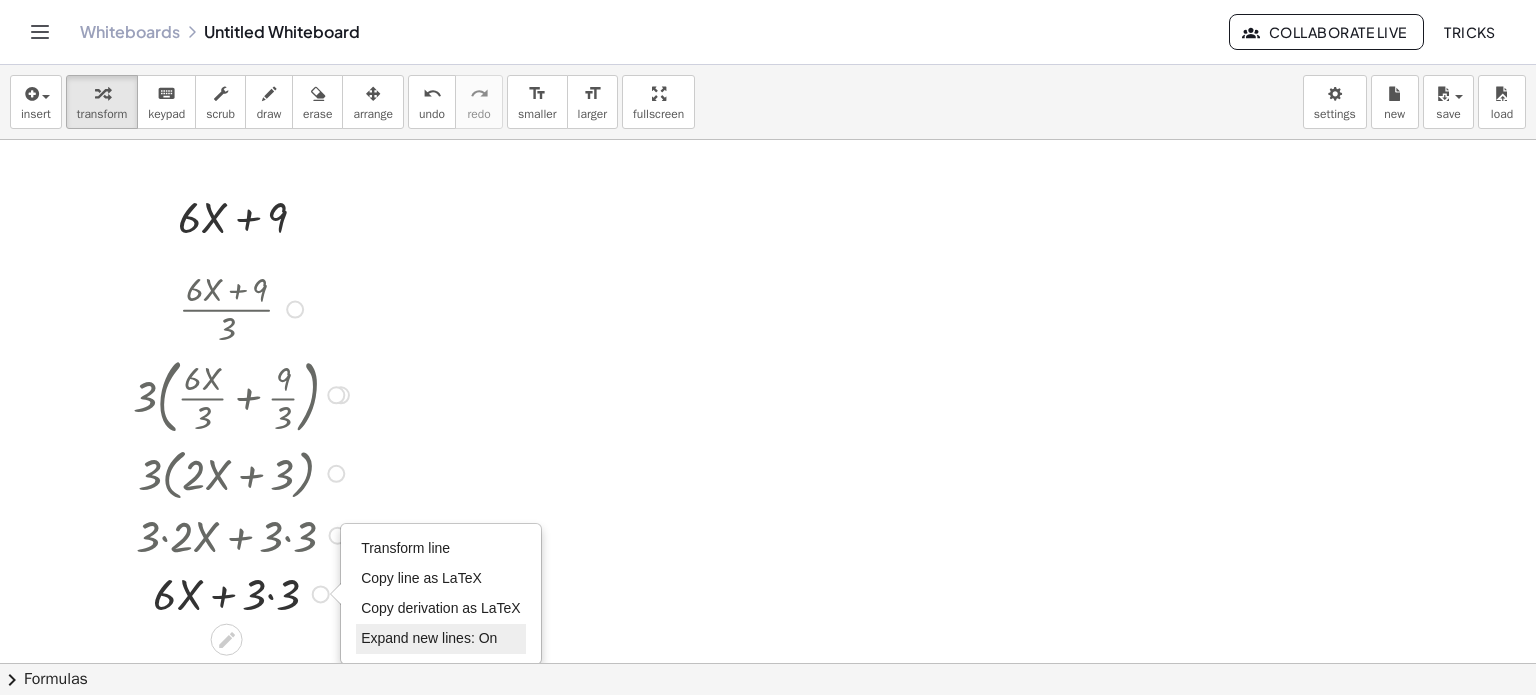 click on "Expand new lines: On" at bounding box center (441, 639) 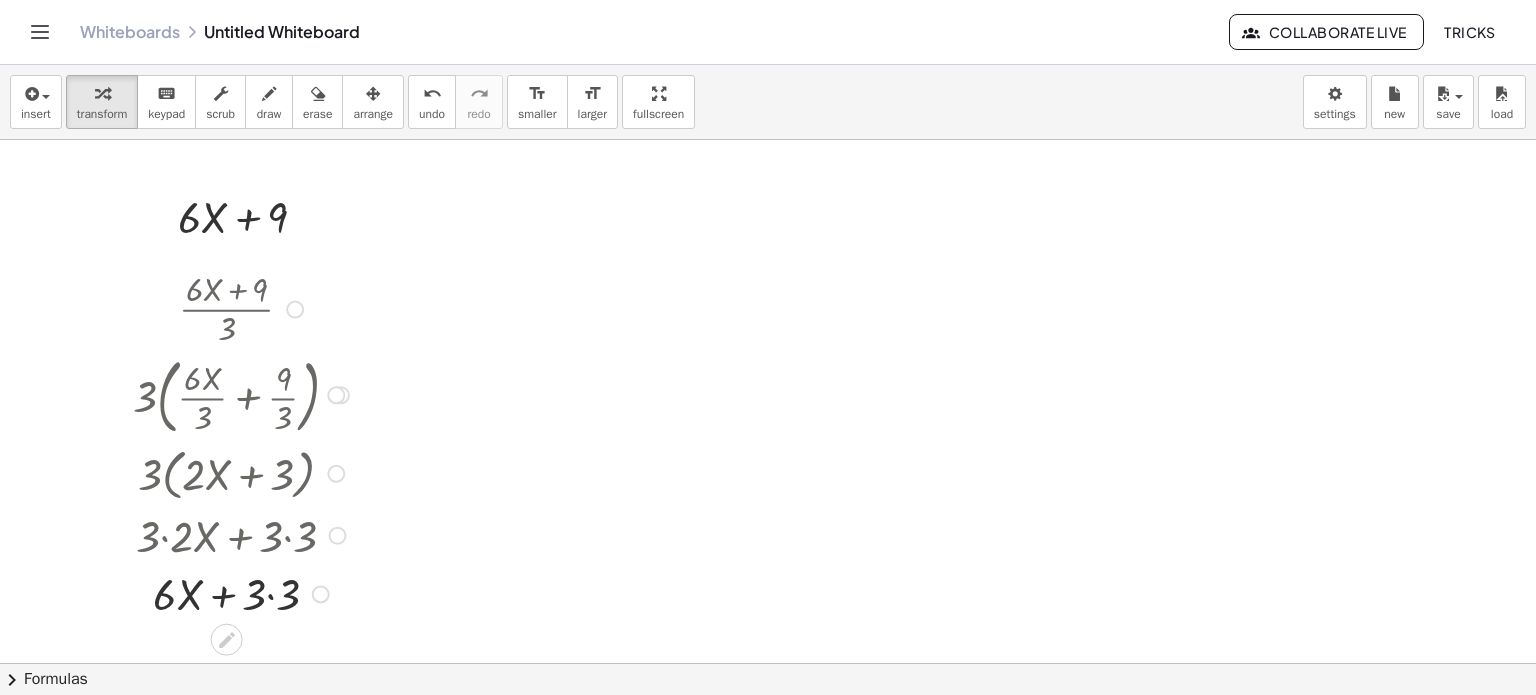 click at bounding box center (244, 592) 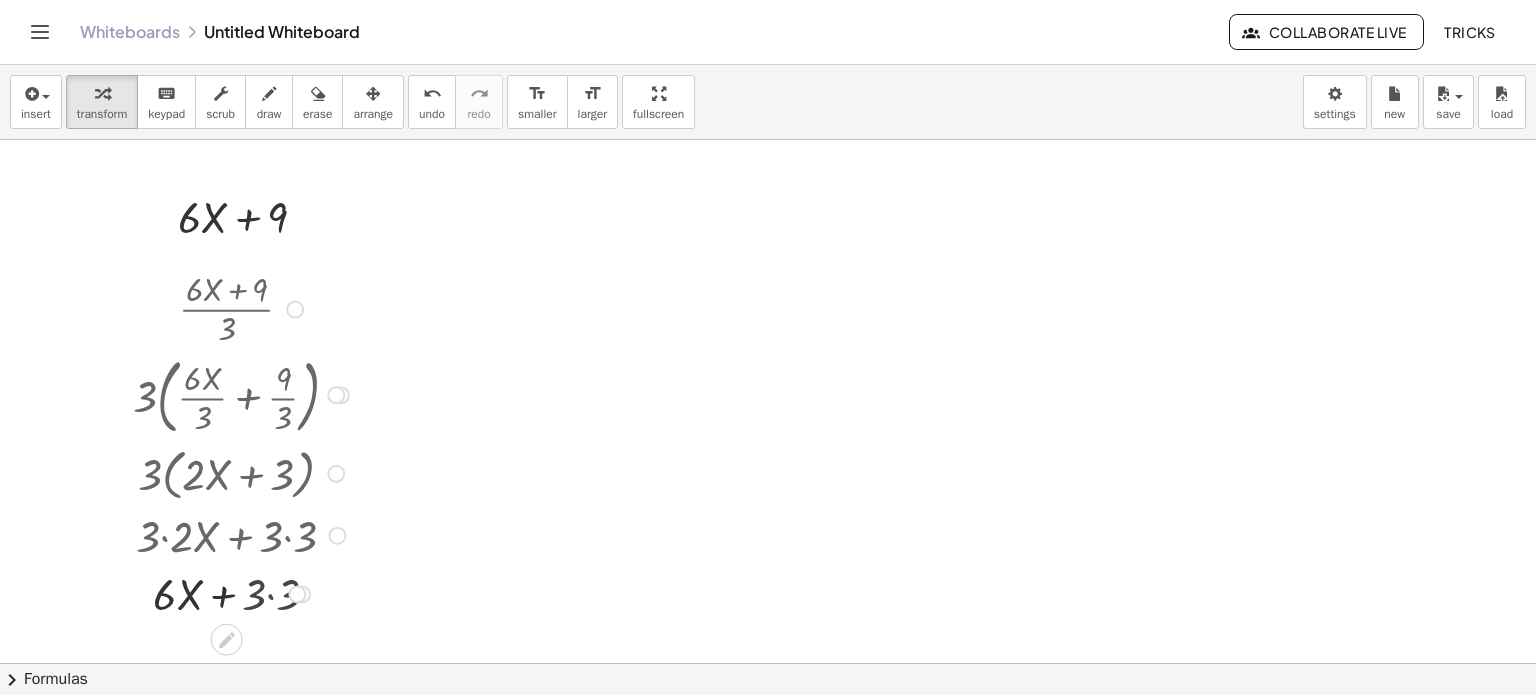 click at bounding box center (244, 592) 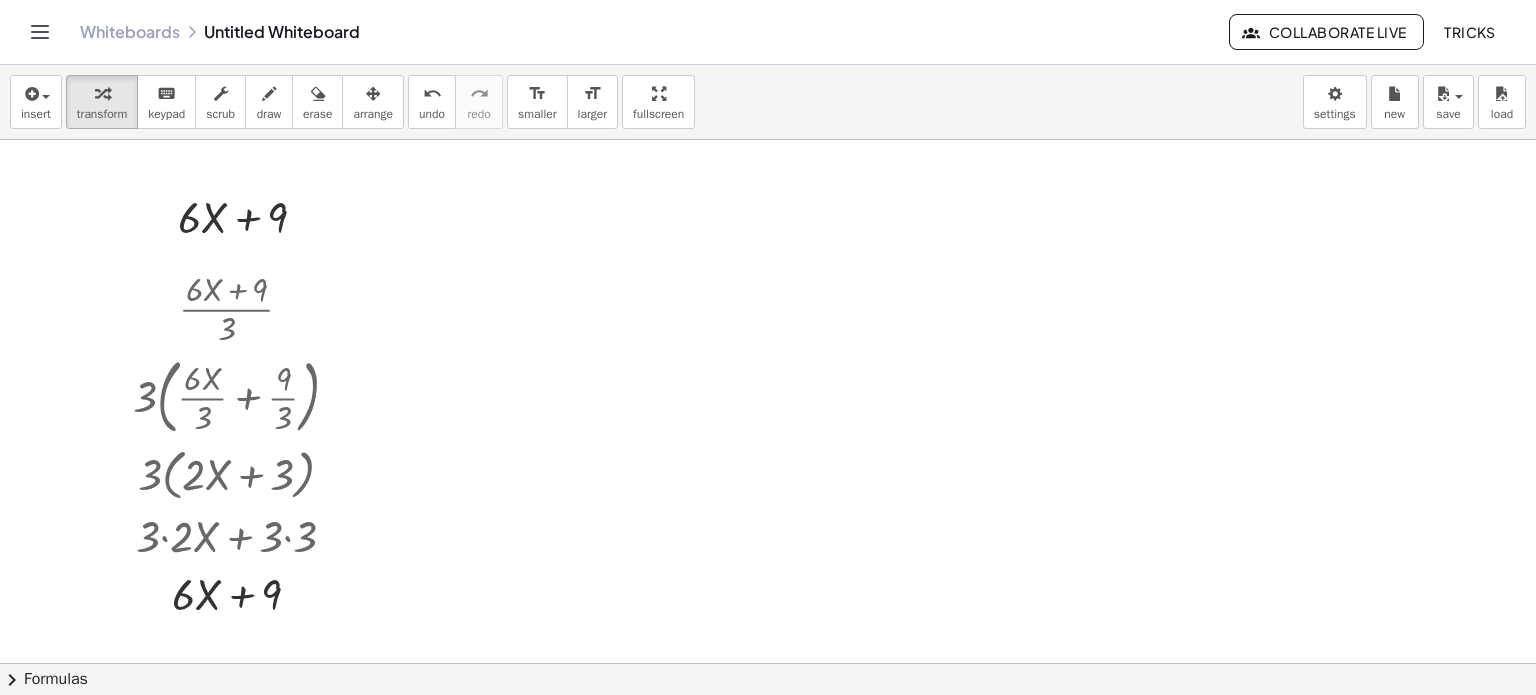 click at bounding box center [768, 664] 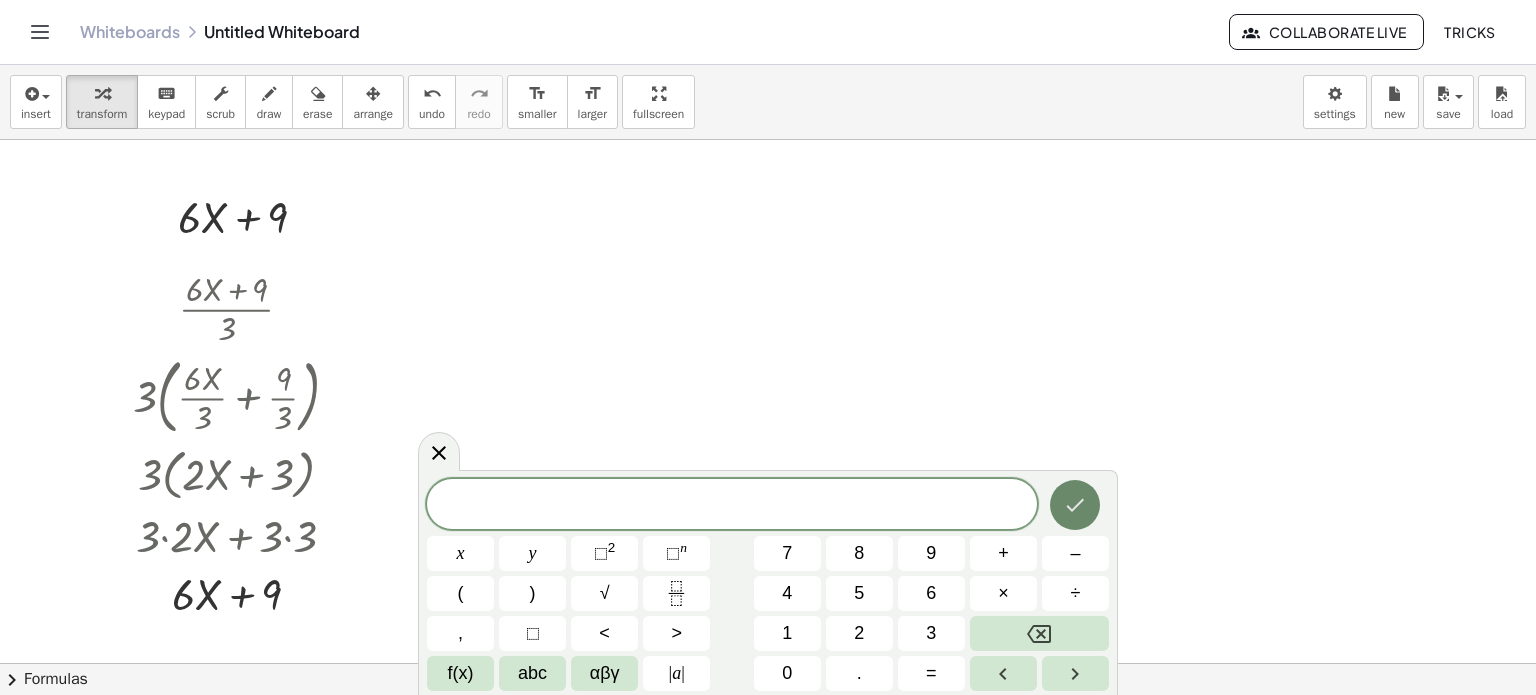 click 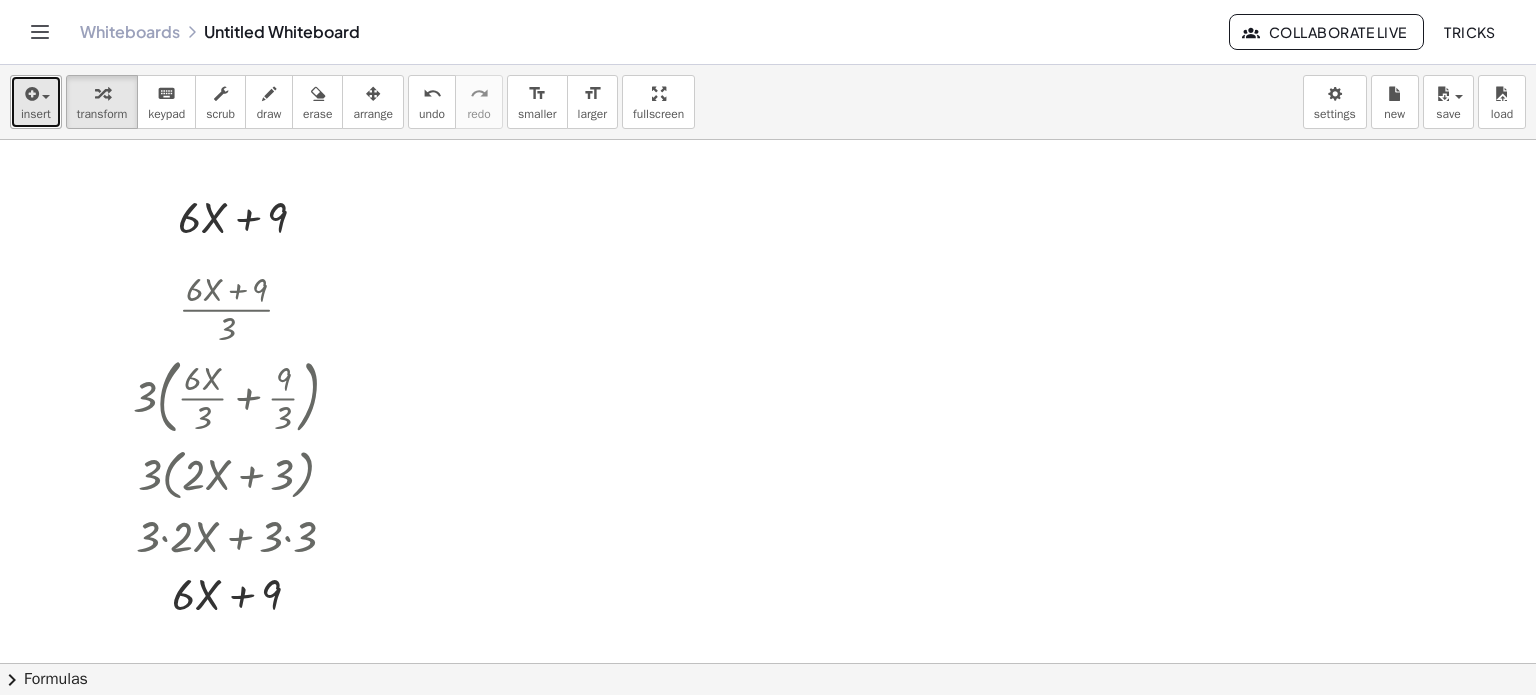 click on "insert" at bounding box center [36, 102] 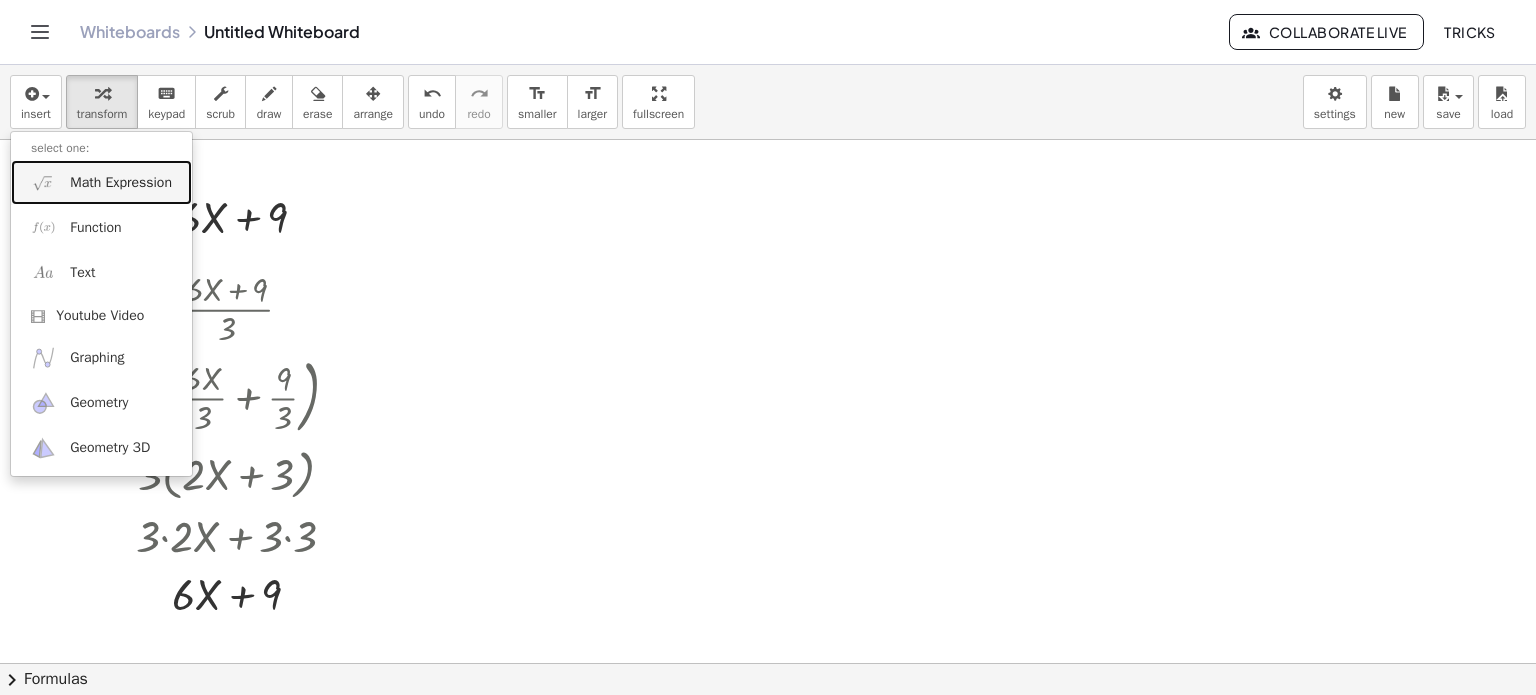 click on "Math Expression" at bounding box center (121, 183) 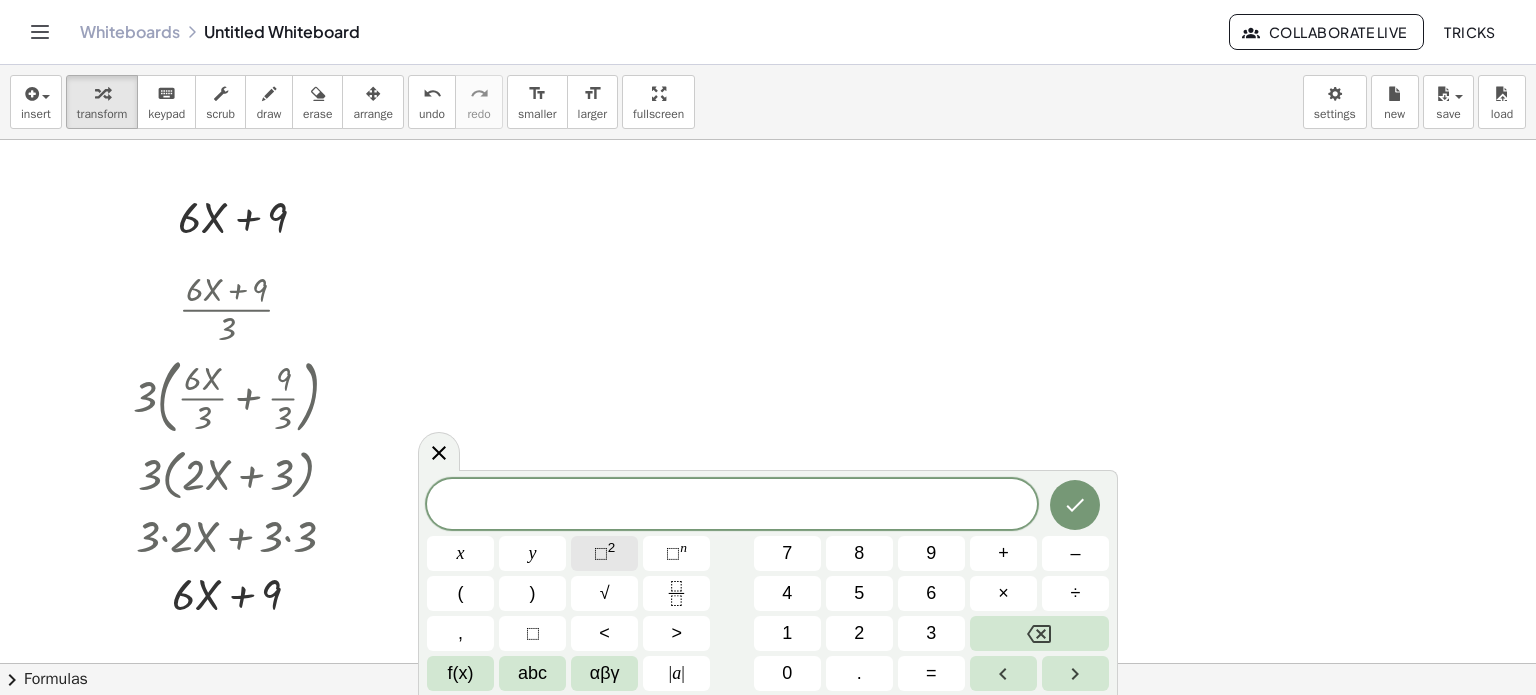 click on "⬚" at bounding box center (601, 553) 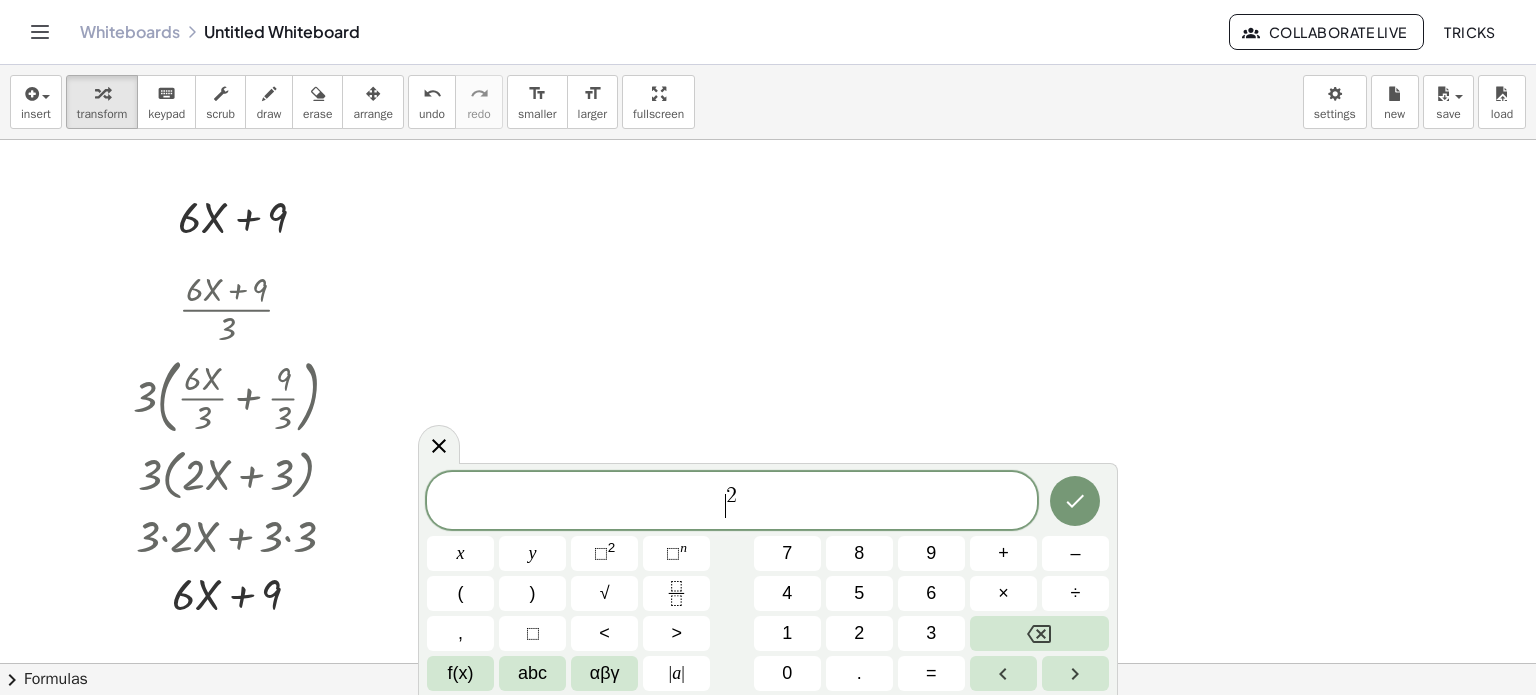 click on "​ 2" at bounding box center (732, 502) 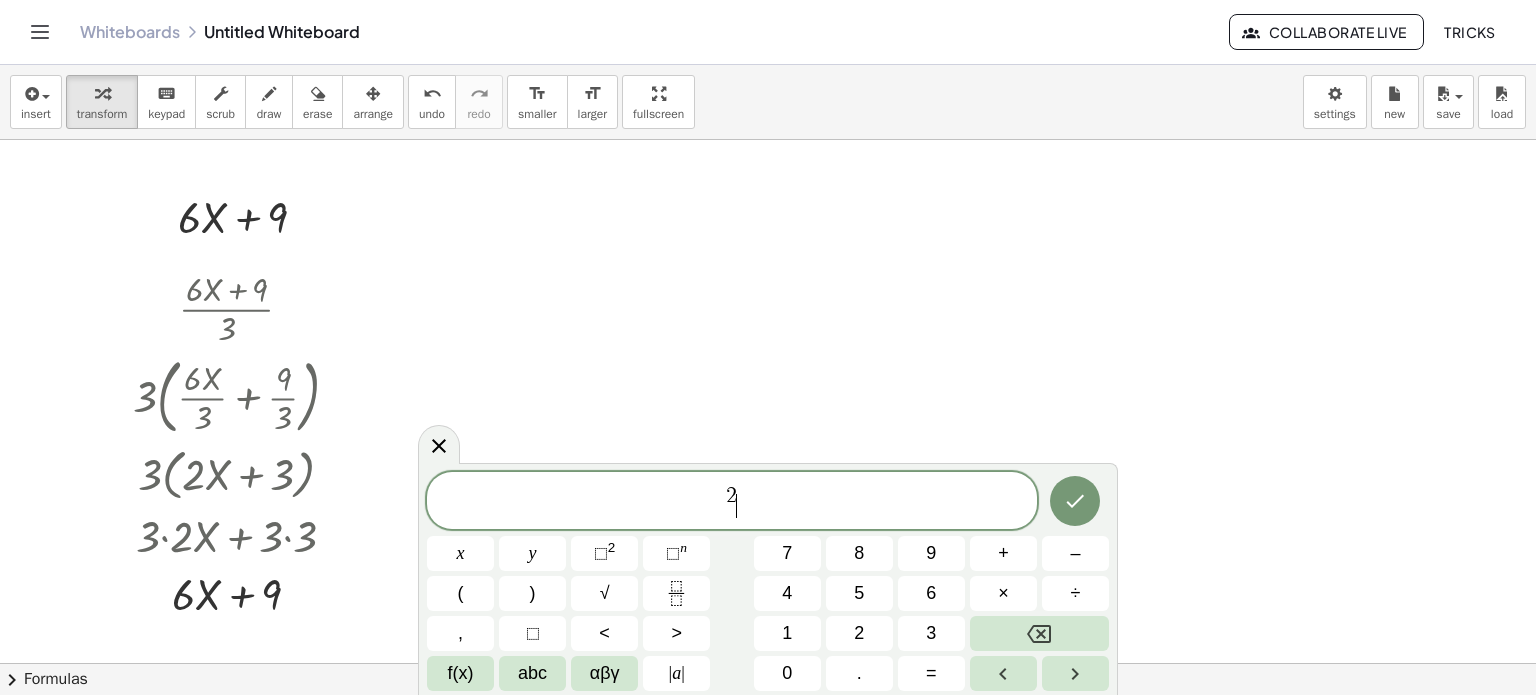 click on "2 ​" 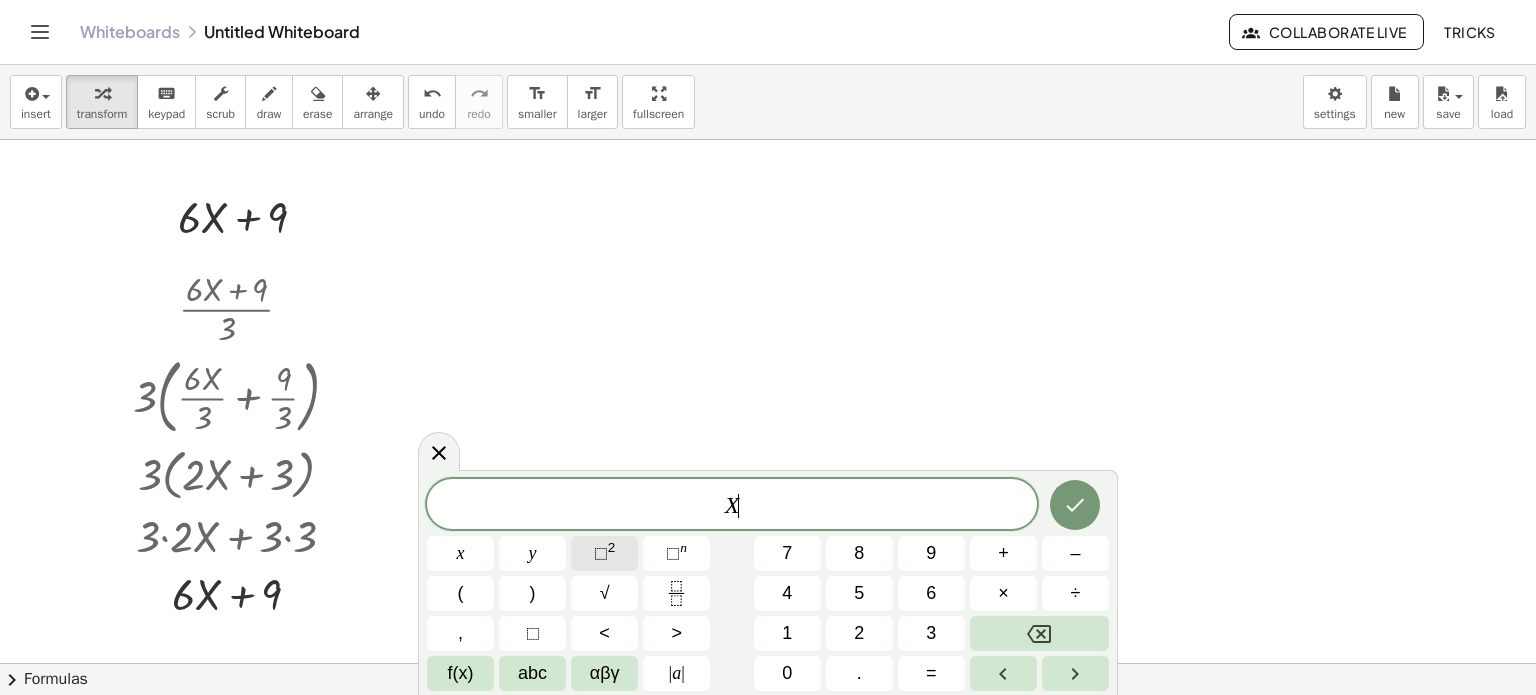 click on "⬚ 2" 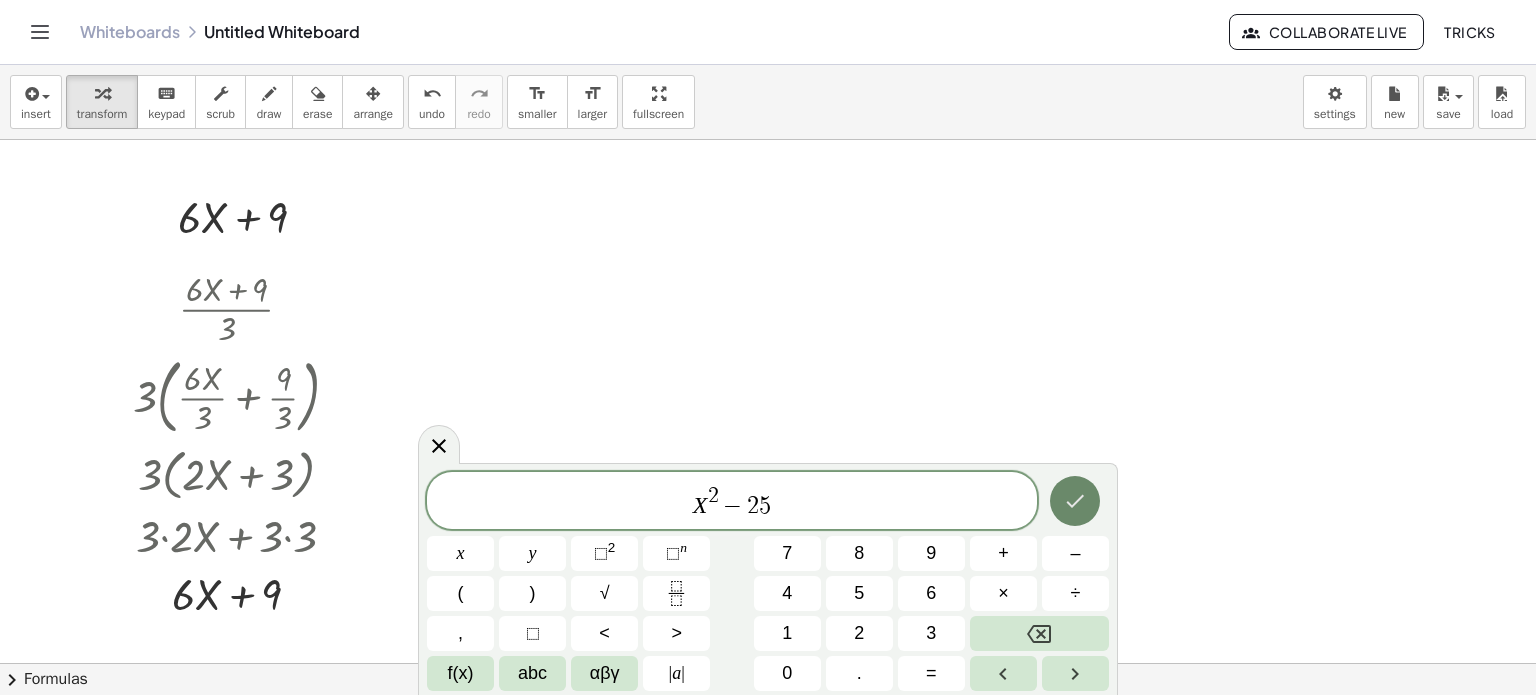 click 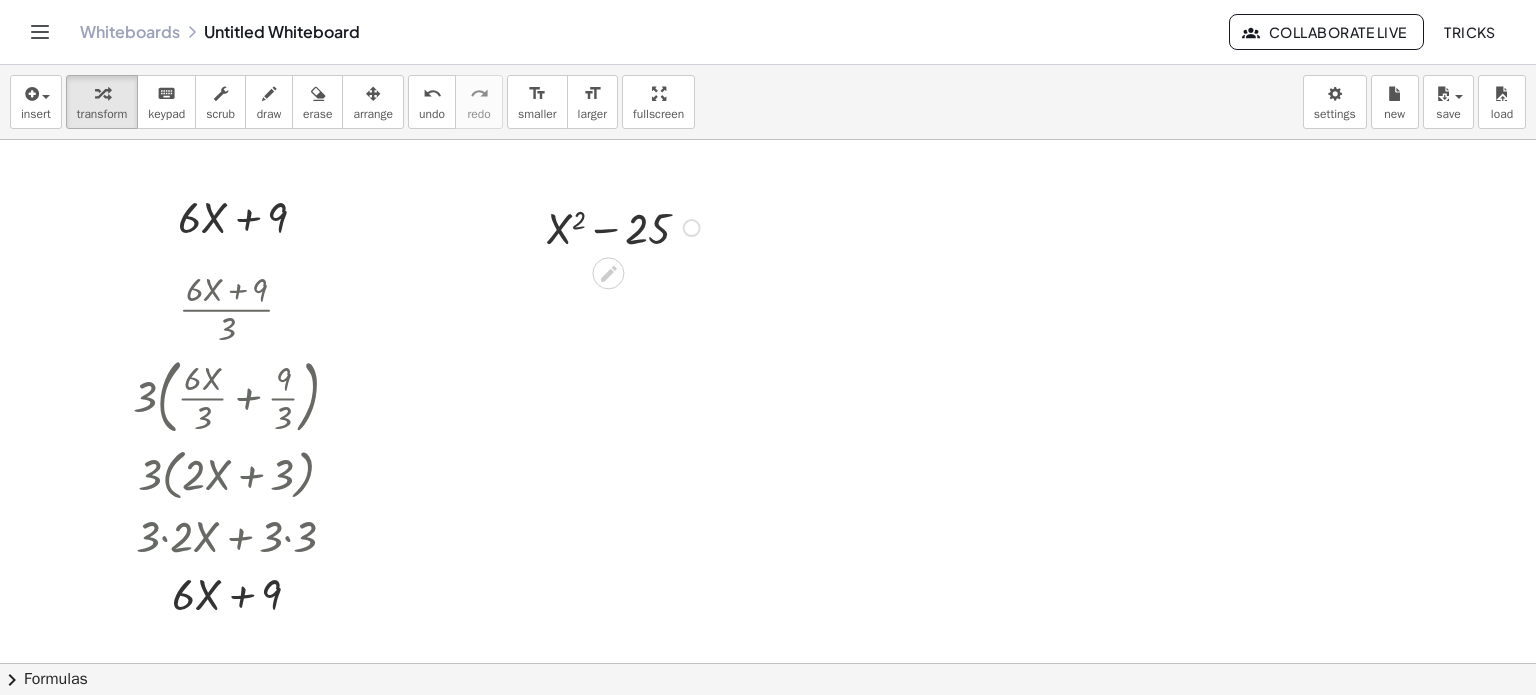 click at bounding box center [692, 228] 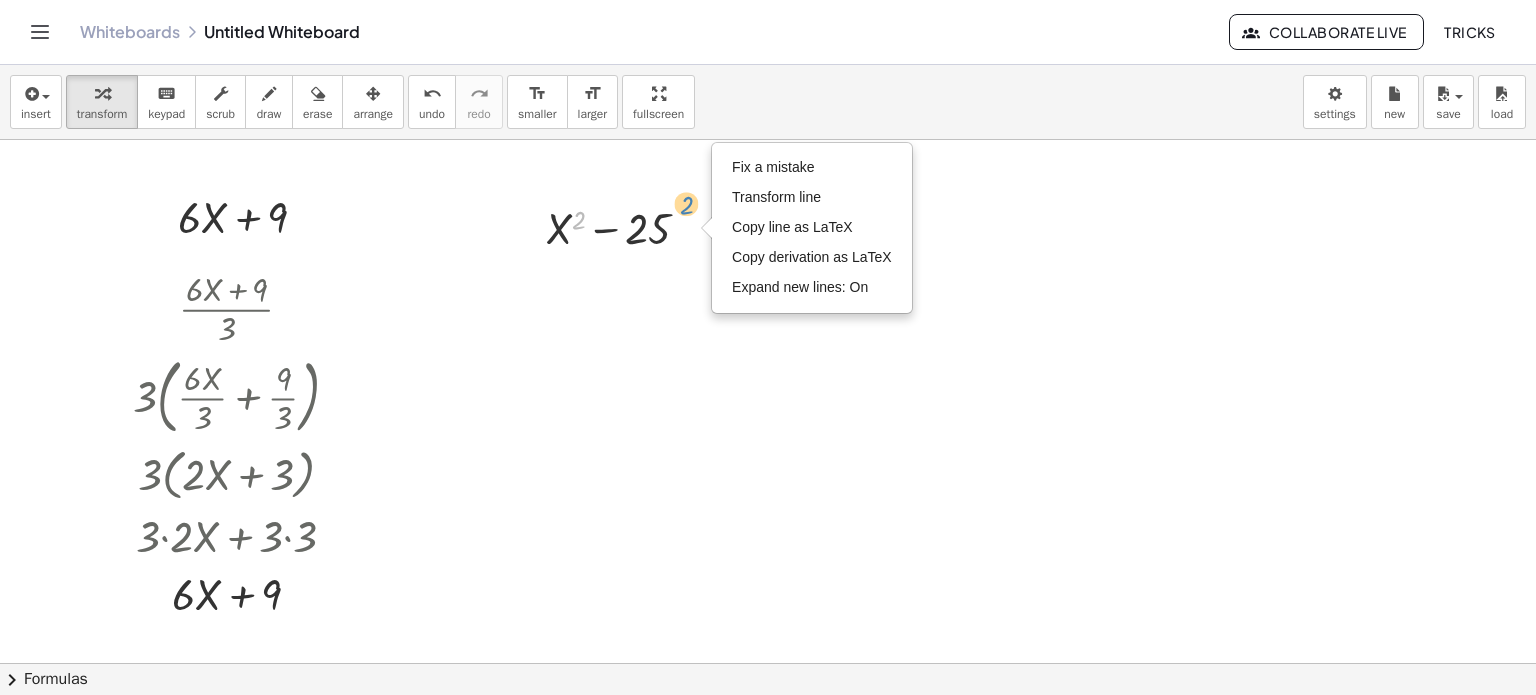 drag, startPoint x: 576, startPoint y: 224, endPoint x: 684, endPoint y: 214, distance: 108.461975 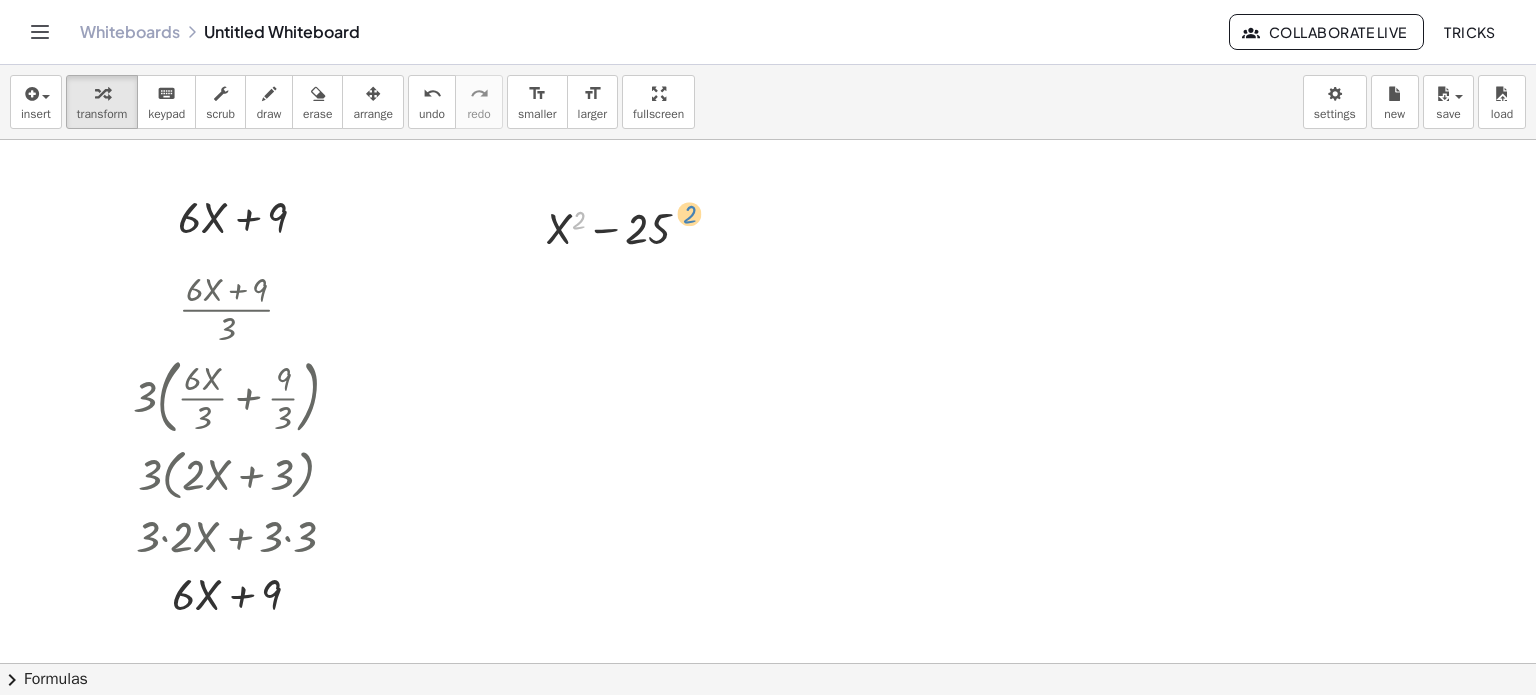 drag, startPoint x: 580, startPoint y: 219, endPoint x: 684, endPoint y: 206, distance: 104.80935 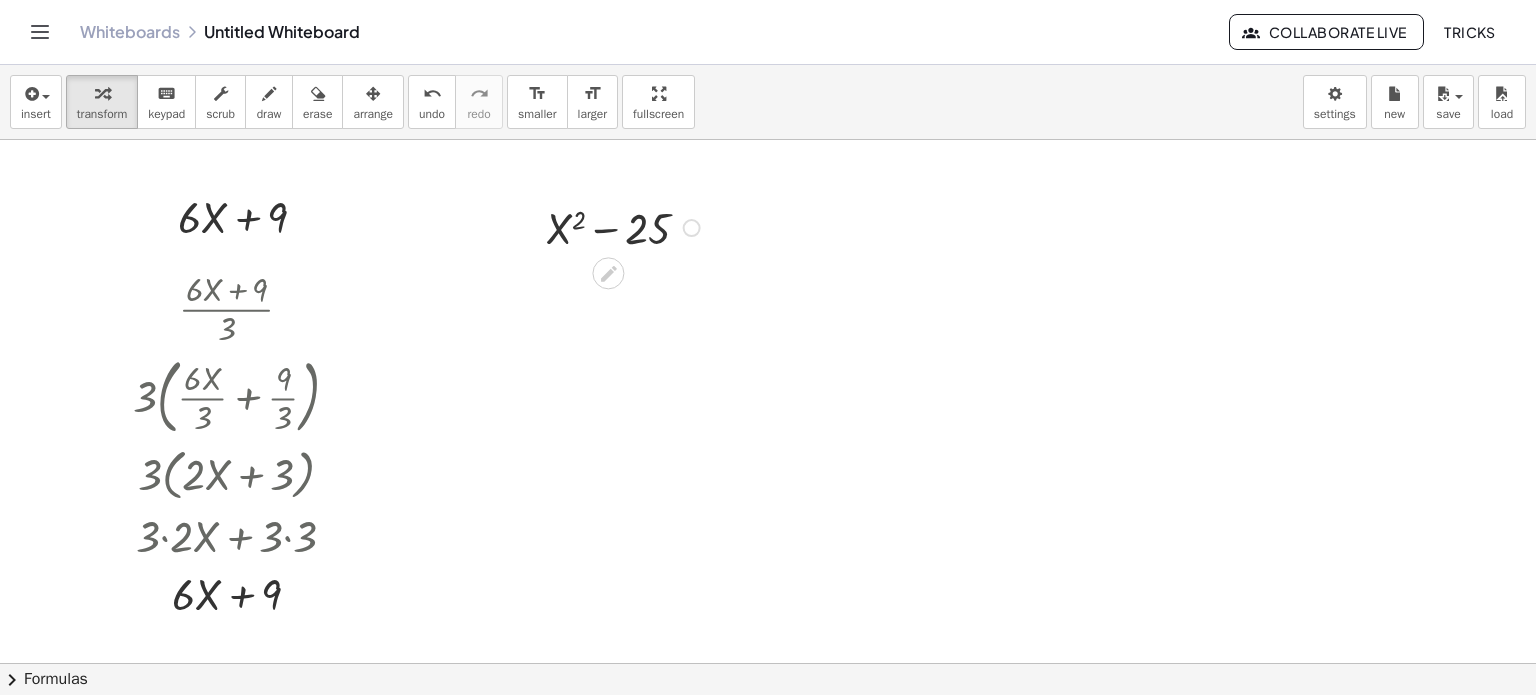 click at bounding box center (626, 226) 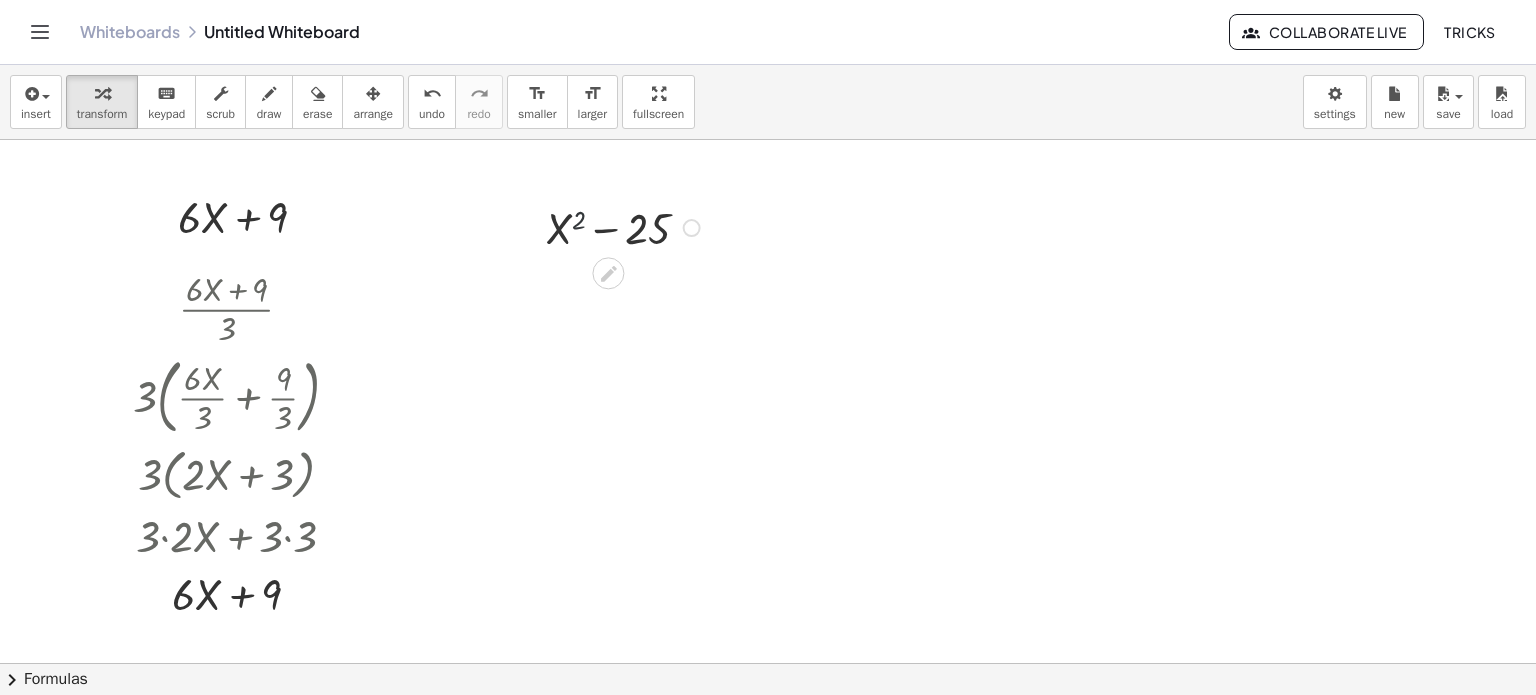 click at bounding box center [626, 226] 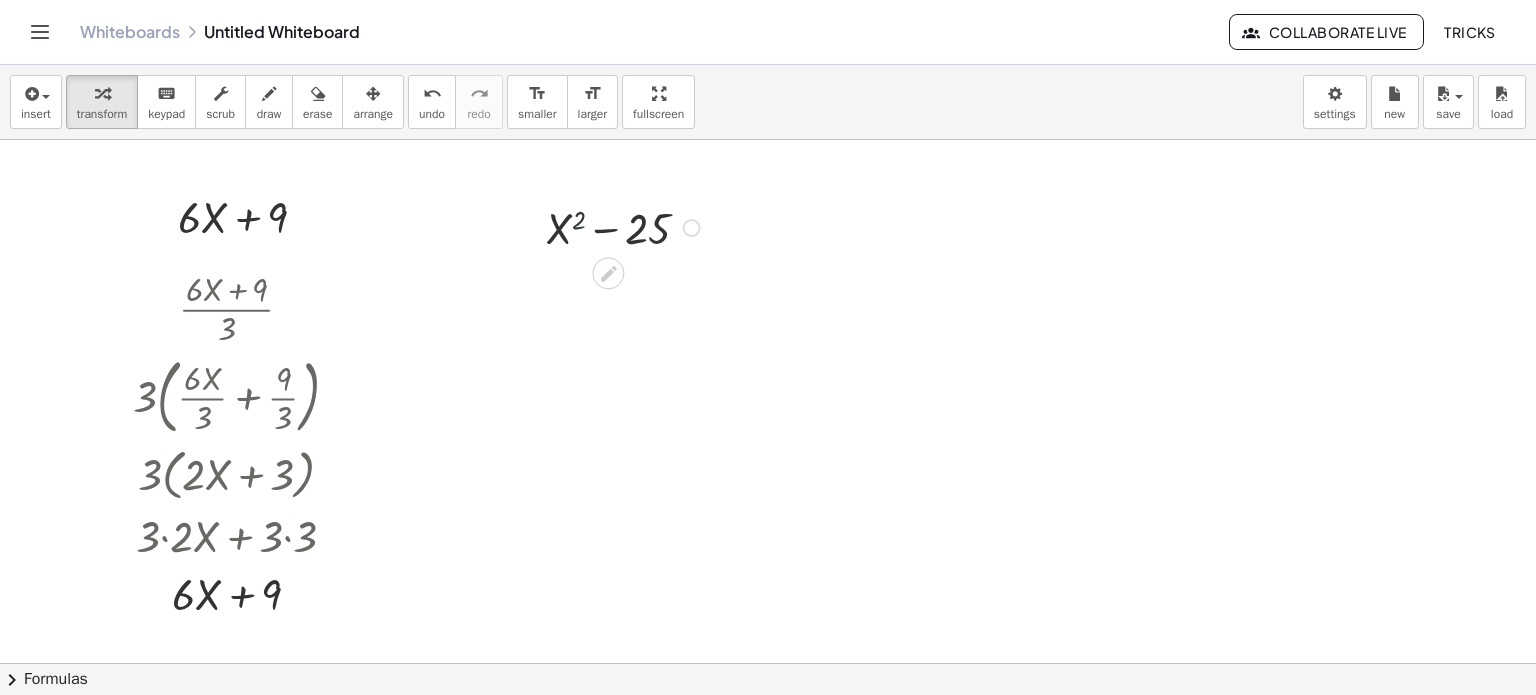 click at bounding box center [626, 226] 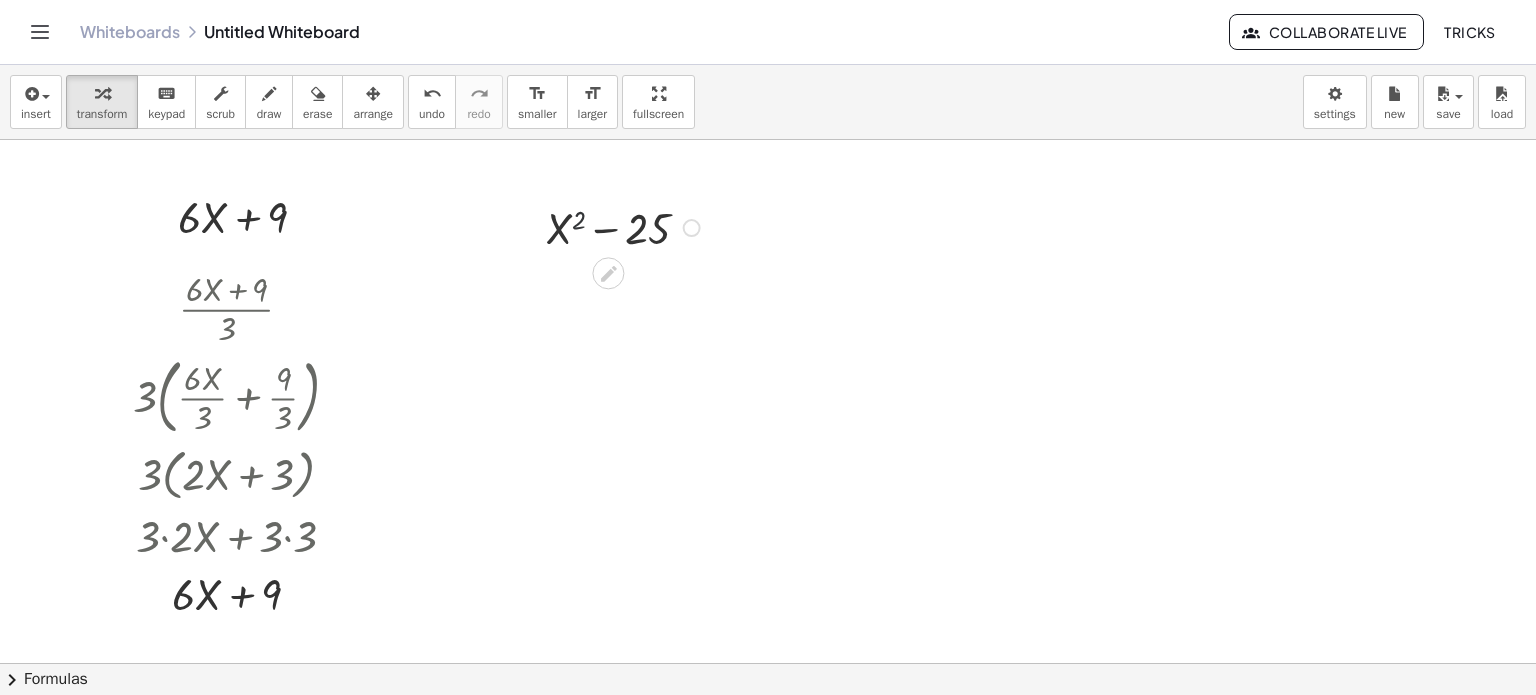 click at bounding box center (626, 226) 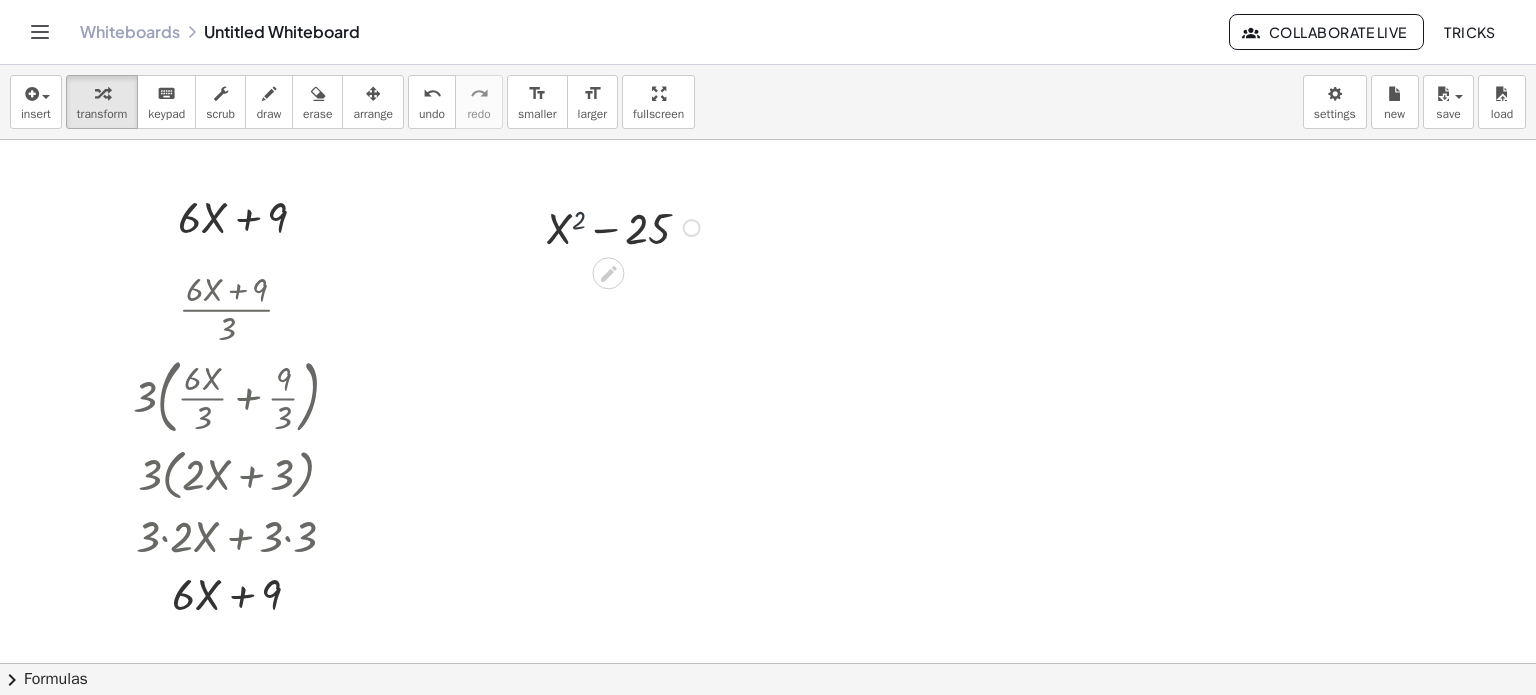 click at bounding box center (626, 226) 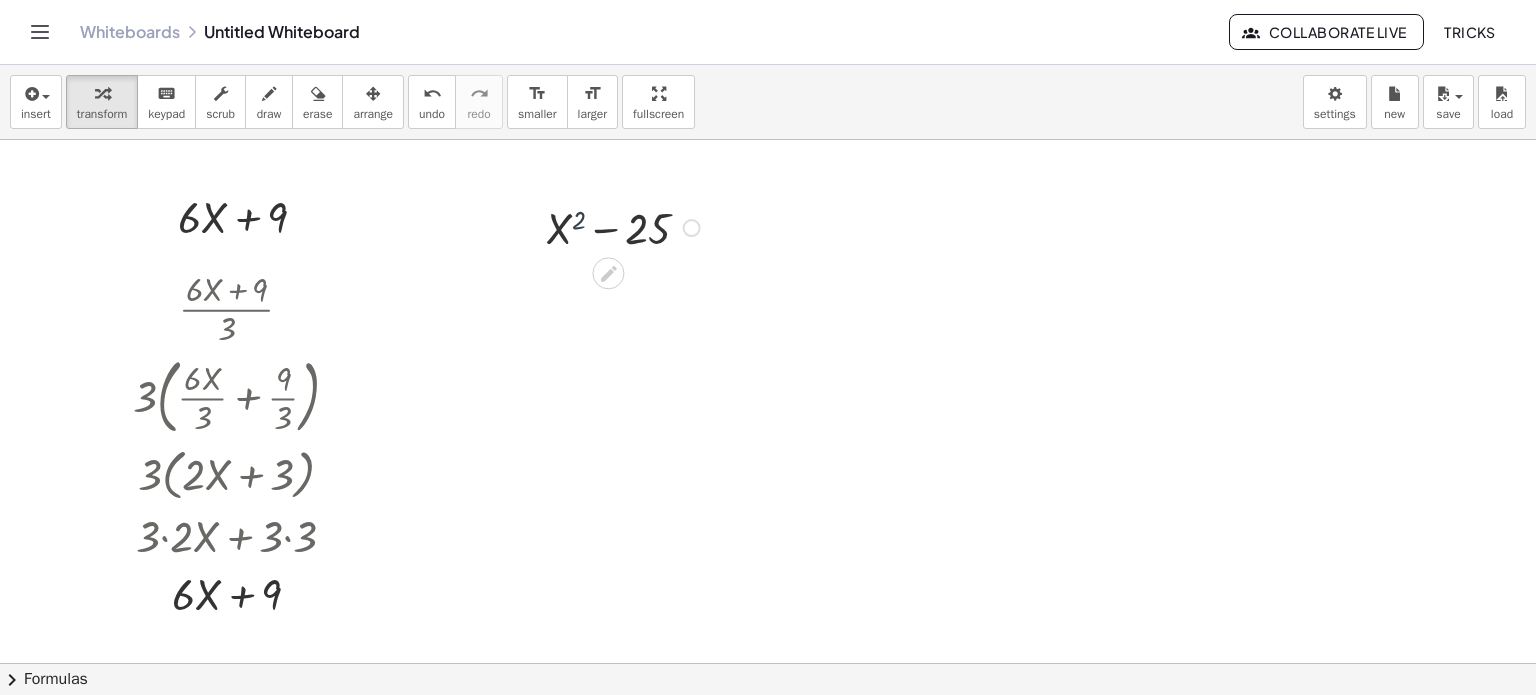 click at bounding box center [626, 226] 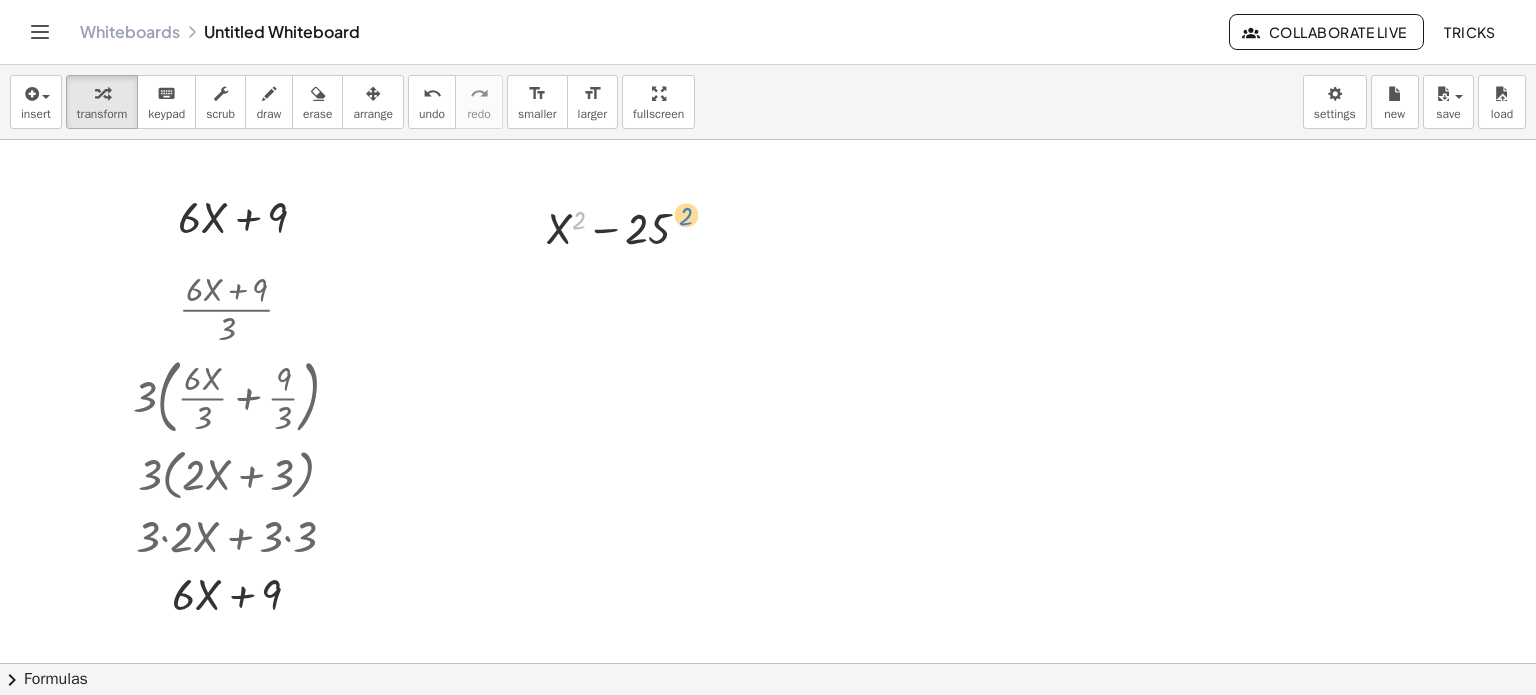 drag, startPoint x: 579, startPoint y: 220, endPoint x: 664, endPoint y: 212, distance: 85.37564 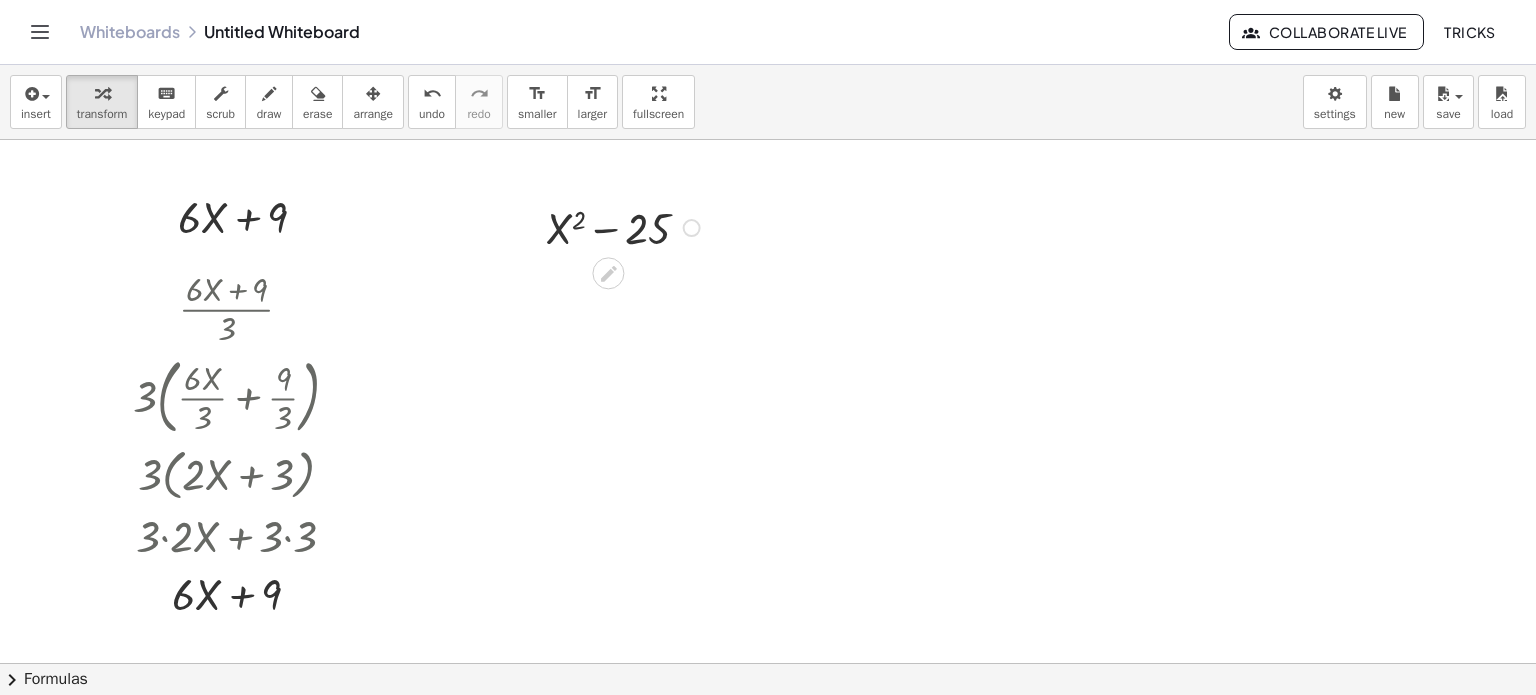 click at bounding box center (626, 226) 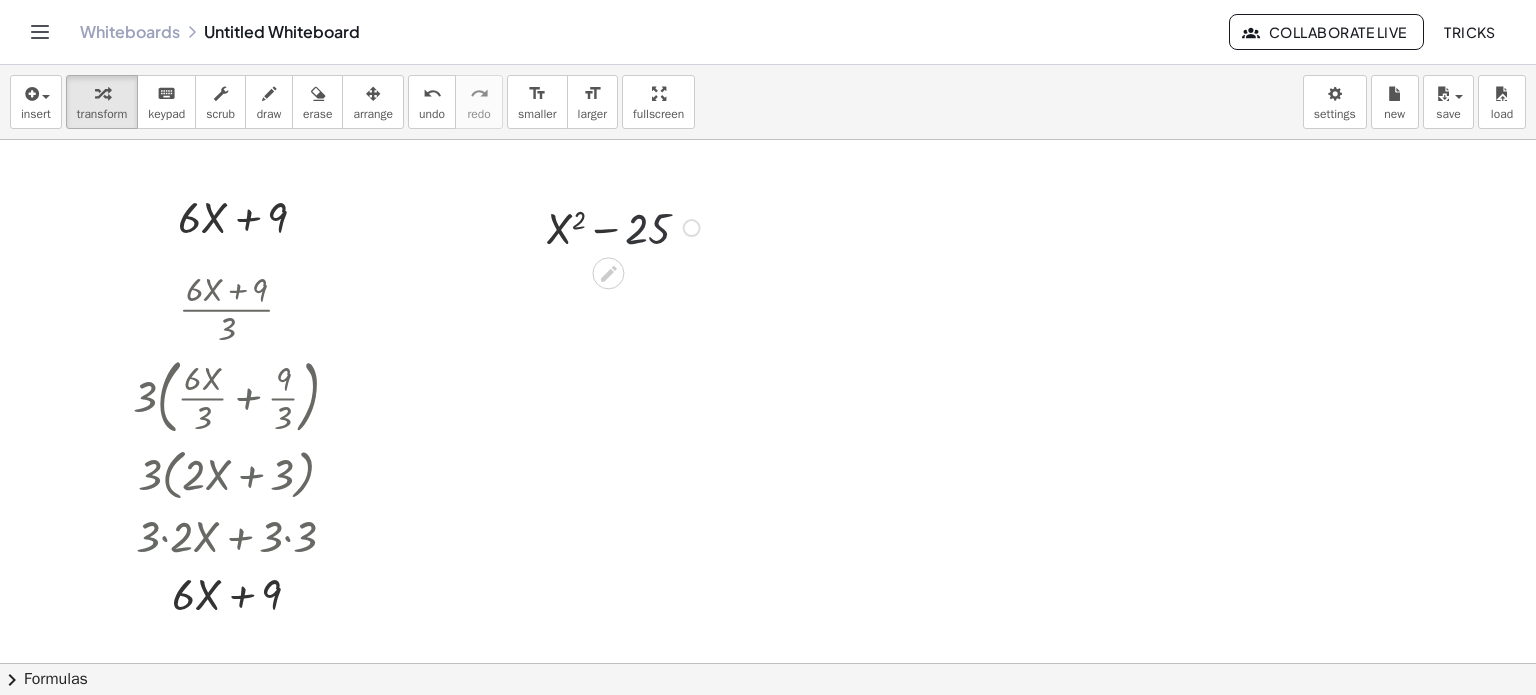 click at bounding box center [626, 226] 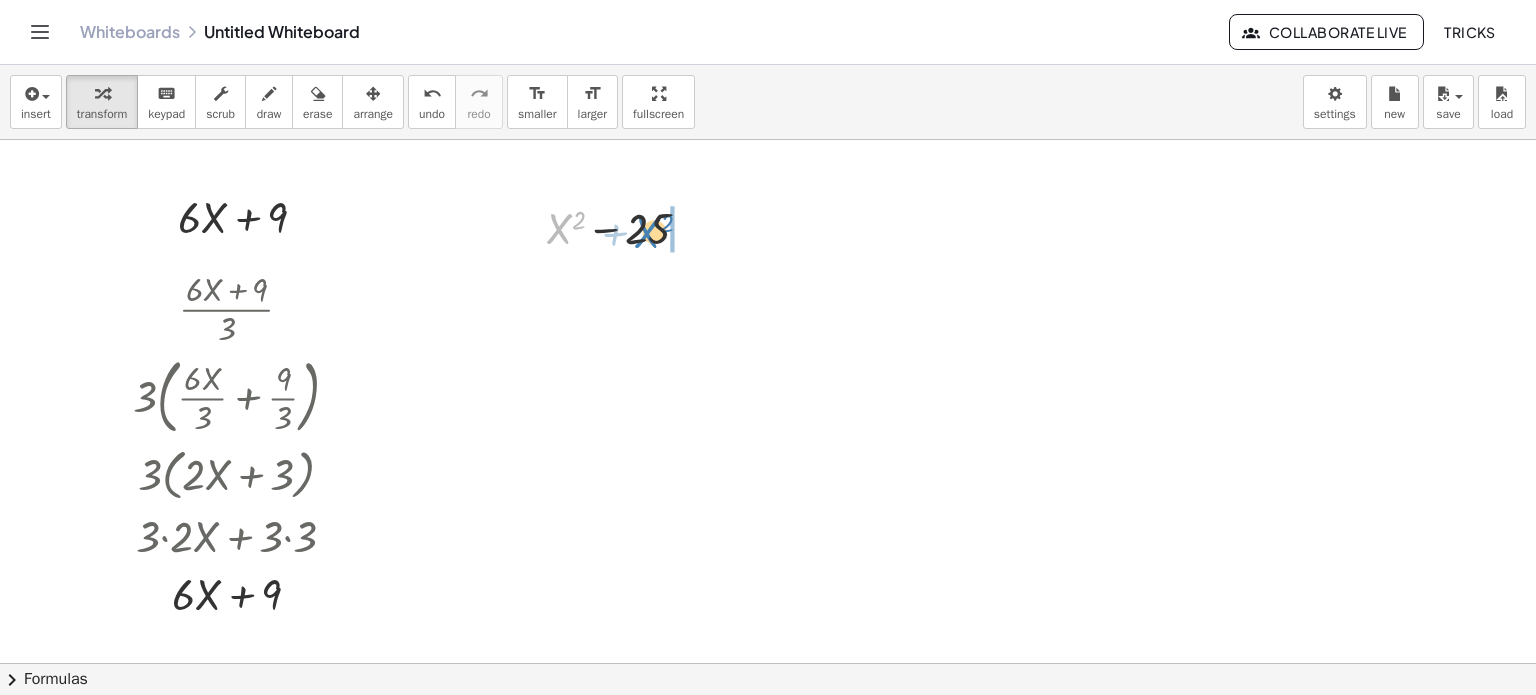 drag, startPoint x: 567, startPoint y: 236, endPoint x: 656, endPoint y: 239, distance: 89.050545 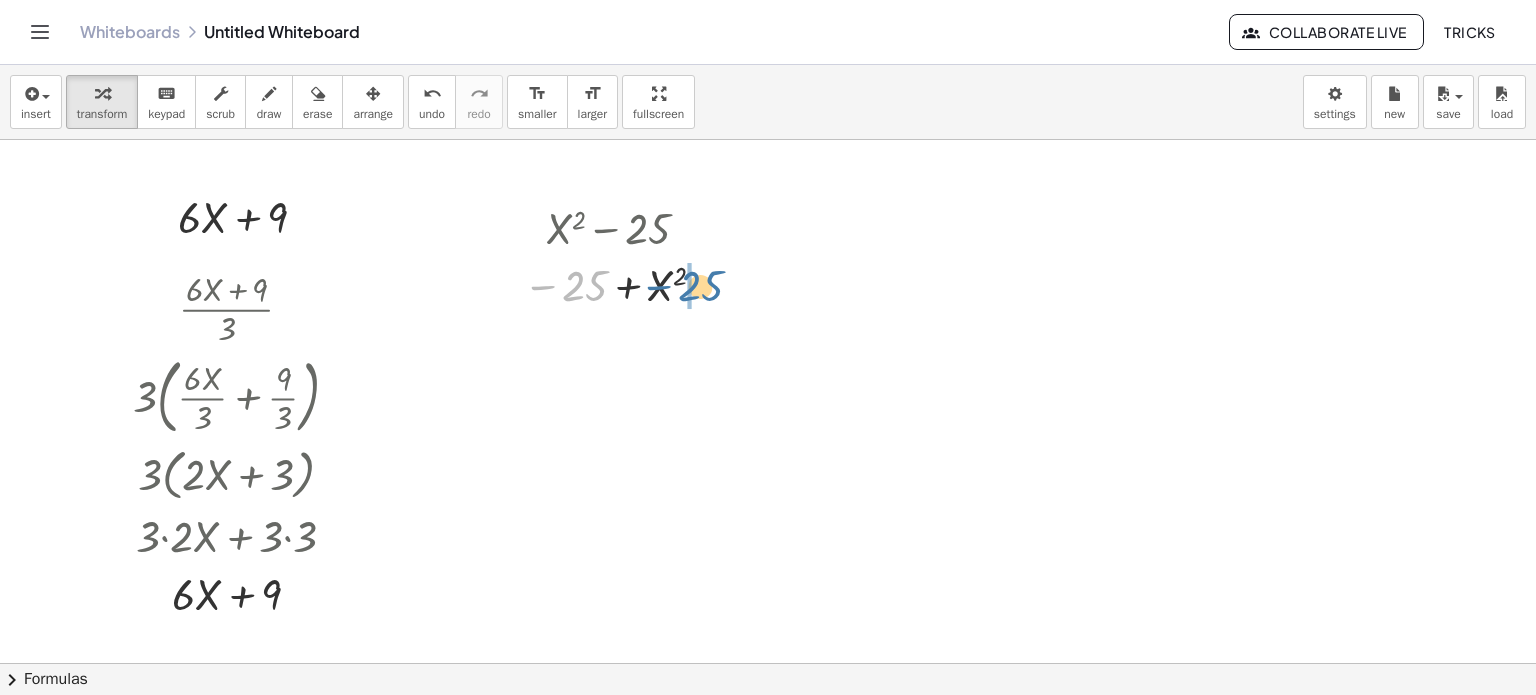 drag, startPoint x: 592, startPoint y: 284, endPoint x: 713, endPoint y: 278, distance: 121.14867 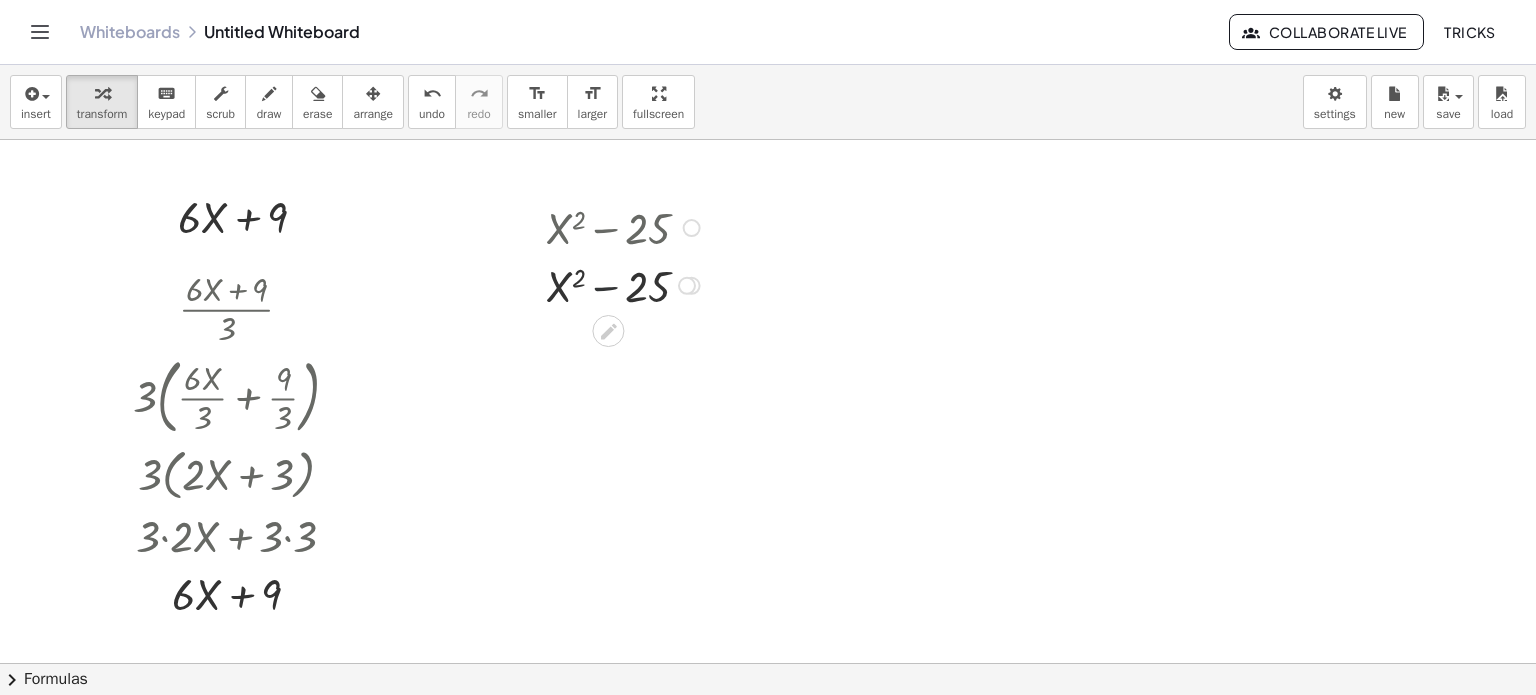 click at bounding box center (626, 283) 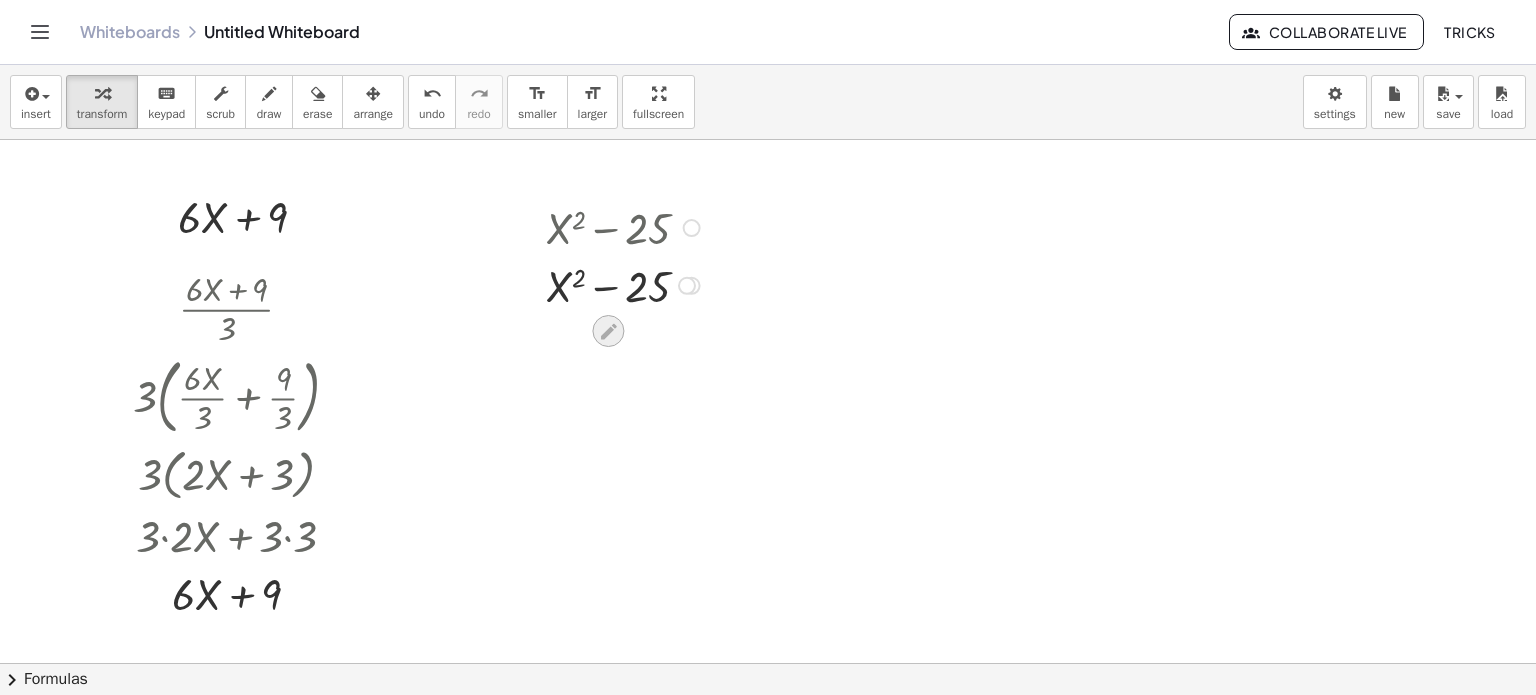 click 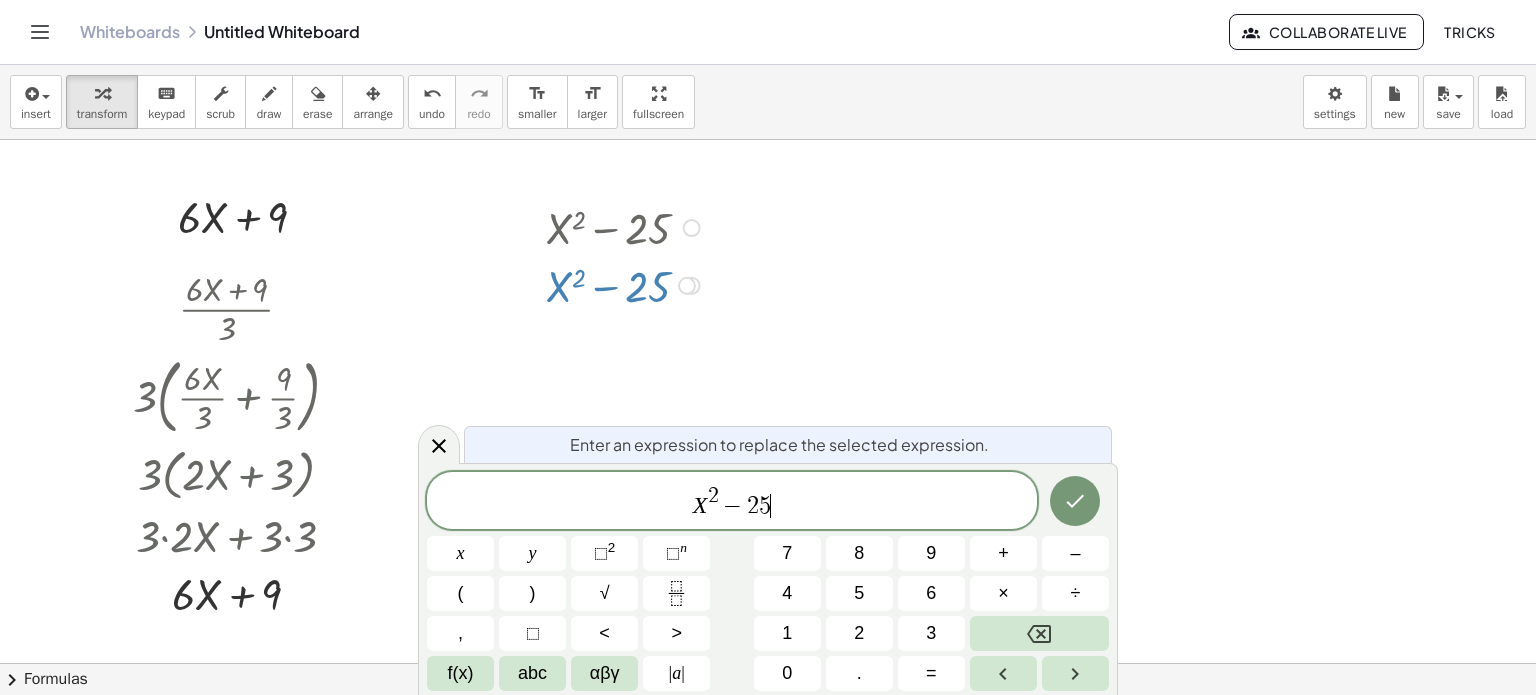 click on "X 2 − 2 5 ​" at bounding box center (732, 502) 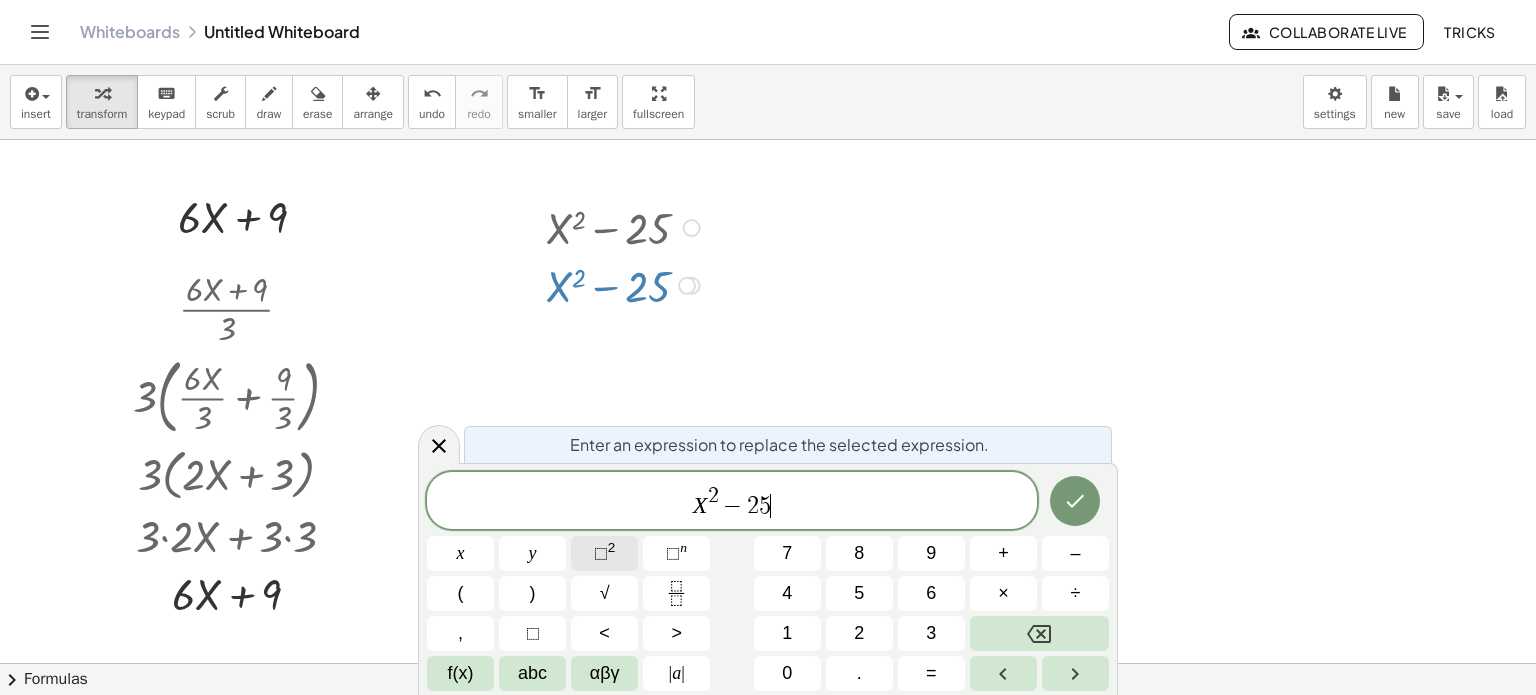 click on "⬚" at bounding box center [601, 553] 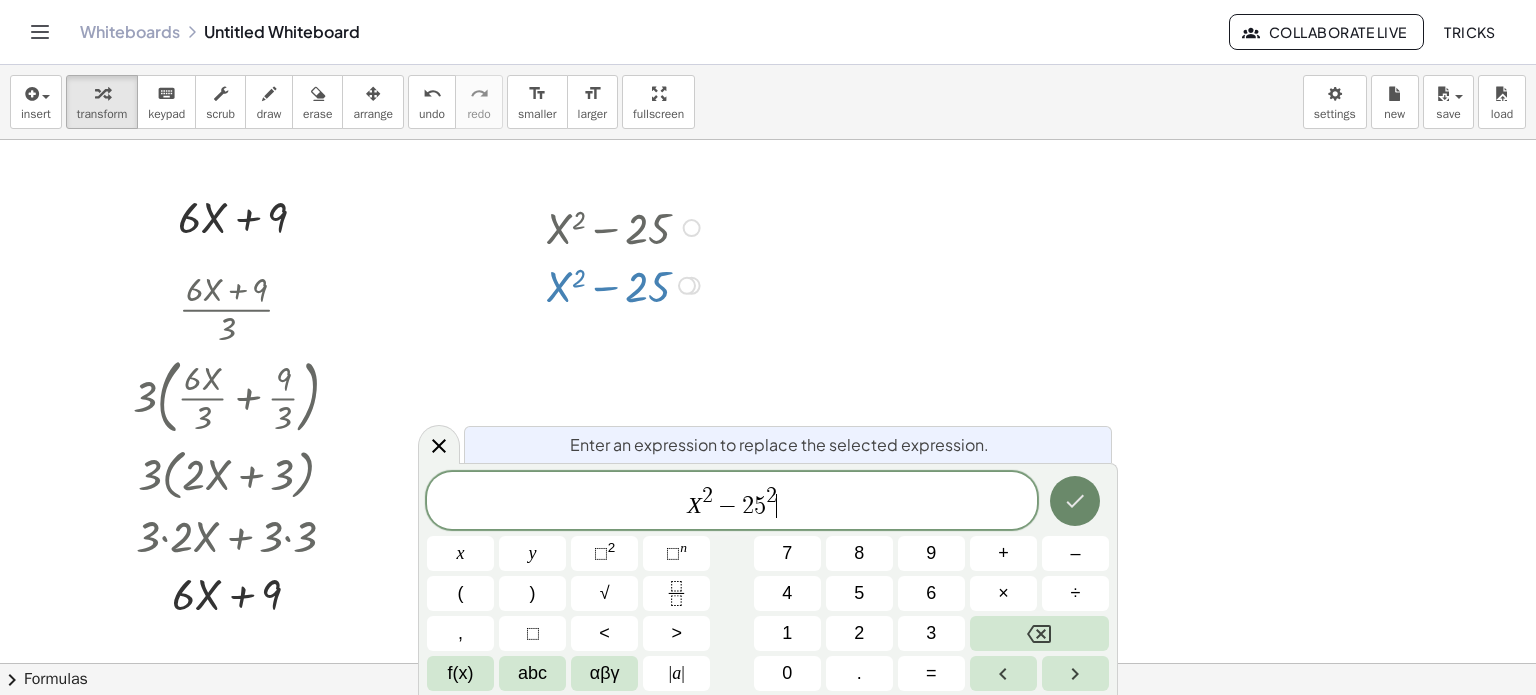click 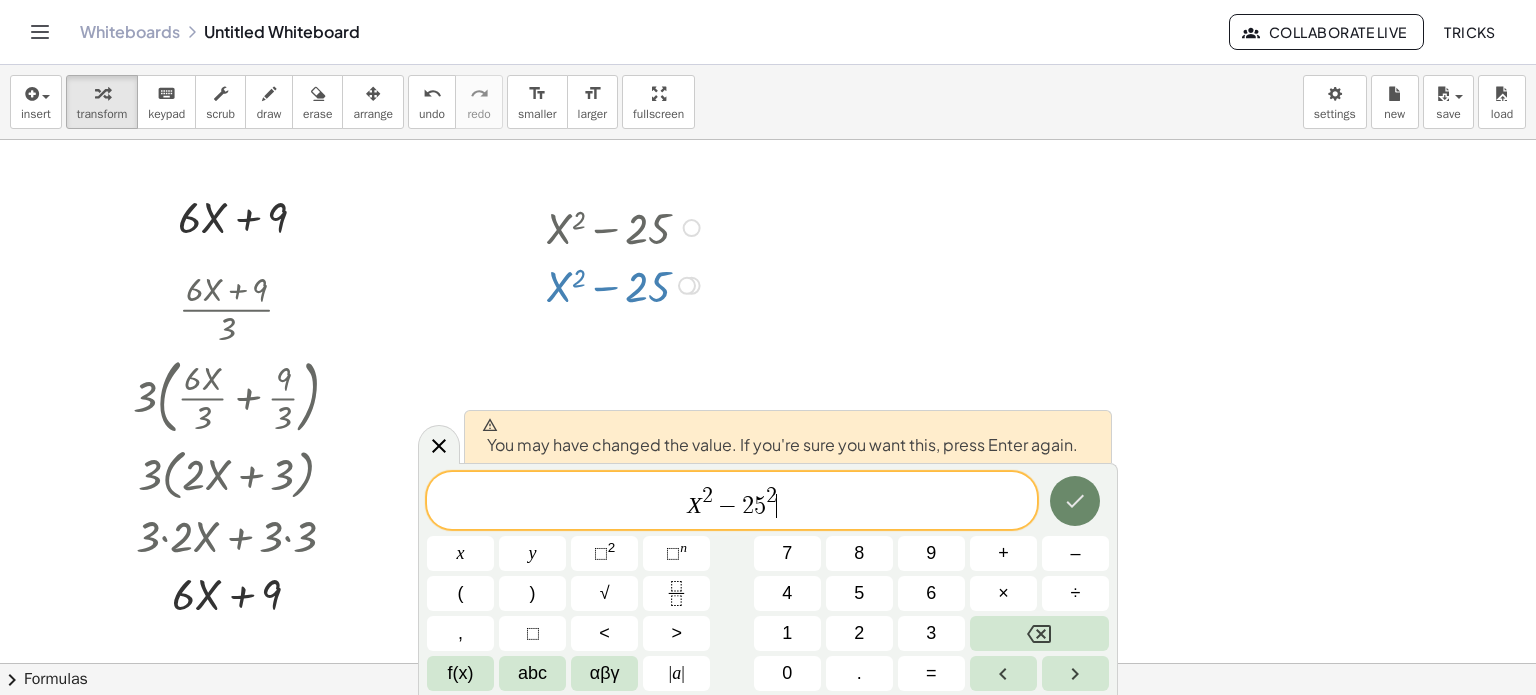 click 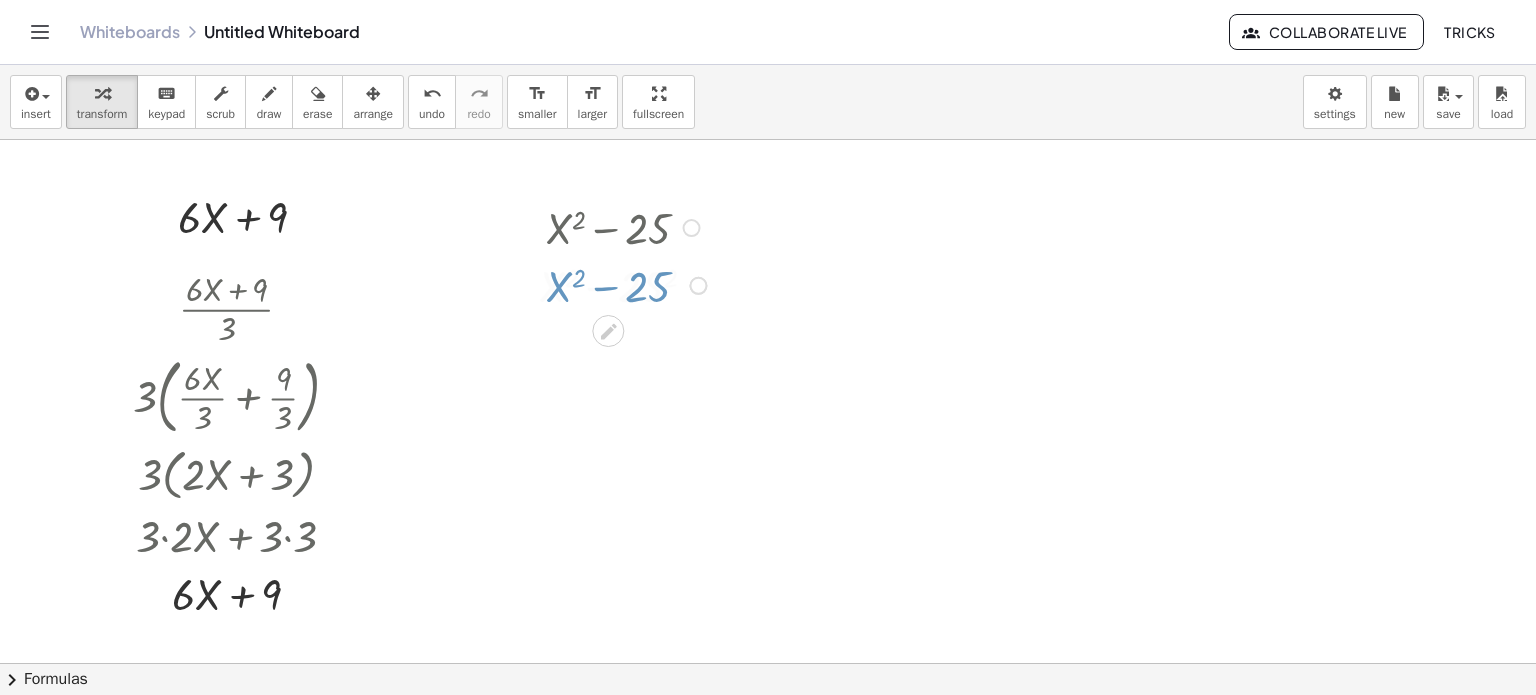click at bounding box center [768, 664] 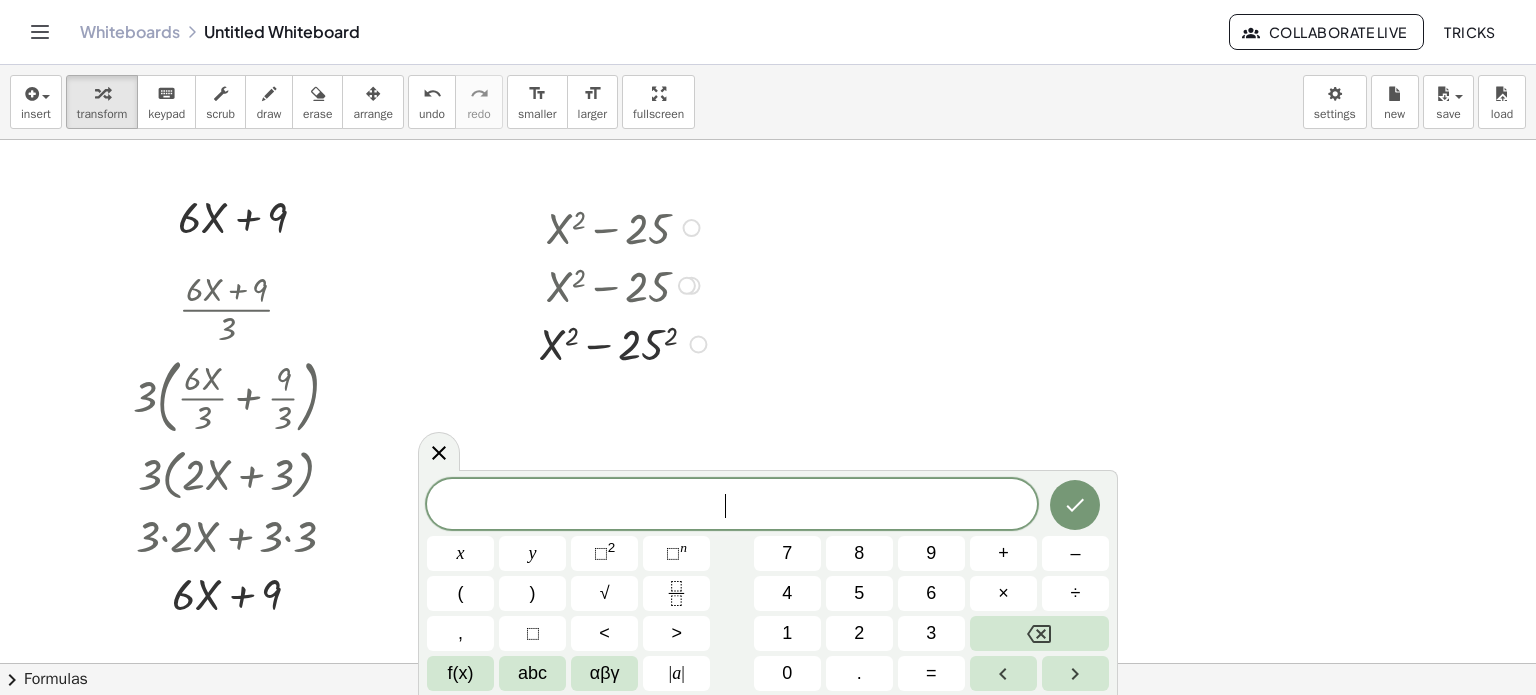 click at bounding box center [626, 342] 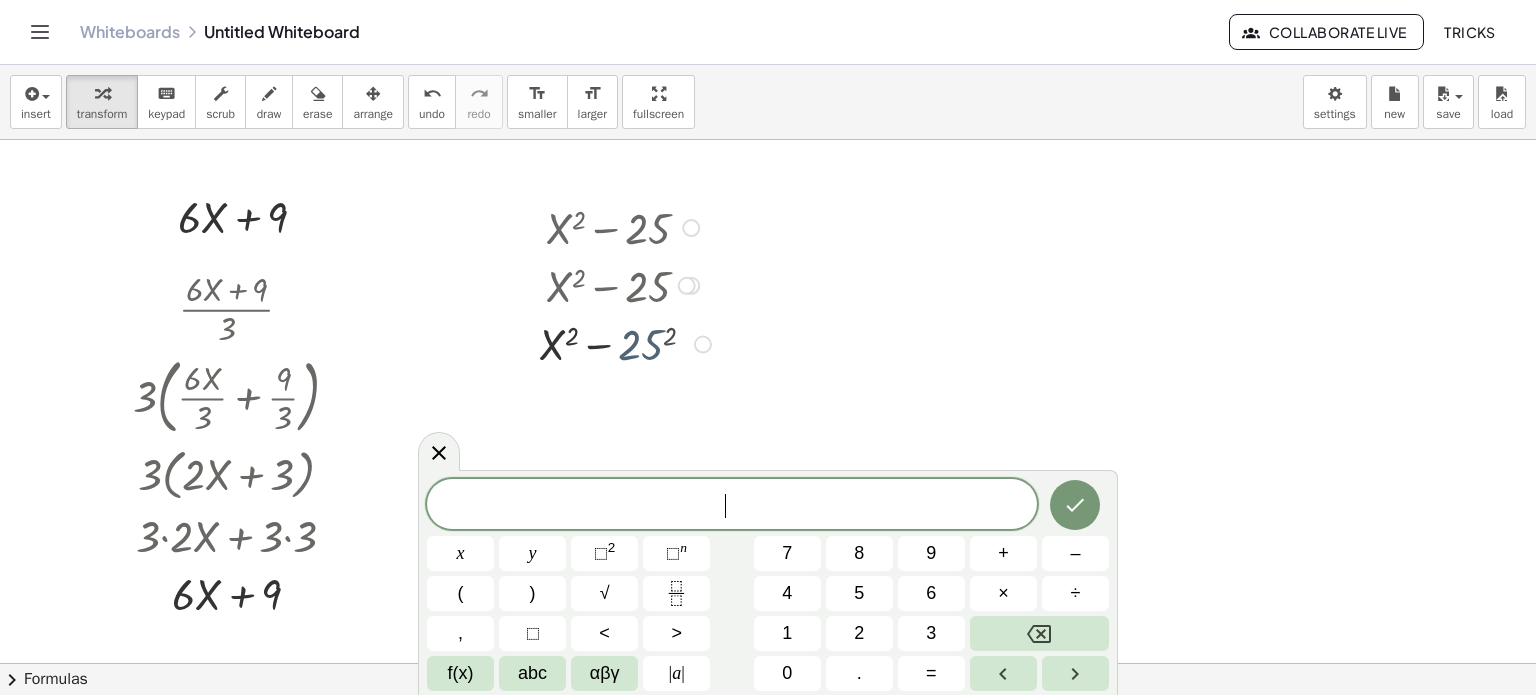 click at bounding box center [625, 342] 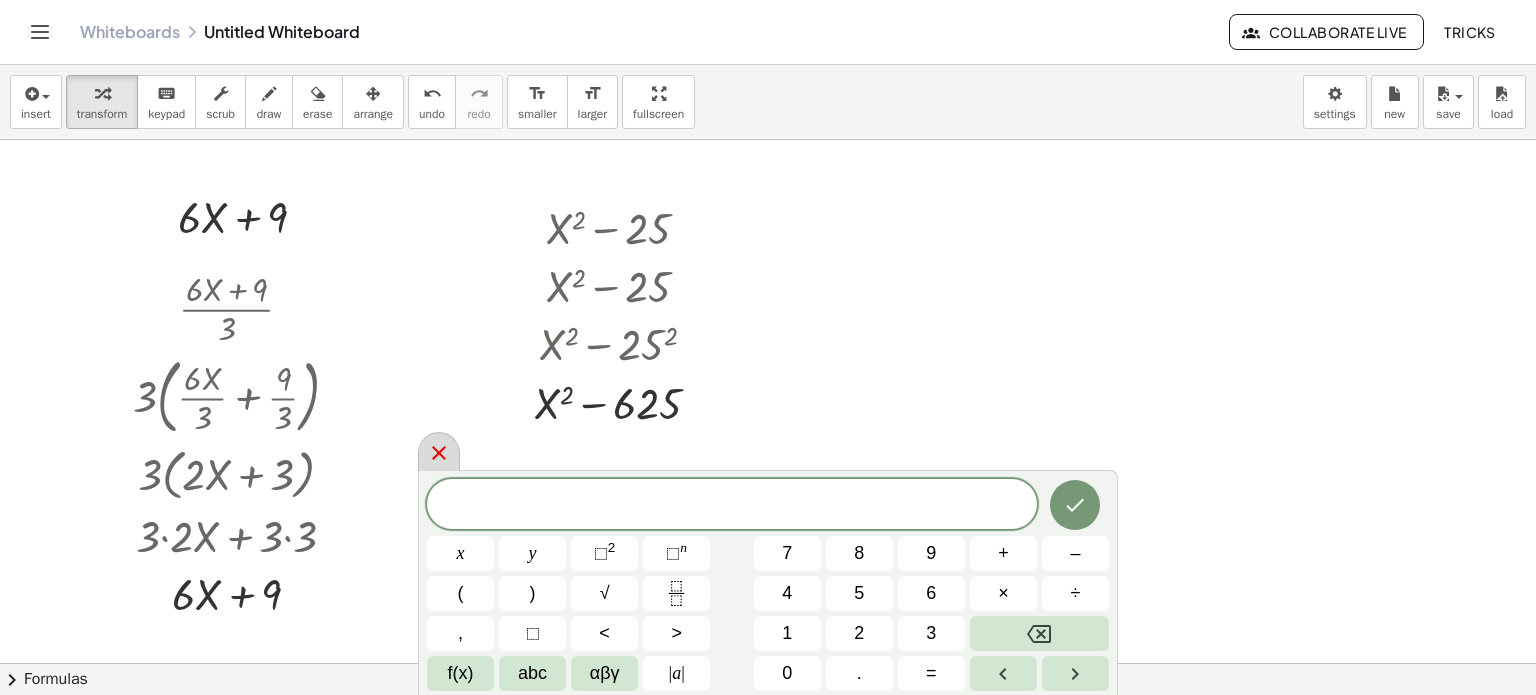 click 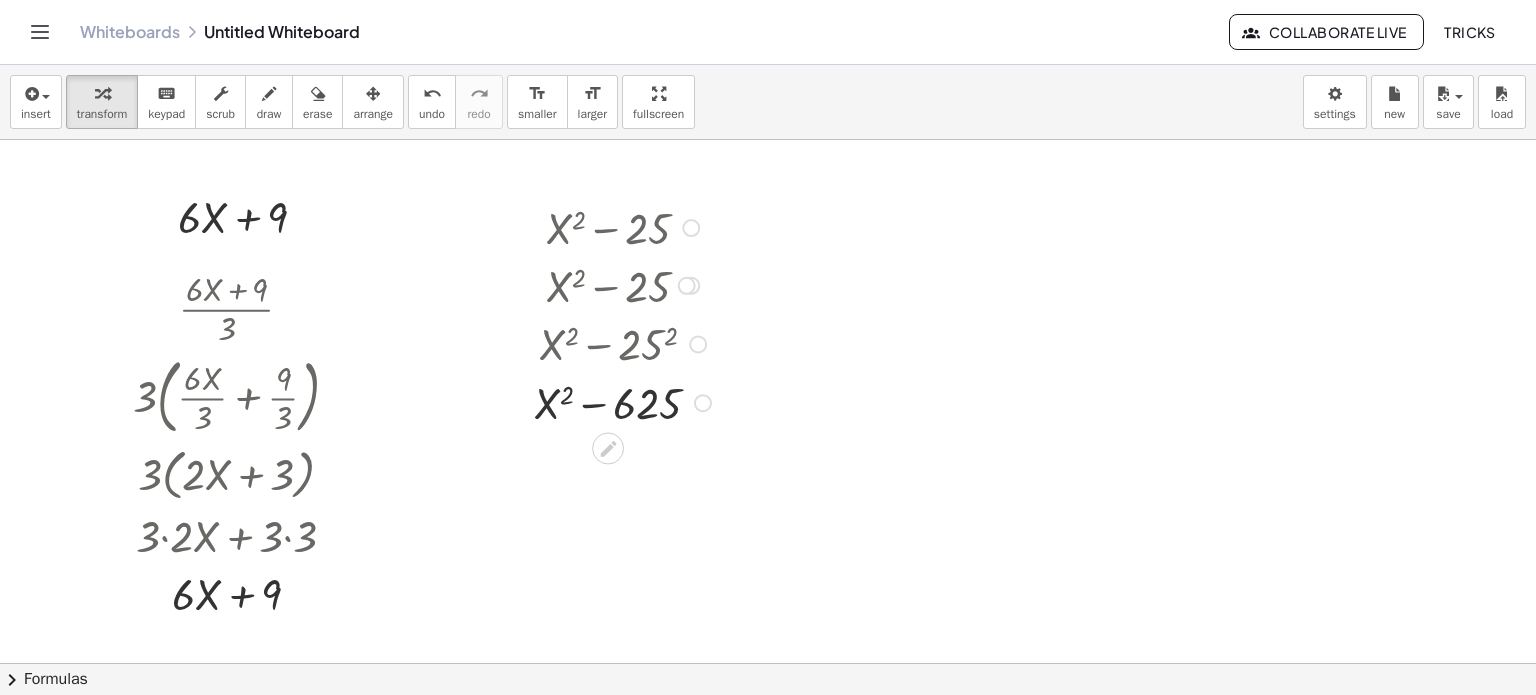click on "Fix a mistake Transform line Copy line as LaTeX Copy derivation as LaTeX Expand new lines: On" at bounding box center [703, 403] 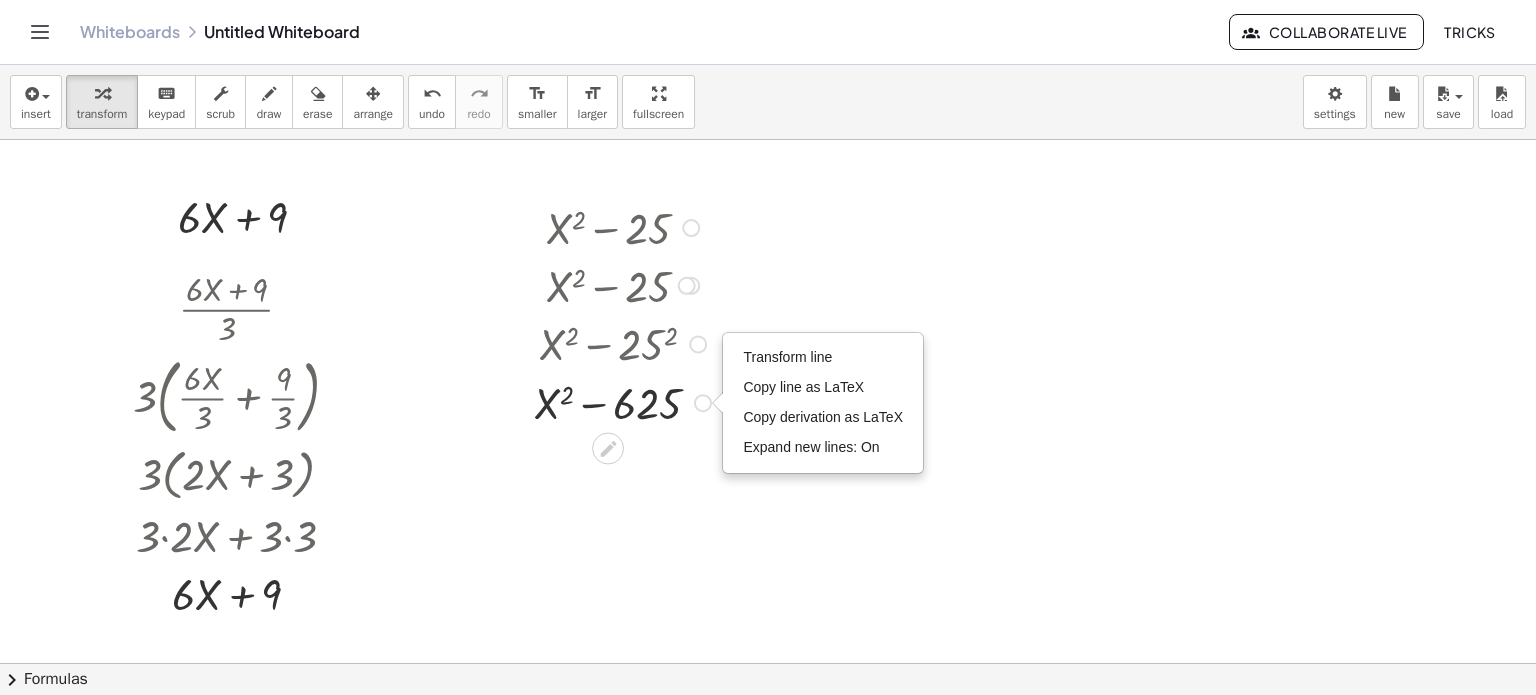 click at bounding box center (687, 286) 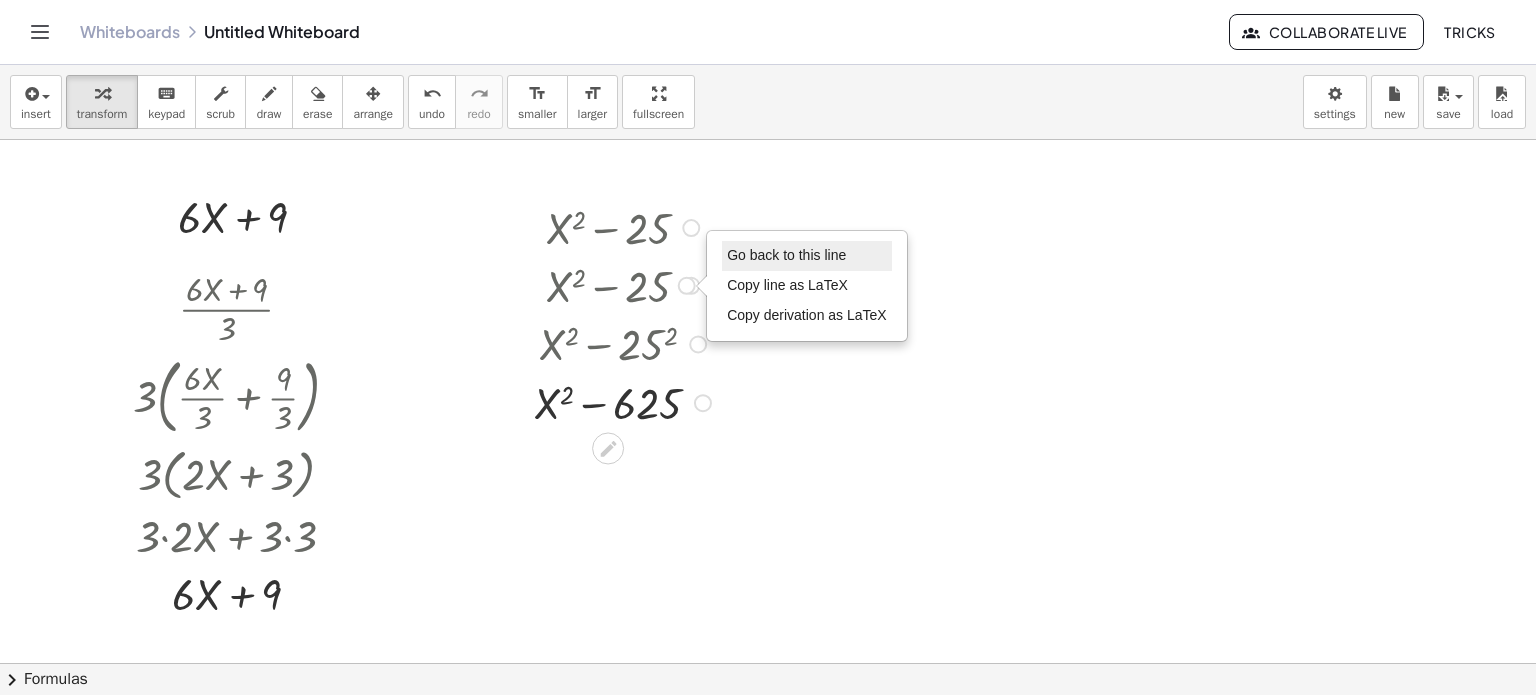 click on "Go back to this line" at bounding box center (786, 255) 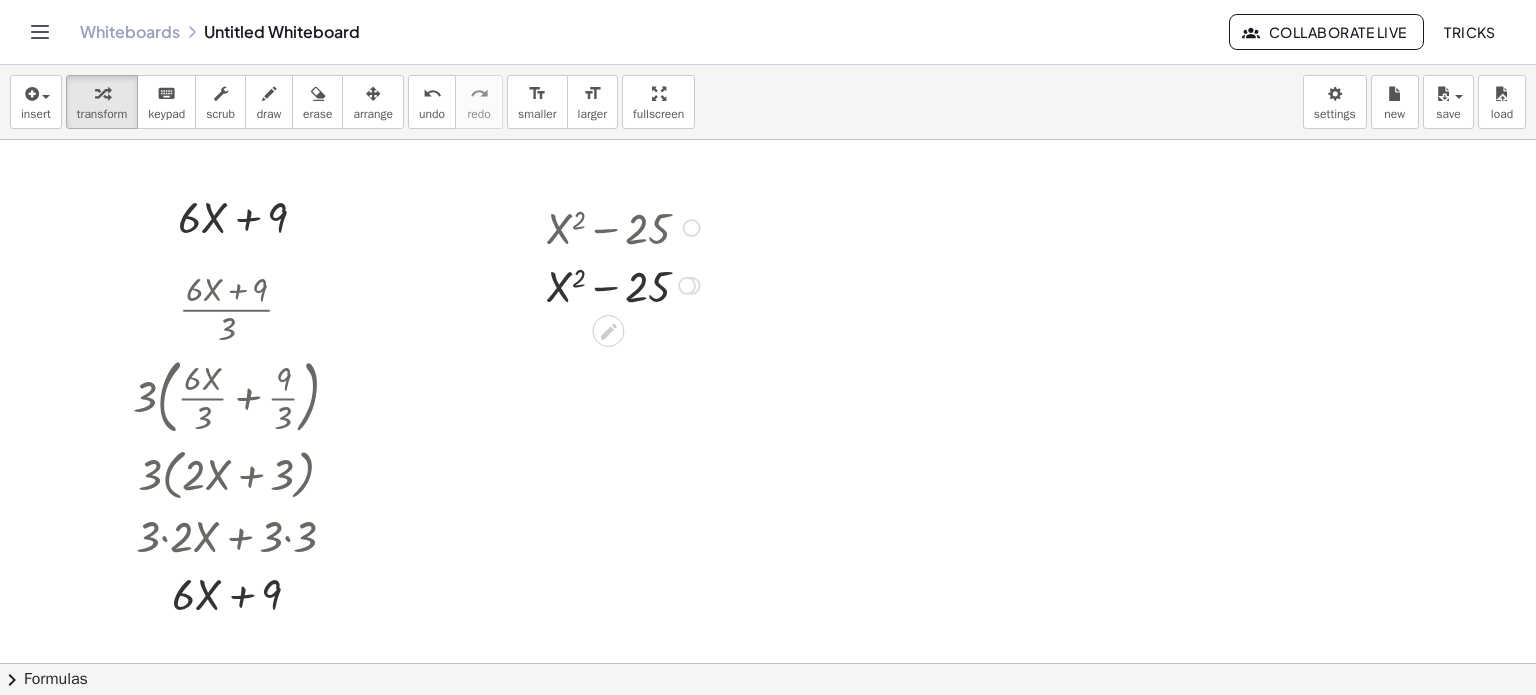 click 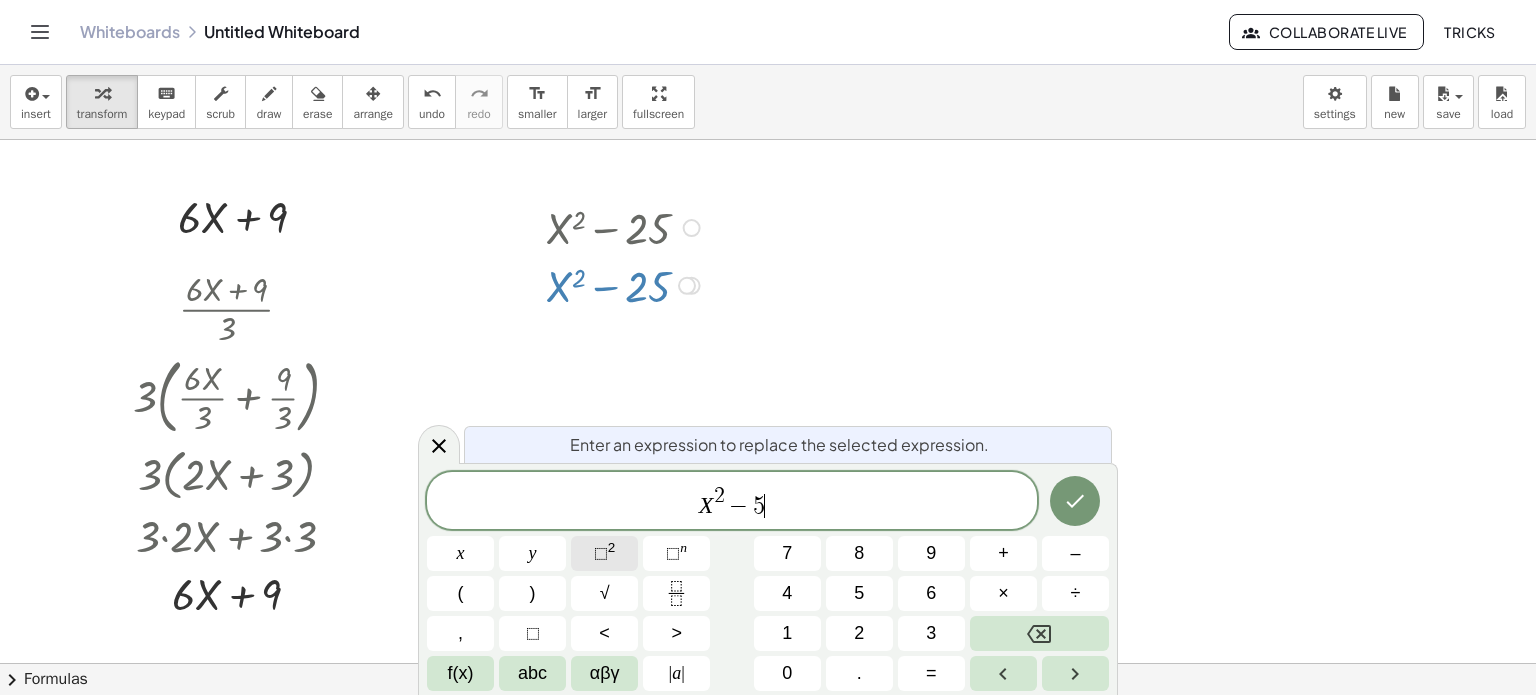 click on "⬚ 2" 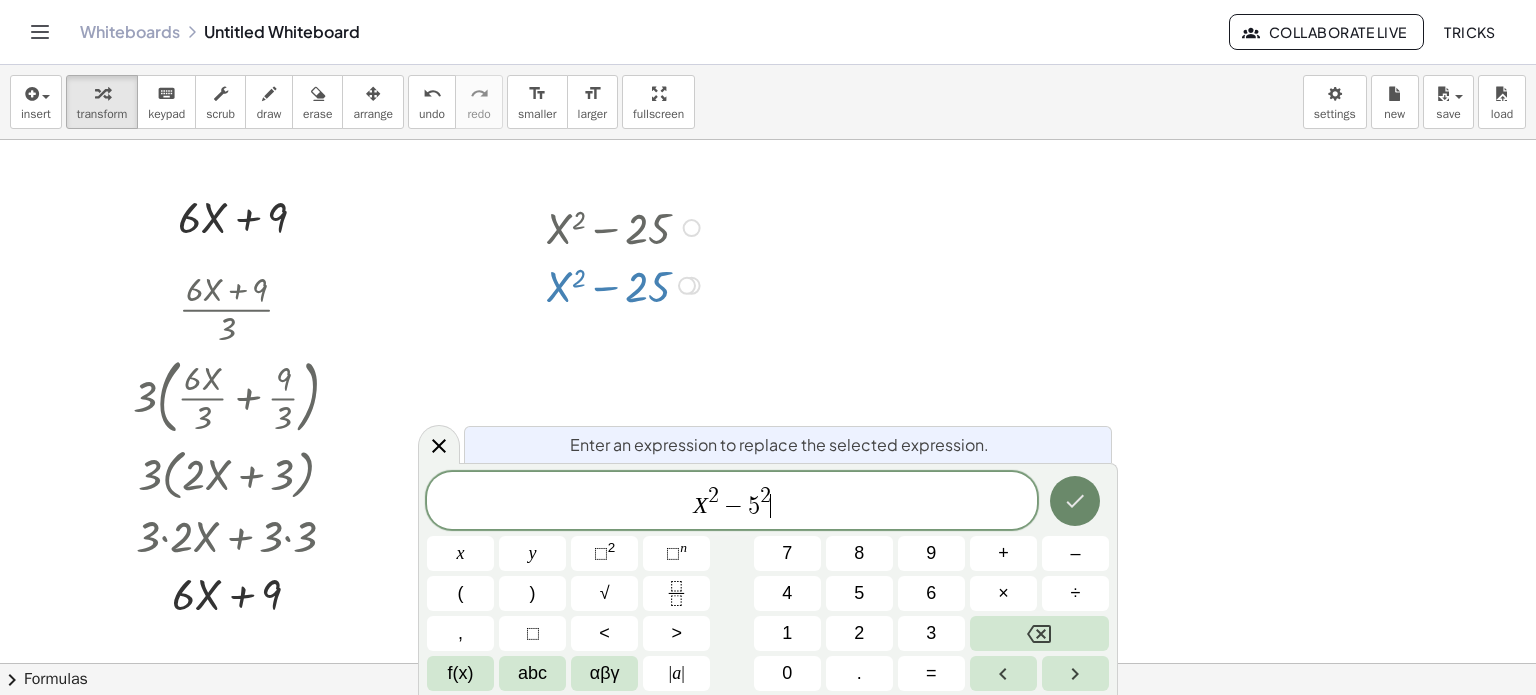 click at bounding box center (1075, 501) 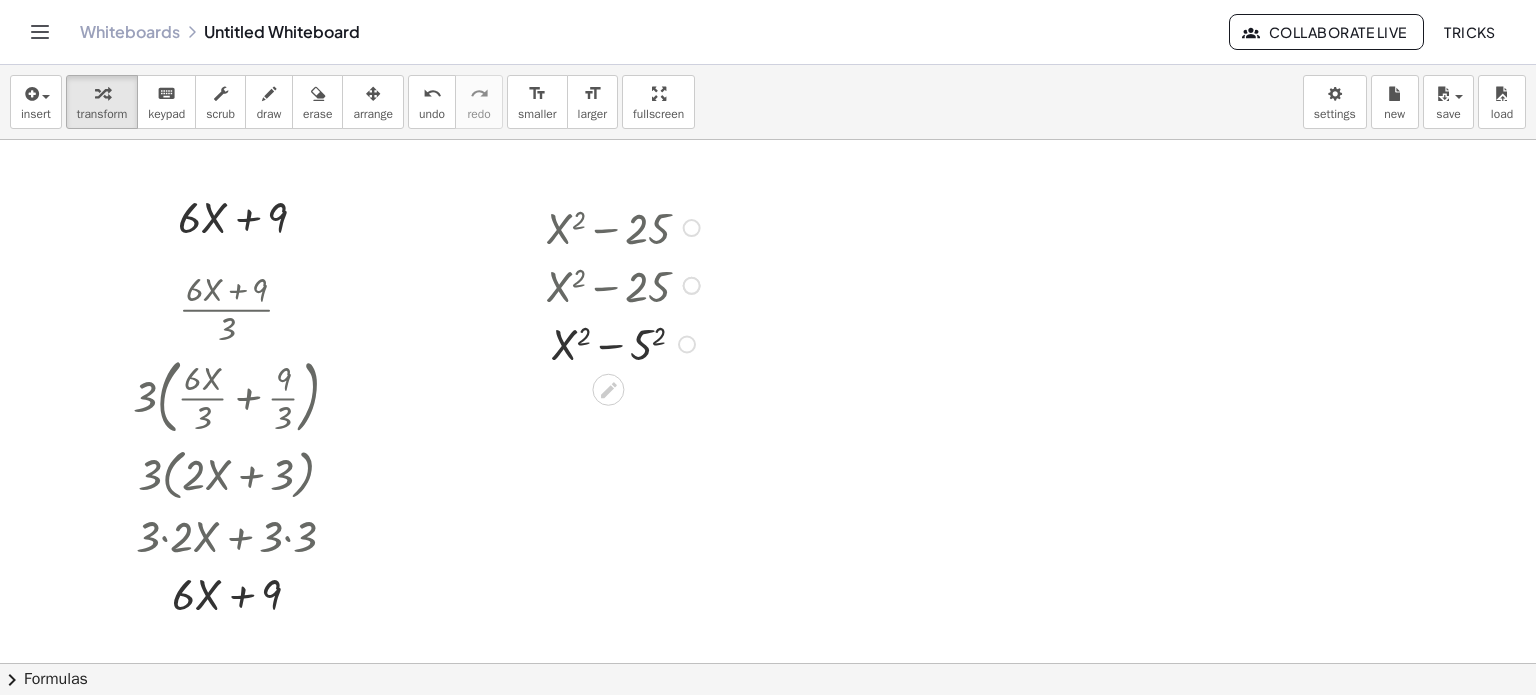 click at bounding box center (626, 226) 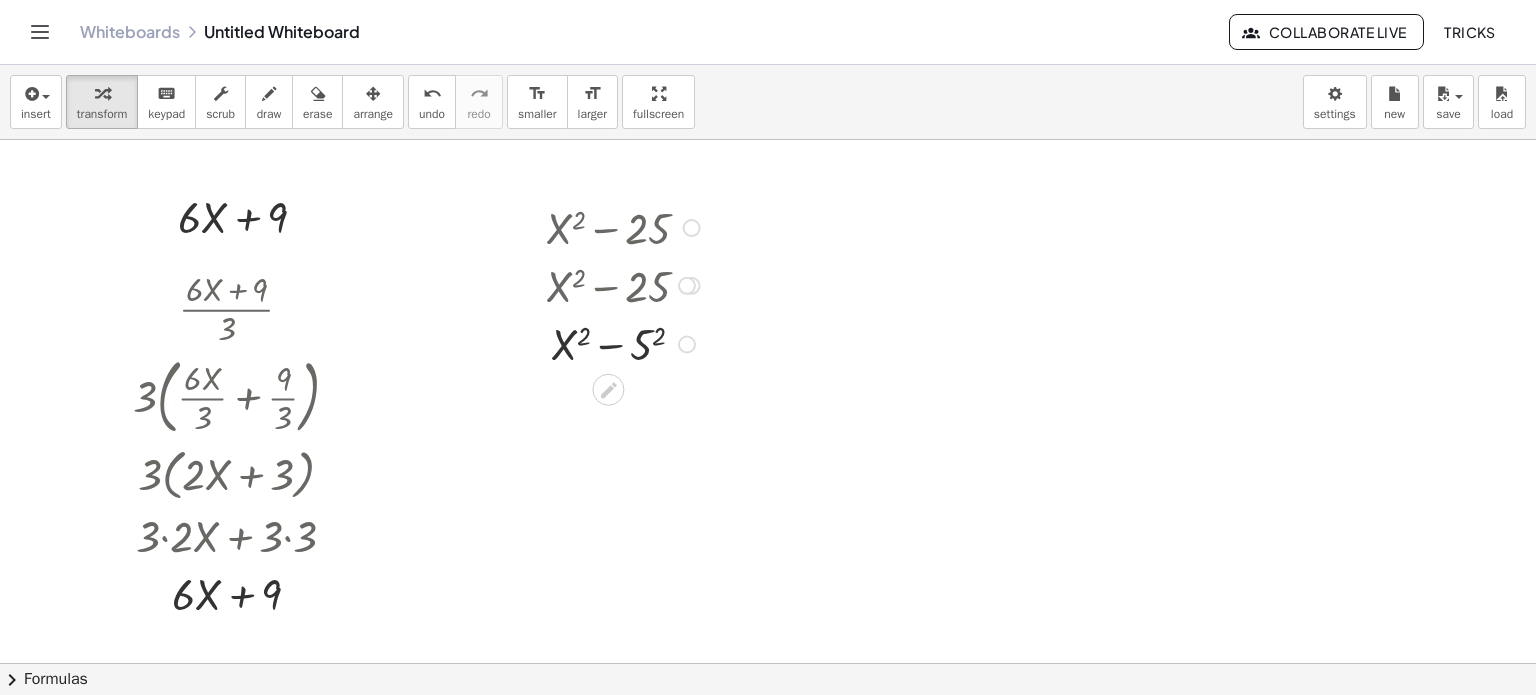 click at bounding box center (692, 228) 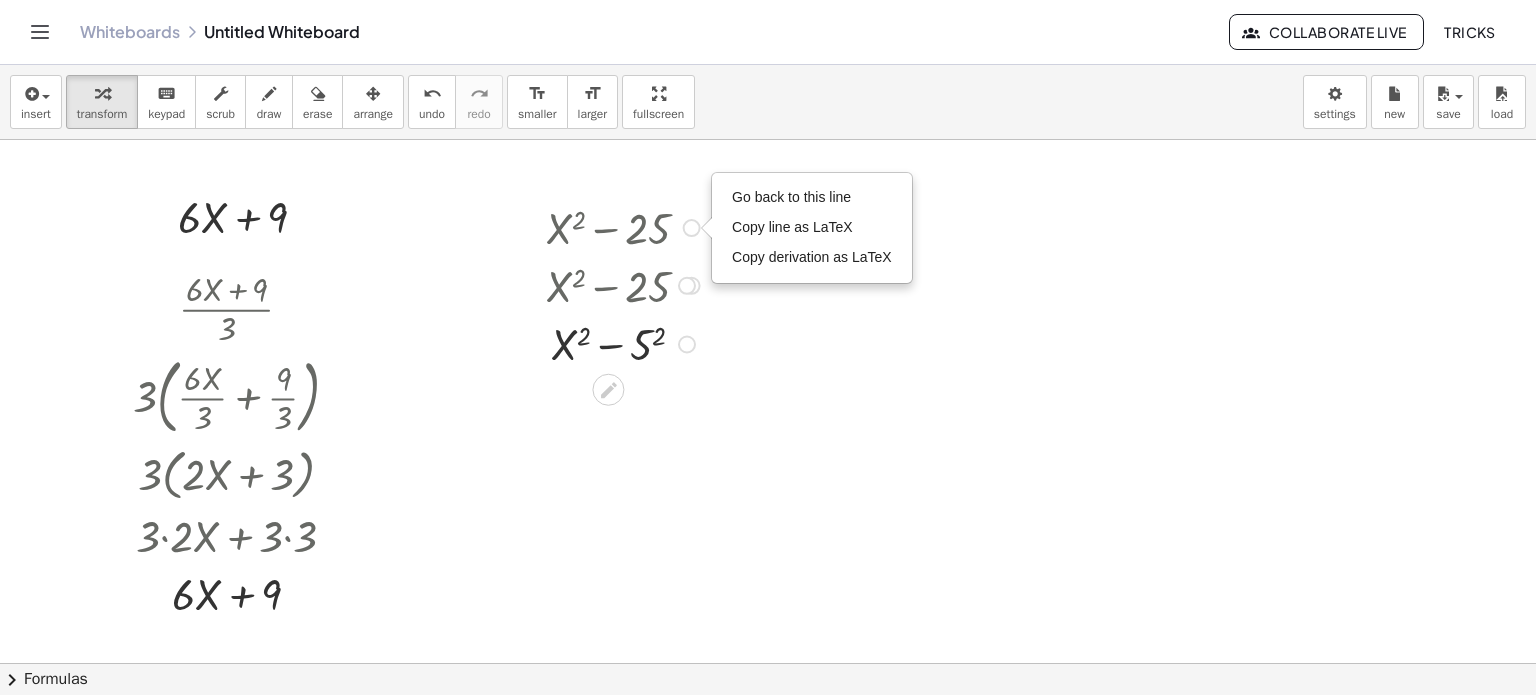 click at bounding box center (687, 286) 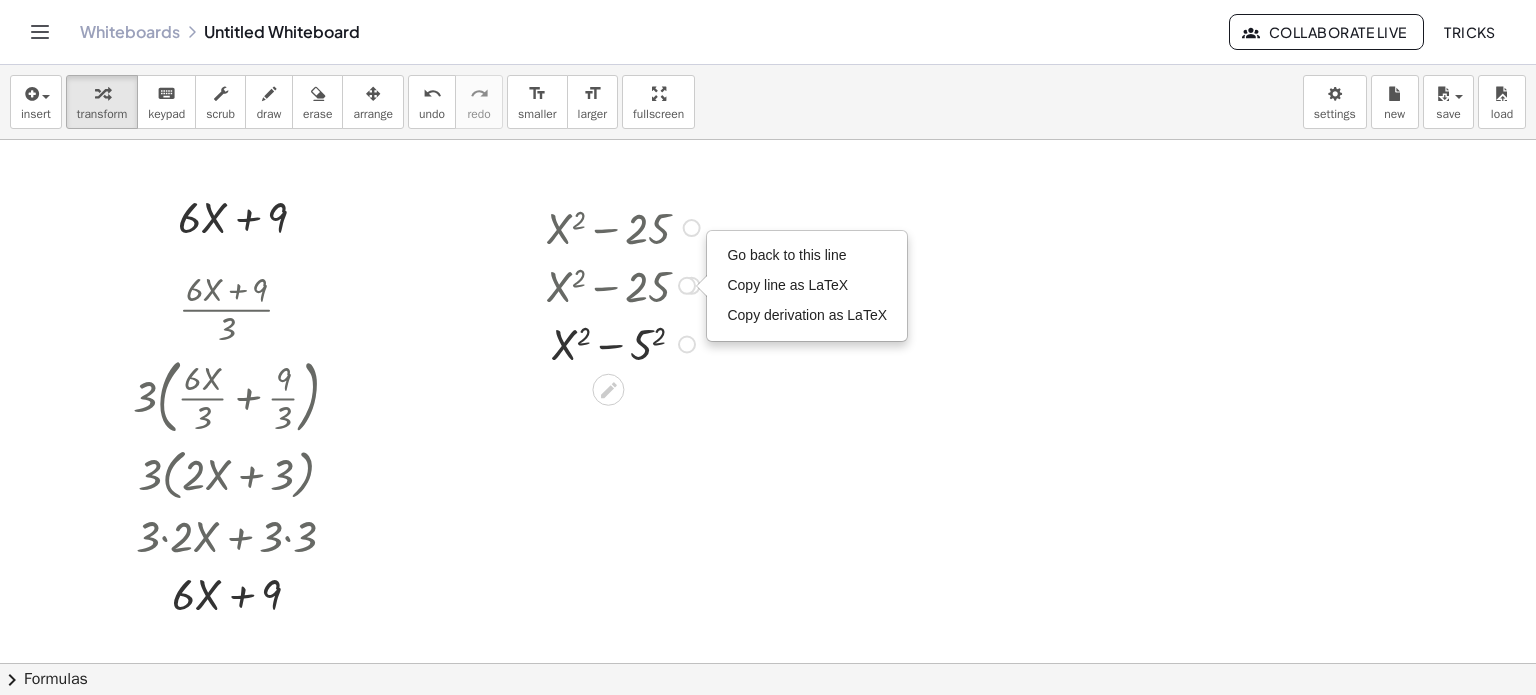click on "Go back to this line Copy line as LaTeX Copy derivation as LaTeX" at bounding box center [692, 228] 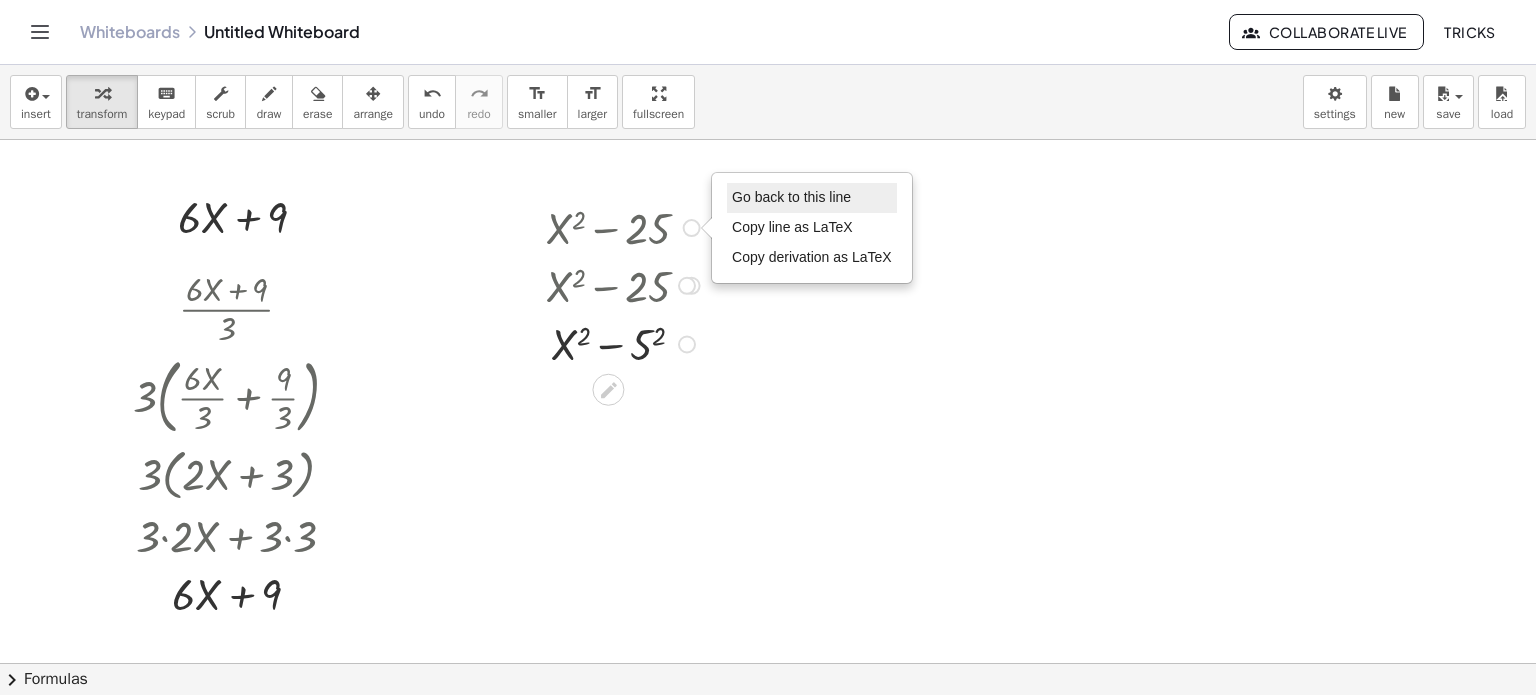 click on "Go back to this line" at bounding box center [791, 197] 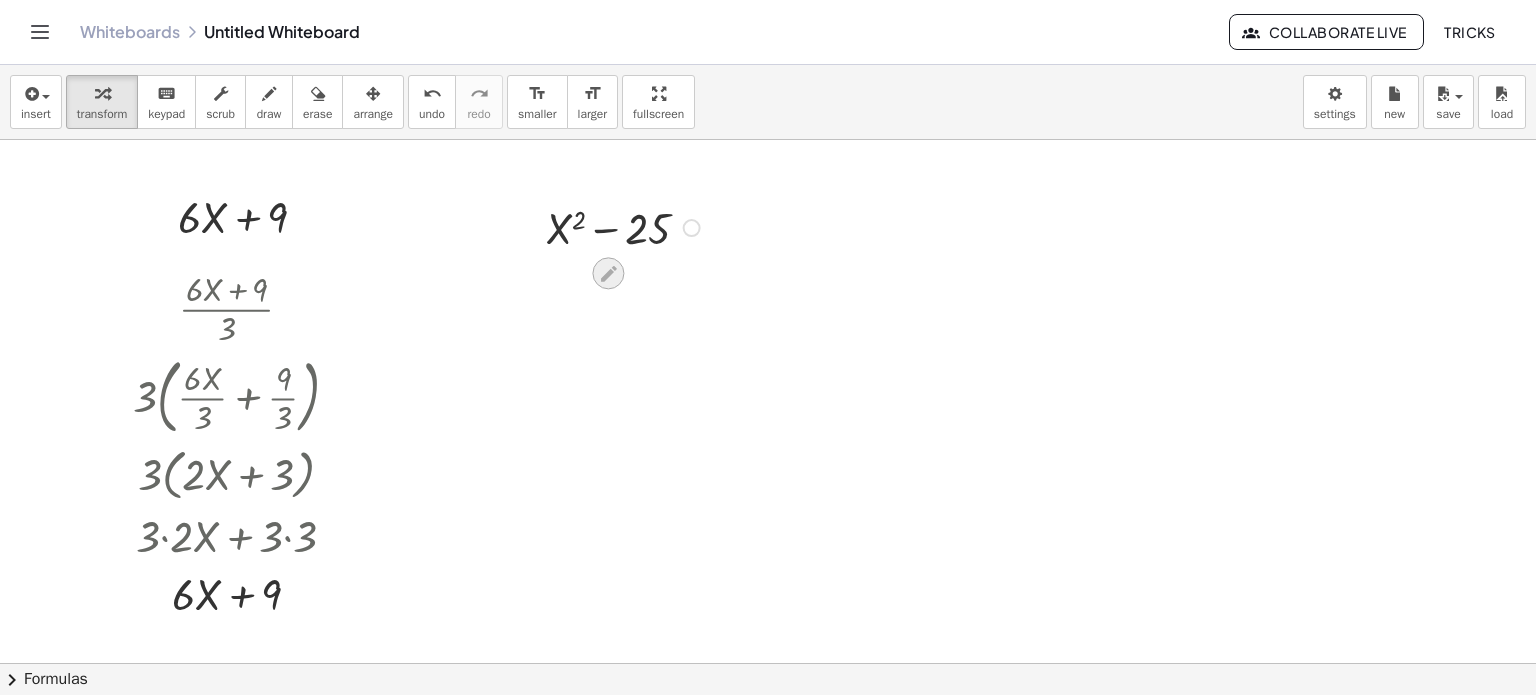click 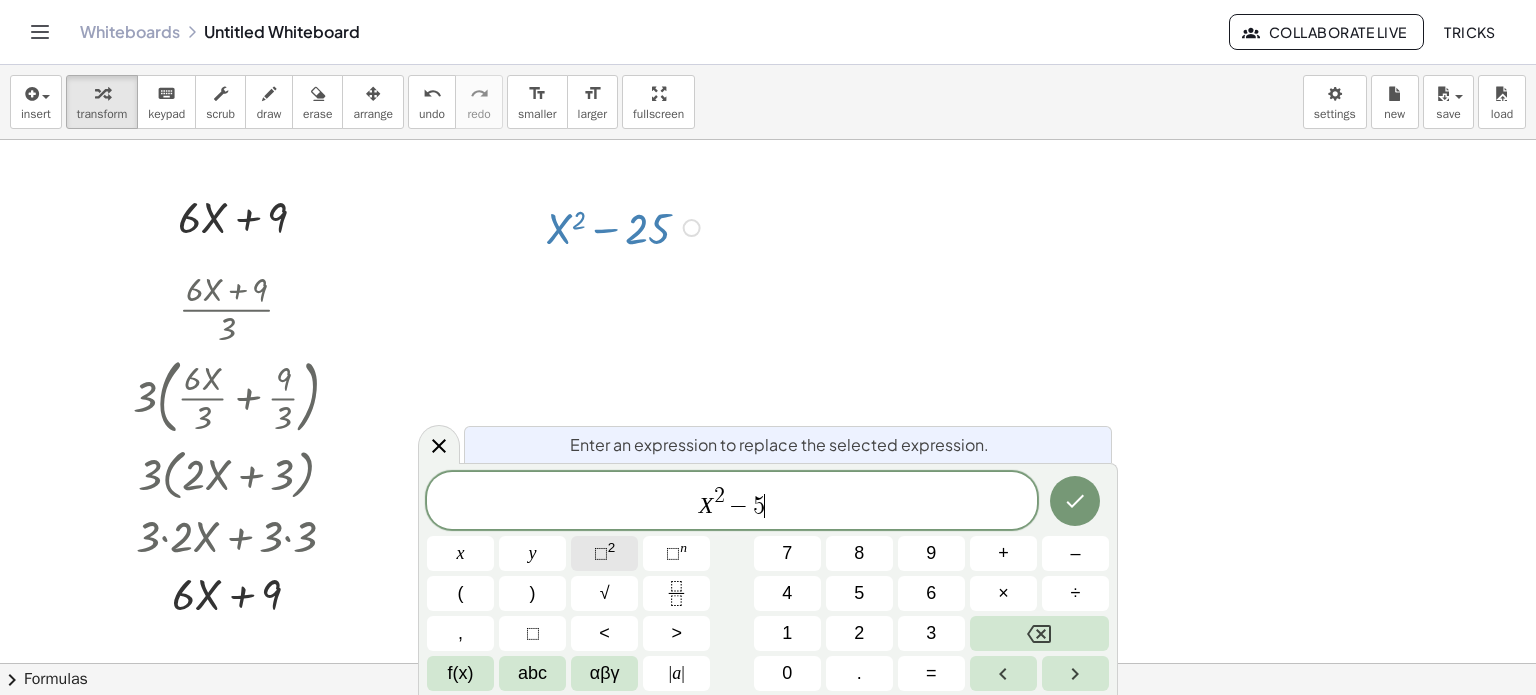 click on "⬚ 2" 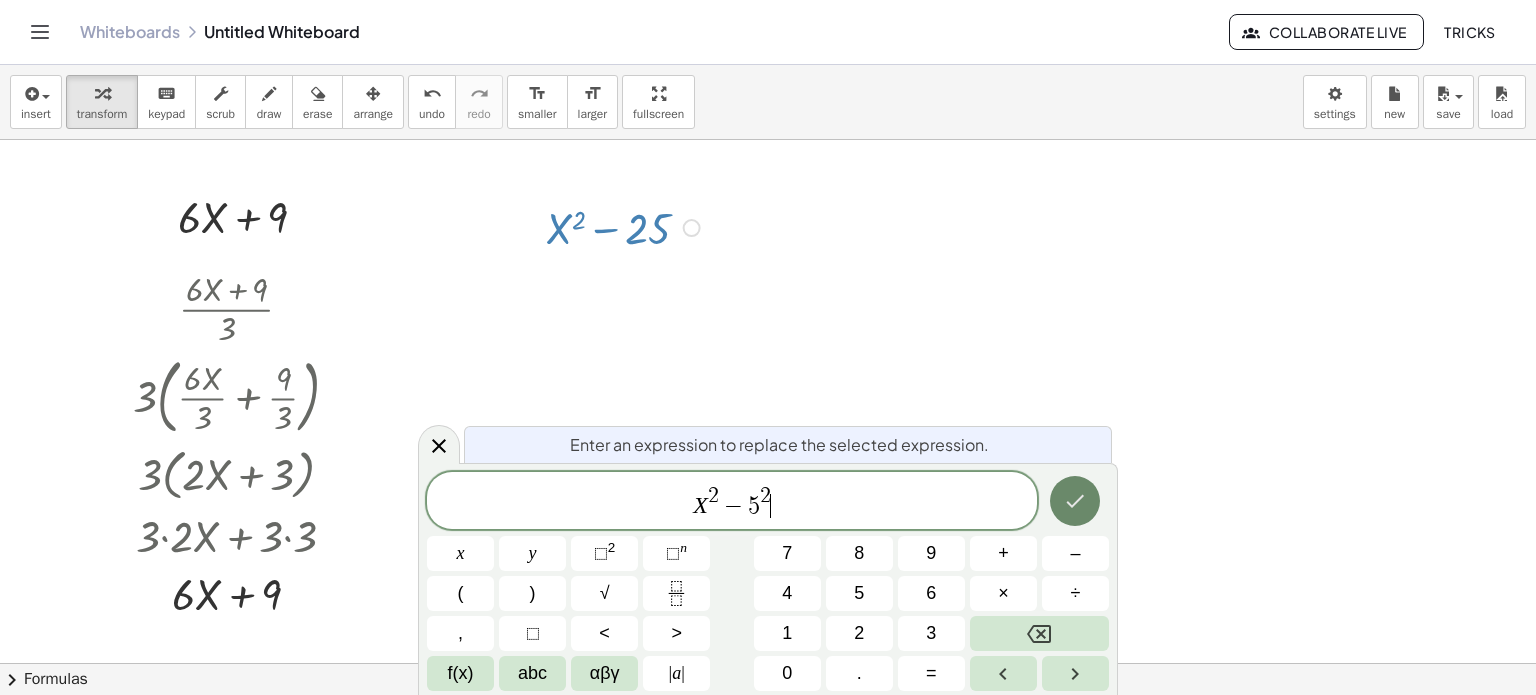 click 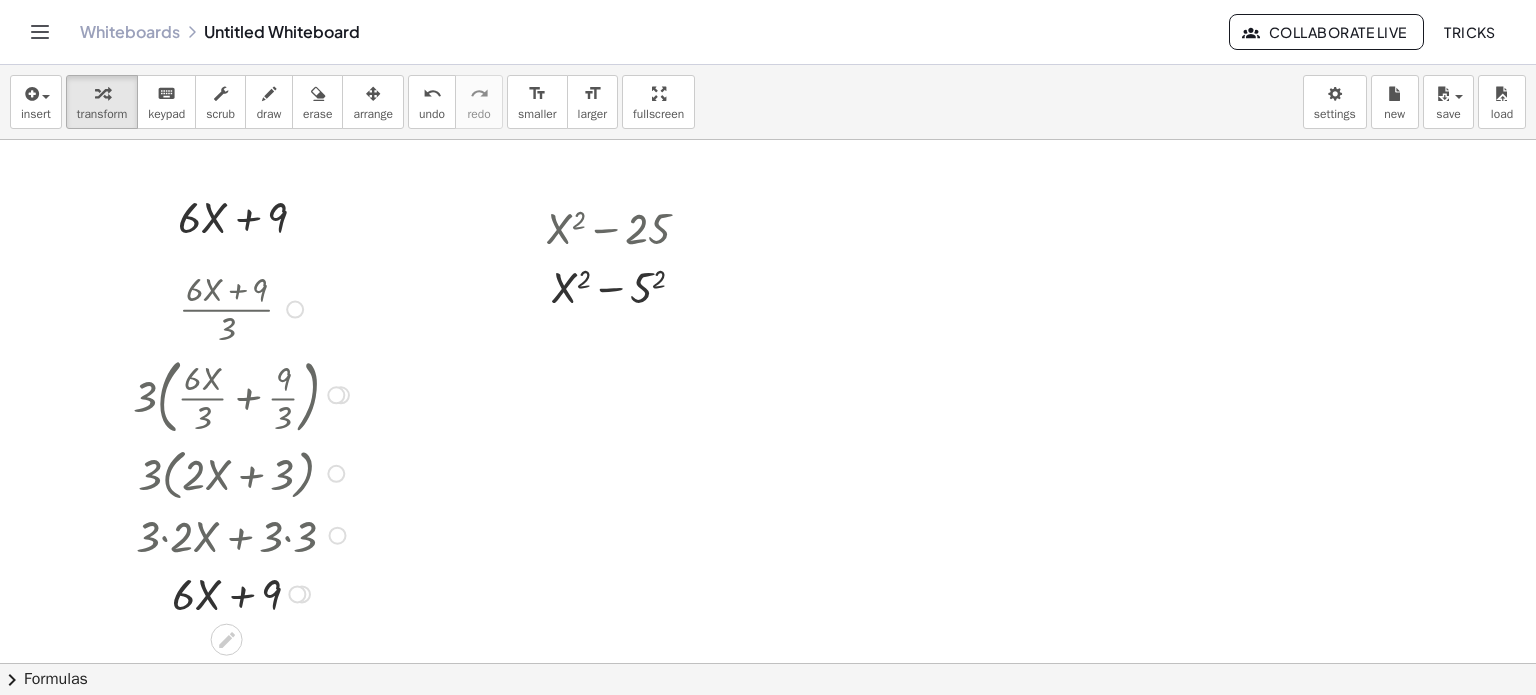 click at bounding box center (244, 308) 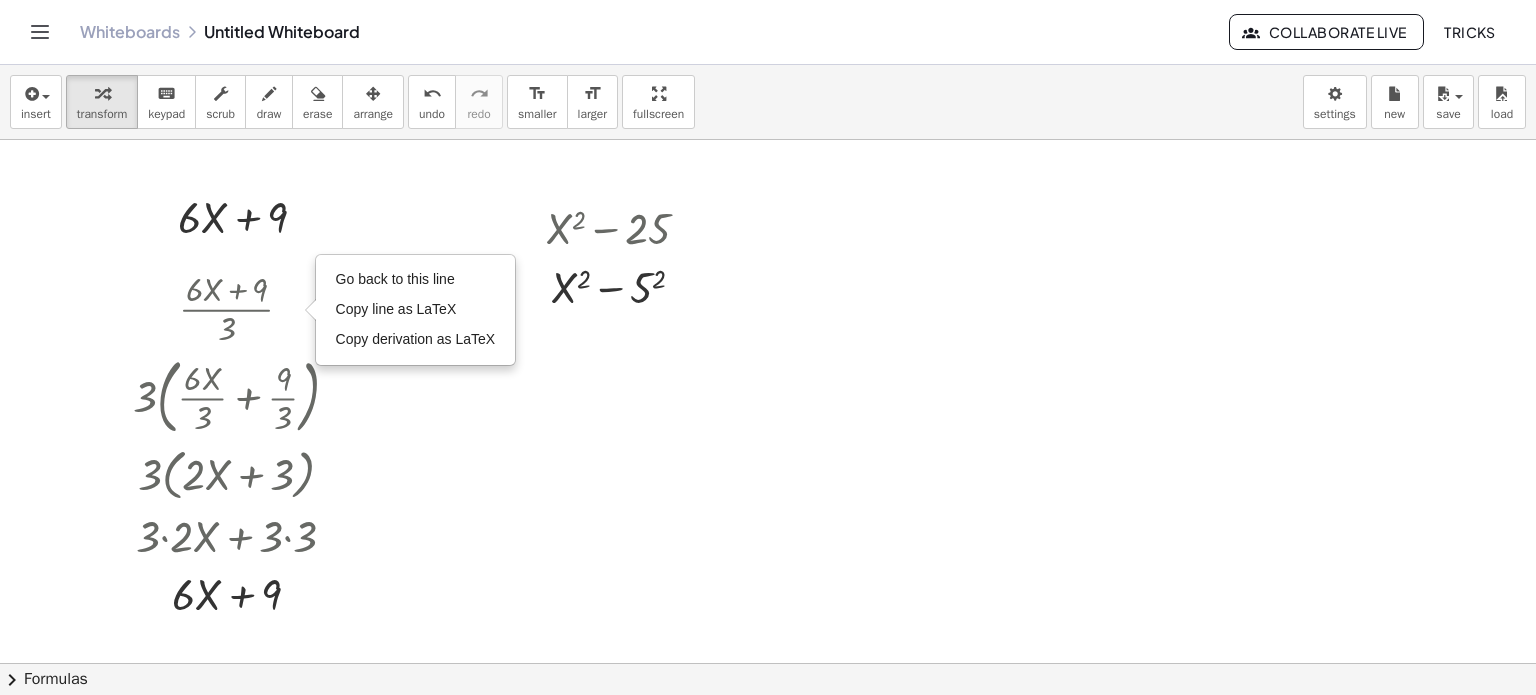 click at bounding box center [768, 664] 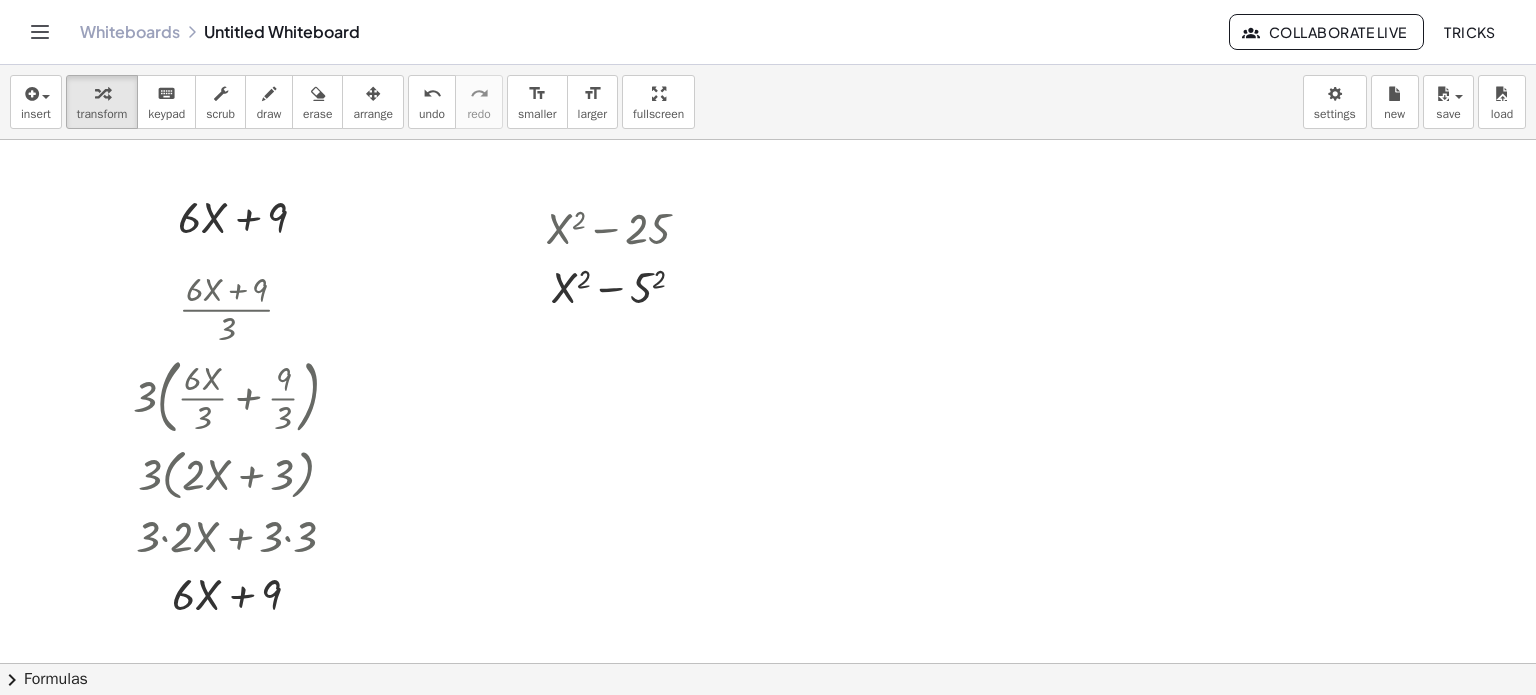 click at bounding box center (768, 664) 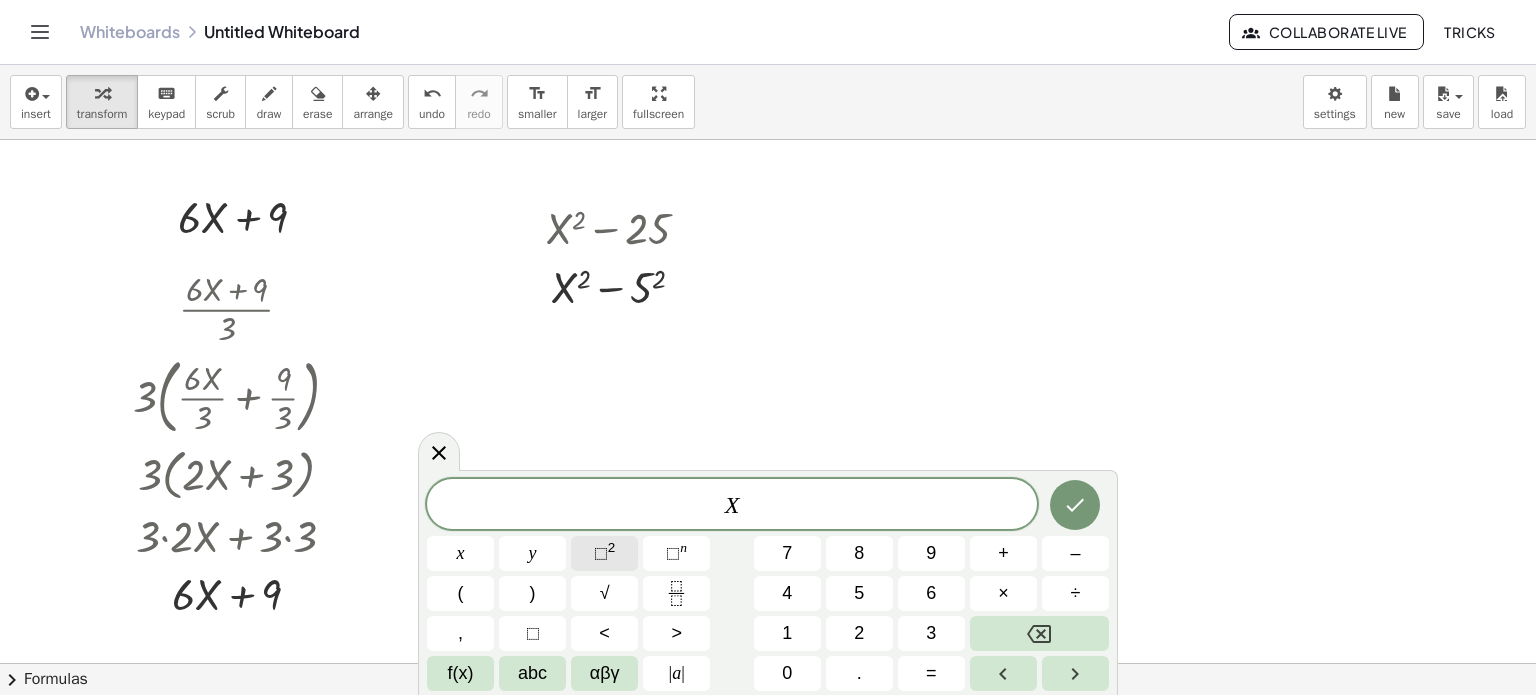 click on "2" at bounding box center (612, 547) 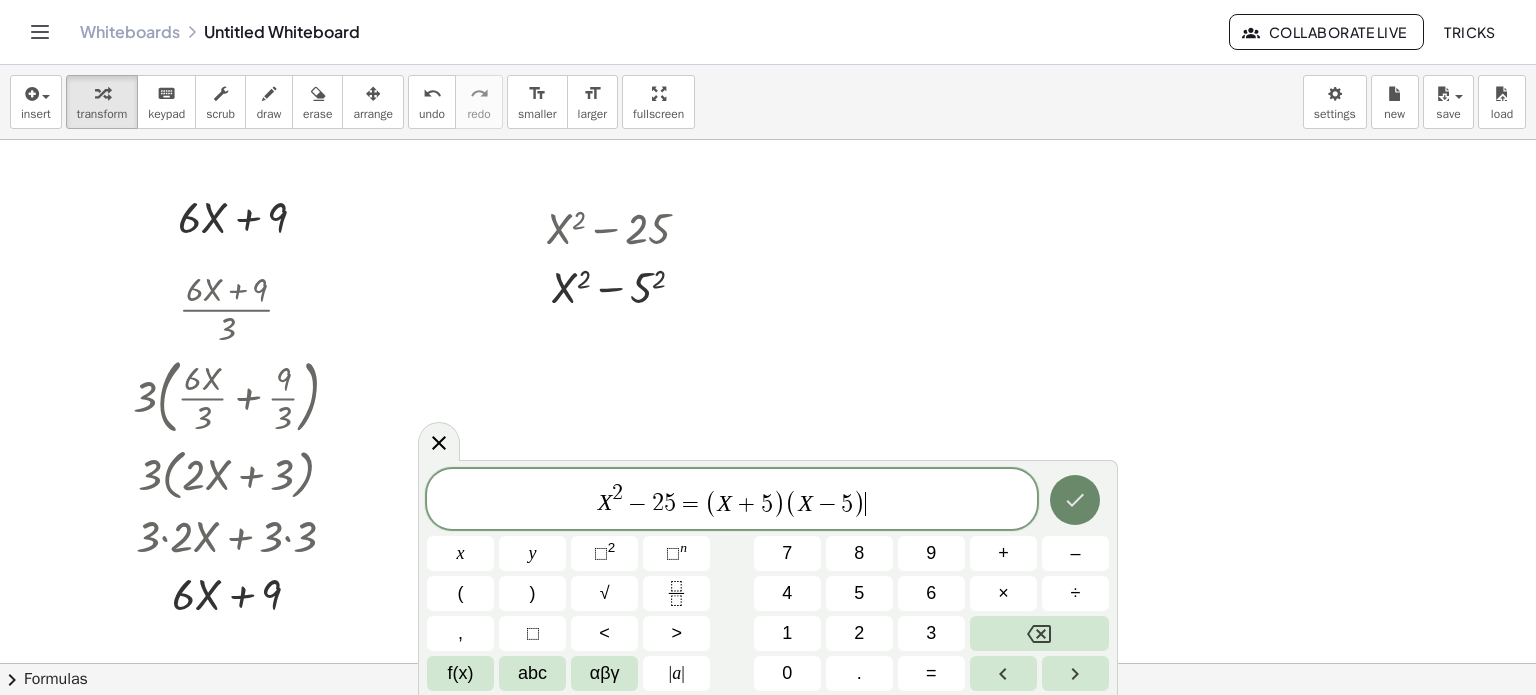 click 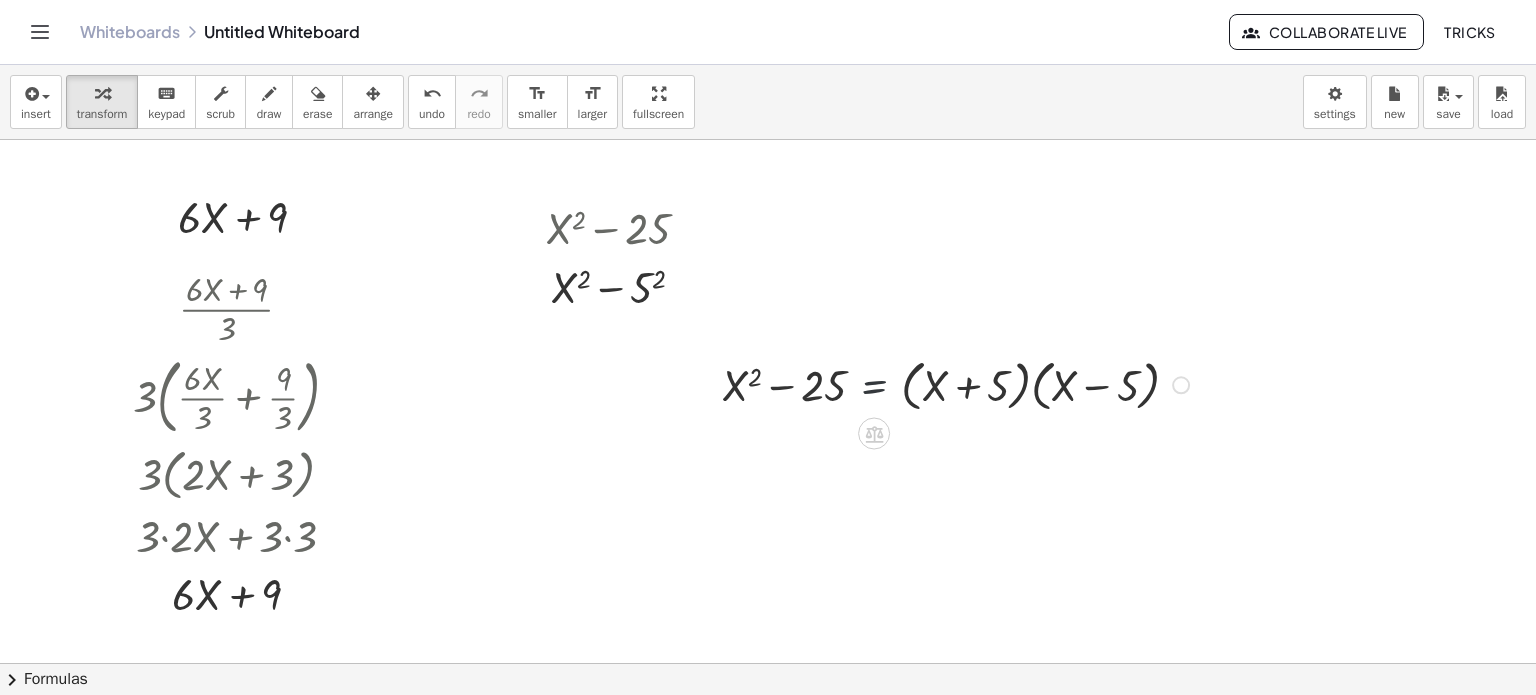click at bounding box center (958, 383) 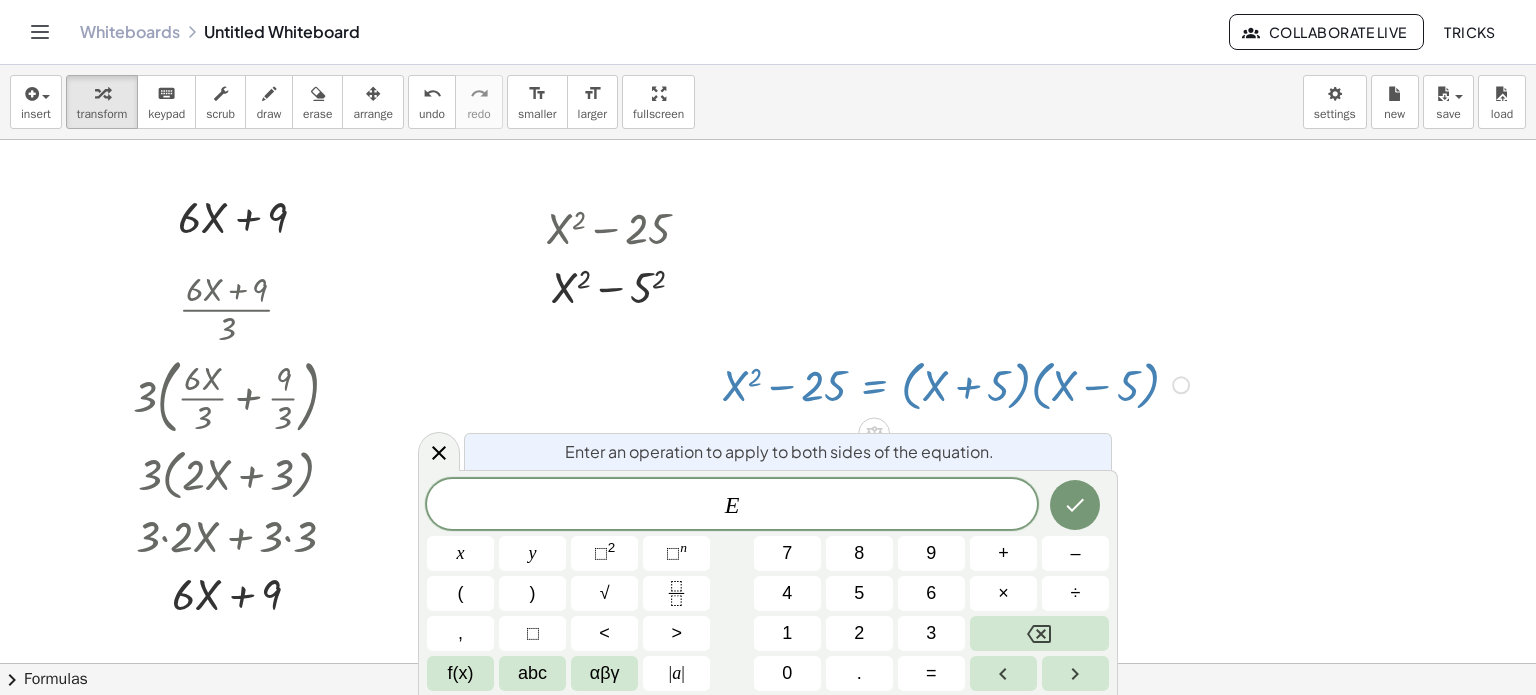 click at bounding box center (958, 383) 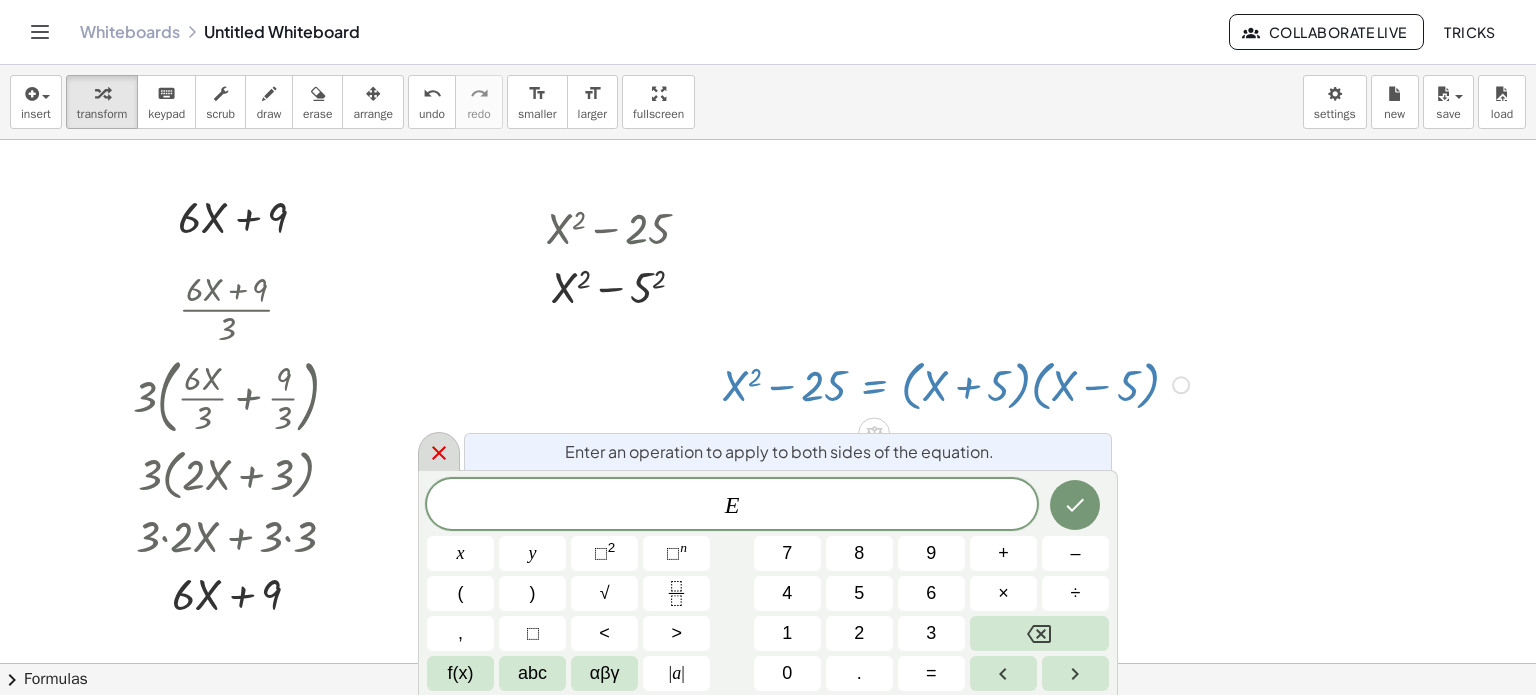 click 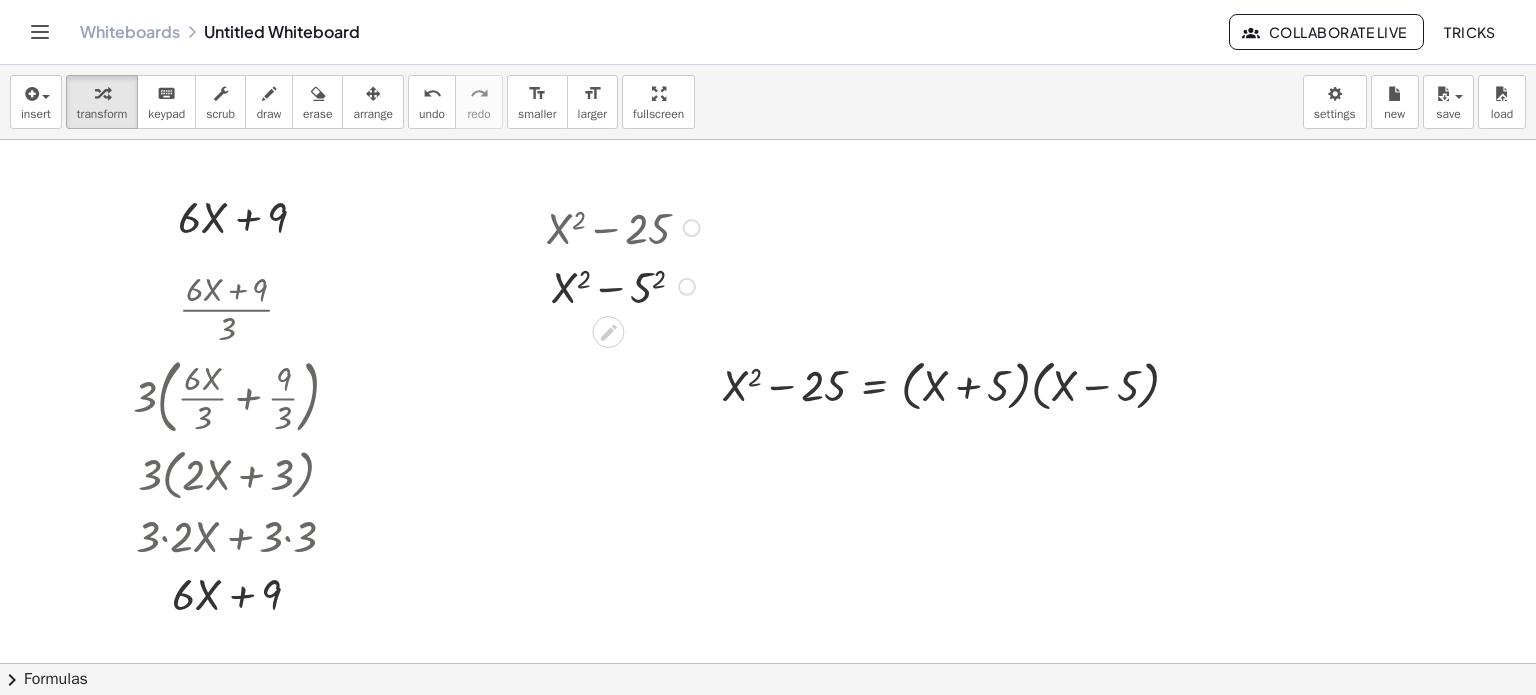 click at bounding box center [626, 285] 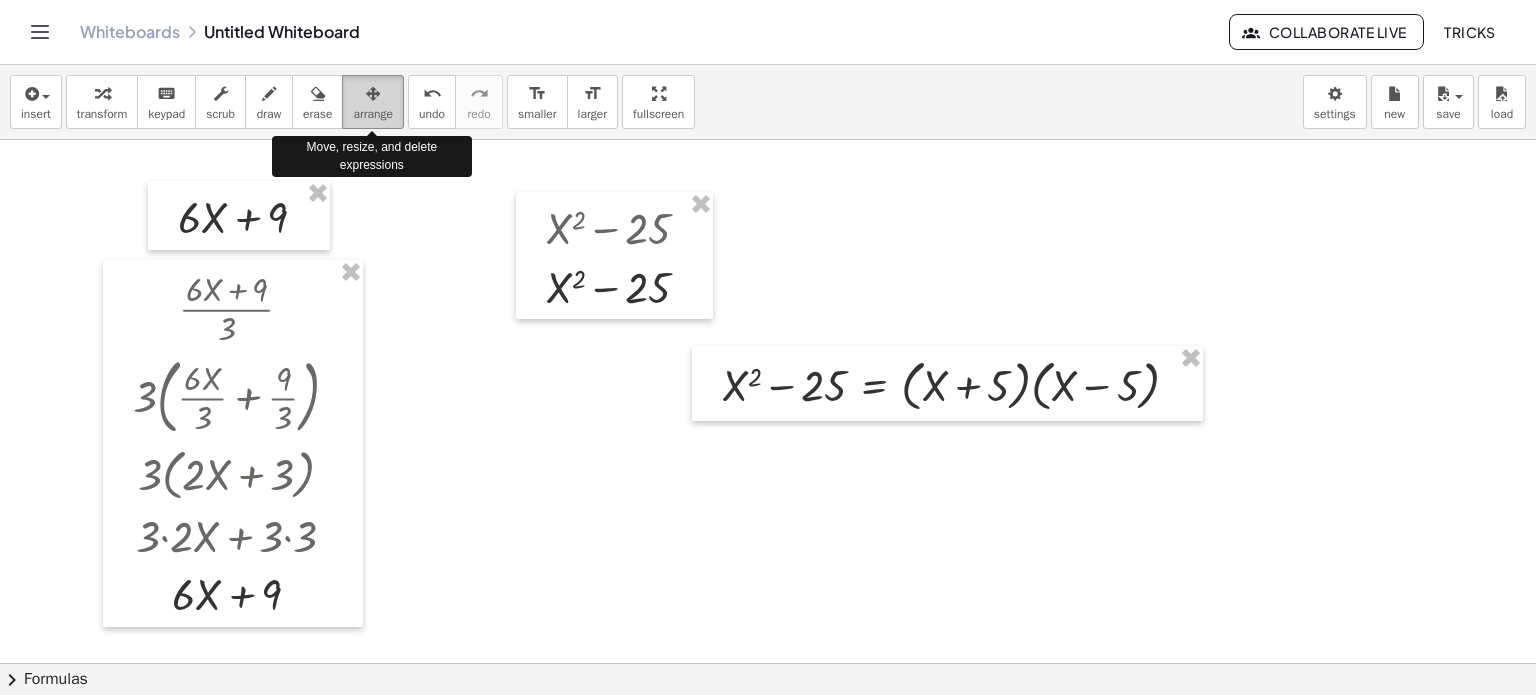 click on "arrange" at bounding box center (373, 114) 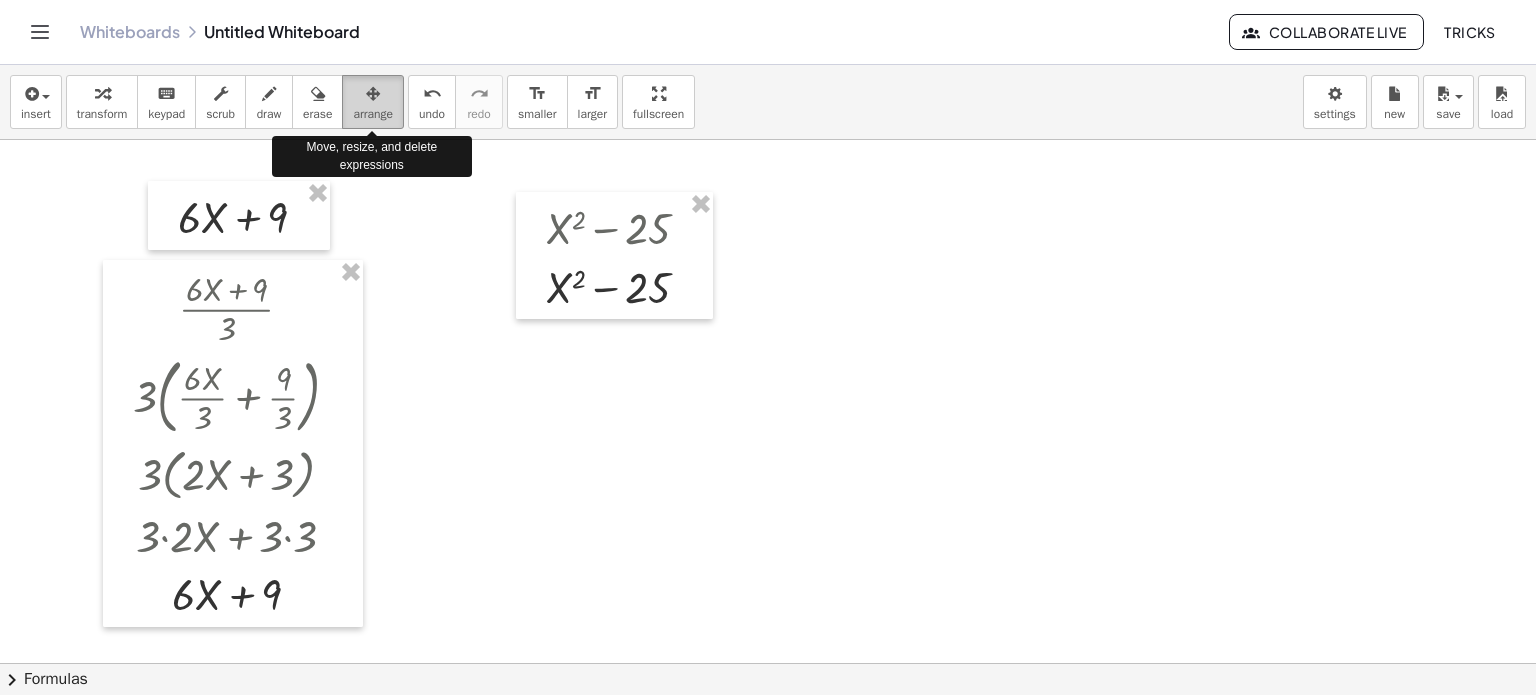click at bounding box center (373, 93) 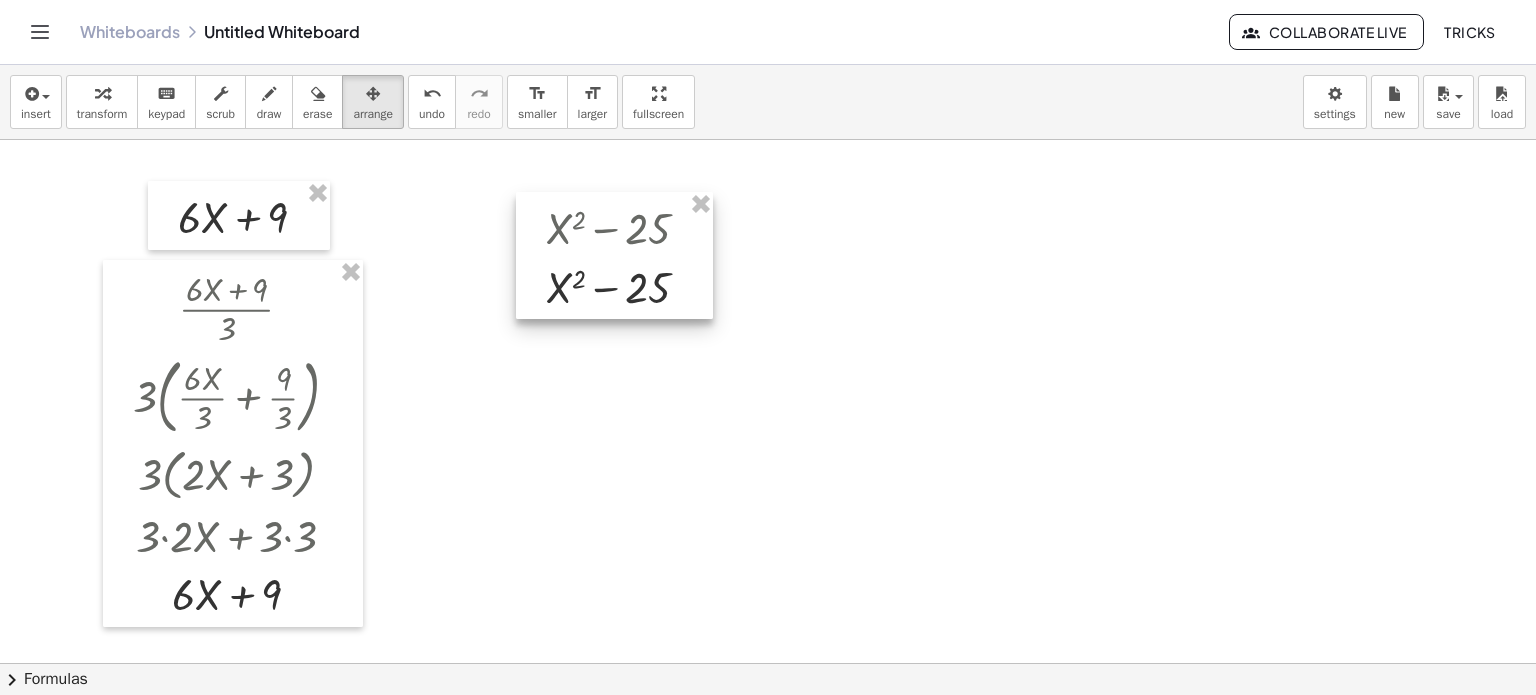 click at bounding box center [614, 255] 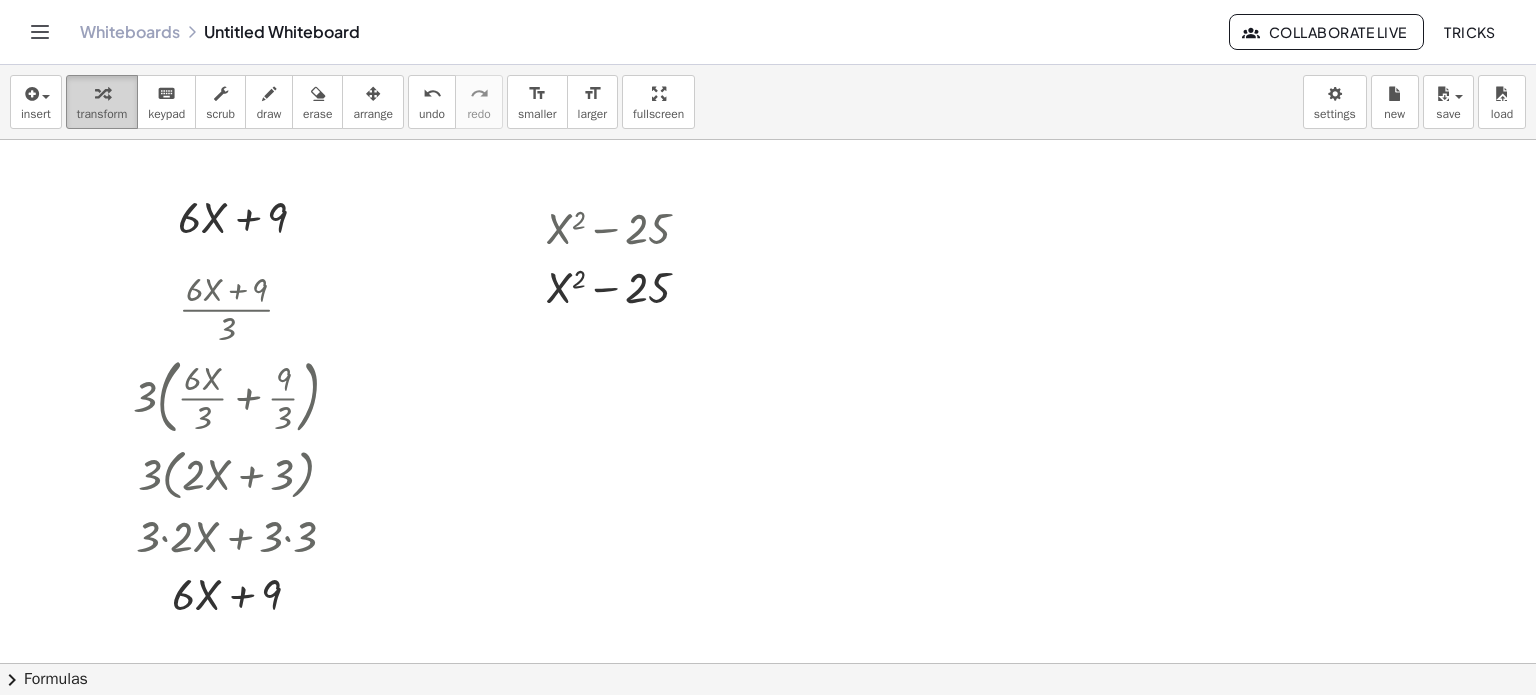 click at bounding box center (102, 93) 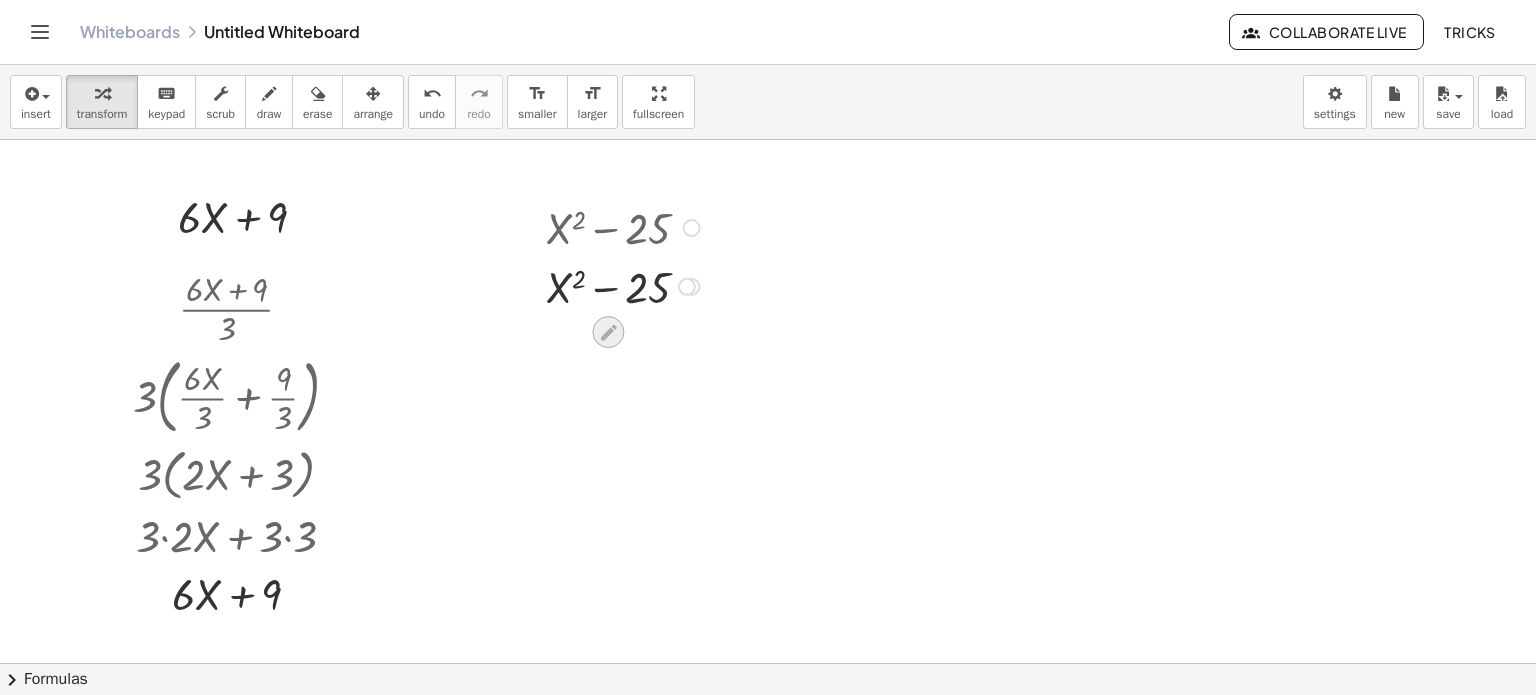 click 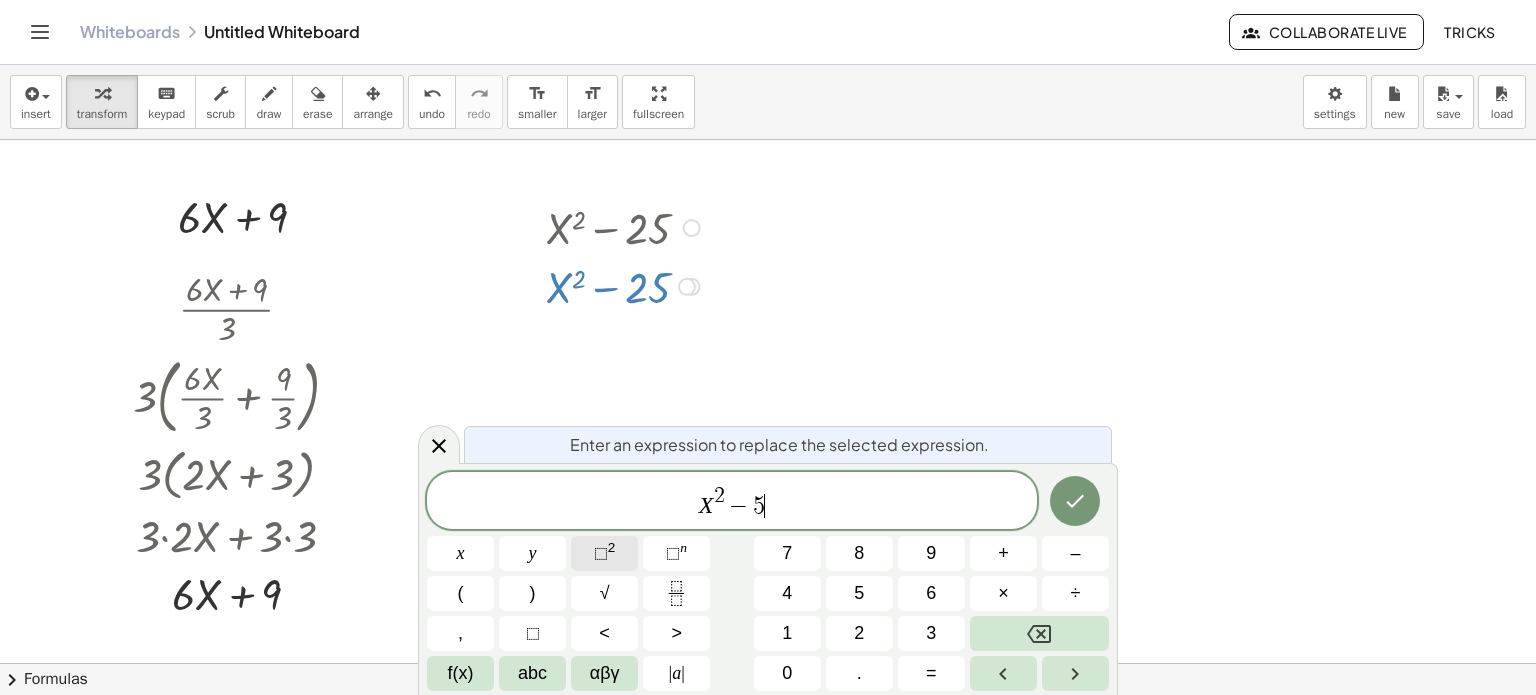 click on "⬚" at bounding box center (601, 553) 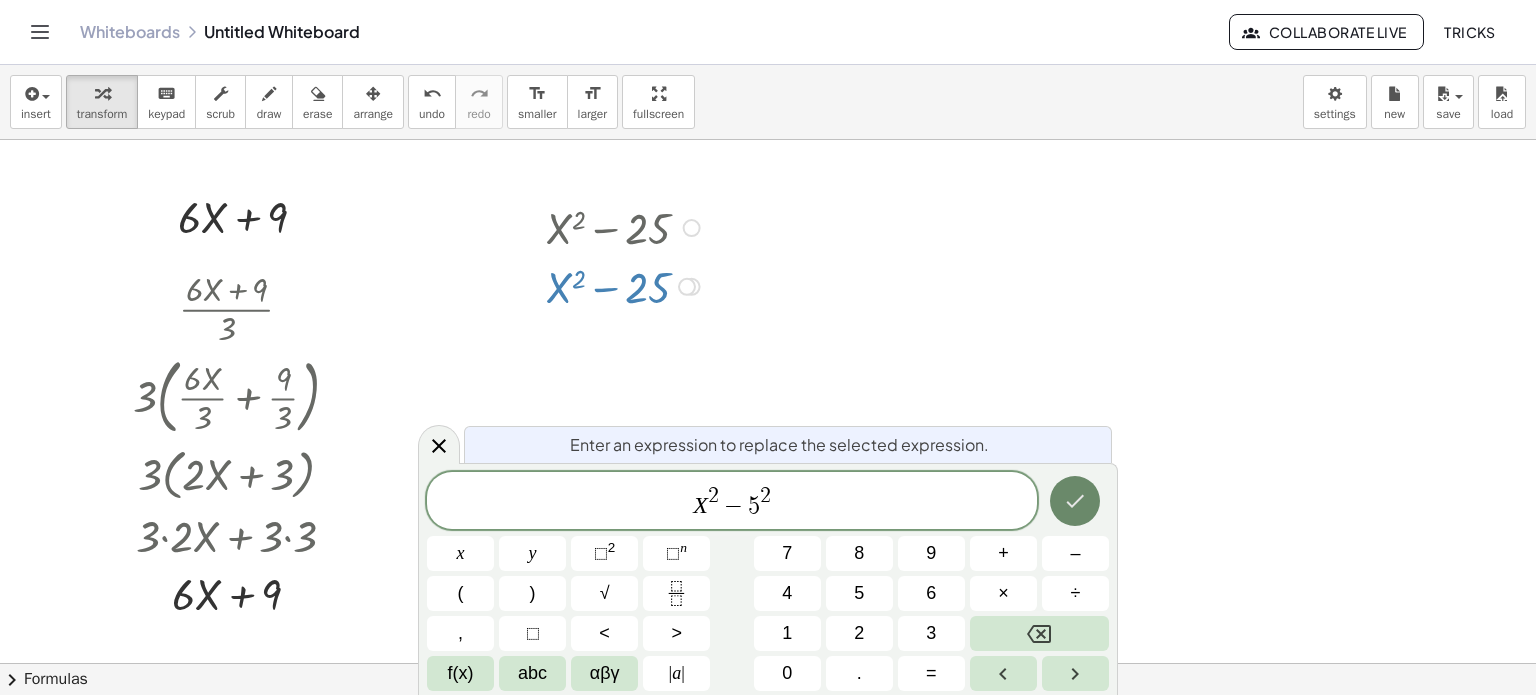 click 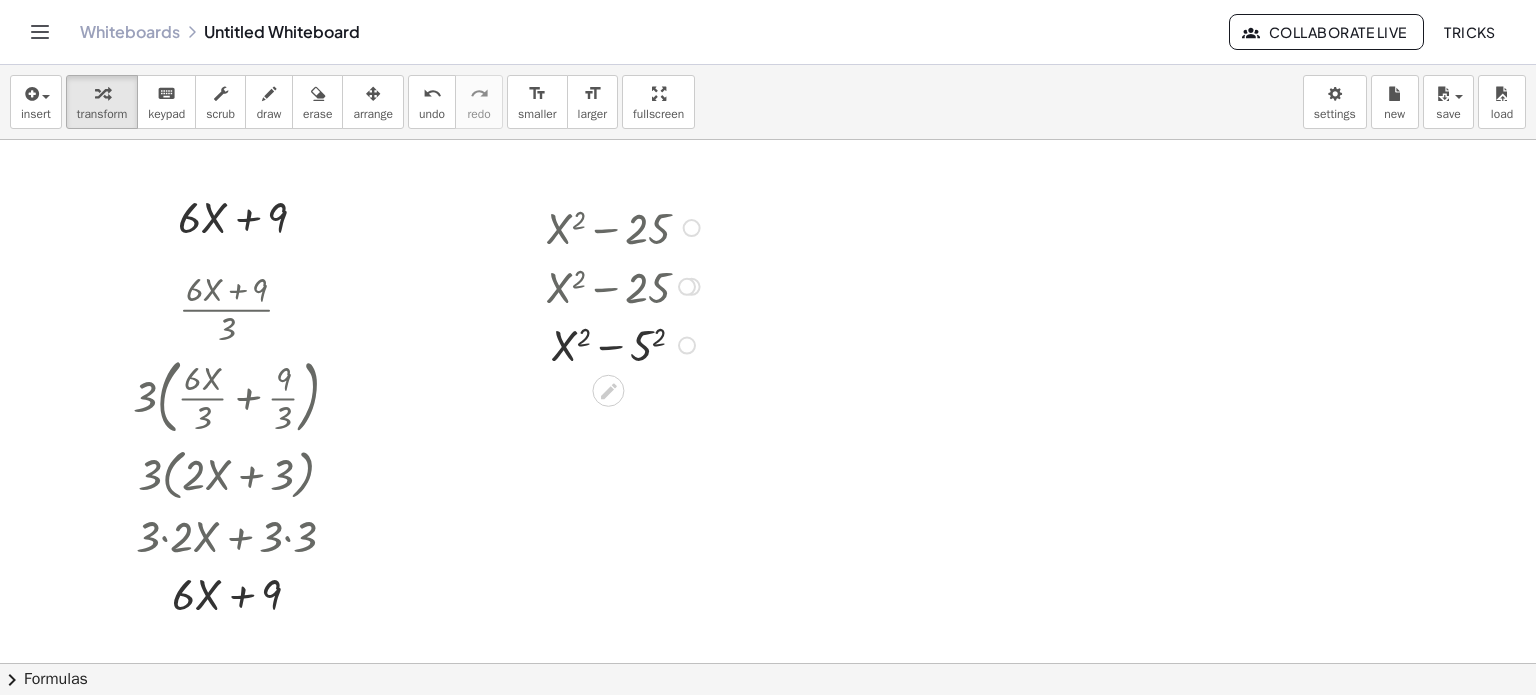 click at bounding box center [692, 228] 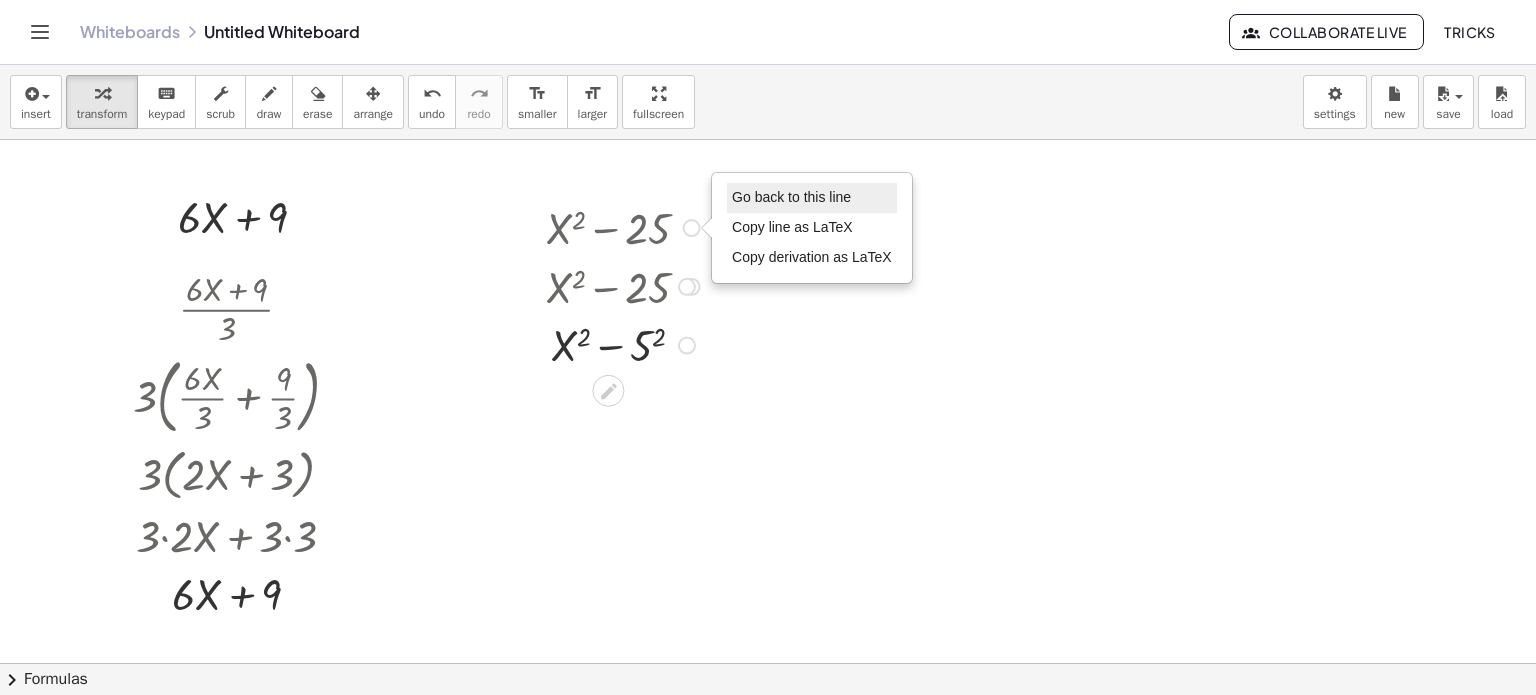 click on "Go back to this line" at bounding box center [791, 197] 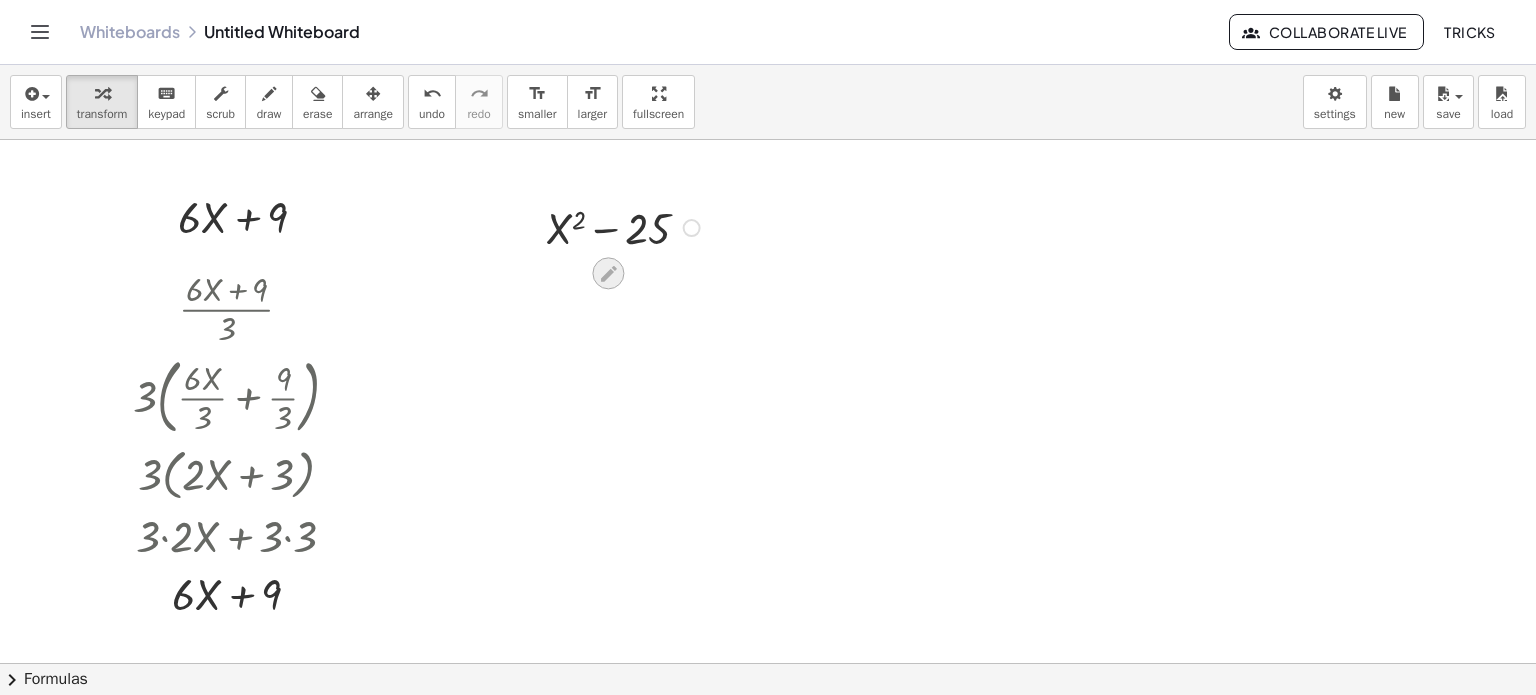 click 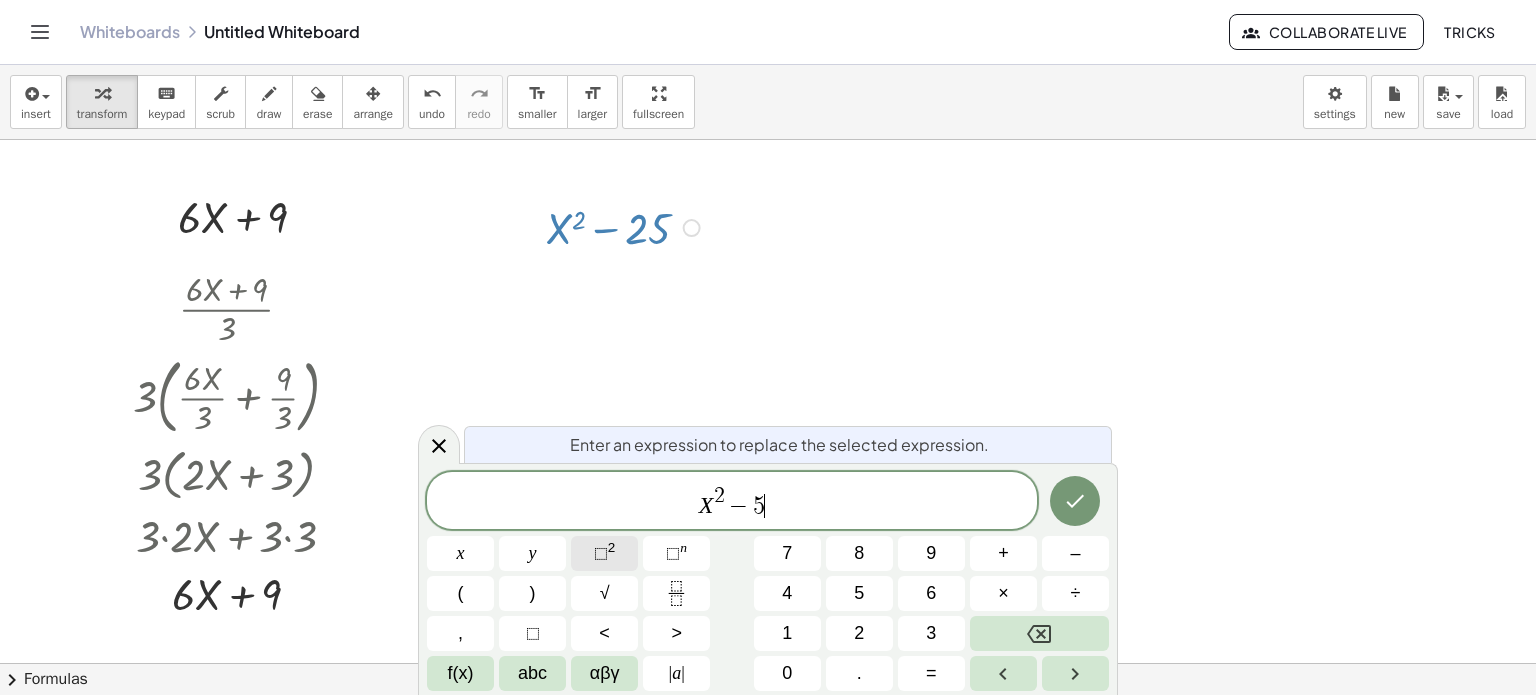 click on "⬚" at bounding box center [601, 553] 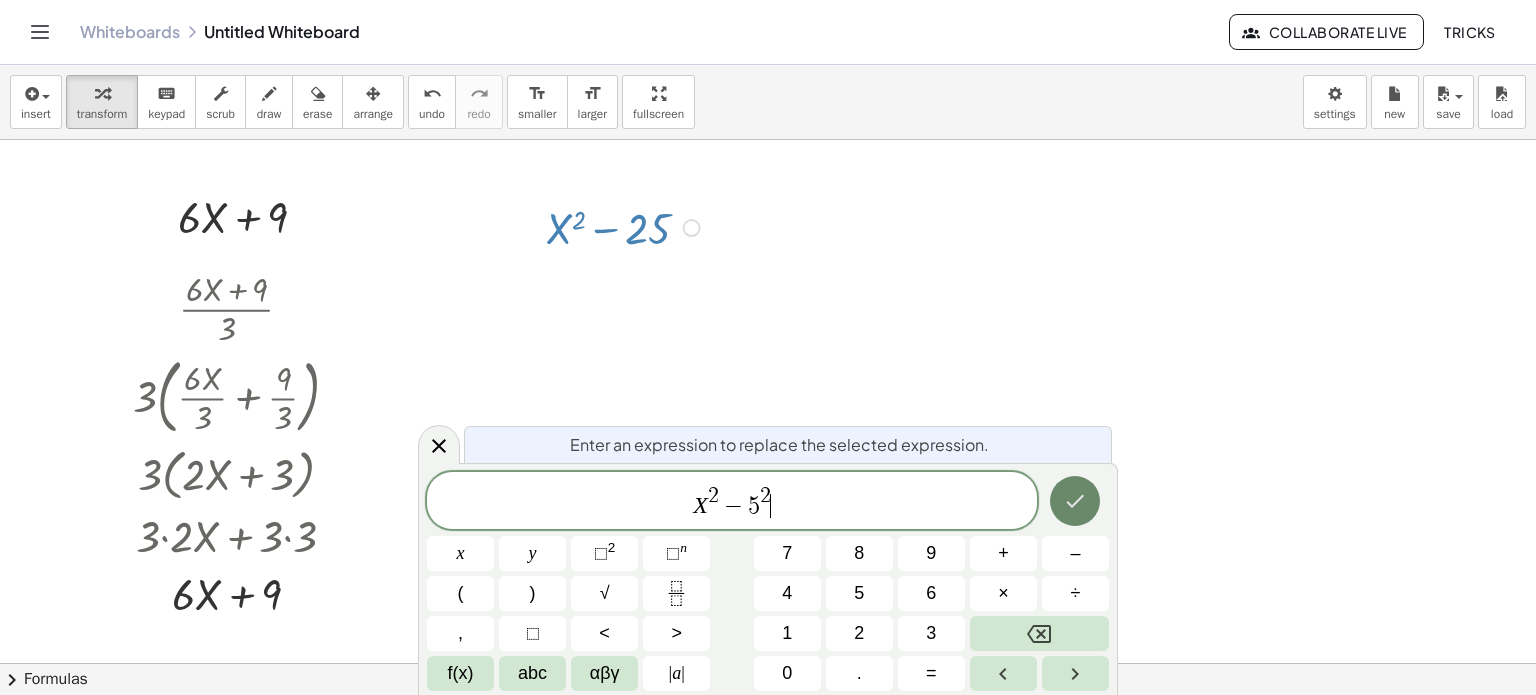 click 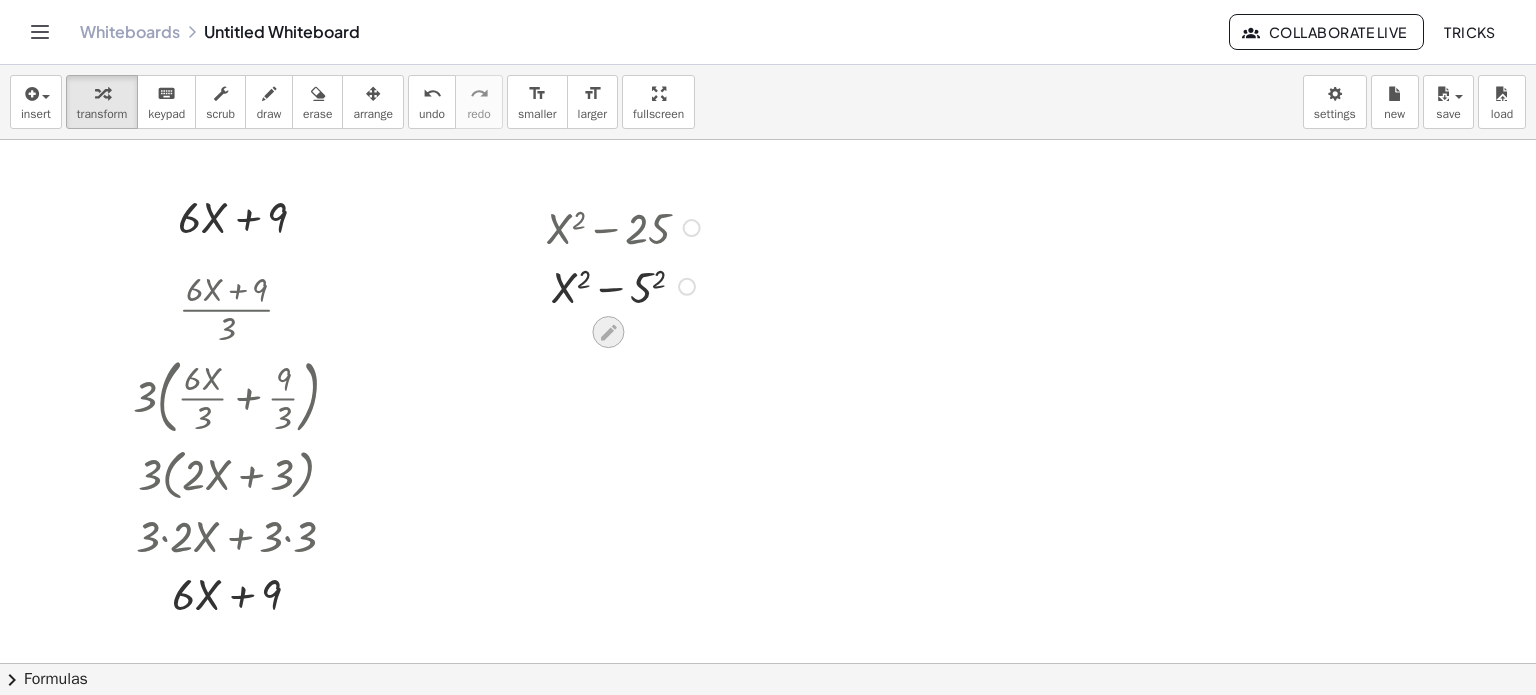 click 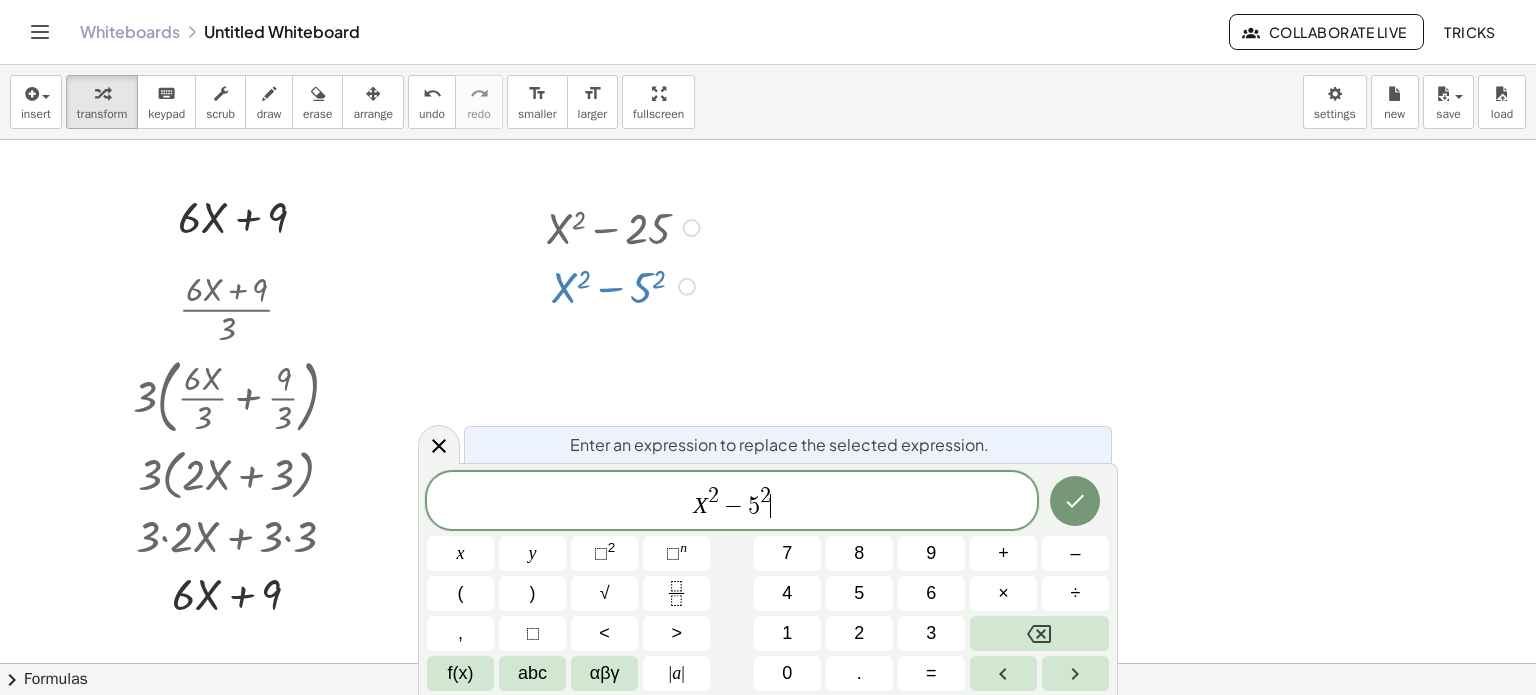 click on "X 2 − 5 2 ​" at bounding box center (732, 502) 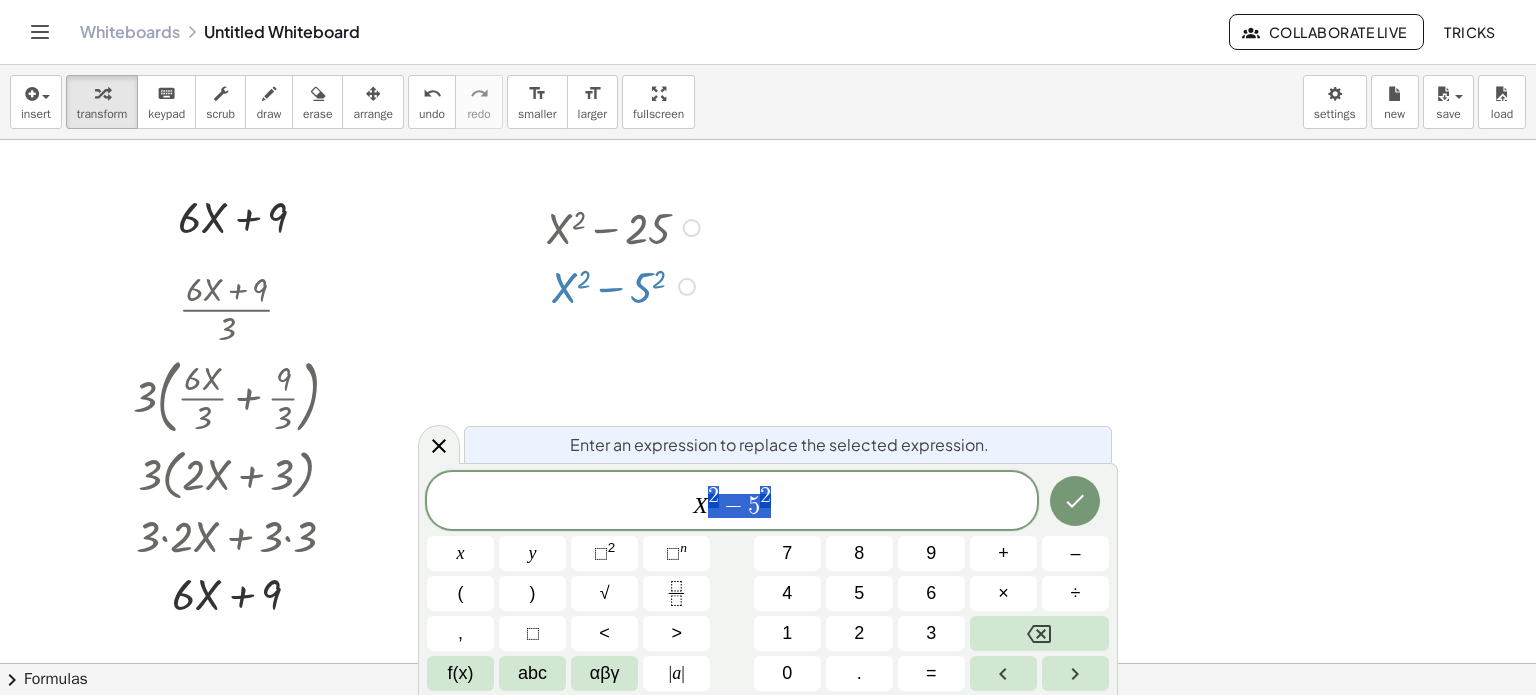 drag, startPoint x: 780, startPoint y: 502, endPoint x: 707, endPoint y: 514, distance: 73.97973 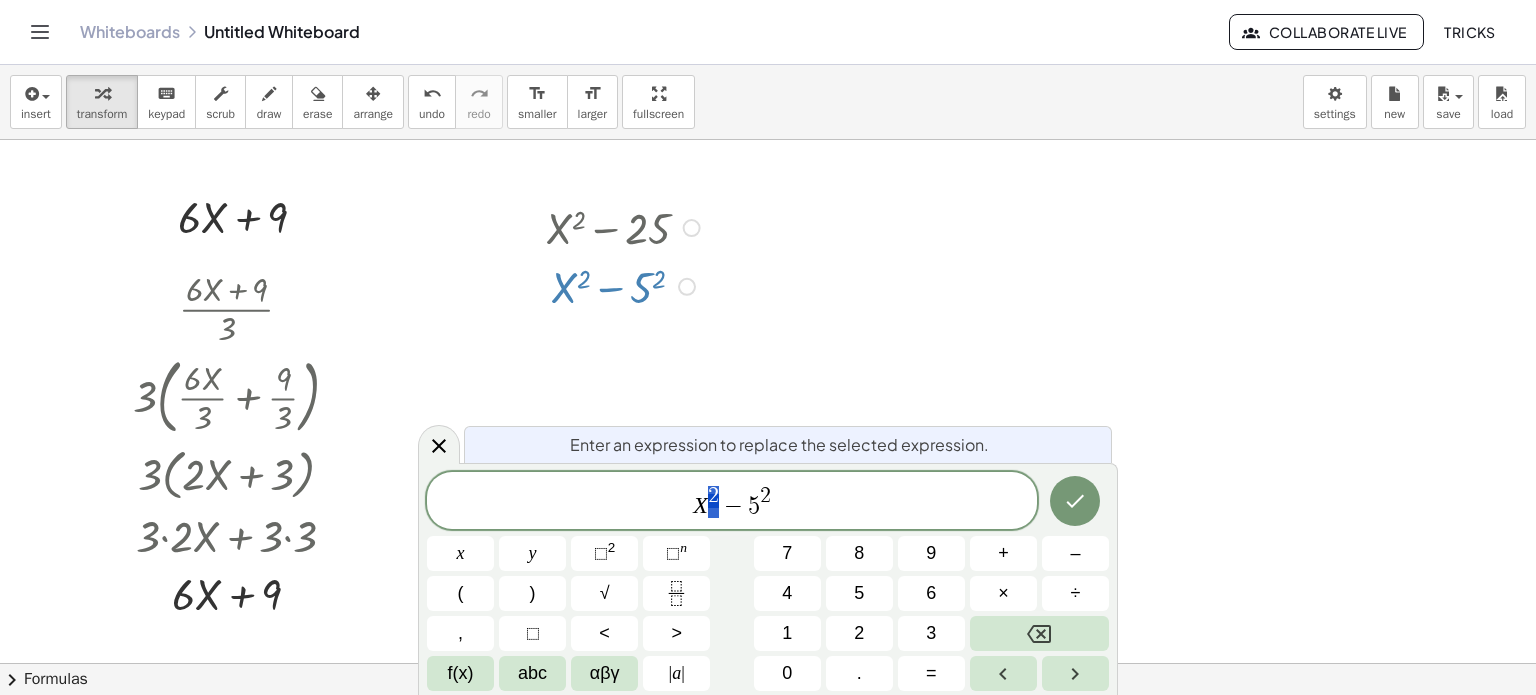 drag, startPoint x: 708, startPoint y: 514, endPoint x: 673, endPoint y: 514, distance: 35 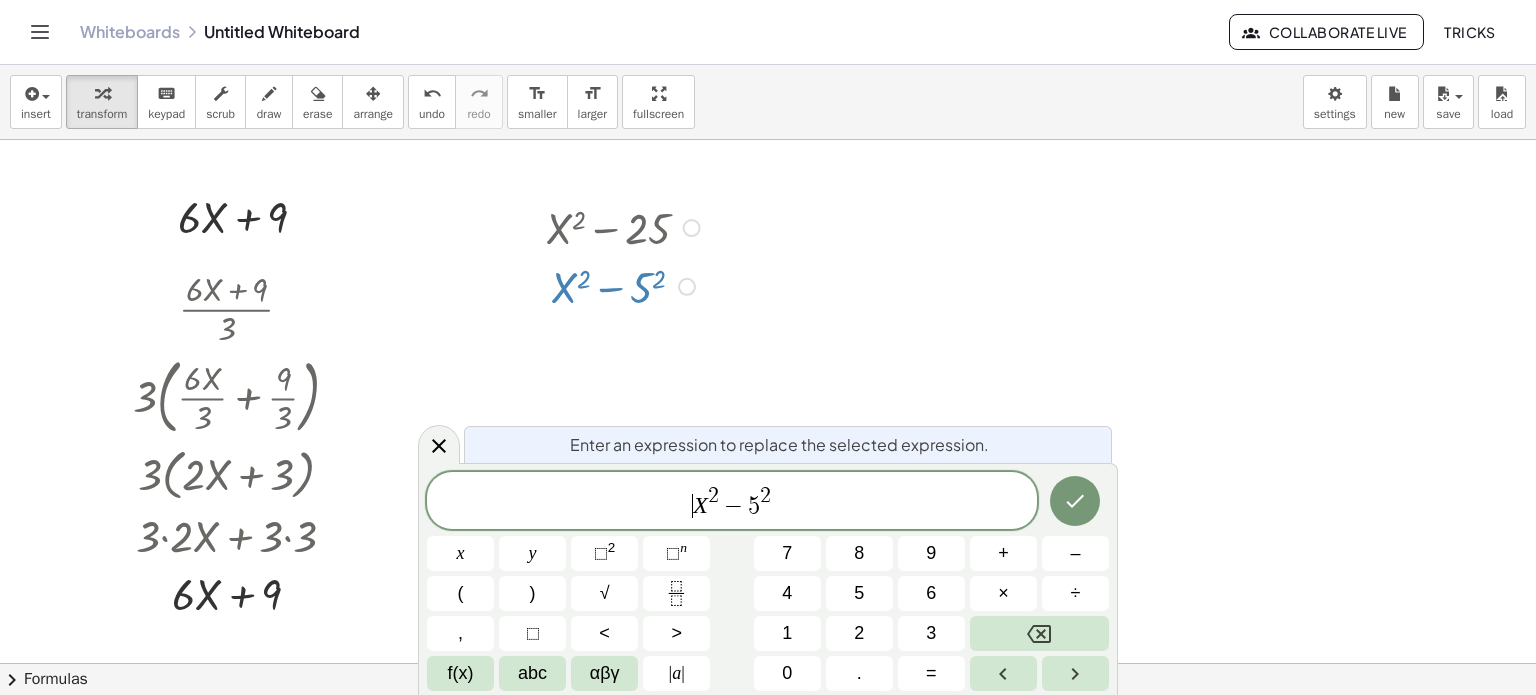 click on "​ X 2 − 5 2" at bounding box center [732, 502] 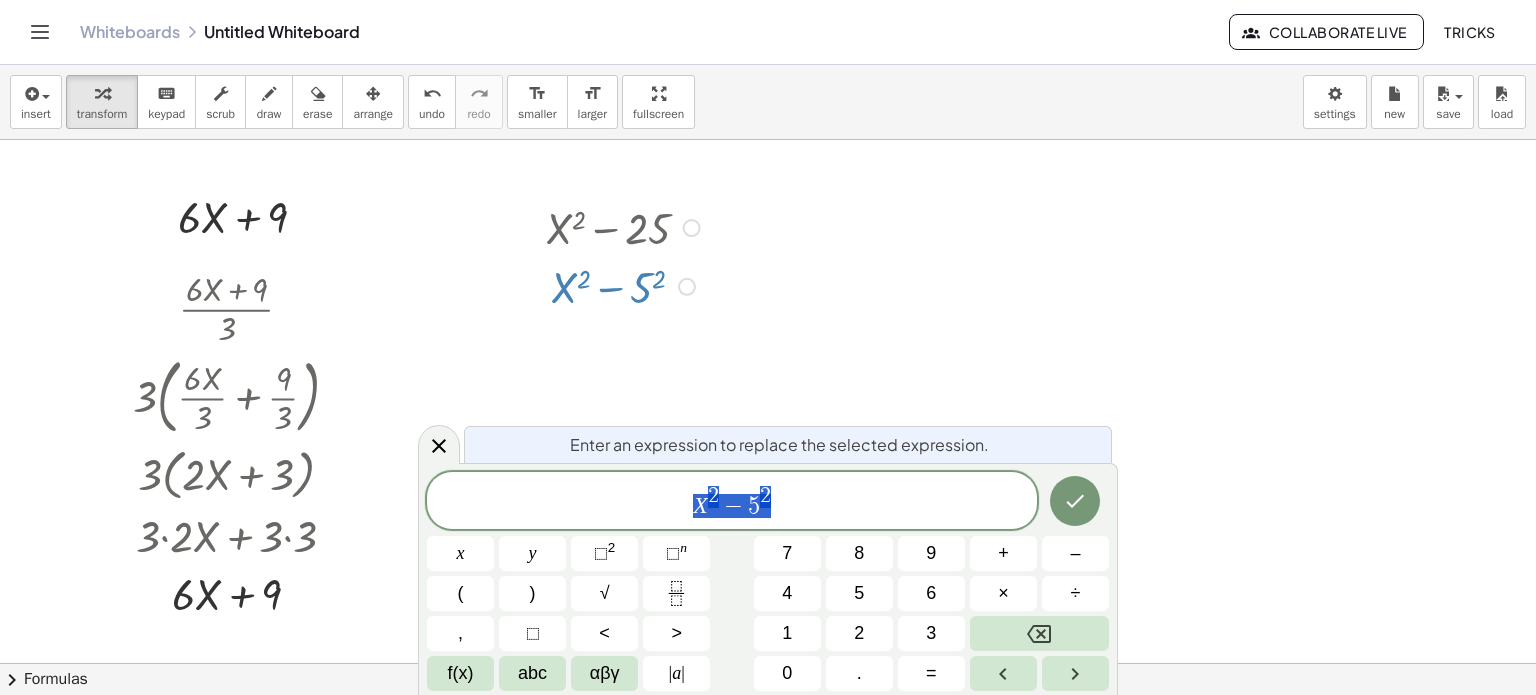 drag, startPoint x: 678, startPoint y: 507, endPoint x: 818, endPoint y: 499, distance: 140.22838 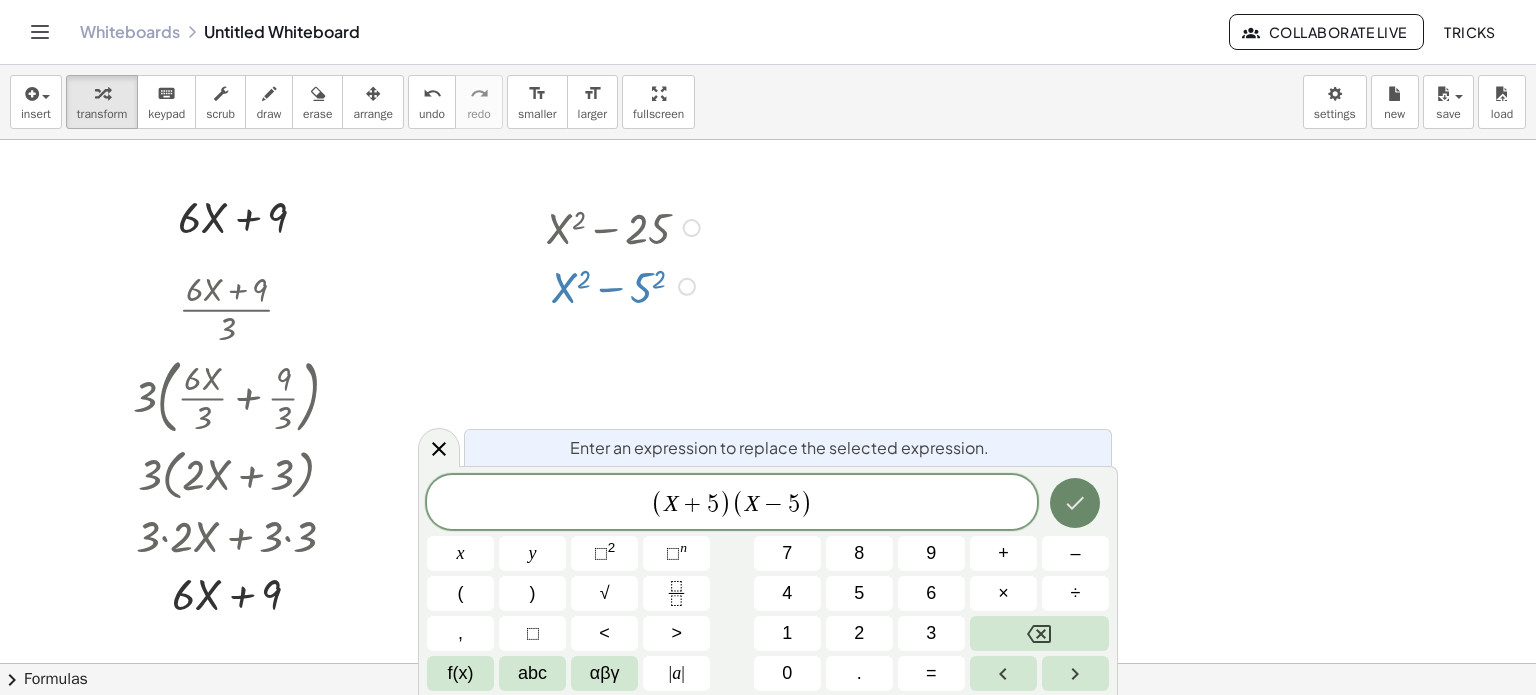 click 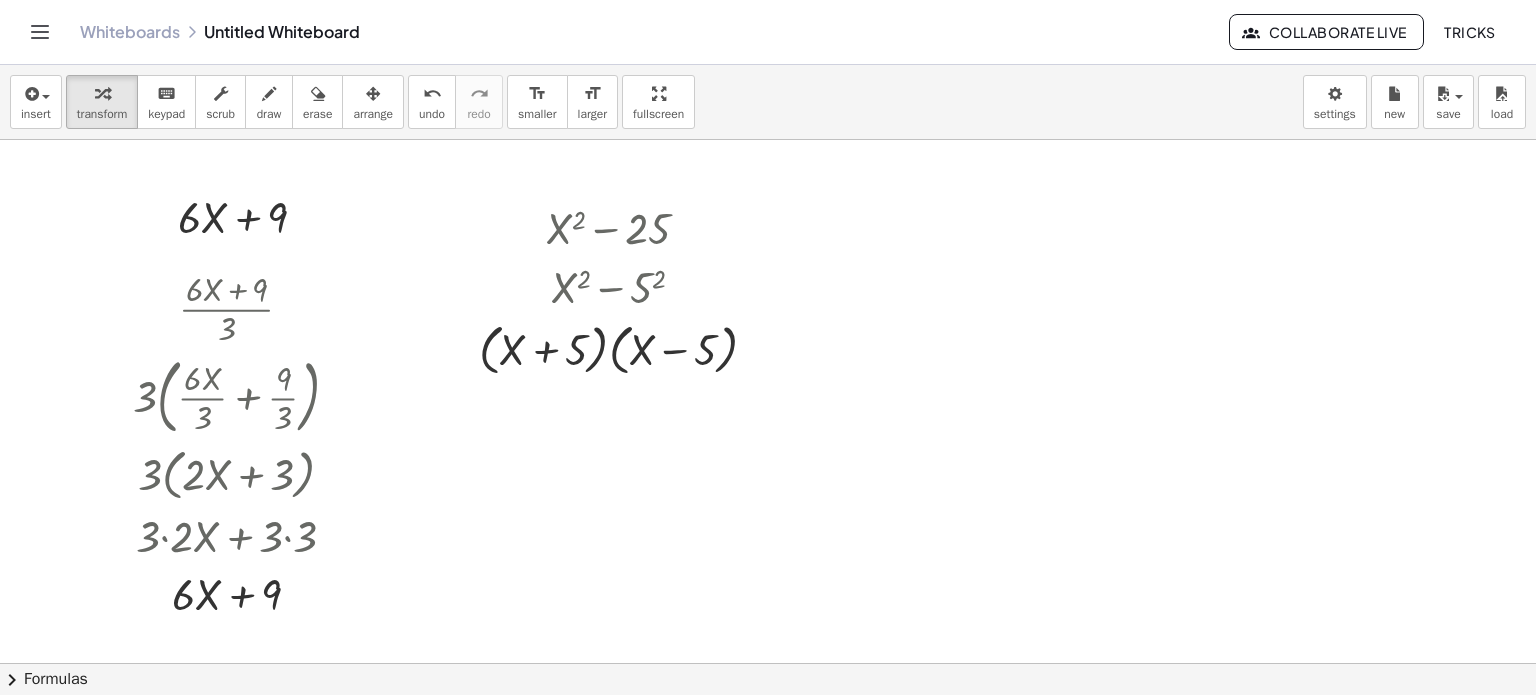 click at bounding box center (768, 664) 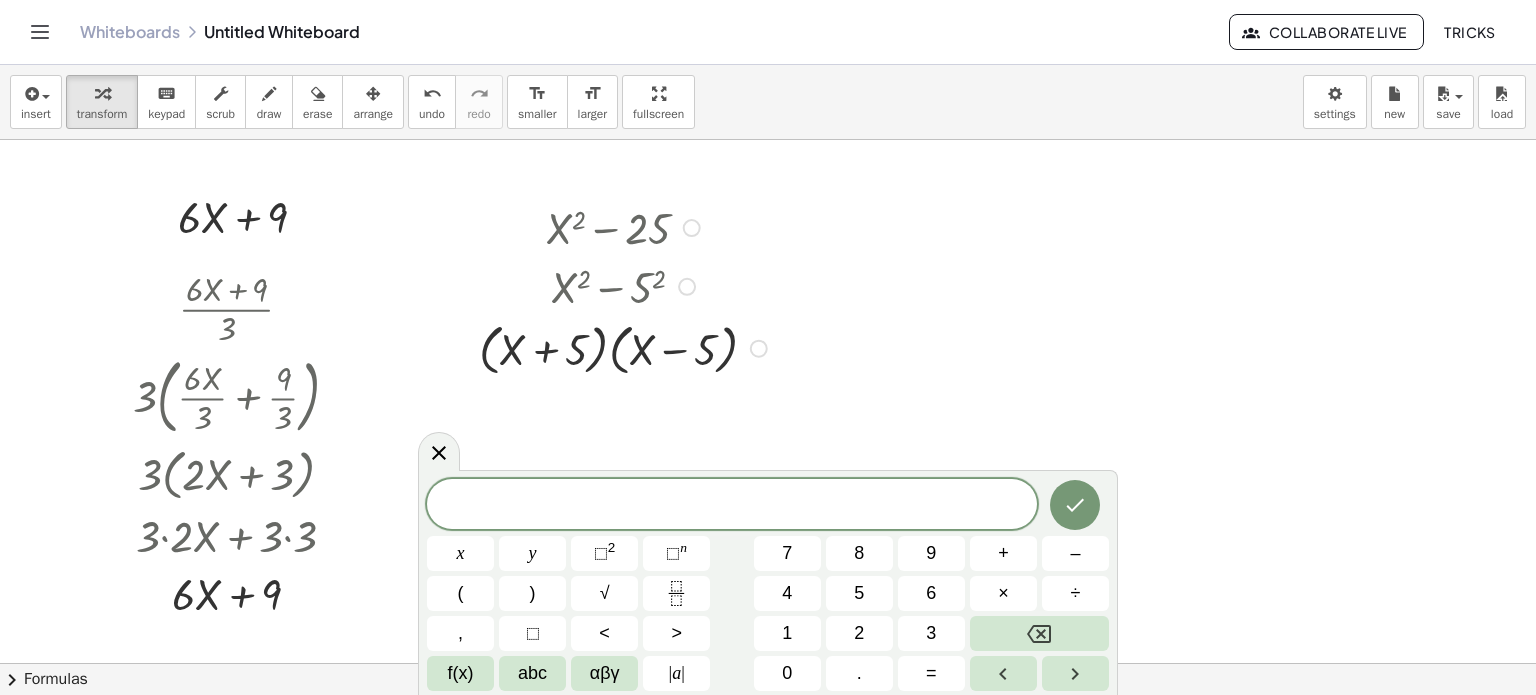 click at bounding box center (626, 346) 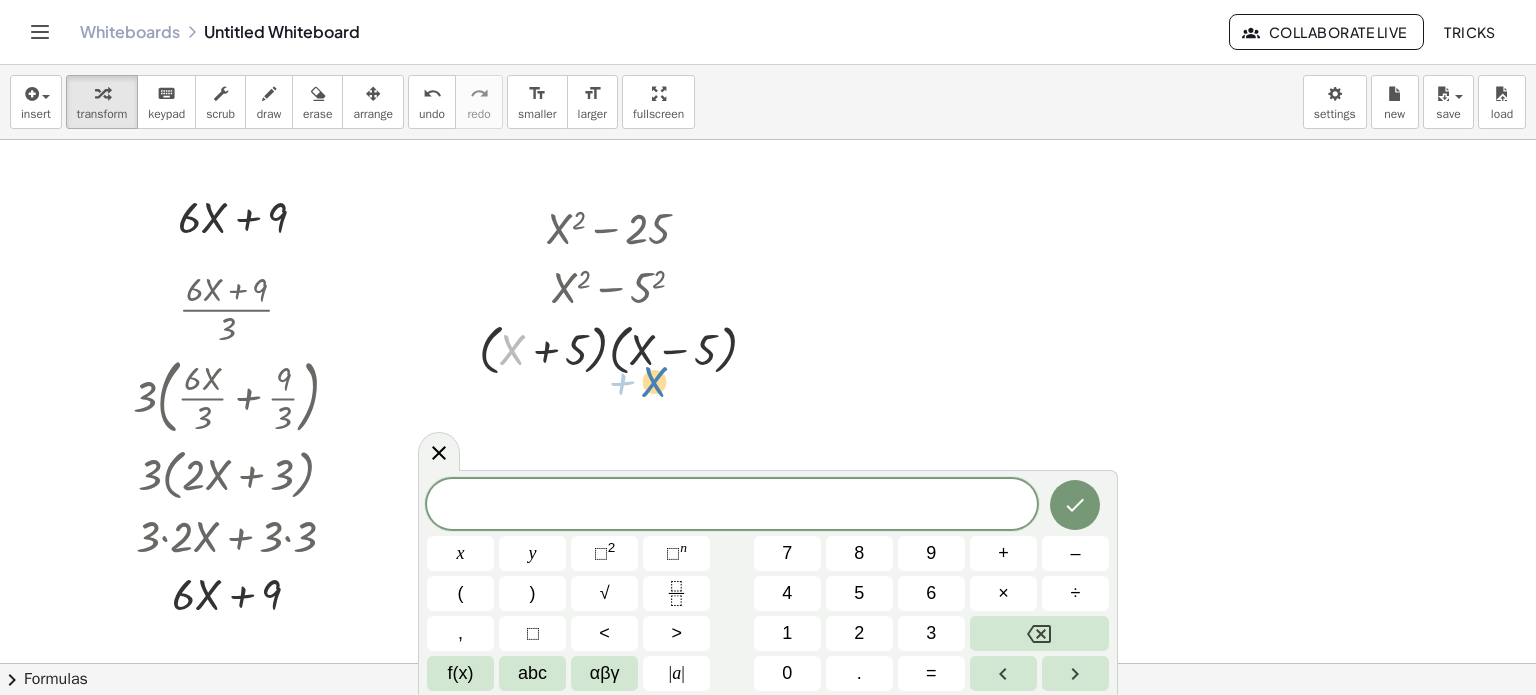 drag, startPoint x: 508, startPoint y: 352, endPoint x: 656, endPoint y: 385, distance: 151.63443 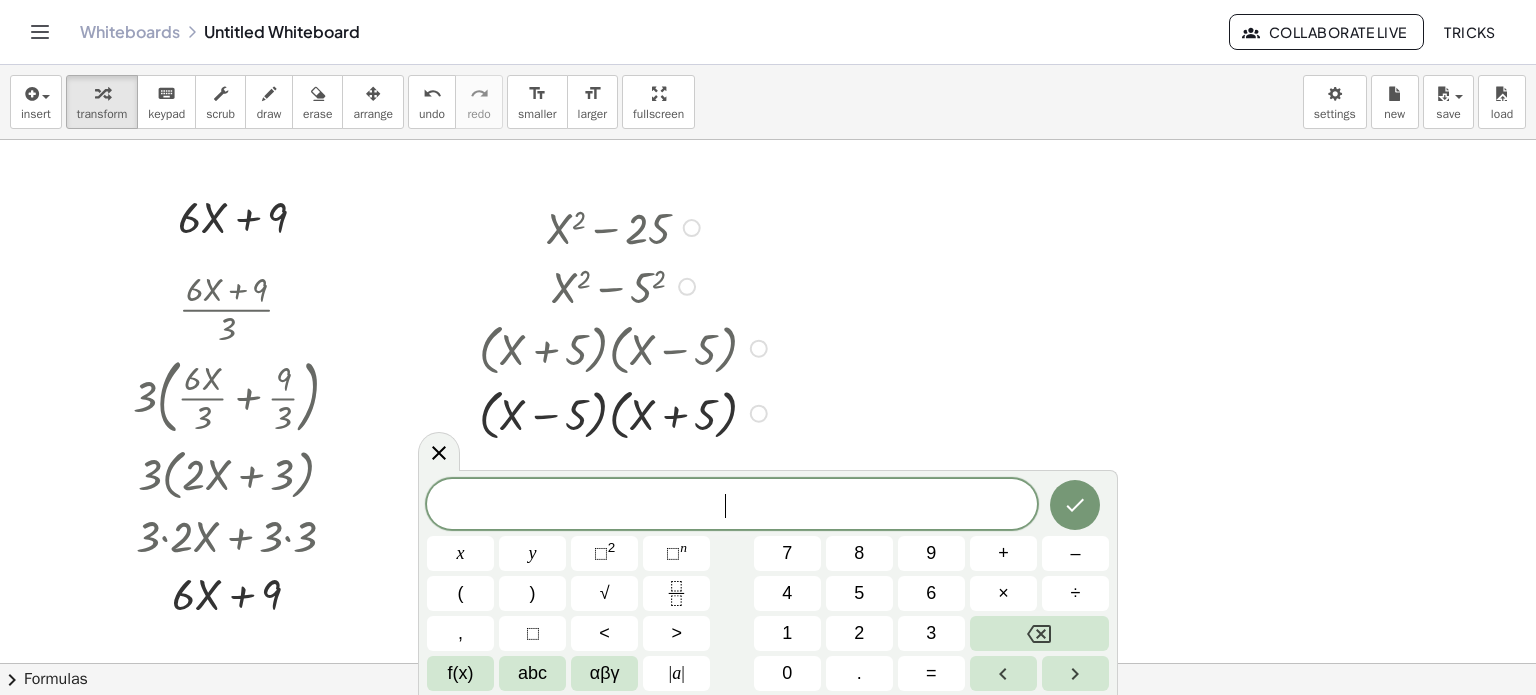 click at bounding box center (759, 349) 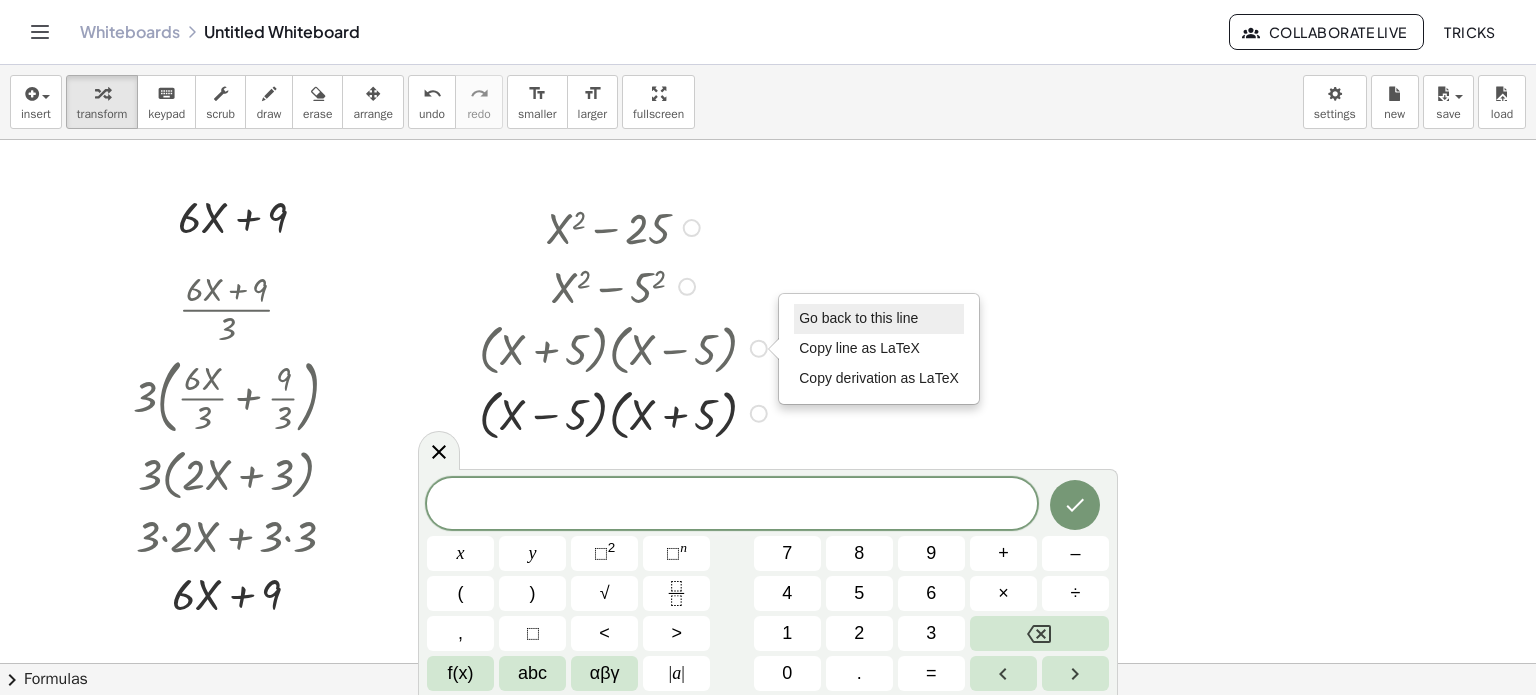 click on "Go back to this line" at bounding box center (858, 318) 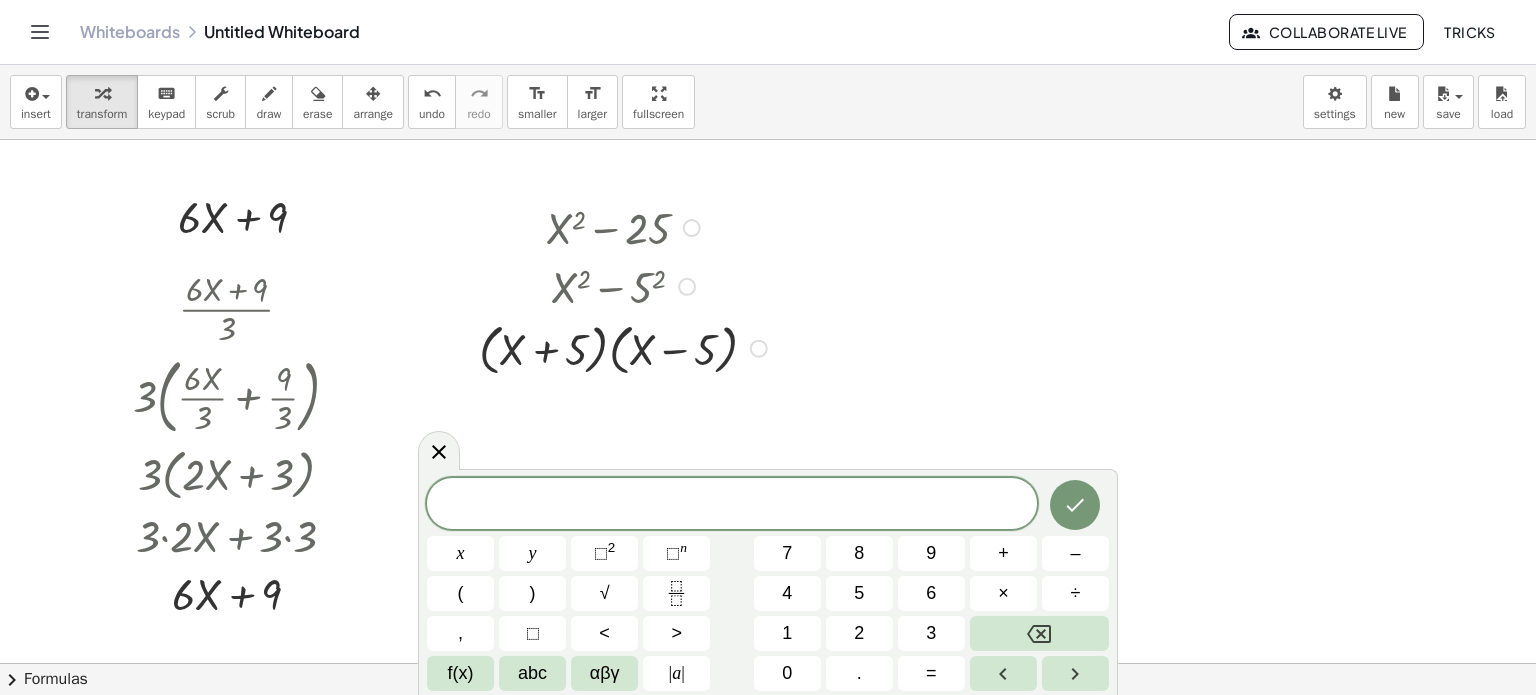 click at bounding box center (626, 346) 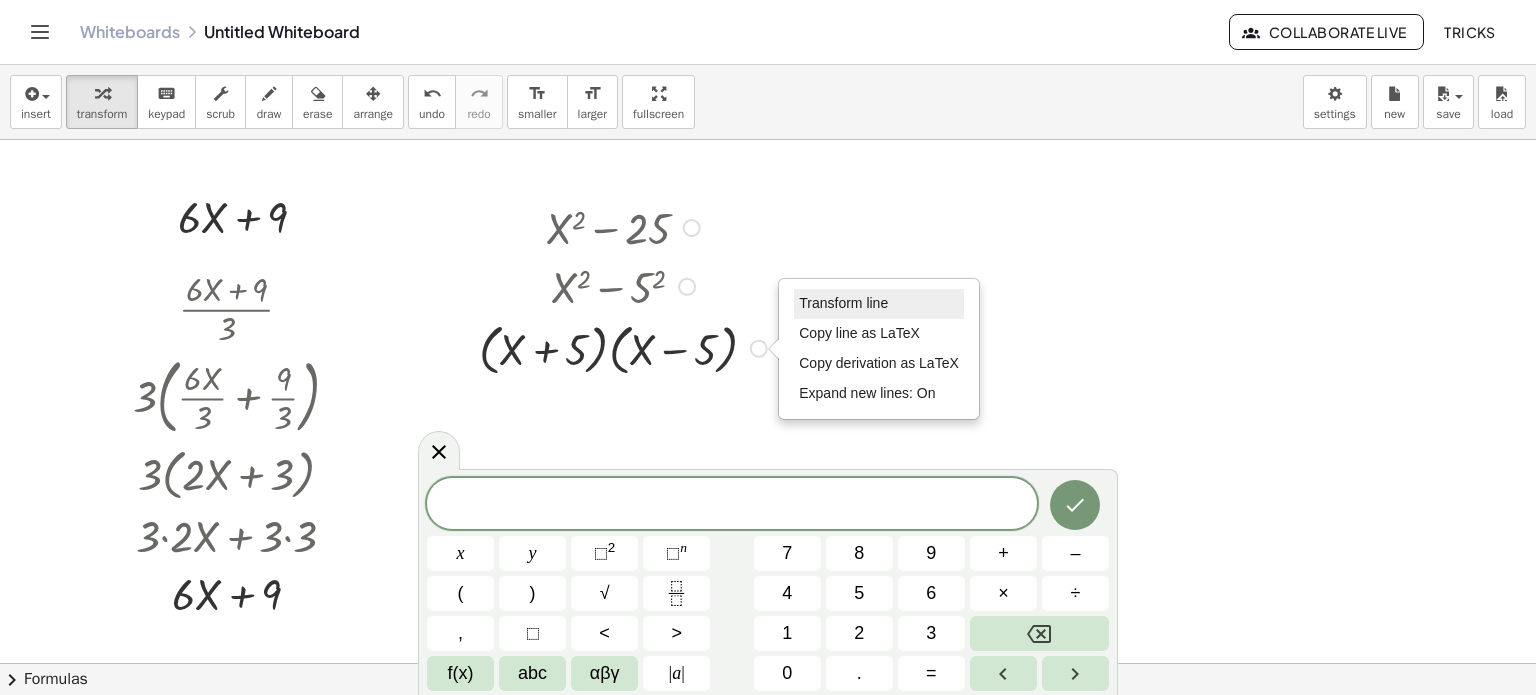 click on "Transform line" at bounding box center (843, 303) 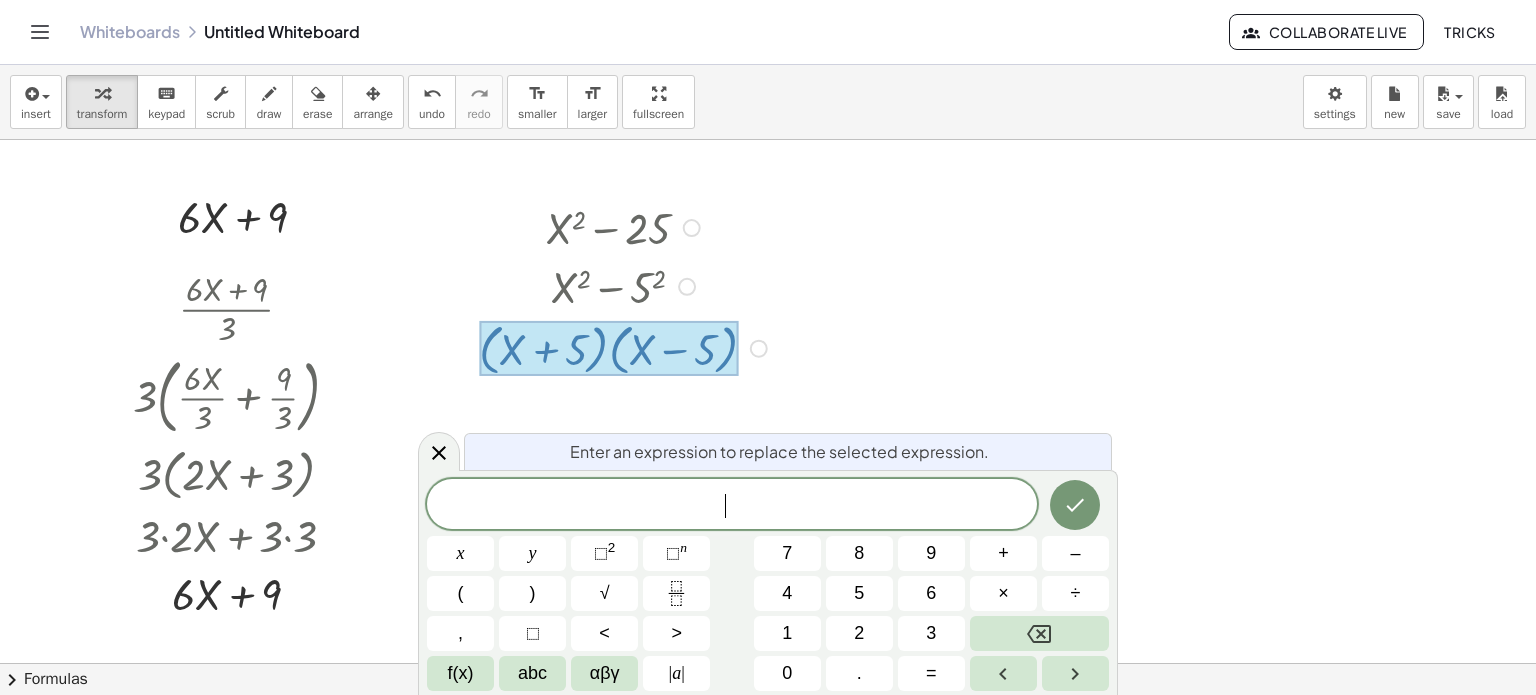 click at bounding box center [626, 346] 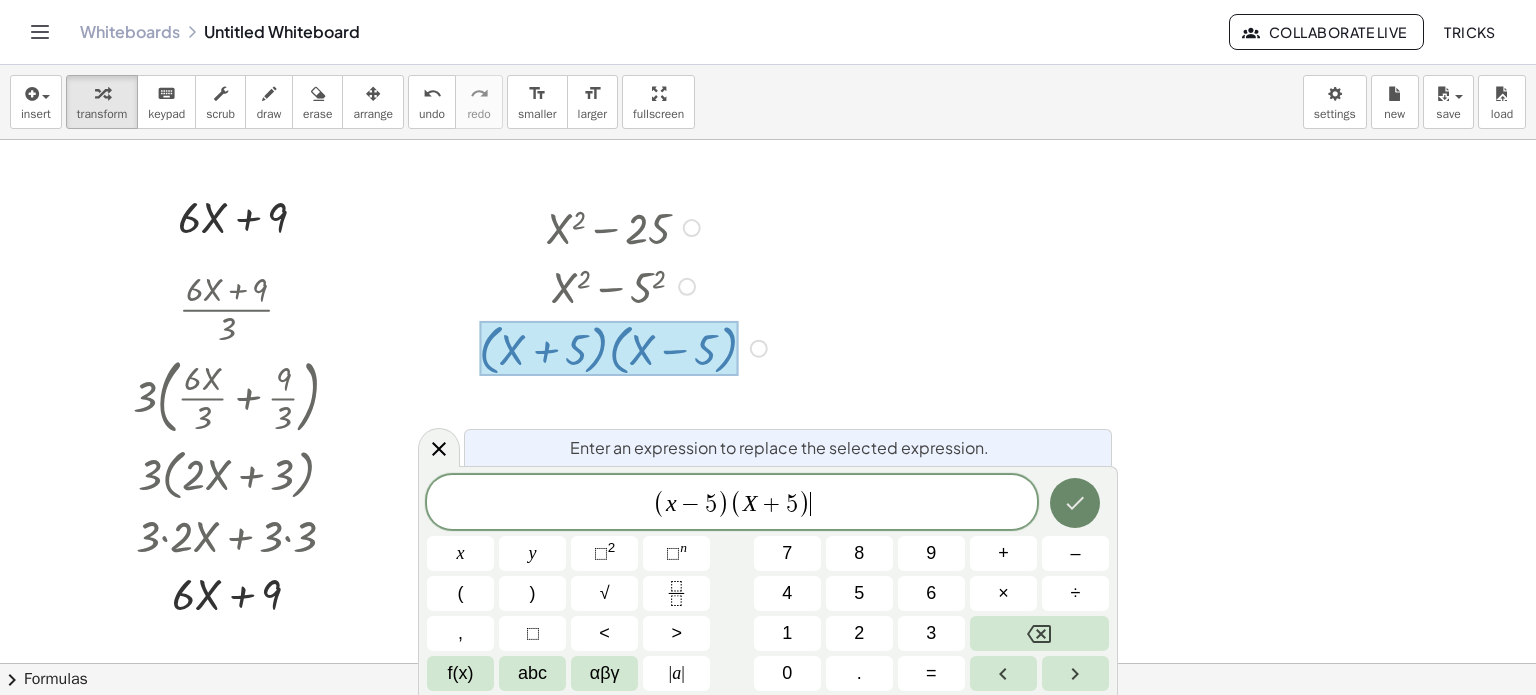 click at bounding box center [1075, 503] 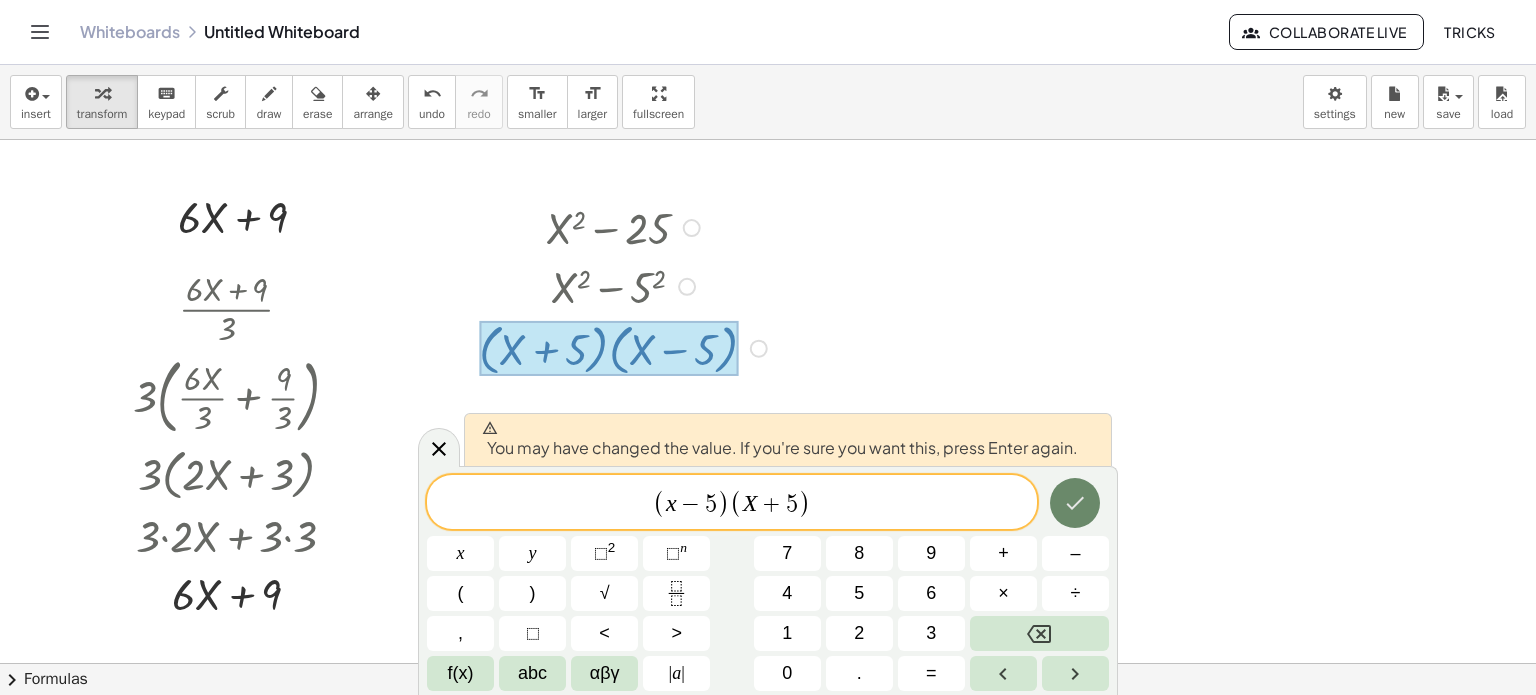 click 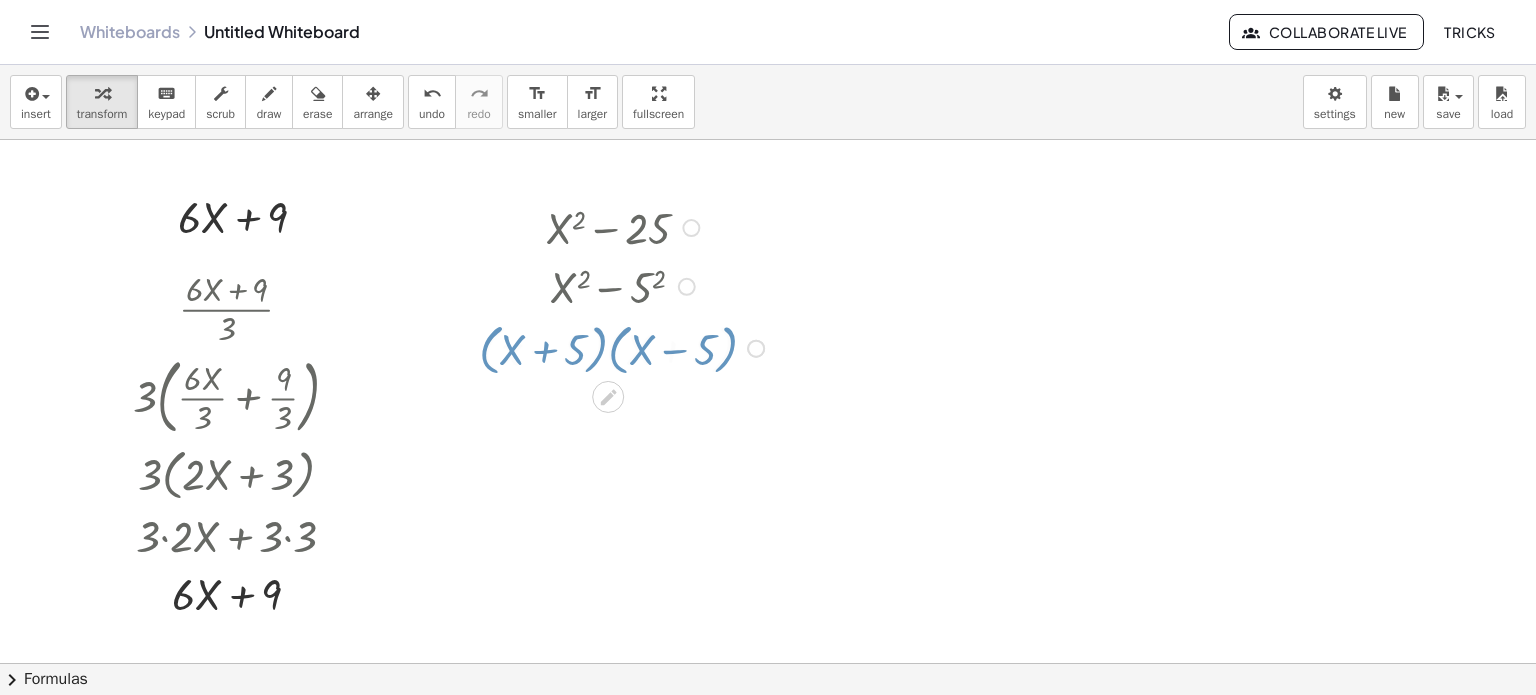 click at bounding box center (768, 664) 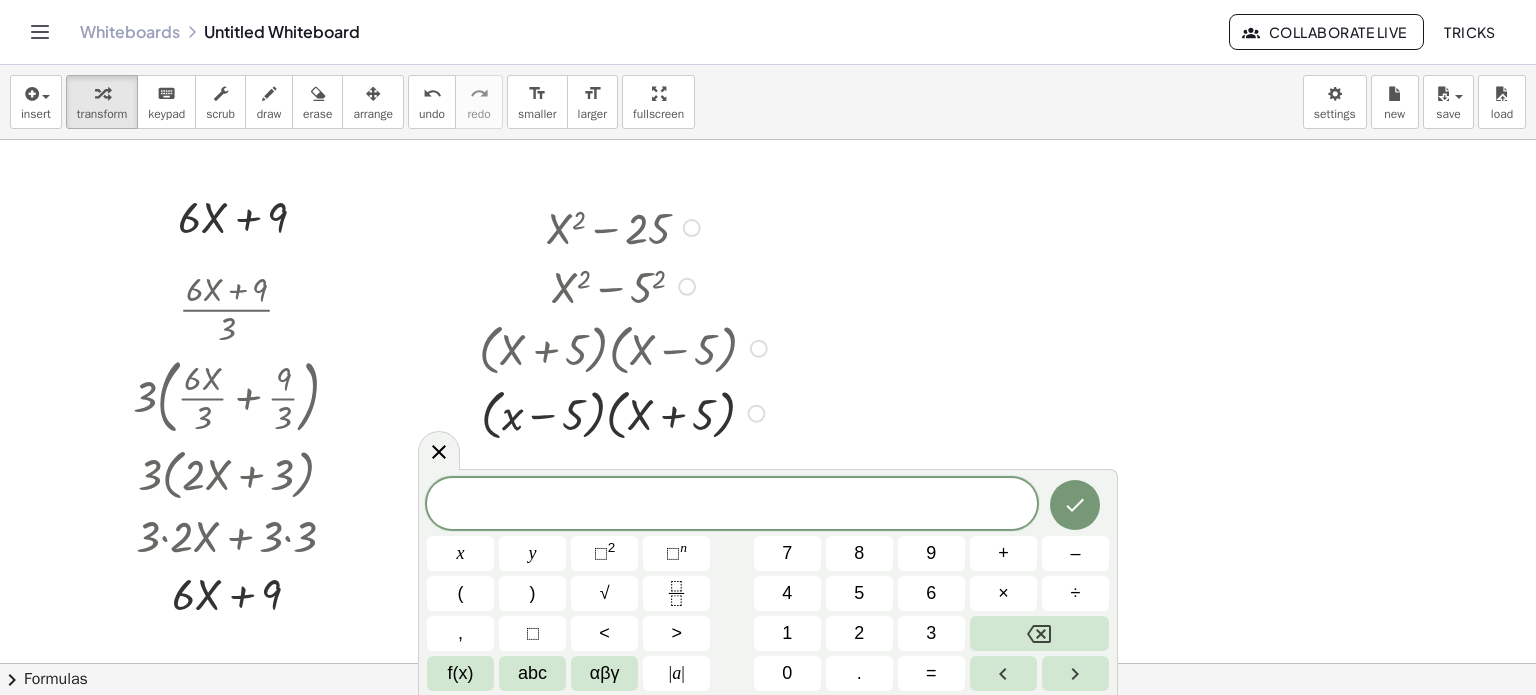 click at bounding box center [626, 346] 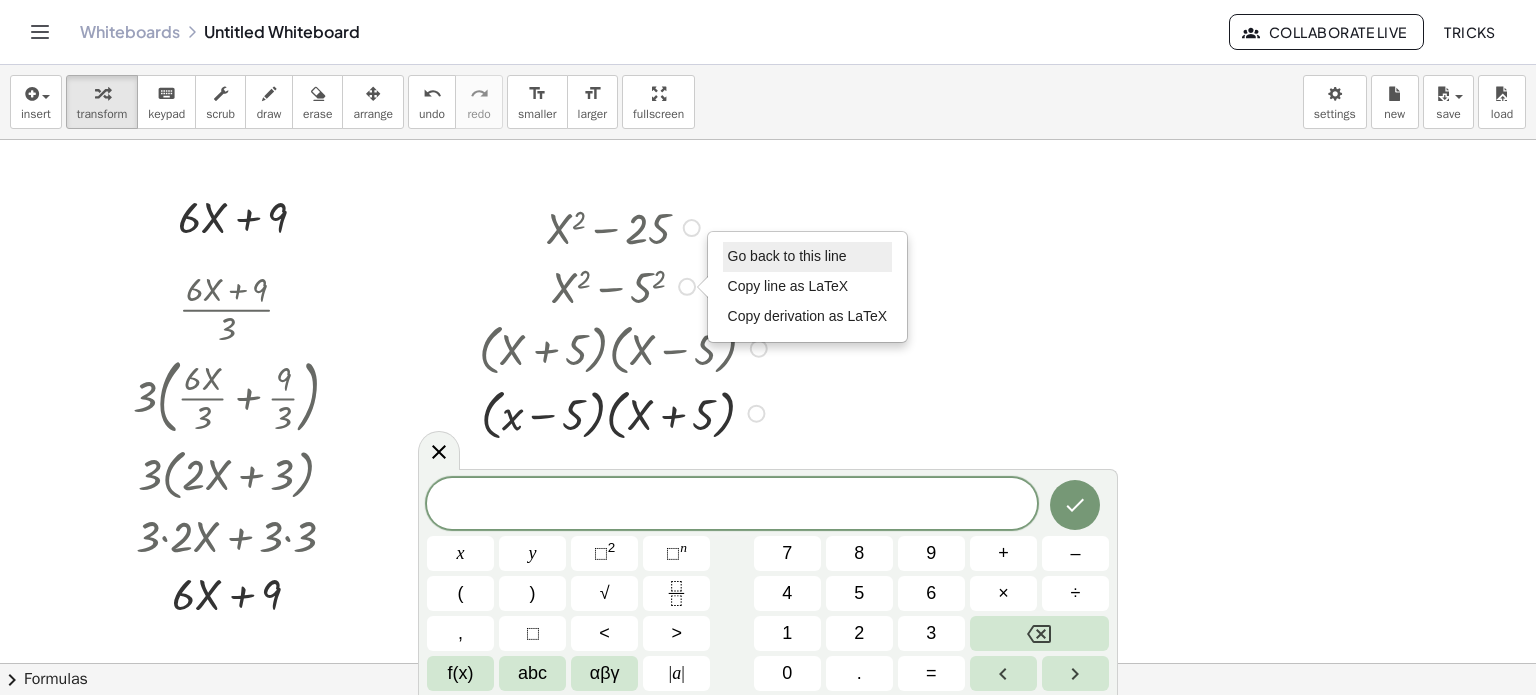 click on "Go back to this line" at bounding box center (787, 256) 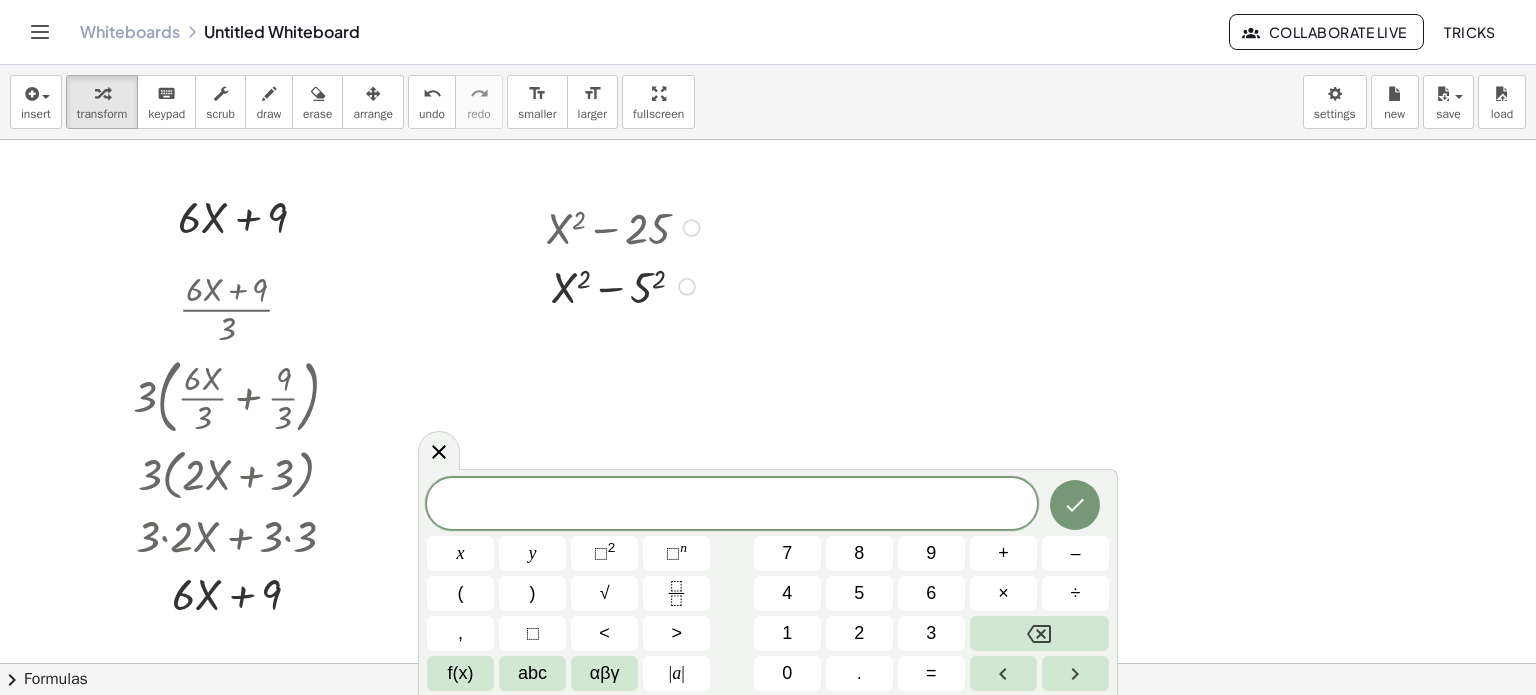 click on "Go back to this line Copy line as LaTeX Copy derivation as LaTeX" at bounding box center [687, 287] 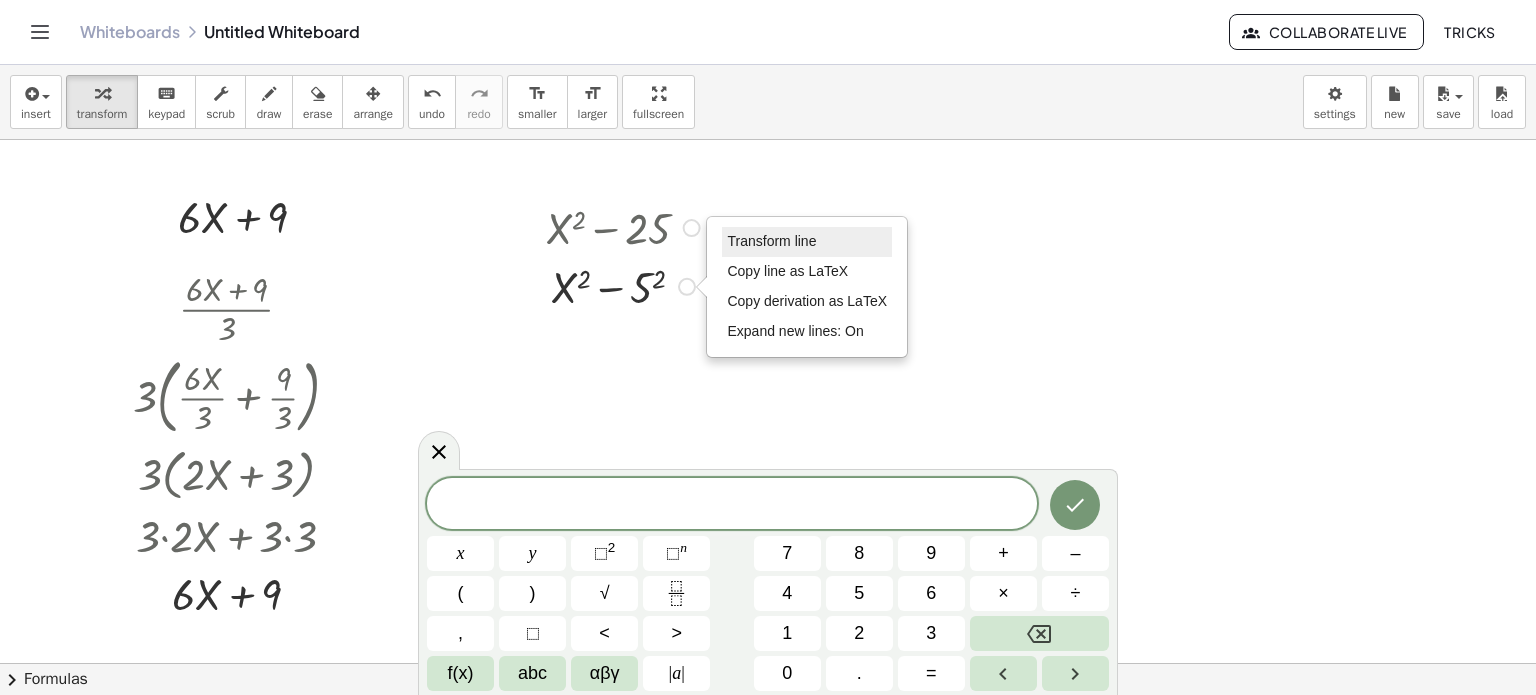 click on "Transform line" at bounding box center [771, 241] 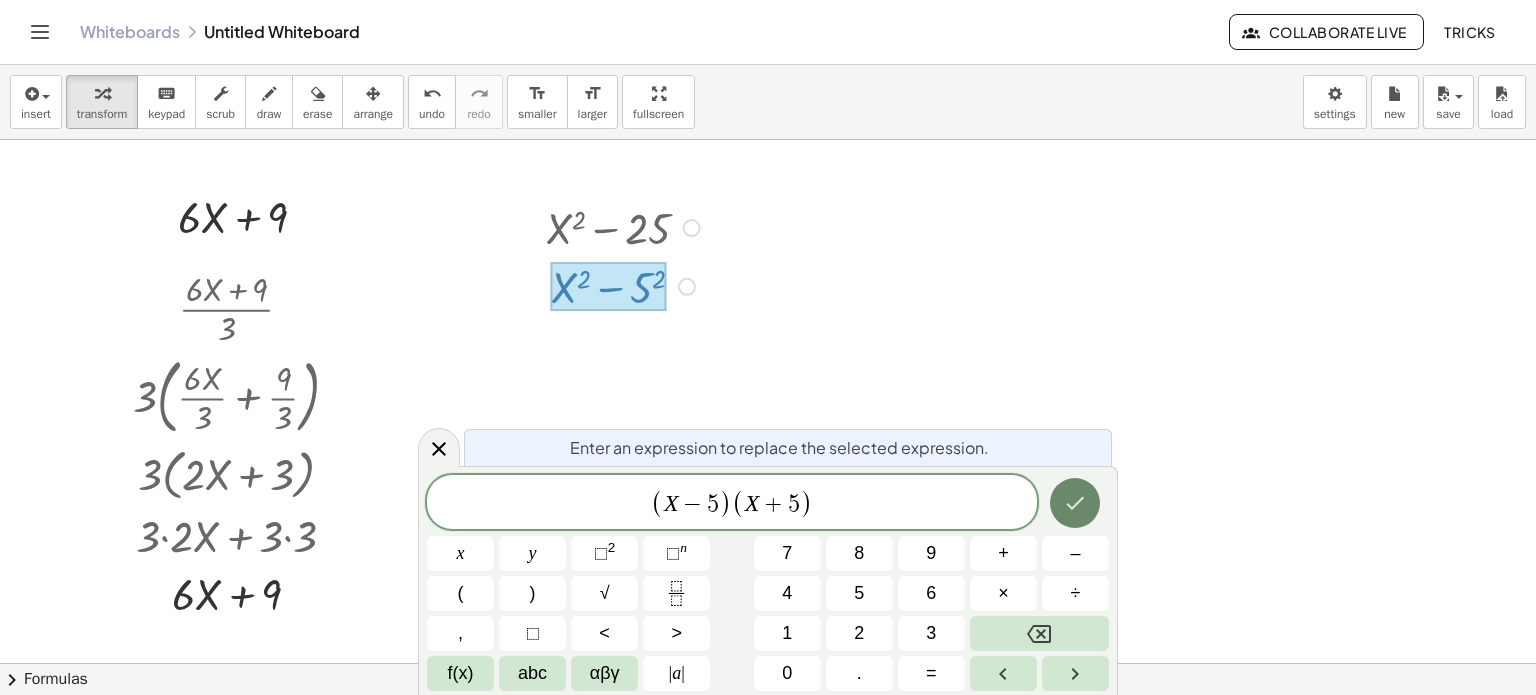 click at bounding box center [1075, 503] 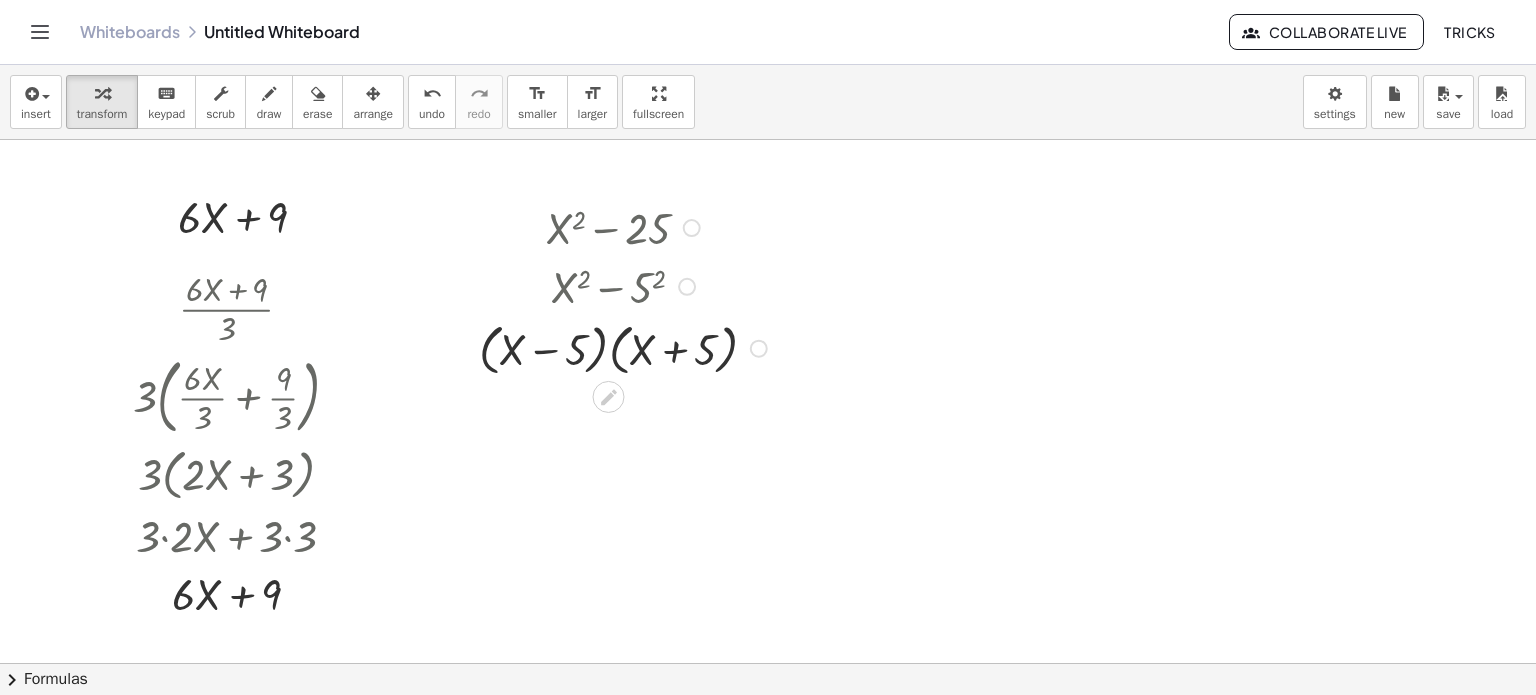 click at bounding box center (768, 664) 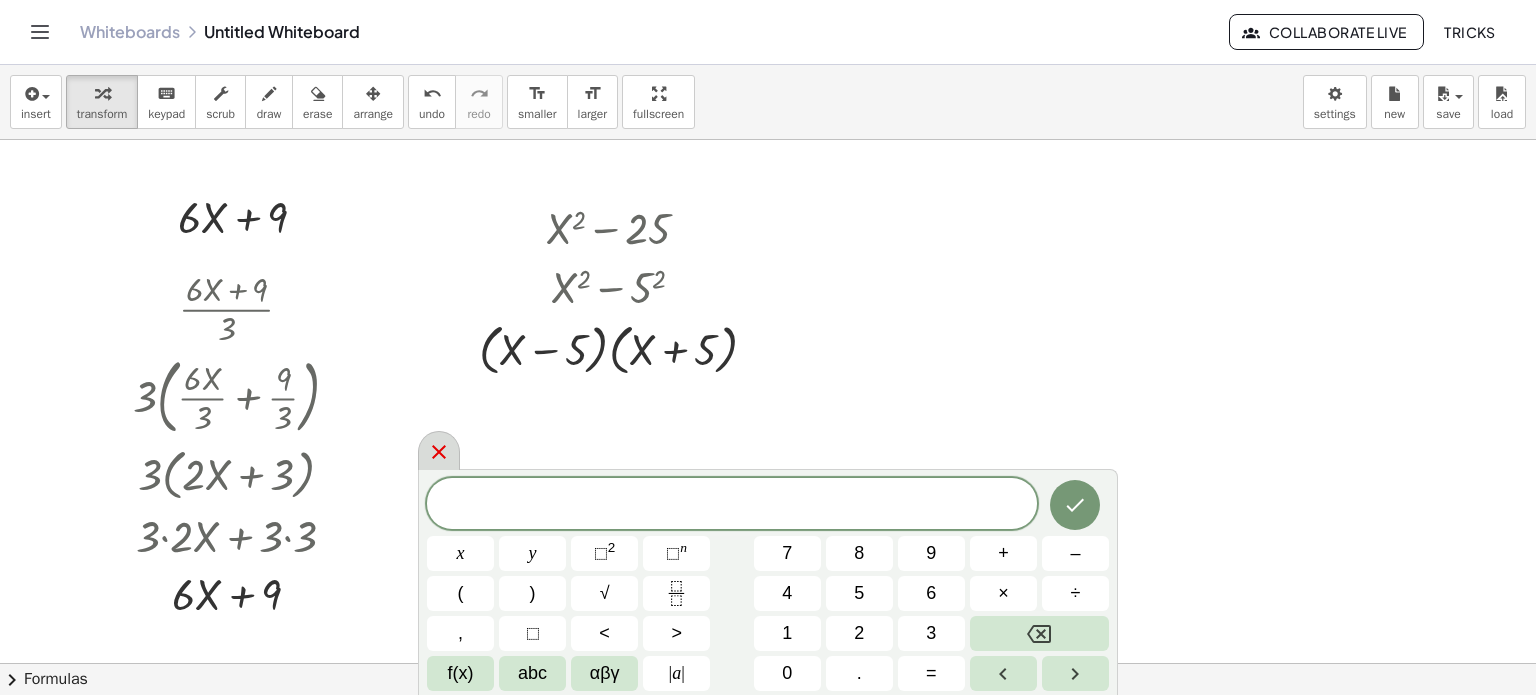 click at bounding box center [439, 450] 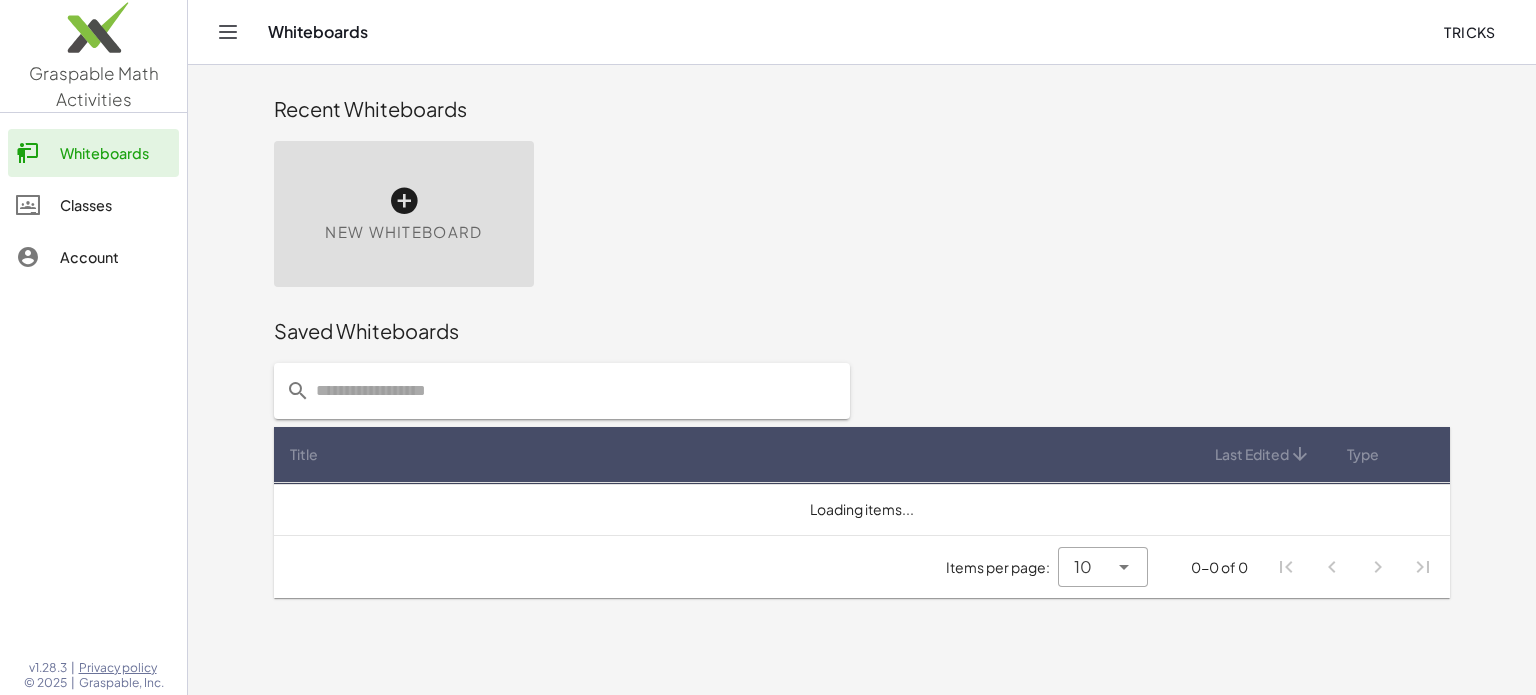 scroll, scrollTop: 0, scrollLeft: 0, axis: both 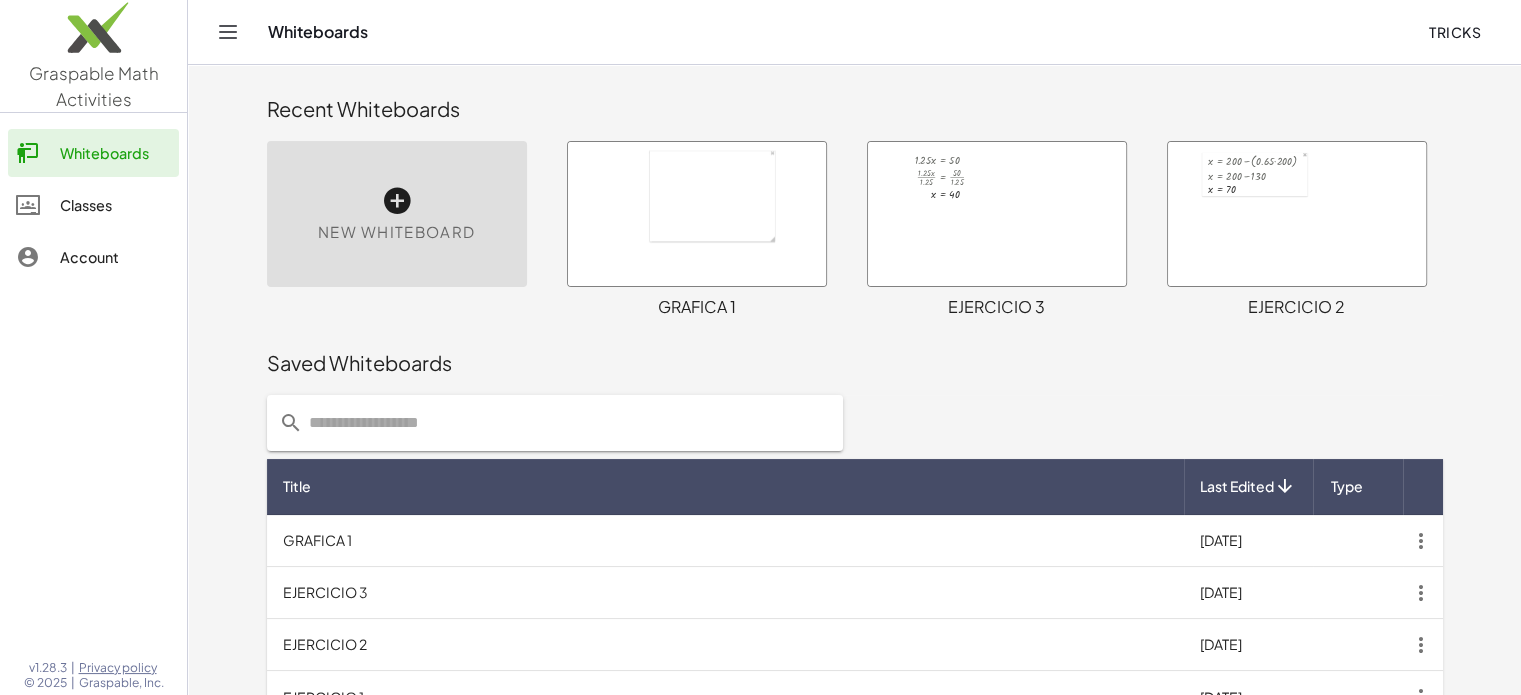 click on "New Whiteboard" at bounding box center [396, 232] 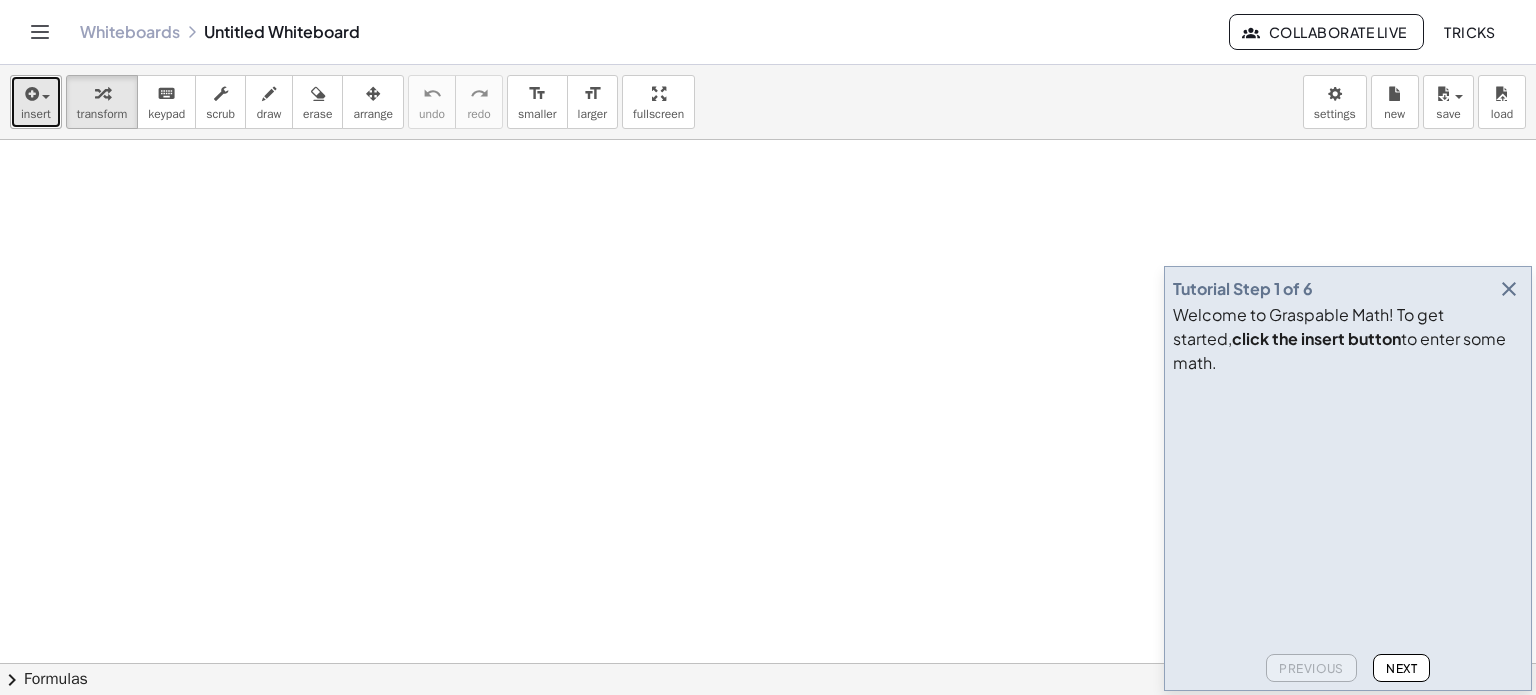 click at bounding box center [30, 94] 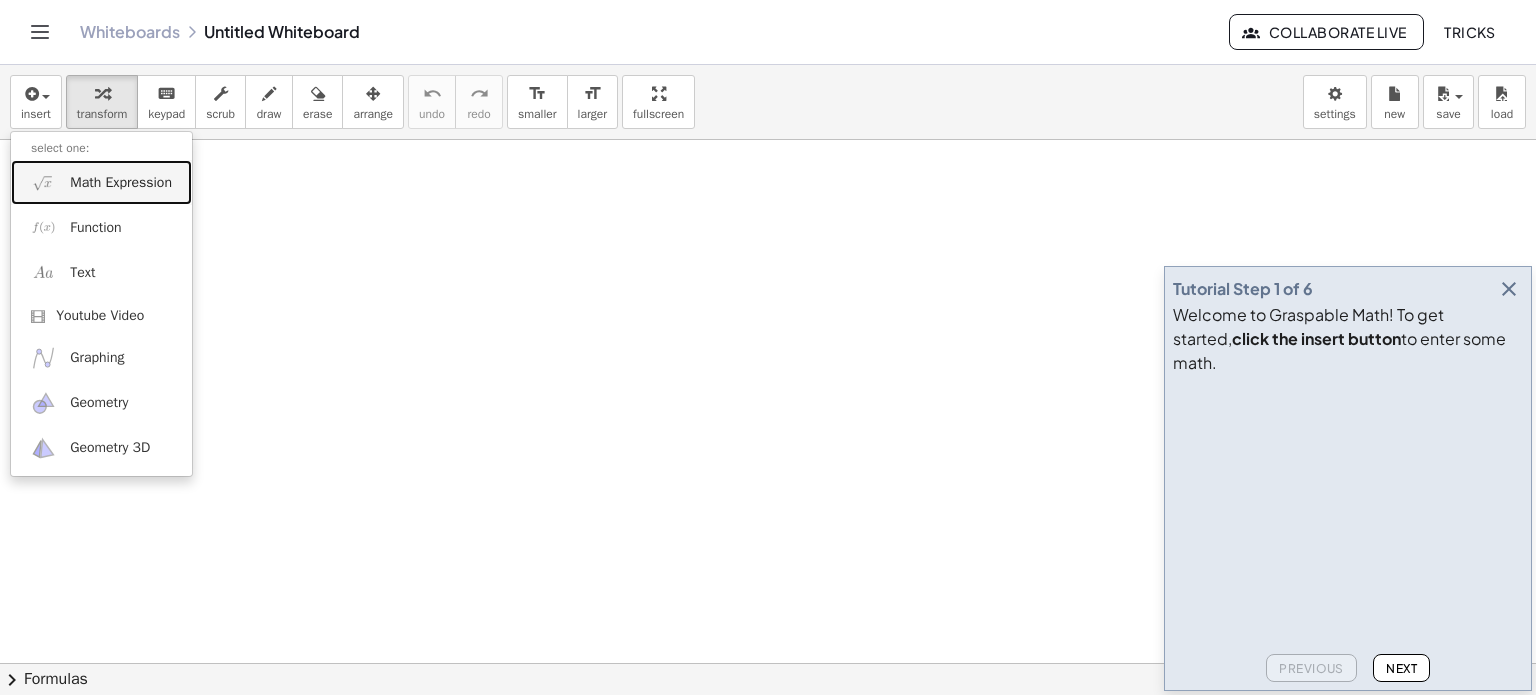 click on "Math Expression" at bounding box center (121, 183) 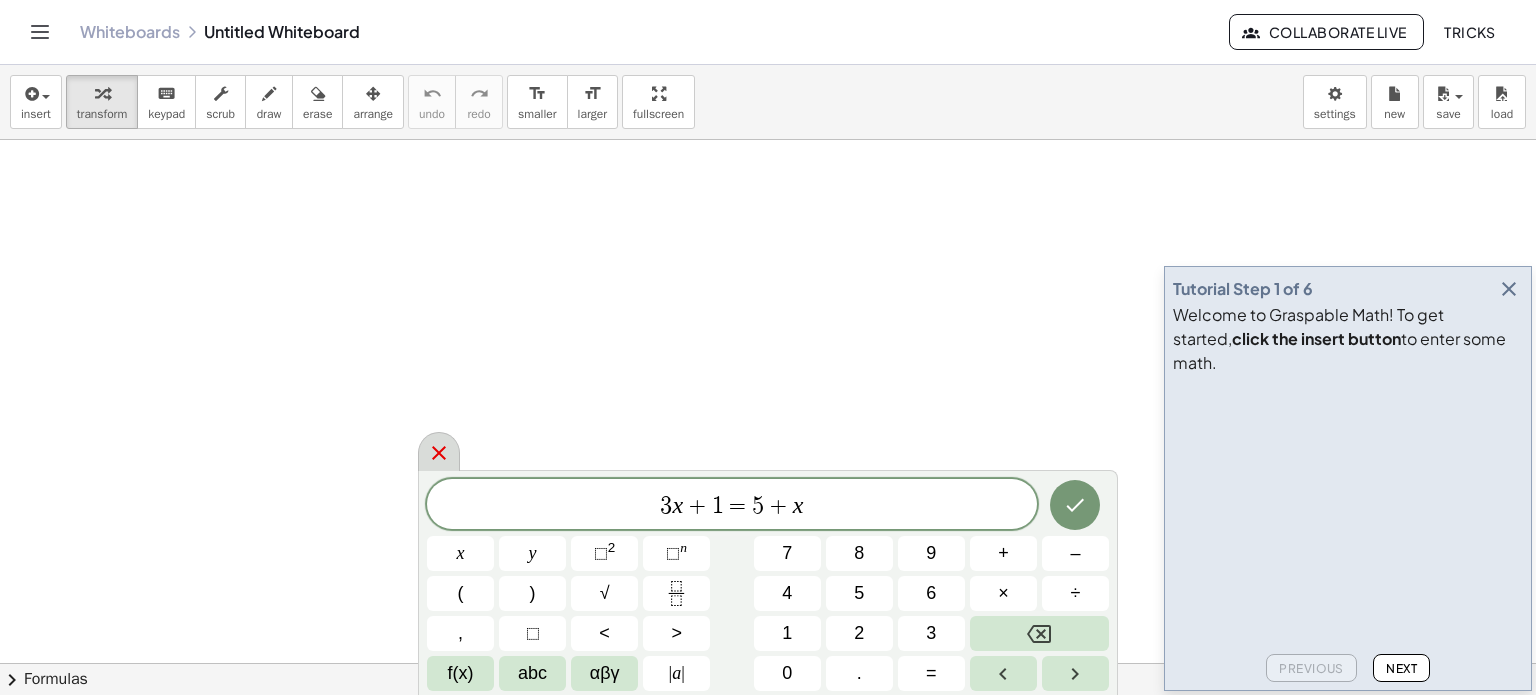click 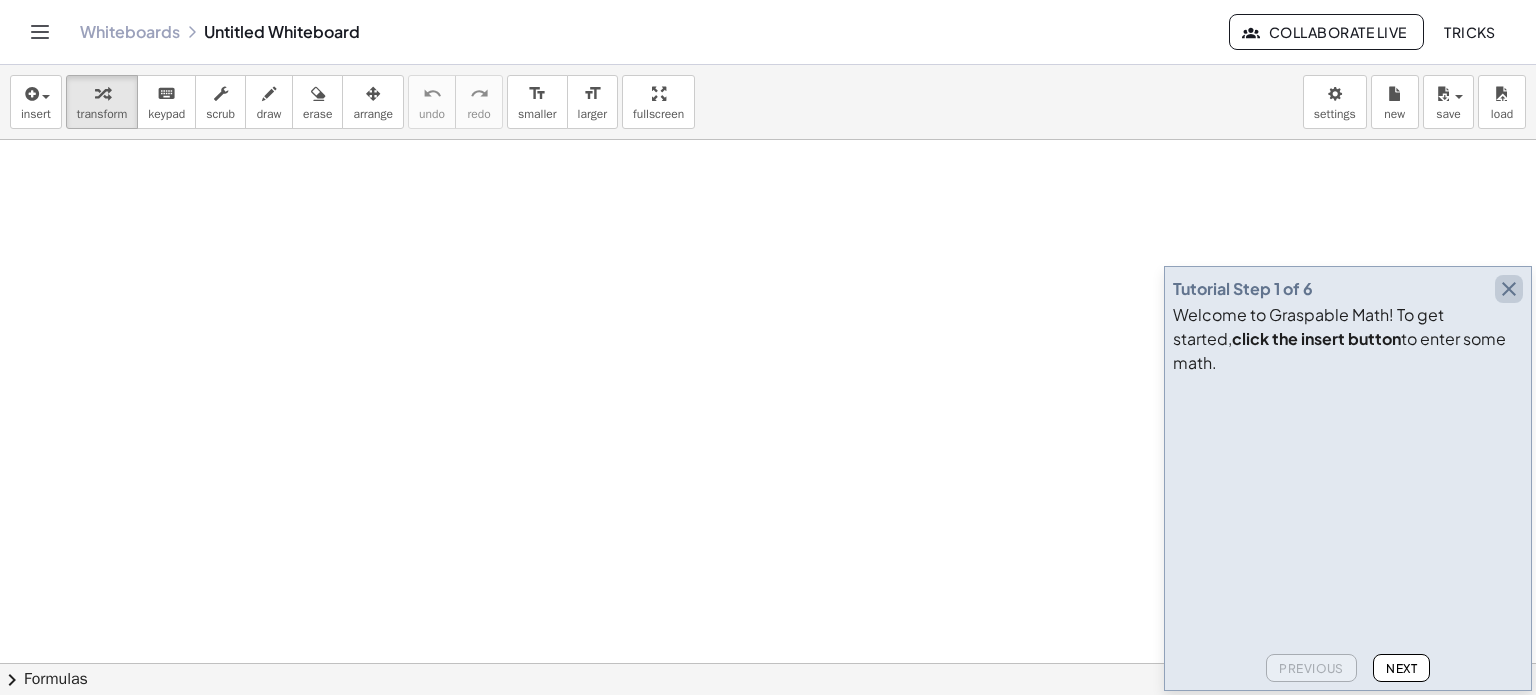 click at bounding box center (1509, 289) 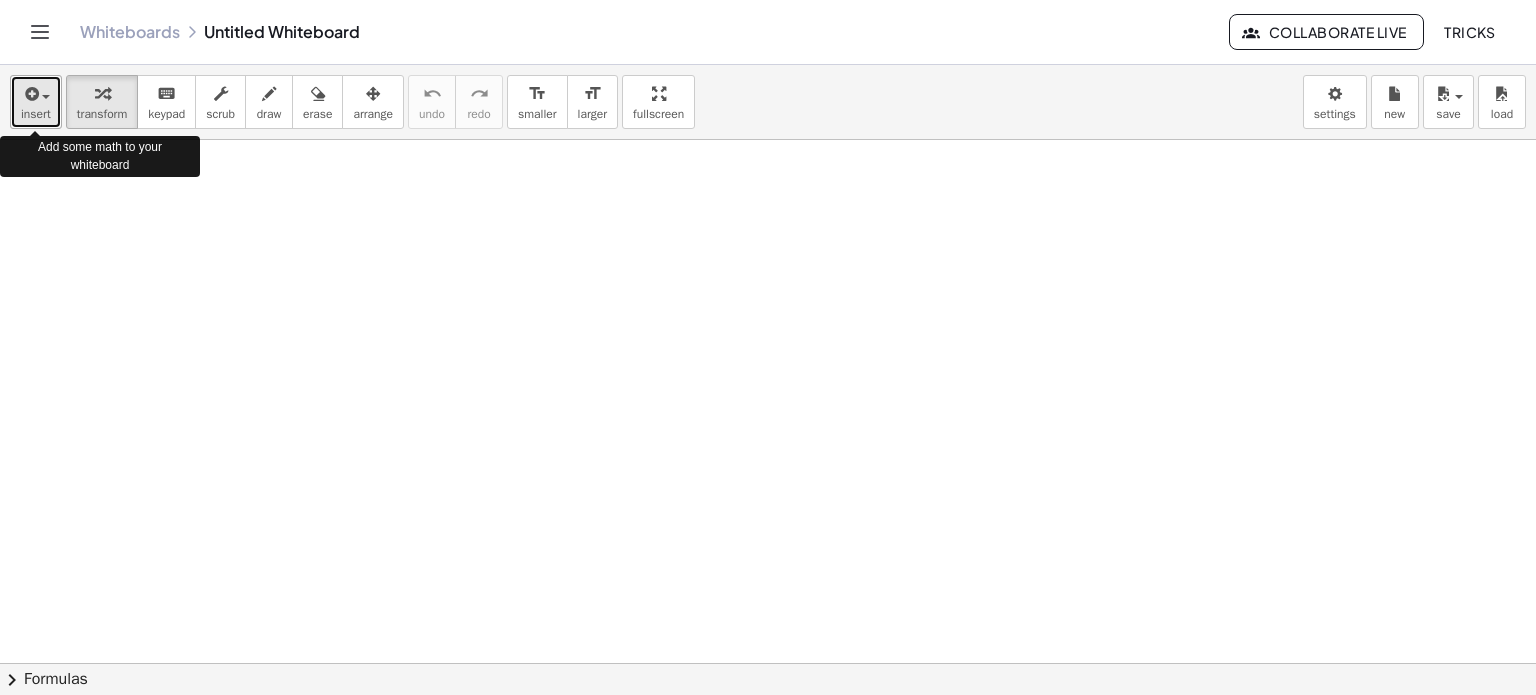 click on "insert" at bounding box center [36, 114] 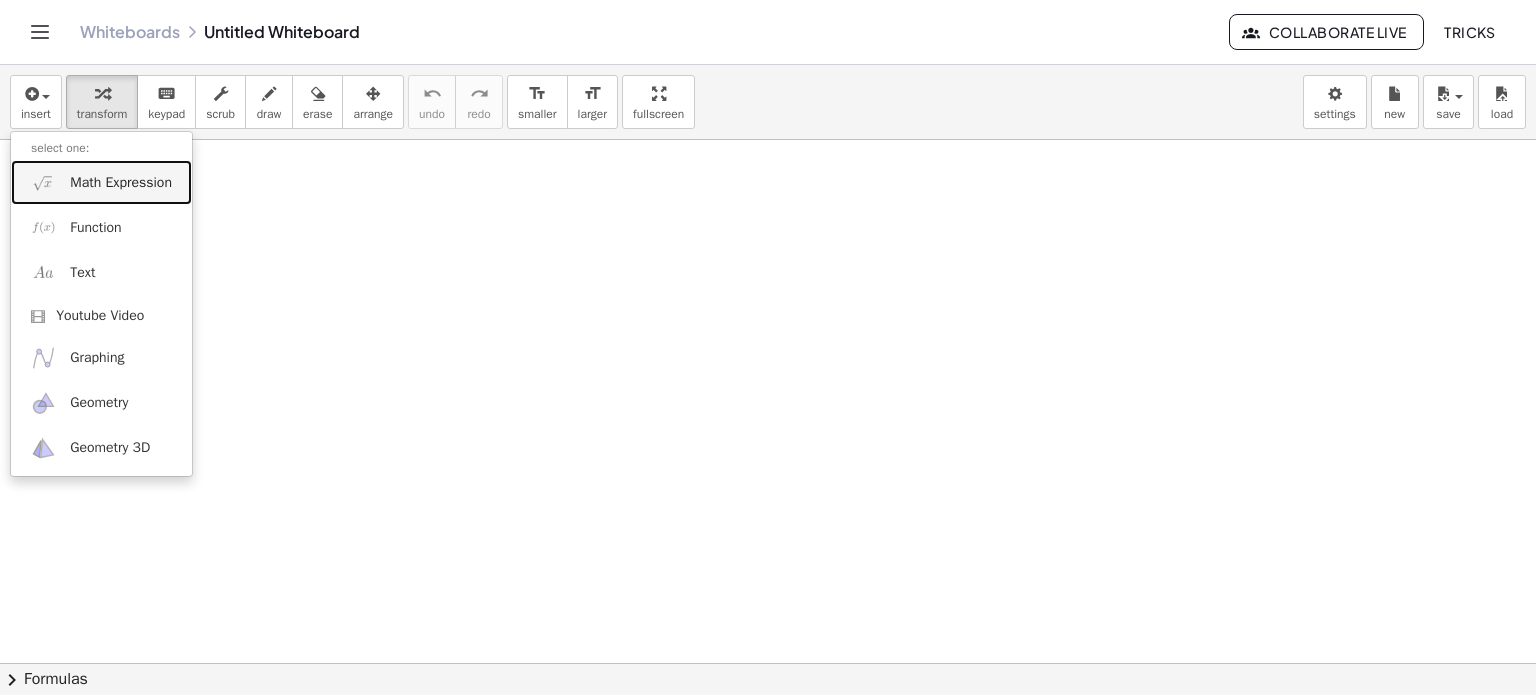 click on "Math Expression" at bounding box center (121, 183) 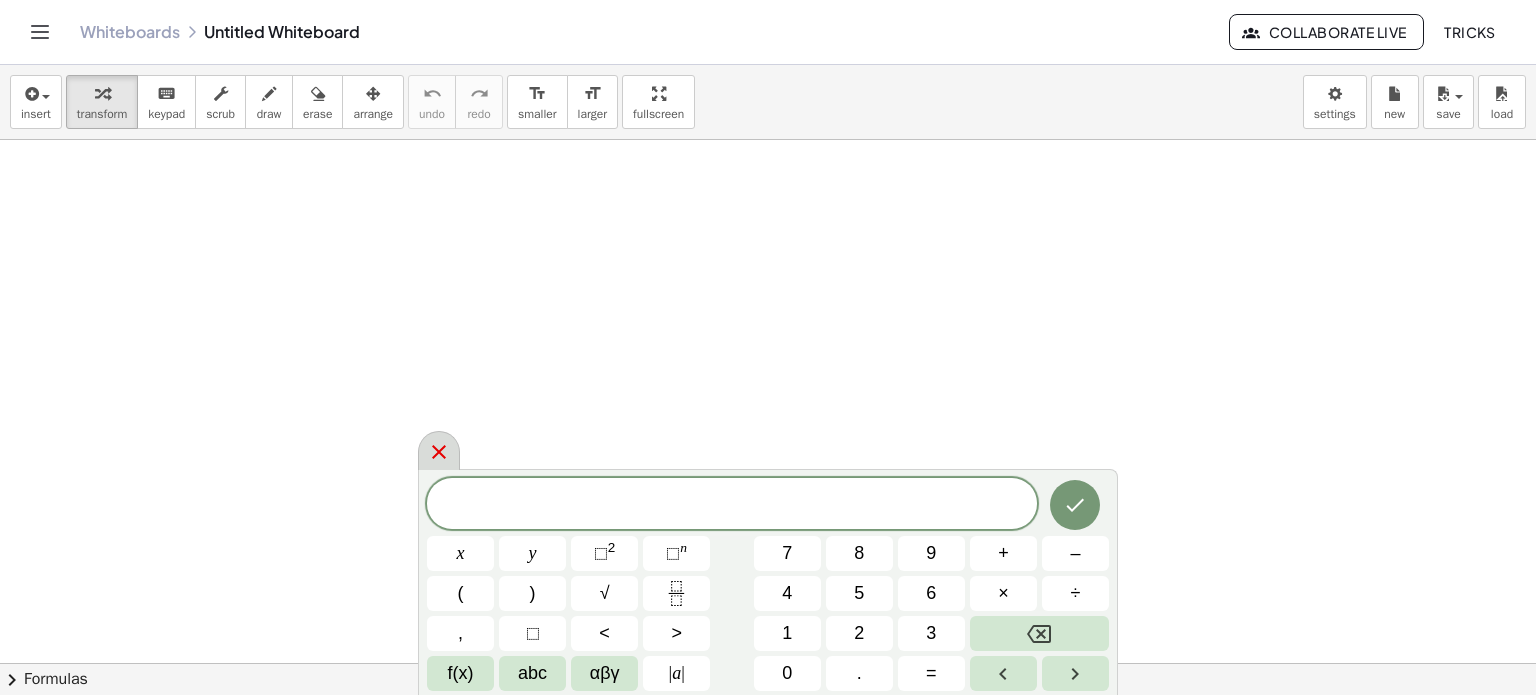 click 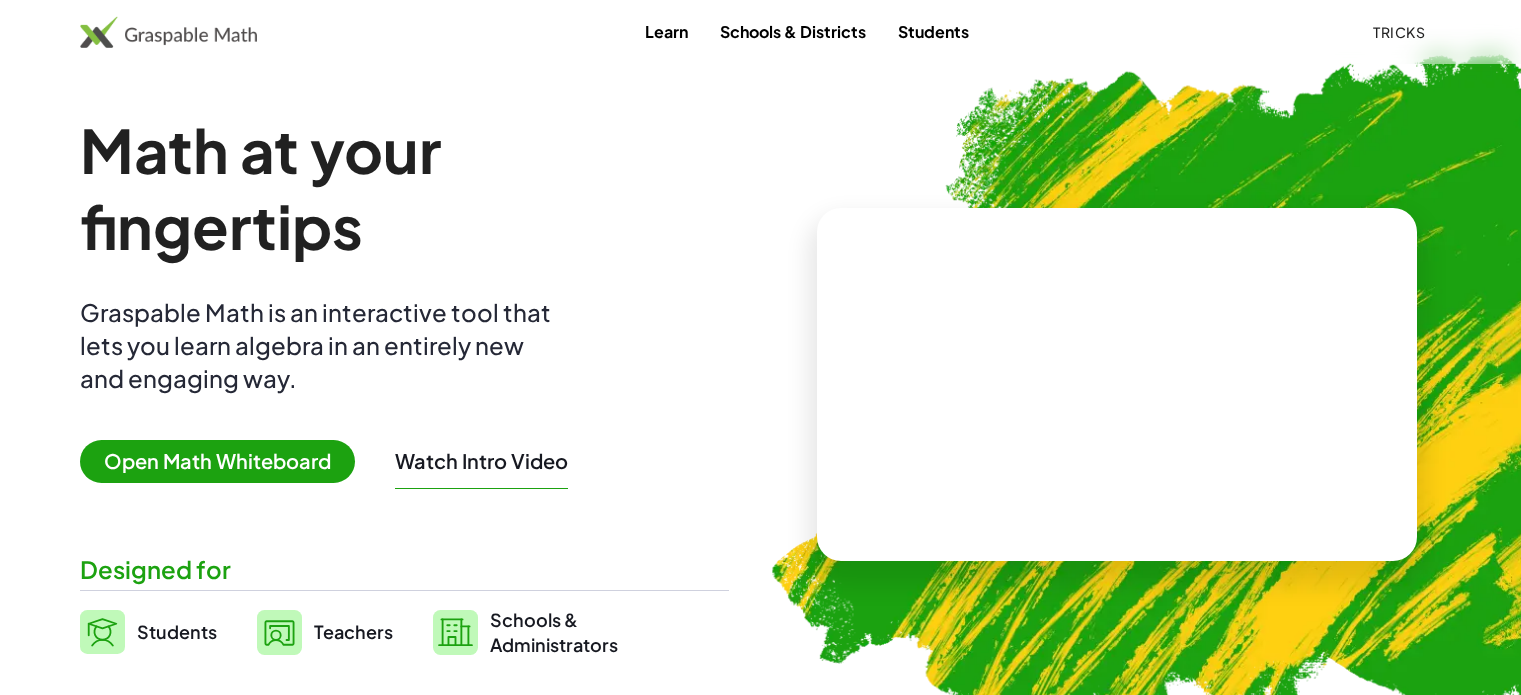 scroll, scrollTop: 0, scrollLeft: 0, axis: both 